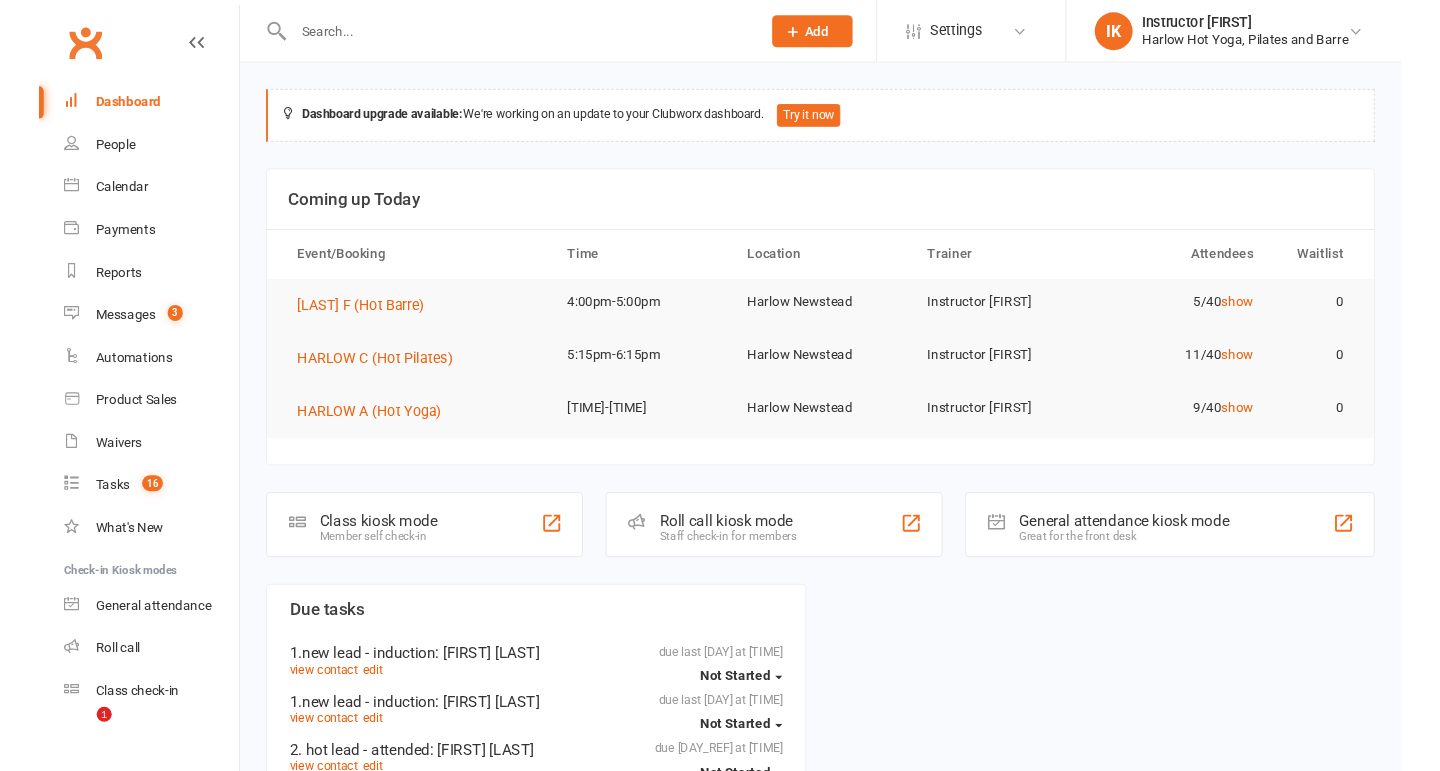 scroll, scrollTop: 0, scrollLeft: 0, axis: both 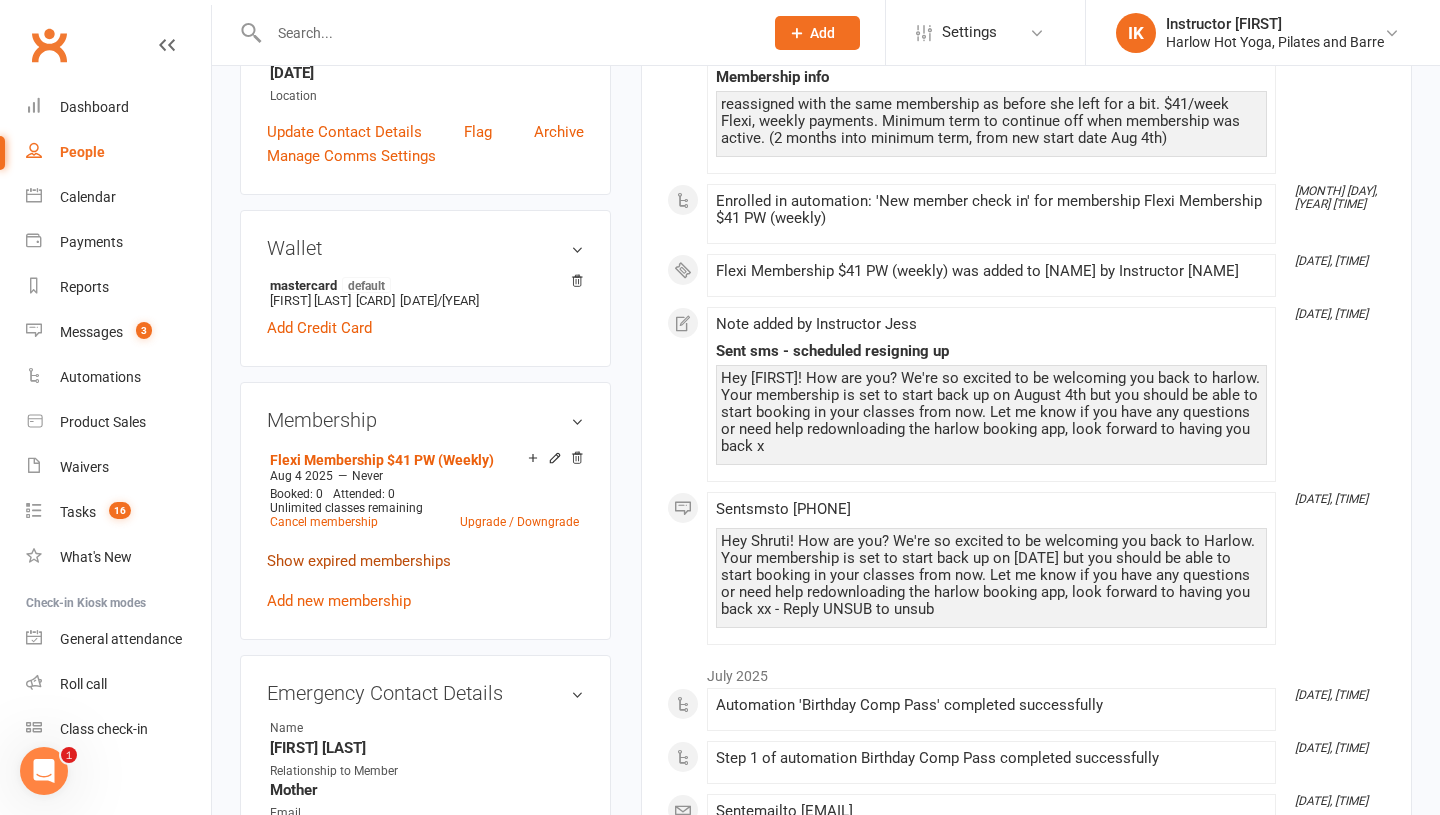 click on "Show expired memberships" at bounding box center [359, 561] 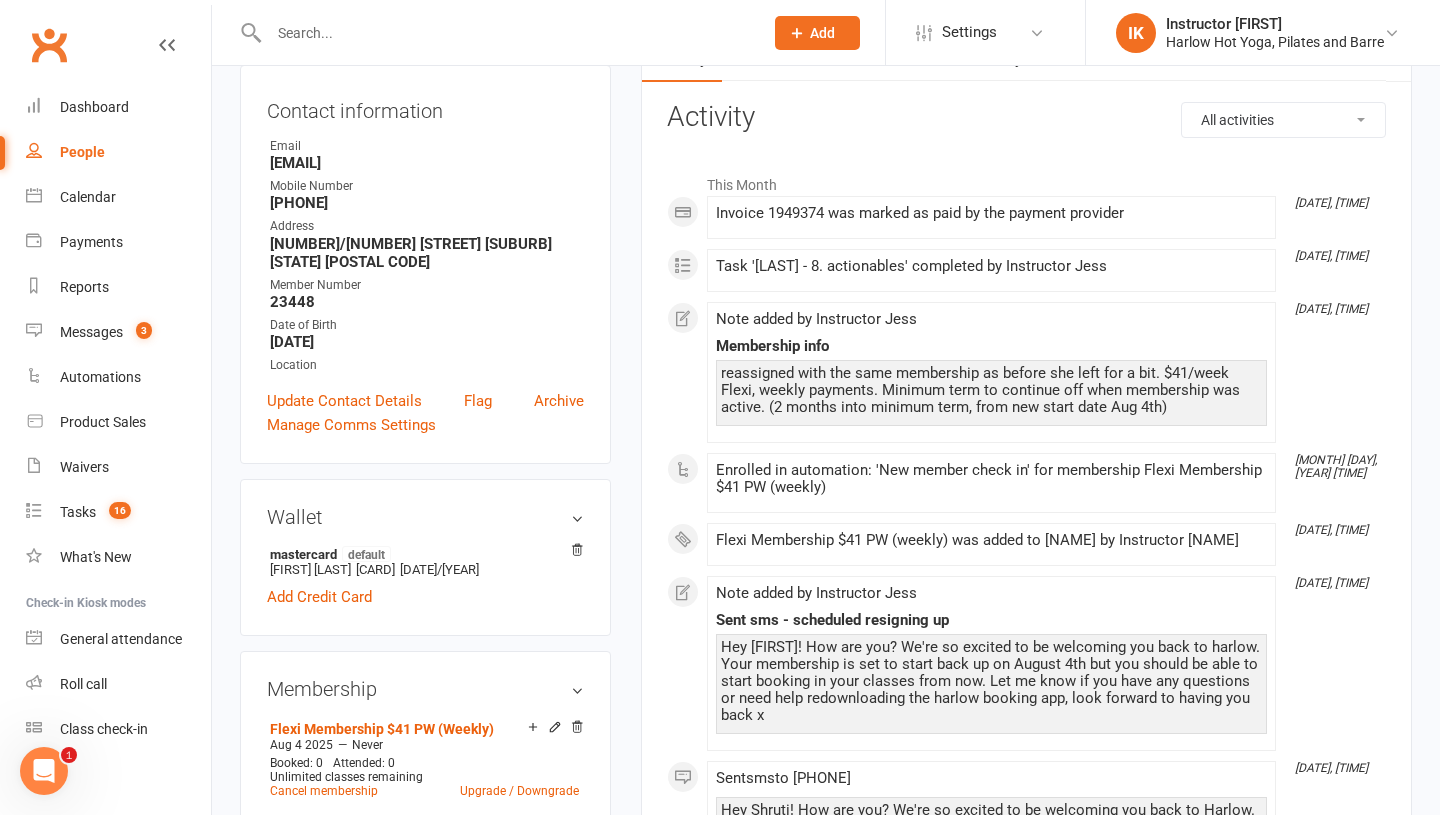scroll, scrollTop: 165, scrollLeft: 0, axis: vertical 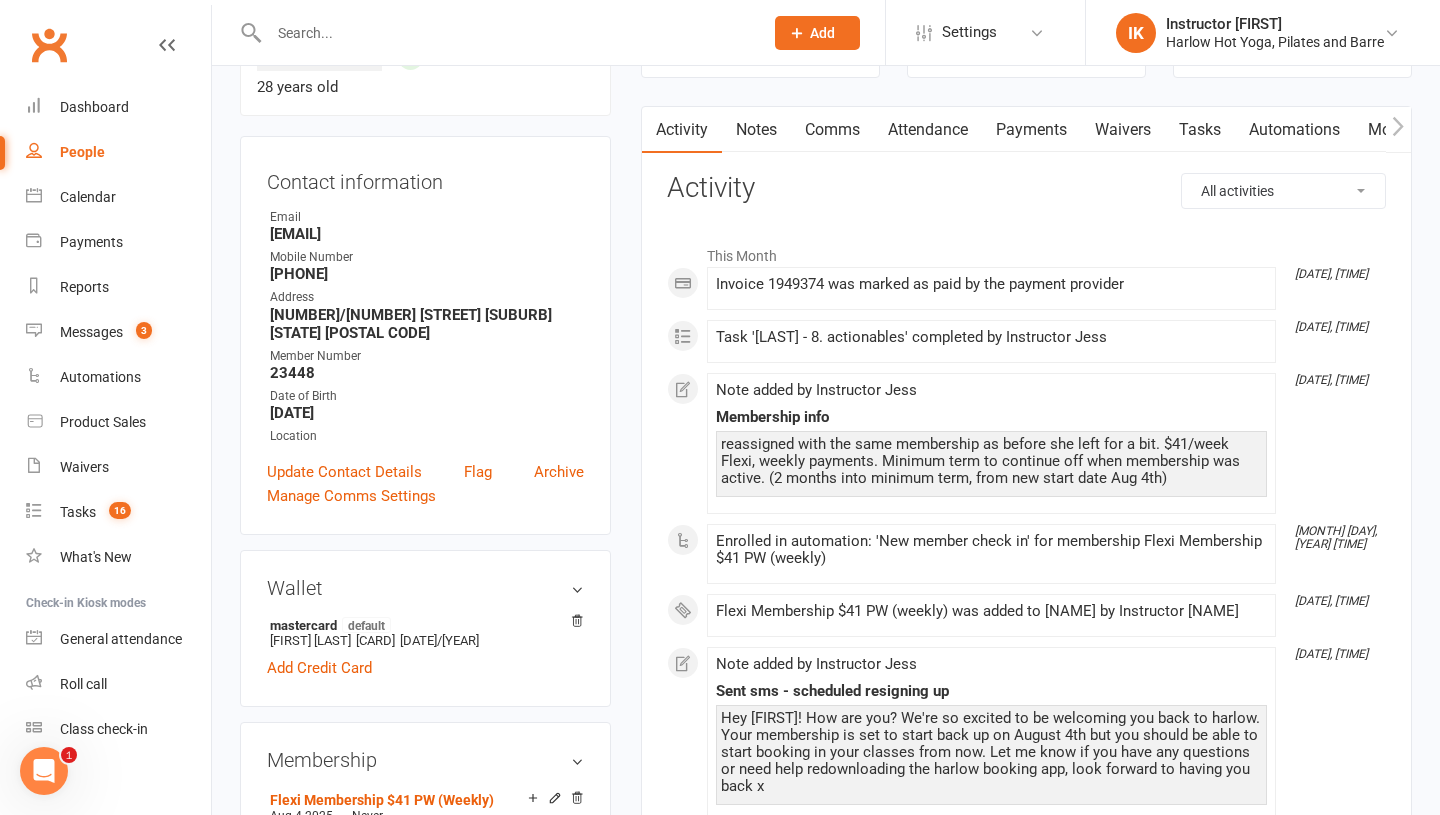 click on "Notes" at bounding box center (756, 130) 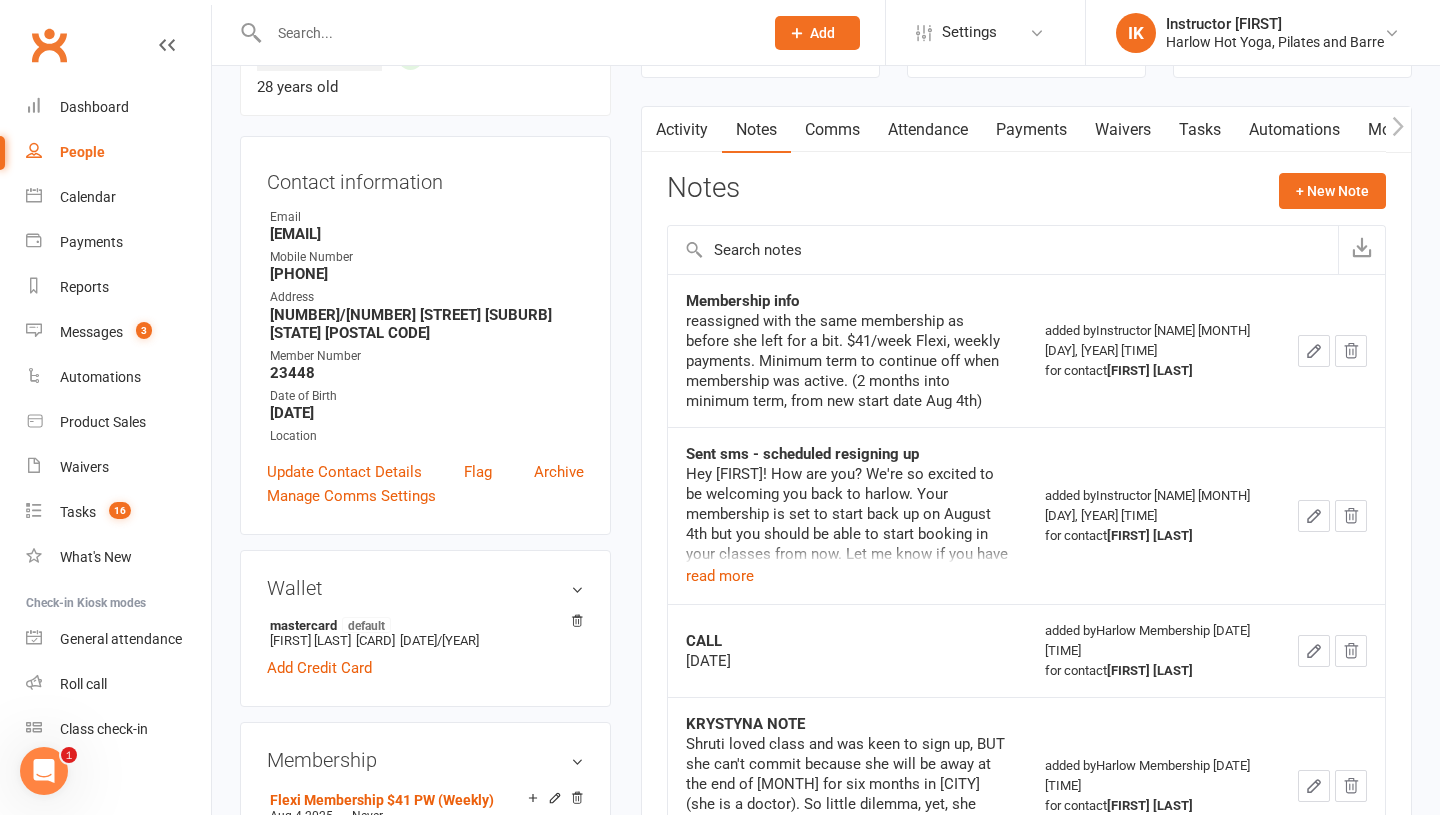 scroll, scrollTop: 0, scrollLeft: 0, axis: both 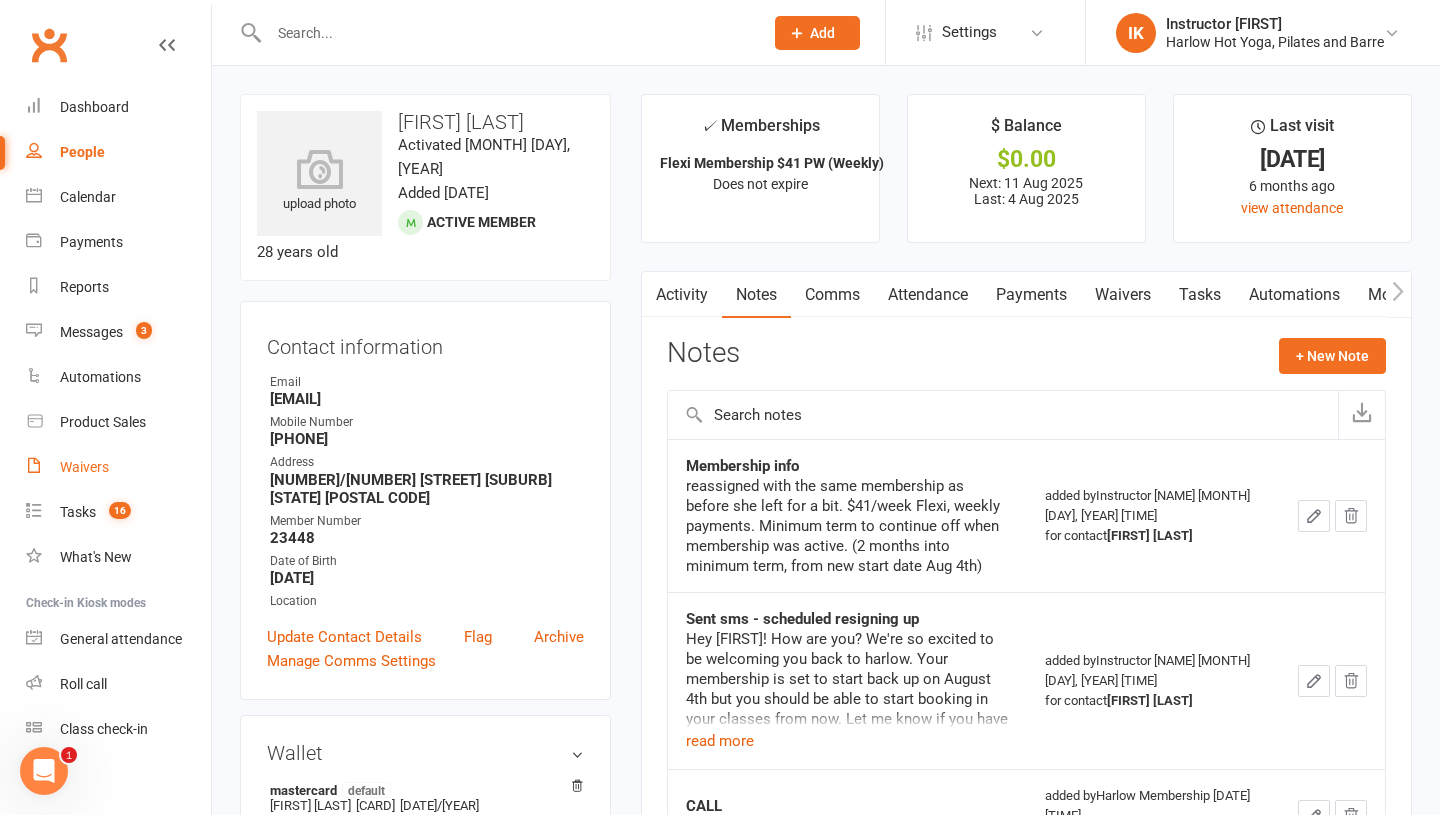 click on "Waivers" at bounding box center [84, 467] 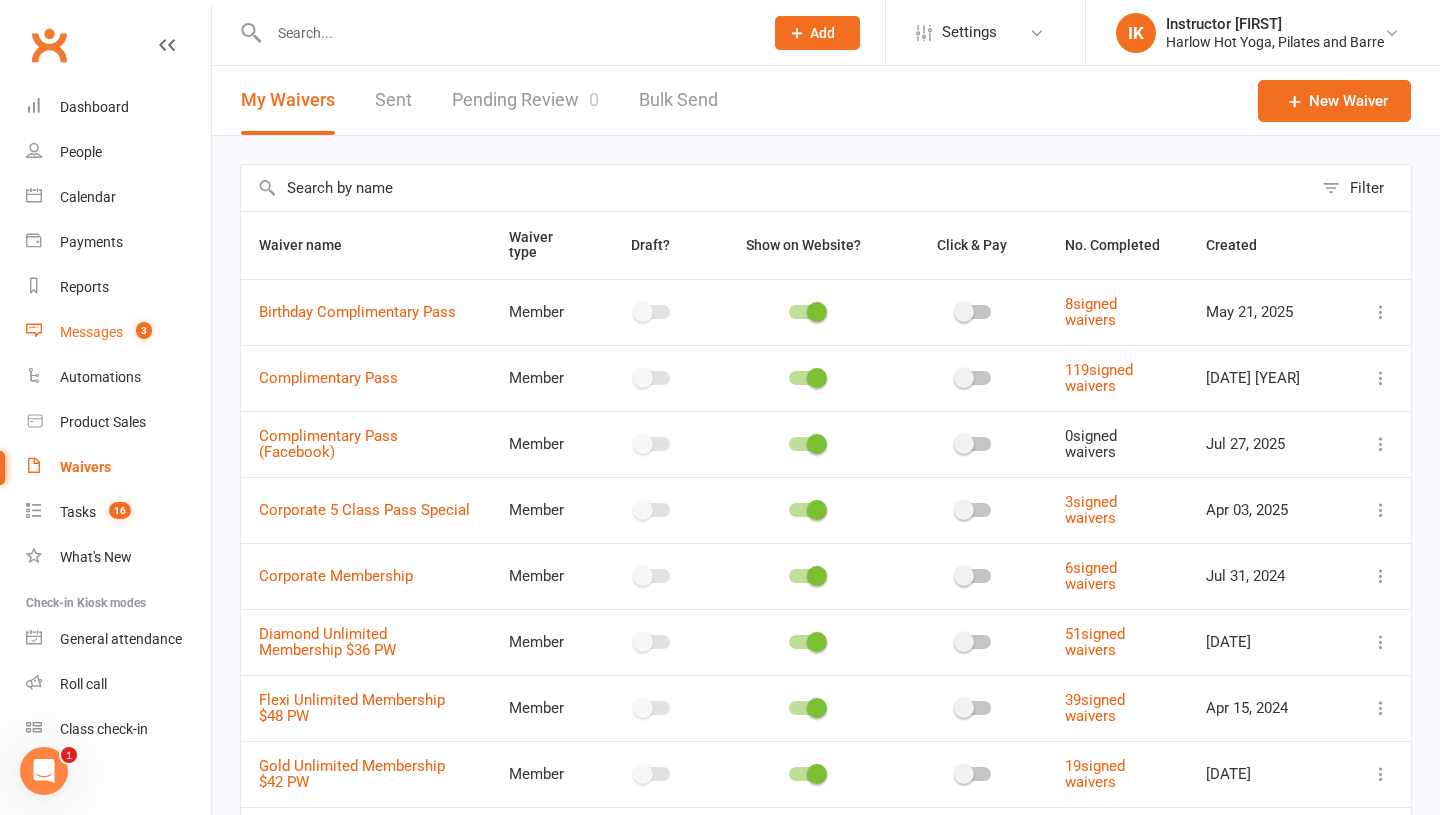 click on "Messages" at bounding box center (91, 332) 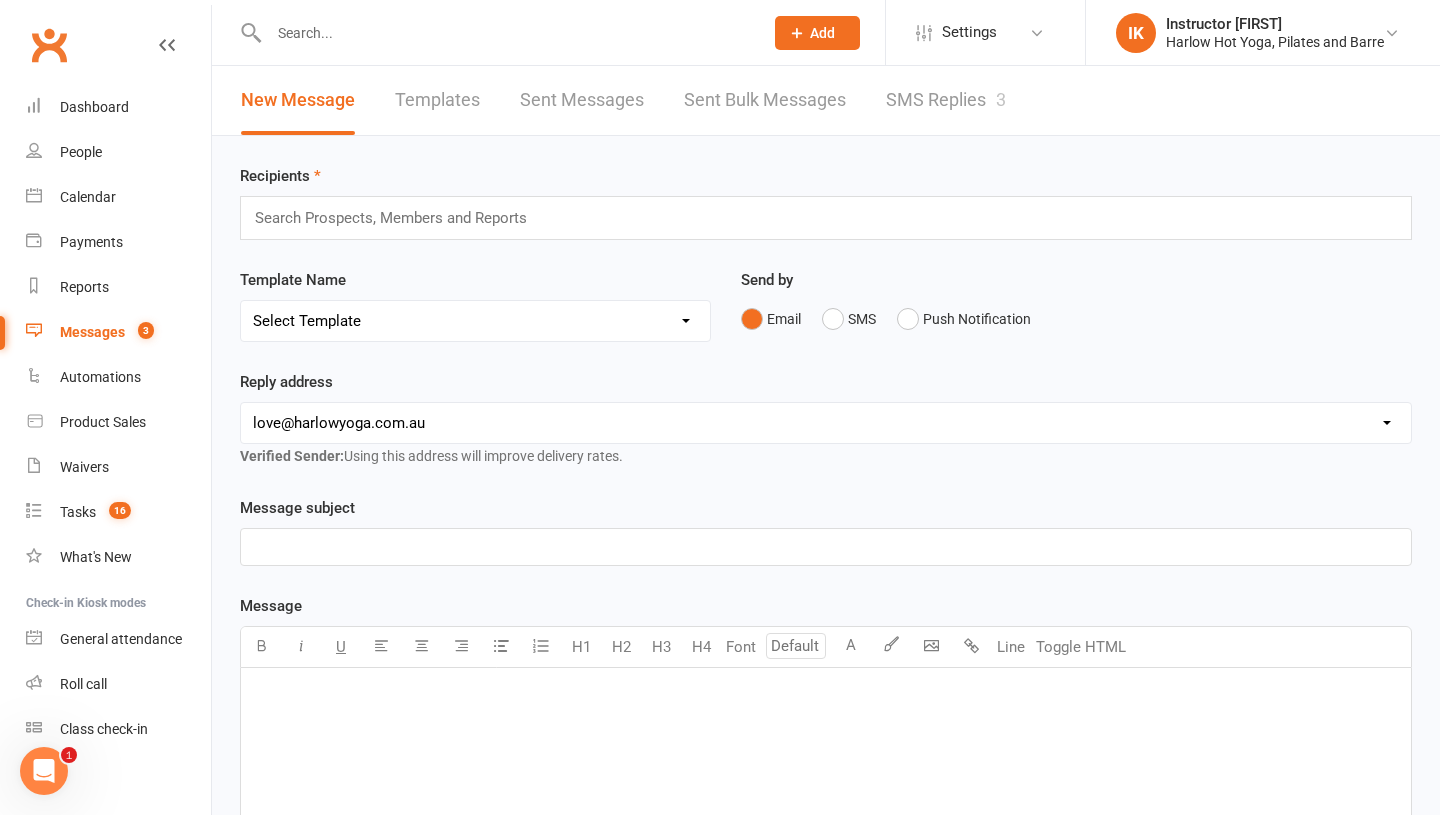click on "SMS Replies  3" at bounding box center [946, 100] 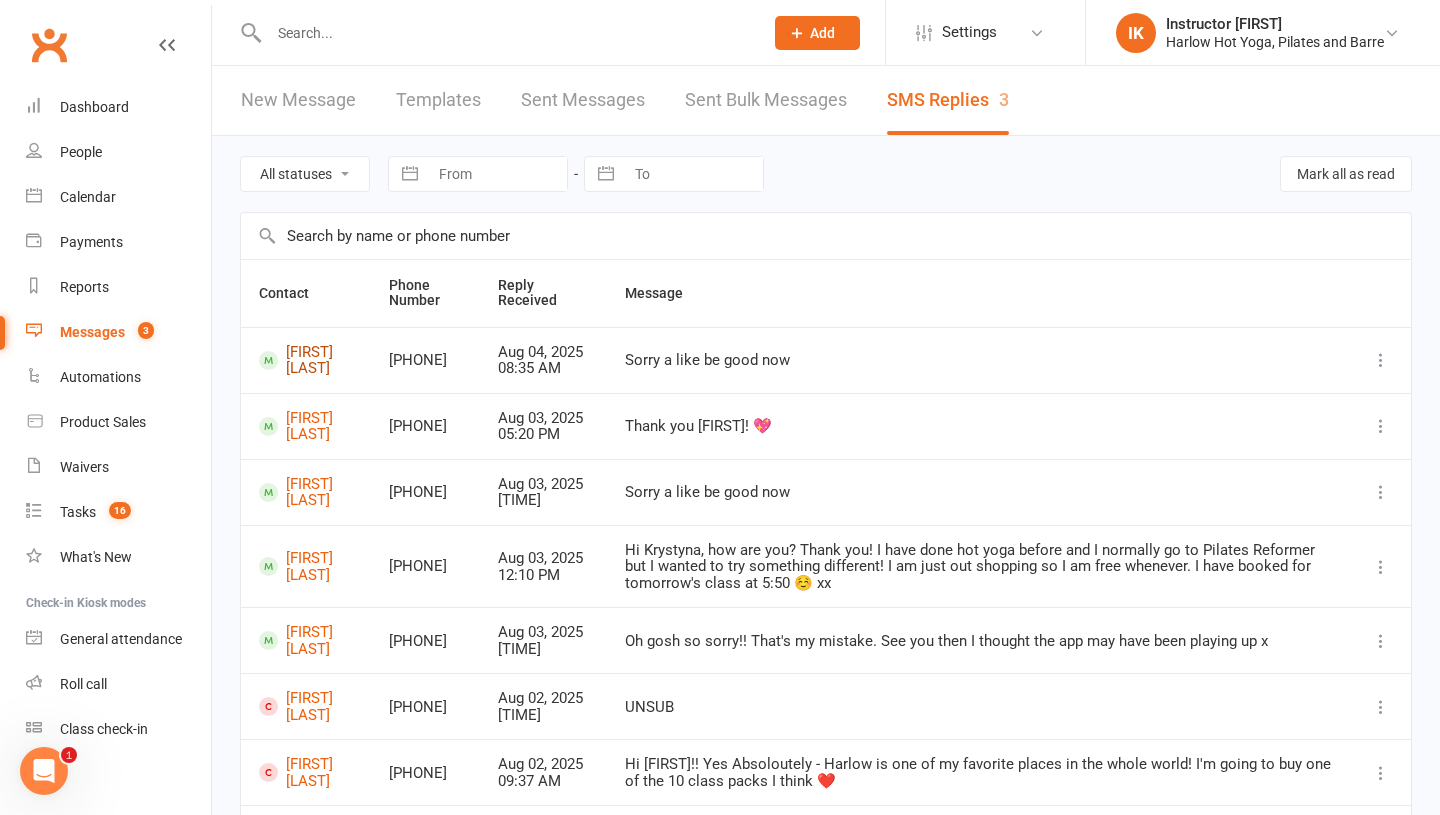 click on "Adrian Penny" at bounding box center (306, 360) 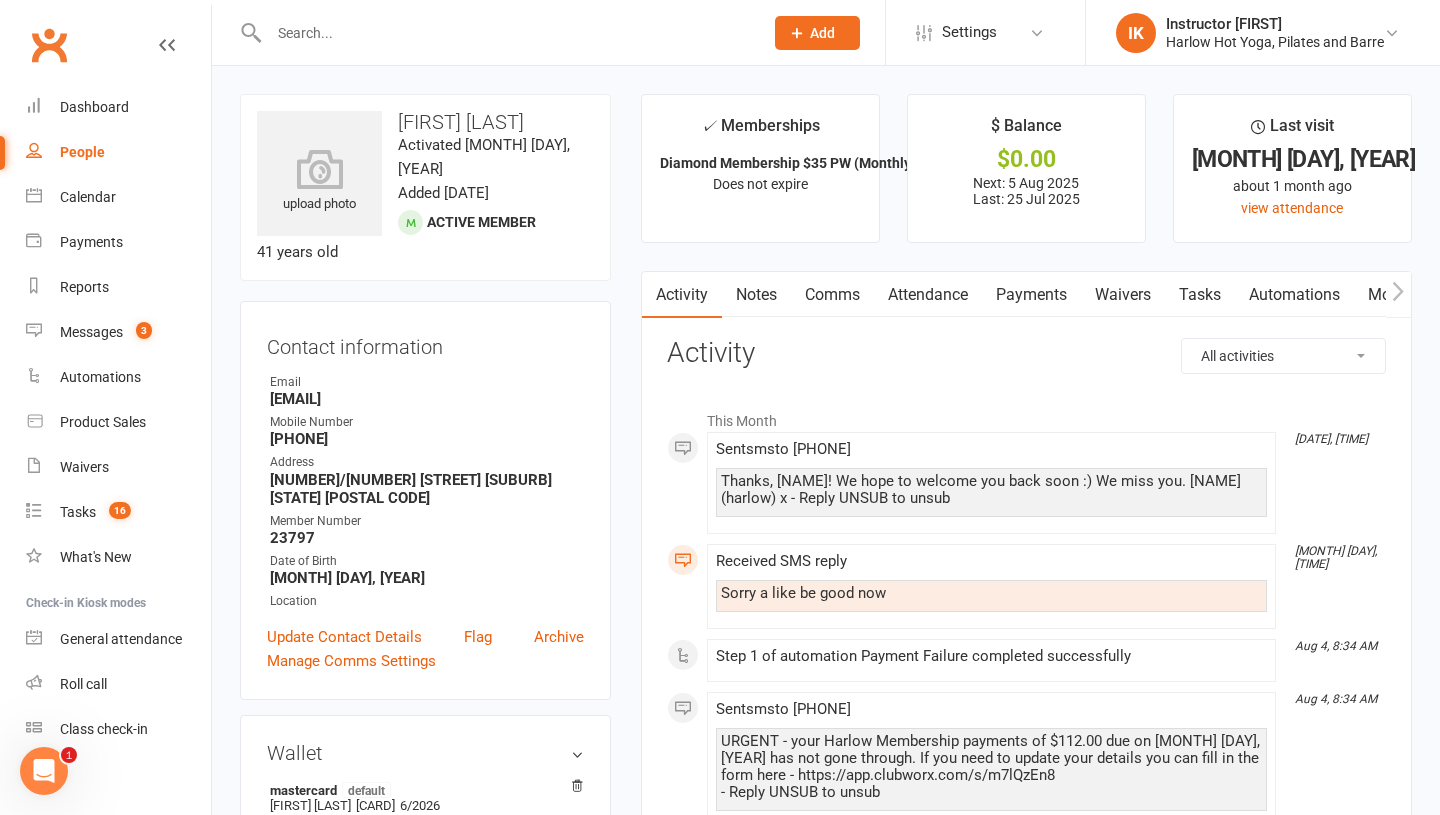 click on "Comms" at bounding box center [832, 295] 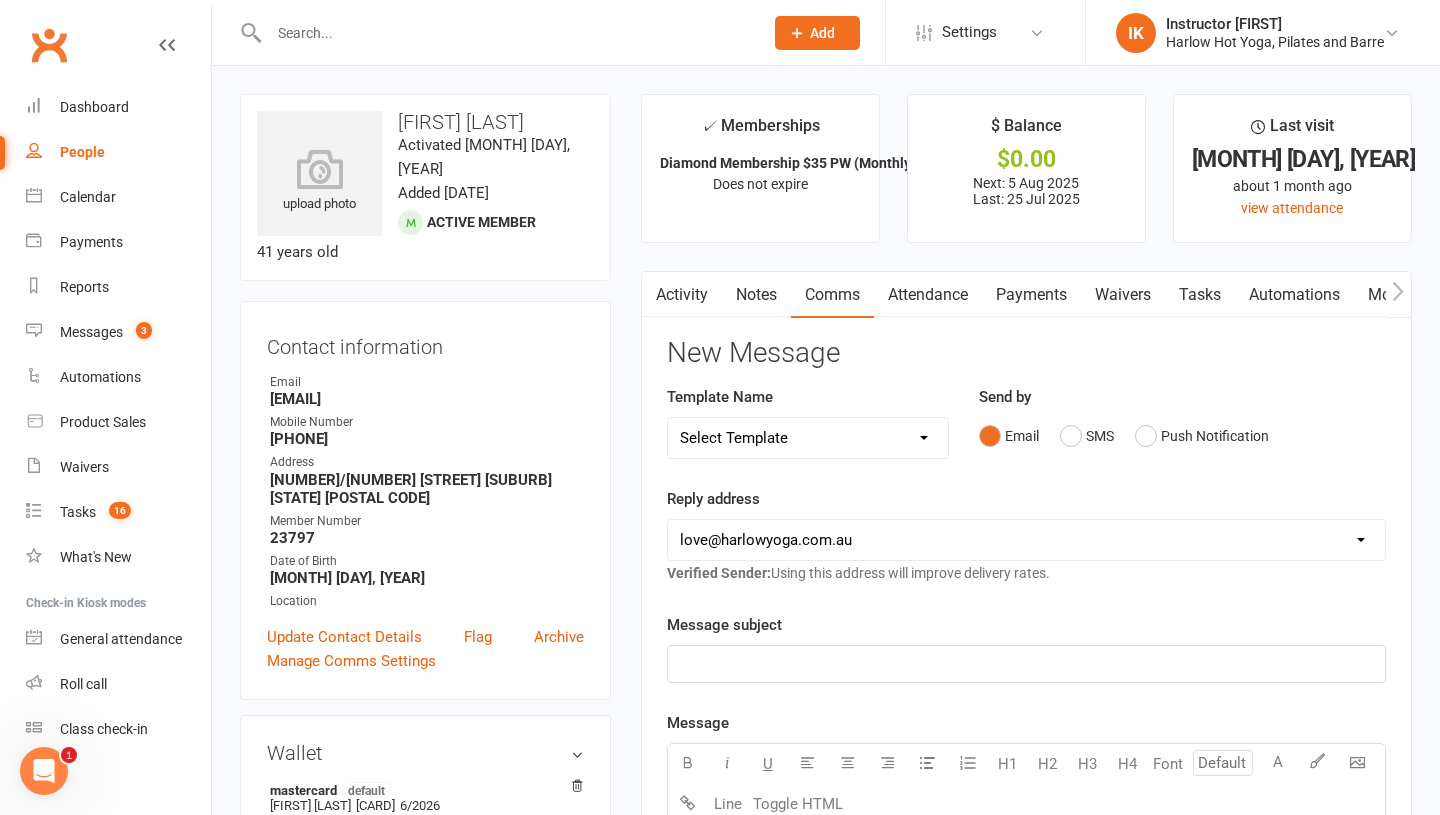 click on "hello@clubworx.com love@harlowyoga.com.au accounts@harlowyoga.com.au connect@harlowyoga.com.au hello@arcwellness.co" at bounding box center (1026, 540) 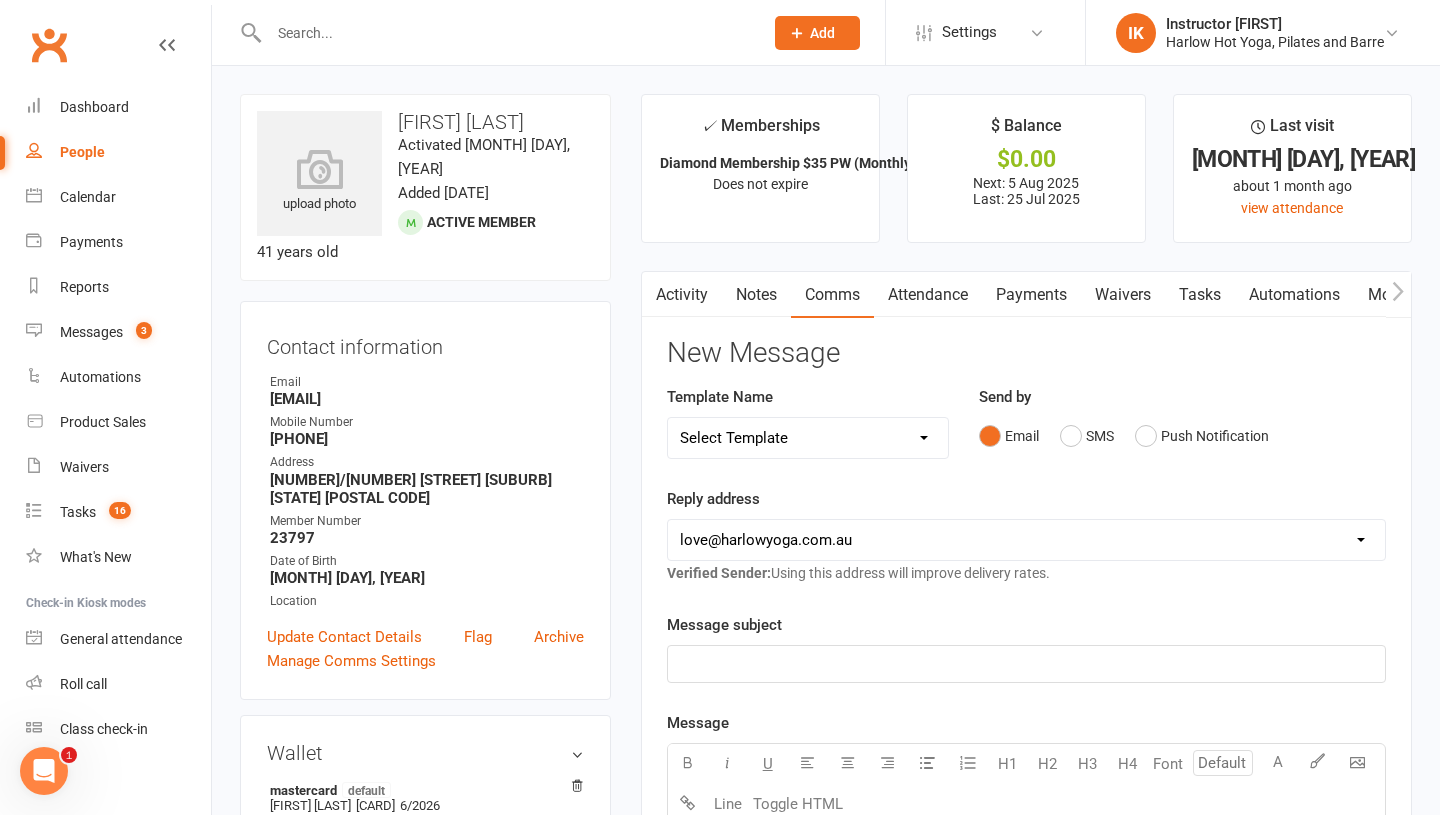 select on "35" 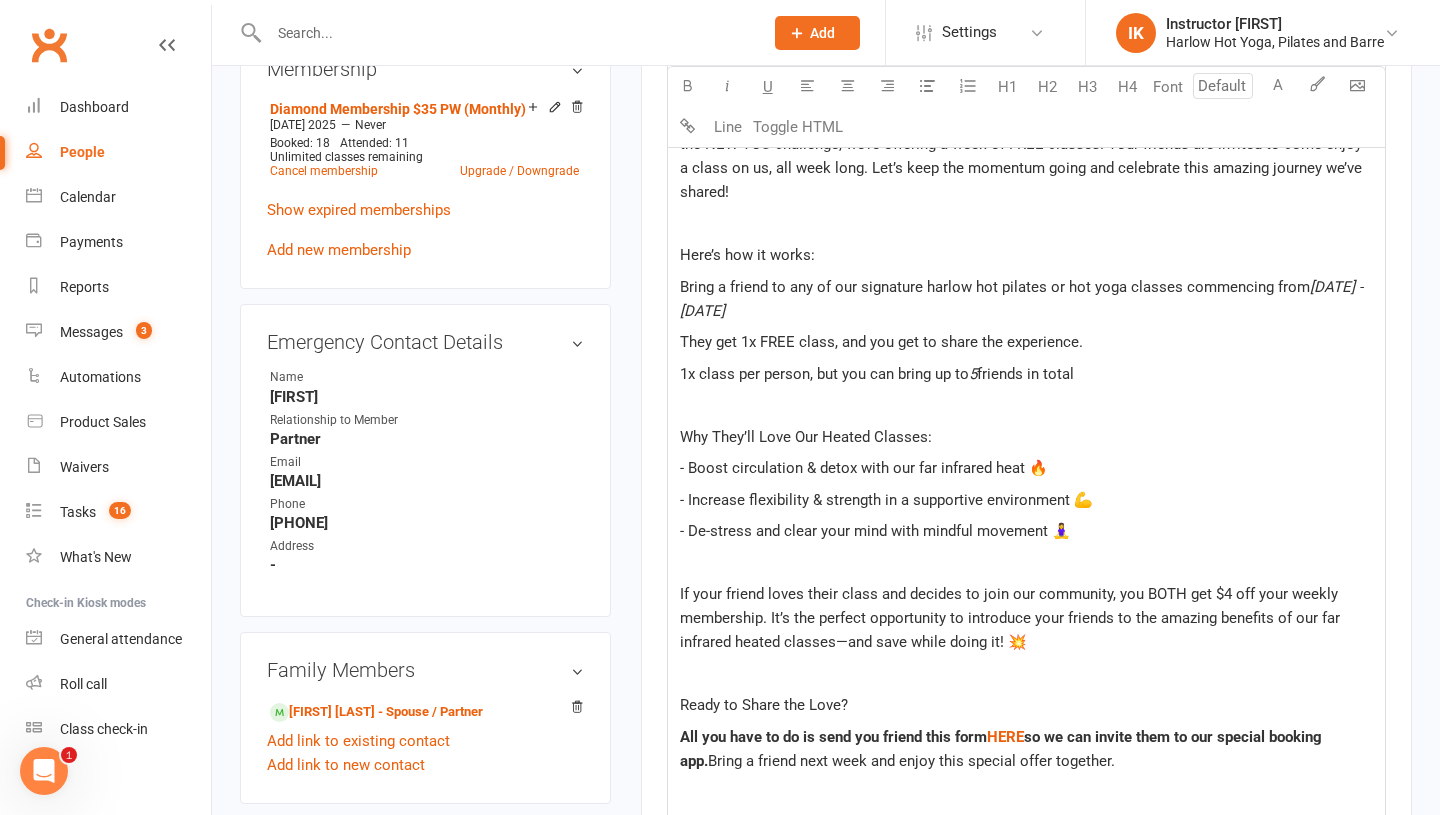 scroll, scrollTop: 1163, scrollLeft: 0, axis: vertical 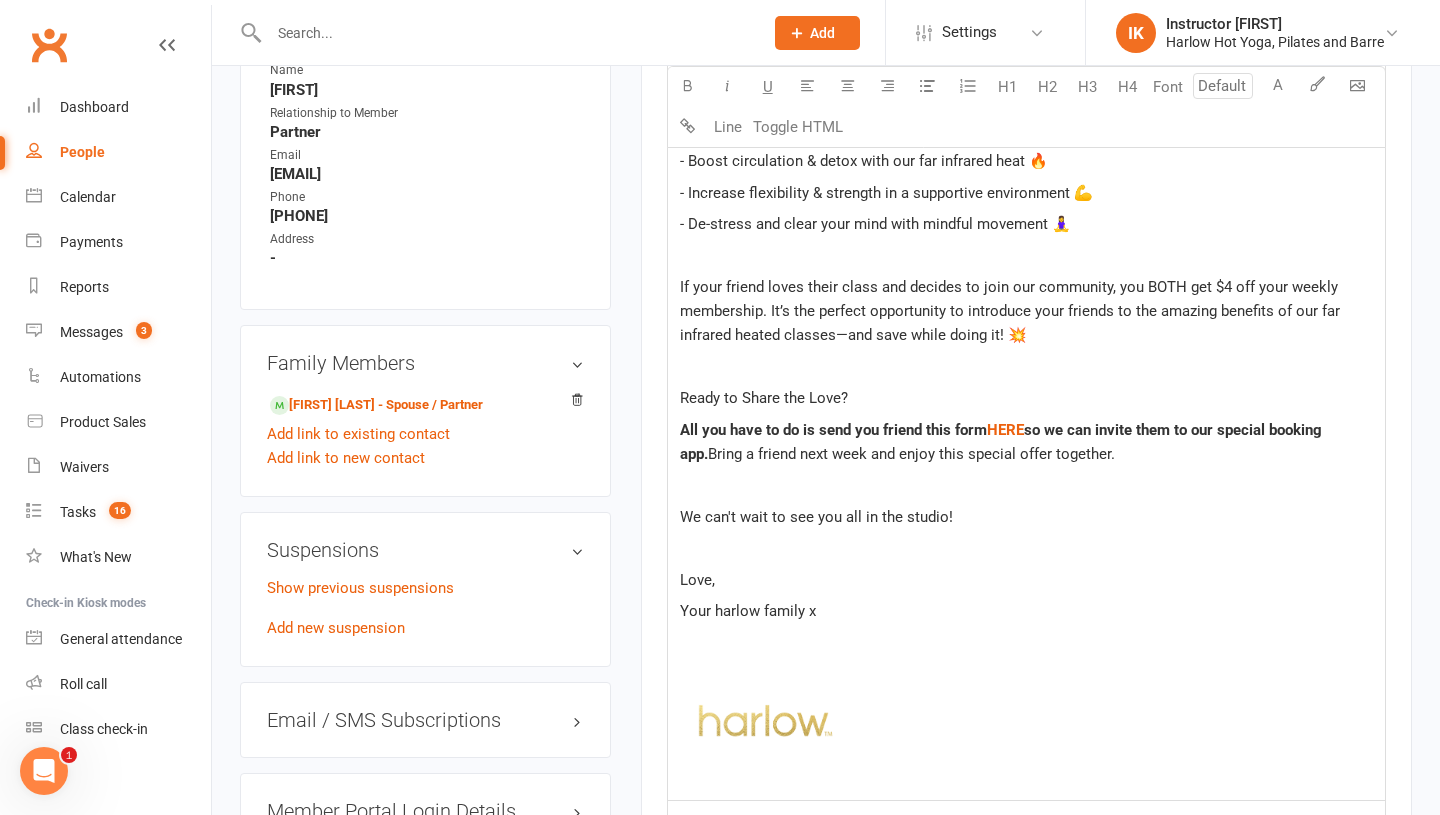 click 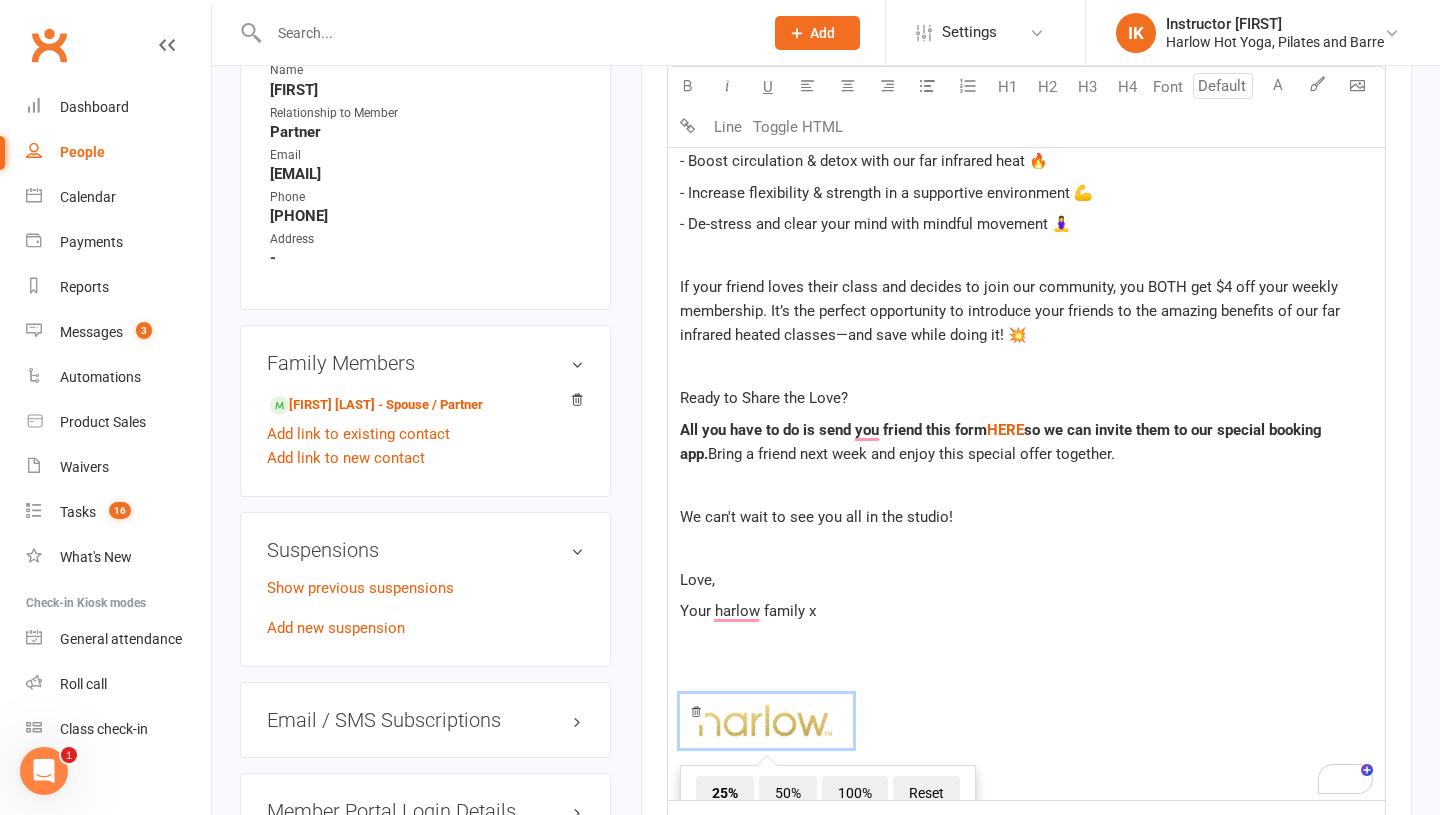 scroll, scrollTop: 1083, scrollLeft: 0, axis: vertical 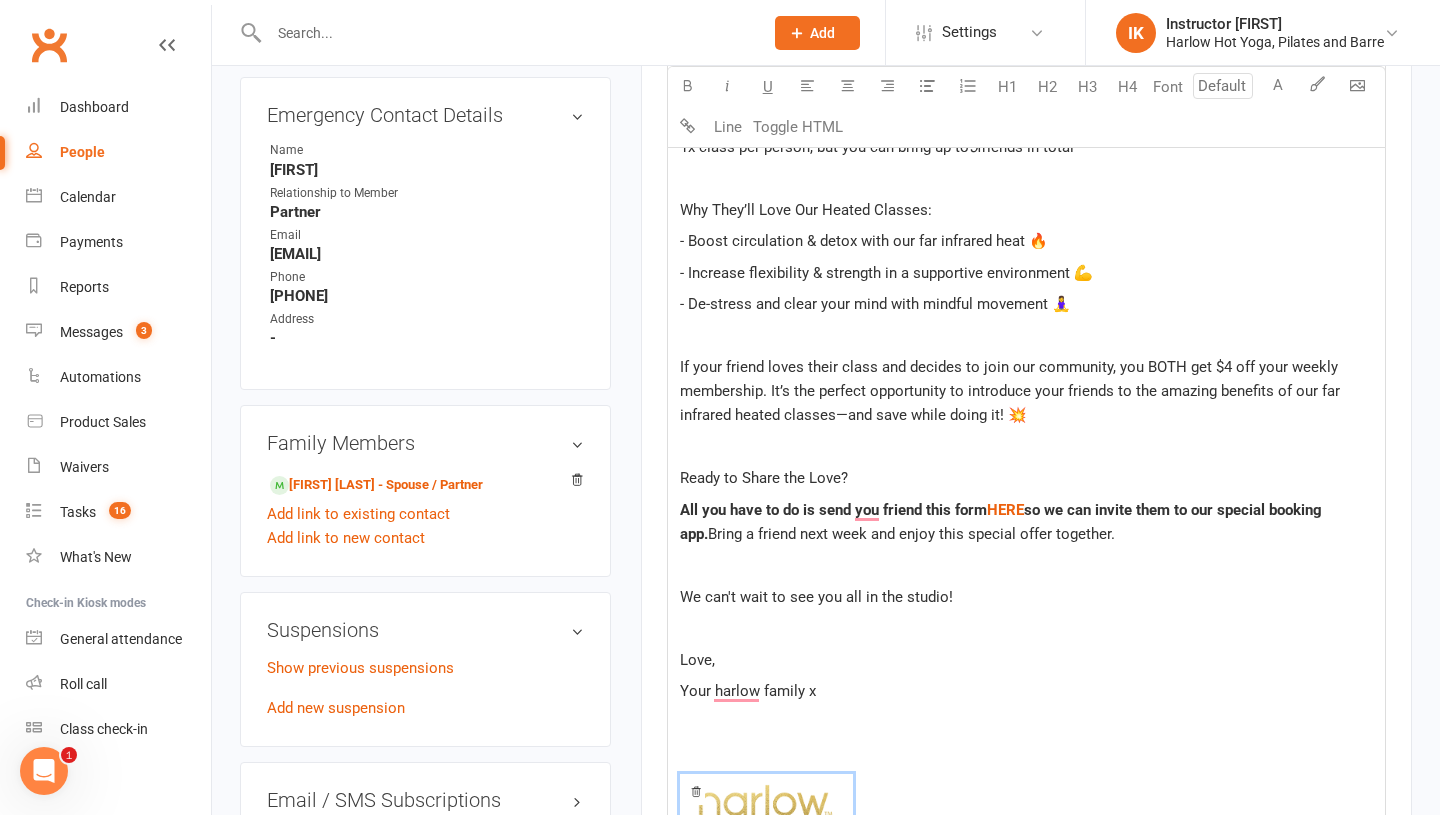 click at bounding box center (506, 33) 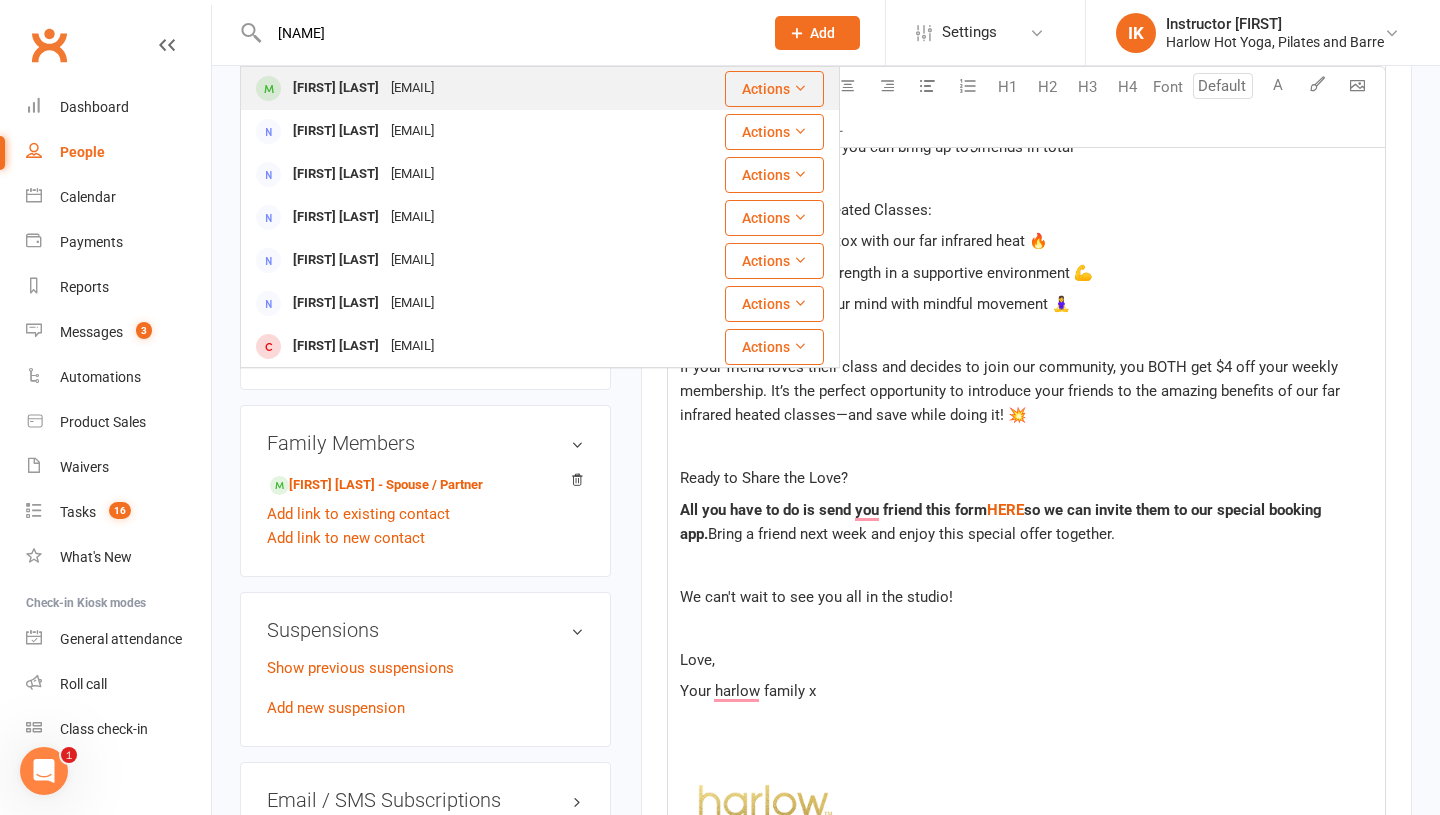 type on "nicollah" 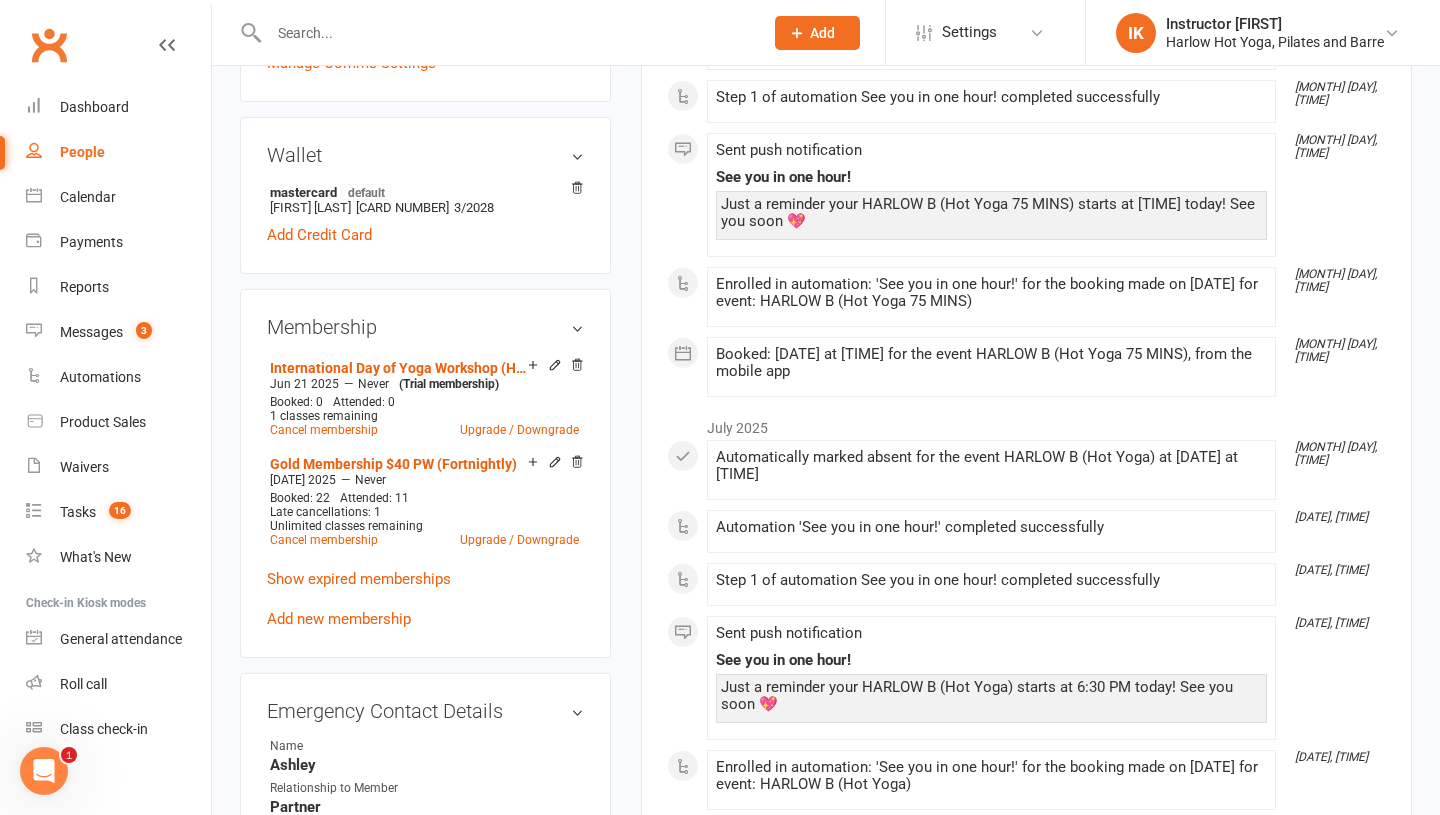 scroll, scrollTop: 600, scrollLeft: 0, axis: vertical 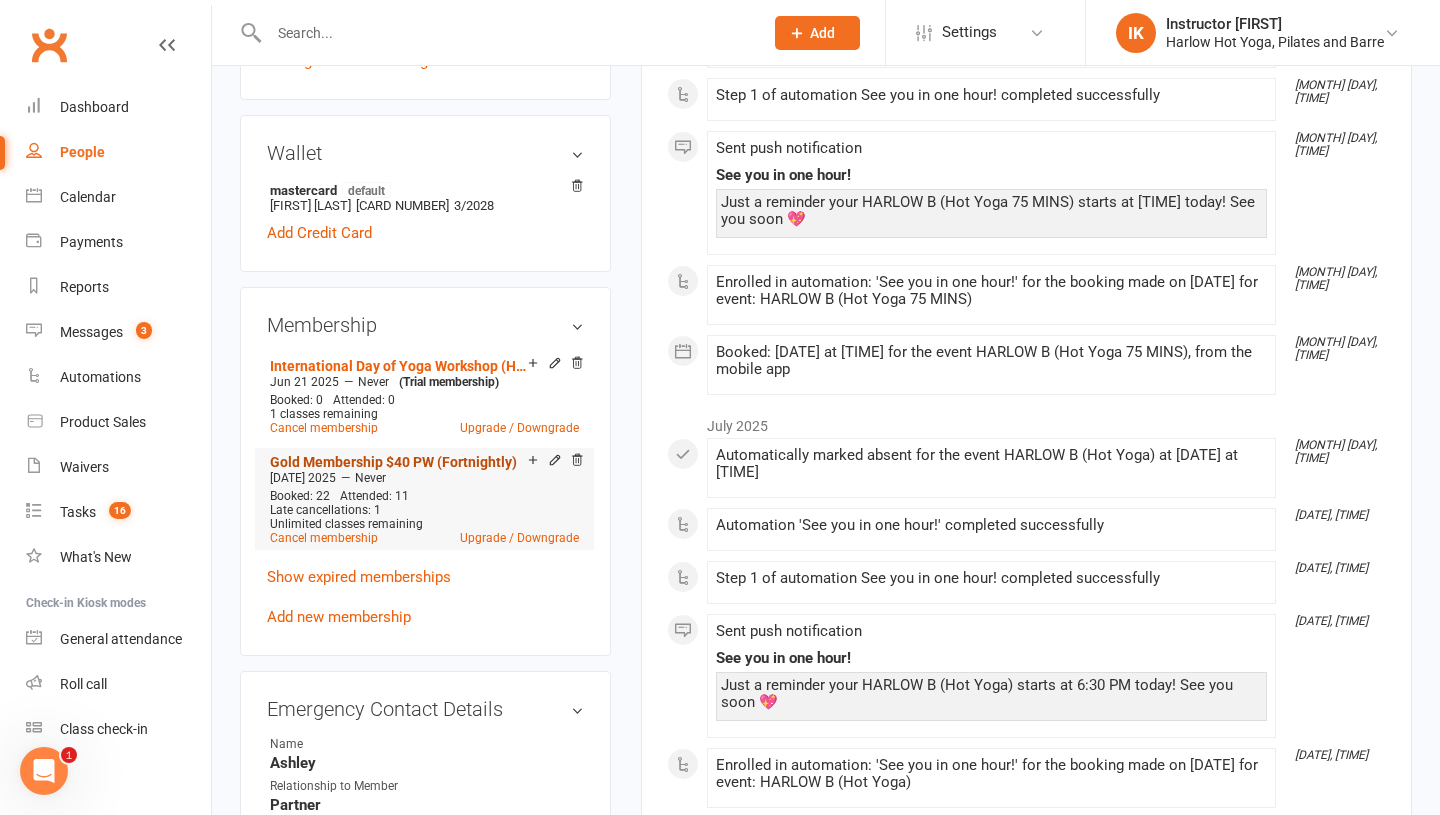 click on "Gold Membership $40 PW (Fortnightly)" at bounding box center (393, 462) 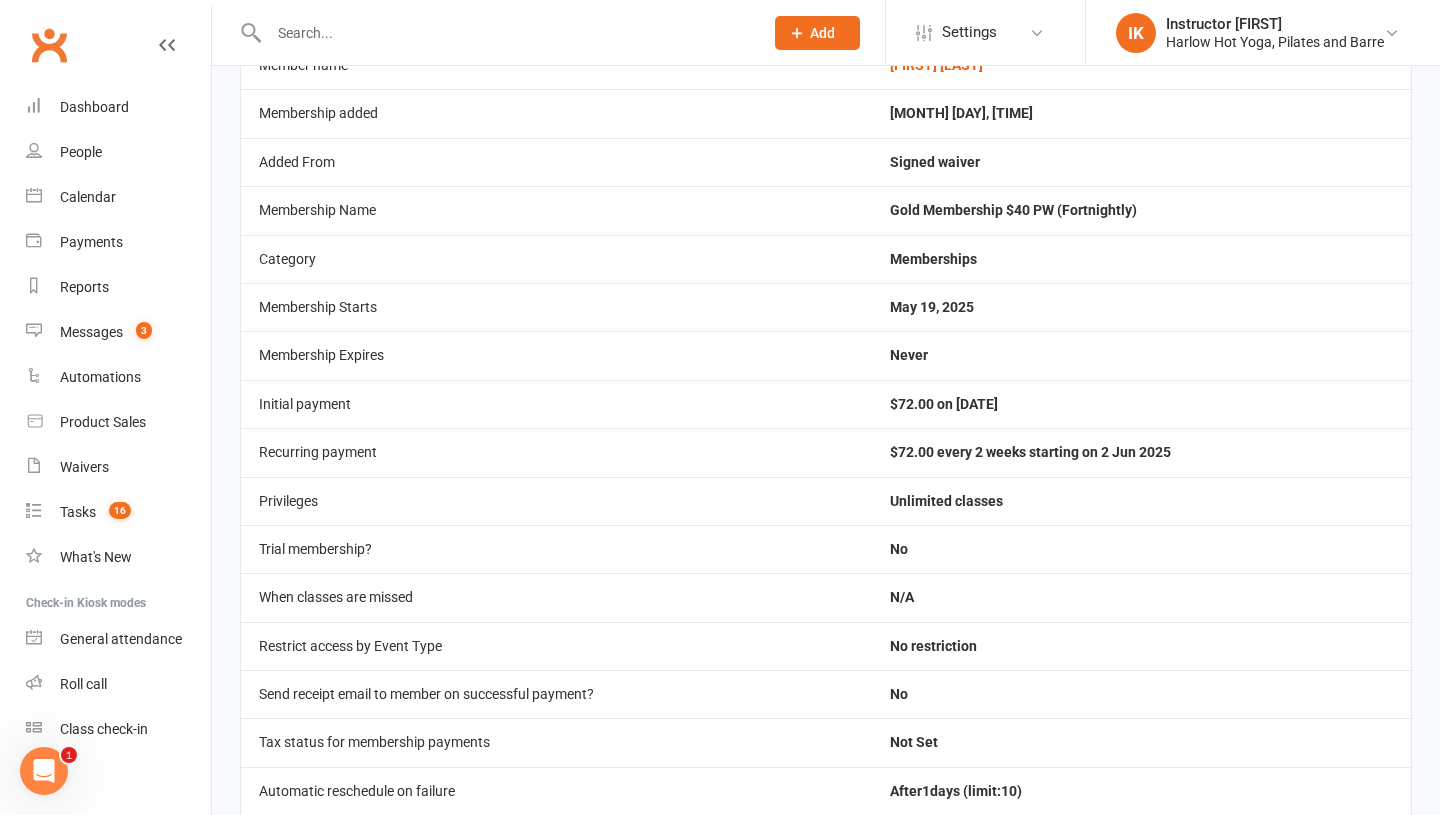scroll, scrollTop: 0, scrollLeft: 0, axis: both 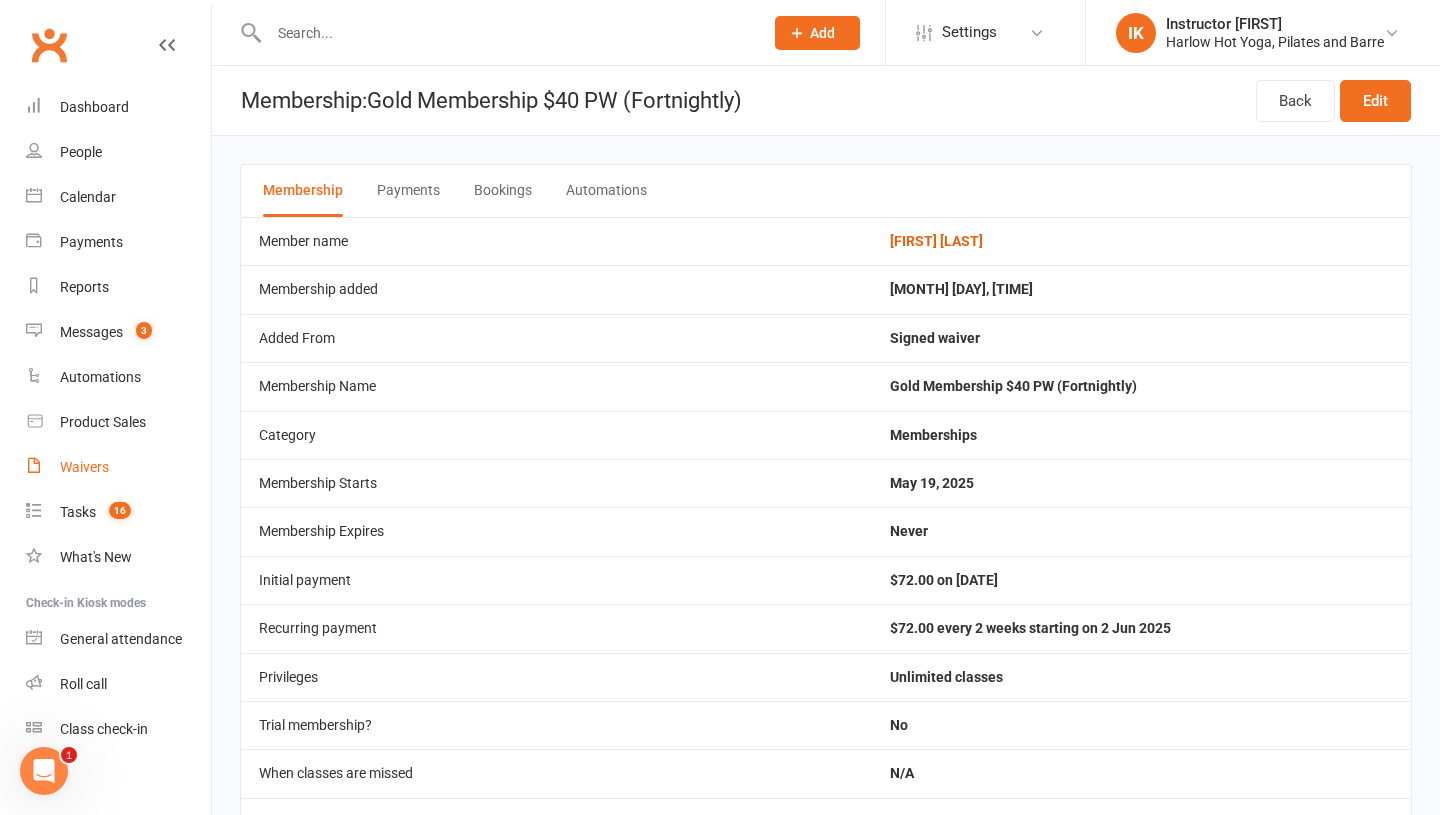 click on "Waivers" at bounding box center (84, 467) 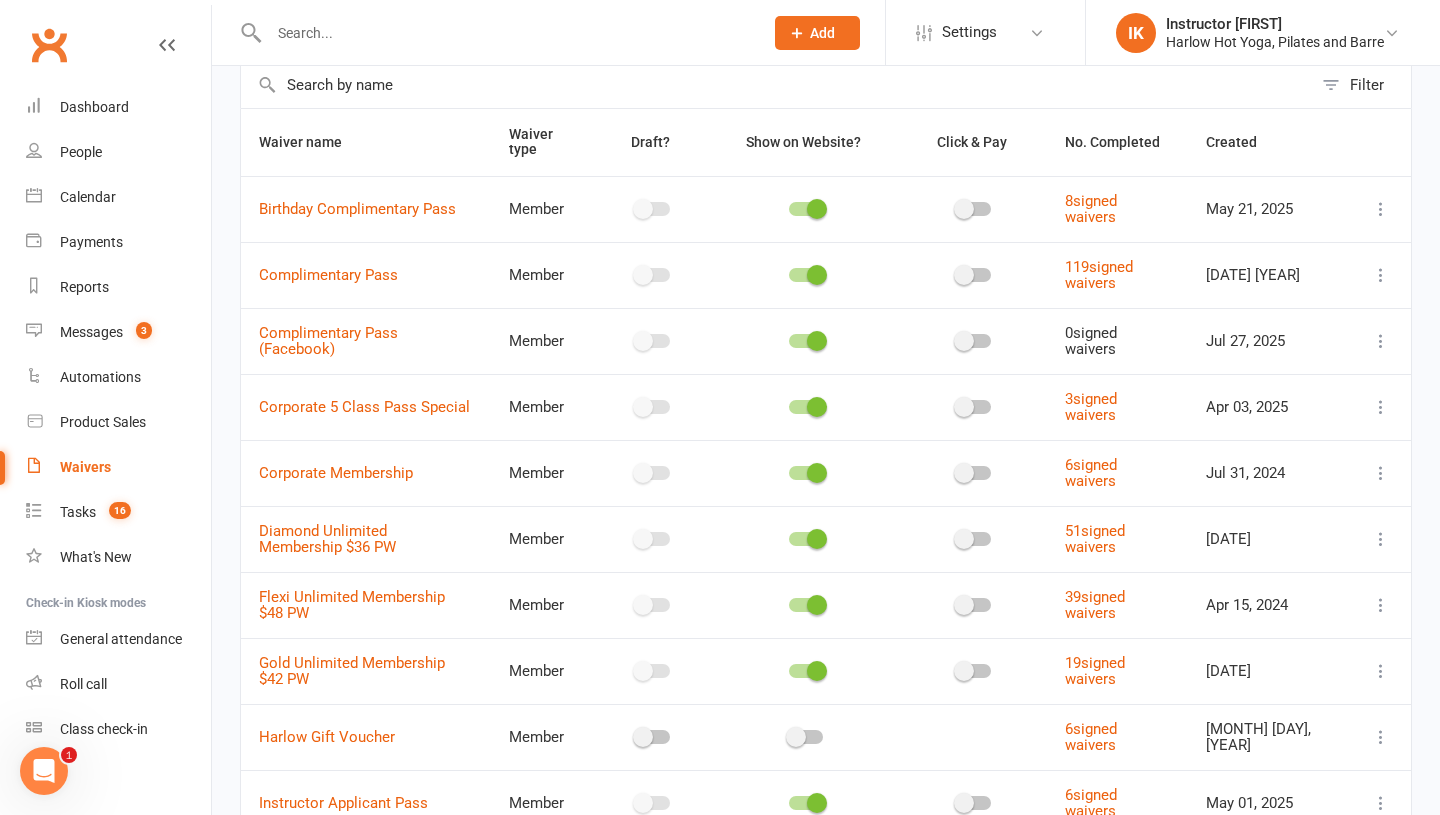 scroll, scrollTop: 99, scrollLeft: 0, axis: vertical 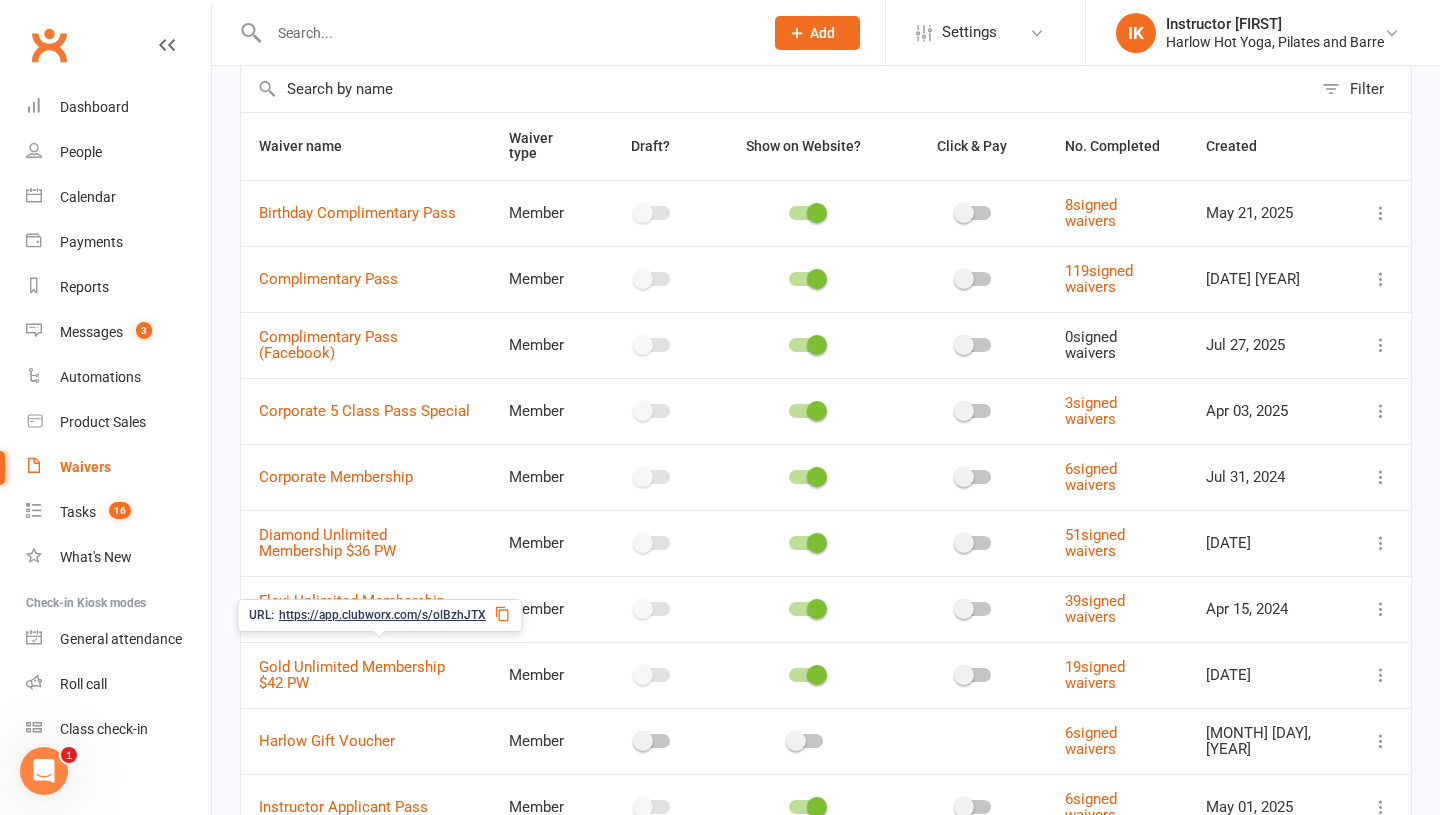 click 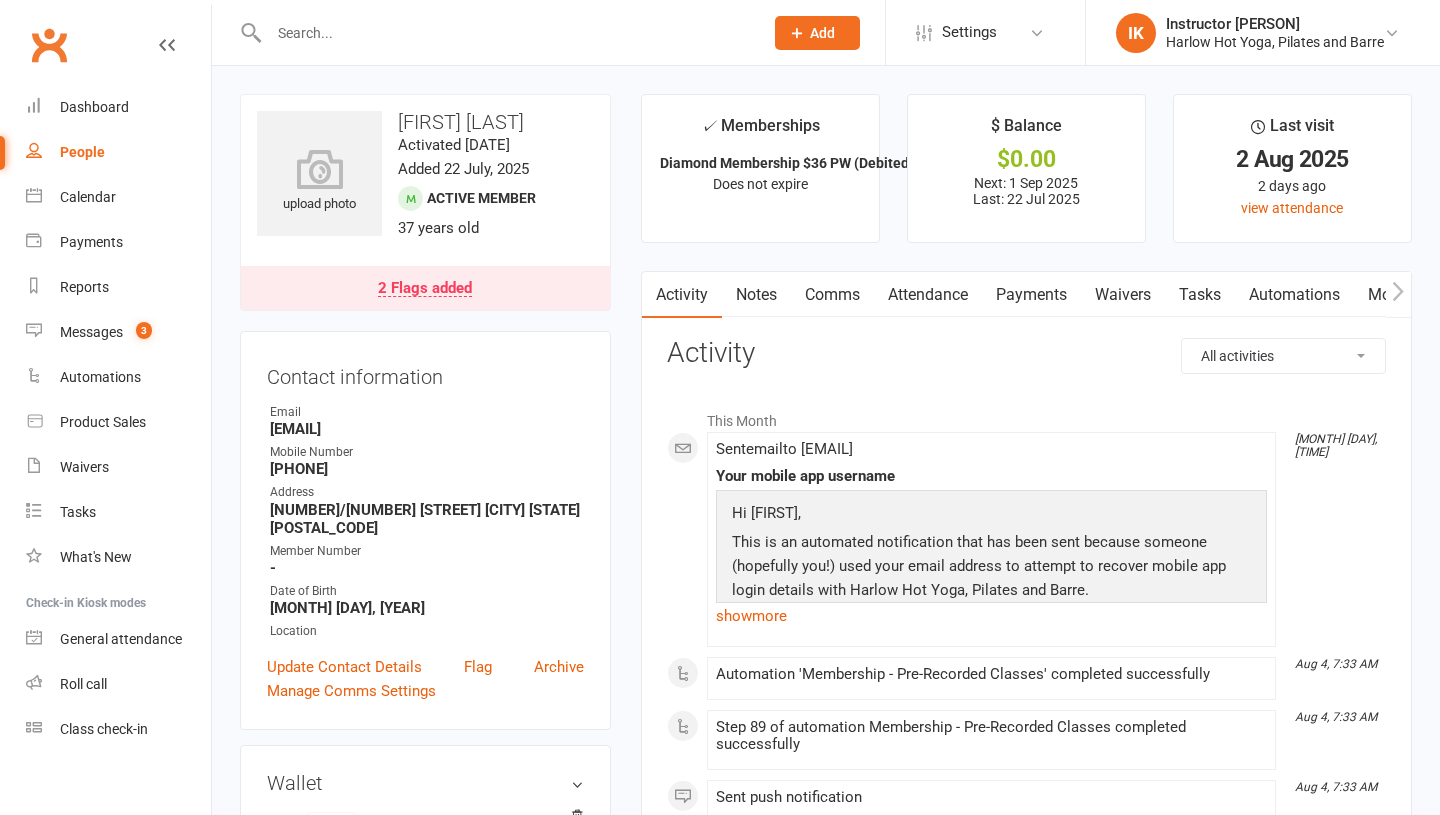 scroll, scrollTop: 0, scrollLeft: 0, axis: both 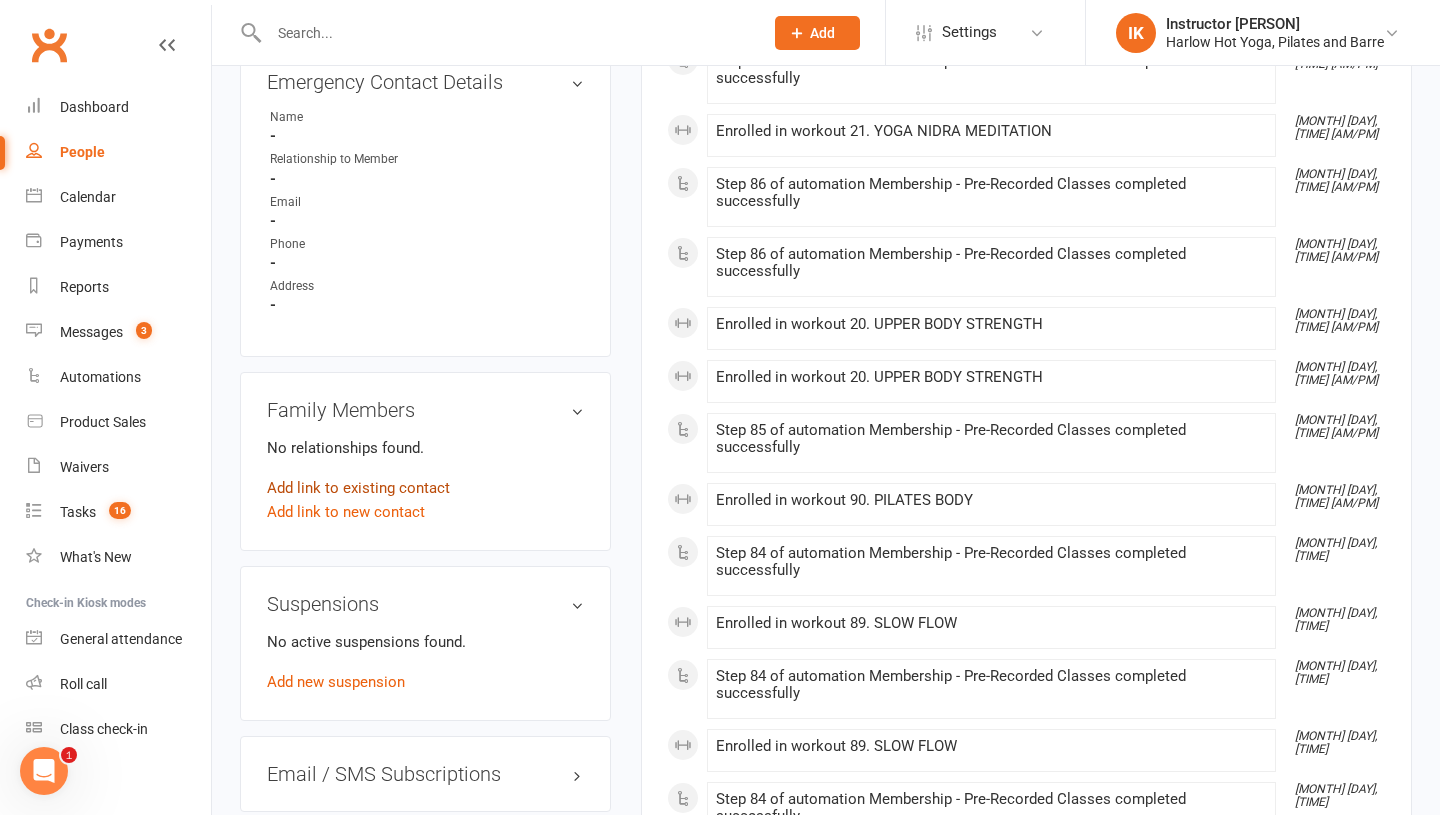 click on "Add link to existing contact" at bounding box center (358, 488) 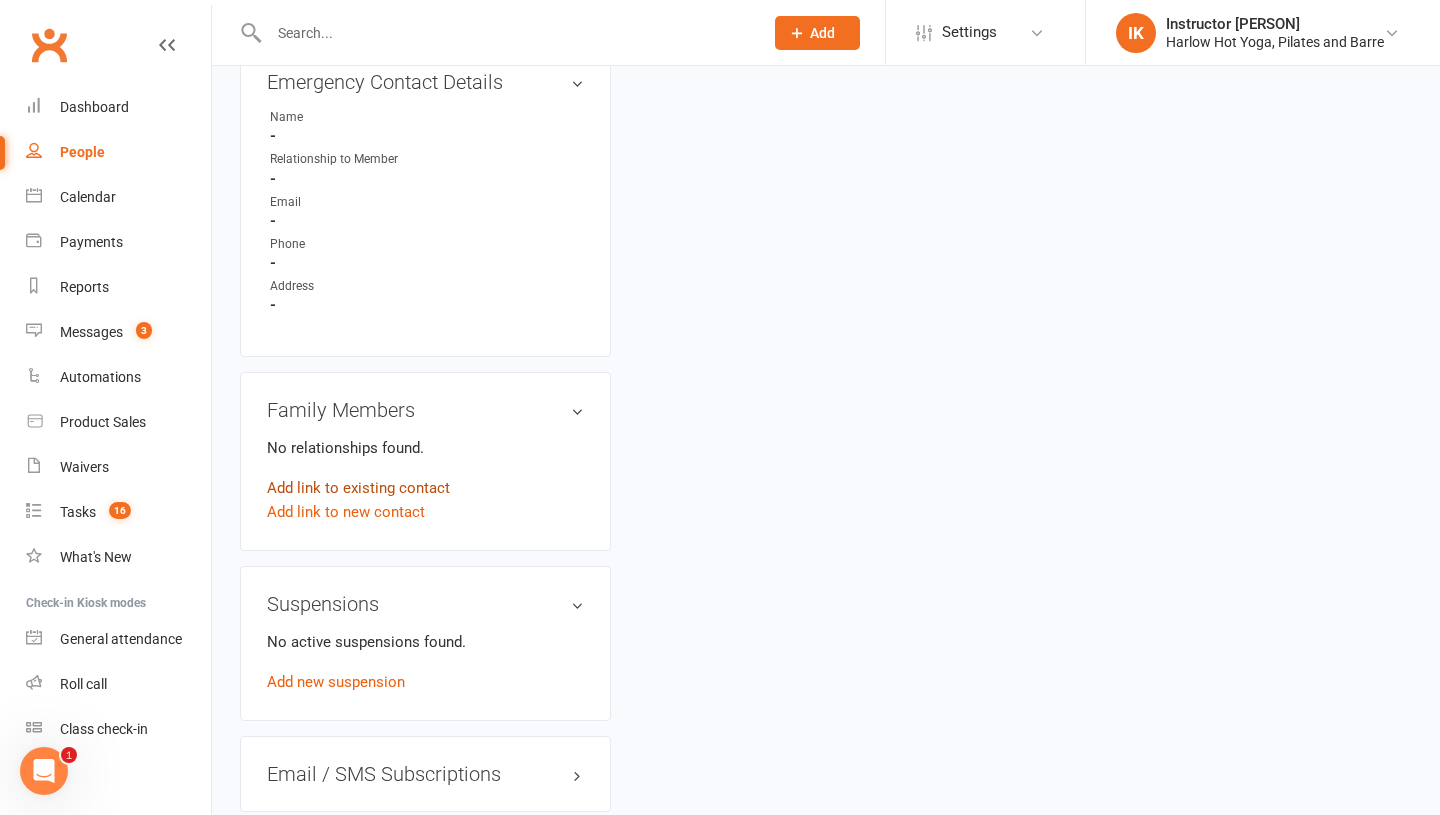 scroll, scrollTop: 0, scrollLeft: 0, axis: both 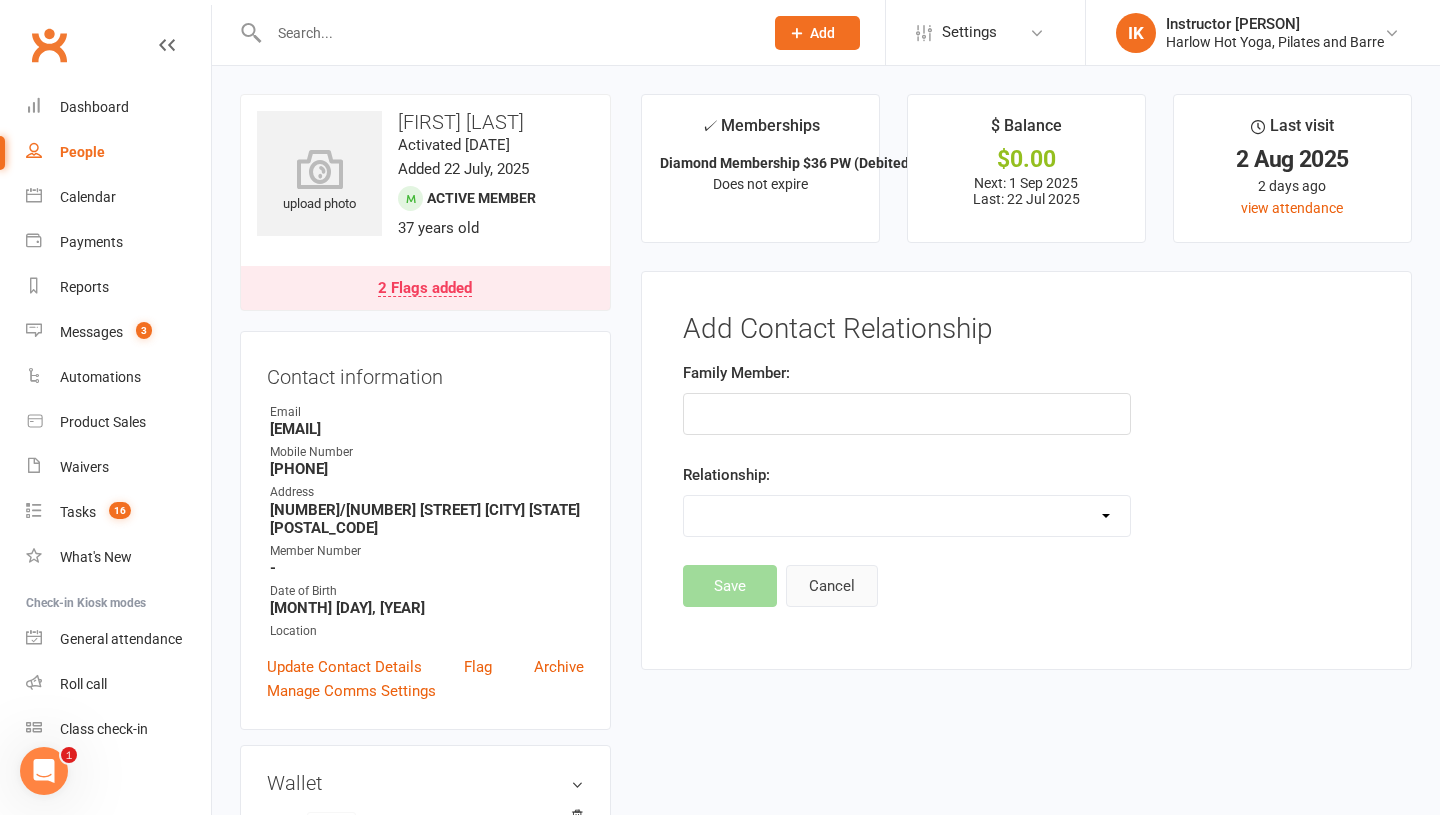 click on "Cancel" at bounding box center [832, 586] 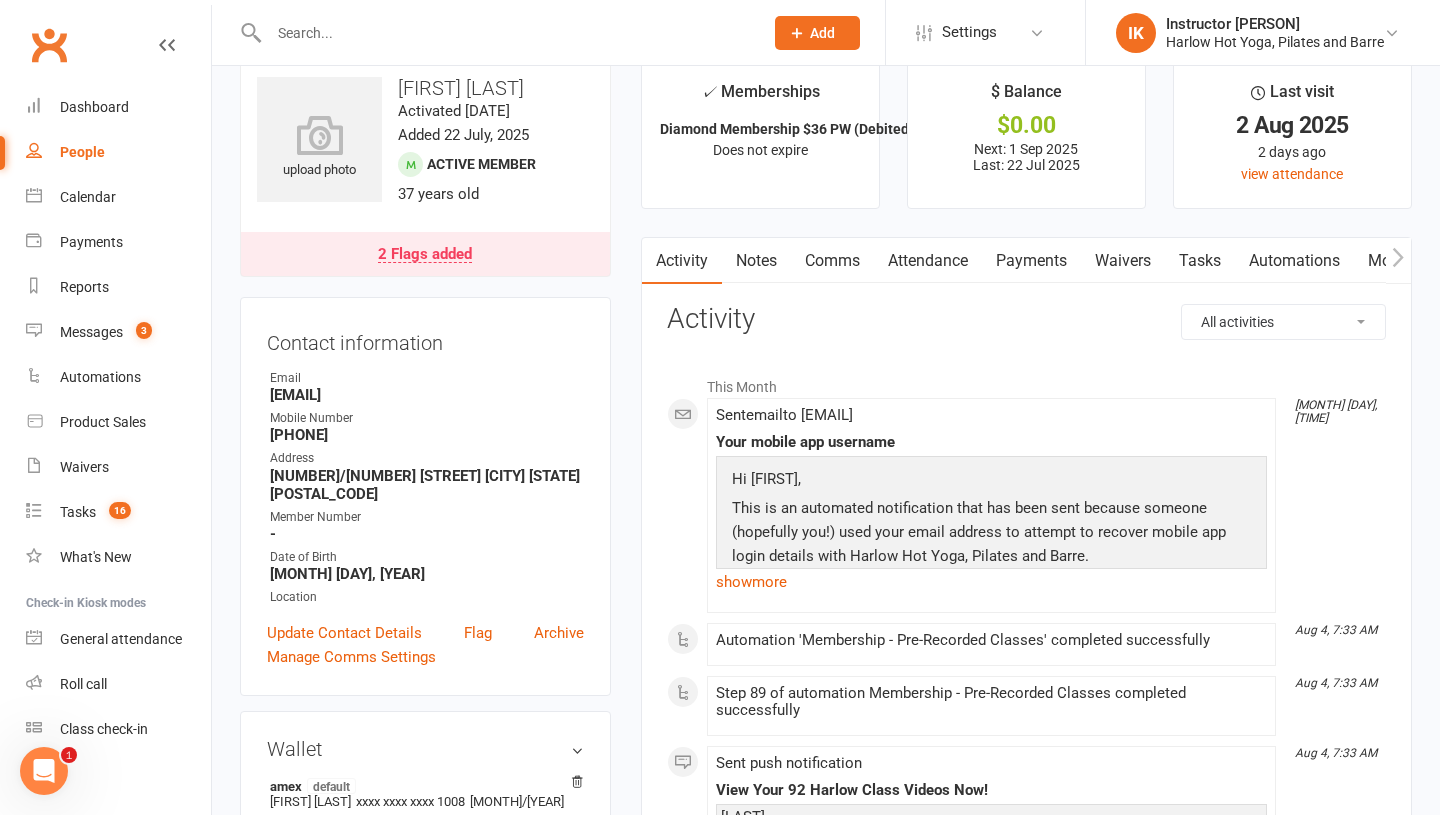 scroll, scrollTop: 0, scrollLeft: 0, axis: both 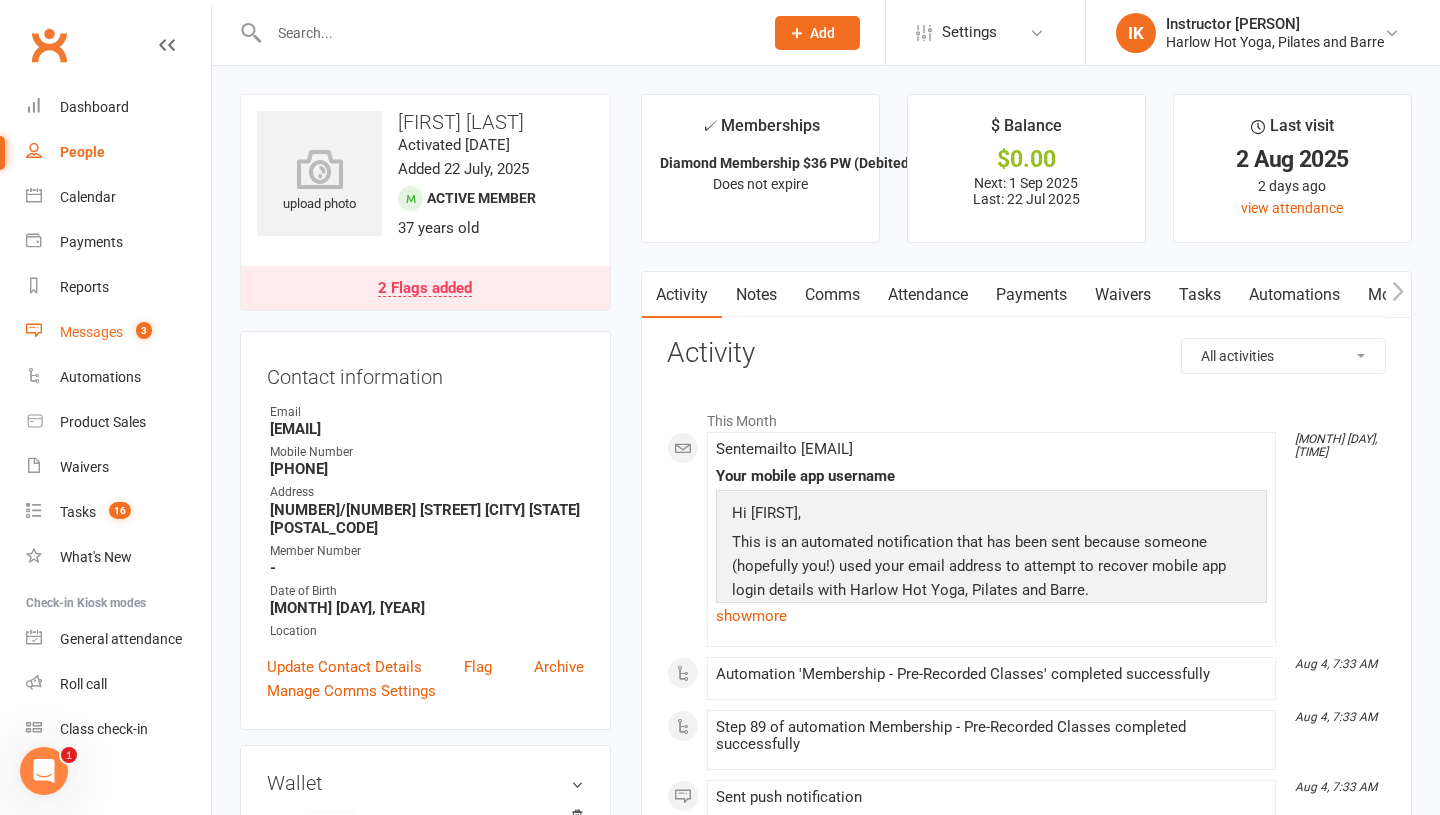 click on "Messages   3" at bounding box center [118, 332] 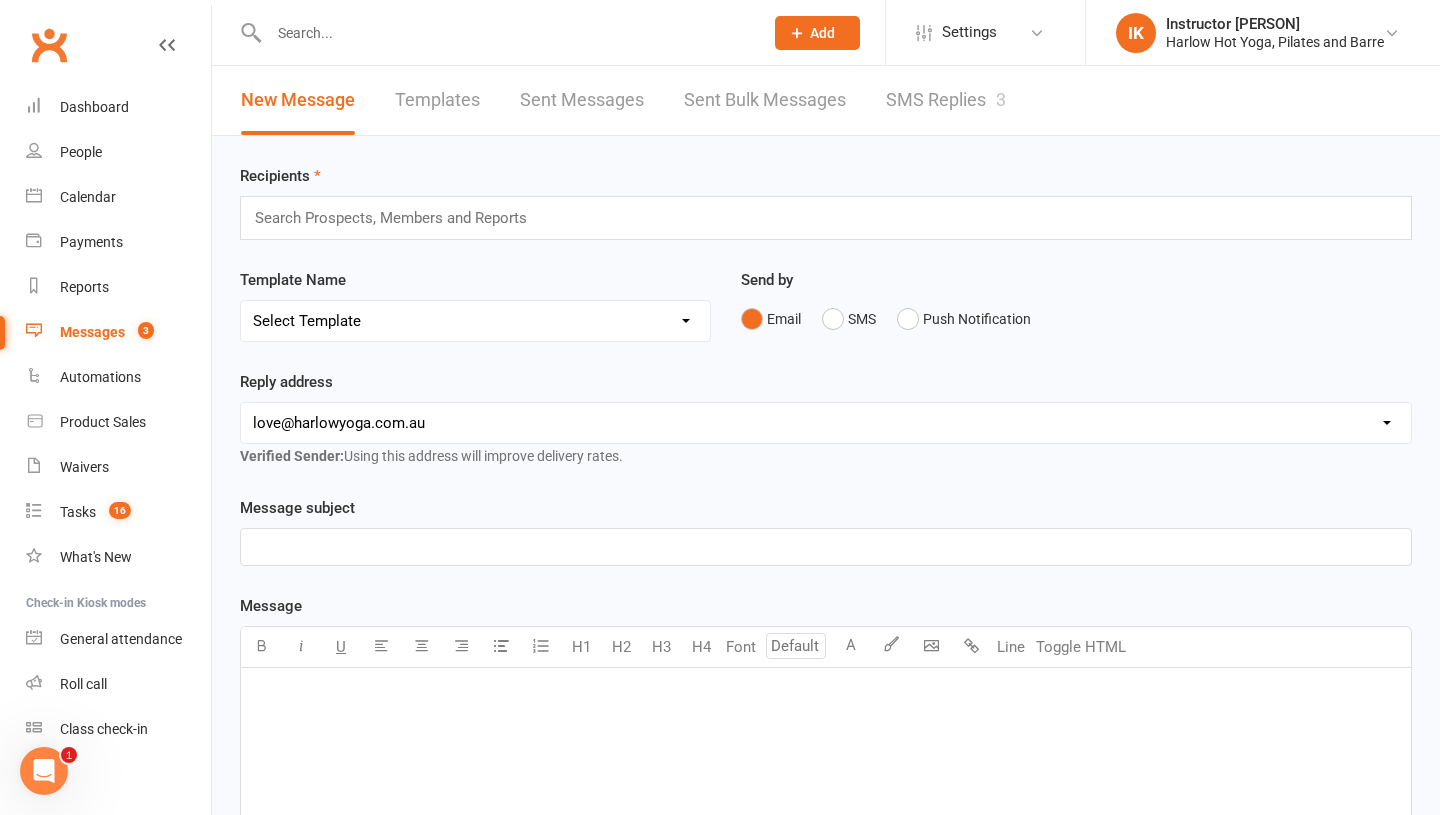 click on "SMS Replies  3" at bounding box center [946, 100] 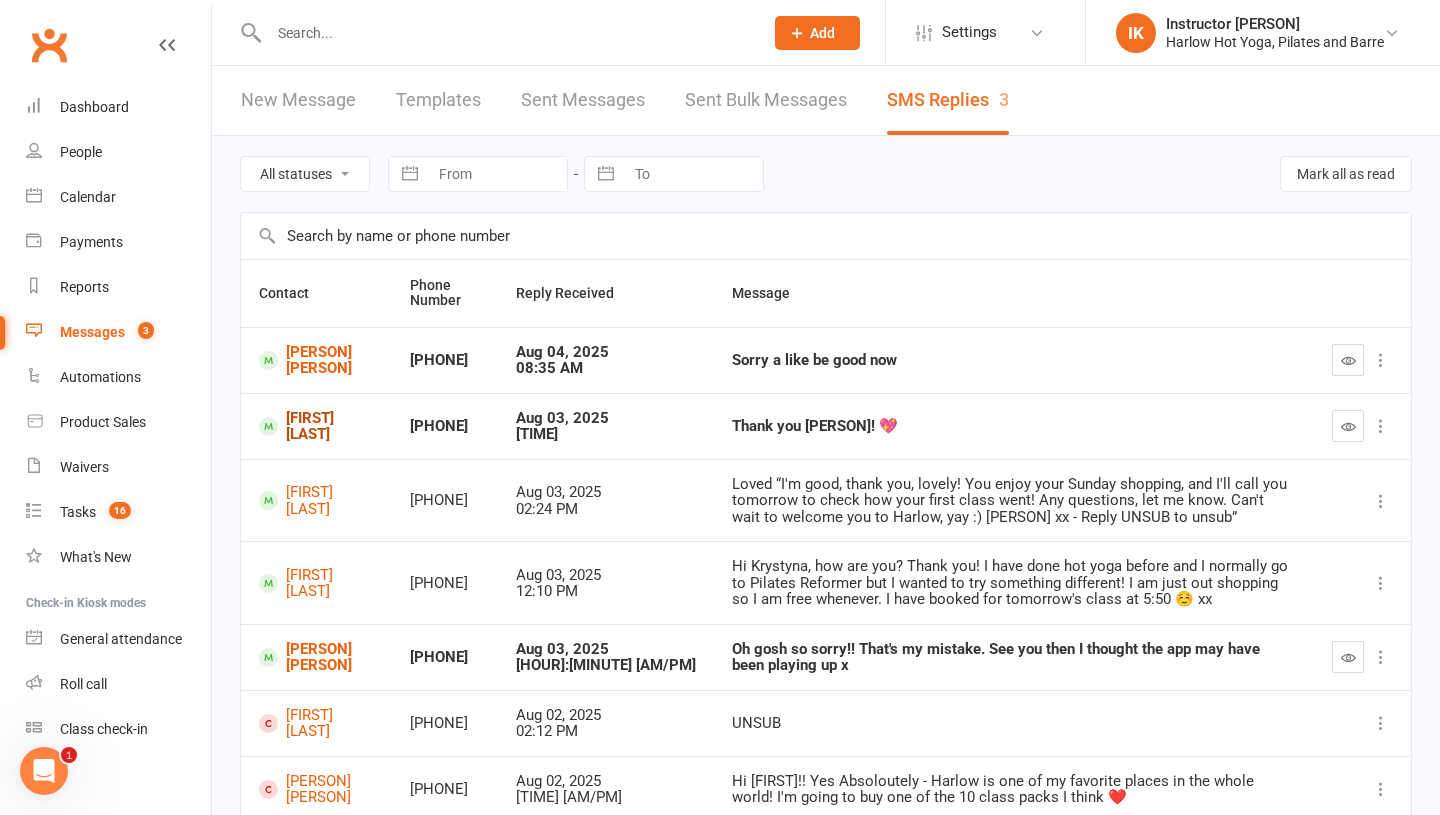 click on "[FIRST] [LAST]" at bounding box center (316, 426) 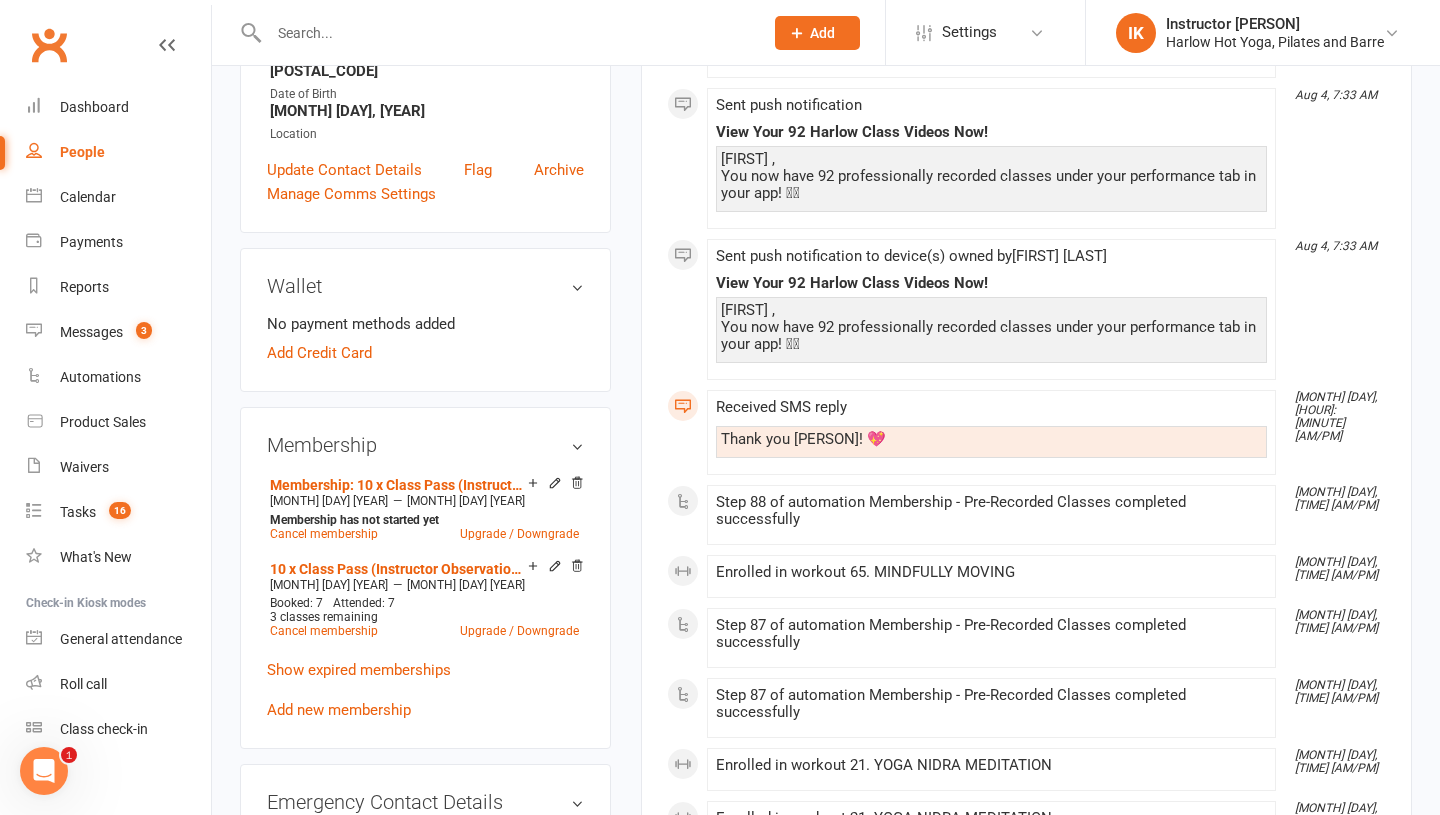 scroll, scrollTop: 448, scrollLeft: 0, axis: vertical 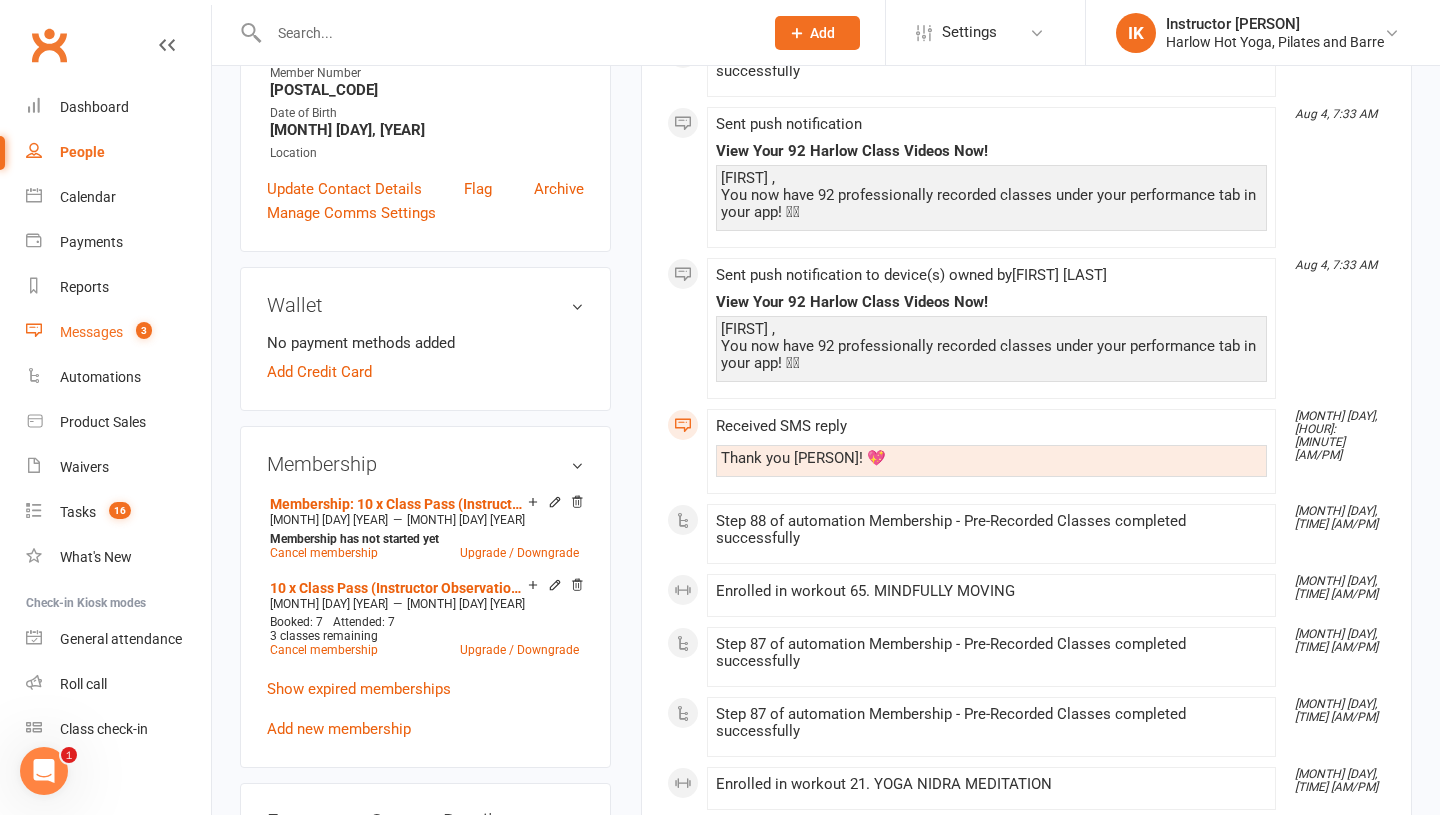 click on "Messages   3" at bounding box center [118, 332] 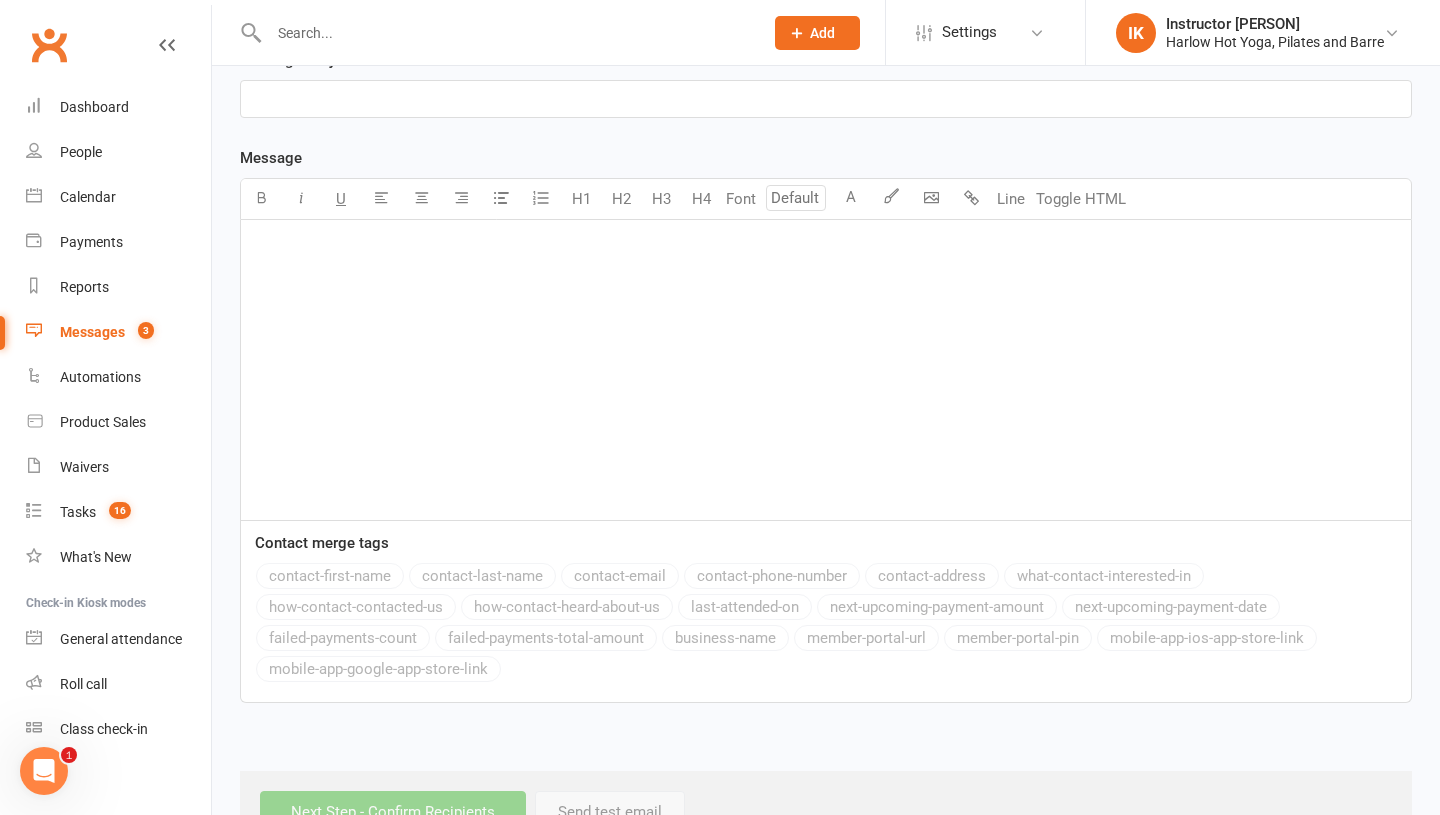 scroll, scrollTop: 0, scrollLeft: 0, axis: both 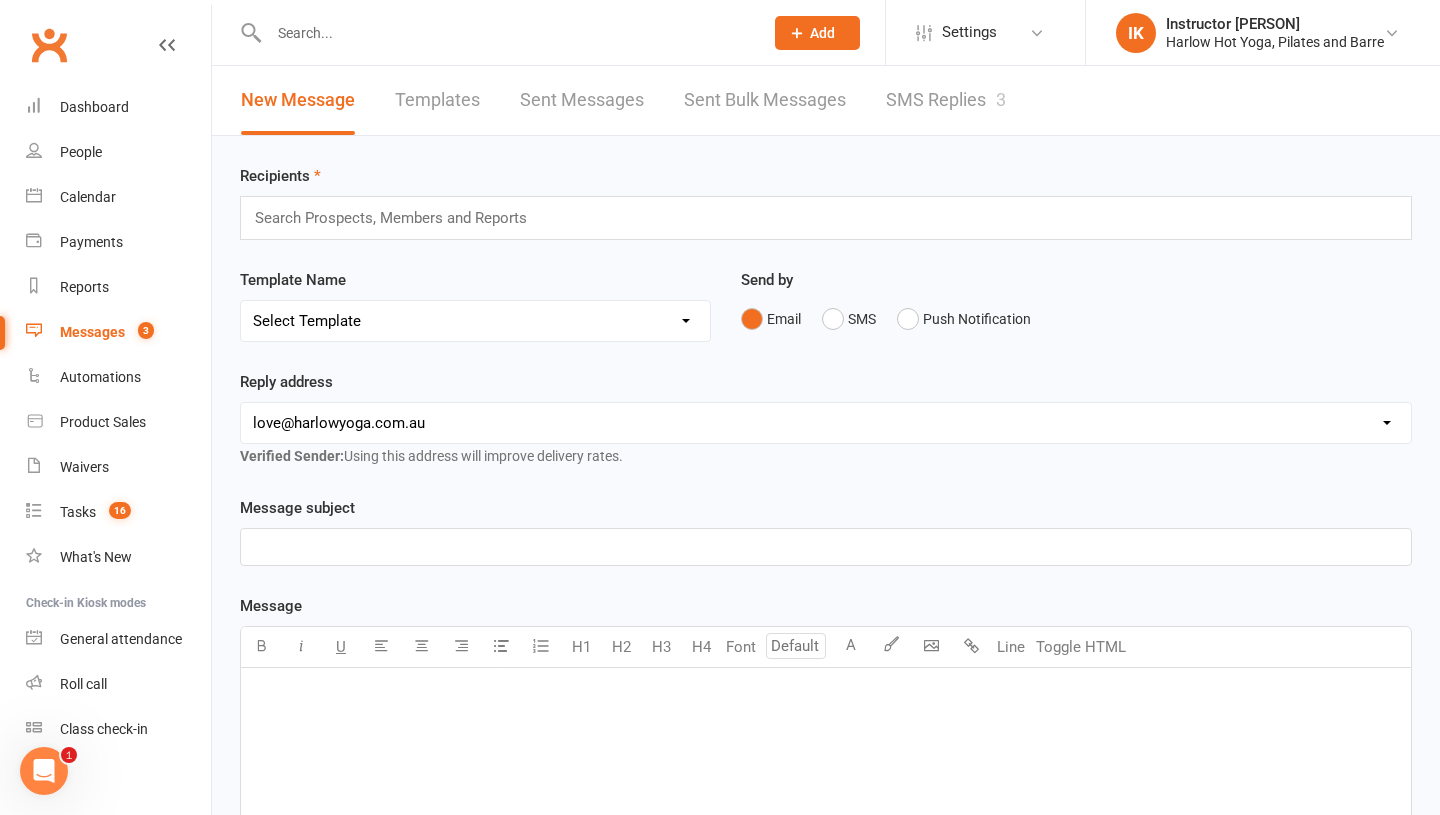 click on "SMS Replies  3" at bounding box center (946, 100) 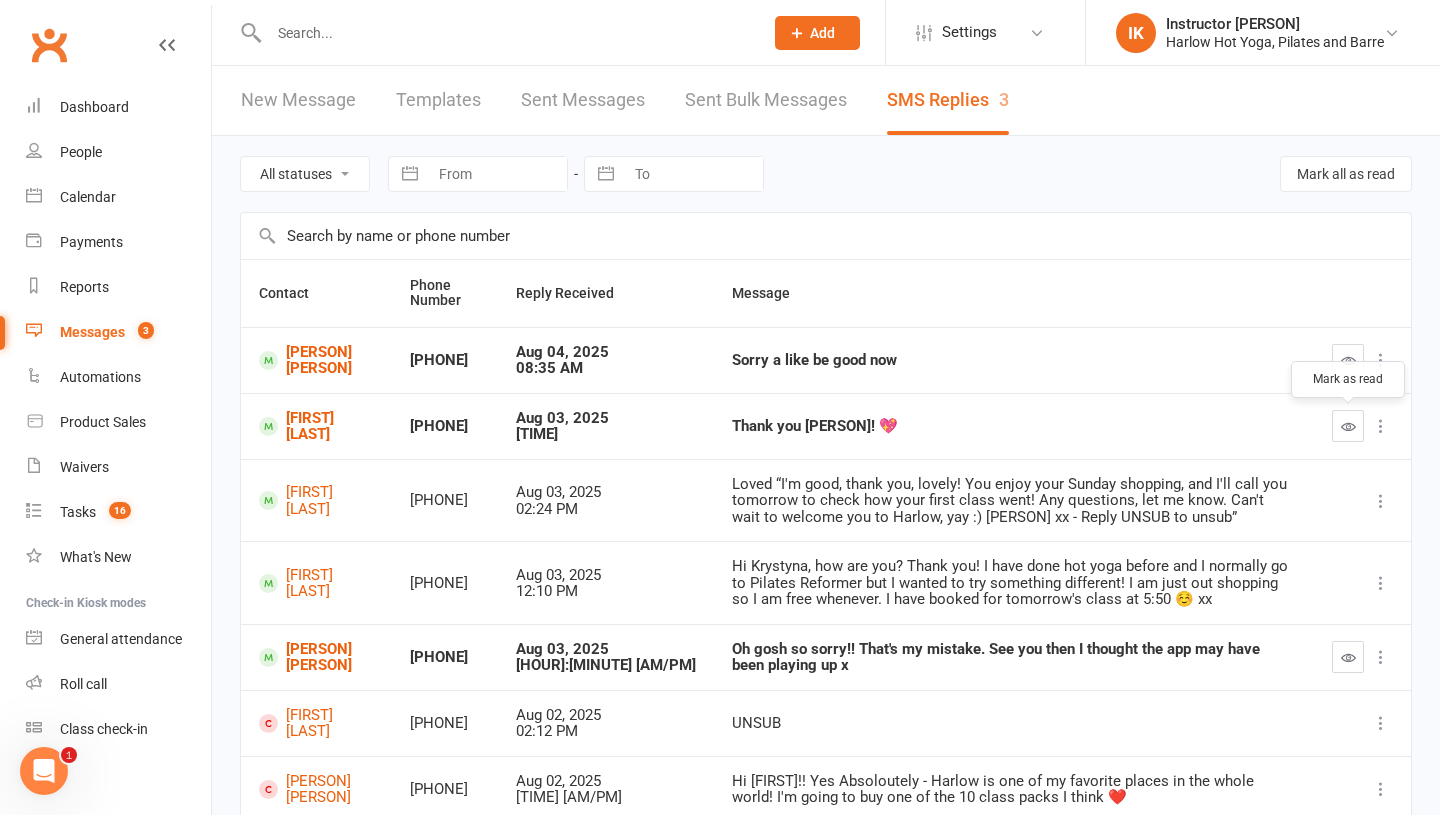 click at bounding box center (1348, 426) 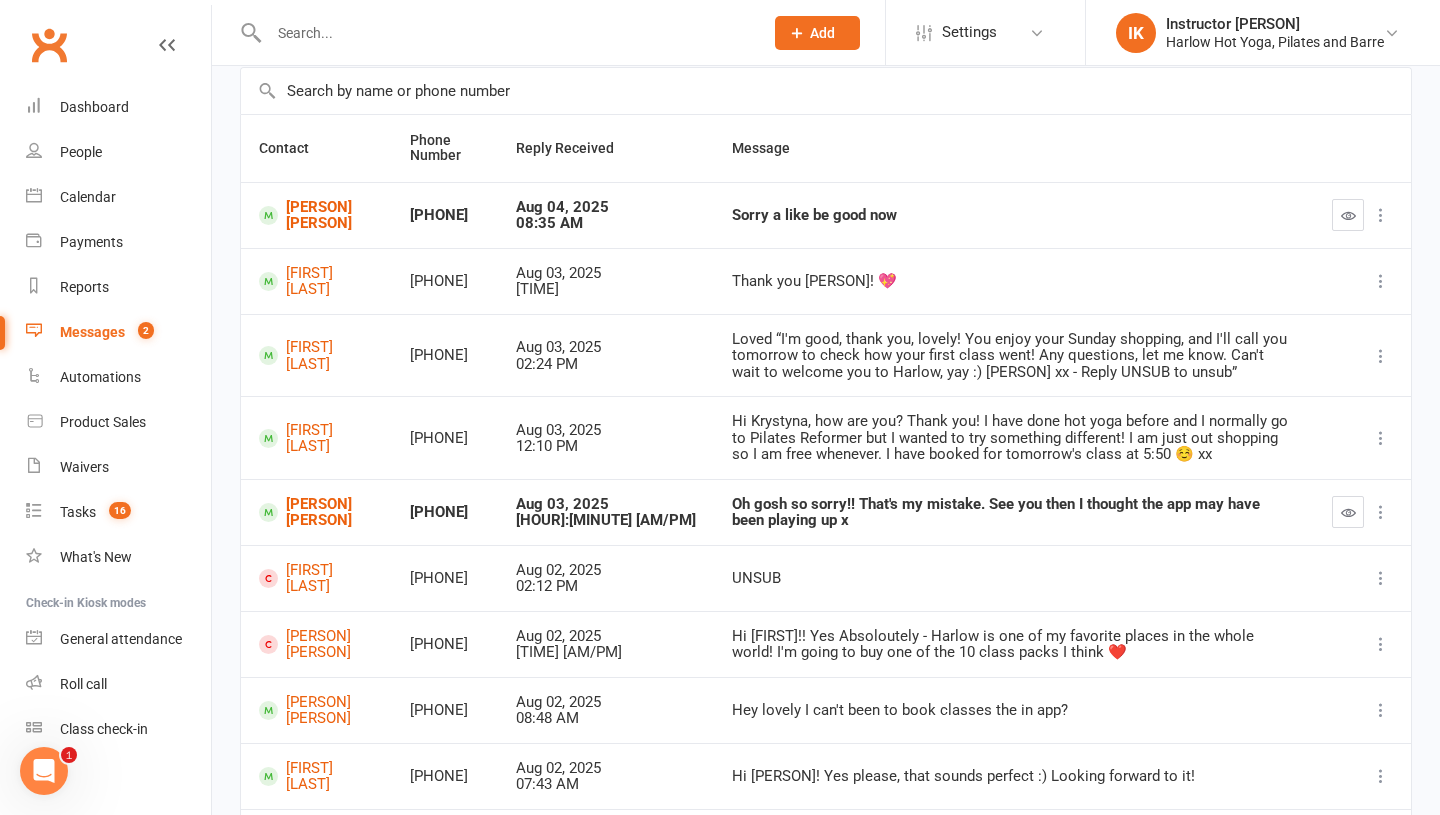 scroll, scrollTop: 149, scrollLeft: 0, axis: vertical 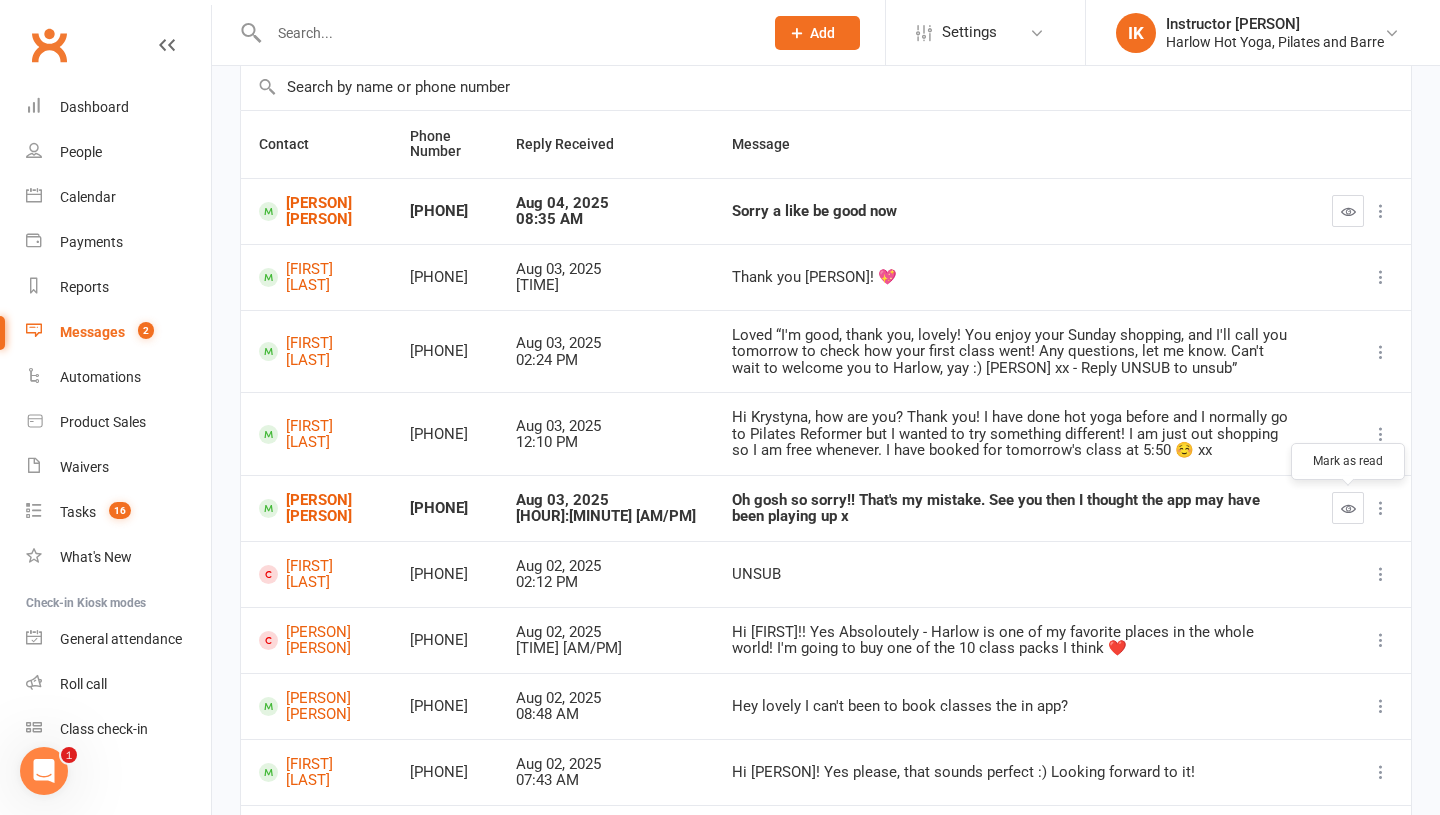 click at bounding box center (1348, 508) 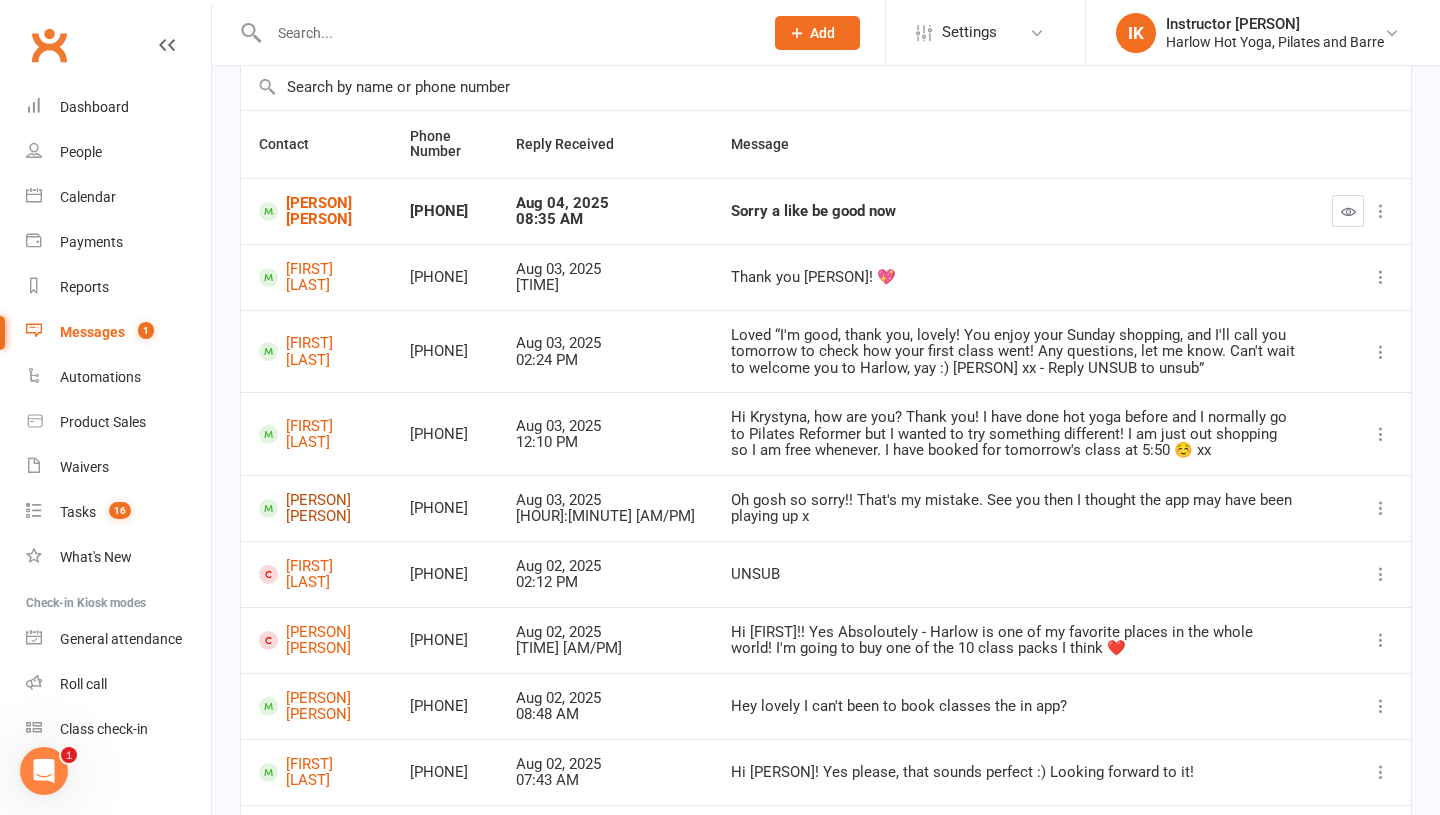 click on "[PERSON] [PERSON]" at bounding box center [316, 508] 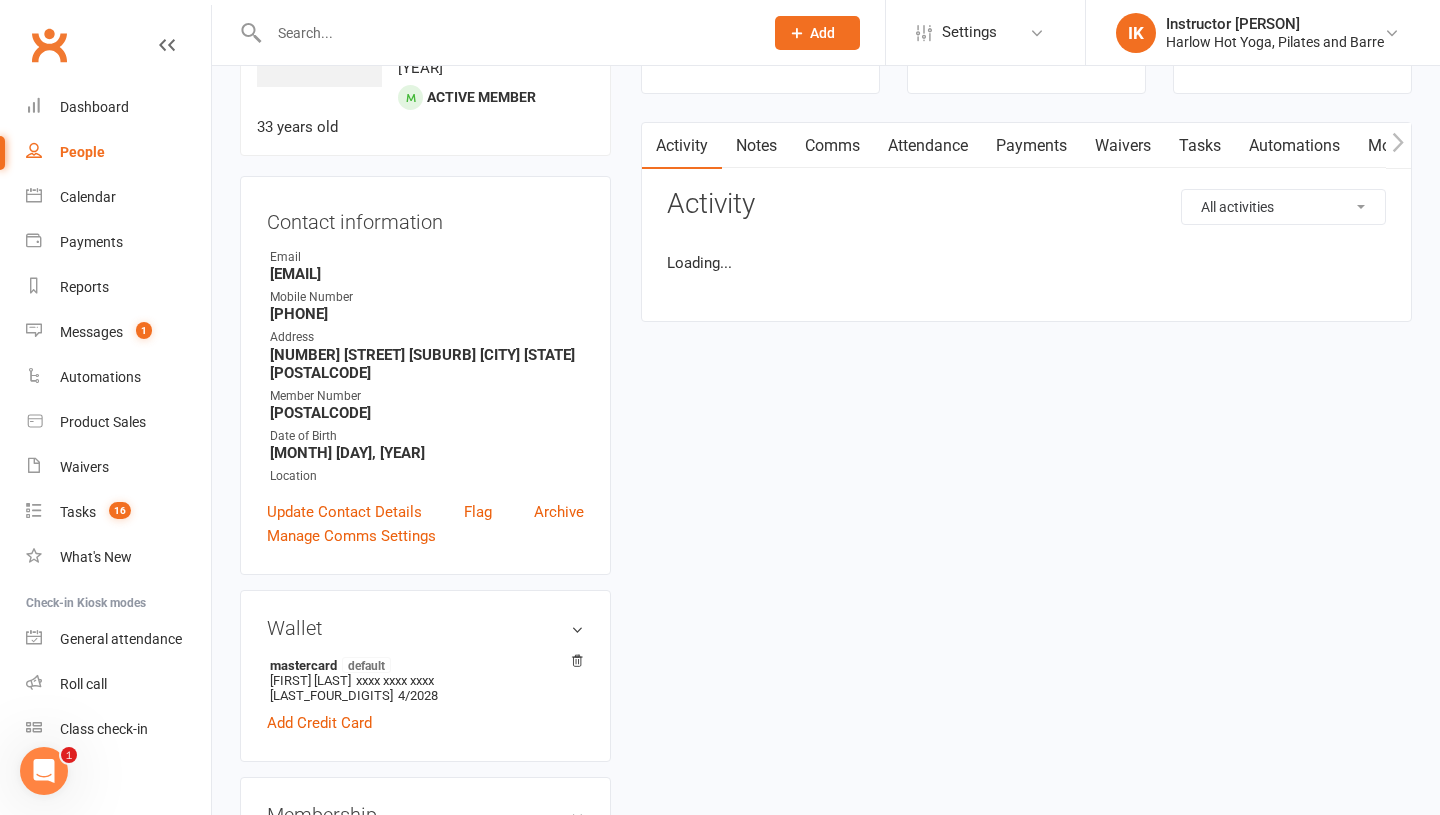 scroll, scrollTop: 0, scrollLeft: 0, axis: both 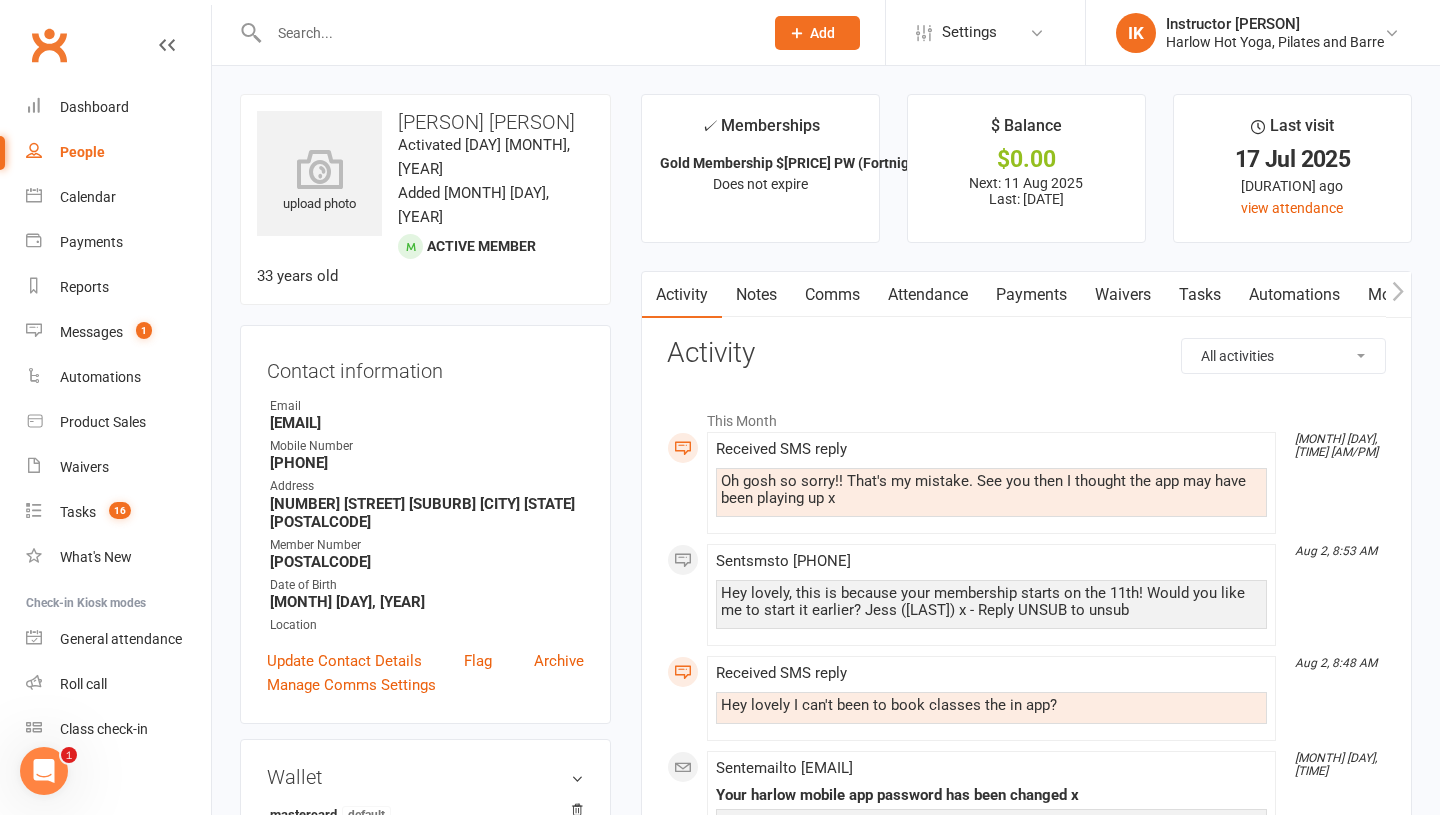 click on "Comms" at bounding box center [832, 295] 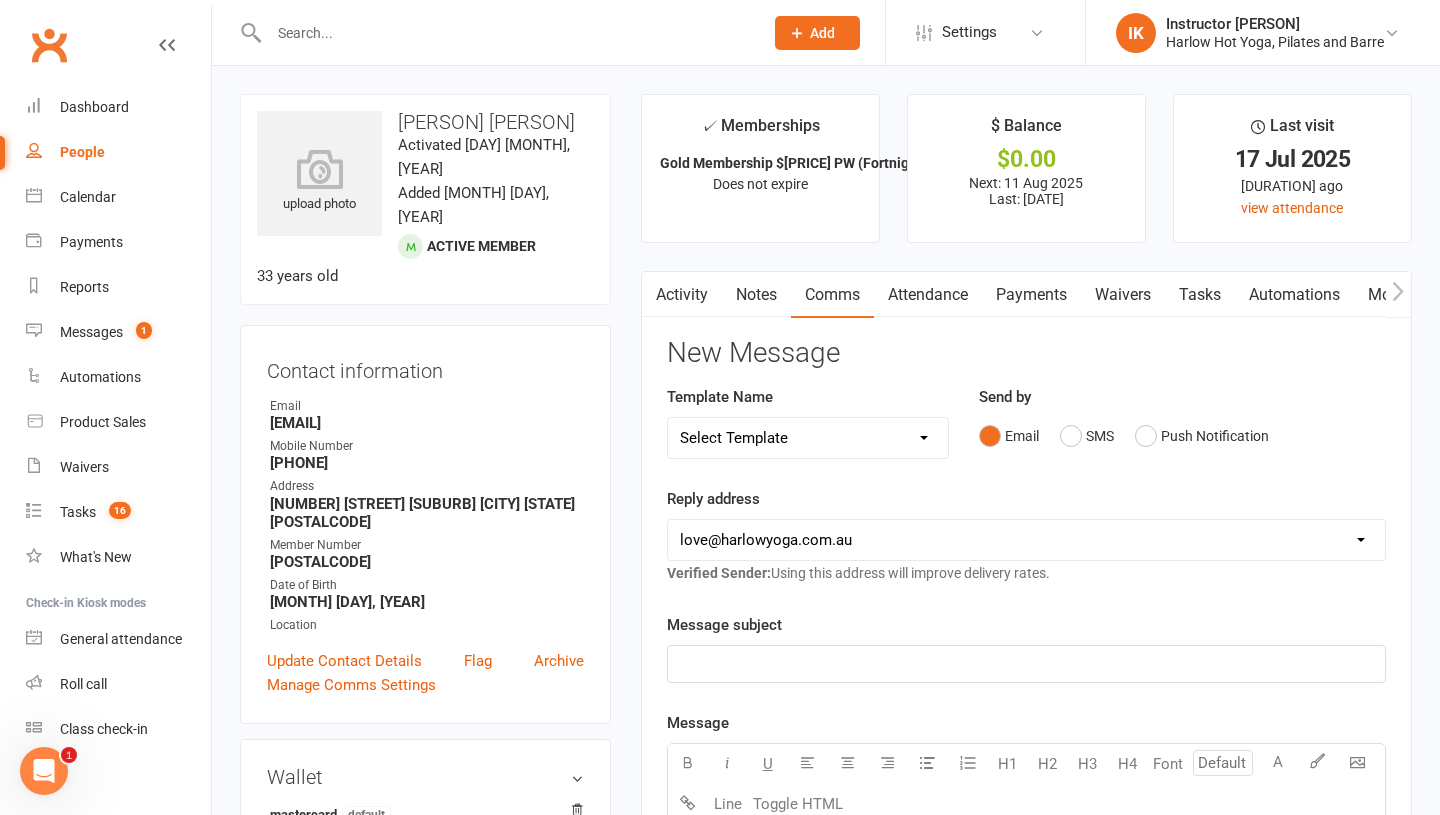 click at bounding box center (654, 294) 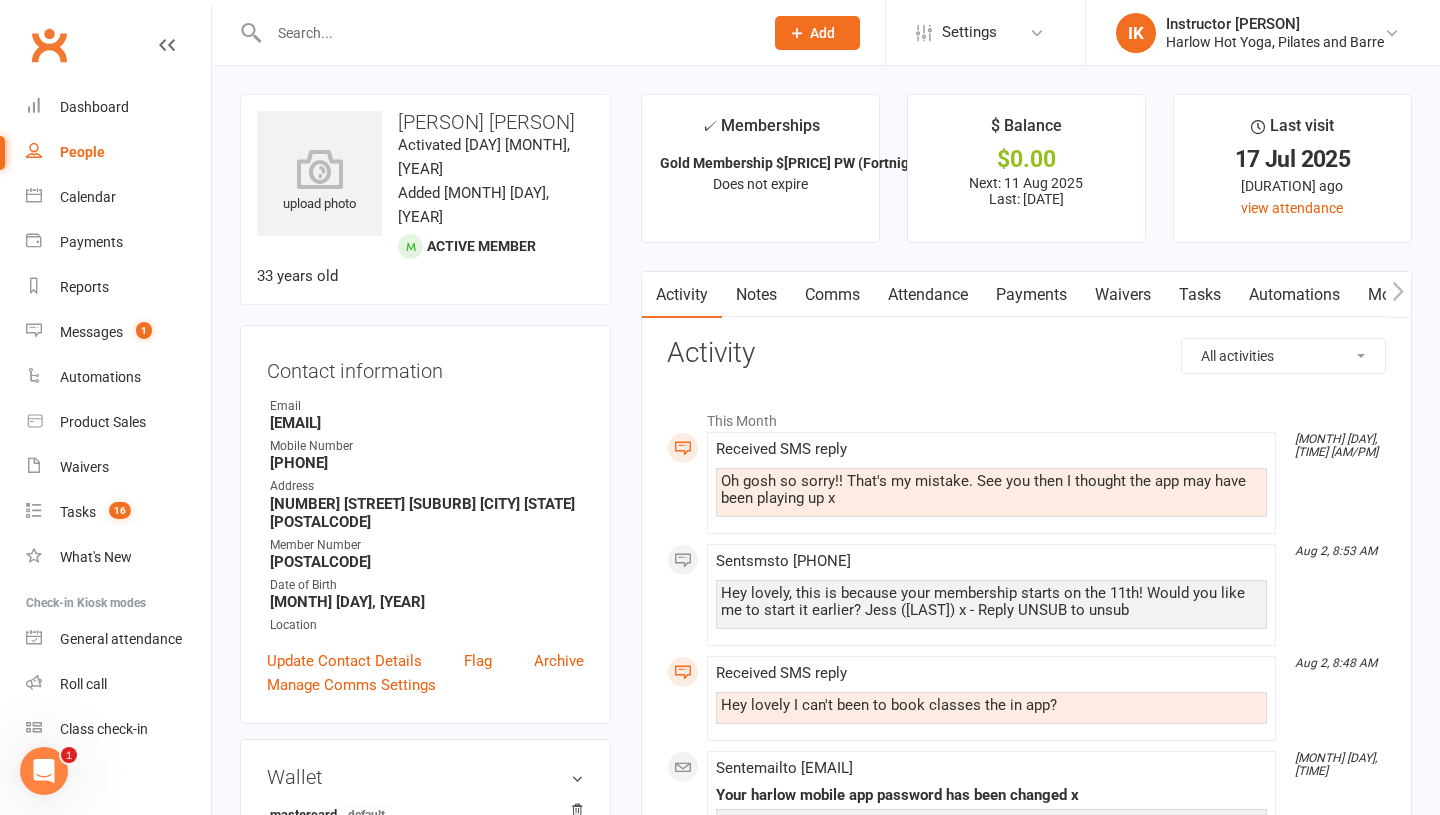 scroll, scrollTop: 8, scrollLeft: 0, axis: vertical 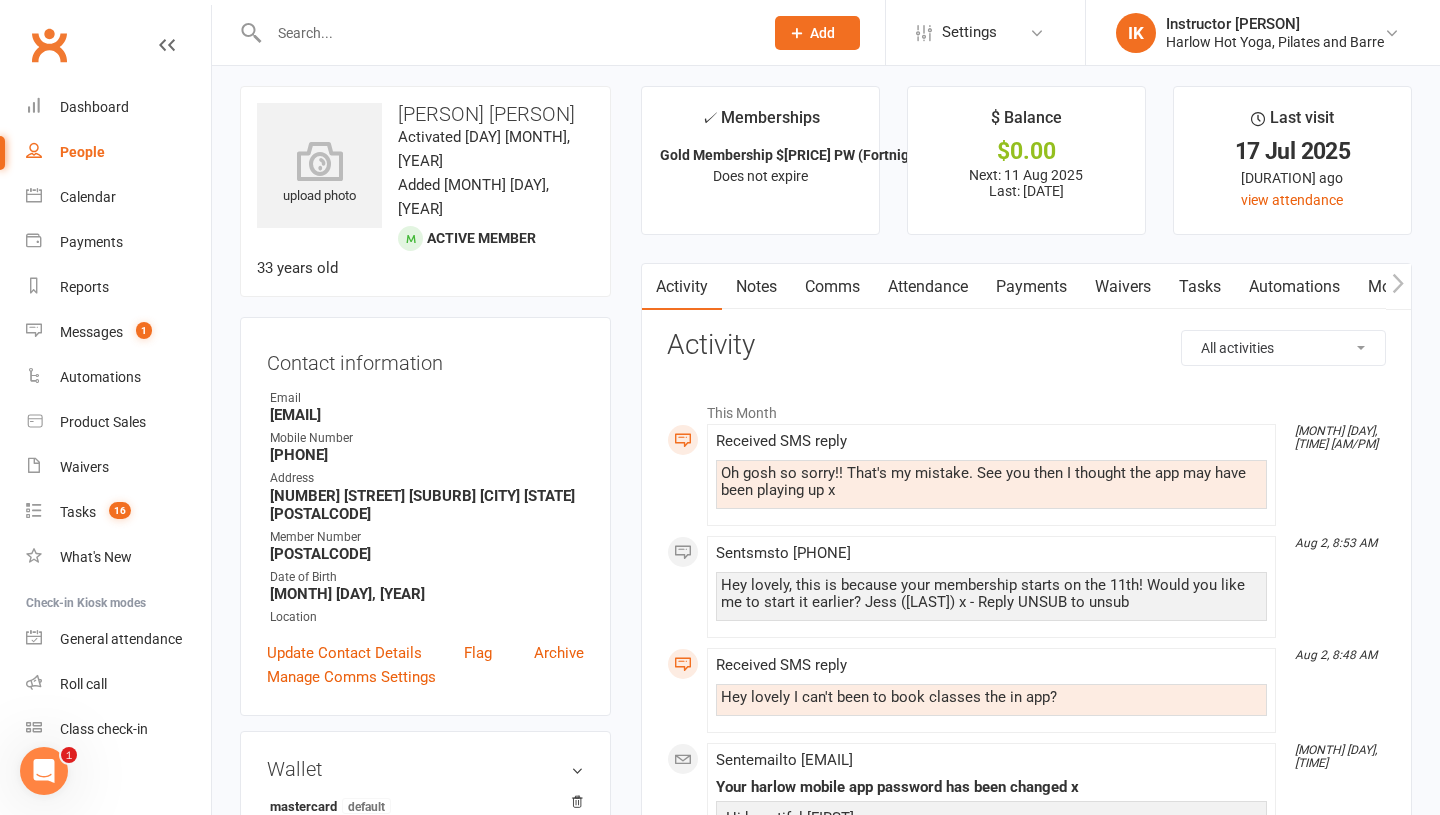 click on "Activity Notes Comms Attendance Payments Waivers Tasks Automations Mobile App Assessments Credit balance
All activities Bookings / Attendances Communications Notes Failed SMSes Gradings Members Memberships Mobile App POS Sales Payments Credit Vouchers Prospects Reports Automations Tasks Waivers Workouts Kiosk Mode Consent Assessments Contact Flags Family Relationships Activity This Month [MONTH] [DAY], [TIME] Received SMS reply   Oh gosh so sorry!! That's my mistake. See you then I thought the app may have been playing up x [MONTH] [DAY], [TIME]   Sent  sms  to   [PHONE]   Hey lovely, this is because your membership starts on the [DAY]! Would you like me to start it earlier? [PERSON] (Harlow) x - Reply UNSUB to unsub [MONTH] [DAY], [TIME] Received SMS reply   Hey lovely I can't been to book classes the in app? [MONTH] [DAY], [TIME]   Sent  email  to   [EMAIL]   Your harlow mobile app password has been changed x Hi beautiful    [PERSON]   ,     If this change was made by you, you can ignore this email.   Your Harlow Family x" at bounding box center (1026, 1395) 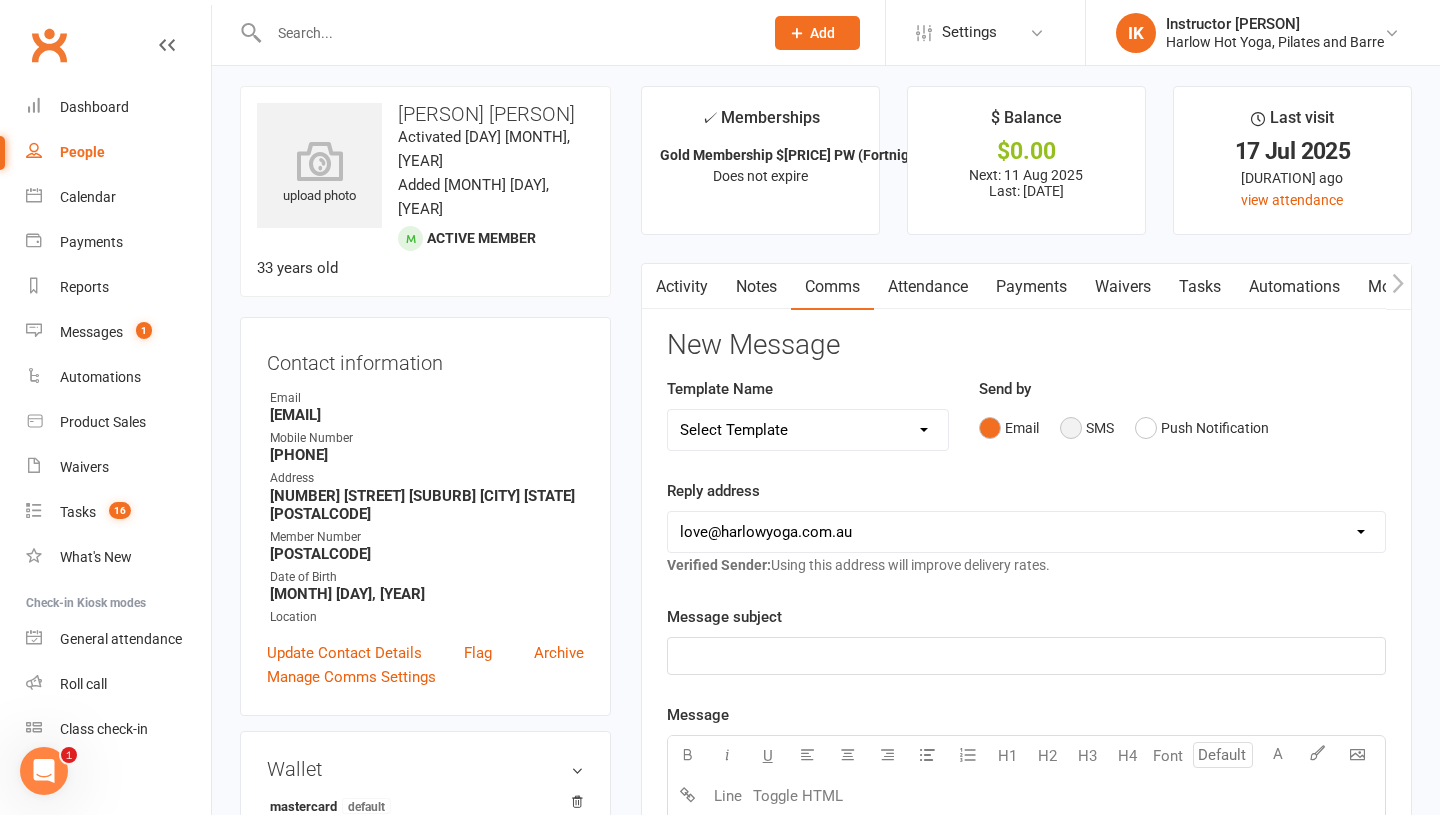 click on "SMS" at bounding box center (1087, 428) 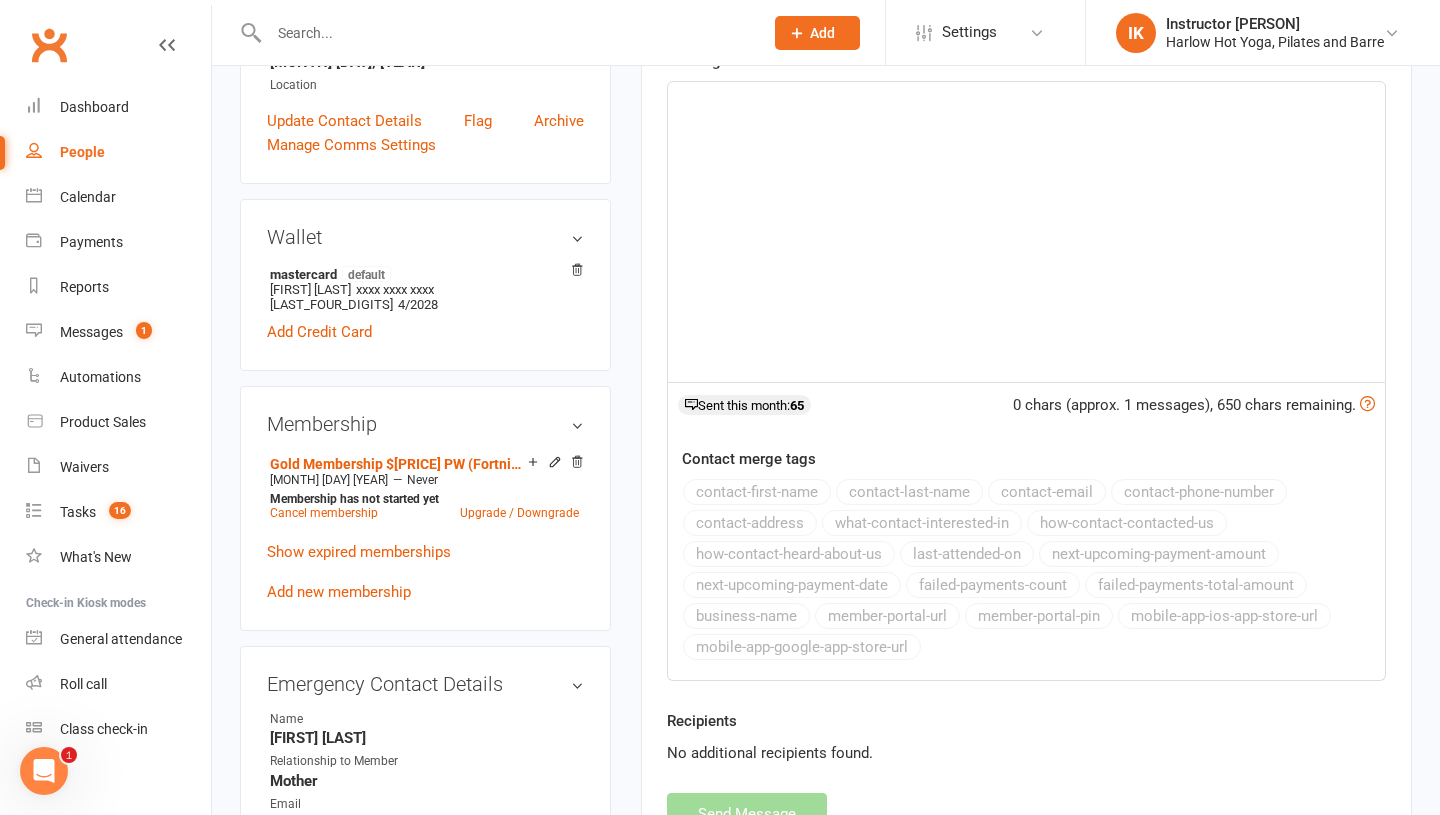 scroll, scrollTop: 536, scrollLeft: 0, axis: vertical 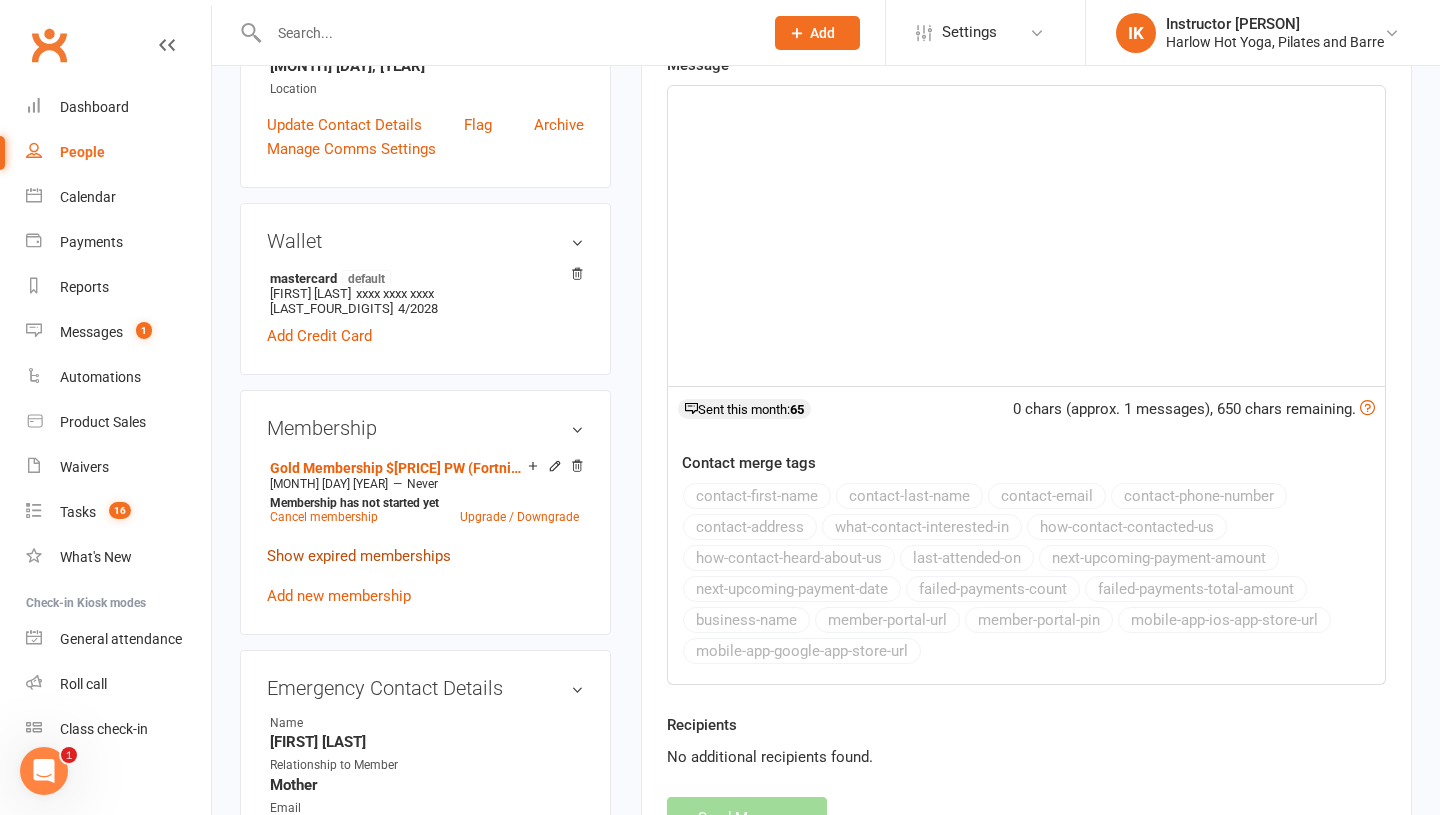 click on "Show expired memberships" at bounding box center [359, 556] 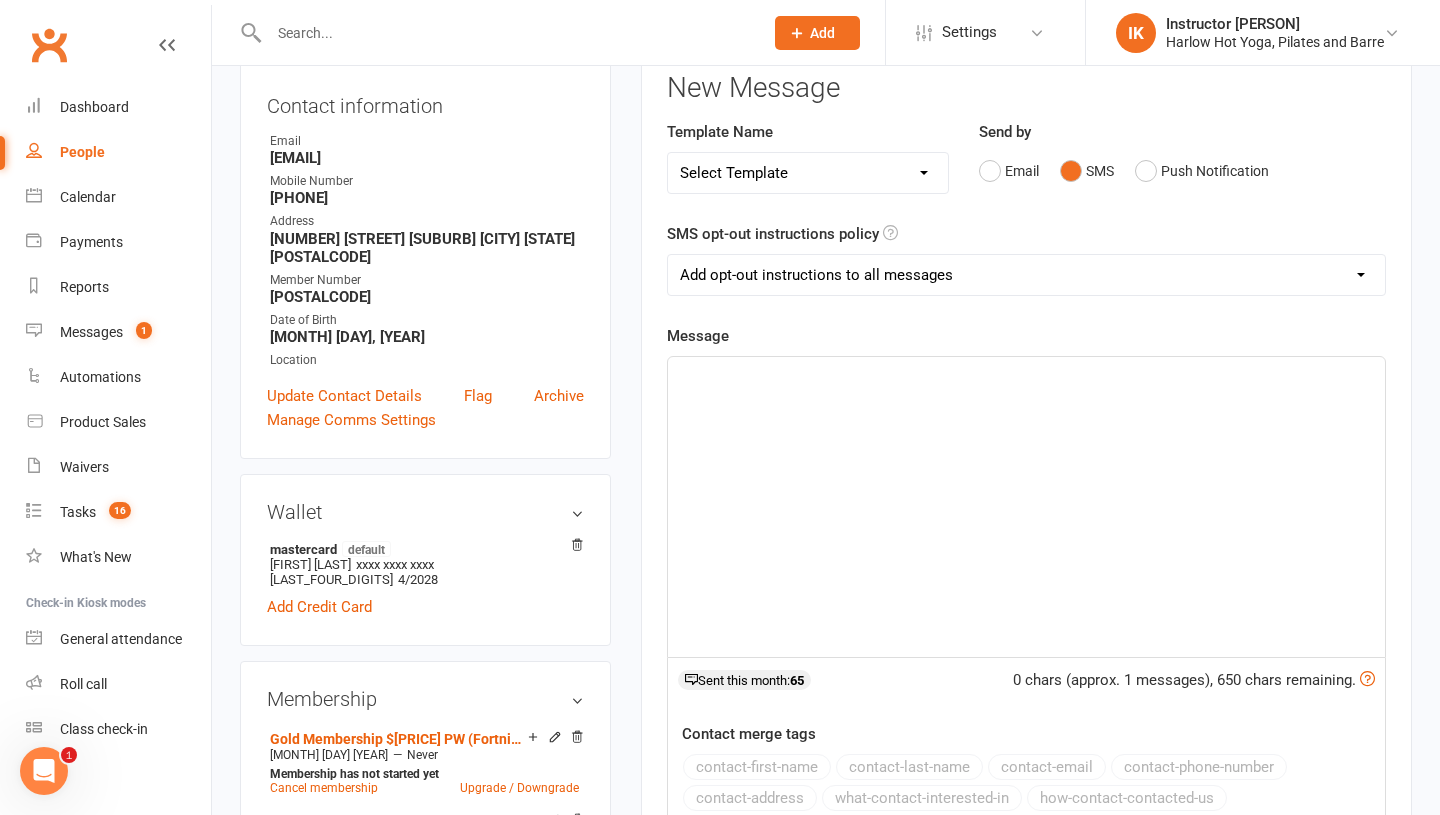 scroll, scrollTop: 245, scrollLeft: 0, axis: vertical 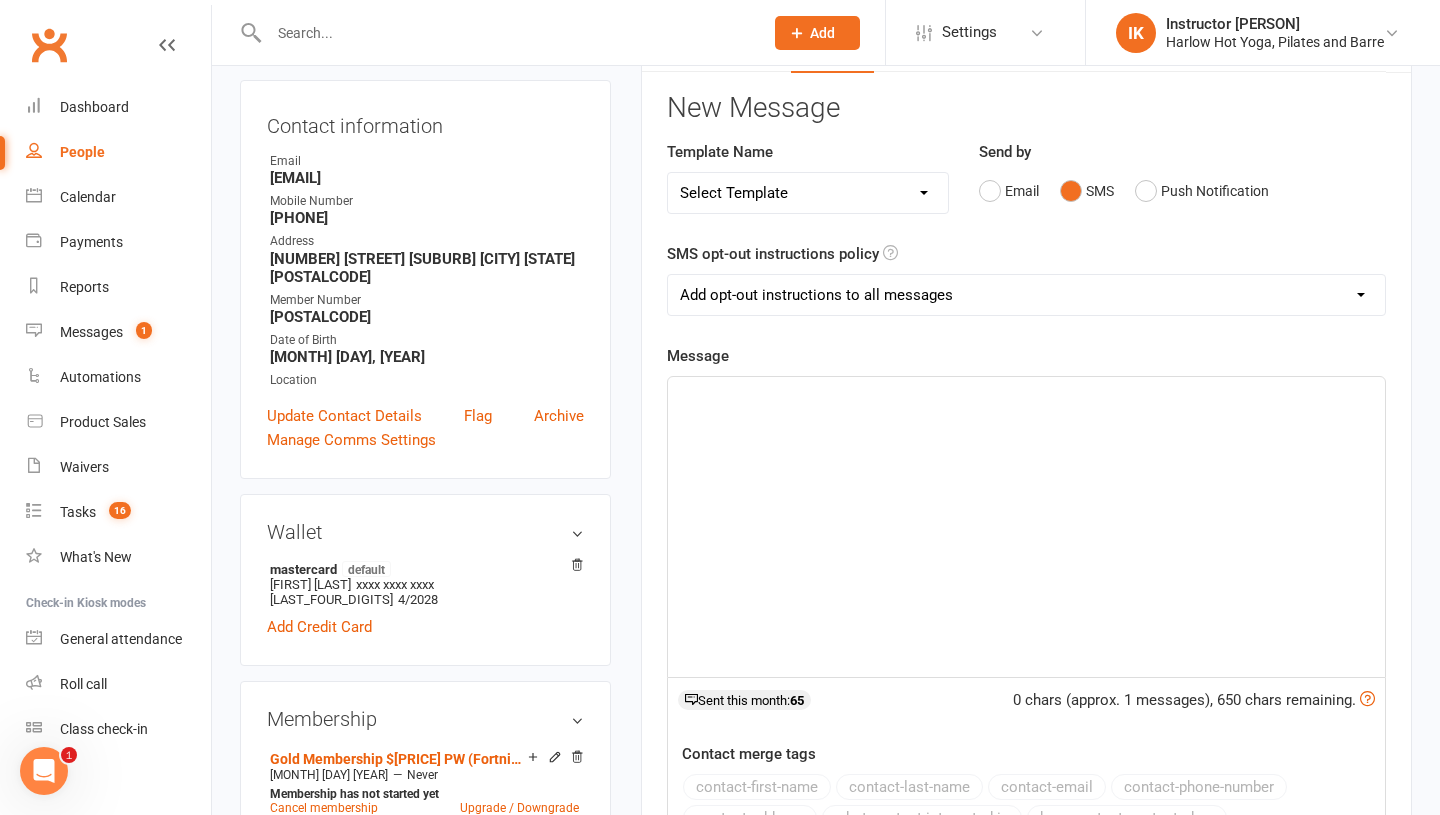 click on "﻿" 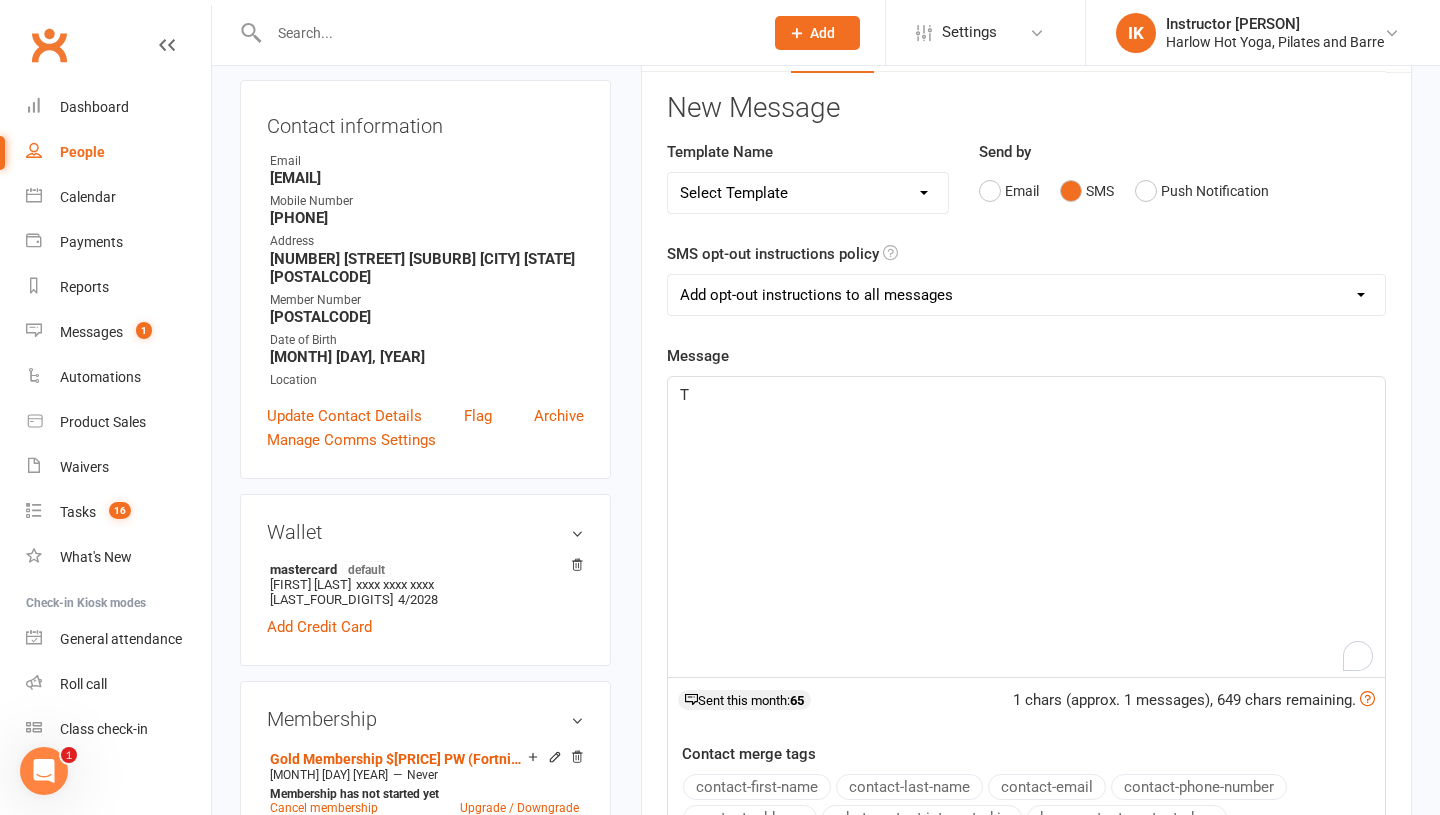 type 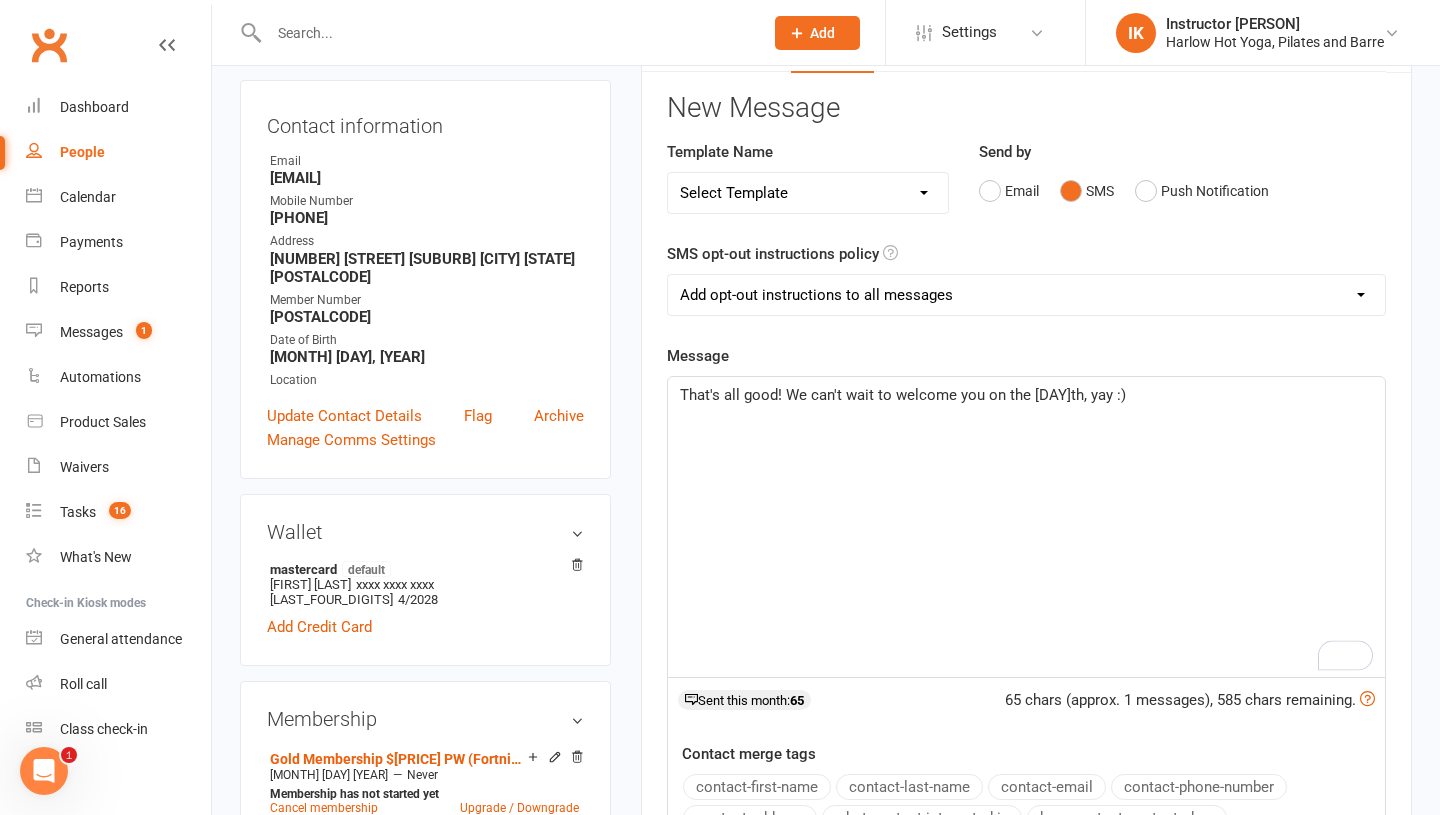 click on "That's all good! We can't wait to welcome you on the [DAY]th, yay :)" 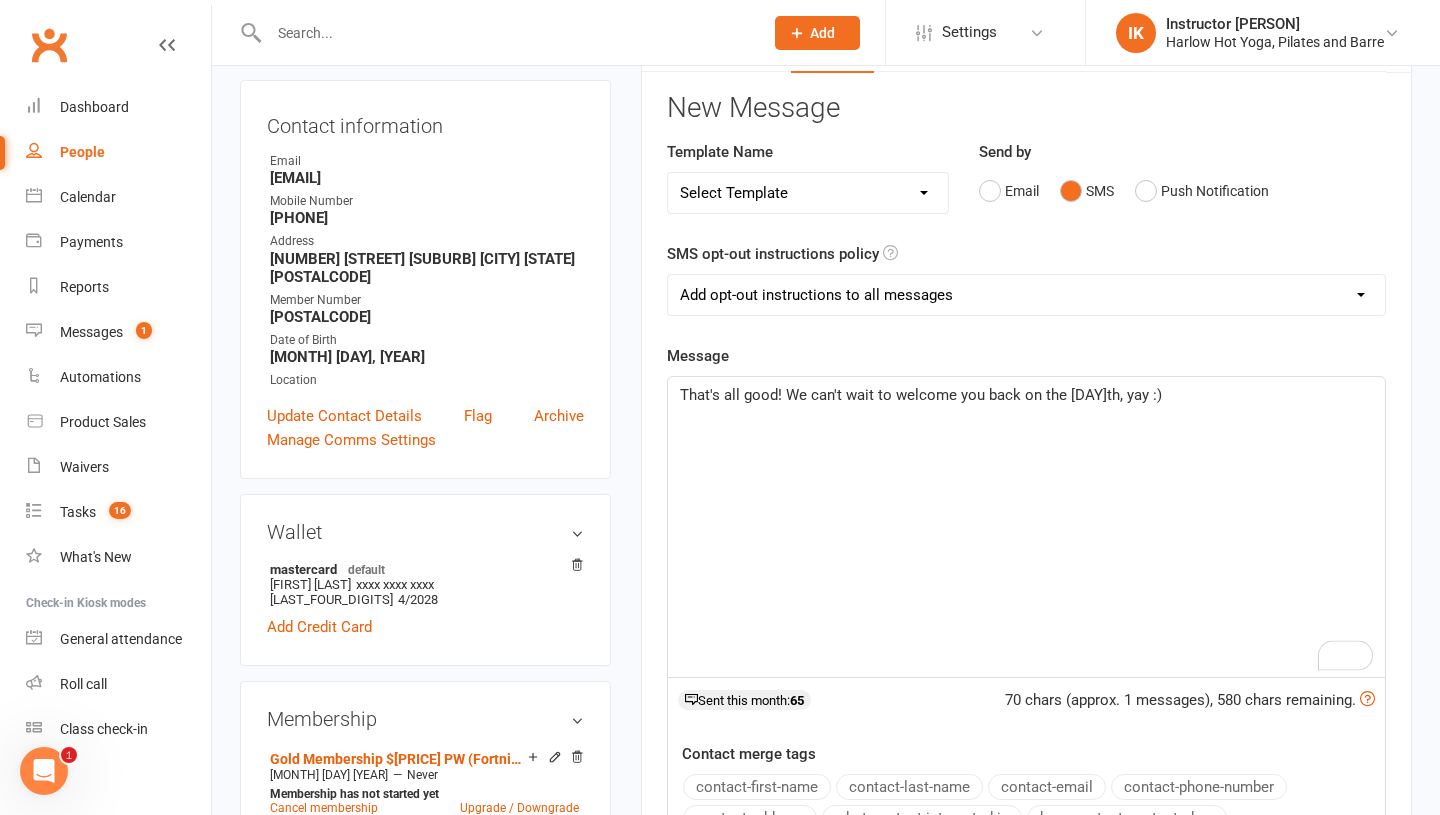 click on "That's all good! We can't wait to welcome you back on the [DAY]th, yay :)" 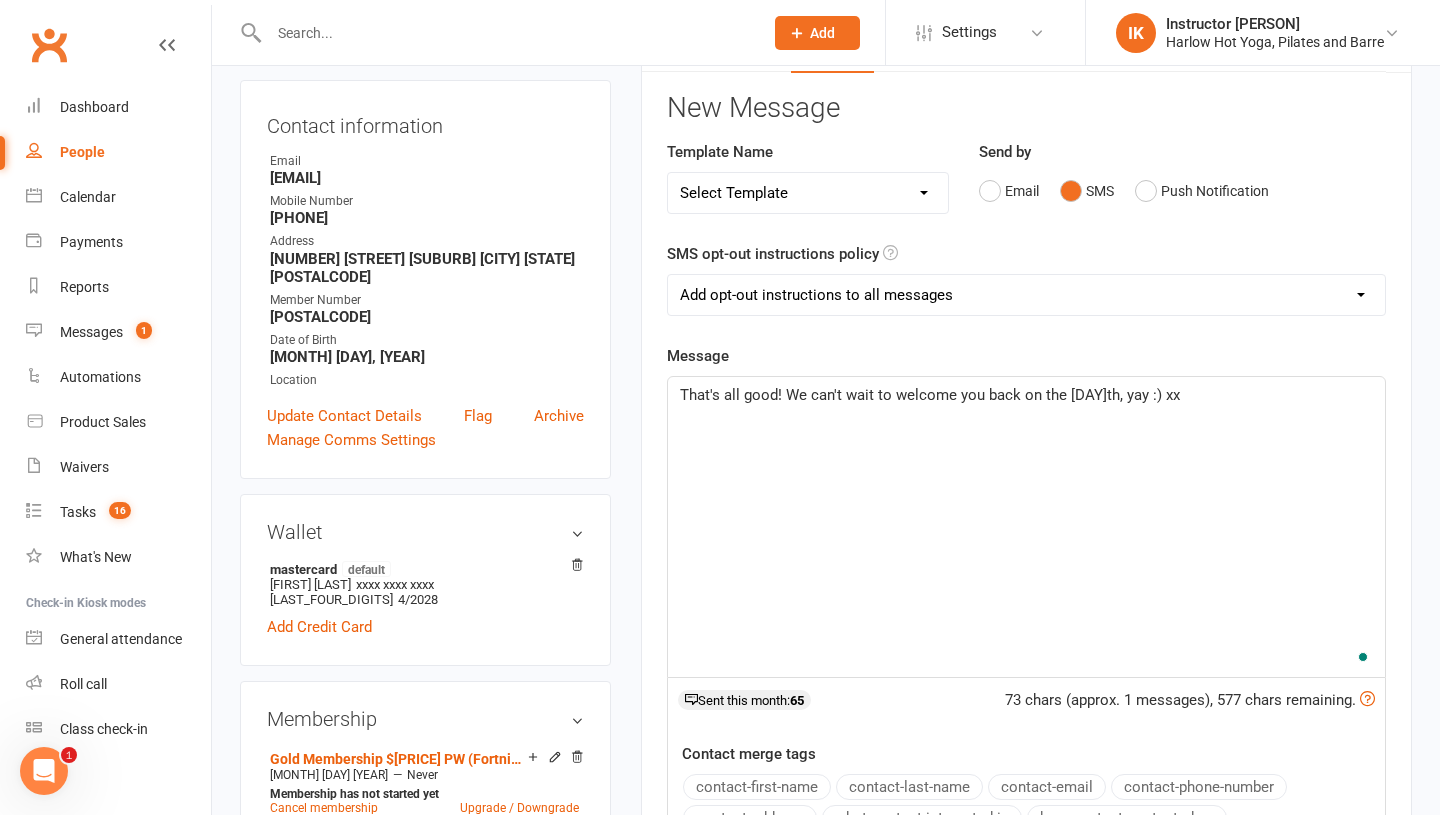 scroll, scrollTop: 624, scrollLeft: 0, axis: vertical 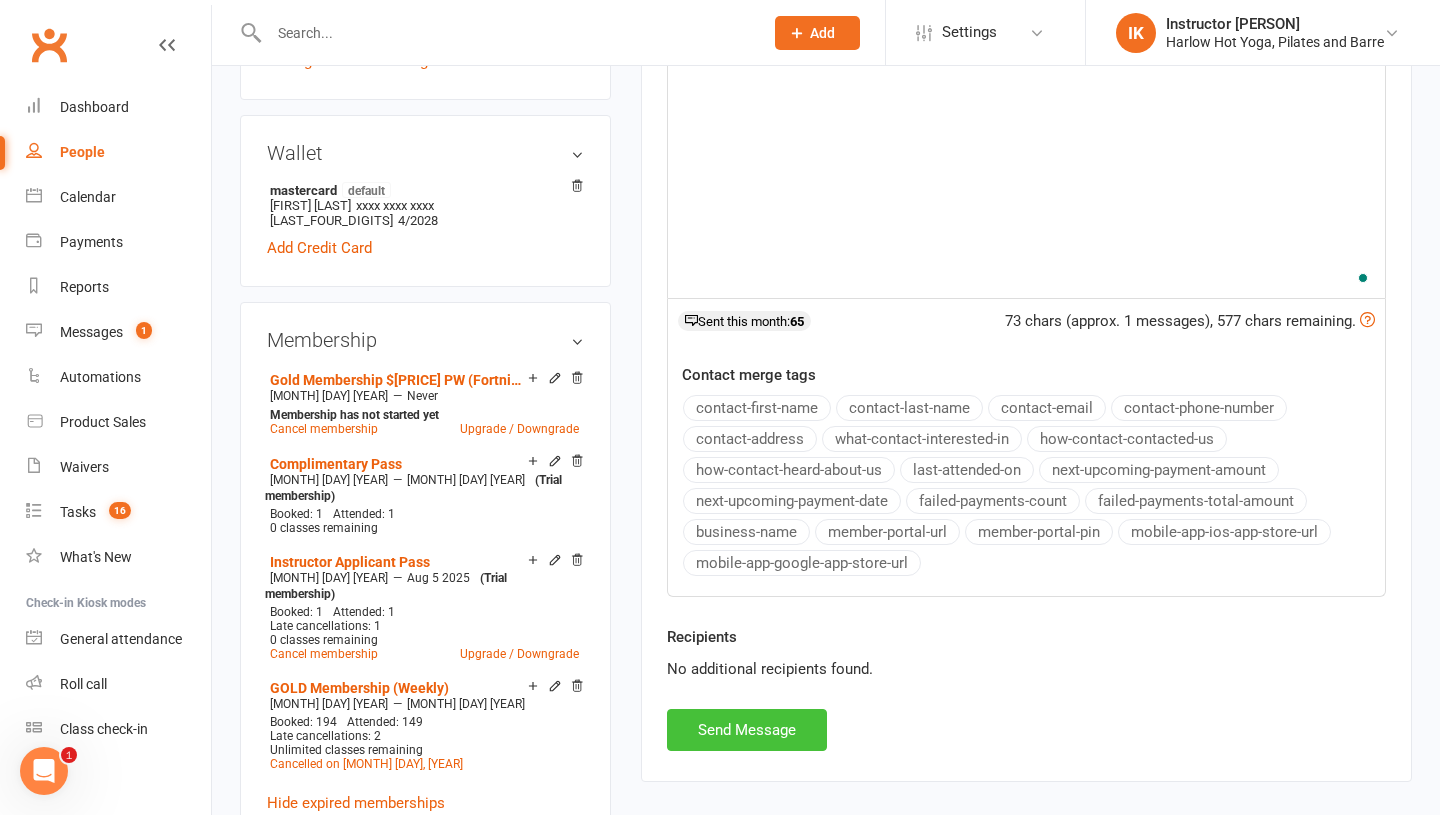 click on "Send Message" at bounding box center [747, 730] 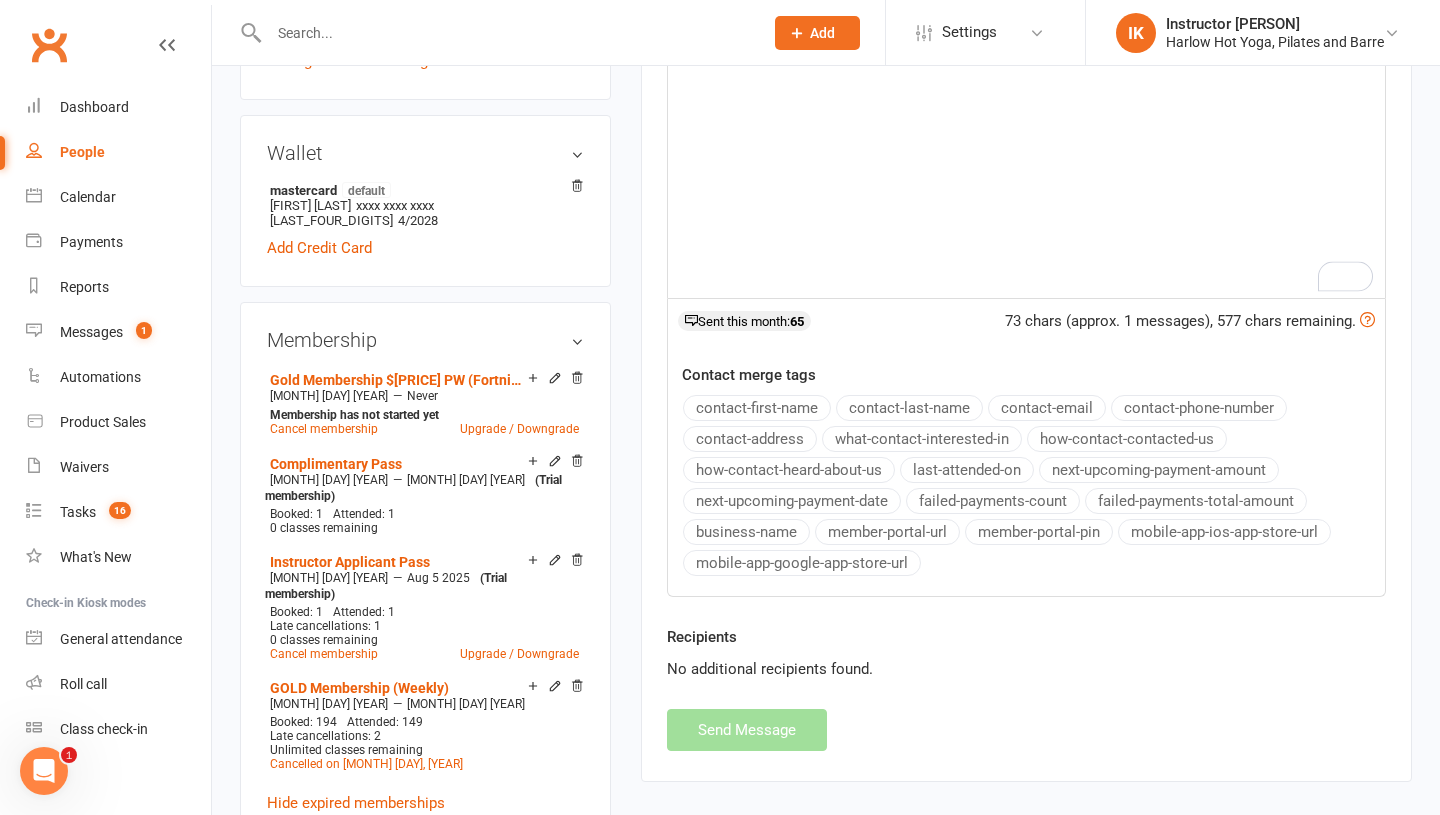 scroll, scrollTop: 0, scrollLeft: 0, axis: both 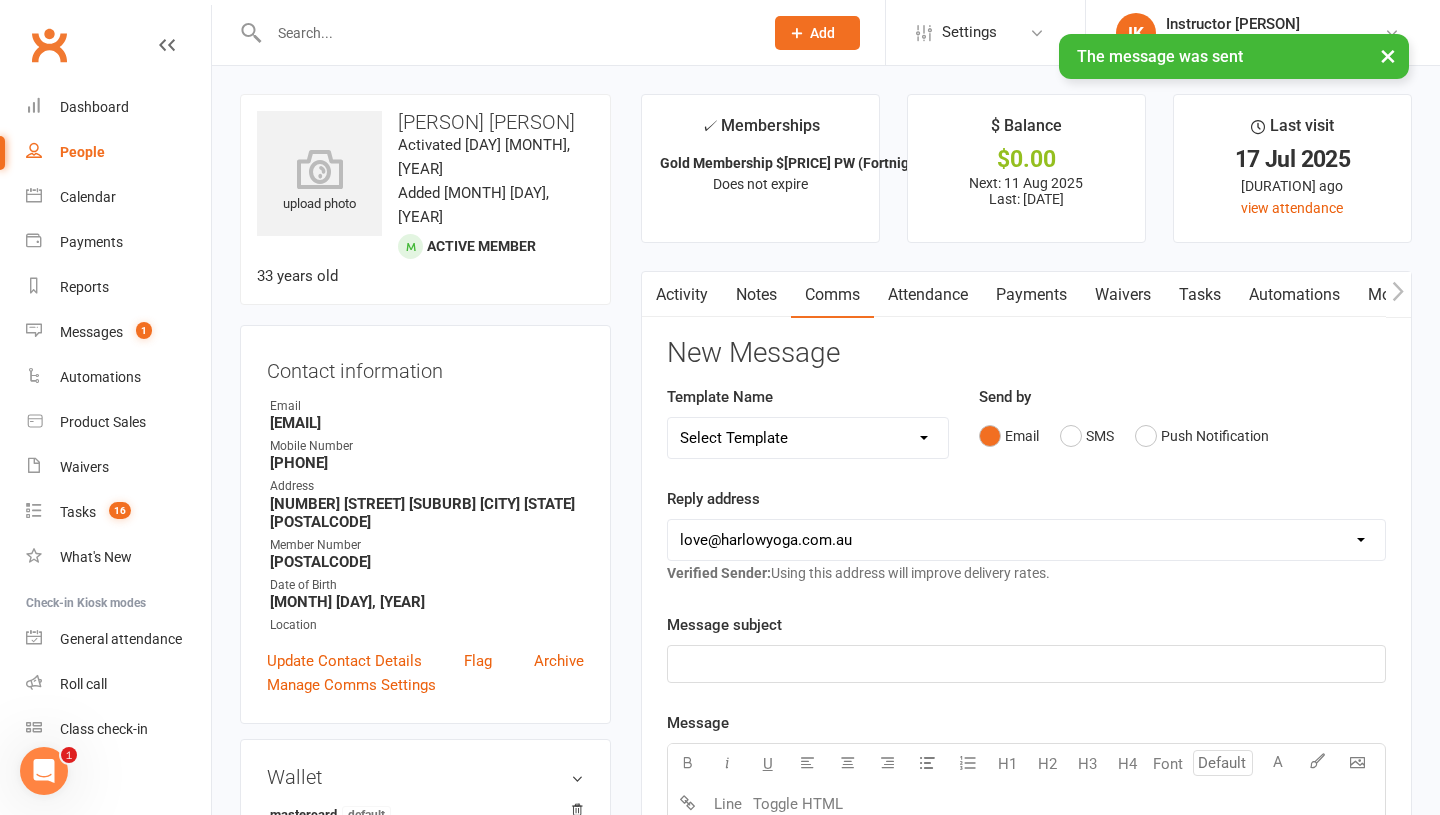 click on "Tasks" at bounding box center (1200, 295) 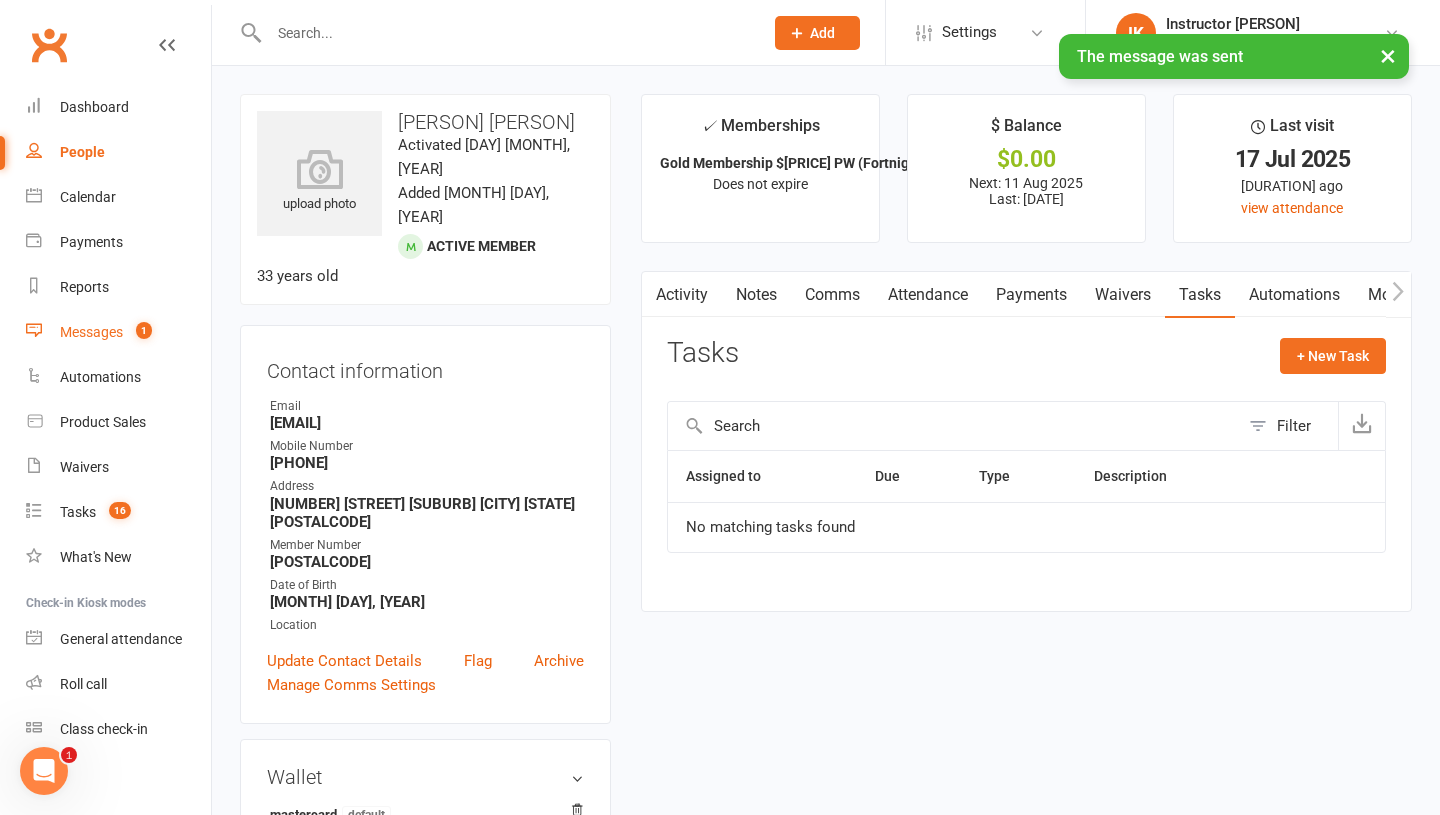 click on "Messages" at bounding box center [91, 332] 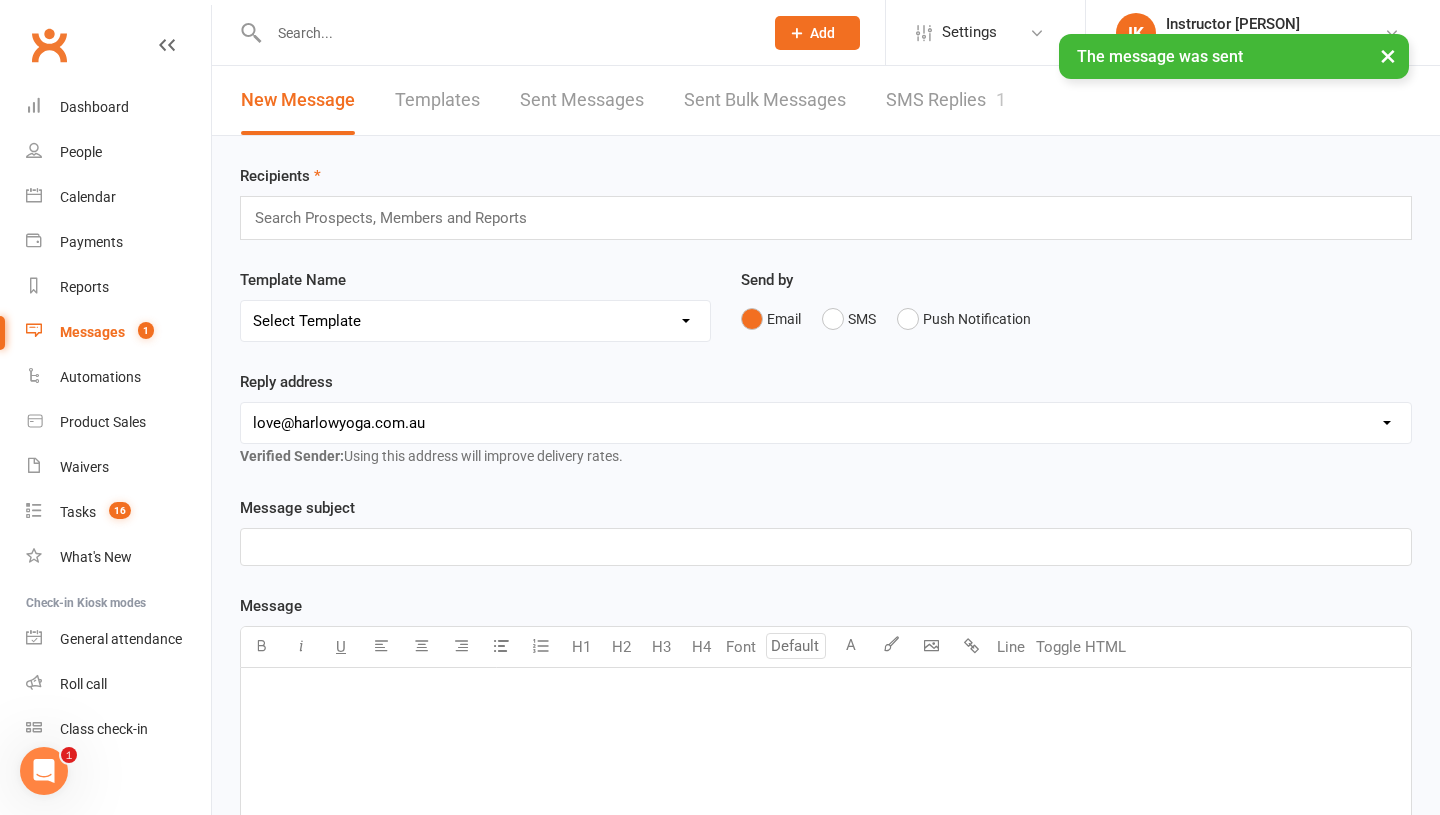 click on "SMS Replies  1" at bounding box center [946, 100] 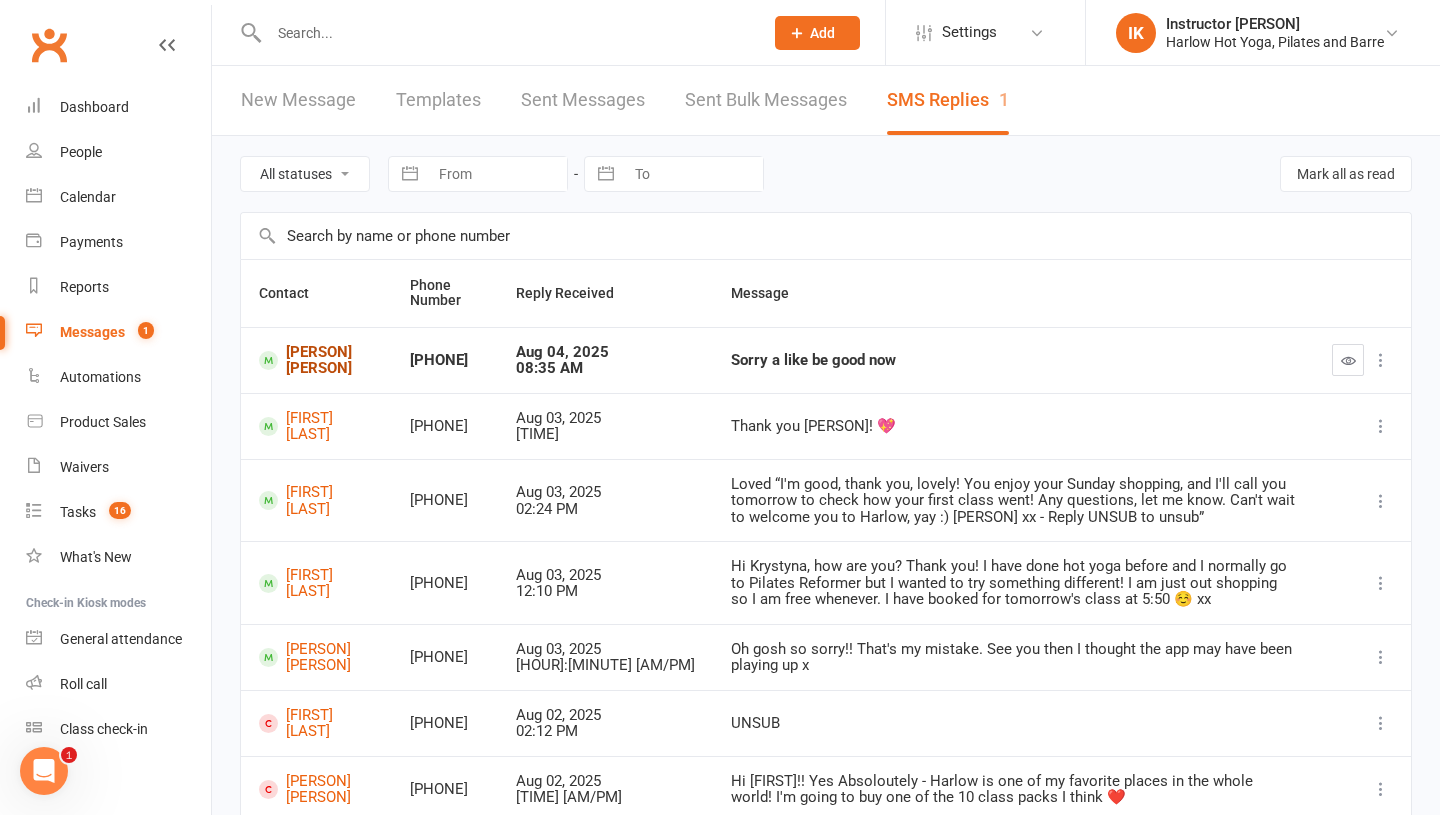 click on "Adrian Penny" at bounding box center [316, 360] 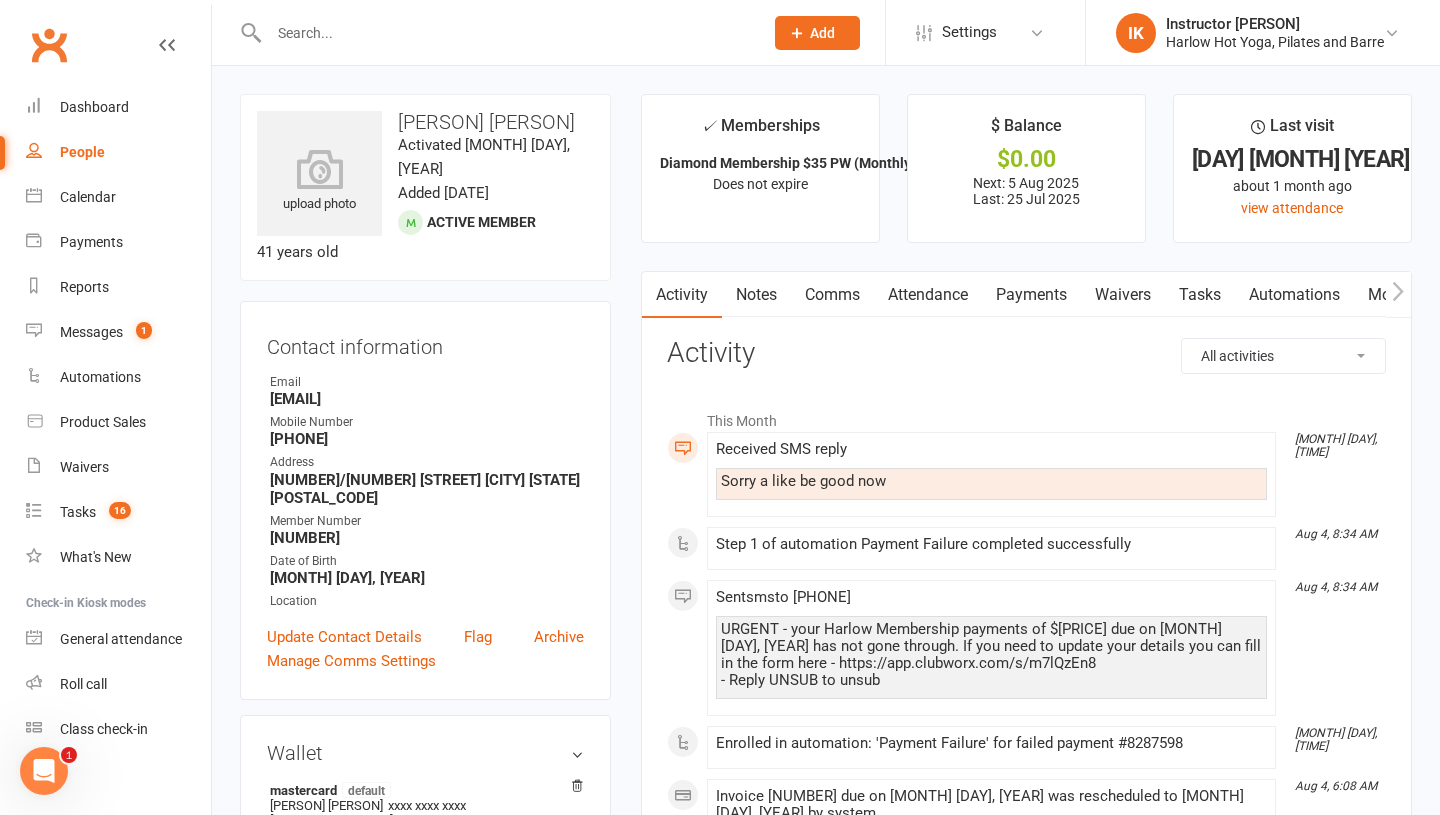 scroll, scrollTop: 12, scrollLeft: 0, axis: vertical 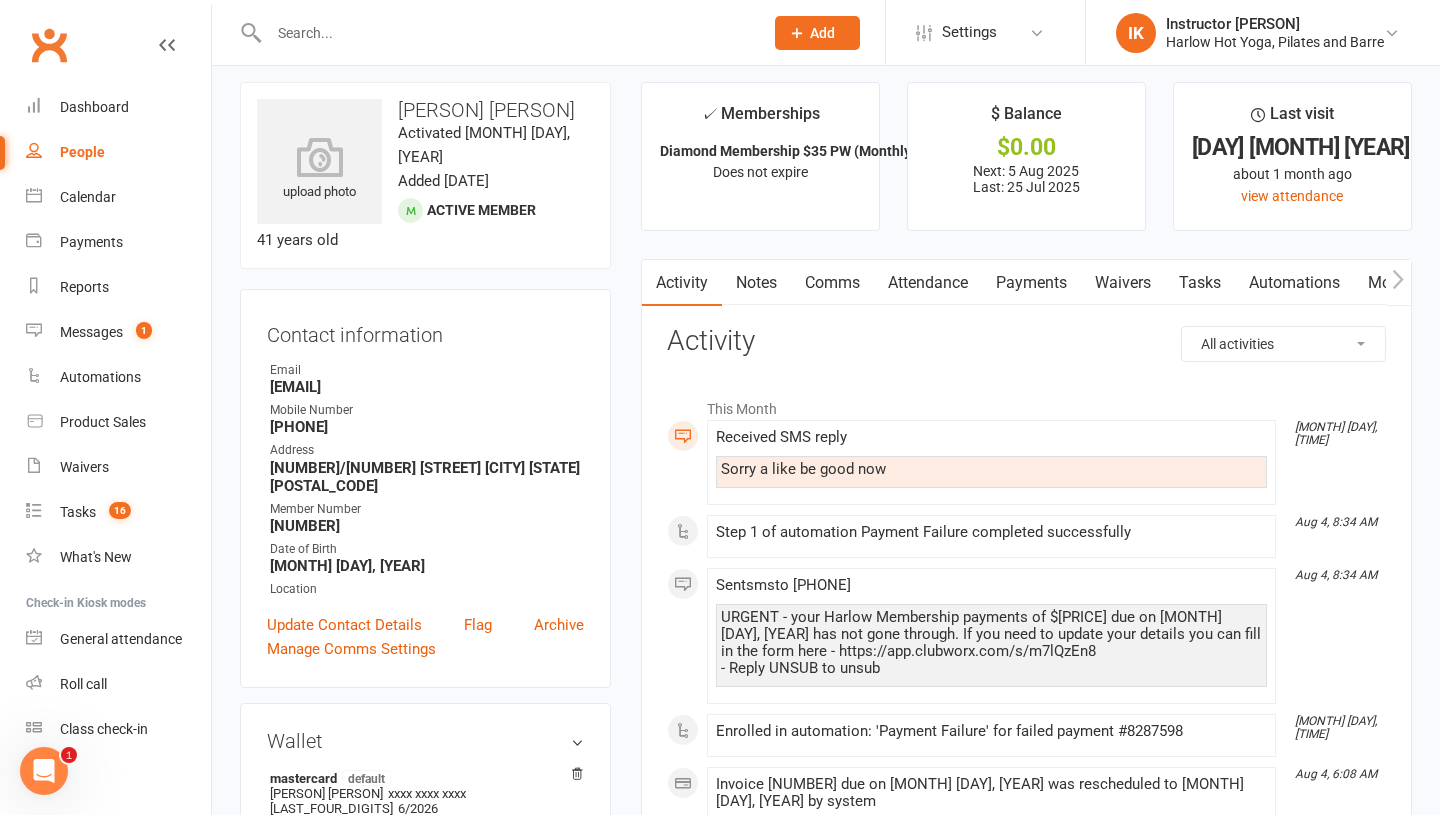 click on "Comms" at bounding box center [832, 283] 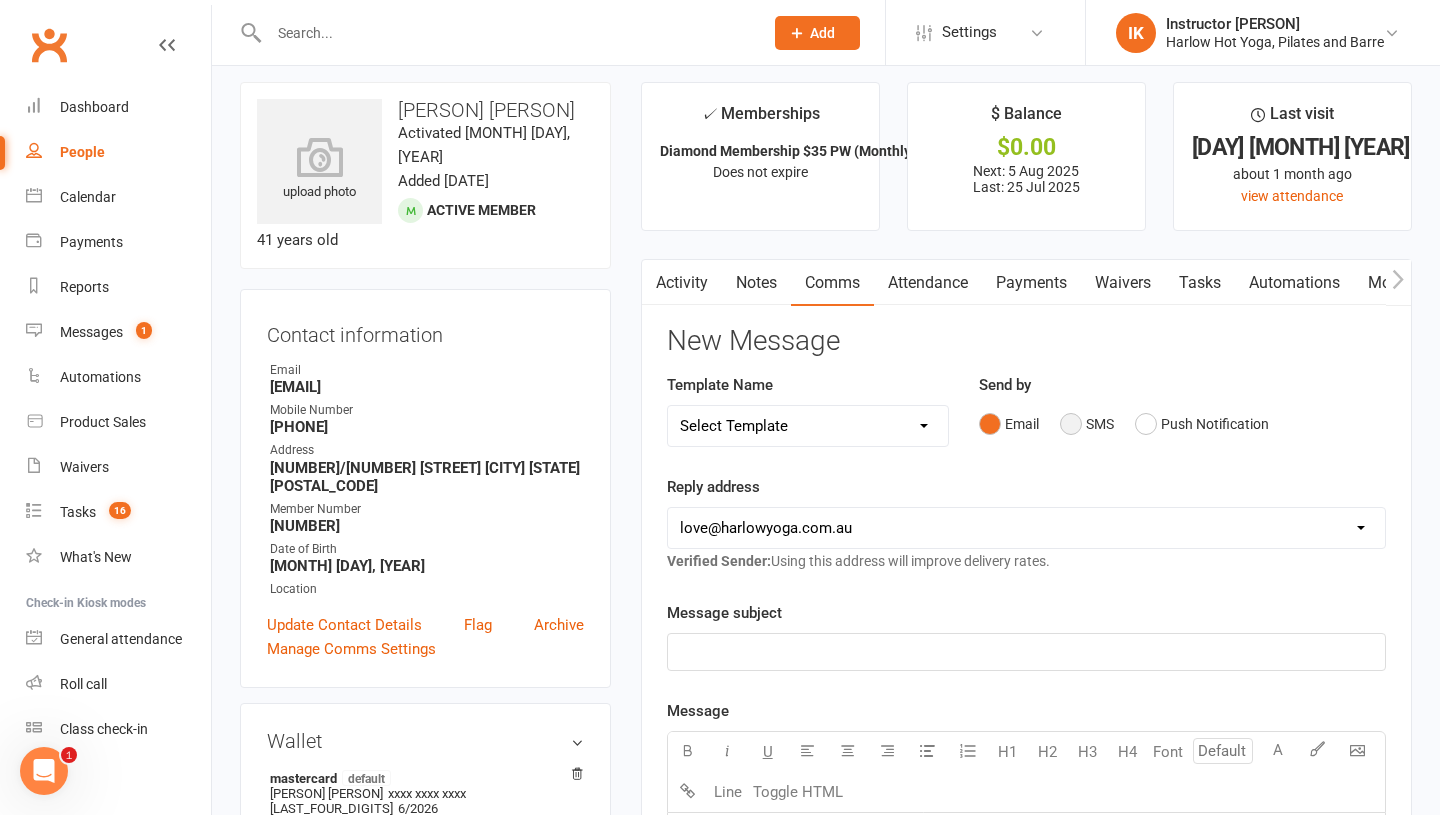 click on "Email SMS Push Notification" at bounding box center (1182, 424) 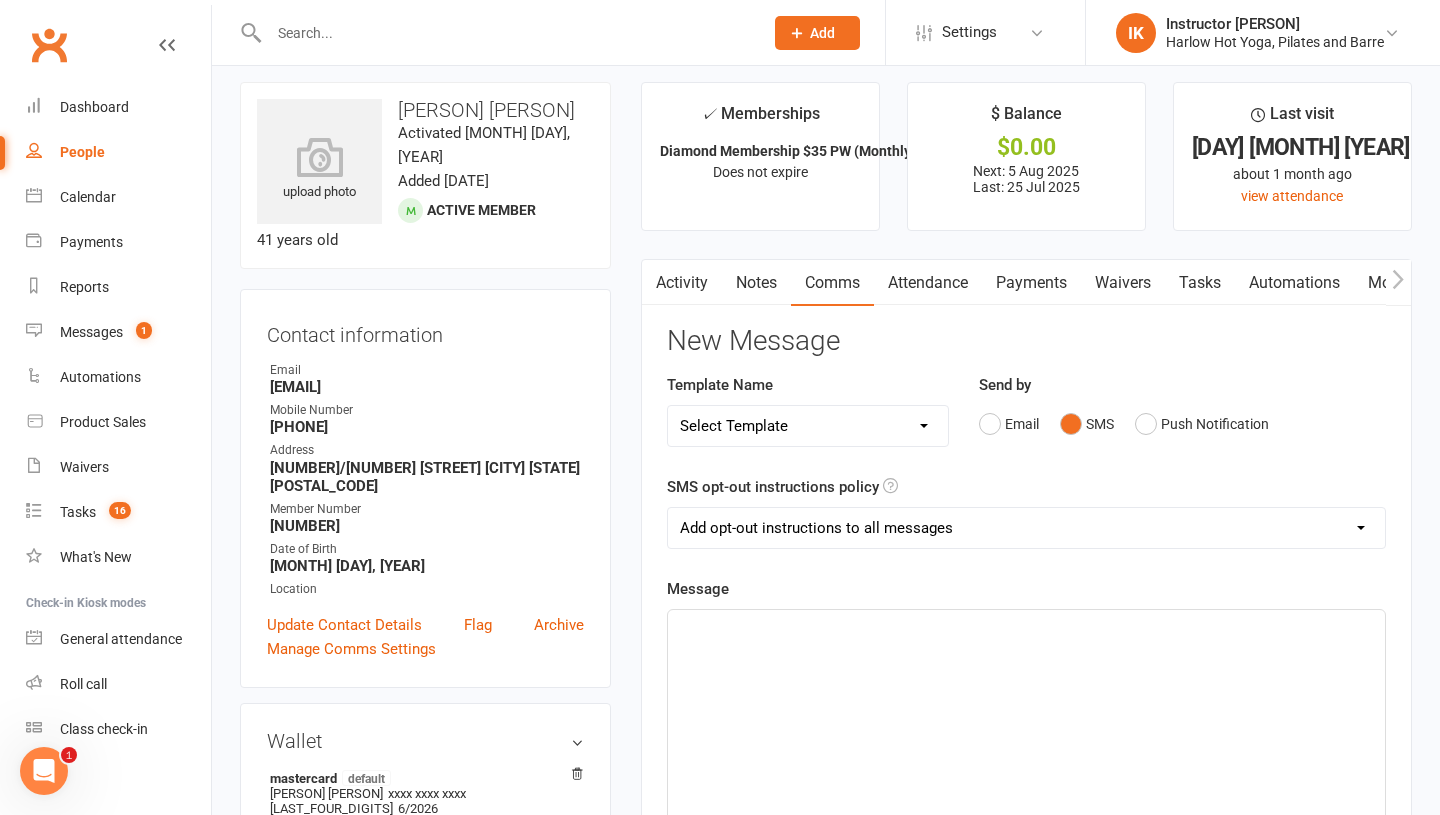 click on "﻿" 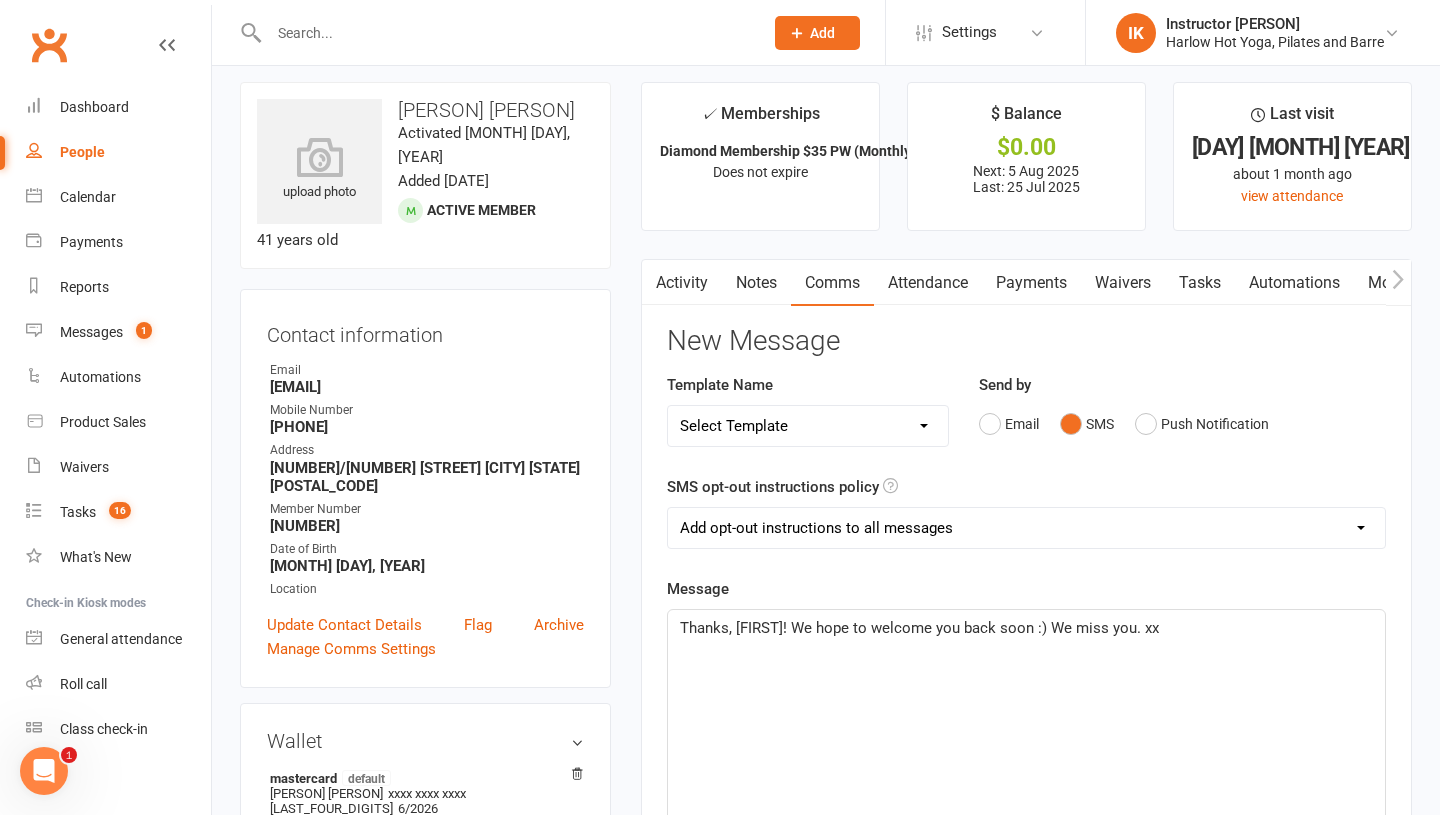 click on "Thanks, Adrian! We hope to welcome you back soon :) We miss you. xx" 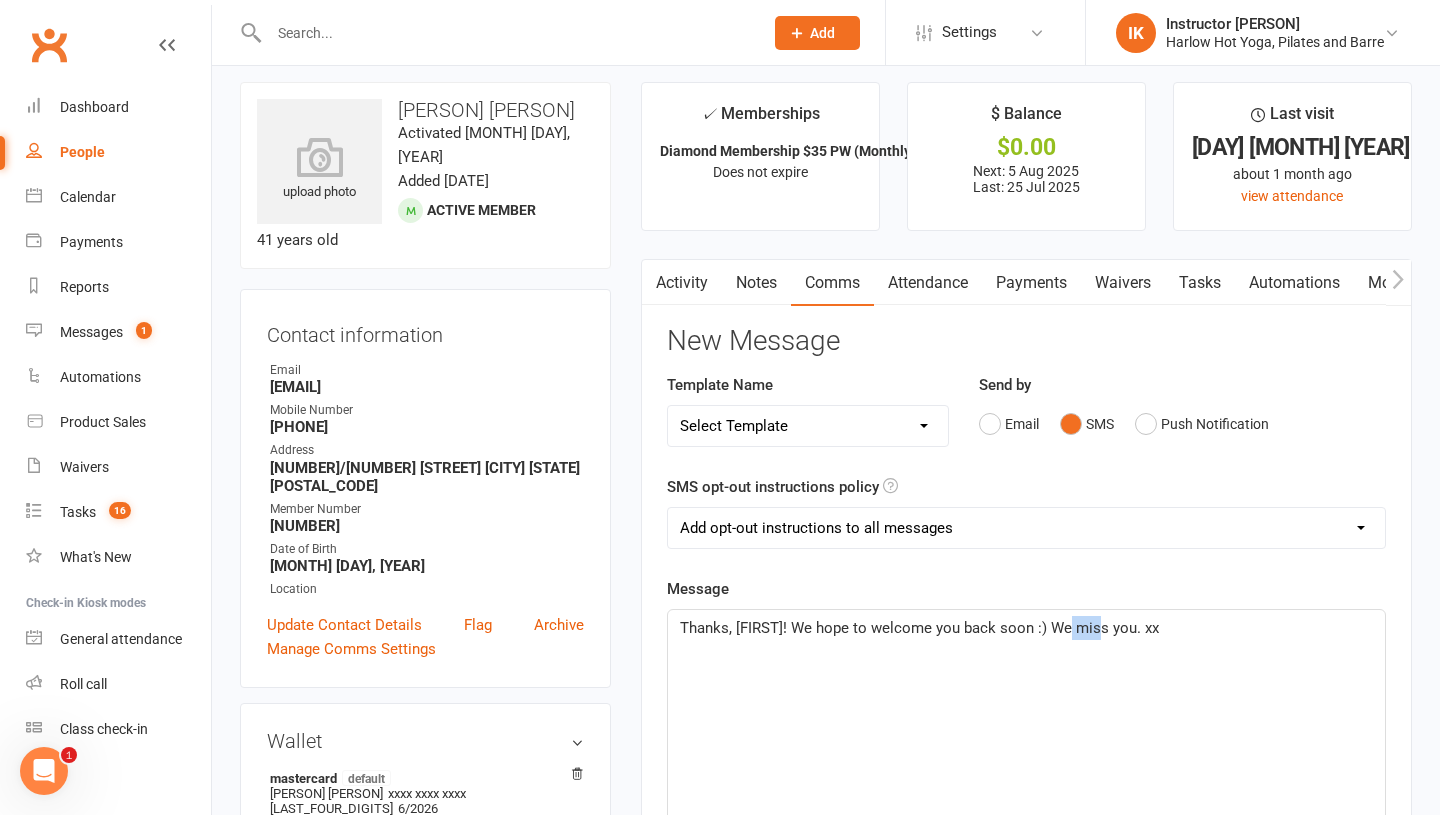 click on "Thanks, Adrian! We hope to welcome you back soon :) We miss you. xx" 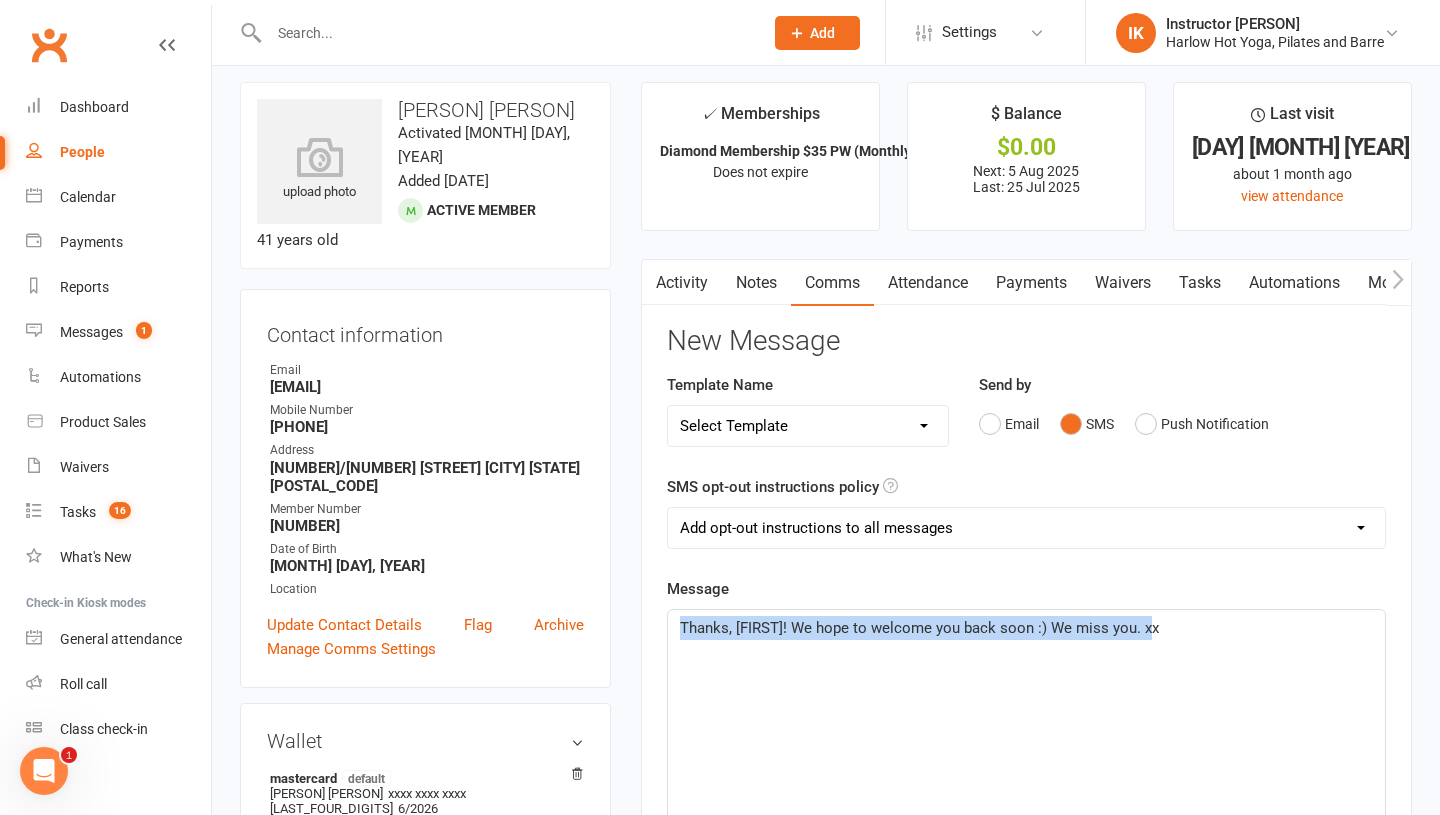 click on "Thanks, Adrian! We hope to welcome you back soon :) We miss you. xx" 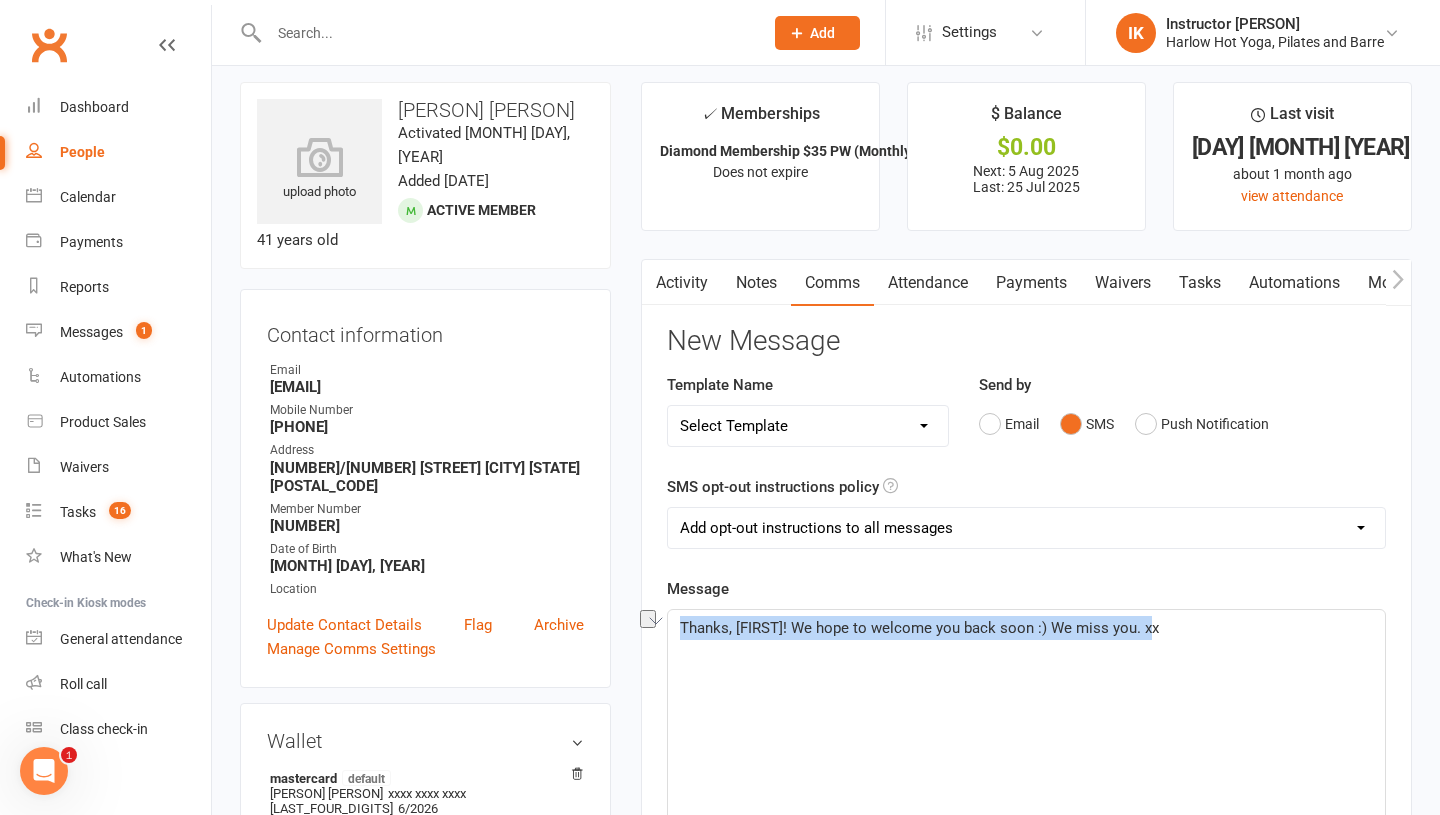 copy on "Thanks, Adrian! We hope to welcome you back soon :) We miss you. xx" 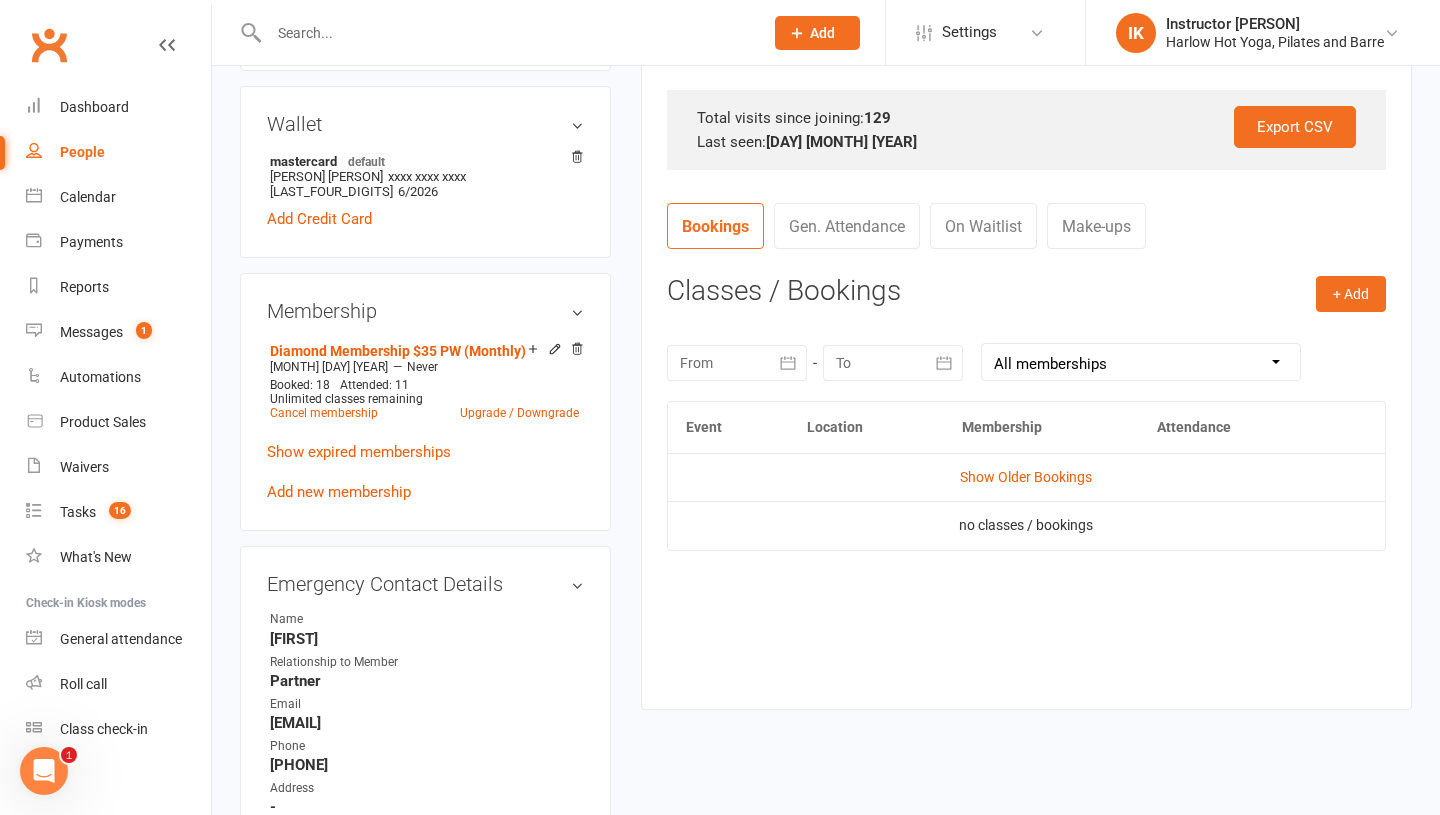 scroll, scrollTop: 635, scrollLeft: 0, axis: vertical 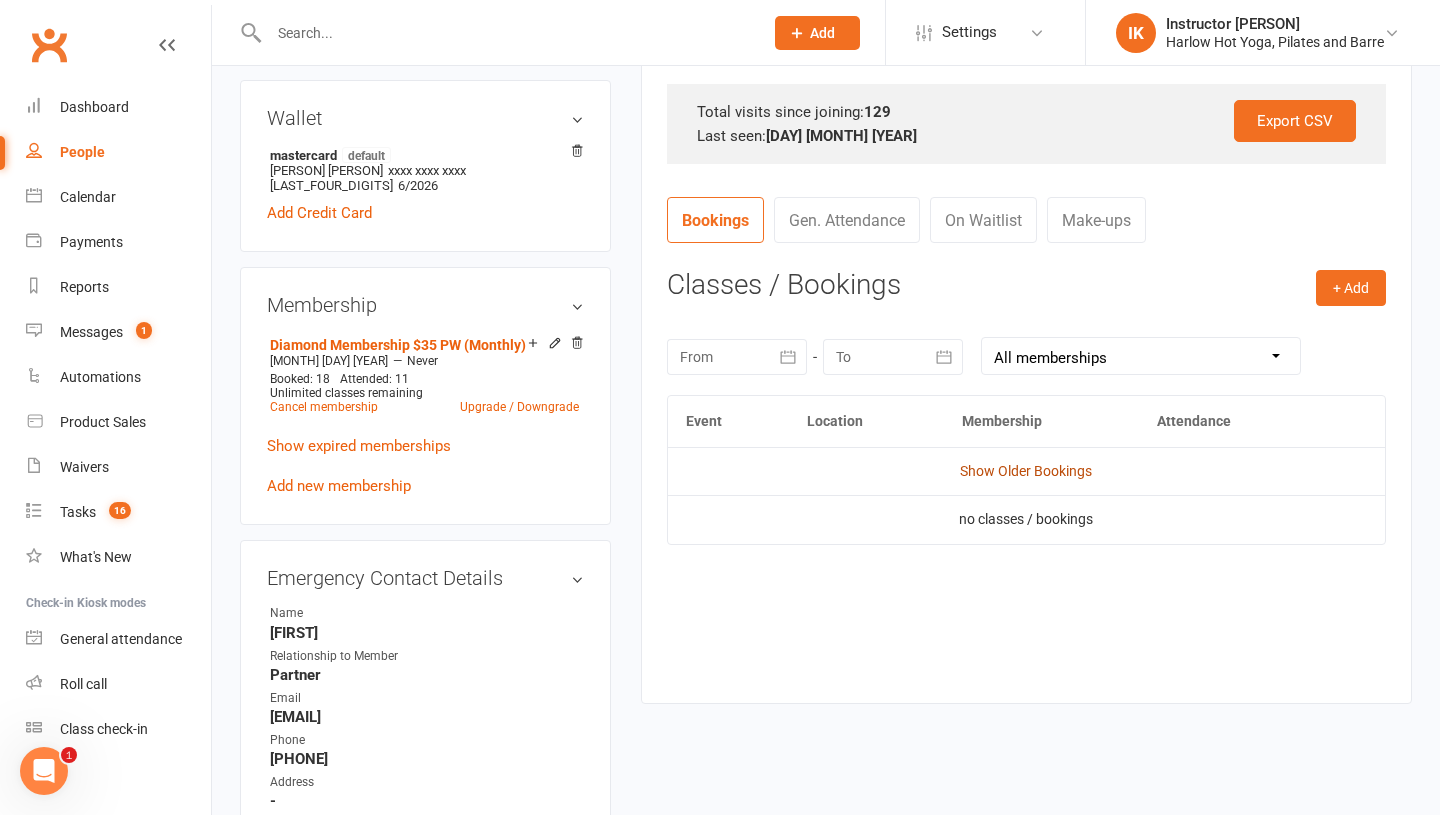 click on "Show Older Bookings" at bounding box center [1026, 471] 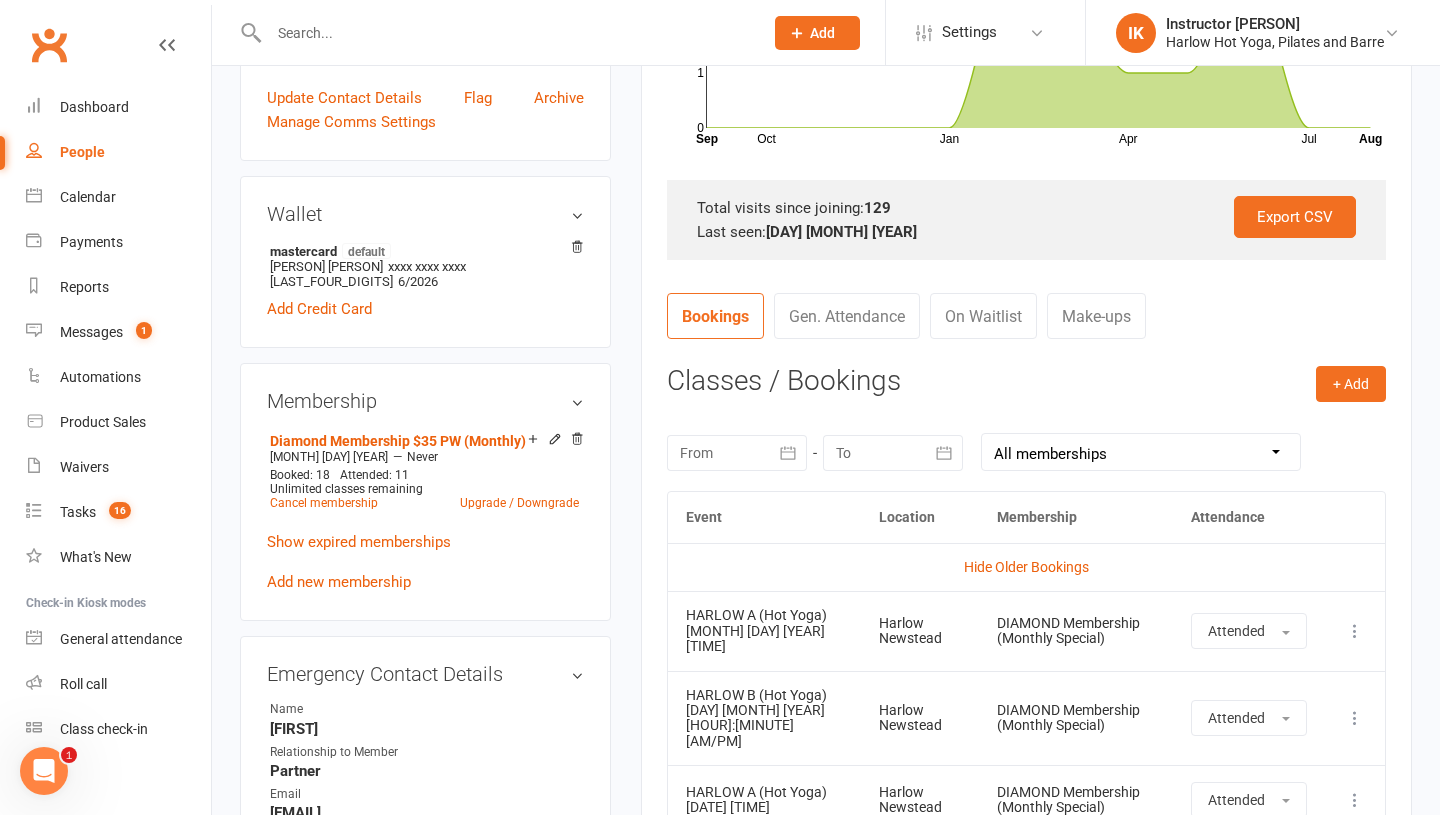 scroll, scrollTop: 0, scrollLeft: 0, axis: both 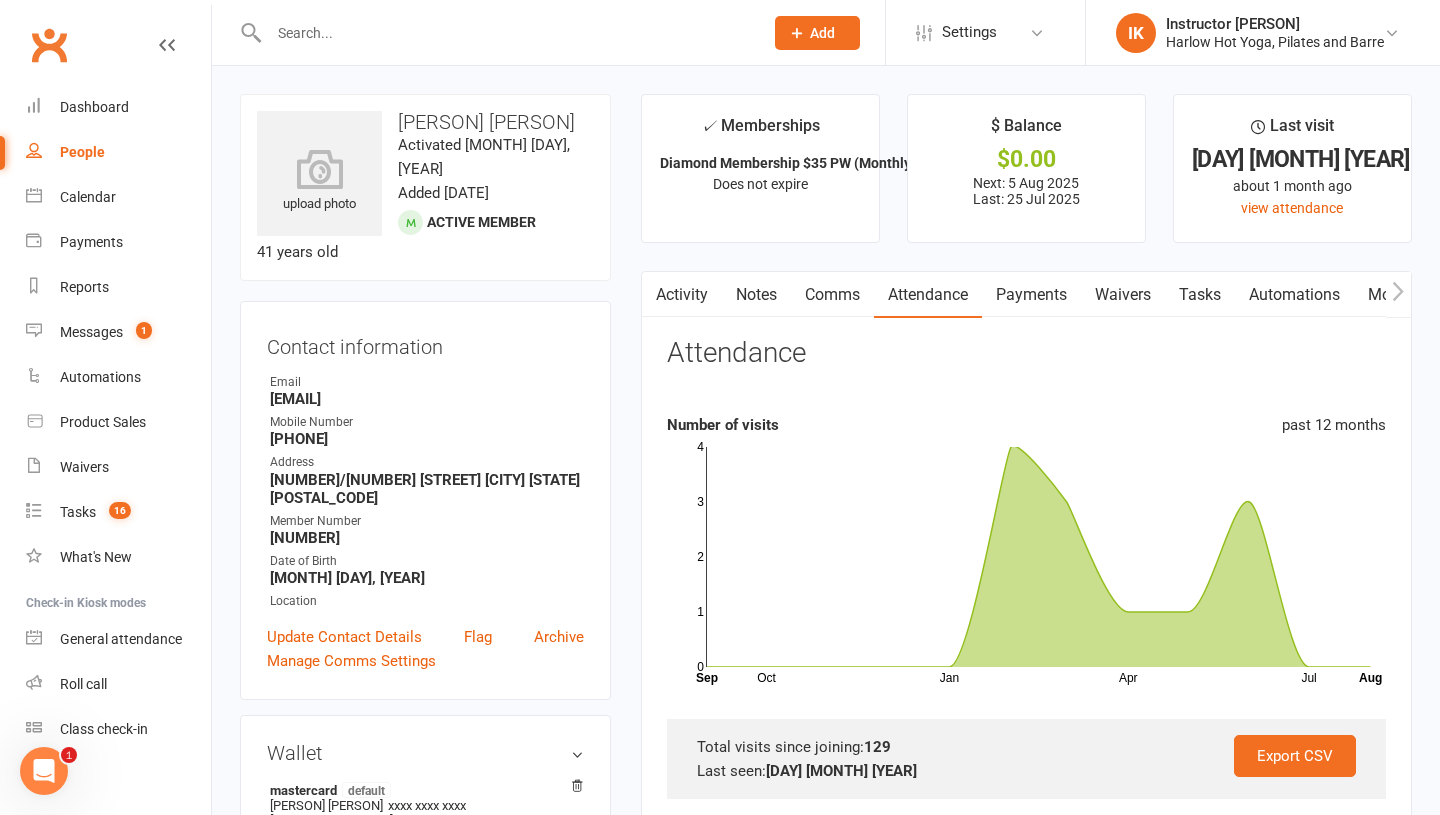 click on "Notes" at bounding box center (756, 295) 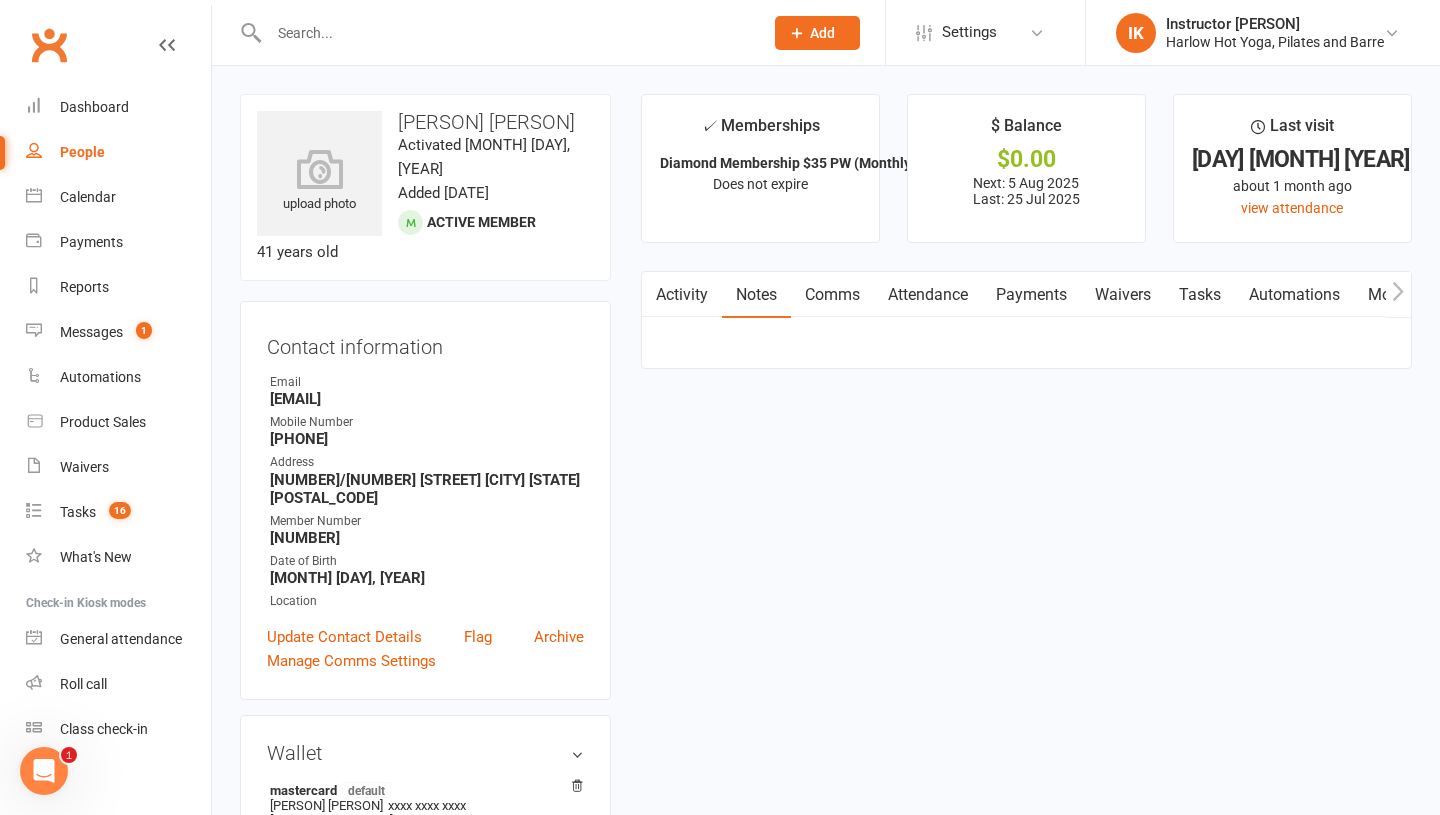 click on "Comms" at bounding box center [832, 295] 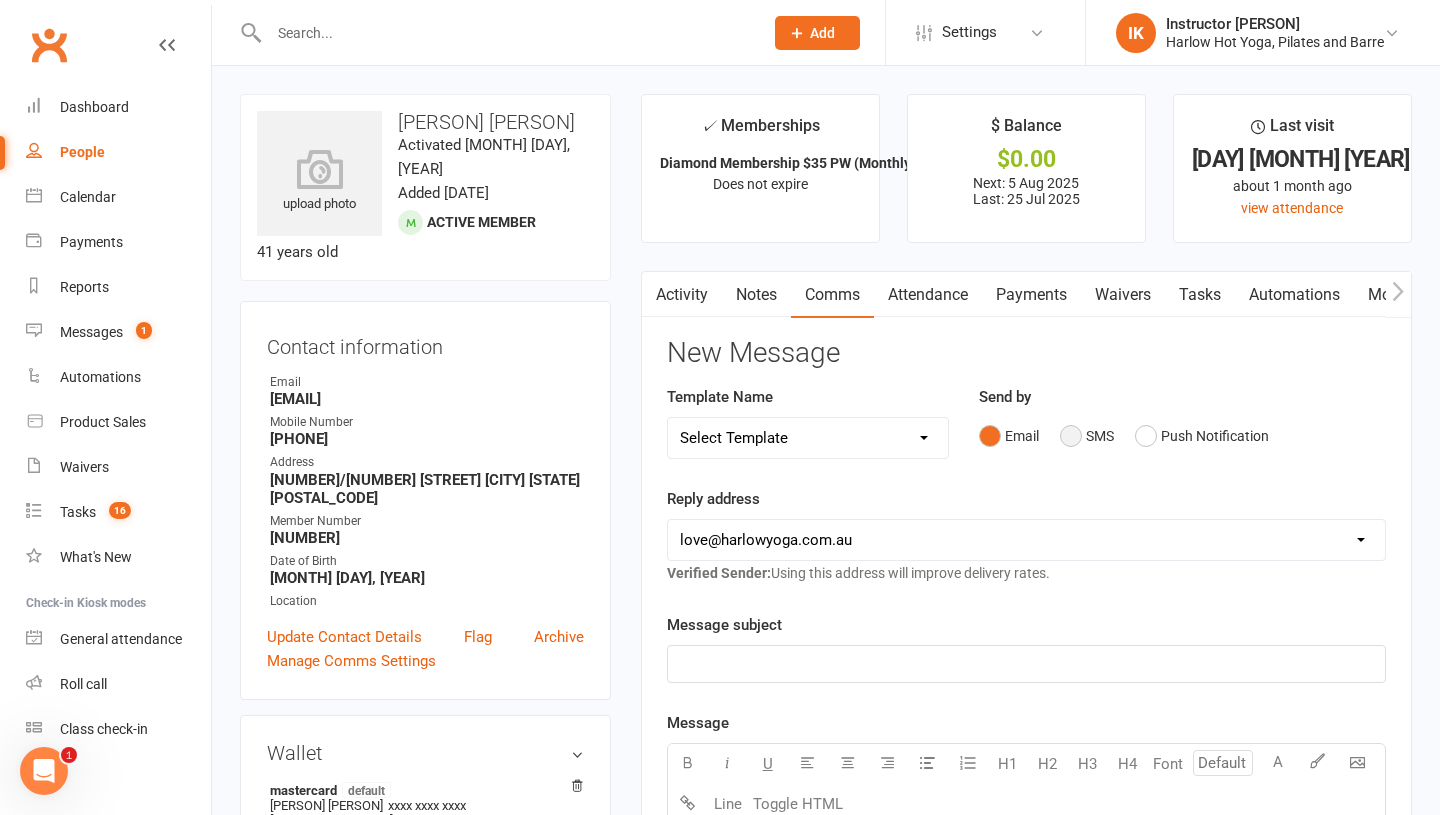 click on "SMS" at bounding box center [1087, 436] 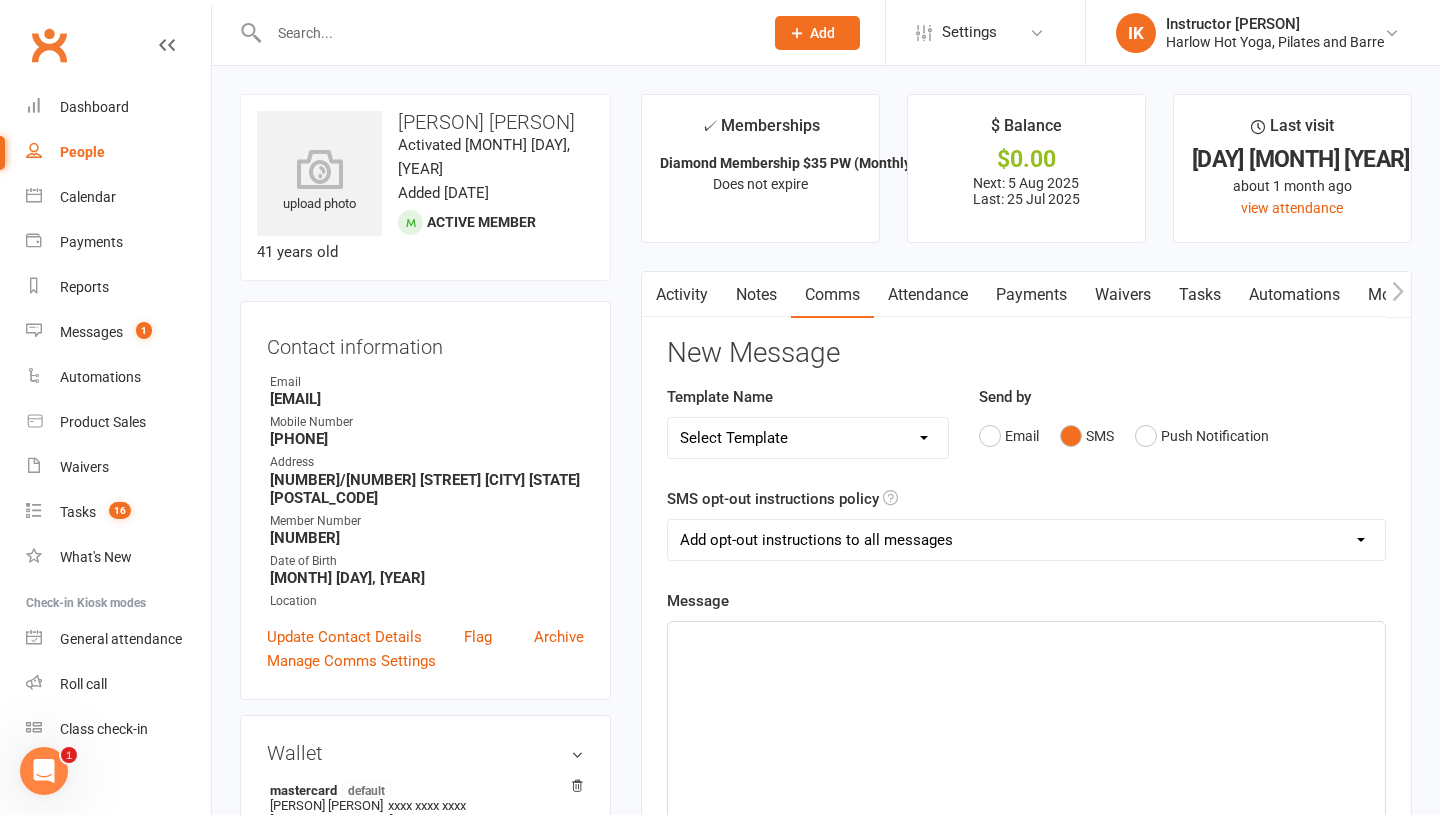 click on "Message ﻿ 0 chars (approx. 1 messages), 650 chars remaining.    Sent this month: 65 Contact merge tags contact-first-name contact-last-name contact-email contact-phone-number contact-address what-contact-interested-in how-contact-contacted-us how-contact-heard-about-us last-attended-on next-upcoming-payment-amount next-upcoming-payment-date failed-payments-count failed-payments-total-amount business-name member-portal-url member-portal-pin mobile-app-ios-app-store-url mobile-app-google-app-store-url" 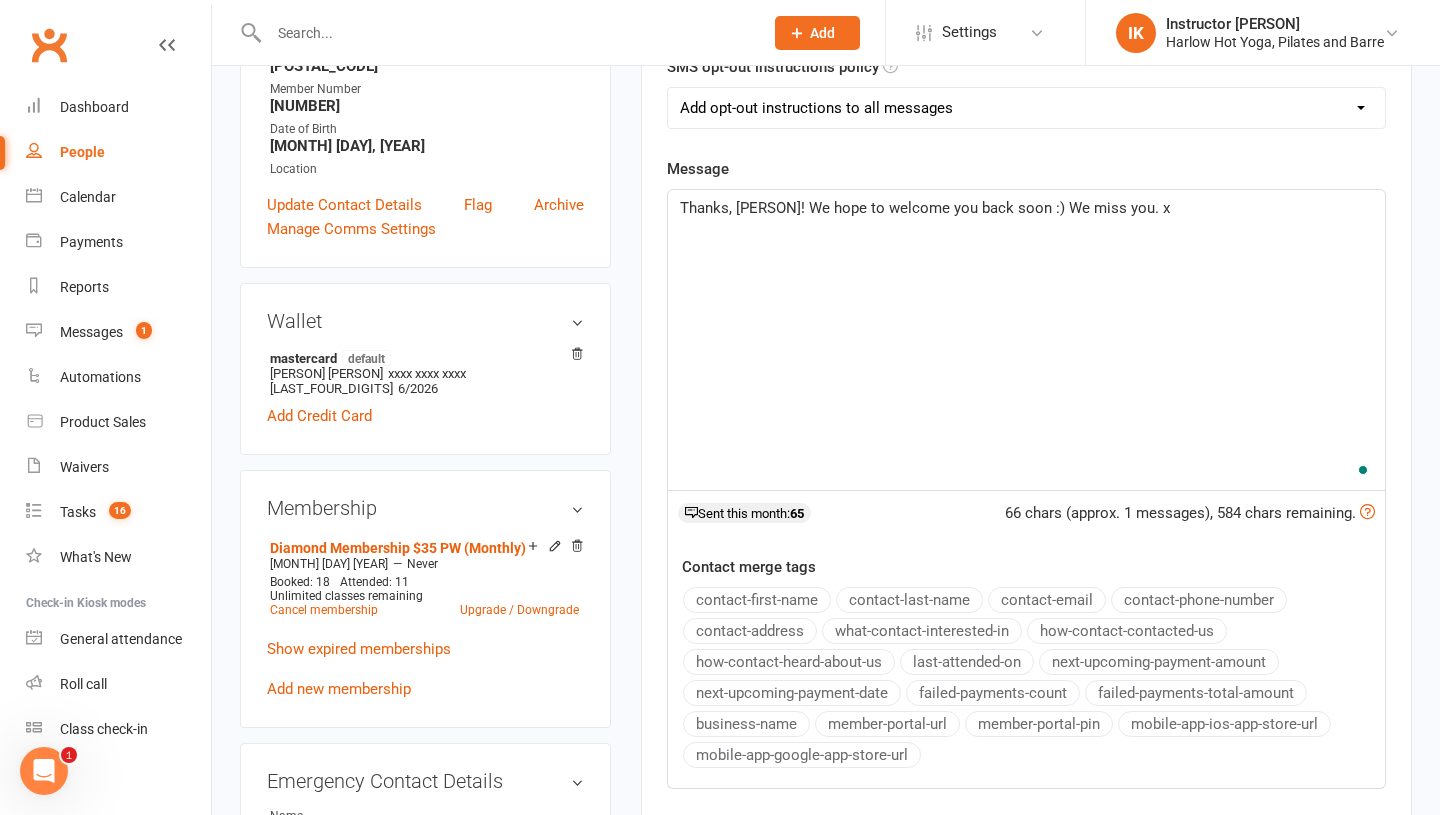 scroll, scrollTop: 434, scrollLeft: 0, axis: vertical 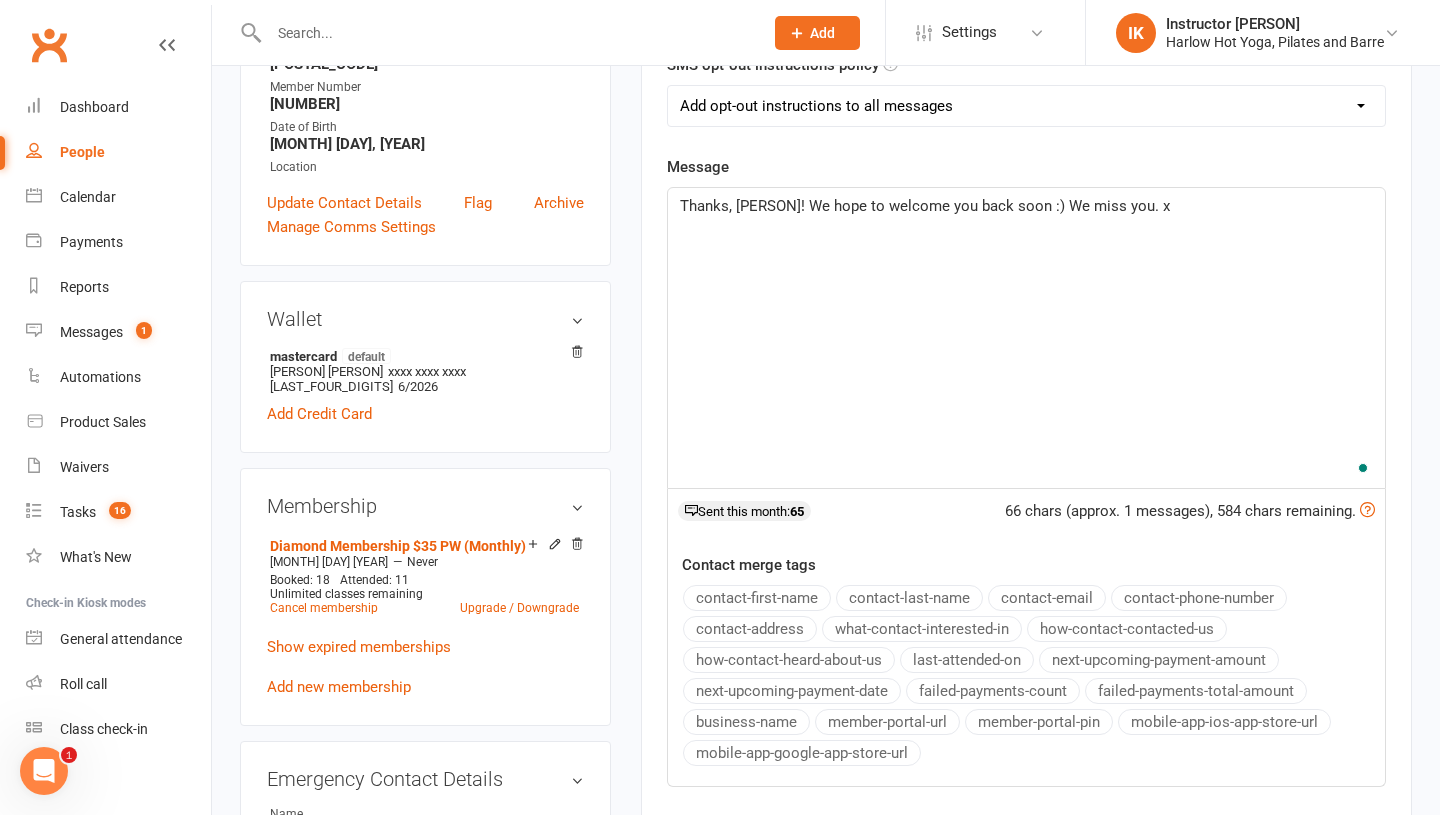 click on "Thanks, Adrian! We hope to welcome you back soon :) We miss you. x" 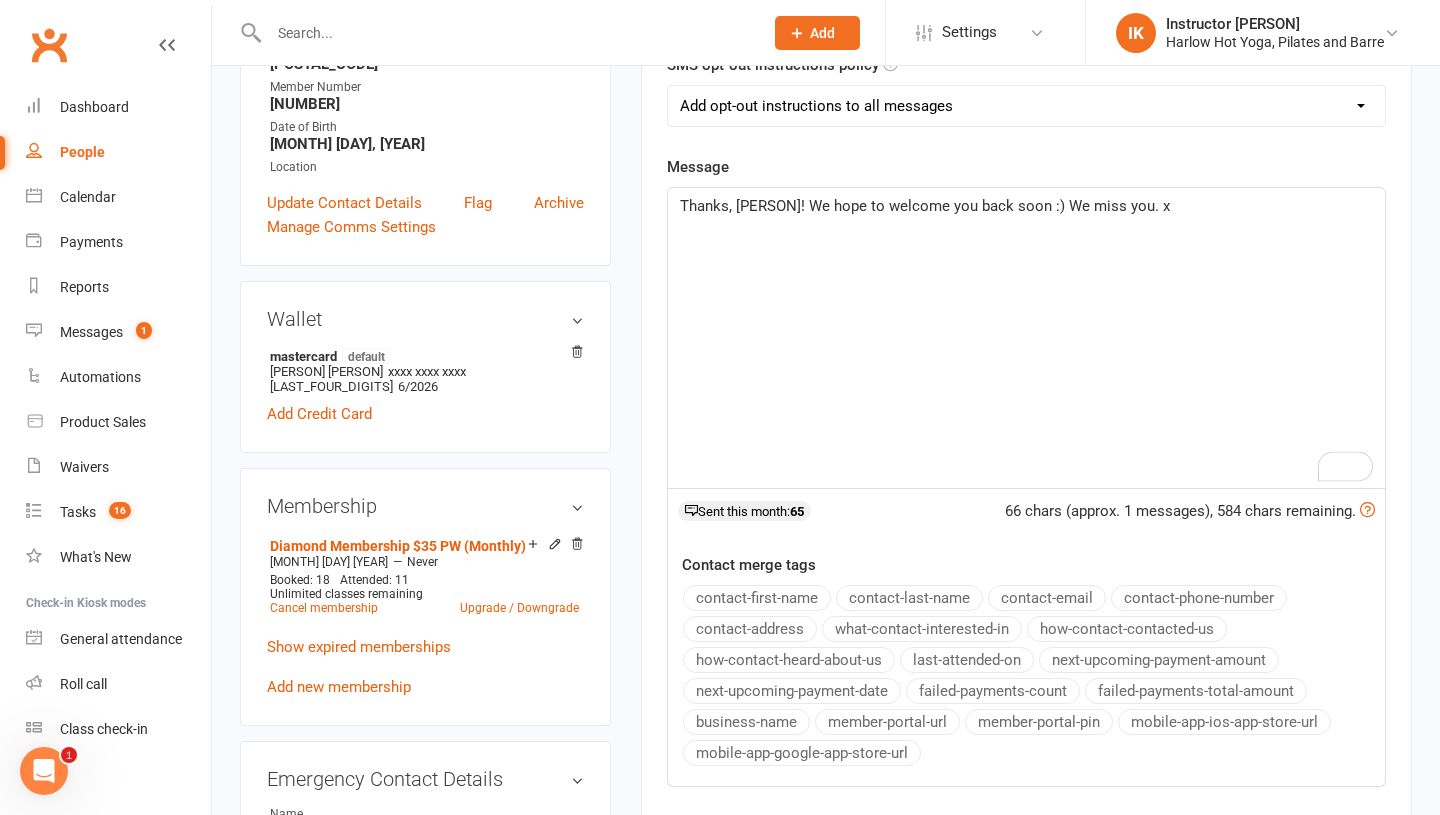 click on "Thanks, Adrian! We hope to welcome you back soon :) We miss you. x" 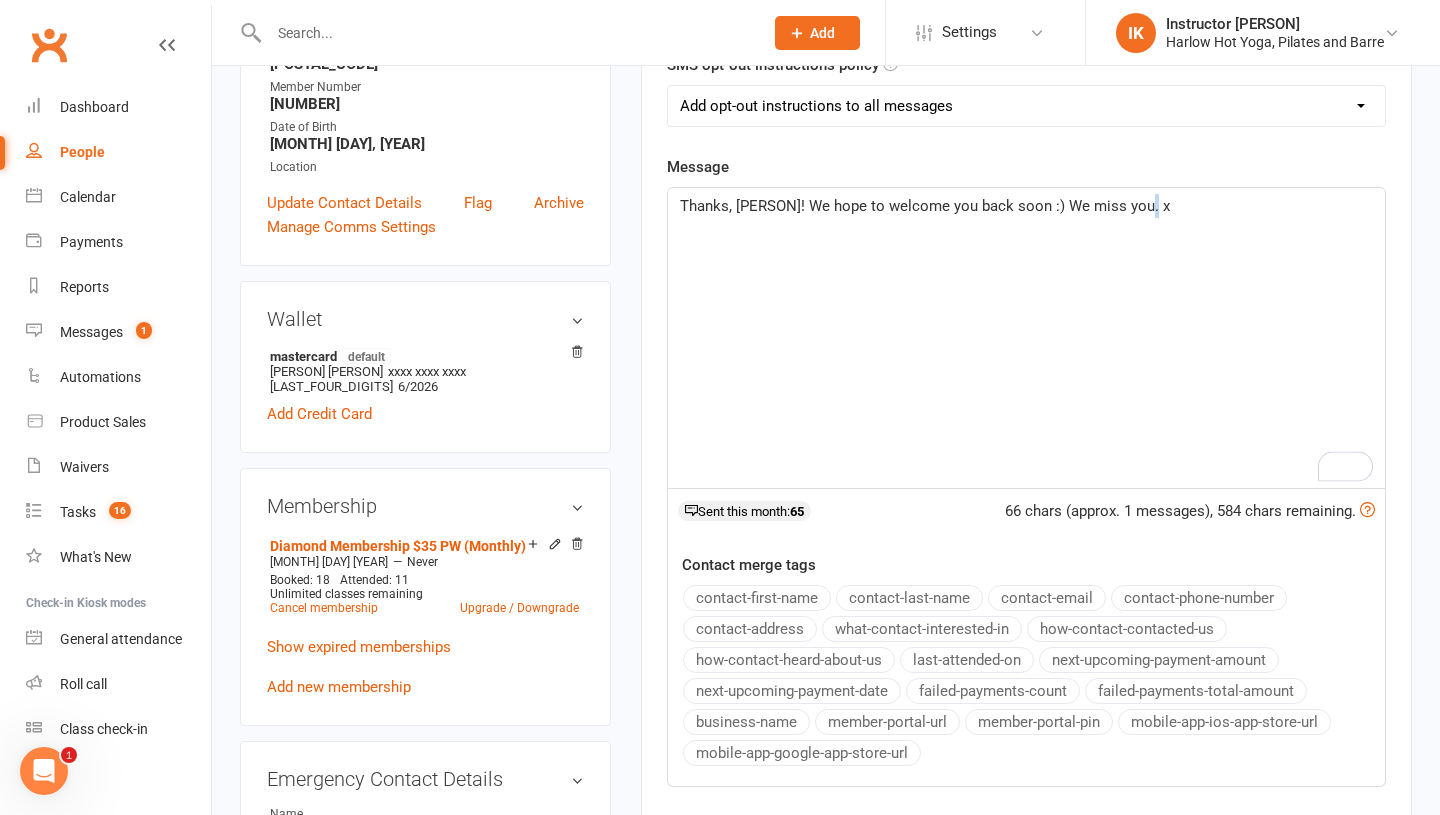 click on "Thanks, Adrian! We hope to welcome you back soon :) We miss you. x" 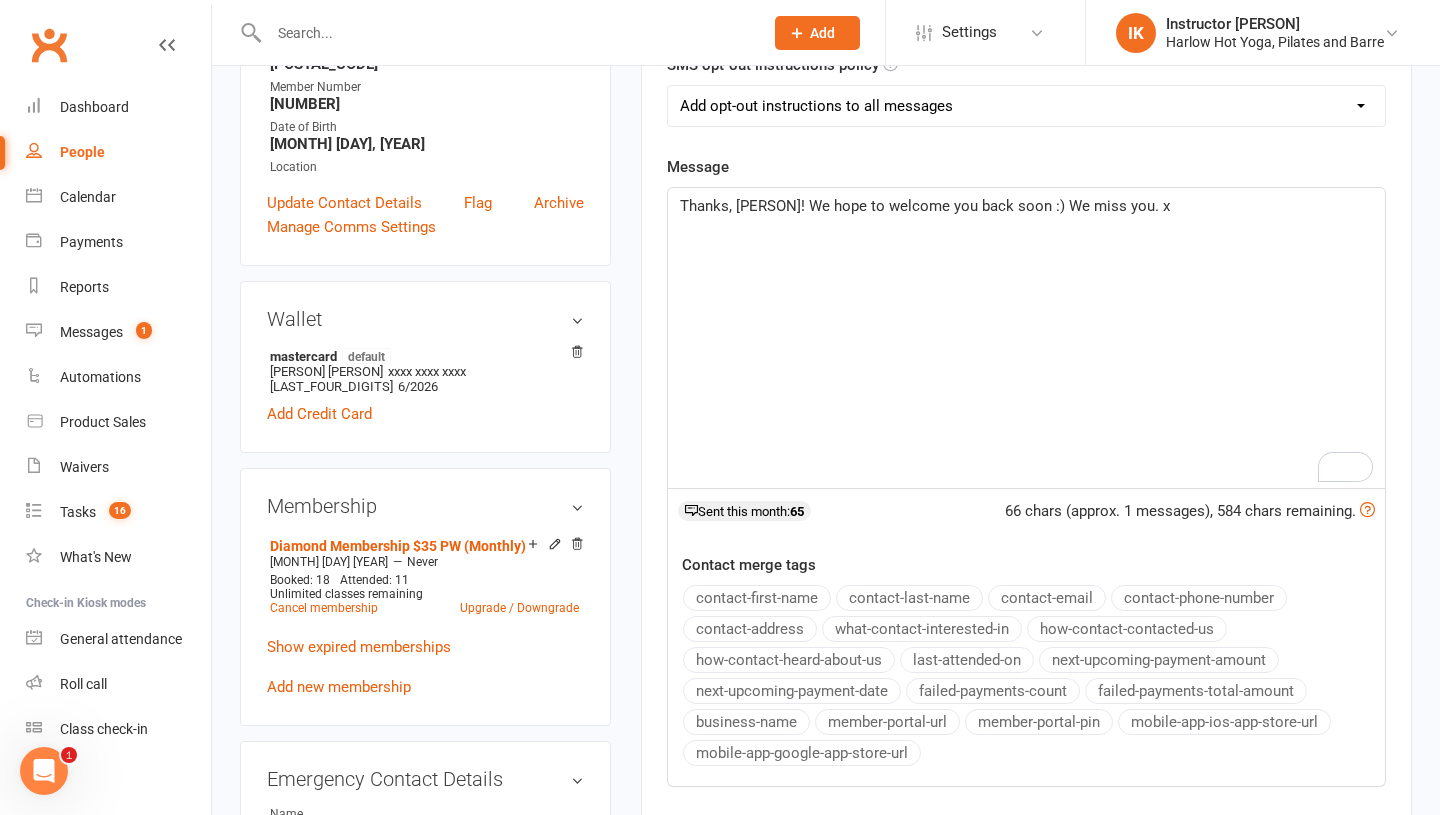type 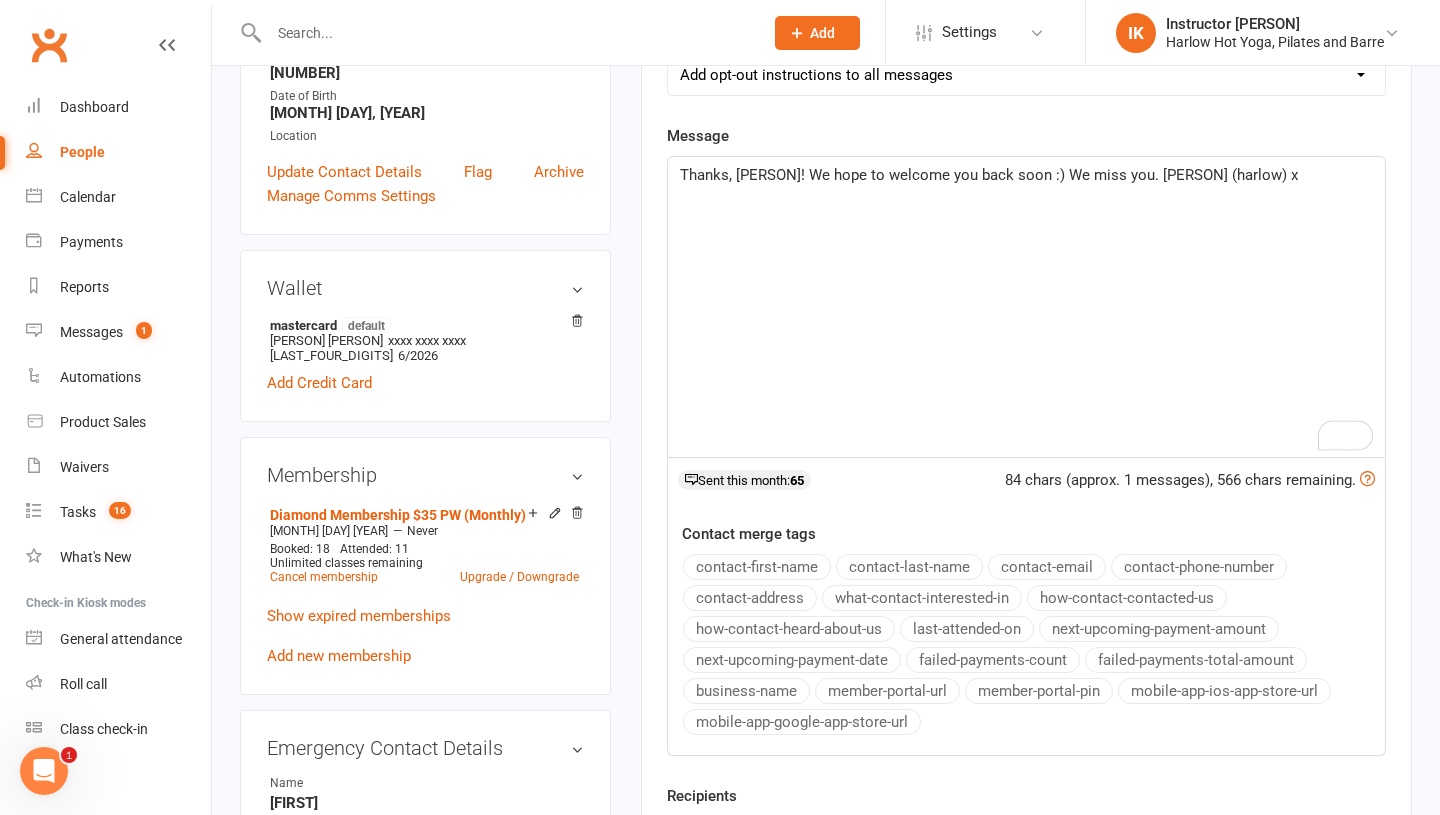 scroll, scrollTop: 1073, scrollLeft: 0, axis: vertical 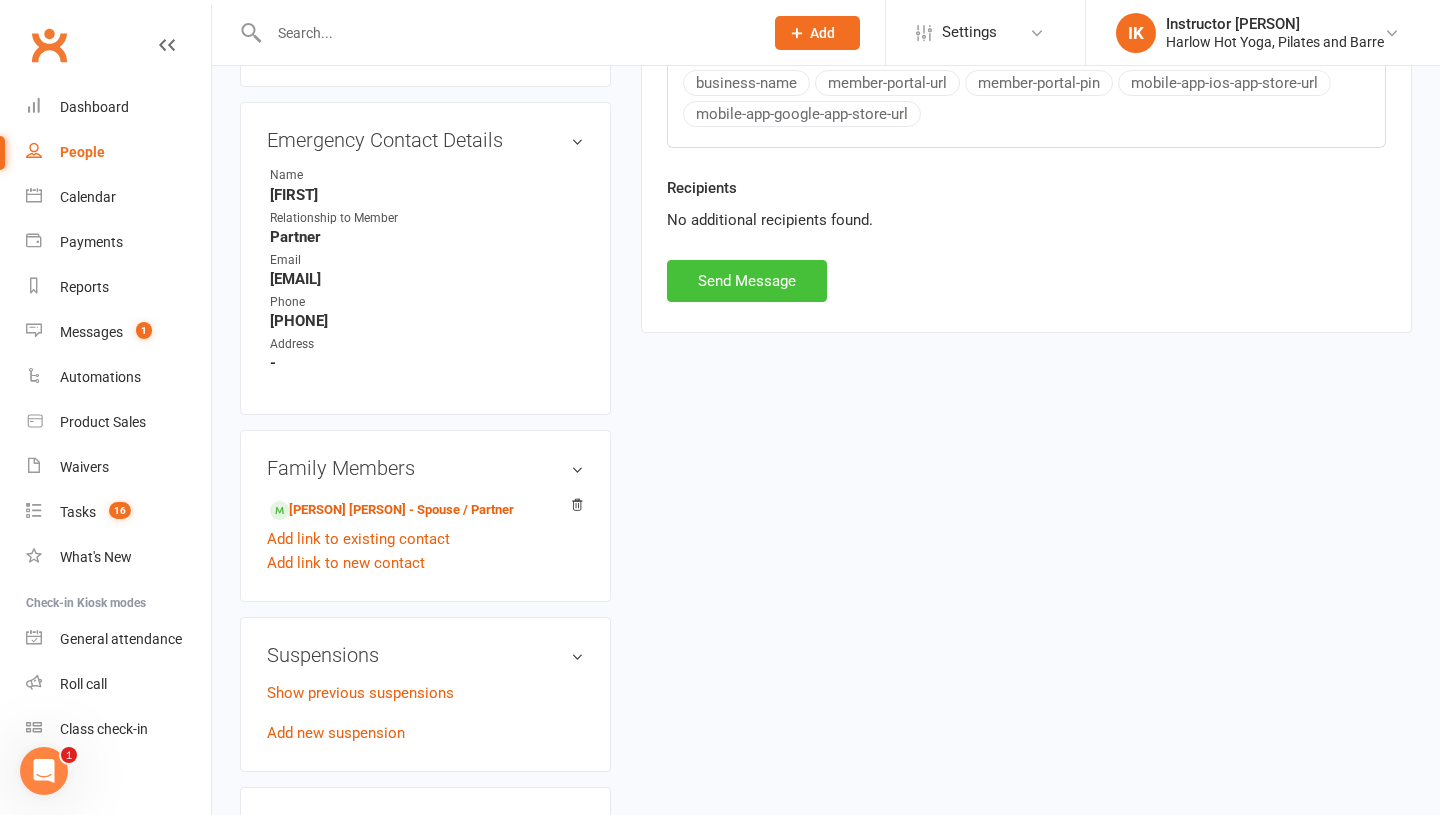 click on "Send Message" at bounding box center (747, 281) 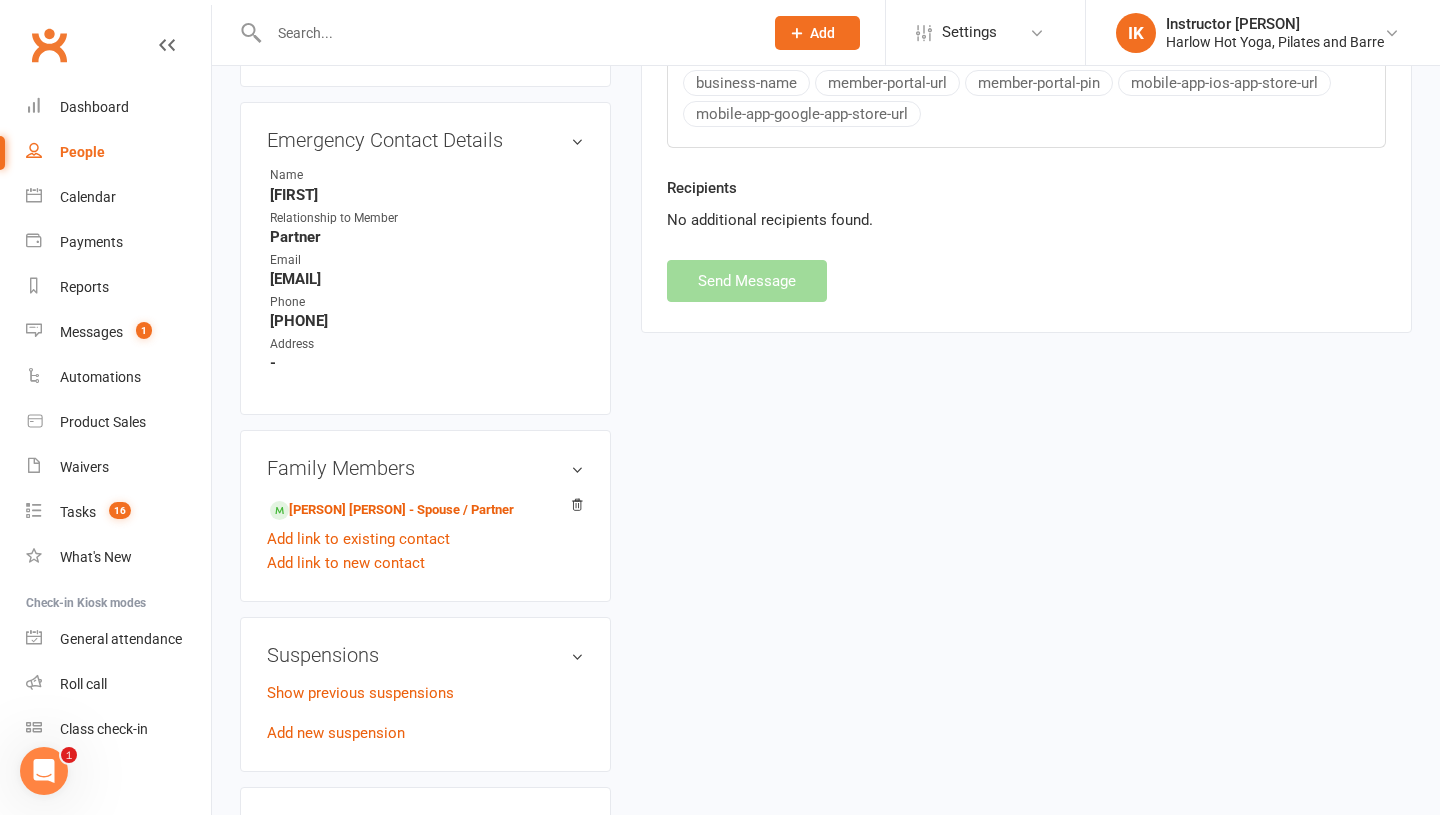 scroll, scrollTop: 0, scrollLeft: 0, axis: both 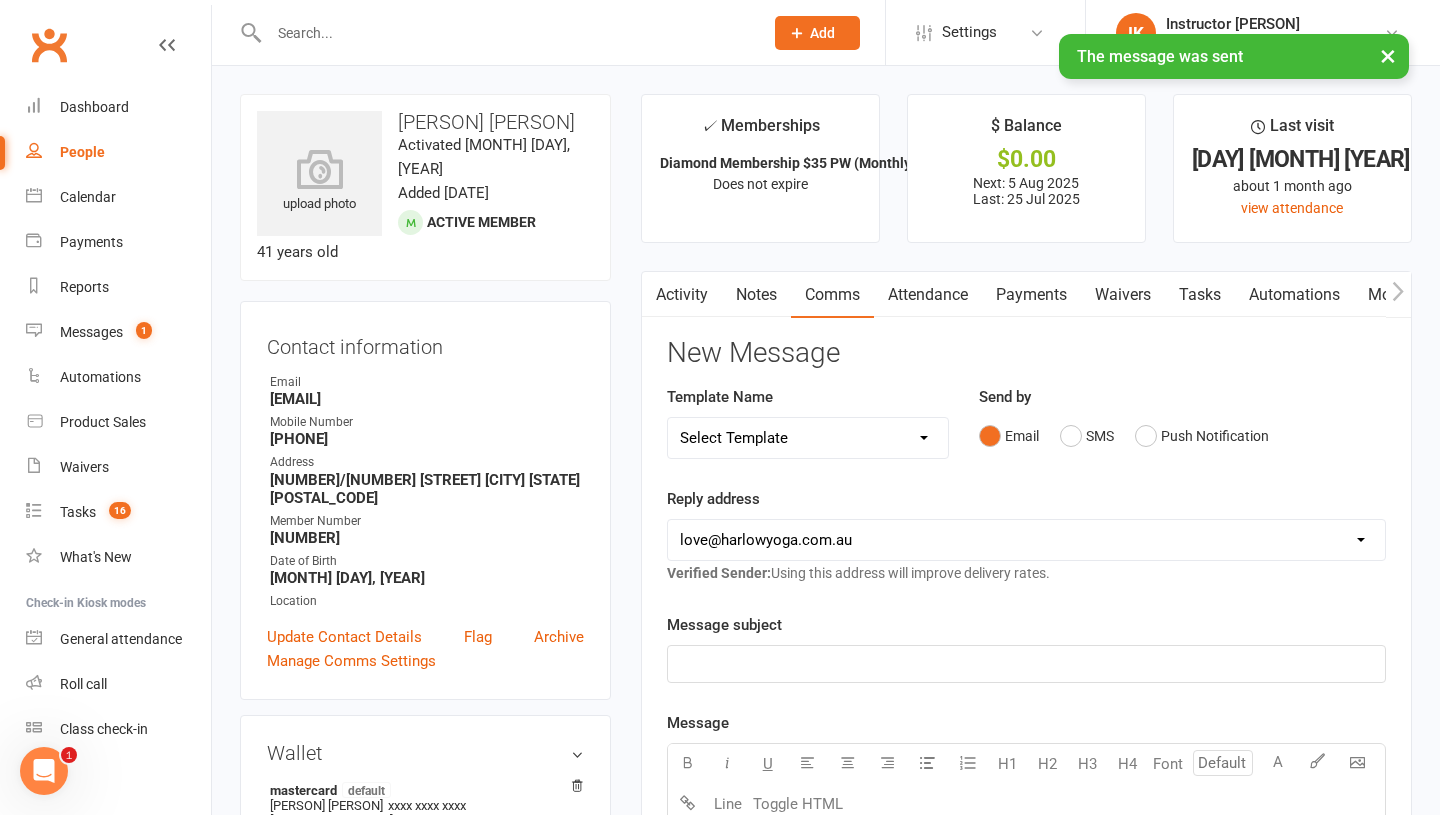 click on "Tasks" at bounding box center (1200, 295) 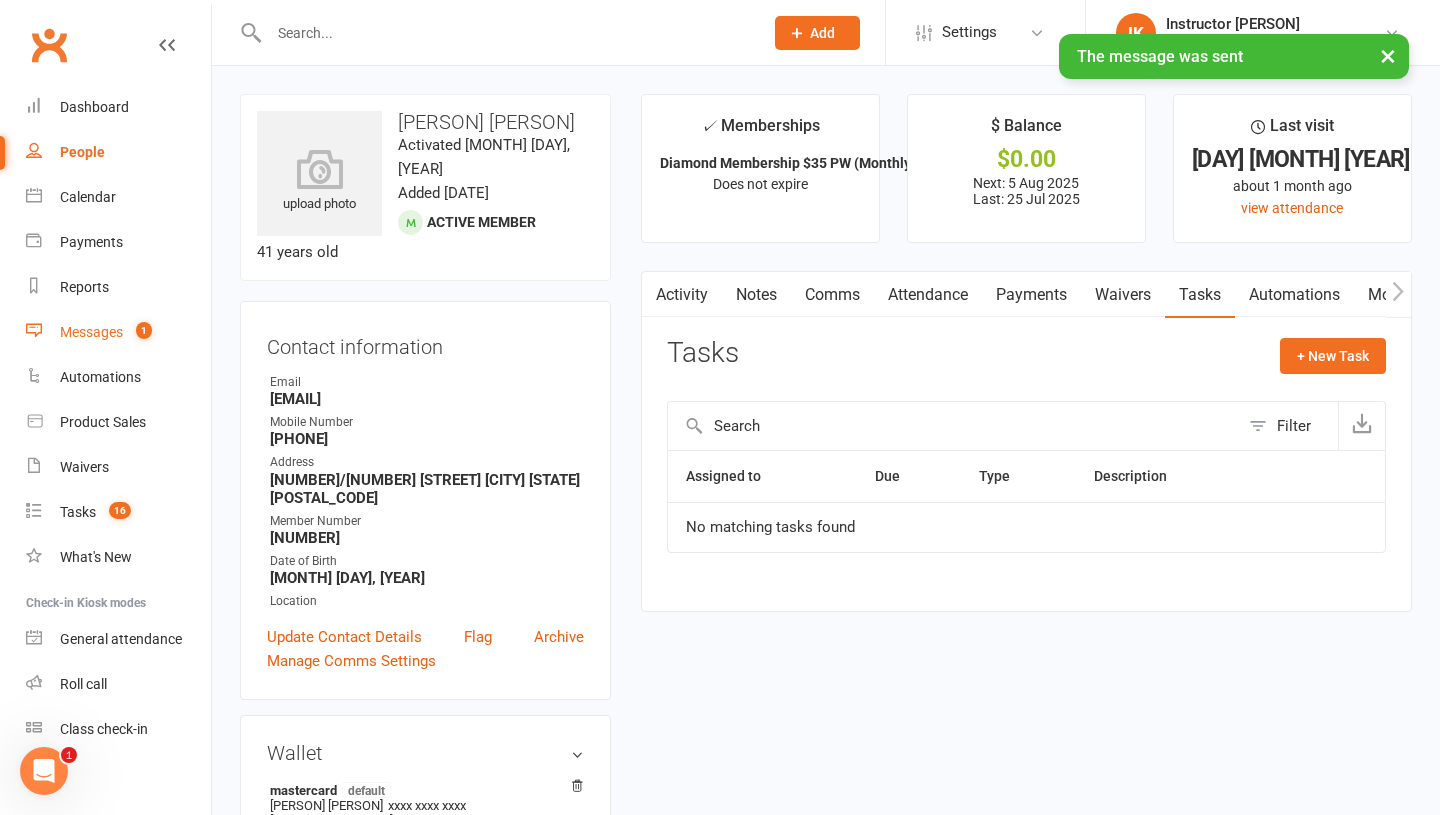 click on "Messages   1" at bounding box center [118, 332] 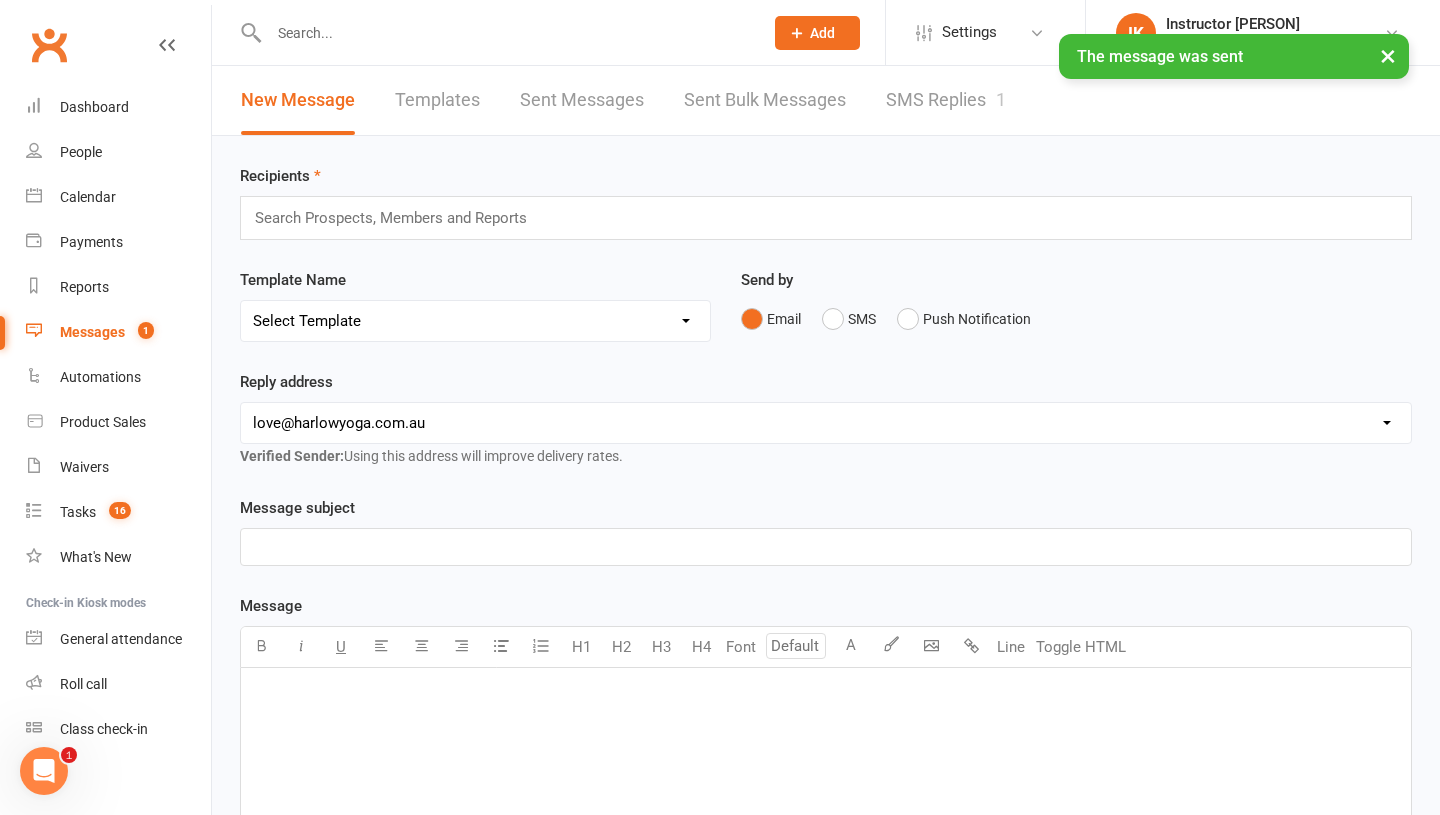 click on "SMS Replies  1" at bounding box center [946, 100] 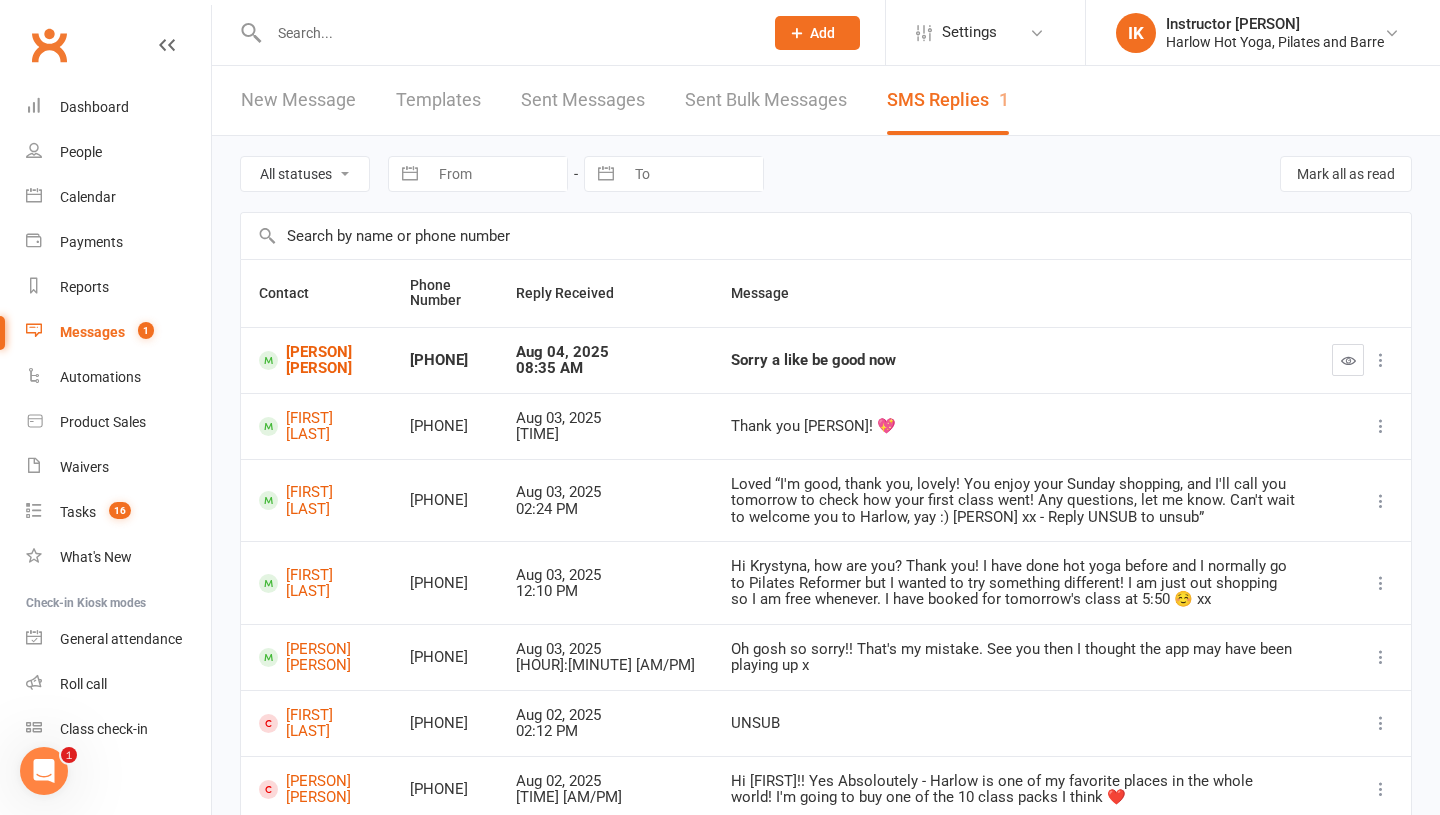 click at bounding box center (1348, 360) 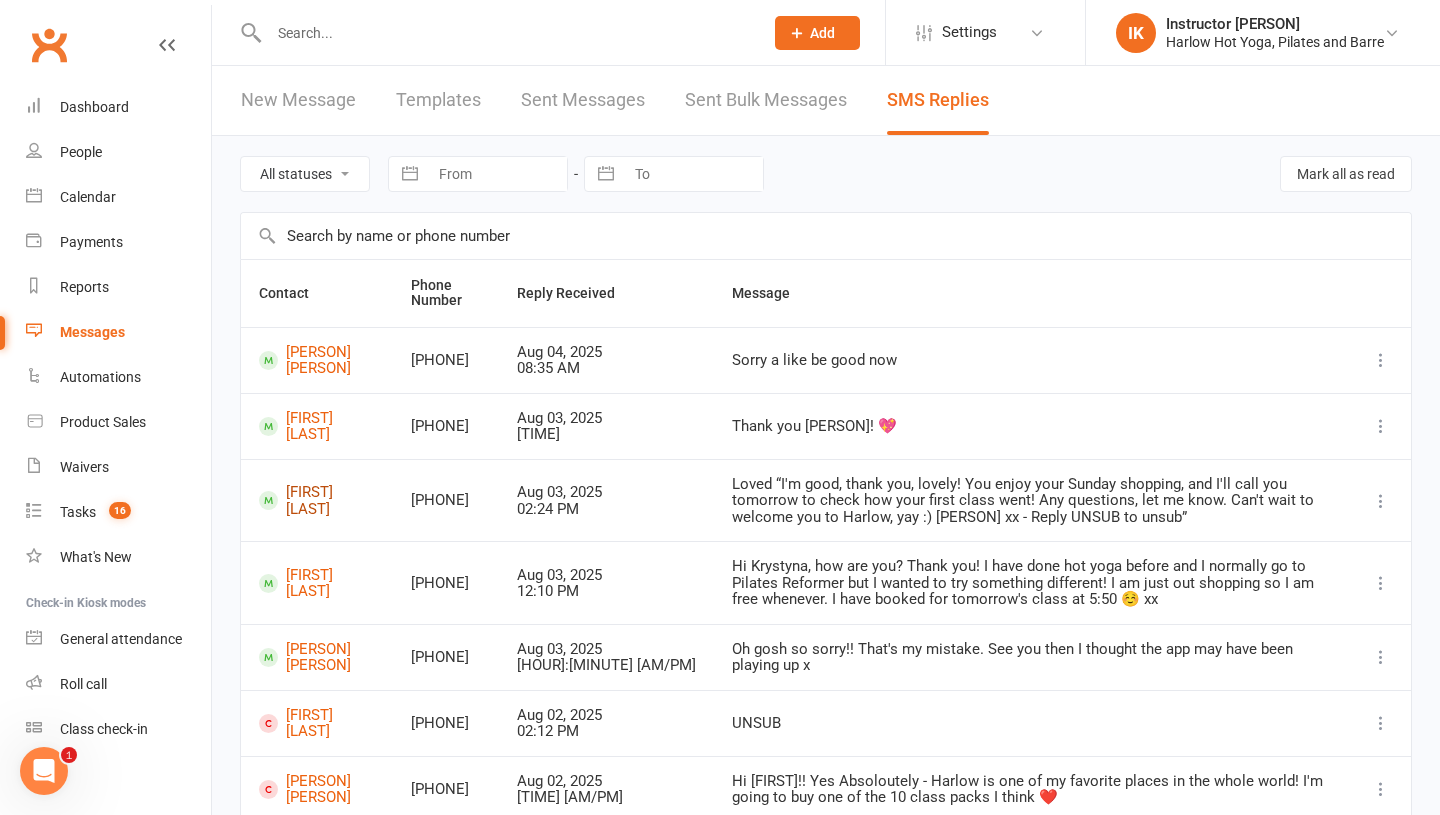 click on "[FIRST] [LAST]" at bounding box center [317, 500] 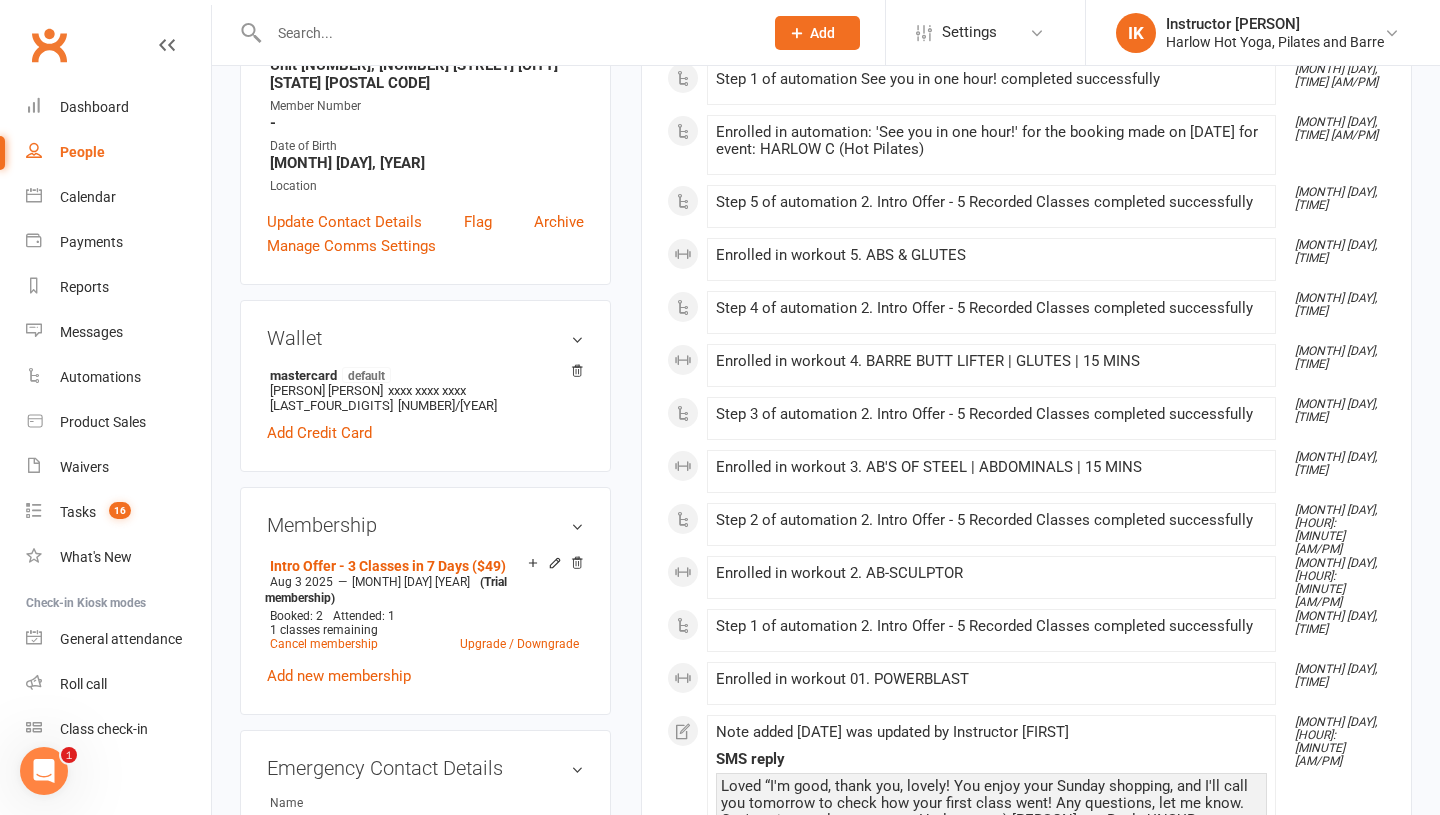scroll, scrollTop: 37, scrollLeft: 0, axis: vertical 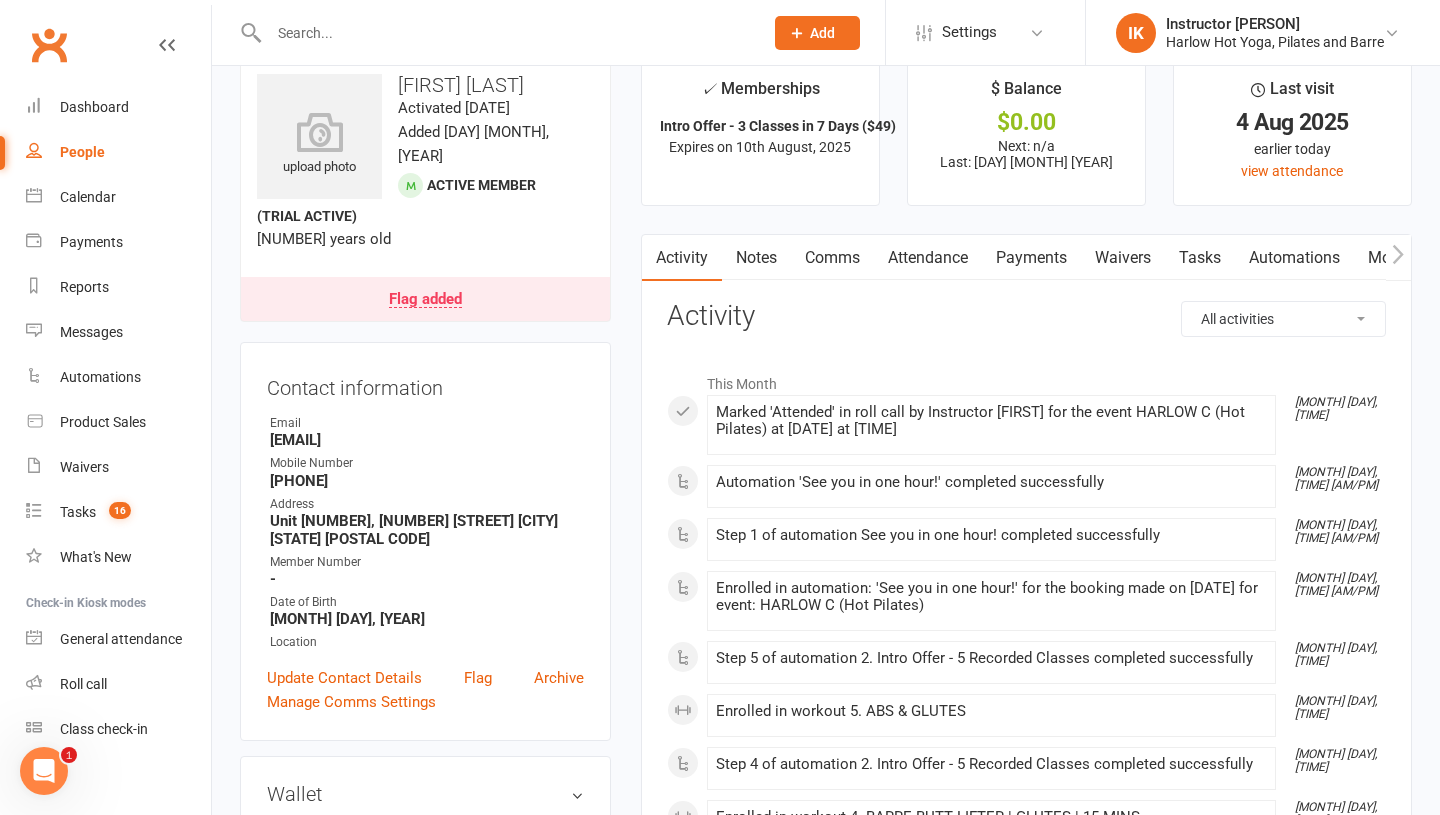 click on "Attendance" at bounding box center [928, 258] 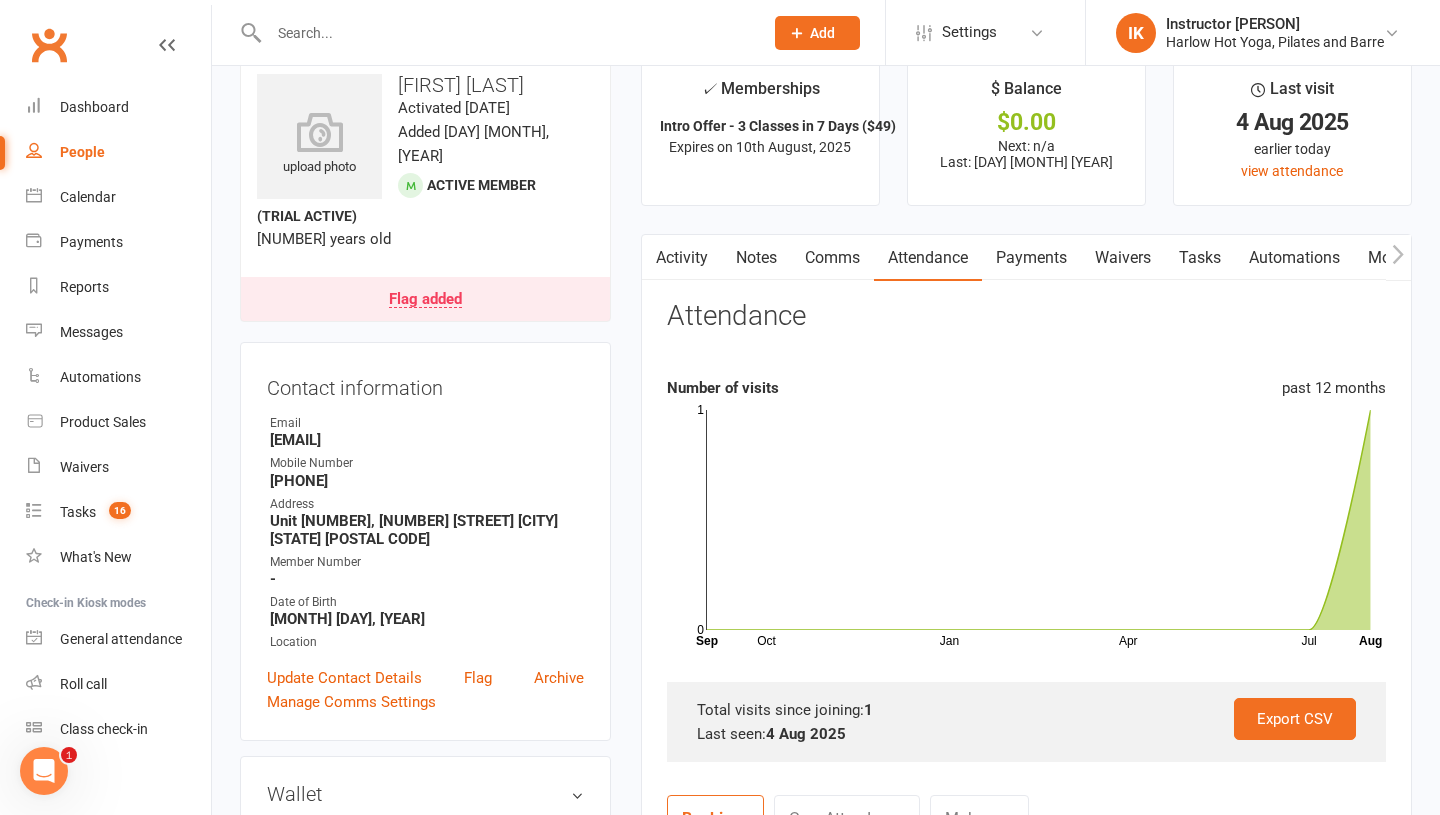 click on "Comms" at bounding box center (832, 258) 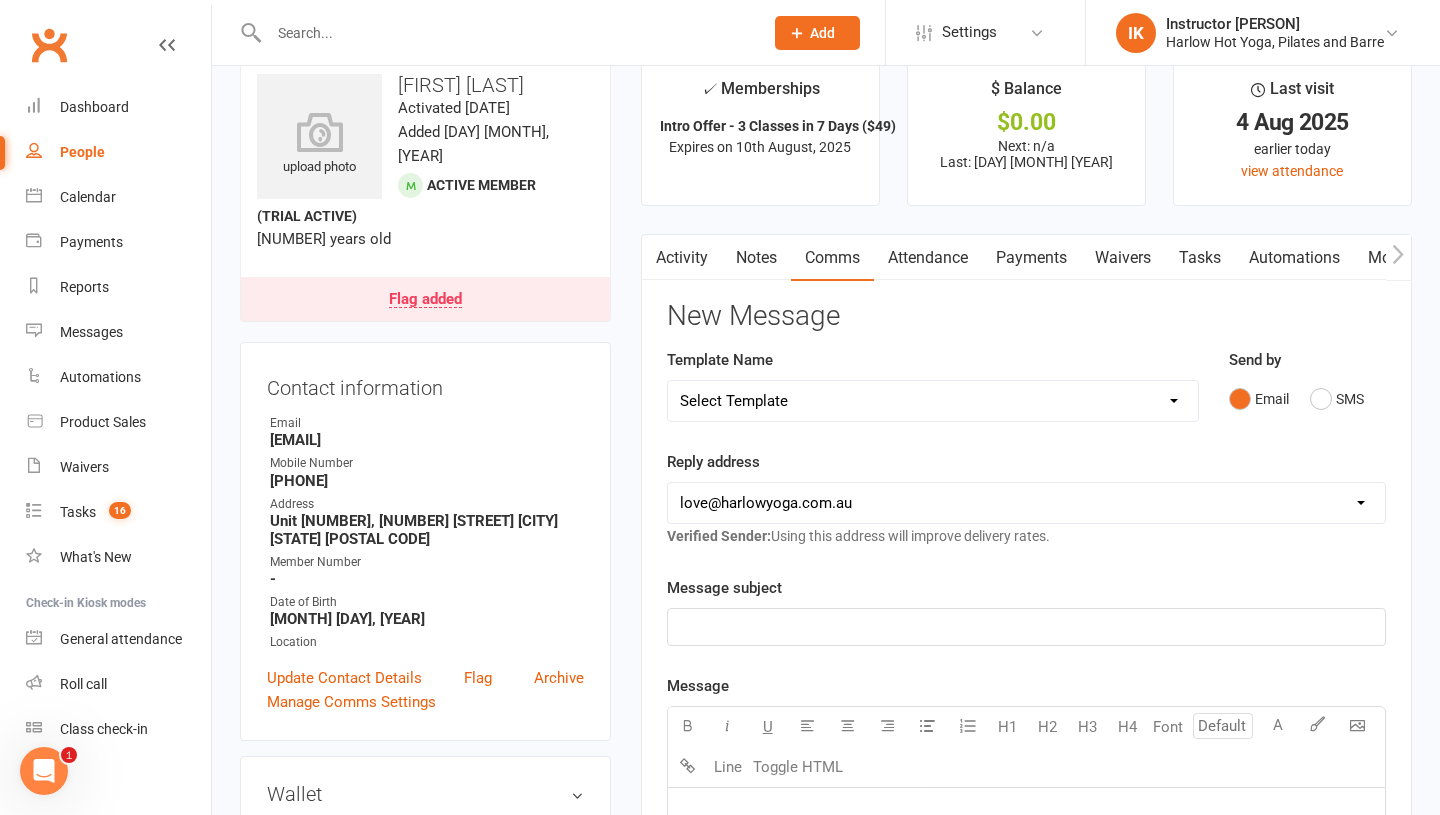 click on "Notes" at bounding box center [756, 258] 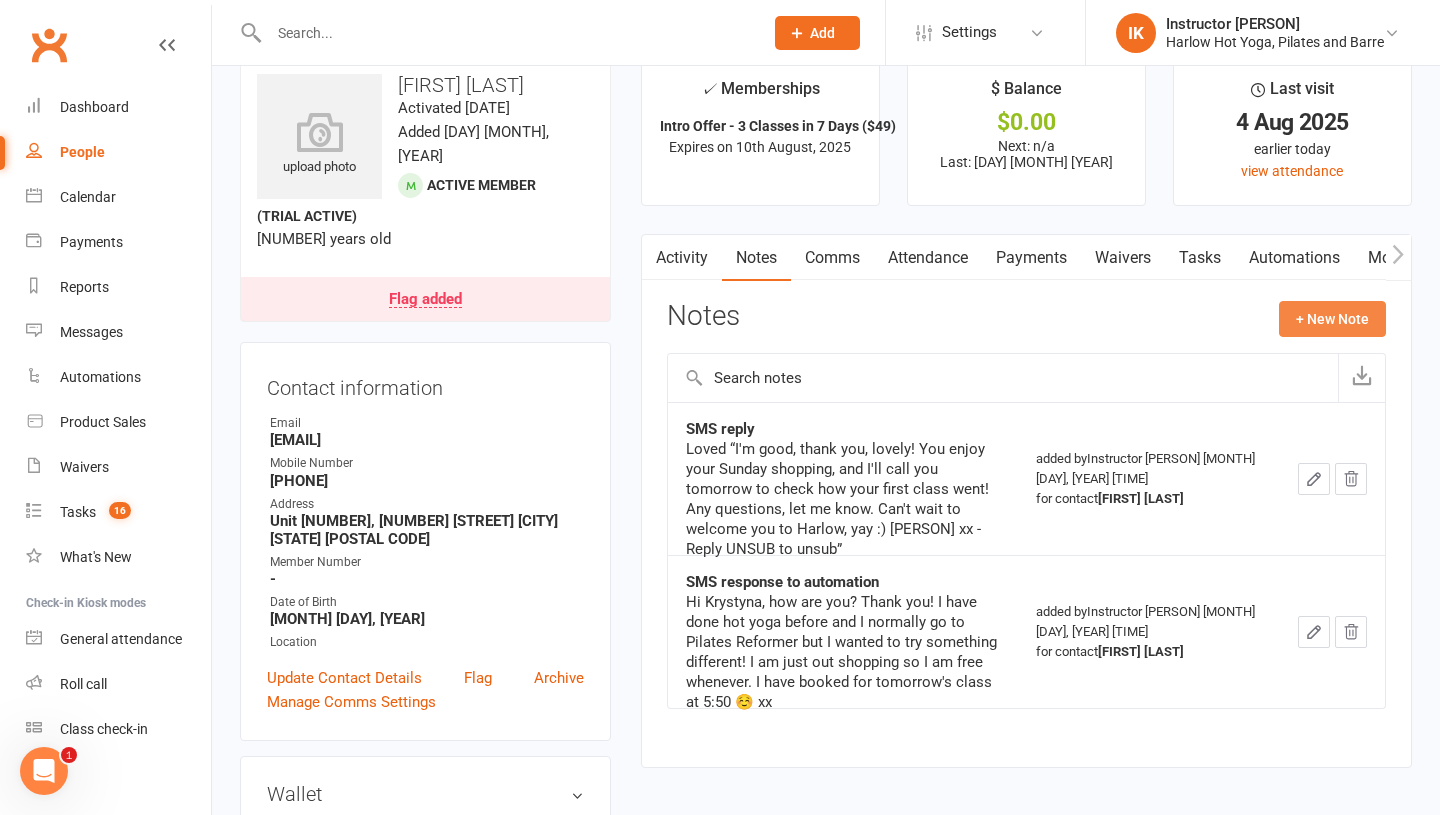 click on "+ New Note" at bounding box center [1332, 319] 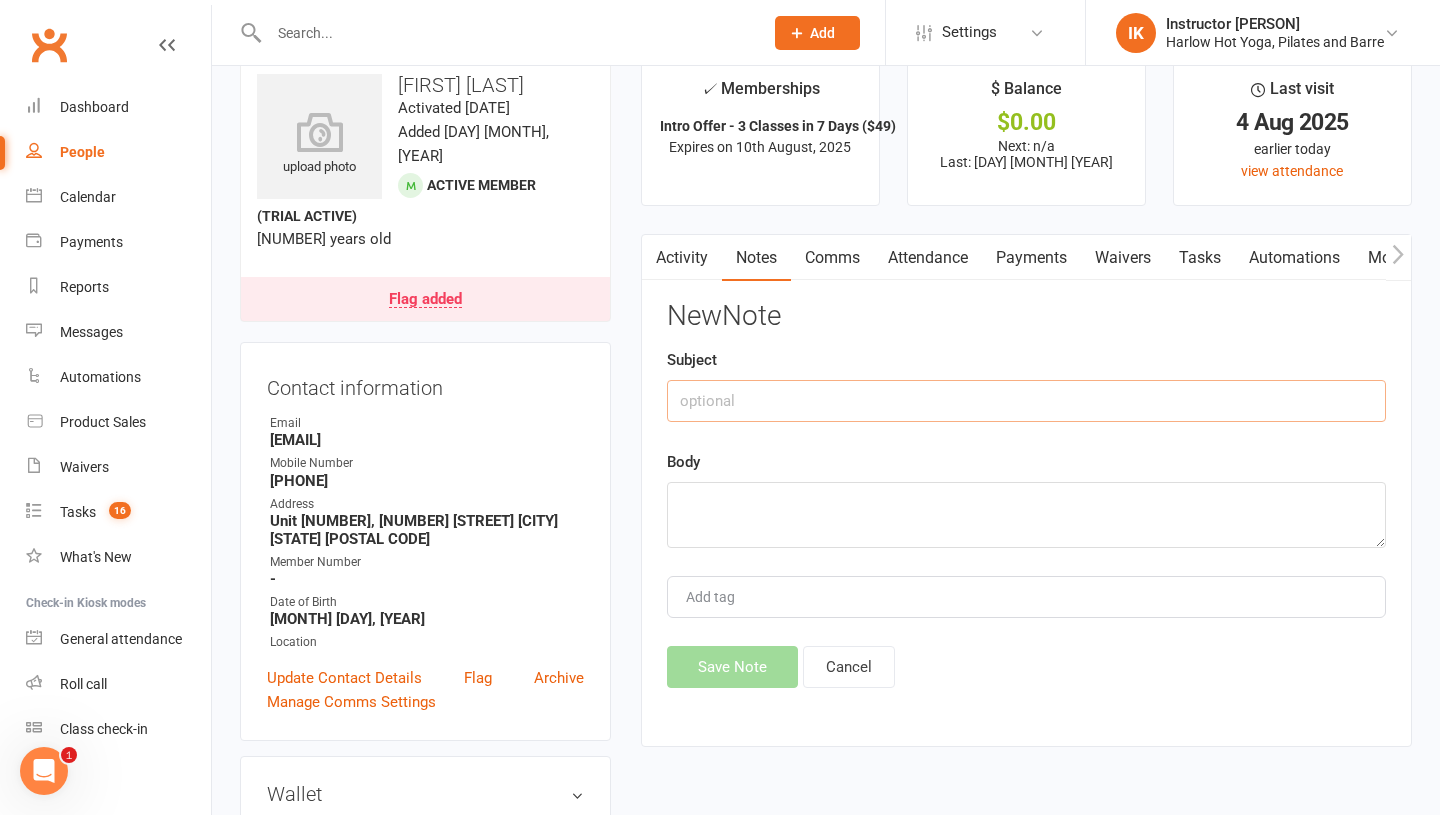 click at bounding box center (1026, 401) 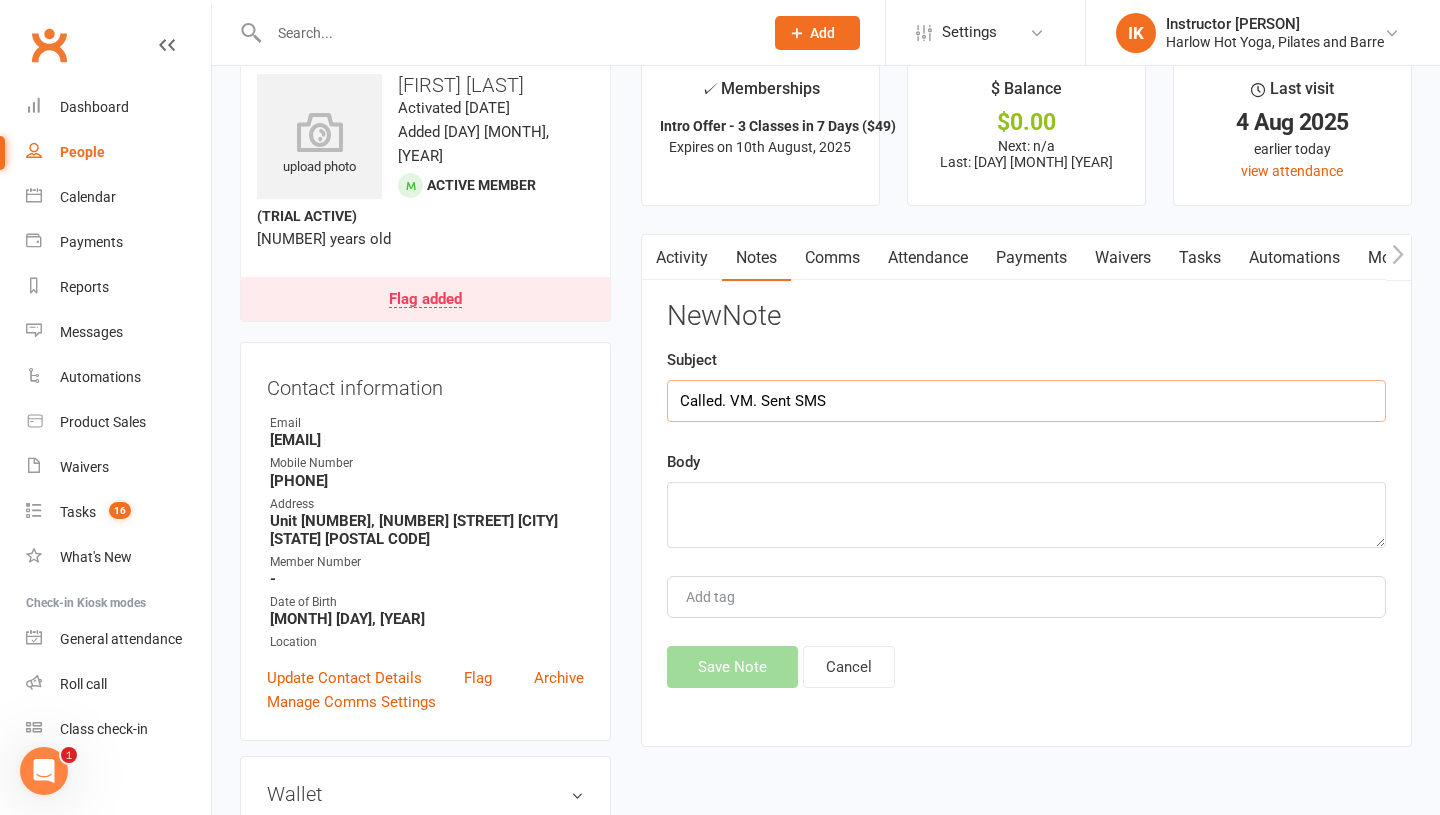 click on "Called. VM. Sent SMS" at bounding box center [1026, 401] 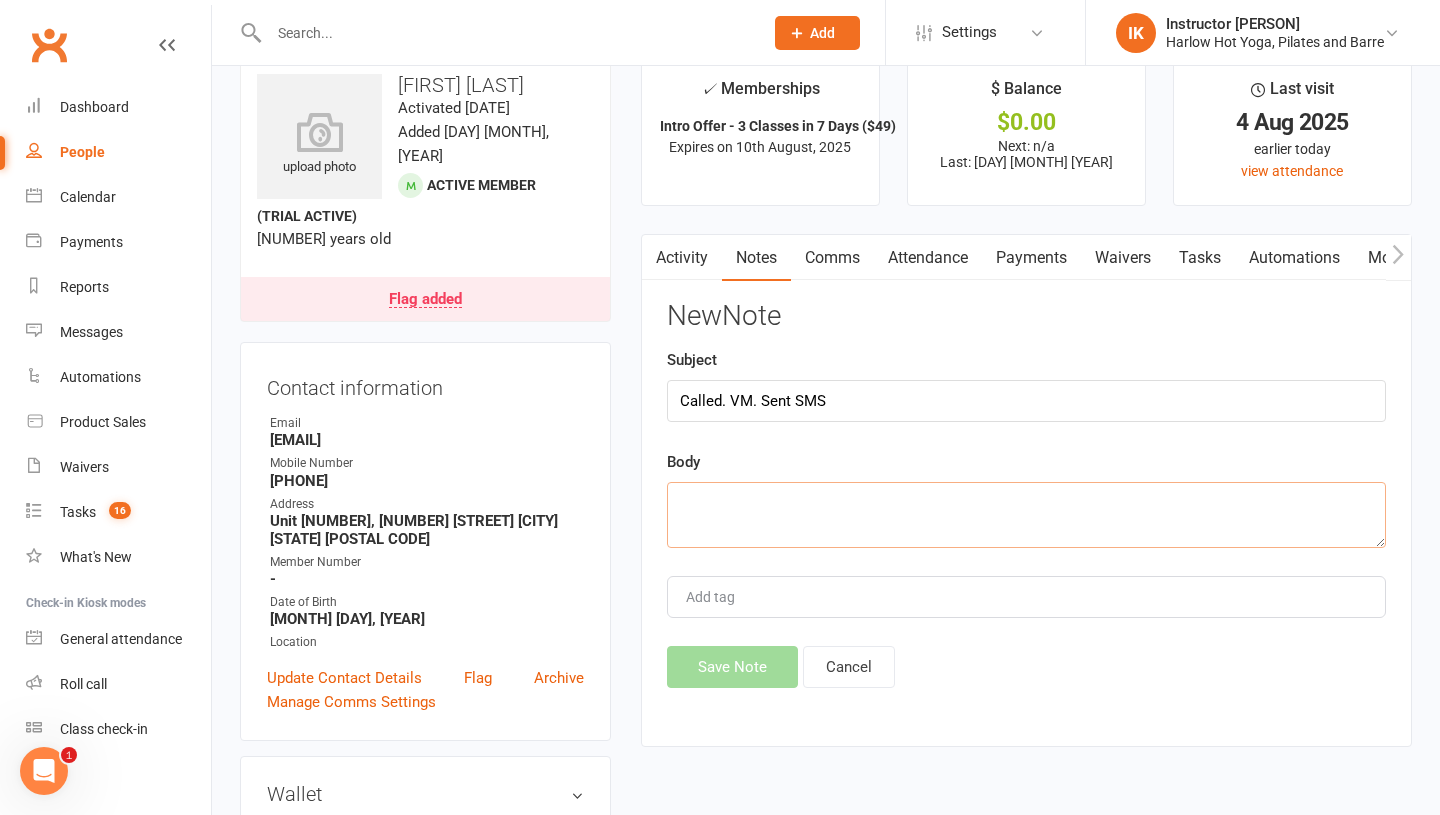 click at bounding box center [1026, 515] 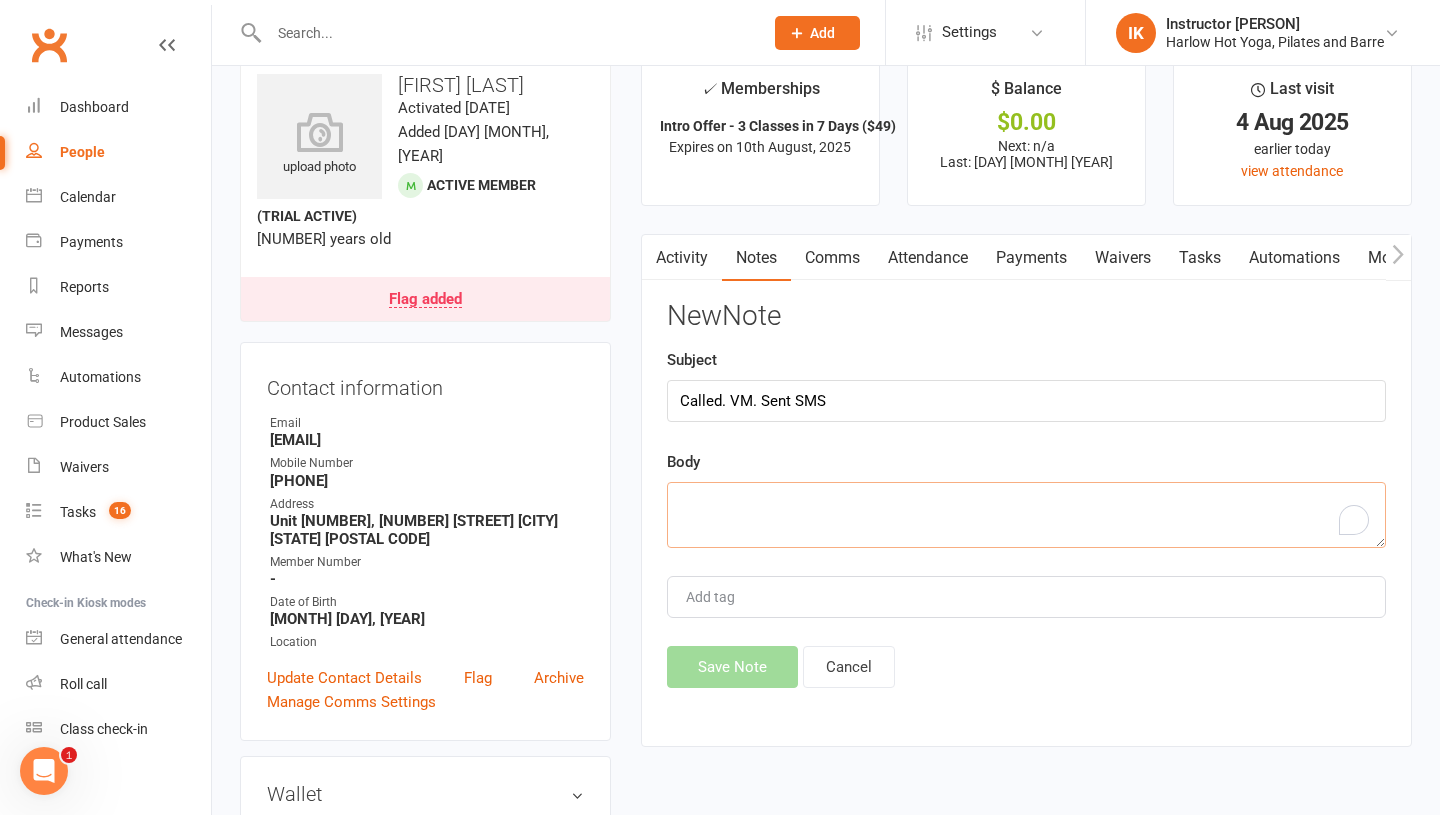 paste on "Called. VM. Sent SMS" 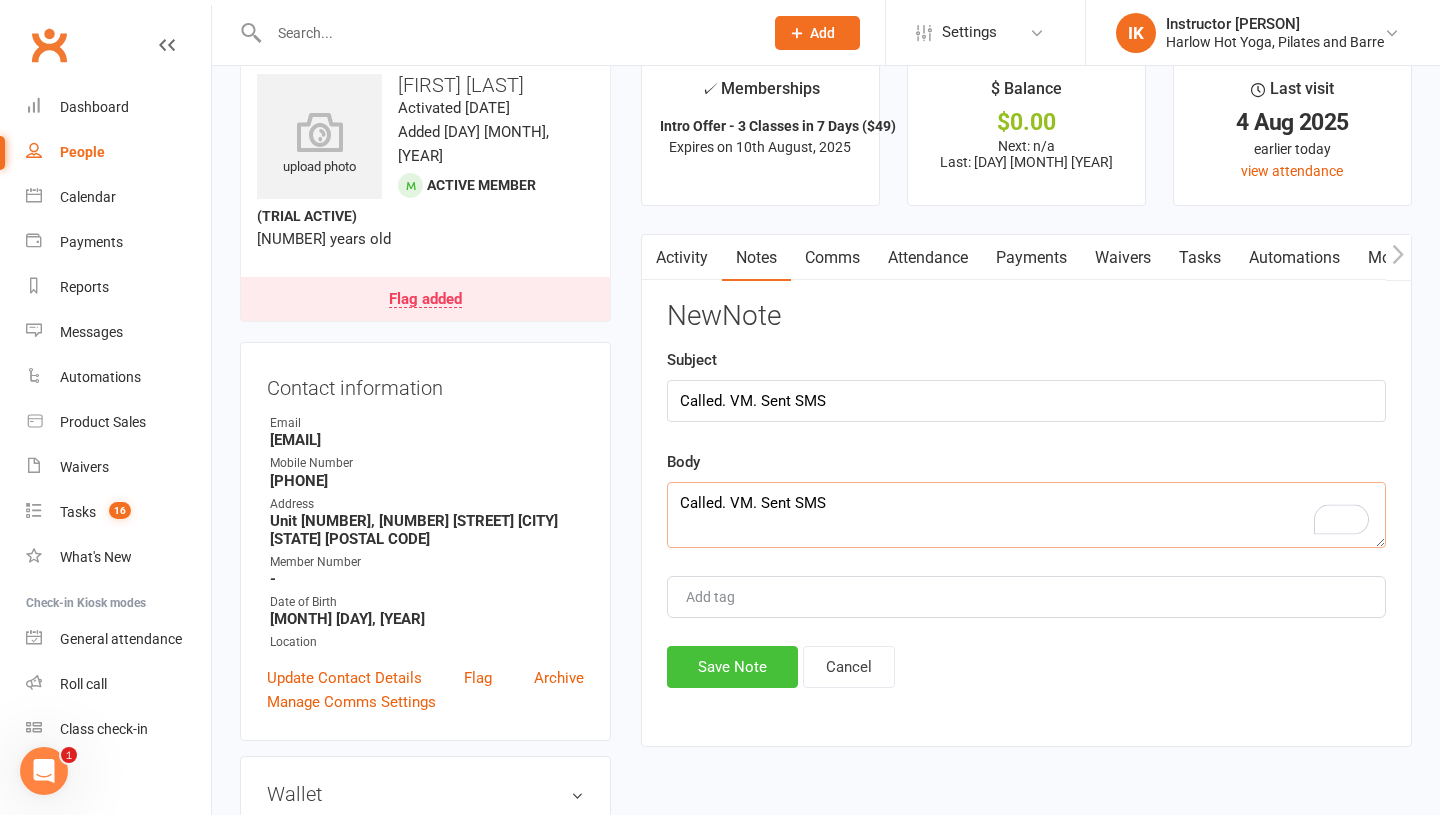 type on "Called. VM. Sent SMS" 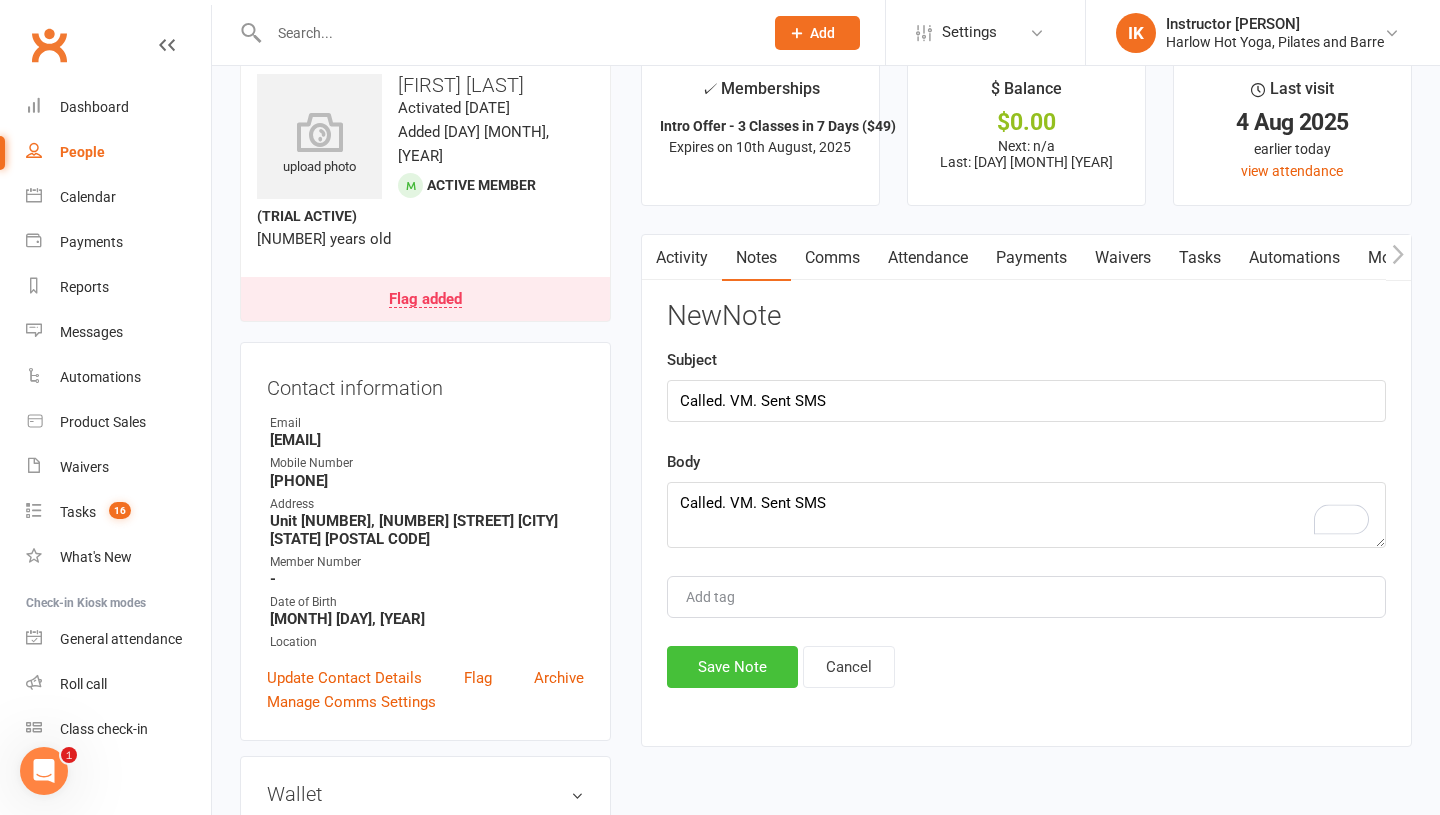 click on "Save Note" at bounding box center [732, 667] 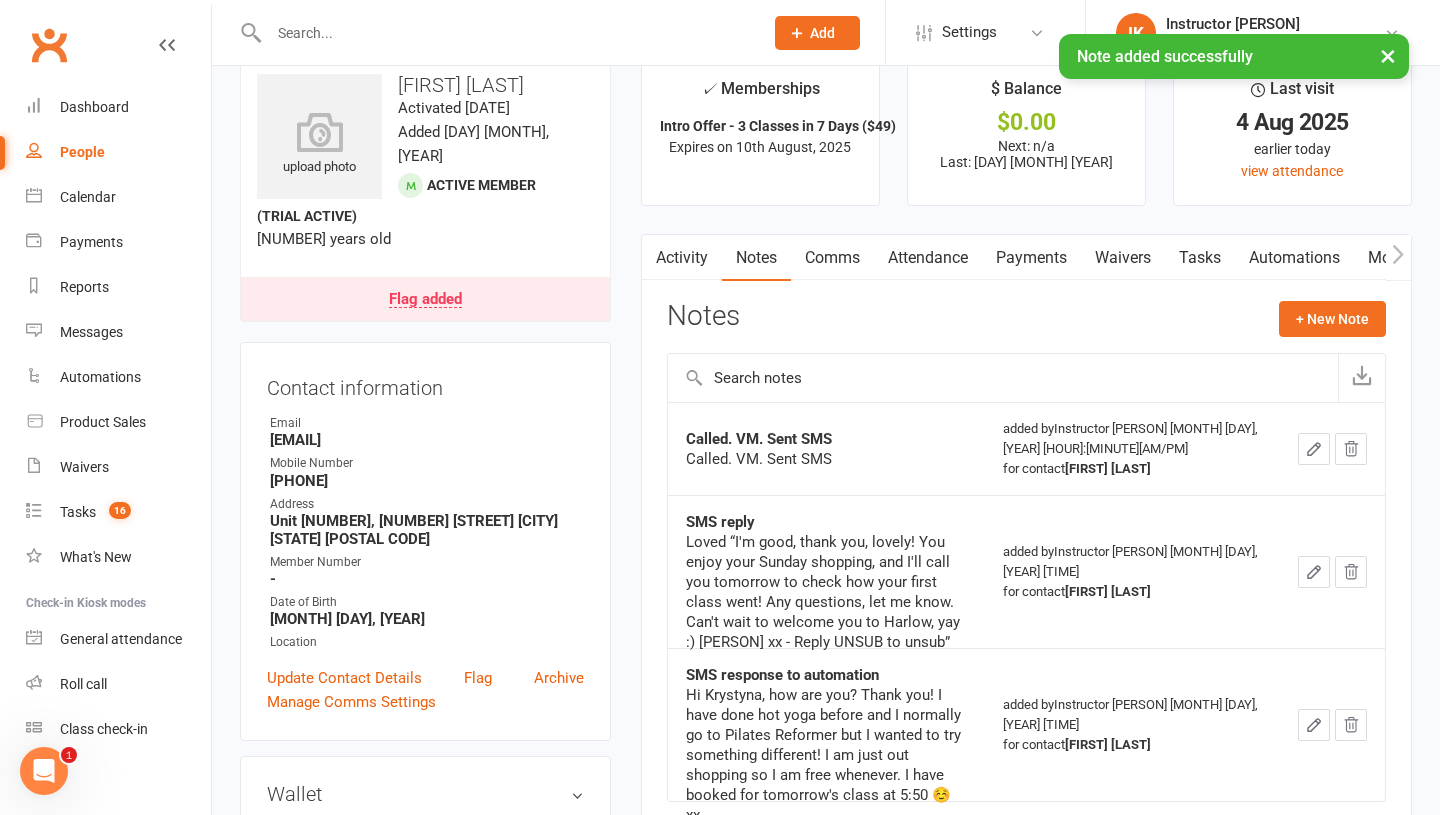 click on "Comms" at bounding box center (832, 258) 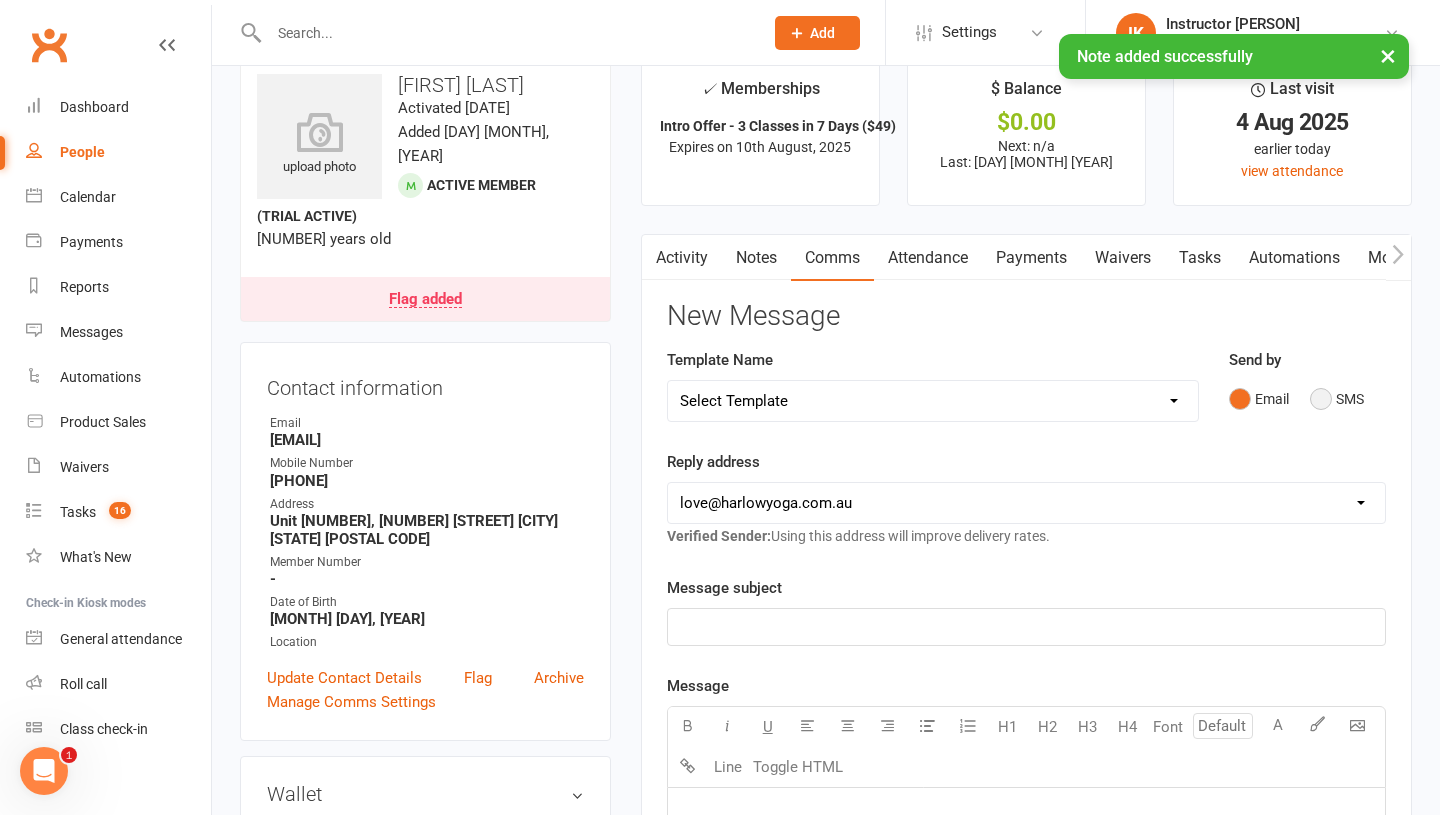 click on "SMS" at bounding box center [1337, 399] 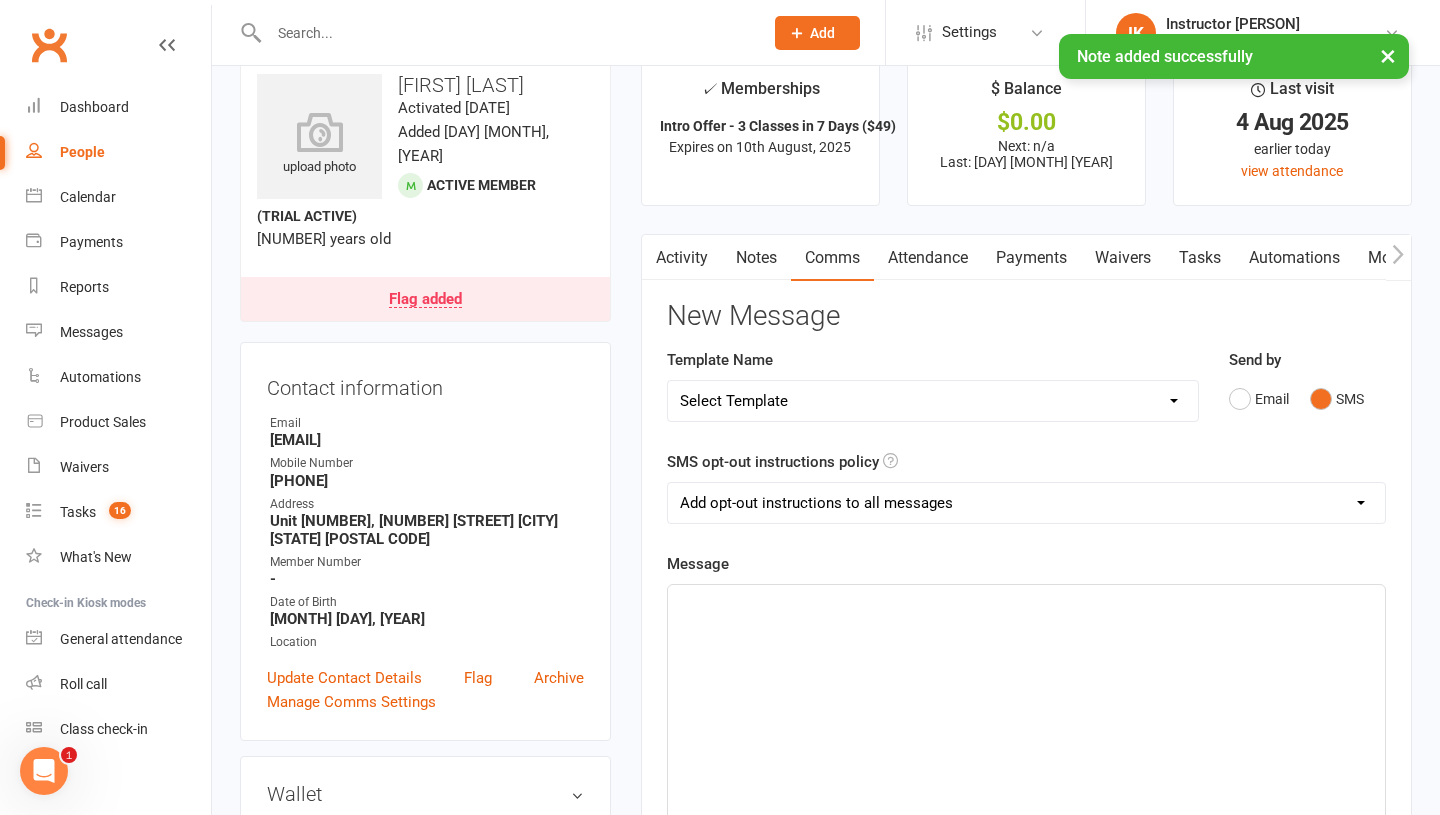 click on "﻿" 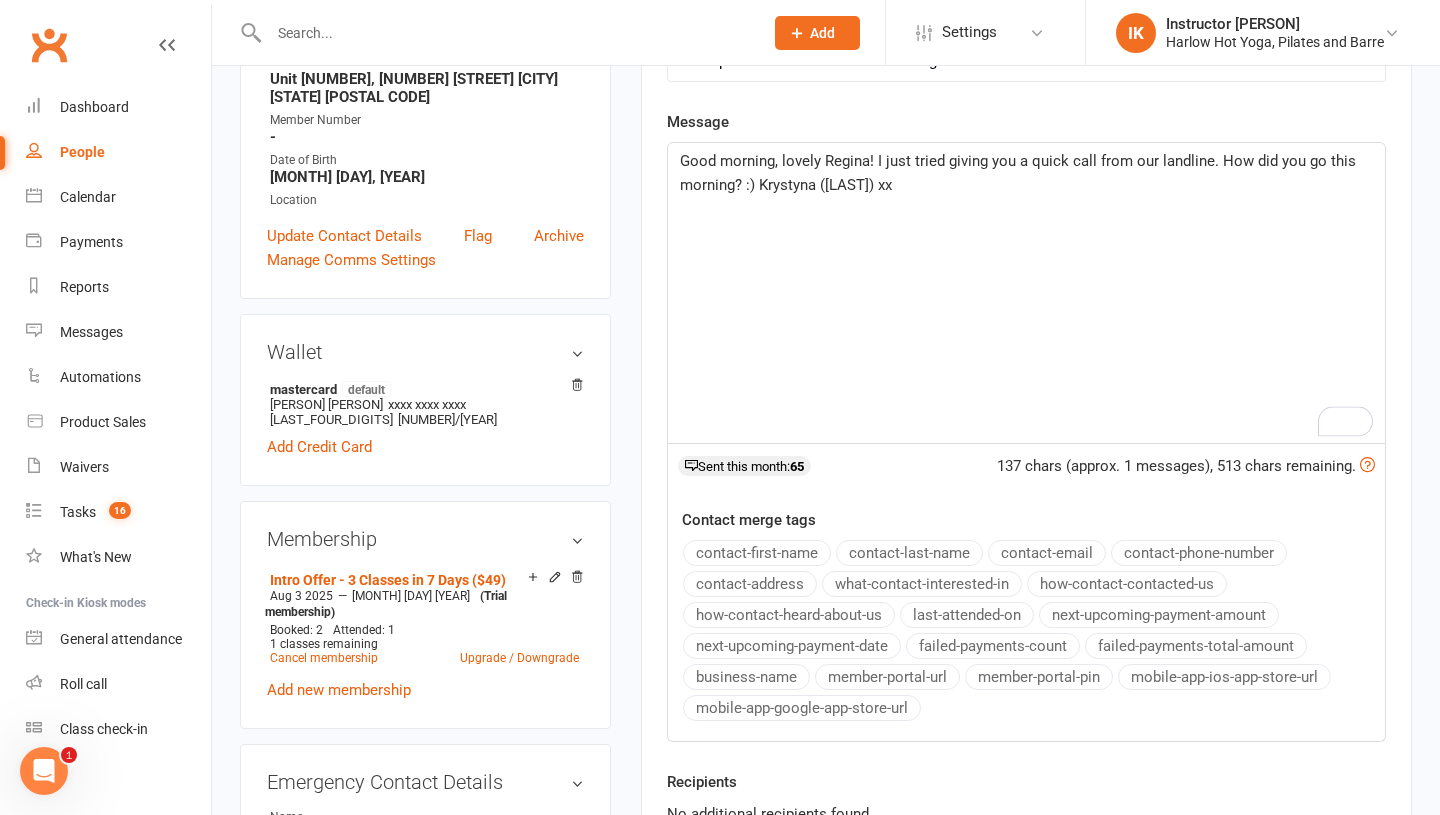 scroll, scrollTop: 695, scrollLeft: 0, axis: vertical 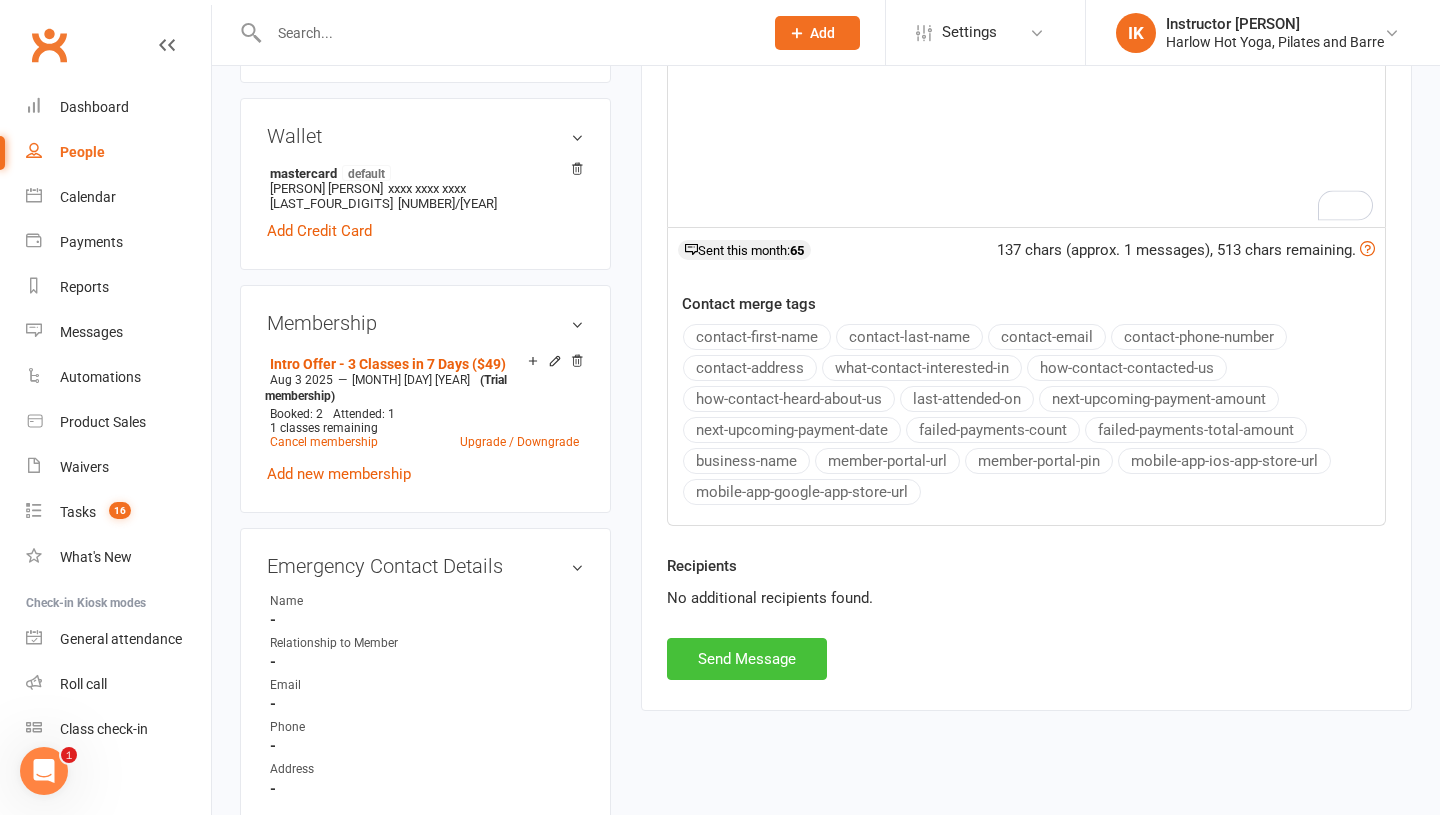 click on "Send Message" at bounding box center (747, 659) 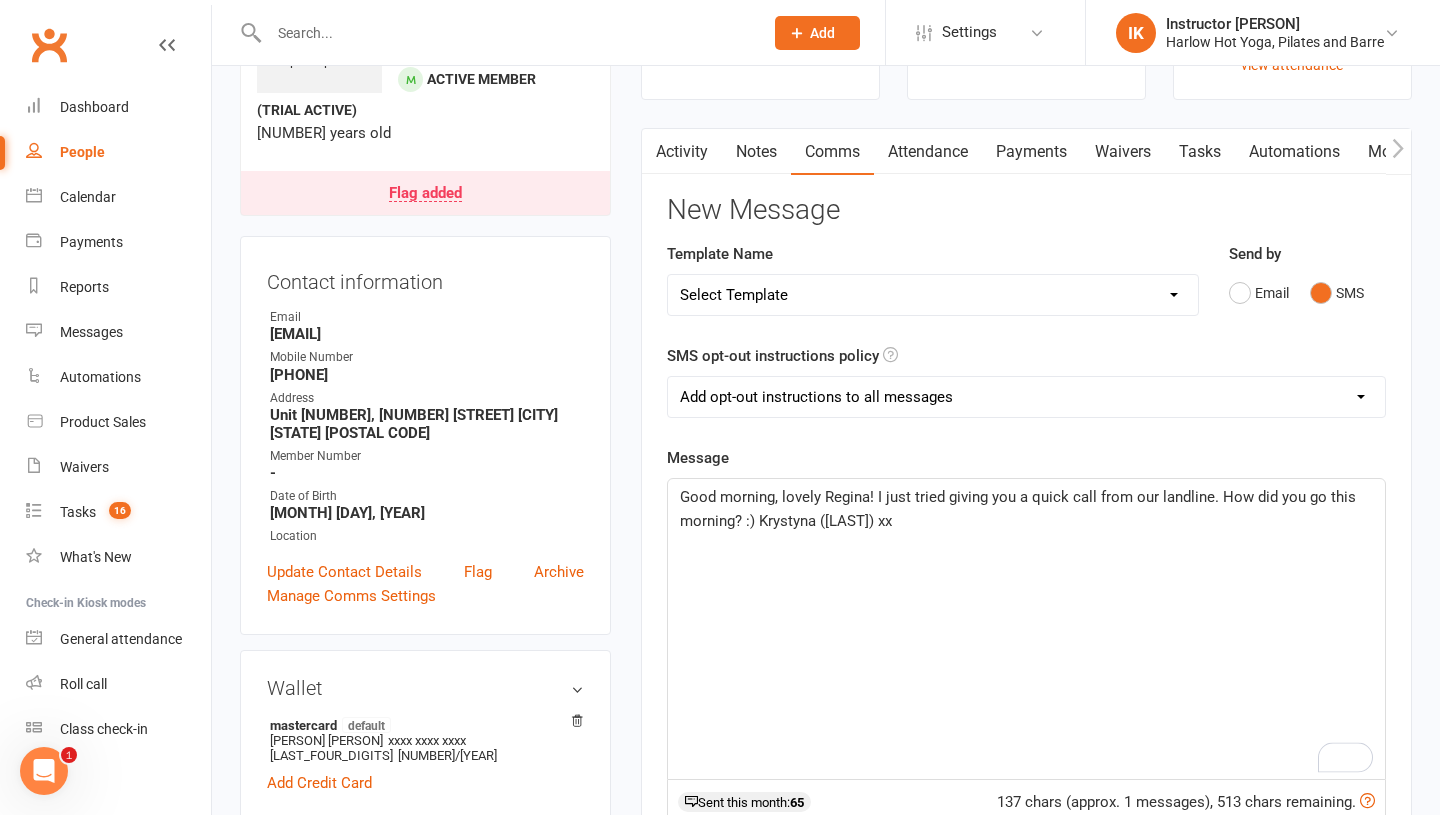 scroll, scrollTop: 0, scrollLeft: 0, axis: both 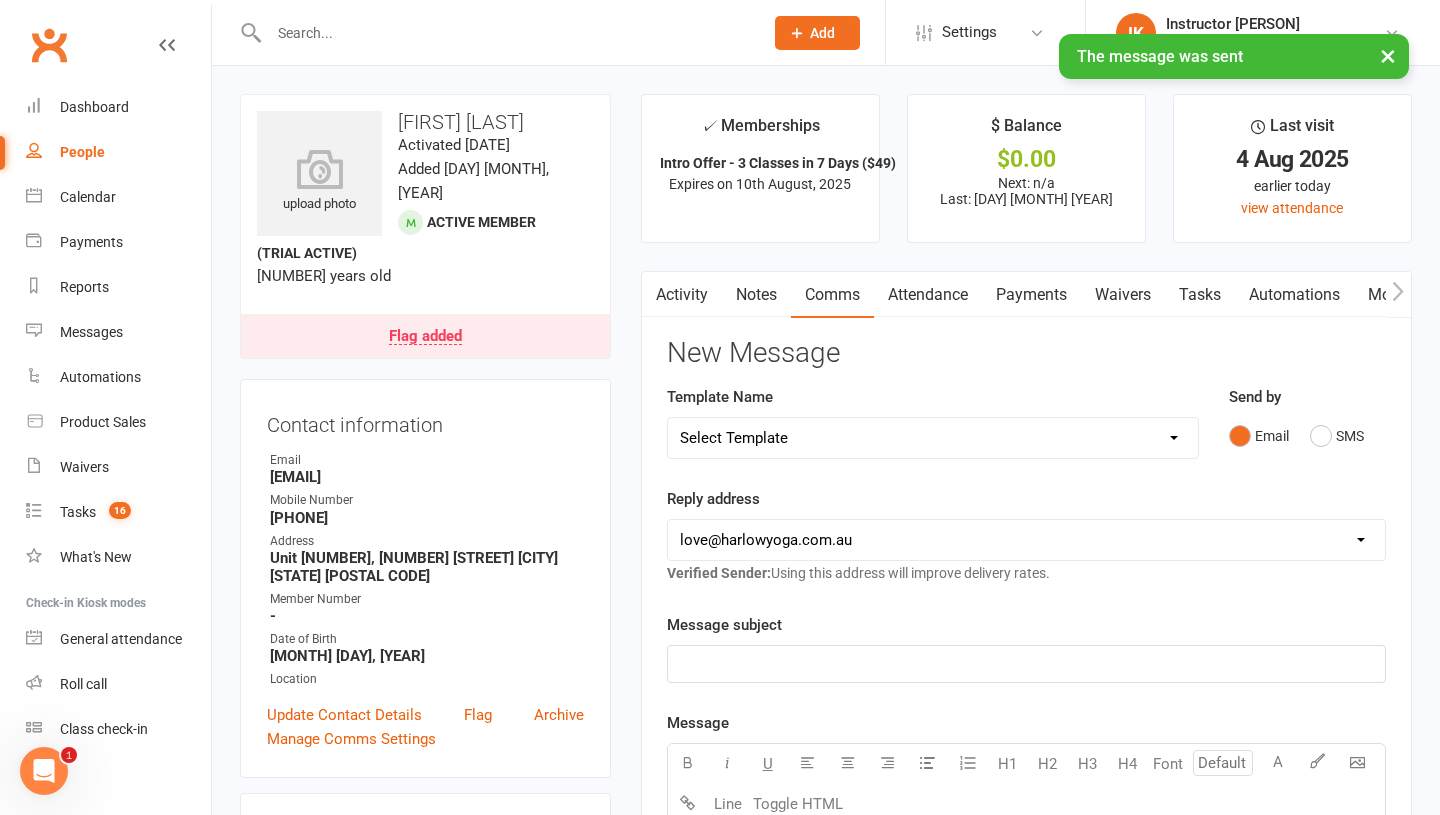 click on "Tasks" at bounding box center [1200, 295] 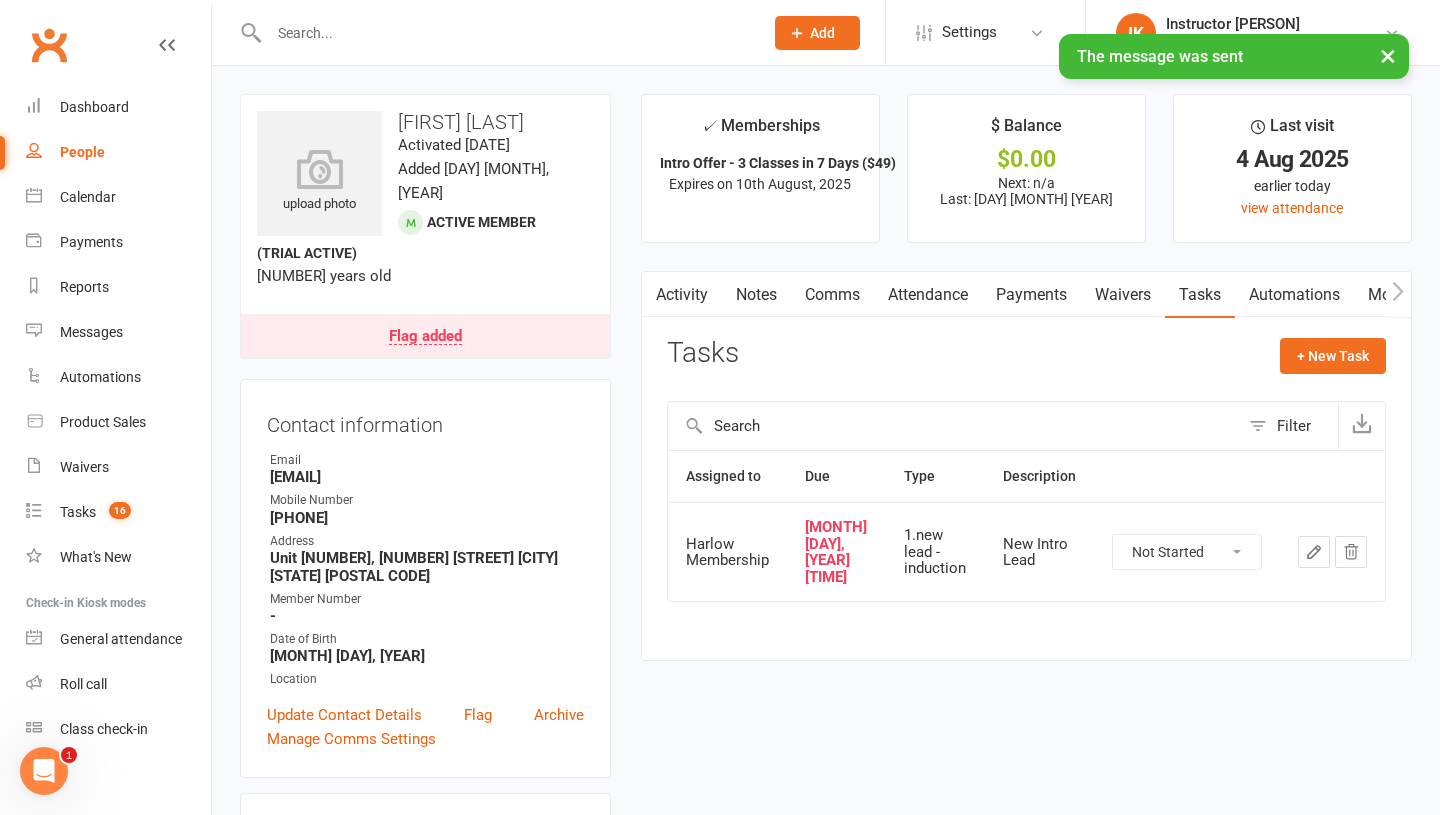 click on "Not Started In Progress Waiting Complete" at bounding box center [1187, 552] 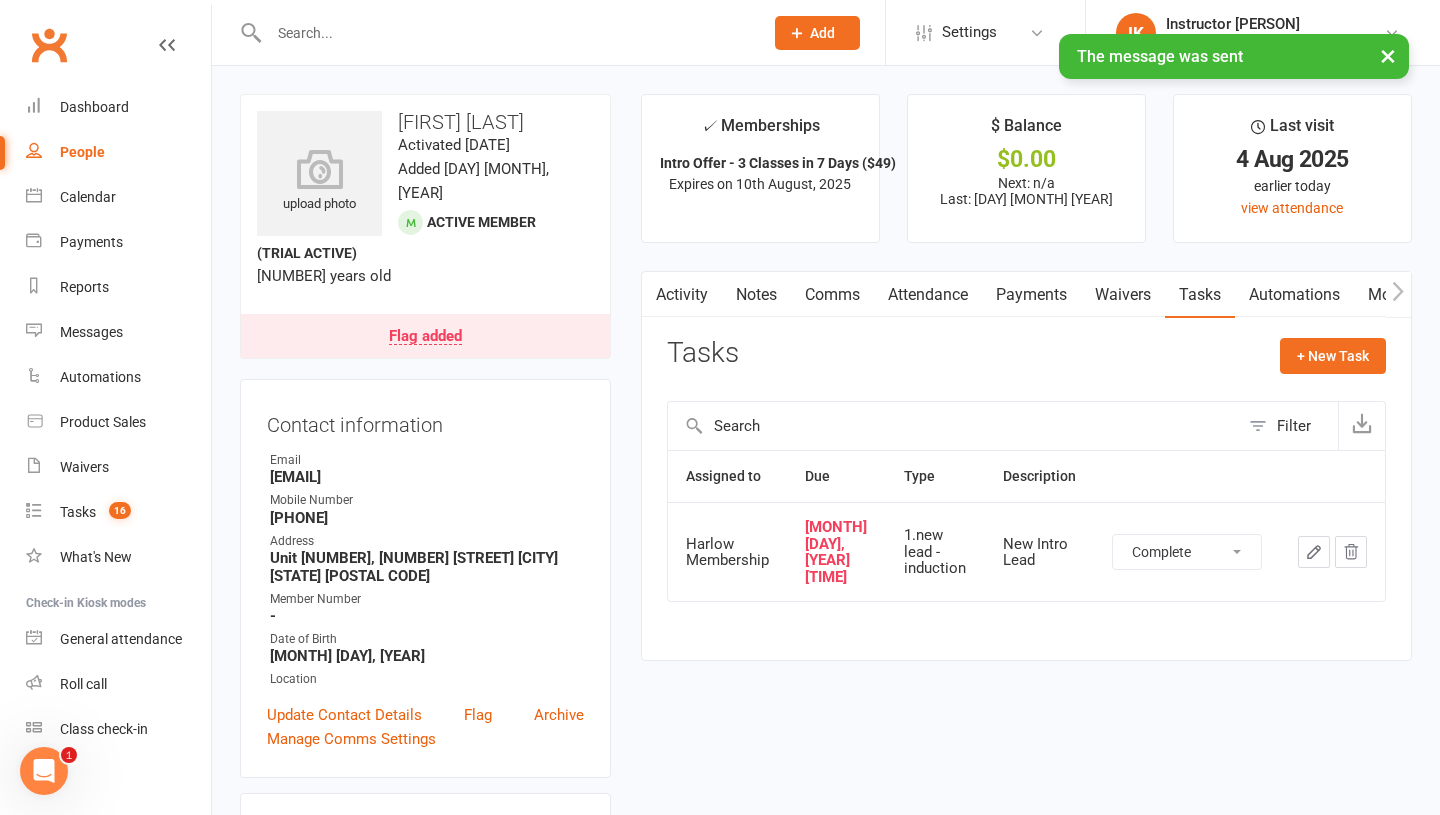 select on "unstarted" 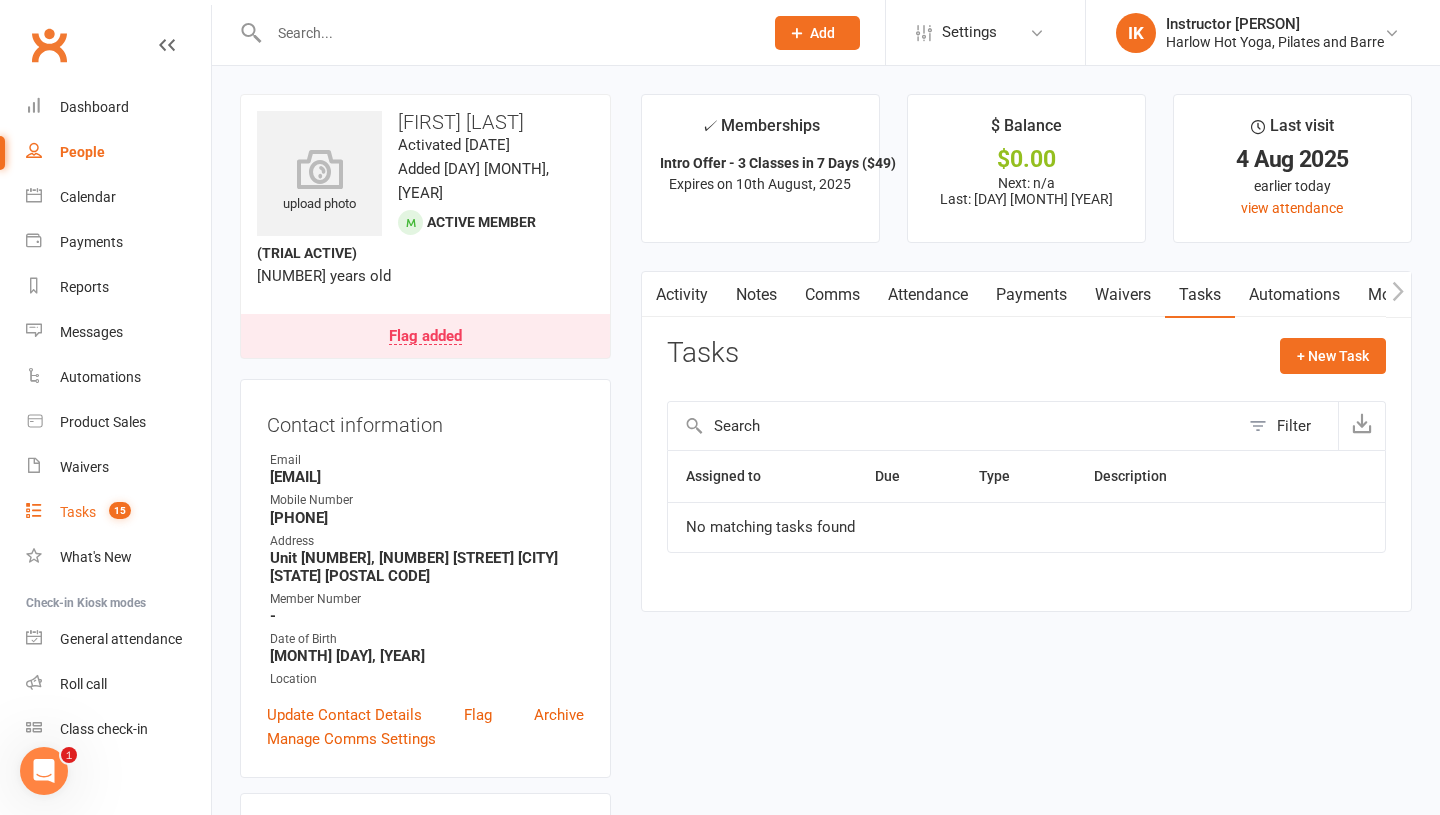 click on "Tasks" at bounding box center (78, 512) 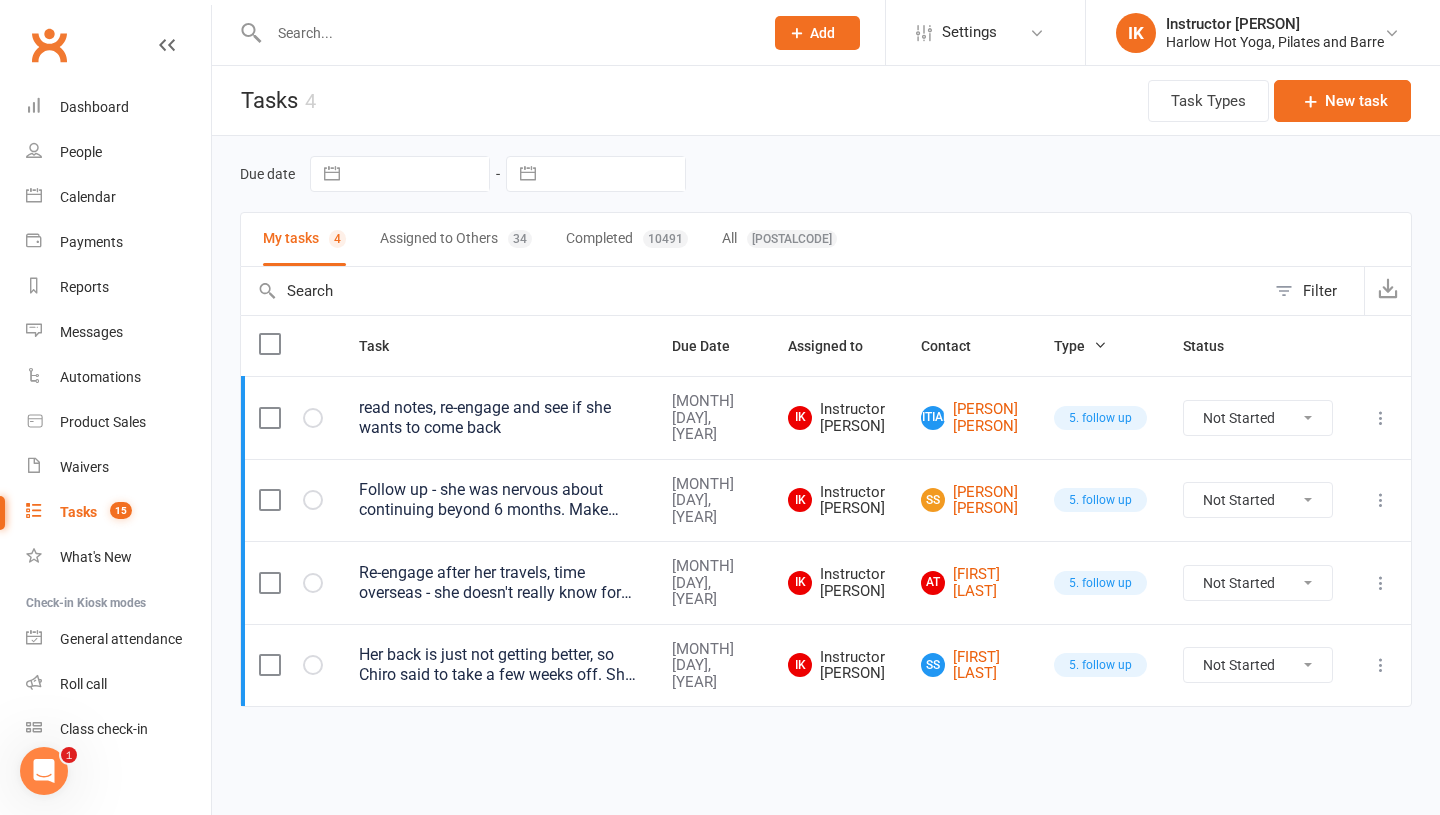 click on "Assigned to Others 34" at bounding box center [456, 239] 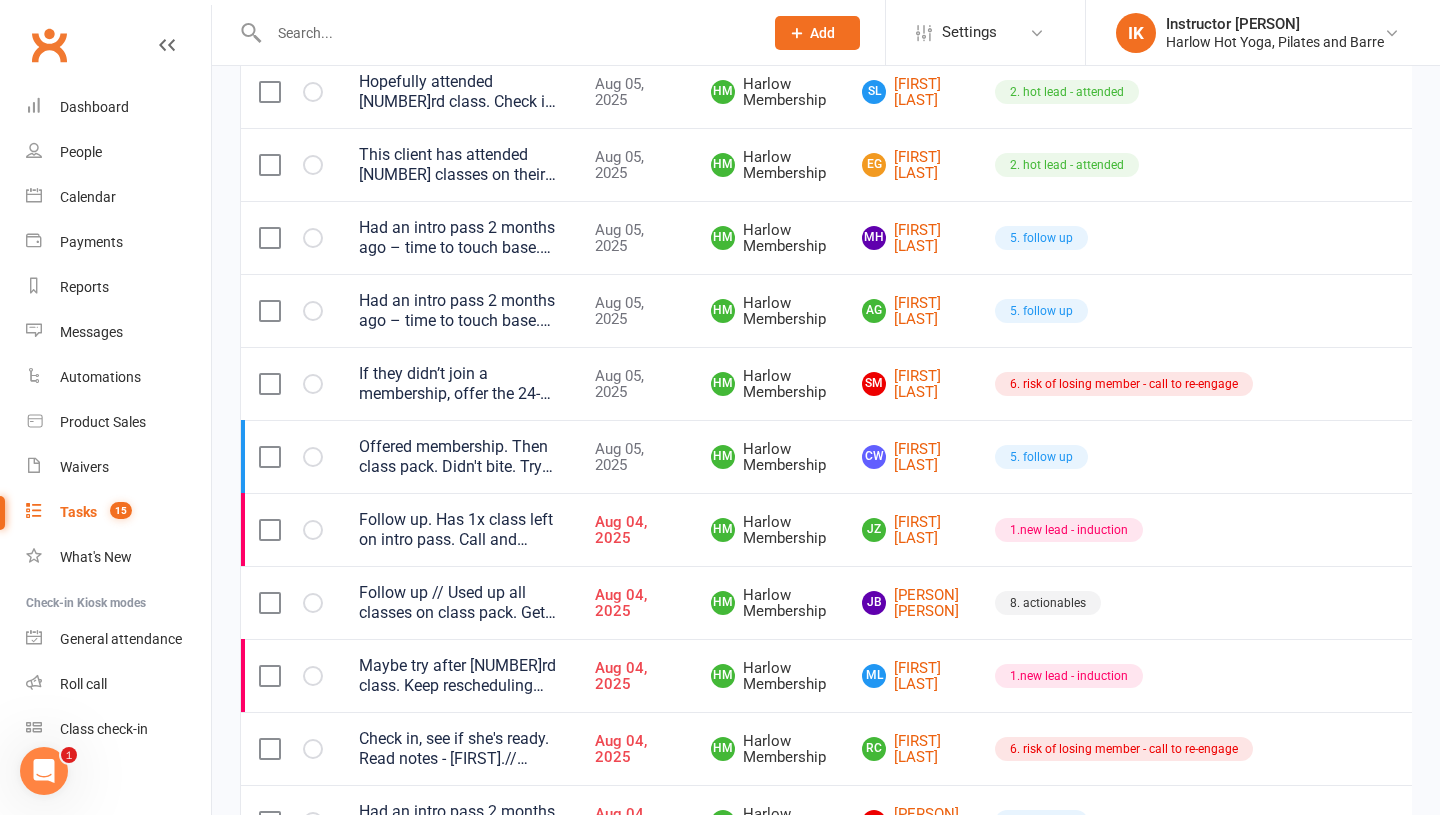 scroll, scrollTop: 1364, scrollLeft: 0, axis: vertical 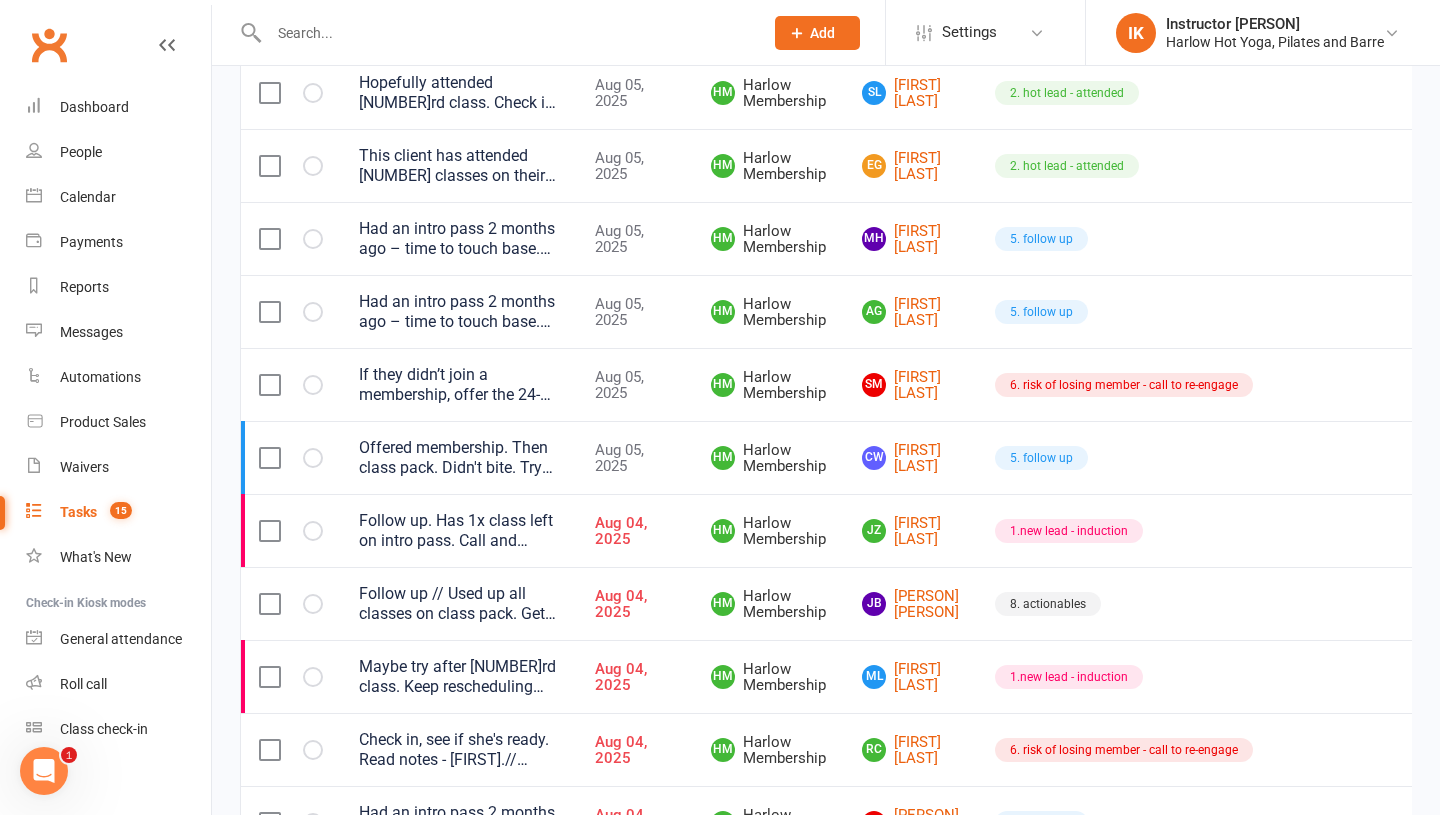 click on "Follow up. Has 1x class left on intro pass. Call and renew and talk about memberships/ class packs" at bounding box center [459, 531] 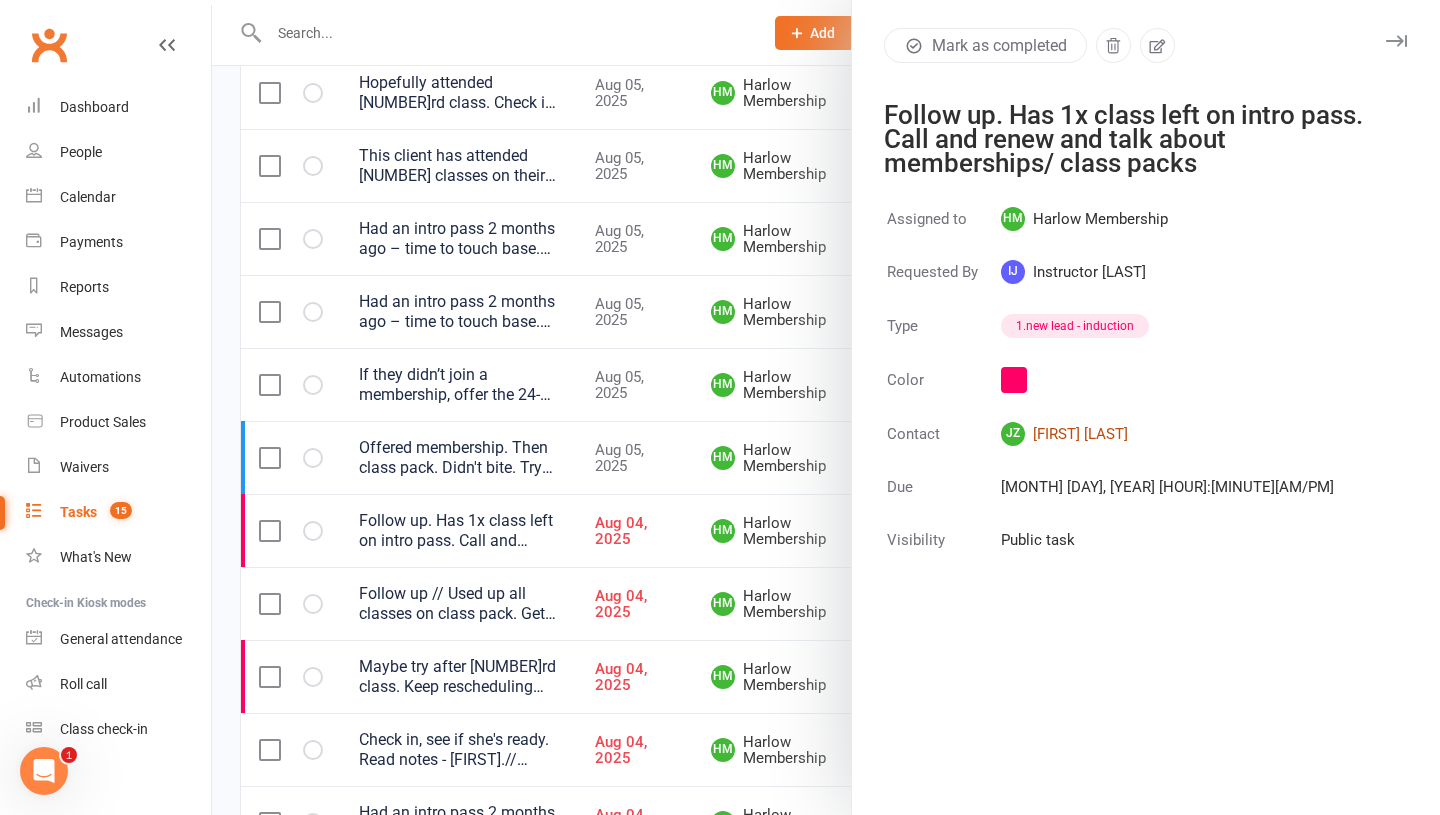 click on "JZ Jonah Zankl" at bounding box center [1167, 434] 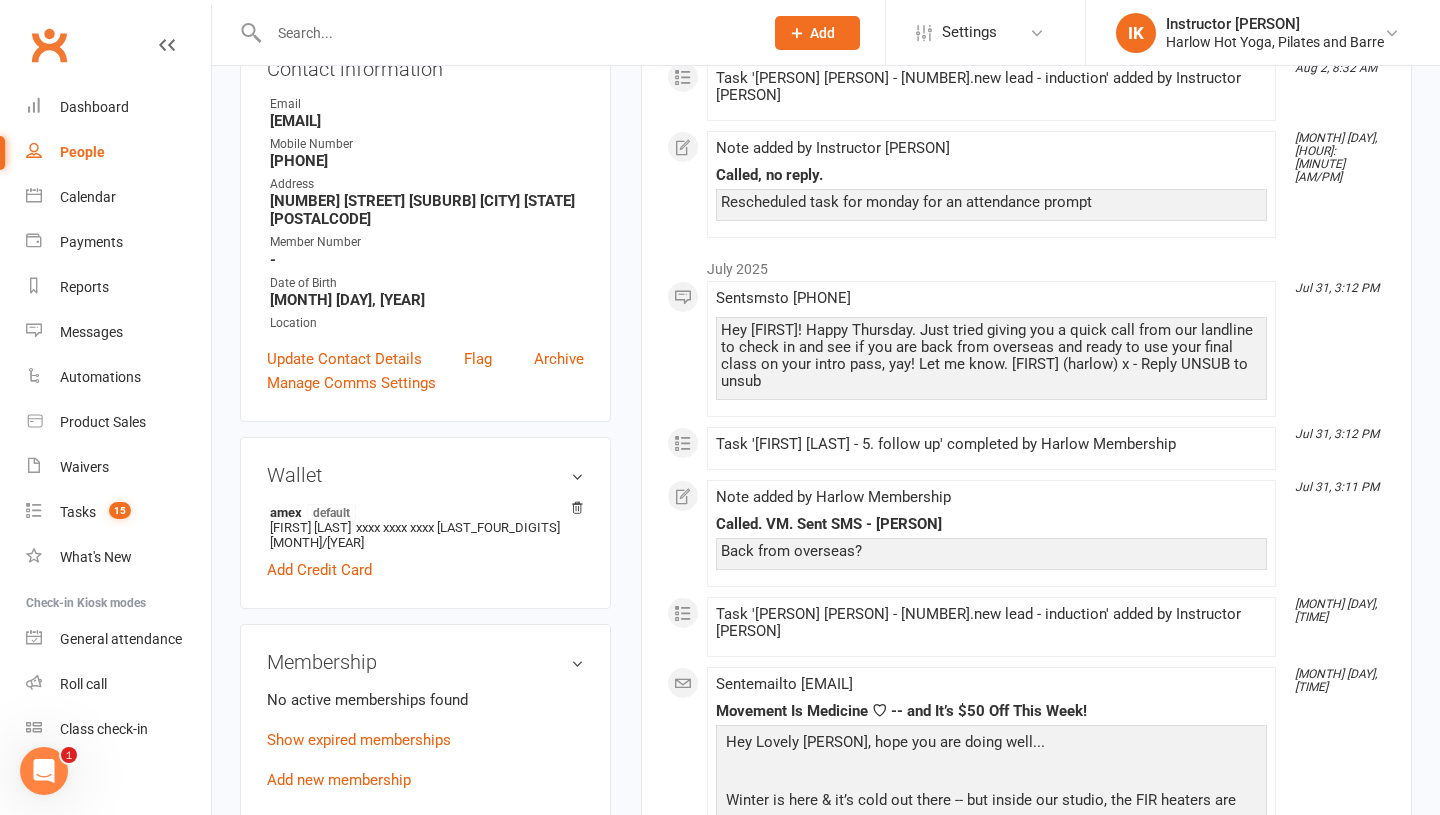 scroll, scrollTop: 369, scrollLeft: 0, axis: vertical 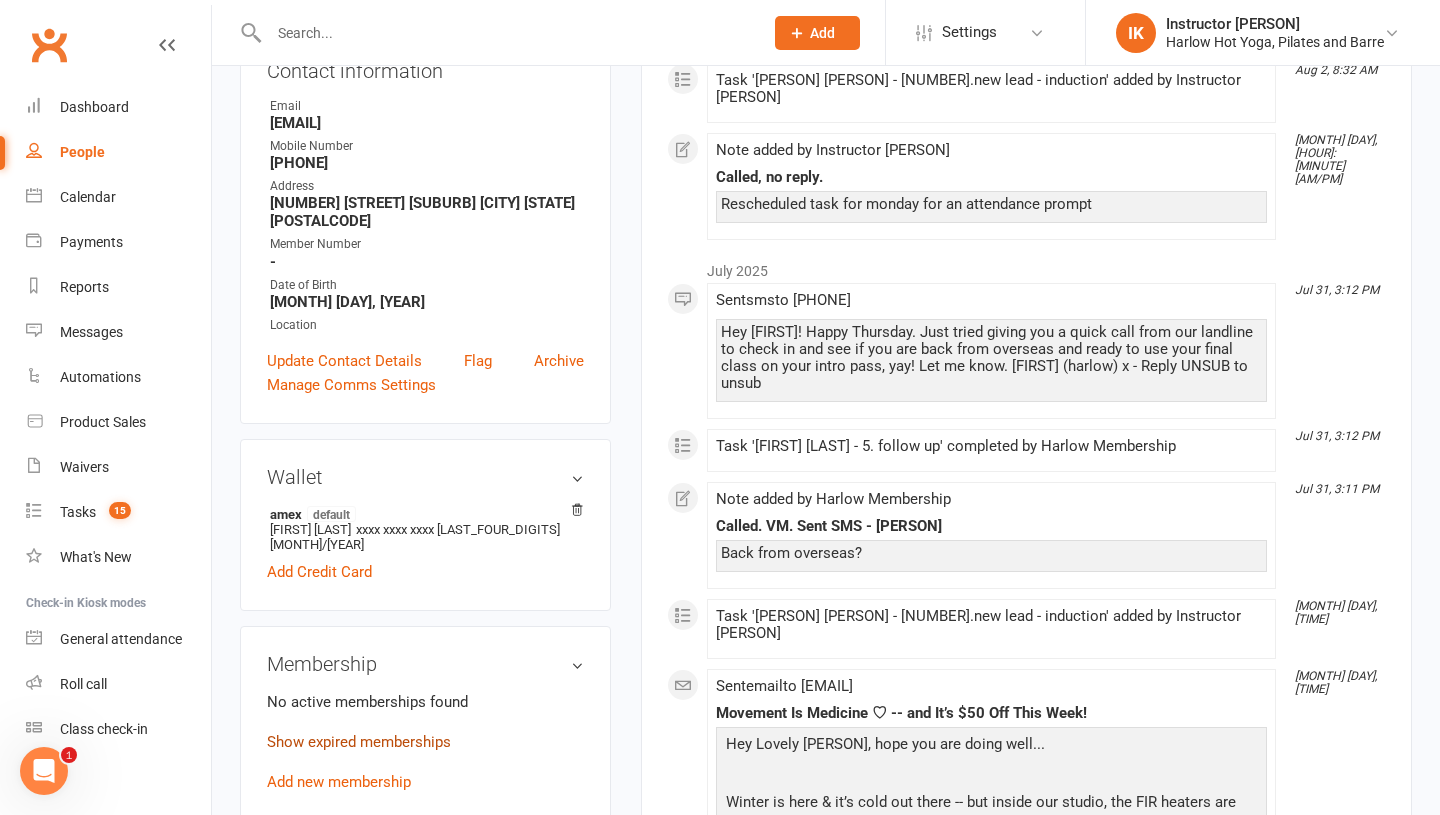 click on "Show expired memberships" at bounding box center (359, 742) 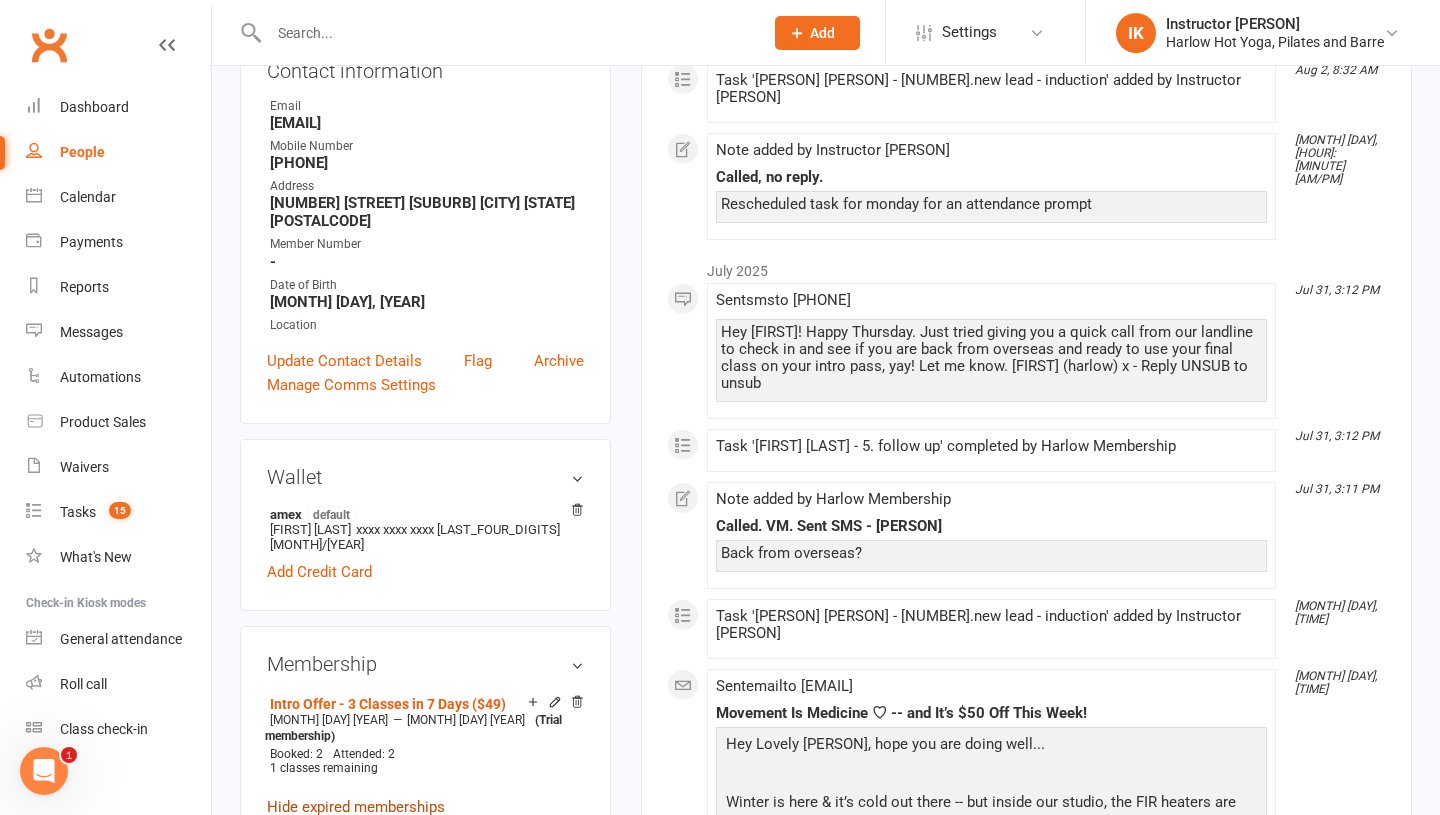 scroll, scrollTop: 0, scrollLeft: 0, axis: both 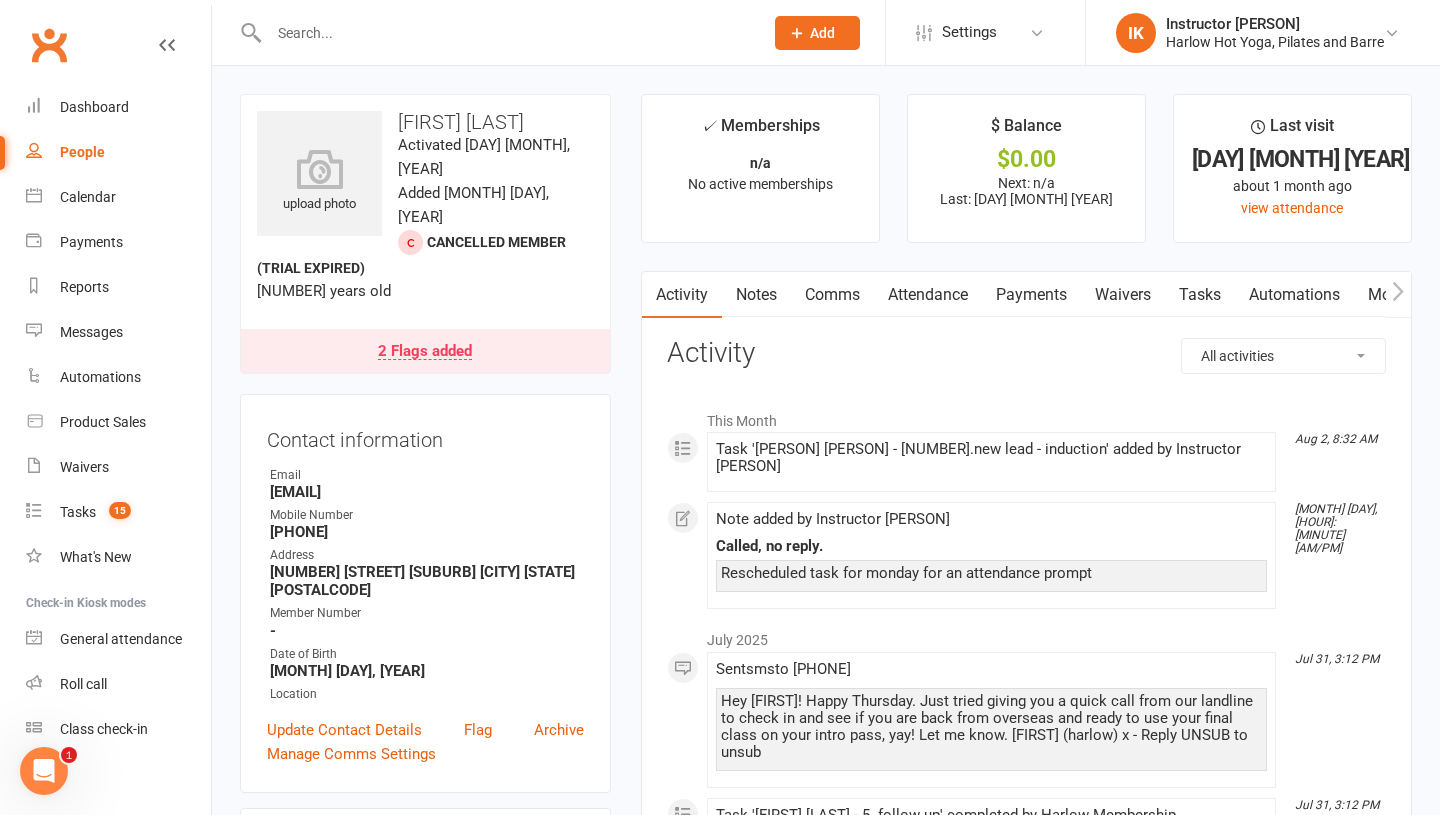 click on "Tasks" at bounding box center [1200, 295] 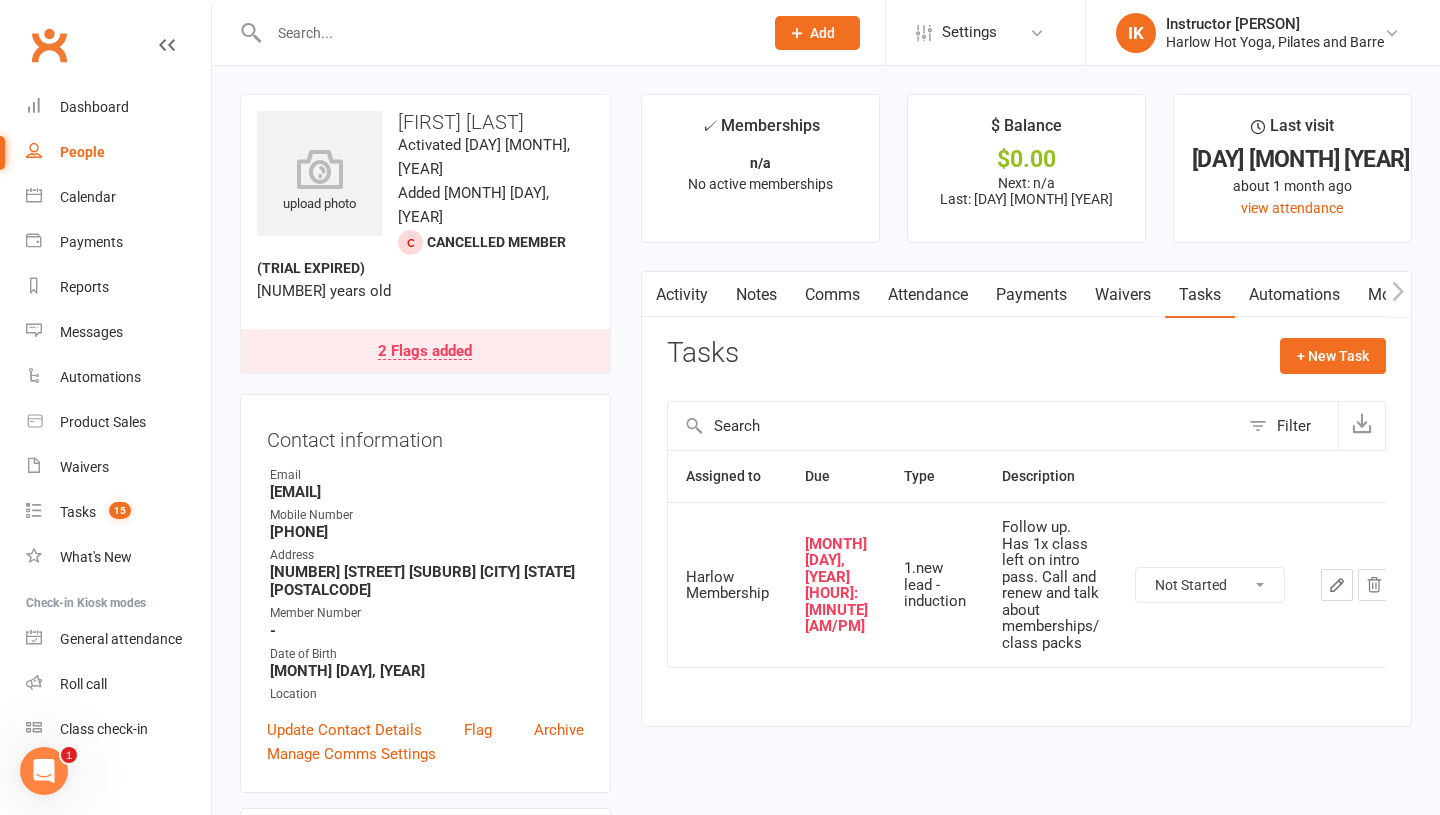 click on "Notes" at bounding box center (756, 295) 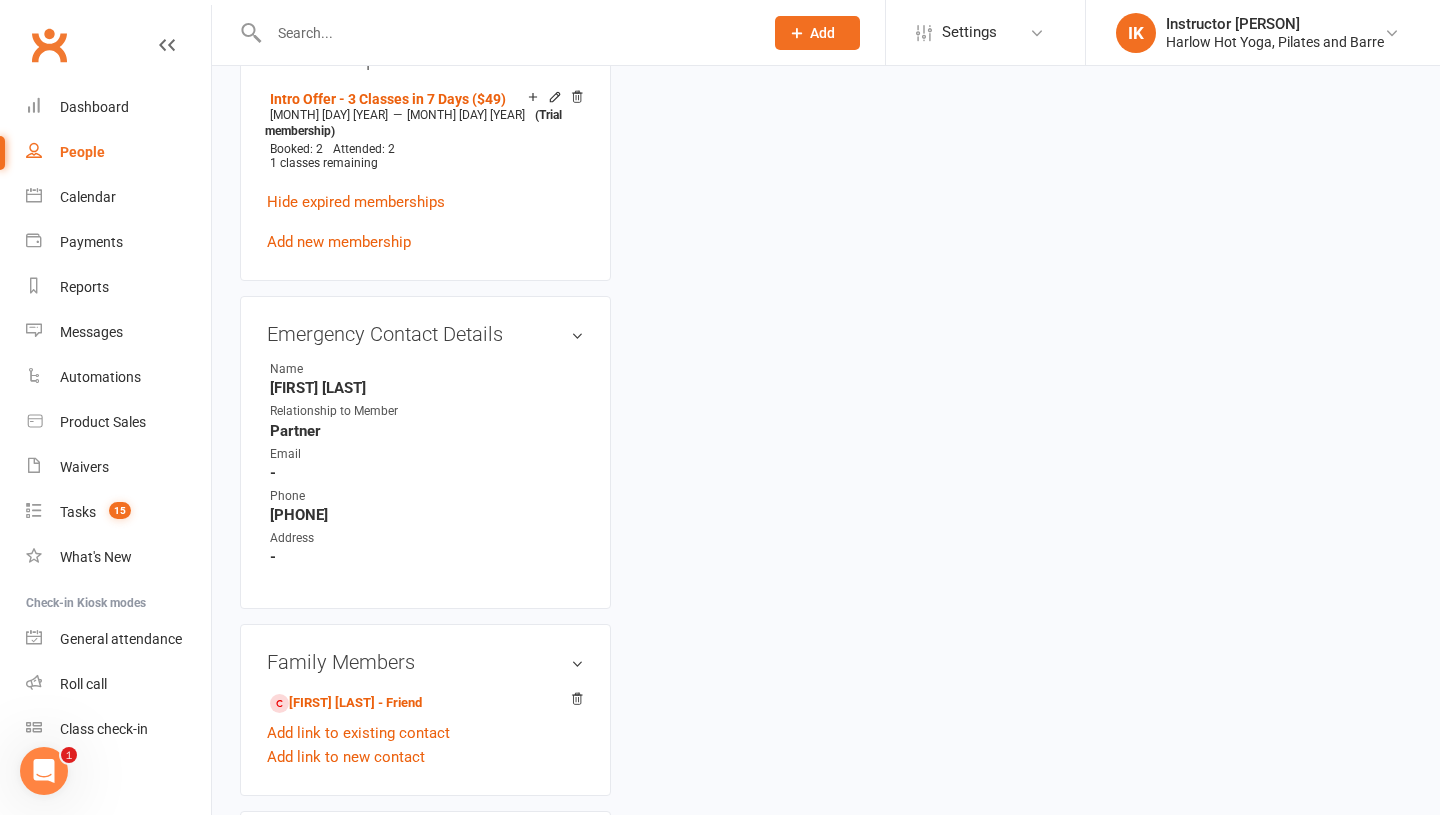 scroll, scrollTop: 0, scrollLeft: 0, axis: both 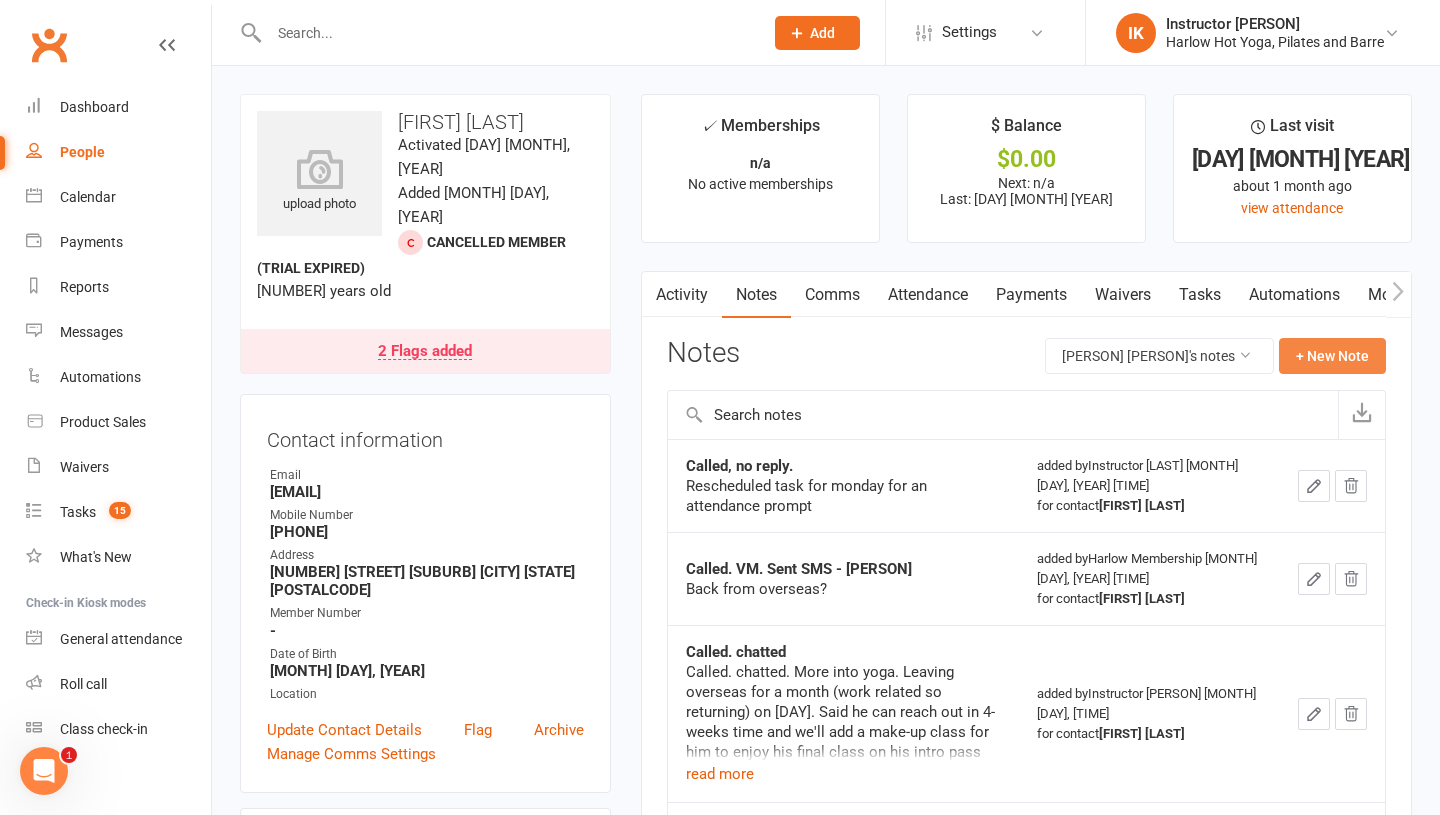click on "+ New Note" at bounding box center (1332, 356) 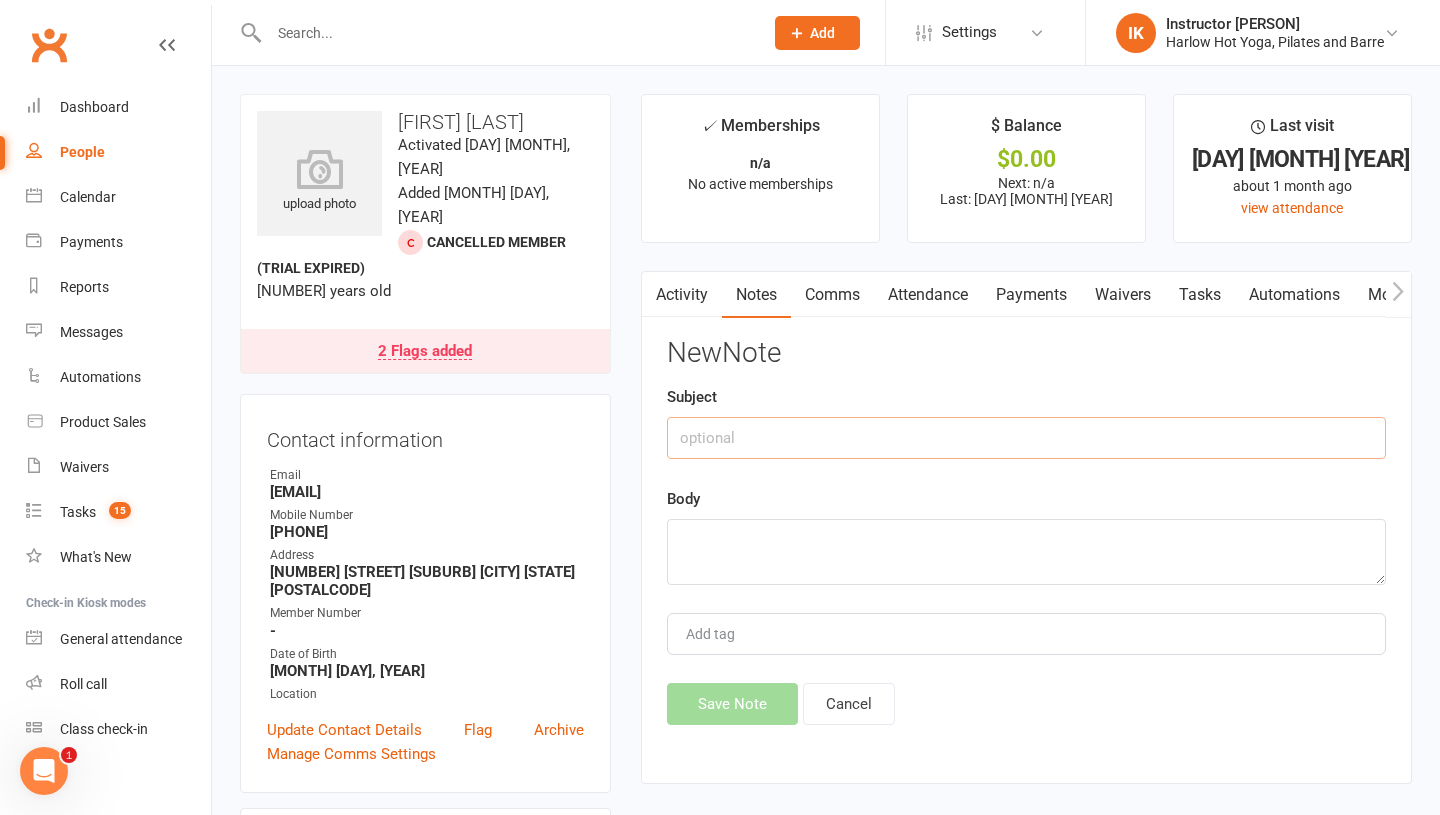 click at bounding box center [1026, 438] 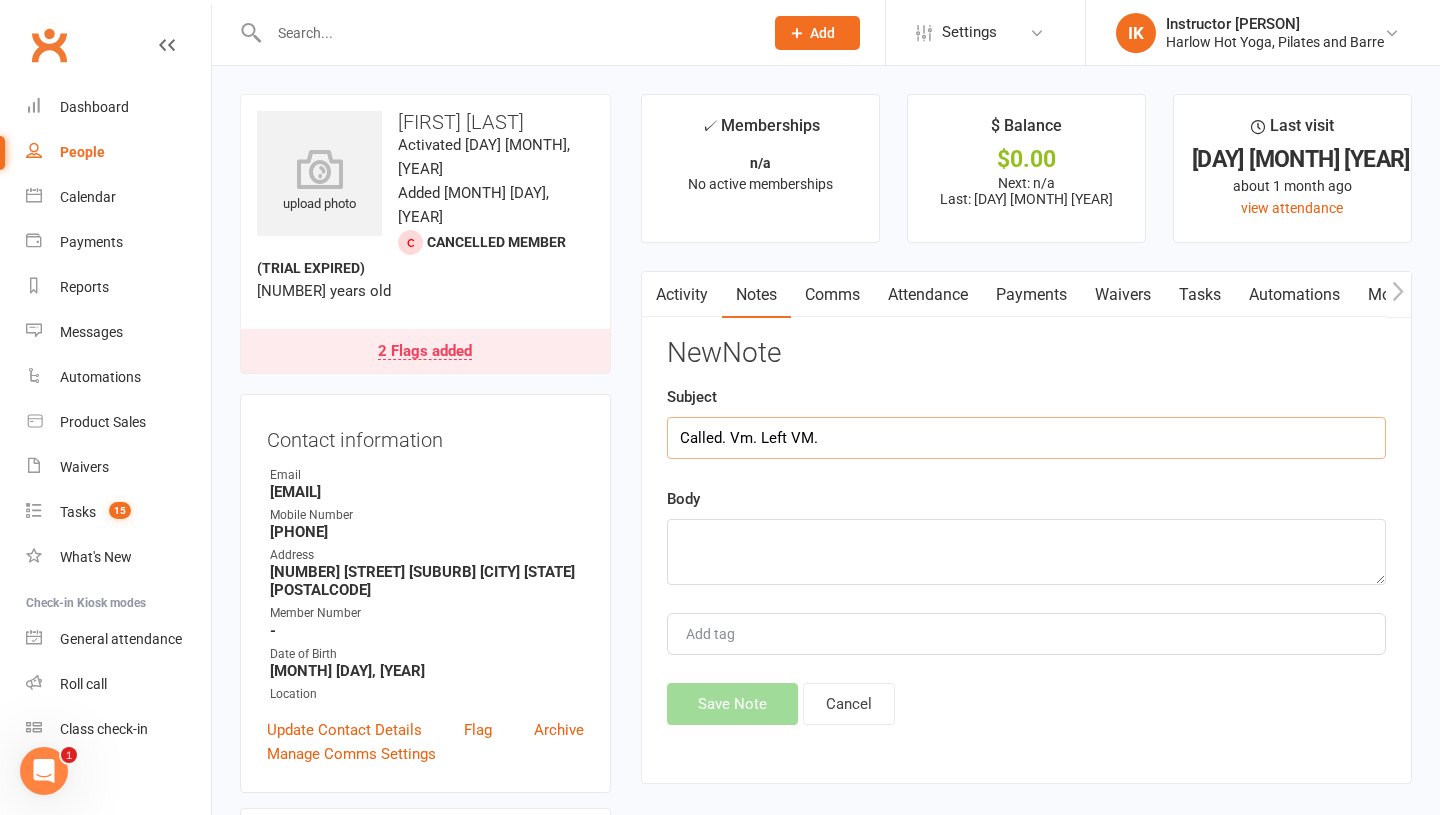 click on "Called. Vm. Left VM." at bounding box center [1026, 438] 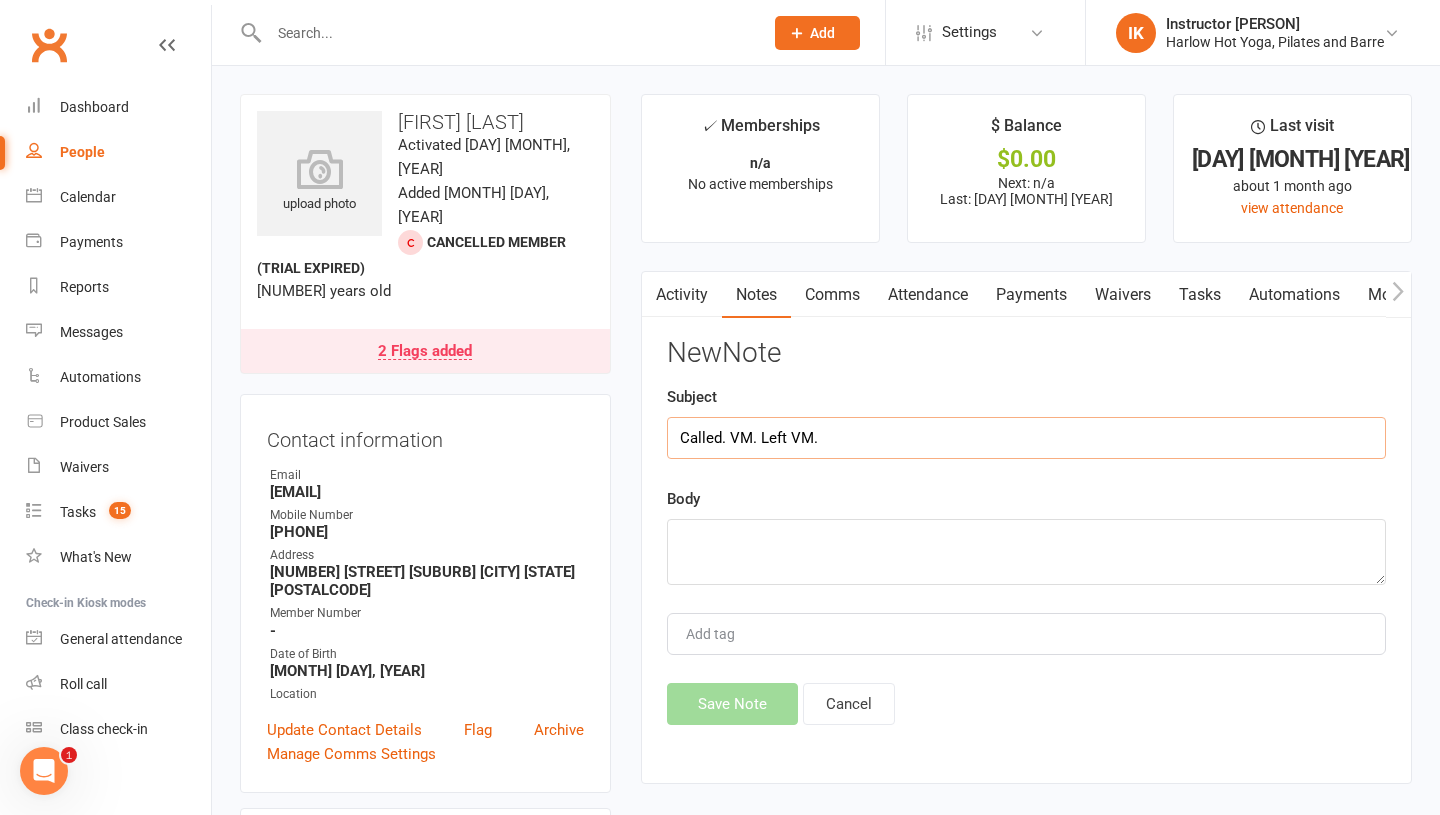 click on "Called. VM. Left VM." at bounding box center [1026, 438] 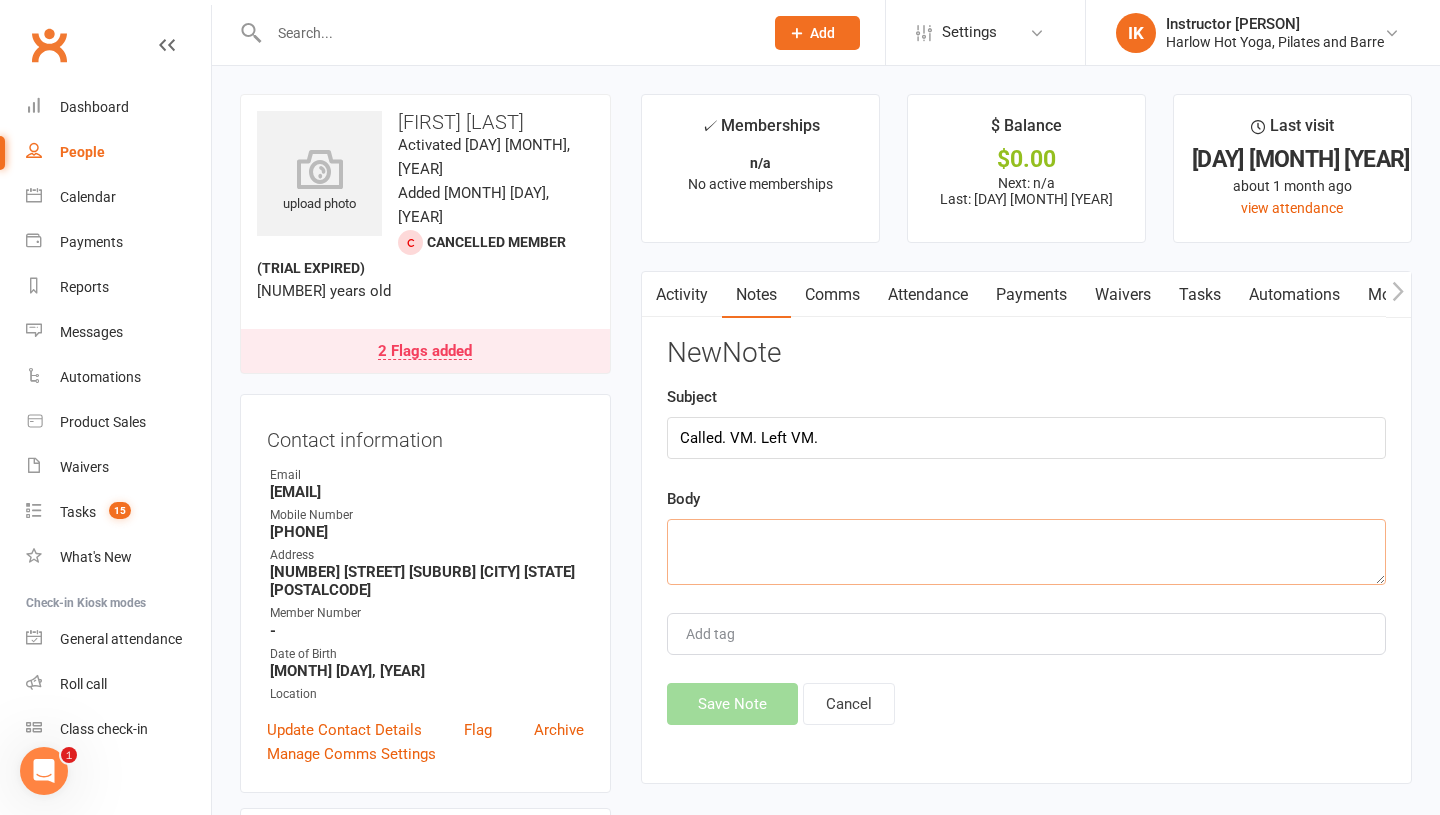 click at bounding box center (1026, 552) 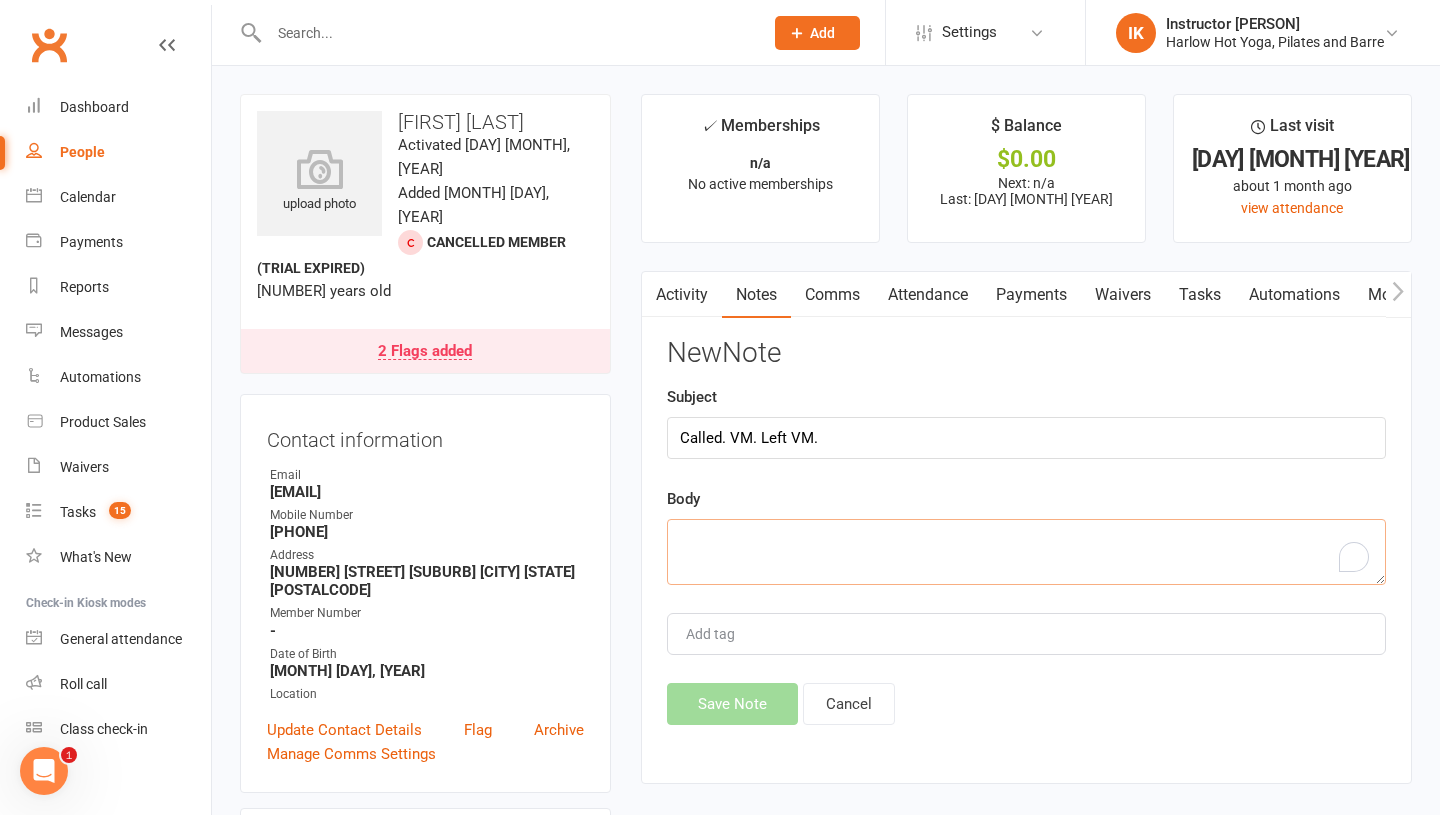 paste on "Called. VM. Left VM." 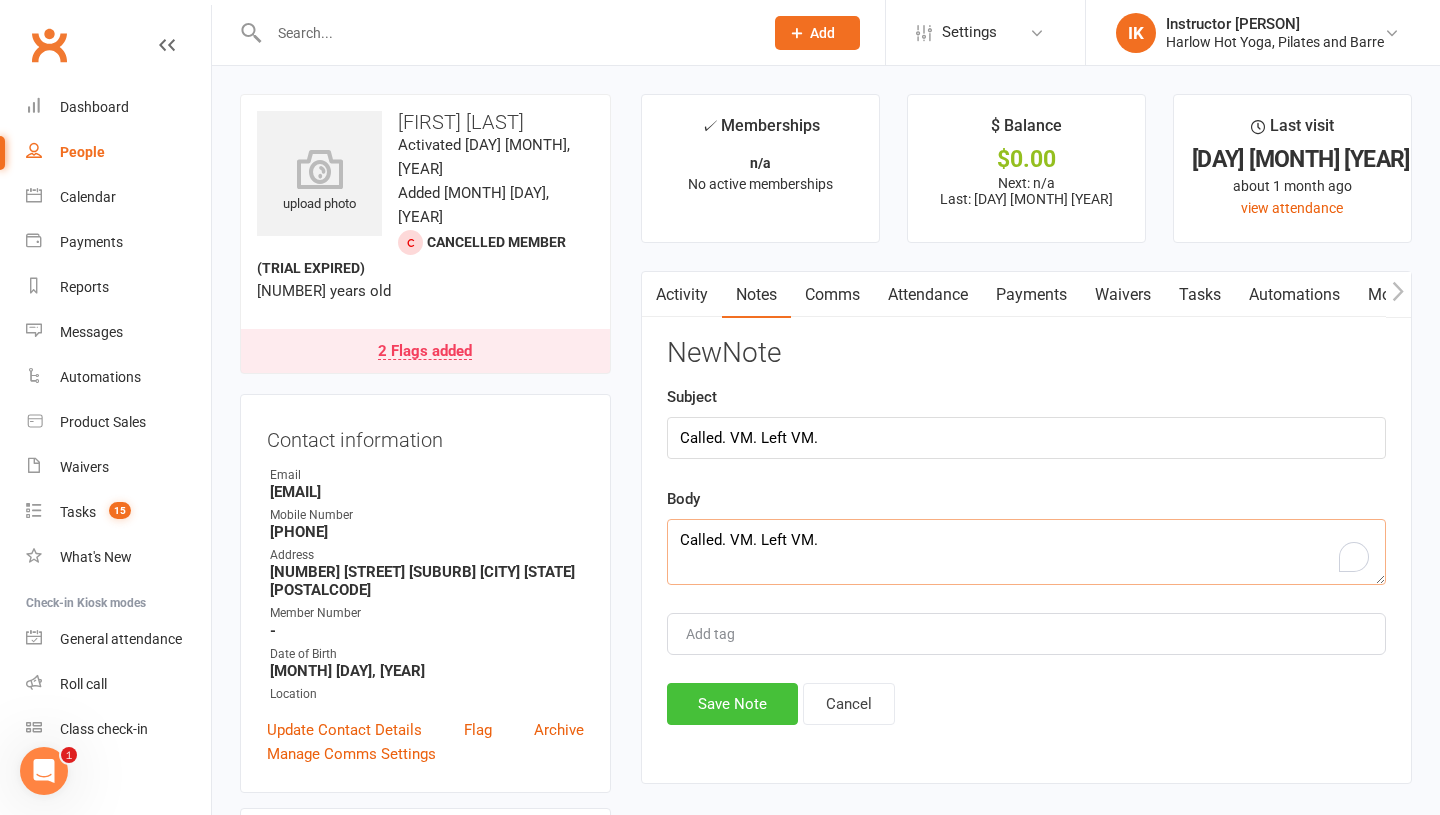 type on "Called. VM. Left VM." 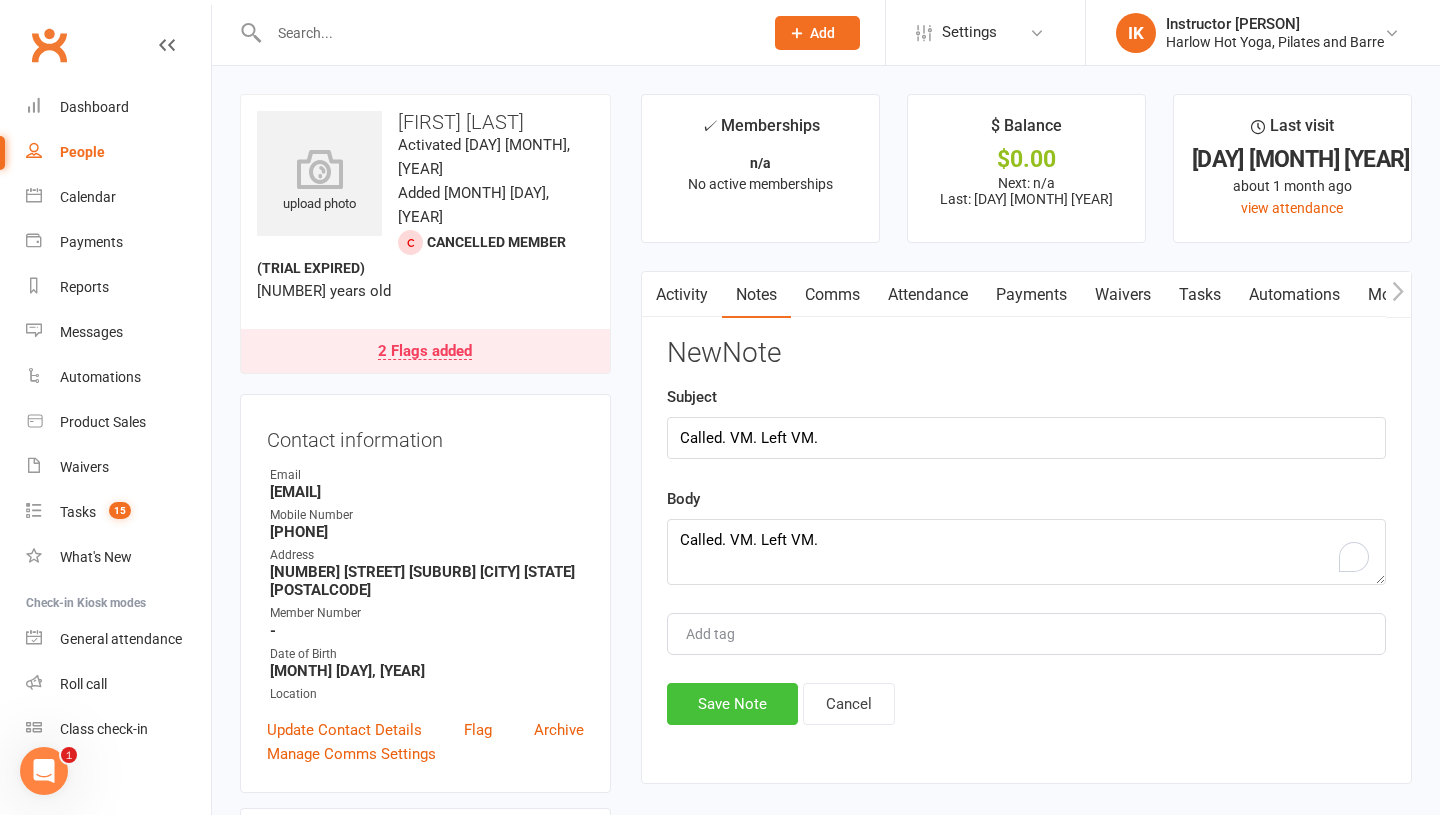 click on "Save Note" at bounding box center (732, 704) 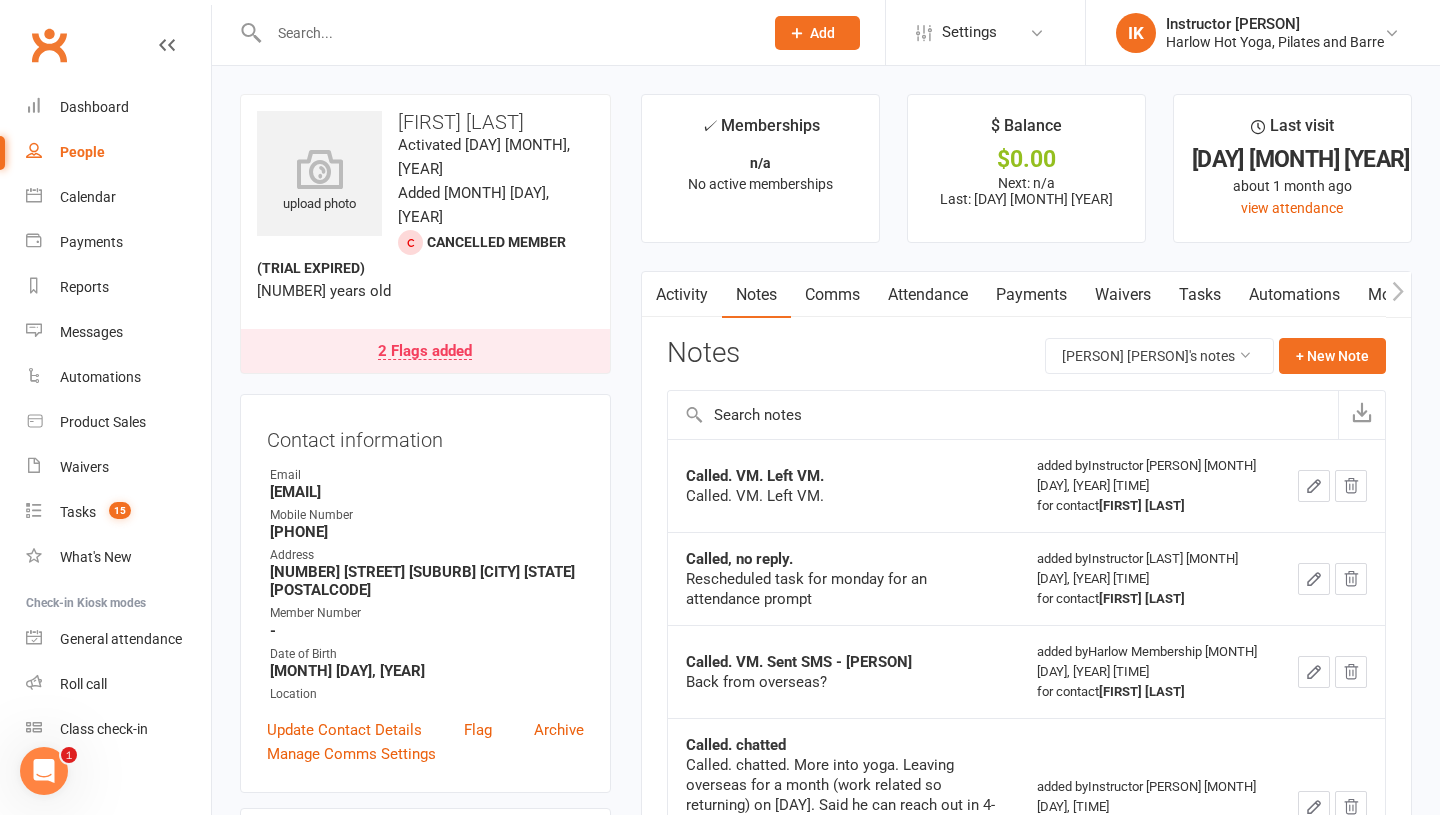 click on "Tasks" at bounding box center (1200, 295) 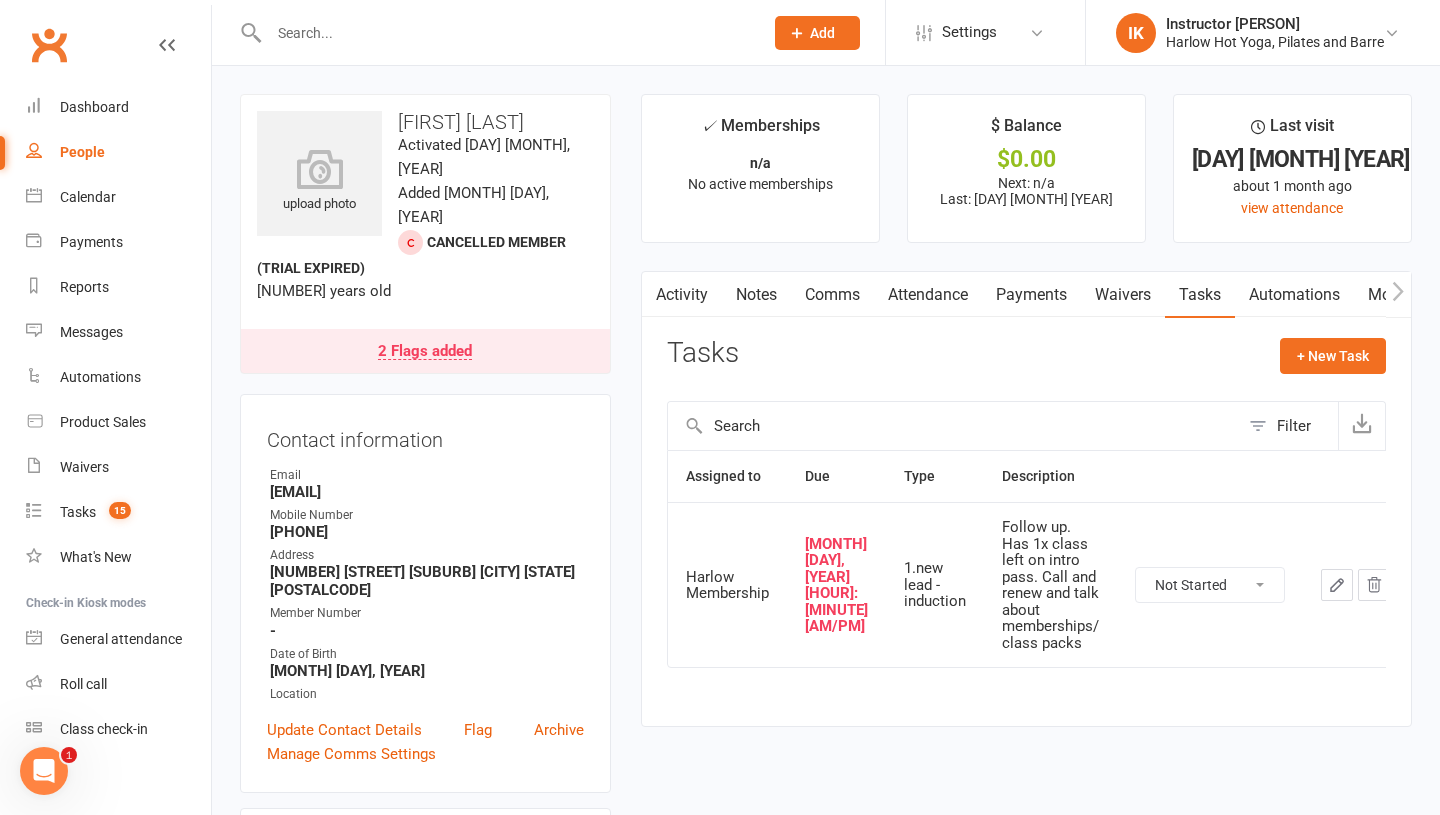 click on "Not Started In Progress Waiting Complete" at bounding box center (1210, 585) 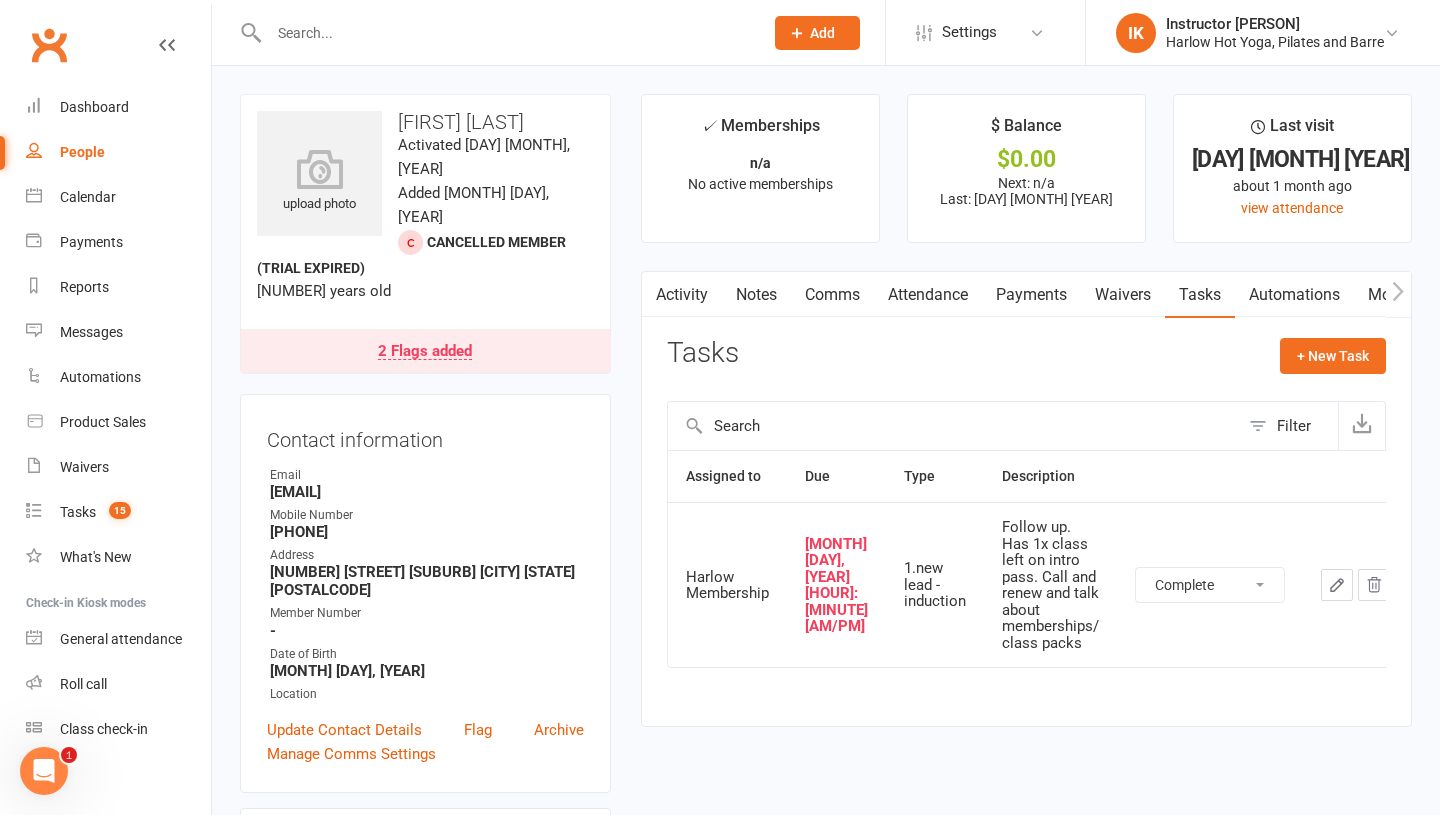 select on "unstarted" 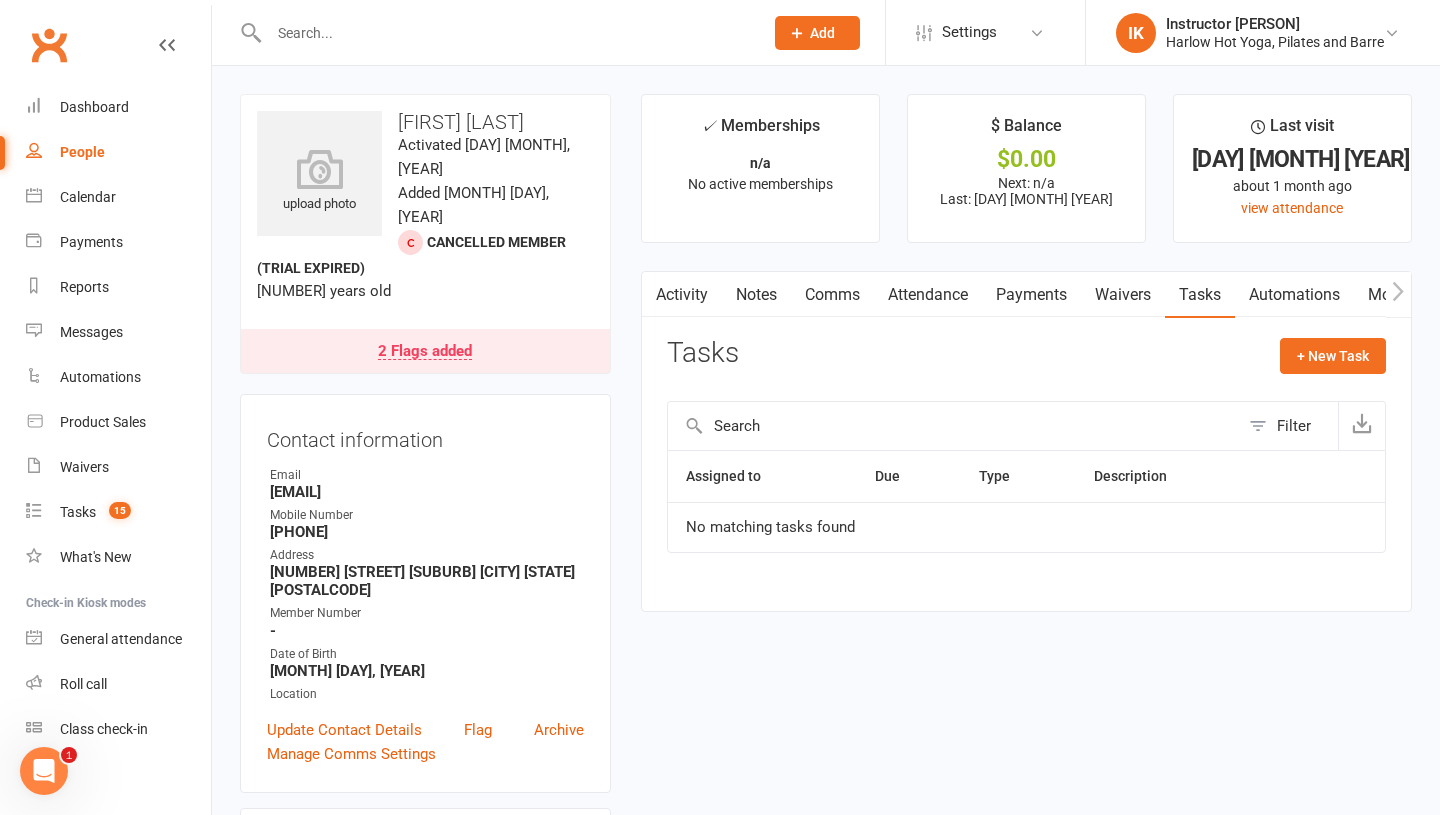 click on "Activity" at bounding box center (682, 295) 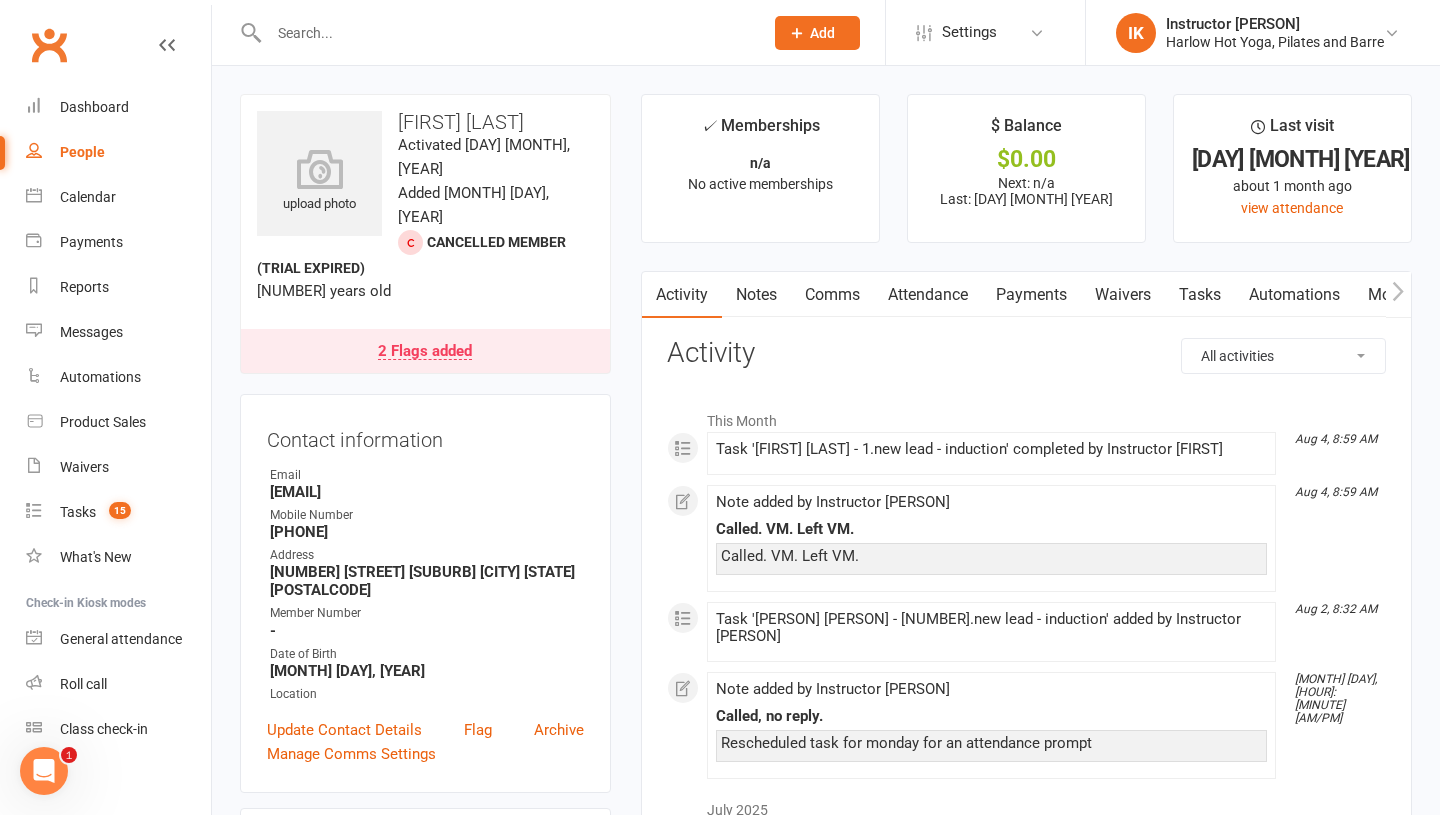 click on "Notes" at bounding box center (756, 295) 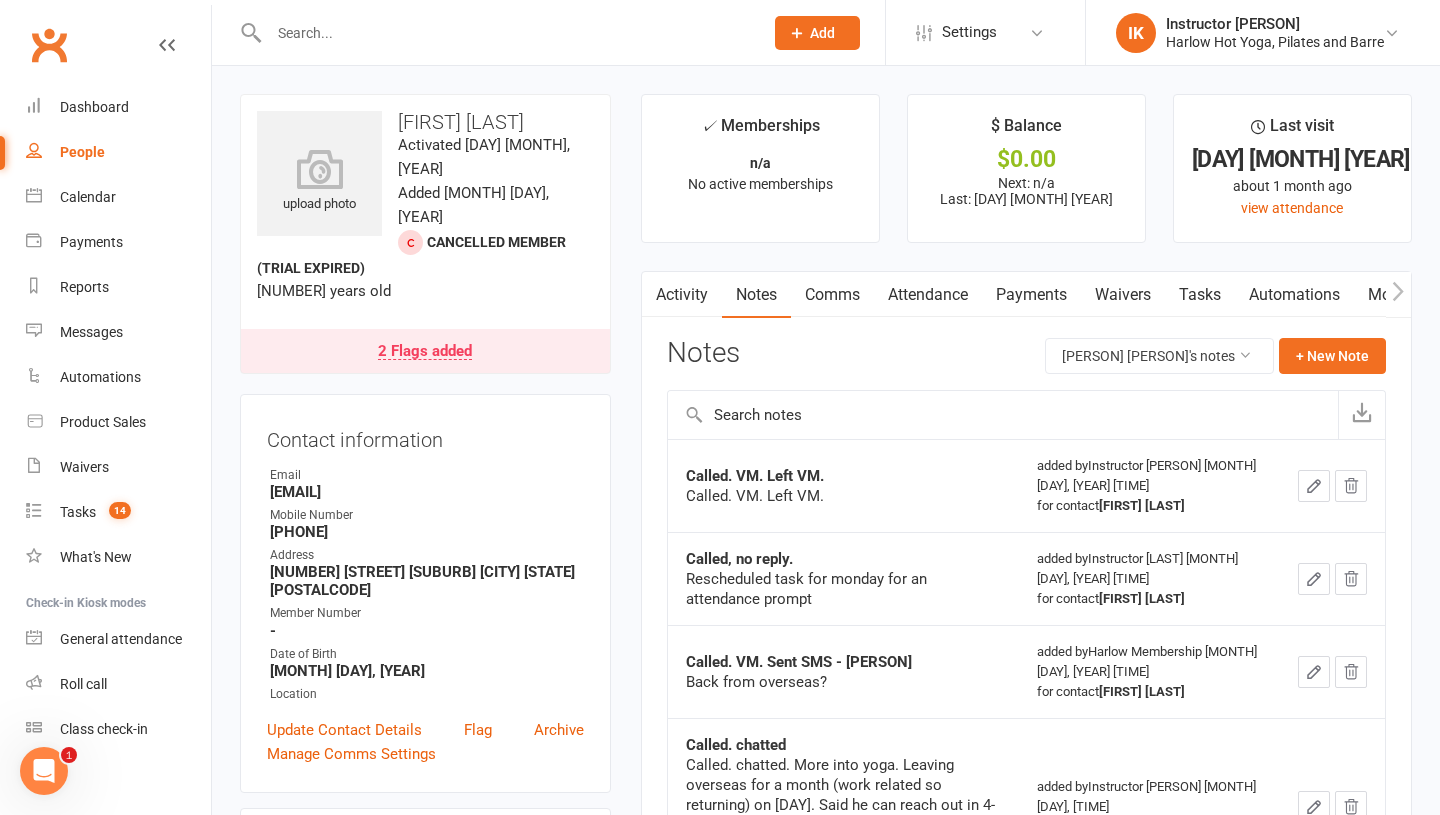 click on "Comms" at bounding box center [832, 295] 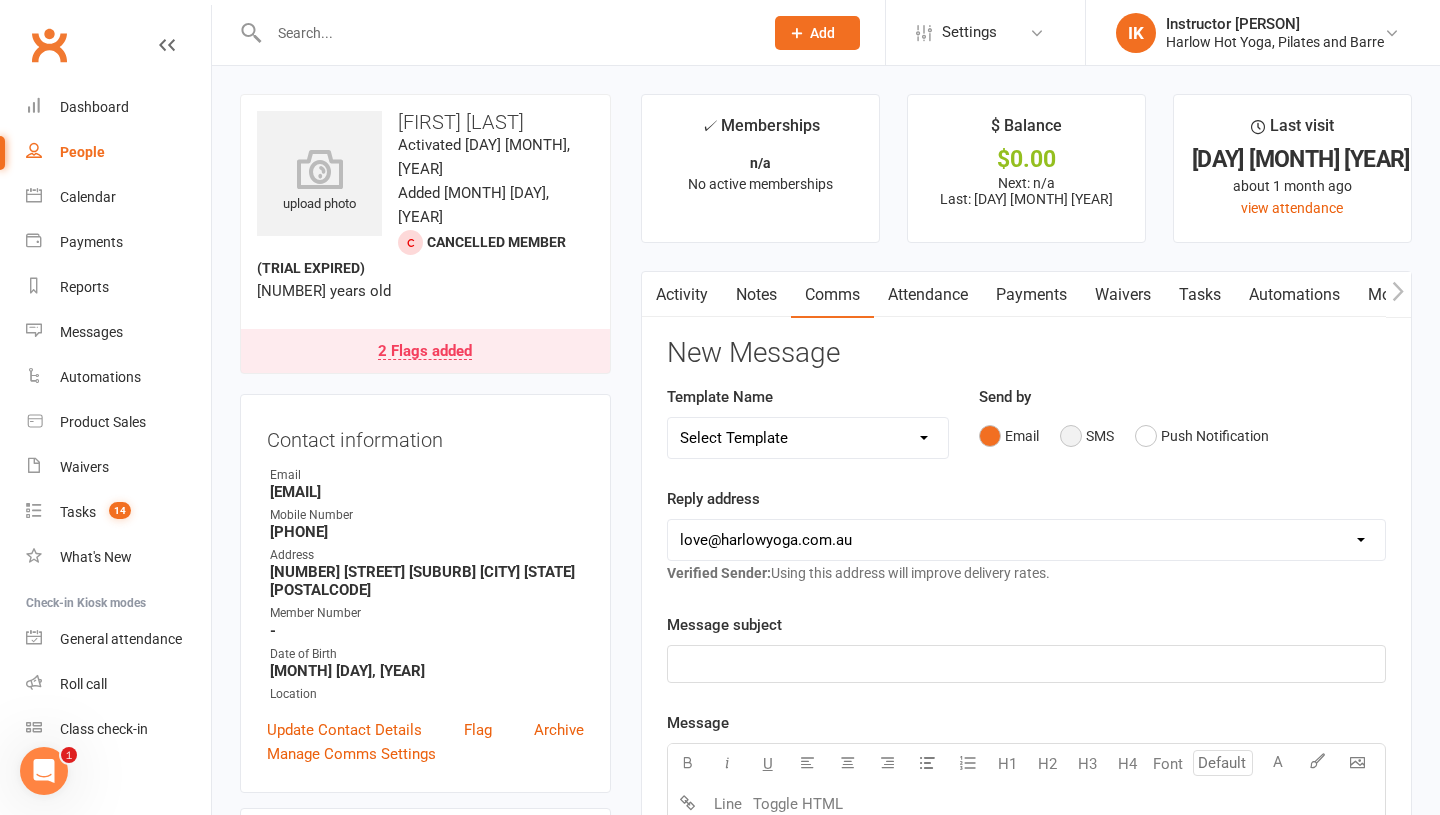 click on "SMS" at bounding box center [1087, 436] 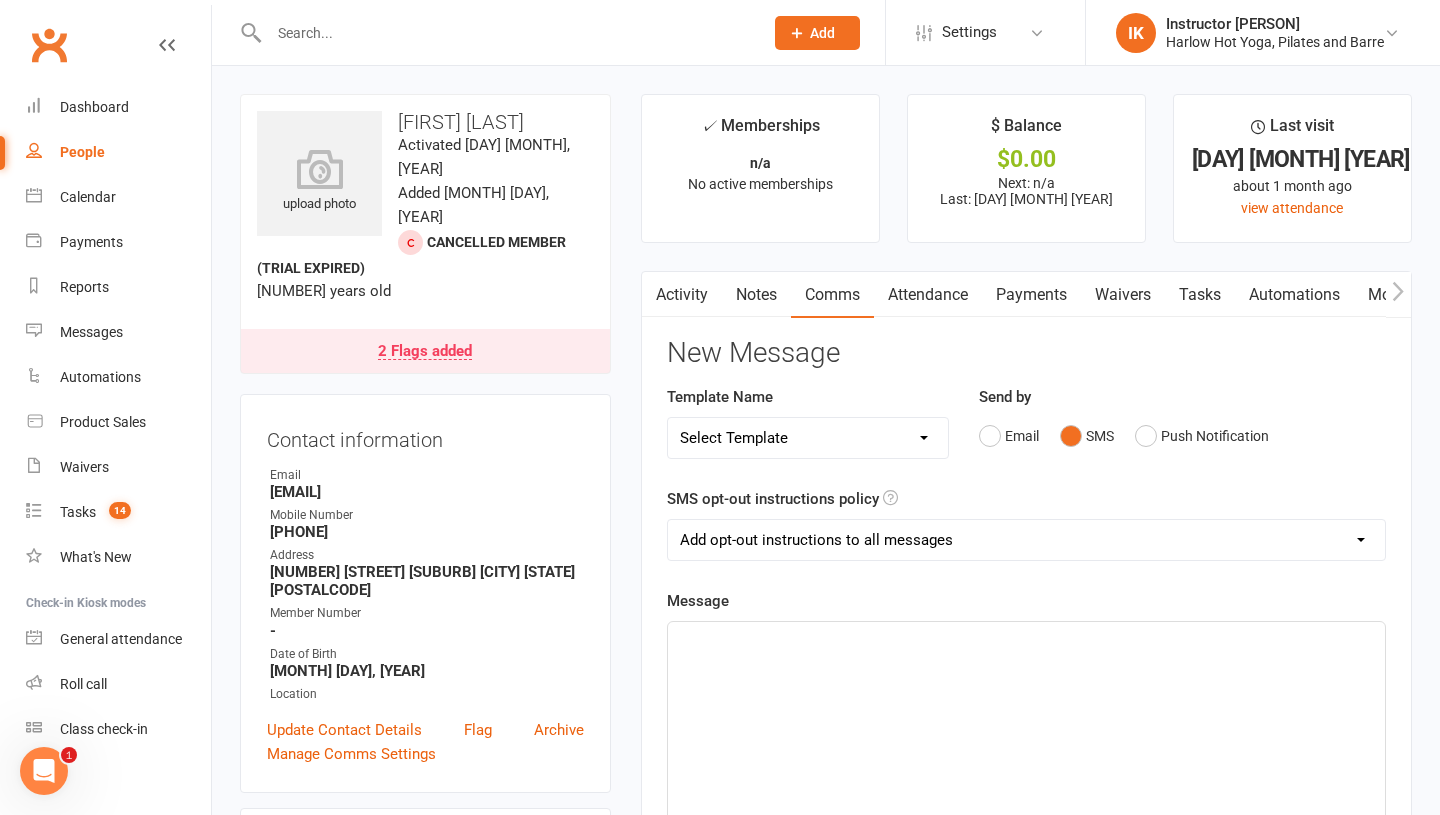 click on "﻿" 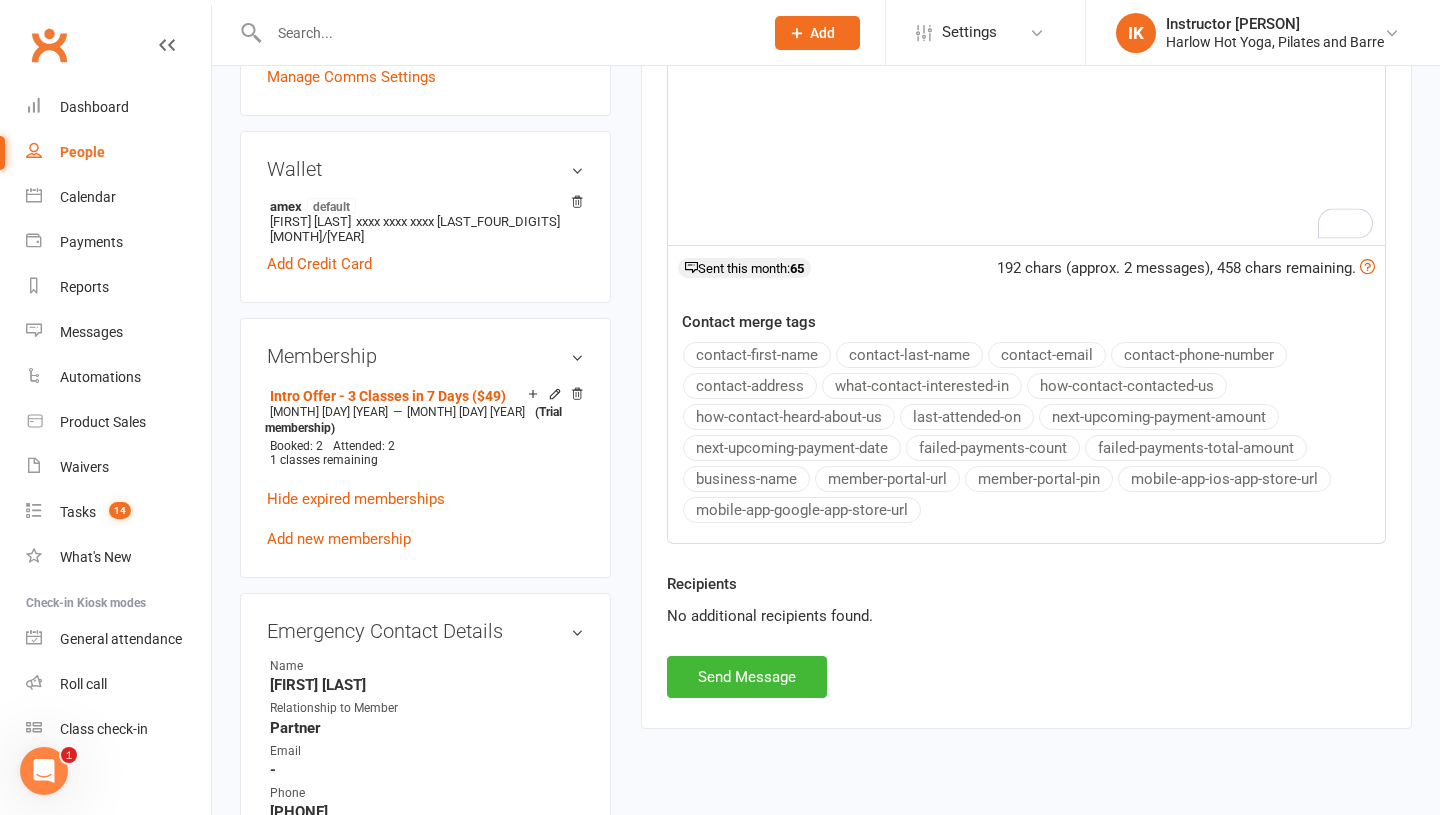 scroll, scrollTop: 678, scrollLeft: 0, axis: vertical 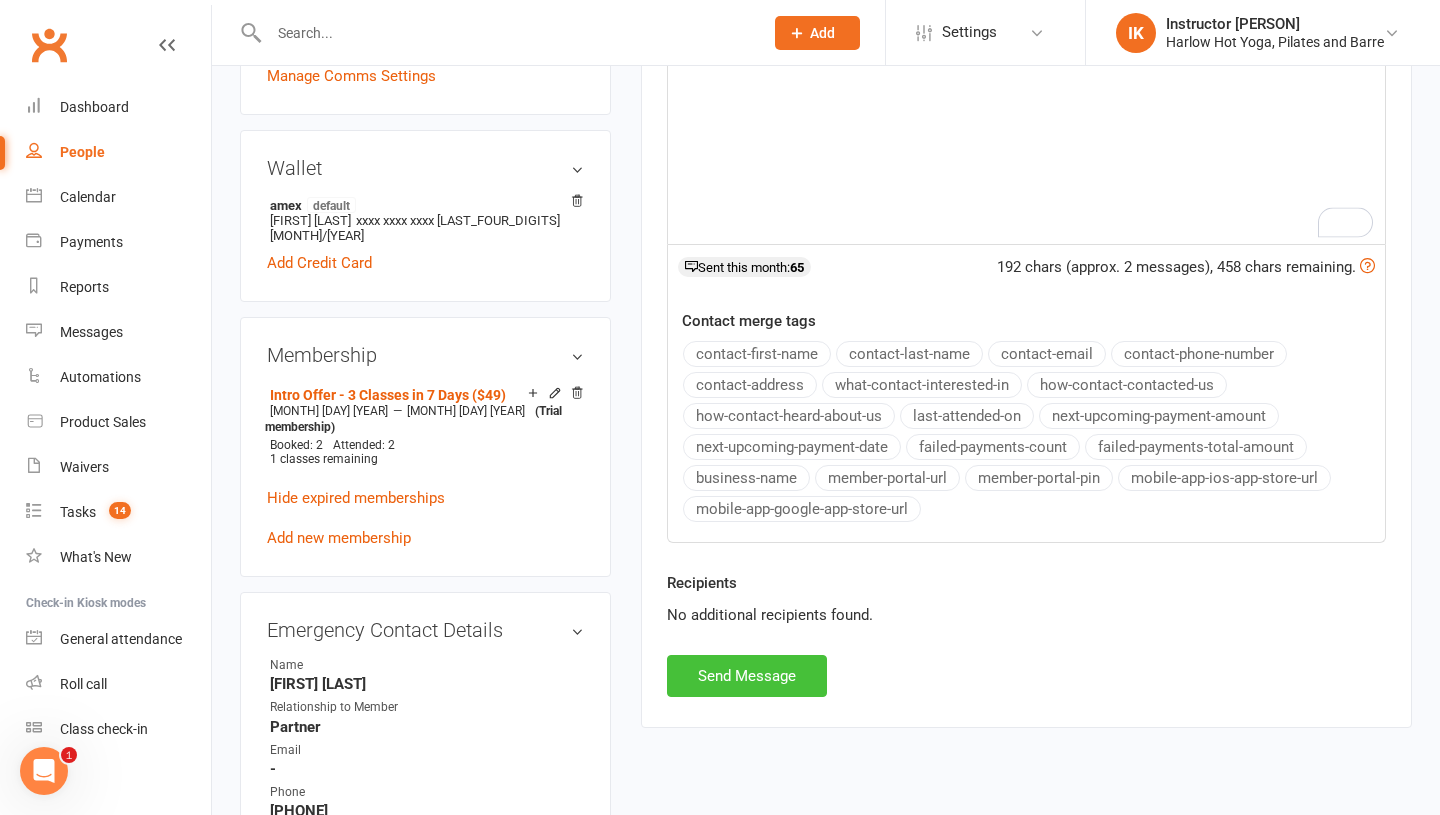 click on "Send Message" at bounding box center [747, 676] 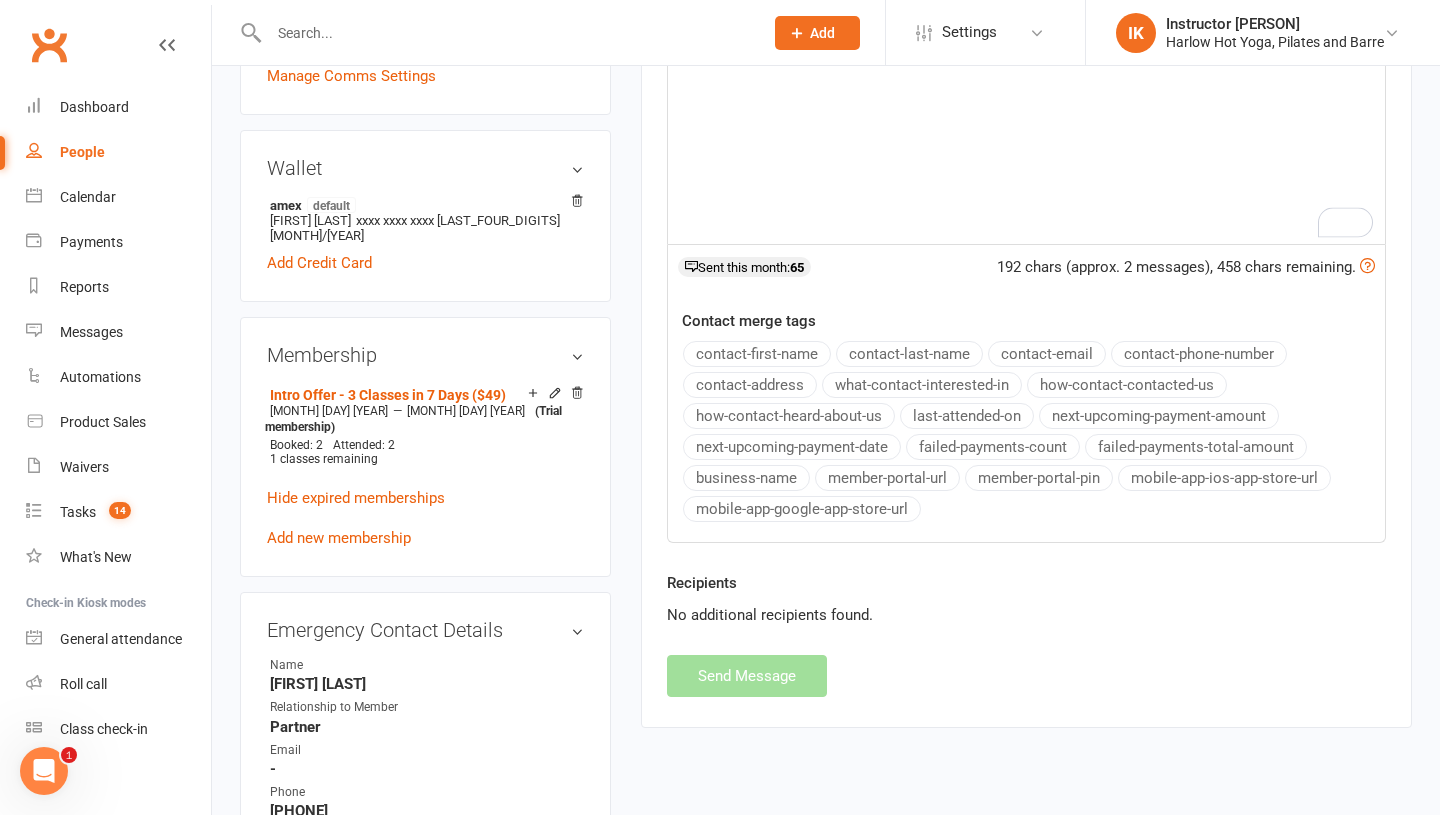 scroll, scrollTop: 0, scrollLeft: 0, axis: both 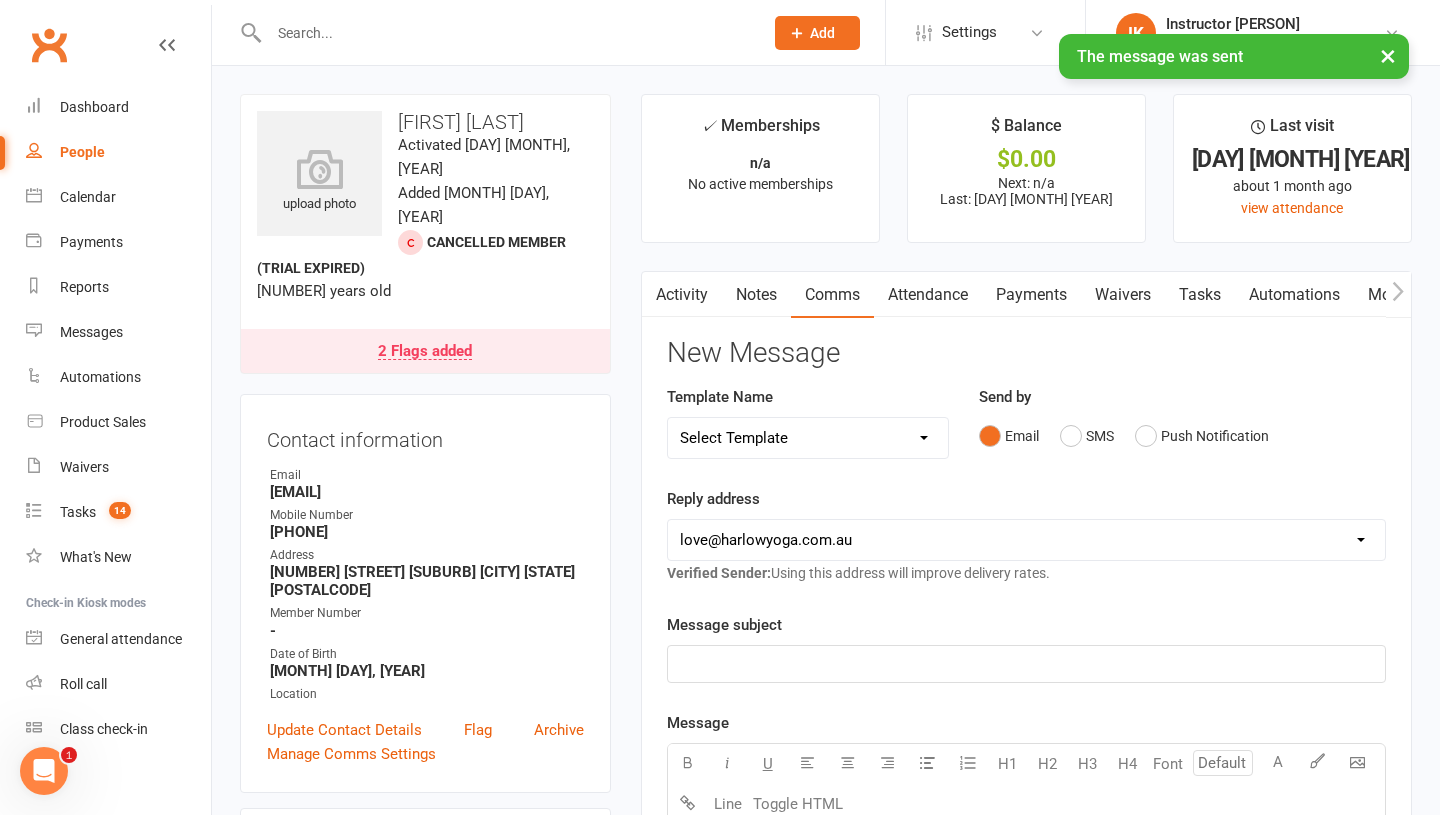 click on "Notes" at bounding box center [756, 295] 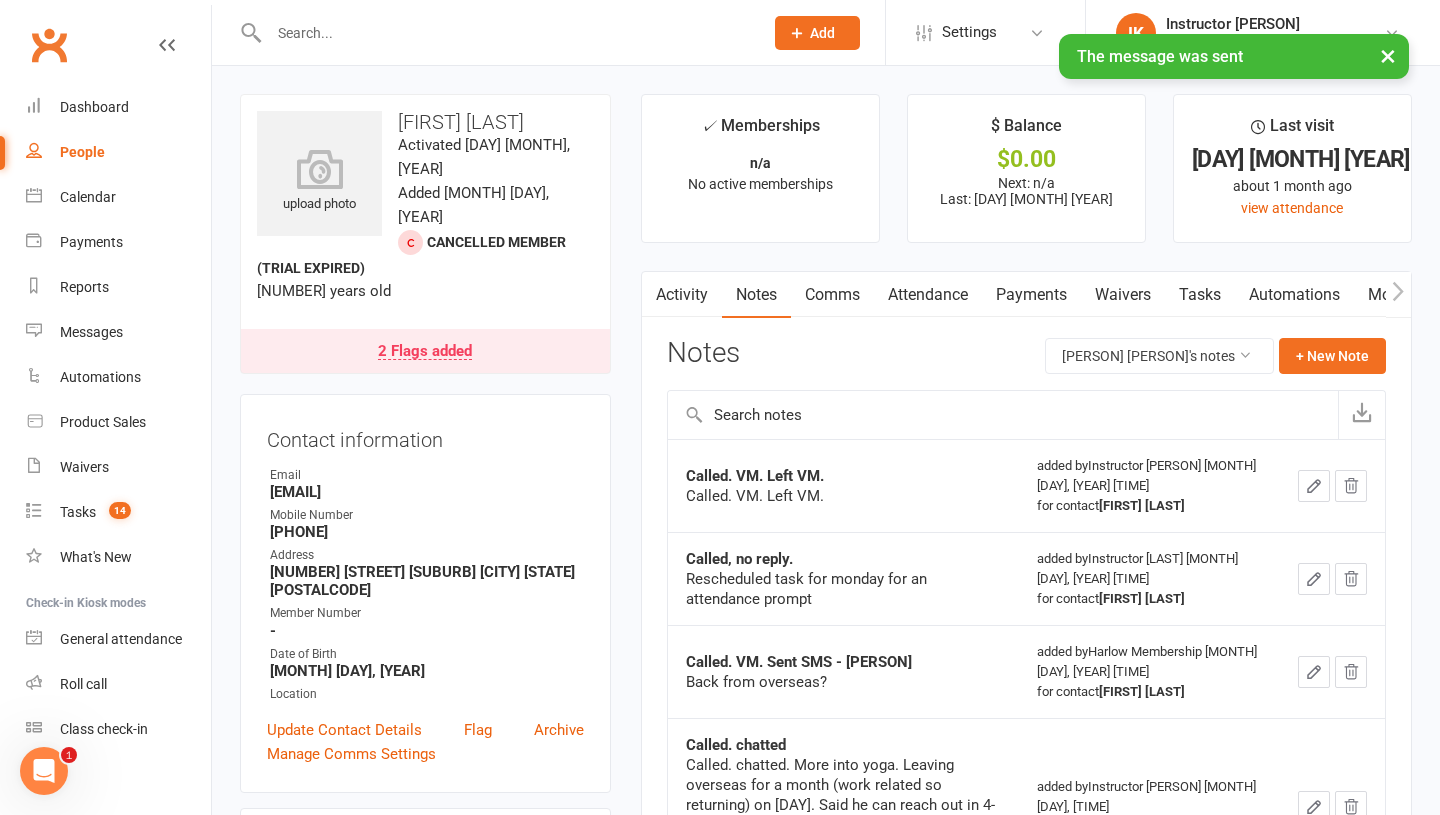 click 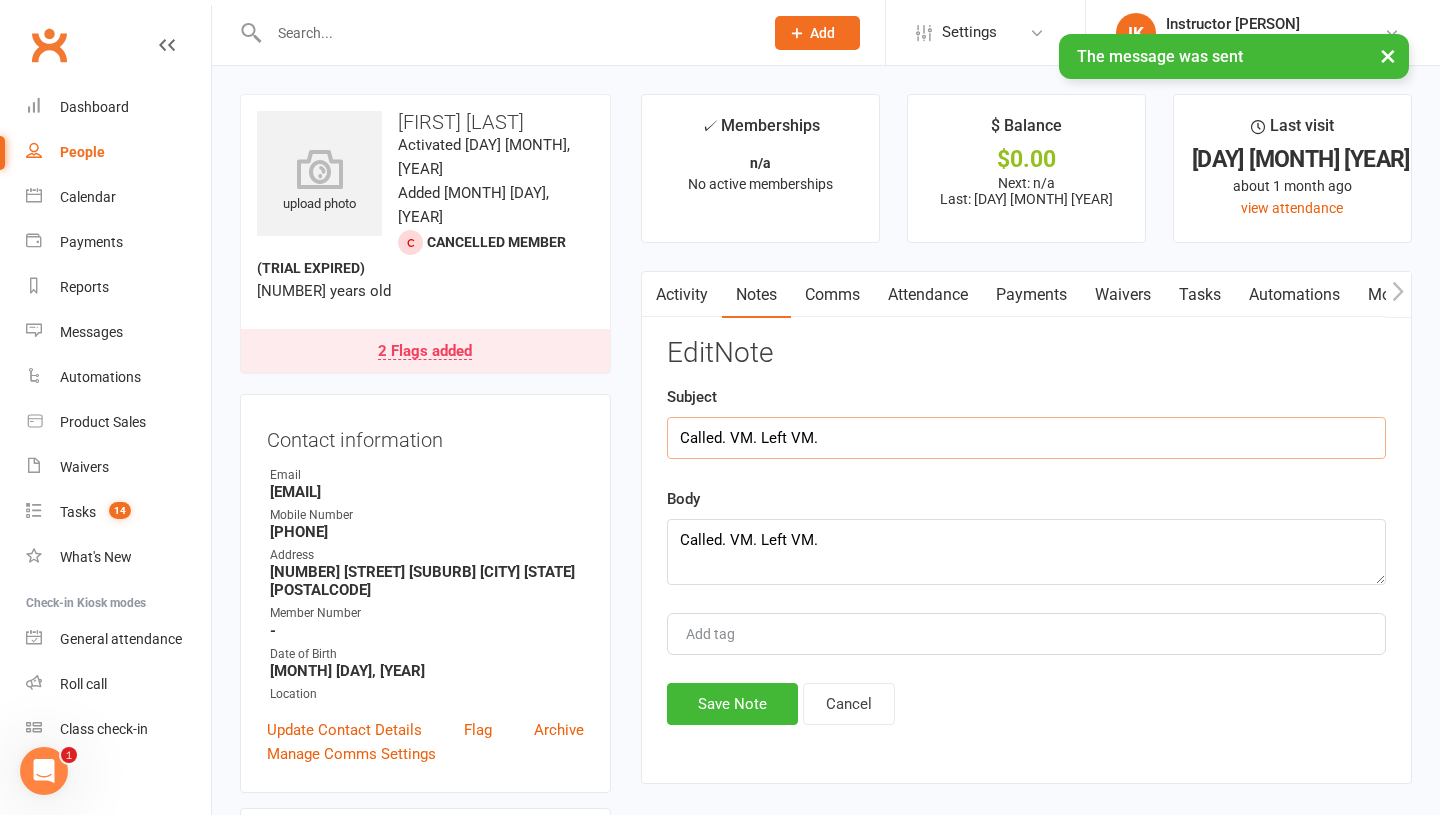 click on "Called. VM. Left VM." at bounding box center (1026, 438) 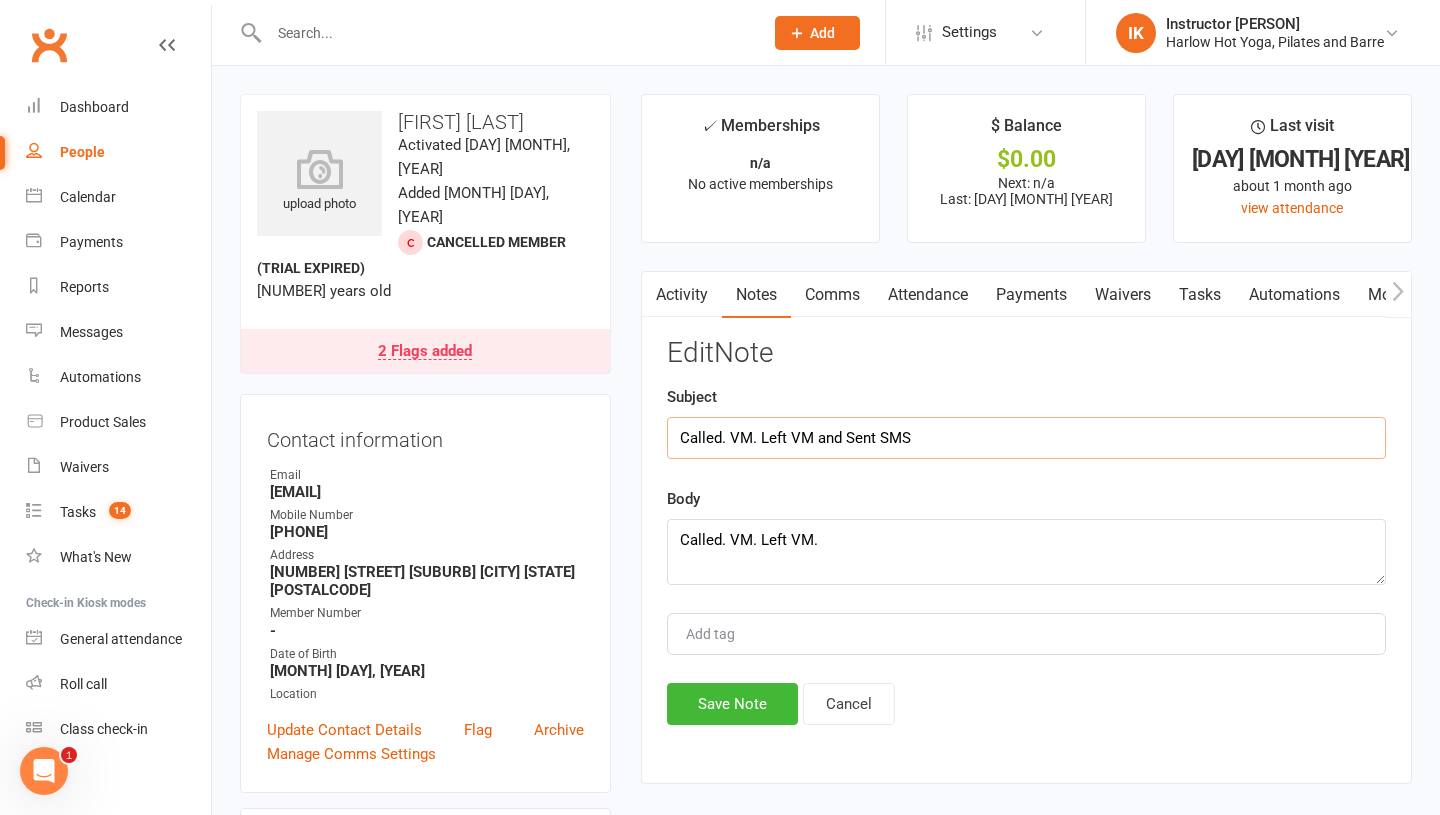 type on "Called. VM. Left VM and Sent SMS" 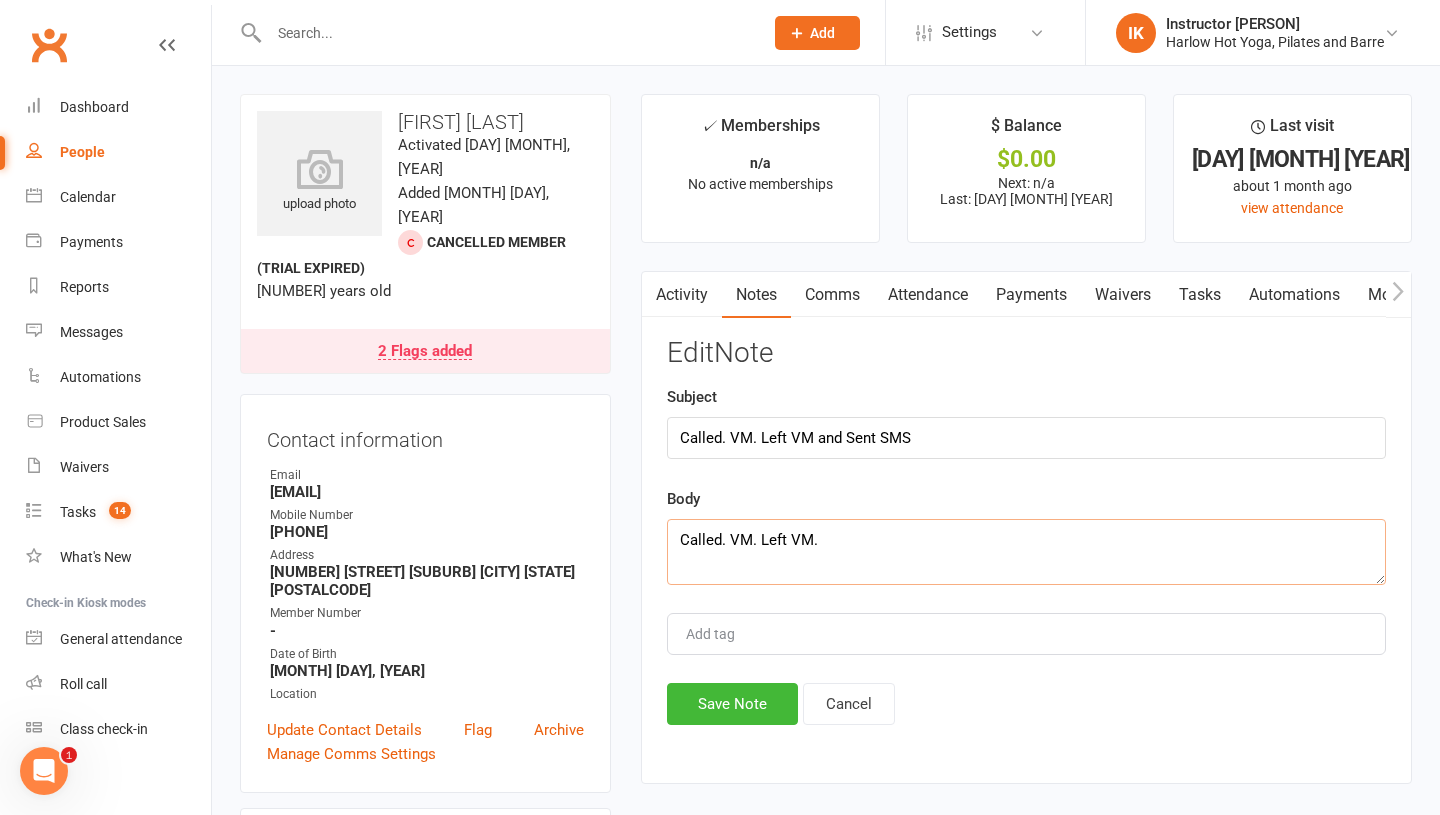 click on "Called. VM. Left VM." at bounding box center (1026, 552) 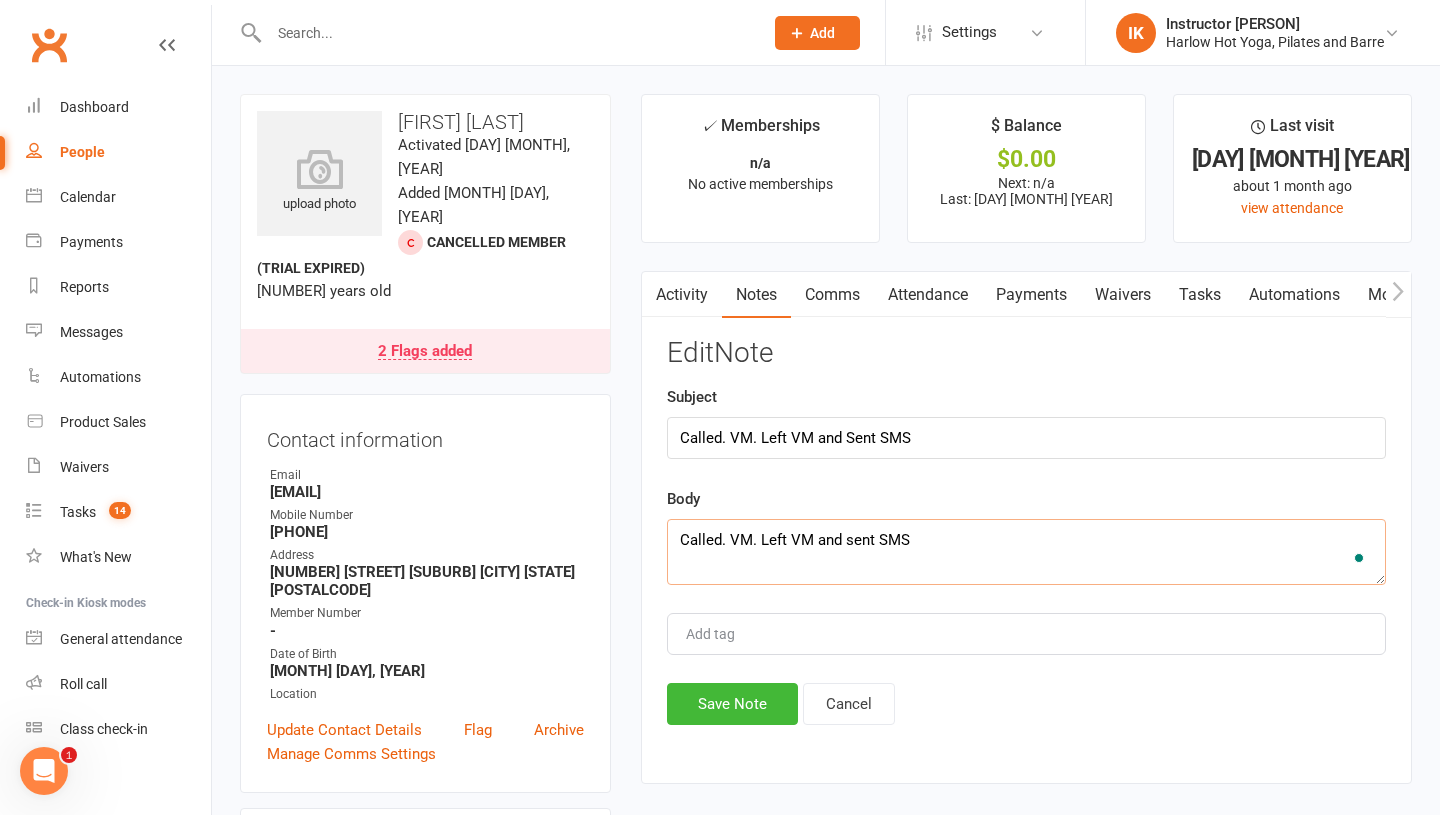 type on "Called. VM. Left VM and sent SMS" 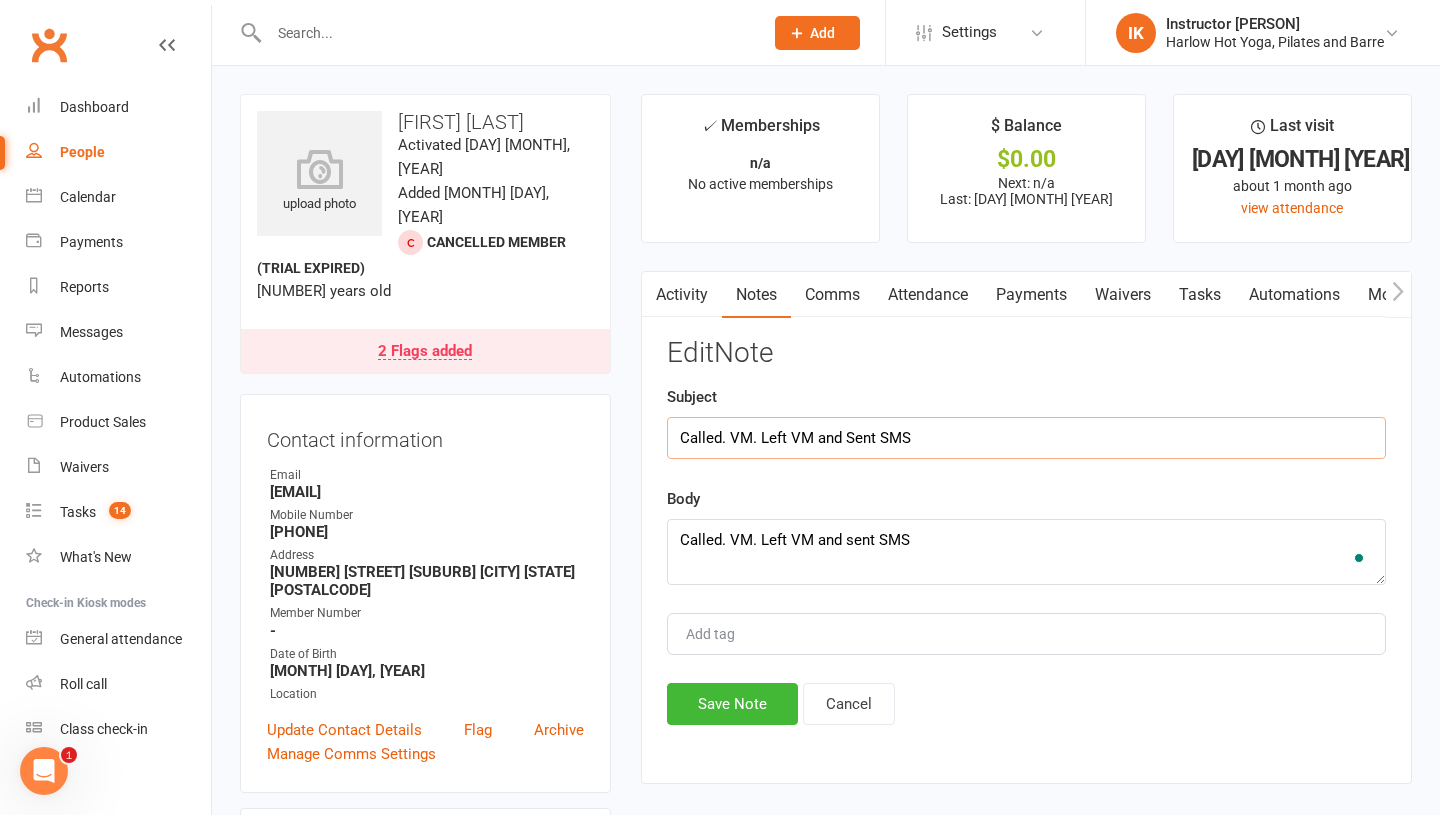 click on "Called. VM. Left VM and Sent SMS" at bounding box center [1026, 438] 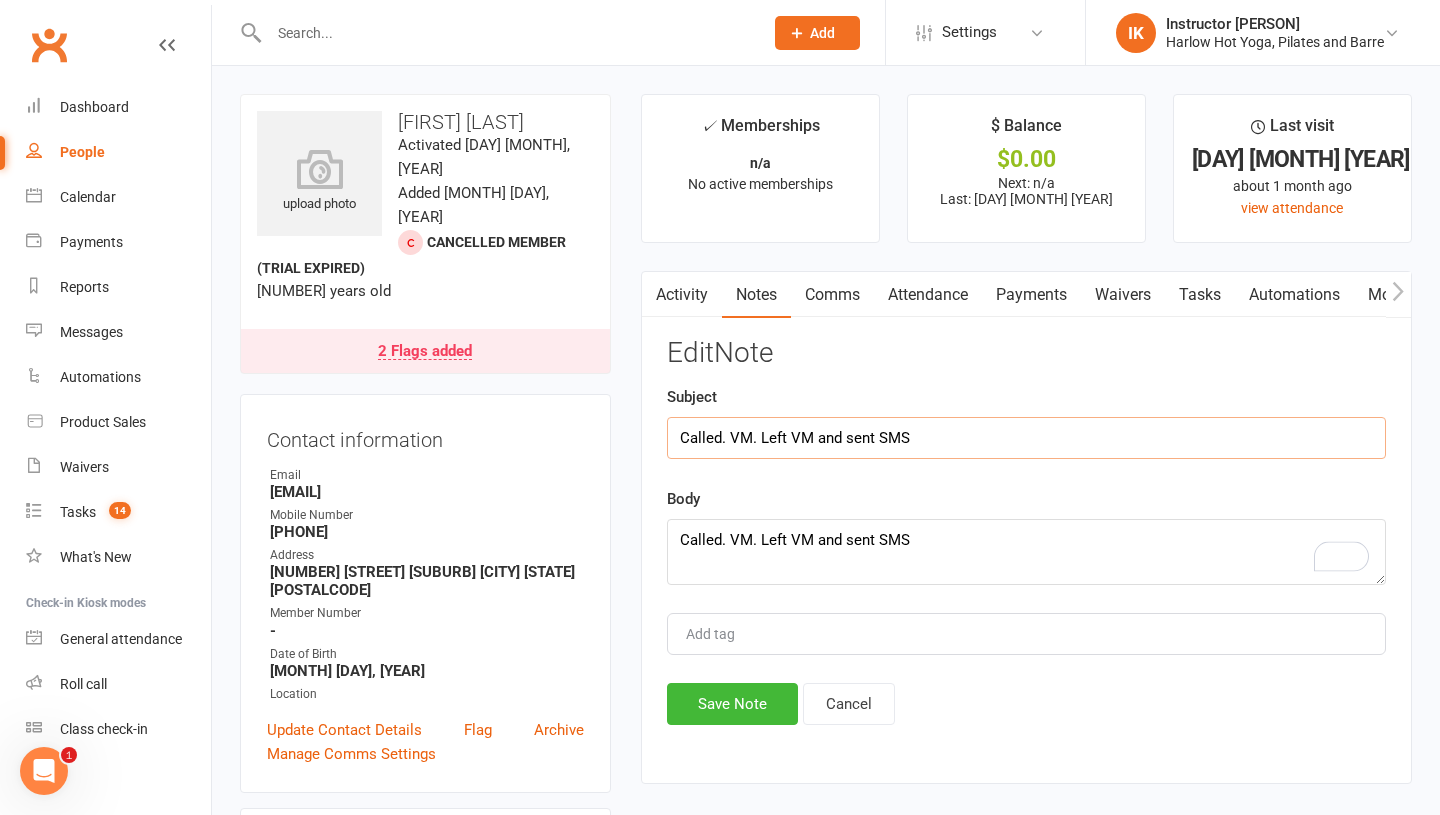 type on "Called. VM. Left VM and sent SMS" 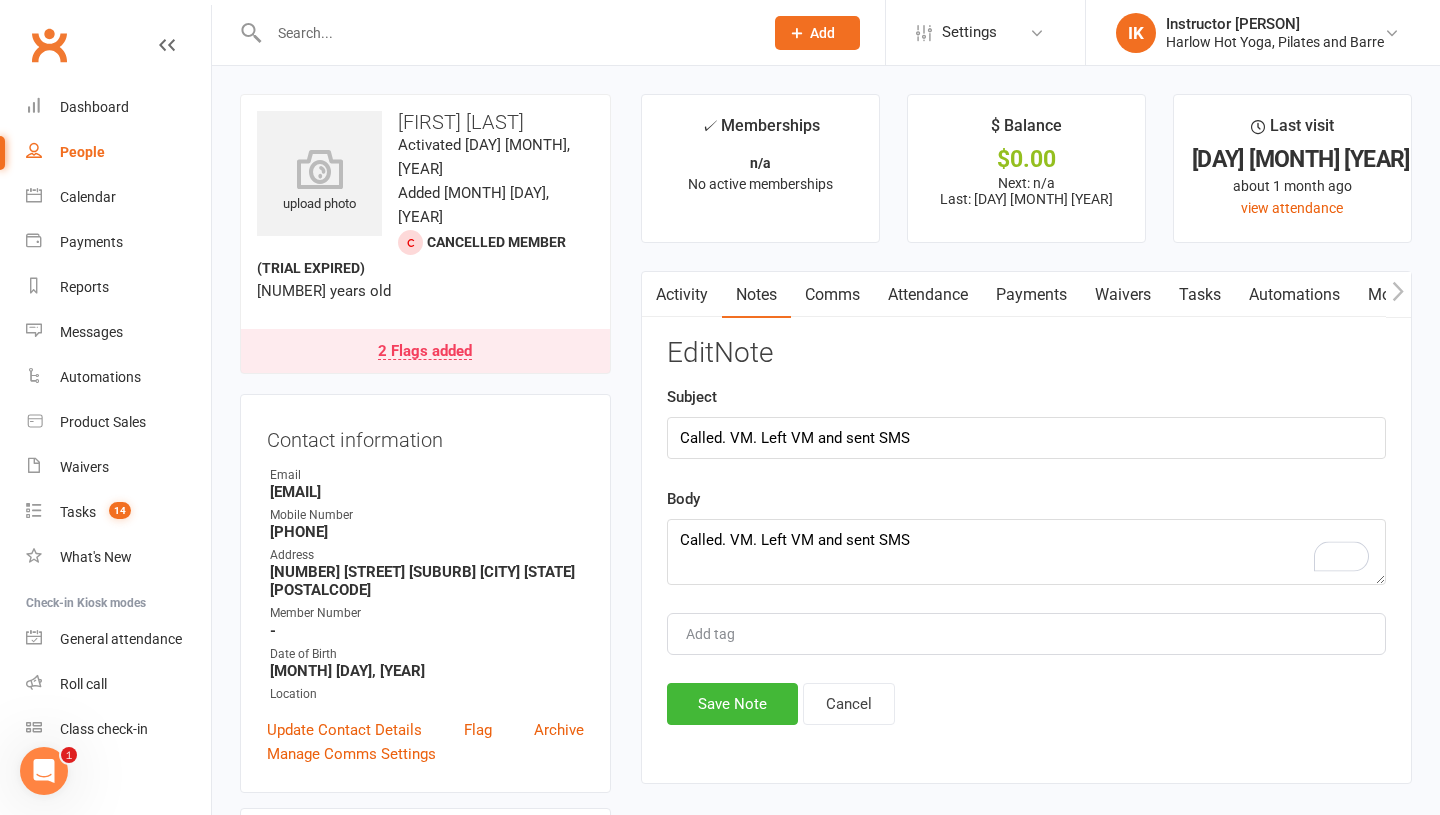 click on "Edit  Note Subject Called. VM. Left VM and sent SMS Body Called. VM. Left VM and sent SMS Add tag Save Note Cancel" at bounding box center (1026, 531) 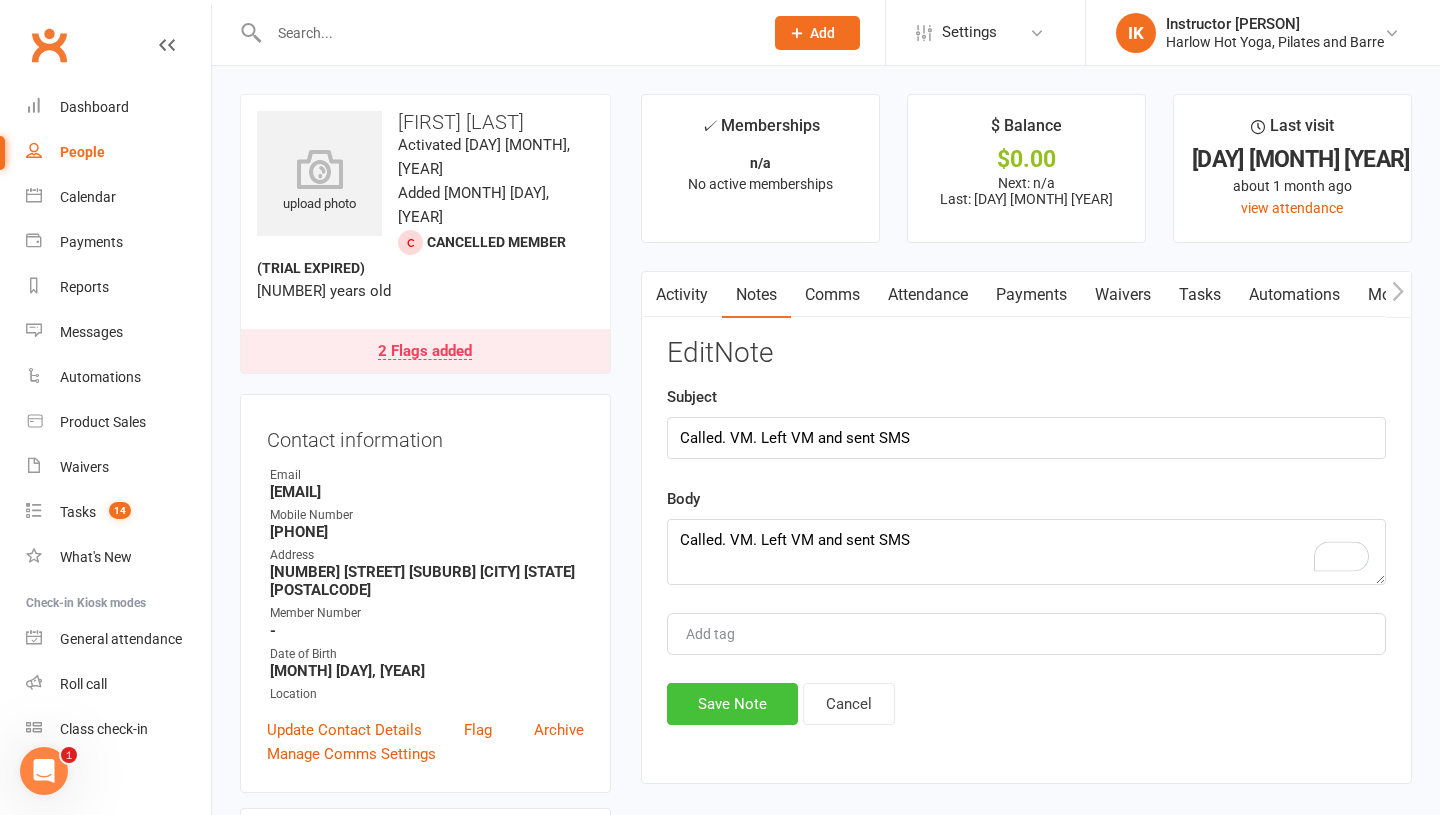 click on "Save Note" at bounding box center (732, 704) 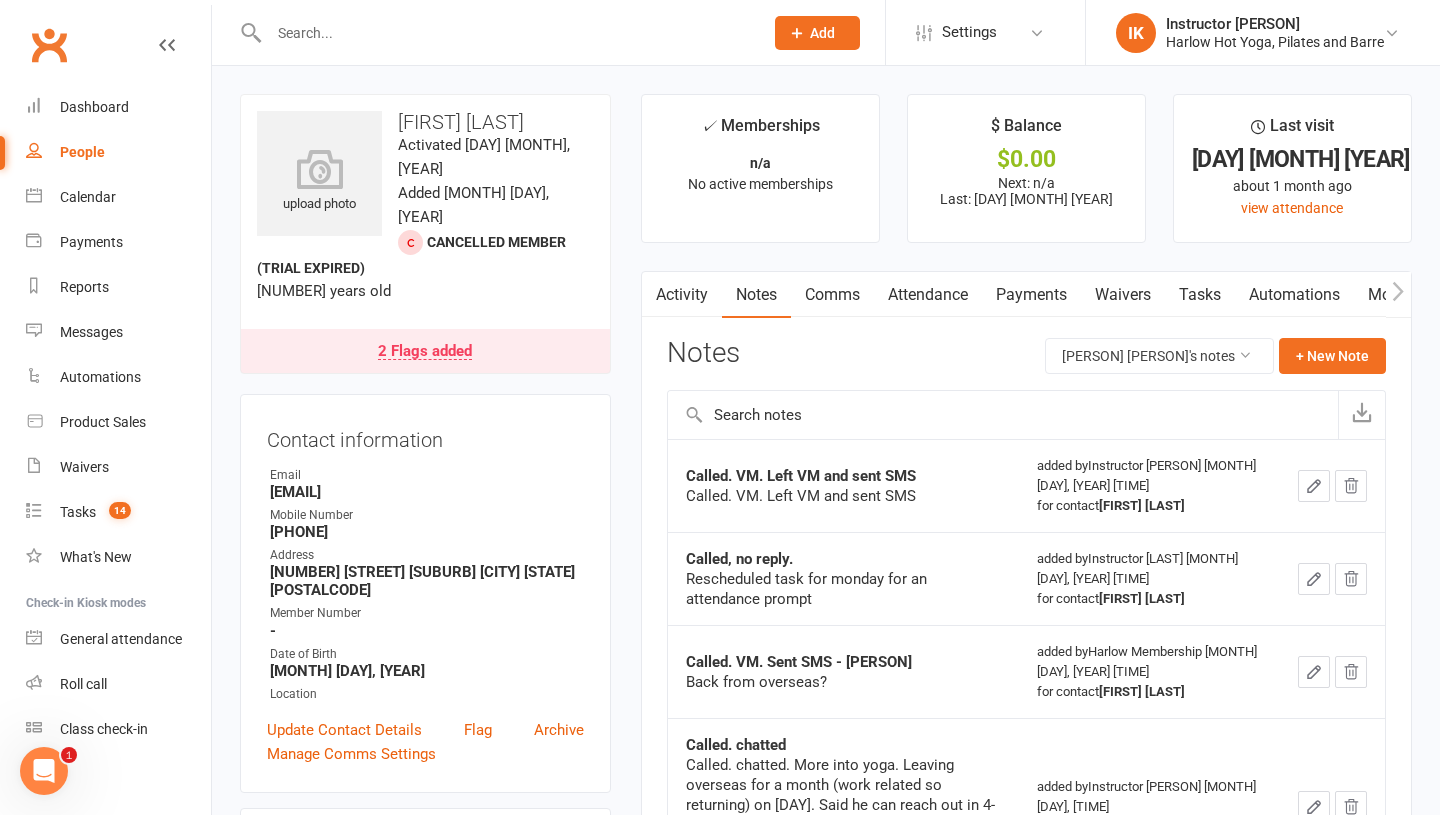 click on "Tasks" at bounding box center (1200, 295) 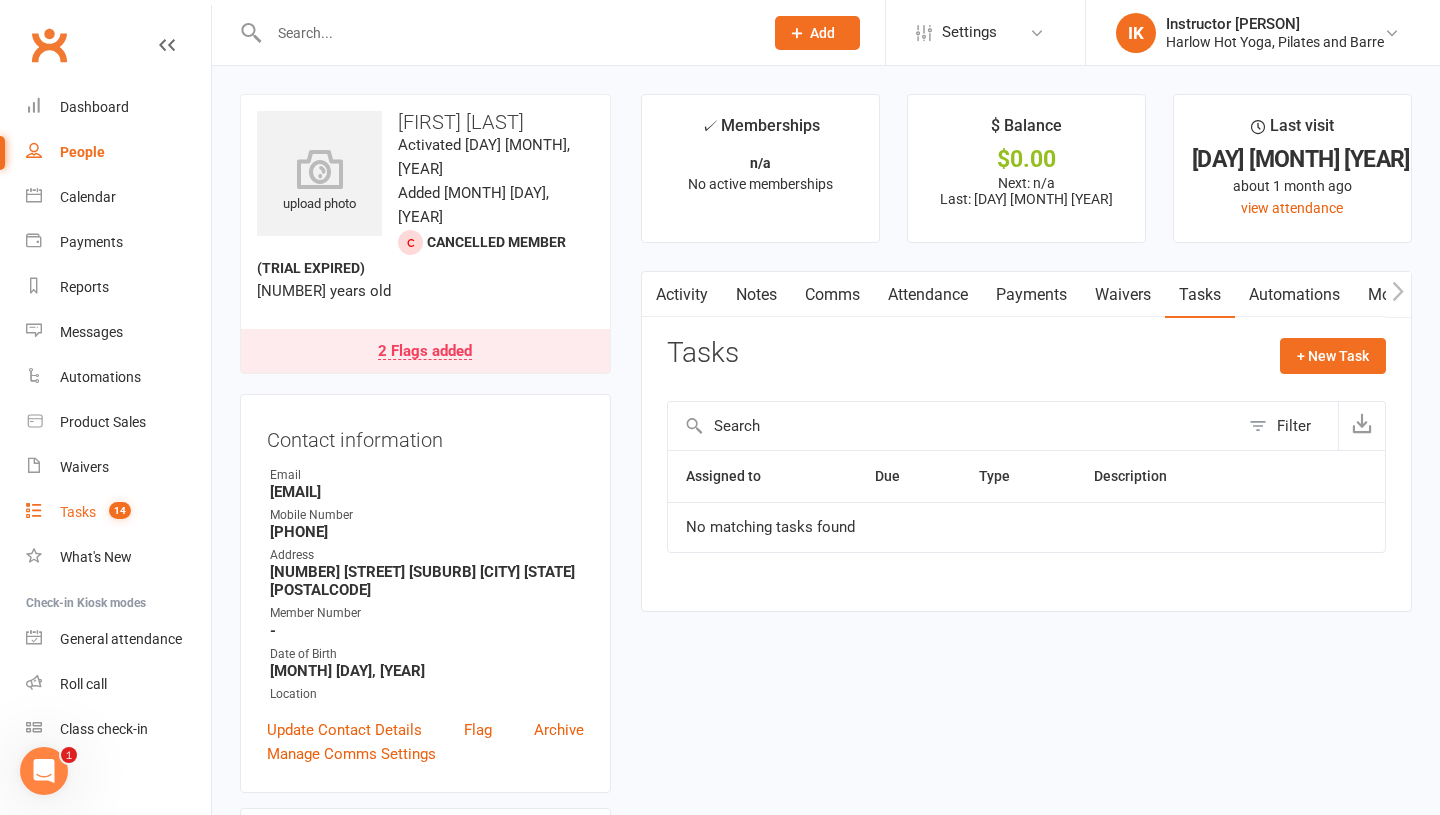 click on "Tasks   14" at bounding box center (118, 512) 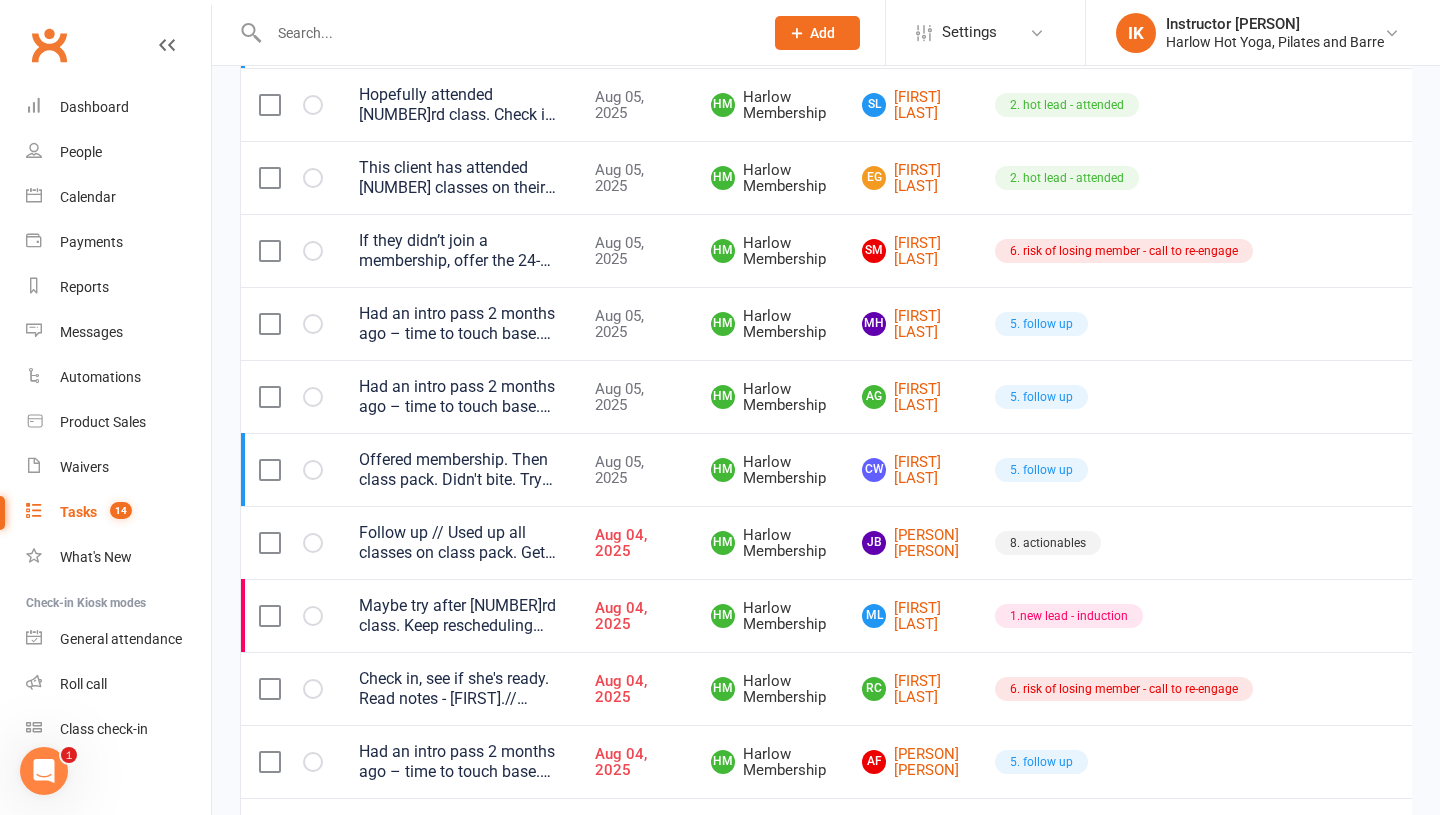 scroll, scrollTop: 1532, scrollLeft: 0, axis: vertical 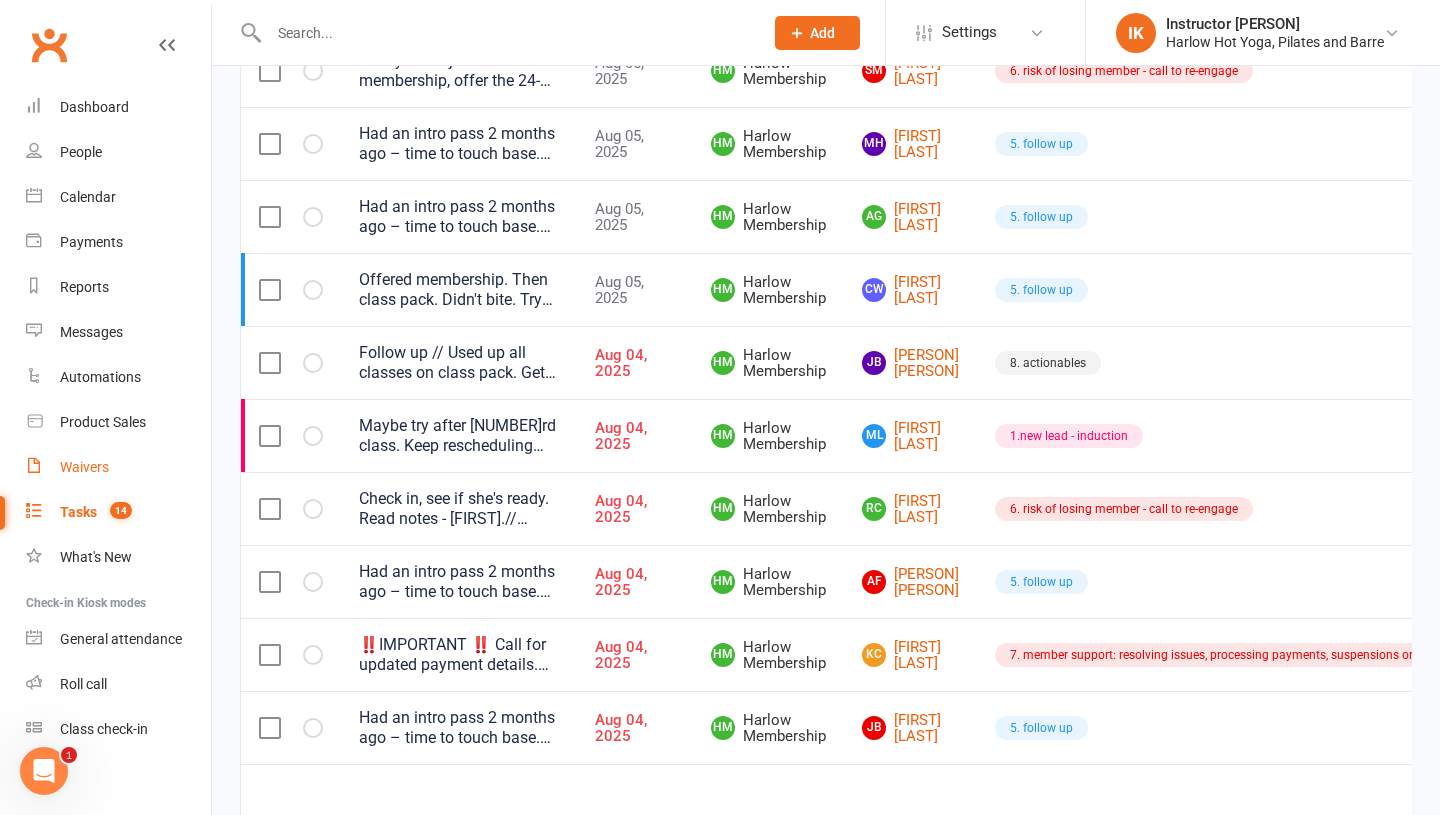 click on "Waivers" at bounding box center (84, 467) 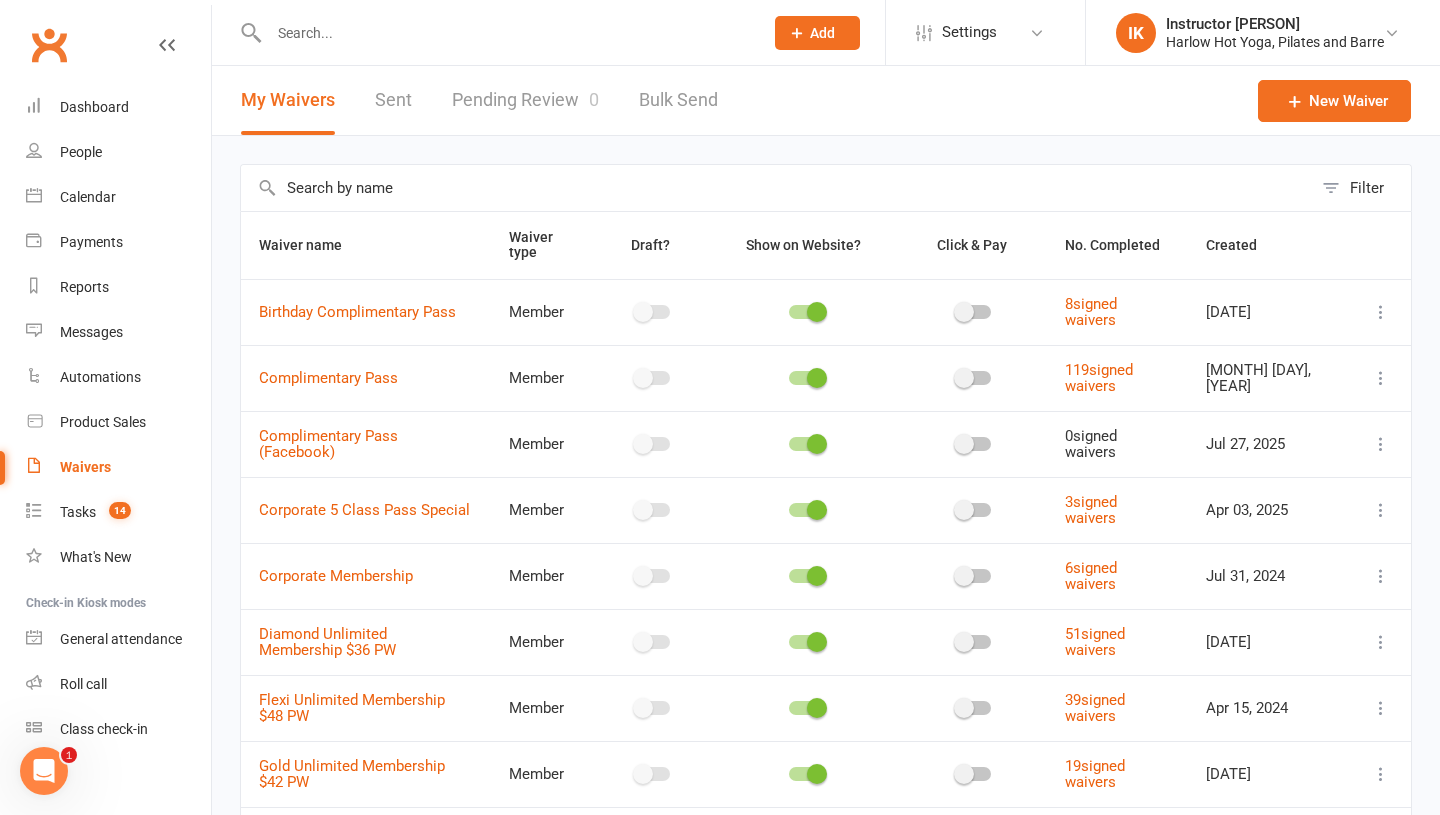 click on "Sent" at bounding box center (393, 100) 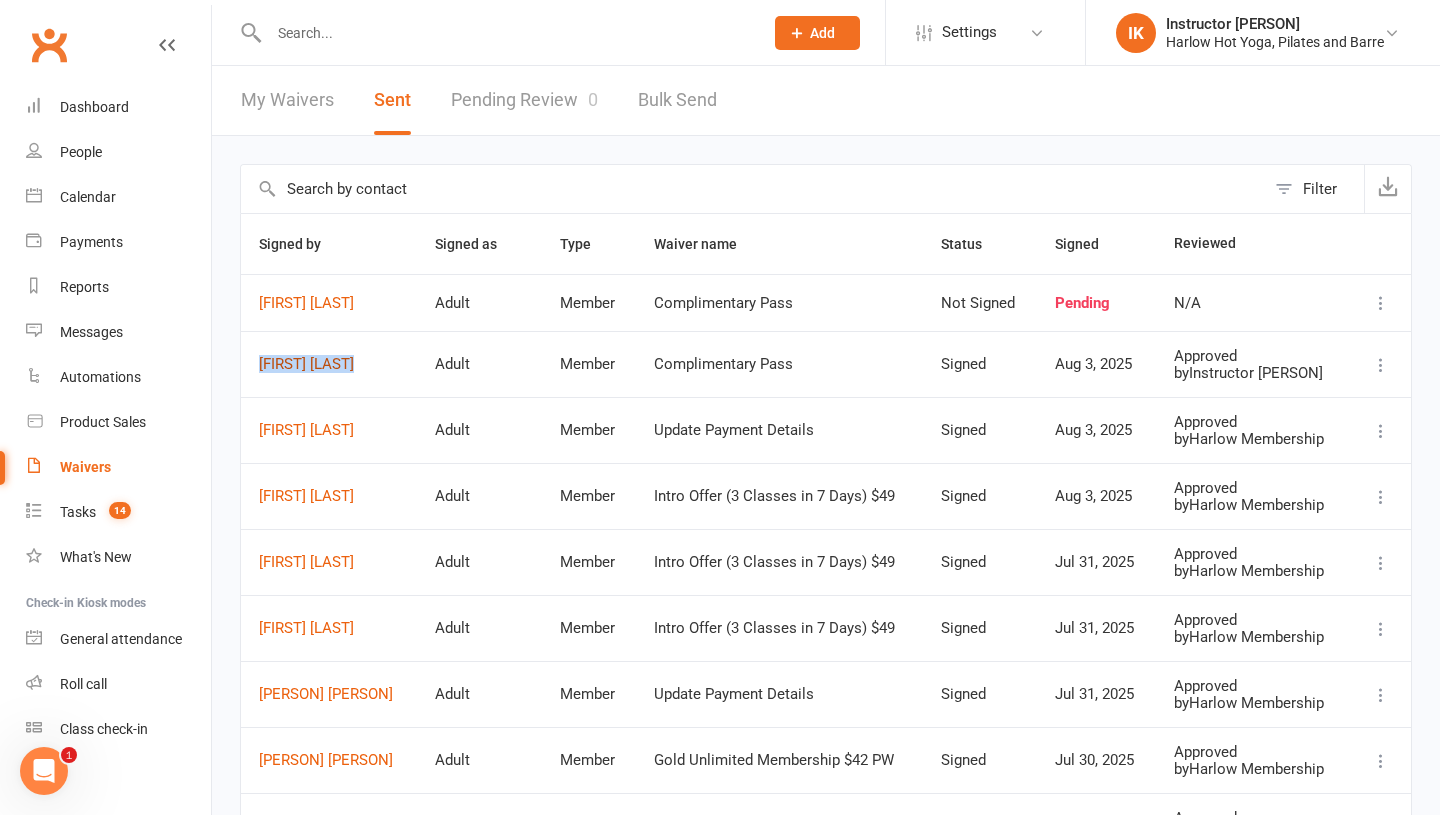 drag, startPoint x: 387, startPoint y: 372, endPoint x: 260, endPoint y: 363, distance: 127.3185 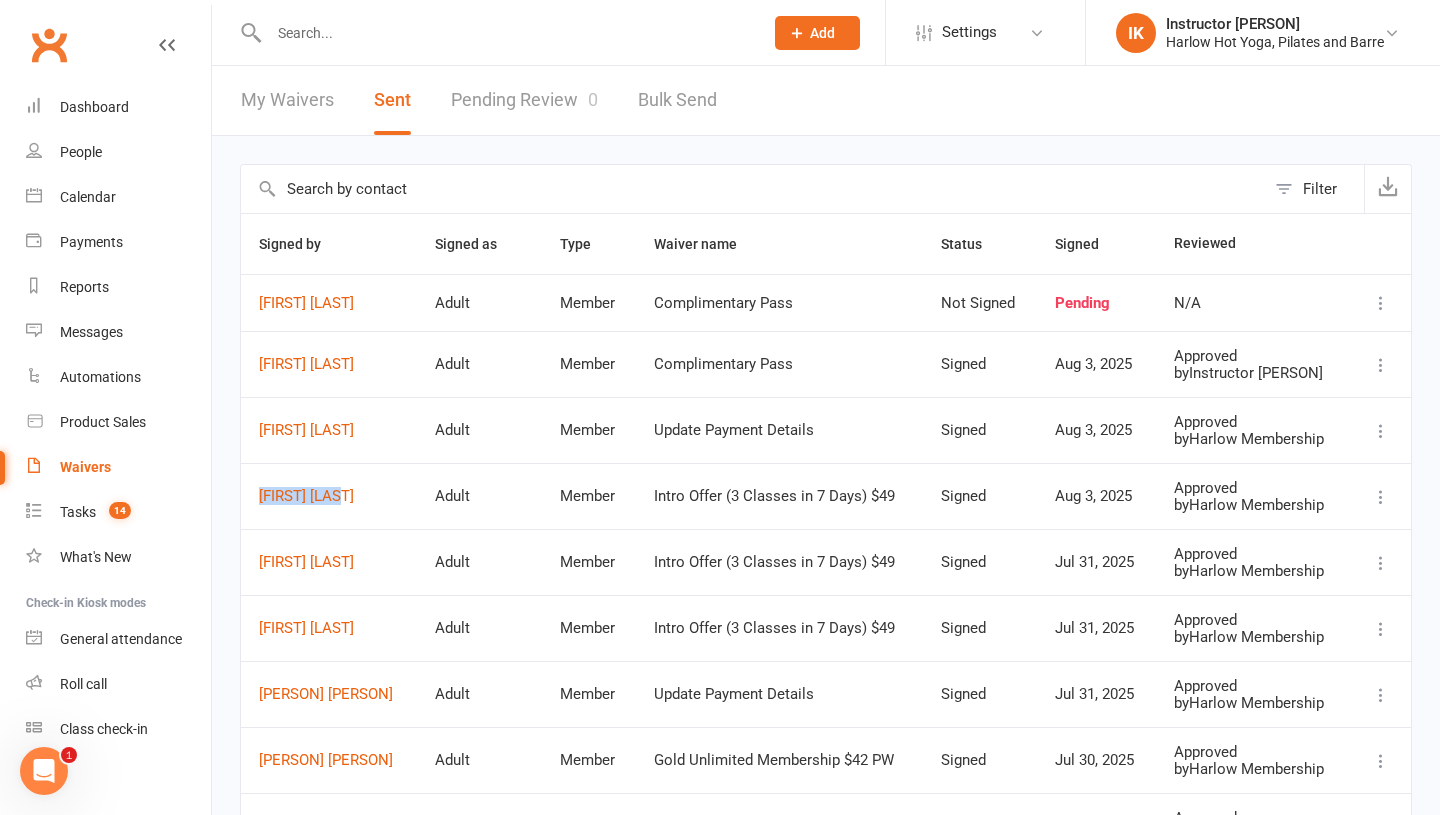 drag, startPoint x: 393, startPoint y: 499, endPoint x: 243, endPoint y: 497, distance: 150.01334 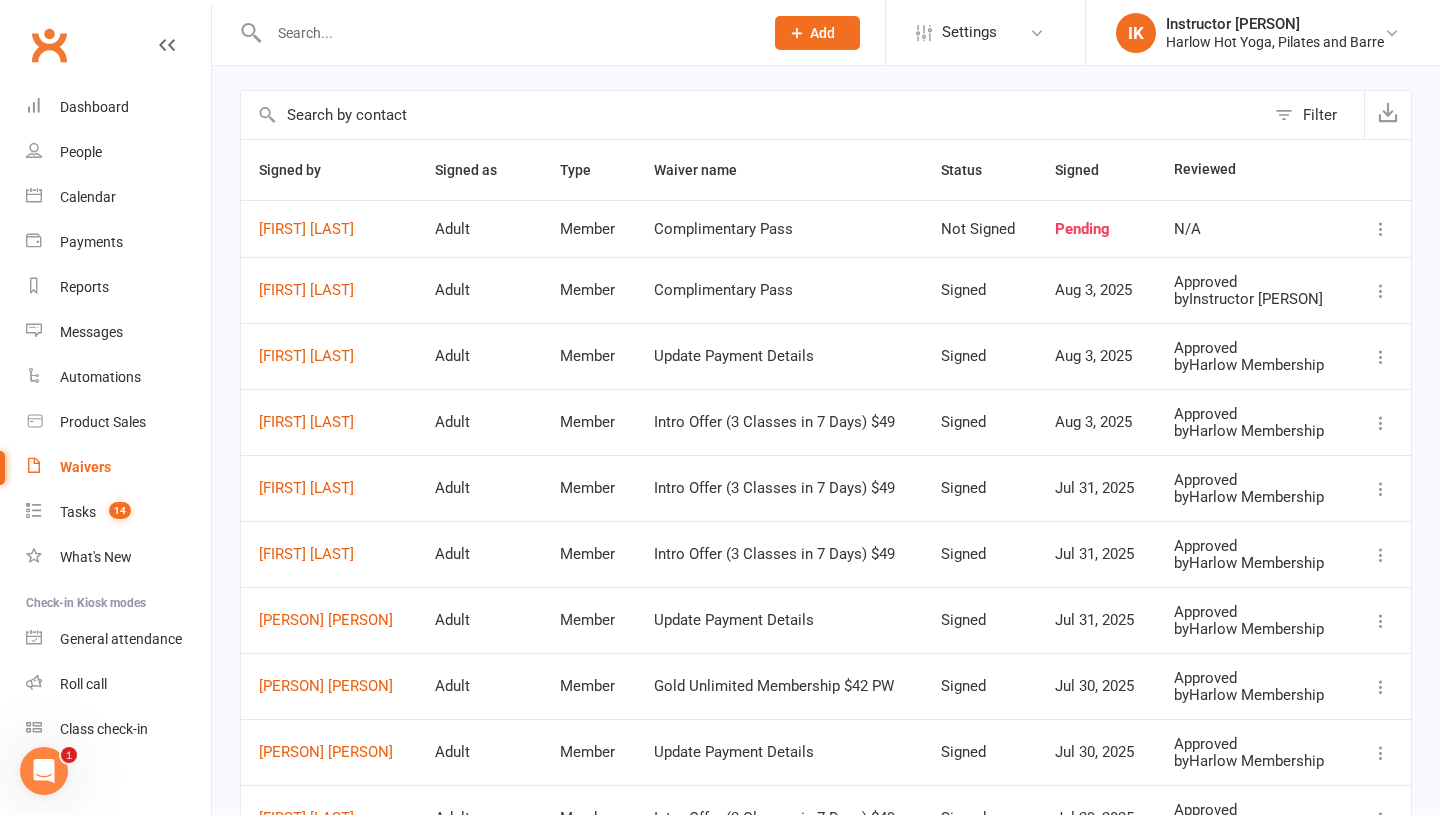 click on "Filter Signed by Signed as Type Waiver name Status Signed Reviewed Jhen Di Blasio Adult Member Complimentary Pass Not Signed Pending N/A Laurynas Vitas Adult Member Complimentary Pass Signed Aug 3, 2025 Approved by  Instructor Krystyna Katarina Cristaldi Adult Member Update Payment Details Signed Aug 3, 2025 Approved by  Harlow Membership Regina Chang Adult Member Intro Offer (3 Classes in 7 Days) $49 Signed Aug 3, 2025 Approved by  Harlow Membership Shaina Leo Adult Member Intro Offer (3 Classes in 7 Days) $49 Signed Jul 31, 2025 Approved by  Harlow Membership Ellen Graham Adult Member Intro Offer (3 Classes in 7 Days) $49 Signed Jul 31, 2025 Approved by  Harlow Membership Heidi Stone Adult Member Update Payment Details Signed Jul 31, 2025 Approved by  Harlow Membership Zara Affleck Adult Member Gold Unlimited Membership $42 PW Signed Jul 30, 2025 Approved by  Harlow Membership Phoebe Coleman Adult Member Update Payment Details Signed Jul 30, 2025 Approved by  Harlow Membership Belinda Sirio Adult Member by" at bounding box center [826, 519] 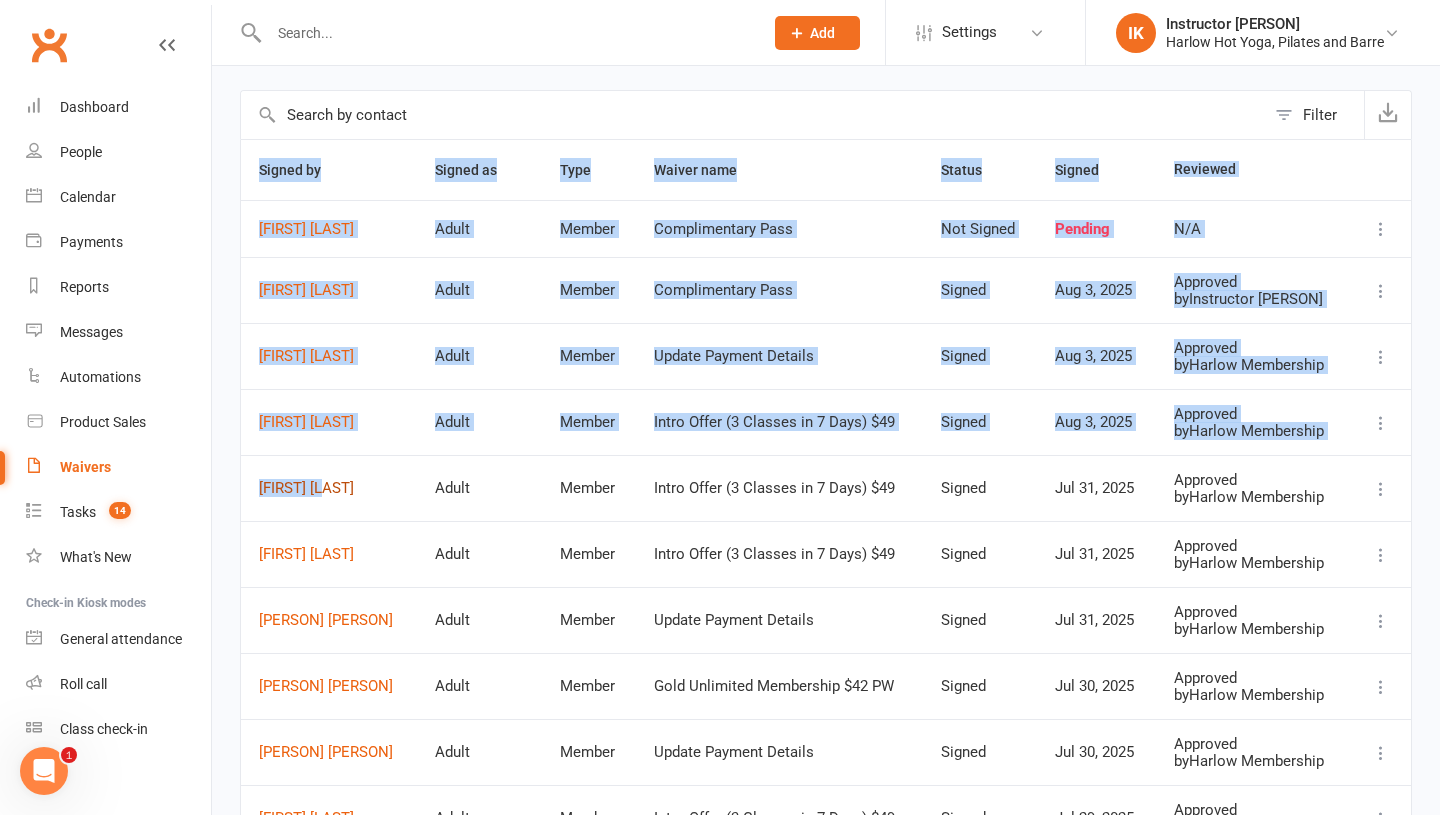 drag, startPoint x: 232, startPoint y: 488, endPoint x: 336, endPoint y: 492, distance: 104.0769 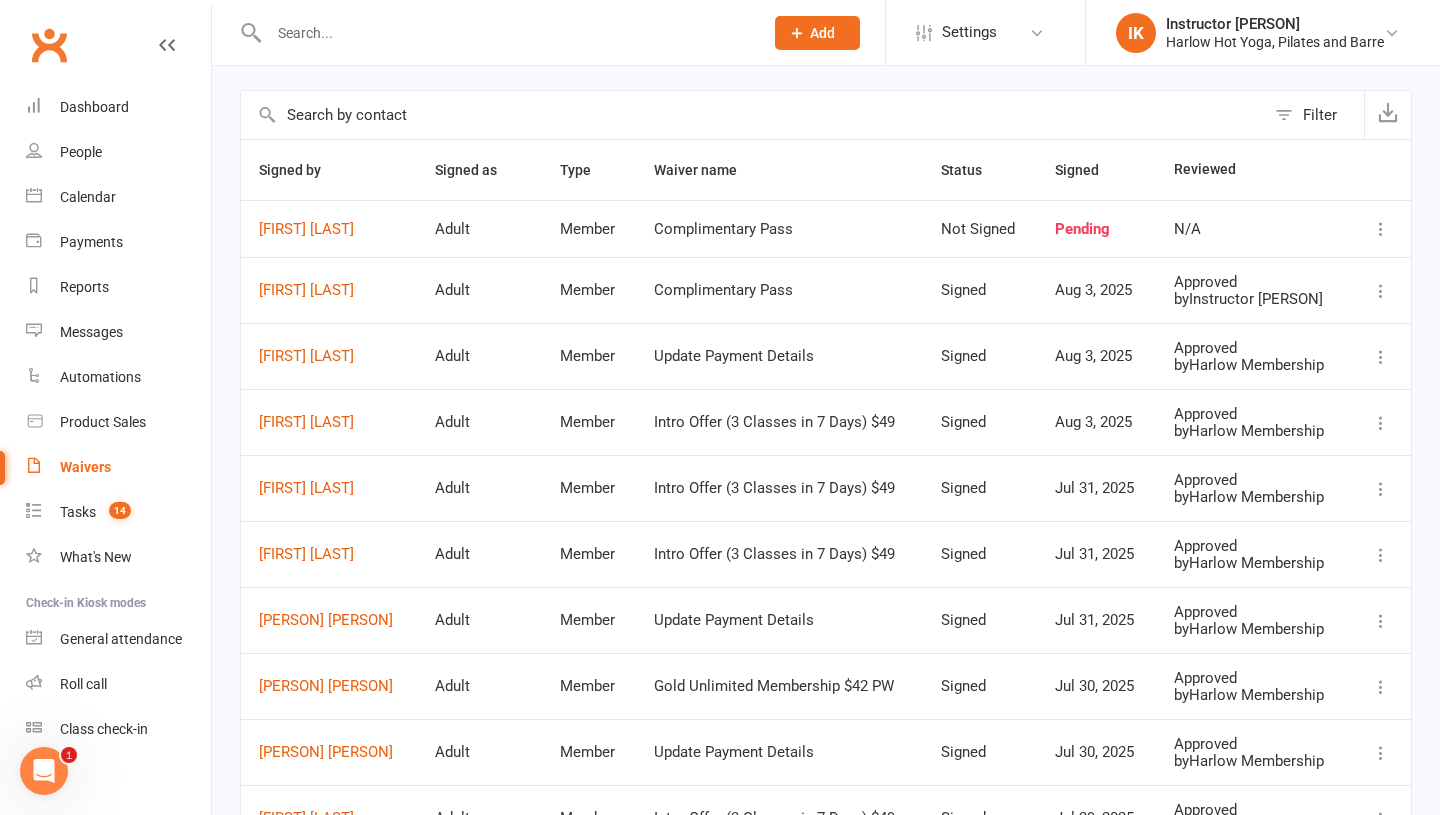 click on "Adult" at bounding box center [479, 488] 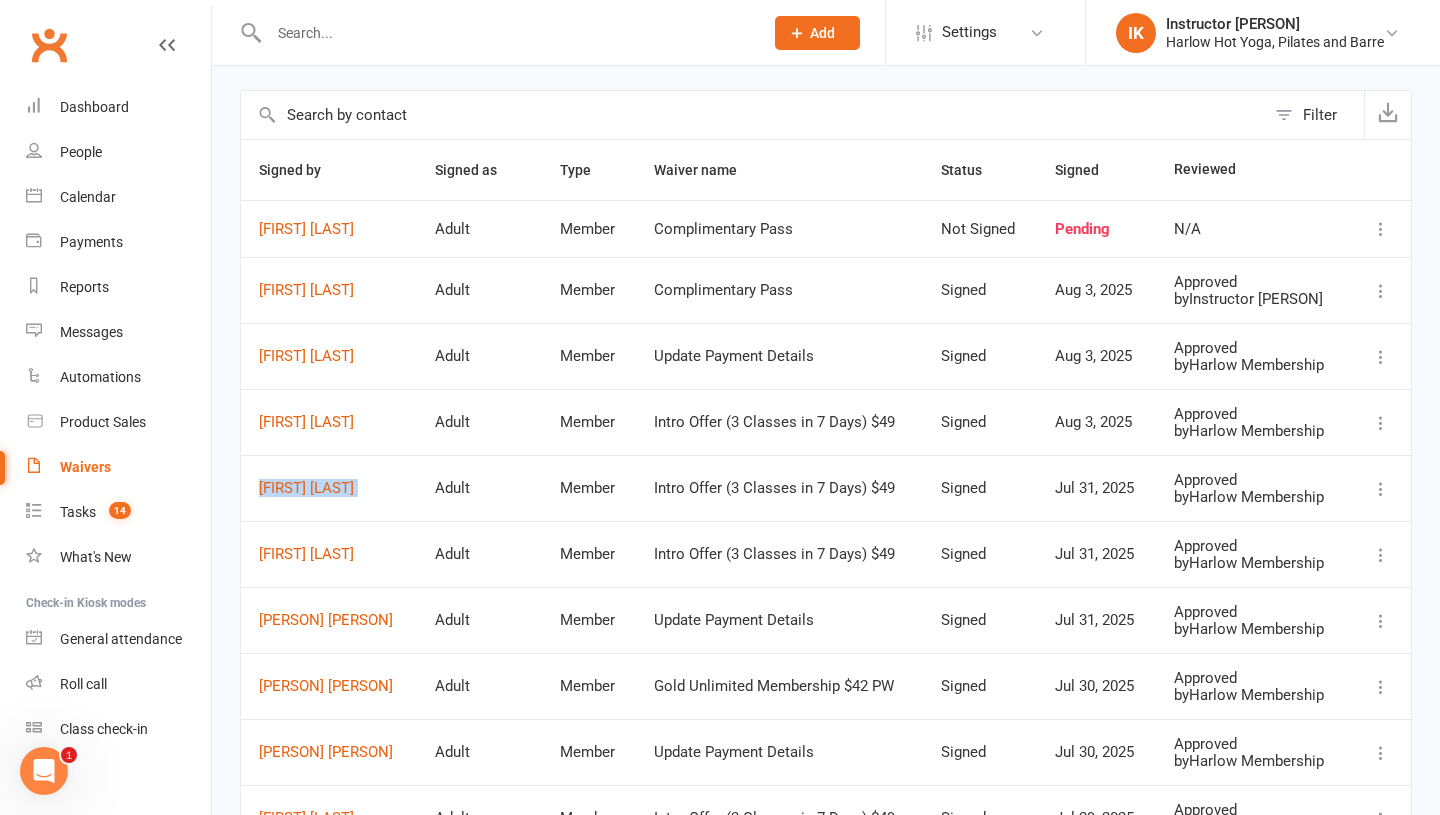 drag, startPoint x: 403, startPoint y: 490, endPoint x: 255, endPoint y: 485, distance: 148.08444 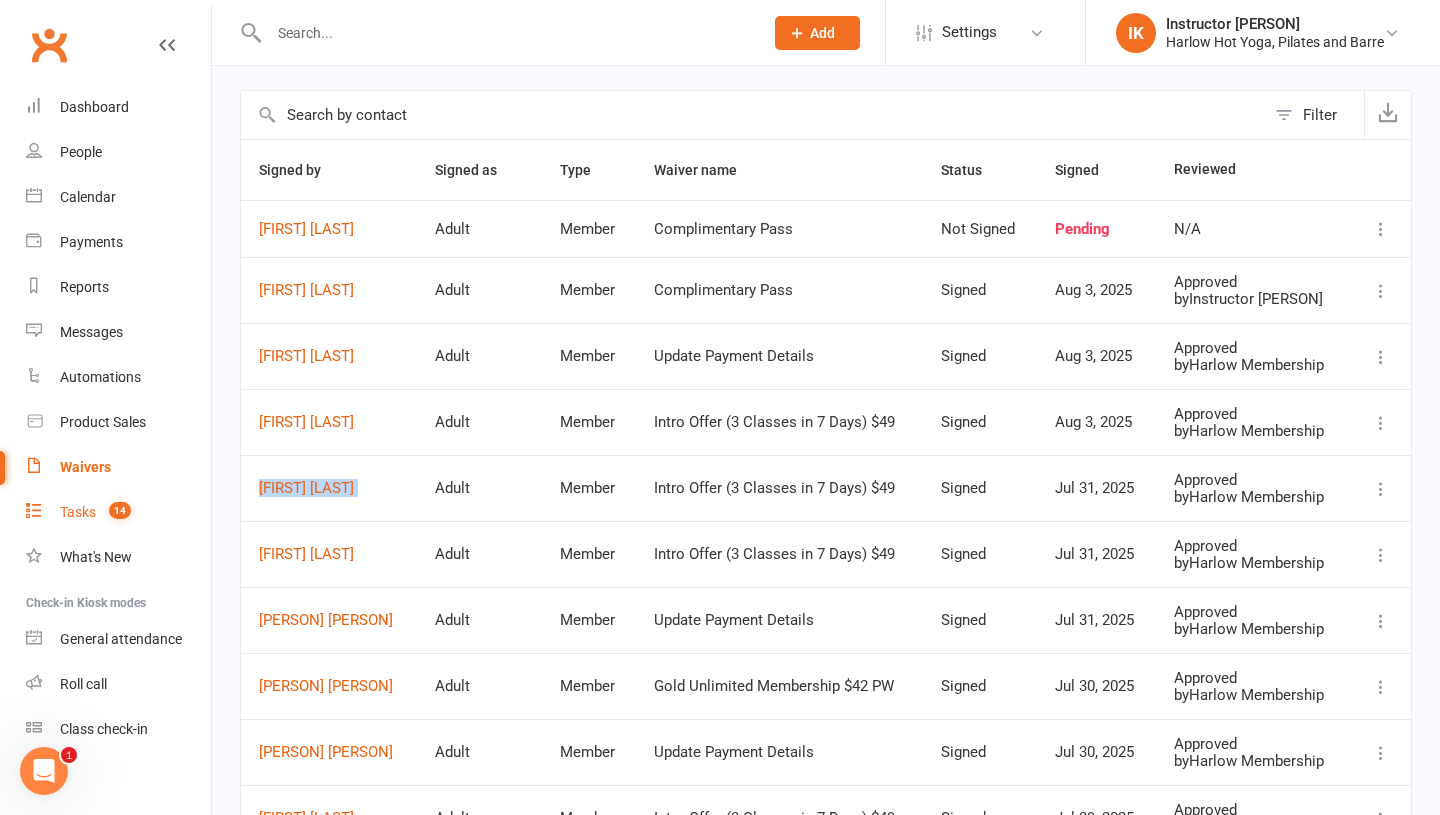 click on "Tasks" at bounding box center [78, 512] 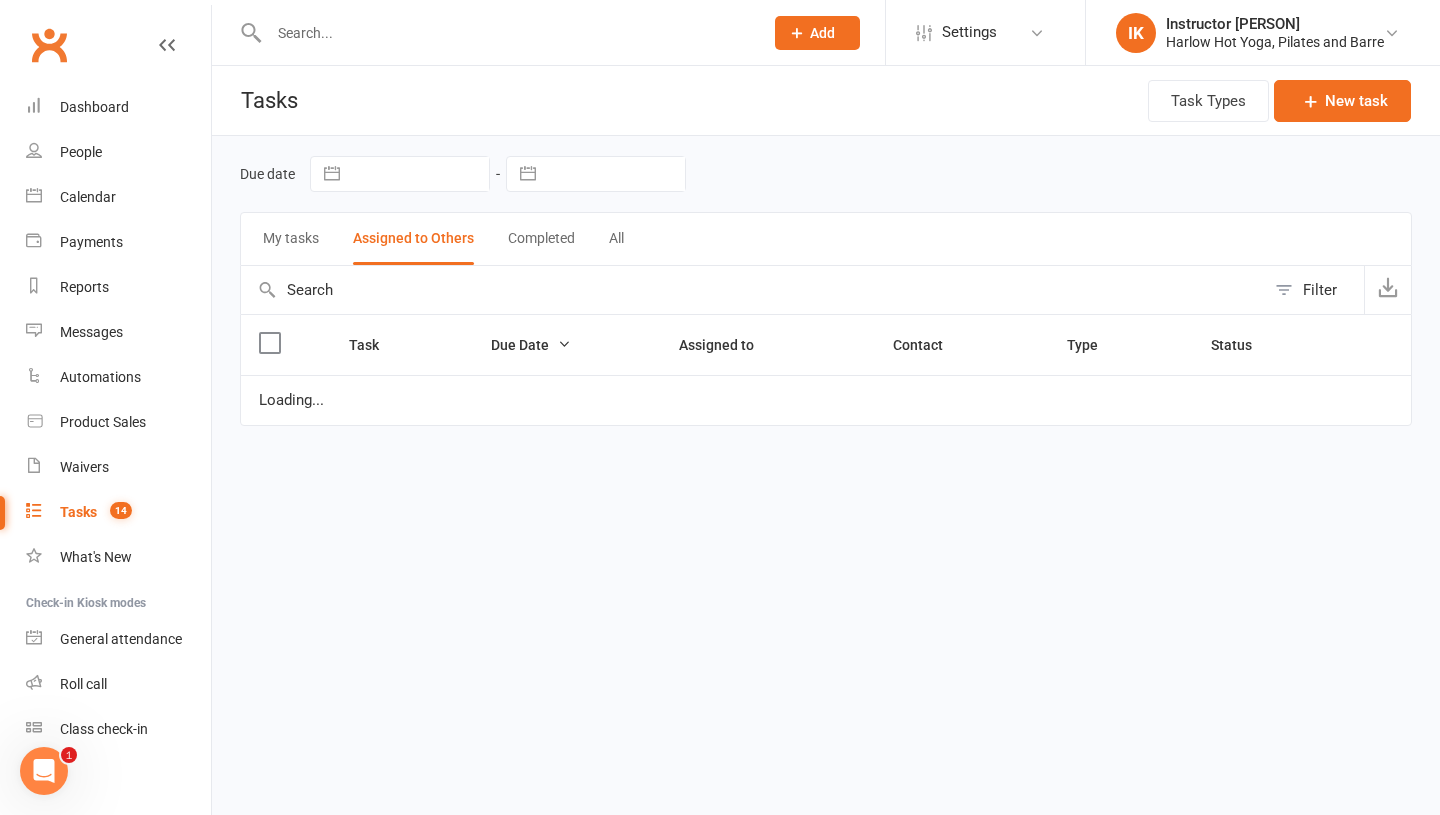 scroll, scrollTop: 0, scrollLeft: 0, axis: both 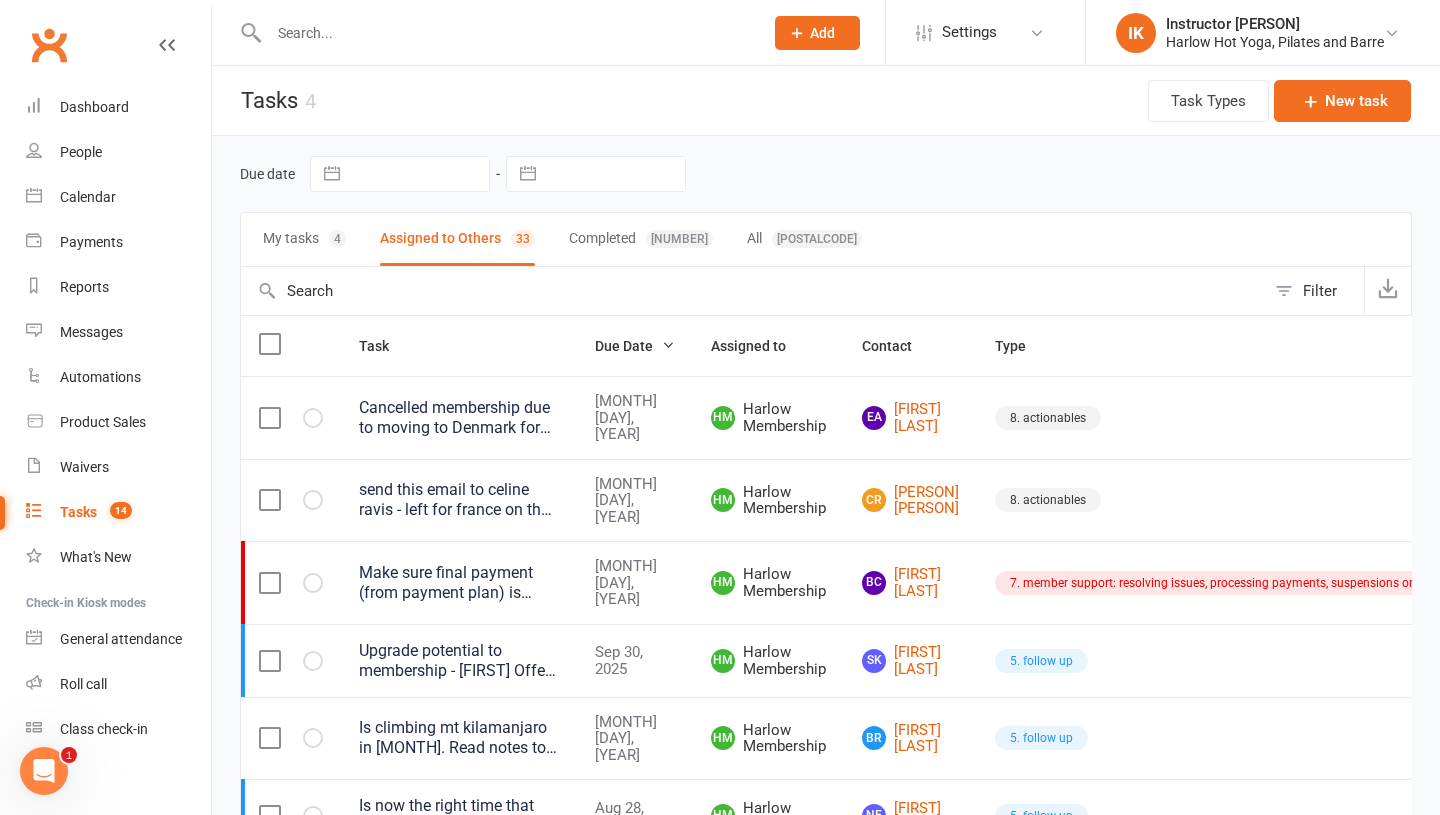 click on "My tasks 4" at bounding box center [304, 239] 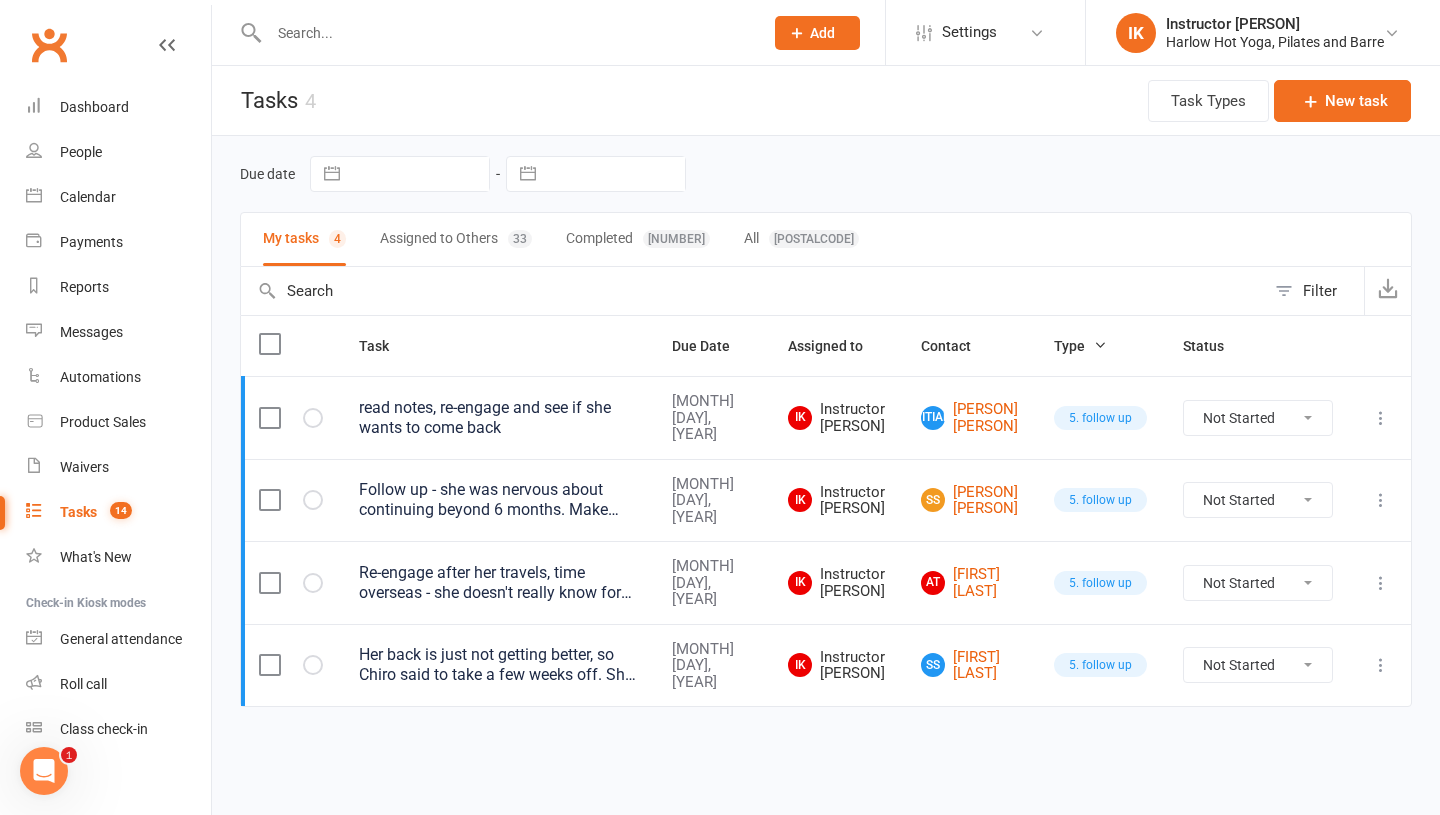 click on "Assigned to Others 33" at bounding box center [456, 239] 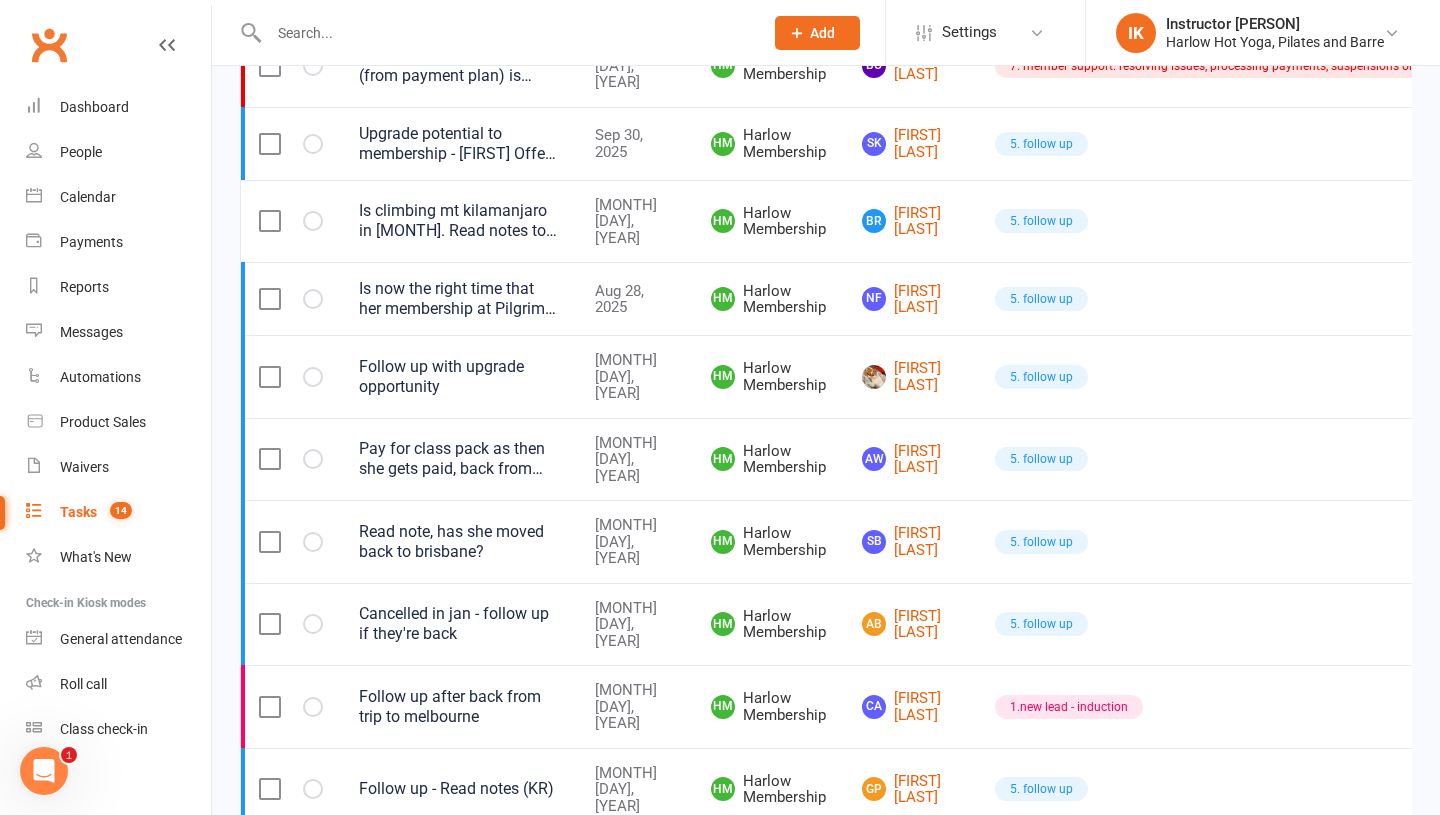 scroll, scrollTop: 1532, scrollLeft: 0, axis: vertical 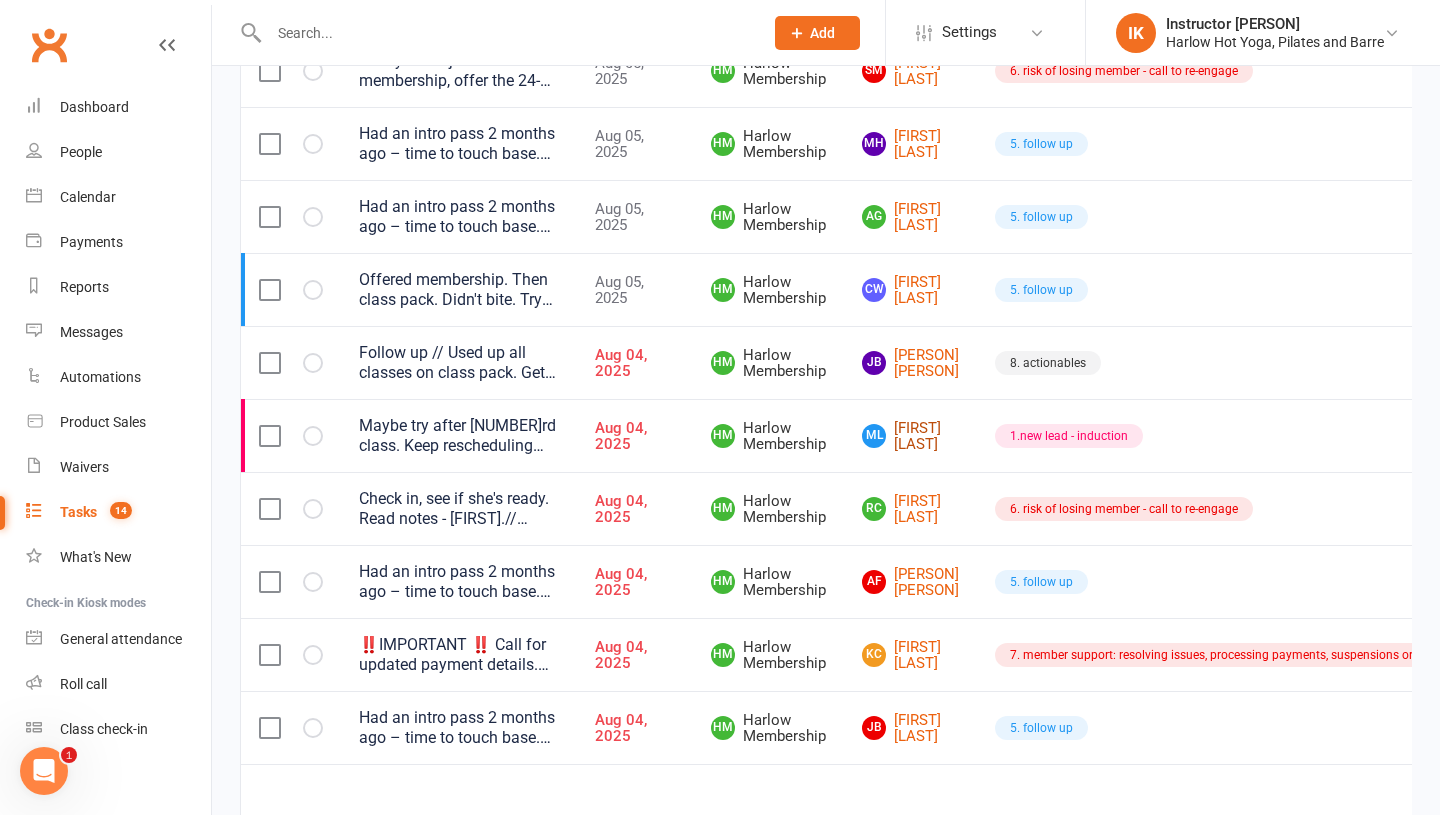 click on "ML Morgan Lee" at bounding box center [910, 436] 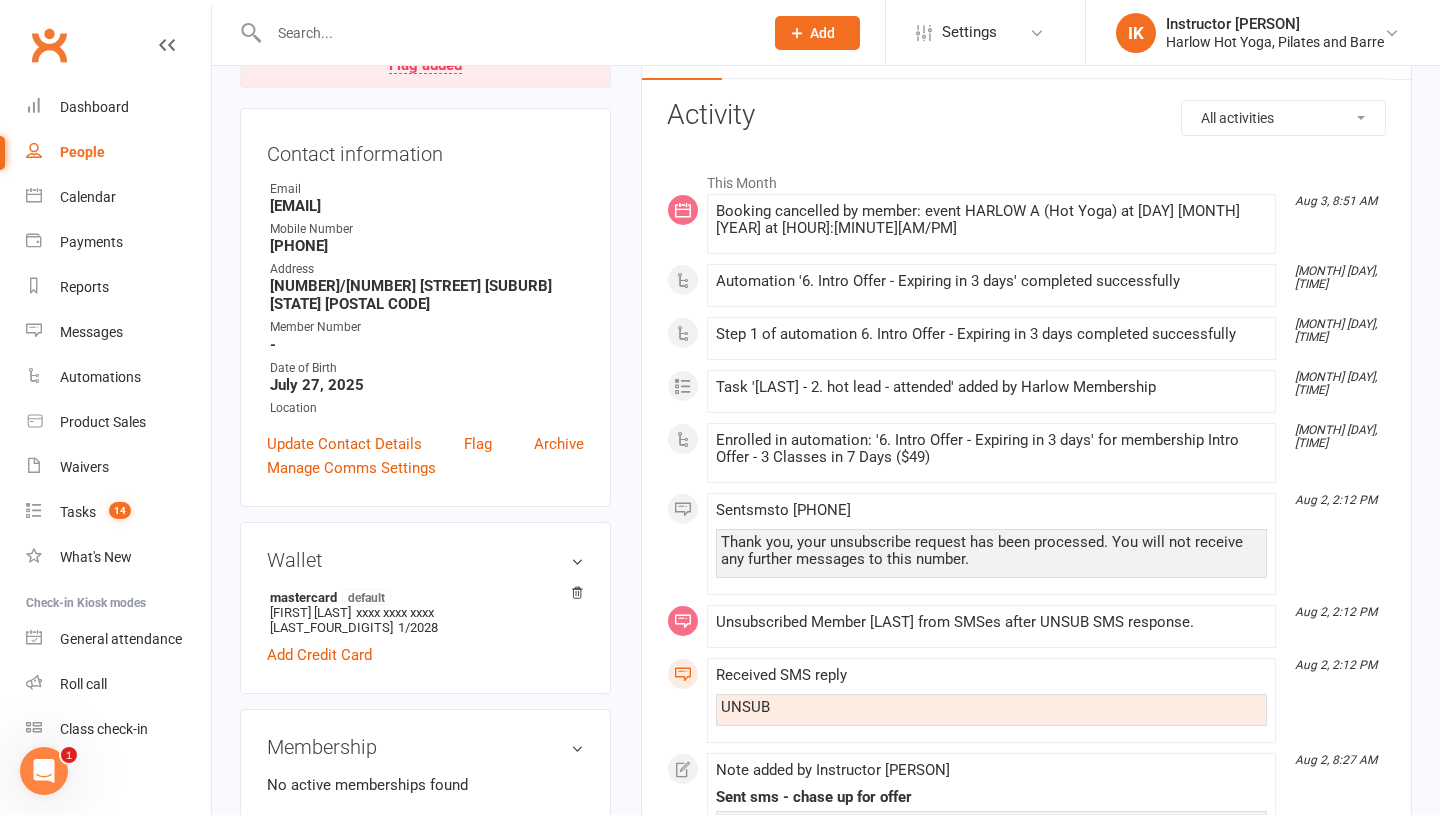 scroll, scrollTop: 233, scrollLeft: 0, axis: vertical 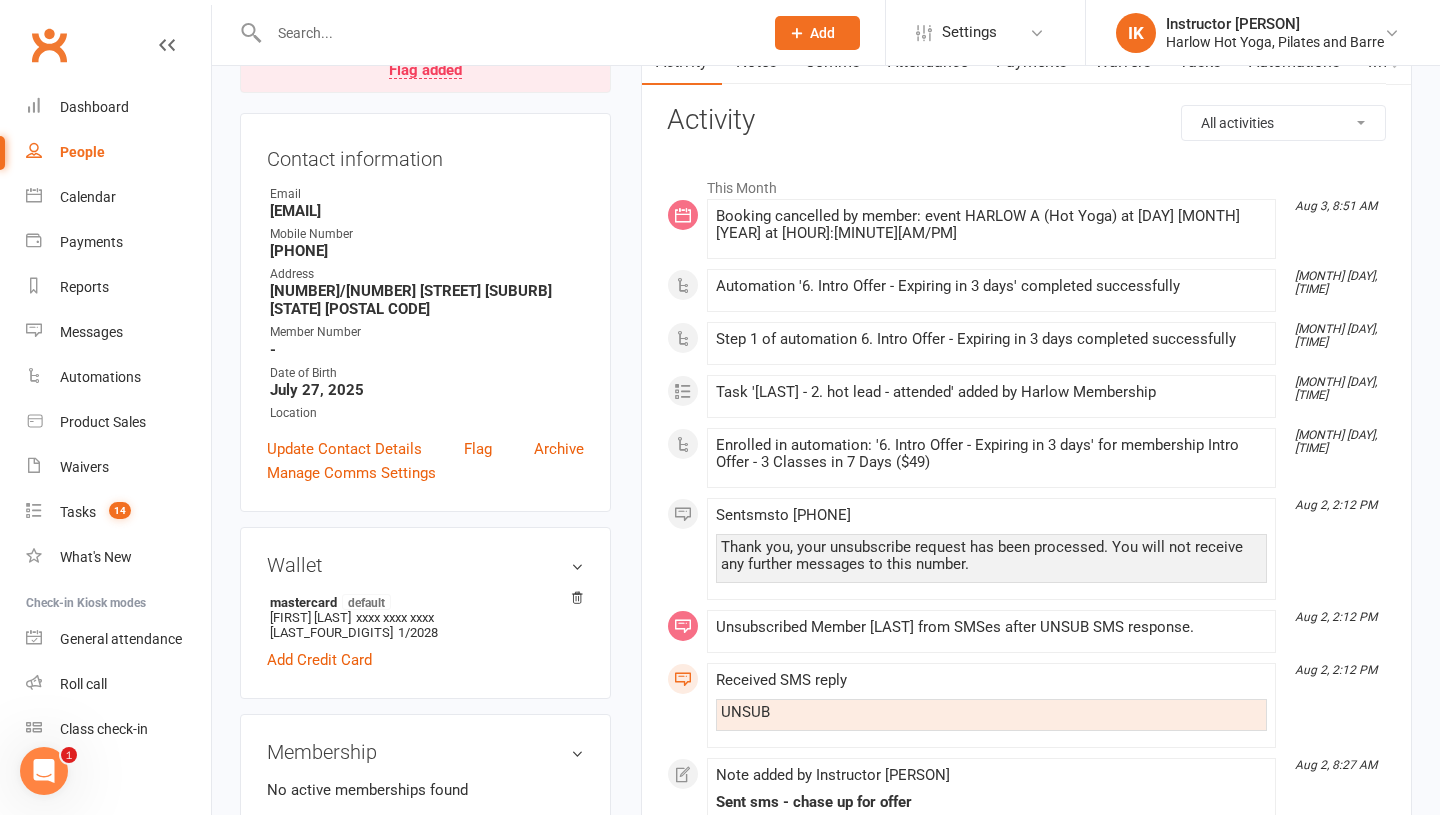 click on "Show expired memberships" at bounding box center [359, 830] 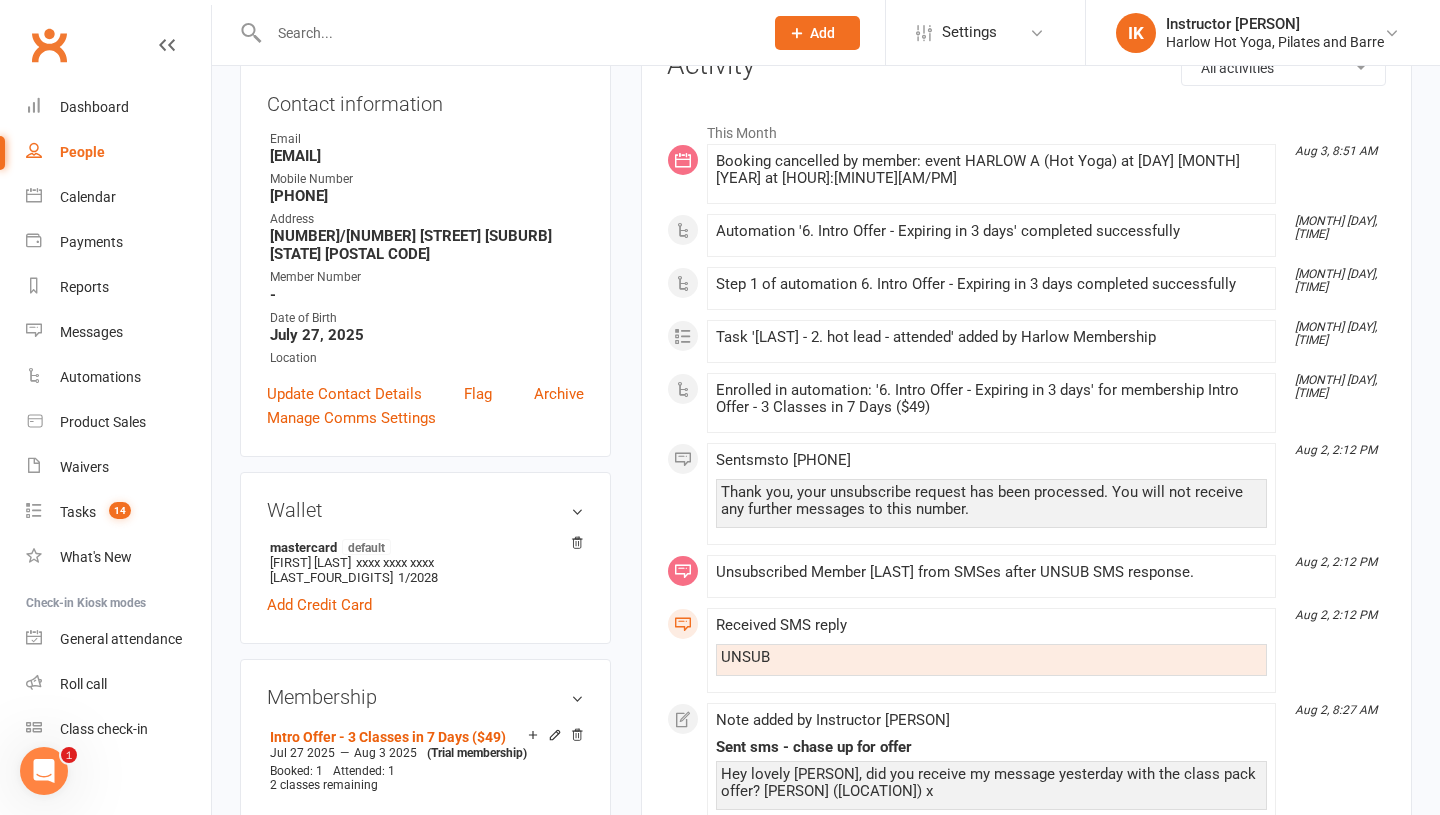 scroll, scrollTop: 0, scrollLeft: 0, axis: both 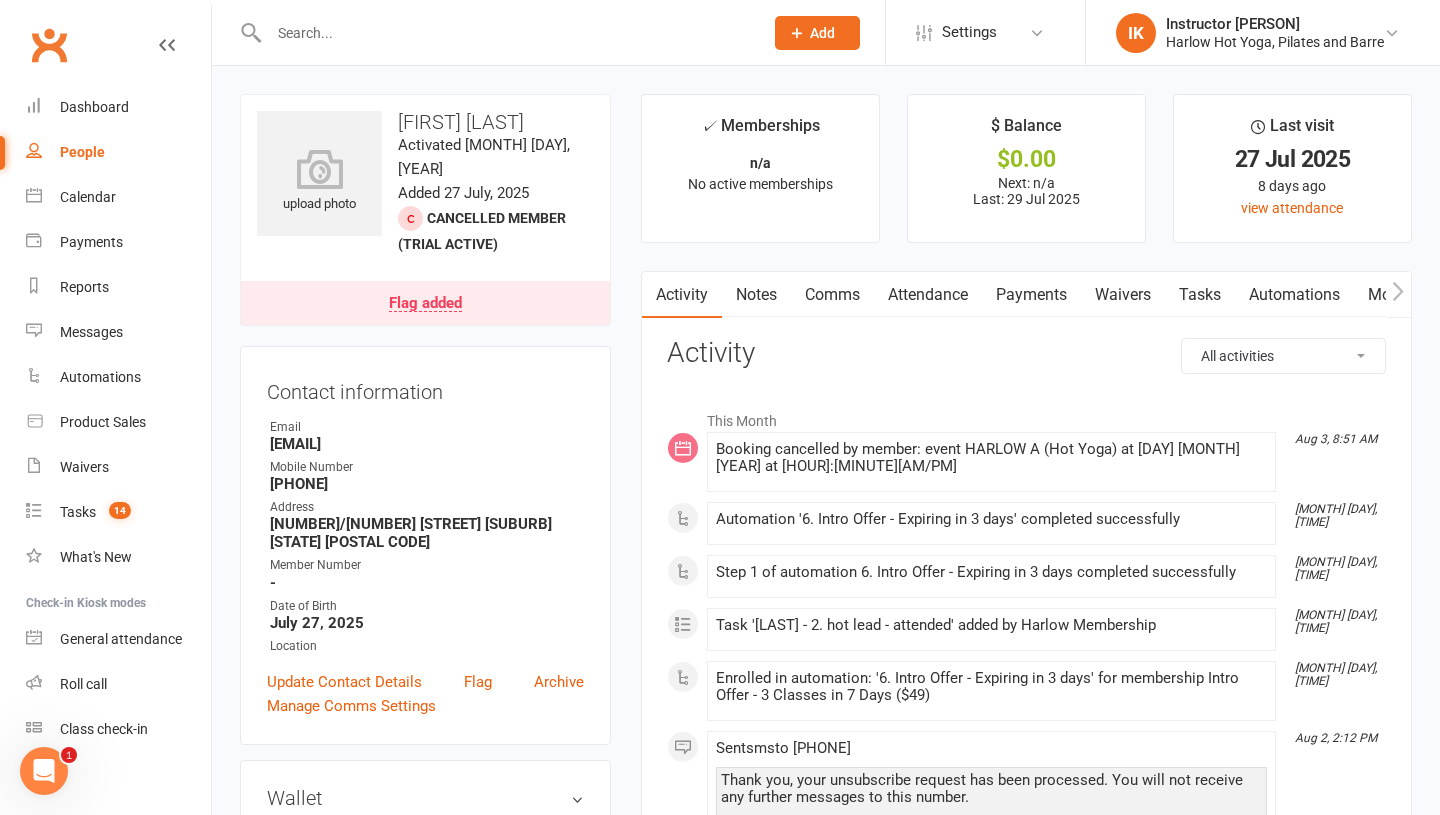 click on "Notes" at bounding box center [756, 295] 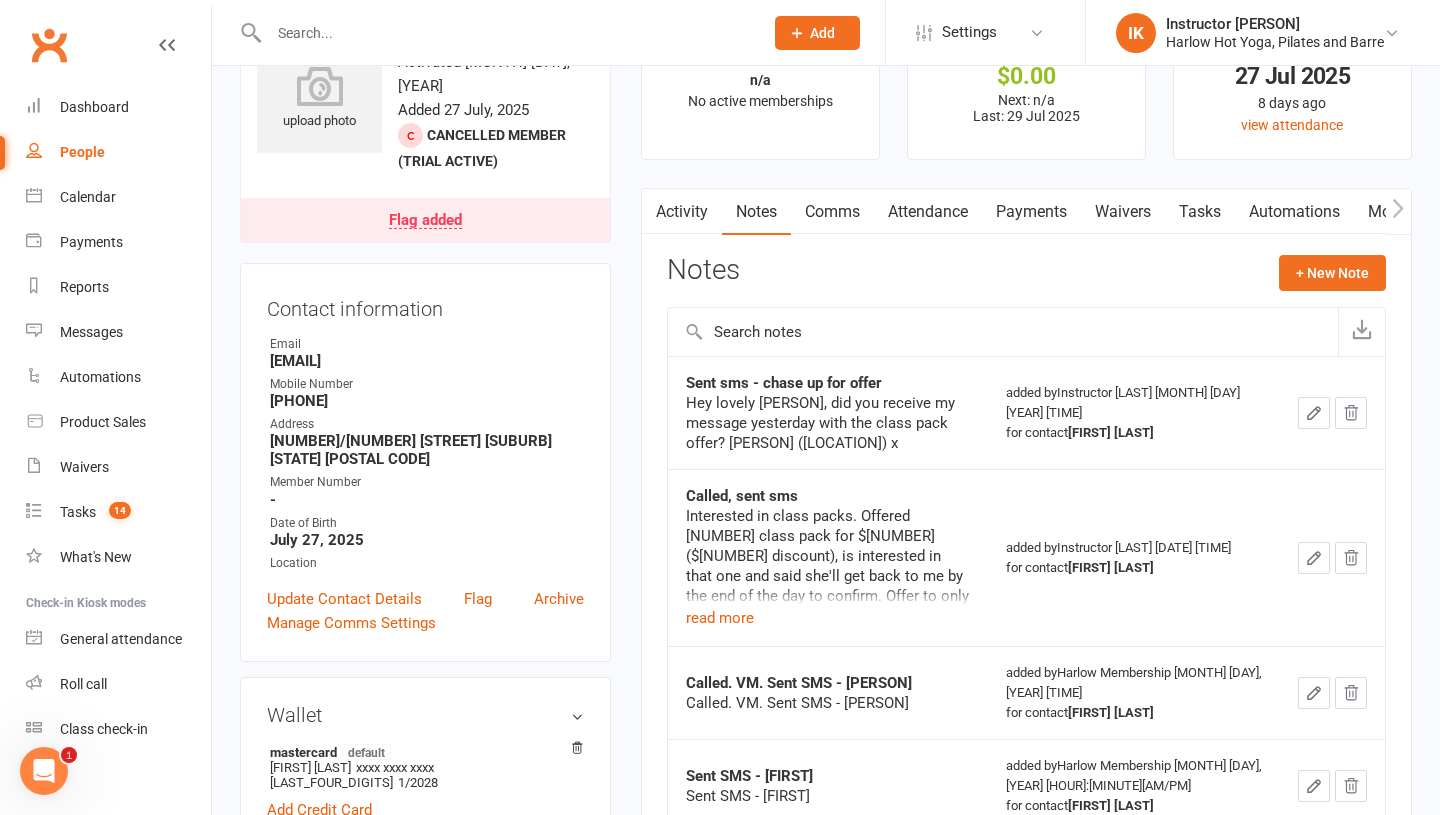 scroll, scrollTop: 91, scrollLeft: 0, axis: vertical 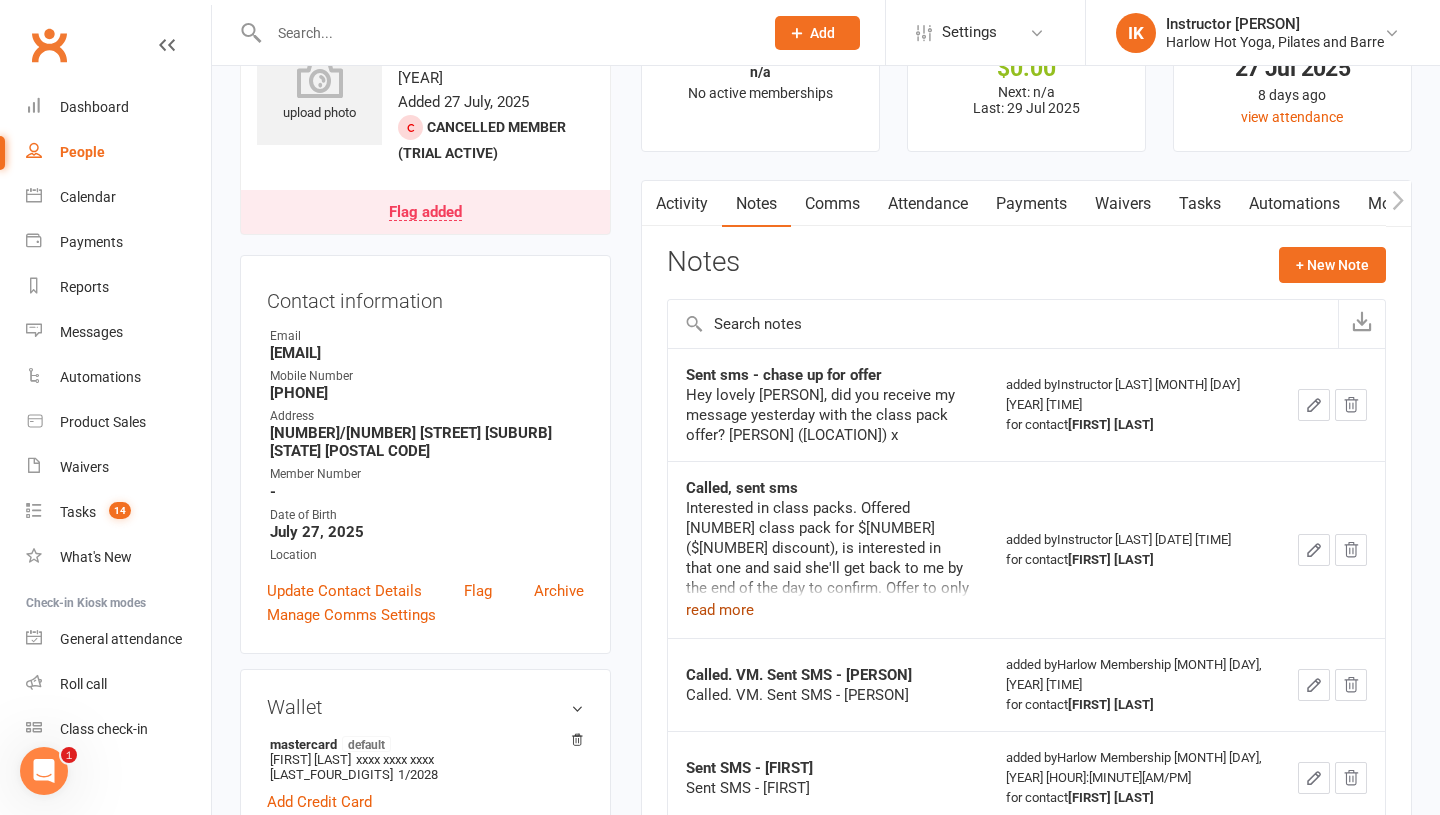 click on "read more" at bounding box center [720, 610] 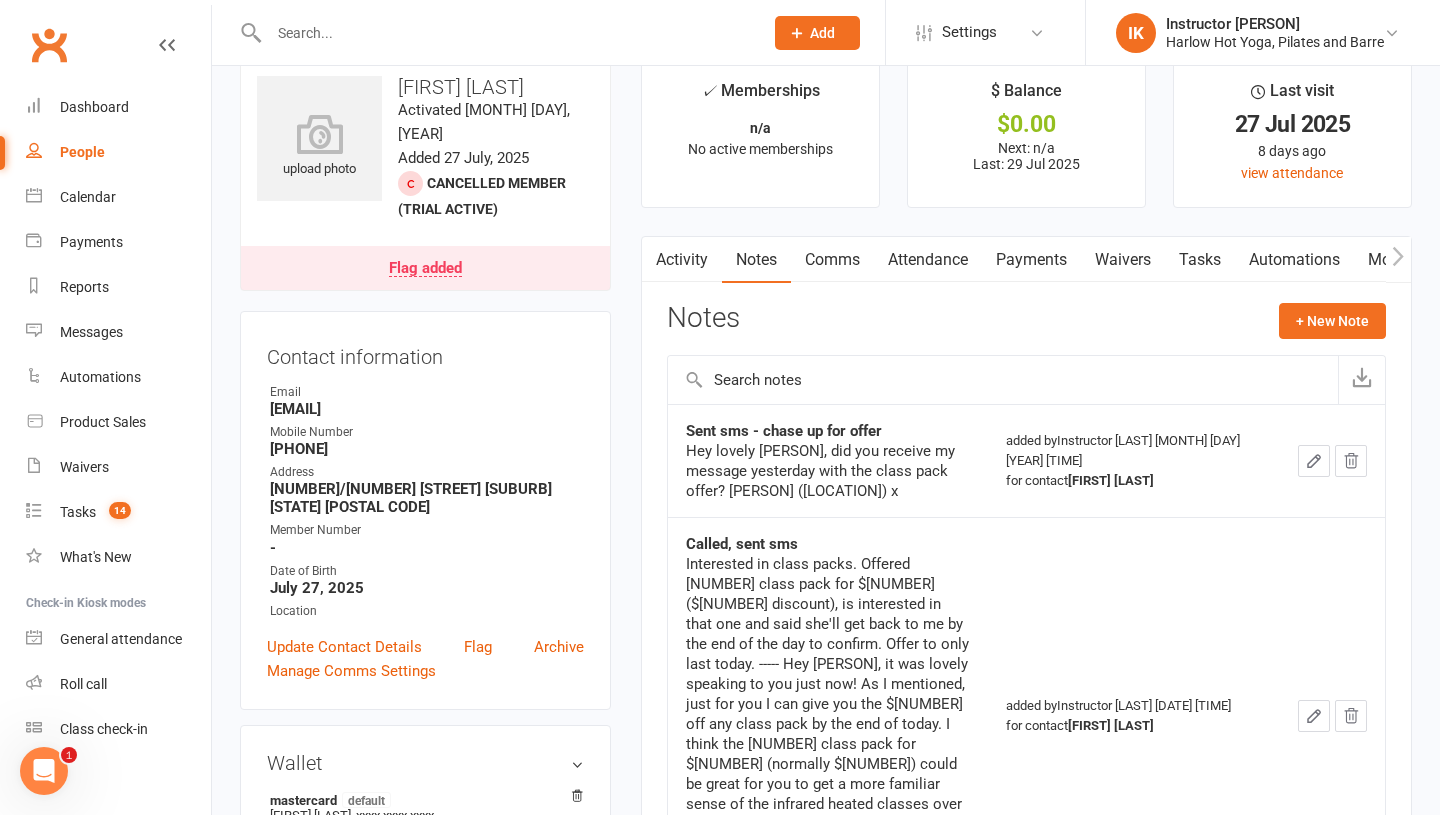scroll, scrollTop: 0, scrollLeft: 0, axis: both 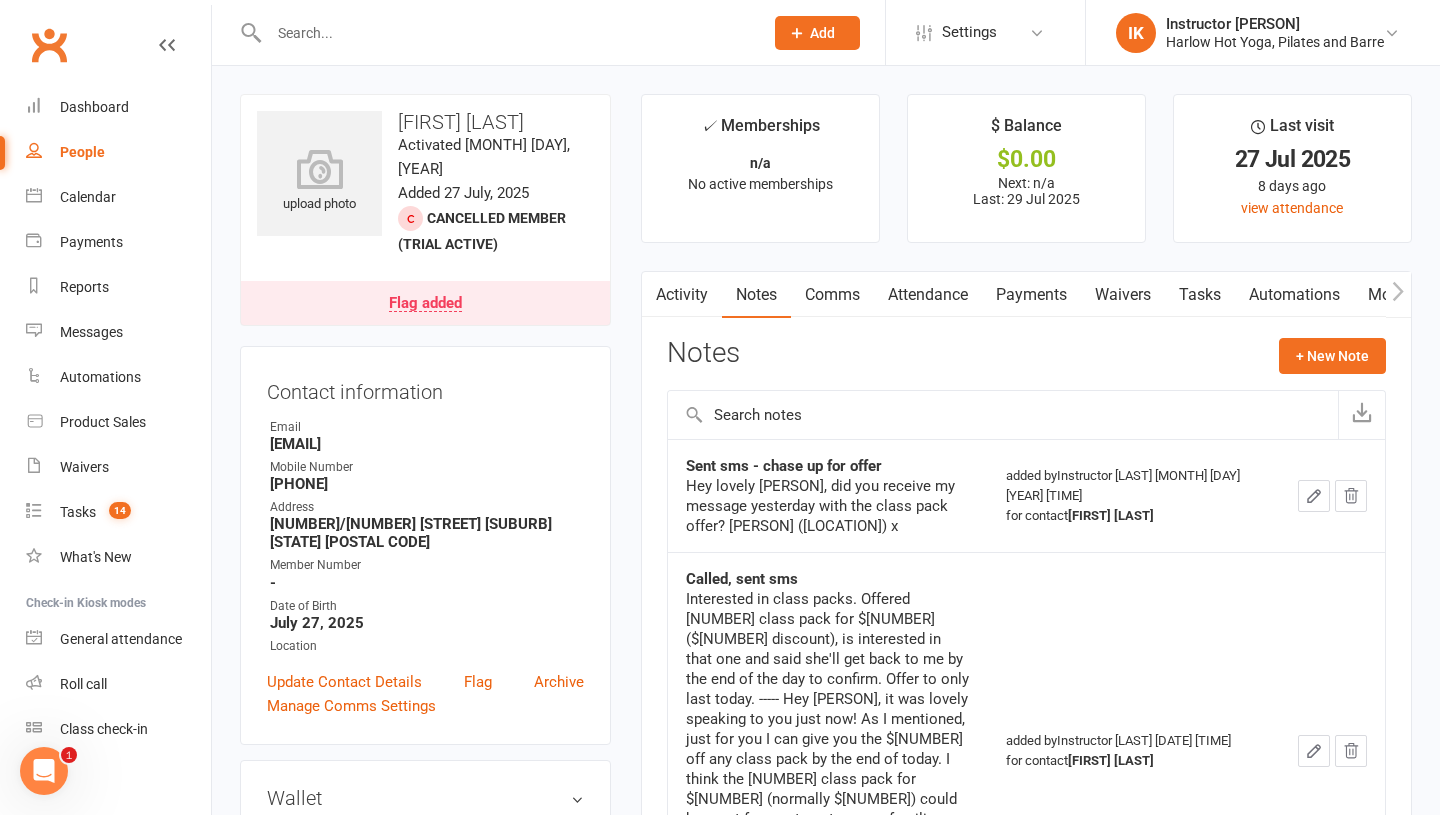 click on "Comms" at bounding box center [832, 295] 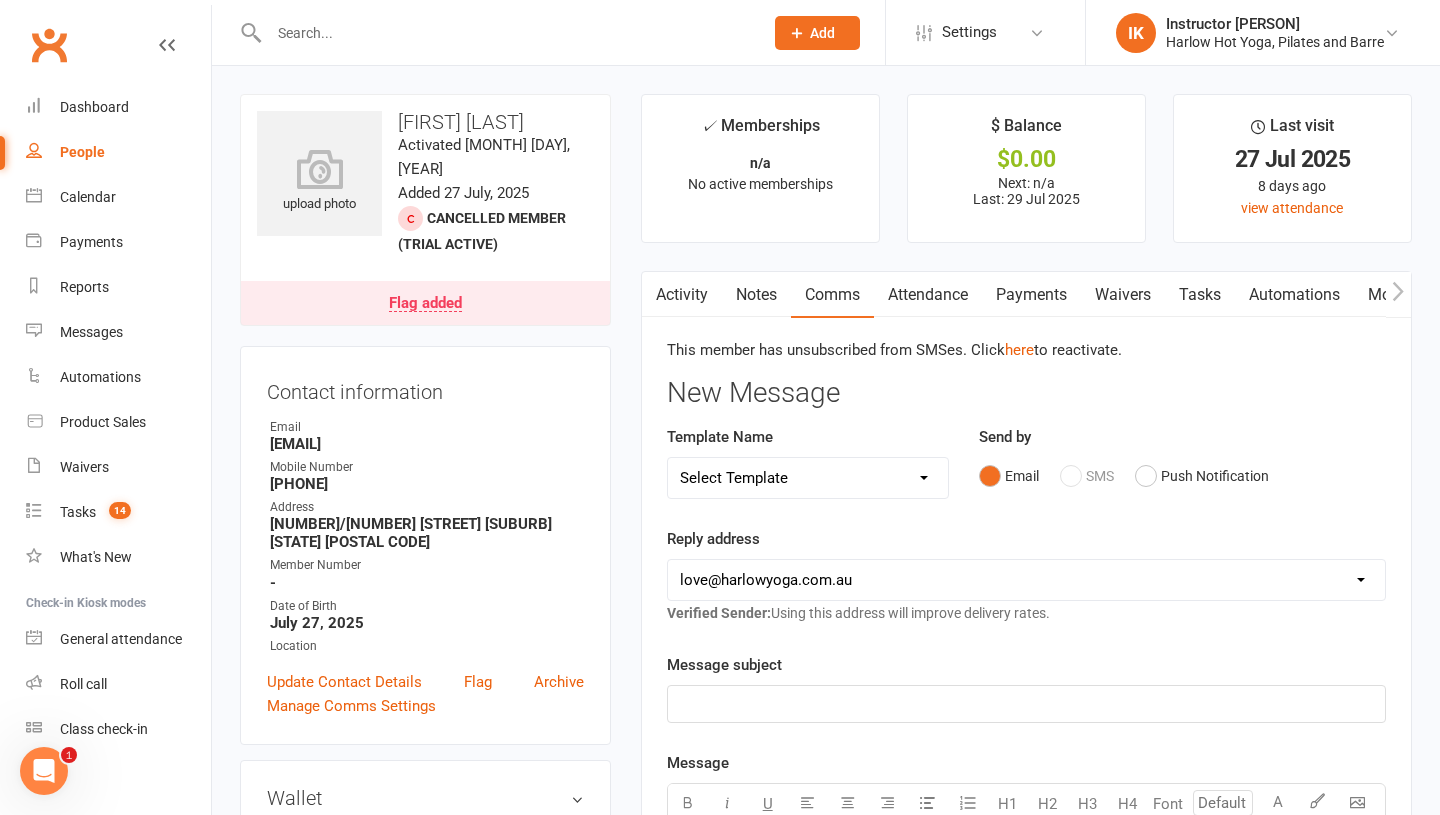 scroll, scrollTop: 67, scrollLeft: 0, axis: vertical 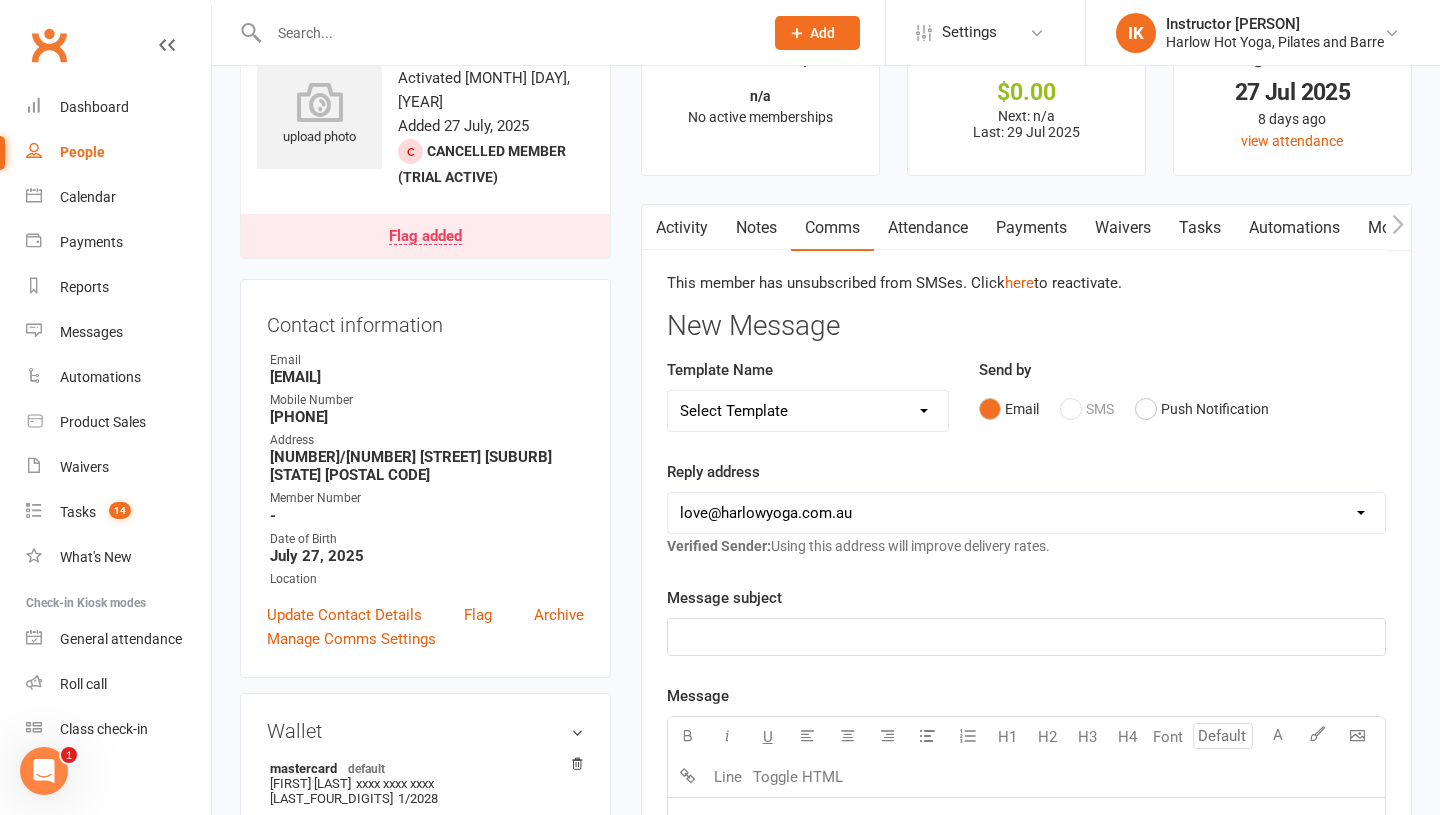 click on "﻿" 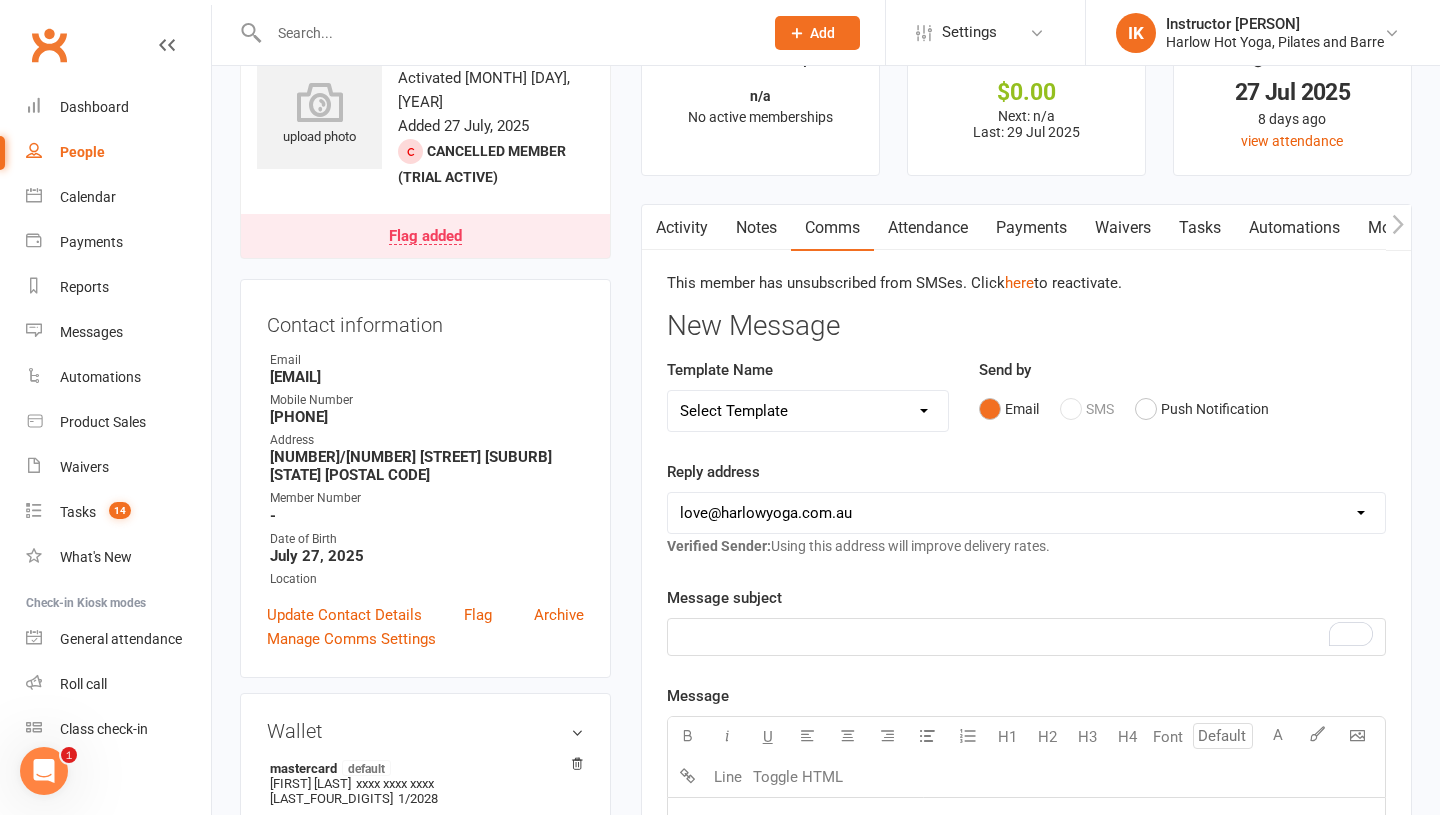 scroll, scrollTop: 0, scrollLeft: 0, axis: both 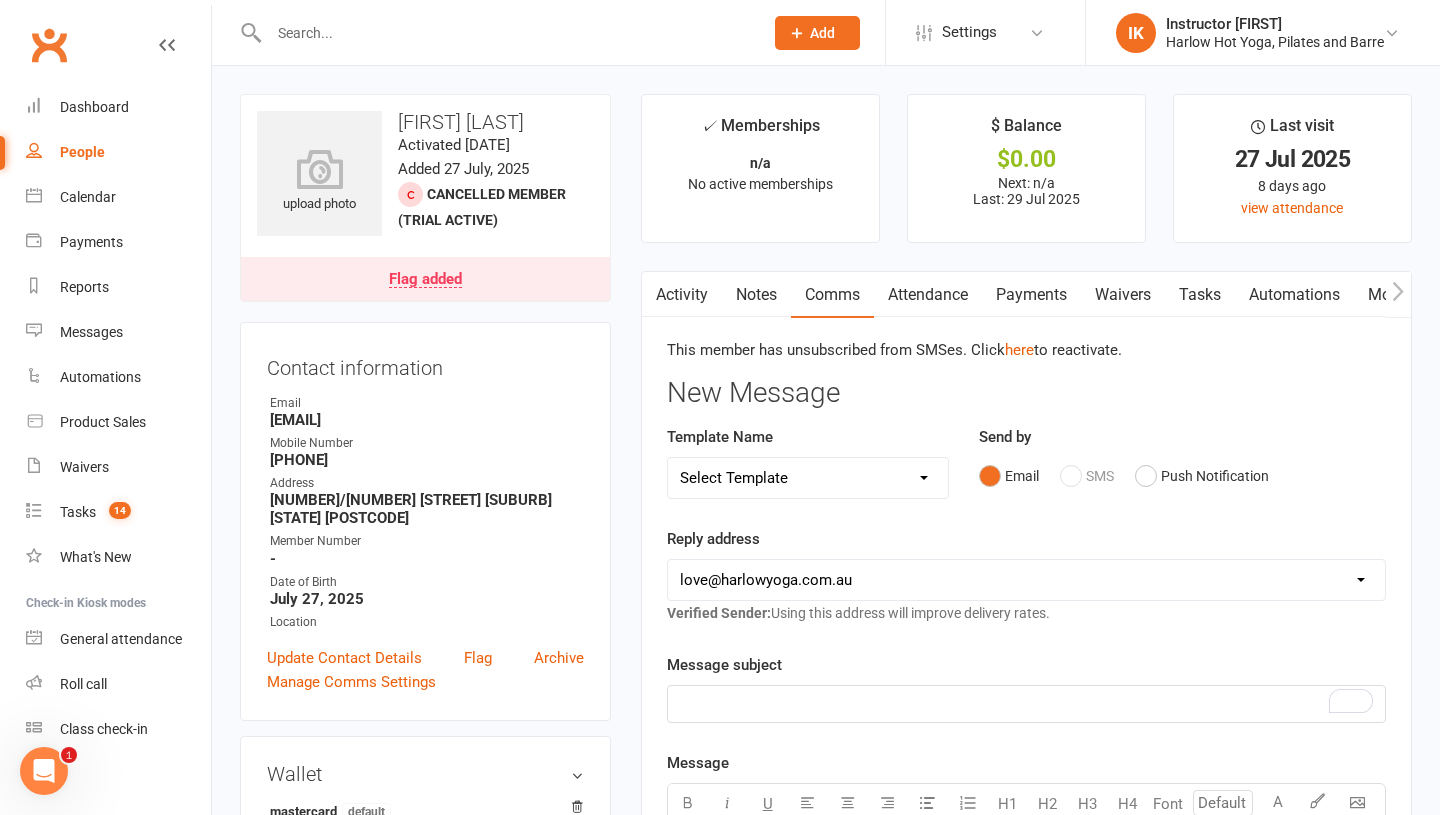 click on "Tasks" at bounding box center [1200, 295] 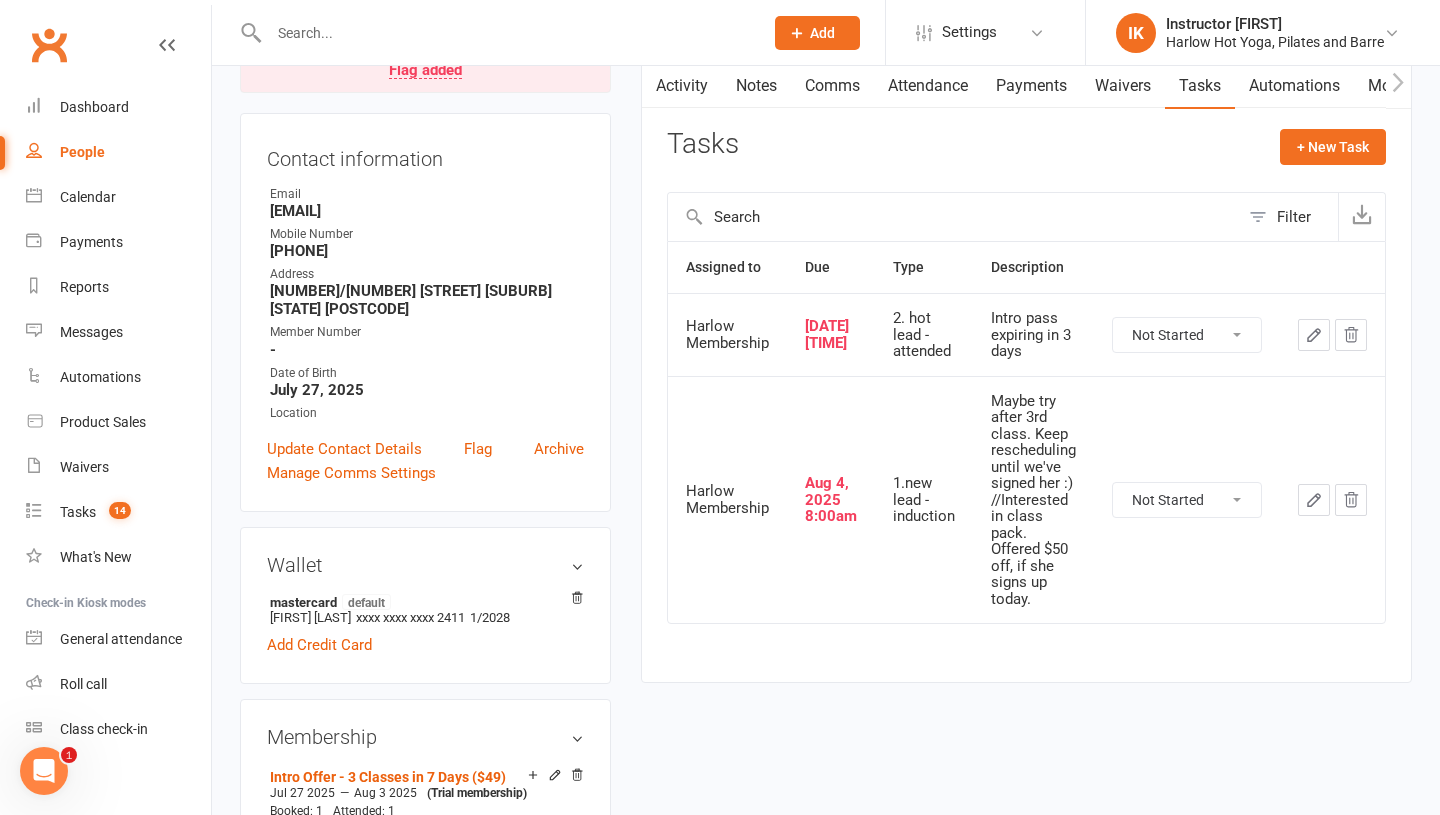 scroll, scrollTop: 214, scrollLeft: 0, axis: vertical 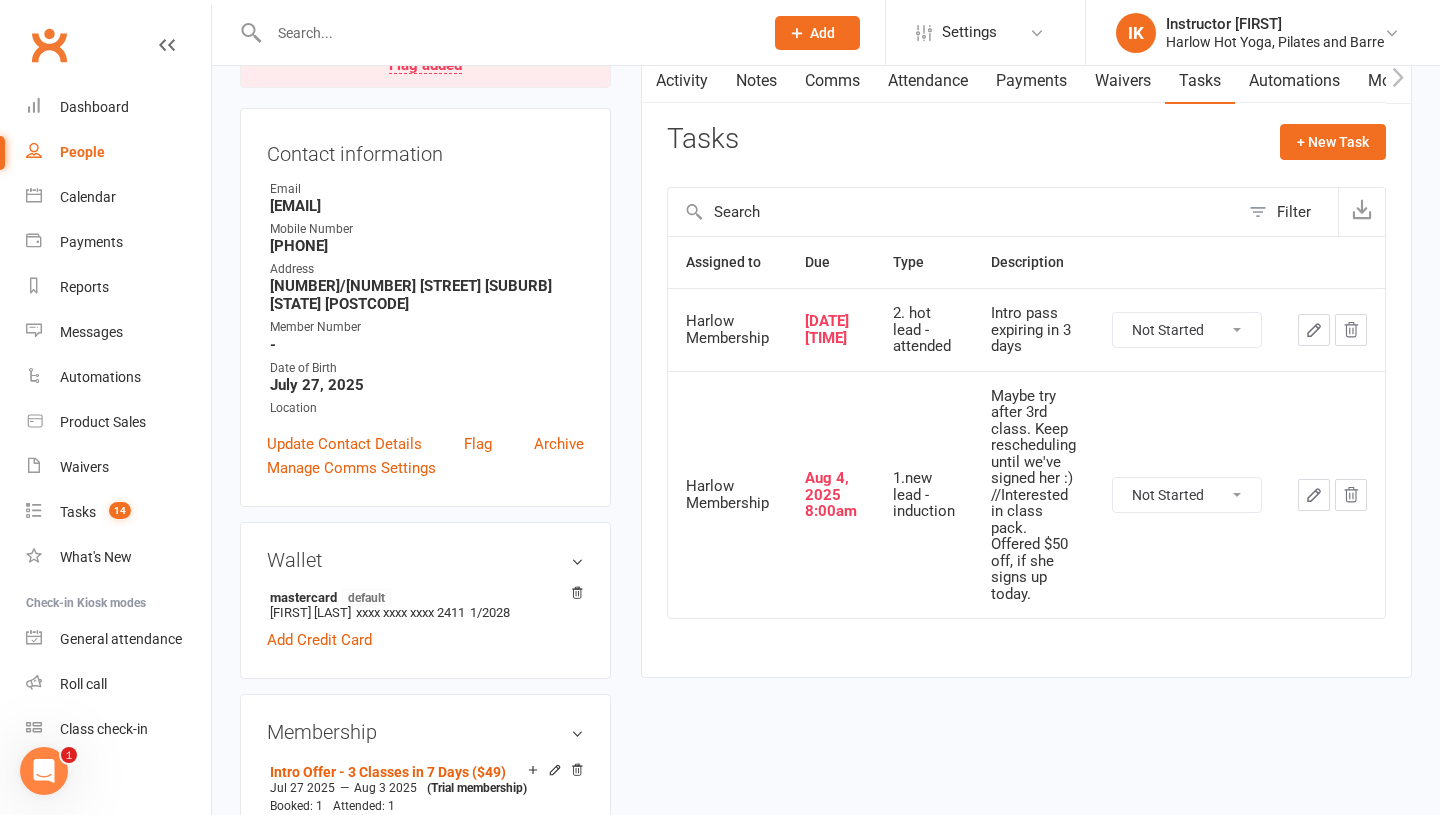 click on "Not Started In Progress Waiting Complete" at bounding box center [1187, 495] 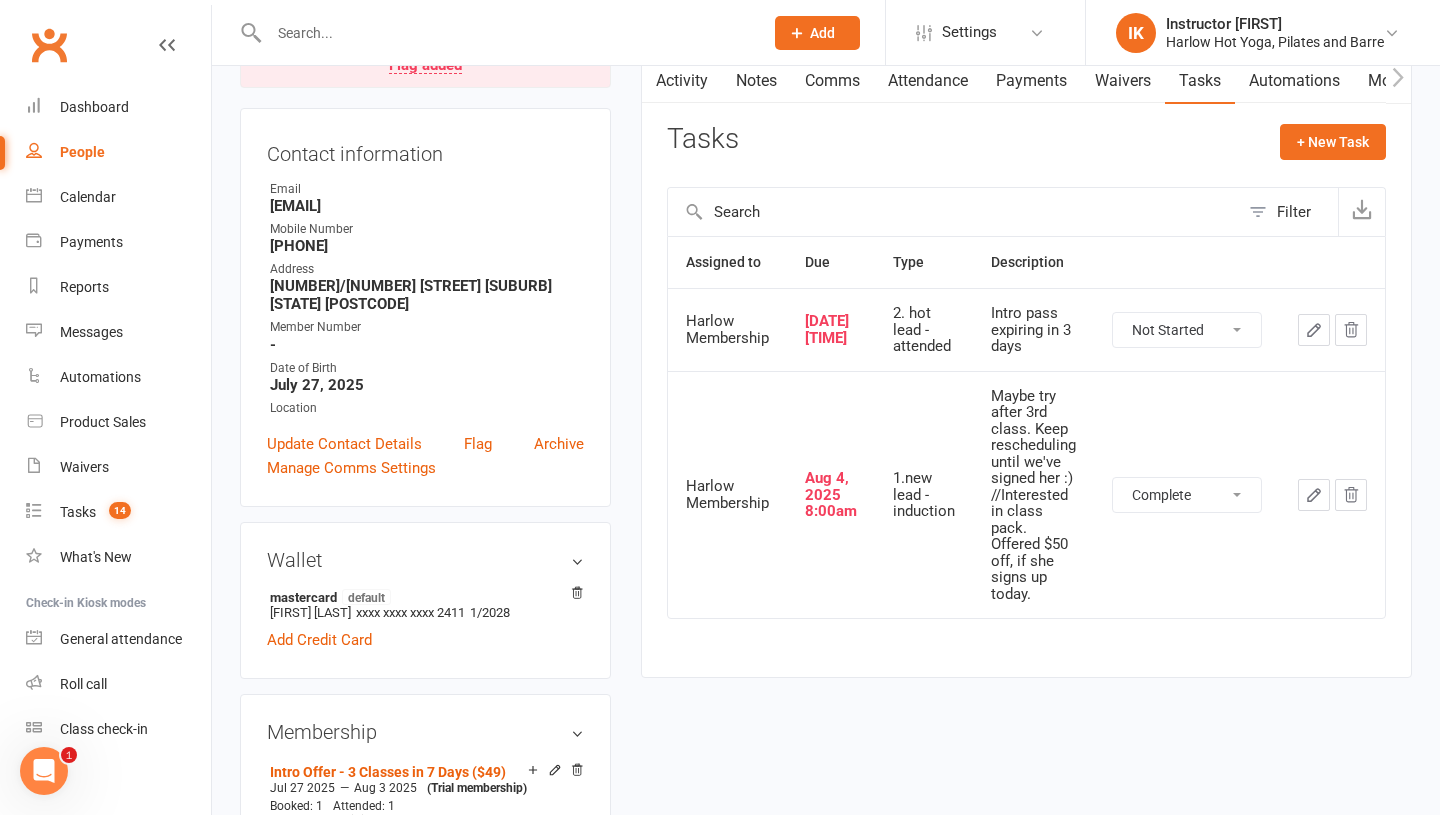 select on "unstarted" 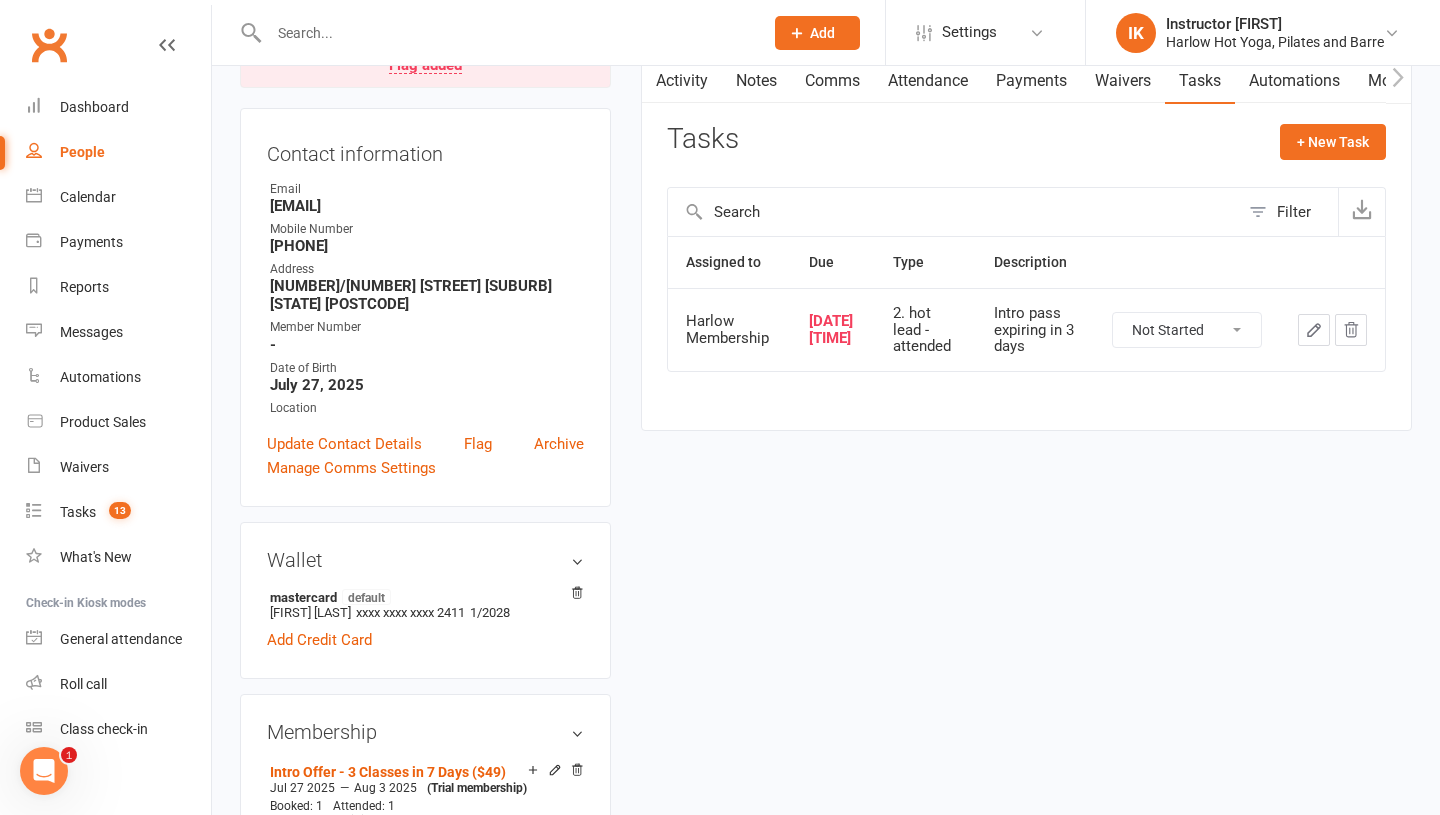 scroll, scrollTop: 0, scrollLeft: 0, axis: both 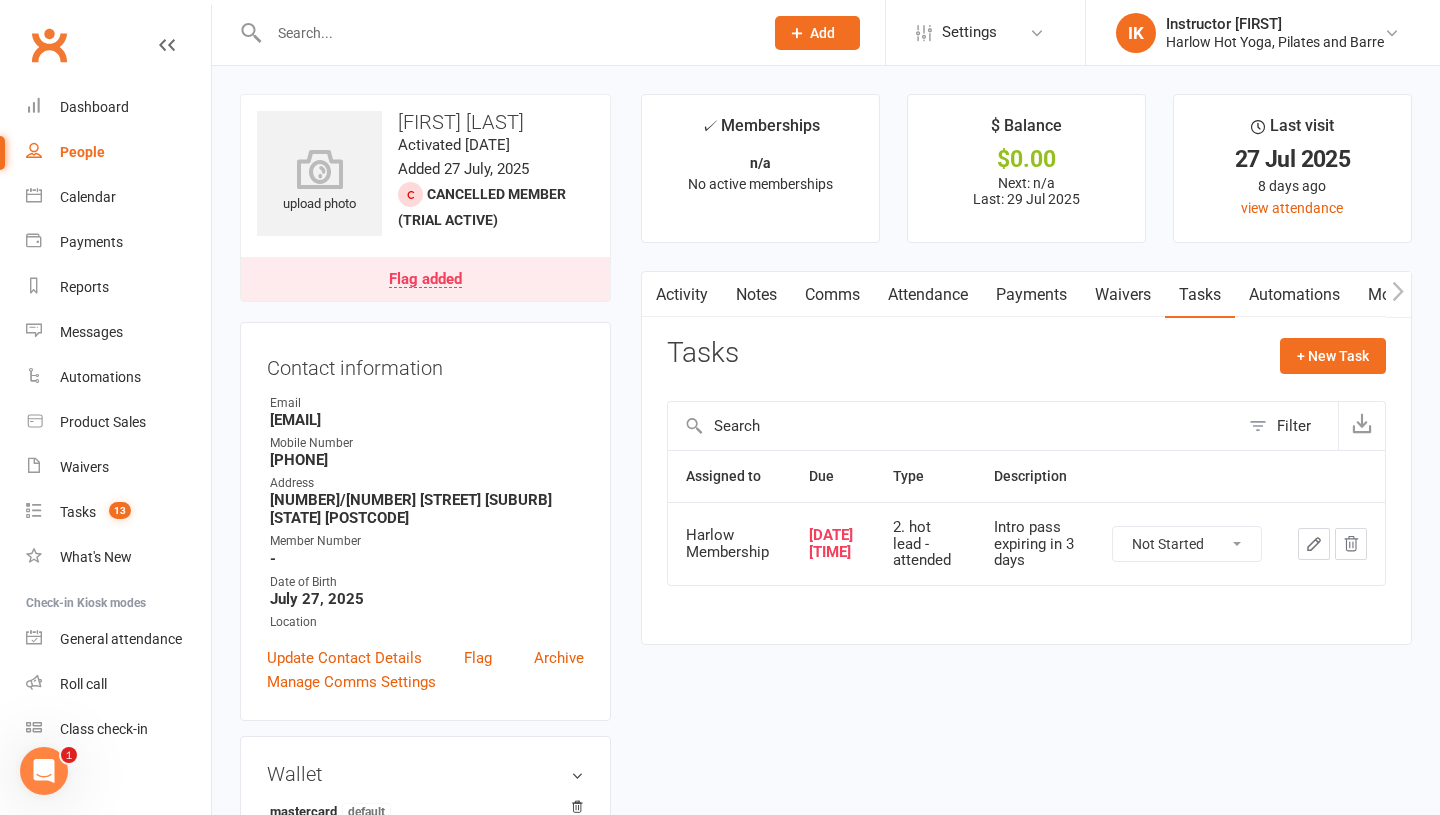 click on "Comms" at bounding box center [832, 295] 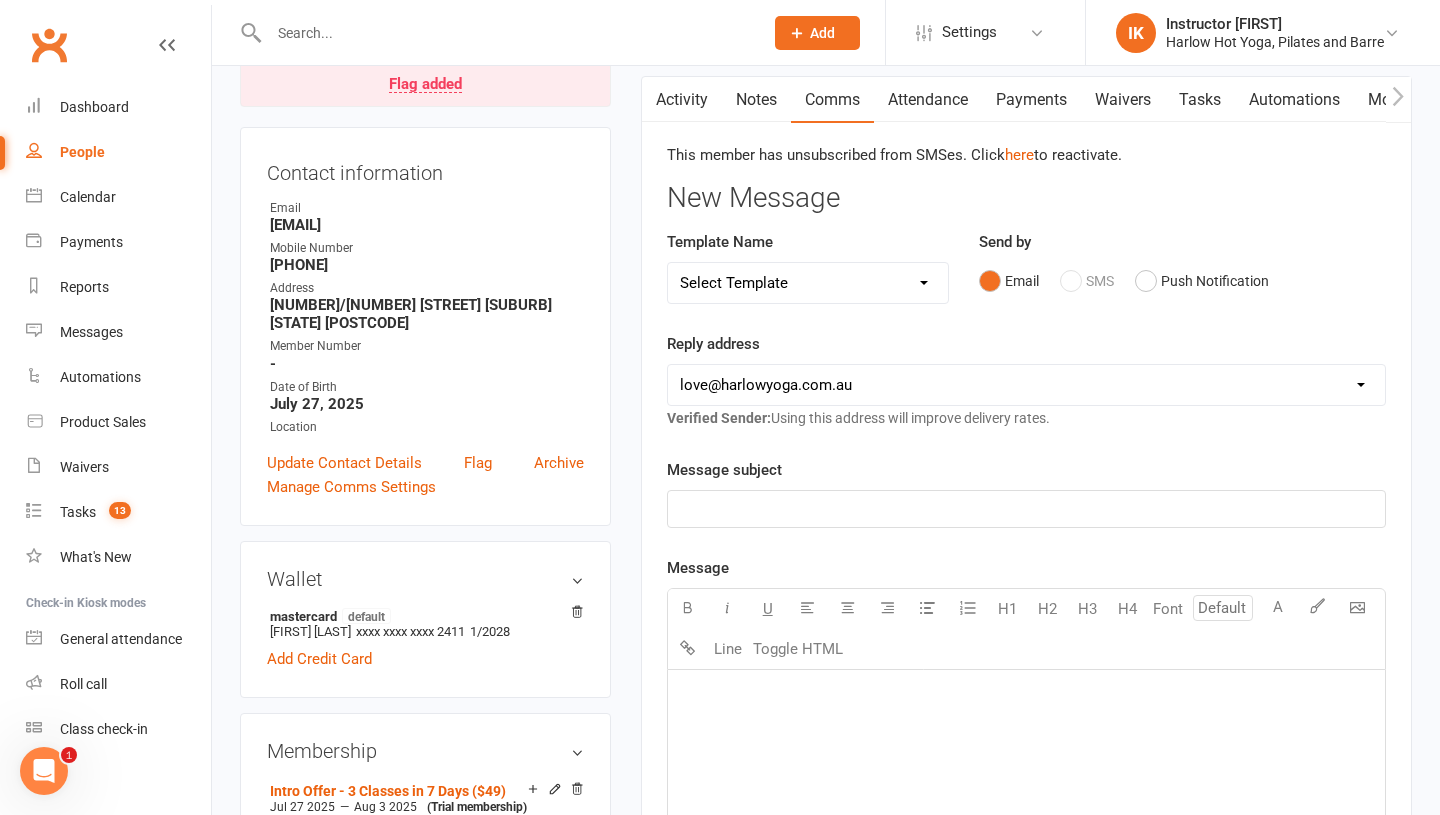 scroll, scrollTop: 197, scrollLeft: 0, axis: vertical 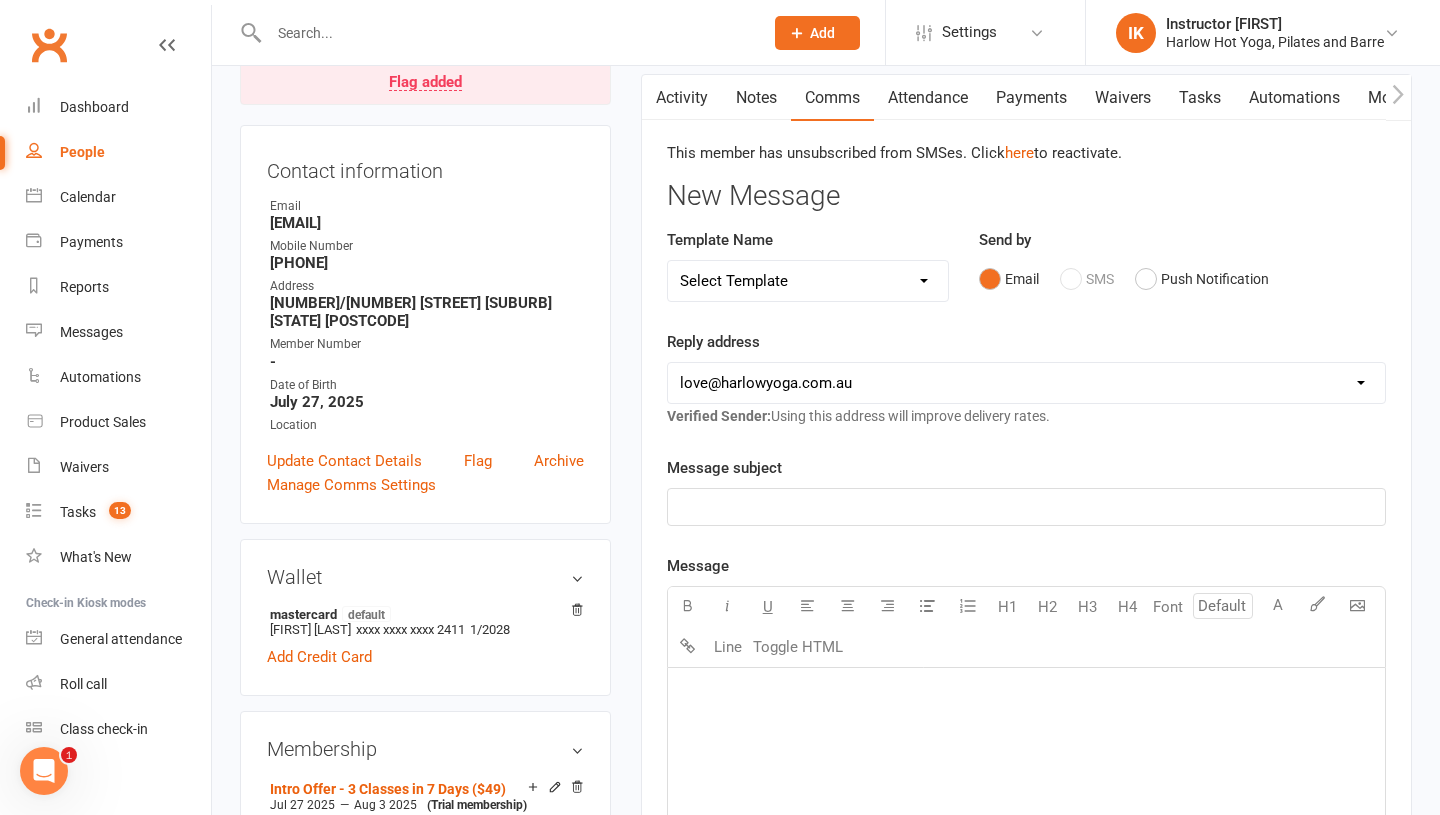 click on "Message subject ﻿ Message U H1 H2 H3 H4 Font A Line Toggle HTML ﻿ Contact merge tags contact-first-name contact-last-name contact-email contact-phone-number contact-address what-contact-interested-in how-contact-contacted-us how-contact-heard-about-us last-attended-on next-upcoming-payment-amount next-upcoming-payment-date failed-payments-count failed-payments-total-amount business-name member-portal-url member-portal-pin mobile-app-ios-app-store-link mobile-app-google-app-store-link" 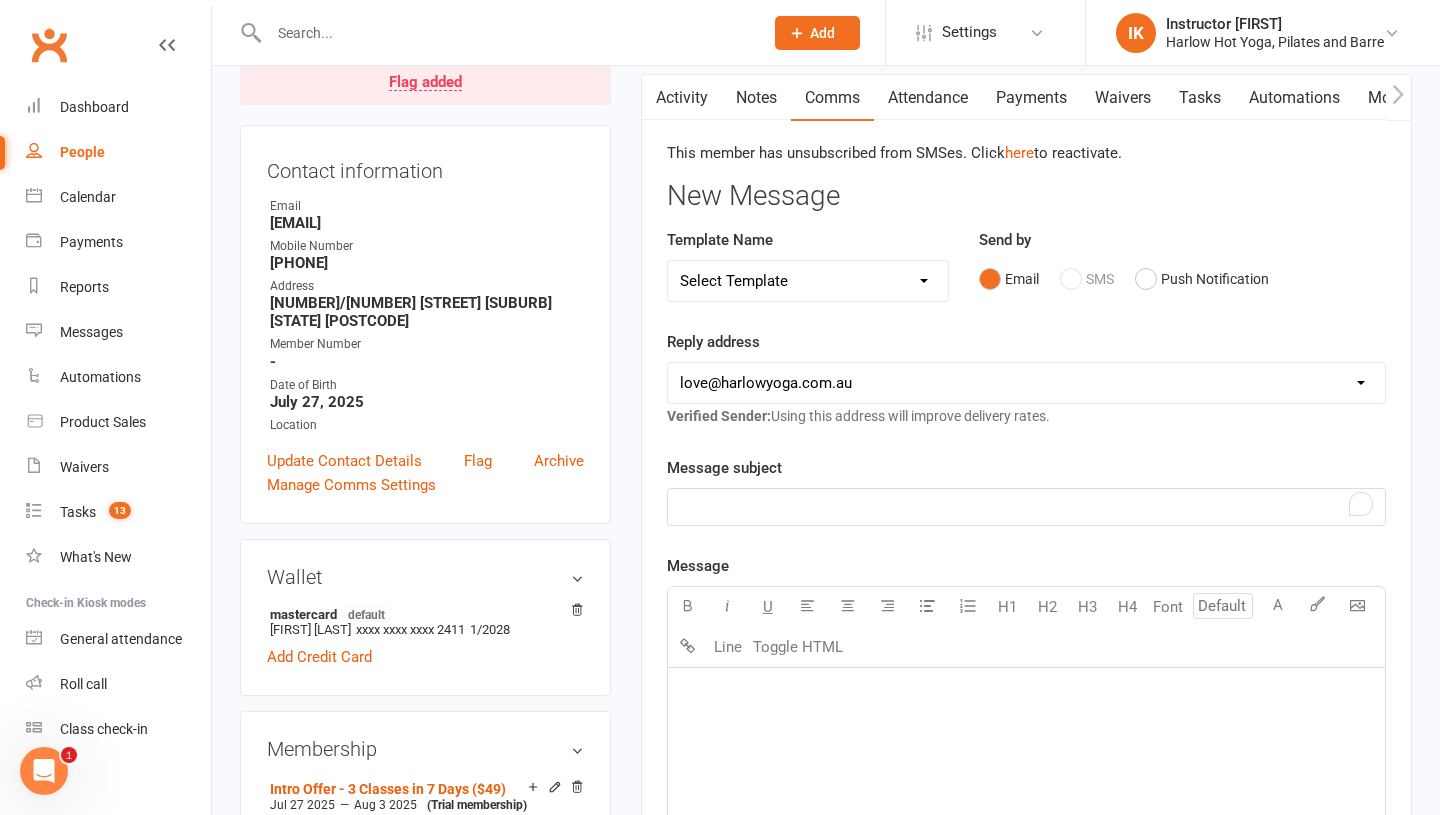 type 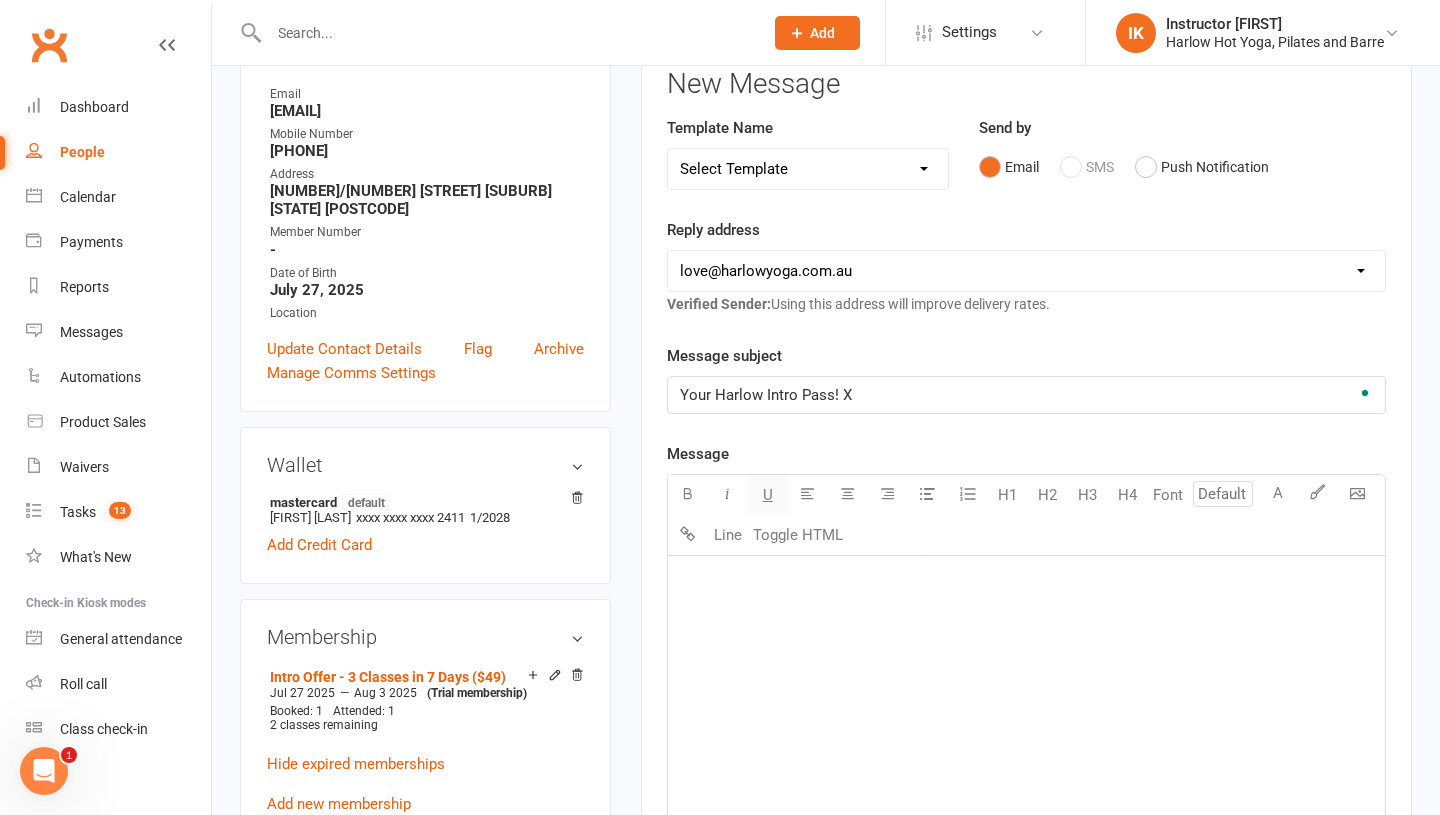 scroll, scrollTop: 327, scrollLeft: 0, axis: vertical 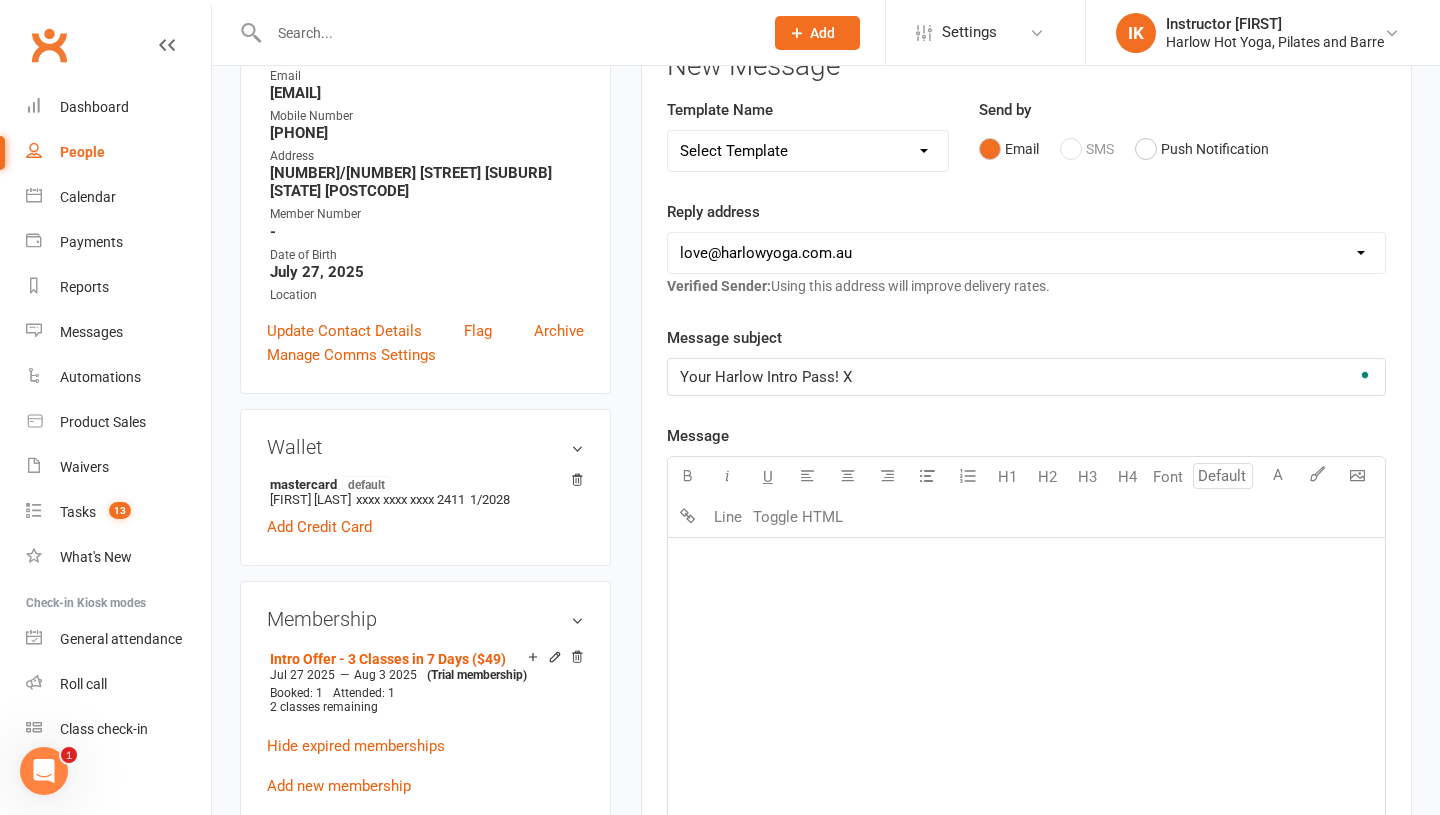 click on "﻿" 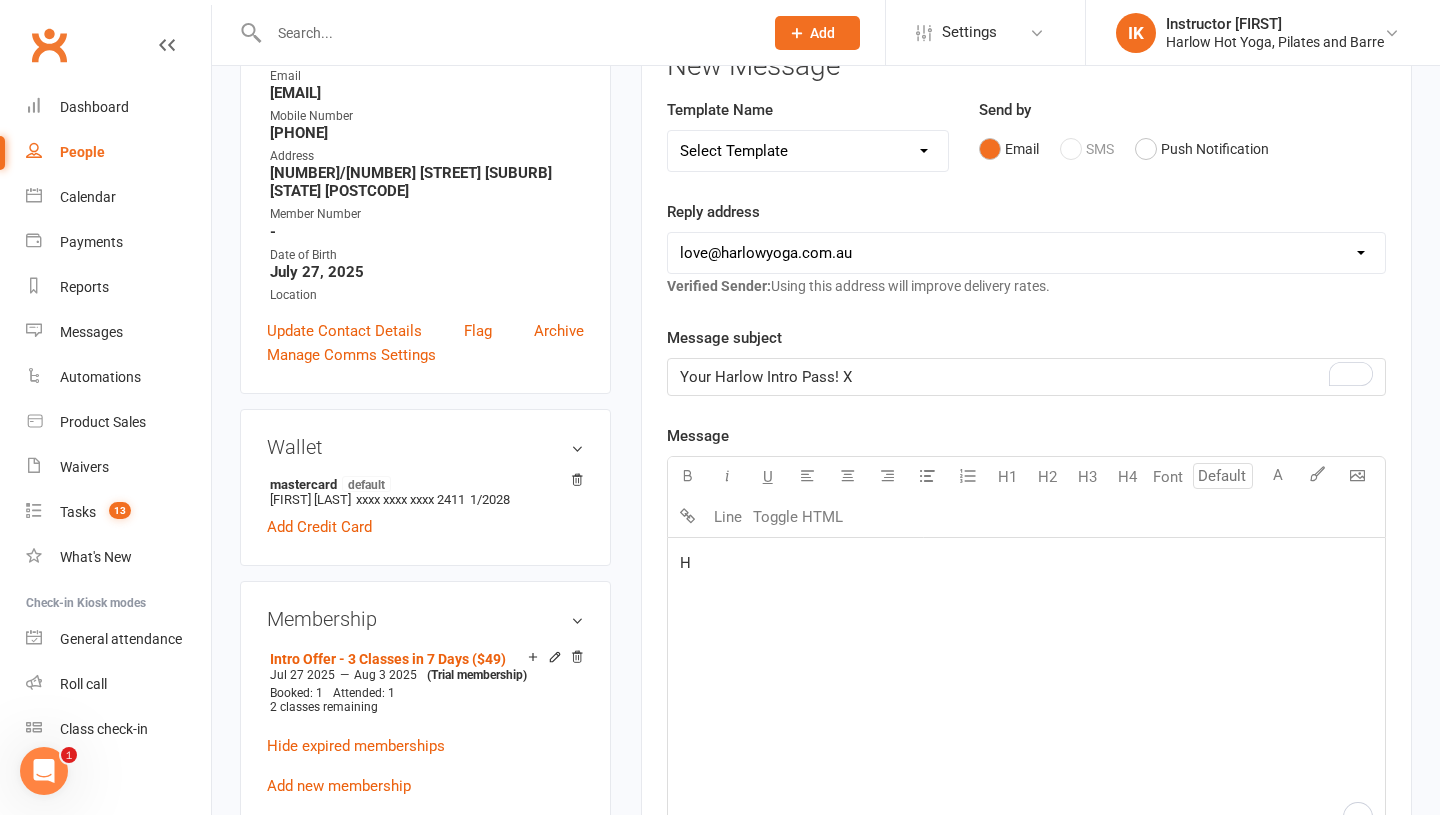 type 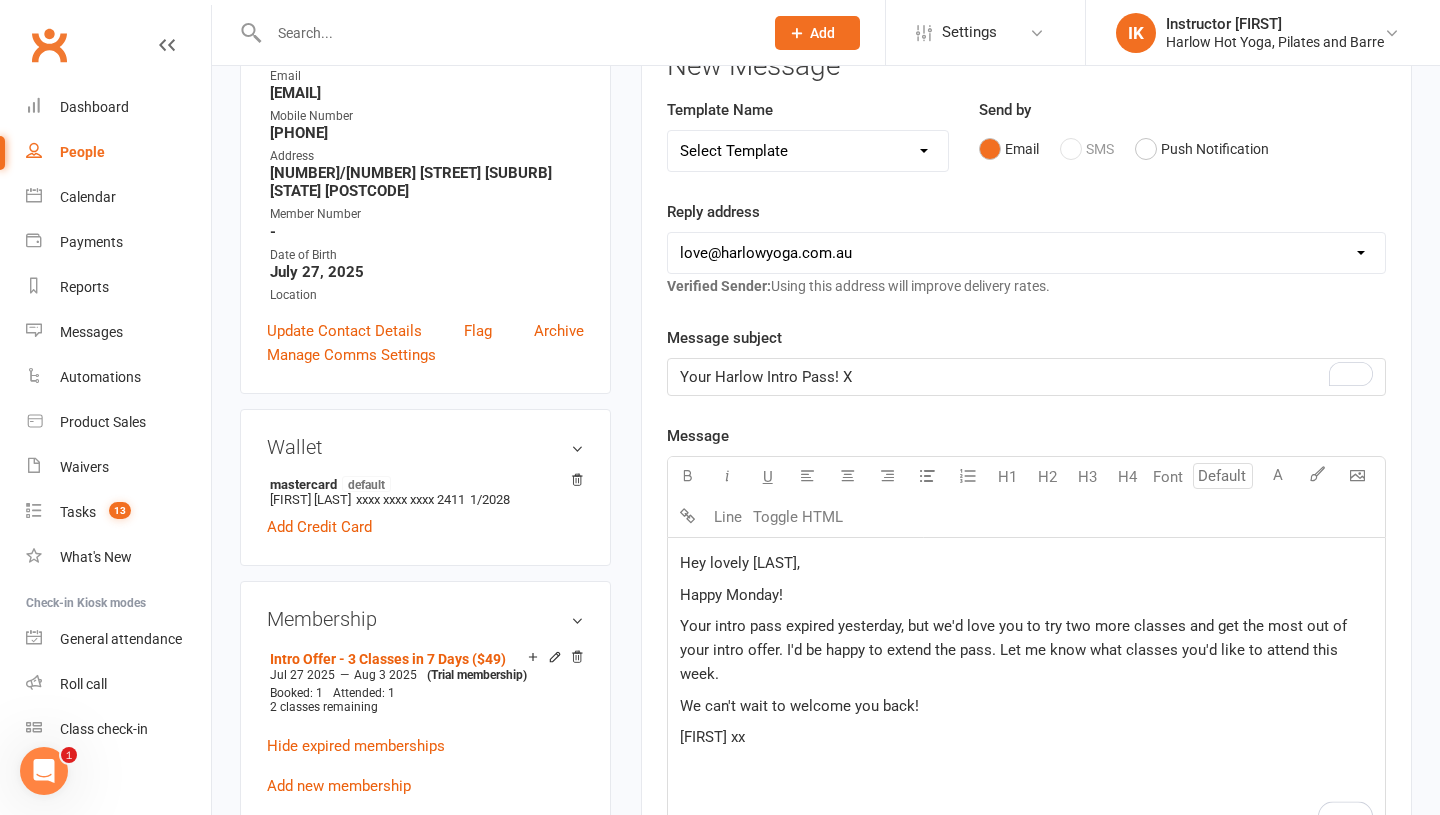 click on "Krystyna xx" 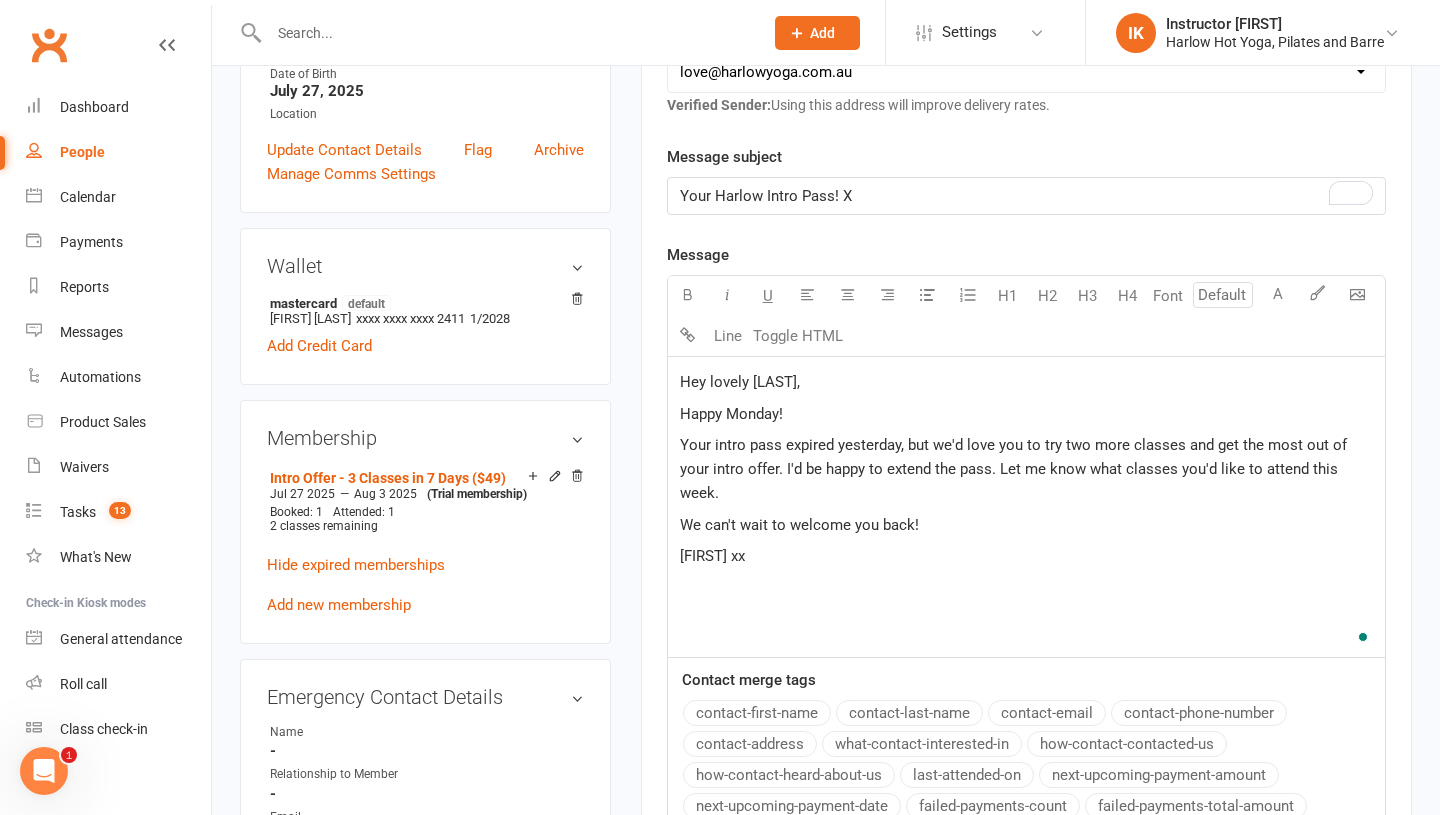 scroll, scrollTop: 516, scrollLeft: 0, axis: vertical 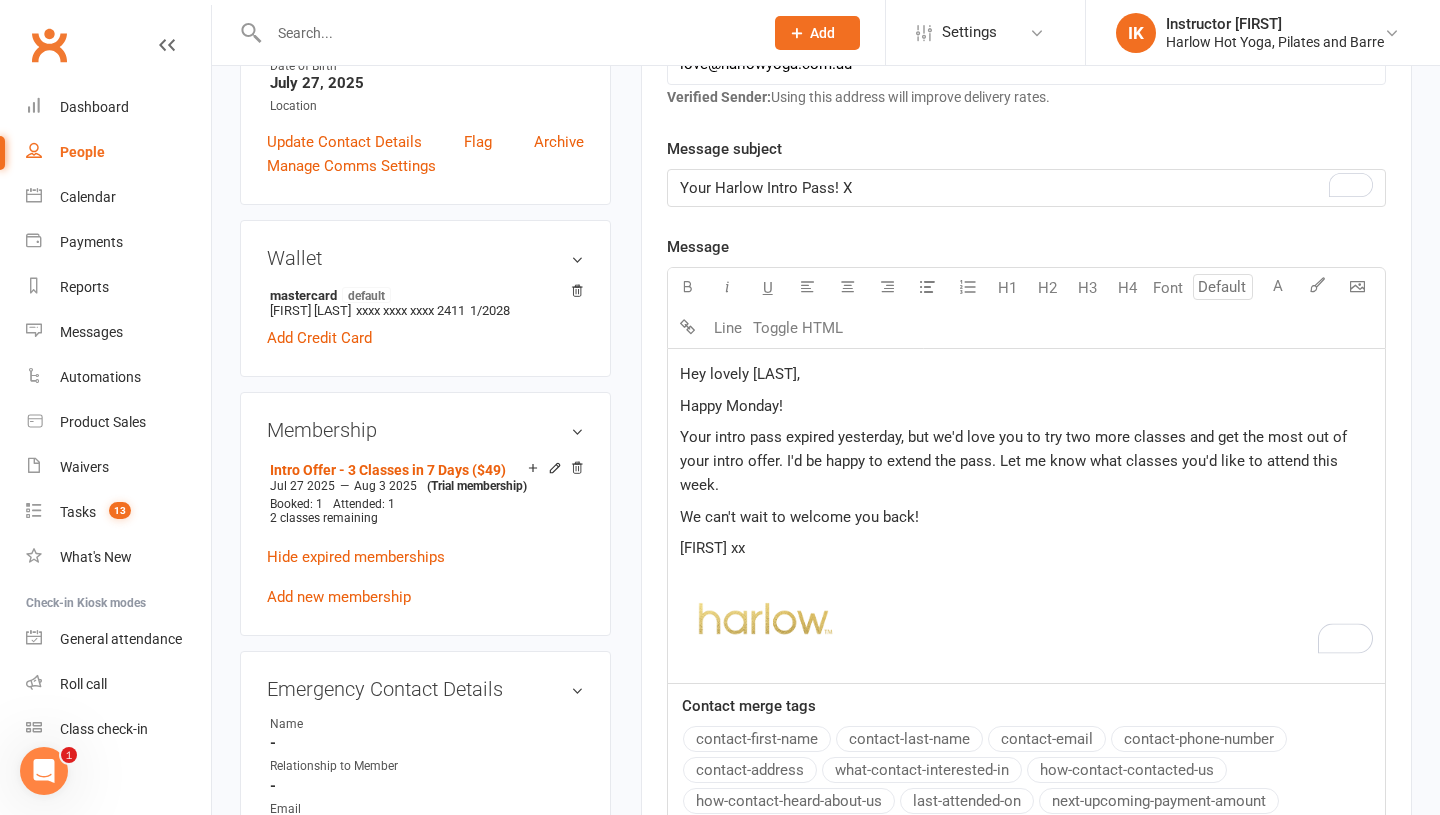 click on "Krystyna xx" 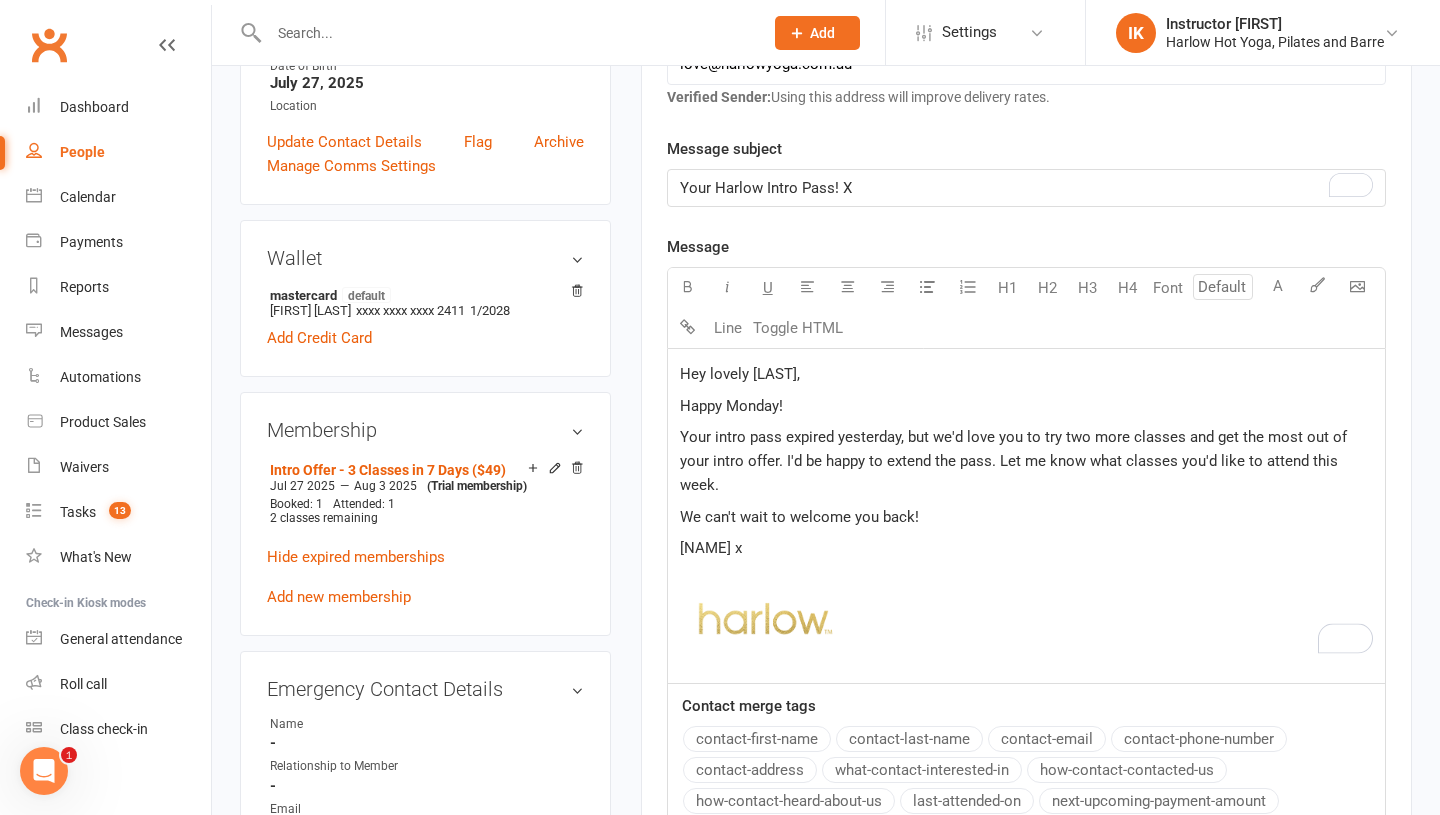 click on "Happy Monday!" 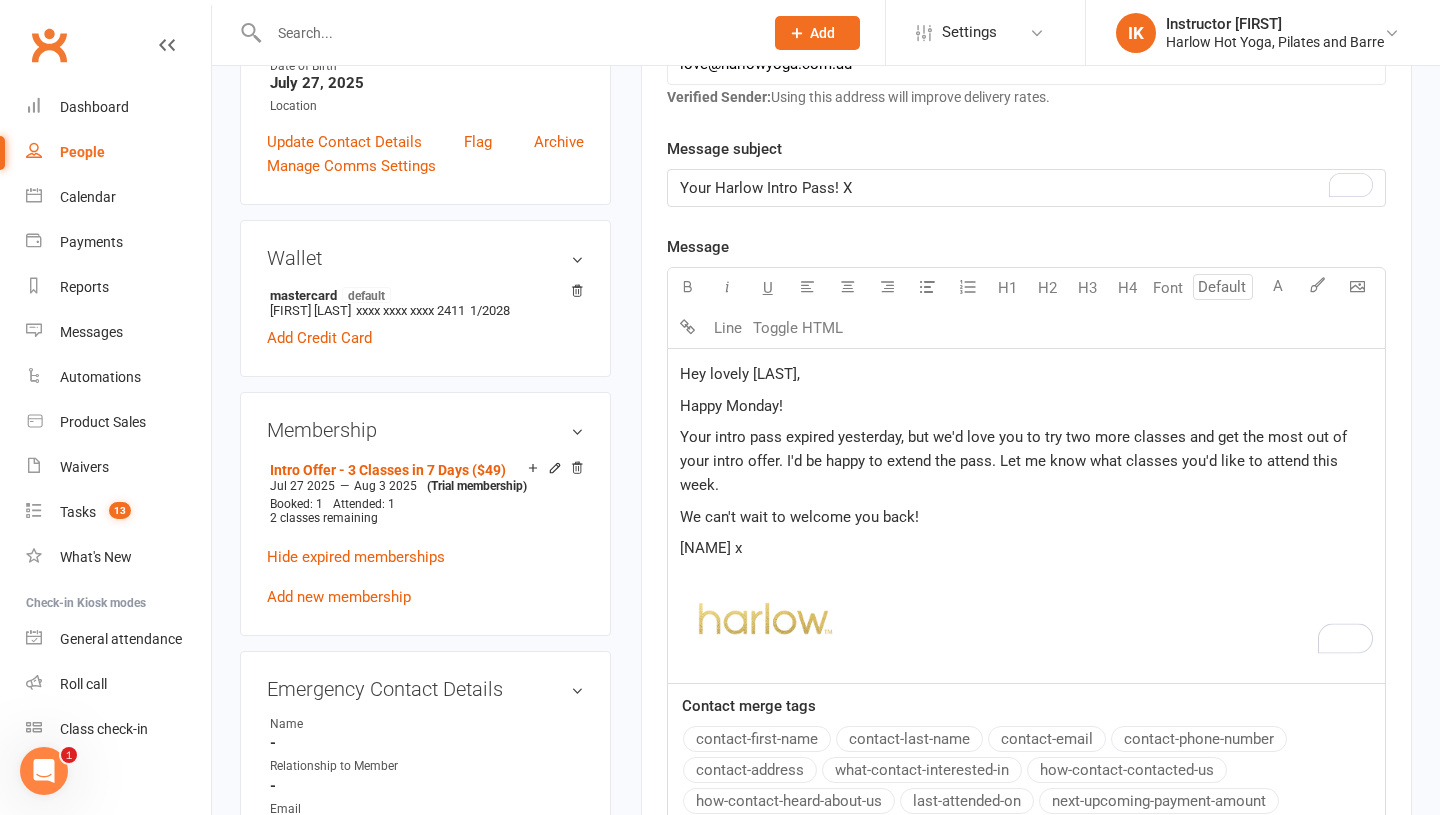 click on "Happy Monday!" 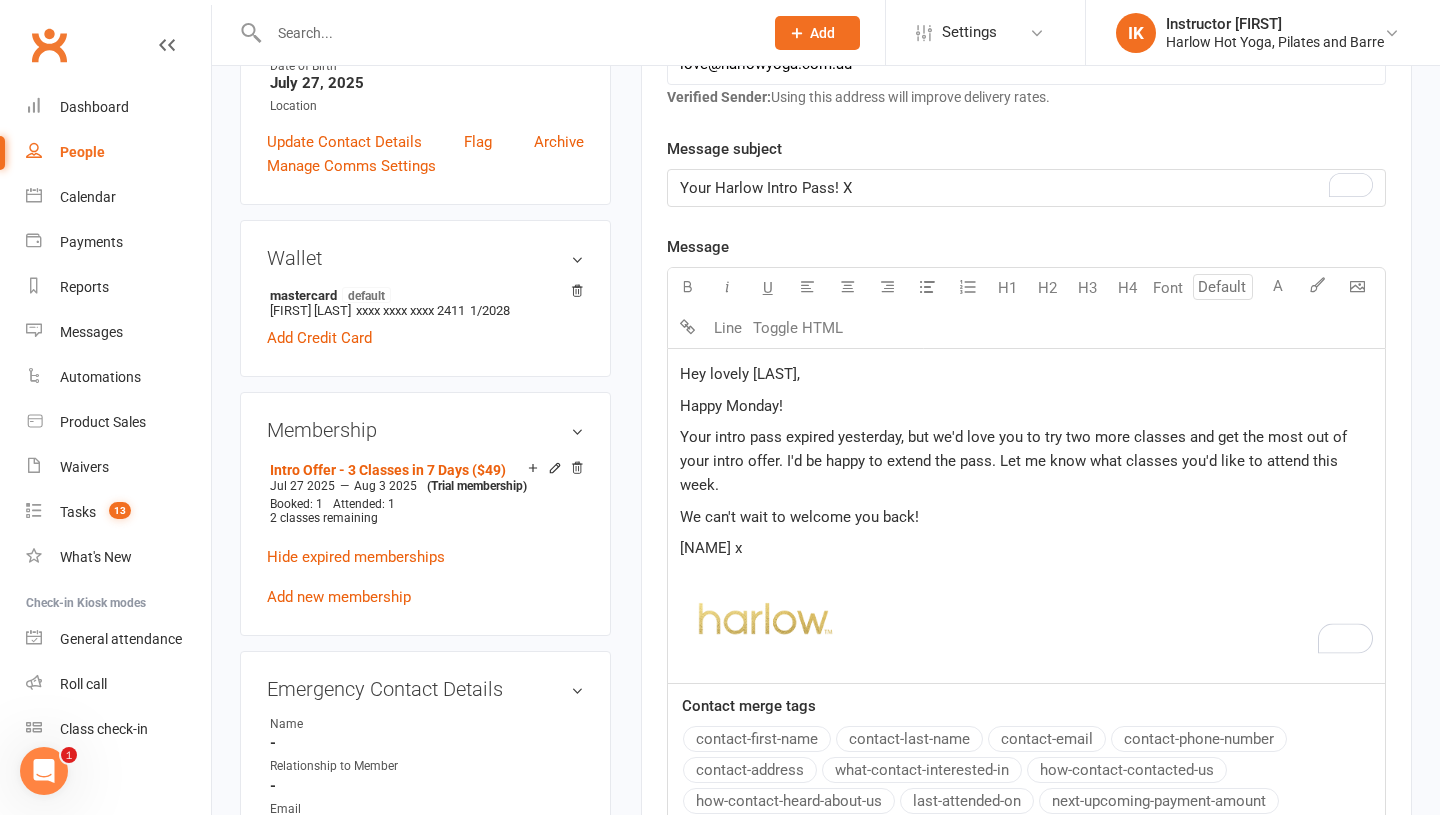 click on "Your intro pass expired yesterday, but we'd love you to try two more classes and get the most out of your intro offer. I'd be happy to extend the pass. Let me know what classes you'd like to attend this week." 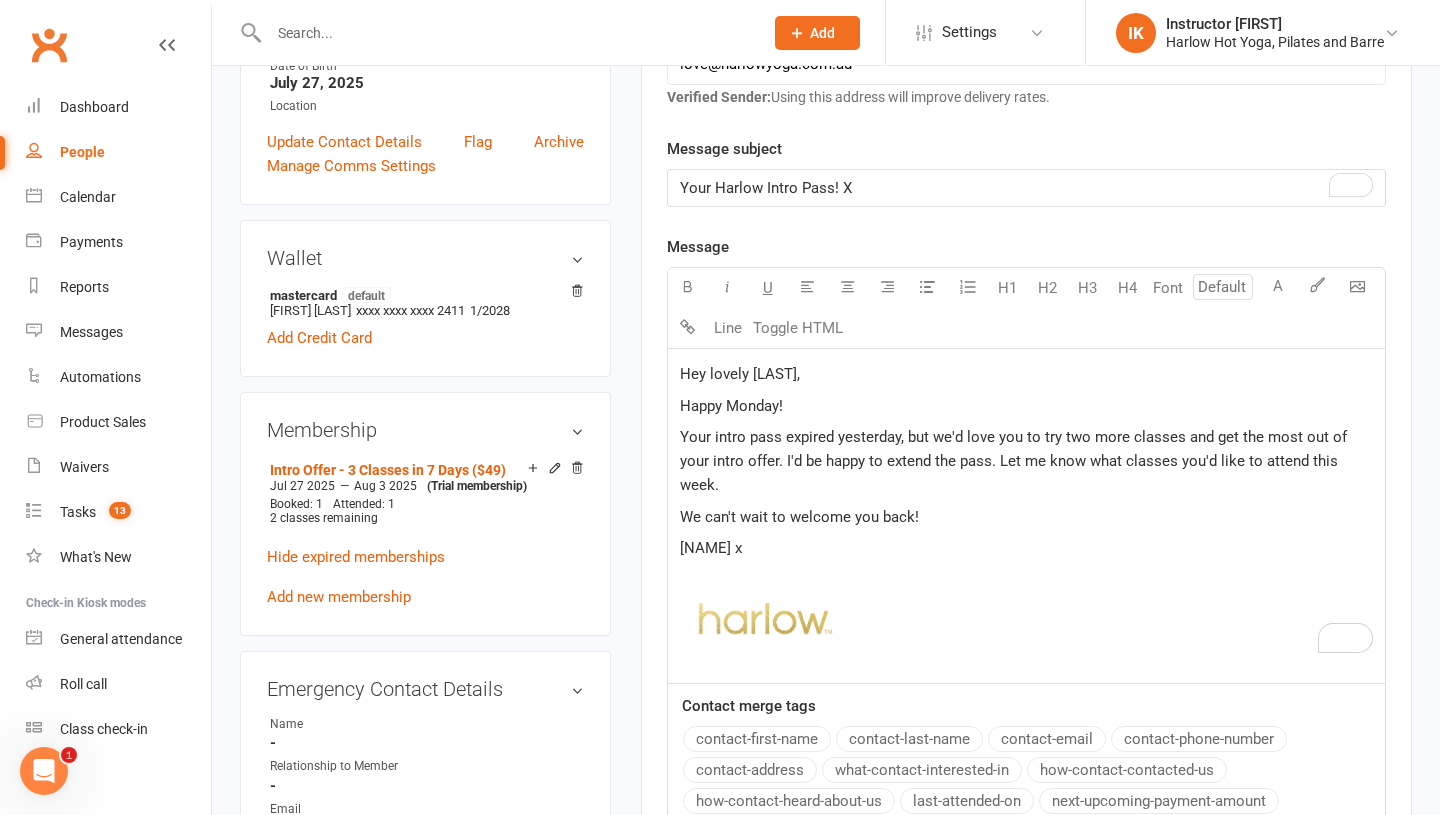 click on "Your intro pass expired yesterday, but we'd love you to try two more classes and get the most out of your intro offer. I'd be happy to extend the pass. Let me know what classes you'd like to attend this week." 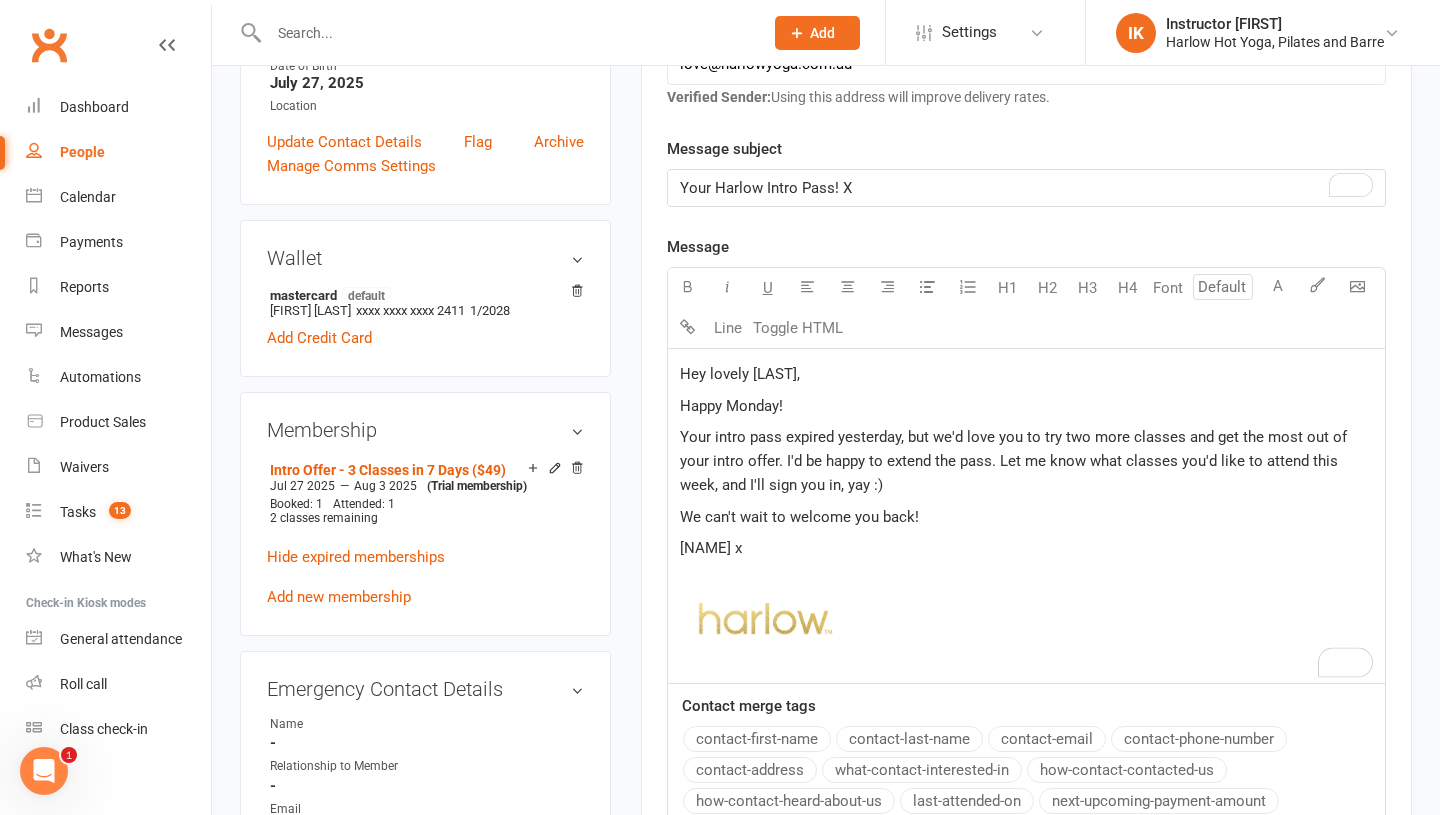 click on "Hey lovely Morgan,  Happy Monday!  Your intro pass expired yesterday, but we'd love you to try two more classes and get the most out of your intro offer. I'd be happy to extend the pass. Let me know what classes you'd like to attend this week, and I'll sign you in, yay :) We can't wait to welcome you back! Krystyna x ﻿ ﻿ ﻿" 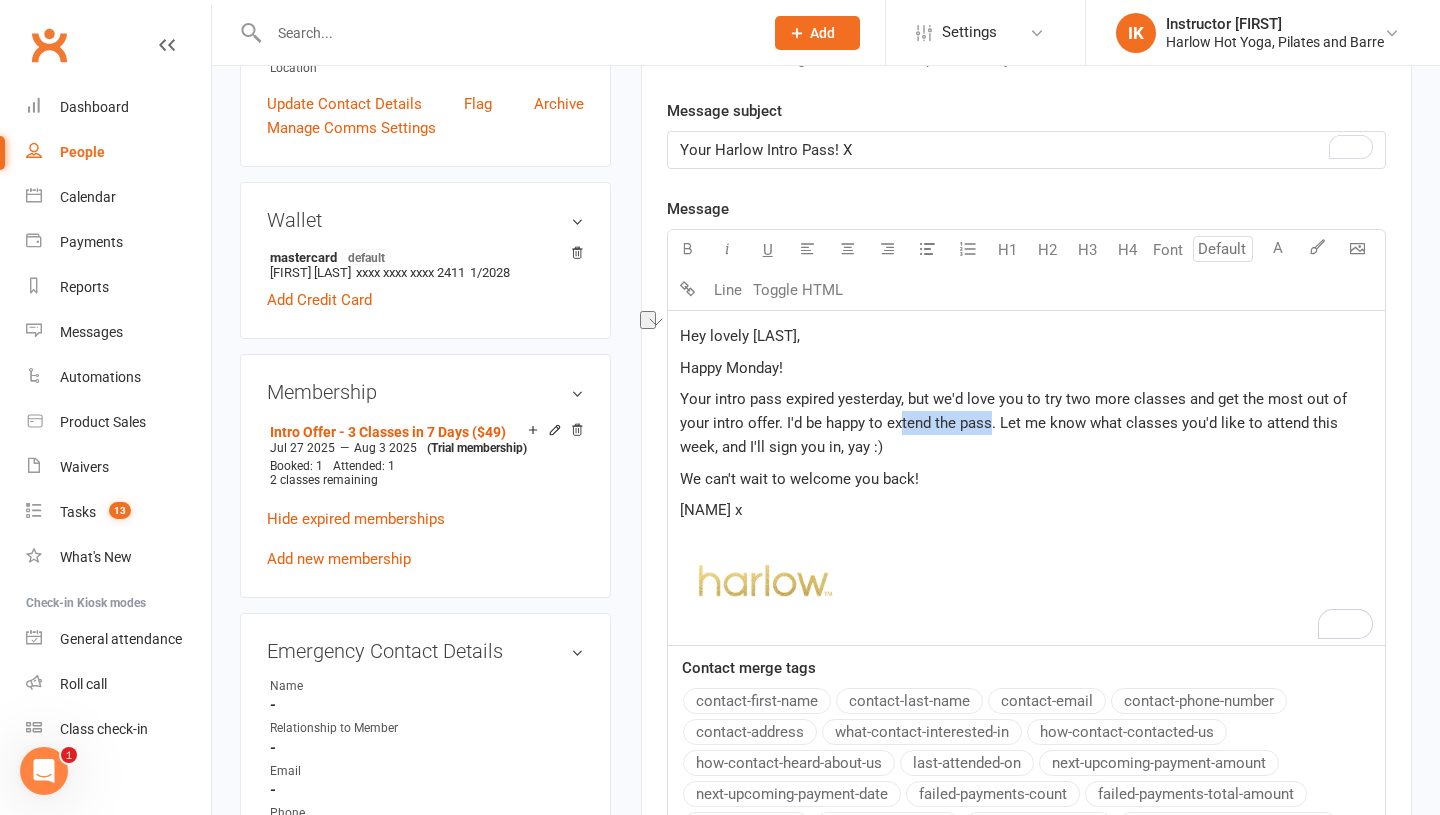 drag, startPoint x: 958, startPoint y: 422, endPoint x: 868, endPoint y: 422, distance: 90 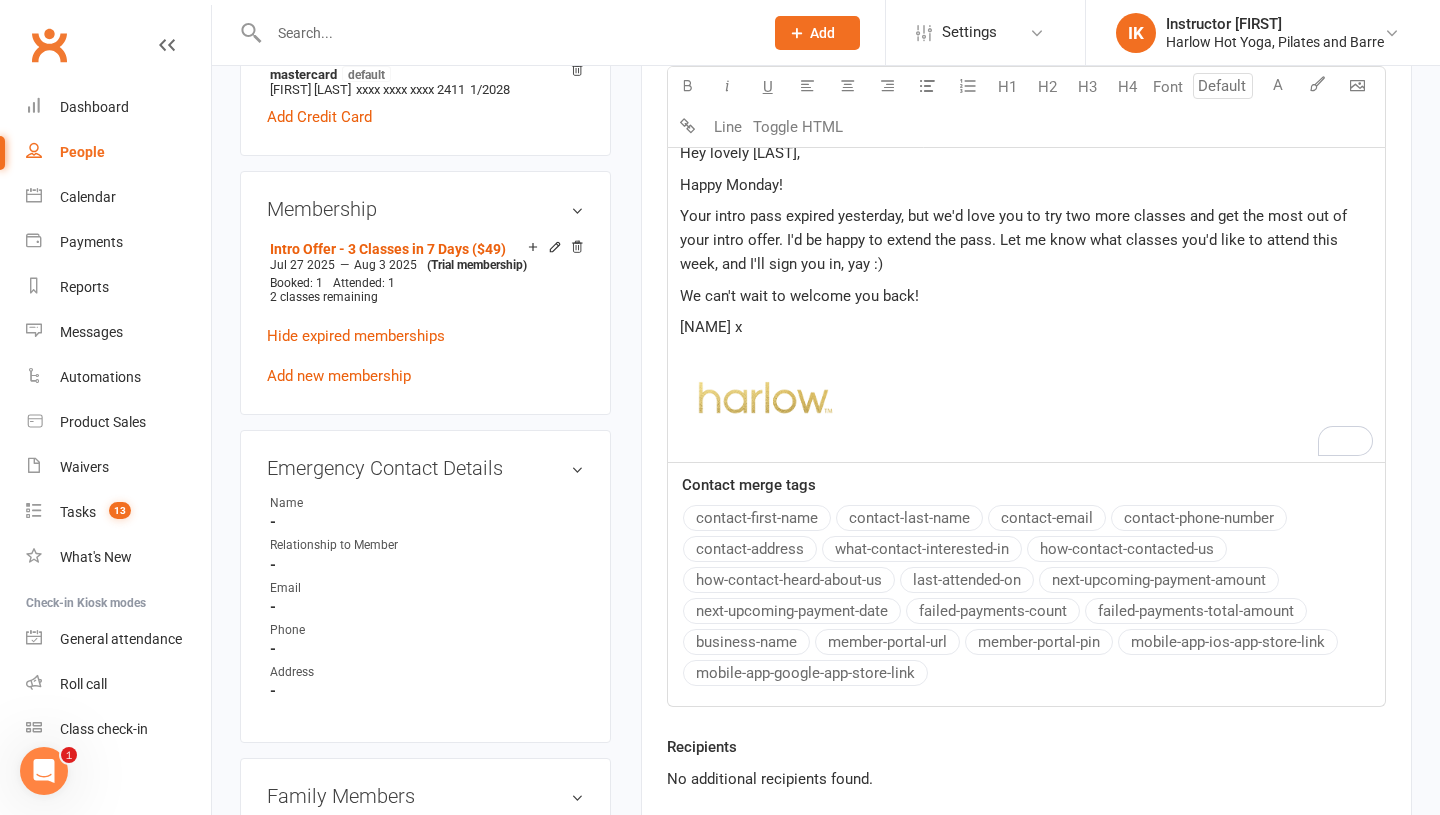 scroll, scrollTop: 742, scrollLeft: 0, axis: vertical 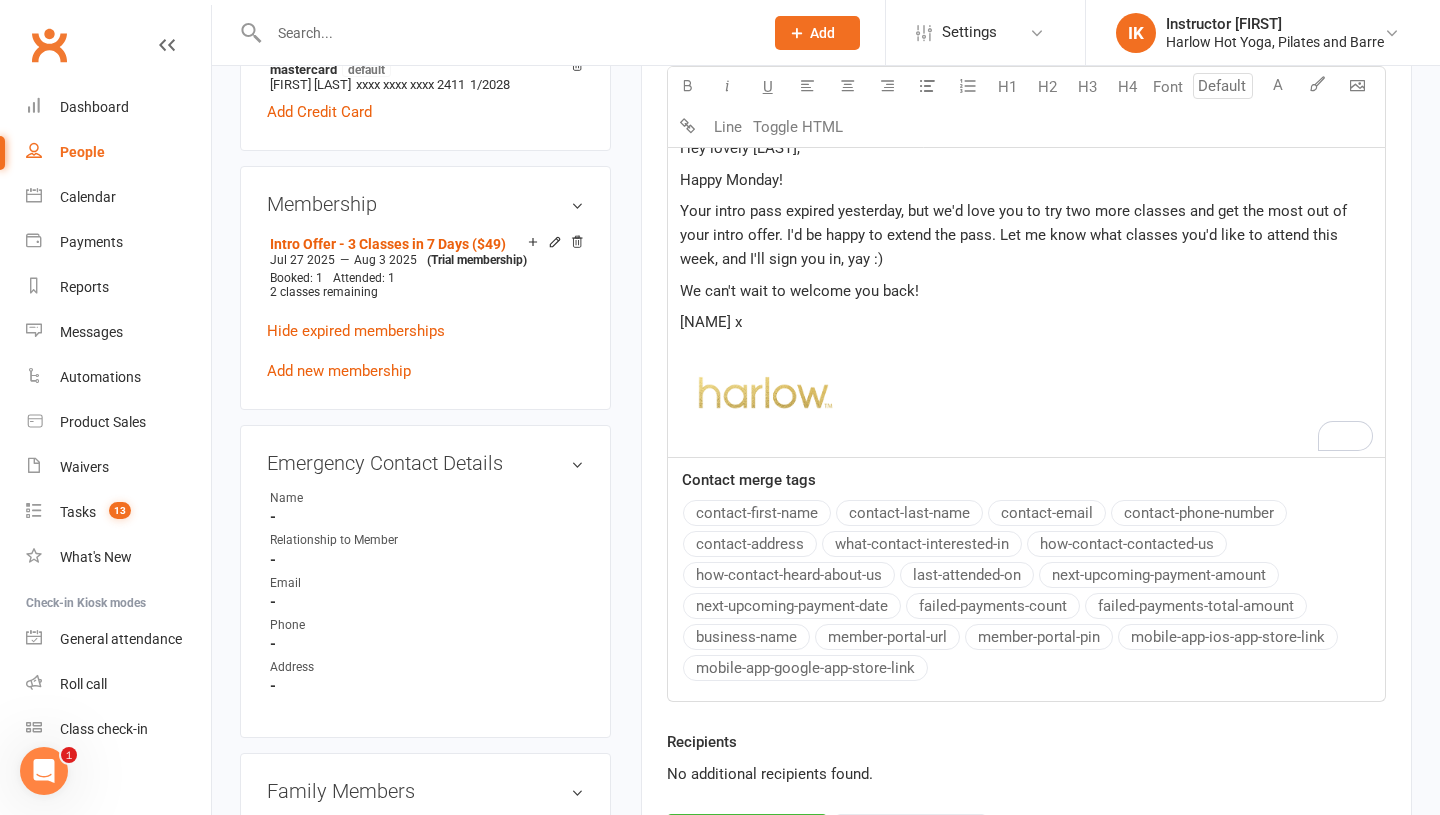 click on "Your intro pass expired yesterday, but we'd love you to try two more classes and get the most out of your intro offer. I'd be happy to extend the pass. Let me know what classes you'd like to attend this week, and I'll sign you in, yay :)" 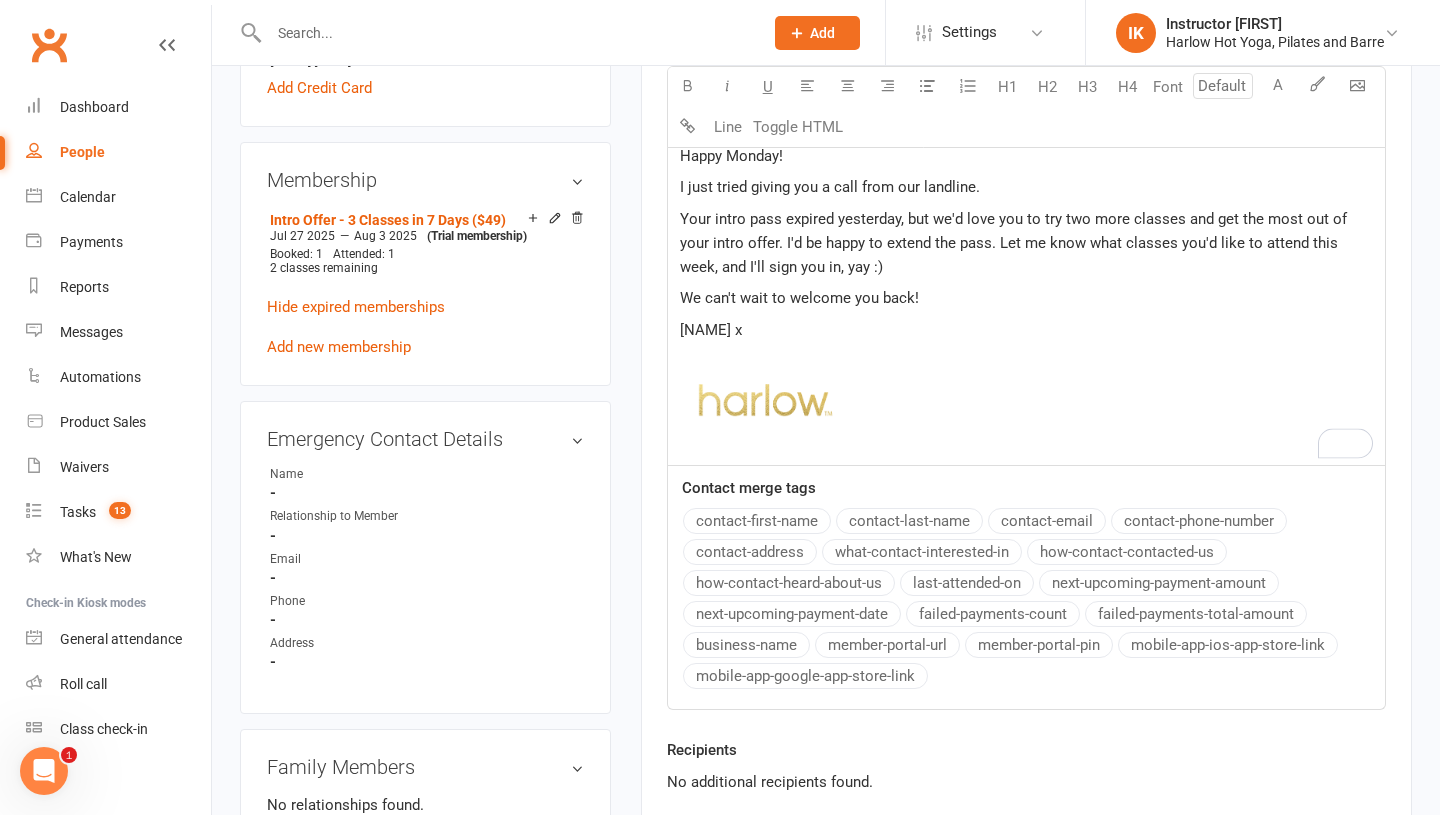 scroll, scrollTop: 767, scrollLeft: 0, axis: vertical 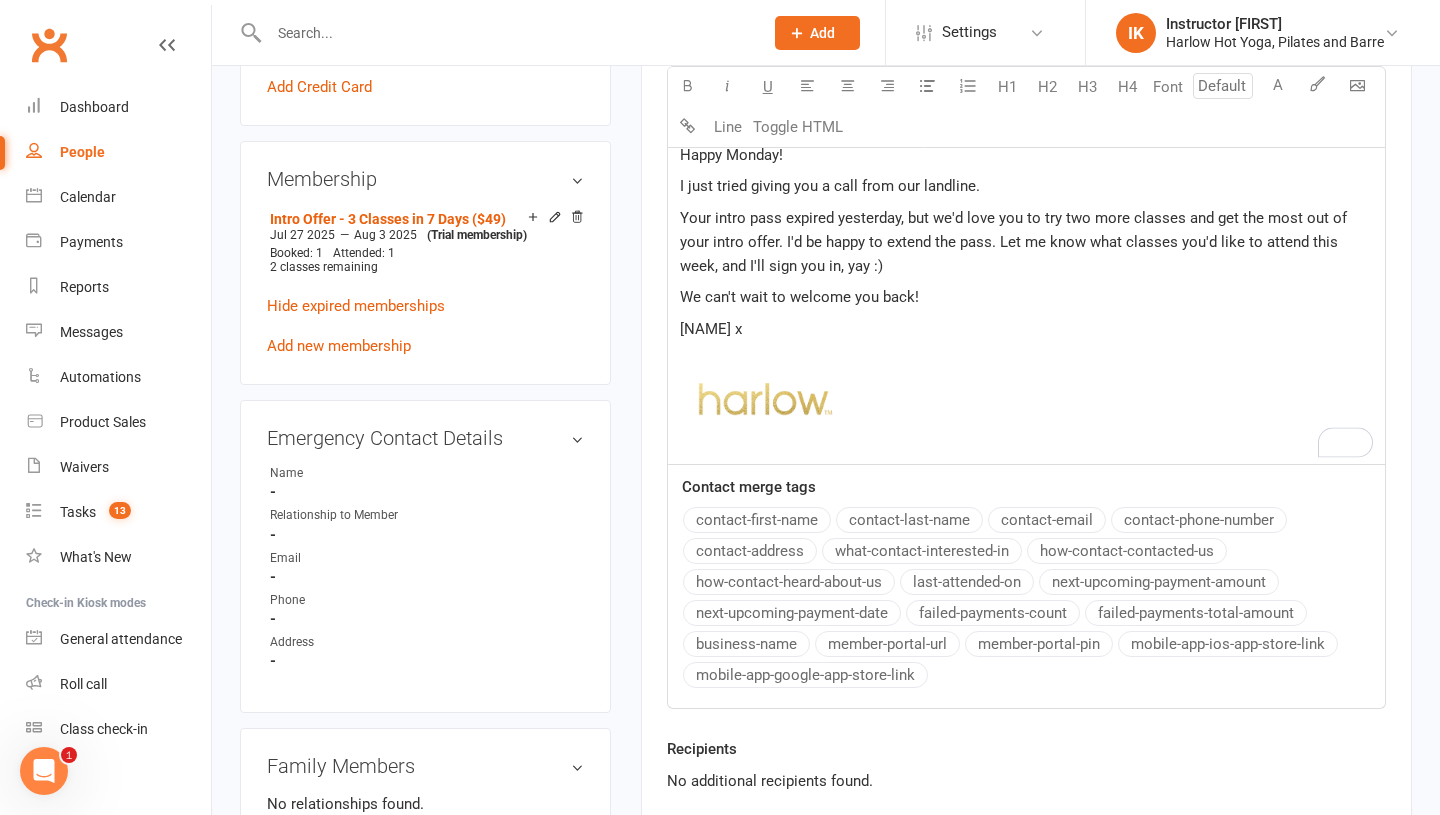 click on "I just tried giving you a call from our landline." 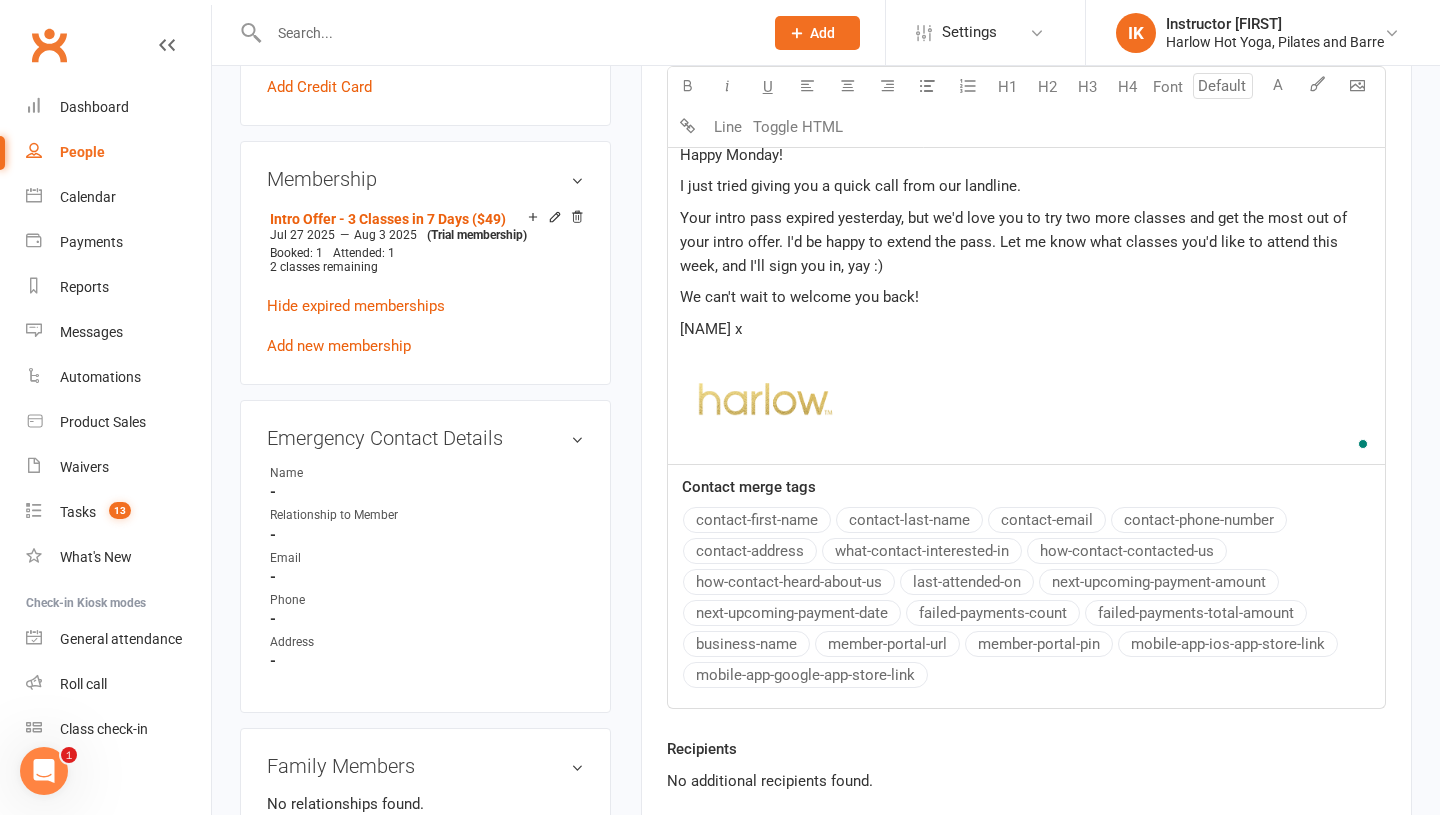 click on "Your intro pass expired yesterday, but we'd love you to try two more classes and get the most out of your intro offer. I'd be happy to extend the pass. Let me know what classes you'd like to attend this week, and I'll sign you in, yay :)" 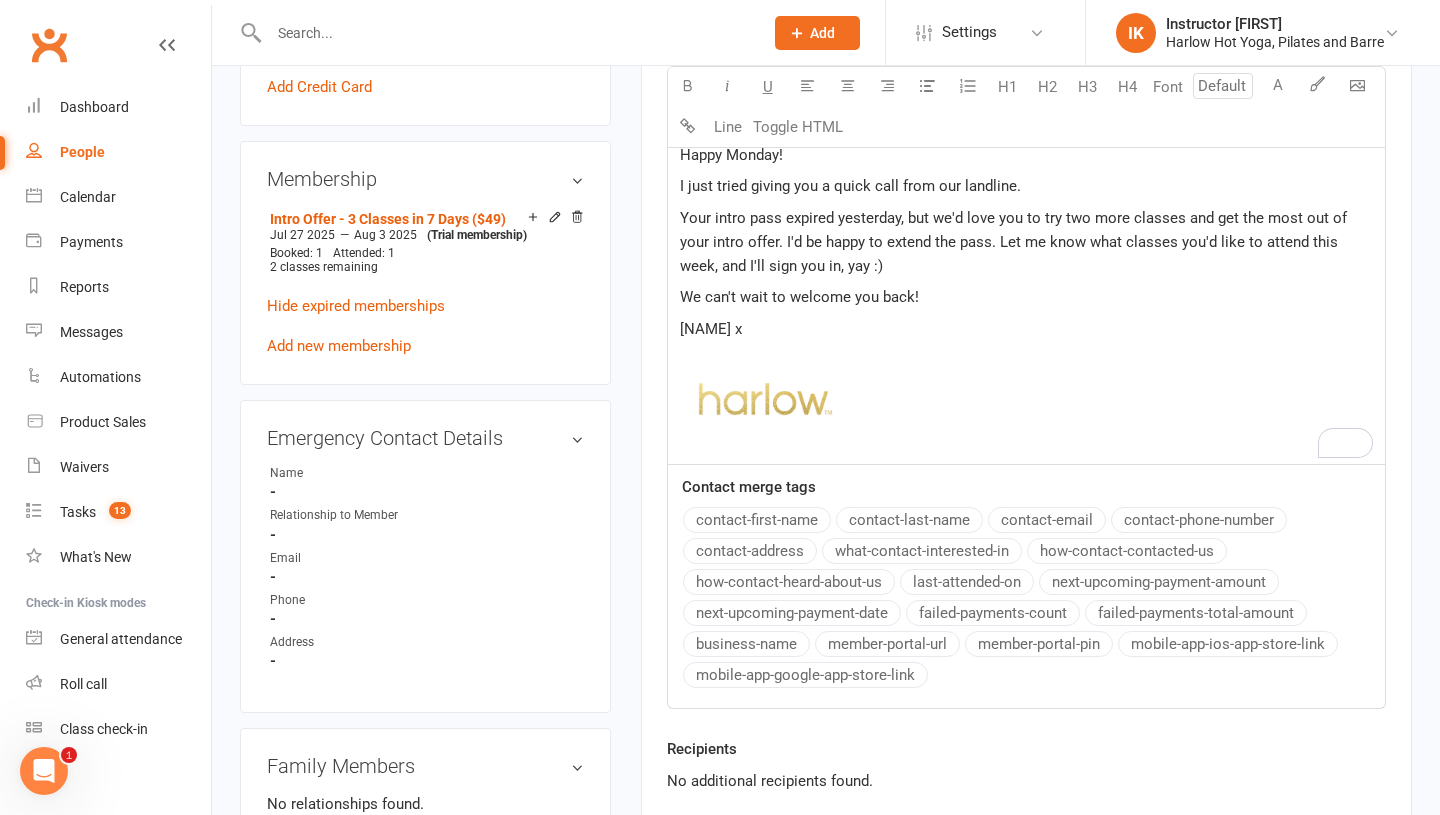 click on "Your intro pass expired yesterday, but we'd love you to try two more classes and get the most out of your intro offer. I'd be happy to extend the pass. Let me know what classes you'd like to attend this week, and I'll sign you in, yay :)" 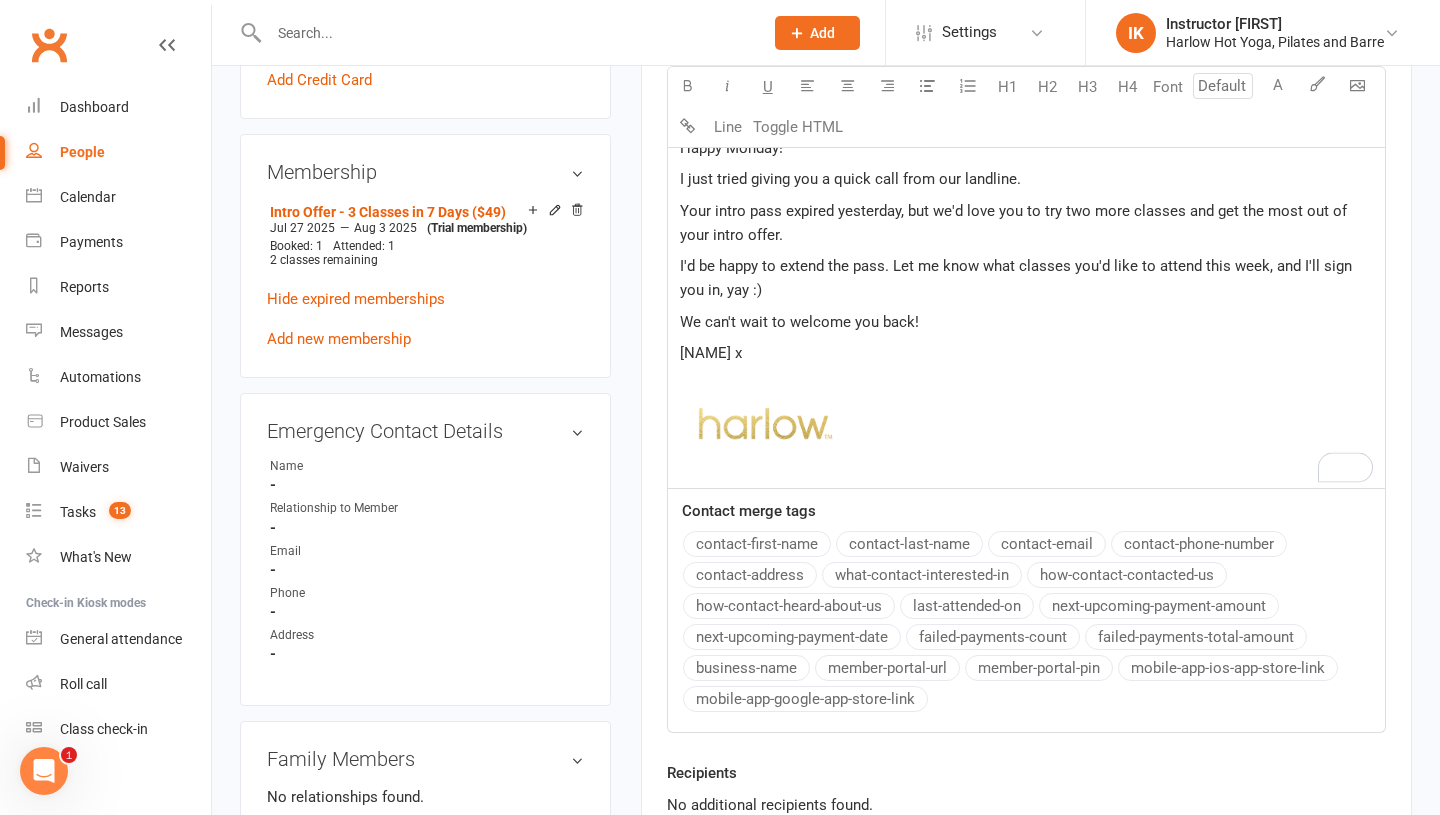 scroll, scrollTop: 750, scrollLeft: 0, axis: vertical 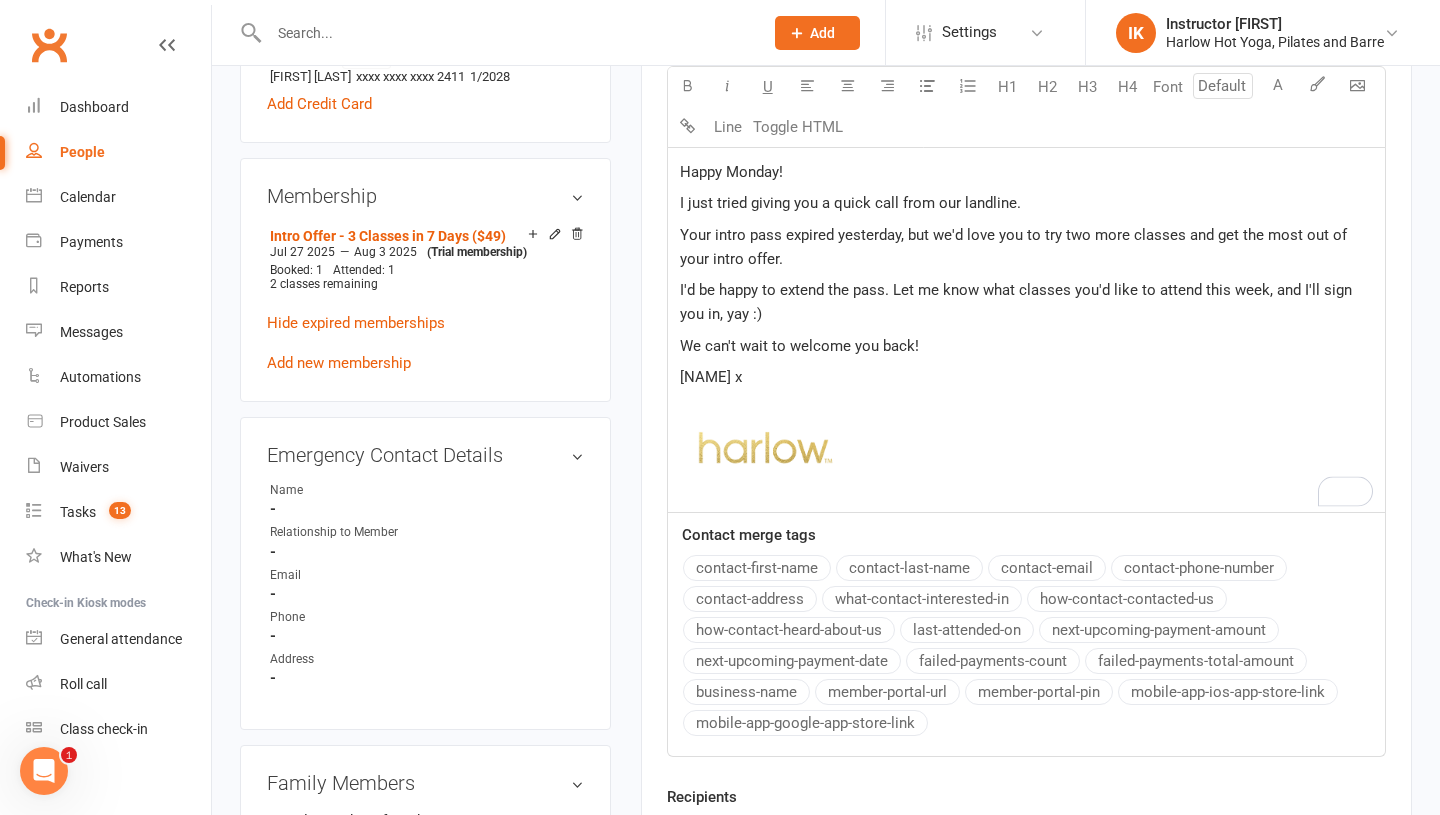 click on "Hey lovely Morgan,  Happy Monday!  I just tried giving you a quick call from our landline.  Your intro pass expired yesterday, but we'd love you to try two more classes and get the most out of your intro offer.  I'd be happy to extend the pass. Let me know what classes you'd like to attend this week, and I'll sign you in, yay :) We can't wait to welcome you back! Krystyna x ﻿ ﻿ ﻿" 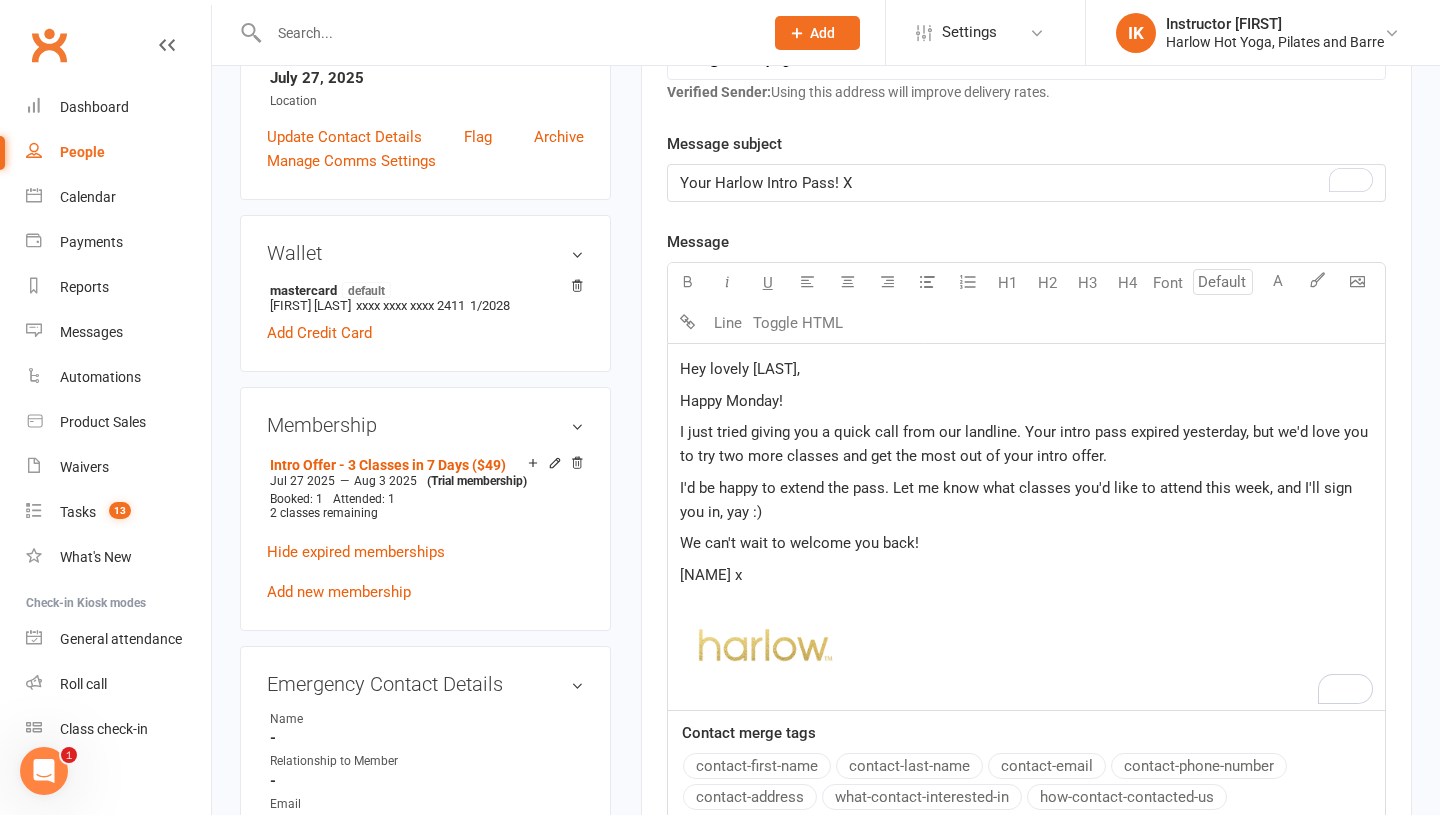scroll, scrollTop: 345, scrollLeft: 0, axis: vertical 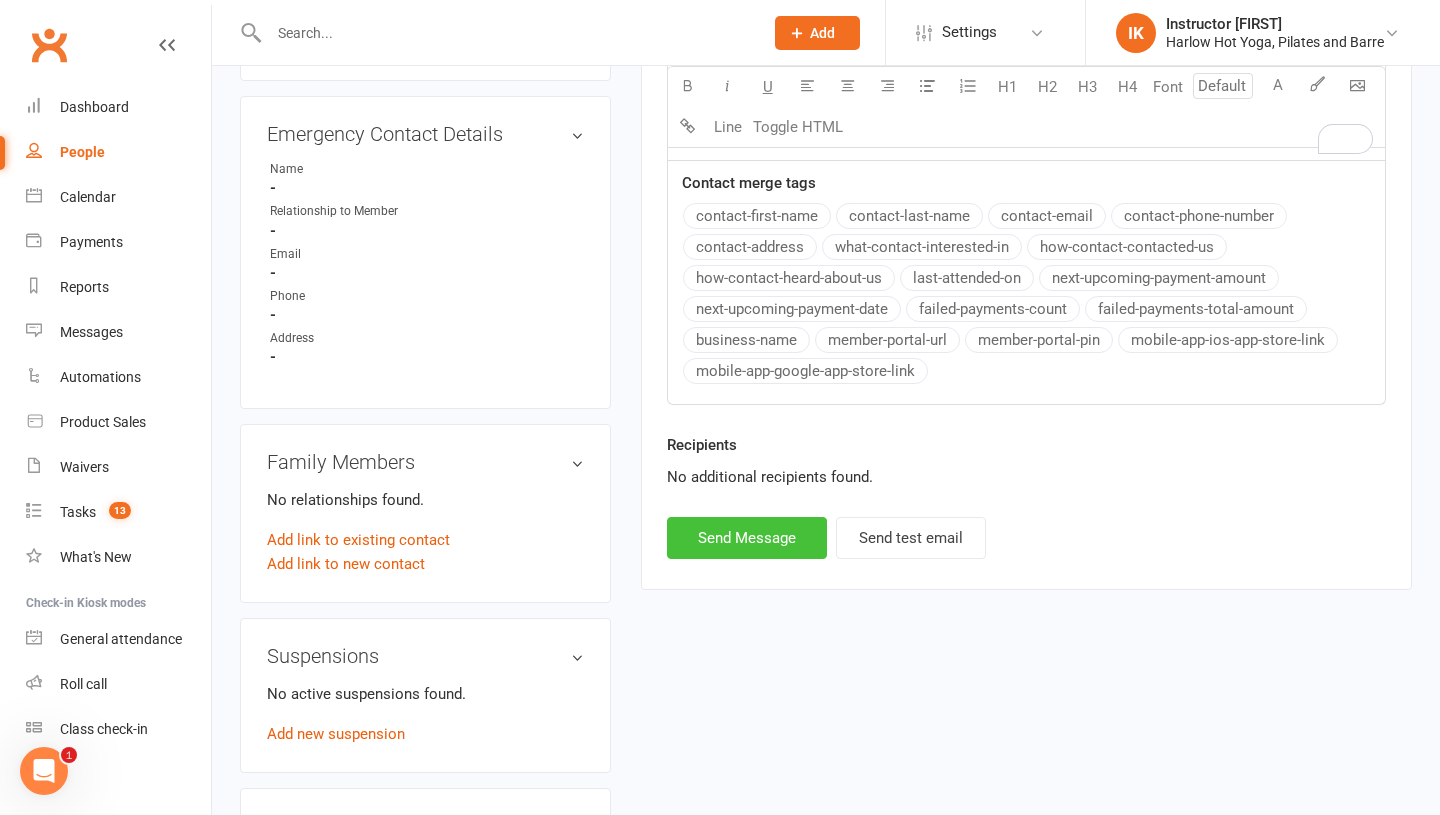 click on "Send Message" at bounding box center [747, 538] 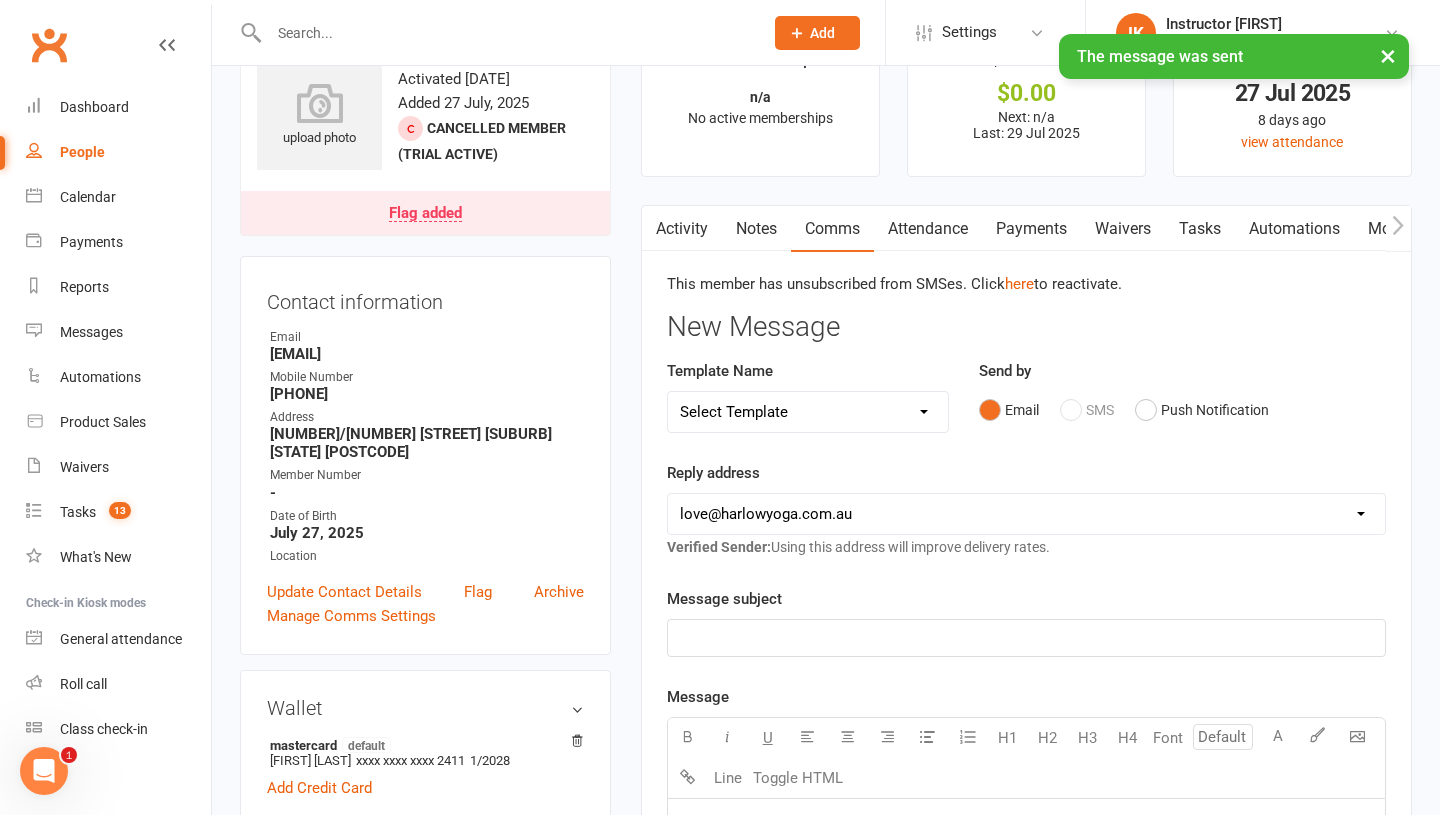 scroll, scrollTop: 0, scrollLeft: 0, axis: both 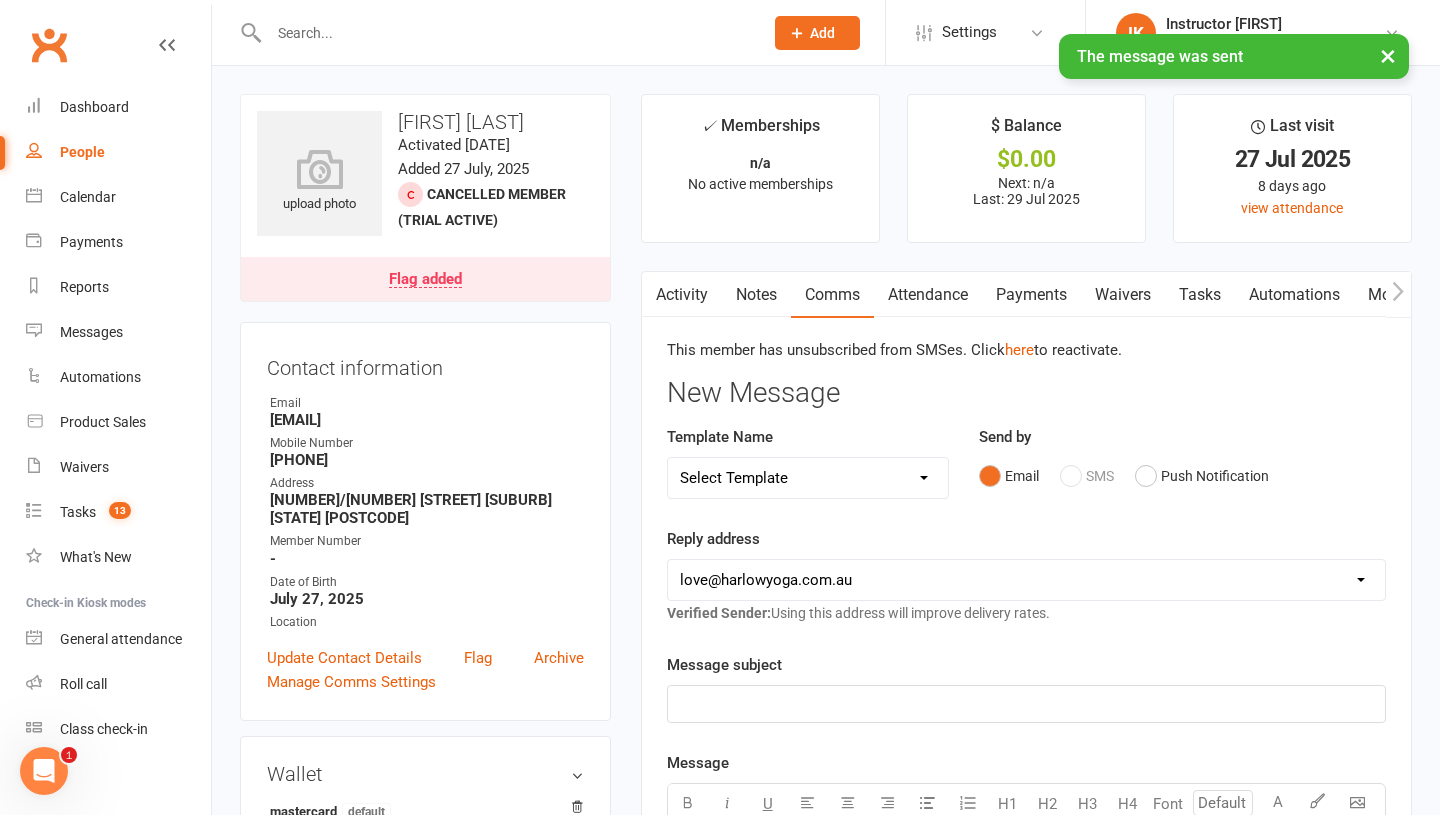 click on "Notes" at bounding box center (756, 295) 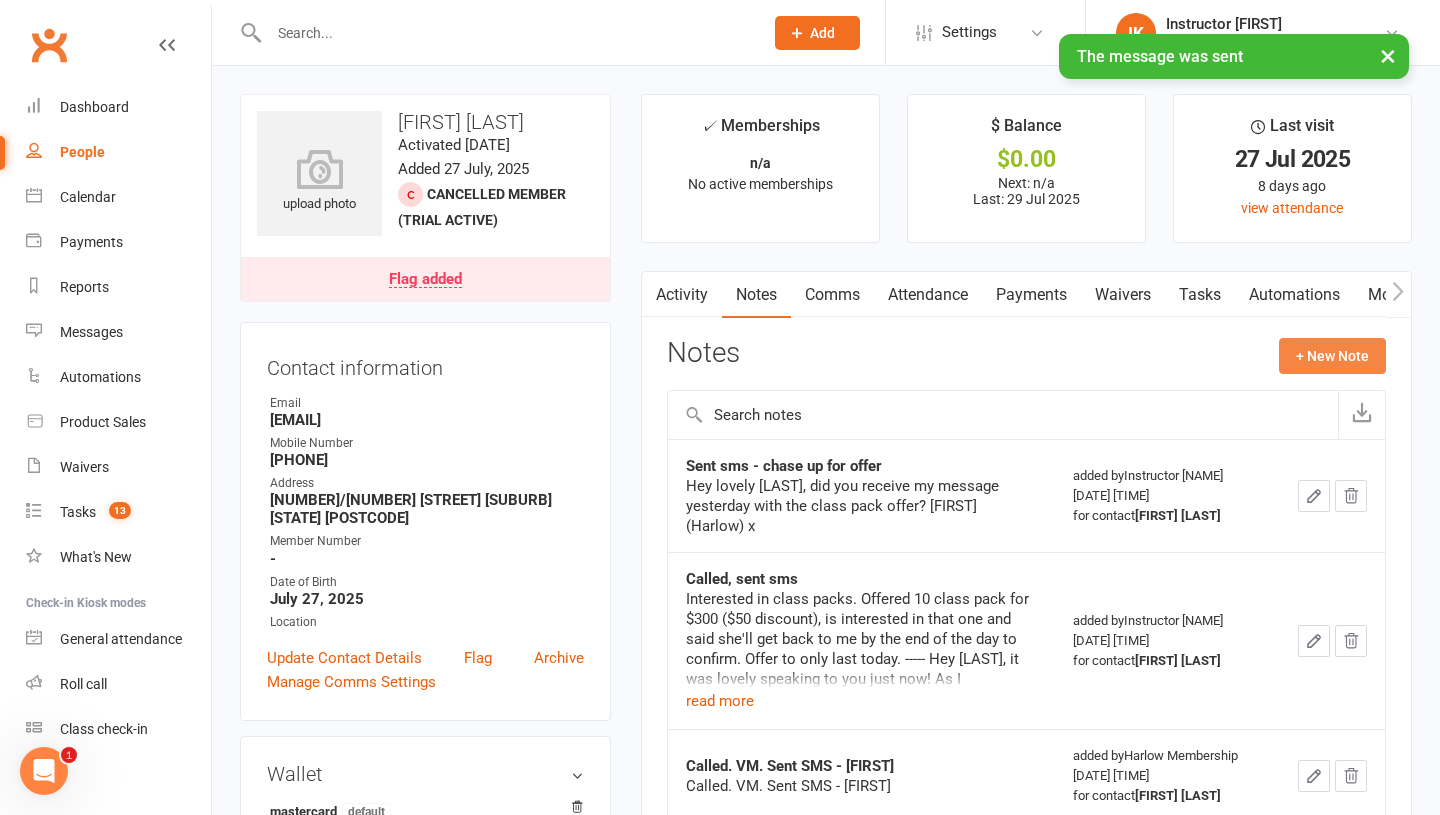 click on "+ New Note" at bounding box center [1332, 356] 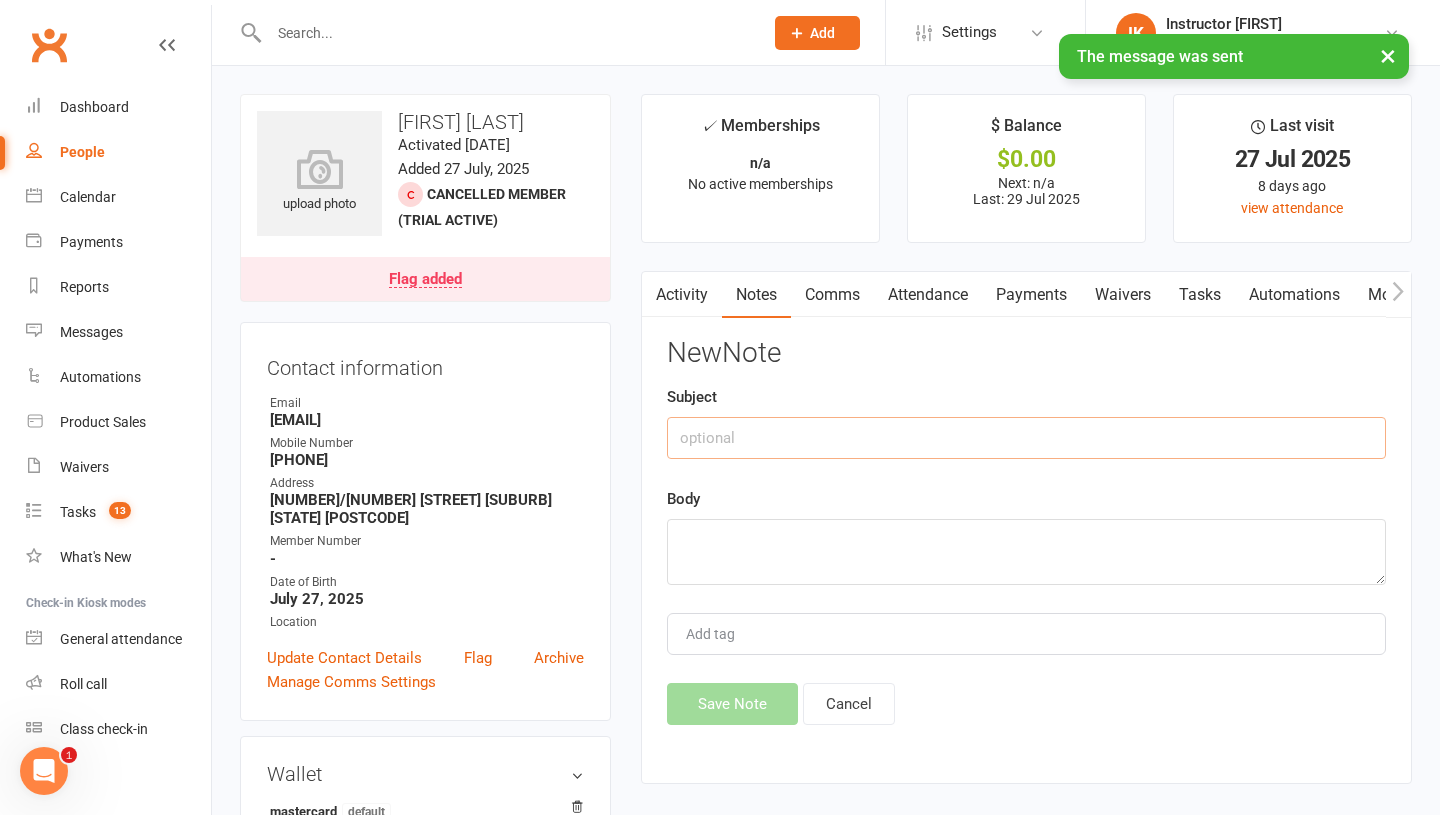 click at bounding box center [1026, 438] 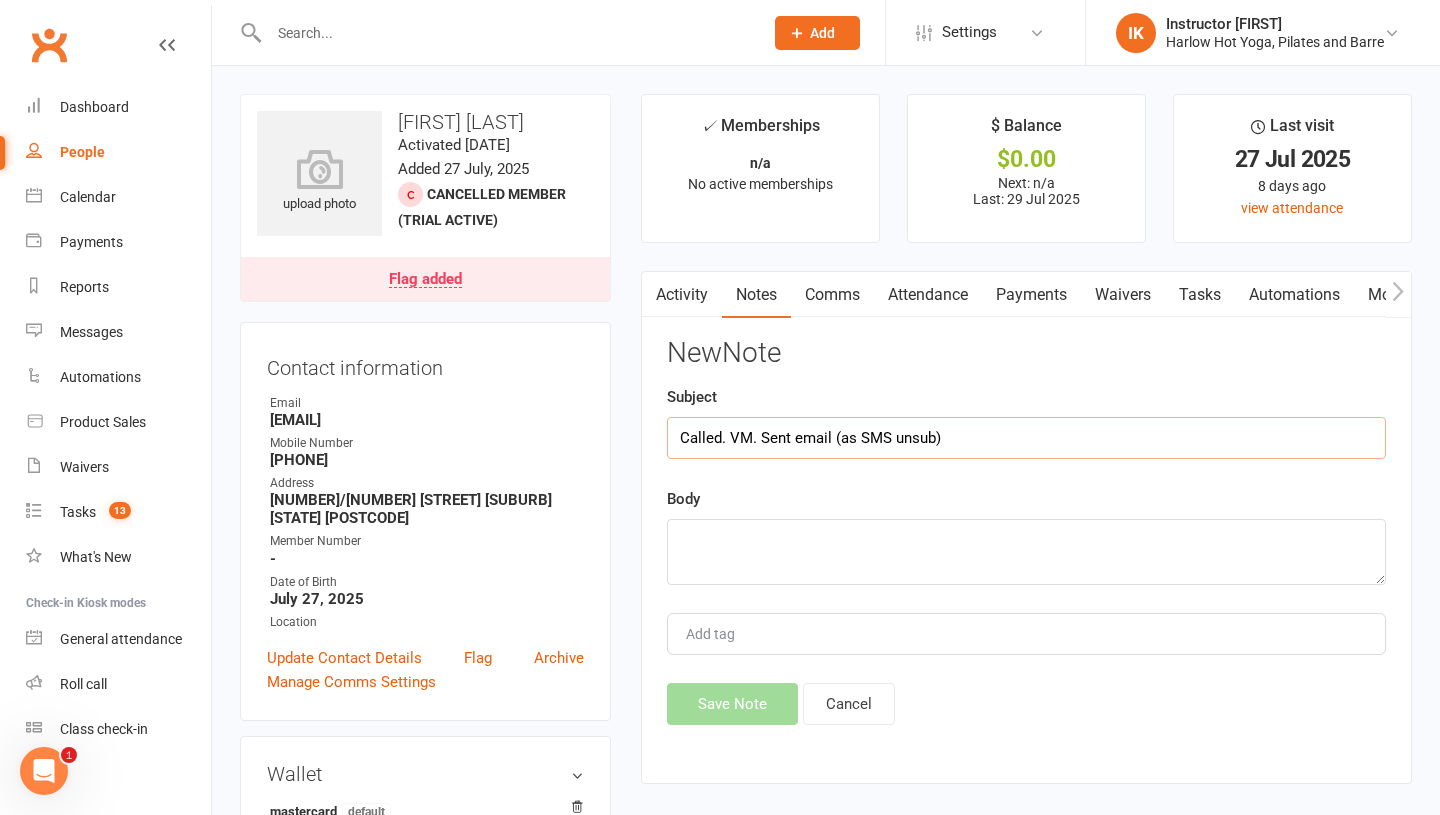 click on "Called. VM. Sent email (as SMS unsub)" at bounding box center [1026, 438] 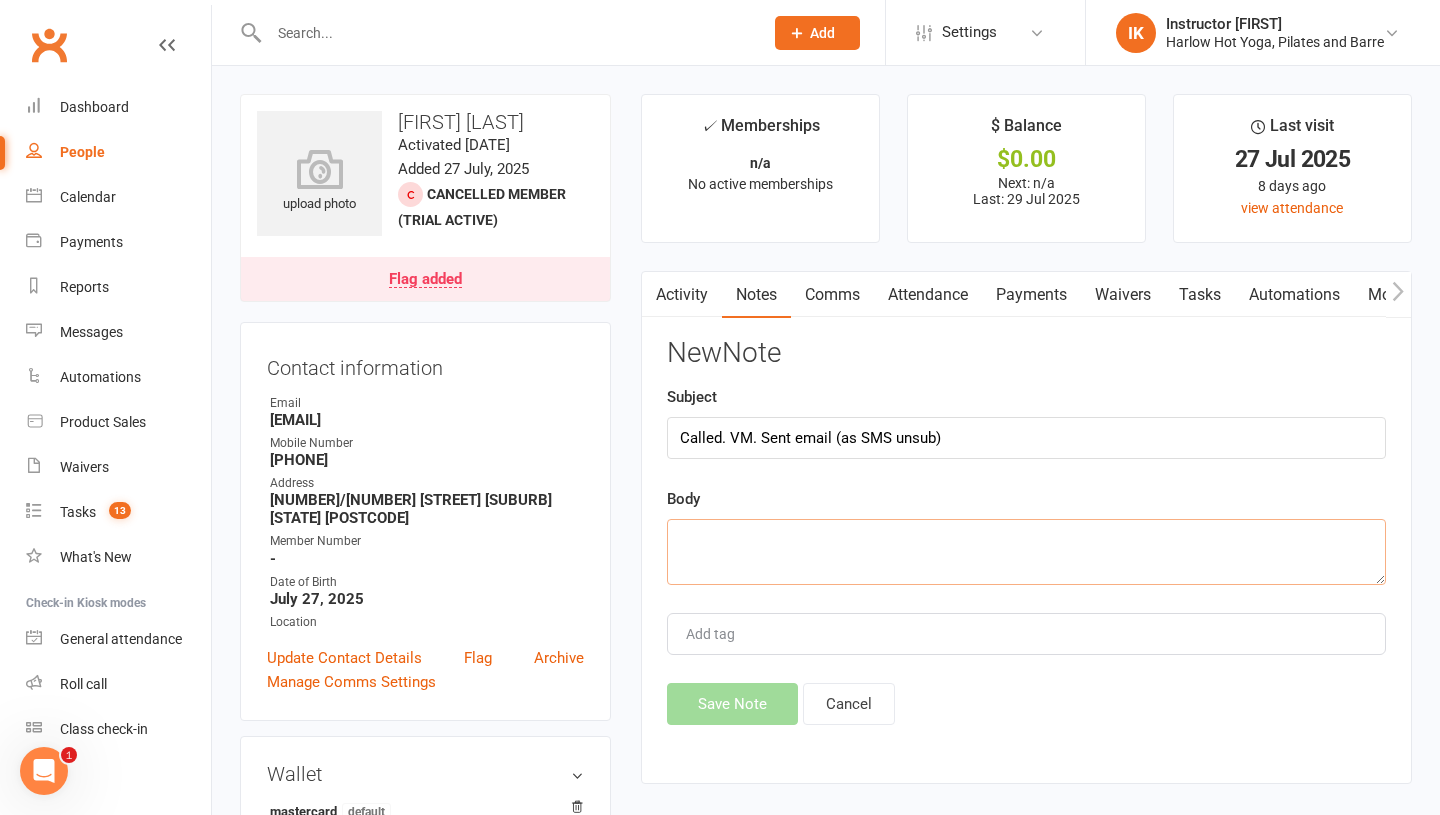 click at bounding box center [1026, 552] 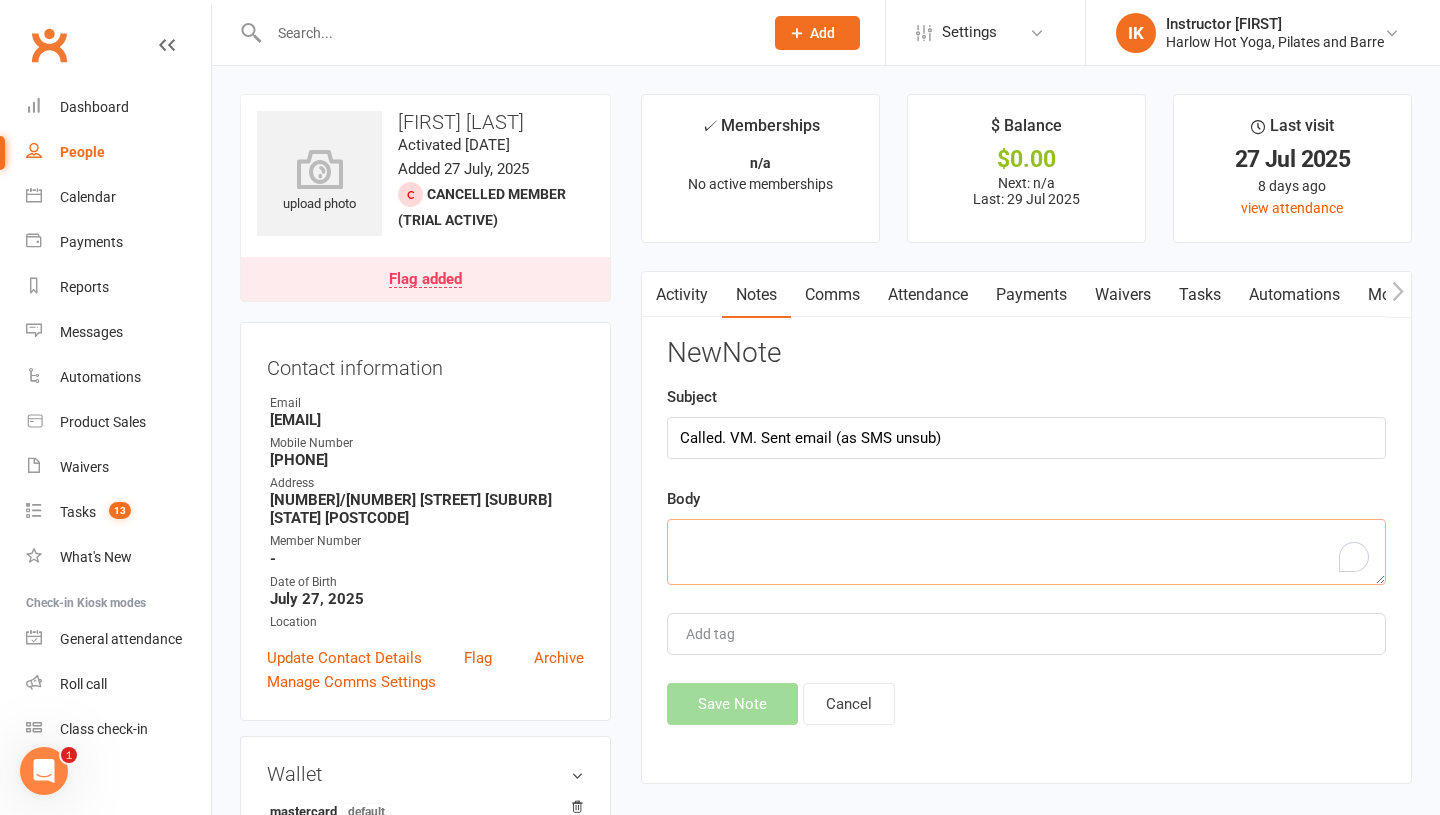 paste on "Called. VM. Sent email (as SMS unsub)" 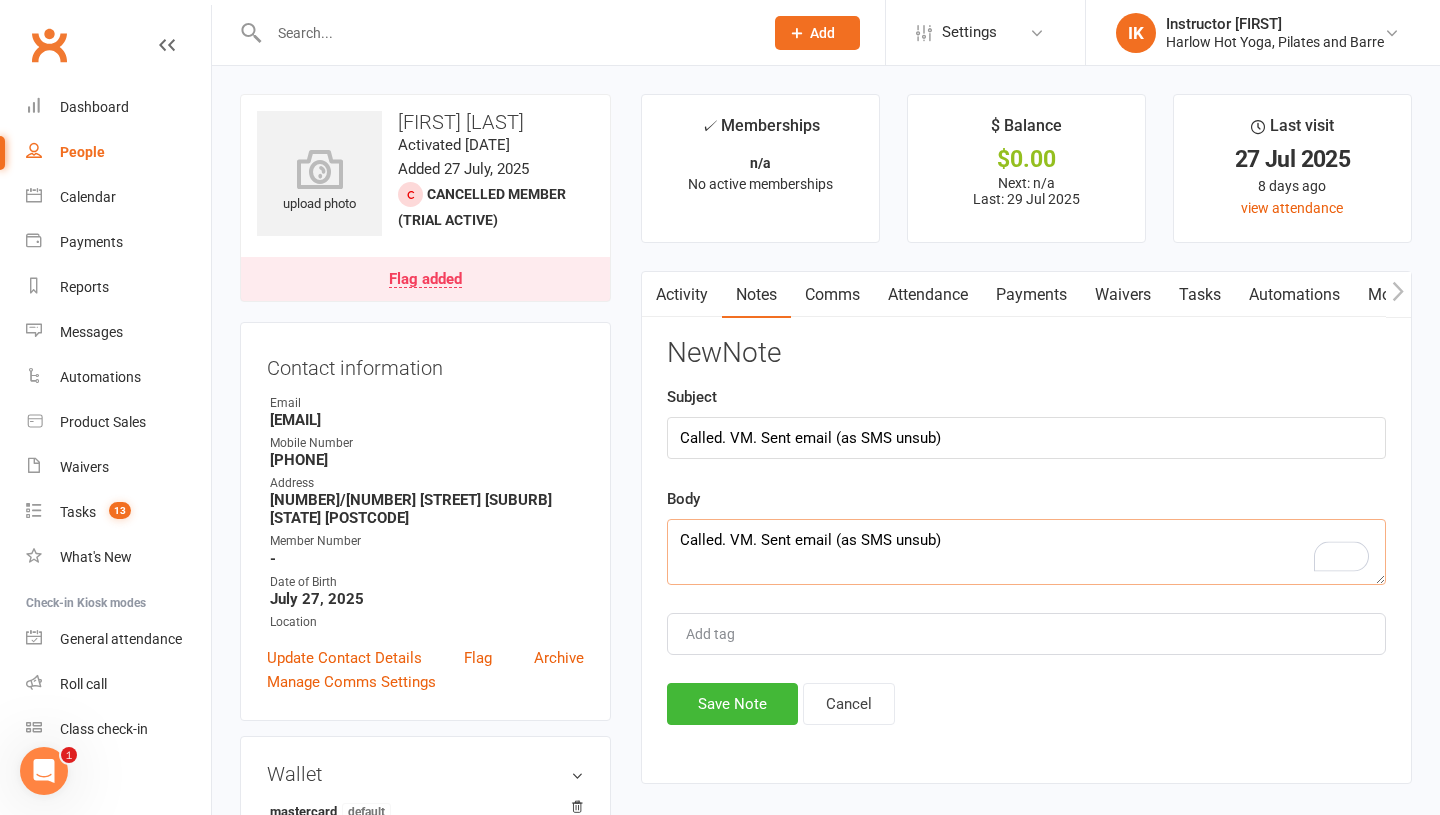 click on "Called. VM. Sent email (as SMS unsub)" at bounding box center [1026, 552] 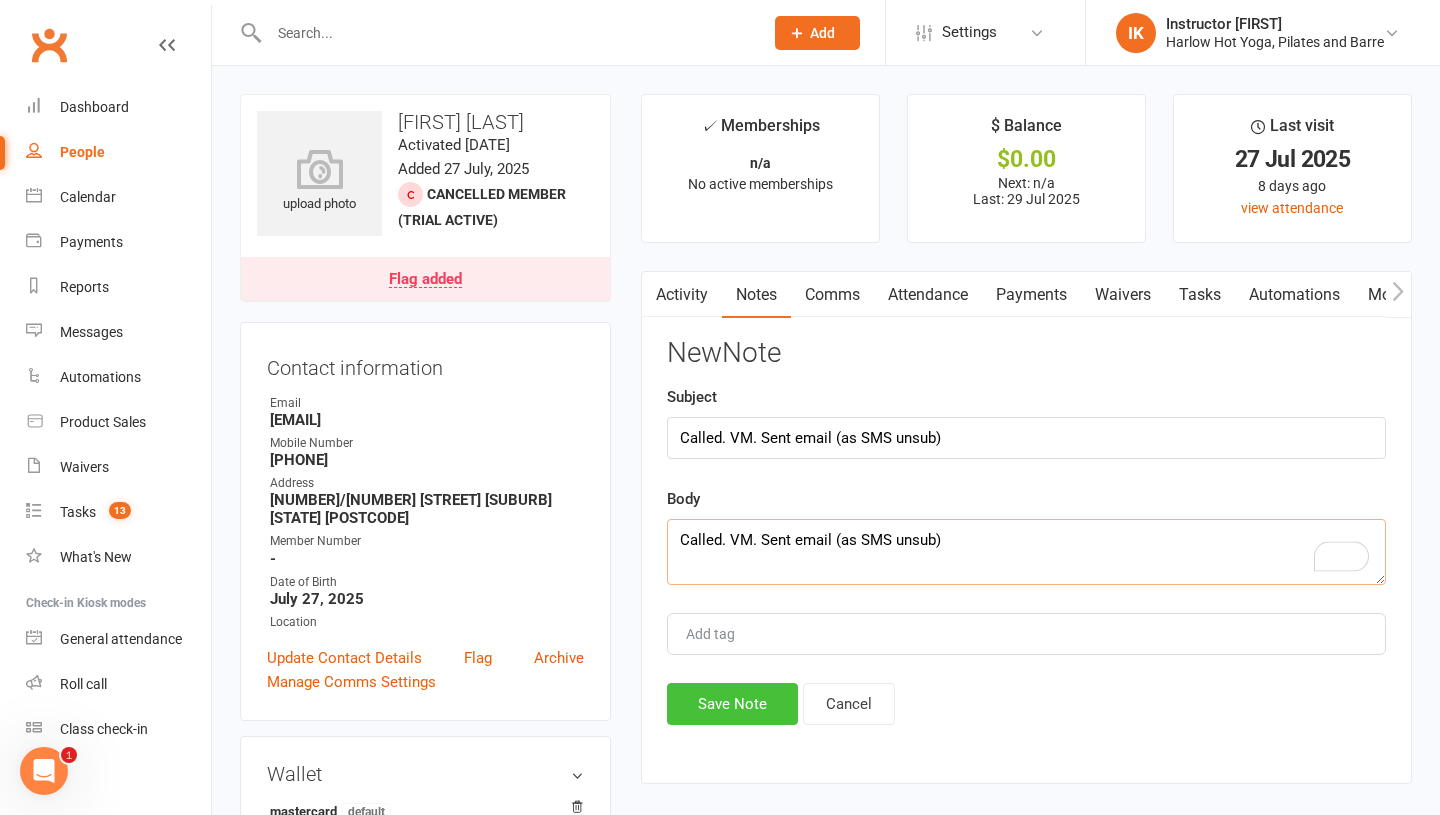 type on "Called. VM. Sent email (as SMS unsub)" 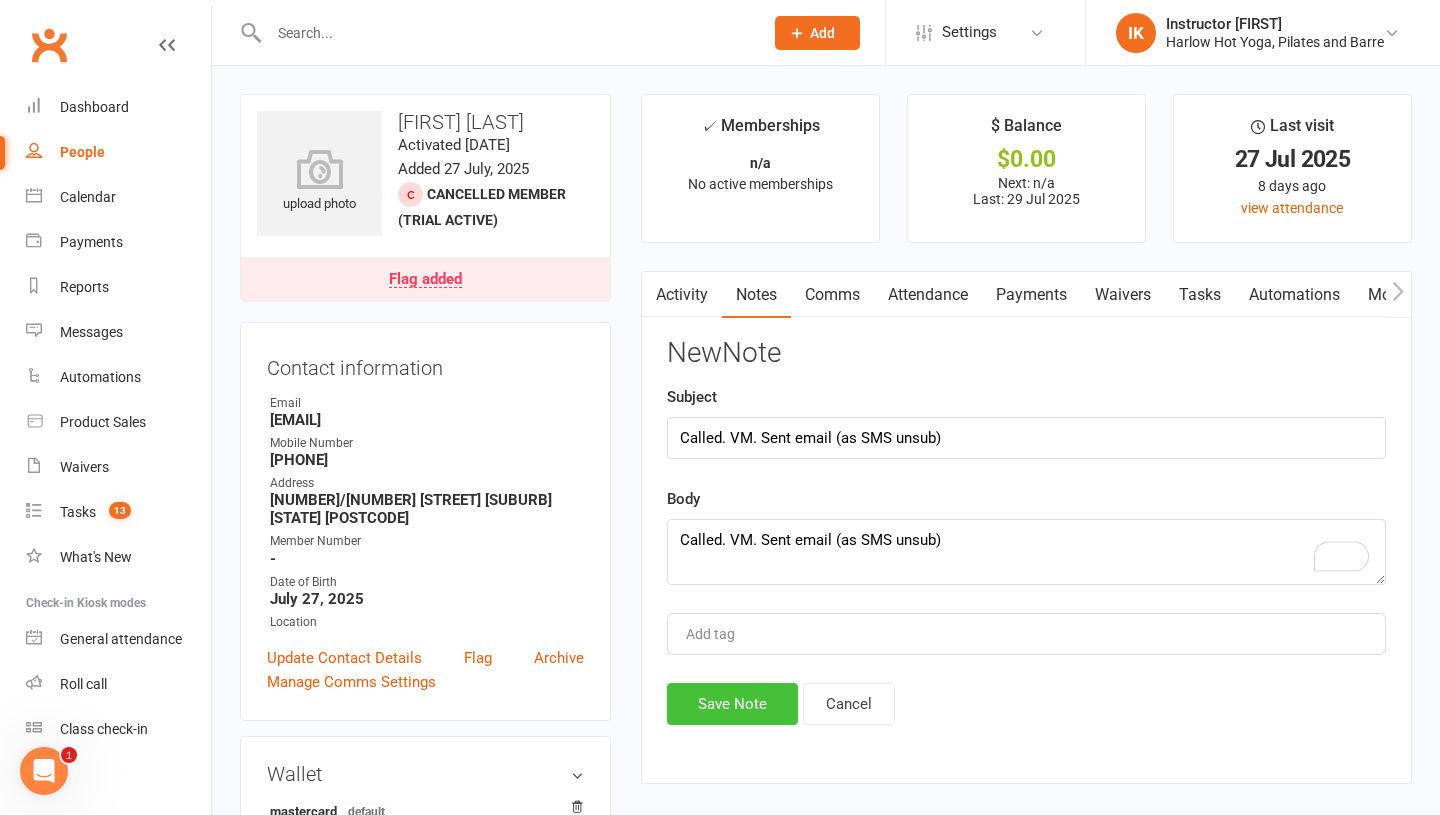 click on "Save Note" at bounding box center [732, 704] 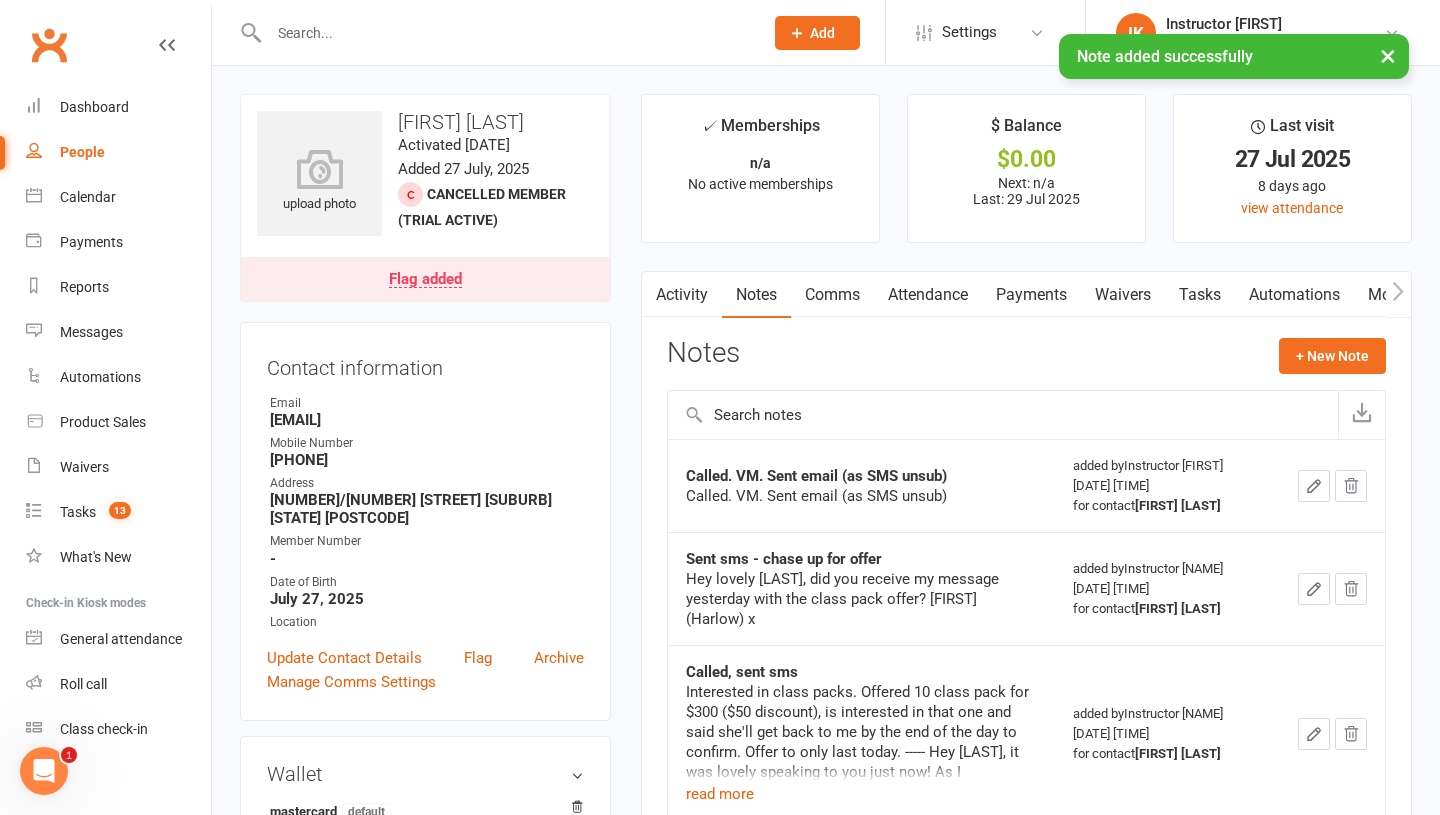 click on "Tasks" at bounding box center [1200, 295] 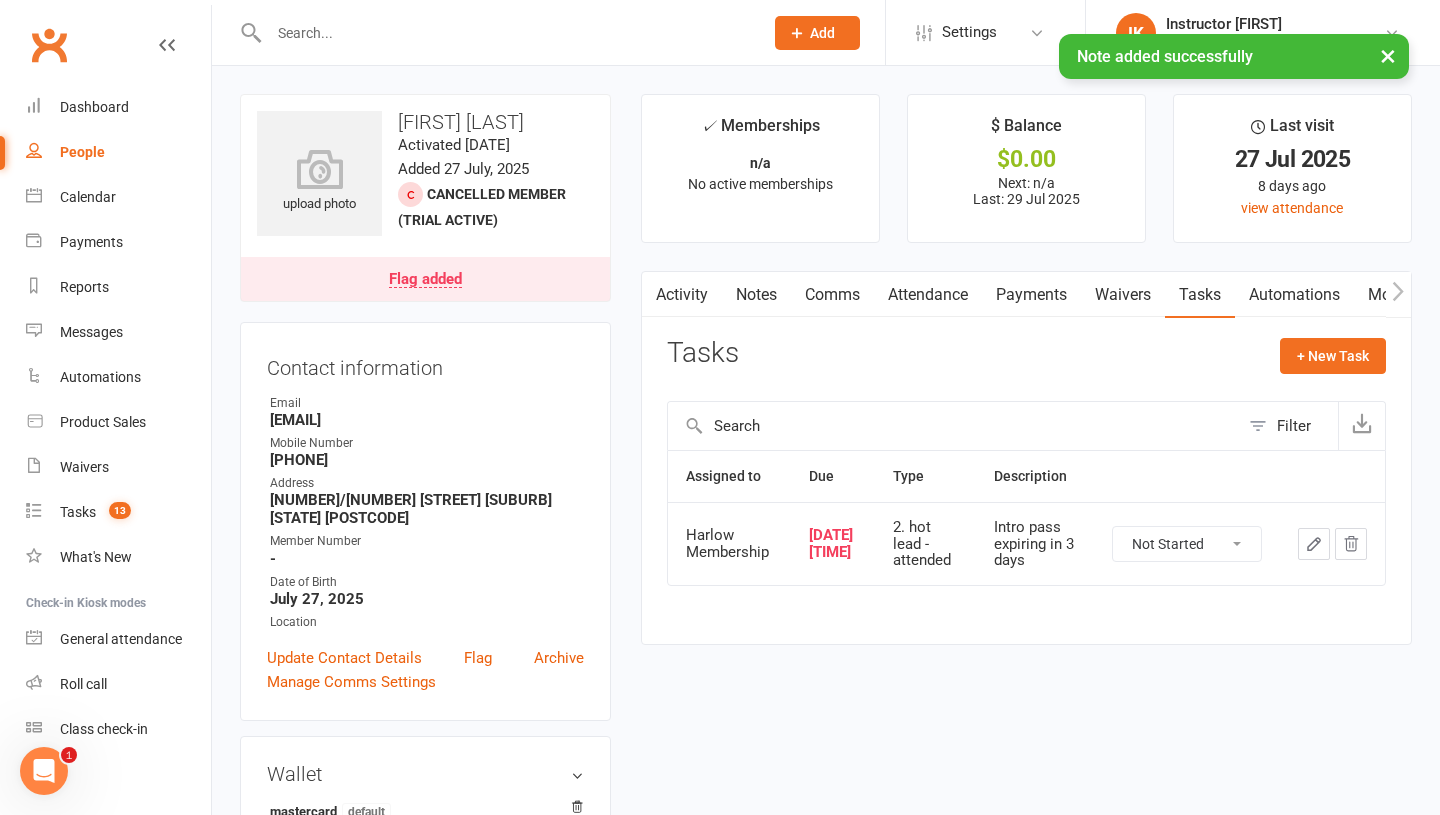 click on "Not Started In Progress Waiting Complete" at bounding box center (1187, 544) 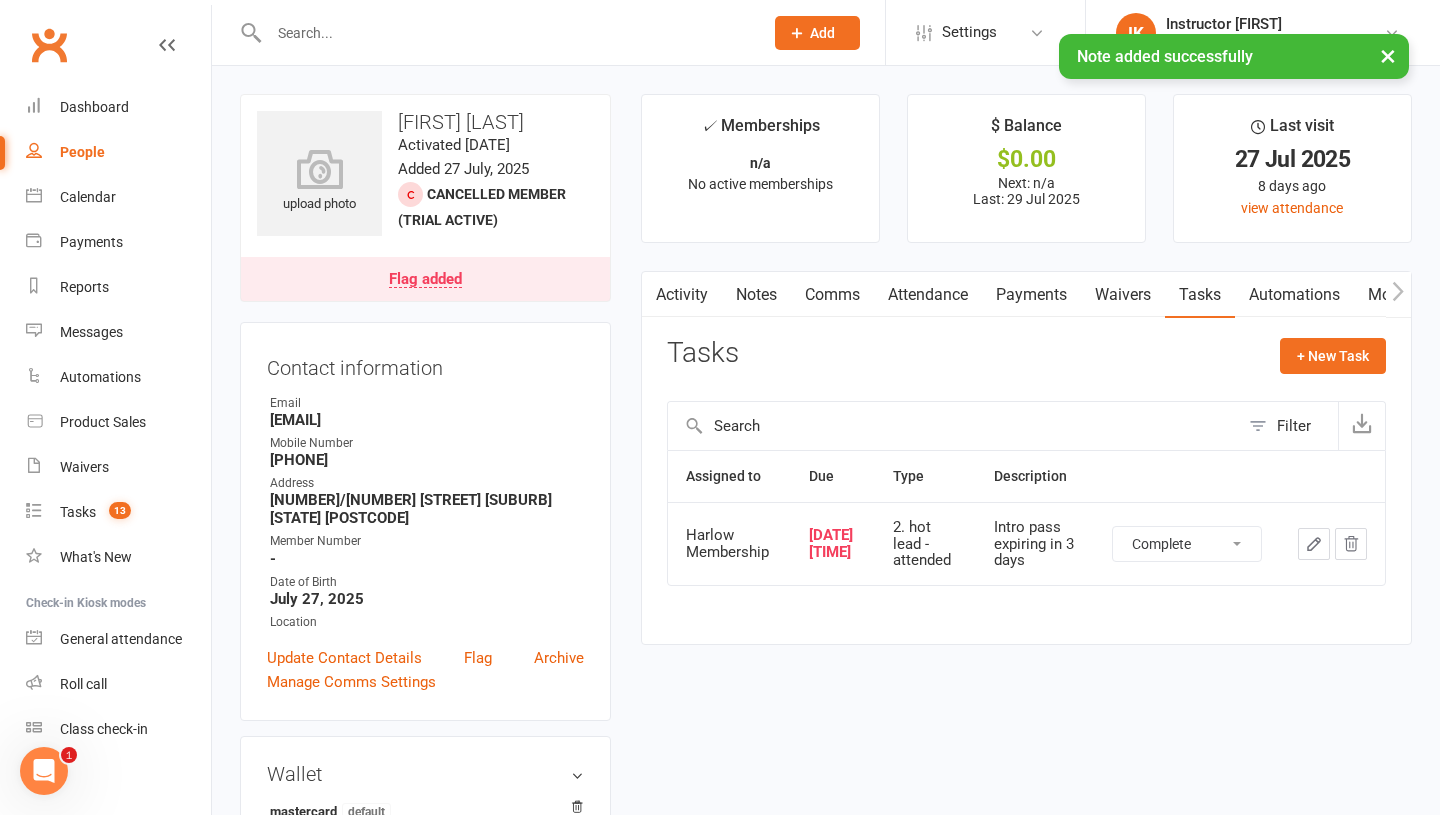 select on "unstarted" 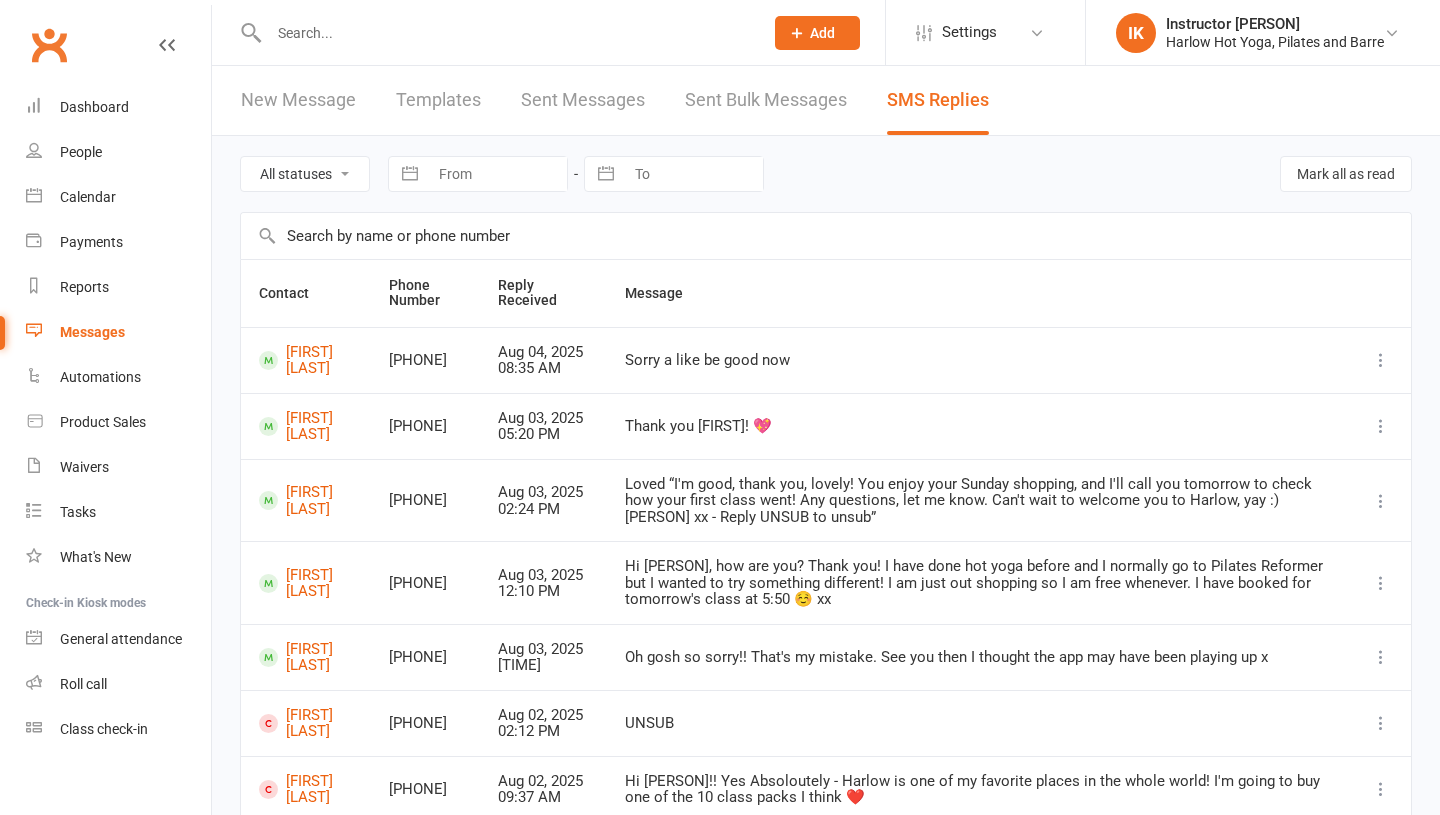 scroll, scrollTop: 0, scrollLeft: 0, axis: both 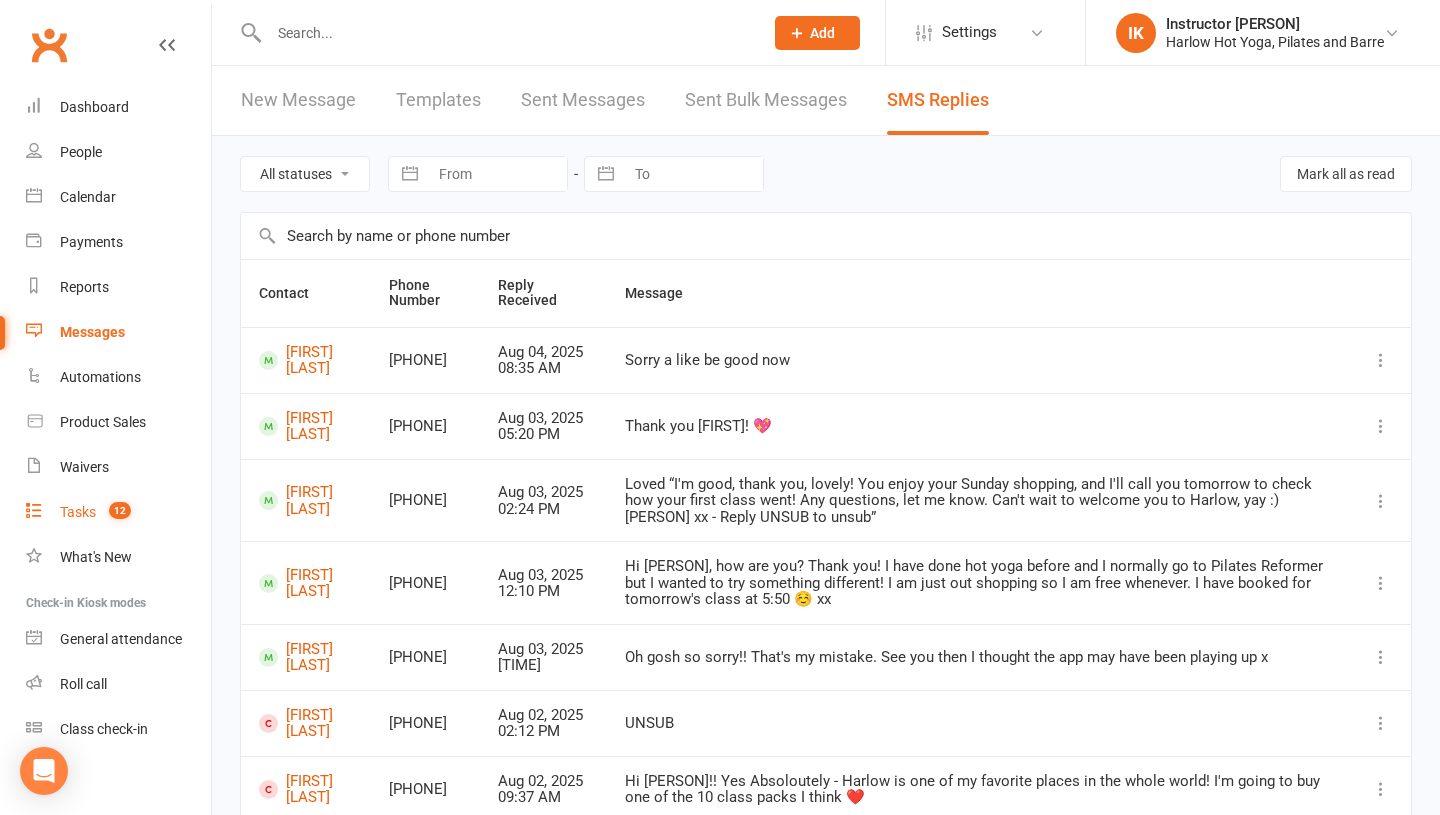 click on "12" at bounding box center (120, 510) 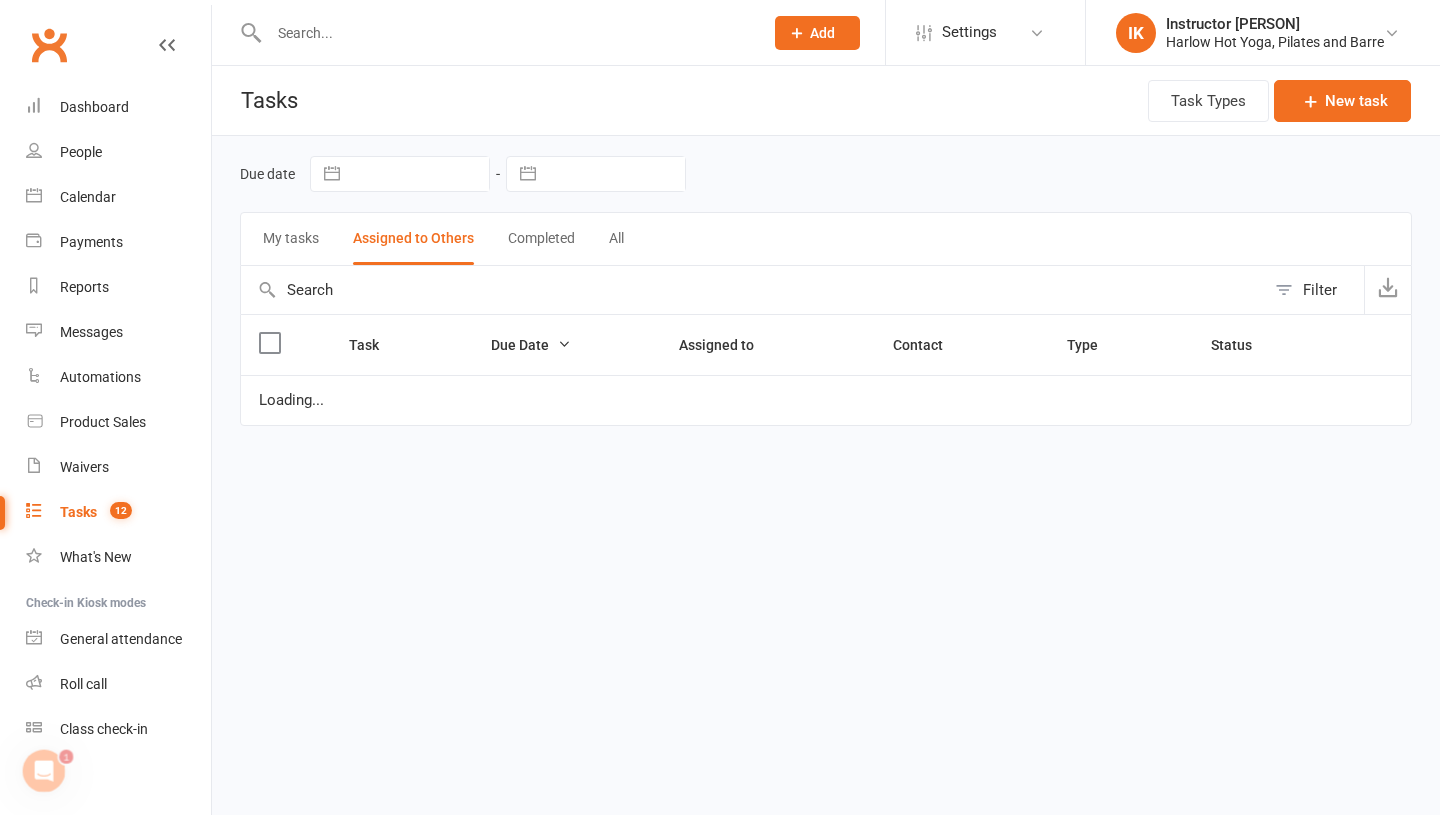scroll, scrollTop: 0, scrollLeft: 0, axis: both 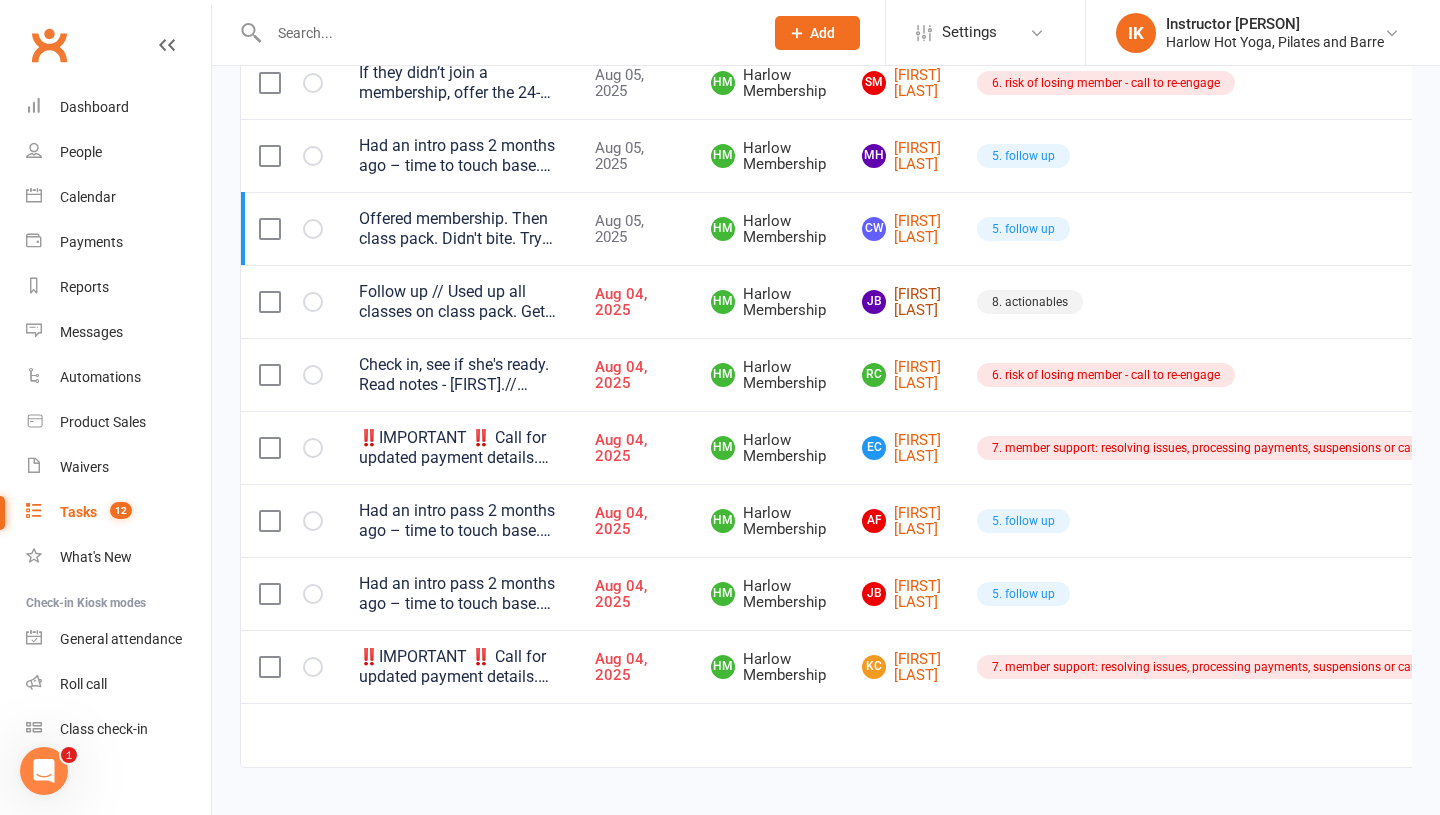 click on "JB Jennifer Braithwaite" at bounding box center (901, 302) 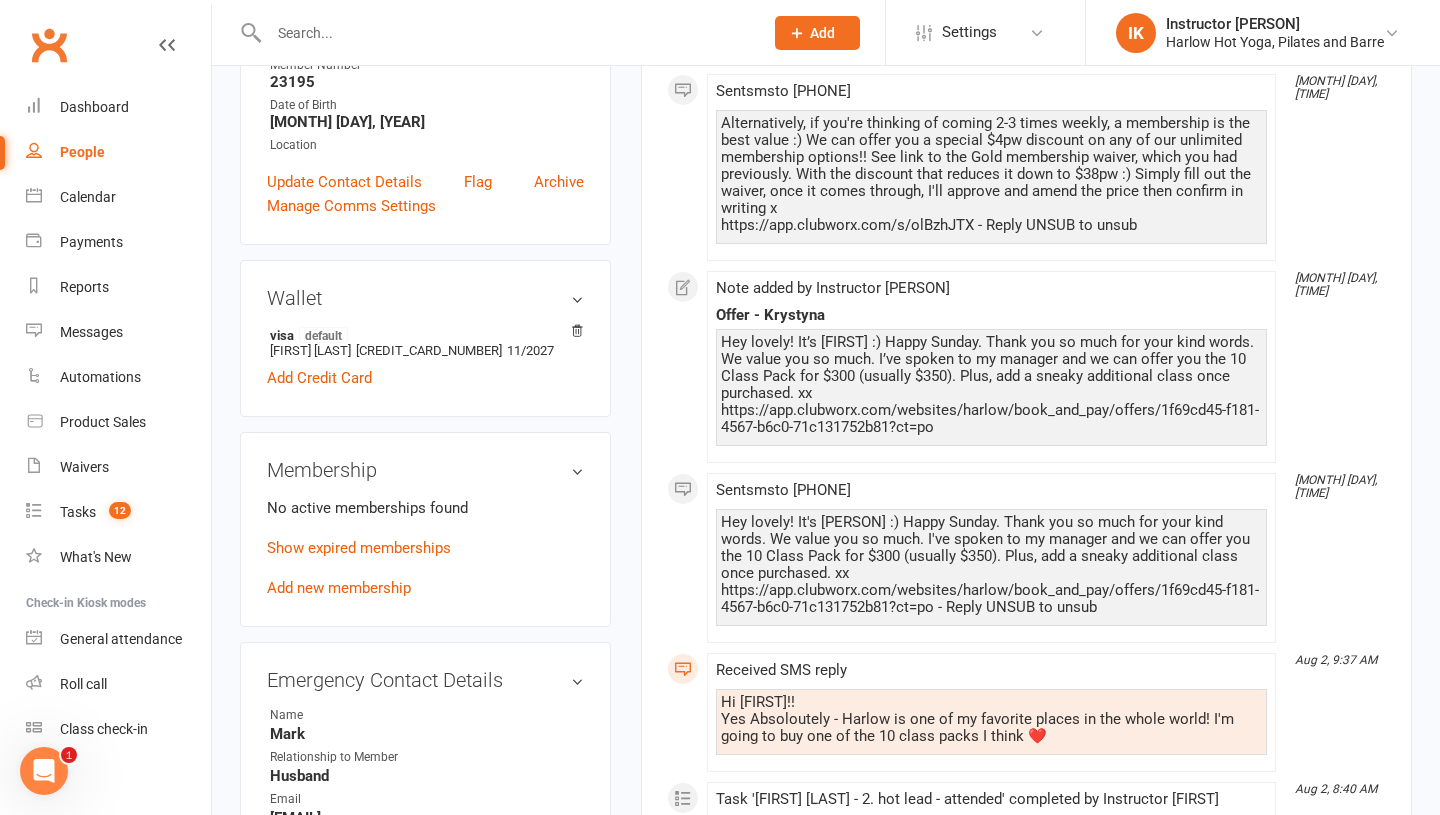 scroll, scrollTop: 0, scrollLeft: 0, axis: both 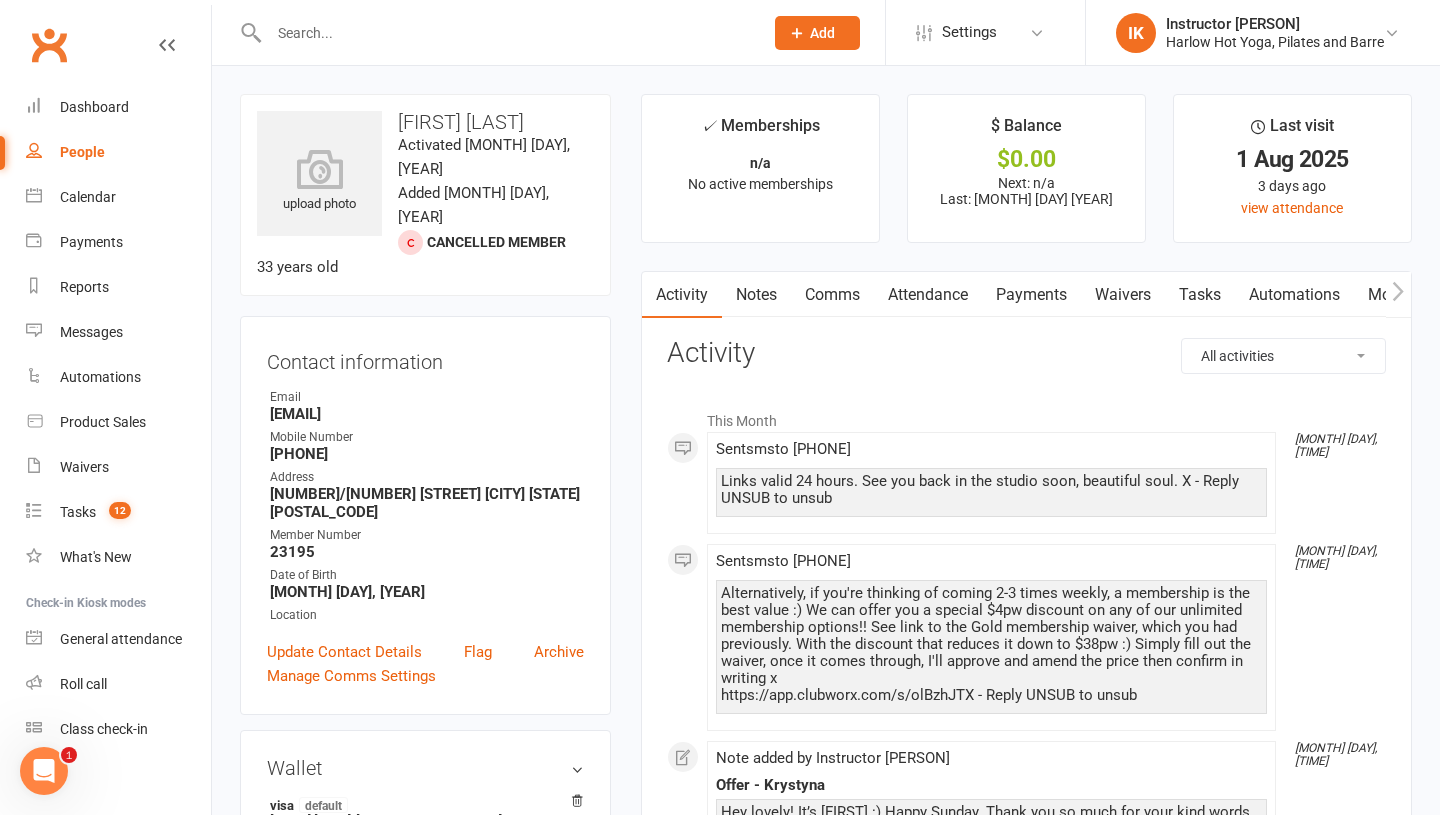 click on "Notes" at bounding box center (756, 295) 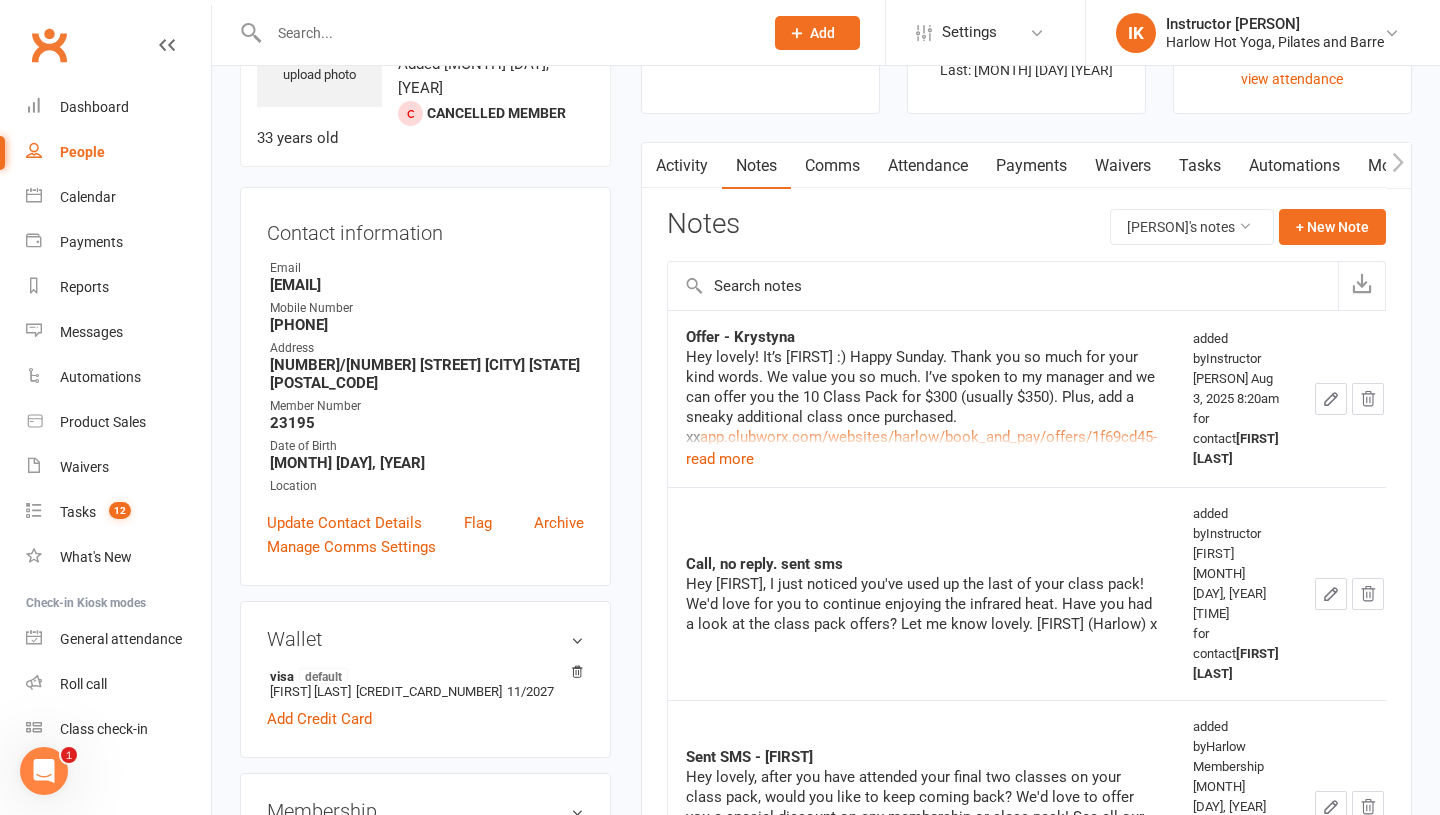 scroll, scrollTop: 183, scrollLeft: 0, axis: vertical 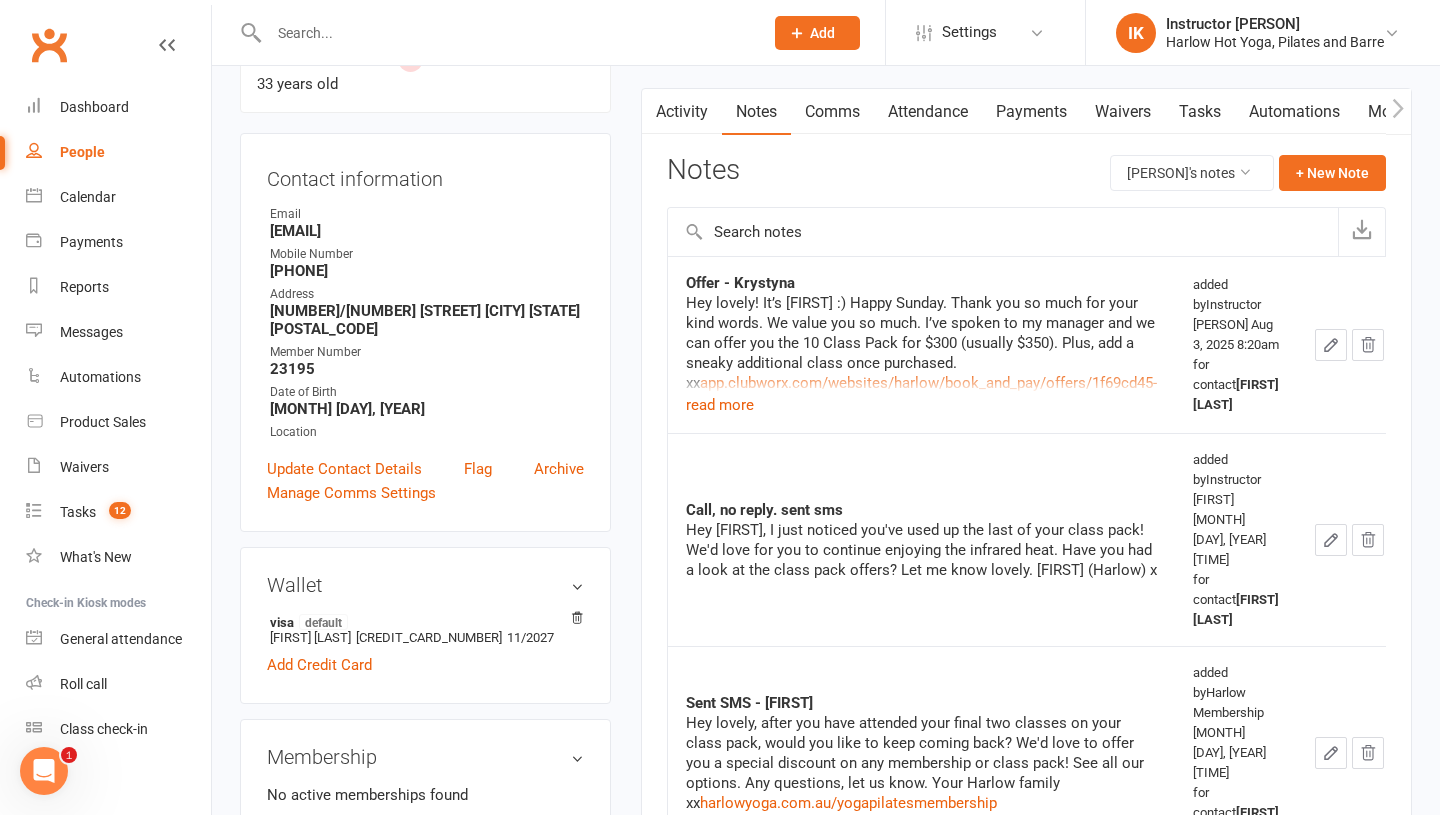 click at bounding box center [654, 111] 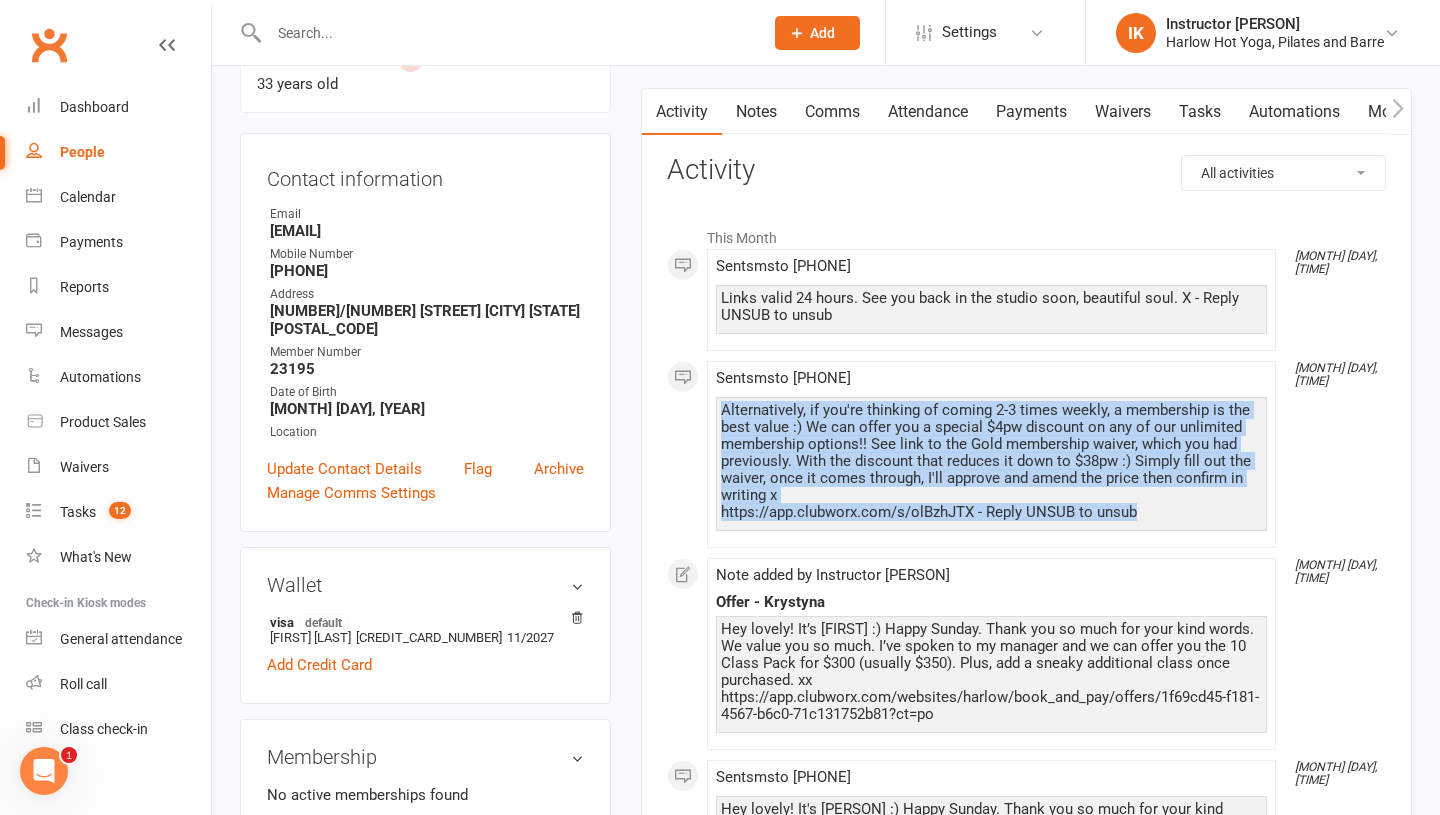 drag, startPoint x: 722, startPoint y: 411, endPoint x: 1230, endPoint y: 531, distance: 521.98083 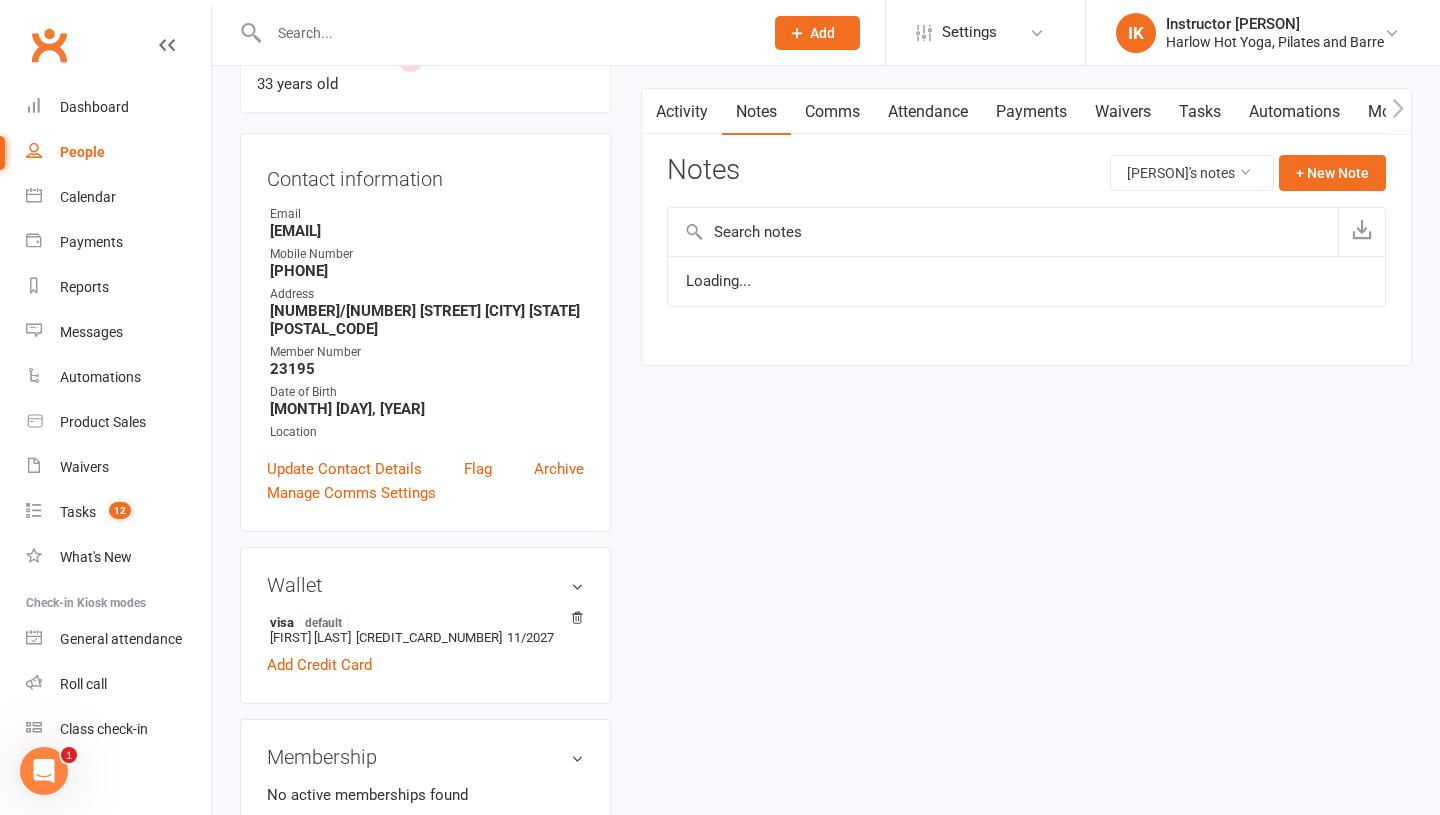 scroll, scrollTop: 0, scrollLeft: 0, axis: both 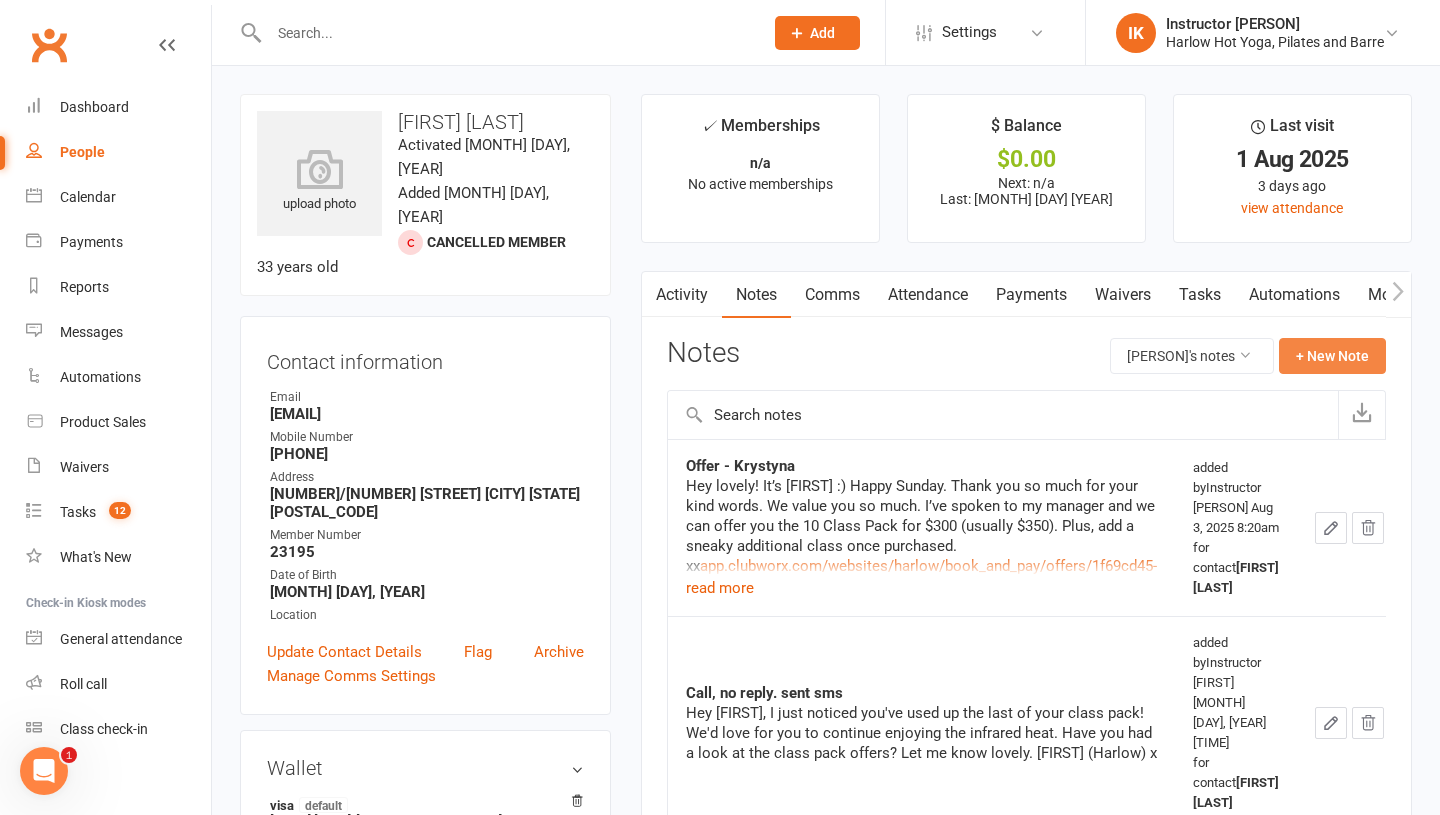 click on "+ New Note" at bounding box center (1332, 356) 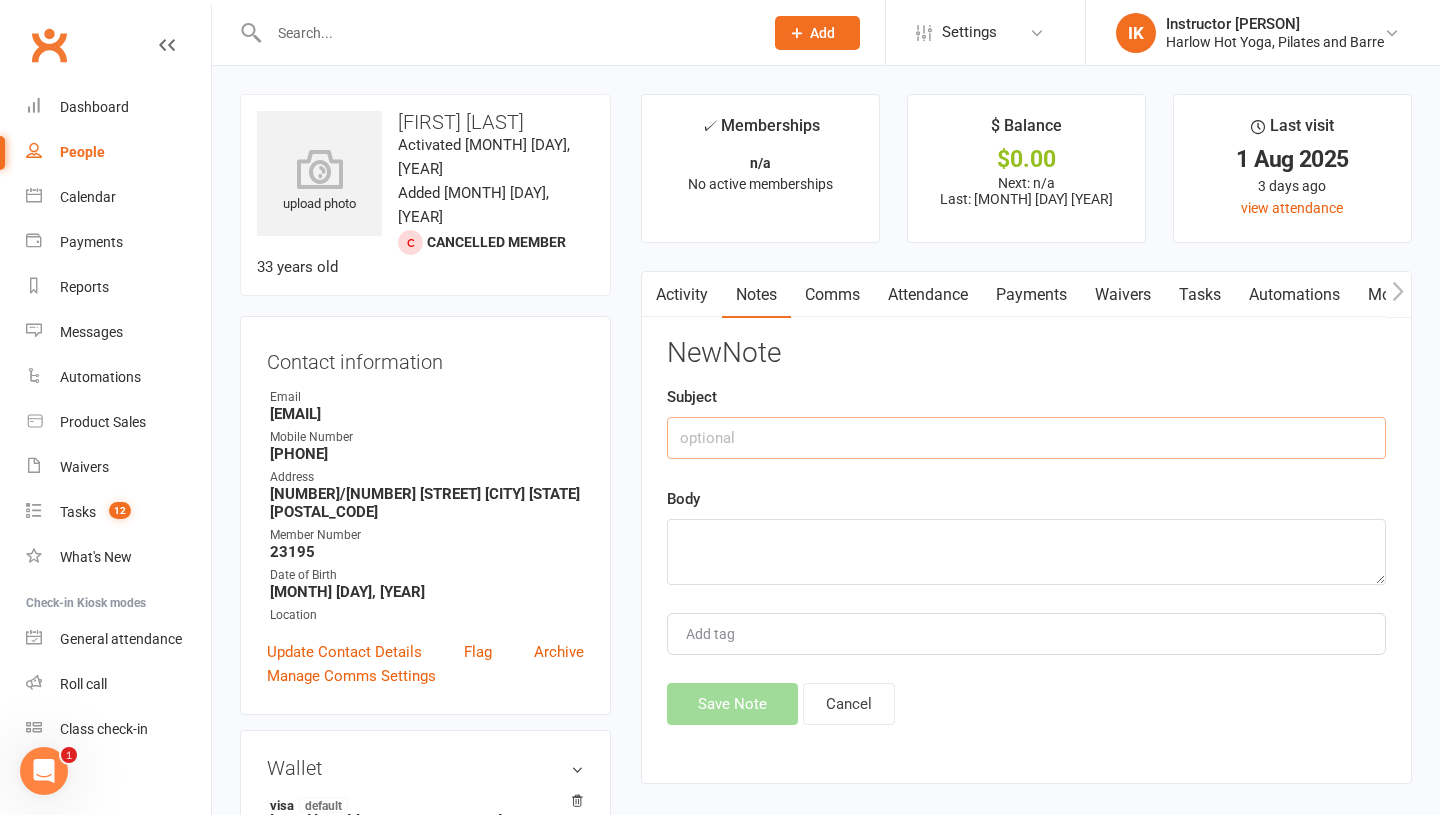 click at bounding box center [1026, 438] 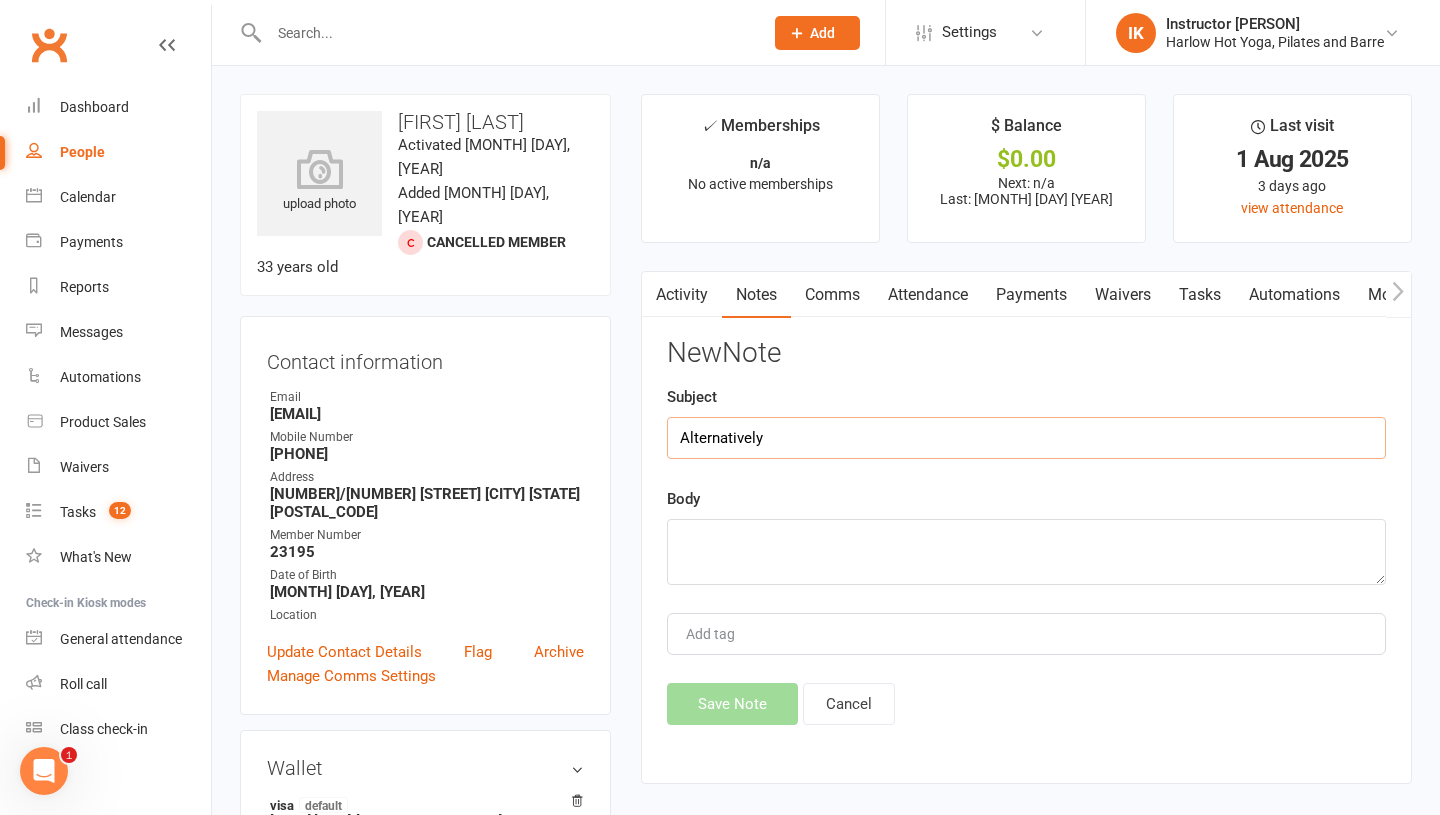 type on "Alternatively" 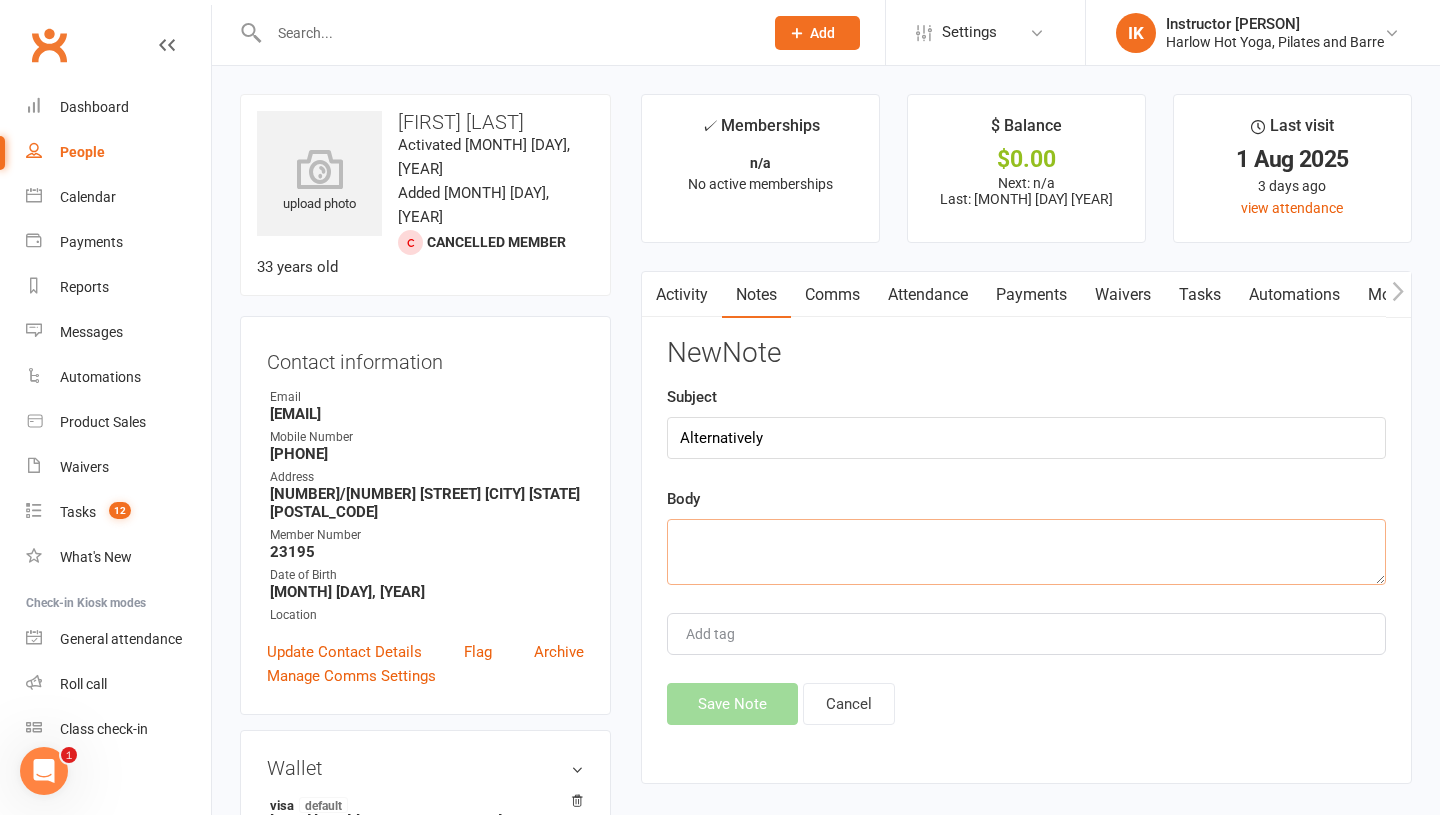 click at bounding box center (1026, 552) 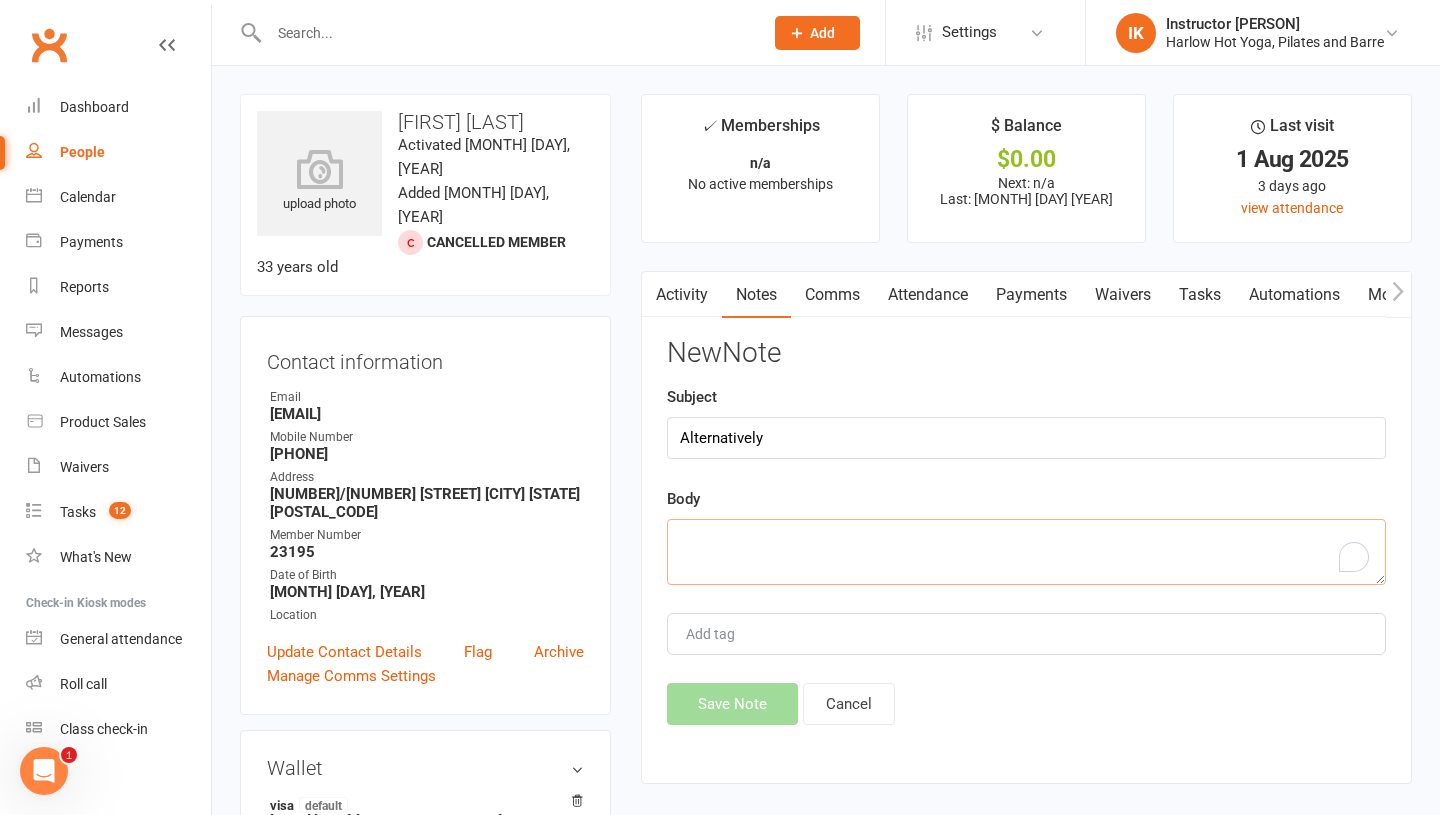 click at bounding box center [1026, 552] 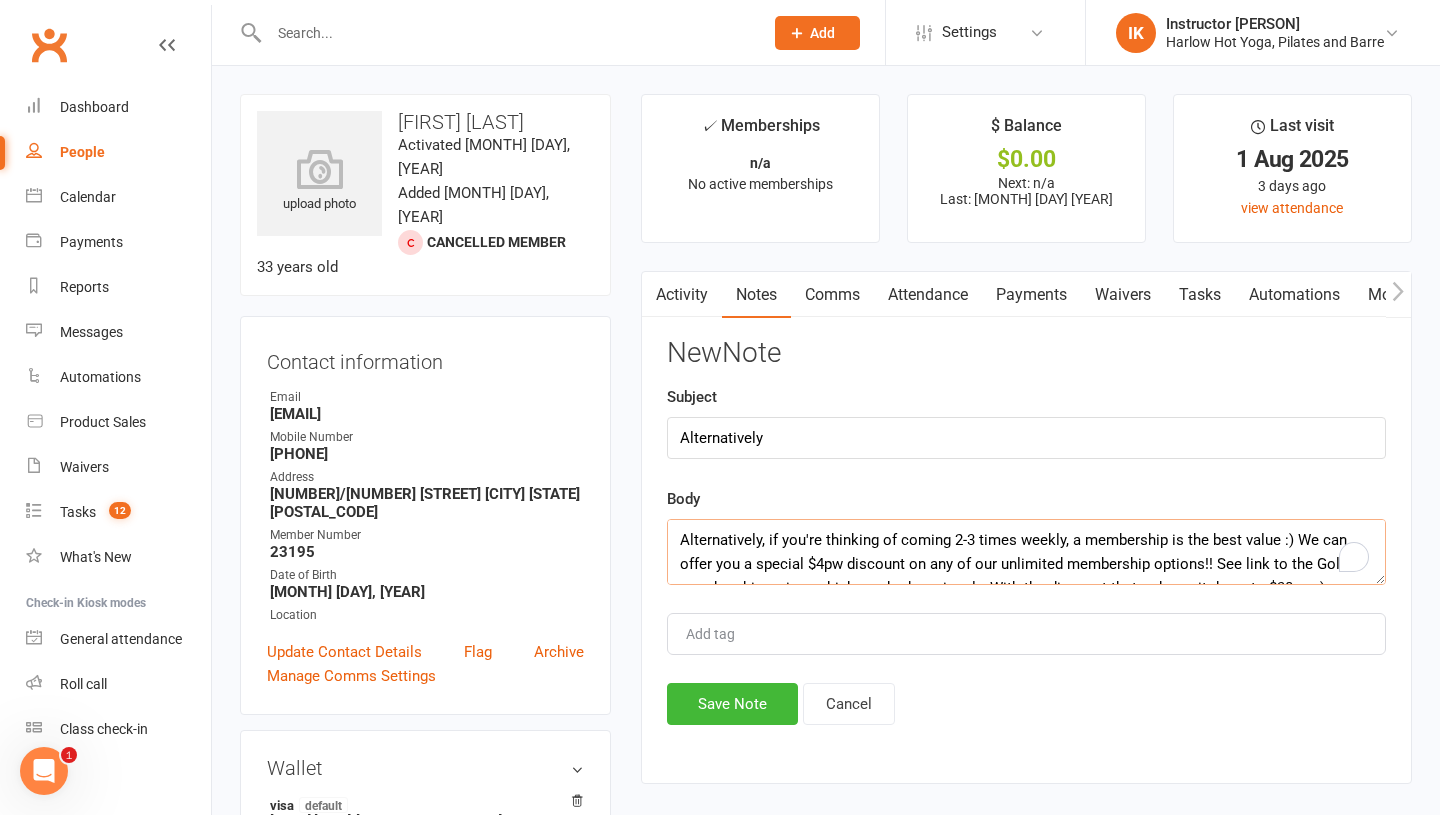 scroll, scrollTop: 61, scrollLeft: 0, axis: vertical 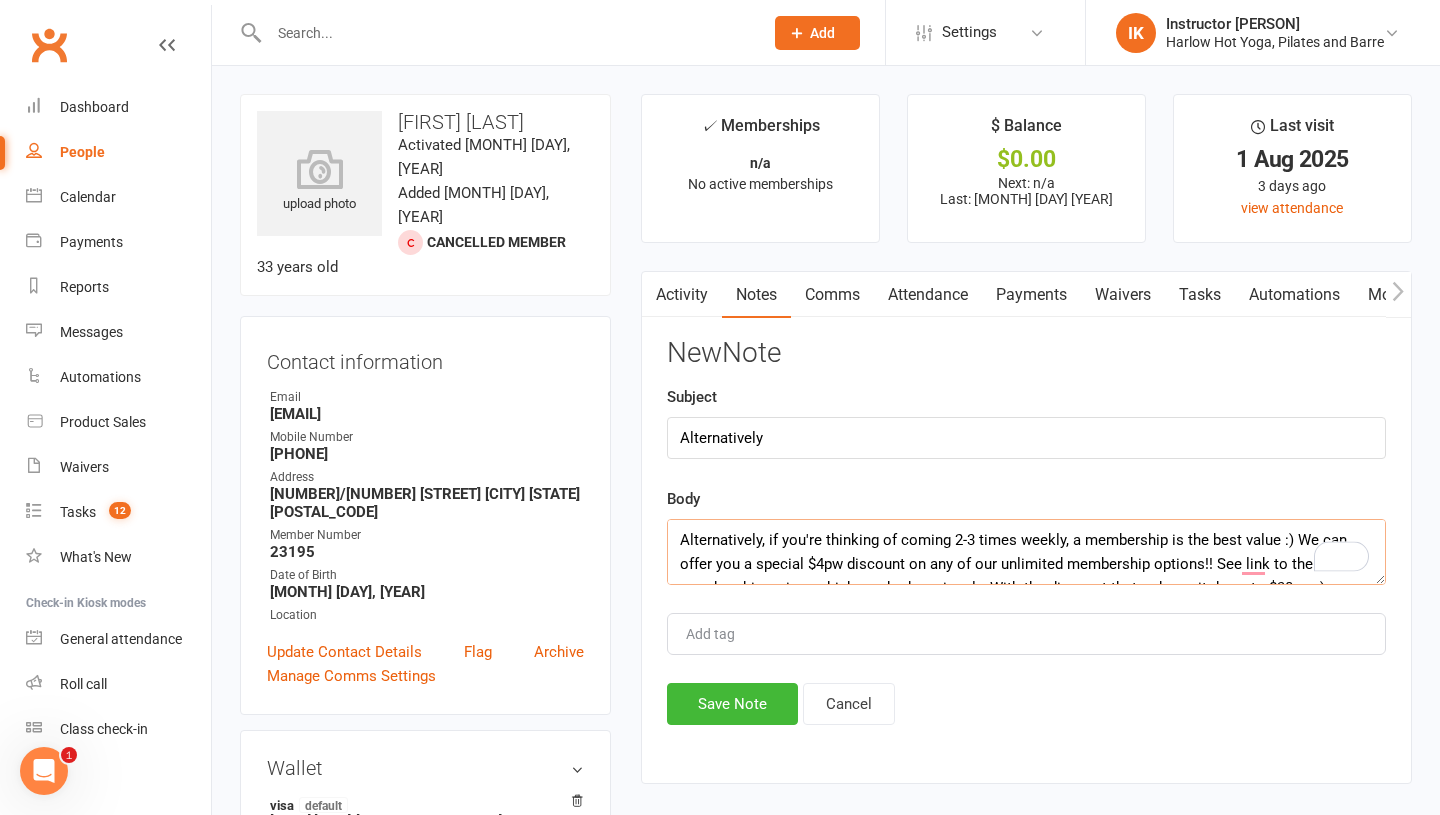 type on "Alternatively, if you're thinking of coming 2-3 times weekly, a membership is the best value :) We can offer you a special $4pw discount on any of our unlimited membership options!! See link to the Gold membership waiver, which you had previously. With the discount that reduces it down to $38pw :) Simply fill out the waiver, once it comes through, I'll approve and amend the price then confirm in writing x
https://app.clubworx.com/s/olBzhJTX - Reply UNSUB to unsub" 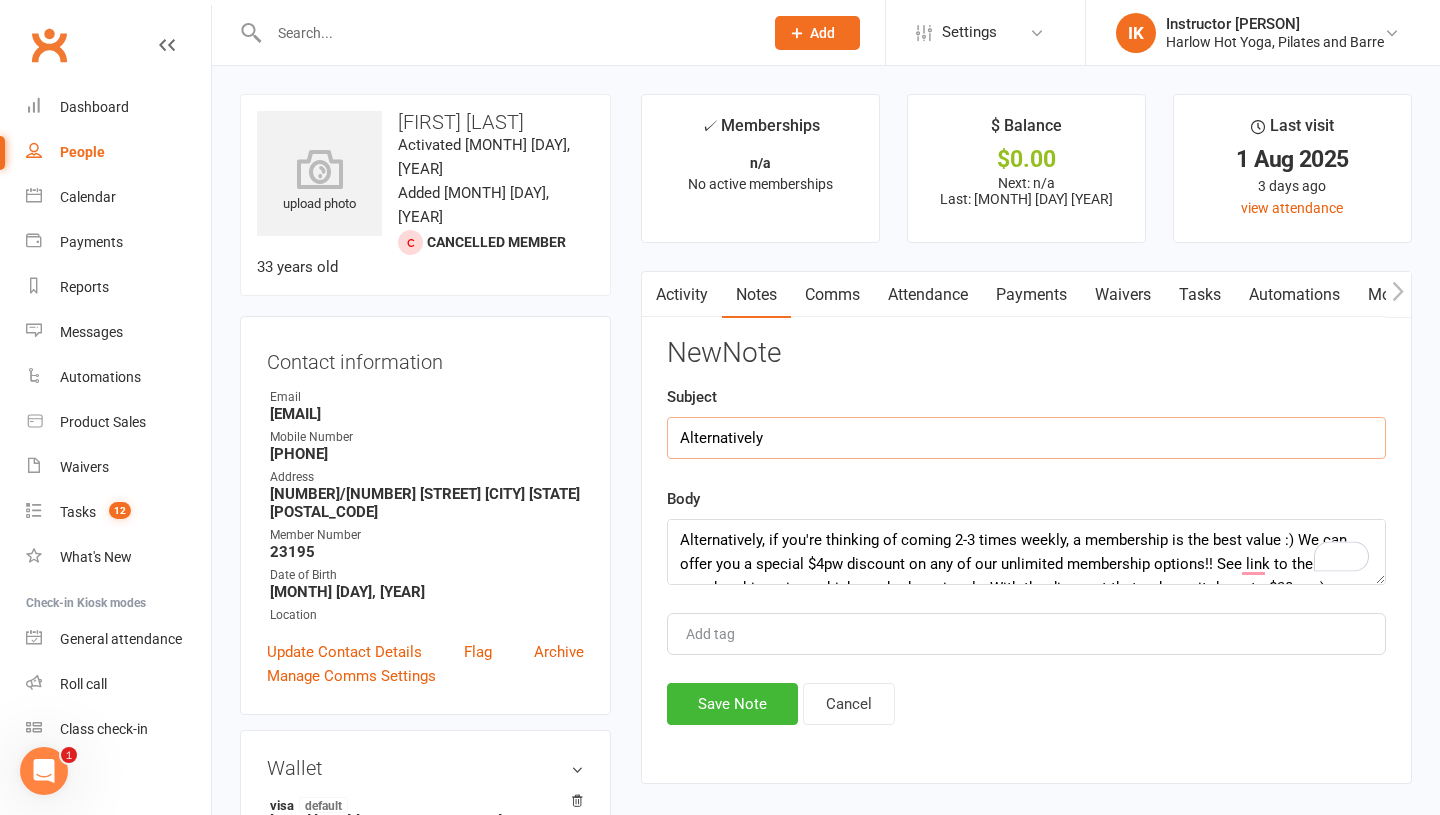 click on "Alternatively" at bounding box center (1026, 438) 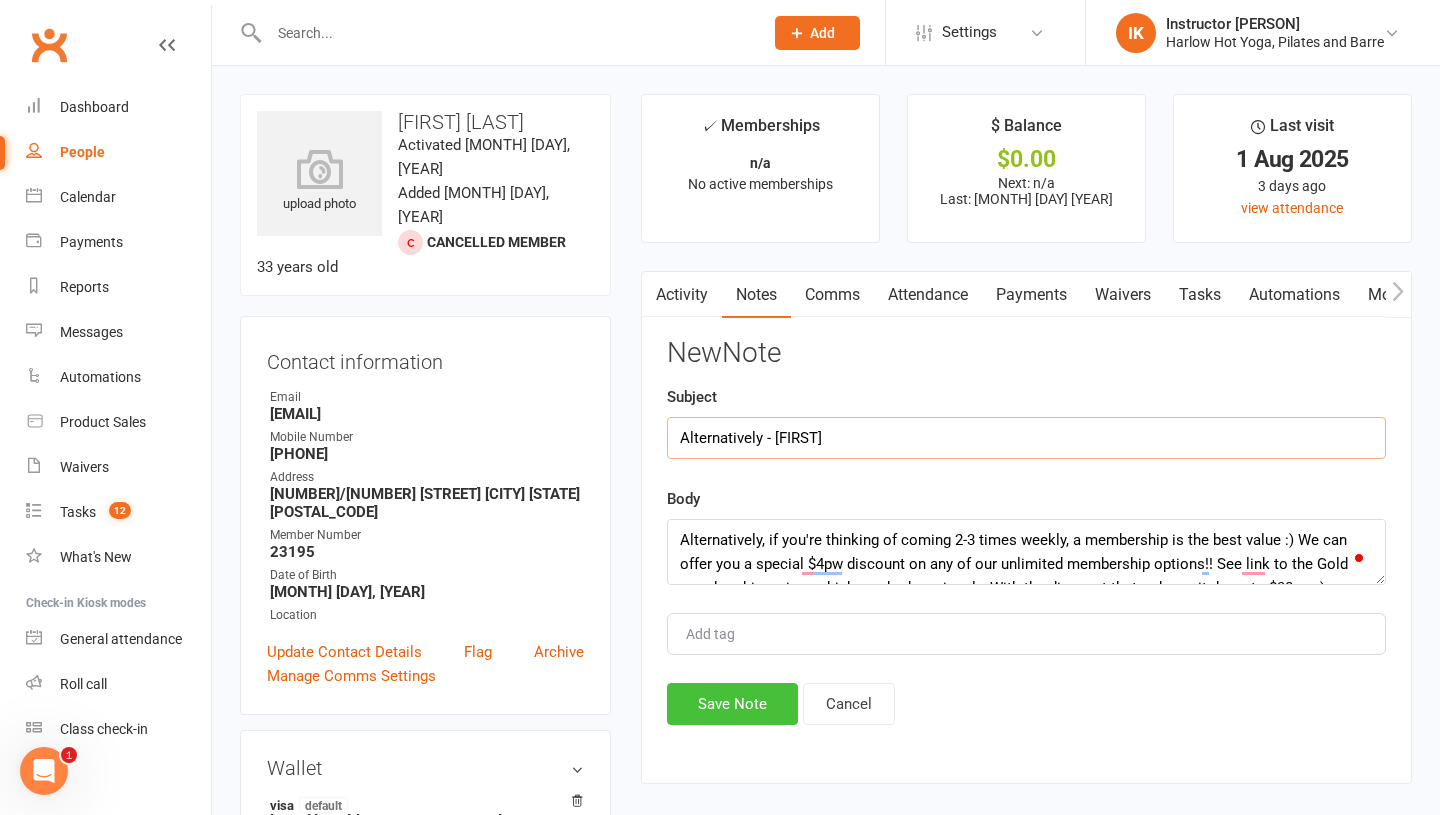 type on "Alternatively - Krystyna" 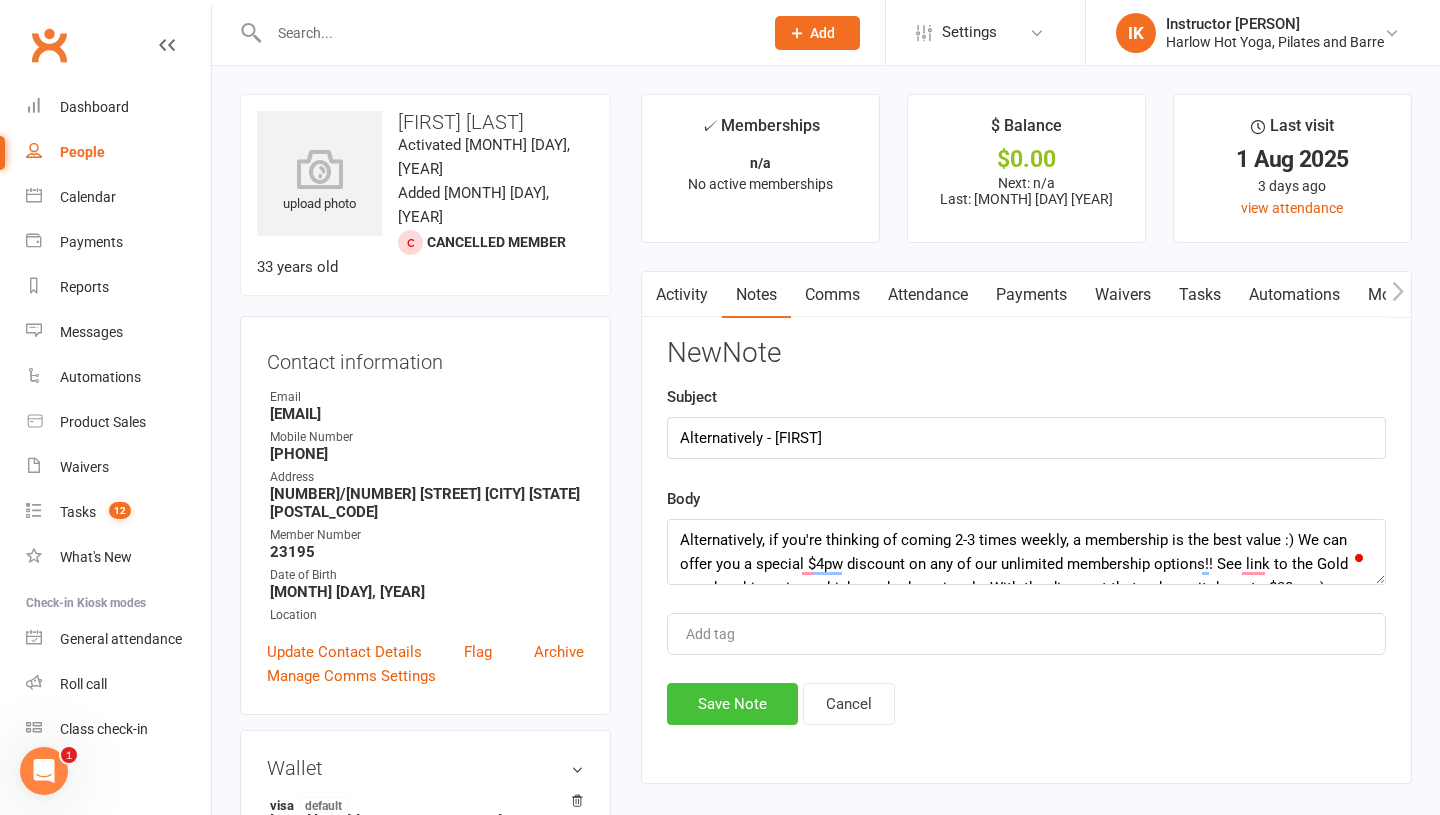 click on "Save Note" at bounding box center [732, 704] 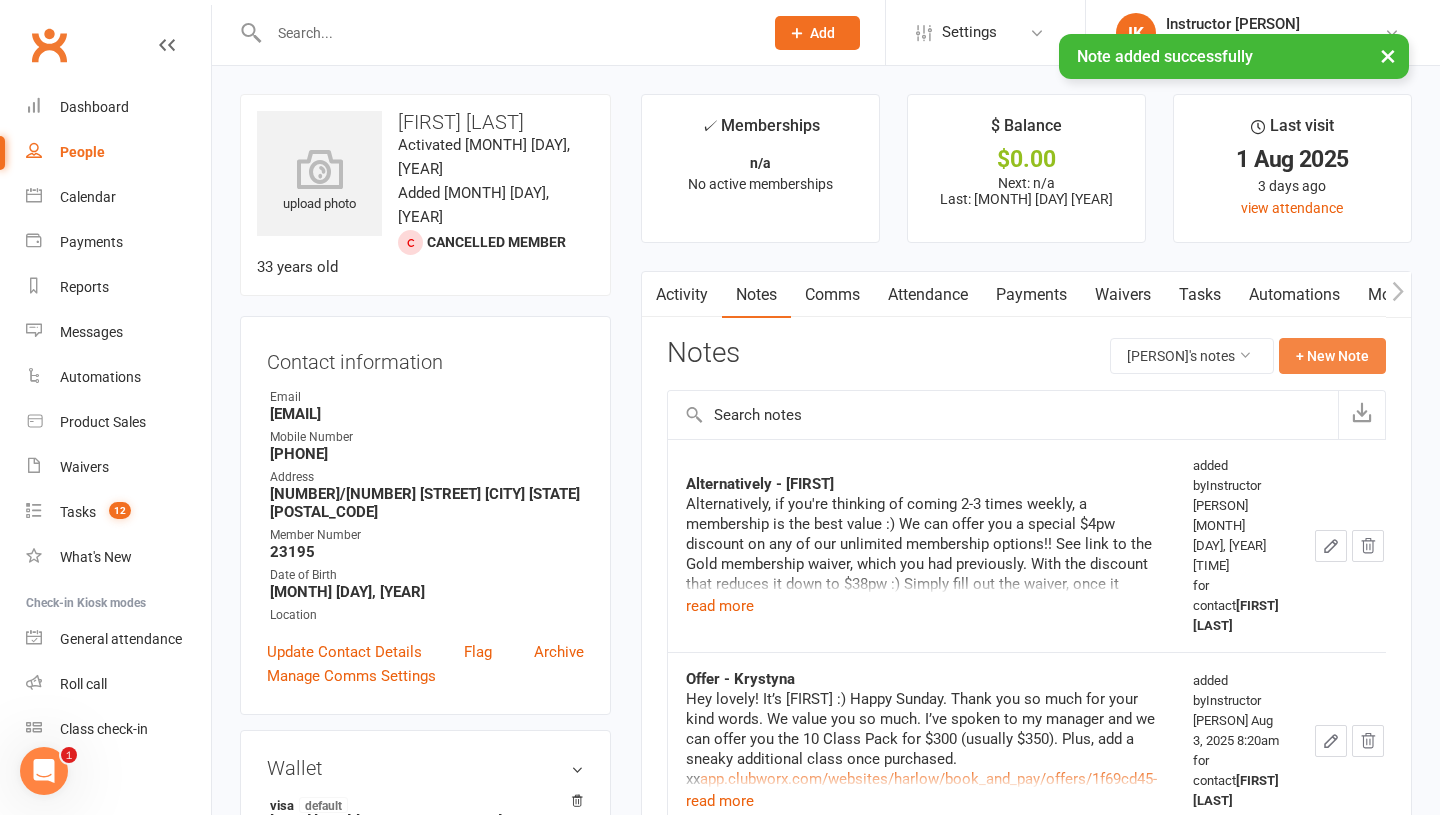 click on "+ New Note" at bounding box center (1332, 356) 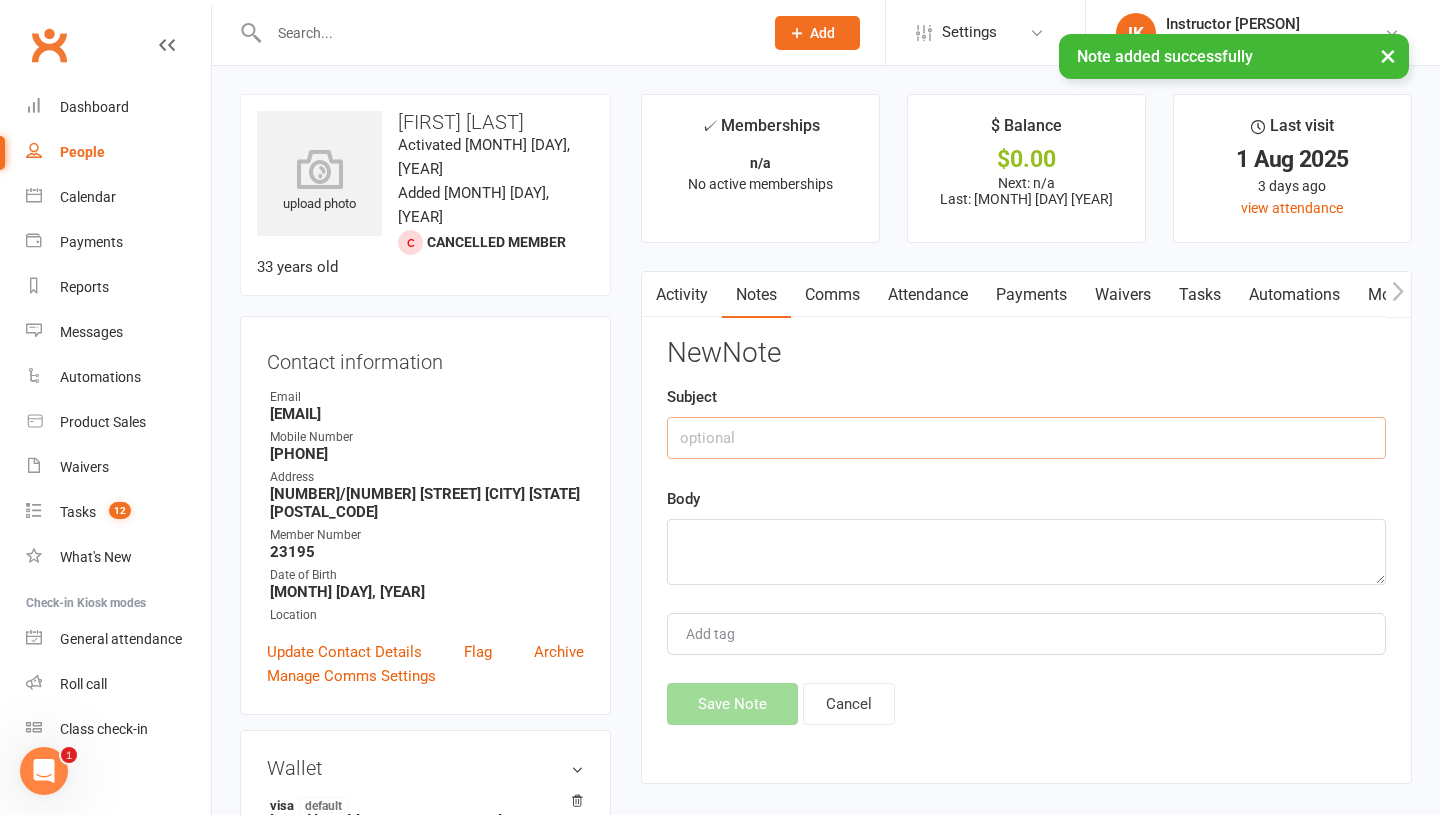 click at bounding box center (1026, 438) 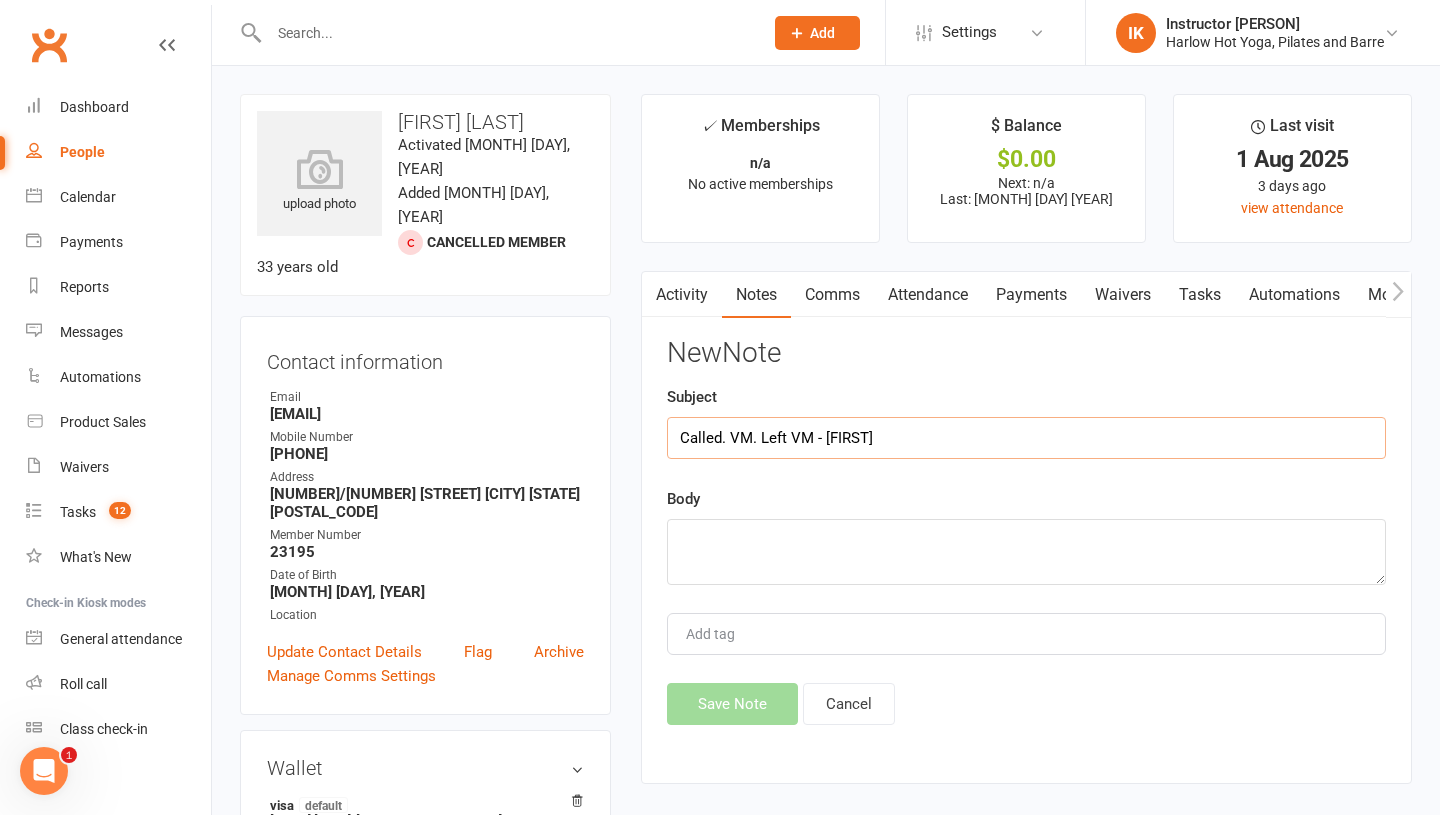 click on "Called. VM. Left VM - Krystyna" at bounding box center (1026, 438) 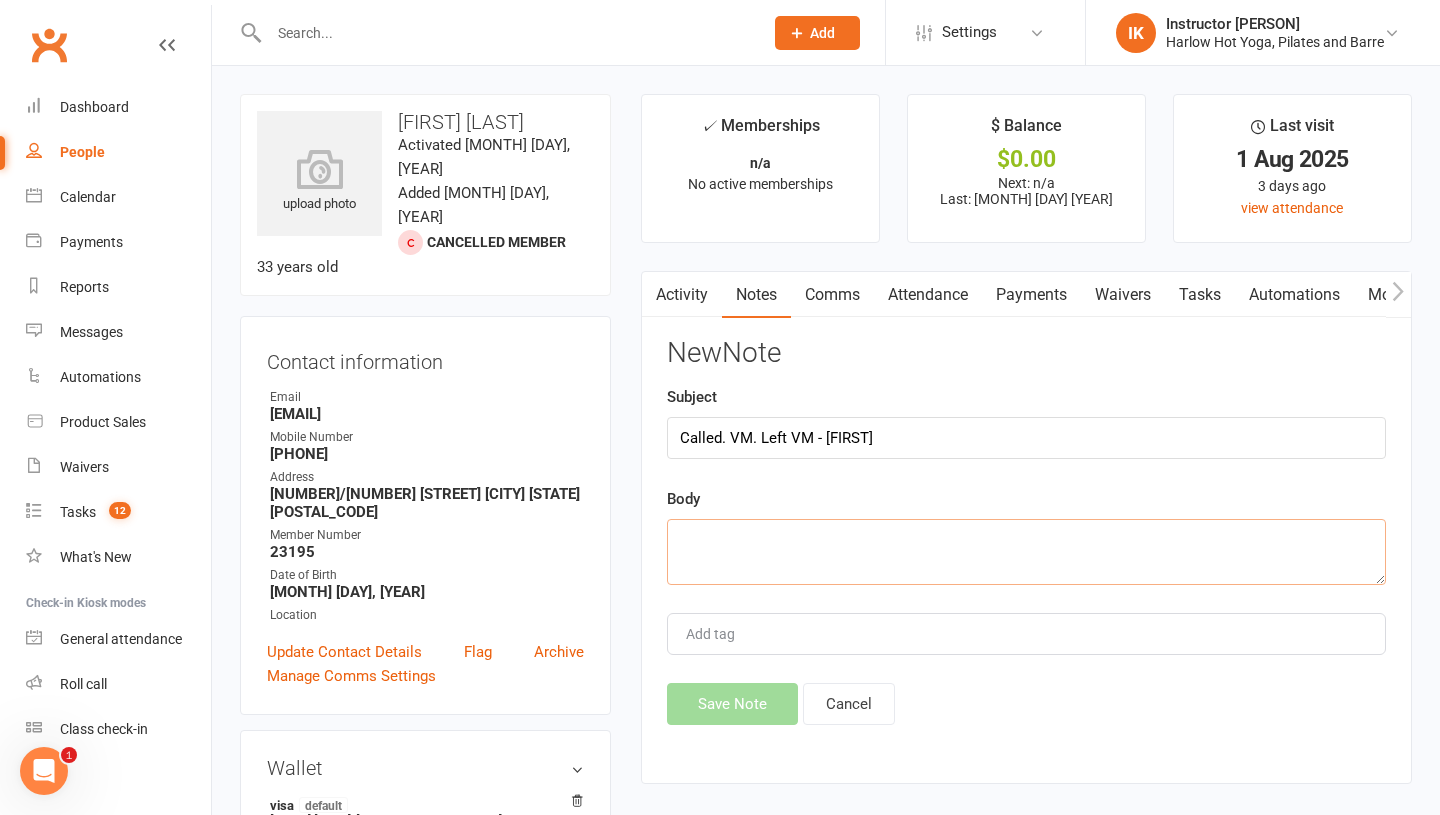 click at bounding box center [1026, 552] 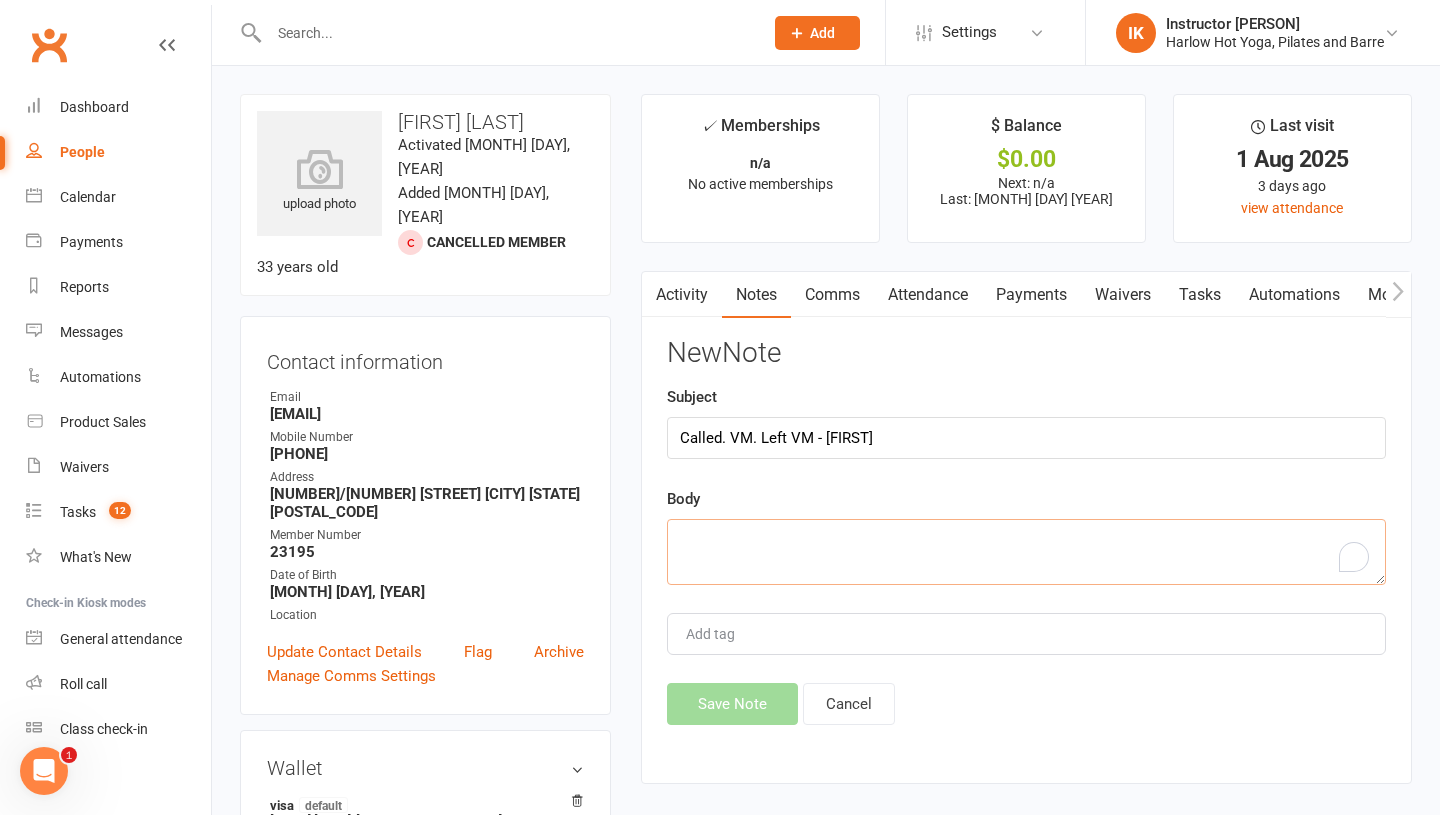 paste on "Called. VM. Left VM - Krystyna" 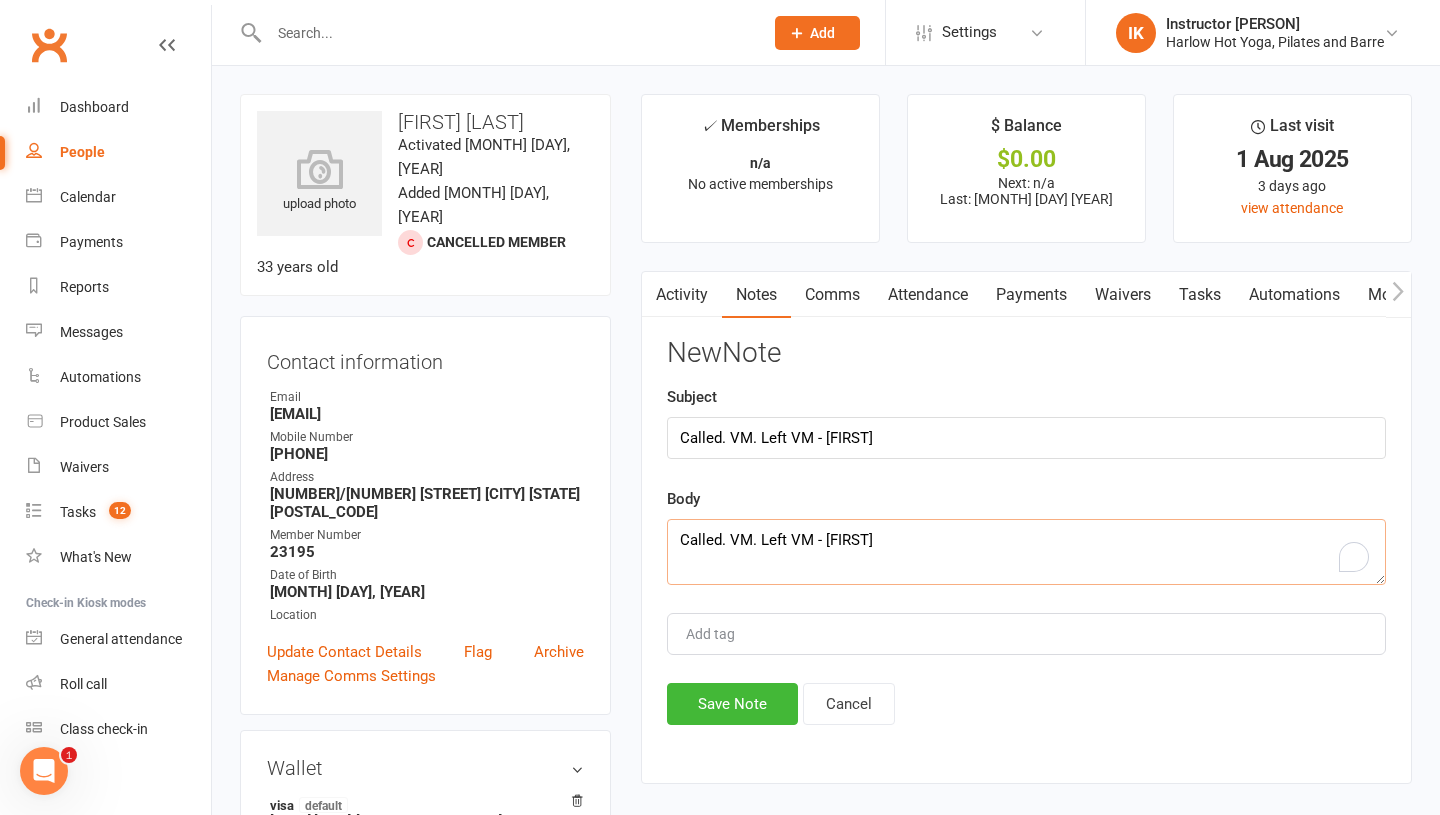 type on "Called. VM. Left VM - Krystyna" 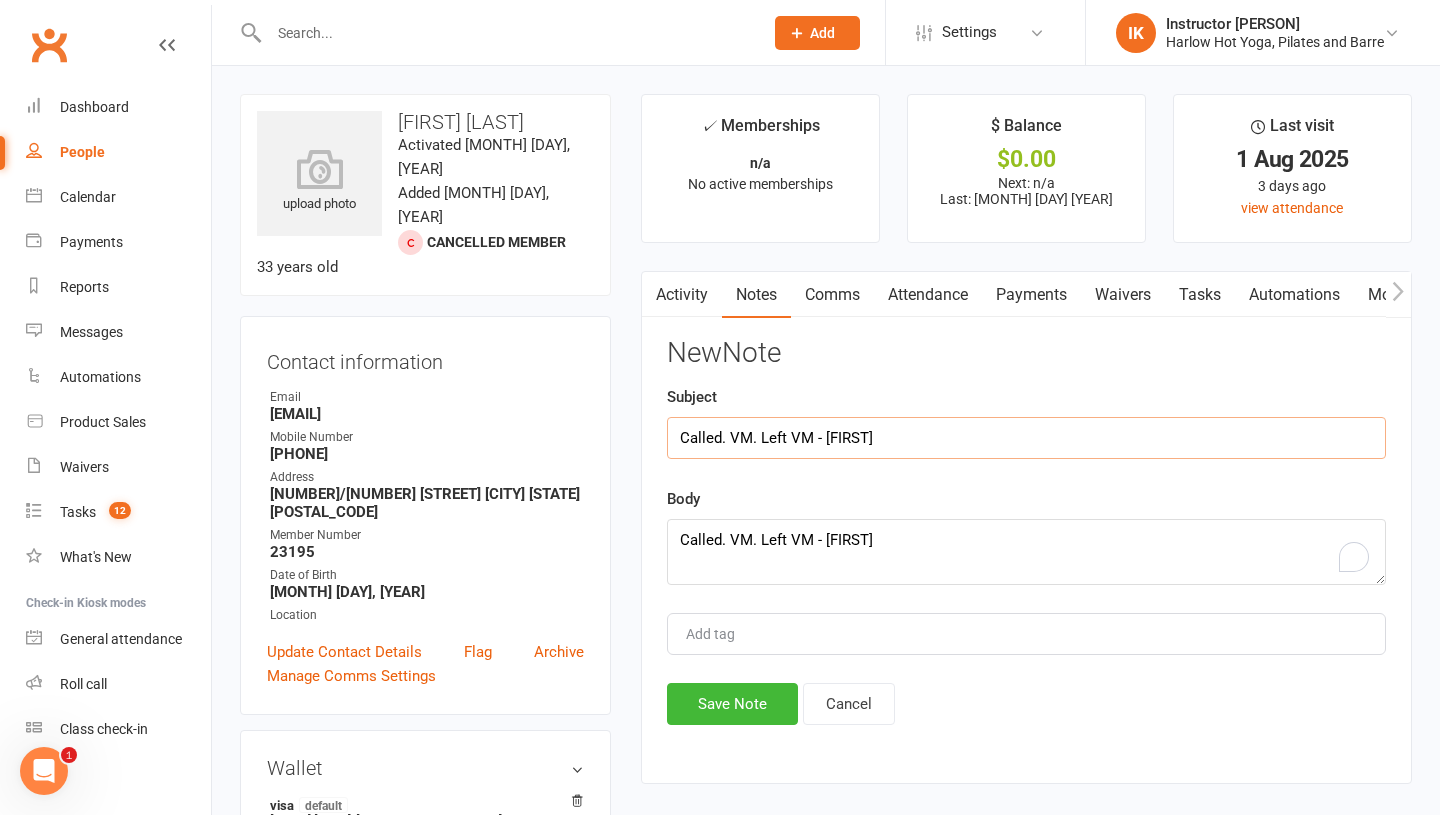 click on "Called. VM. Left VM - Krystyna" at bounding box center [1026, 438] 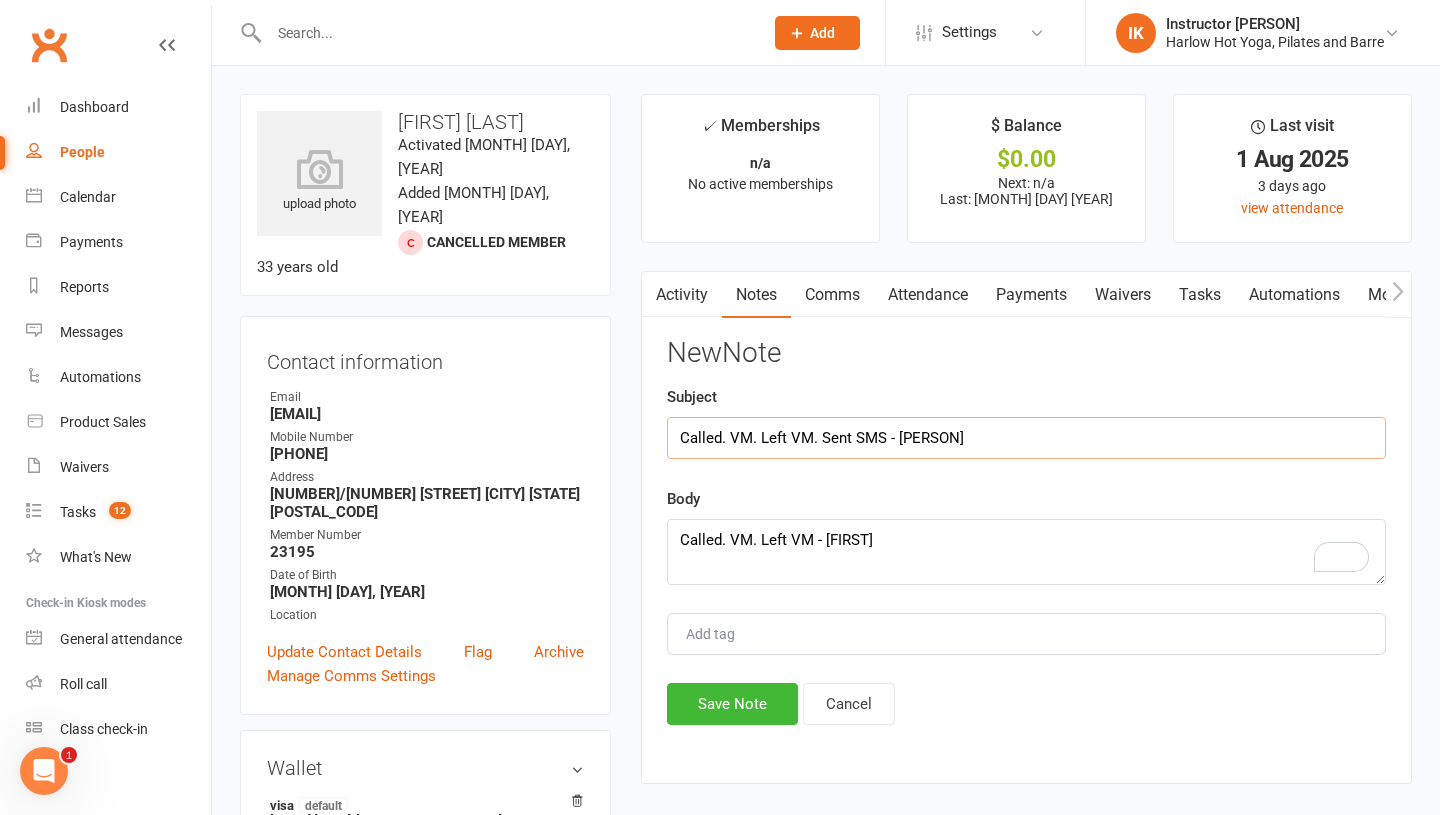 type on "Called. VM. Left VM. Sent SMS - Krystyna" 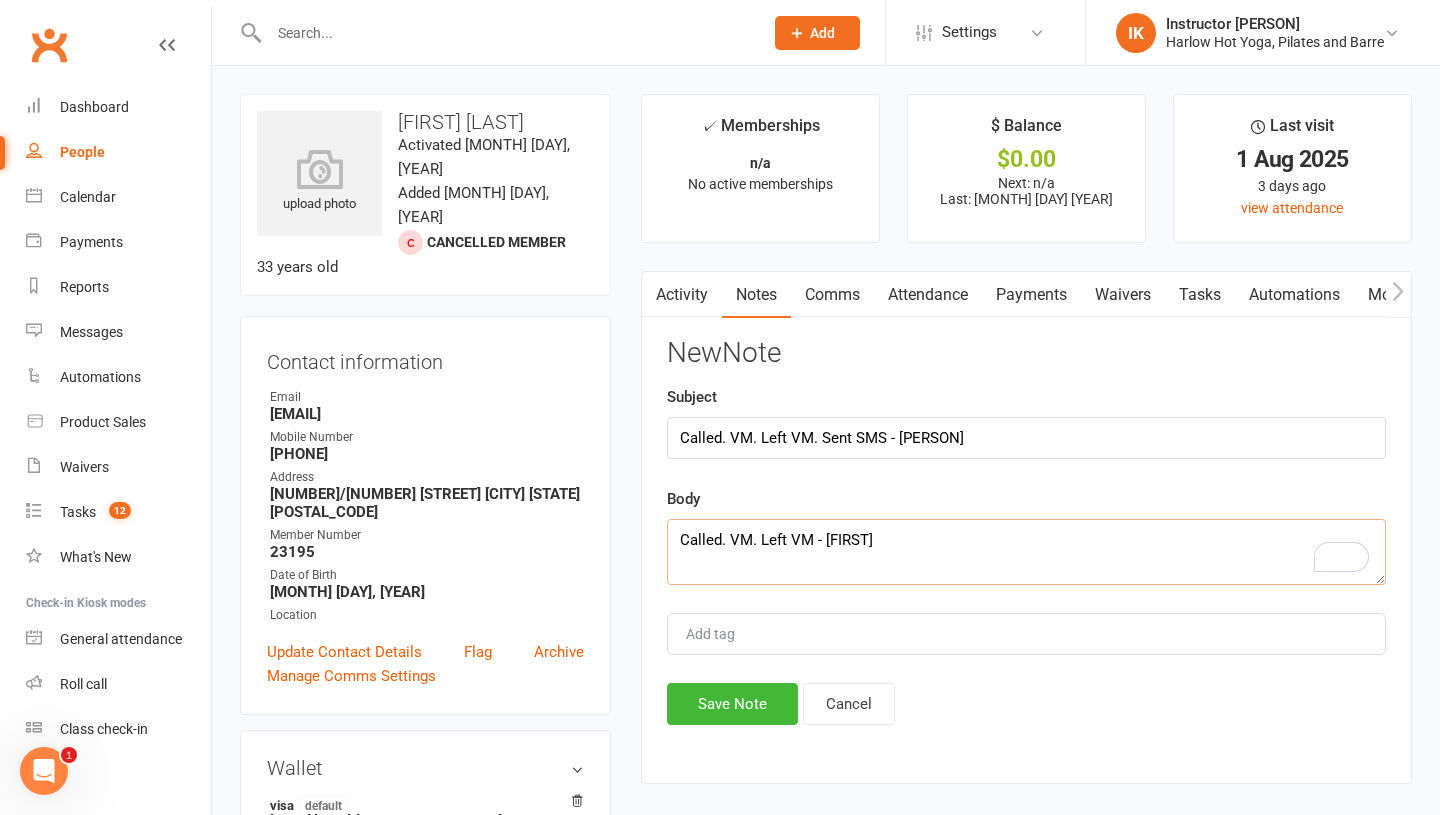 click on "Called. VM. Left VM - Krystyna" at bounding box center [1026, 552] 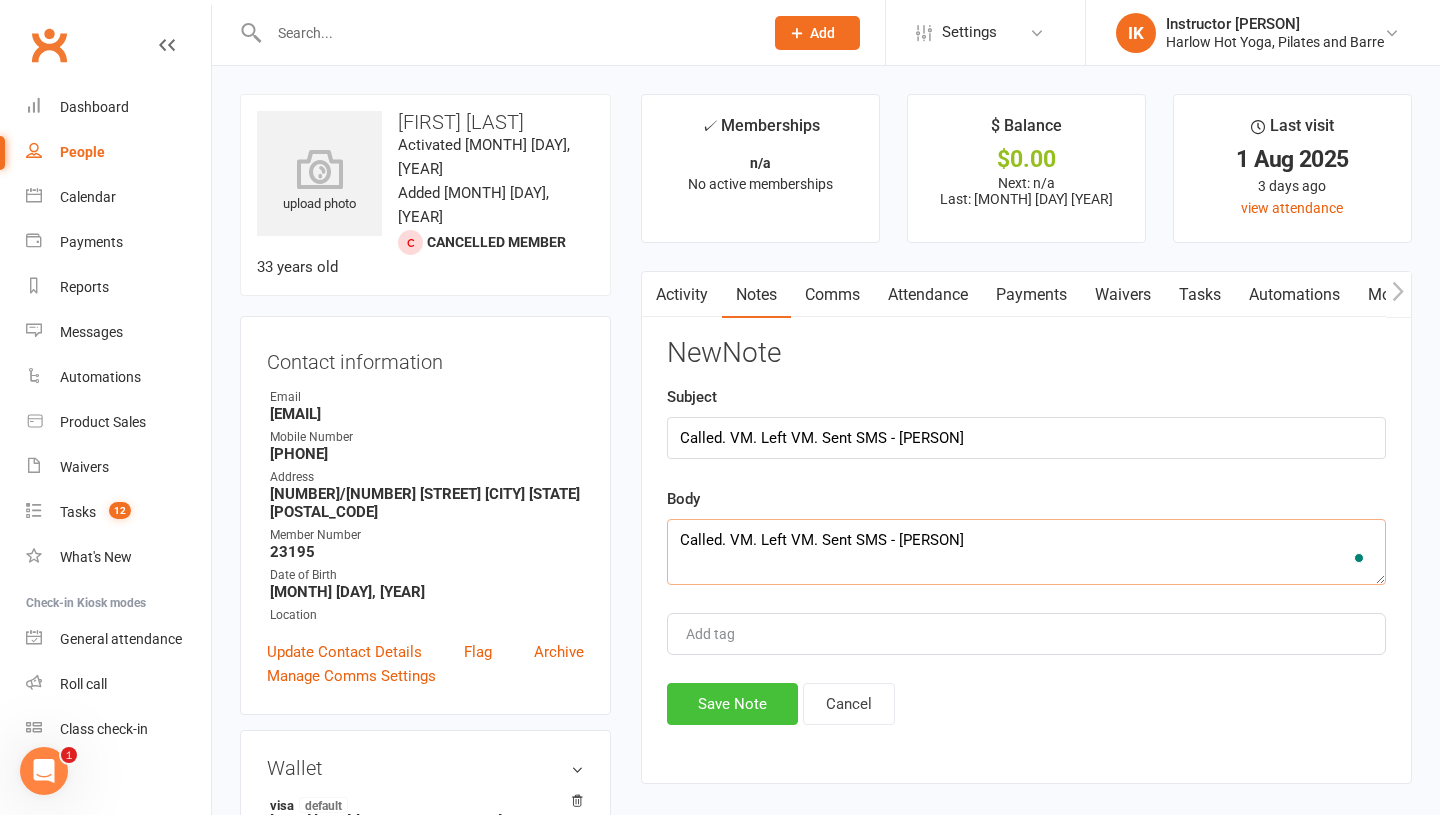 type on "Called. VM. Left VM. Sent SMS - Krystyna" 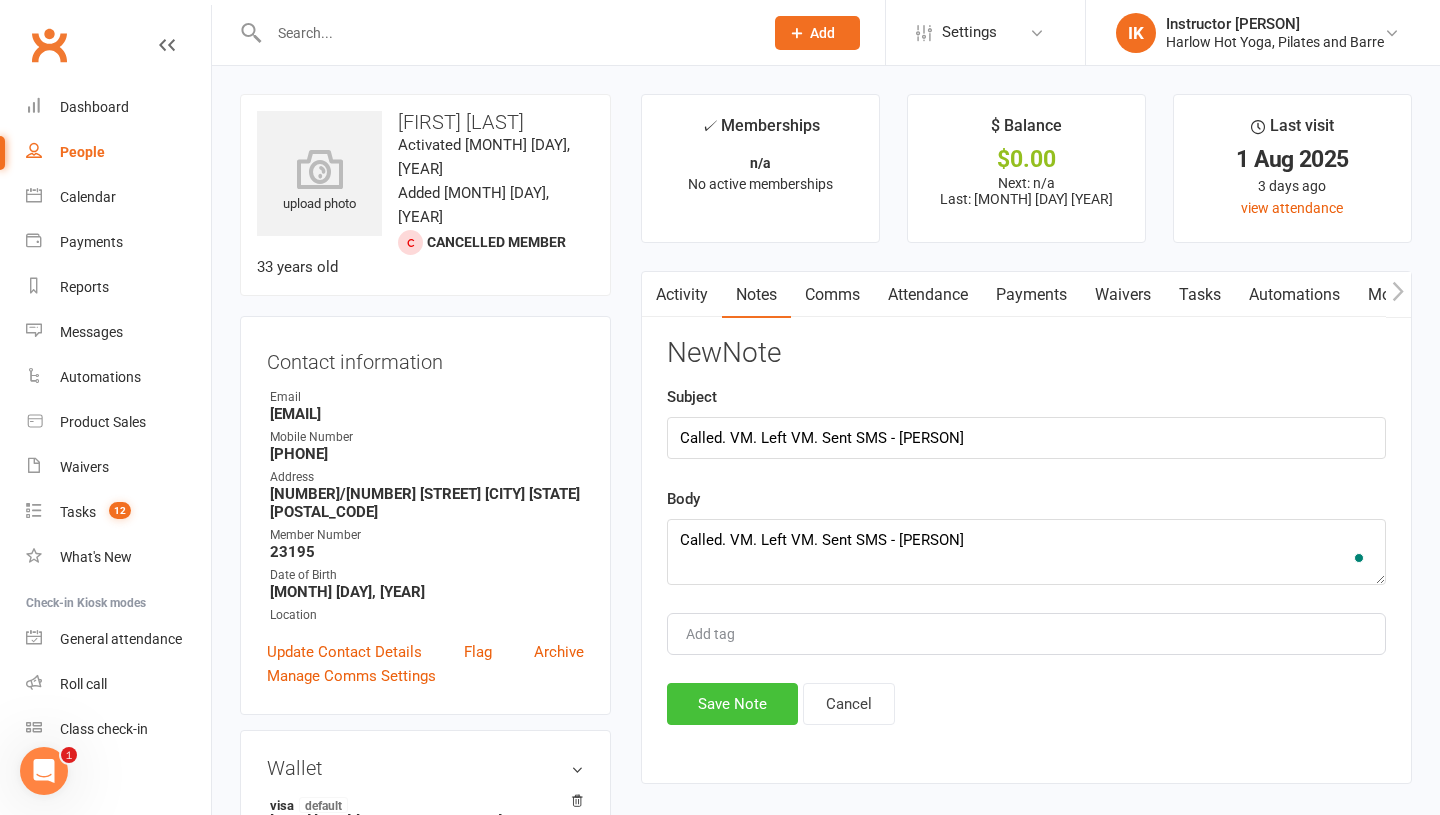 click on "Save Note" at bounding box center (732, 704) 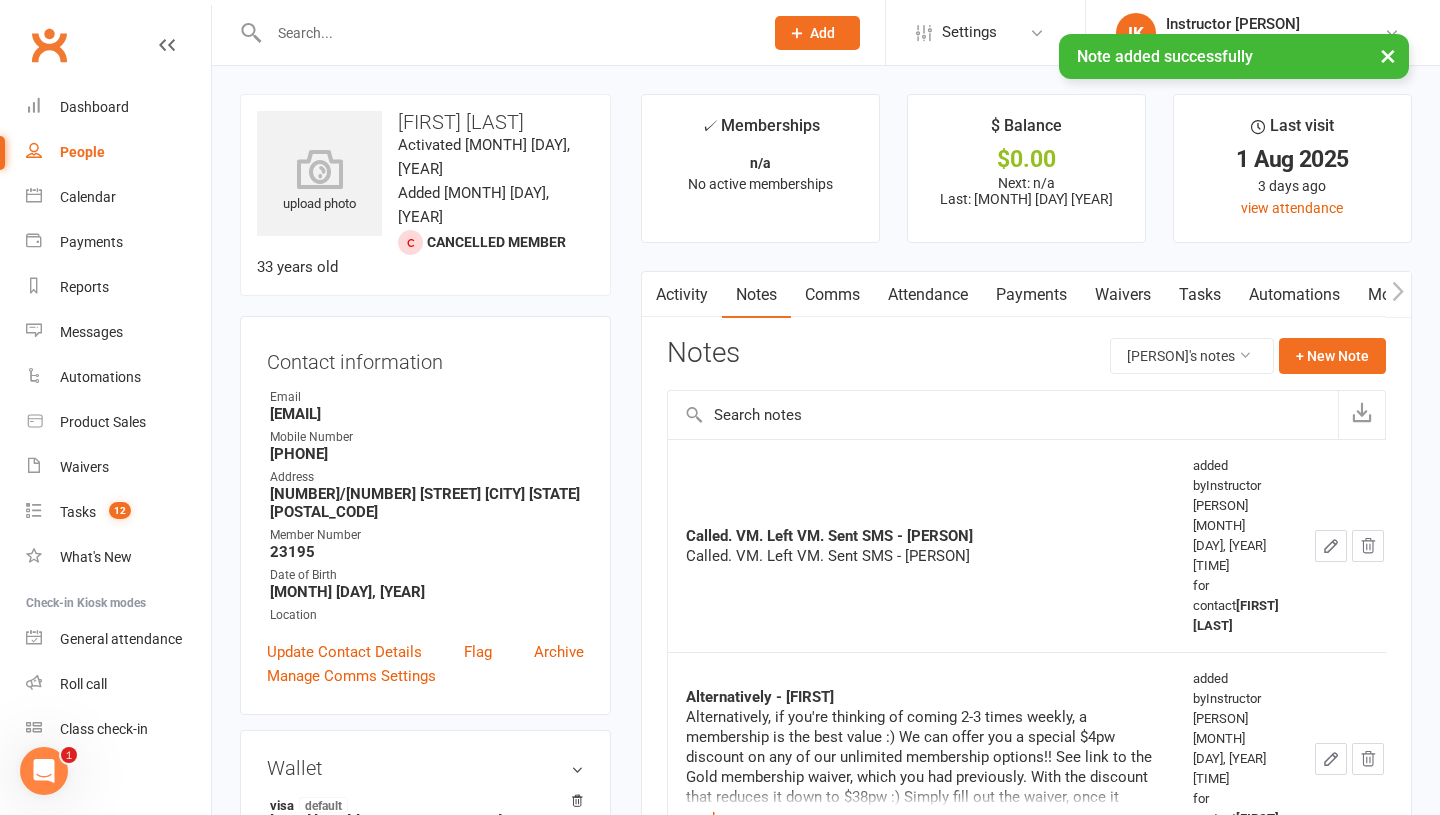 click 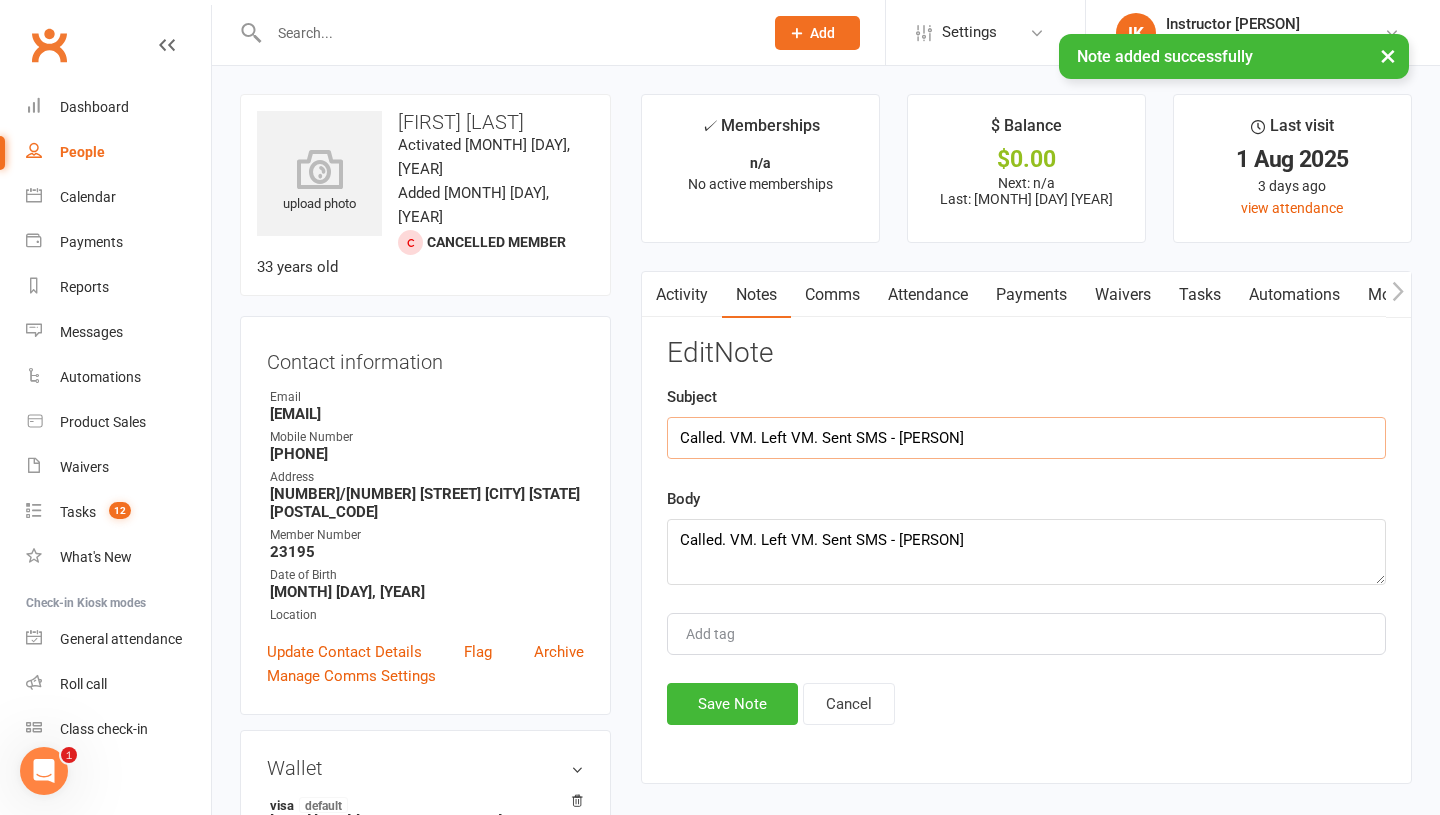click on "Called. VM. Left VM. Sent SMS - Krystyna" at bounding box center (1026, 438) 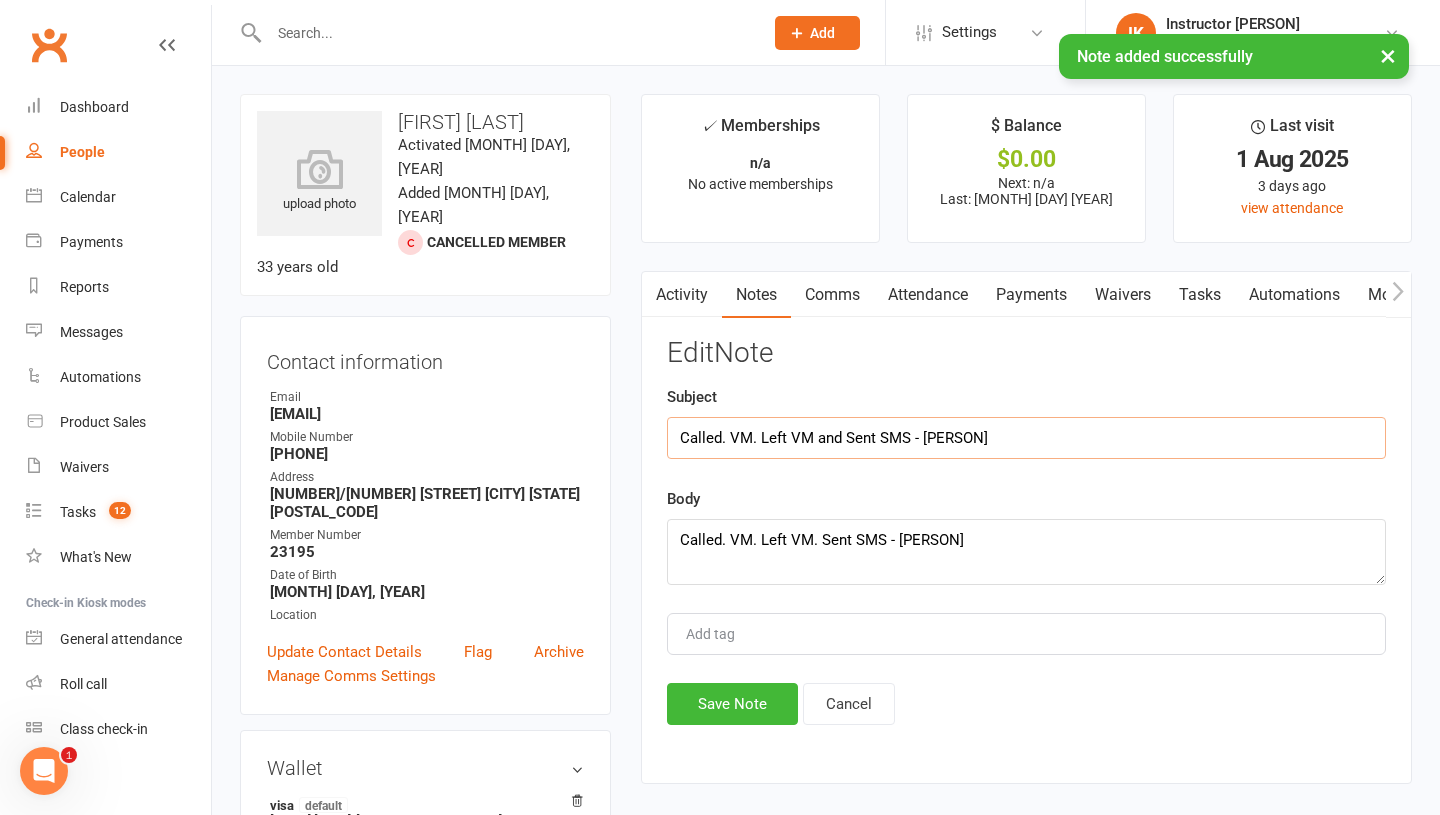 type on "Called. VM. Left VM and Sent SMS - Krystyna" 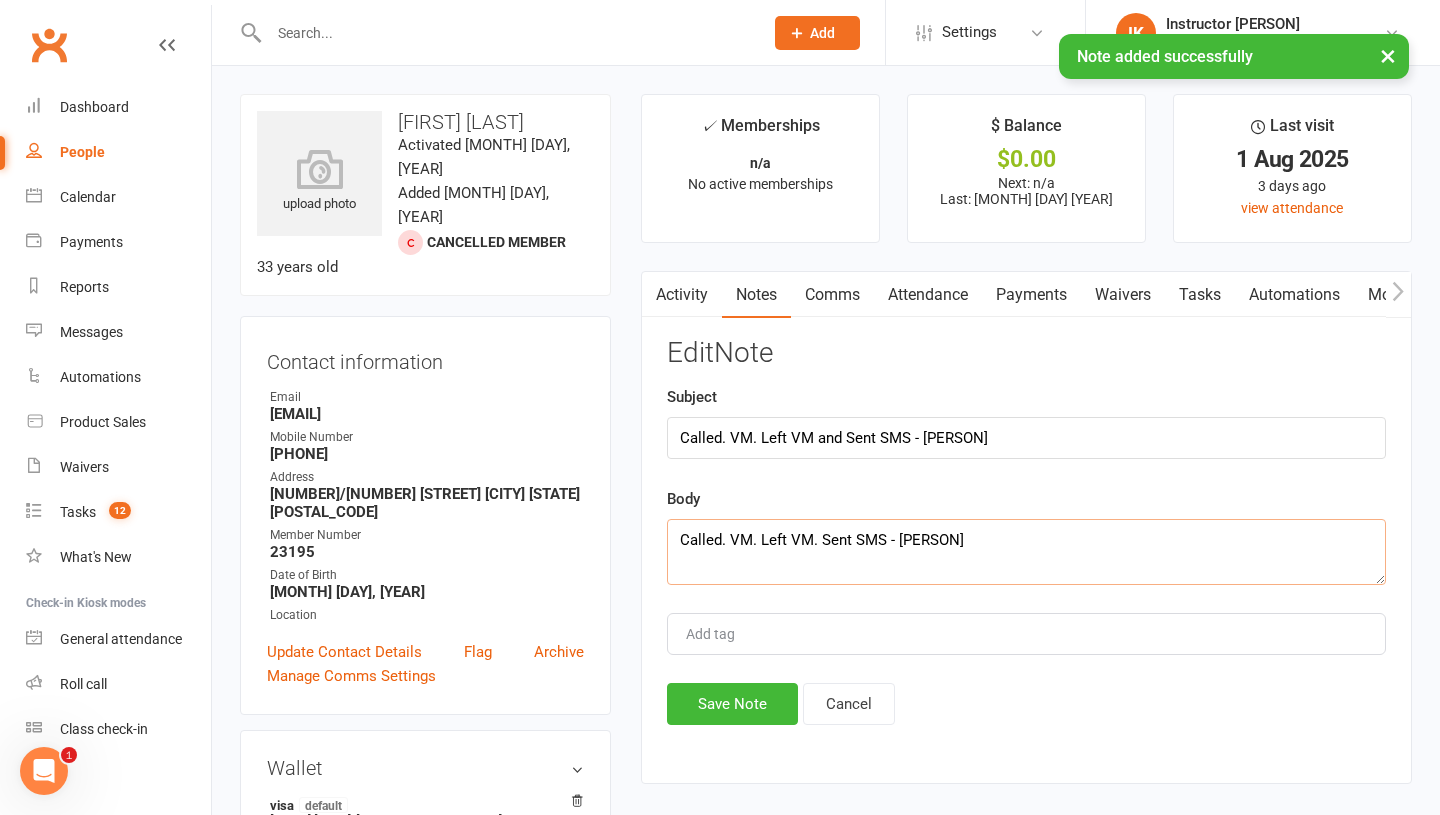 click on "Called. VM. Left VM. Sent SMS - Krystyna" at bounding box center [1026, 552] 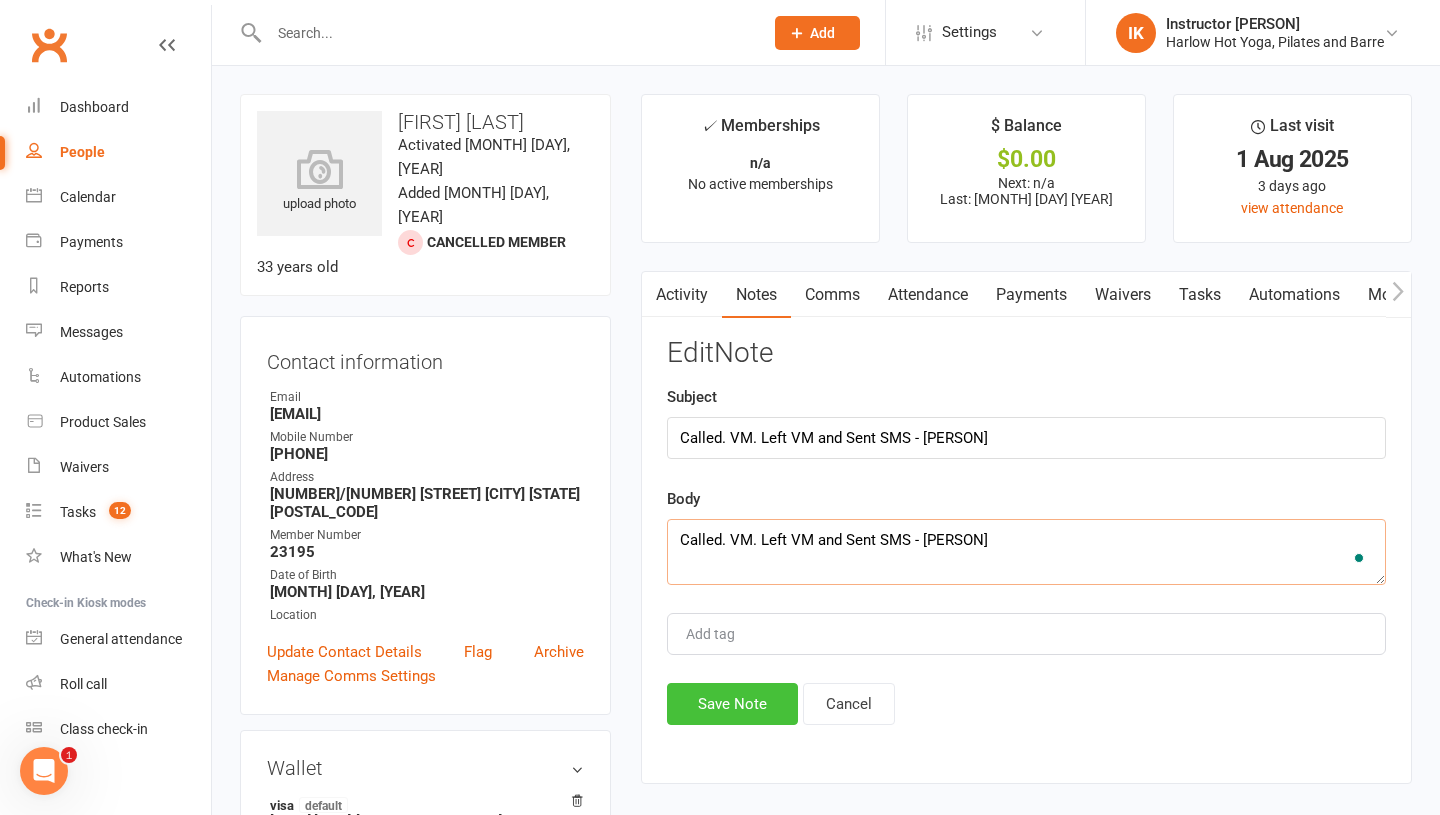 type on "Called. VM. Left VM and Sent SMS - Krystyna" 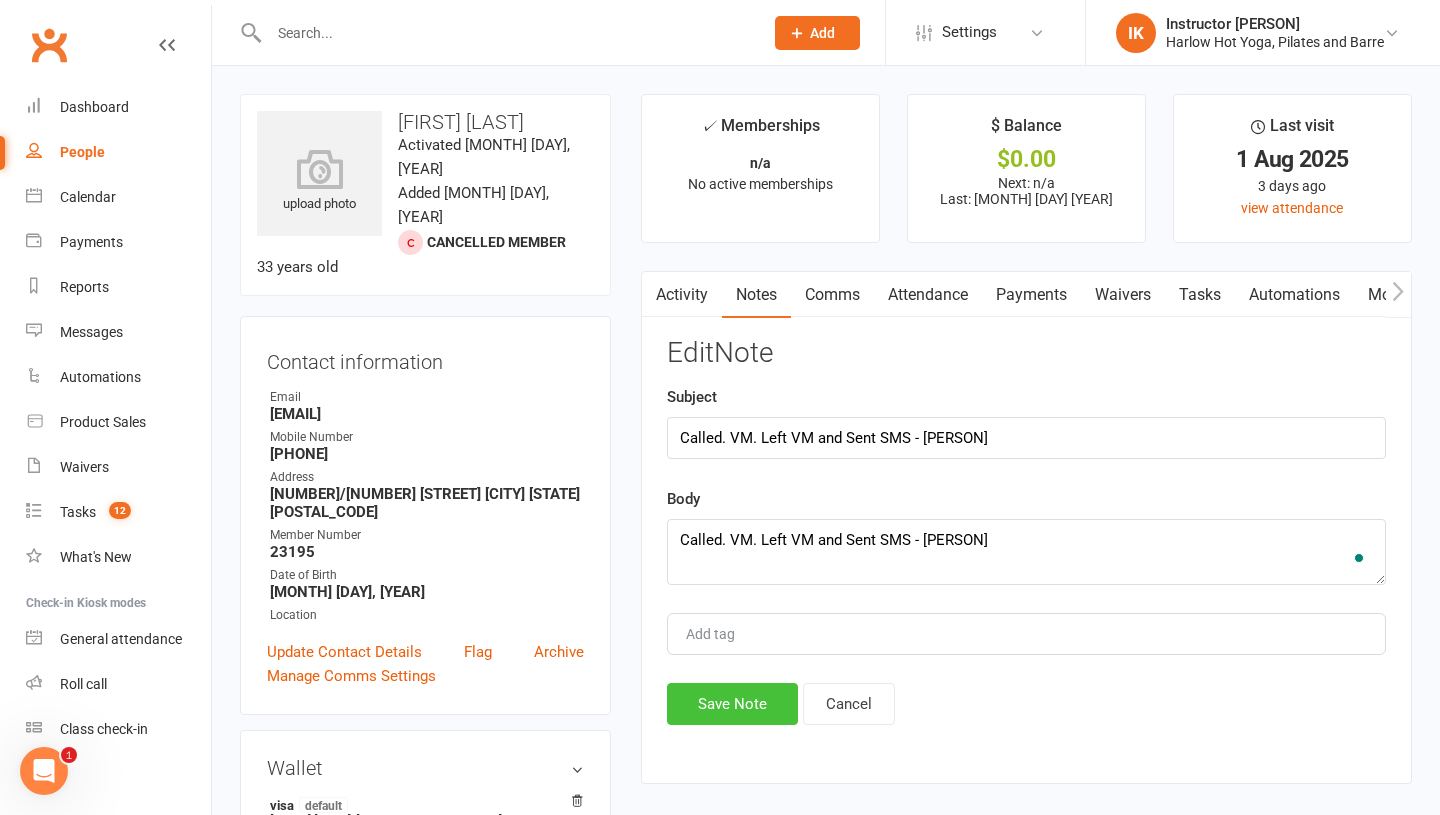 click on "Save Note" at bounding box center [732, 704] 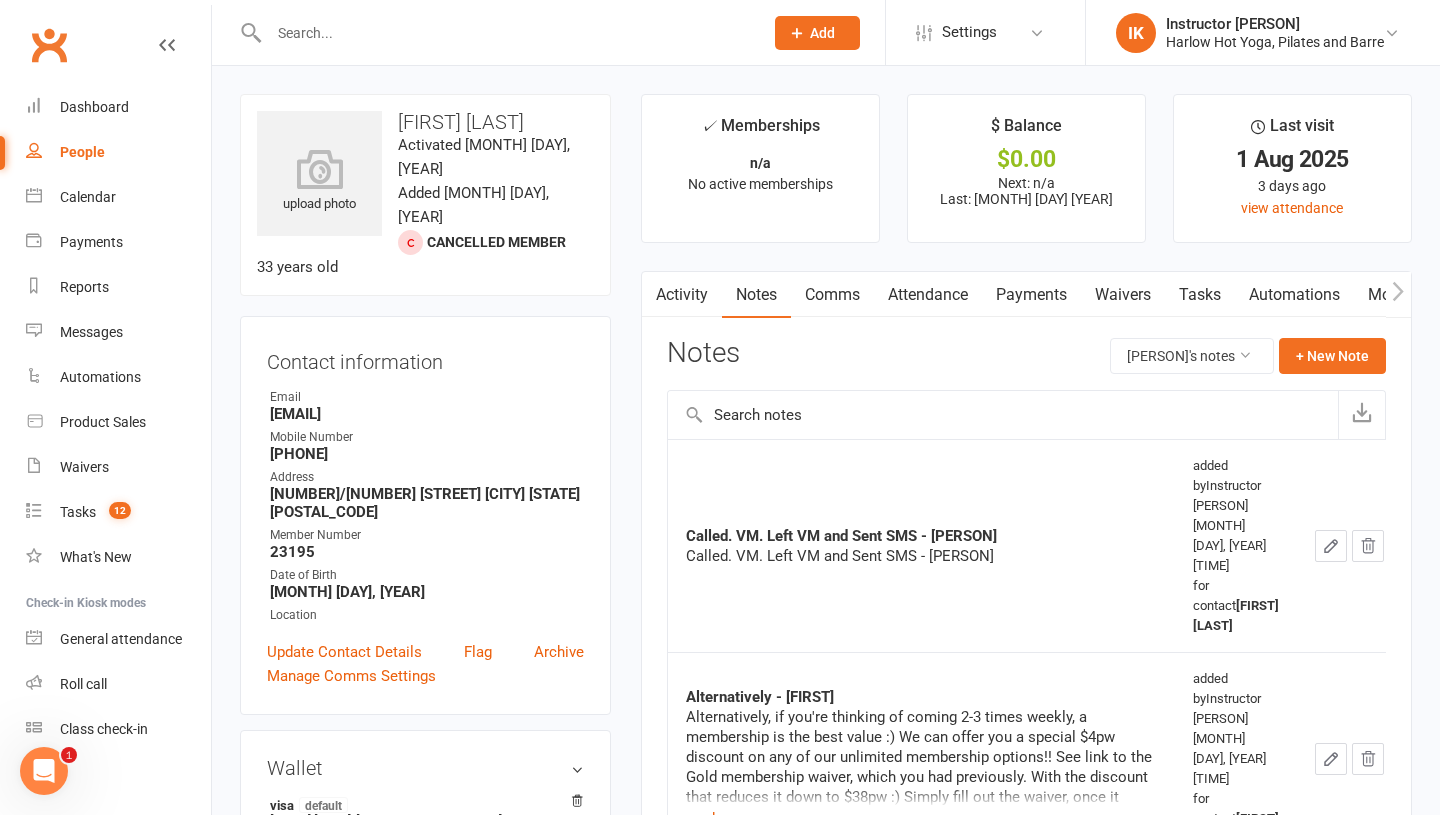 click on "Comms" at bounding box center (832, 295) 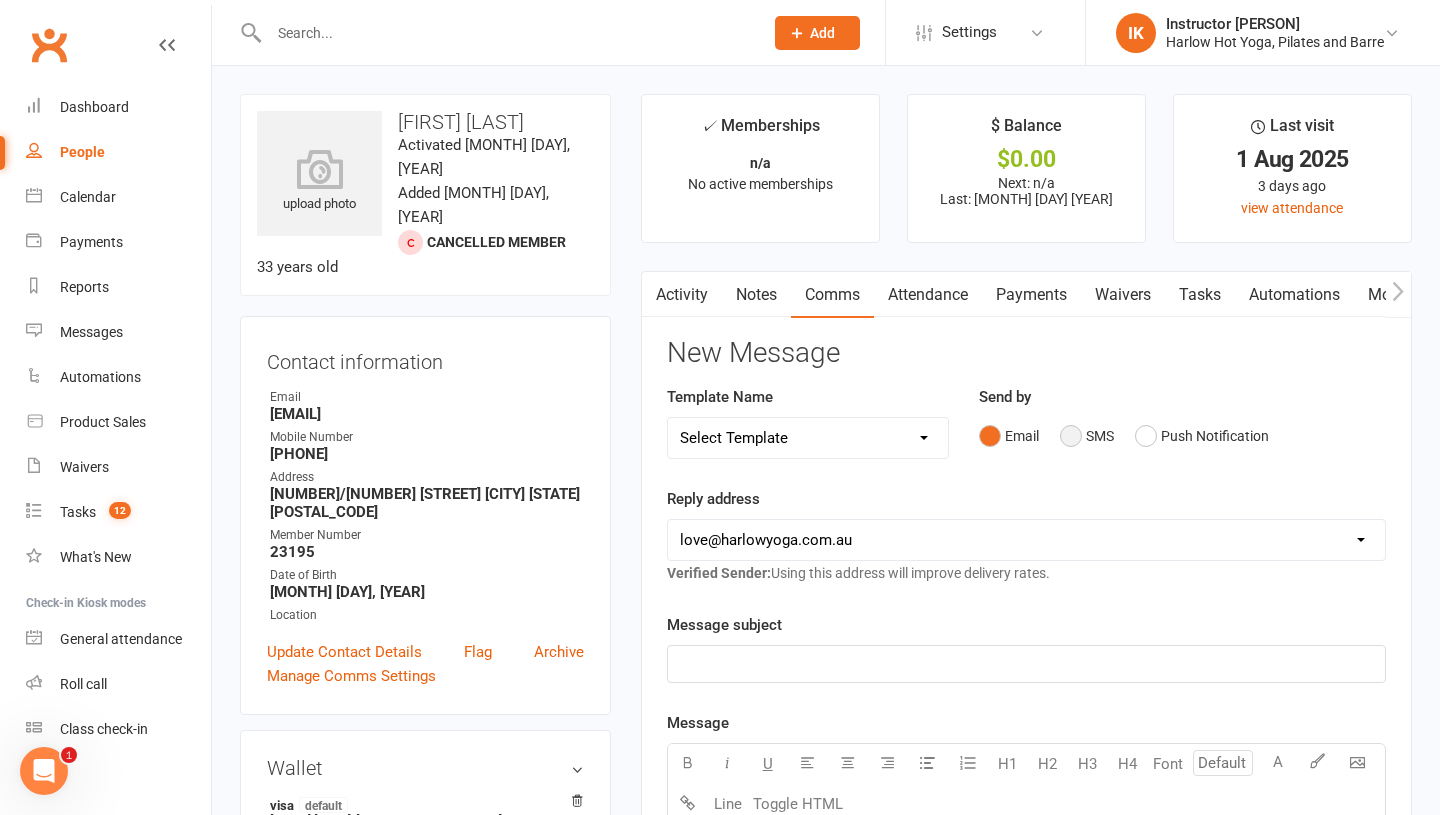 click on "SMS" at bounding box center (1087, 436) 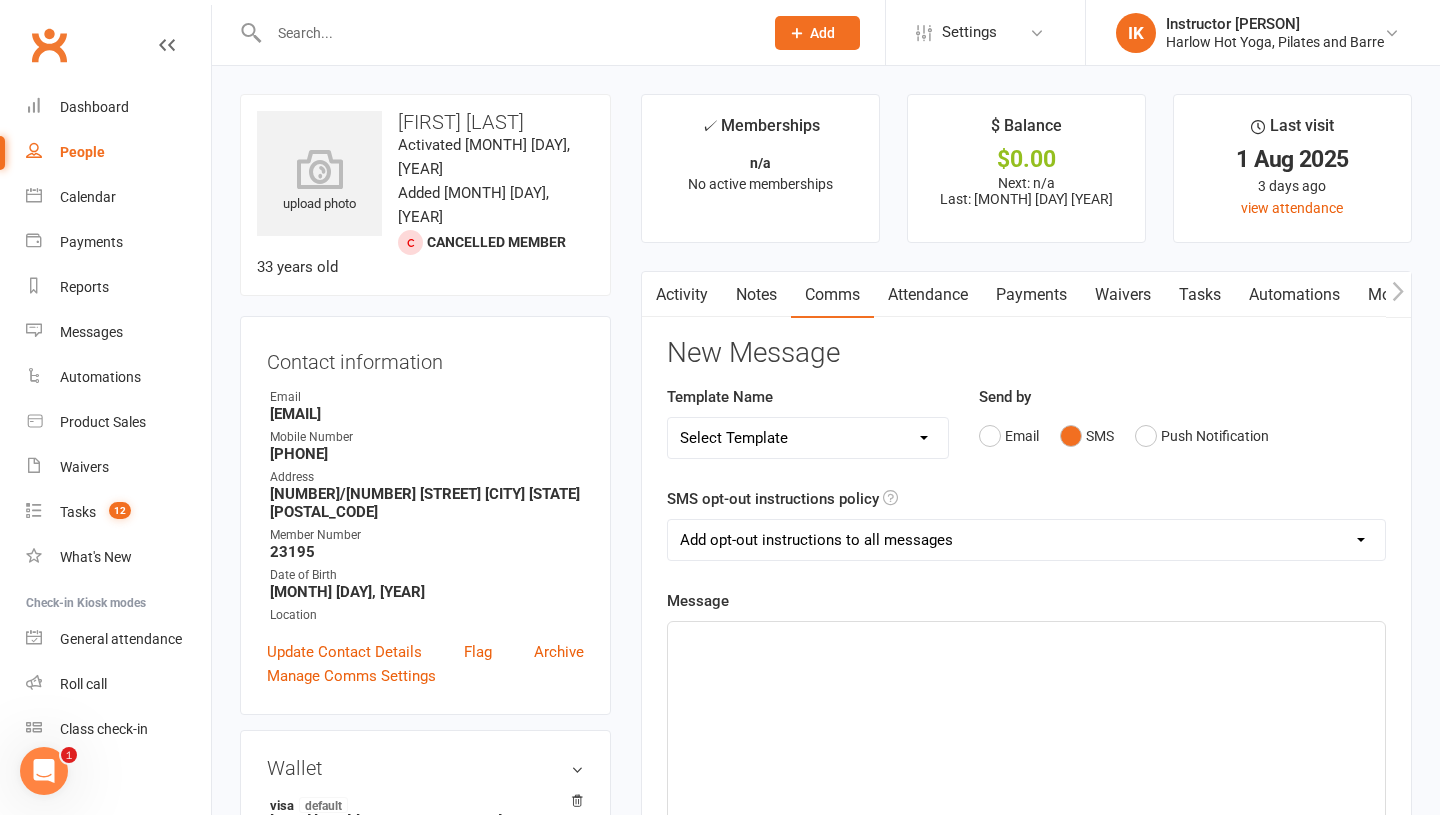 click on "﻿" 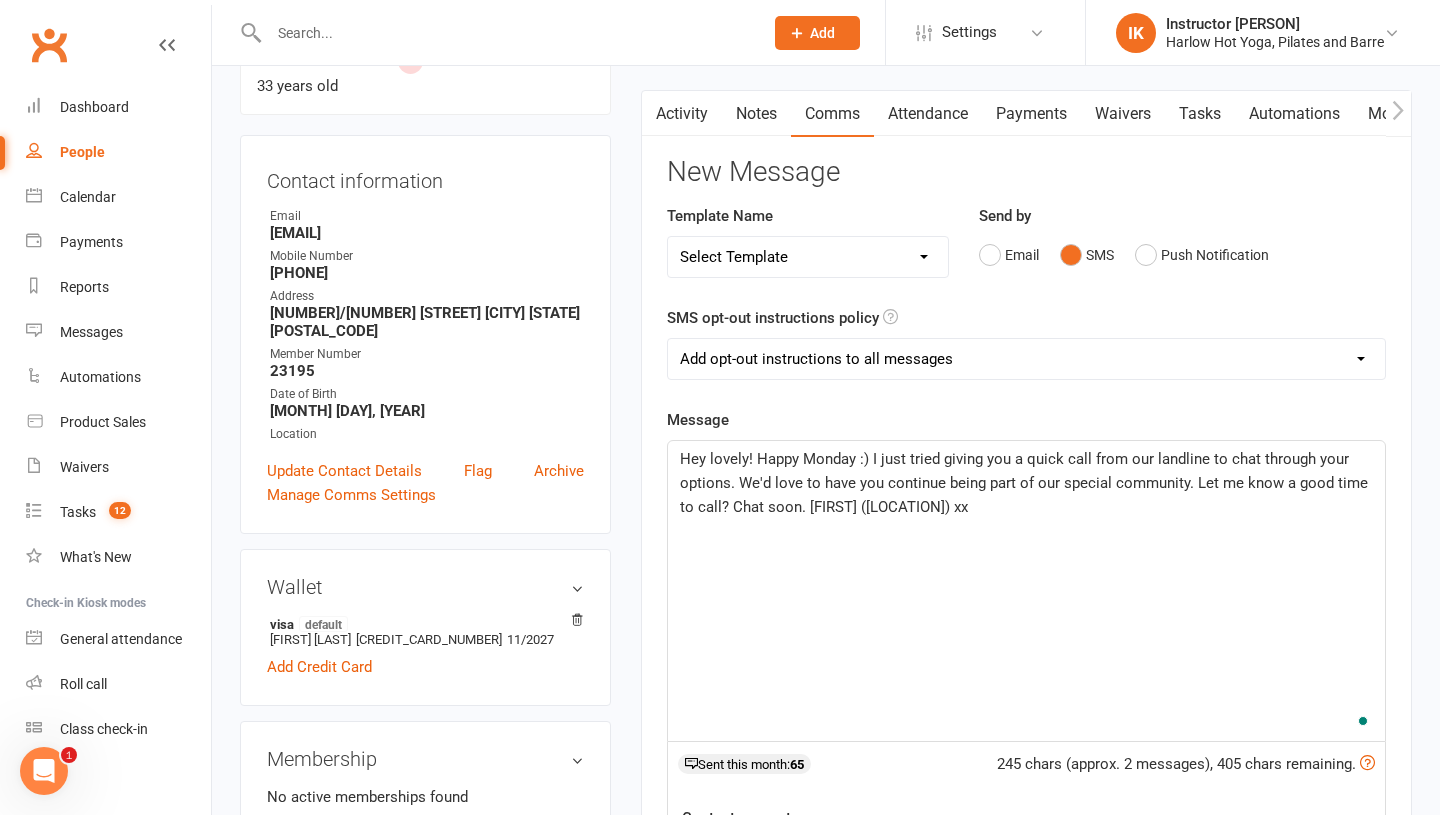 scroll, scrollTop: 185, scrollLeft: 0, axis: vertical 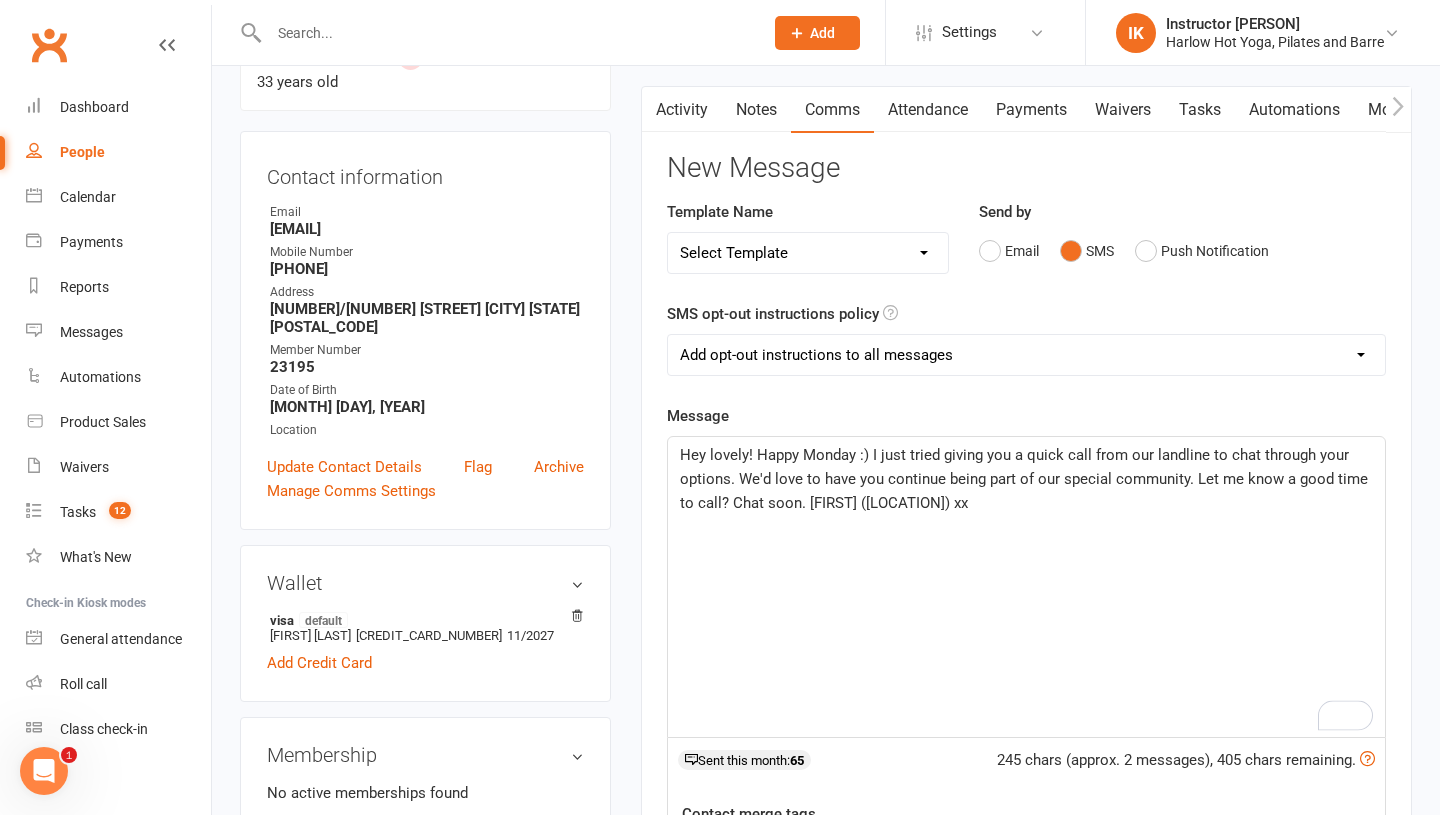 click on "Hey lovely! Happy Monday :) I just tried giving you a quick call from our landline to chat through your options. We'd love to have you continue being part of our special community. Let me know a good time to call? Chat soon. Krystyna (Harlow) xx" 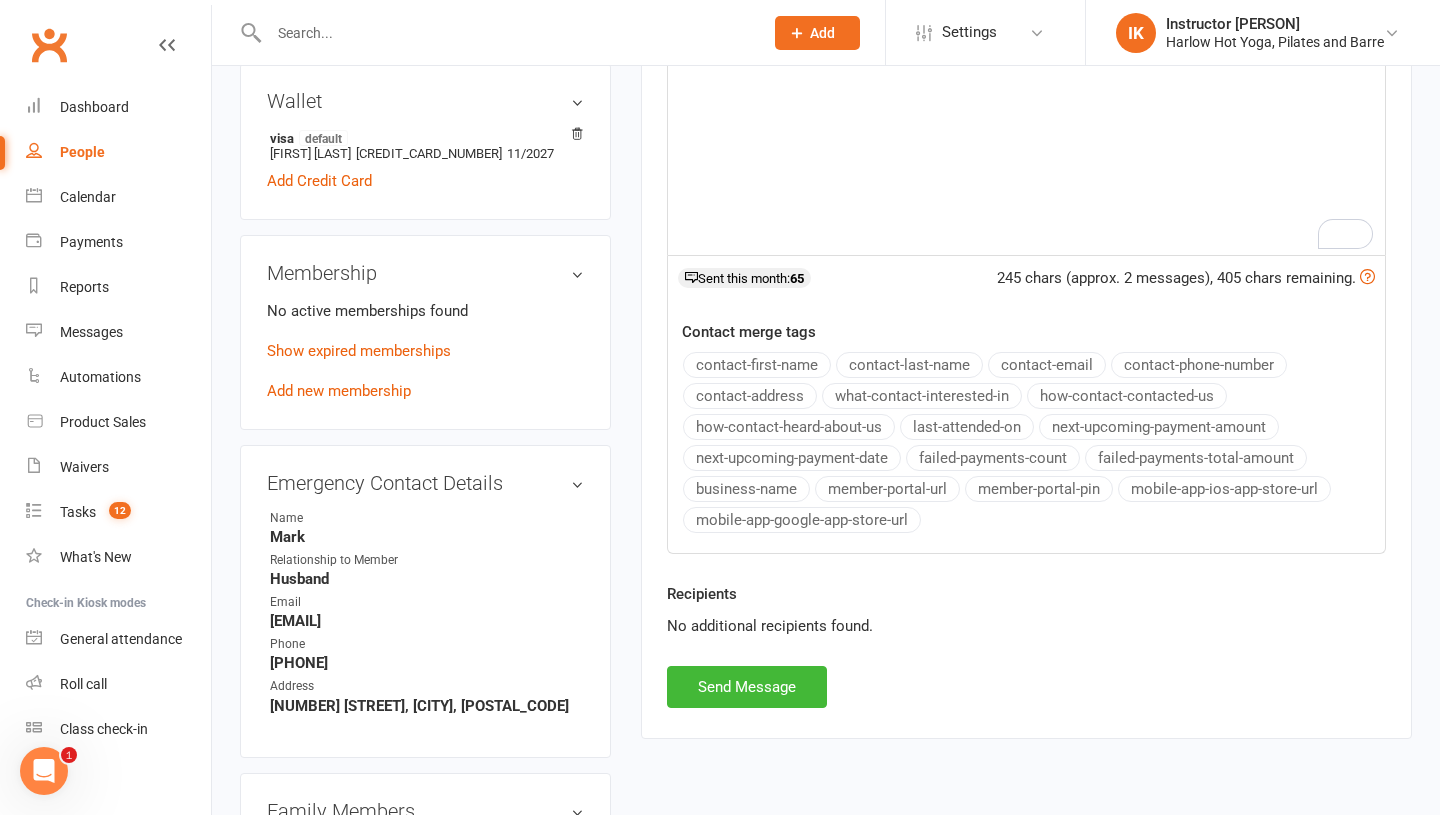 scroll, scrollTop: 675, scrollLeft: 0, axis: vertical 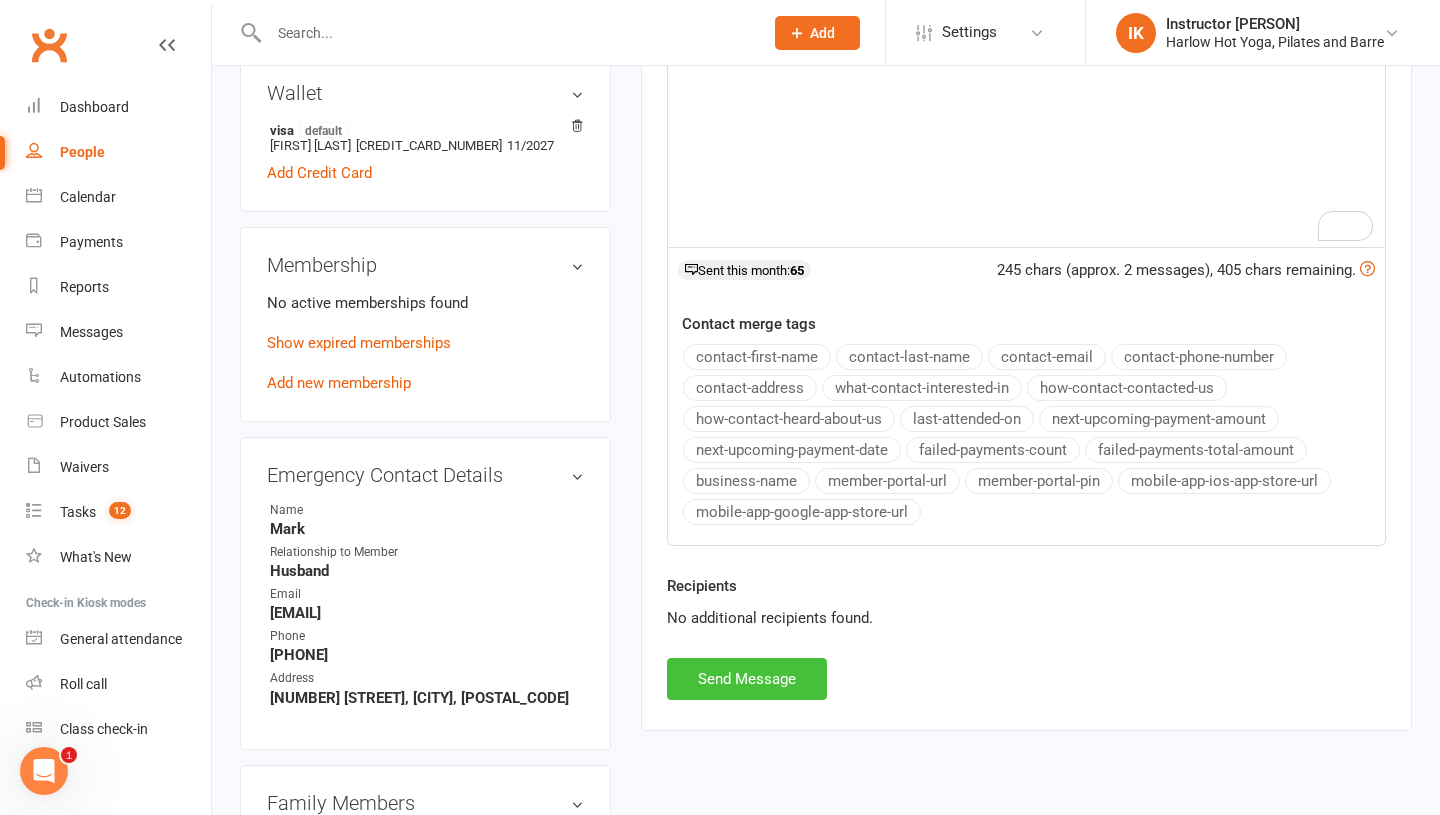 click on "Send Message" at bounding box center (747, 679) 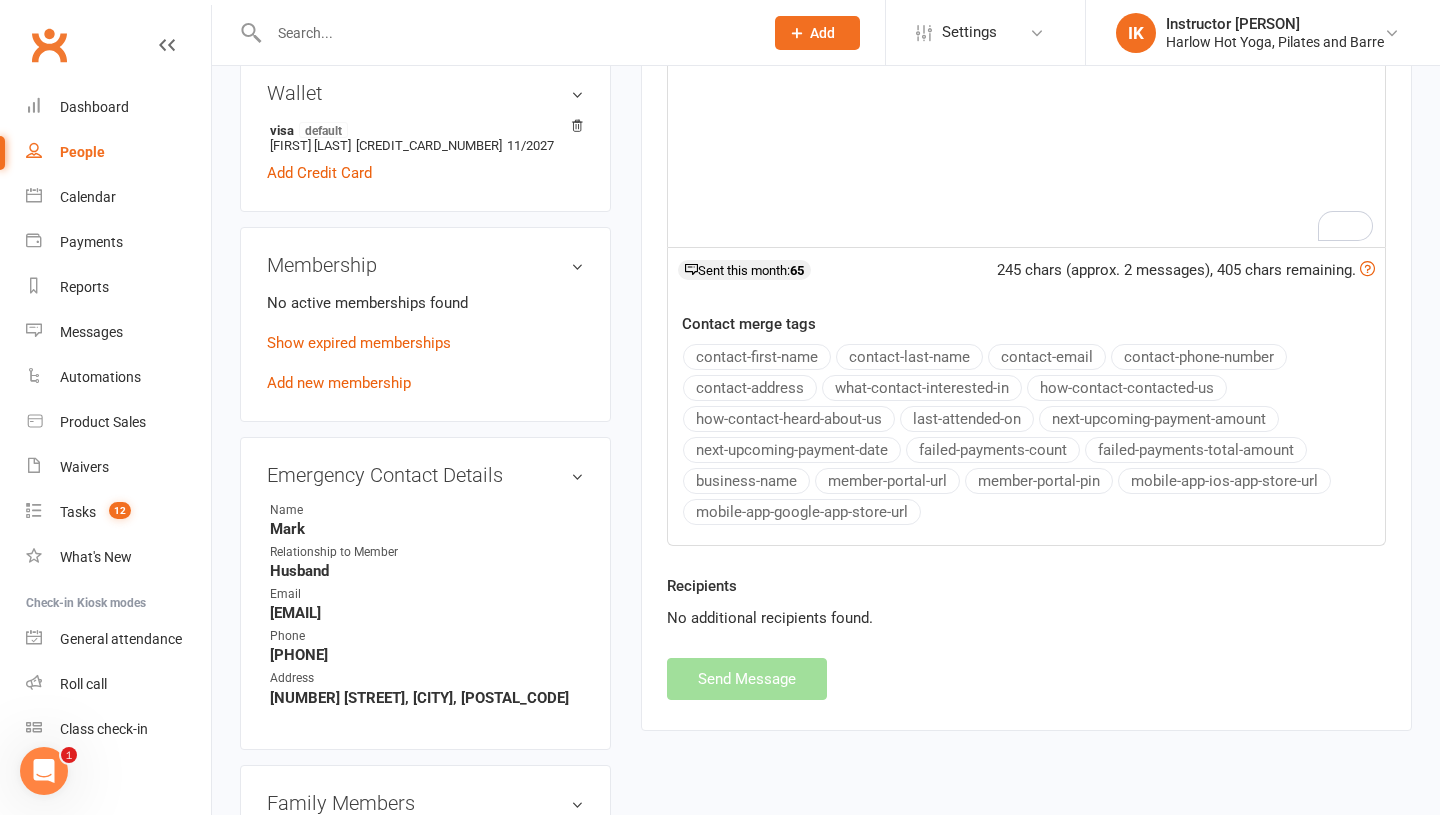 scroll, scrollTop: 0, scrollLeft: 0, axis: both 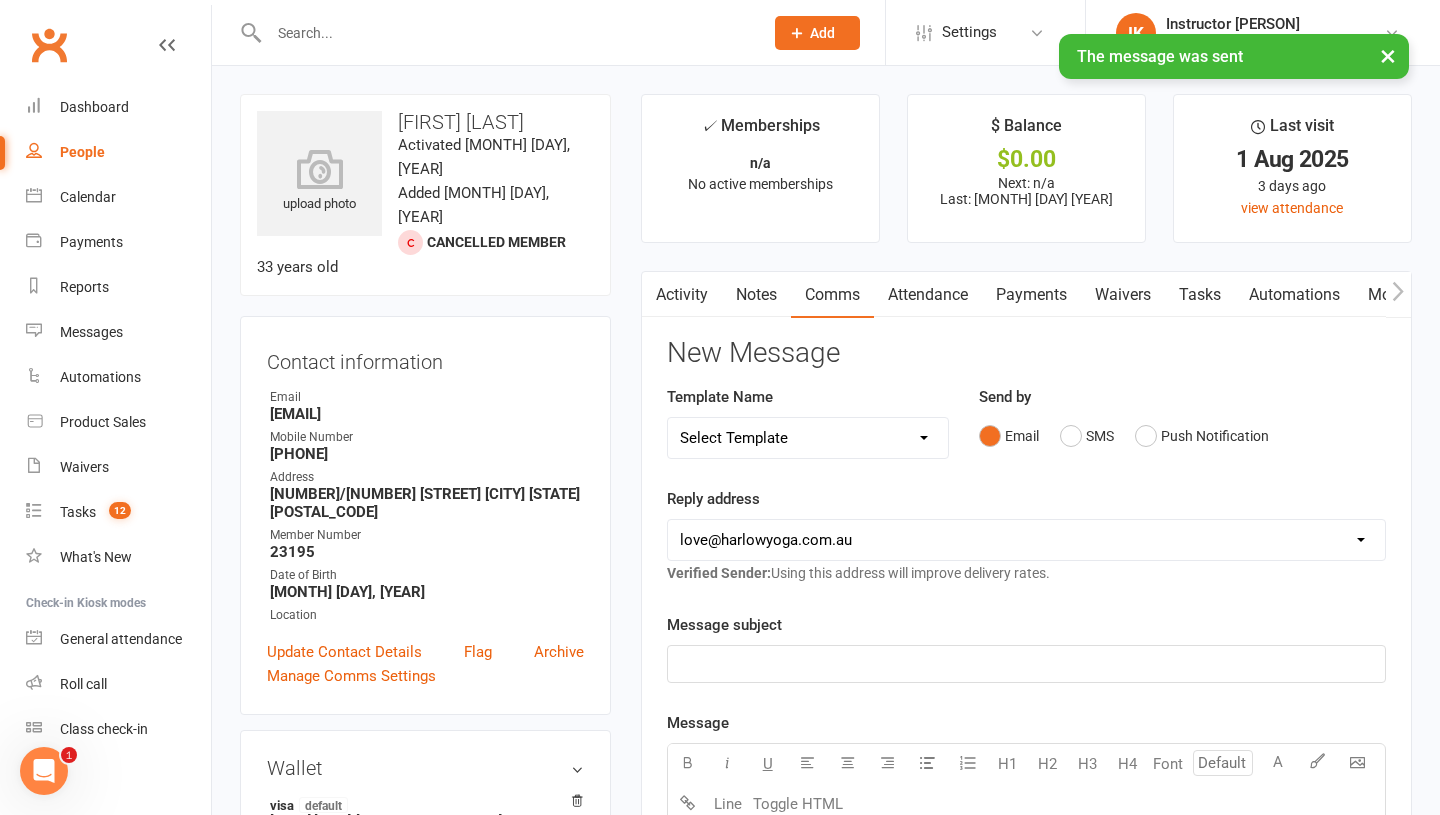click on "Tasks" at bounding box center (1200, 295) 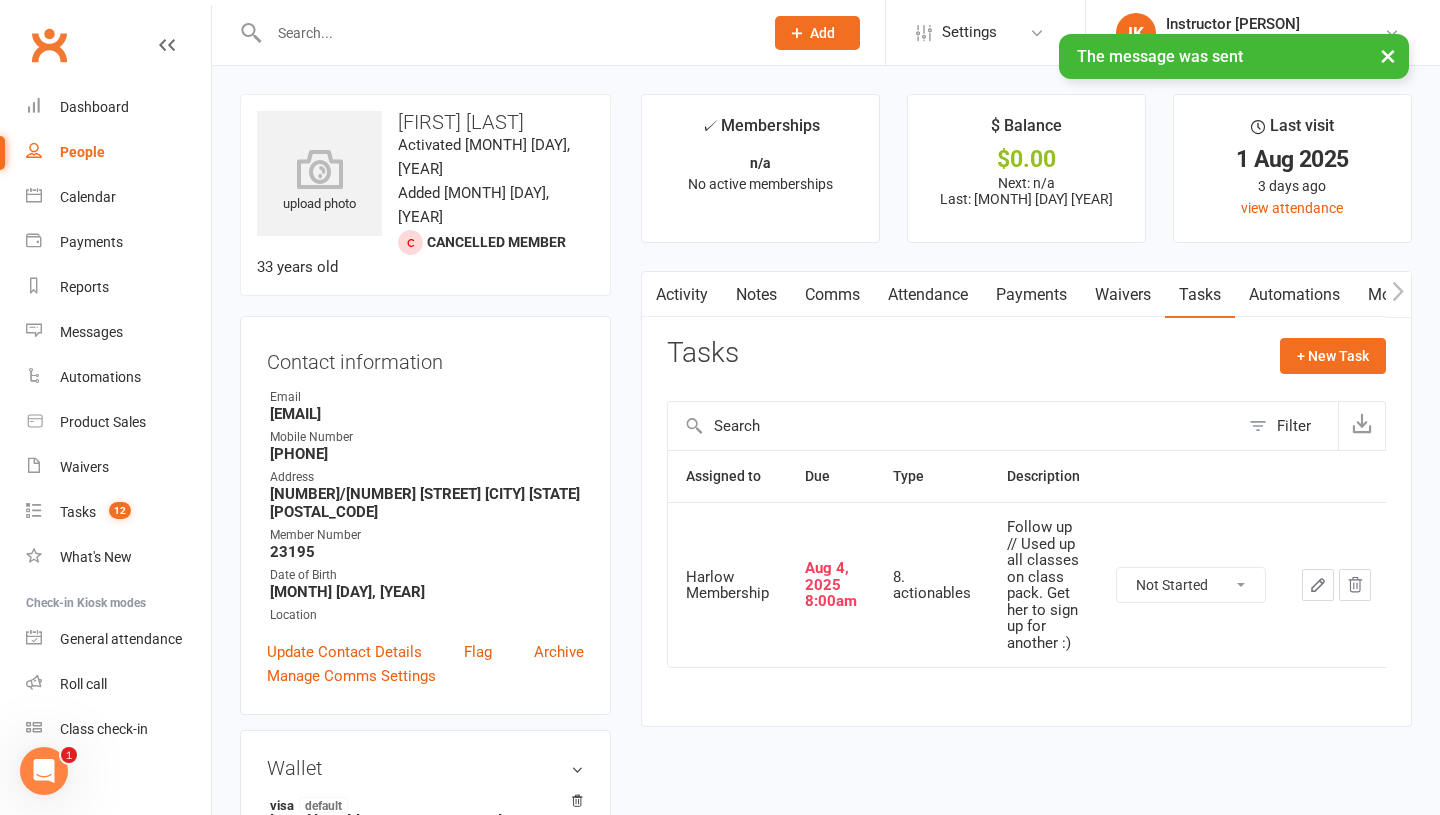 click on "Not Started In Progress Waiting Complete" at bounding box center (1191, 585) 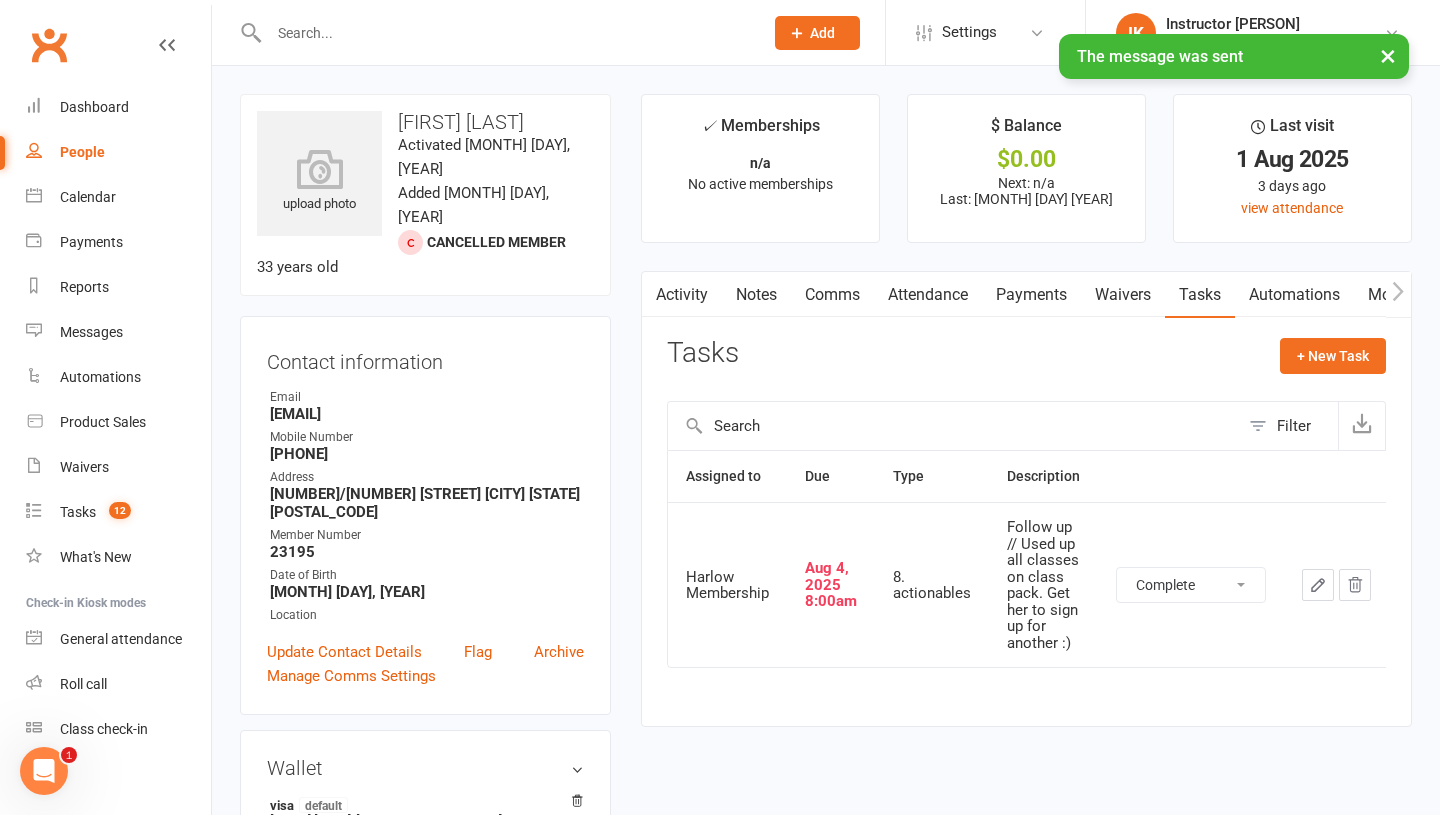select on "unstarted" 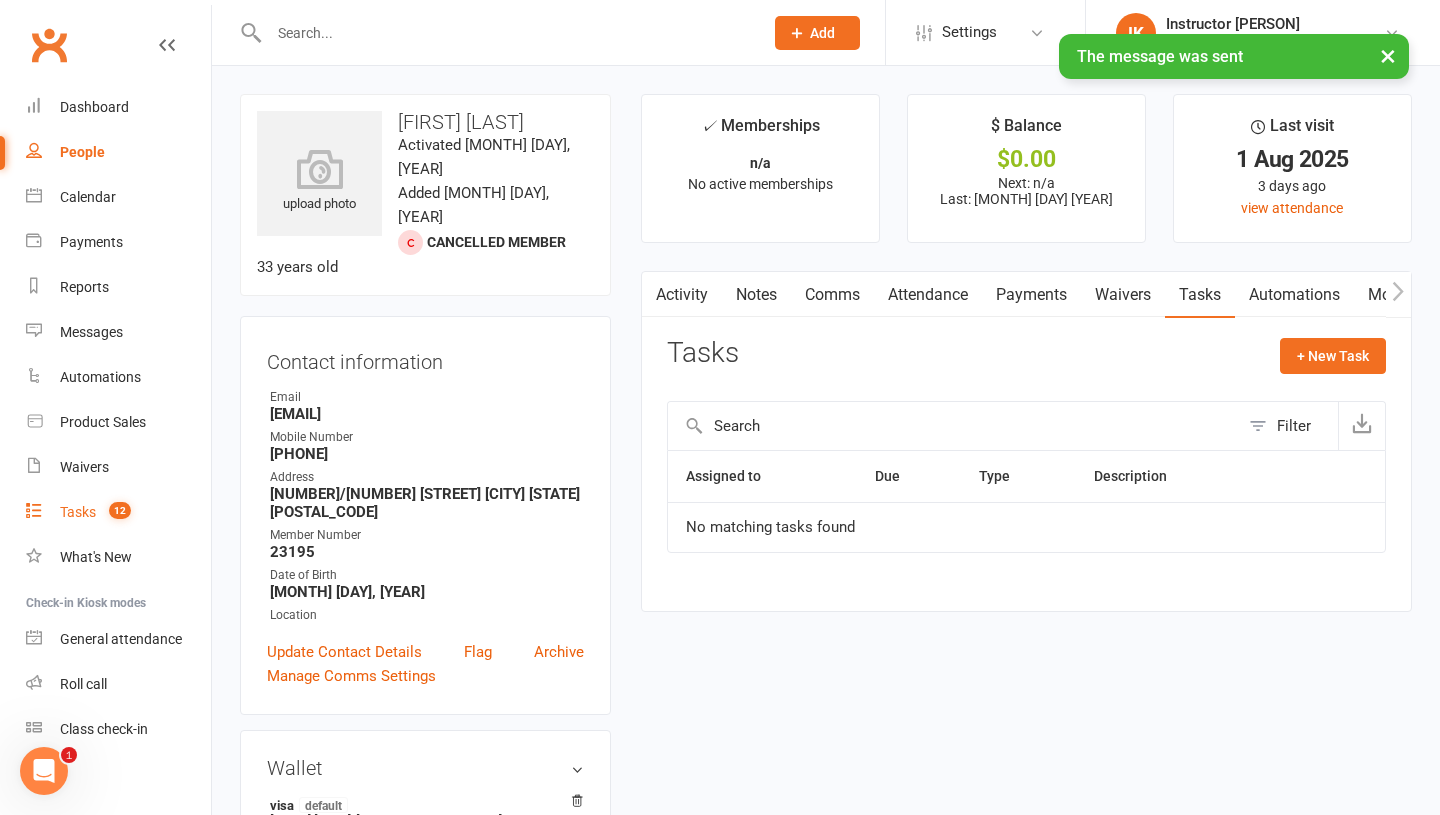 click on "Tasks" at bounding box center (78, 512) 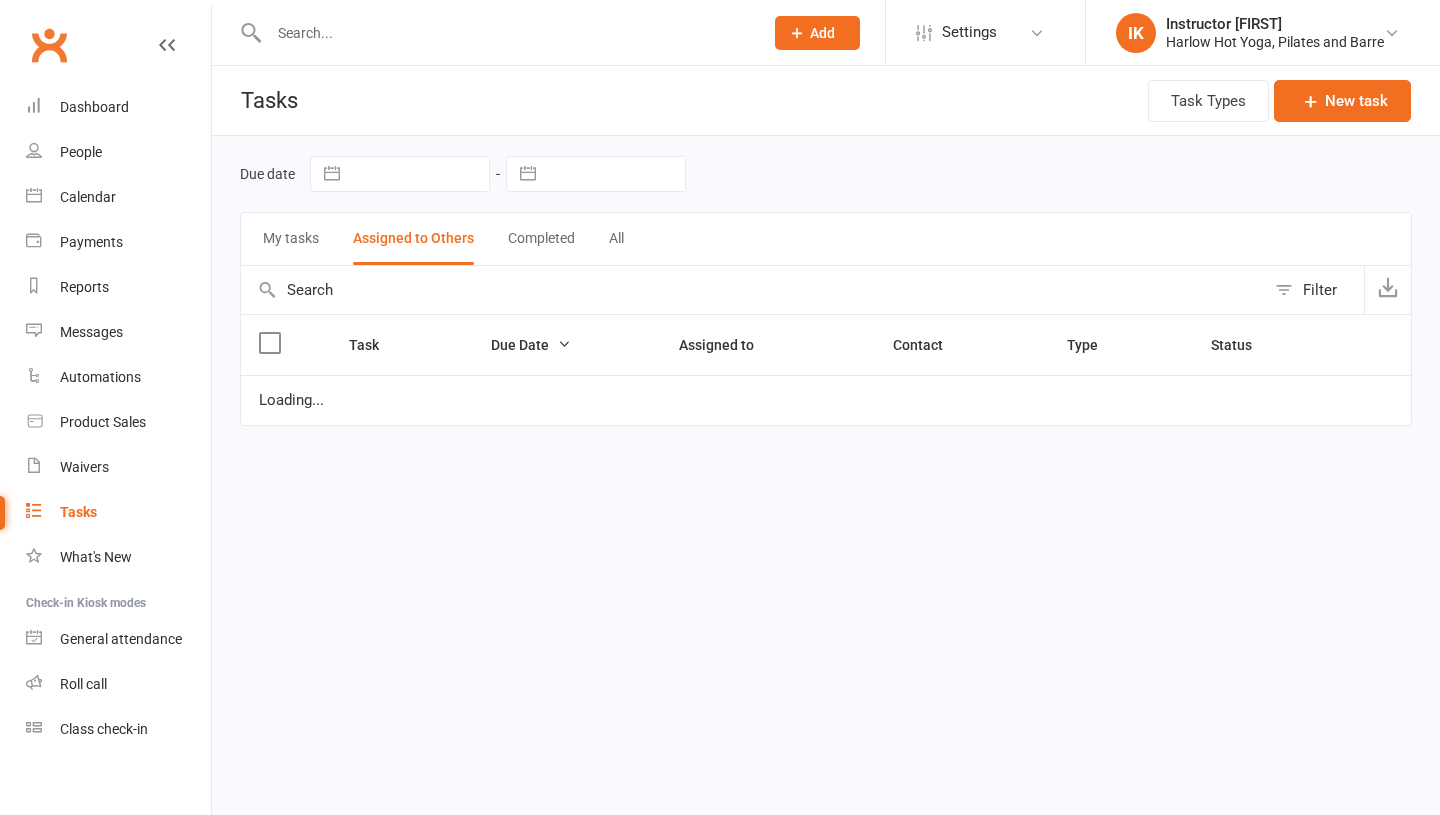 scroll, scrollTop: 0, scrollLeft: 0, axis: both 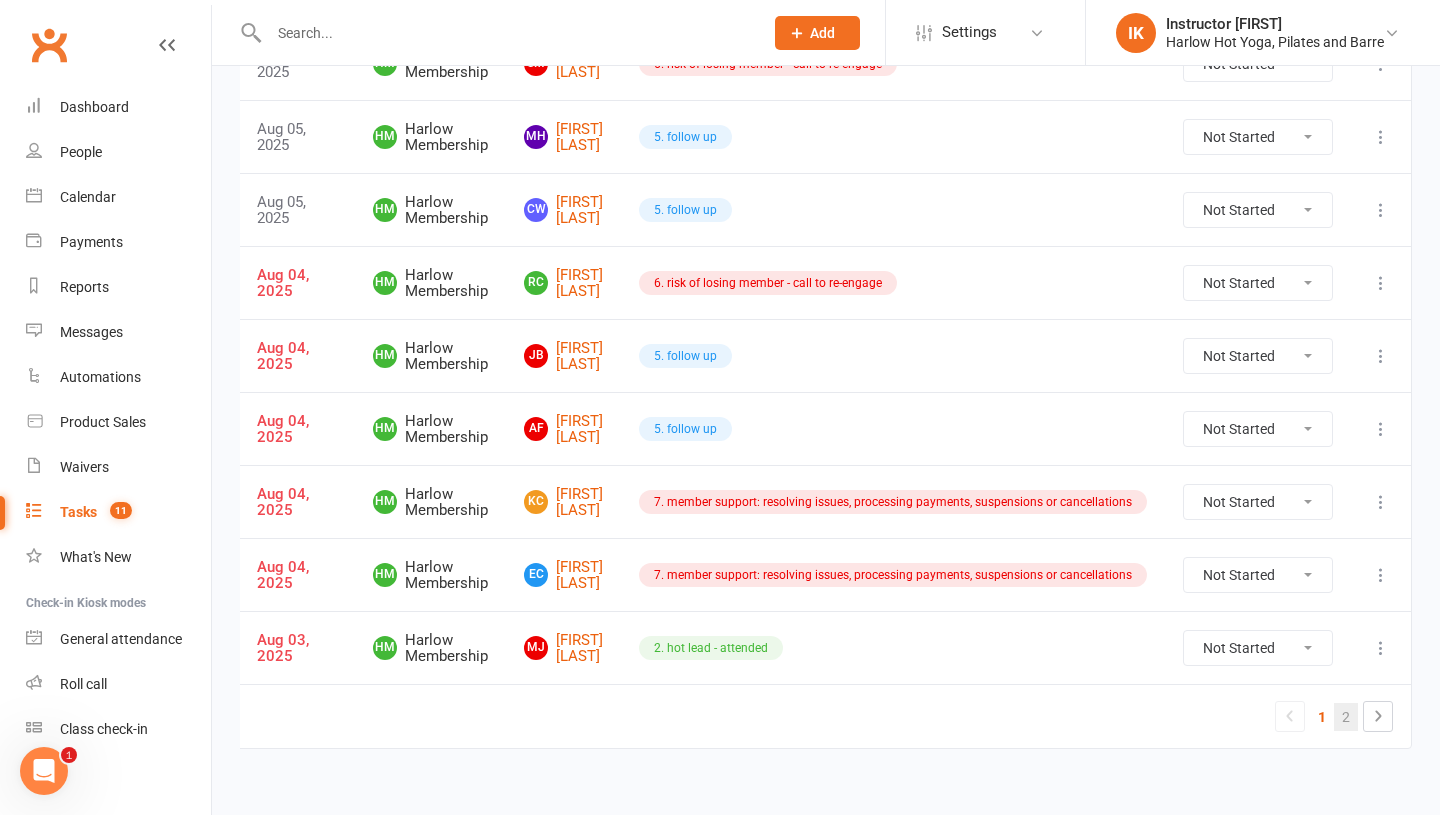 click on "2" at bounding box center [1346, 717] 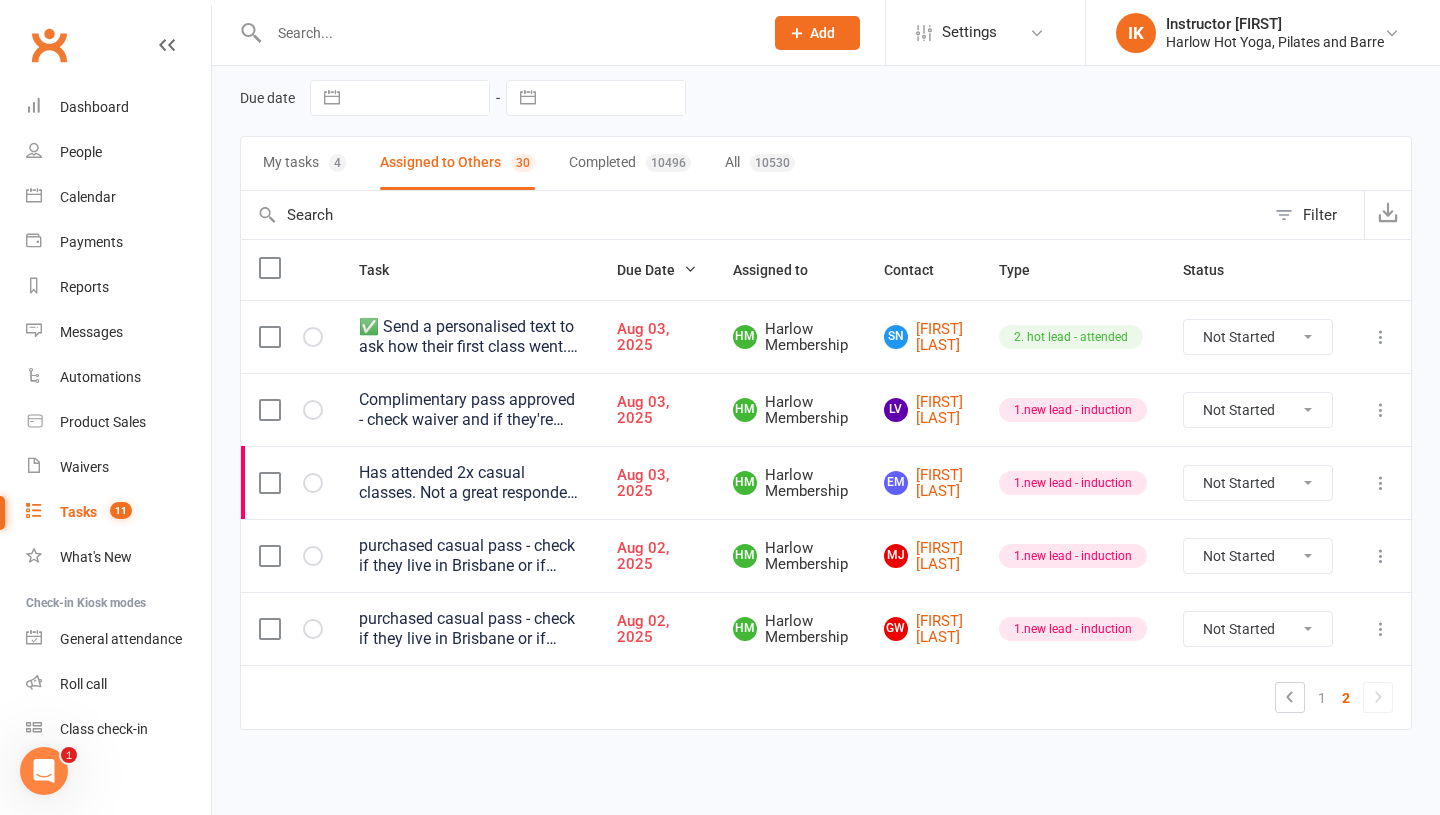 scroll, scrollTop: 76, scrollLeft: 0, axis: vertical 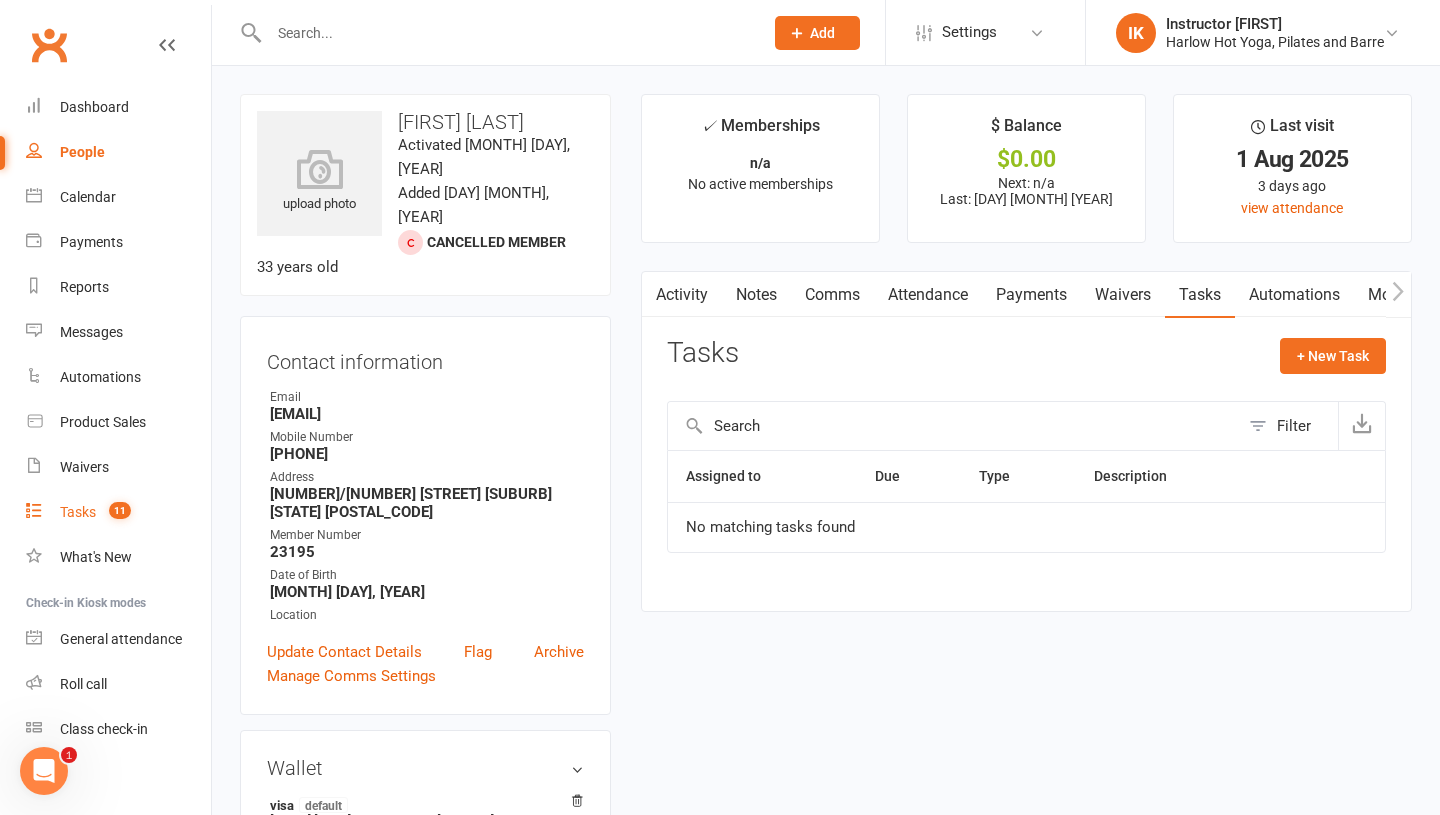 click on "Tasks   11" at bounding box center [118, 512] 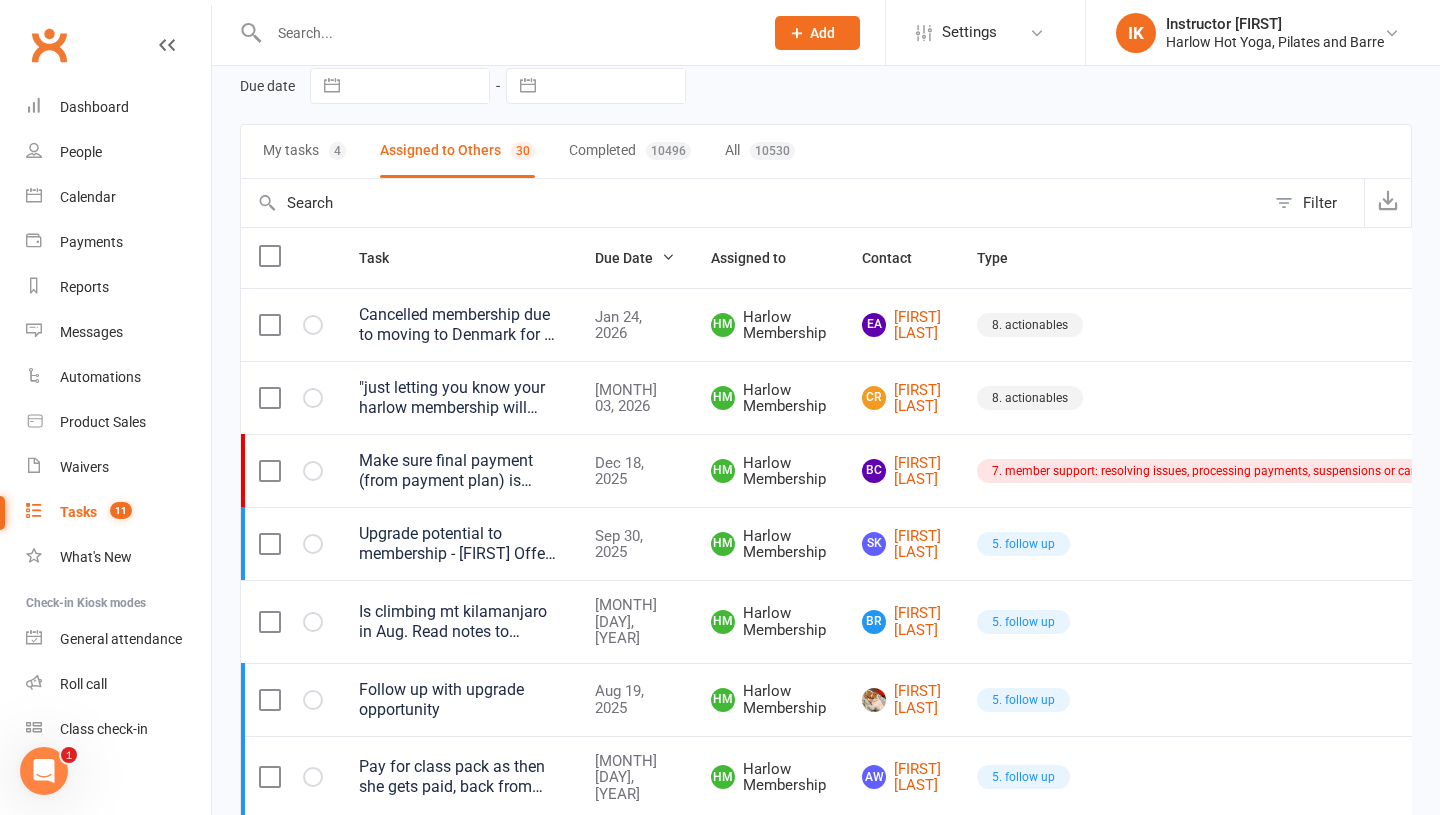 scroll, scrollTop: 1532, scrollLeft: 0, axis: vertical 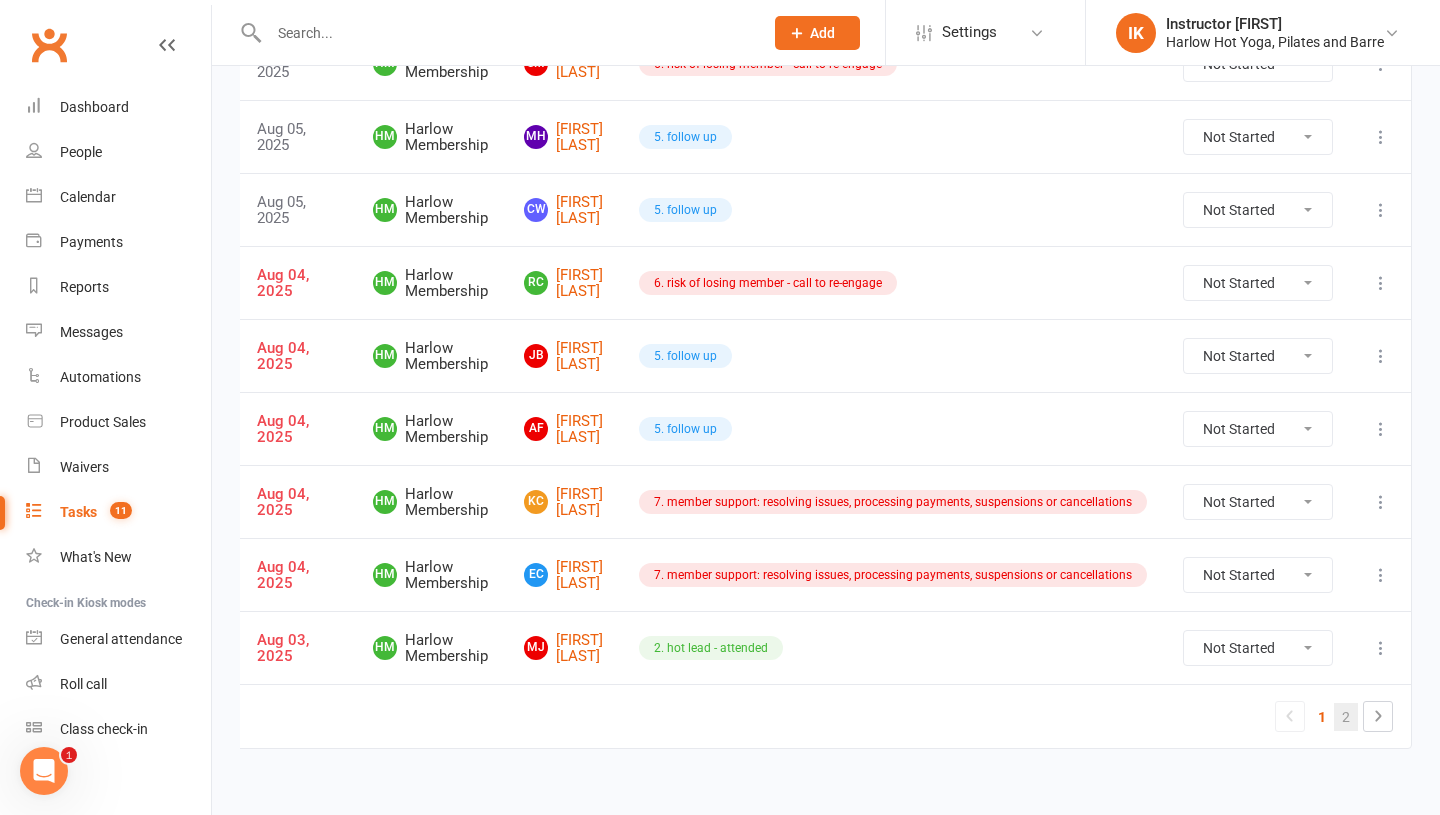 click on "2" at bounding box center (1346, 717) 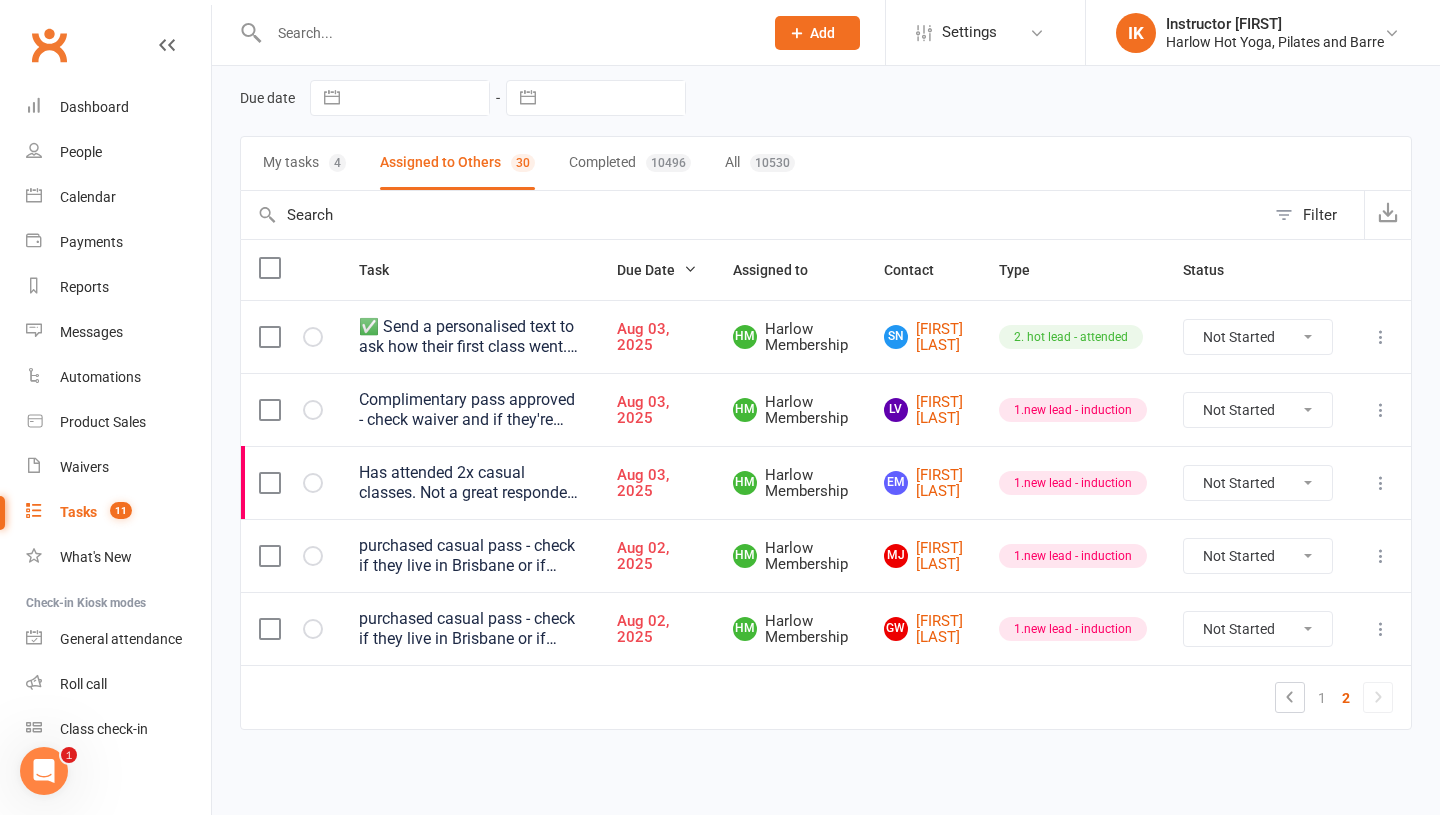 scroll, scrollTop: 76, scrollLeft: 0, axis: vertical 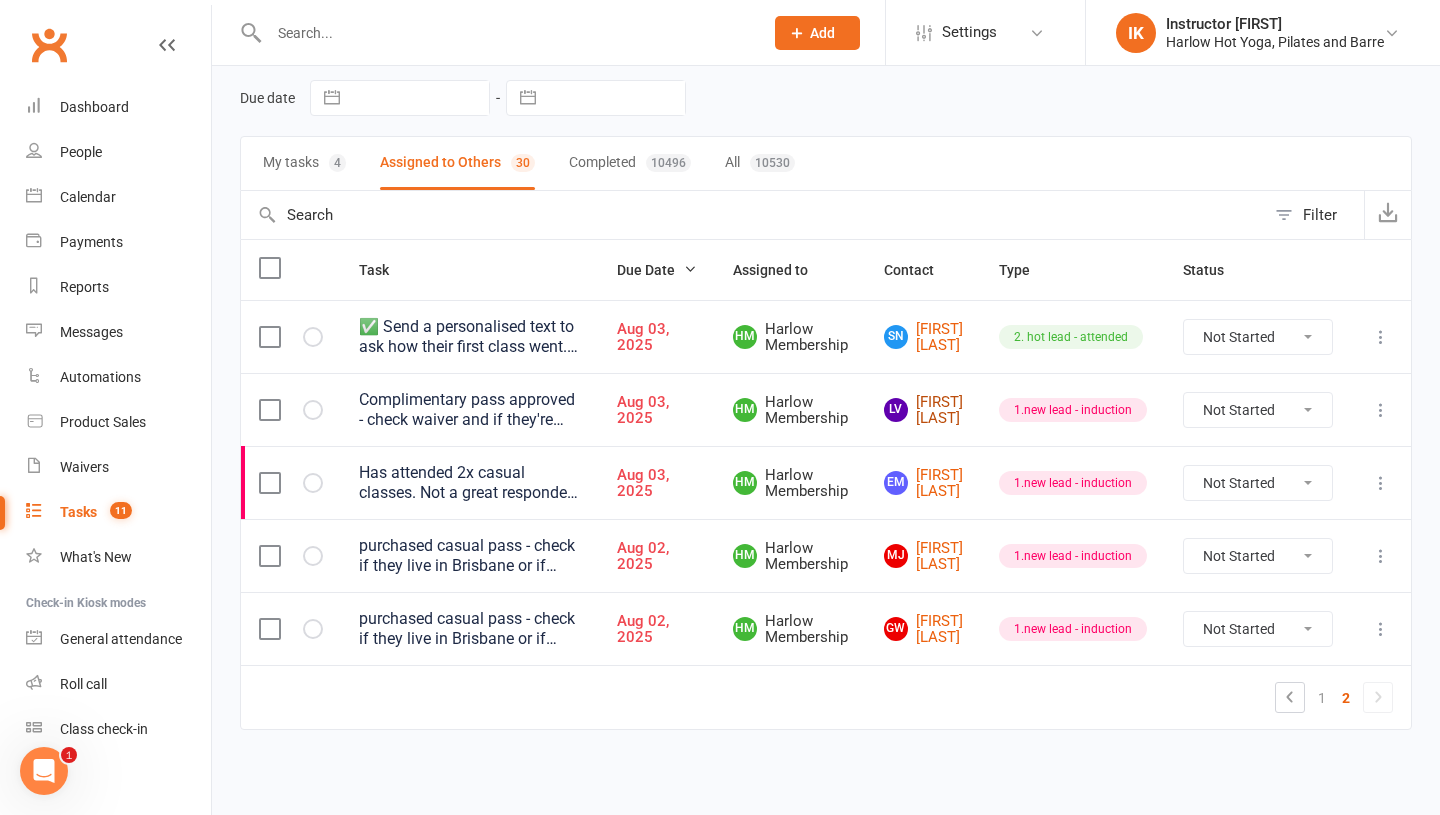 click on "LV Laurynas Vitas" at bounding box center (923, 410) 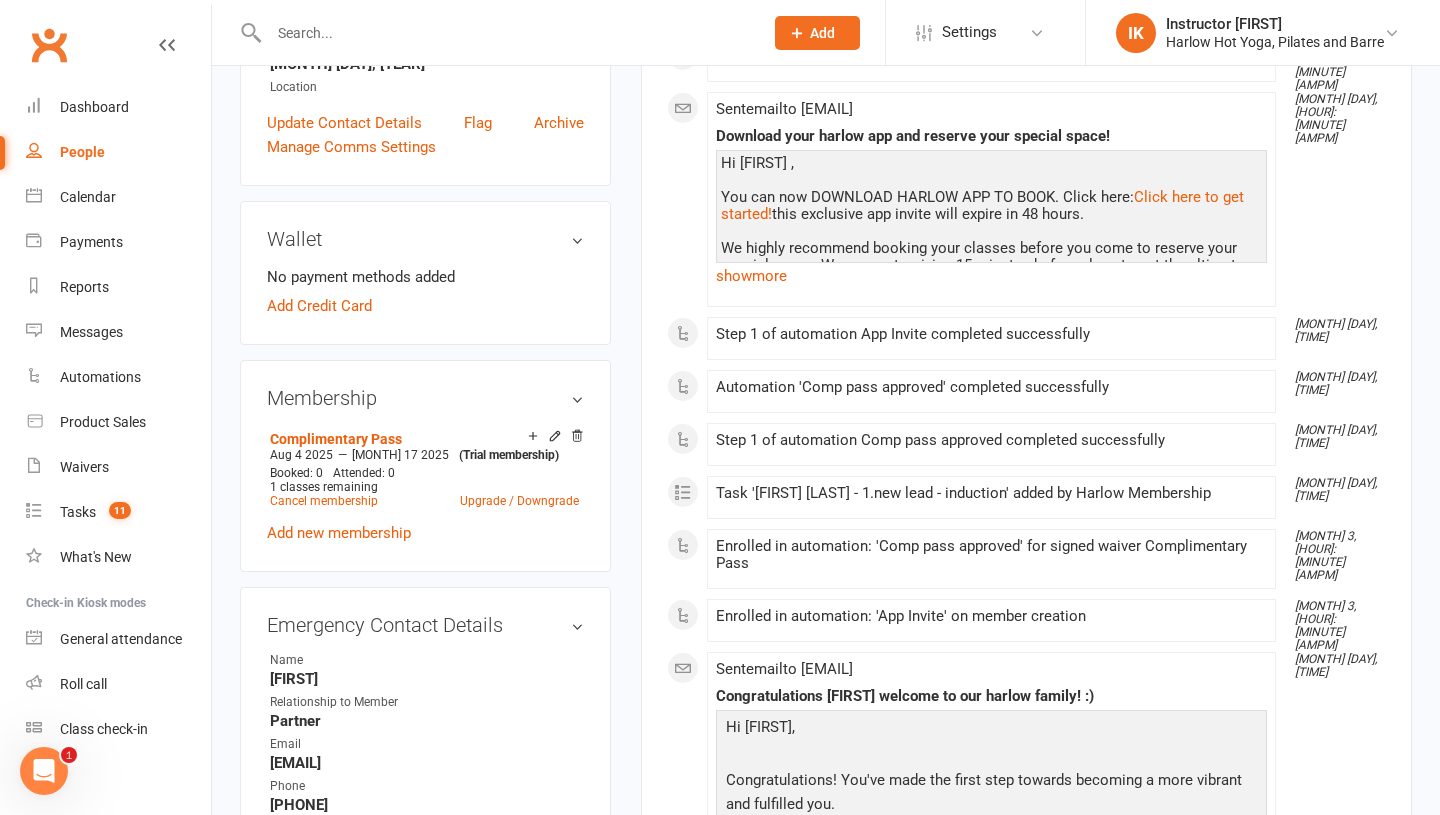 scroll, scrollTop: 0, scrollLeft: 0, axis: both 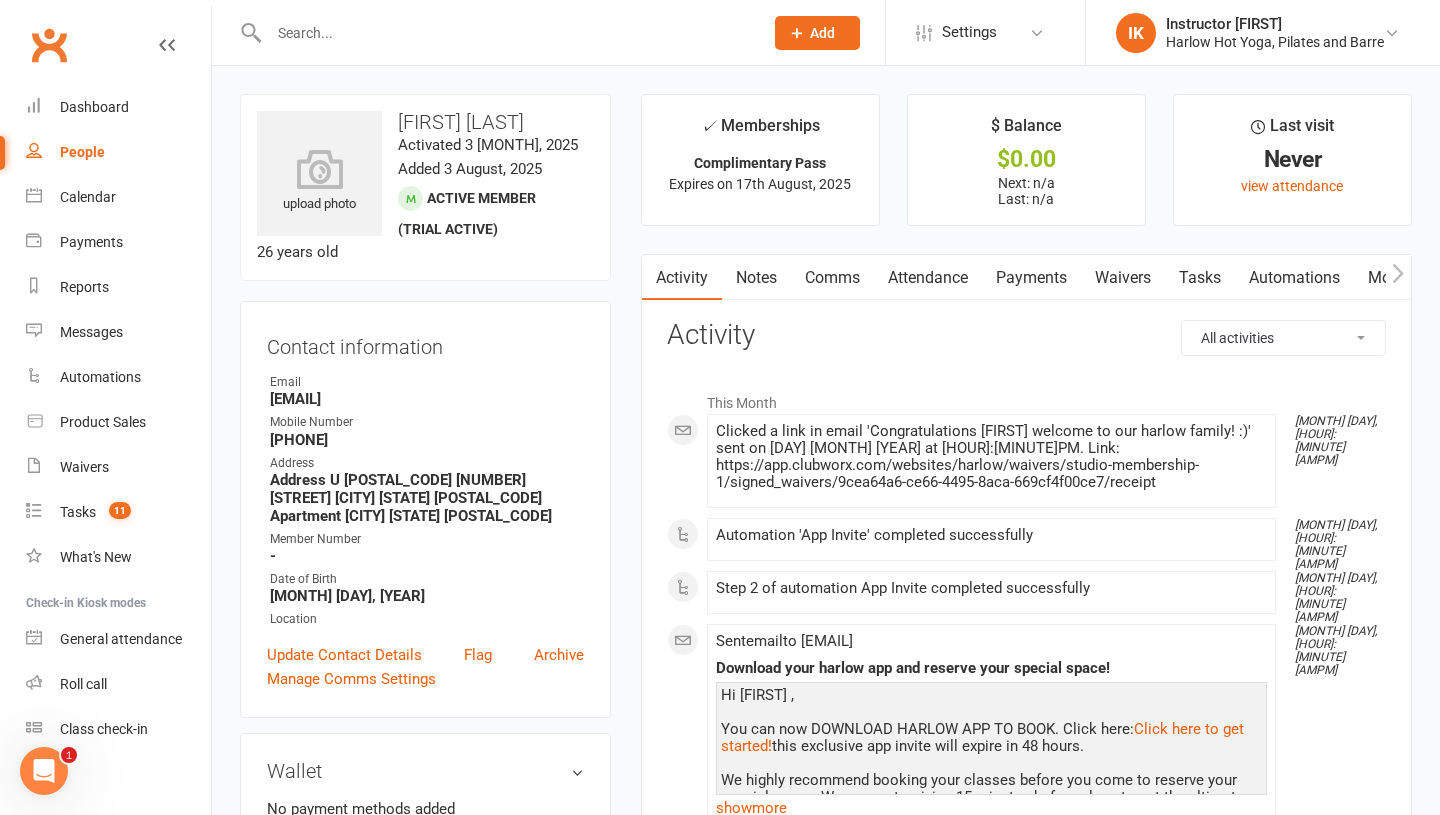 click on "Comms" at bounding box center (832, 278) 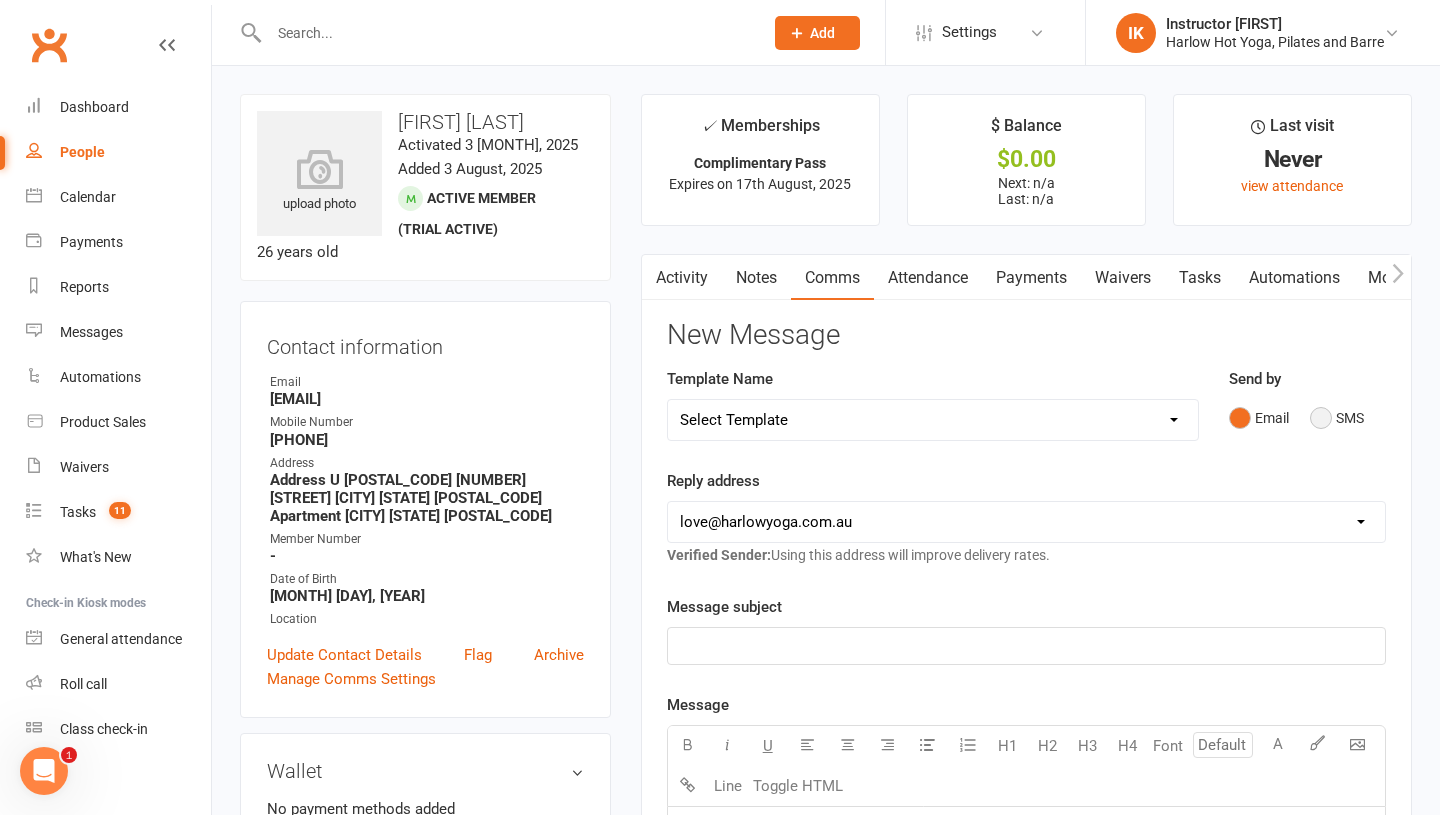 click on "SMS" at bounding box center (1337, 418) 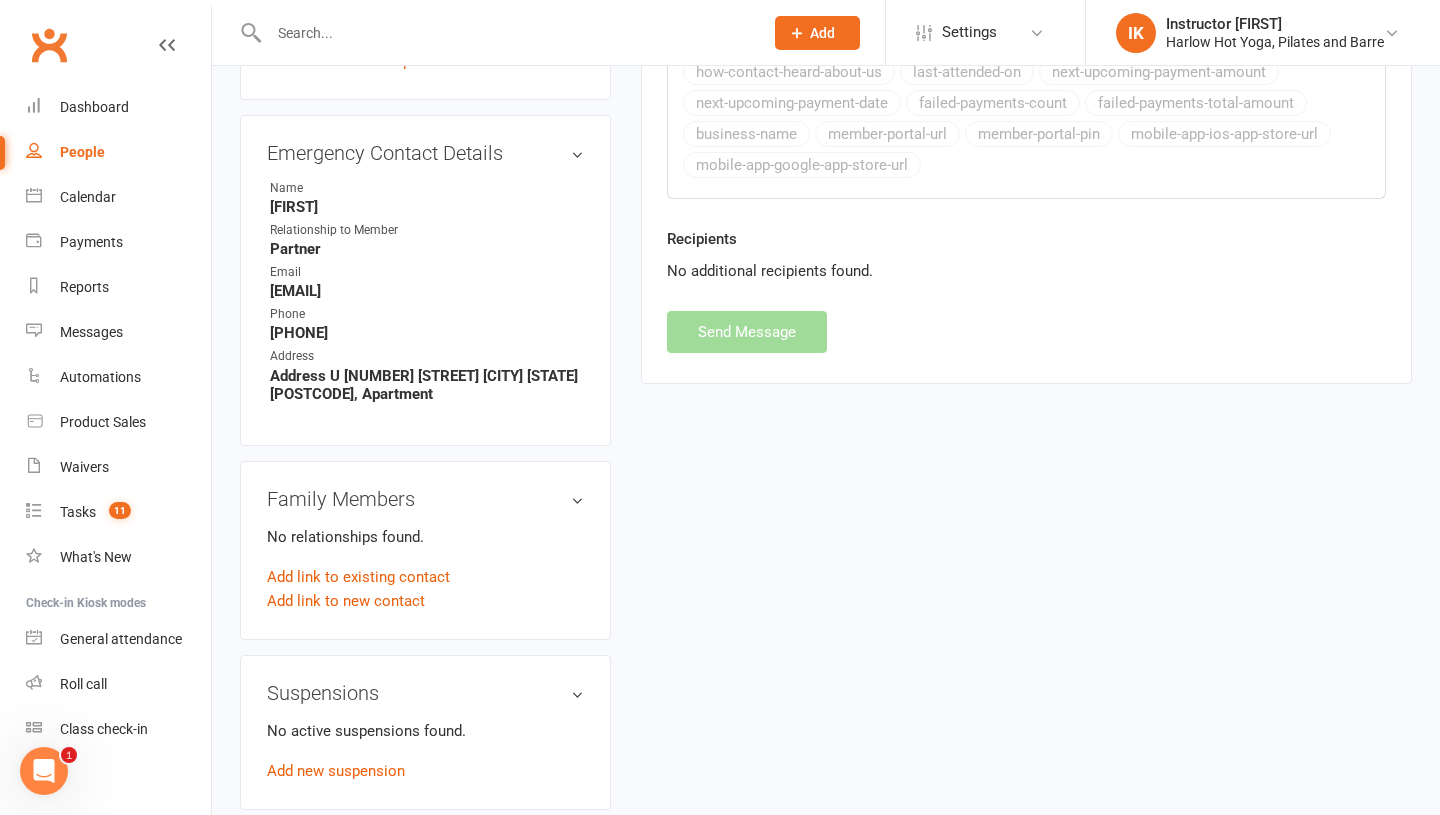 scroll, scrollTop: 1001, scrollLeft: 0, axis: vertical 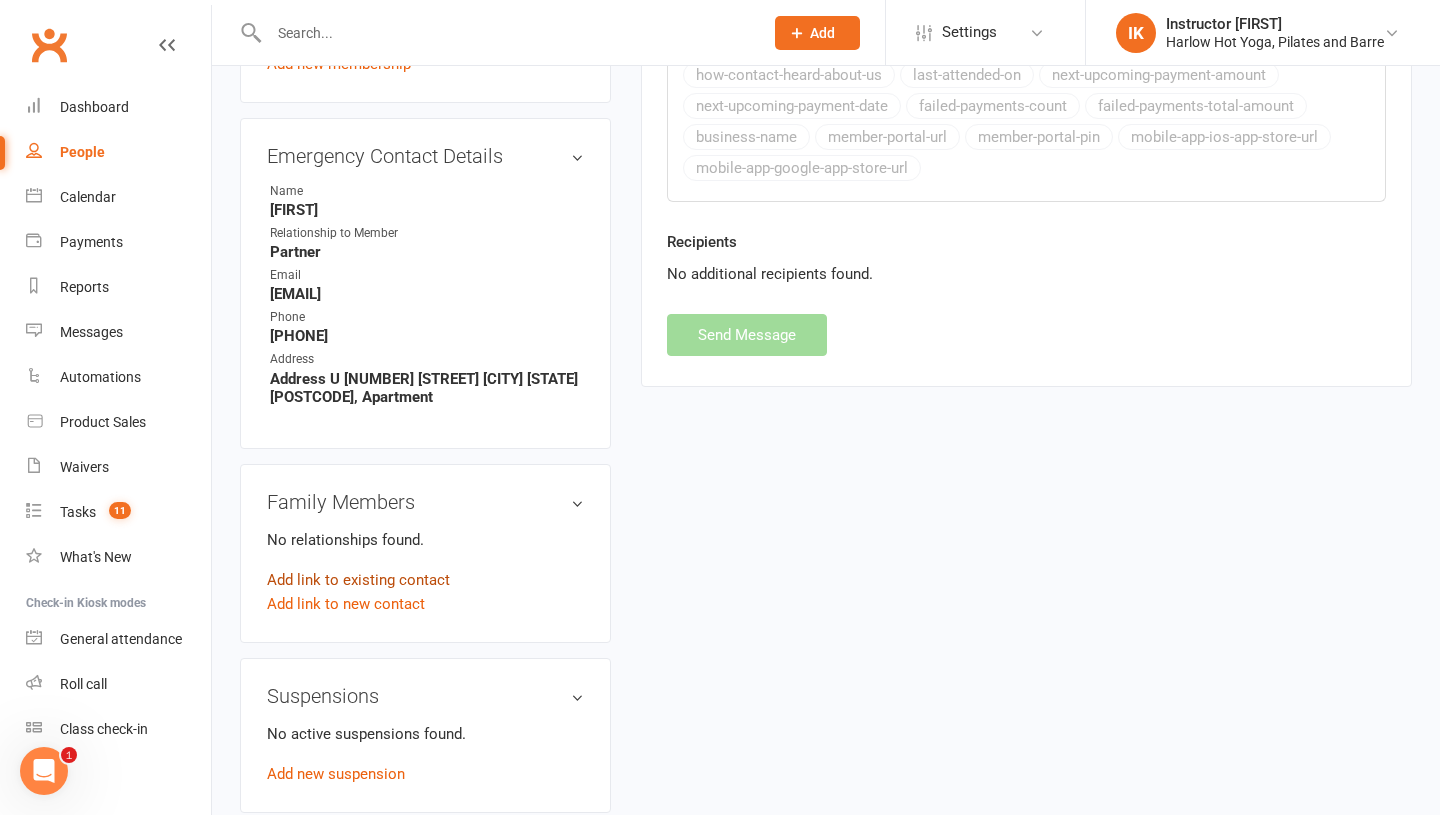 click on "Add link to existing contact" at bounding box center (358, 580) 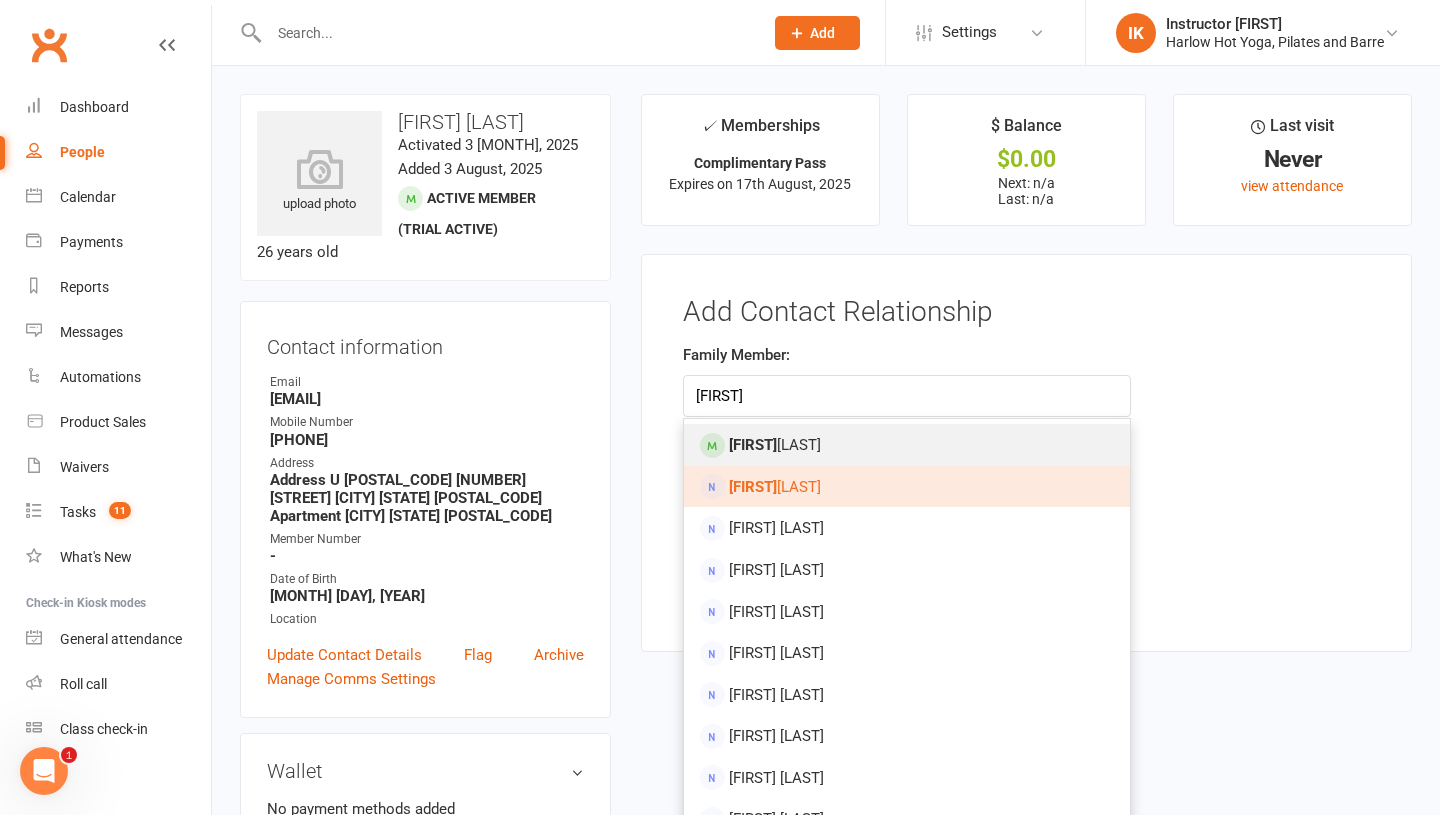 type on "Saule" 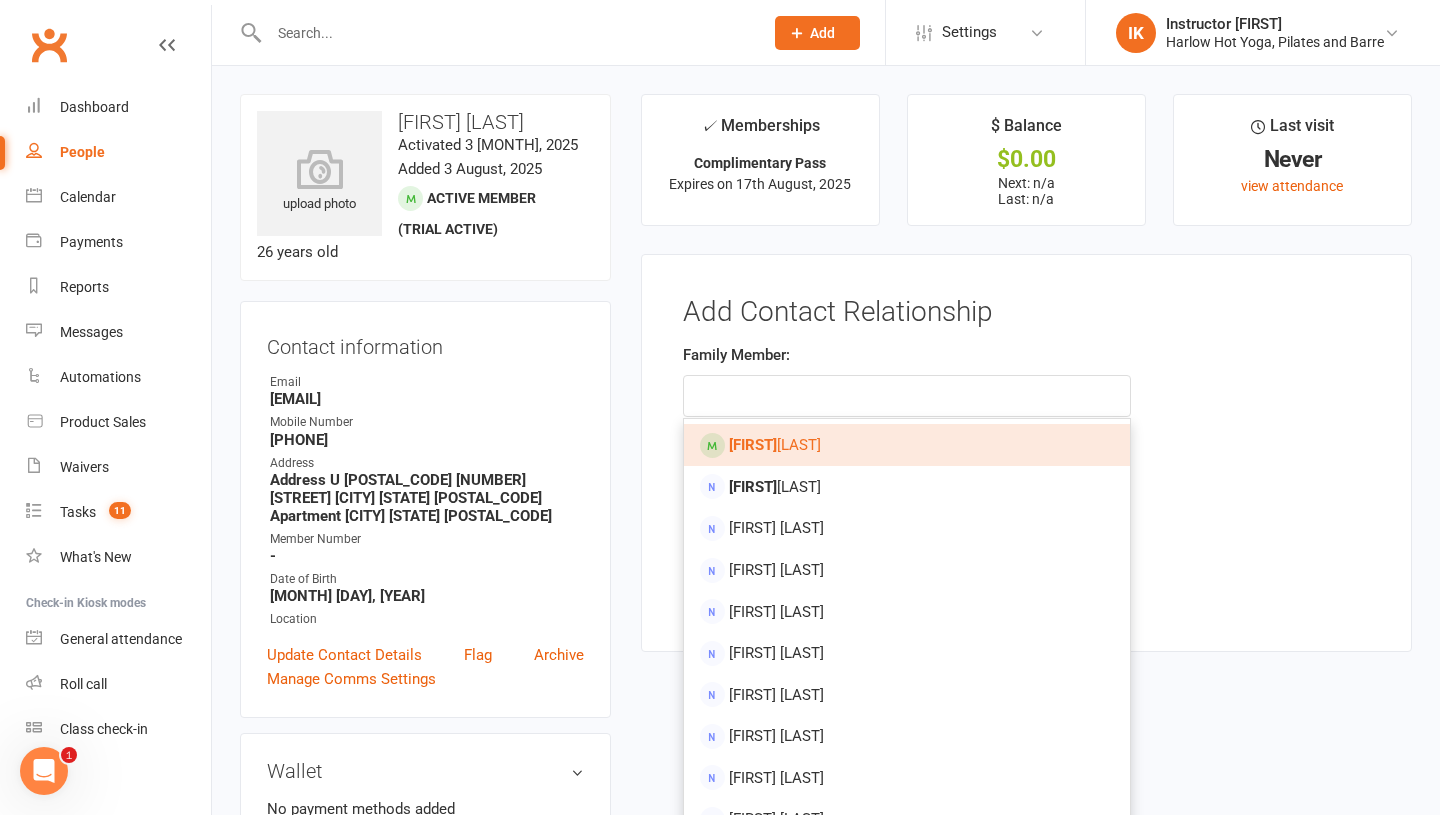 click on "Saule  Bubnyte" at bounding box center (907, 445) 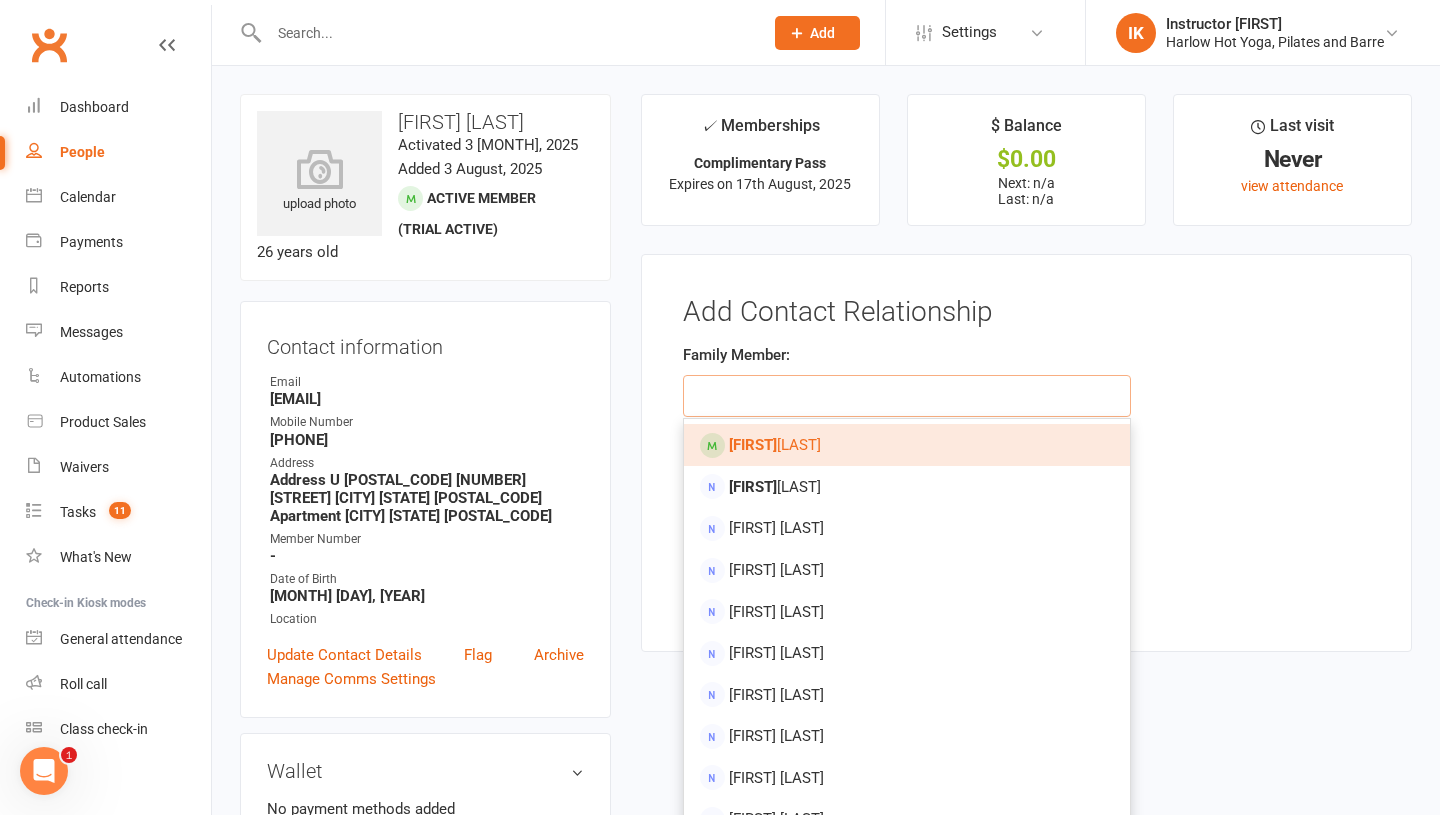 type on "Saule Bubnyte" 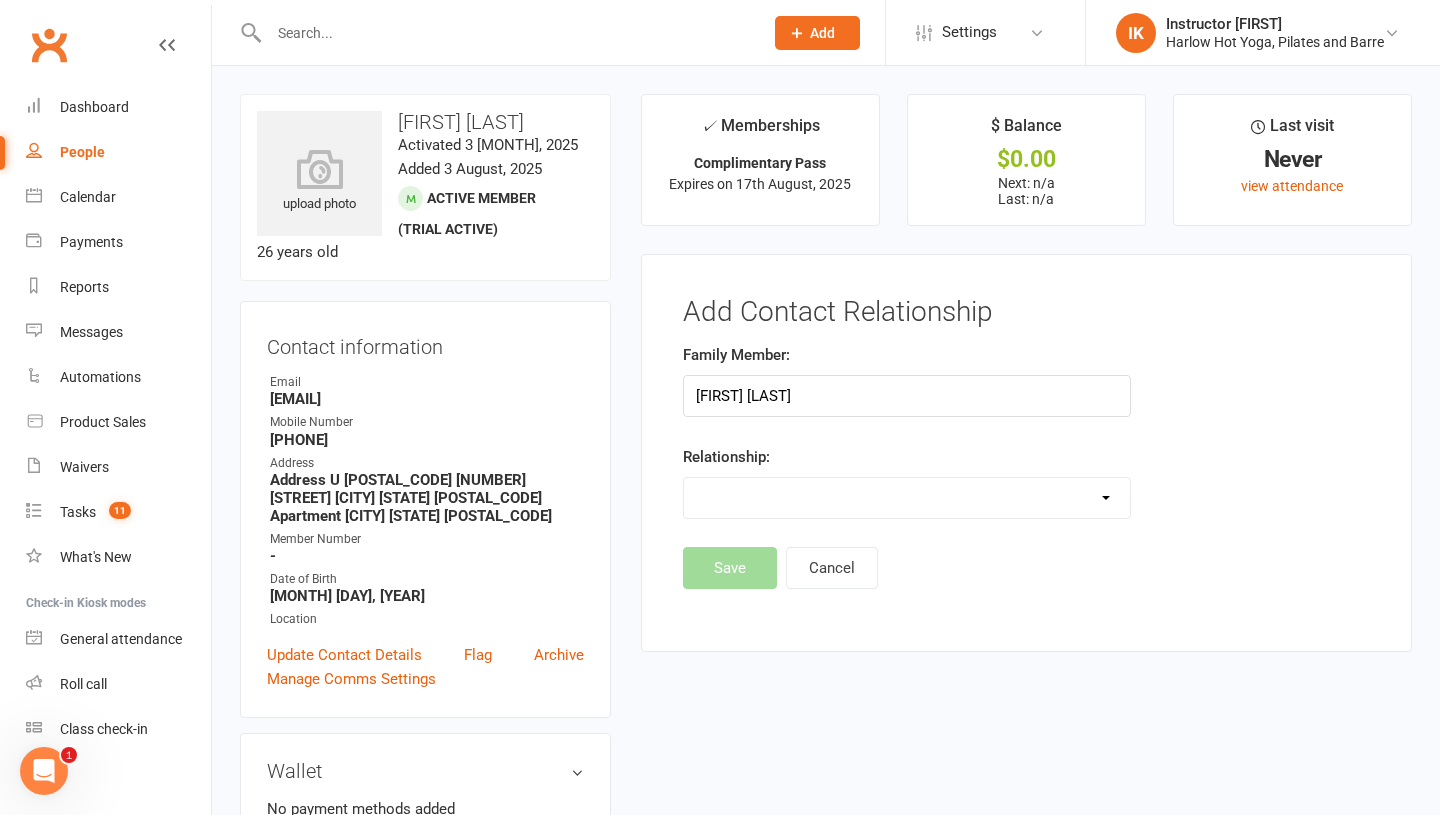 click on "Parent / Guardian Child Sibling (parent not in system) Spouse / Partner Cousin / Other Family Friend Other" at bounding box center [907, 498] 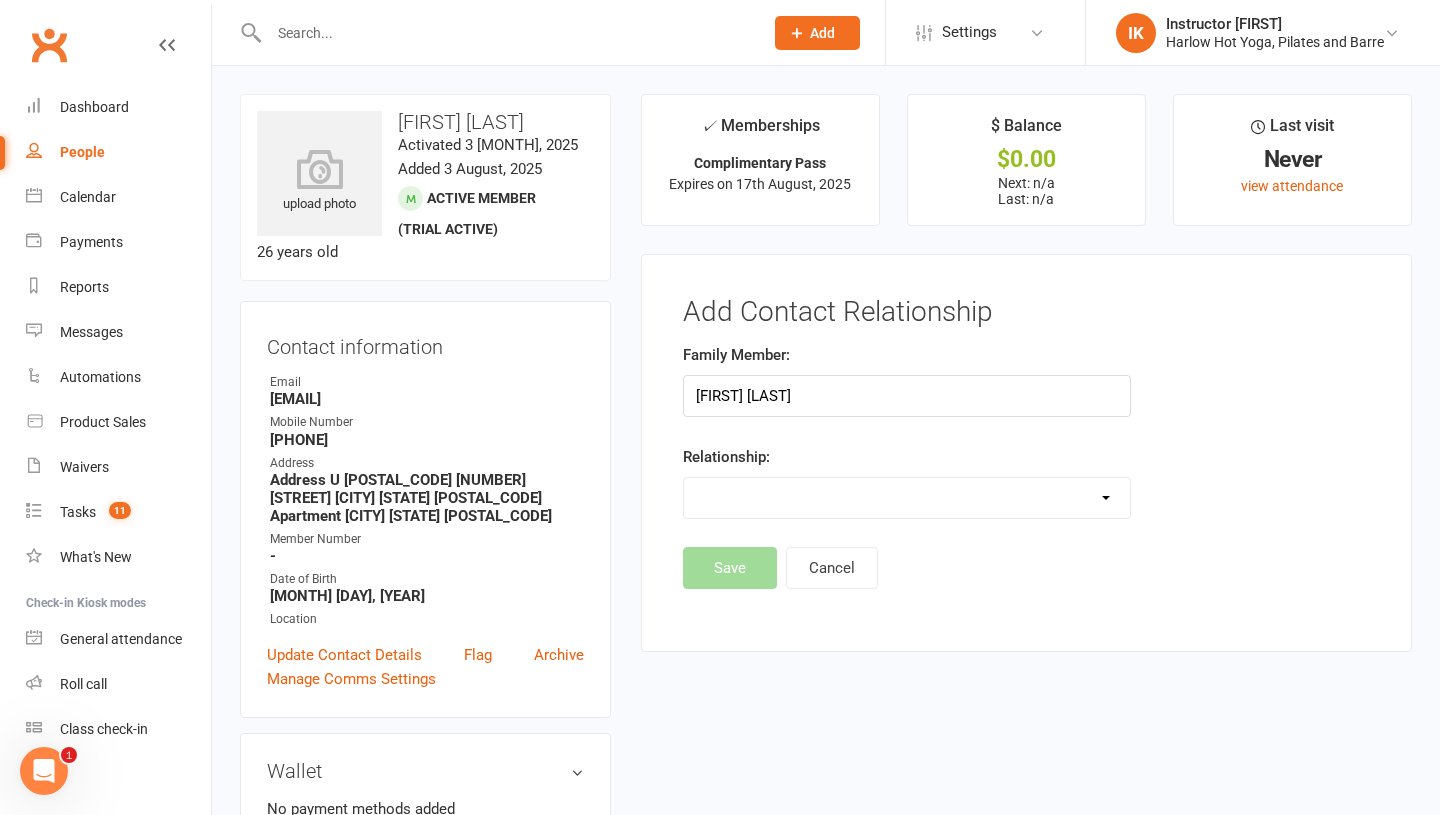 select on "3" 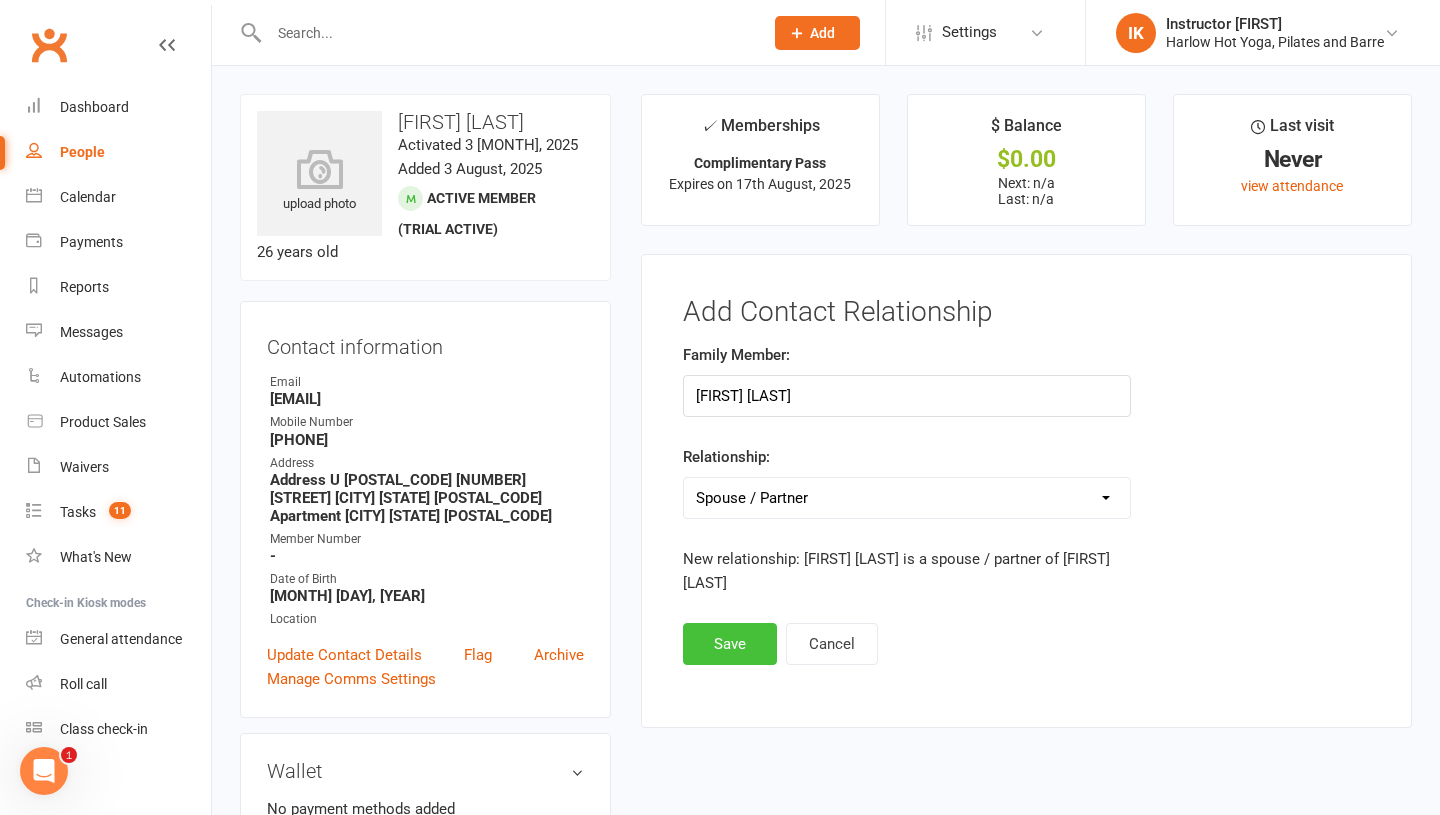 click on "Save" at bounding box center [730, 644] 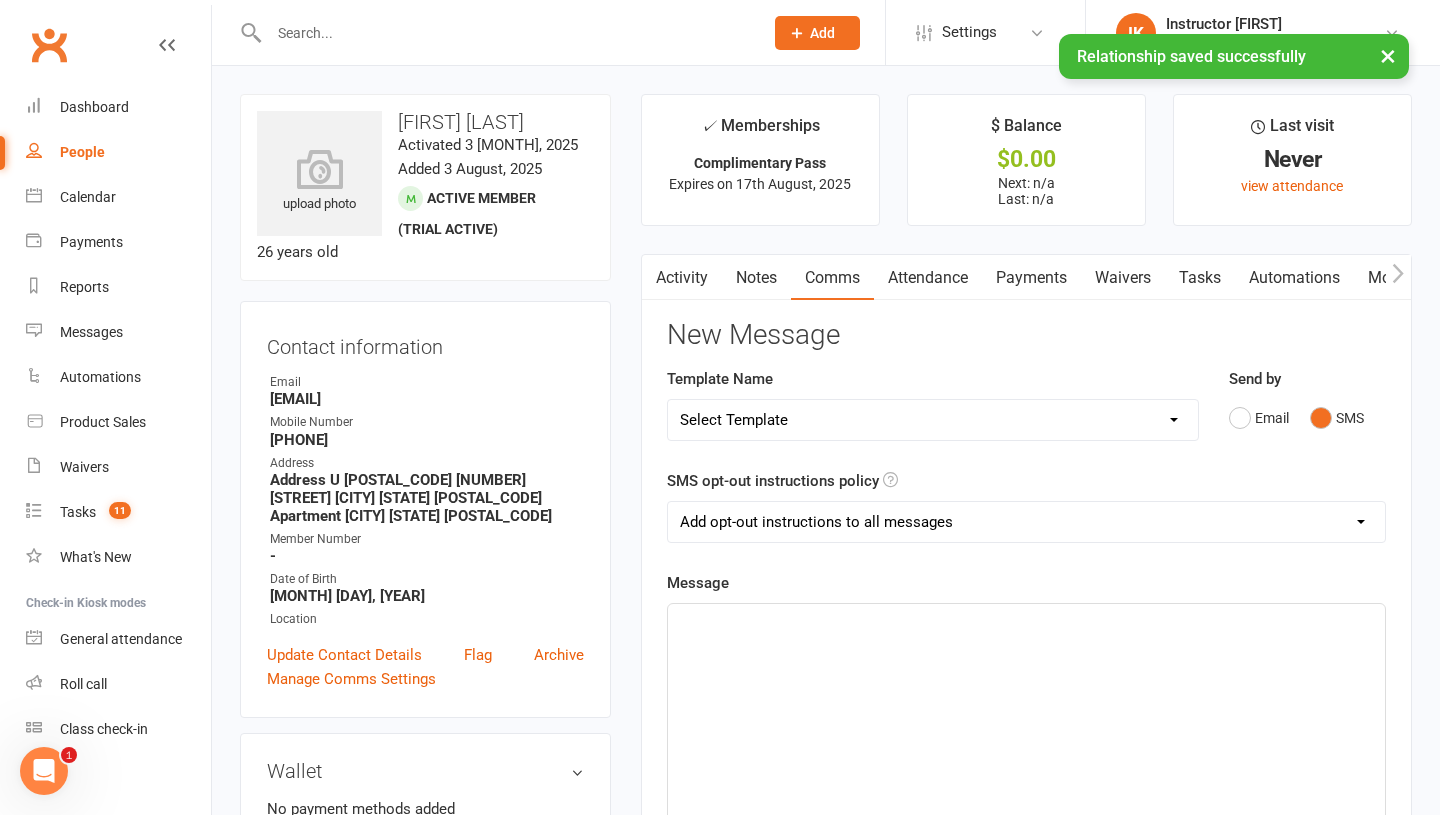 click on "Notes" at bounding box center [756, 278] 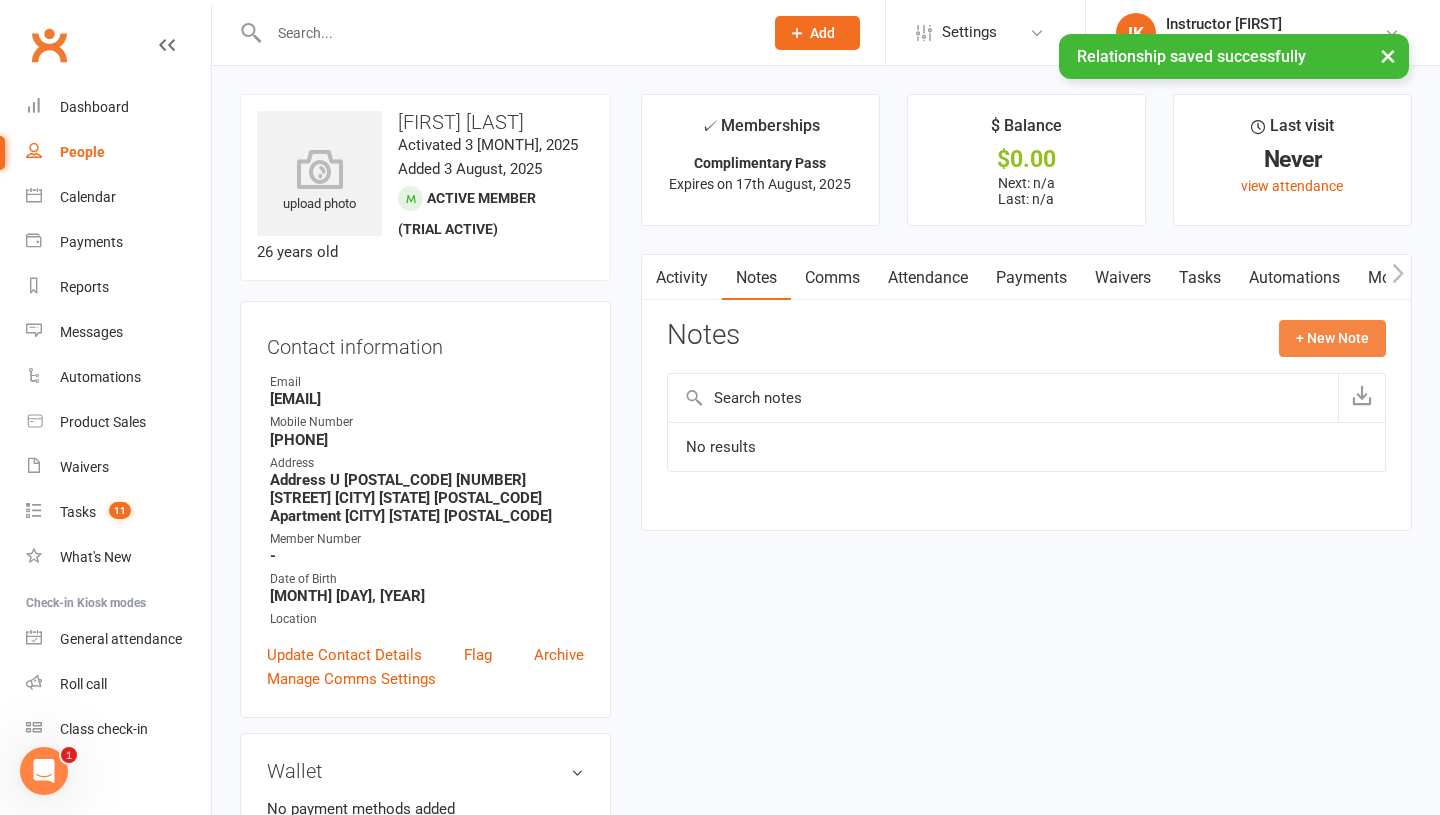 click on "+ New Note" at bounding box center (1332, 338) 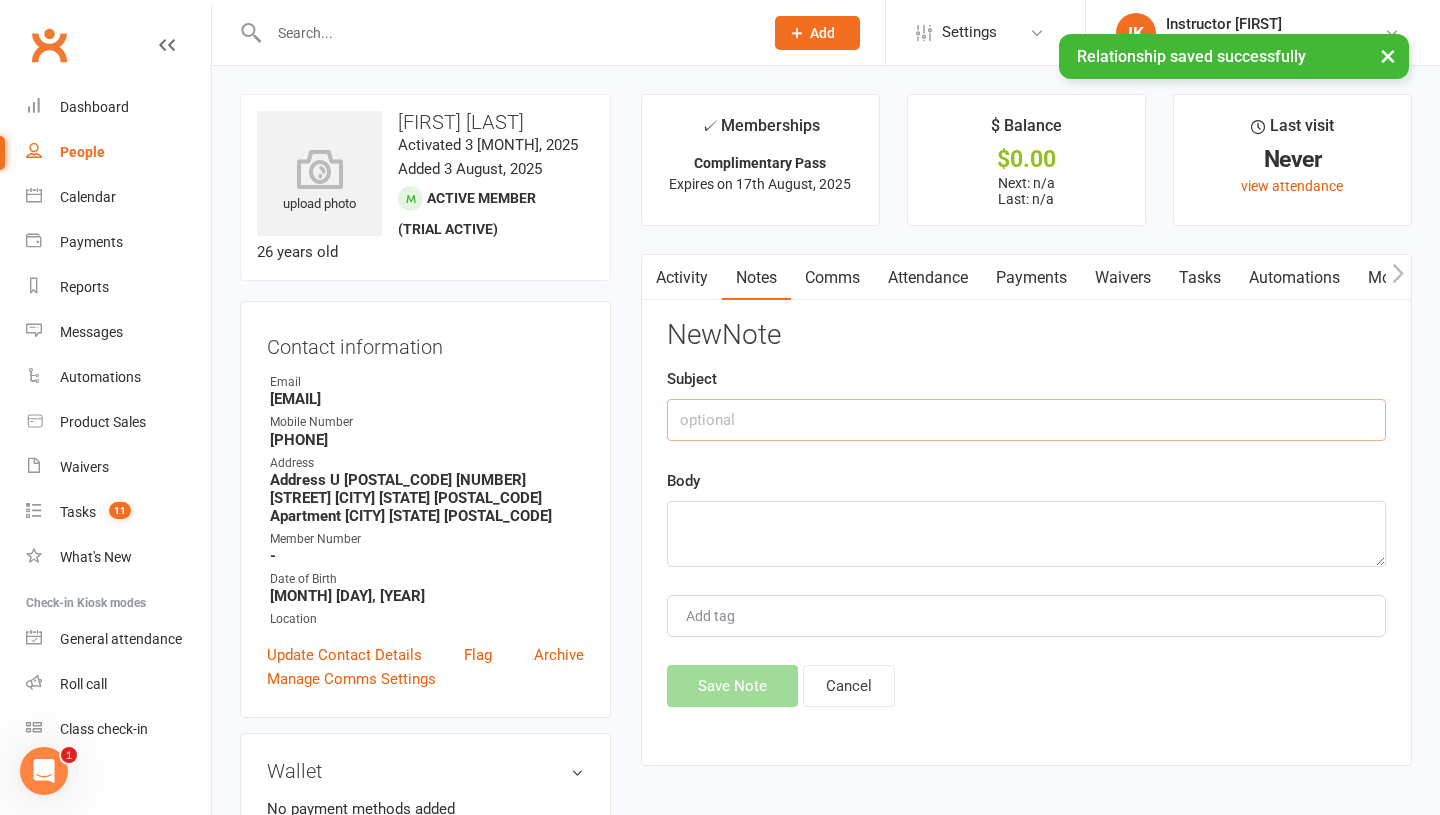 click at bounding box center (1026, 420) 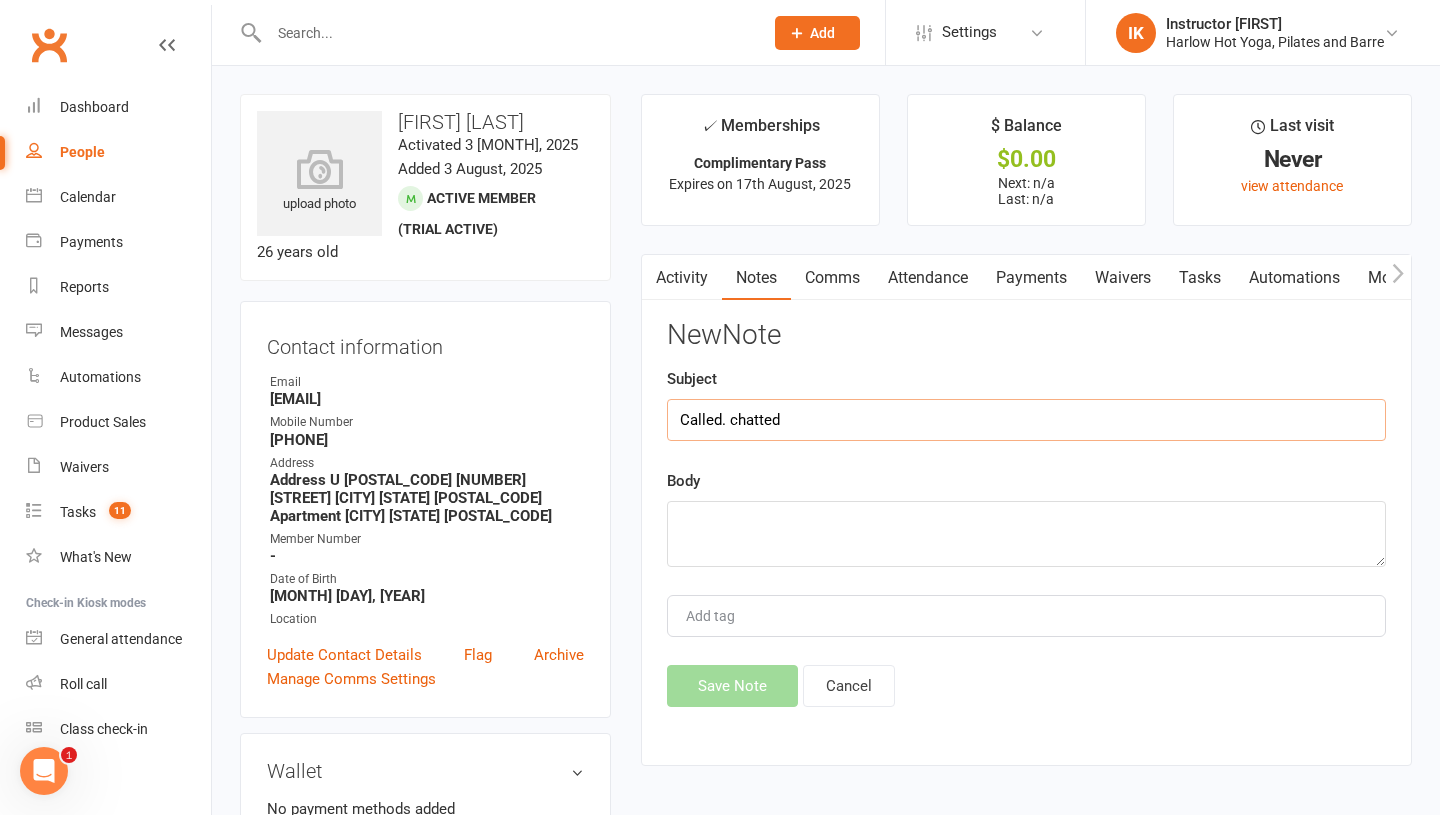 type on "Called. chatted" 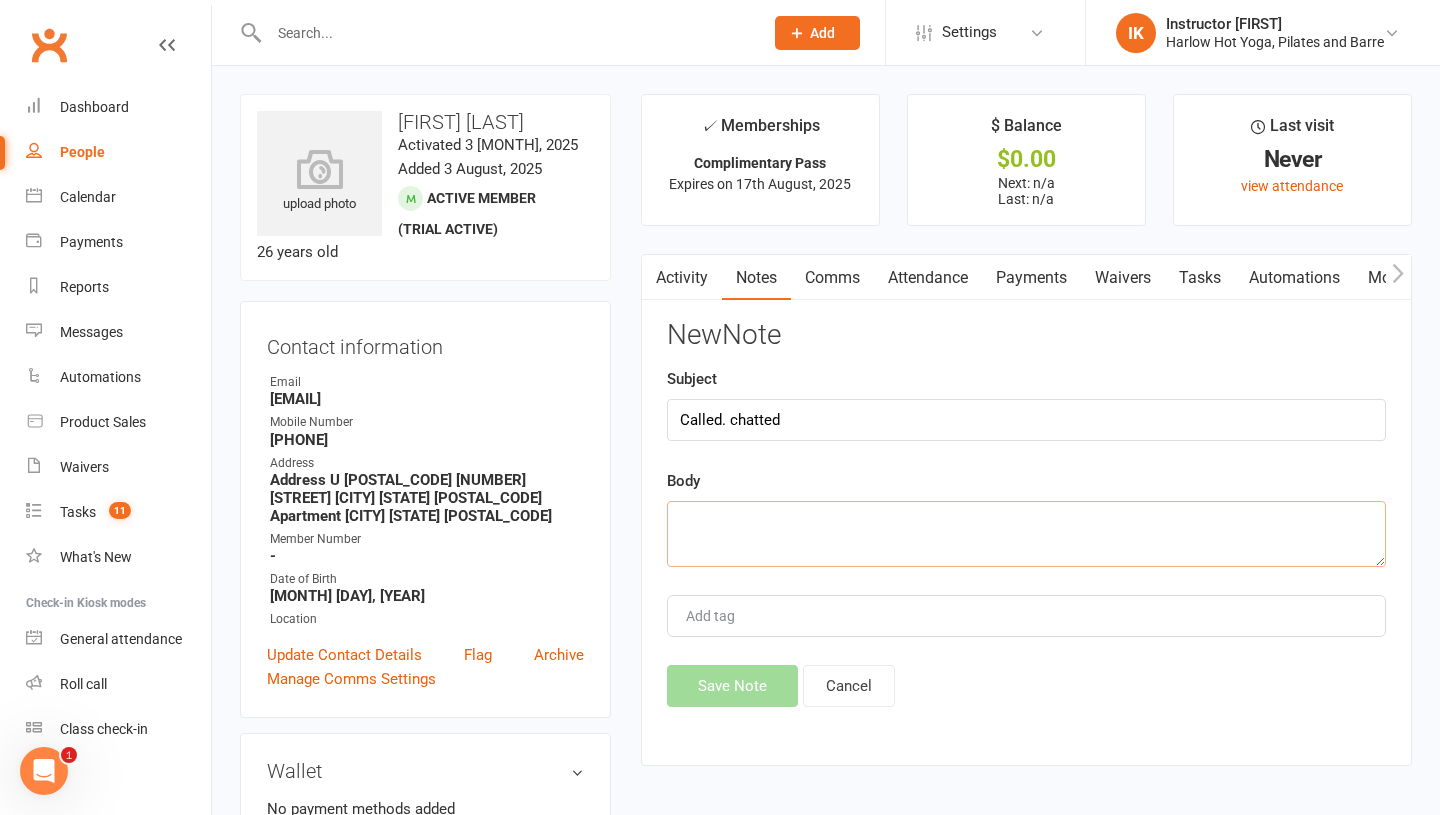 click at bounding box center (1026, 534) 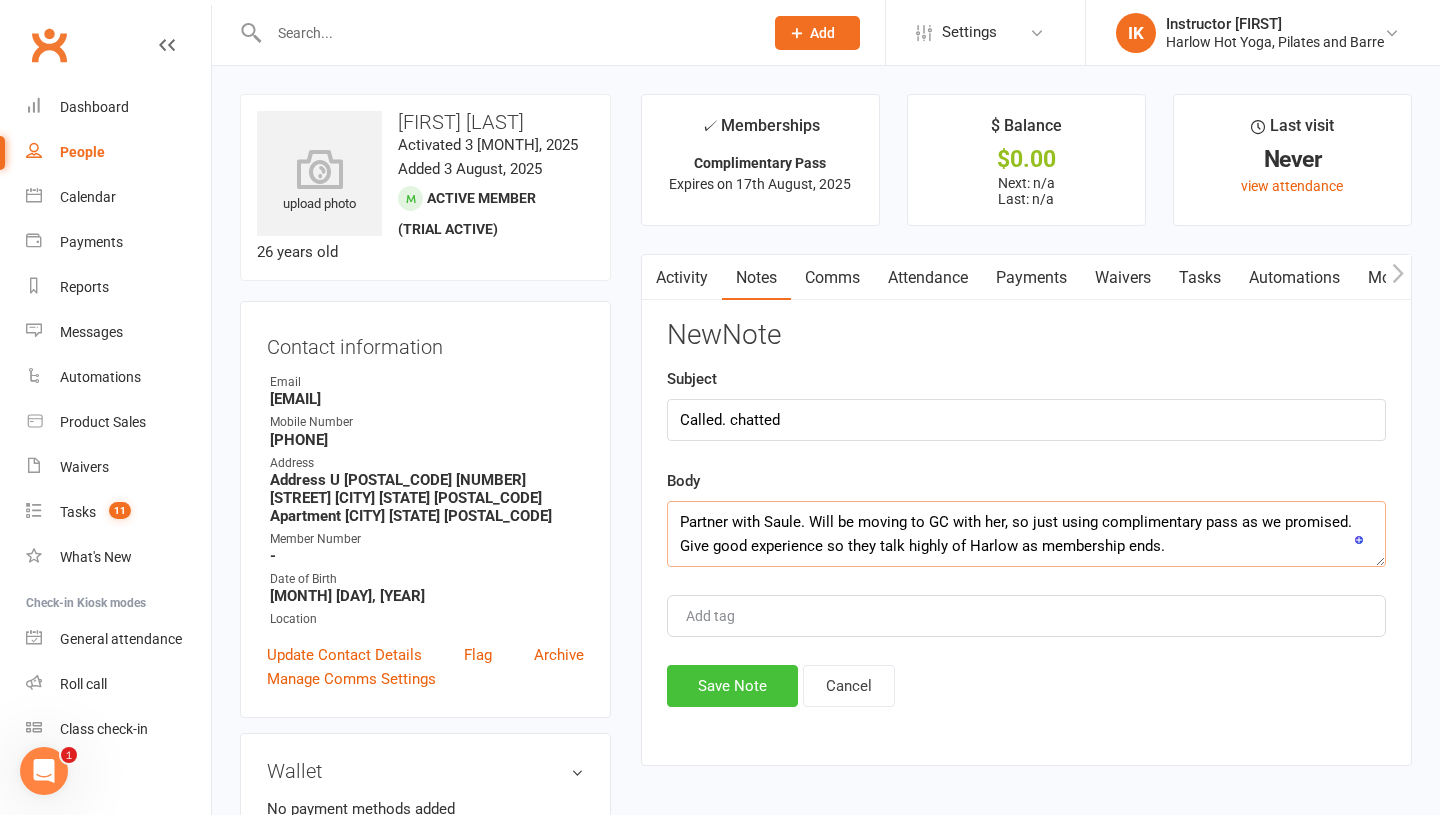 type on "Partner with Saule. Will be moving to GC with her, so just using complimentary pass as we promised. Give good experience so they talk highly of Harlow as membership ends." 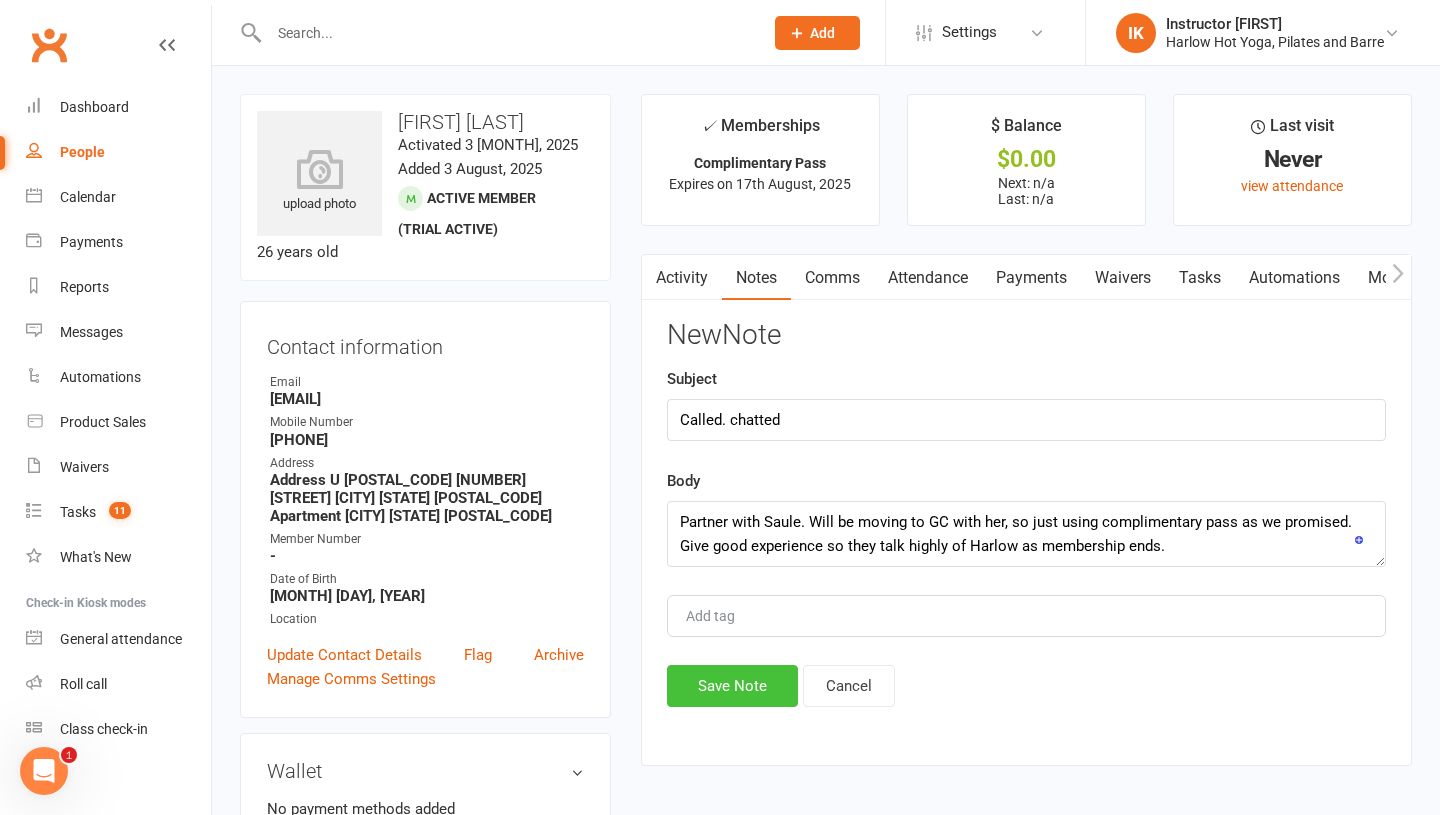 click on "Save Note" at bounding box center (732, 686) 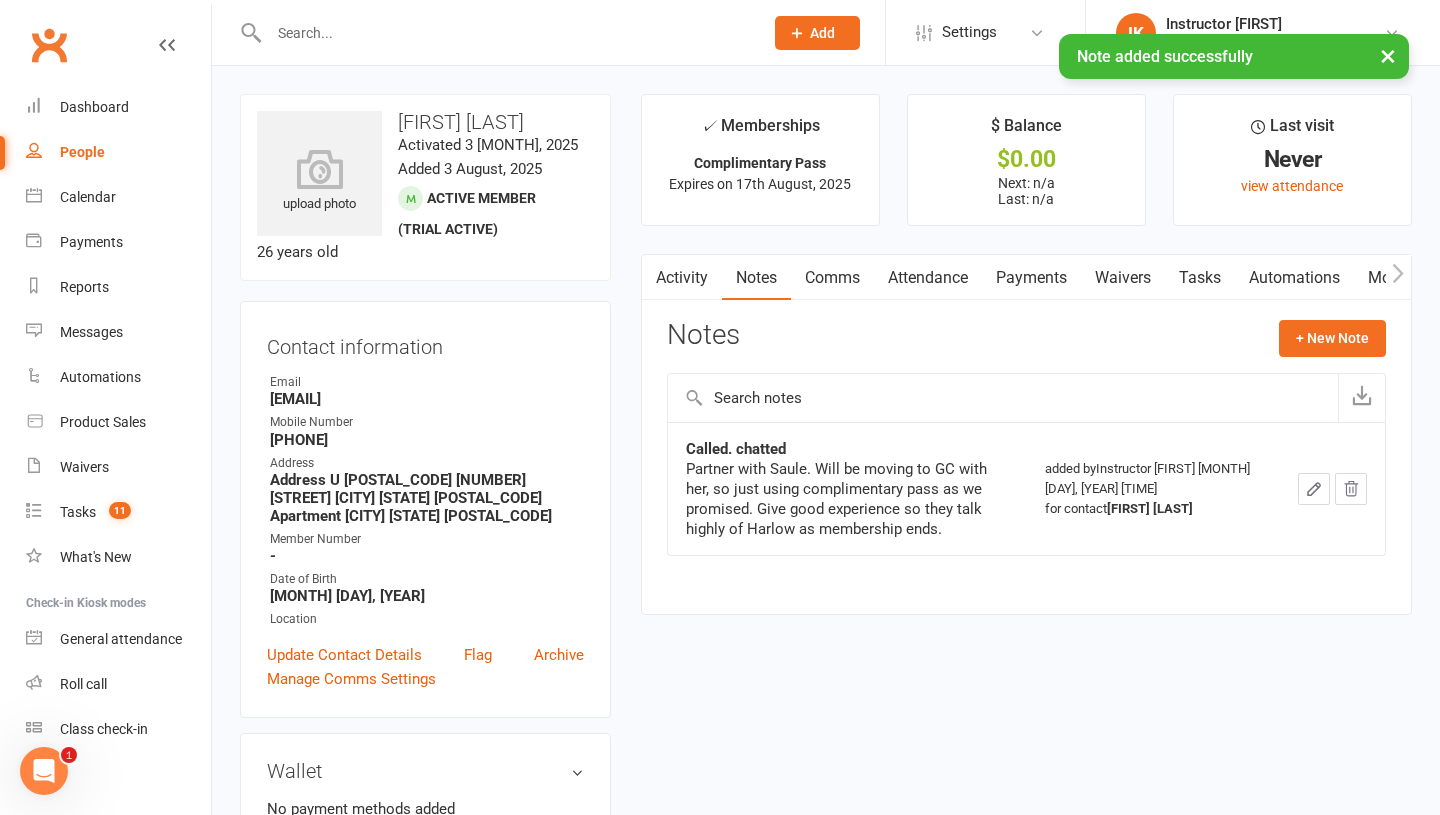click at bounding box center (1314, 489) 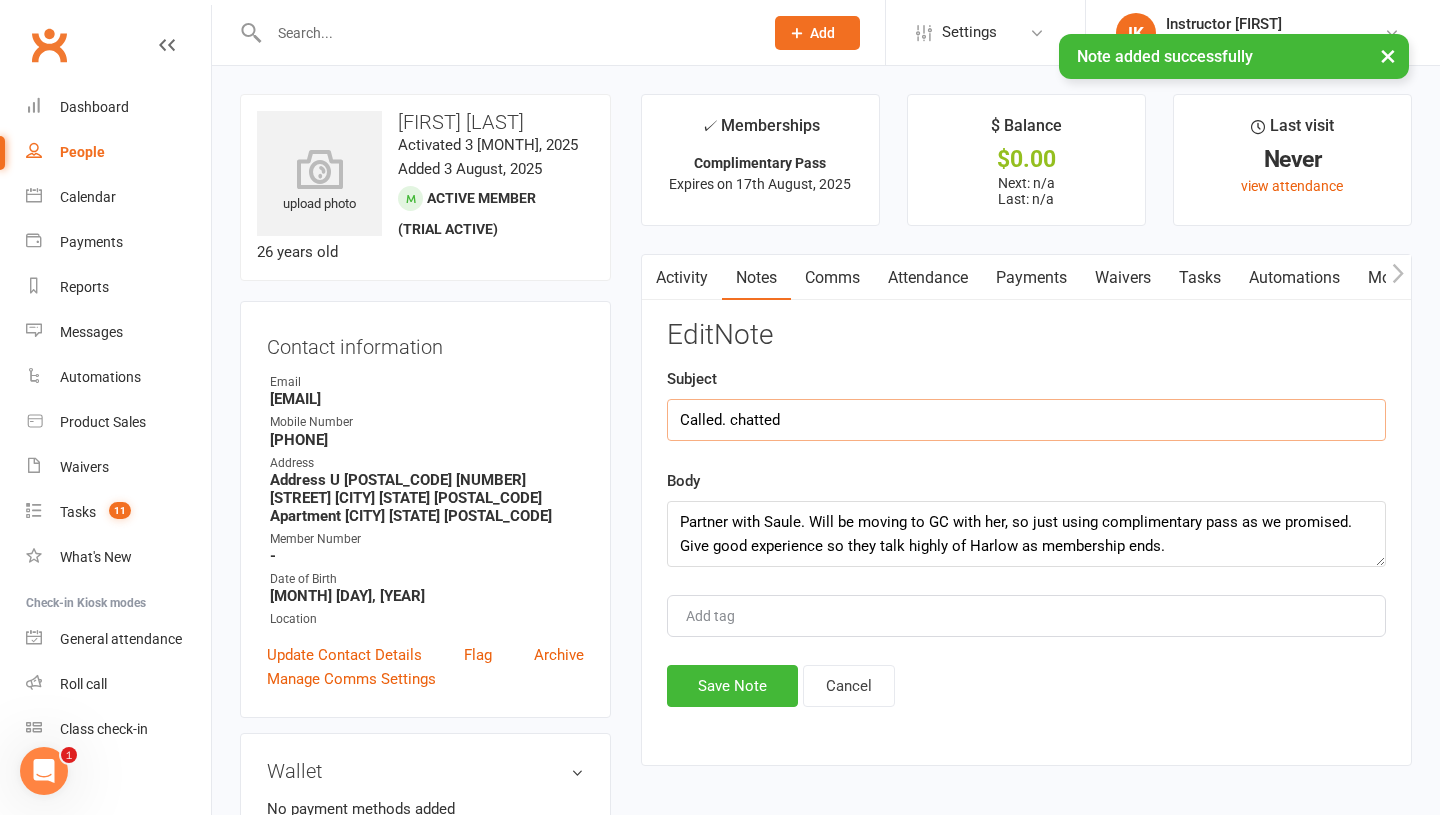 click on "Called. chatted" at bounding box center [1026, 420] 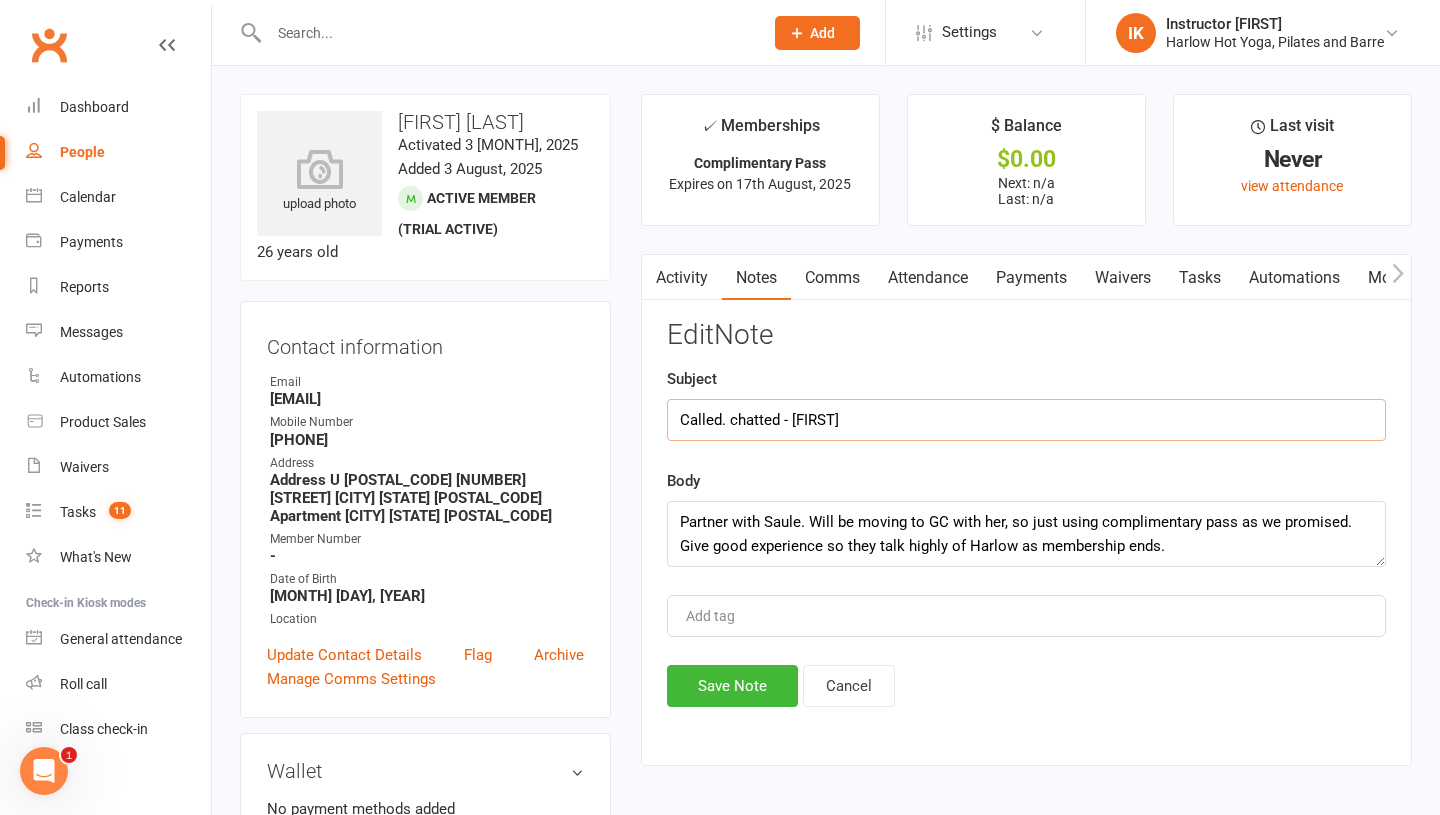 drag, startPoint x: 866, startPoint y: 418, endPoint x: 775, endPoint y: 418, distance: 91 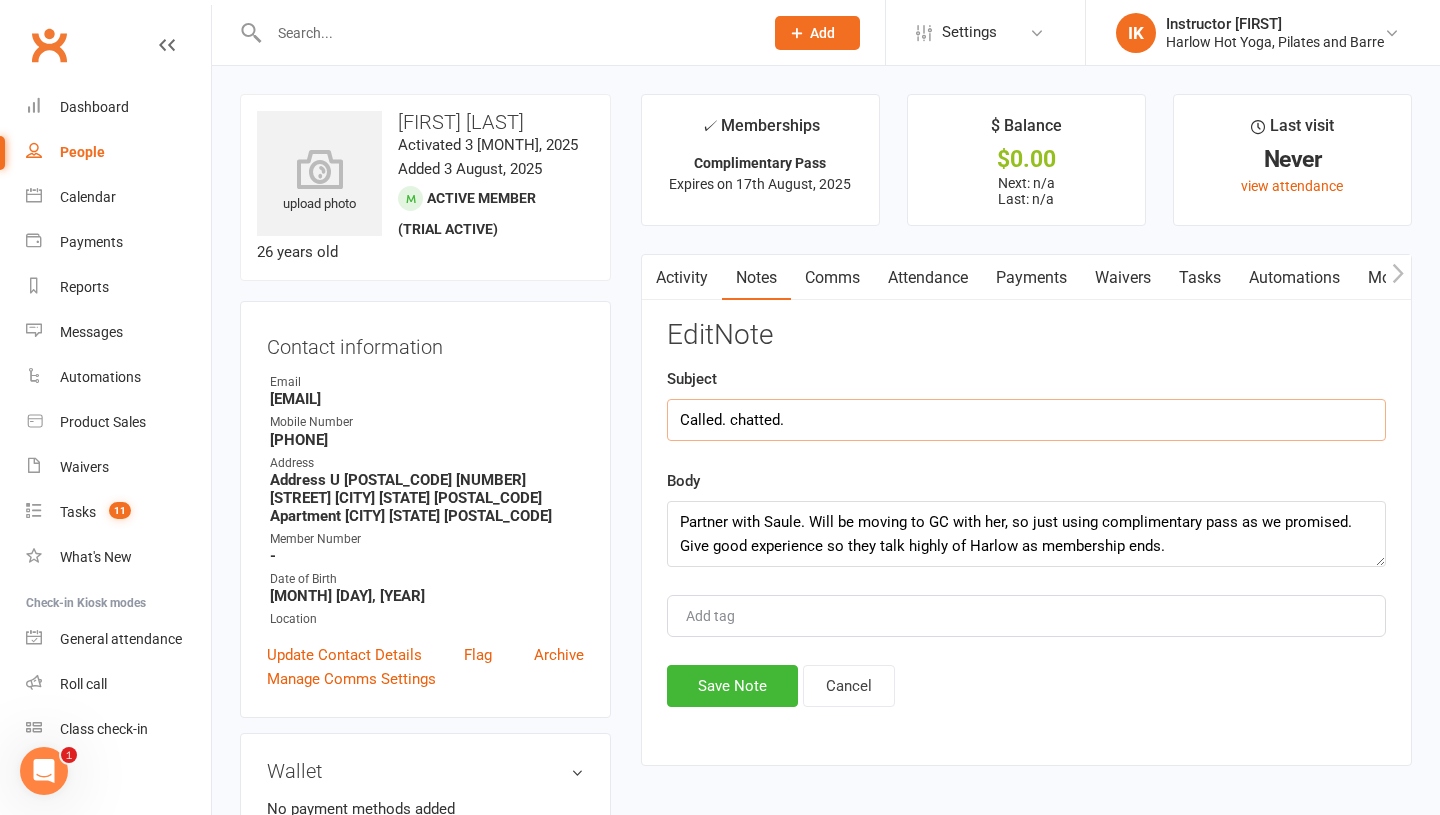 type on "Called. chatted." 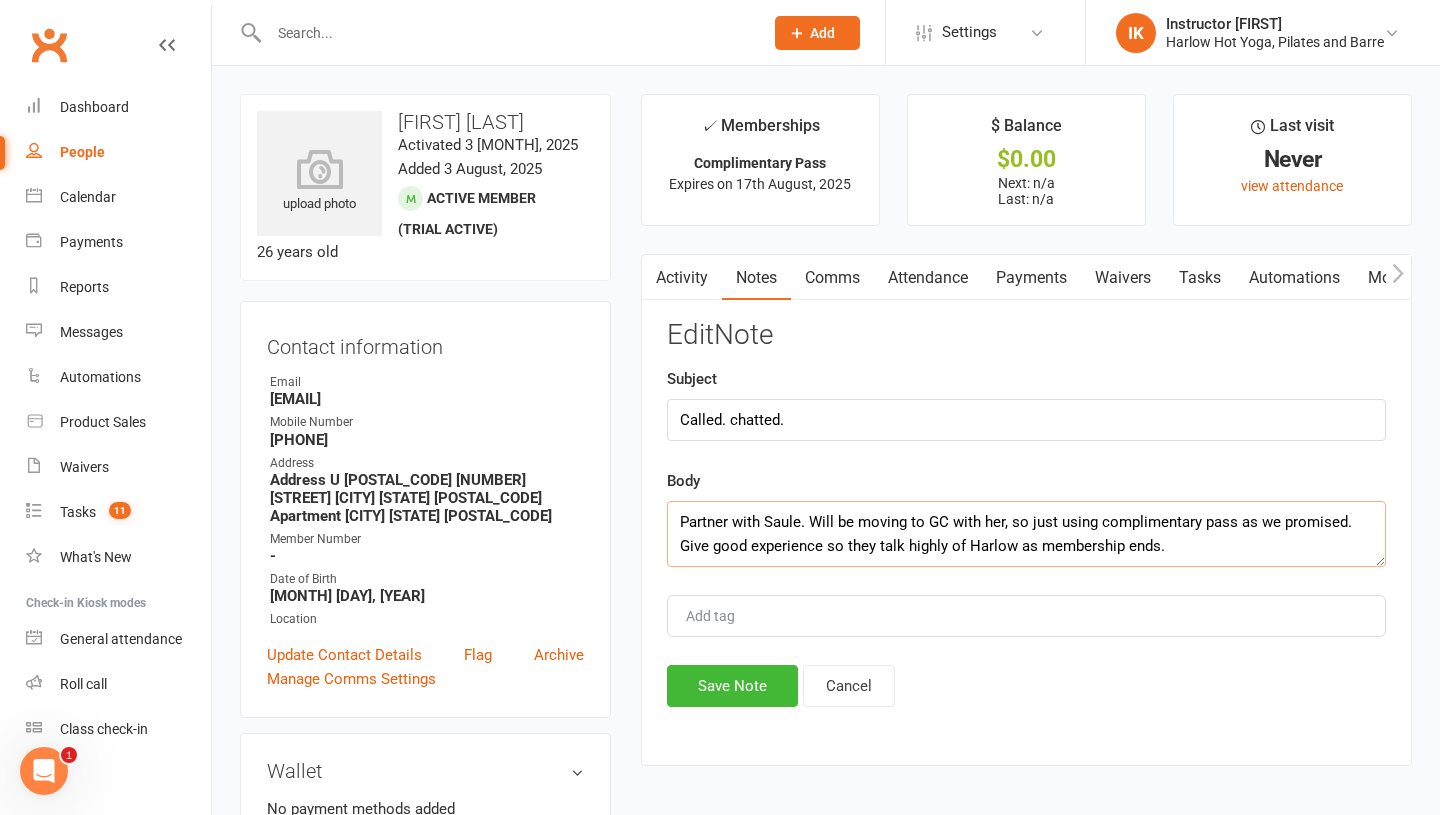 click on "Partner with Saule. Will be moving to GC with her, so just using complimentary pass as we promised. Give good experience so they talk highly of Harlow as membership ends." at bounding box center [1026, 534] 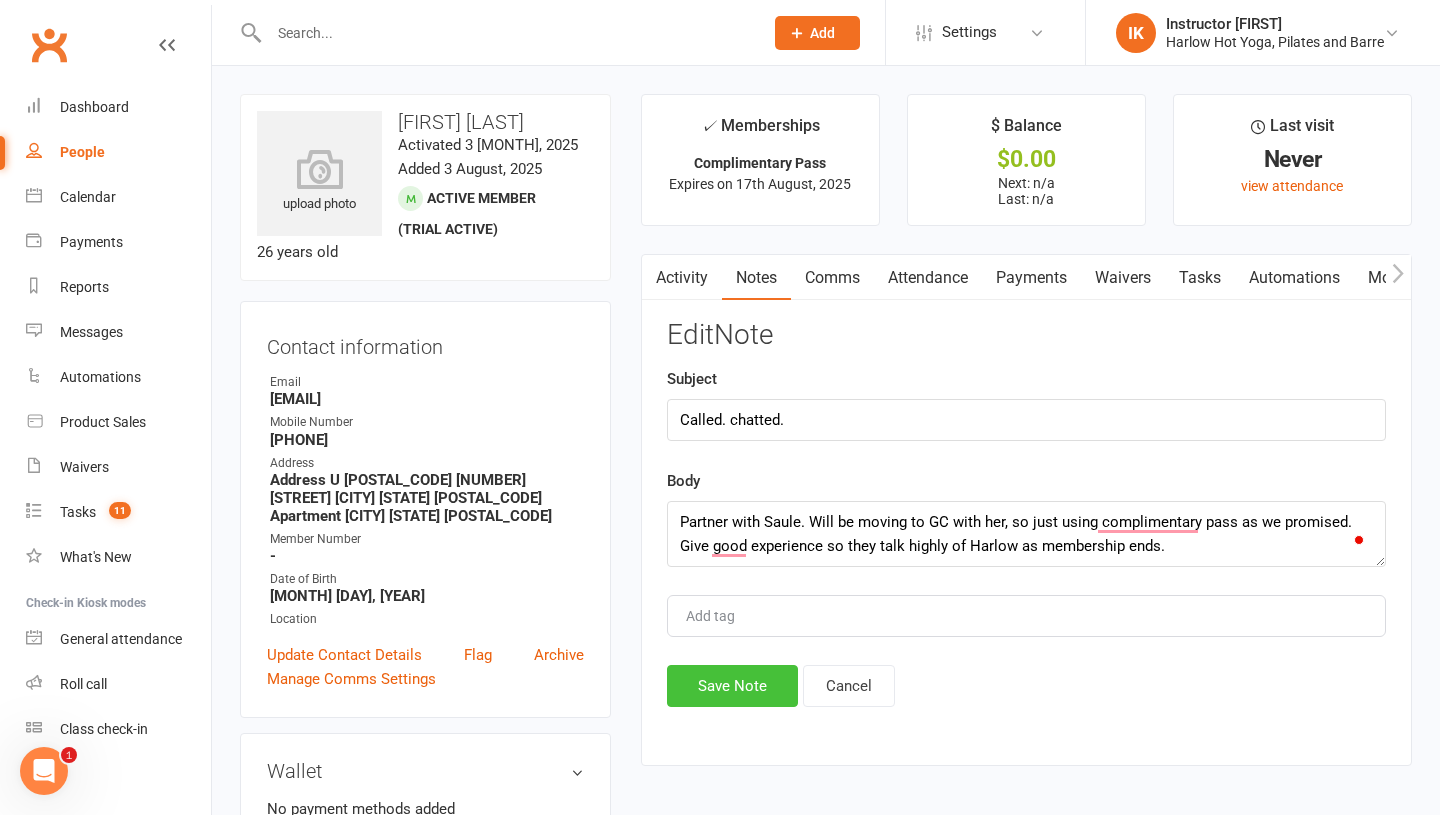 click on "Save Note" at bounding box center [732, 686] 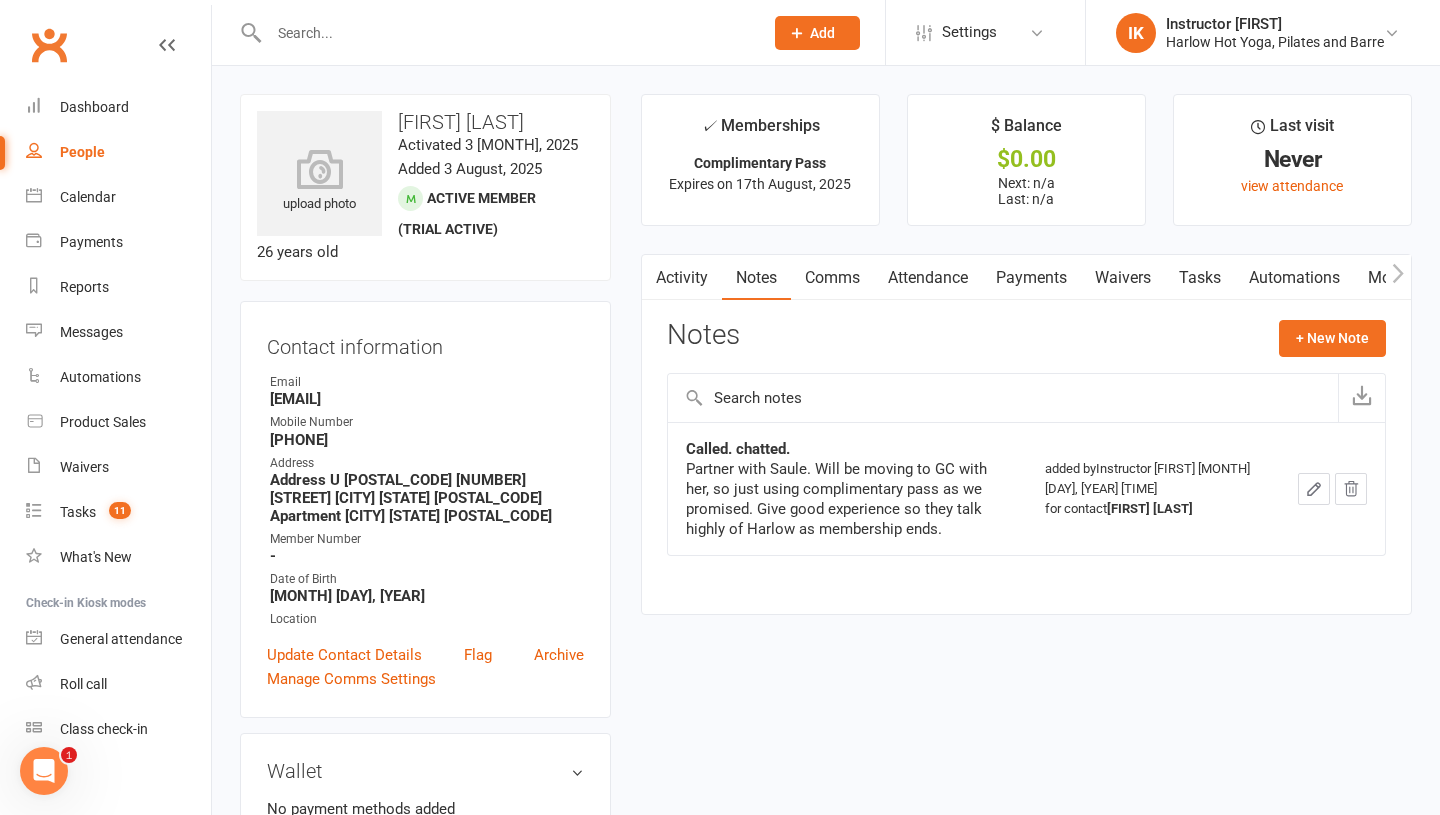 click on "Tasks" at bounding box center [1200, 278] 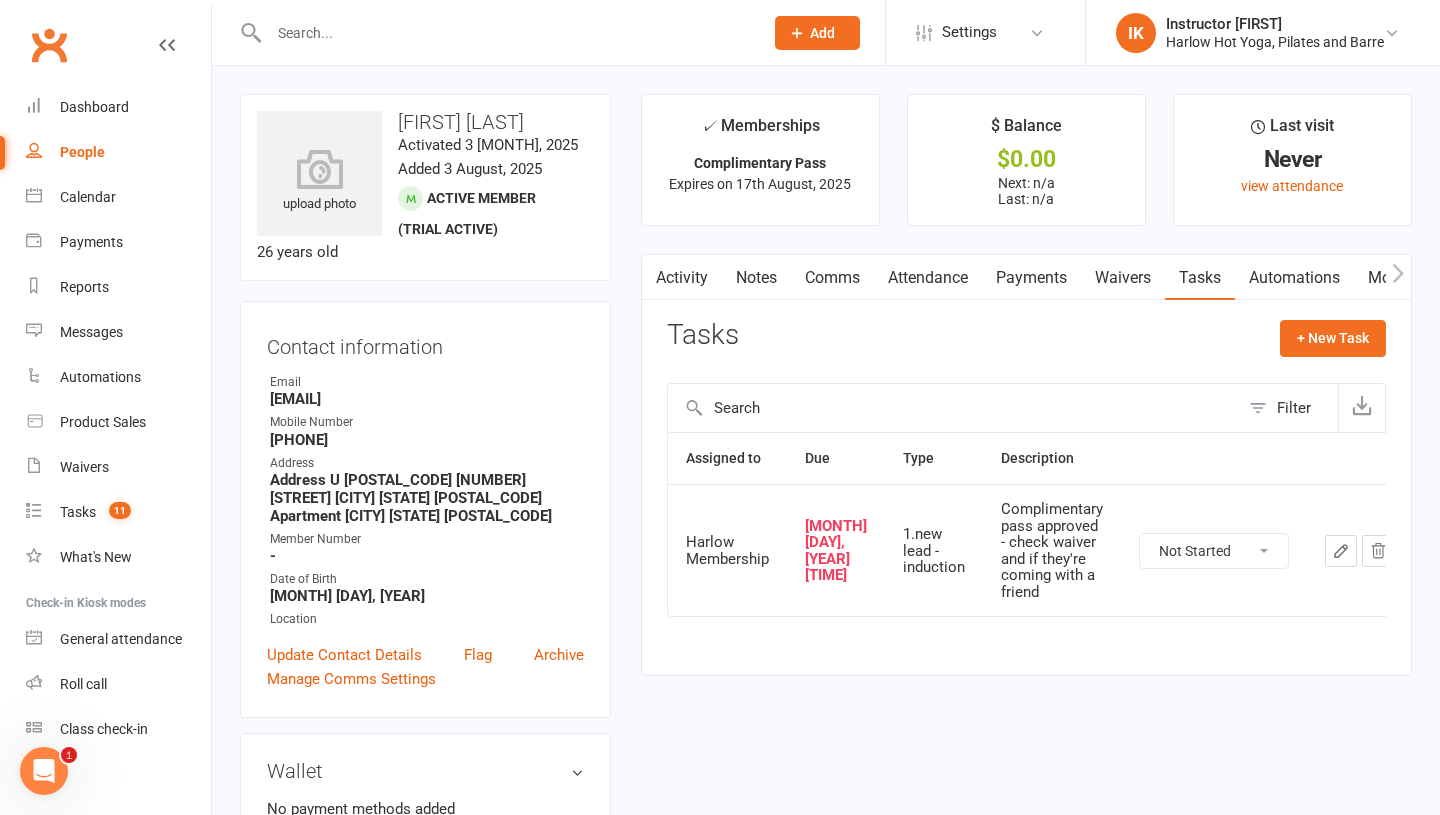 click on "Not Started In Progress Waiting Complete" at bounding box center (1214, 550) 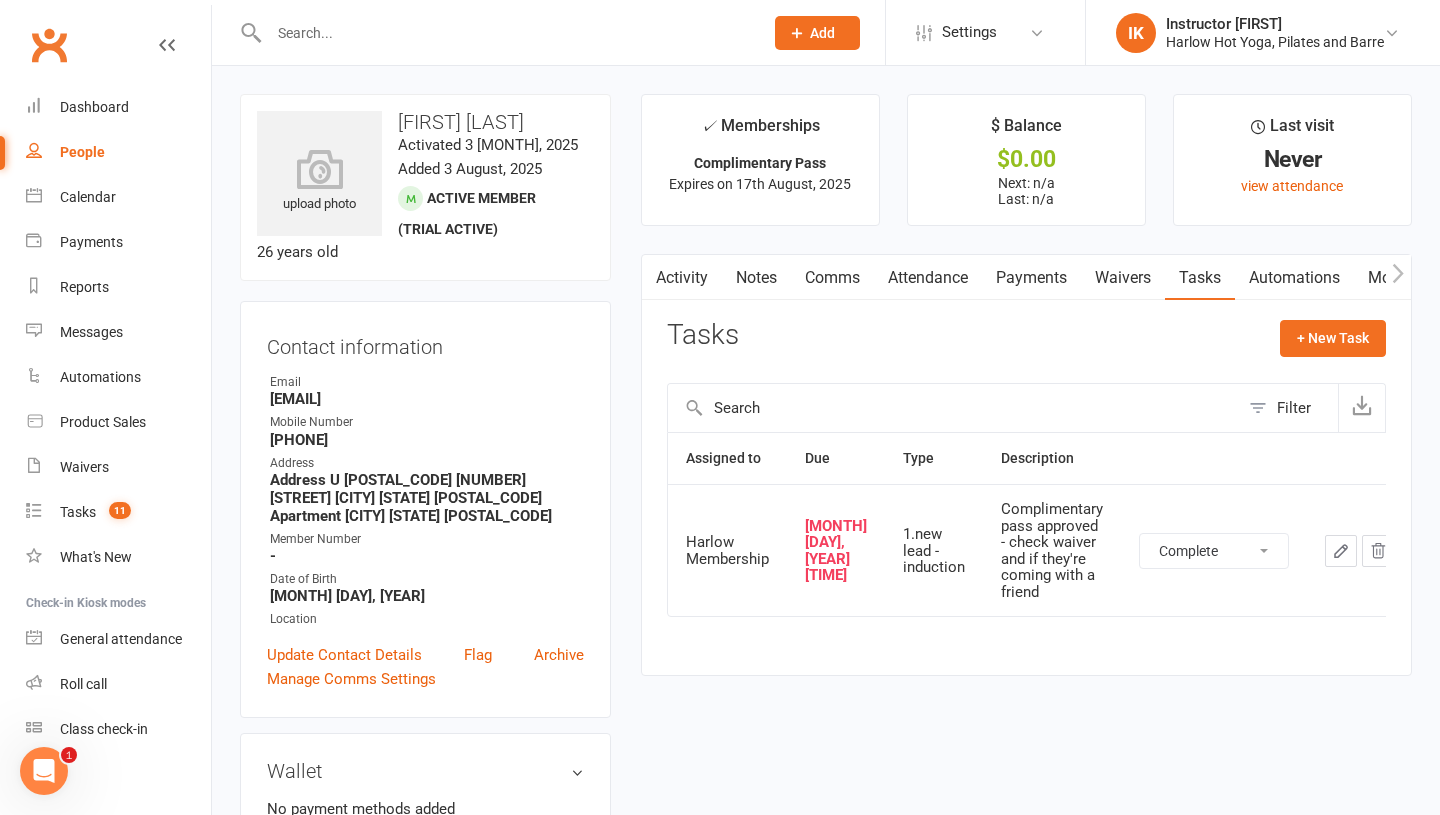 select on "unstarted" 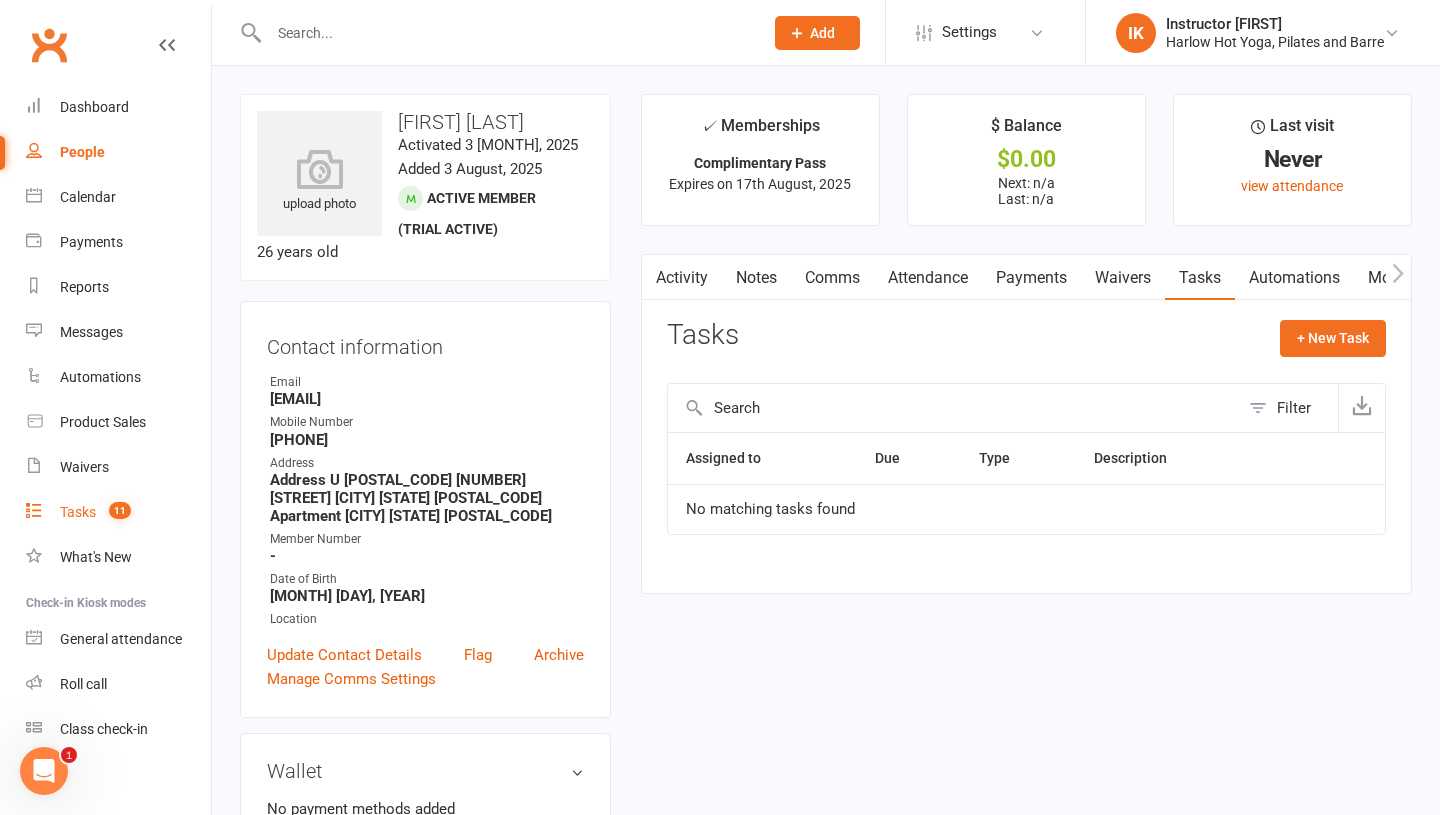 click on "Tasks" at bounding box center [78, 512] 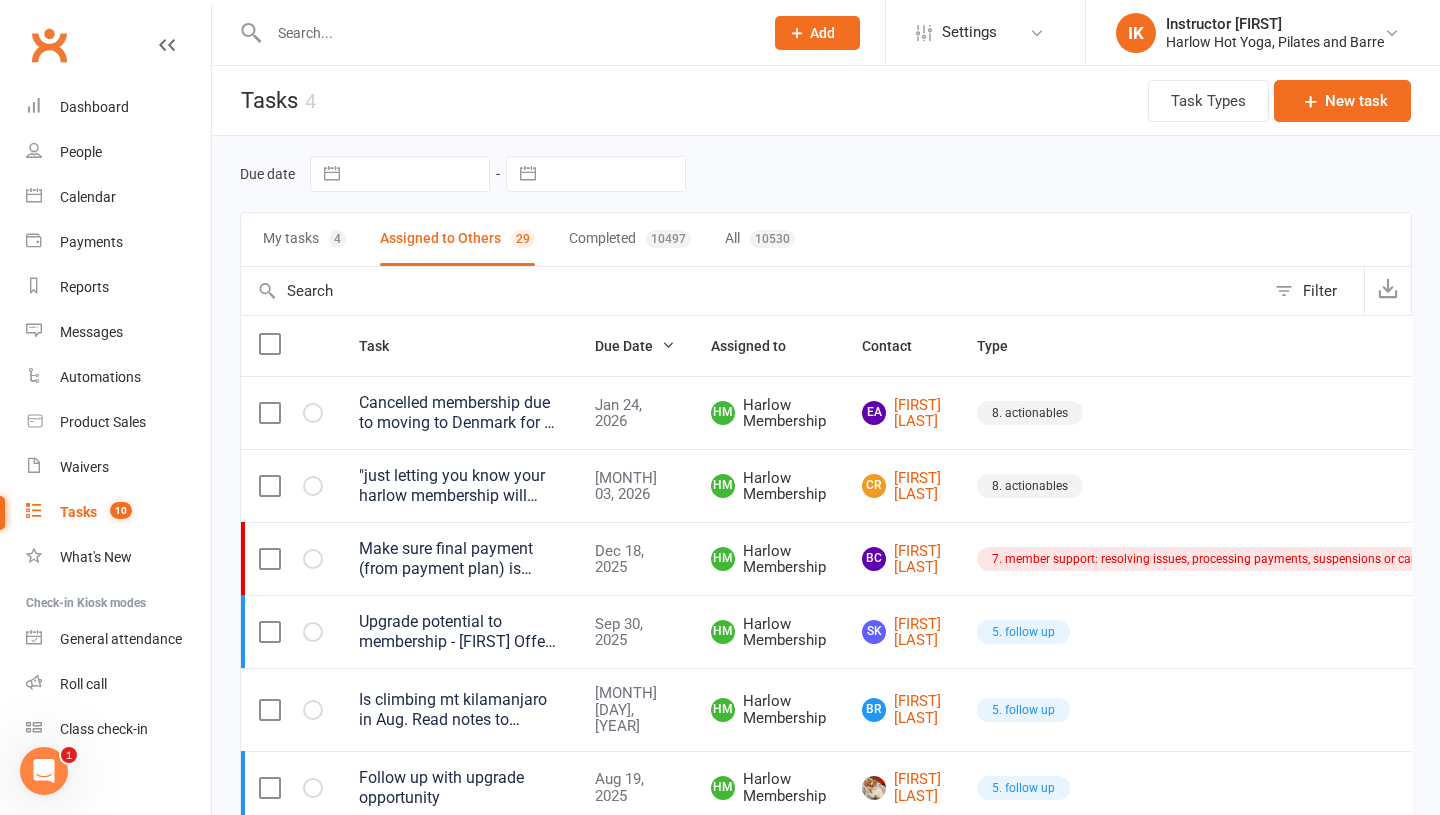 scroll, scrollTop: 1532, scrollLeft: 0, axis: vertical 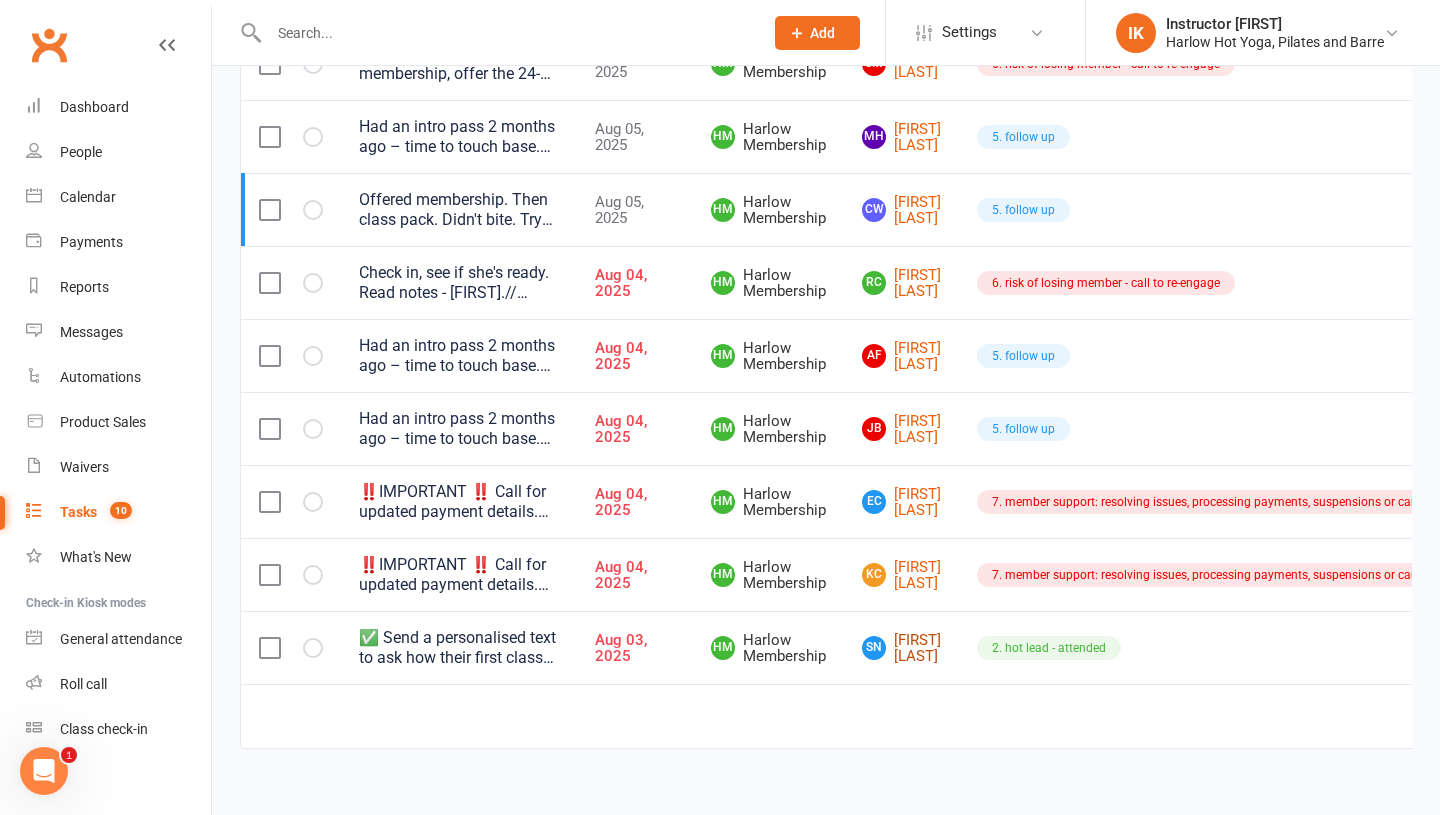 click on "SN Sophi Naimsuphap" at bounding box center [901, 648] 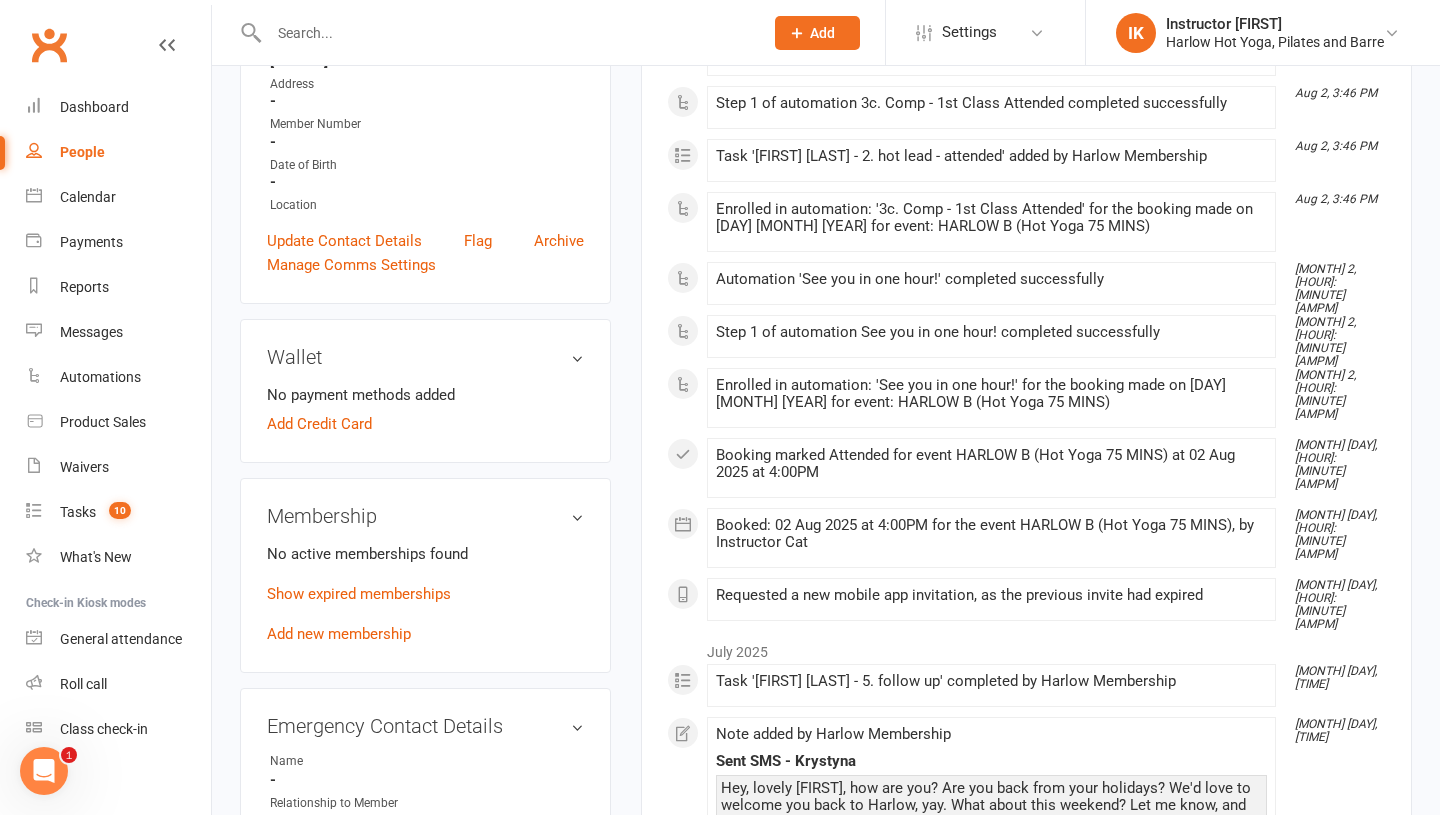 scroll, scrollTop: 398, scrollLeft: 0, axis: vertical 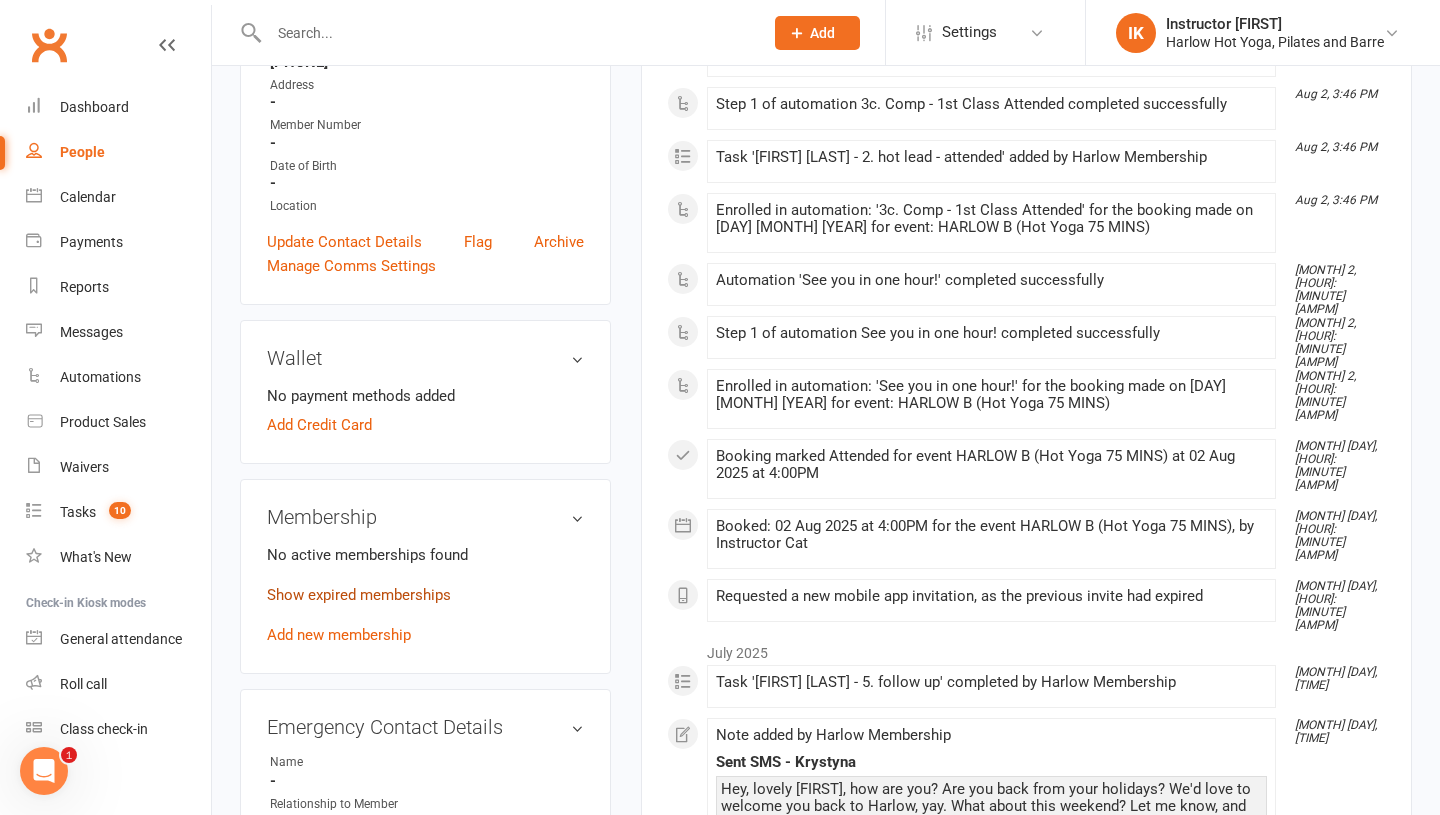 click on "Show expired memberships" at bounding box center (359, 595) 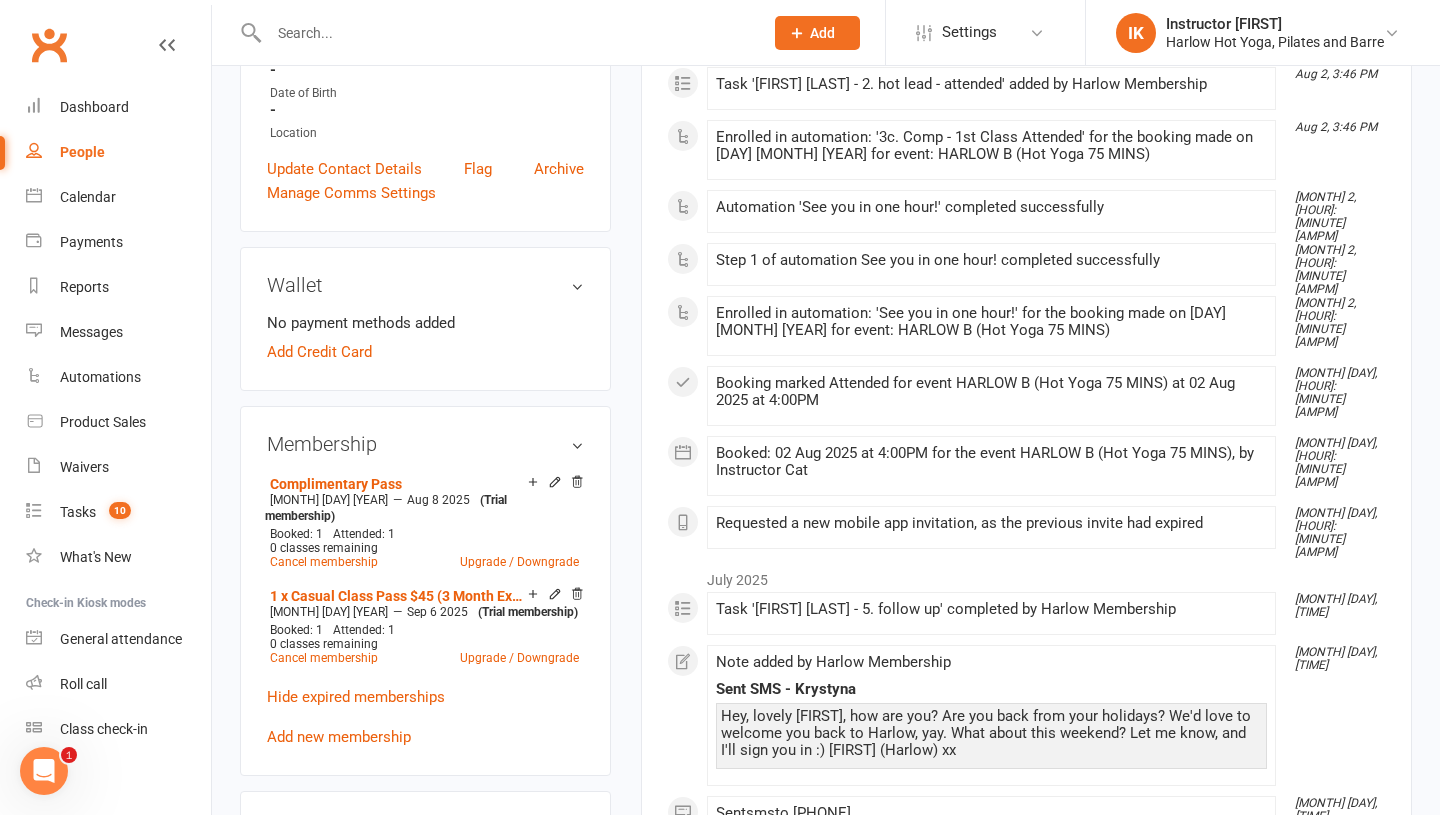 scroll, scrollTop: 0, scrollLeft: 0, axis: both 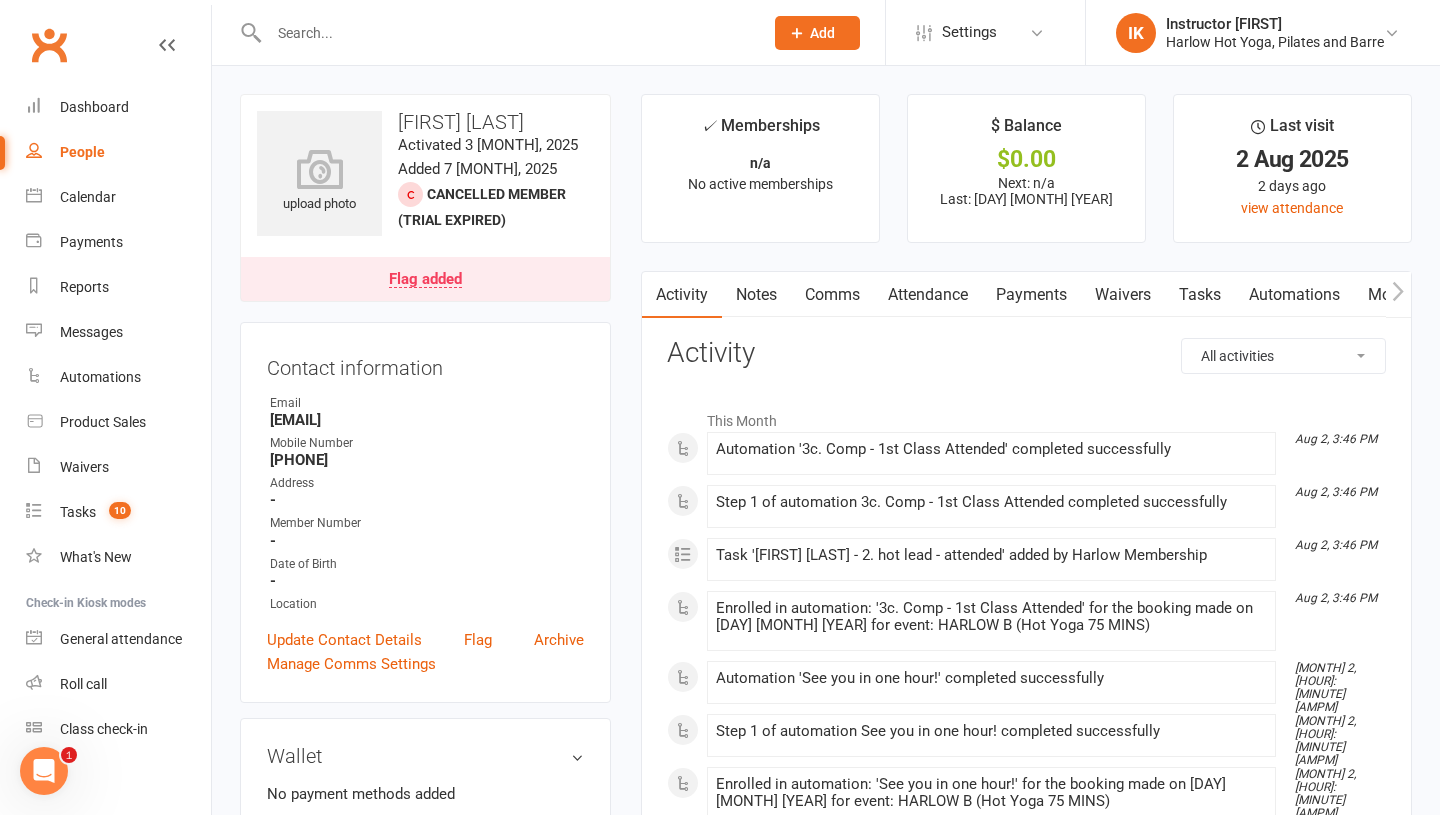 click on "Notes" at bounding box center [756, 295] 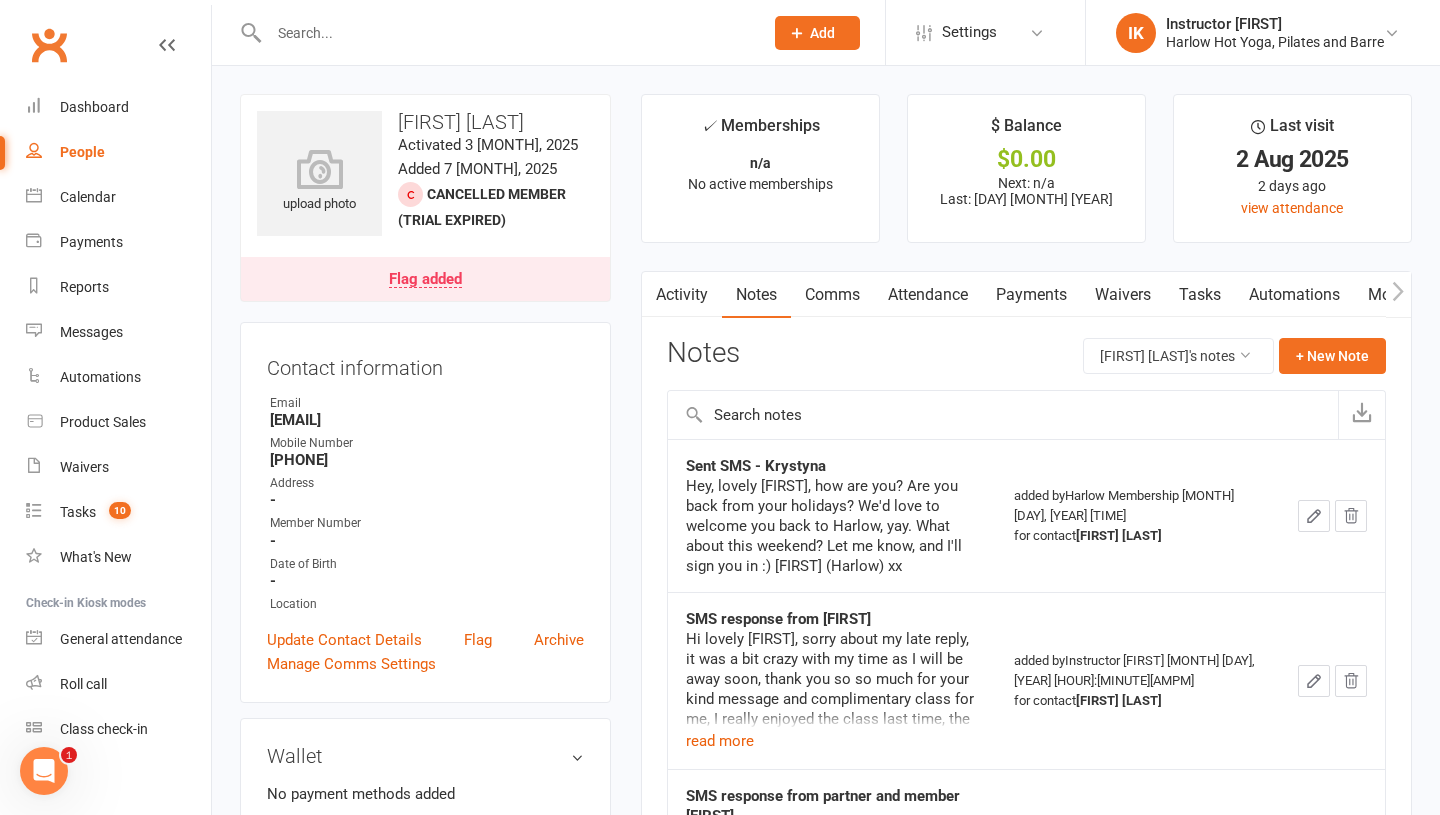 click on "Comms" at bounding box center (832, 295) 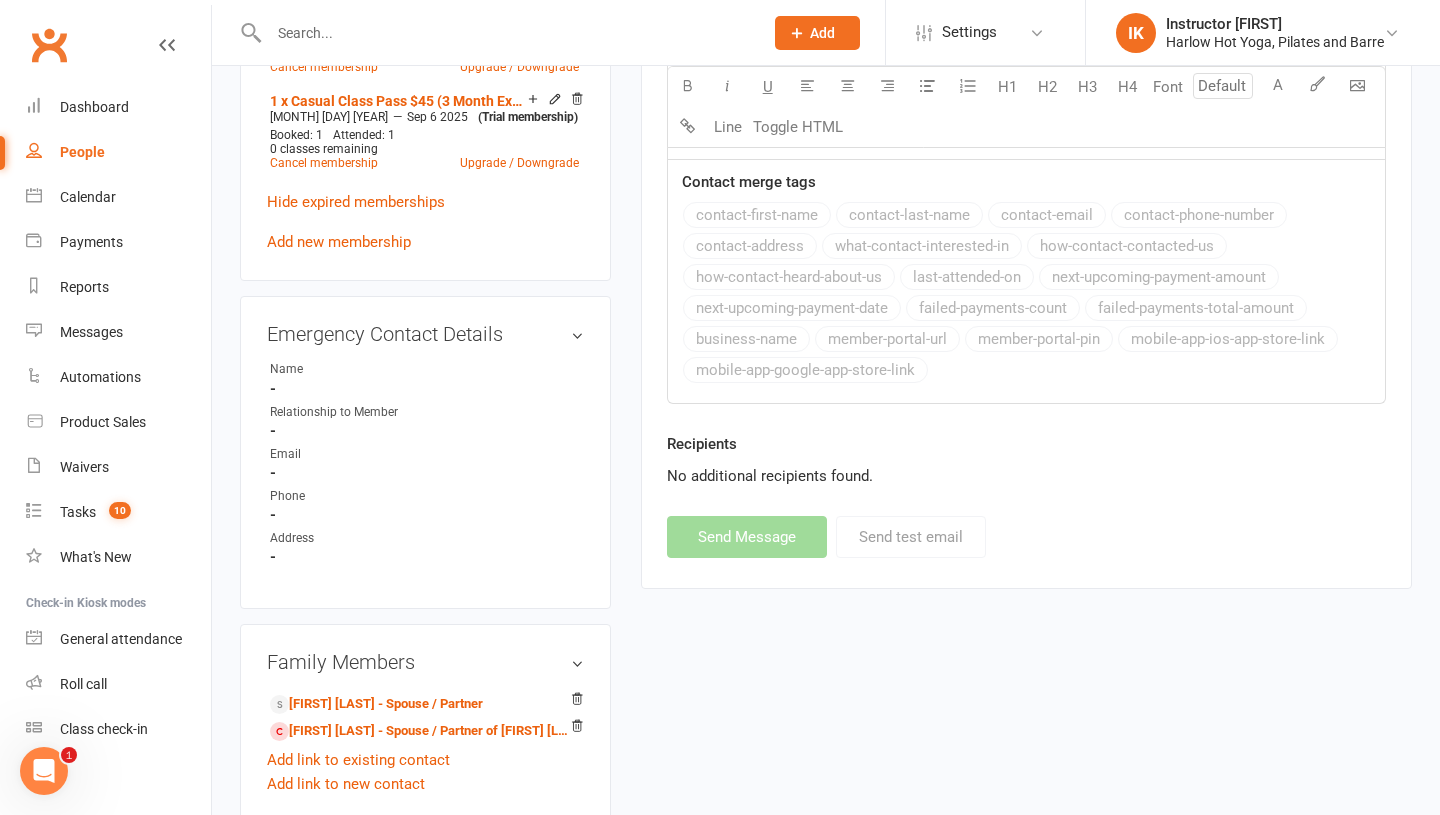 scroll, scrollTop: 971, scrollLeft: 0, axis: vertical 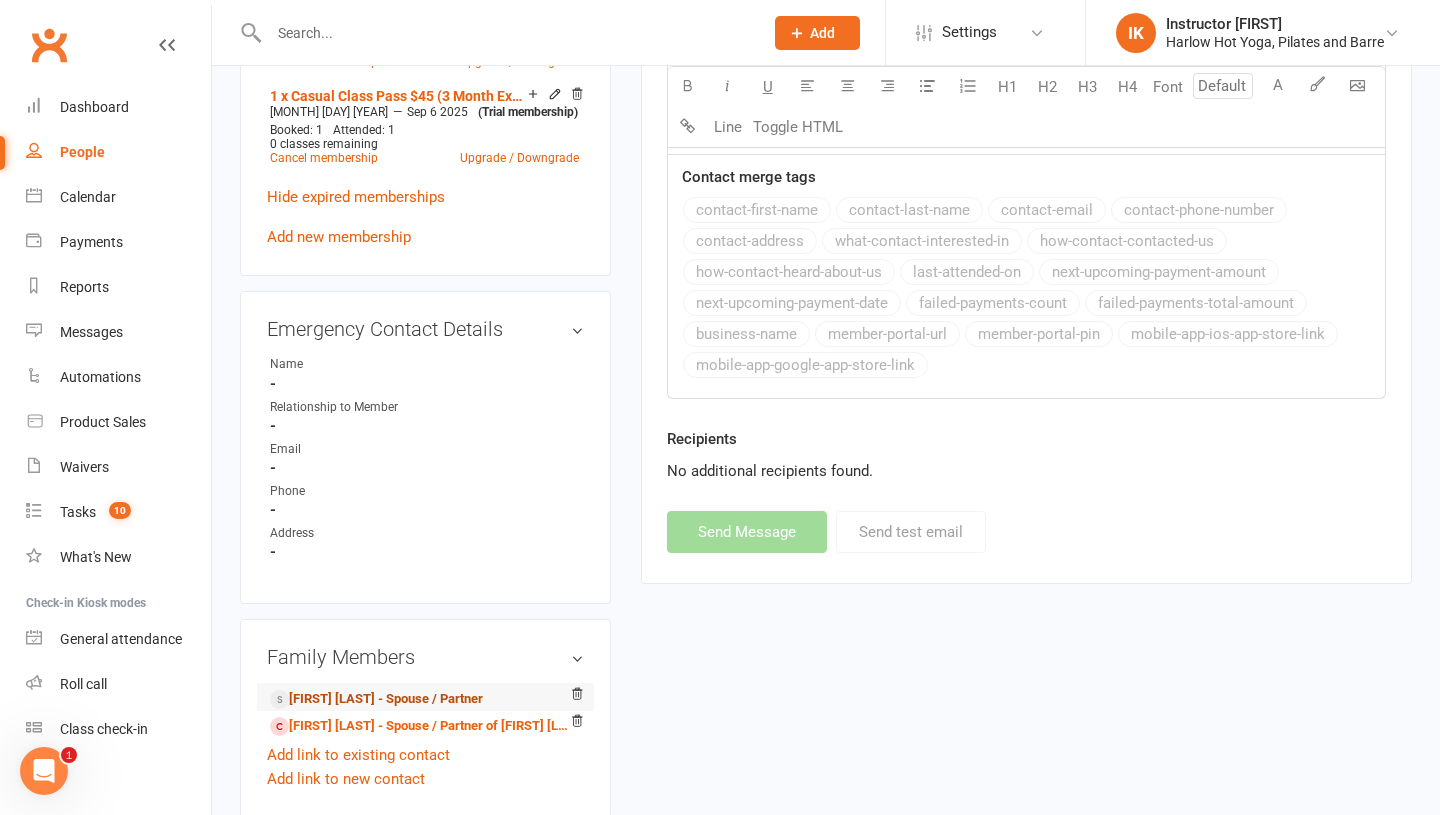 click on "[FIRST] [LAST] - Spouse / Partner" at bounding box center (376, 699) 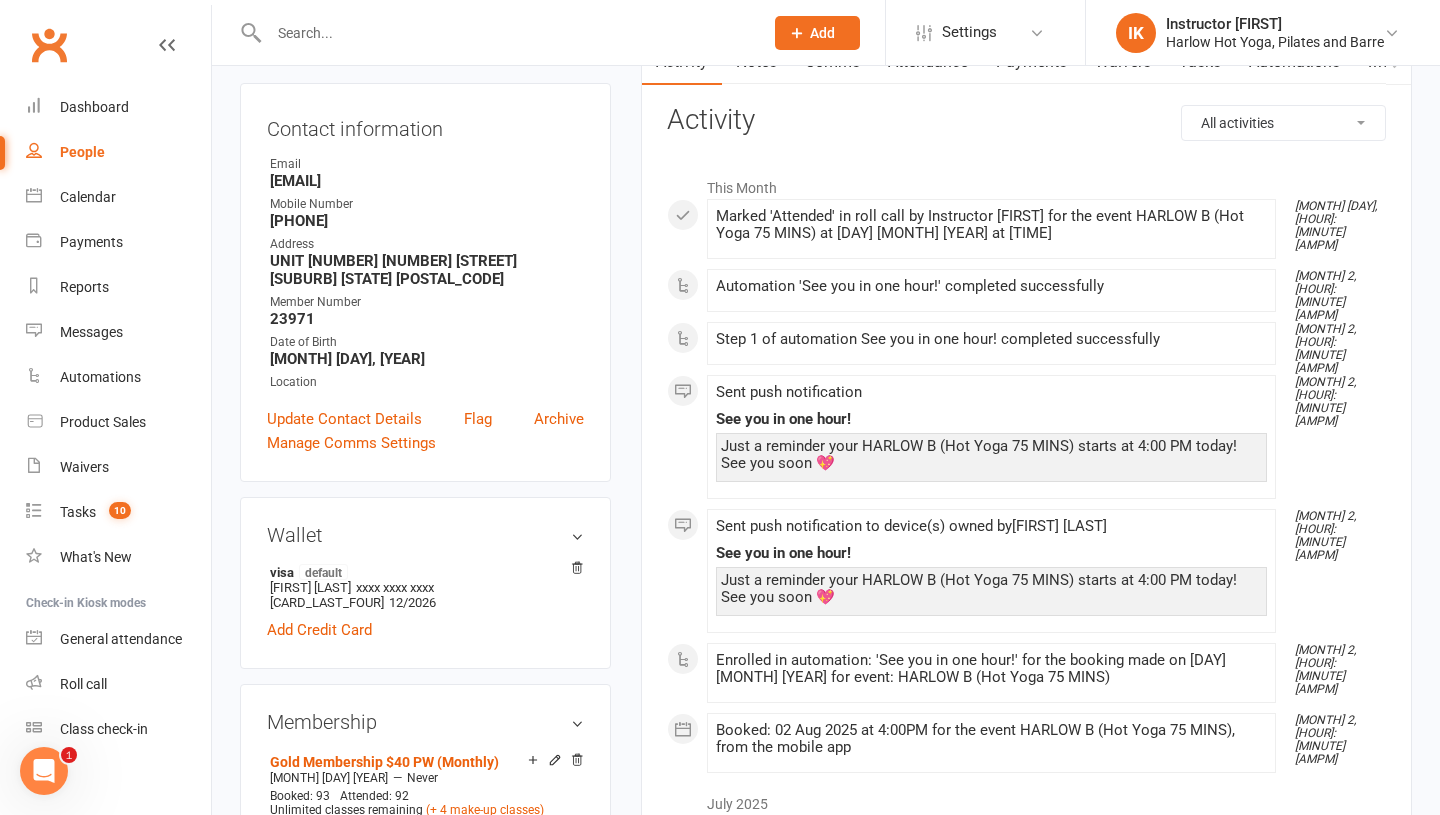 scroll, scrollTop: 325, scrollLeft: 0, axis: vertical 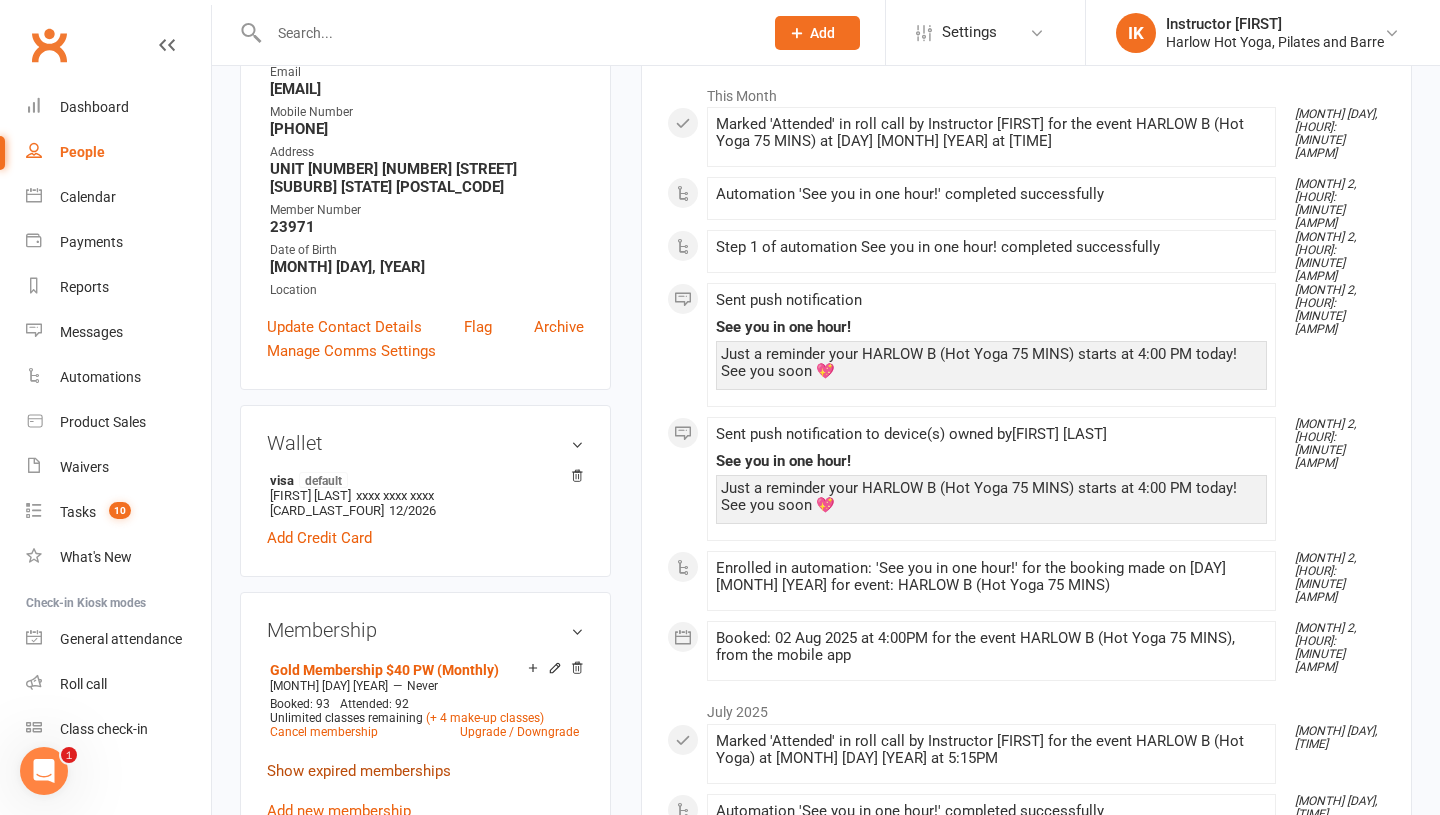 click on "Show expired memberships" at bounding box center [359, 771] 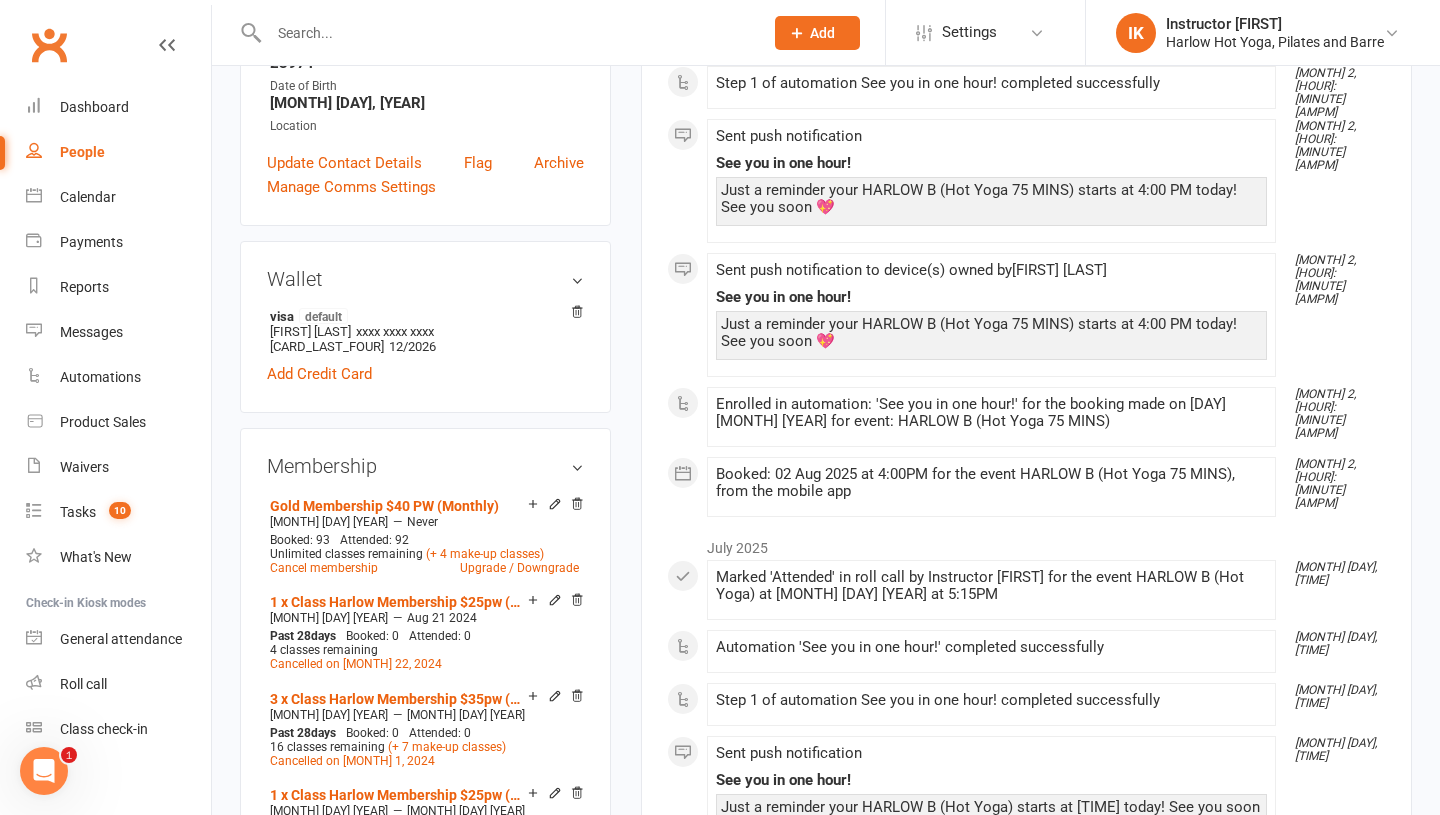 scroll, scrollTop: 606, scrollLeft: 0, axis: vertical 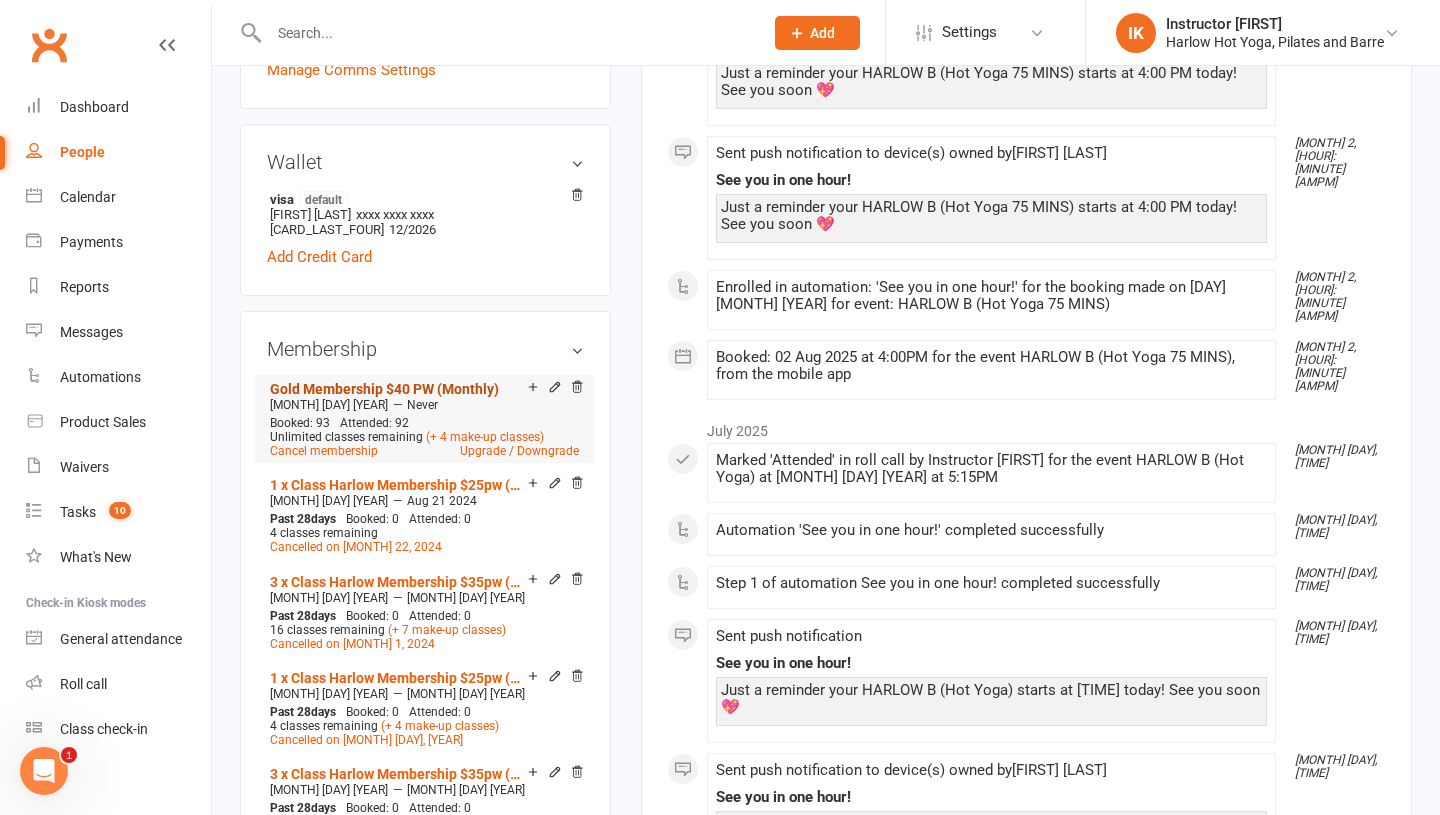 click on "Gold Membership $40 PW (Monthly)" at bounding box center (384, 389) 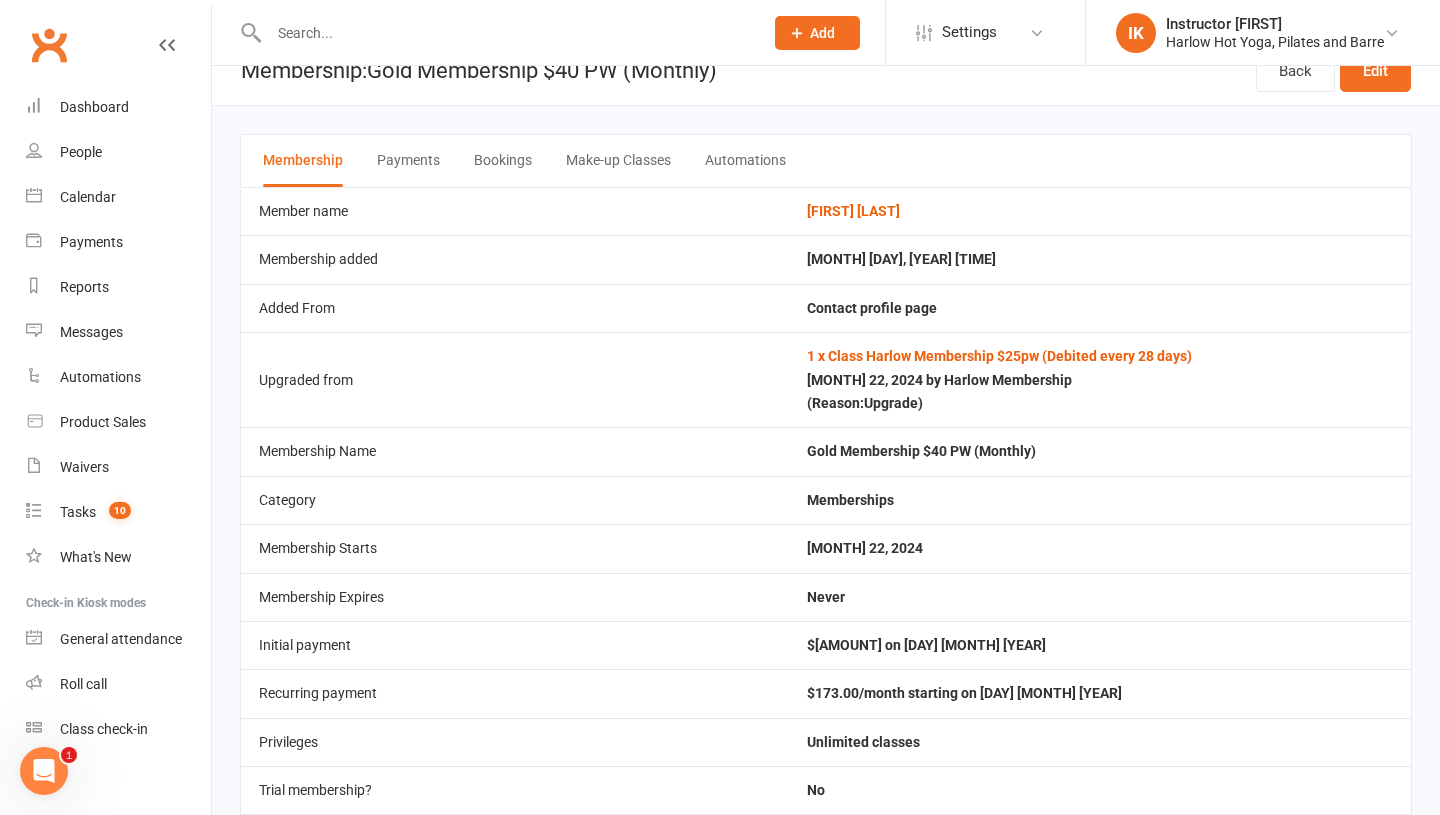 scroll, scrollTop: 0, scrollLeft: 0, axis: both 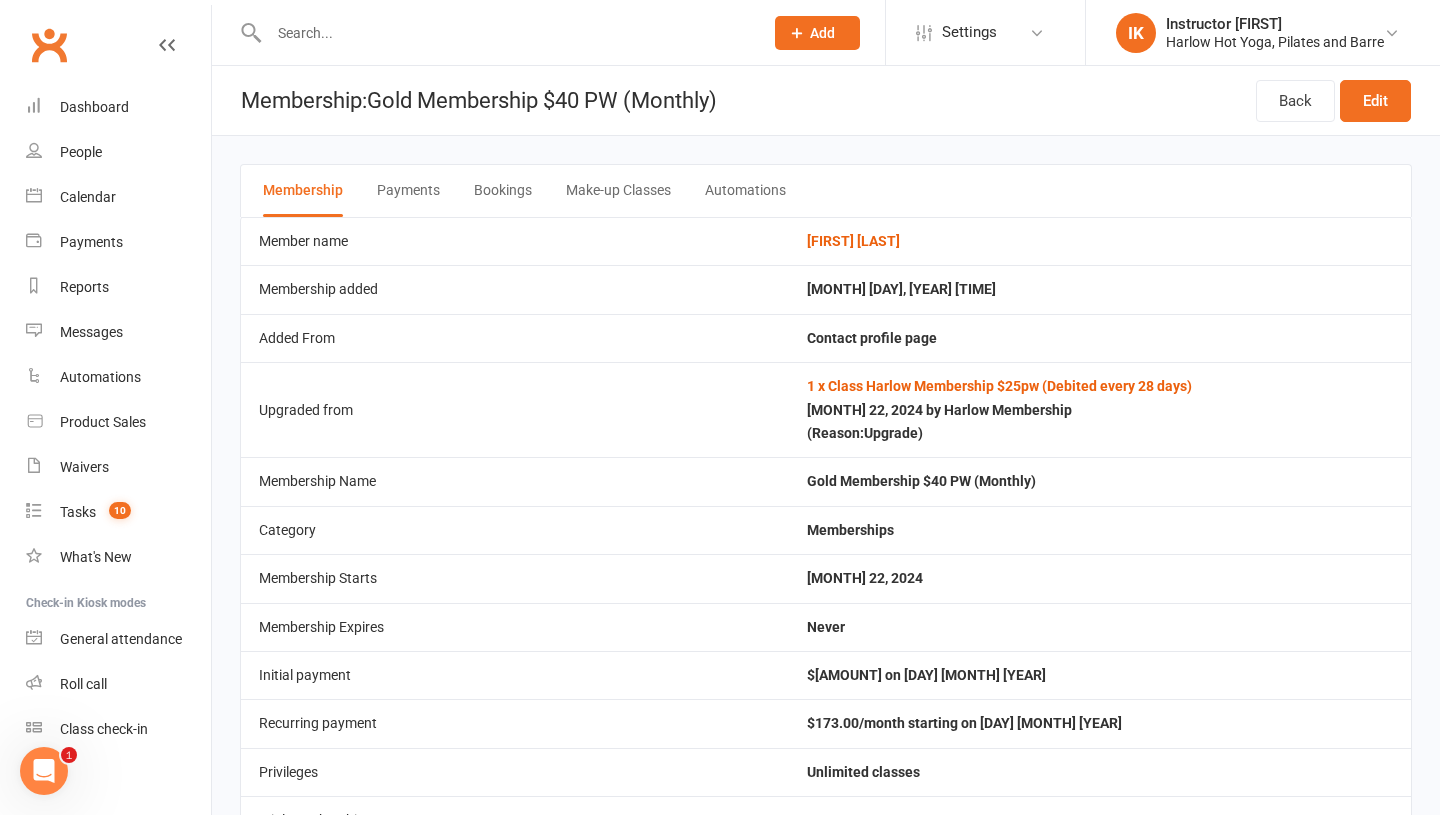 click at bounding box center [506, 33] 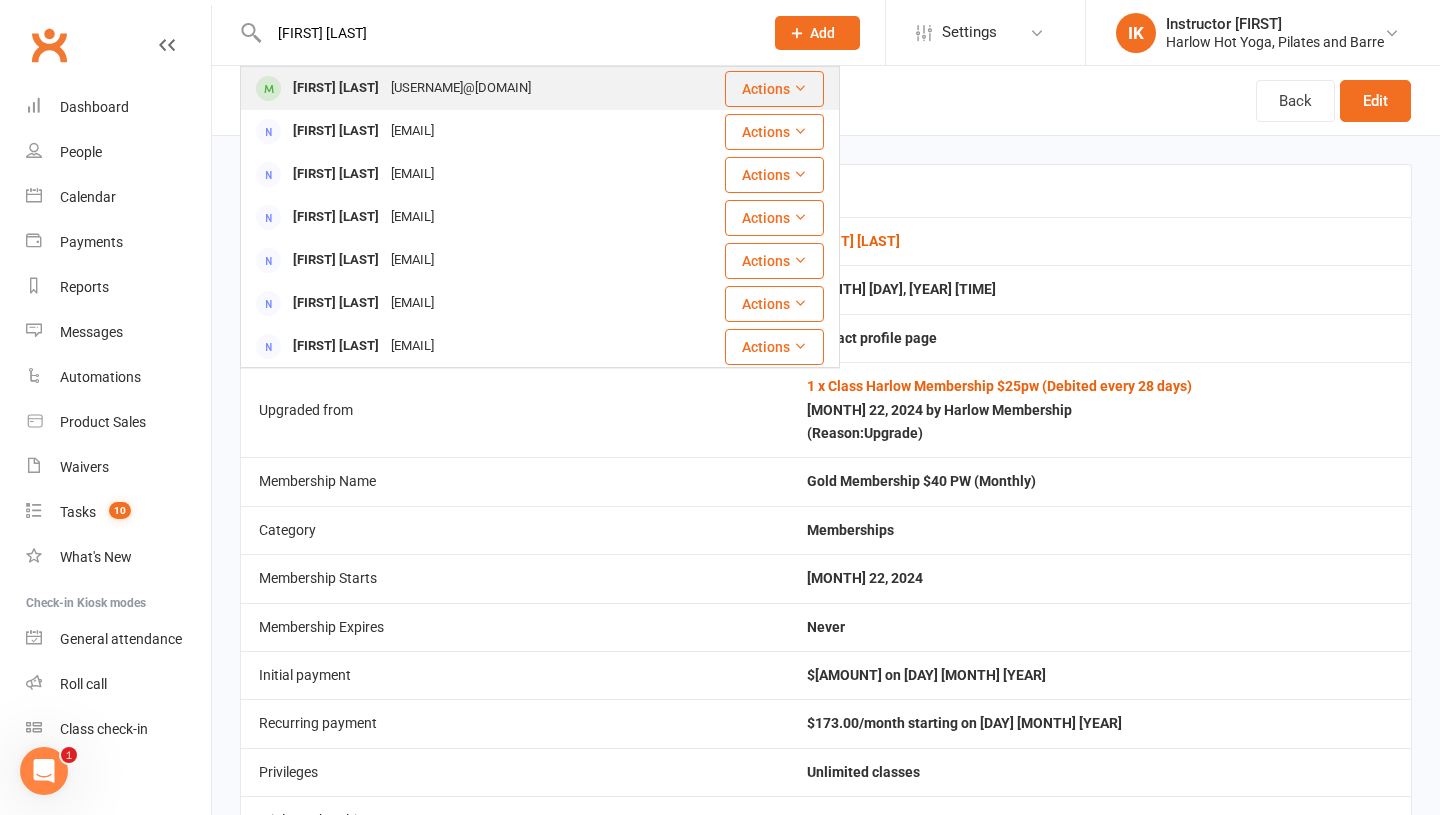 type on "[NAME] [LAST]" 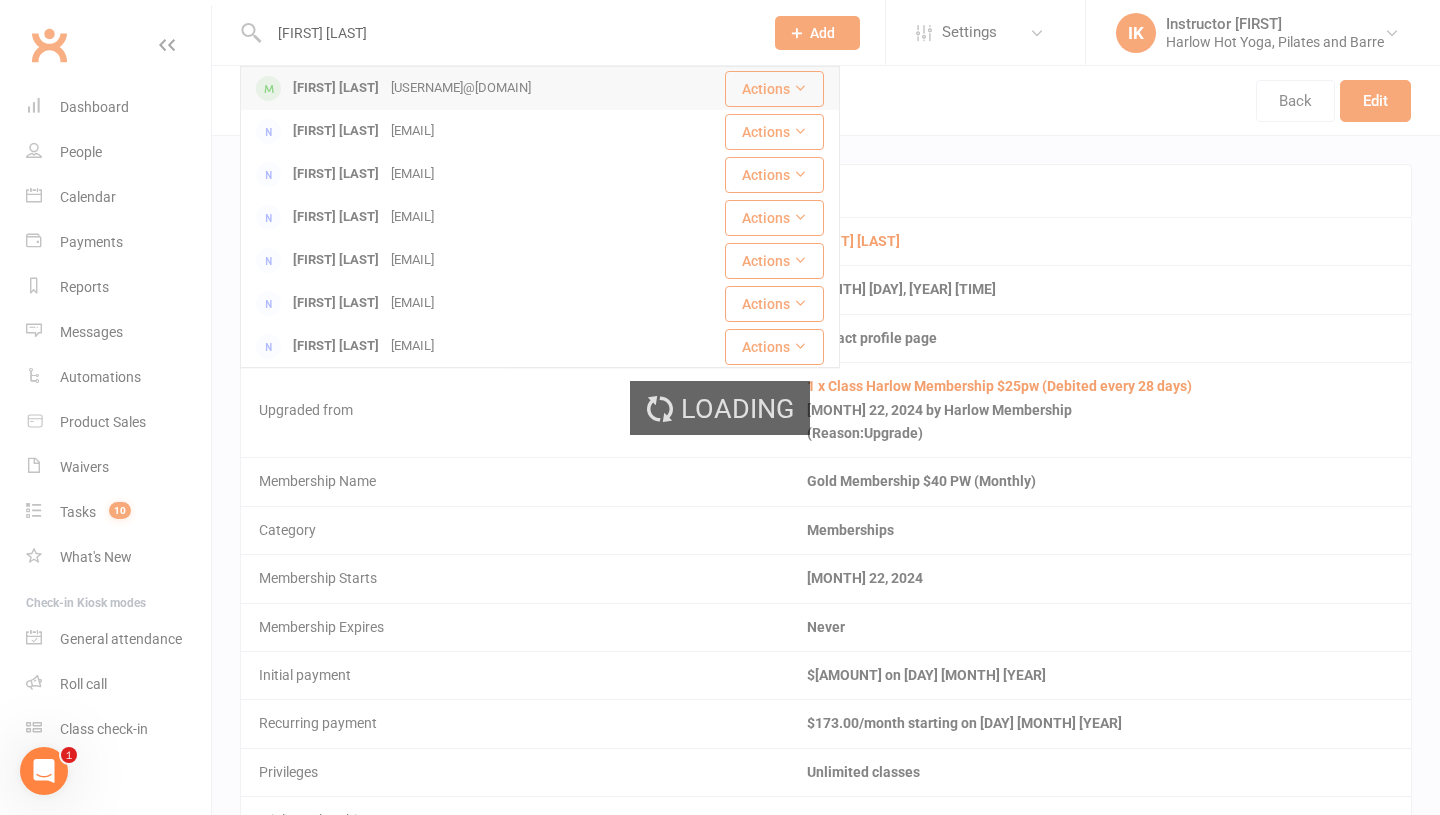 type 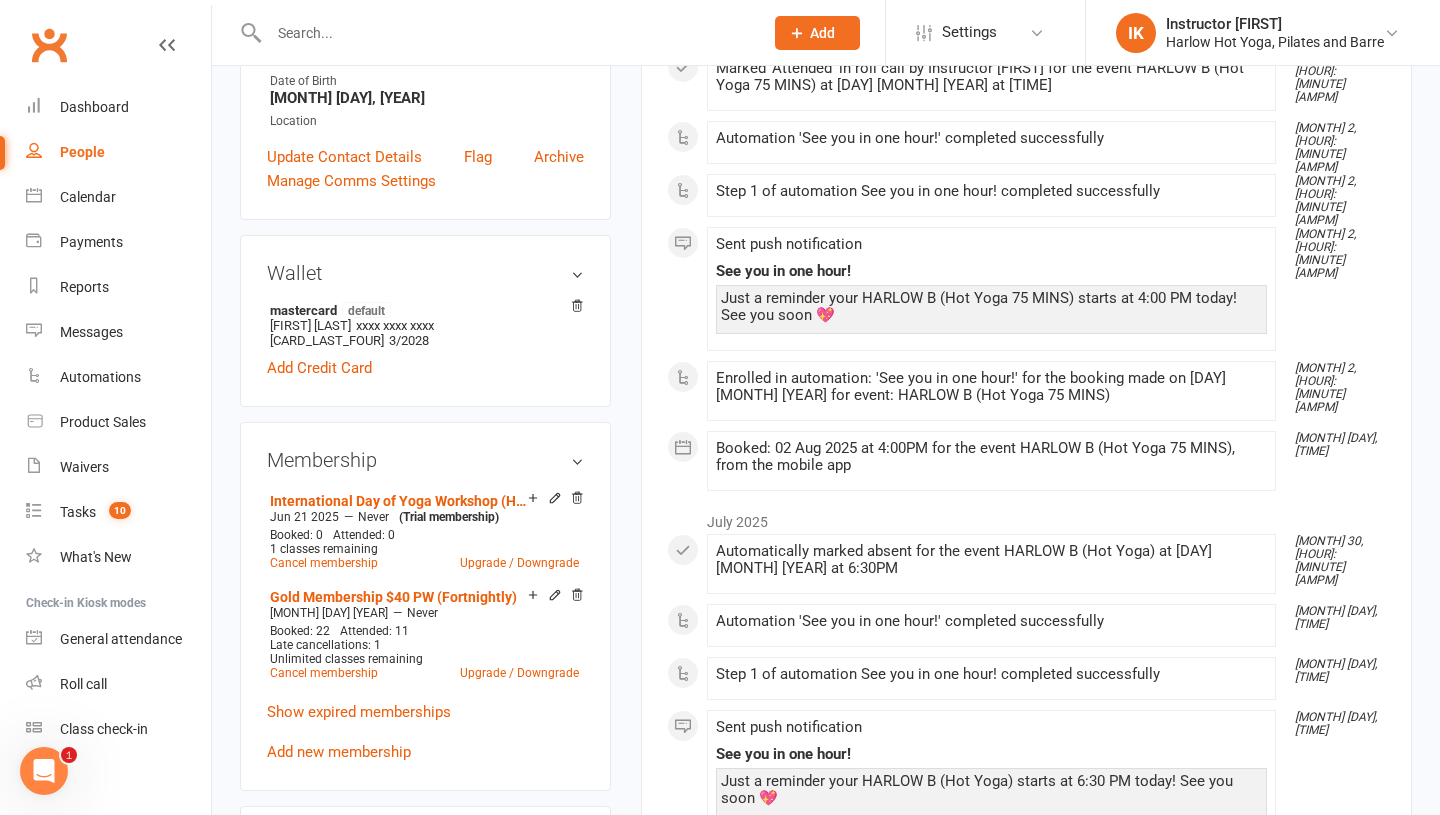 scroll, scrollTop: 501, scrollLeft: 0, axis: vertical 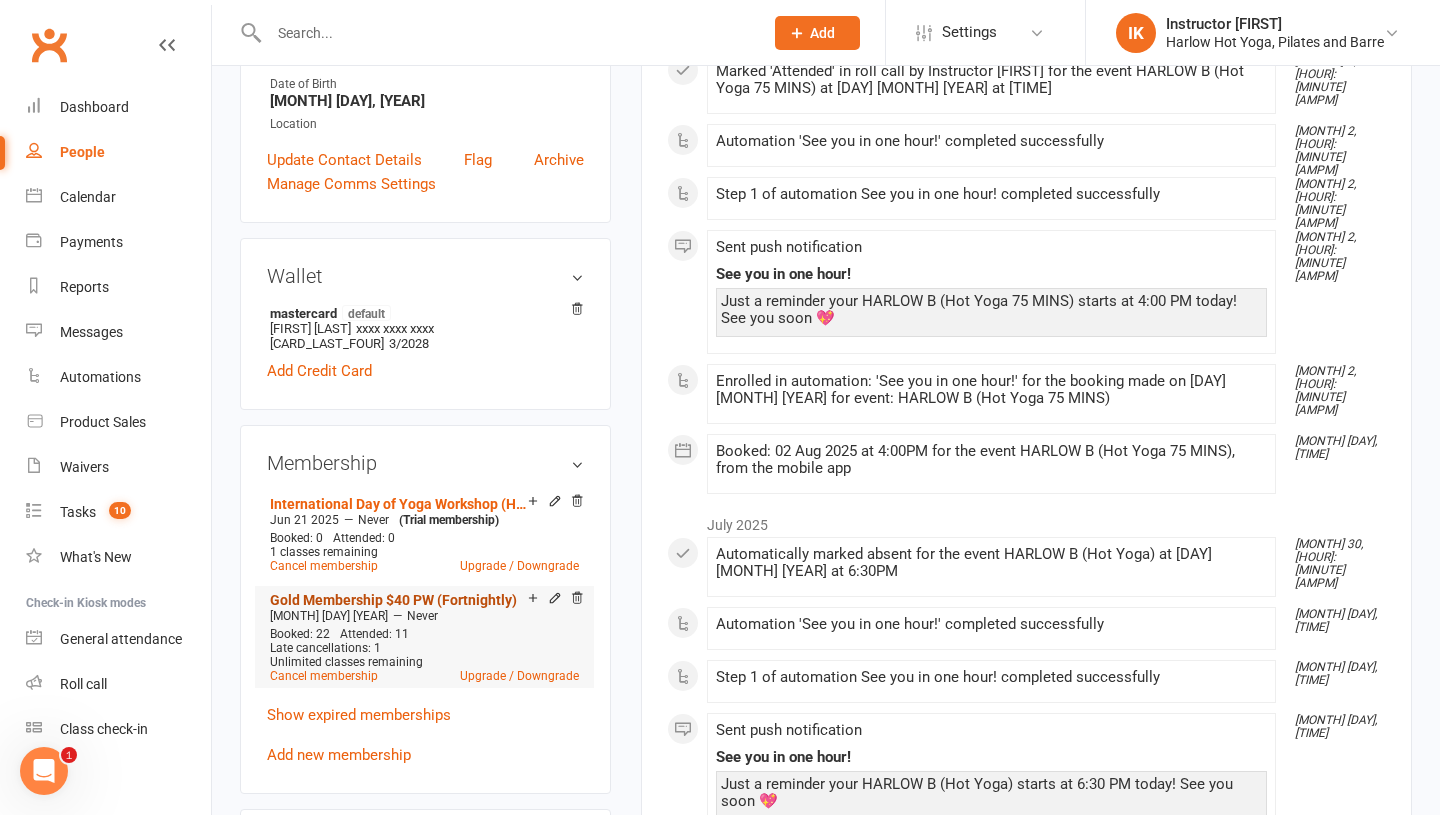 click on "Gold Membership $40 PW (Fortnightly)" at bounding box center (393, 600) 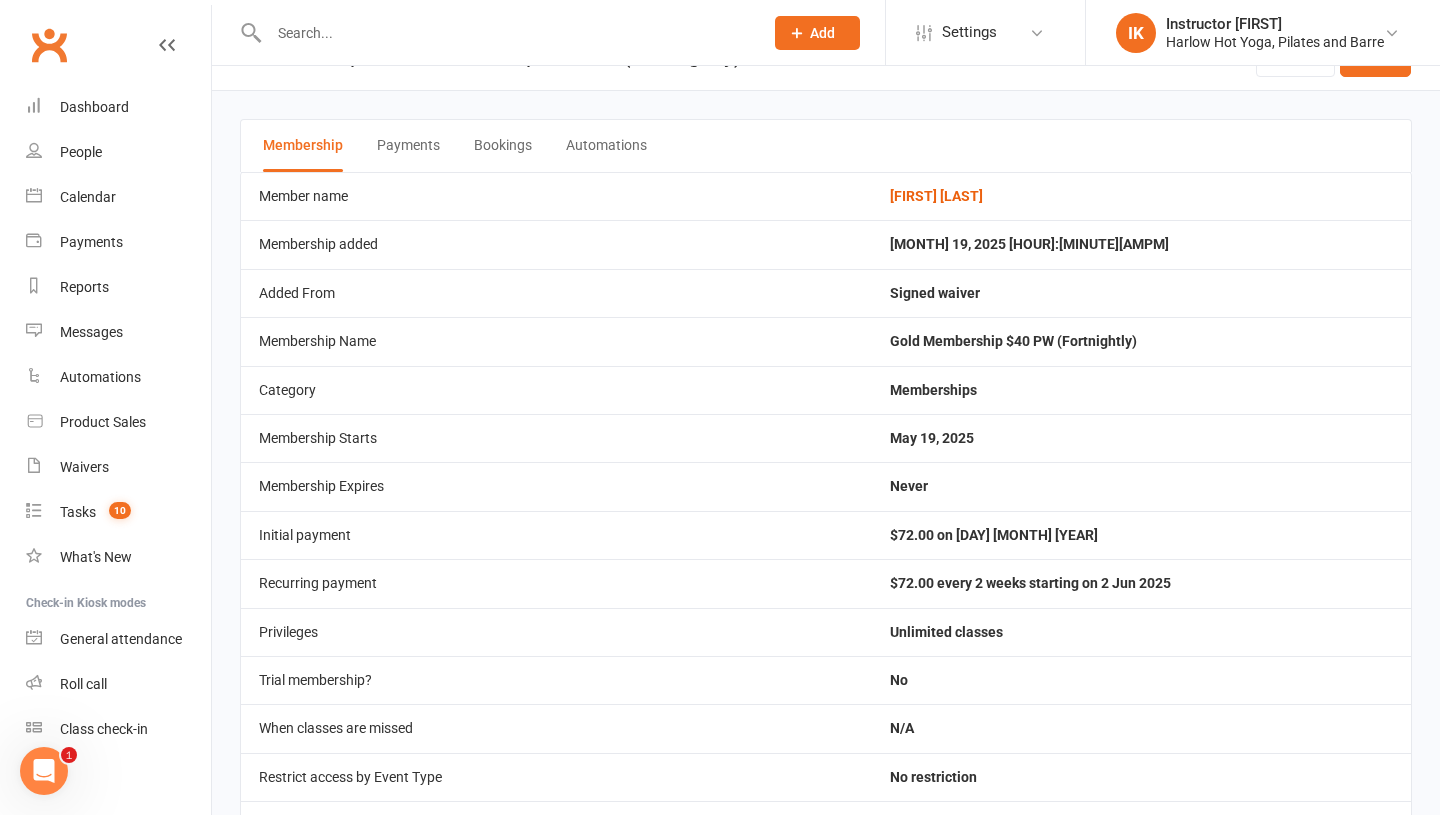 scroll, scrollTop: 46, scrollLeft: 0, axis: vertical 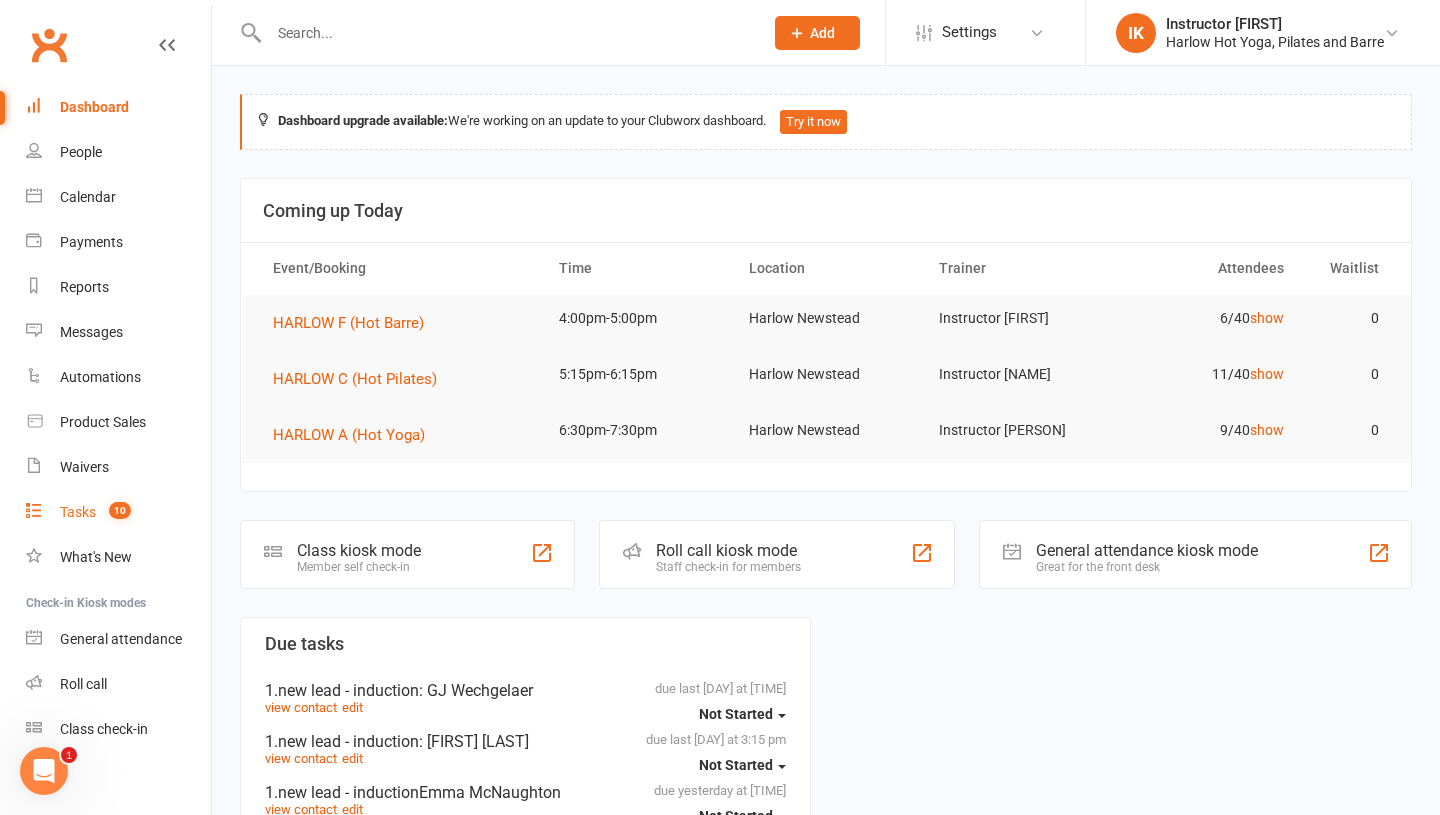 click on "10" at bounding box center (115, 512) 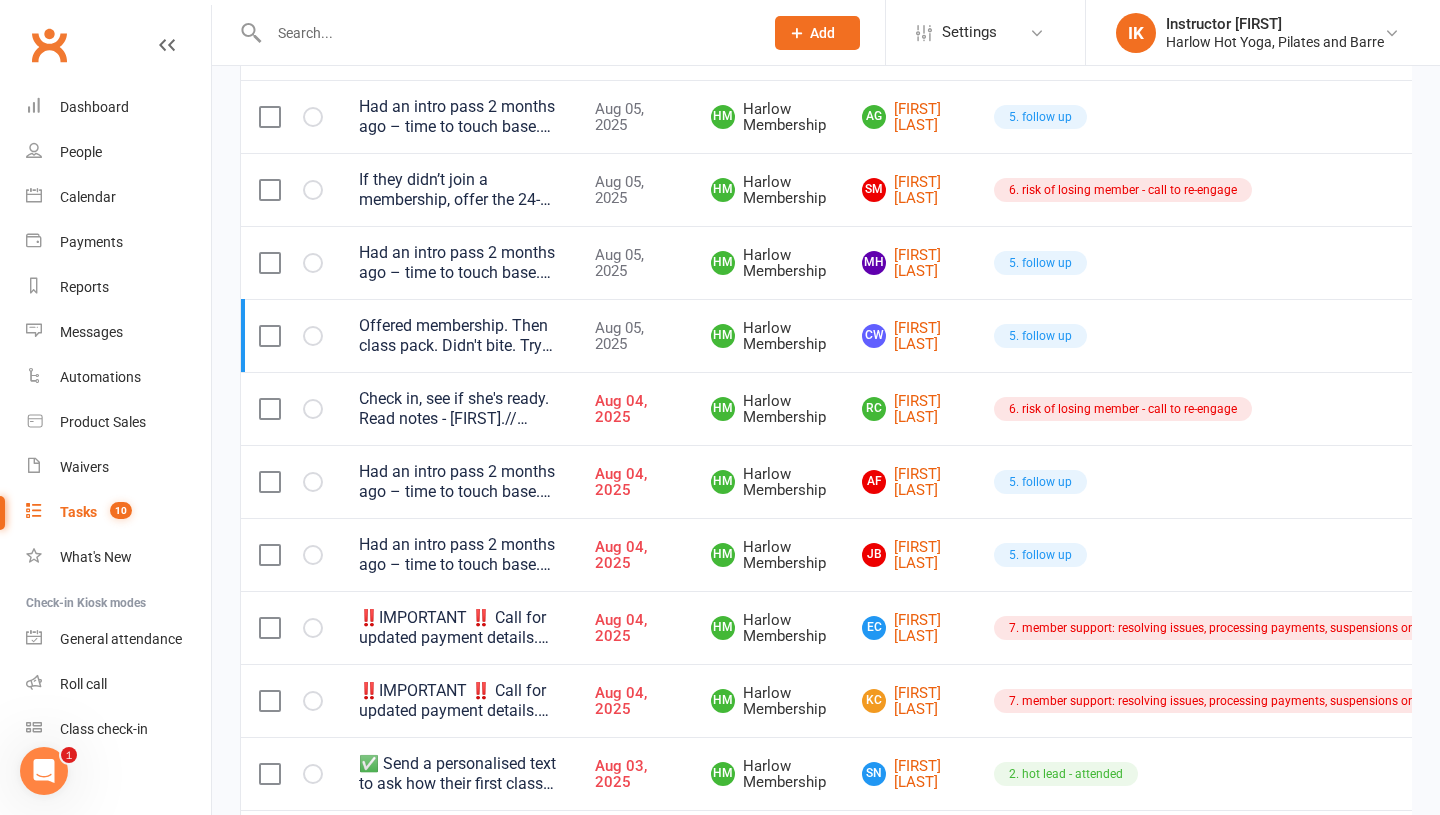 scroll, scrollTop: 1532, scrollLeft: 0, axis: vertical 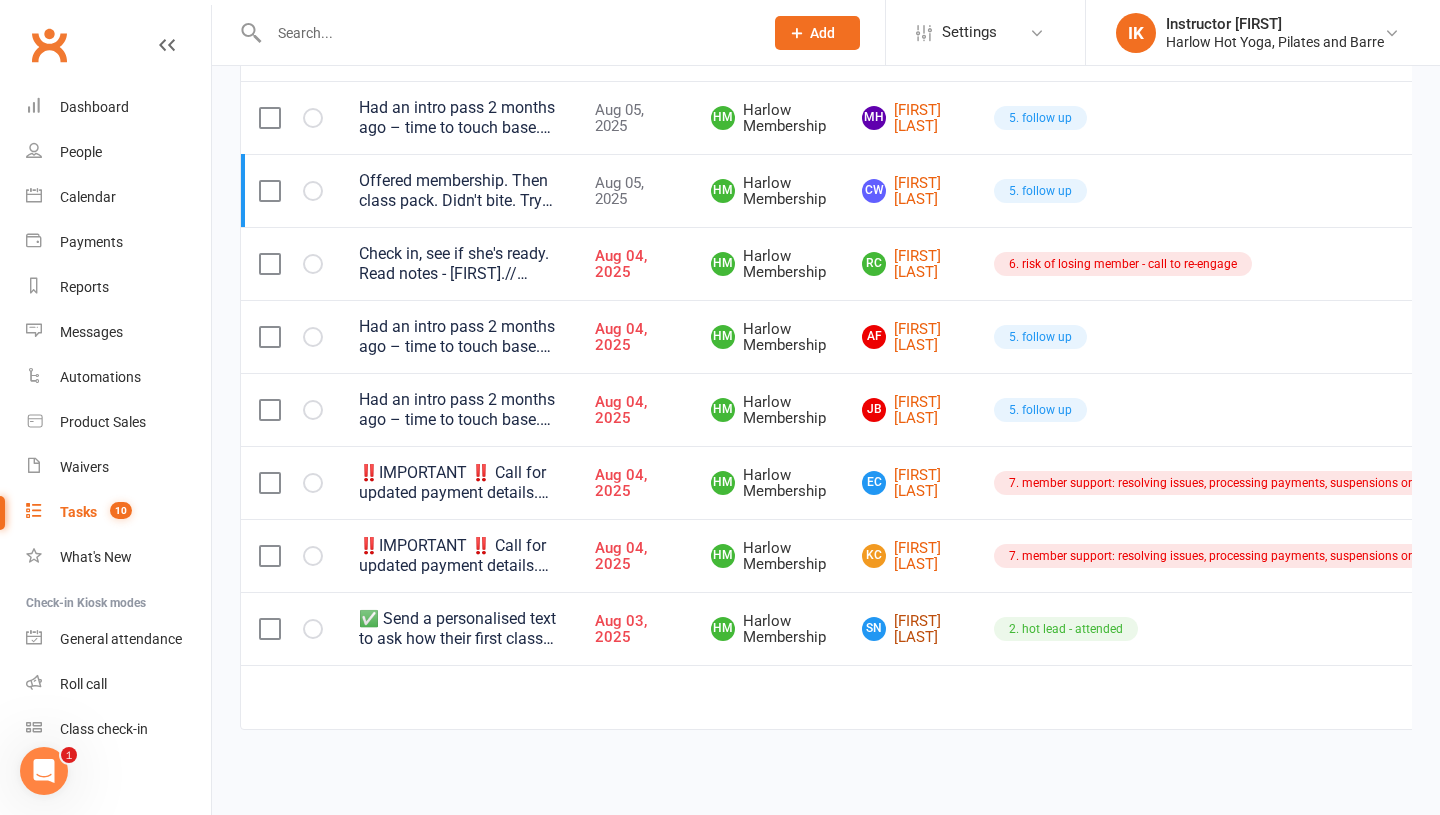 click on "[FIRST] [LAST]" at bounding box center (910, 629) 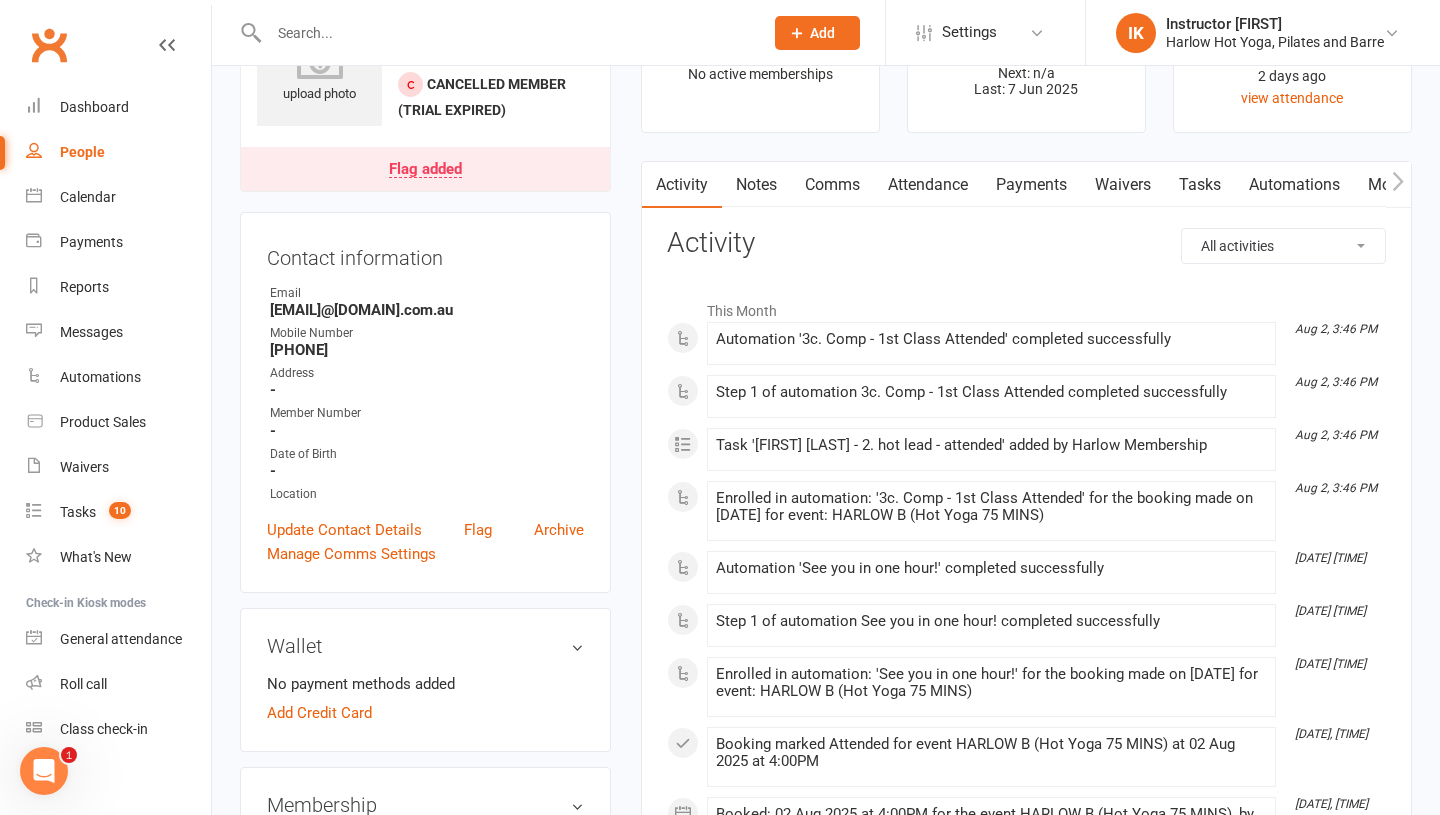 scroll, scrollTop: 0, scrollLeft: 0, axis: both 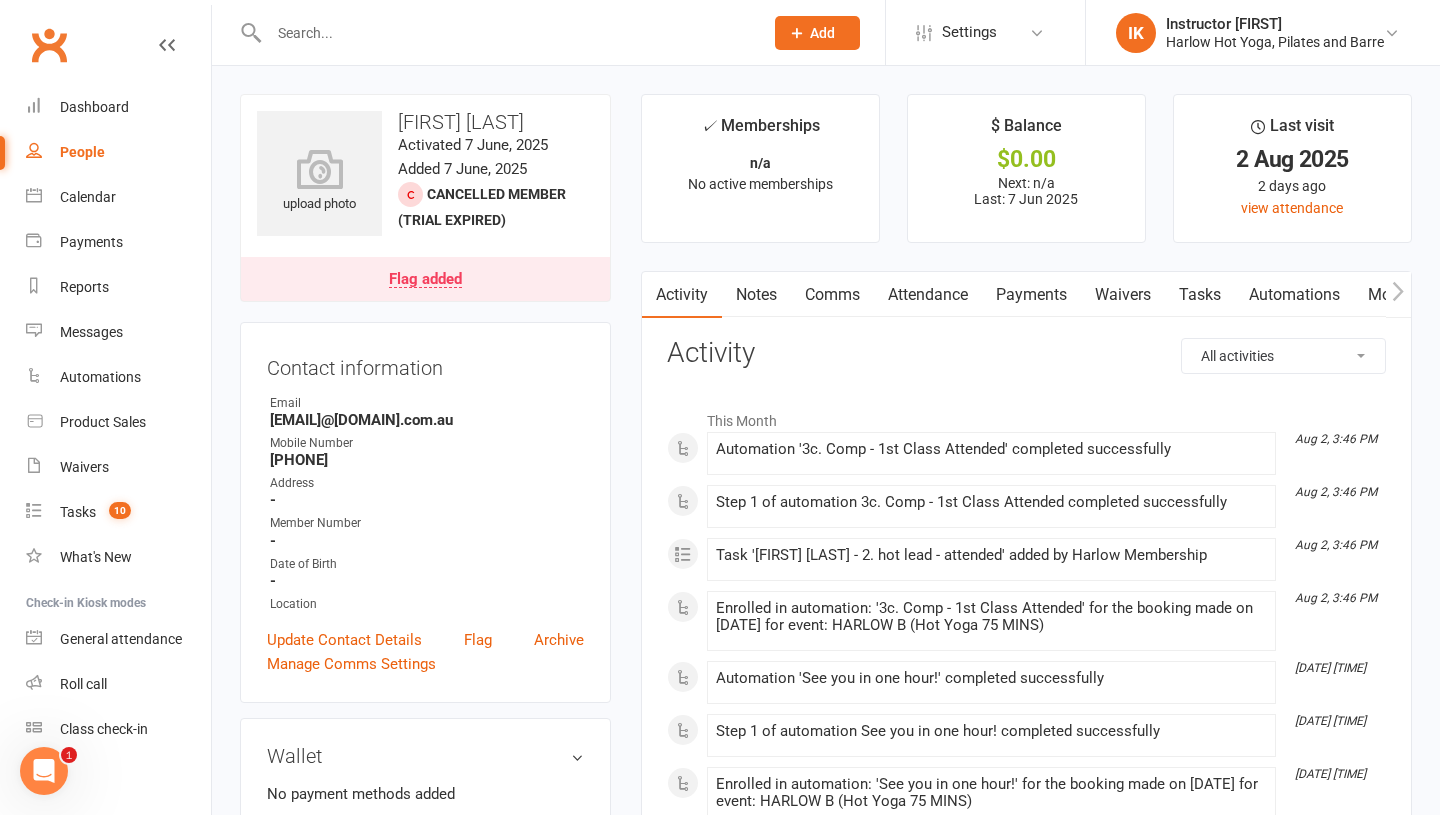 click on "Notes" at bounding box center [756, 295] 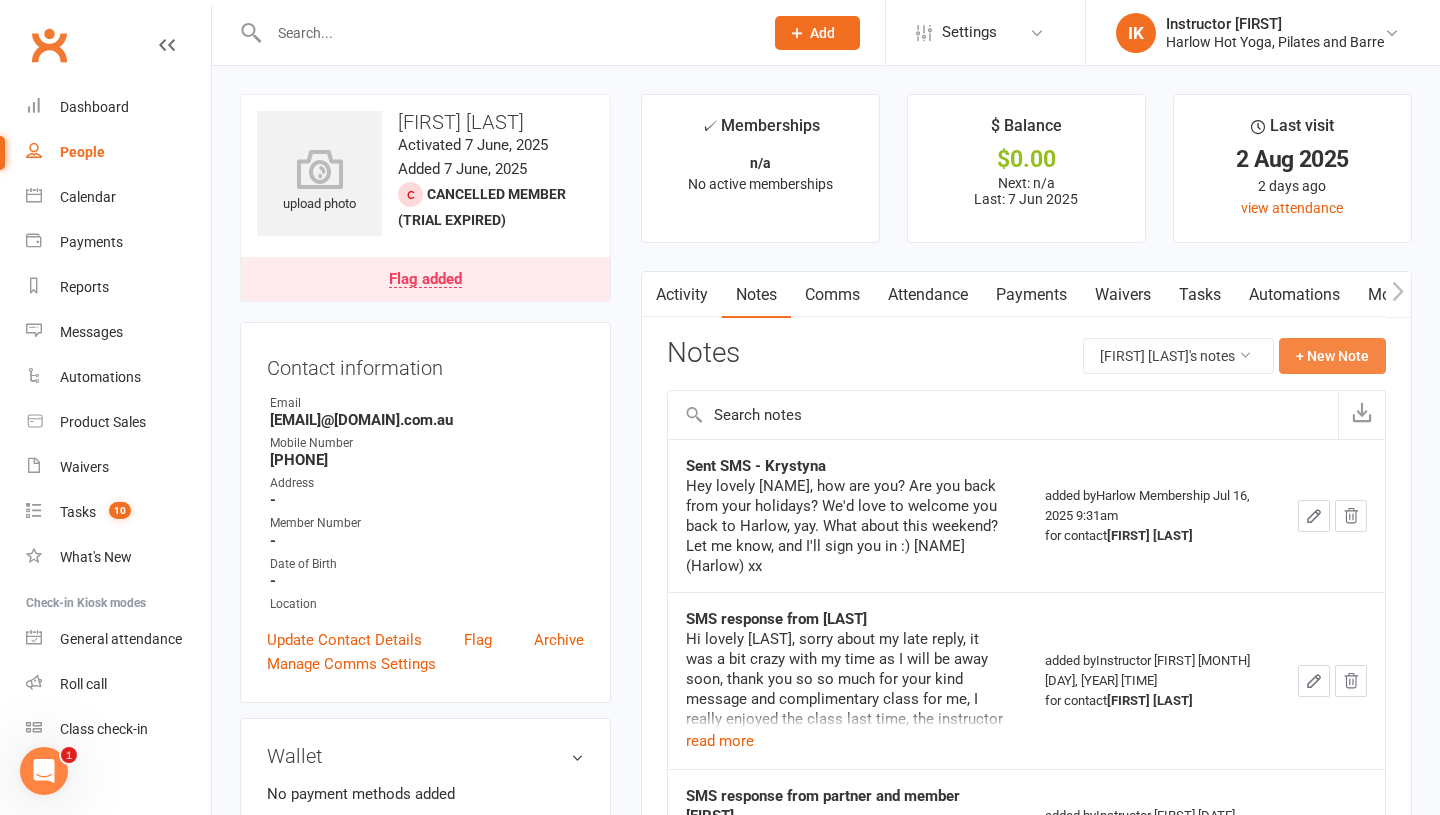 click on "+ New Note" at bounding box center [1332, 356] 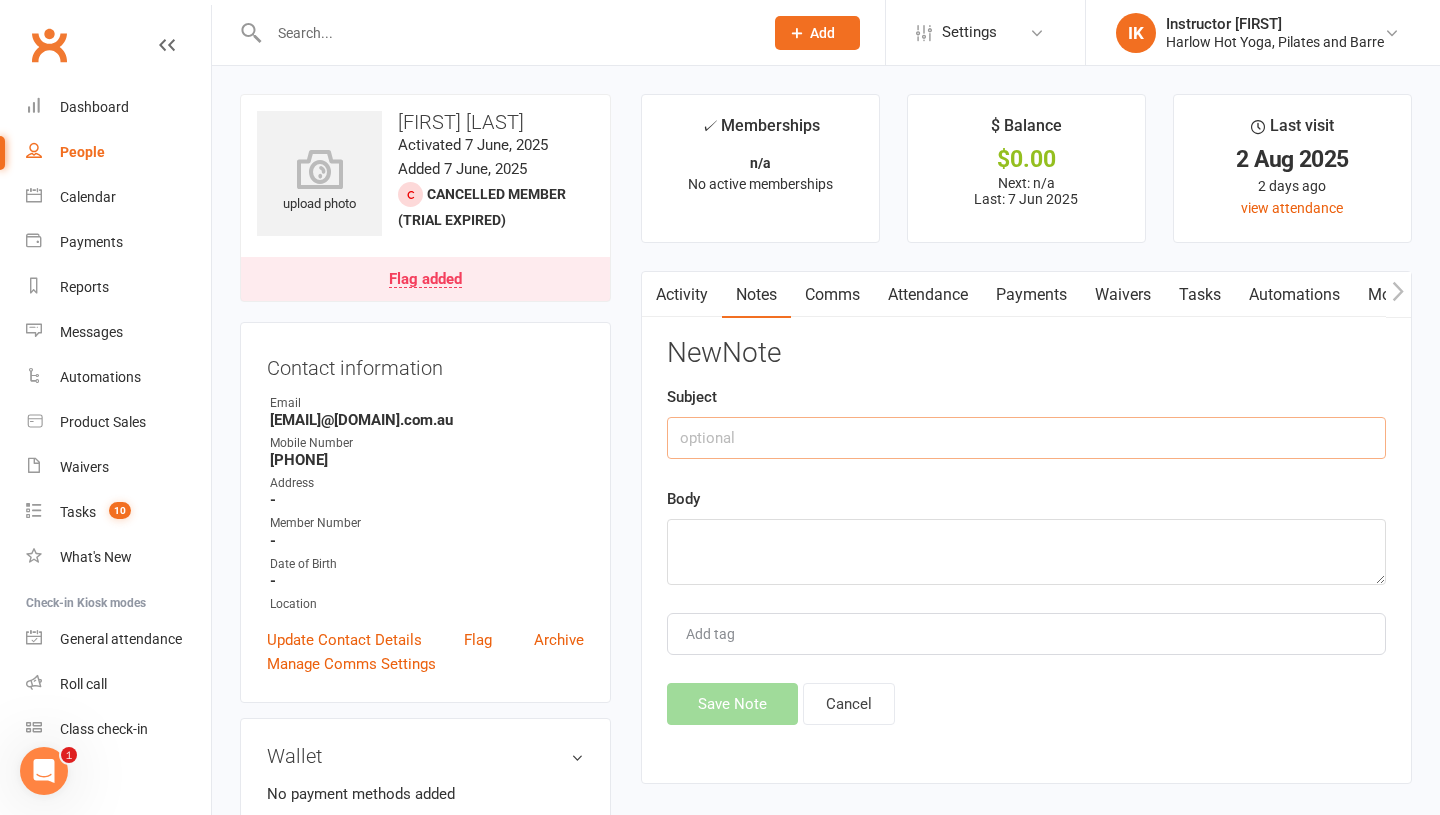 click at bounding box center [1026, 438] 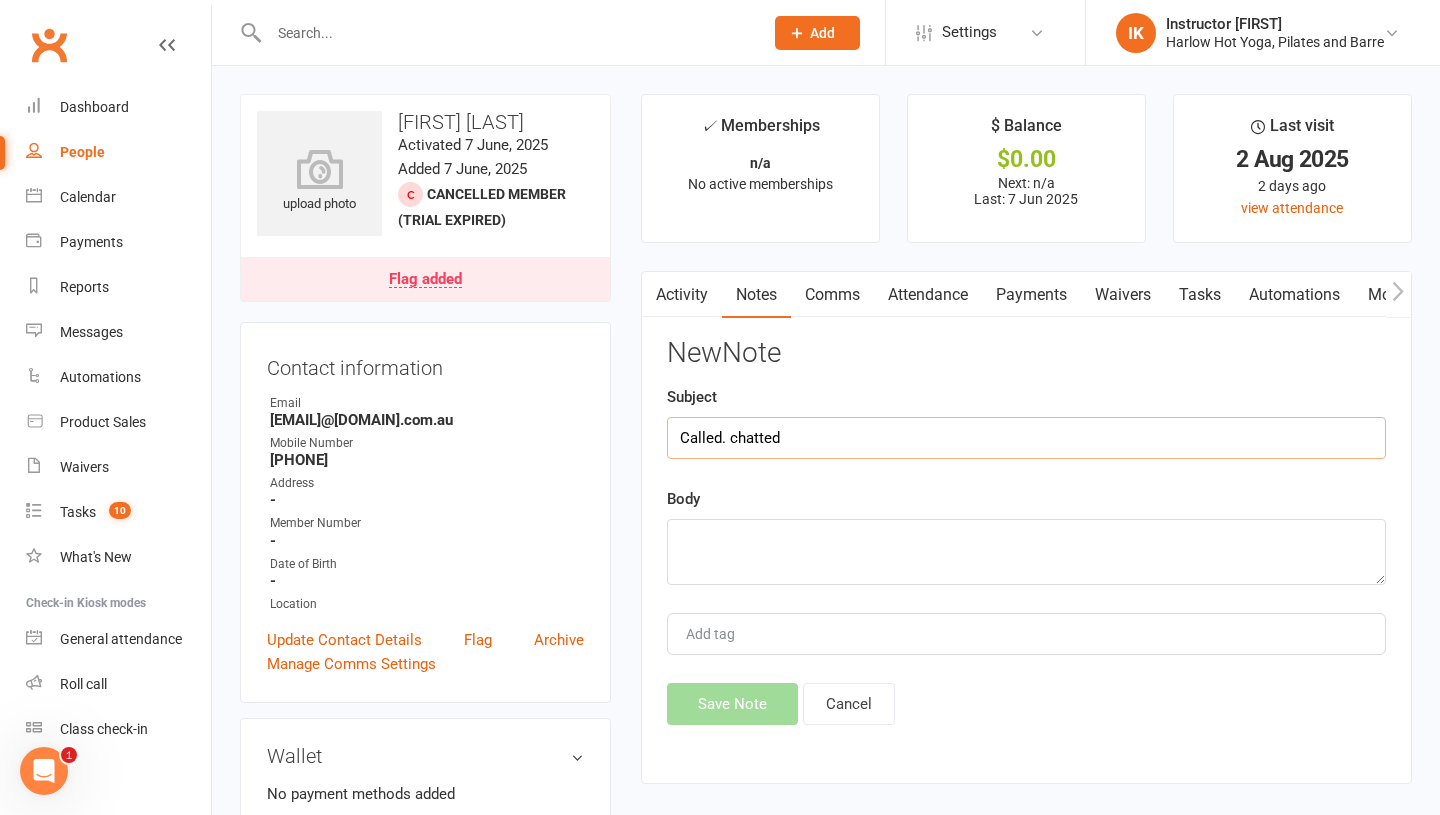 type on "Called. chatted" 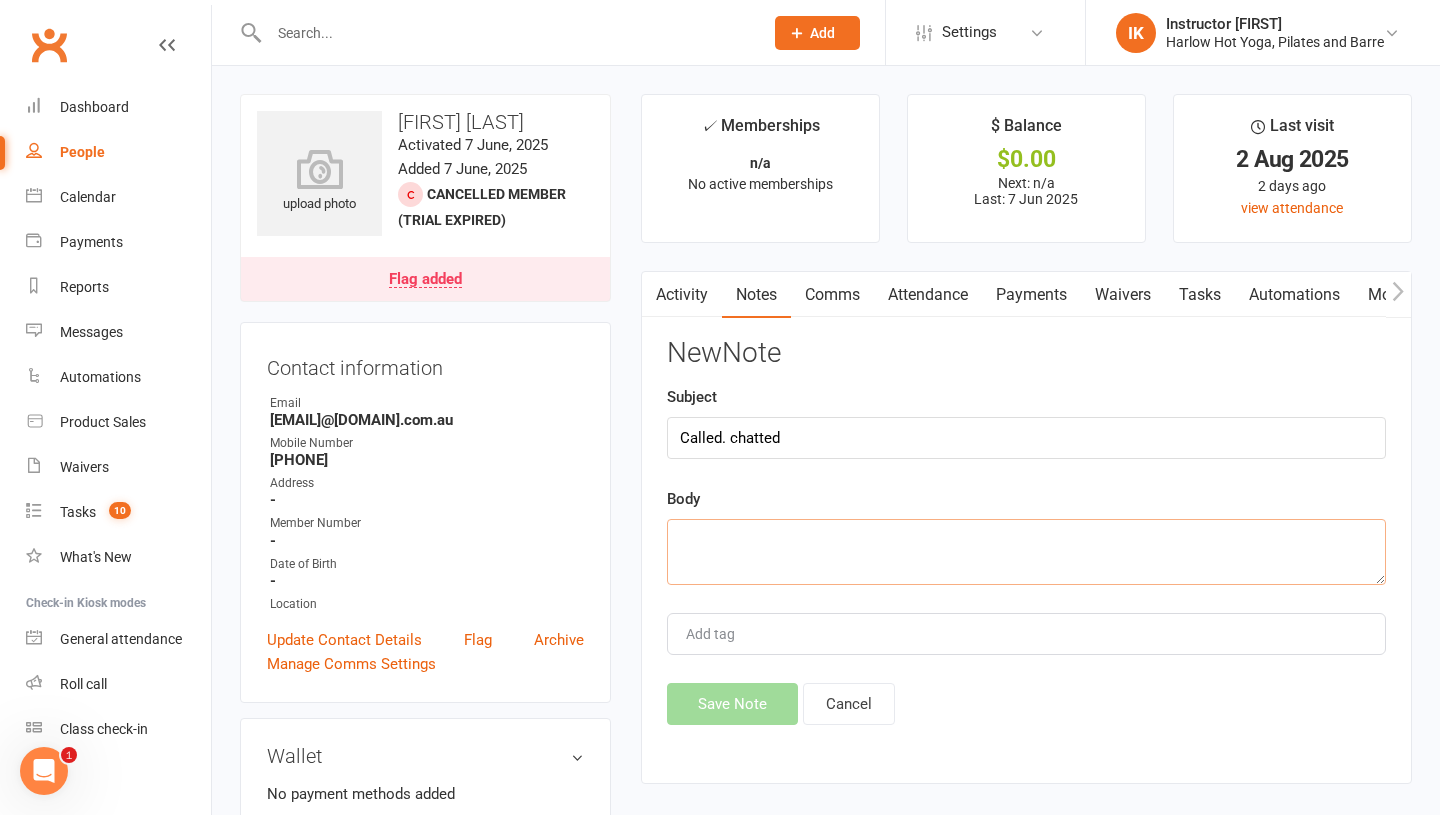 click at bounding box center (1026, 552) 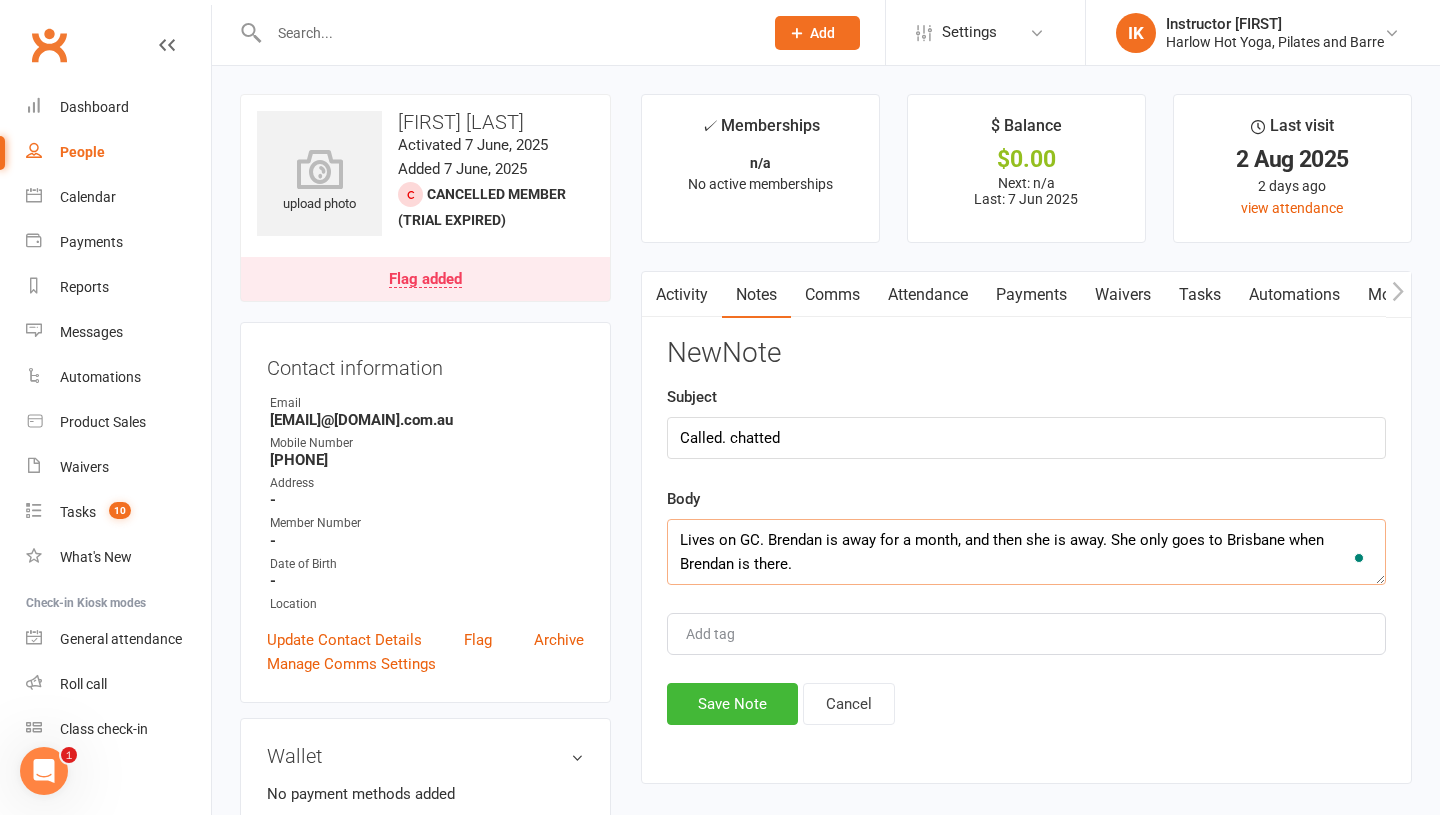 click on "Lives on GC. Brendan is away for a month, and then she is away. She only goes to Brisbane when Brendan is there." at bounding box center (1026, 552) 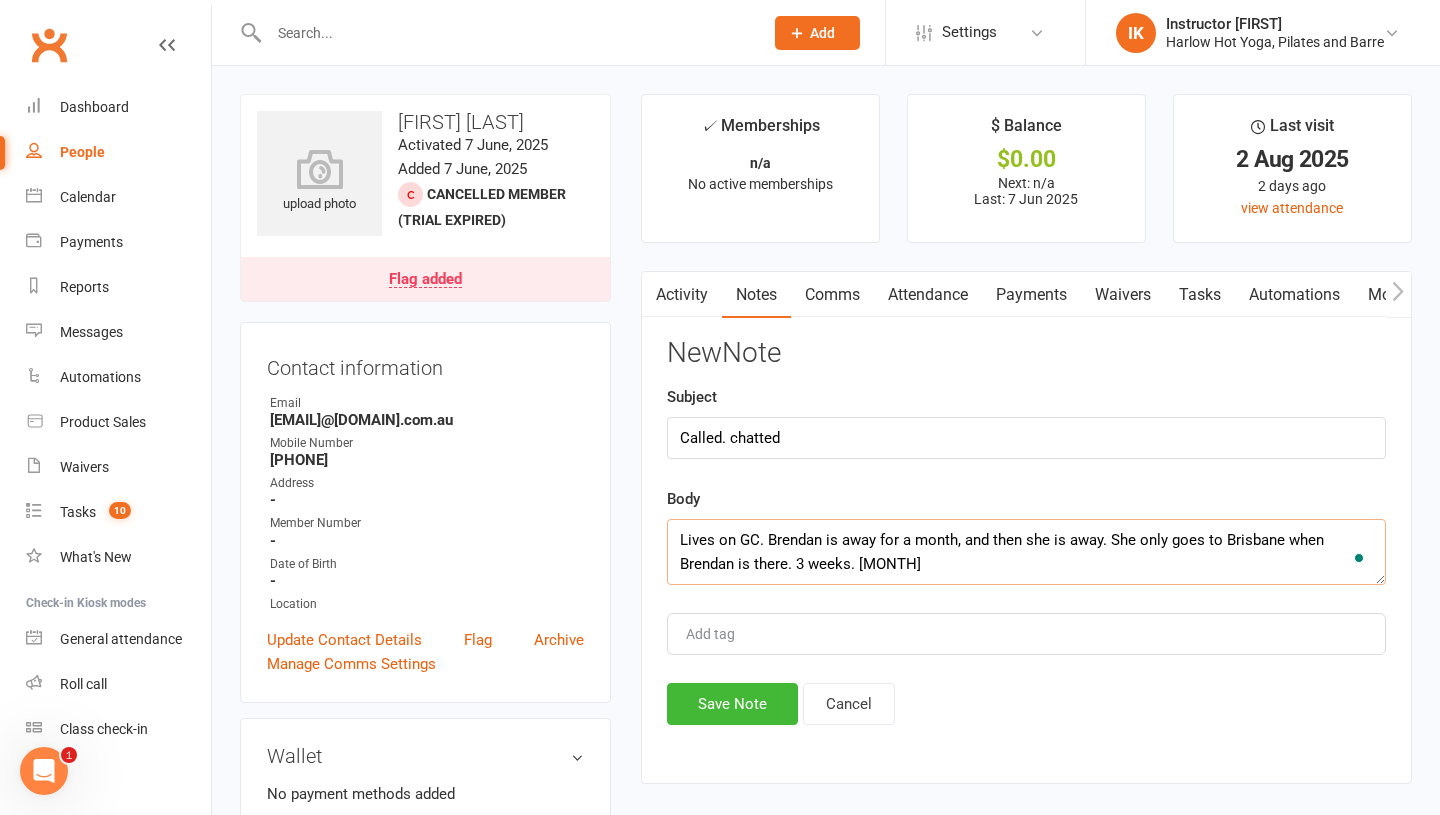 scroll, scrollTop: 13, scrollLeft: 0, axis: vertical 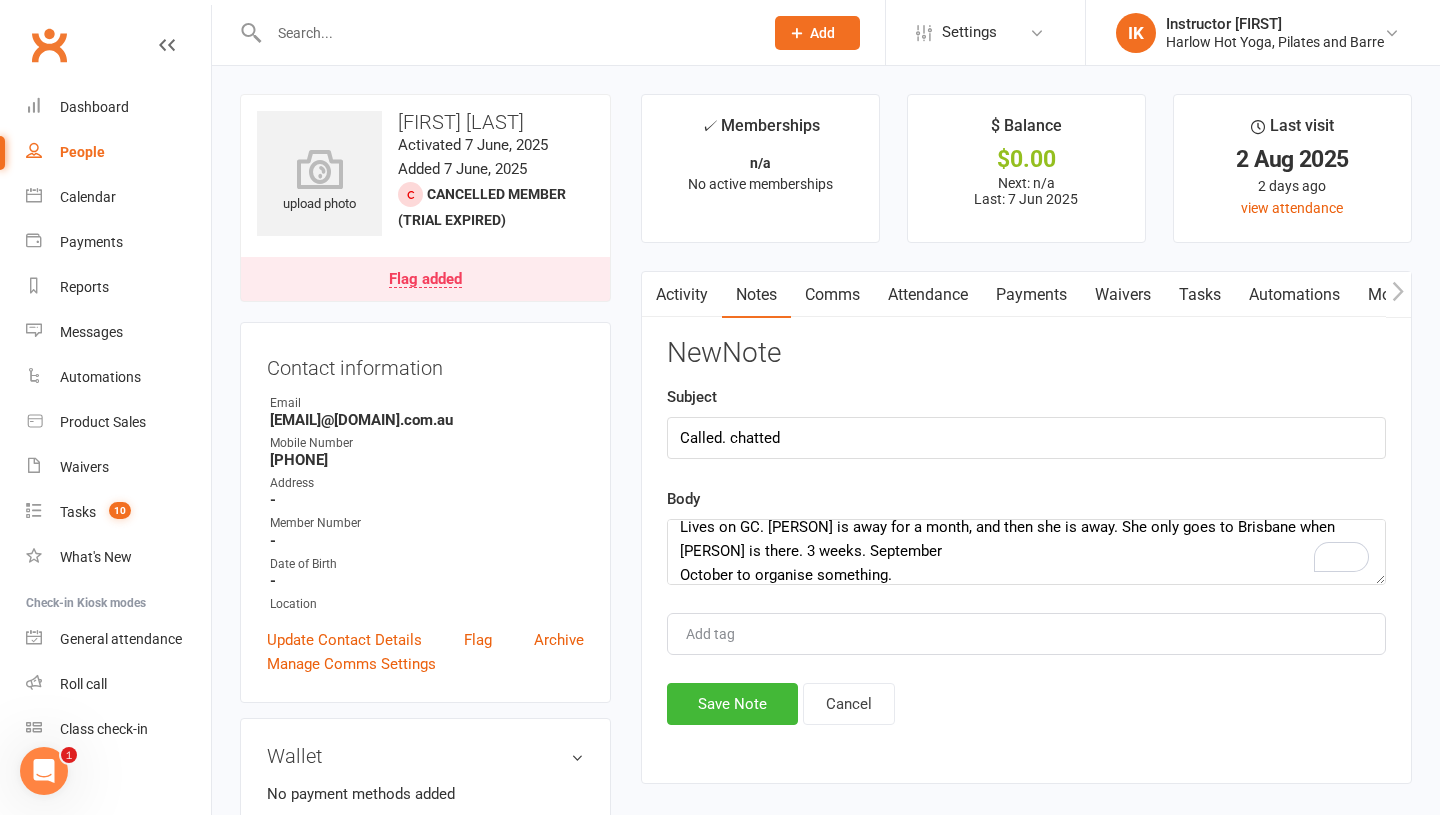 click on "Body Lives on GC. Brendan is away for a month, and then she is away. She only goes to Brisbane when Brendan is there. 3 weeks. [MONTH]
[MONTH] to organise something." at bounding box center (1026, 536) 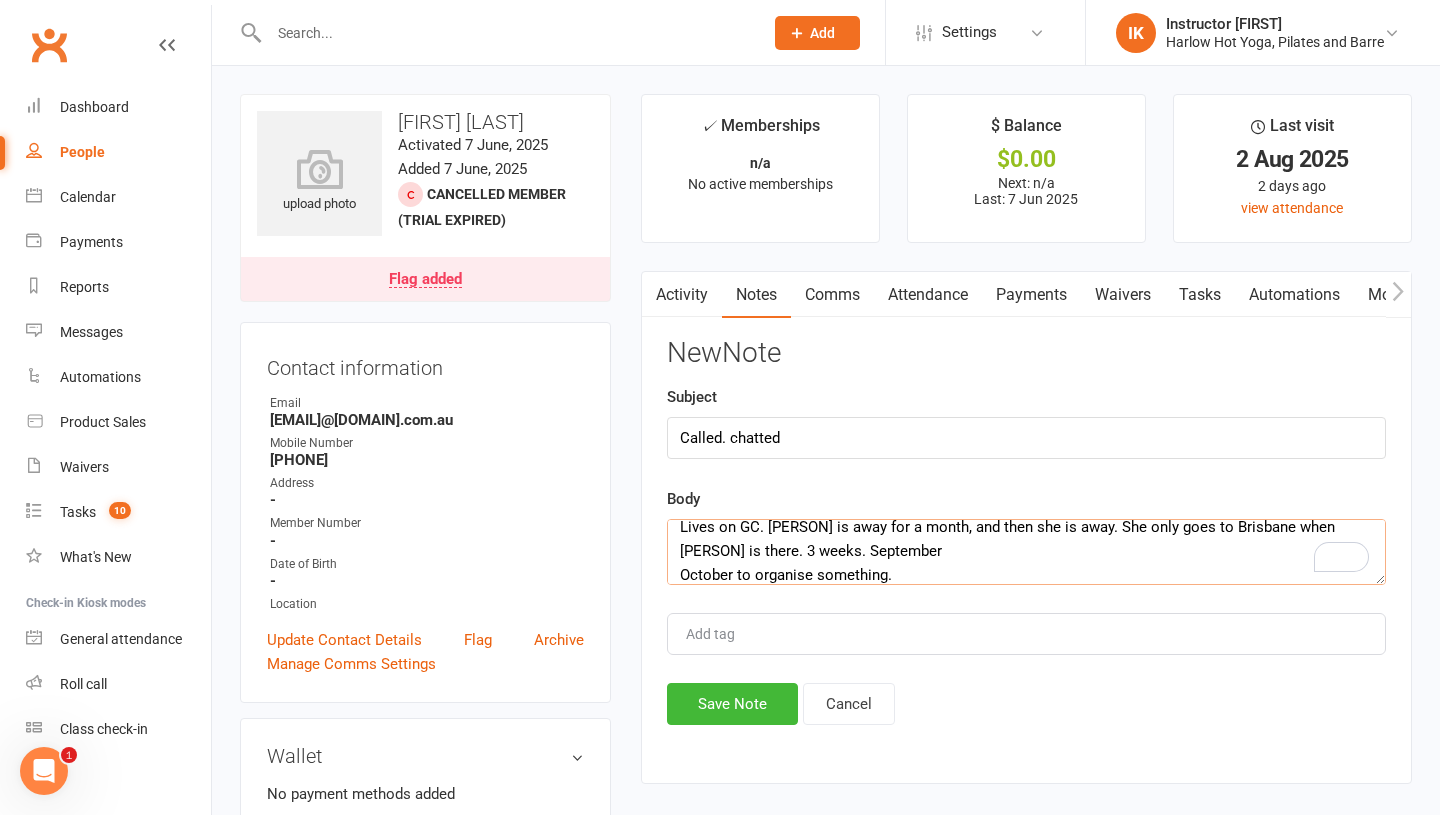 click on "Lives on GC. [PERSON] is away for a month, and then she is away. She only goes to Brisbane when [PERSON] is there. 3 weeks. September
October to organise something." at bounding box center (1026, 552) 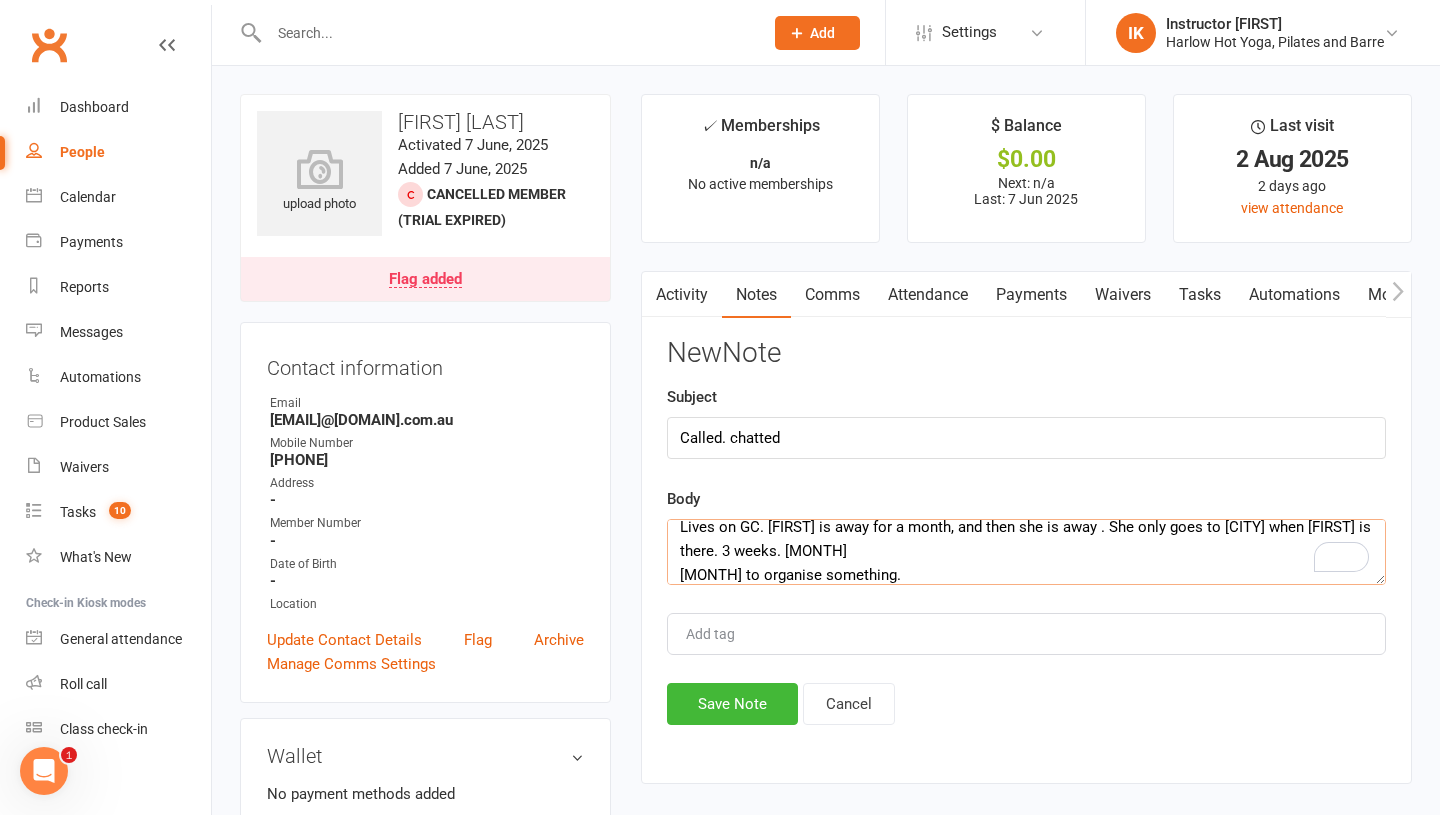 scroll, scrollTop: 10, scrollLeft: 0, axis: vertical 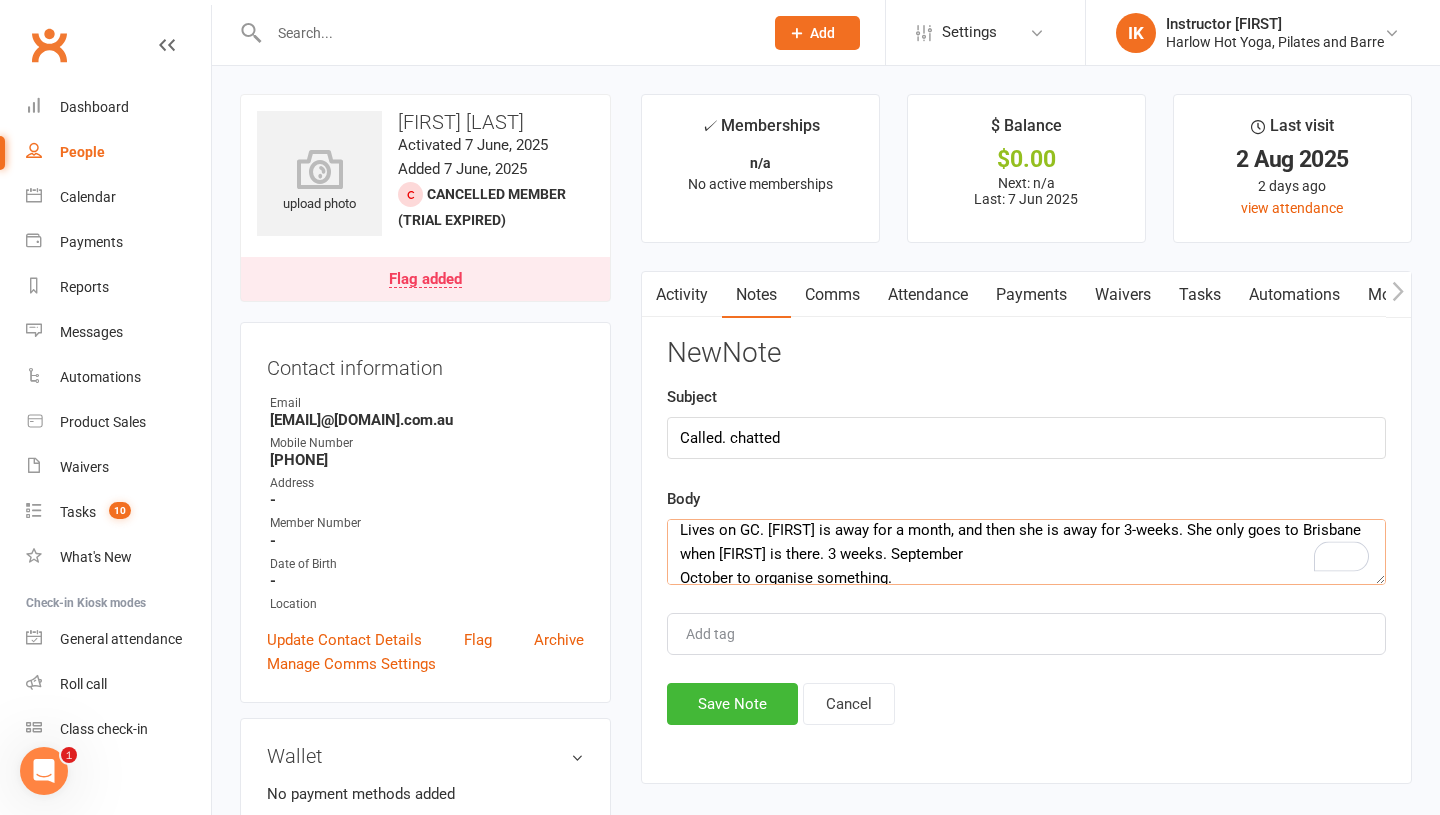click on "Lives on GC. [FIRST] is away for a month, and then she is away for 3-weeks. She only goes to Brisbane when [FIRST] is there. 3 weeks. September
October to organise something." at bounding box center (1026, 552) 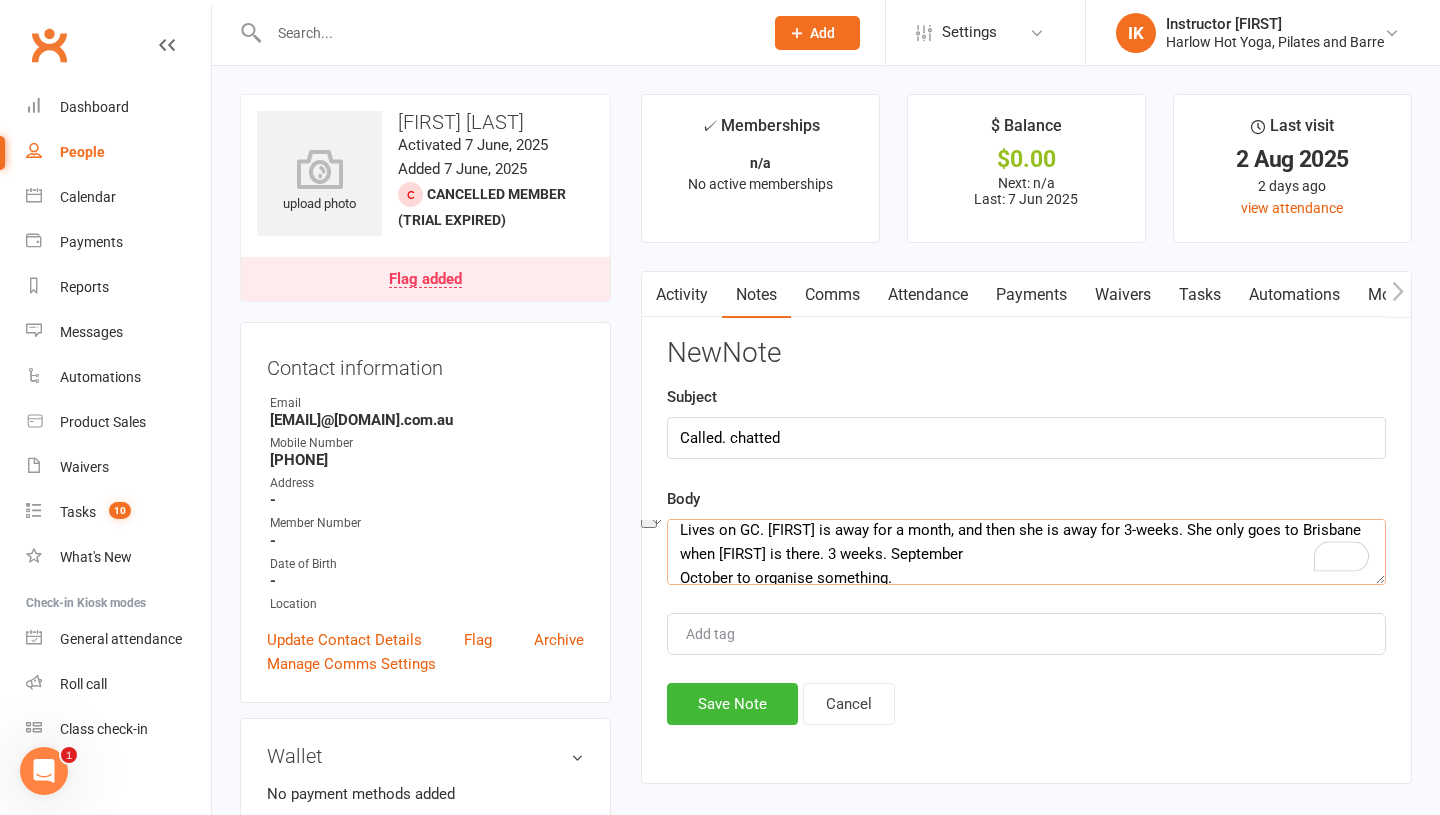 drag, startPoint x: 901, startPoint y: 553, endPoint x: 839, endPoint y: 552, distance: 62.008064 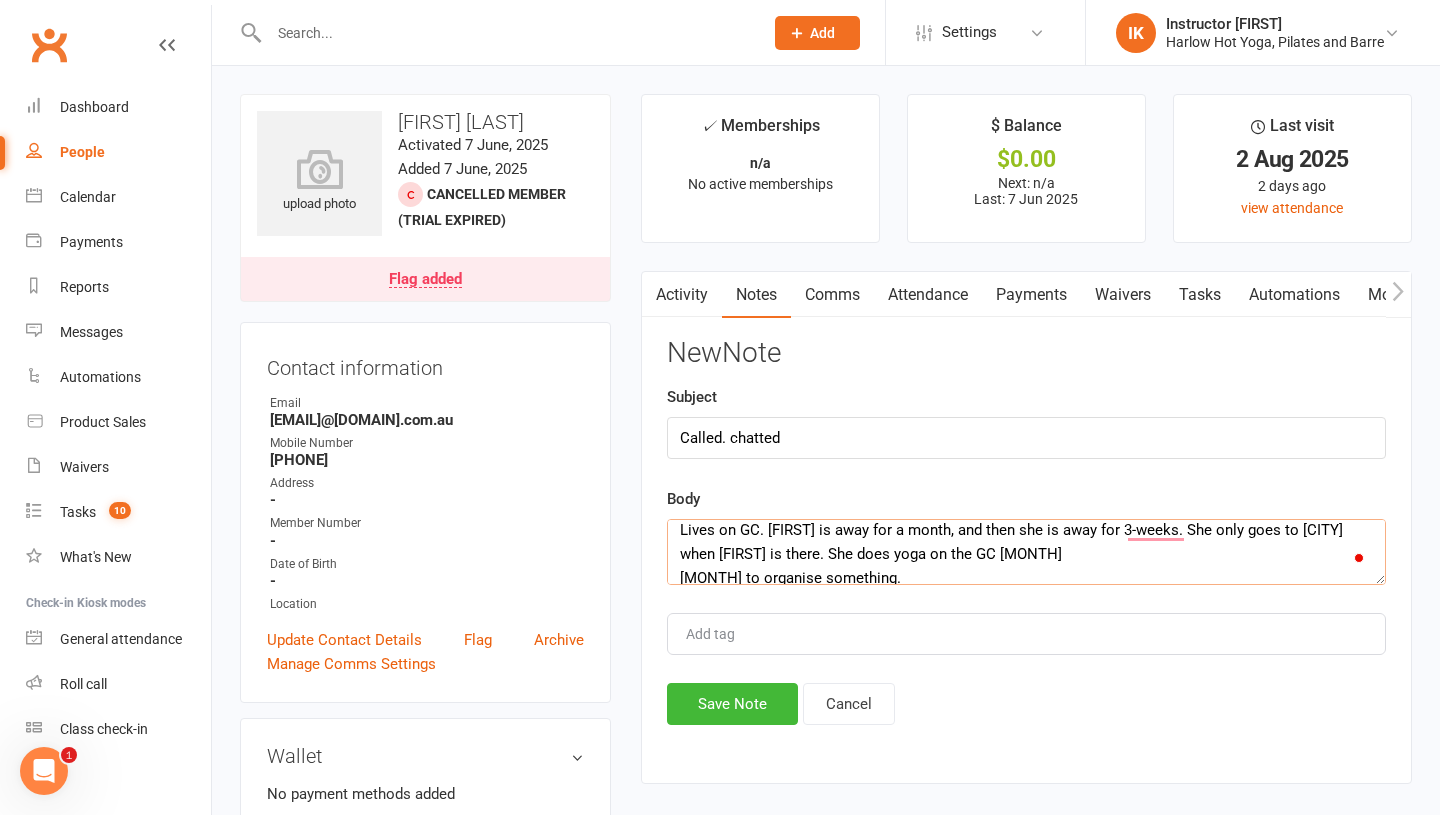 click on "Lives on GC. [FIRST] is away for a month, and then she is away for 3-weeks. She only goes to [CITY] when [FIRST] is there. She does yoga on the GC [MONTH]
[MONTH] to organise something." at bounding box center [1026, 552] 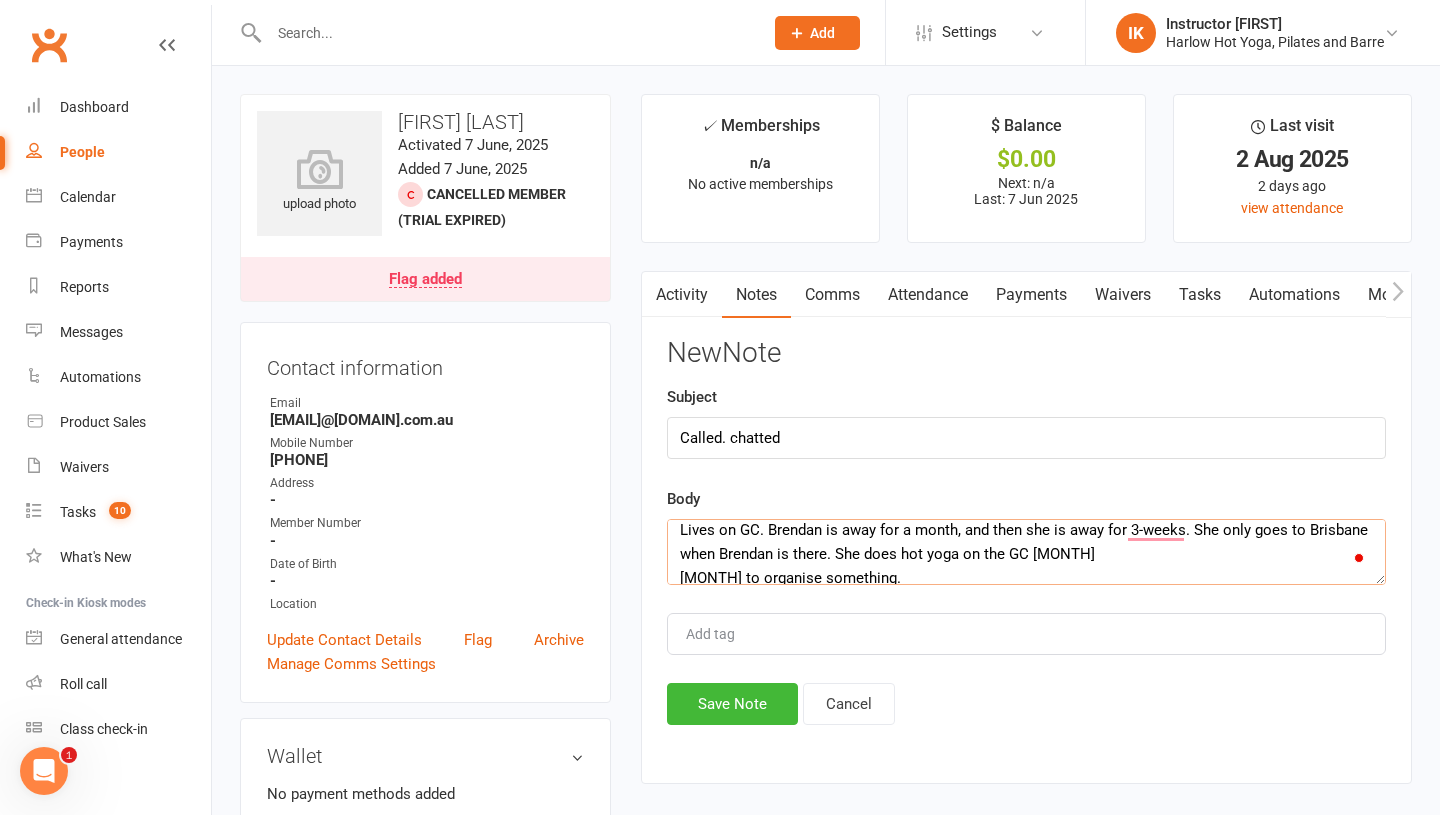 click on "Lives on GC. Brendan is away for a month, and then she is away for 3-weeks. She only goes to Brisbane when Brendan is there. She does hot yoga on the GC [MONTH]
[MONTH] to organise something." at bounding box center [1026, 552] 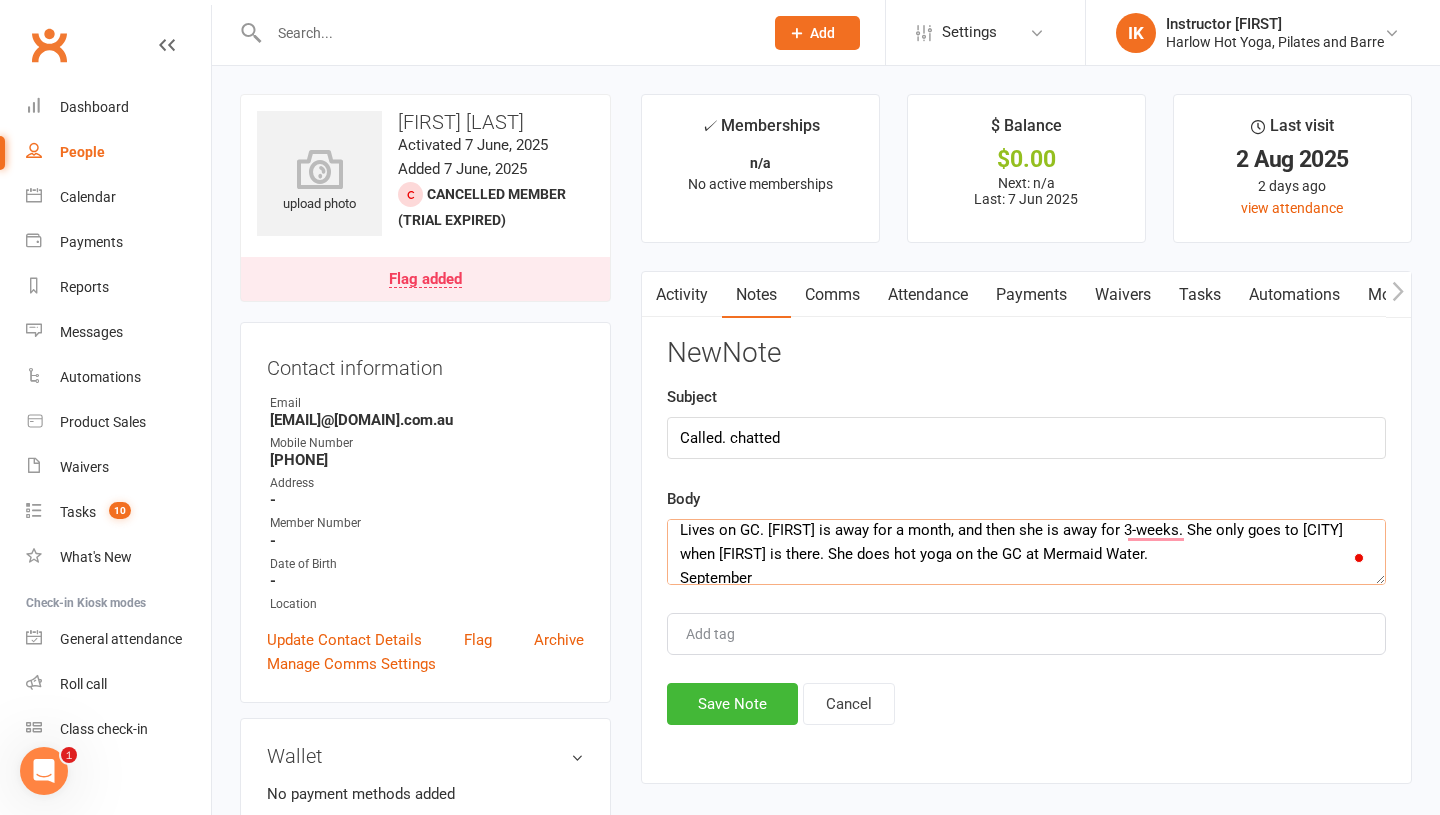 scroll, scrollTop: 48, scrollLeft: 0, axis: vertical 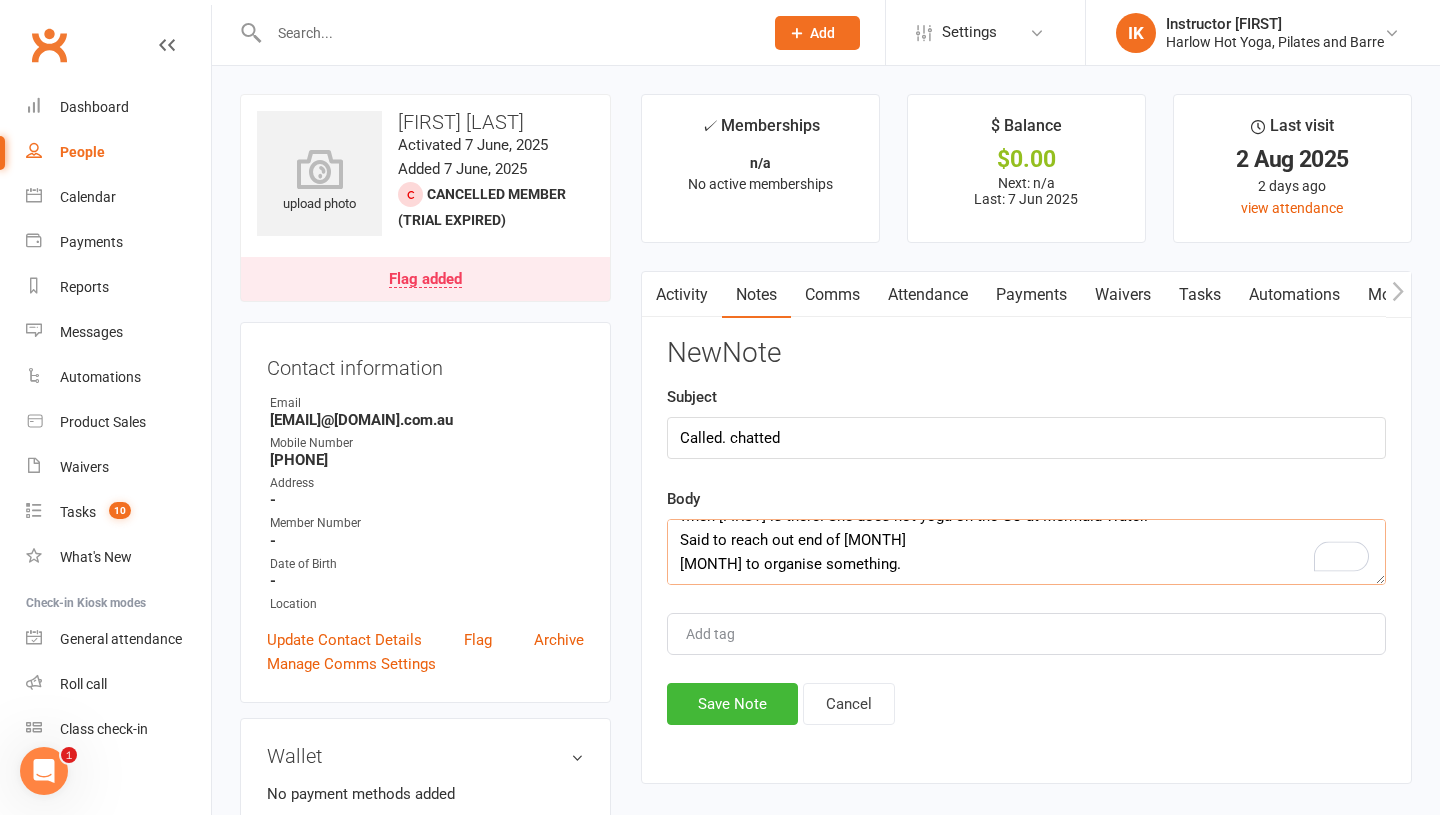 click on "Lives on GC. [FIRST] is away for a month, and then she is away for 3-weeks. She only goes to [CITY] when [FIRST] is there. She does hot yoga on the GC at Mermaid Water.
Said to reach out end of [MONTH]
[MONTH] to organise something." at bounding box center [1026, 552] 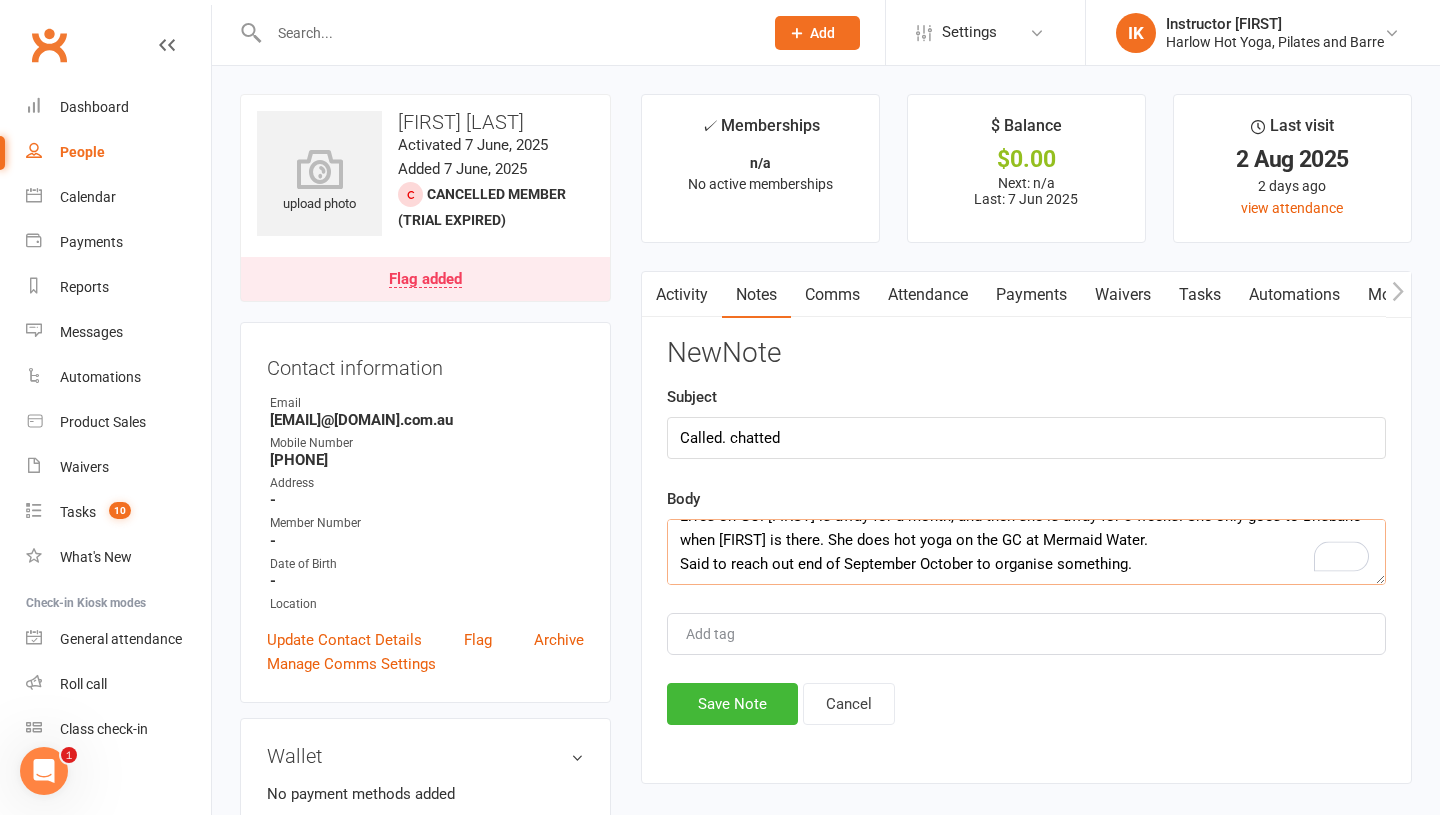 scroll, scrollTop: 24, scrollLeft: 0, axis: vertical 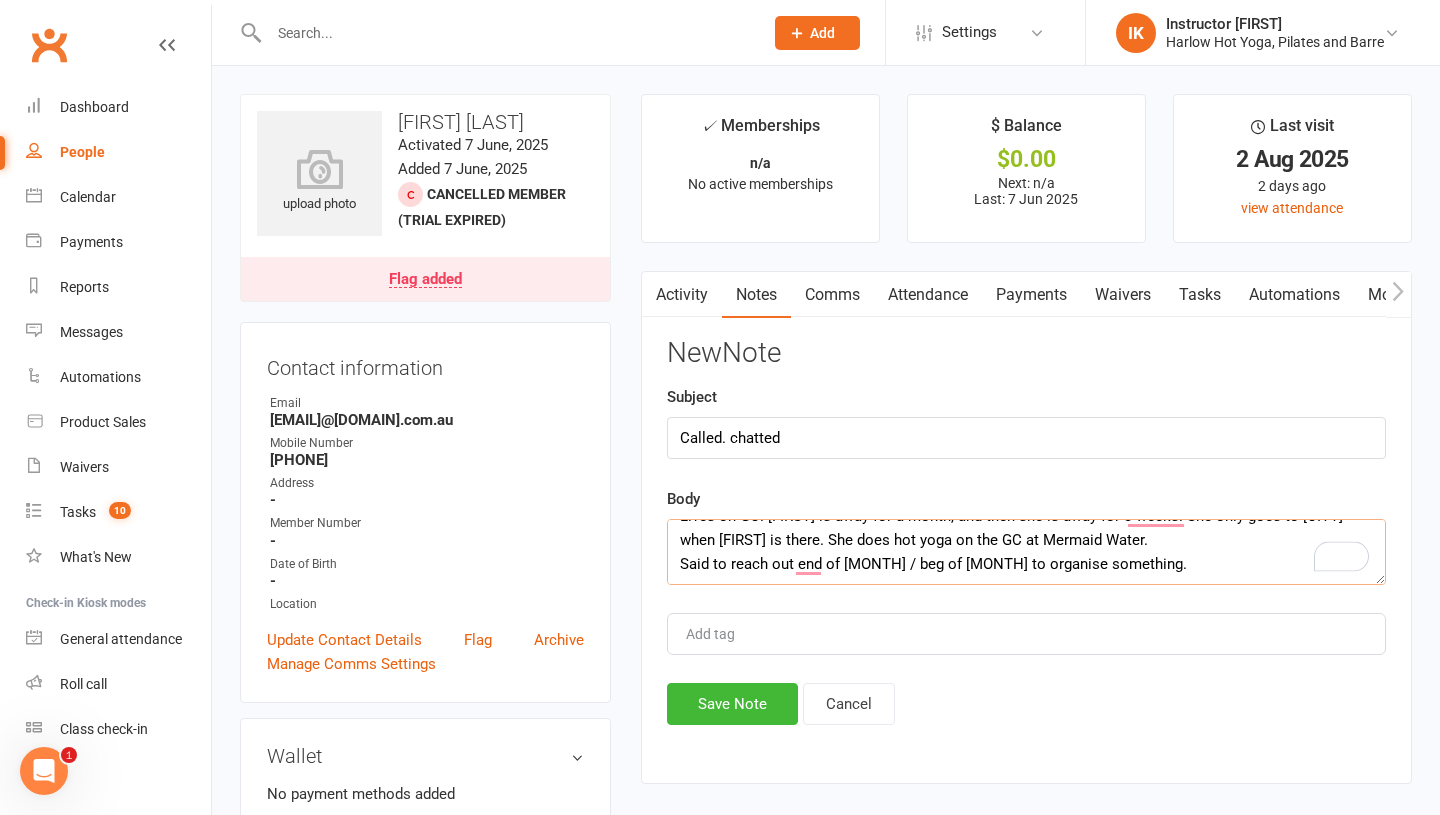 click on "Lives on GC. [FIRST] is away for a month, and then she is away for 3-weeks. She only goes to [CITY] when [FIRST] is there. She does hot yoga on the GC at Mermaid Water.
Said to reach out end of [MONTH] / beg of [MONTH] to organise something." at bounding box center [1026, 552] 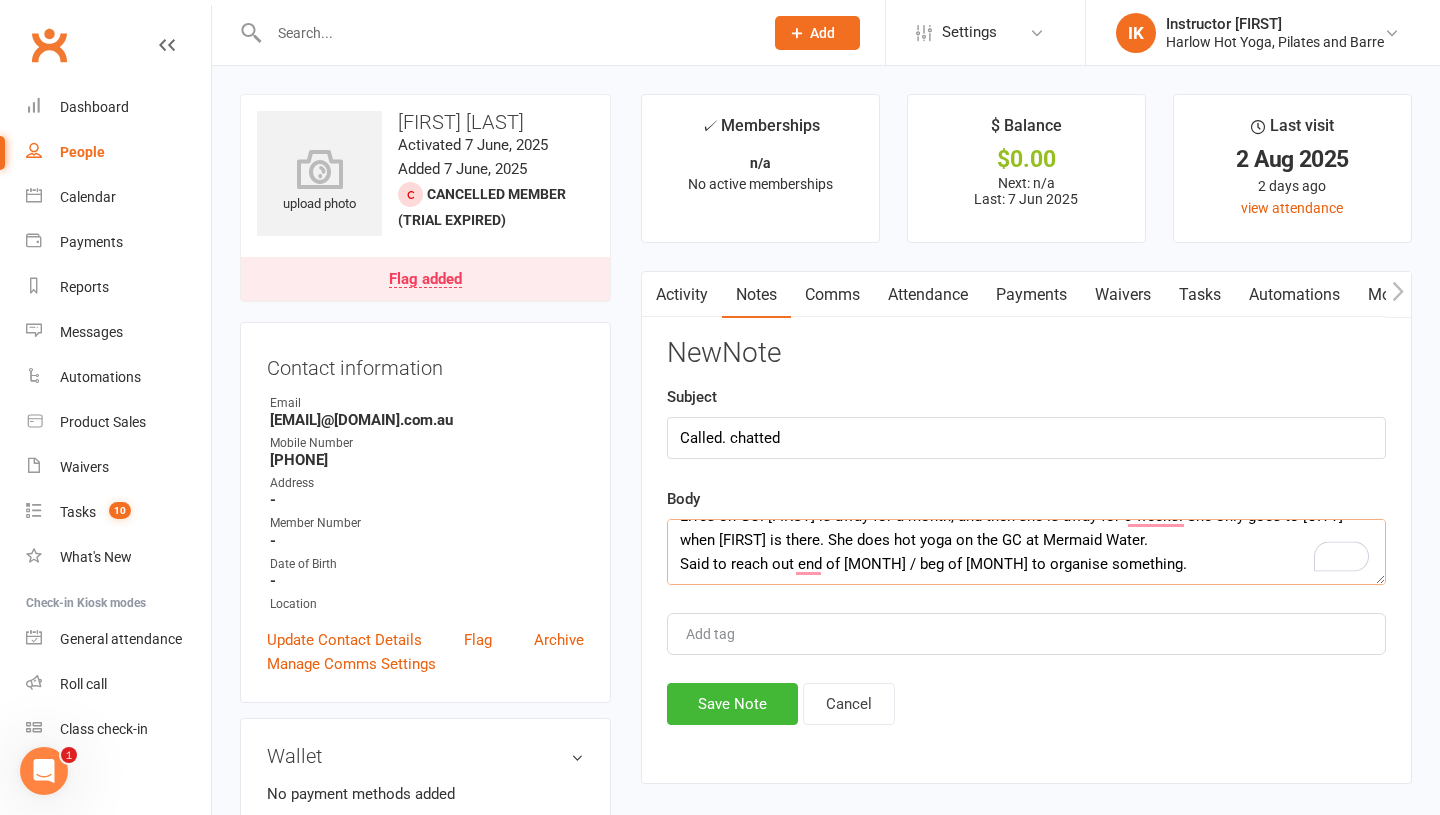 type on "Lives on GC. [FIRST] is away for a month, and then she is away for 3-weeks. She only goes to [CITY] when [FIRST] is there. She does hot yoga on the GC at Mermaid Water.
Said to reach out end of [MONTH] / beg of [MONTH] to organise something." 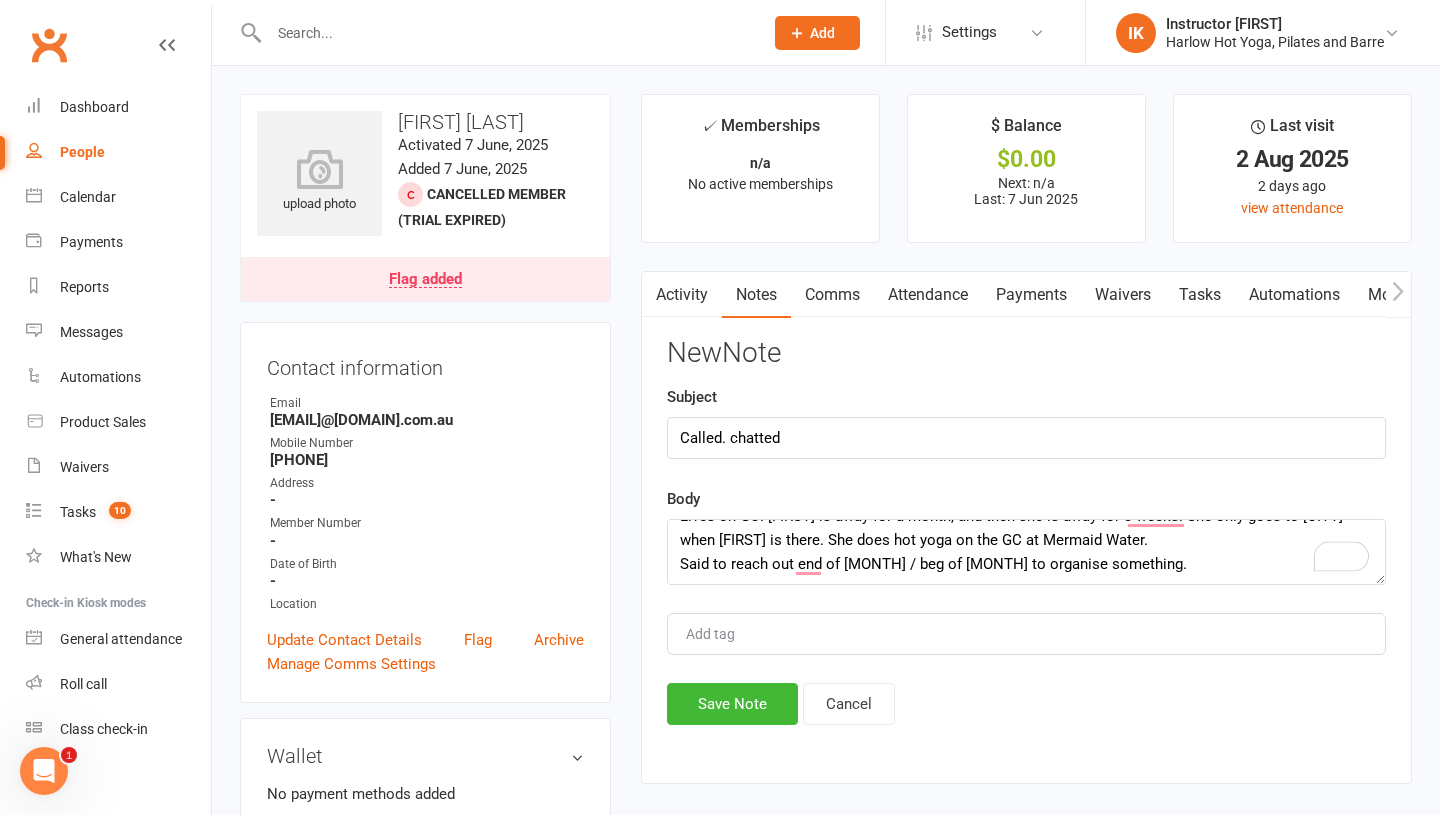 click on "New  Note Subject Called. chatted Body Lives on GC. Brendan is away for a month, and then she is away for 3-weeks. She only goes to Brisbane when Brendan is there. She does hot yoga on the GC at Mermaid Water.
Said to reach out end of [MONTH] / beg of [MONTH] to organise something.  Add tag Save Note Cancel" at bounding box center [1026, 531] 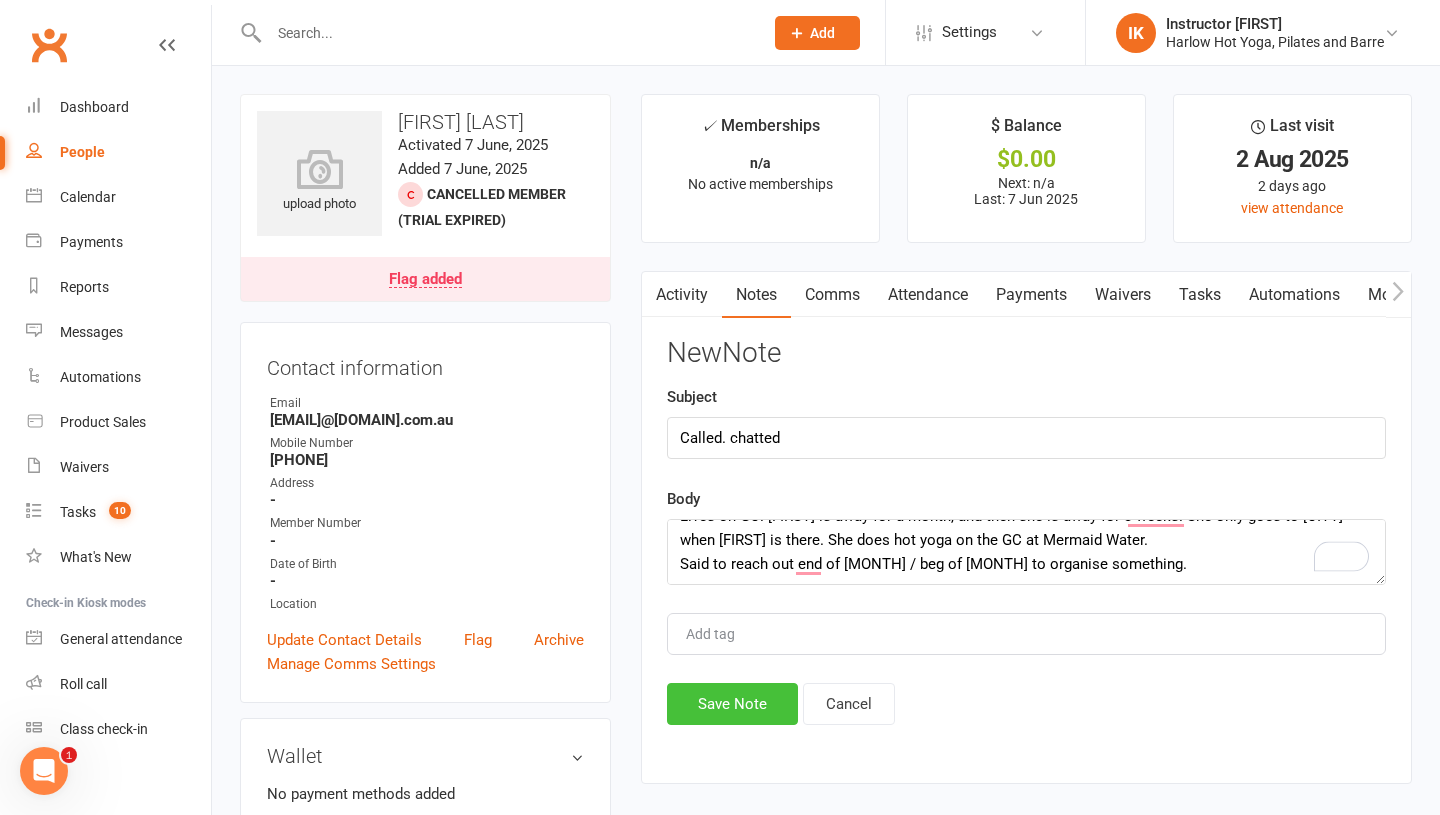 click on "Save Note" at bounding box center (732, 704) 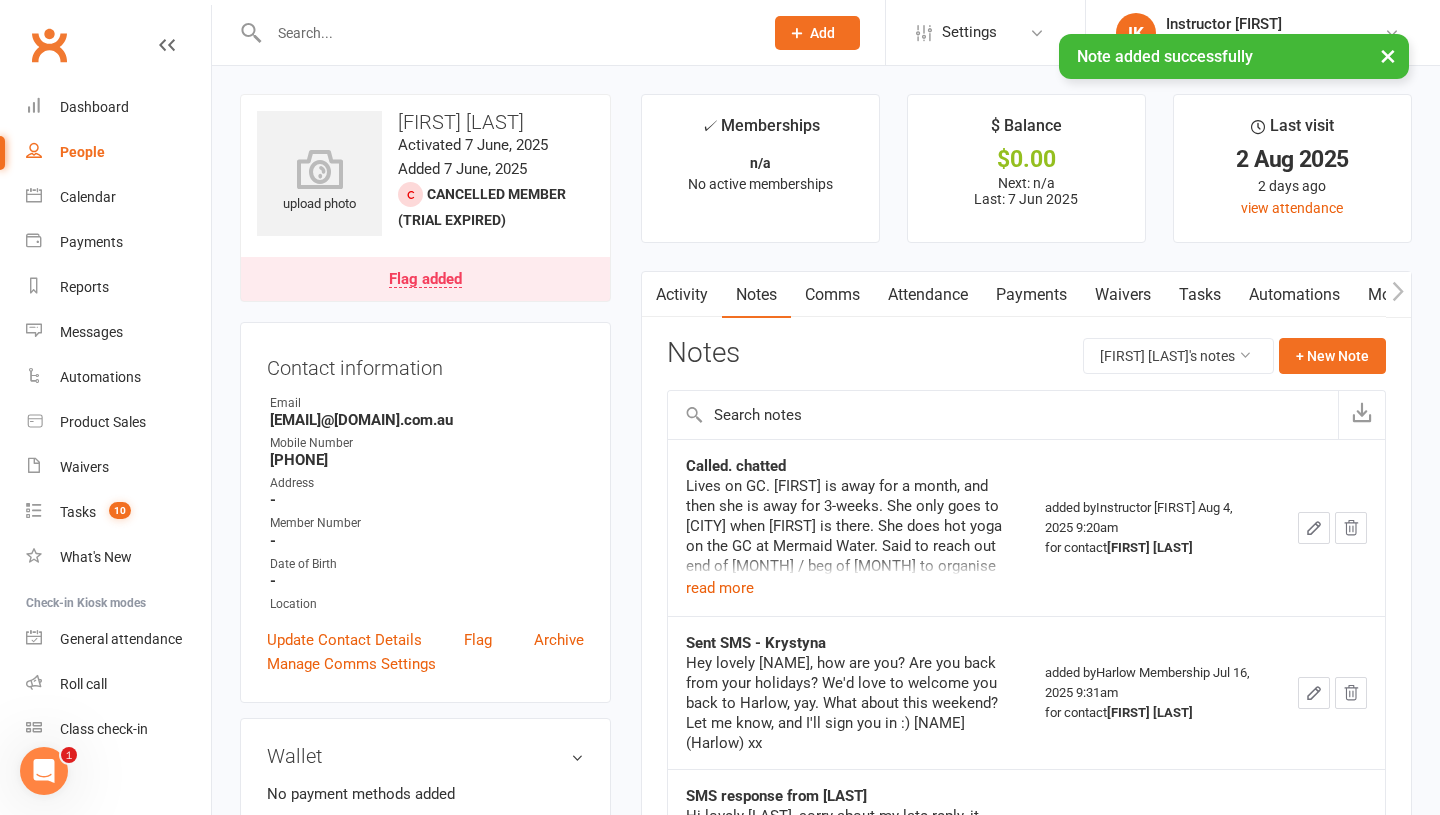 click 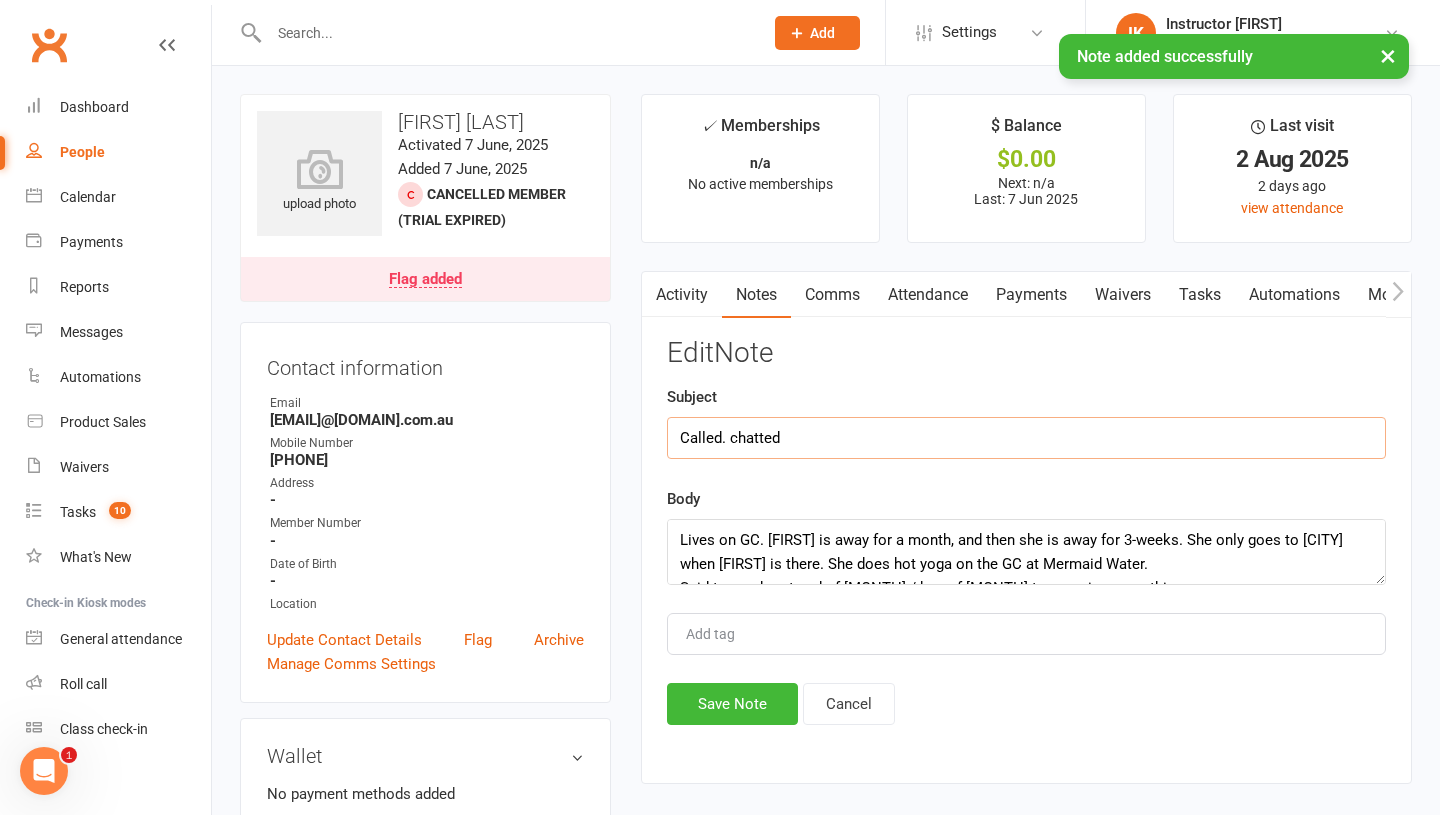 click on "Called. chatted" at bounding box center (1026, 438) 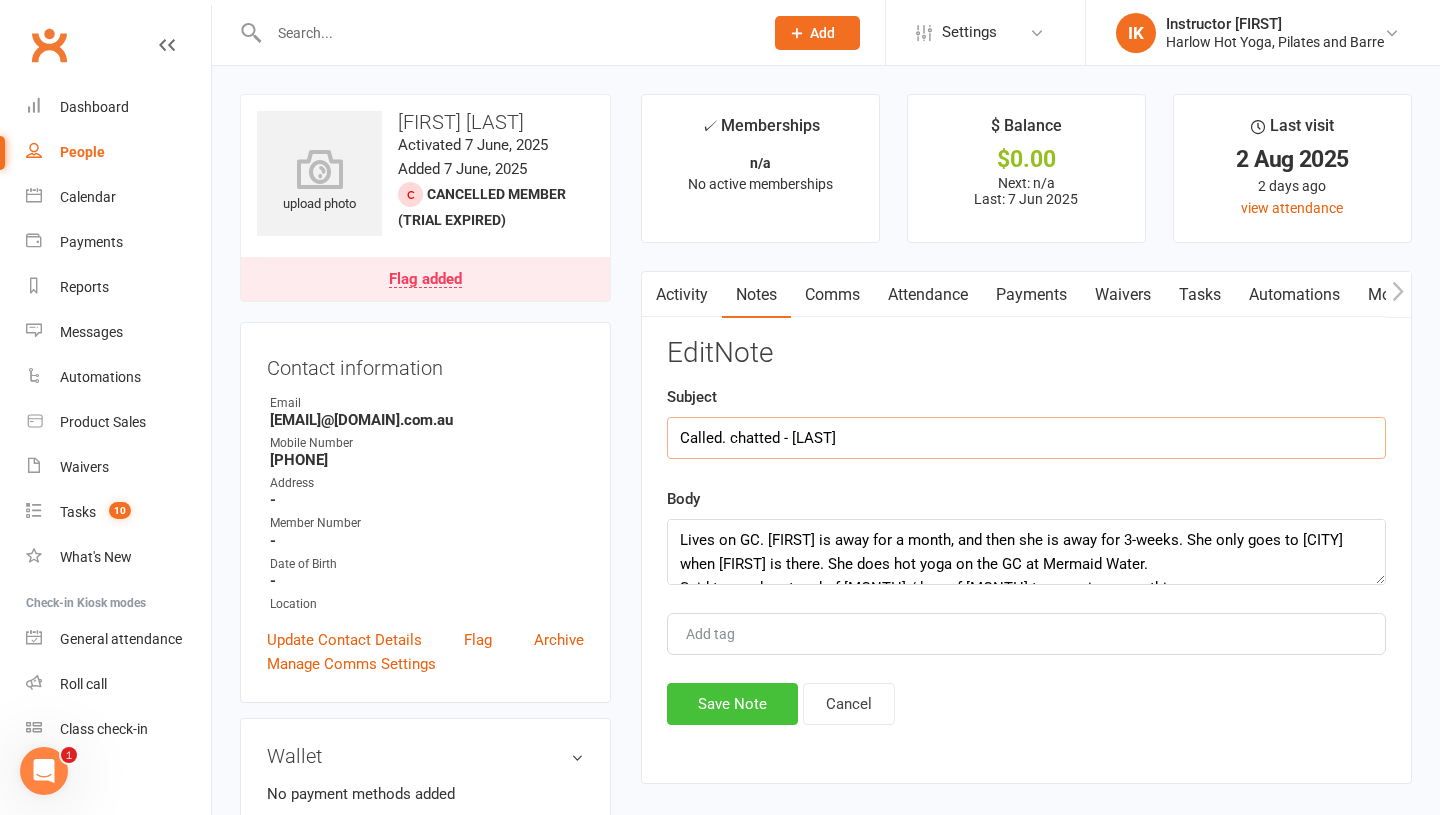 type on "Called. chatted - [LAST]" 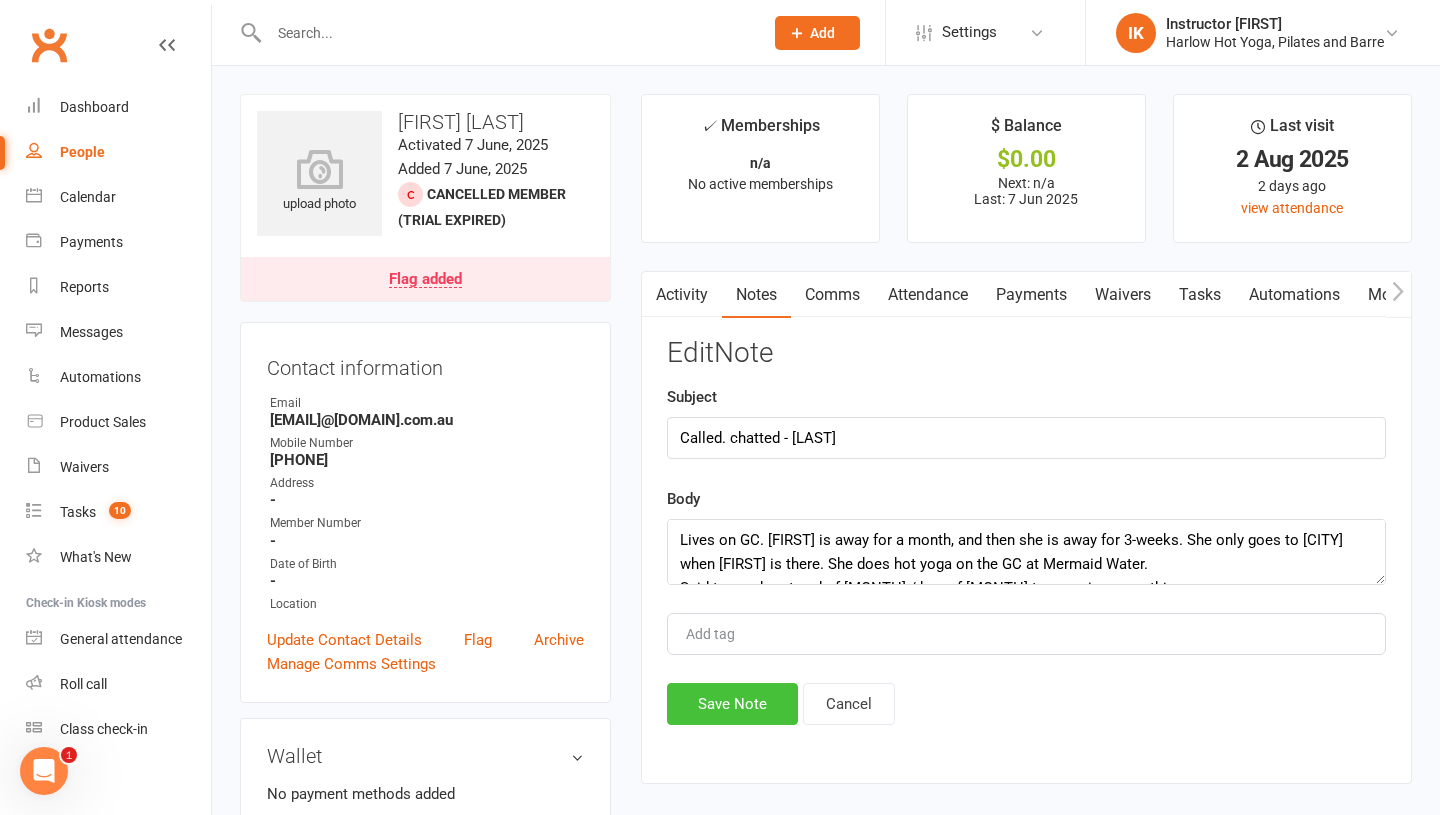 click on "Save Note" at bounding box center [732, 704] 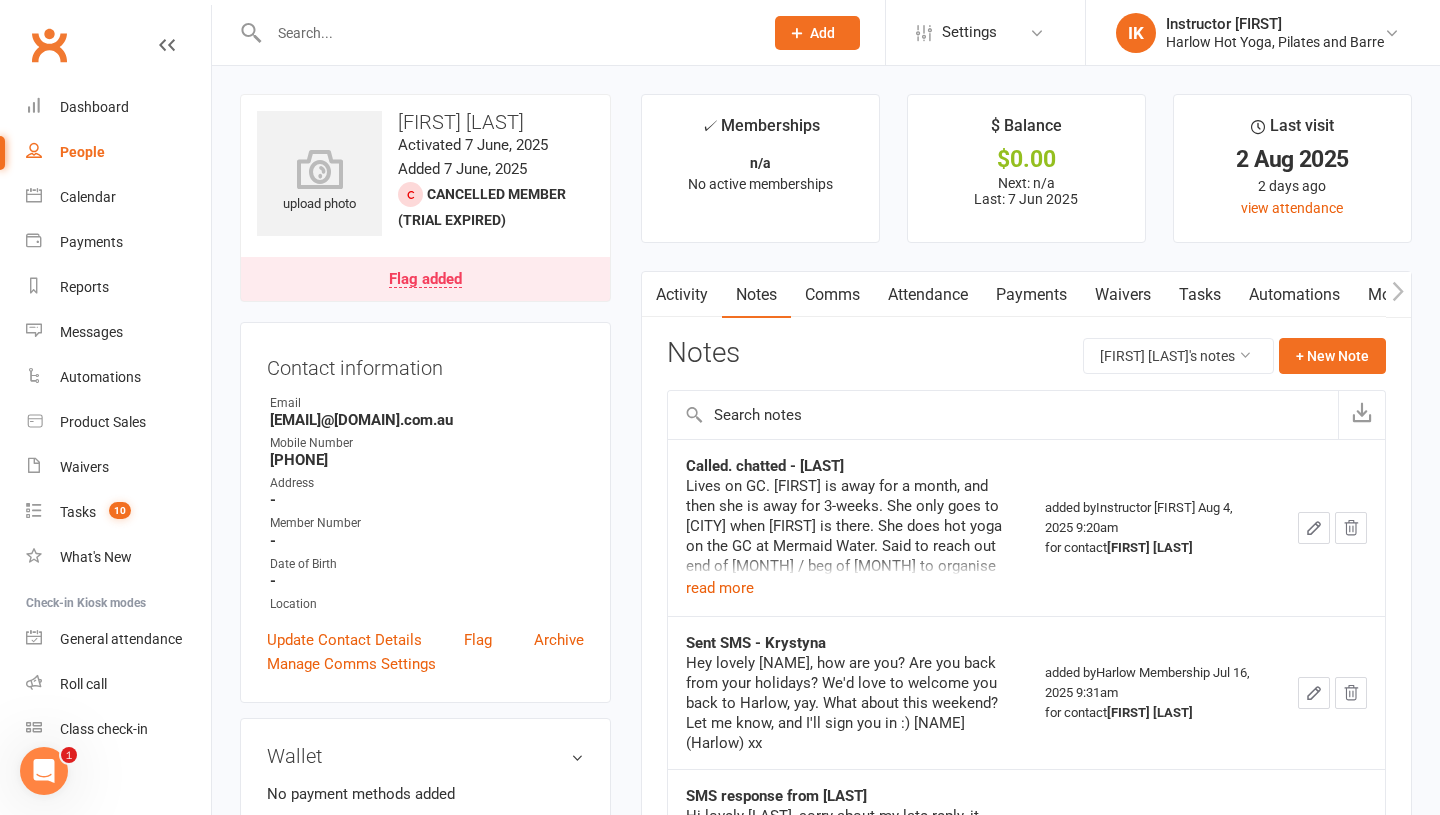 click on "Comms" at bounding box center (832, 295) 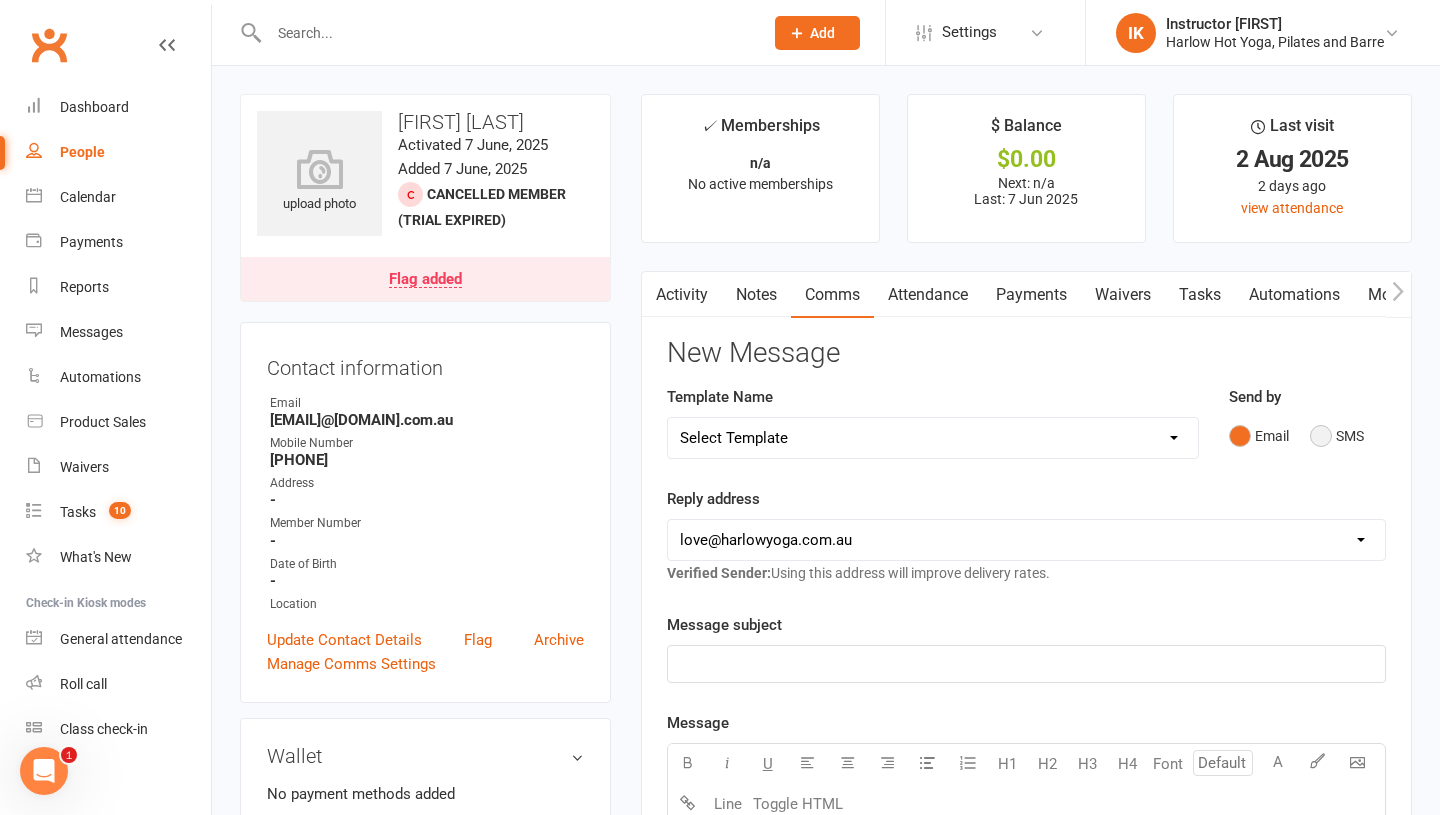 click on "SMS" at bounding box center (1337, 436) 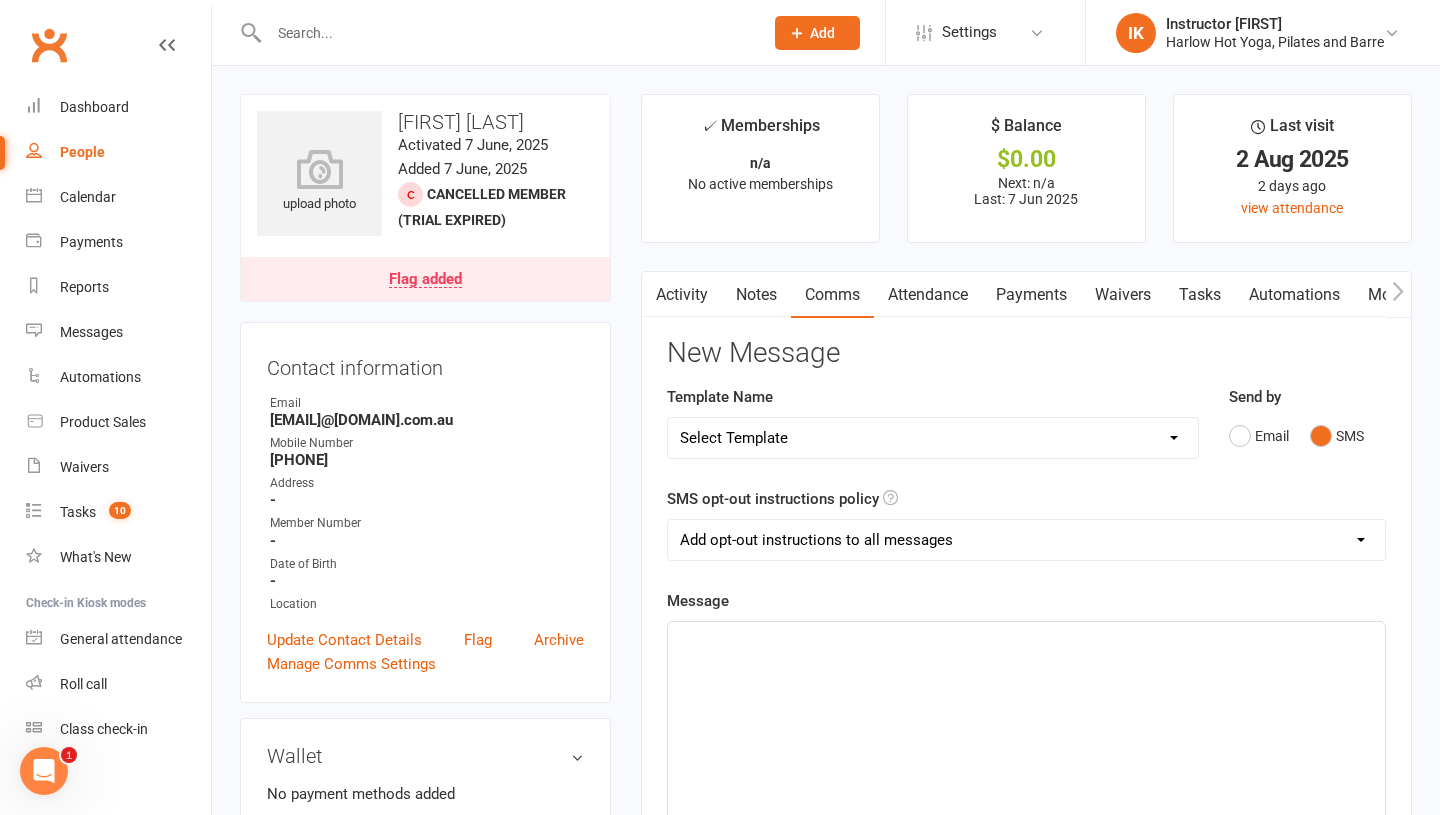 click on "﻿" 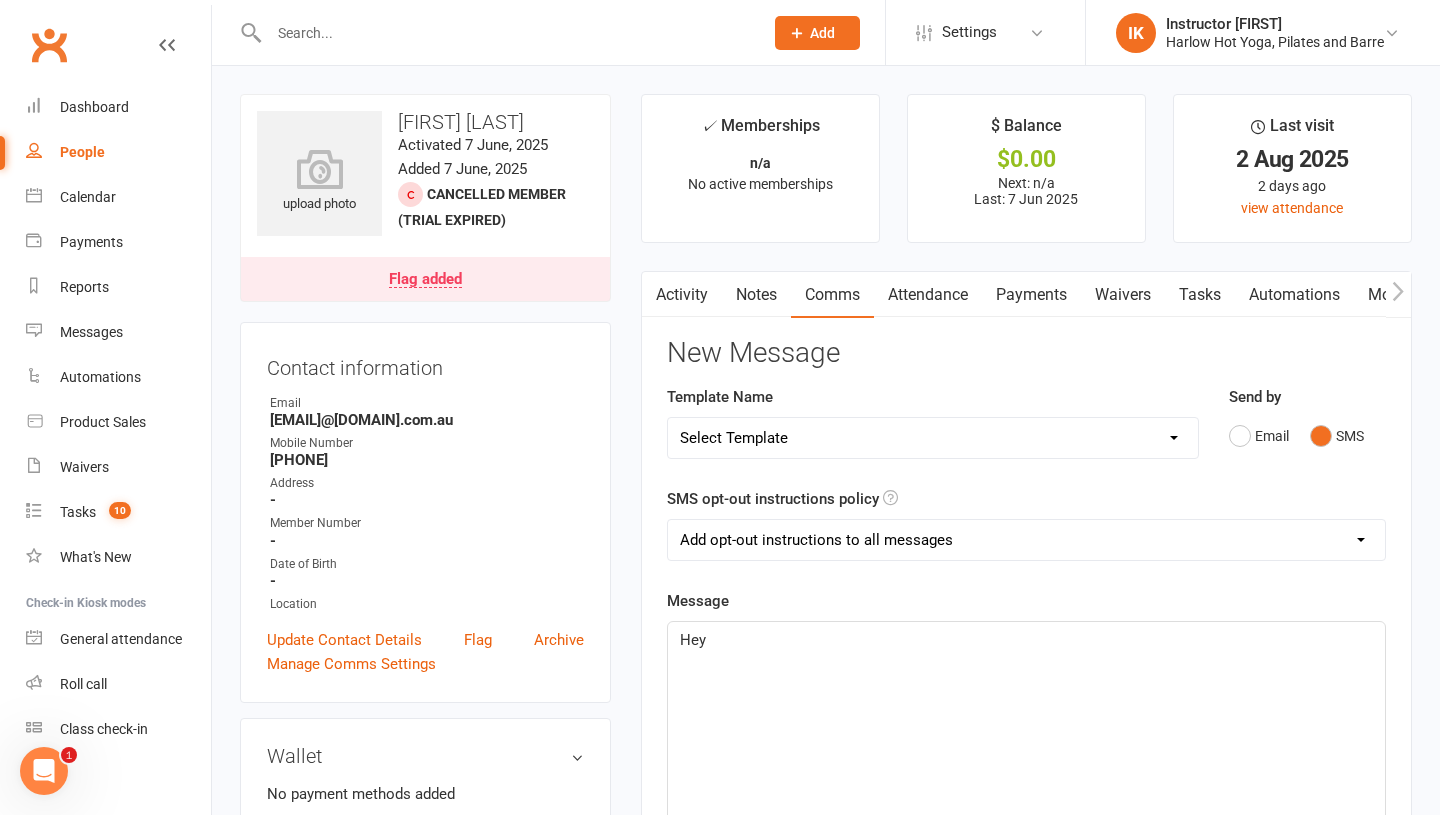 type 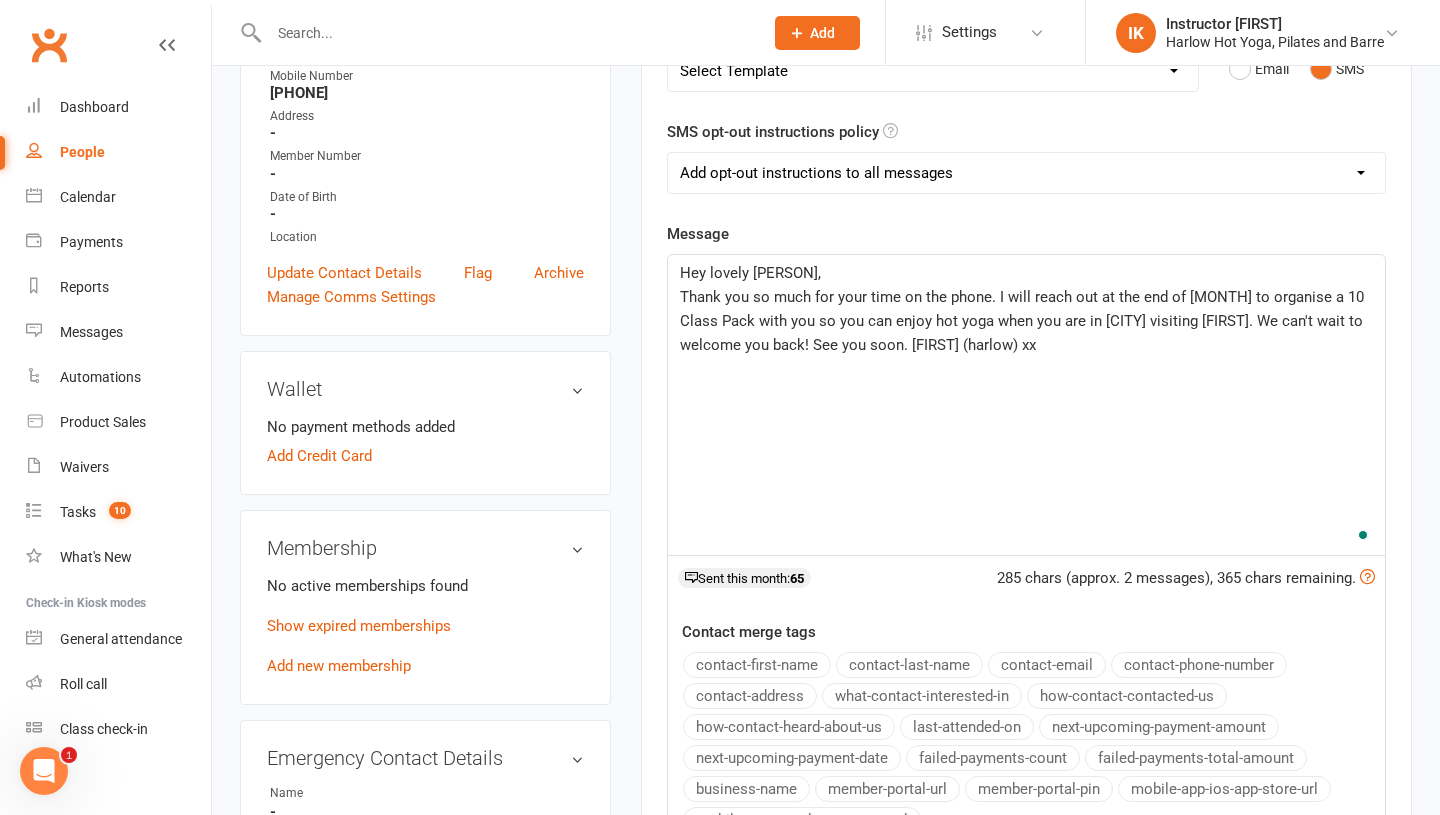 scroll, scrollTop: 364, scrollLeft: 0, axis: vertical 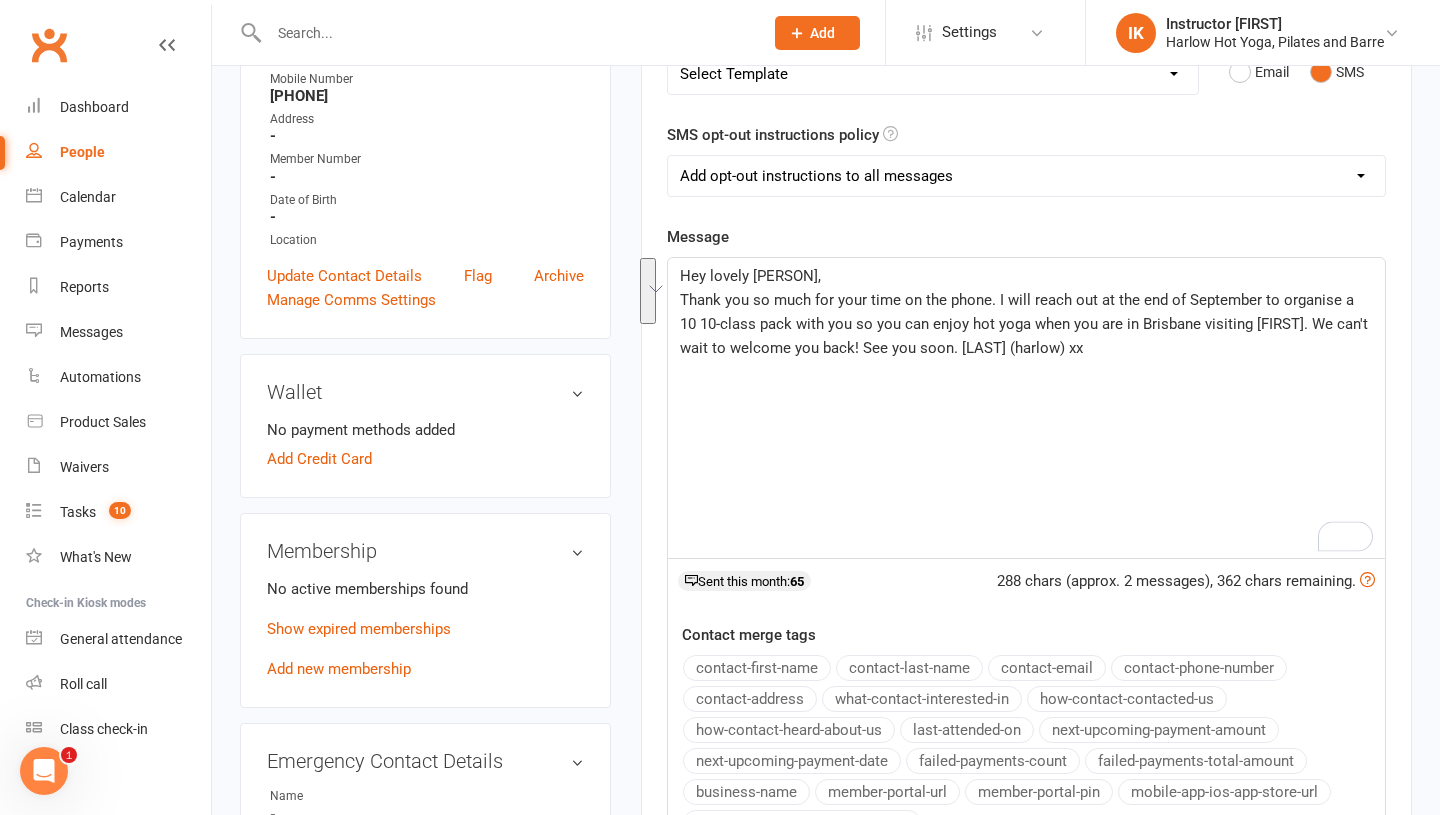 drag, startPoint x: 1108, startPoint y: 355, endPoint x: 683, endPoint y: 280, distance: 431.56693 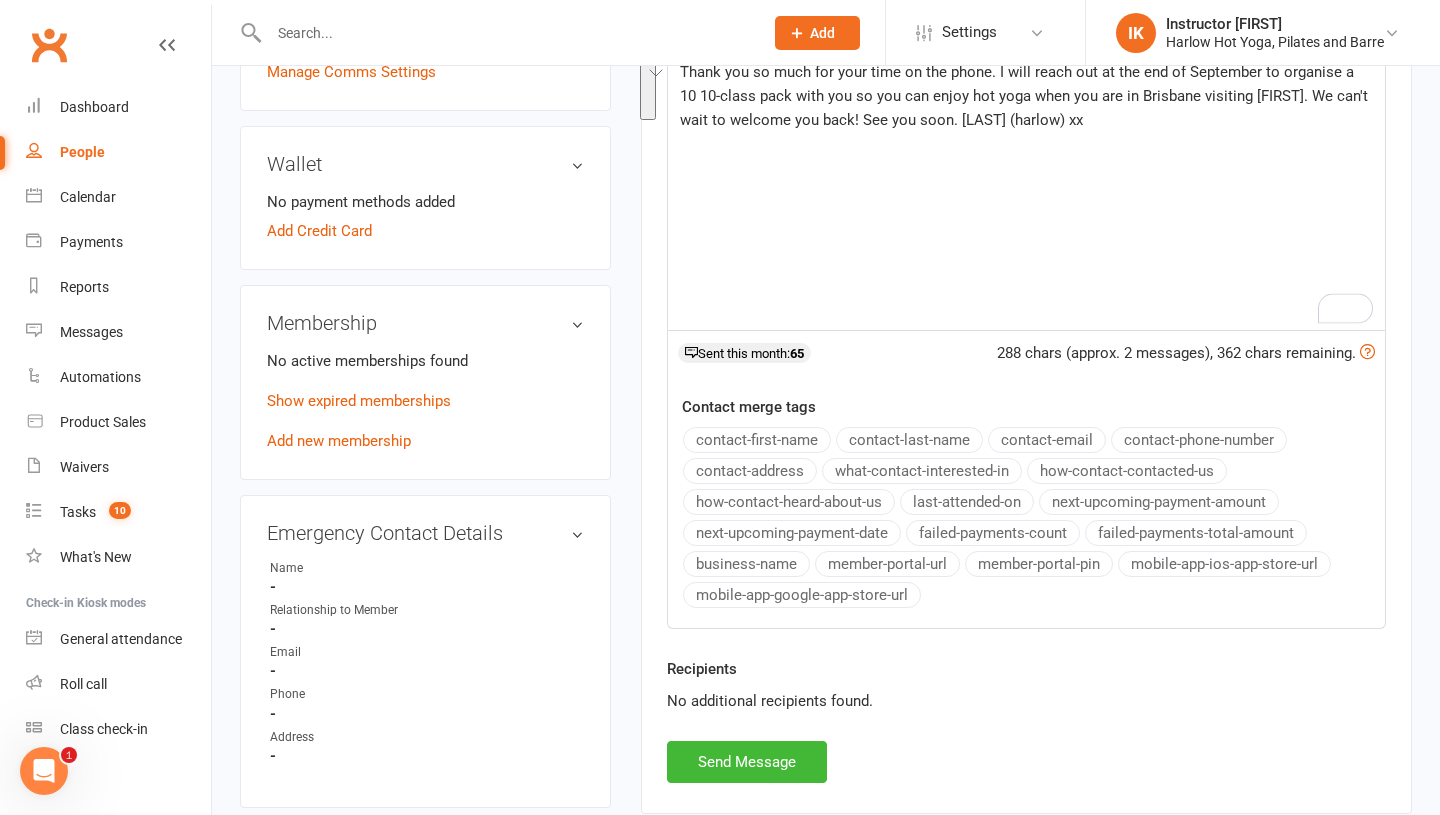 scroll, scrollTop: 617, scrollLeft: 0, axis: vertical 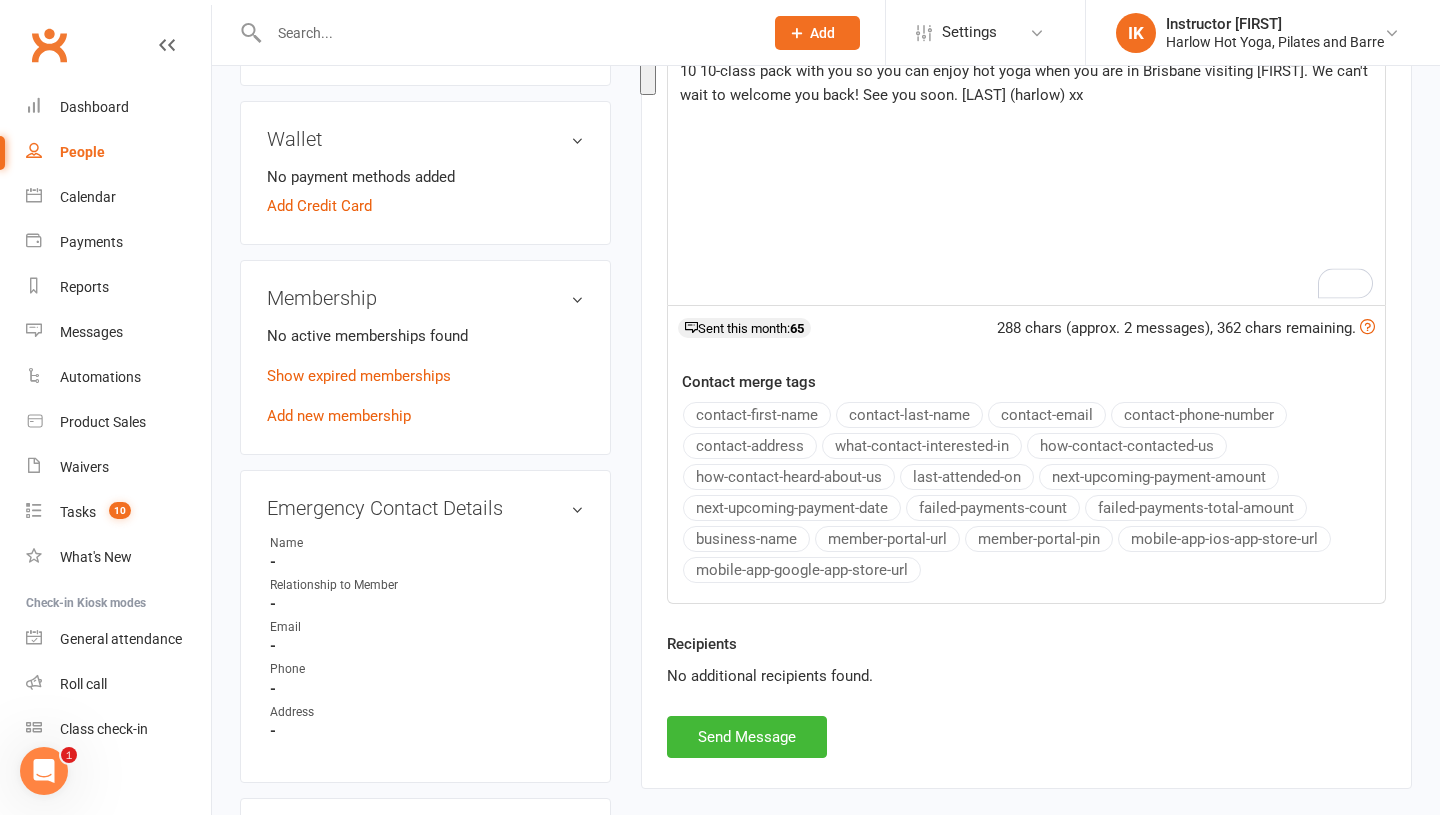 click on "Hey lovely [PERSON],  Thank you so much for your time on the phone. I will reach out at the end of [MONTH] to organise a 10 10-class pack with you so you can enjoy hot yoga when you are in [CITY] visiting [FIRST]. We can't wait to welcome you back! See you soon. [PERSON] (harlow) xx" 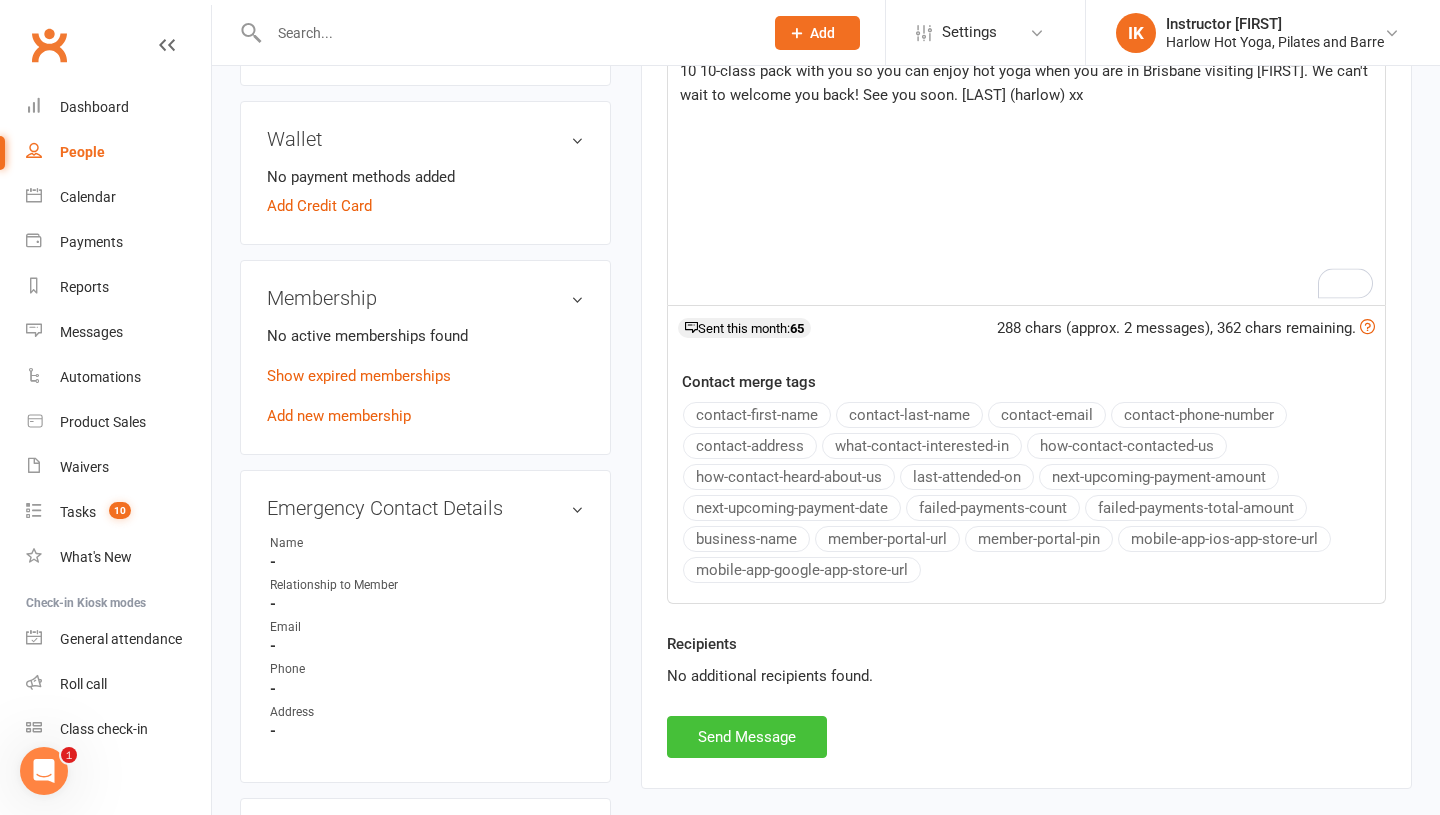 click on "Send Message" at bounding box center [747, 737] 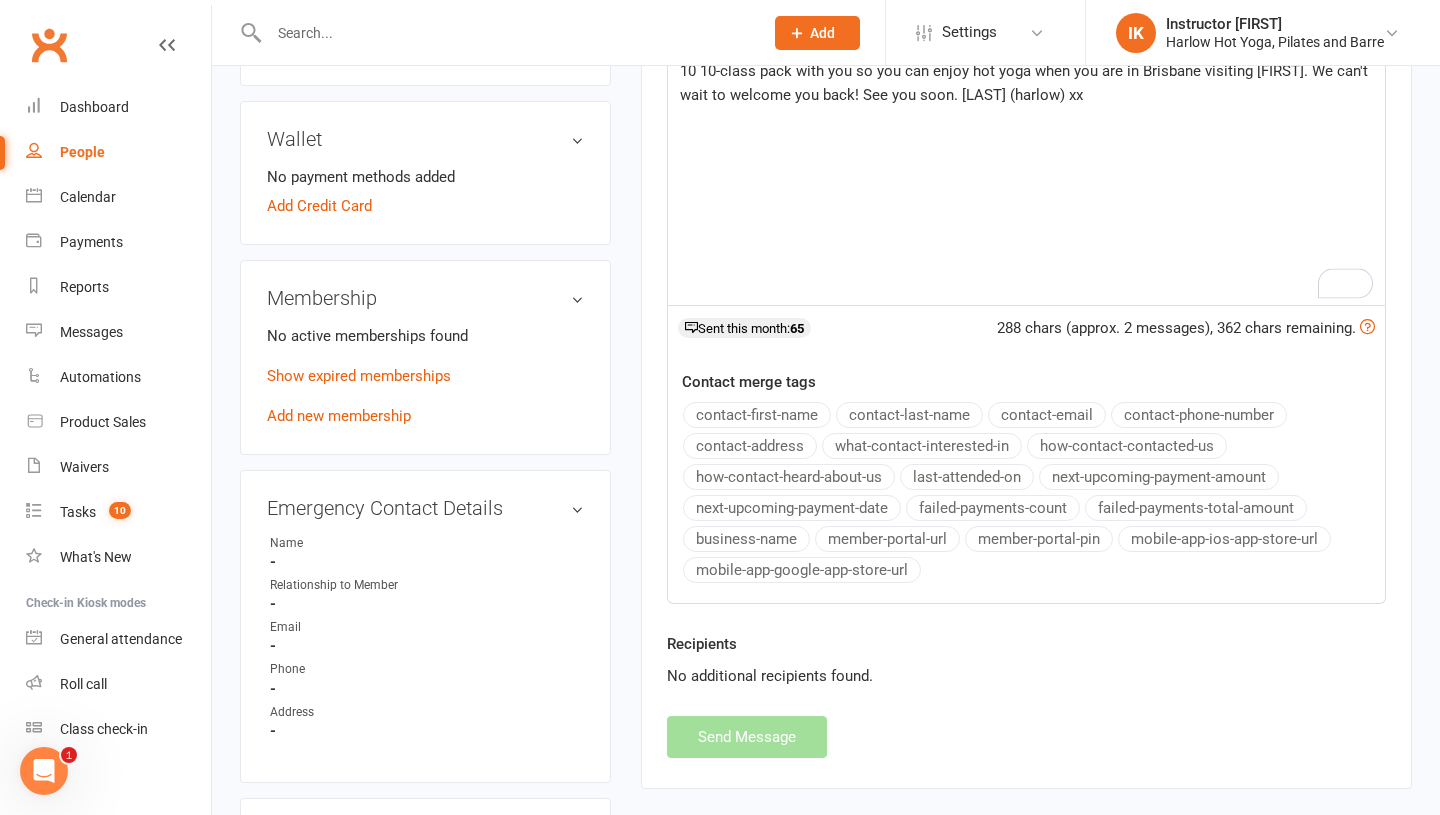 scroll, scrollTop: 0, scrollLeft: 0, axis: both 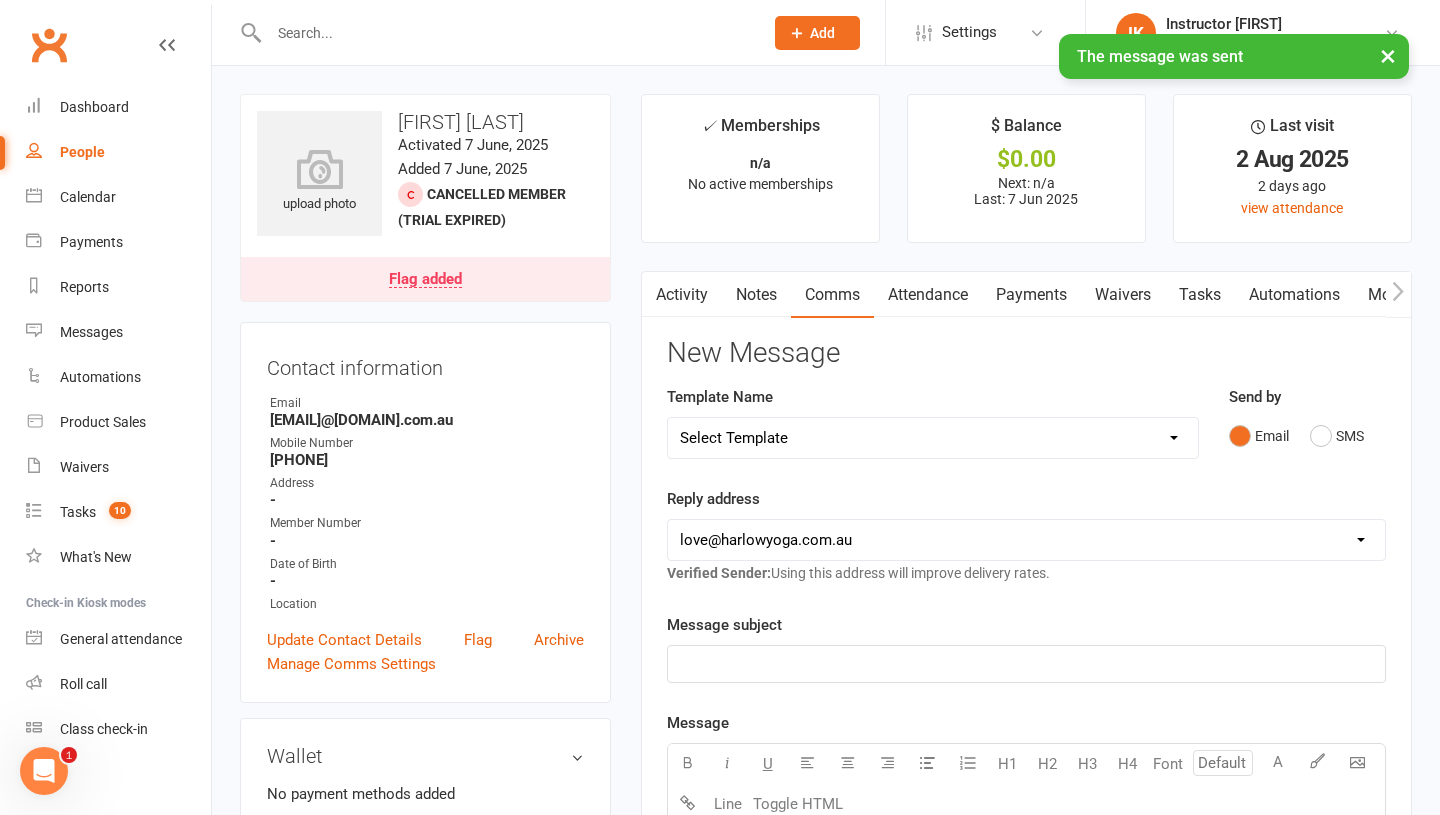 click on "Notes" at bounding box center (756, 295) 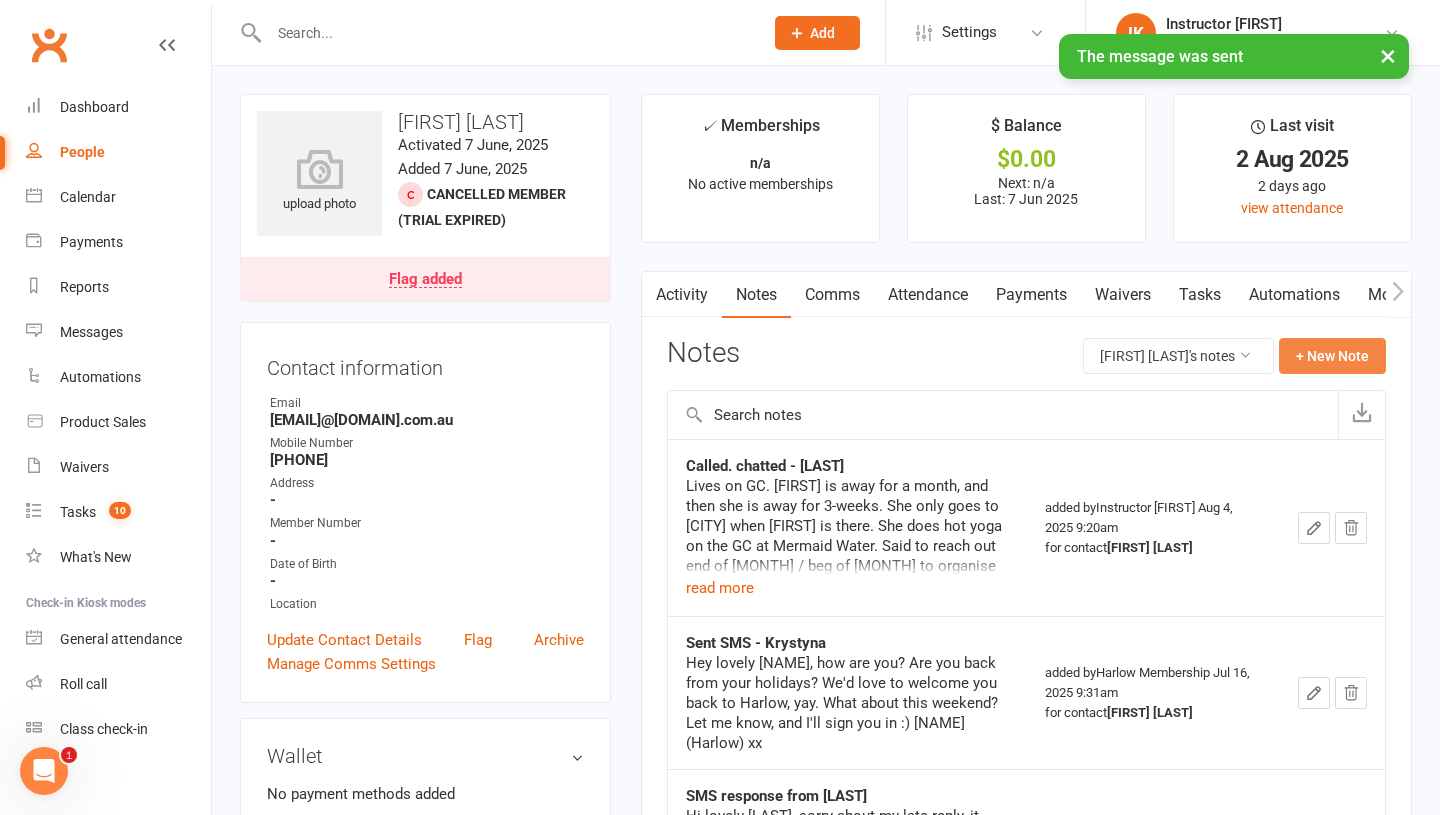 click on "+ New Note" at bounding box center [1332, 356] 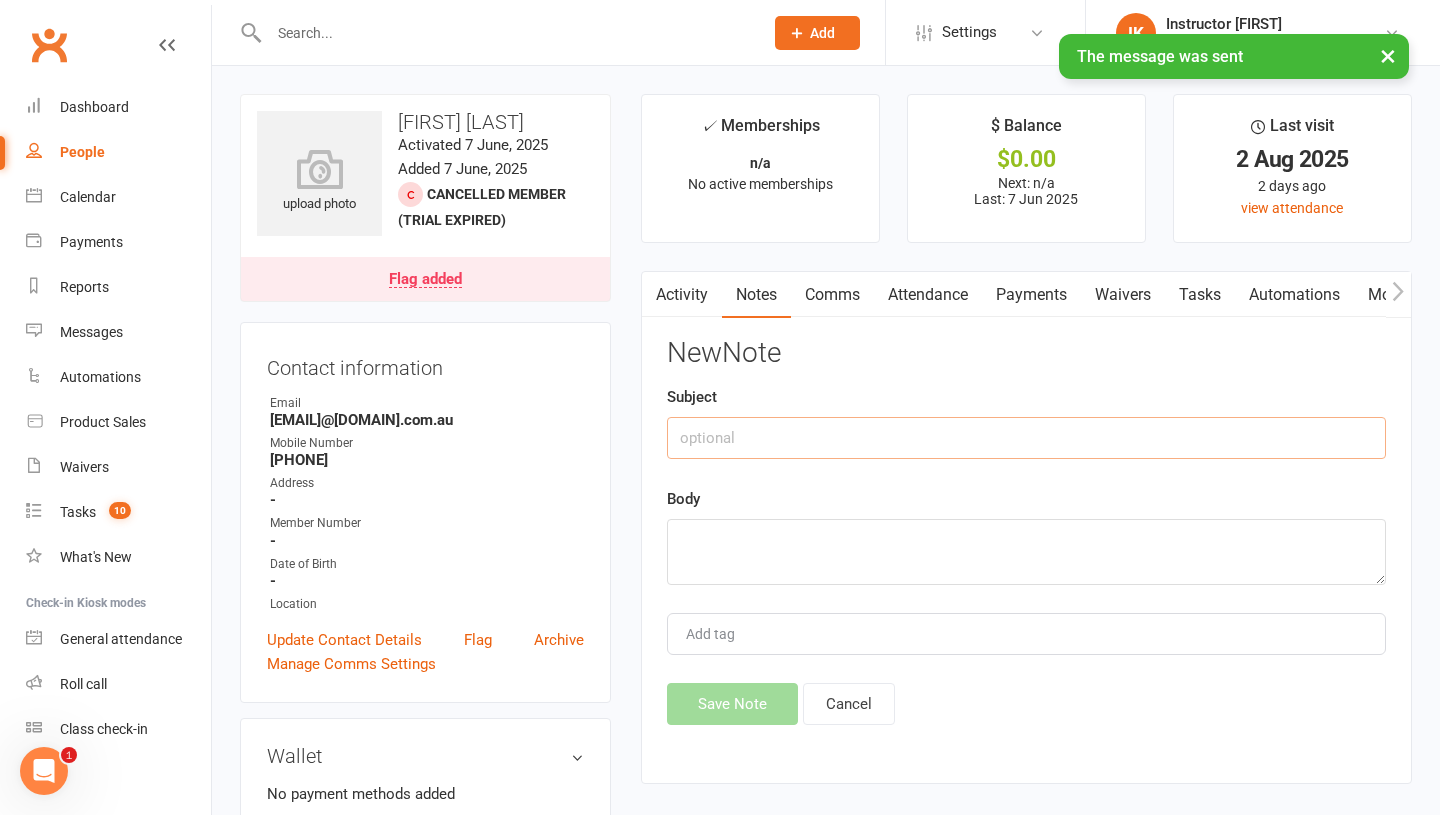 click at bounding box center (1026, 438) 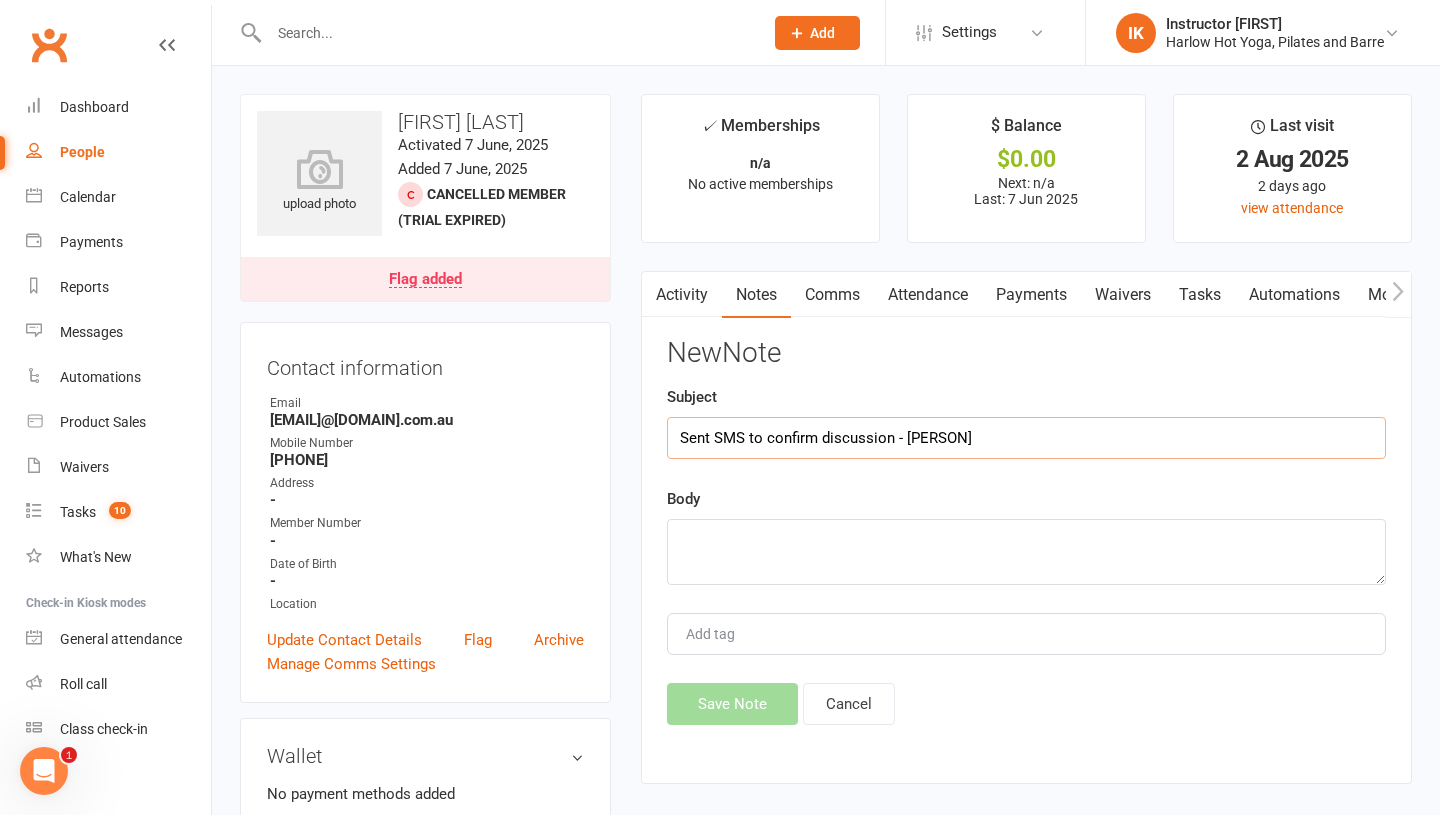 type on "Sent SMS to confirm discussion - [PERSON]" 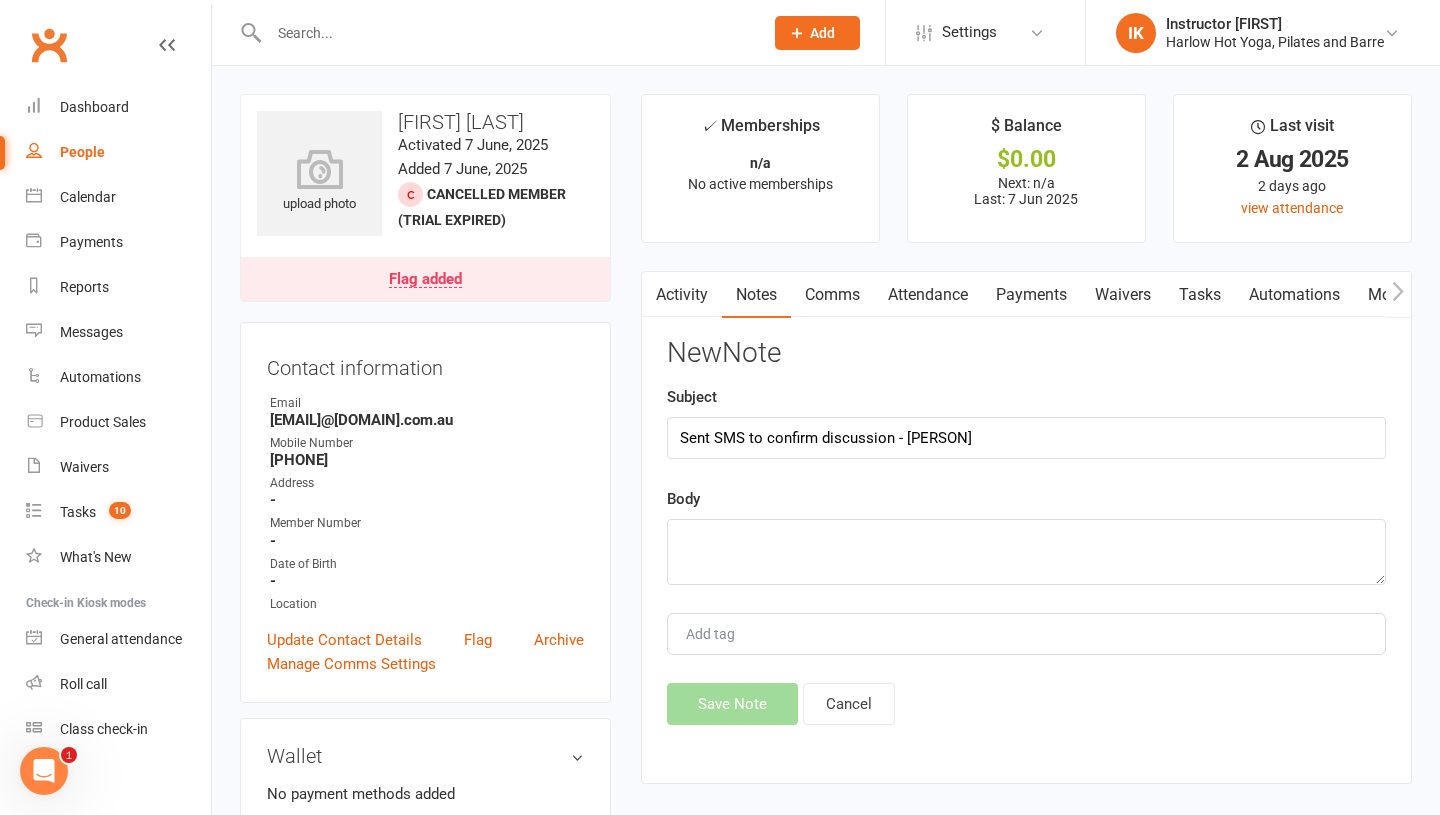 click on "New  Note Subject Sent SMS to confirm discussion - [LAST] Body Add tag Save Note Cancel" at bounding box center (1026, 531) 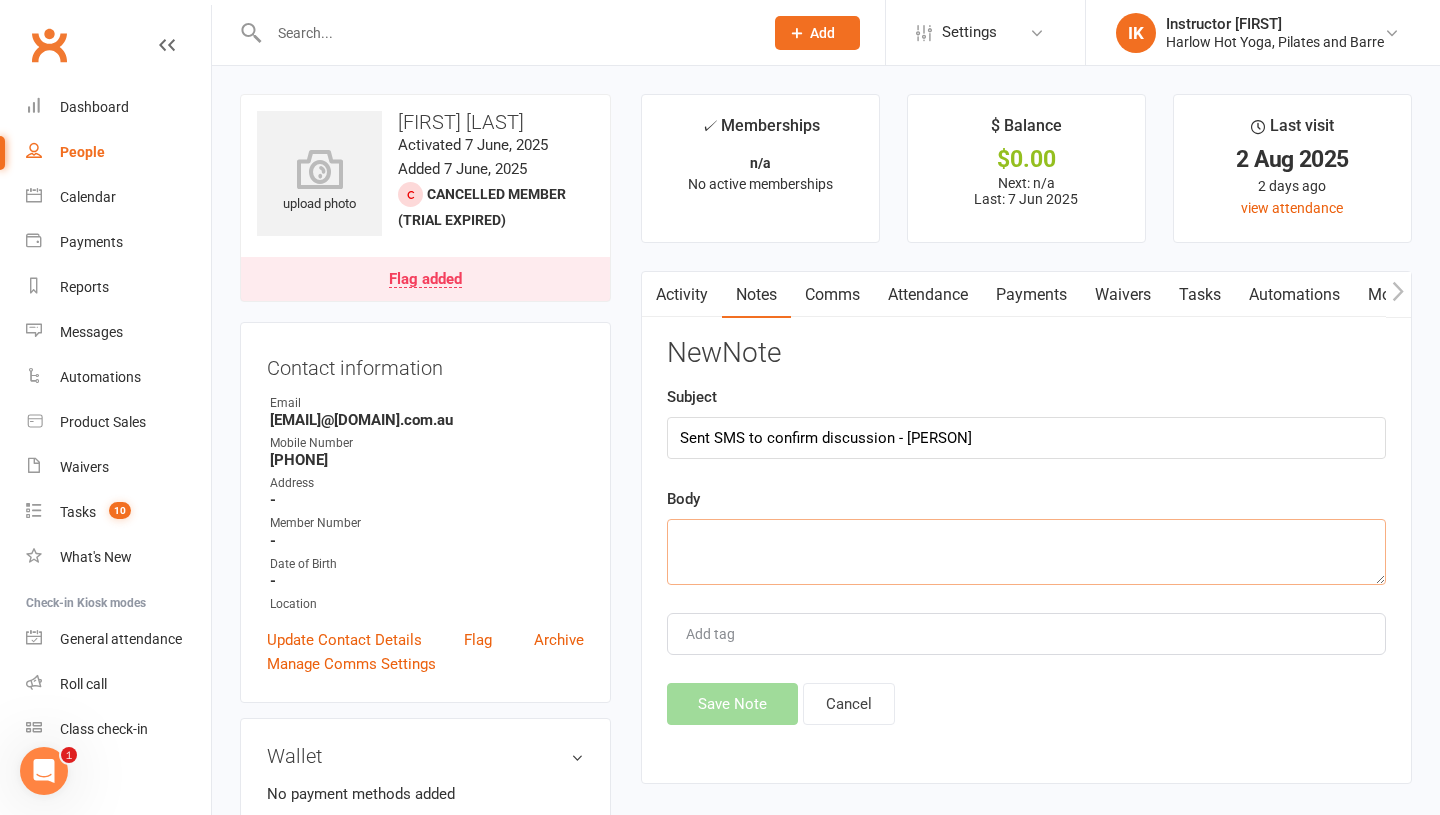 click at bounding box center [1026, 552] 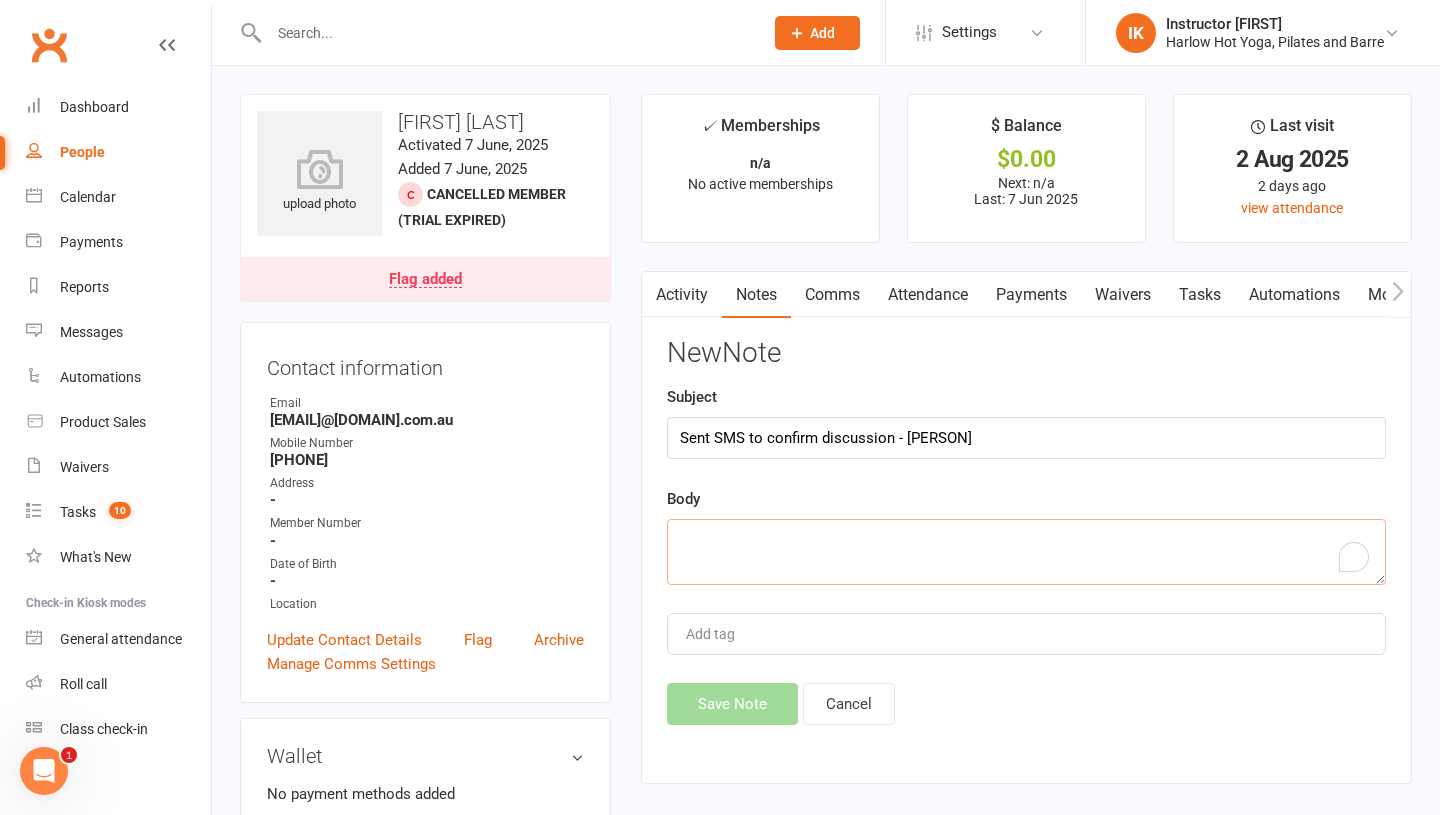 paste on "Hey lovely [PERSON],
Thank you so much for your time on the phone. I will reach out at the end of September to organise a 10 10-class pack with you so you can enjoy hot yoga when you are in Brisbane visiting [PERSON]. We can't wait to welcome you back! See you soon. [PERSON] (harlow) xx" 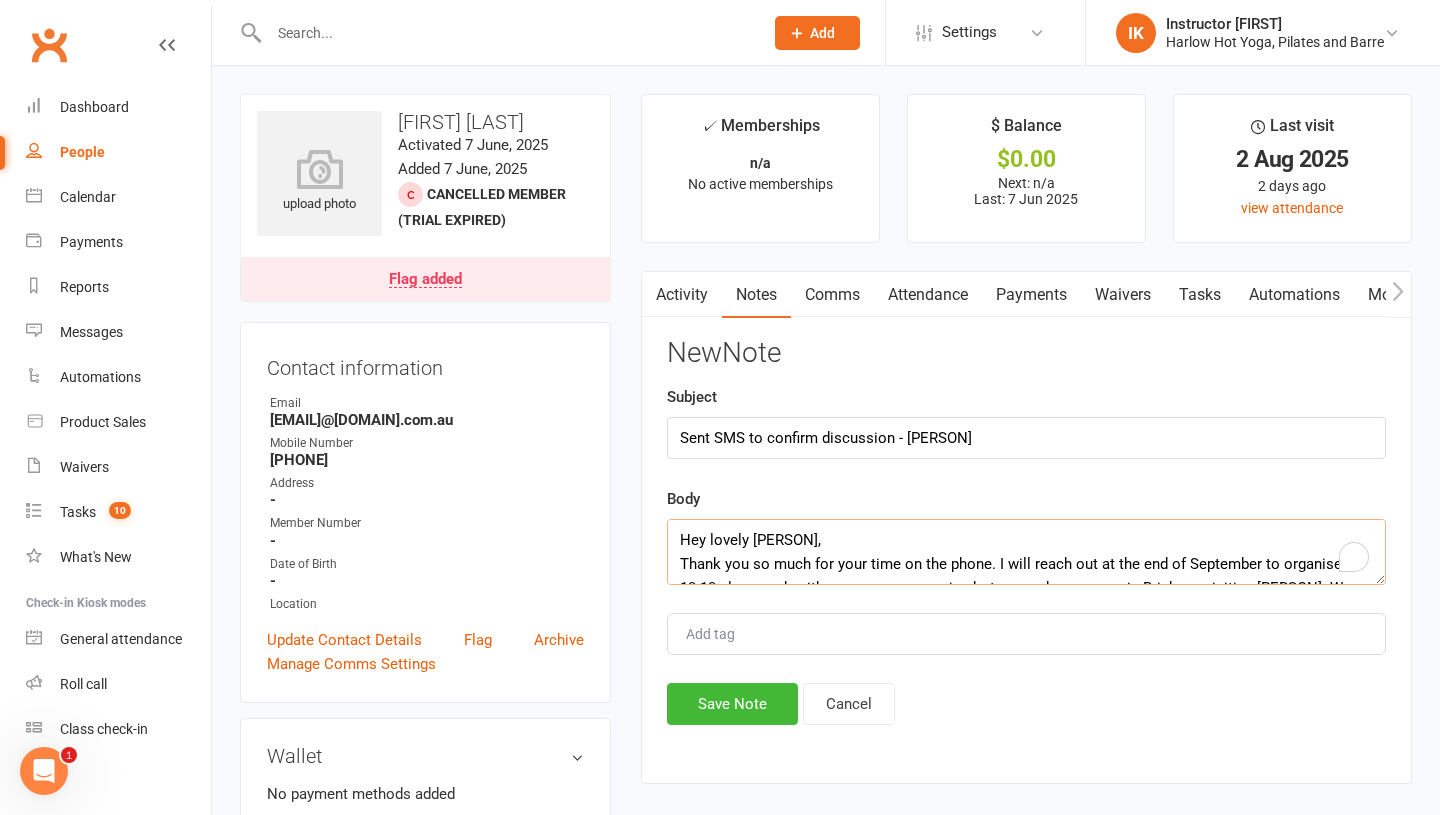 scroll, scrollTop: 61, scrollLeft: 0, axis: vertical 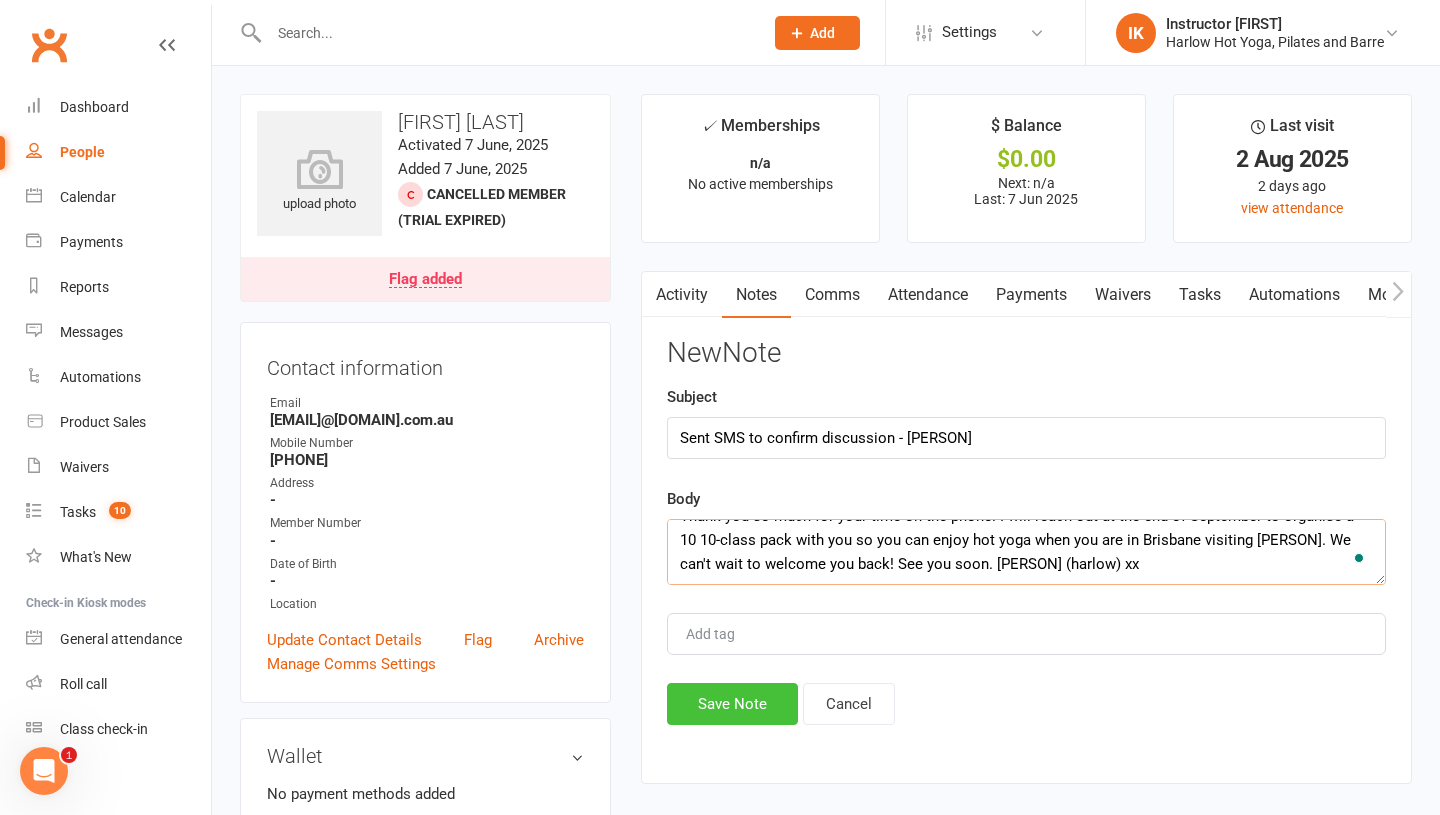 type on "Hey lovely [PERSON],
Thank you so much for your time on the phone. I will reach out at the end of September to organise a 10 10-class pack with you so you can enjoy hot yoga when you are in Brisbane visiting [PERSON]. We can't wait to welcome you back! See you soon. [PERSON] (harlow) xx" 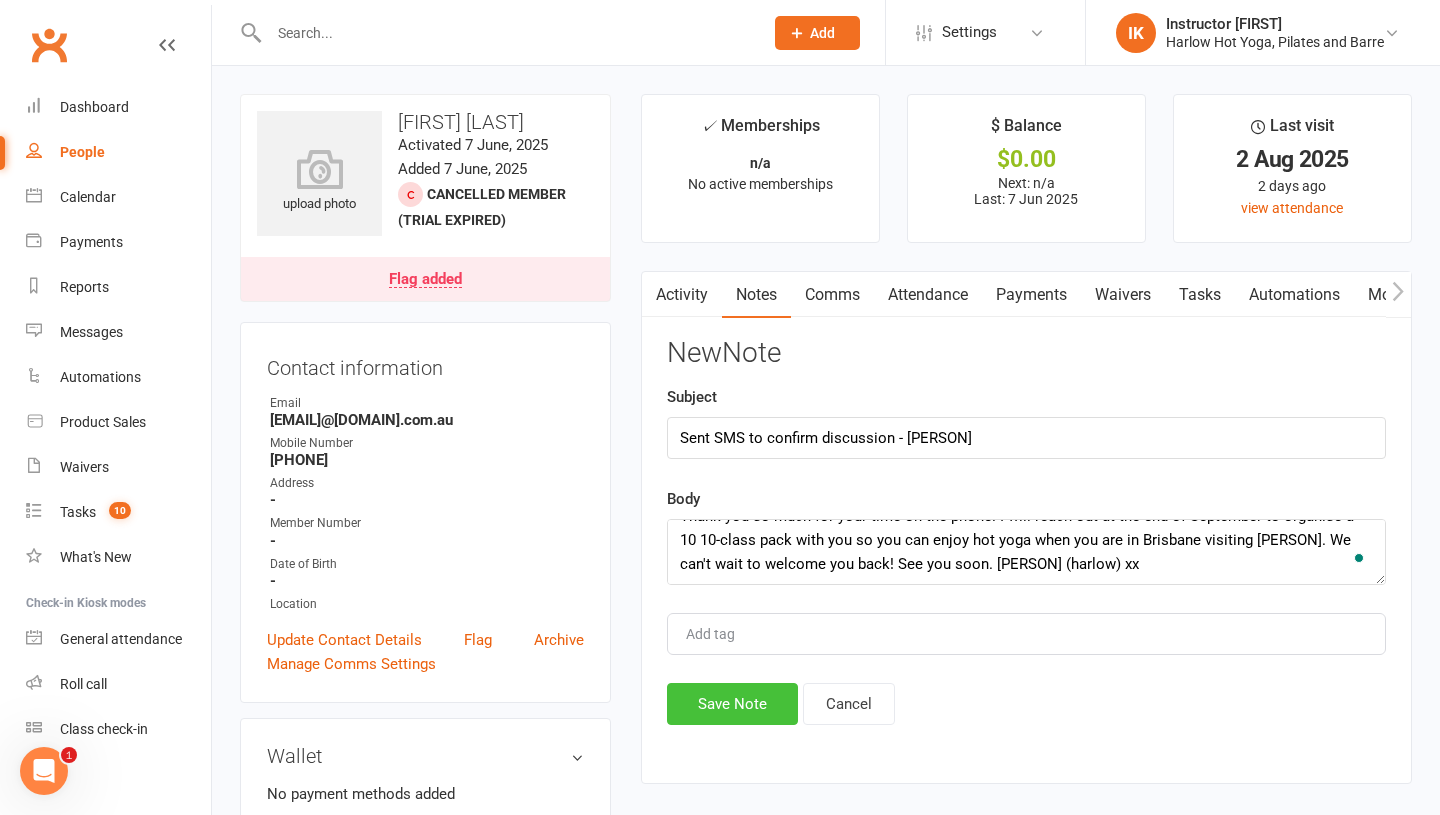 click on "Save Note" at bounding box center [732, 704] 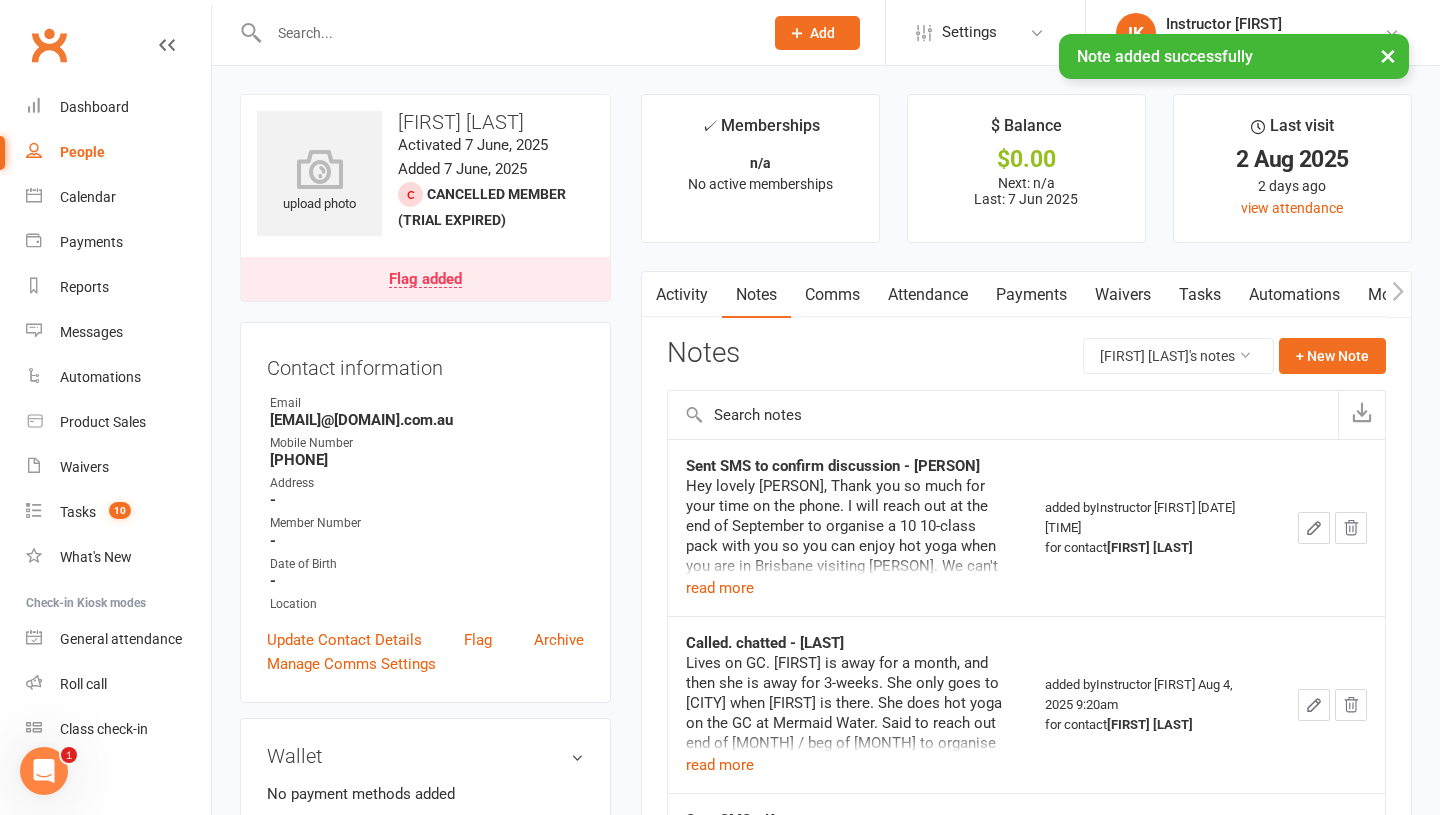 click 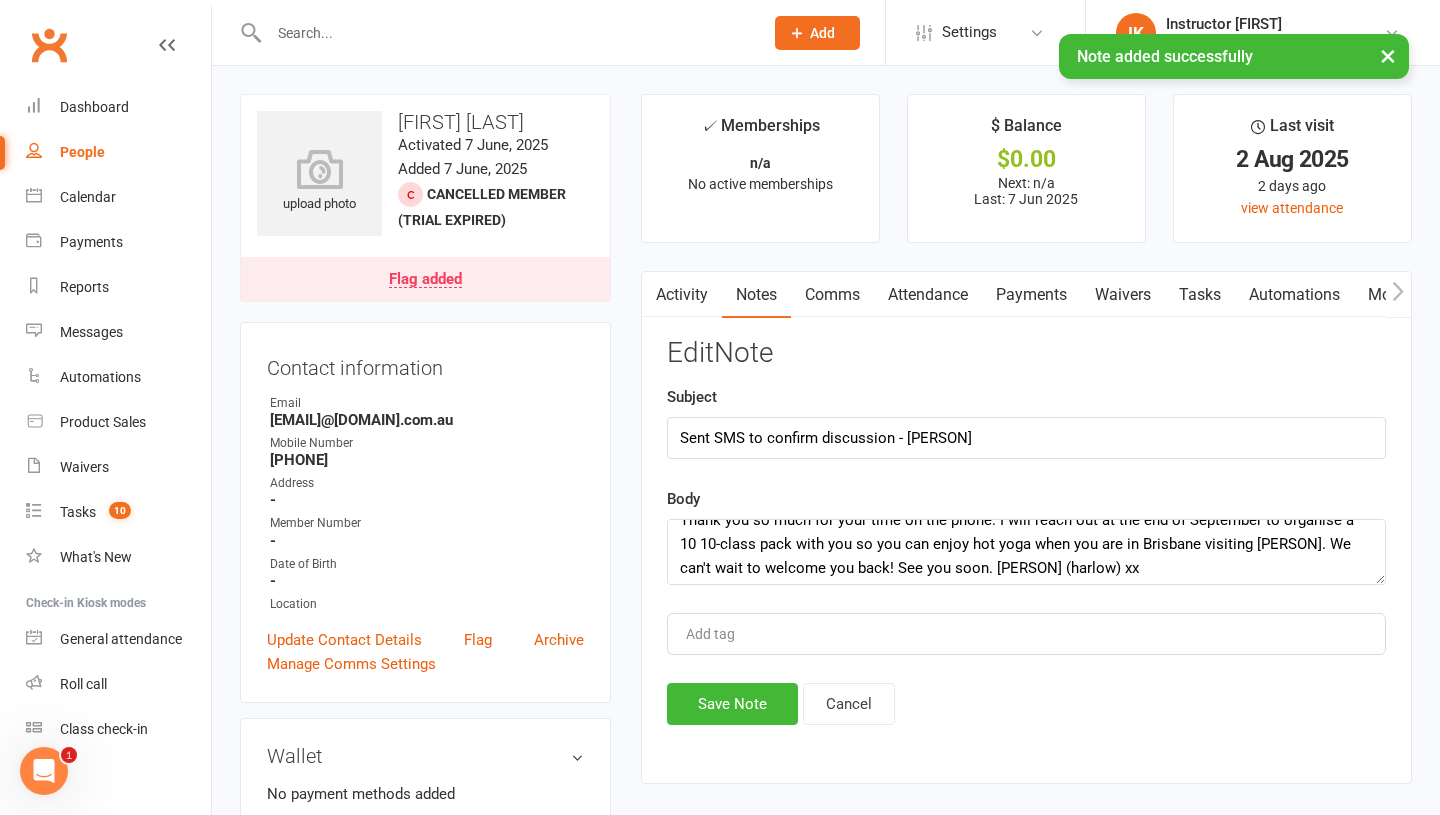 scroll, scrollTop: 48, scrollLeft: 0, axis: vertical 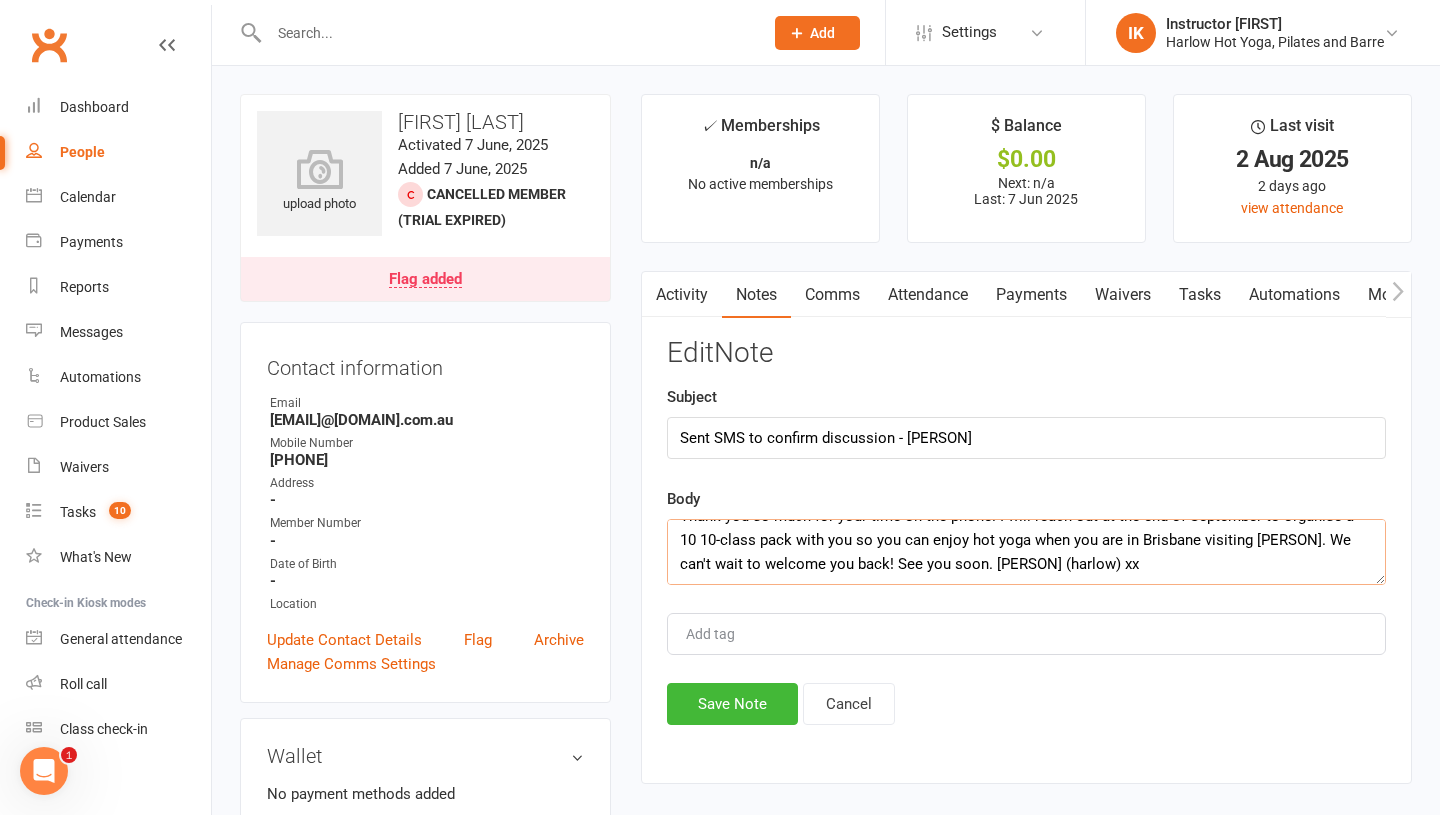 click on "Hey lovely [PERSON],
Thank you so much for your time on the phone. I will reach out at the end of September to organise a 10 10-class pack with you so you can enjoy hot yoga when you are in Brisbane visiting [PERSON]. We can't wait to welcome you back! See you soon. [PERSON] (harlow) xx" at bounding box center (1026, 552) 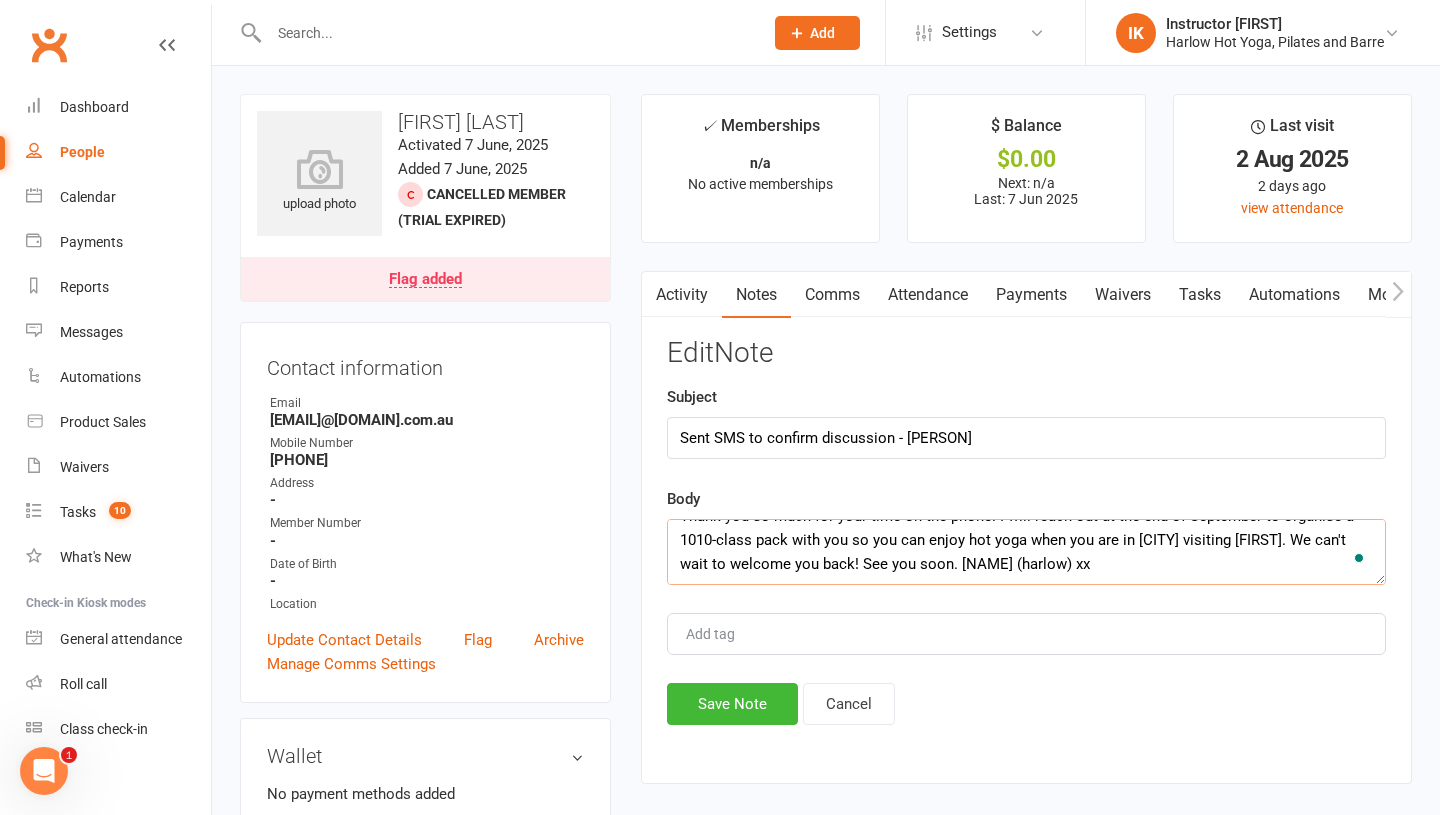 scroll, scrollTop: 48, scrollLeft: 0, axis: vertical 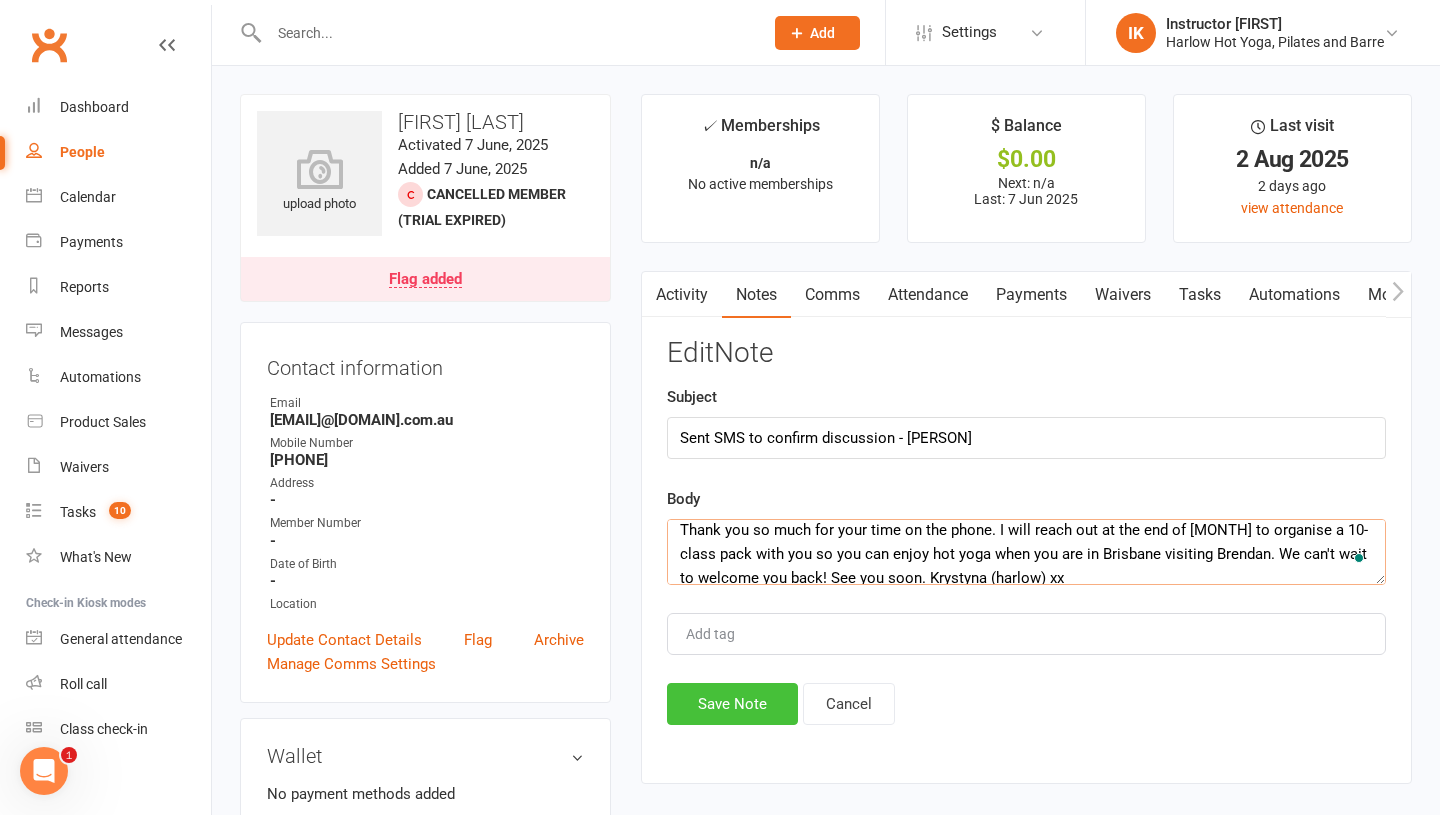 type on "Hey lovely Sophi,
Thank you so much for your time on the phone. I will reach out at the end of [MONTH] to organise a 10-class pack with you so you can enjoy hot yoga when you are in Brisbane visiting Brendan. We can't wait to welcome you back! See you soon. Krystyna (harlow) xx" 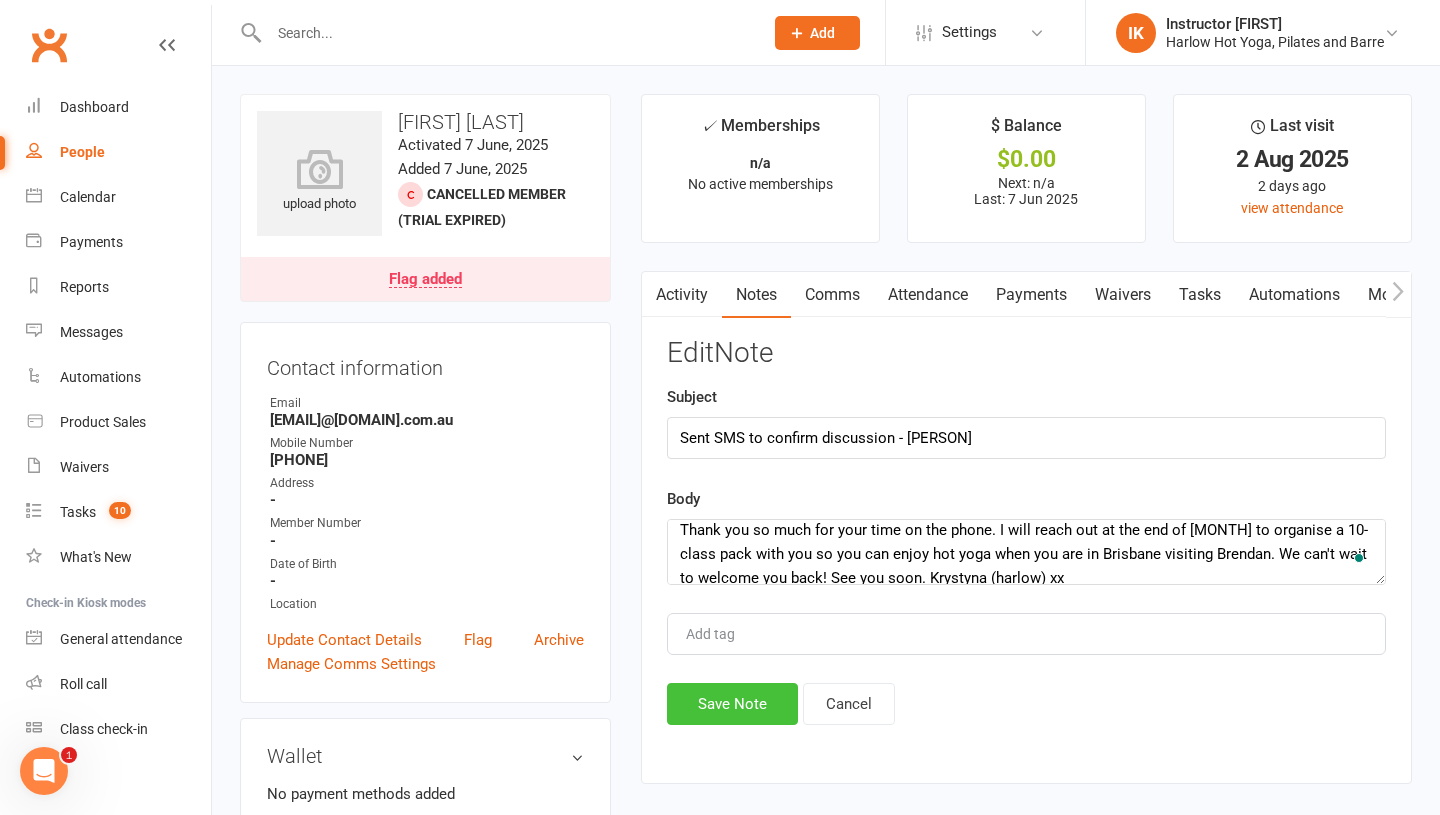 click on "Save Note" at bounding box center (732, 704) 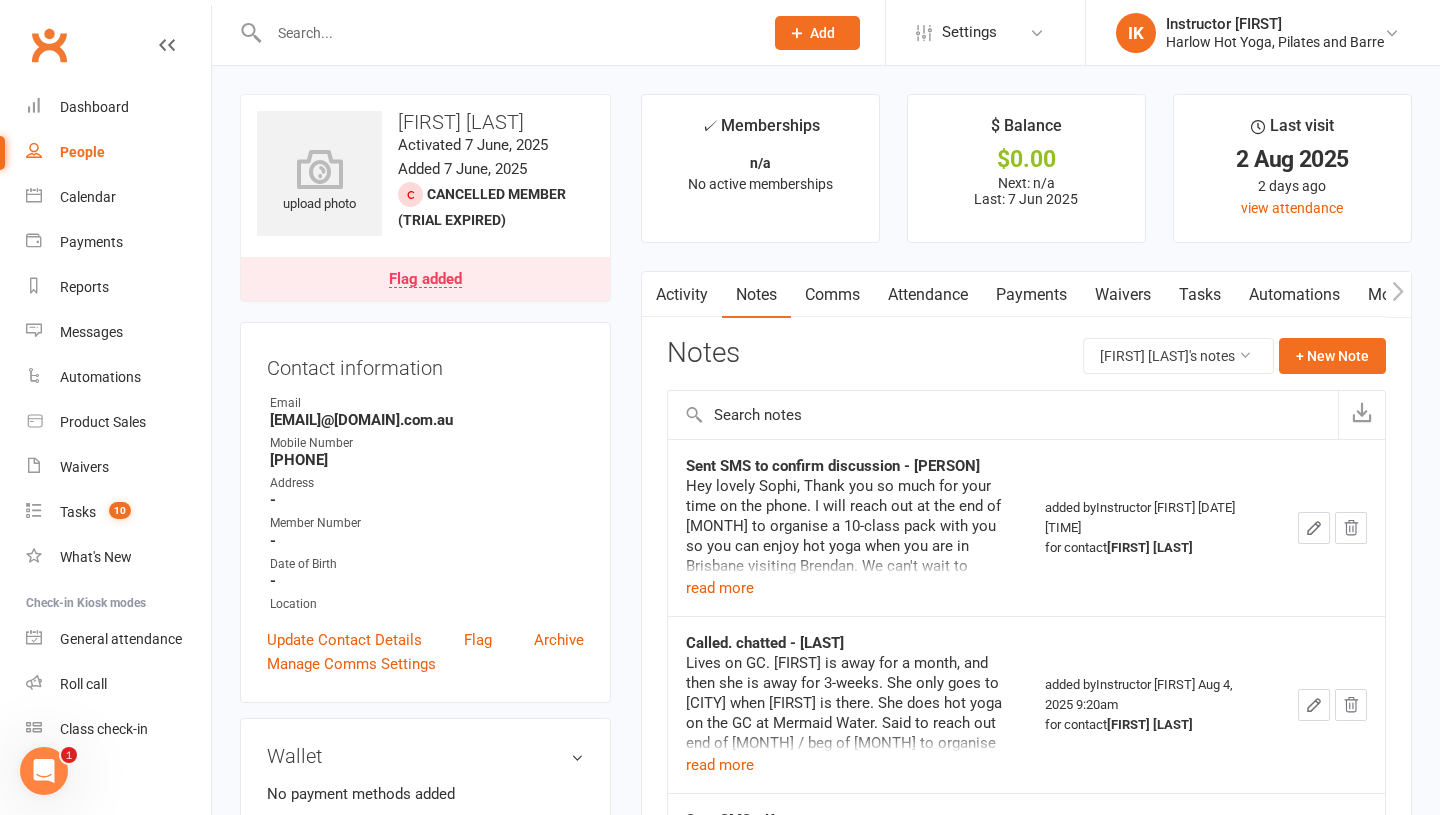 click on "Tasks" at bounding box center [1200, 295] 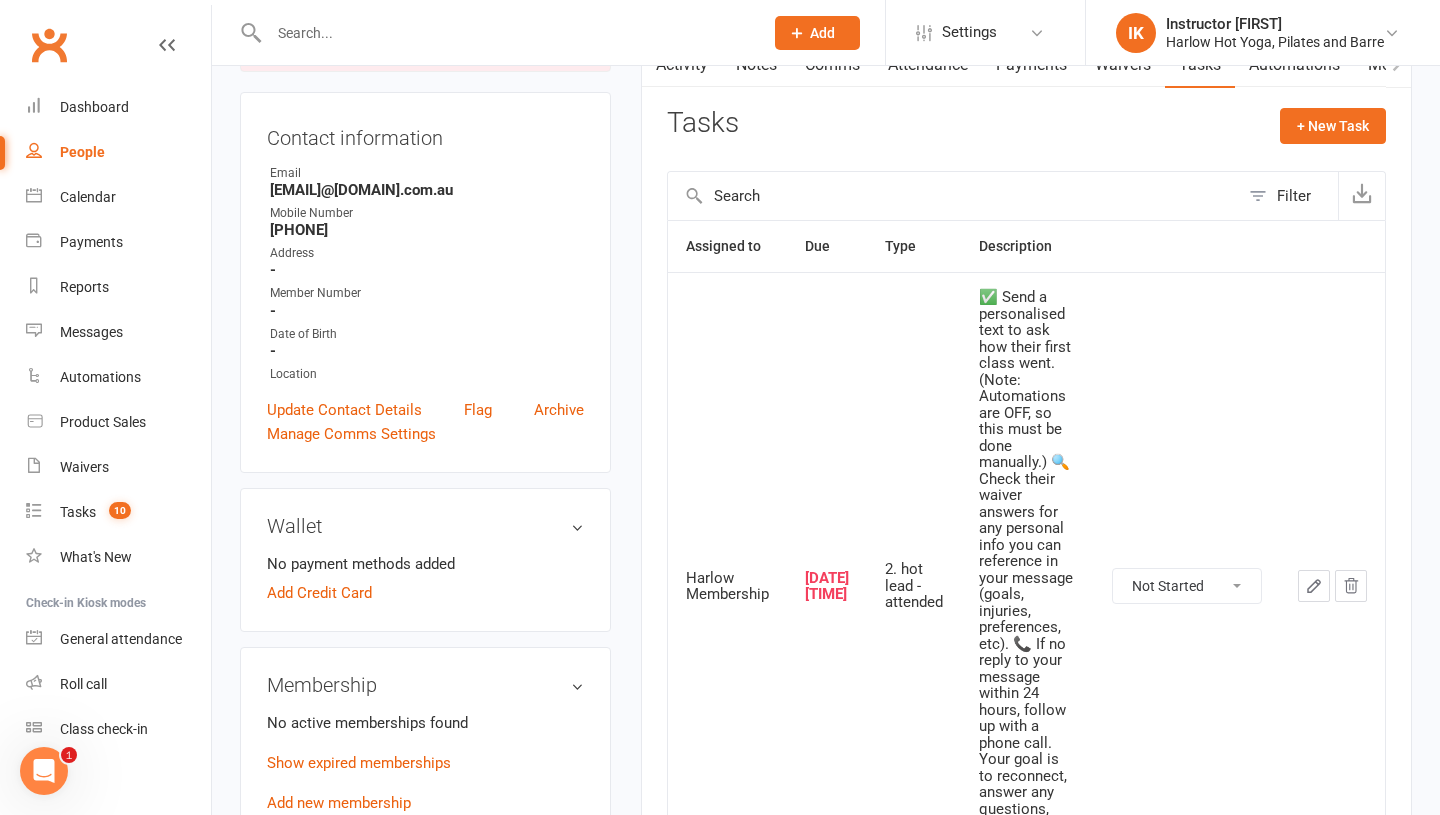 scroll, scrollTop: 333, scrollLeft: 0, axis: vertical 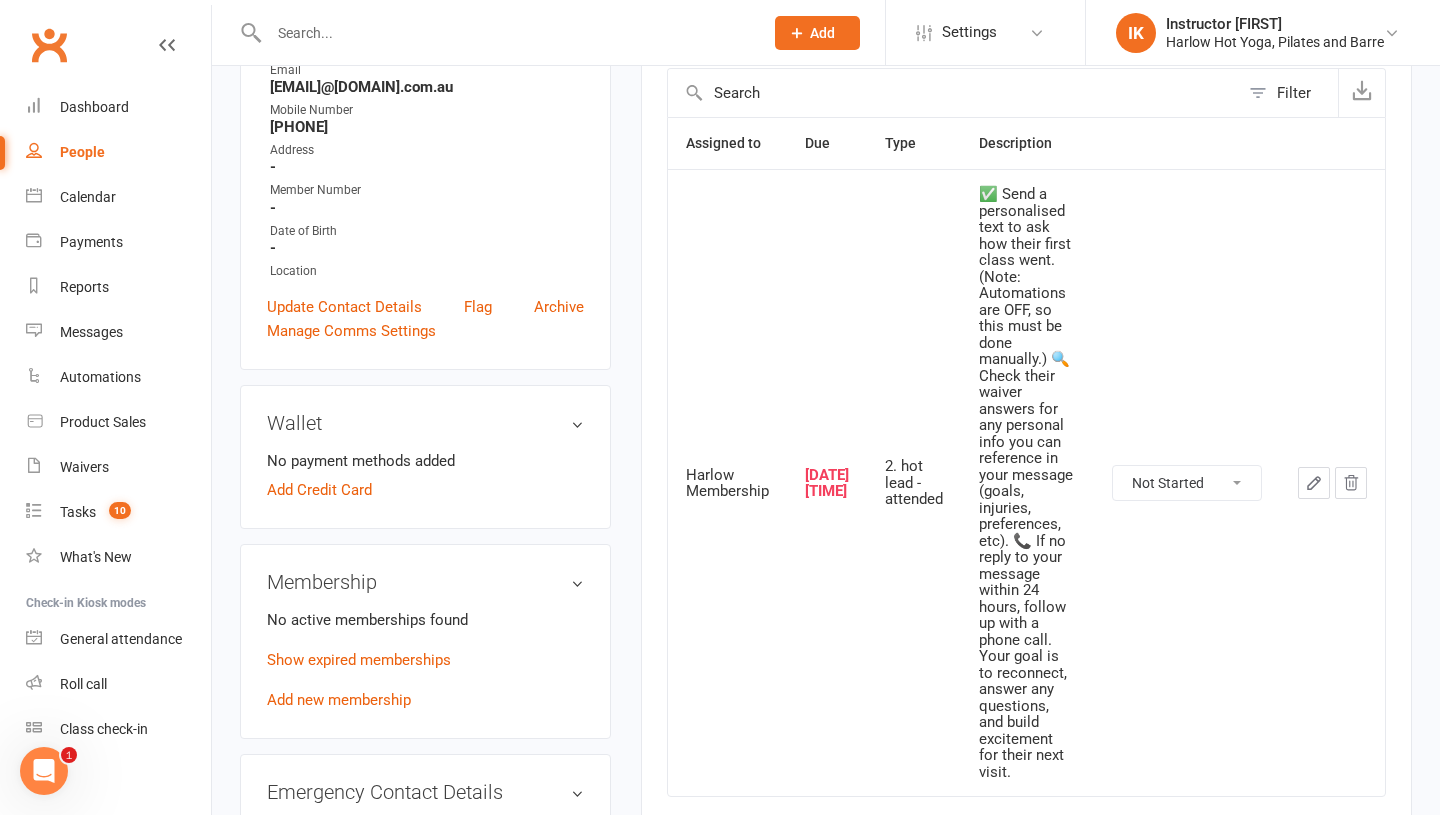 click on "Not Started In Progress Waiting Complete" at bounding box center (1187, 483) 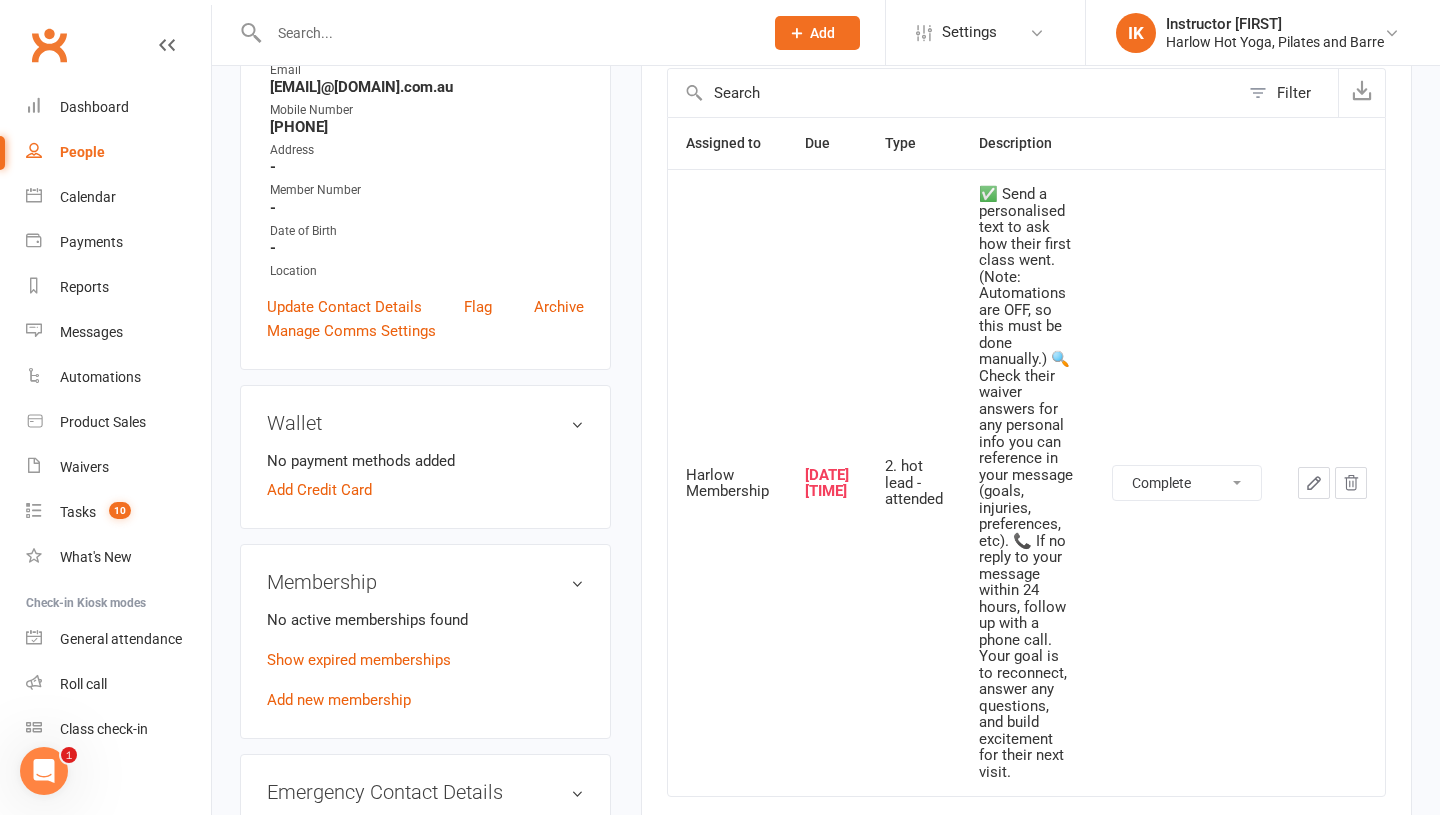 select on "unstarted" 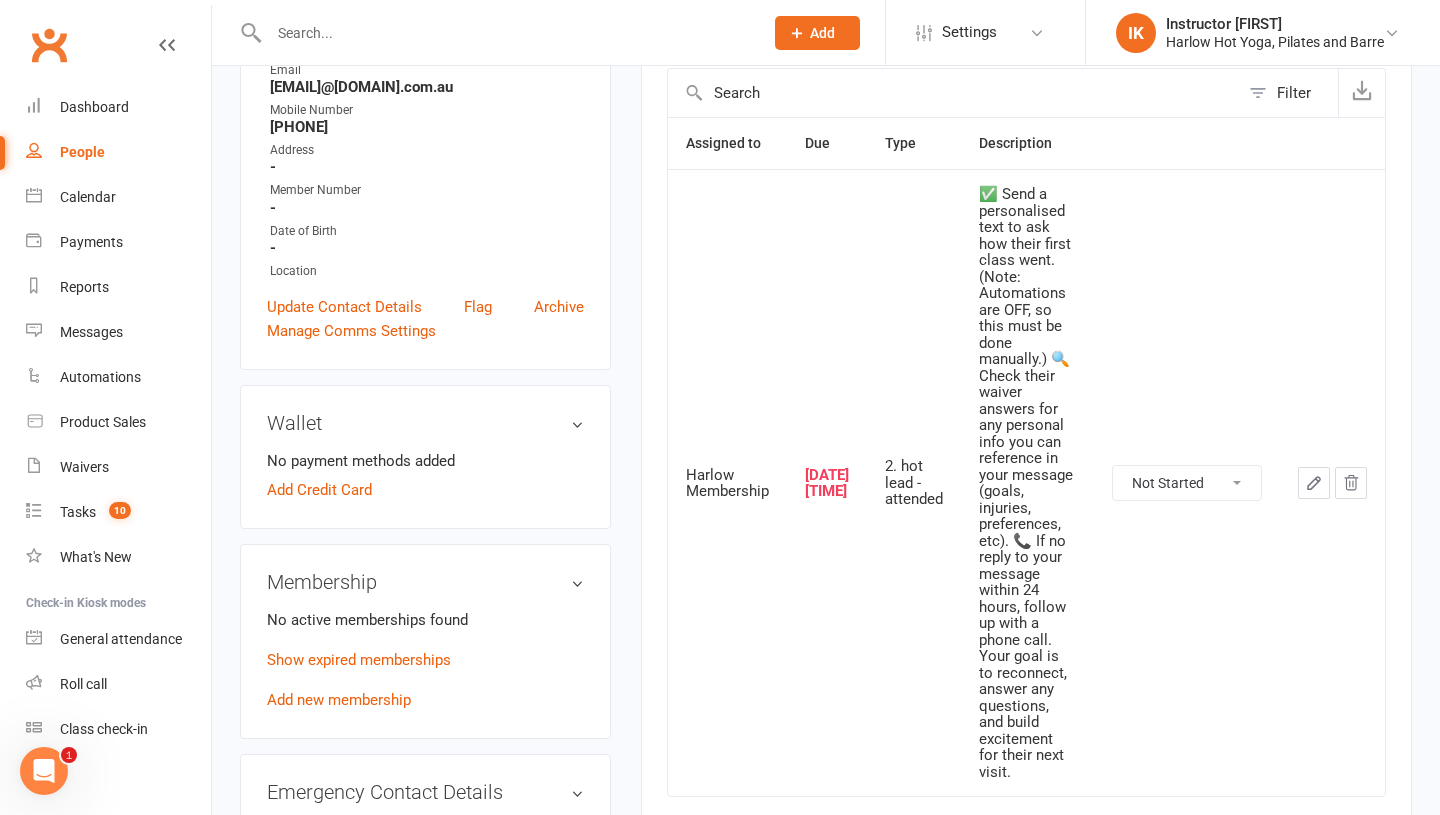 scroll, scrollTop: 175, scrollLeft: 0, axis: vertical 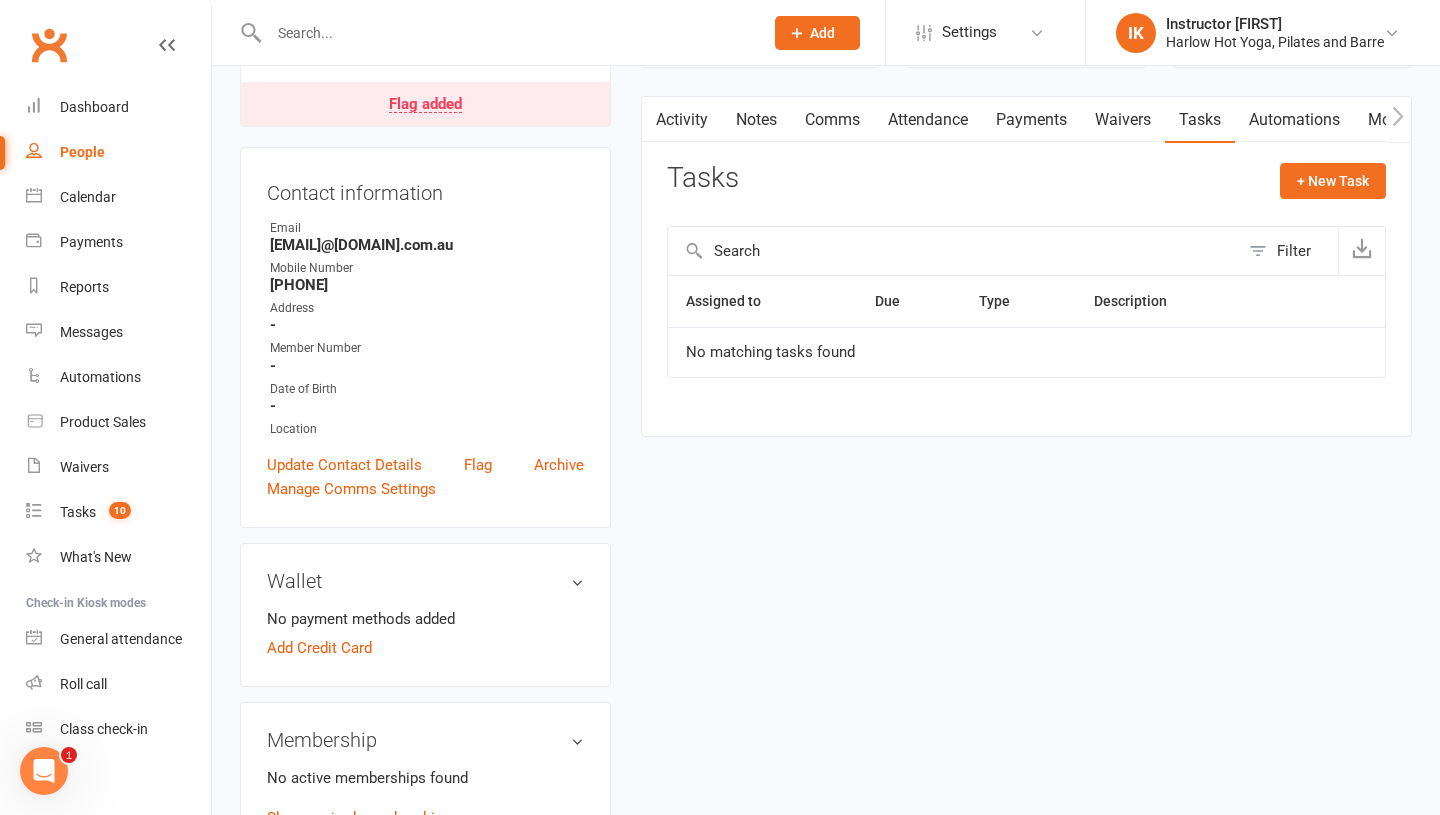 click on "Activity Notes Comms Attendance Payments Waivers Tasks Automations Mobile App Assessments Credit balance
Tasks + New Task Filter Assigned to Due Type Description No matching tasks found" at bounding box center (1026, 266) 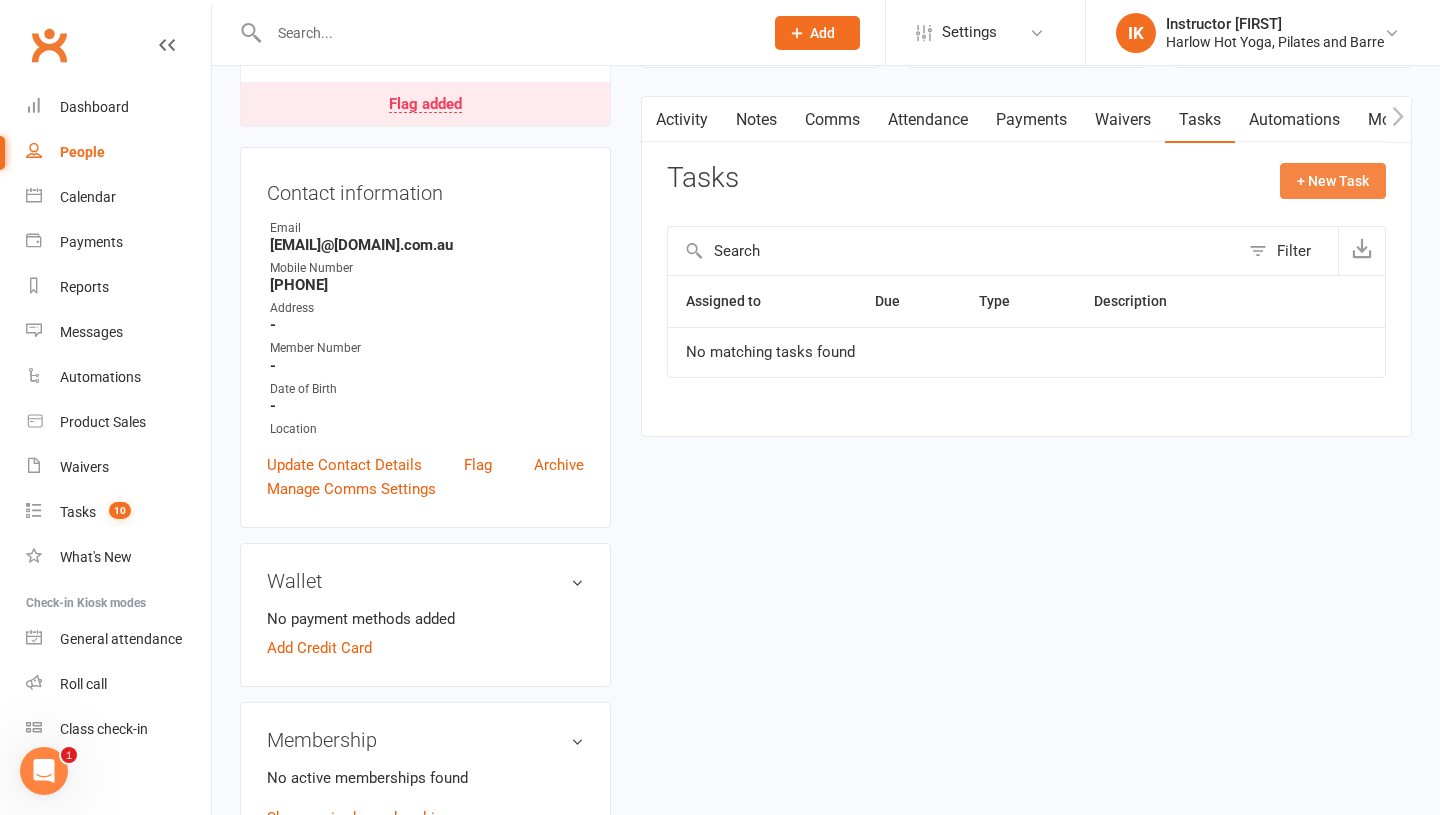 click on "+ New Task" at bounding box center [1333, 181] 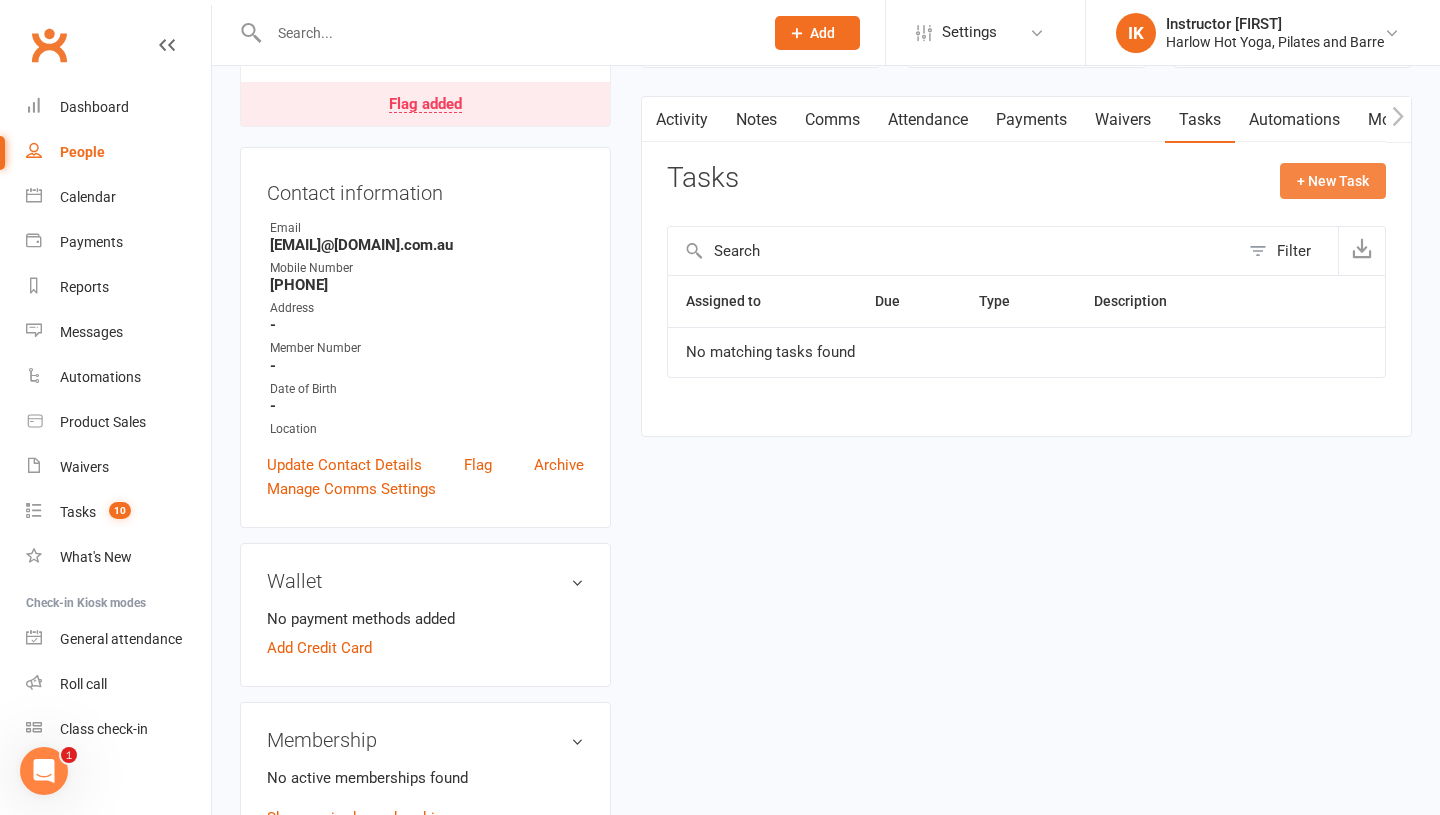 select on "[POSTAL CODE]" 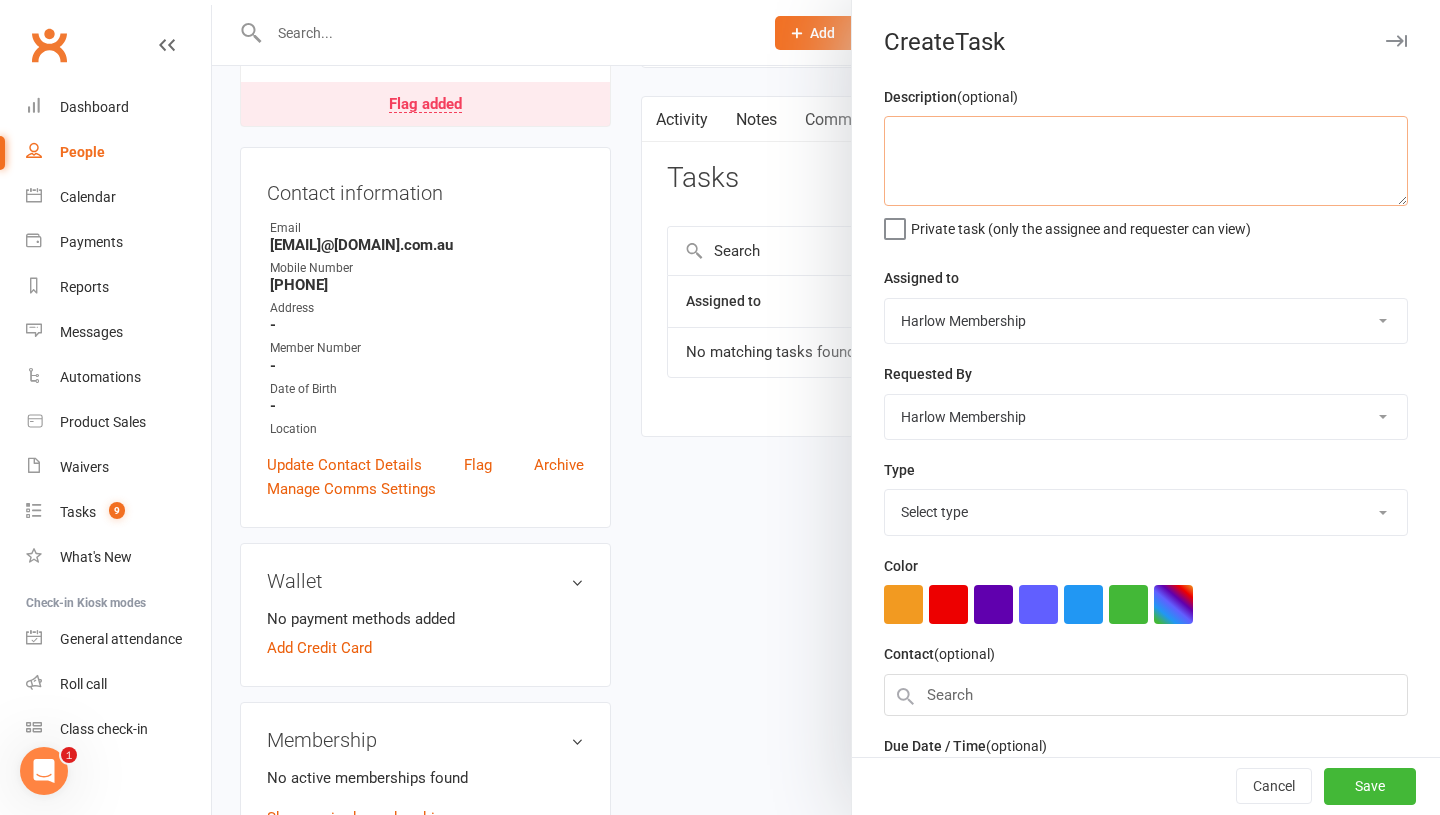 click at bounding box center (1146, 161) 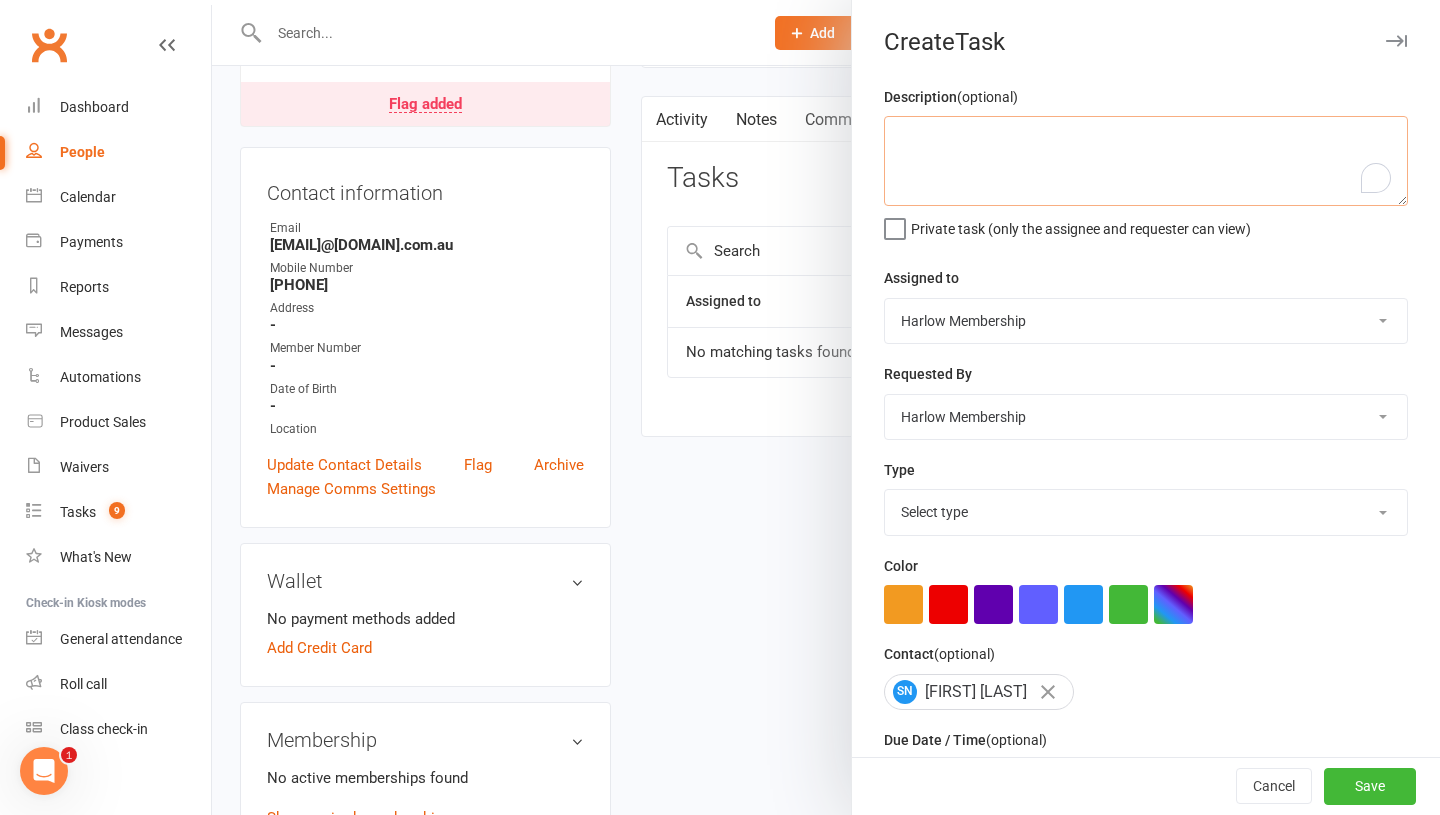 paste on "Hey lovely [PERSON],
Thank you so much for your time on the phone. I will reach out at the end of September to organise a 10 10-class pack with you so you can enjoy hot yoga when you are in Brisbane visiting [PERSON]. We can't wait to welcome you back! See you soon. [PERSON] (harlow) xx" 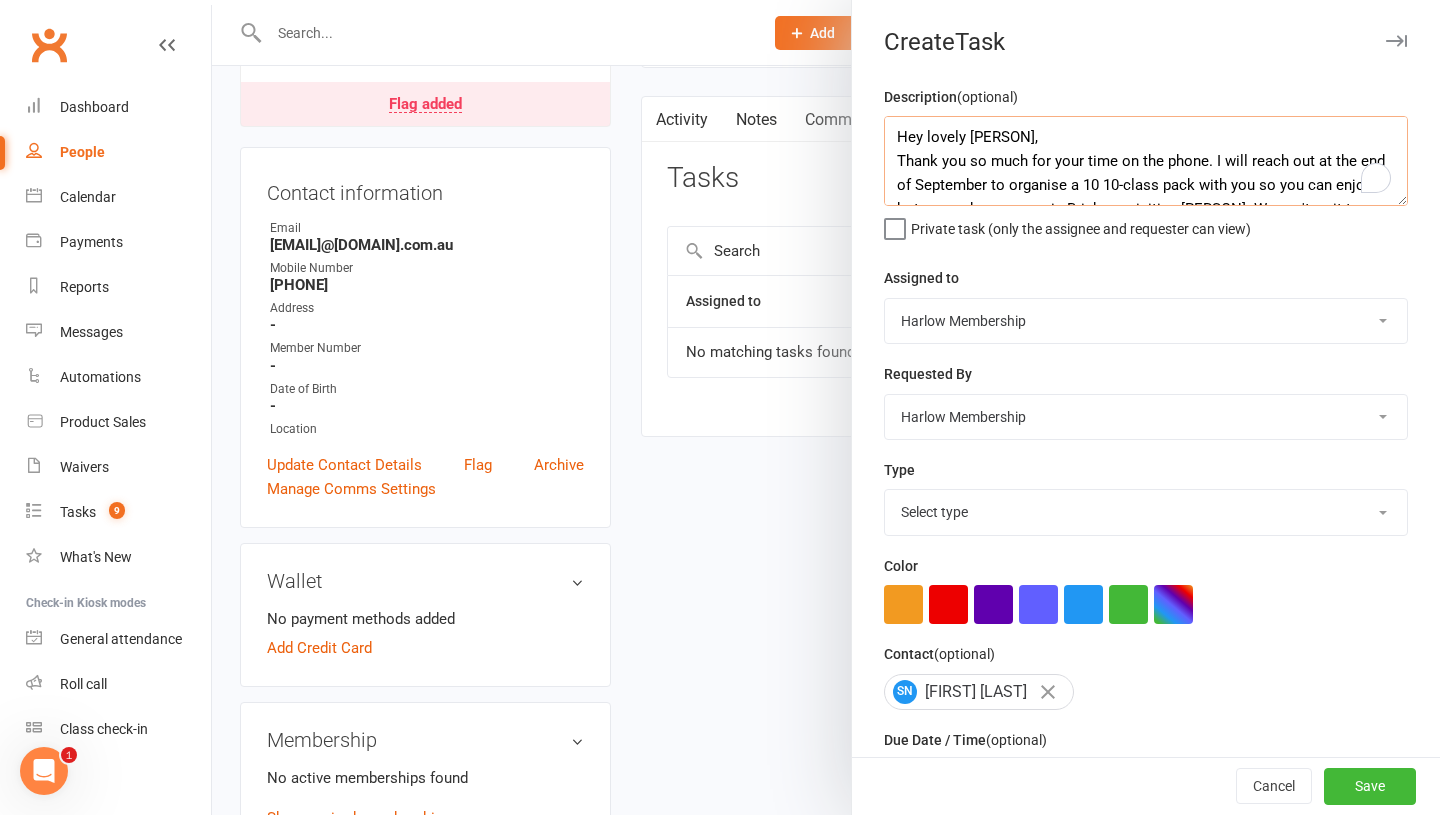 scroll, scrollTop: 62, scrollLeft: 0, axis: vertical 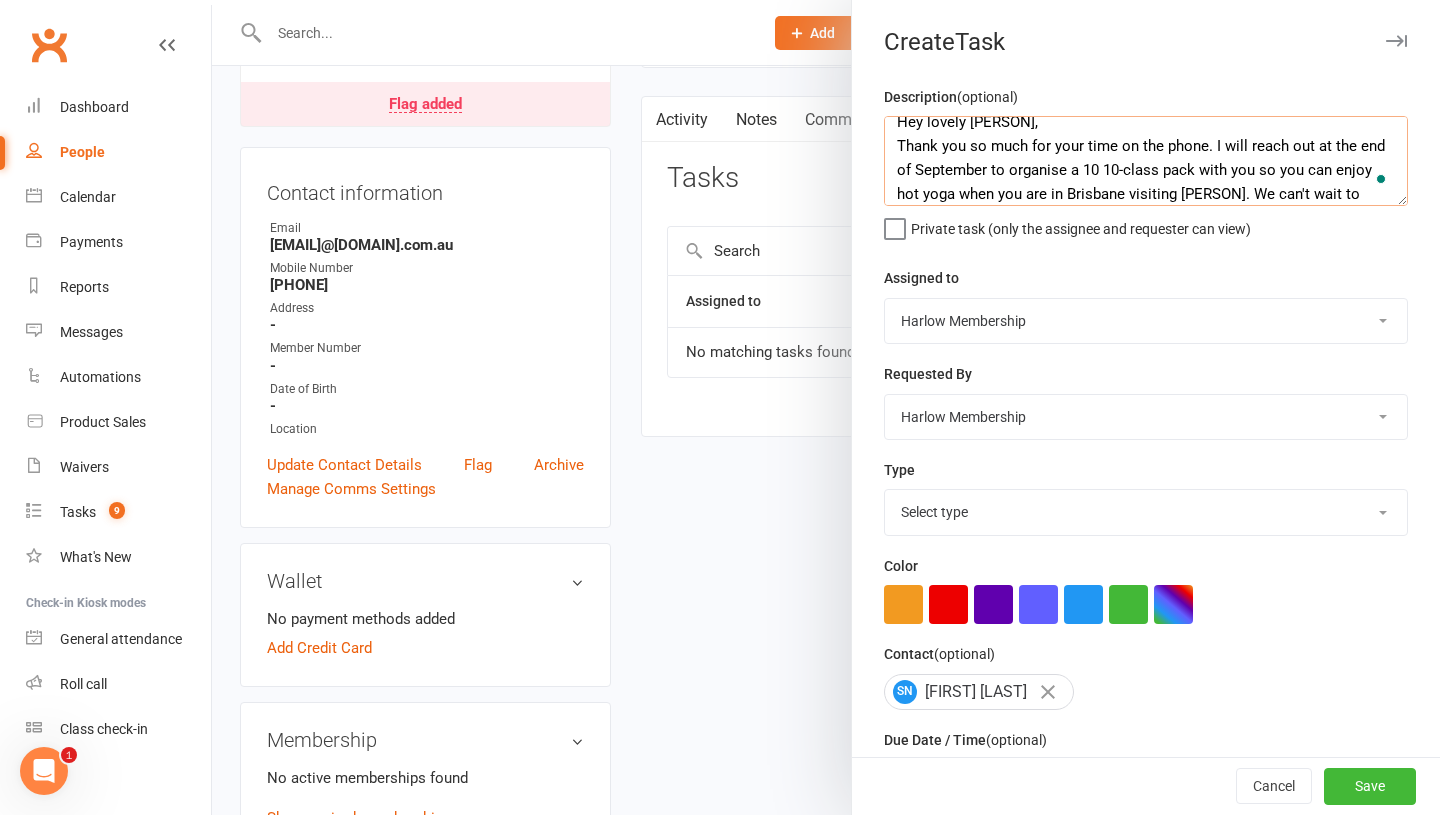 click on "Hey lovely [PERSON],
Thank you so much for your time on the phone. I will reach out at the end of September to organise a 10 10-class pack with you so you can enjoy hot yoga when you are in Brisbane visiting [PERSON]. We can't wait to welcome you back! See you soon. [PERSON] (harlow) xx" at bounding box center (1146, 161) 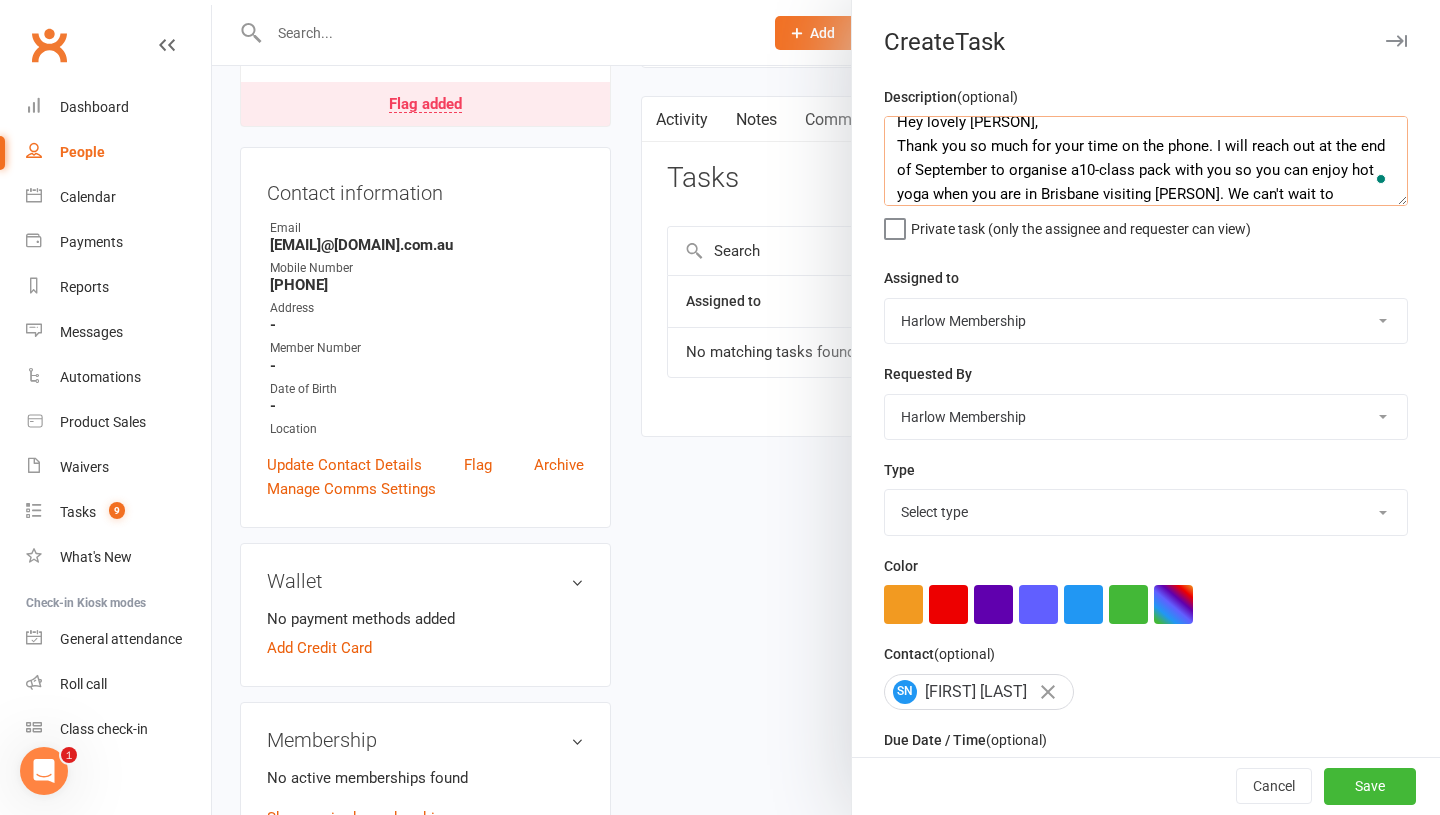 scroll, scrollTop: 0, scrollLeft: 0, axis: both 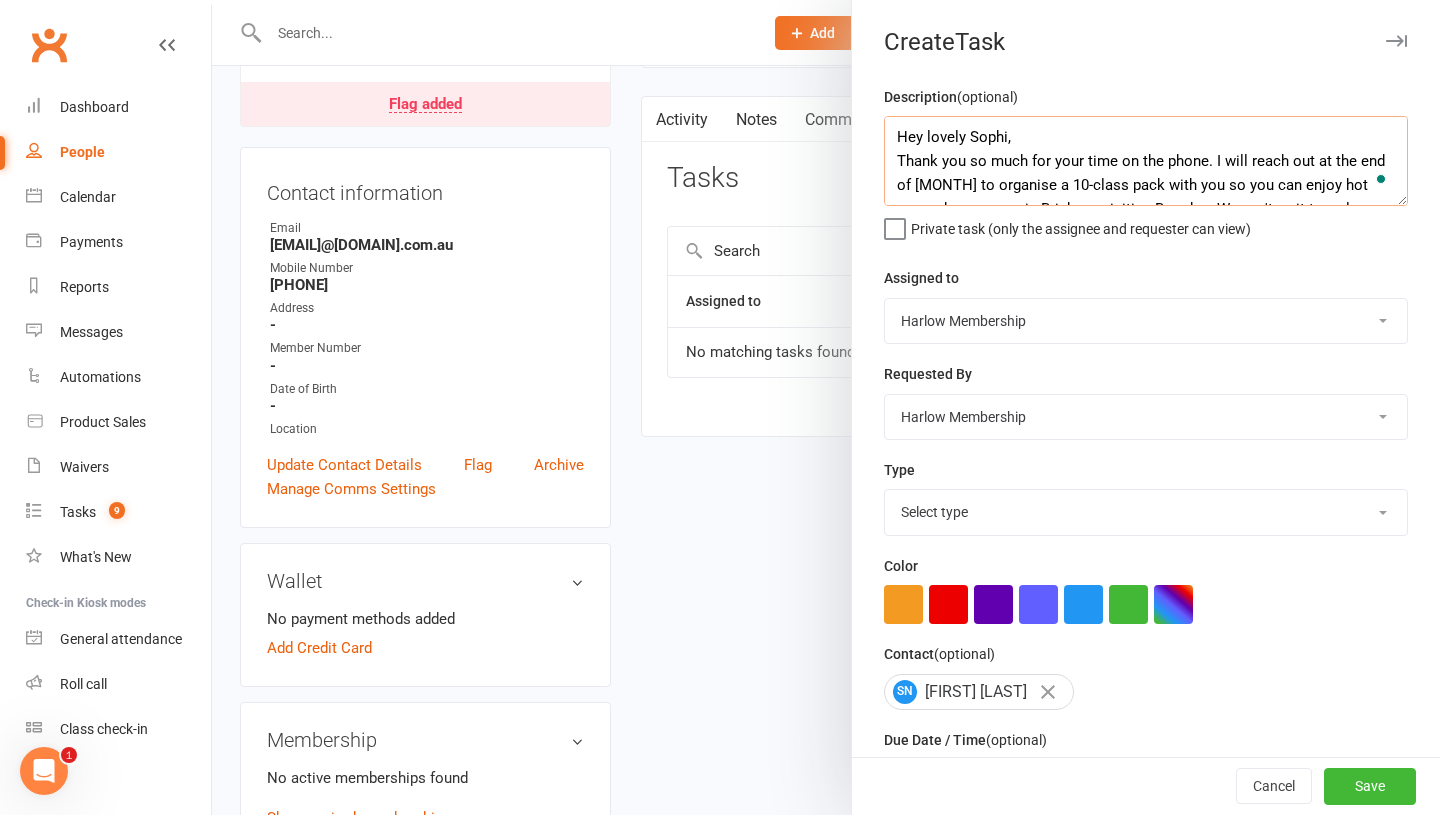click on "Hey lovely Sophi,
Thank you so much for your time on the phone. I will reach out at the end of [MONTH] to organise a 10-class pack with you so you can enjoy hot yoga when you are in Brisbane visiting Brendan. We can't wait to welcome you back! See you soon. Krystyna (harlow) xx" at bounding box center (1146, 161) 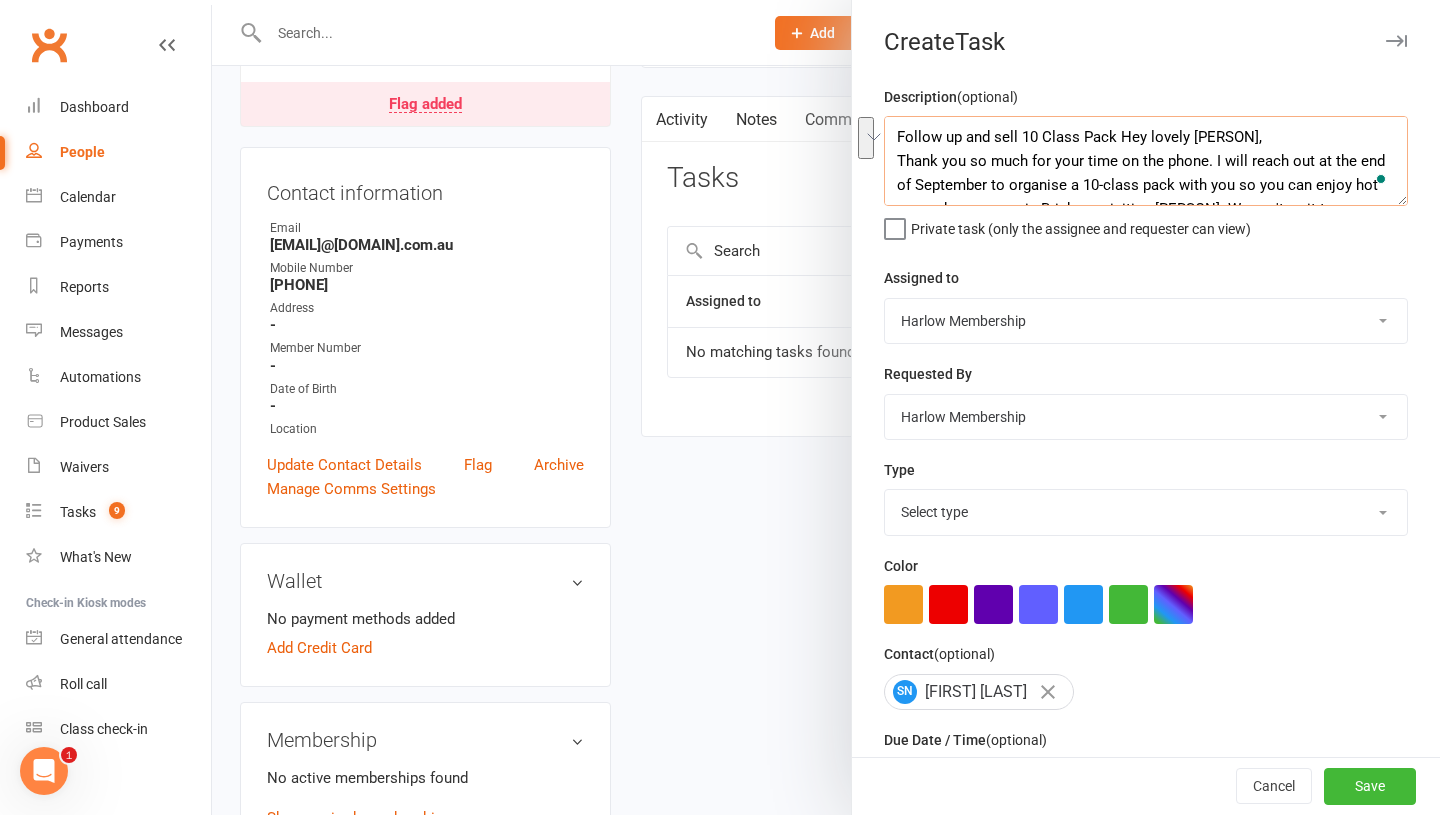 scroll, scrollTop: 48, scrollLeft: 0, axis: vertical 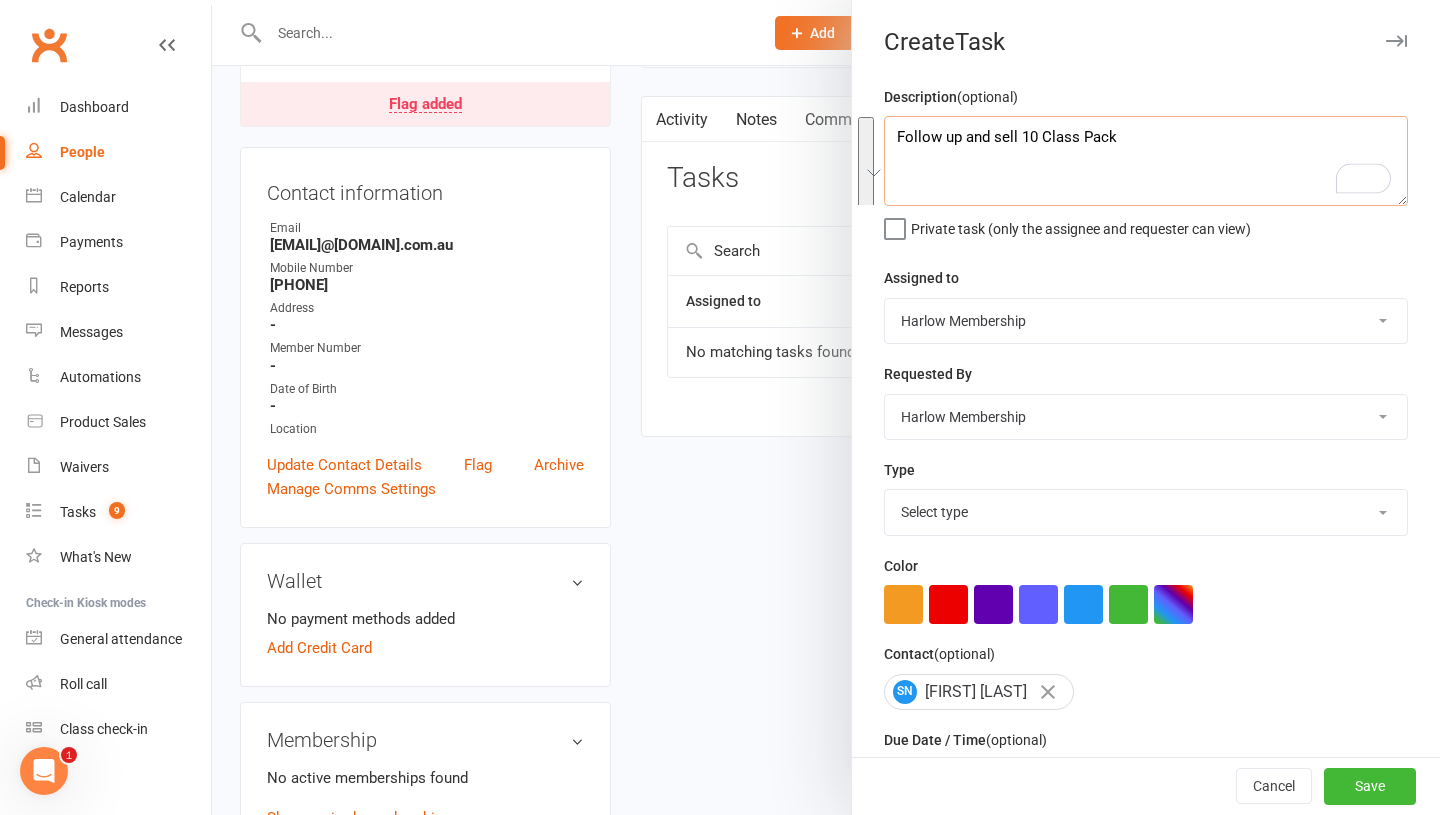 type on "Follow up and sell 10 Class Pack" 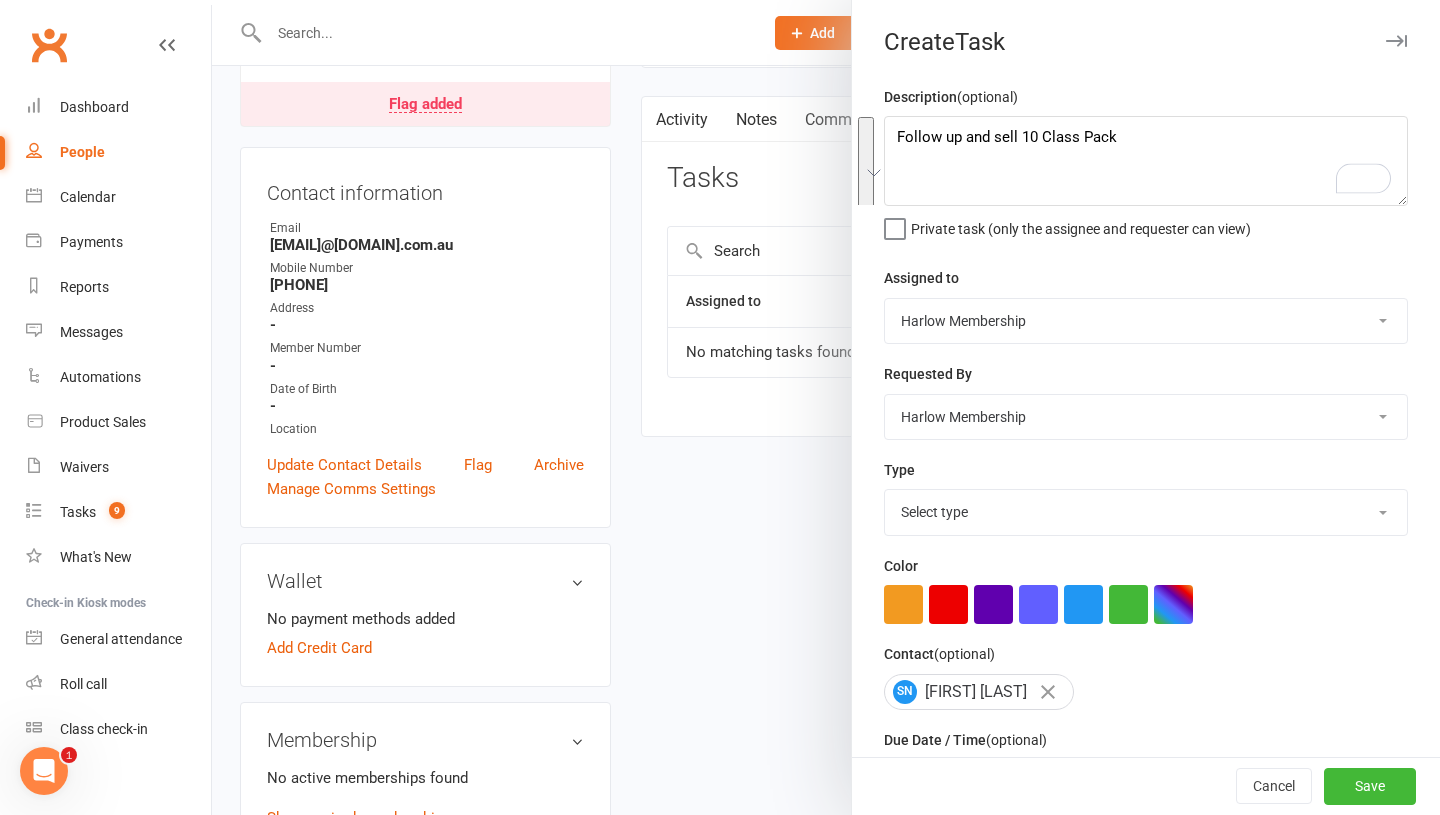 click on "Select type 1.new lead - induction 1. won membership 2. hot lead - attended 3. hot lead - hasn't attended 4. prospect added : lead 5. follow up 6. risk of losing member - call to re-engage 7. member support: resolving issues, processing payments, suspensions or cancellations 8. actionables Add new task type" at bounding box center (1146, 512) 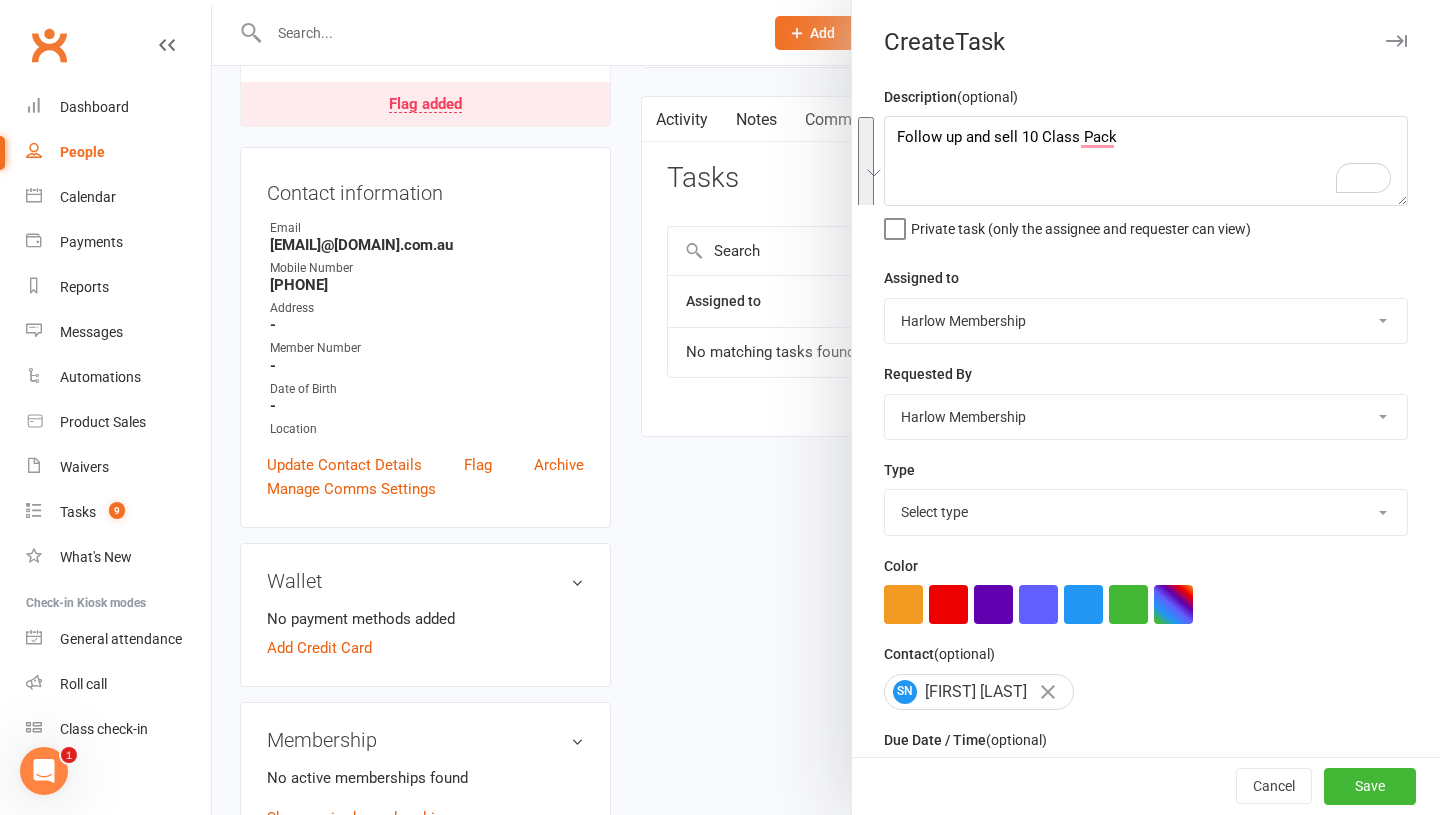 select on "[POSTAL CODE]" 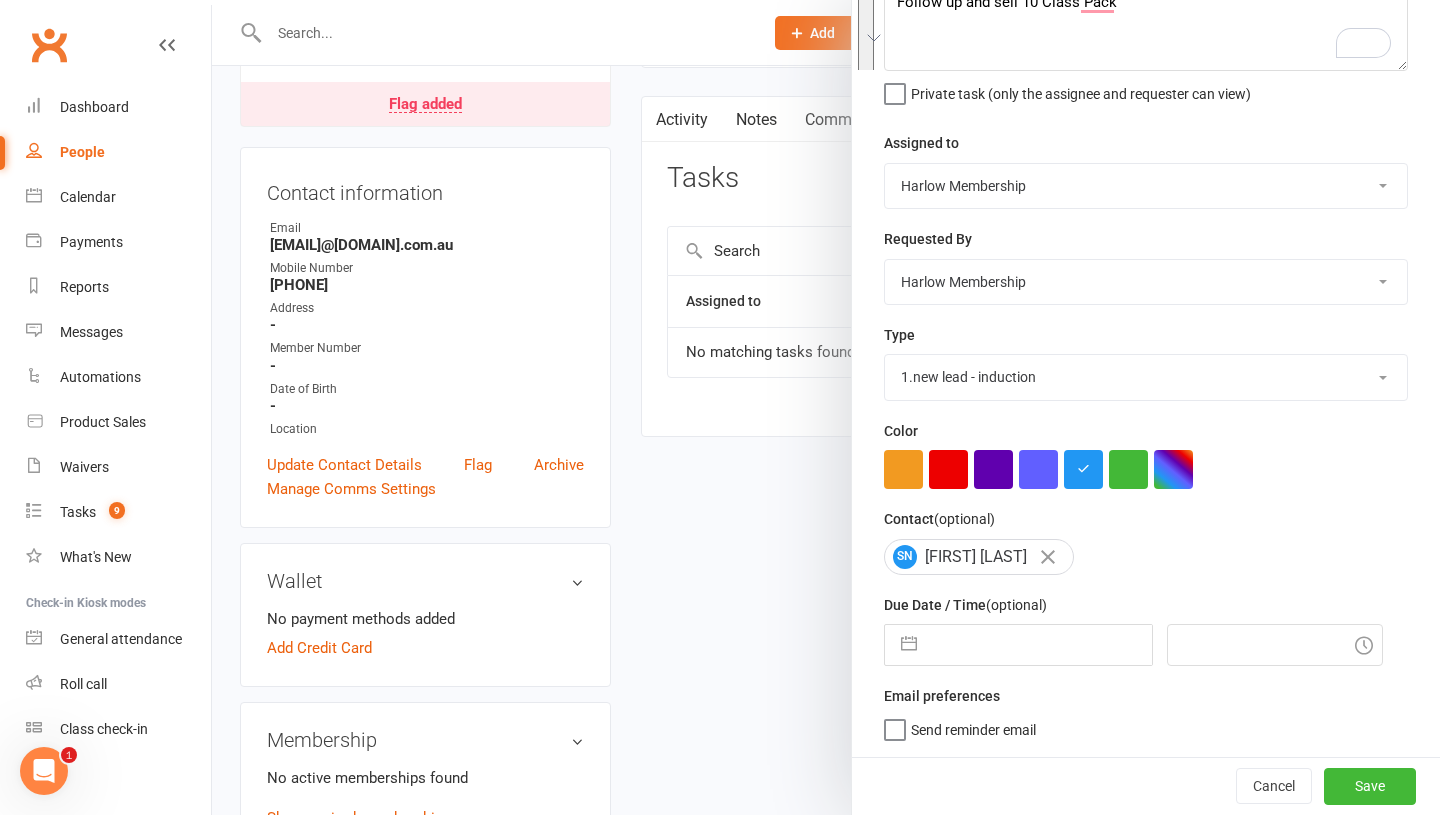 click at bounding box center (1039, 645) 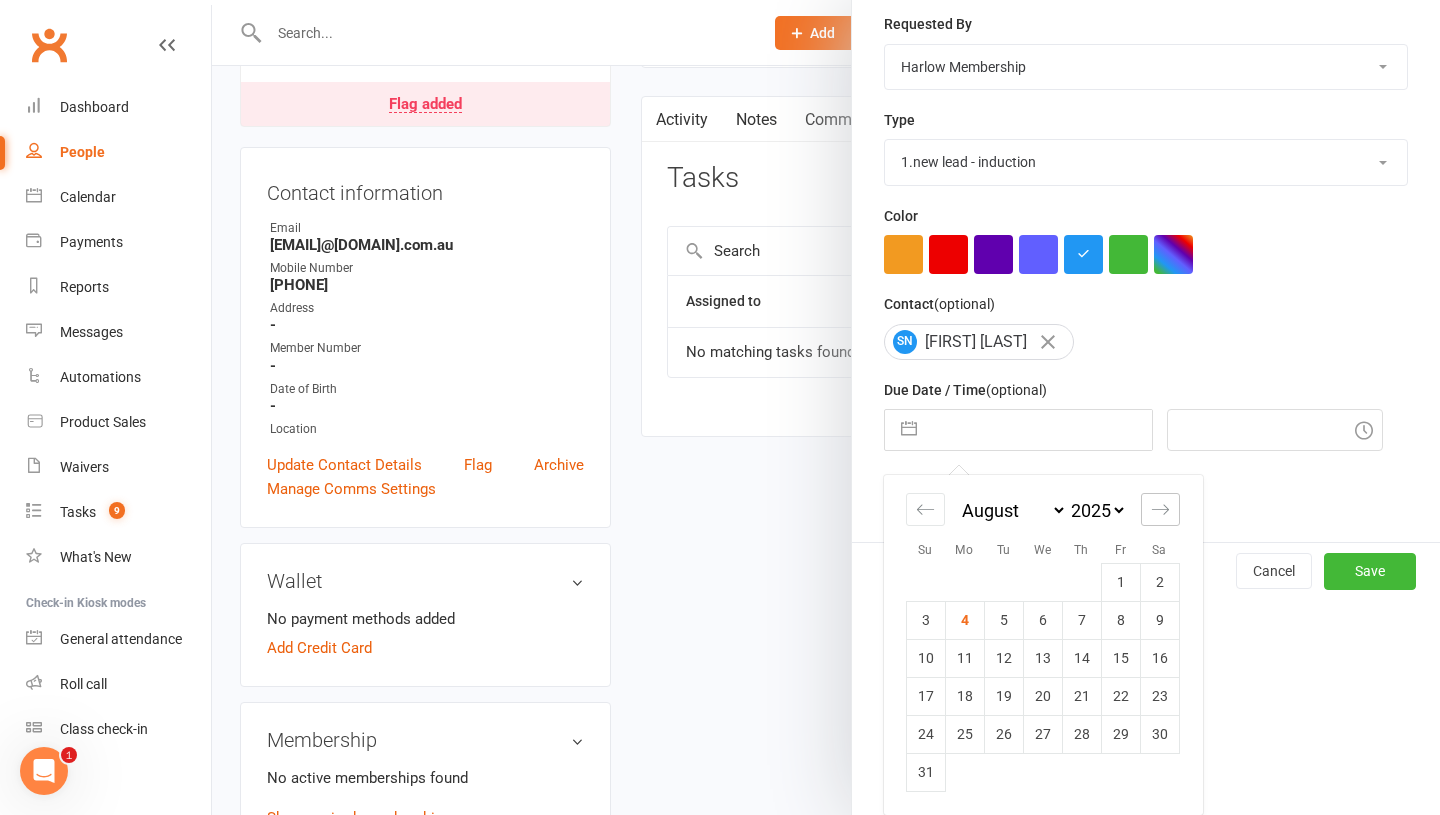 click at bounding box center [1160, 509] 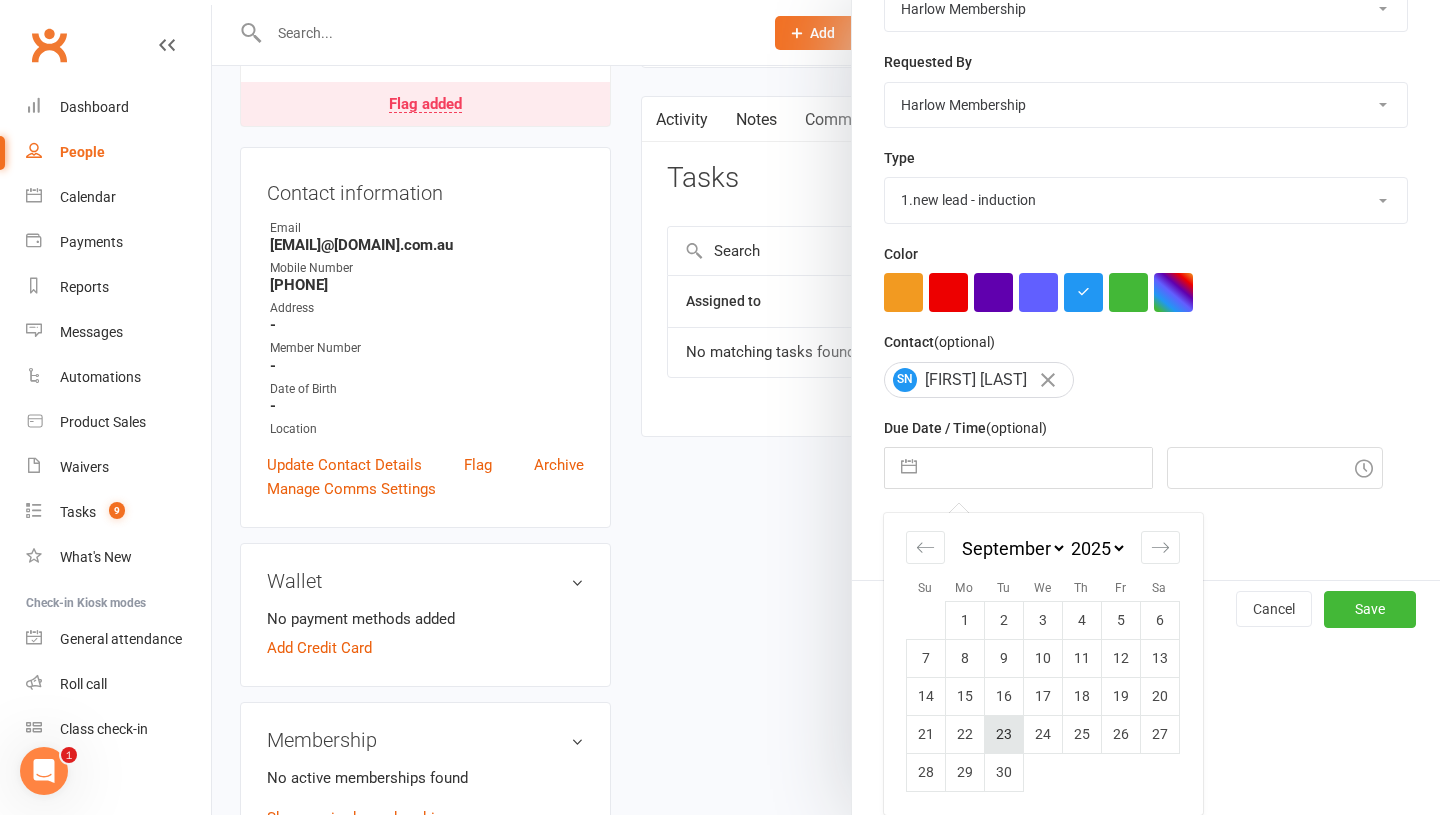 click on "23" at bounding box center [1003, 734] 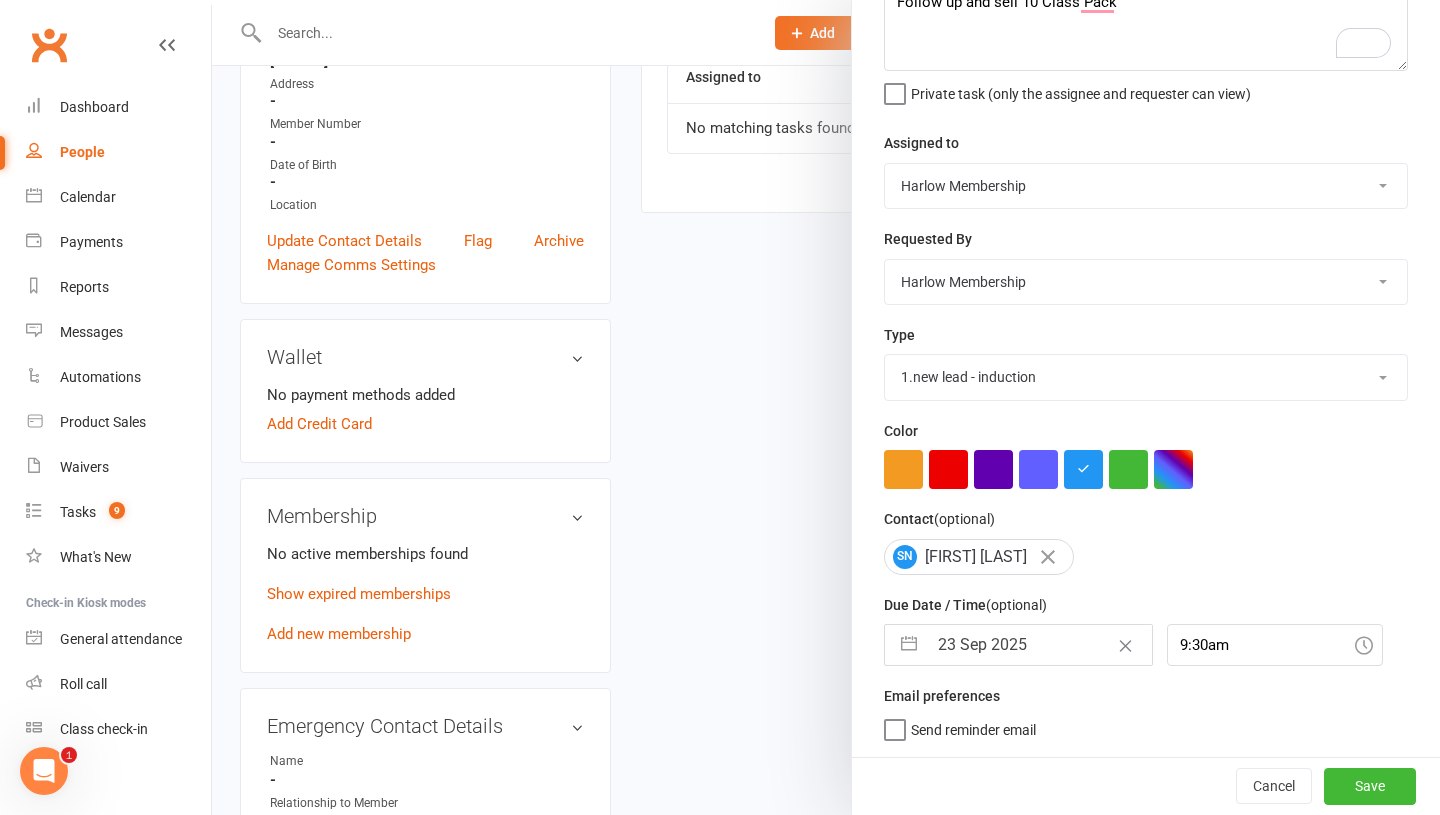 click at bounding box center [909, 645] 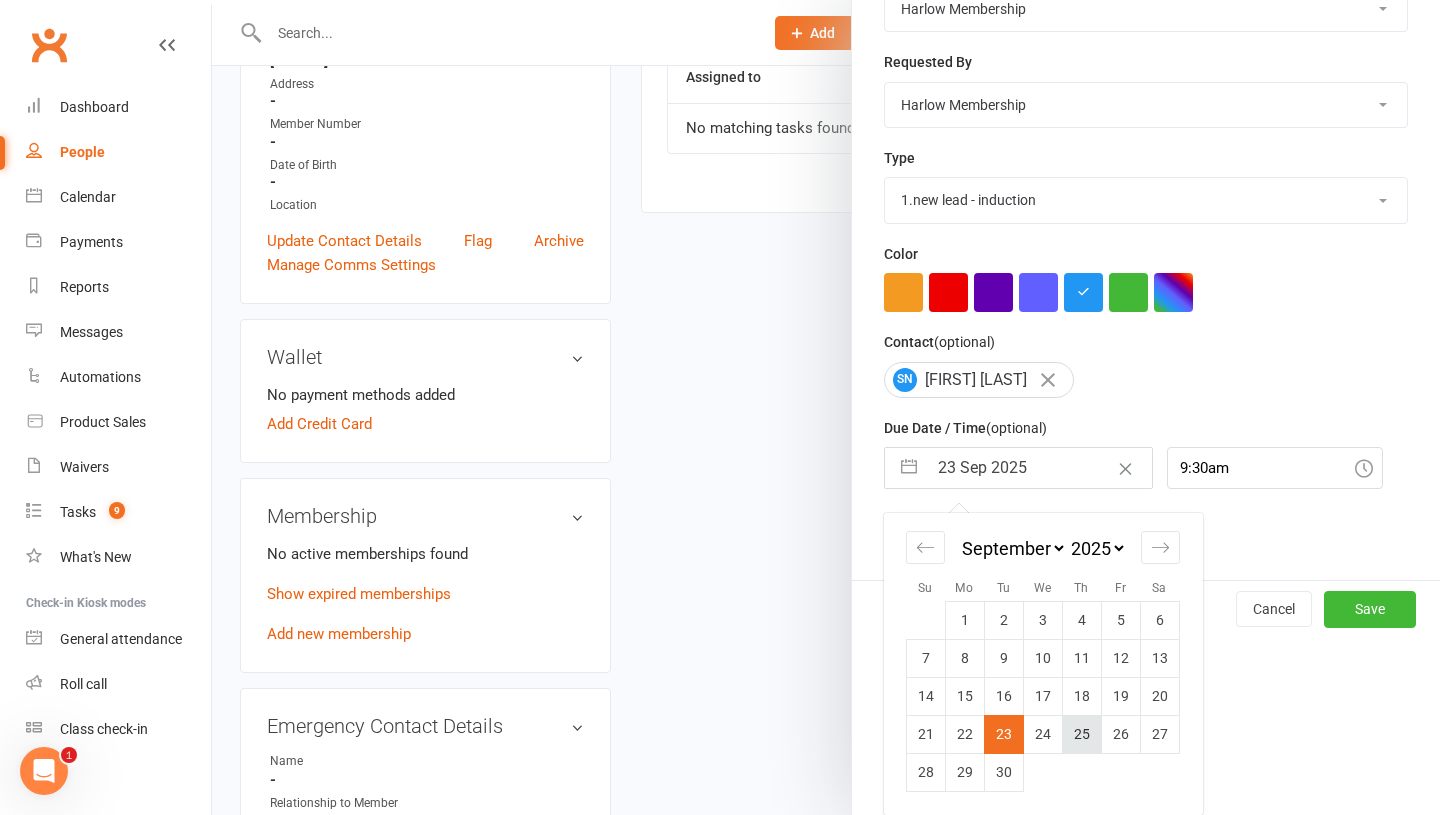 click on "25" at bounding box center (1081, 734) 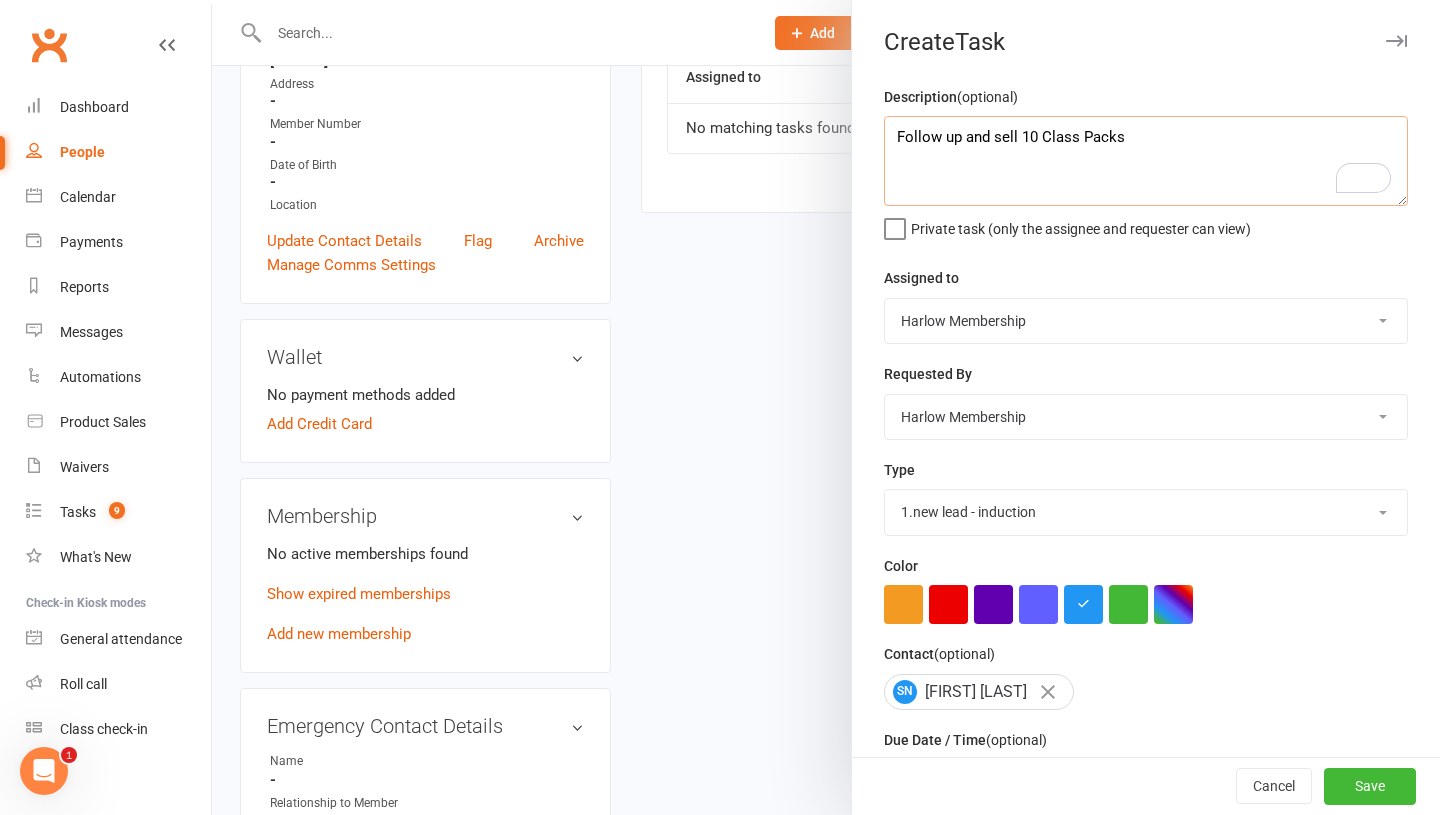 type on "Follow up and sell 10 Class Pack" 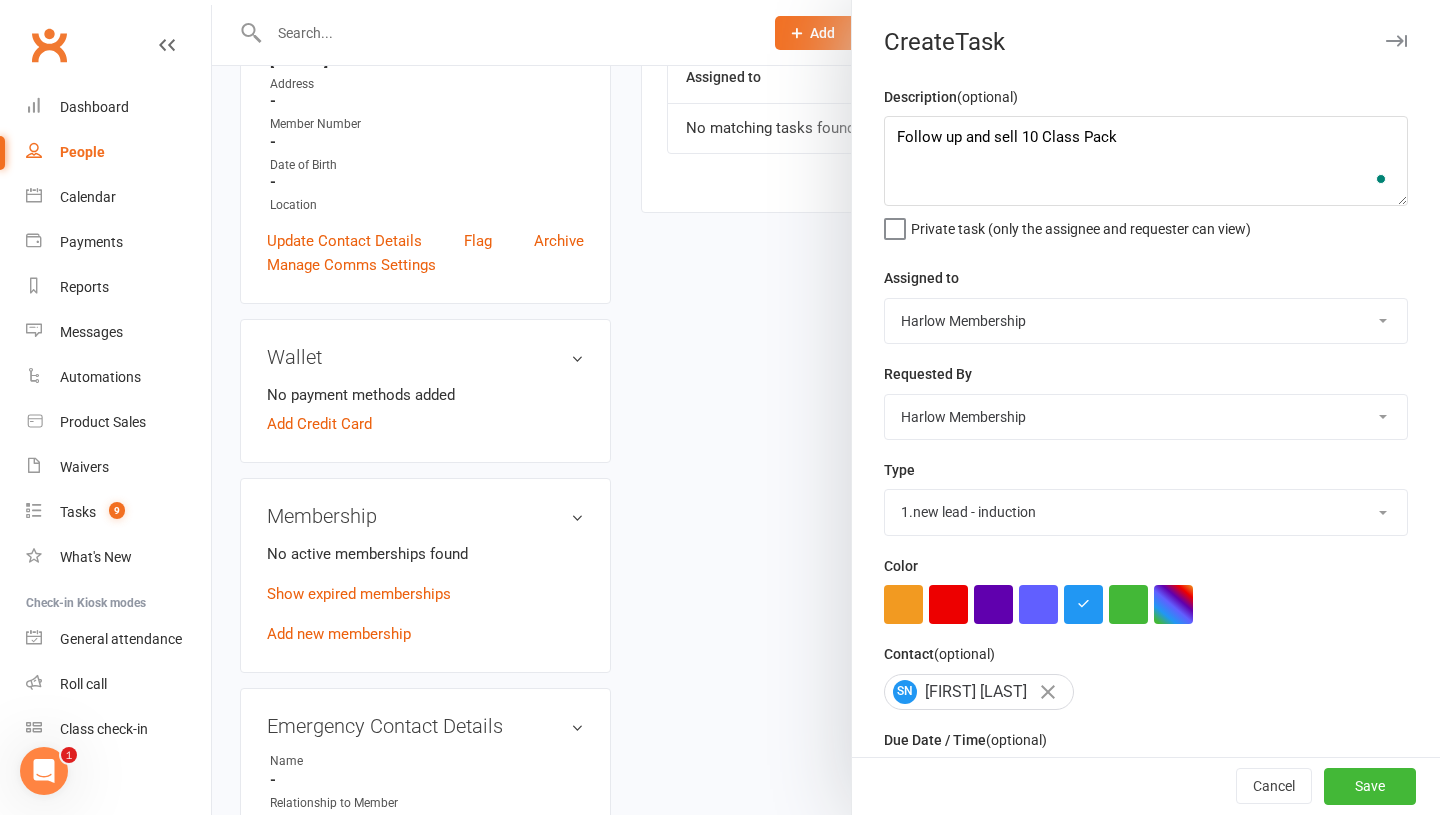 click on "Harlow Membership Instructor Georgia Instructor Emma Harlow Accounts Lucy Bailey Instructor Rachel Instructor Claudia Instructor Kaitlyn Instructor Cat Instructor Tasmin Instructor Jess Instructor Ali Instructor Liliana Instructor Krystyna Instructor Montanna Instructor Rebecca Ha Andrew Bec Taylor Instructor Nicole" at bounding box center [1146, 321] 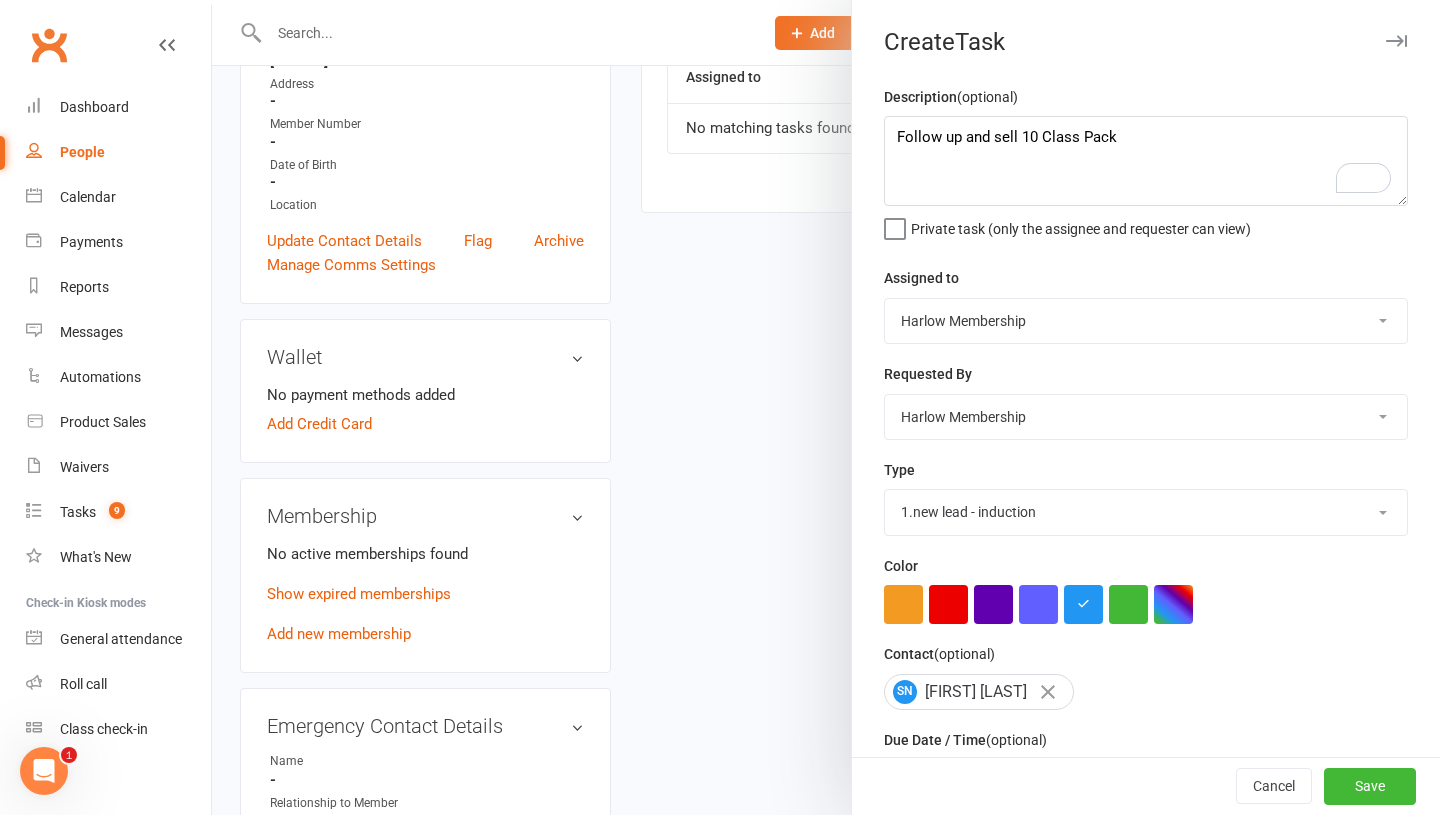 select on "47368" 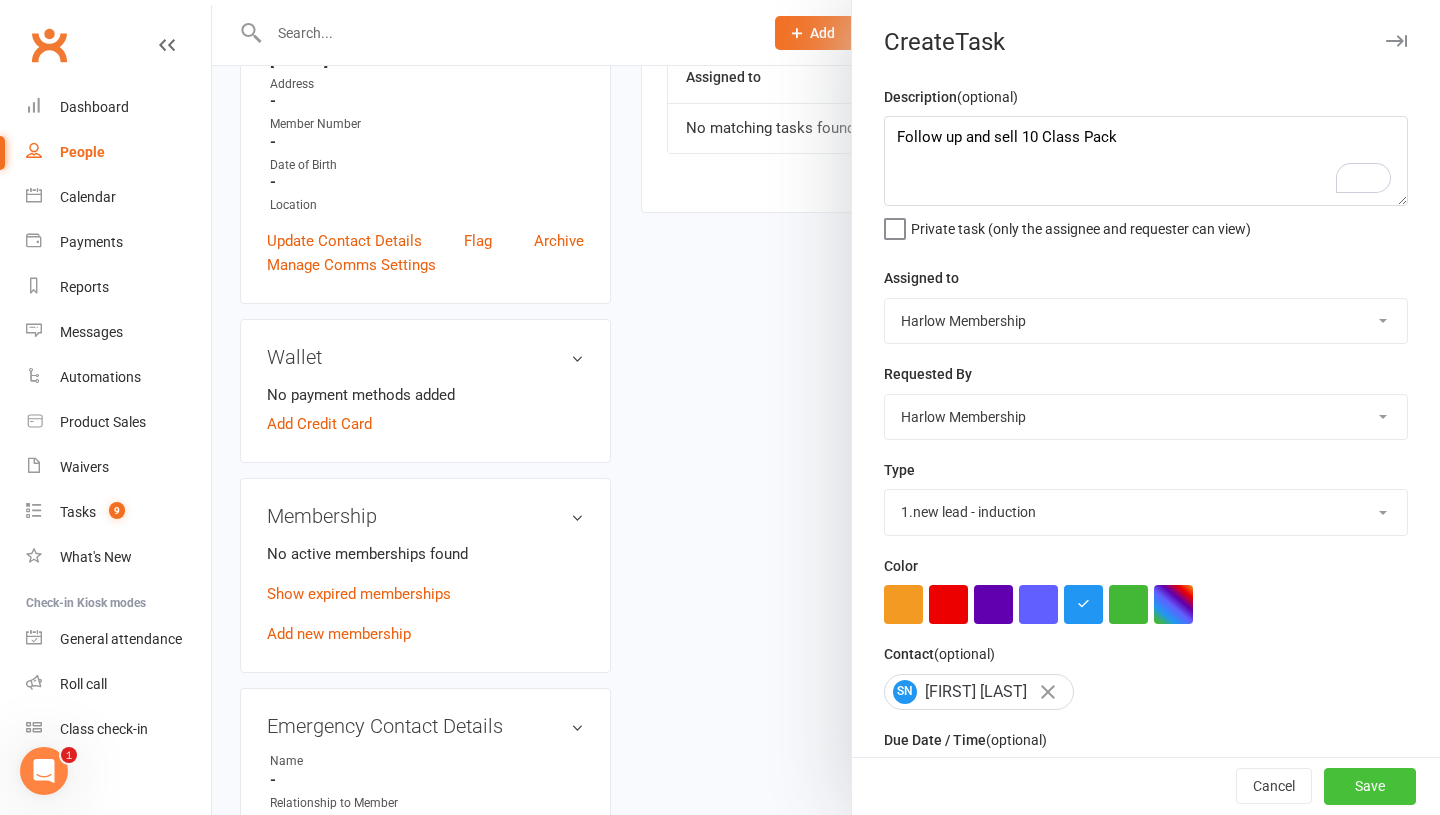click on "Save" at bounding box center [1370, 787] 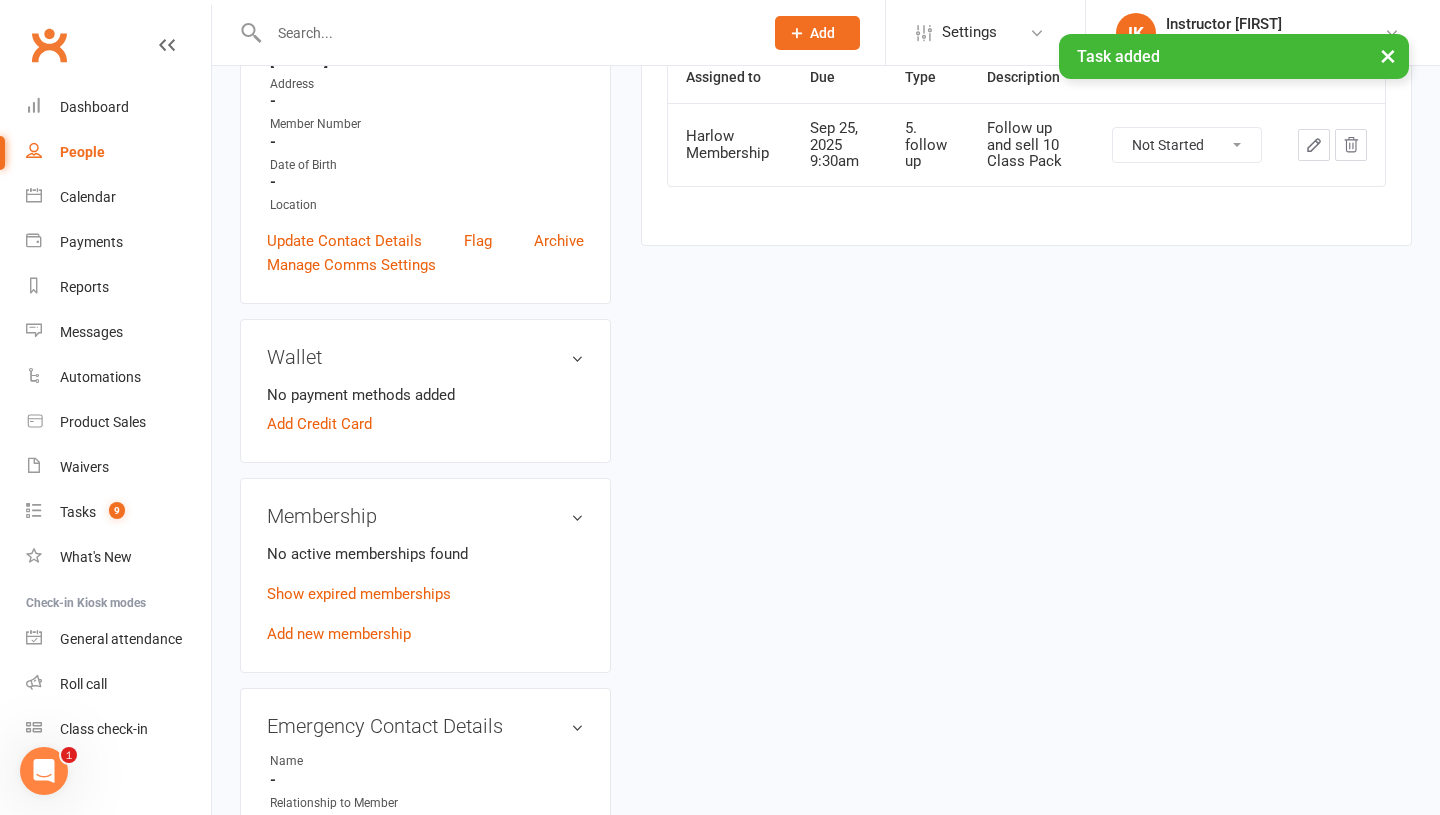 scroll, scrollTop: 0, scrollLeft: 0, axis: both 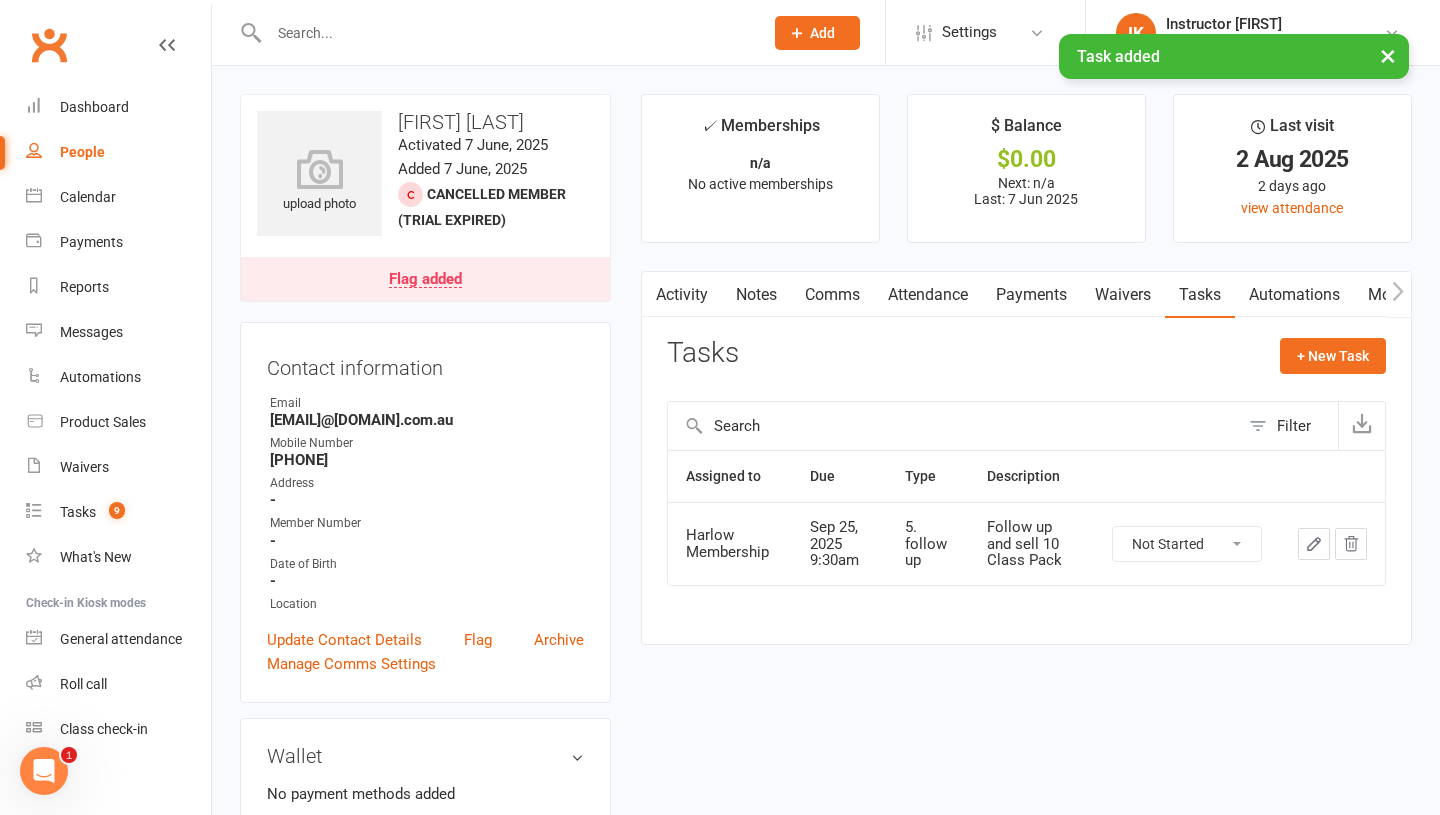 click on "Notes" at bounding box center (756, 295) 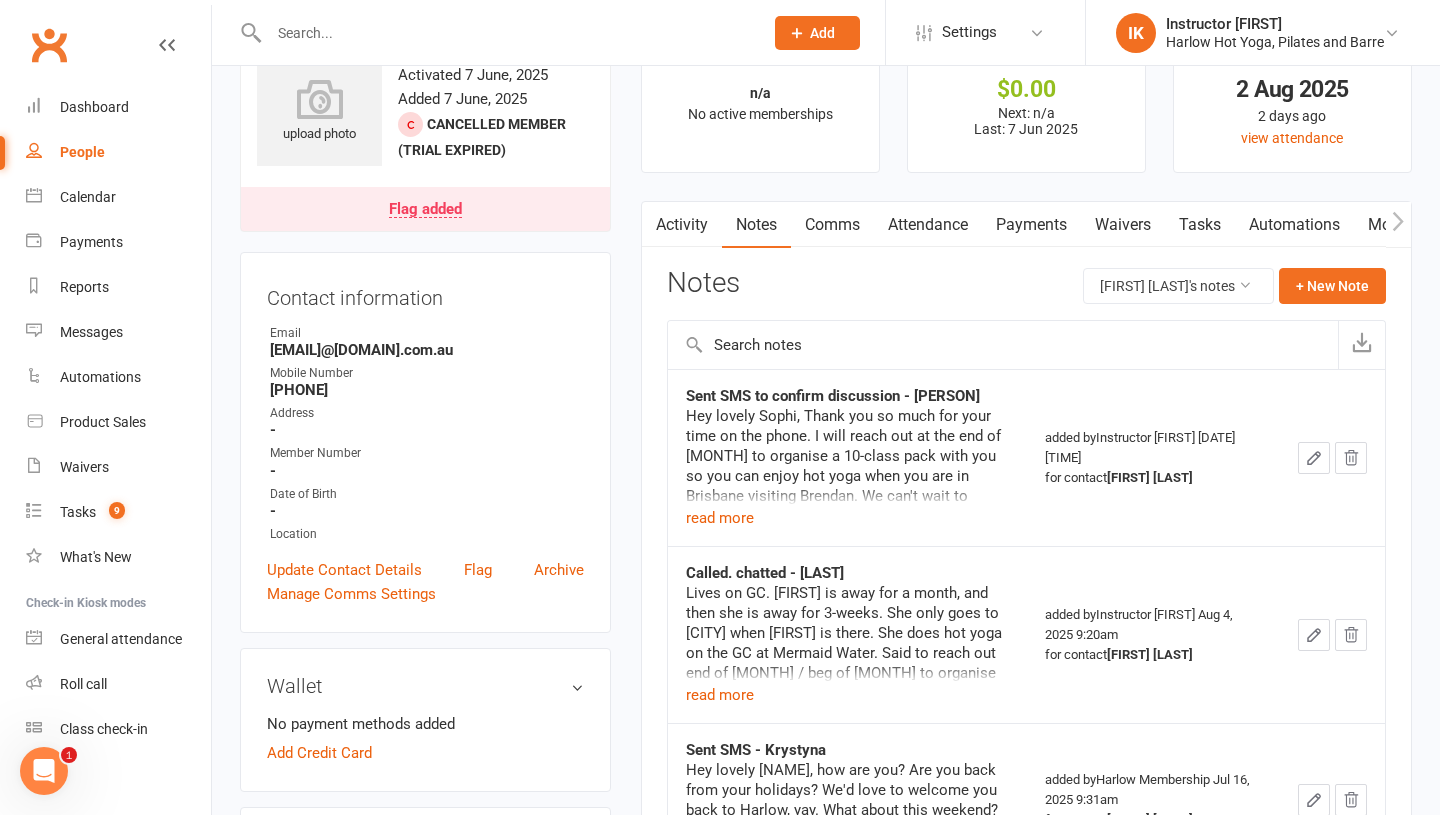 click on "Lives on GC. Brendan is away for a month, and then she is away for 3-weeks. She only goes to Brisbane when Brendan is there. She does hot yoga on the GC at Mermaid Water.
Said to reach out end of September / beg of October to organise something." at bounding box center [848, 643] 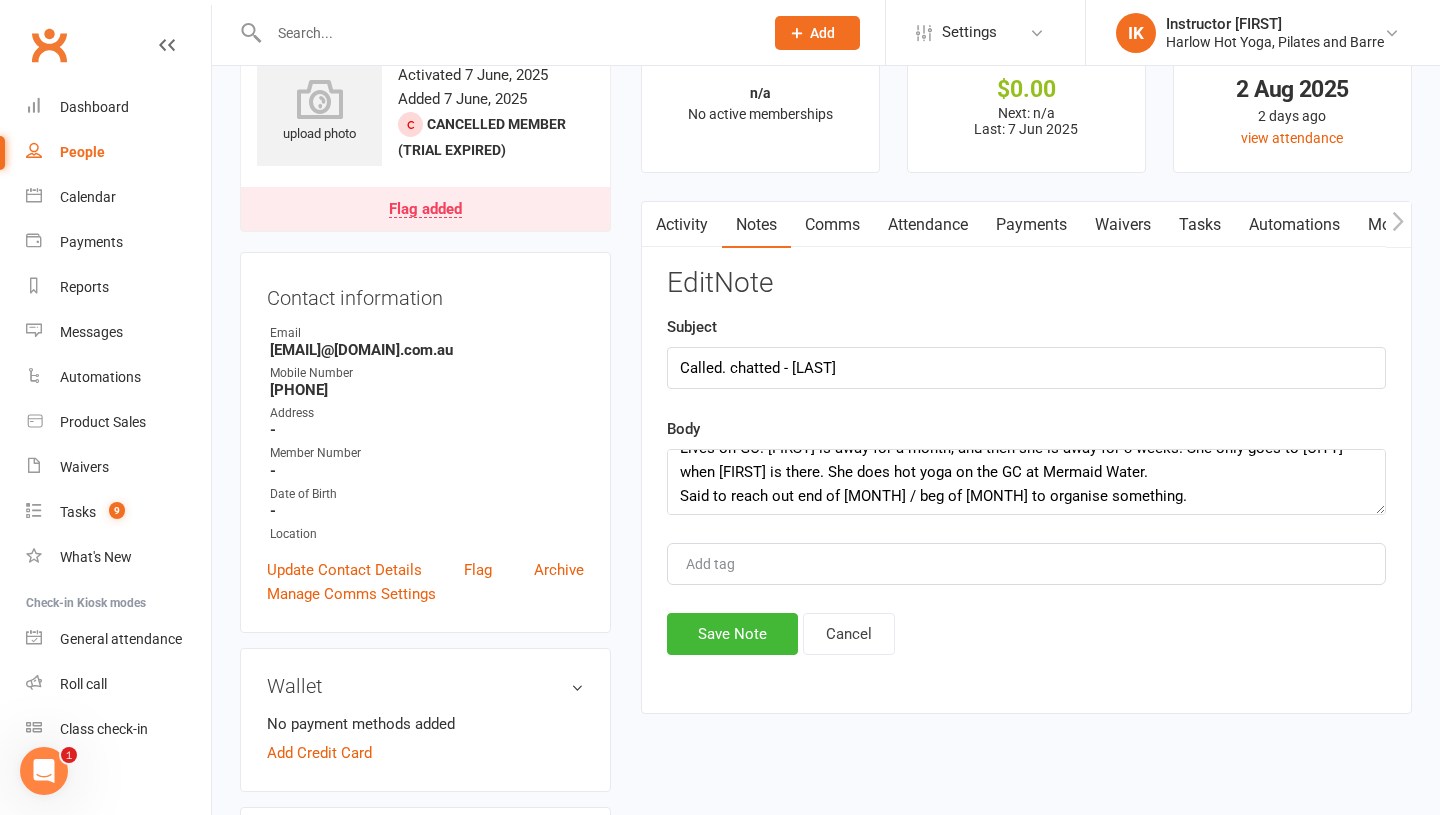 scroll, scrollTop: 24, scrollLeft: 0, axis: vertical 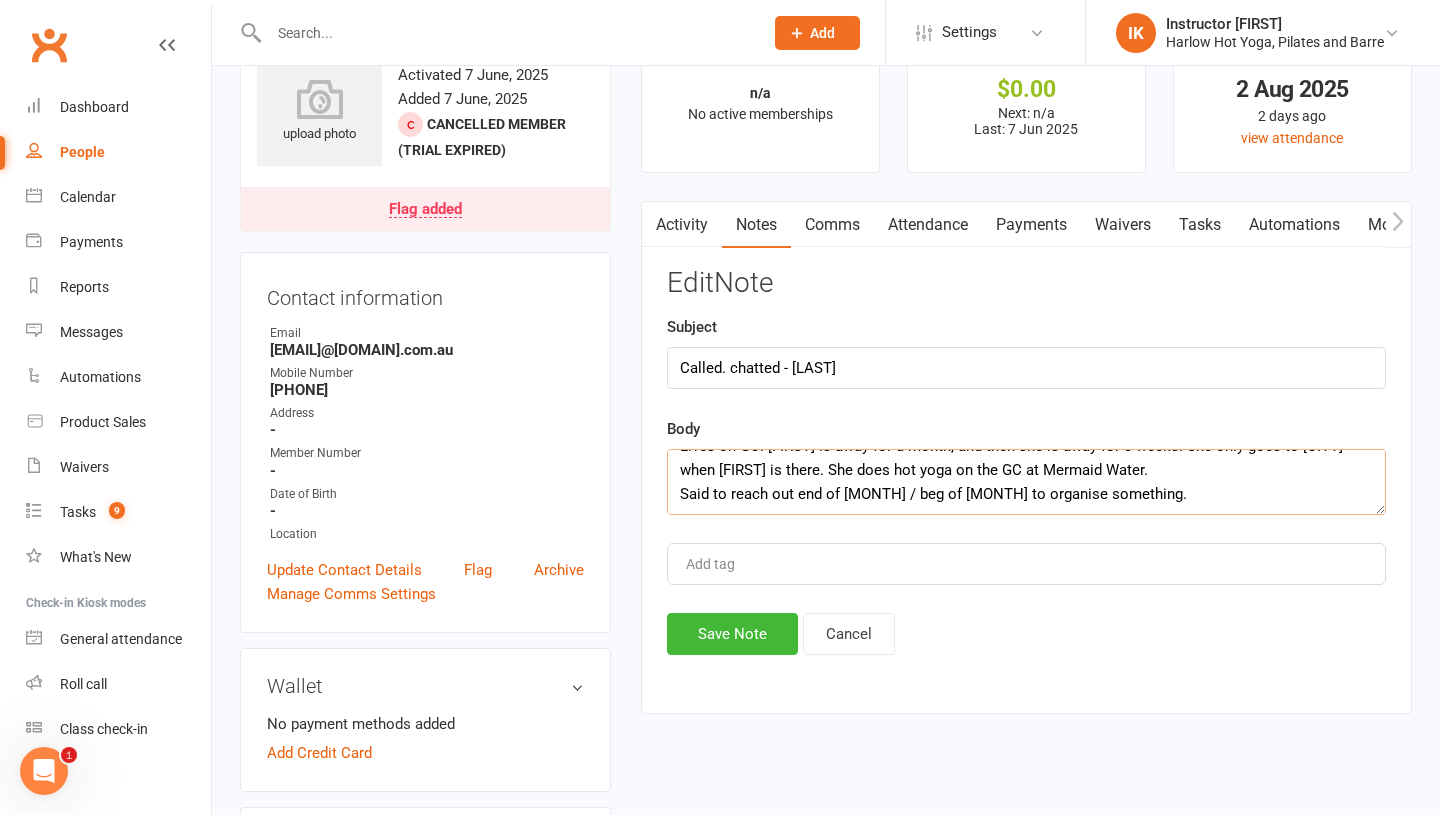 click on "Lives on GC. Brendan is away for a month, and then she is away for 3-weeks. She only goes to Brisbane when Brendan is there. She does hot yoga on the GC at Mermaid Water.
Said to reach out end of September / beg of October to organise something." at bounding box center [1026, 482] 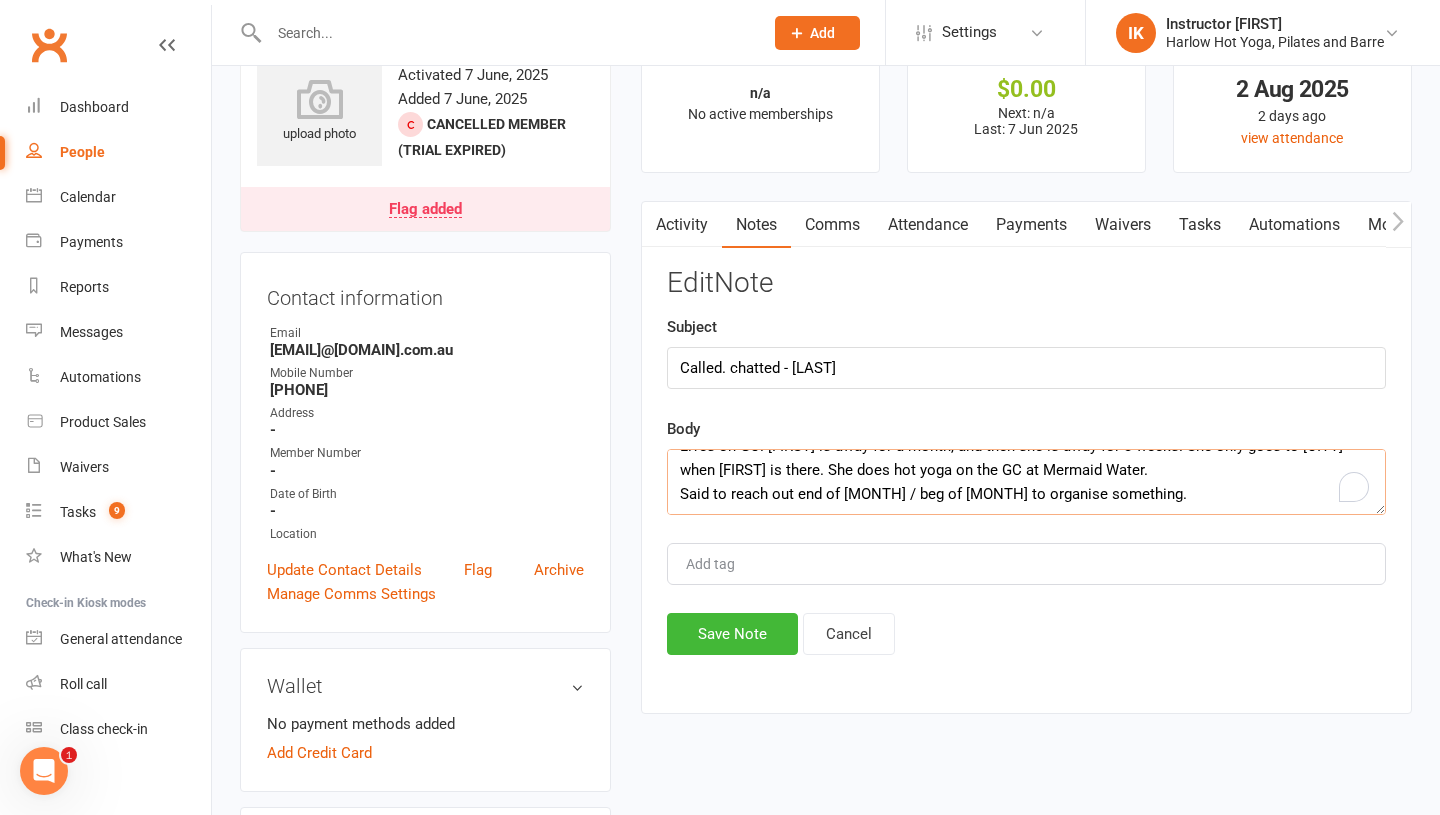 scroll, scrollTop: 24, scrollLeft: 0, axis: vertical 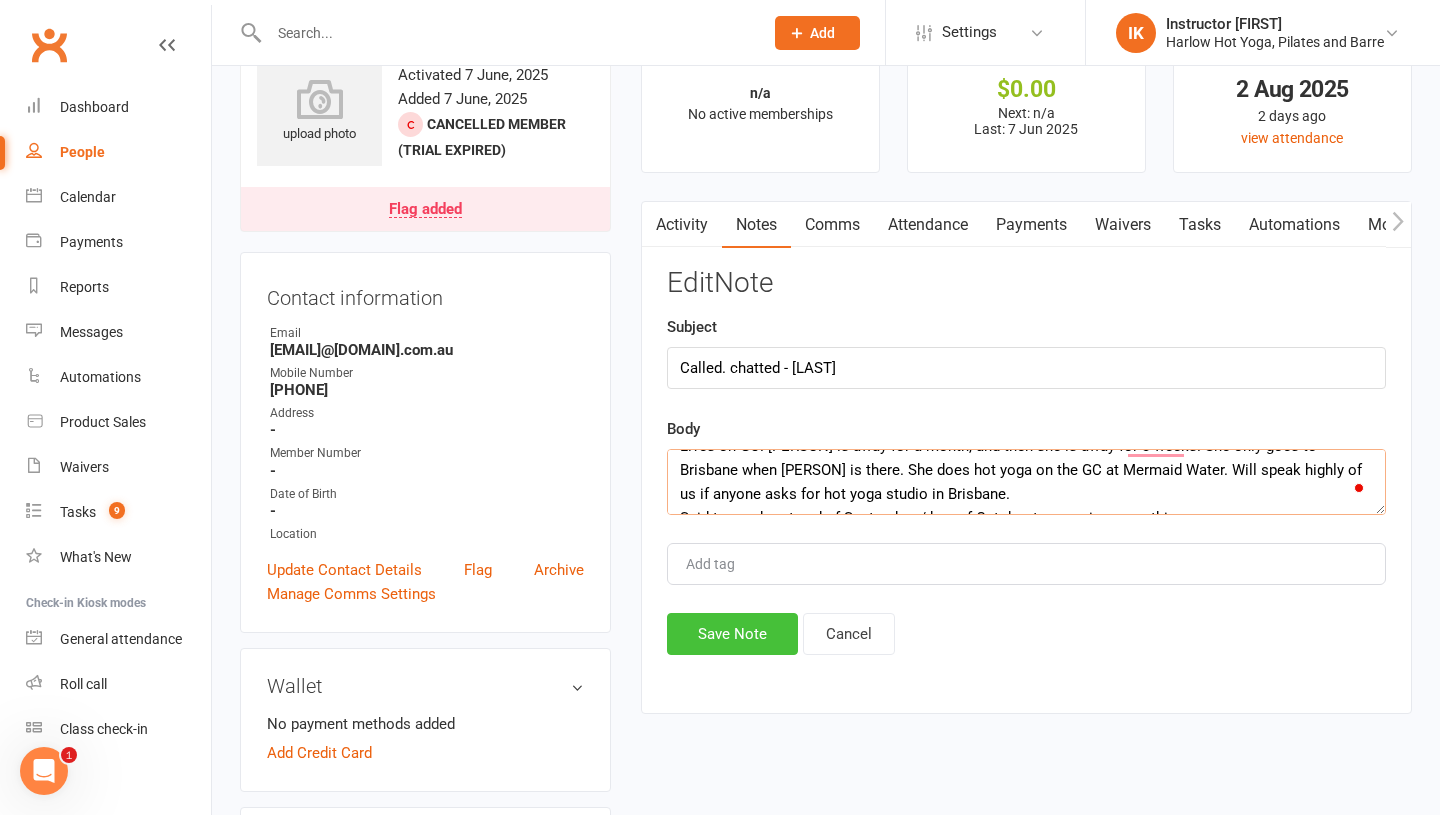type on "Lives on GC. Brendan is away for a month, and then she is away for 3-weeks. She only goes to Brisbane when Brendan is there. She does hot yoga on the GC at Mermaid Water. Will speak highly of us if anyone asks for hot yoga studio in Brisbane.
Said to reach out end of September / beg of October to organise something." 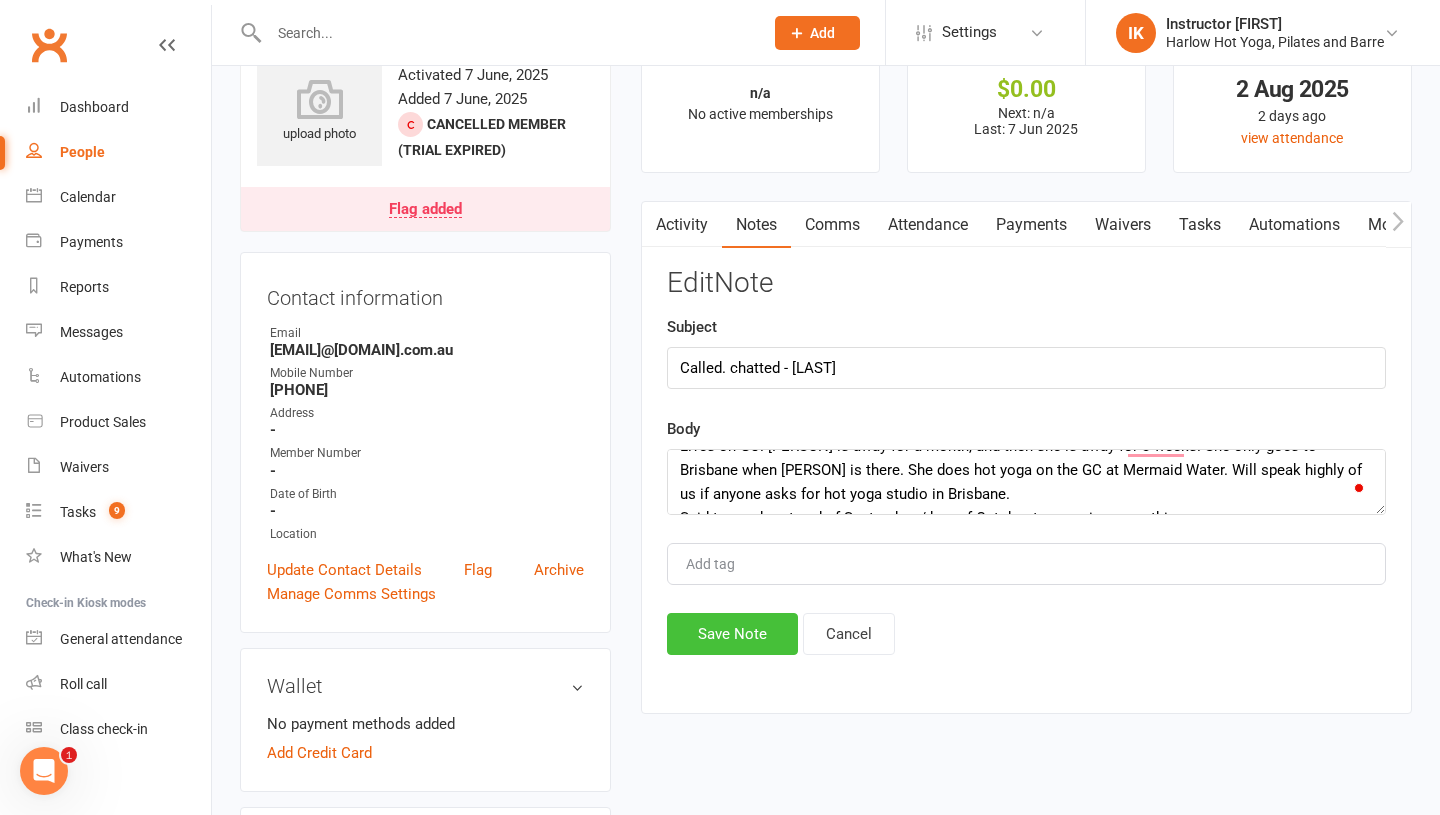 click on "Save Note" at bounding box center [732, 634] 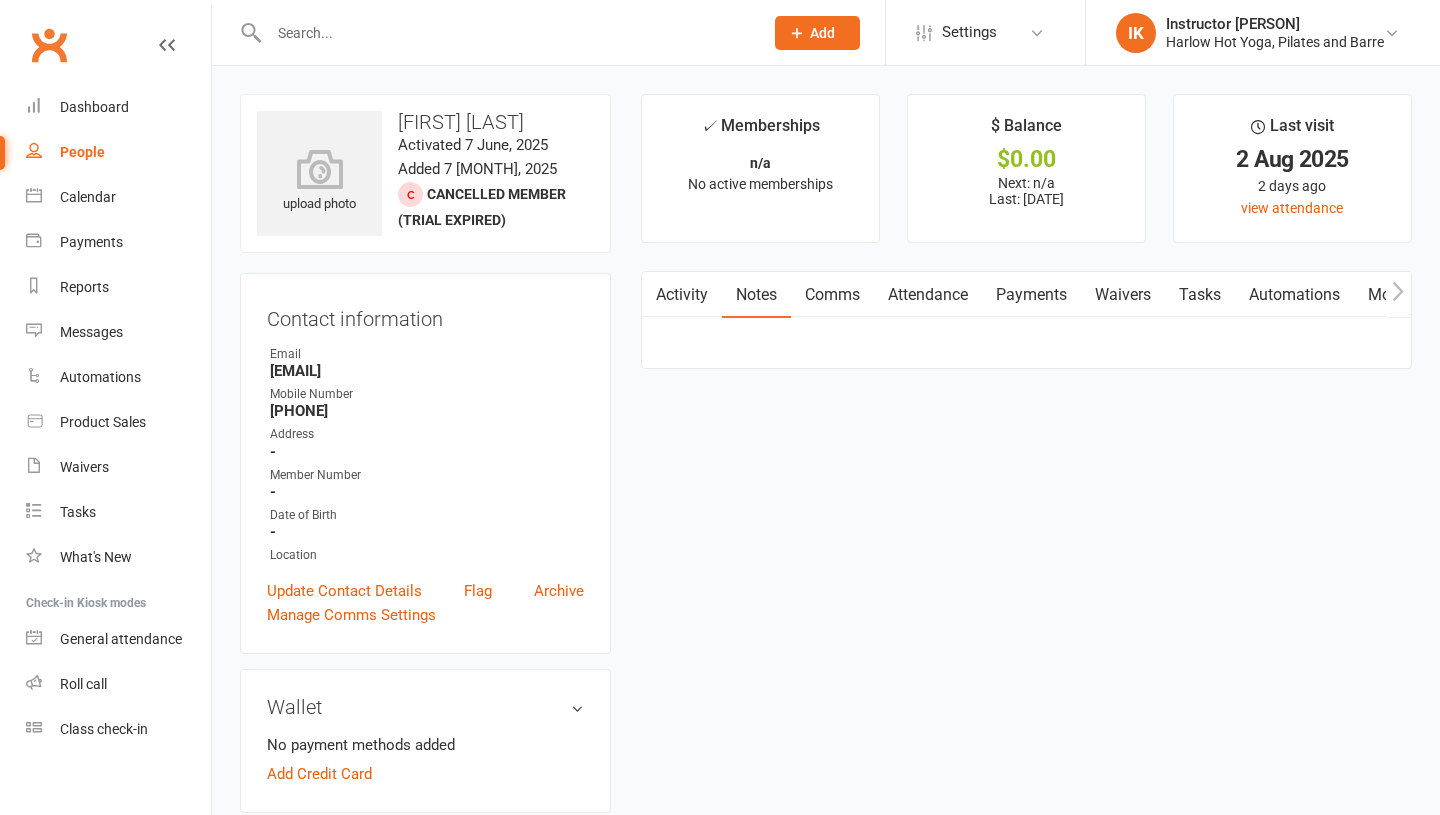 scroll, scrollTop: 70, scrollLeft: 0, axis: vertical 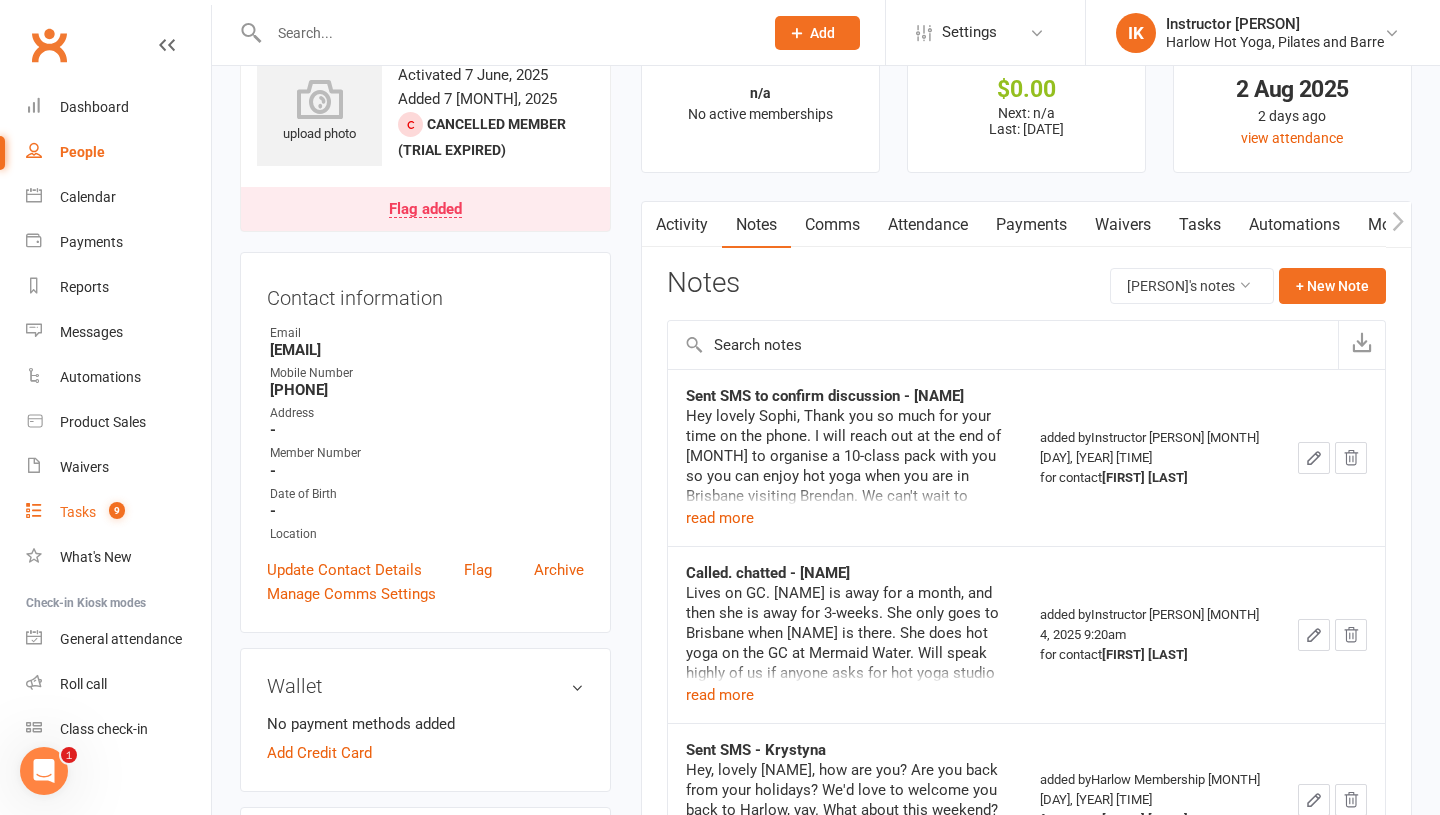 click on "Tasks" at bounding box center [78, 512] 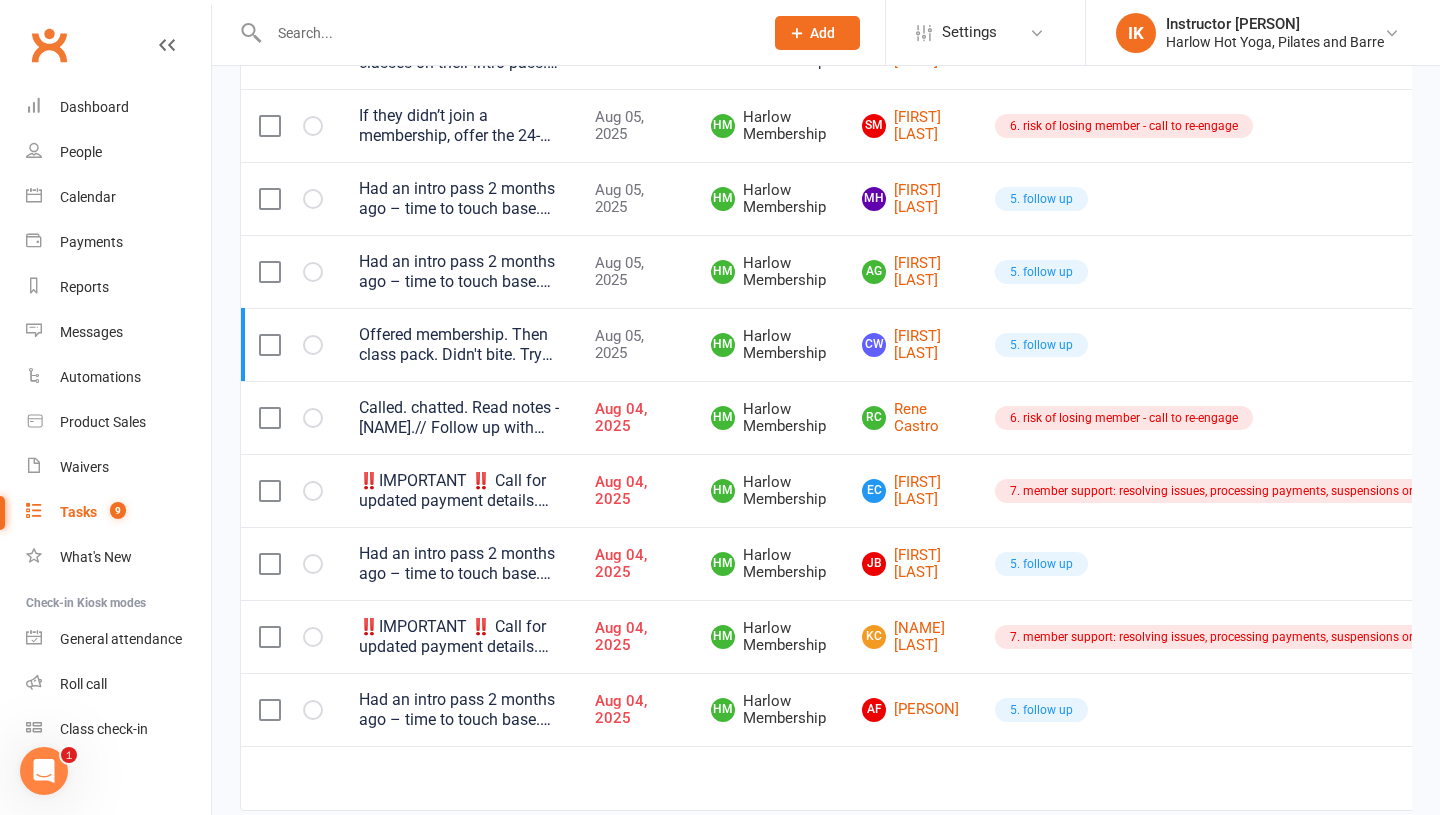 scroll, scrollTop: 1532, scrollLeft: 0, axis: vertical 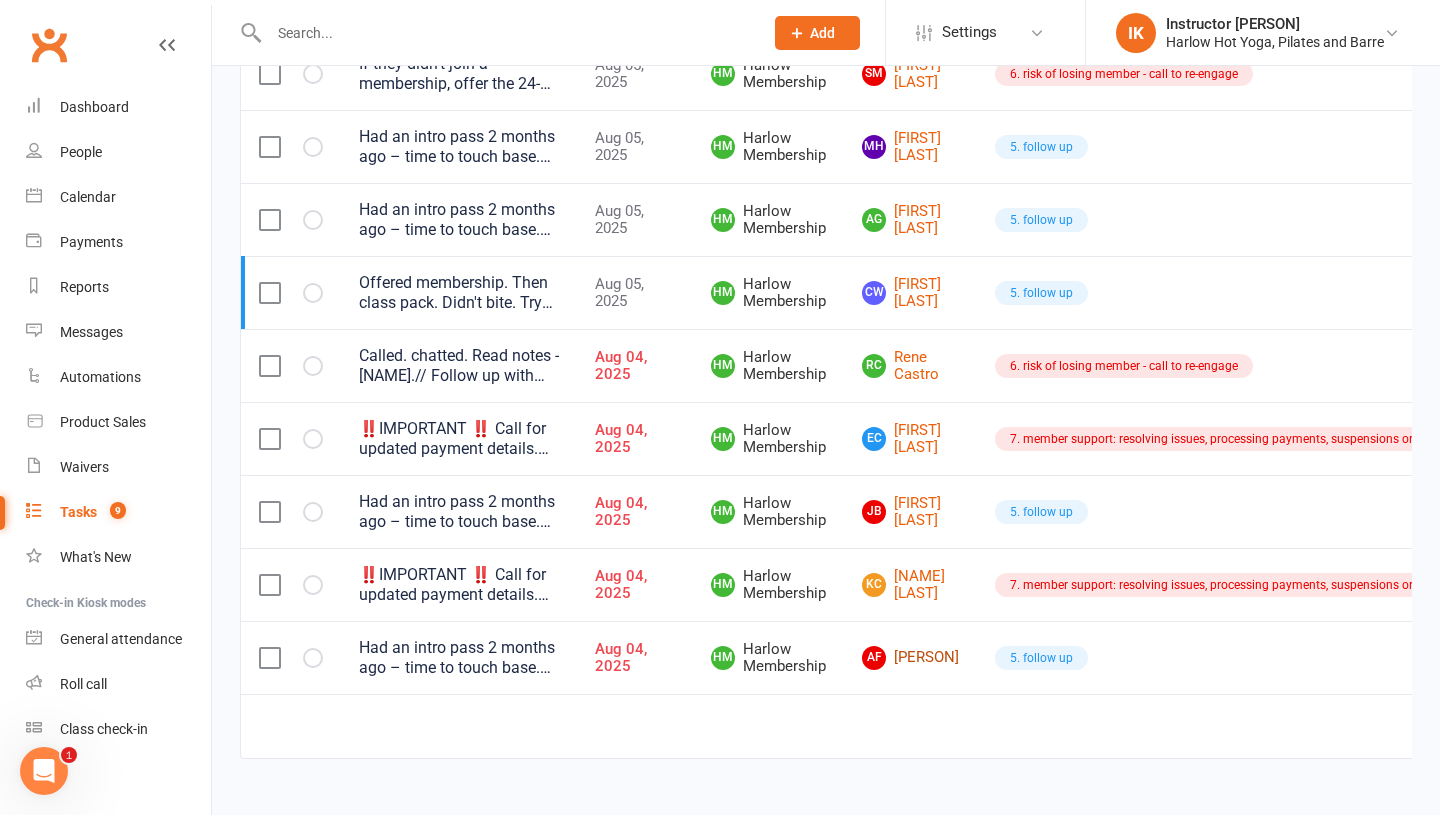 click on "AF Angela Freddi" at bounding box center [910, 658] 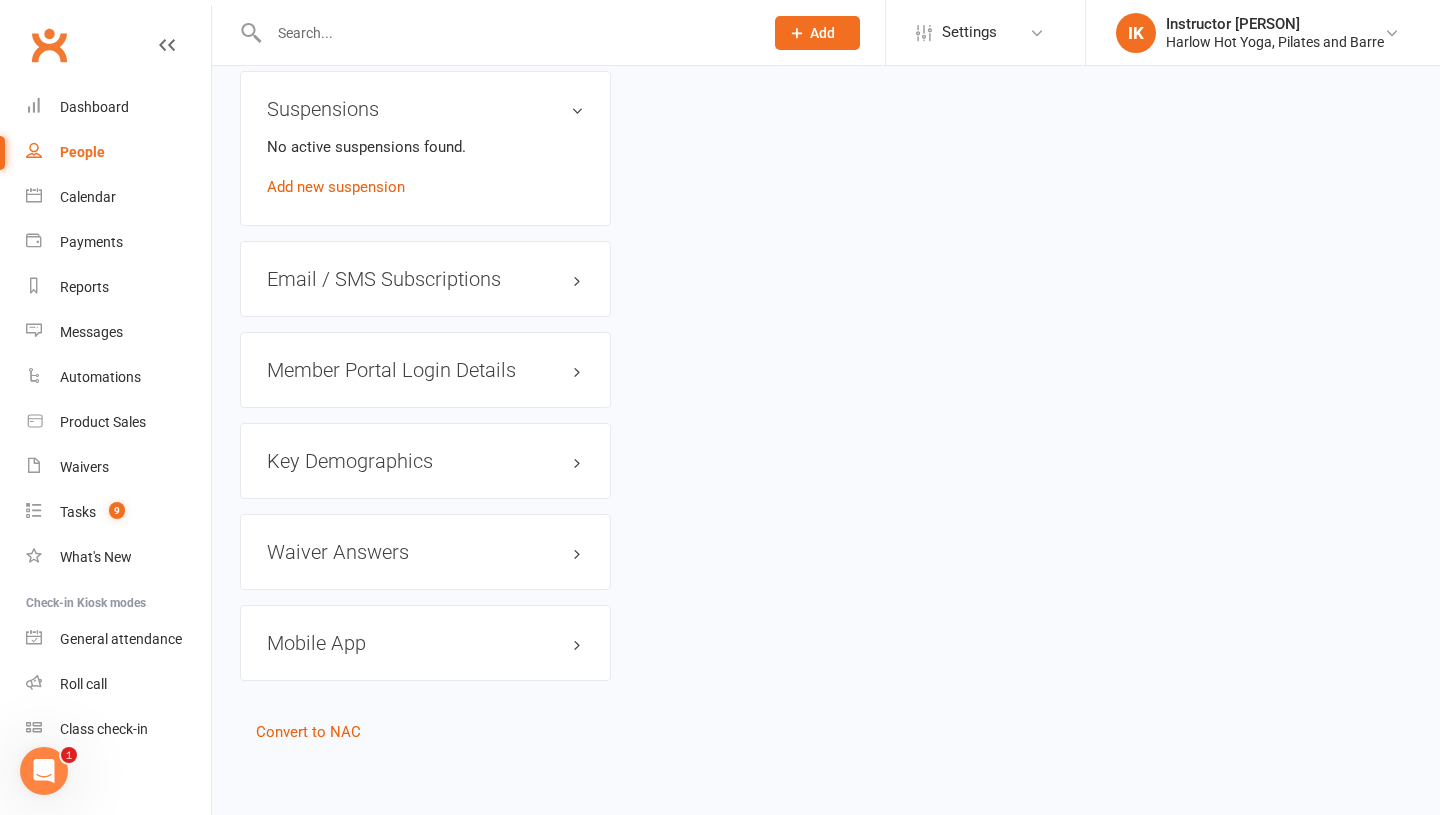scroll, scrollTop: 0, scrollLeft: 0, axis: both 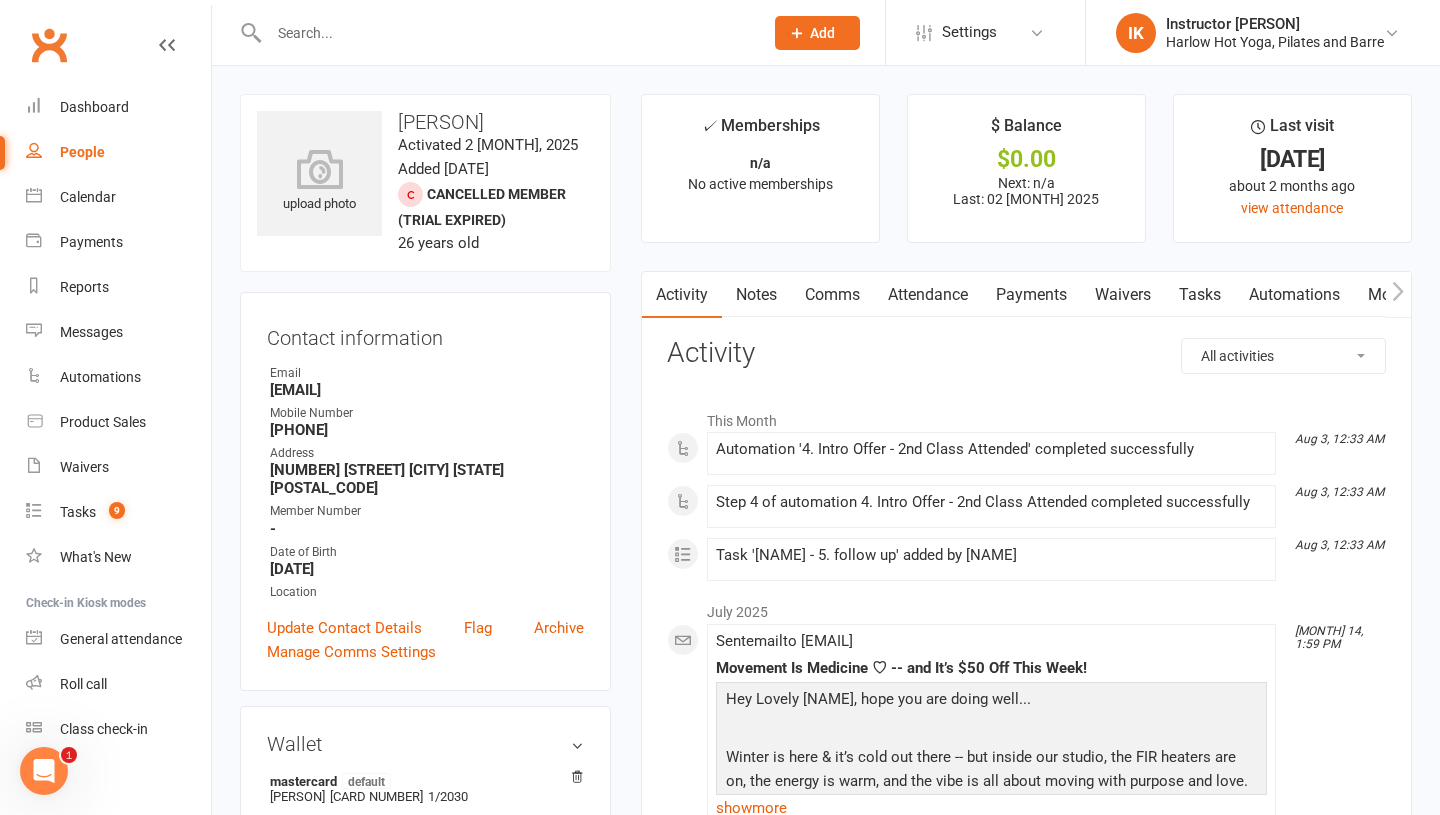 click on "Tasks" at bounding box center (1200, 295) 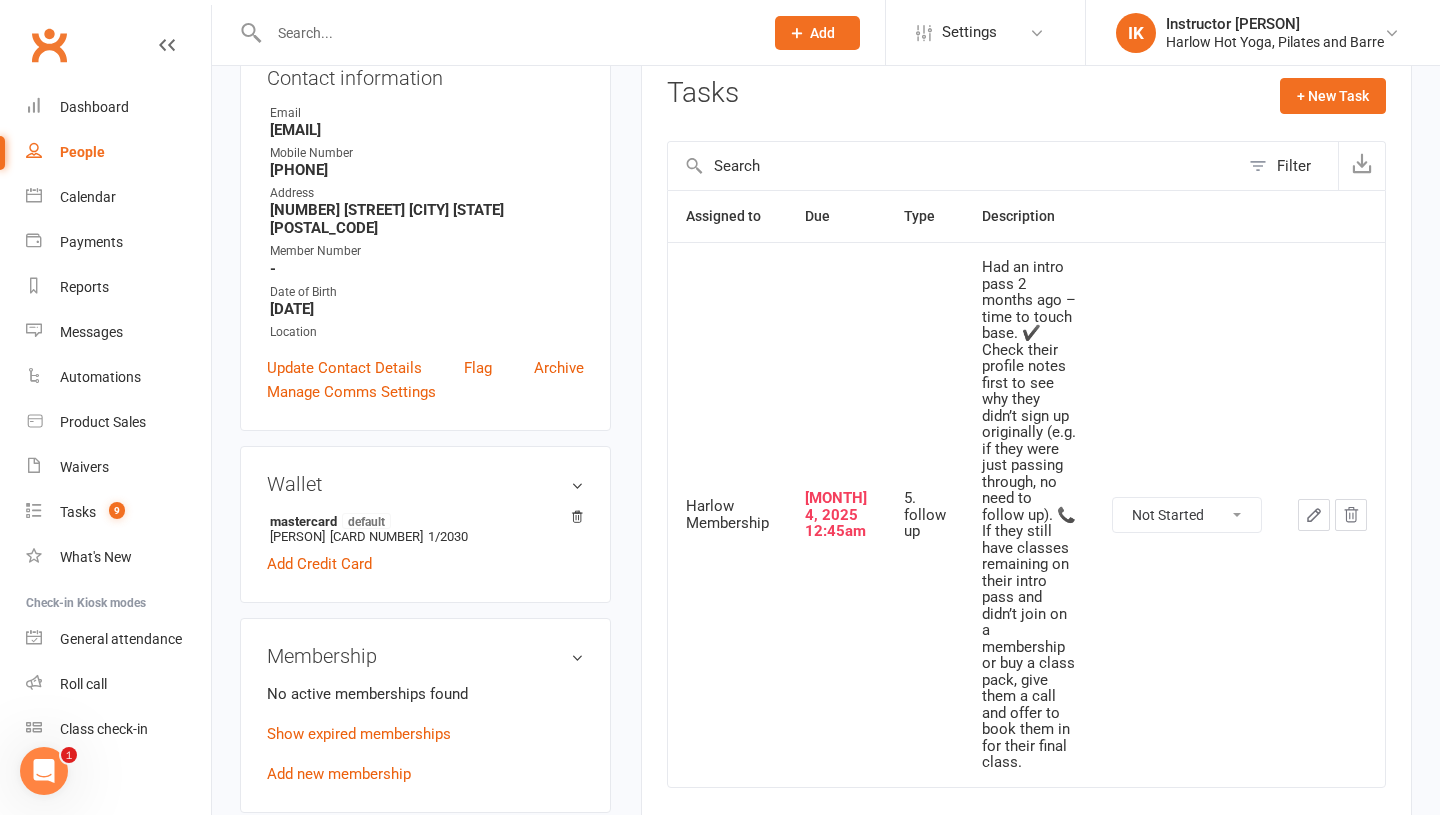 scroll, scrollTop: 280, scrollLeft: 0, axis: vertical 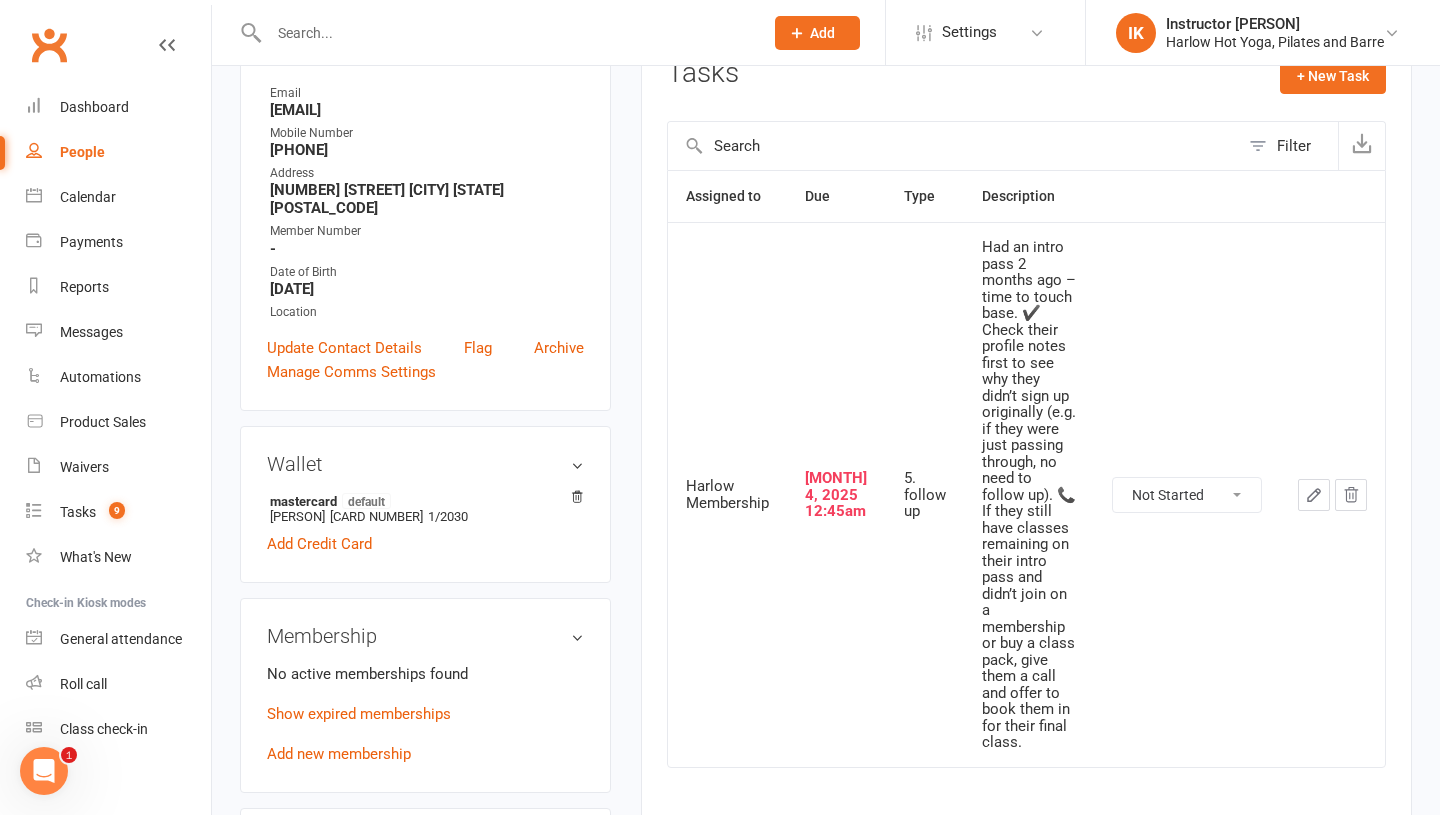 click on "Not Started In Progress Waiting Complete" at bounding box center (1187, 495) 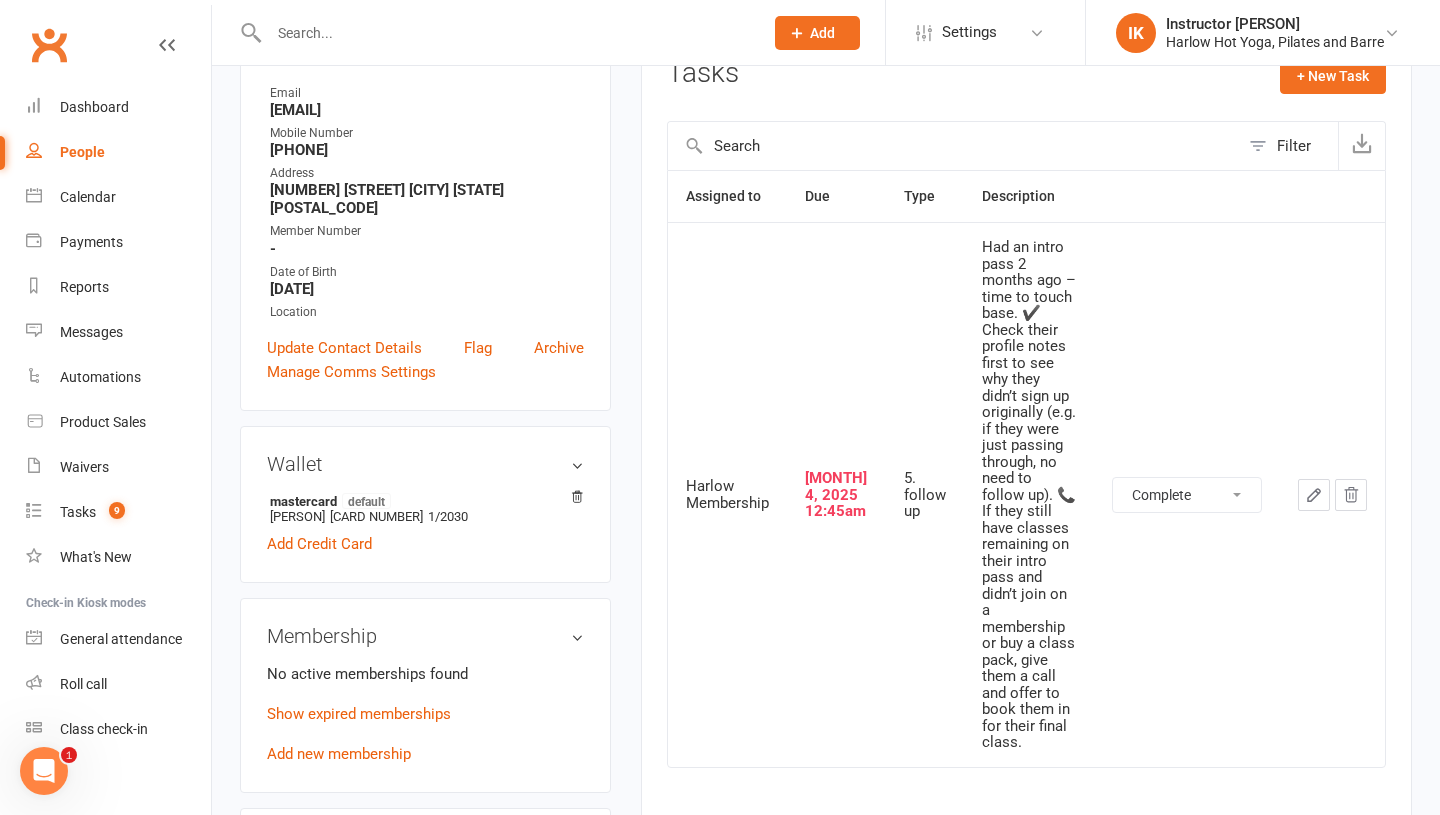 select on "unstarted" 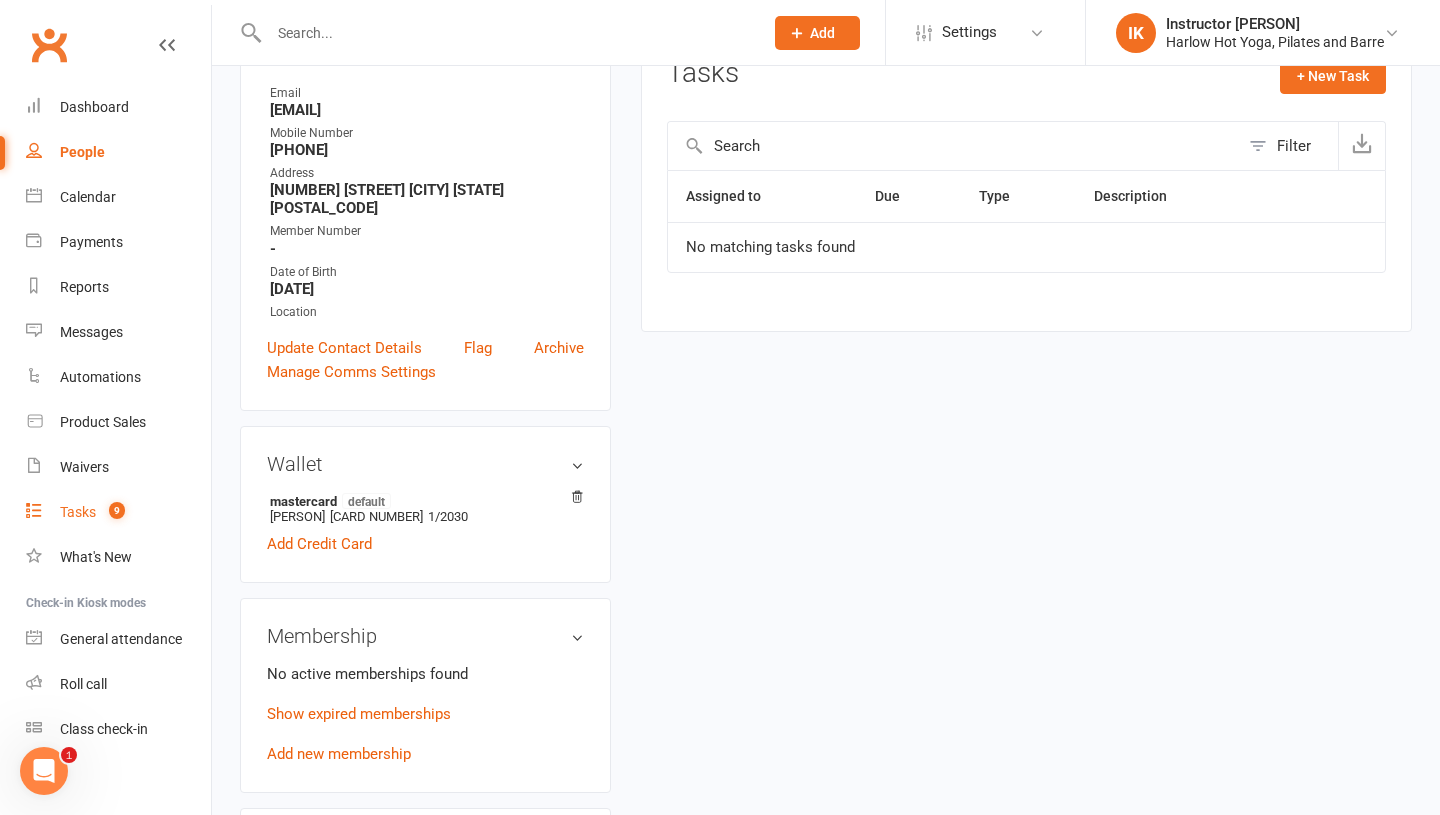 click on "Tasks" at bounding box center (78, 512) 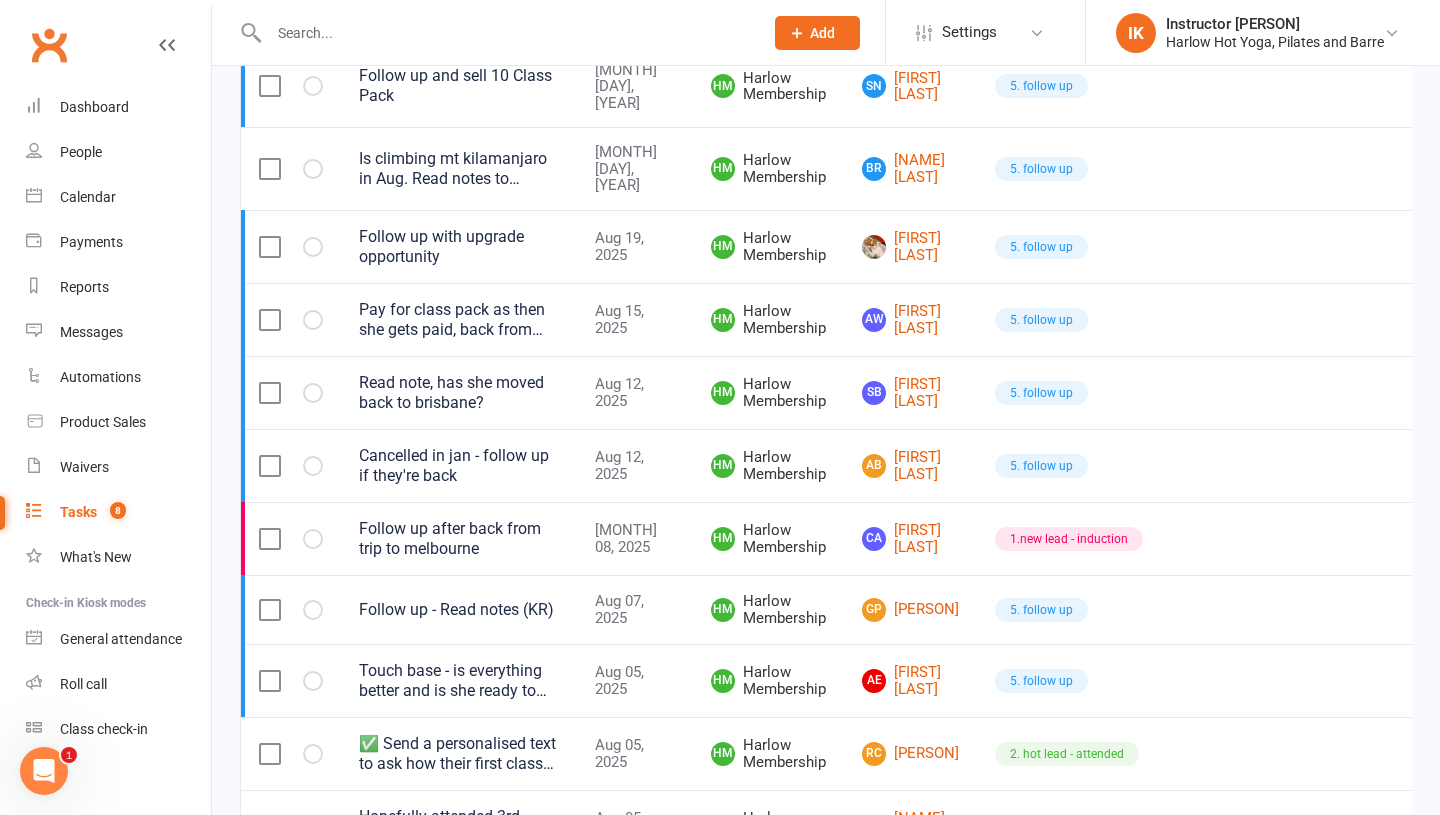 scroll, scrollTop: 1532, scrollLeft: 0, axis: vertical 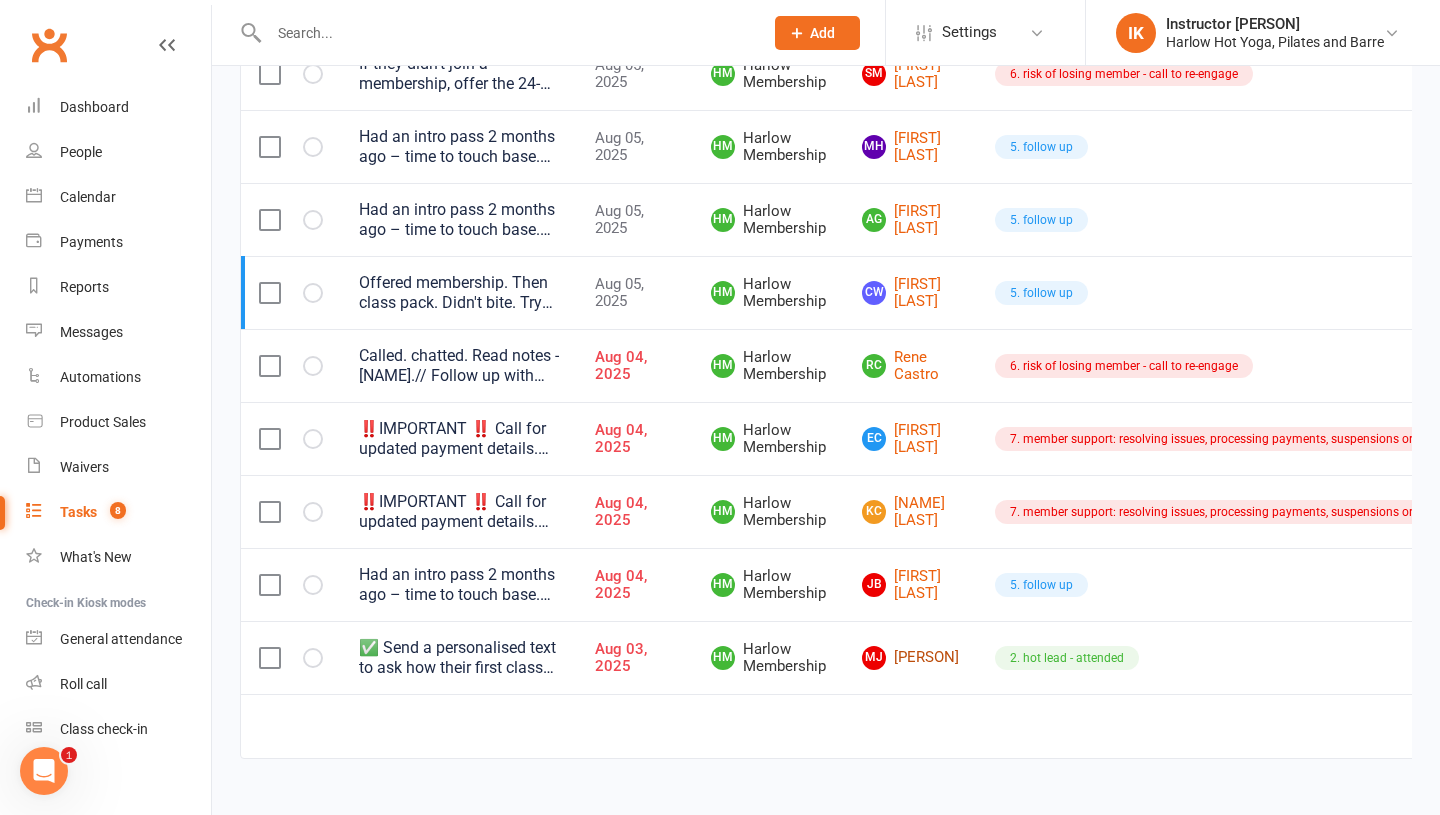click on "MJ Madison Jeffs" at bounding box center [910, 658] 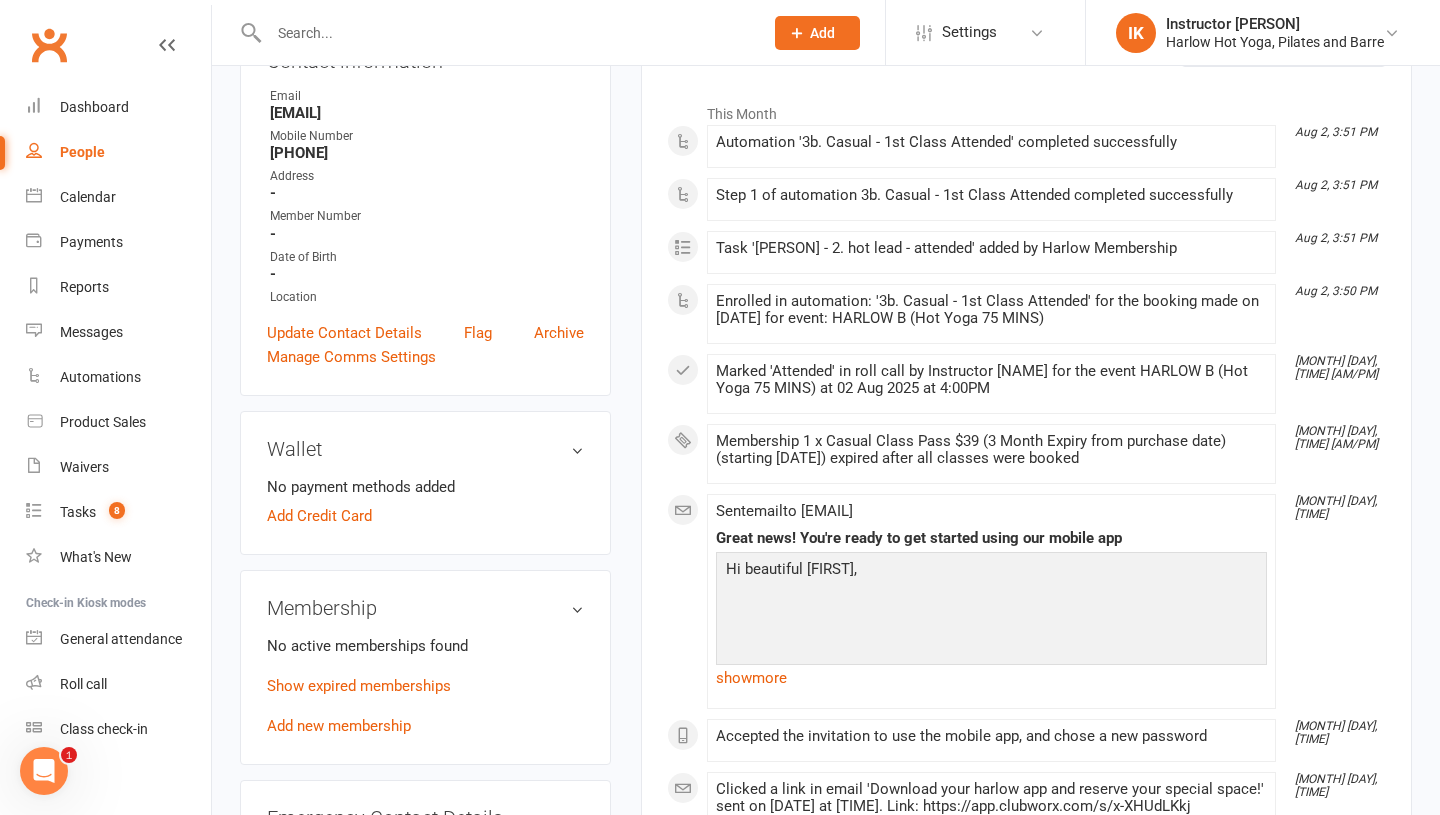 scroll, scrollTop: 343, scrollLeft: 0, axis: vertical 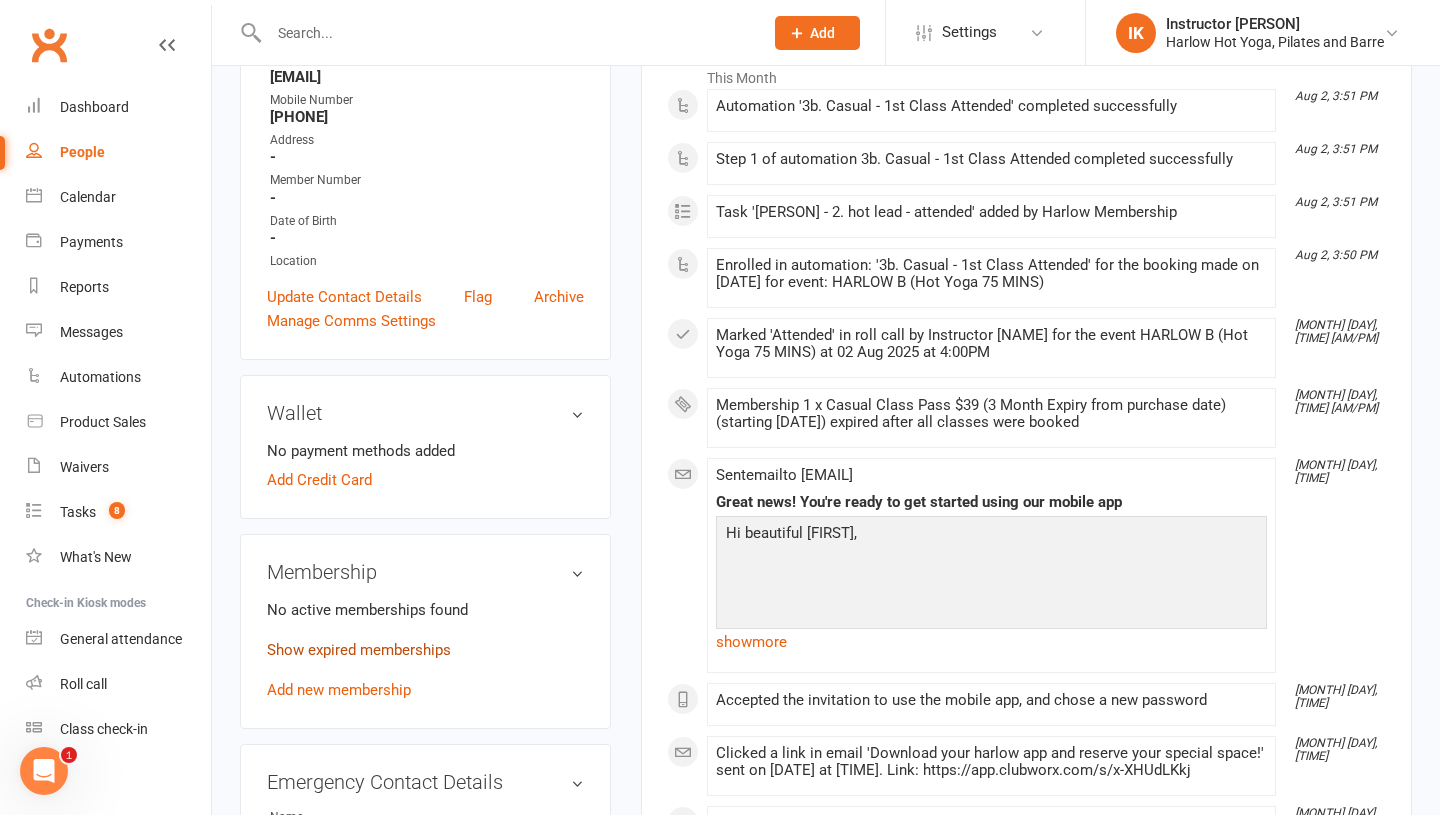 click on "Show expired memberships" at bounding box center (359, 650) 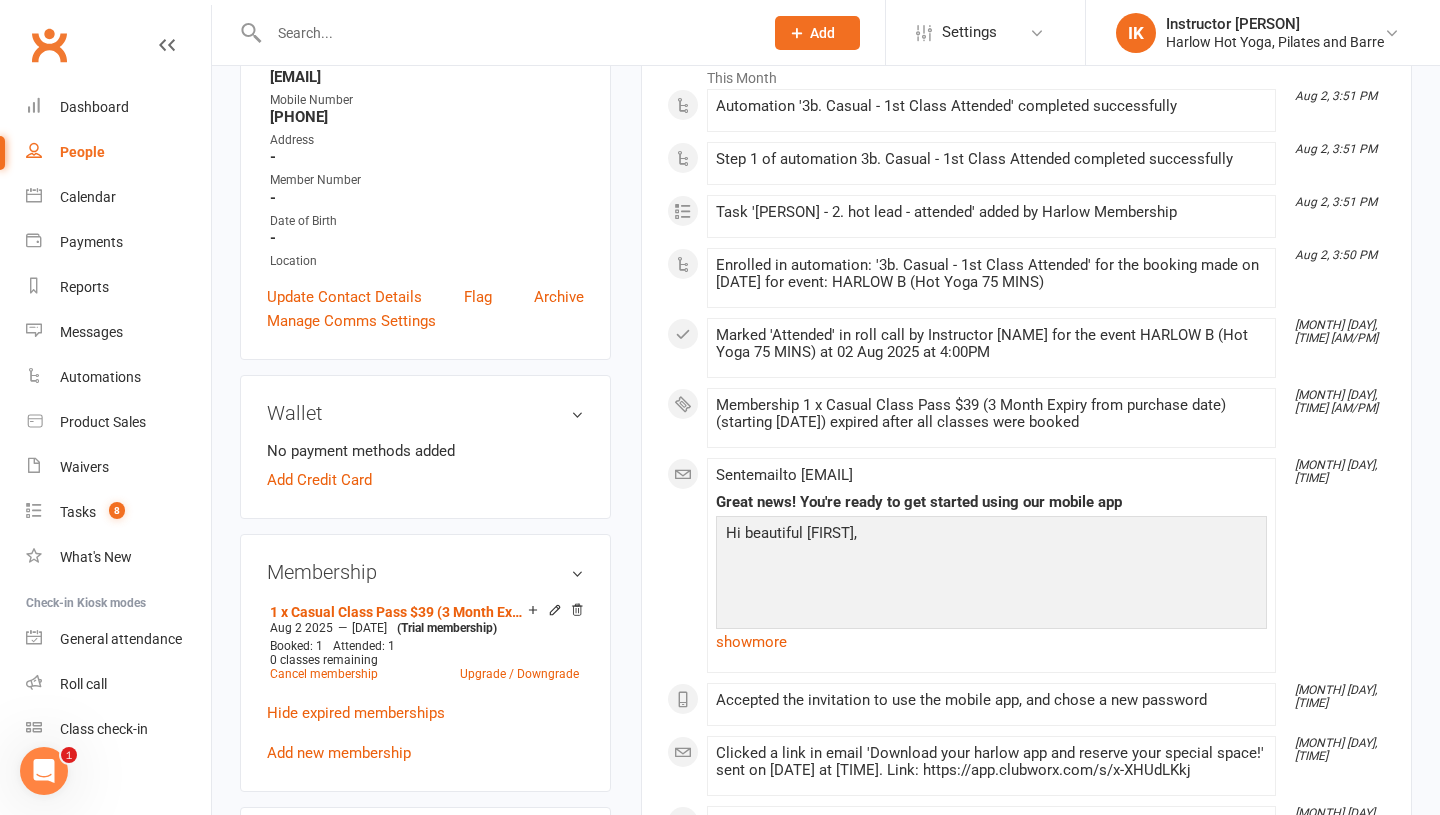 scroll, scrollTop: 0, scrollLeft: 0, axis: both 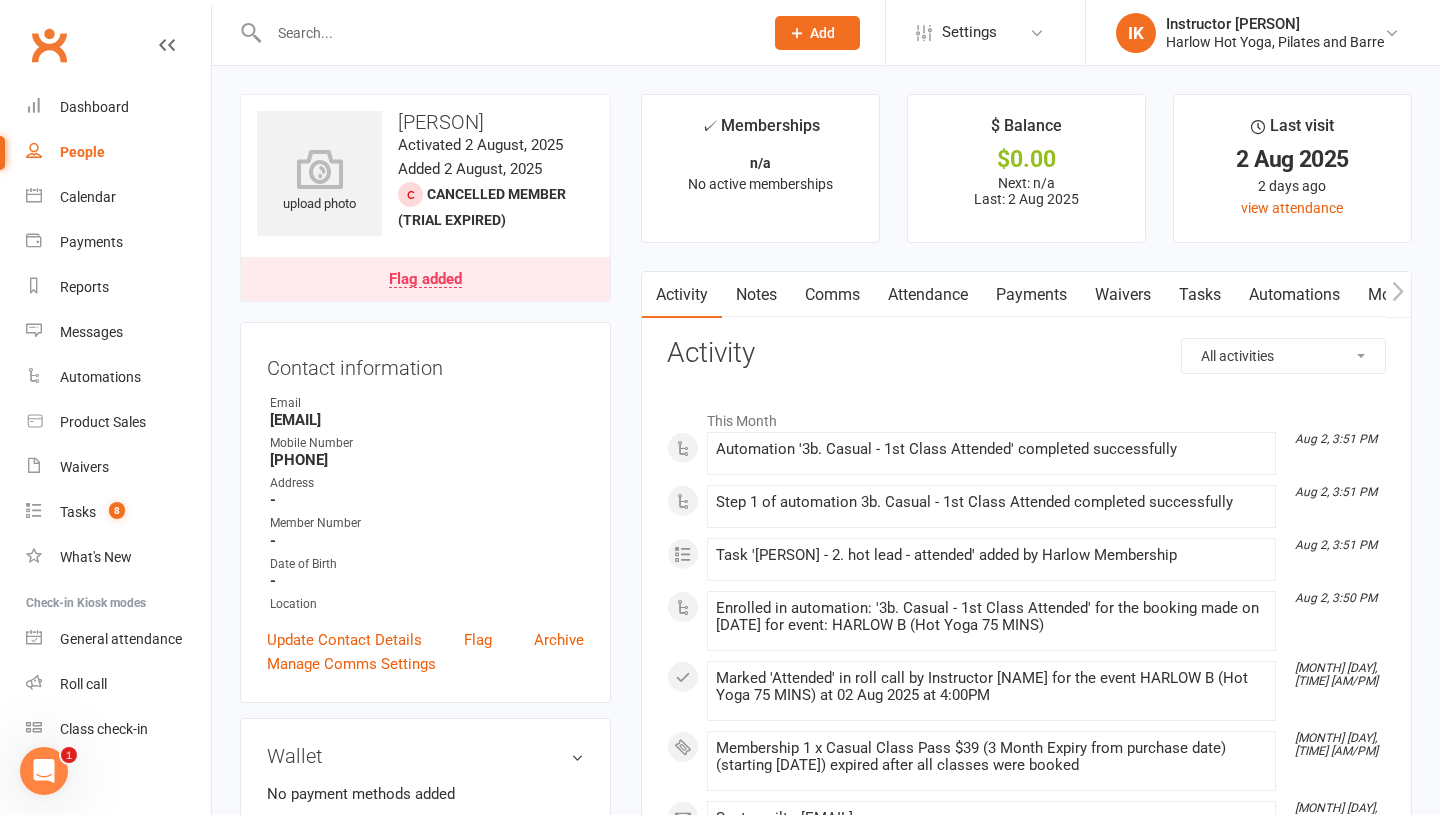 click on "Attendance" at bounding box center (928, 295) 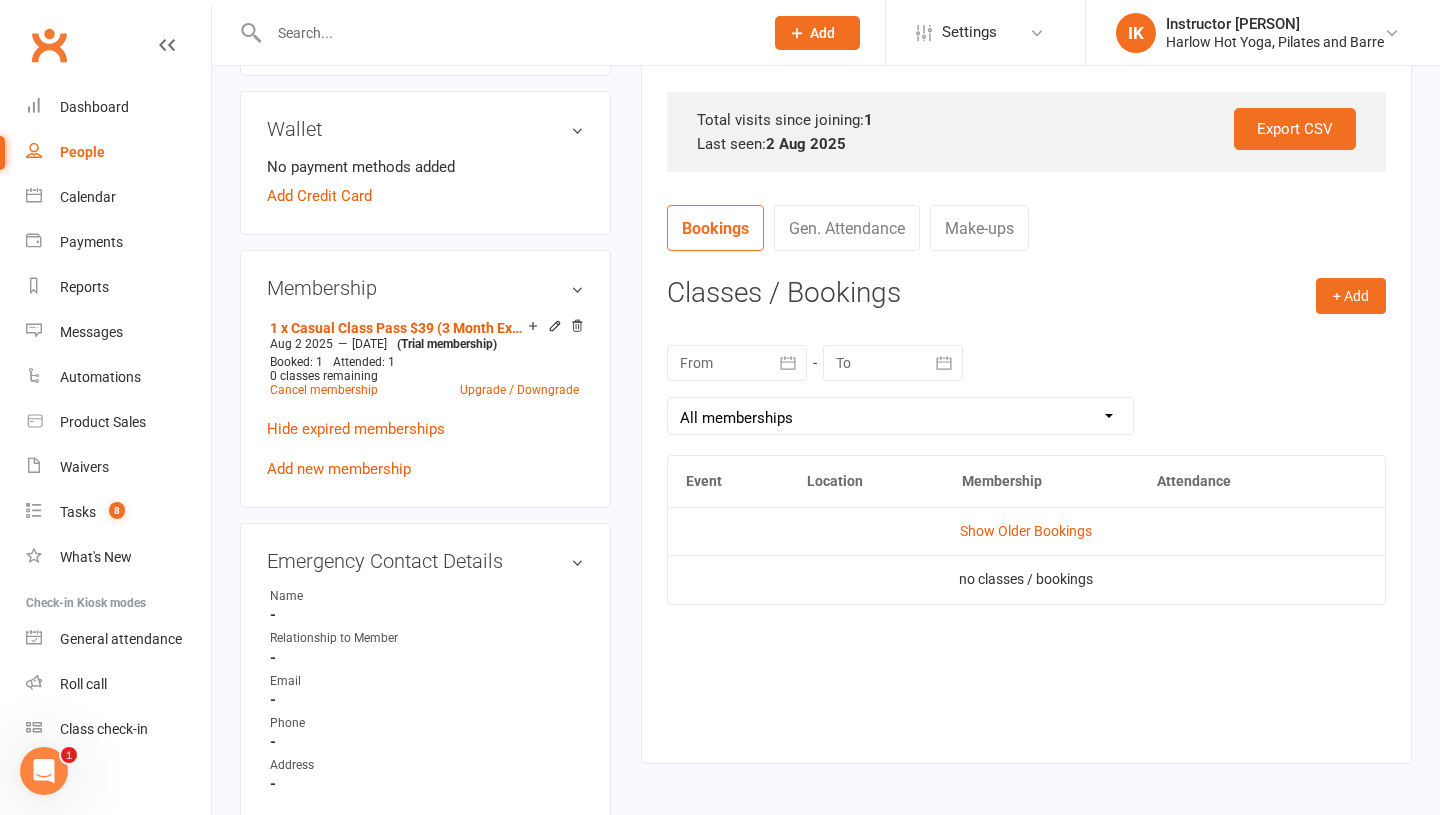 scroll, scrollTop: 667, scrollLeft: 0, axis: vertical 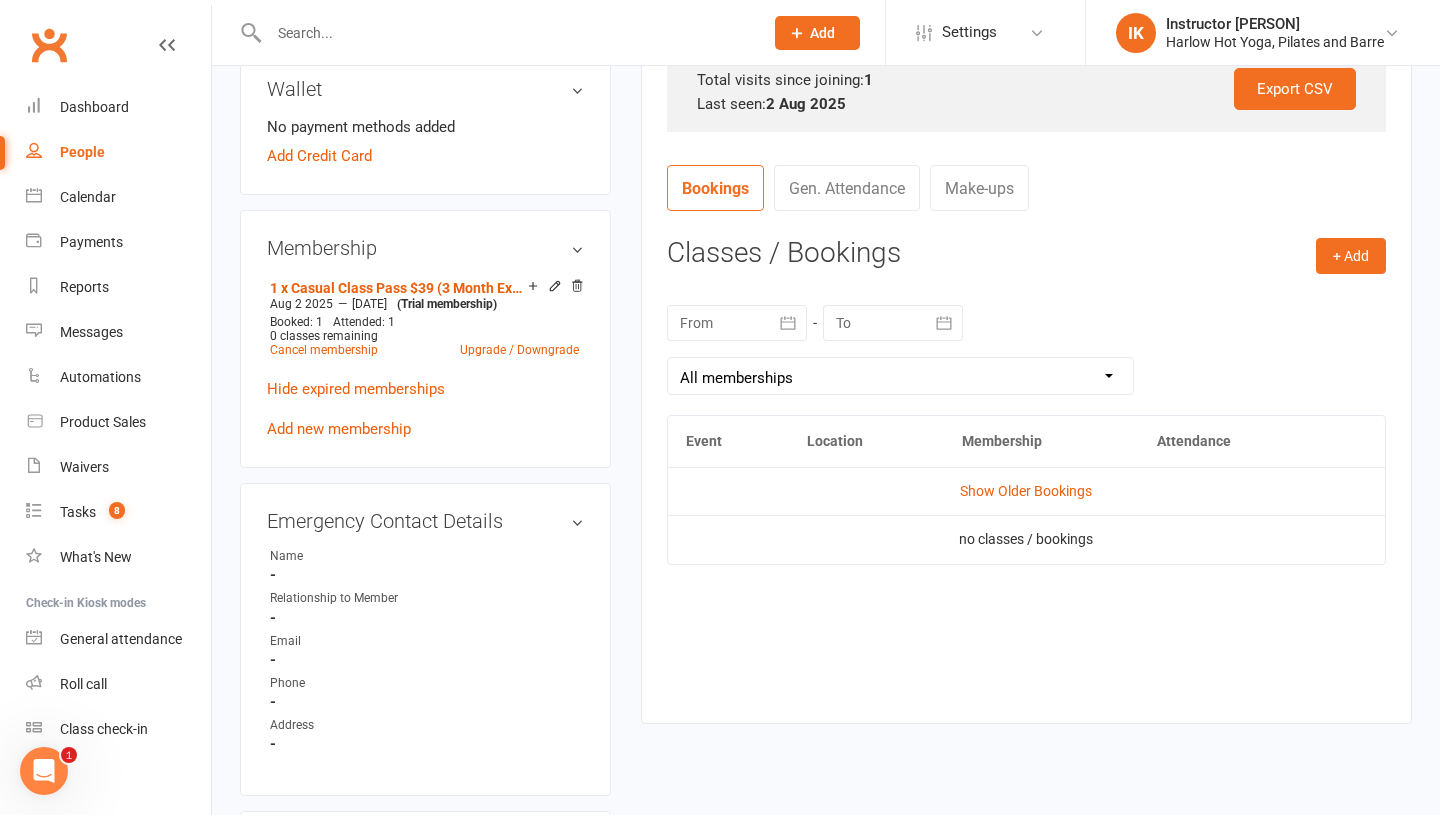 click on "Show Older Bookings" at bounding box center (1026, 491) 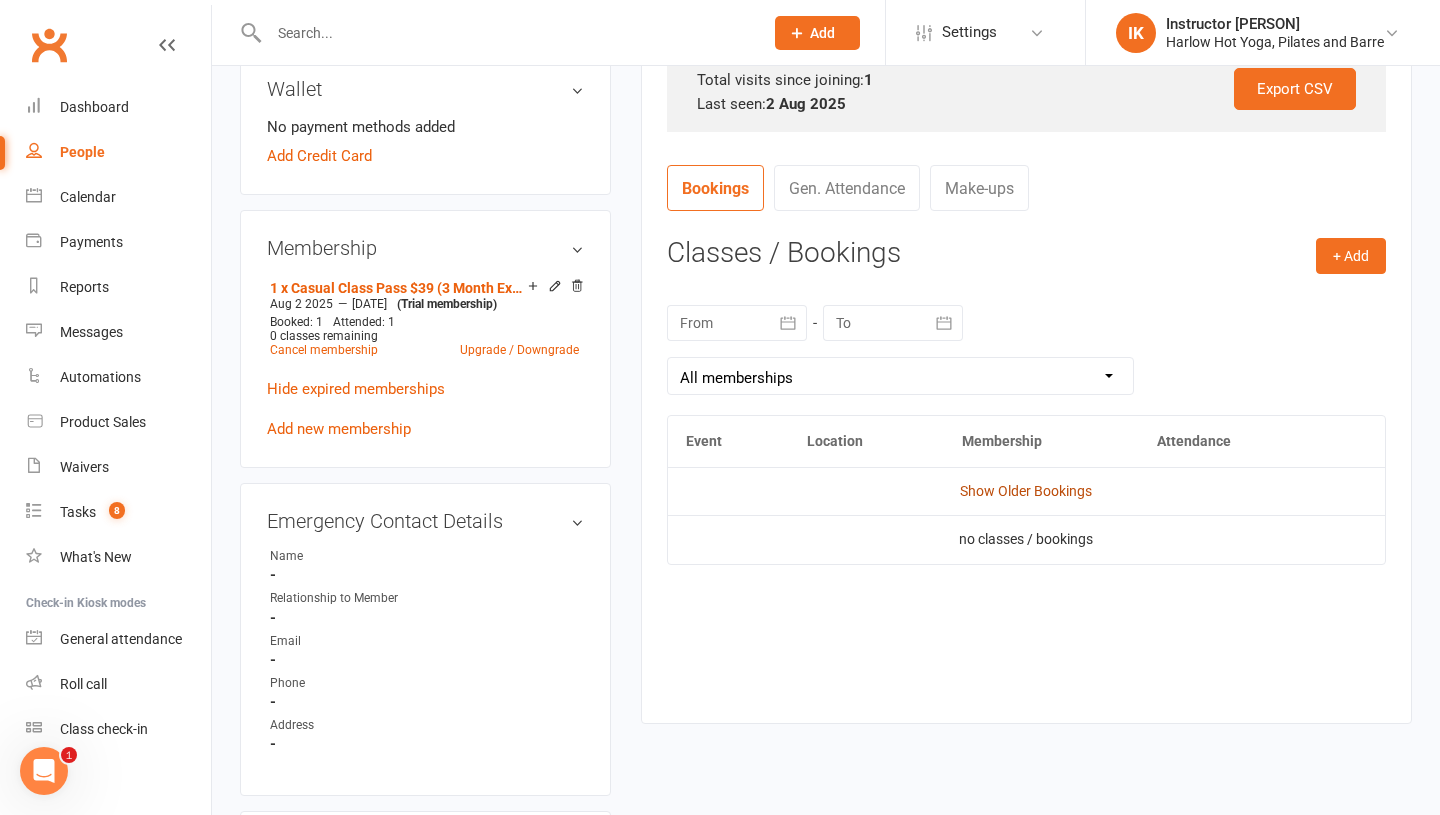 click on "Show Older Bookings" at bounding box center [1026, 491] 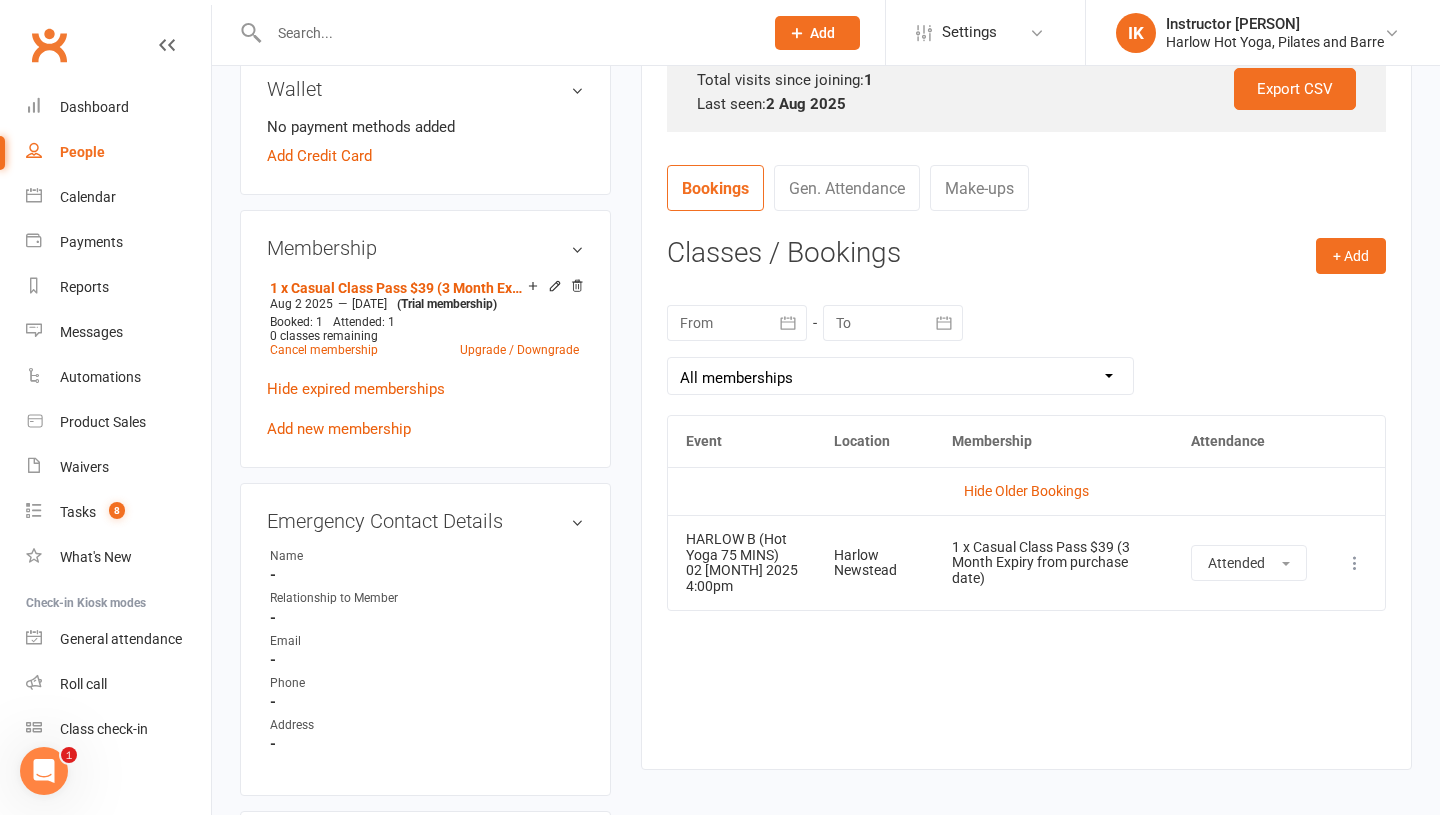scroll, scrollTop: 0, scrollLeft: 0, axis: both 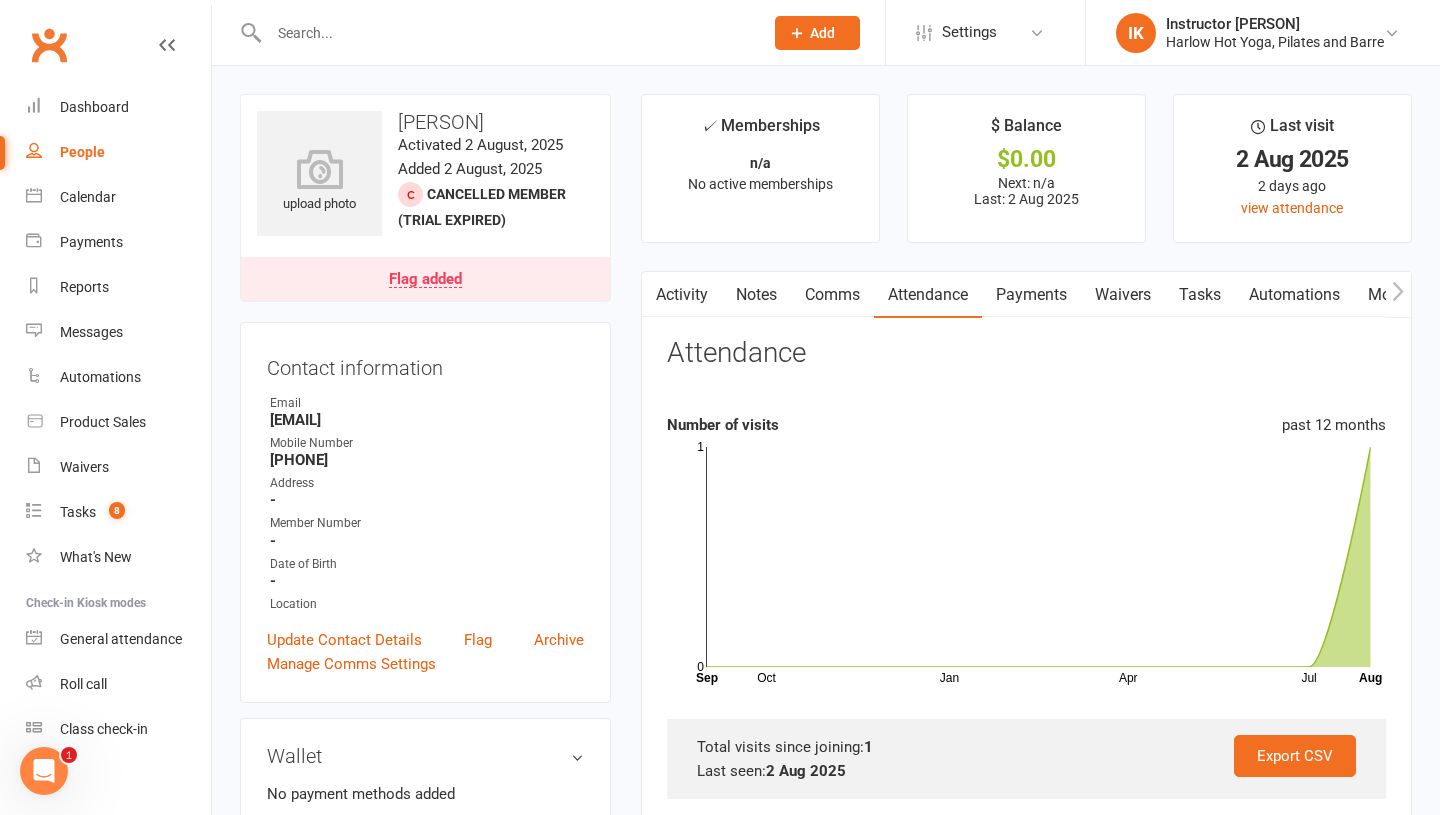 click on "Notes" at bounding box center (756, 295) 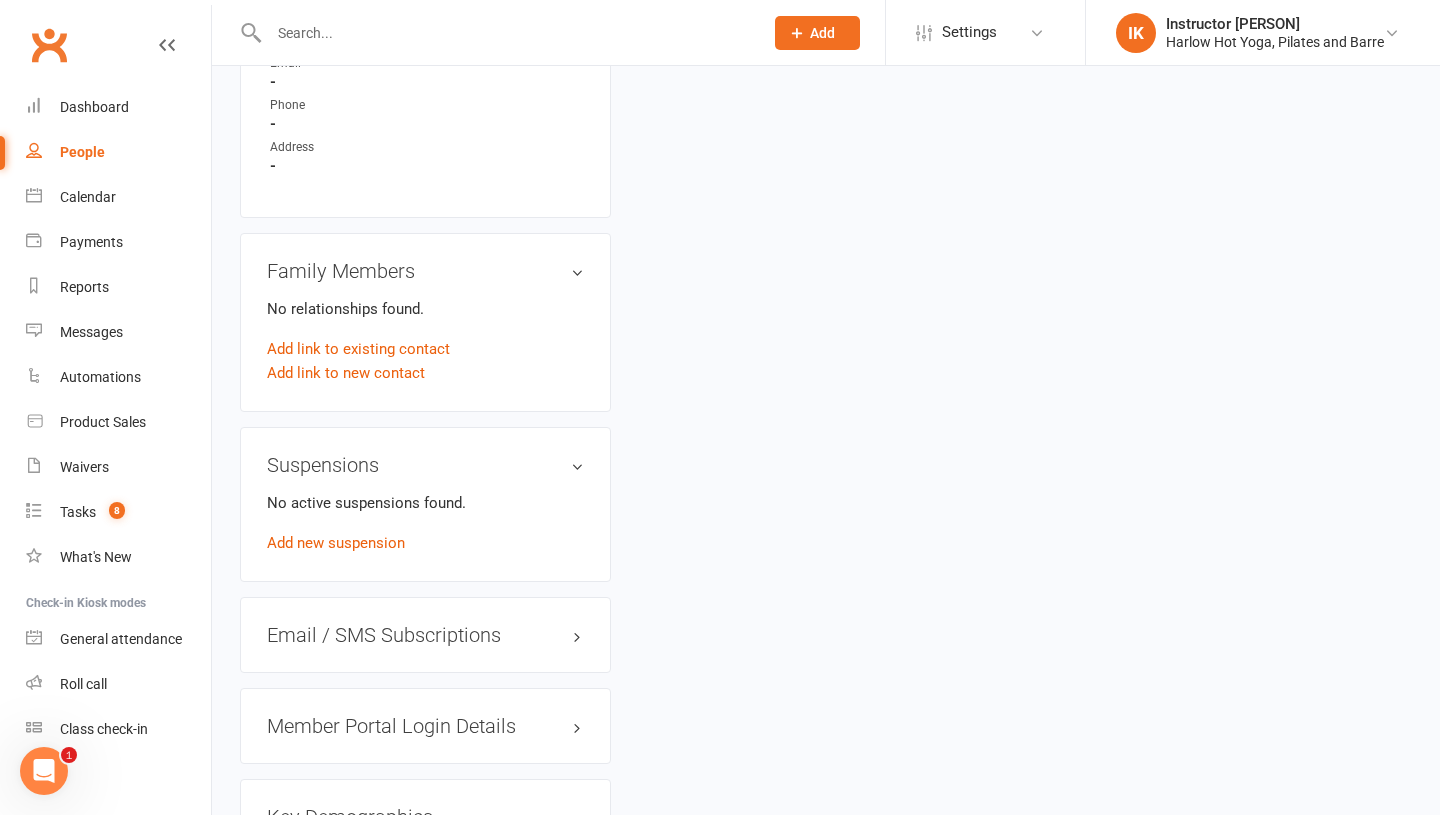 scroll, scrollTop: 1234, scrollLeft: 0, axis: vertical 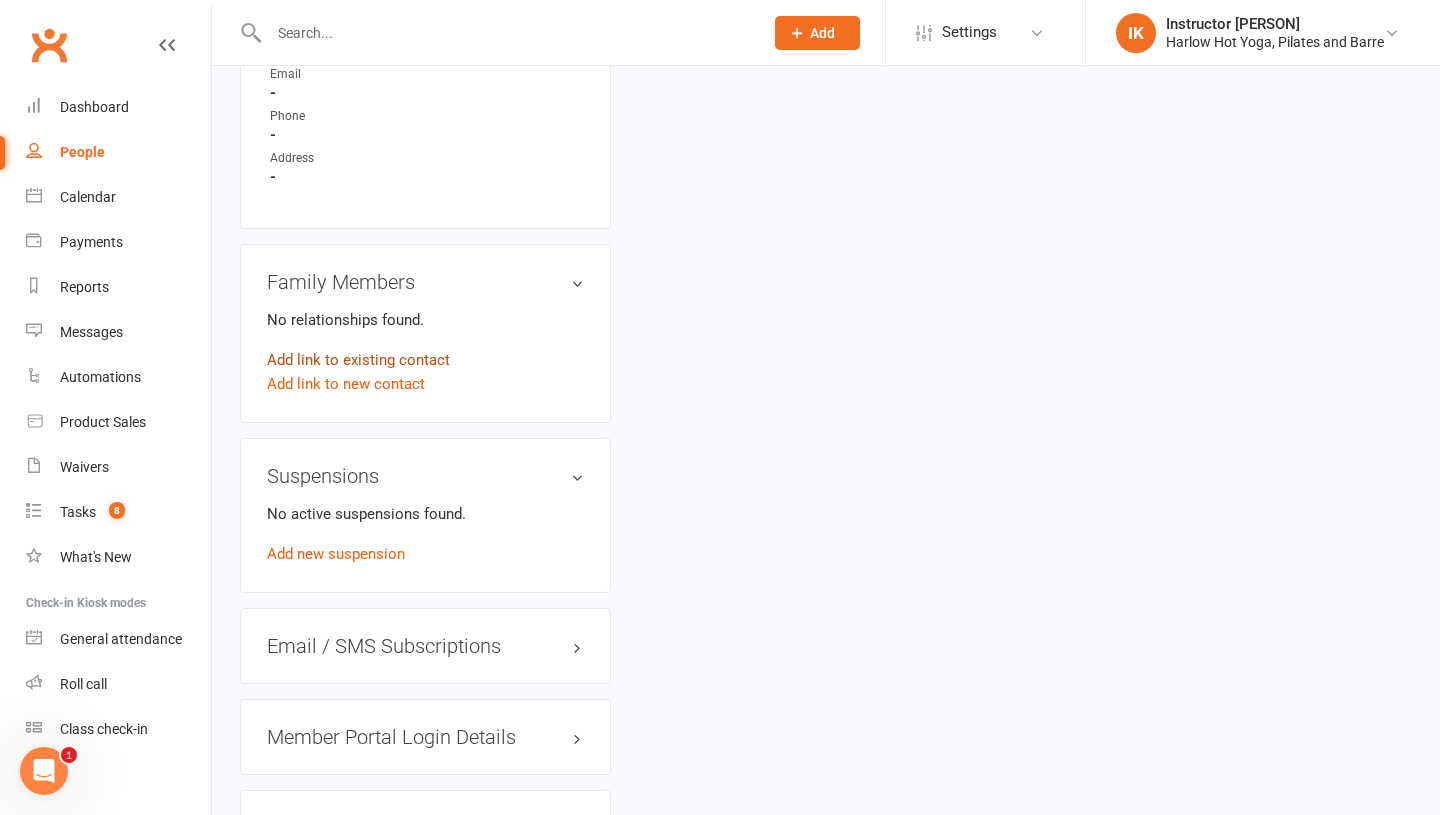 click on "Add link to existing contact" at bounding box center (358, 360) 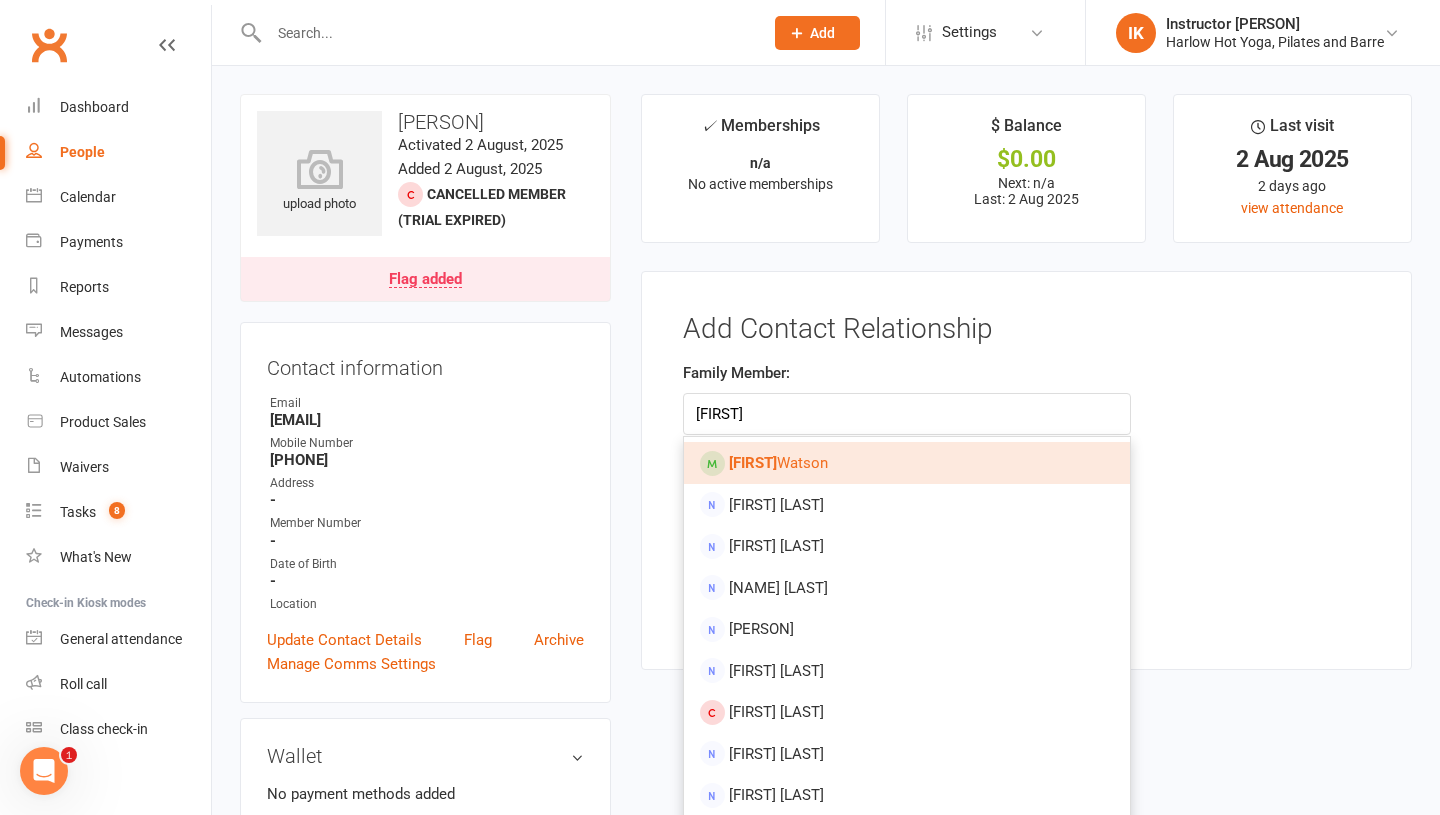 type on "Nicollah" 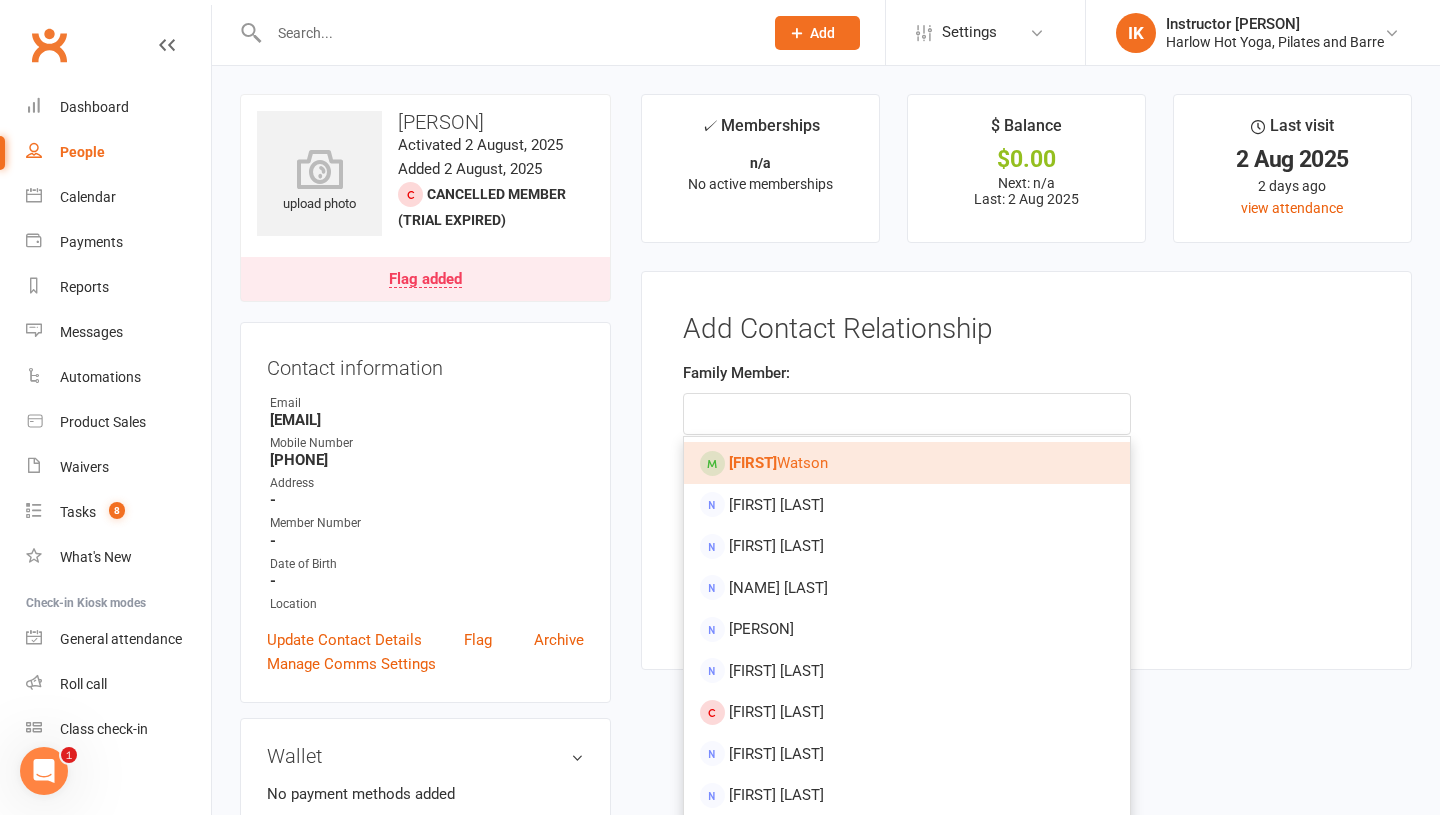 click on "Nicollah  Watson" at bounding box center (778, 463) 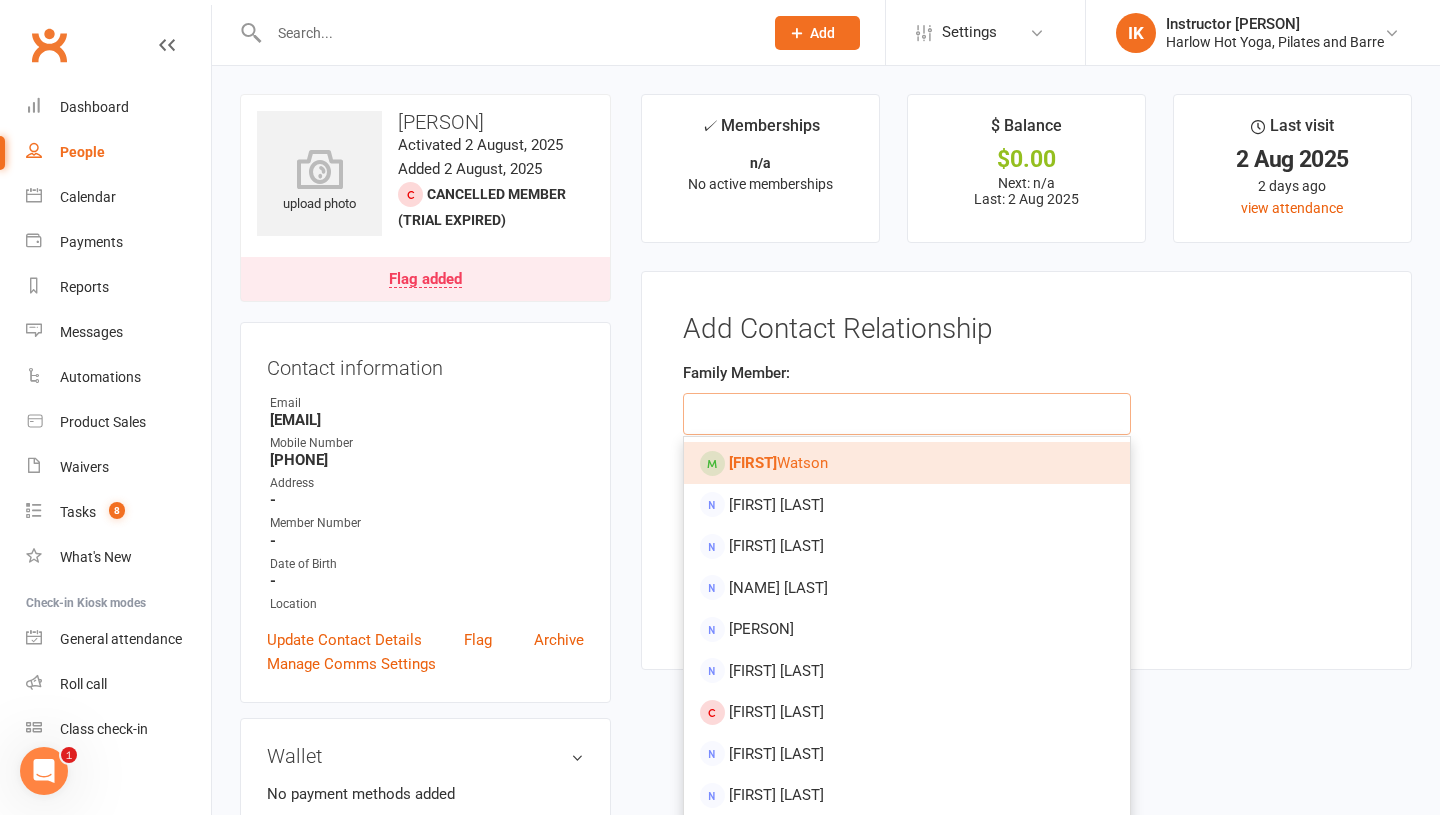 type on "Nicollah Watson" 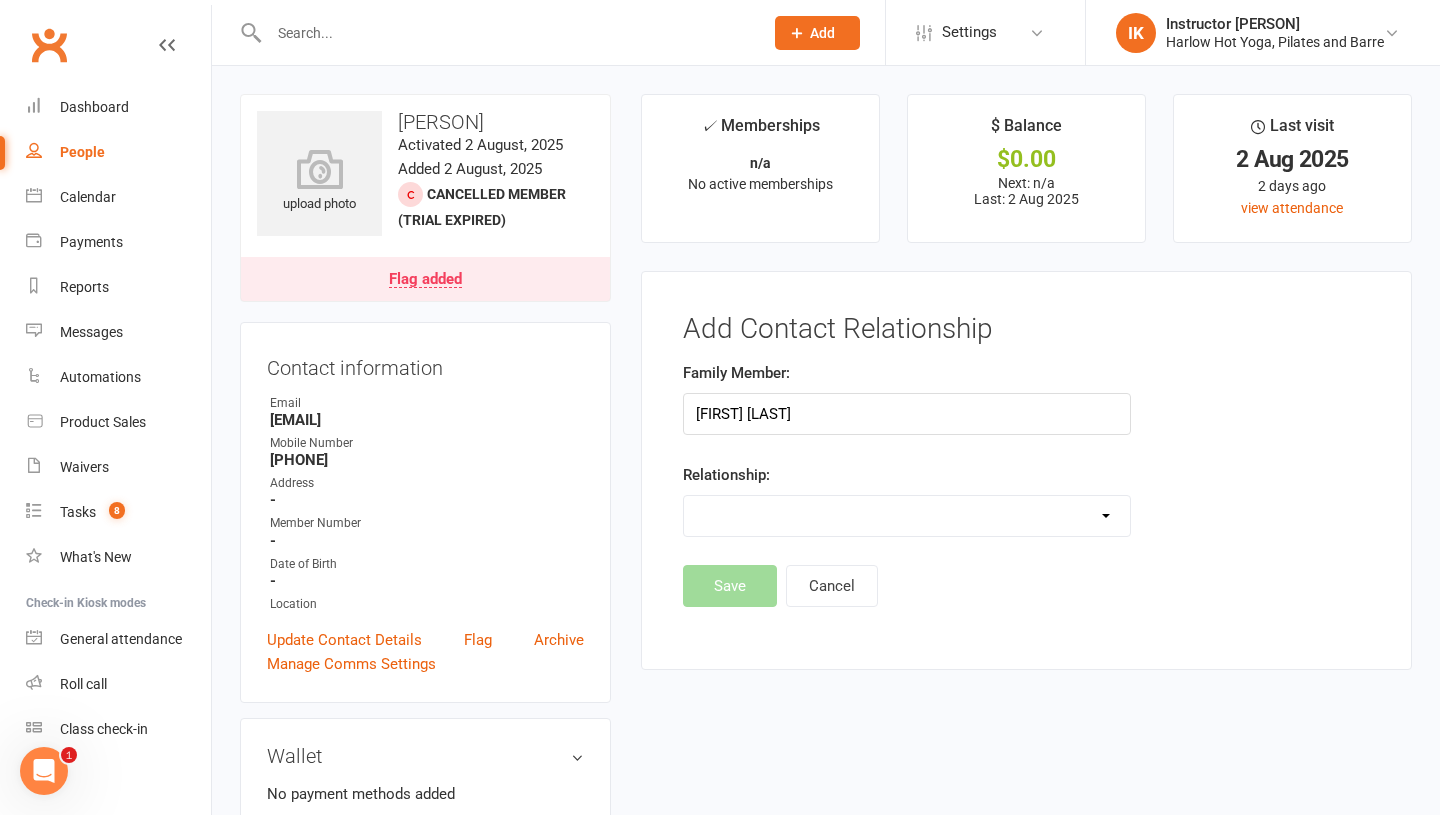 click on "Parent / Guardian Child Sibling (parent not in system) Spouse / Partner Cousin / Other Family Friend Other" at bounding box center (907, 516) 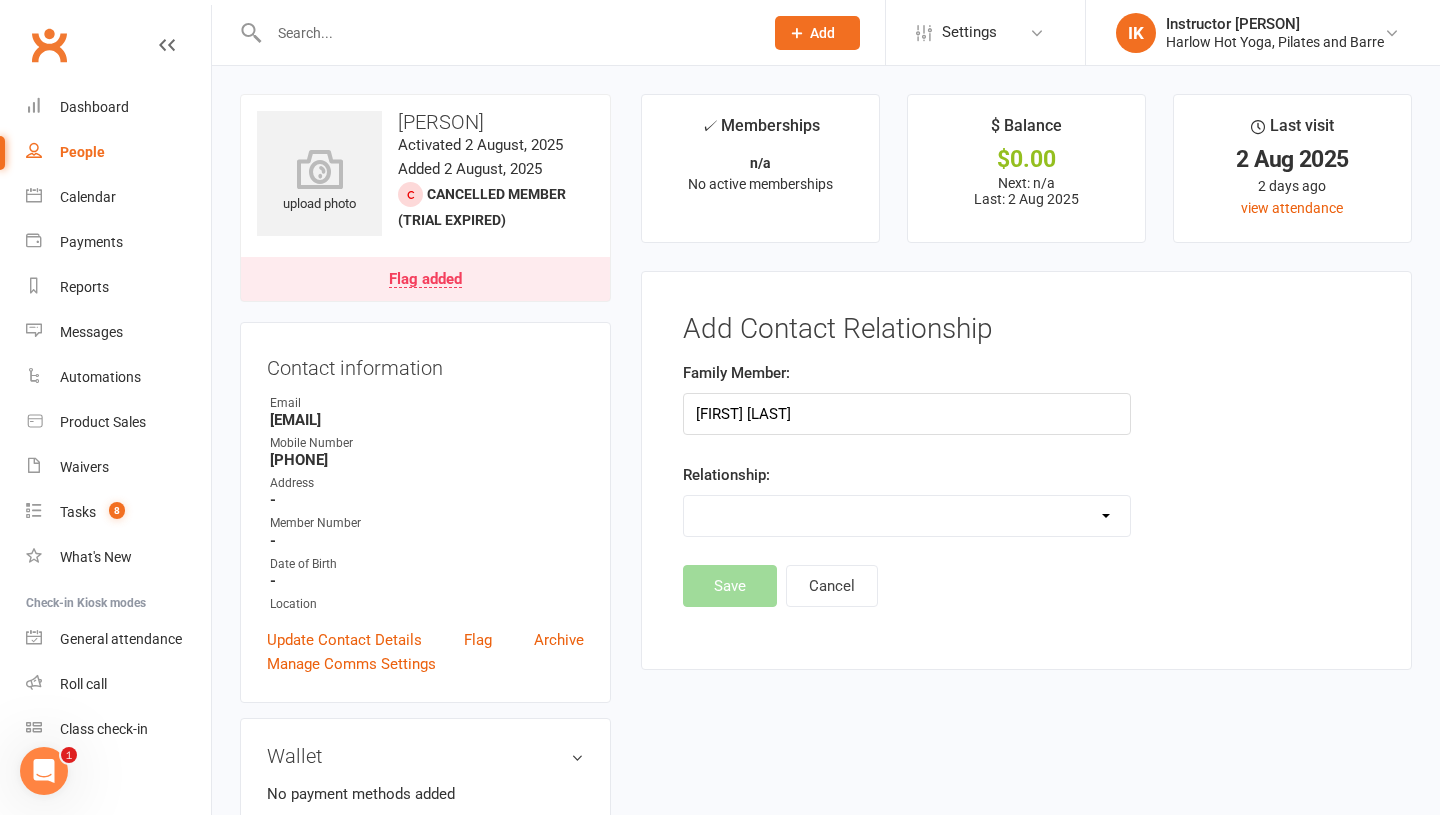 select on "5" 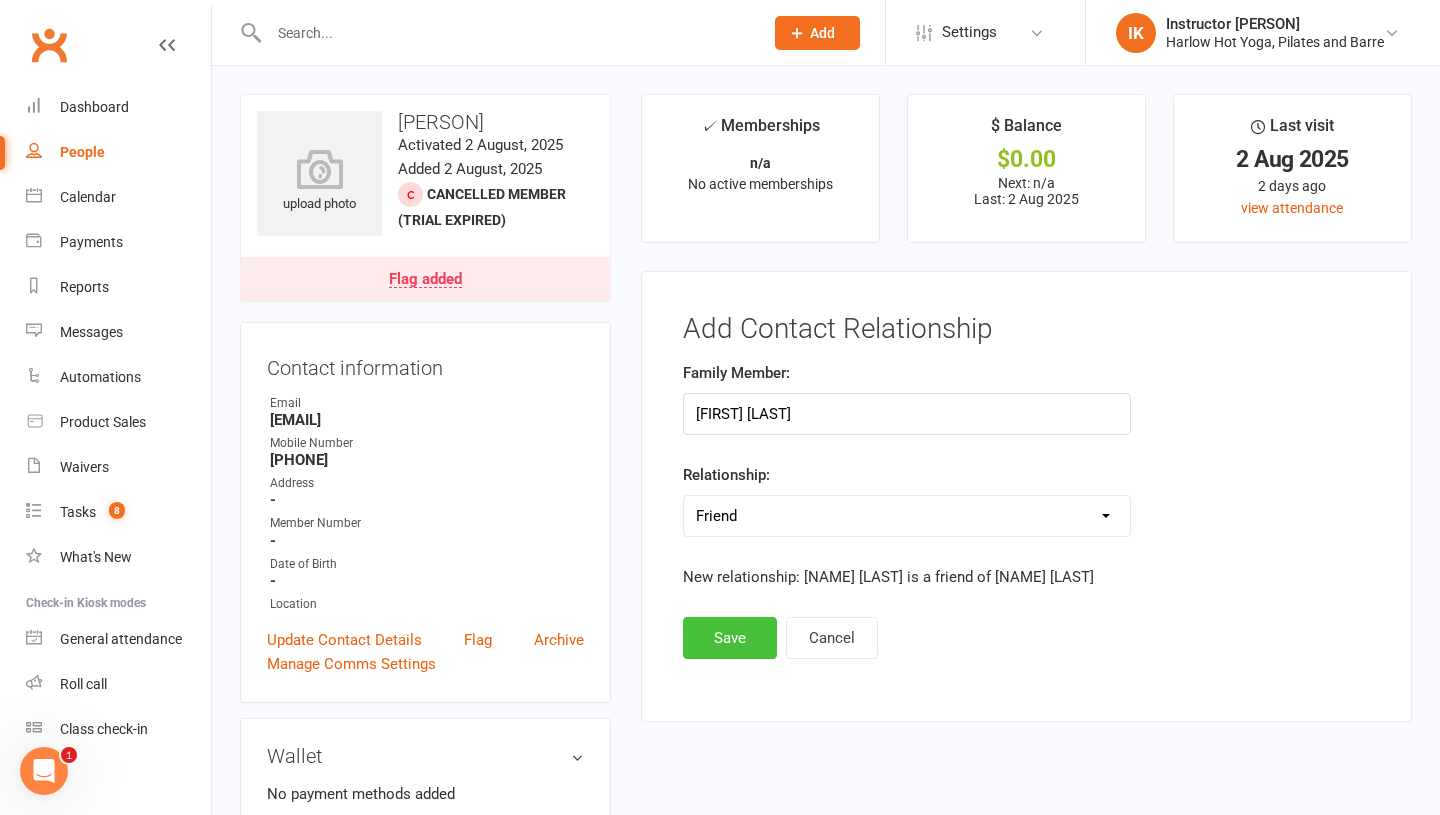 click on "Save" at bounding box center (730, 638) 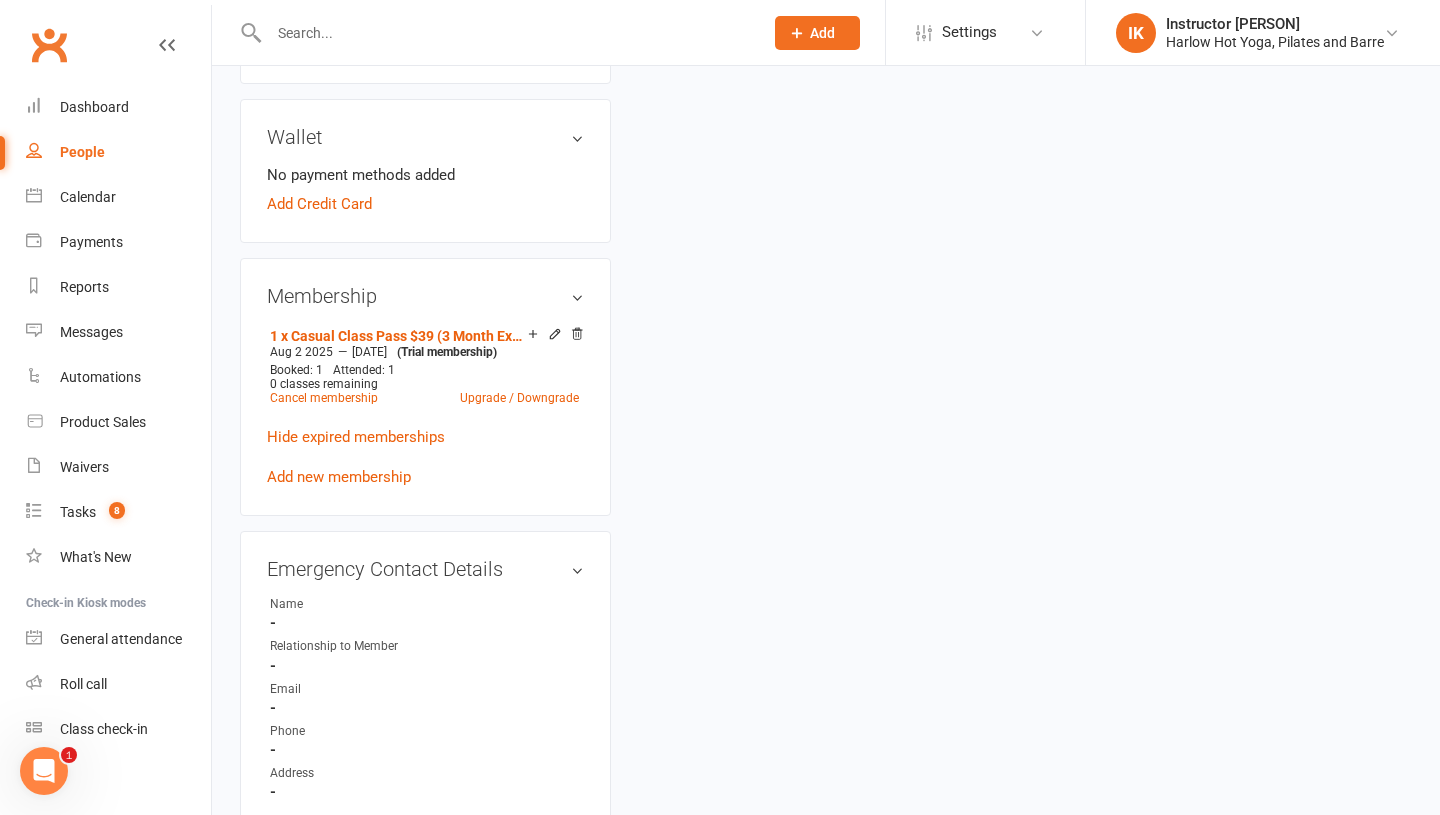 scroll, scrollTop: 0, scrollLeft: 0, axis: both 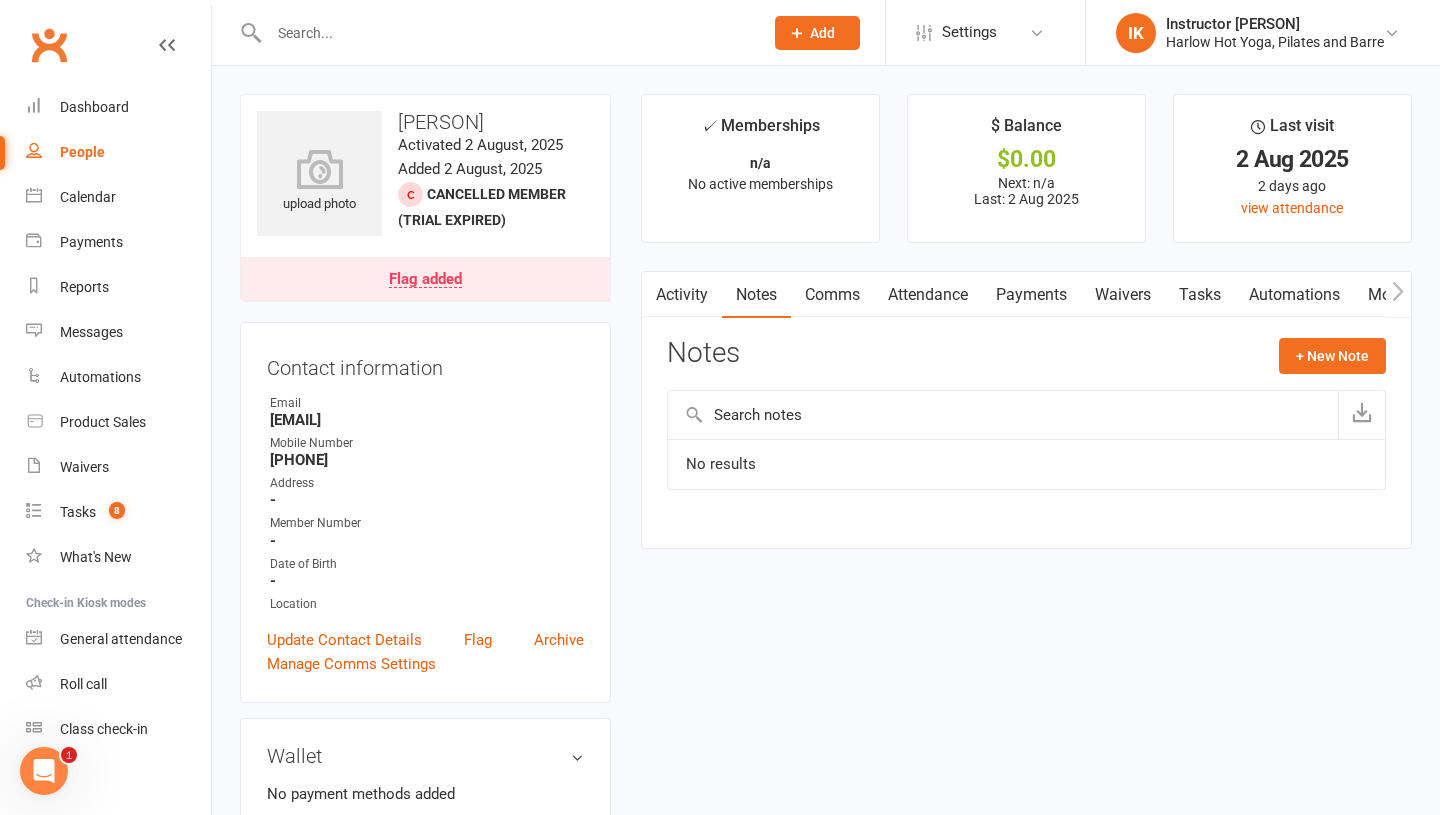 click on "Tasks" at bounding box center (1200, 295) 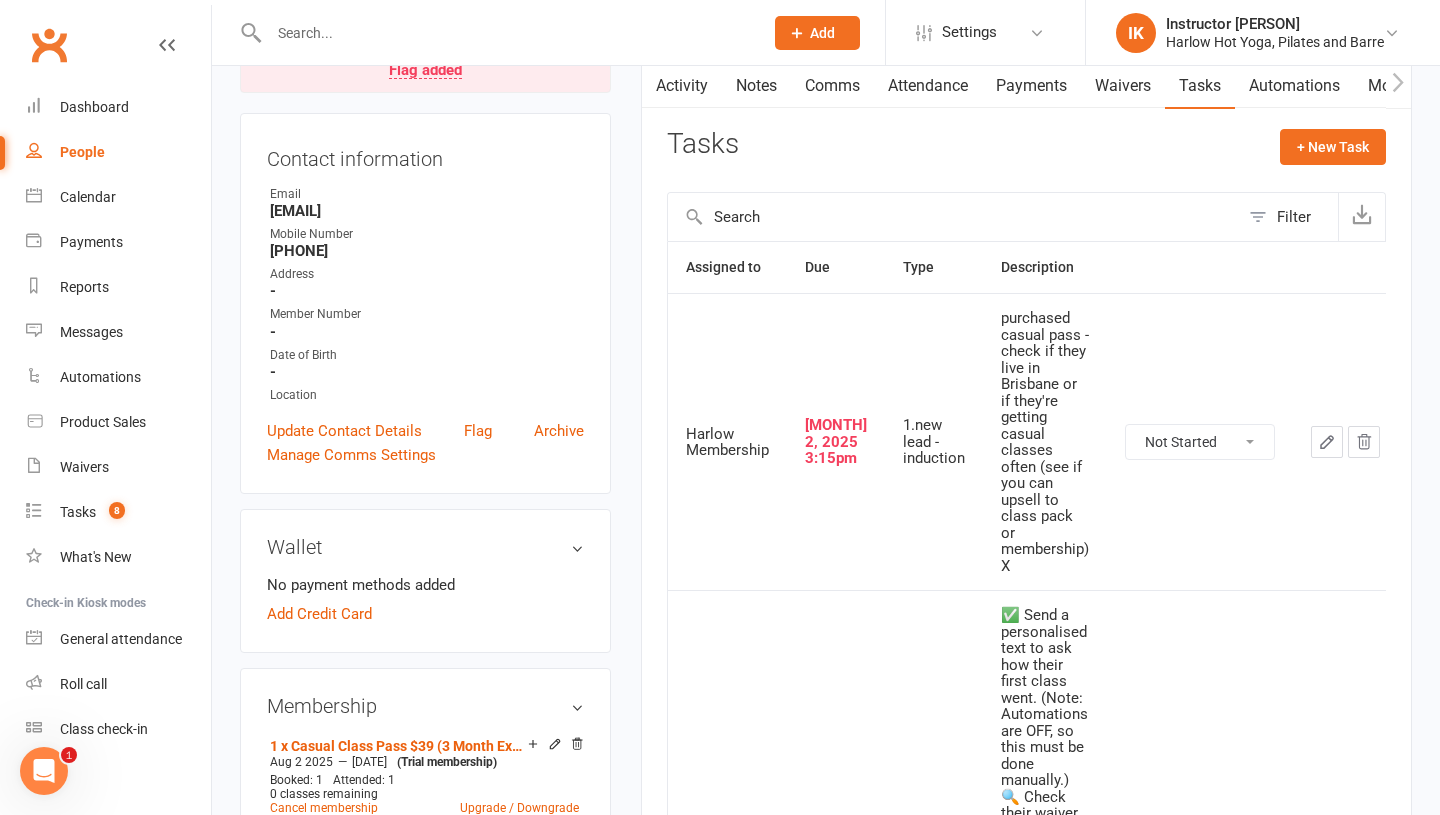 scroll, scrollTop: 218, scrollLeft: 0, axis: vertical 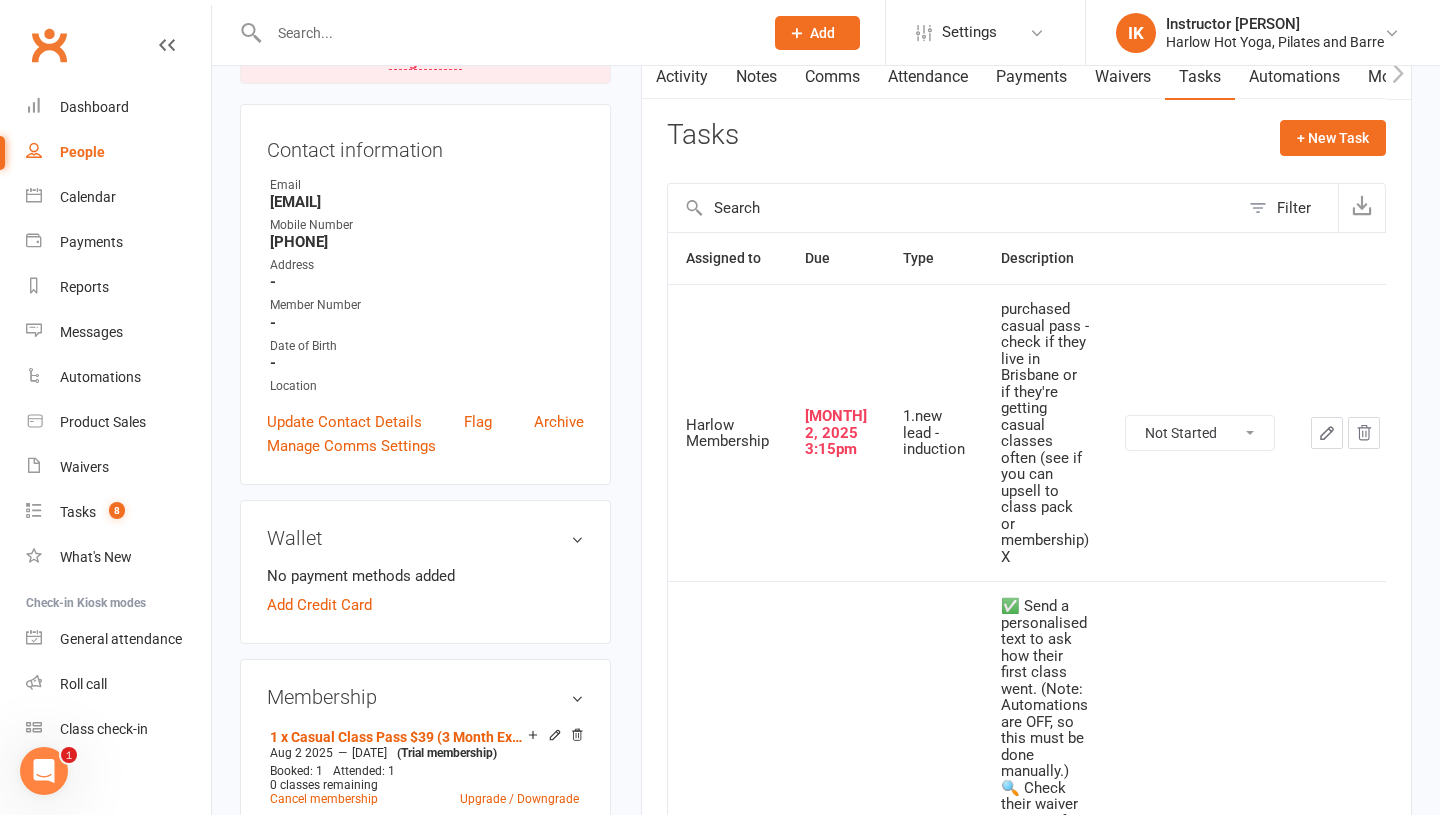 click on "Not Started In Progress Waiting Complete" at bounding box center [1200, 433] 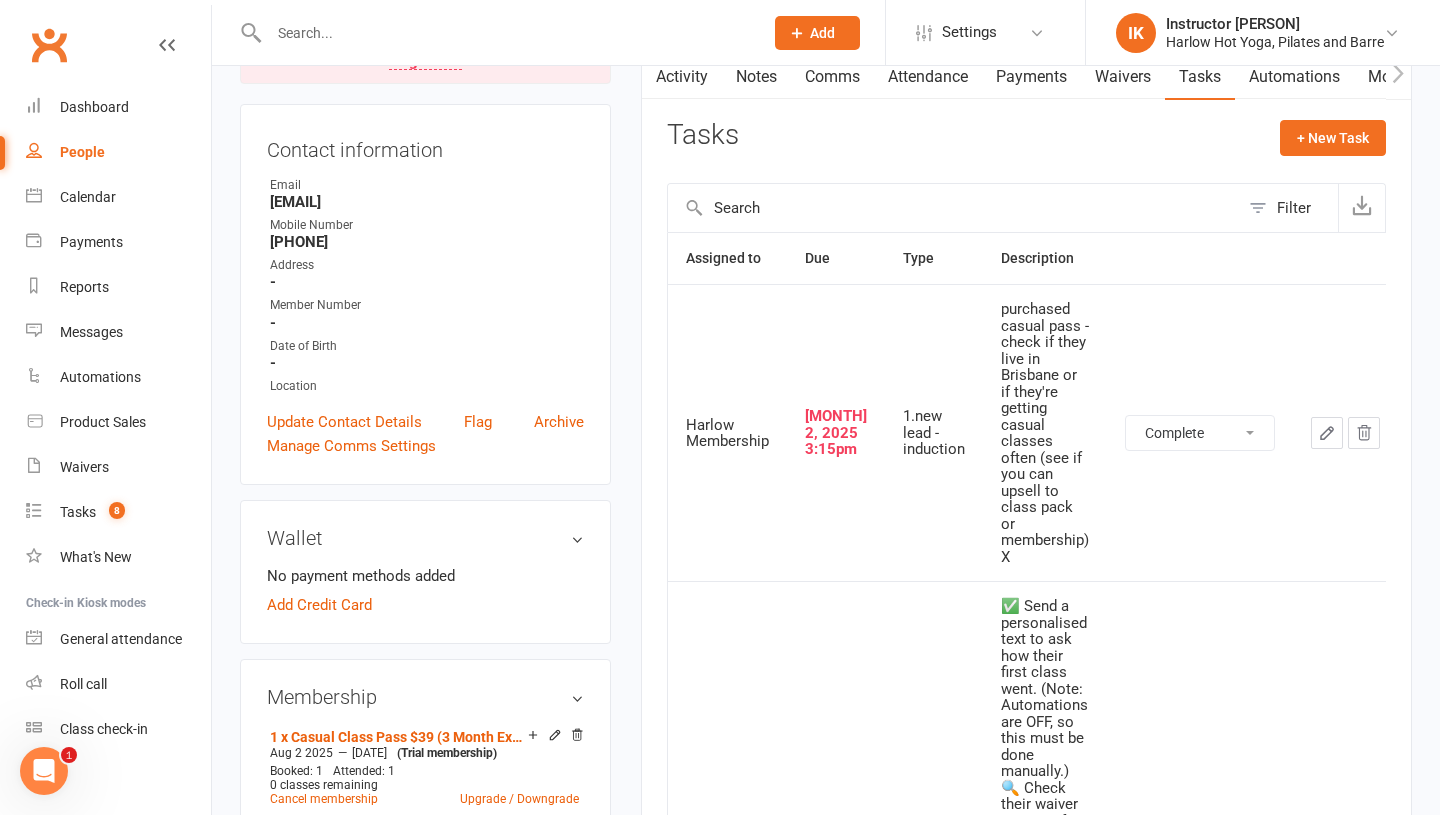select on "unstarted" 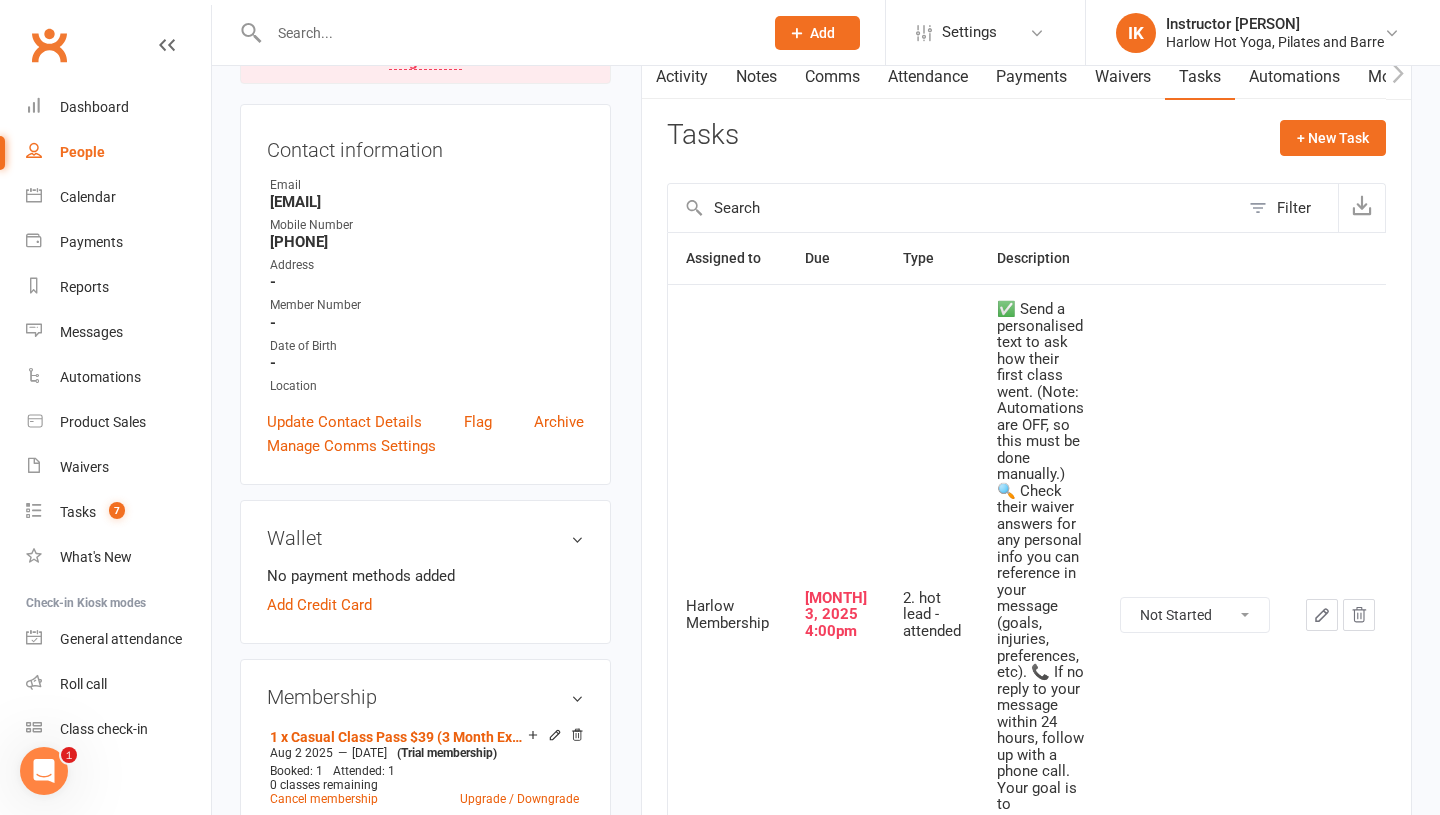 click on "Not Started In Progress Waiting Complete" at bounding box center (1195, 615) 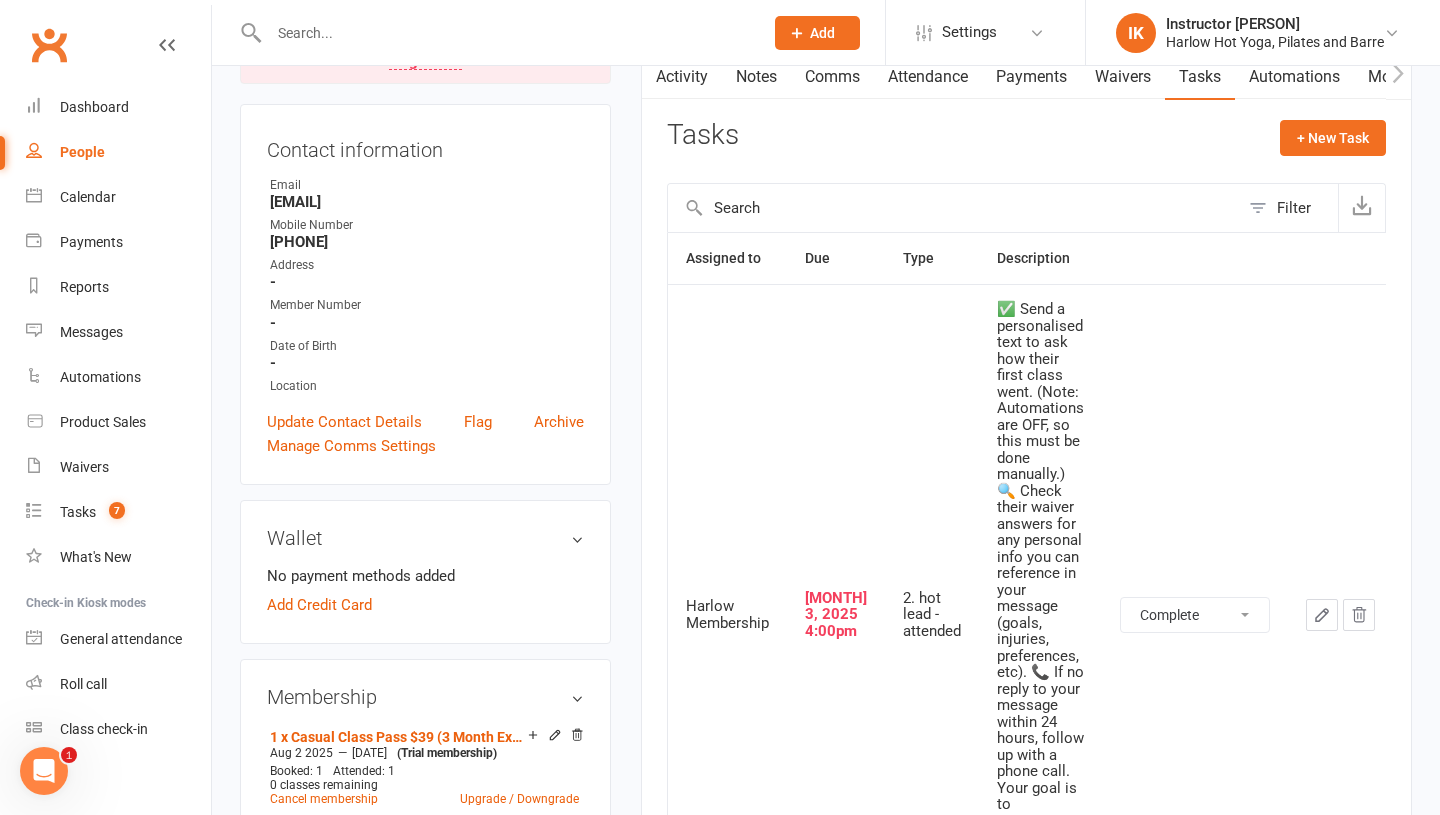 select on "unstarted" 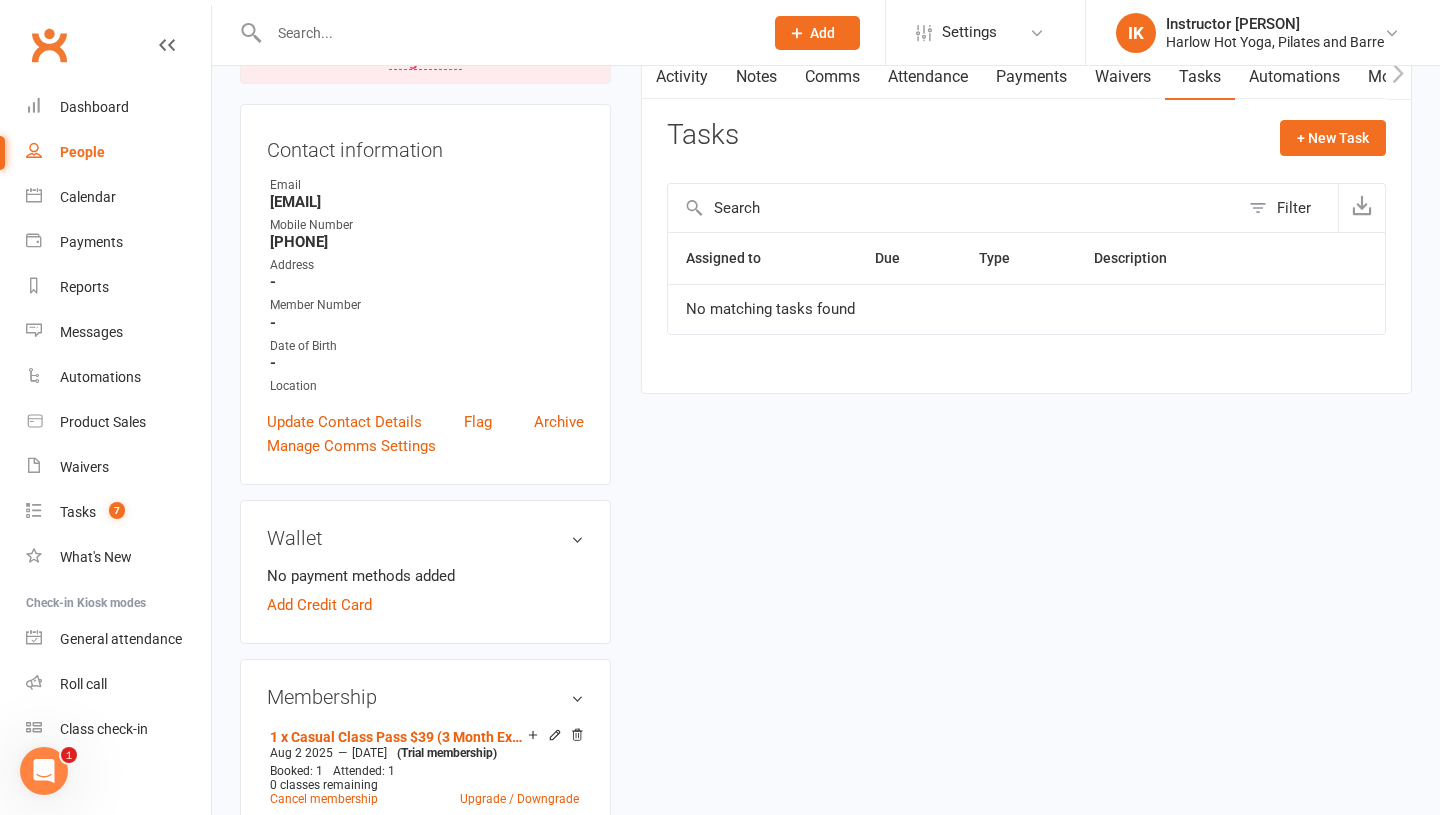 click on "Notes" at bounding box center (756, 77) 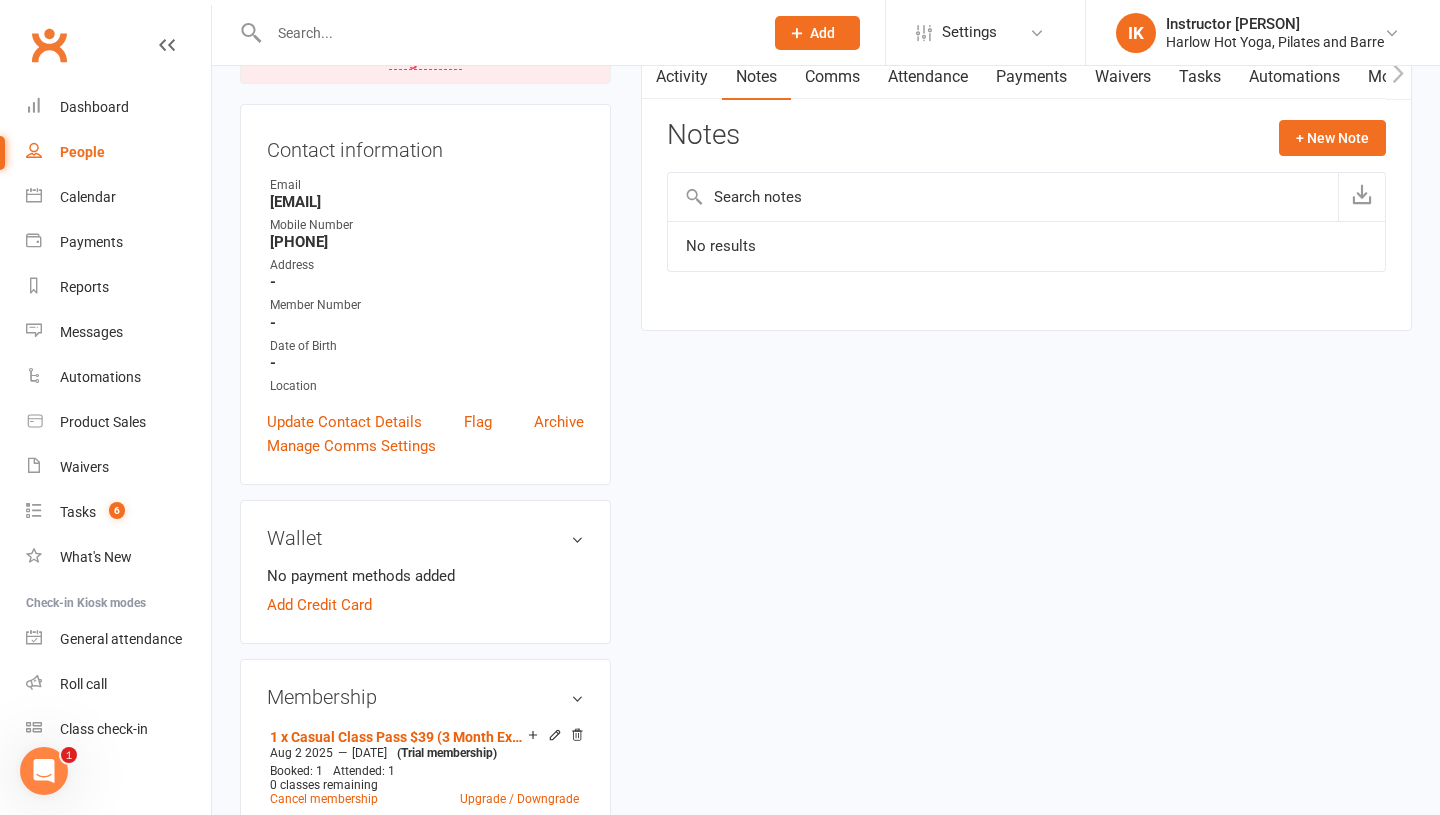 click on "Comms" at bounding box center (832, 77) 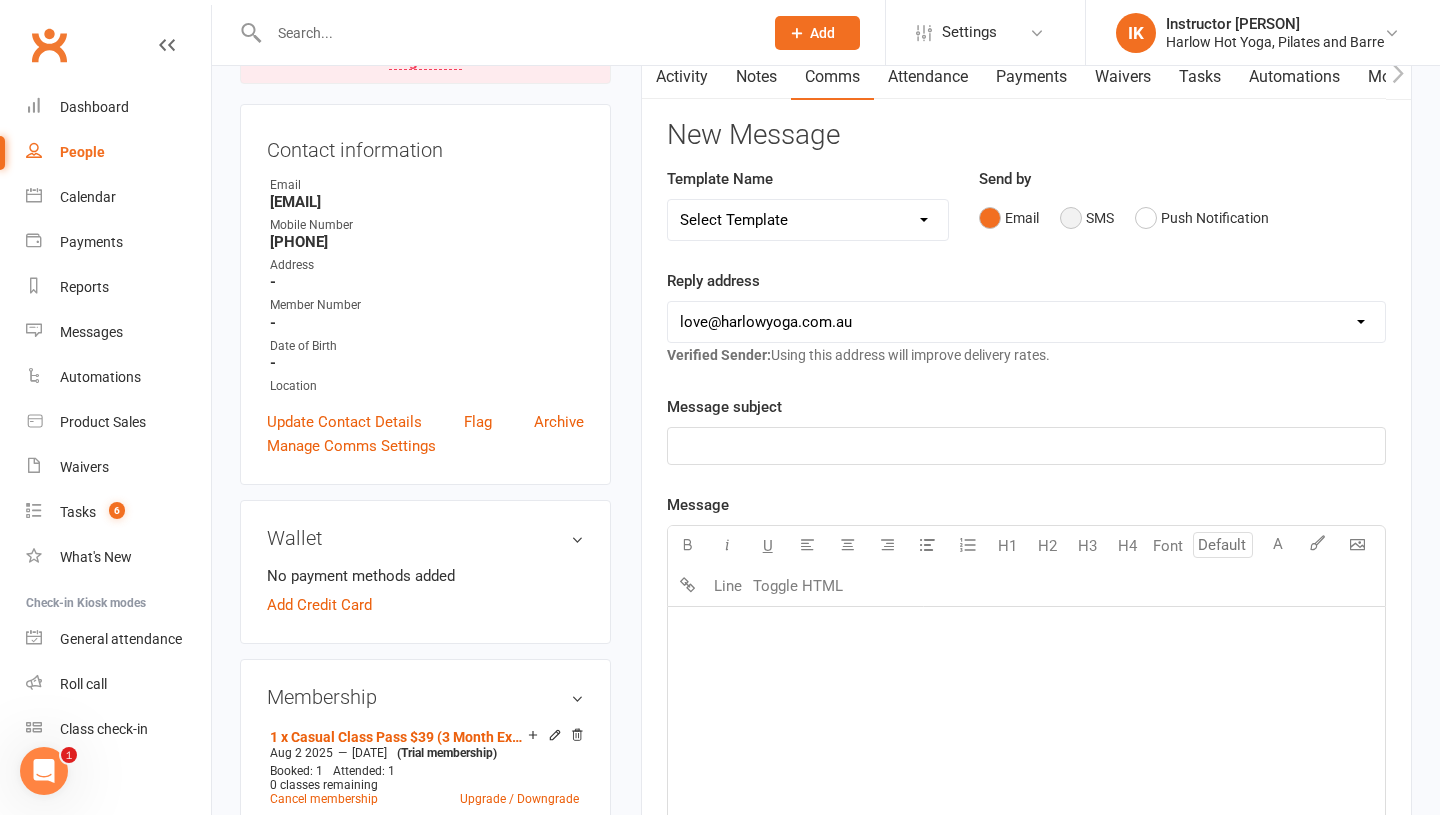 click on "SMS" at bounding box center [1087, 218] 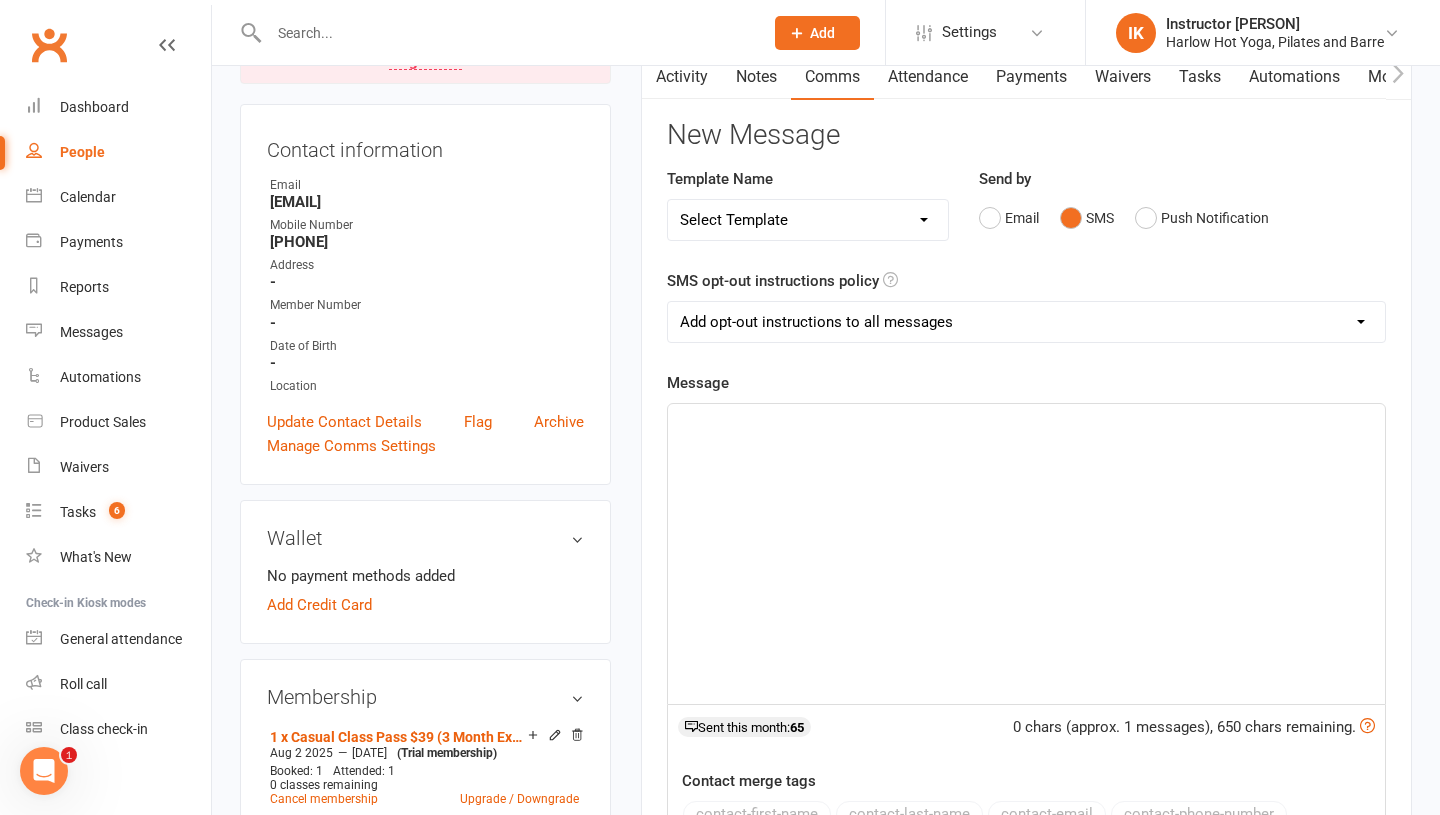 click on "﻿" 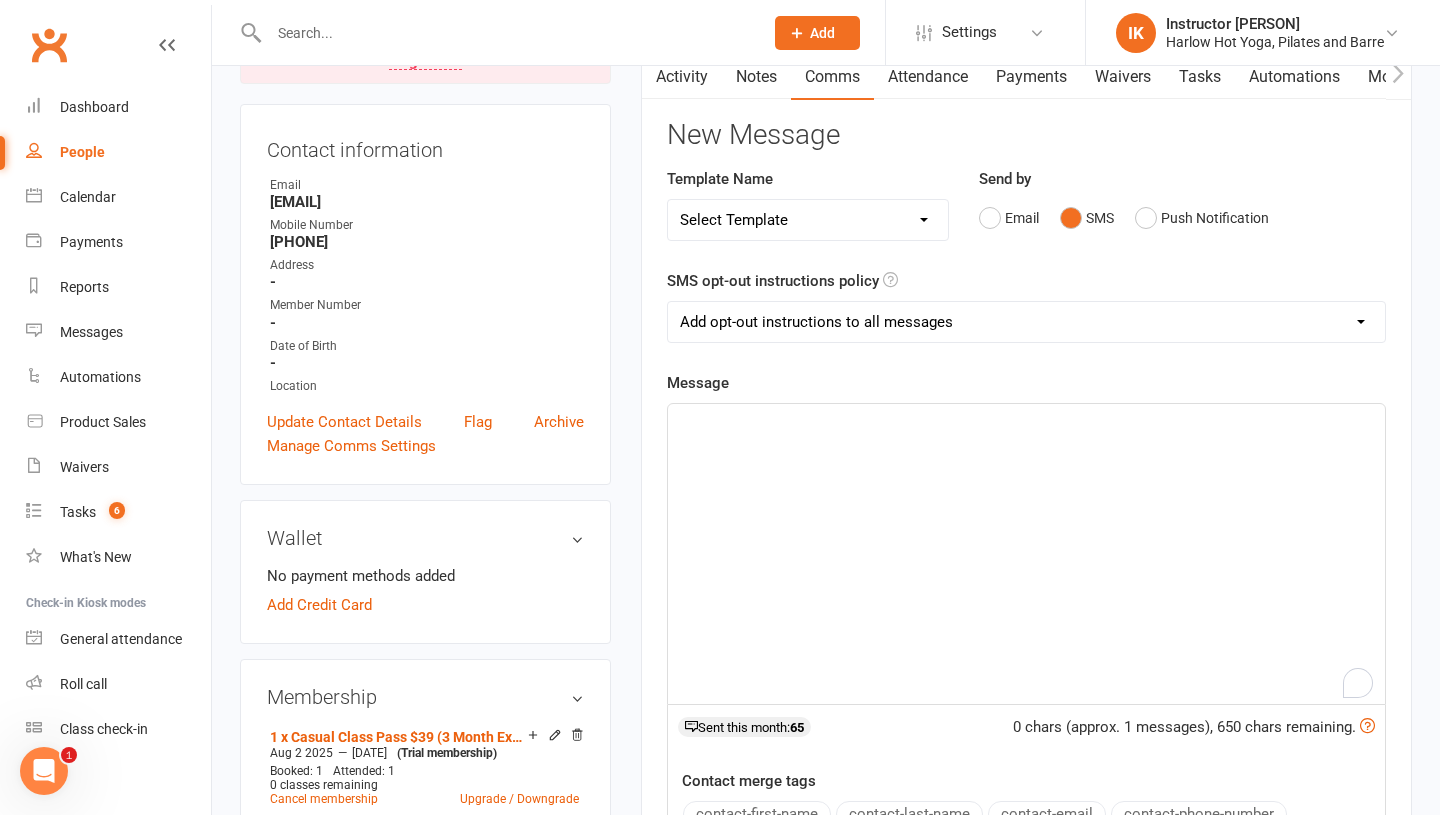 type 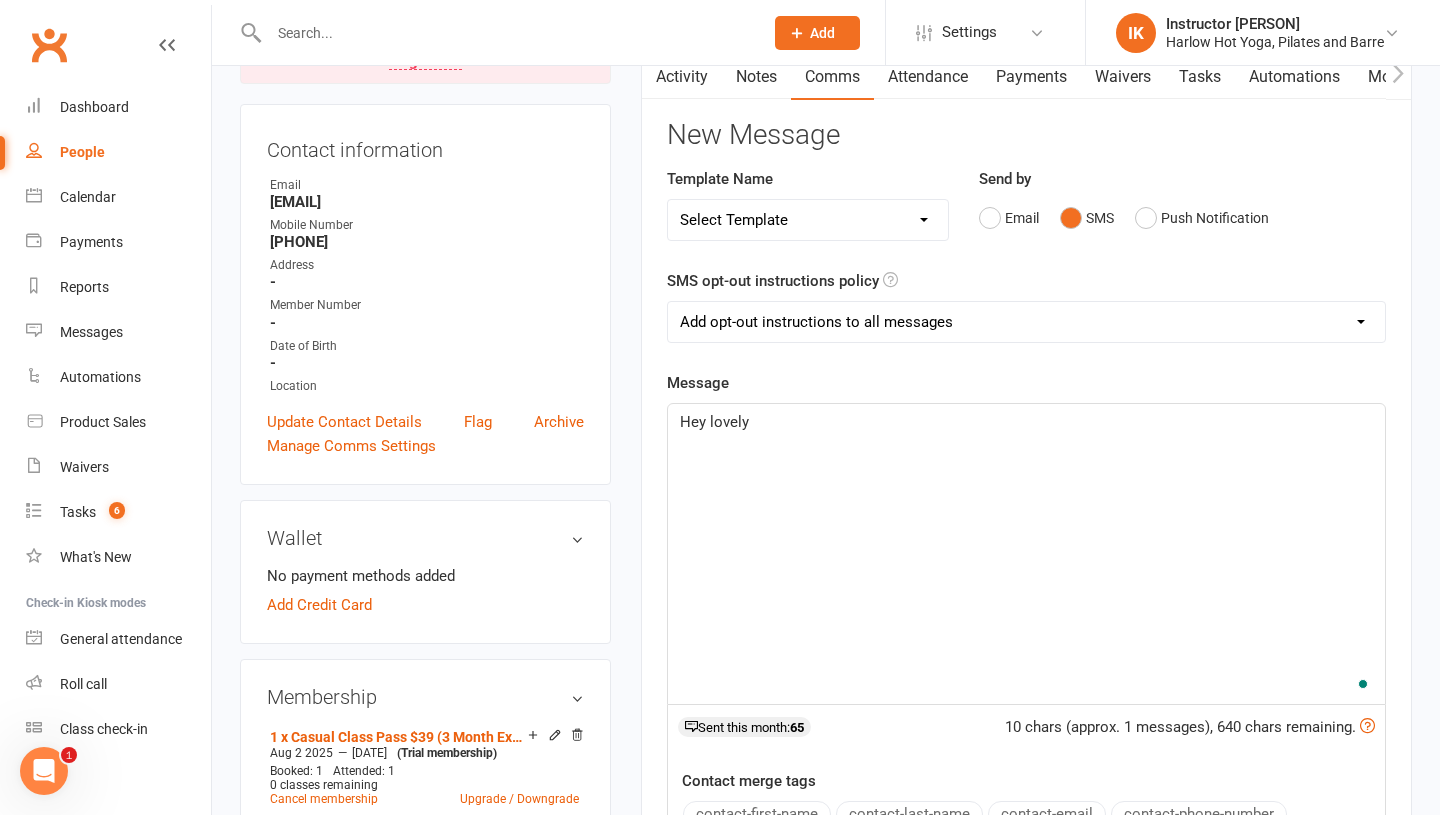 scroll, scrollTop: 0, scrollLeft: 0, axis: both 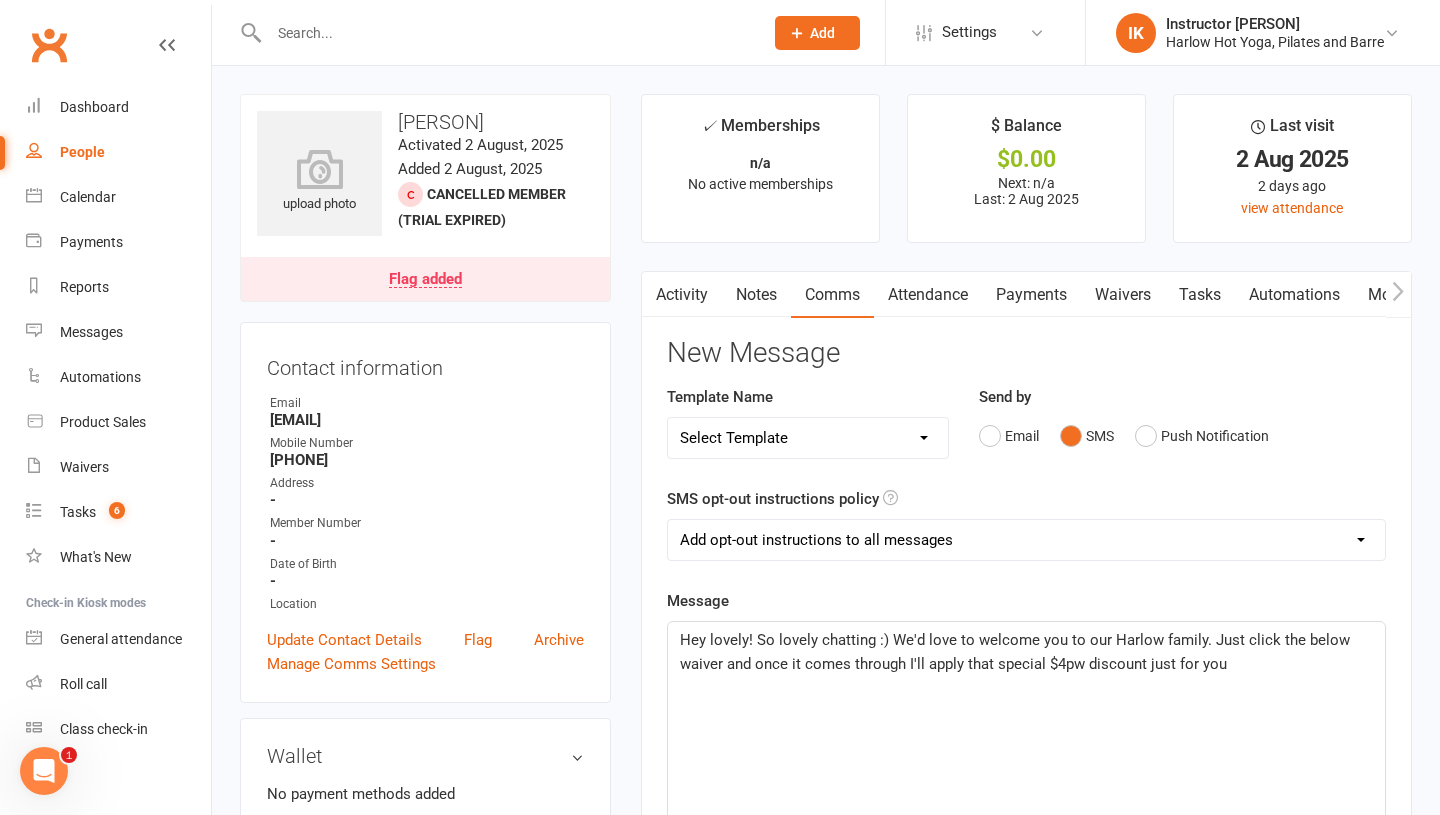 click on "Hey lovely! So lovely chatting :) We'd love to welcome you to our Harlow family. Just click the below waiver and once it comes through I'll apply that special $4pw discount just for you" 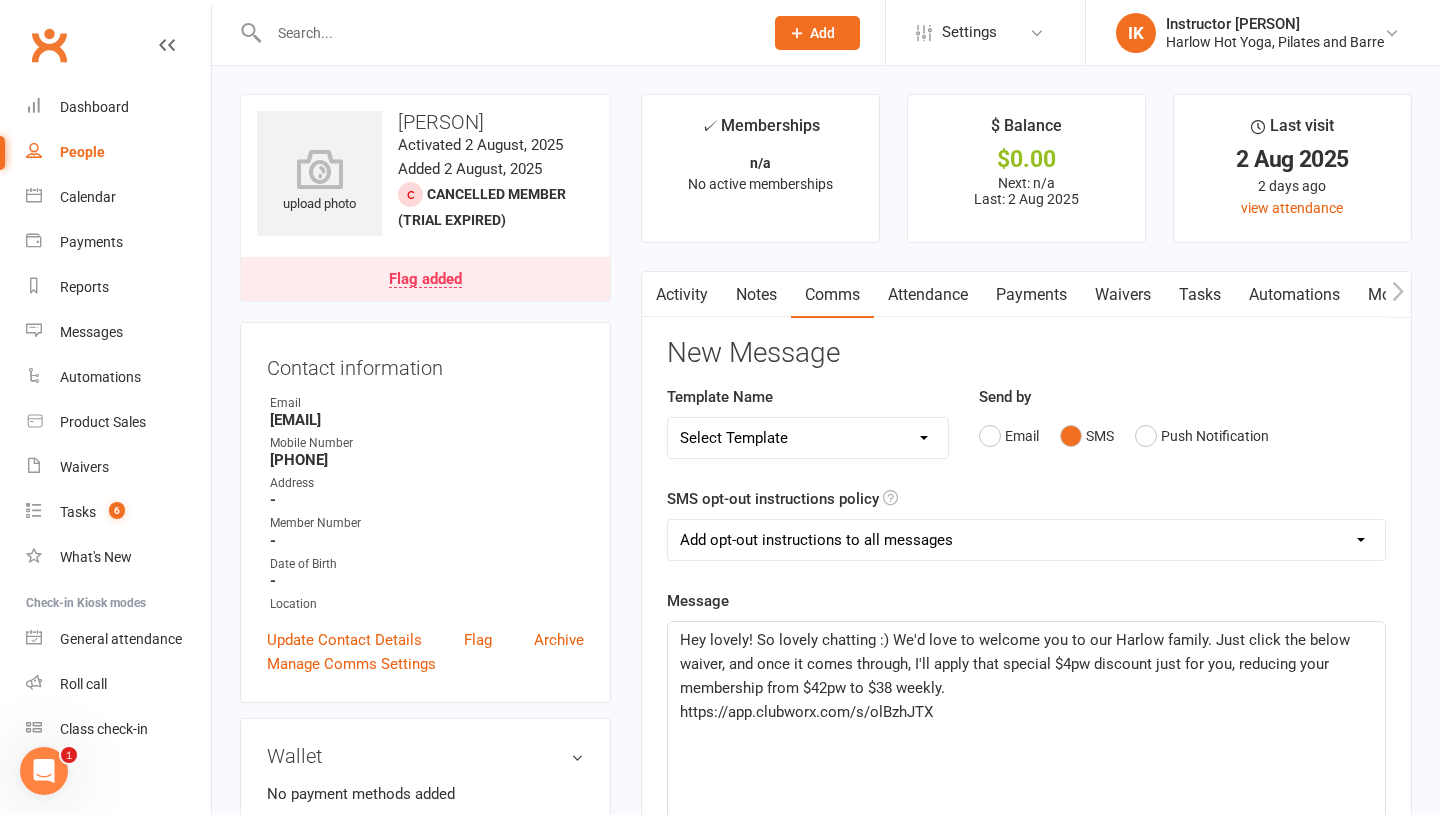 click on "Hey lovely! So lovely chatting :) We'd love to welcome you to our Harlow family. Just click the below waiver, and once it comes through, I'll apply that special $4pw discount just for you, reducing your membership from $42pw to $38 weekly." 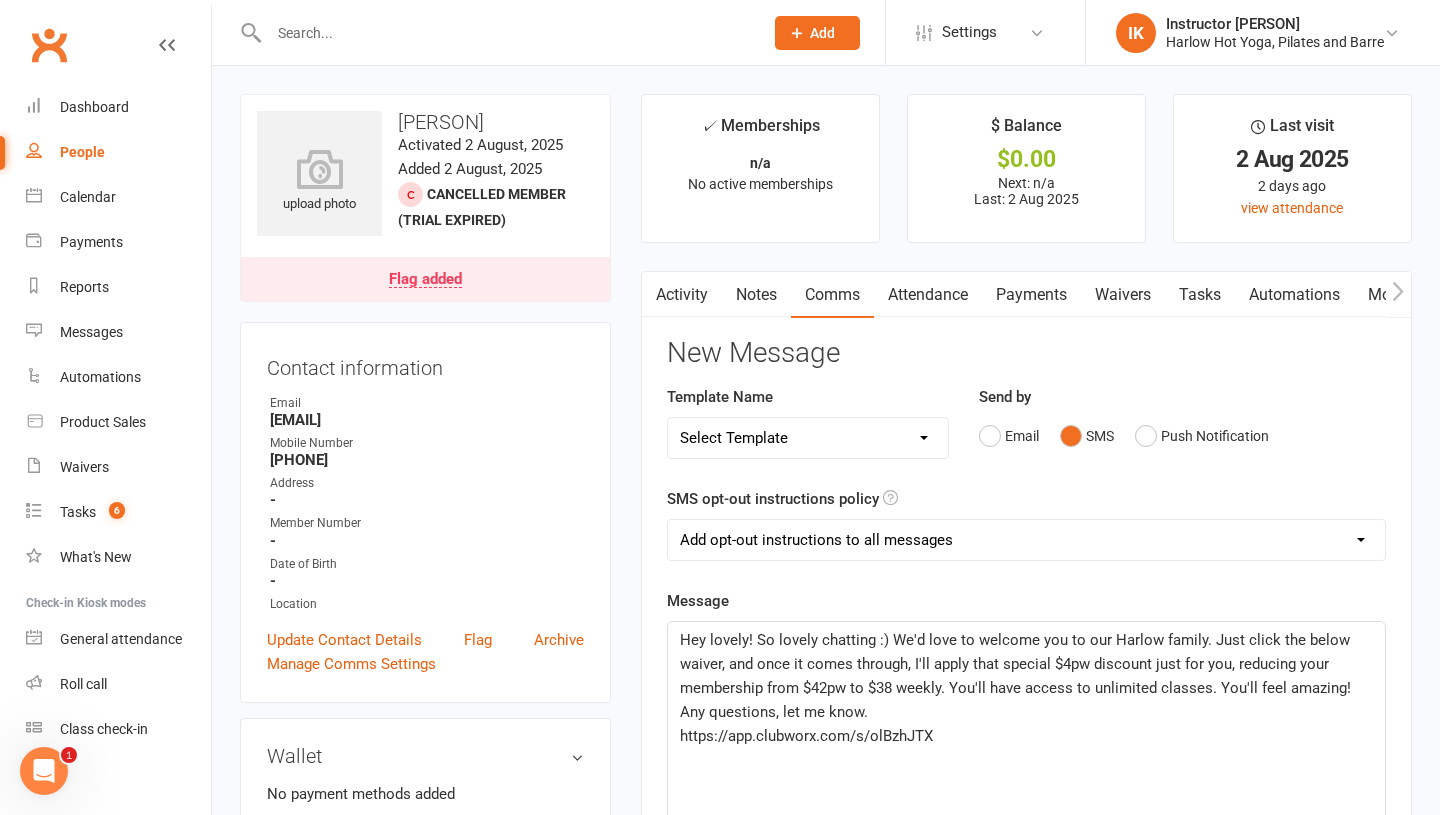click on "Hey lovely! So lovely chatting :) We'd love to welcome you to our Harlow family. Just click the below waiver, and once it comes through, I'll apply that special $4pw discount just for you, reducing your membership from $42pw to $38 weekly. You'll have access to unlimited classes. You'll feel amazing! Any questions, let me know." 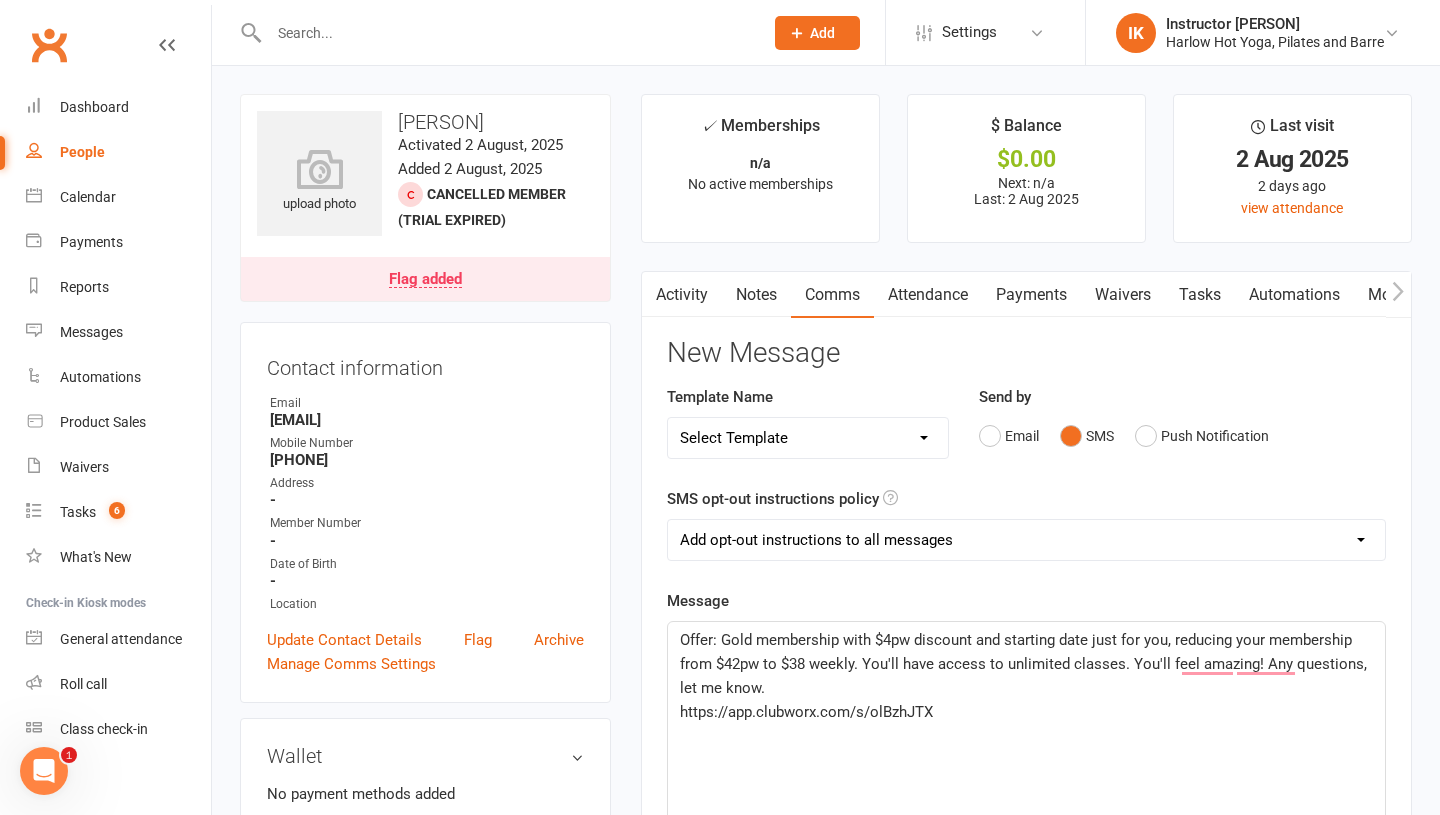 scroll, scrollTop: 152, scrollLeft: 0, axis: vertical 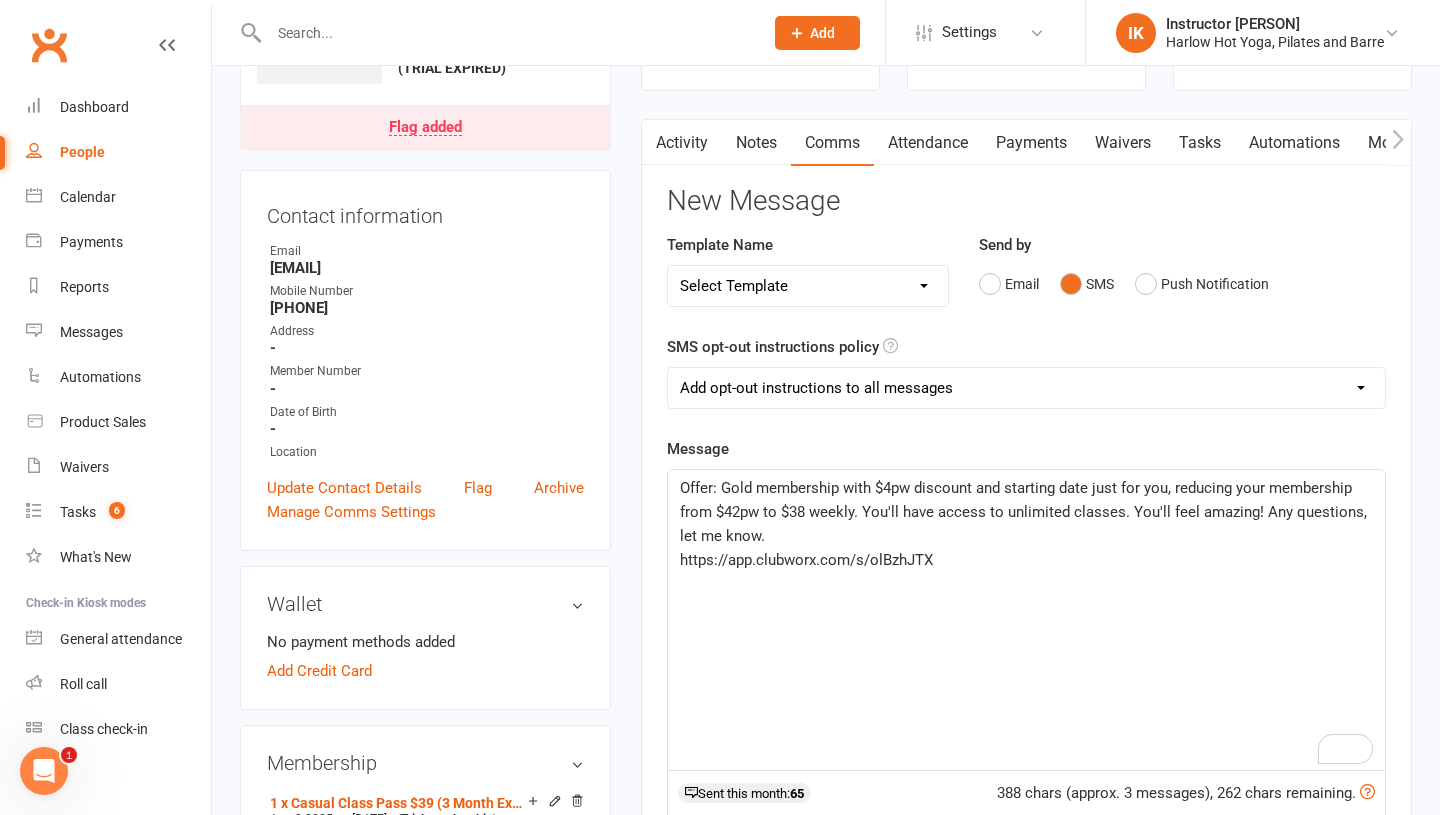 click on "Hey lovely! So lovely chatting :) We'd love to welcome you to our Harlow family. Just click the below waiver, and once it comes through, I'll apply that special $4pw discount and starting date just for you, reducing your membership from $42pw to $38 weekly. You'll have access to unlimited classes. You'll feel amazing! Any questions, let me know." 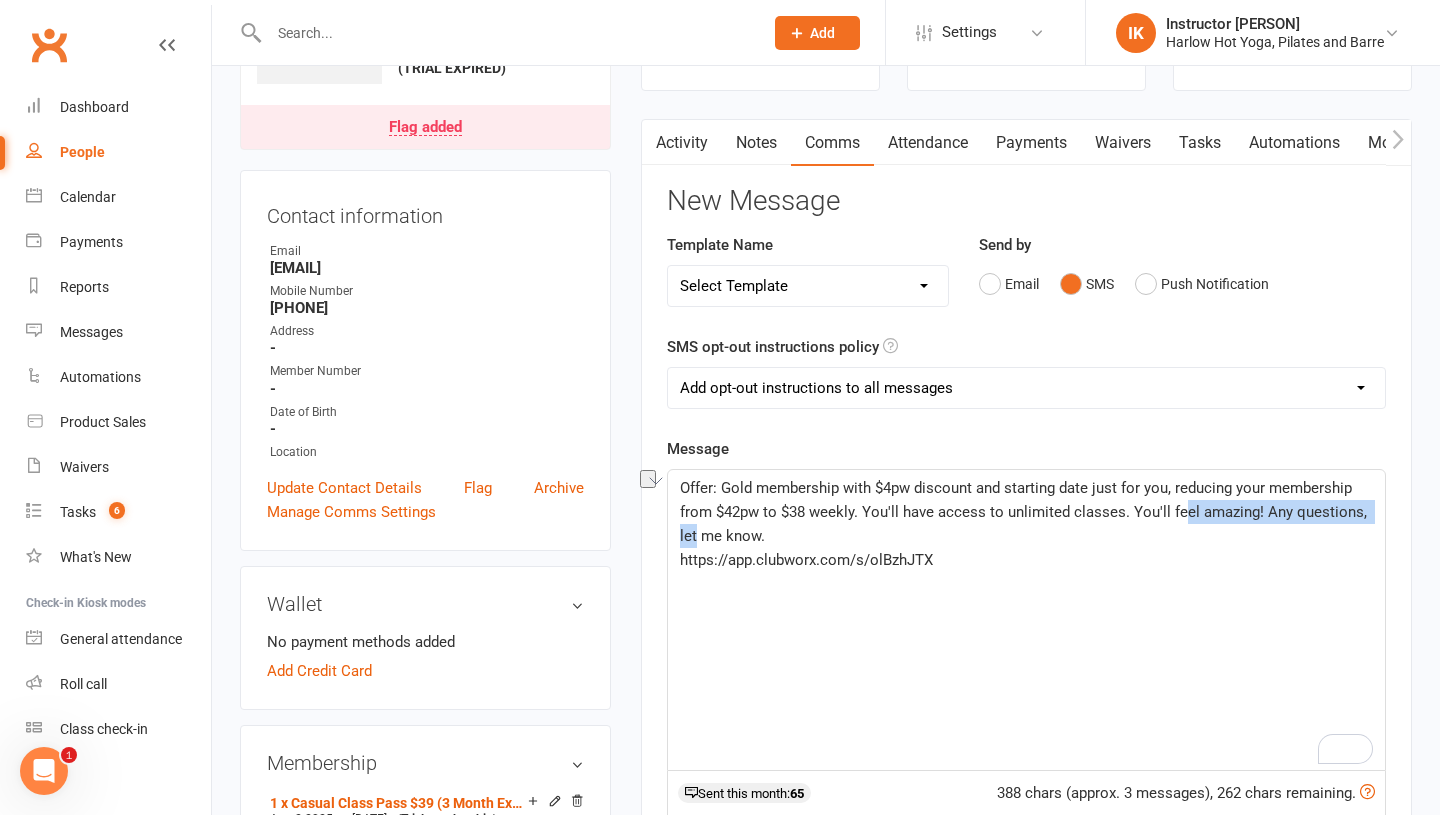 drag, startPoint x: 1344, startPoint y: 510, endPoint x: 1153, endPoint y: 511, distance: 191.00262 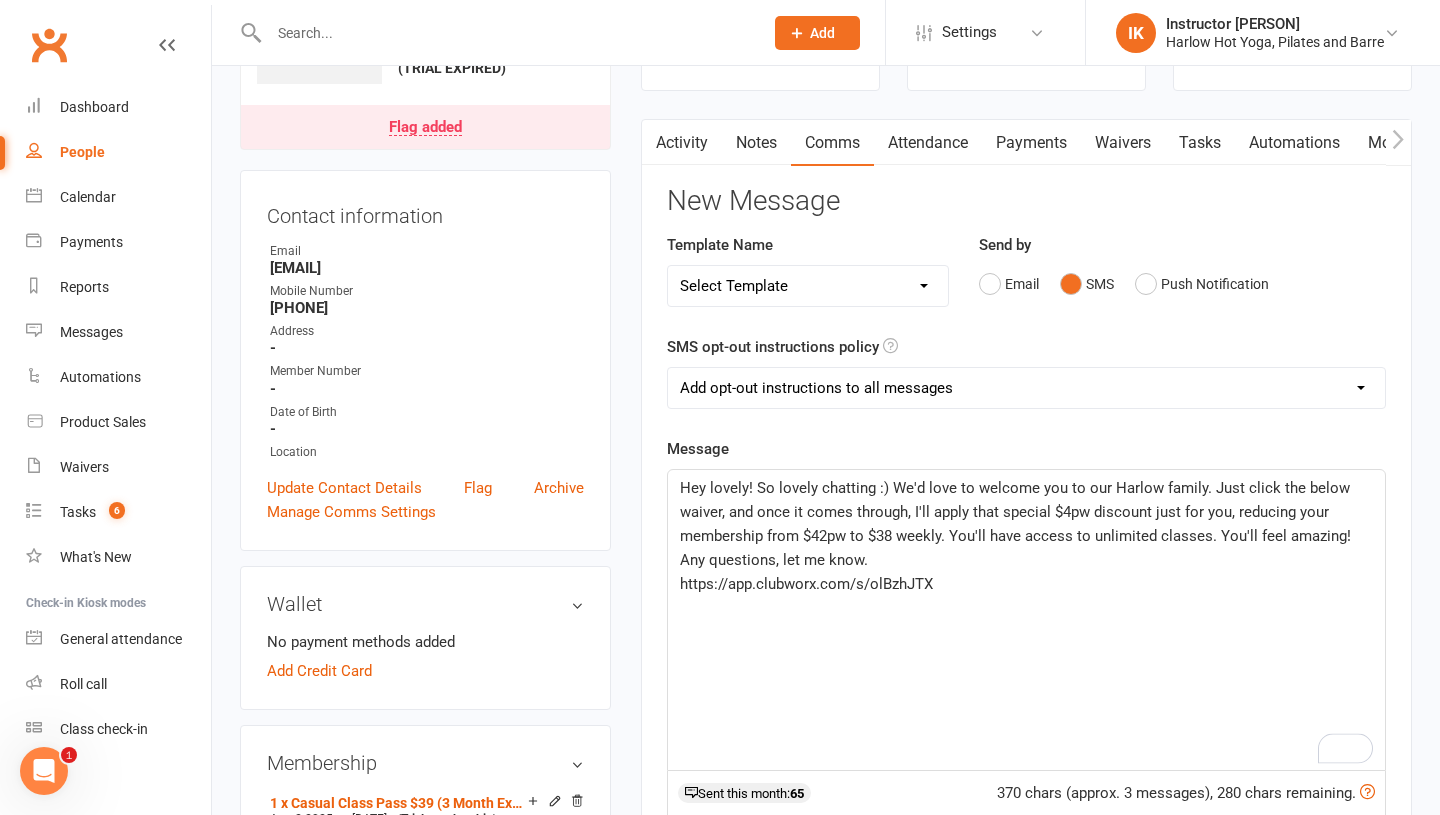 click on "https://app.clubworx.com/s/olBzhJTX" 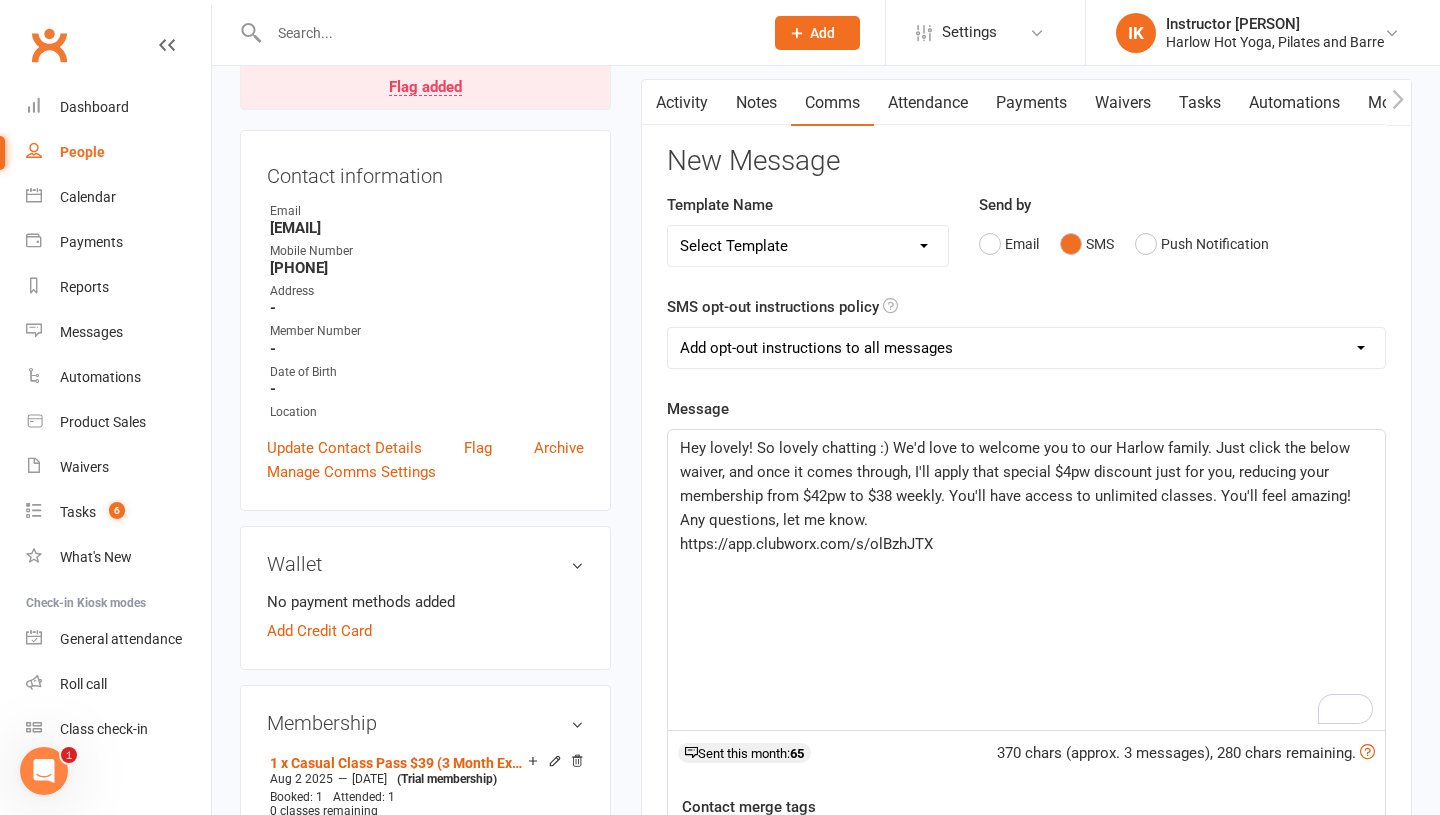 scroll, scrollTop: 194, scrollLeft: 0, axis: vertical 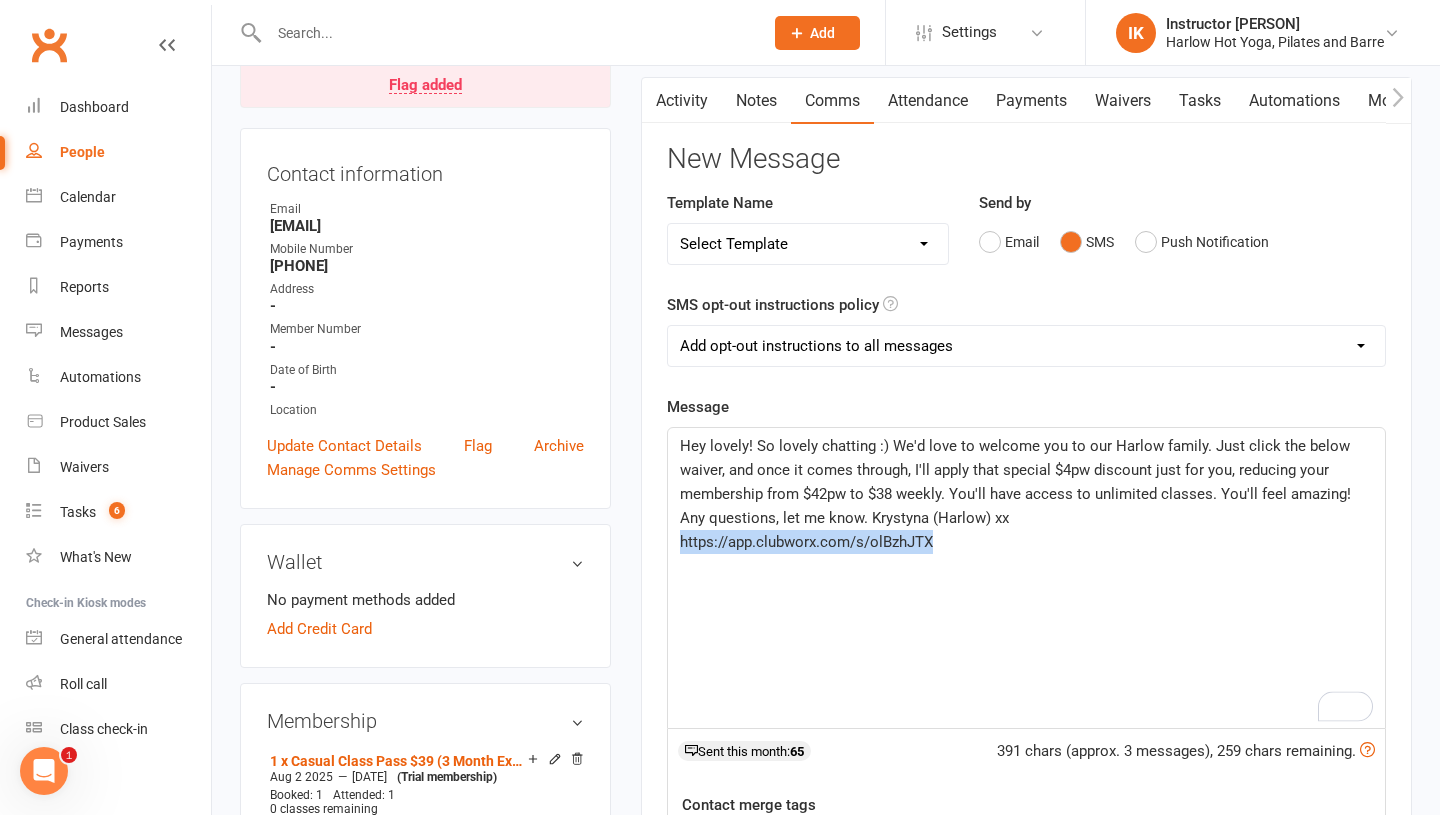 drag, startPoint x: 944, startPoint y: 546, endPoint x: 679, endPoint y: 541, distance: 265.04718 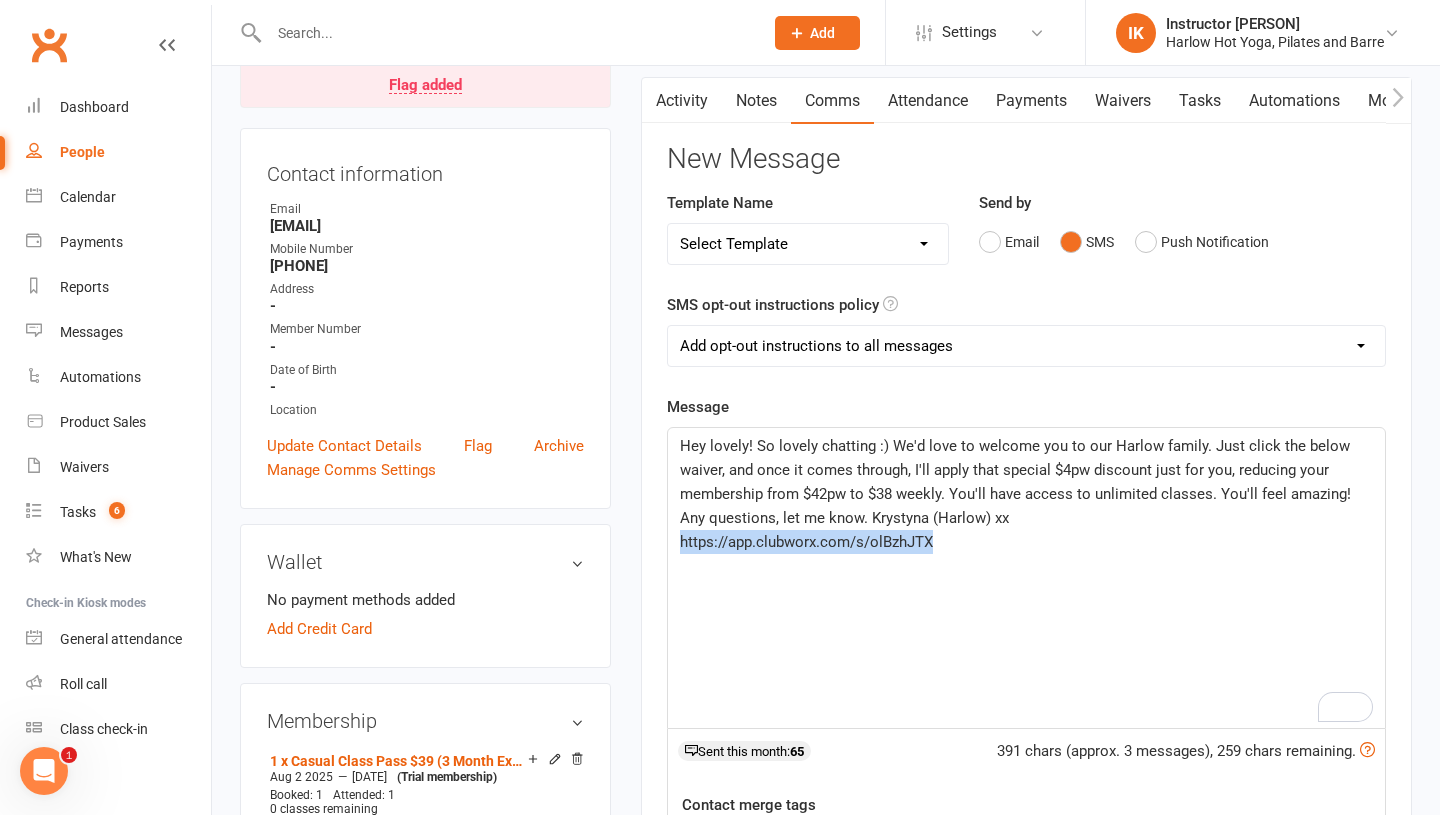 click on "Hey lovely! So lovely chatting :) We'd love to welcome you to our Harlow family. Just click the below waiver, and once it comes through, I'll apply that special $4pw discount just for you, reducing your membership from $42pw to $38 weekly. You'll have access to unlimited classes. You'll feel amazing! Any questions, let me know. Krystyna (Harlow) xx" 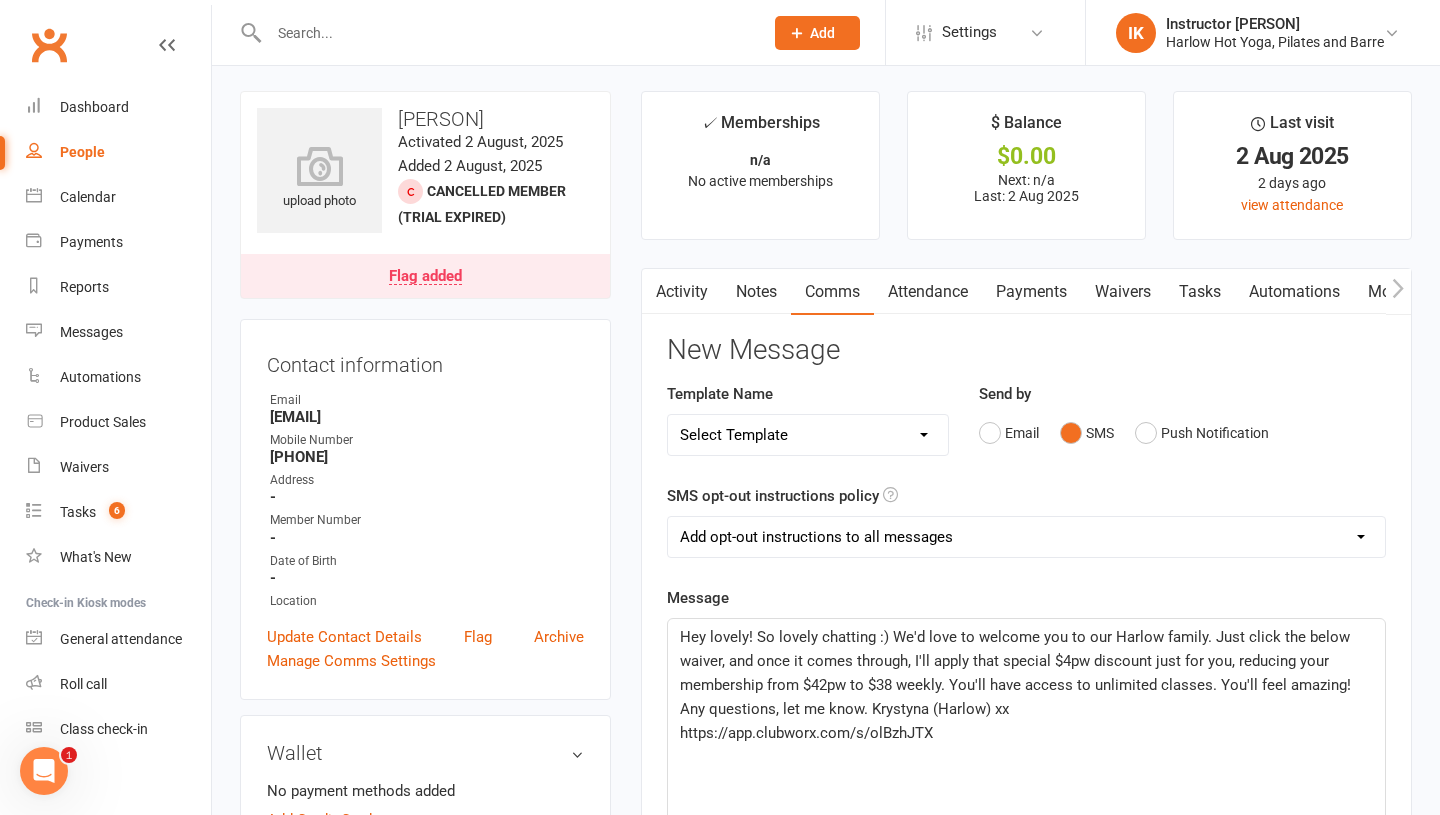 scroll, scrollTop: 4, scrollLeft: 0, axis: vertical 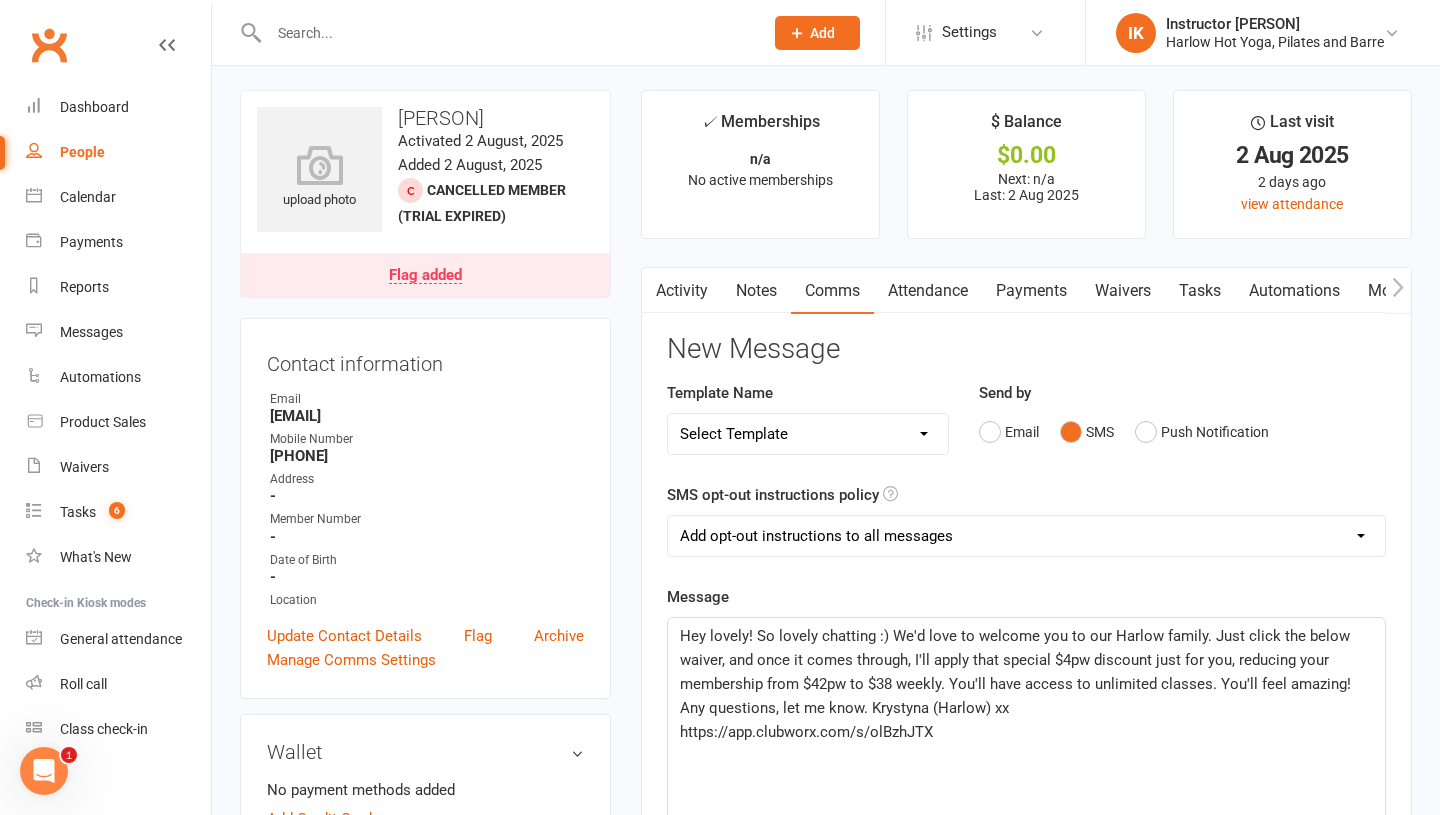 click on "Hey lovely! So lovely chatting :) We'd love to welcome you to our Harlow family. Just click the below waiver, and once it comes through, I'll apply that special $4pw discount just for you, reducing your membership from $42pw to $38 weekly. You'll have access to unlimited classes. You'll feel amazing! Any questions, let me know. Krystyna (Harlow) xx" 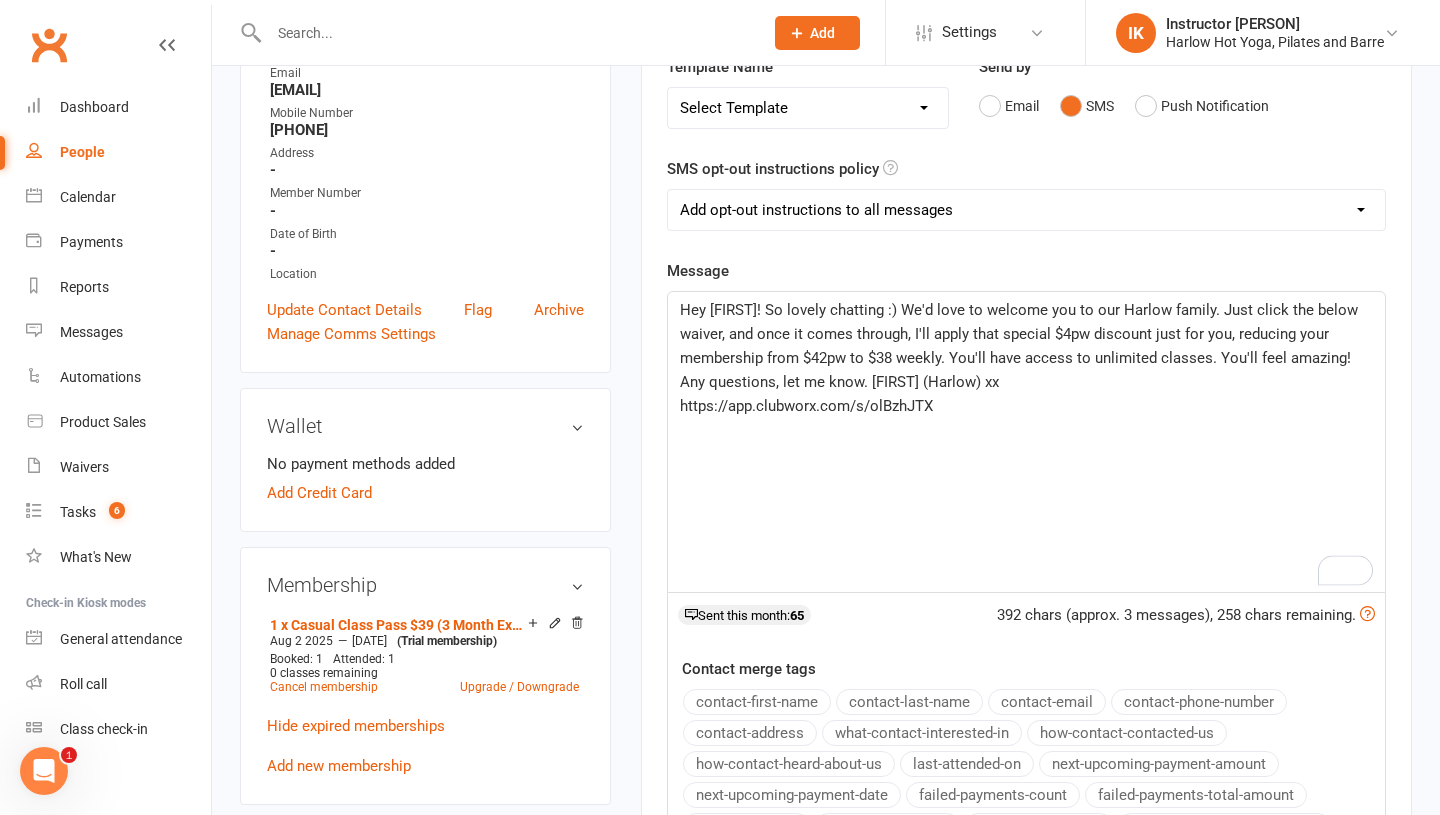 scroll, scrollTop: 410, scrollLeft: 0, axis: vertical 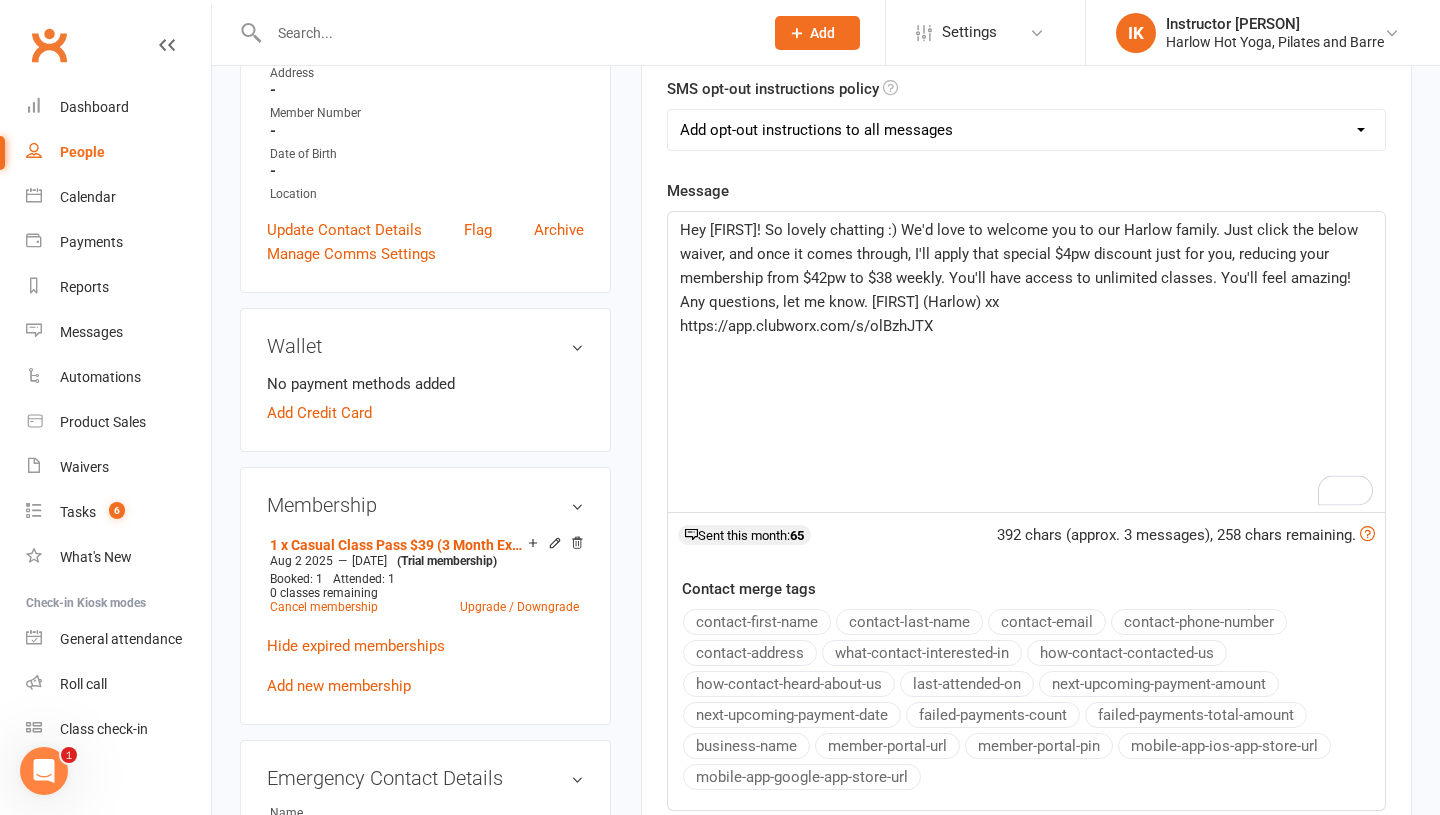 click on "Hey Madison! So lovely chatting :) We'd love to welcome you to our Harlow family. Just click the below waiver, and once it comes through, I'll apply that special $4pw discount just for you, reducing your membership from $42pw to $38 weekly. You'll have access to unlimited classes. You'll feel amazing! Any questions, let me know. Krystyna (Harlow) xx" 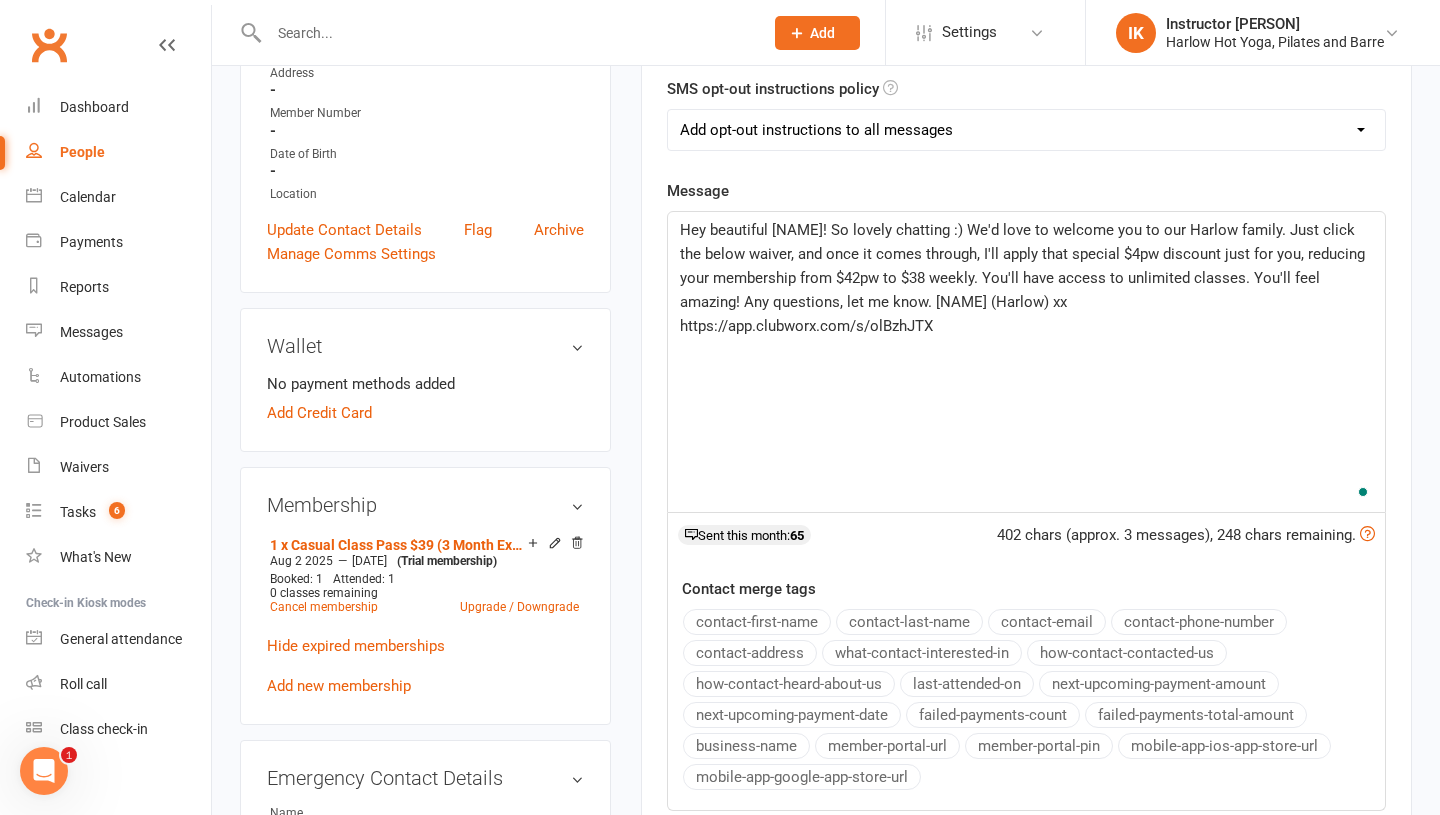 click on "https://app.clubworx.com/s/olBzhJTX" 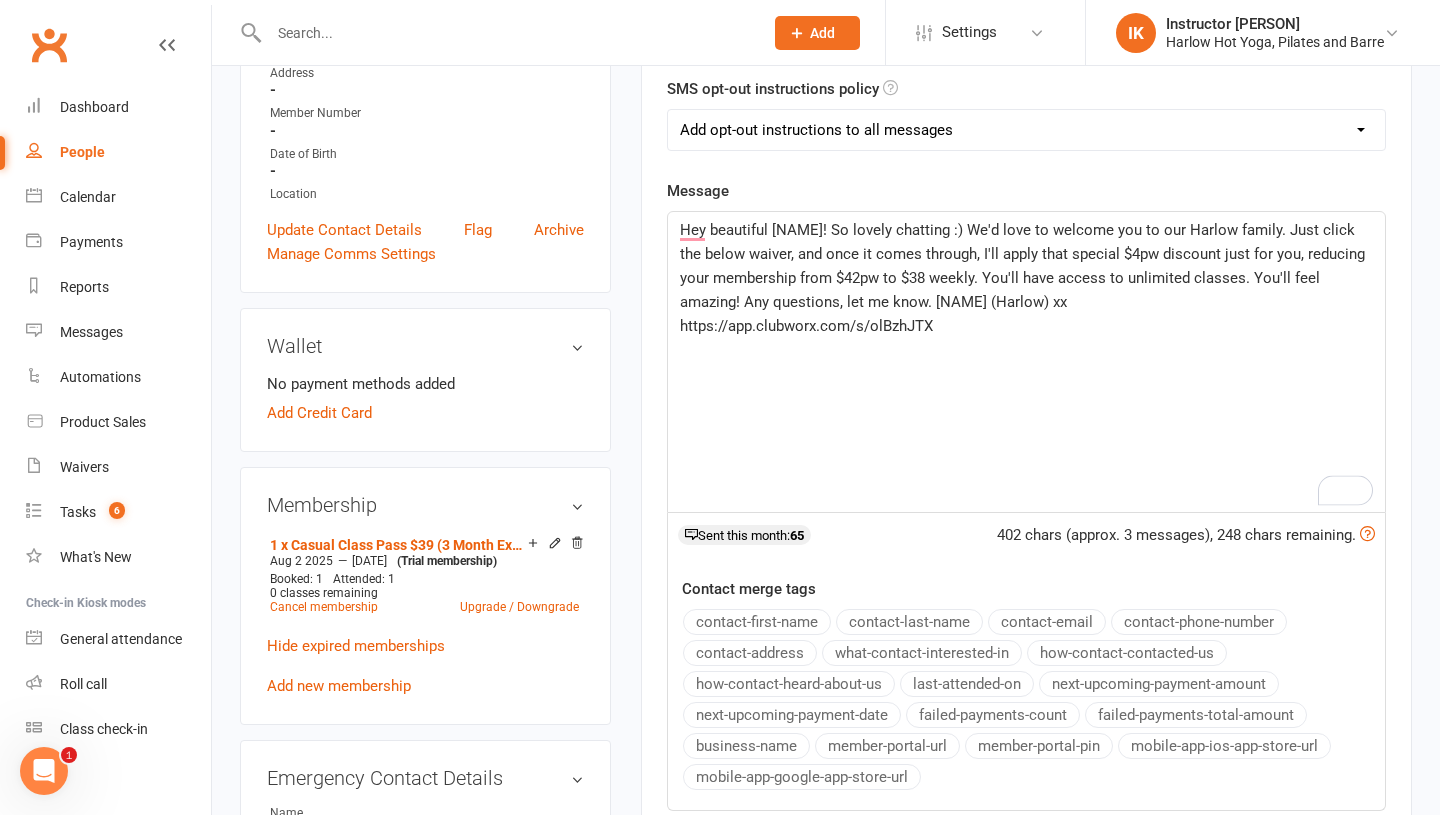 scroll, scrollTop: 426, scrollLeft: 0, axis: vertical 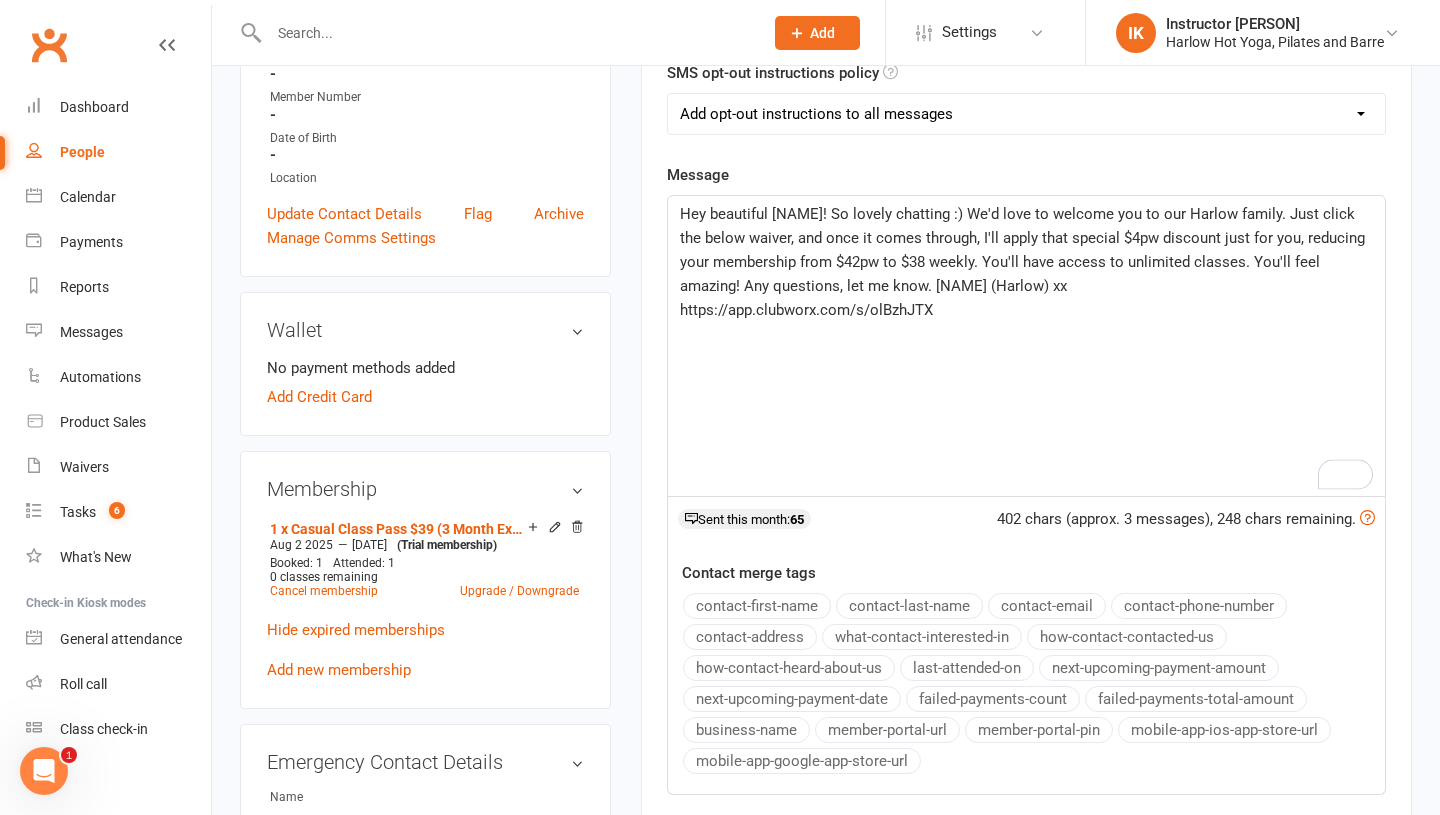 click on "Hey beautiful Madison! So lovely chatting :) We'd love to welcome you to our Harlow family. Just click the below waiver, and once it comes through, I'll apply that special $4pw discount just for you, reducing your membership from $42pw to $38 weekly. You'll have access to unlimited classes. You'll feel amazing! Any questions, let me know. Krystyna (Harlow) xx" 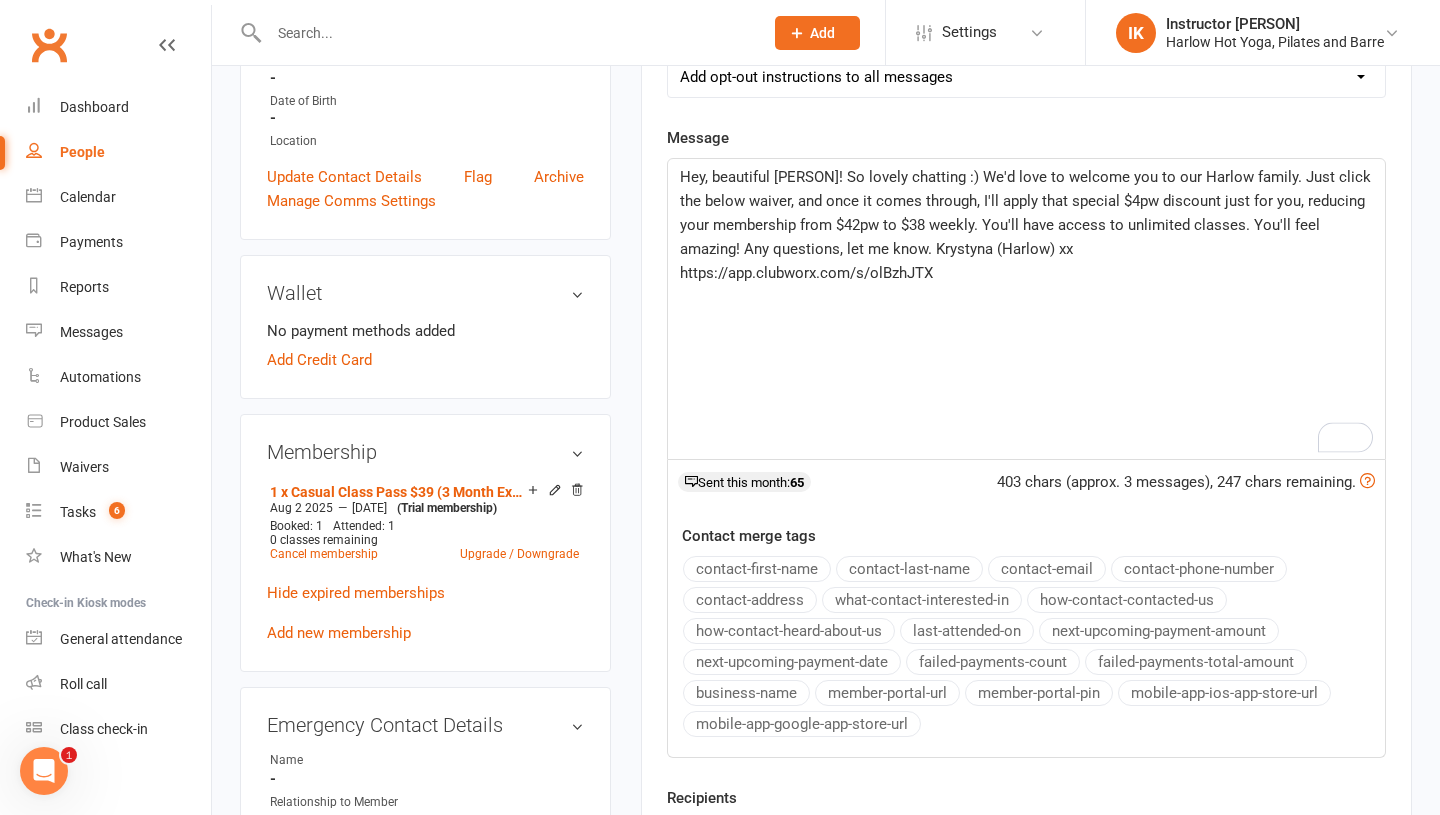 scroll, scrollTop: 468, scrollLeft: 0, axis: vertical 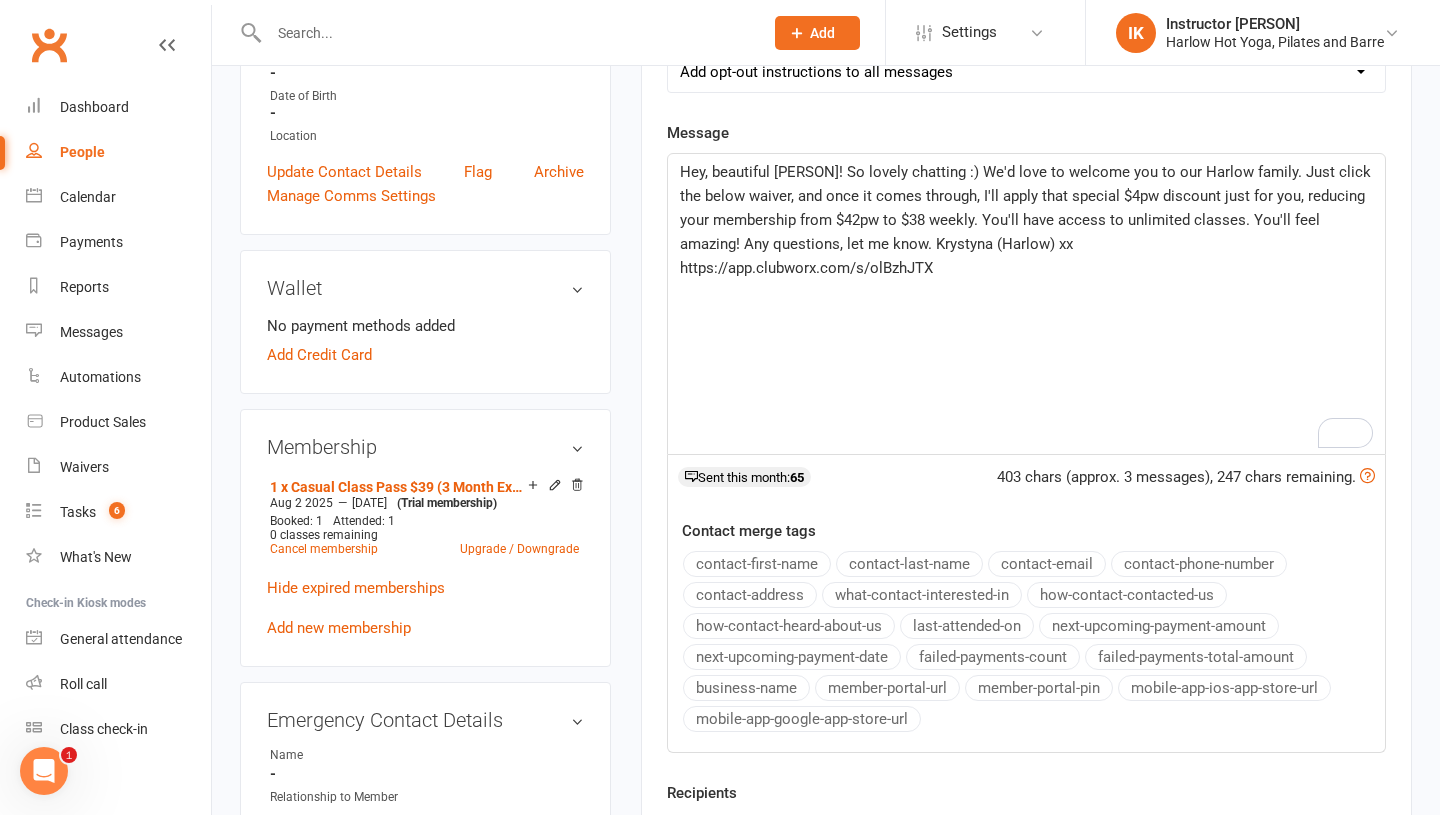 click on "Hey, beautiful Madison! So lovely chatting :) We'd love to welcome you to our Harlow family. Just click the below waiver, and once it comes through, I'll apply that special $4pw discount just for you, reducing your membership from $42pw to $38 weekly. You'll have access to unlimited classes. You'll feel amazing! Any questions, let me know. Krystyna (Harlow) xx" 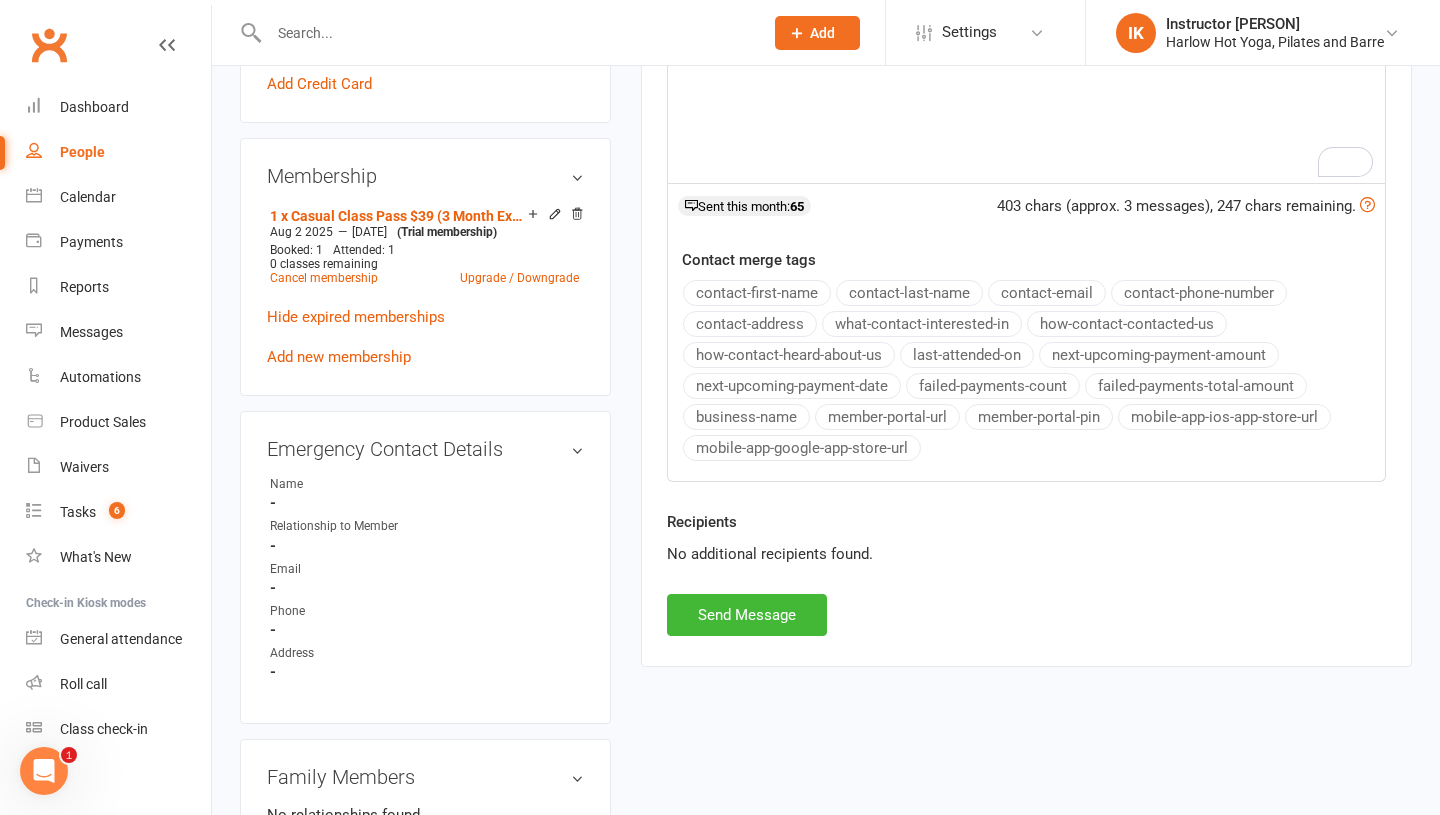 scroll, scrollTop: 754, scrollLeft: 0, axis: vertical 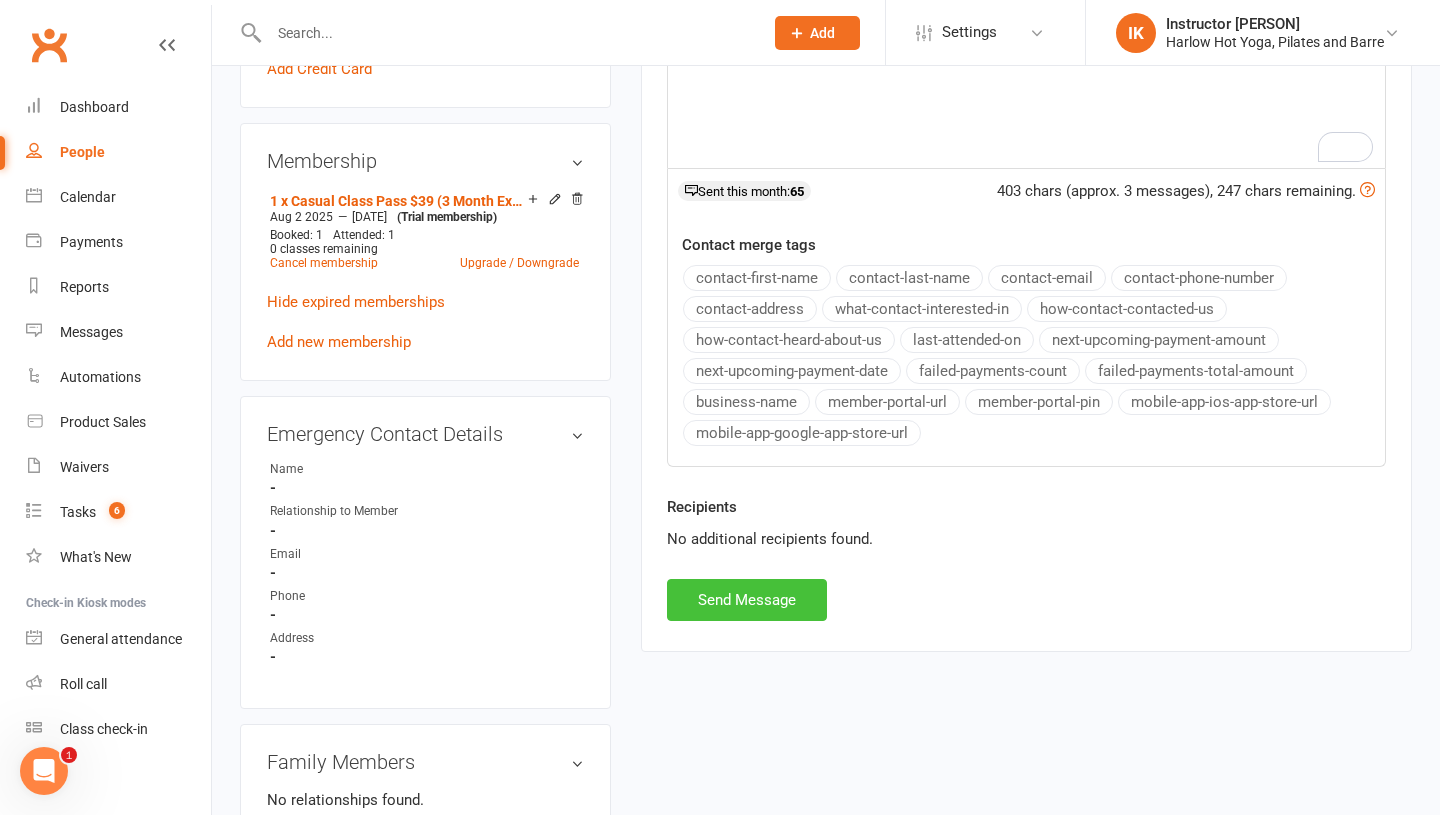 click on "Send Message" at bounding box center [747, 600] 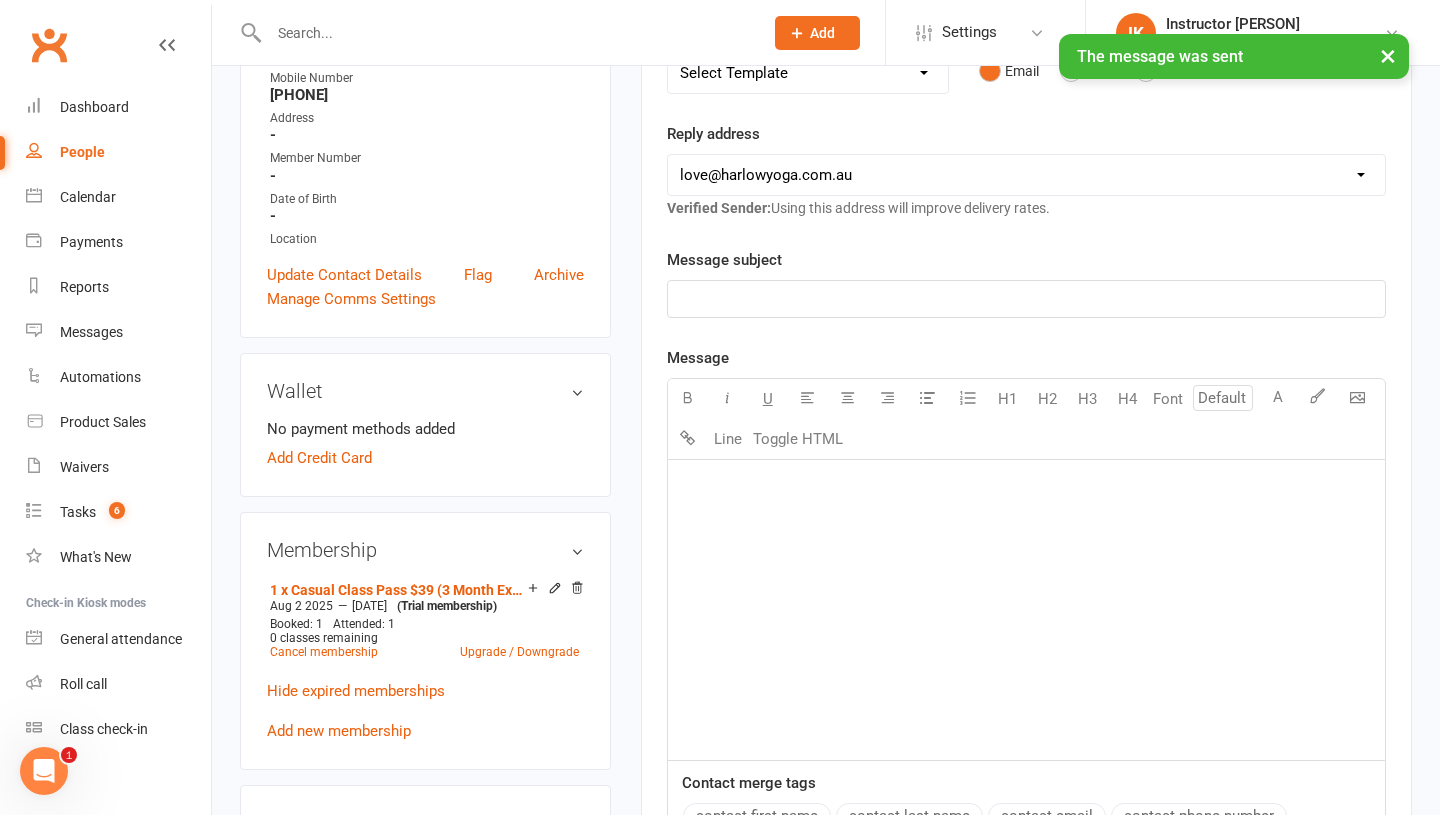 scroll, scrollTop: 0, scrollLeft: 0, axis: both 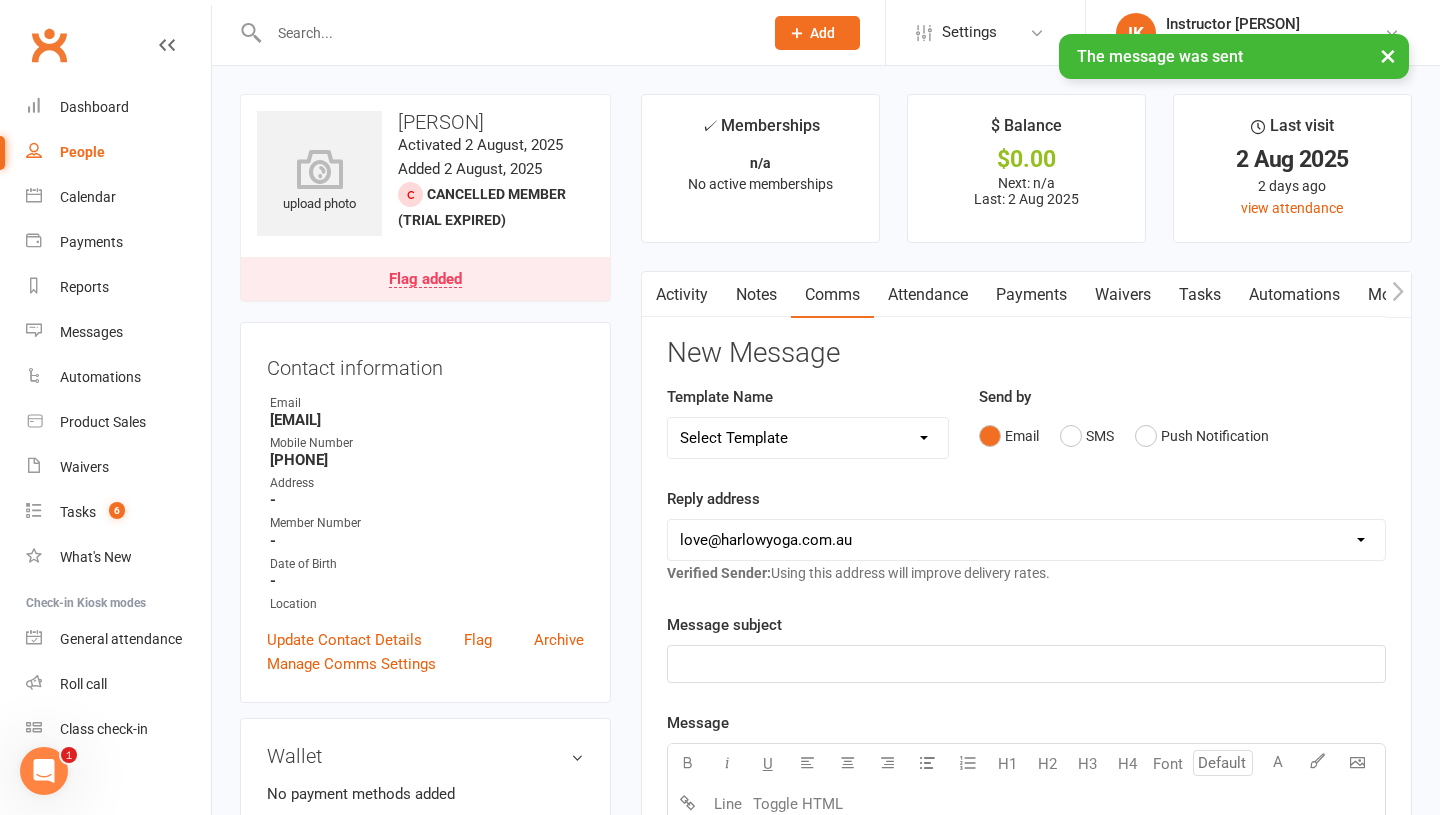 click on "Notes" at bounding box center (756, 295) 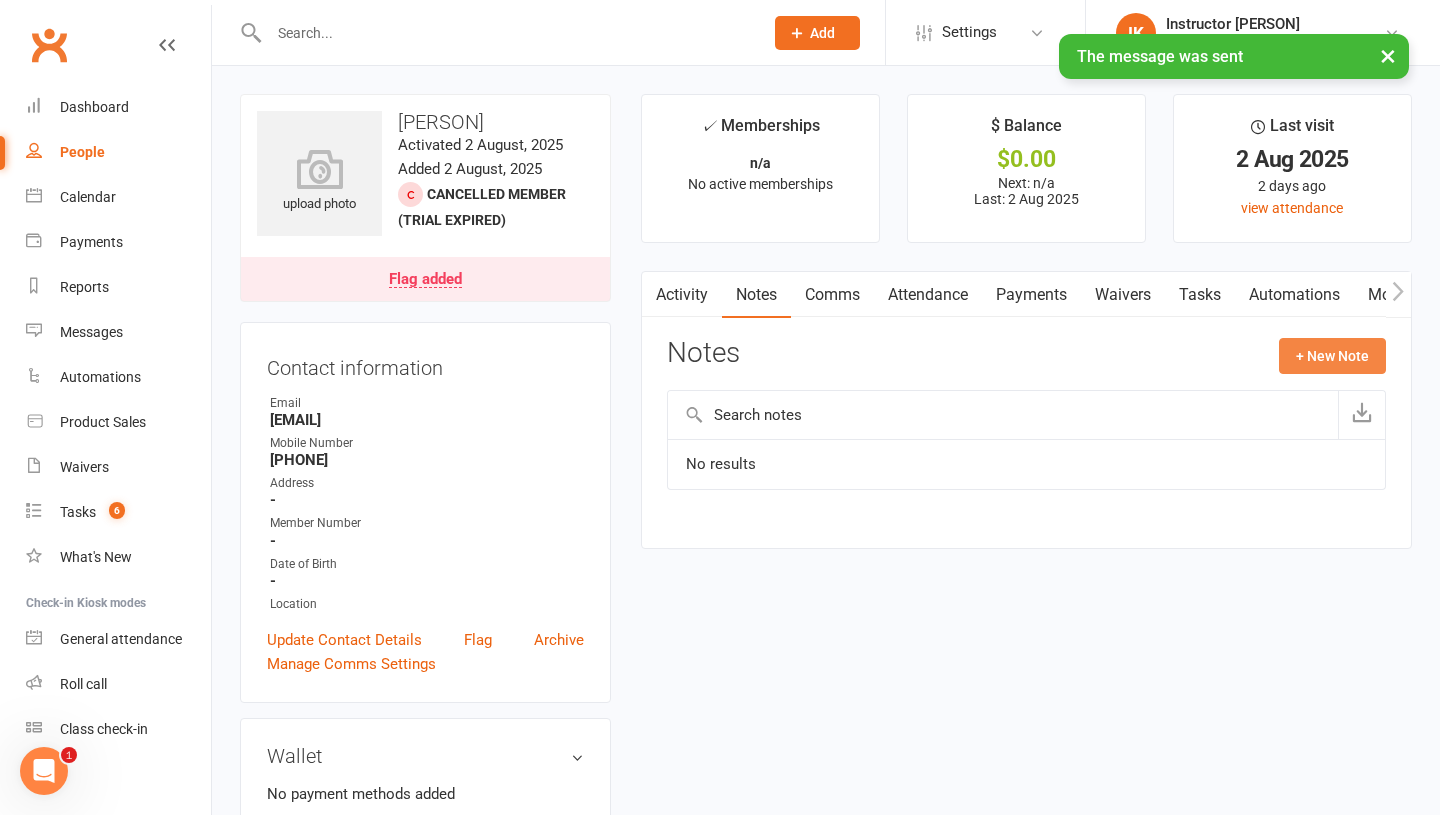 click on "+ New Note" at bounding box center [1332, 356] 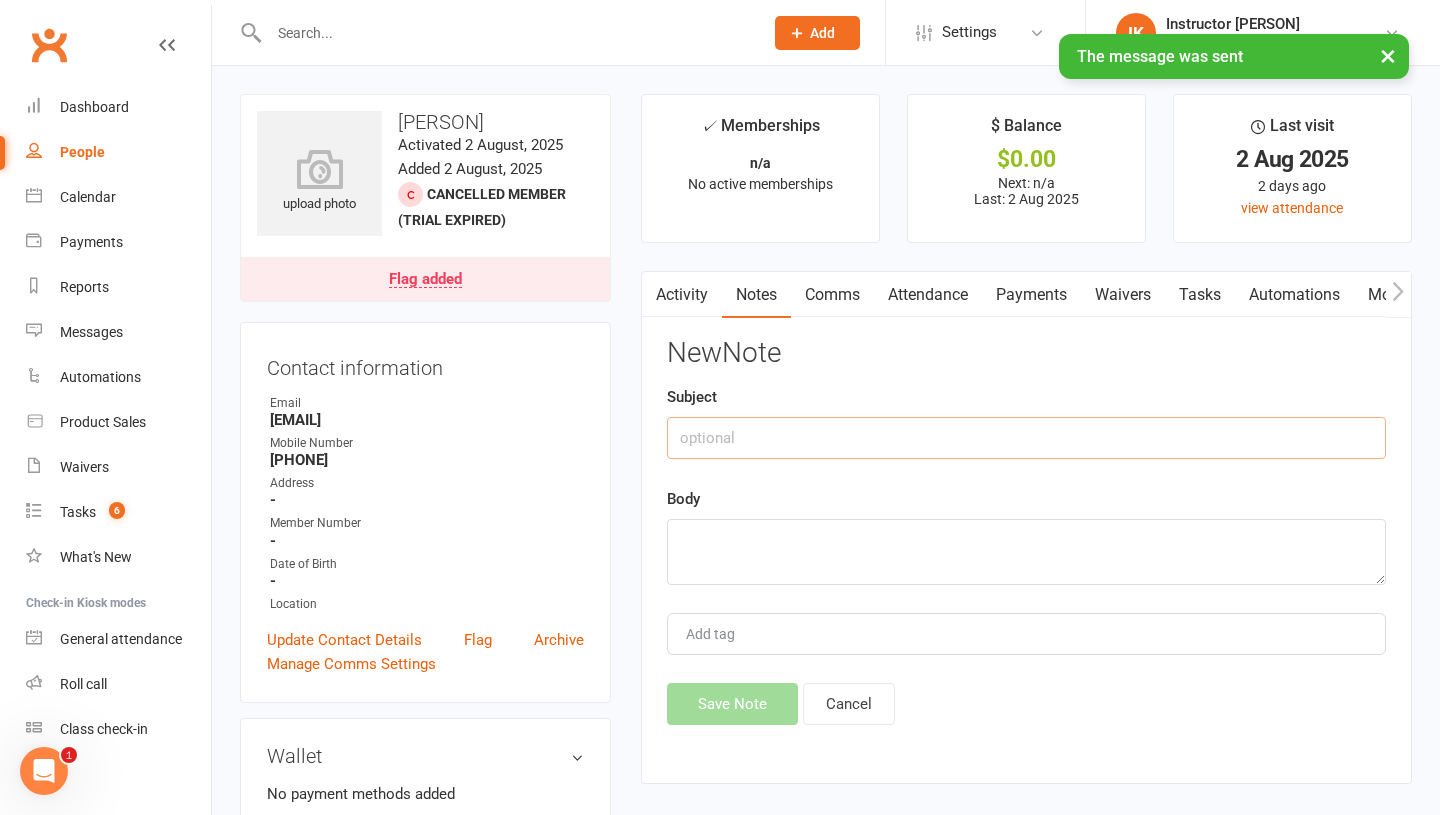 click at bounding box center (1026, 438) 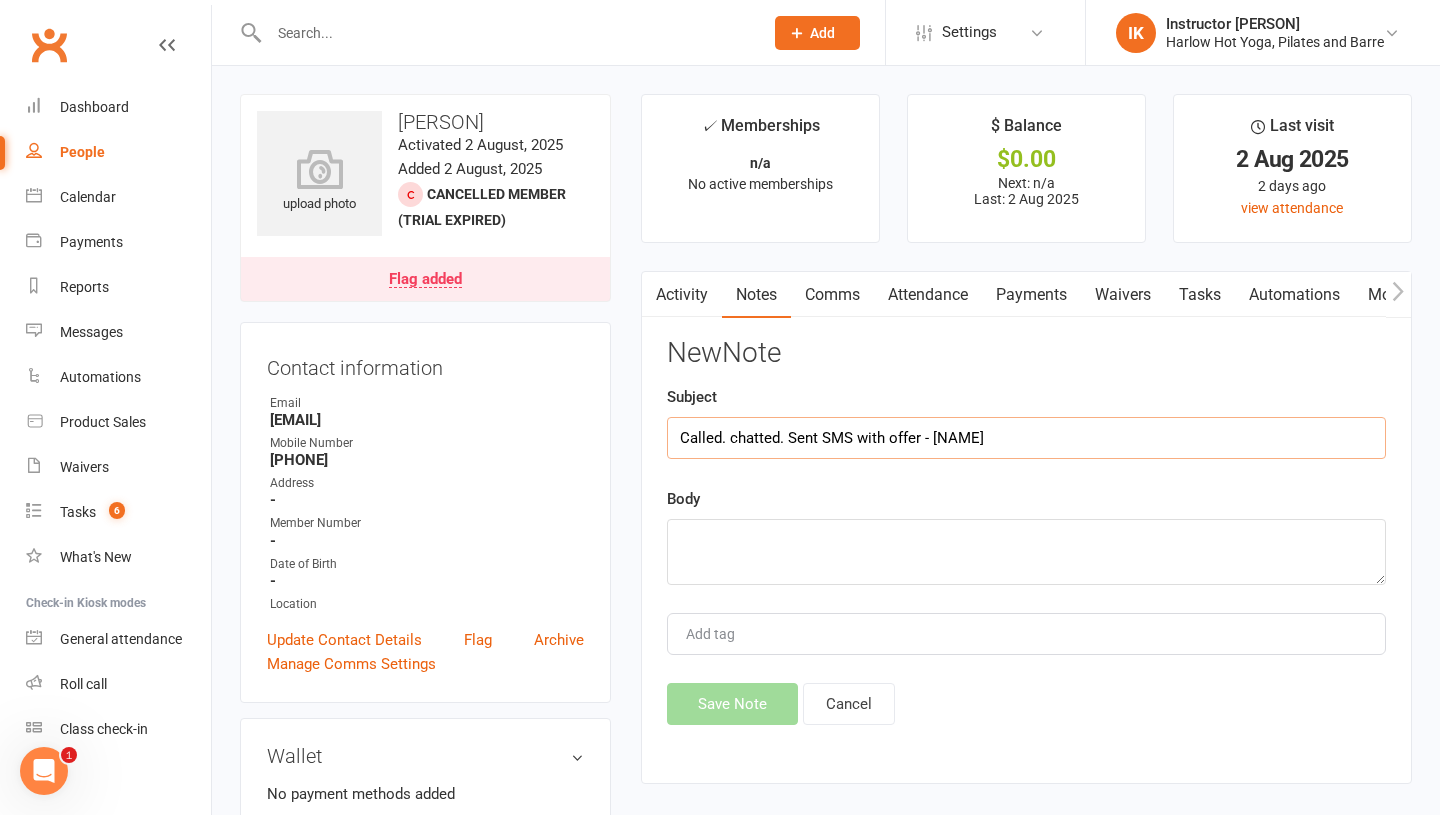 type on "Called. chatted. Sent SMS with offer - Krystyna" 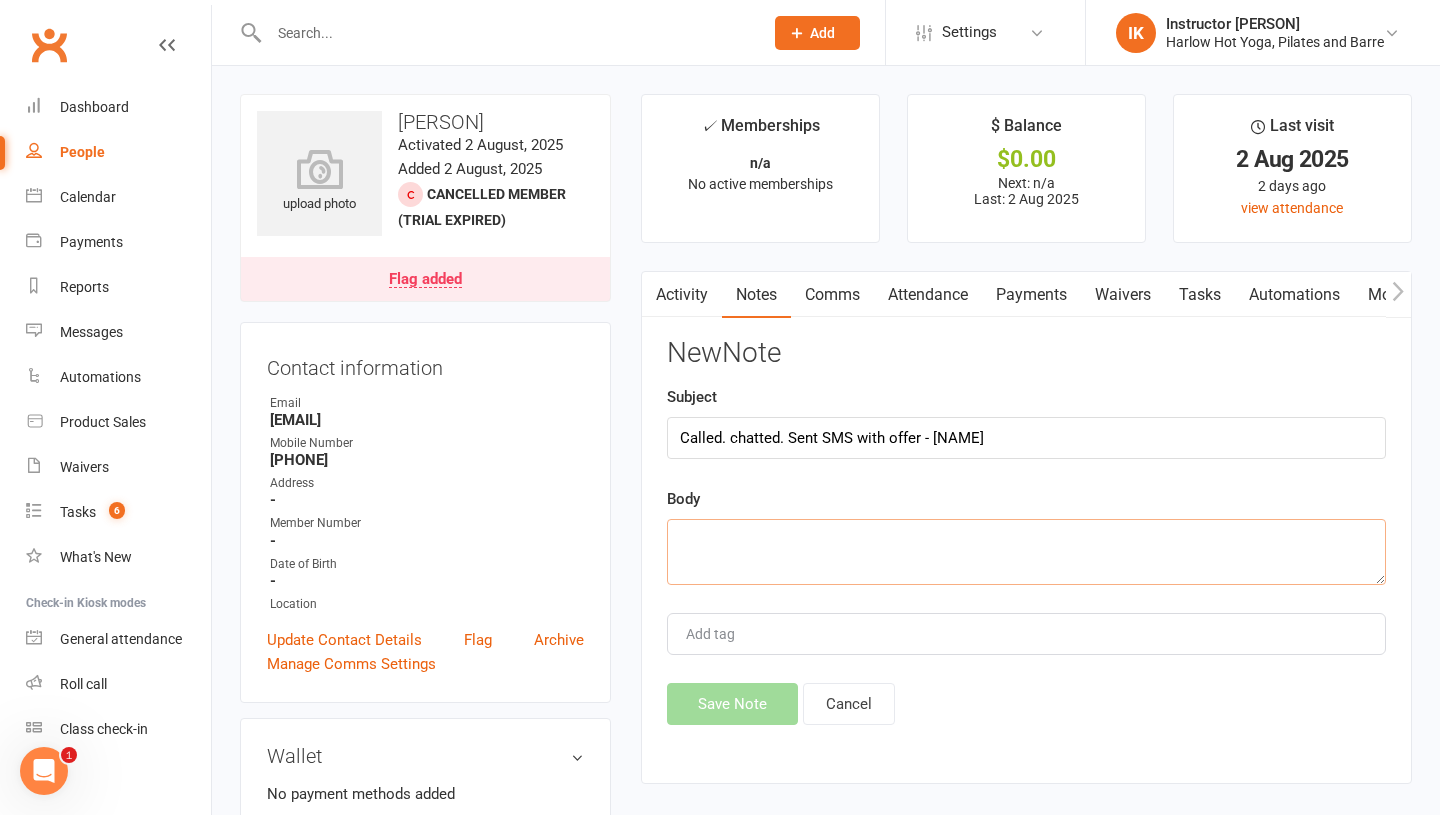 click at bounding box center (1026, 552) 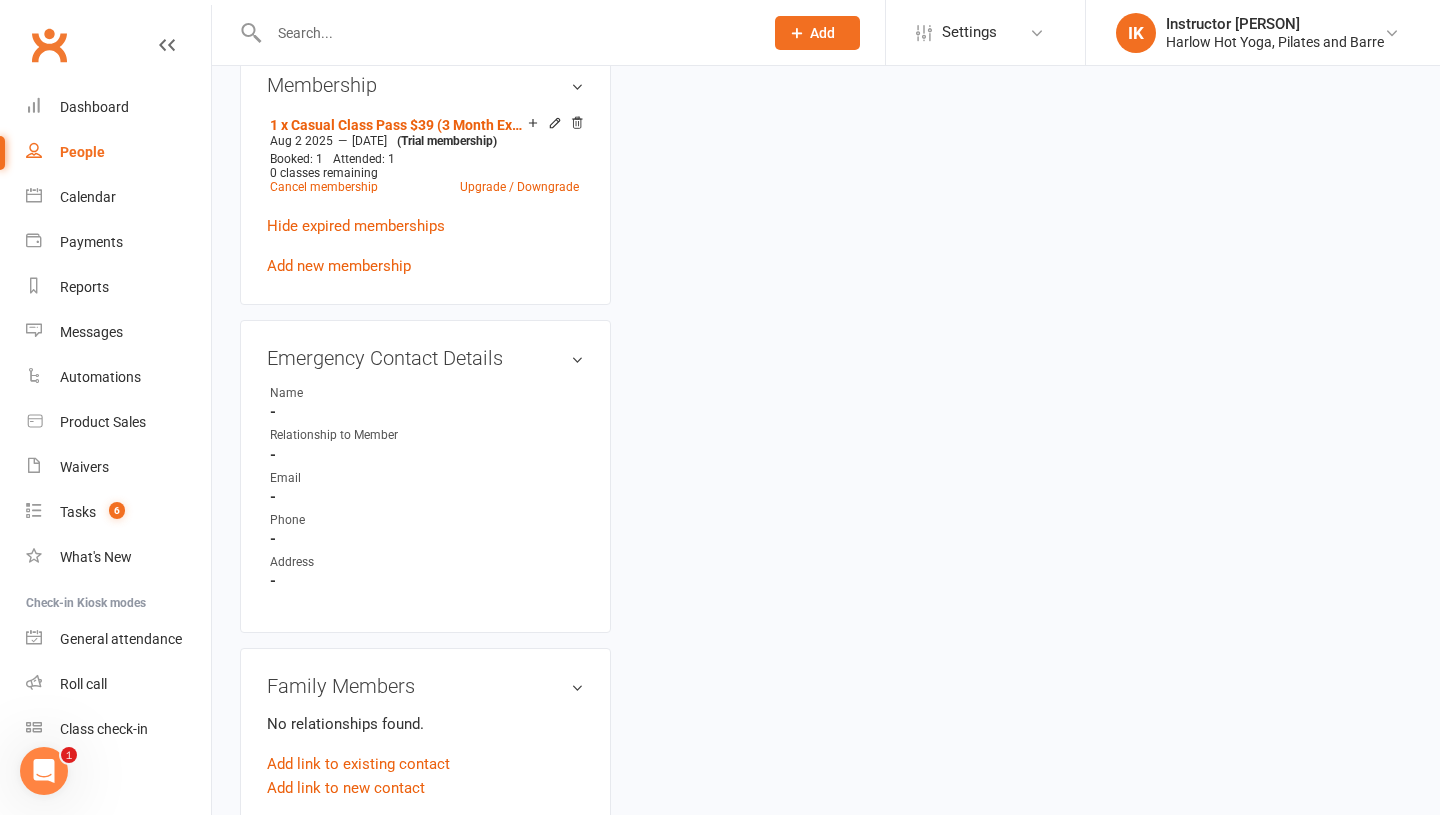 scroll, scrollTop: 0, scrollLeft: 0, axis: both 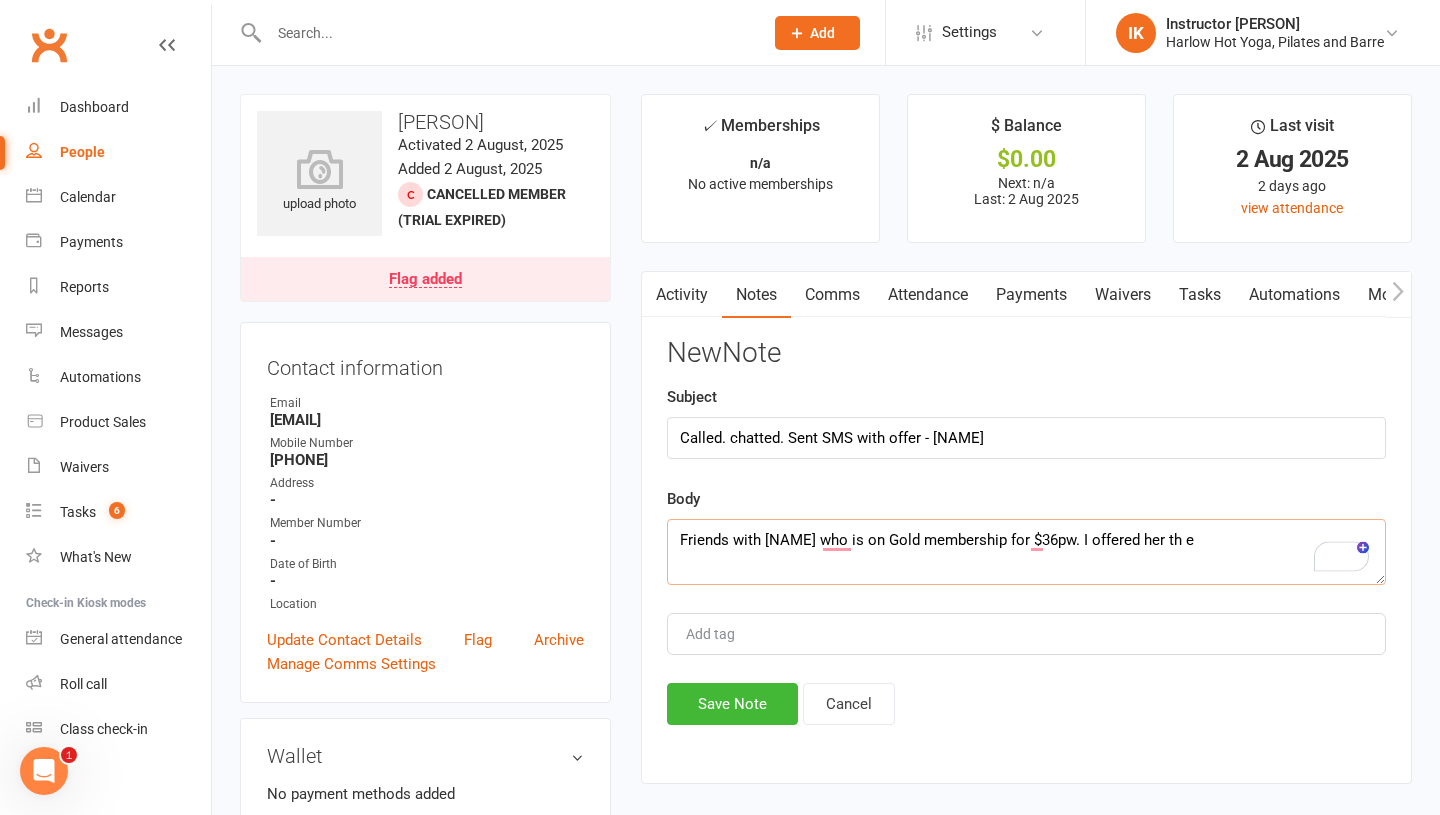 click on "Friends with Nicollah who is on Gold membership for $36pw. I offered her th e" at bounding box center [1026, 552] 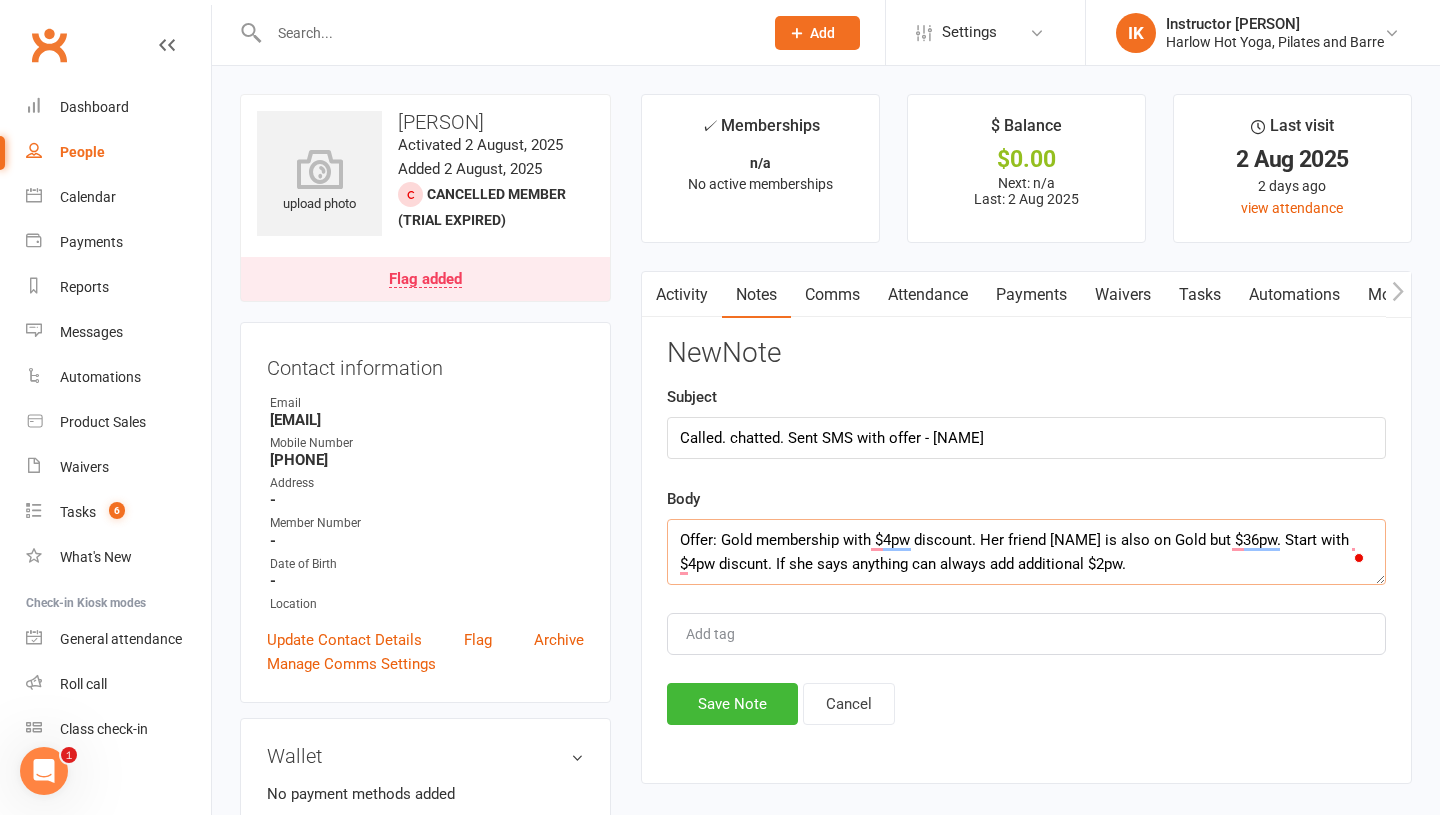 type on "Offer: Gold membership with $4pw discount. Her friend Nicollah is also on Gold but $36pw. Start with $4pw discunt. If she says anything can always add additional $2pw." 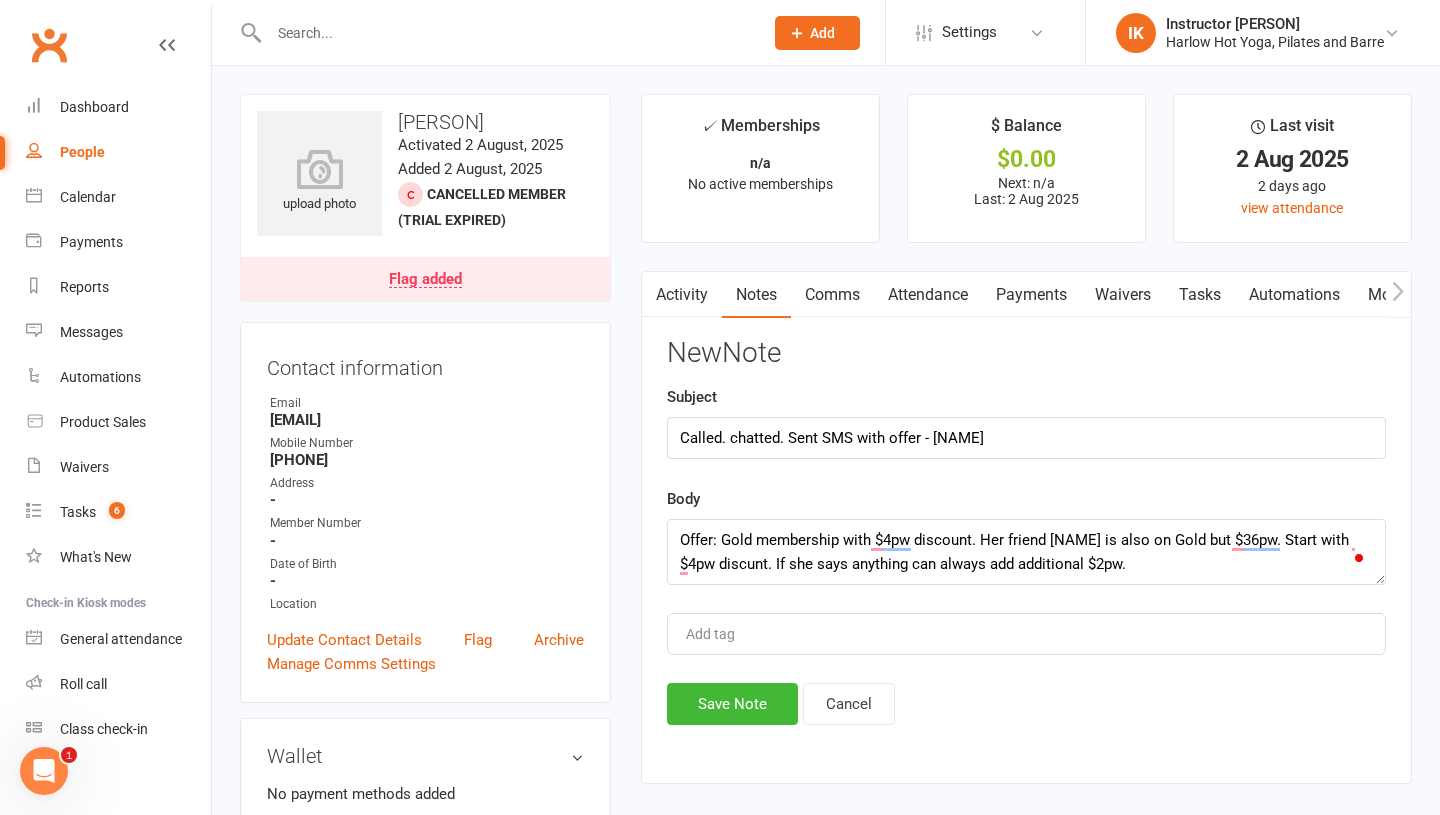 click on "Activity Notes Comms Attendance Payments Waivers Tasks Automations Mobile App Assessments Credit balance
Notes + New Note No results New  Note Subject Called. chatted. Sent SMS with offer - Krystyna Body Offer: Gold membership with $4pw discount. Her friend Nicollah is also on Gold but $36pw. Start with $4pw discunt. If she says anything can always add additional $2pw.  Add tag Save Note Cancel Attendance Number of visits past 12 months Jan Month Sep Aug  0  1 Export CSV Total visits since joining:  1 Last seen:  2 Aug 2025 Bookings Gen. Attendance Make-ups + Add Book Event Add Appointment Book a Friend Classes / Bookings
August 2025
Sun Mon Tue Wed Thu Fri Sat
31
27
28
29
30
31
01
02
32
03
04
05" at bounding box center [1026, 527] 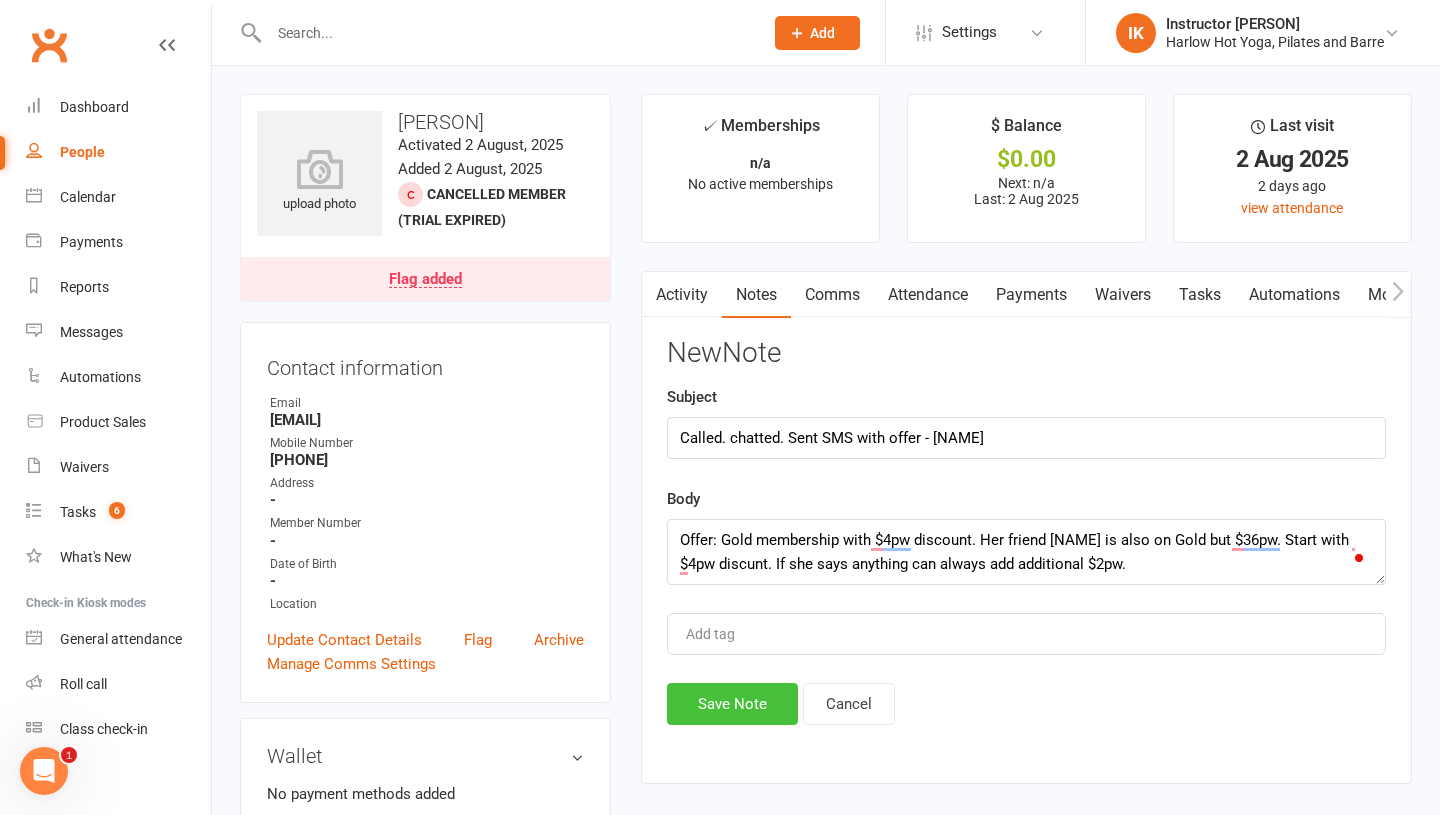 click on "Save Note" at bounding box center [732, 704] 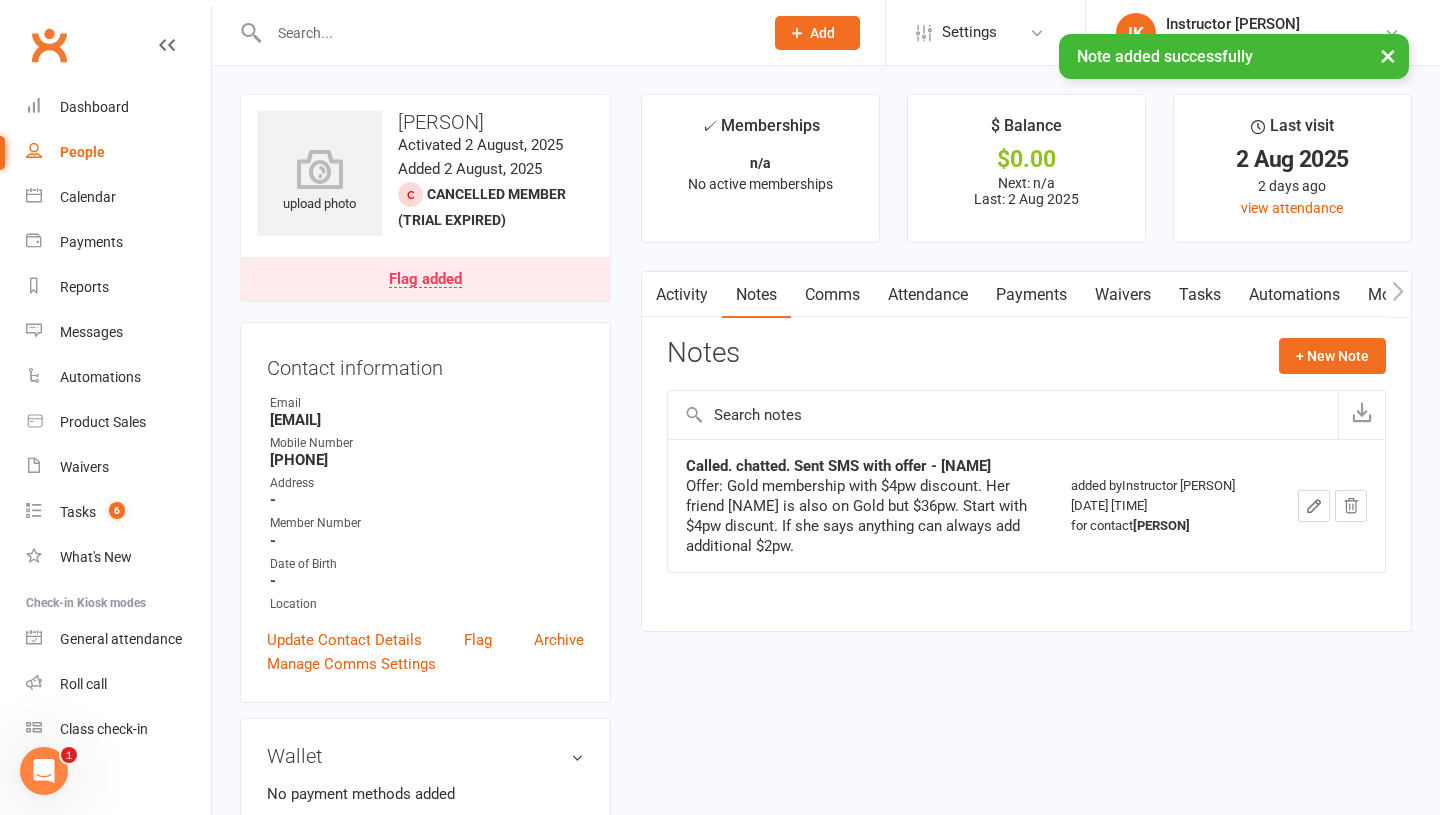 click on "Tasks" at bounding box center [1200, 295] 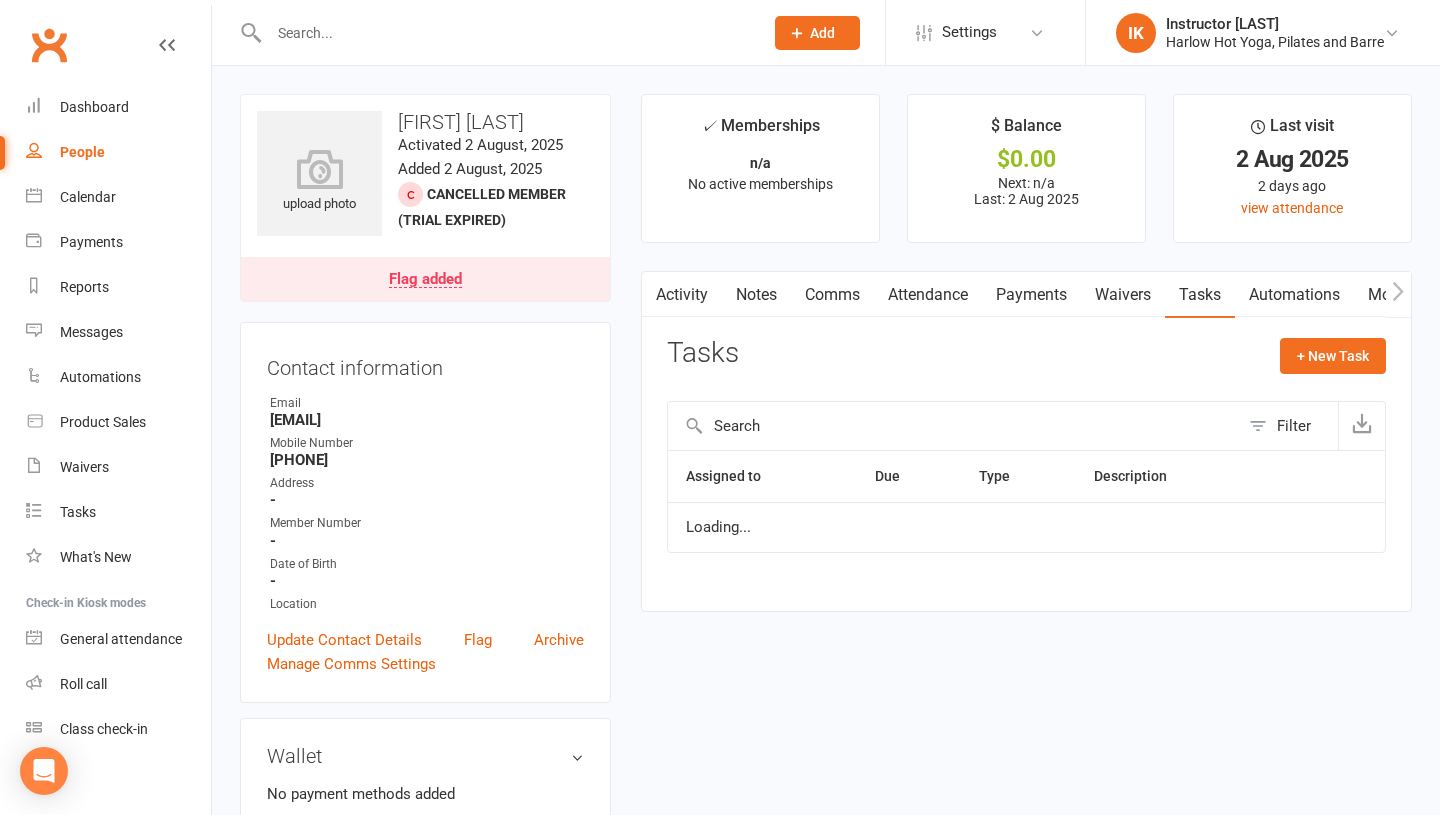 scroll, scrollTop: 0, scrollLeft: 0, axis: both 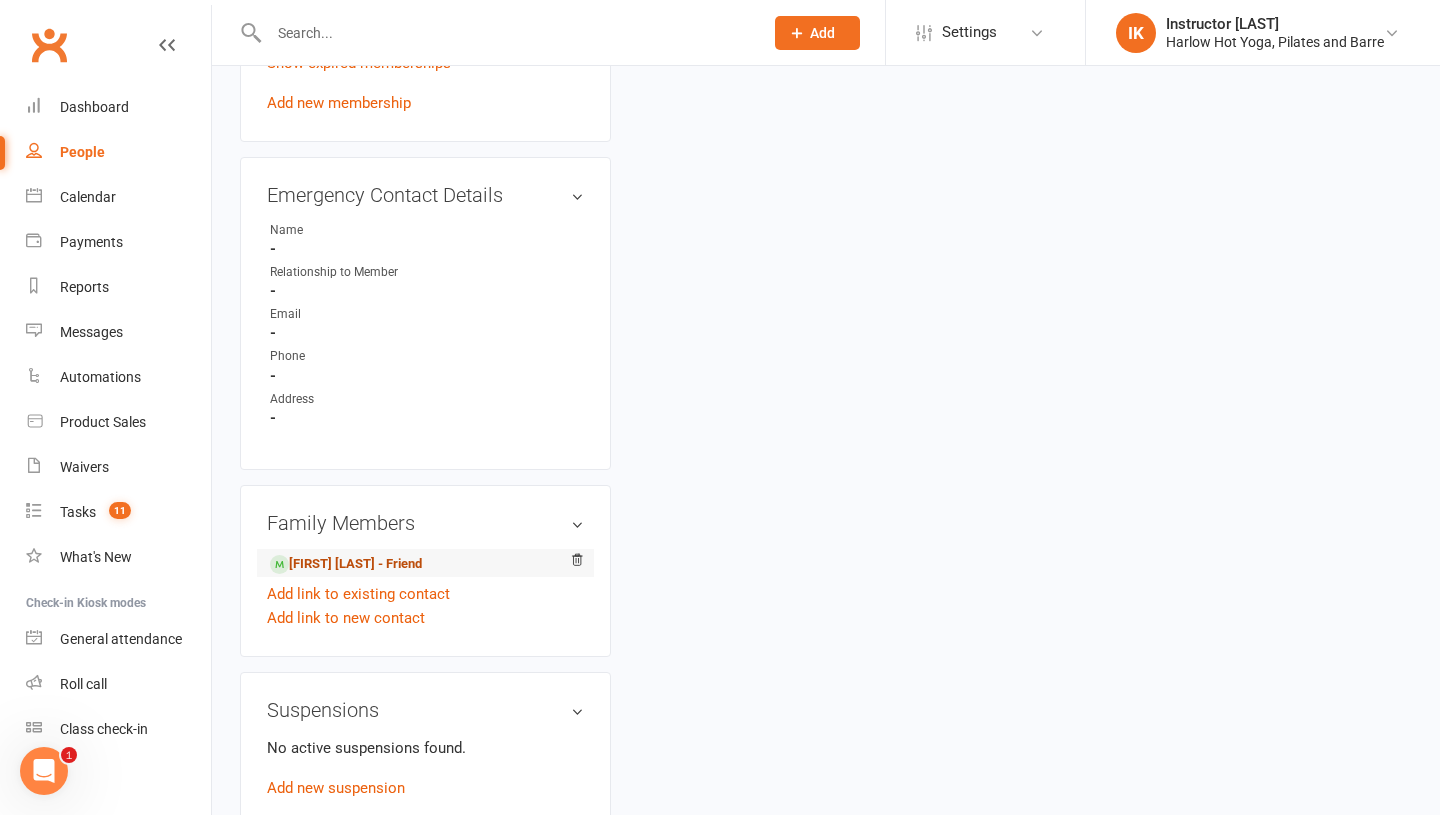 click on "[FIRST] [LAST] - Friend" at bounding box center (346, 564) 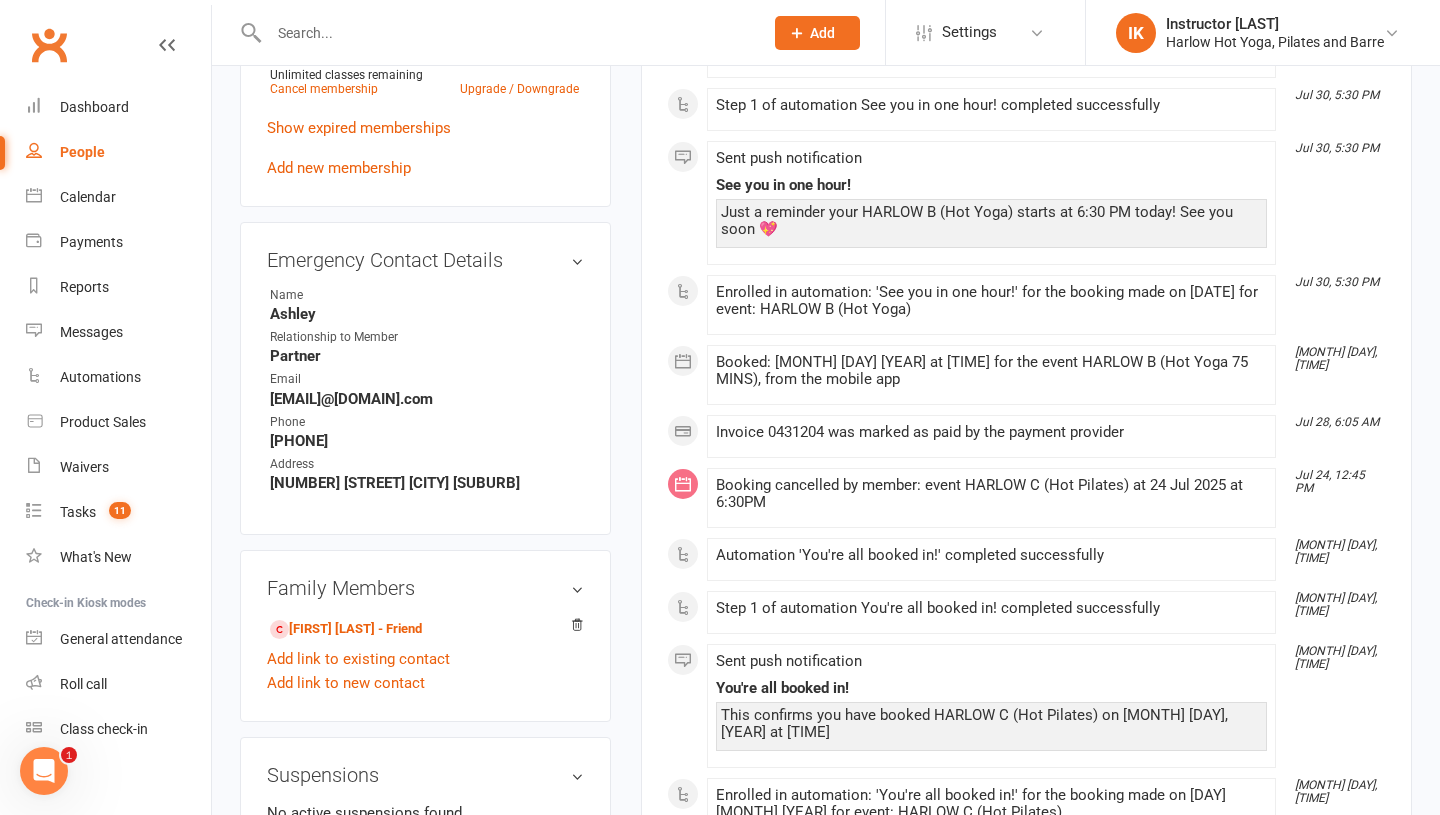 scroll, scrollTop: 1071, scrollLeft: 0, axis: vertical 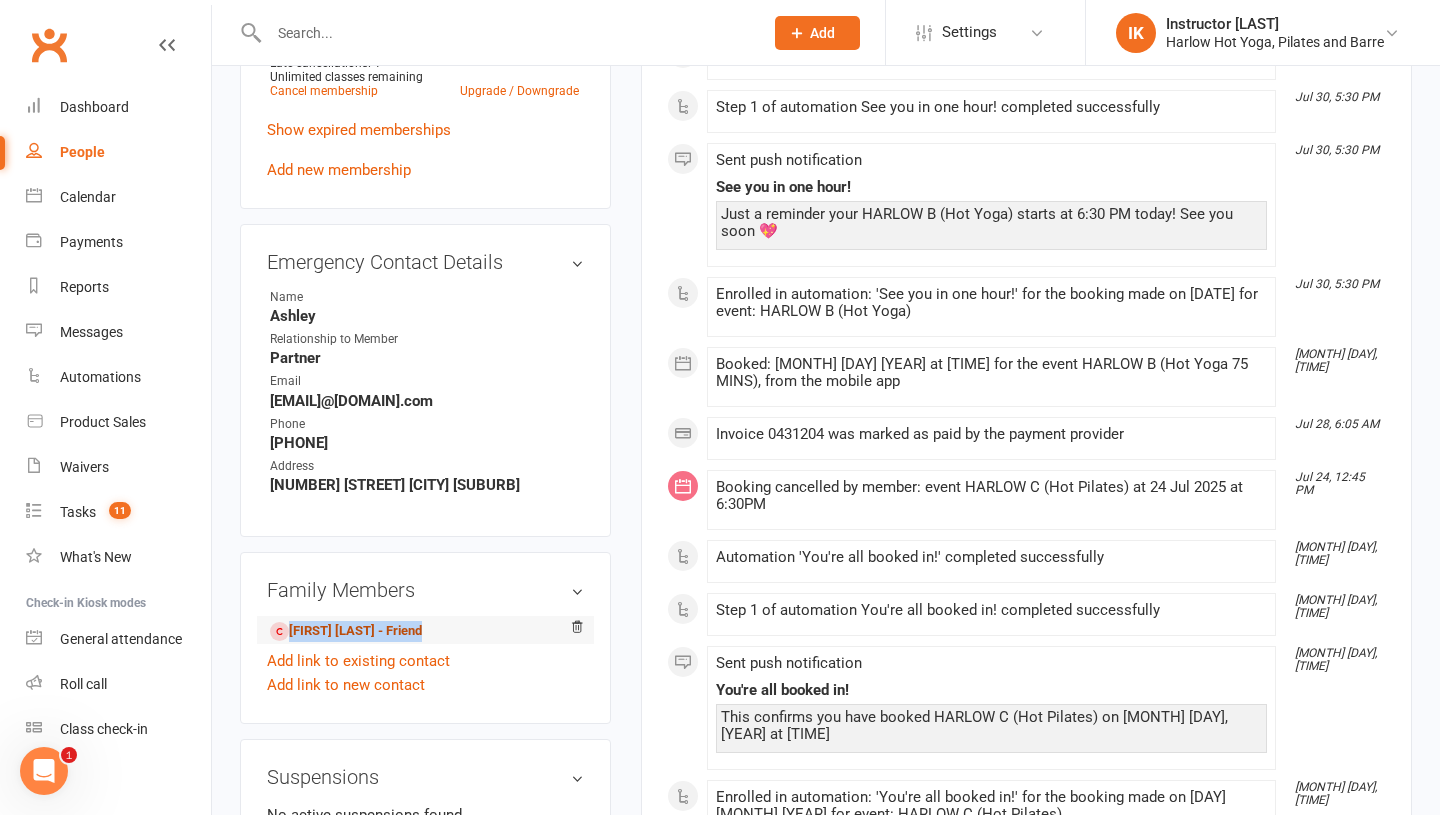 drag, startPoint x: 468, startPoint y: 587, endPoint x: 279, endPoint y: 586, distance: 189.00264 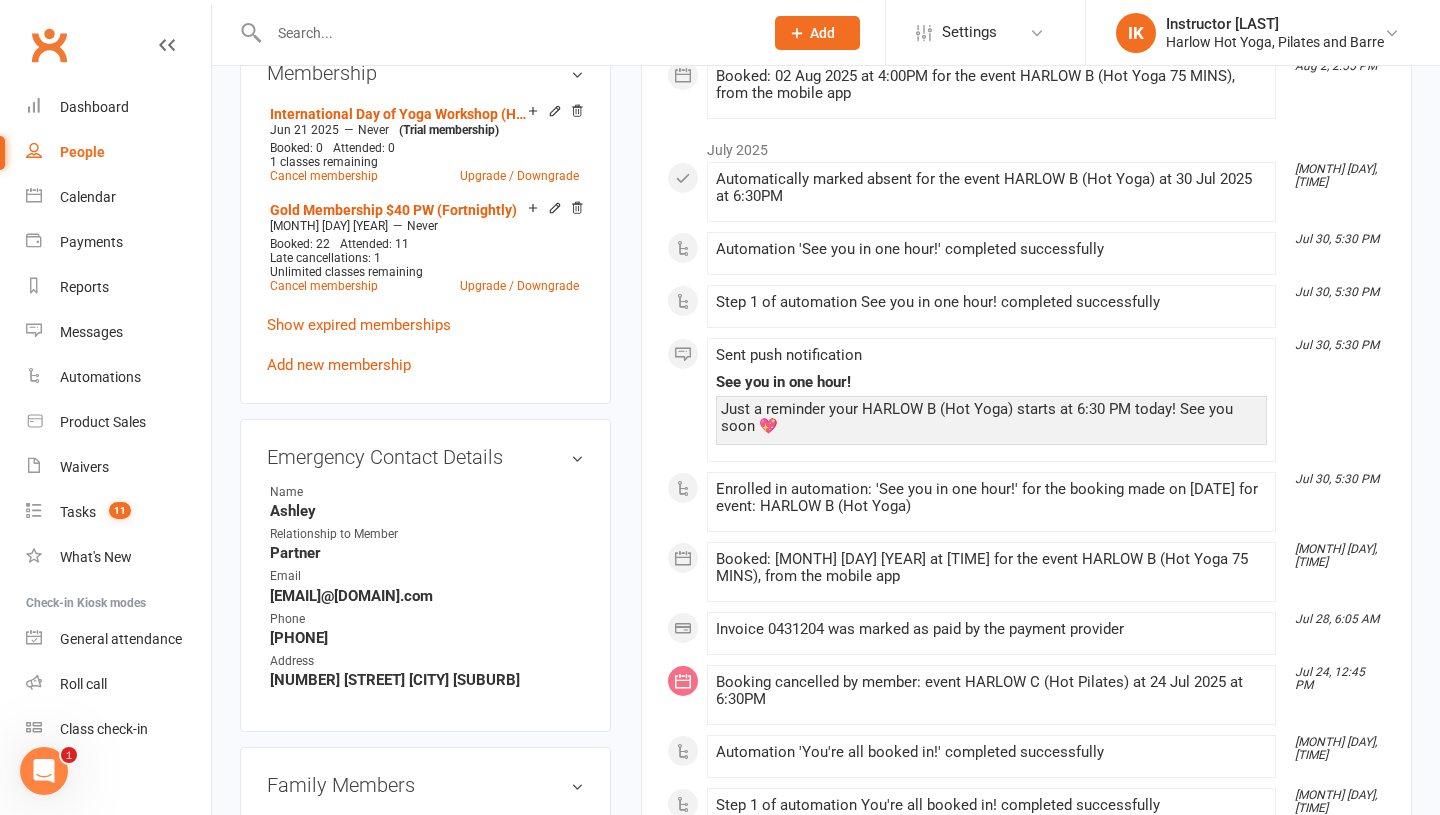 scroll, scrollTop: 1177, scrollLeft: 0, axis: vertical 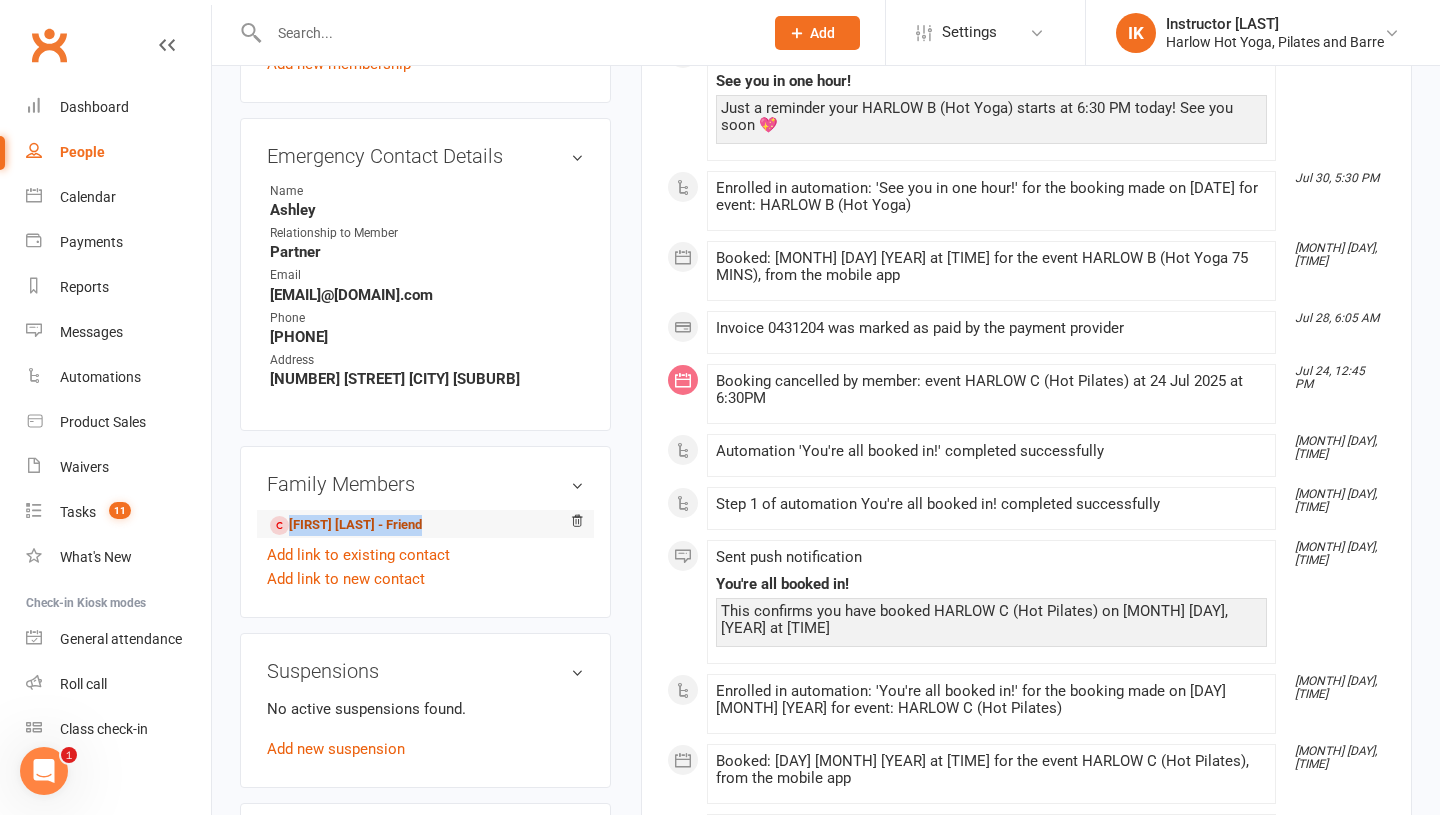 click on "[FIRST] [LAST] - Friend" at bounding box center [346, 525] 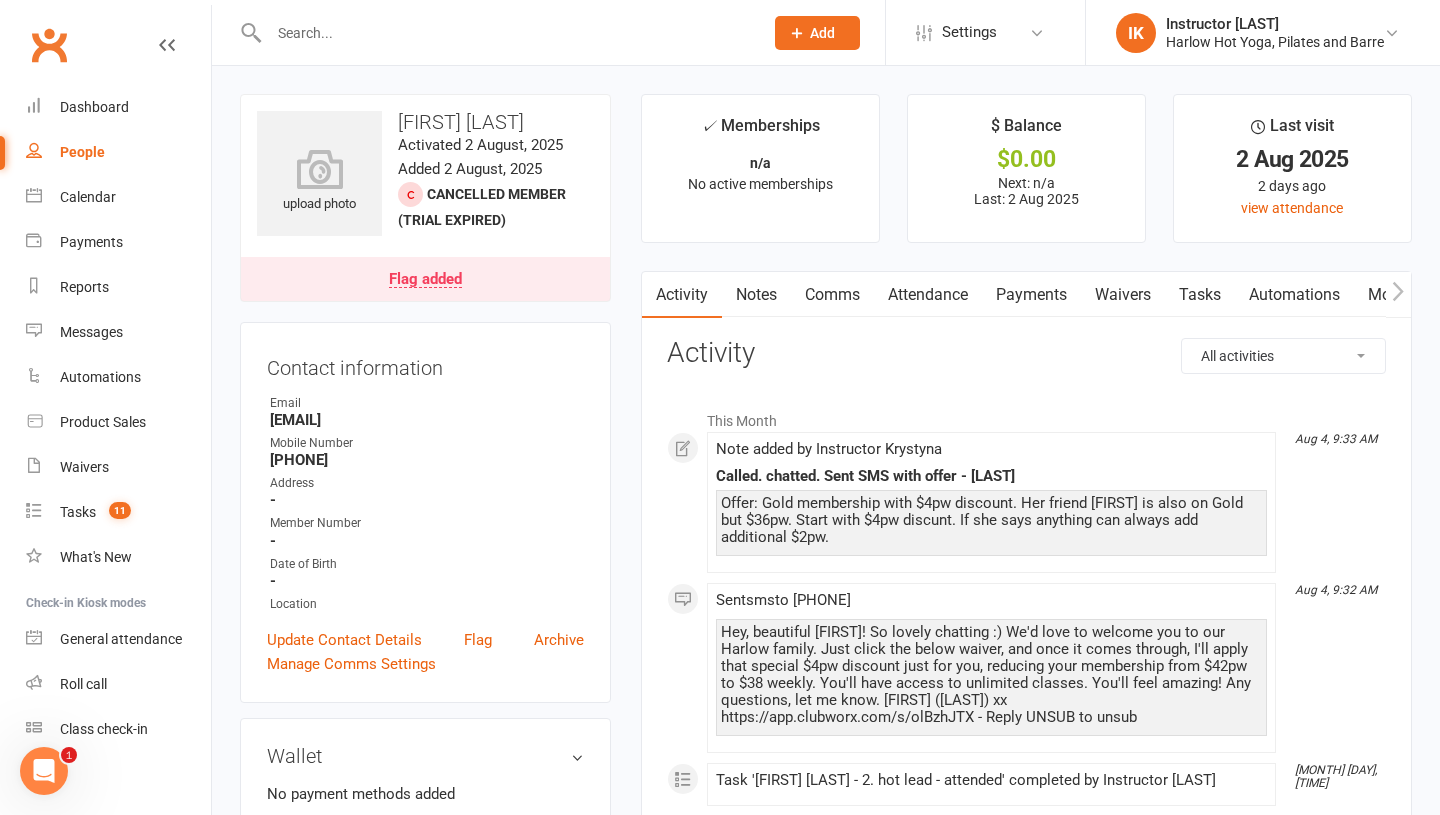 scroll, scrollTop: 104, scrollLeft: 0, axis: vertical 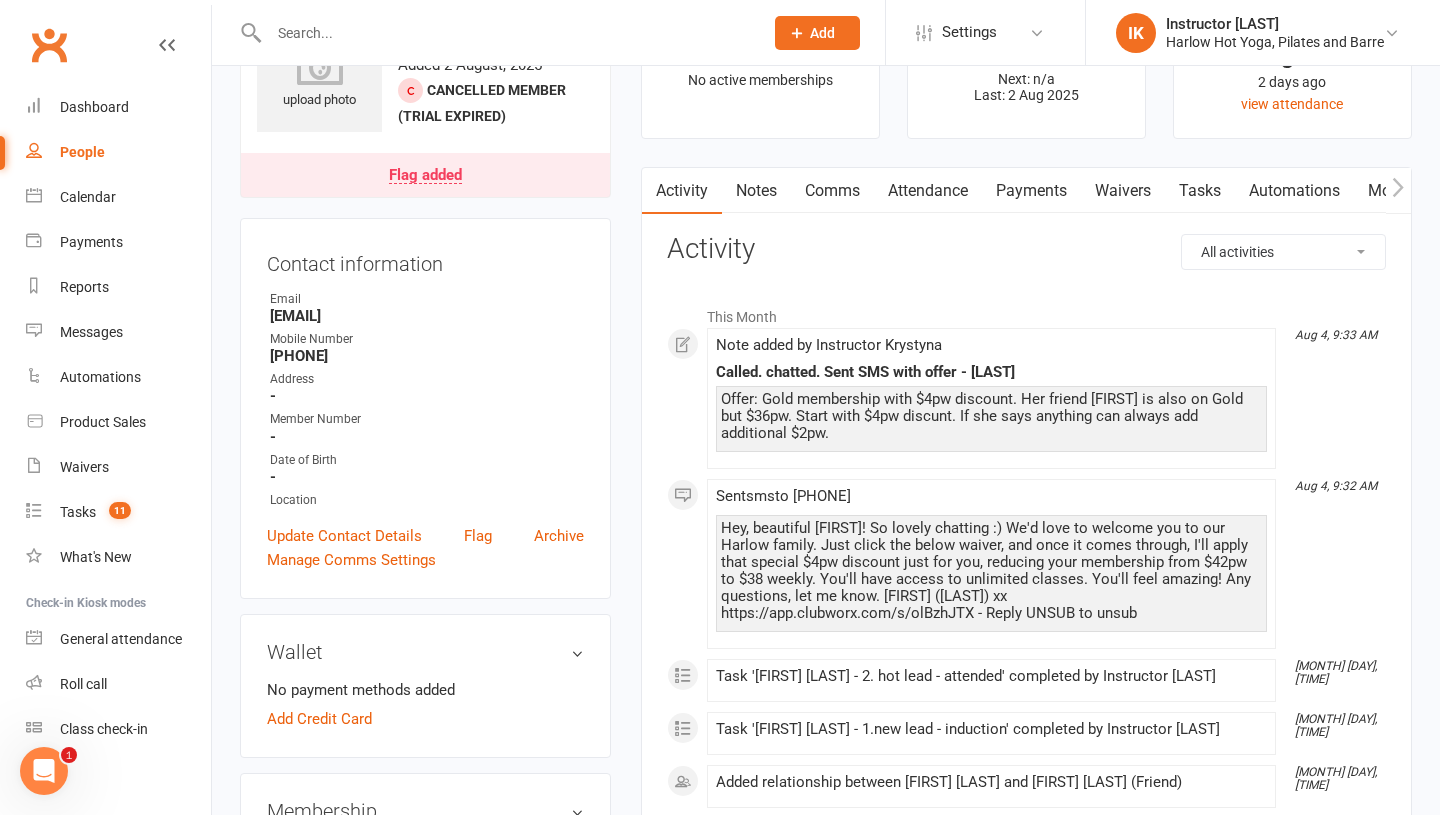 drag, startPoint x: 978, startPoint y: 612, endPoint x: 719, endPoint y: 612, distance: 259 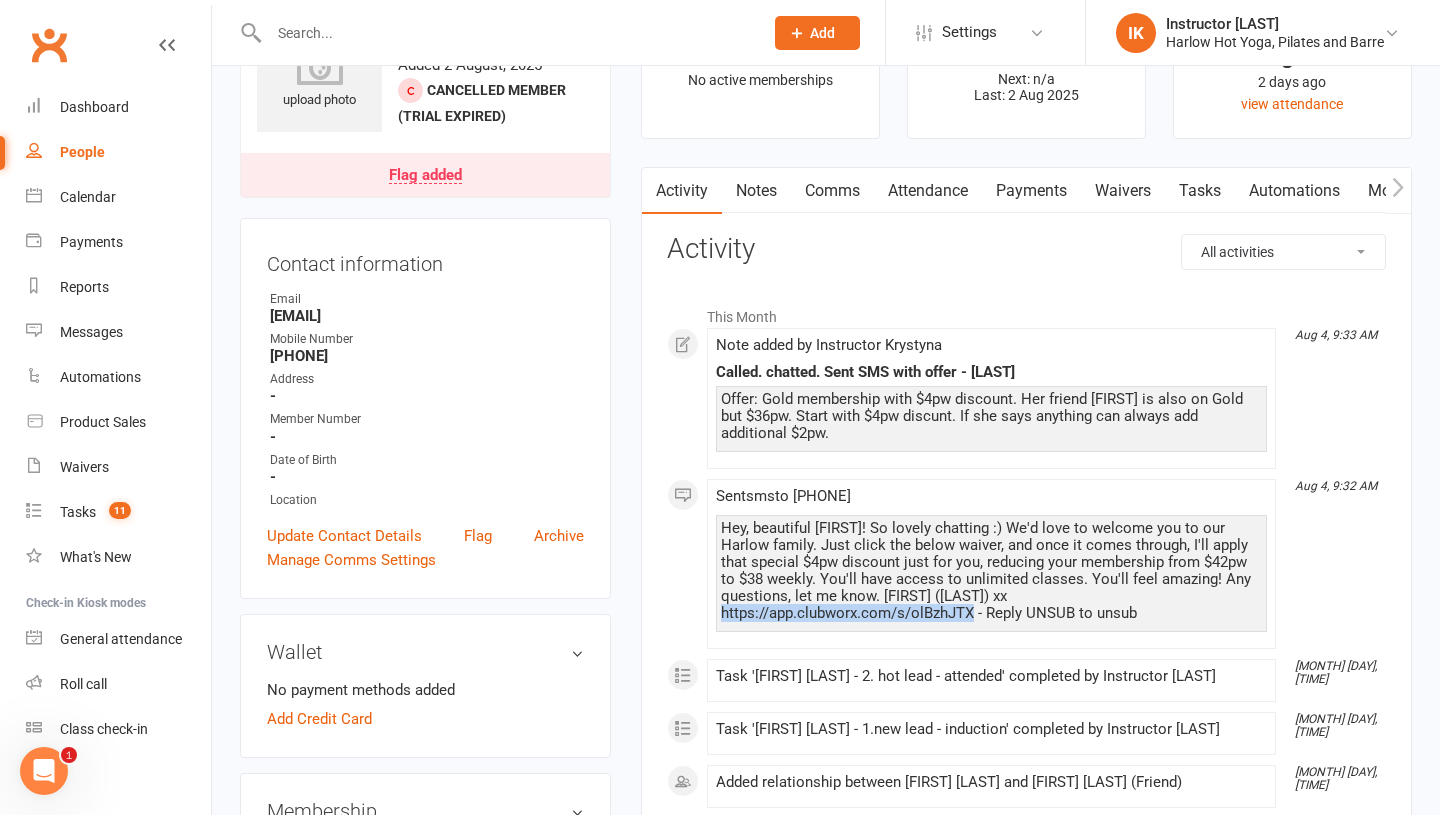 drag, startPoint x: 722, startPoint y: 613, endPoint x: 974, endPoint y: 610, distance: 252.01785 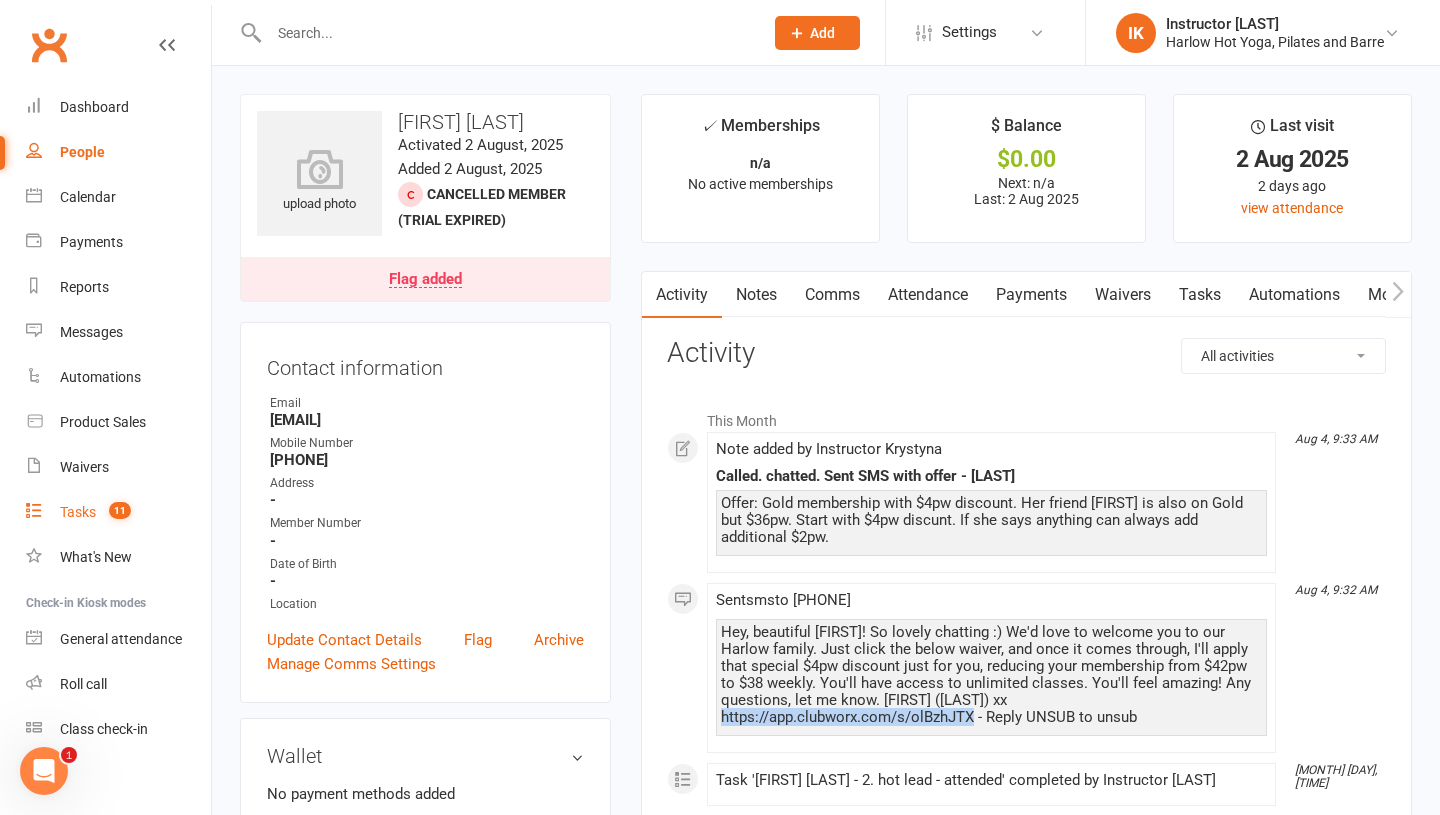 click on "Tasks   11" at bounding box center [118, 512] 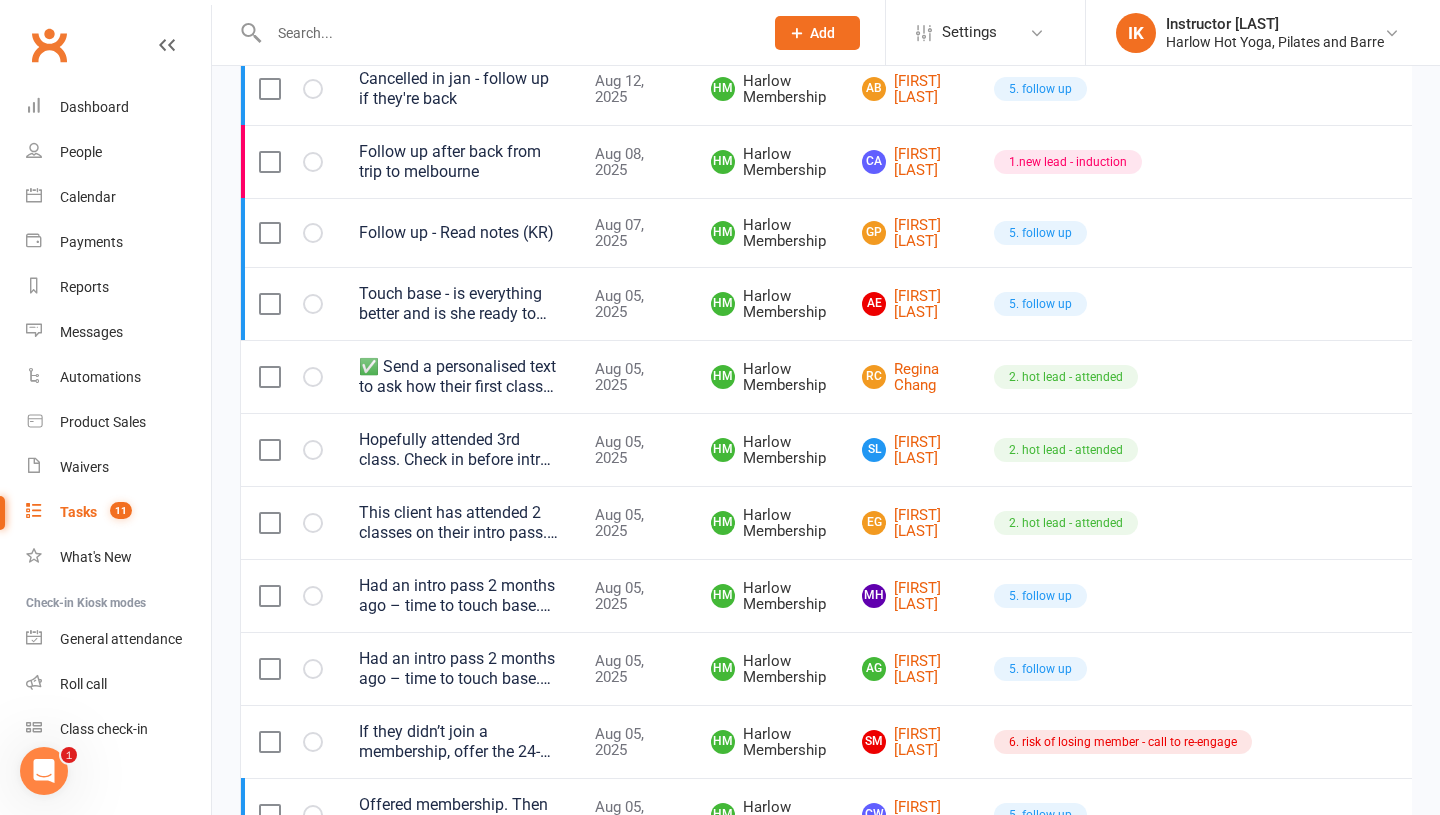 scroll, scrollTop: 963, scrollLeft: 0, axis: vertical 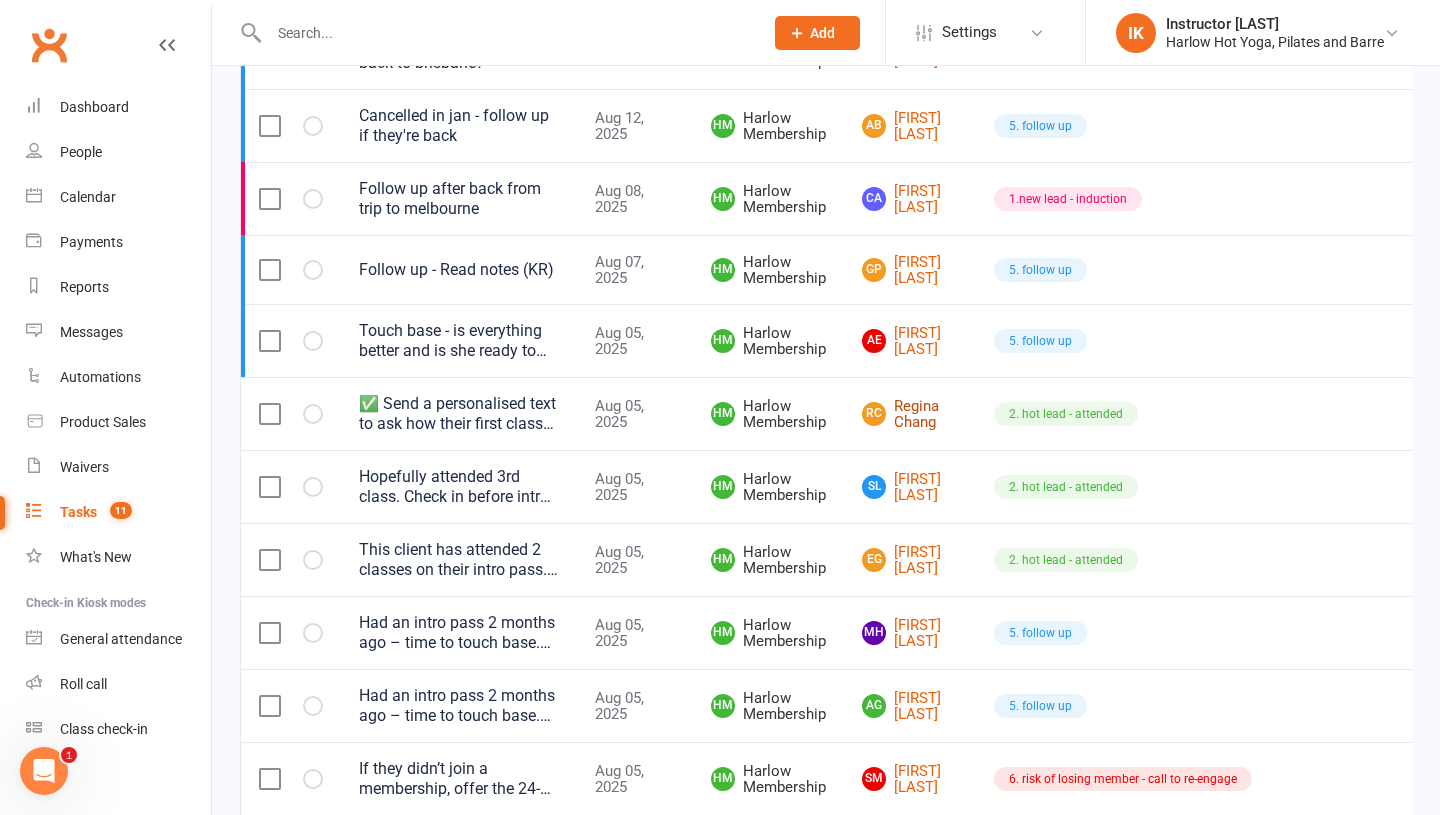 click on "RC [FIRST] [LAST]" at bounding box center [910, 414] 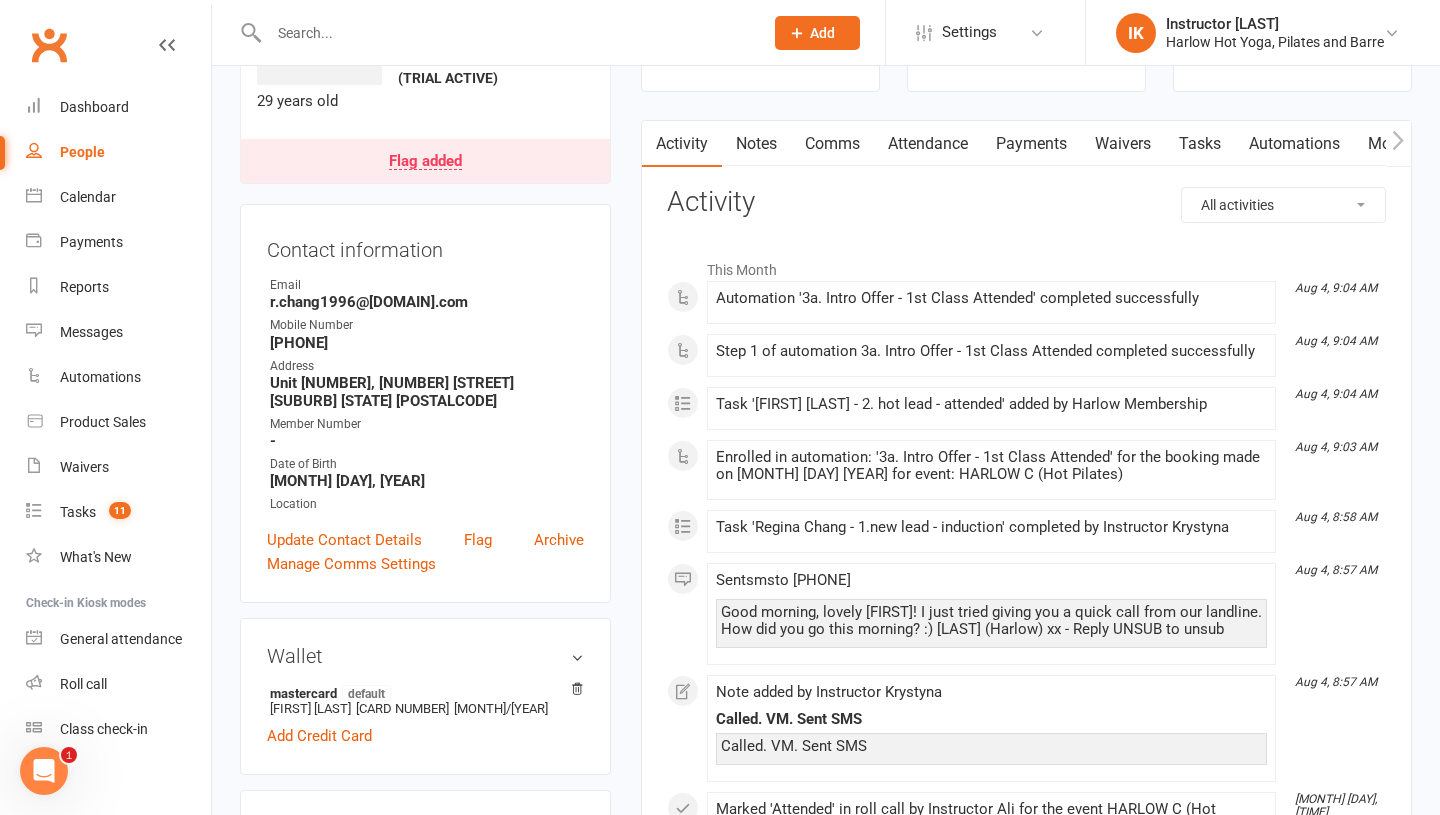 scroll, scrollTop: 0, scrollLeft: 0, axis: both 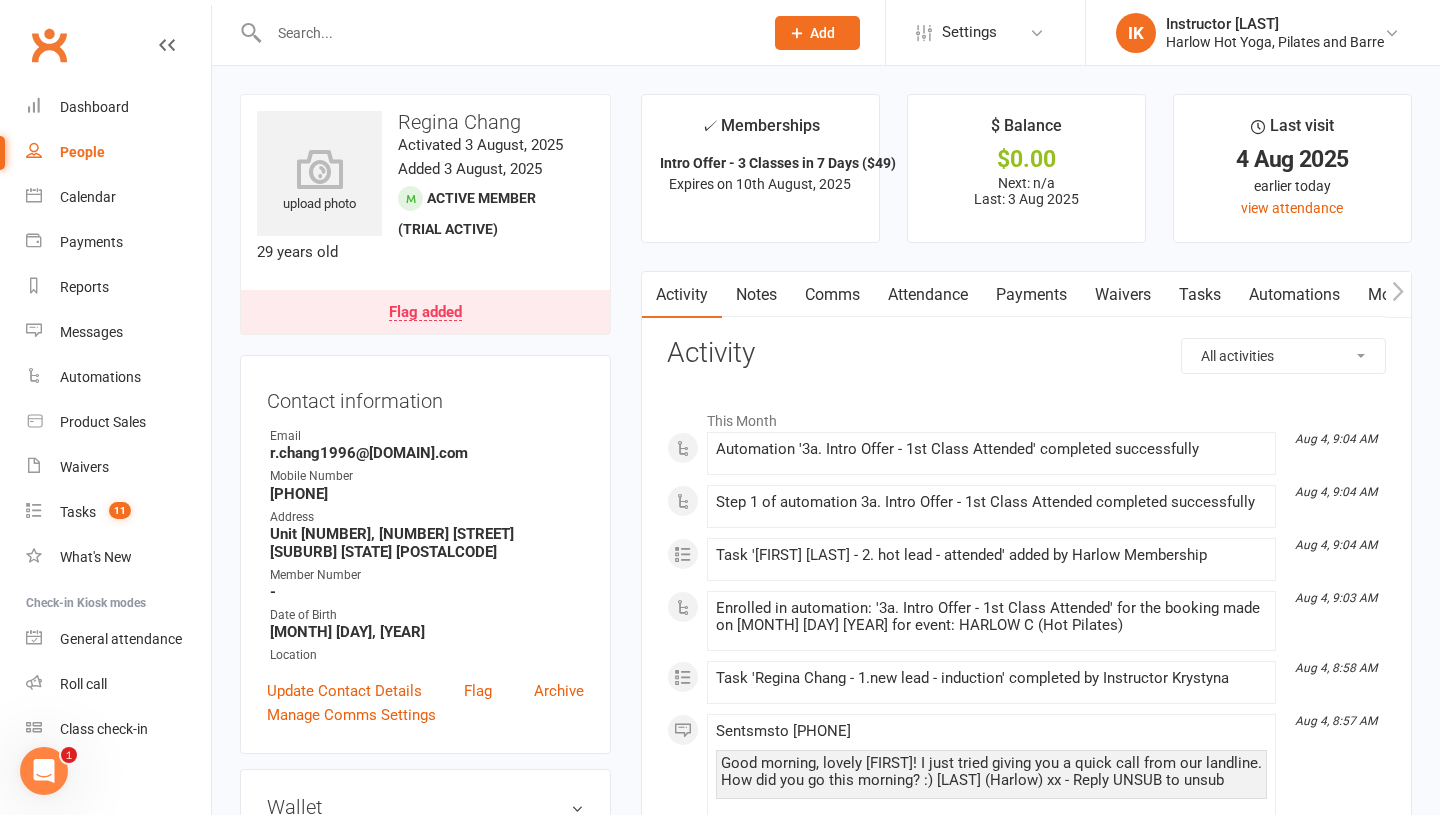 click on "Tasks" at bounding box center (1200, 295) 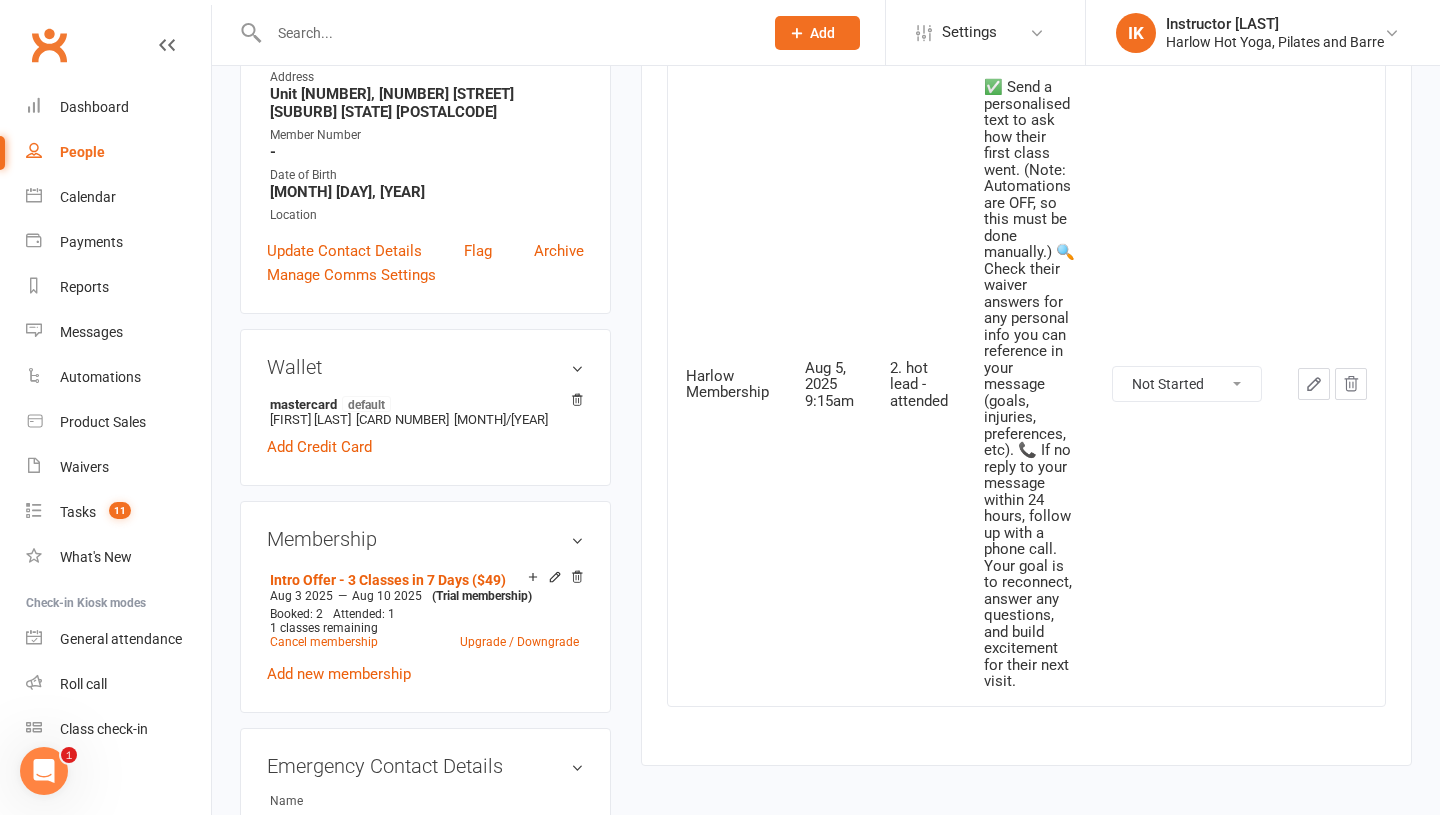 scroll, scrollTop: 436, scrollLeft: 0, axis: vertical 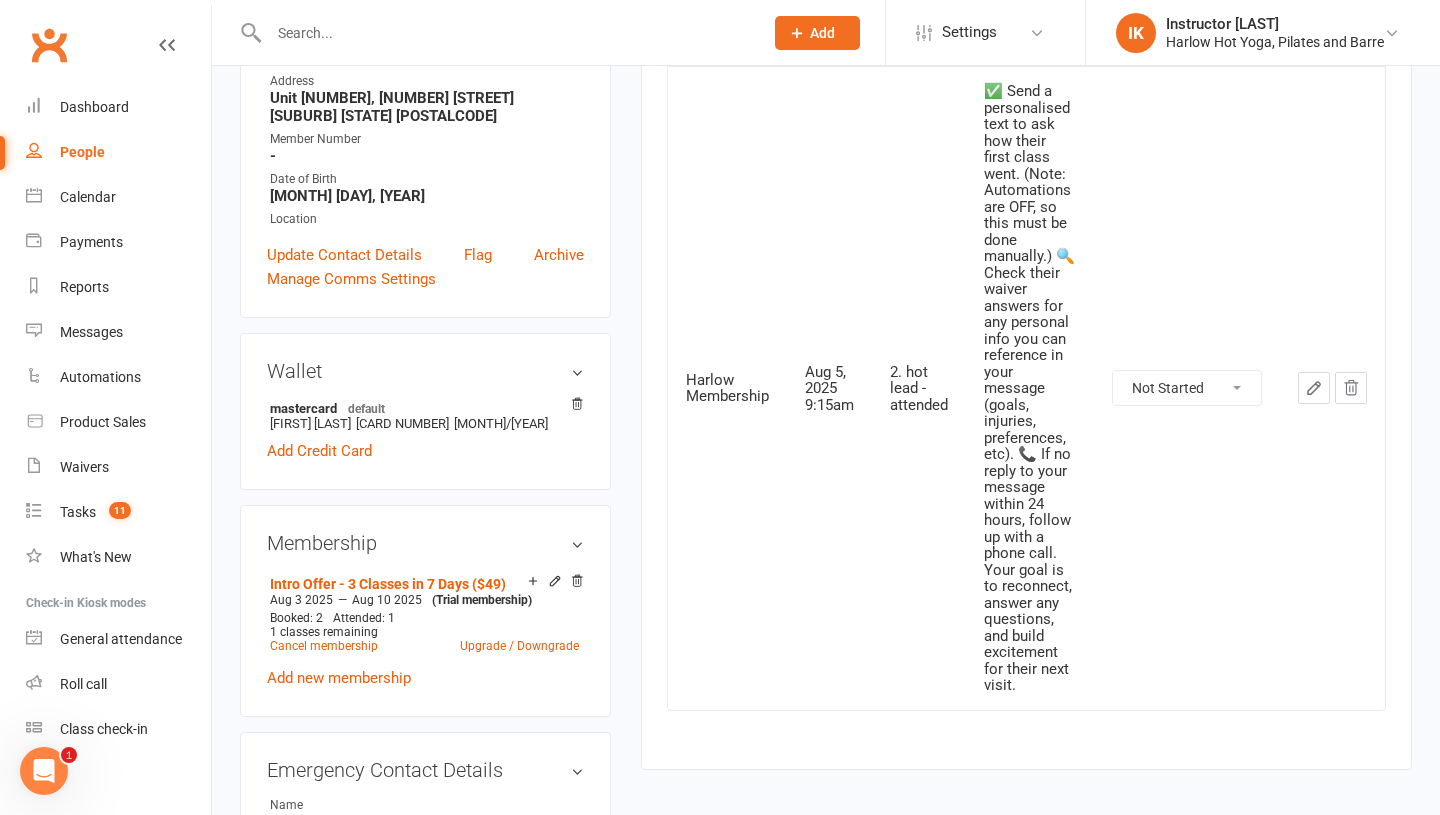 click on "Not Started In Progress Waiting Complete" at bounding box center [1187, 388] 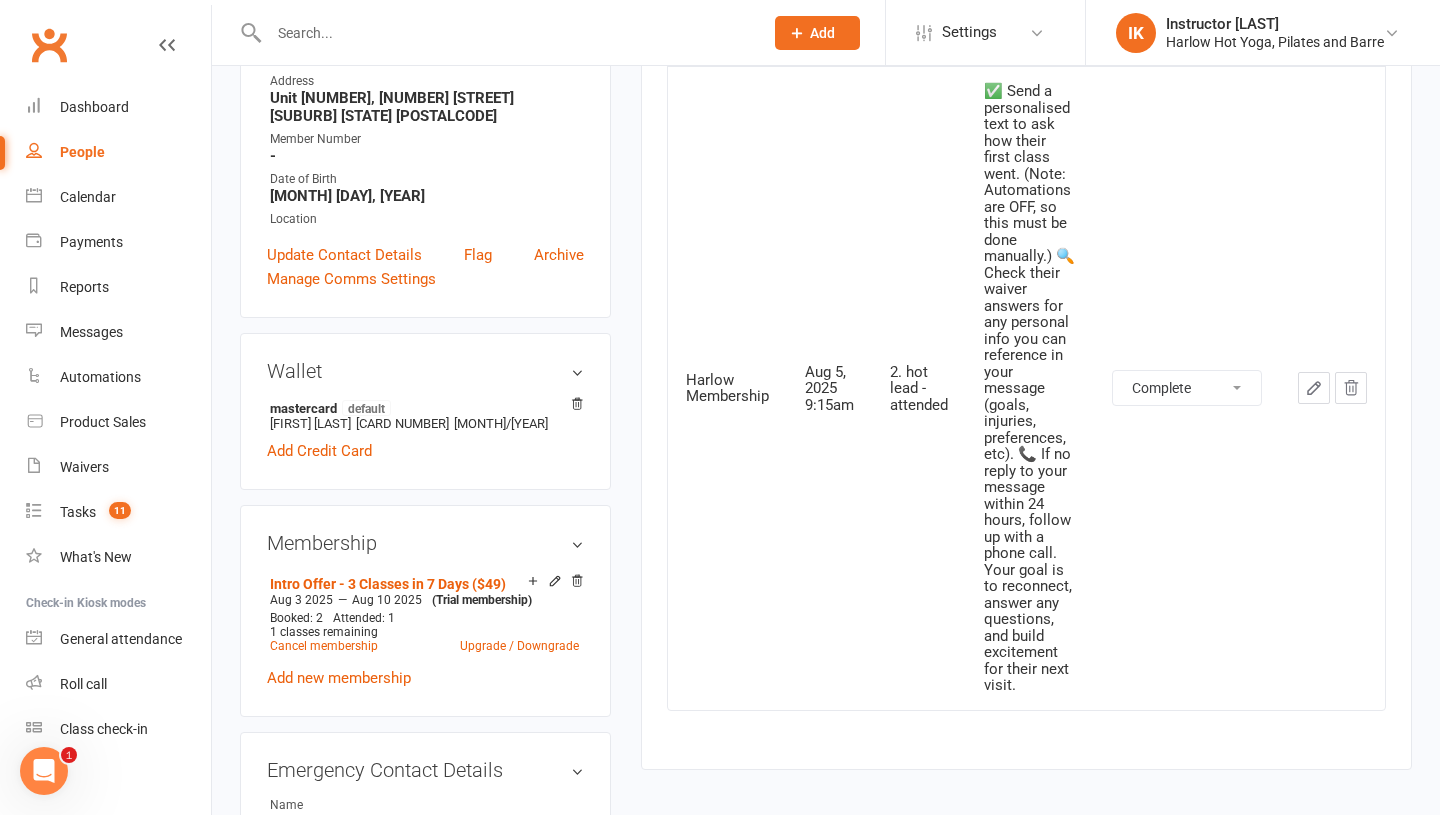 select on "unstarted" 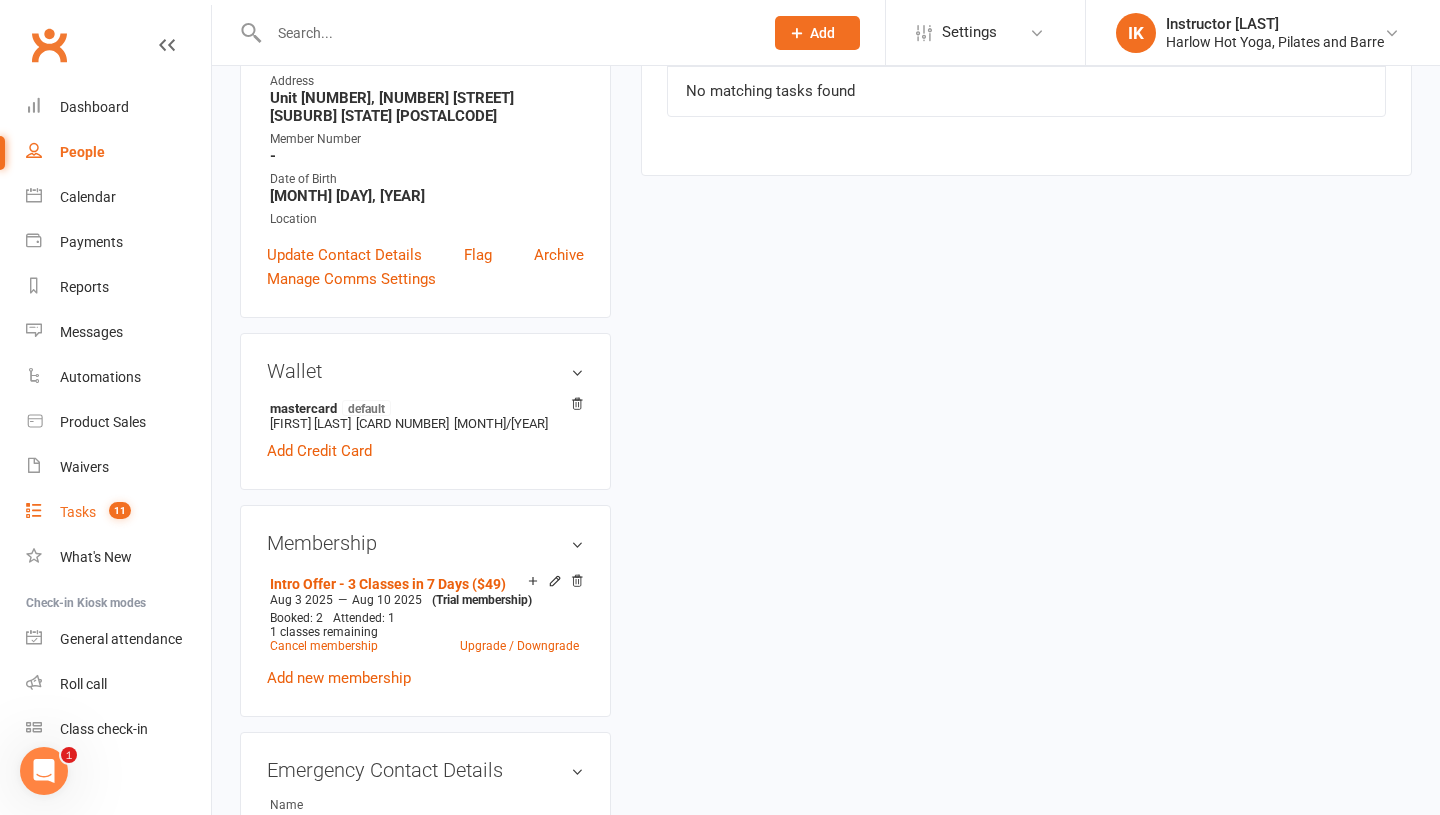 click on "Tasks   11" at bounding box center [118, 512] 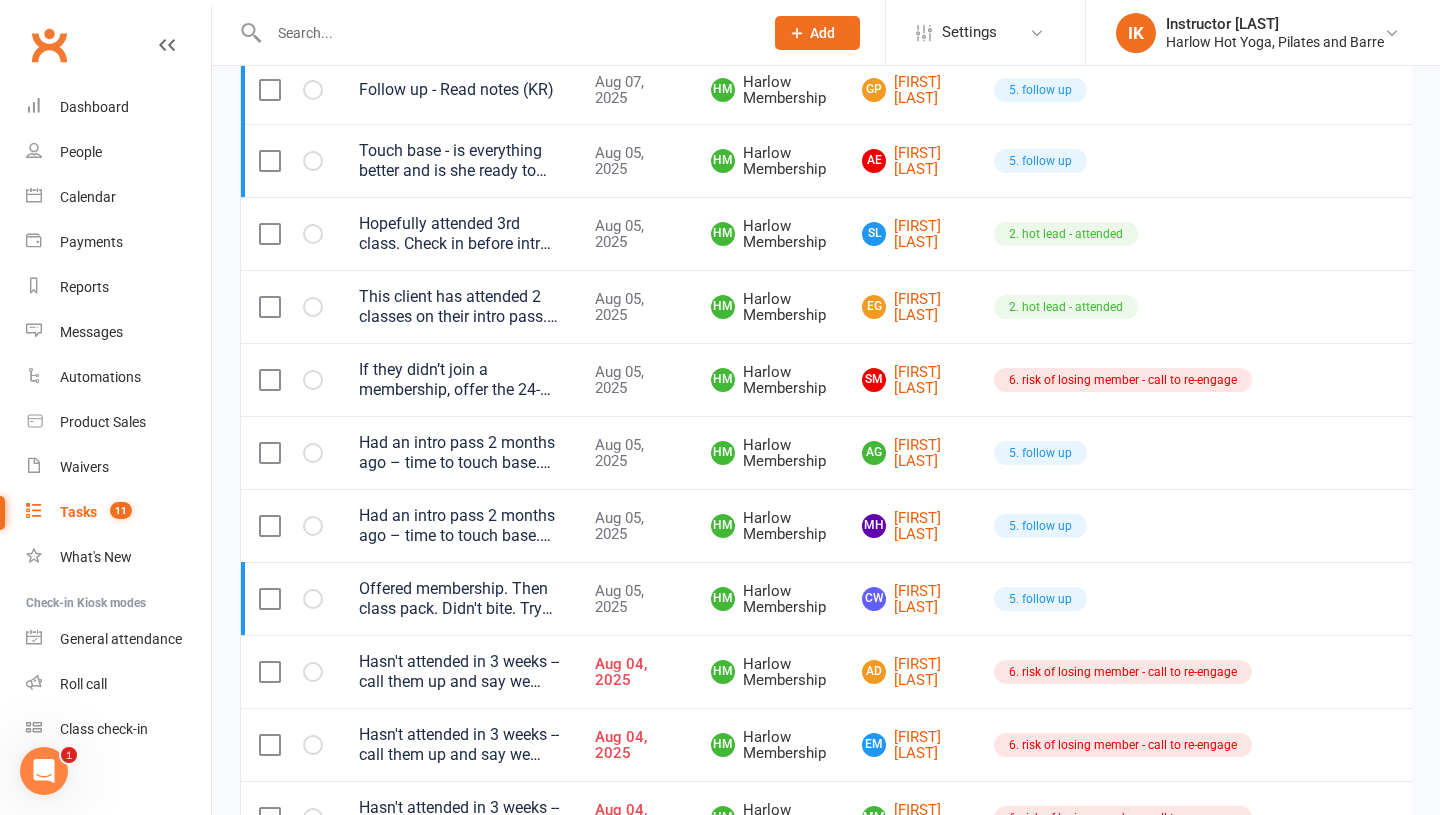 scroll, scrollTop: 1532, scrollLeft: 0, axis: vertical 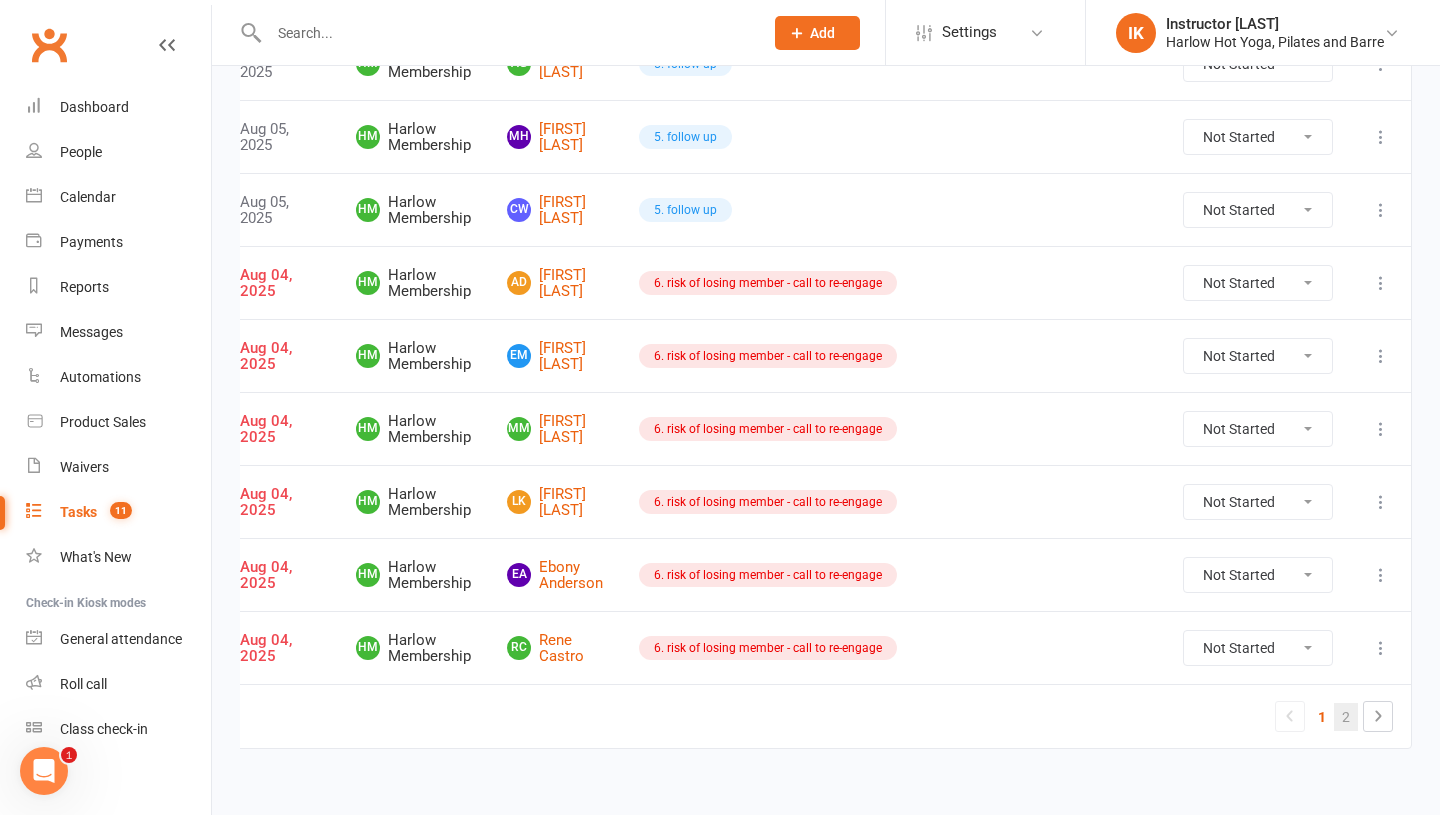 click on "2" at bounding box center (1346, 717) 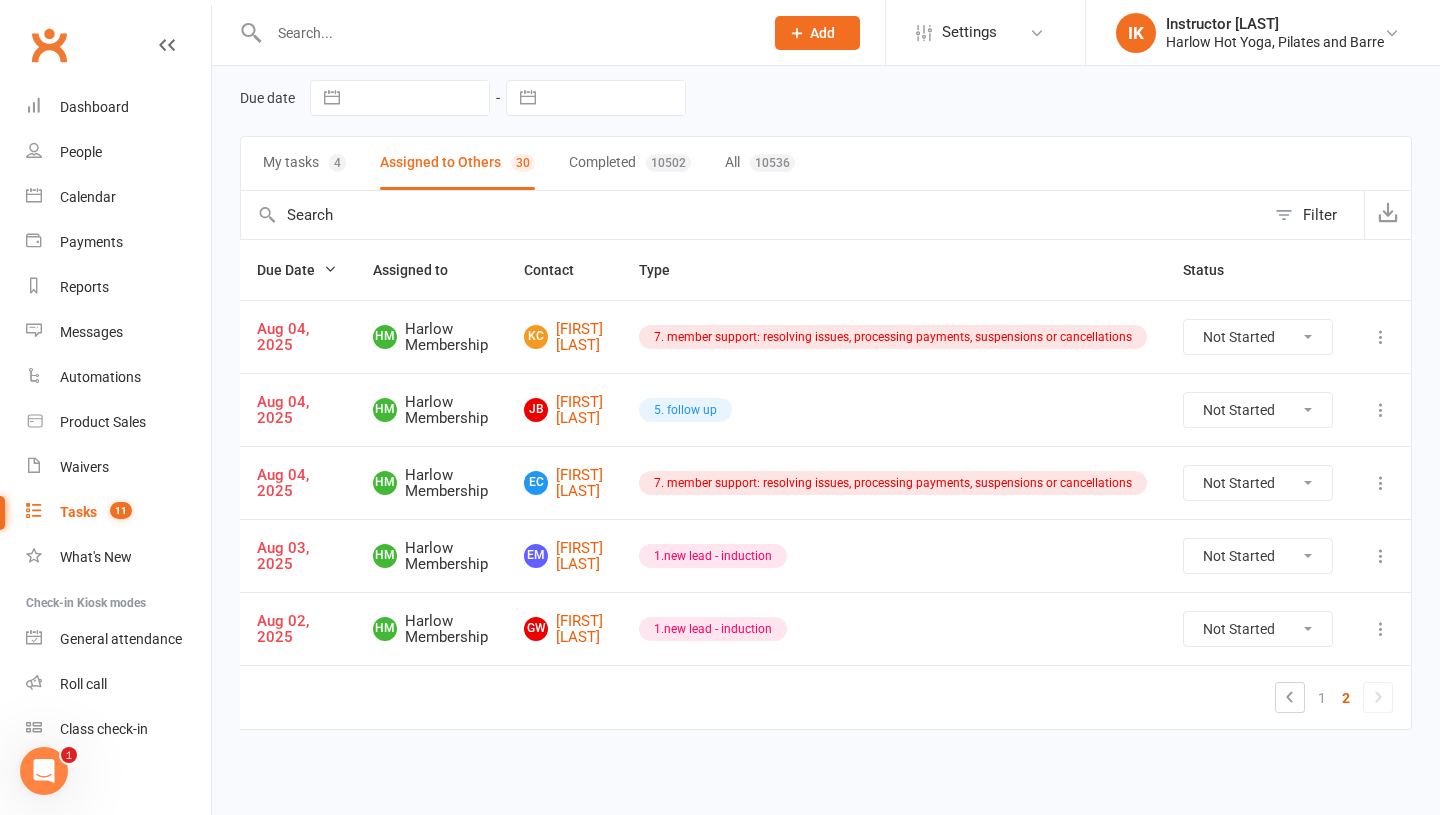 scroll, scrollTop: 76, scrollLeft: 0, axis: vertical 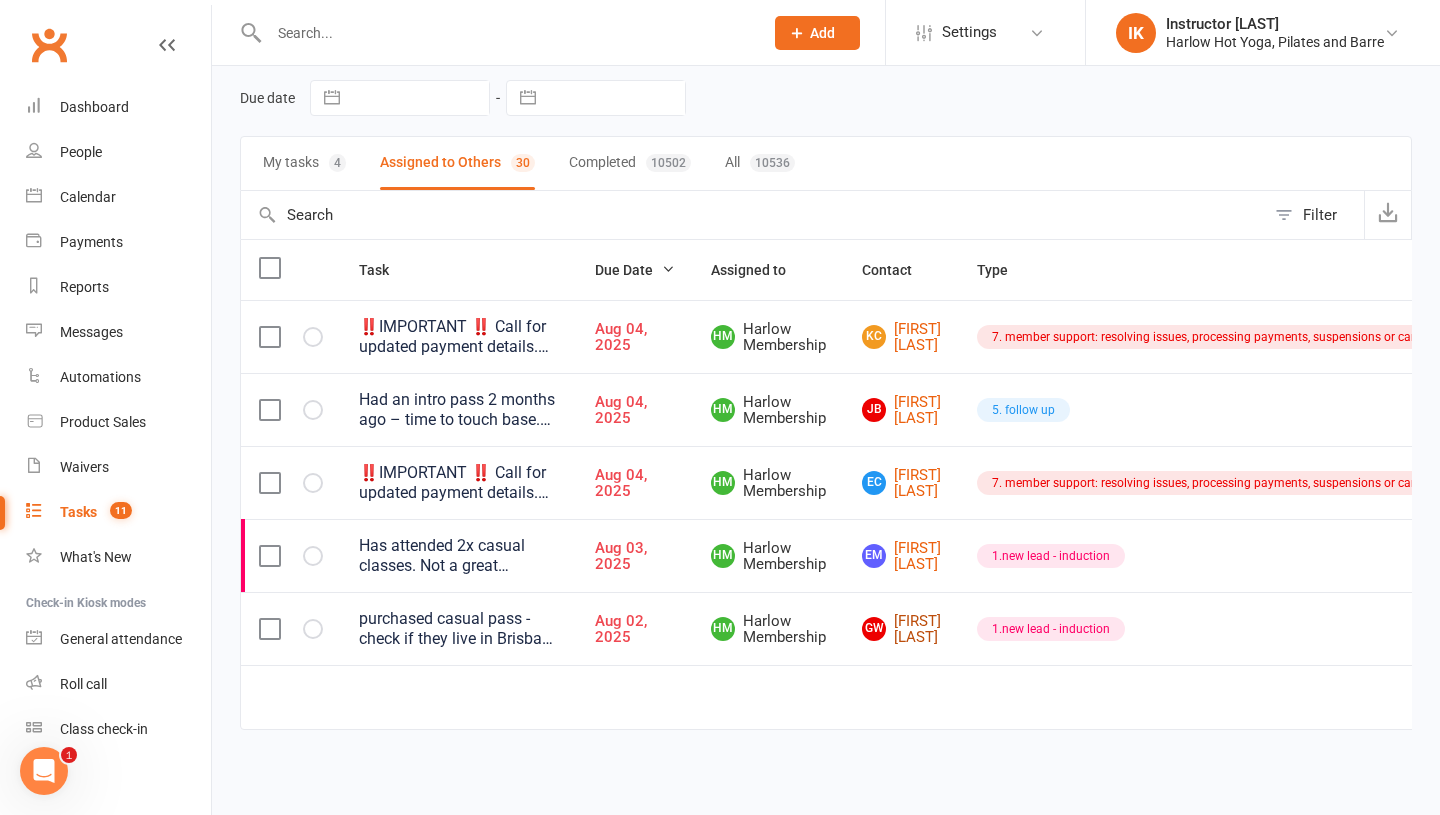 click on "GW GJ Wechgelaer" at bounding box center (901, 629) 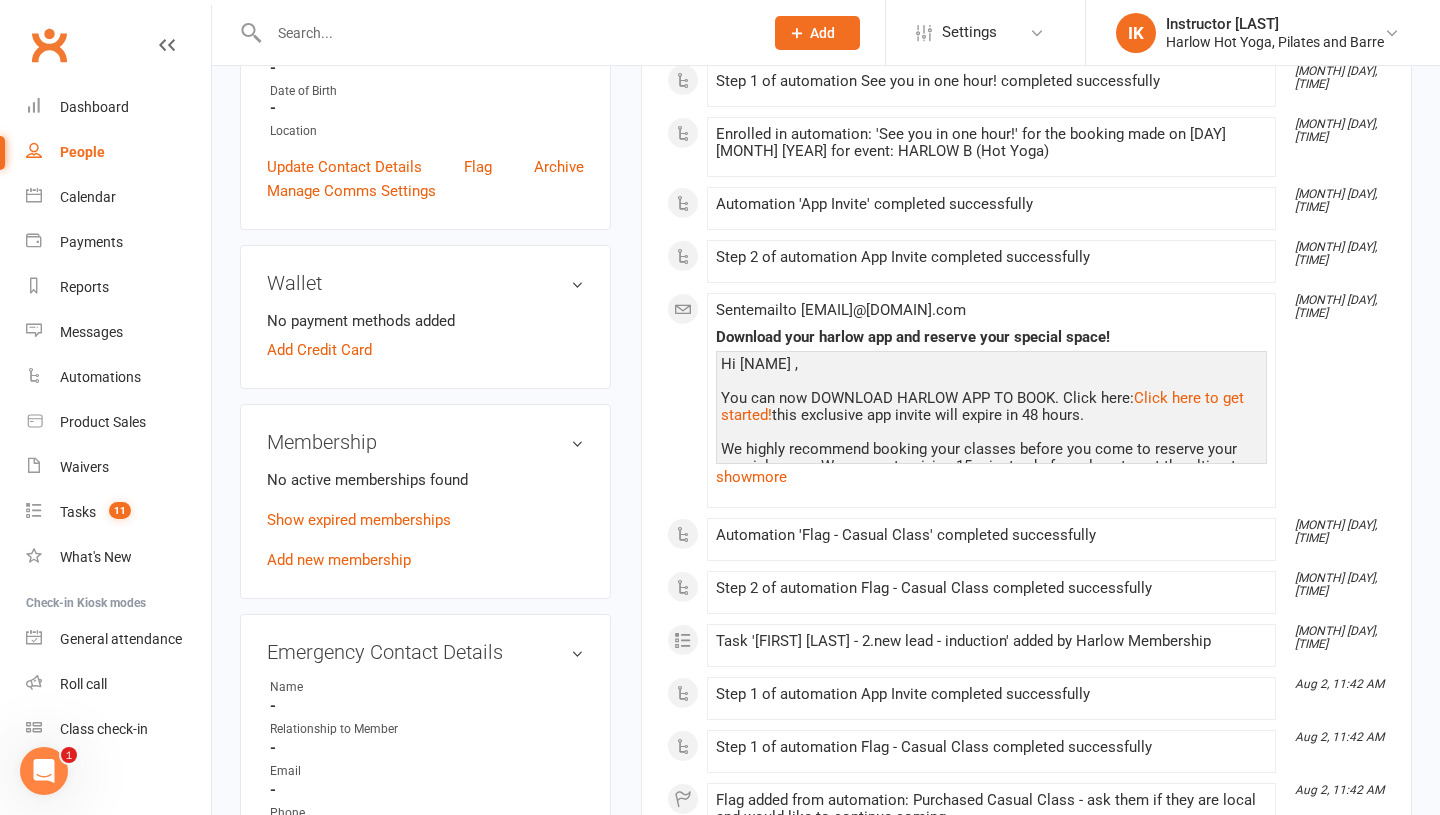 scroll, scrollTop: 468, scrollLeft: 0, axis: vertical 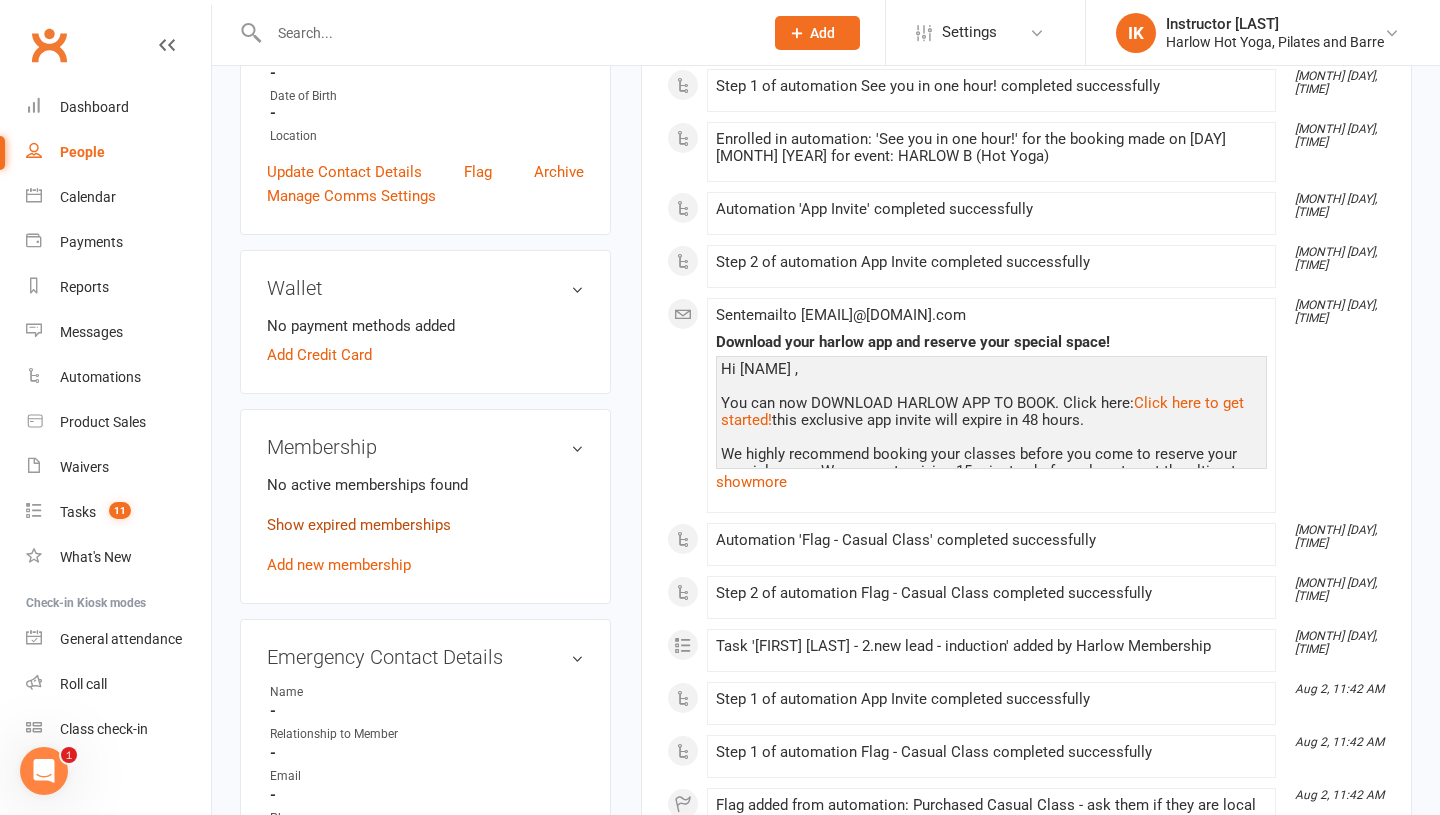 click on "Show expired memberships" at bounding box center [359, 525] 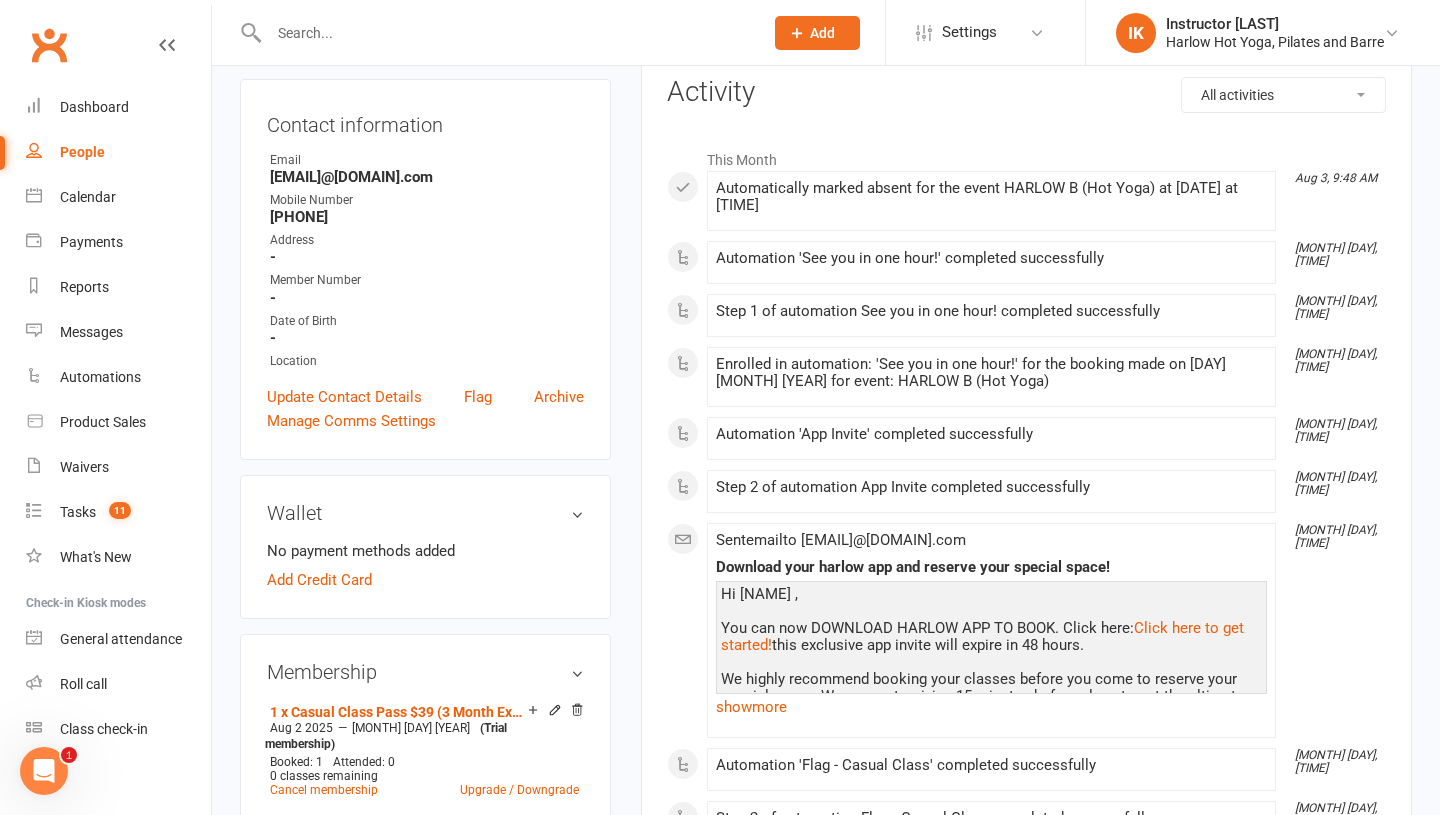 scroll, scrollTop: 0, scrollLeft: 0, axis: both 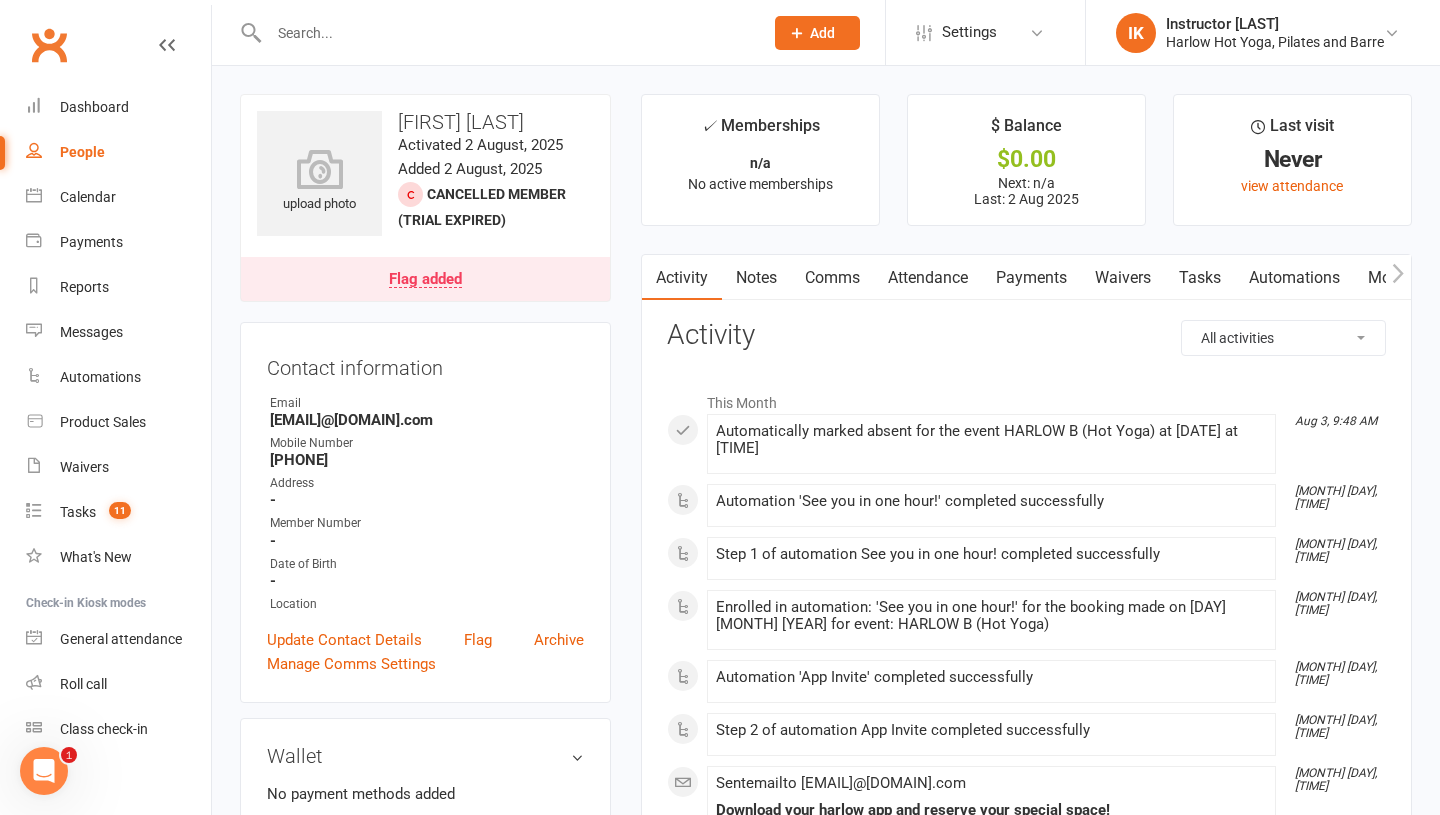 click on "Attendance" at bounding box center (928, 278) 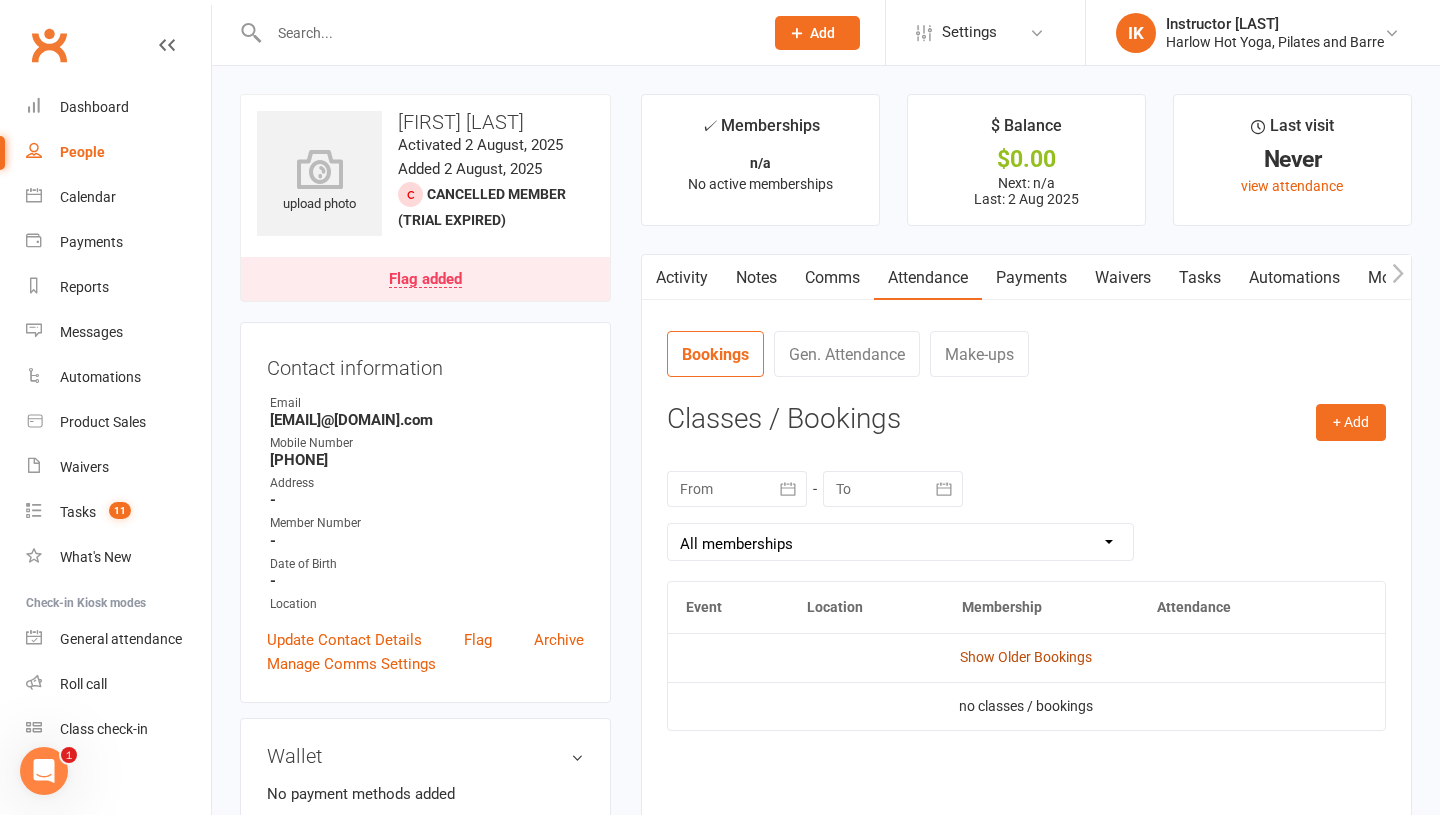 click on "Show Older Bookings" at bounding box center (1026, 657) 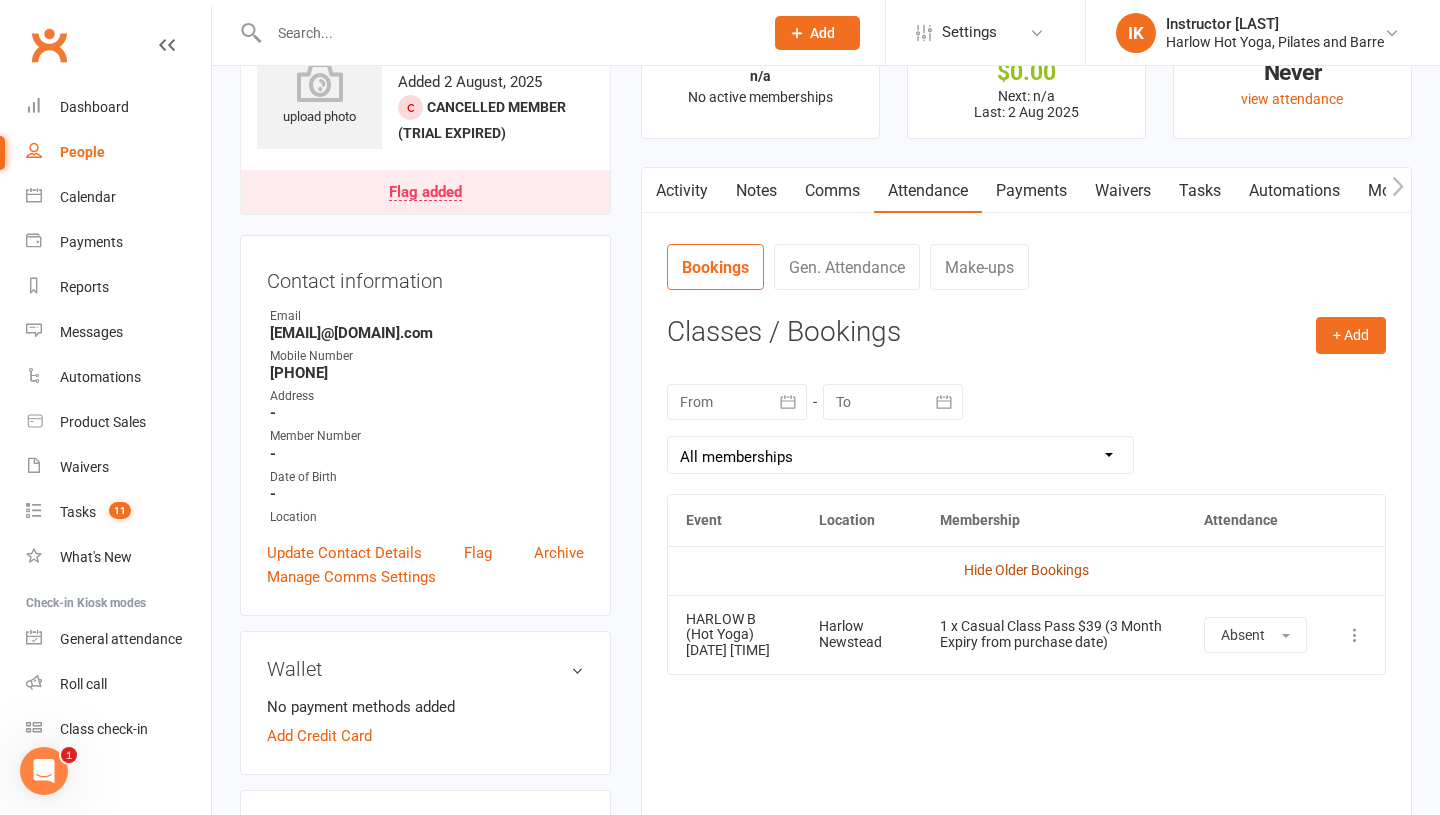 scroll, scrollTop: 88, scrollLeft: 0, axis: vertical 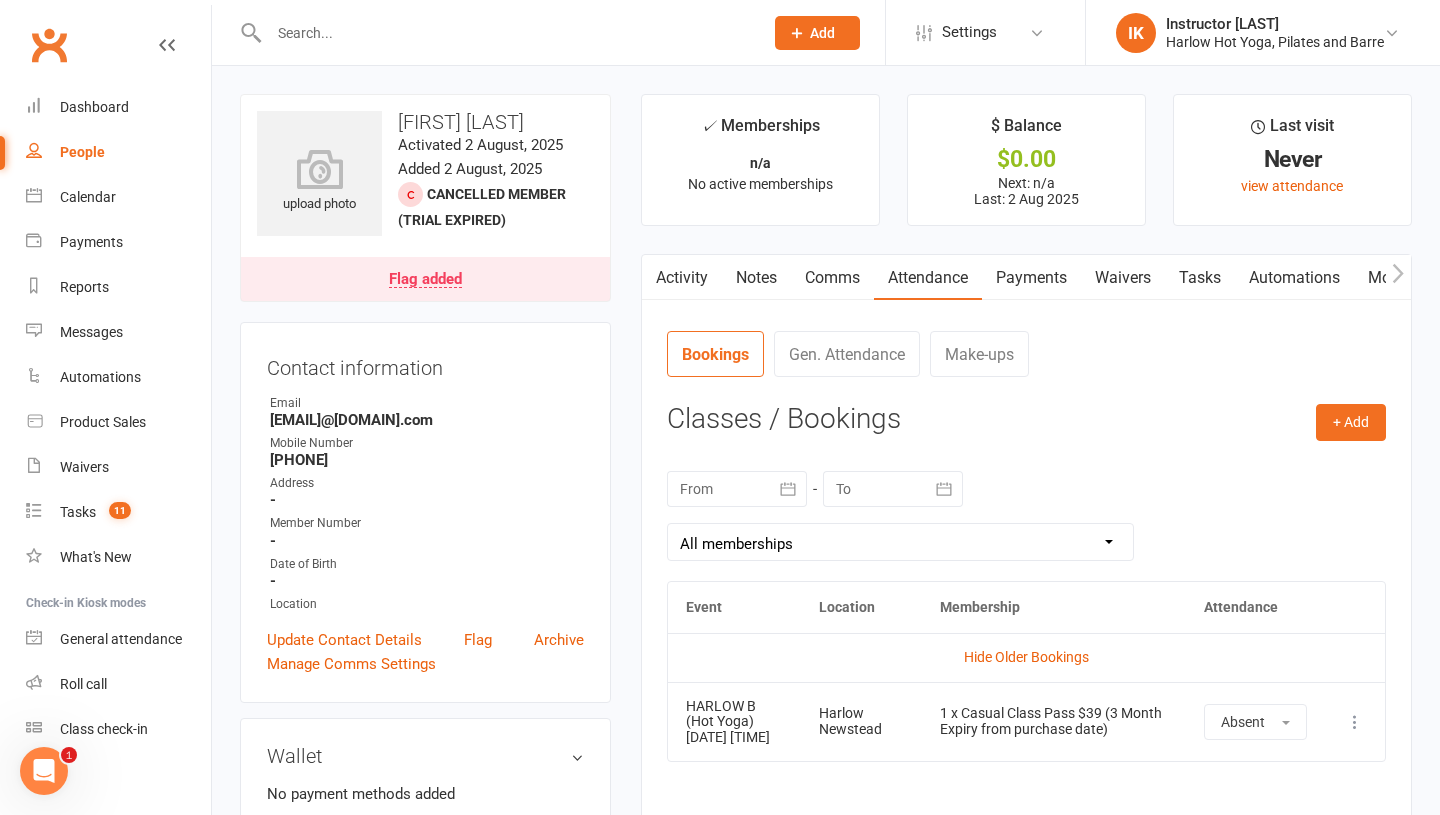 click on "Notes" at bounding box center (756, 278) 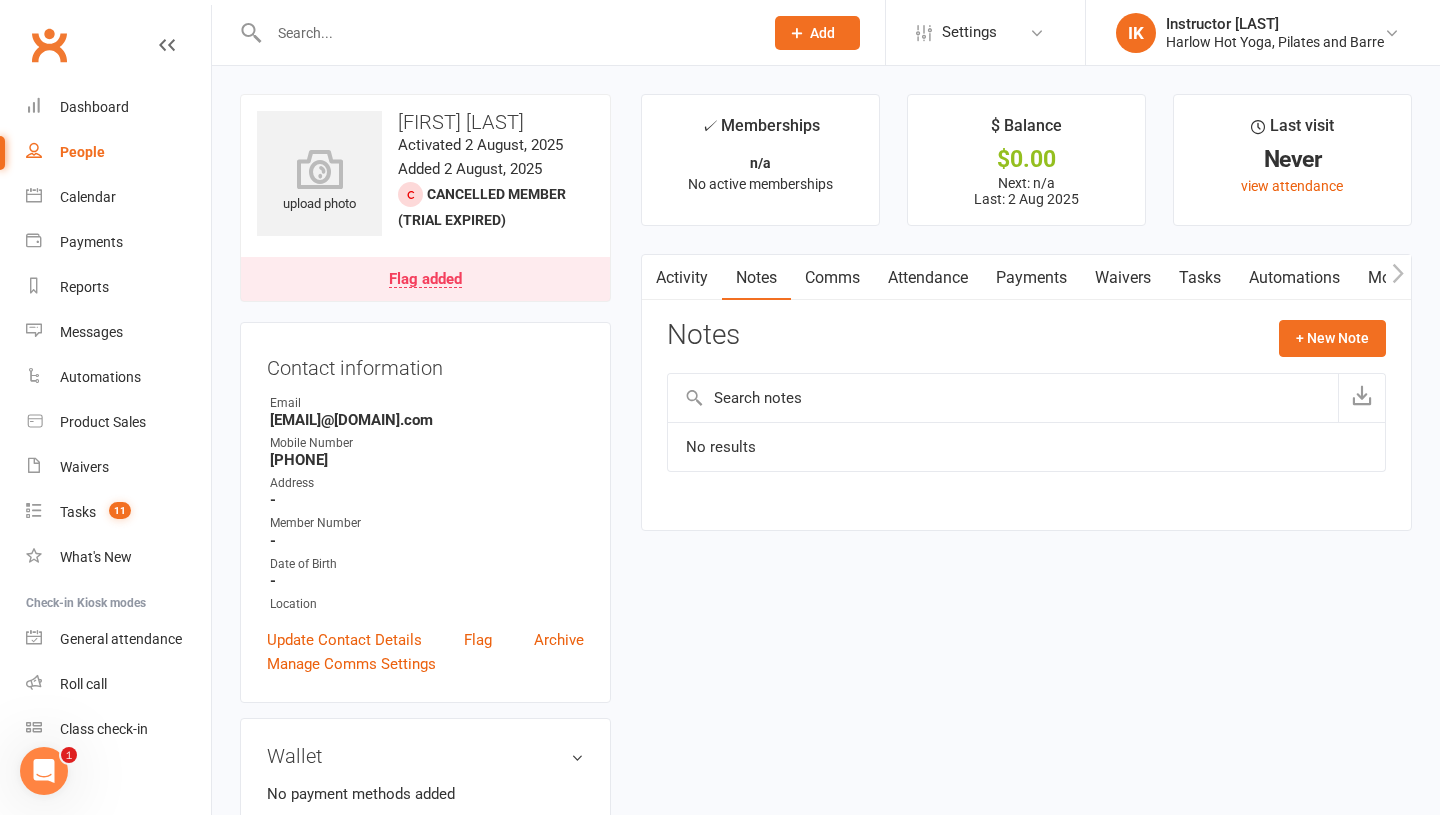 click on "Comms" at bounding box center [832, 278] 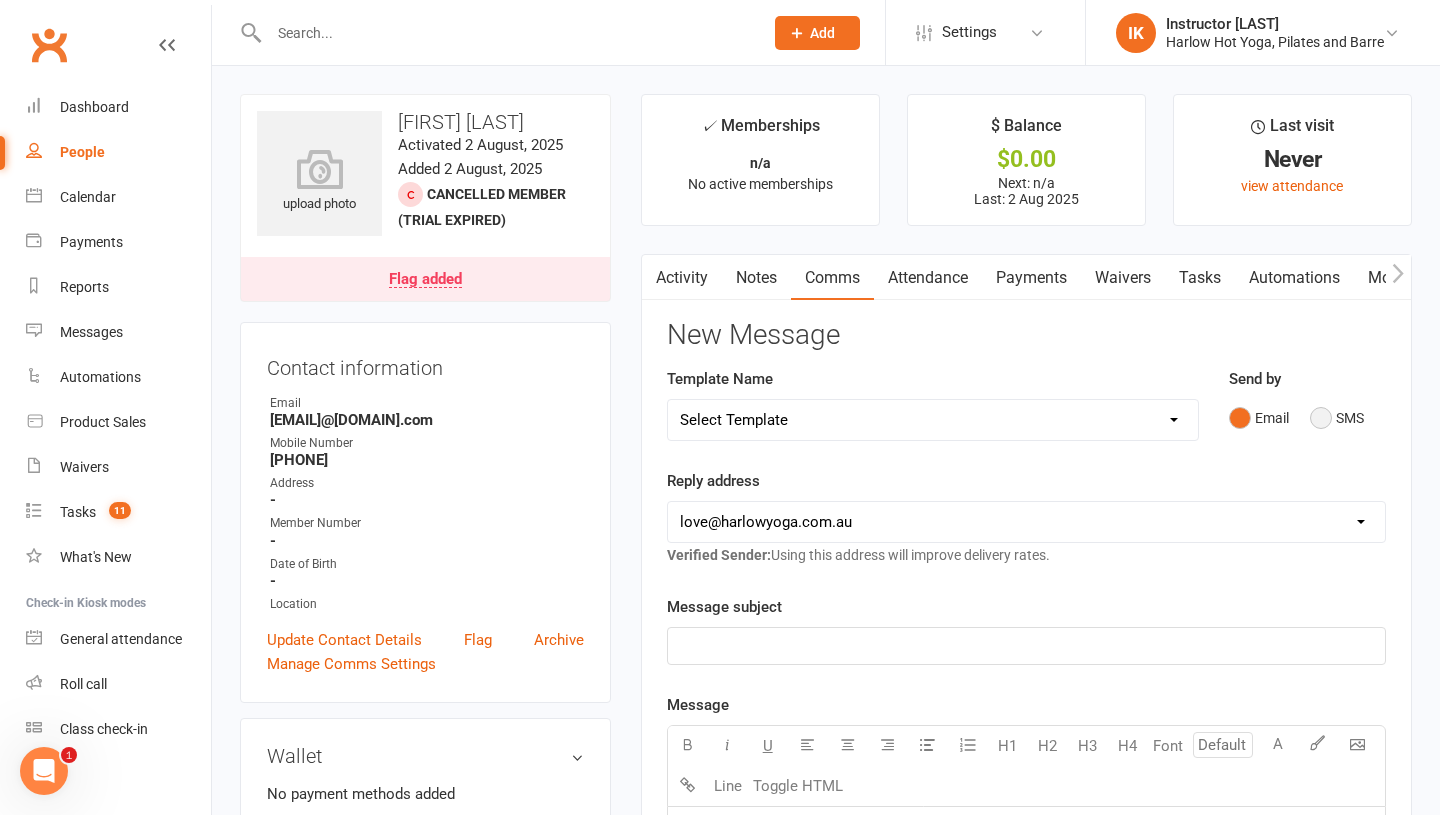 click on "SMS" at bounding box center [1337, 418] 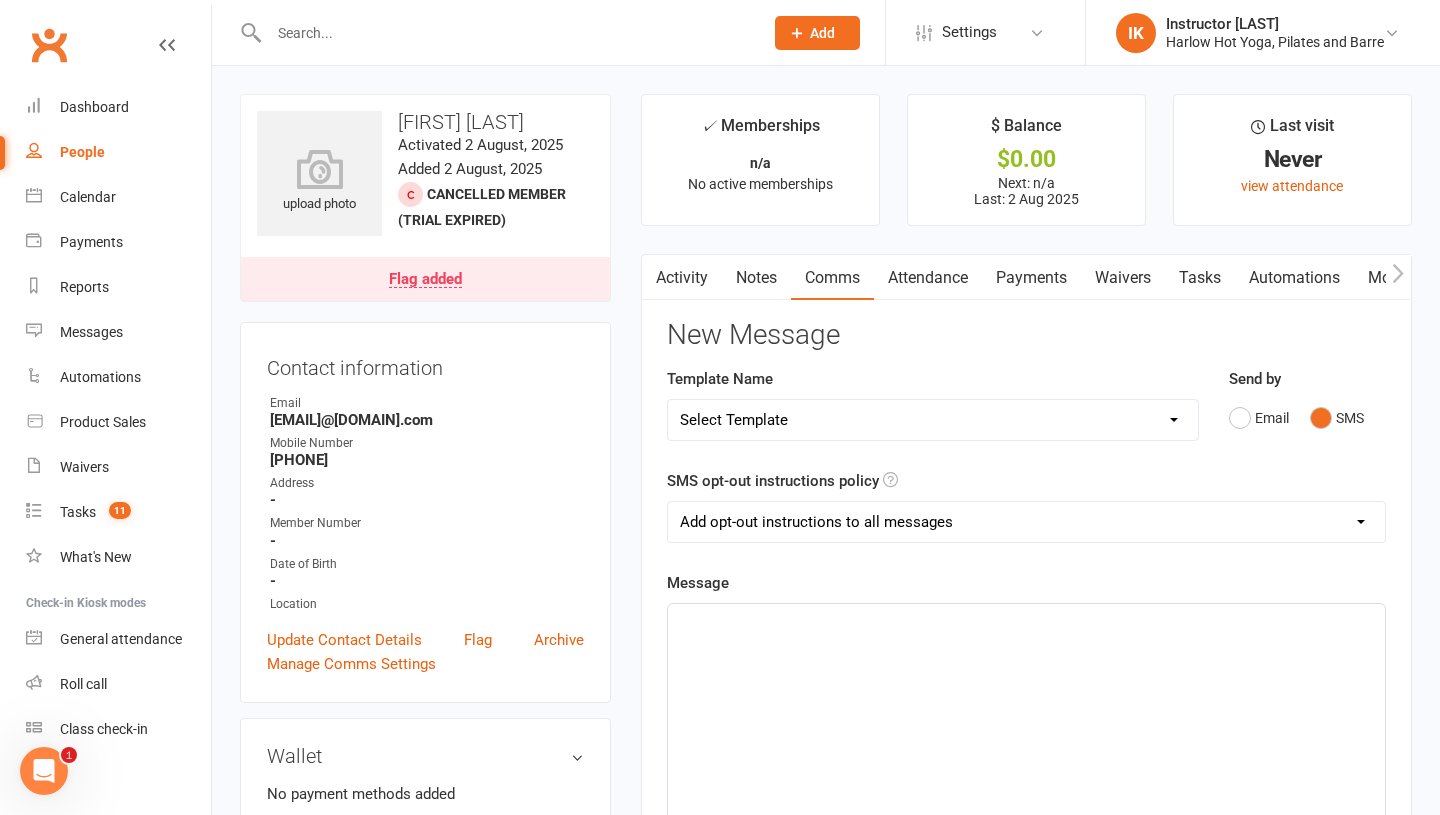 click on "﻿" 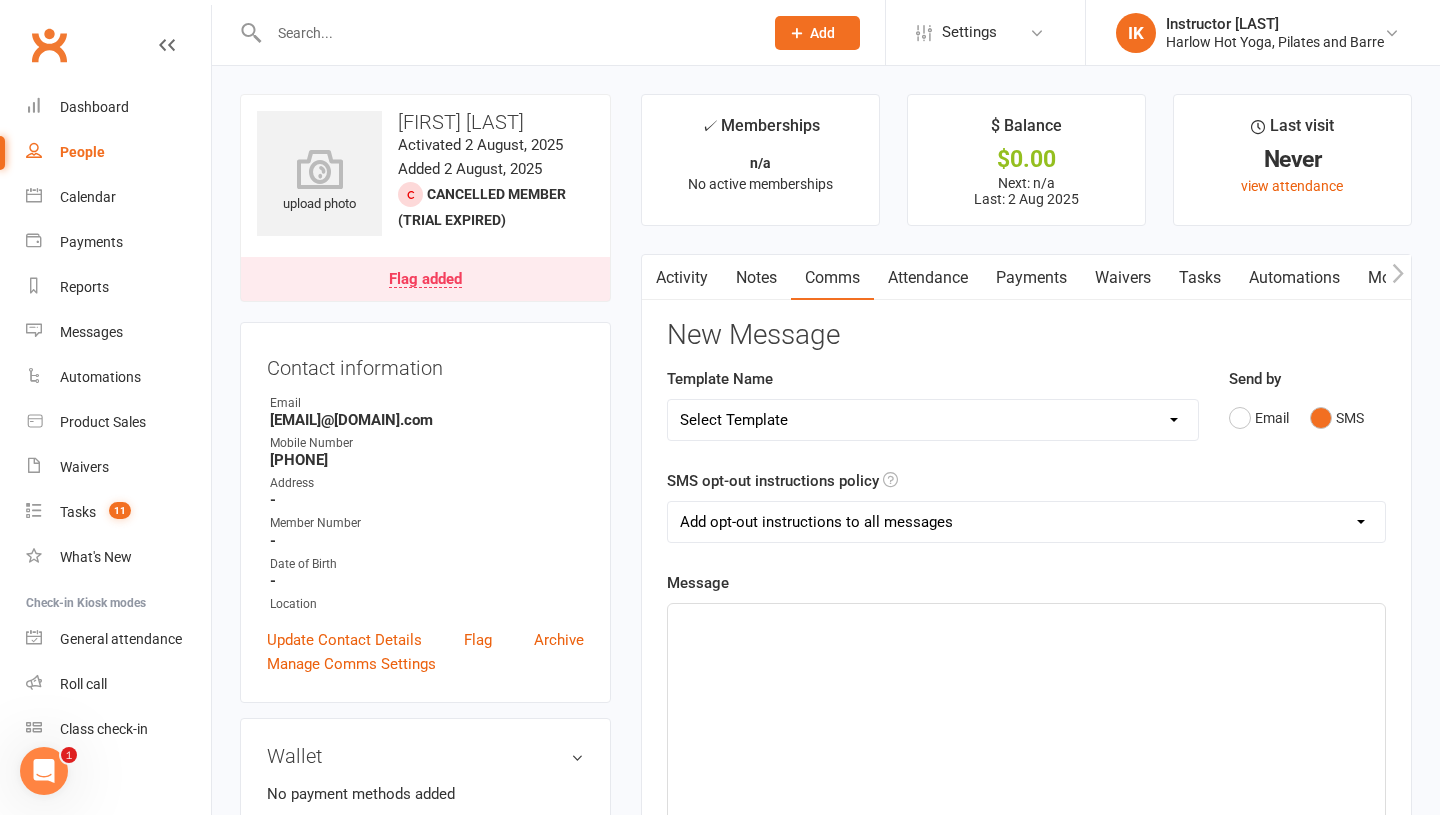 type 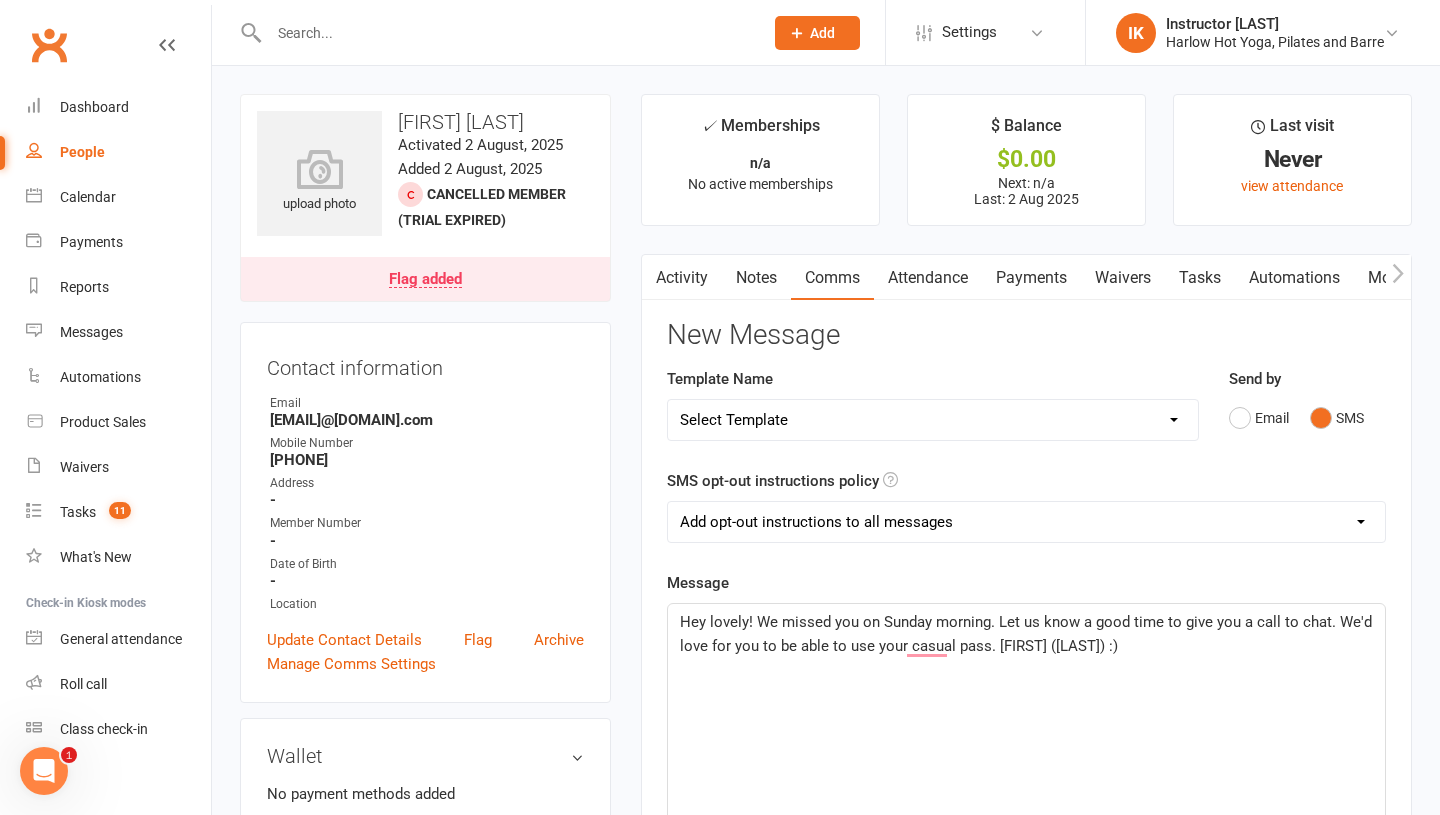 scroll, scrollTop: 55, scrollLeft: 0, axis: vertical 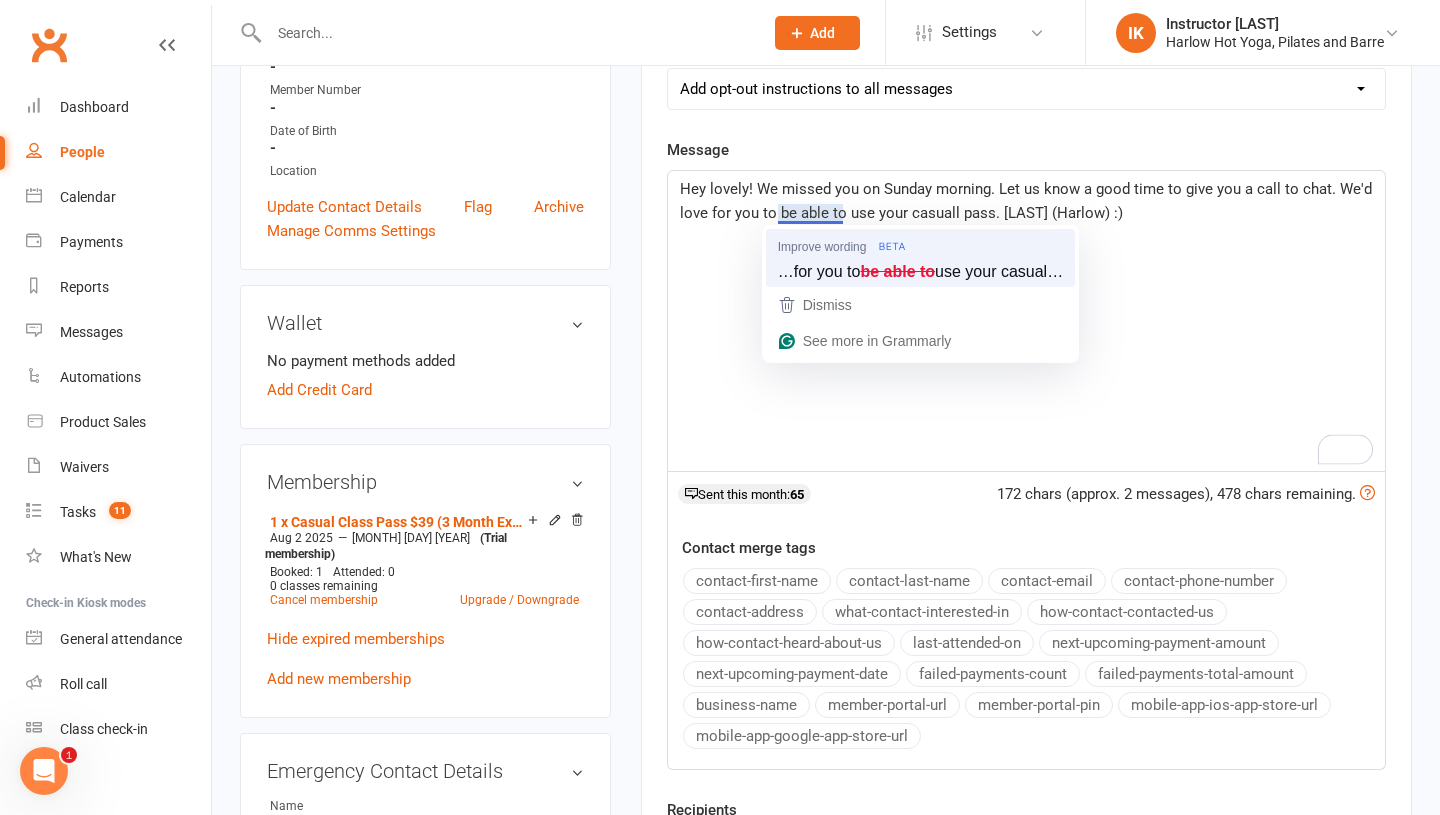 click on "Improve wording" at bounding box center [822, 246] 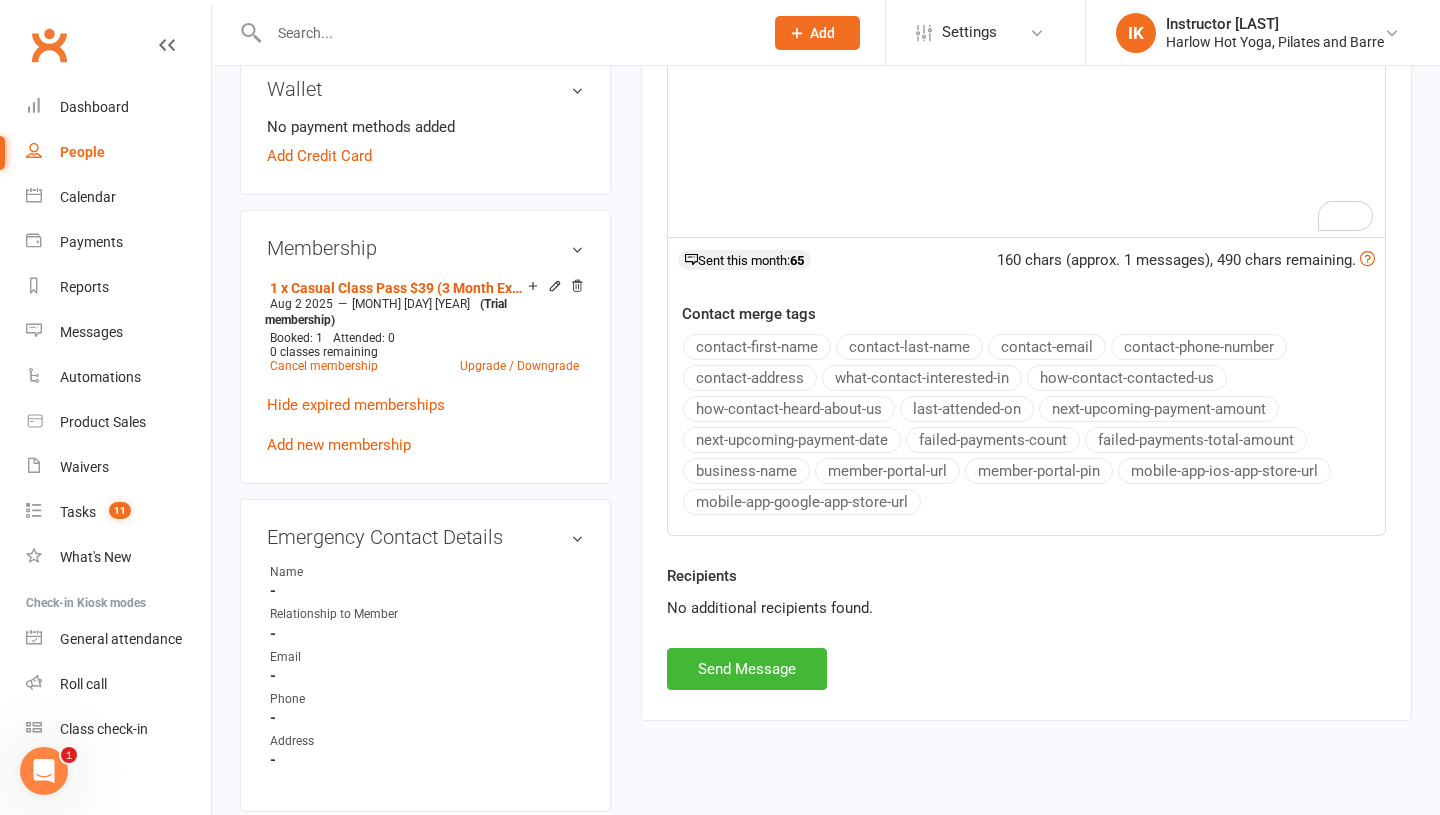 scroll, scrollTop: 673, scrollLeft: 0, axis: vertical 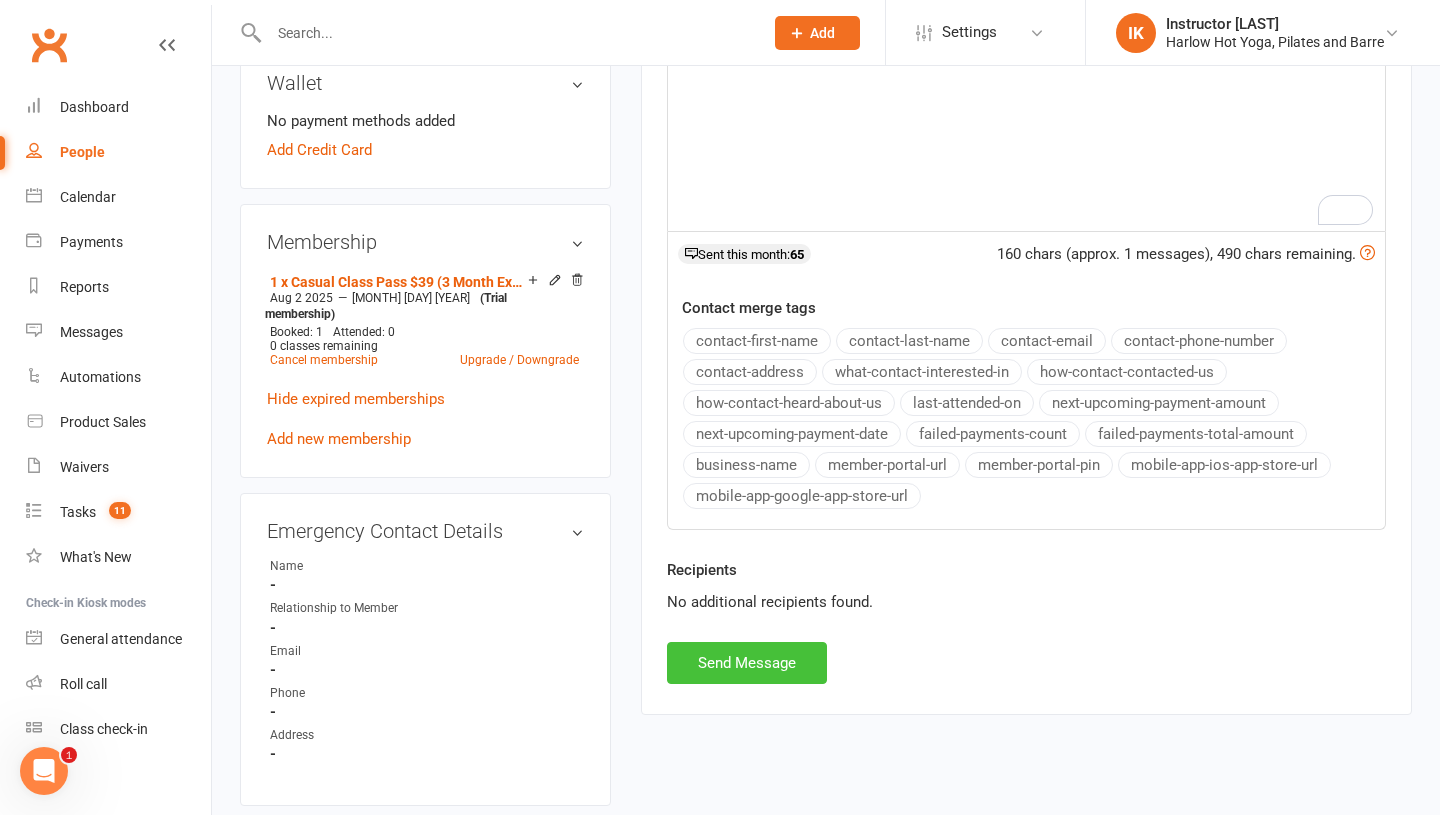 click on "Send Message" at bounding box center [747, 663] 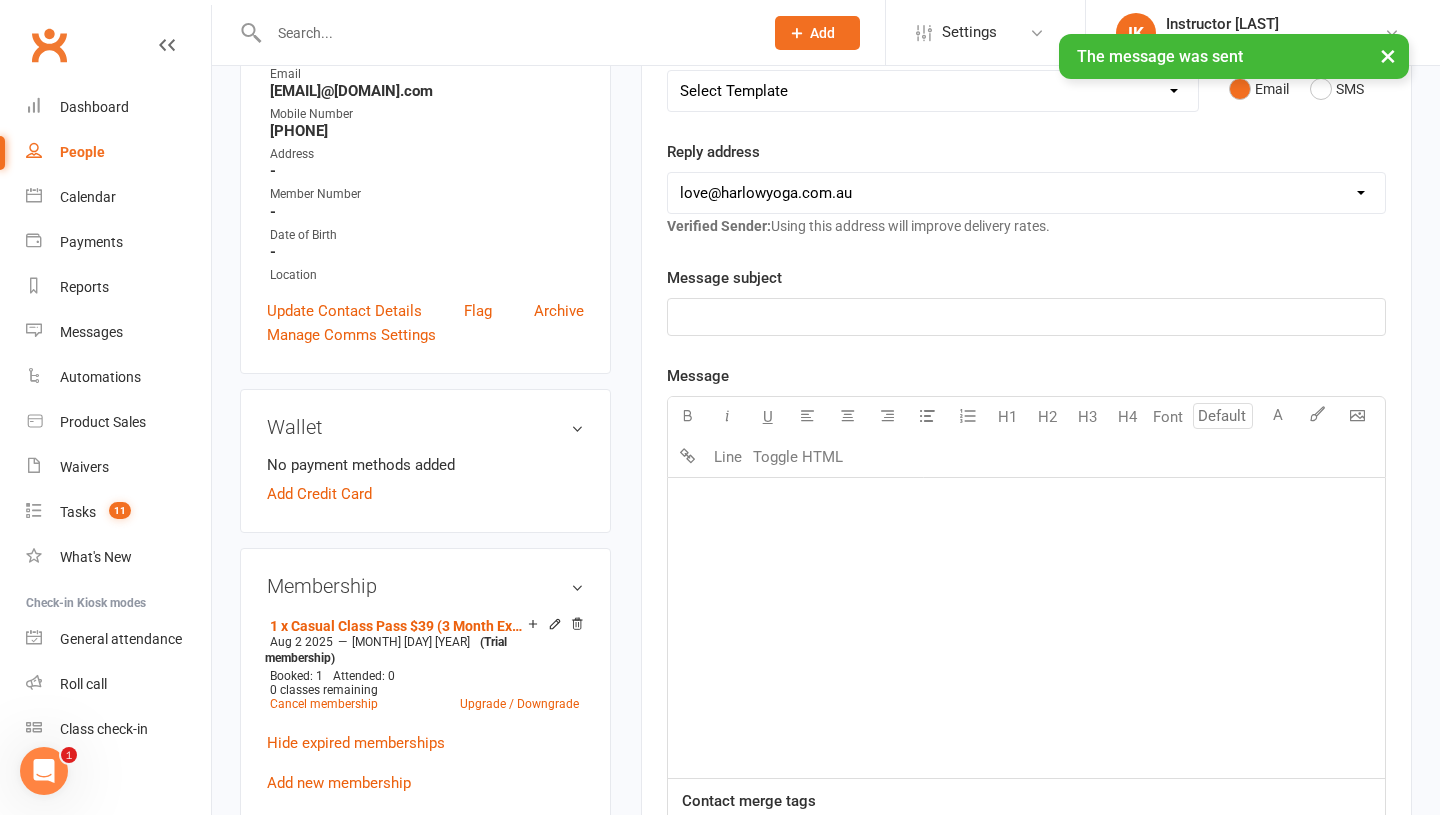 scroll, scrollTop: 0, scrollLeft: 0, axis: both 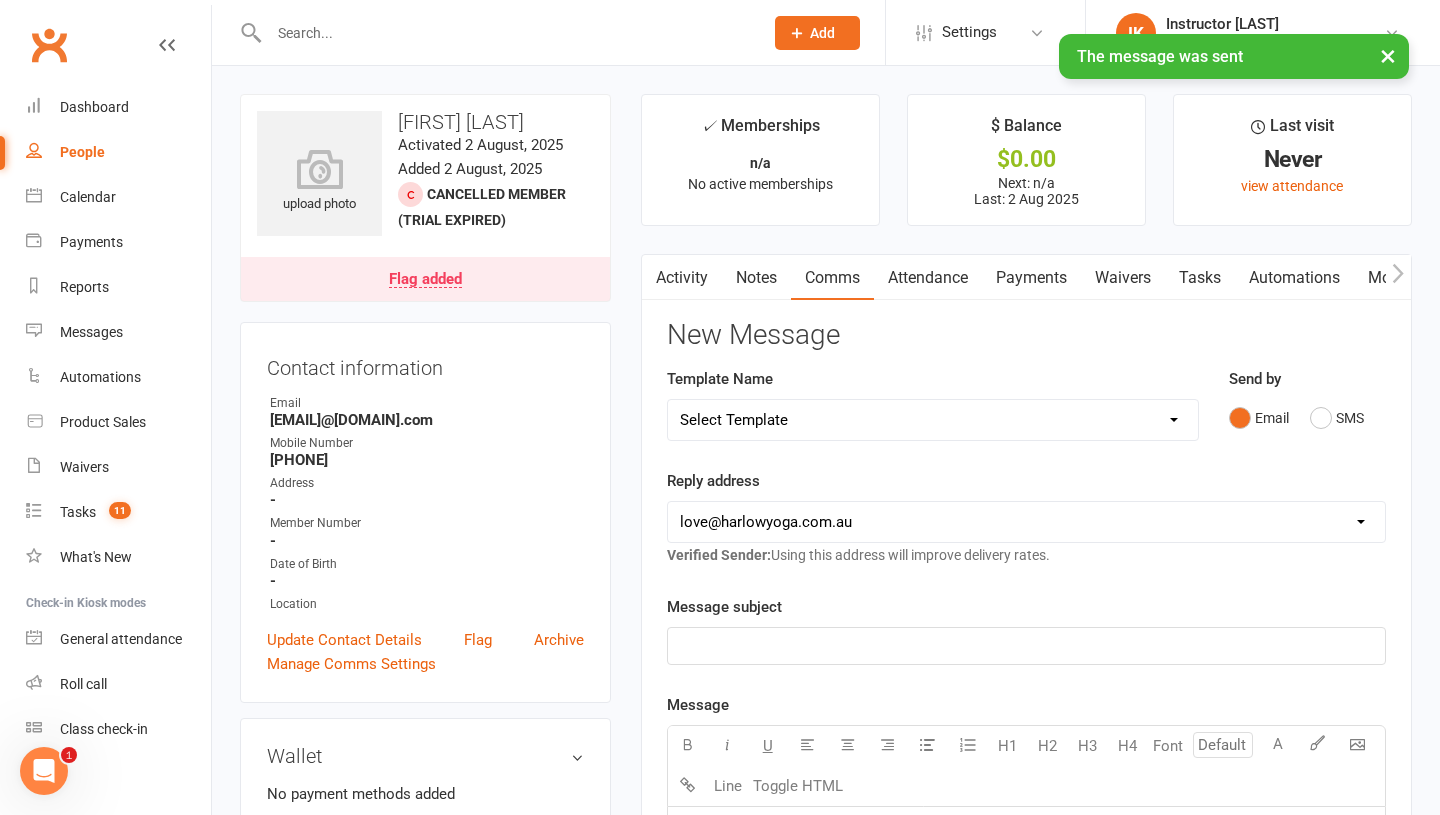 click on "Tasks" at bounding box center [1200, 278] 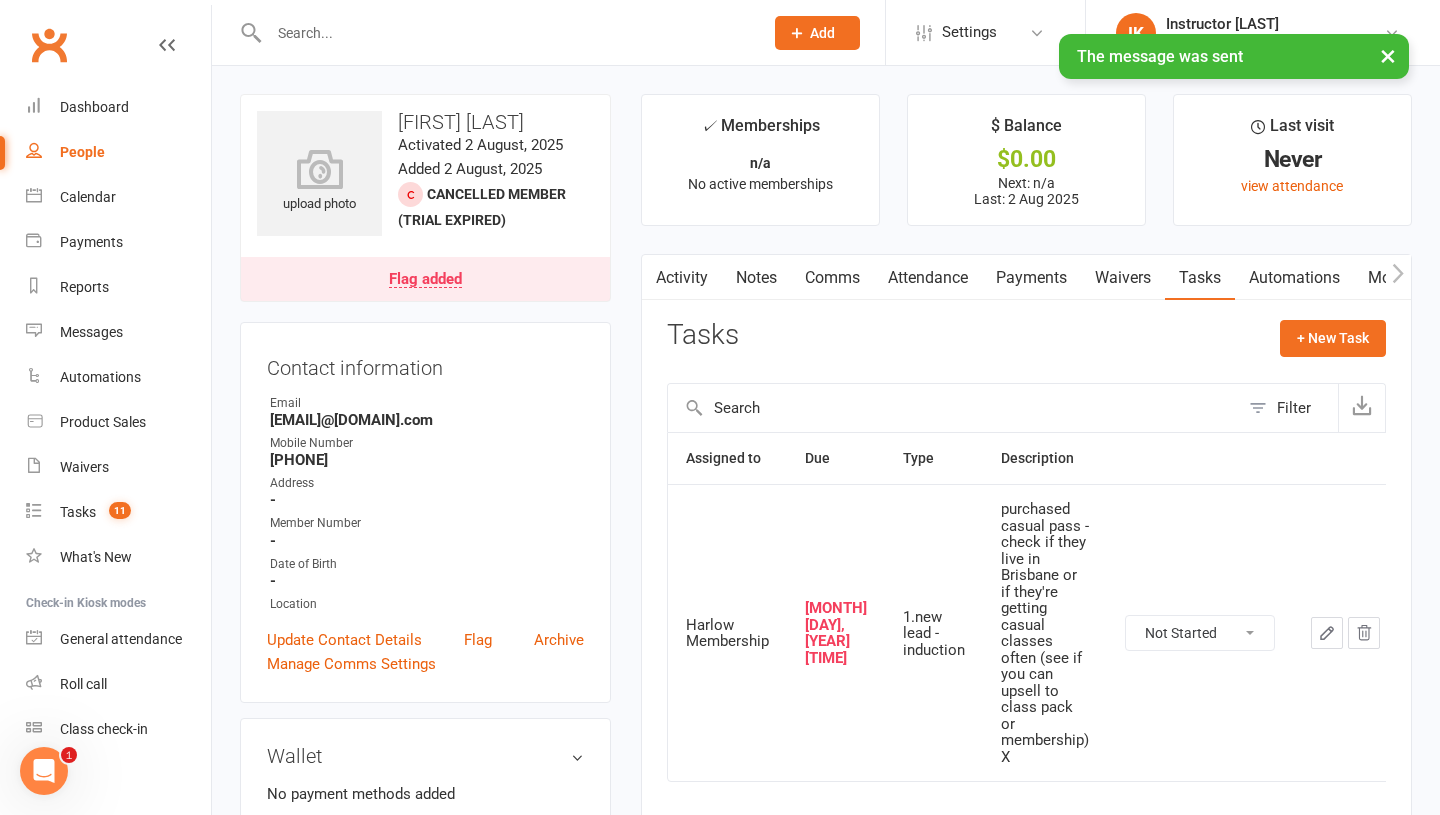 click on "Not Started In Progress Waiting Complete" at bounding box center [1200, 633] 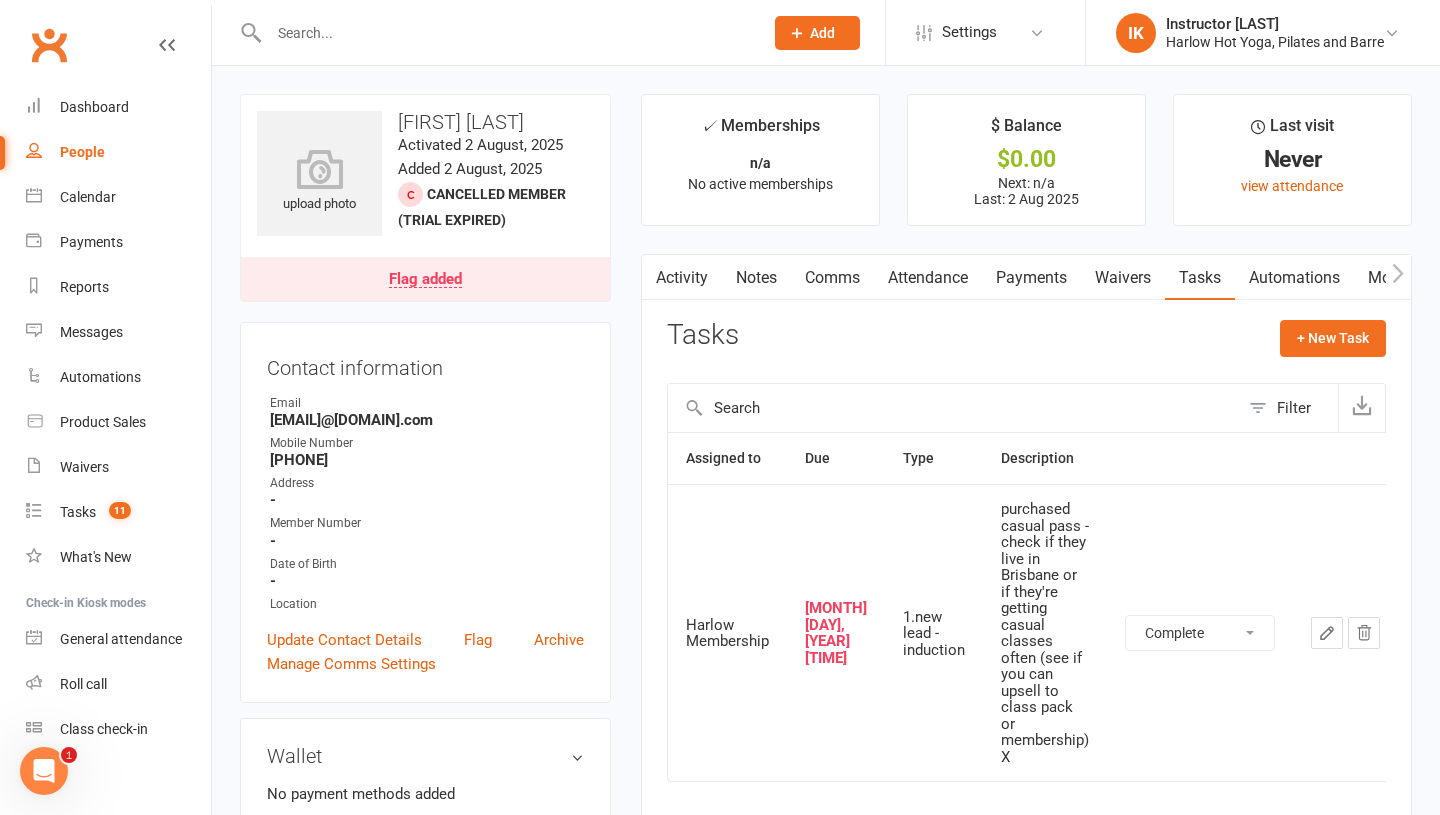 select on "unstarted" 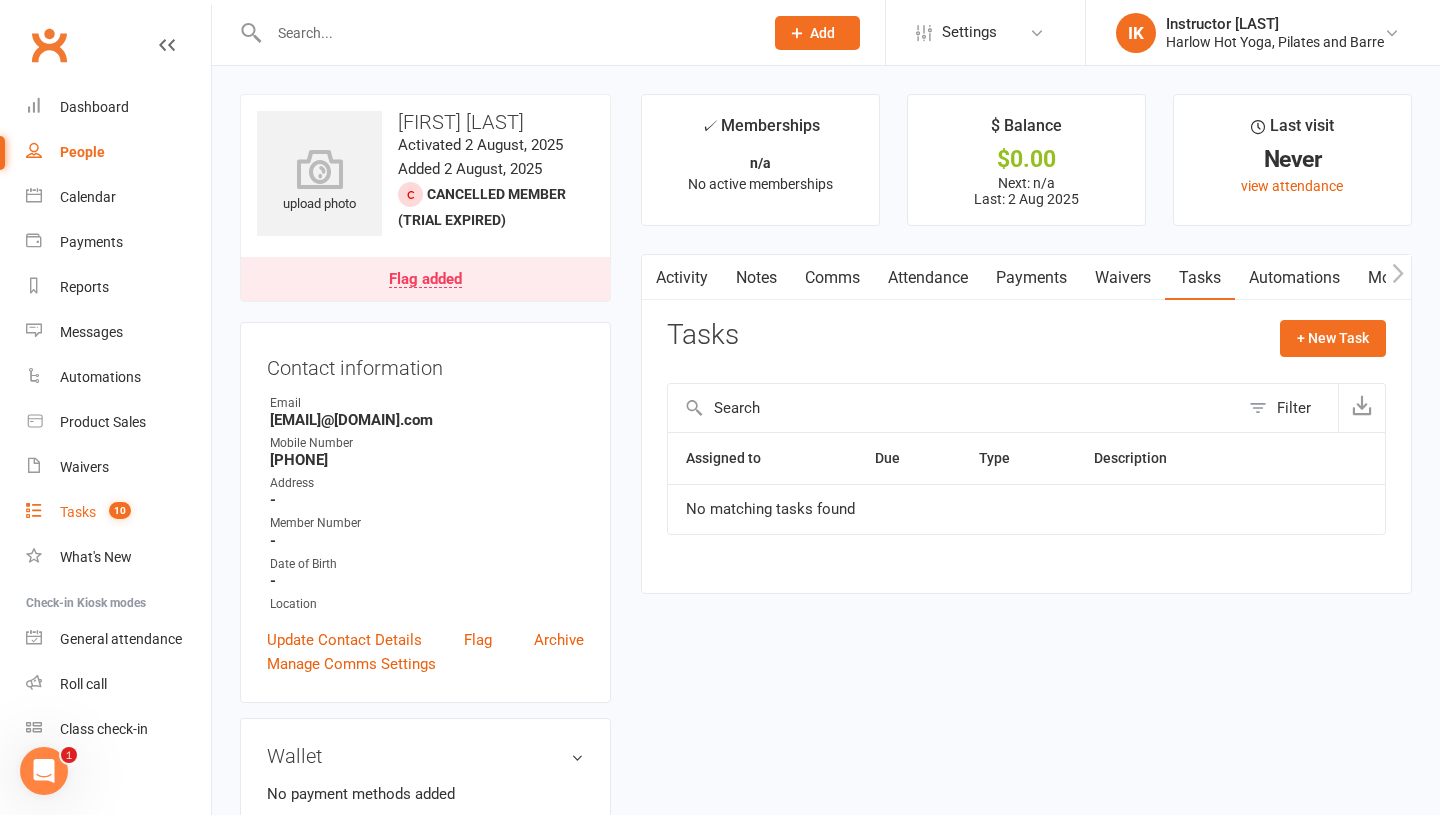click on "Tasks" at bounding box center (78, 512) 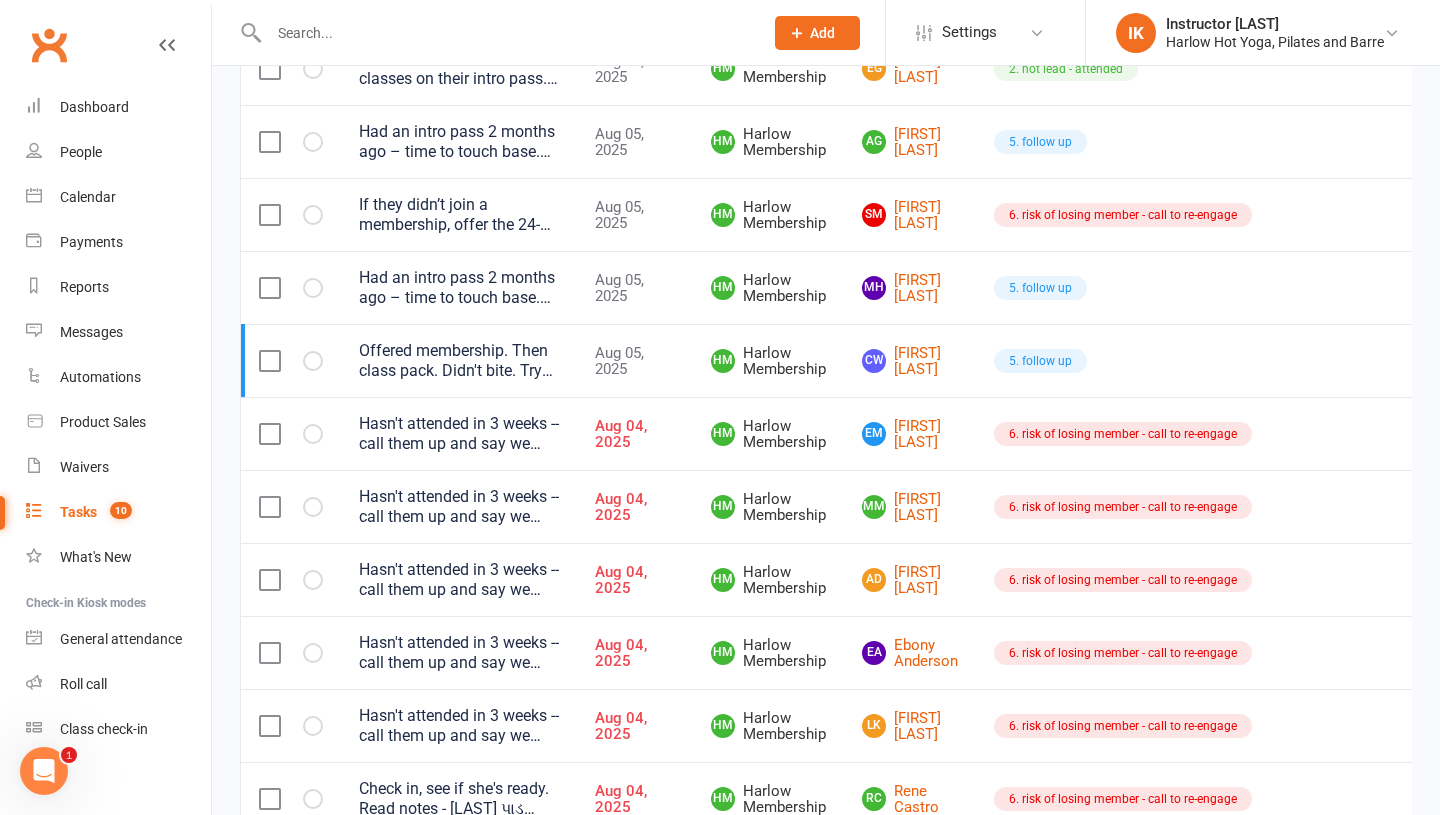 scroll, scrollTop: 1532, scrollLeft: 0, axis: vertical 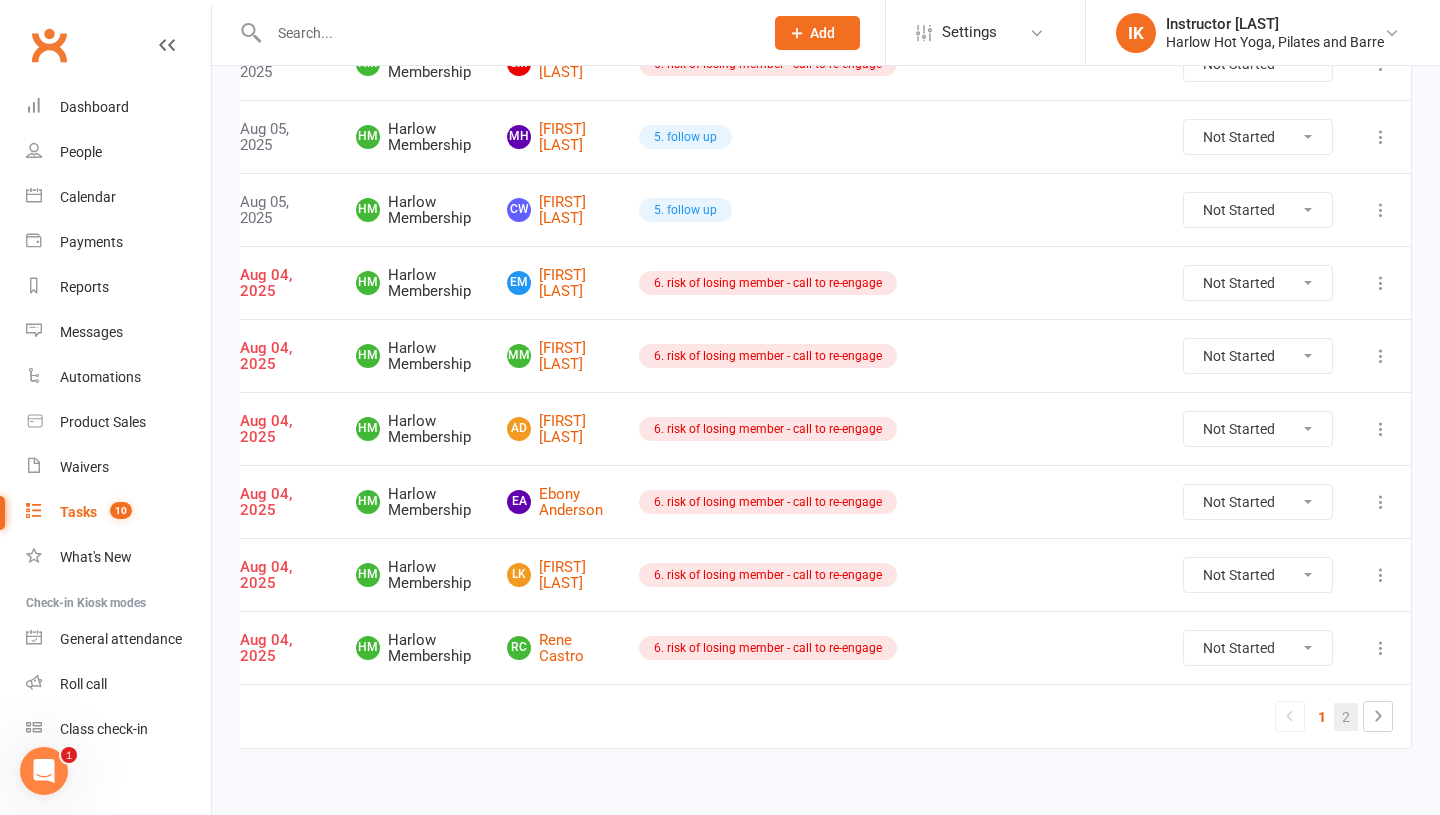 click on "2" at bounding box center [1346, 717] 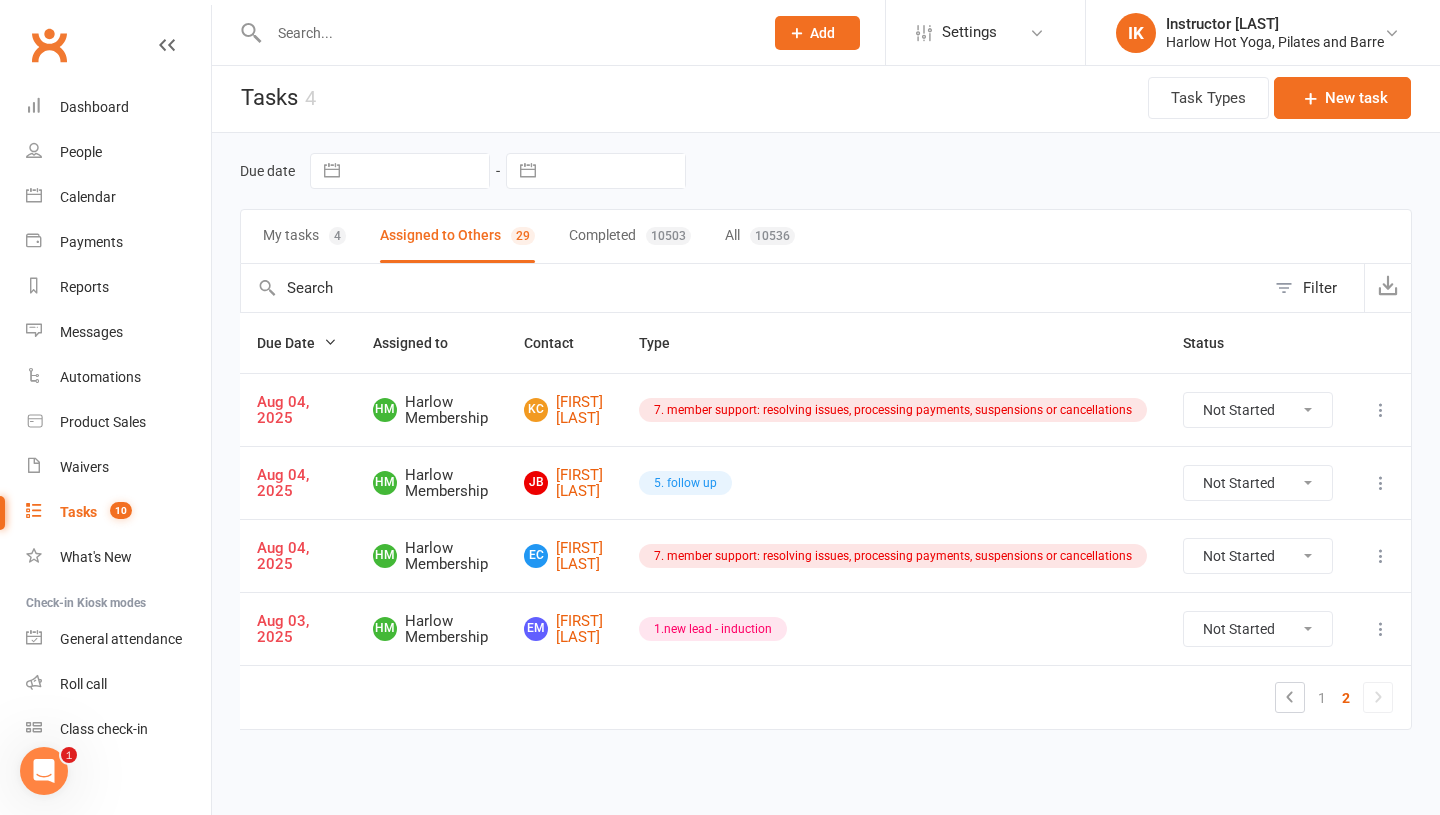 scroll, scrollTop: 3, scrollLeft: 0, axis: vertical 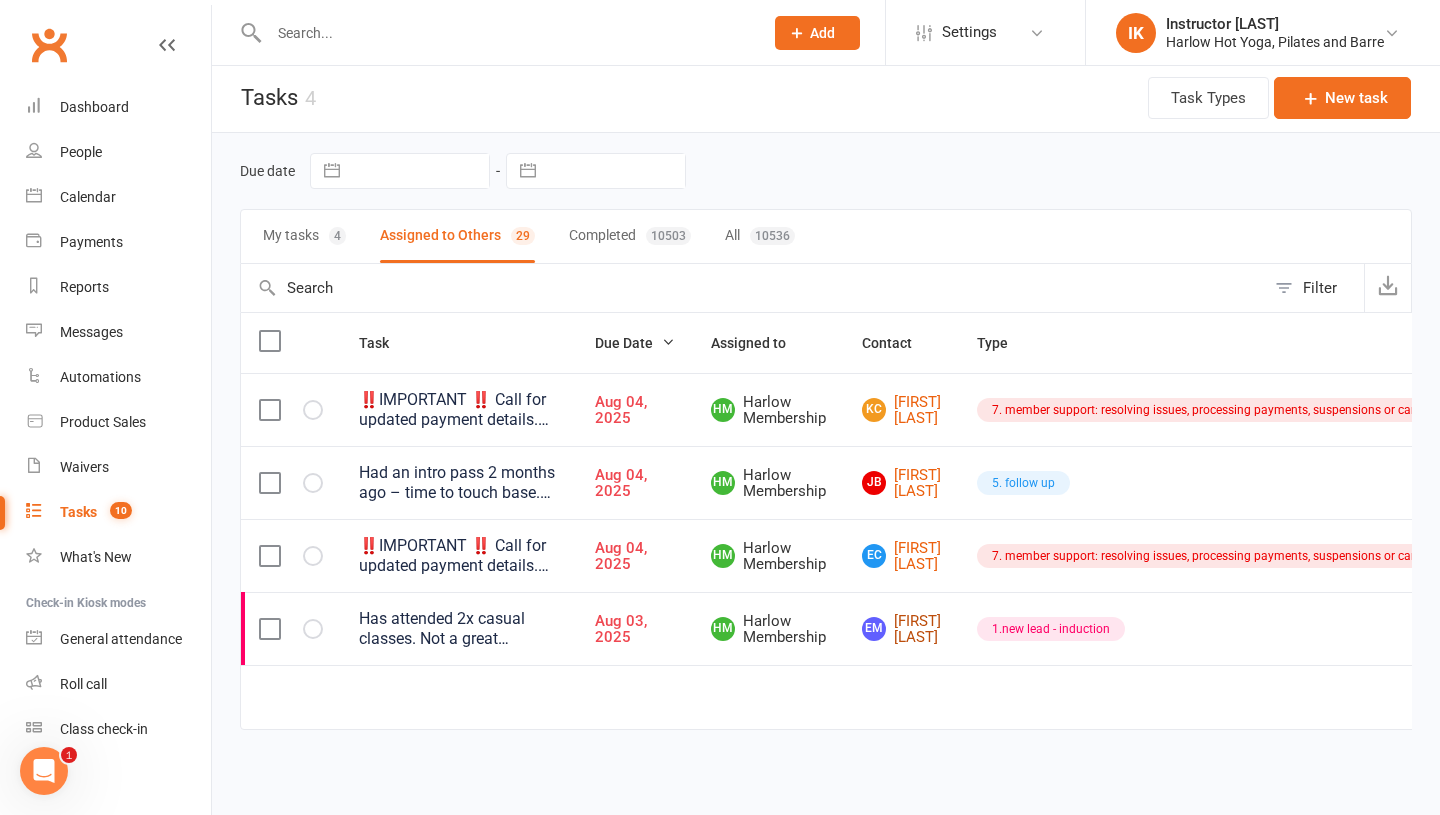 click on "EM Emma McNaughton" at bounding box center [901, 629] 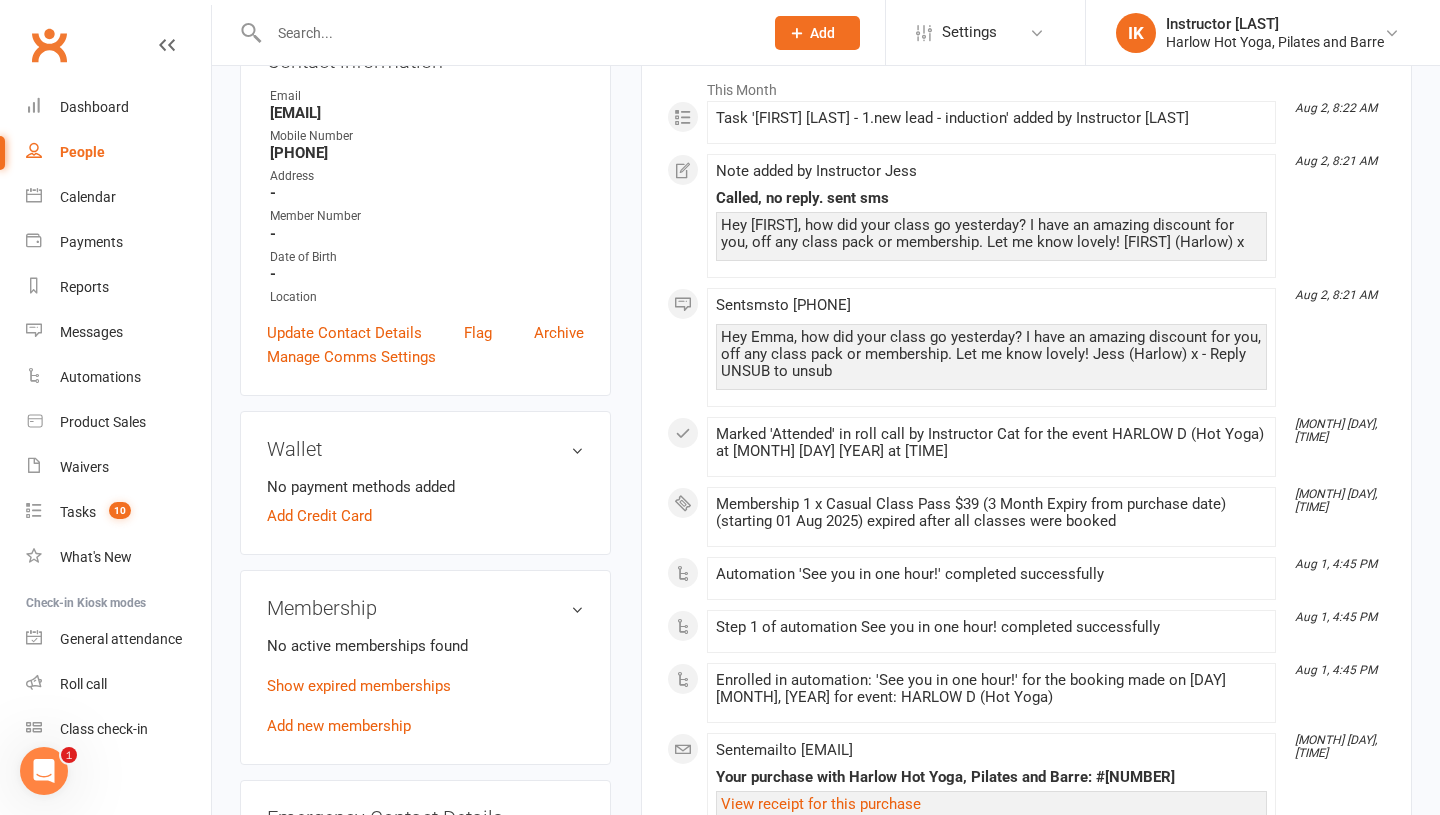 scroll, scrollTop: 347, scrollLeft: 0, axis: vertical 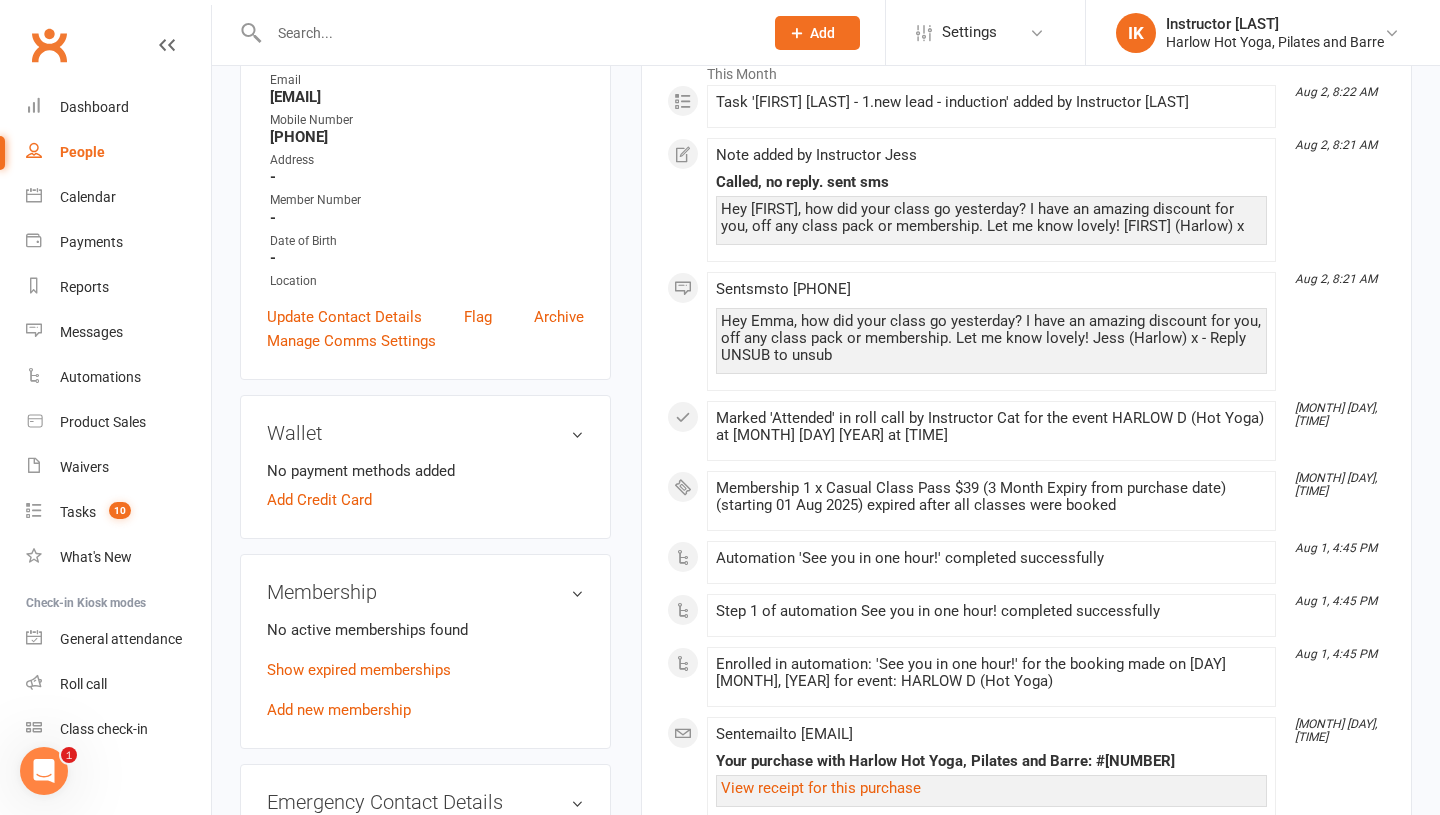 click on "Show expired memberships" at bounding box center (425, 670) 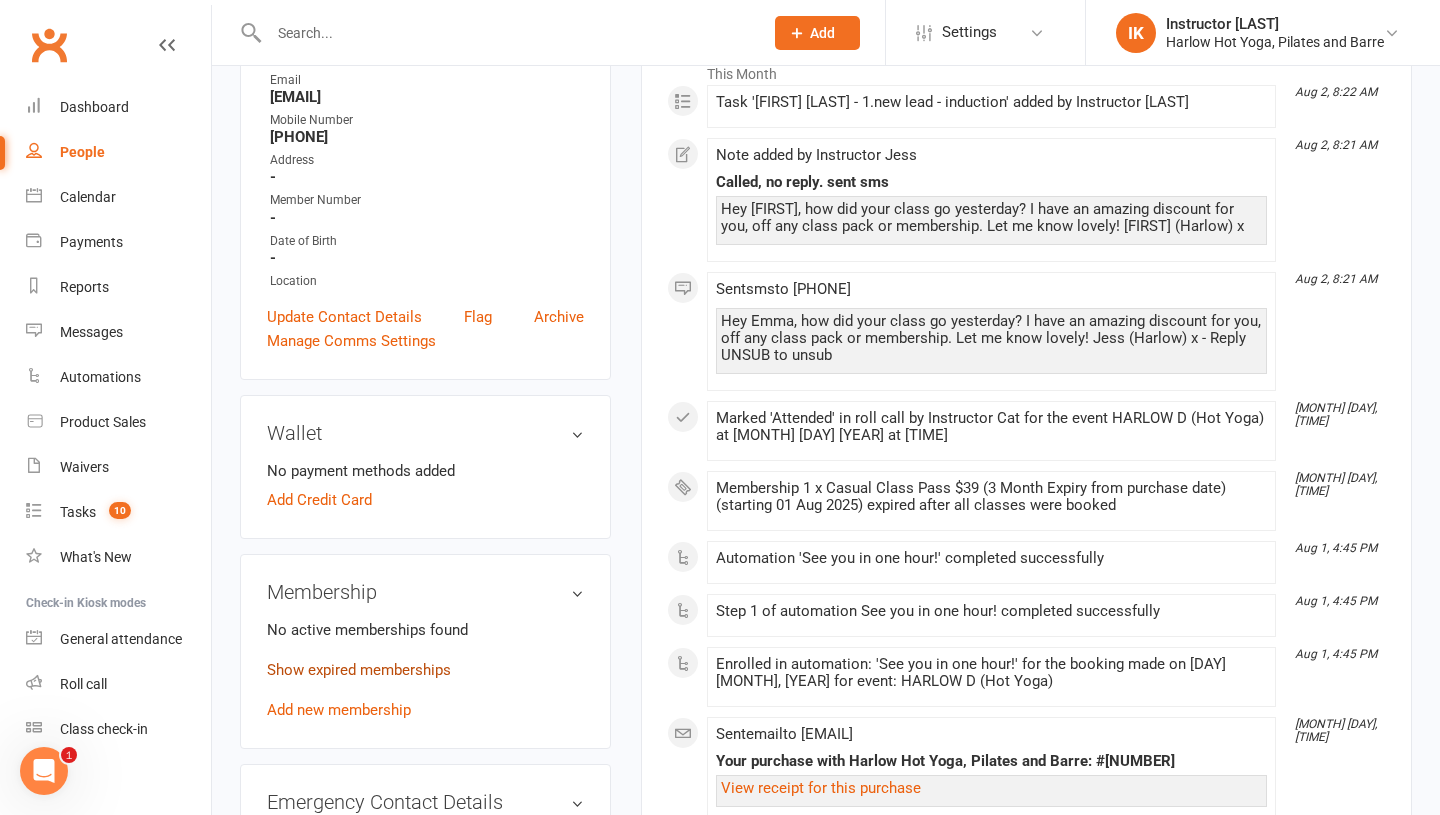 click on "Show expired memberships" at bounding box center (359, 670) 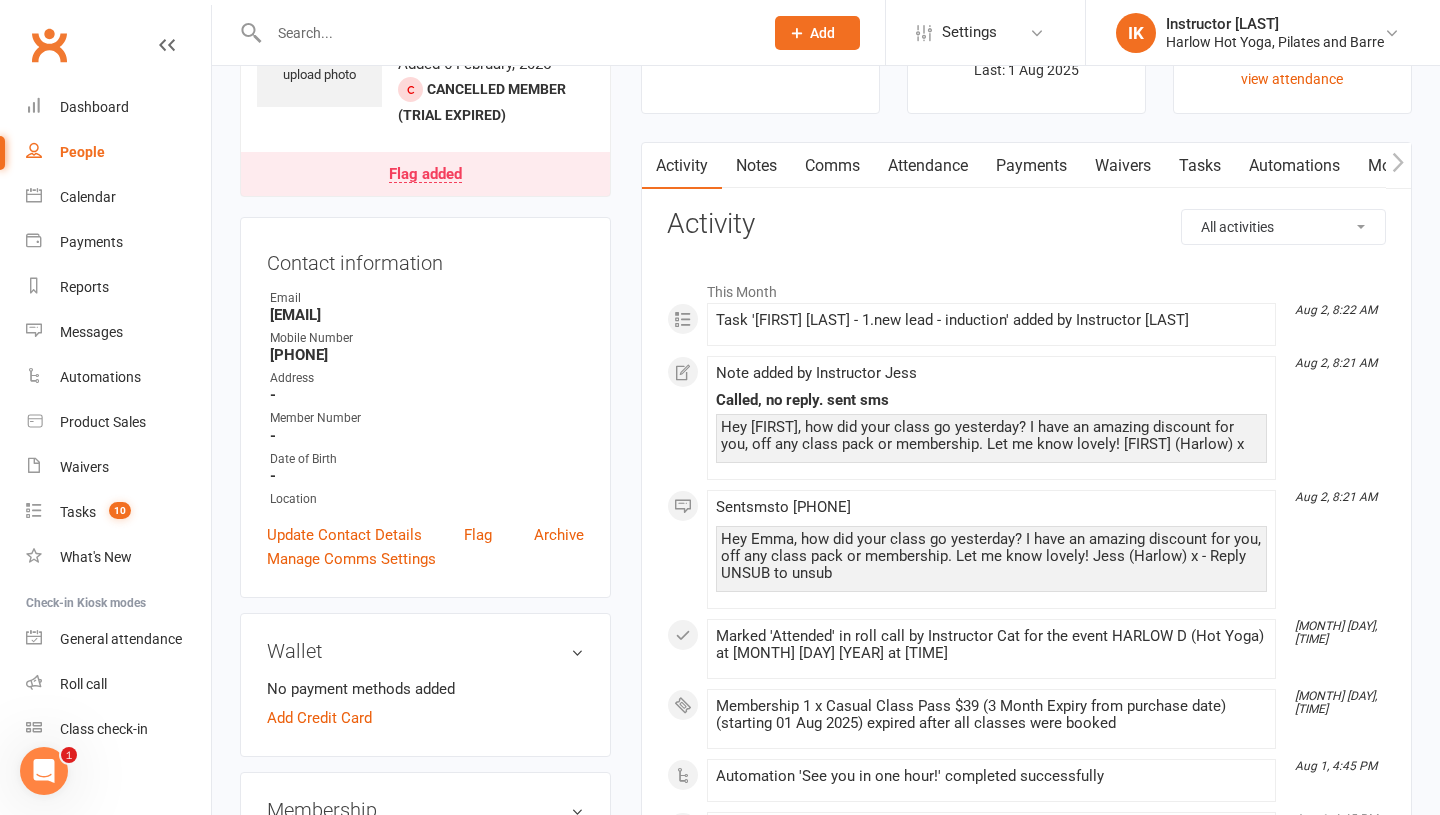 scroll, scrollTop: 0, scrollLeft: 0, axis: both 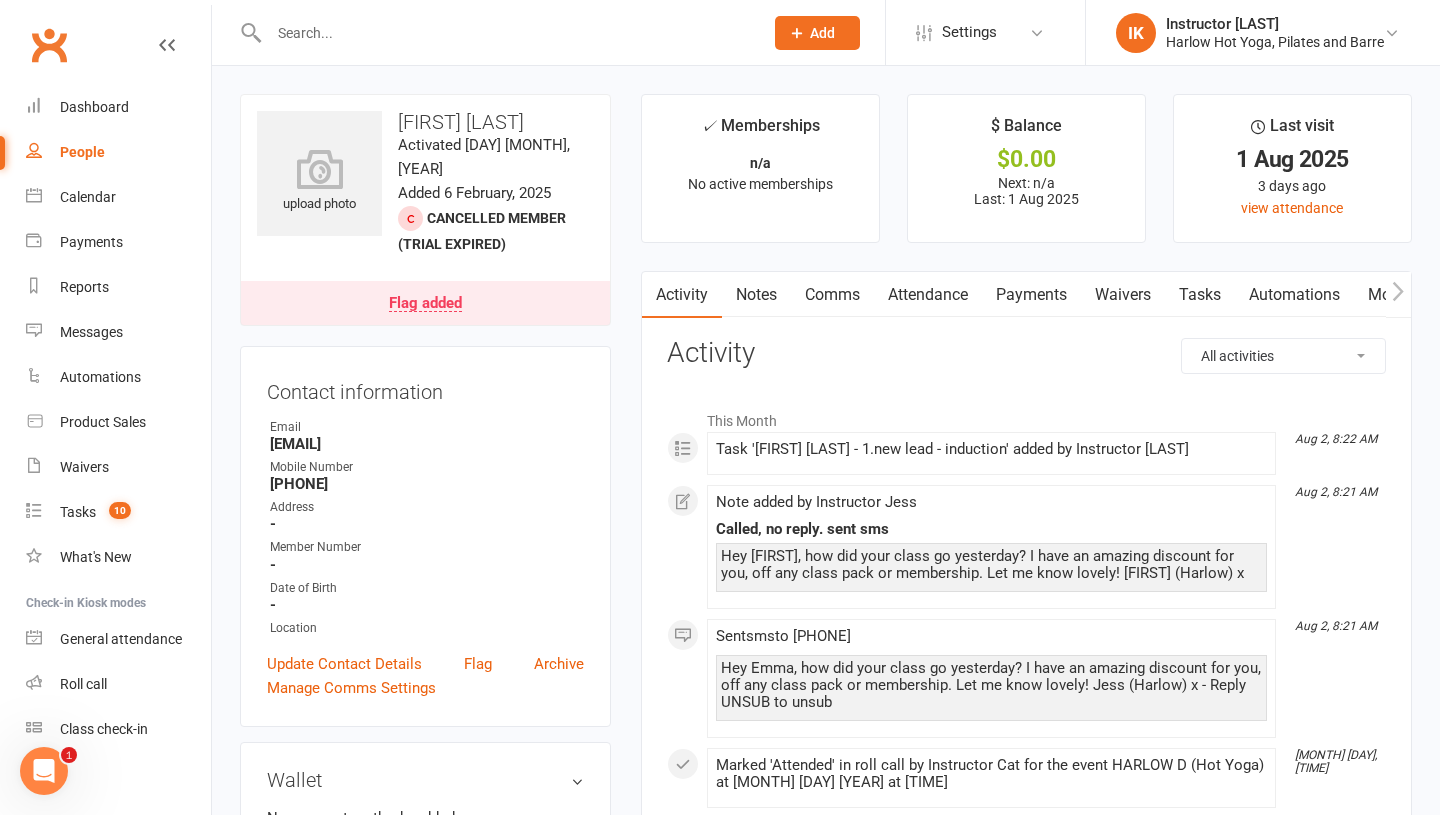 click on "Attendance" at bounding box center [928, 295] 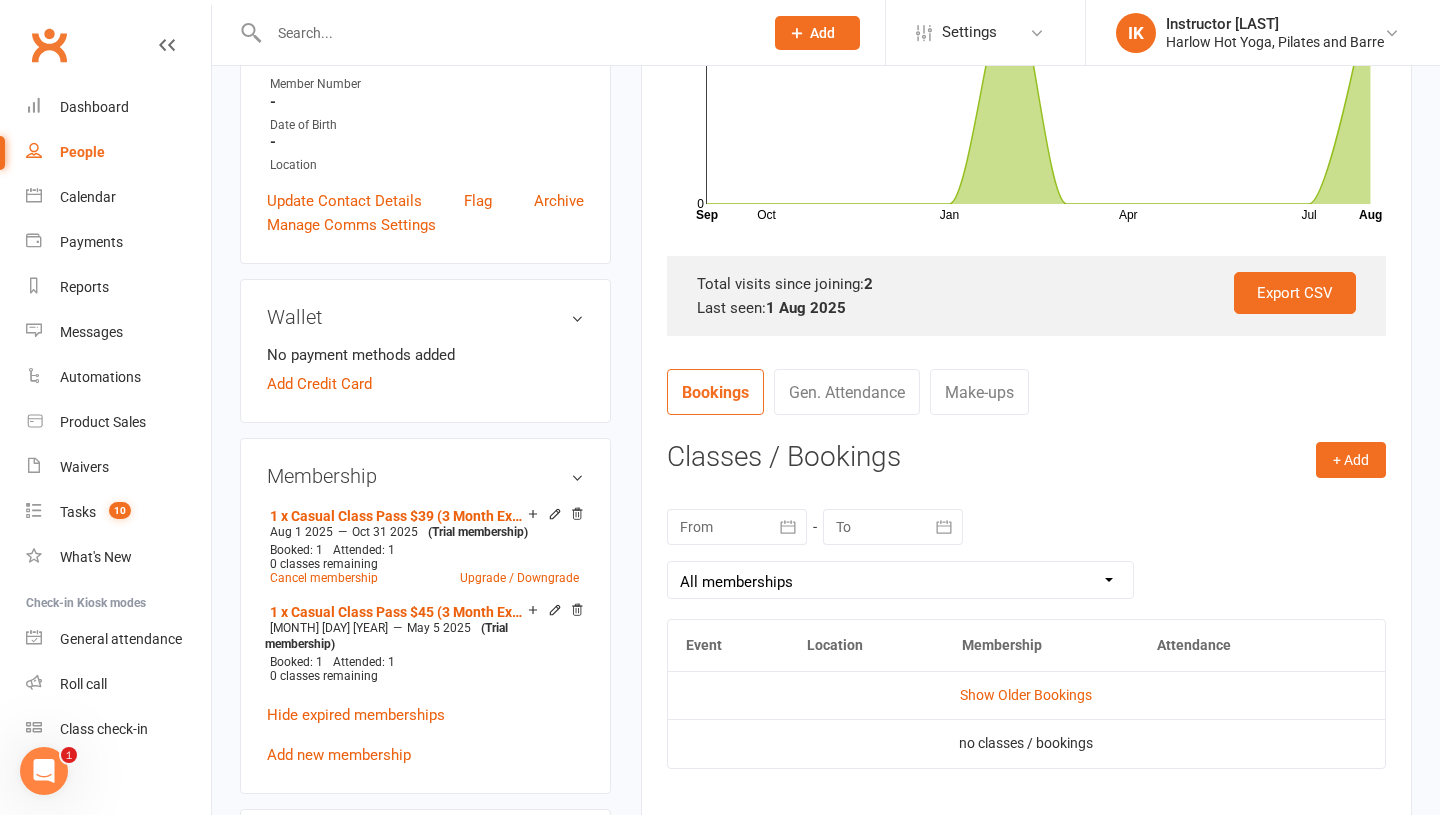 scroll, scrollTop: 479, scrollLeft: 0, axis: vertical 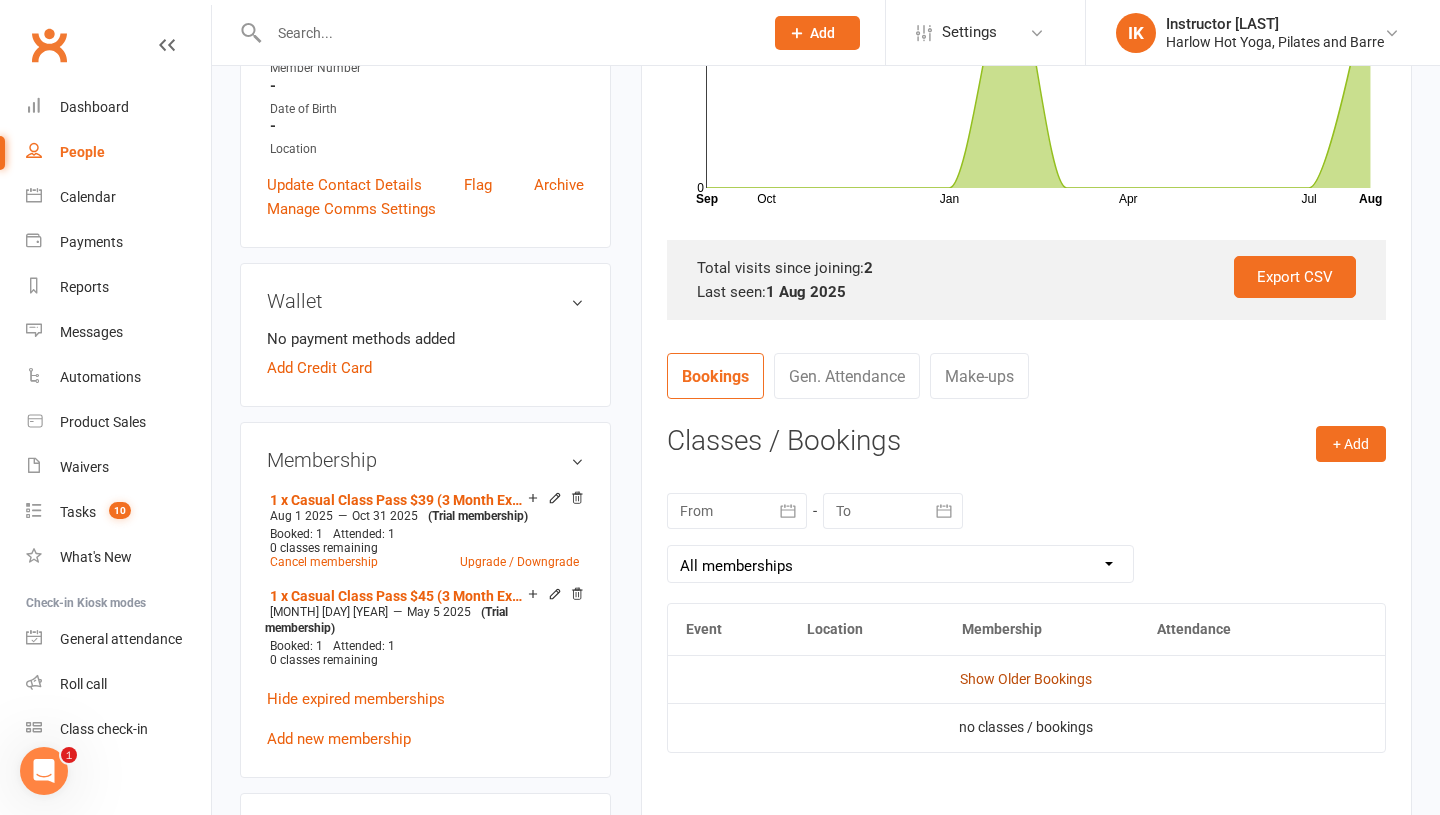 click on "Show Older Bookings" at bounding box center (1026, 679) 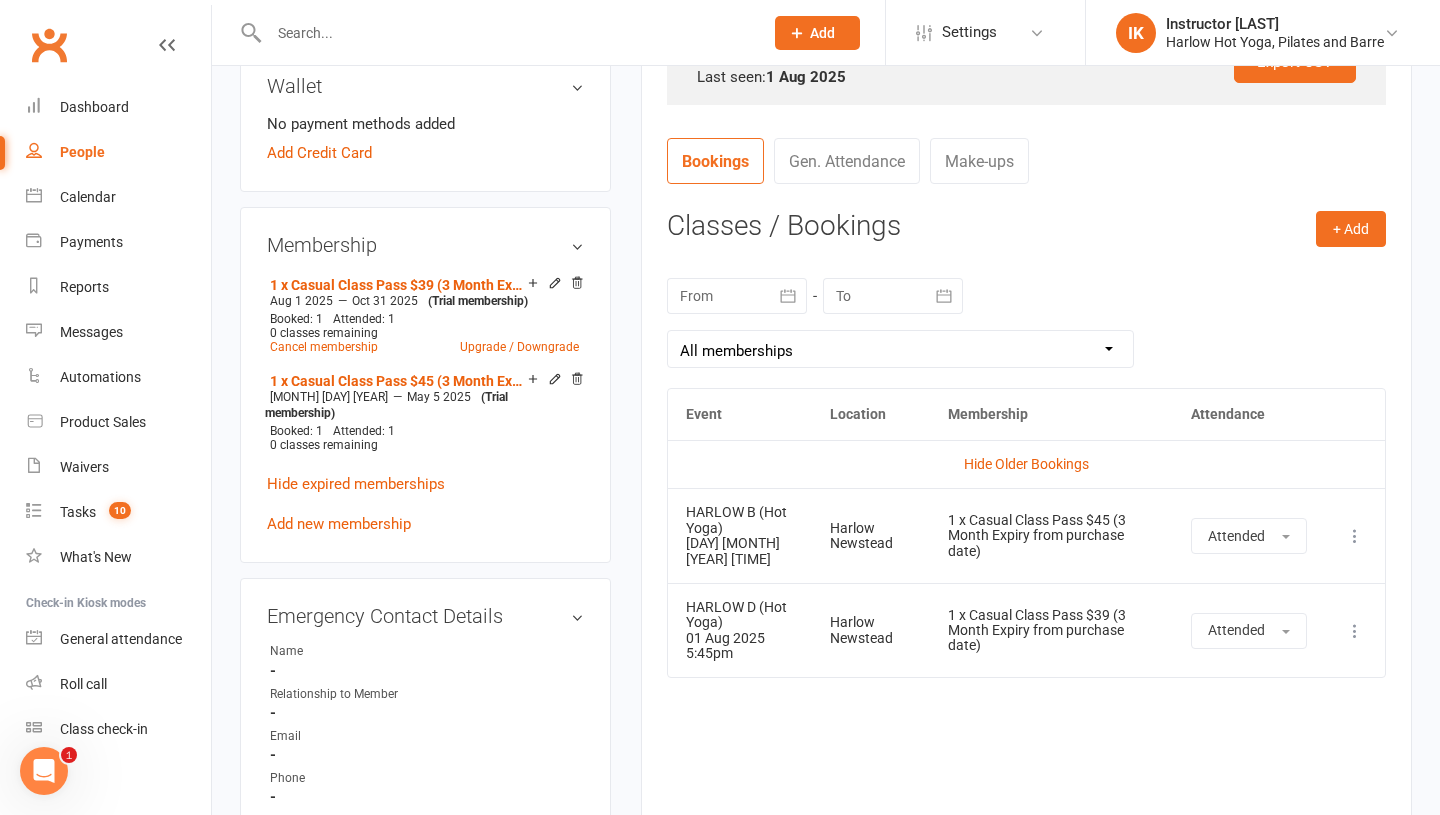 scroll, scrollTop: 0, scrollLeft: 0, axis: both 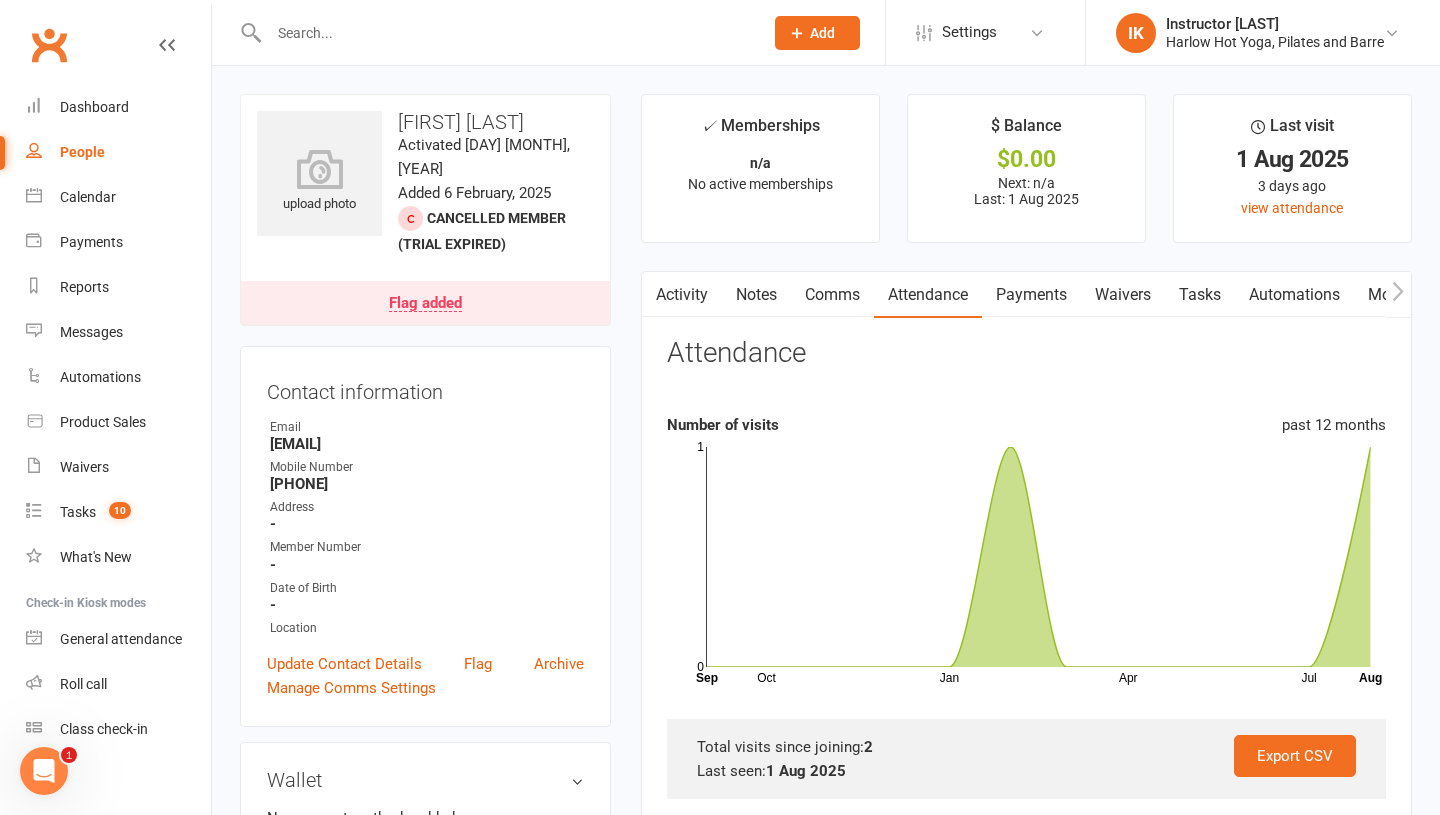 click on "Notes" at bounding box center [756, 295] 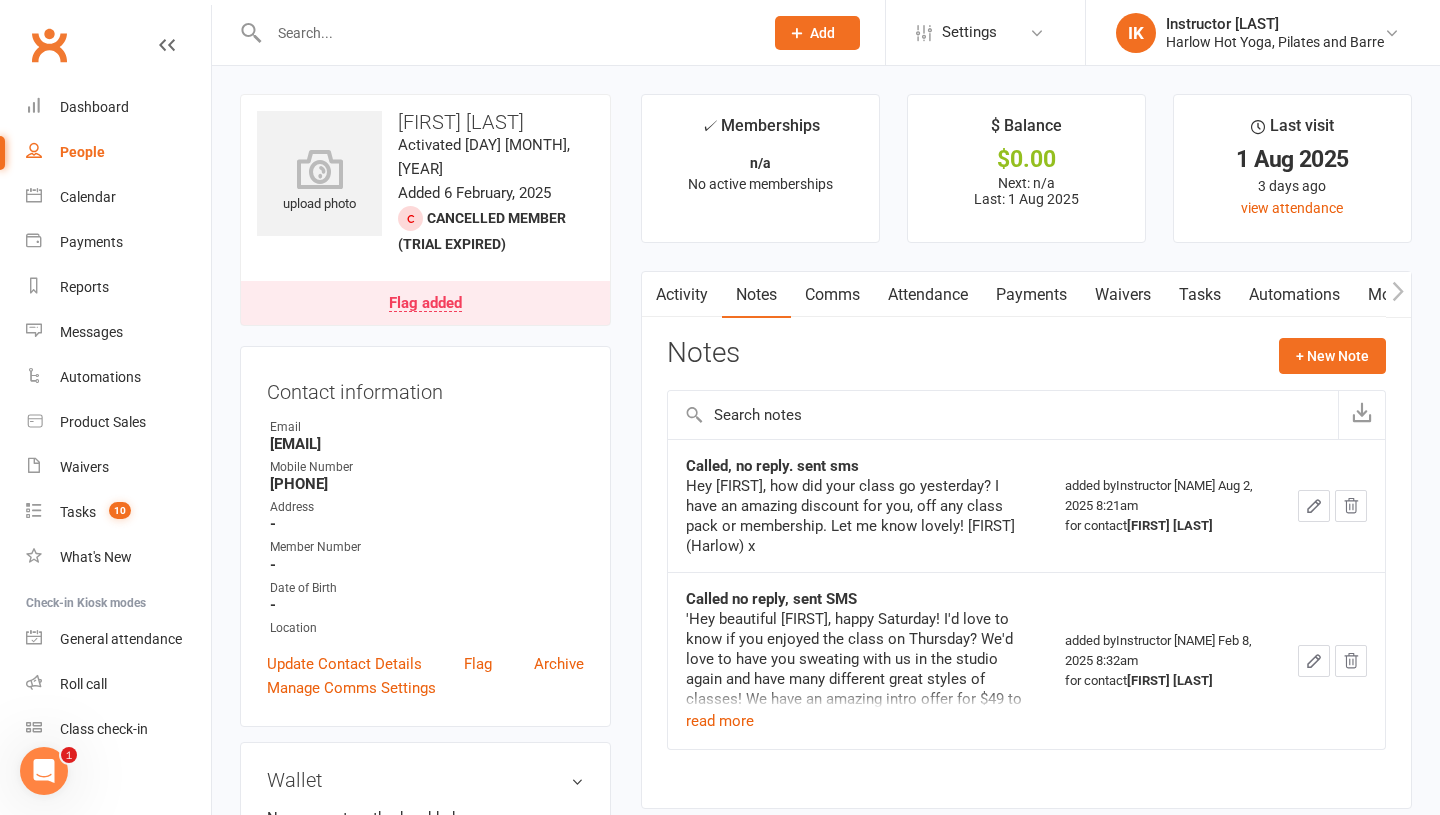 click on "Activity" at bounding box center (682, 295) 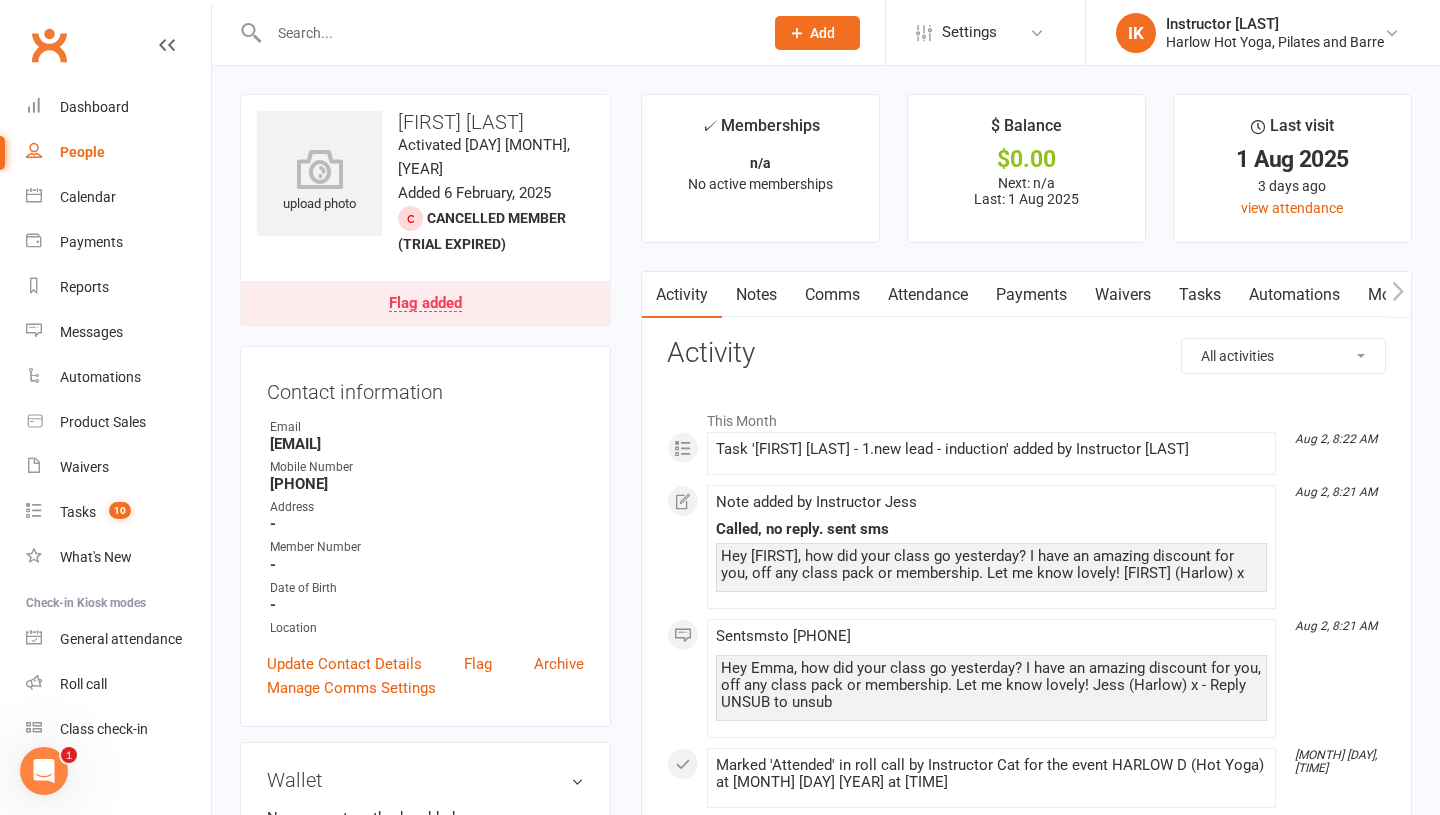 click on "Notes" at bounding box center [756, 295] 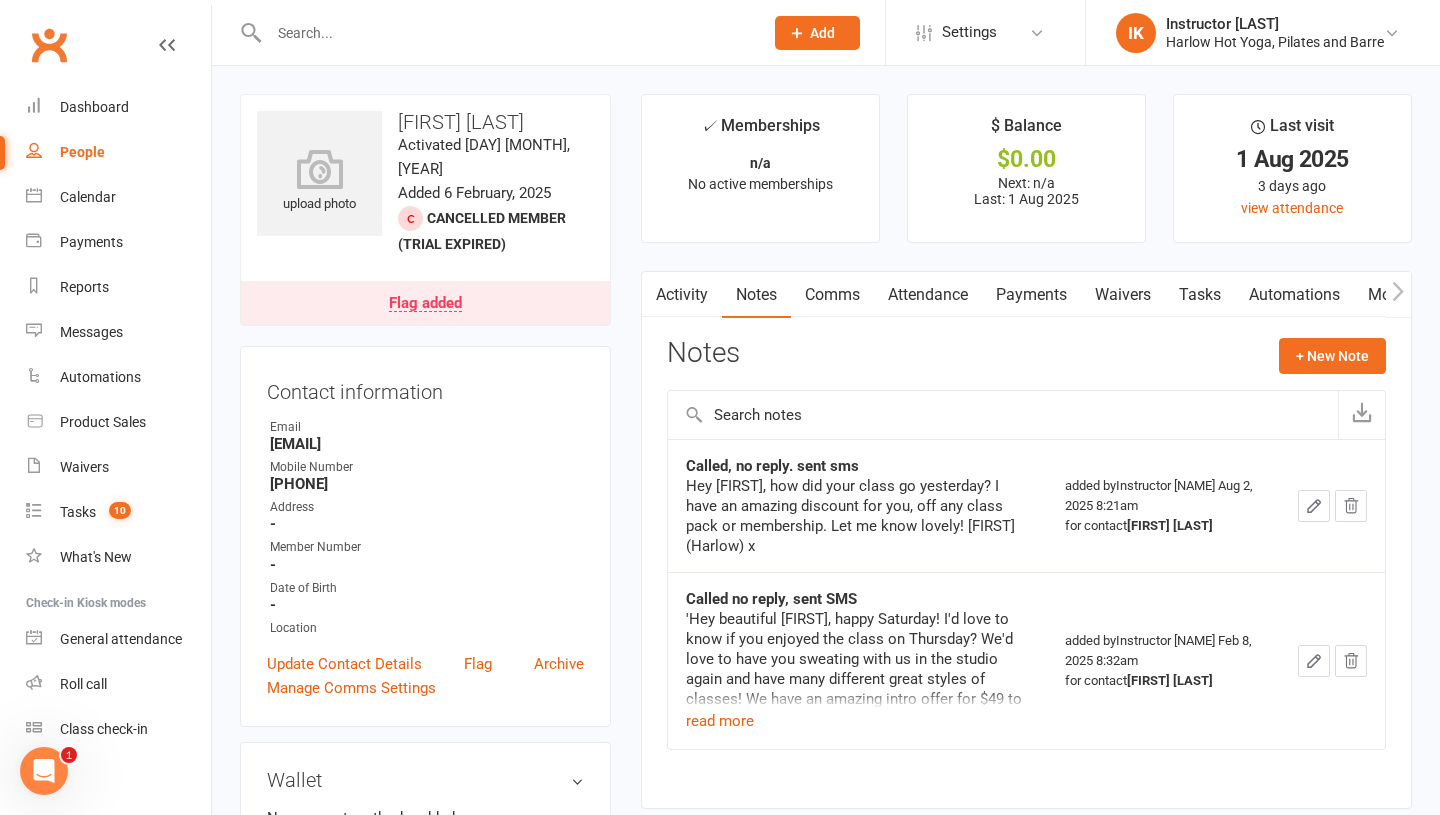 click on "Comms" at bounding box center [832, 295] 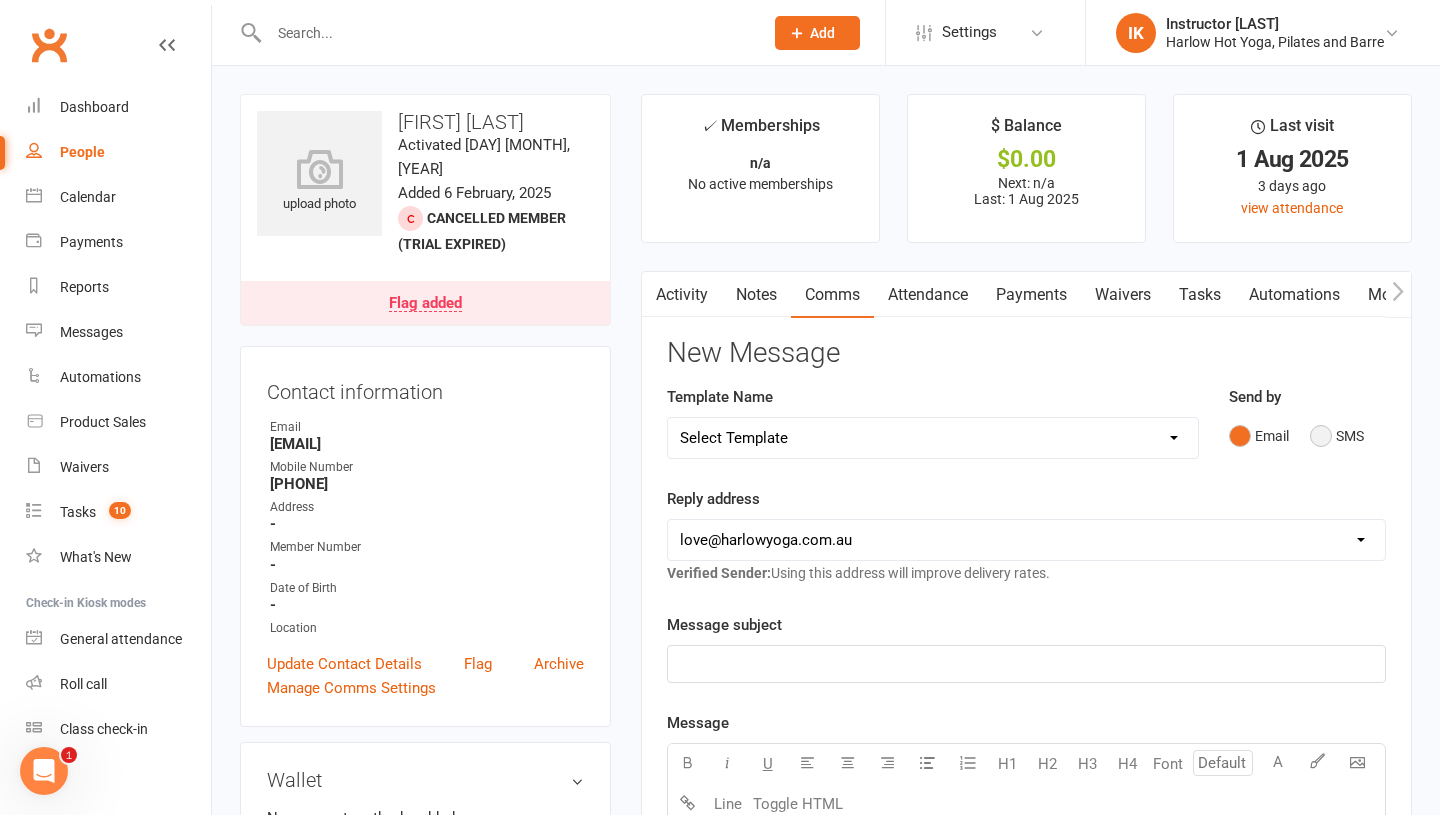 click on "SMS" at bounding box center [1337, 436] 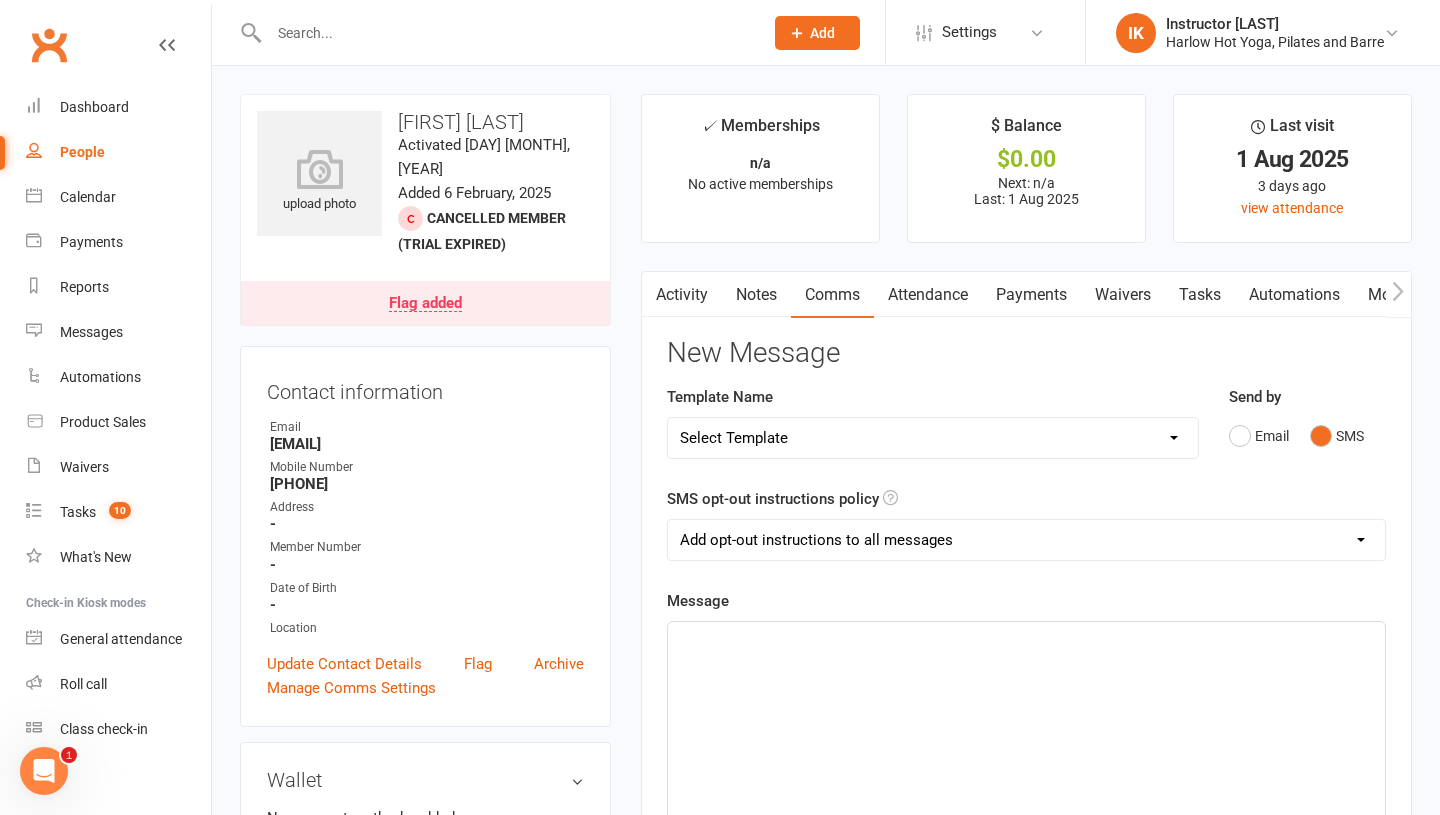 click on "﻿" 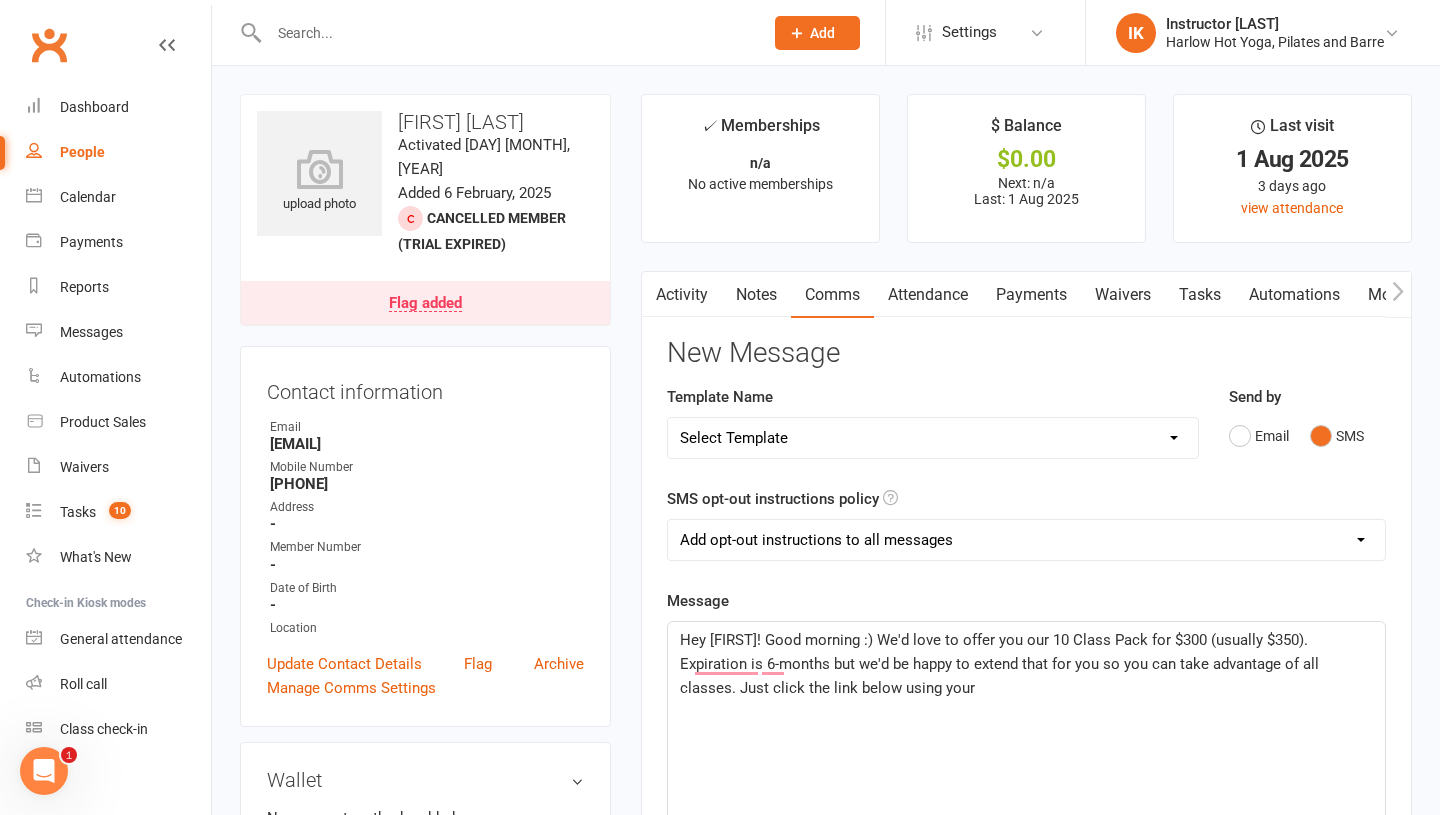 drag, startPoint x: 399, startPoint y: 418, endPoint x: 236, endPoint y: 414, distance: 163.04907 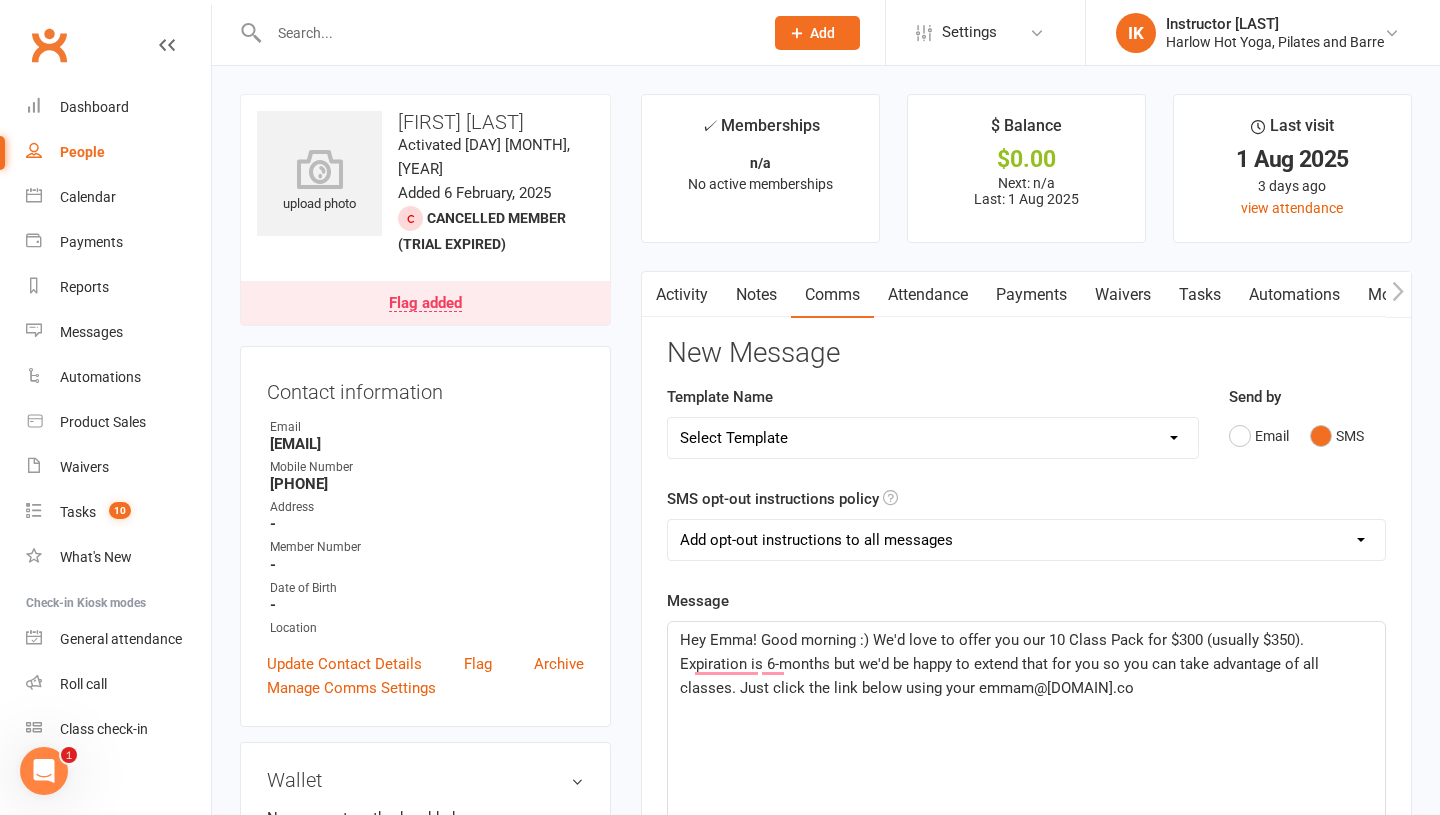 click on "Hey Emma! Good morning :) We'd love to offer you our 10 Class Pack for $300 (usually $350). Expiration is 6-months but we'd be happy to extend that for you so you can take advantage of all classes. Just click the link below using your emmam@lskd.co" 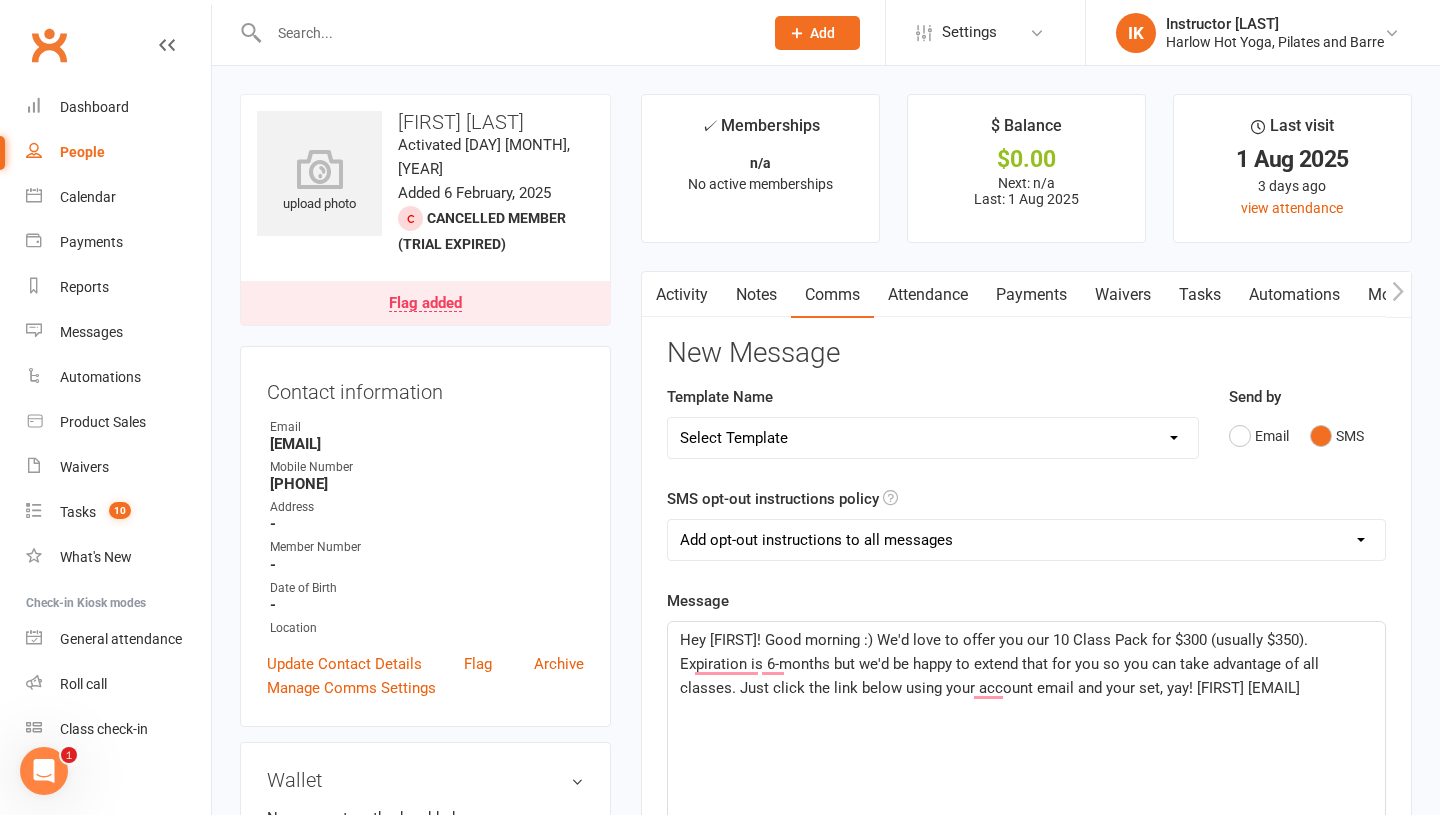 drag, startPoint x: 1319, startPoint y: 677, endPoint x: 1126, endPoint y: 687, distance: 193.2589 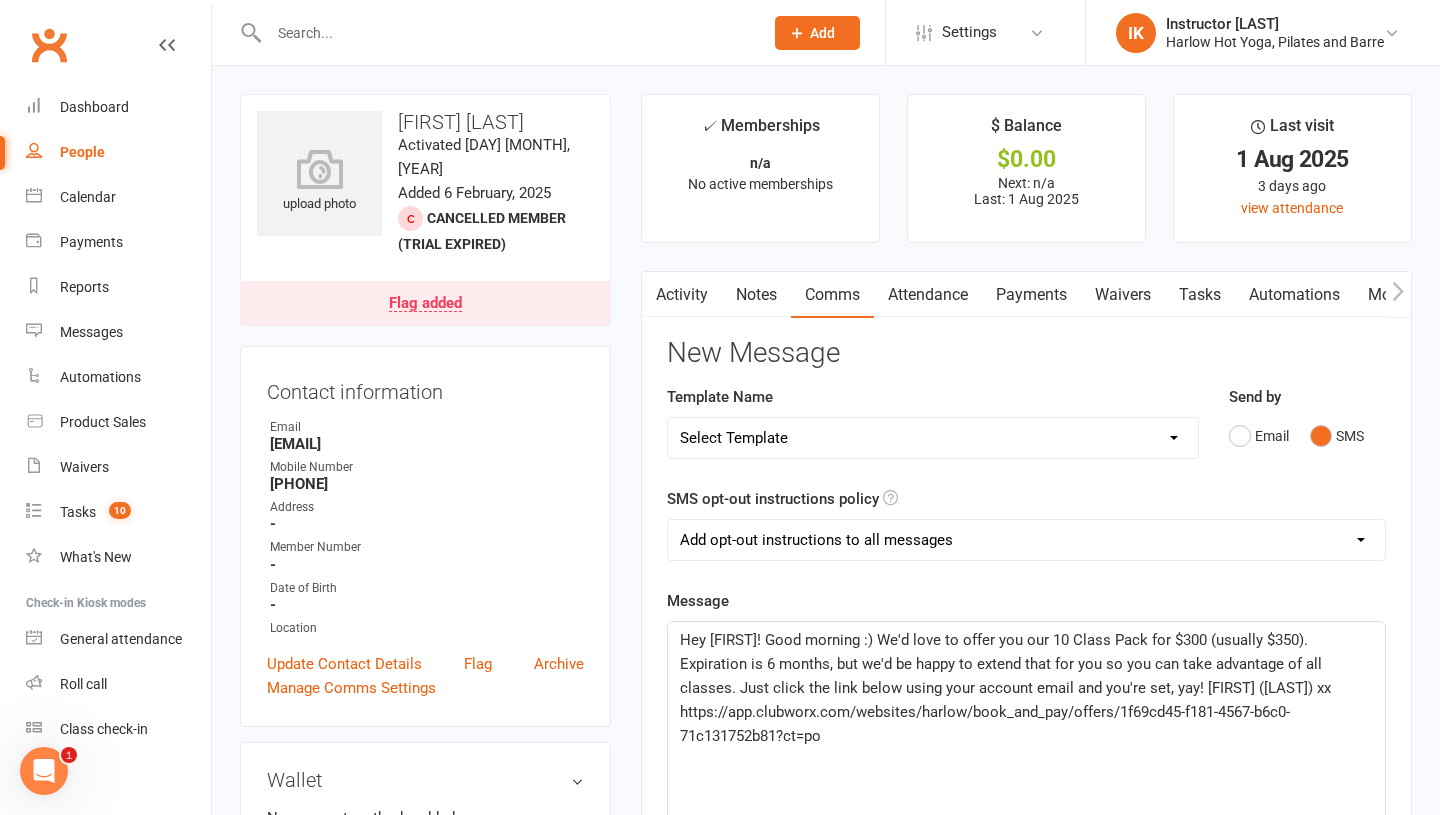 click on "Hey Emma! Good morning :) We'd love to offer you our 10 Class Pack for $300 (usually $350). Expiration is 6 months, but we'd be happy to extend that for you so you can take advantage of all classes. Just click the link below using your account email and you're set, yay! Krystyna (Harlow) xx" 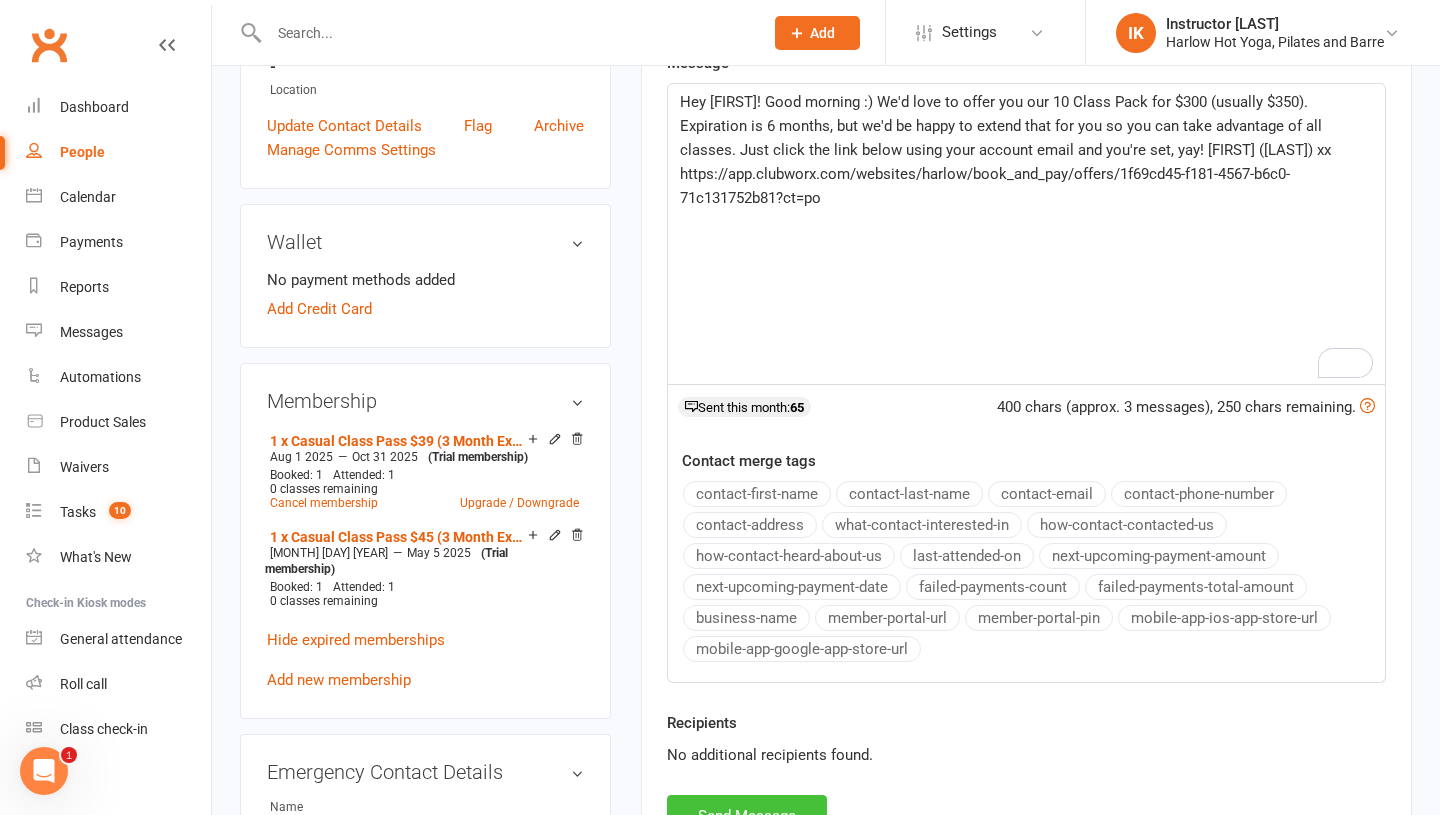 scroll, scrollTop: 595, scrollLeft: 0, axis: vertical 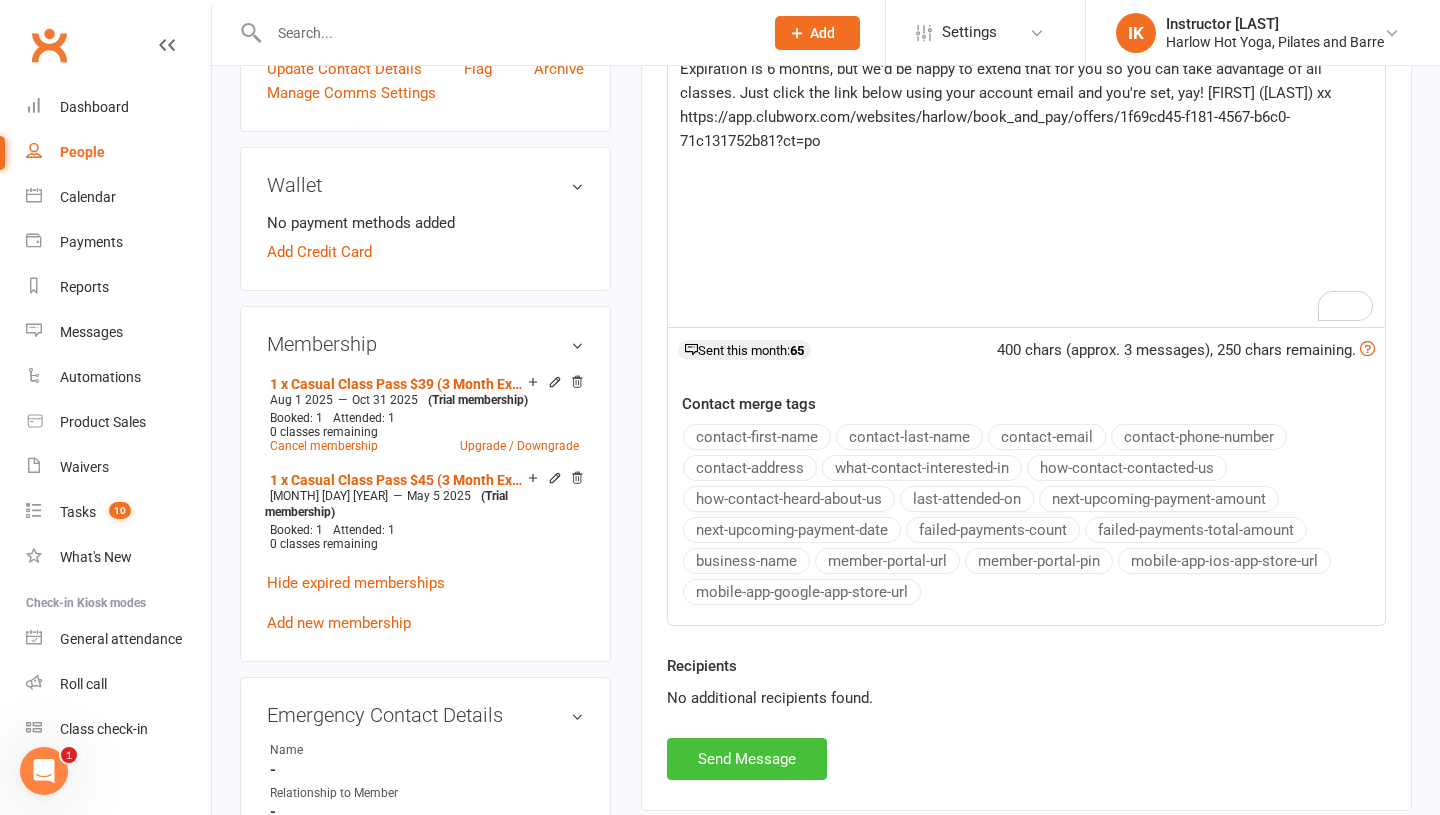 click on "Send Message" at bounding box center [747, 759] 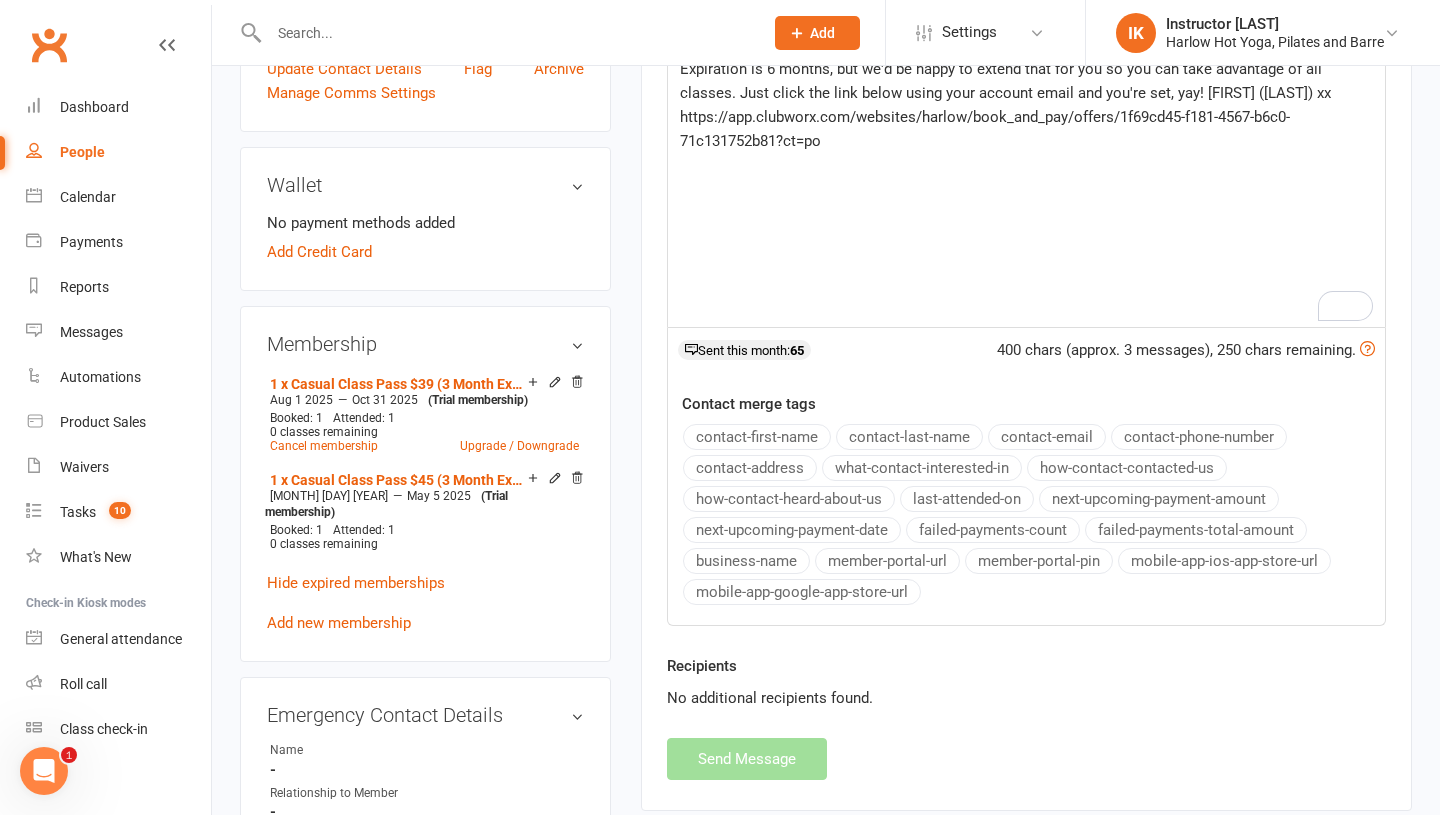scroll, scrollTop: 0, scrollLeft: 0, axis: both 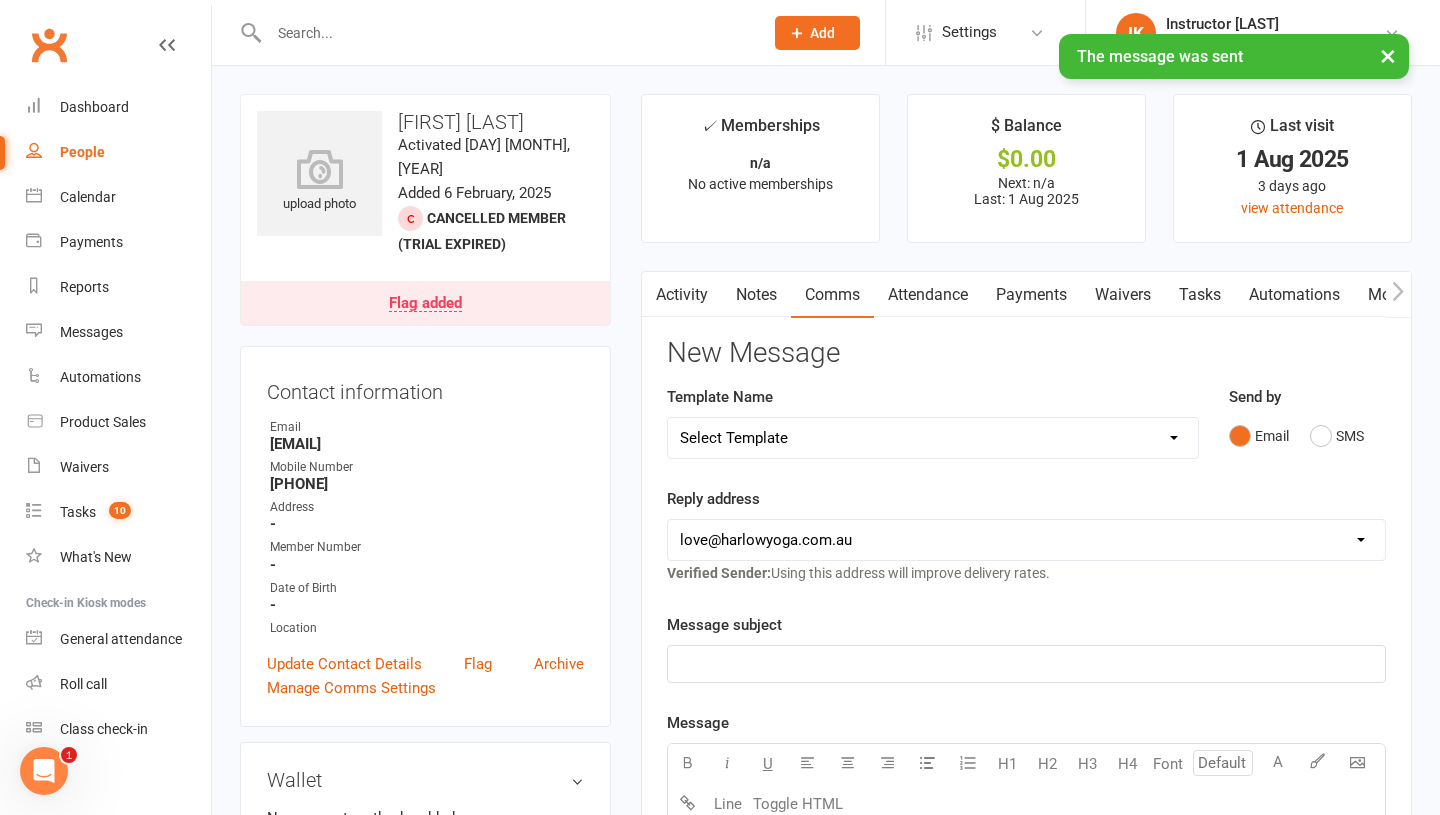 click on "Tasks" at bounding box center [1200, 295] 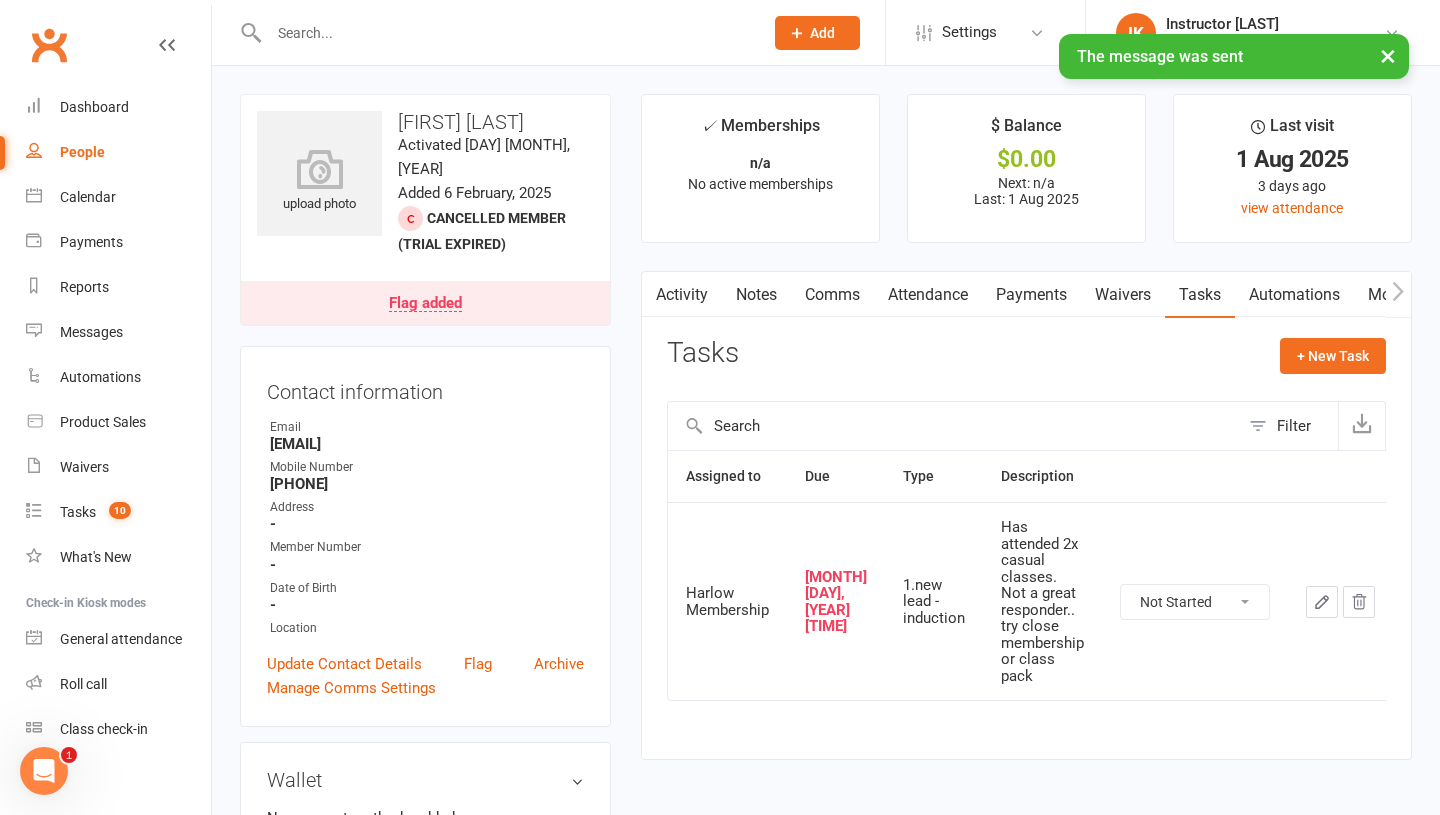click on "Not Started In Progress Waiting Complete" at bounding box center [1195, 602] 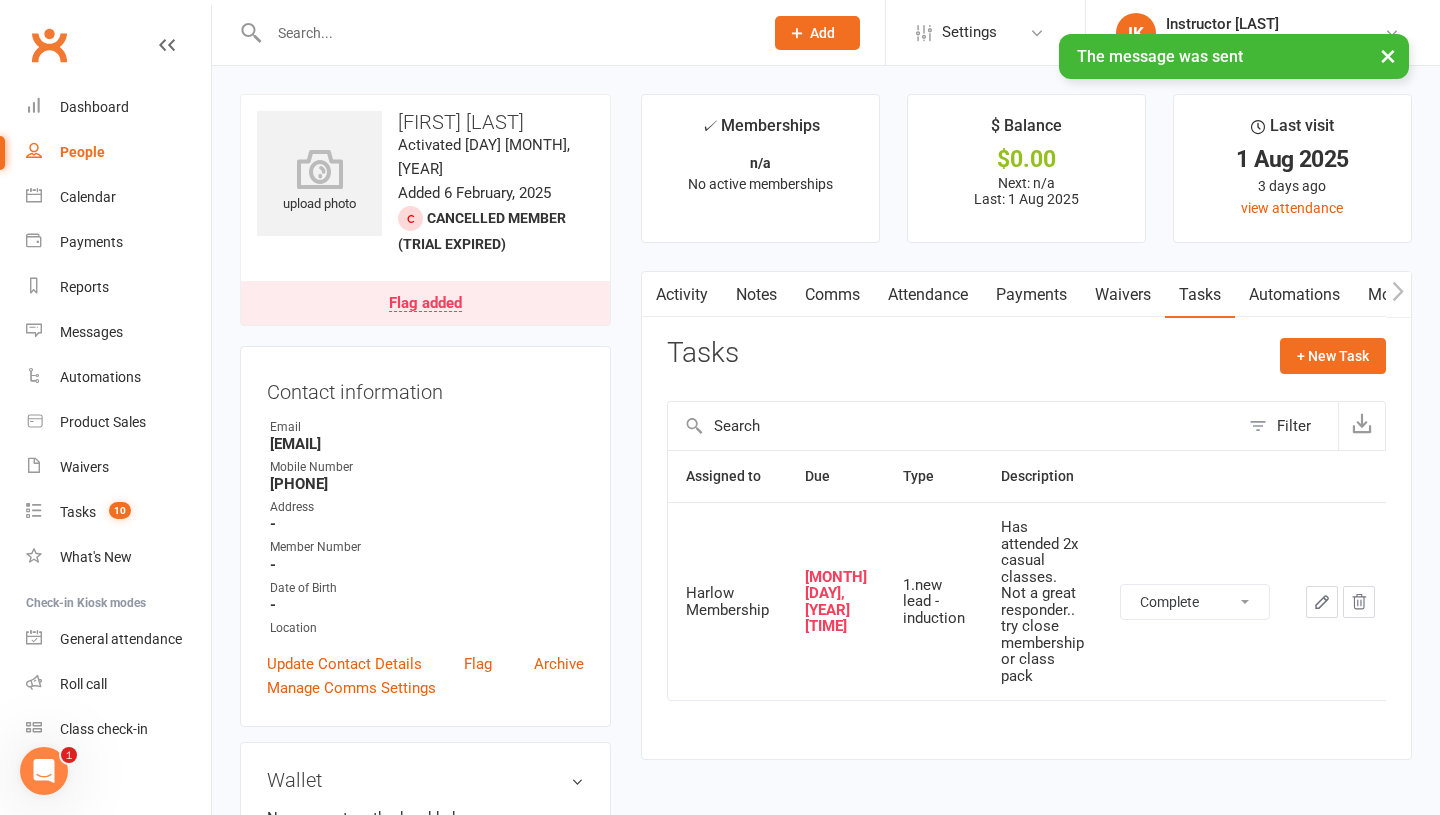 select on "unstarted" 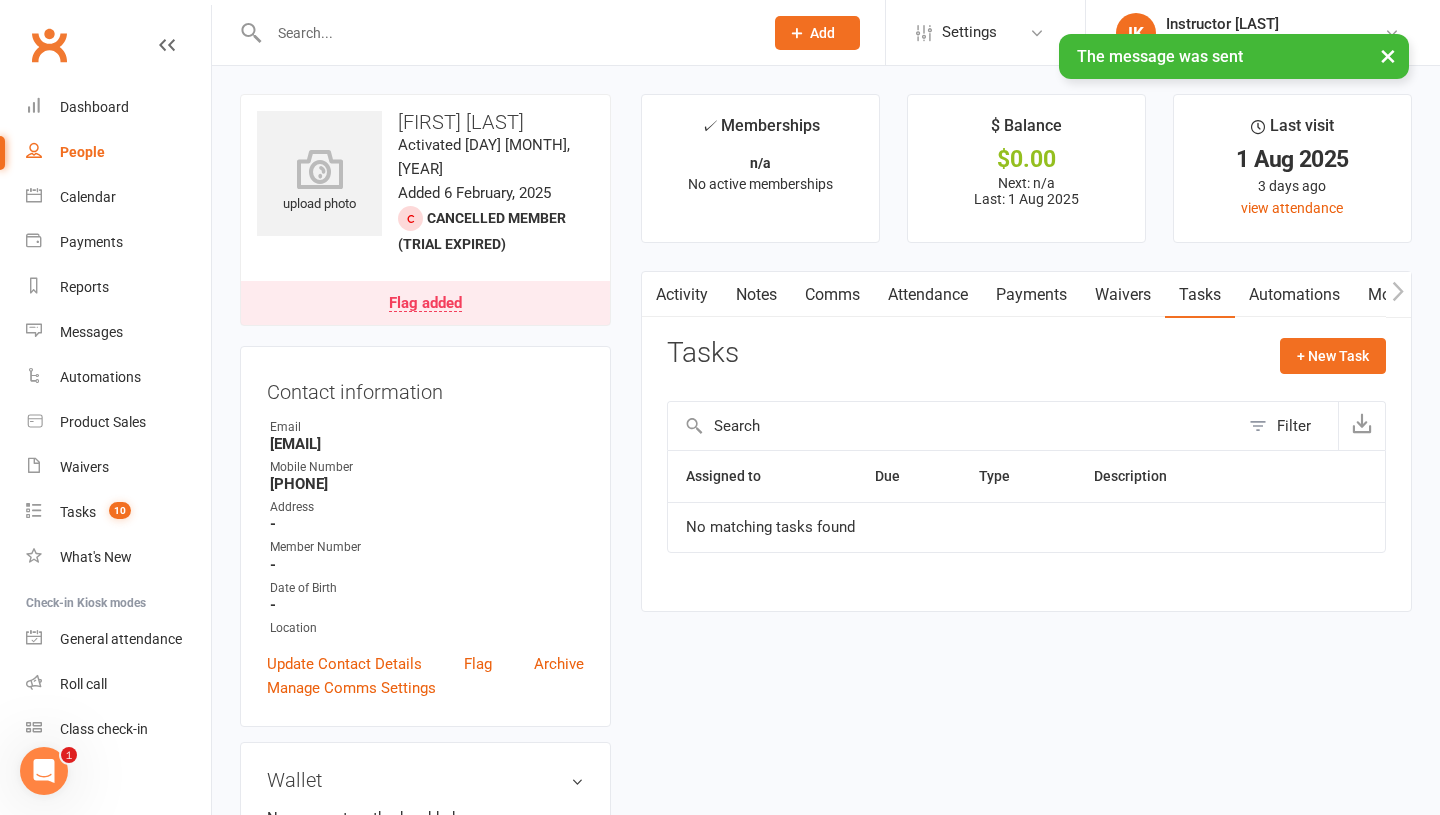 click on "Notes" at bounding box center [756, 295] 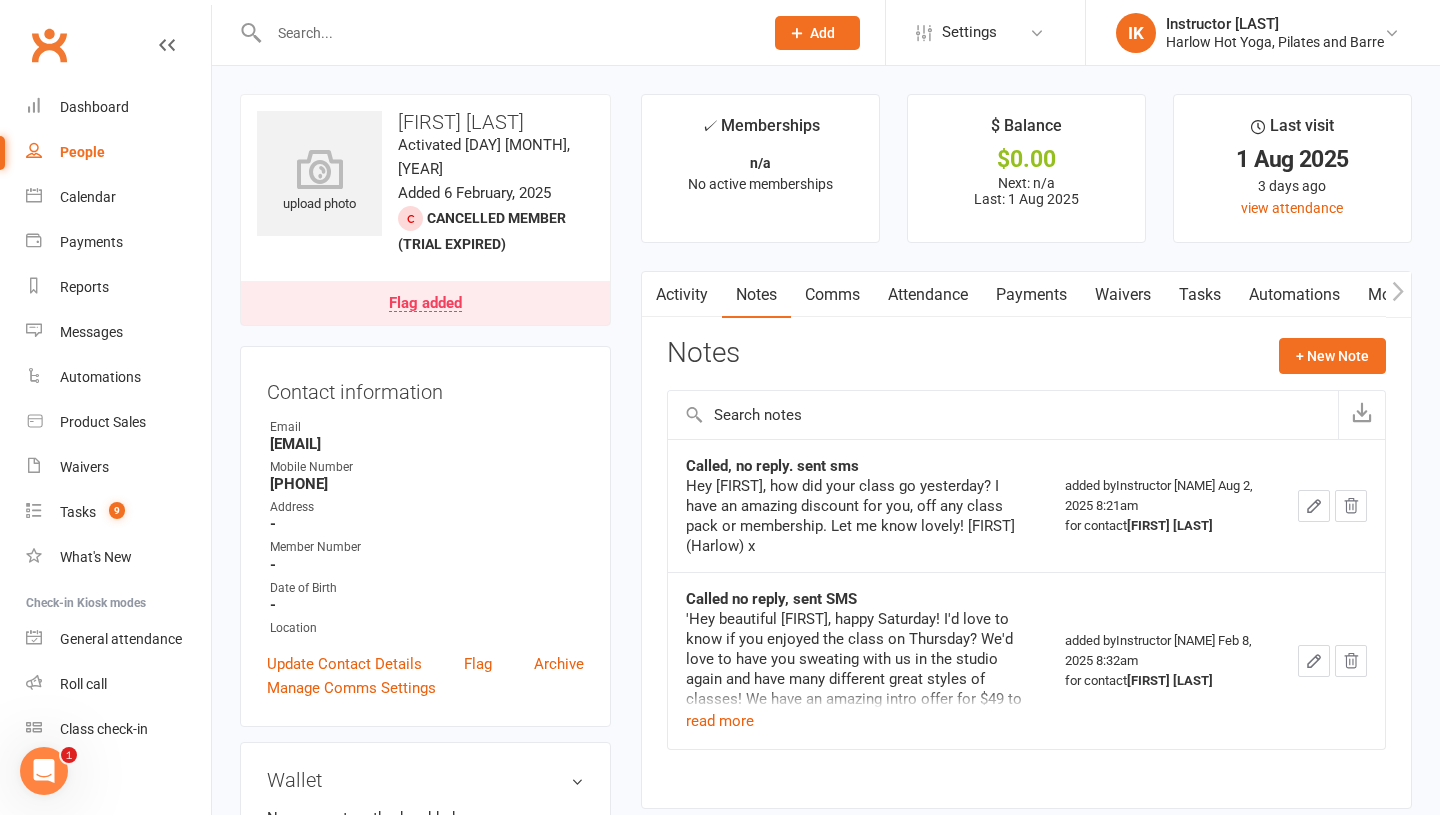 click on "Activity" at bounding box center (682, 295) 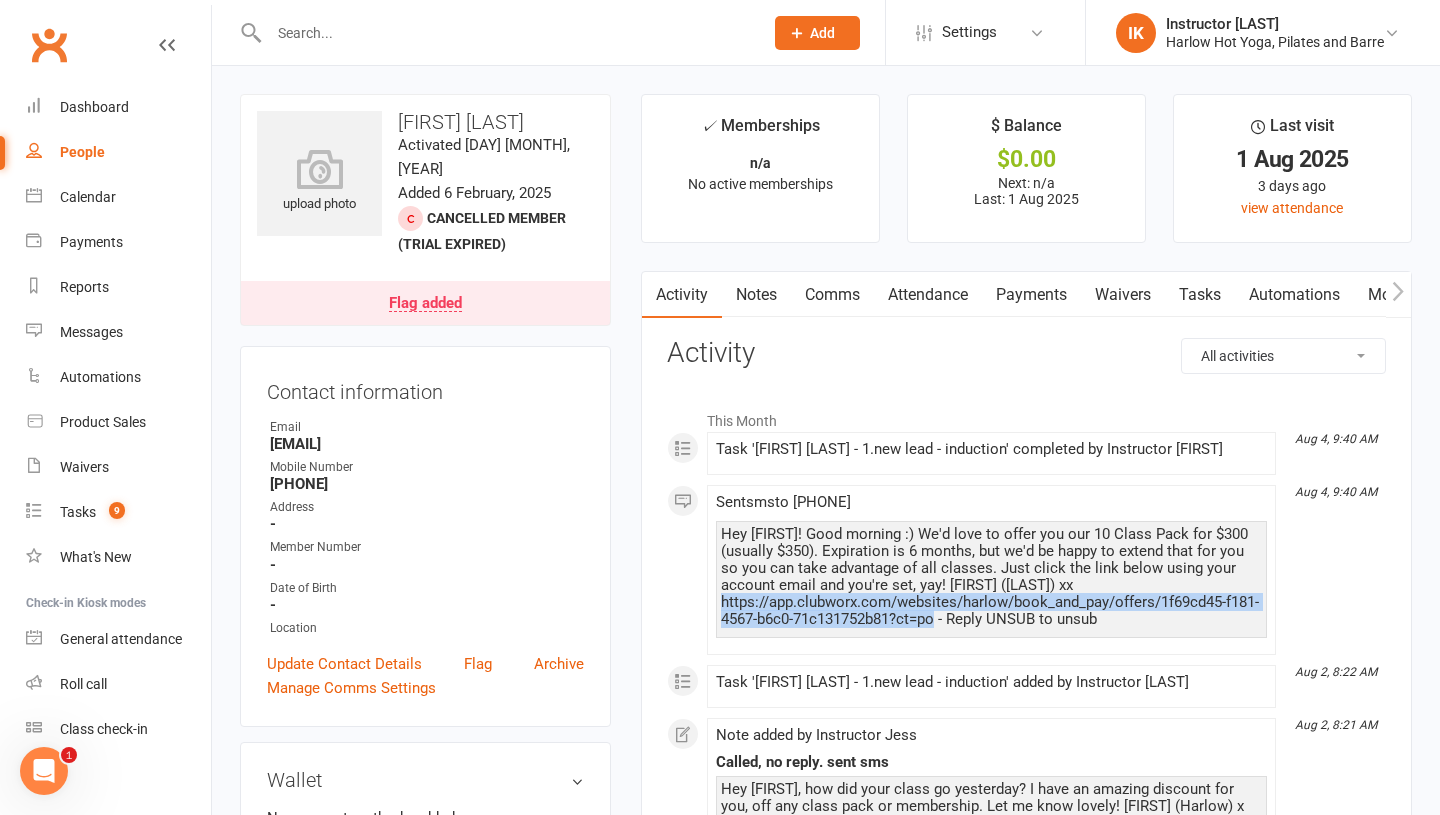 drag, startPoint x: 727, startPoint y: 621, endPoint x: 972, endPoint y: 633, distance: 245.2937 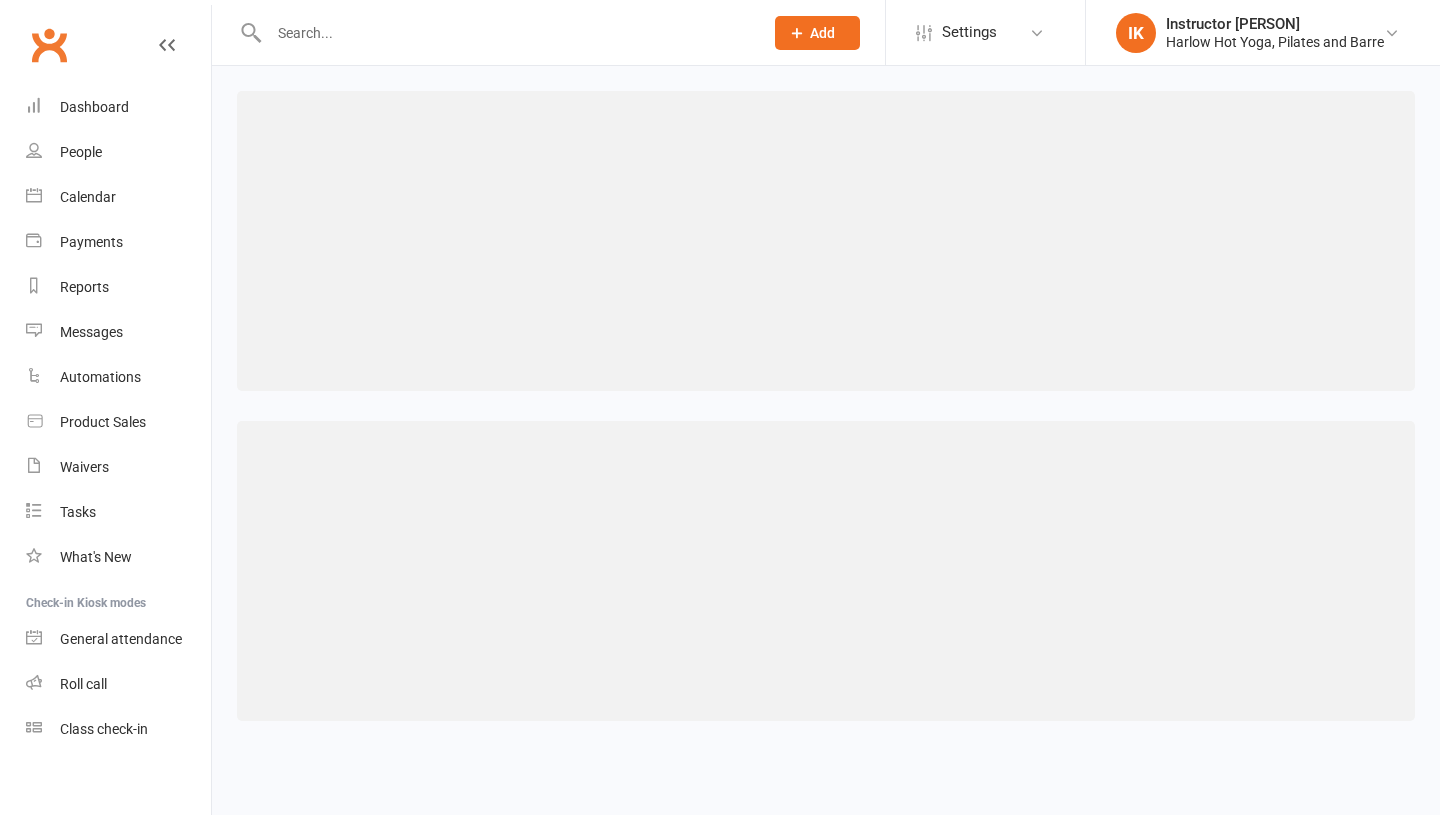 scroll, scrollTop: 0, scrollLeft: 0, axis: both 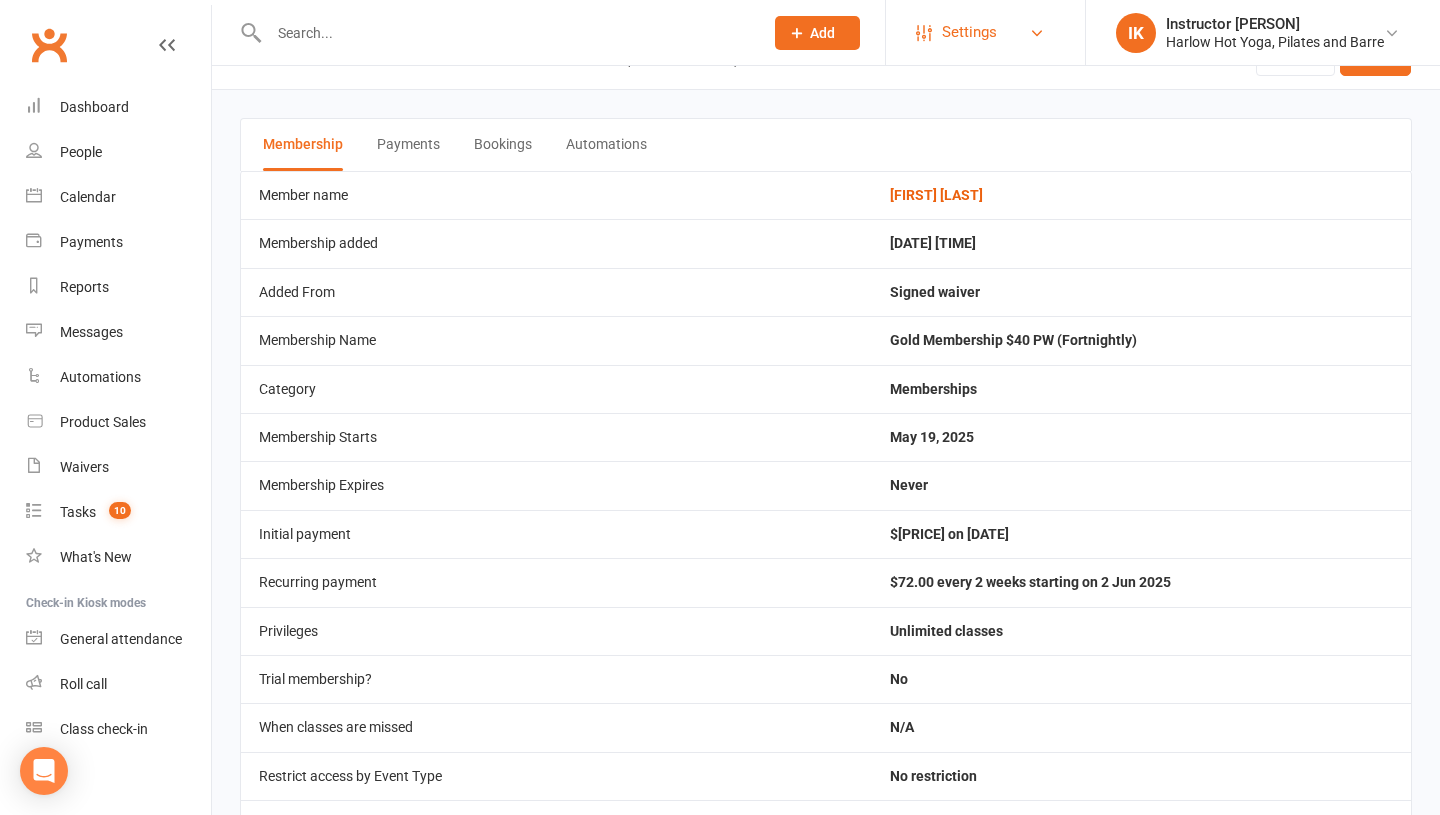 click on "Settings" at bounding box center (969, 32) 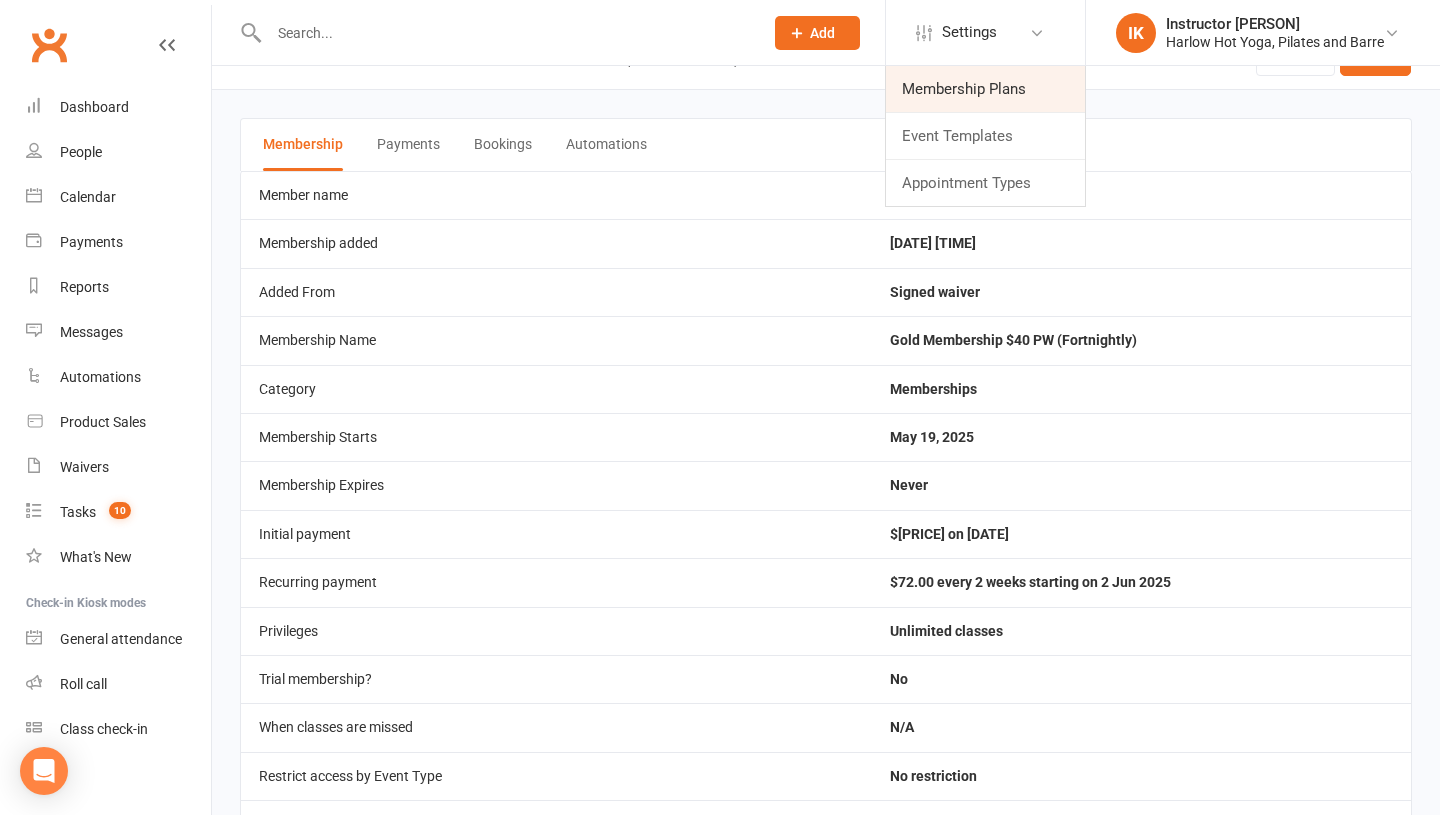 click on "Membership Plans" at bounding box center (985, 89) 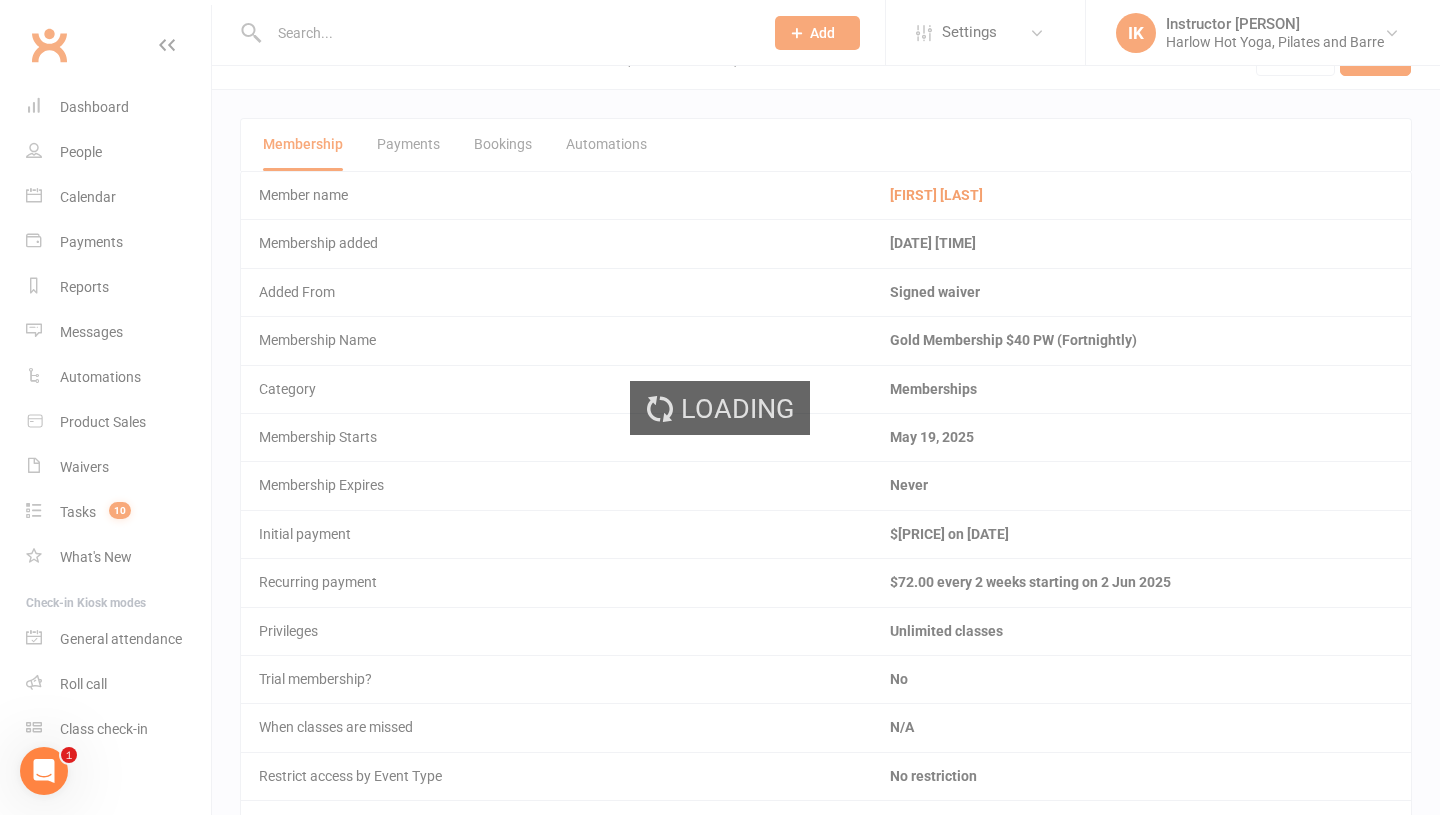 scroll, scrollTop: 0, scrollLeft: 0, axis: both 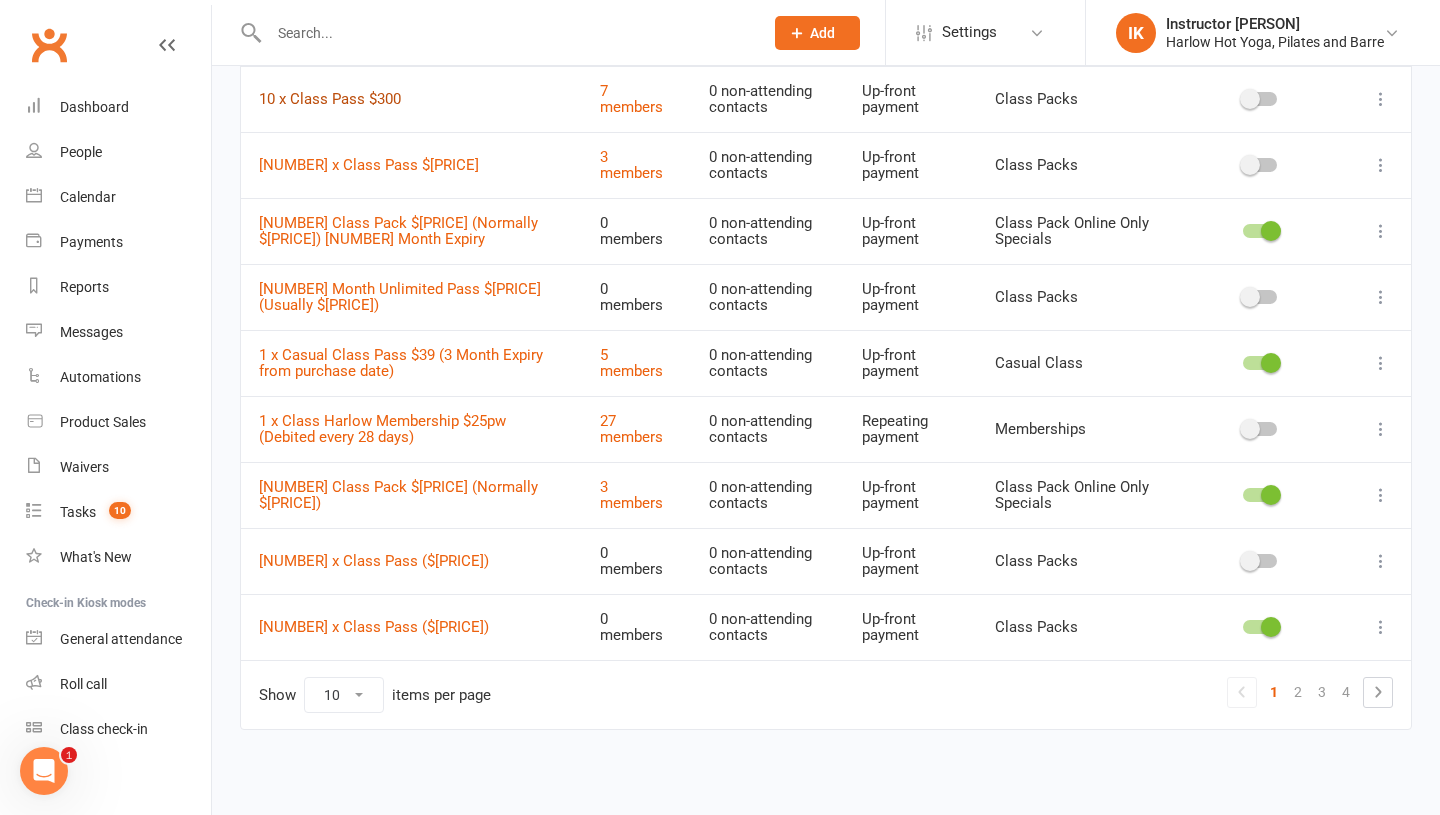 click on "10 x Class Pass $300" at bounding box center (330, 99) 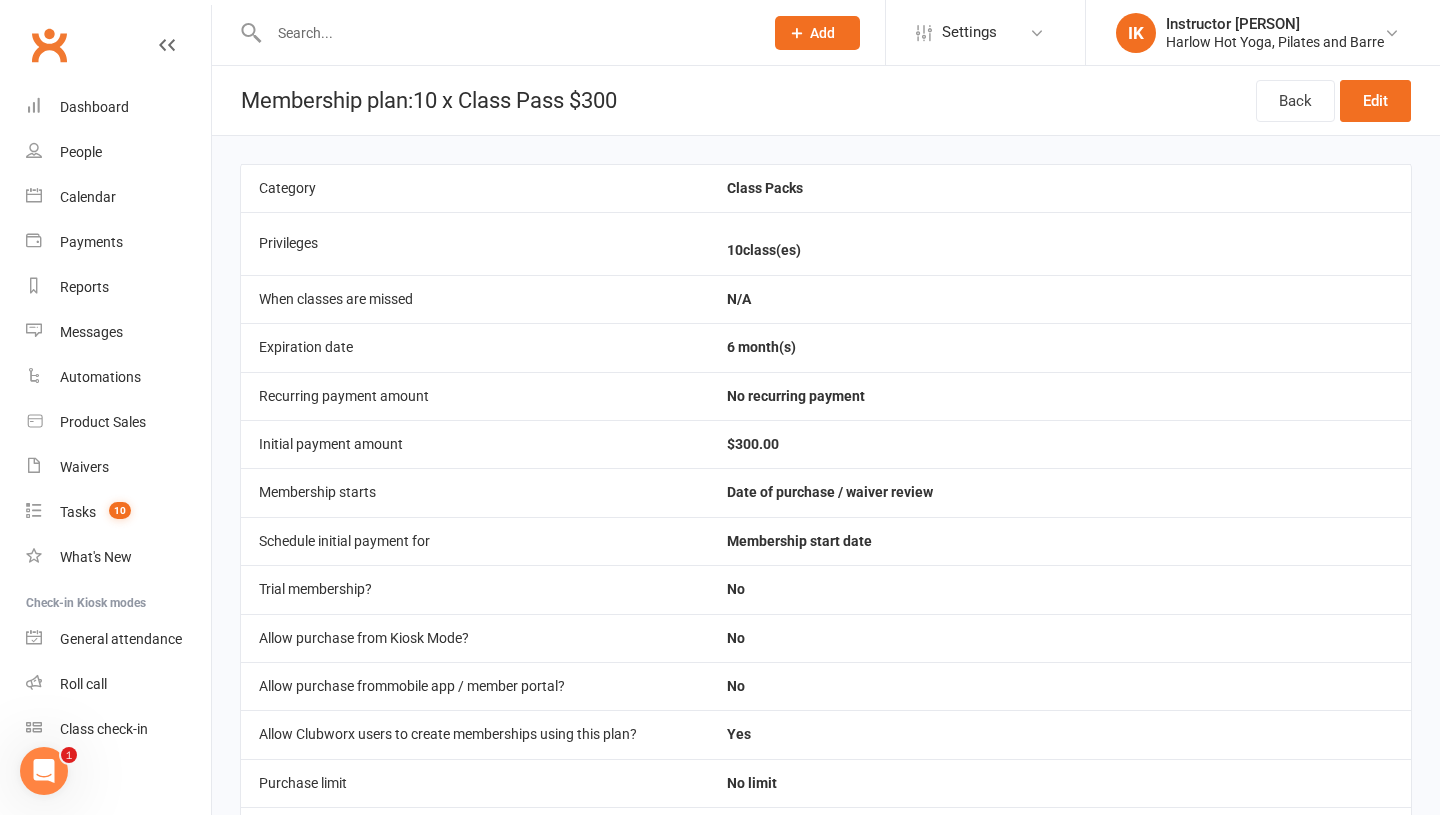 scroll, scrollTop: 715, scrollLeft: 0, axis: vertical 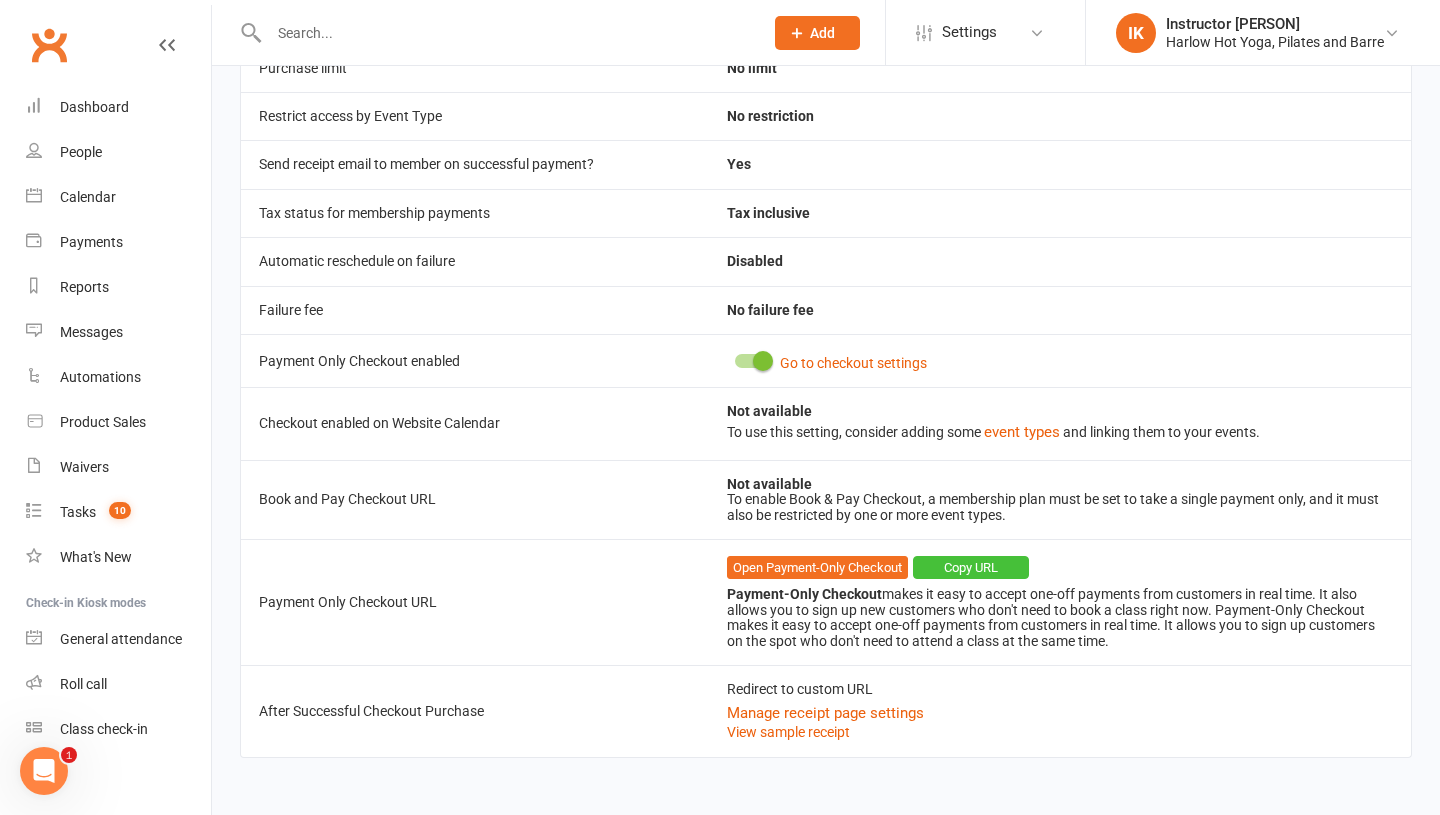 click on "Copy URL" at bounding box center [971, 568] 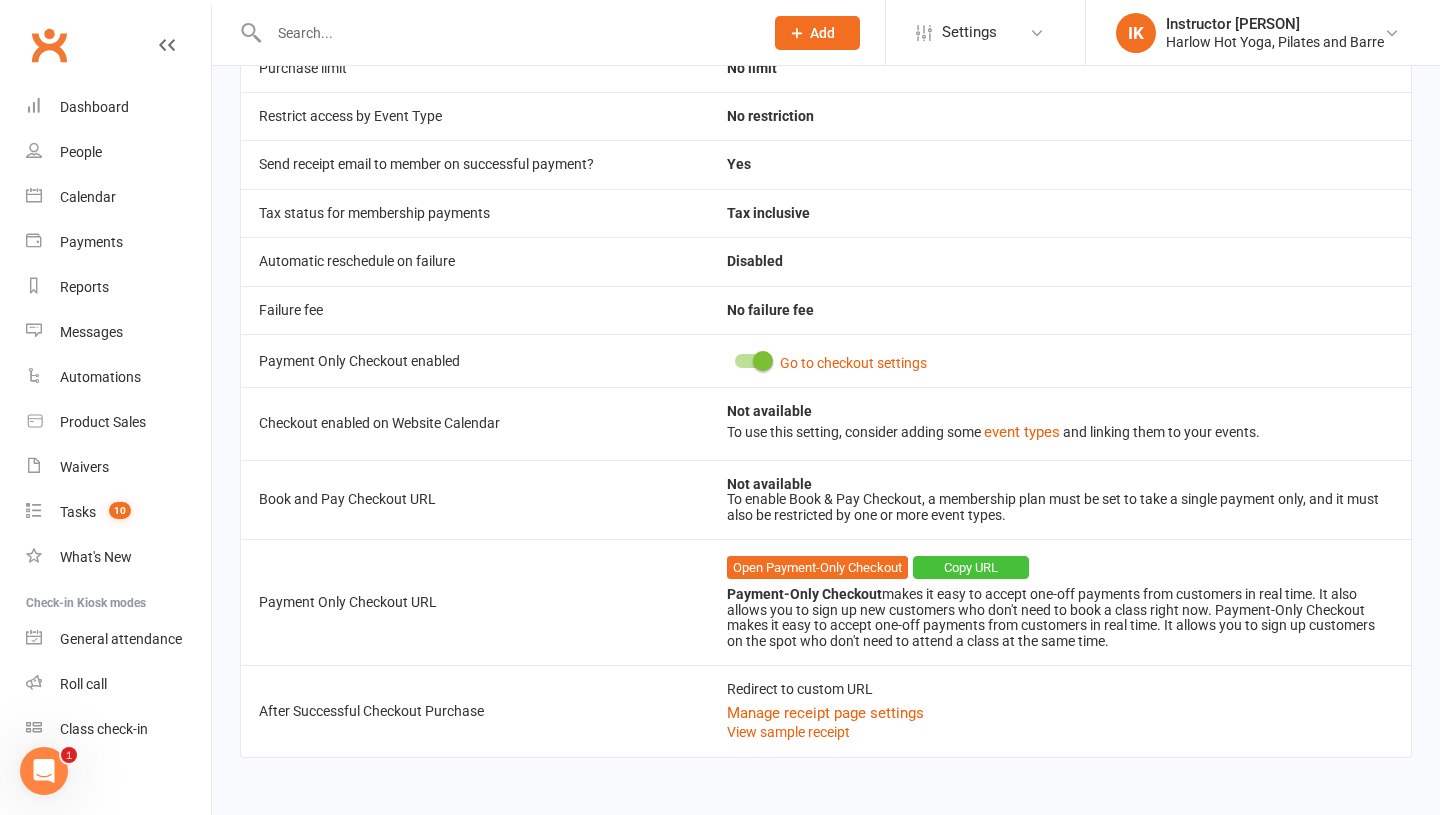 scroll, scrollTop: 0, scrollLeft: 0, axis: both 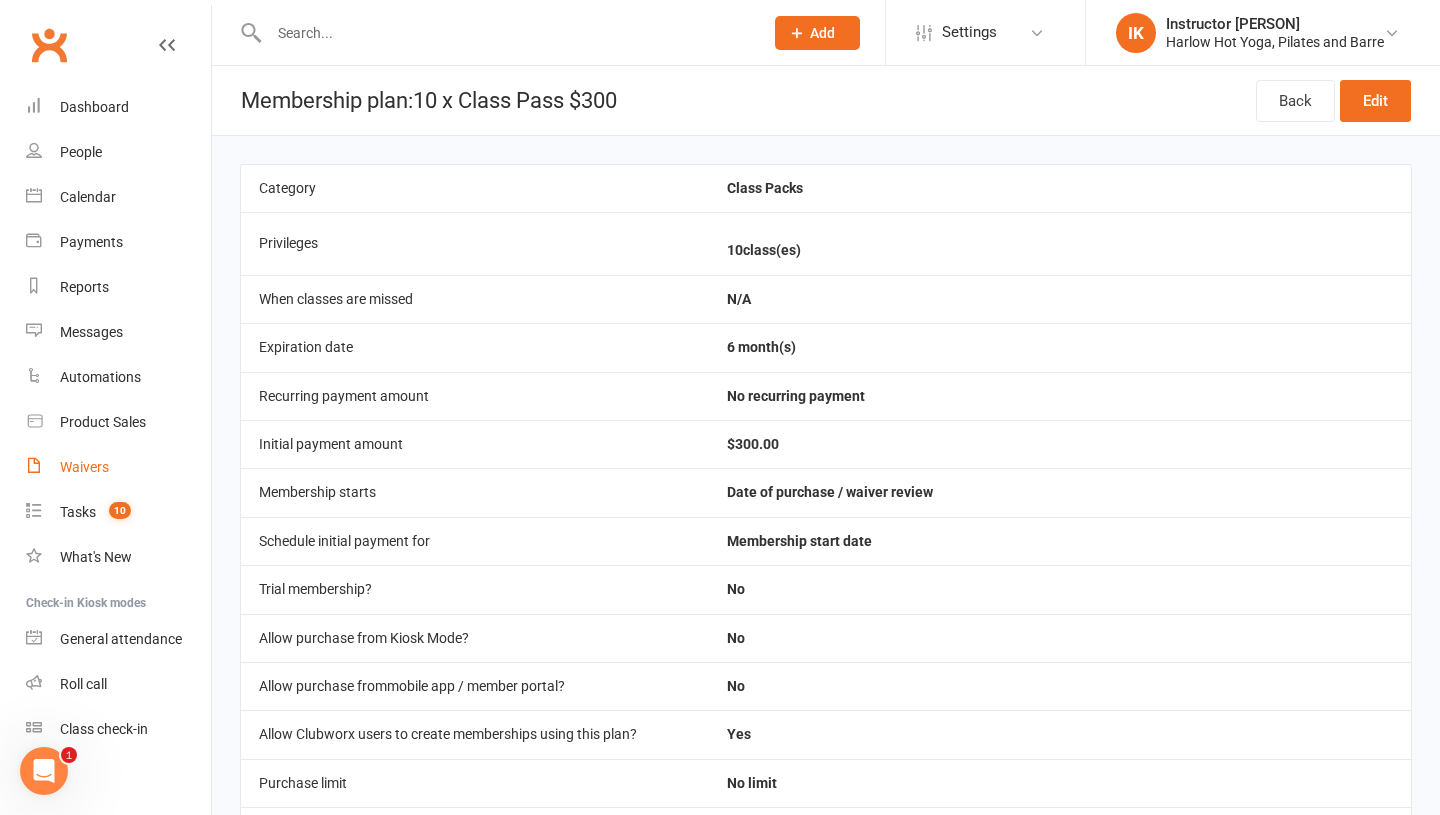 click on "Waivers" at bounding box center (118, 467) 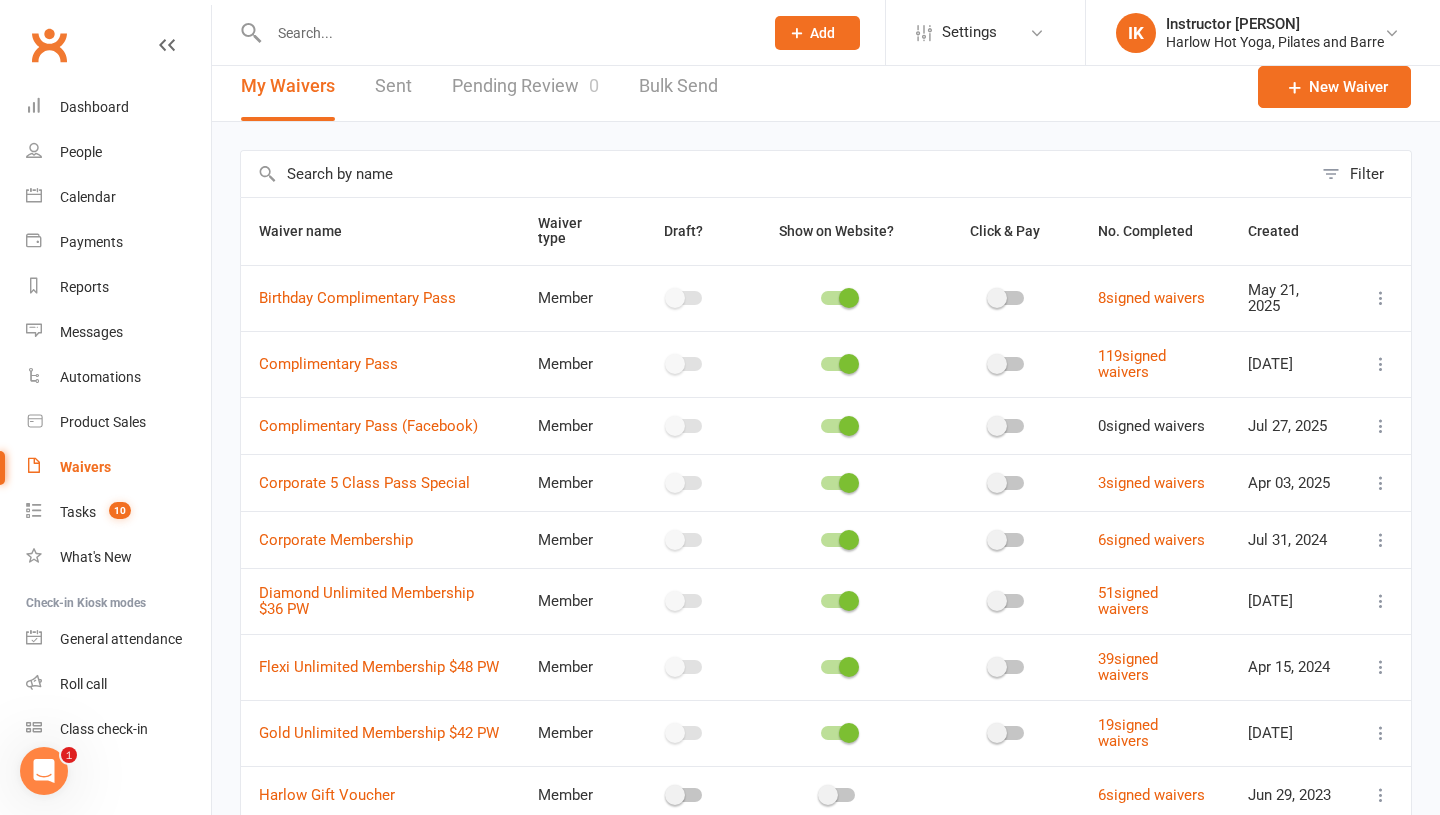 scroll, scrollTop: 24, scrollLeft: 0, axis: vertical 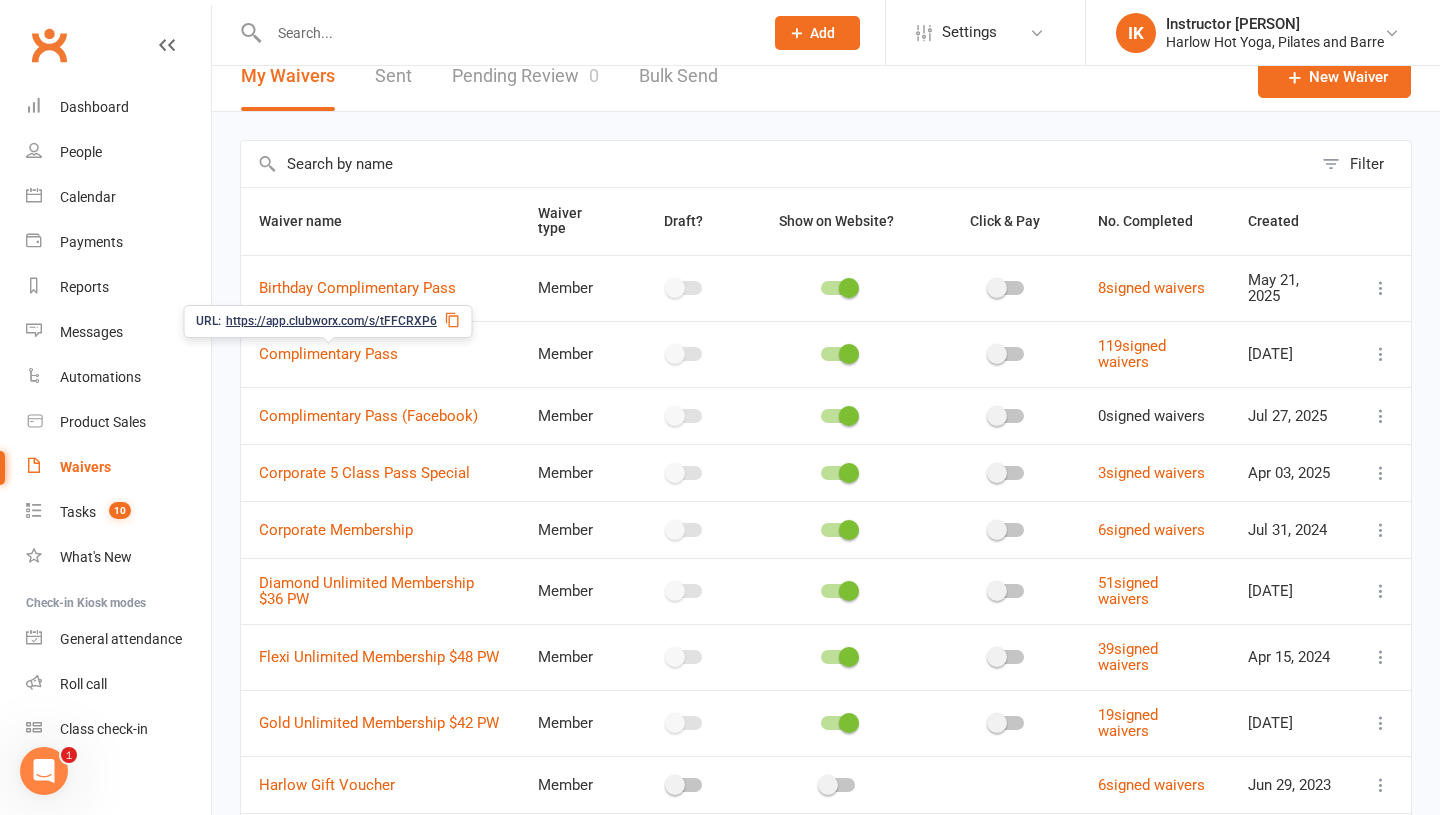 click 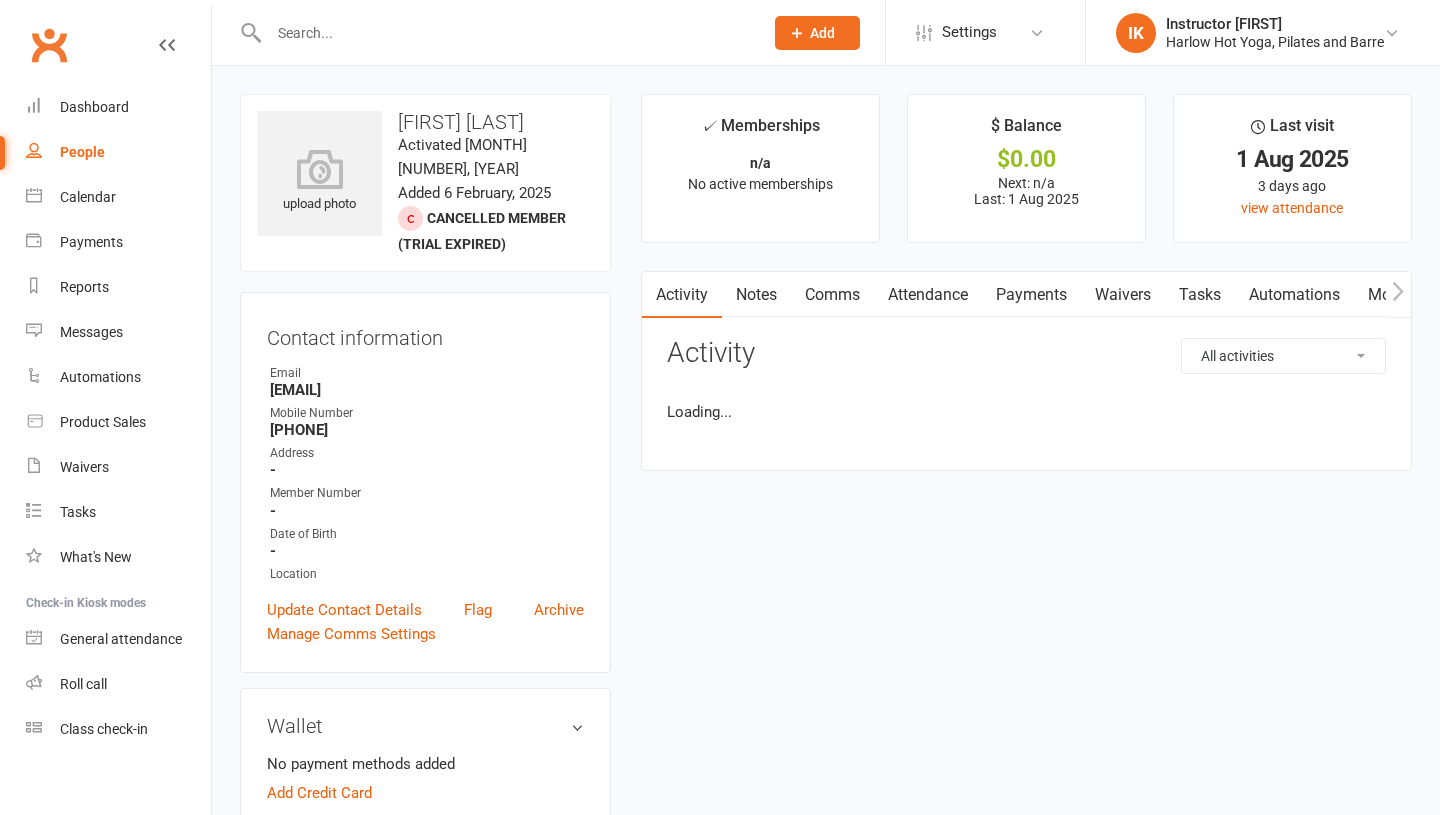 scroll, scrollTop: 0, scrollLeft: 0, axis: both 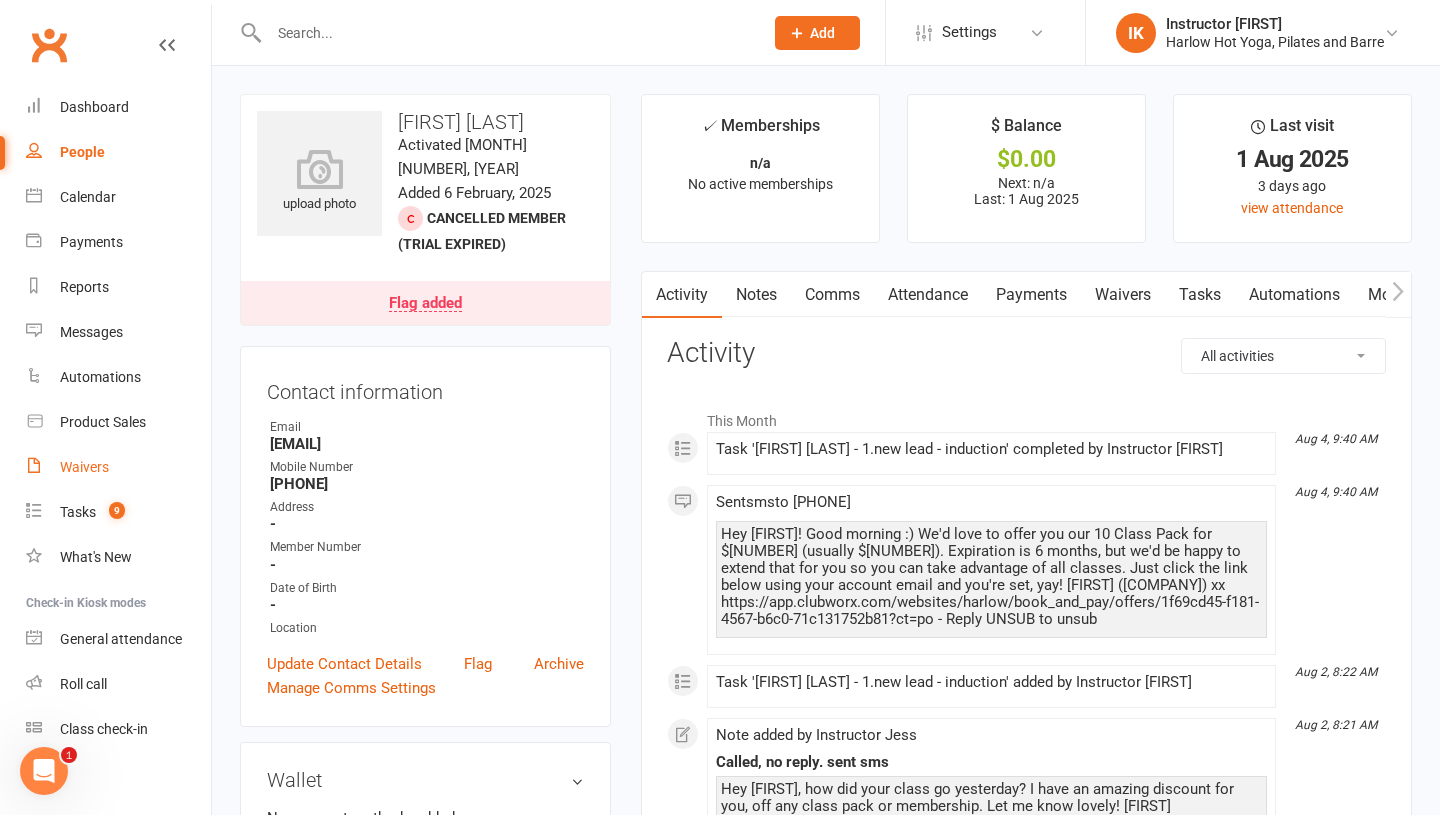 click on "Waivers" at bounding box center (118, 467) 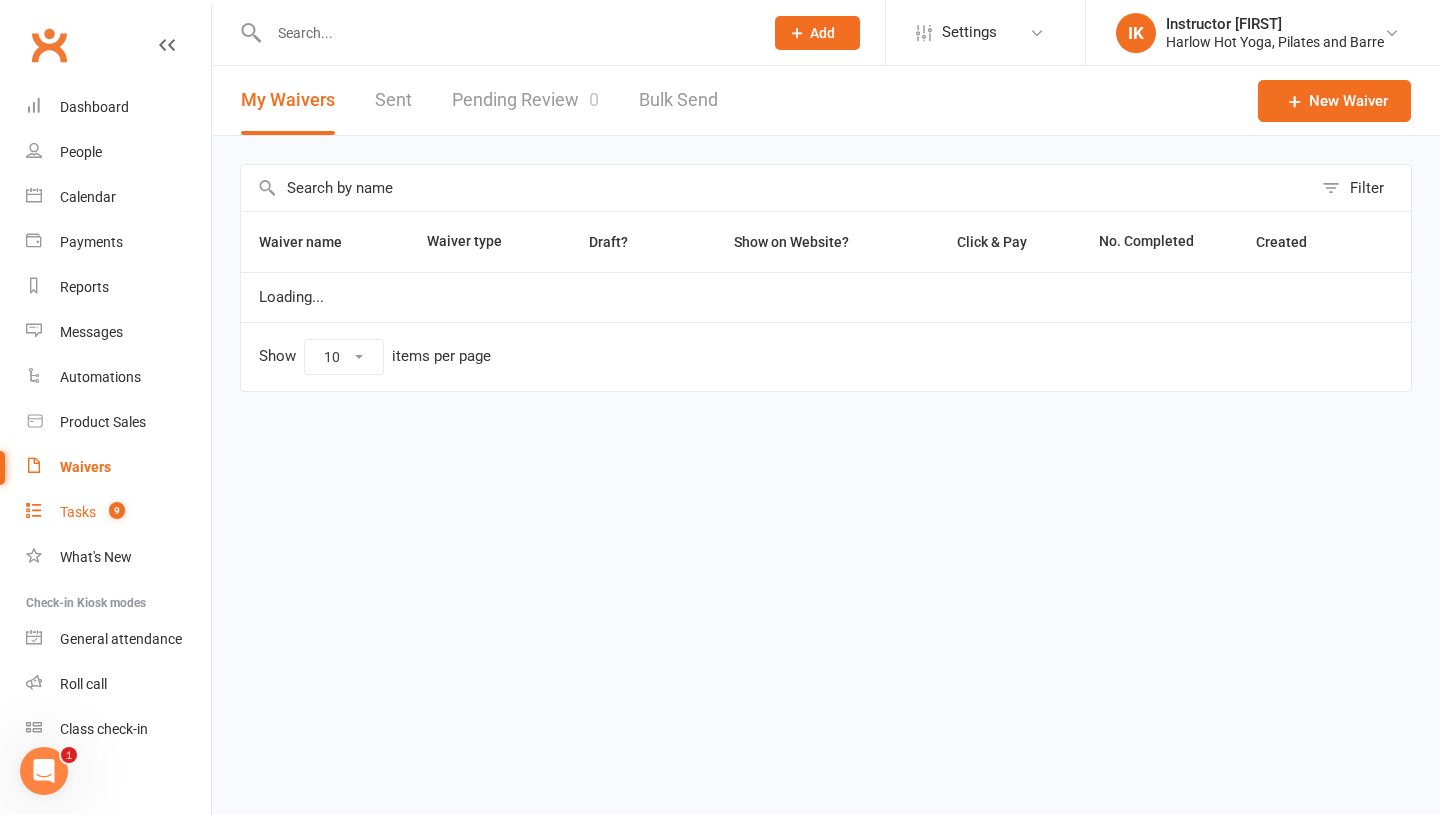 click on "Tasks" at bounding box center [78, 512] 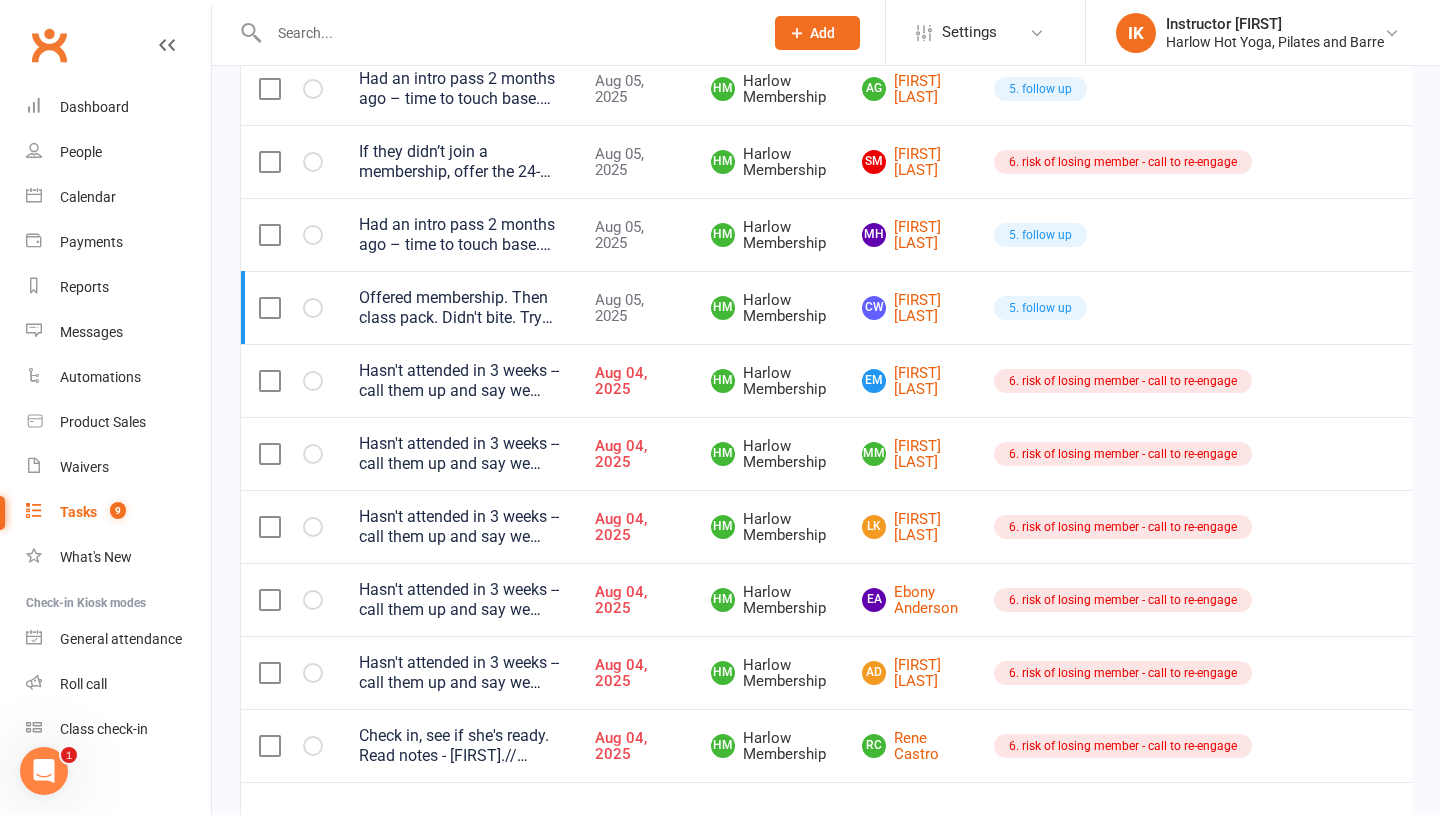 scroll, scrollTop: 1532, scrollLeft: 0, axis: vertical 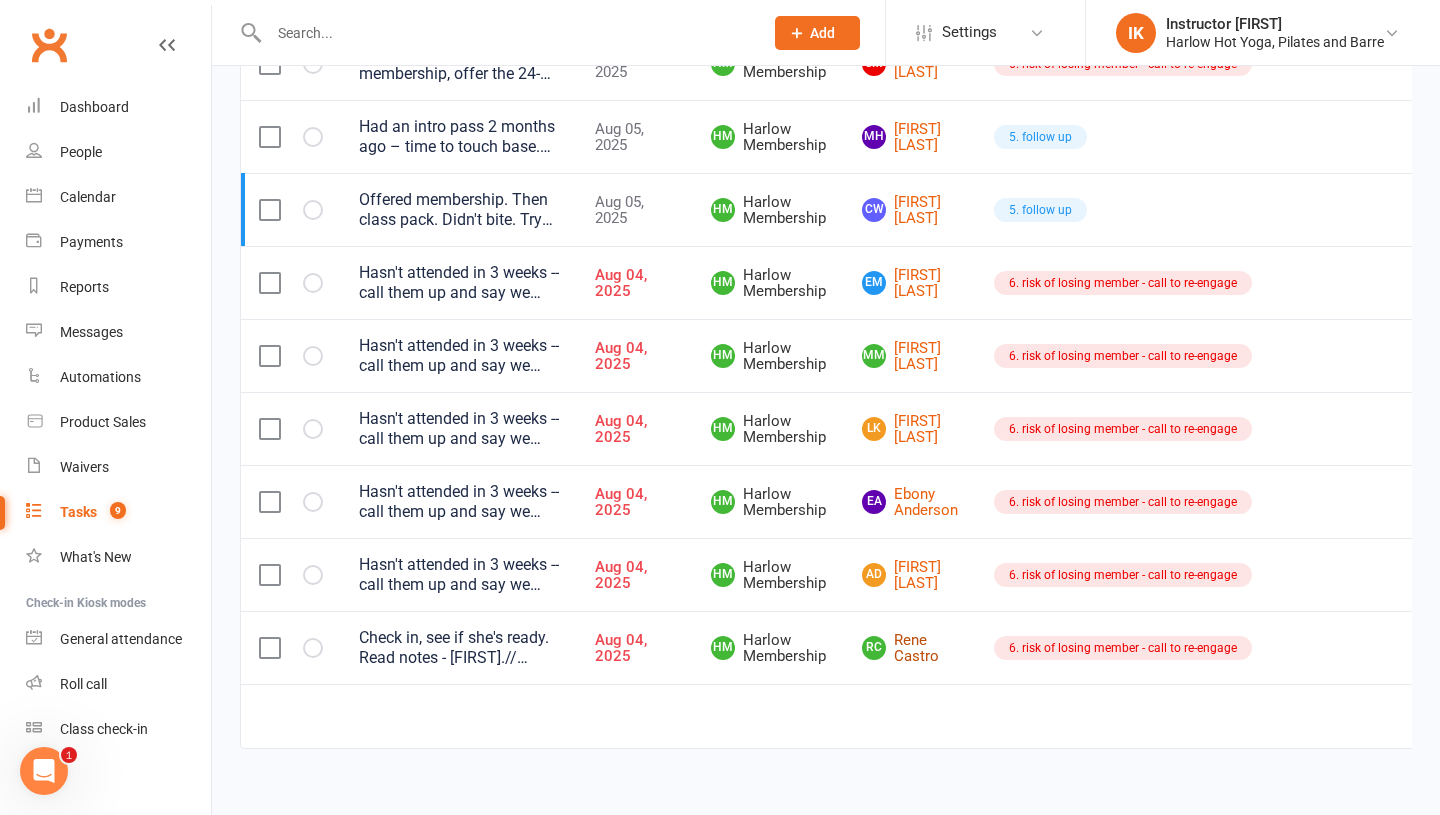 click on "RC [FIRST] [LAST]" at bounding box center [910, 648] 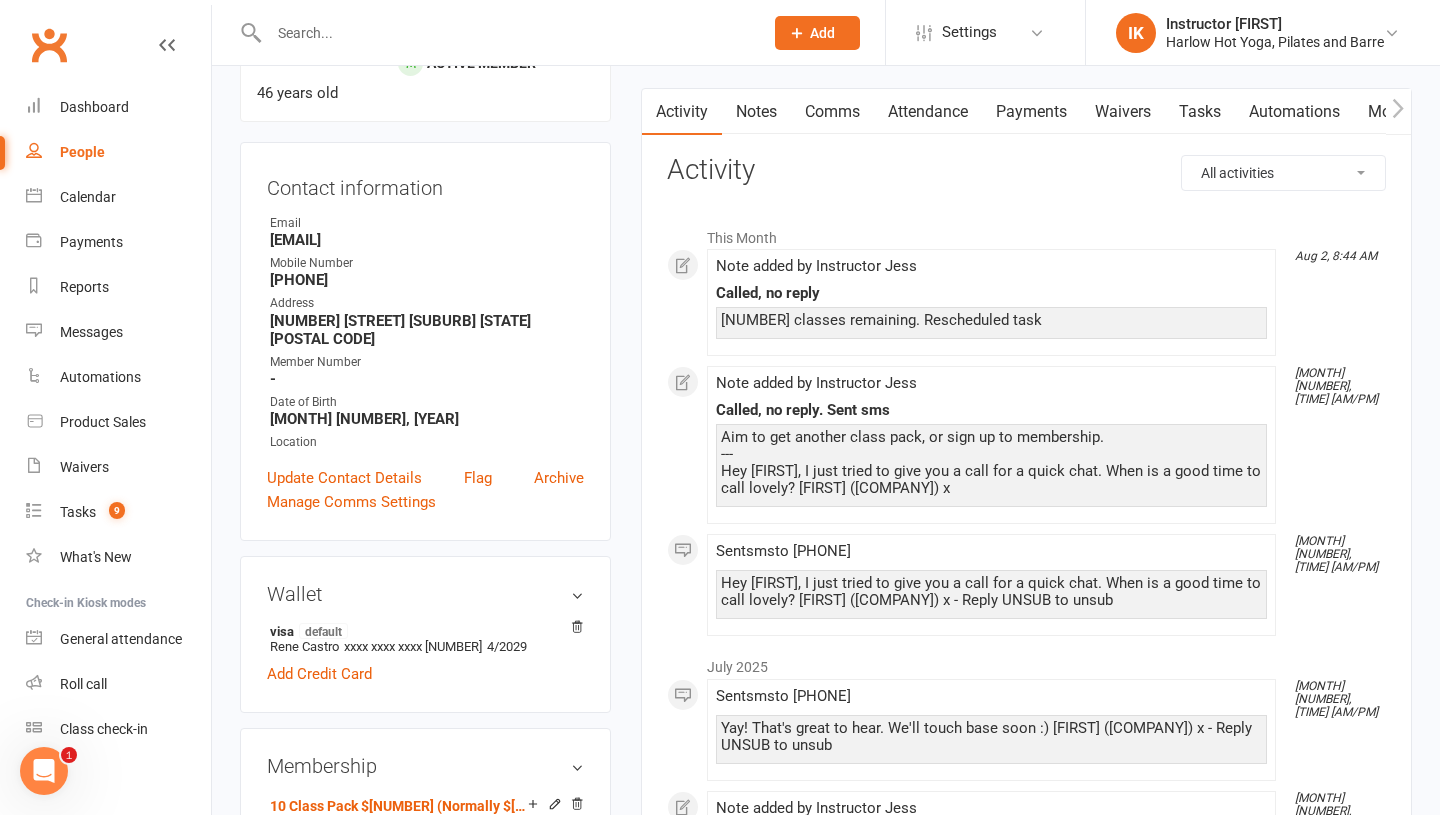 scroll, scrollTop: 0, scrollLeft: 0, axis: both 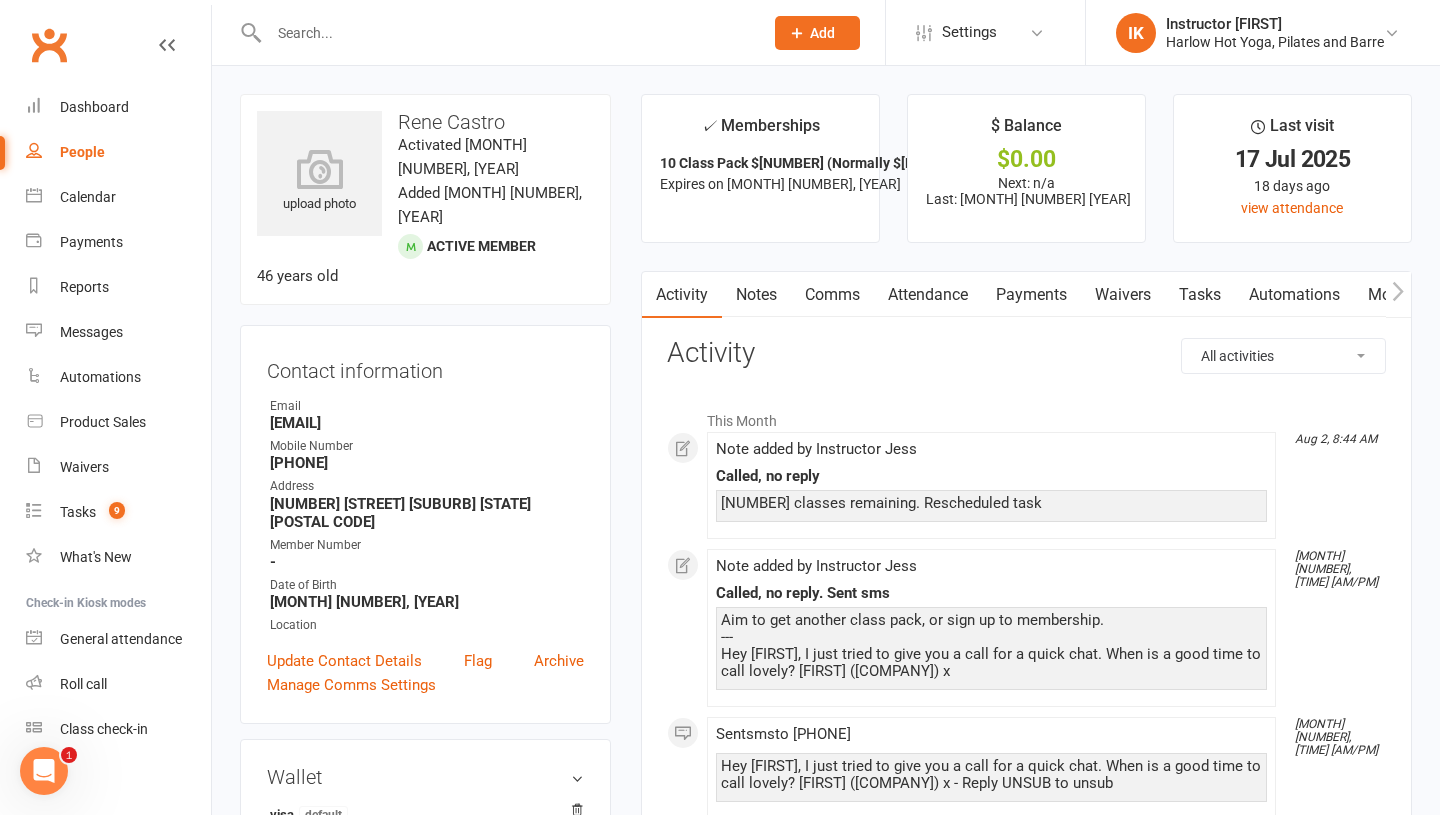 click on "Notes" at bounding box center (756, 295) 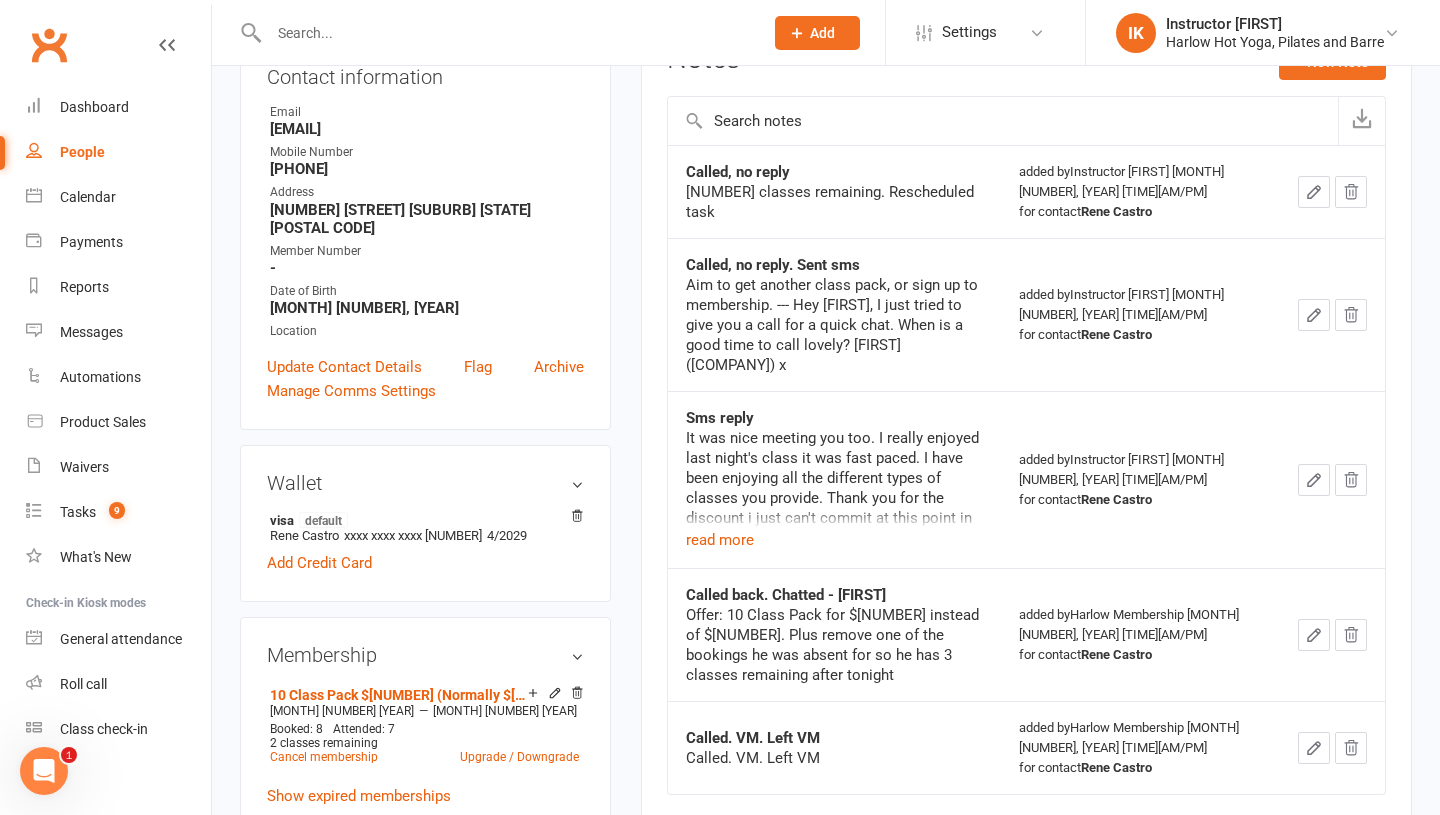 scroll, scrollTop: 0, scrollLeft: 0, axis: both 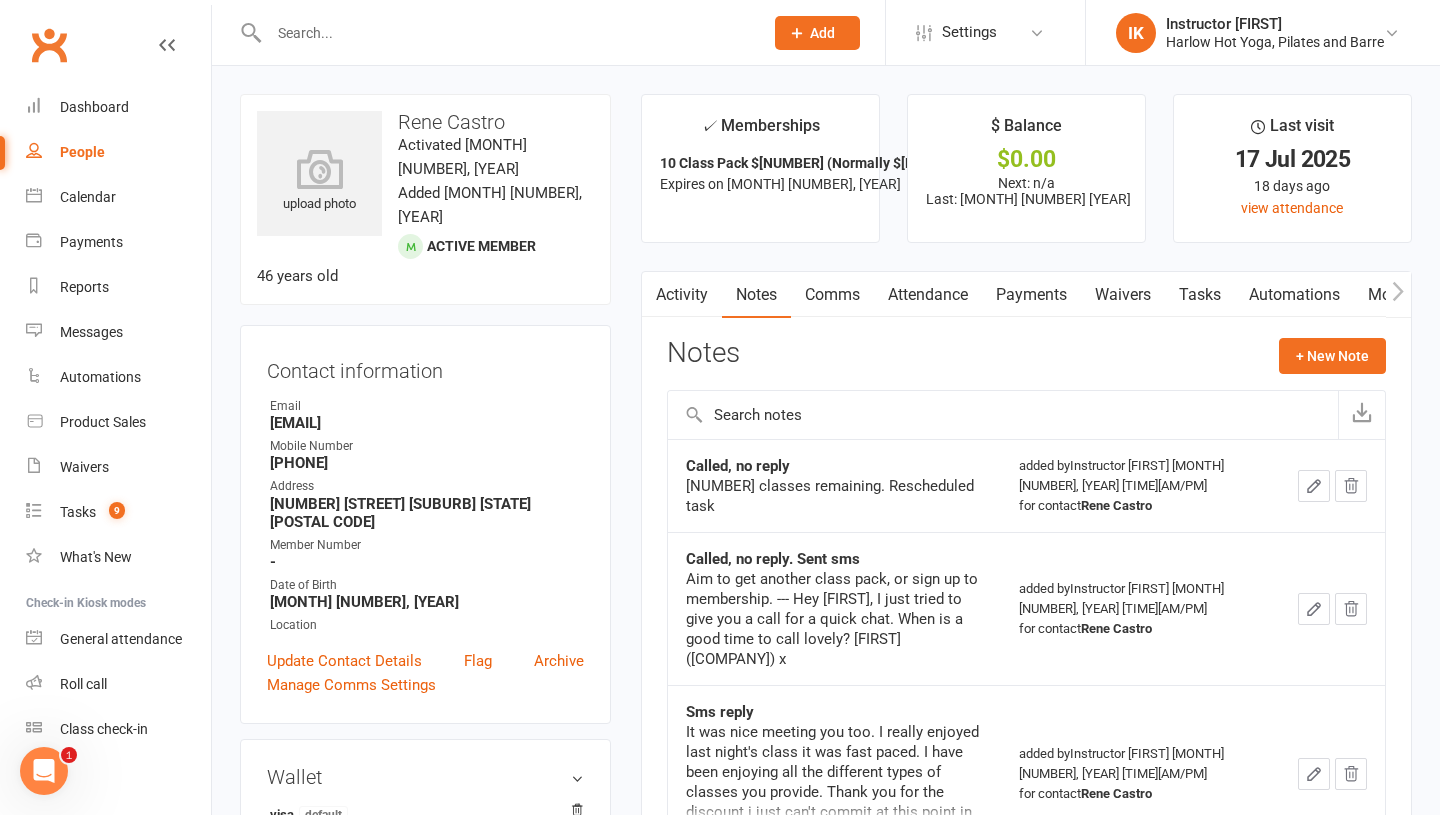 click on "Attendance" at bounding box center [928, 295] 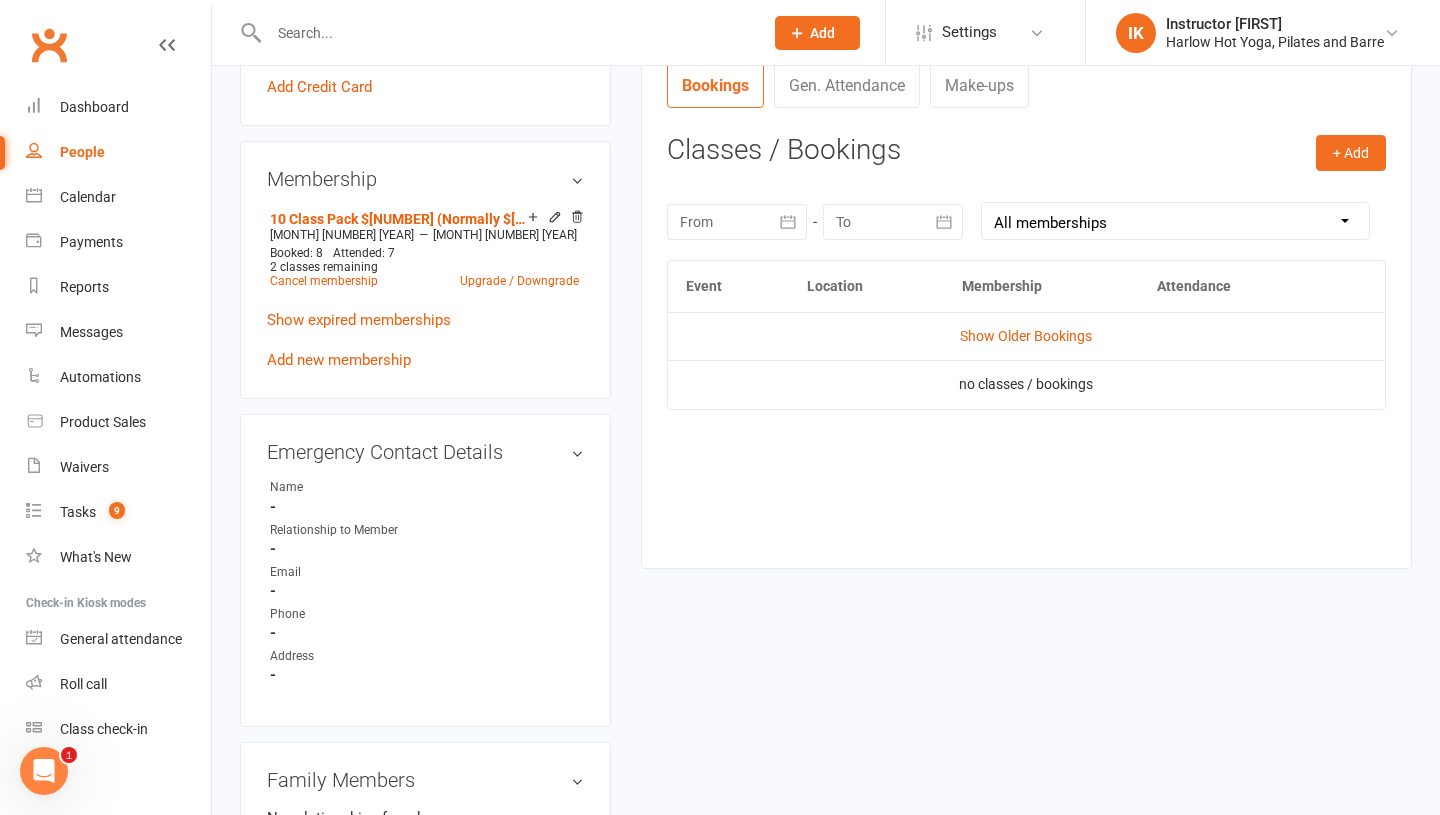 scroll, scrollTop: 552, scrollLeft: 0, axis: vertical 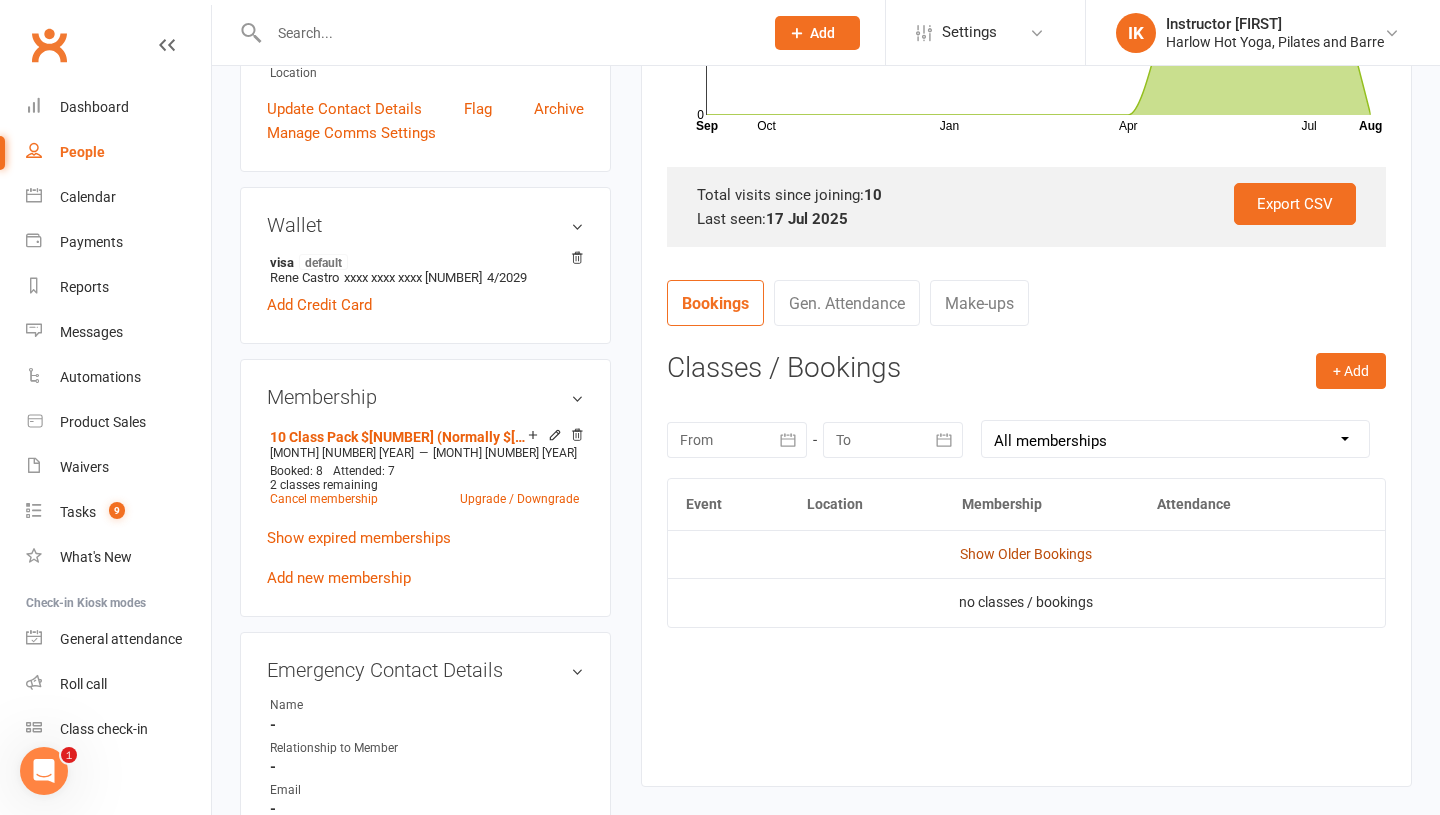 click on "Show Older Bookings" at bounding box center (1026, 554) 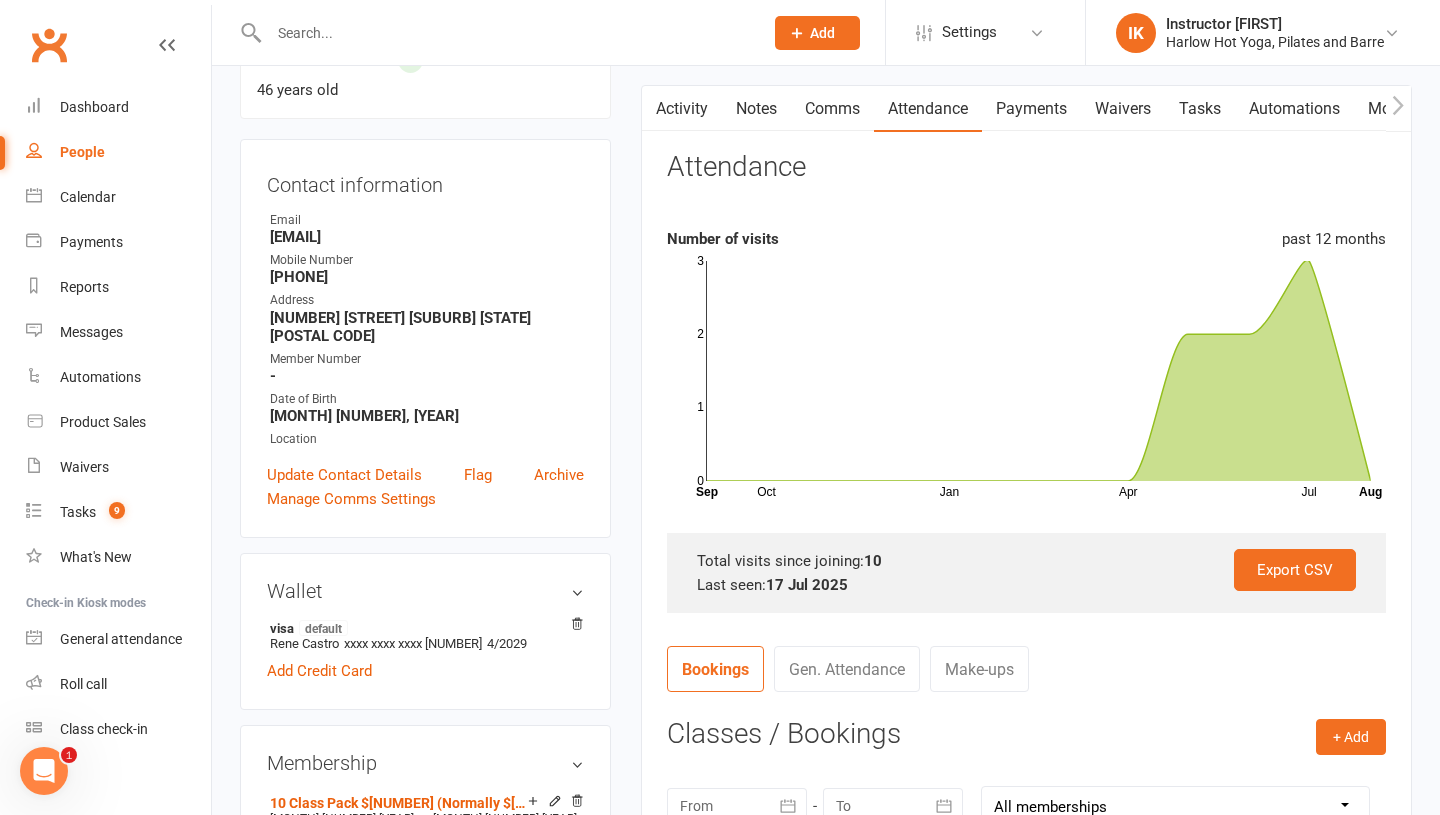 scroll, scrollTop: 0, scrollLeft: 0, axis: both 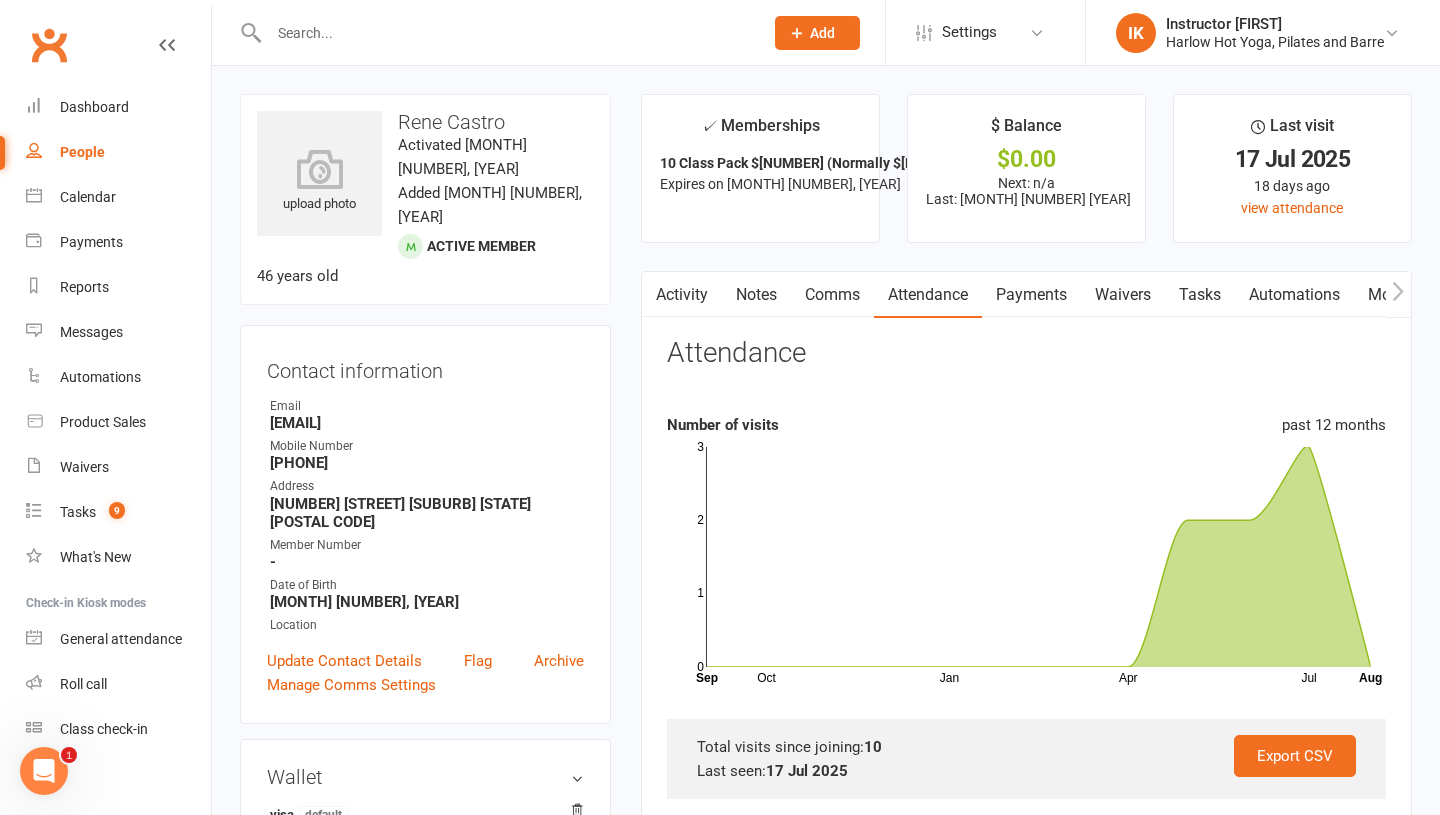 click on "Tasks" at bounding box center (1200, 295) 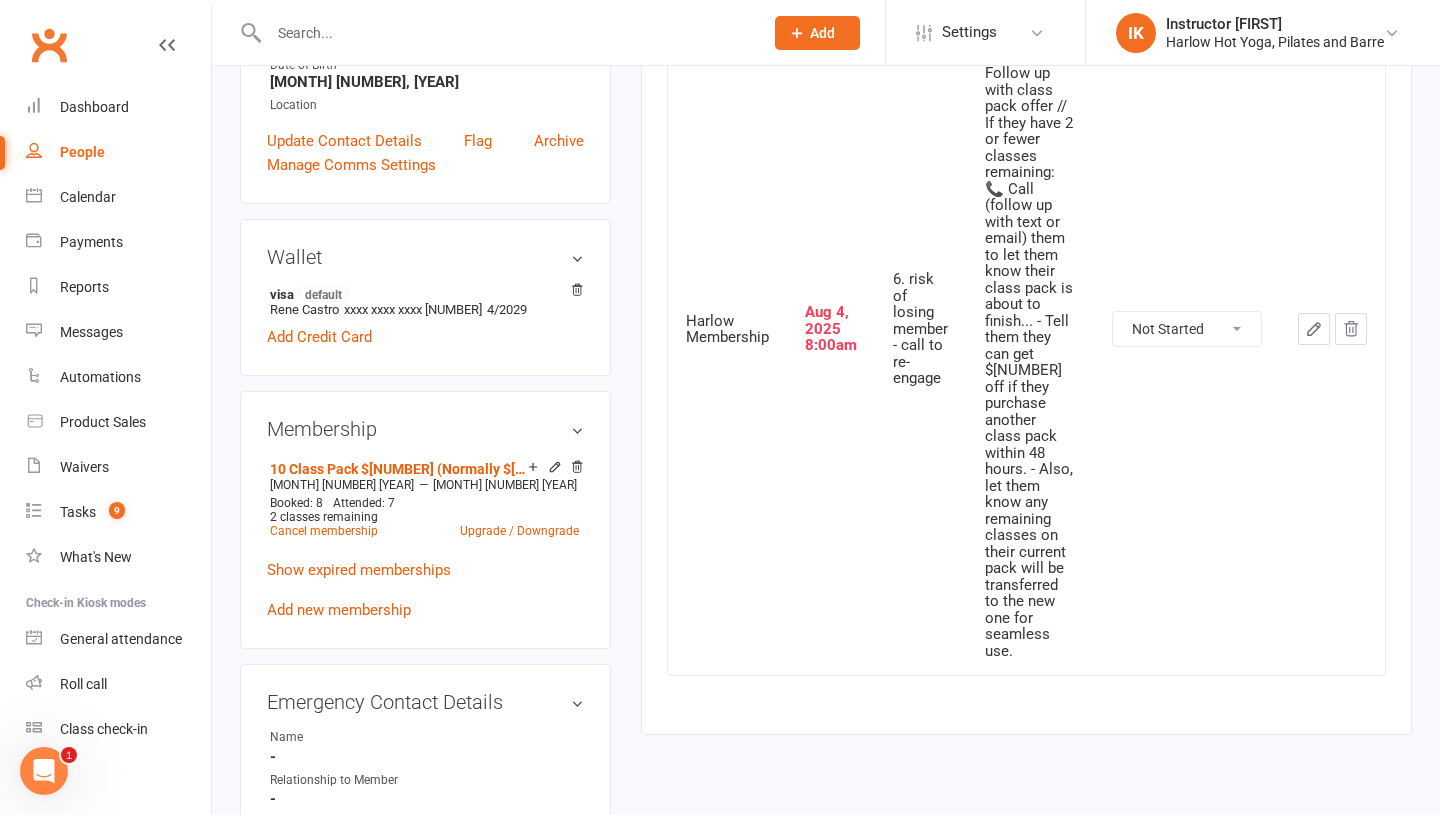 scroll, scrollTop: 395, scrollLeft: 0, axis: vertical 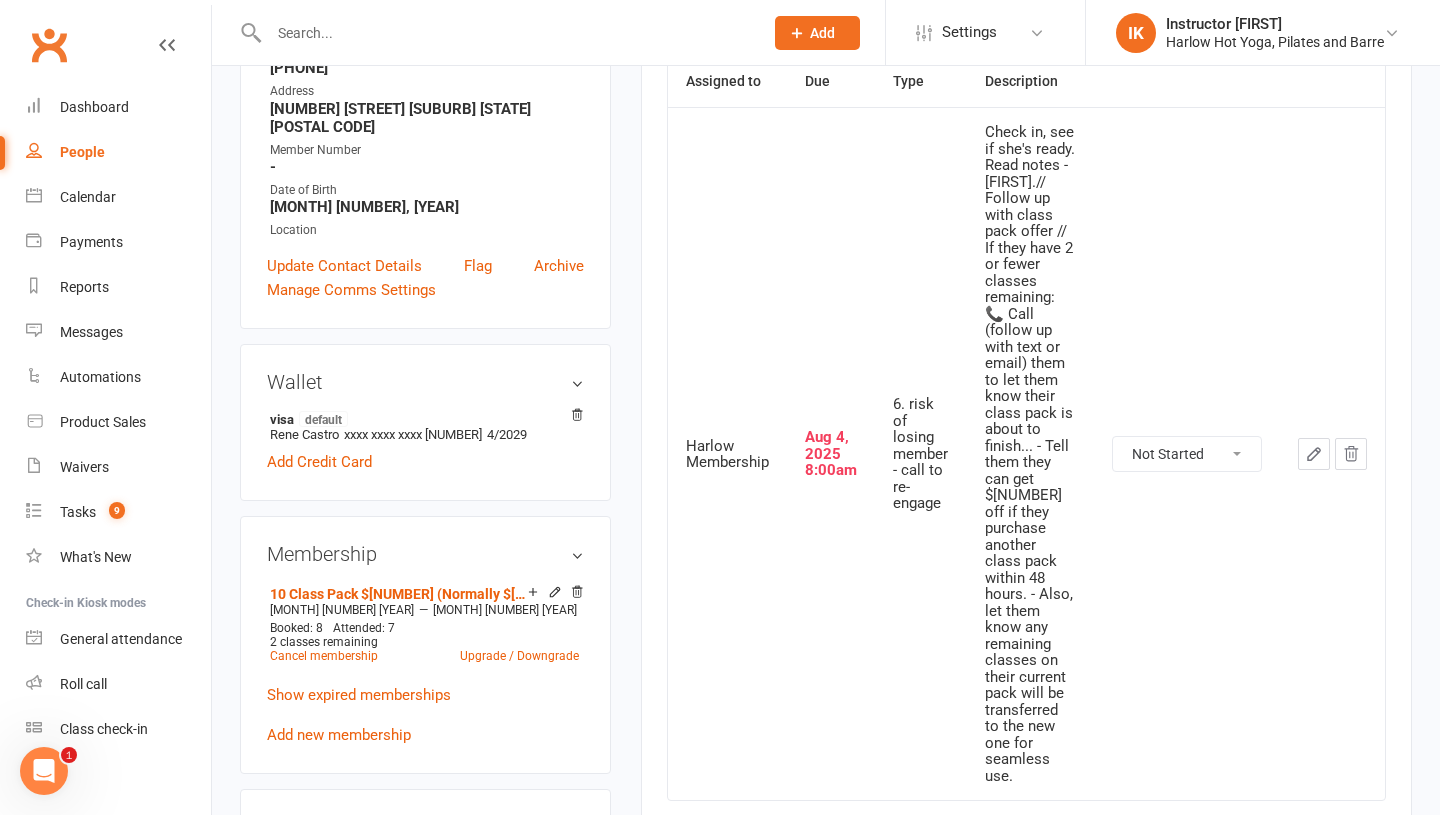 click 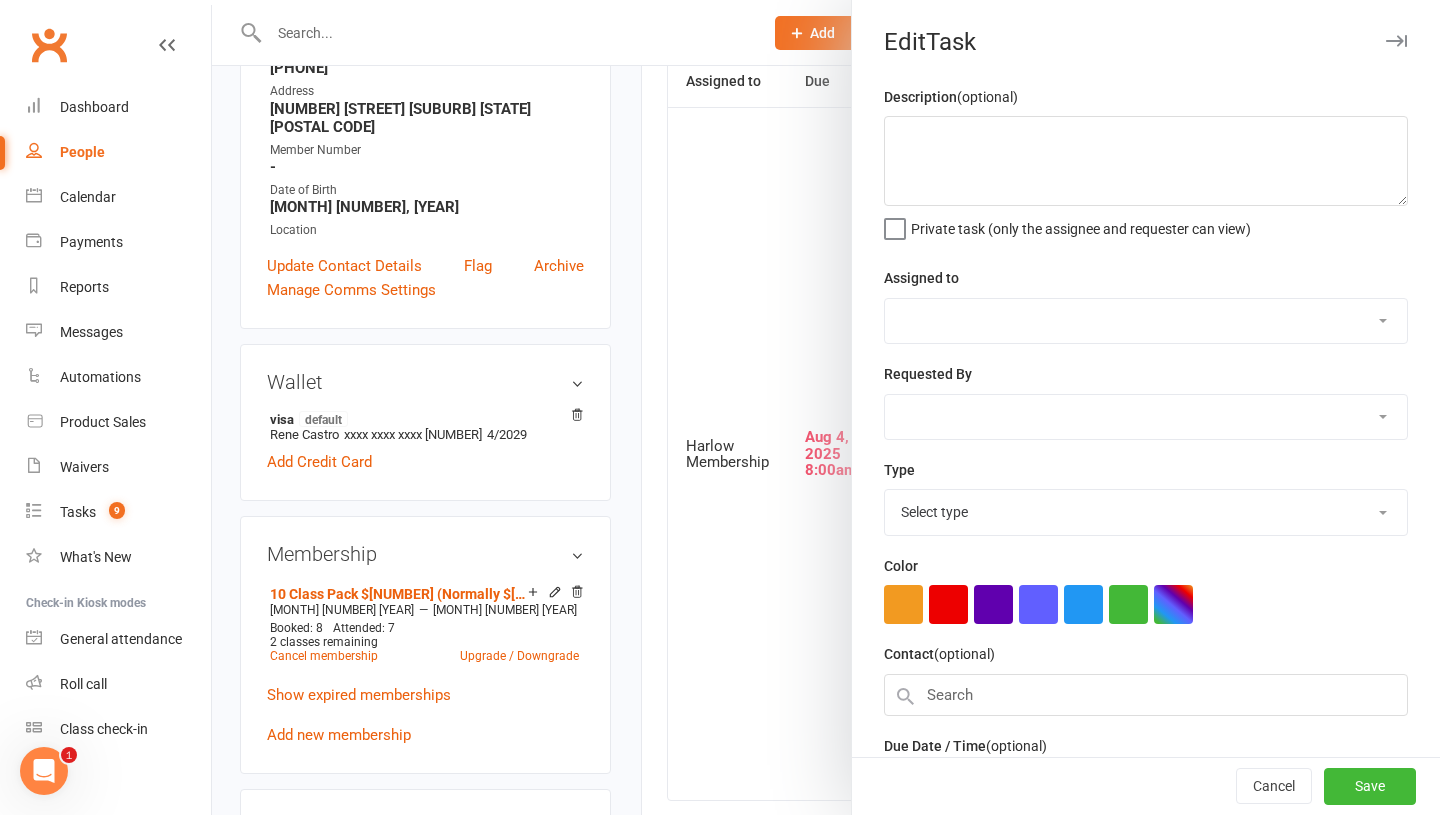 type on "Check in, see if she's ready. Read notes - [FIRST].//
Follow up with class pack offer // If they have 2 or fewer classes remaining:
📞 Call (follow up with text or email) them to let them know their class pack is about to finish...
- Tell them they can get $[NUMBER] off if they purchase another class pack within 48 hours.
- Also, let them know any remaining classes on their current pack will be transferred to the new one for seamless use." 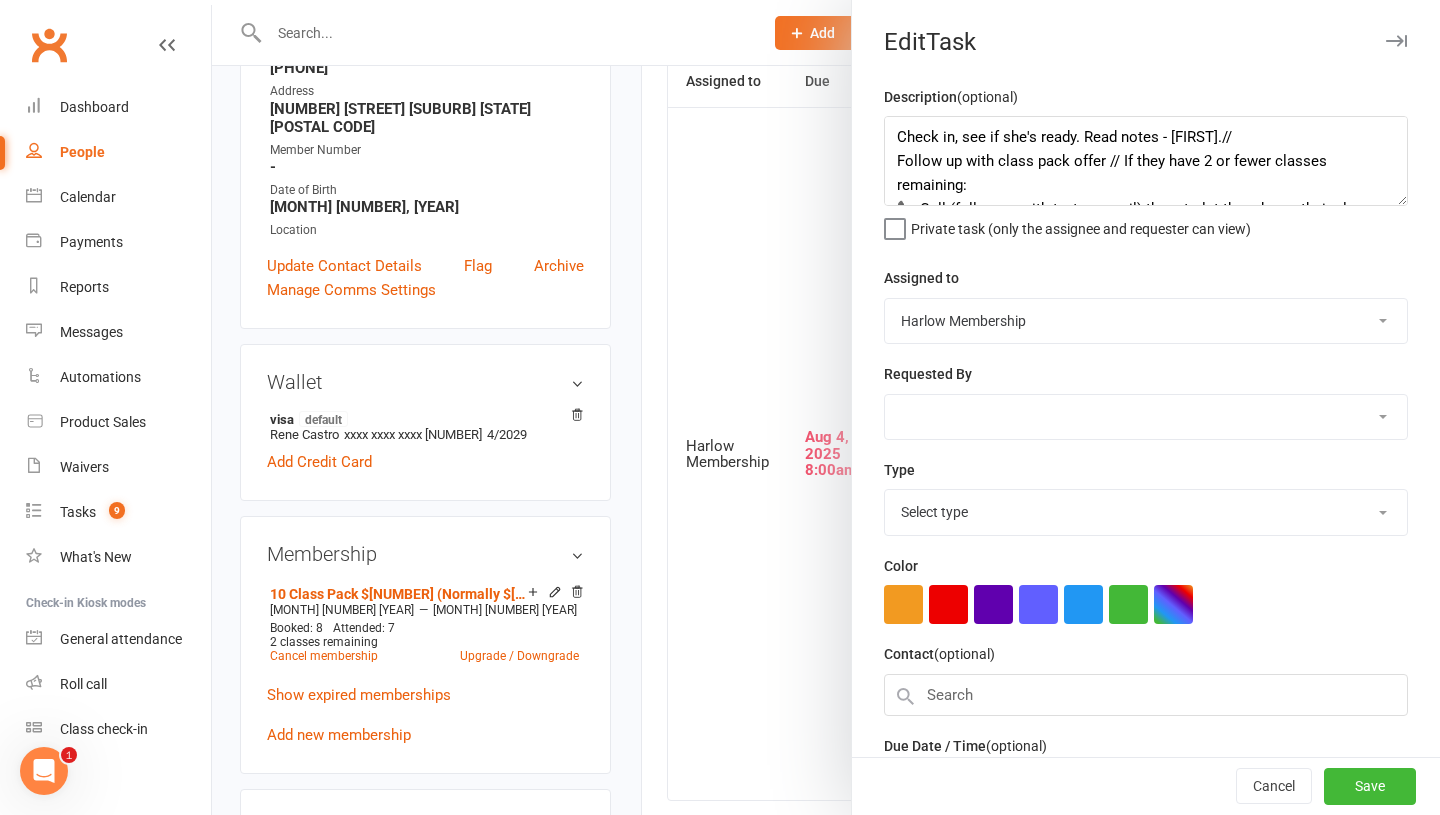 select on "27452" 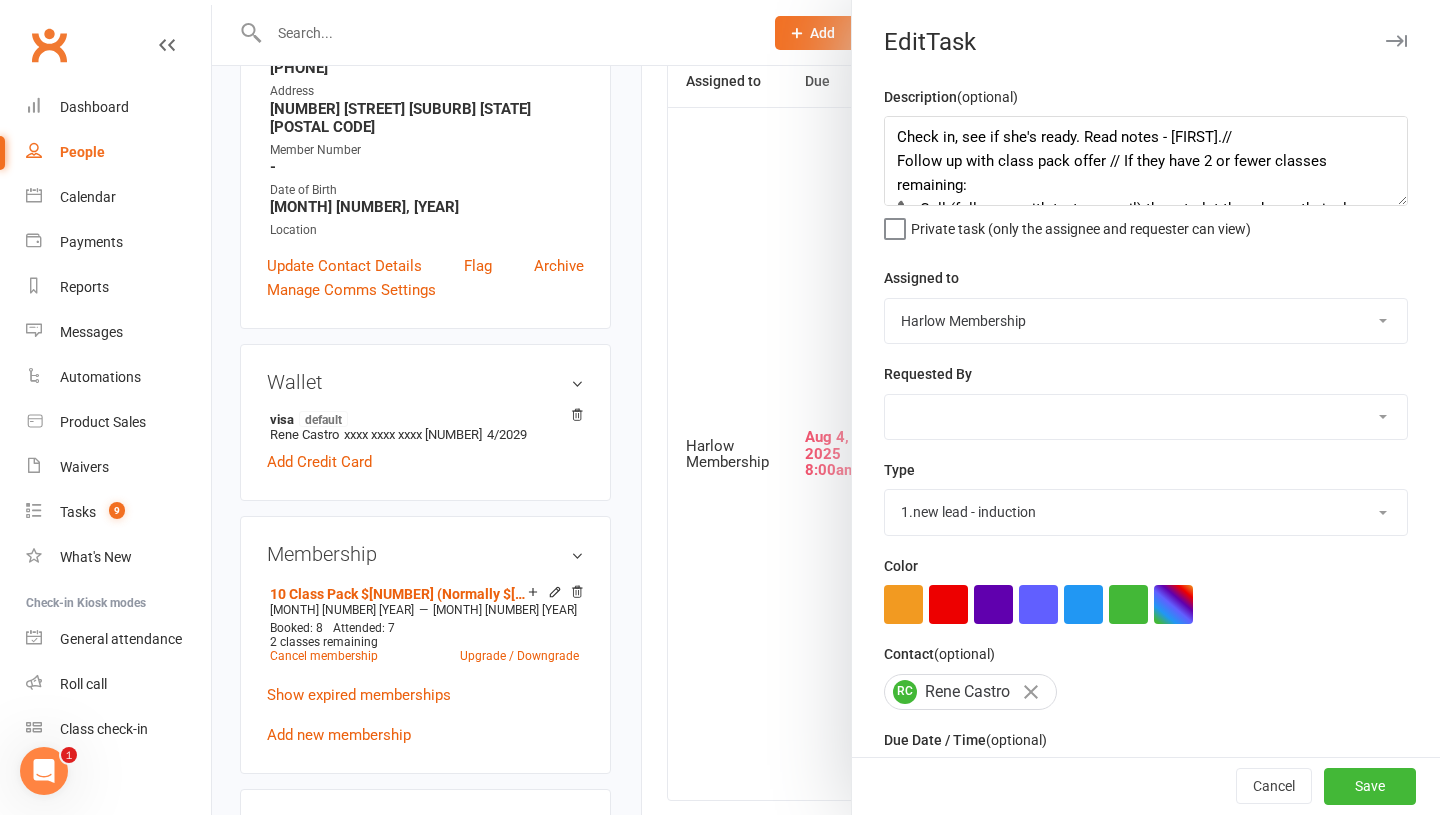 scroll, scrollTop: 167, scrollLeft: 0, axis: vertical 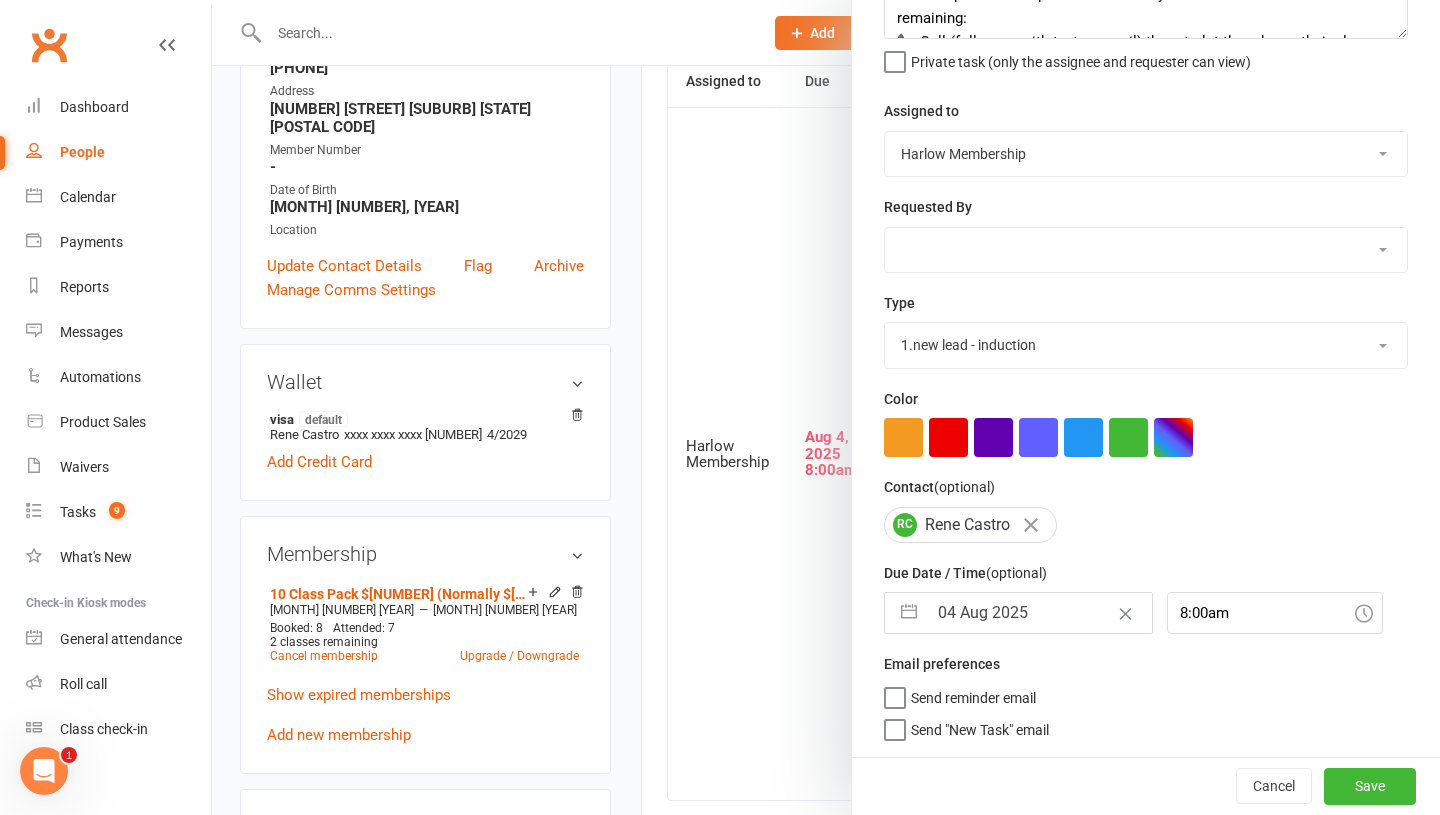 click on "04 Aug 2025" at bounding box center (1039, 613) 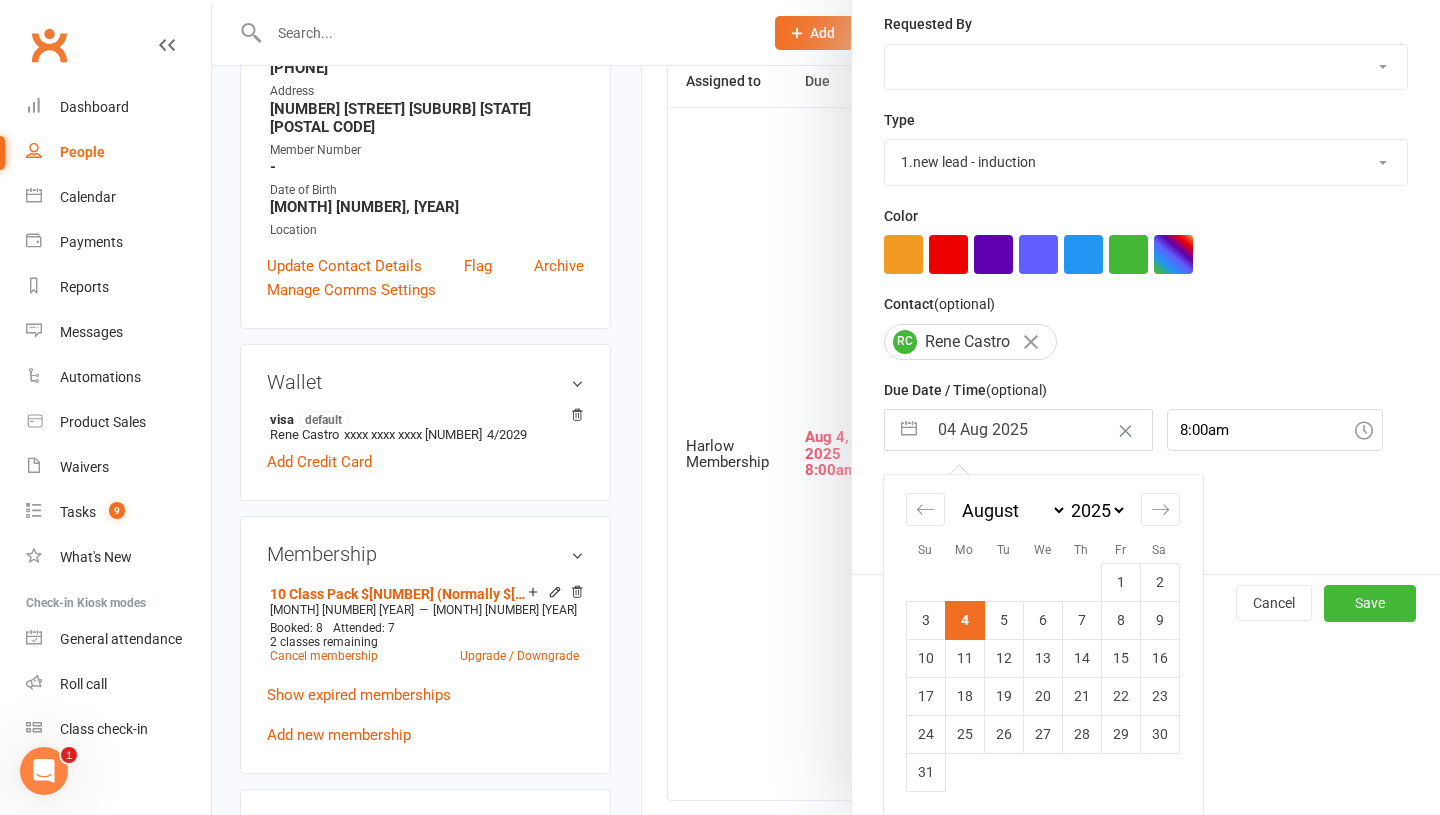scroll, scrollTop: 348, scrollLeft: 0, axis: vertical 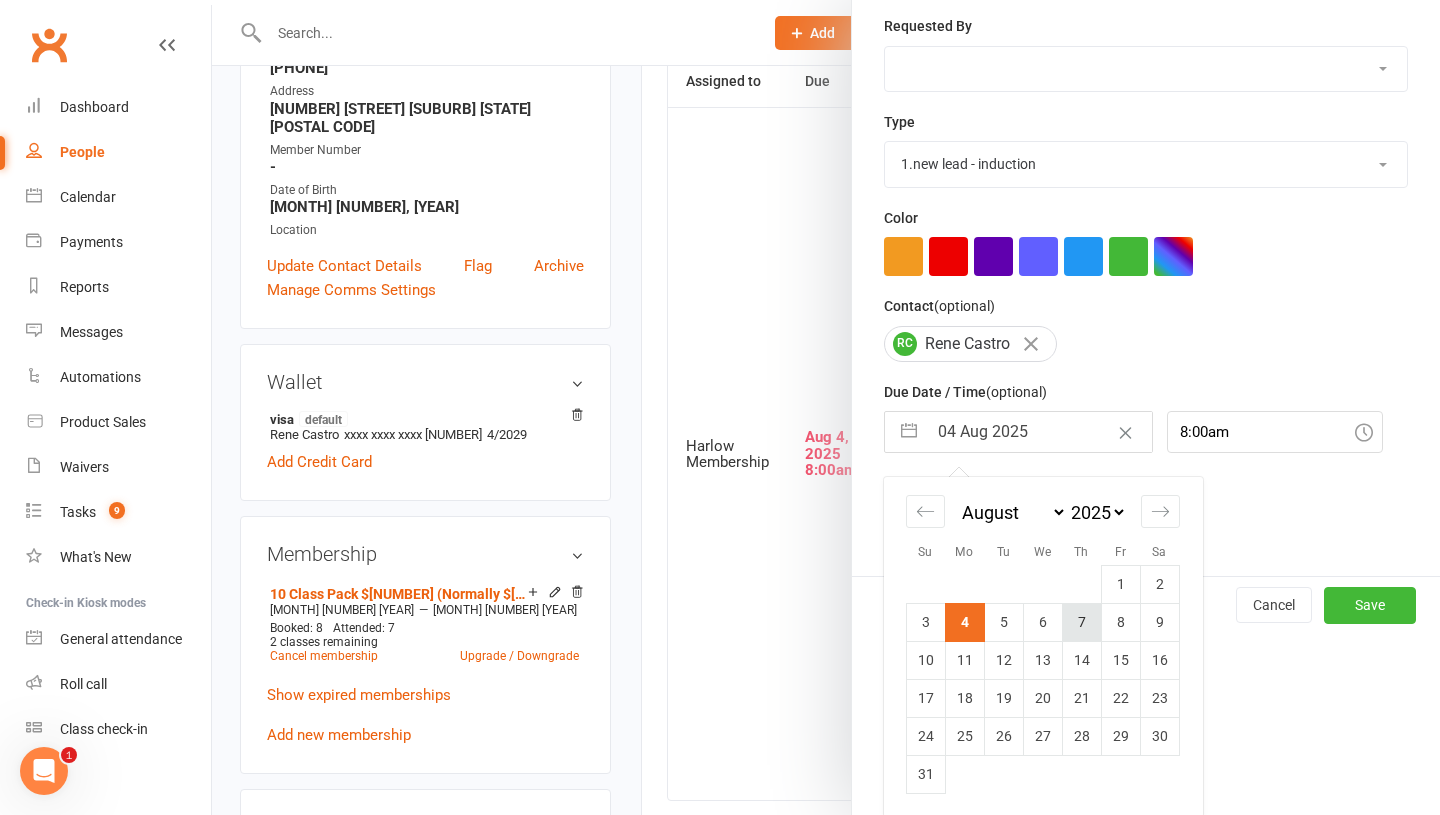 click on "7" at bounding box center (1081, 622) 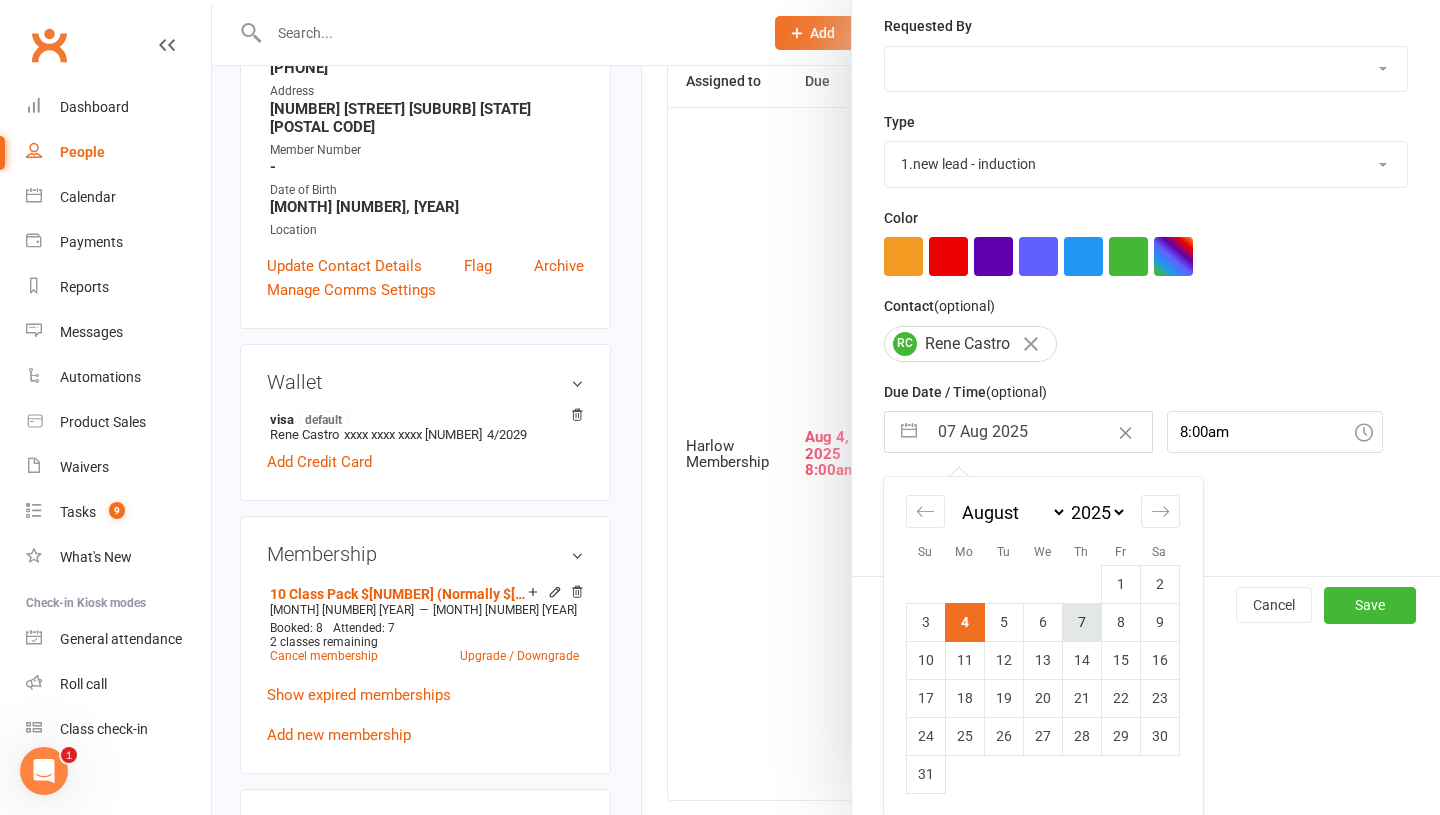 scroll, scrollTop: 167, scrollLeft: 0, axis: vertical 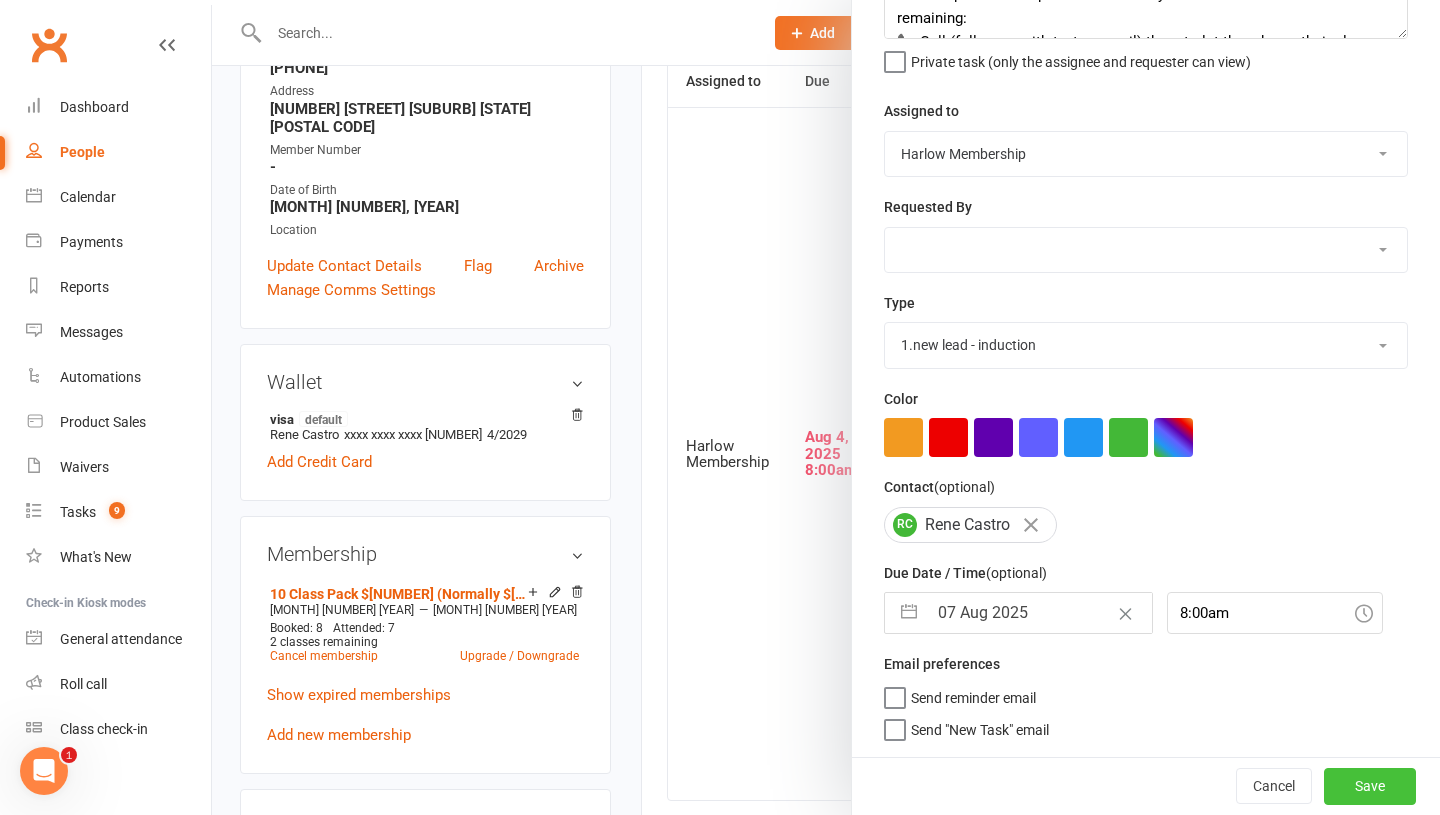 click on "Save" at bounding box center [1370, 786] 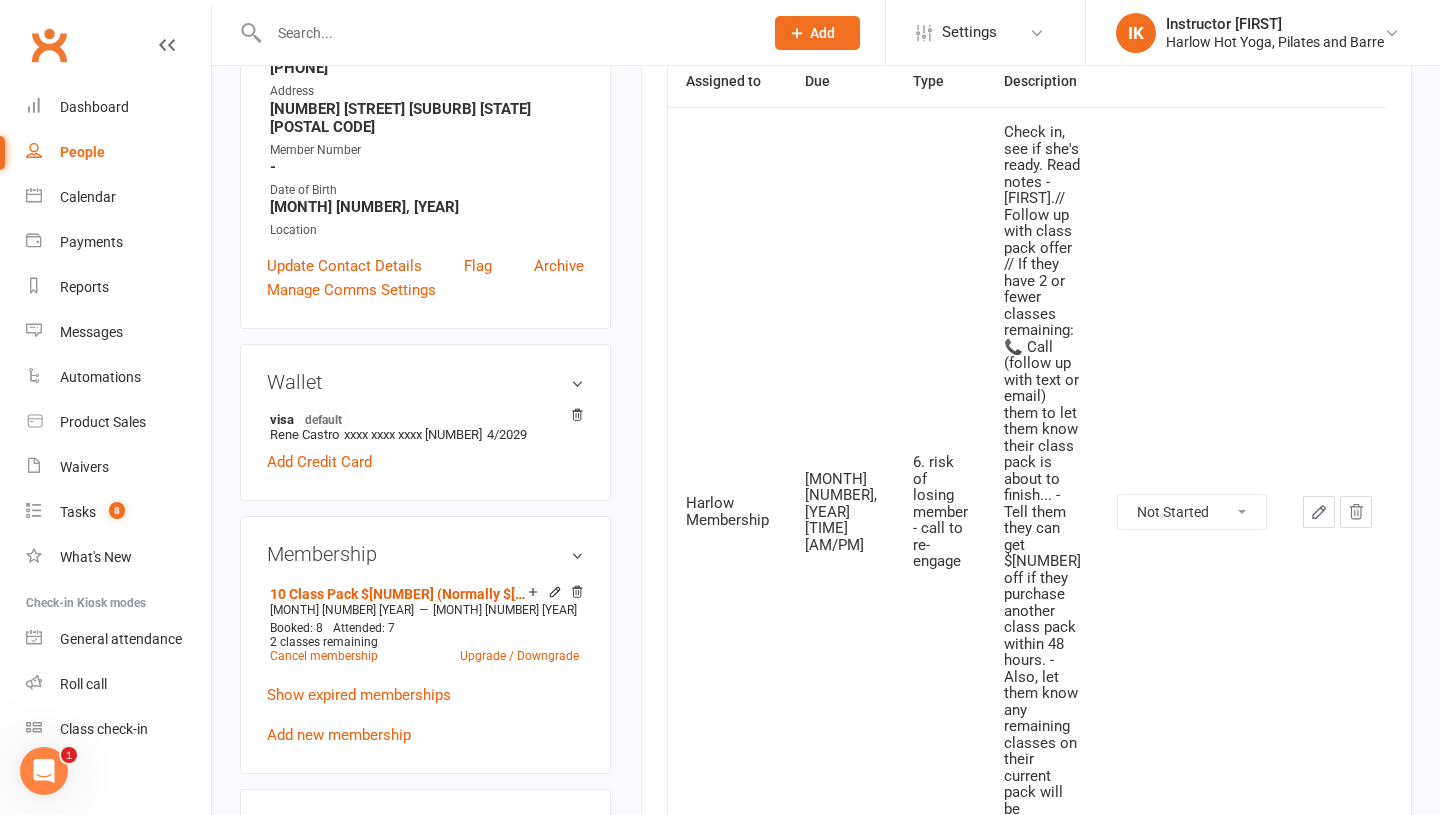 scroll, scrollTop: 0, scrollLeft: 0, axis: both 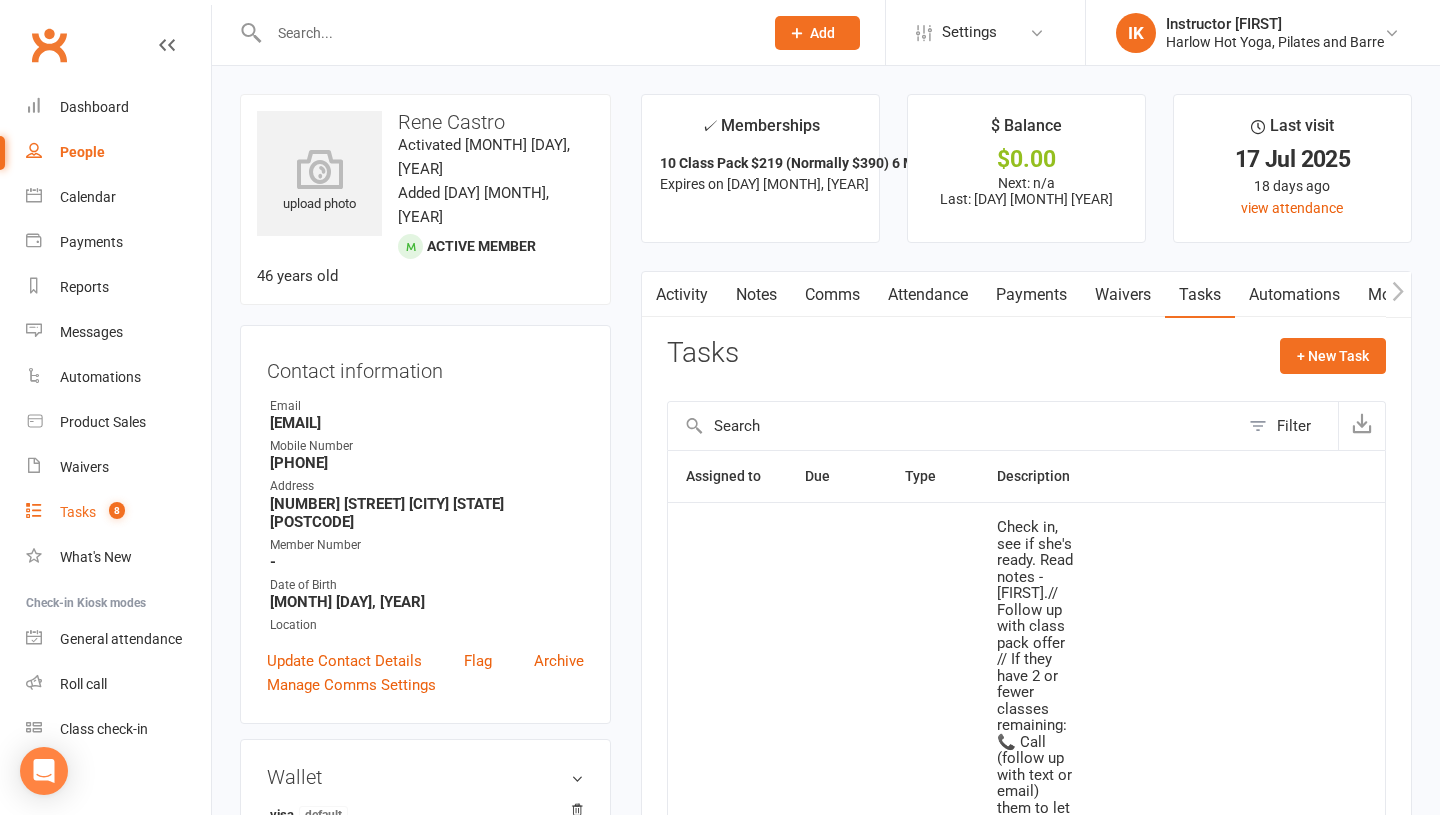 click on "Tasks   8" at bounding box center [118, 512] 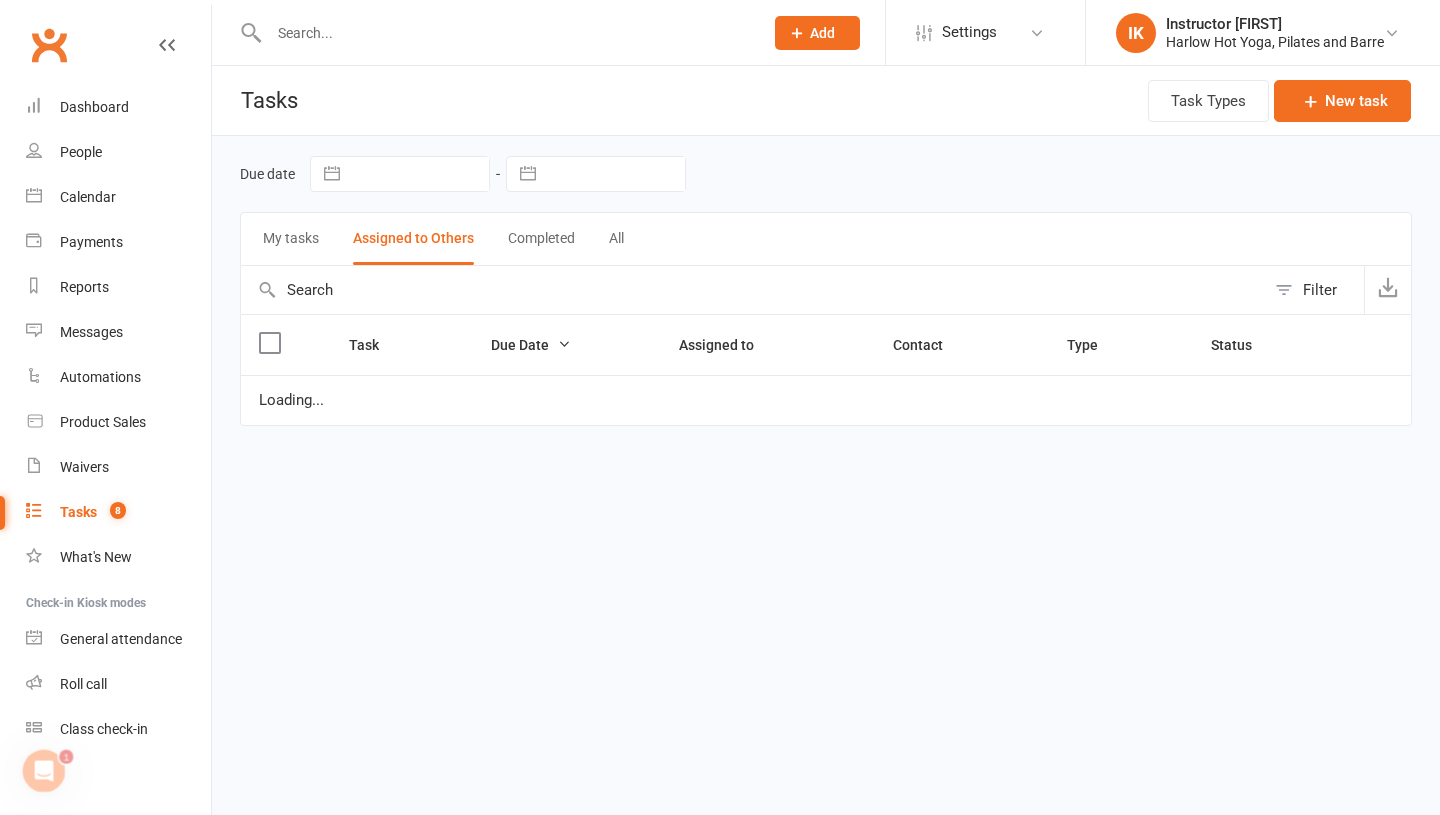 scroll, scrollTop: 0, scrollLeft: 0, axis: both 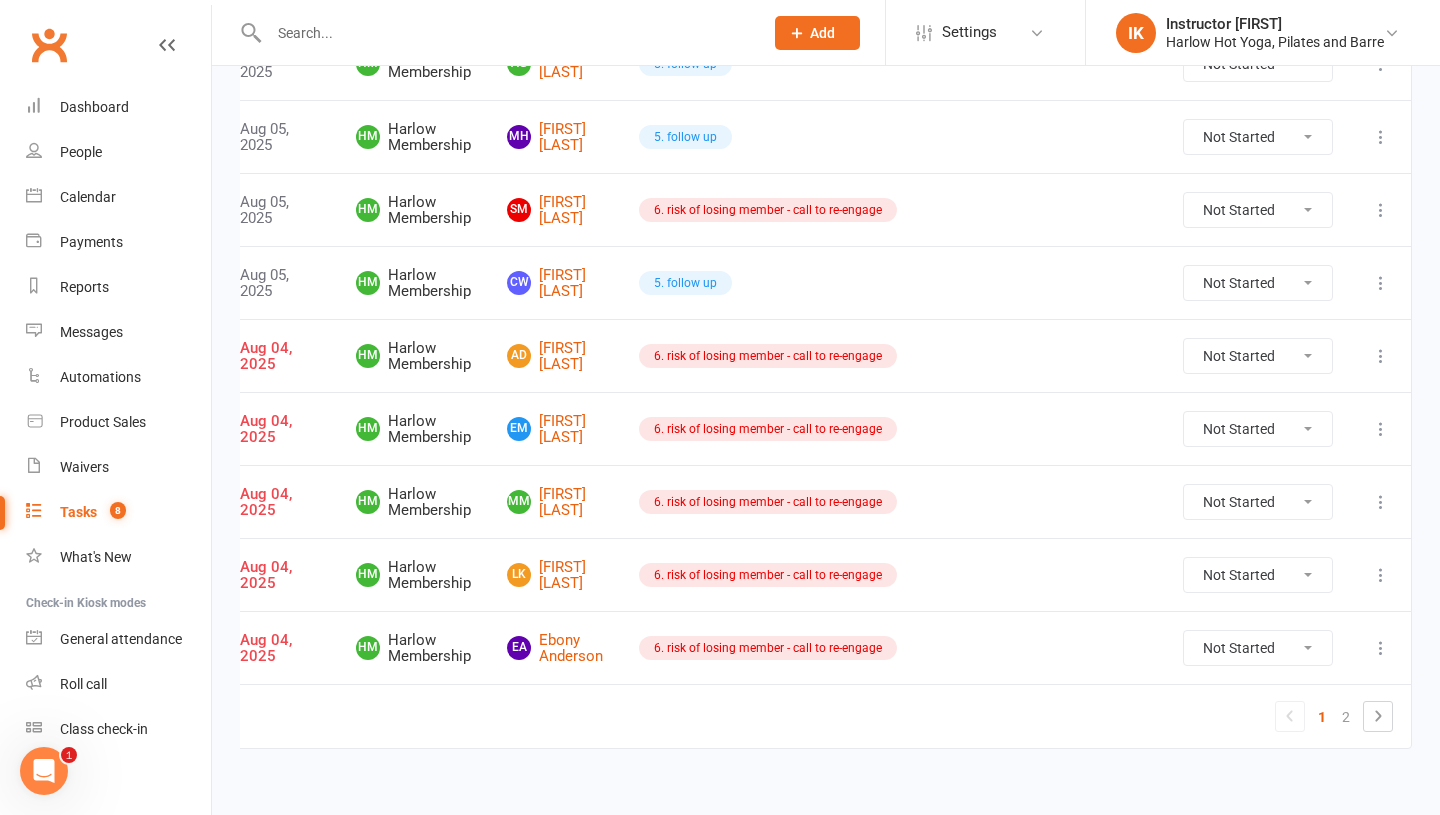 click on "Not Started In Progress Waiting Complete" at bounding box center [1258, 648] 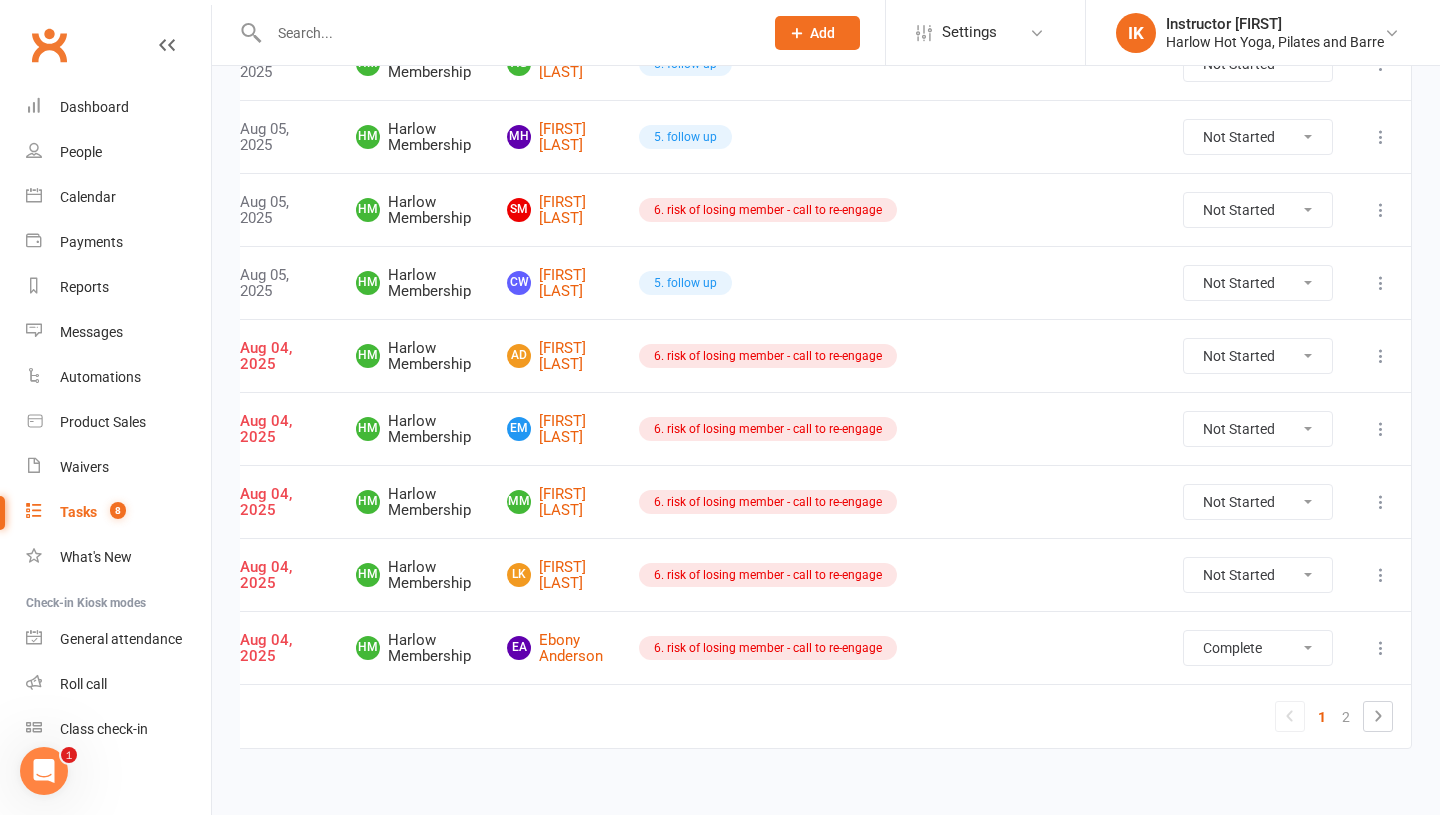select on "unstarted" 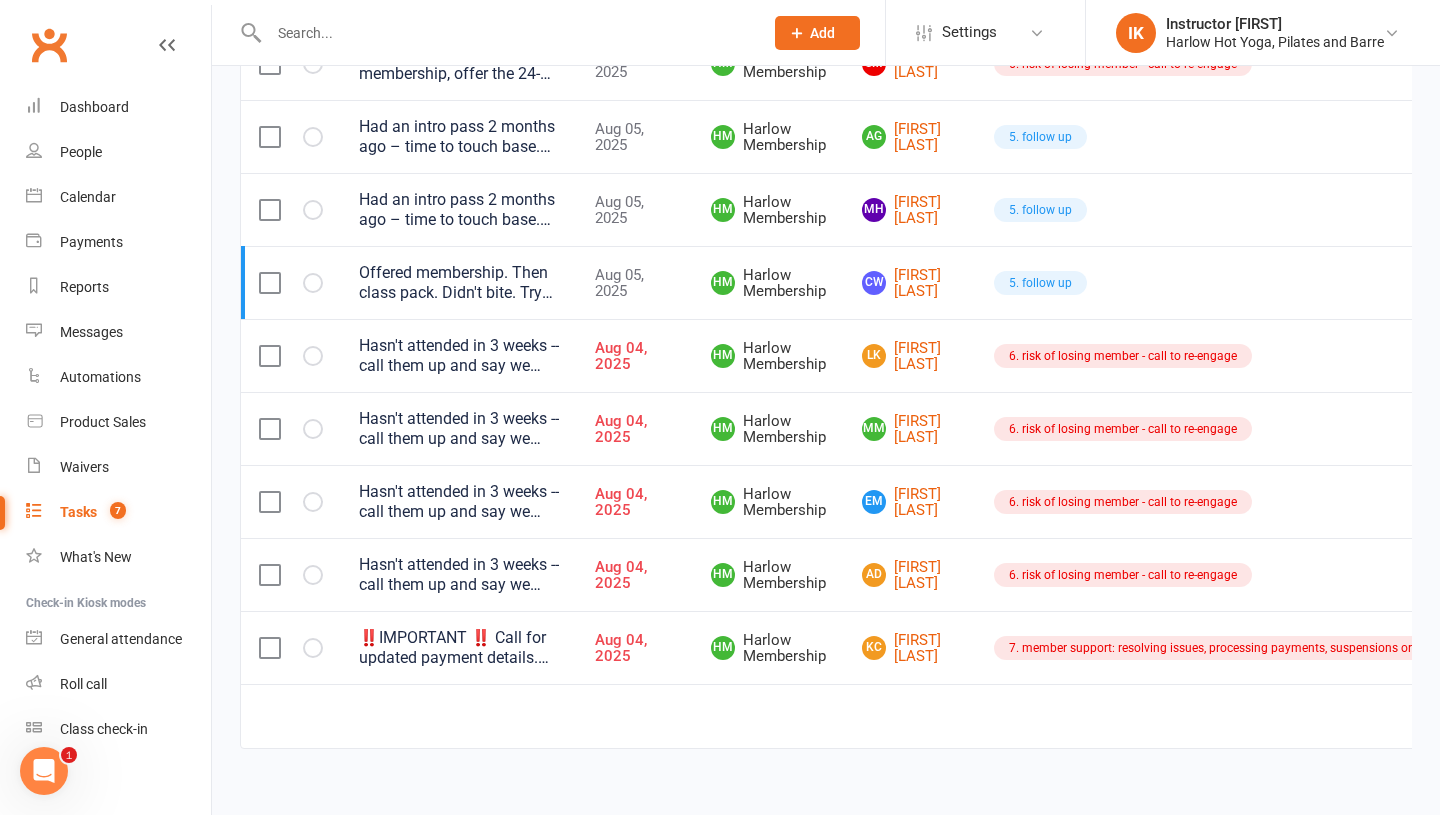 scroll, scrollTop: 0, scrollLeft: 371, axis: horizontal 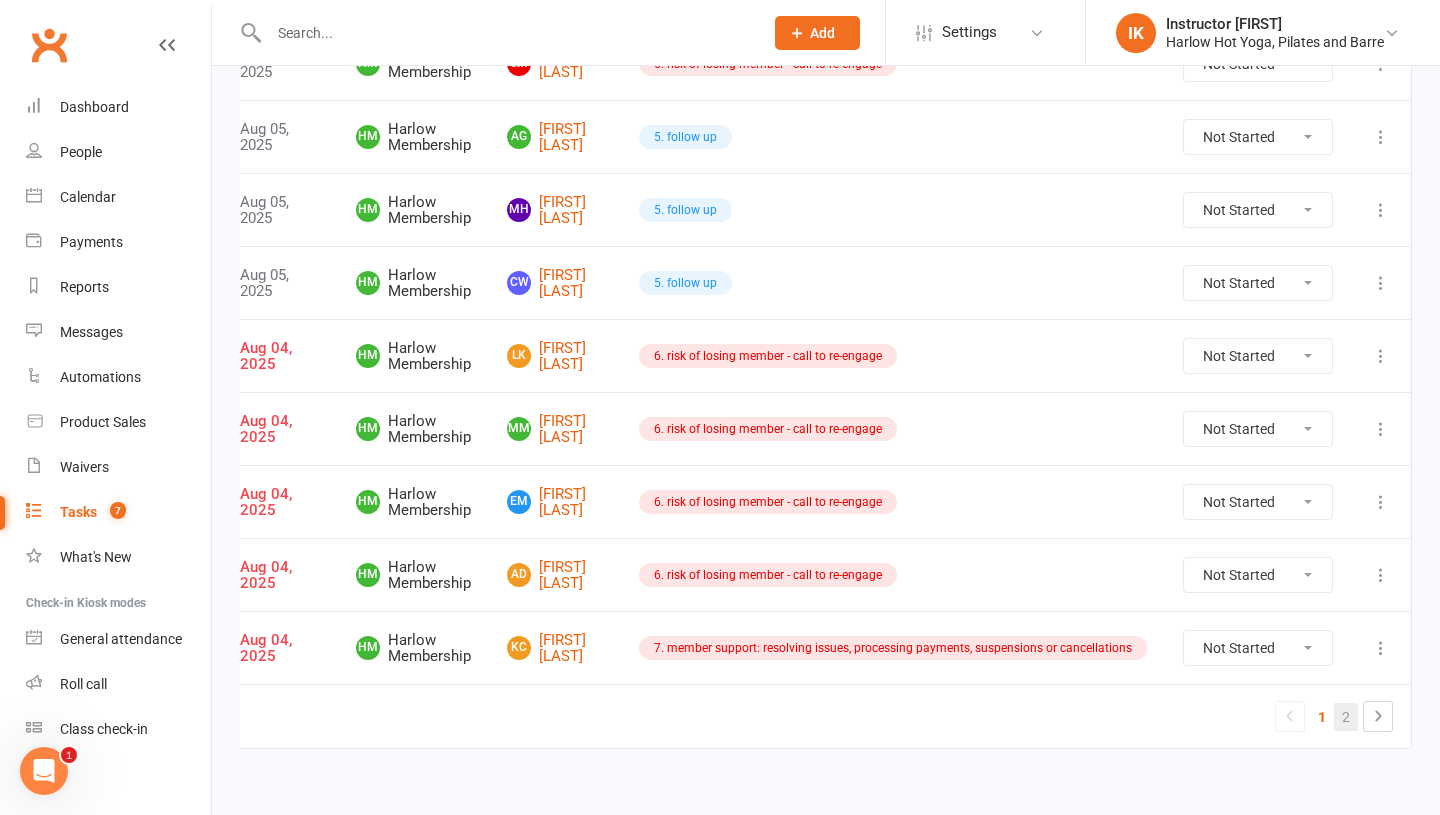click on "2" at bounding box center (1346, 717) 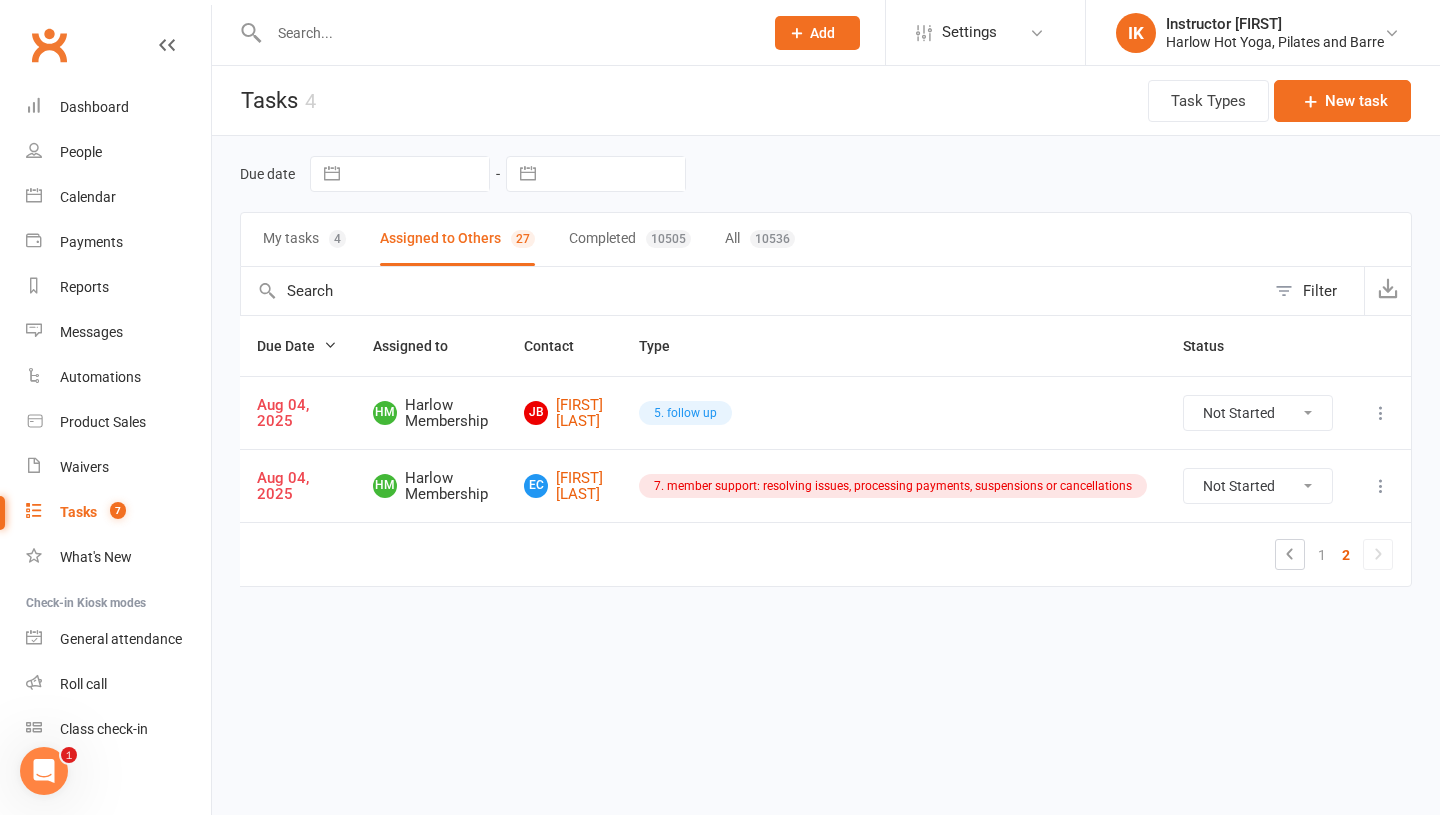 scroll, scrollTop: 0, scrollLeft: 0, axis: both 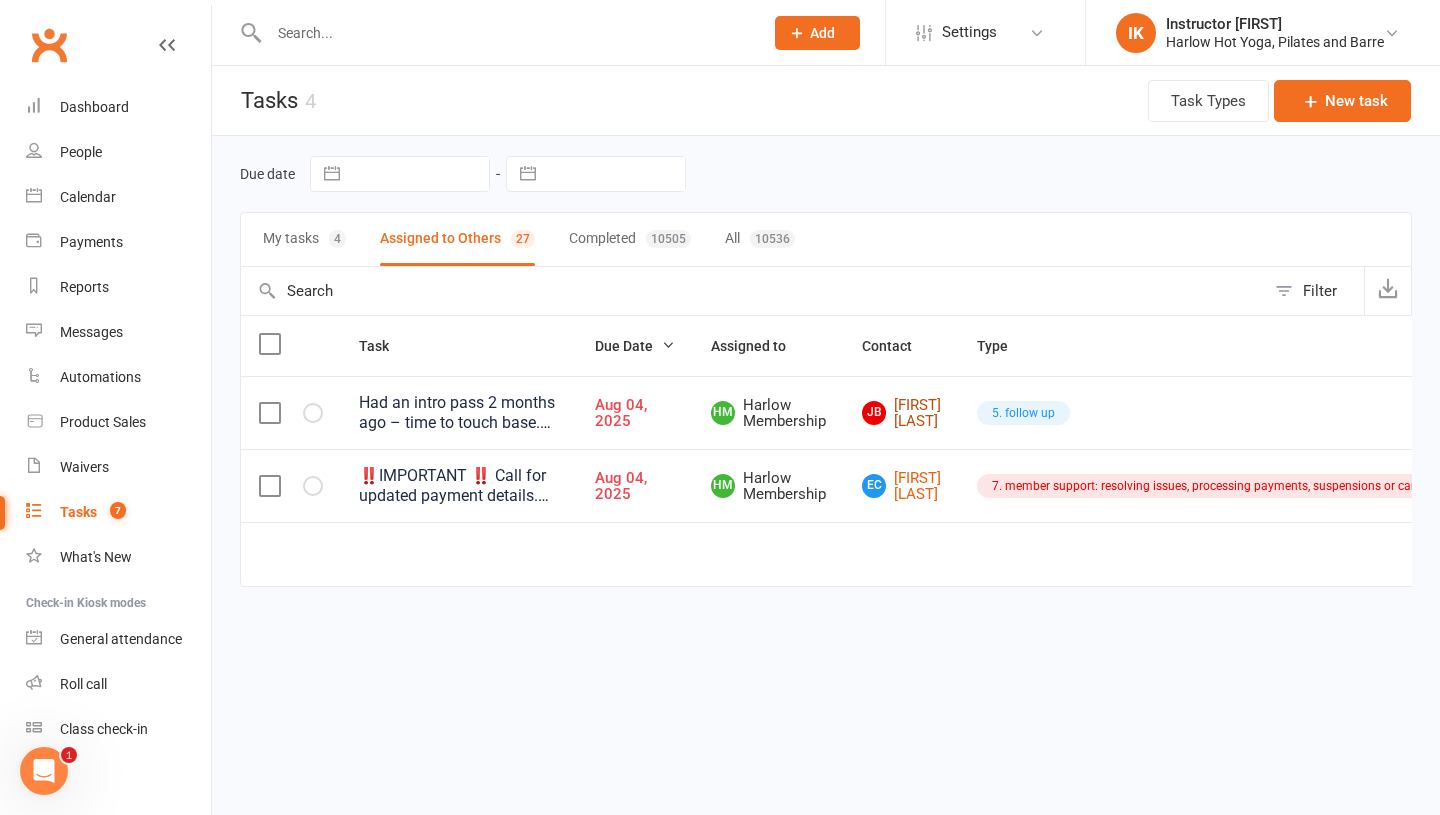 click on "[FIRST] [LAST]" at bounding box center (901, 413) 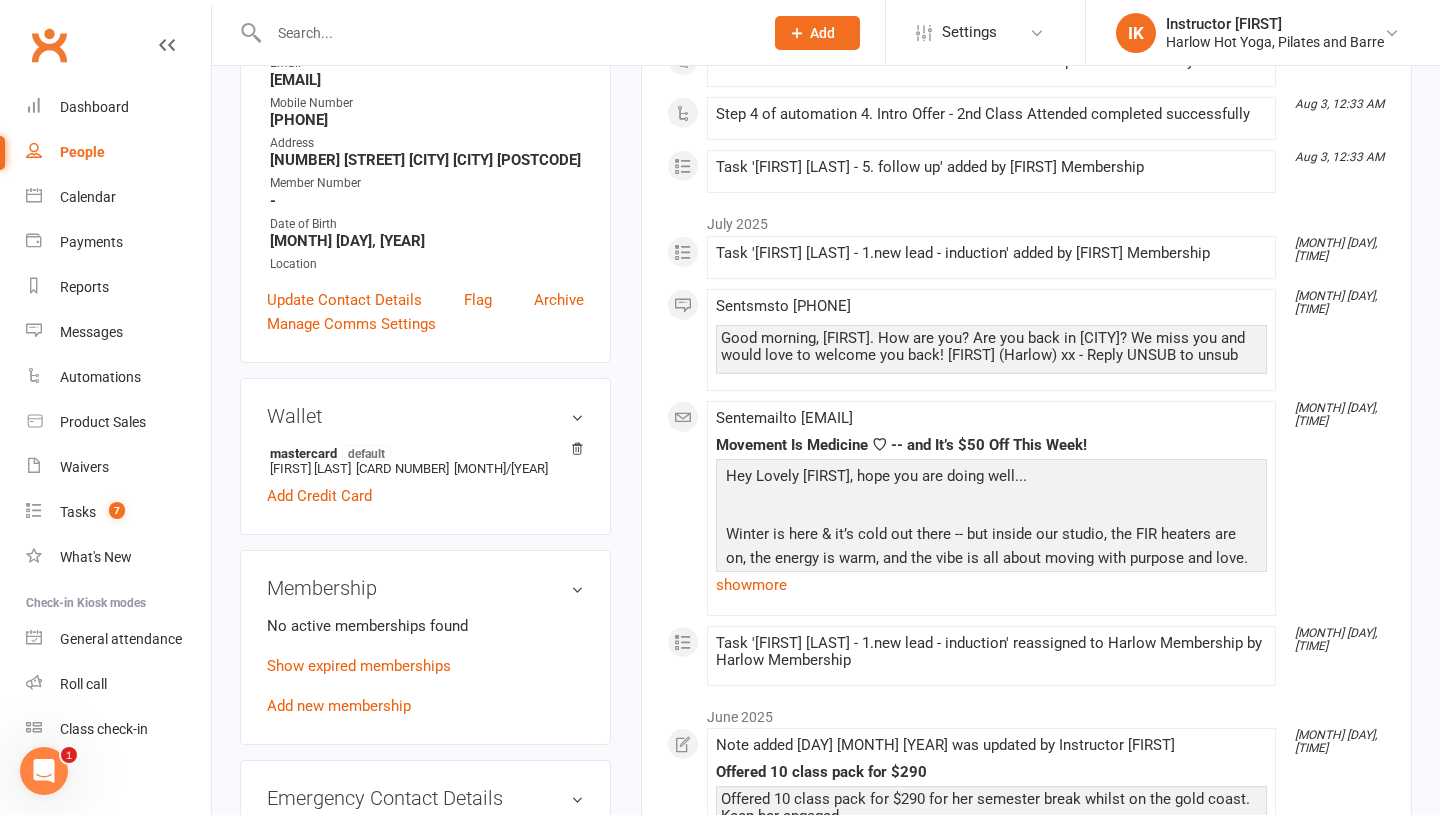 scroll, scrollTop: 390, scrollLeft: 0, axis: vertical 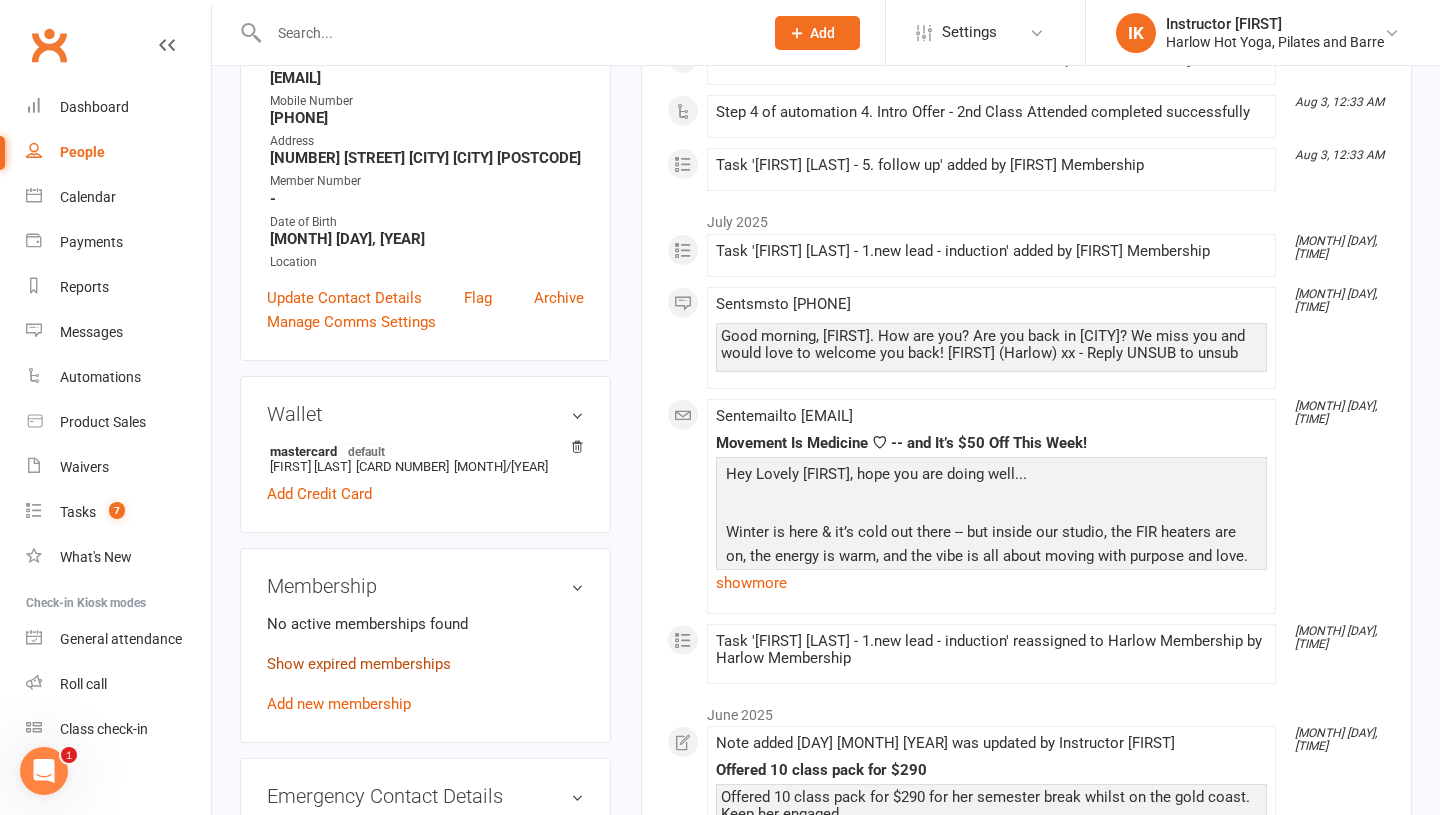 click on "Show expired memberships" at bounding box center (359, 664) 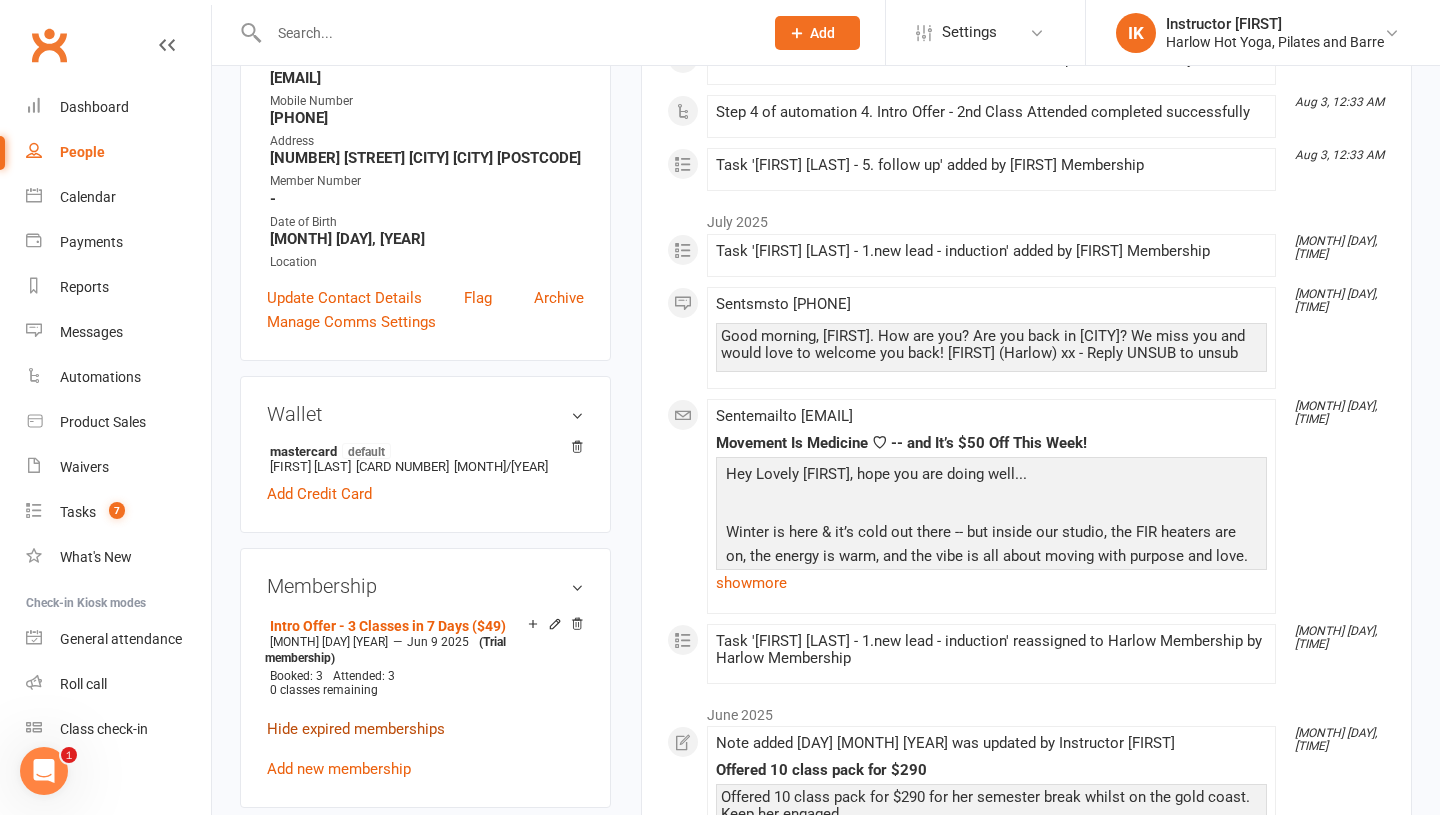 scroll, scrollTop: 0, scrollLeft: 0, axis: both 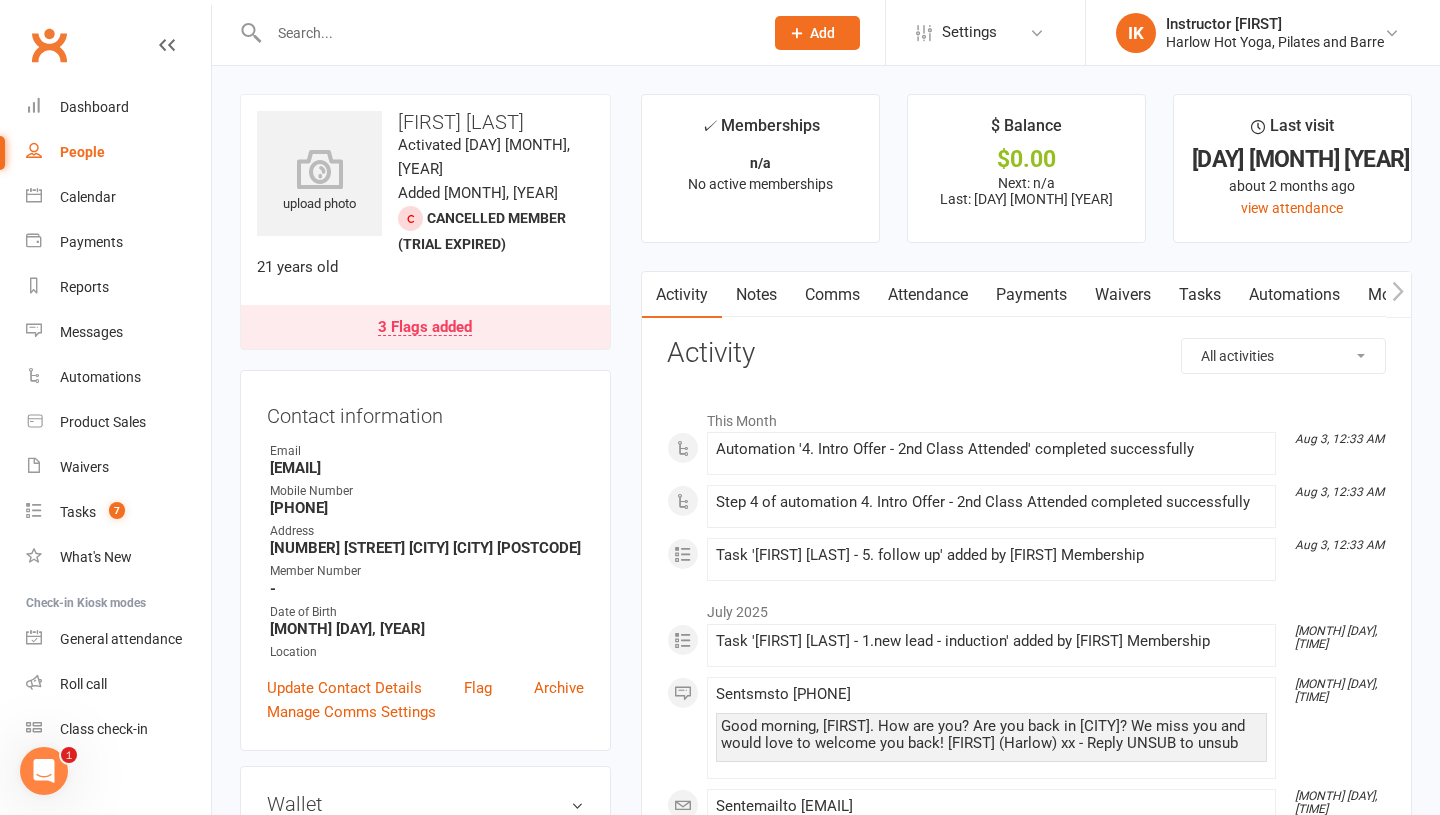 click on "Tasks" at bounding box center (1200, 295) 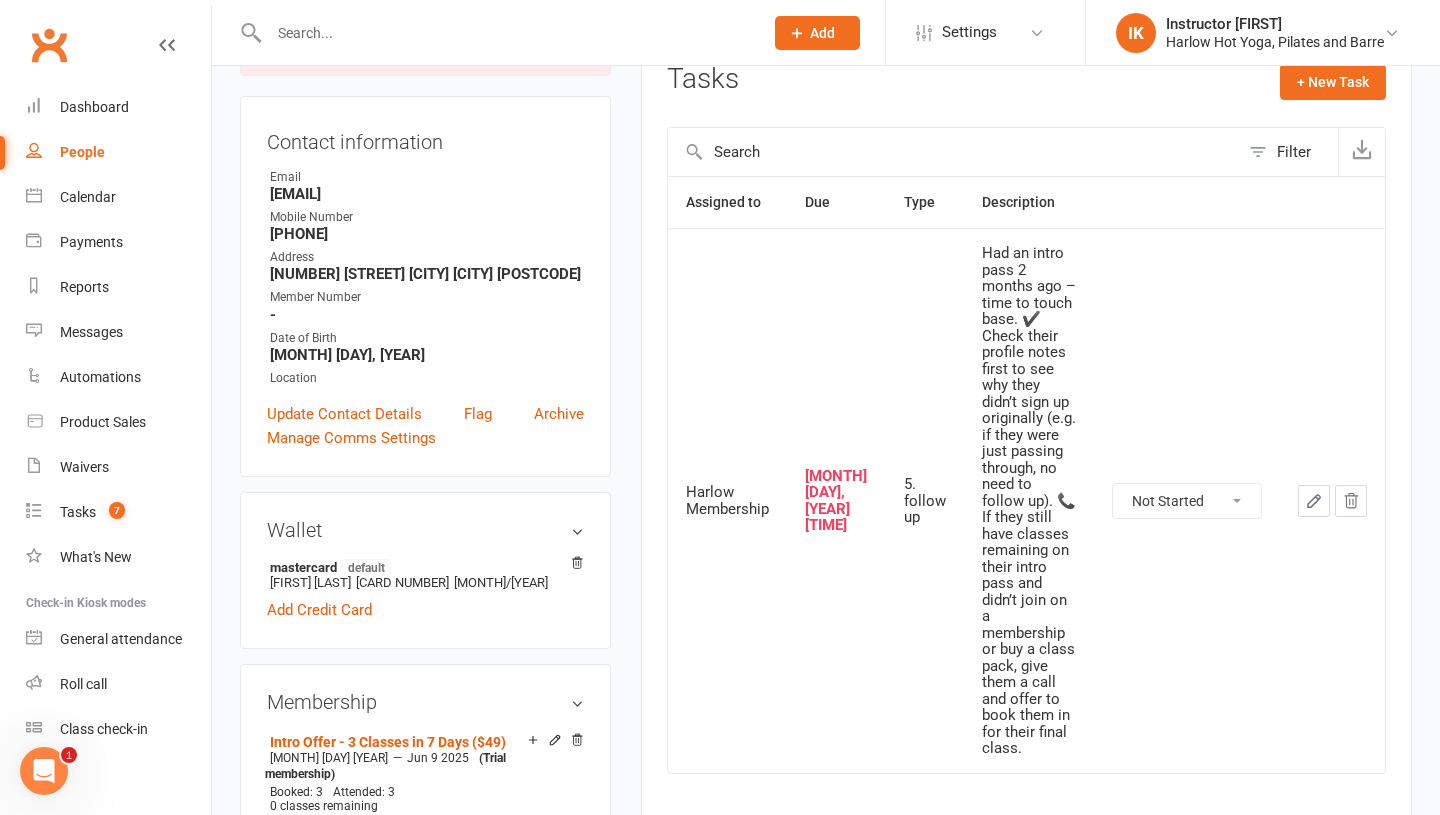 scroll, scrollTop: 273, scrollLeft: 0, axis: vertical 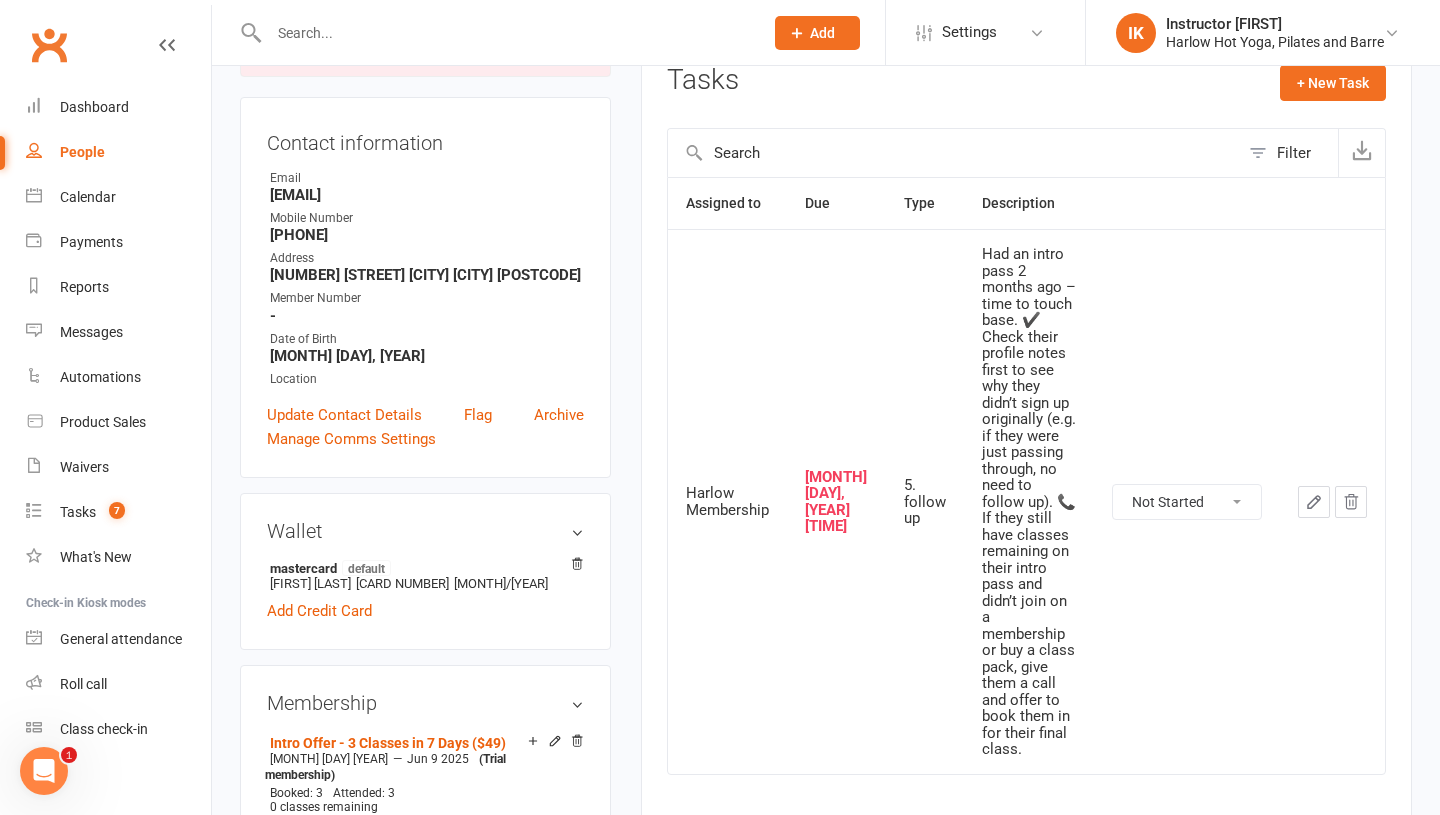 click on "Not Started In Progress Waiting Complete" at bounding box center [1187, 502] 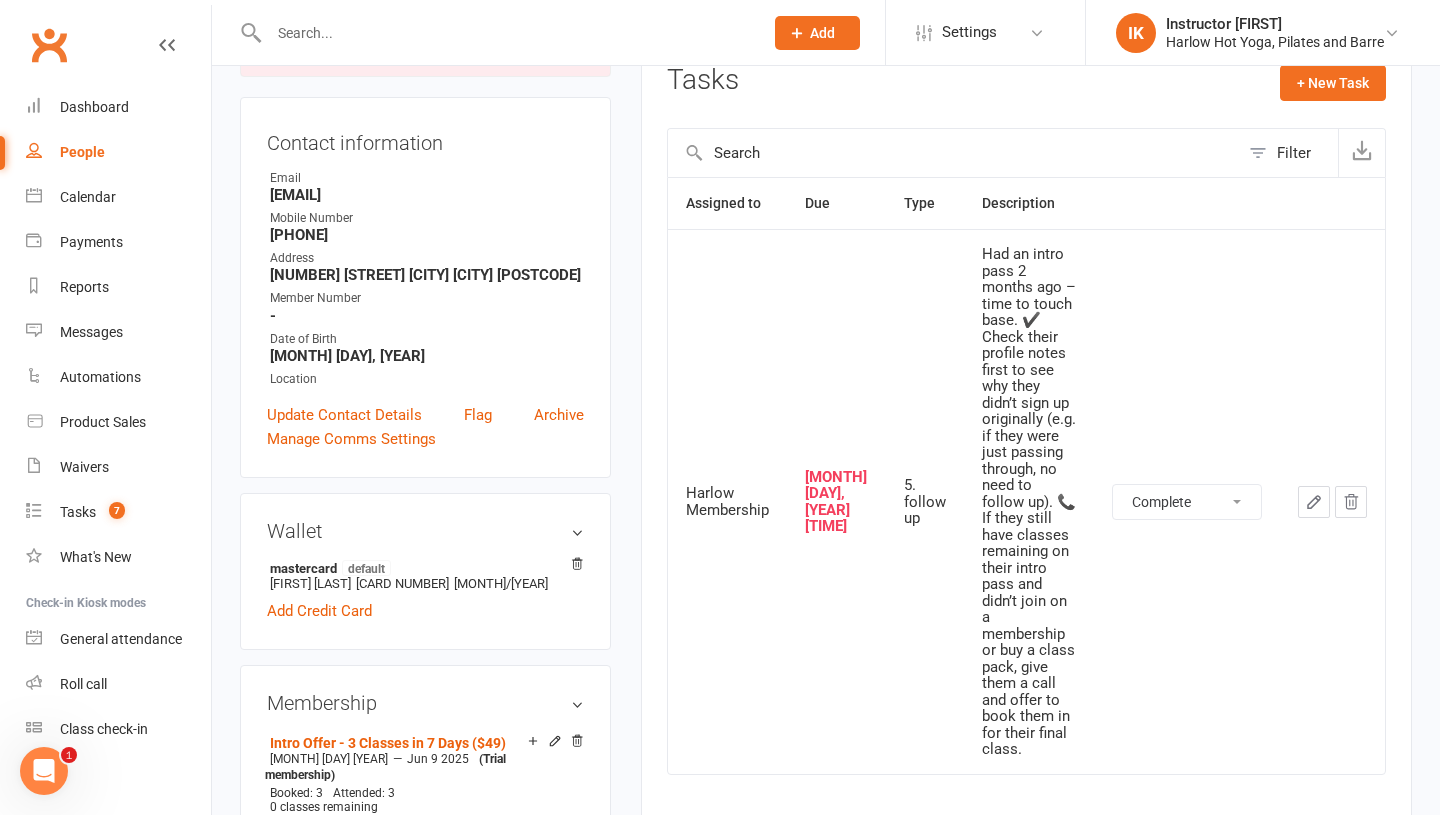 select on "unstarted" 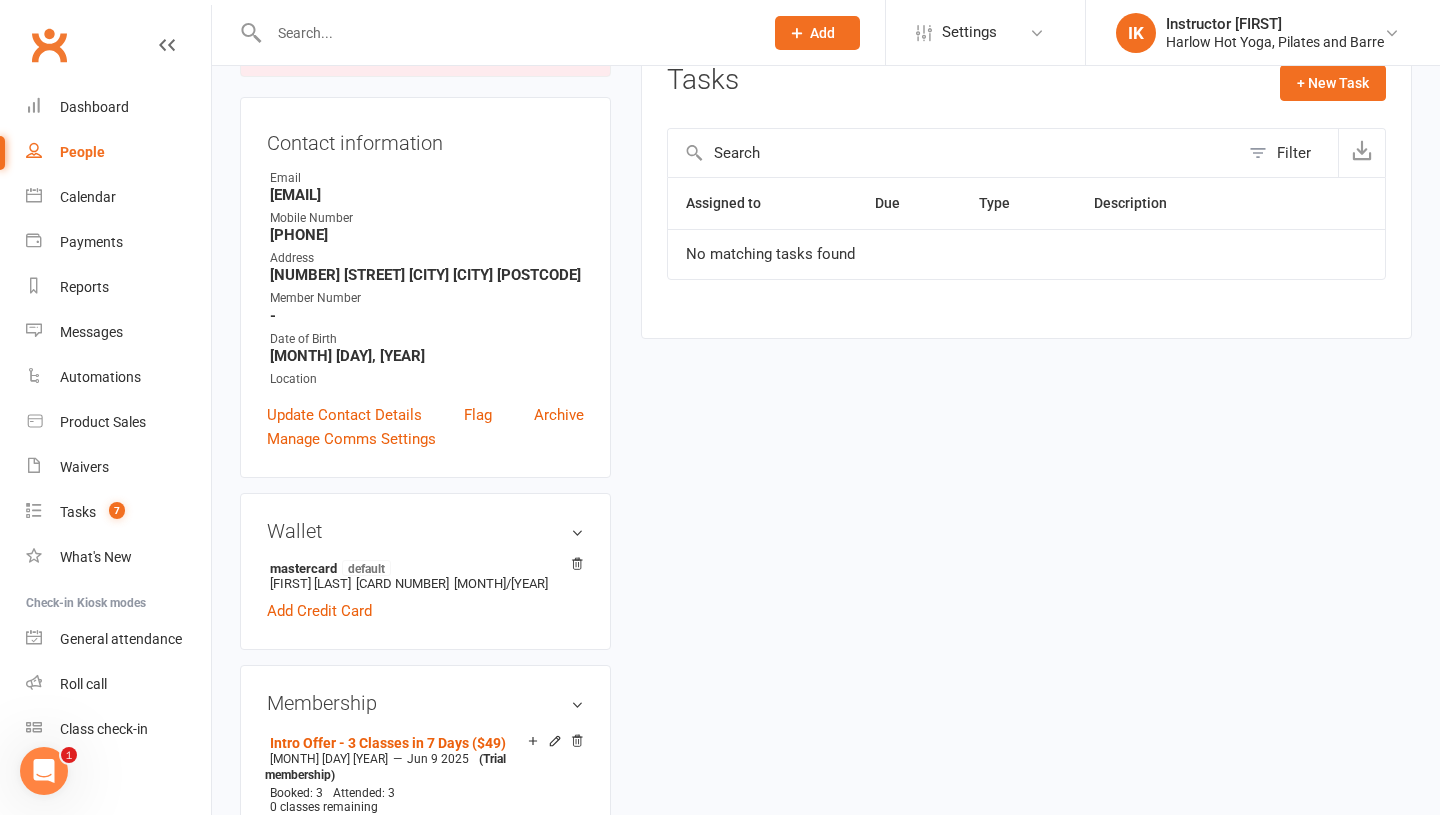 scroll, scrollTop: 25, scrollLeft: 0, axis: vertical 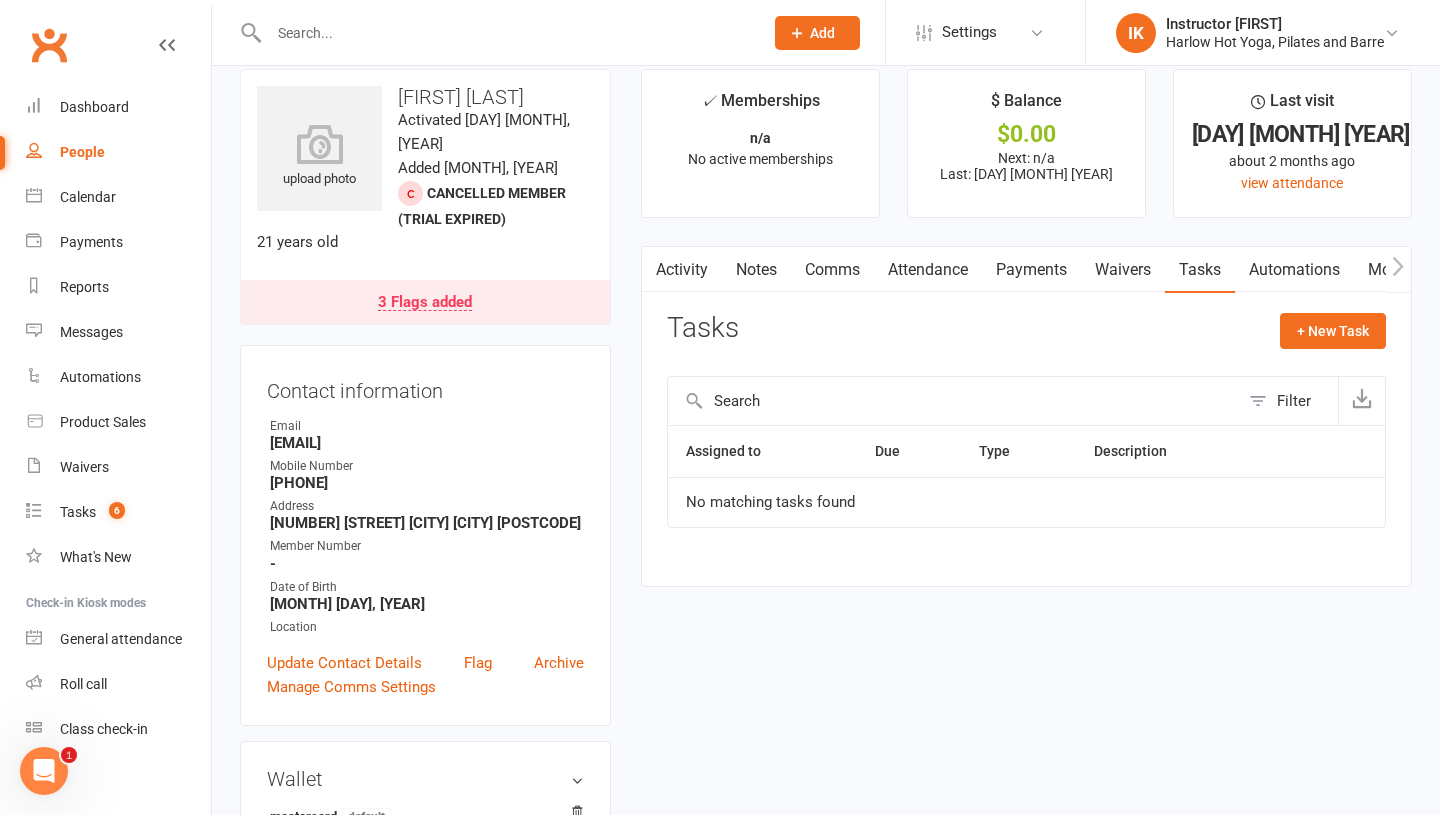 click on "Notes" at bounding box center (756, 270) 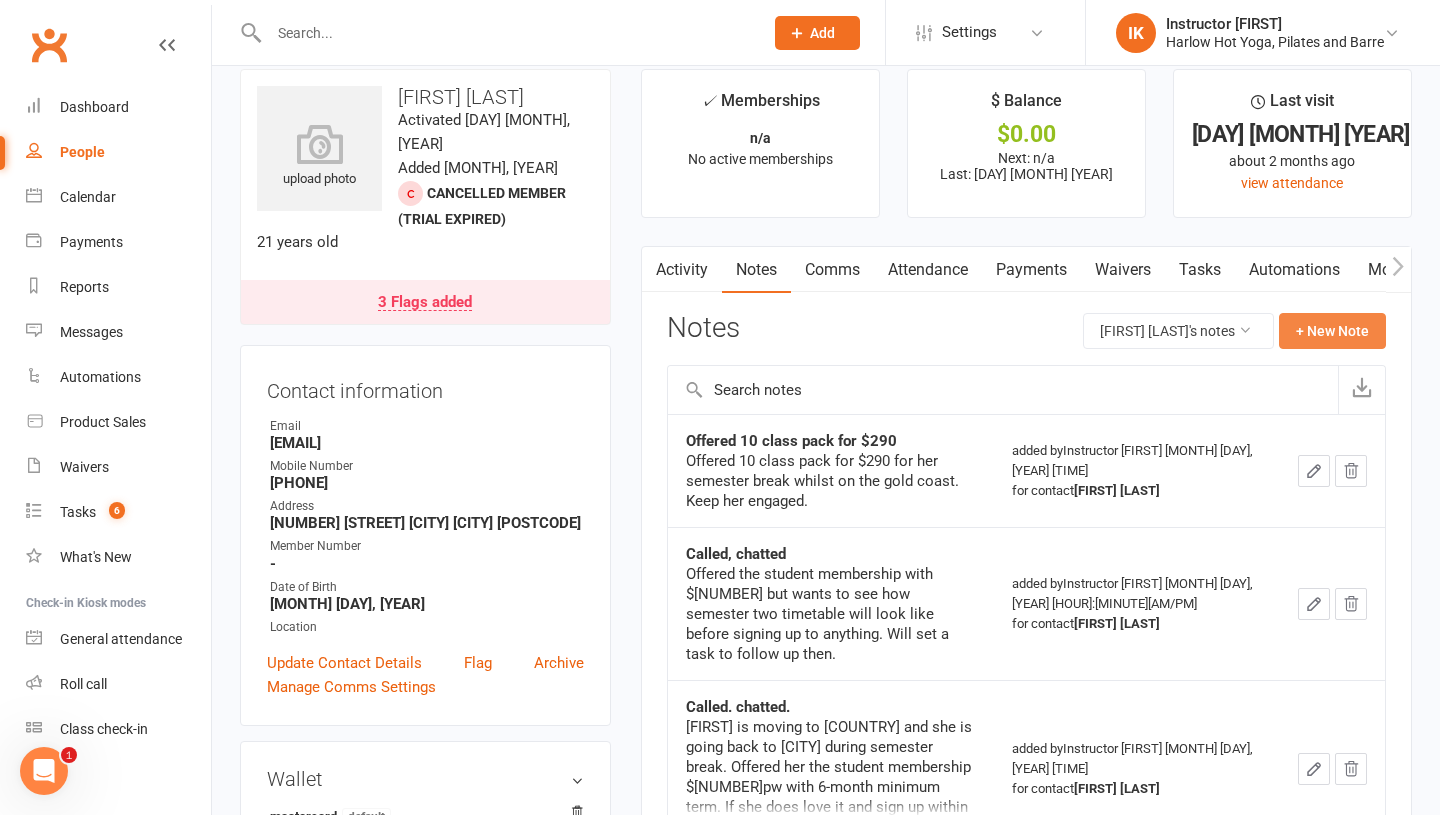 click on "+ New Note" at bounding box center (1332, 331) 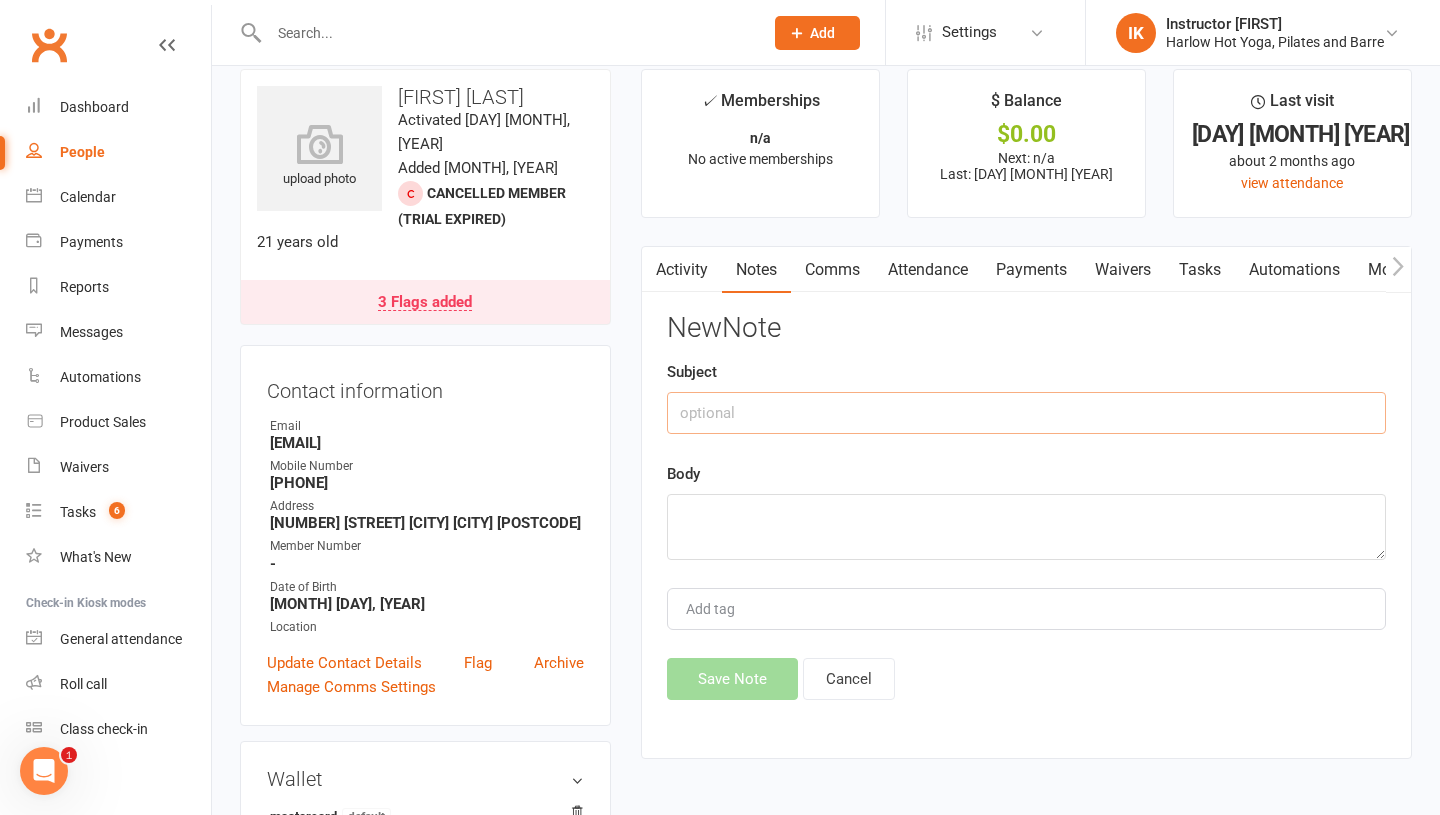 click at bounding box center (1026, 413) 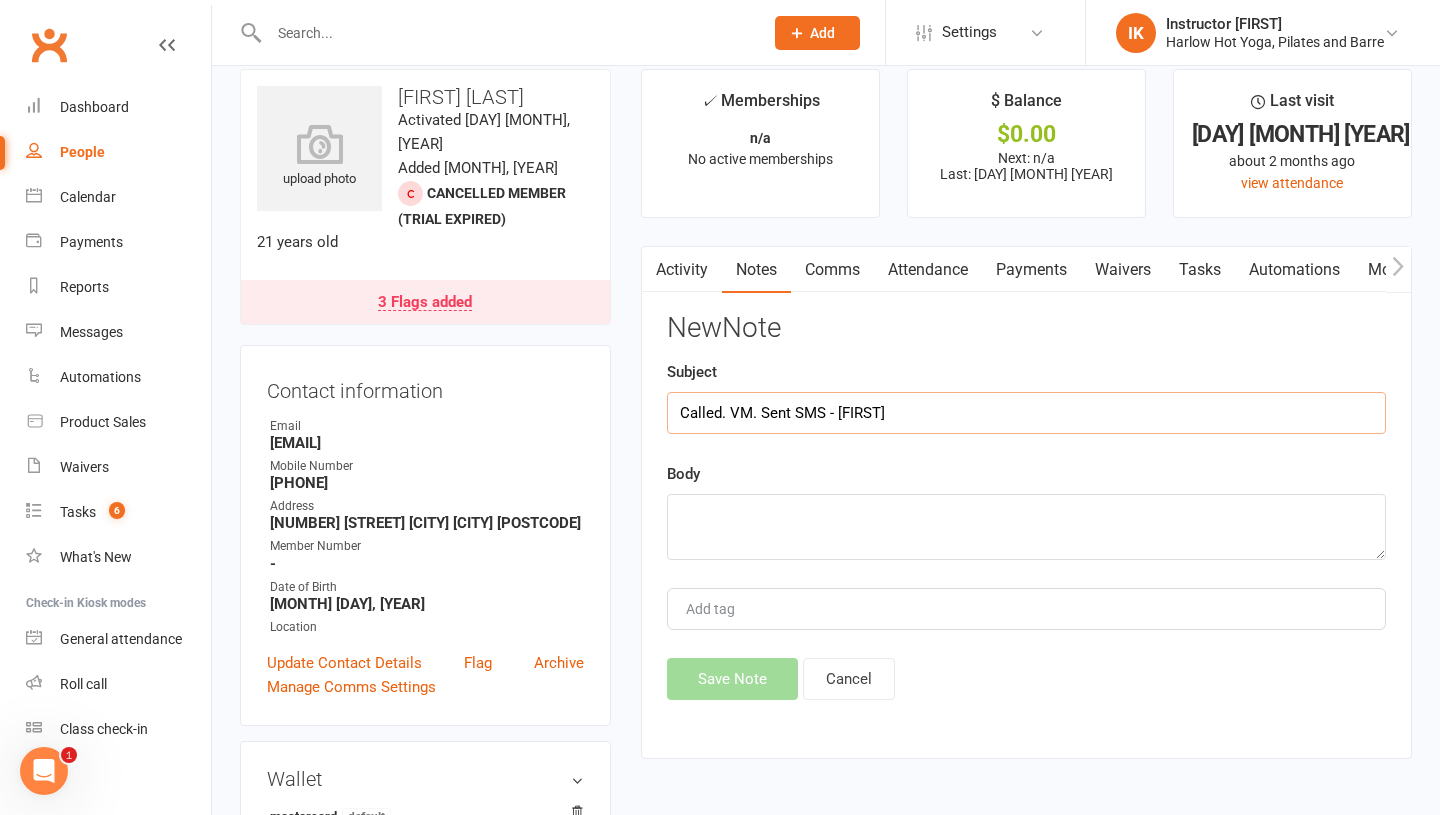 click on "Called. VM. Sent SMS - Krystyna" at bounding box center [1026, 413] 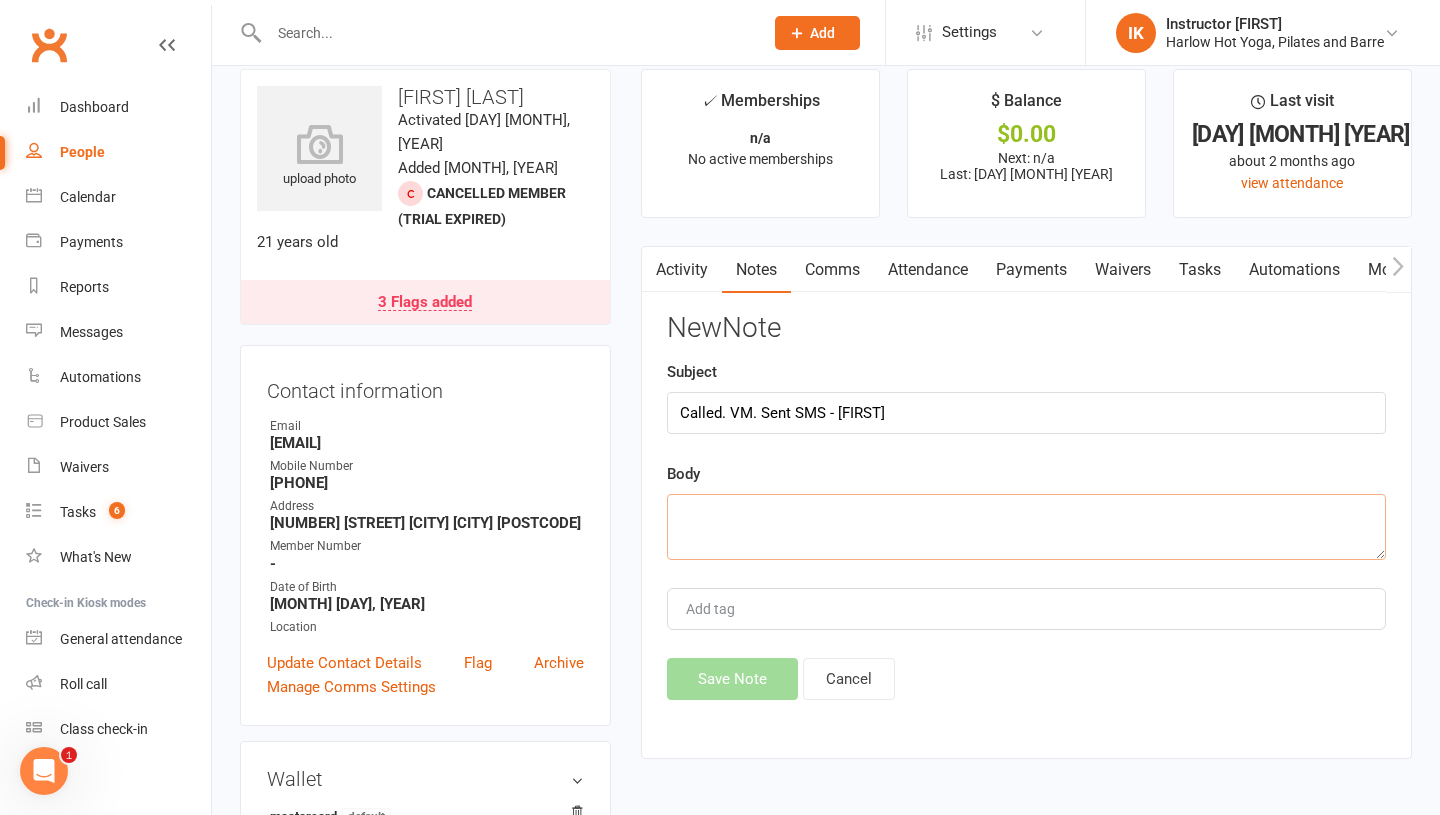 click at bounding box center (1026, 527) 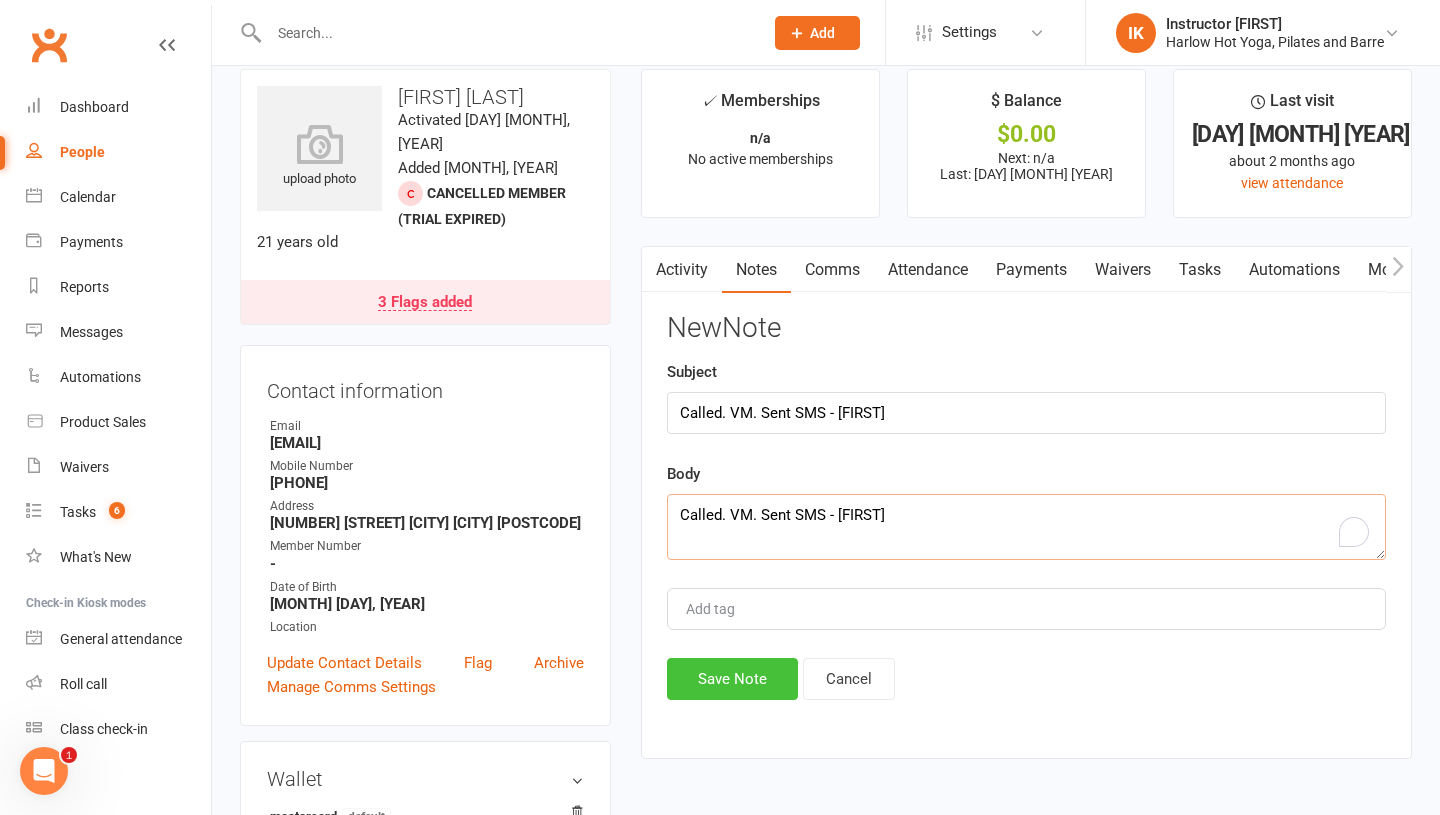 type on "Called. VM. Sent SMS - [LAST]" 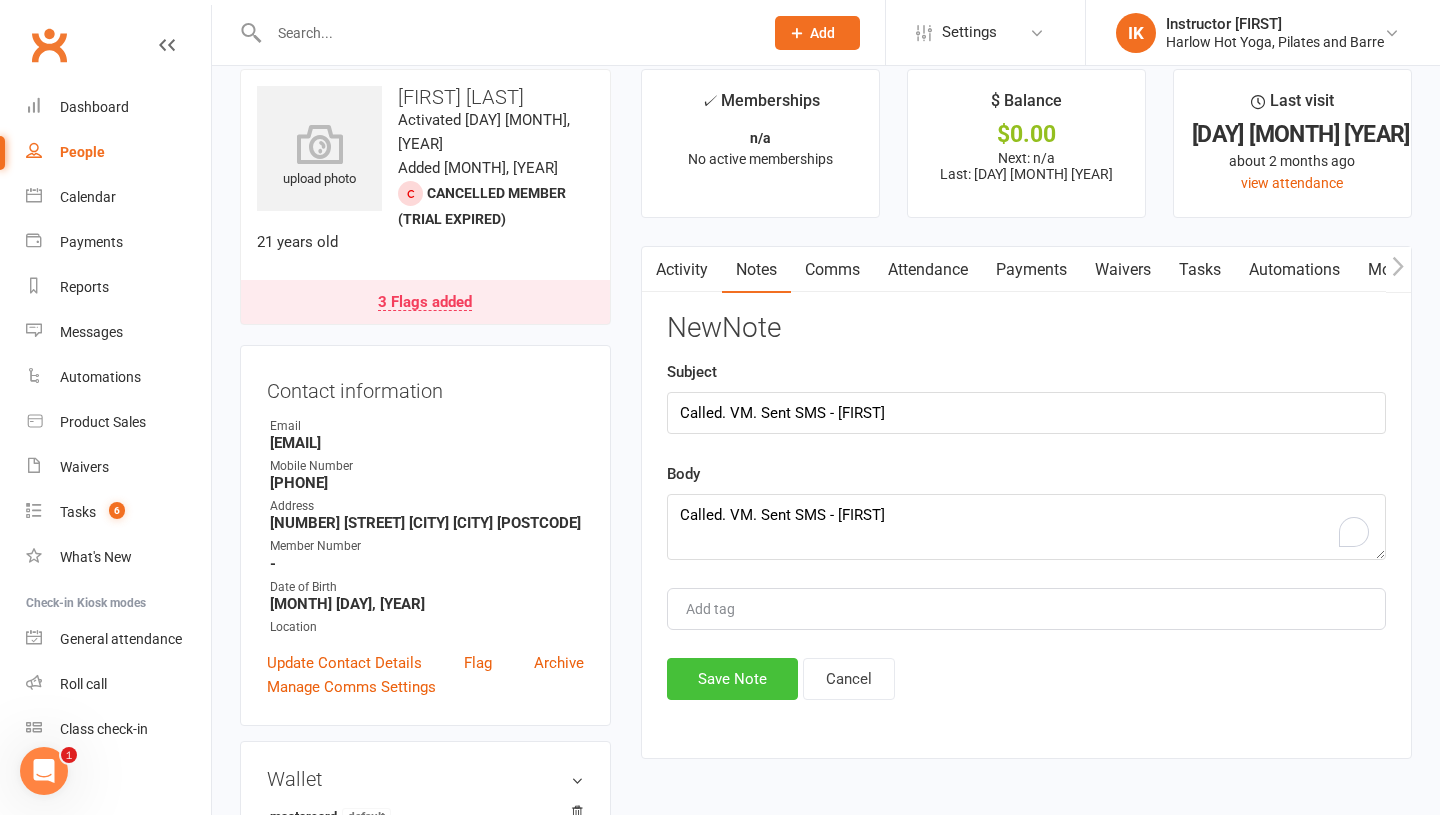 click on "Save Note" at bounding box center [732, 679] 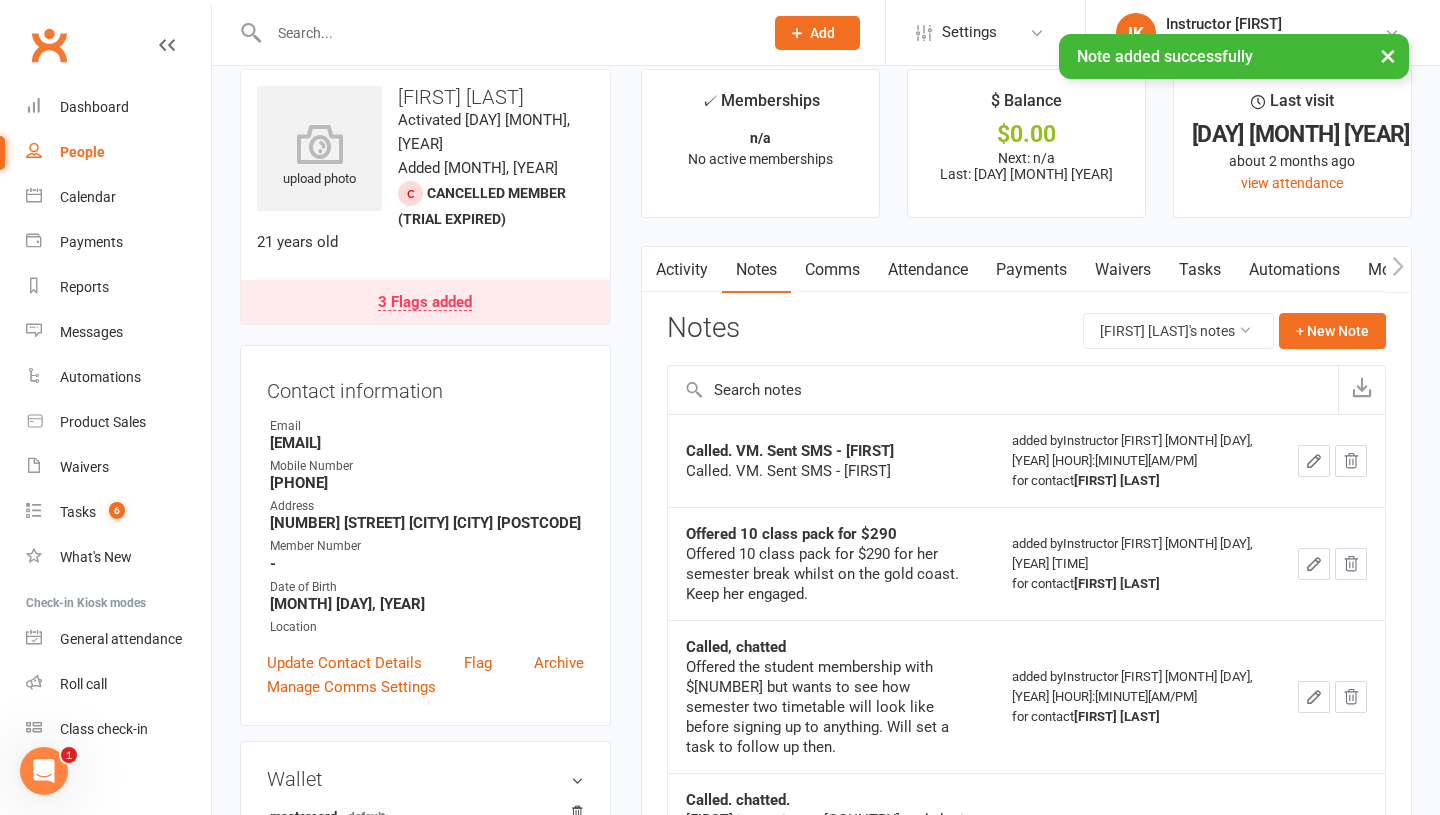 click on "Comms" at bounding box center [832, 270] 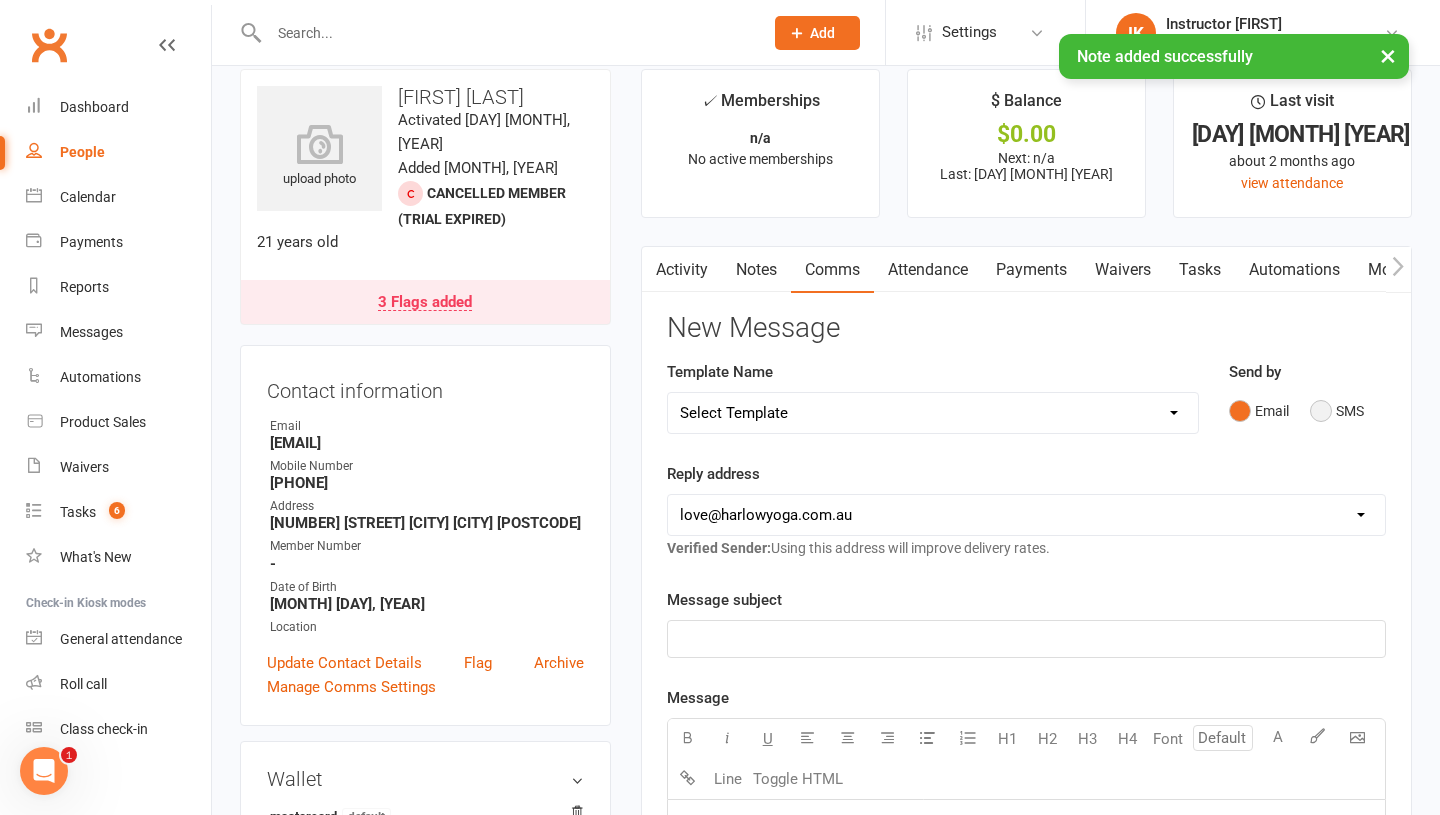 click on "SMS" at bounding box center [1337, 411] 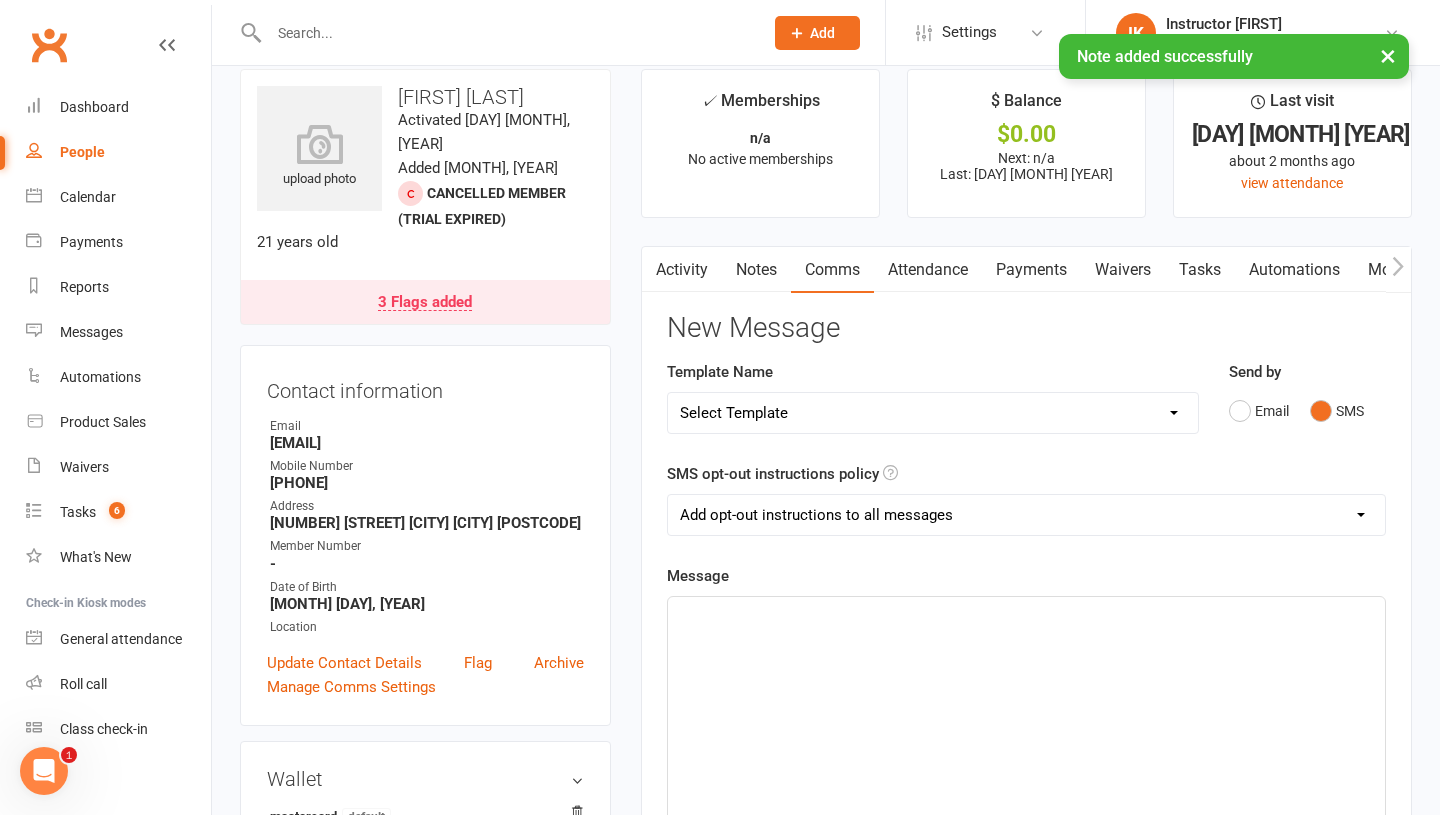 click on "﻿" 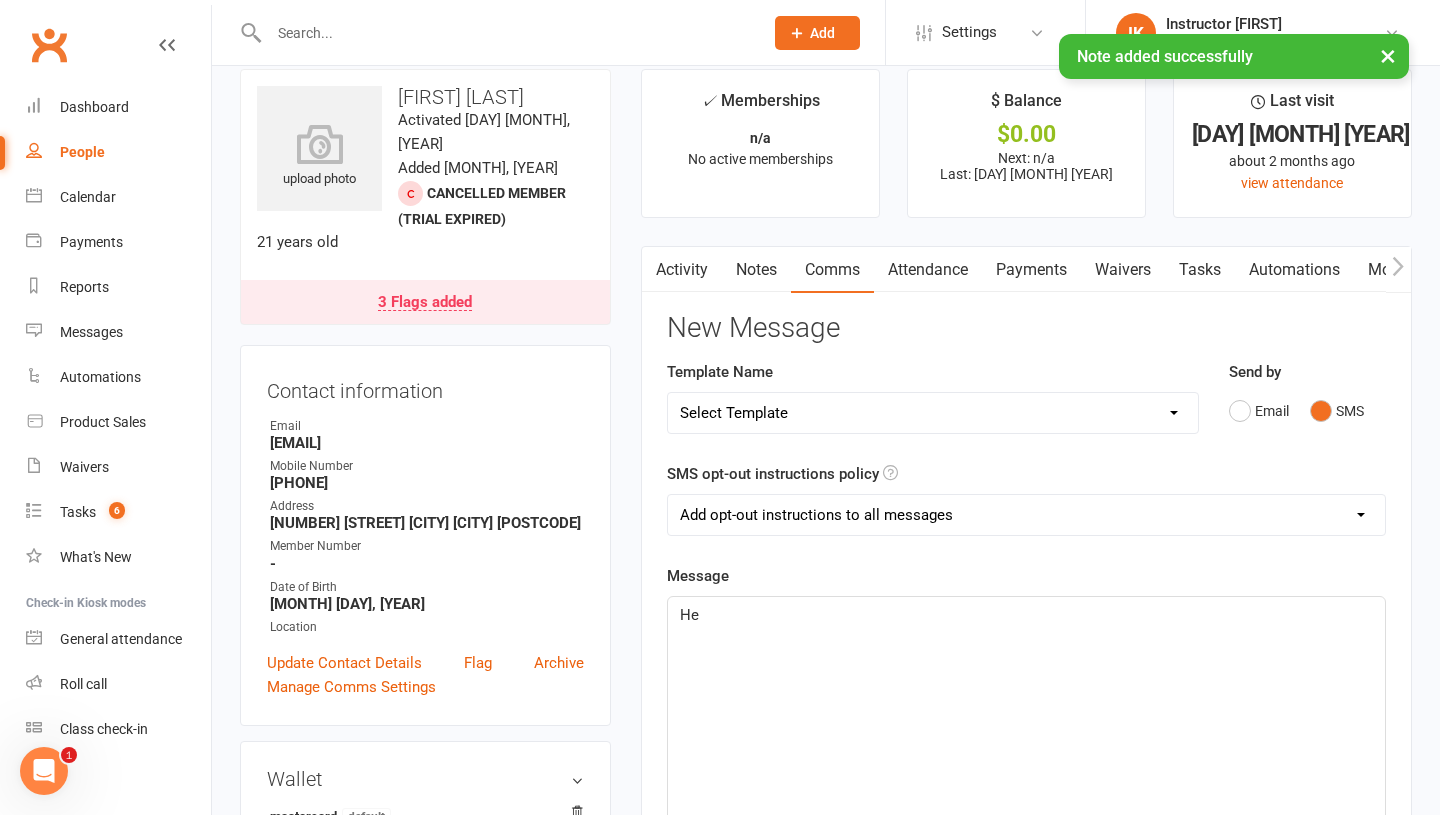 type 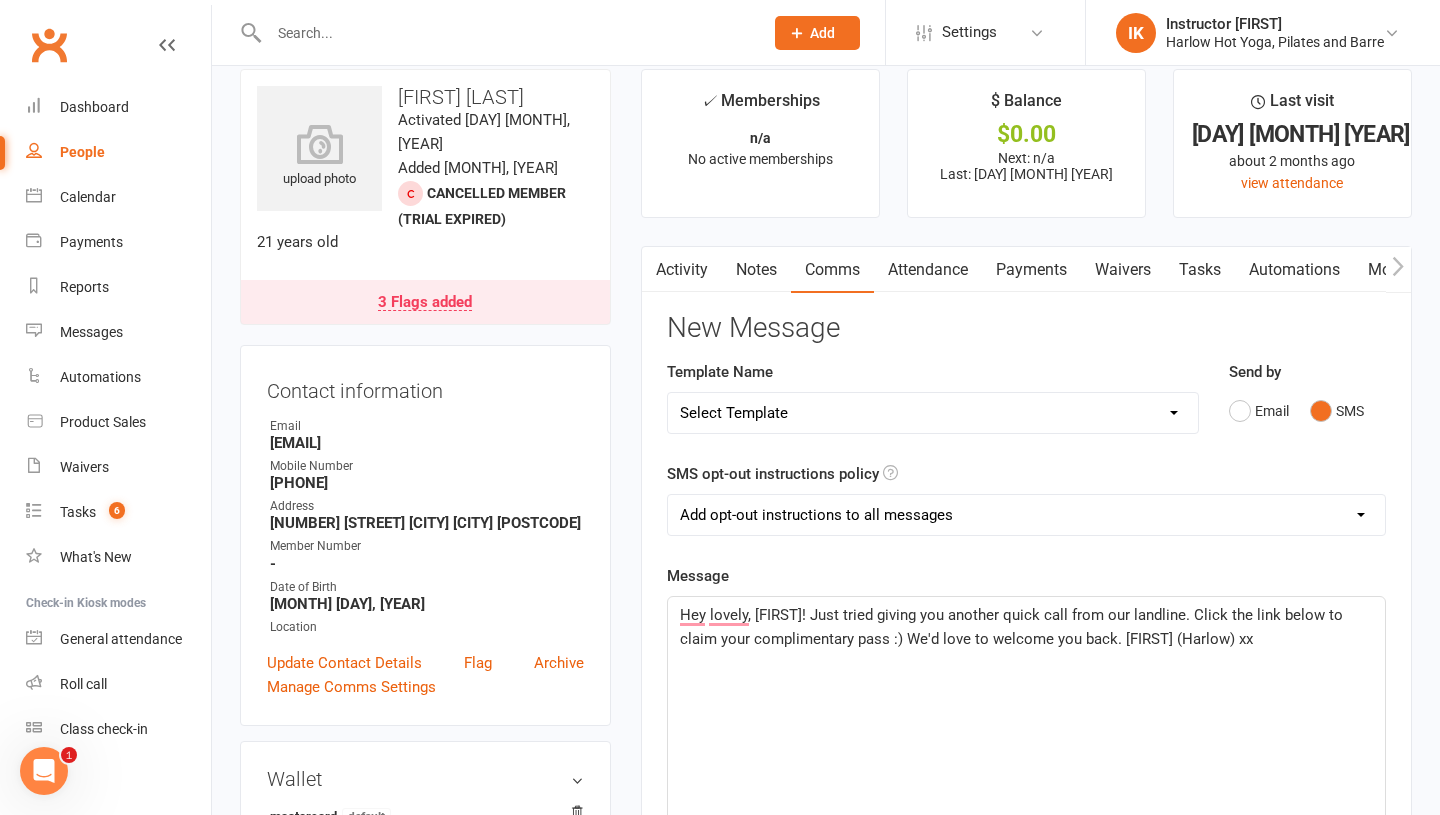 click on "Hey lovely, Jasmine! Just tried giving you another quick call from our landline. Click the link below to claim your complimentary pass :) We'd love to welcome you back. Krystyna (Harlow) xx" 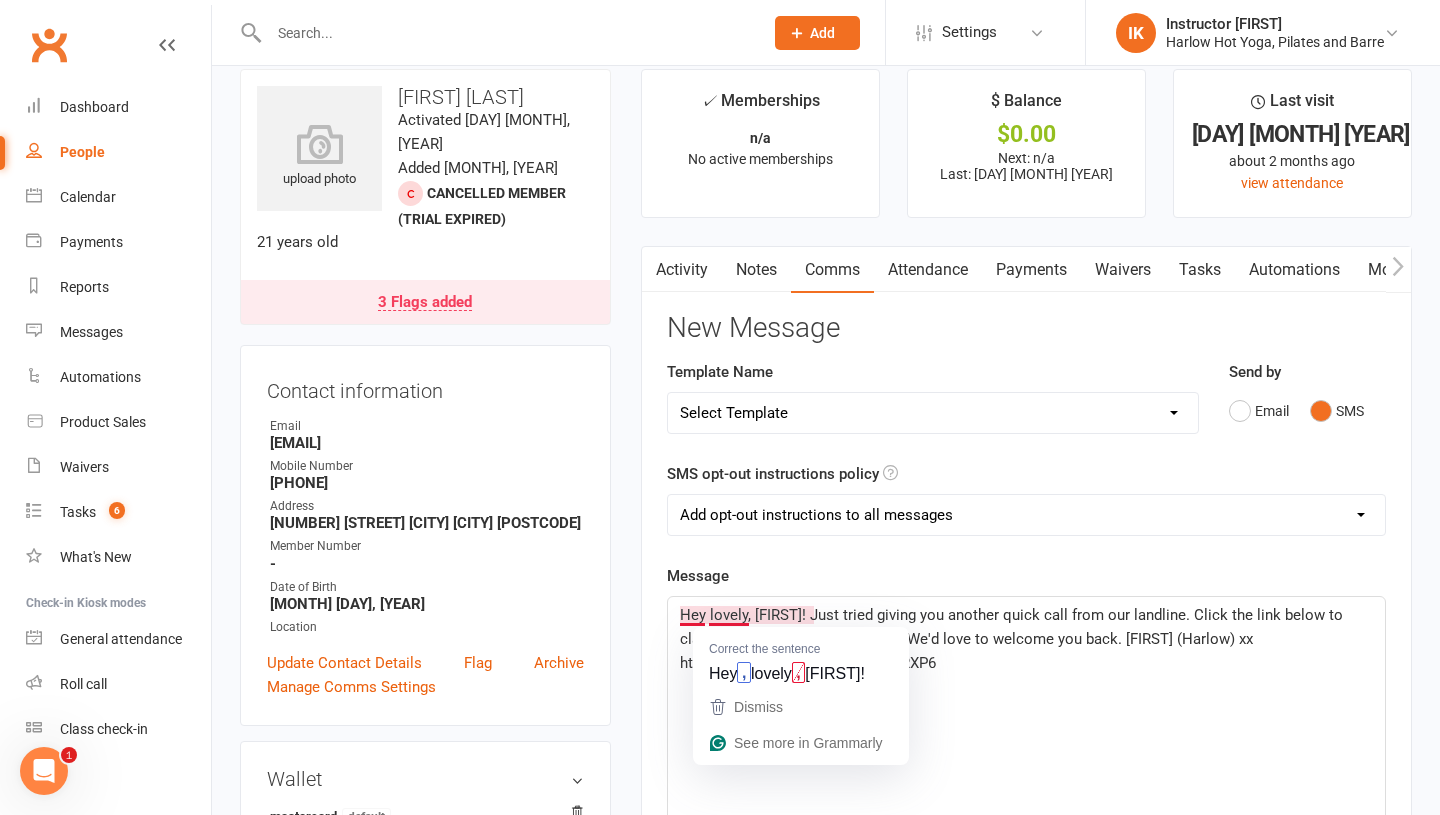 click on "Hey lovely, Jasmine! Just tried giving you another quick call from our landline. Click the link below to claim your complimentary pass :) We'd love to welcome you back. Krystyna (Harlow) xx" 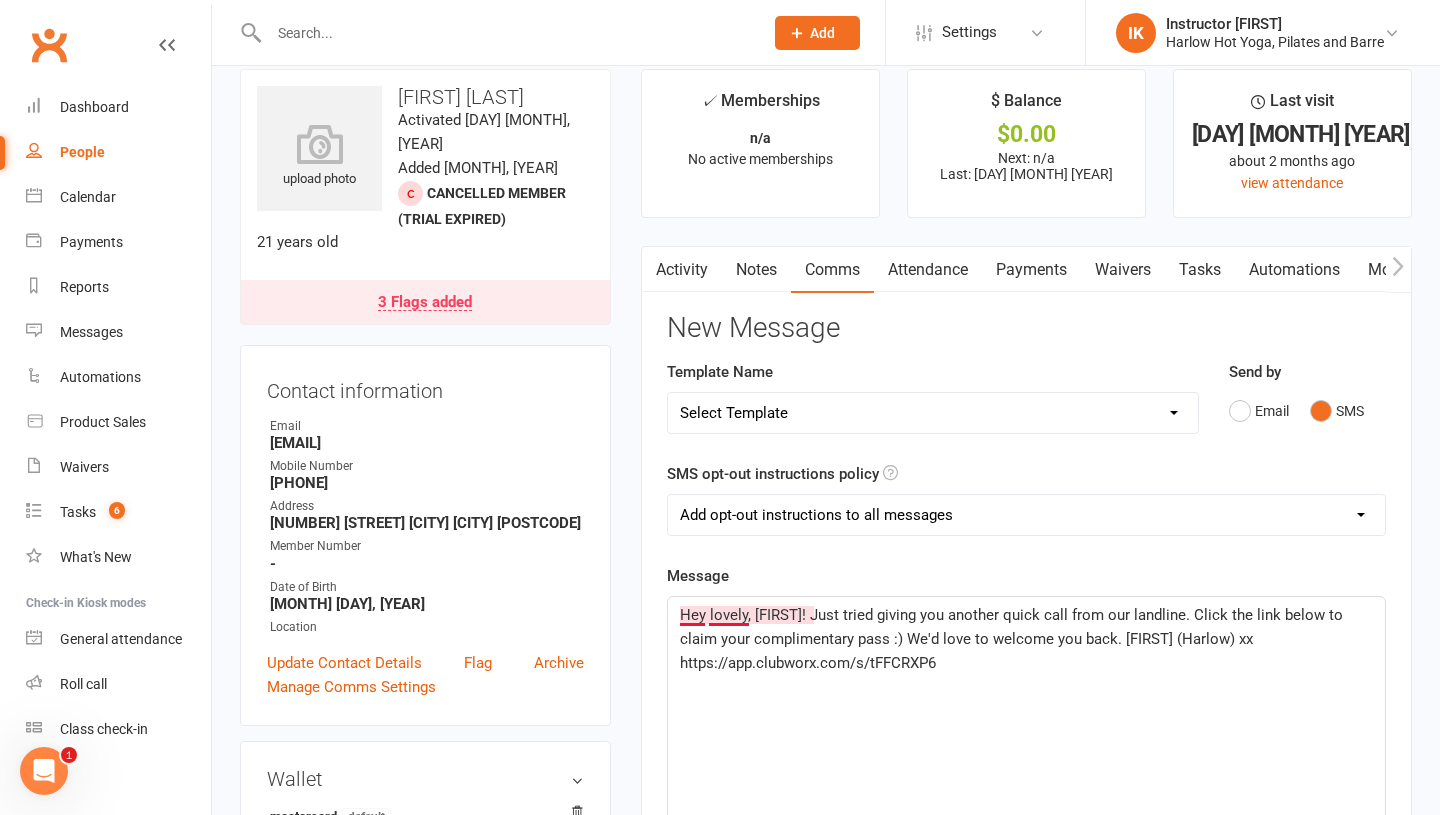 click on "Hey lovely, Jasmine! Just tried giving you another quick call from our landline. Click the link below to claim your complimentary pass :) We'd love to welcome you back. Krystyna (Harlow) xx" 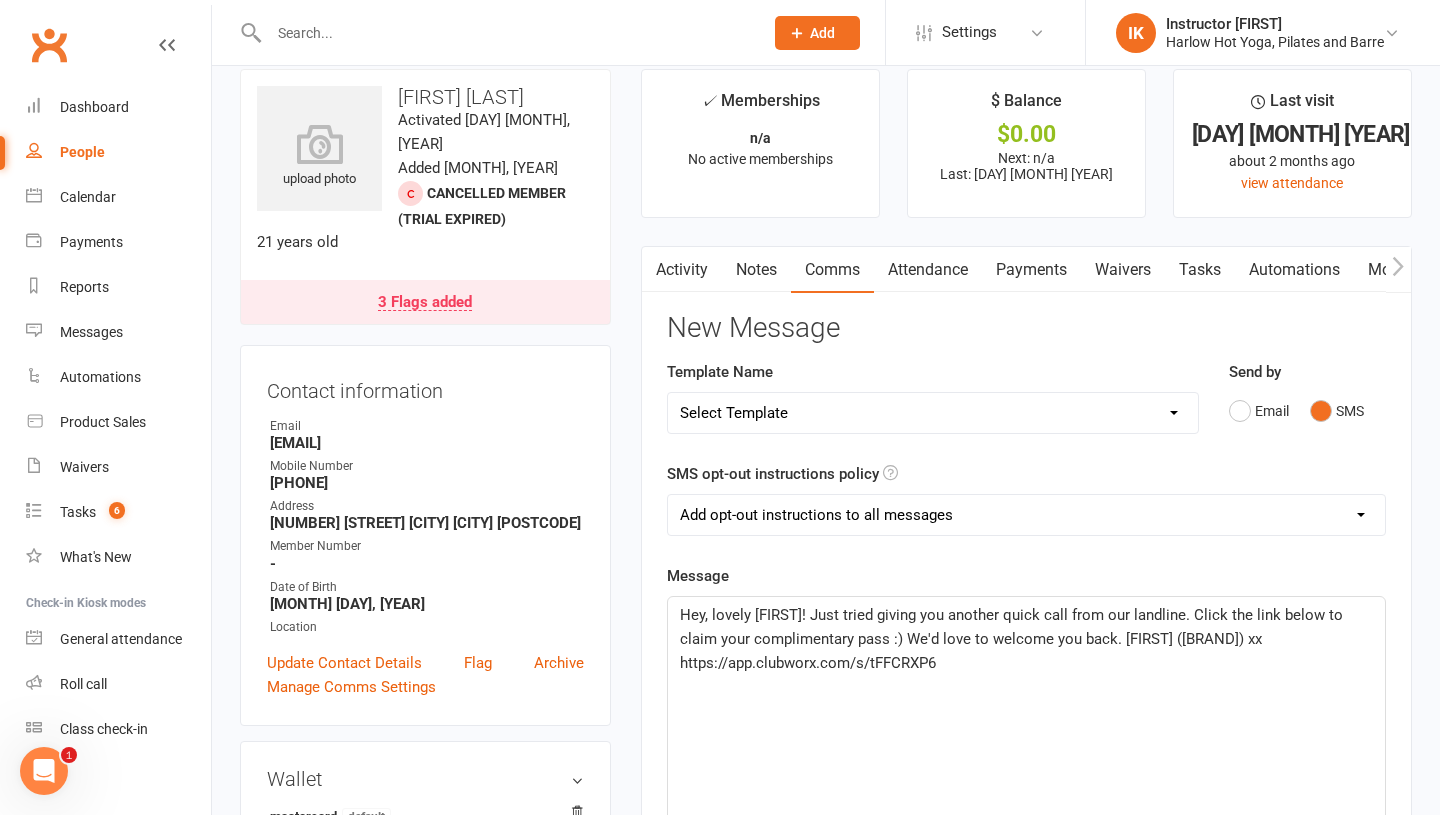 click on "Hey, lovely Jasmine! Just tried giving you another quick call from our landline. Click the link below to claim your complimentary pass :) We'd love to welcome you back. Krystyna (Harlow) xx https://app.clubworx.com/s/tFFCRXP6" 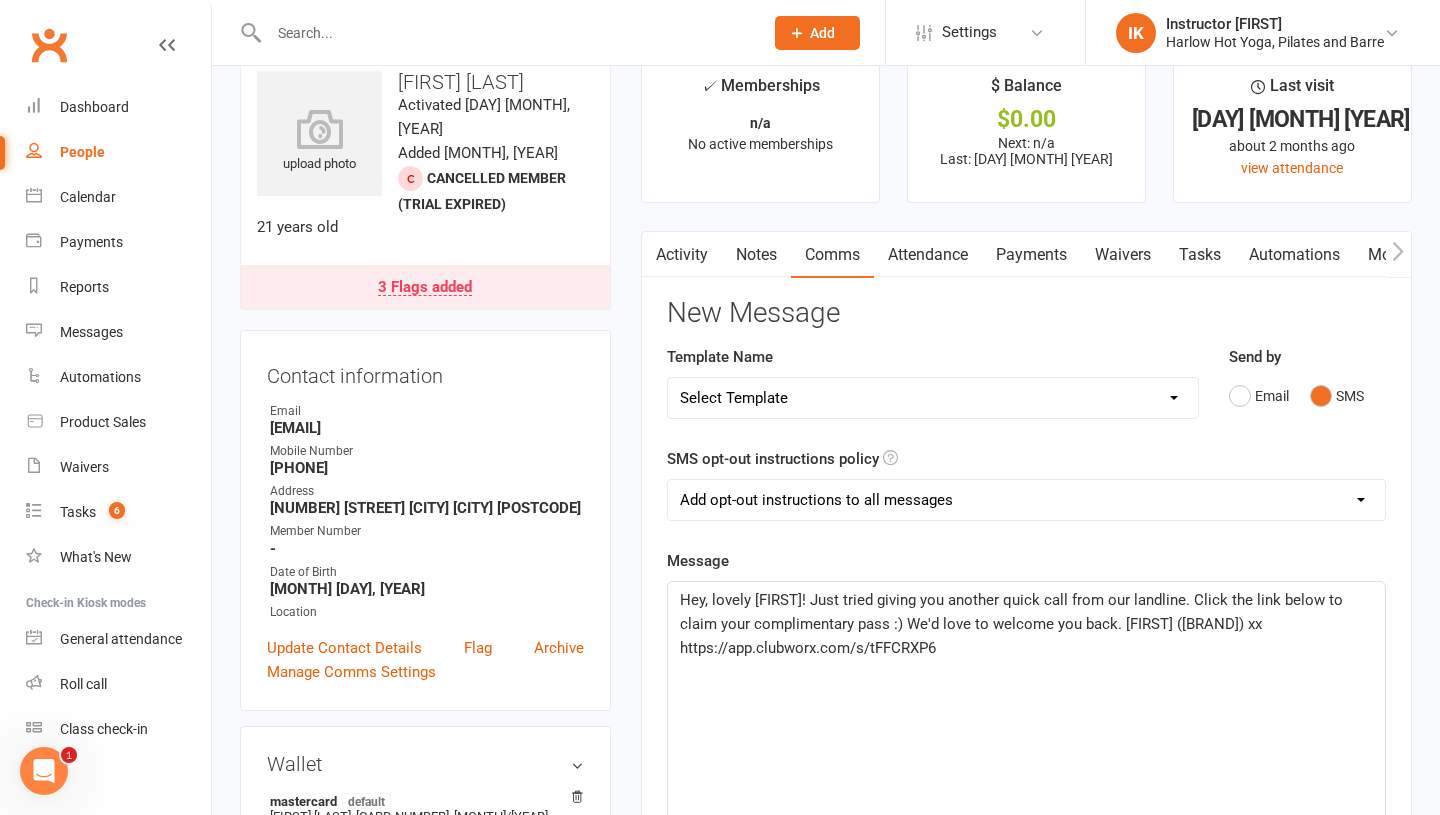 scroll, scrollTop: 42, scrollLeft: 0, axis: vertical 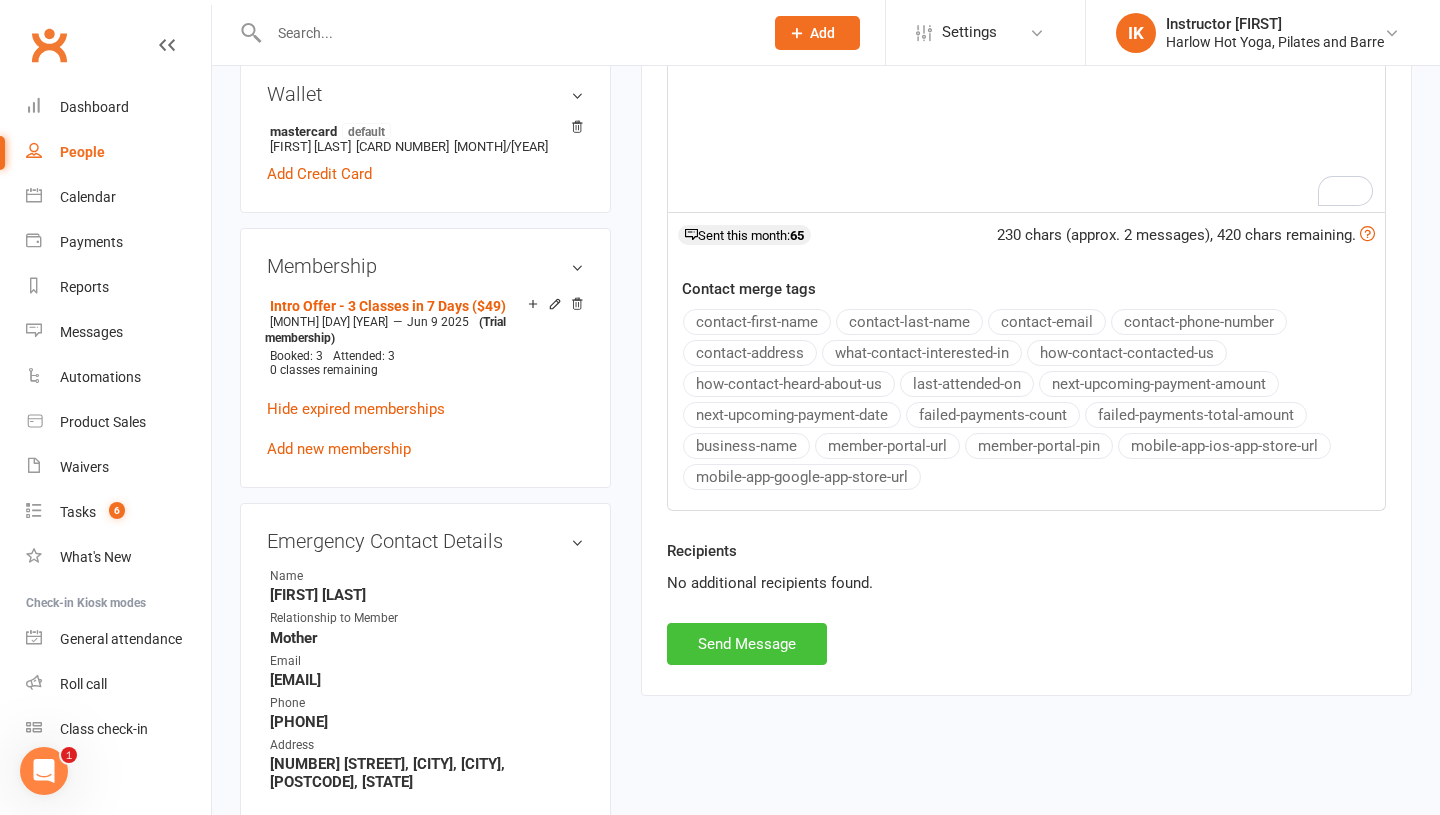 click on "Send Message" at bounding box center (747, 644) 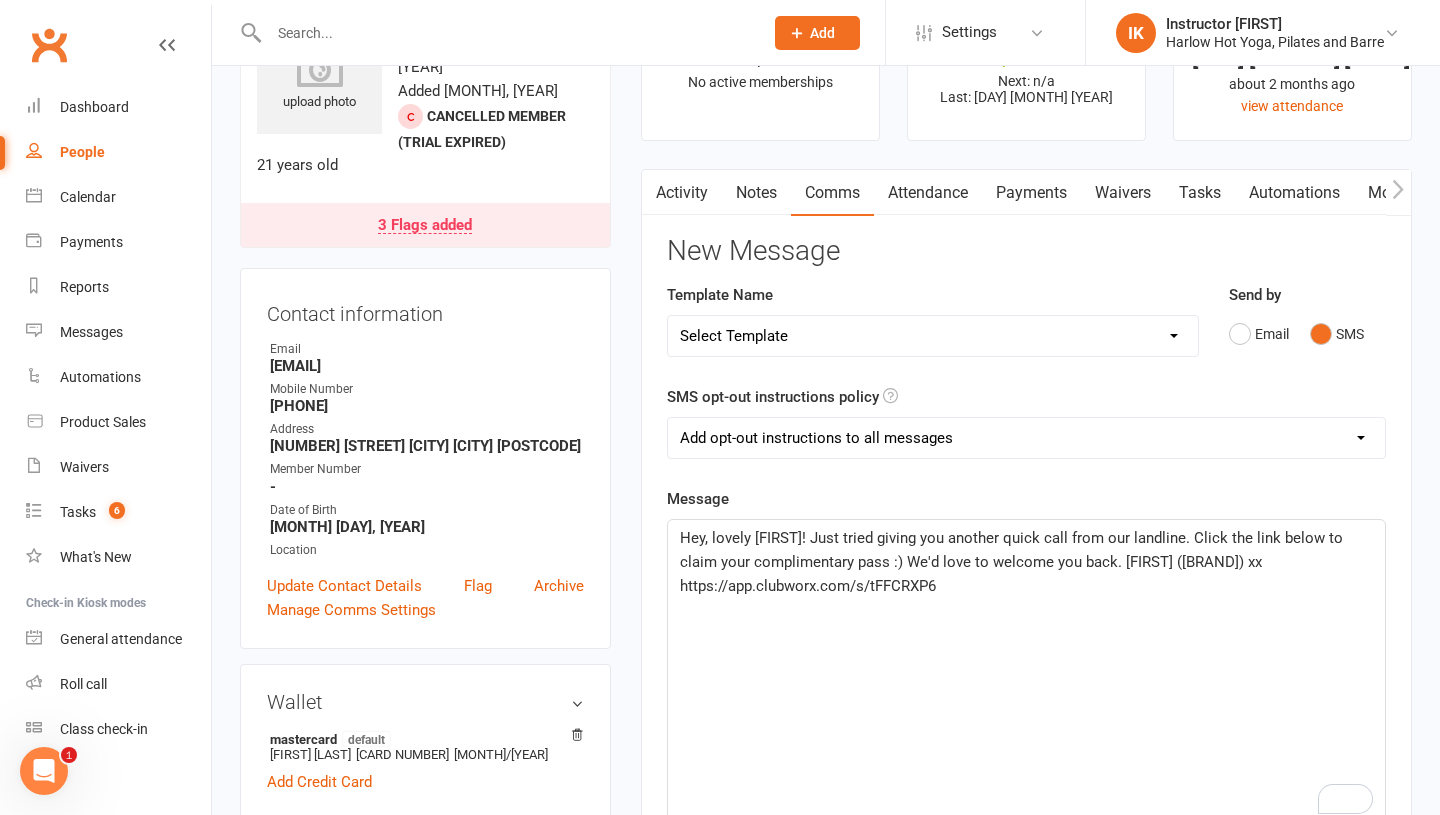 scroll, scrollTop: 0, scrollLeft: 0, axis: both 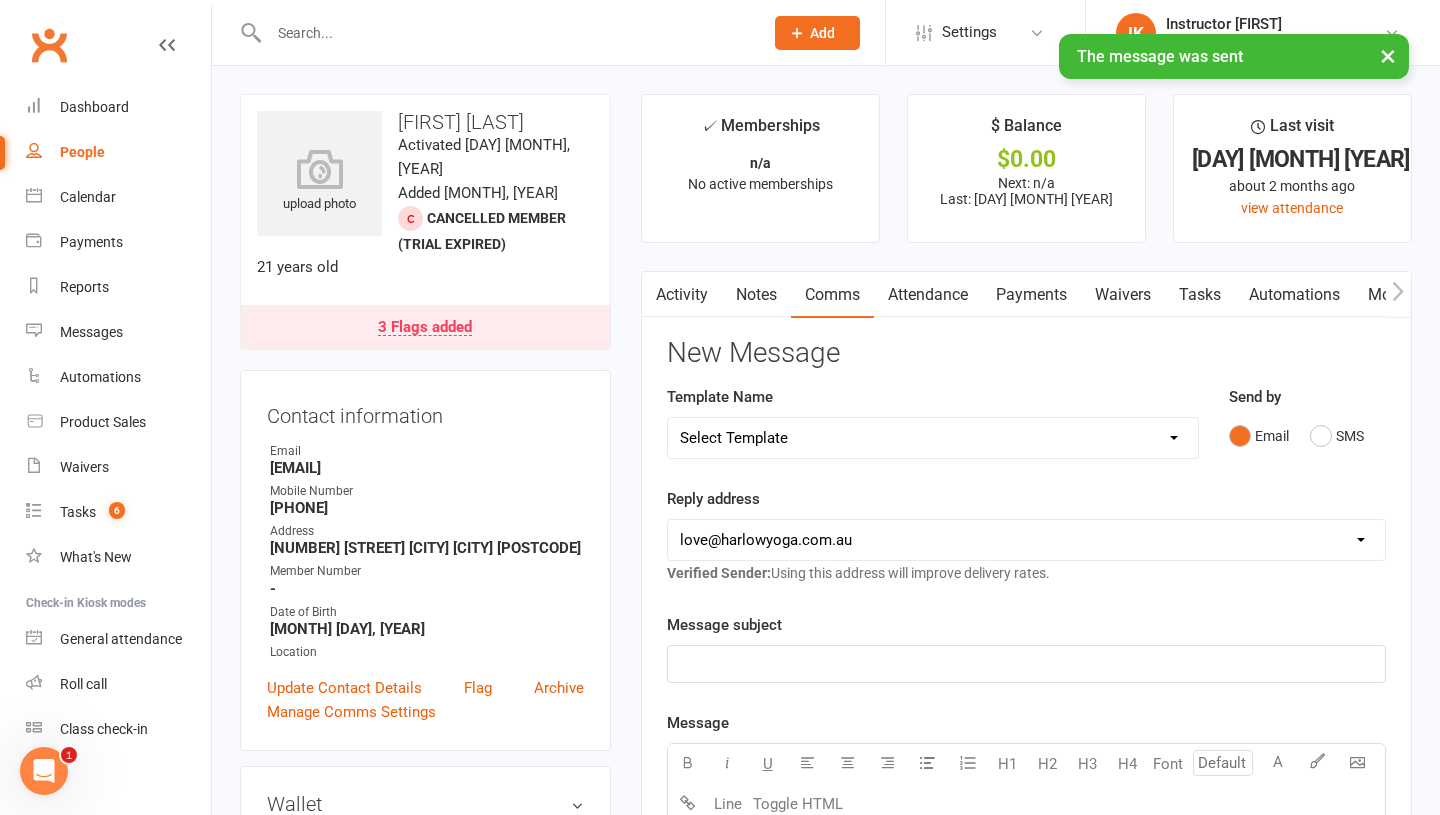 click on "Notes" at bounding box center (756, 295) 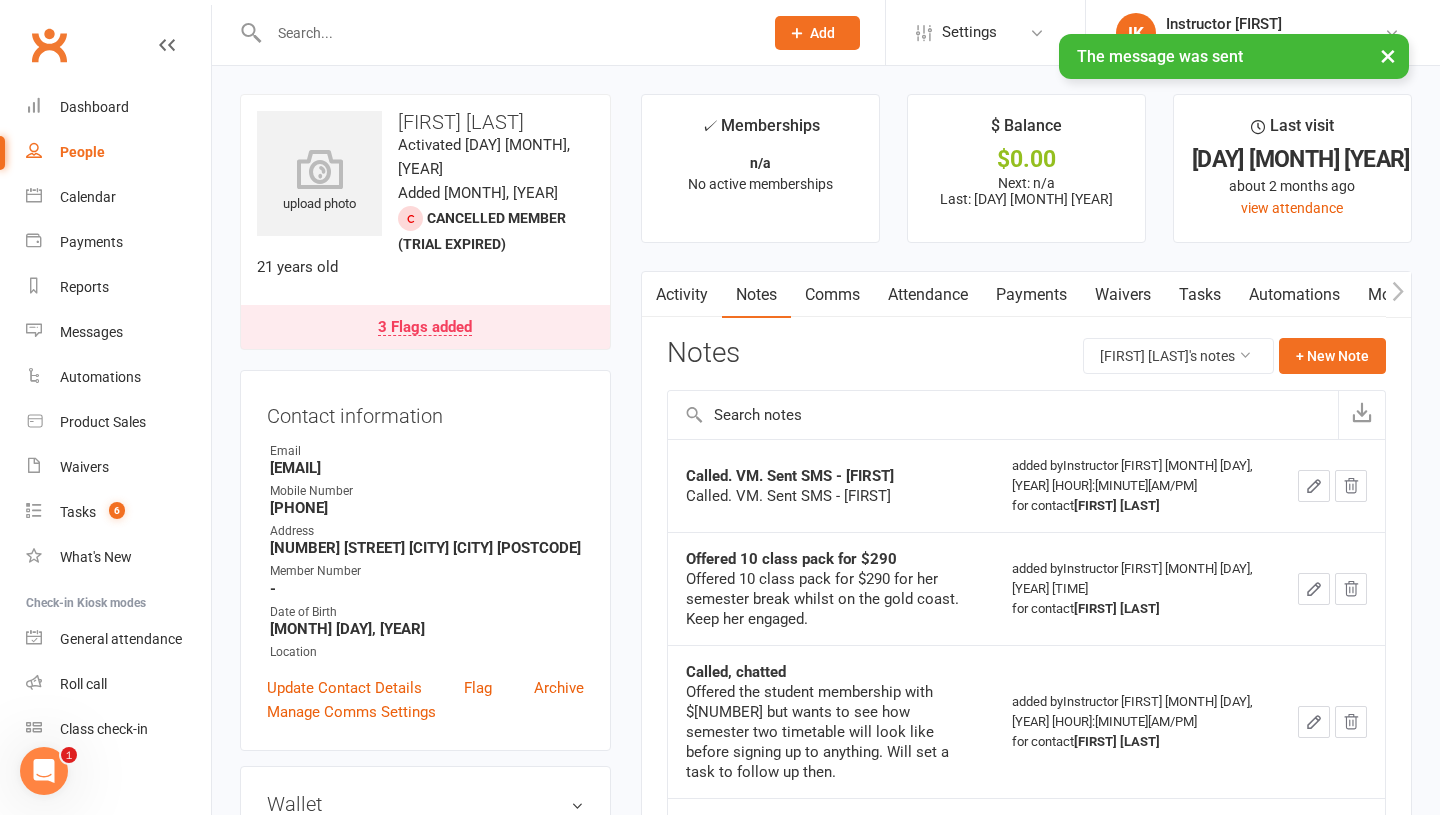 click 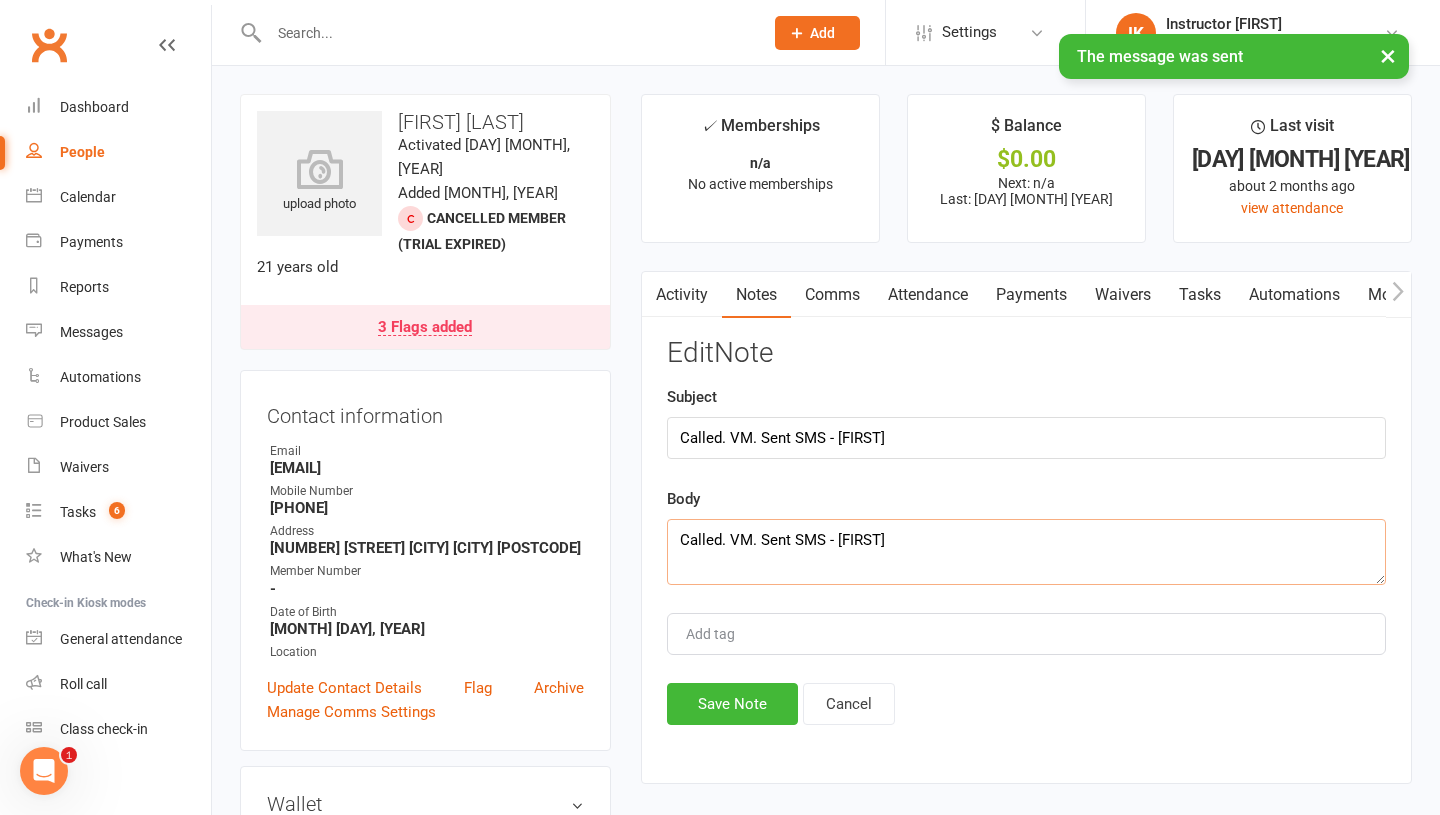 click on "Called. VM. Sent SMS - Krystyna" at bounding box center [1026, 552] 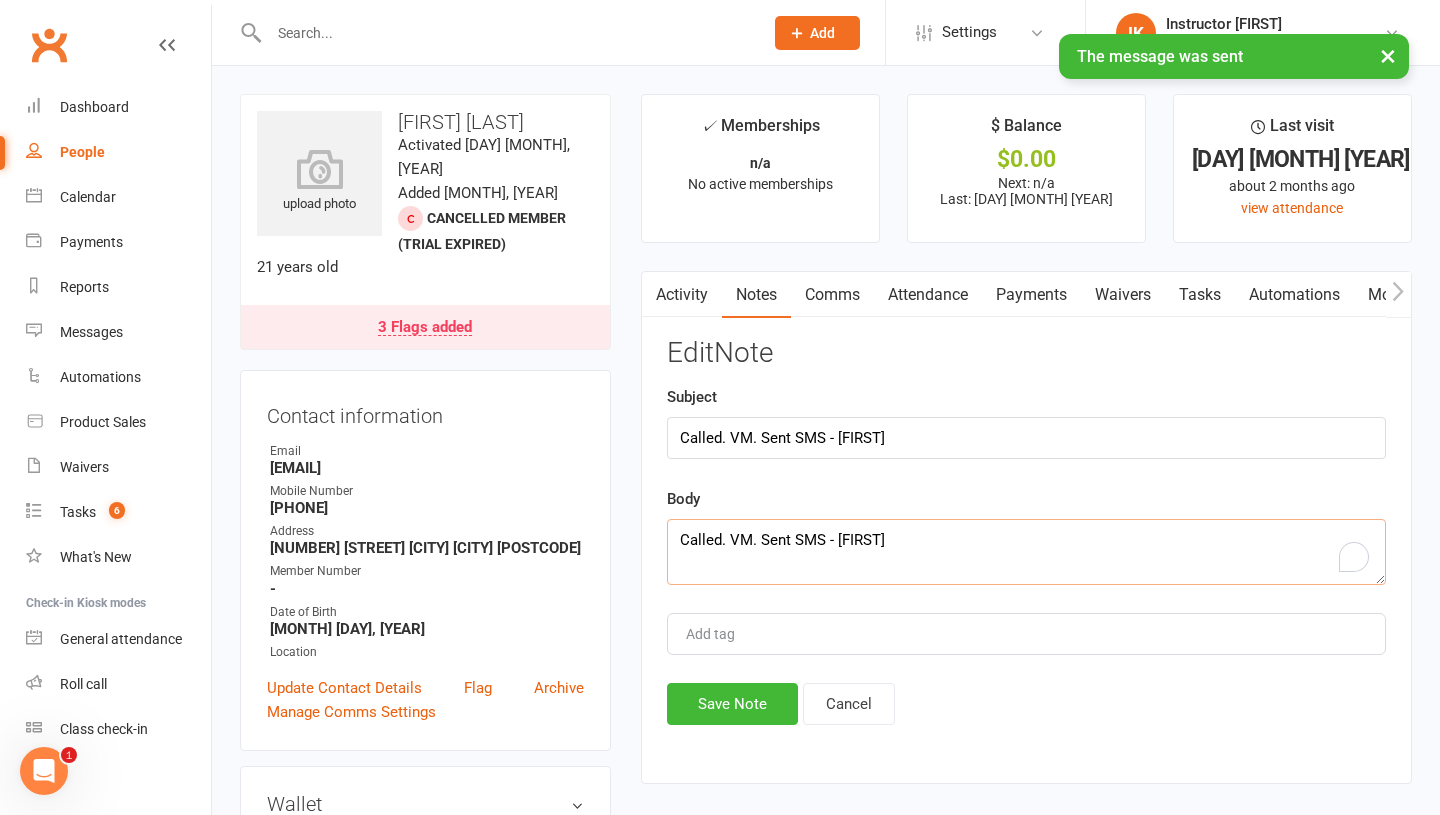 click on "Called. VM. Sent SMS - Krystyna" at bounding box center [1026, 552] 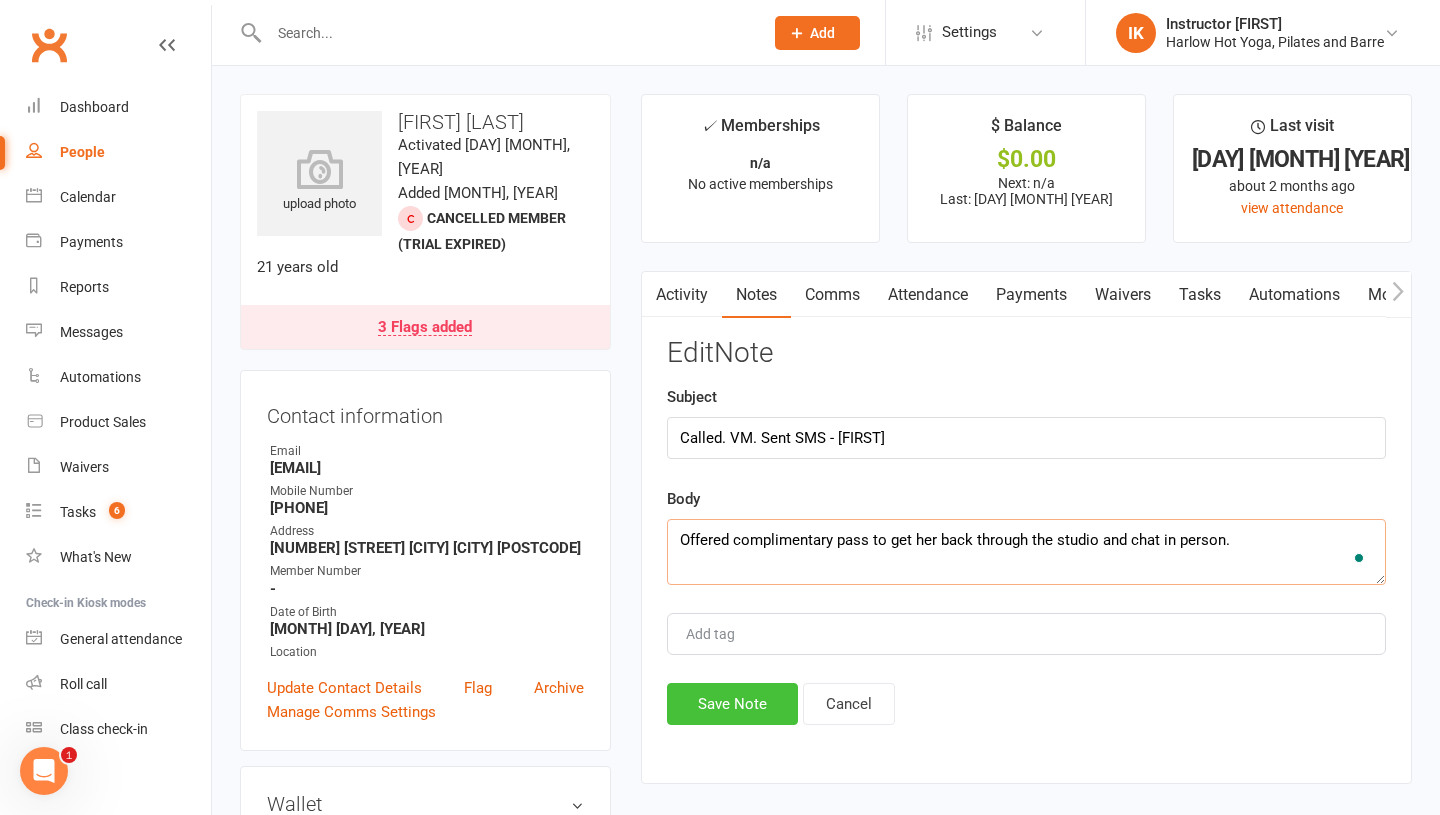 type on "Offered complimentary pass to get her back through the studio and chat in person." 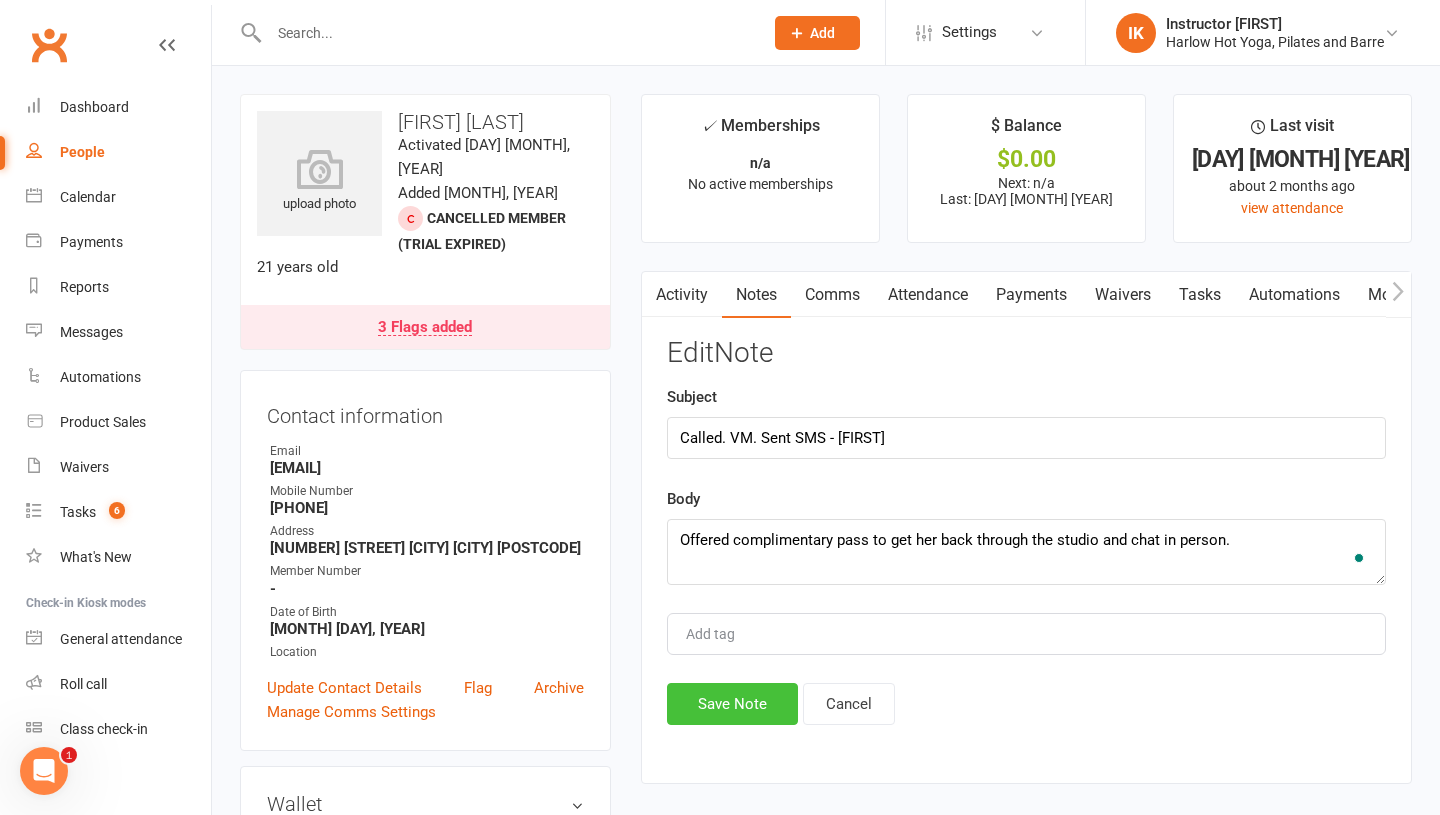 click on "Save Note" at bounding box center (732, 704) 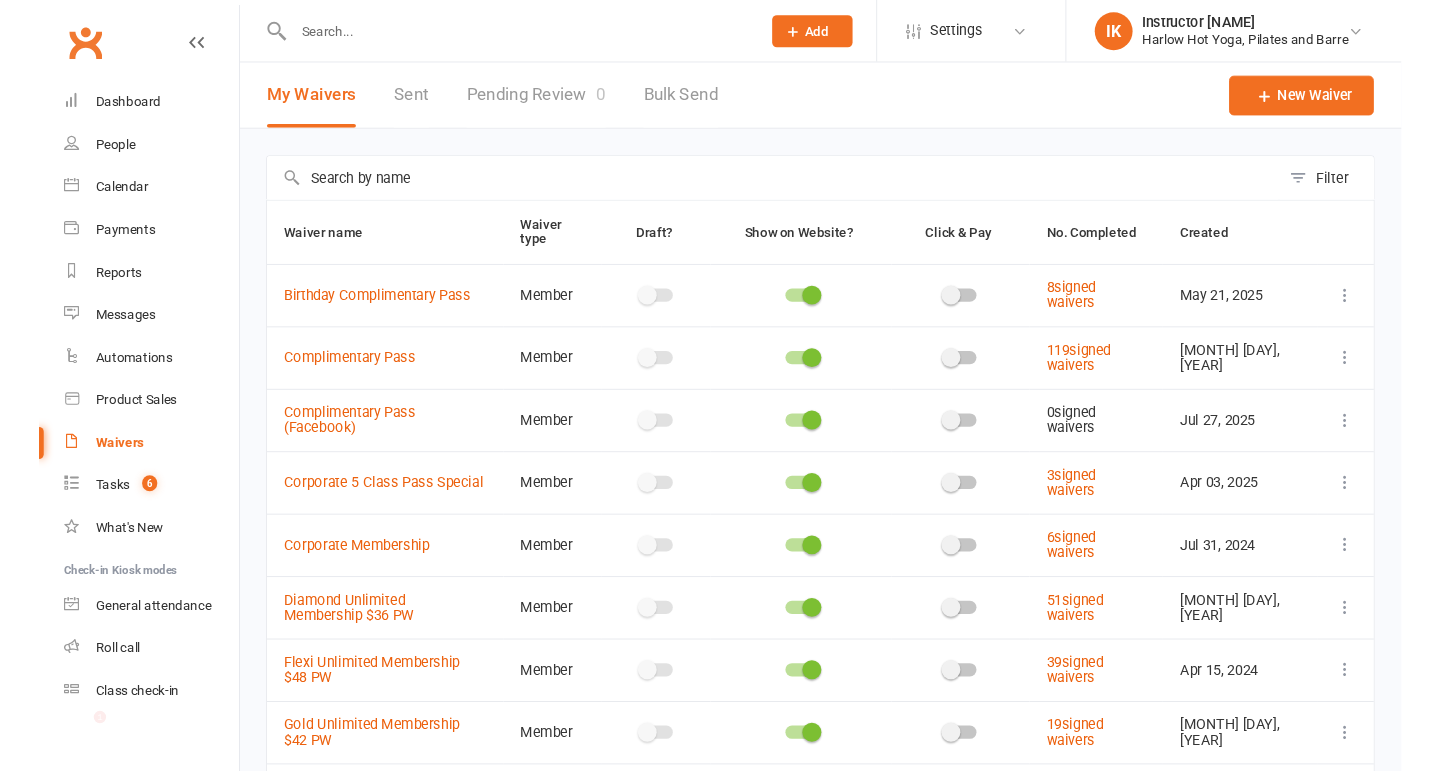 scroll, scrollTop: 0, scrollLeft: 0, axis: both 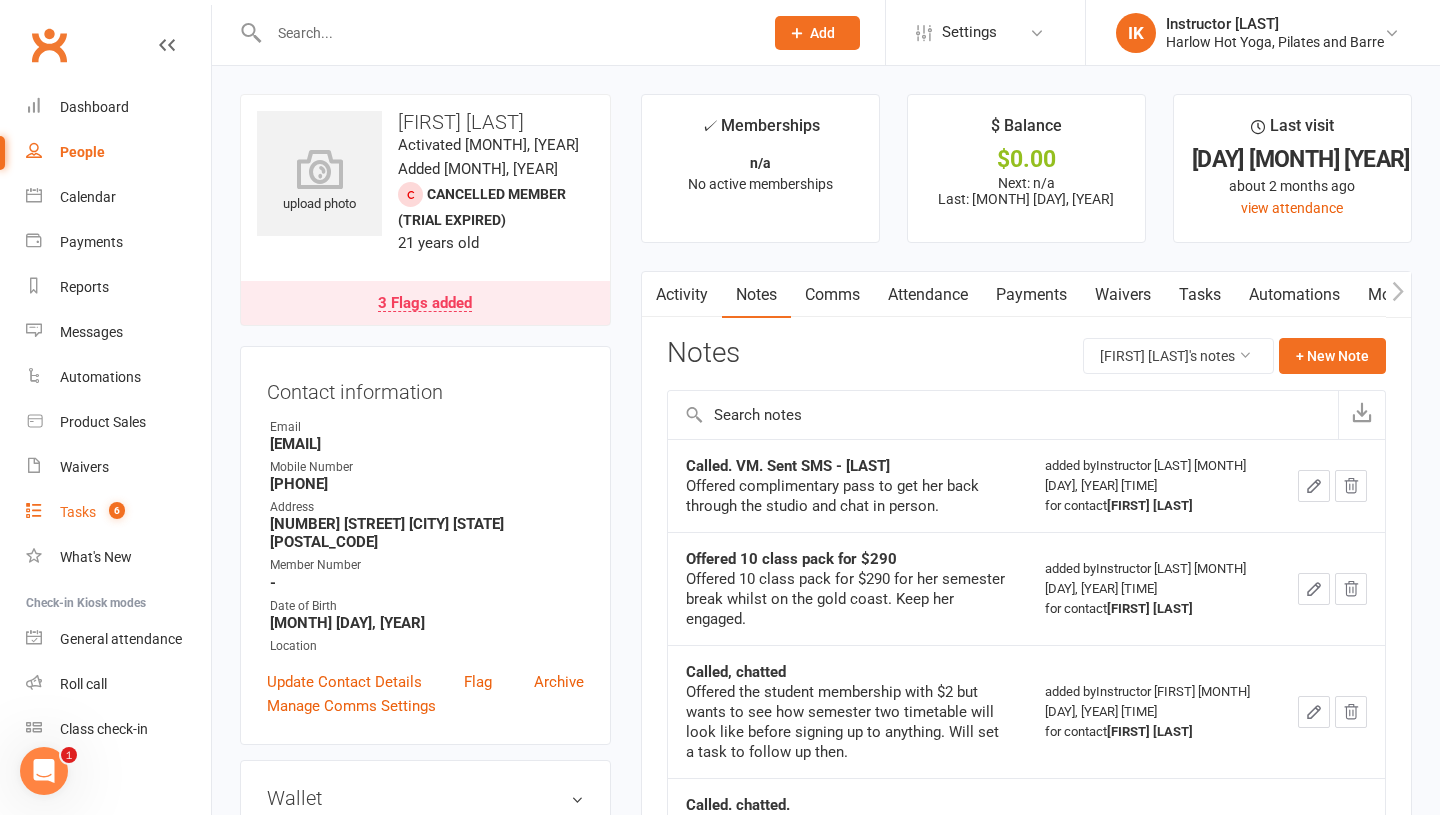 click on "Tasks   6" at bounding box center (118, 512) 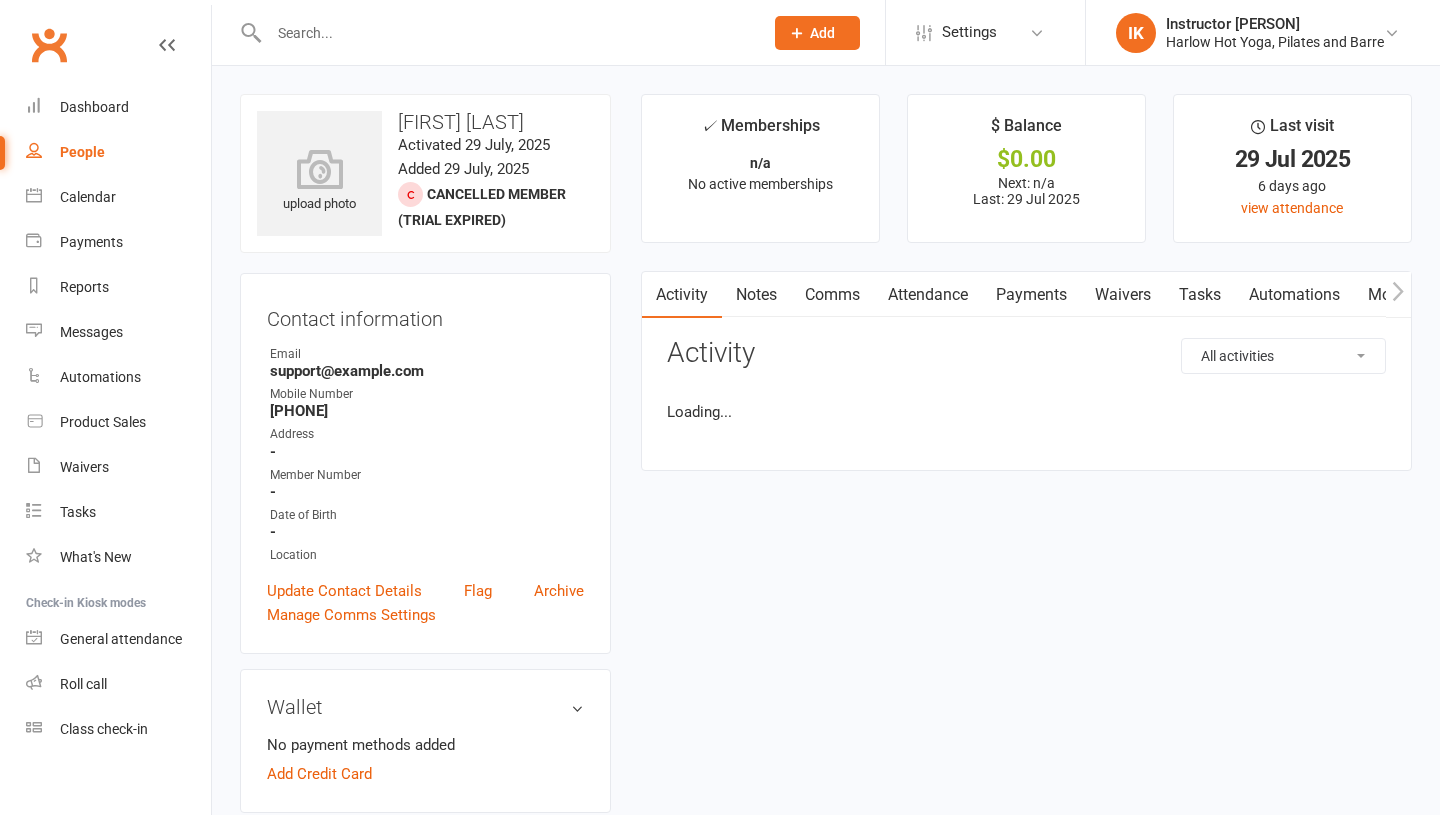 scroll, scrollTop: 0, scrollLeft: 0, axis: both 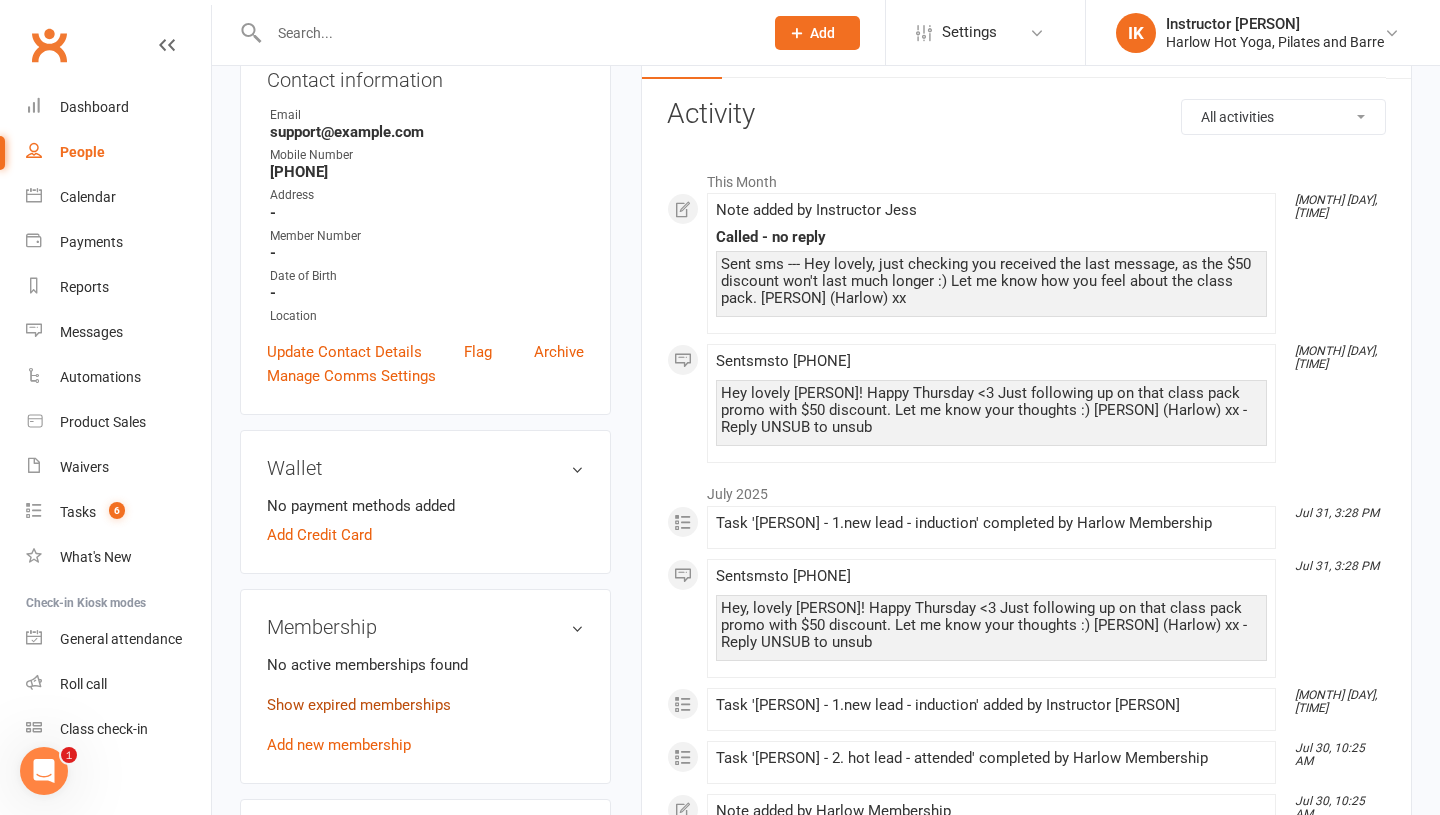 click on "Show expired memberships" at bounding box center (359, 705) 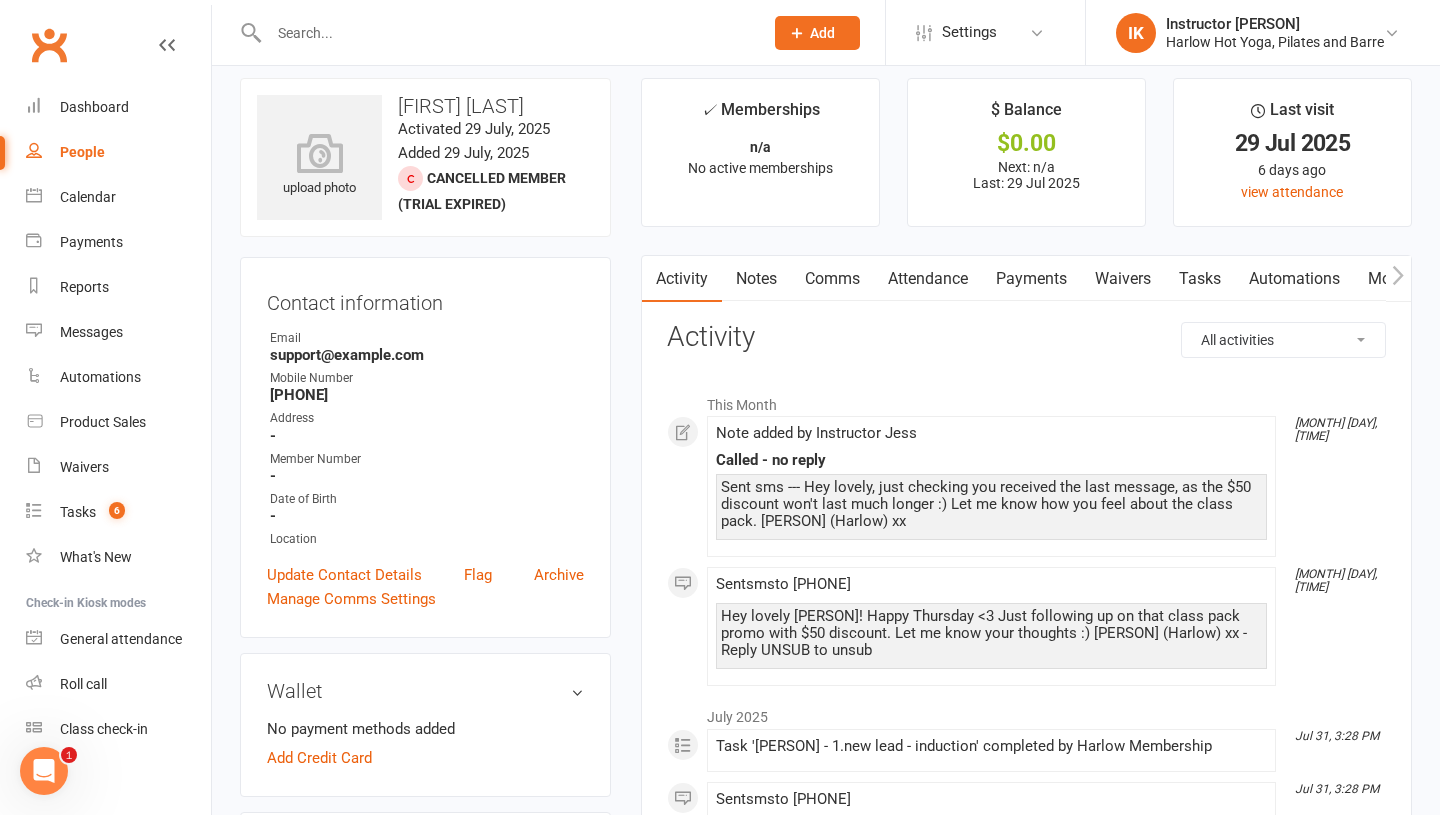 scroll, scrollTop: 0, scrollLeft: 0, axis: both 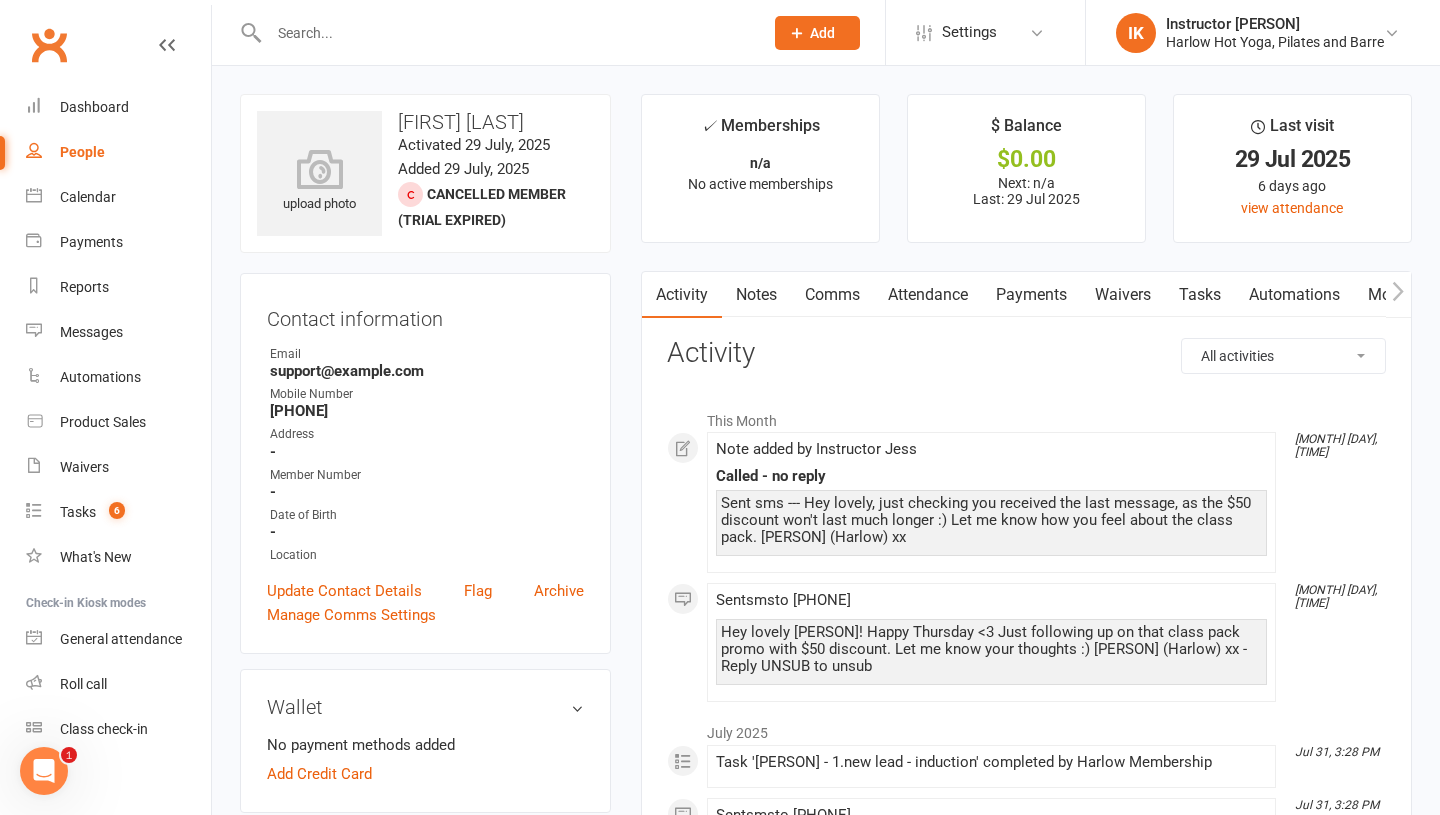 click on "Notes" at bounding box center (756, 295) 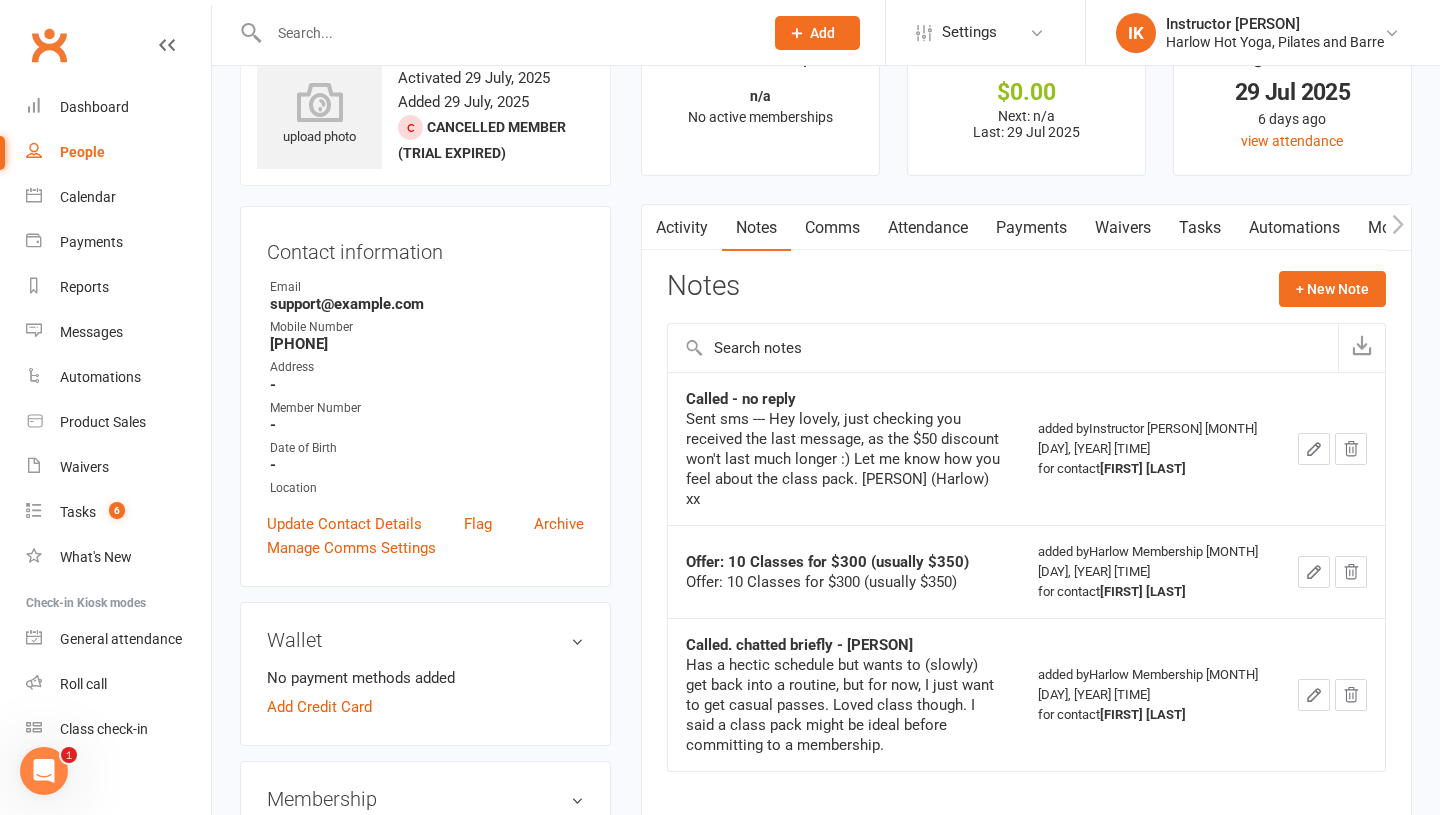 scroll, scrollTop: 0, scrollLeft: 0, axis: both 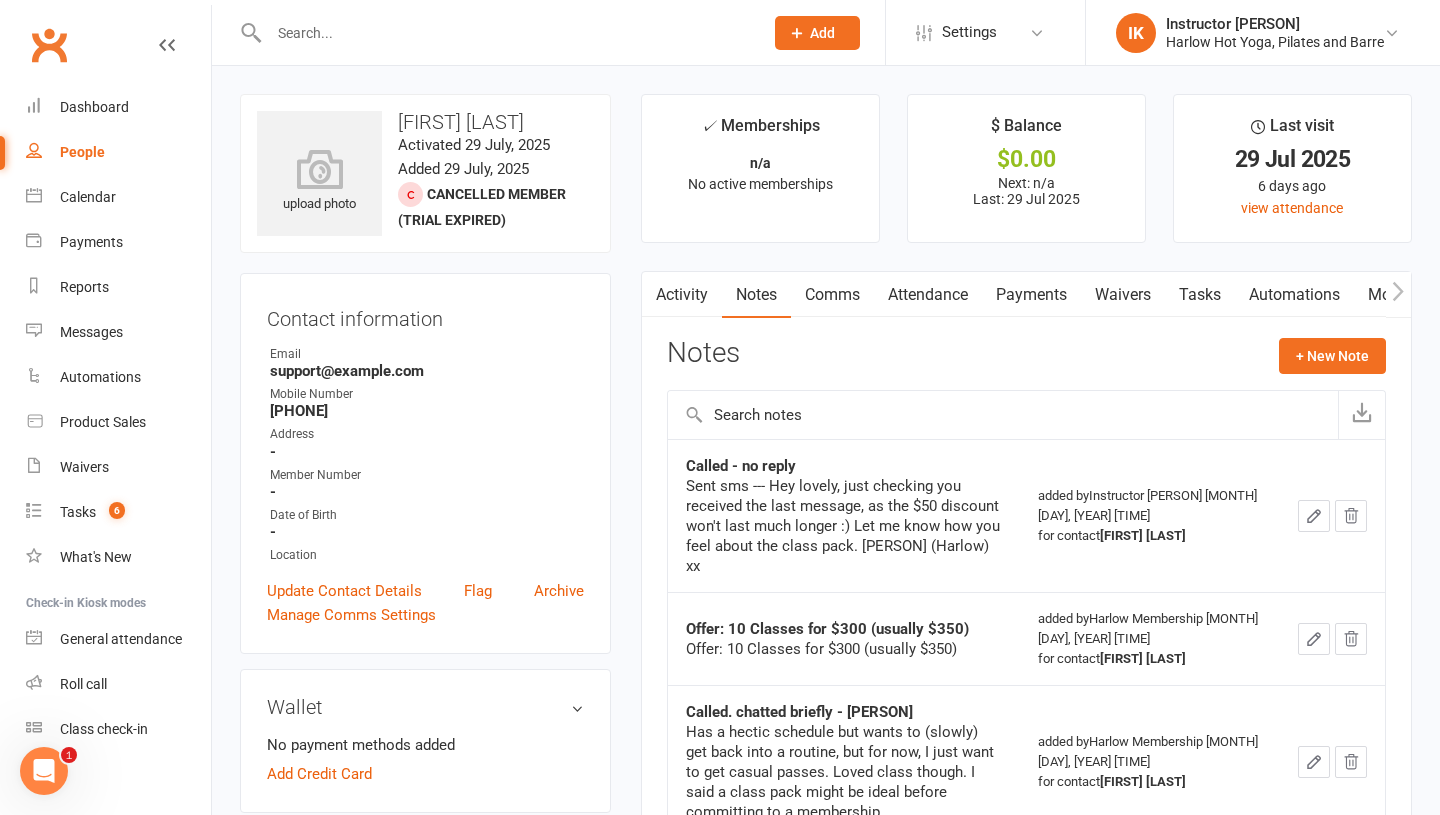 click 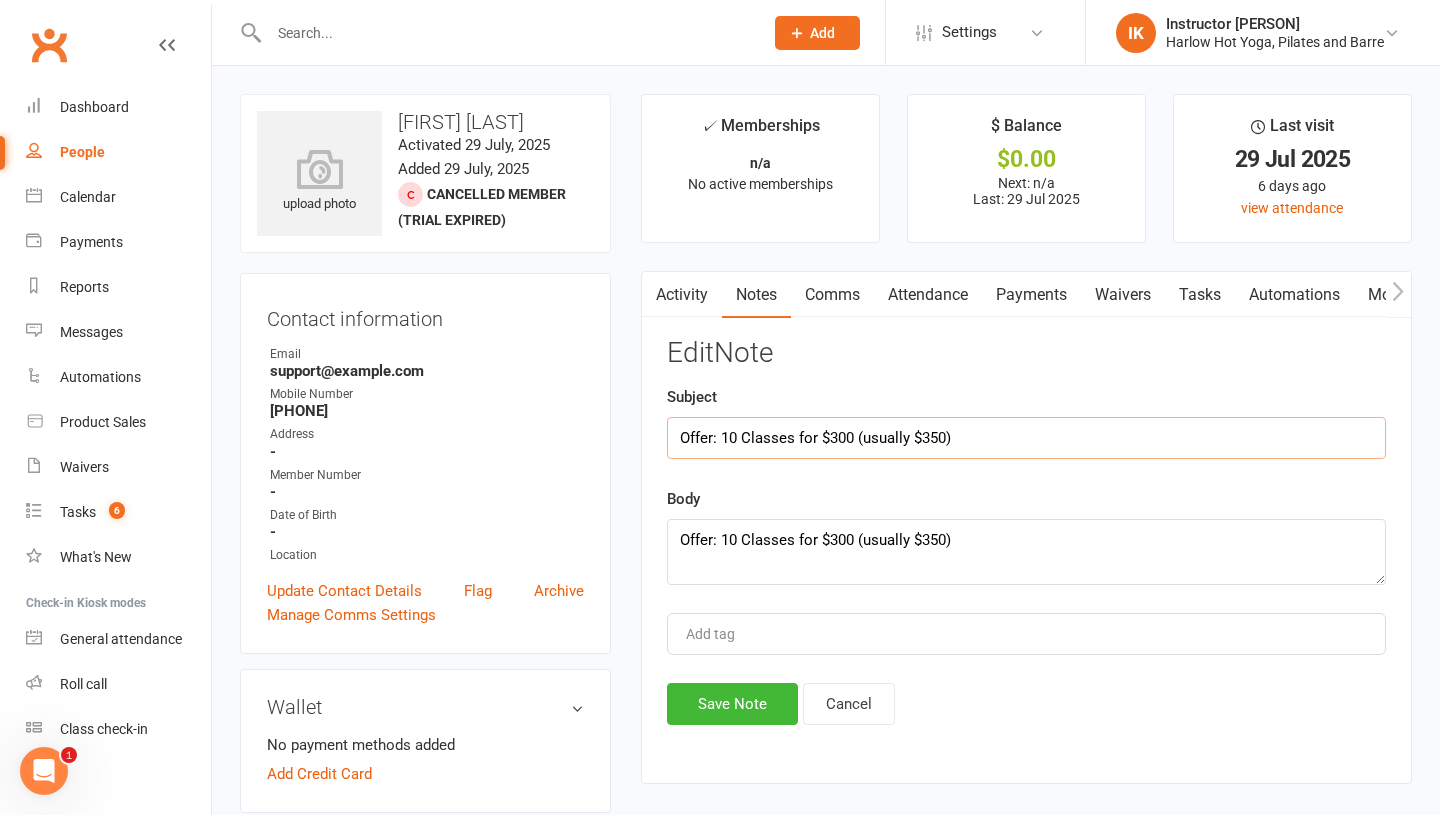 click on "Offer: 10 Classes for $300 (usually $350)" at bounding box center [1026, 438] 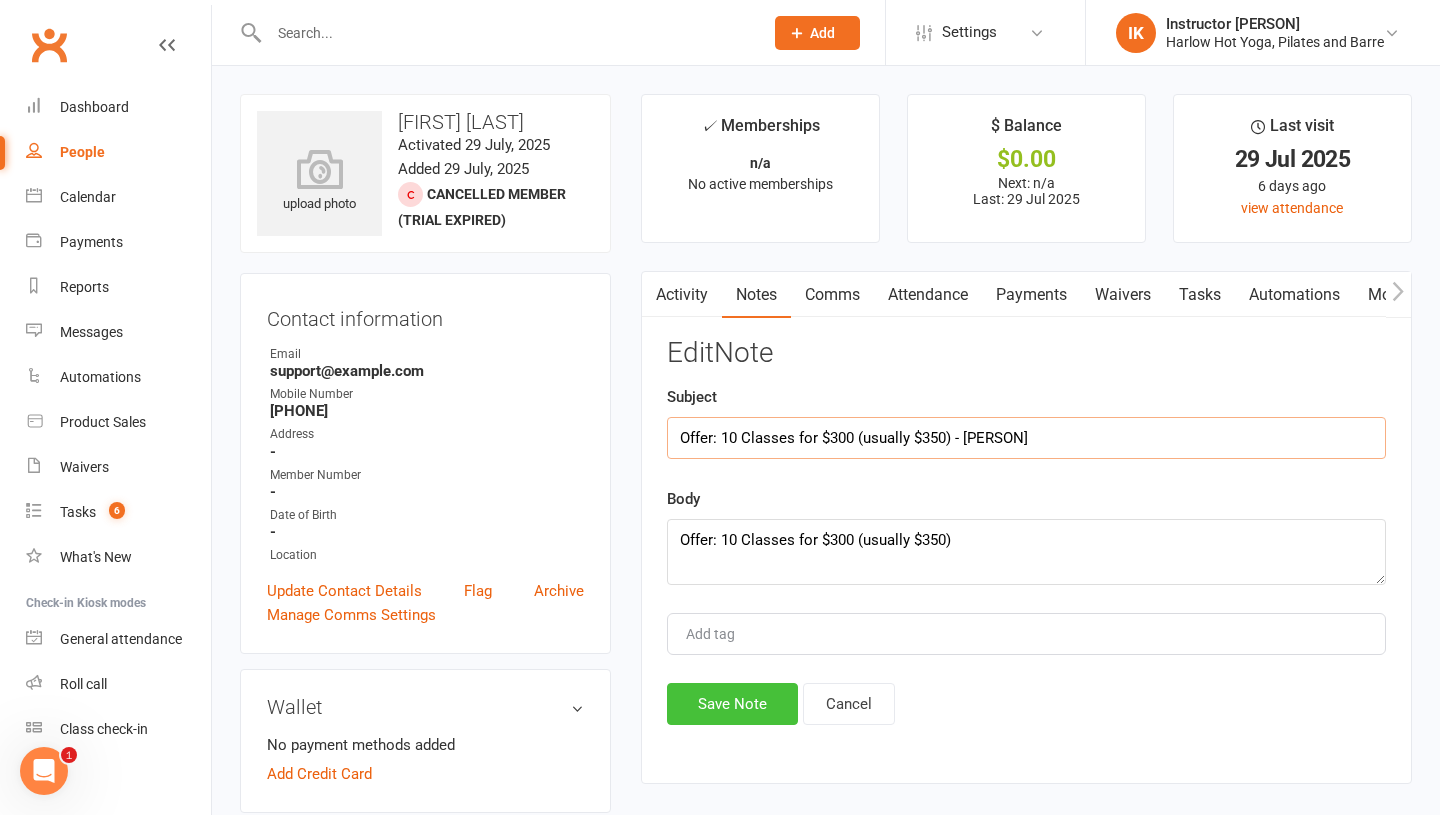 type on "Offer: 10 Classes for $300 (usually $350) - Krystyna" 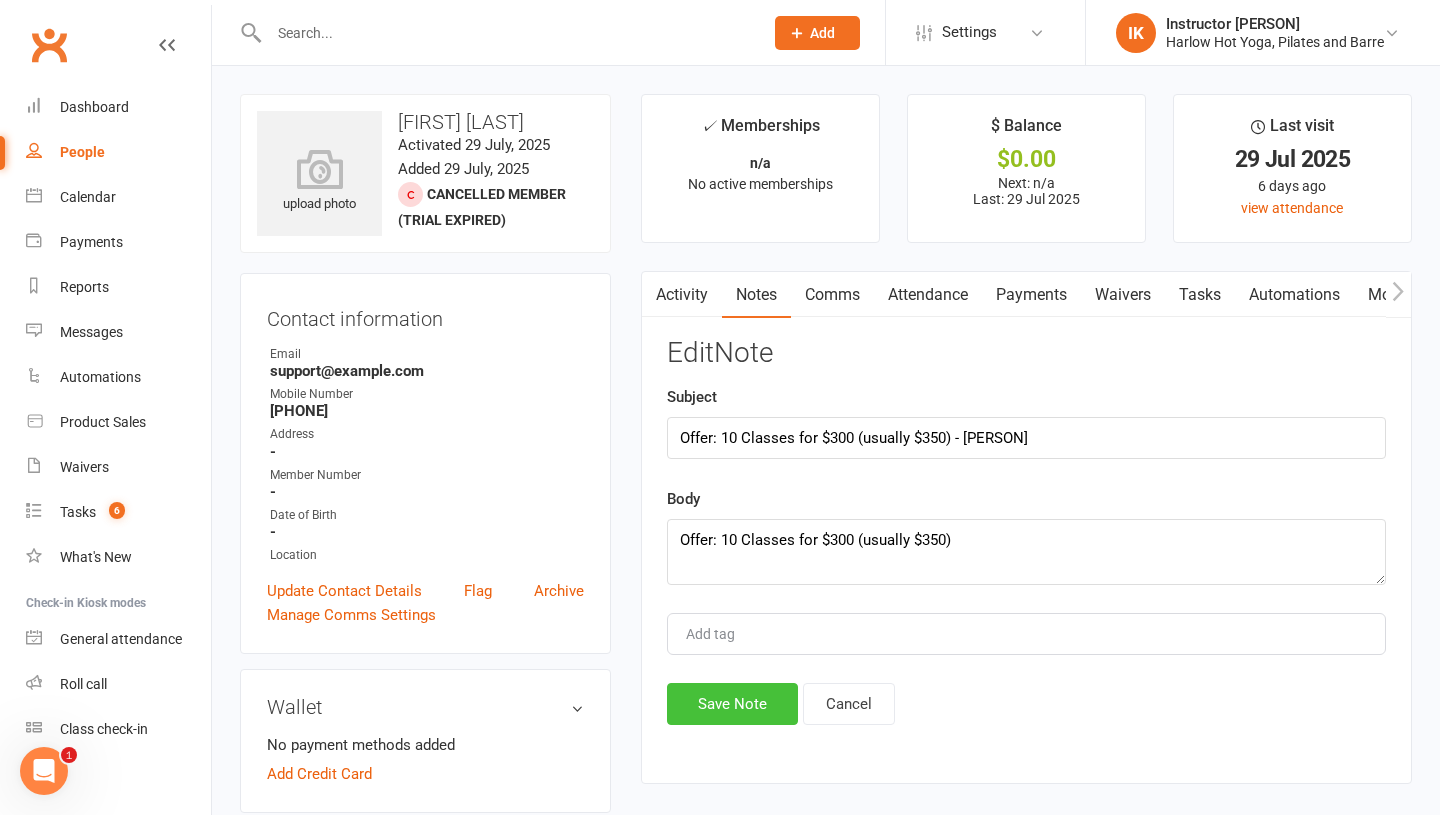 click on "Save Note" at bounding box center (732, 704) 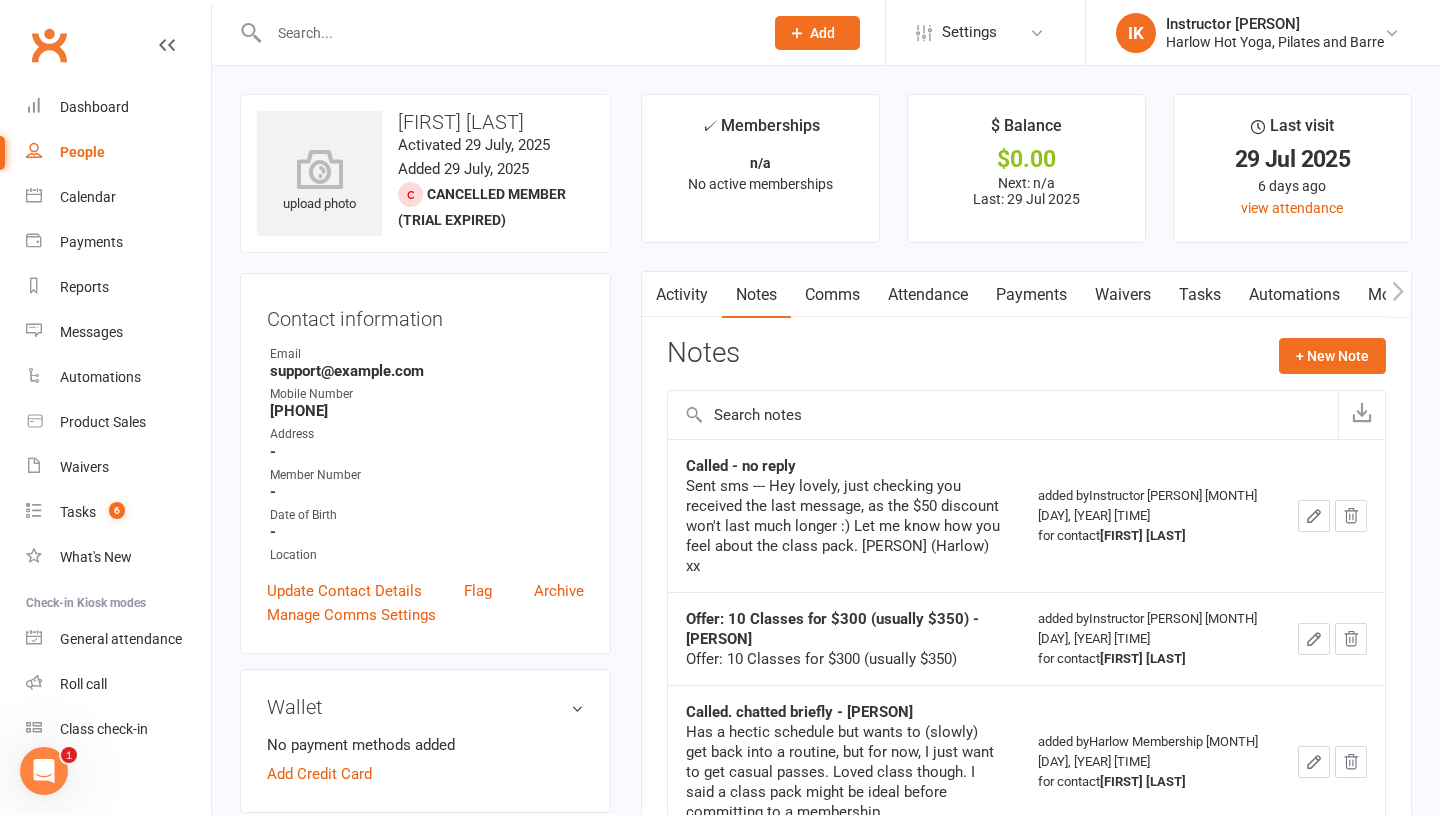 click on "Tasks" at bounding box center (1200, 295) 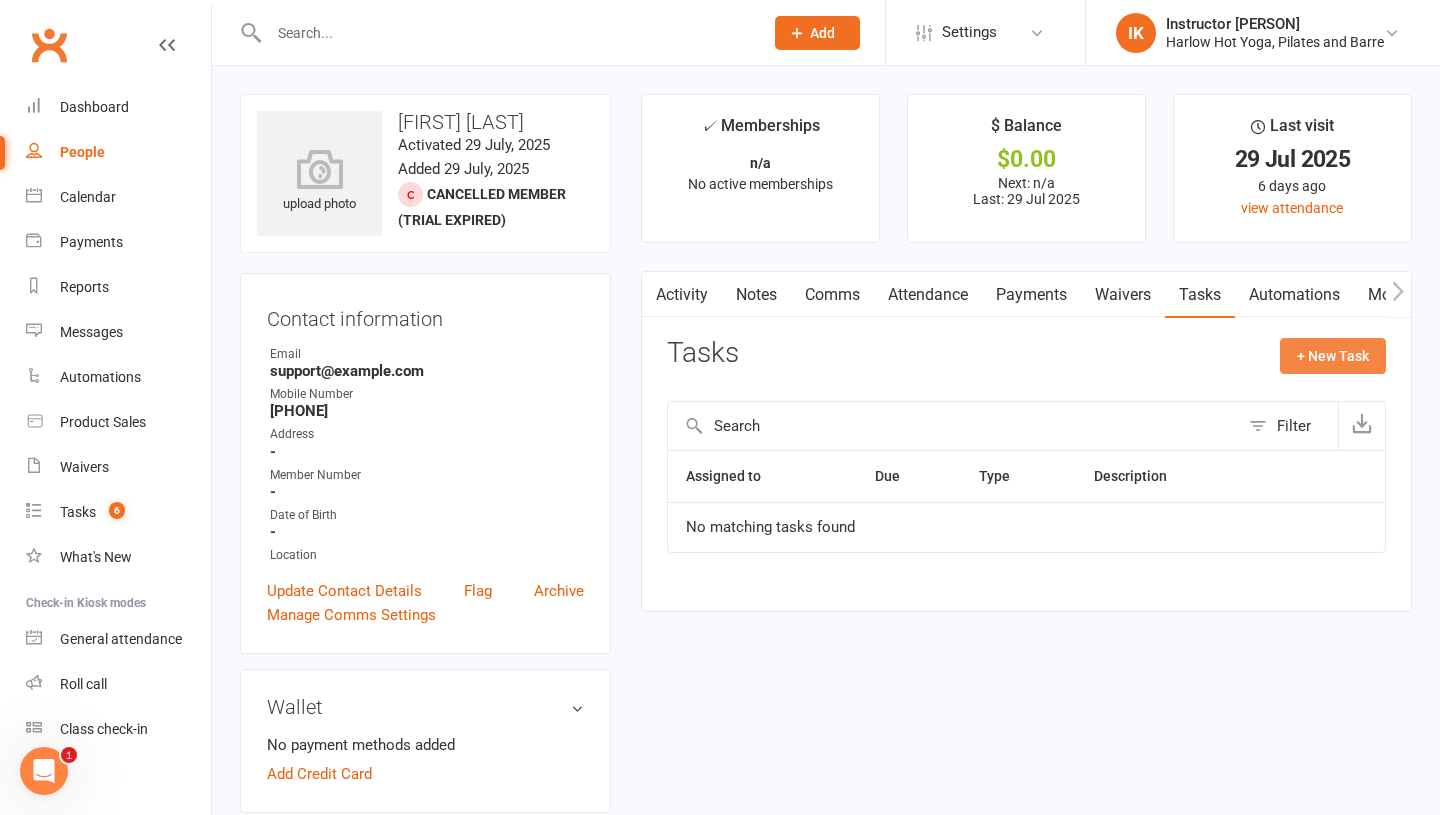 click on "+ New Task" at bounding box center (1333, 356) 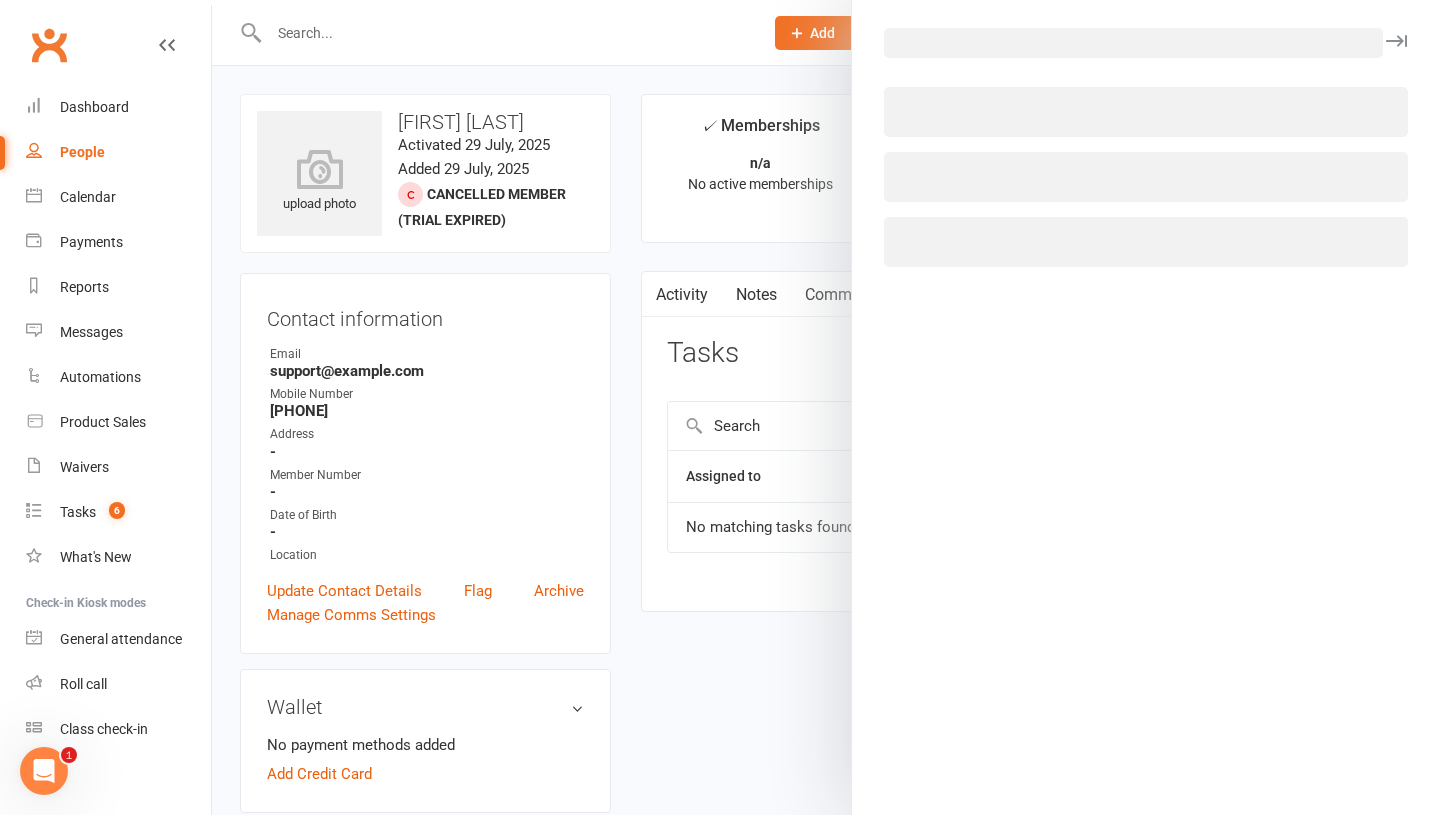 select on "49069" 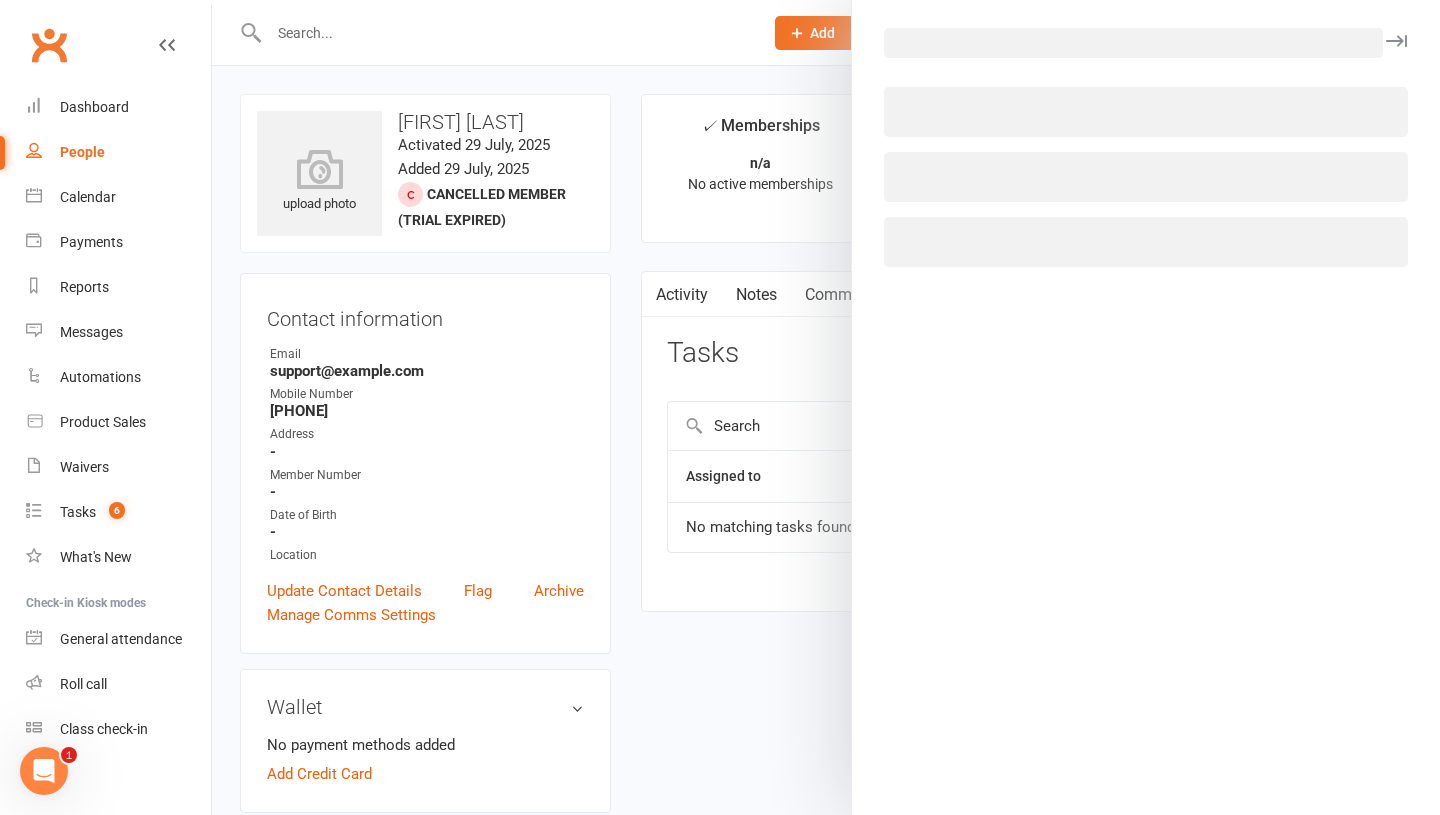 select on "49069" 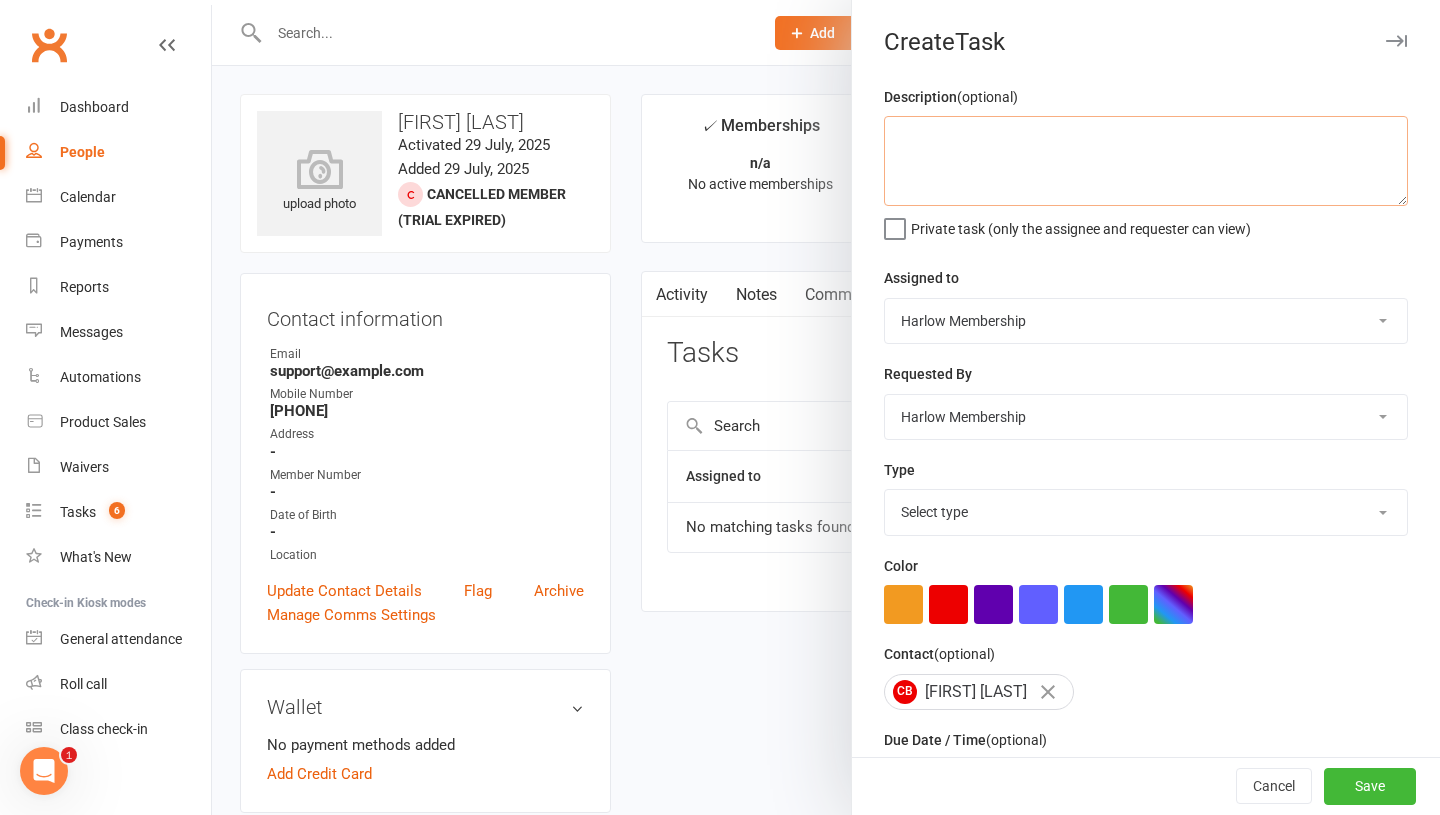 click at bounding box center [1146, 161] 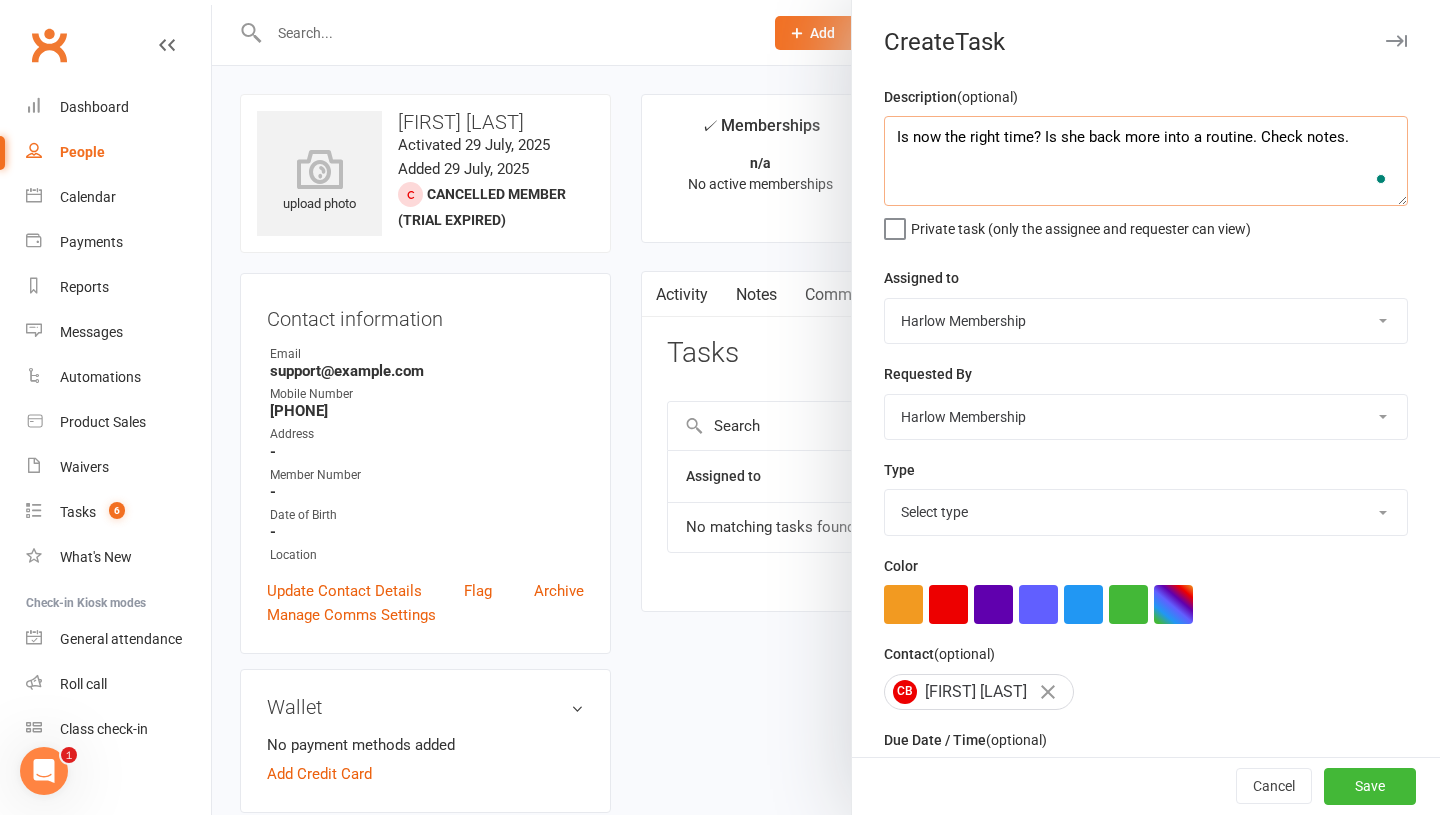 type on "Is now the right time? Is she back more into a routine. Check notes." 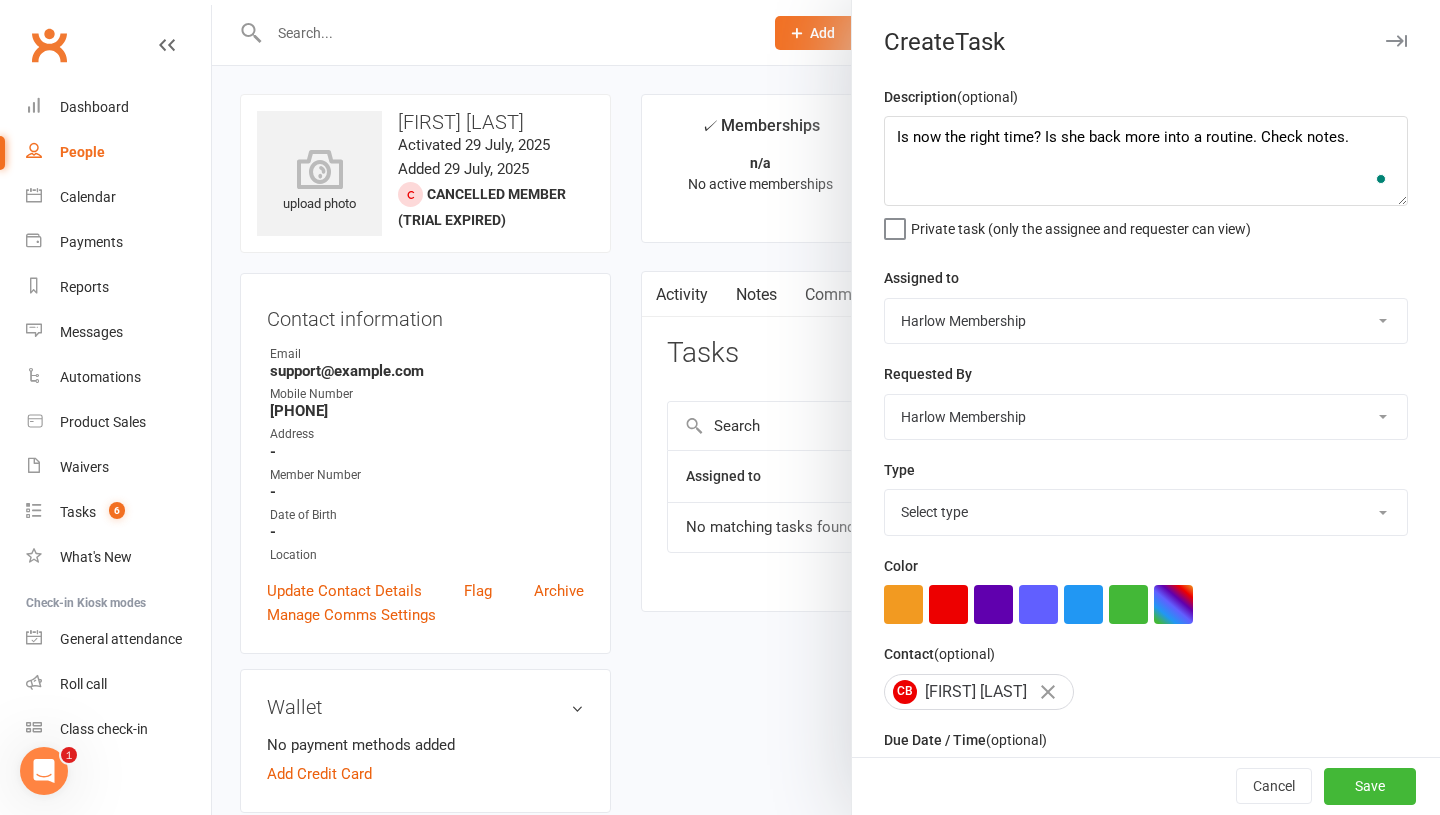 click on "Harlow Membership Instructor Georgia Instructor Emma Harlow Accounts Lucy Bailey Instructor Rachel Instructor Claudia Instructor Kaitlyn Instructor Cat Instructor Tasmin Instructor Jess Instructor Ali Instructor Liliana Instructor Krystyna Instructor Montanna Instructor Rebecca Ha Andrew Bec Taylor Instructor Nicole" at bounding box center [1146, 321] 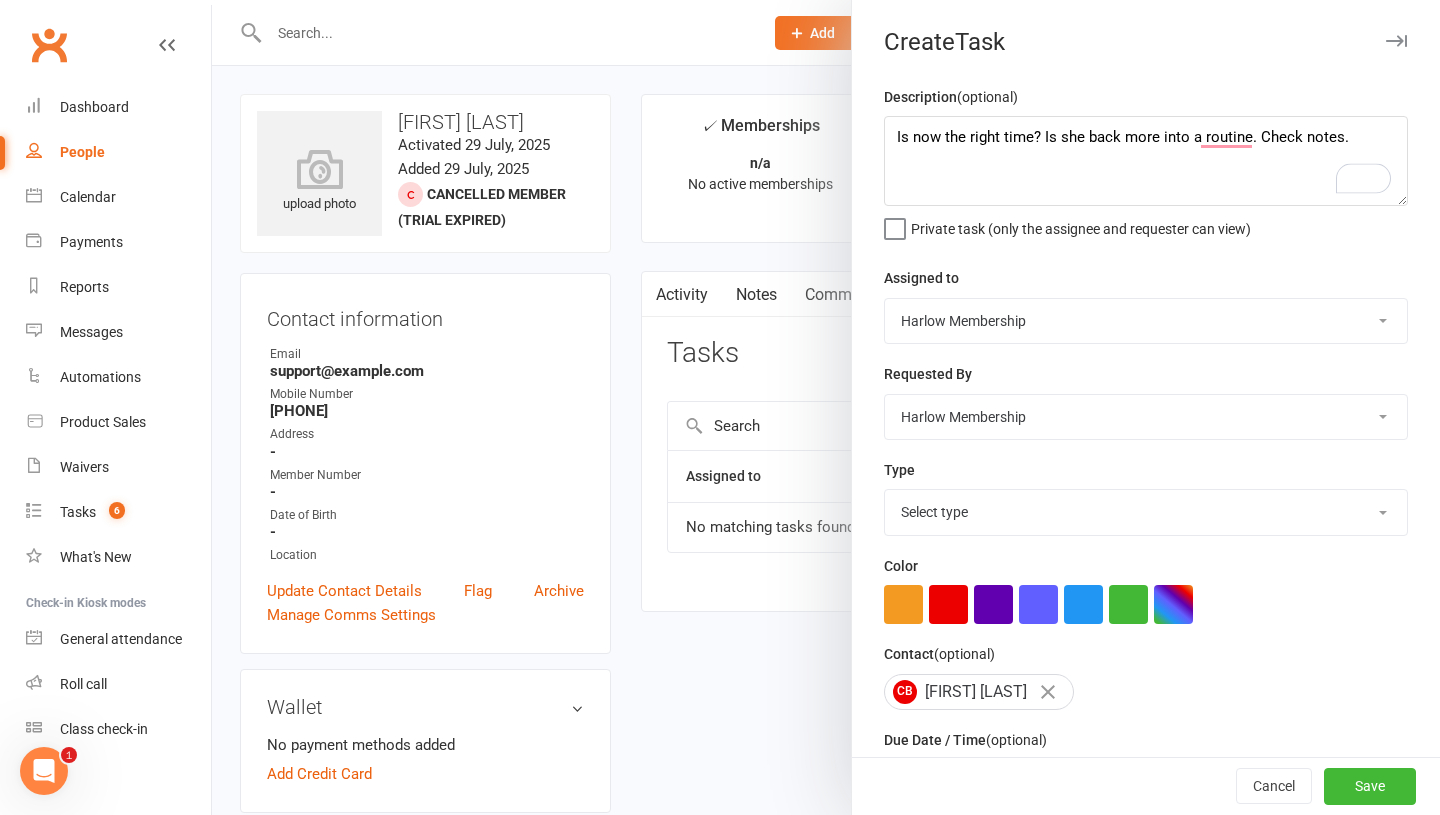 select on "47368" 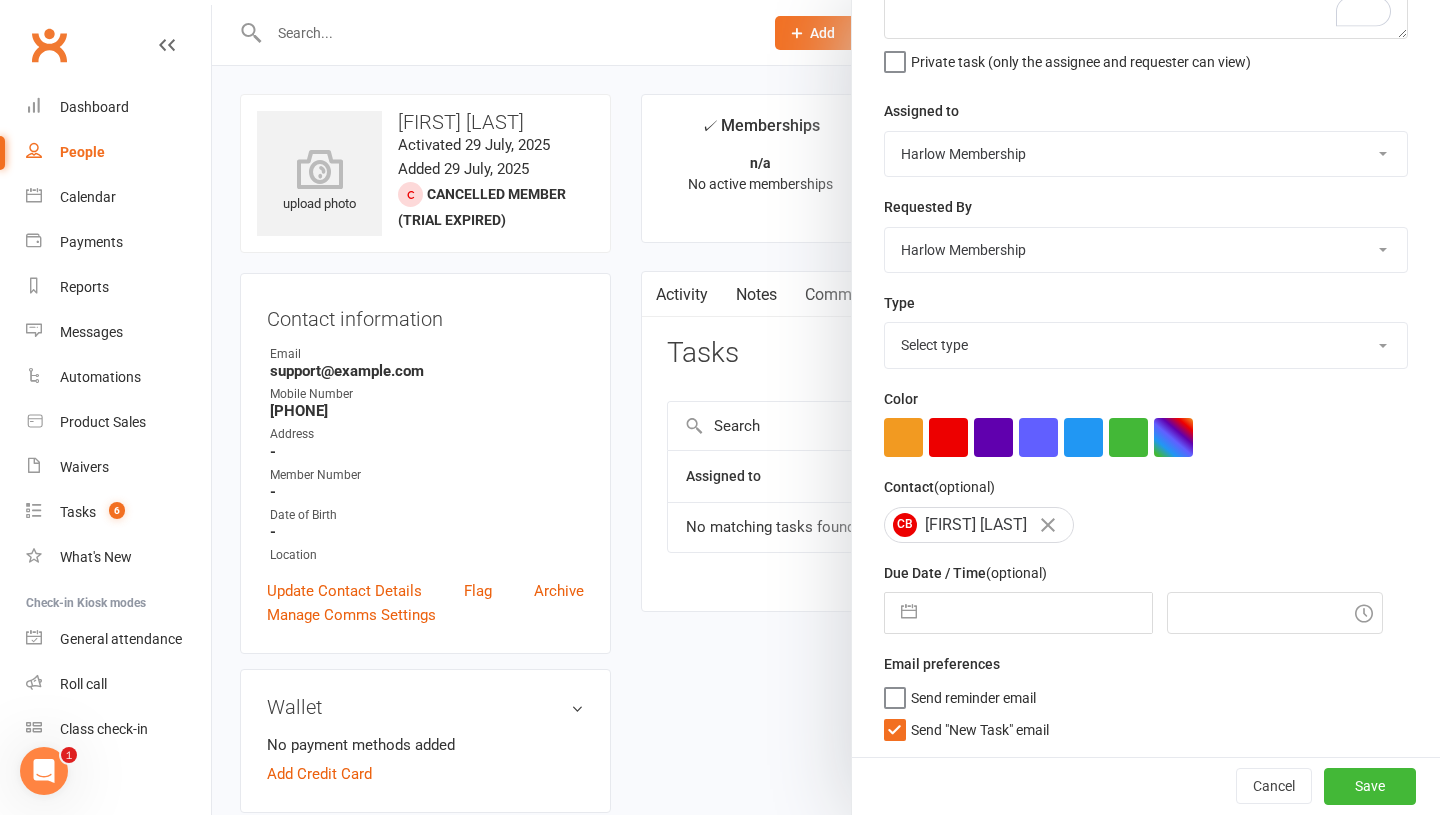 click at bounding box center [1039, 613] 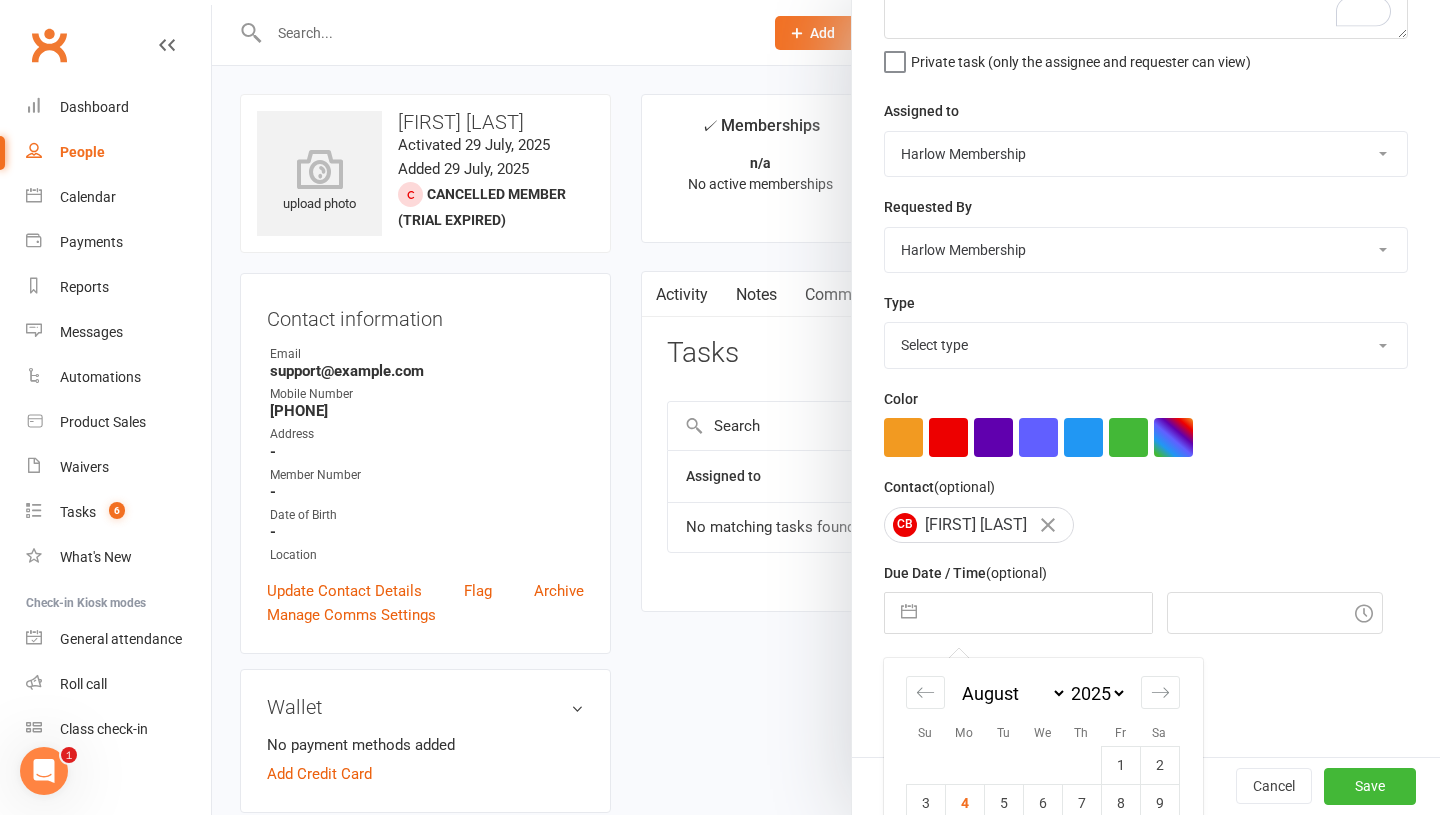 scroll, scrollTop: 350, scrollLeft: 0, axis: vertical 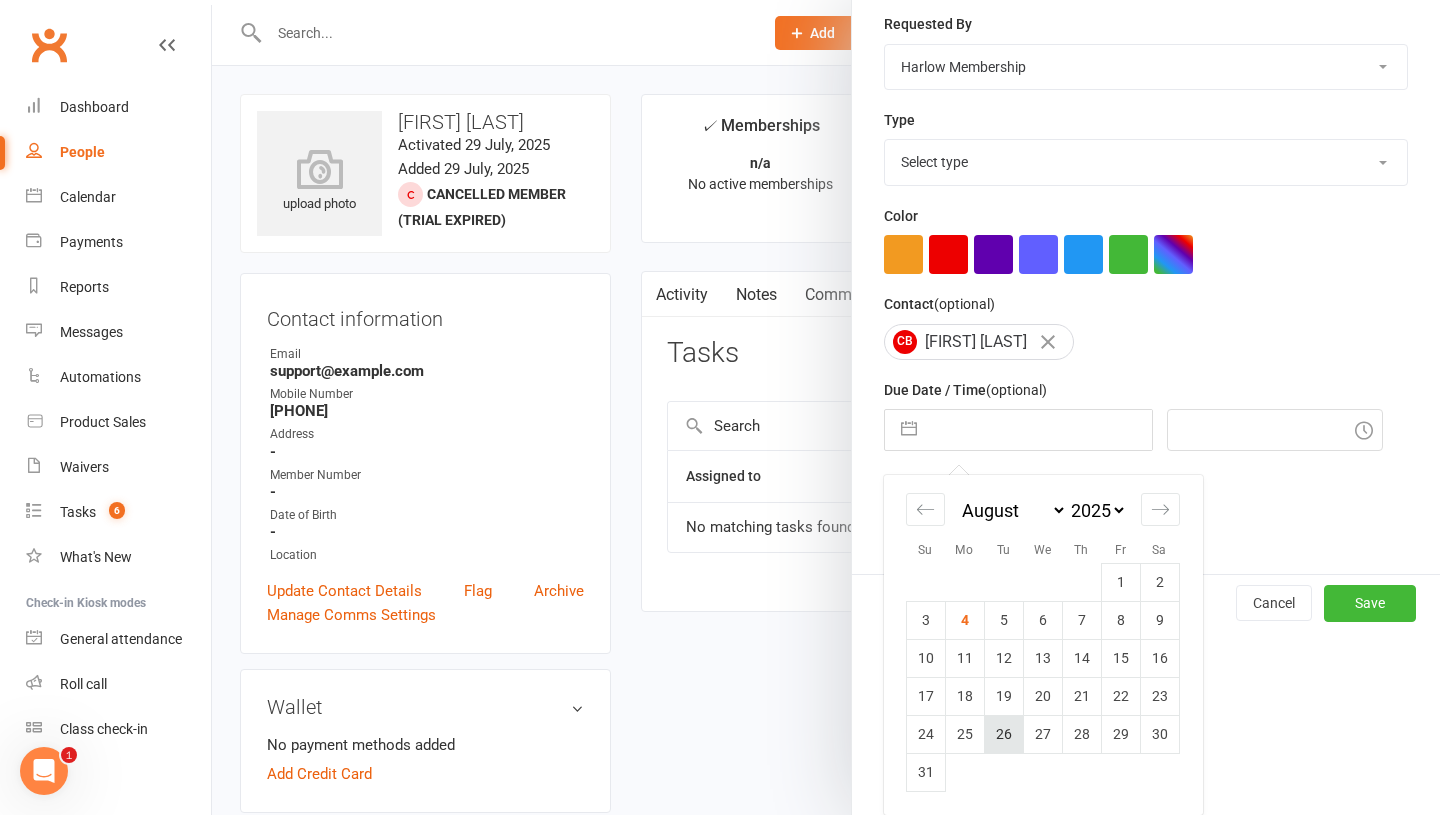 click on "26" at bounding box center (1003, 734) 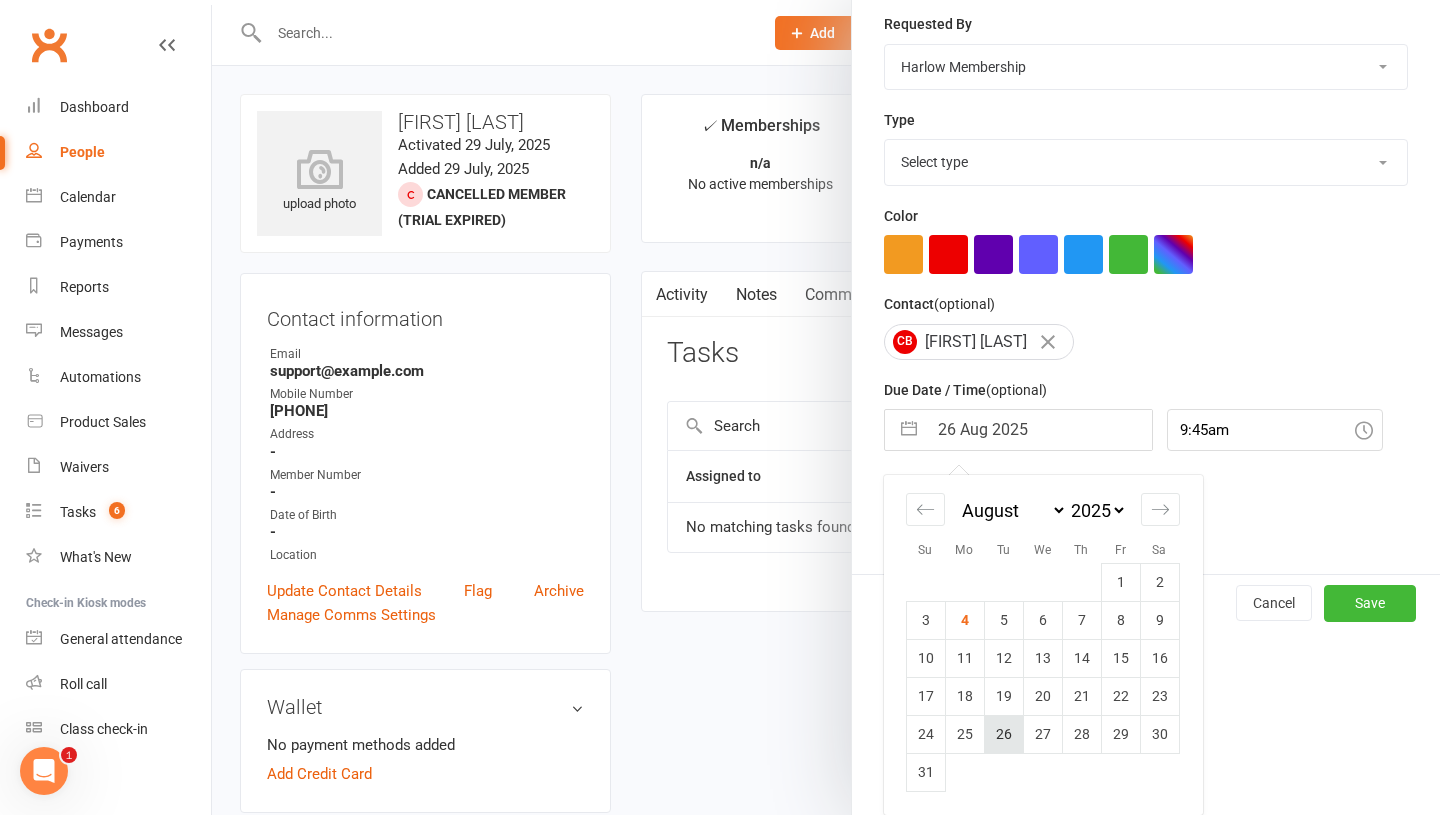 scroll, scrollTop: 167, scrollLeft: 0, axis: vertical 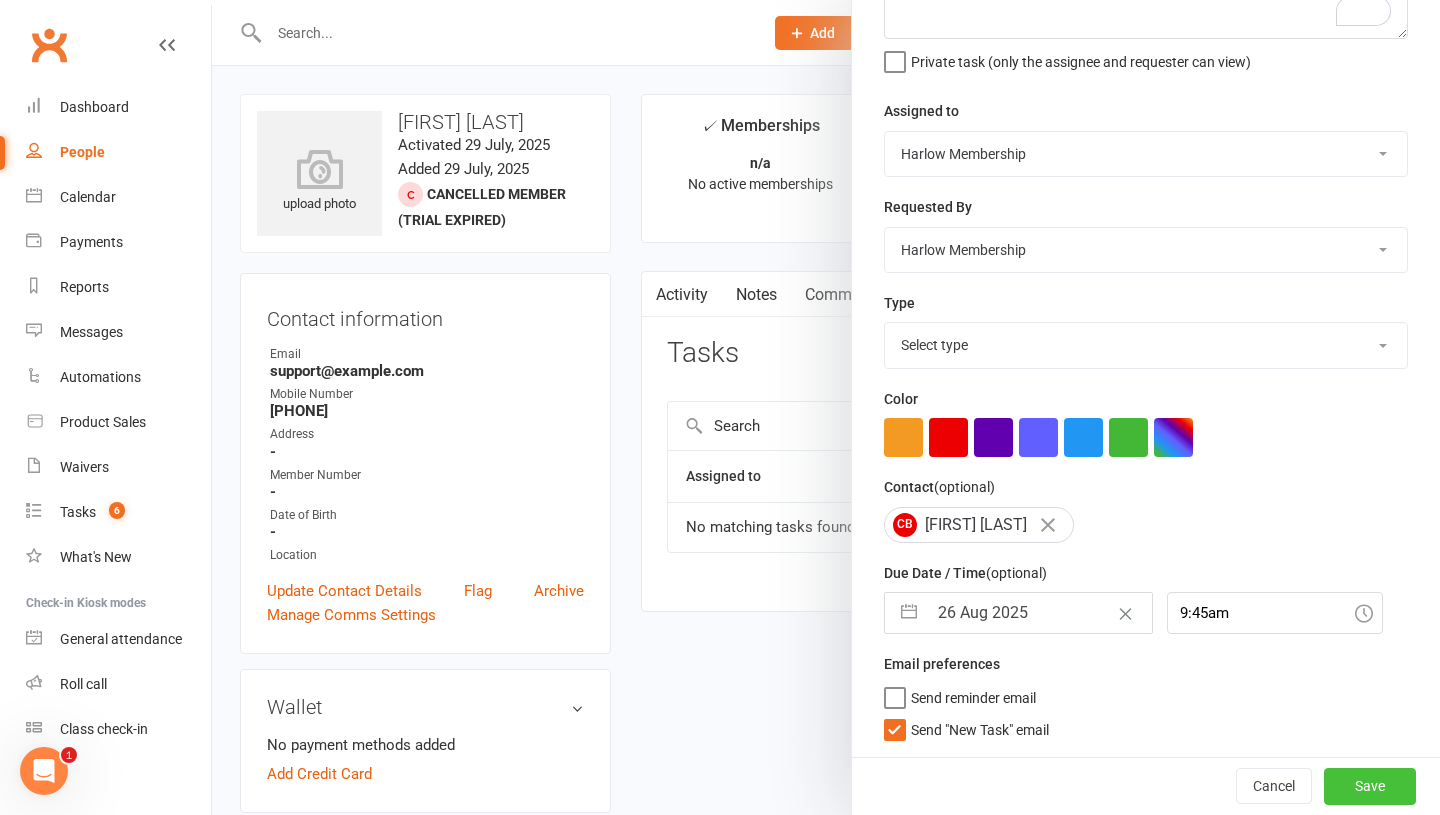 click on "Save" at bounding box center (1370, 786) 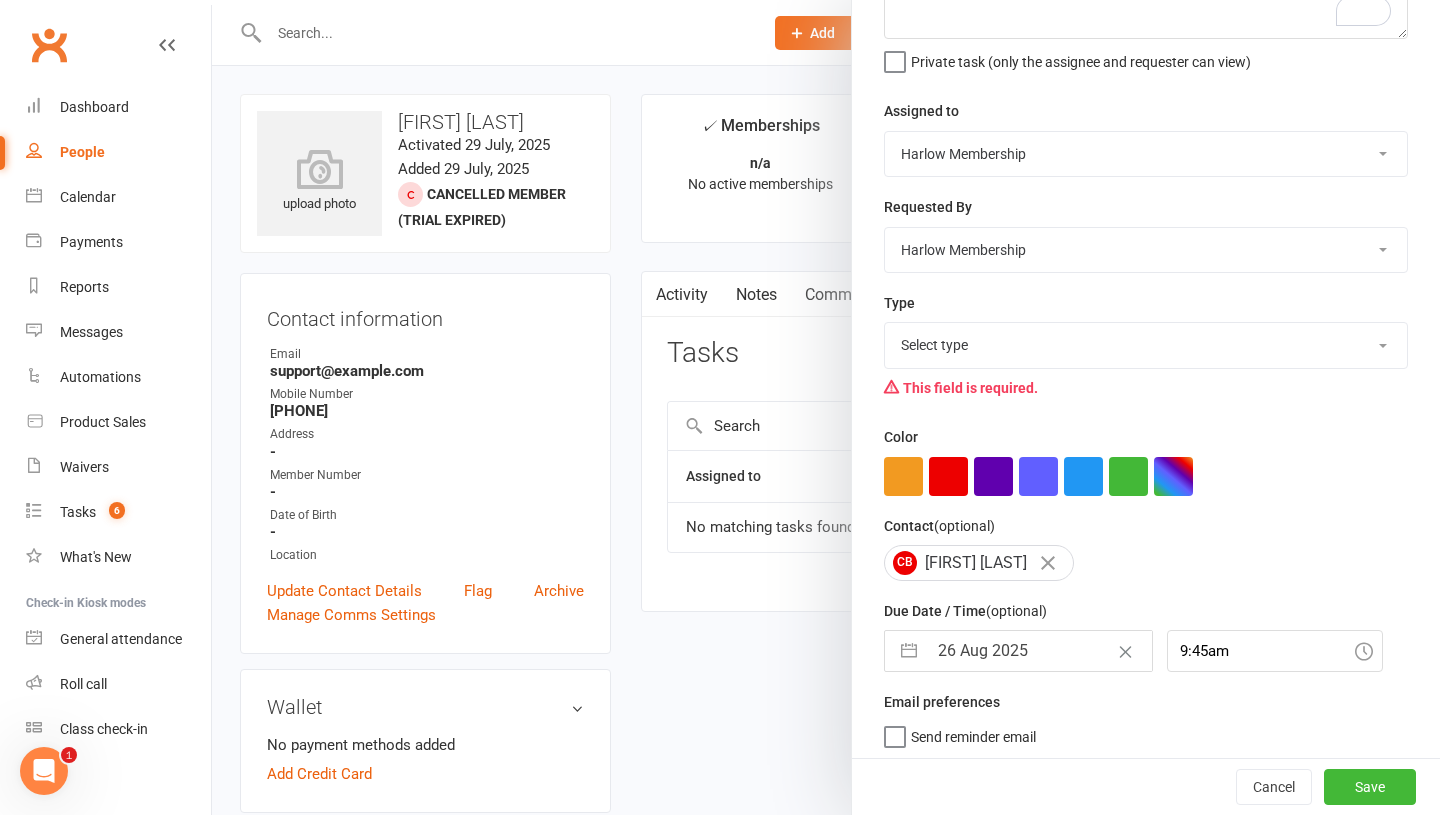 click on "Select type 1.new lead - induction 1. won membership 2. hot lead - attended 3. hot lead - hasn't attended 4. prospect added : lead 5. follow up 6. risk of losing member - call to re-engage 7. member support: resolving issues, processing payments, suspensions or cancellations 8. actionables Add new task type" at bounding box center (1146, 345) 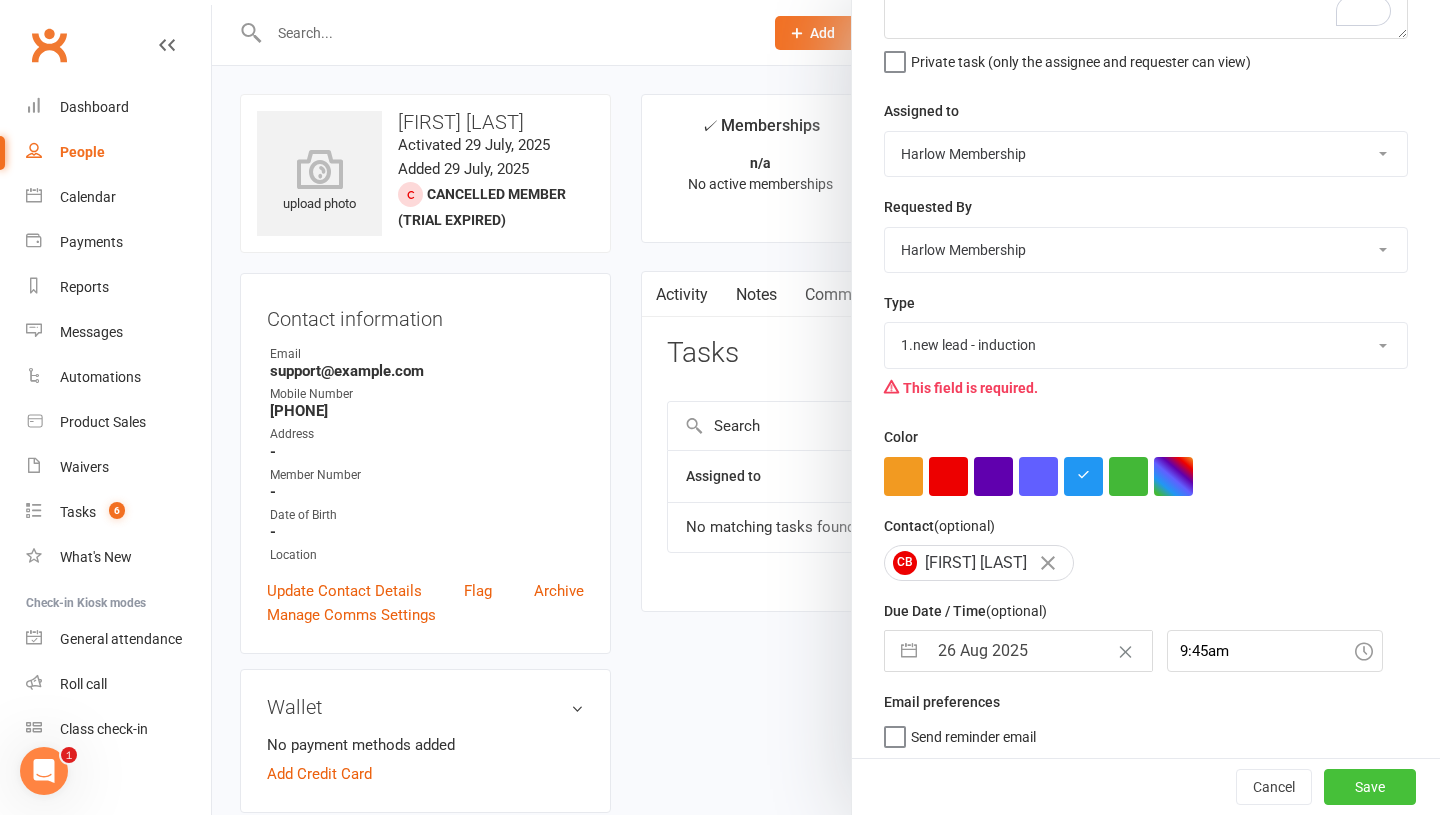 click on "Save" at bounding box center (1370, 787) 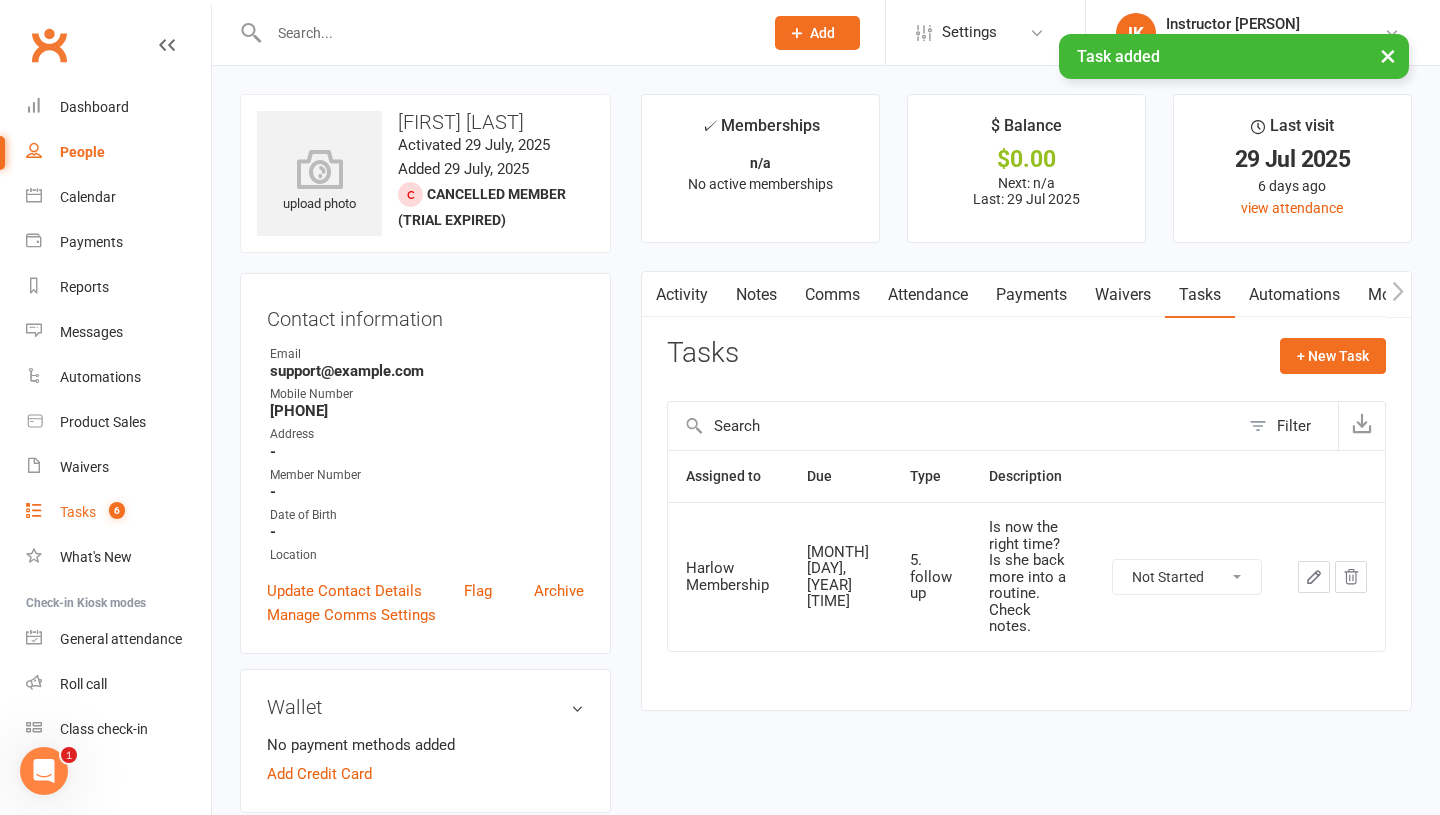click on "Tasks" at bounding box center [78, 512] 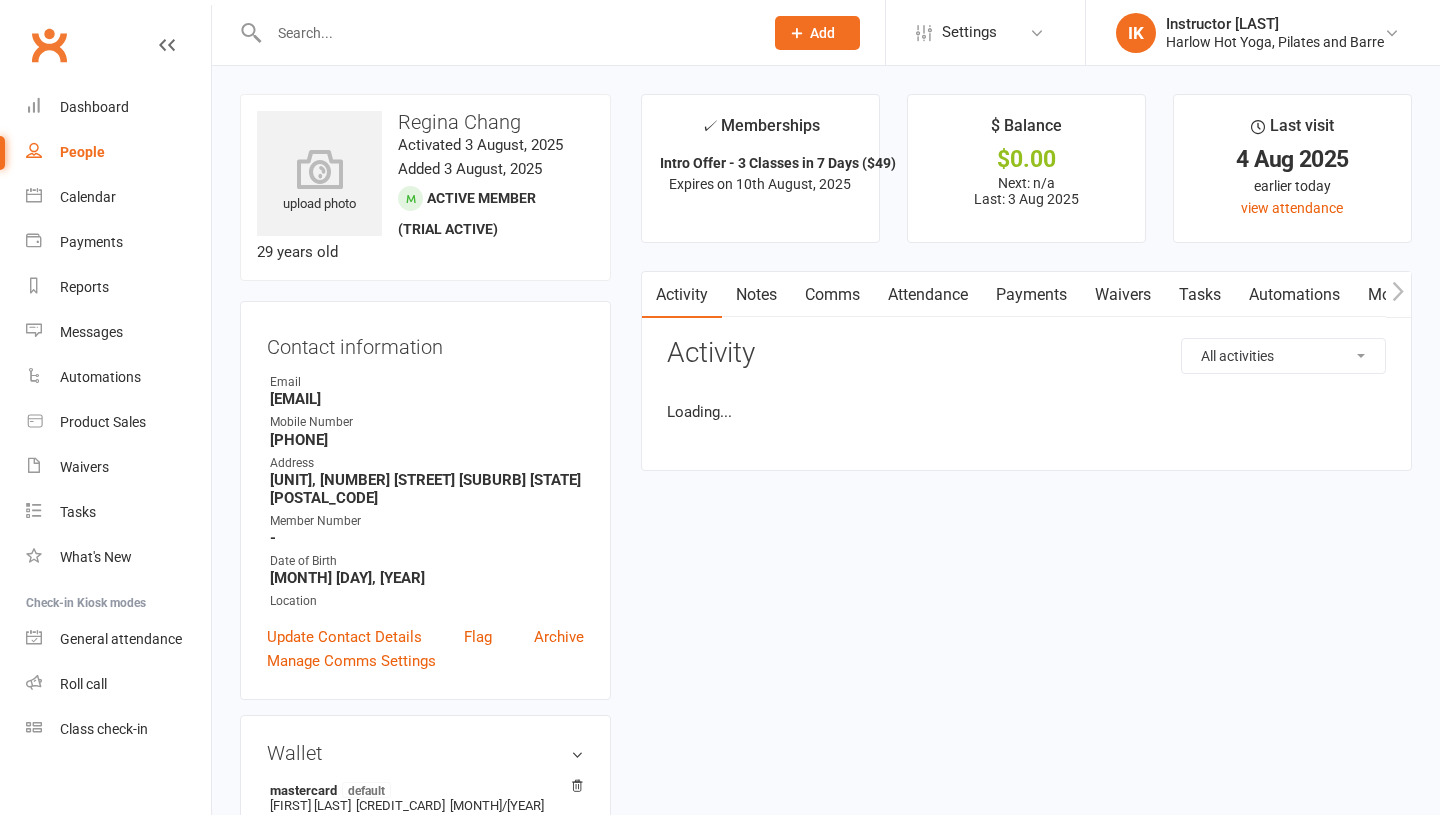 scroll, scrollTop: 0, scrollLeft: 0, axis: both 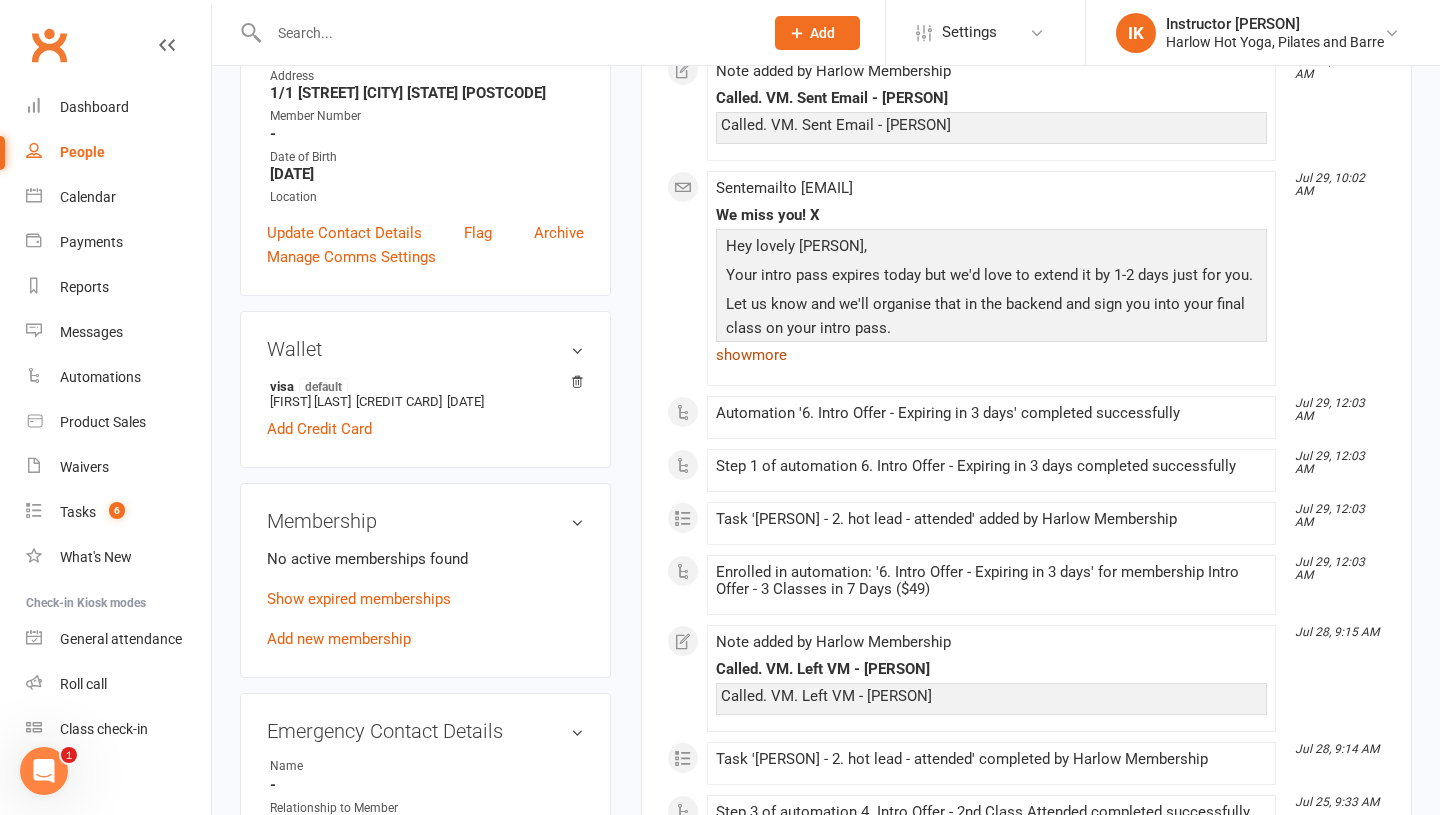 click on "show  more" at bounding box center [991, 355] 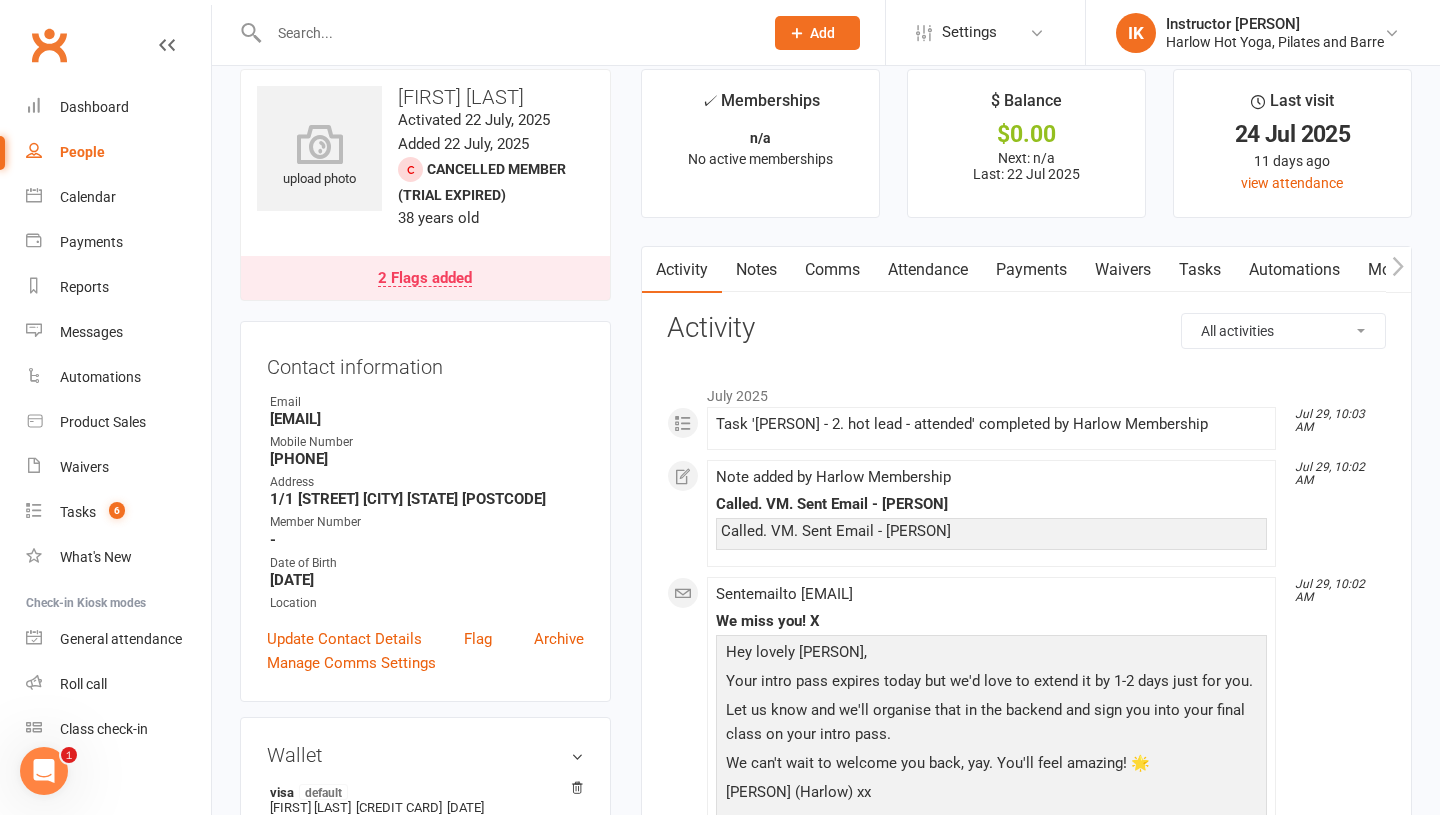 scroll, scrollTop: 0, scrollLeft: 0, axis: both 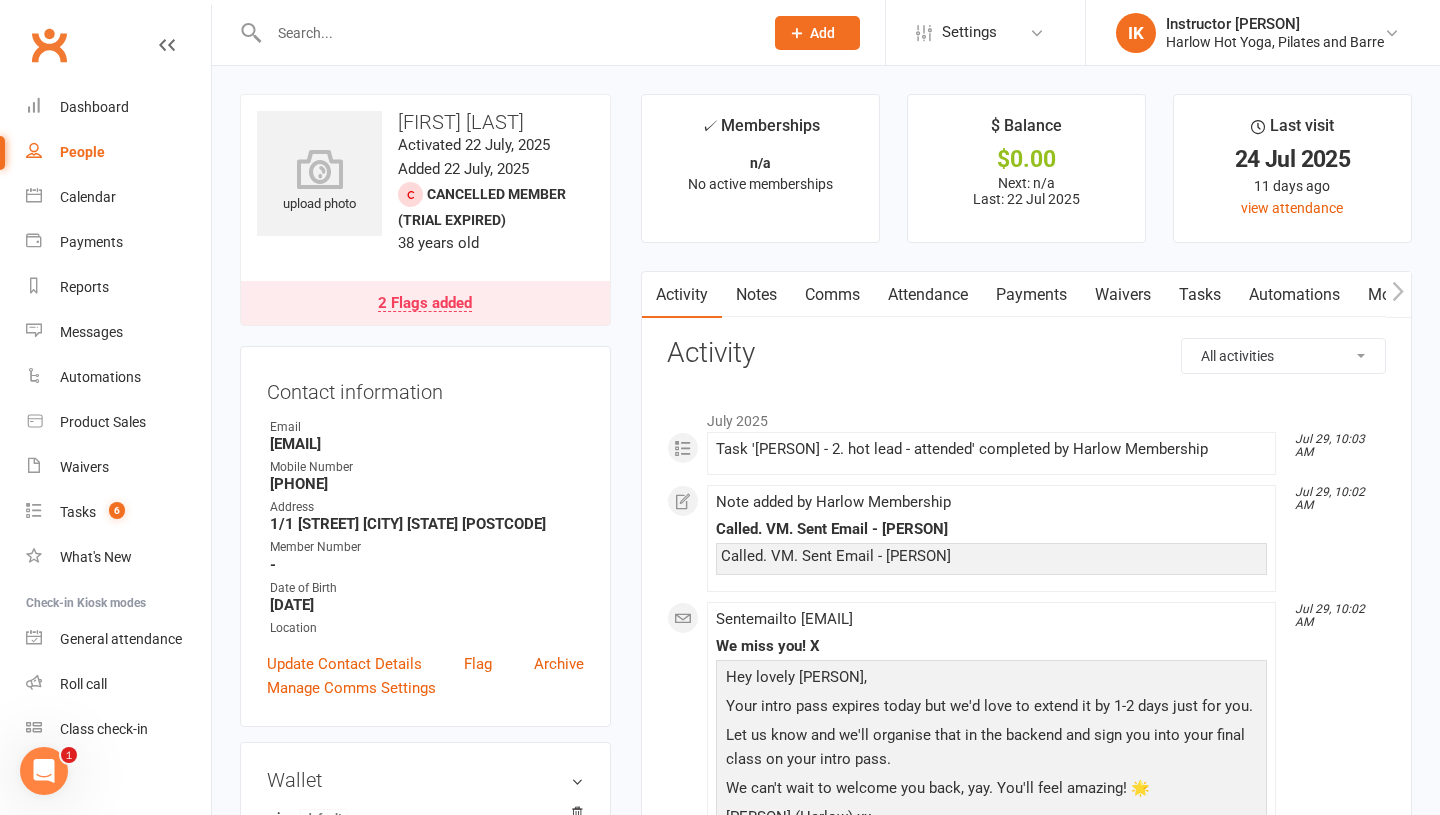 click on "Tasks" at bounding box center [1200, 295] 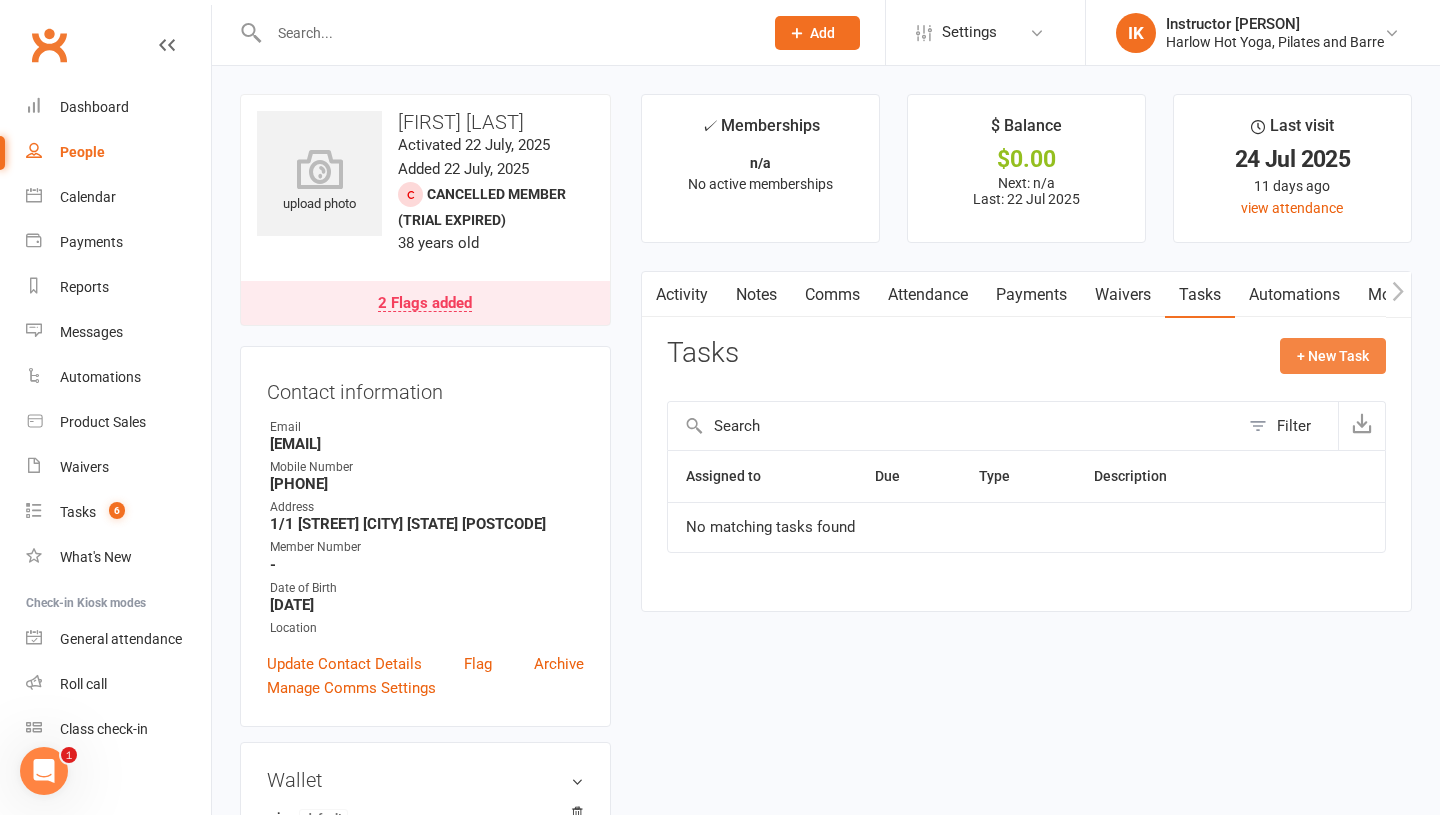 click on "+ New Task" at bounding box center [1333, 356] 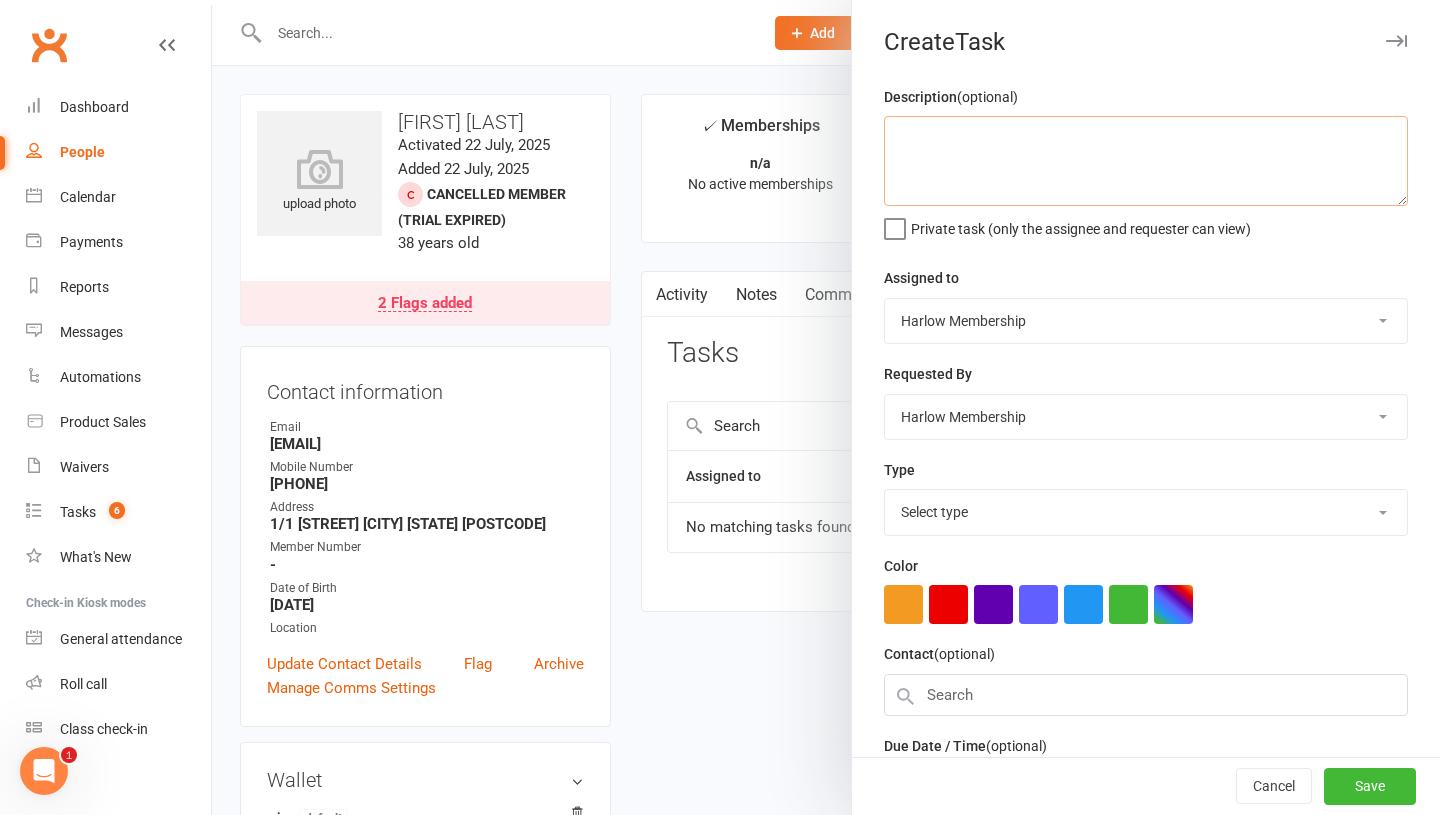 click at bounding box center (1146, 161) 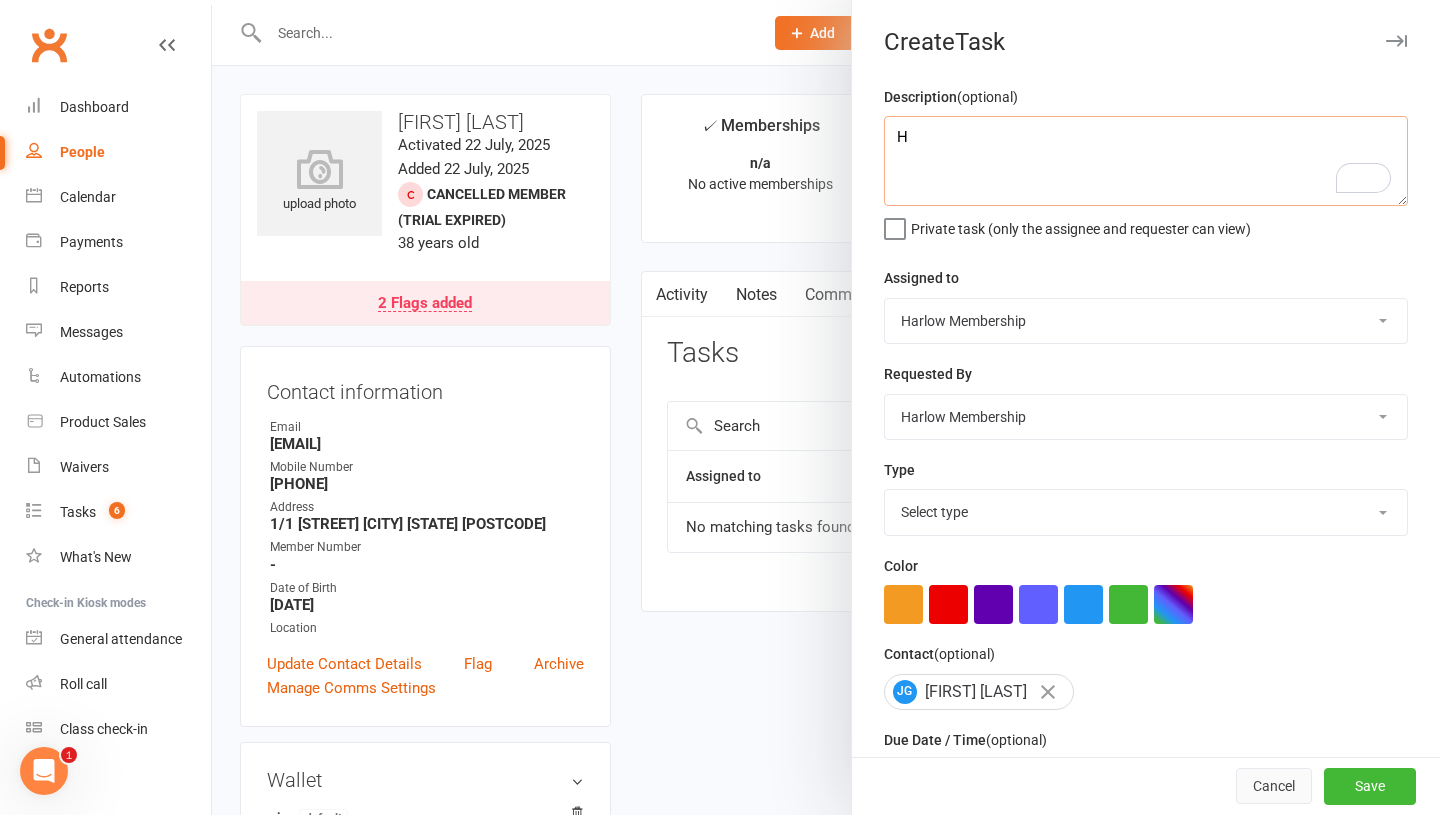 type on "H" 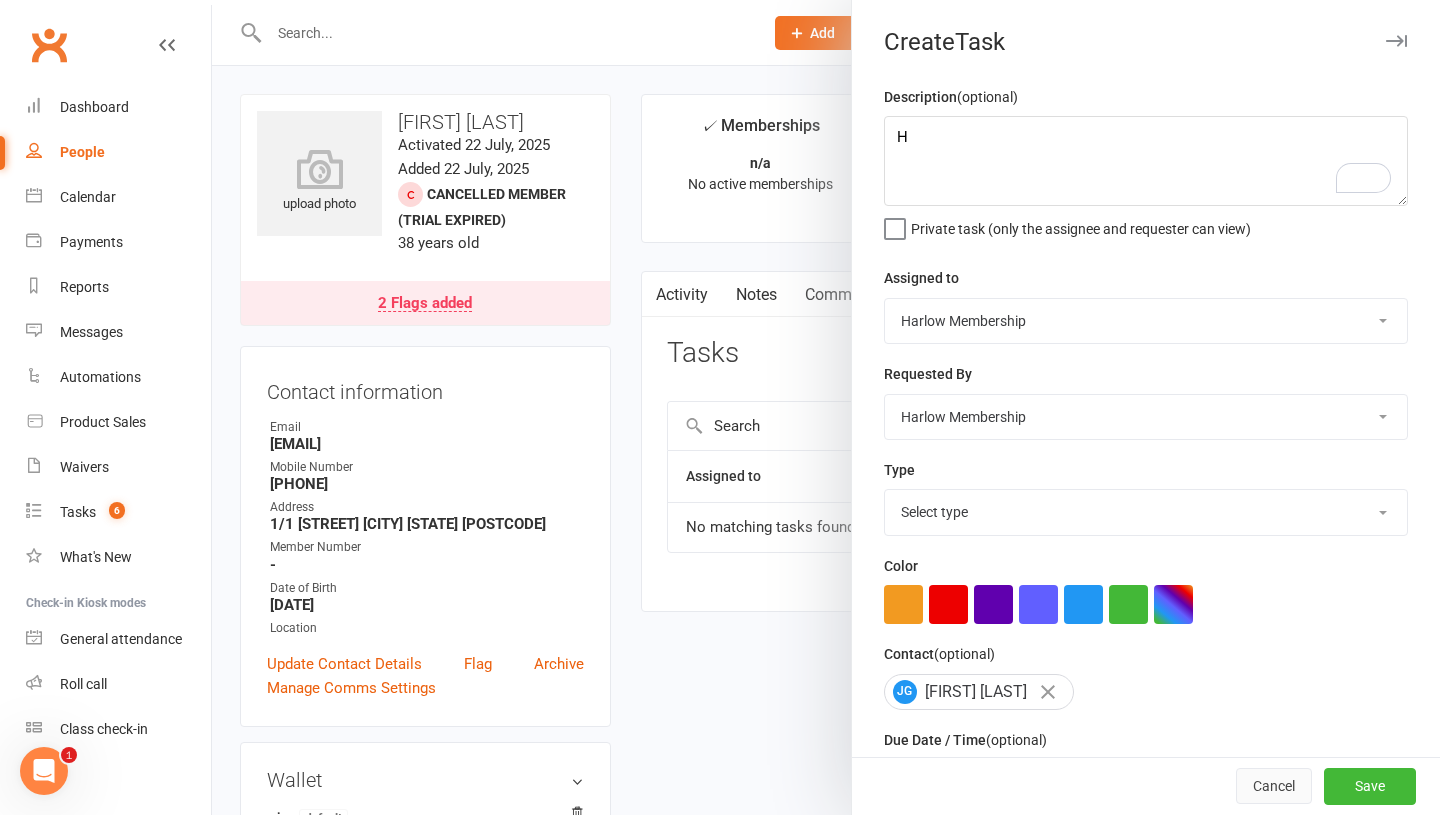 click on "Cancel" at bounding box center [1274, 787] 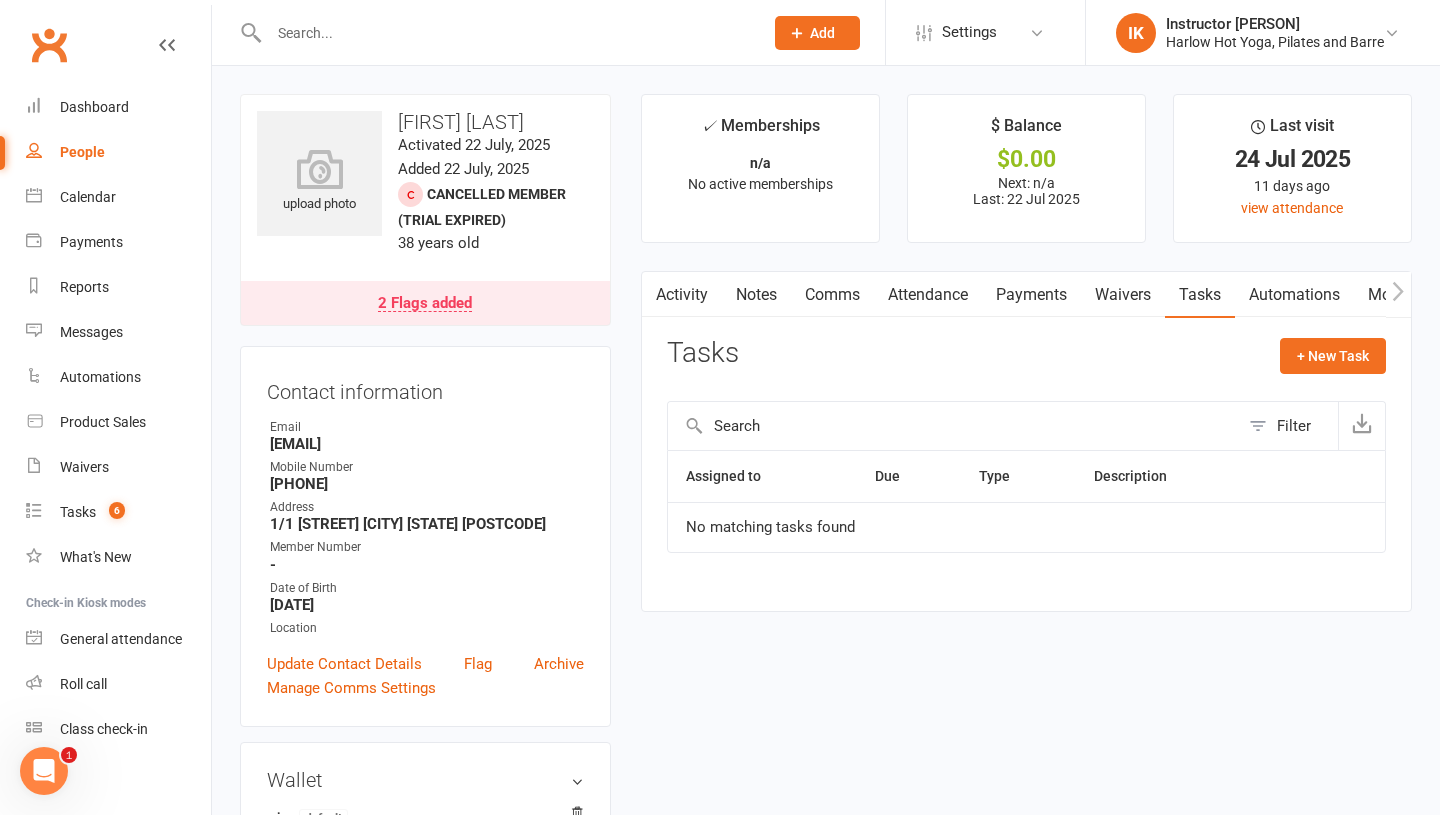 click on "Notes" at bounding box center (756, 295) 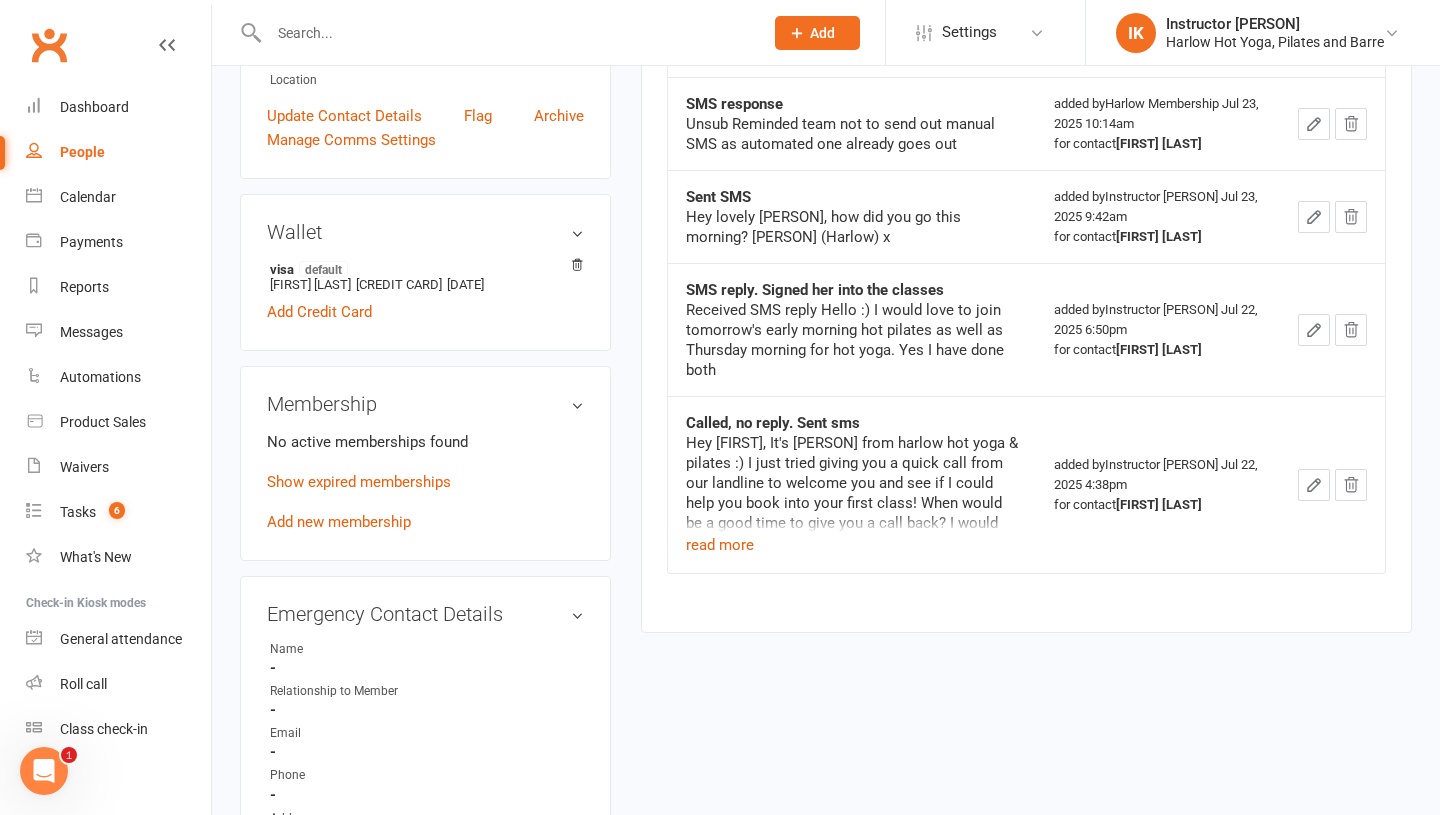 scroll, scrollTop: 545, scrollLeft: 0, axis: vertical 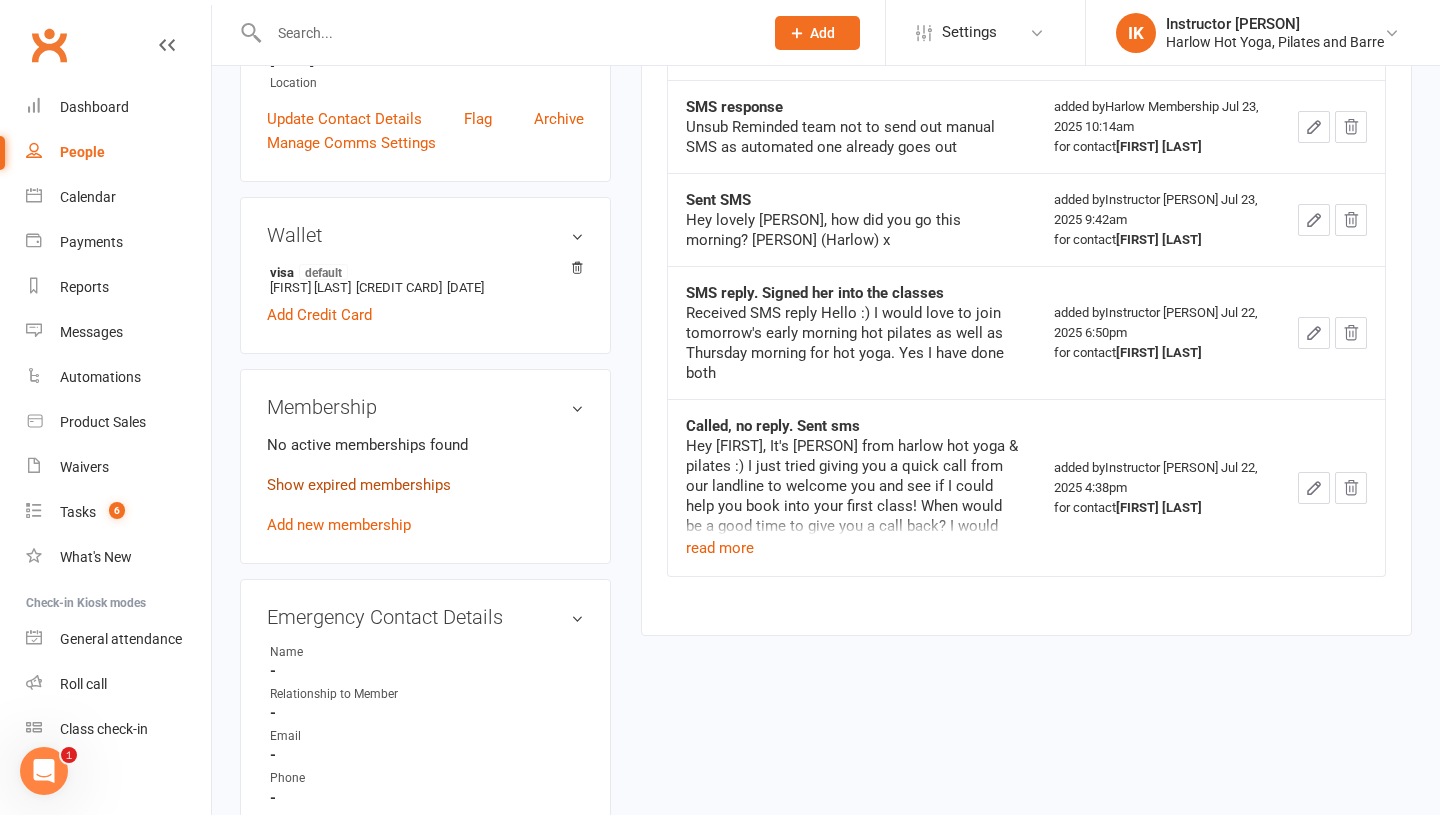 click on "Show expired memberships" at bounding box center [359, 485] 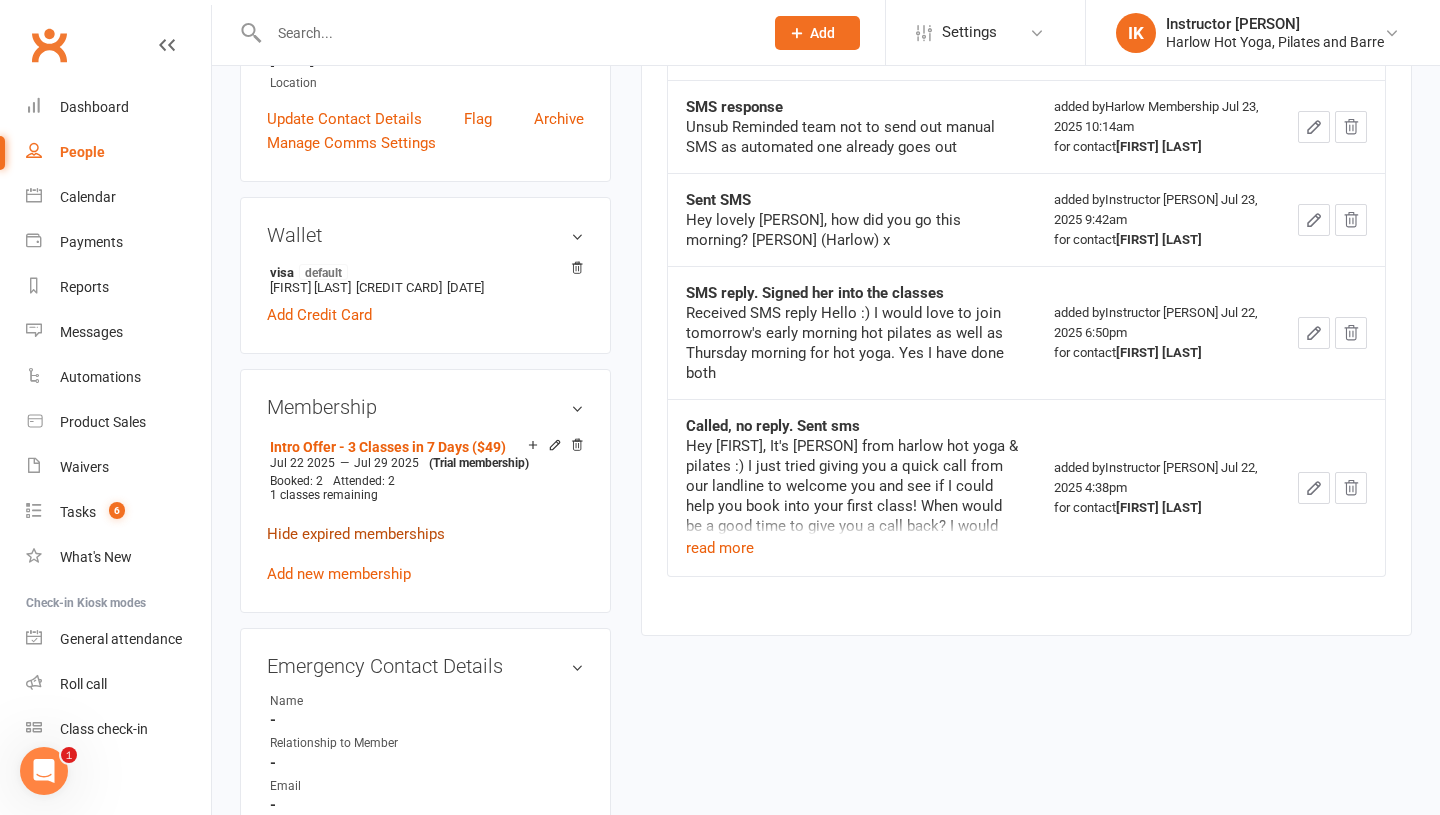 scroll, scrollTop: 0, scrollLeft: 0, axis: both 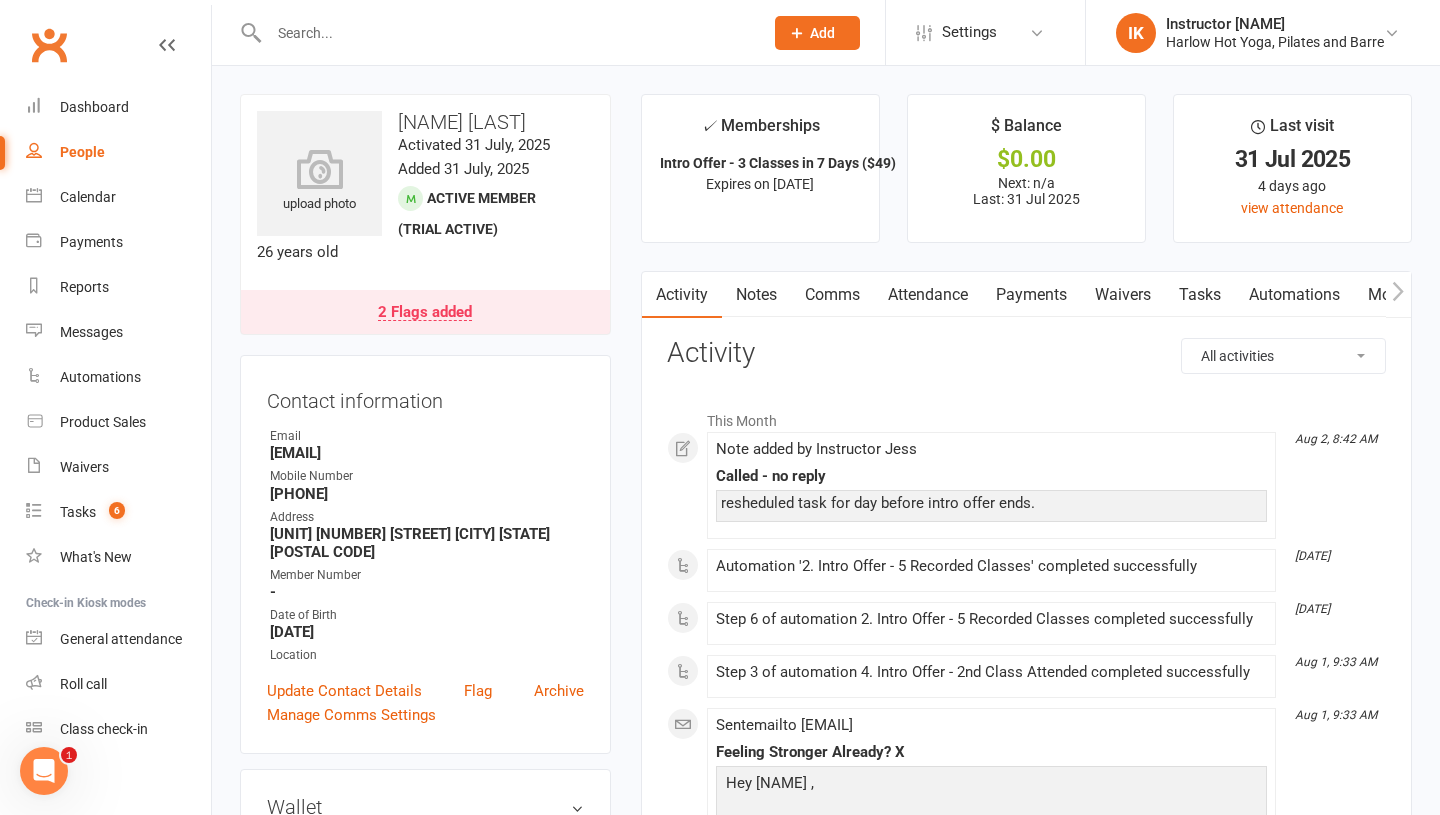 click on "Notes" at bounding box center (756, 295) 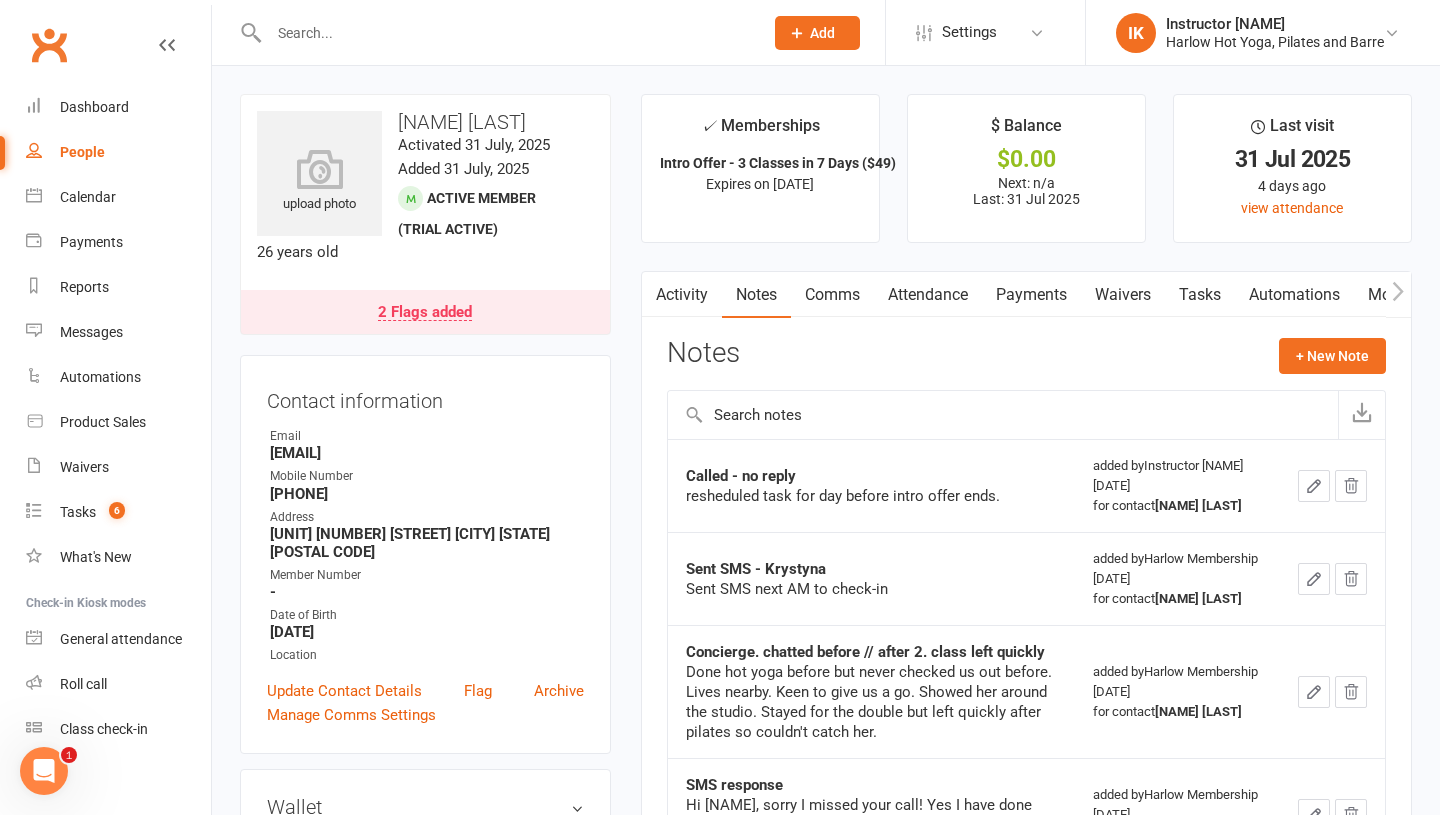 click on "Attendance" at bounding box center [928, 295] 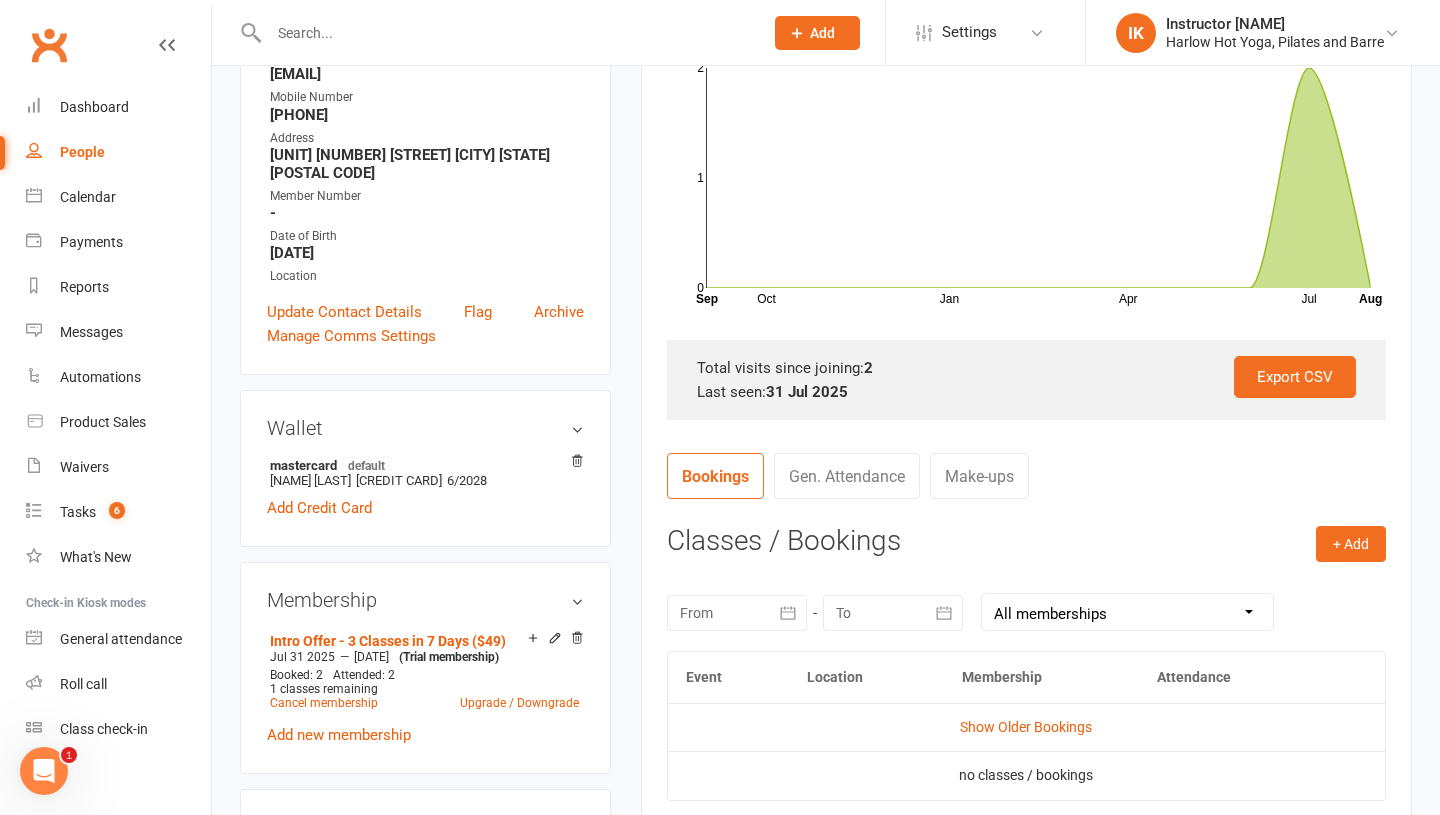 scroll, scrollTop: 399, scrollLeft: 0, axis: vertical 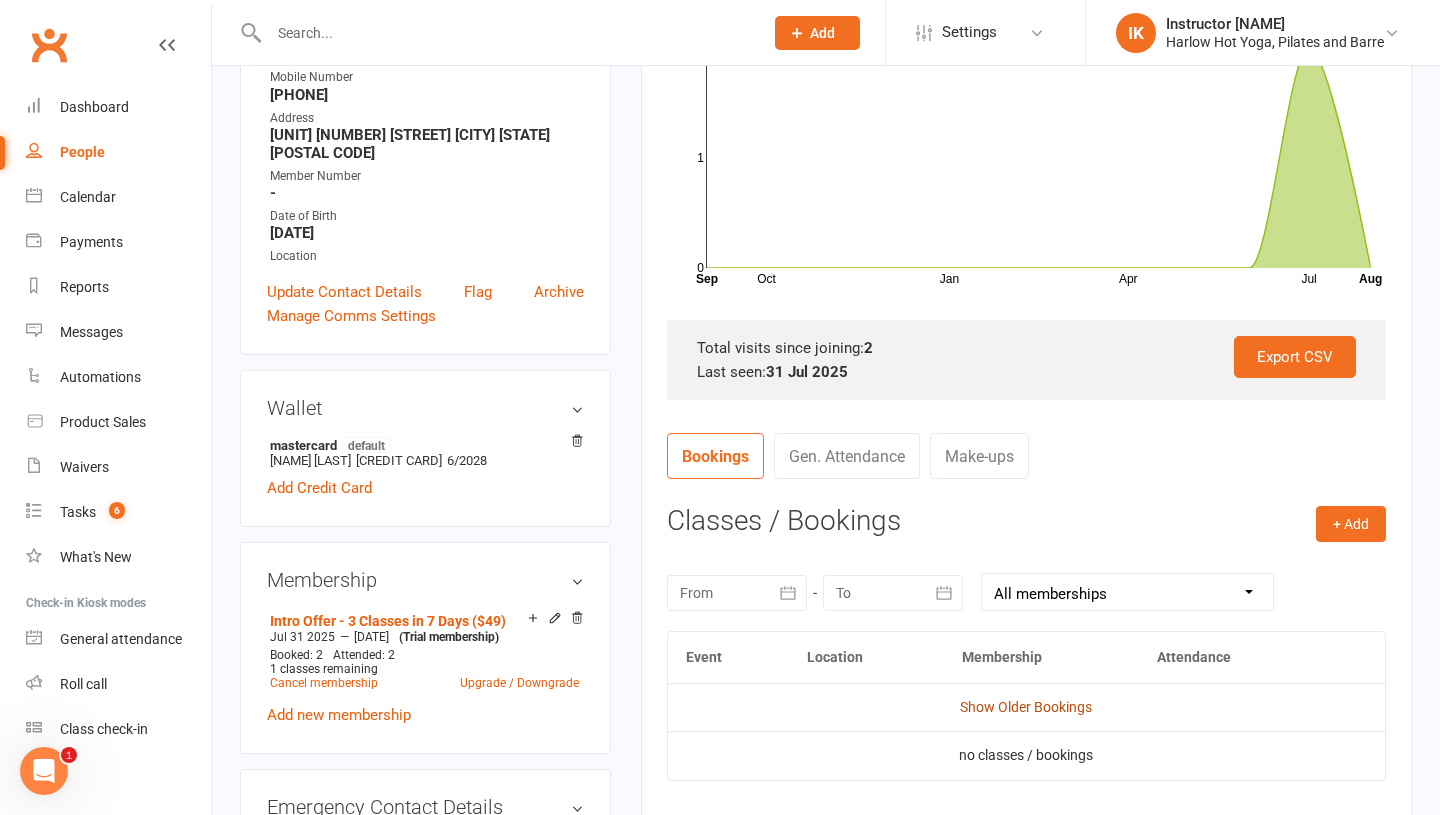 click on "Show Older Bookings" at bounding box center [1026, 707] 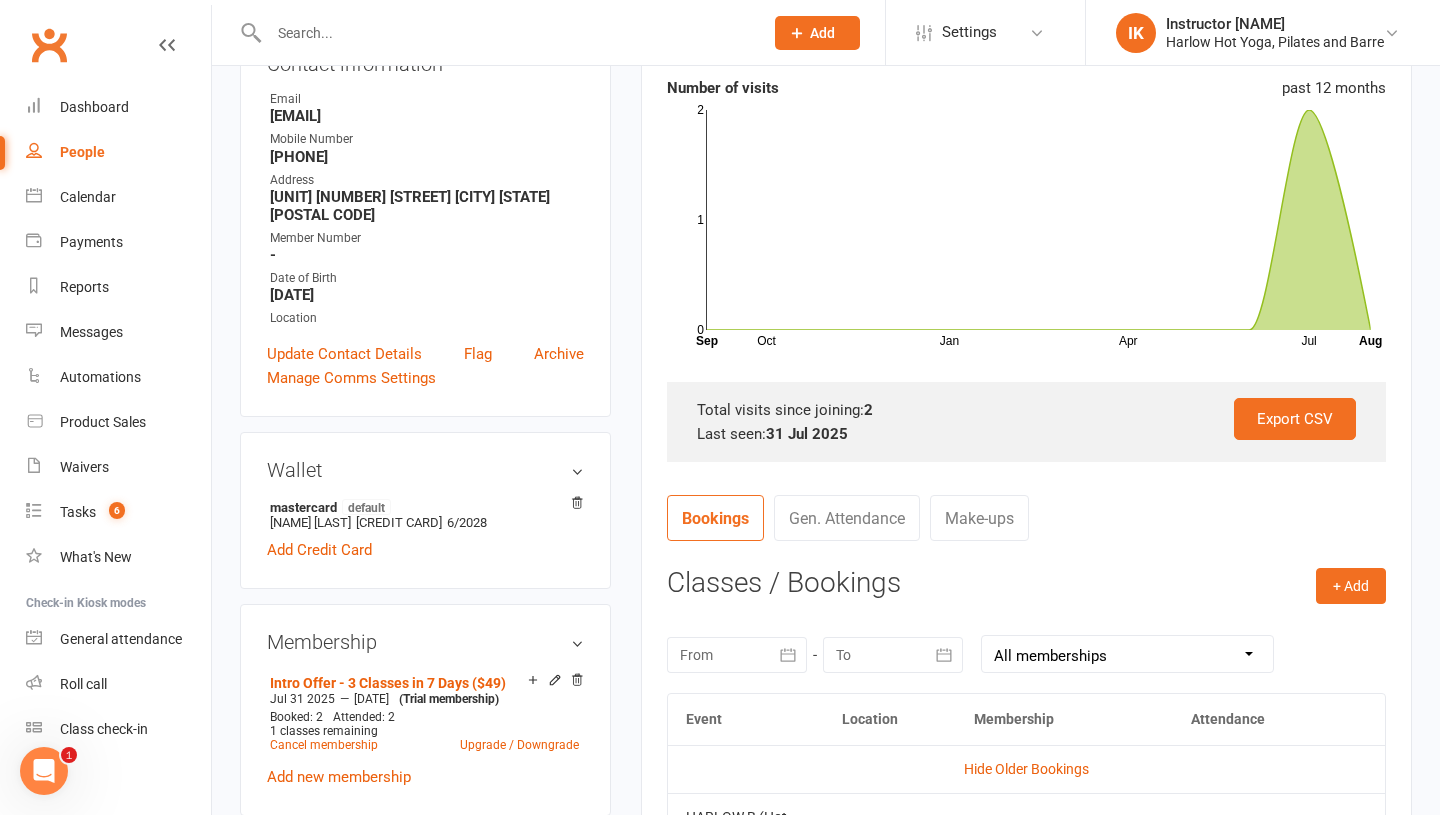 scroll, scrollTop: 346, scrollLeft: 0, axis: vertical 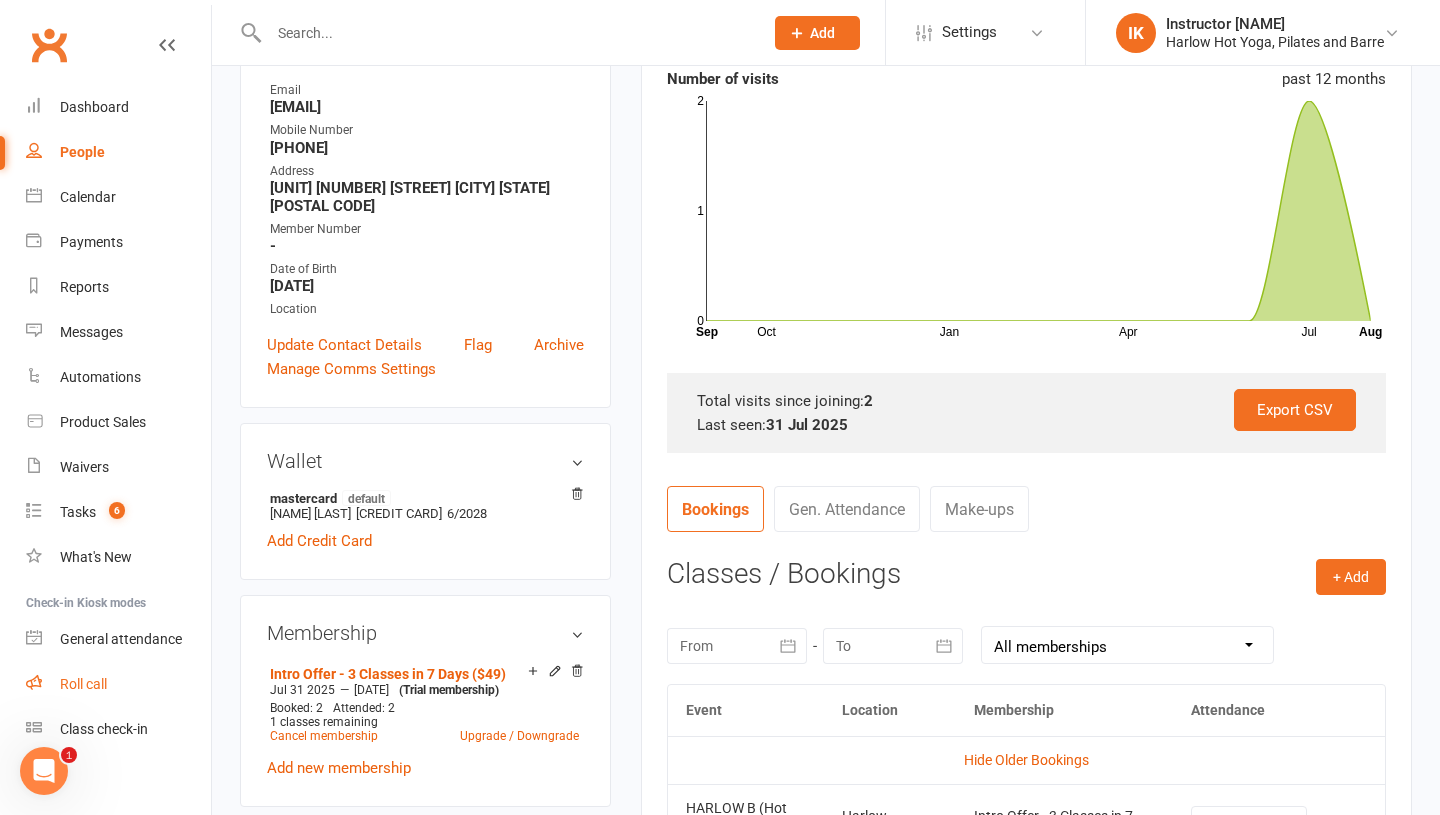 click on "Roll call" at bounding box center [83, 684] 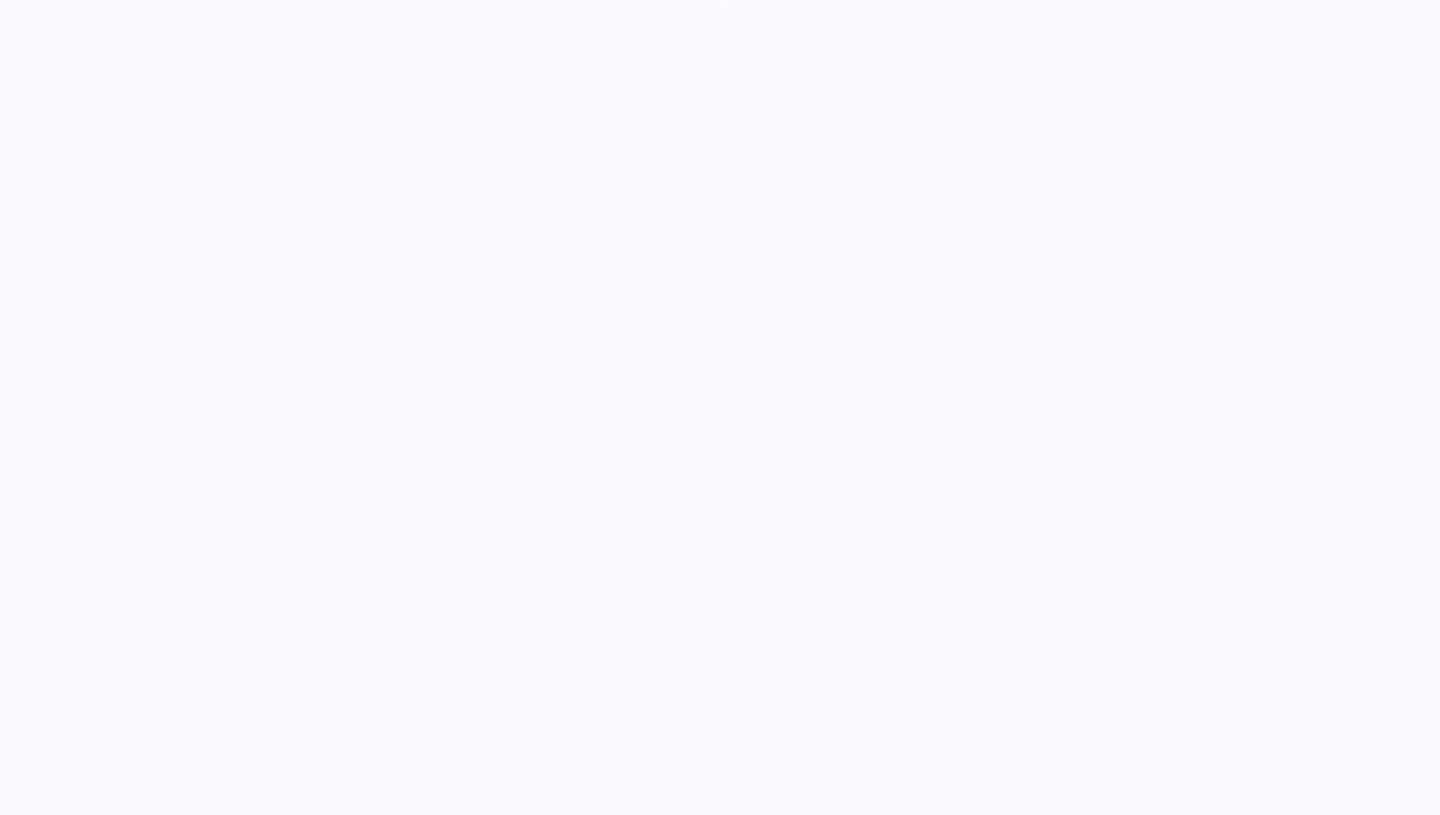 scroll, scrollTop: 0, scrollLeft: 0, axis: both 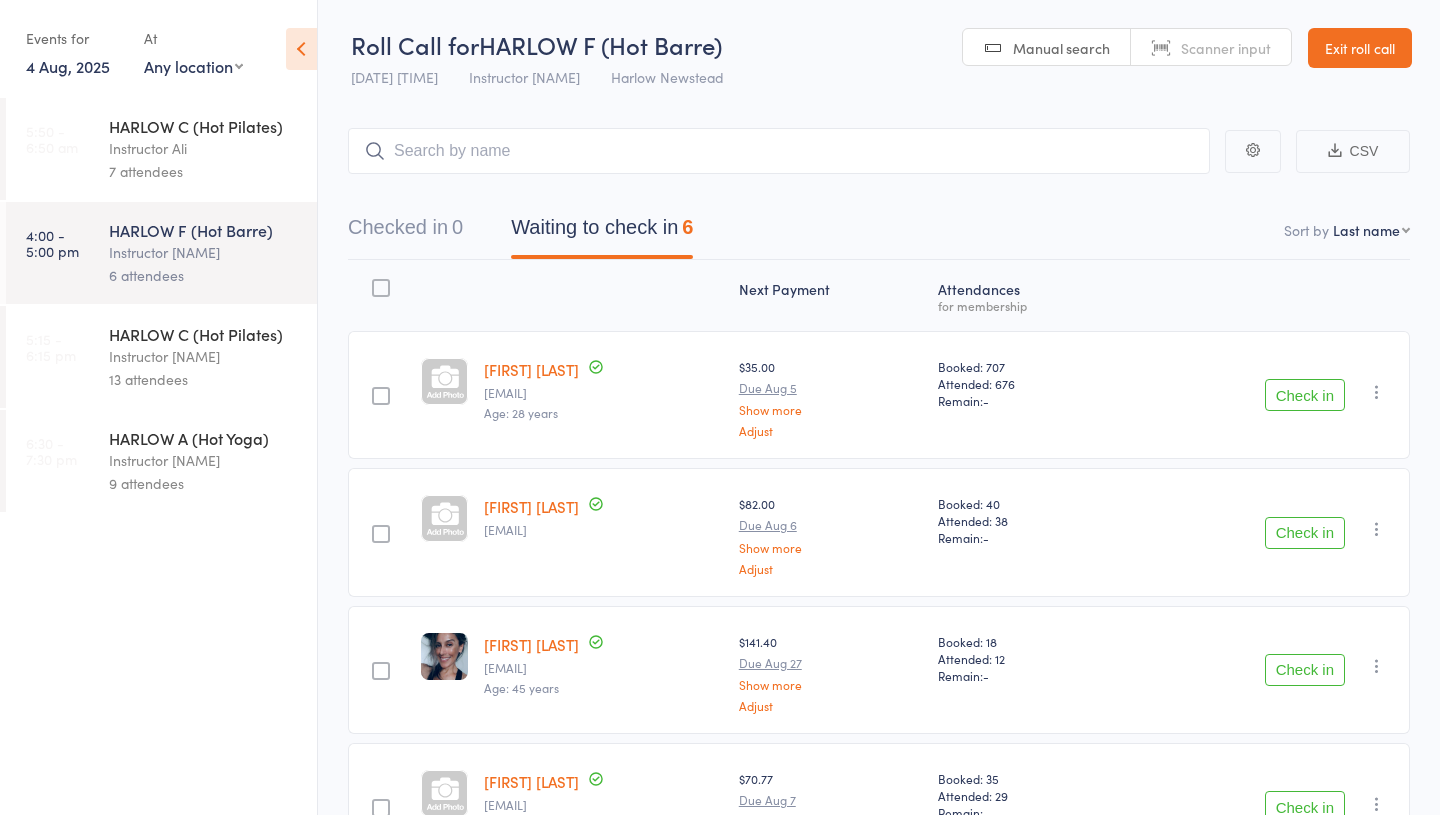 click on "4 Aug, 2025" at bounding box center [68, 66] 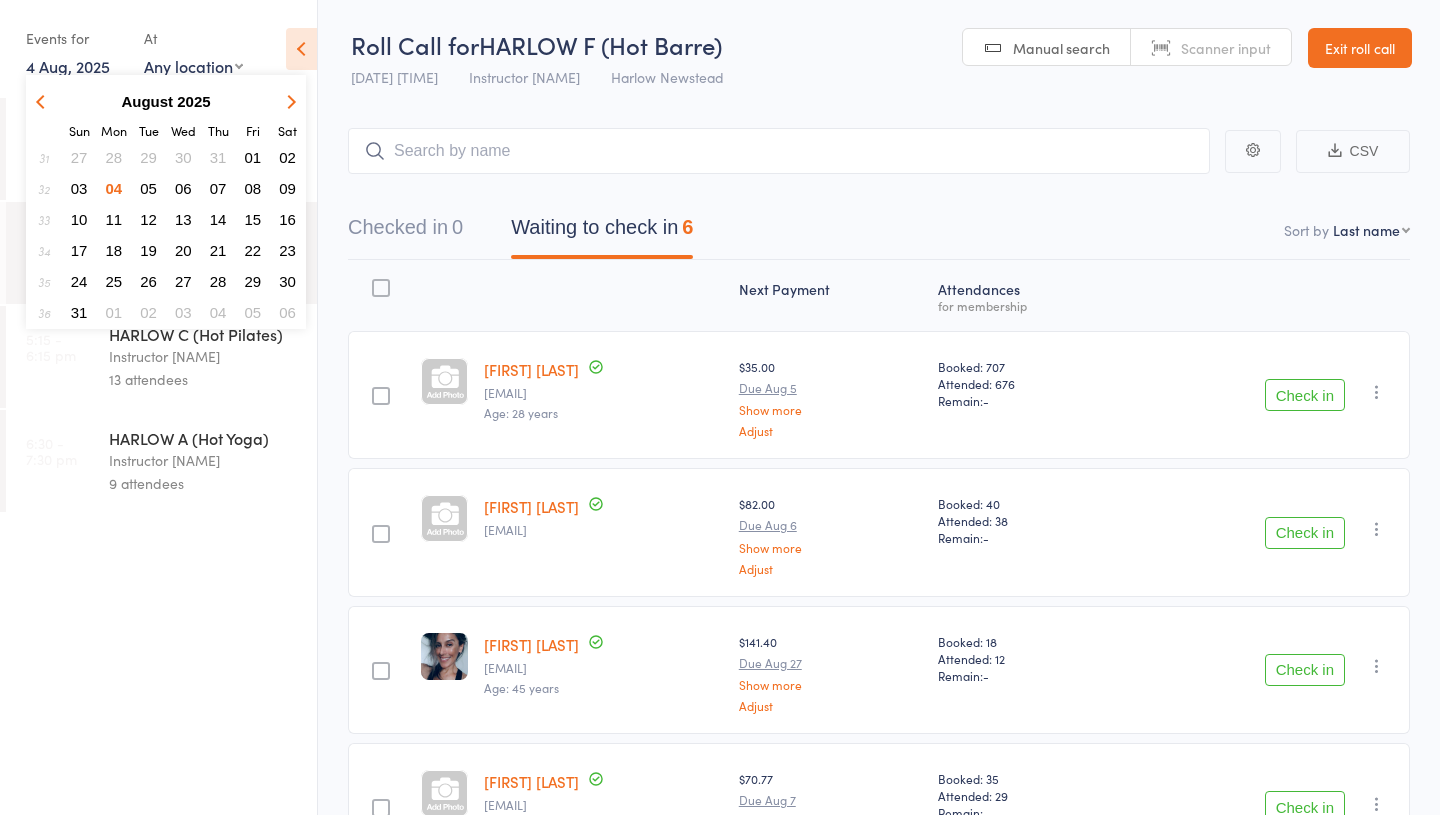 click on "03" at bounding box center [79, 188] 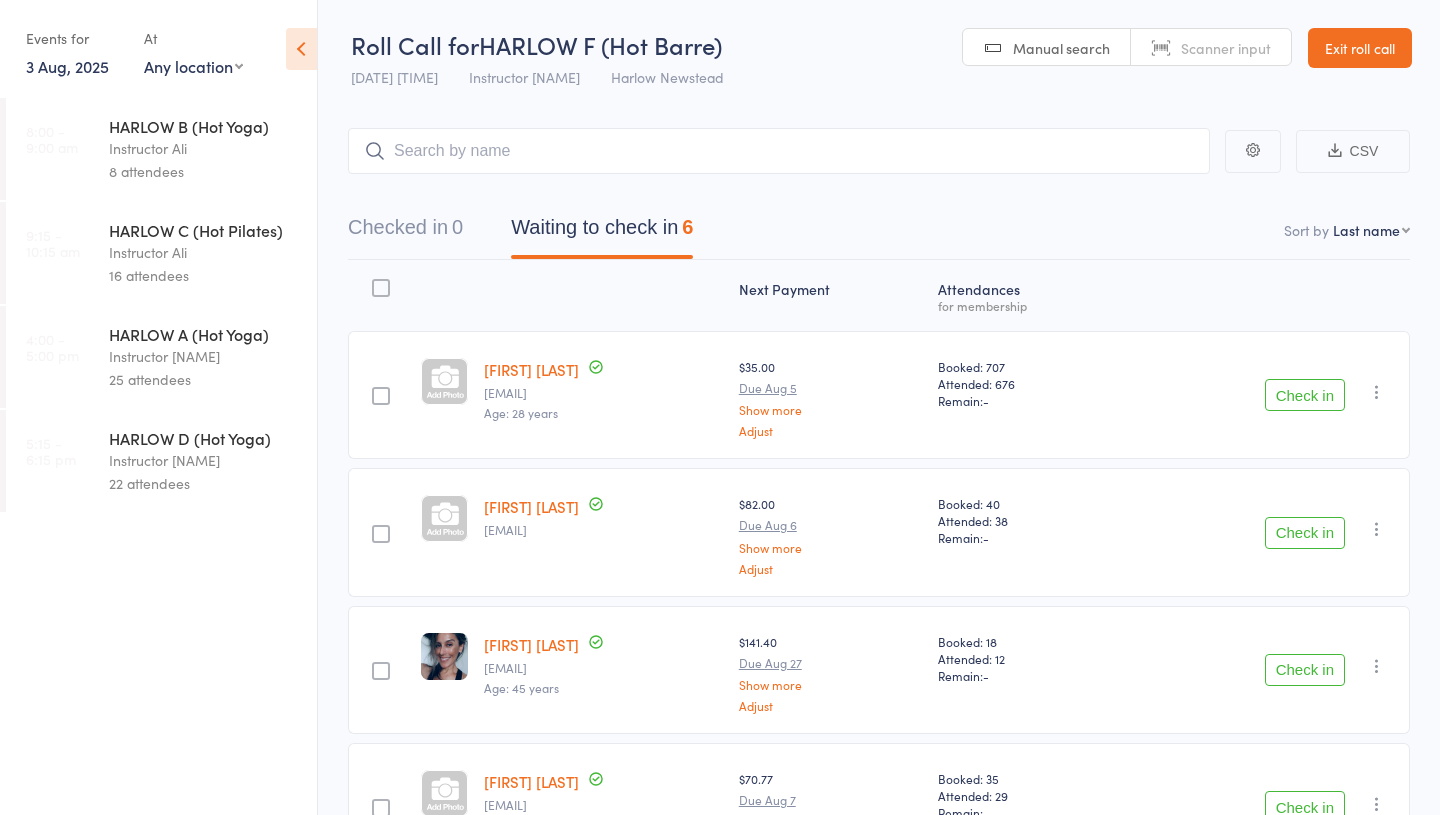 click on "HARLOW C (Hot Pilates)" at bounding box center (204, 230) 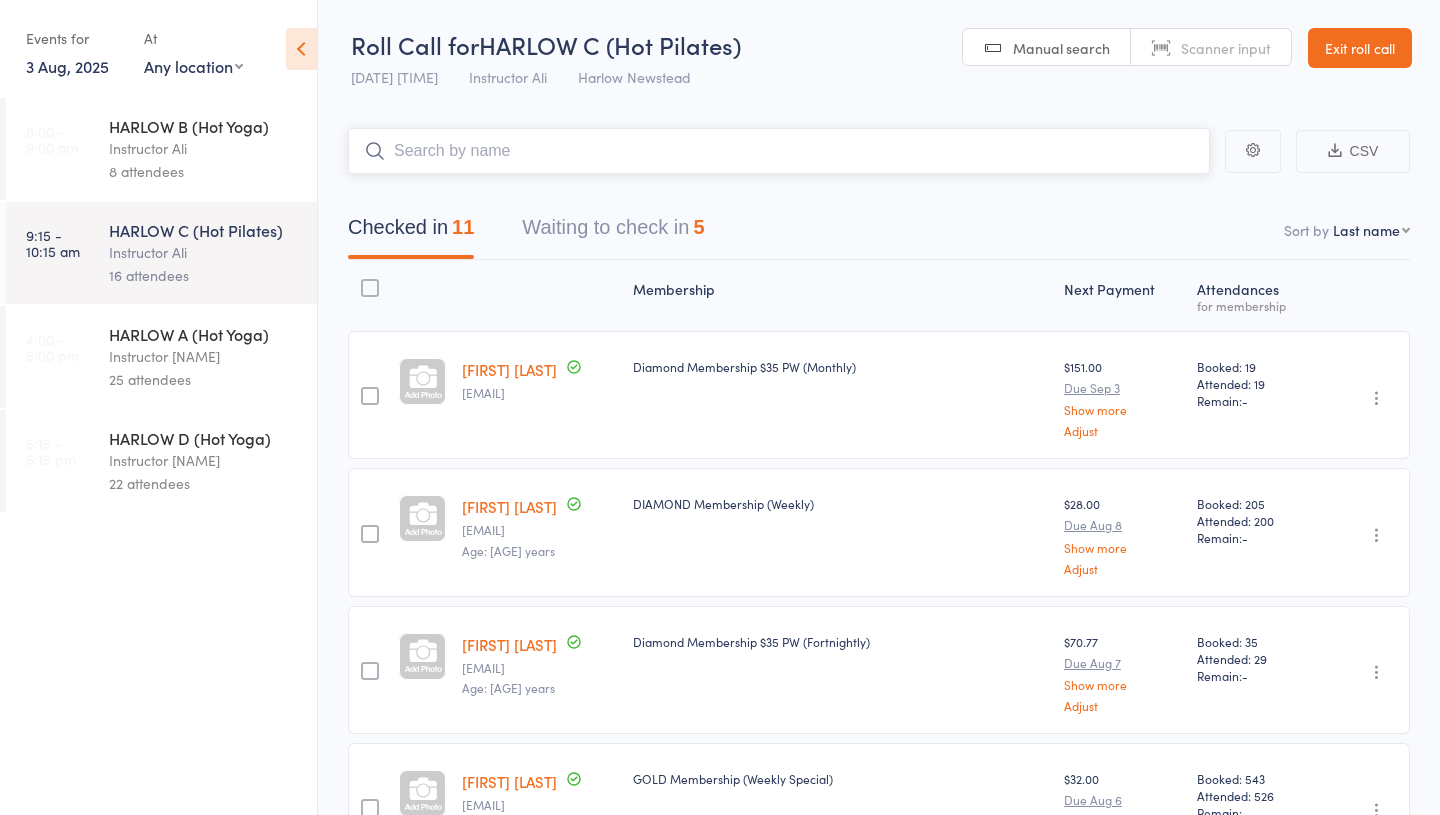 click on "Waiting to check in  5" at bounding box center [613, 232] 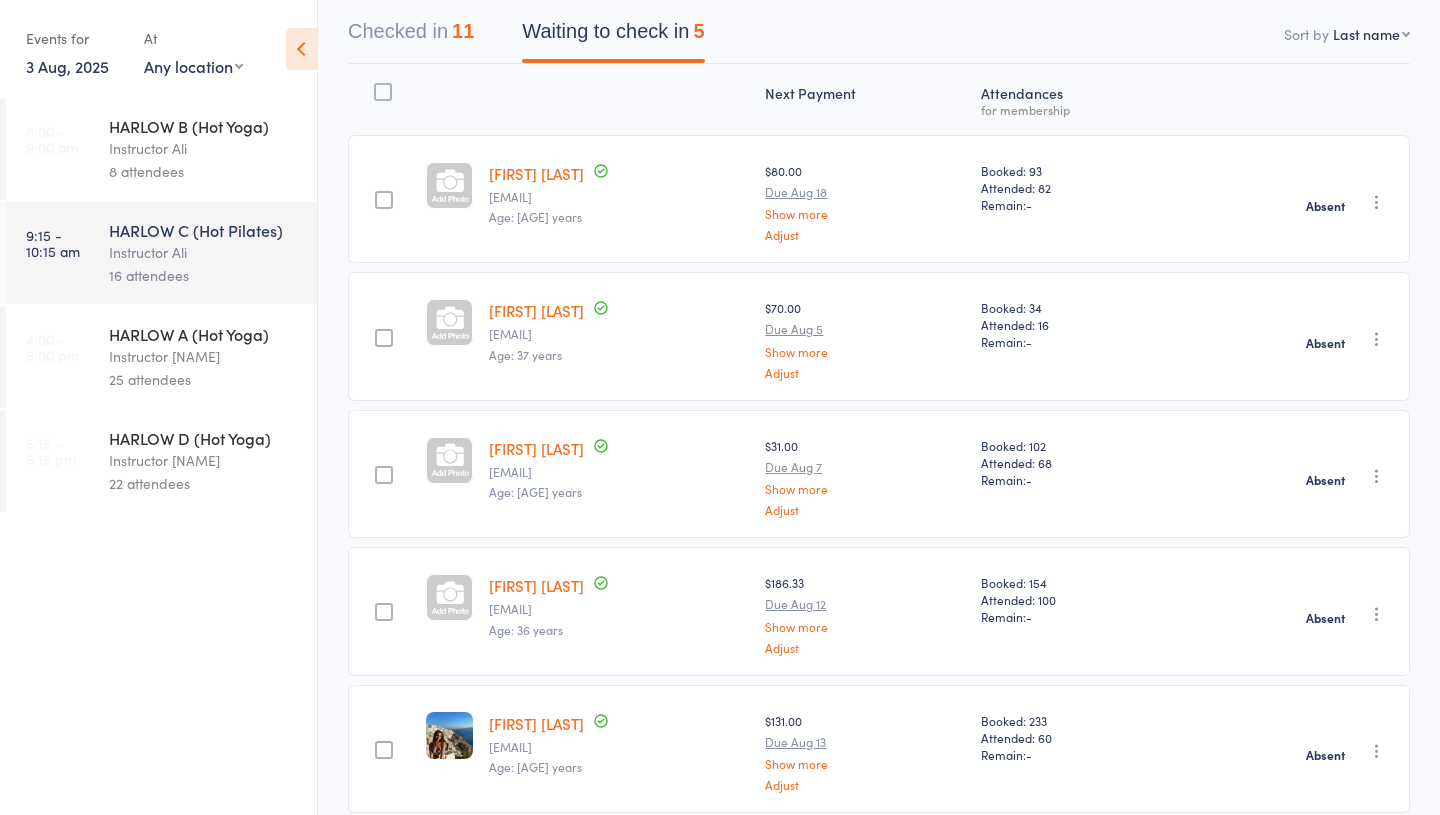 scroll, scrollTop: 283, scrollLeft: 0, axis: vertical 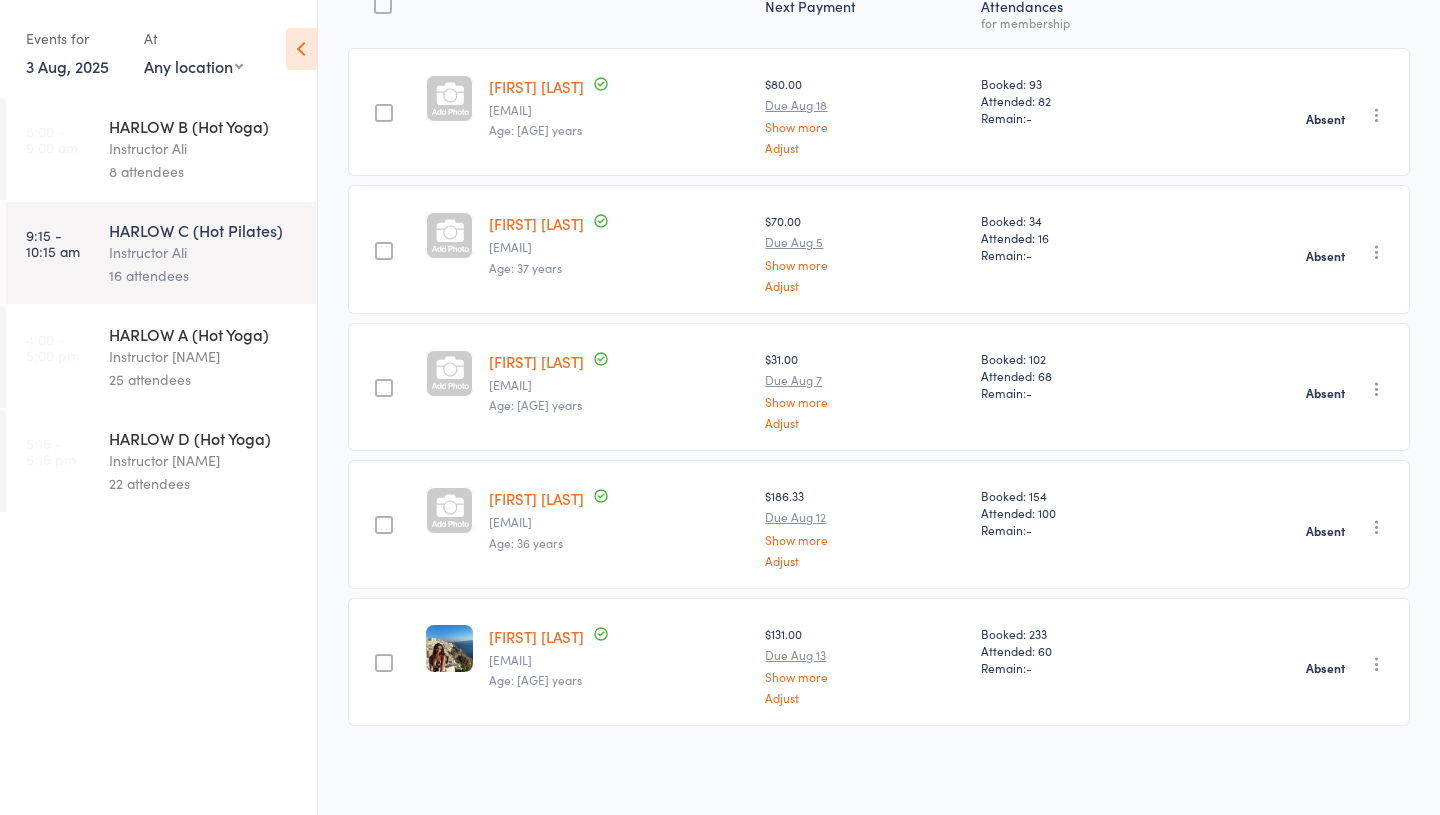 click on "HARLOW B (Hot Yoga)" at bounding box center (204, 126) 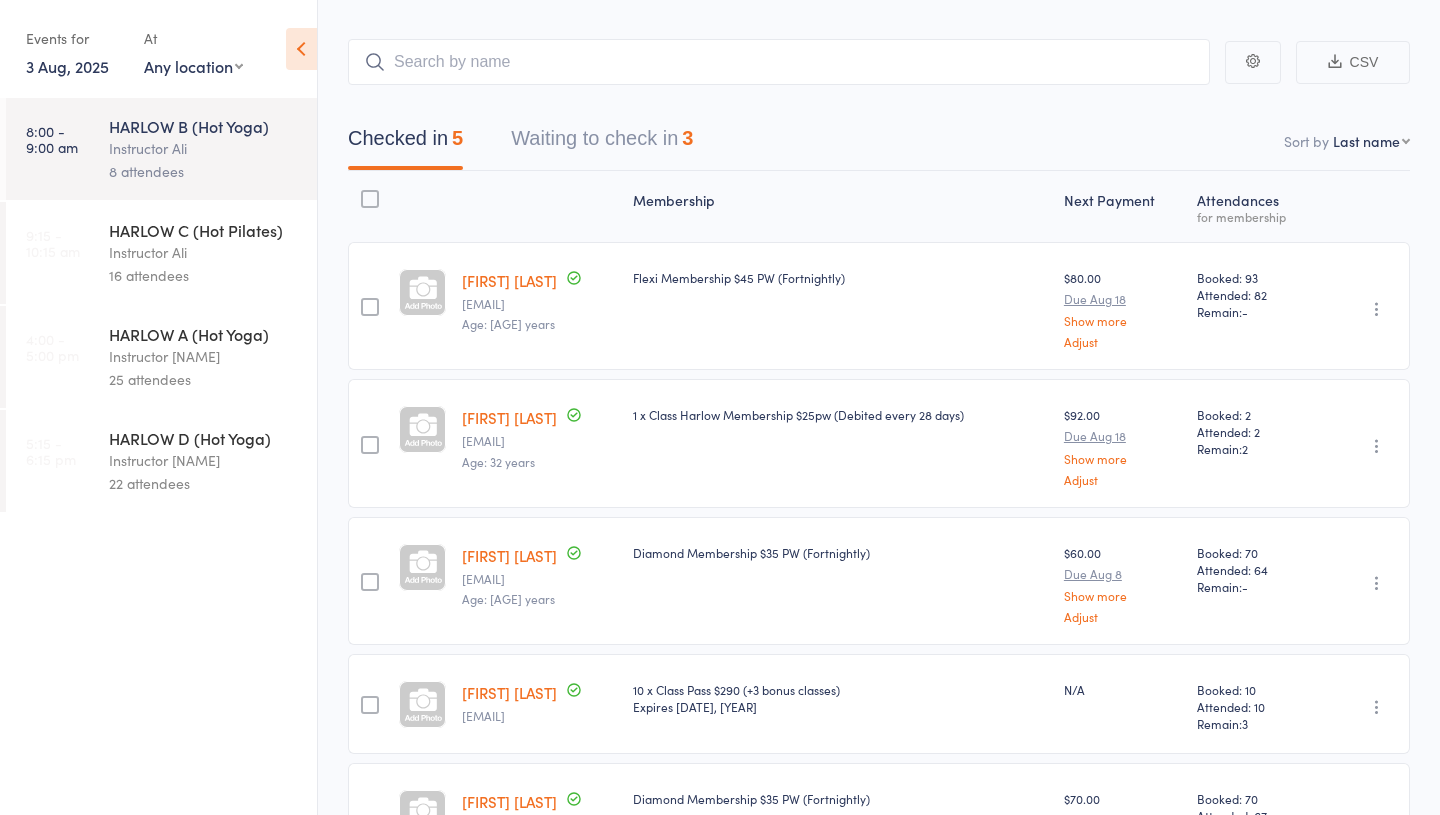 scroll, scrollTop: 0, scrollLeft: 0, axis: both 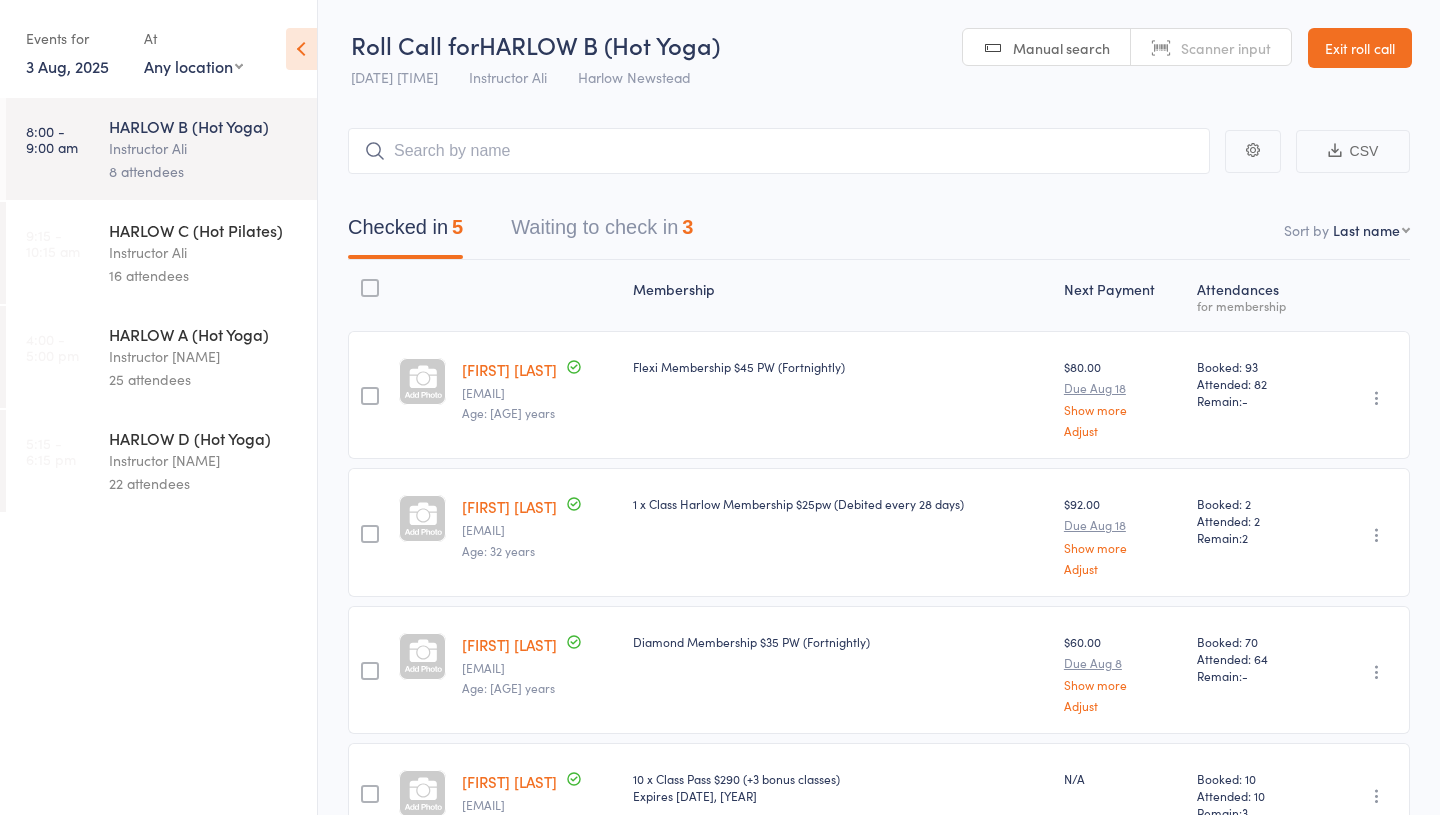 click on "Waiting to check in  3" at bounding box center (602, 232) 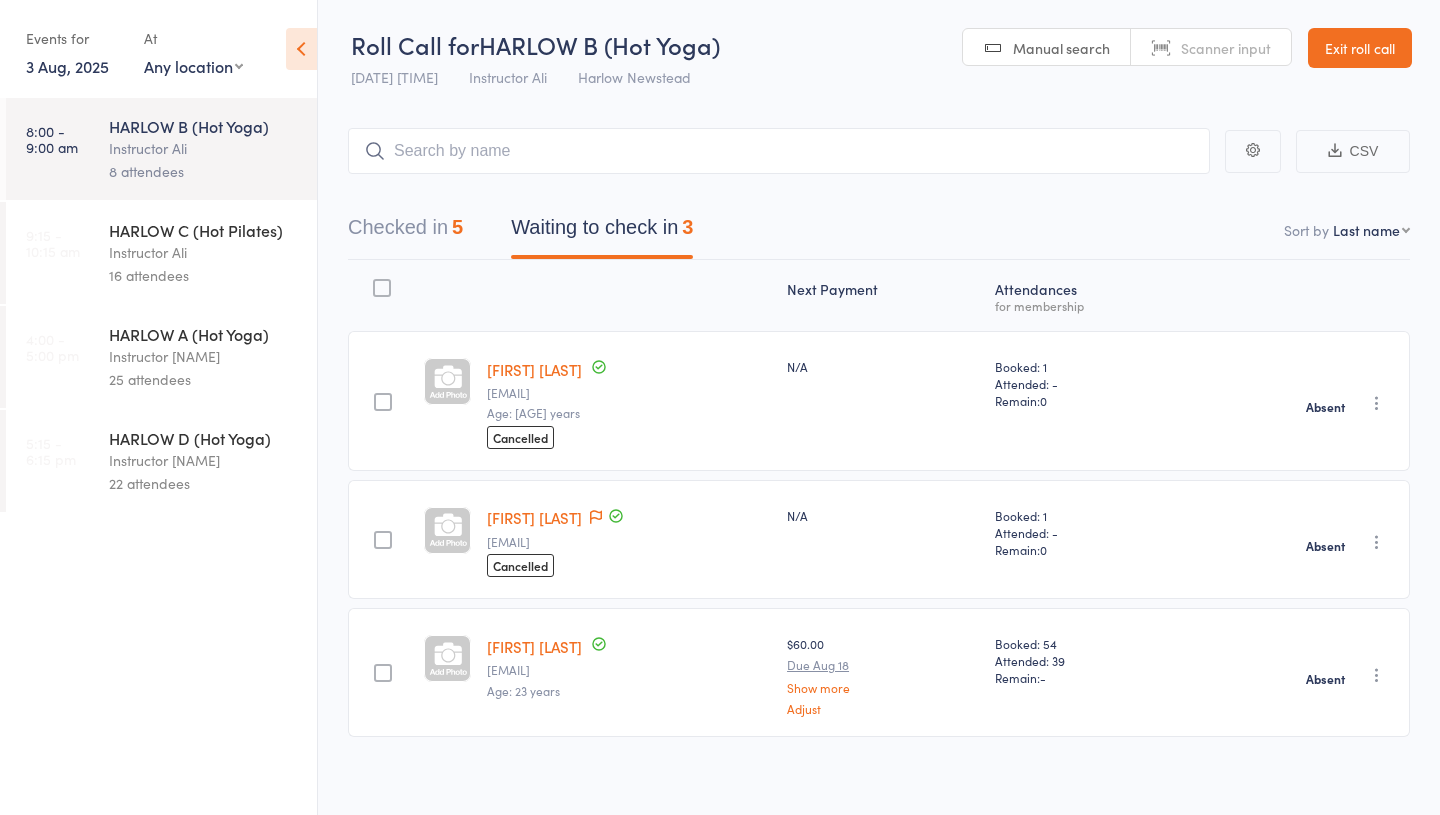 scroll, scrollTop: 11, scrollLeft: 0, axis: vertical 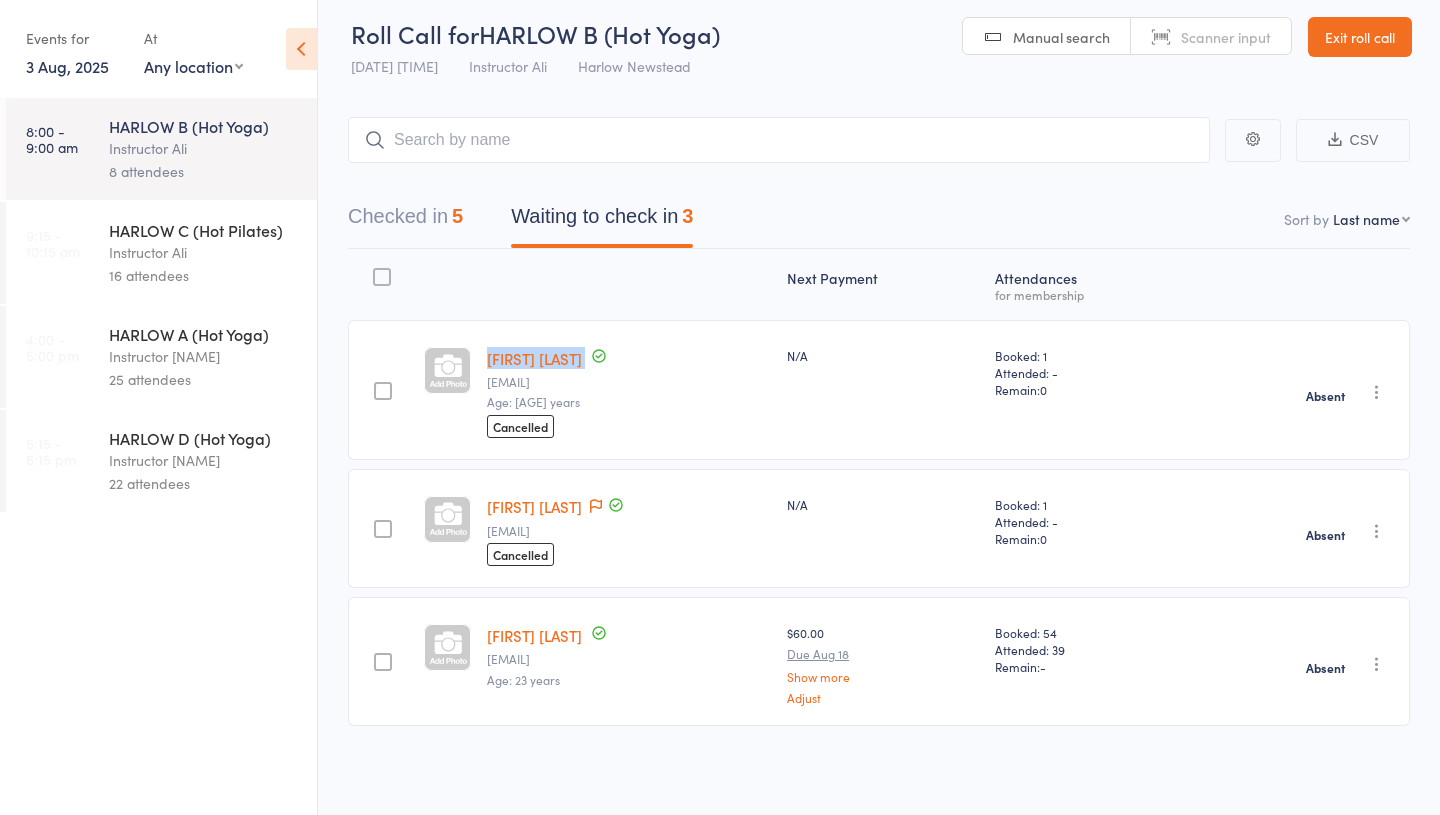 drag, startPoint x: 665, startPoint y: 346, endPoint x: 601, endPoint y: 362, distance: 65.96969 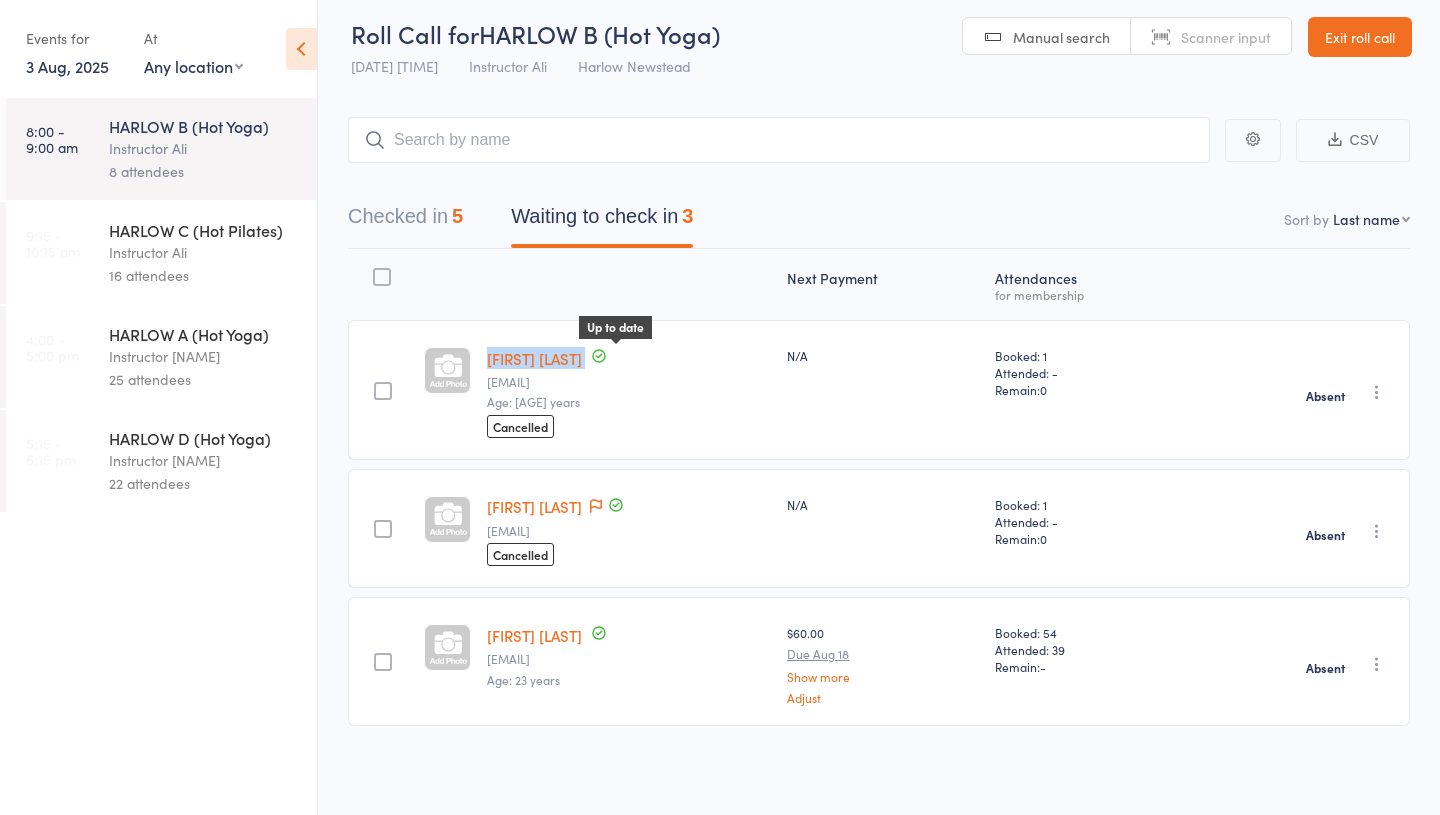 copy on "[FIRST] [LAST]" 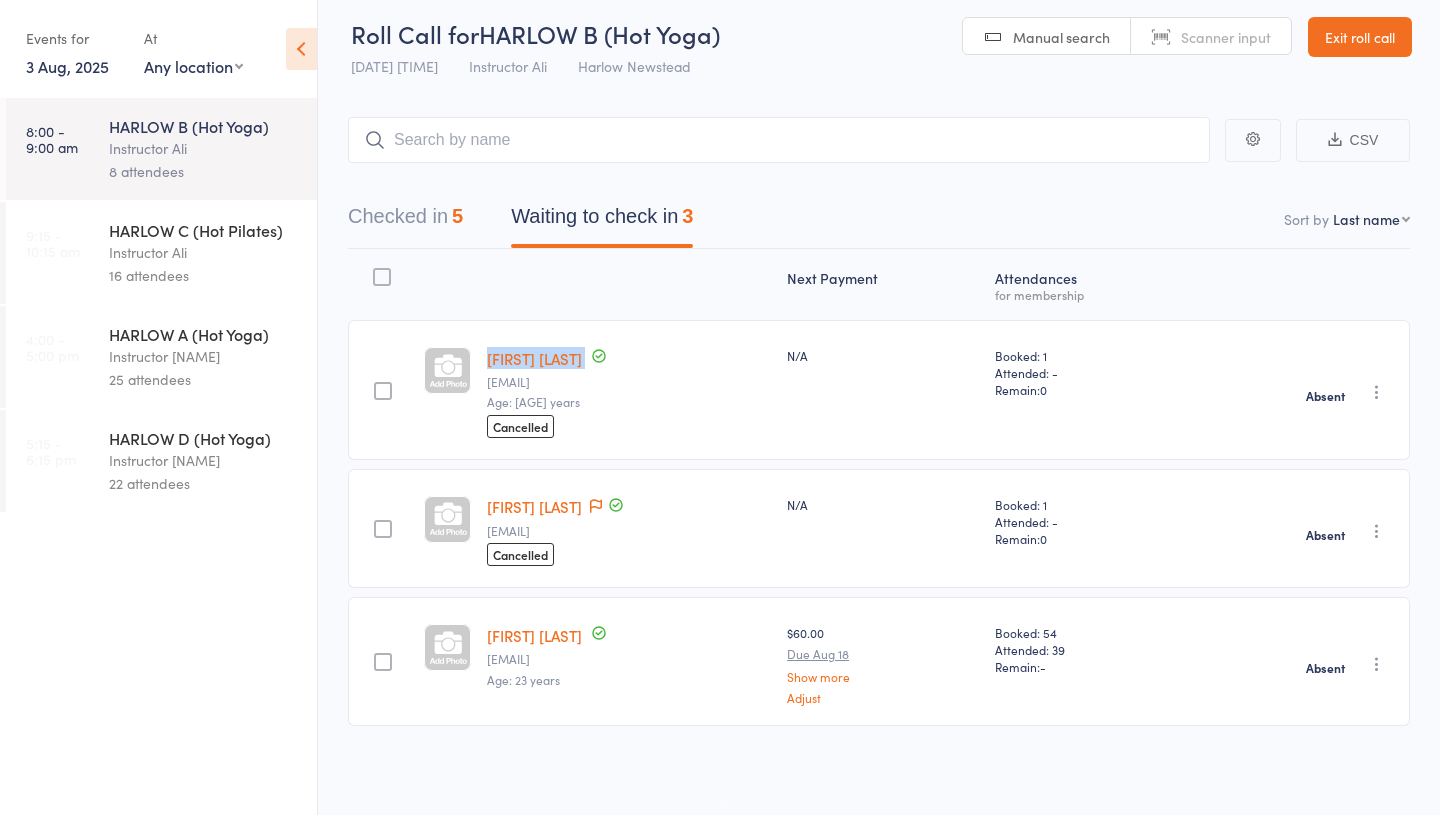 click on "[FIRST] [LAST]" at bounding box center (534, 506) 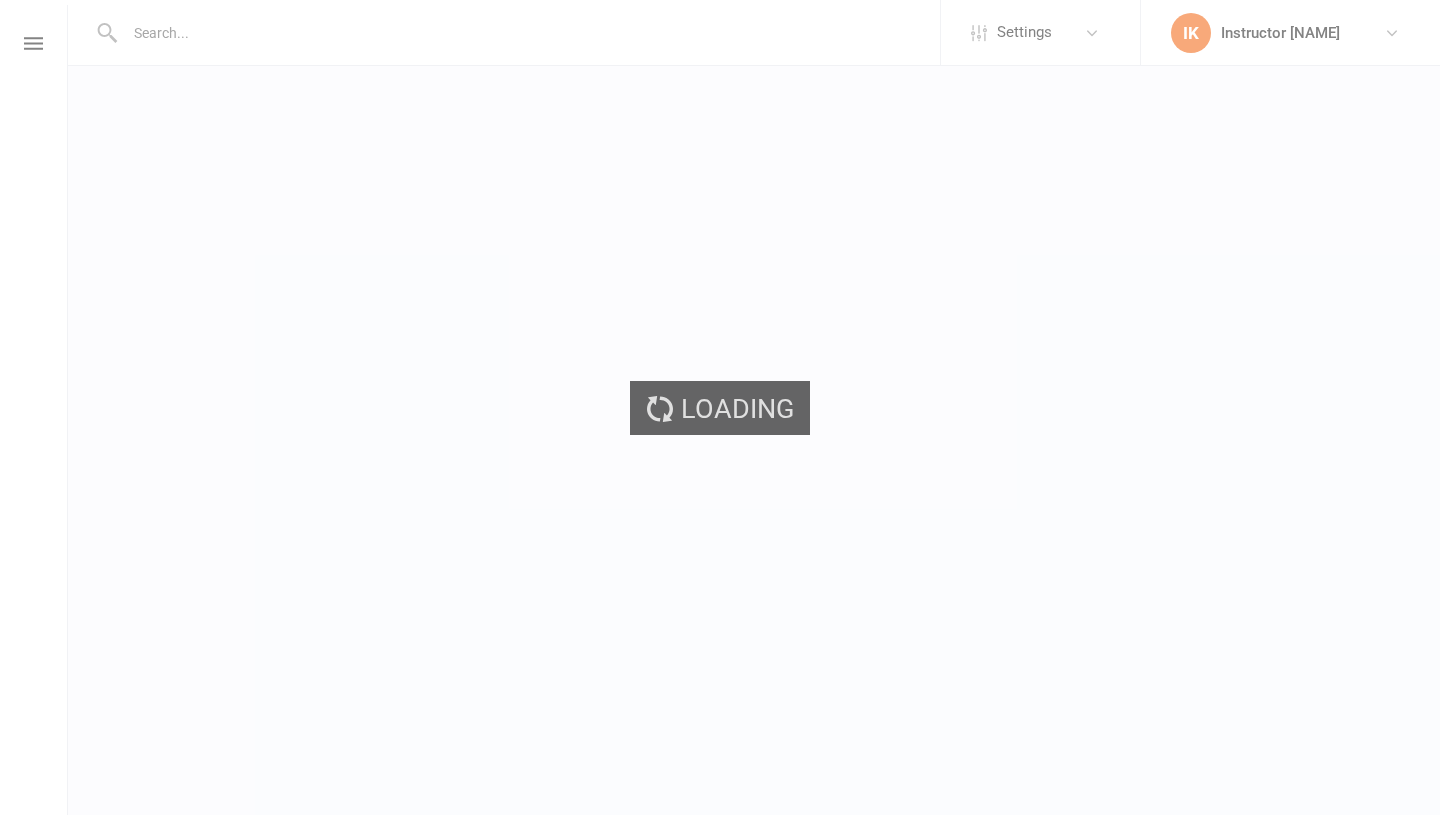 scroll, scrollTop: 0, scrollLeft: 0, axis: both 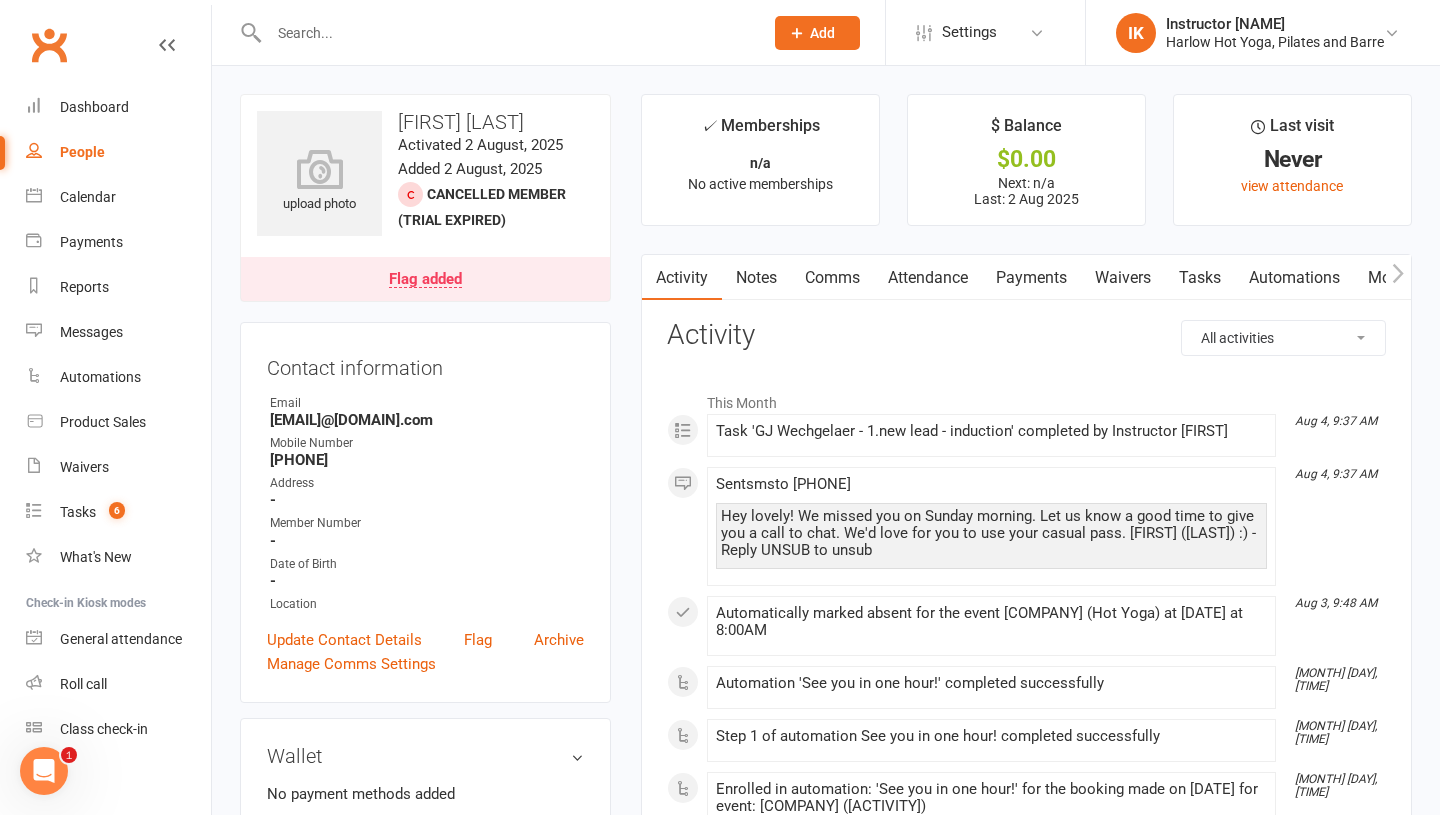 click on "Notes" at bounding box center [756, 278] 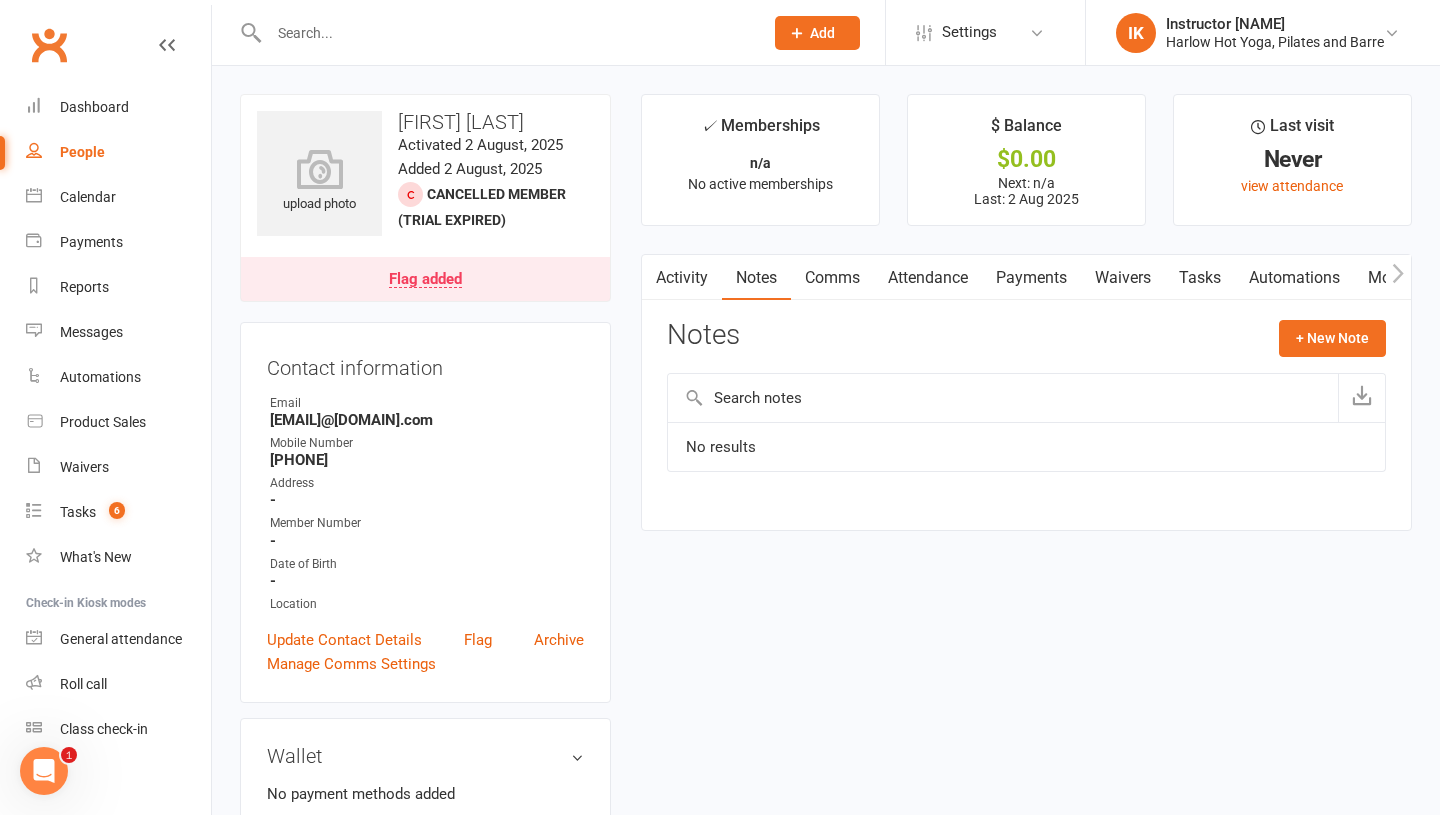 click on "Comms" at bounding box center [832, 278] 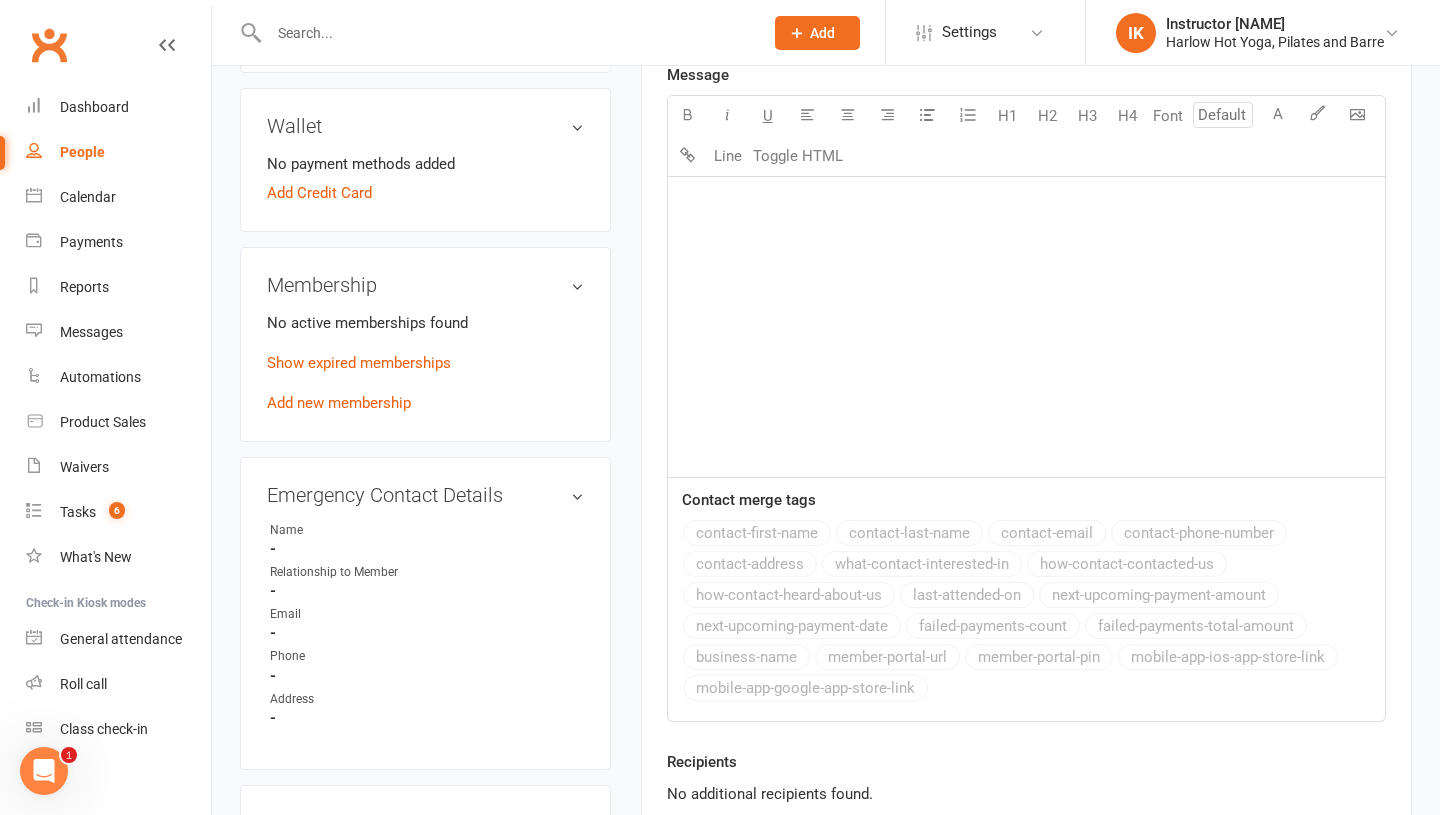 scroll, scrollTop: 894, scrollLeft: 0, axis: vertical 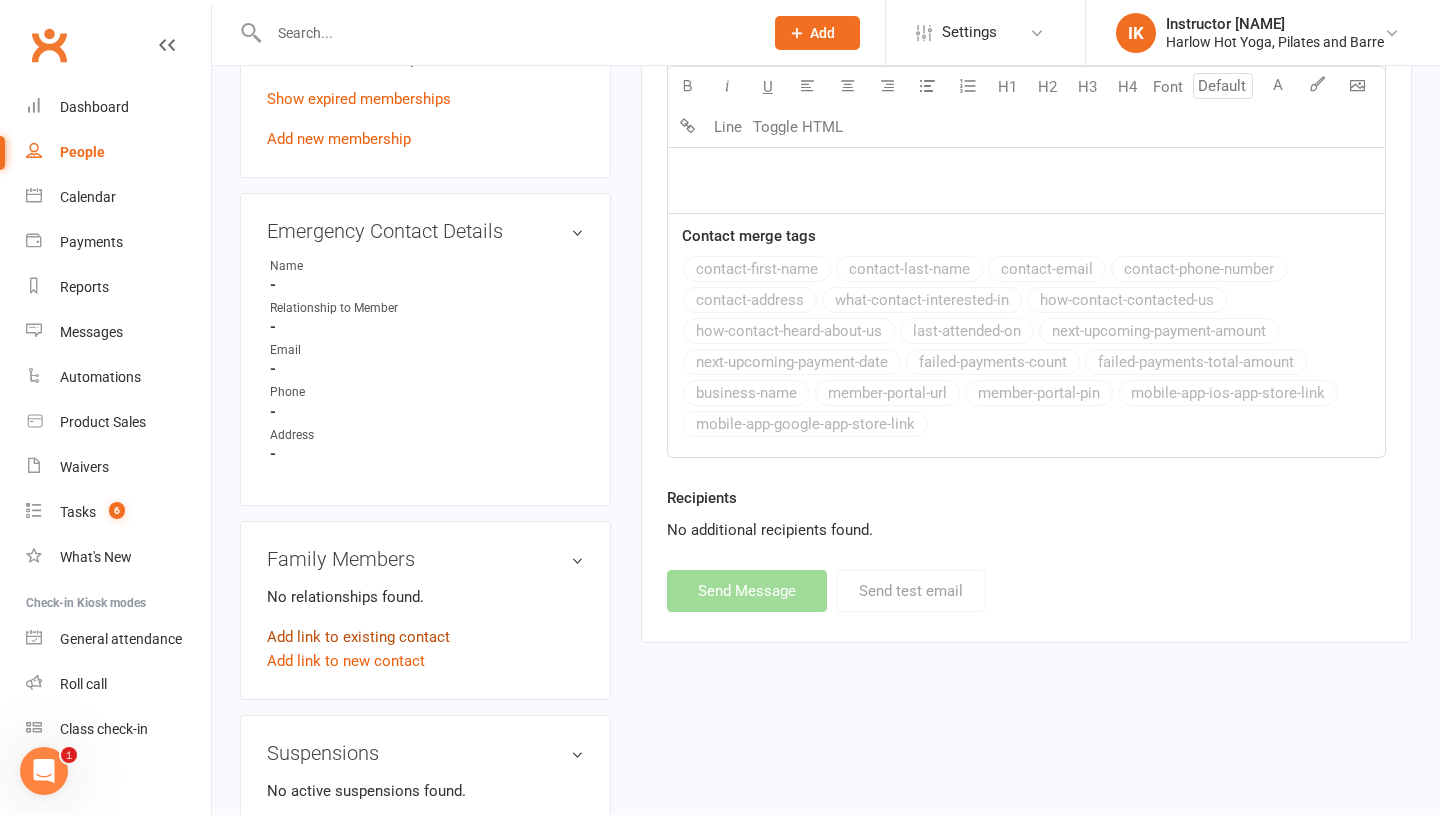 click on "Add link to existing contact" at bounding box center [358, 637] 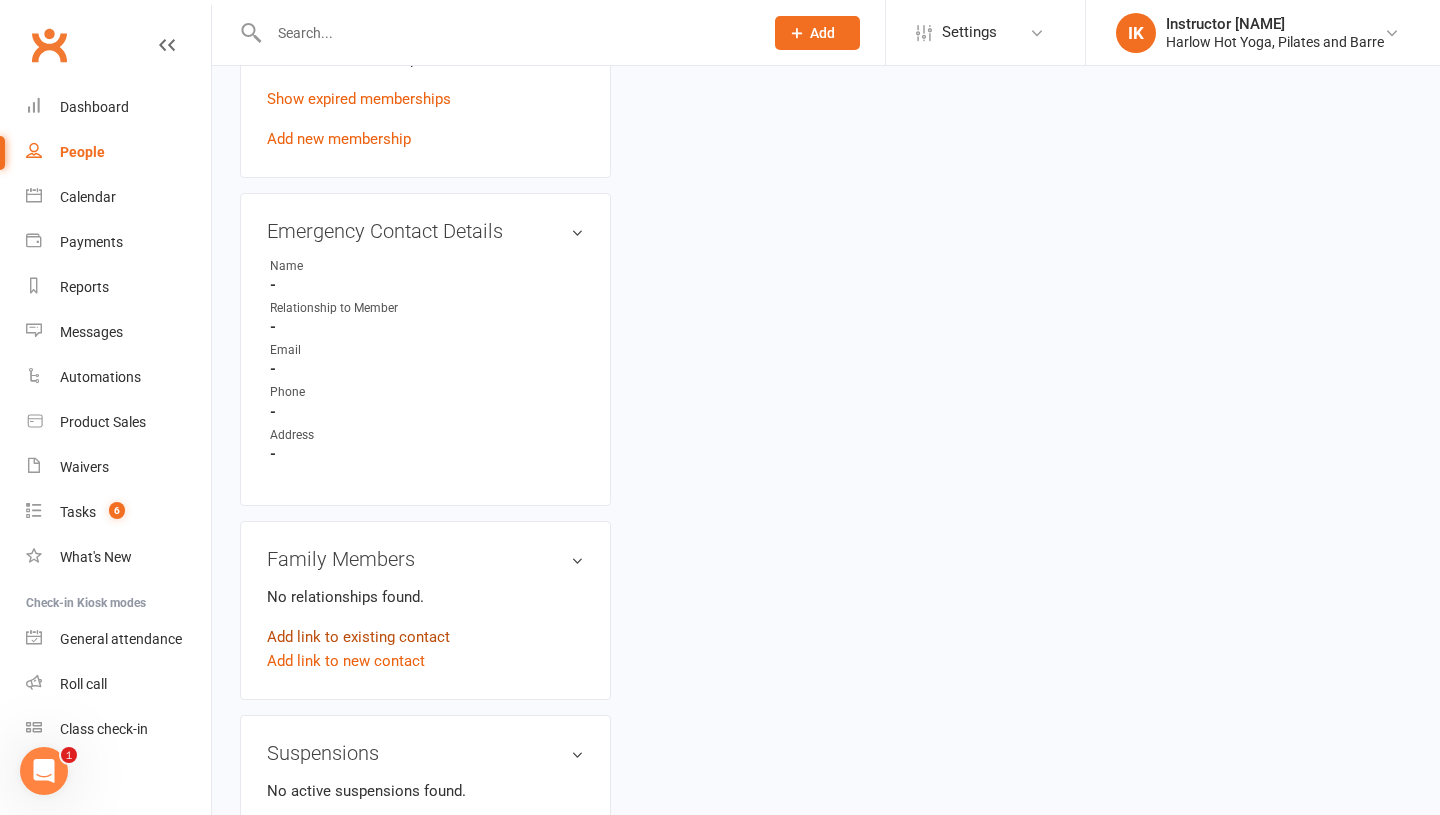 scroll, scrollTop: 0, scrollLeft: 0, axis: both 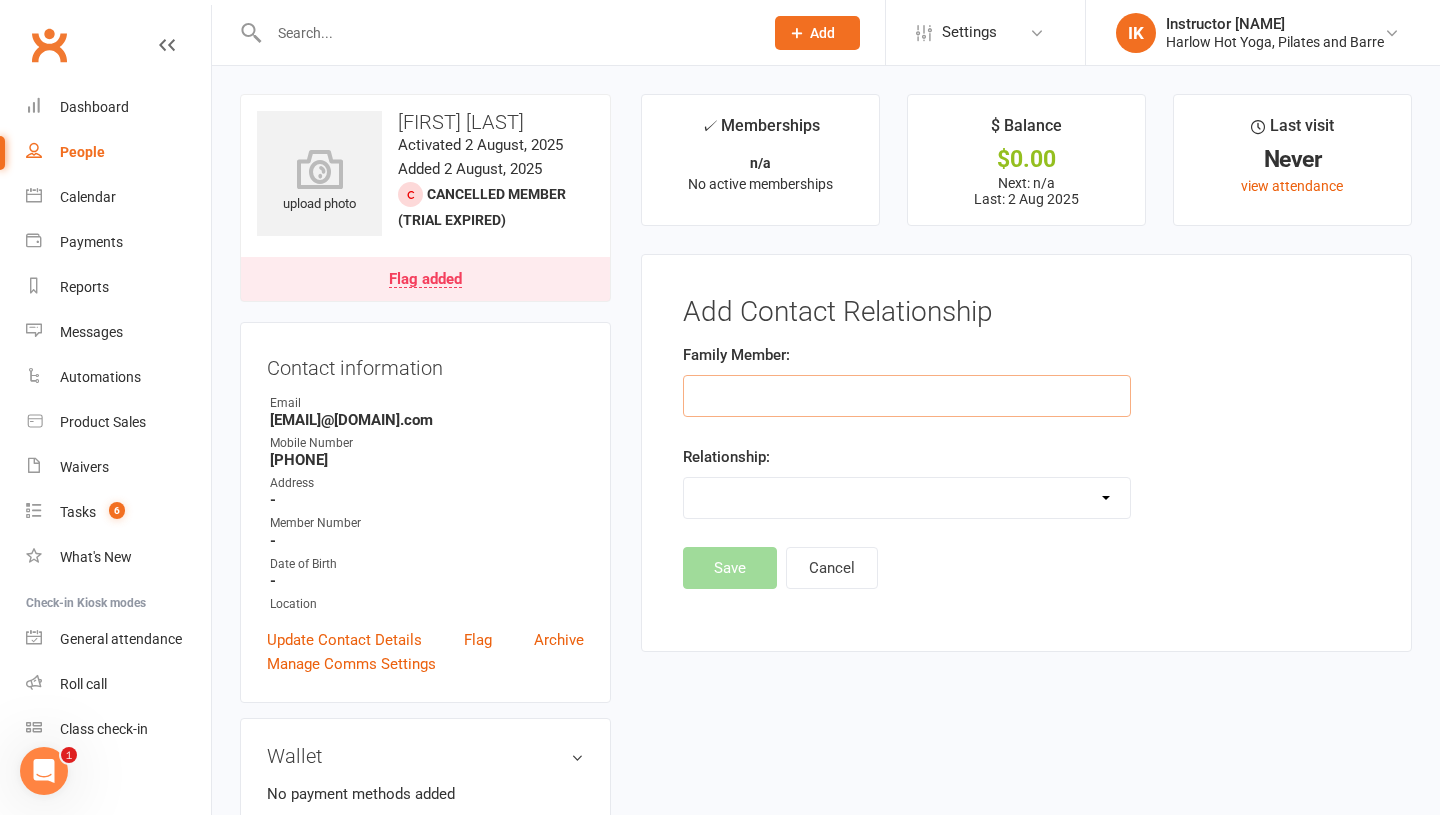 paste on "[FIRST] [LAST]" 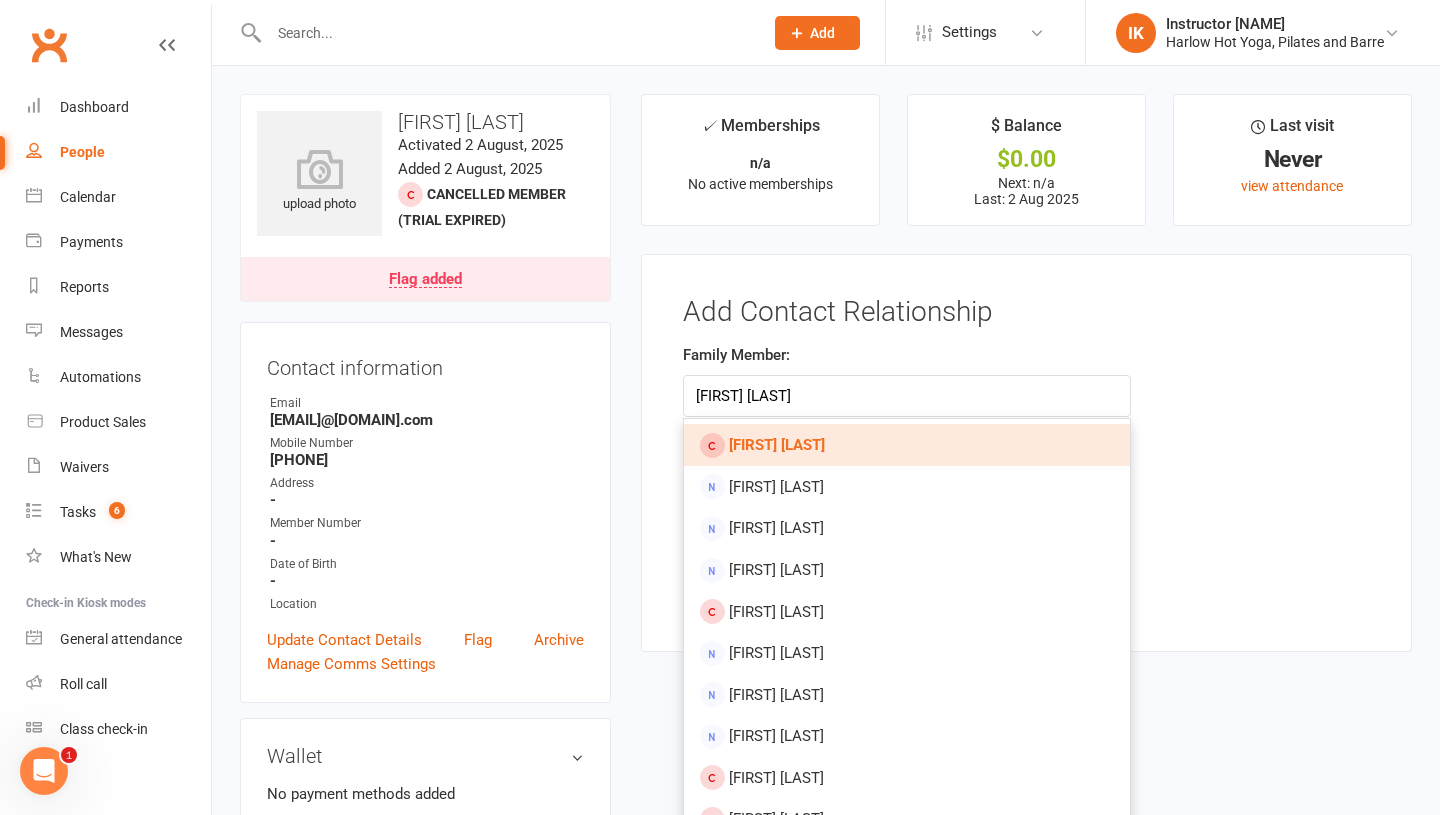 click on "[FIRST] [LAST]" at bounding box center (777, 445) 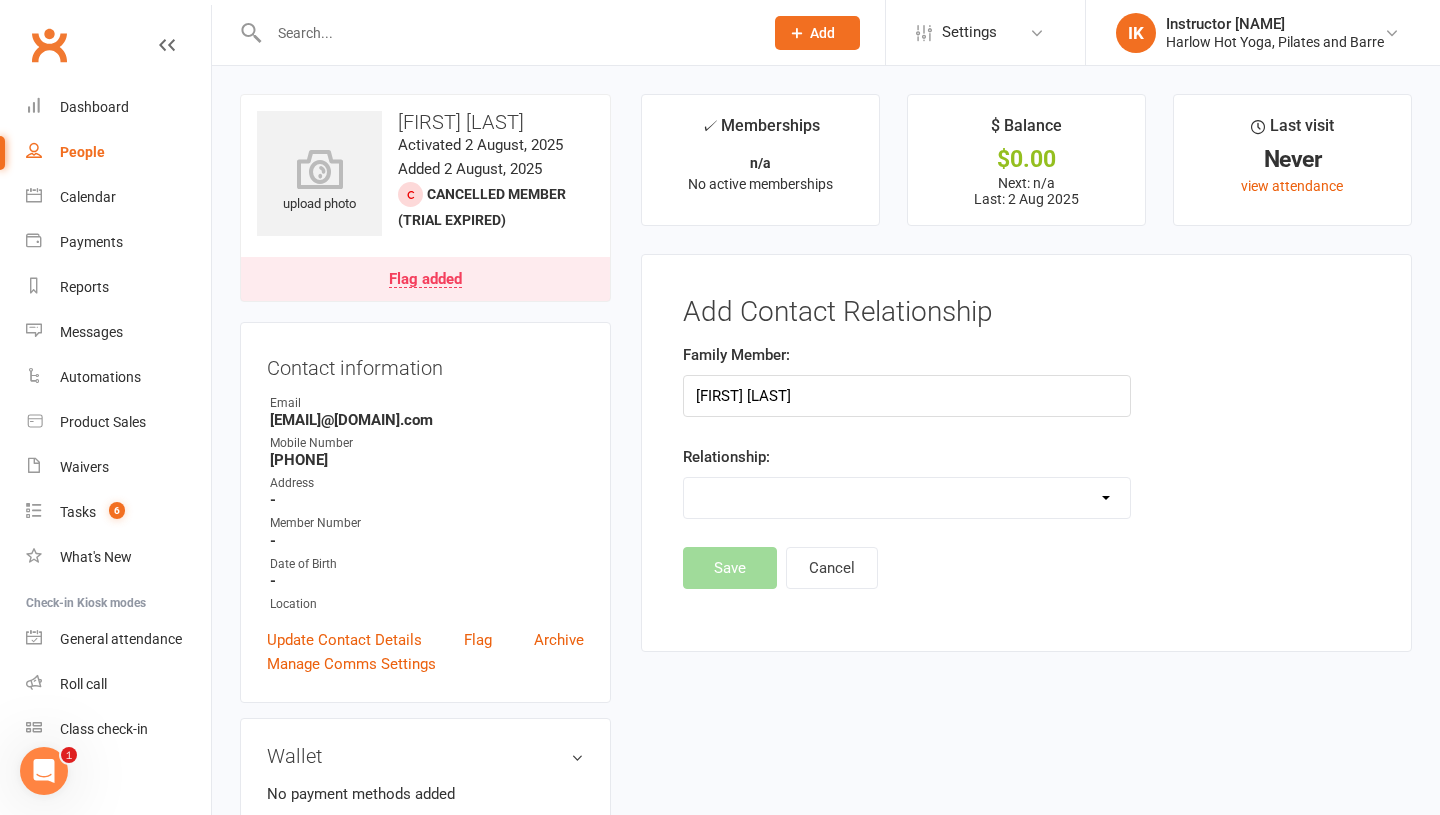 click on "Parent / Guardian Child Sibling (parent not in system) Spouse / Partner Cousin / Other Family Friend Other" at bounding box center [907, 498] 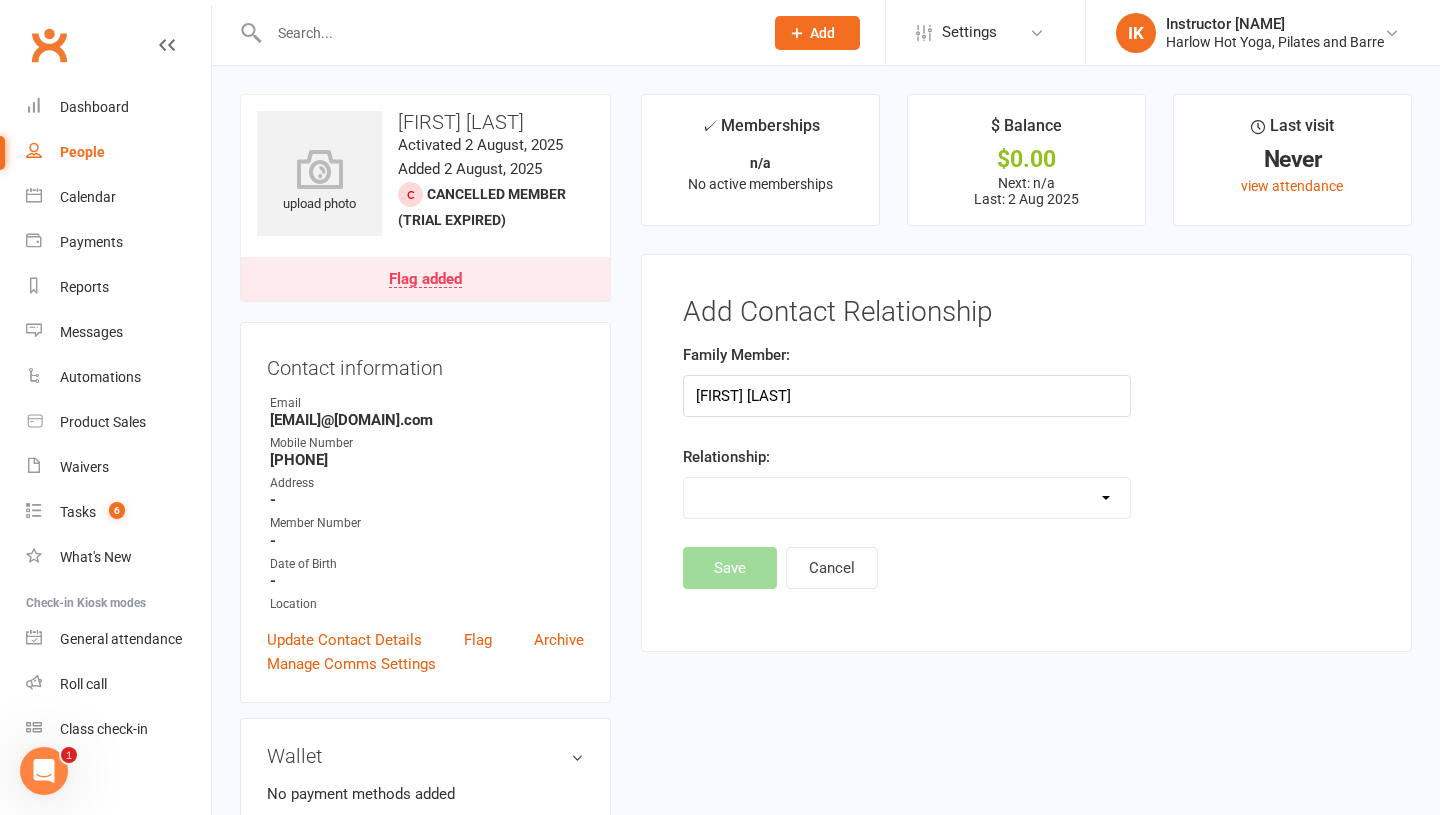 select on "3" 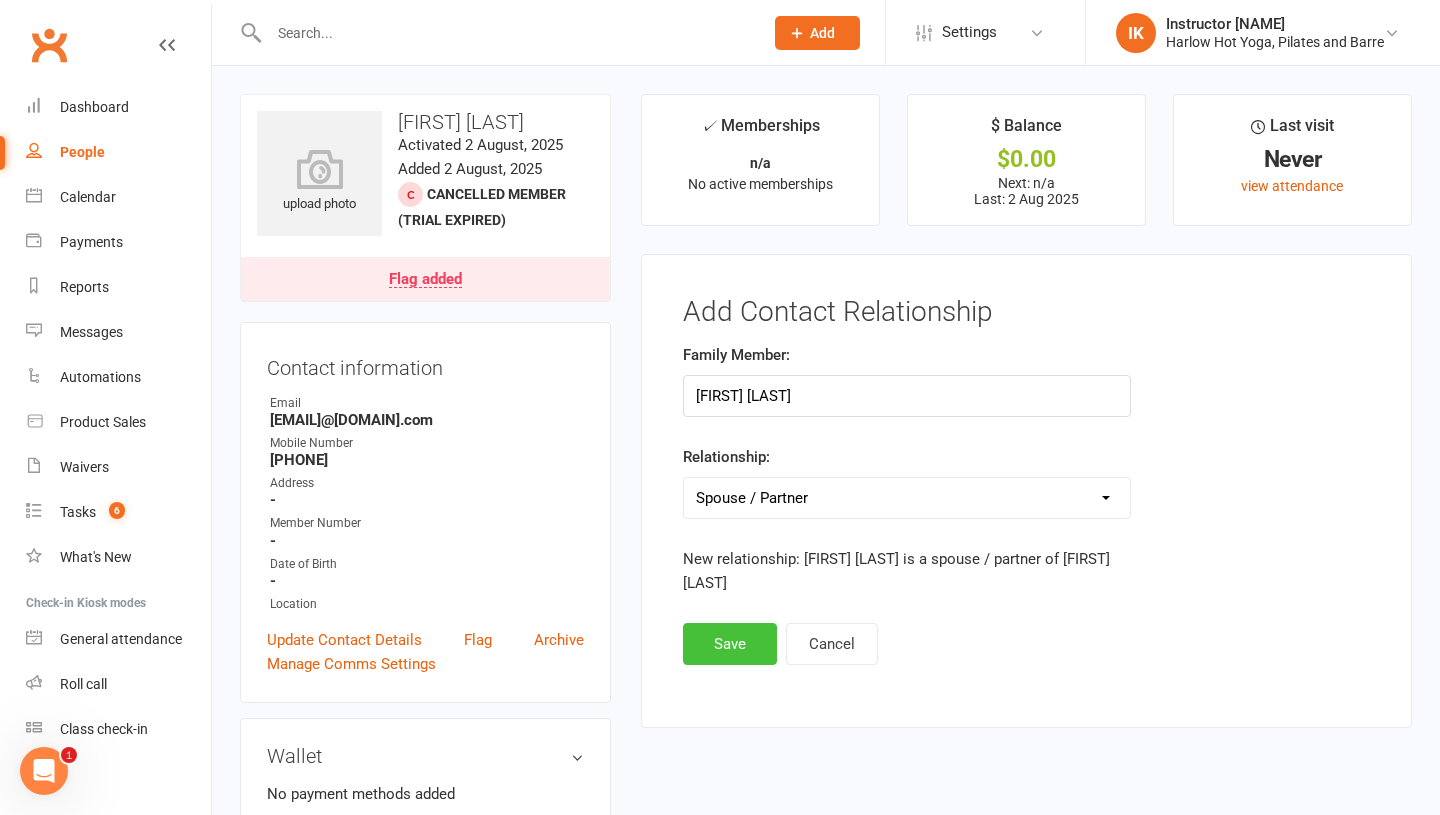 click on "Save" at bounding box center [730, 644] 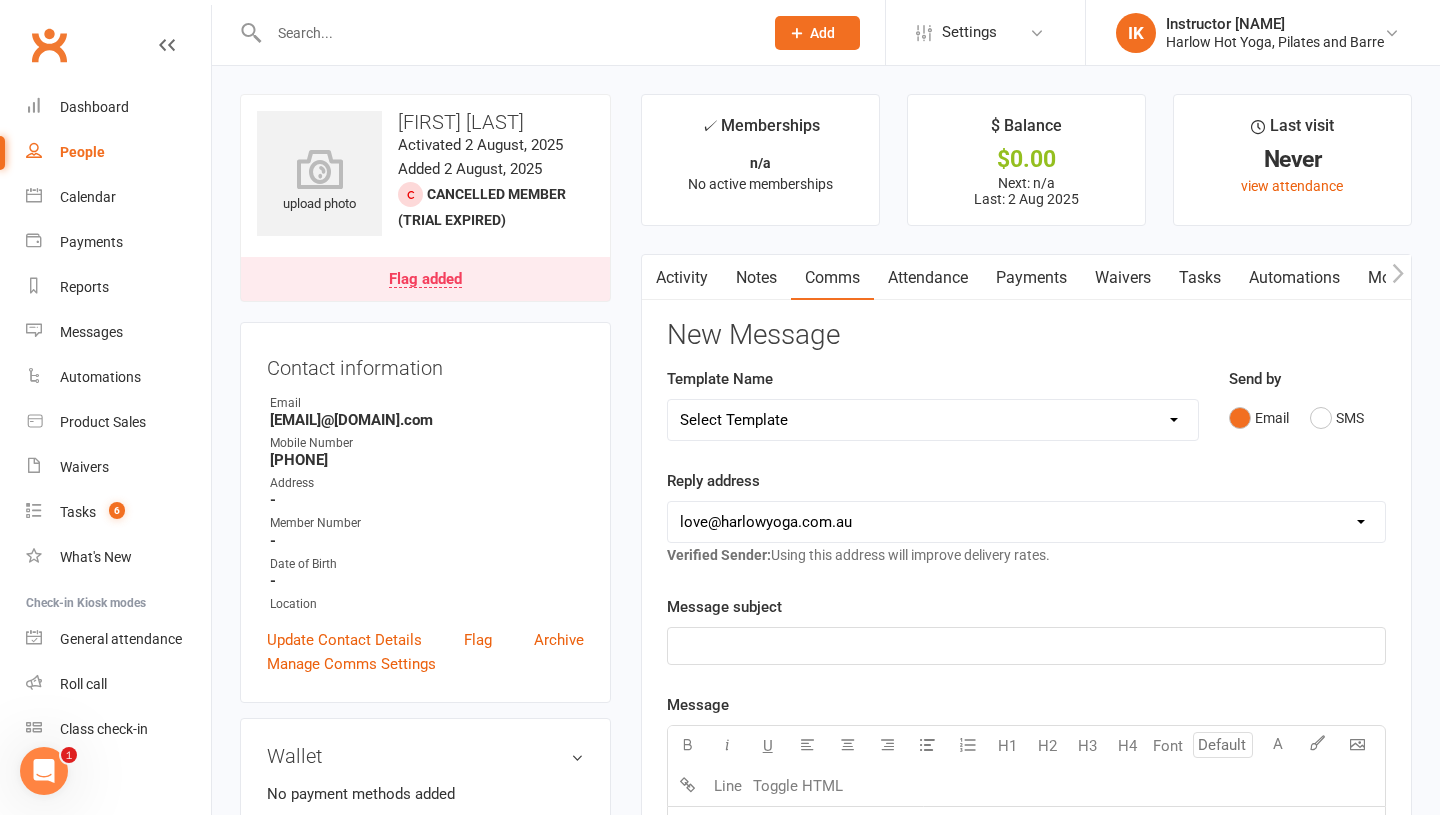 click on "Notes" at bounding box center (756, 278) 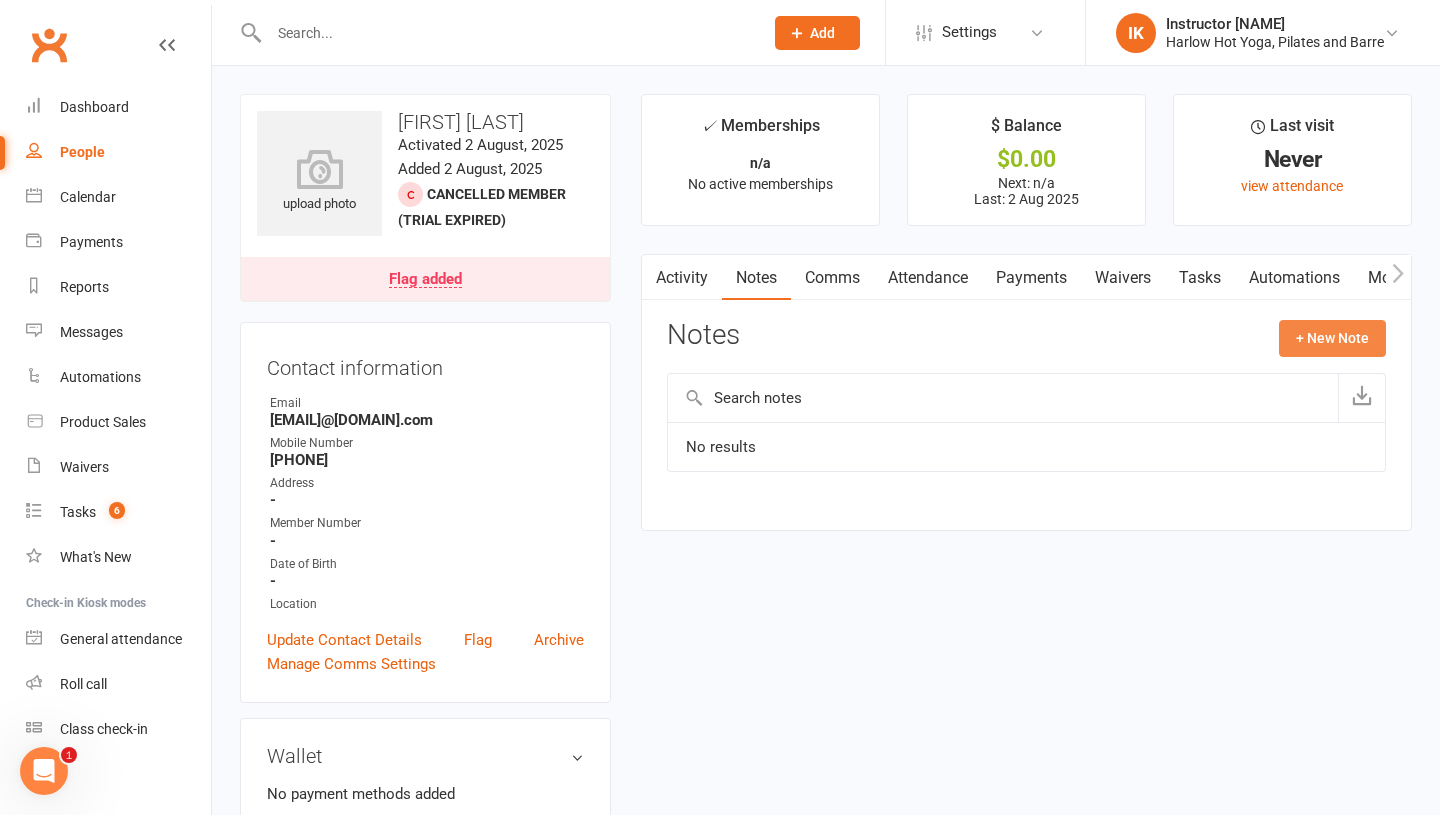 click on "+ New Note" at bounding box center (1332, 338) 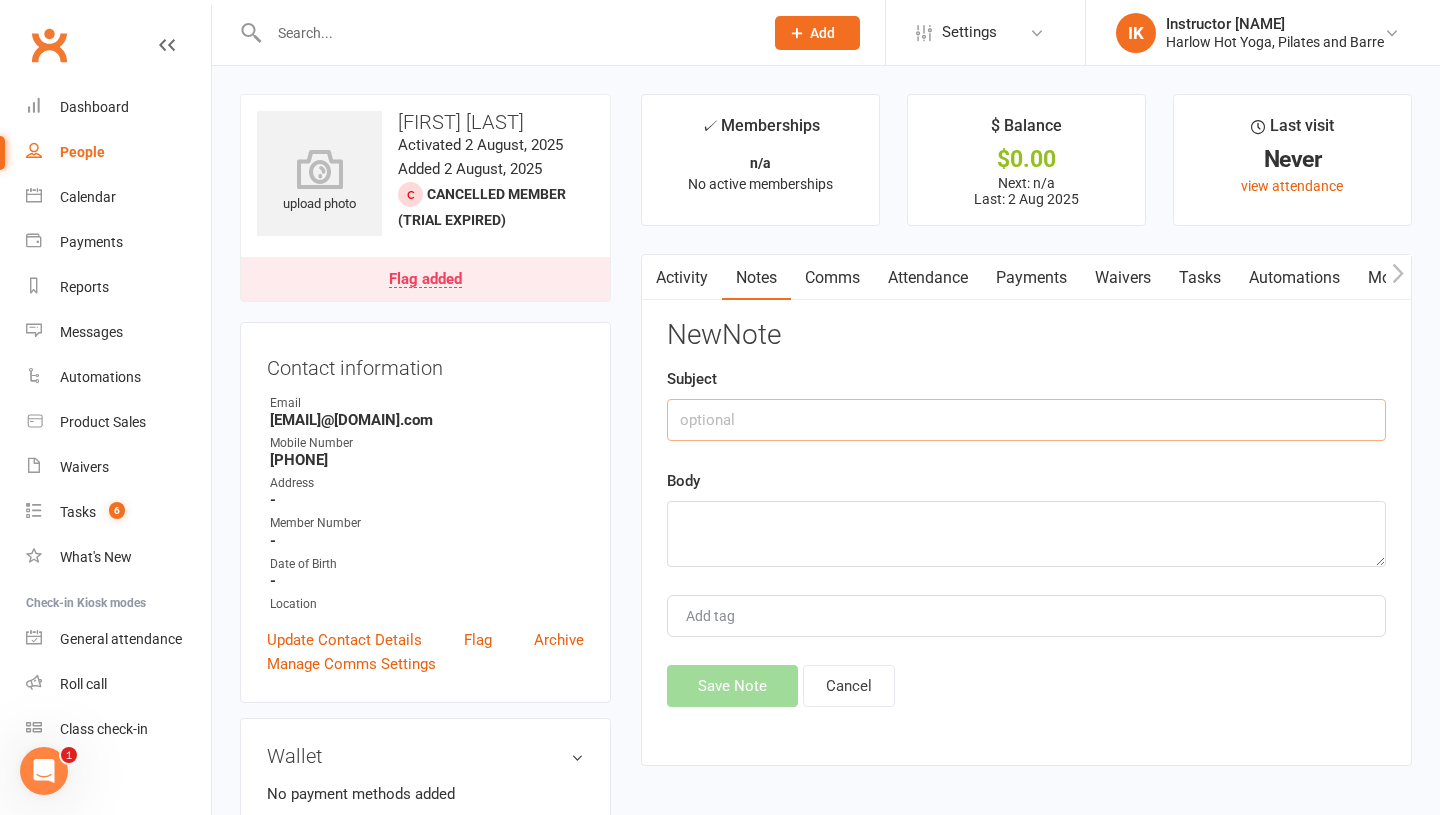 click at bounding box center [1026, 420] 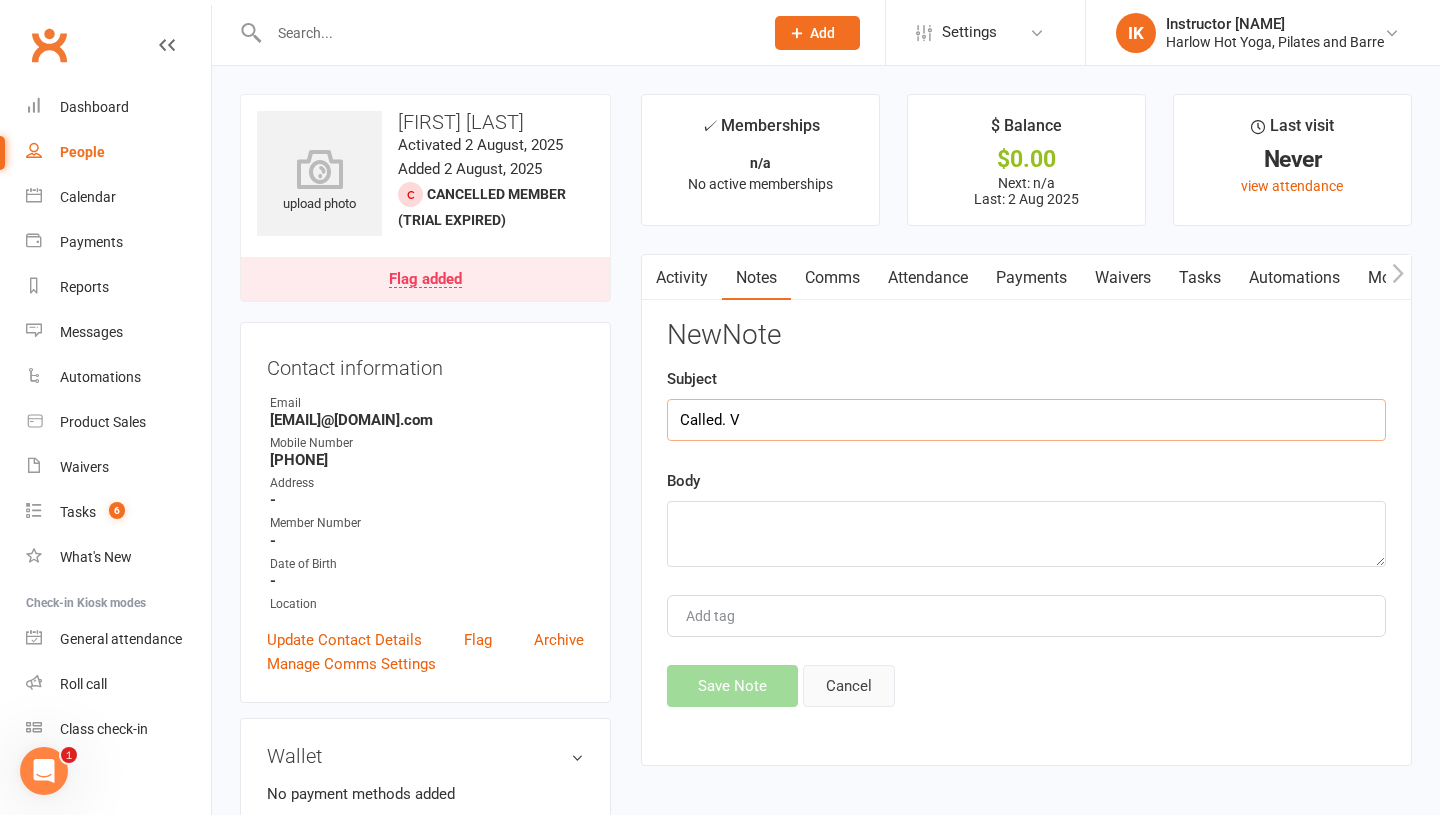 type on "Called. V" 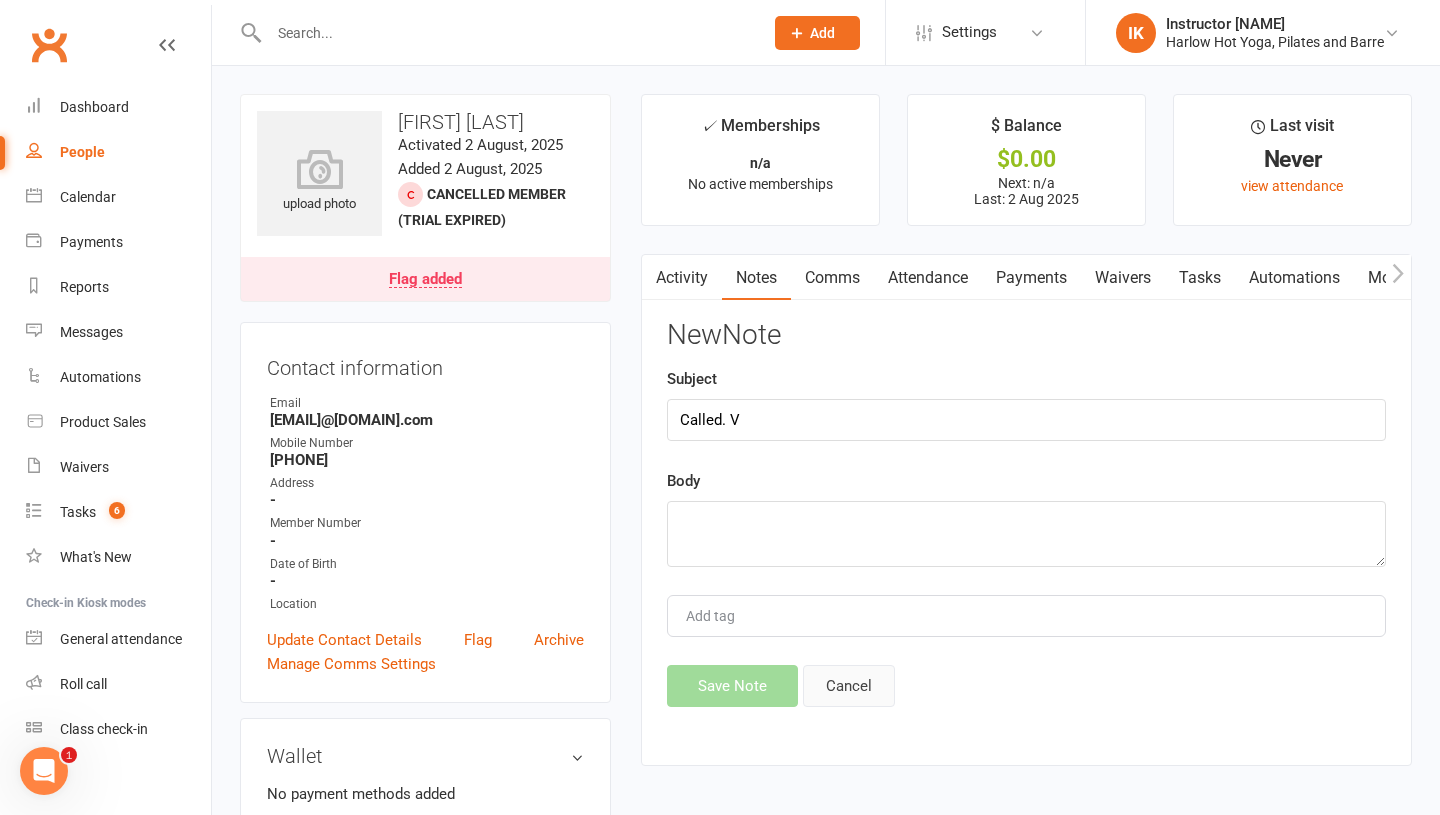 click on "Cancel" at bounding box center [849, 686] 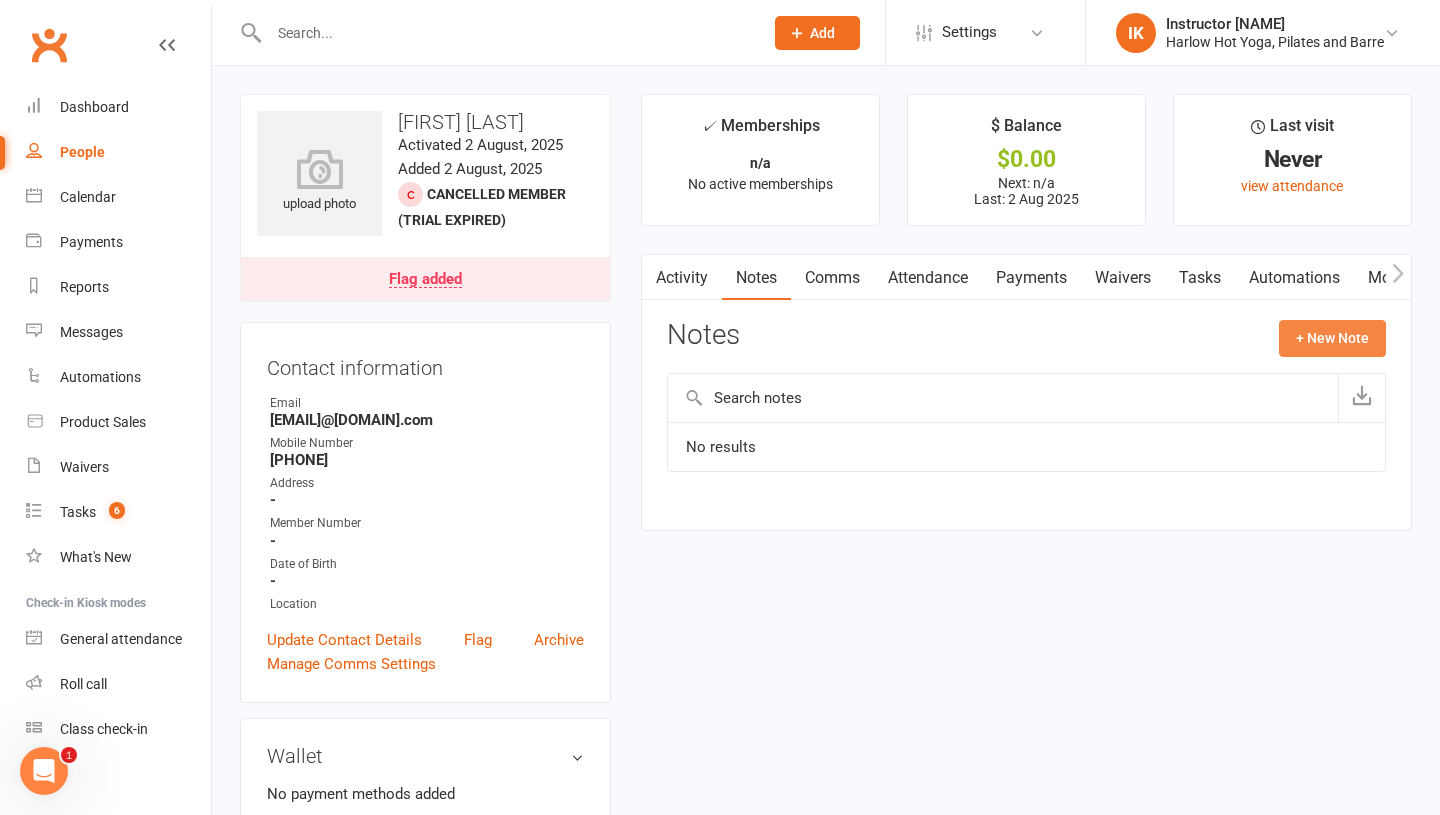 click on "+ New Note" at bounding box center [1332, 338] 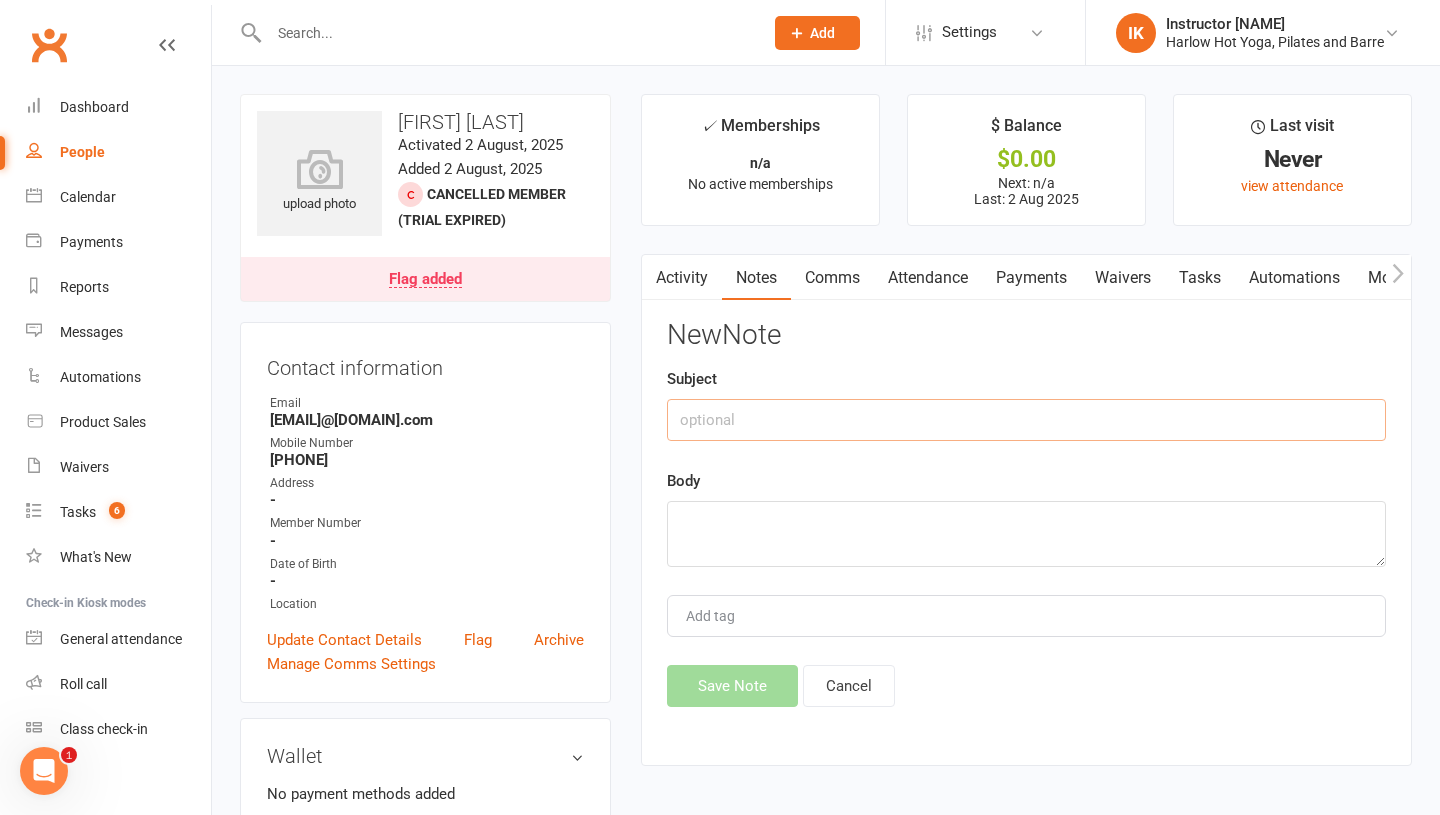 click at bounding box center (1026, 420) 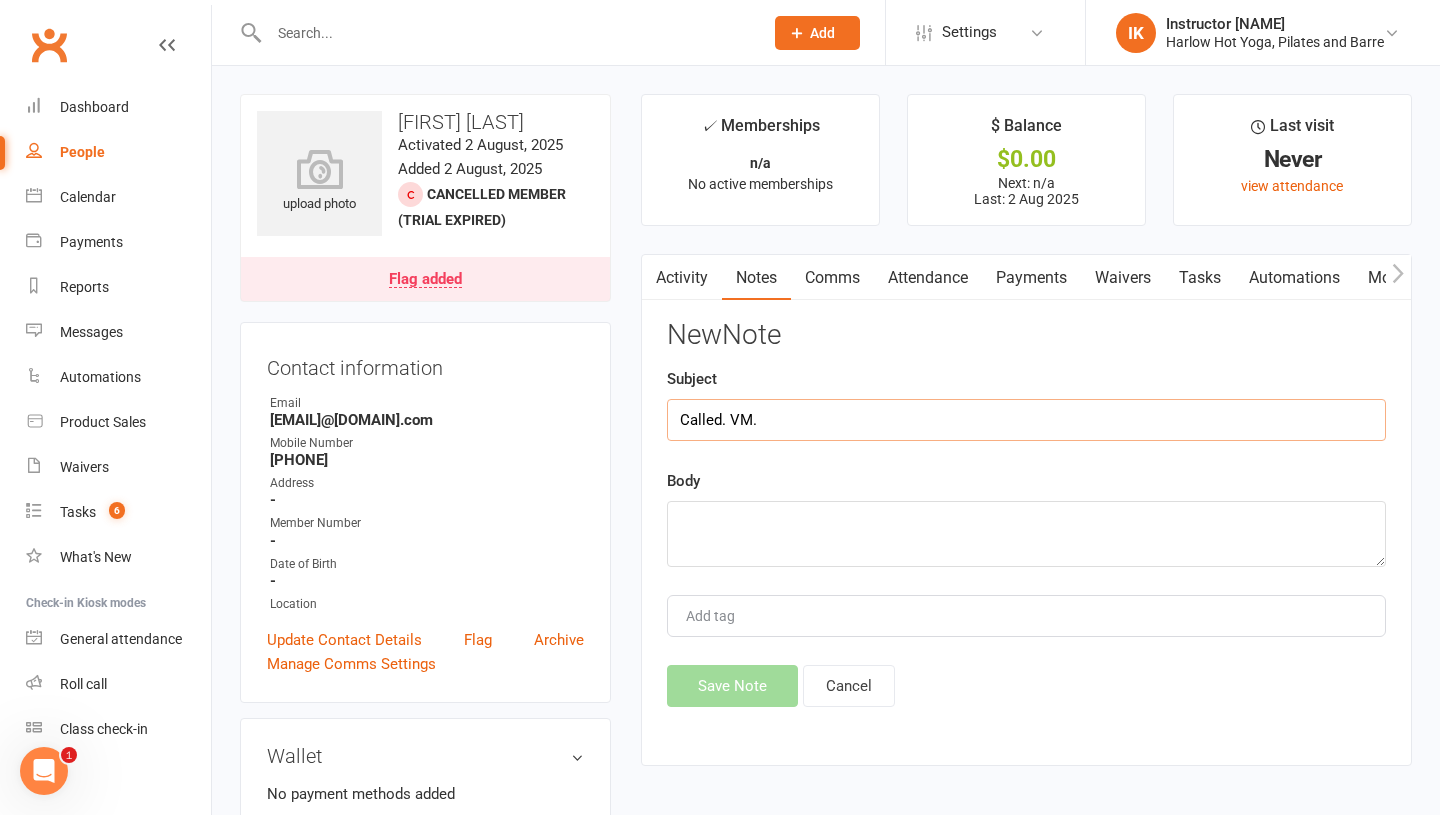 type on "Called. VM." 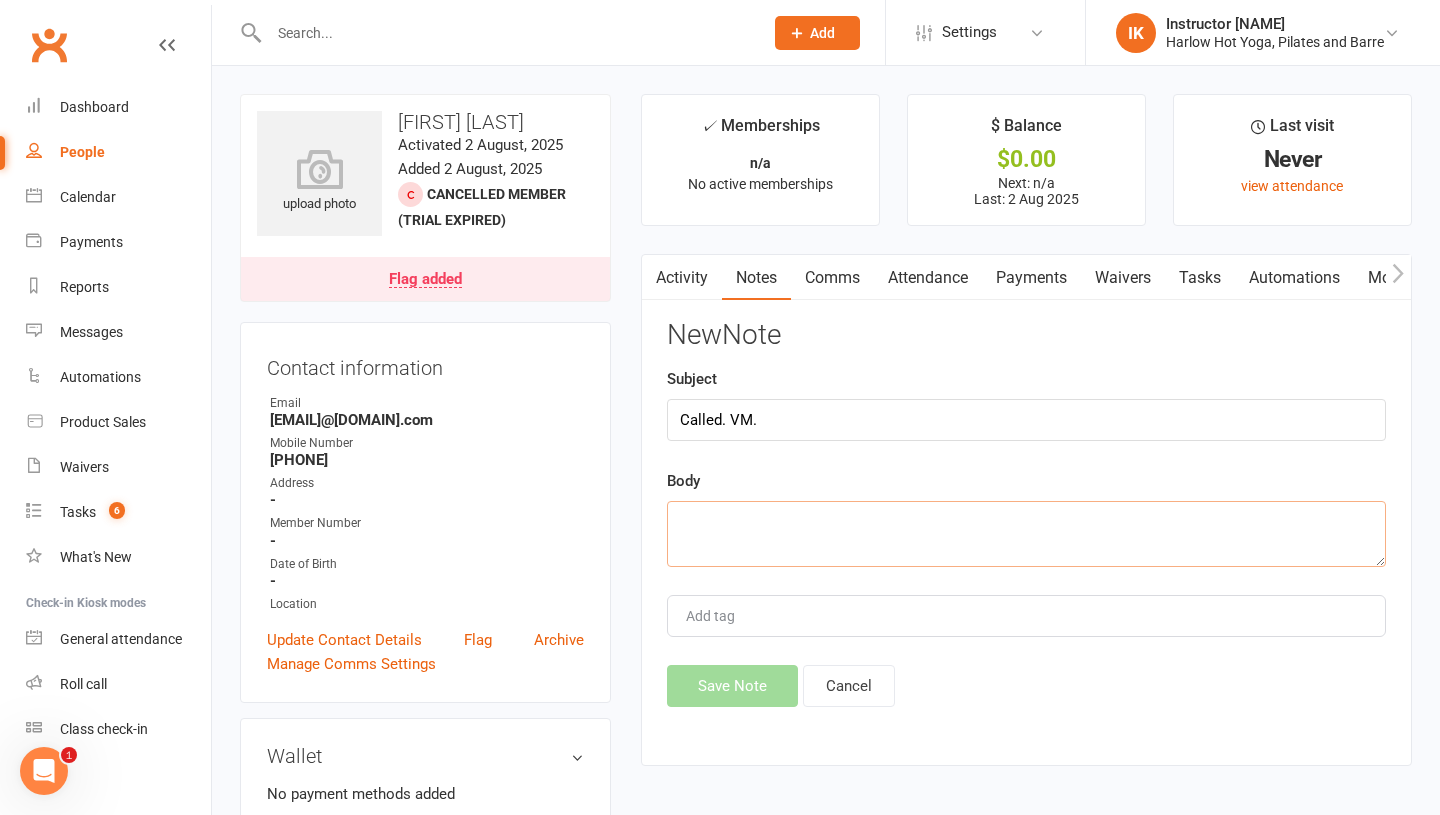 click at bounding box center [1026, 534] 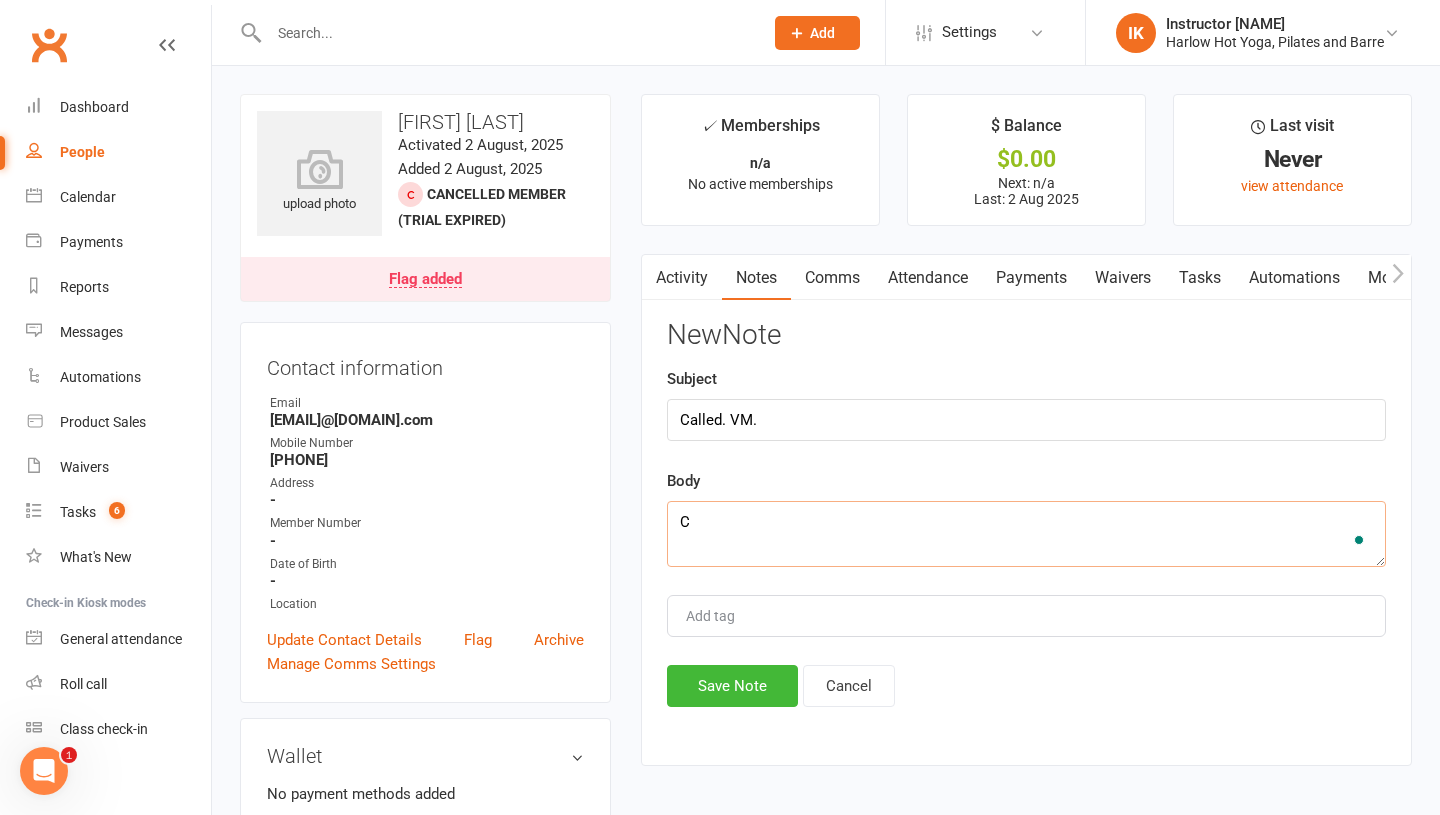 type on "C" 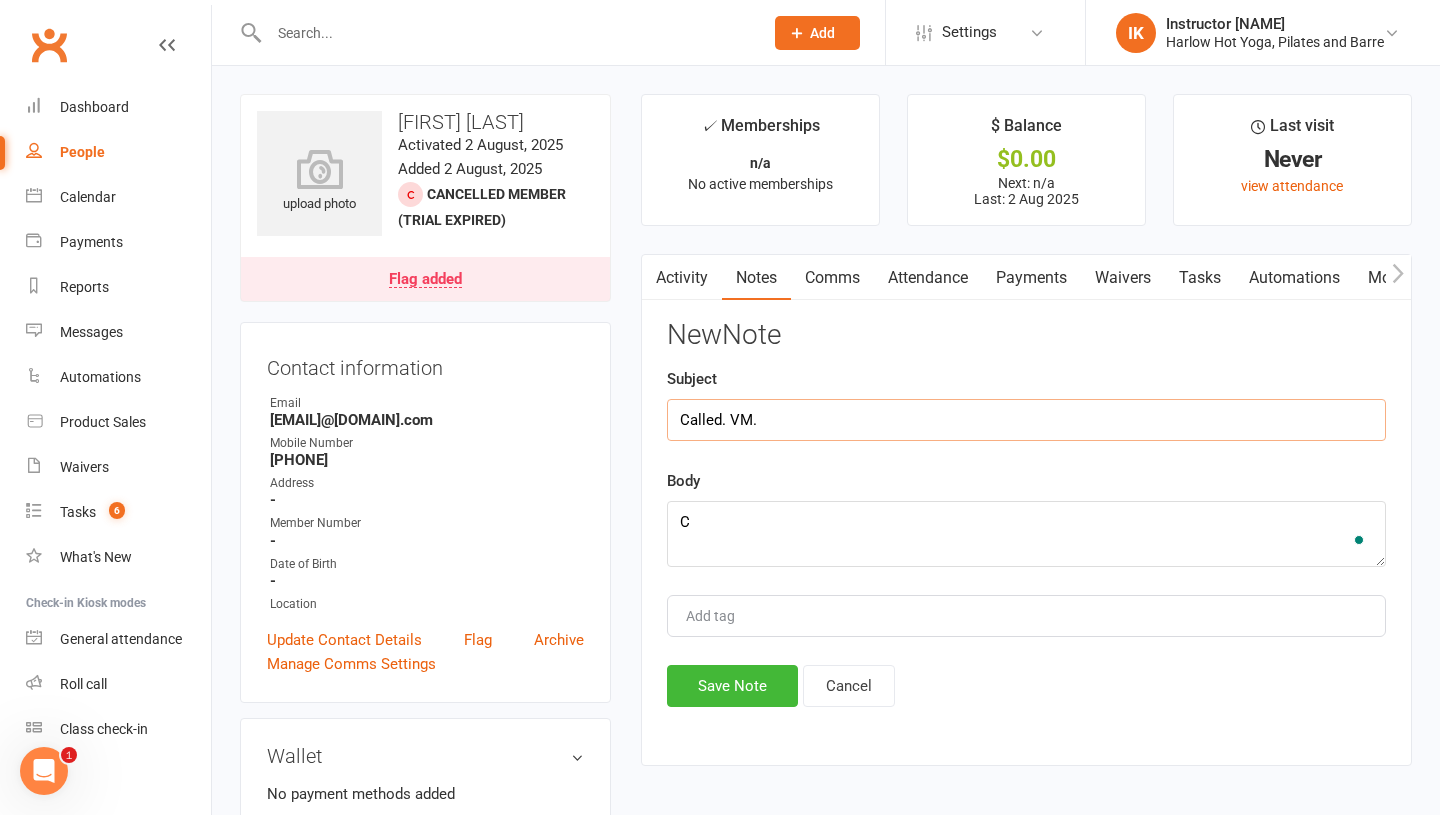 click on "Called. VM." at bounding box center [1026, 420] 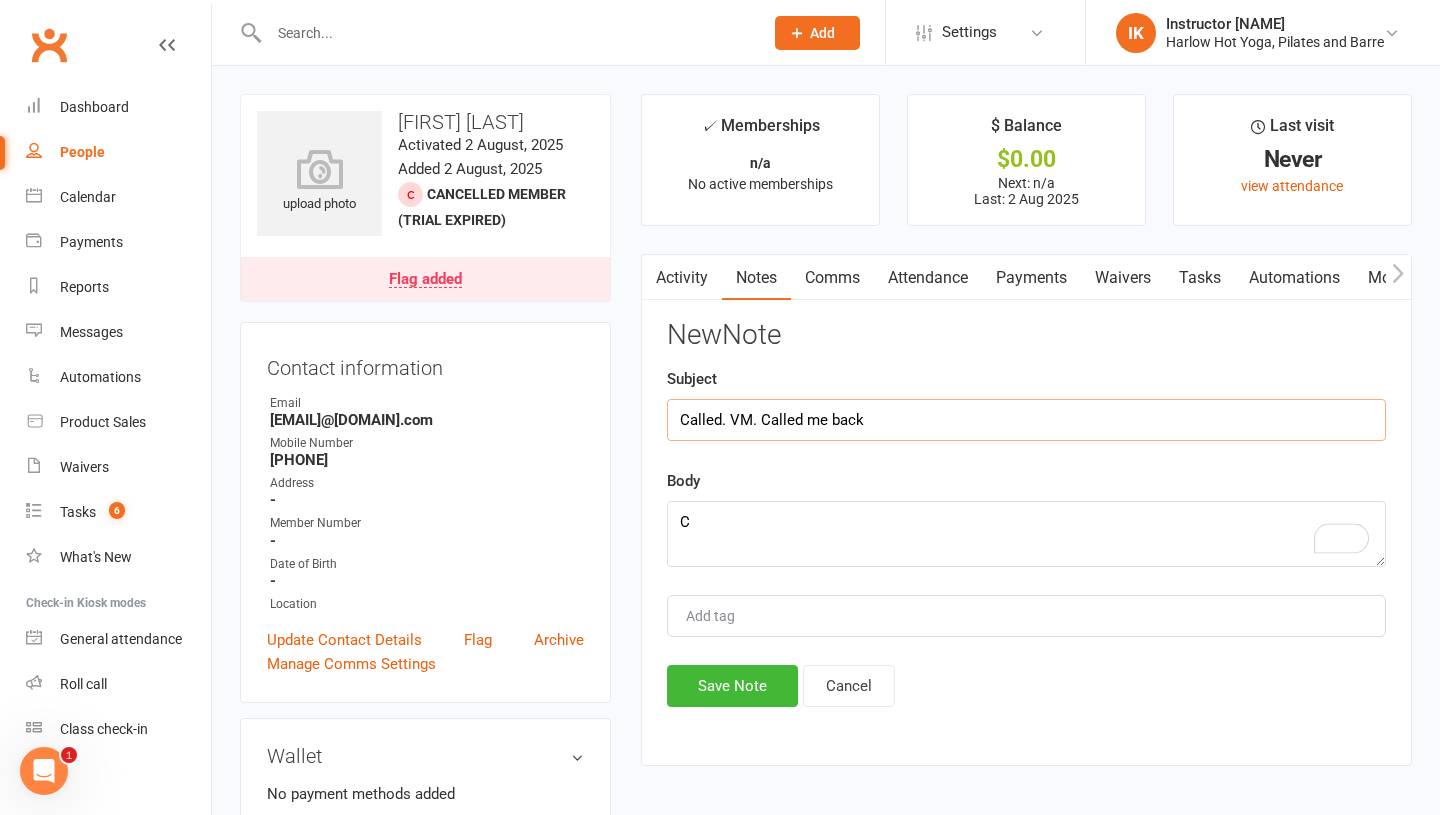 type on "Called. VM. Called me back" 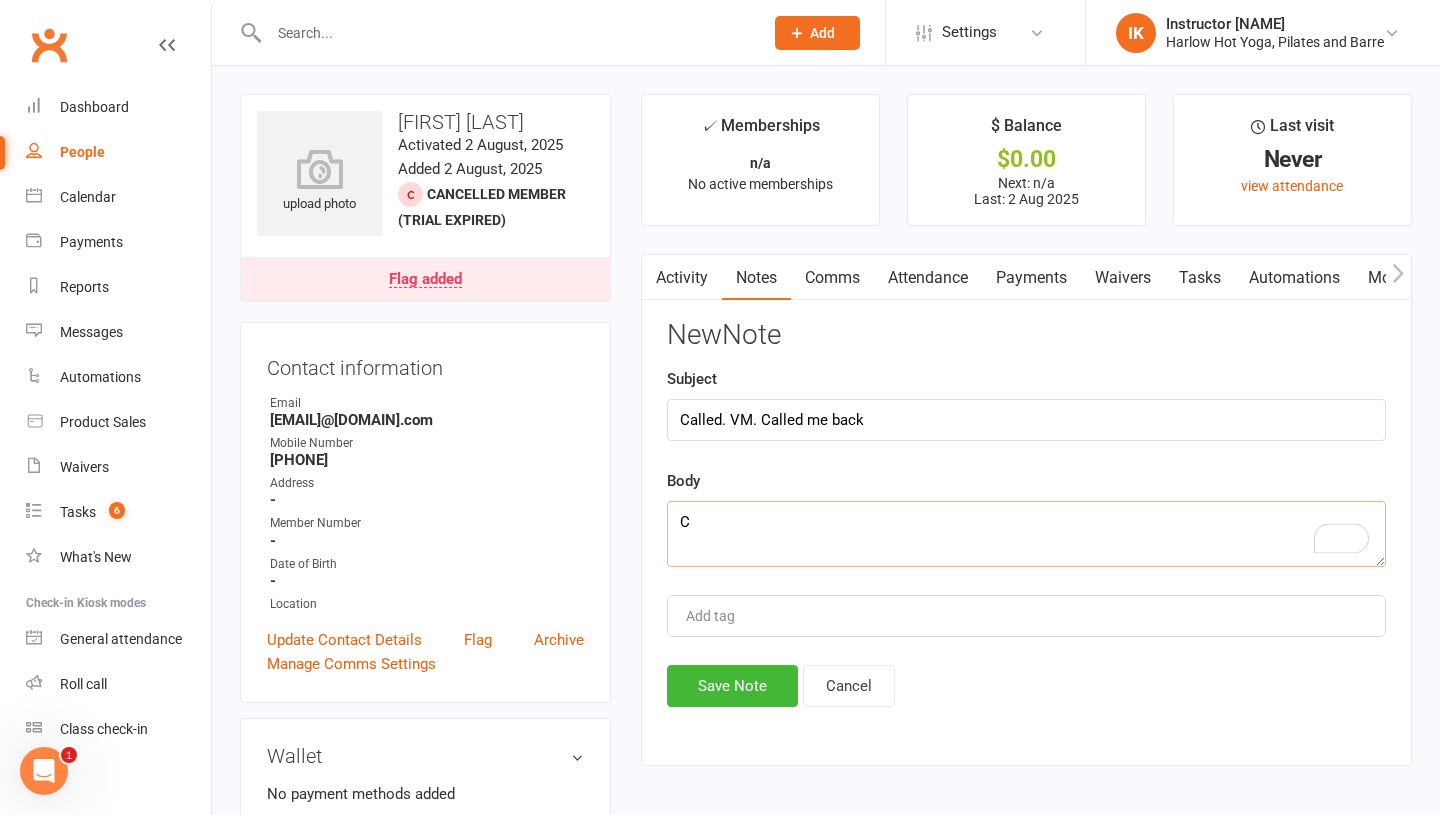drag, startPoint x: 749, startPoint y: 523, endPoint x: 636, endPoint y: 542, distance: 114.58621 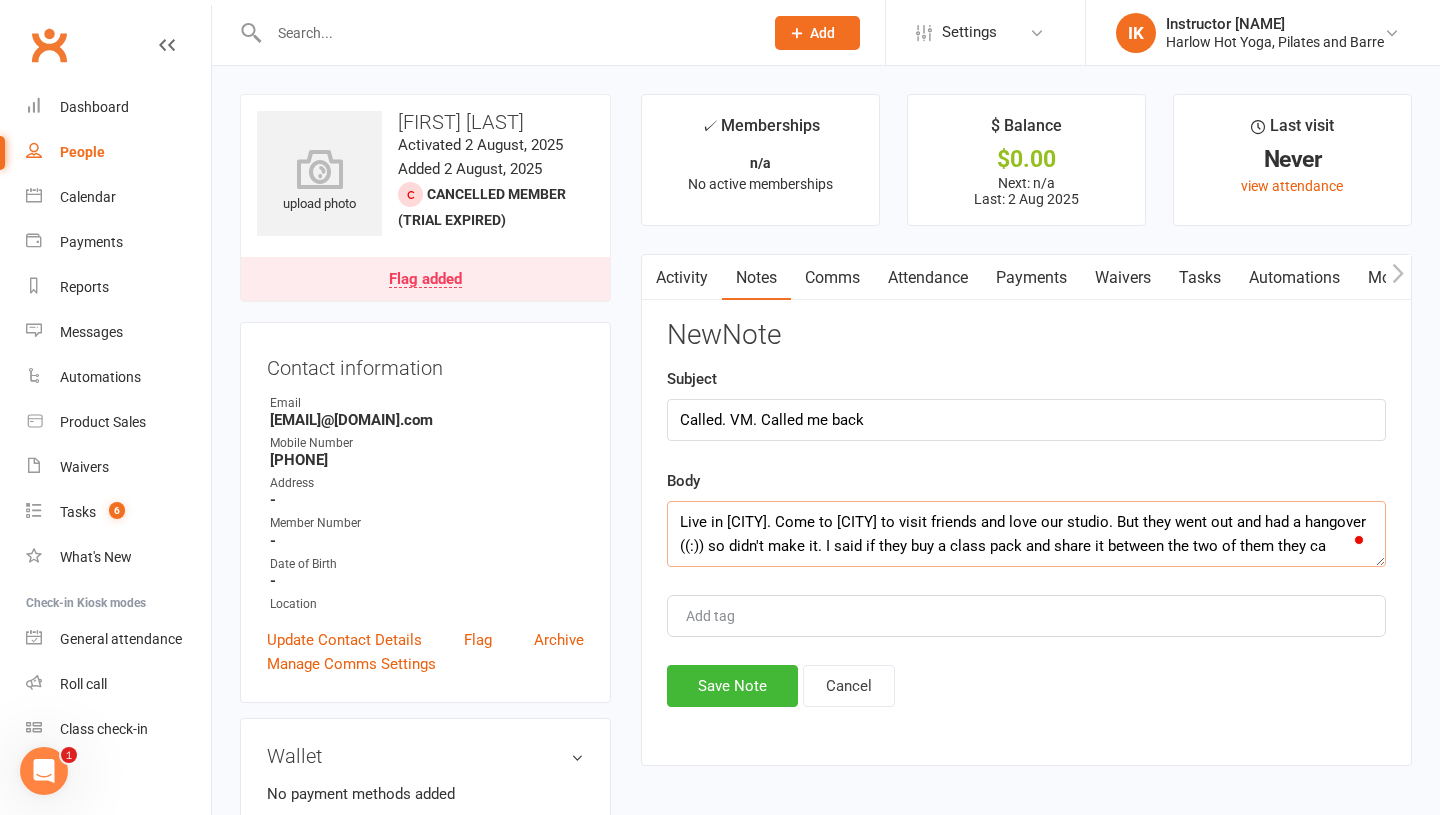 scroll, scrollTop: 13, scrollLeft: 0, axis: vertical 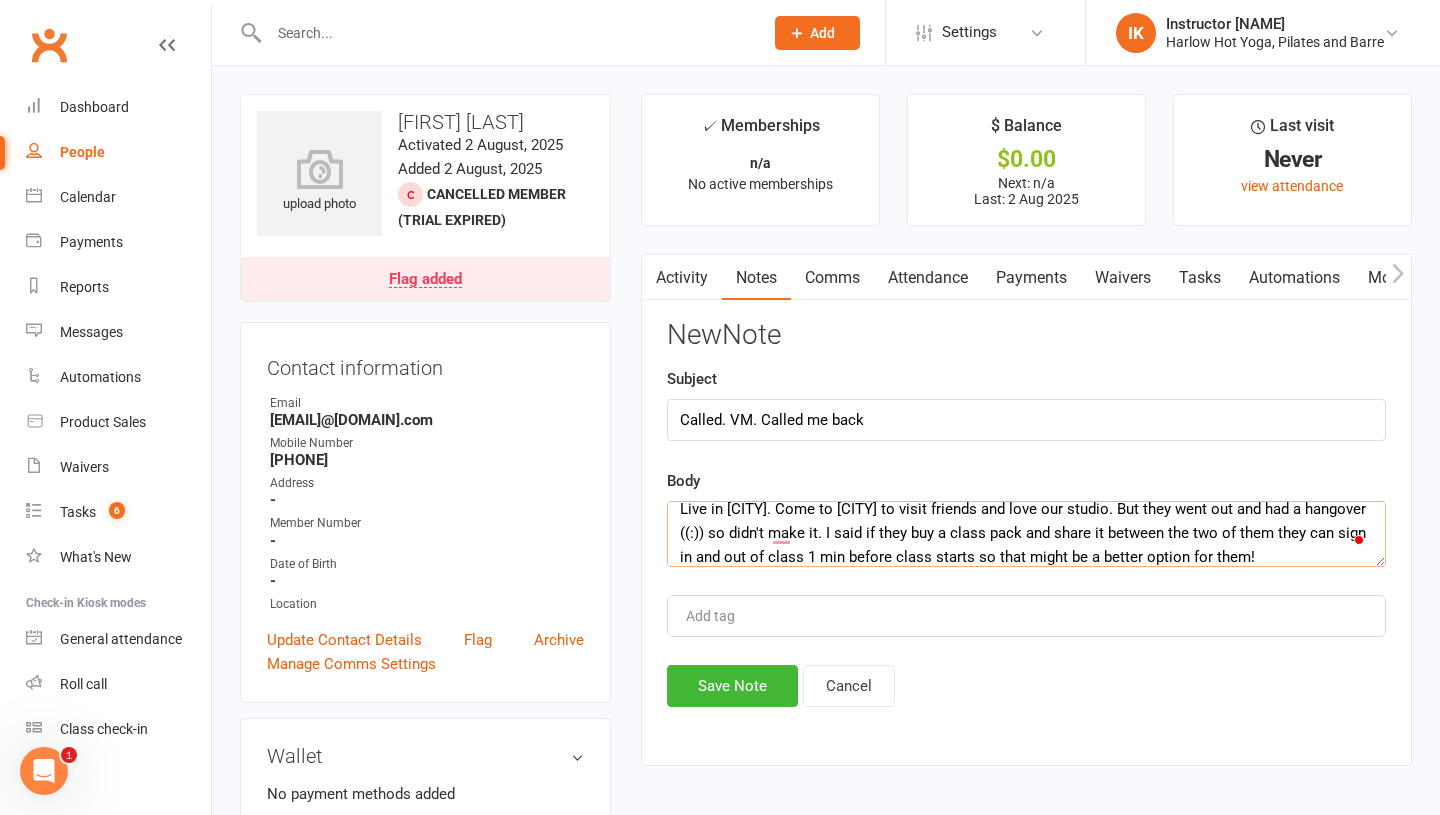 type on "Live in Sydney. Come to Brisbane to visit friends and love our studio. But they went out and had a hangover ((:)) so didn't make it. I said if they buy a class pack and share it between the two of them they can sign in and out of class 1 min before class starts so that might be a better option for them!" 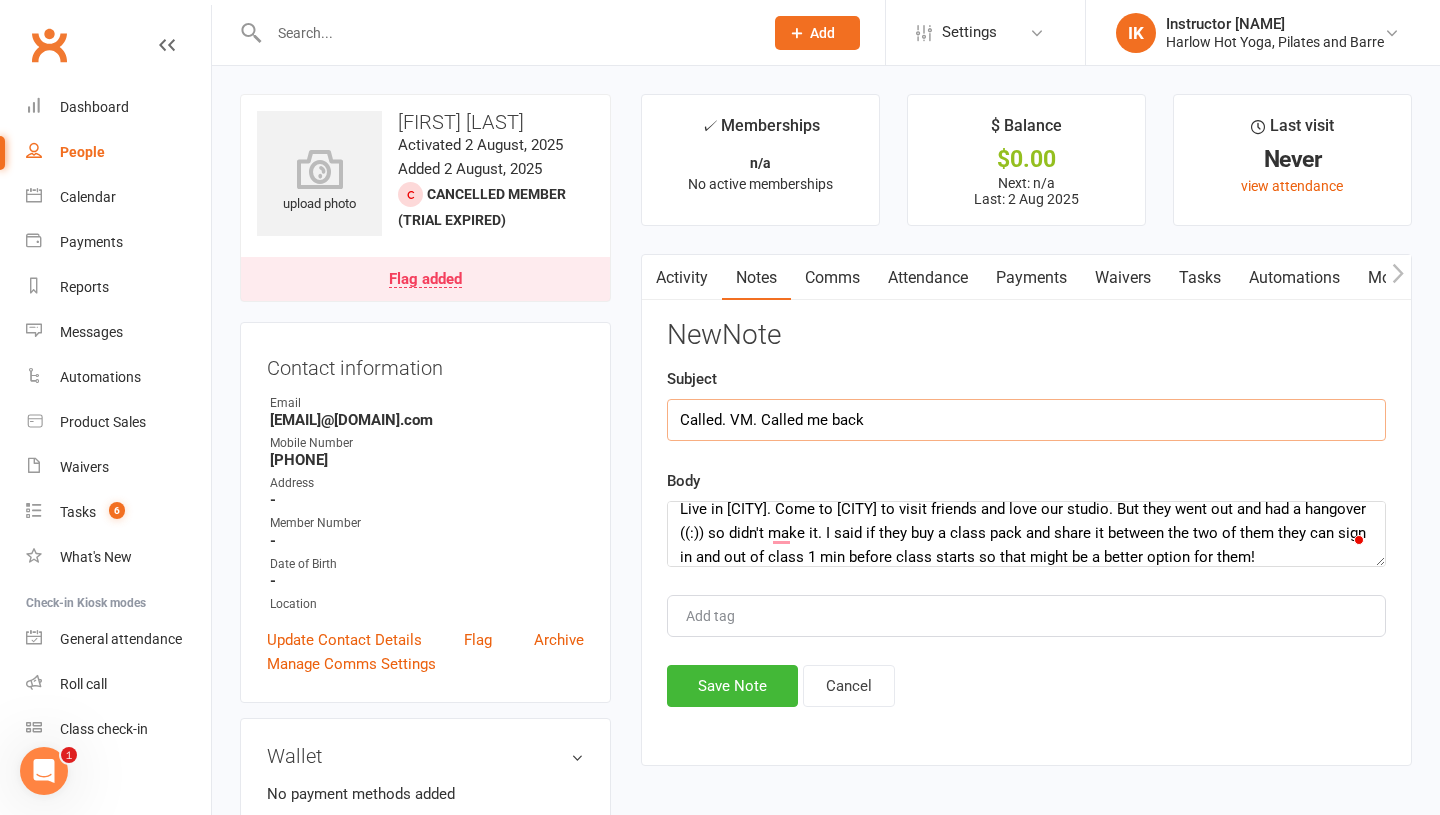 click on "Called. VM. Called me back" at bounding box center [1026, 420] 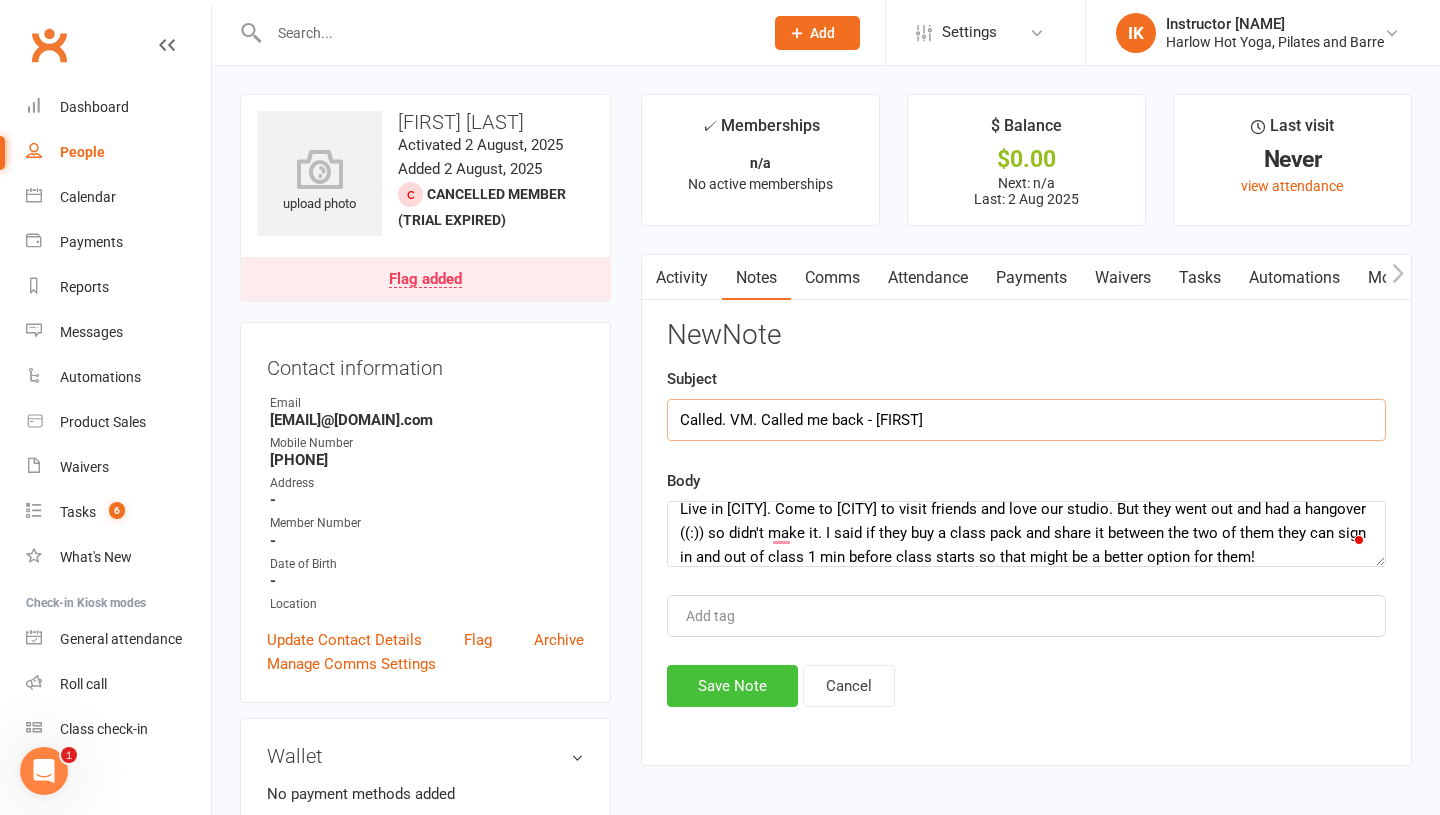 type on "Called. VM. Called me back - Krystyna" 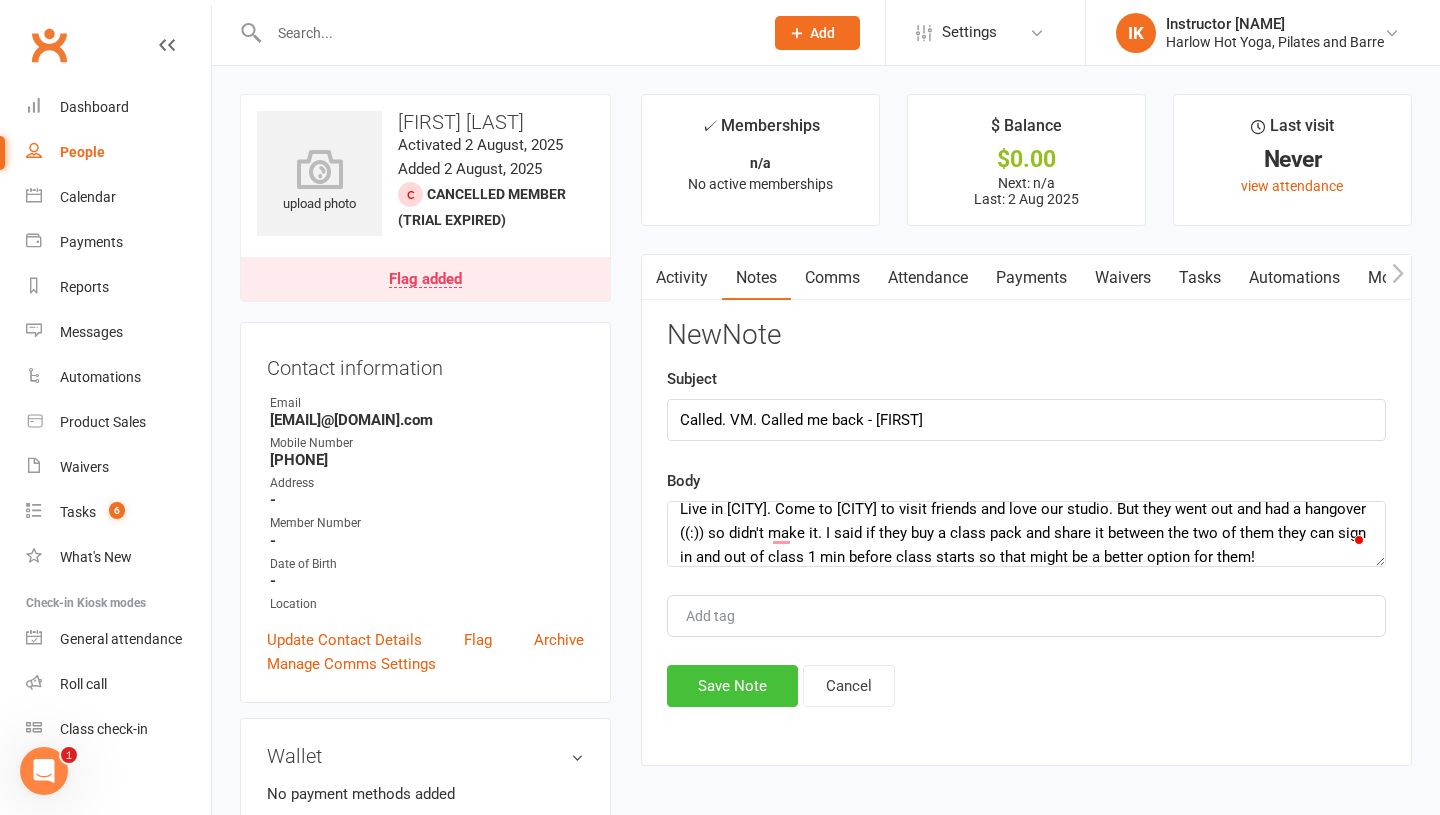 click on "Save Note" at bounding box center [732, 686] 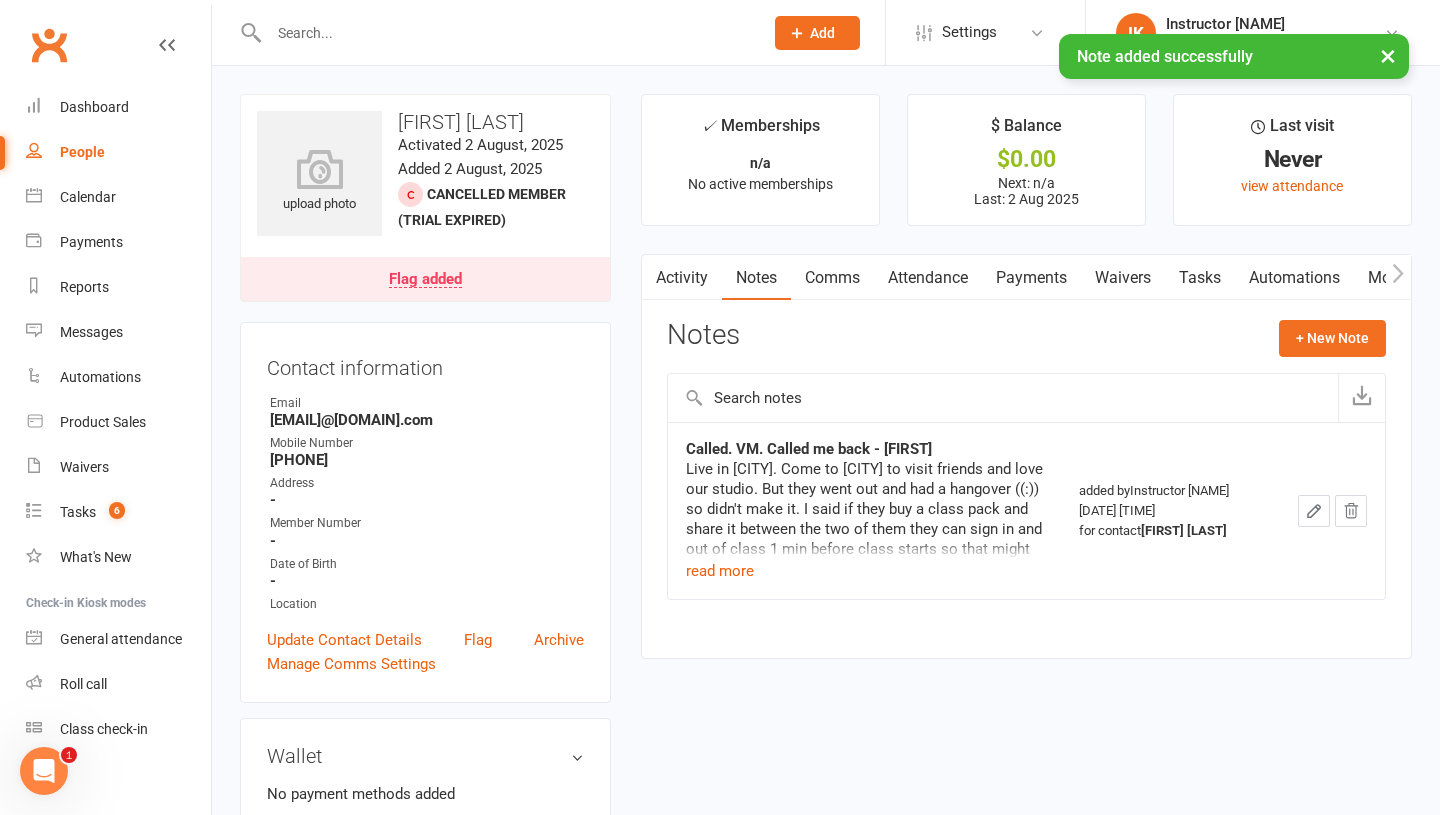 click on "Tasks" at bounding box center (1200, 278) 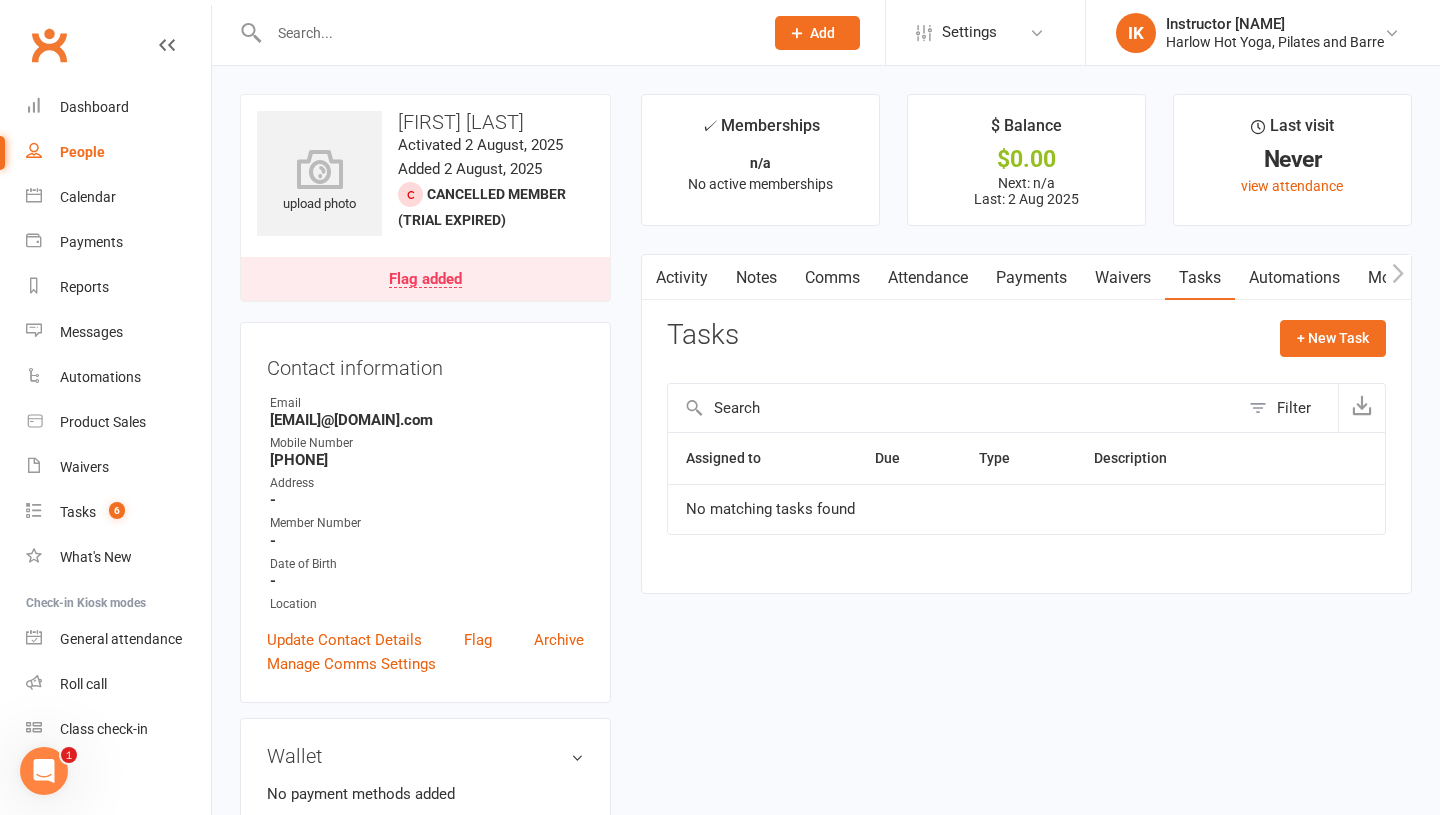 click on "Comms" at bounding box center [832, 278] 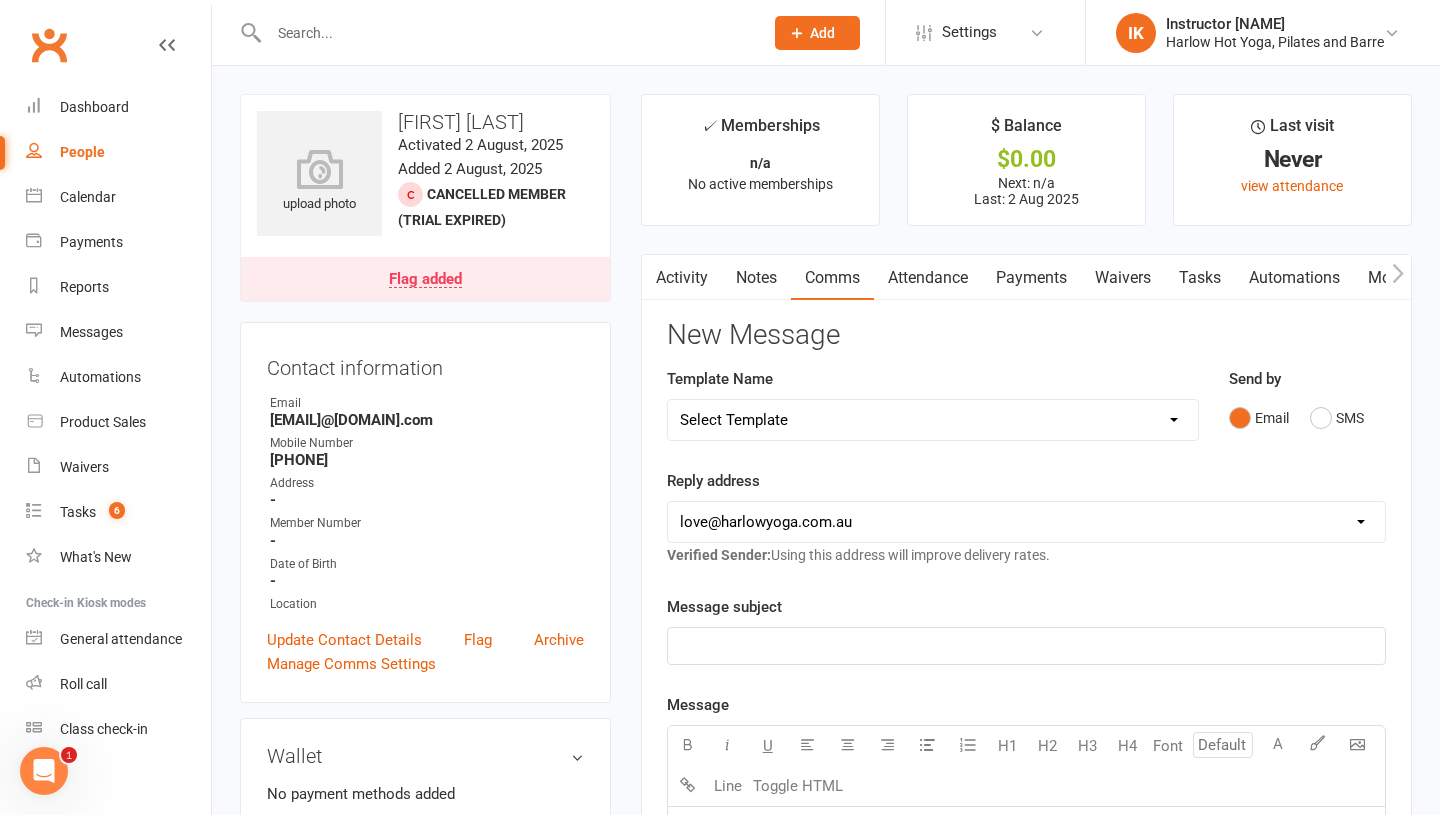 click on "Activity" at bounding box center (682, 278) 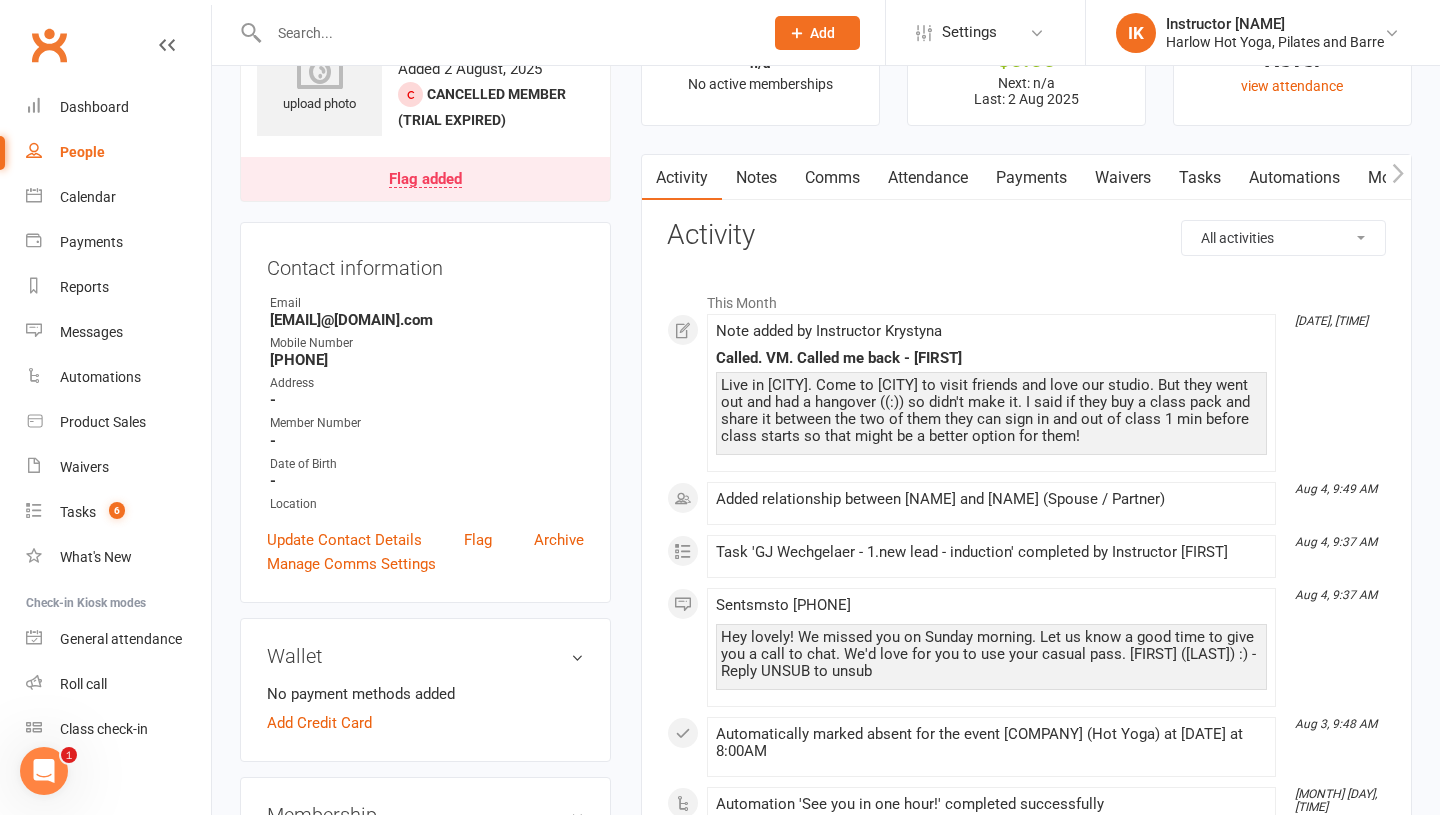 scroll, scrollTop: 0, scrollLeft: 0, axis: both 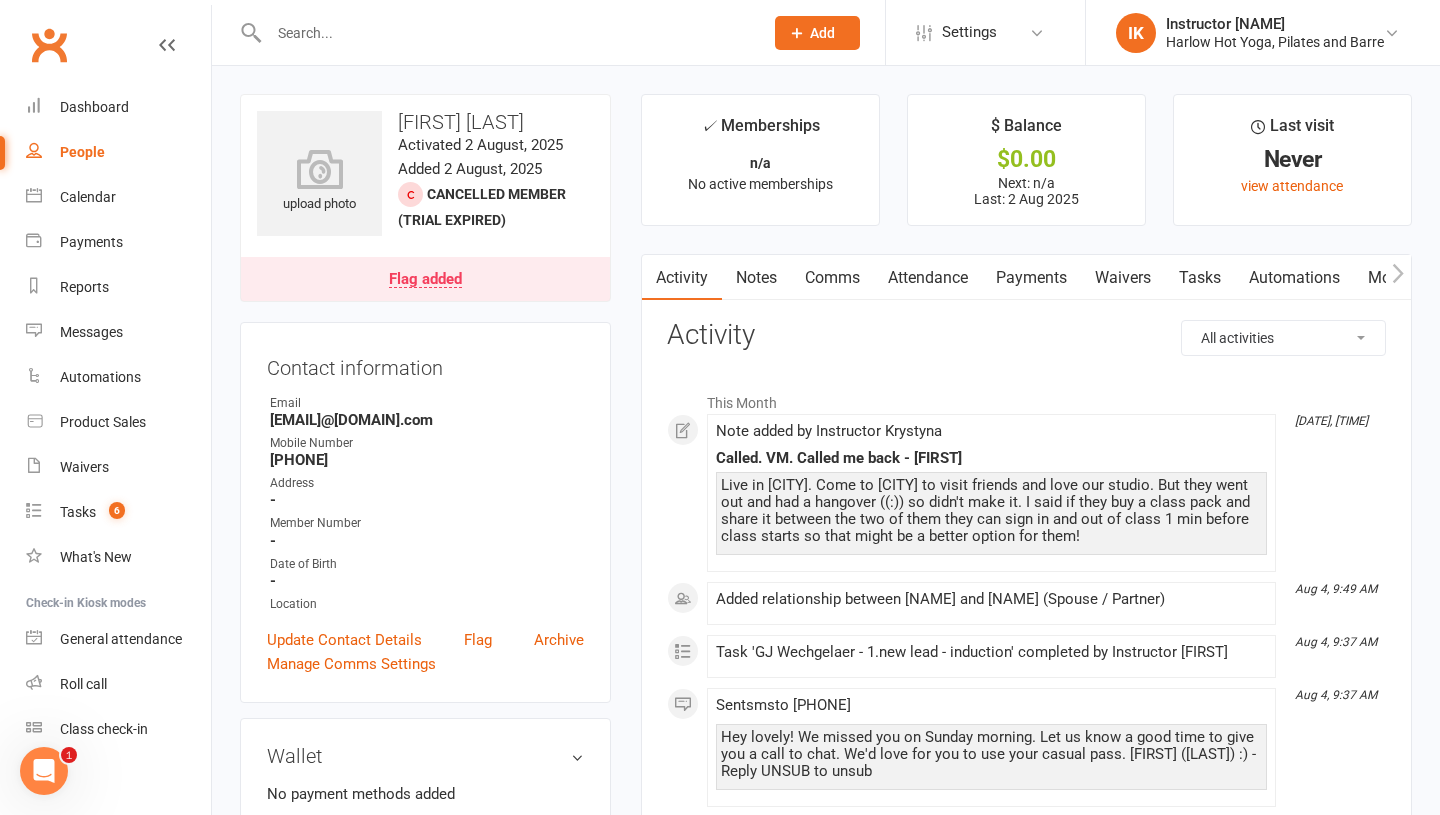 click on "Notes" at bounding box center (756, 278) 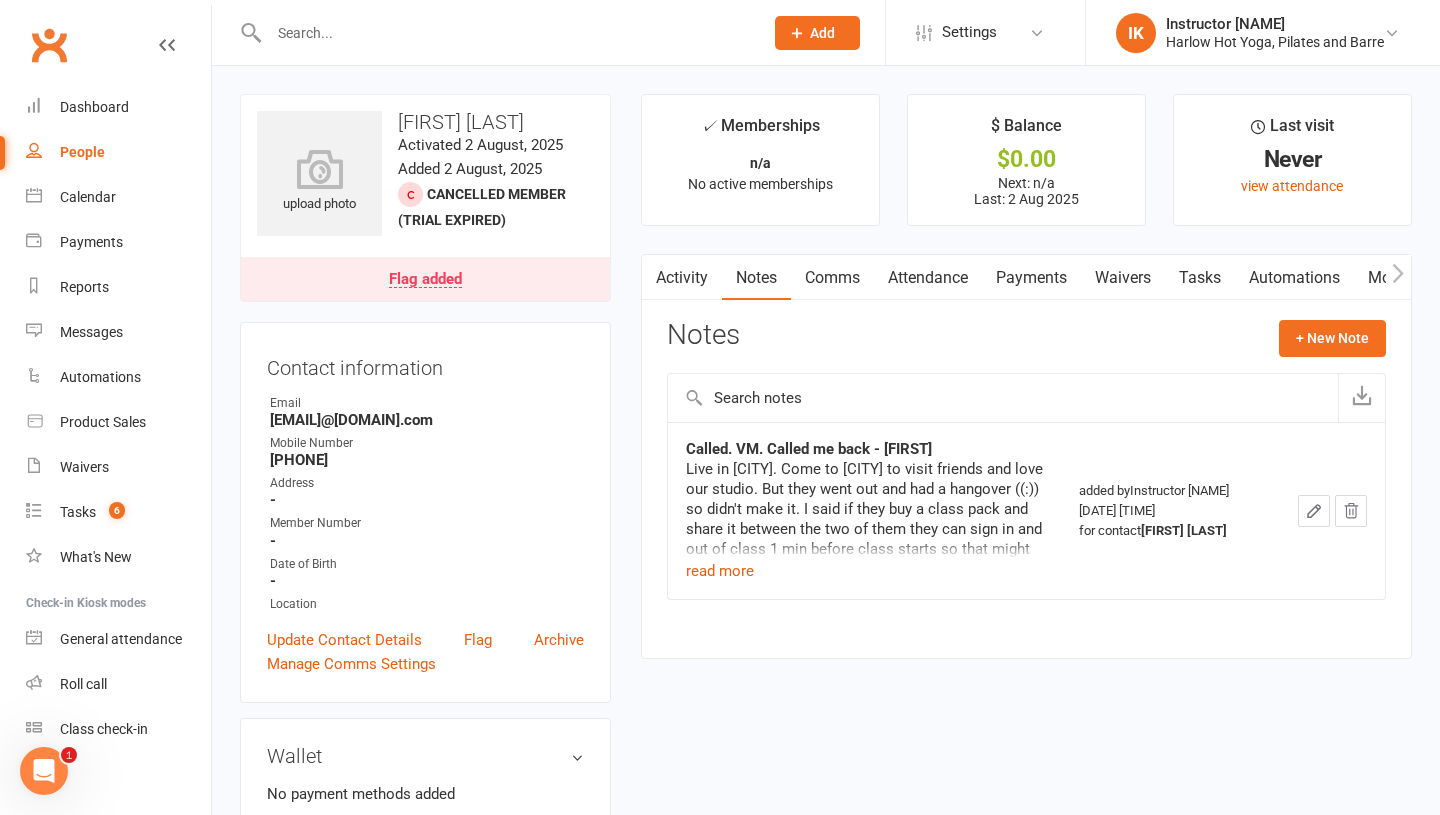 click on "Comms" at bounding box center (832, 278) 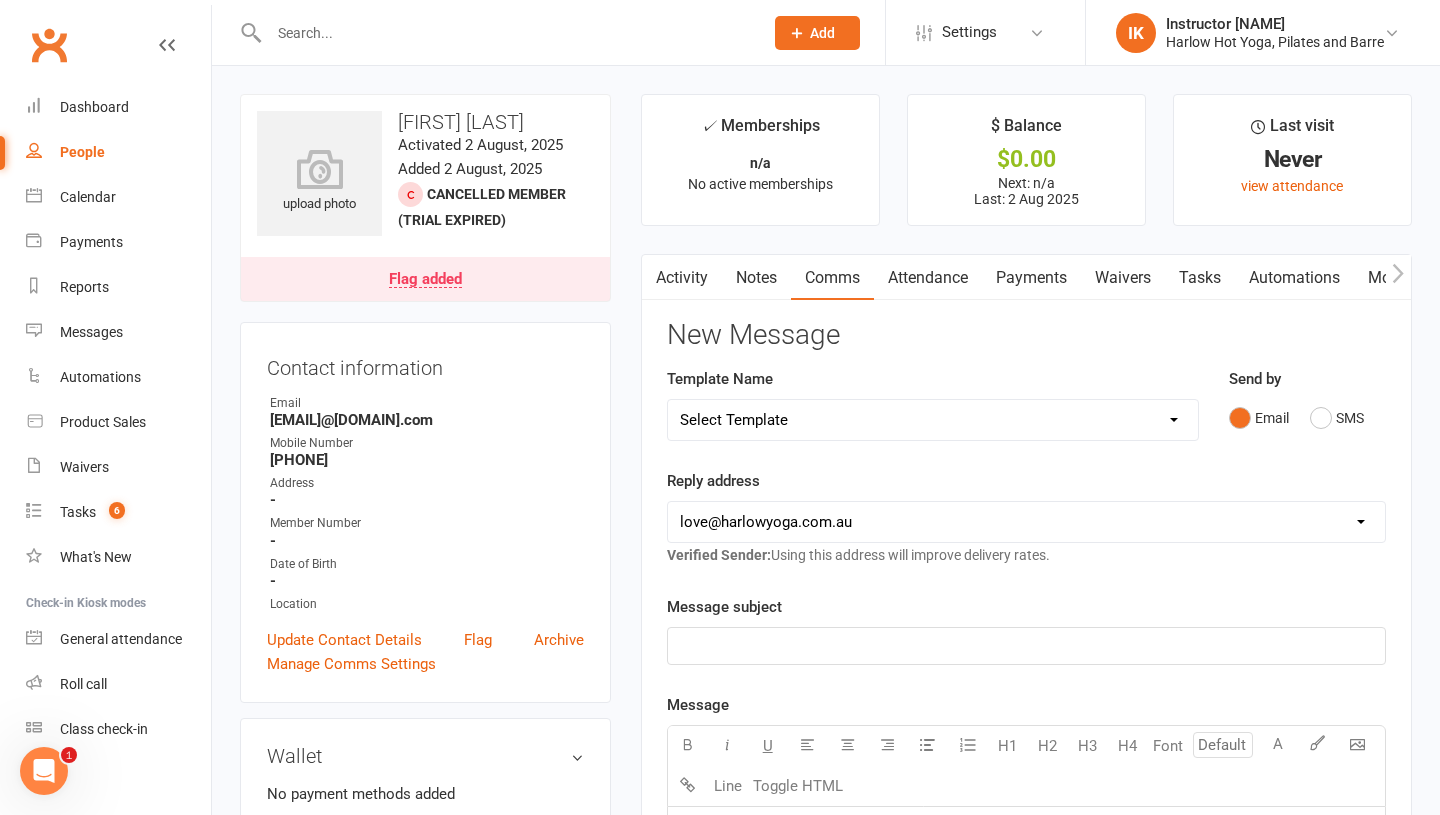 click on "Email SMS" at bounding box center (1307, 418) 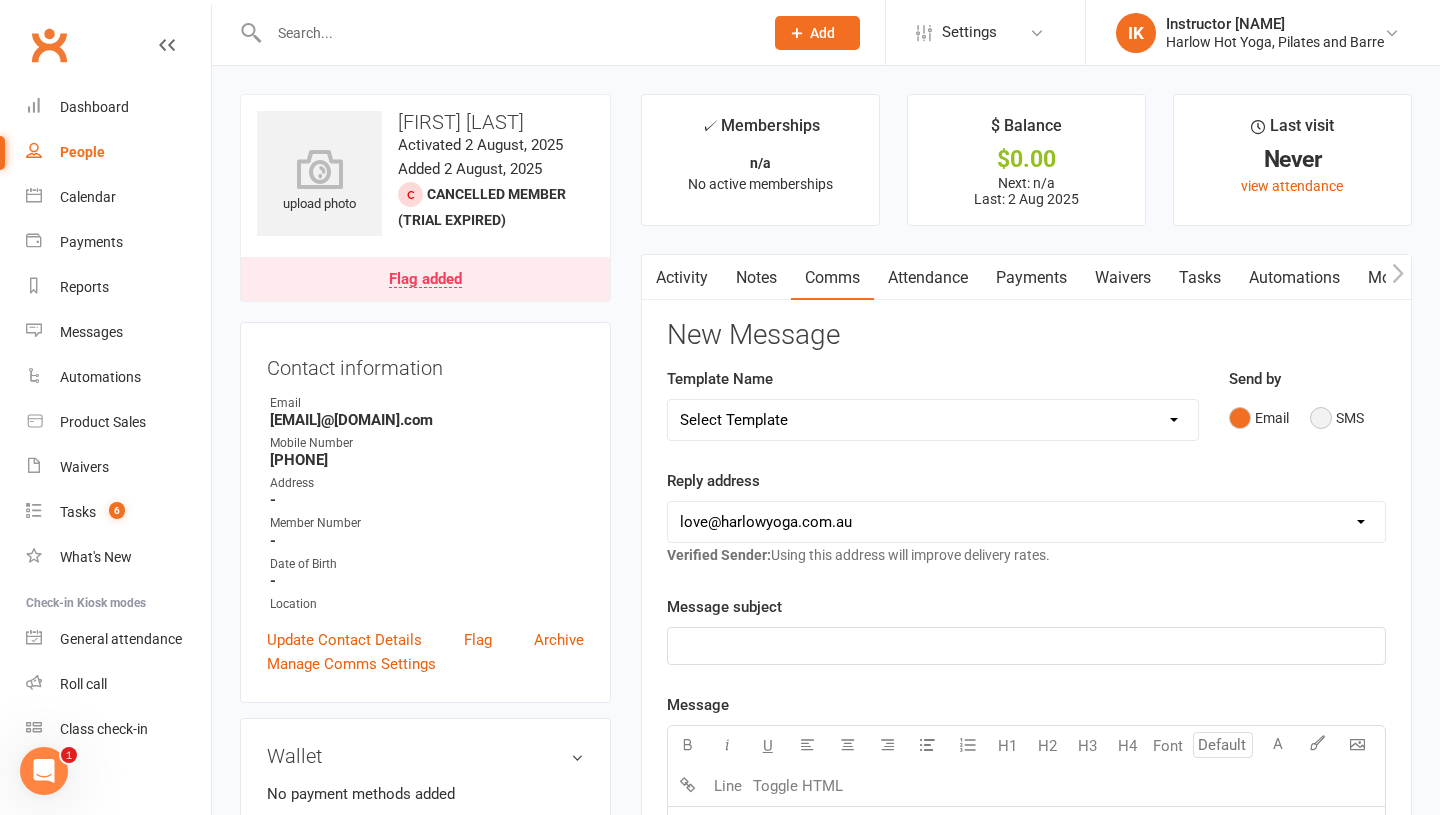 click on "SMS" at bounding box center (1337, 418) 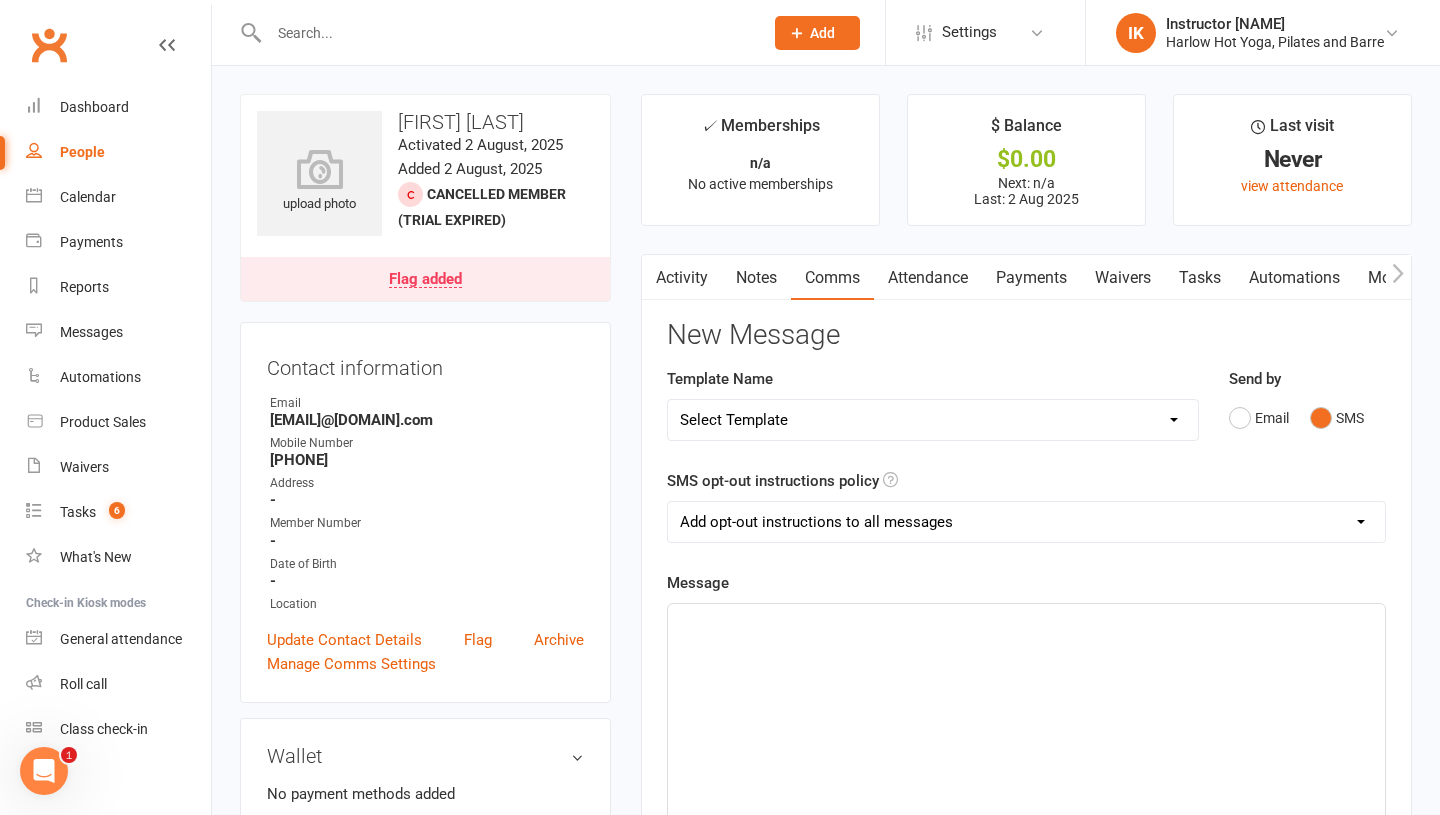 click on "﻿" 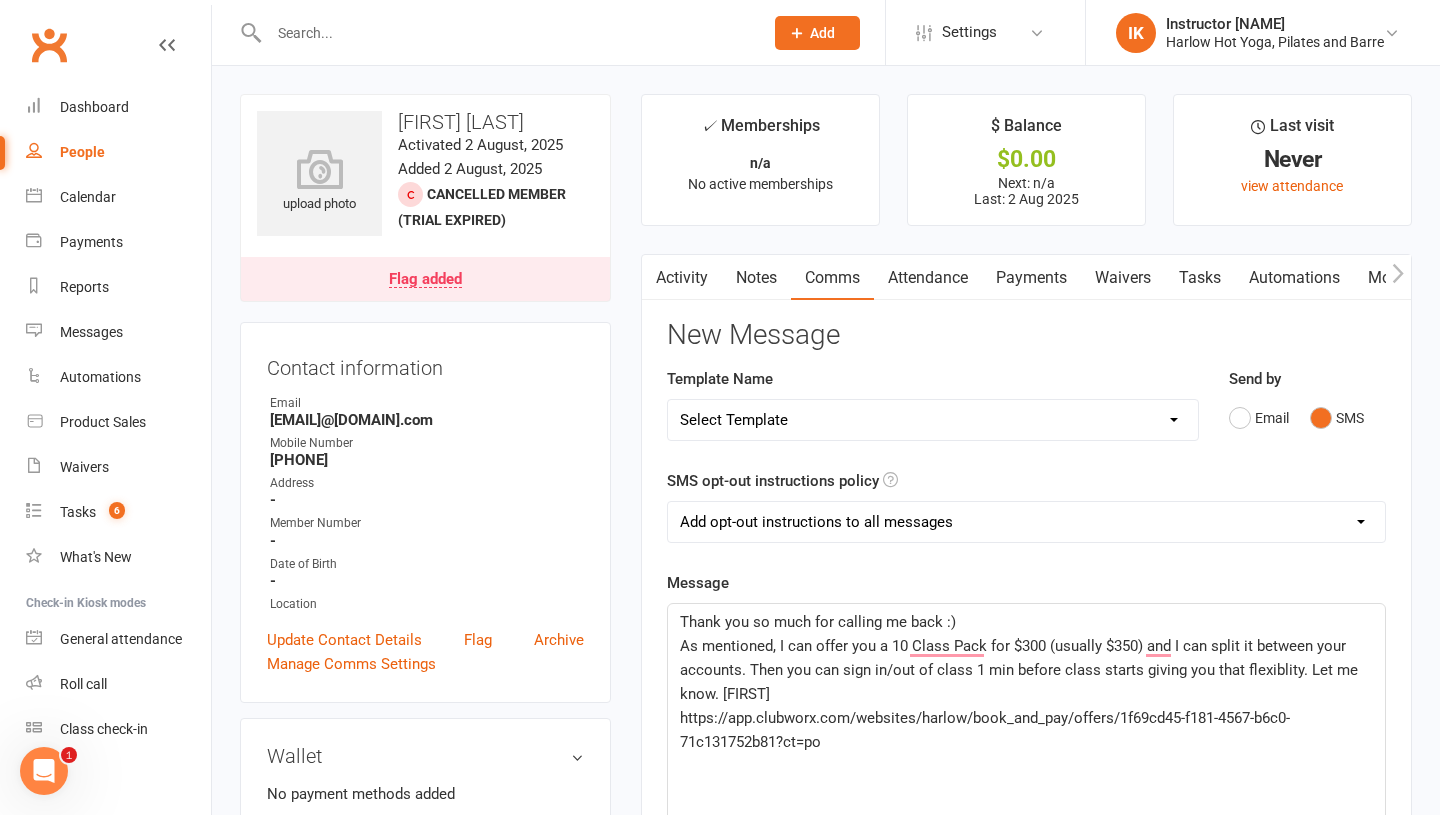 click on "As mentioned, I can offer you a 10 Class Pack for $300 (usually $350) and I can split it between your accounts. Then you can sign in/out of class 1 min before class starts giving you that flexiblity." 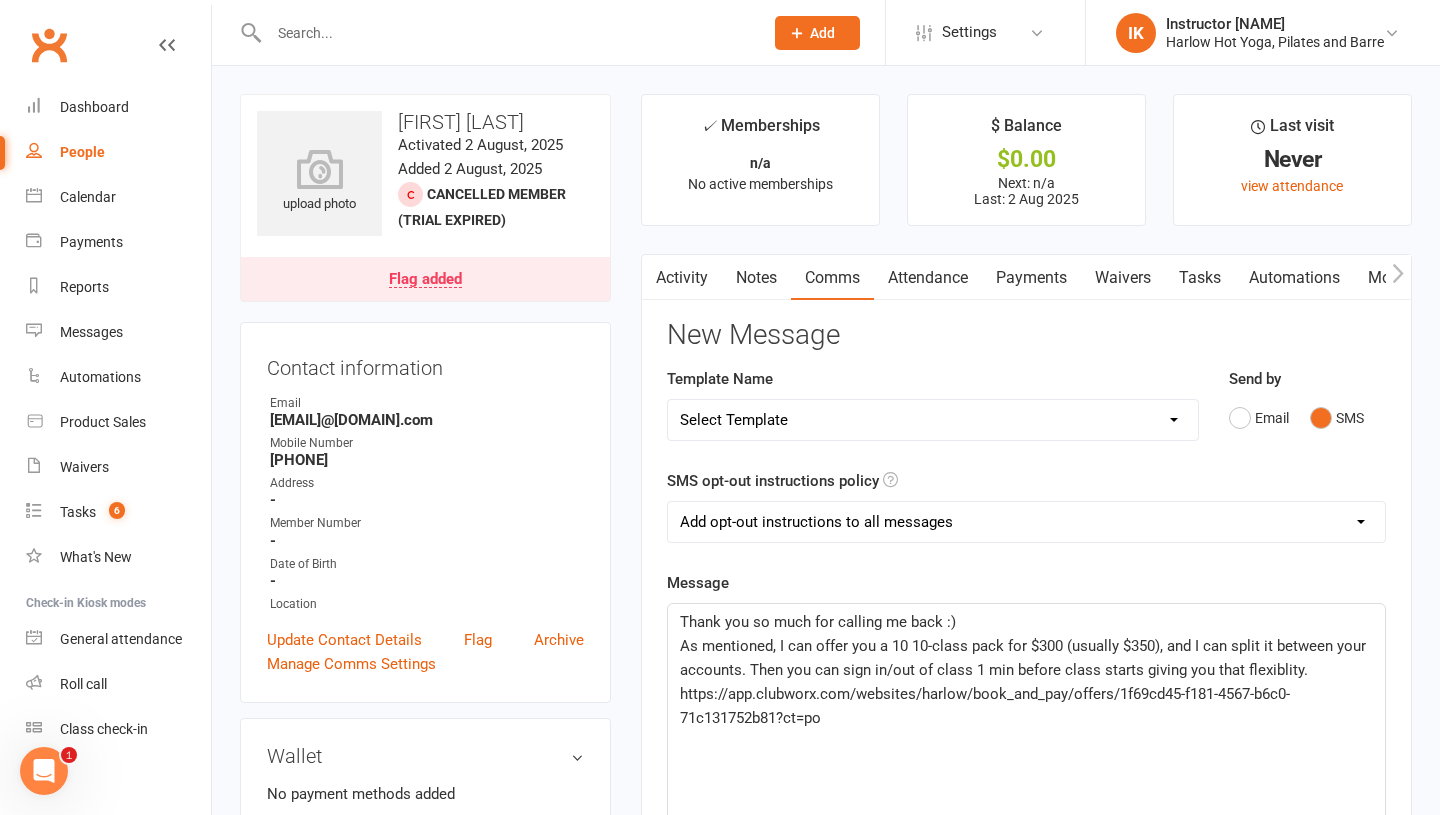 click on "As mentioned, I can offer you a 10 10-class pack for $300 (usually $350), and I can split it between your accounts. Then you can sign in/out of class 1 min before class starts giving you that flexiblity." 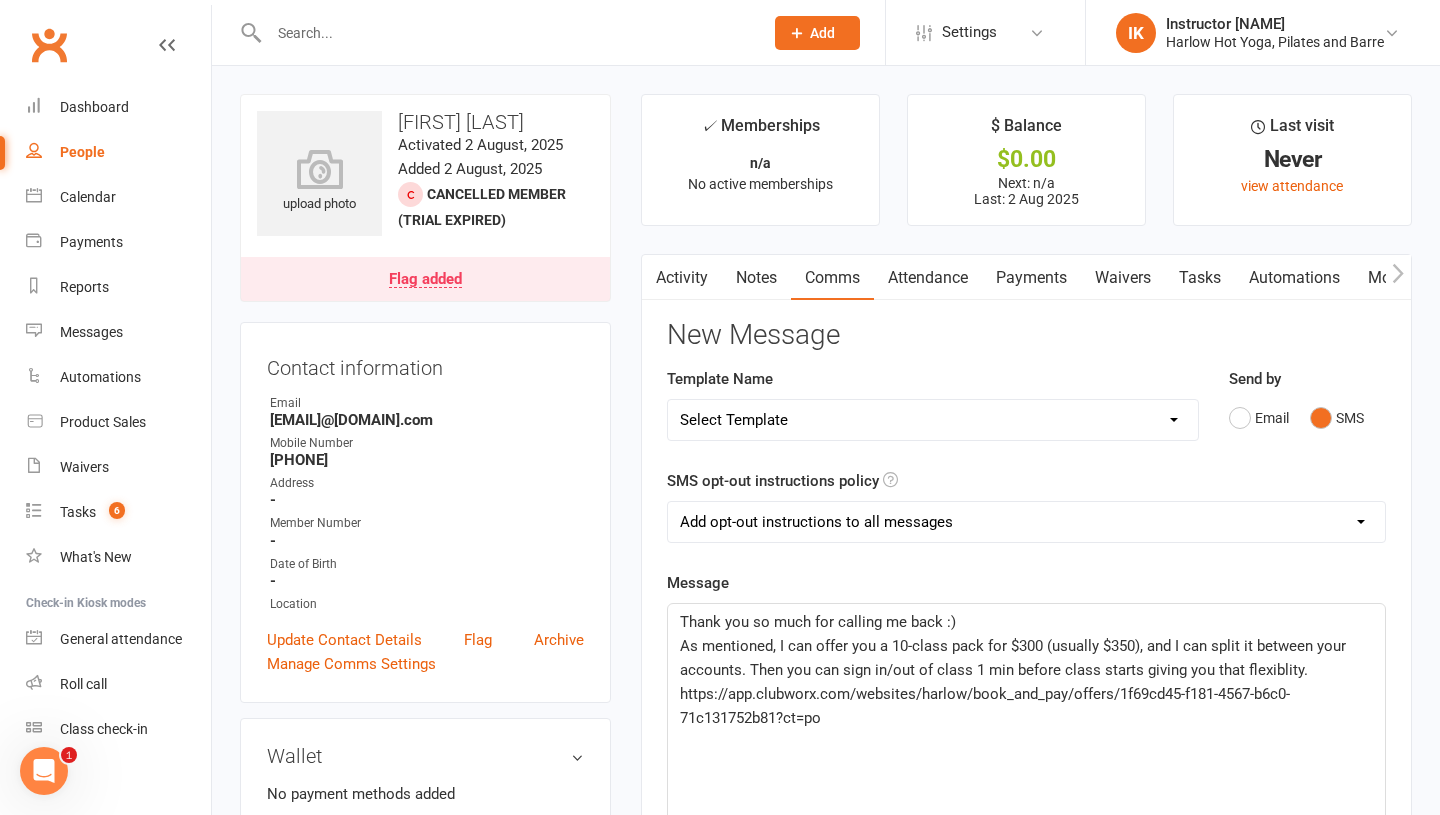 click on "As mentioned, I can offer you a 10-class pack for $300 (usually $350), and I can split it between your accounts. Then you can sign in/out of class 1 min before class starts giving you that flexiblity." 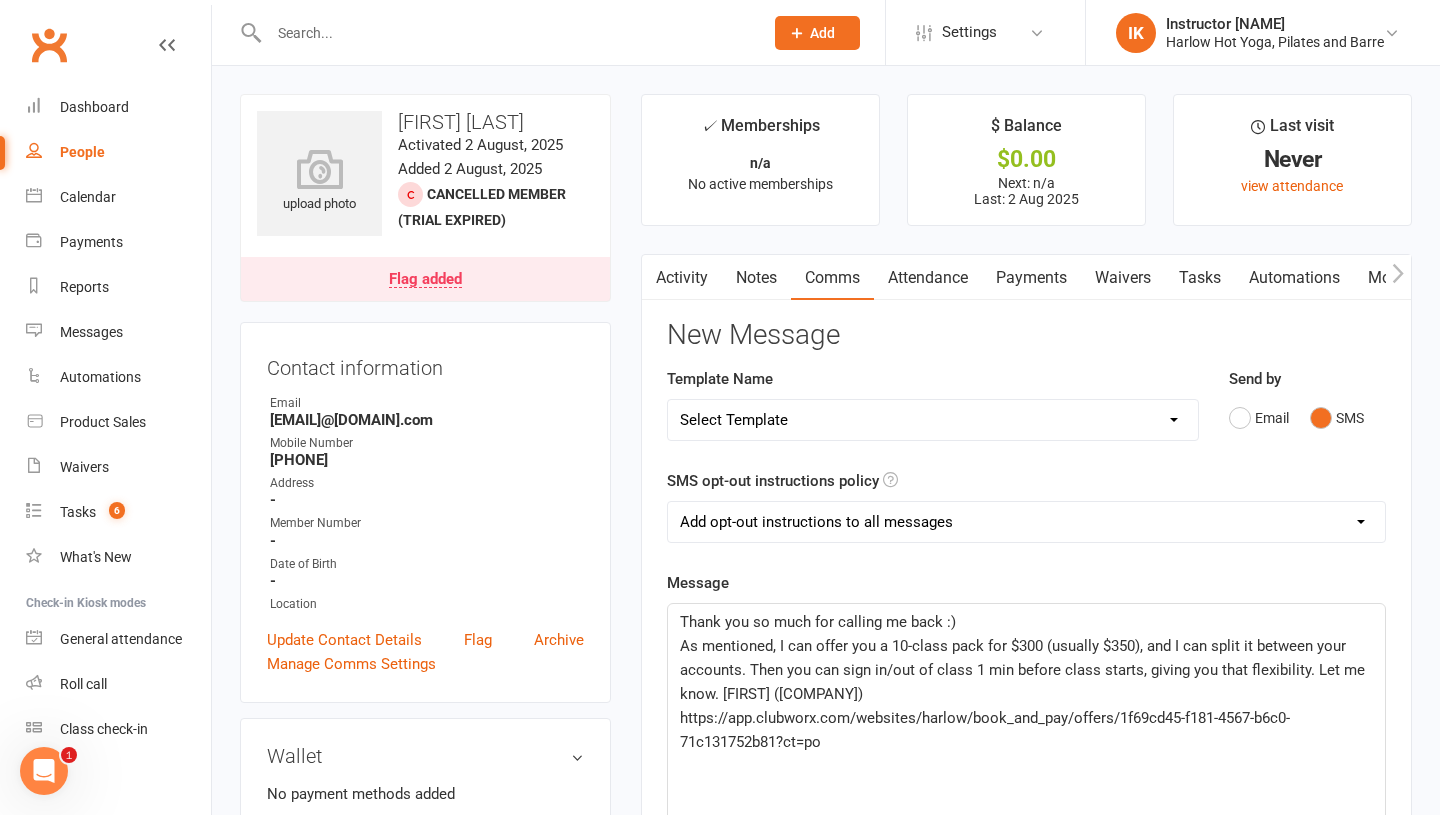 click on "As mentioned, I can offer you a 10-class pack for $300 (usually $350), and I can split it between your accounts. Then you can sign in/out of class 1 min before class starts, giving you that flexibility. Let me know. Krystyna (Harlow)" 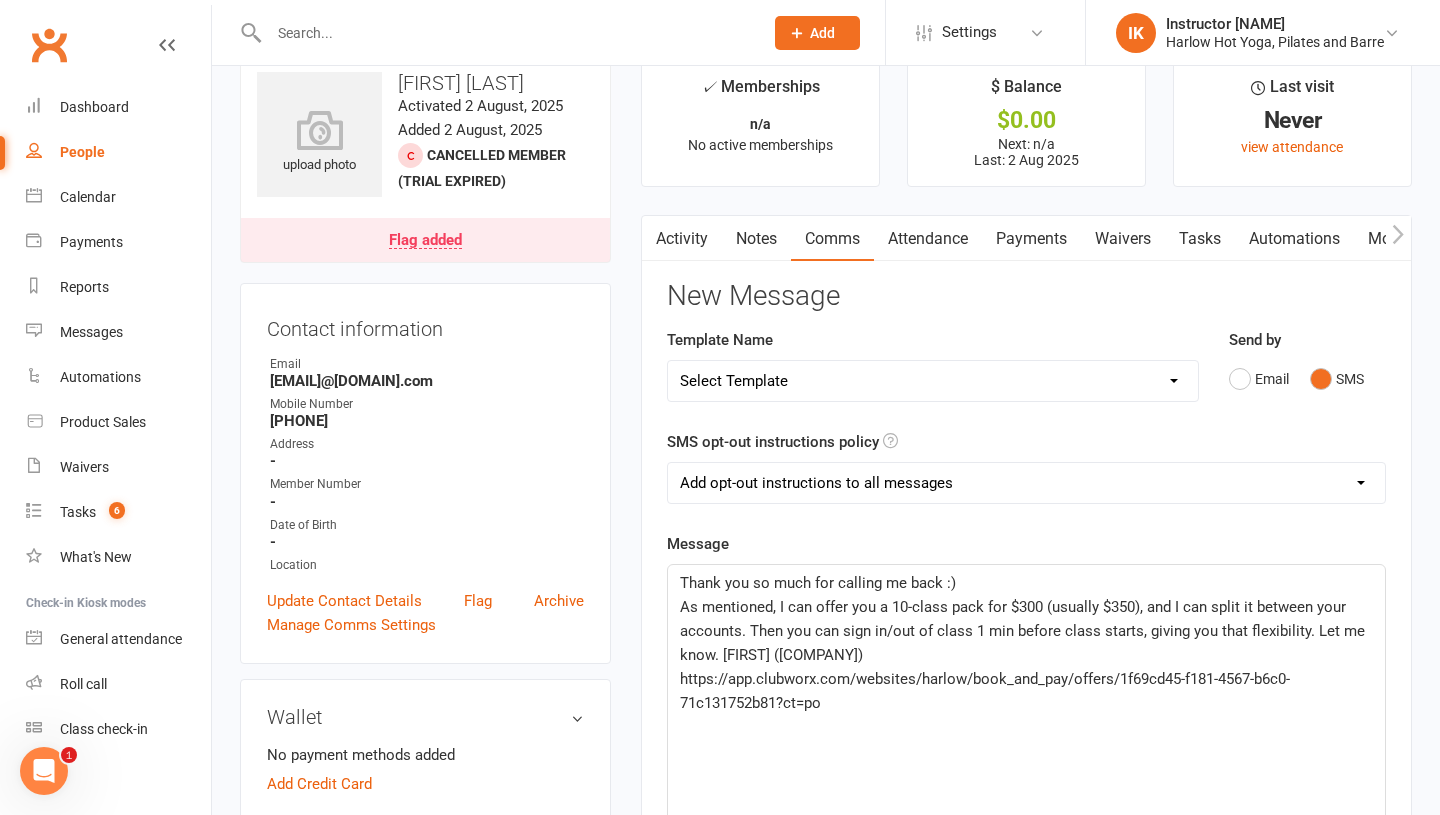 scroll, scrollTop: 42, scrollLeft: 0, axis: vertical 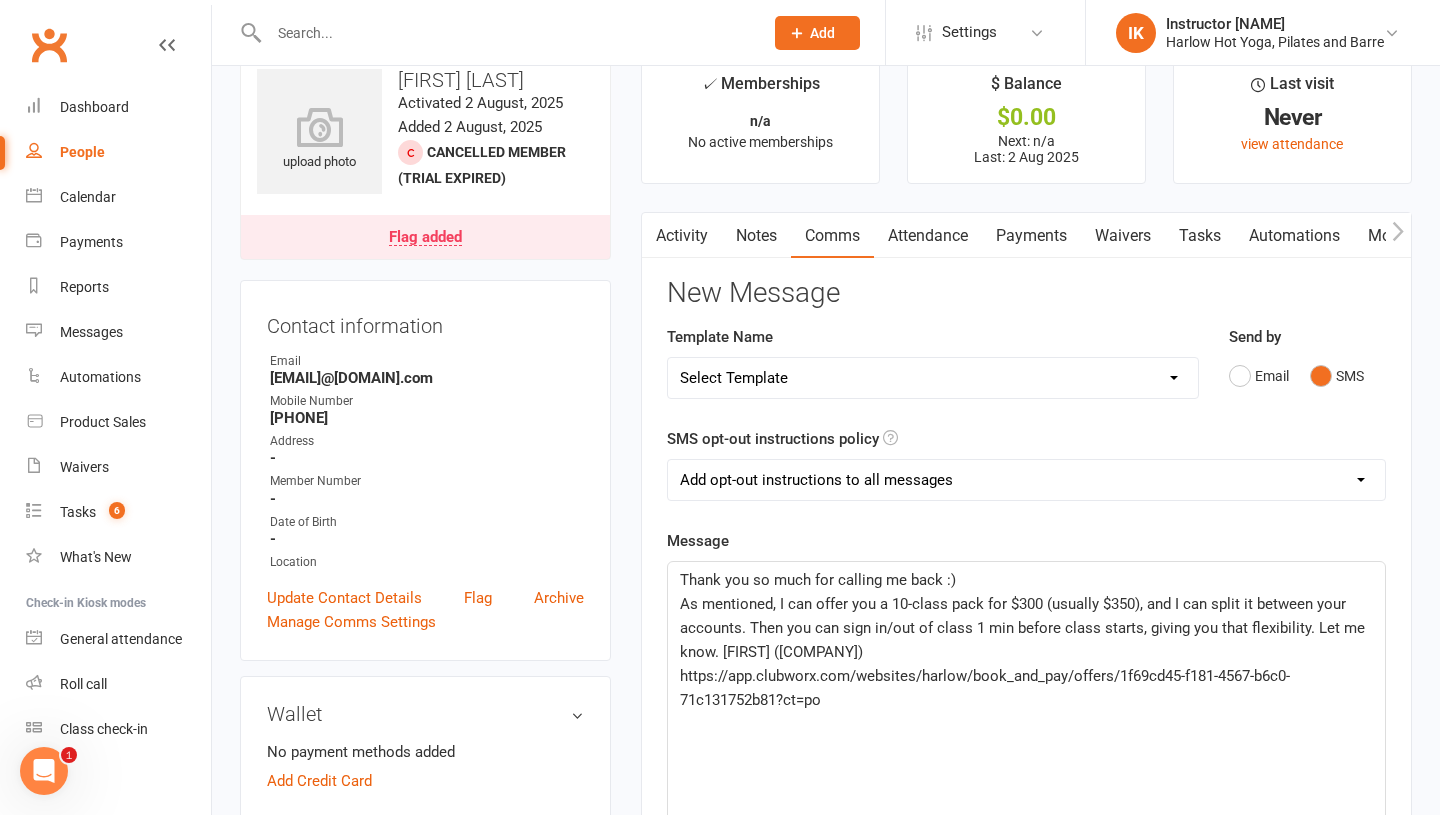 click on "As mentioned, I can offer you a 10-class pack for $300 (usually $350), and I can split it between your accounts. Then you can sign in/out of class 1 min before class starts, giving you that flexibility. Let me know. Krystyna (Harlow)" 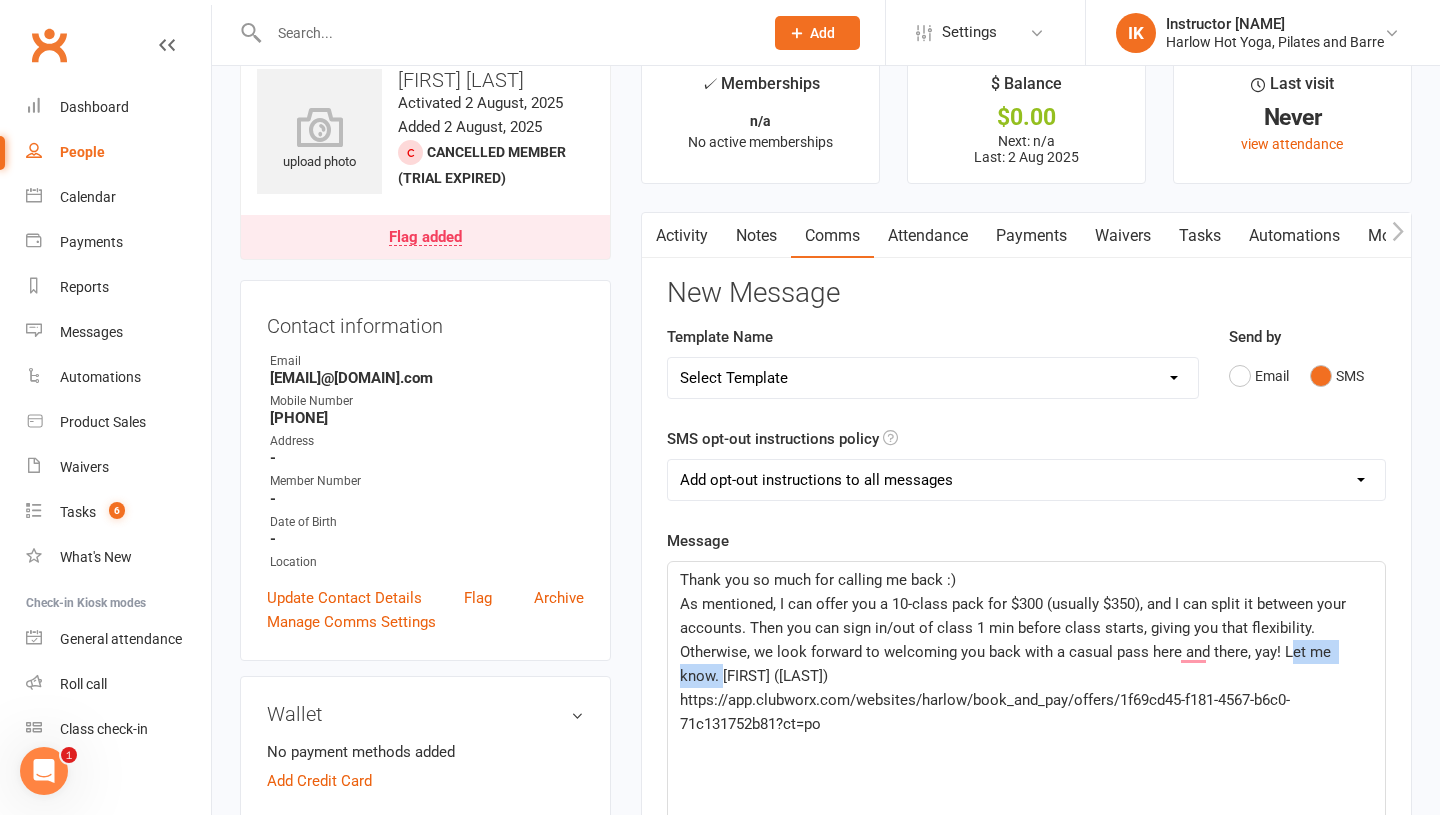 drag, startPoint x: 1371, startPoint y: 650, endPoint x: 1284, endPoint y: 652, distance: 87.02299 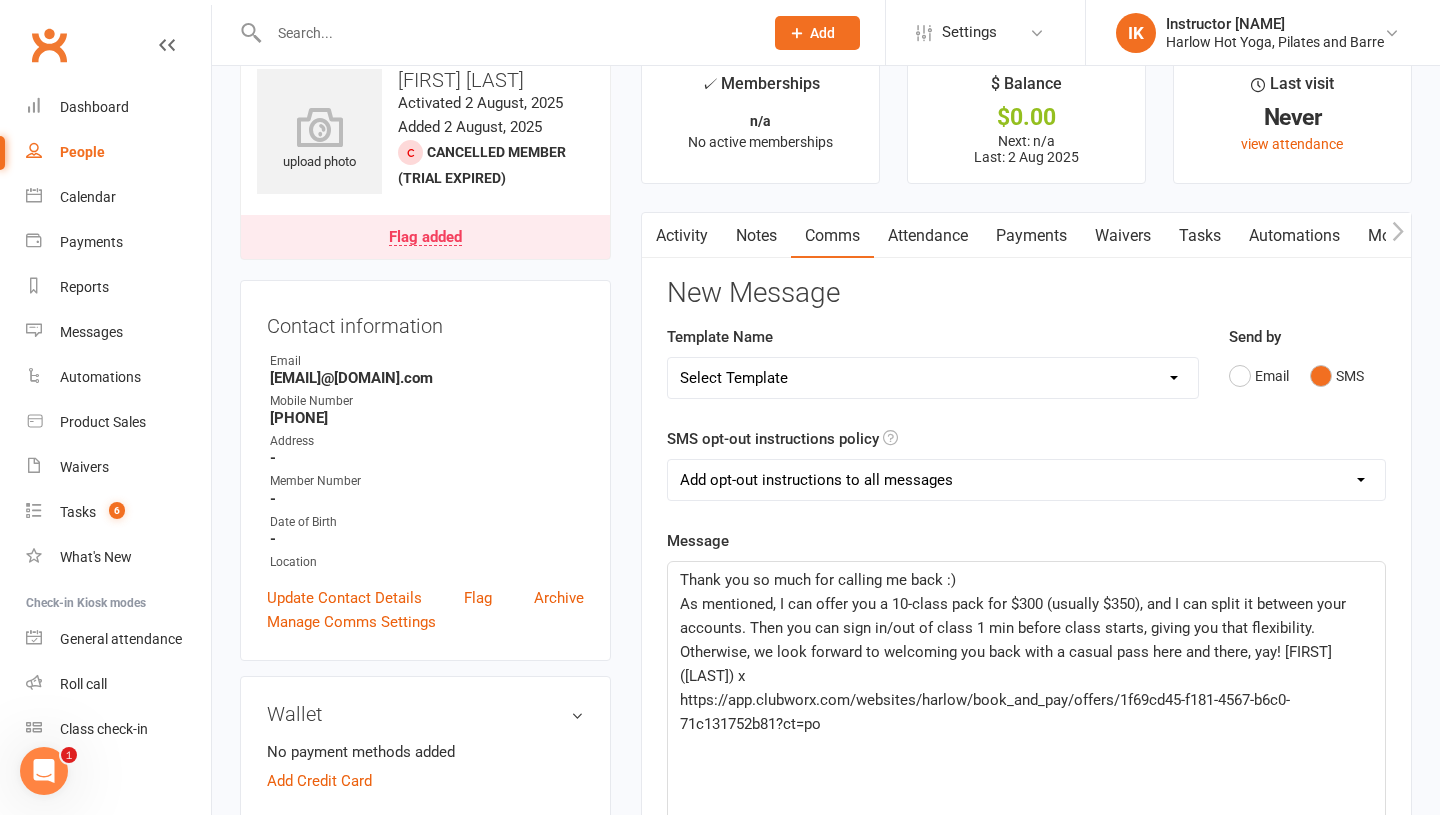 click on "As mentioned, I can offer you a 10-class pack for $300 (usually $350), and I can split it between your accounts. Then you can sign in/out of class 1 min before class starts, giving you that flexibility. Otherwise, we look forward to welcoming you back with a casual pass here and there, yay! Krystyna (Harlow) x" 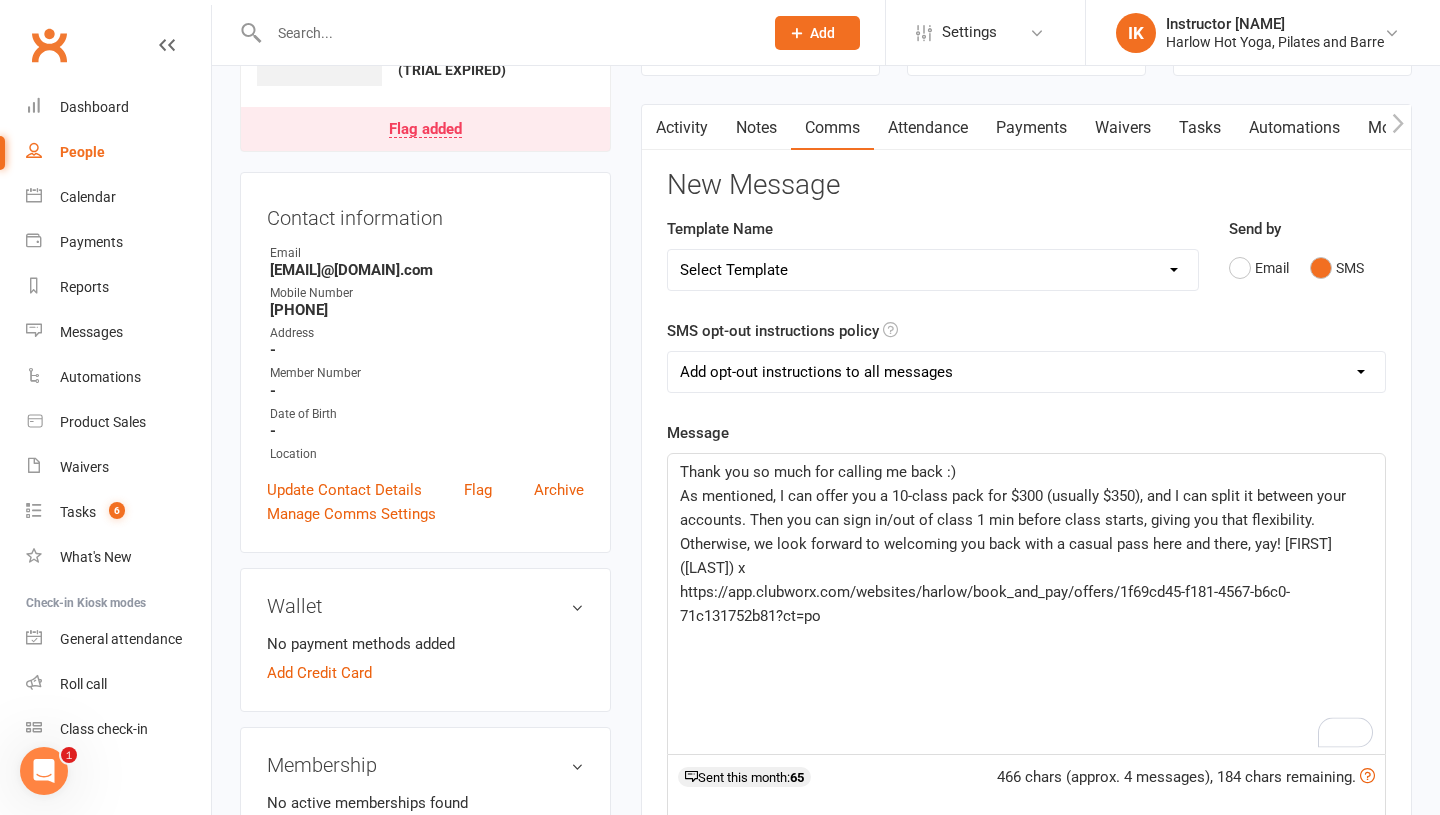 click on "Thank you so much for calling me back :)  As mentioned, I can offer you a 10-class pack for $300 (usually $350), and I can split it between your accounts. Then you can sign in/out of class 1 min before class starts, giving you that flexibility. Otherwise, we look forward to welcoming you back with a casual pass here and there, yay! Krystyna (Harlow) x https://app.clubworx.com/websites/harlow/book_and_pay/offers/1f69cd45-f181-4567-b6c0-71c131752b81?ct=po" 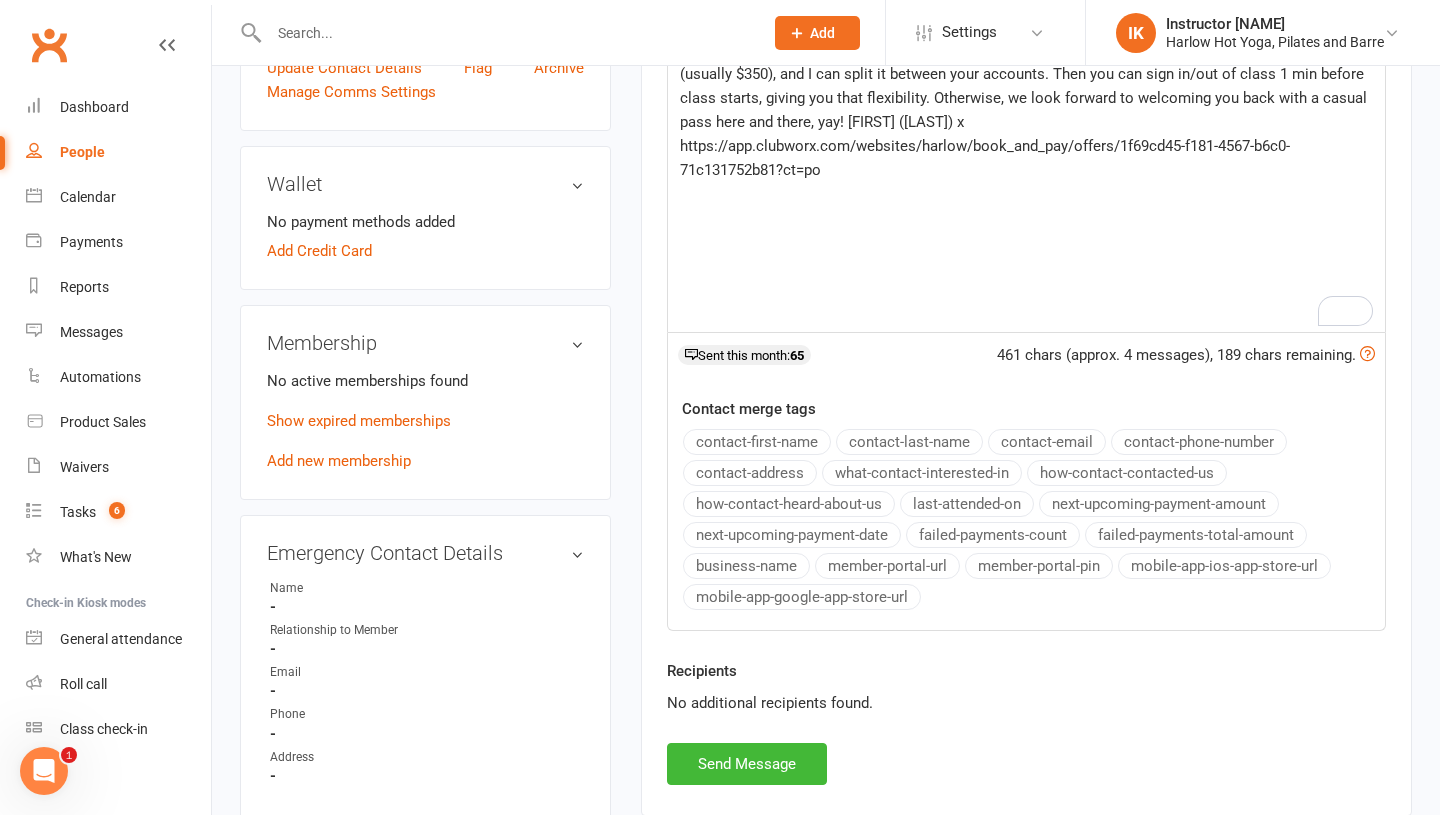 scroll, scrollTop: 617, scrollLeft: 0, axis: vertical 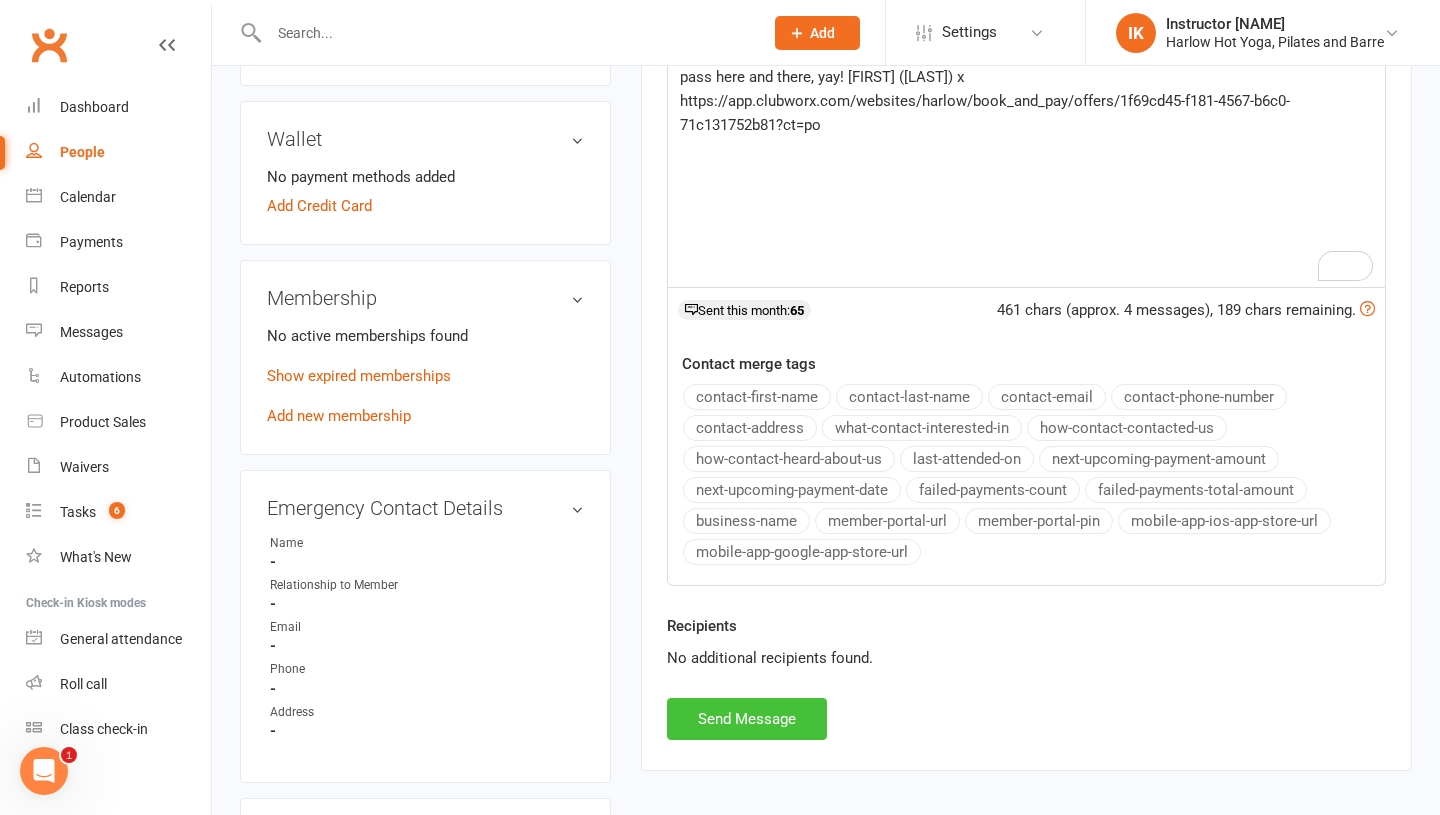 click on "Send Message" at bounding box center [747, 719] 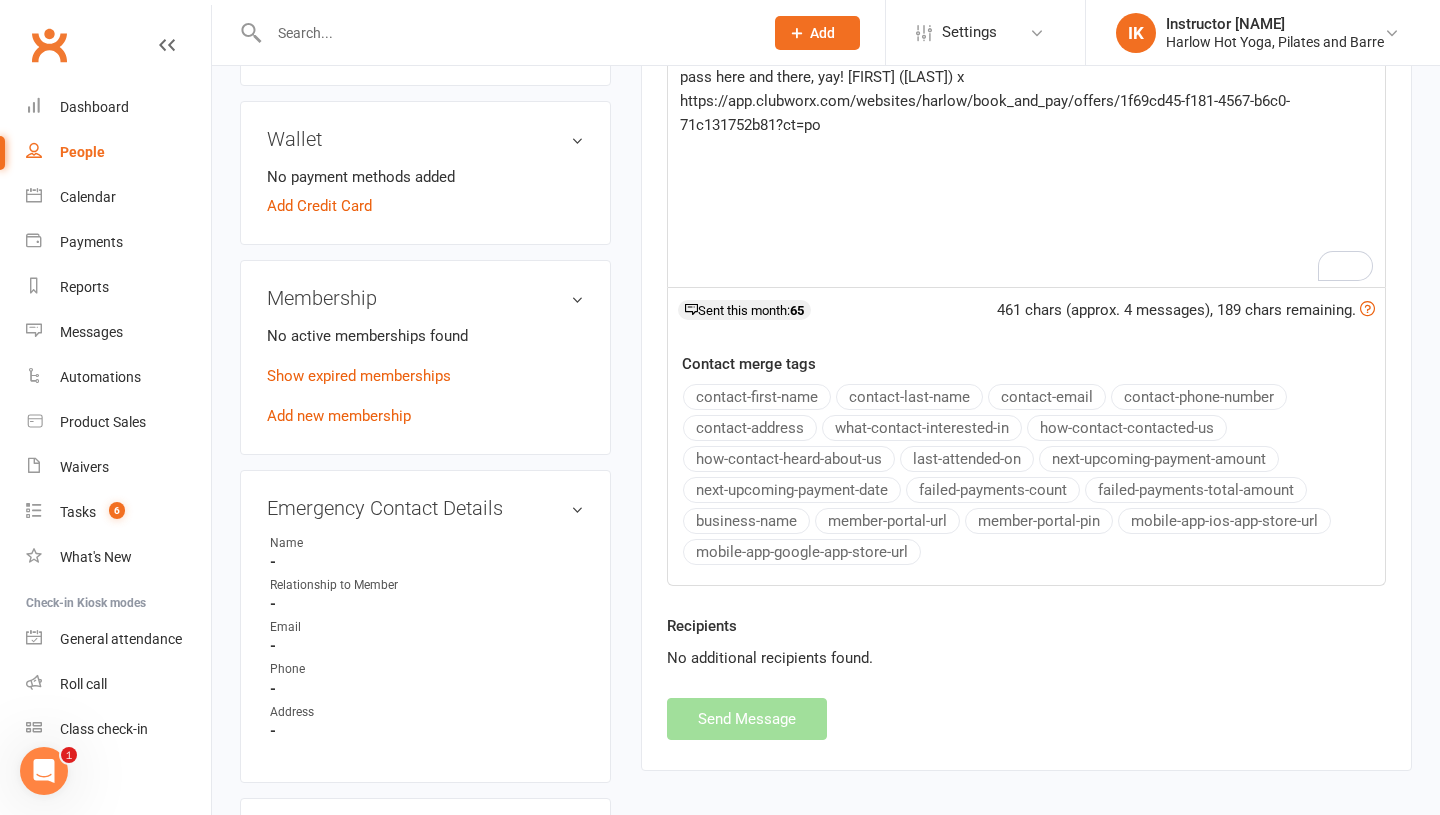 scroll, scrollTop: 0, scrollLeft: 0, axis: both 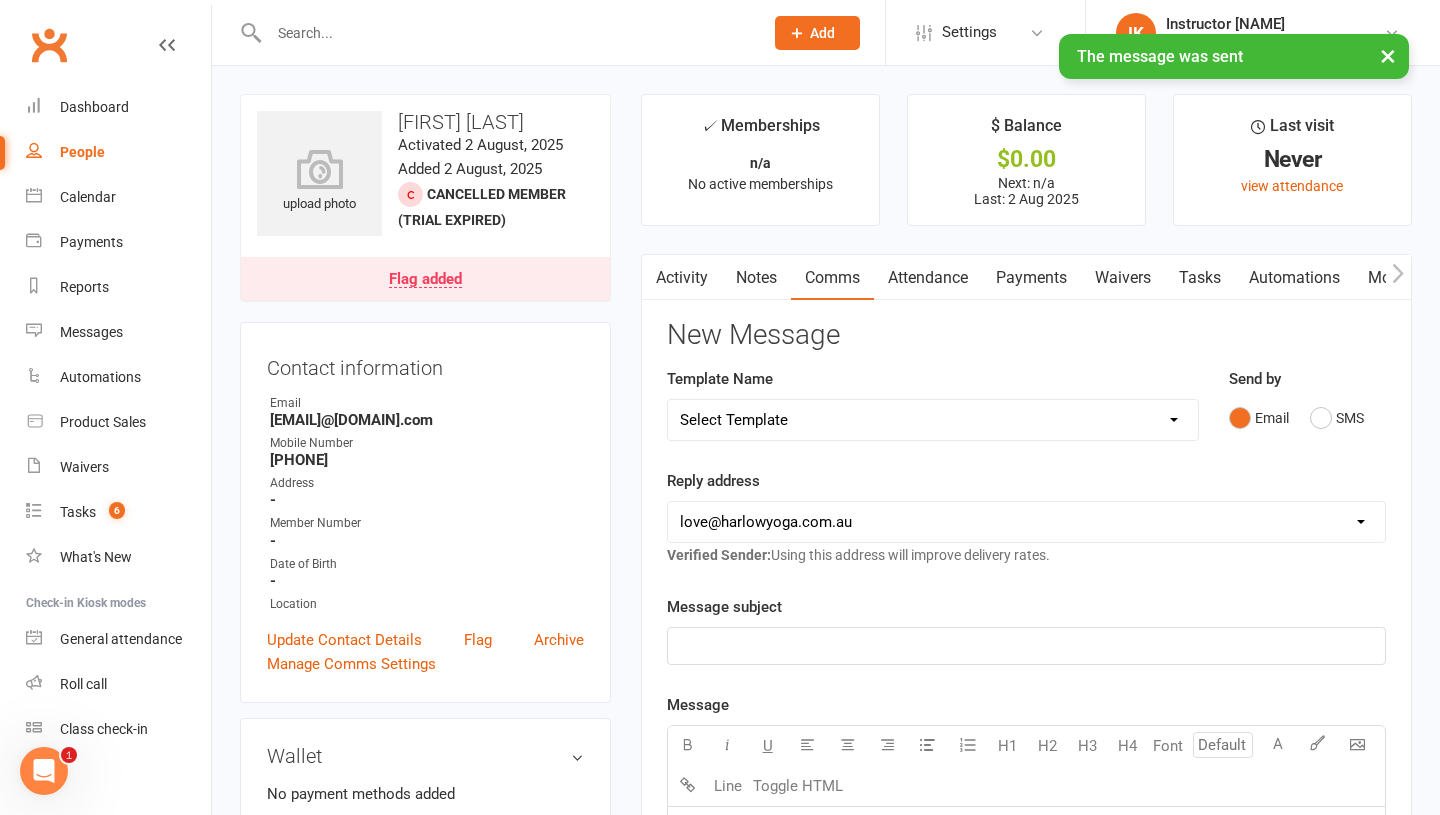click at bounding box center (654, 277) 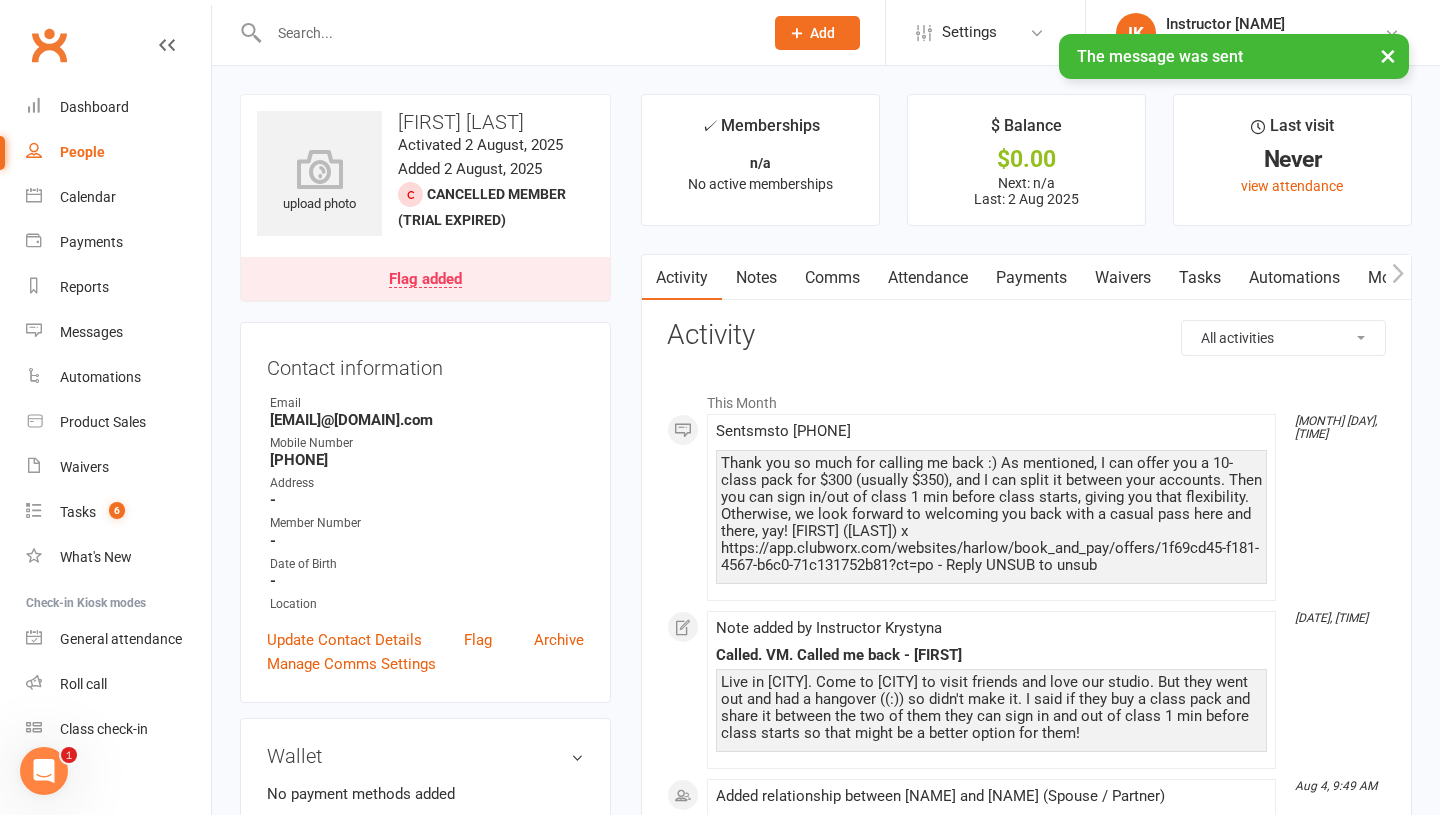 click on "Thank you so much for calling me back :) As mentioned, I can offer you a 10-class pack for $300 (usually $350), and I can split it between your accounts. Then you can sign in/out of class 1 min before class starts, giving you that flexibility. Otherwise, we look forward to welcoming you back with a casual pass here and there, yay! Krystyna (Harlow) x https://app.clubworx.com/websites/harlow/book_and_pay/offers/1f69cd45-f181-4567-b6c0-71c131752b81?ct=po - Reply UNSUB to unsub" at bounding box center (991, 514) 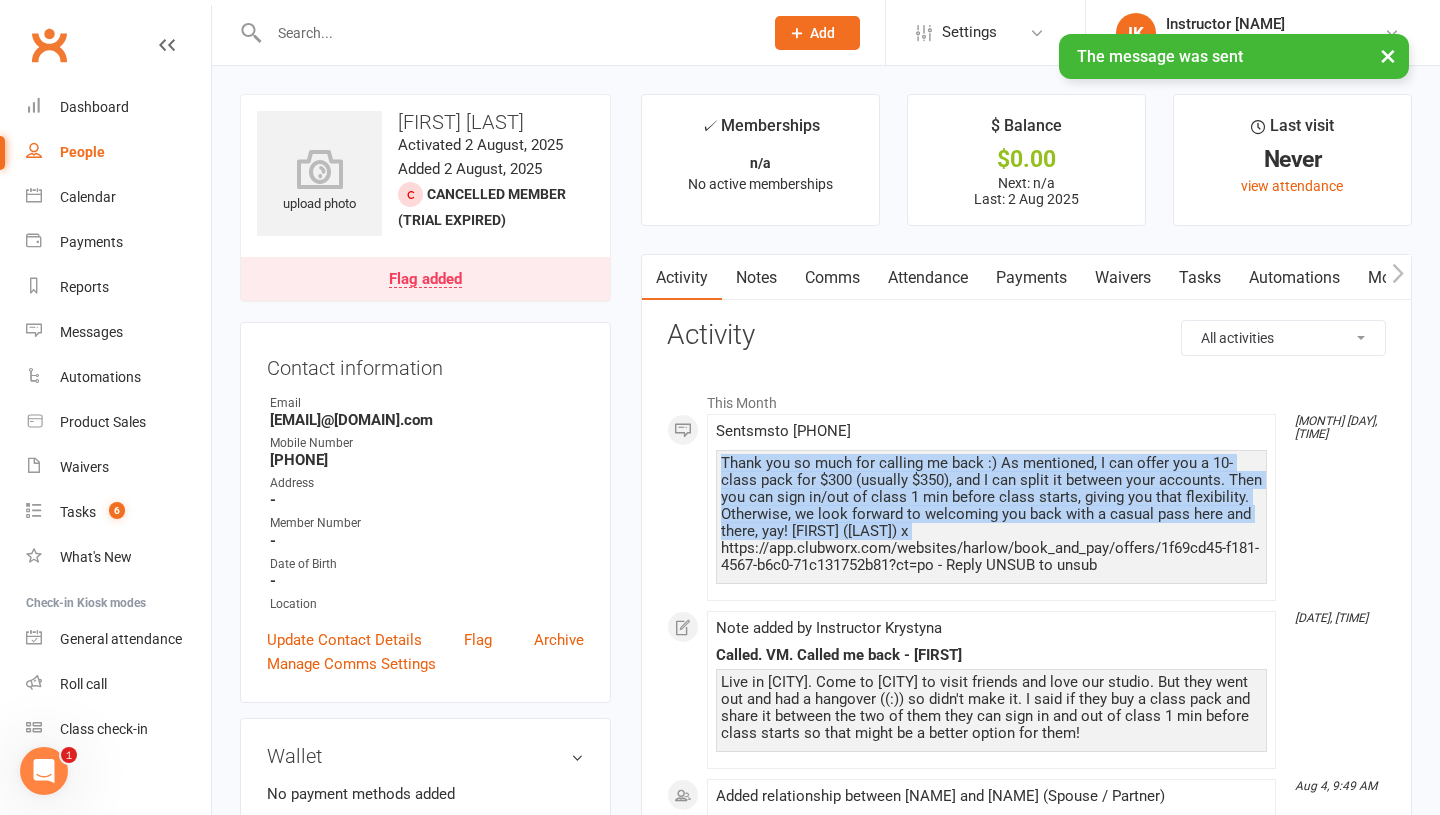 click on "Thank you so much for calling me back :) As mentioned, I can offer you a 10-class pack for $300 (usually $350), and I can split it between your accounts. Then you can sign in/out of class 1 min before class starts, giving you that flexibility. Otherwise, we look forward to welcoming you back with a casual pass here and there, yay! Krystyna (Harlow) x https://app.clubworx.com/websites/harlow/book_and_pay/offers/1f69cd45-f181-4567-b6c0-71c131752b81?ct=po - Reply UNSUB to unsub" at bounding box center [991, 514] 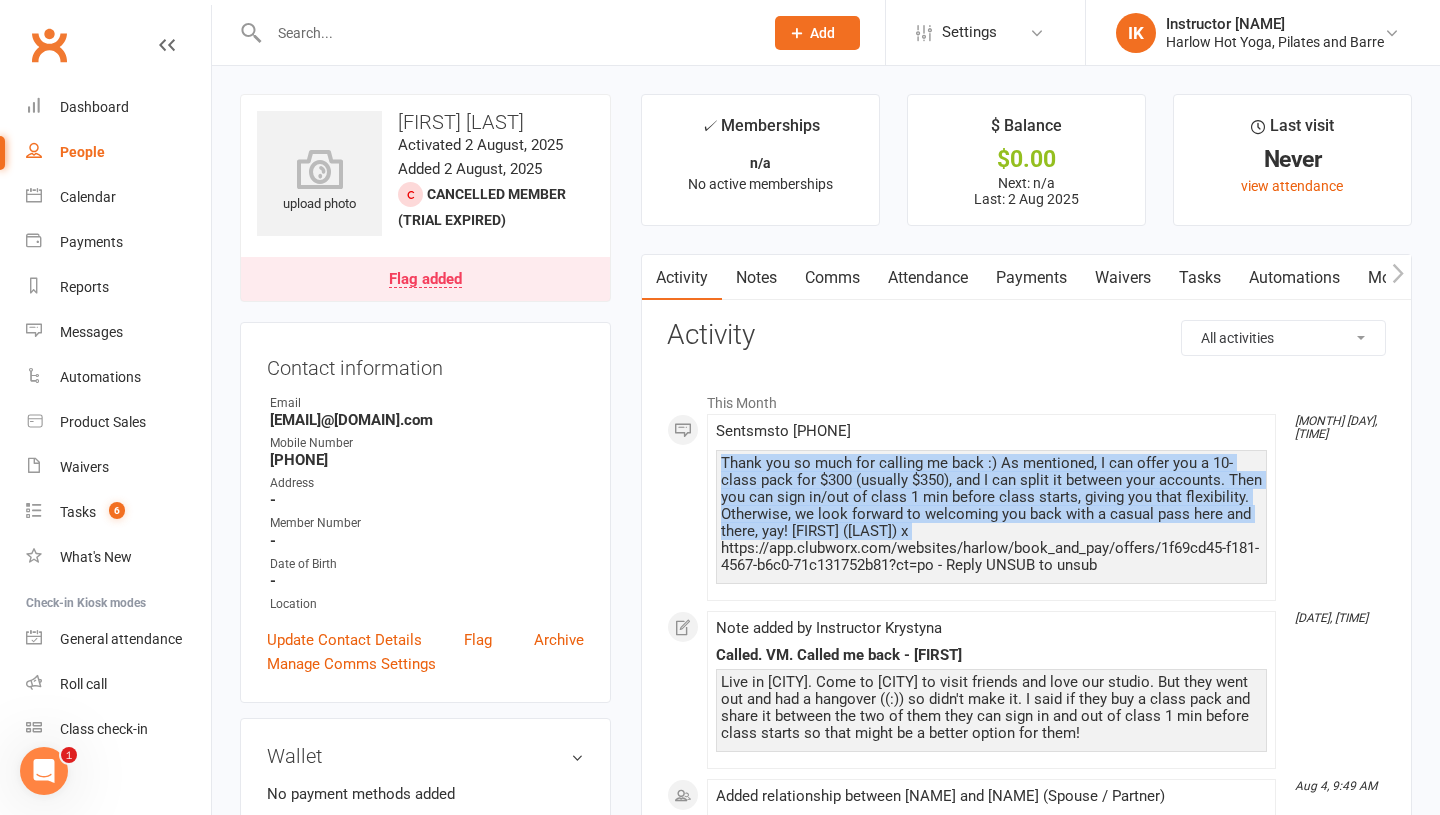 copy on "Thank you so much for calling me back :) As mentioned, I can offer you a 10-class pack for $300 (usually $350), and I can split it between your accounts. Then you can sign in/out of class 1 min before class starts, giving you that flexibility. Otherwise, we look forward to welcoming you back with a casual pass here and there, yay! Krystyna (Harlow) x" 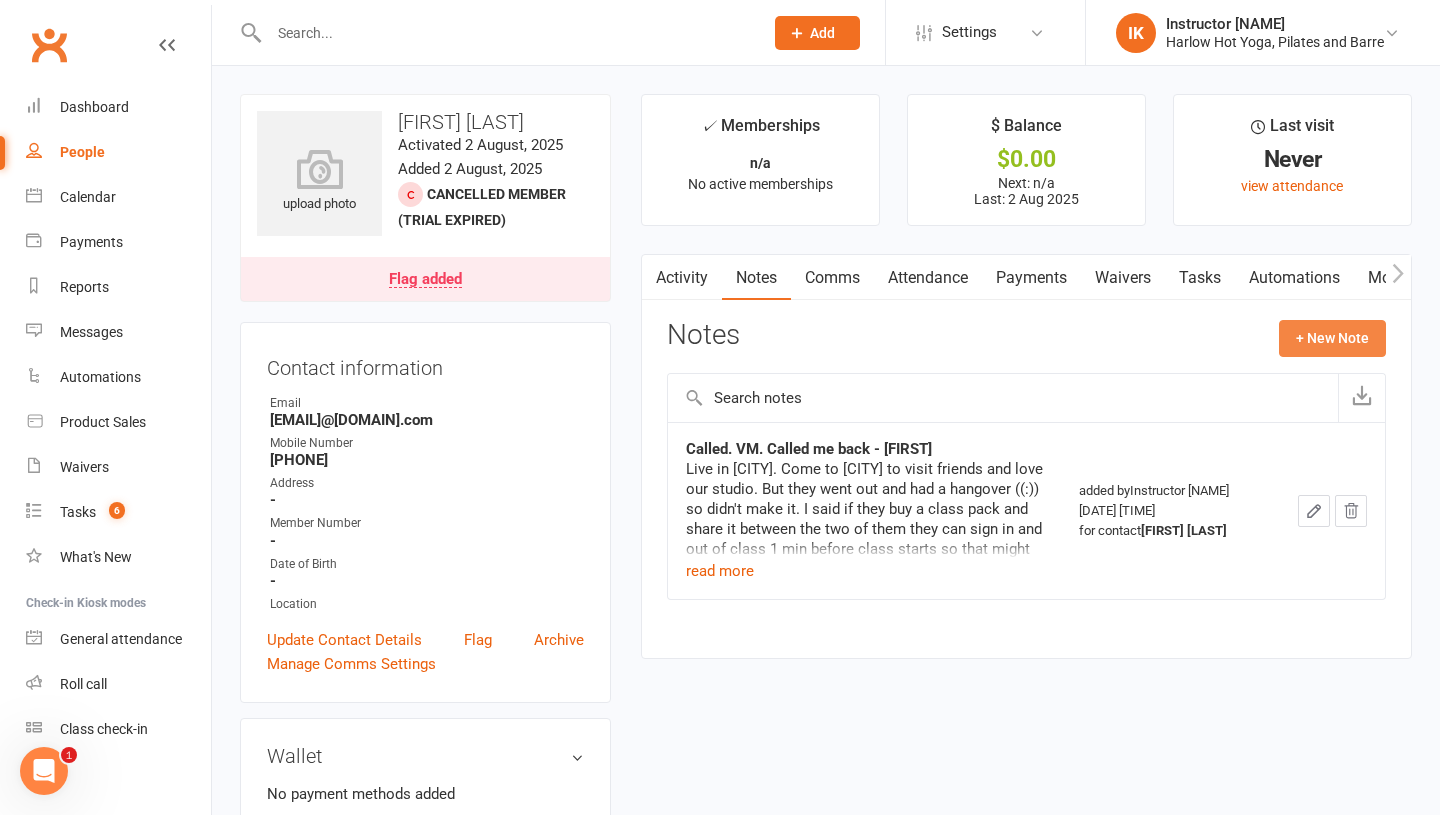 click on "+ New Note" at bounding box center [1332, 338] 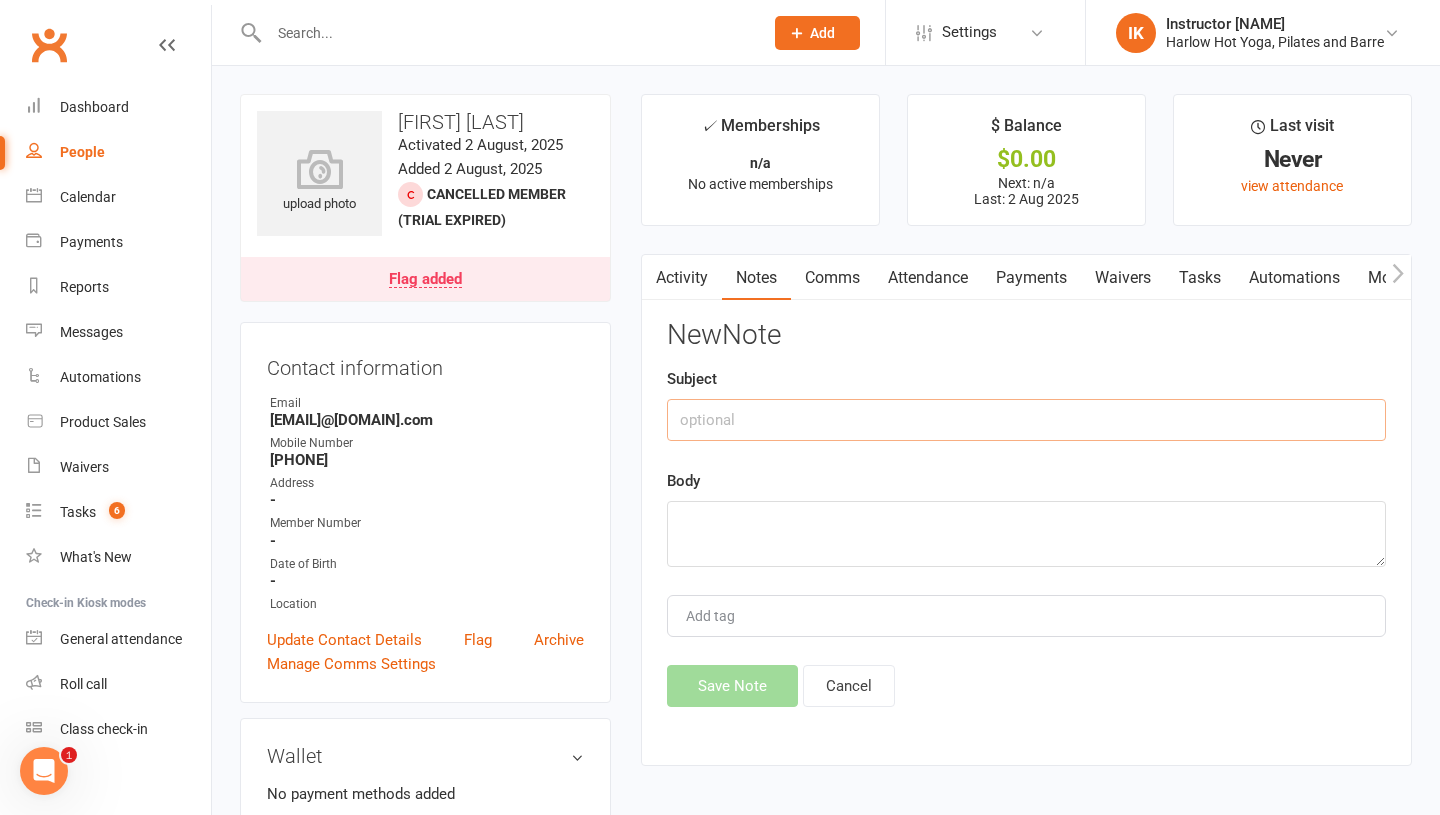 click at bounding box center [1026, 420] 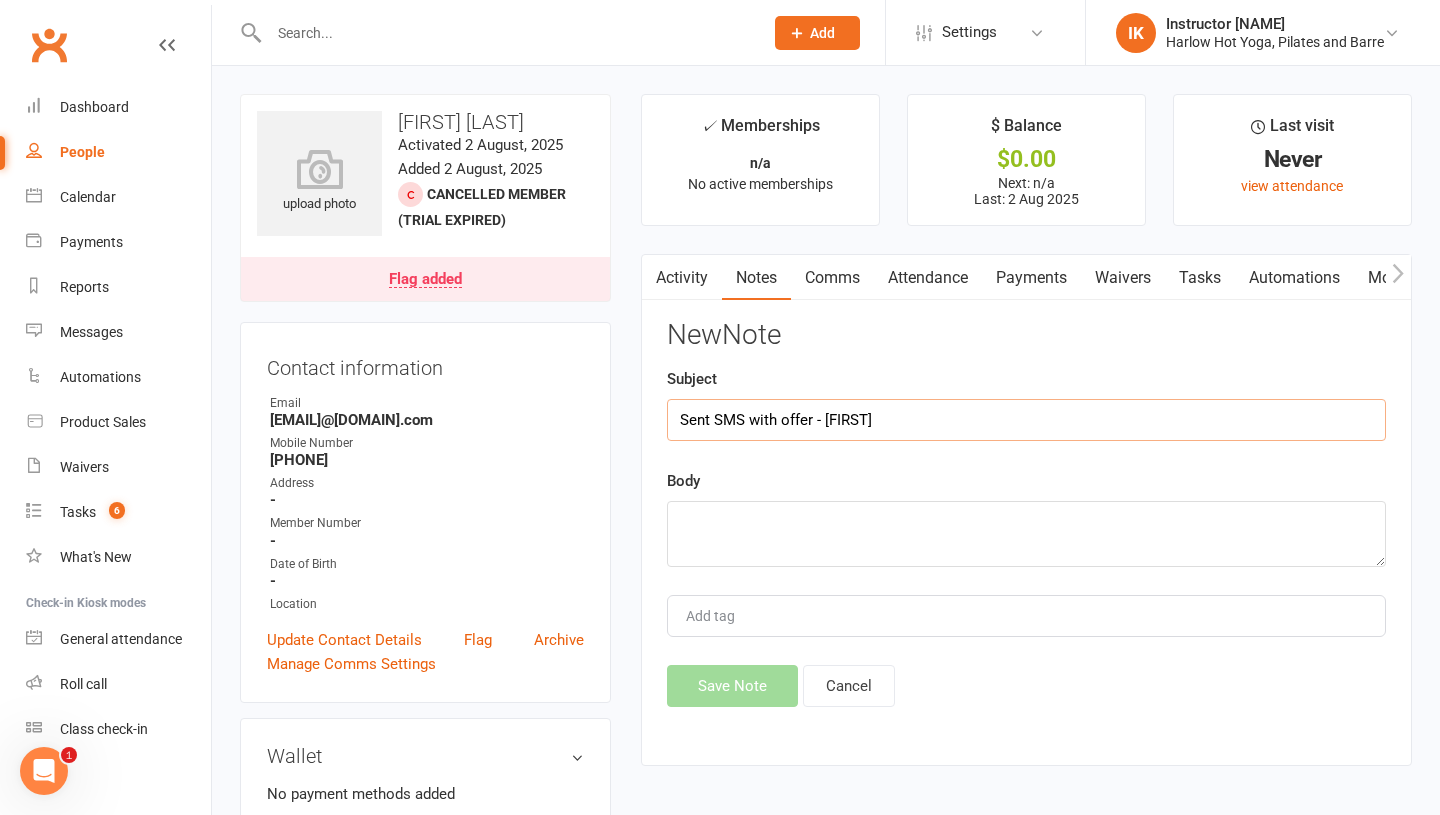 type on "Sent SMS with offer - Krystyna" 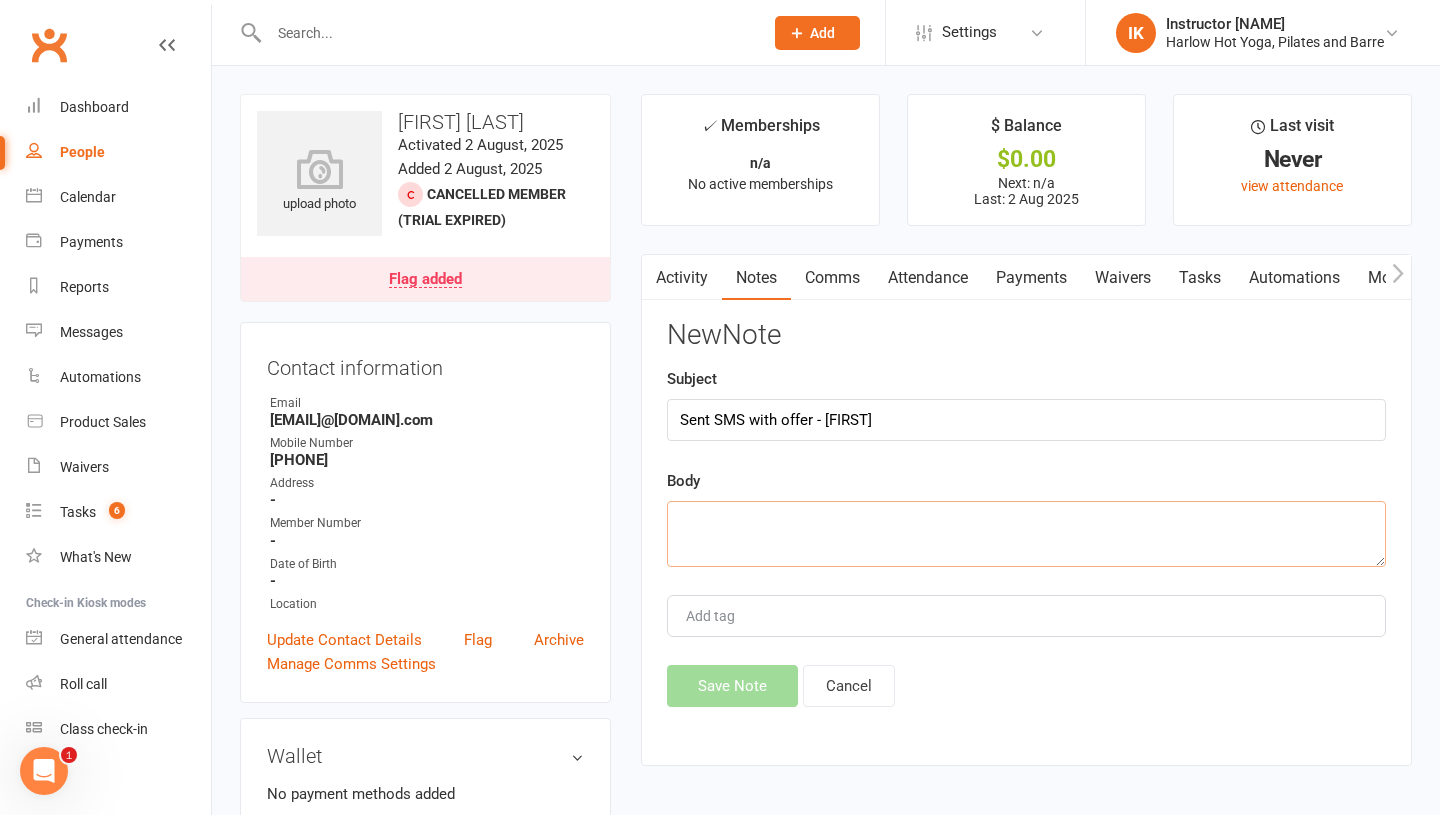 click at bounding box center [1026, 534] 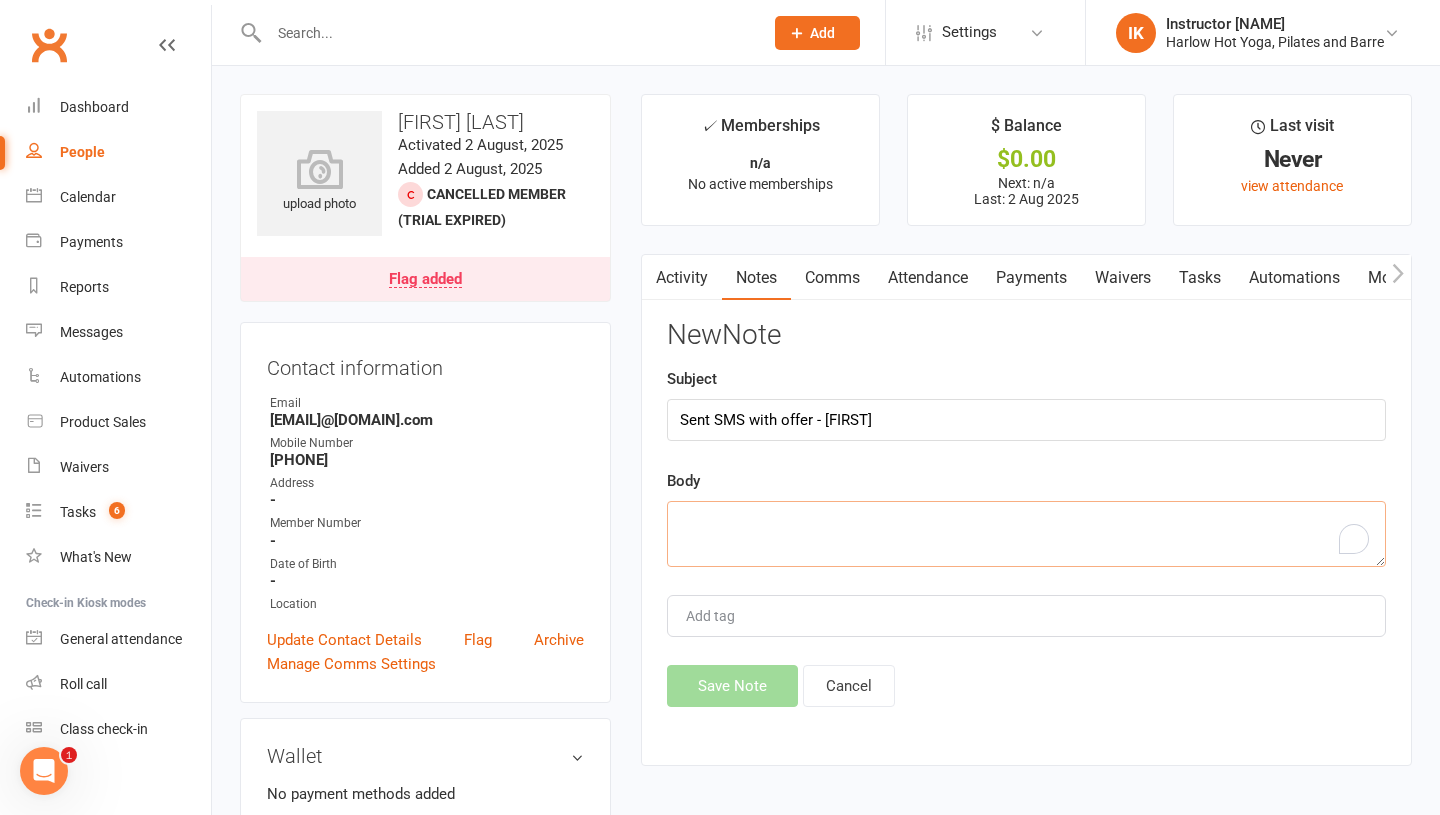 paste on "Thank you so much for calling me back :) As mentioned, I can offer you a 10-class pack for $300 (usually $350), and I can split it between your accounts. Then you can sign in/out of class 1 min before class starts, giving you that flexibility. Otherwise, we look forward to welcoming you back with a casual pass here and there, yay! Krystyna (Harlow) x" 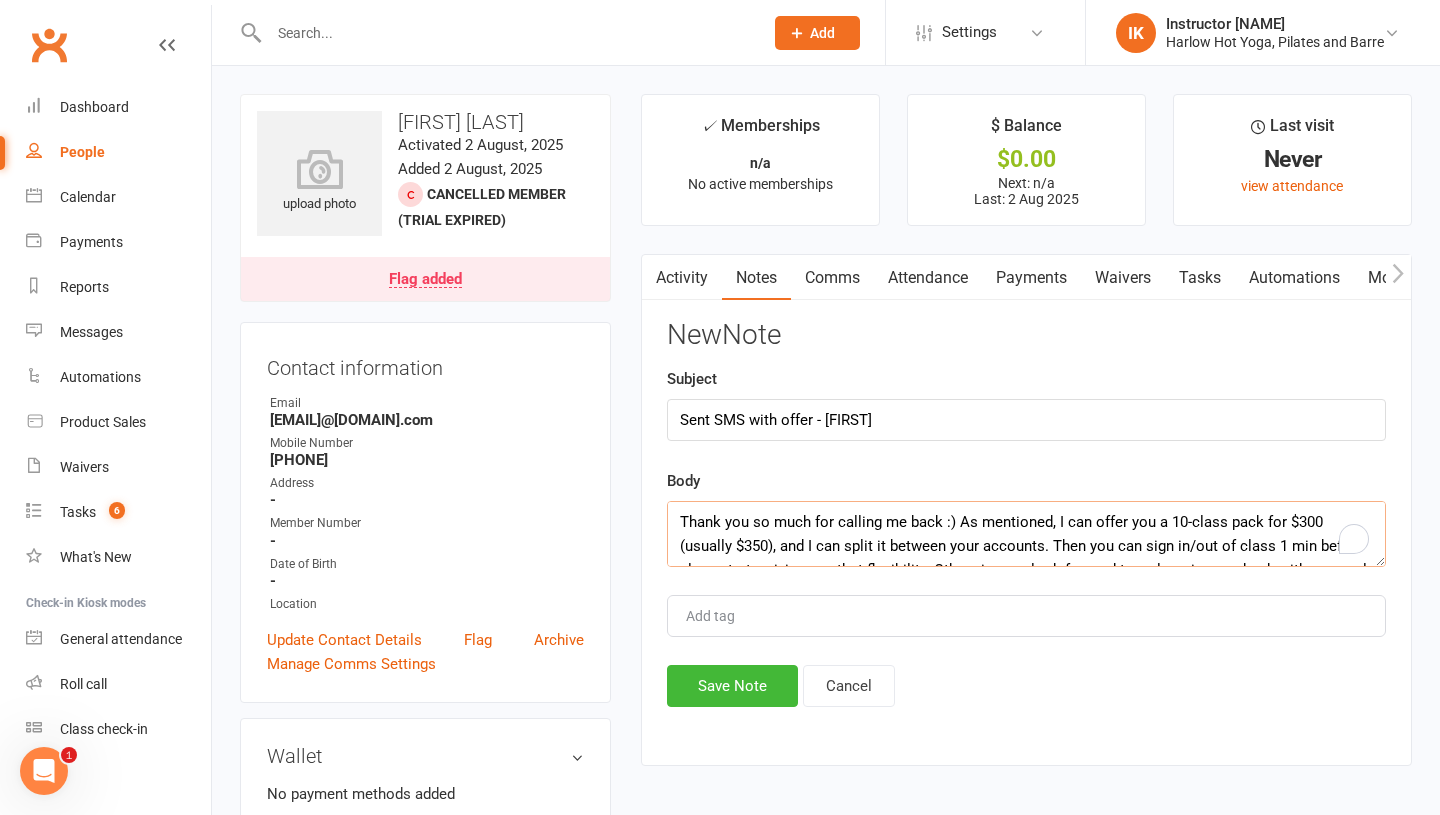 scroll, scrollTop: 61, scrollLeft: 0, axis: vertical 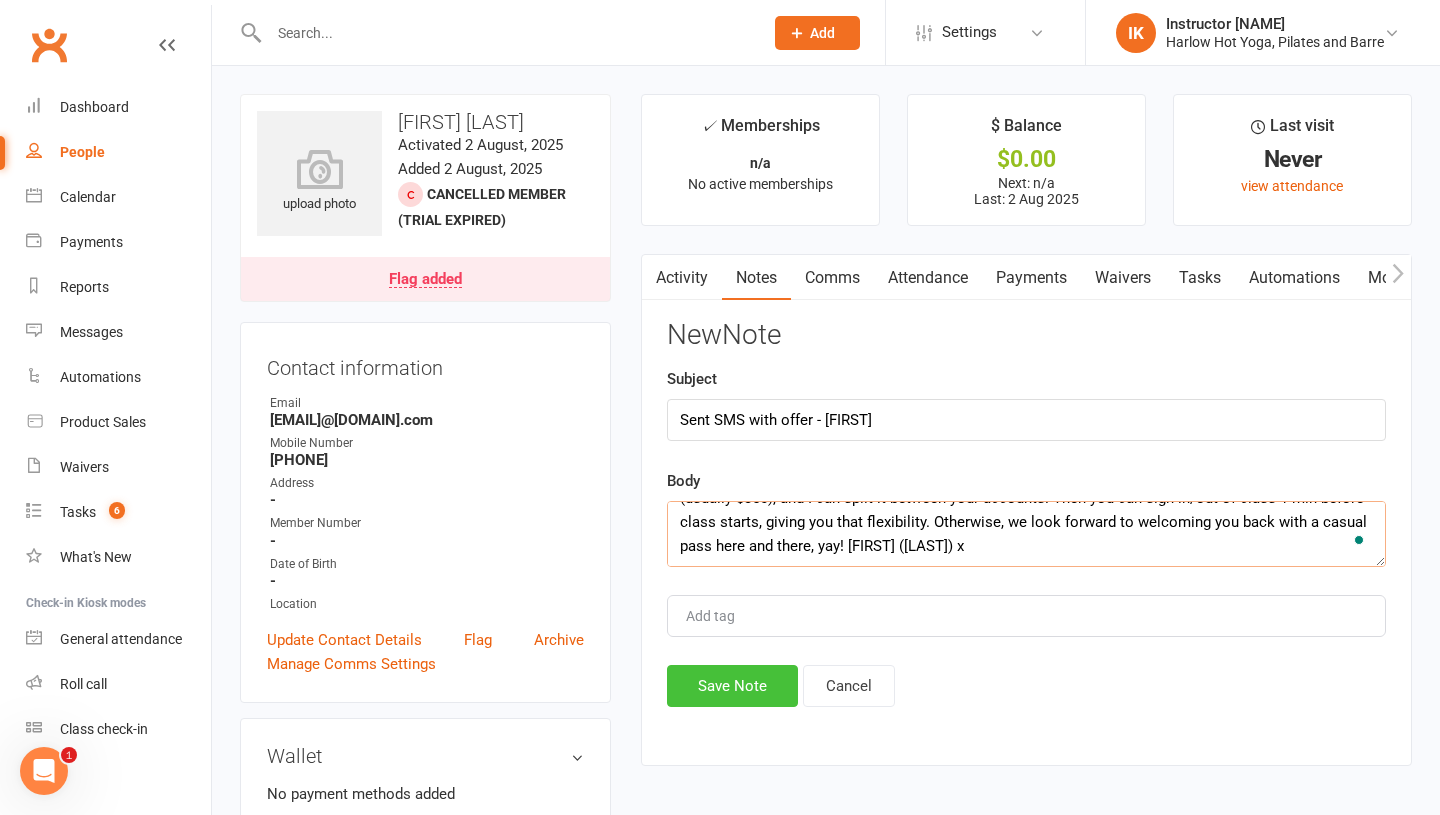type on "Thank you so much for calling me back :) As mentioned, I can offer you a 10-class pack for $300 (usually $350), and I can split it between your accounts. Then you can sign in/out of class 1 min before class starts, giving you that flexibility. Otherwise, we look forward to welcoming you back with a casual pass here and there, yay! Krystyna (Harlow) x" 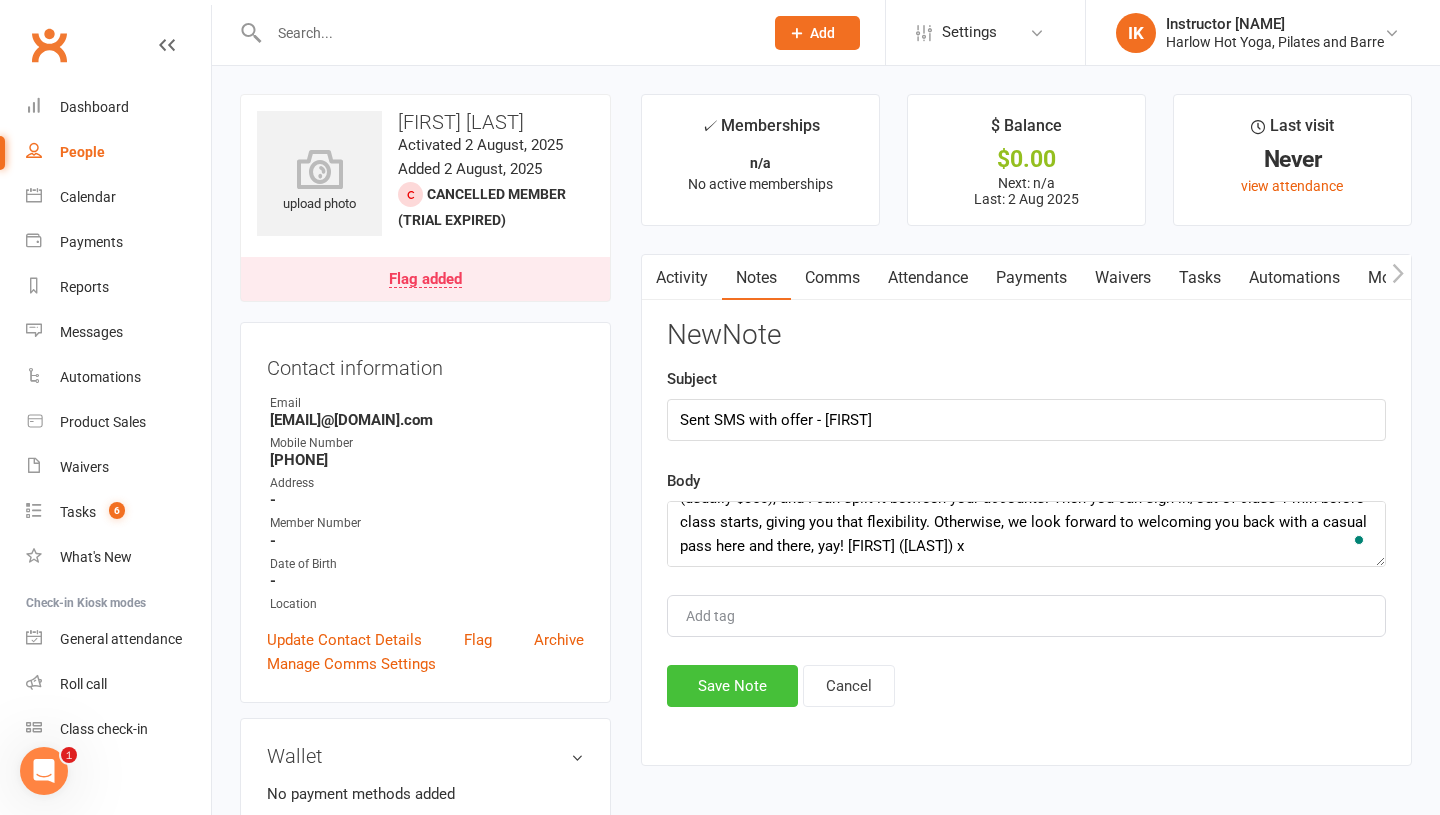 click on "Save Note" at bounding box center (732, 686) 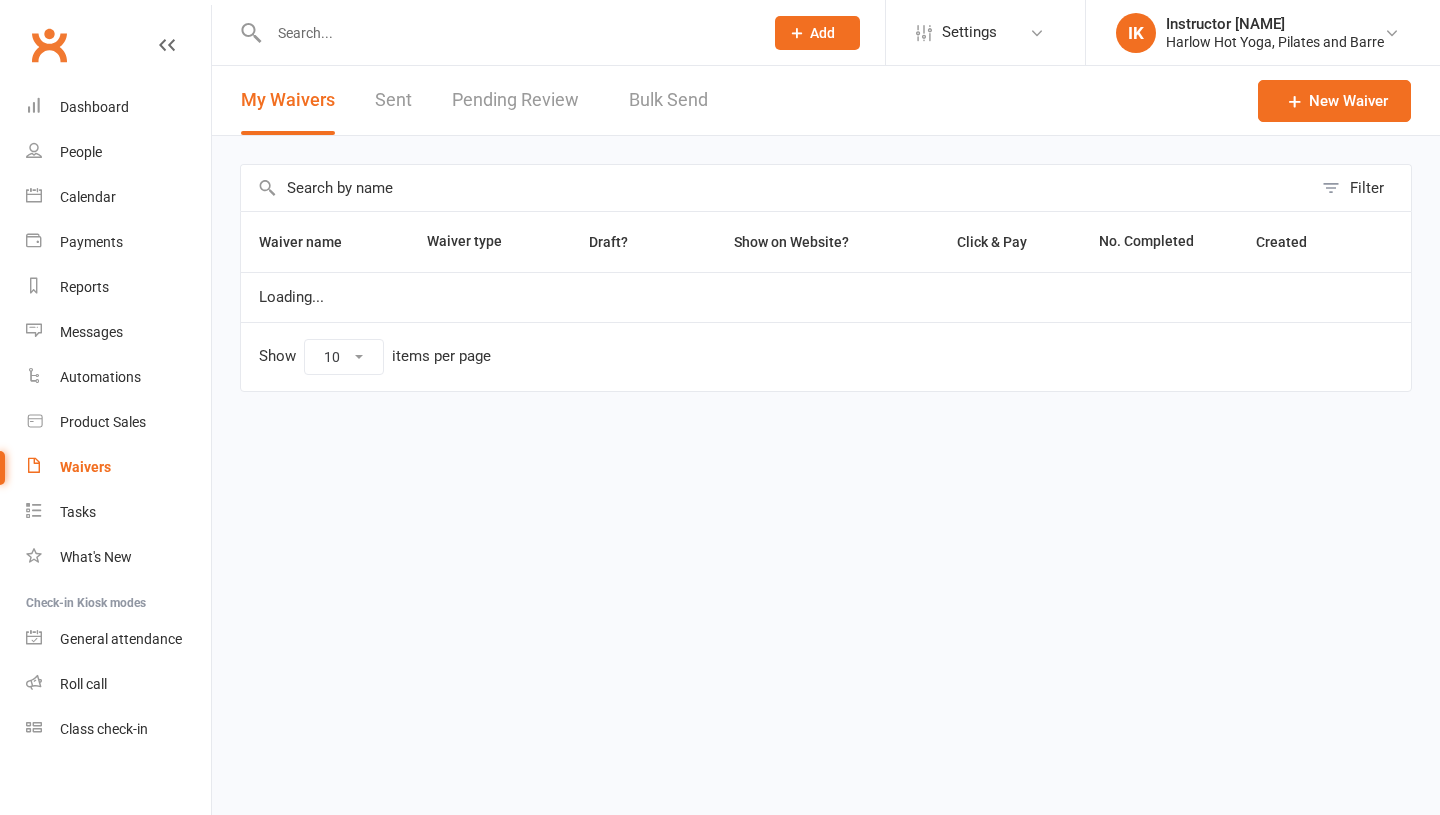 scroll, scrollTop: 0, scrollLeft: 0, axis: both 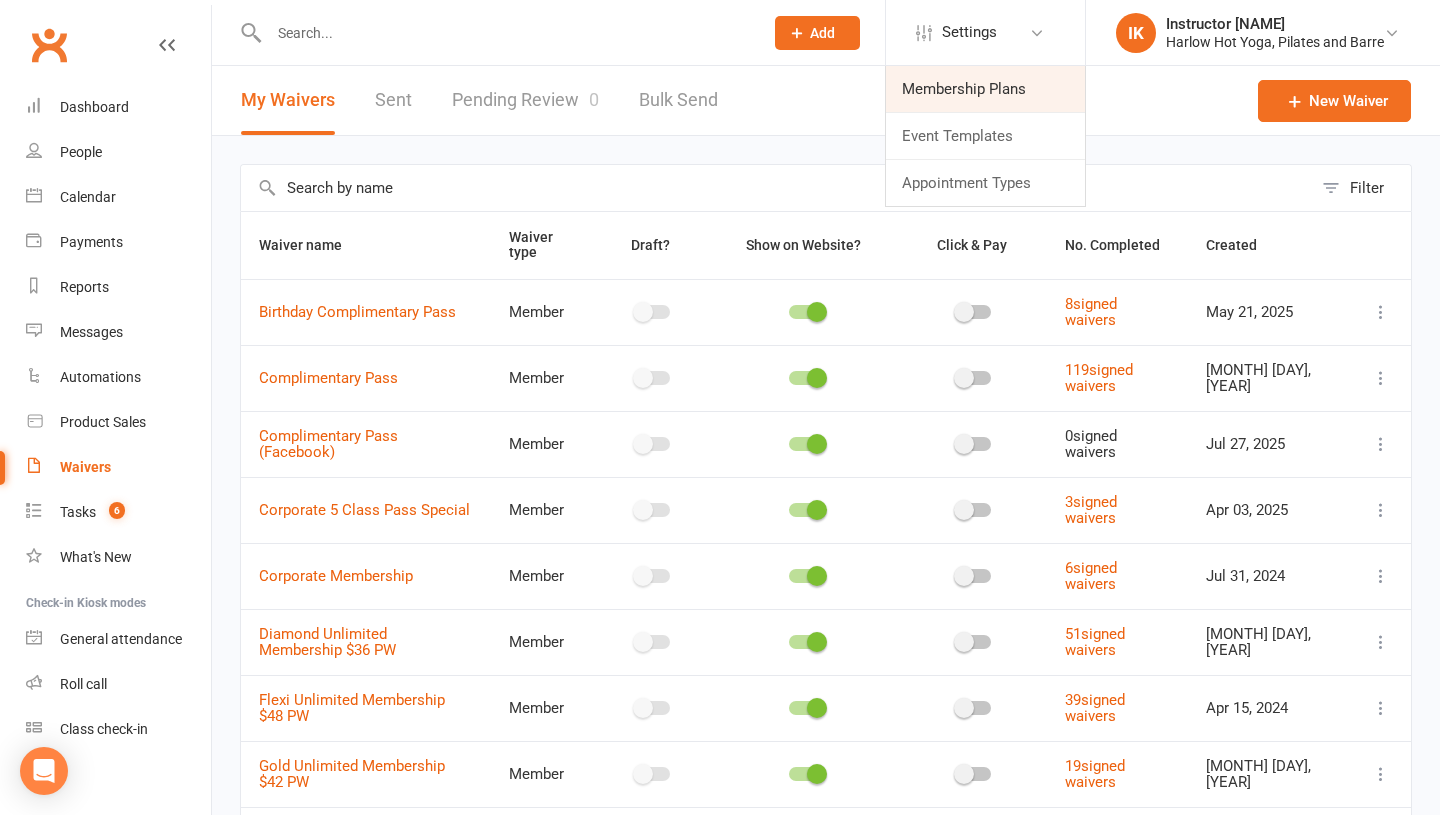 click on "Membership Plans" at bounding box center [985, 89] 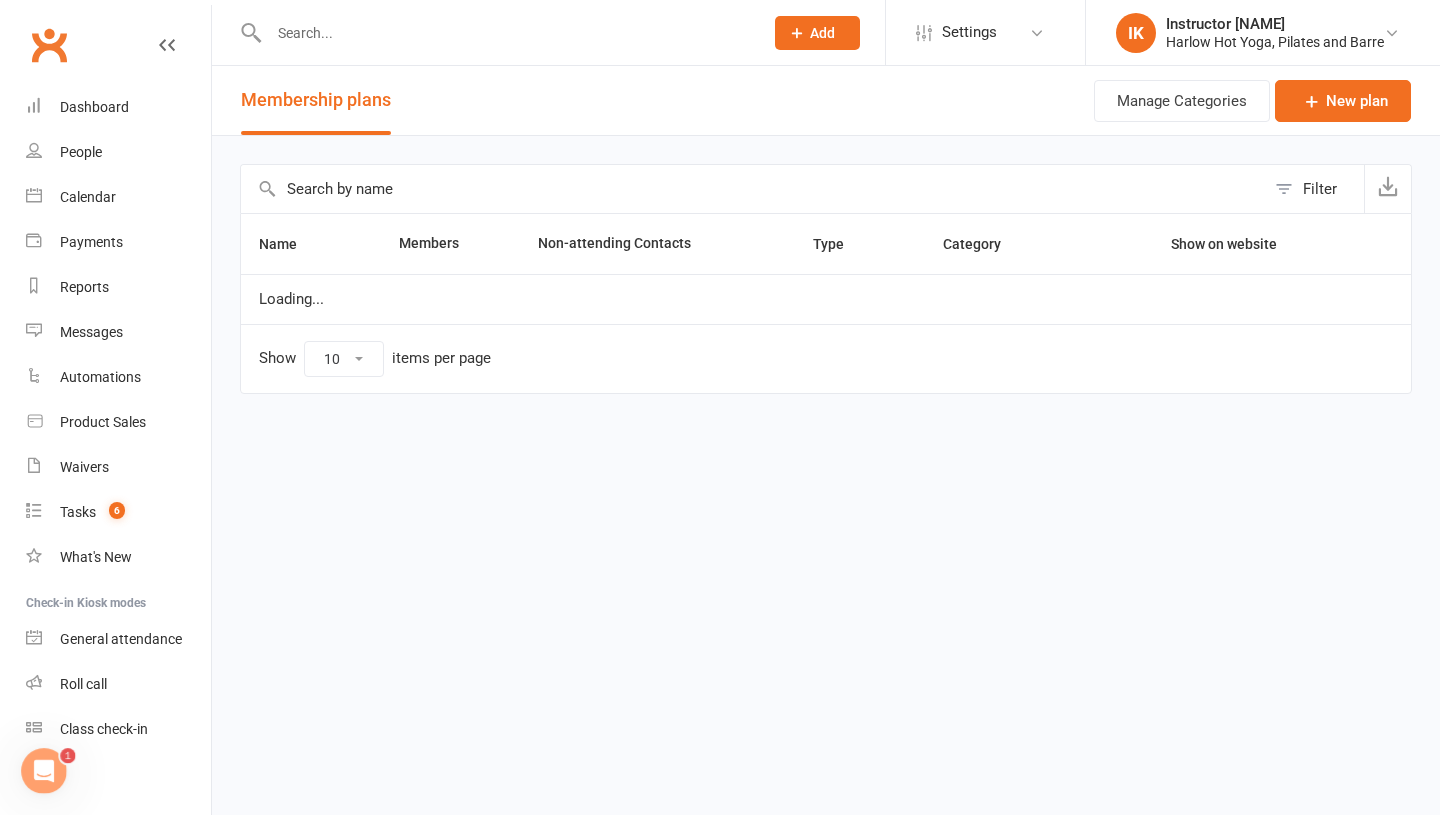 scroll, scrollTop: 0, scrollLeft: 0, axis: both 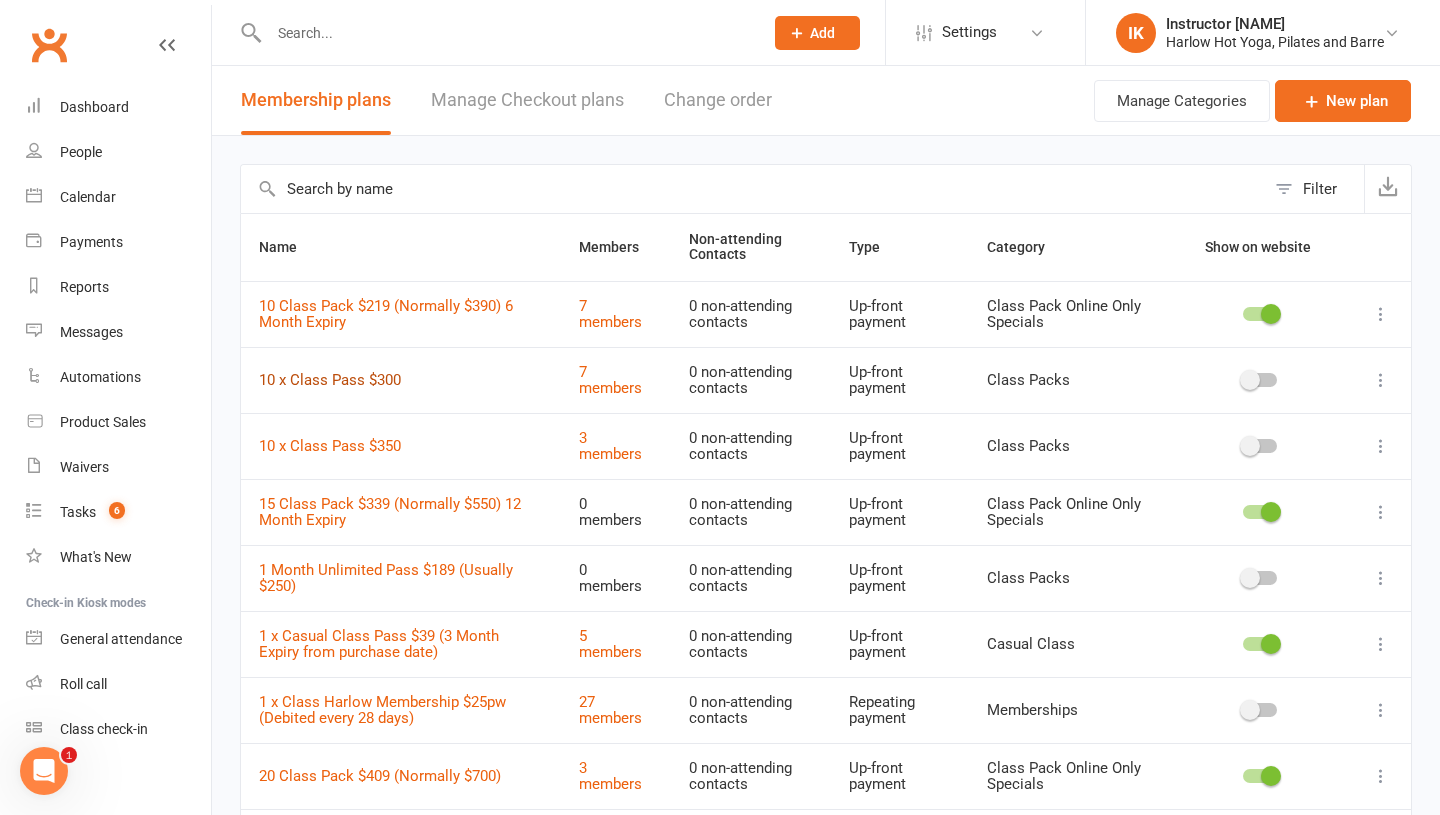 click on "10 x Class Pass $300" at bounding box center (330, 380) 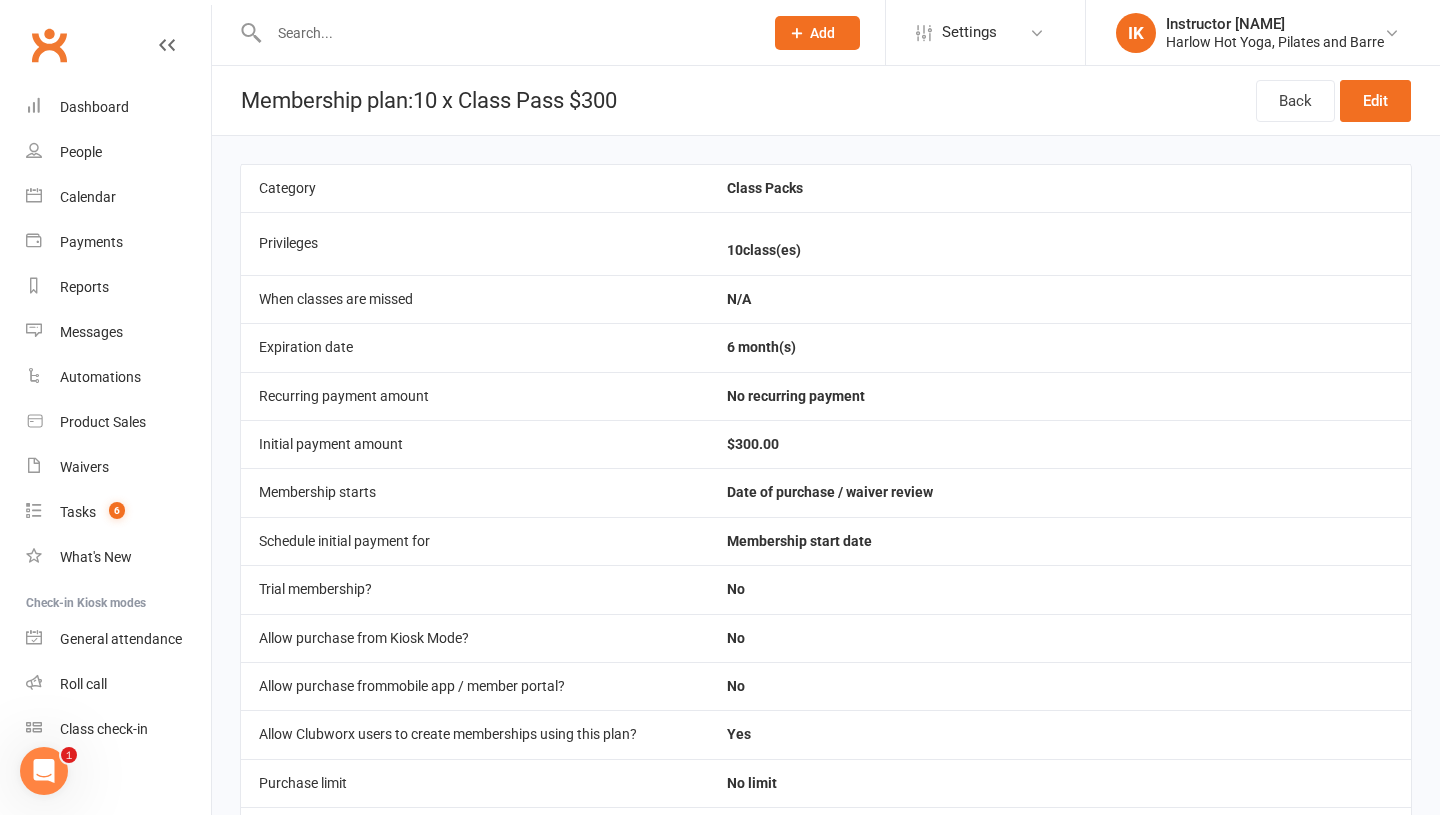 scroll, scrollTop: 715, scrollLeft: 0, axis: vertical 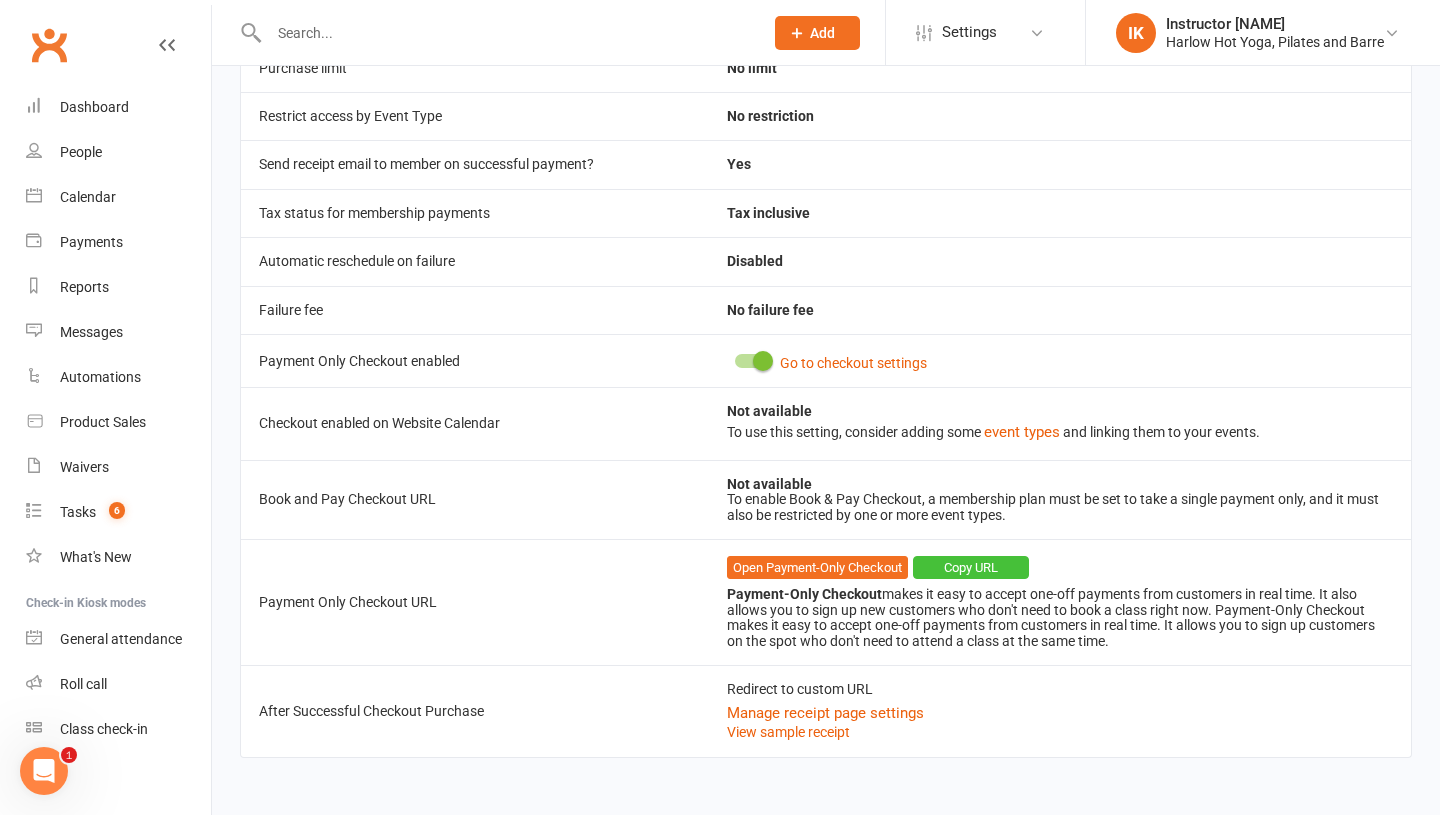 click on "Copy URL" at bounding box center (971, 568) 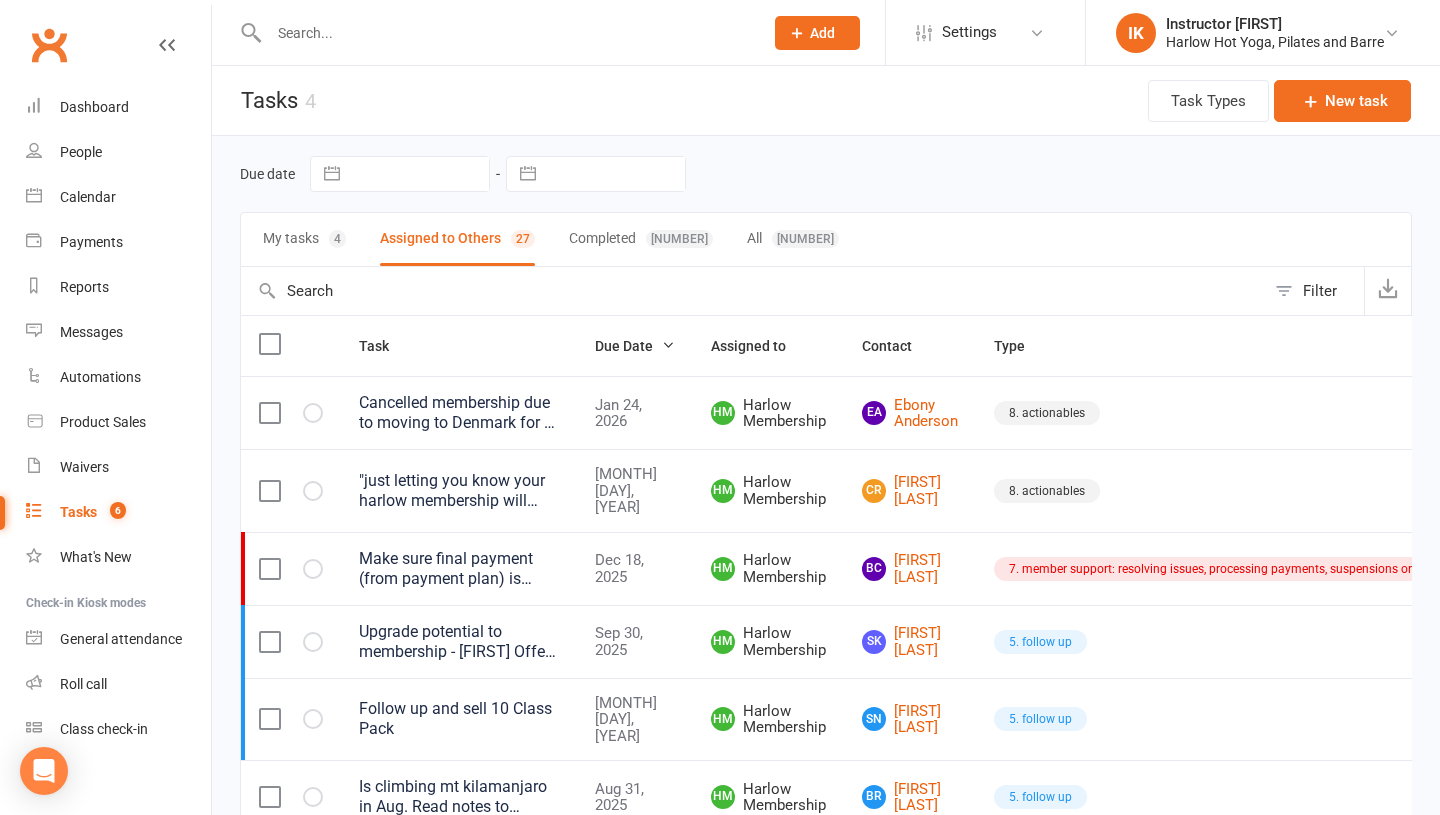 scroll, scrollTop: 0, scrollLeft: 0, axis: both 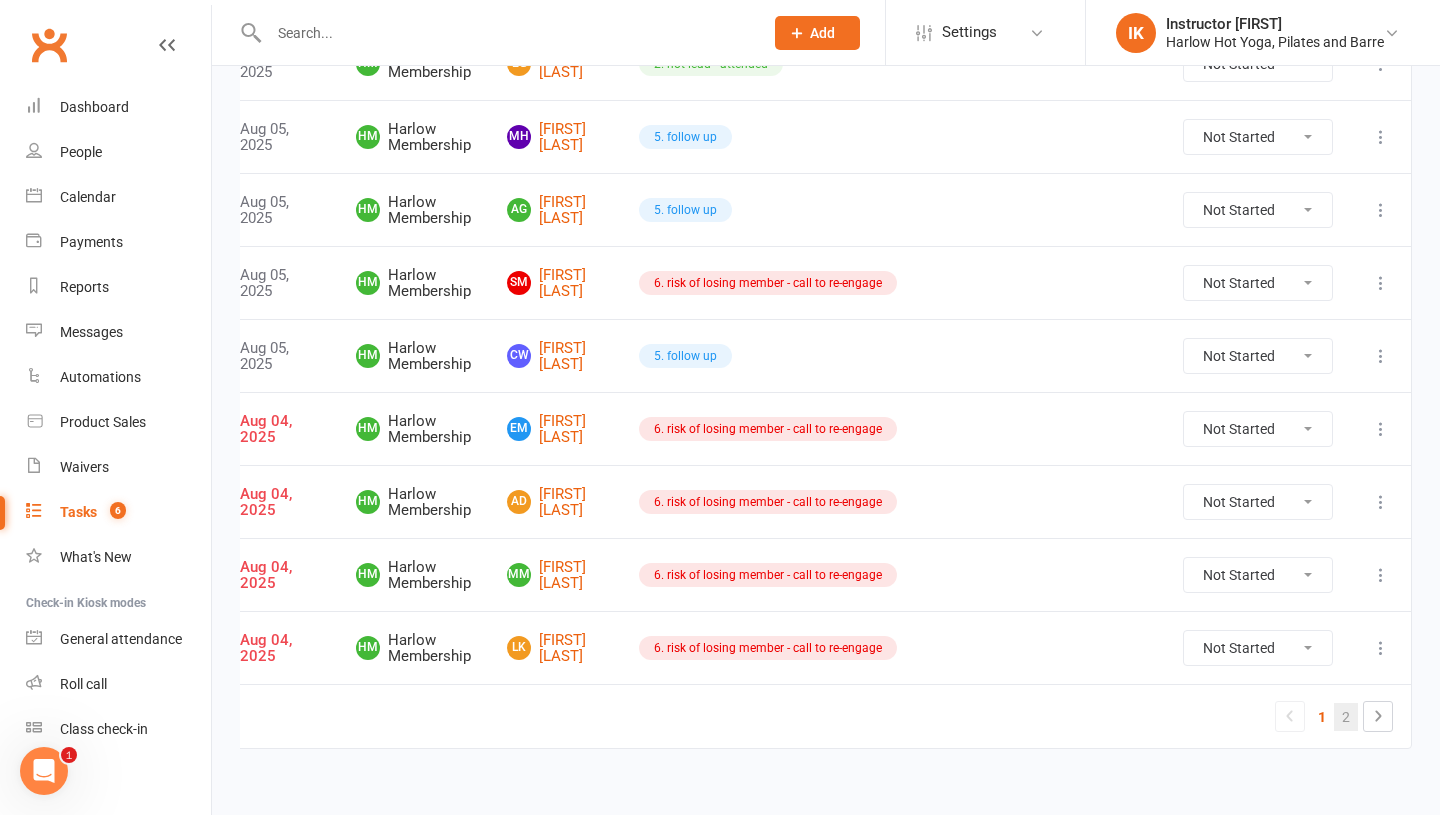 click on "2" at bounding box center [1346, 717] 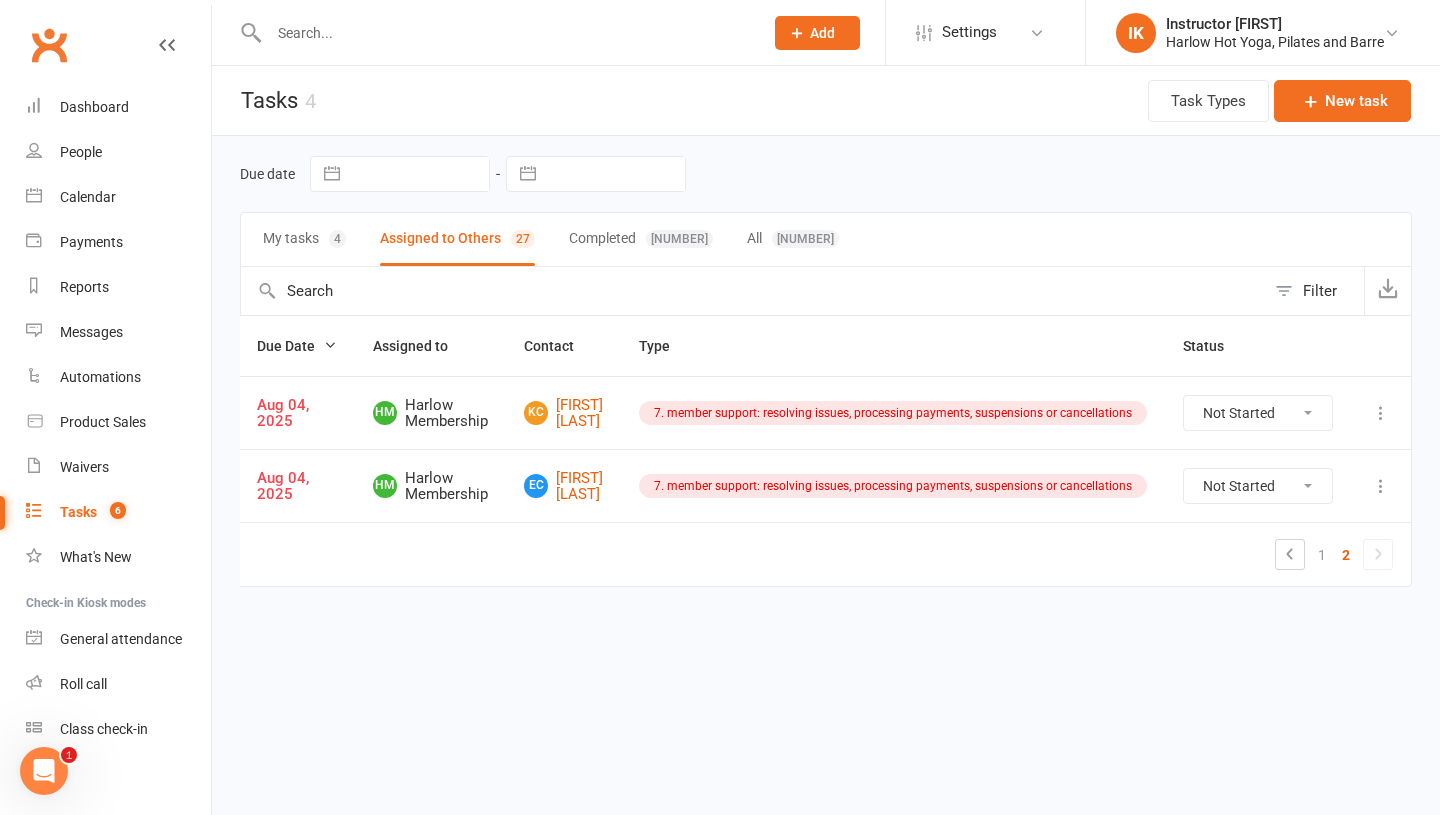 scroll, scrollTop: 0, scrollLeft: 0, axis: both 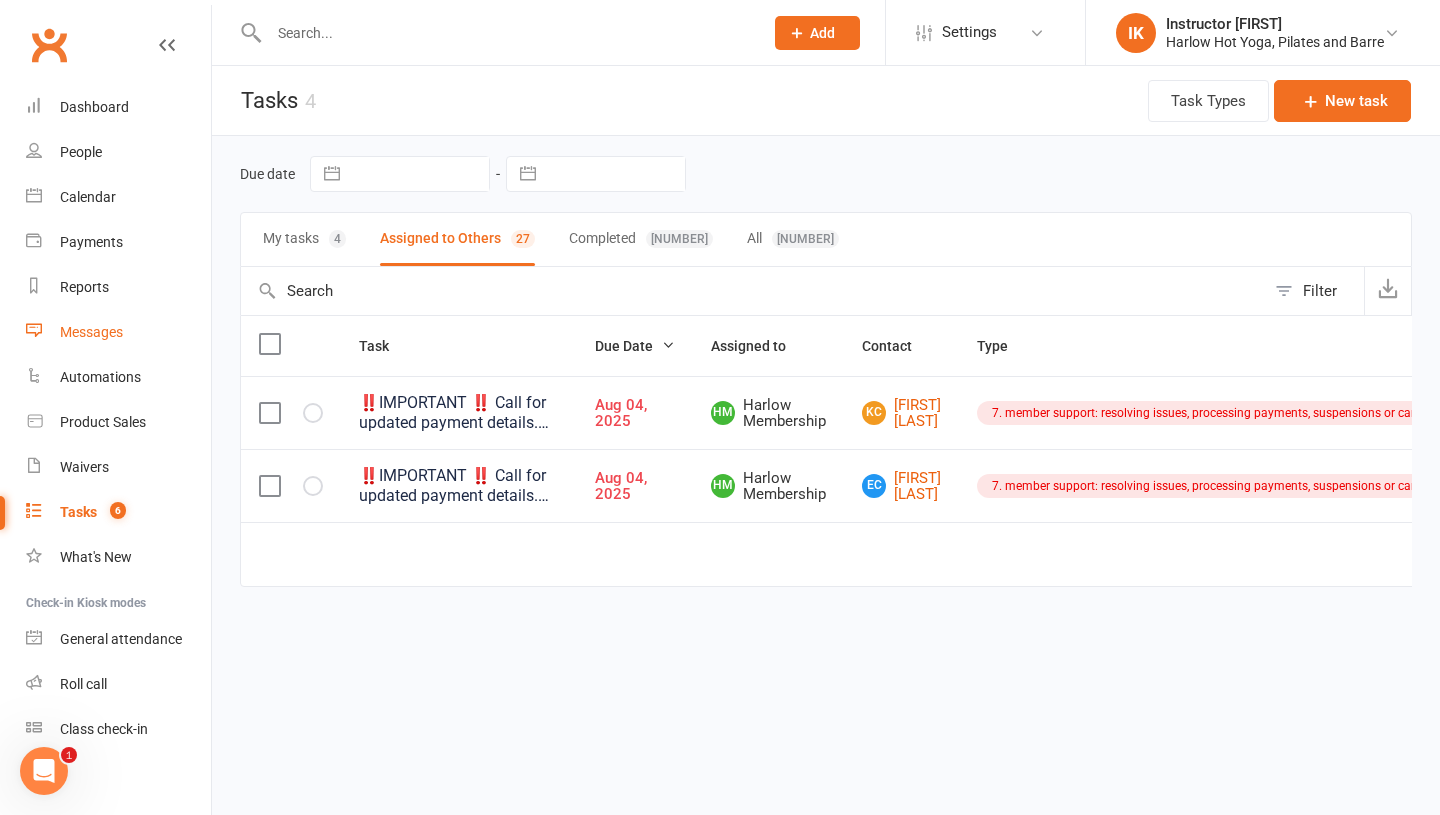 click on "Messages" at bounding box center [118, 332] 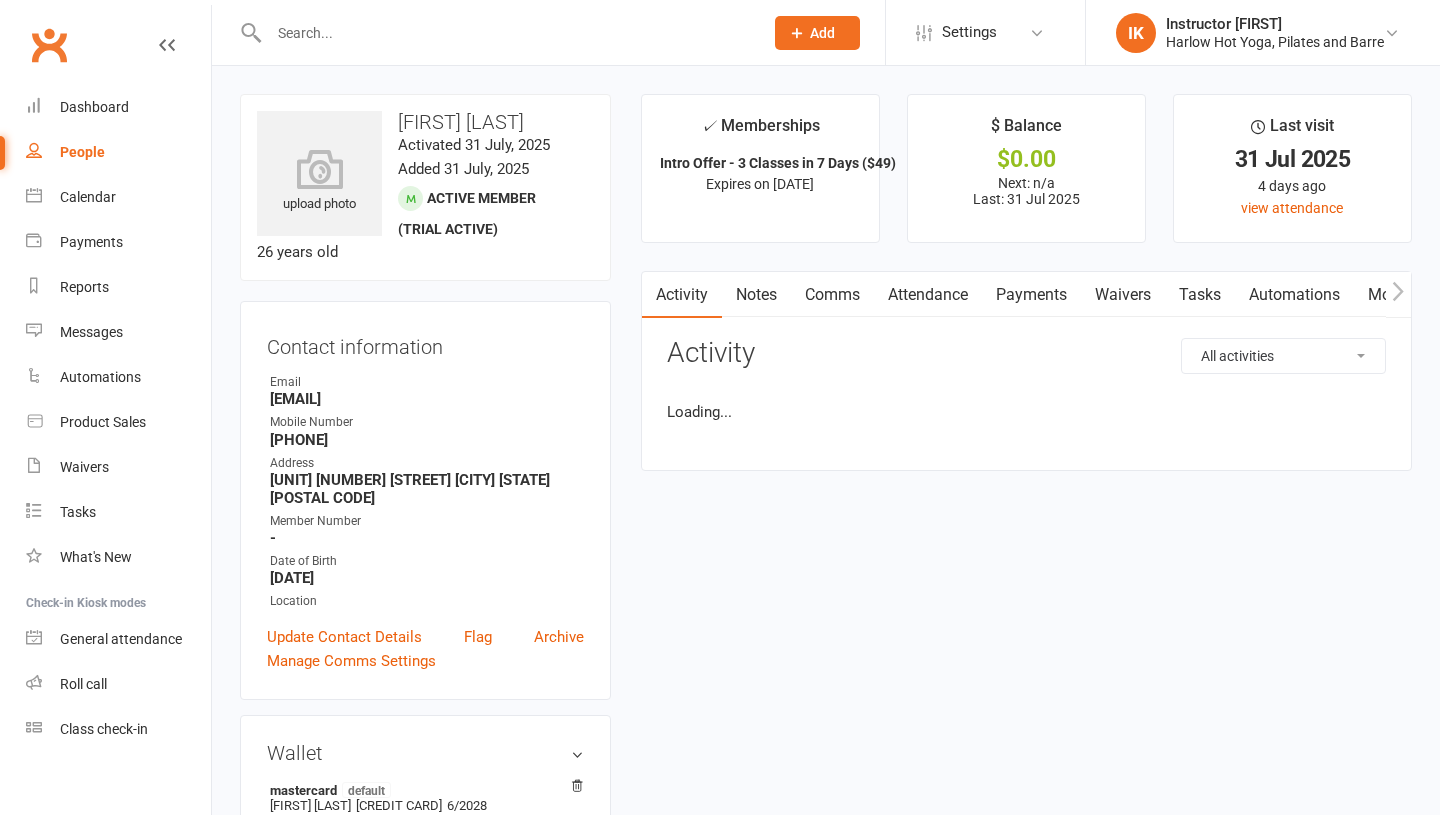 scroll, scrollTop: 0, scrollLeft: 0, axis: both 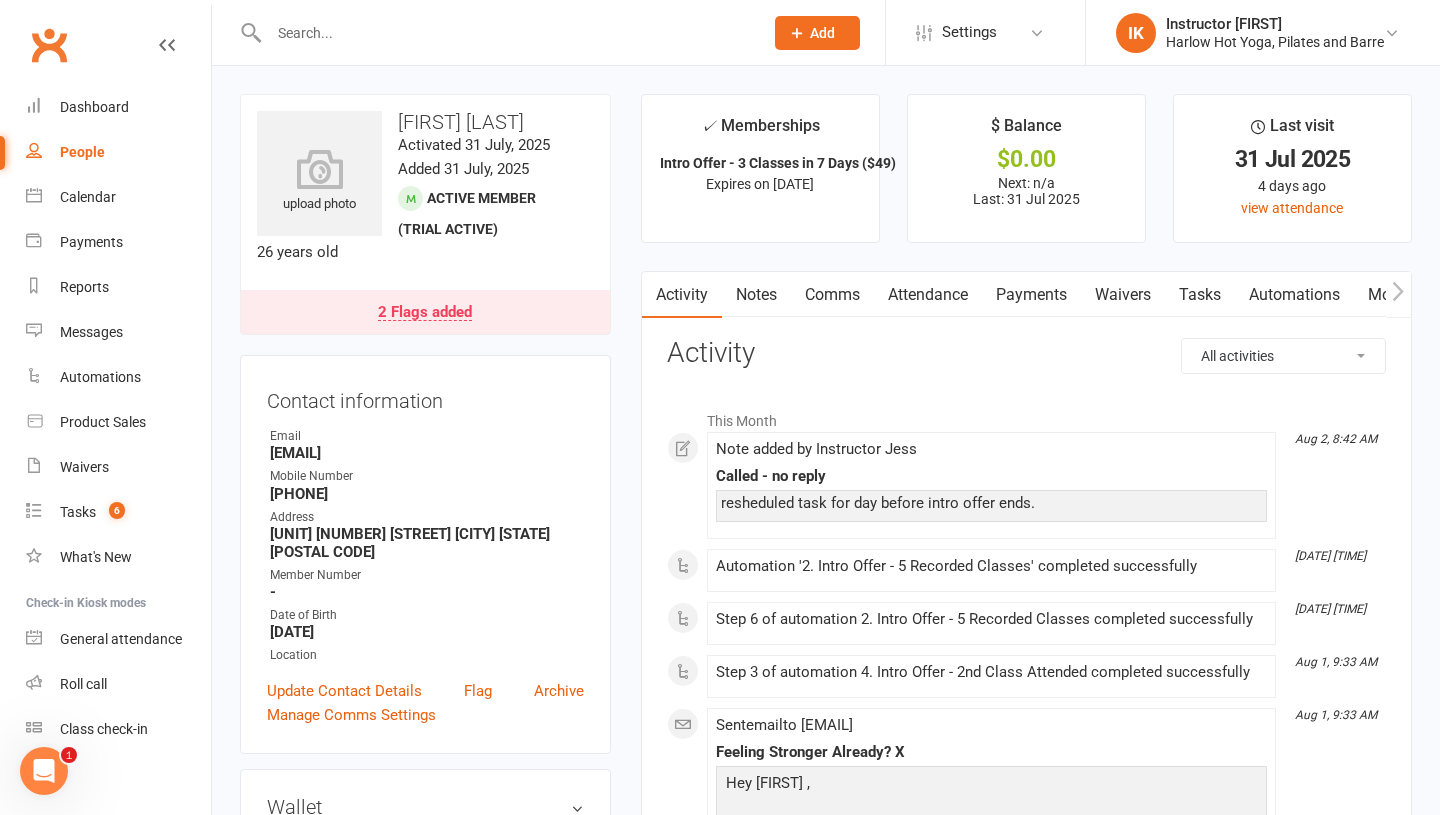 click on "Comms" at bounding box center (832, 295) 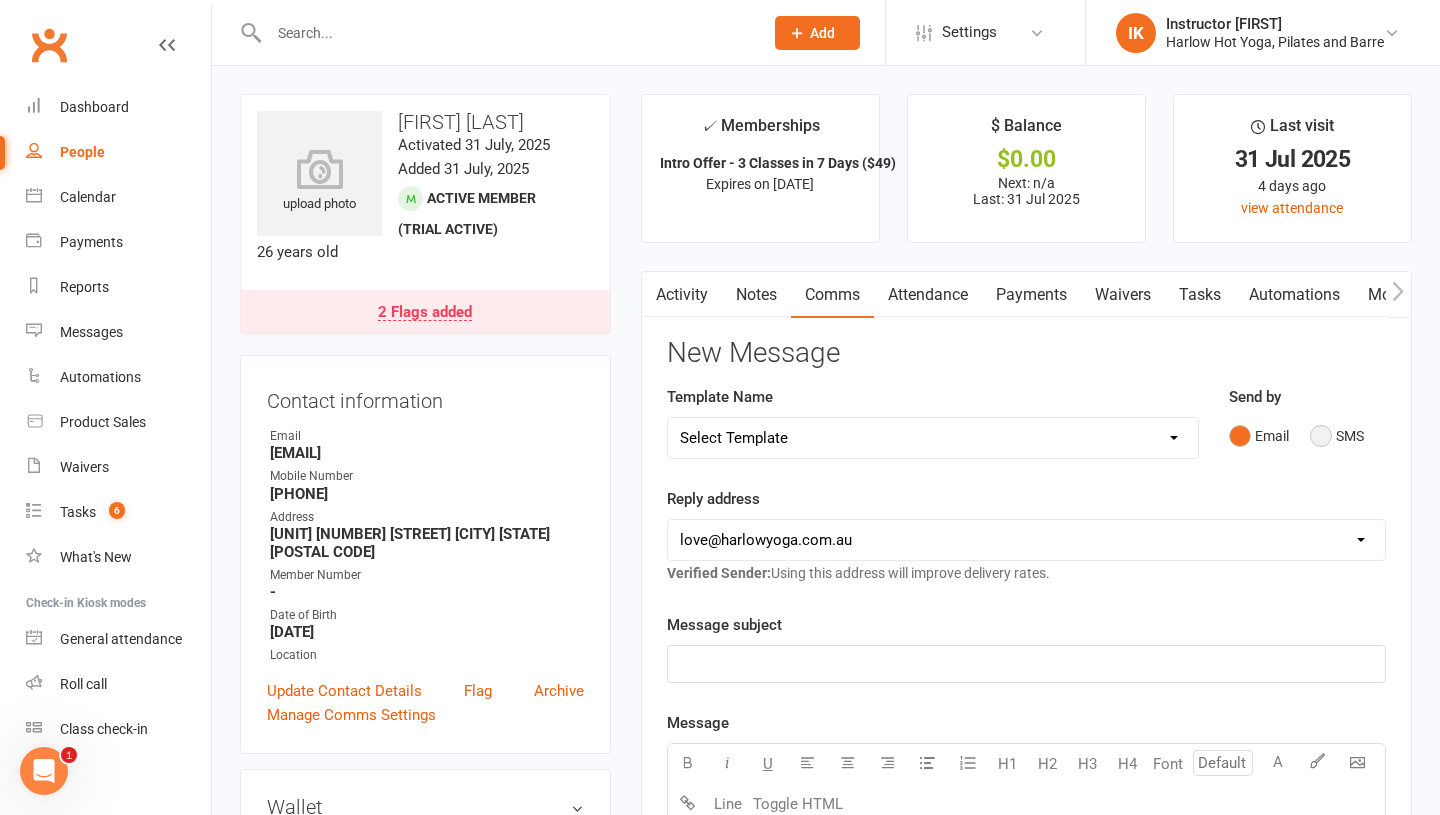 click on "SMS" at bounding box center [1337, 436] 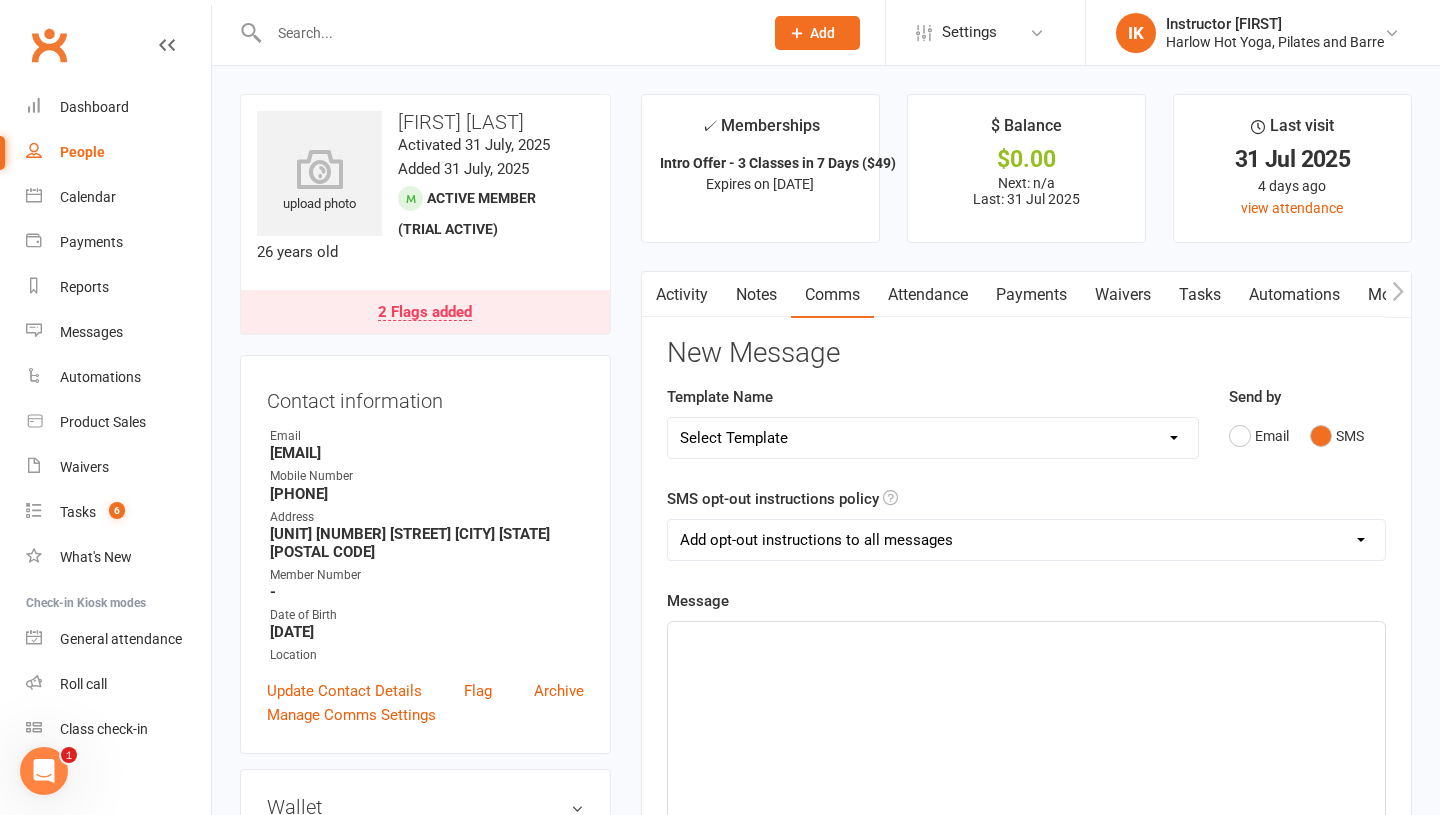 click on "﻿" 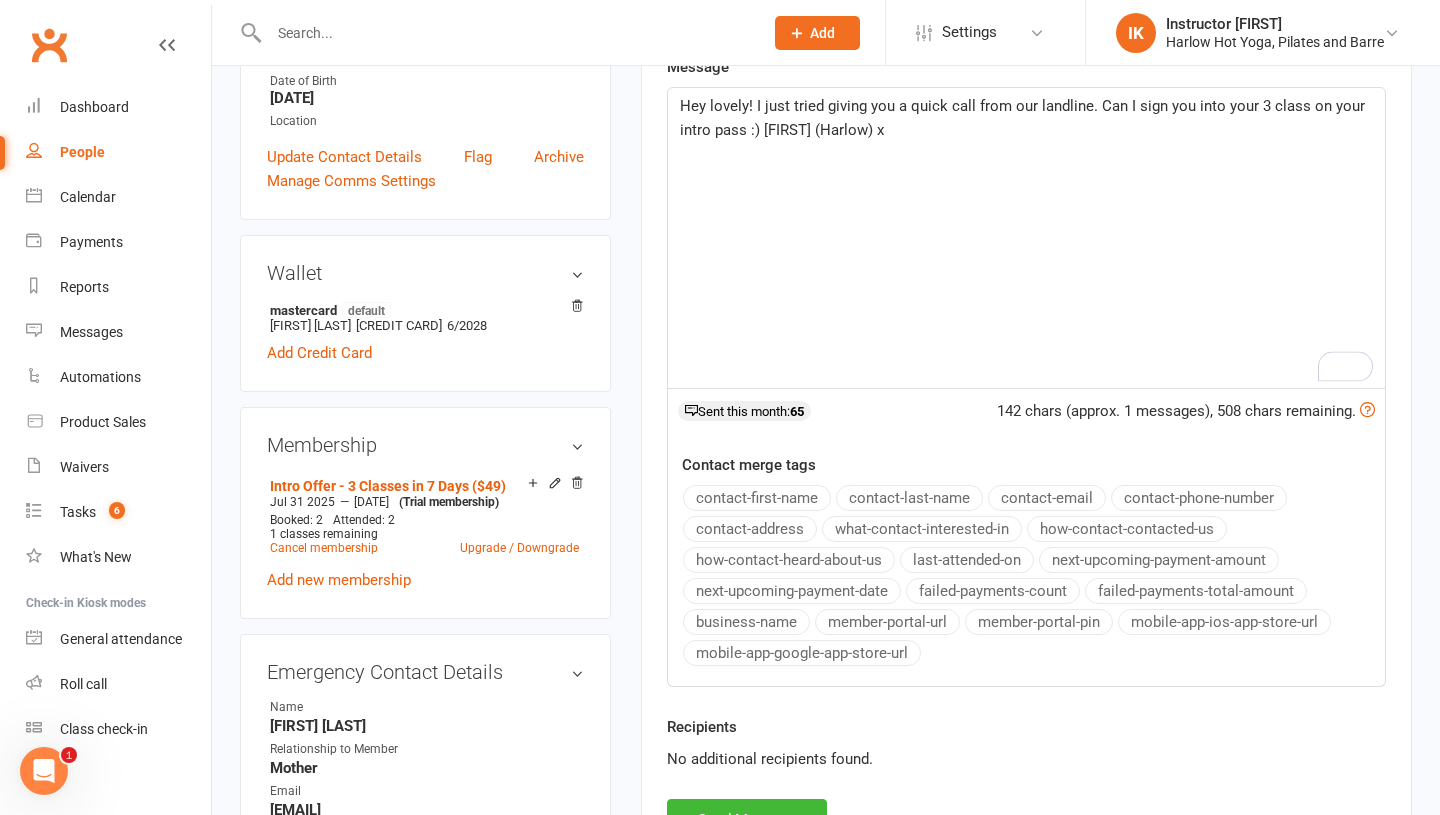 scroll, scrollTop: 542, scrollLeft: 0, axis: vertical 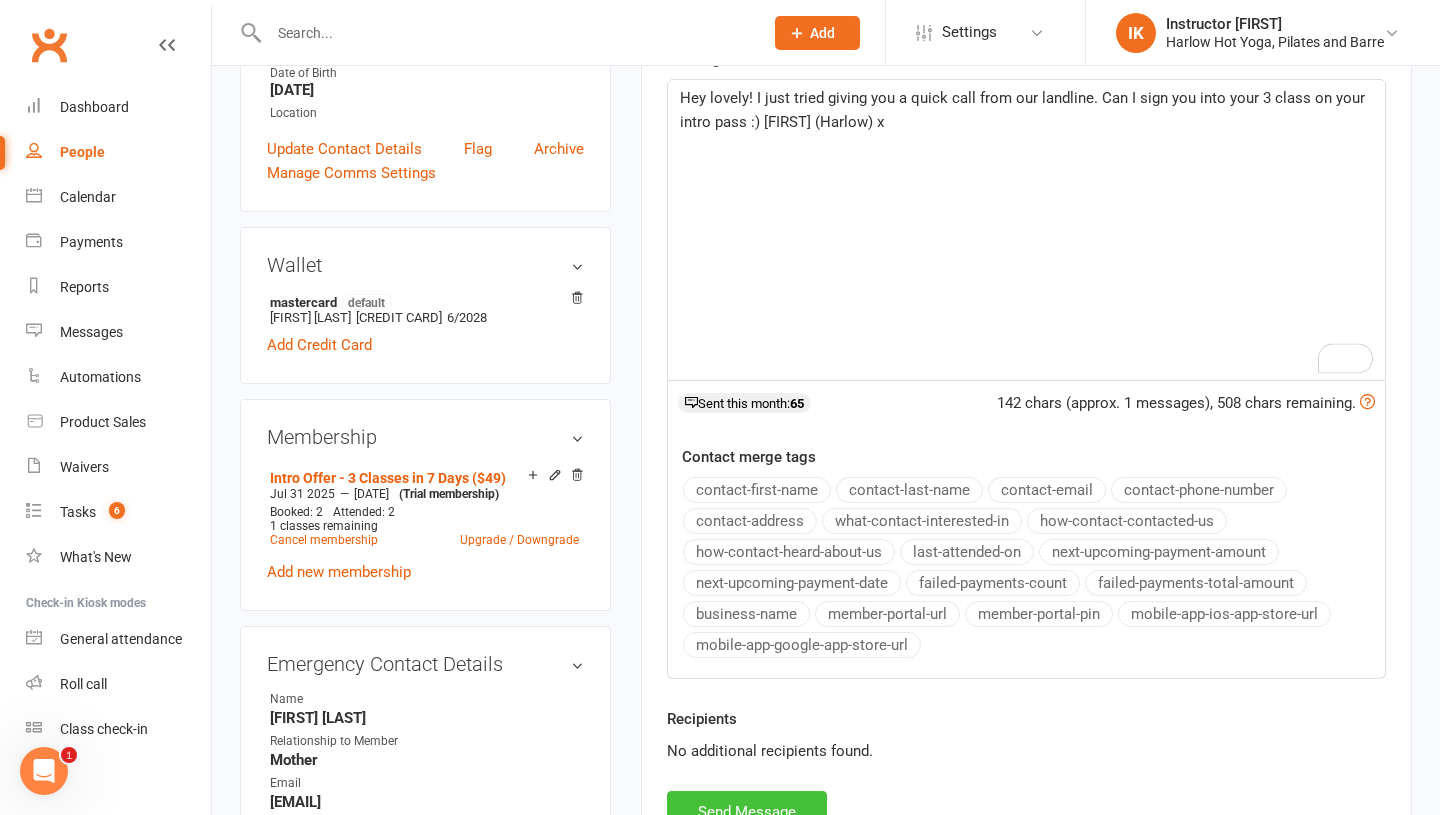 click on "Send Message" at bounding box center [747, 812] 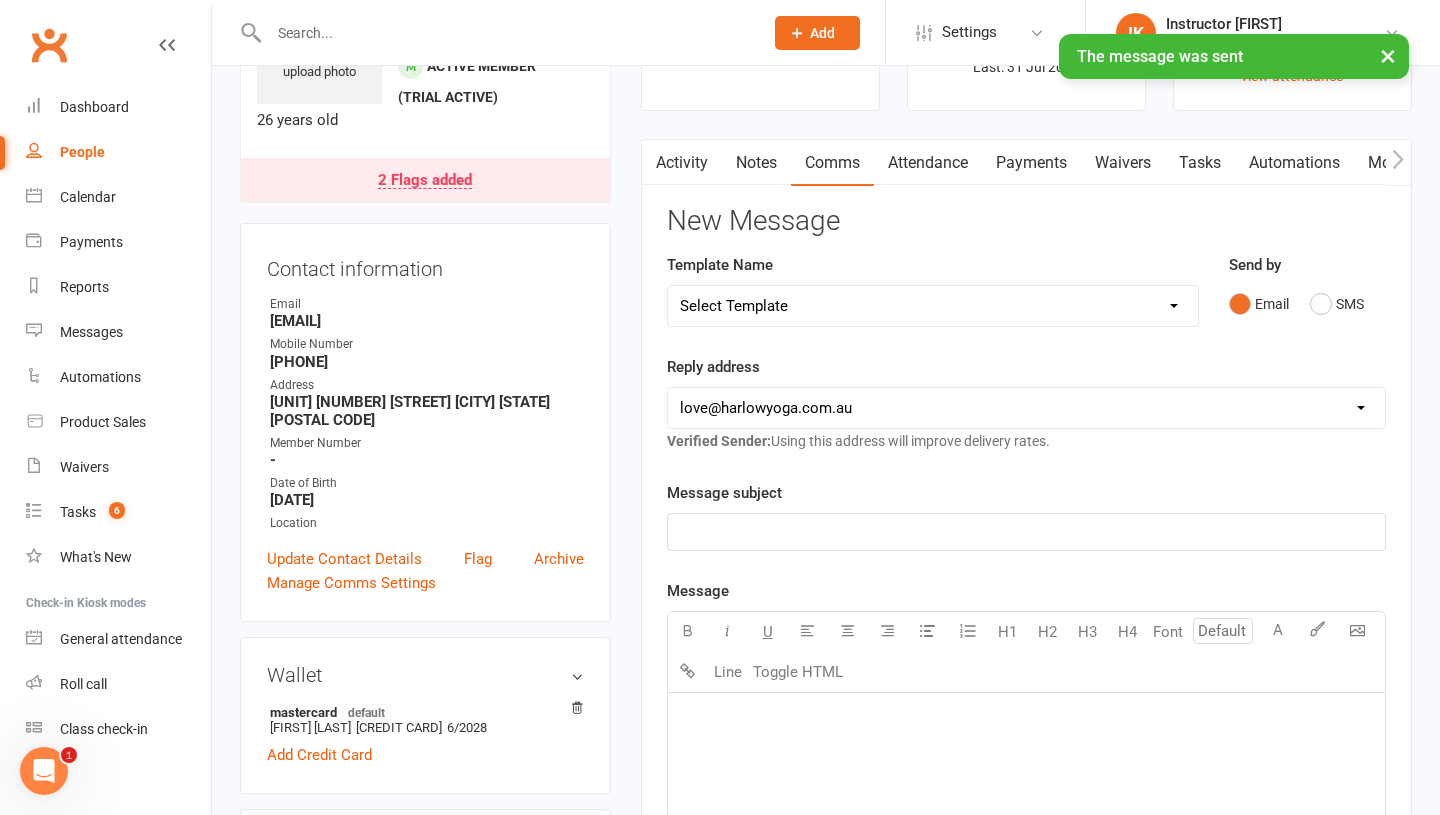 scroll, scrollTop: 0, scrollLeft: 0, axis: both 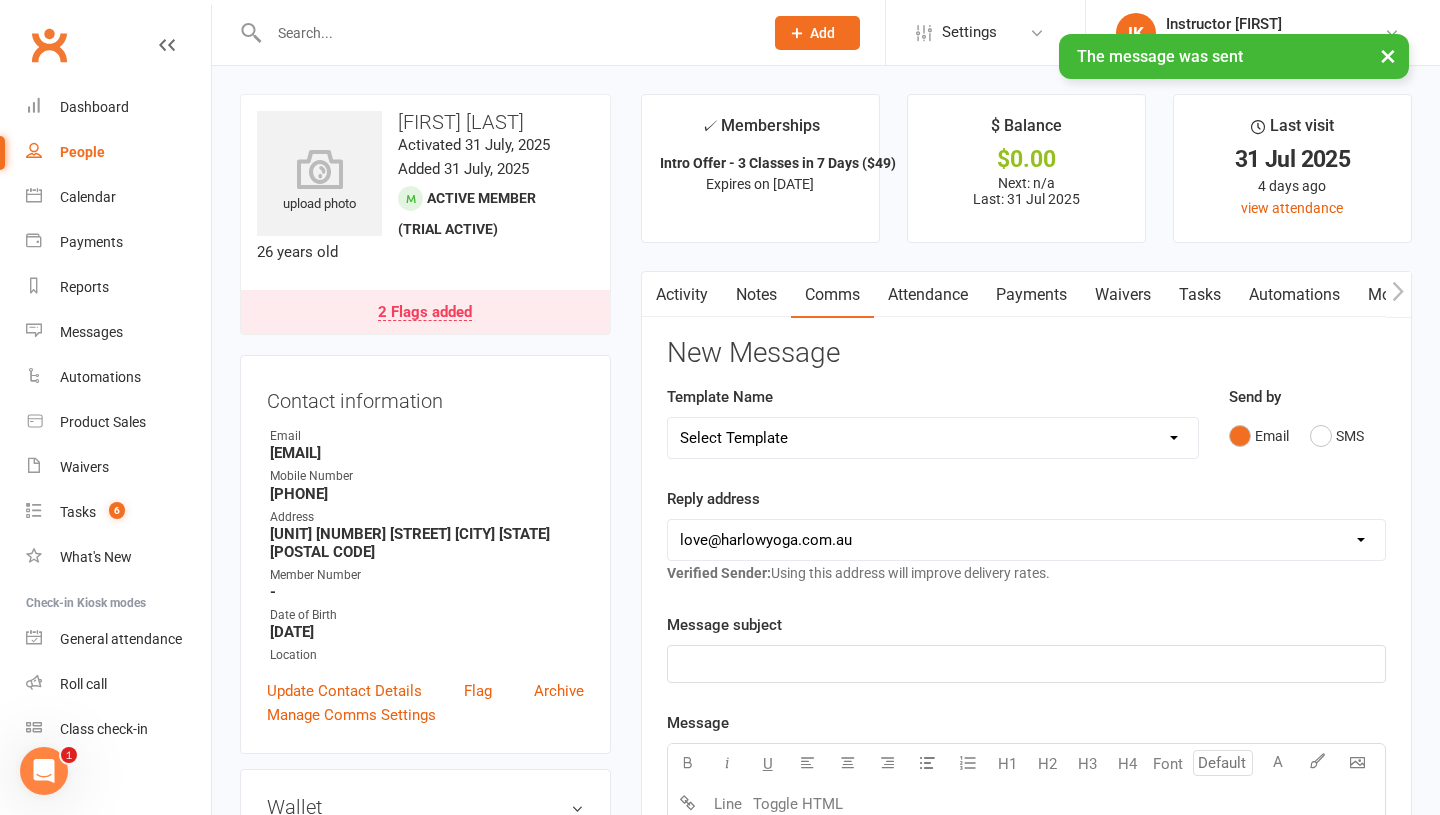 click on "Notes" at bounding box center [756, 295] 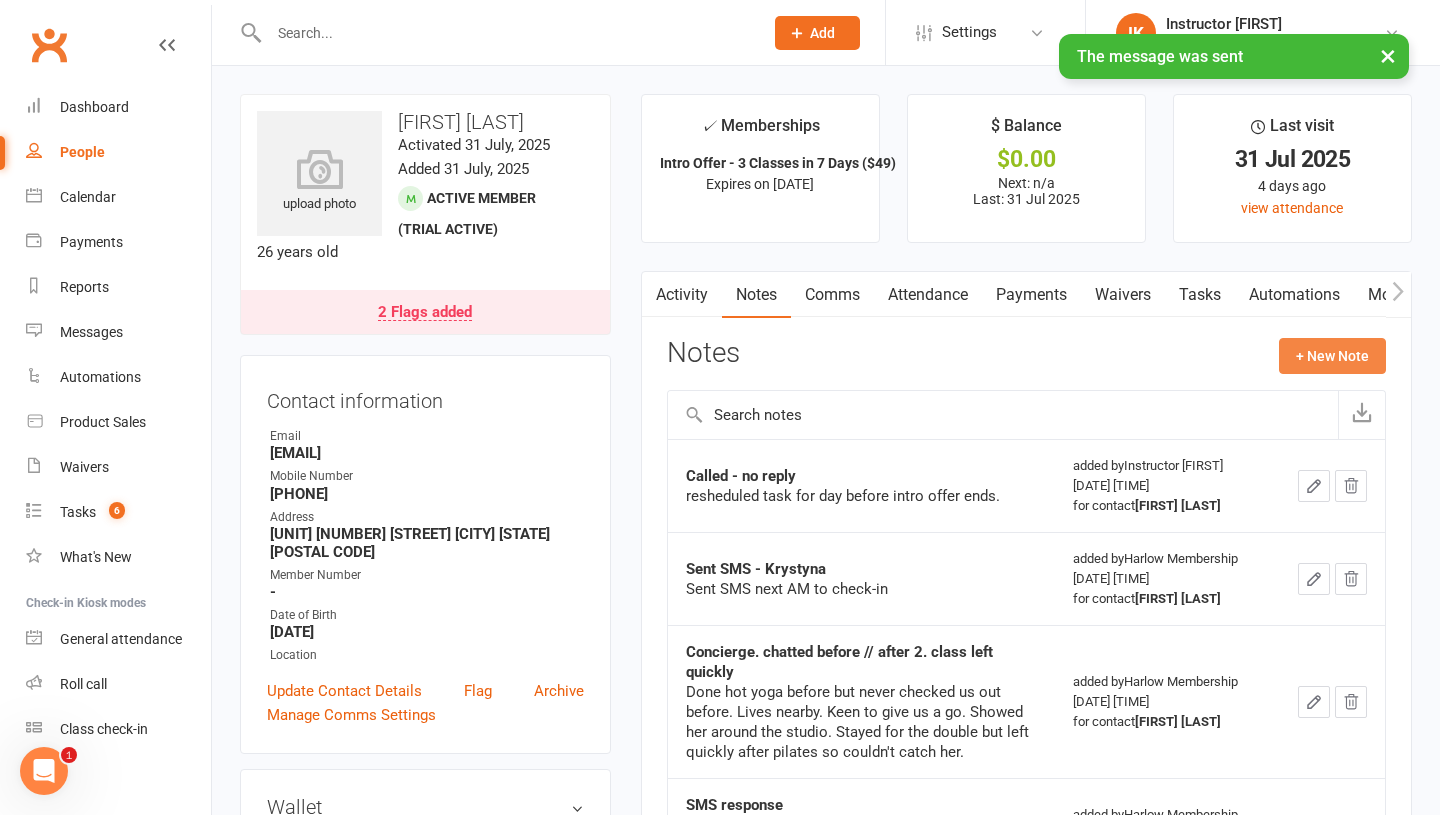 click on "+ New Note" at bounding box center (1332, 356) 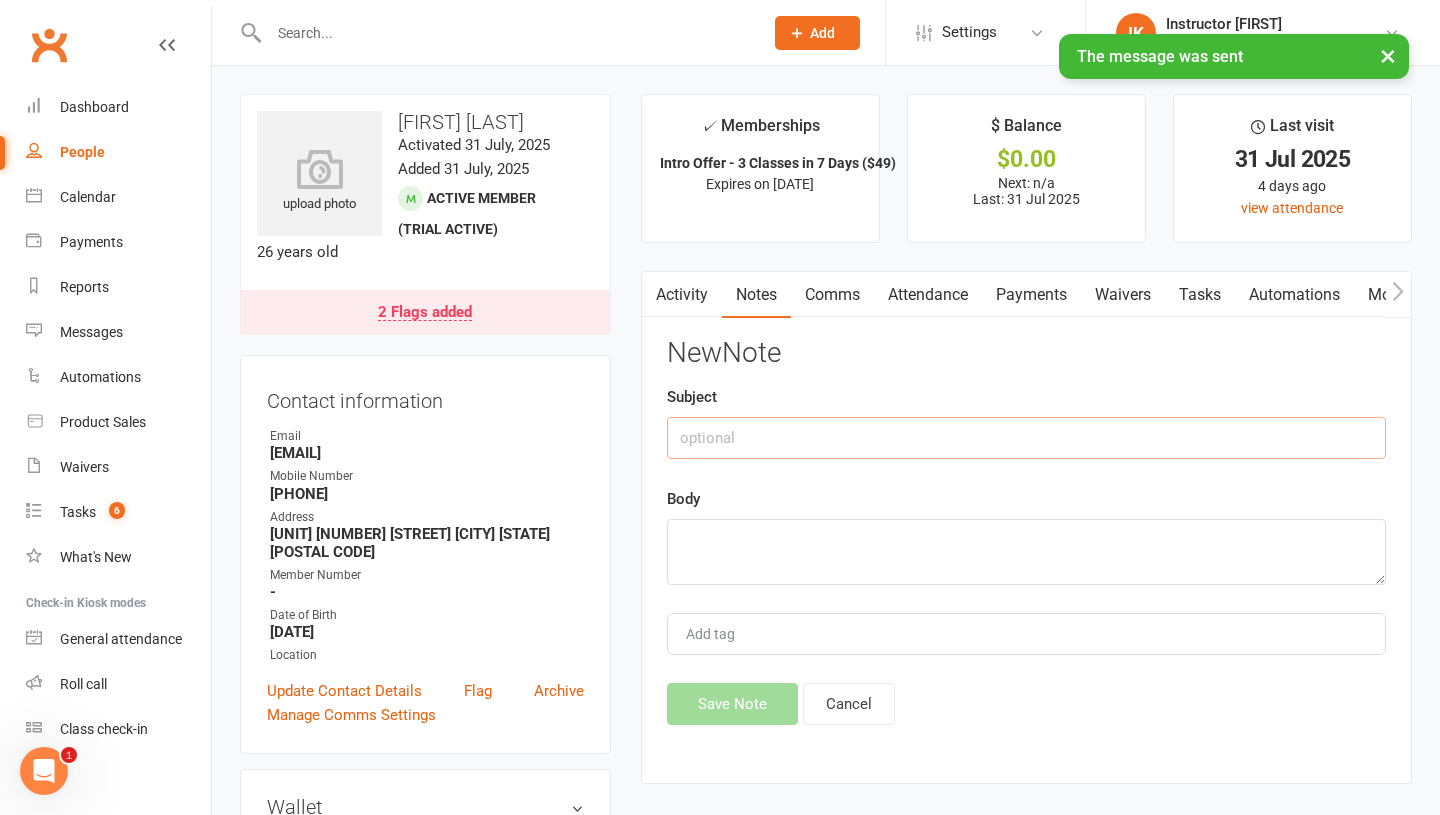 click at bounding box center (1026, 438) 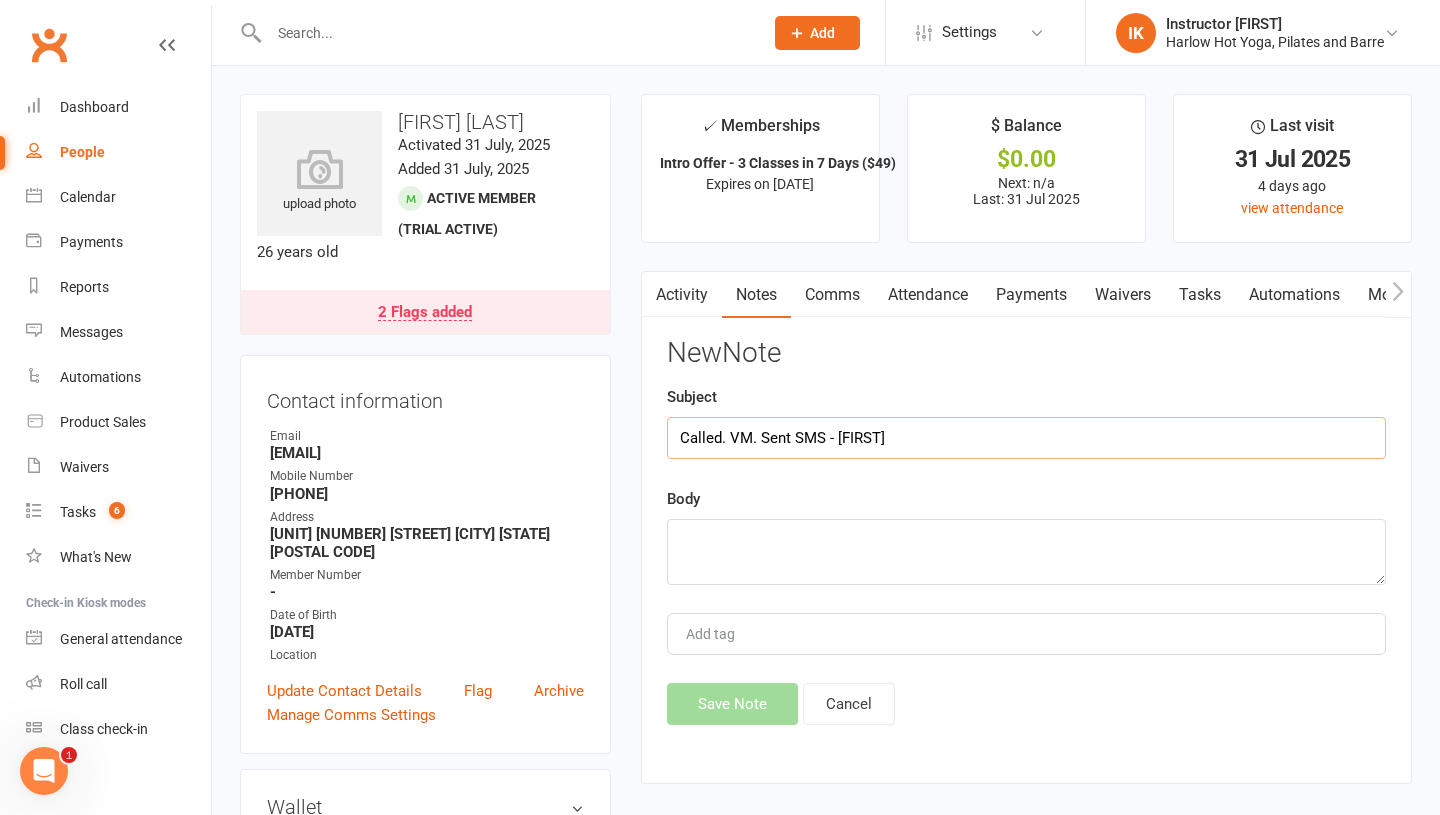 click on "Called. VM. Sent SMS - [FIRST]" at bounding box center (1026, 438) 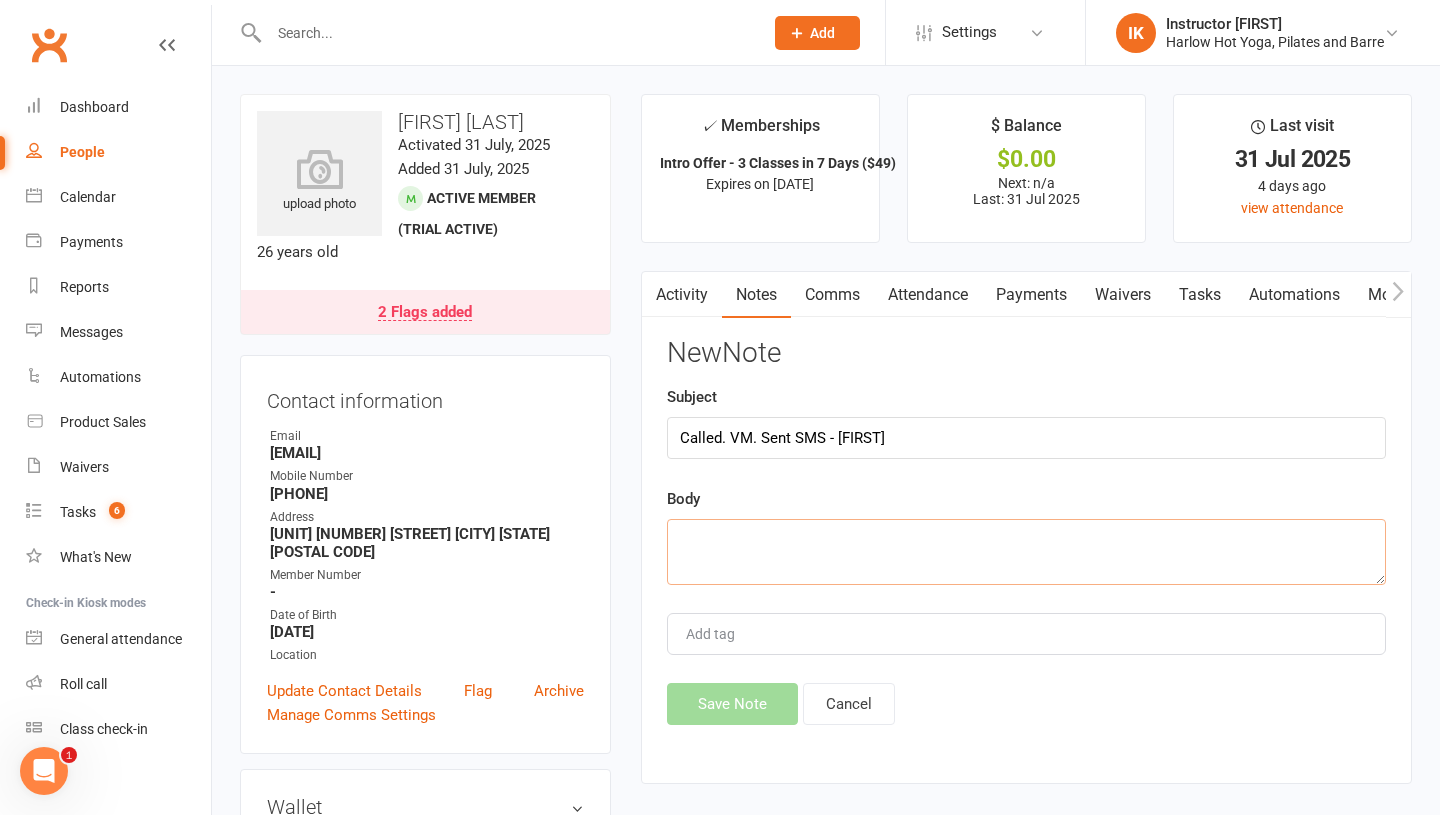 click at bounding box center [1026, 552] 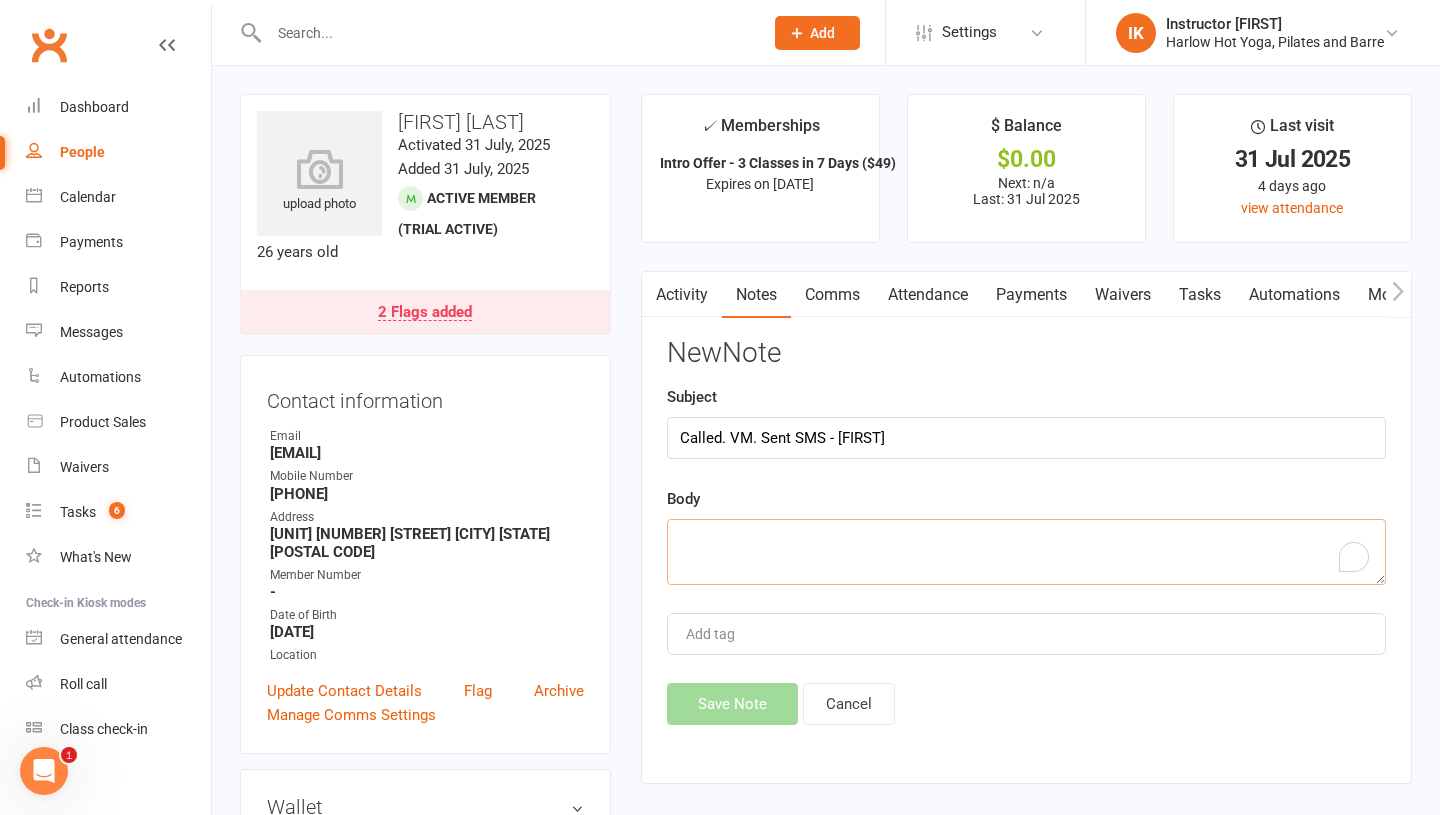 paste on "Called. VM. Sent SMS - [FIRST]" 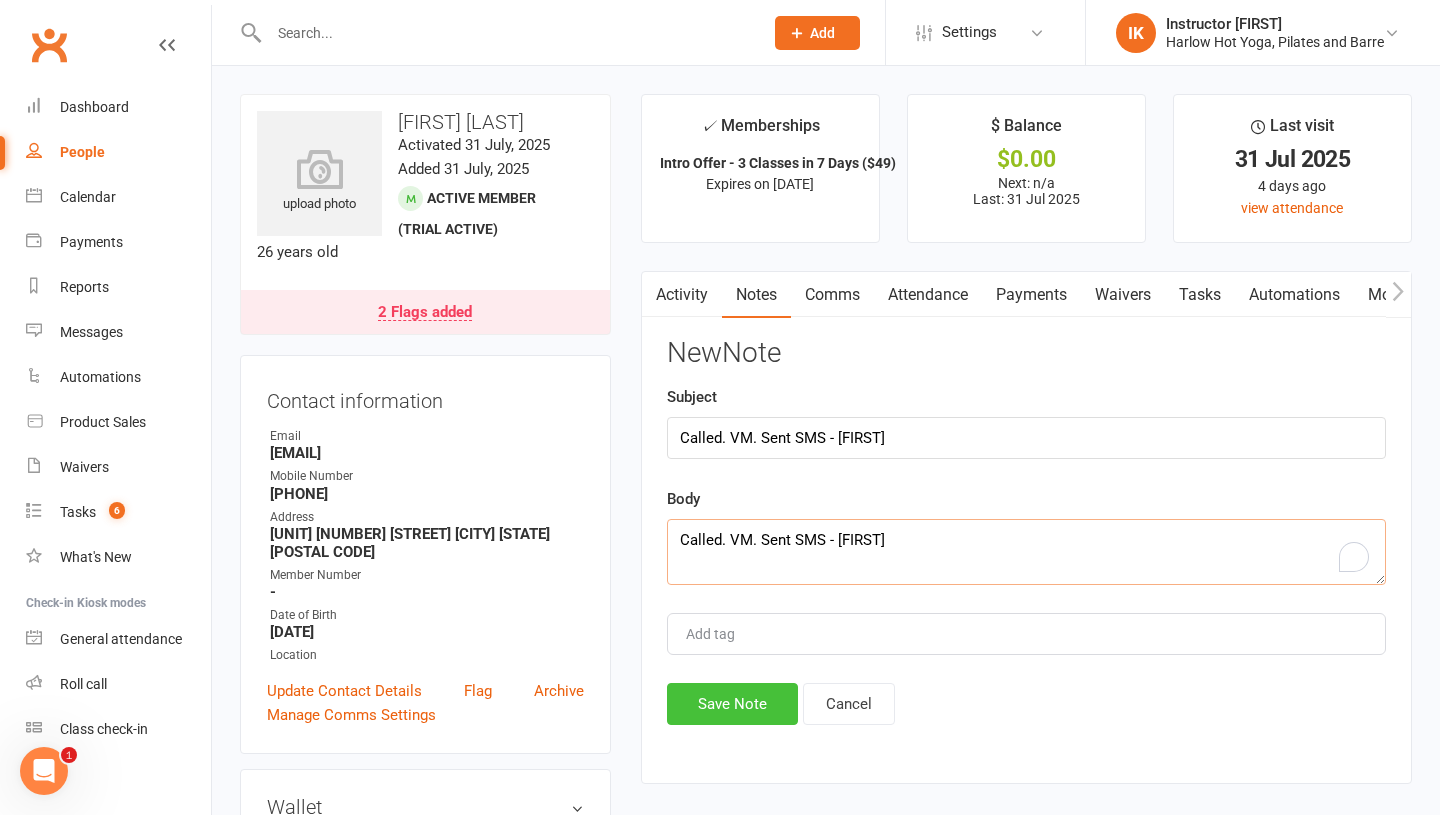 type on "Called. VM. Sent SMS - [FIRST]" 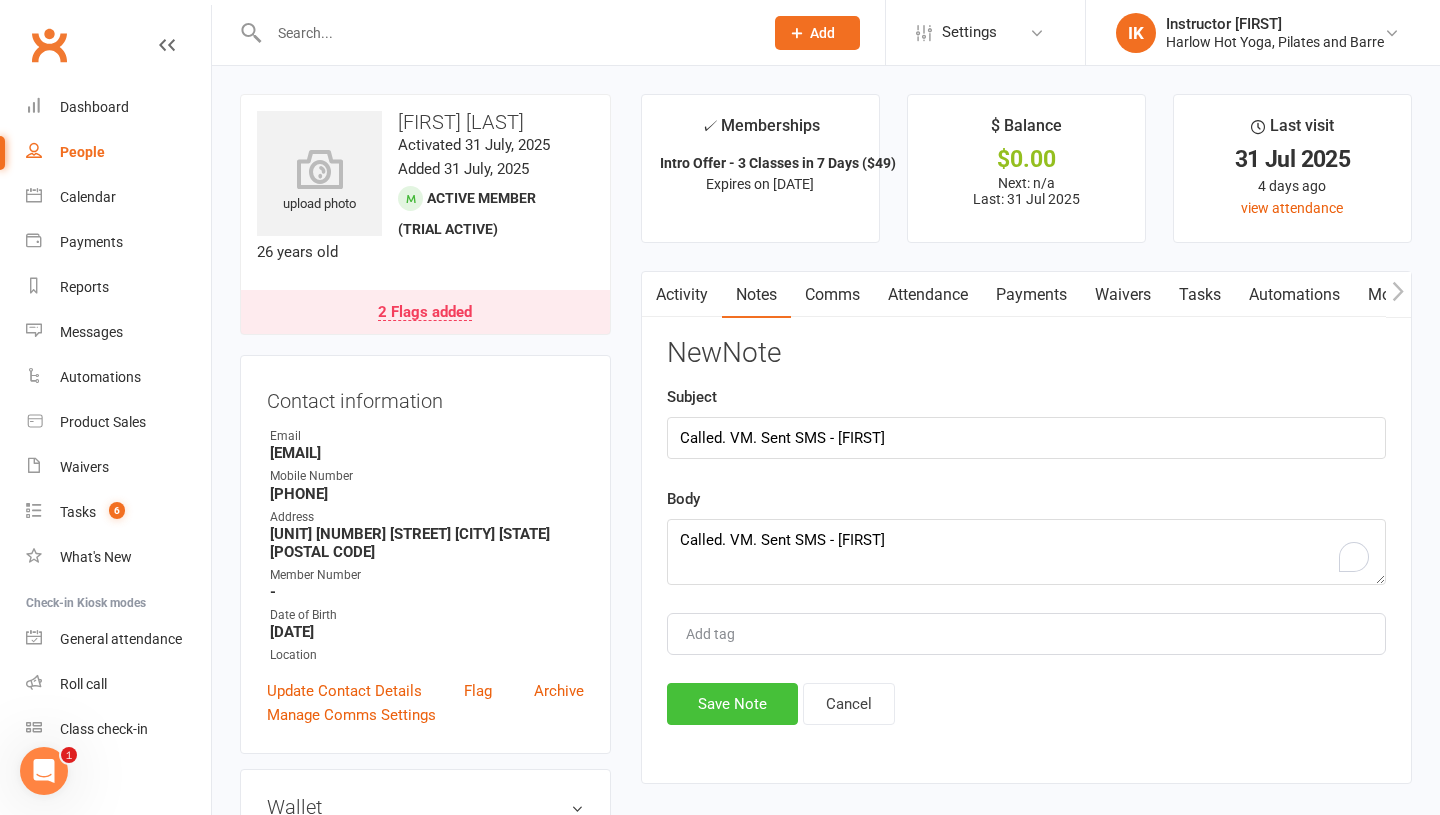 click on "Save Note" at bounding box center [732, 704] 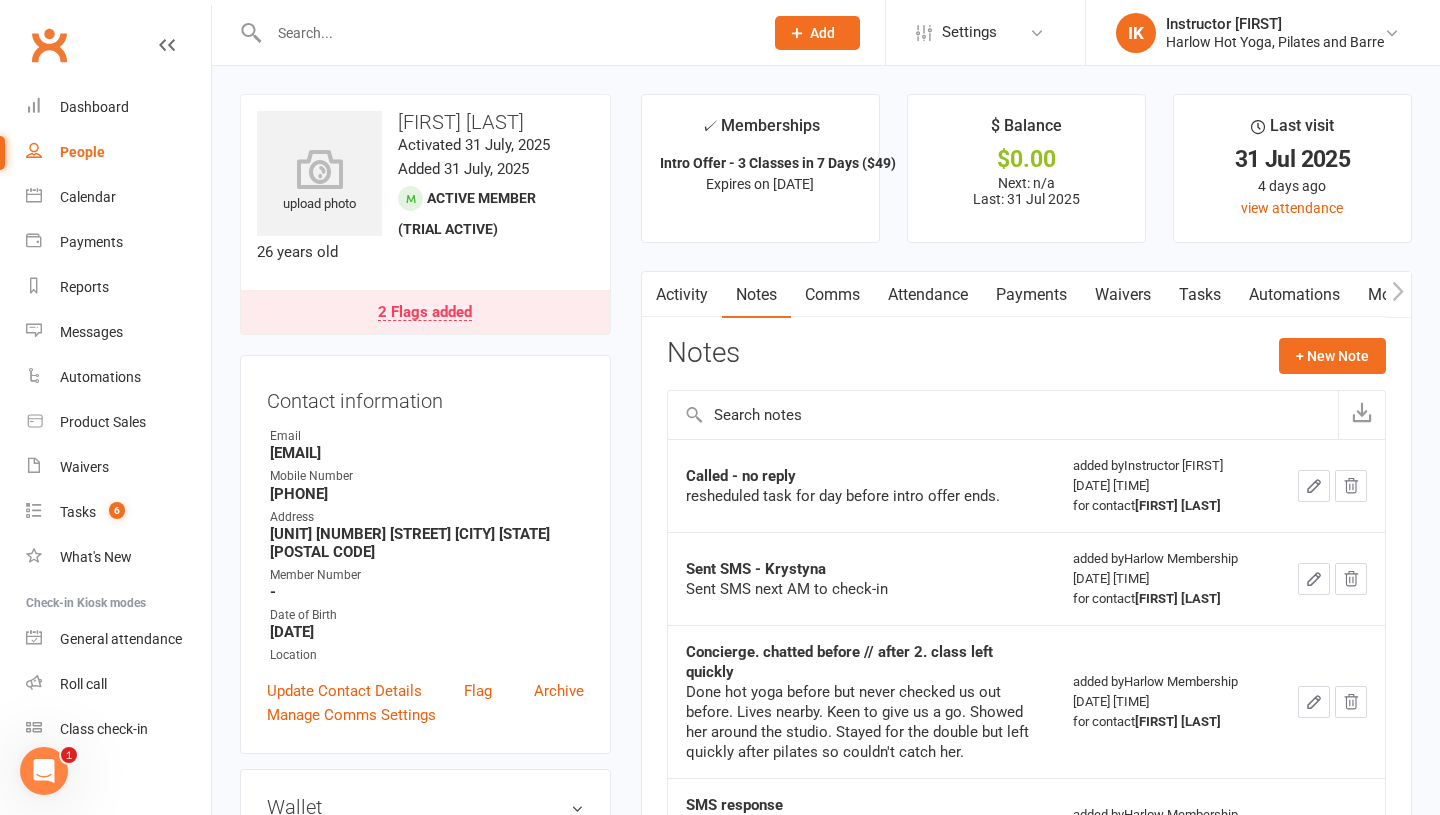 click on "Tasks" at bounding box center [1200, 295] 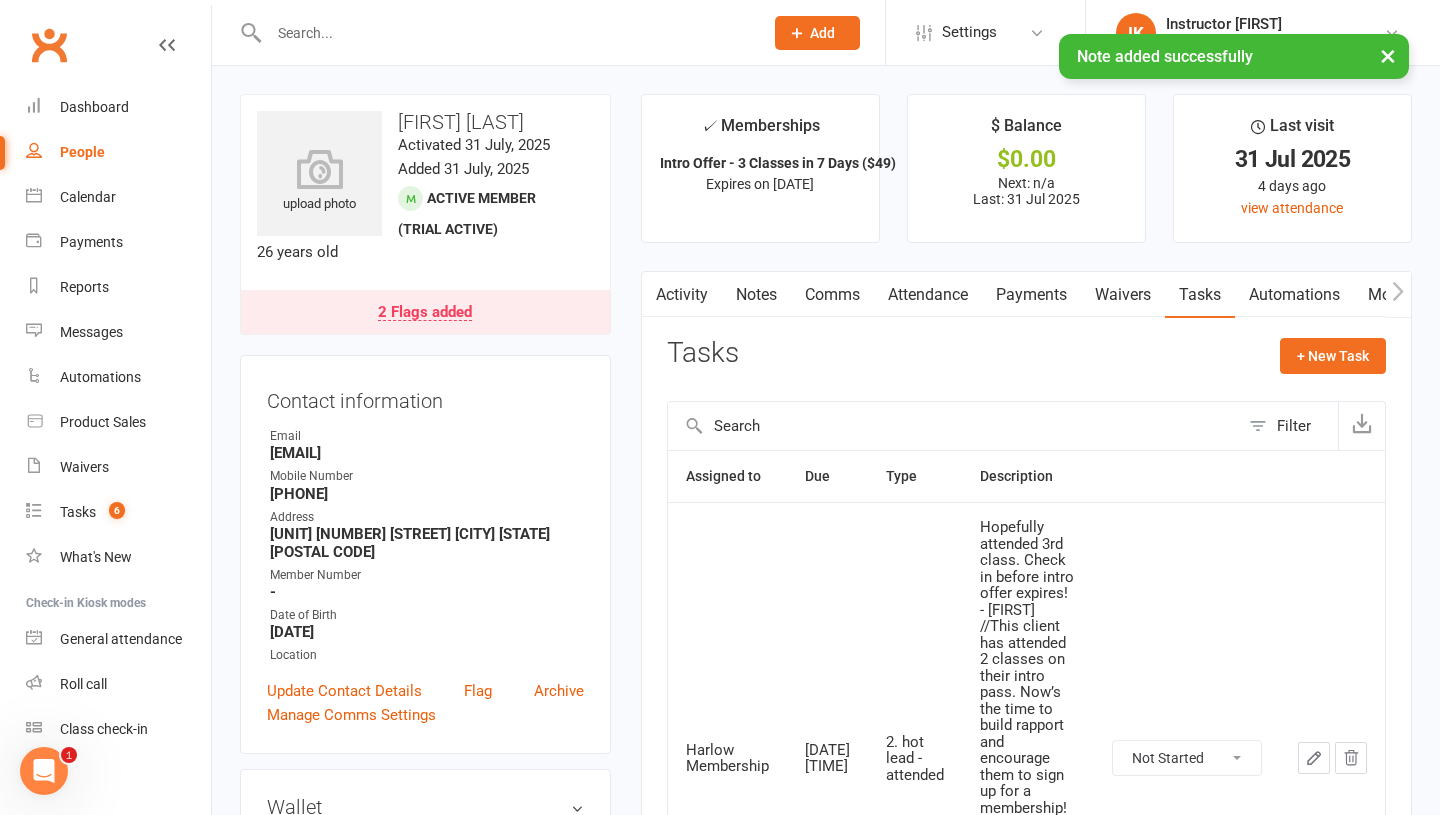 scroll, scrollTop: 230, scrollLeft: 0, axis: vertical 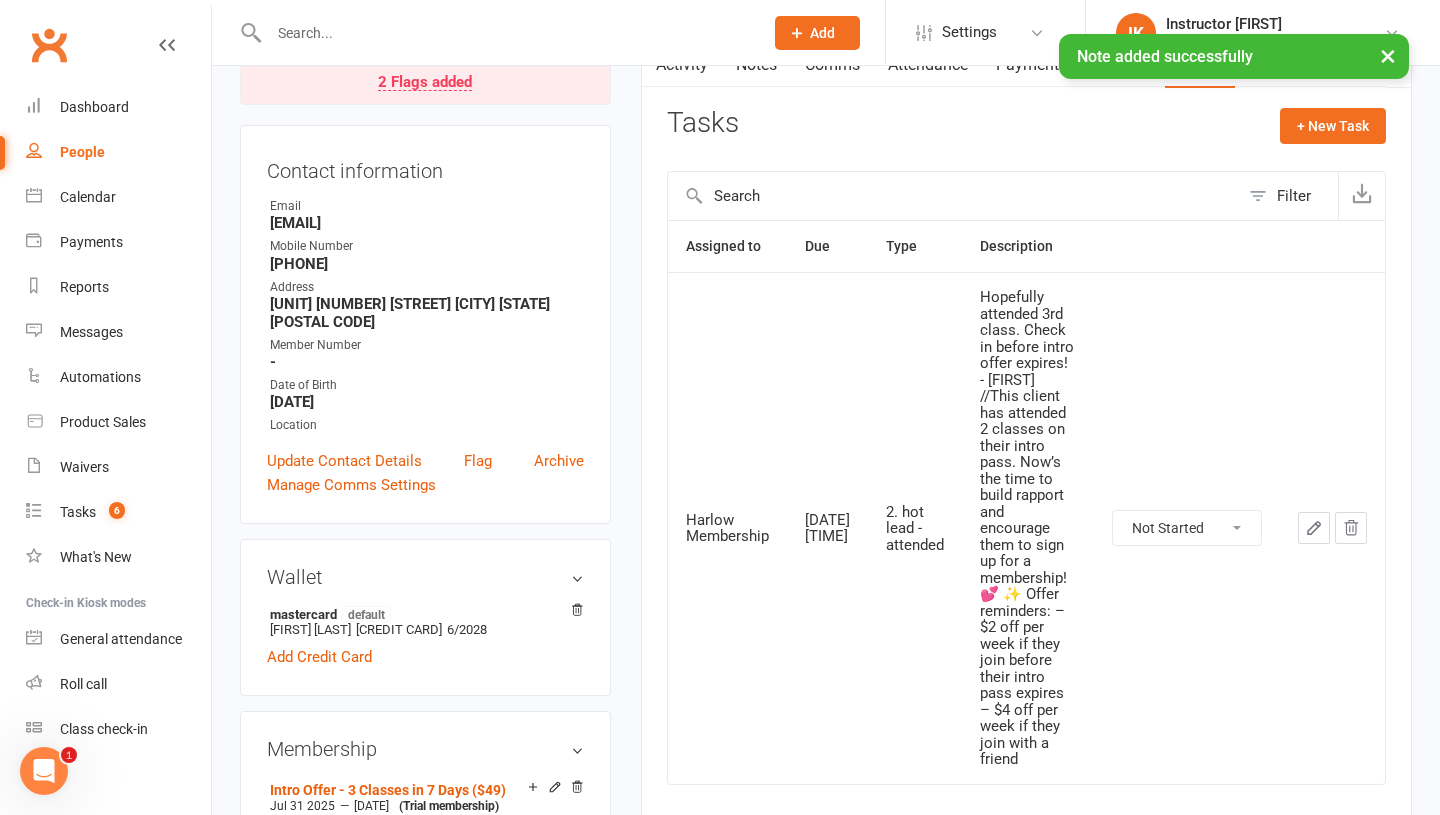 click on "Not Started In Progress Waiting Complete" at bounding box center (1187, 528) 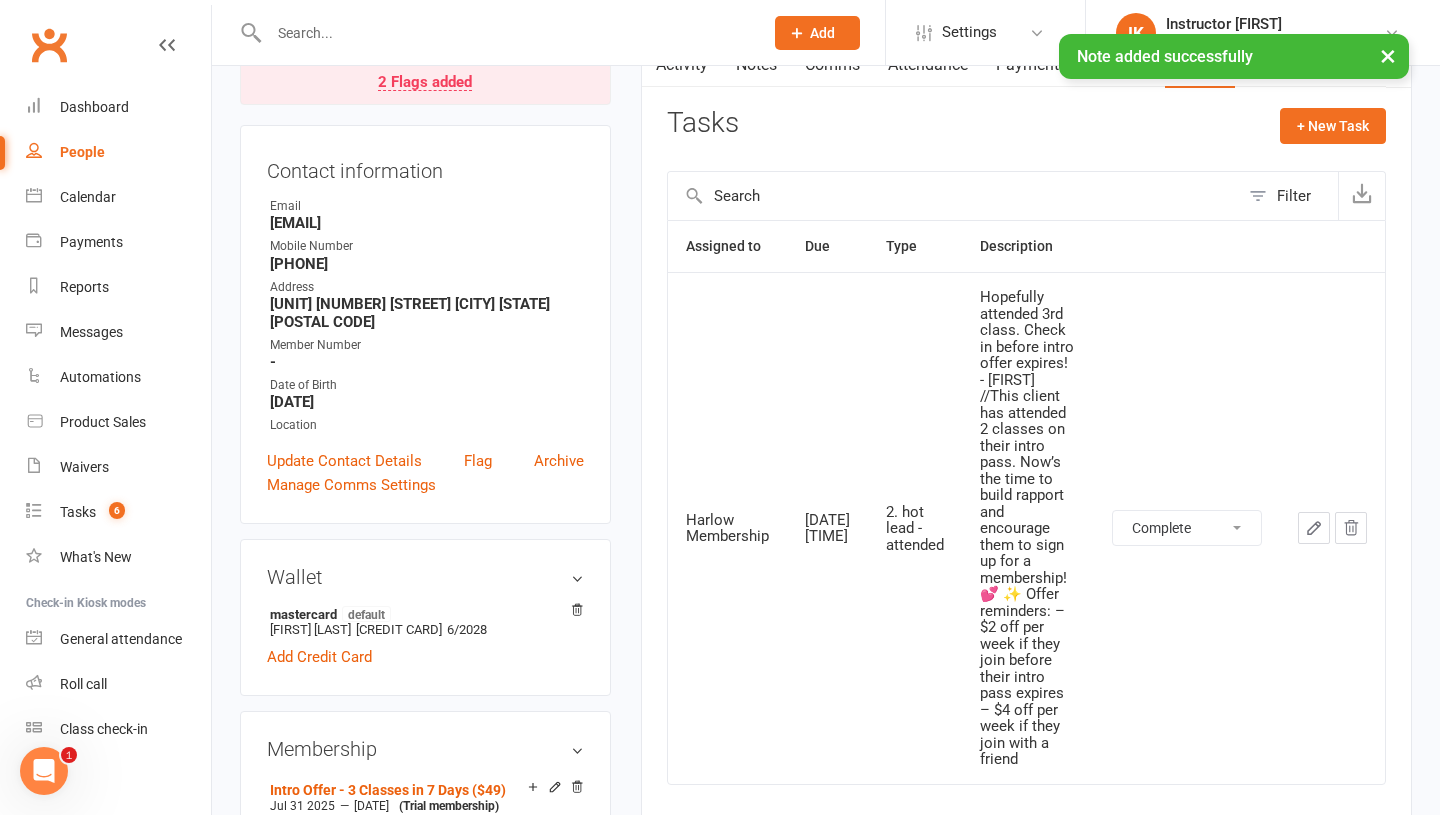 select on "unstarted" 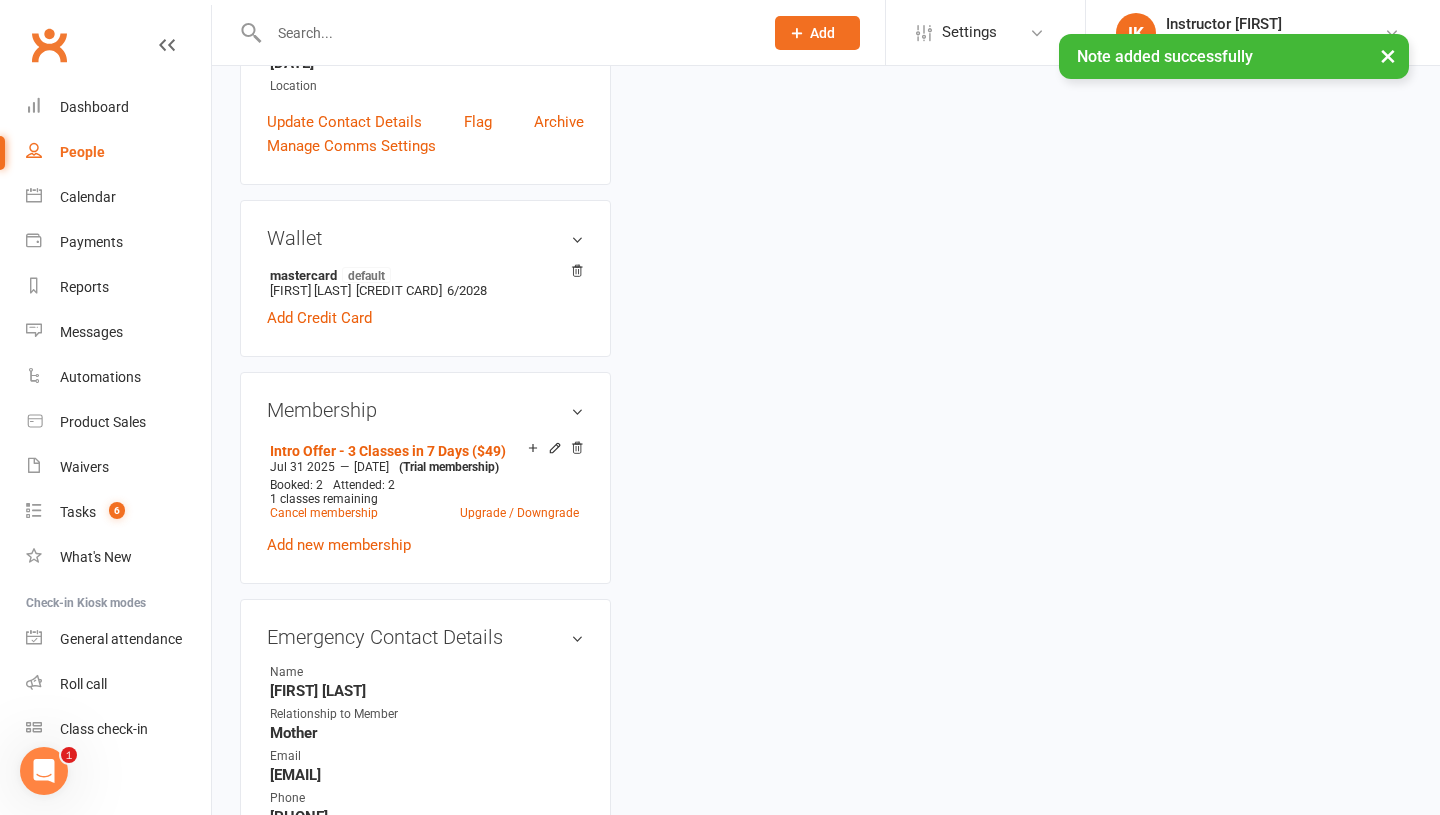 scroll, scrollTop: 648, scrollLeft: 0, axis: vertical 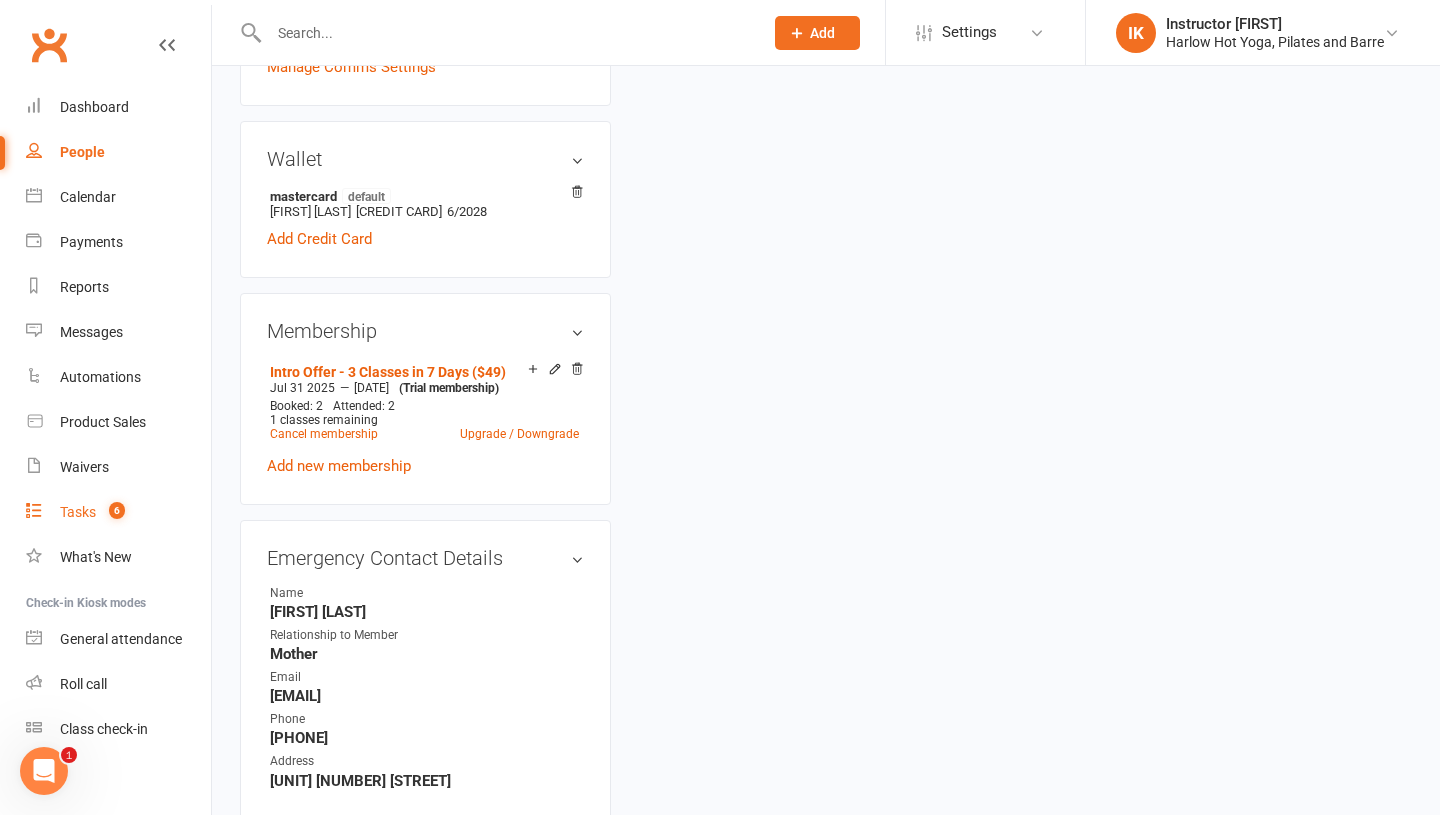 click on "6" at bounding box center [112, 512] 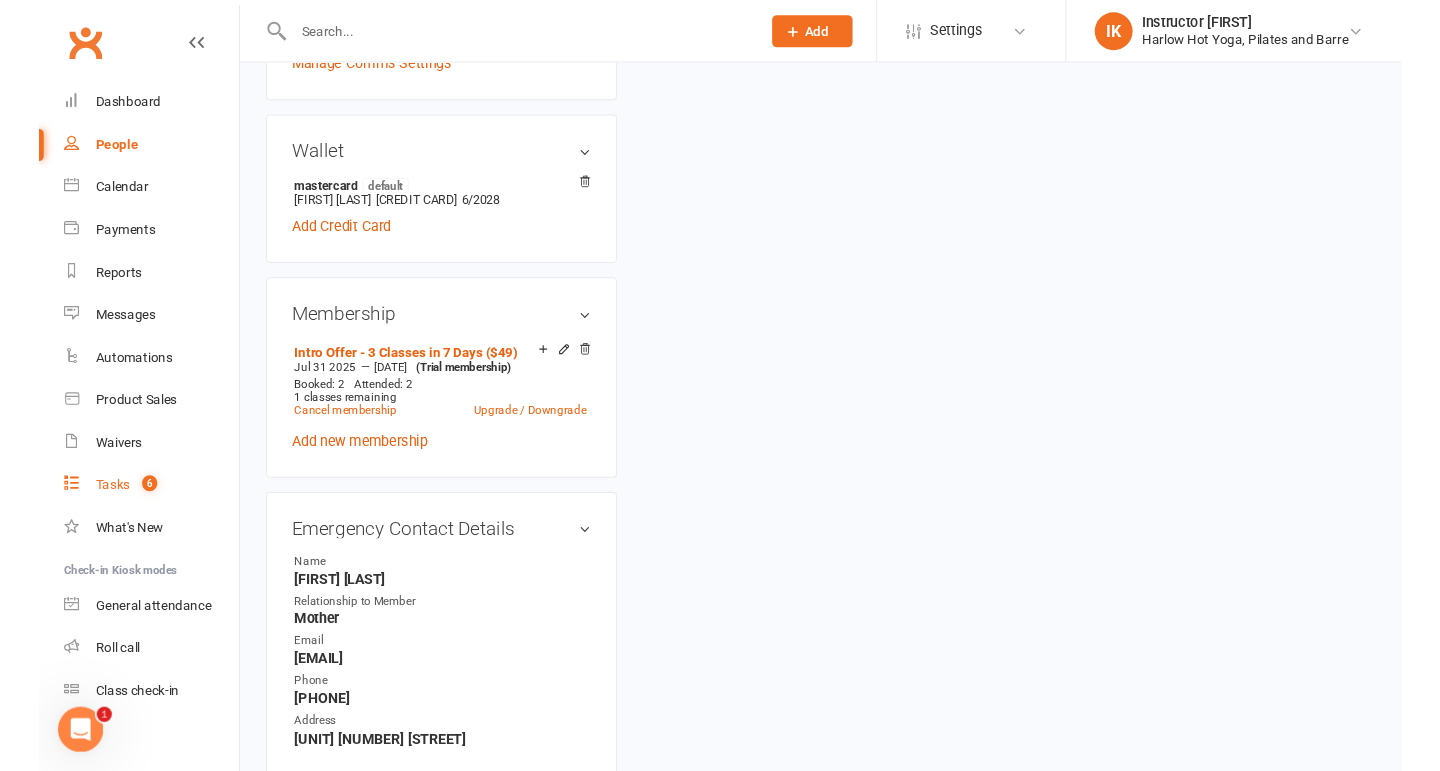 scroll, scrollTop: 0, scrollLeft: 0, axis: both 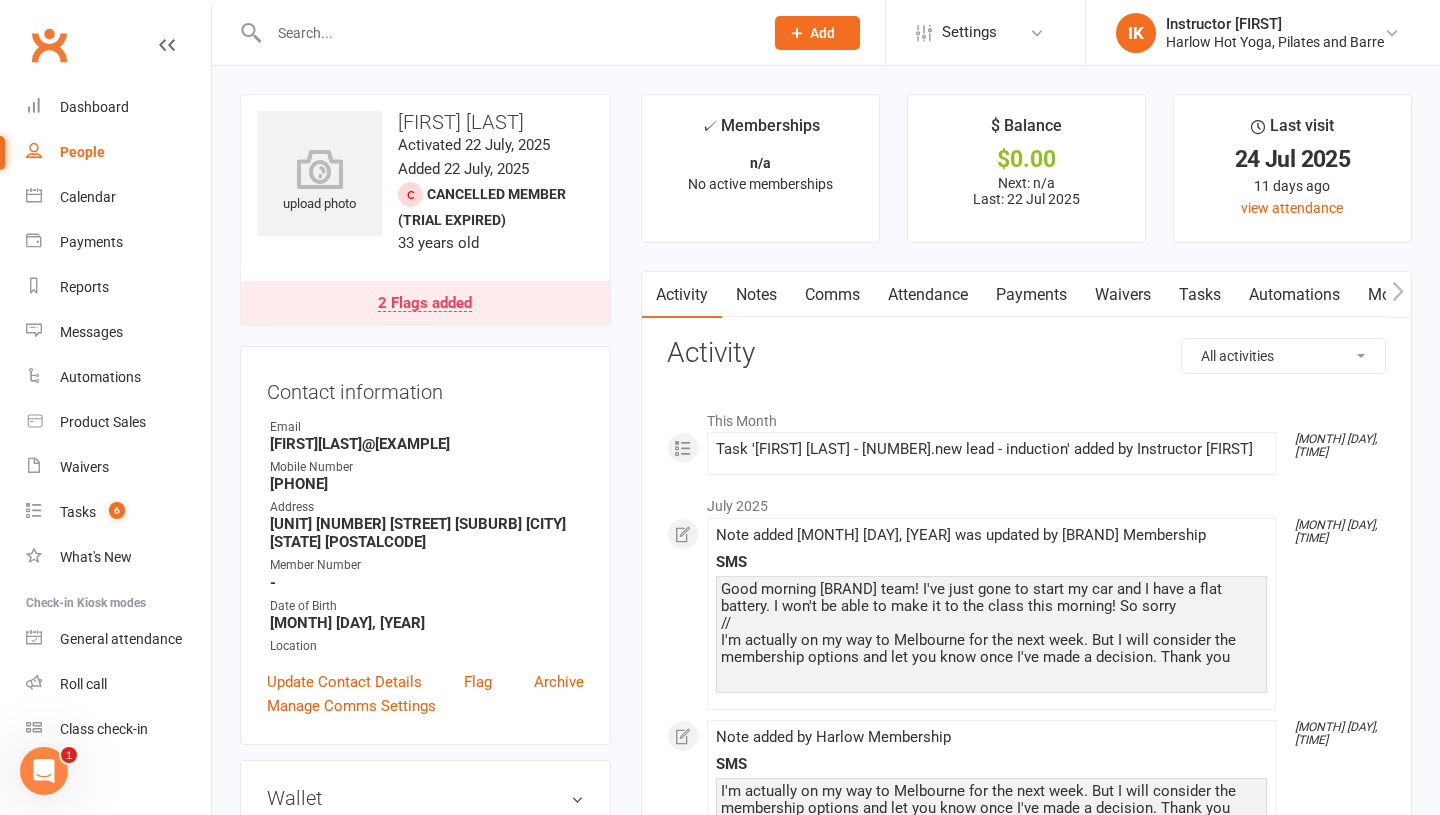 click on "Notes" at bounding box center (756, 295) 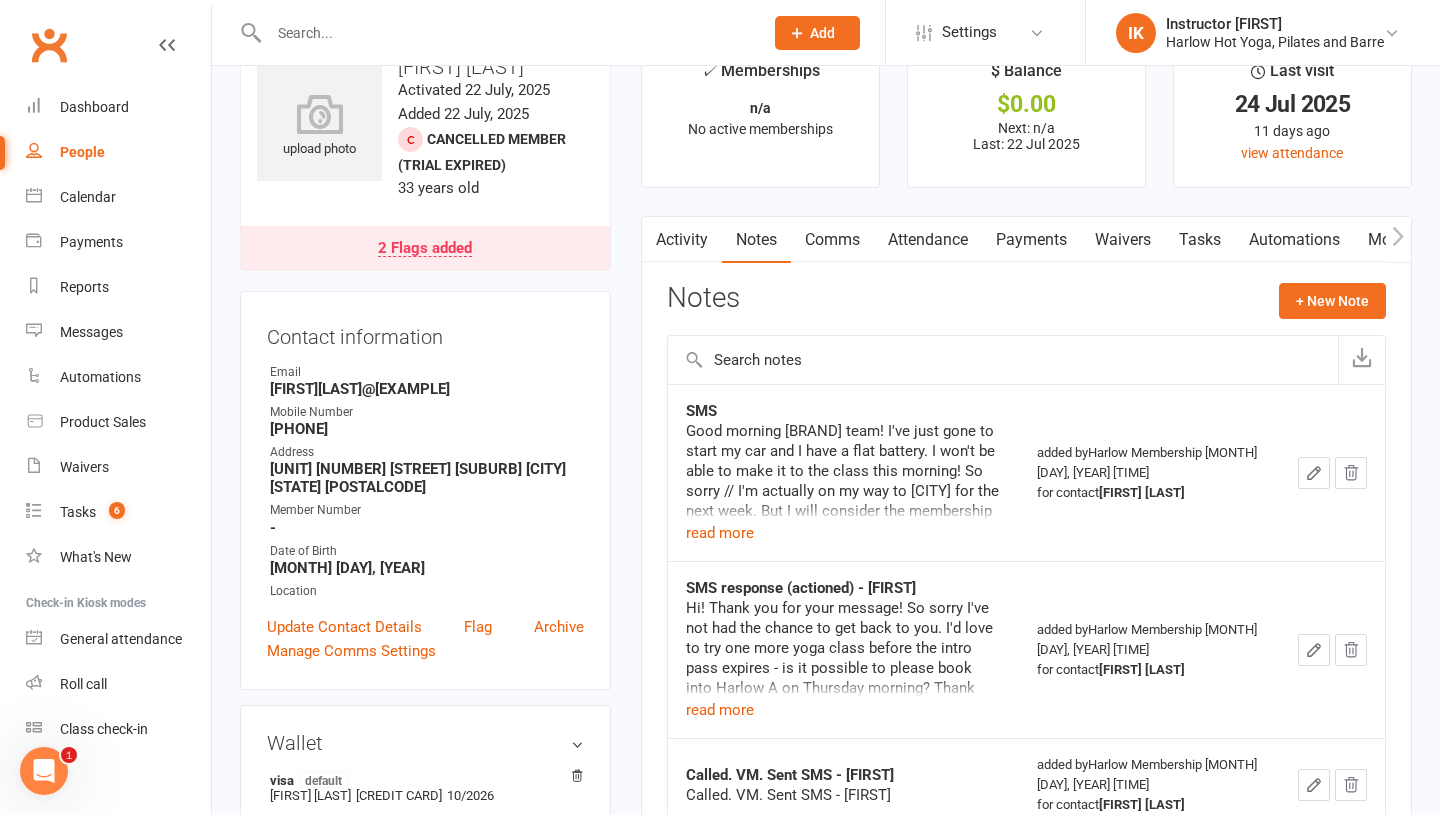 scroll, scrollTop: 66, scrollLeft: 0, axis: vertical 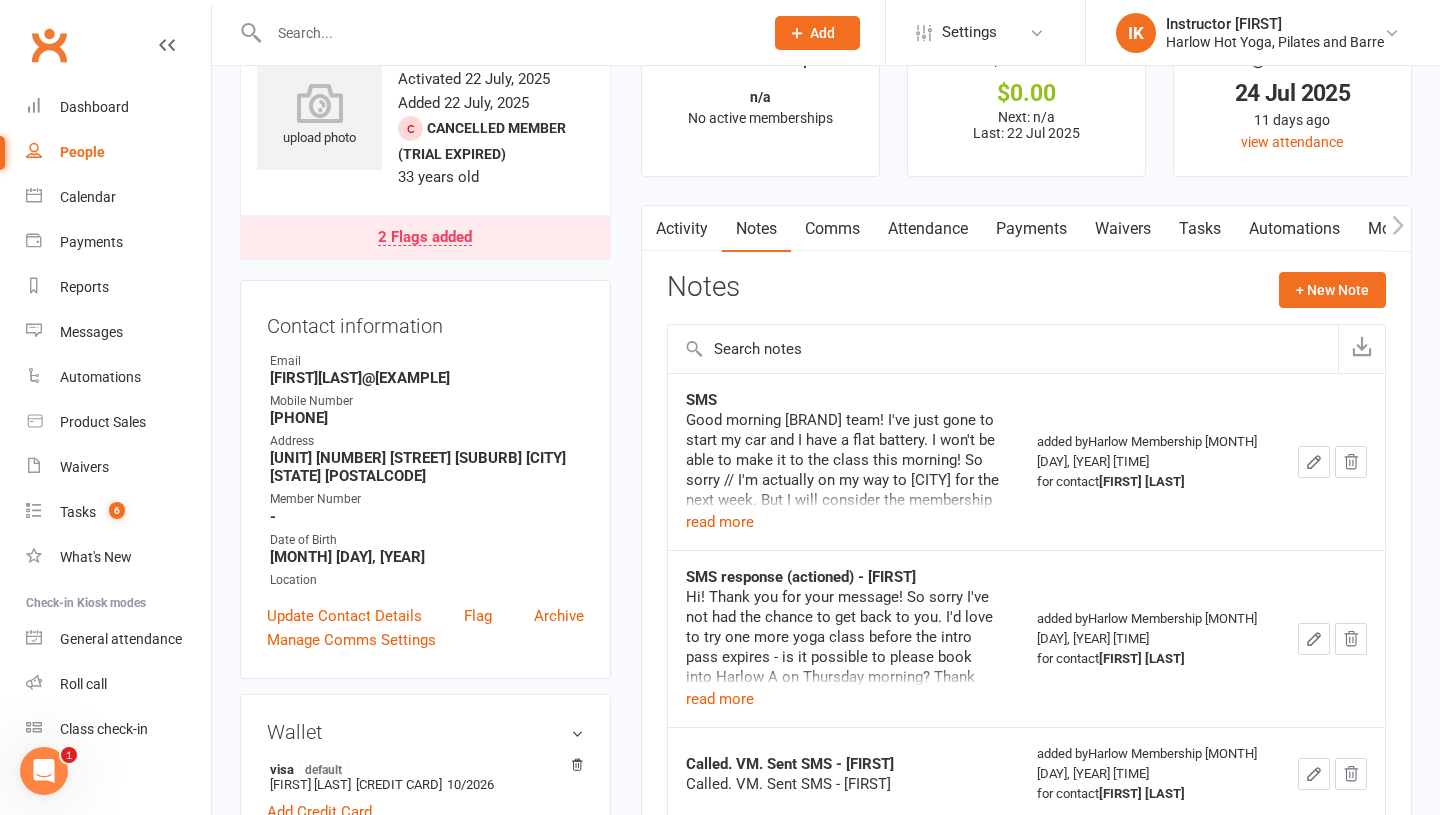 click on "Tasks" at bounding box center [1200, 229] 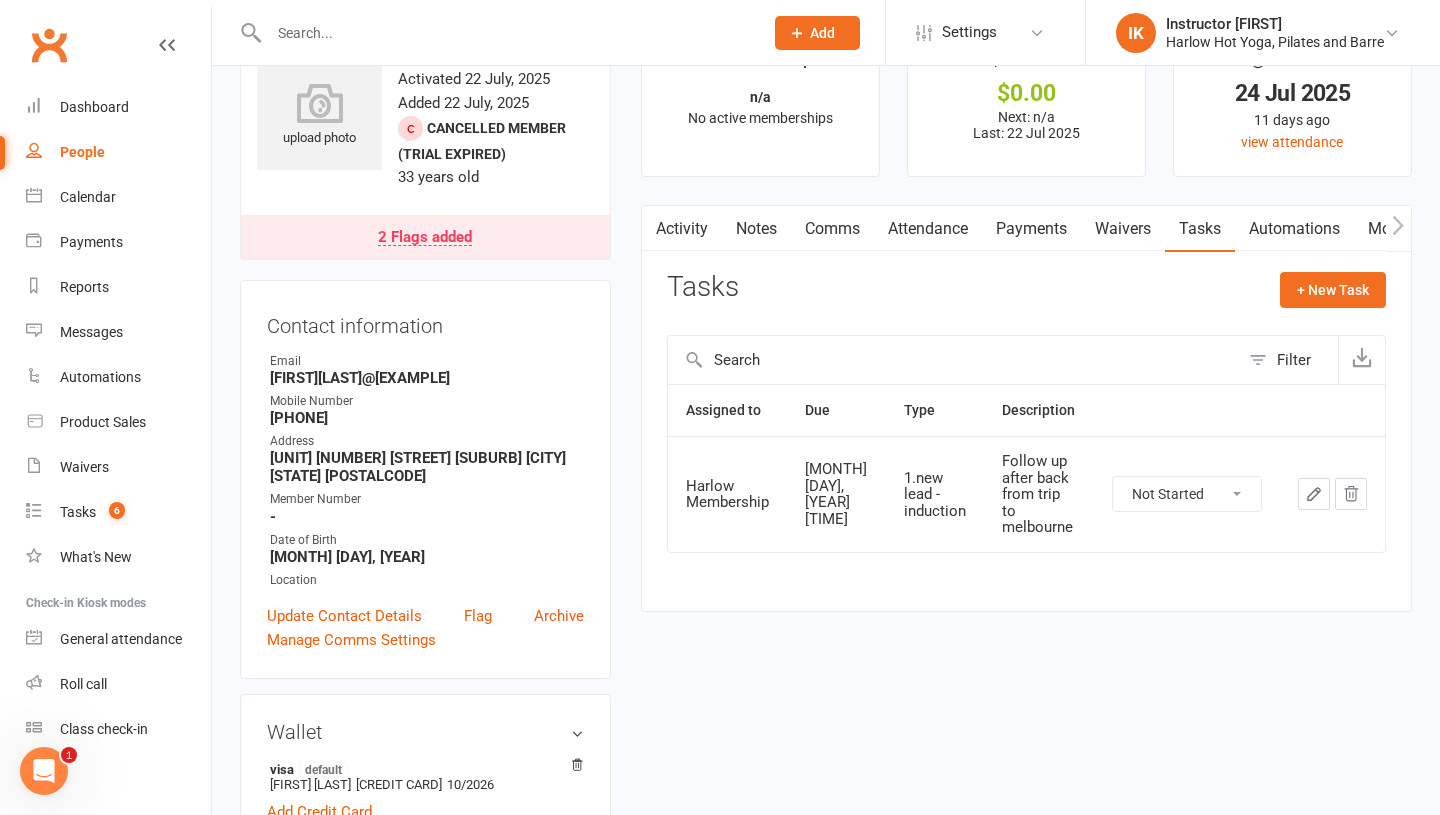 scroll, scrollTop: 0, scrollLeft: 0, axis: both 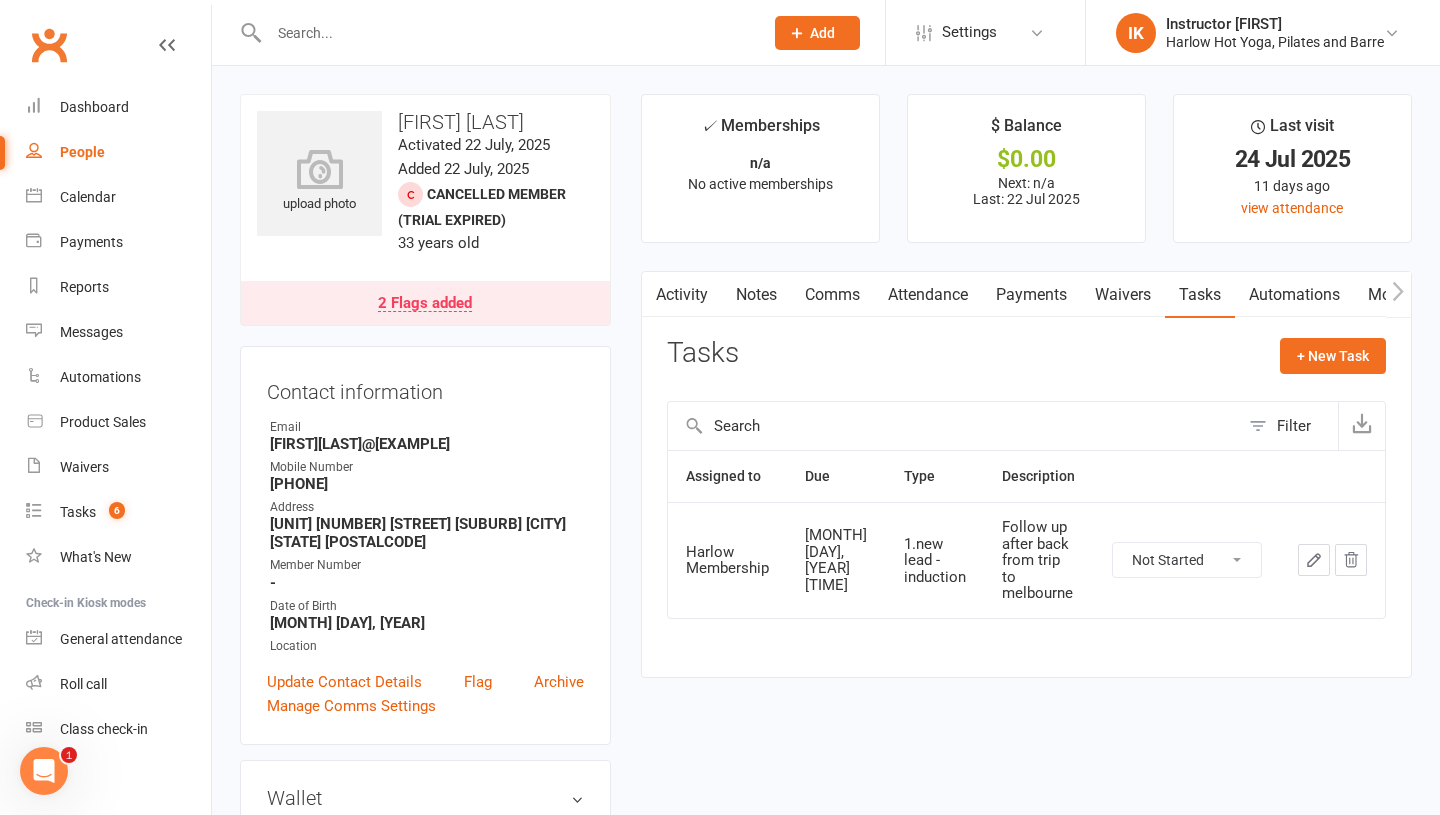 click at bounding box center (506, 33) 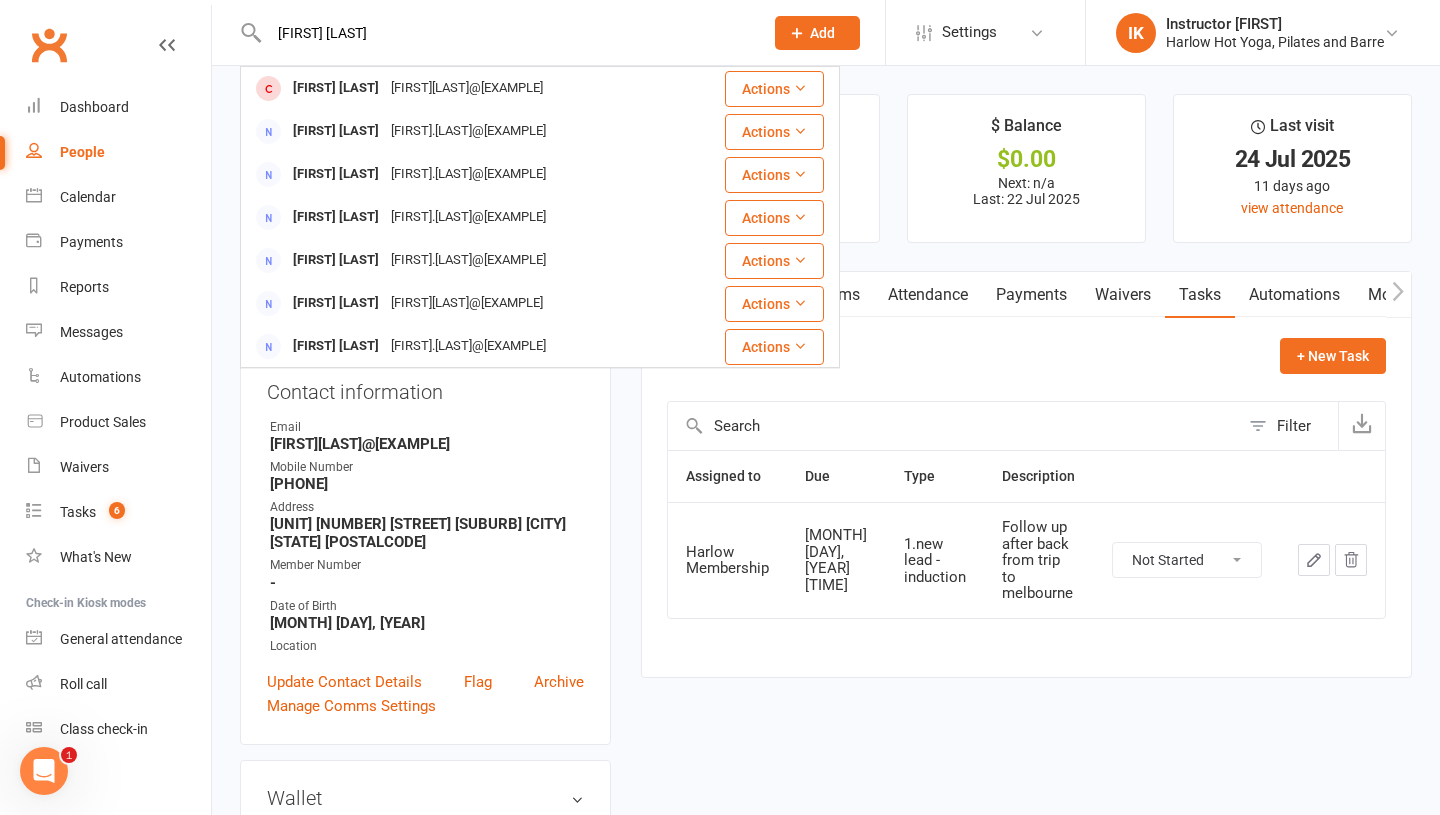 type on "Courtney Tyson" 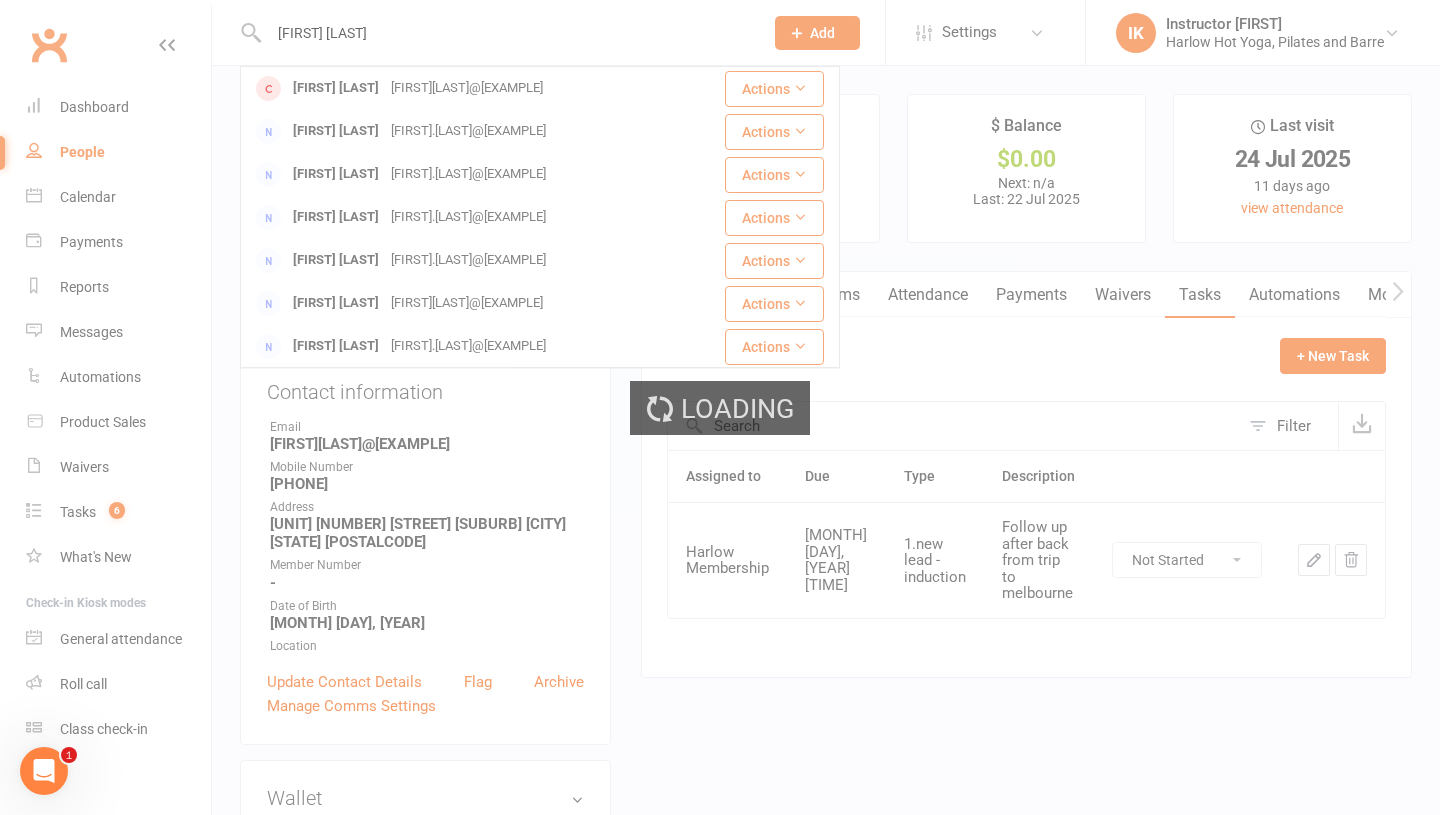 type 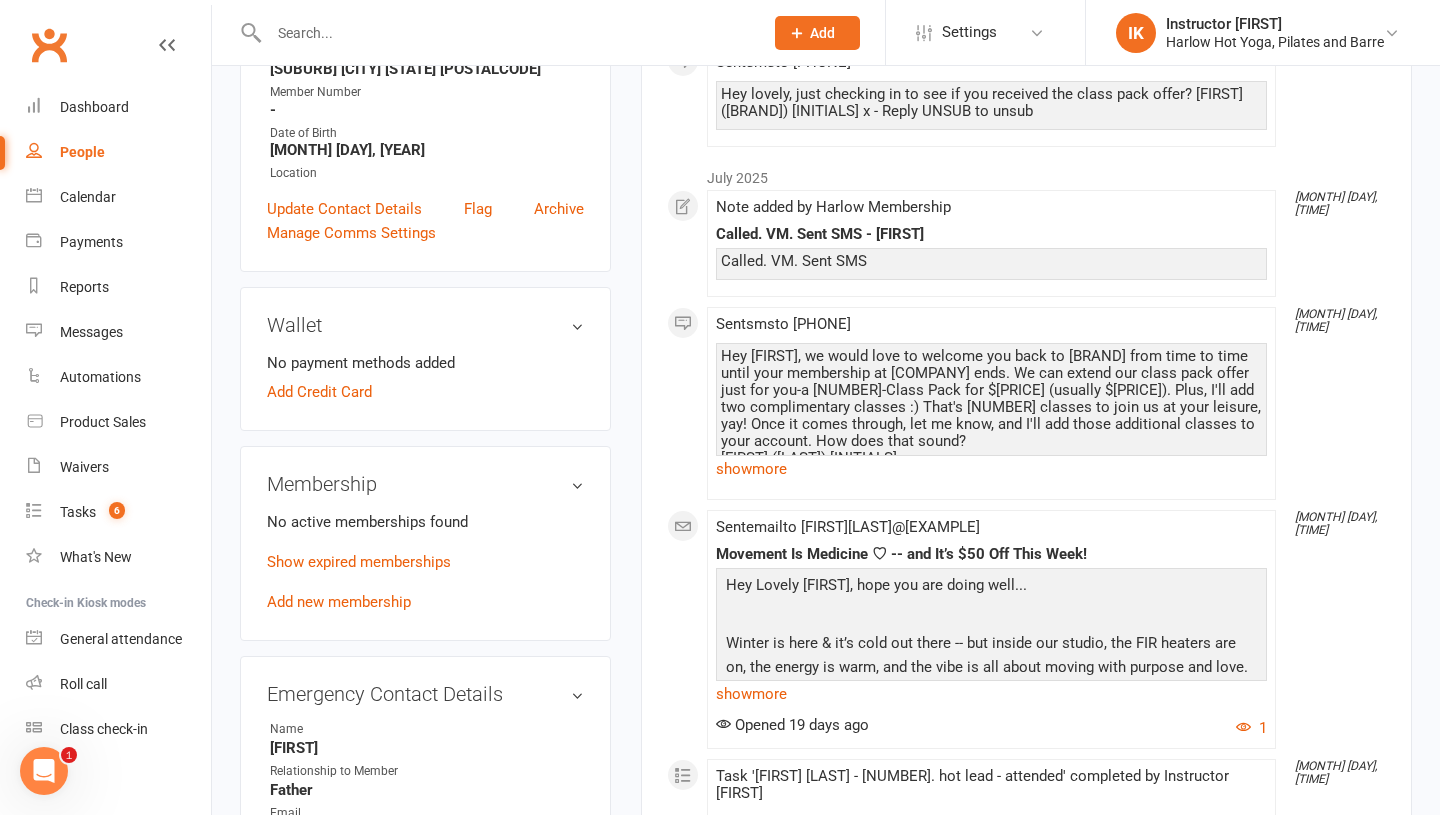 scroll, scrollTop: 0, scrollLeft: 0, axis: both 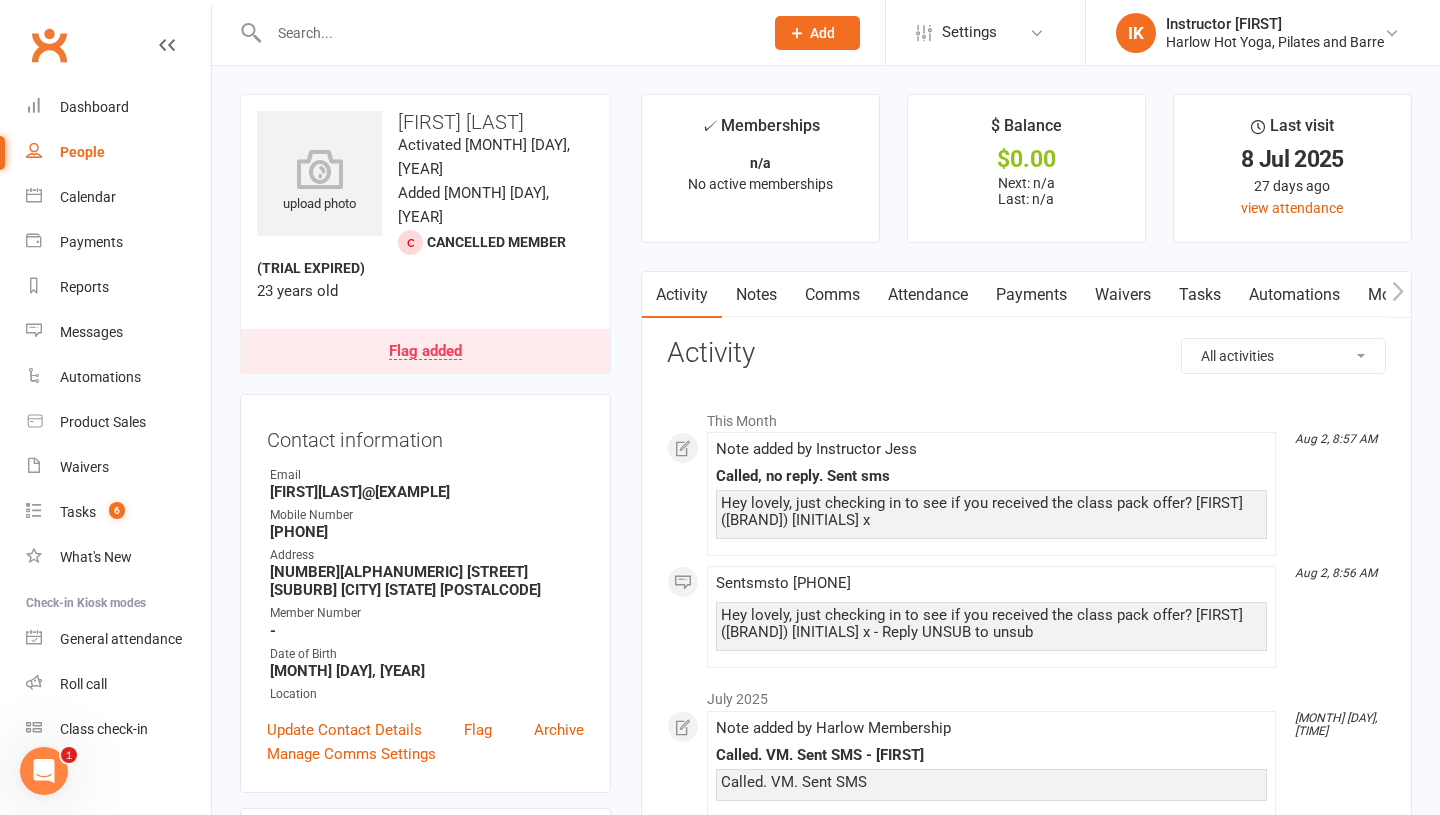 click on "Notes" at bounding box center [756, 295] 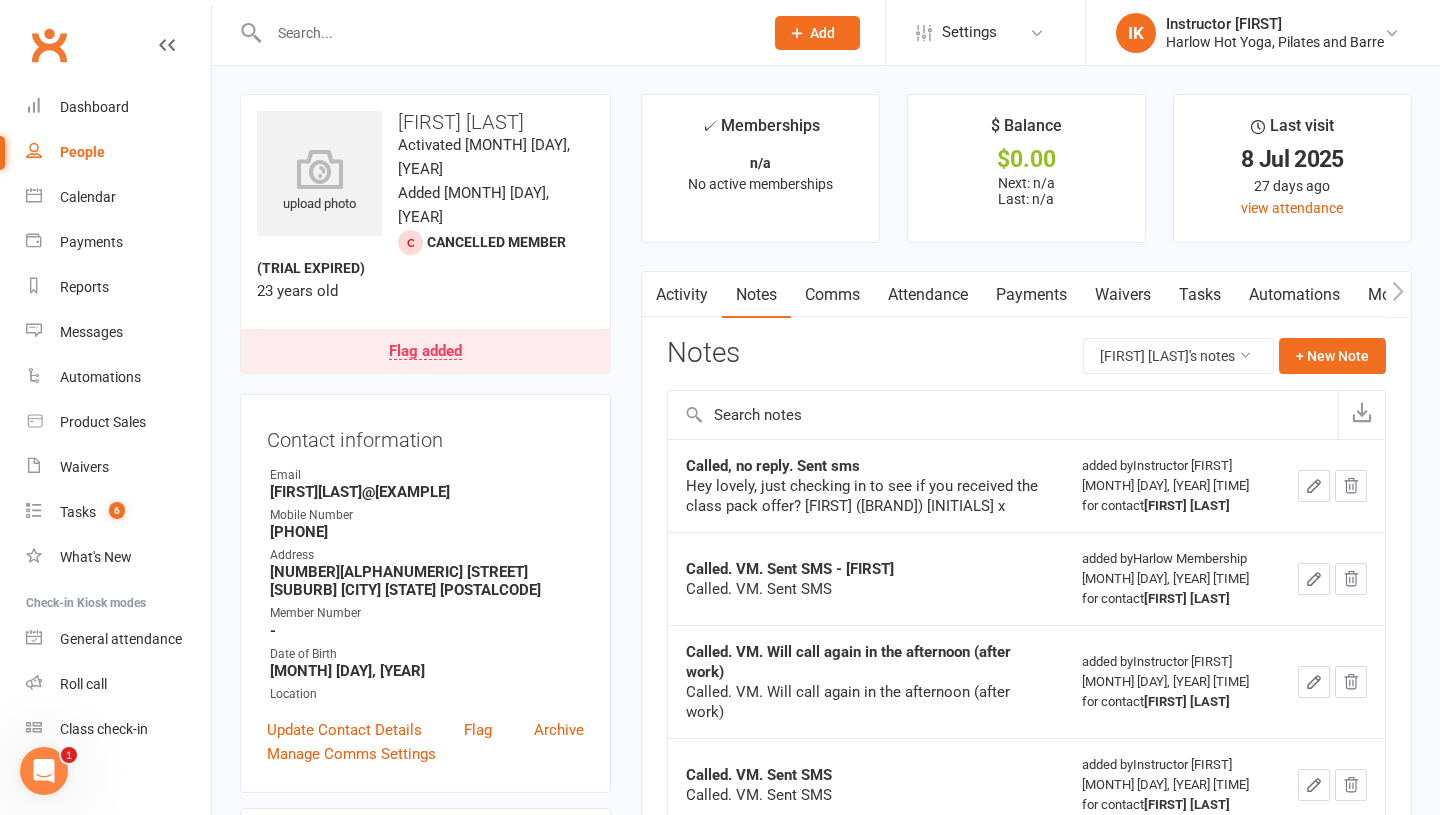scroll, scrollTop: 38, scrollLeft: 0, axis: vertical 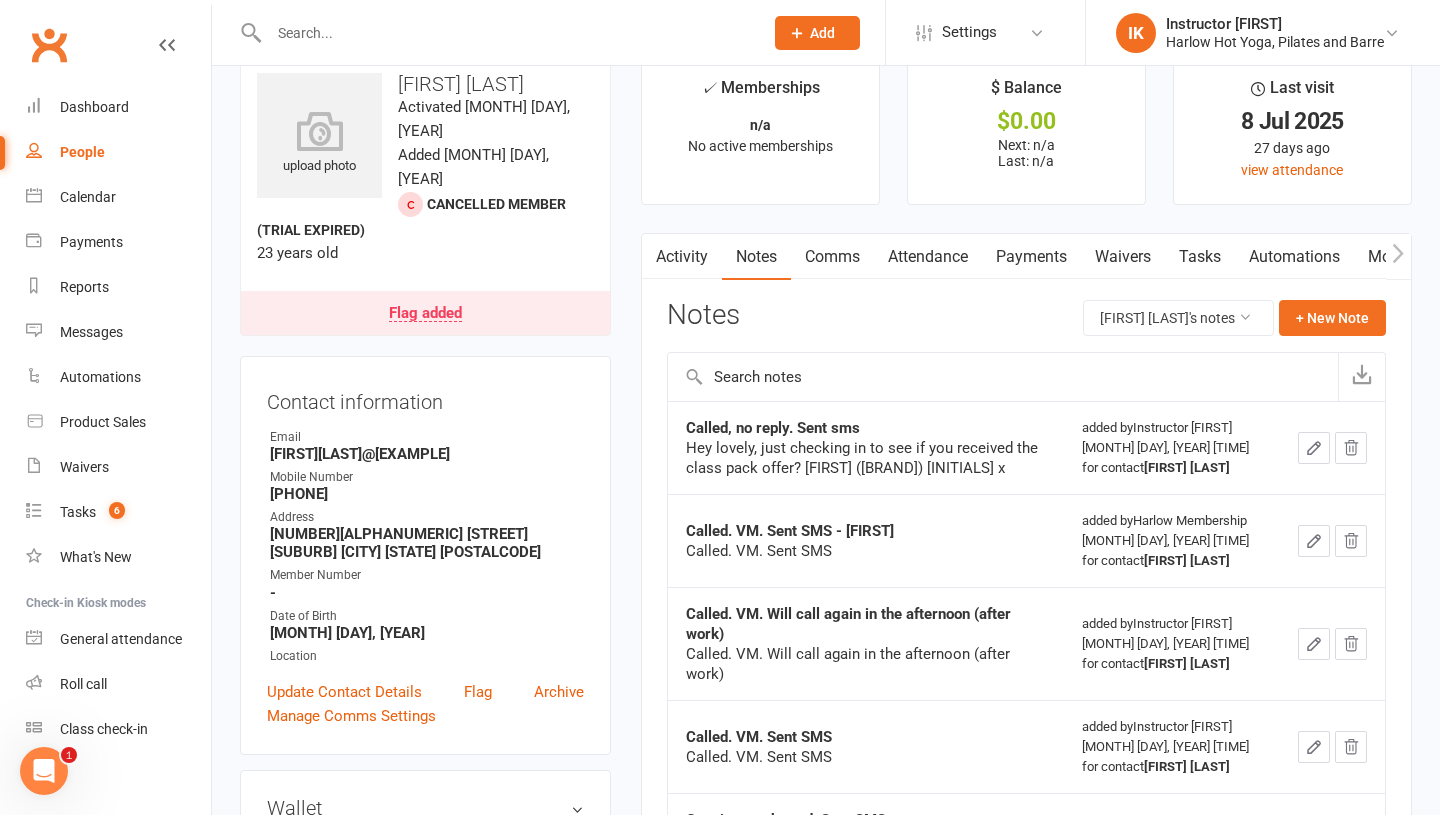 click on "Tasks" at bounding box center [1200, 257] 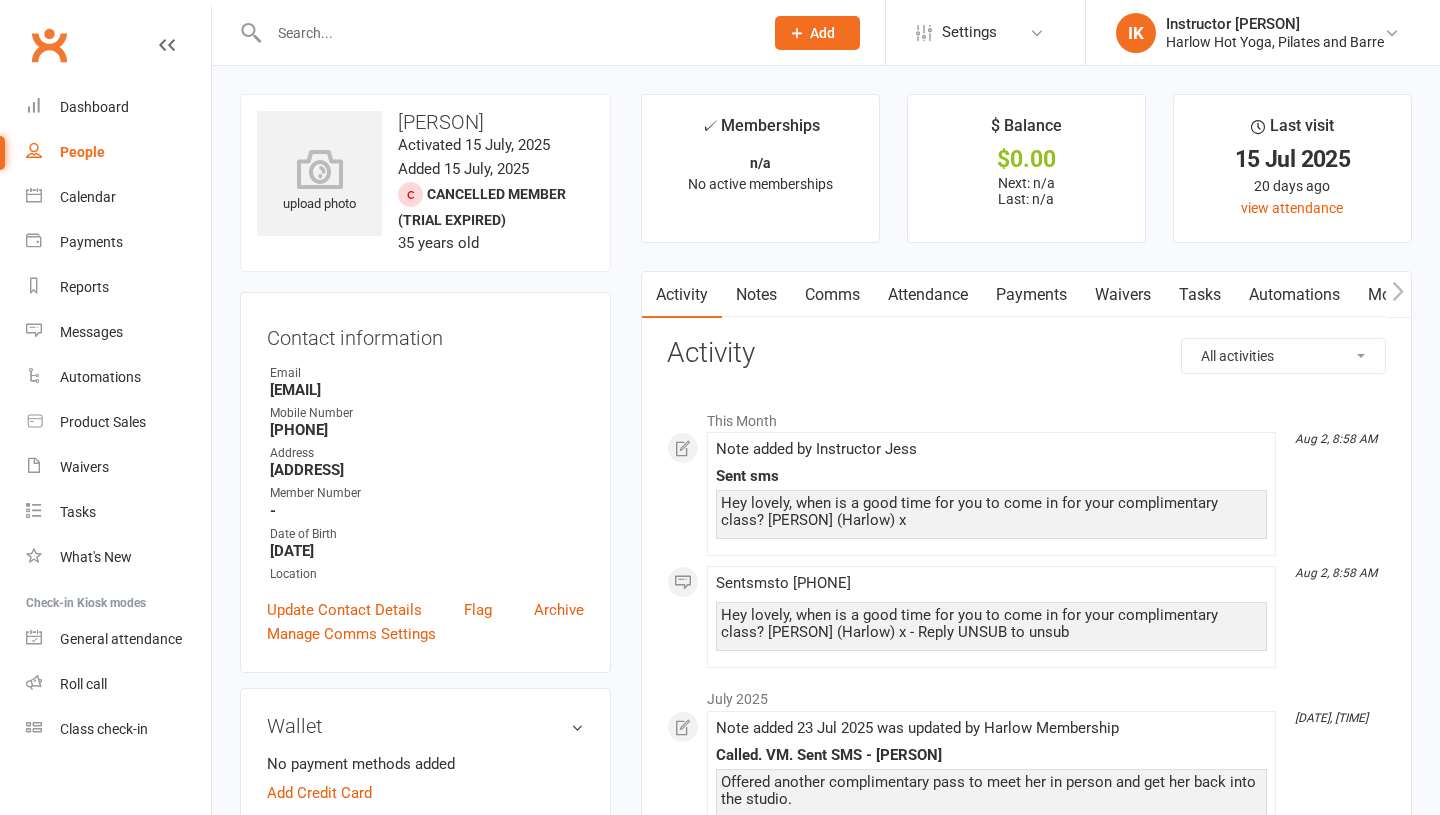 scroll, scrollTop: 0, scrollLeft: 0, axis: both 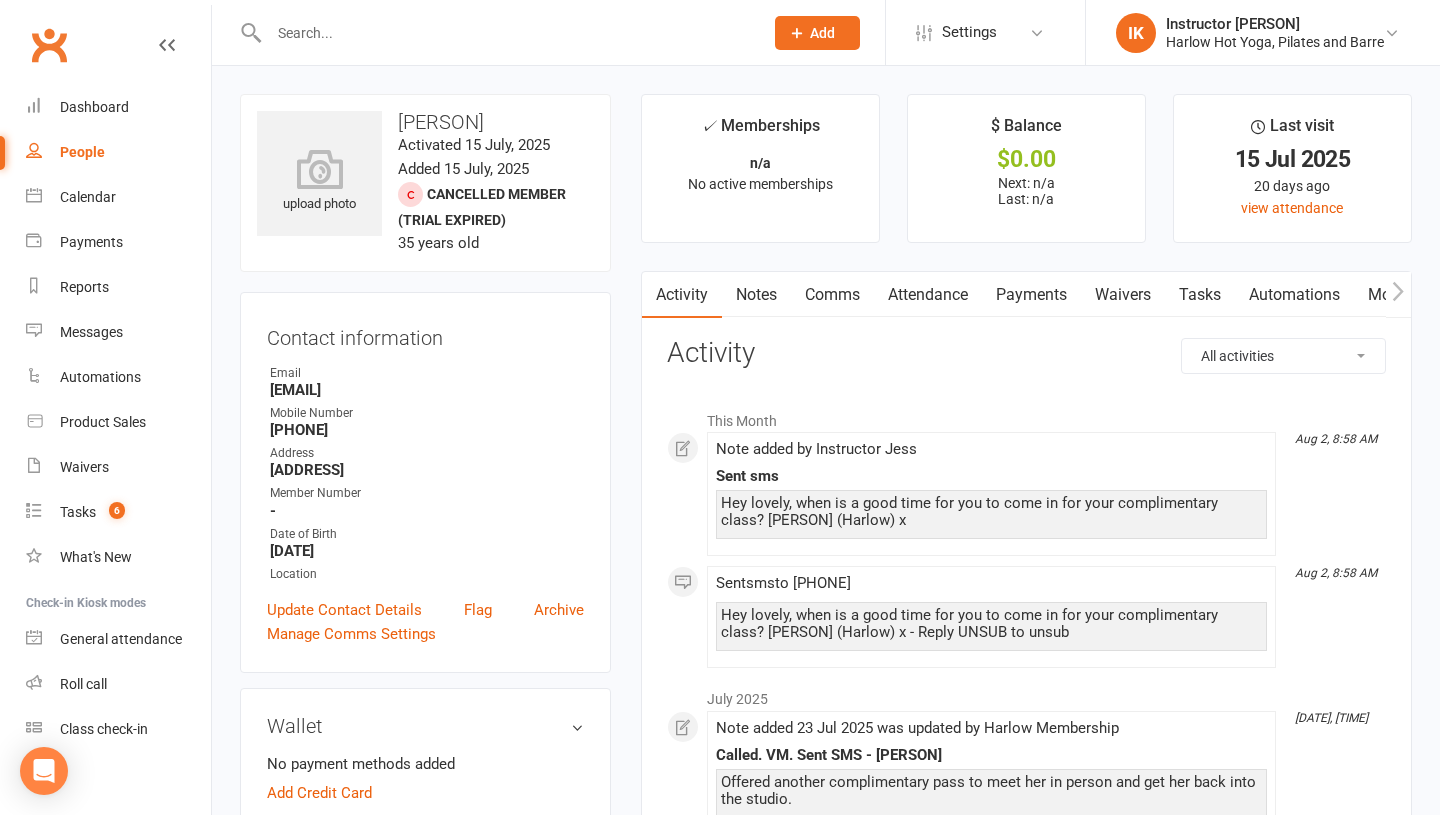 click on "upload photo [PERSON] Activated [DATE], [YEAR] Added [DATE], [YEAR] Cancelled member (trial expired) [AGE] years old Contact information Owner Email [EMAIL] Mobile Number [PHONE] Address [ADDRESS] Member Number - Date of Birth [DATE] Location Update Contact Details Flag Archive Manage Comms Settings Wallet No payment methods added Add Credit Card Membership No active memberships found Show expired memberships Add new membership Emergency Contact Details edit Name [PERSON] Relationship to Member Father Email - Phone [PHONE] Address - Family Members [PERSON] - Other Add link to existing contact Add link to new contact Suspensions No active suspensions found. Add new suspension Email / SMS Subscriptions edit Member Portal Login Details Key Demographics edit Waiver Answers edit Mobile App Convert to NAC" at bounding box center [425, 1169] 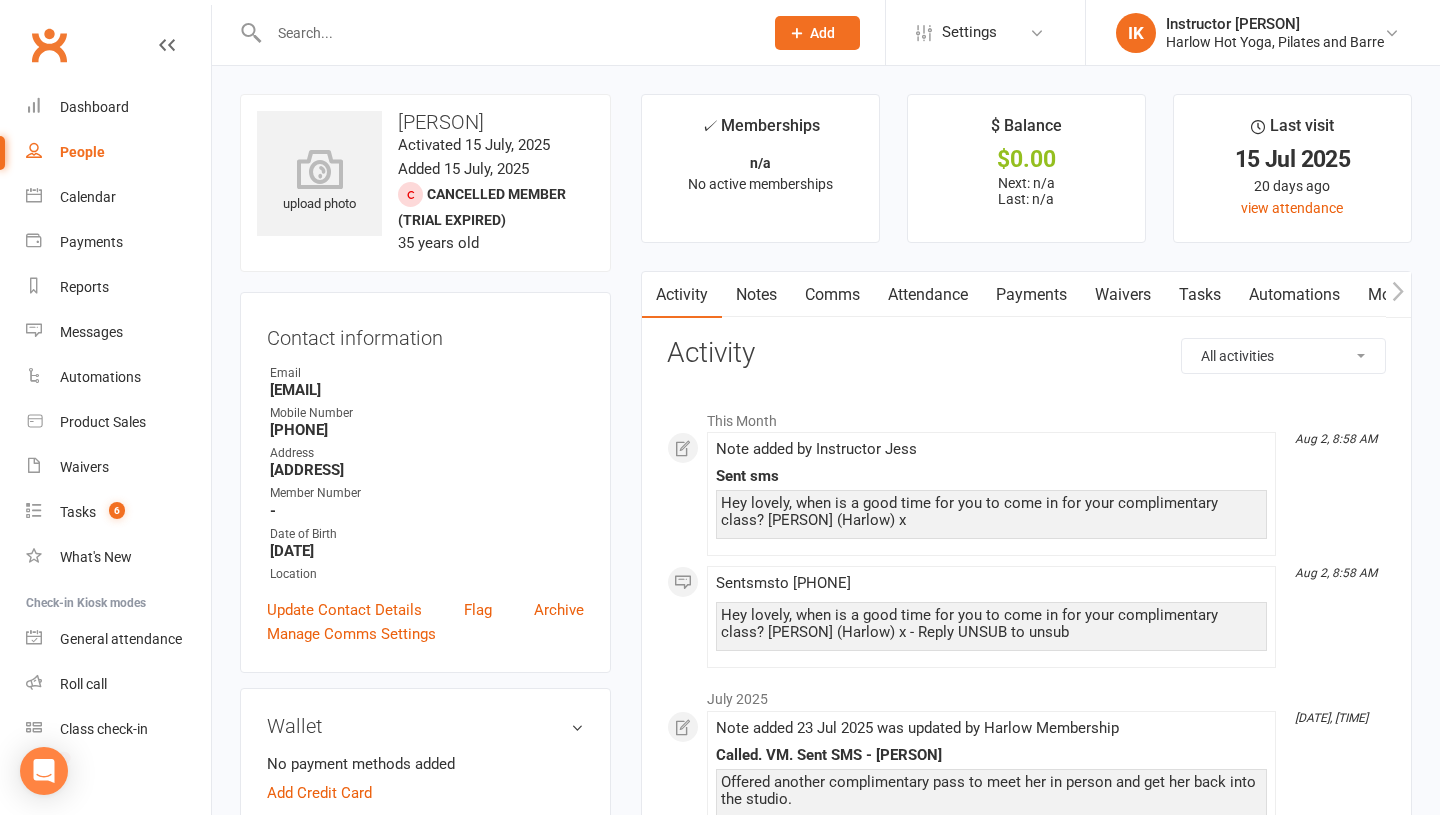 scroll, scrollTop: 25, scrollLeft: 0, axis: vertical 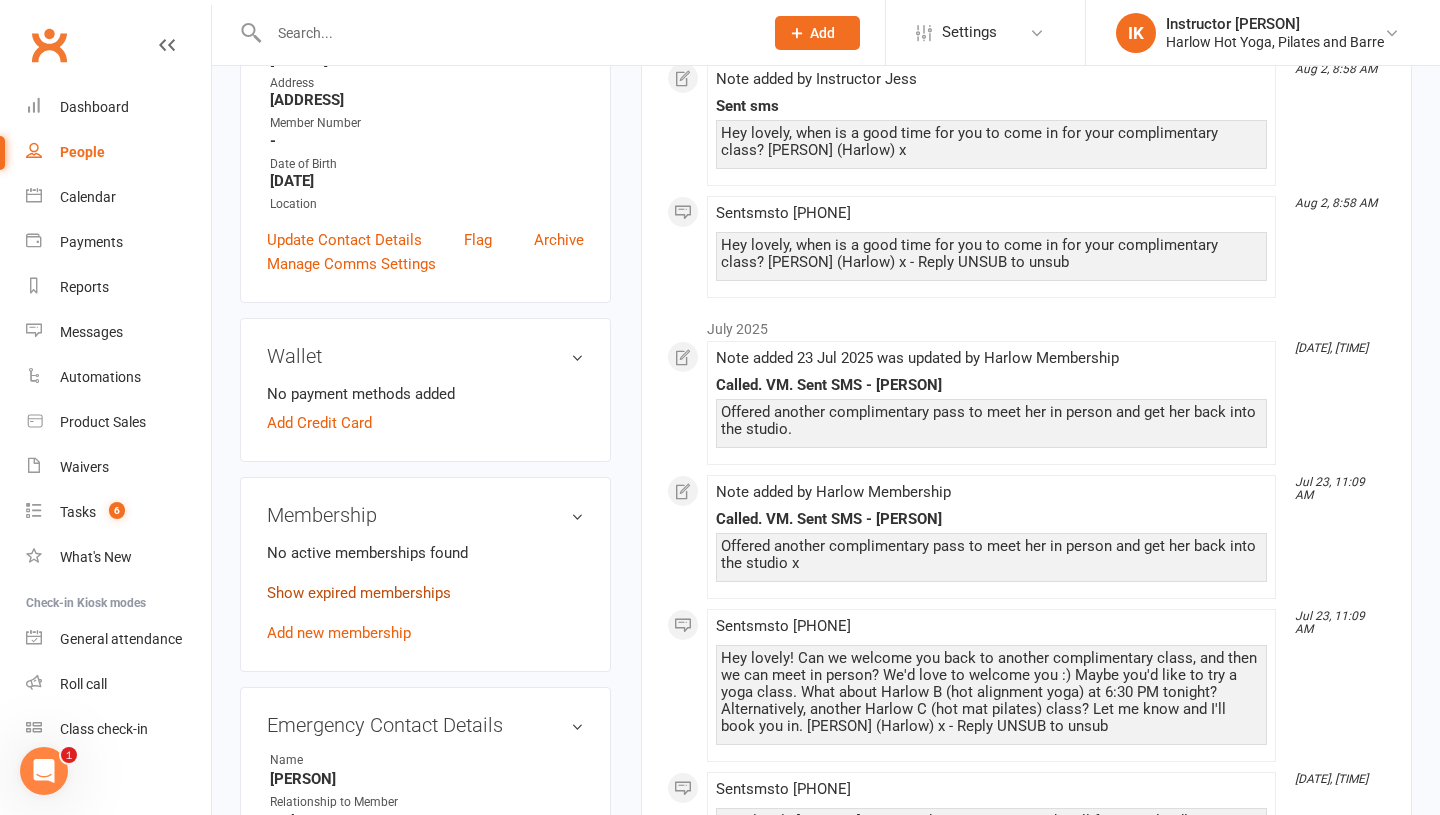 click on "Show expired memberships" at bounding box center [359, 593] 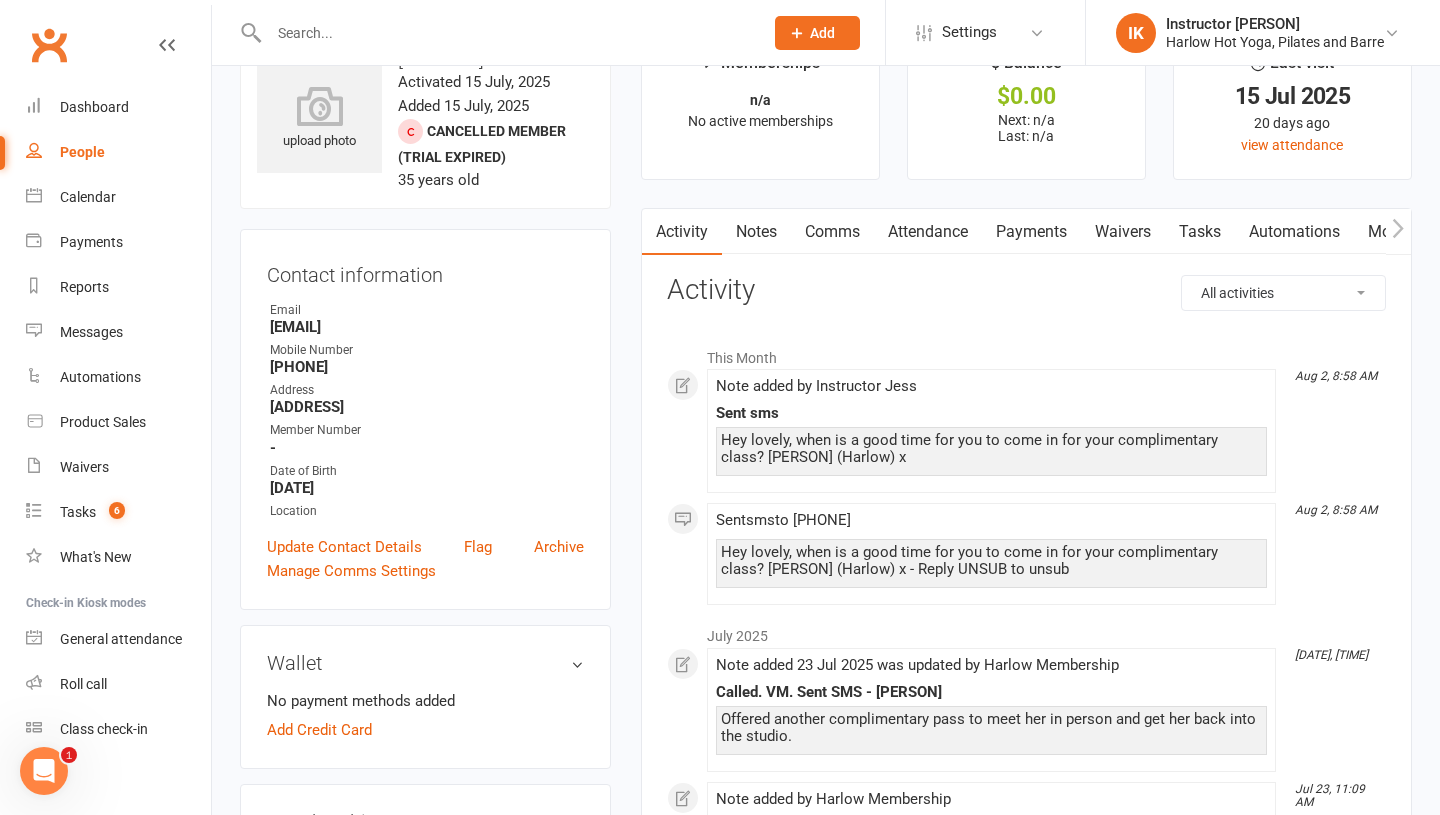 scroll, scrollTop: 0, scrollLeft: 0, axis: both 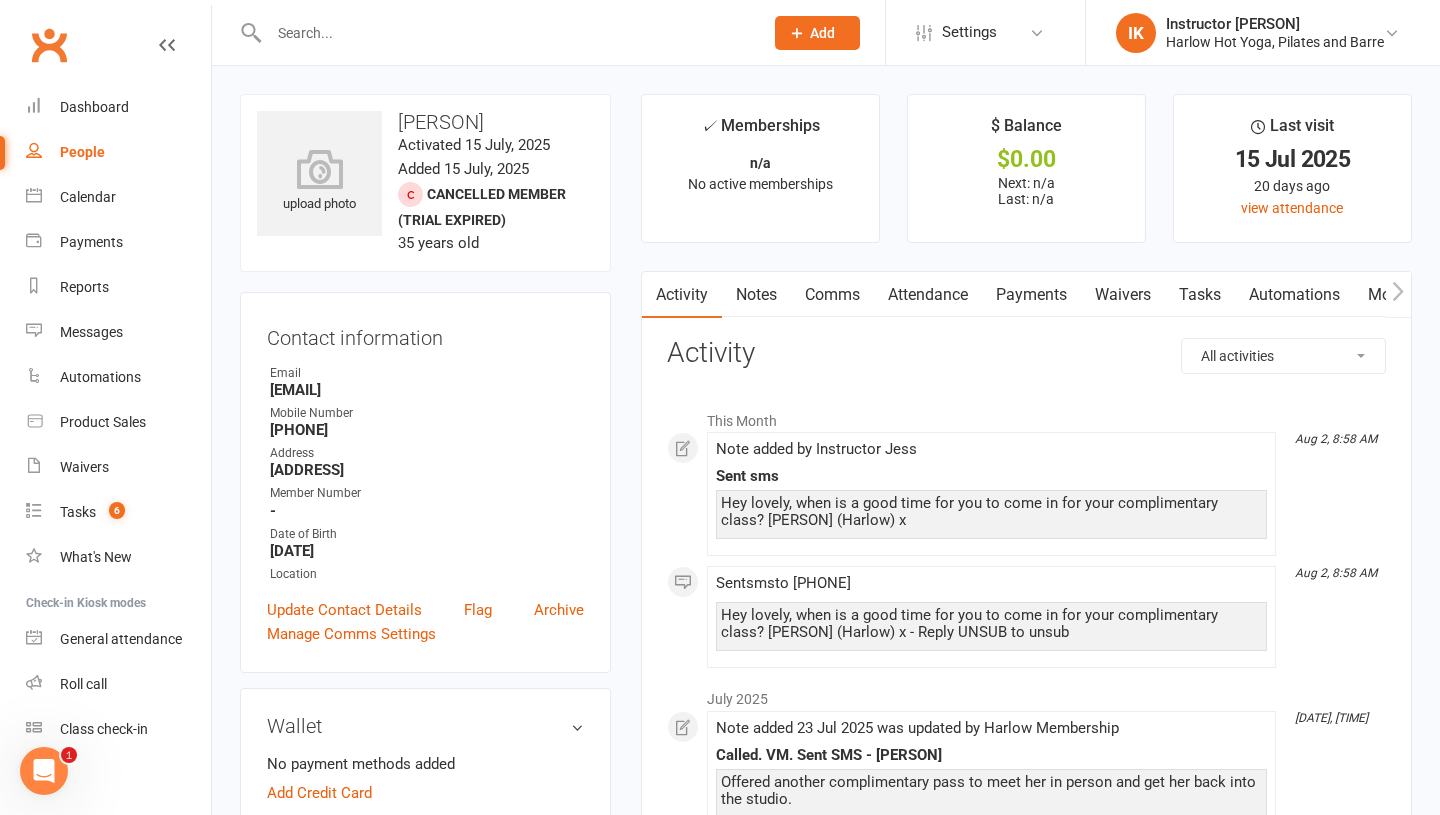 click on "Notes" at bounding box center (756, 295) 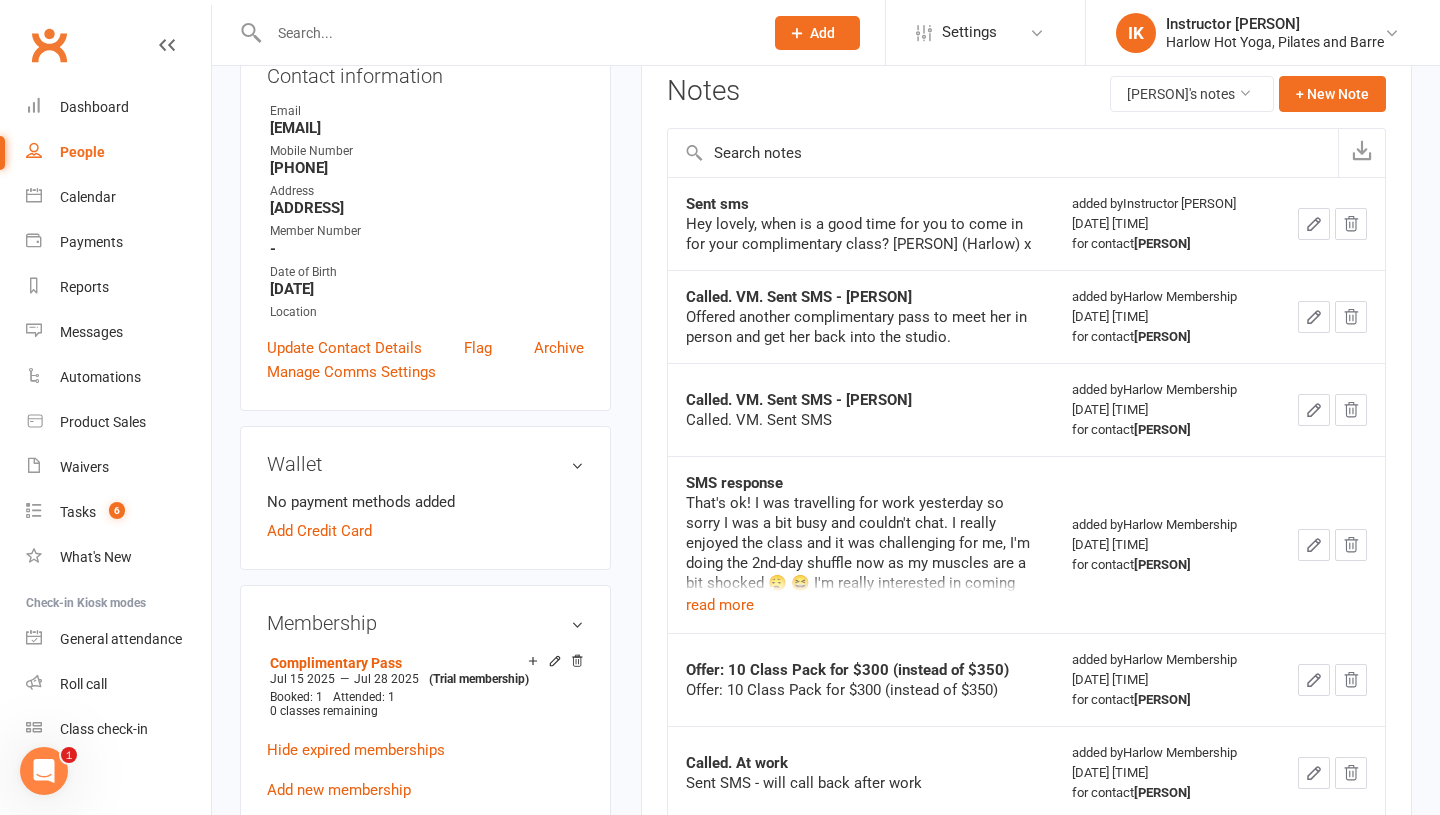 scroll, scrollTop: 298, scrollLeft: 0, axis: vertical 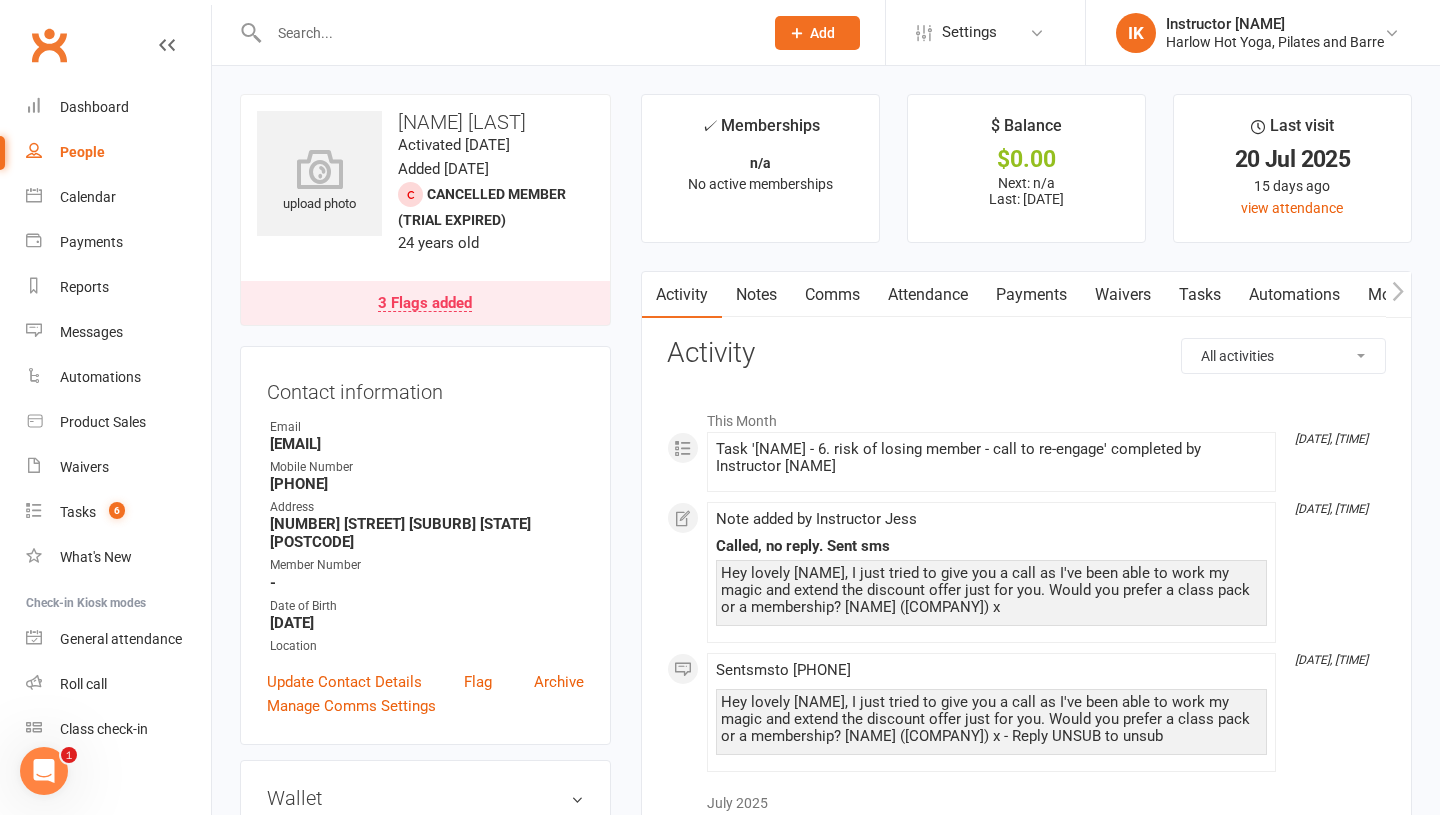 click on "Tasks" at bounding box center [1200, 295] 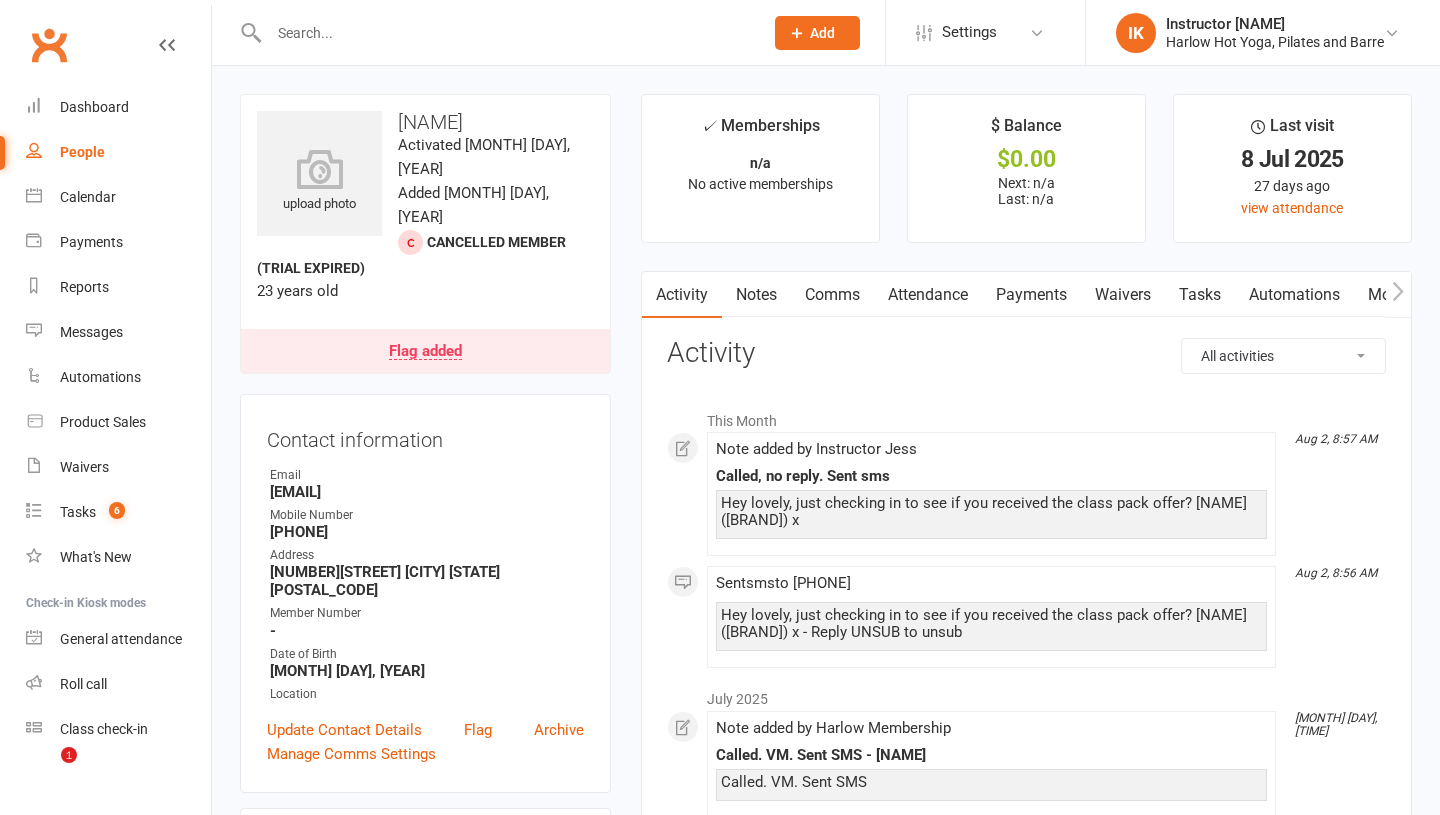 scroll, scrollTop: 0, scrollLeft: 0, axis: both 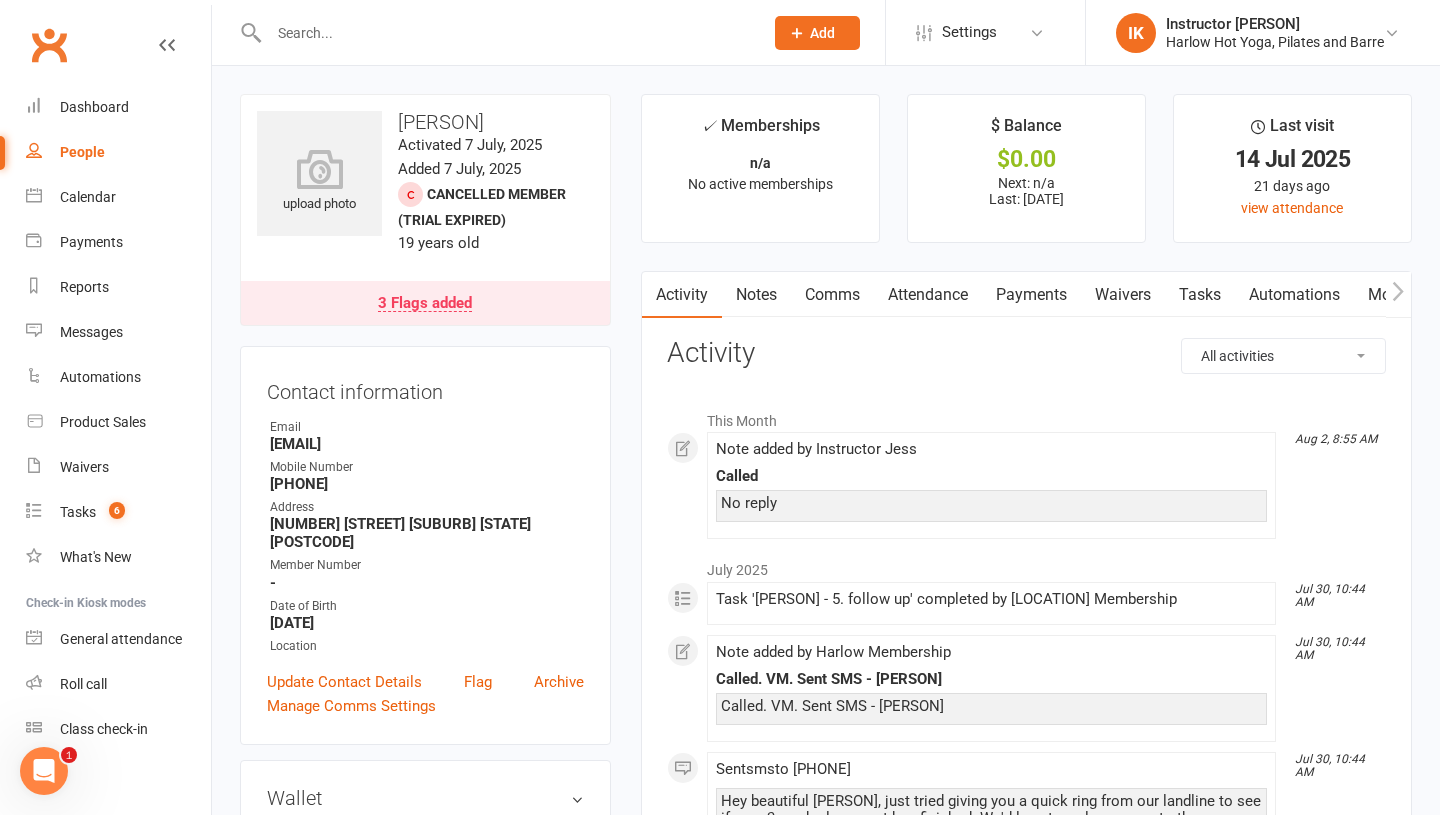 click on "Tasks" at bounding box center [1200, 295] 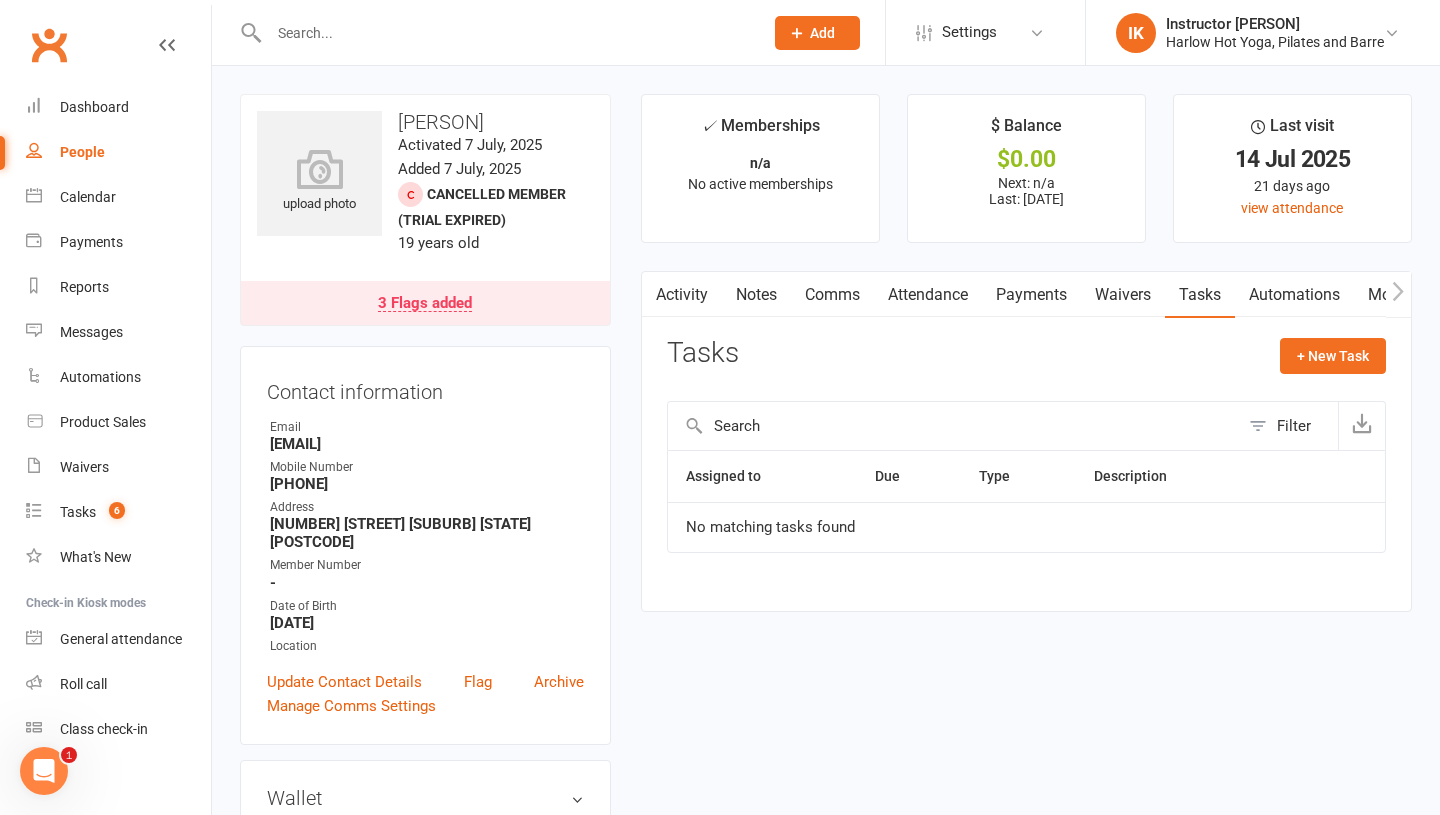 click on "Notes" at bounding box center (756, 295) 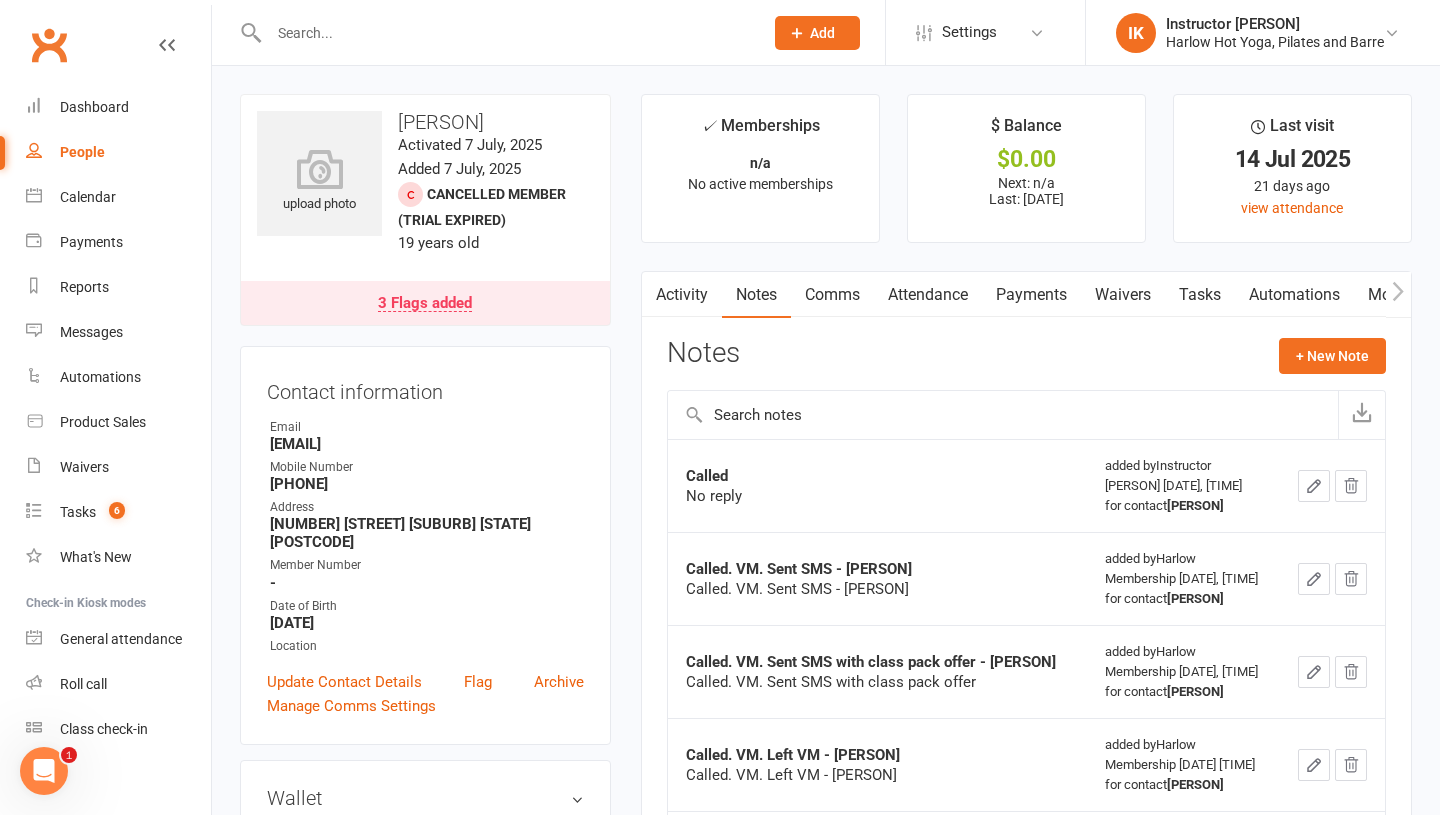 click on "Activity" at bounding box center [682, 295] 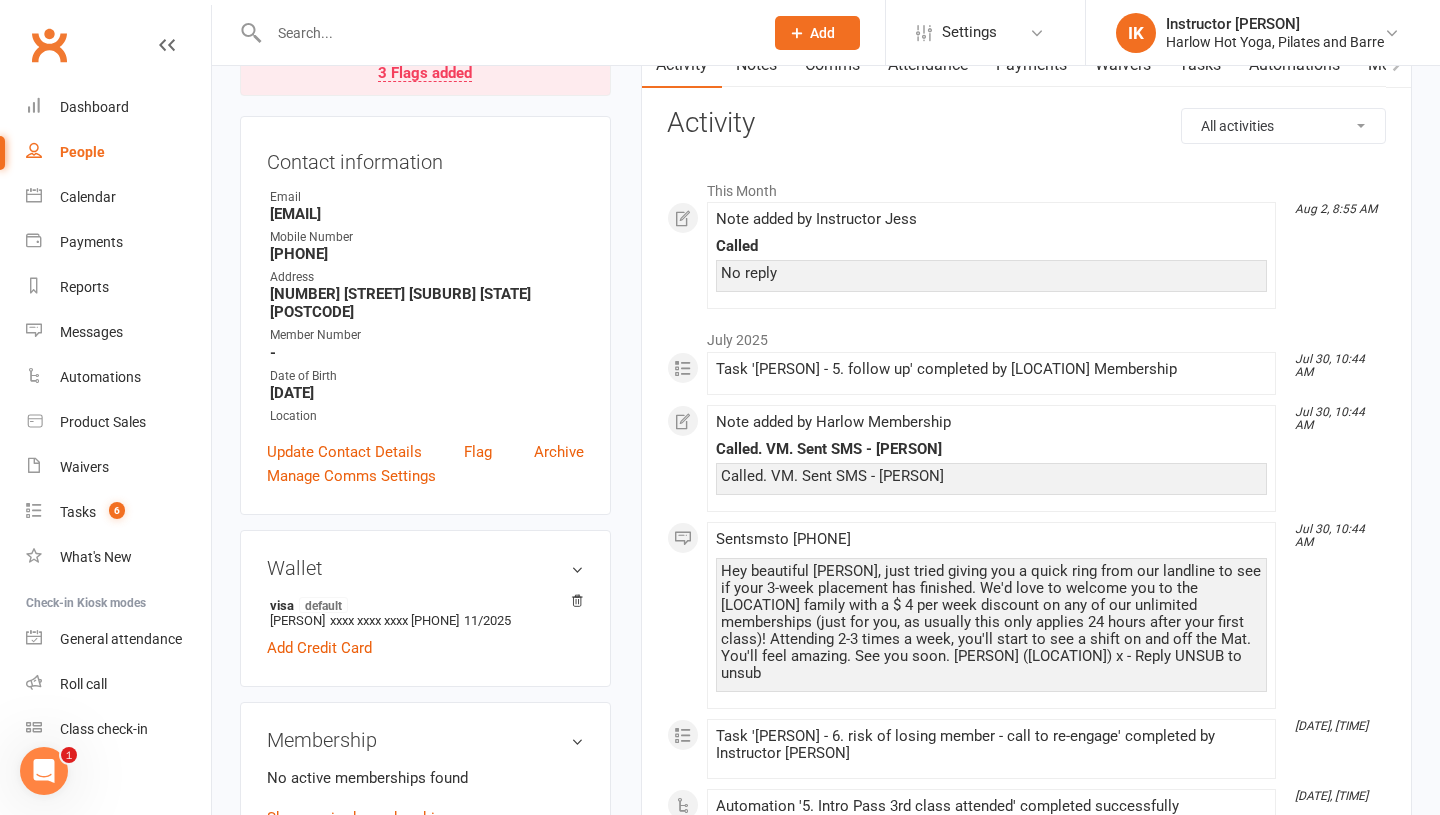 scroll, scrollTop: 371, scrollLeft: 0, axis: vertical 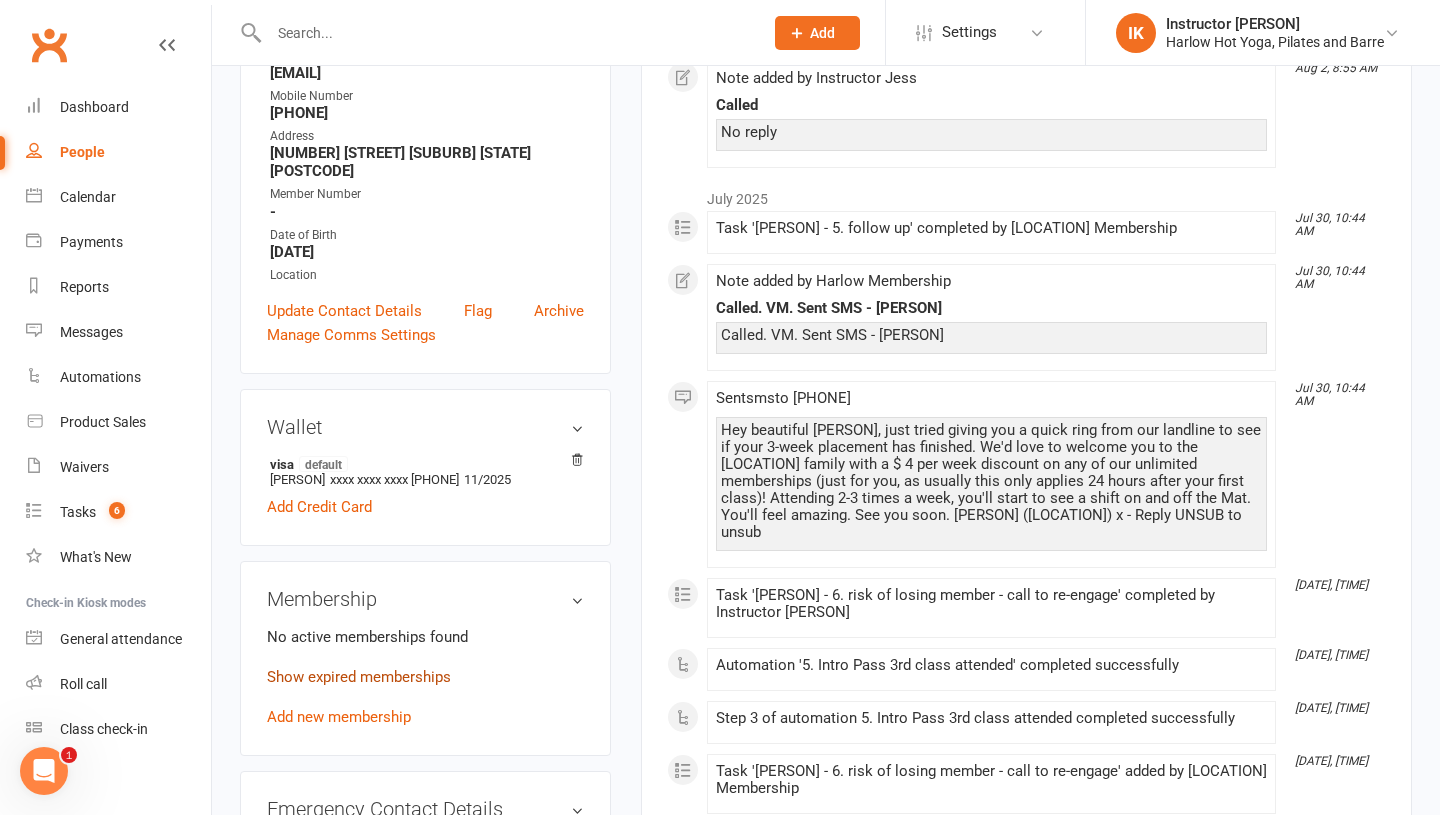 click on "Show expired memberships" at bounding box center [359, 677] 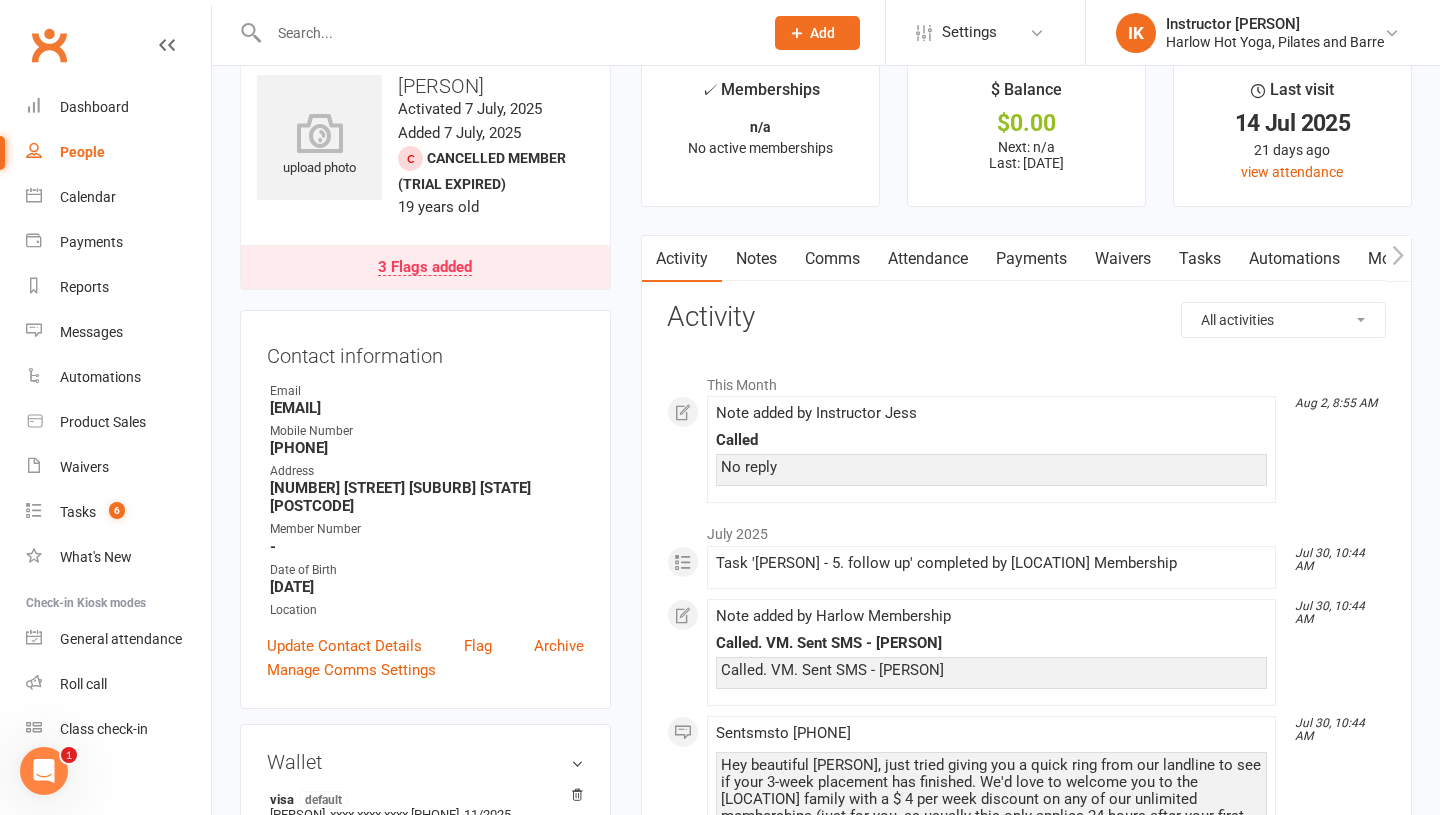 scroll, scrollTop: 0, scrollLeft: 0, axis: both 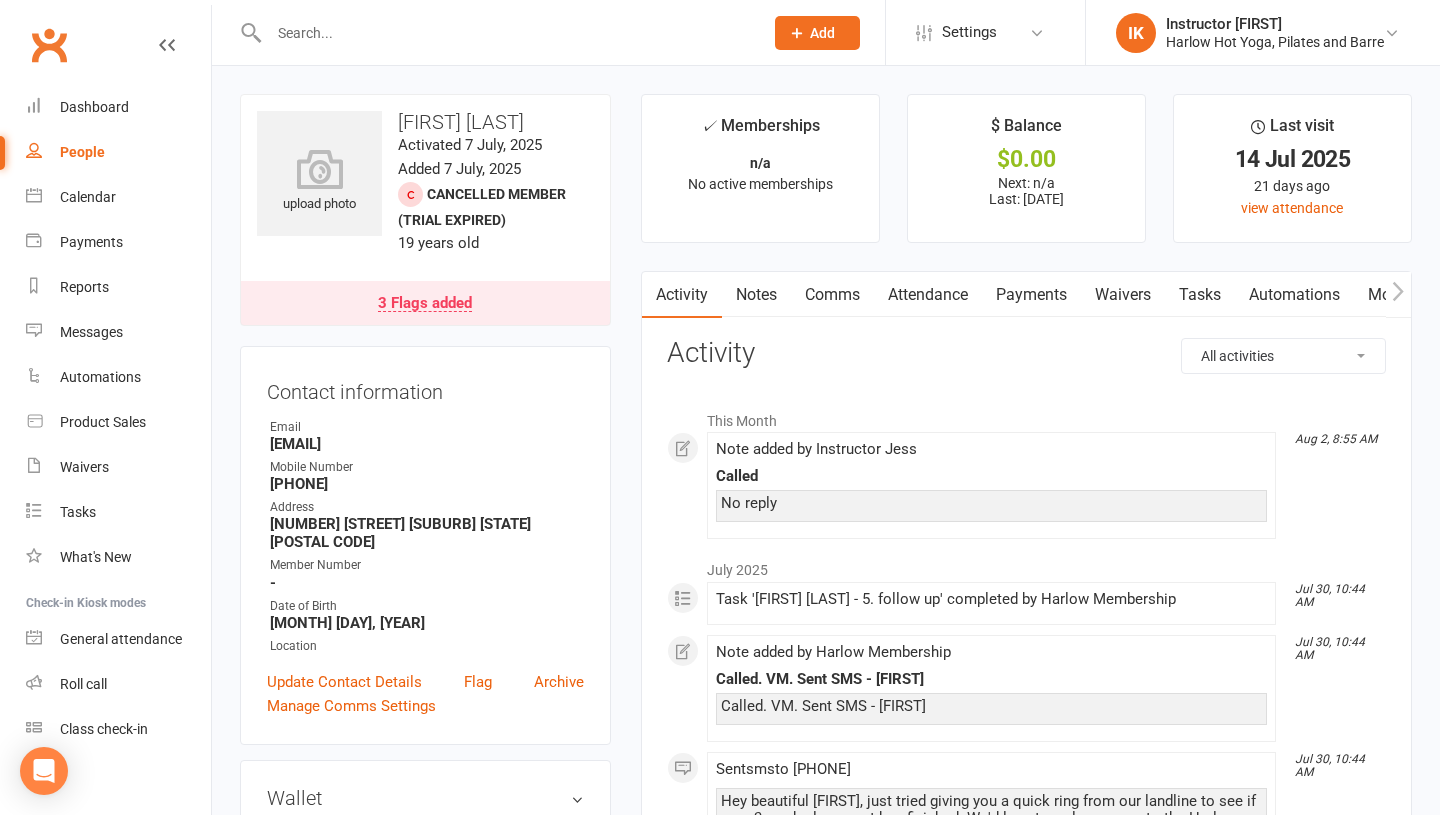 click on "Notes" at bounding box center (756, 295) 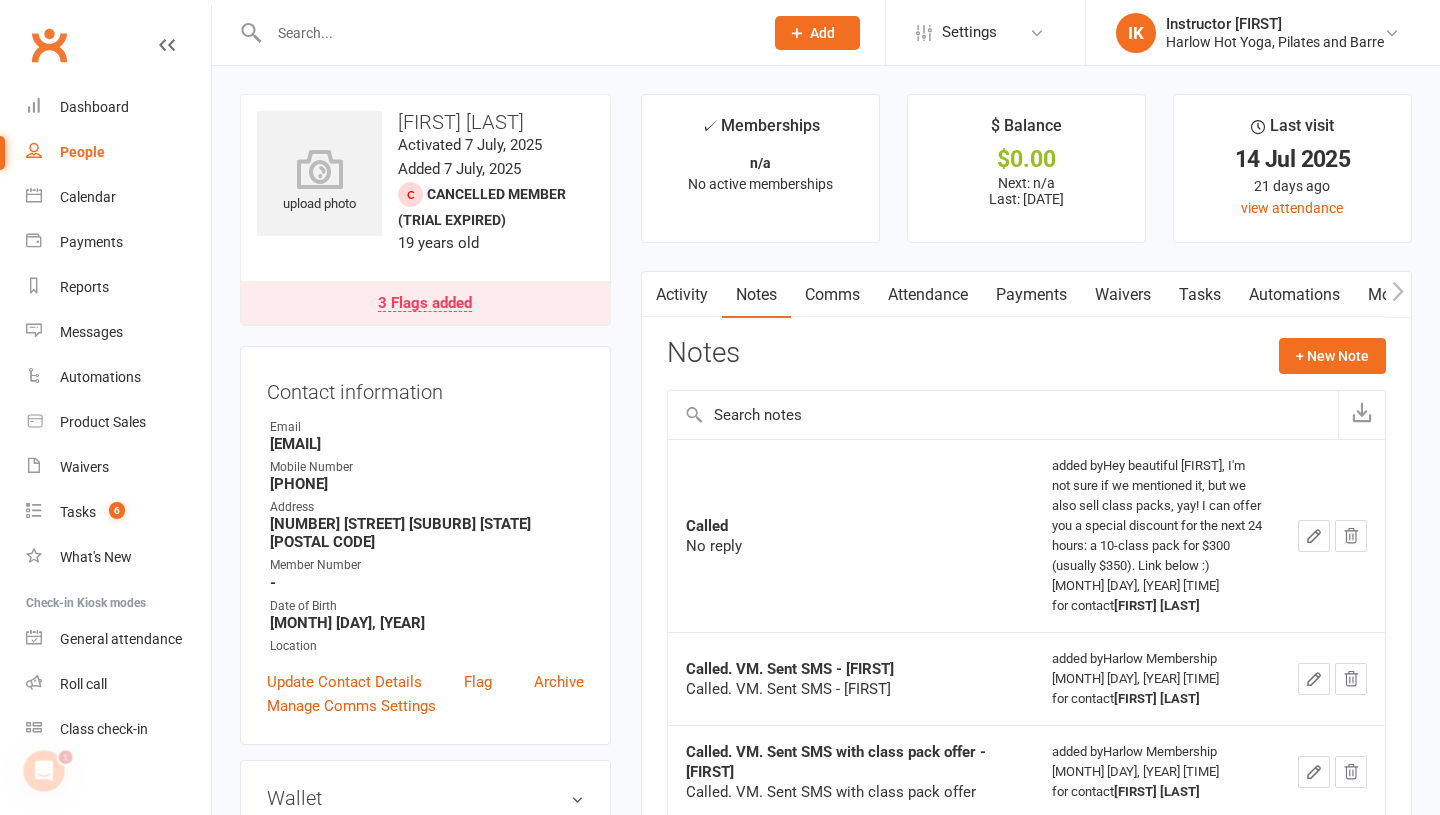 scroll, scrollTop: 0, scrollLeft: 0, axis: both 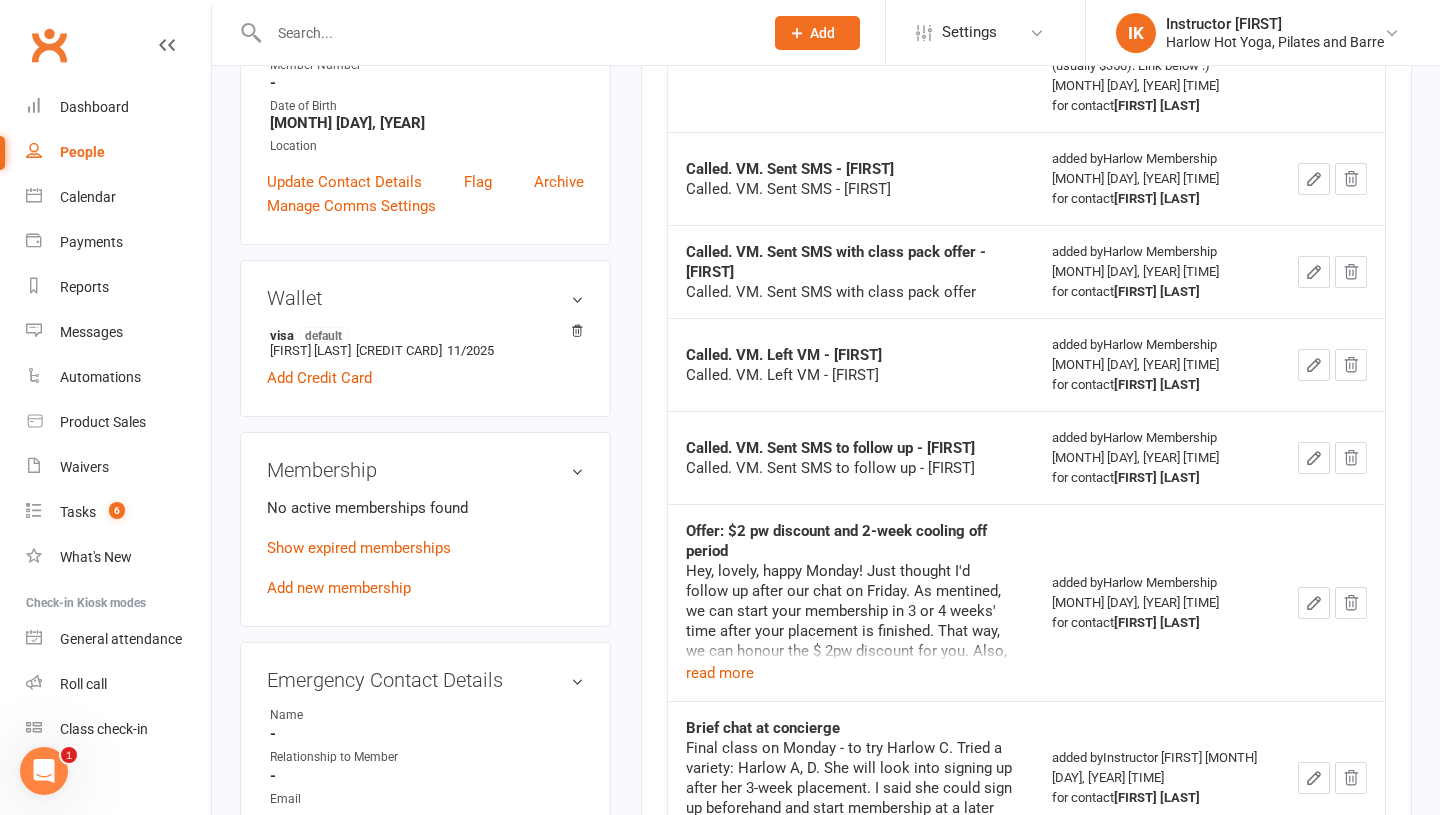 click 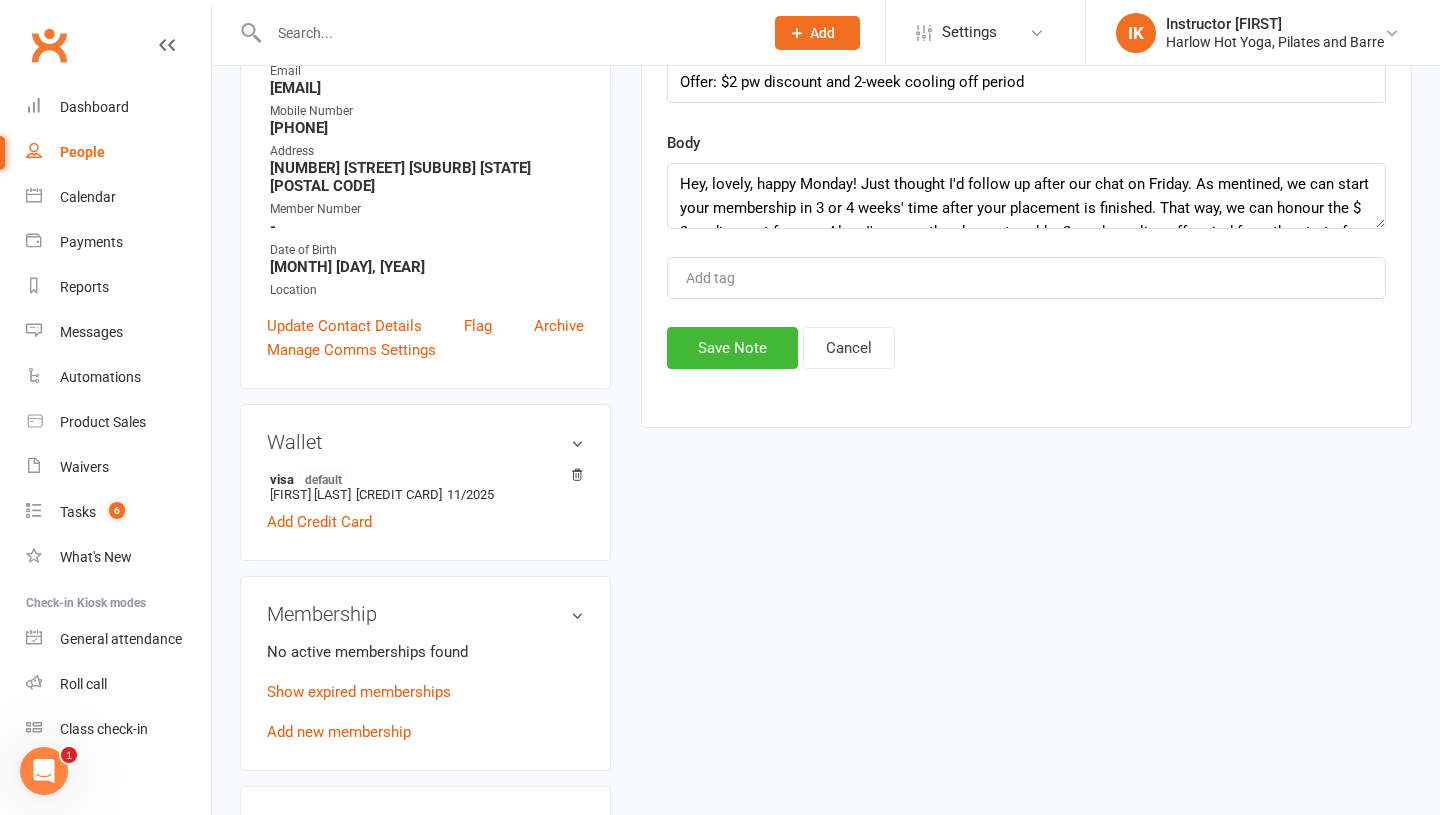 scroll, scrollTop: 348, scrollLeft: 0, axis: vertical 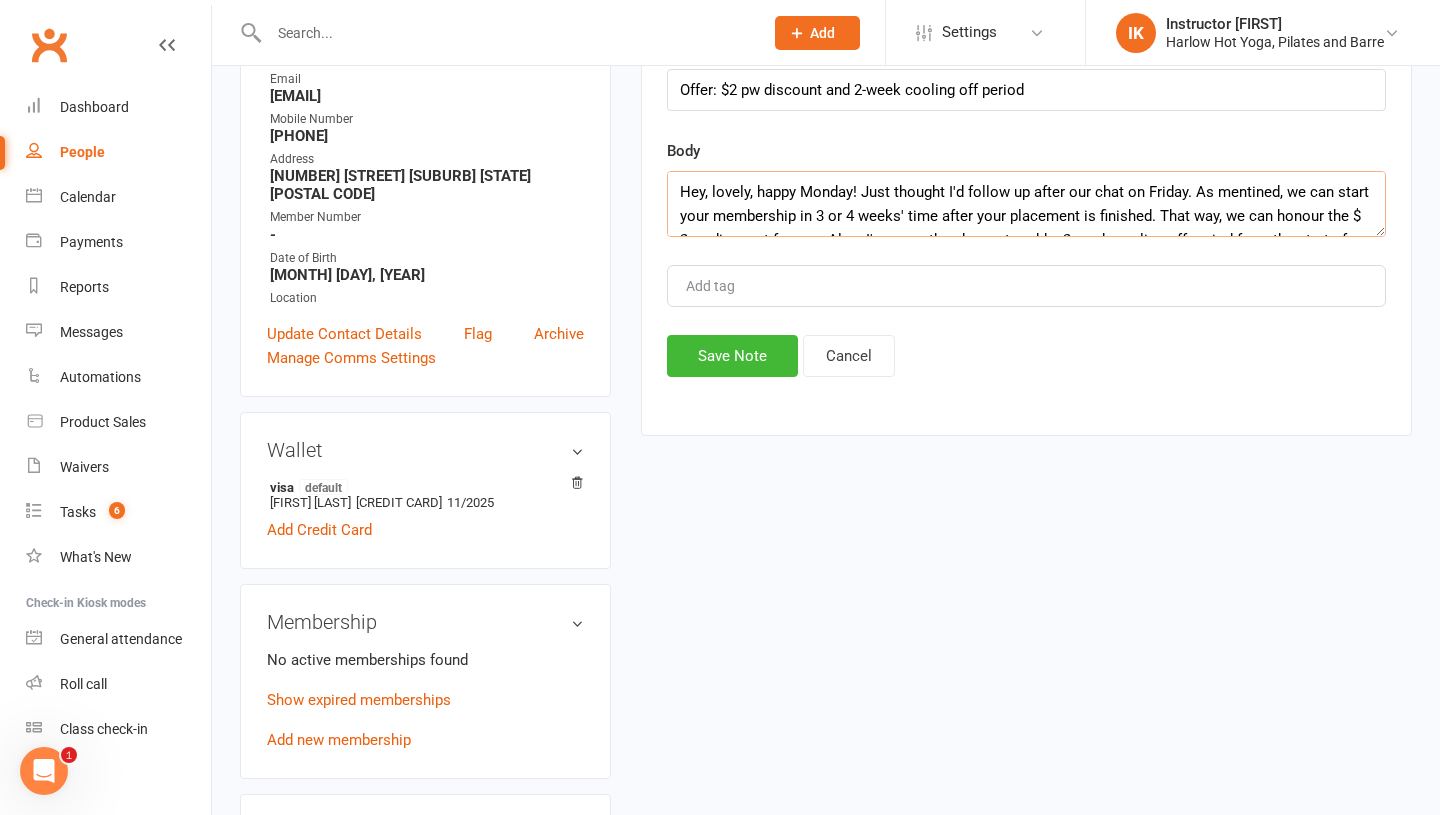 click on "Hey, lovely, happy Monday! Just thought I'd follow up after our chat on Friday. As mentined, we can start your membership in 3 or 4 weeks' time after your placement is finished. That way, we can honour the $ 2pw discount for you. Also, I'm more than happy to add a 2-week cooling-off period from the start of membership, meaning that at any stage, if you change your mind, you can cancel free of charge during that time. What membership works best for you, and I'll send the waiver through? [FIRST] (Harlow) xx
https://www.harlowyoga.com.au/yogapilatesmembership" at bounding box center (1026, 204) 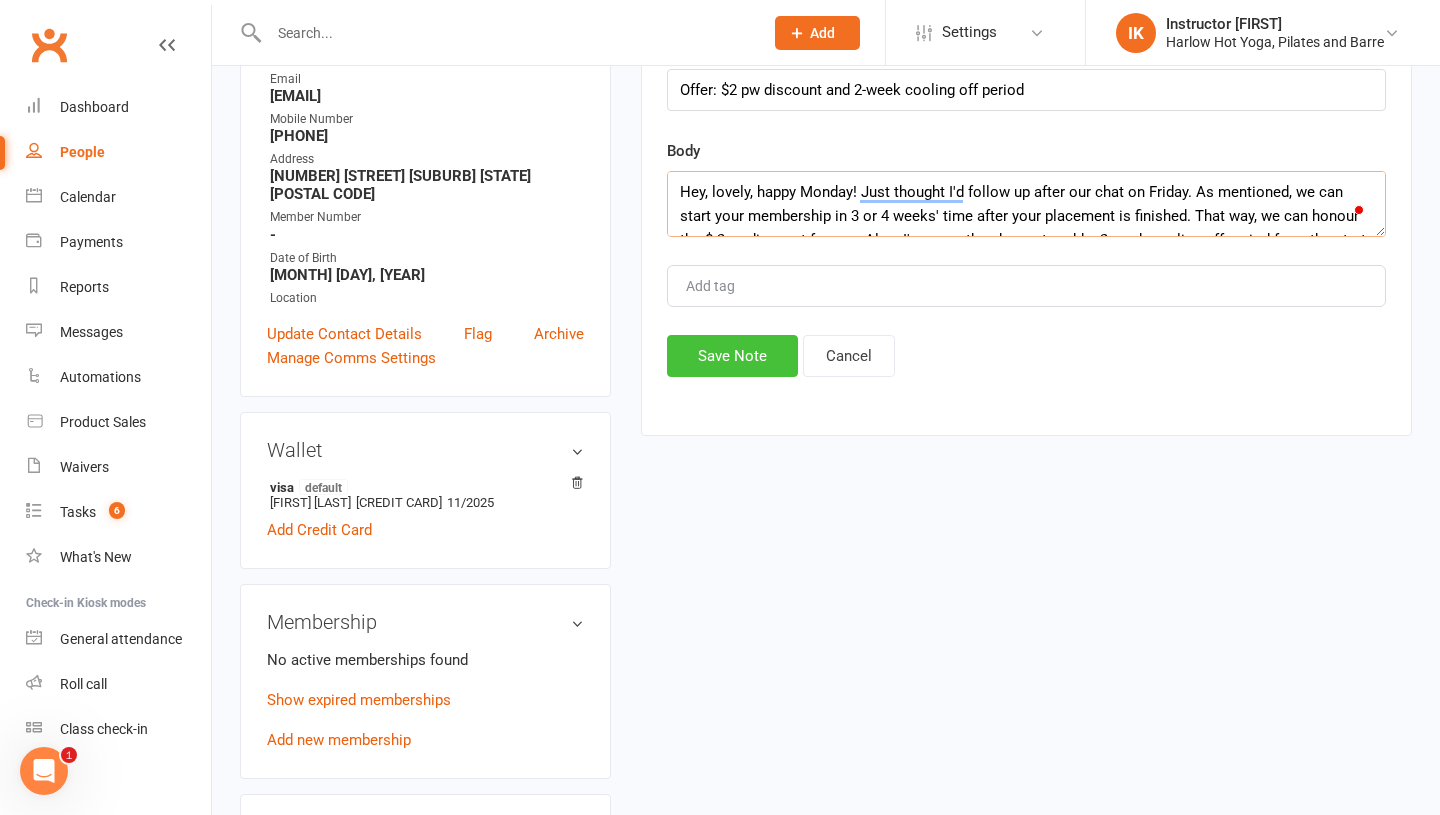 type on "Hey, lovely, happy Monday! Just thought I'd follow up after our chat on Friday. As mentioned, we can start your membership in 3 or 4 weeks' time after your placement is finished. That way, we can honour the $ 2pw discount for you. Also, I'm more than happy to add a 2-week cooling-off period from the start of membership, meaning that at any stage, if you change your mind, you can cancel free of charge during that time. What membership works best for you, and I'll send the waiver through? [FIRST] (Harlow) xx
https://www.harlowyoga.com.au/yogapilatesmembership" 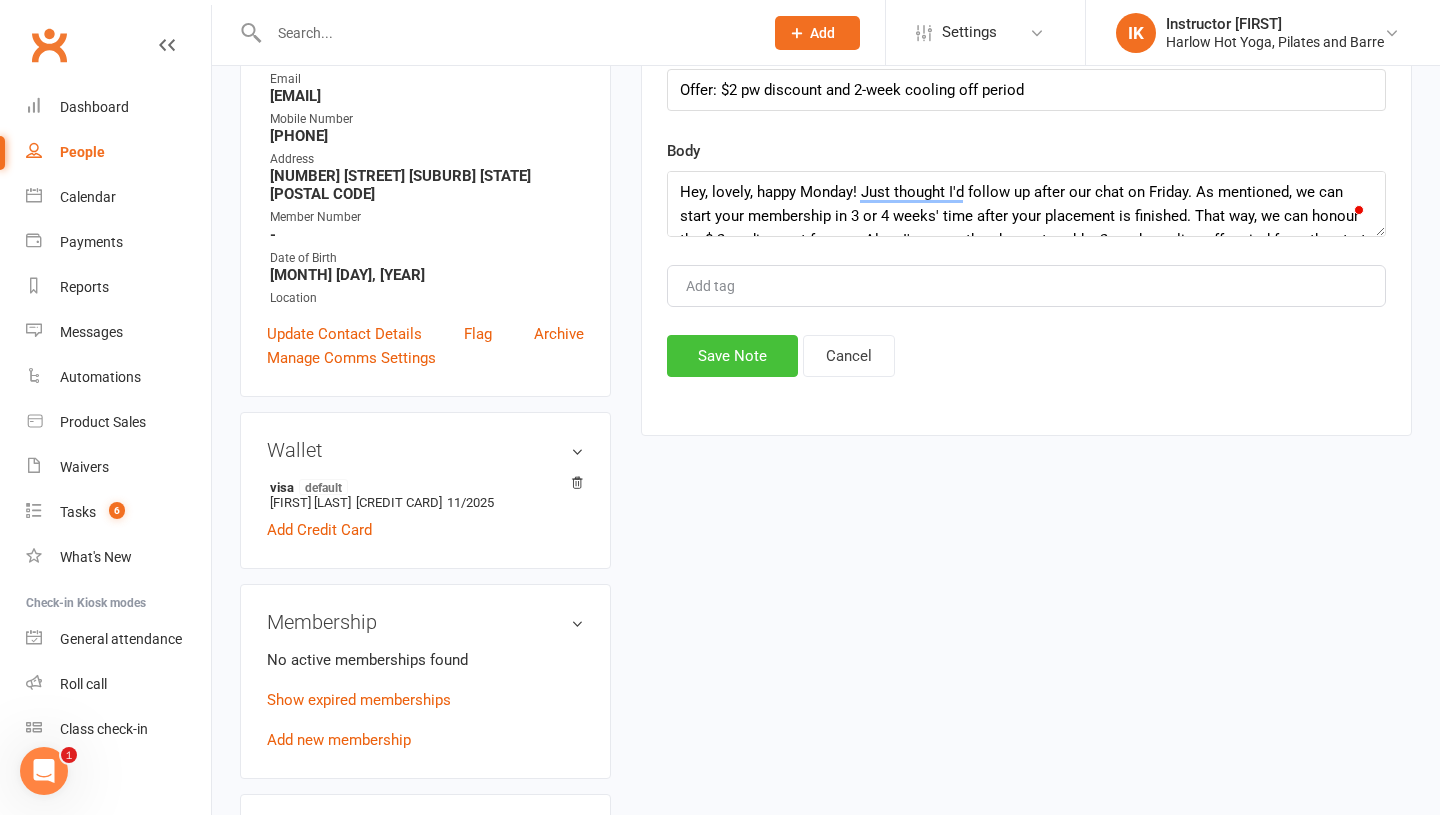click on "Save Note" at bounding box center [732, 356] 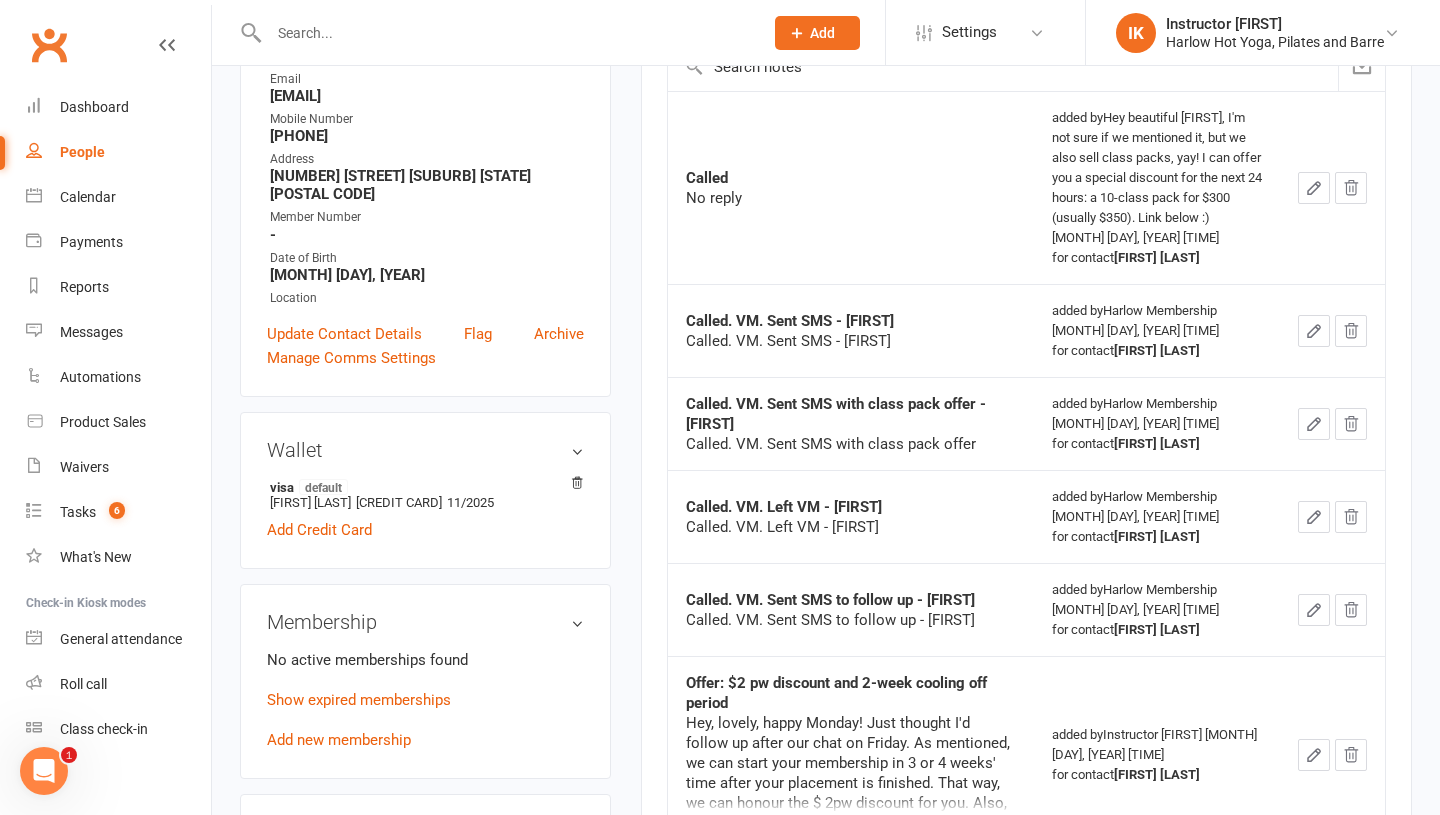 scroll, scrollTop: 0, scrollLeft: 0, axis: both 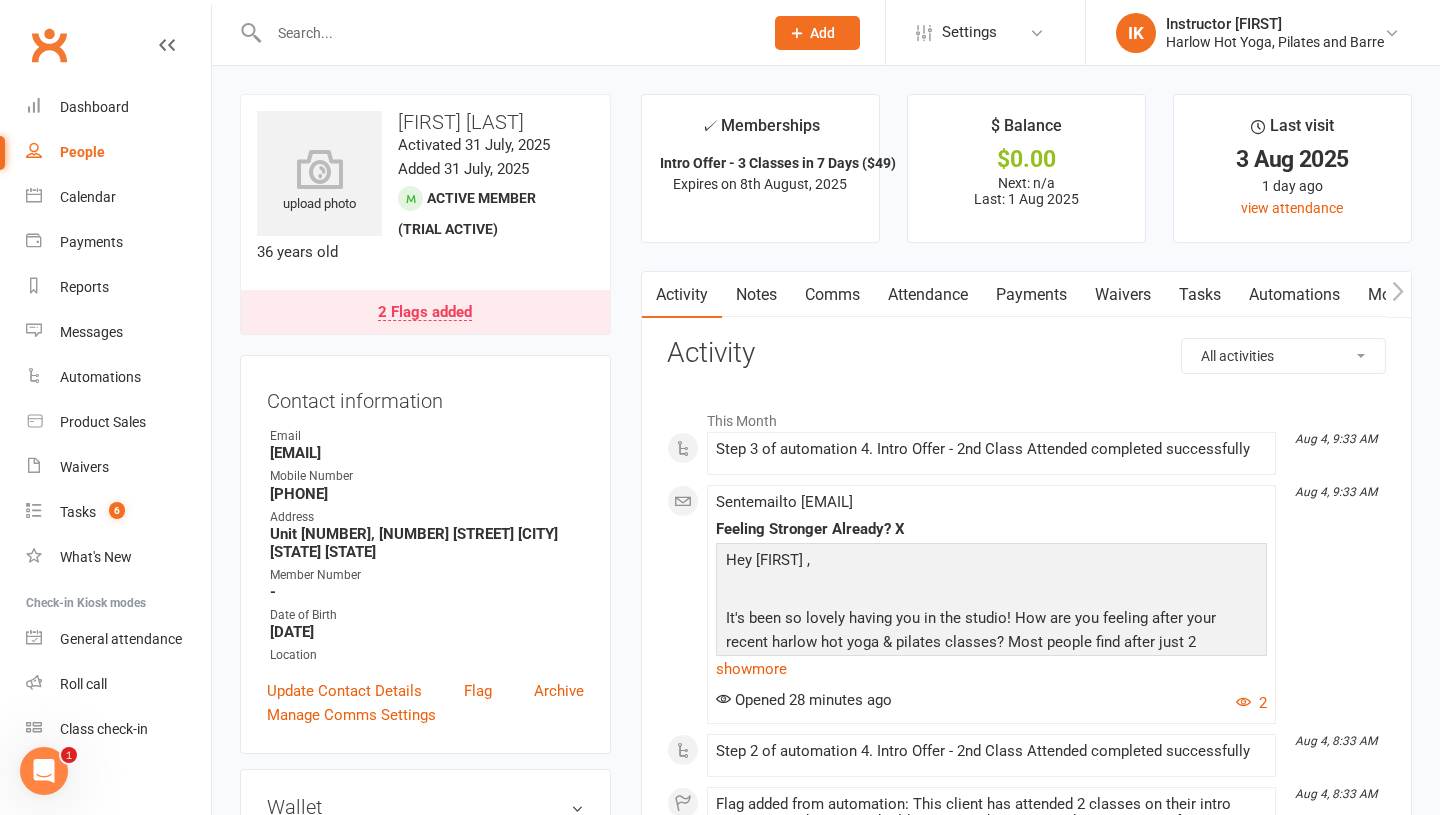 click on "Tasks" at bounding box center (1200, 295) 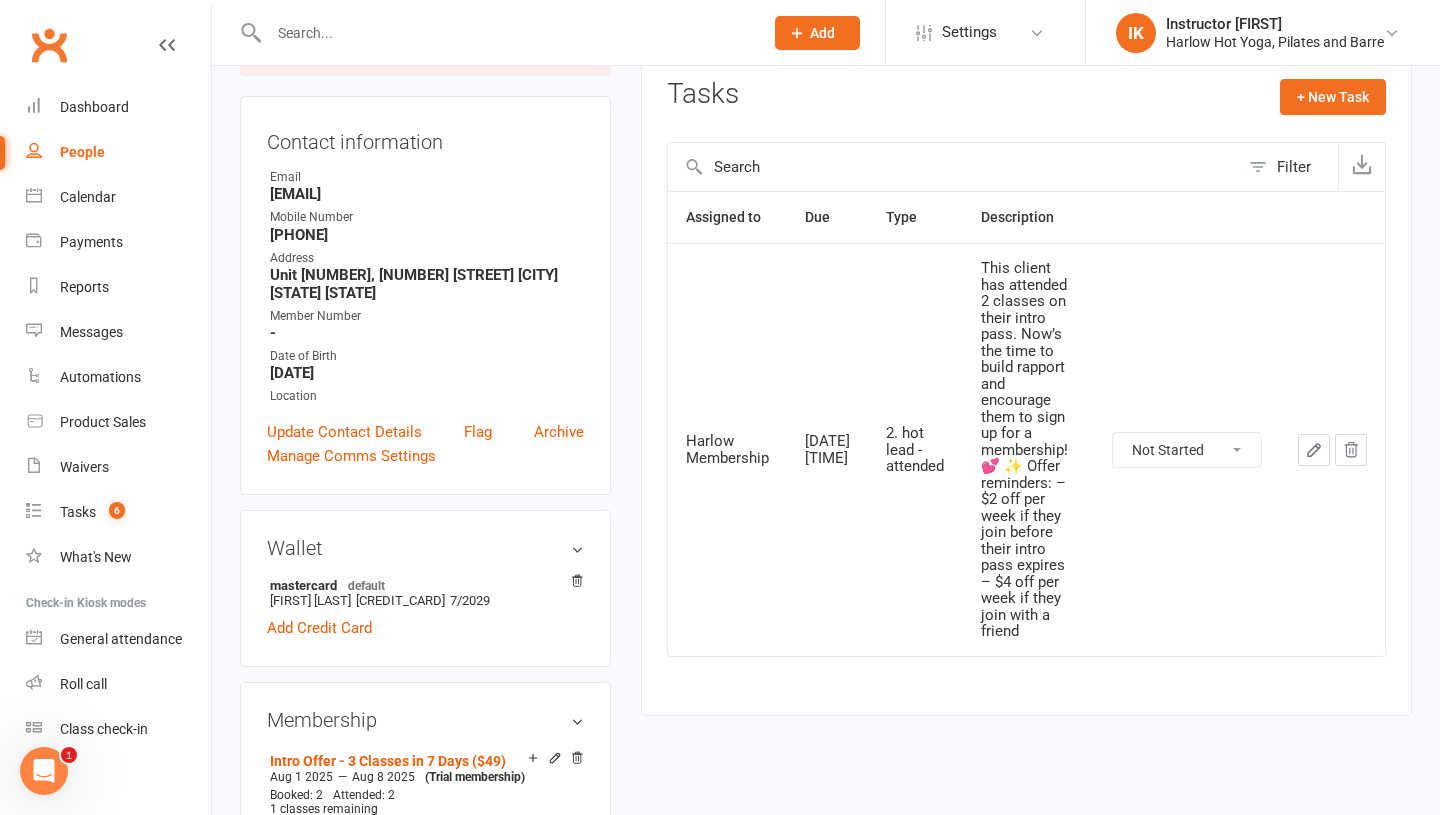 scroll, scrollTop: 299, scrollLeft: 0, axis: vertical 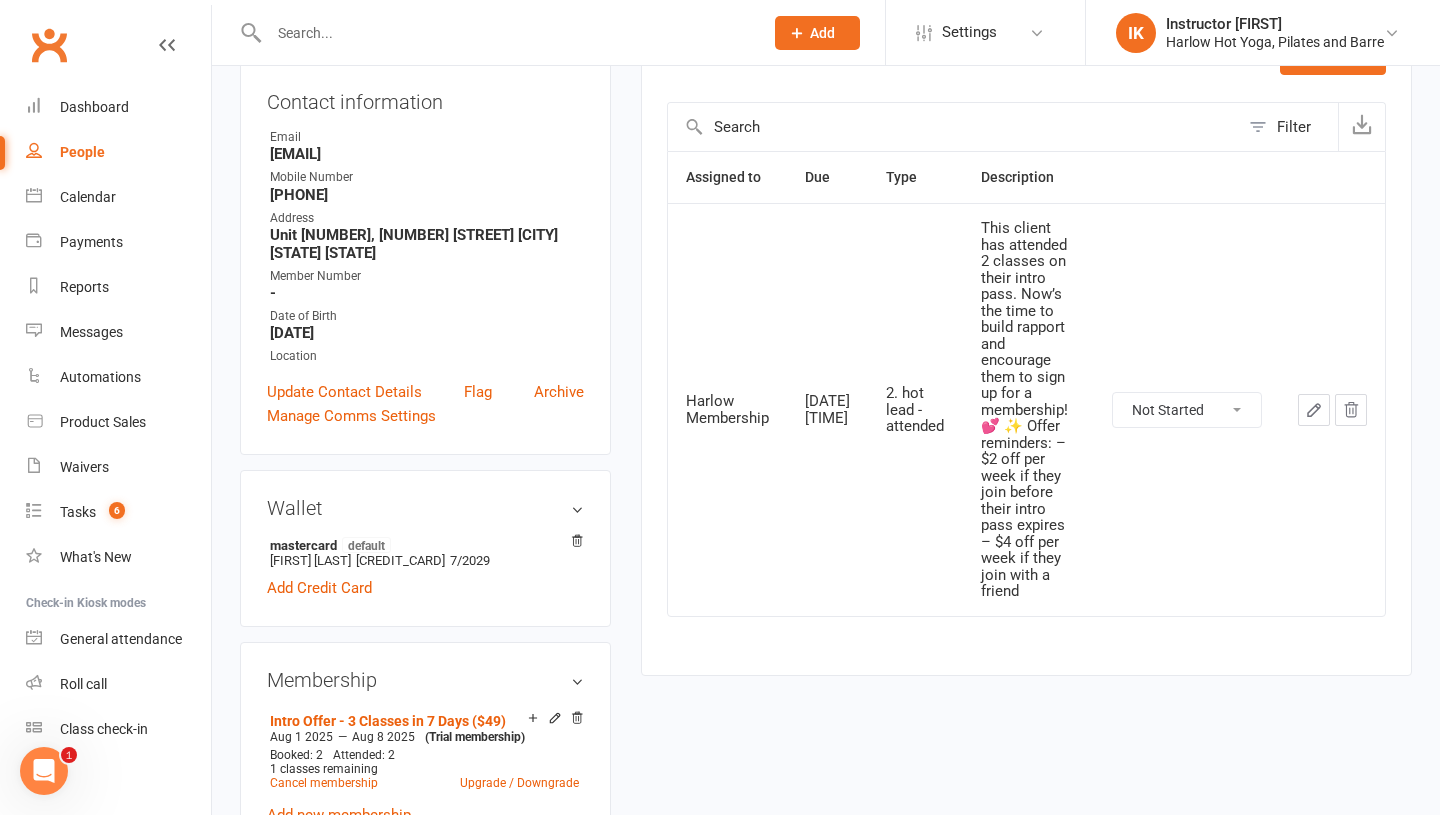 click on "Not Started In Progress Waiting Complete" at bounding box center (1187, 410) 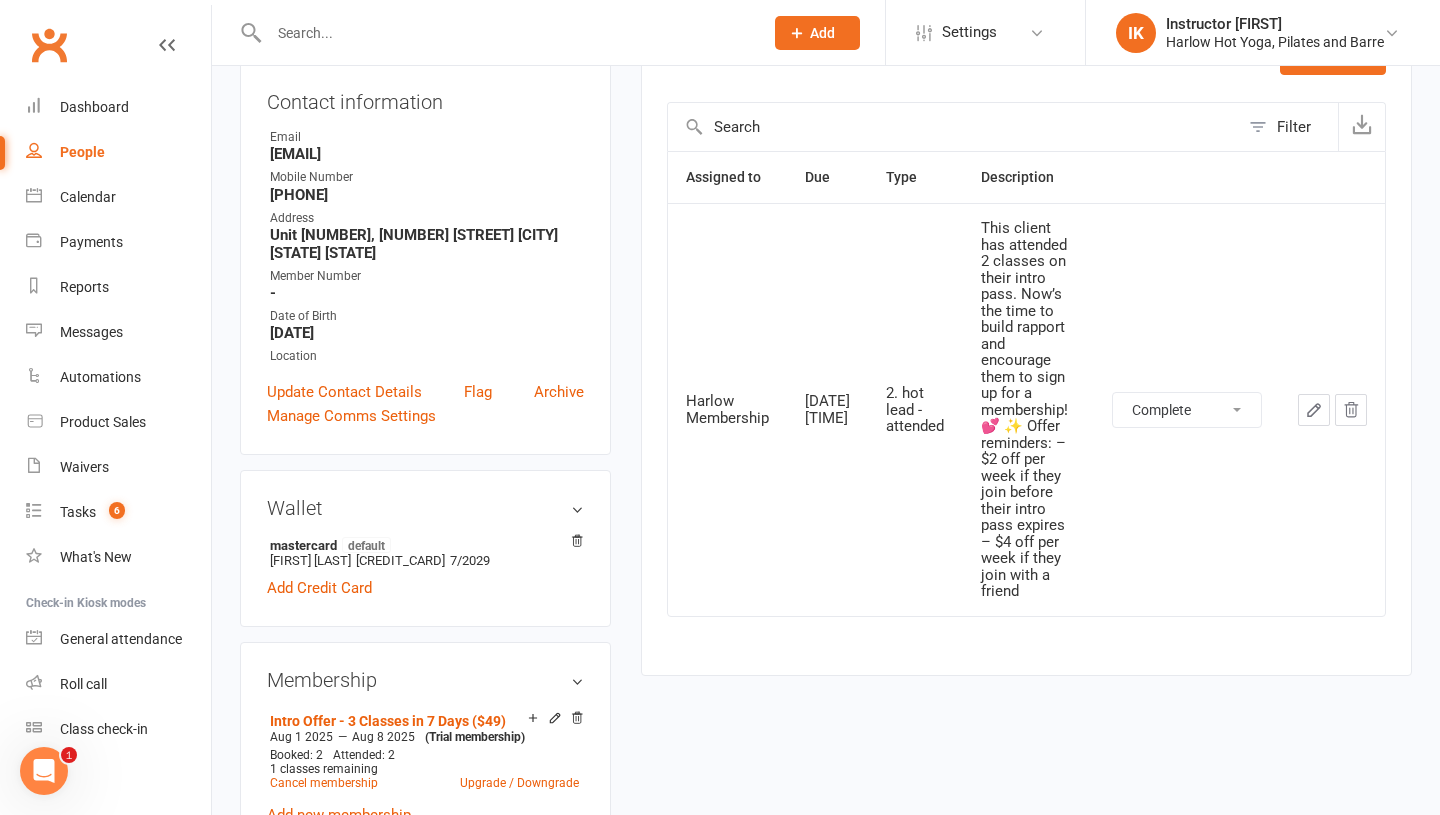 select on "unstarted" 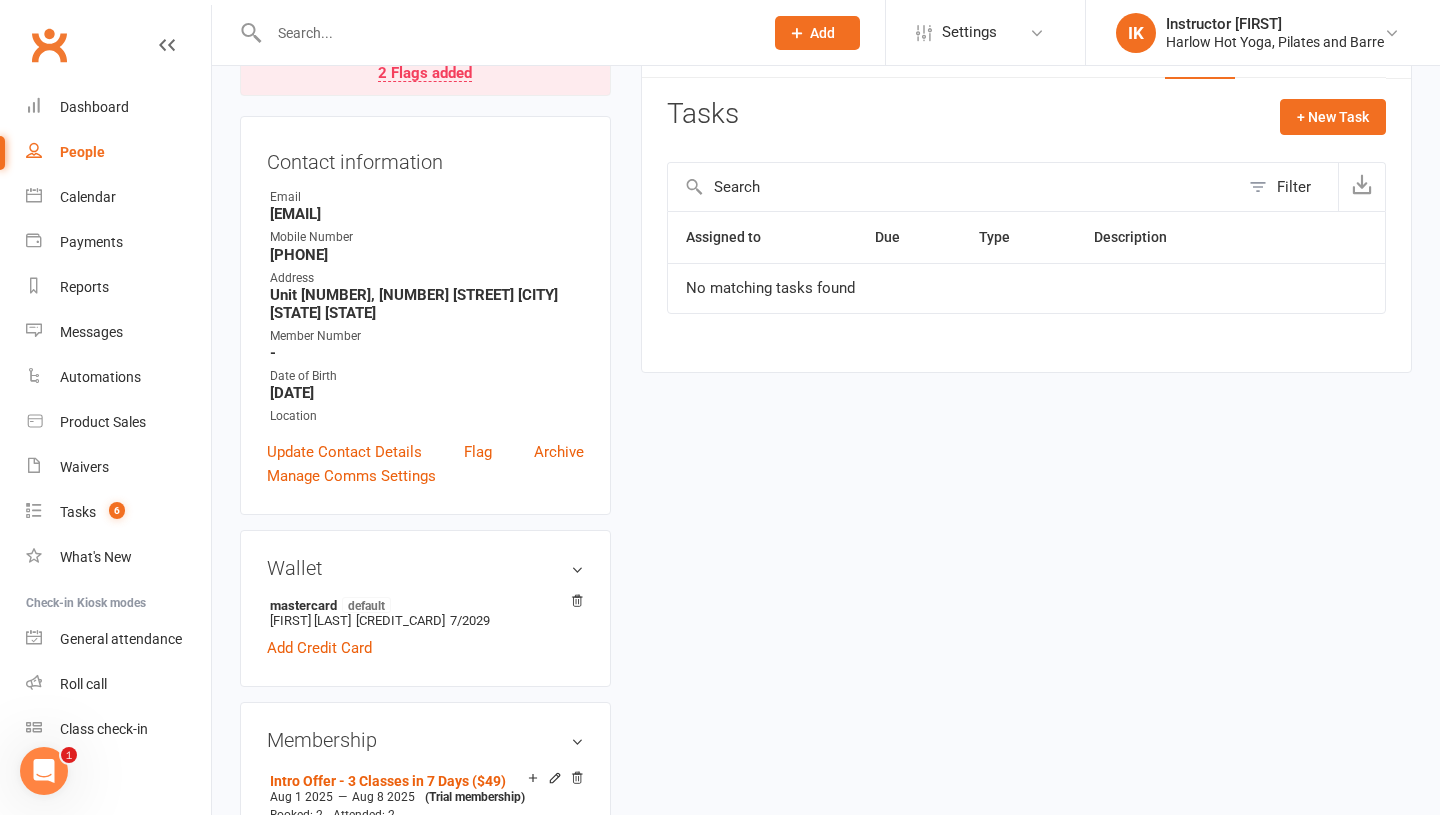 scroll, scrollTop: 0, scrollLeft: 0, axis: both 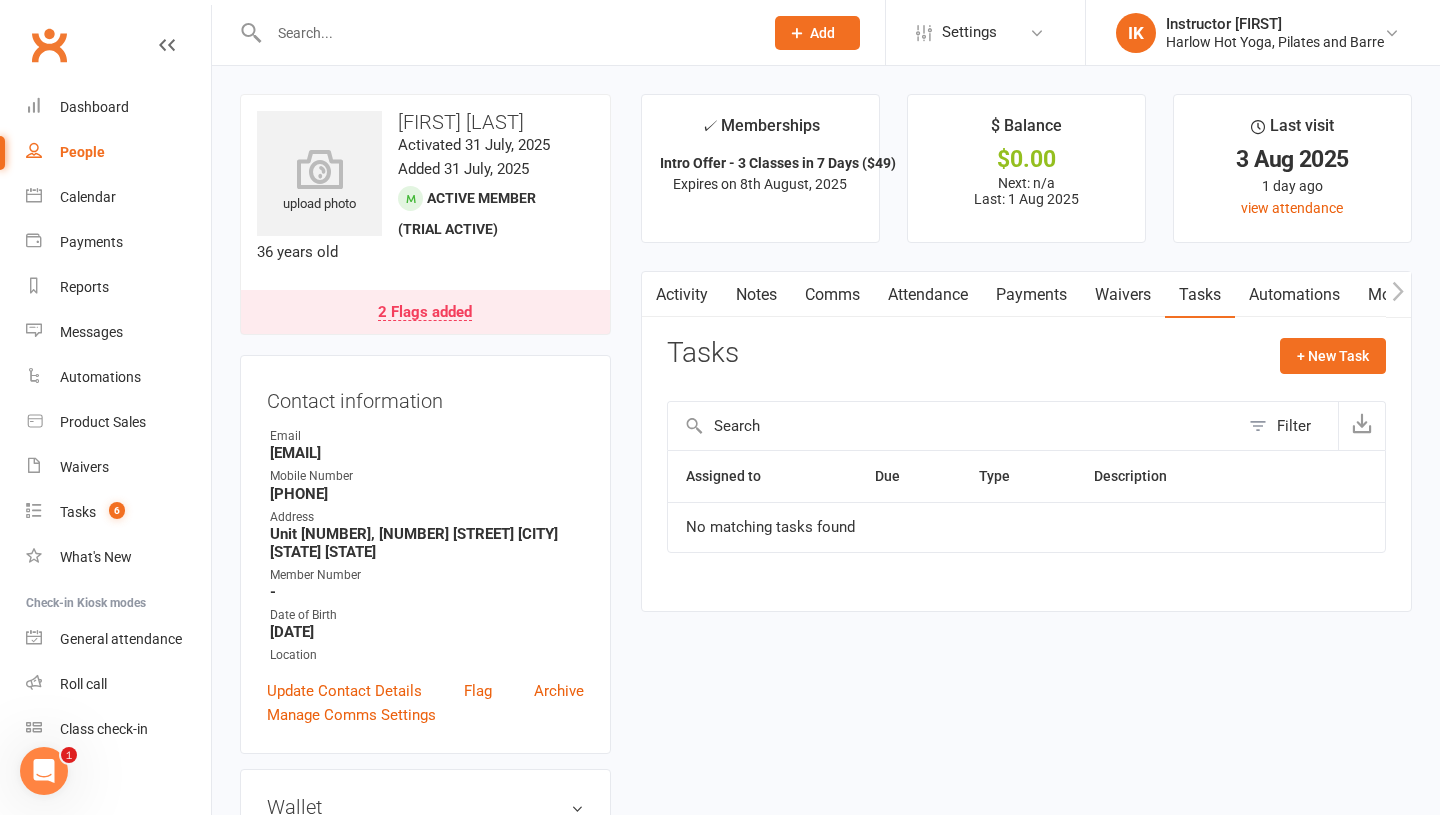 click on "Notes" at bounding box center [756, 295] 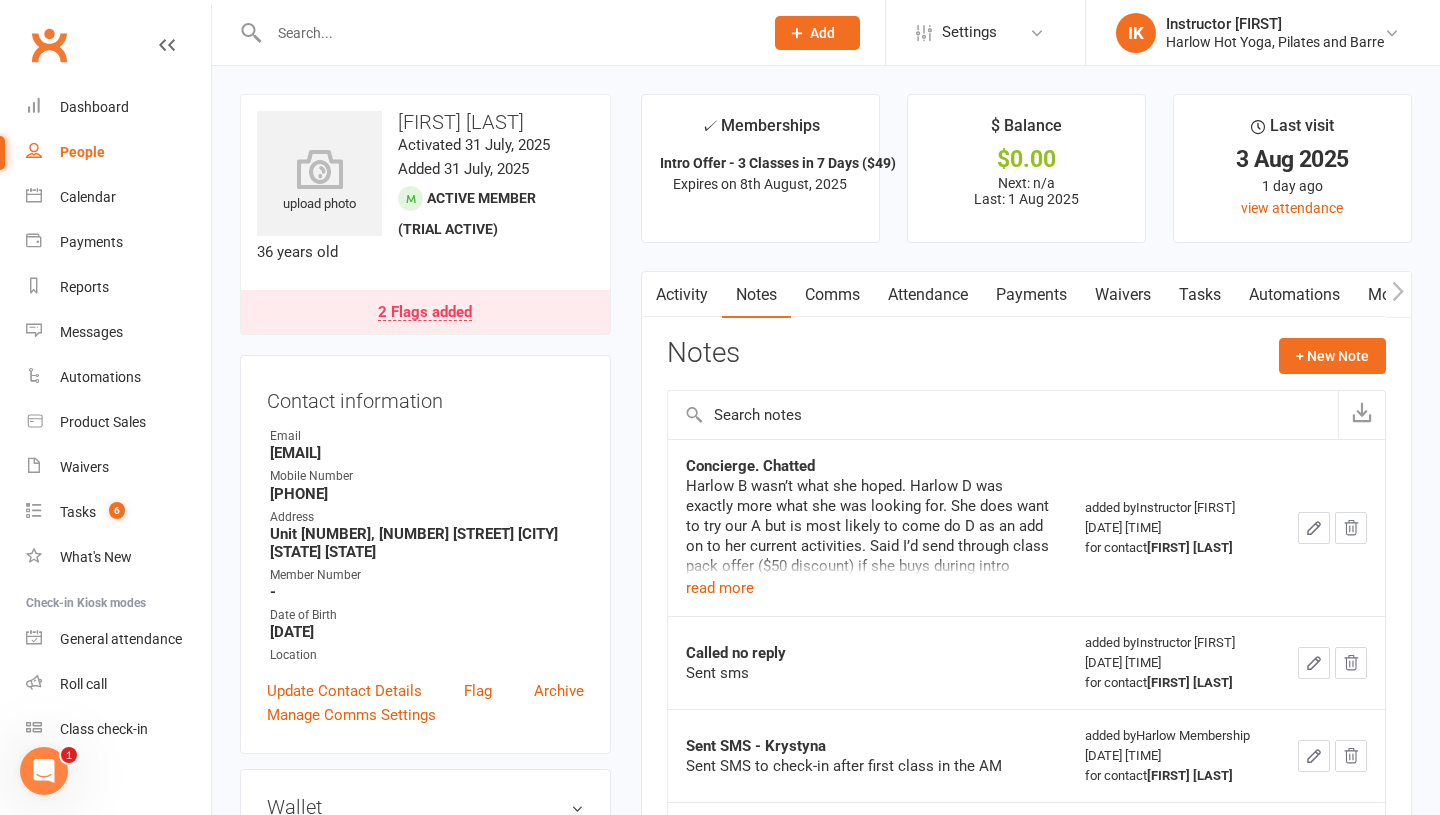 click on "Comms" at bounding box center (832, 295) 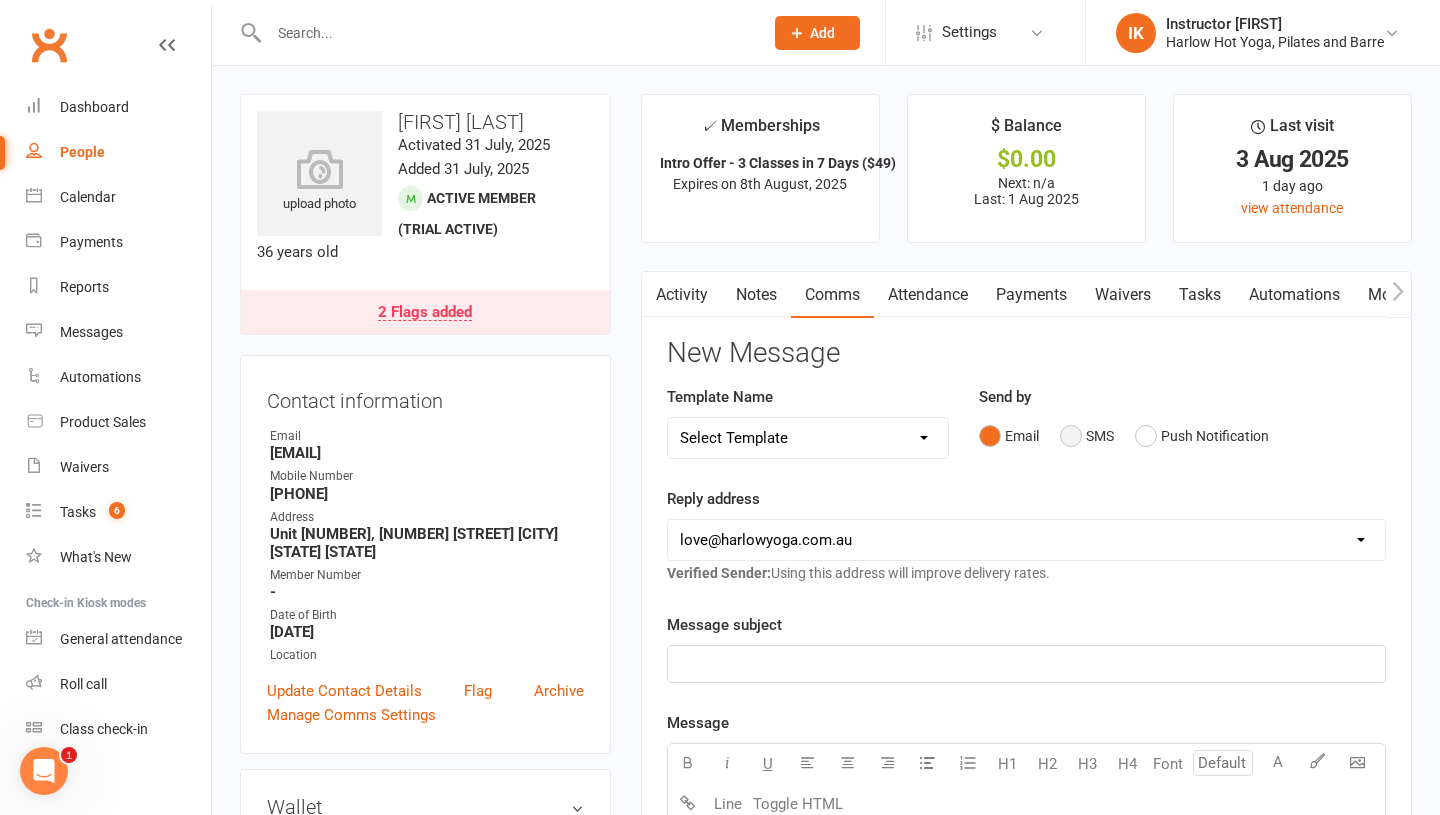 click on "SMS" at bounding box center (1087, 436) 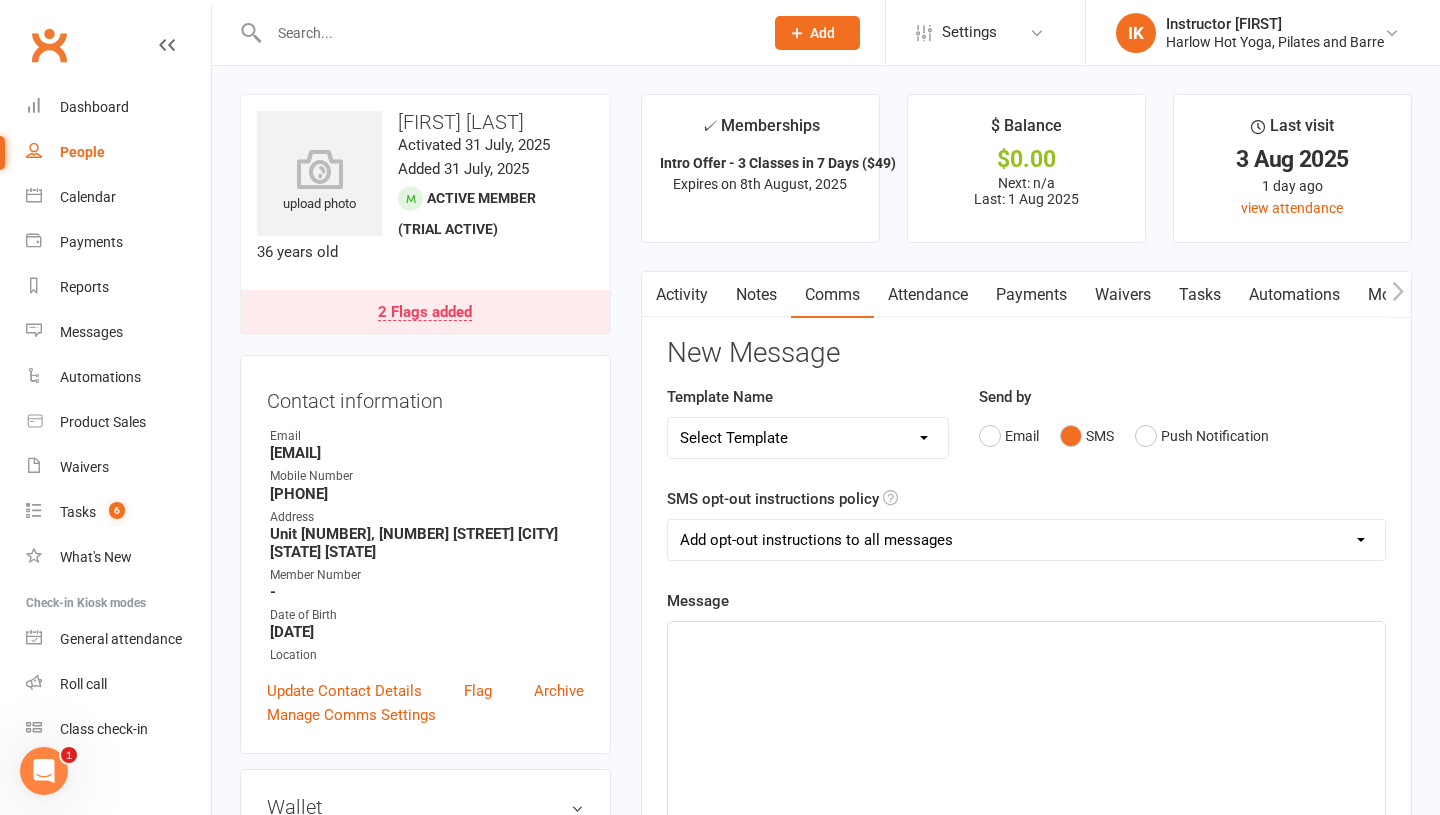 click on "﻿" 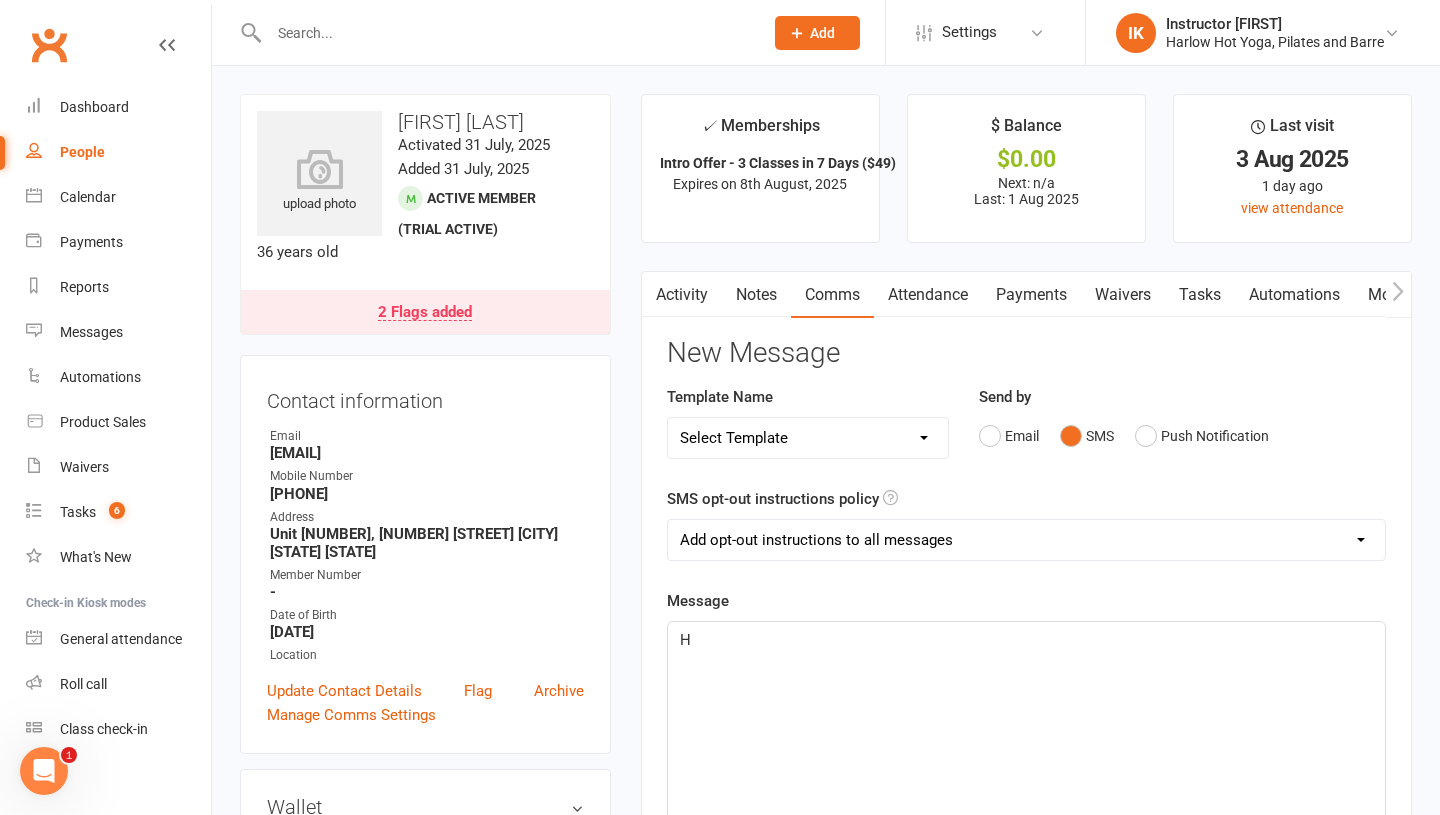 type 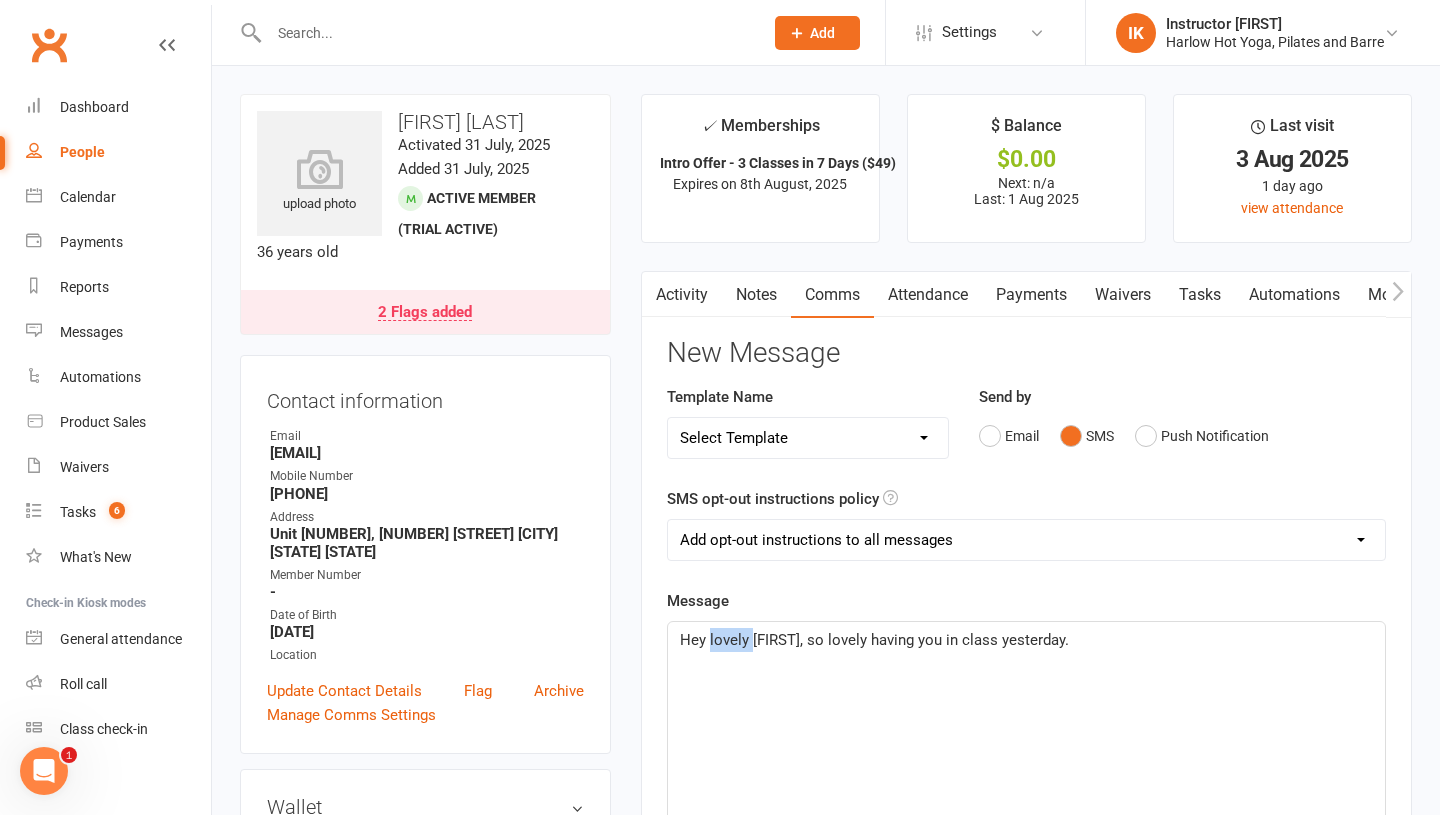 drag, startPoint x: 749, startPoint y: 637, endPoint x: 708, endPoint y: 640, distance: 41.109608 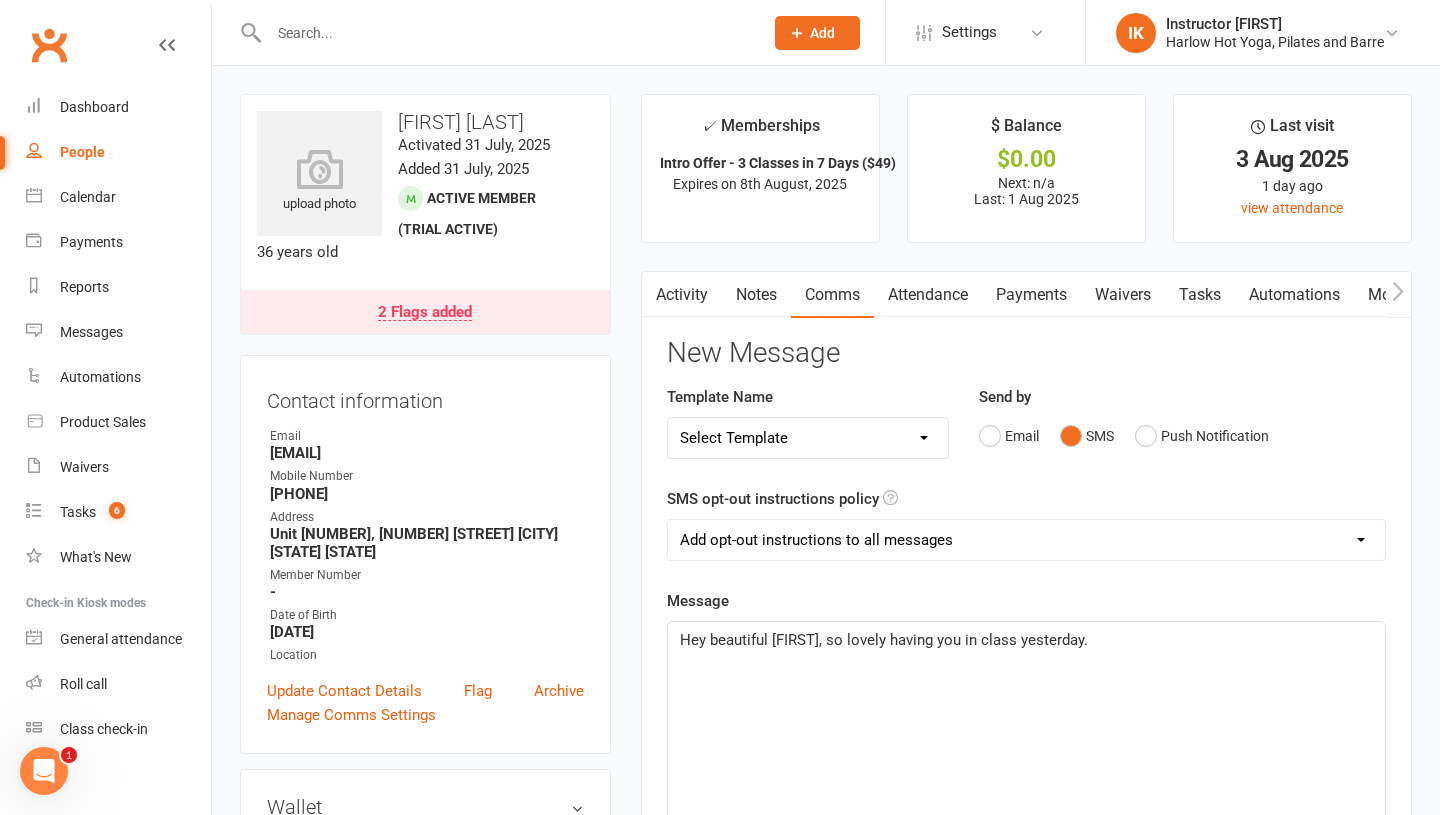 click on "Hey beautiful Ellen, so lovely having you in class yesterday." 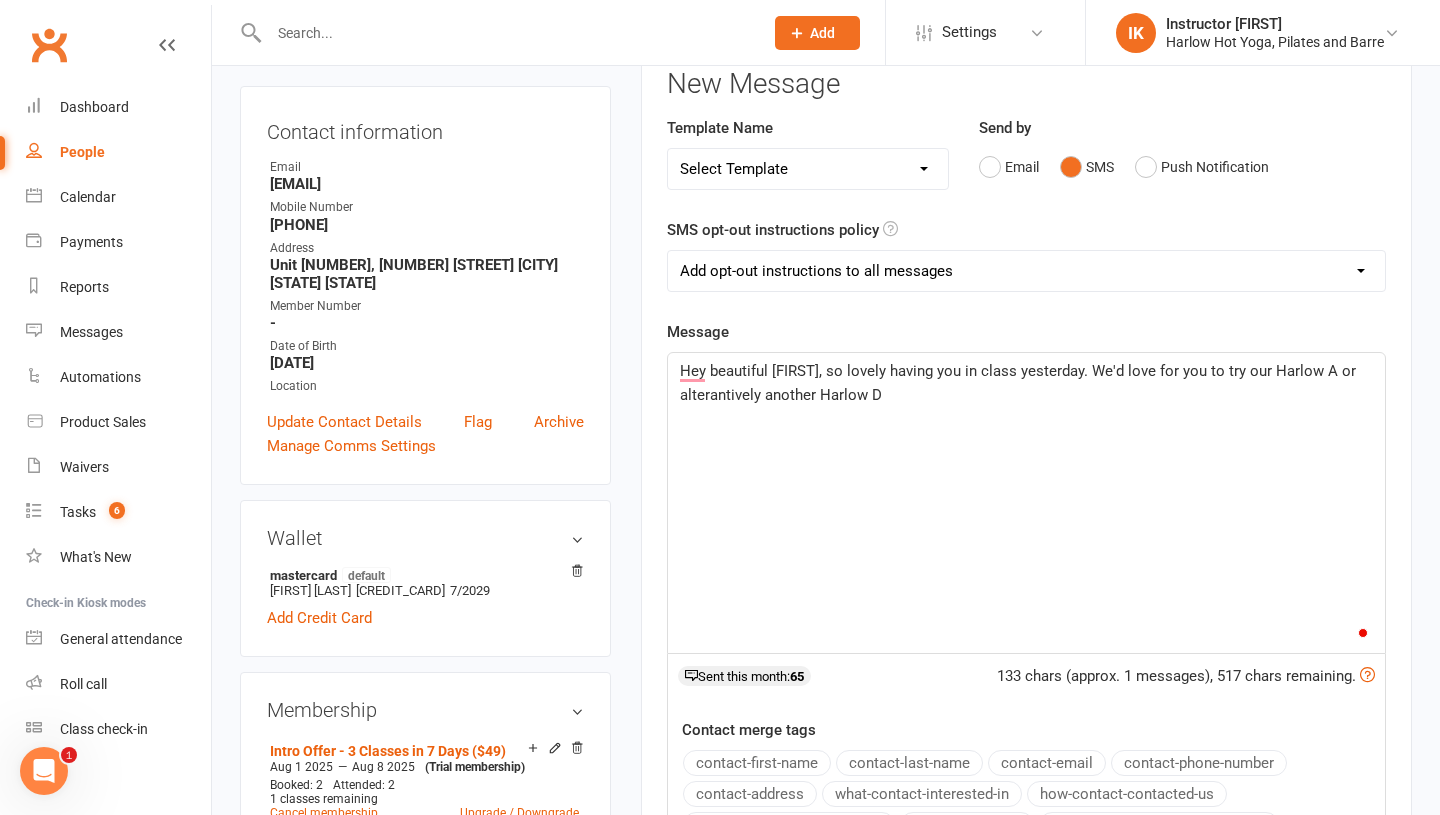 scroll, scrollTop: 270, scrollLeft: 0, axis: vertical 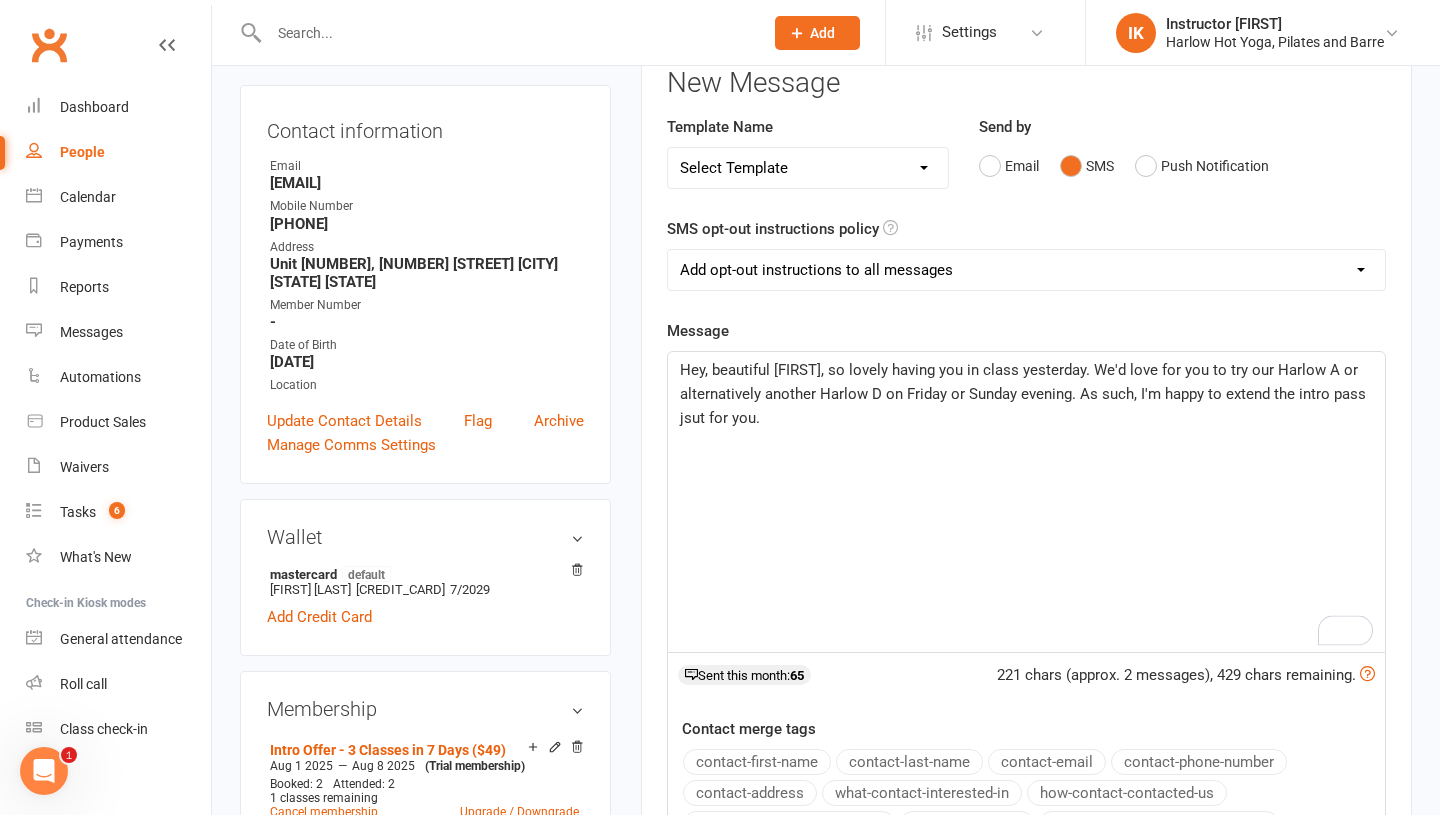 click on "Hey, beautiful Ellen, so lovely having you in class yesterday. We'd love for you to try our Harlow A or alternatively another Harlow D on Friday or Sunday evening. As such, I'm happy to extend the intro pass jsut for you." 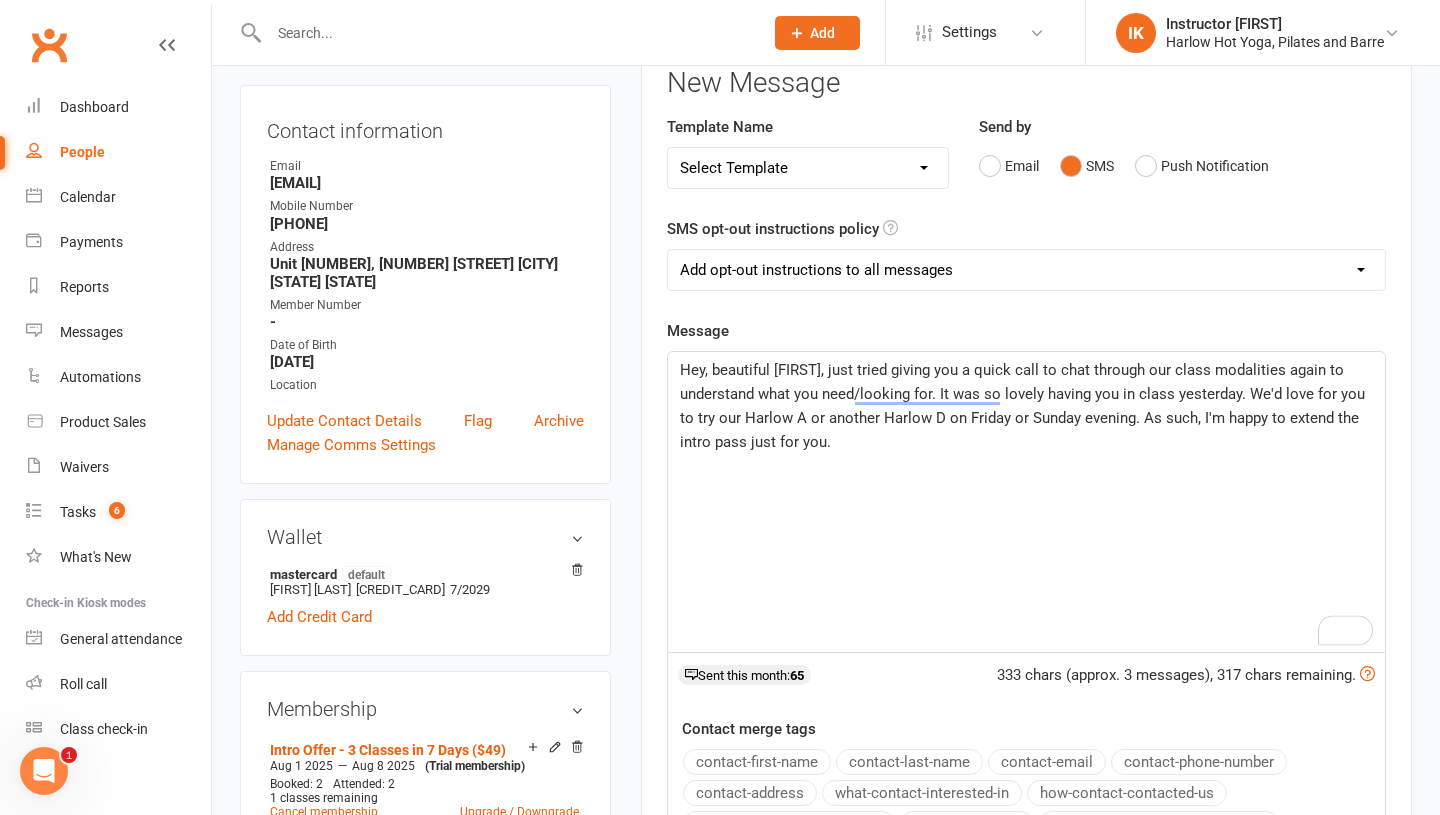 click on "Hey, beautiful Ellen, just tried giving you a quick call to chat through our class modalities again to understand what you need/looking for. It was so lovely having you in class yesterday. We'd love for you to try our Harlow A or another Harlow D on Friday or Sunday evening. As such, I'm happy to extend the intro pass just for you." 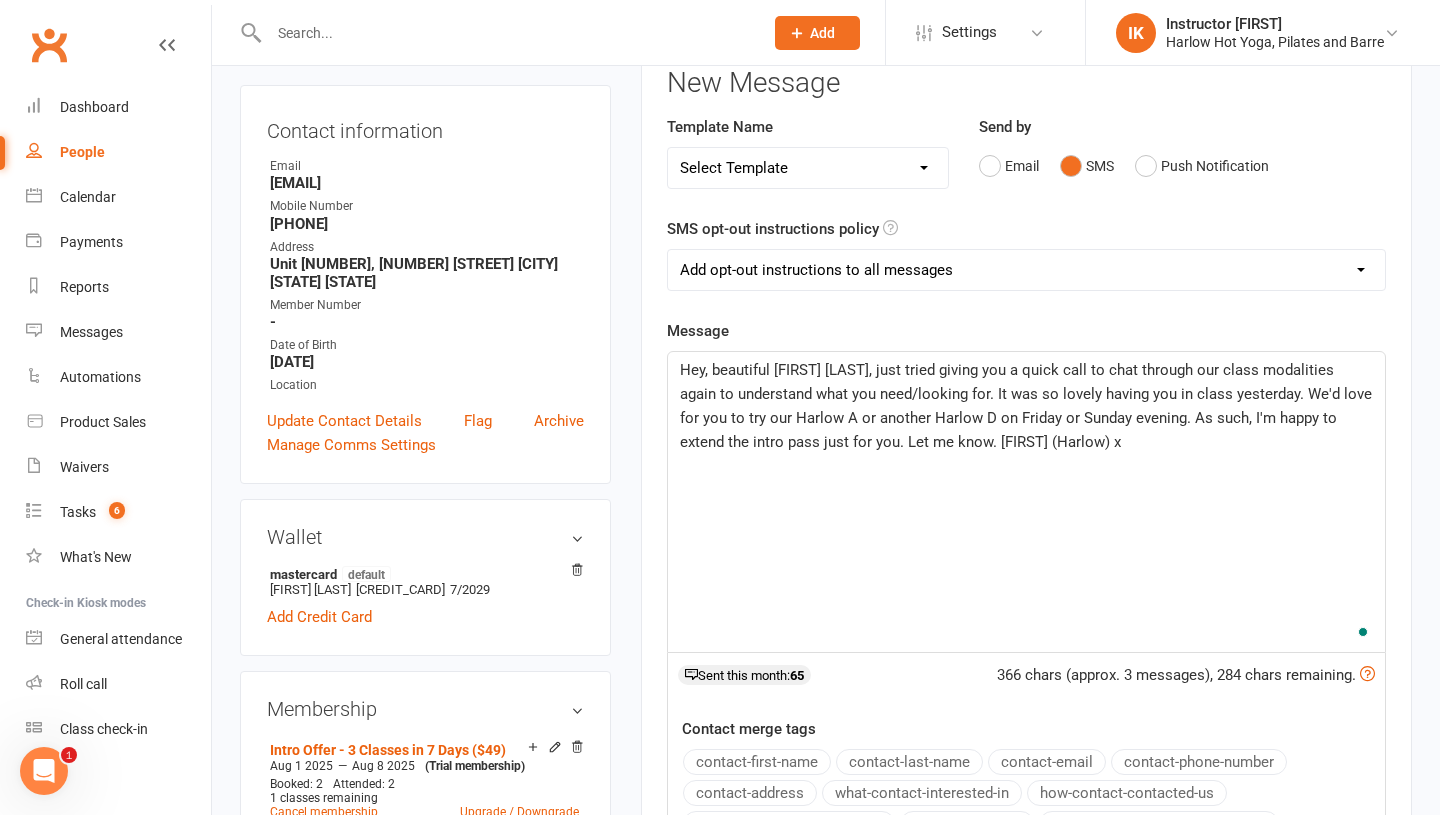 click on "Hey, beautiful Ellen, just tried giving you a quick call to chat through our class modalities again to understand what you need/looking for. It was so lovely having you in class yesterday. We'd love for you to try our Harlow A or another Harlow D on Friday or Sunday evening. As such, I'm happy to extend the intro pass just for you. Let me know. Krystyna (Harlow) x" 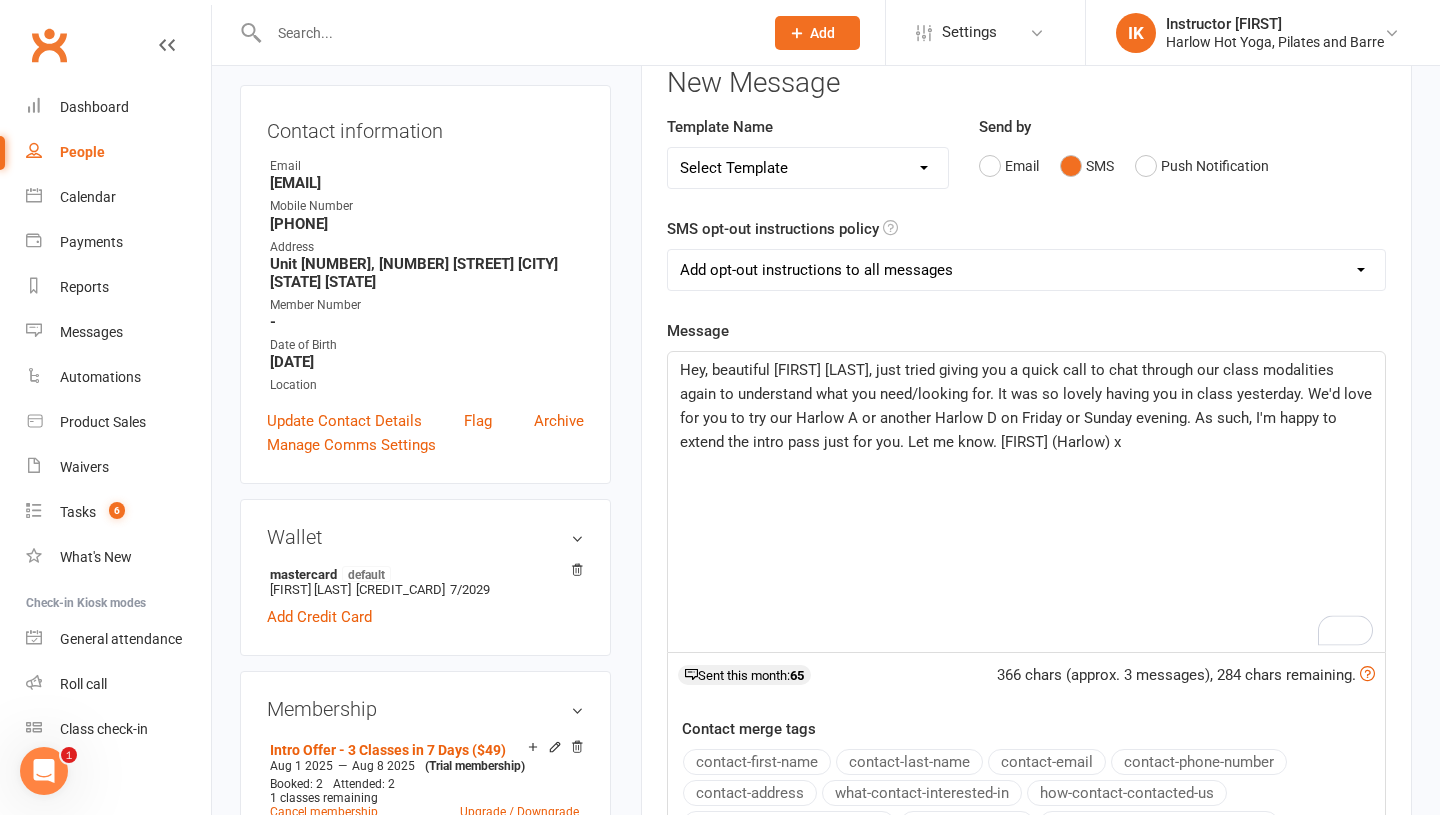 click on "Hey, beautiful Ellen, just tried giving you a quick call to chat through our class modalities again to understand what you need/looking for. It was so lovely having you in class yesterday. We'd love for you to try our Harlow A or another Harlow D on Friday or Sunday evening. As such, I'm happy to extend the intro pass just for you. Let me know. Krystyna (Harlow) x" 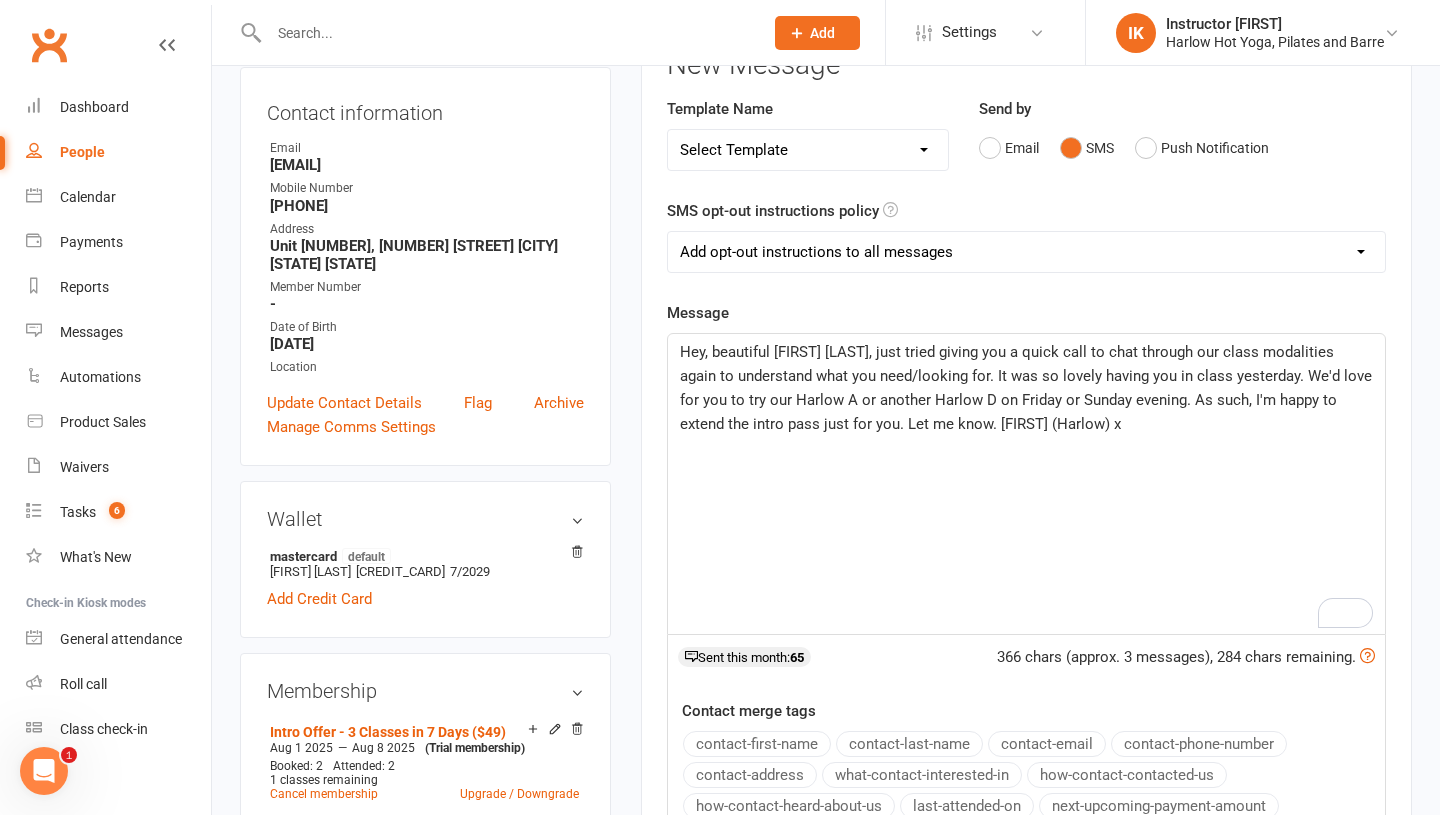 scroll, scrollTop: 289, scrollLeft: 0, axis: vertical 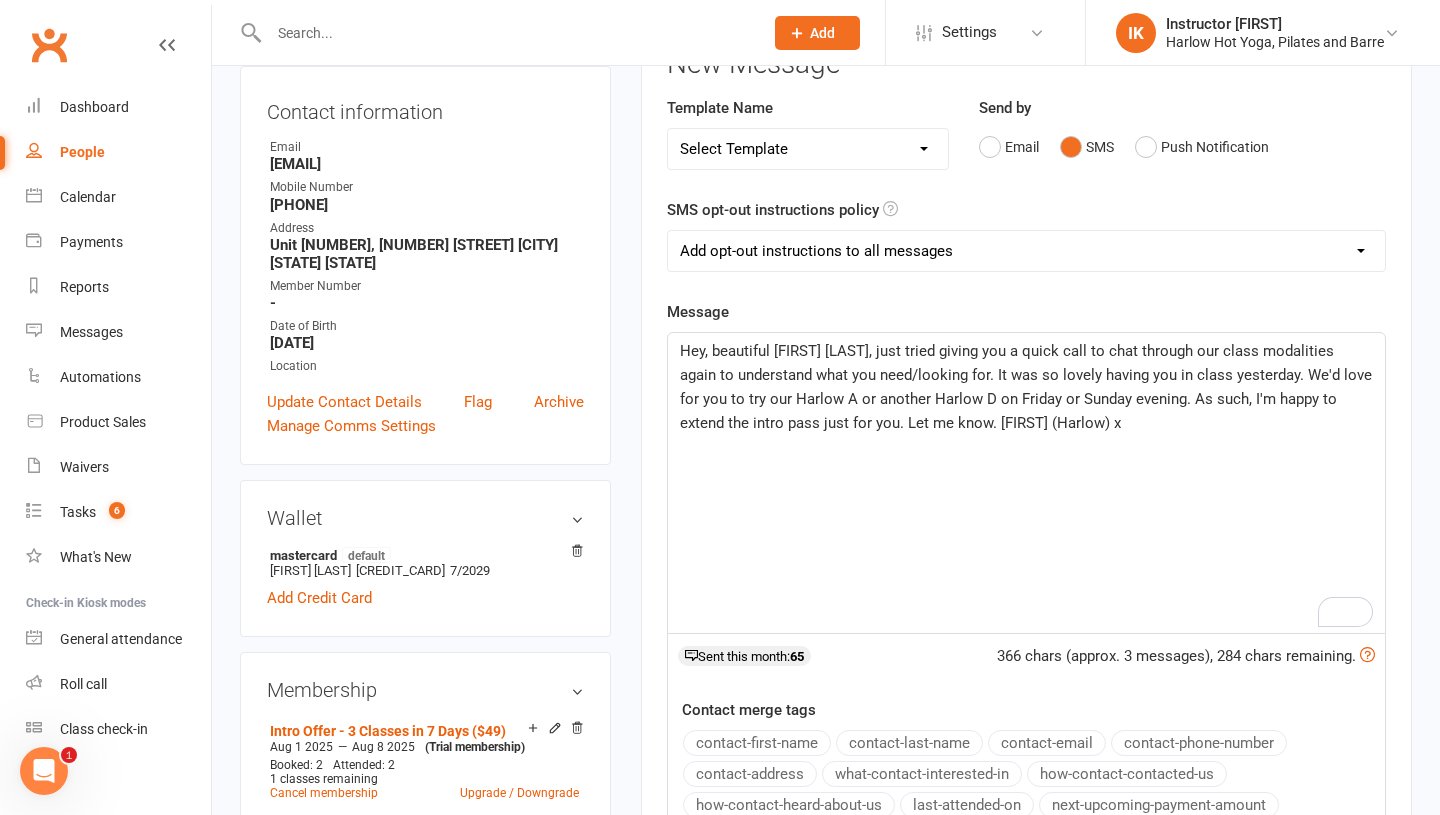 click on "Hey, beautiful Ellen, just tried giving you a quick call to chat through our class modalities again to understand what you need/looking for. It was so lovely having you in class yesterday. We'd love for you to try our Harlow A or another Harlow D on Friday or Sunday evening. As such, I'm happy to extend the intro pass just for you. Let me know. Krystyna (Harlow) x" 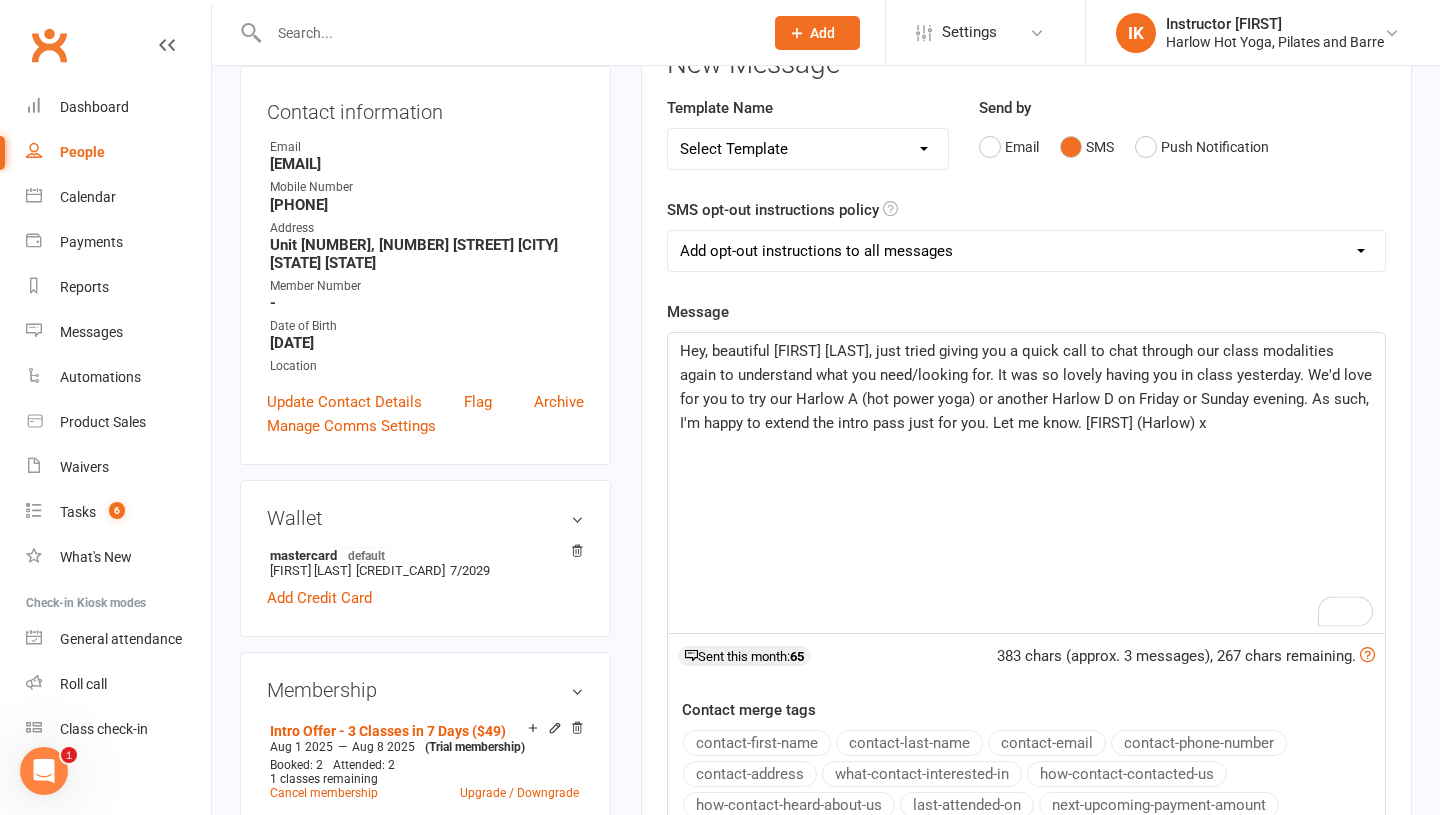 click on "Hey, beautiful Ellen, just tried giving you a quick call to chat through our class modalities again to understand what you need/looking for. It was so lovely having you in class yesterday. We'd love for you to try our Harlow A (hot power yoga) or another Harlow D on Friday or Sunday evening. As such, I'm happy to extend the intro pass just for you. Let me know. Krystyna (Harlow) x" 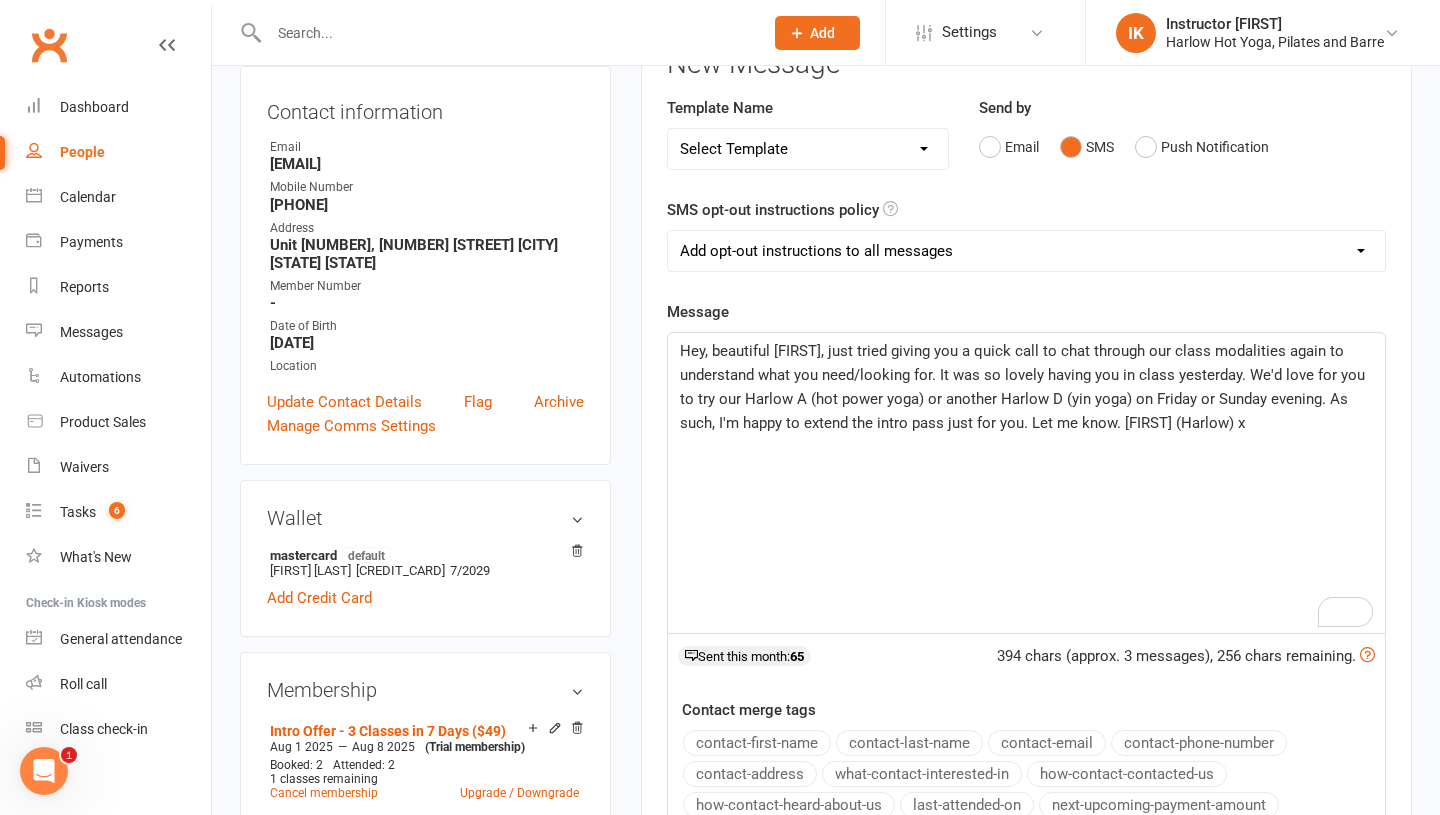 click on "Hey, beautiful Ellen, just tried giving you a quick call to chat through our class modalities again to understand what you need/looking for. It was so lovely having you in class yesterday. We'd love for you to try our Harlow A (hot power yoga) or another Harlow D (yin yoga) on Friday or Sunday evening. As such, I'm happy to extend the intro pass just for you. Let me know. Krystyna (Harlow) x" 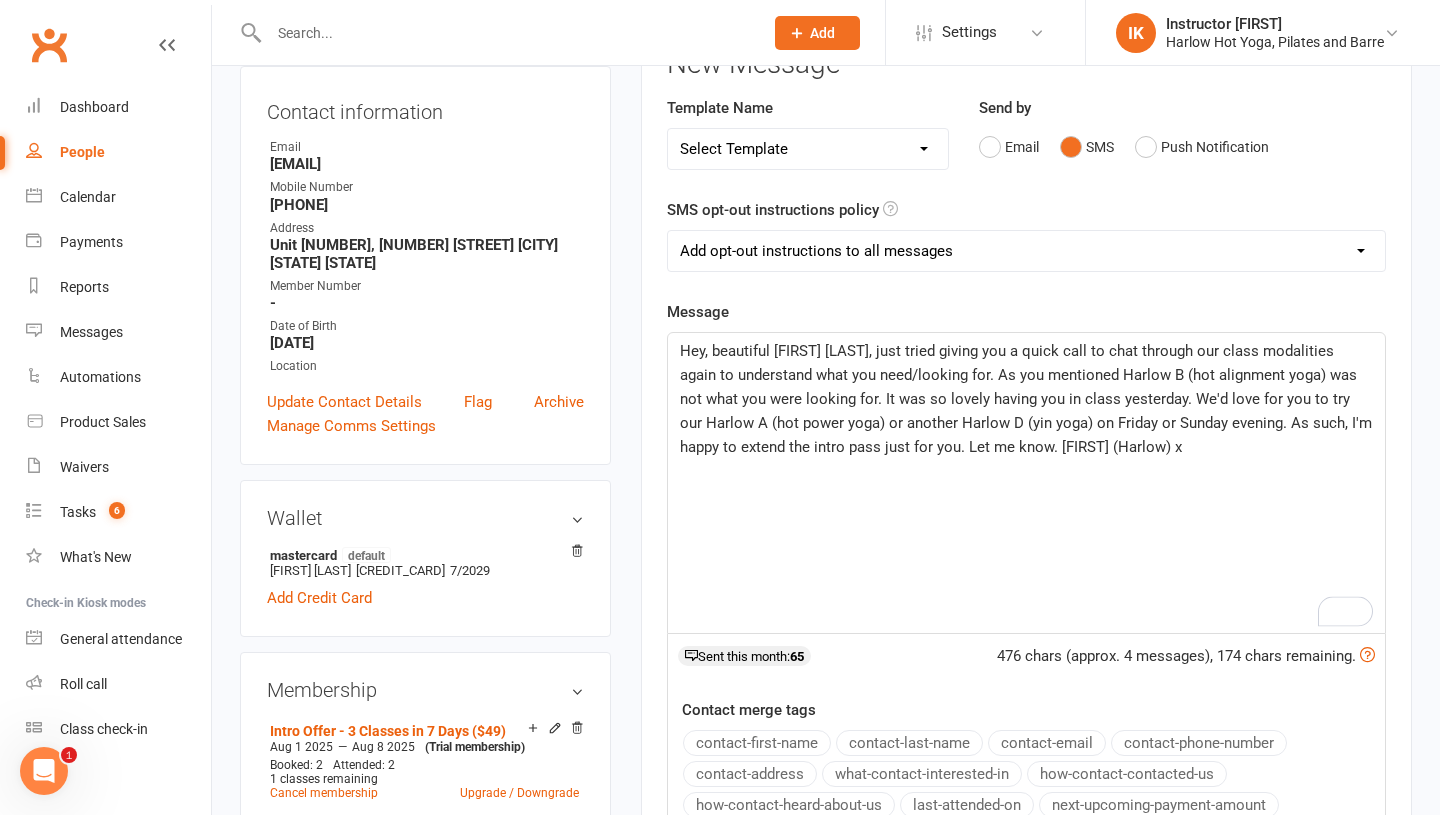 click on "Hey, beautiful Ellen, just tried giving you a quick call to chat through our class modalities again to understand what you need/looking for. As you mentioned Harlow B (hot alignment yoga) was not what you were looking for. It was so lovely having you in class yesterday. We'd love for you to try our Harlow A (hot power yoga) or another Harlow D (yin yoga) on Friday or Sunday evening. As such, I'm happy to extend the intro pass just for you. Let me know. Krystyna (Harlow) x" 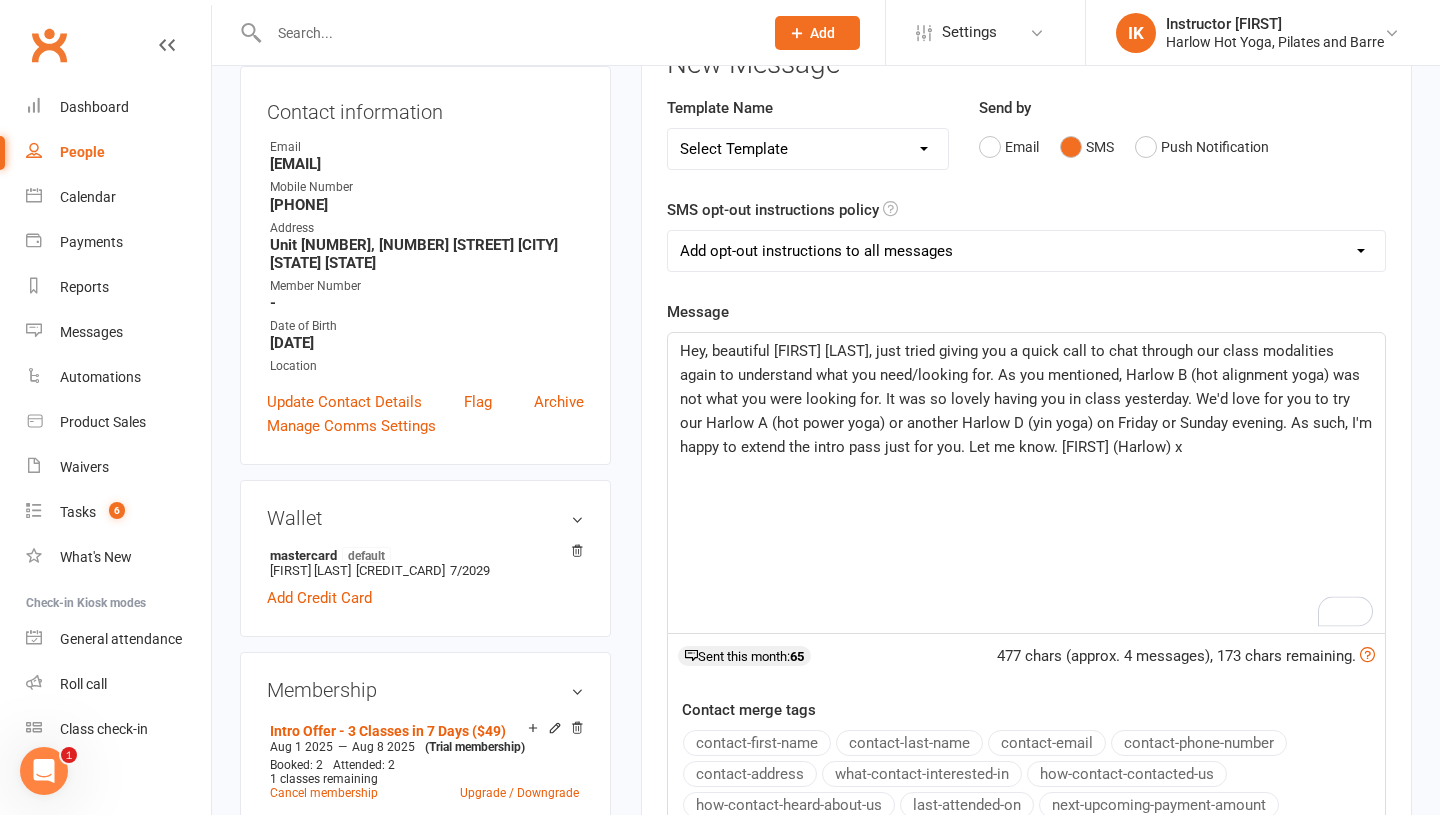 click on "Hey, beautiful Ellen, just tried giving you a quick call to chat through our class modalities again to understand what you need/looking for. As you mentioned, Harlow B (hot alignment yoga) was not what you were looking for. It was so lovely having you in class yesterday. We'd love for you to try our Harlow A (hot power yoga) or another Harlow D (yin yoga) on Friday or Sunday evening. As such, I'm happy to extend the intro pass just for you. Let me know. Krystyna (Harlow) x" 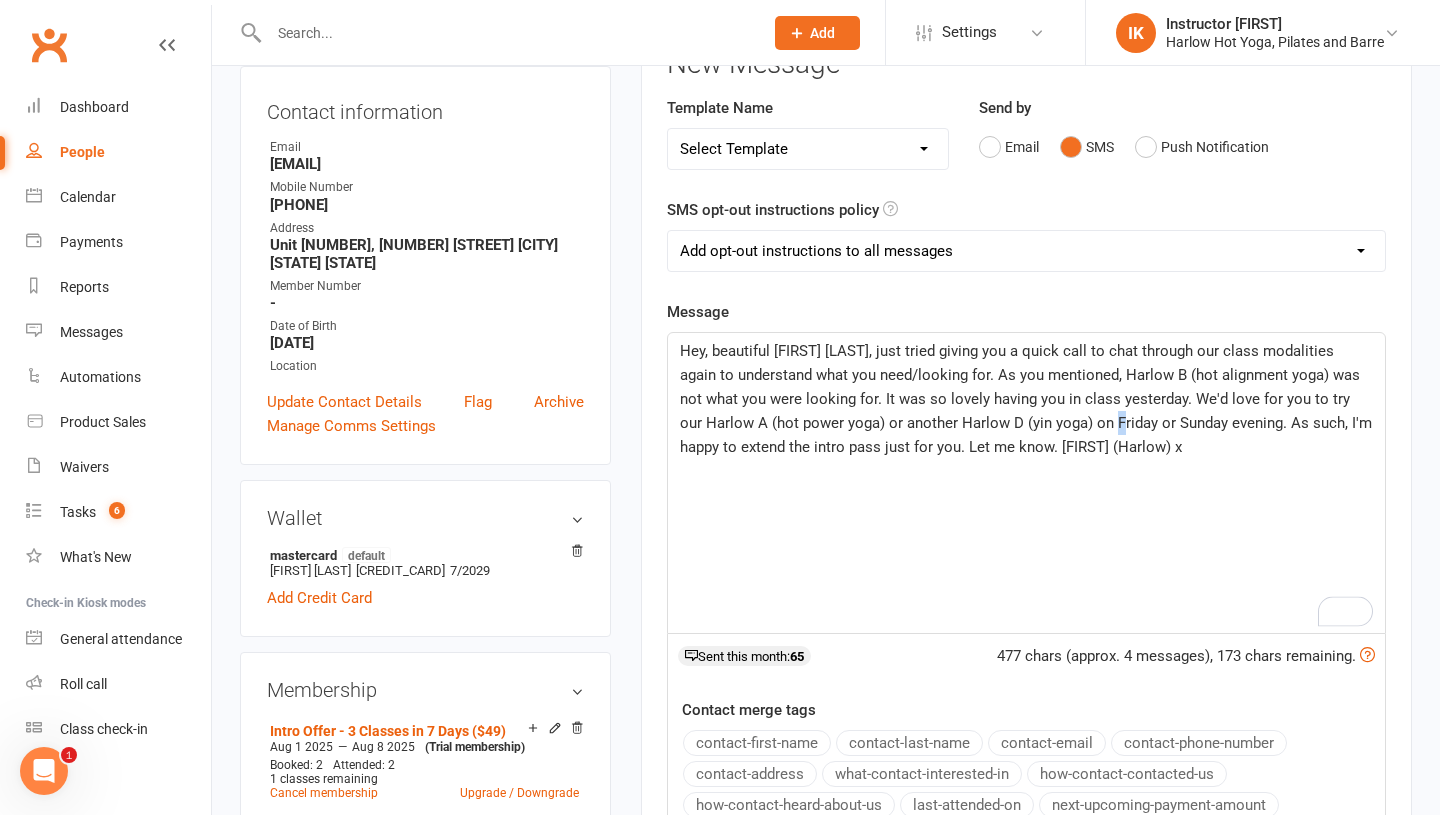 scroll, scrollTop: 306, scrollLeft: 0, axis: vertical 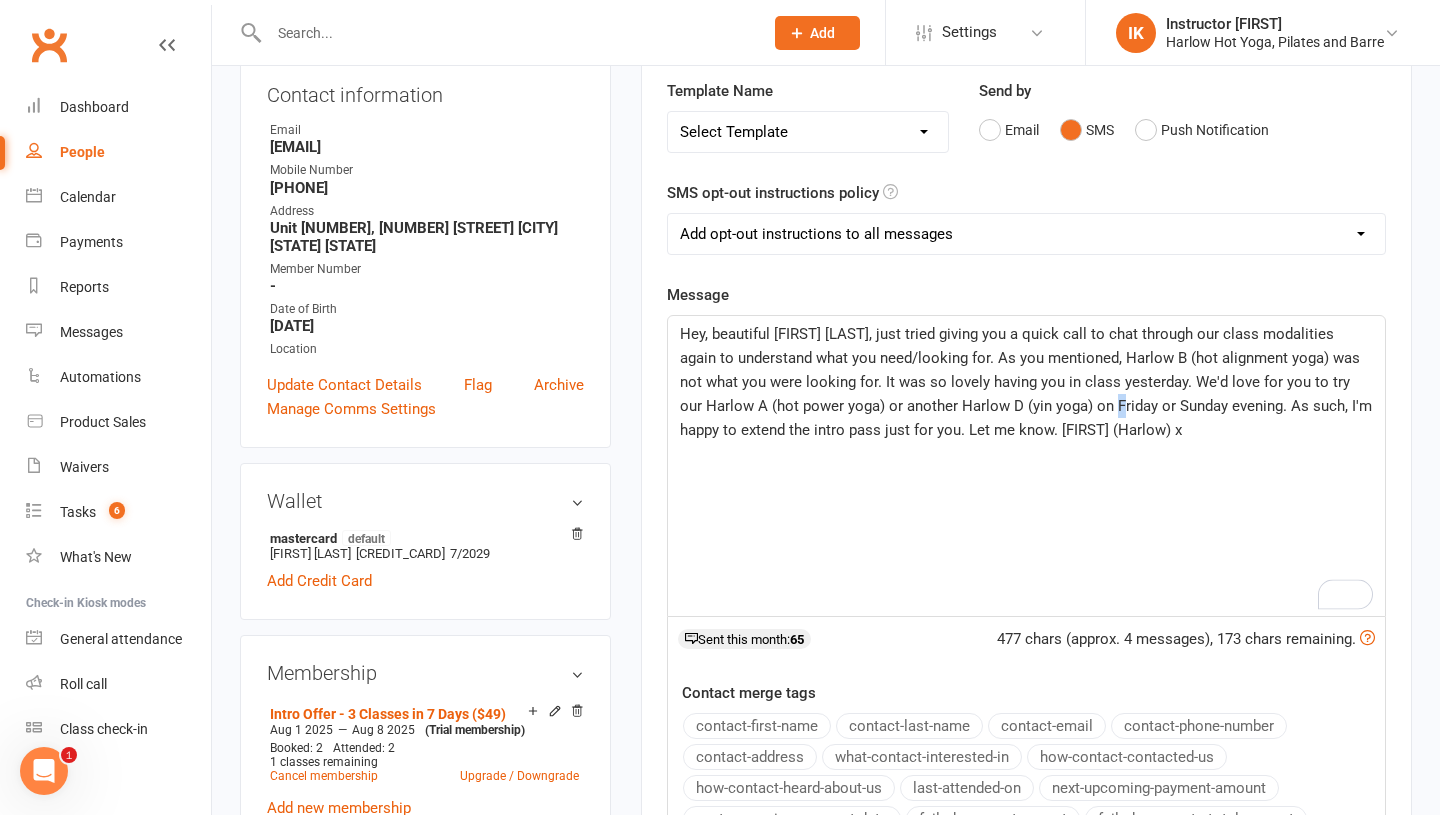 click on "Hey, beautiful Ellen, just tried giving you a quick call to chat through our class modalities again to understand what you need/looking for. As you mentioned, Harlow B (hot alignment yoga) was not what you were looking for. It was so lovely having you in class yesterday. We'd love for you to try our Harlow A (hot power yoga) or another Harlow D (yin yoga) on Friday or Sunday evening. As such, I'm happy to extend the intro pass just for you. Let me know. Krystyna (Harlow) x" 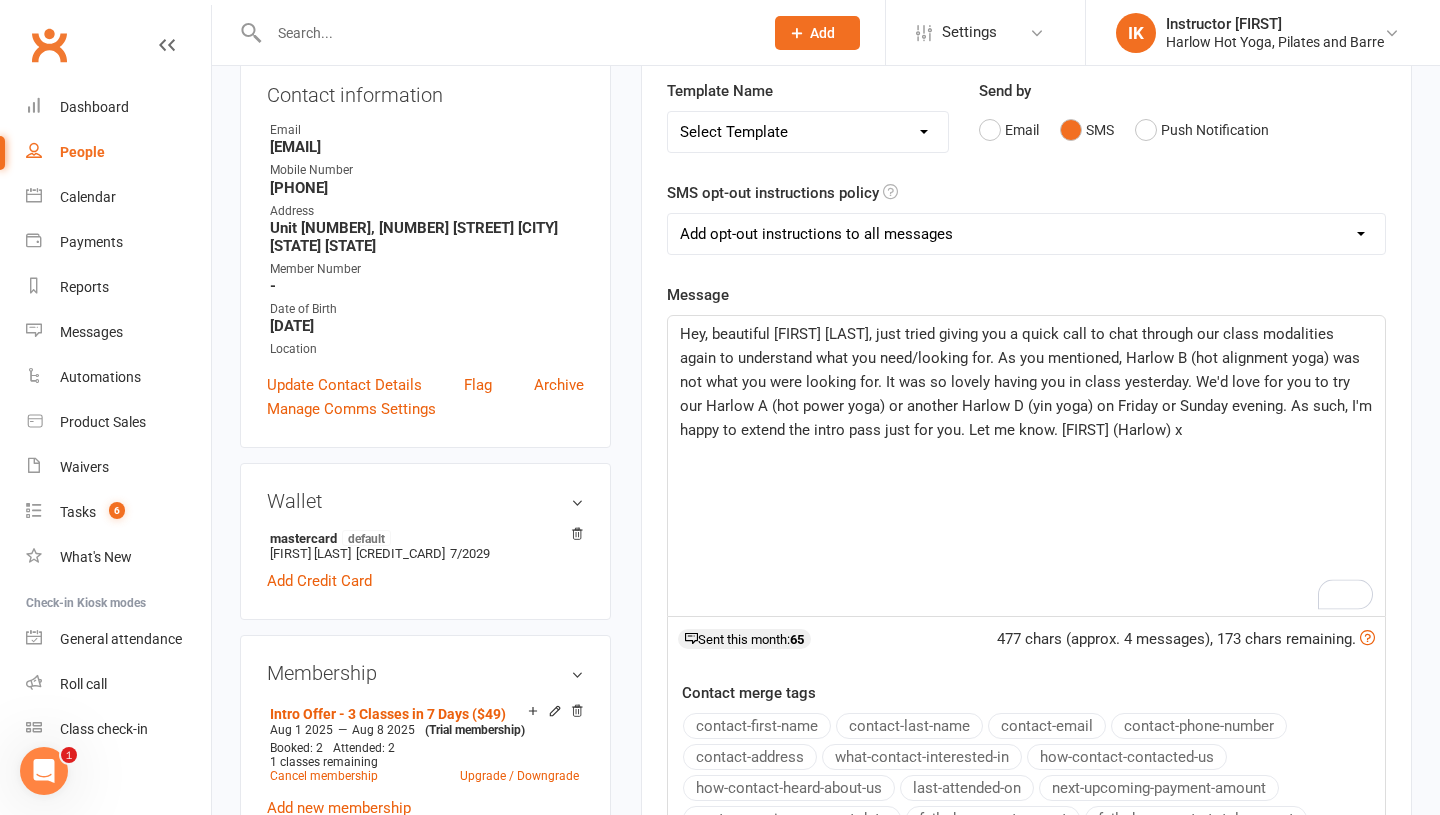 scroll, scrollTop: 311, scrollLeft: 0, axis: vertical 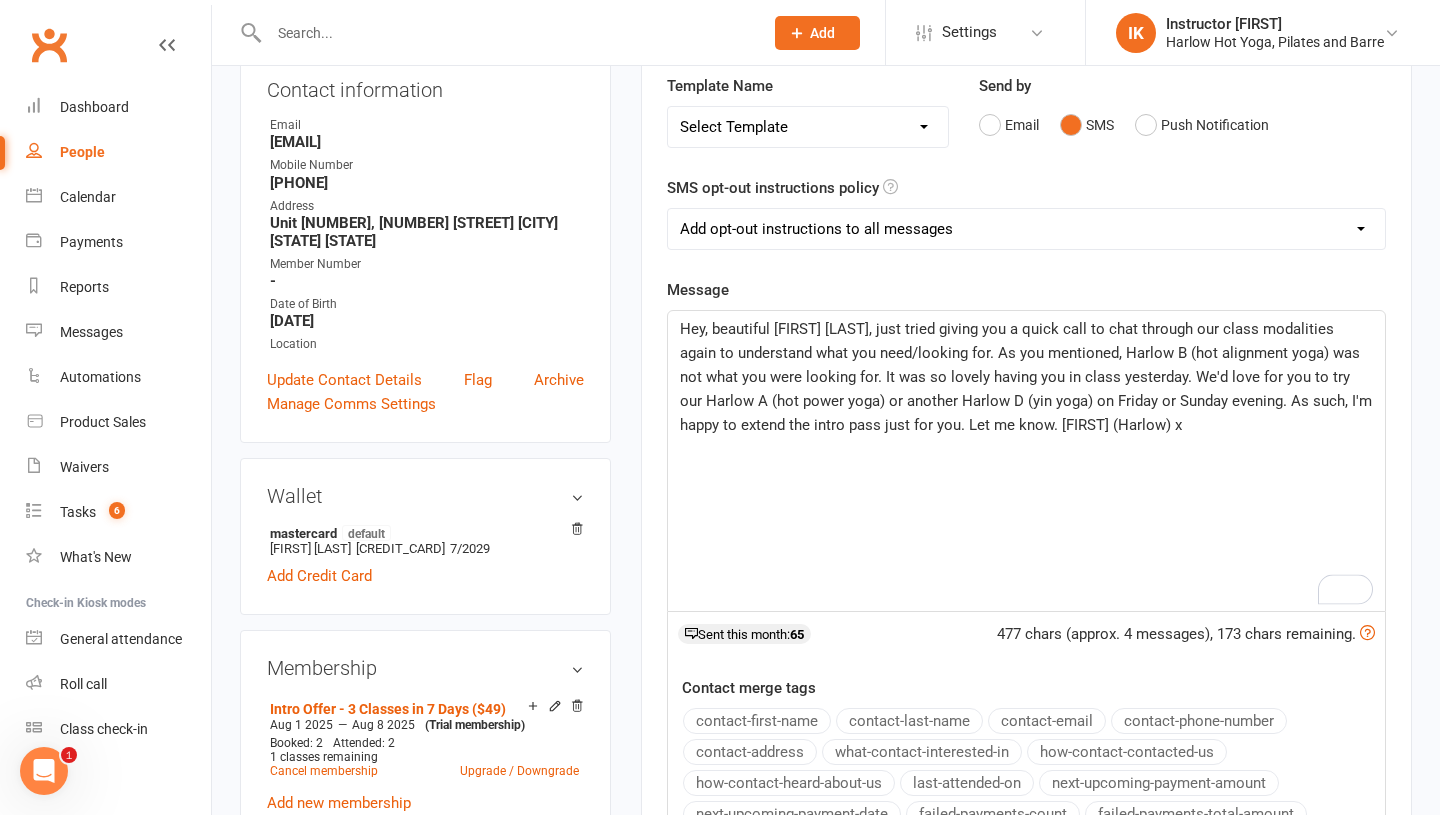 click on "Hey, beautiful Ellen, just tried giving you a quick call to chat through our class modalities again to understand what you need/looking for. As you mentioned, Harlow B (hot alignment yoga) was not what you were looking for. It was so lovely having you in class yesterday. We'd love for you to try our Harlow A (hot power yoga) or another Harlow D (yin yoga) on Friday or Sunday evening. As such, I'm happy to extend the intro pass just for you. Let me know. Krystyna (Harlow) x" 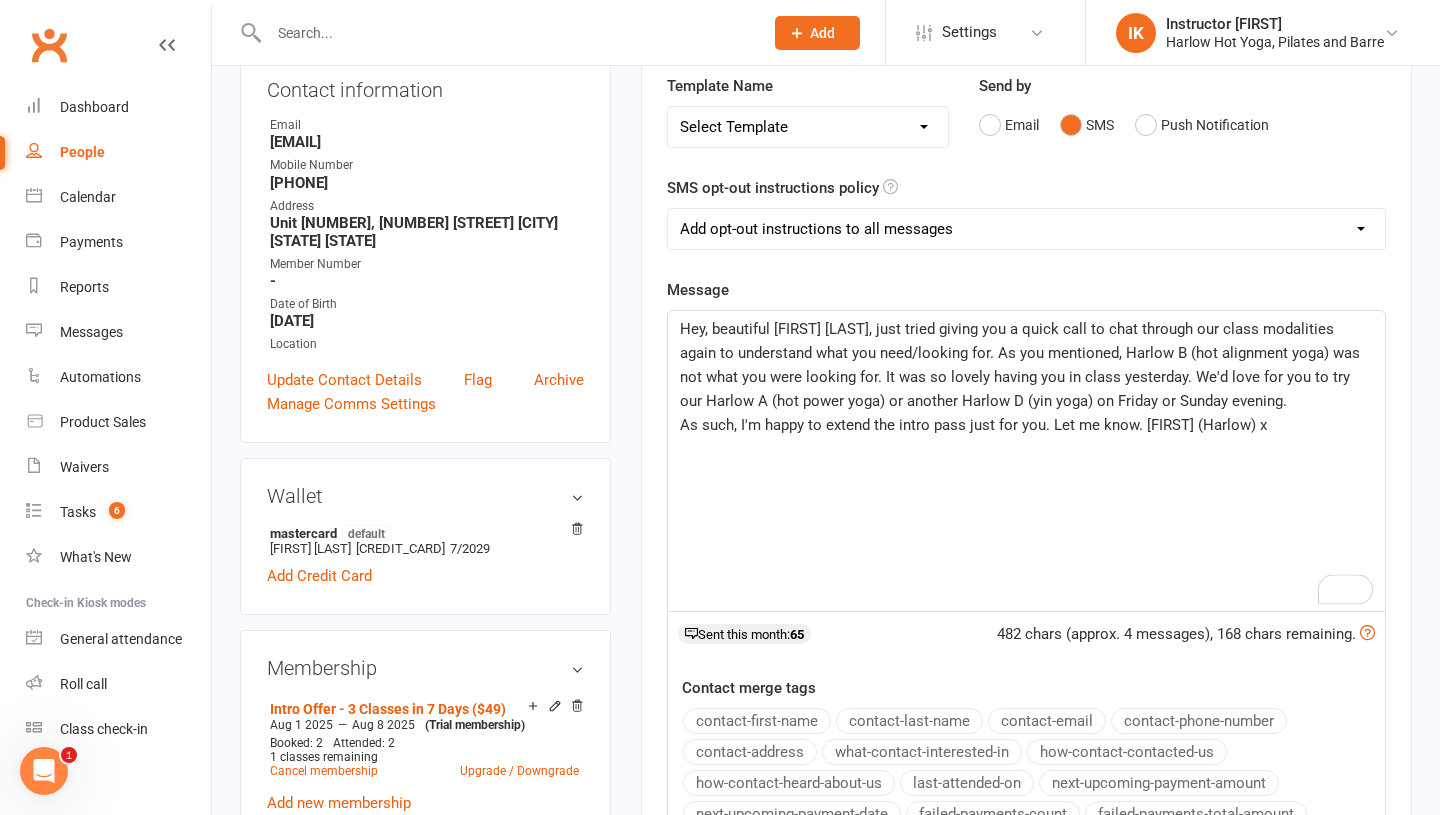 click on "Hey, beautiful Ellen, just tried giving you a quick call to chat through our class modalities again to understand what you need/looking for. As you mentioned, Harlow B (hot alignment yoga) was not what you were looking for. It was so lovely having you in class yesterday. We'd love for you to try our Harlow A (hot power yoga) or another Harlow D (yin yoga) on Friday or Sunday evening." 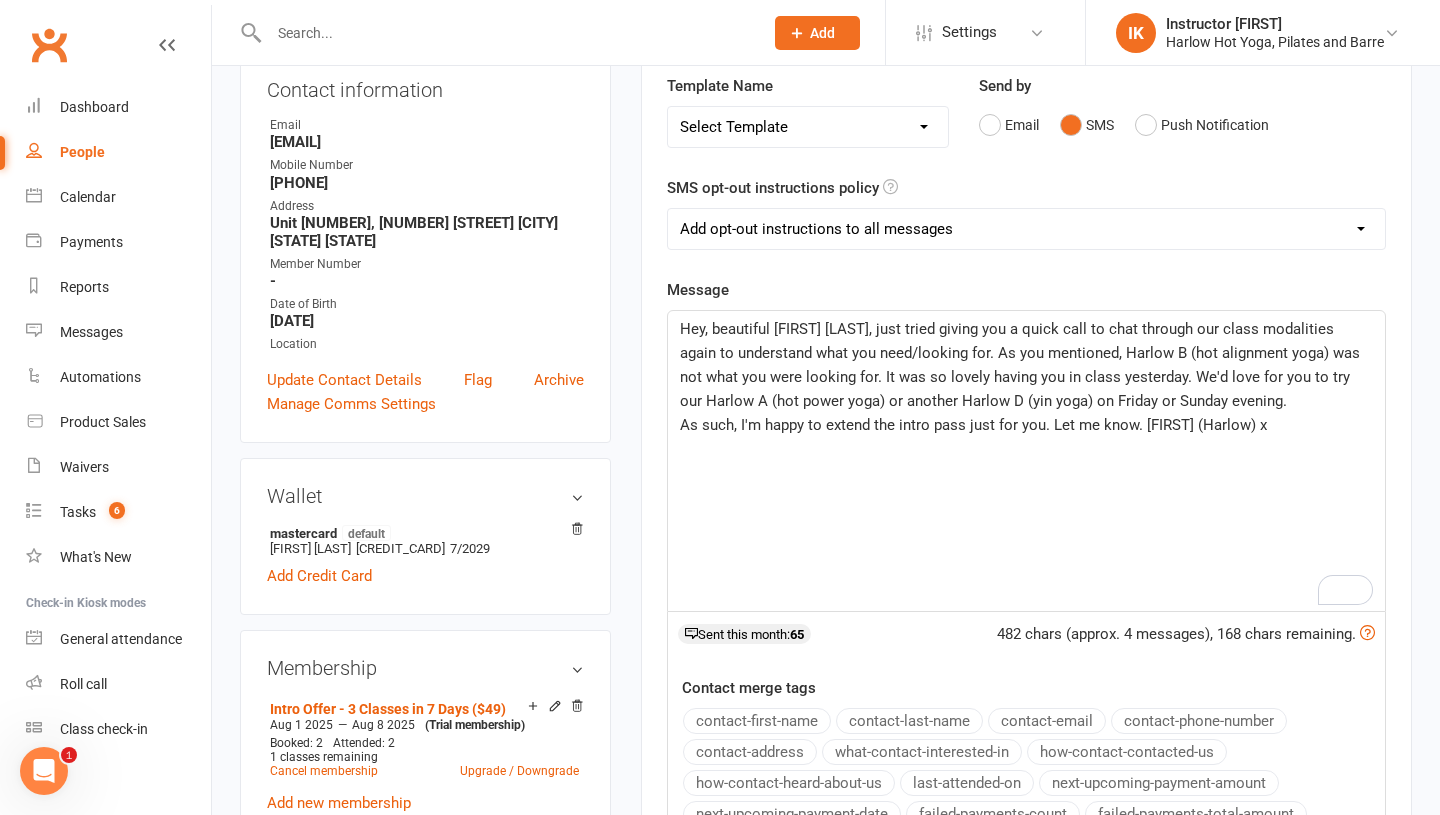 drag, startPoint x: 819, startPoint y: 377, endPoint x: 1120, endPoint y: 373, distance: 301.02658 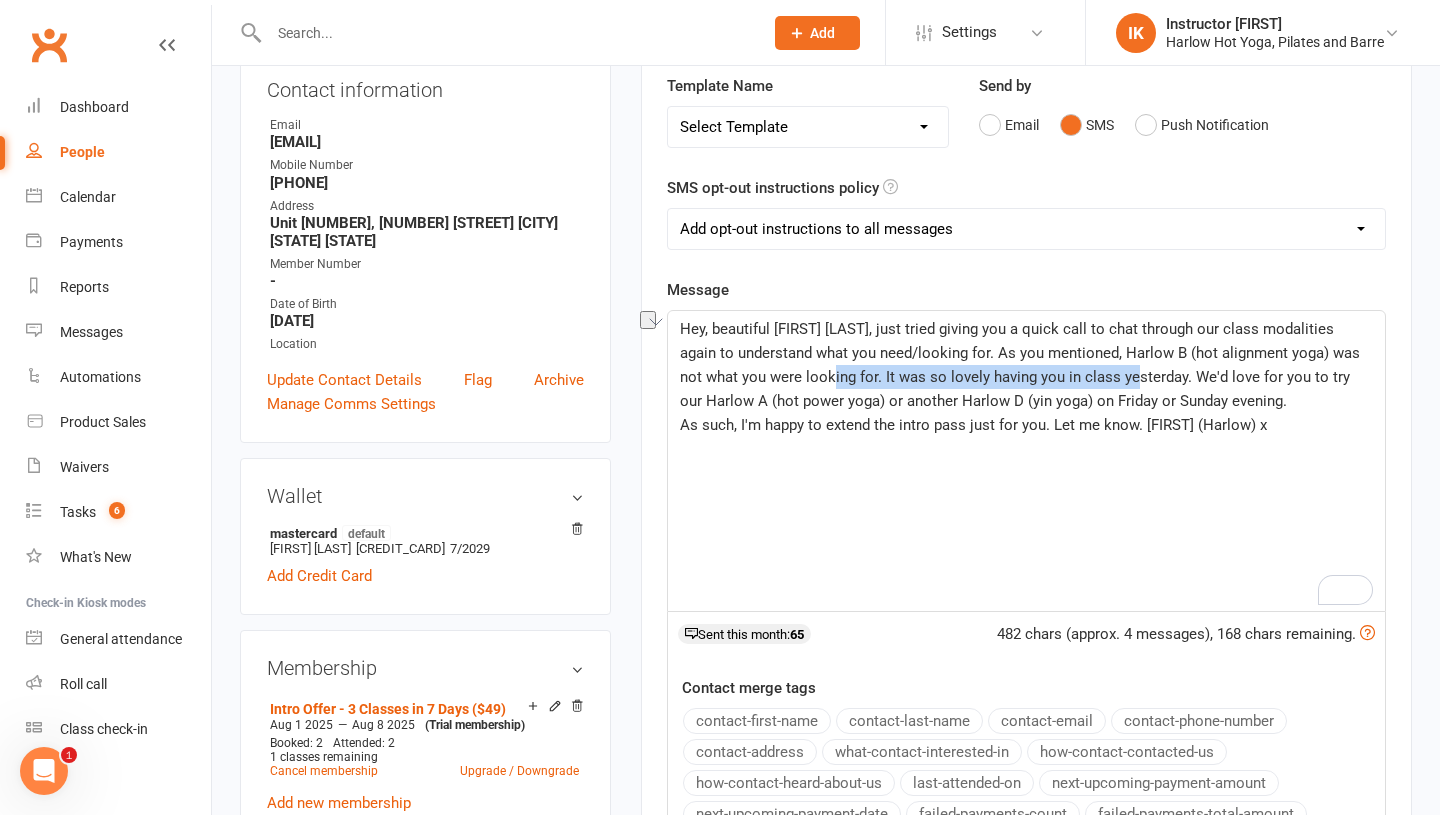 drag, startPoint x: 822, startPoint y: 373, endPoint x: 1130, endPoint y: 373, distance: 308 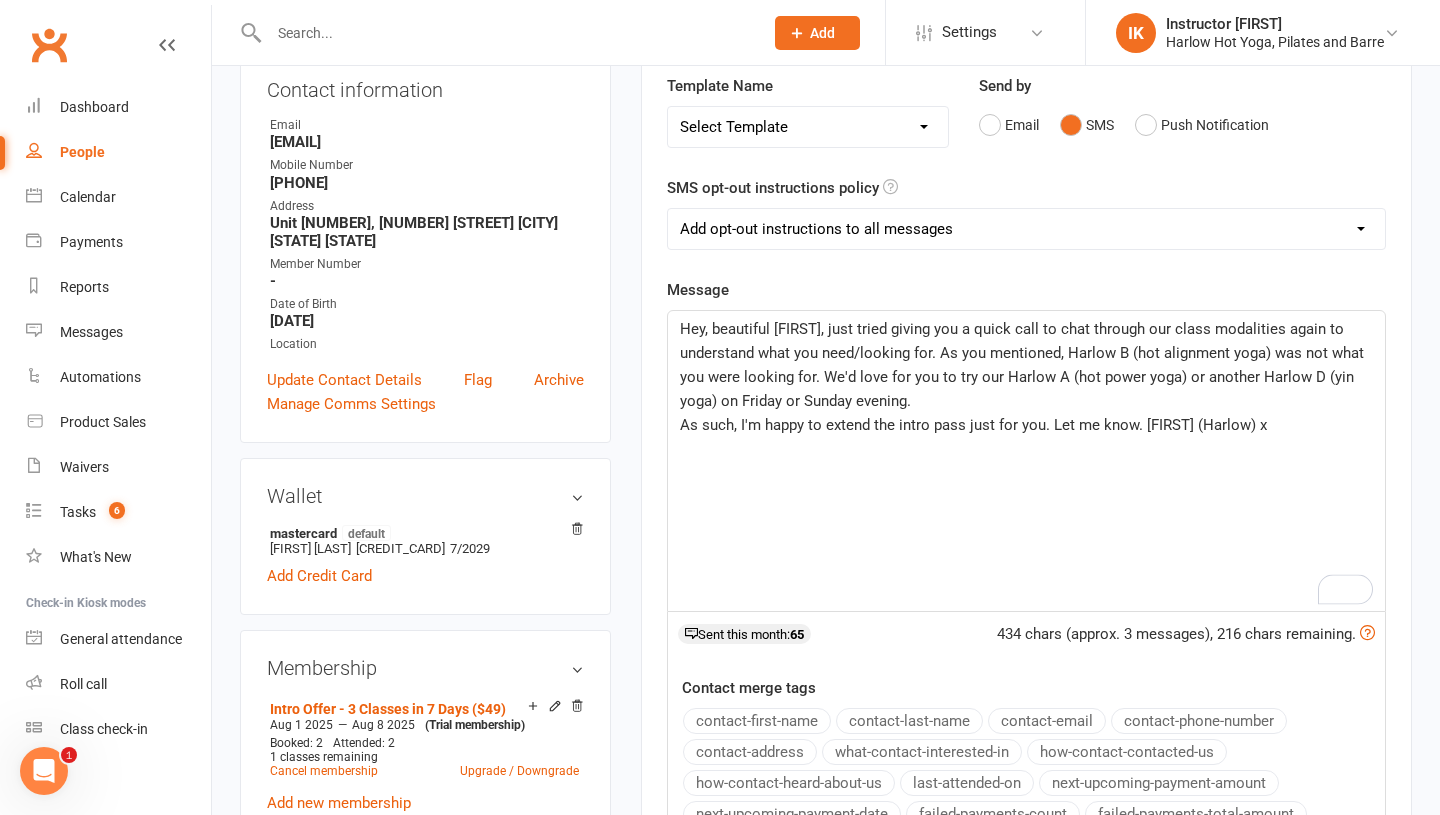 click on "Hey, beautiful Ellen, just tried giving you a quick call to chat through our class modalities again to understand what you need/looking for. As you mentioned, Harlow B (hot alignment yoga) was not what you were looking for. We'd love for you to try our Harlow A (hot power yoga) or another Harlow D (yin yoga) on Friday or Sunday evening." 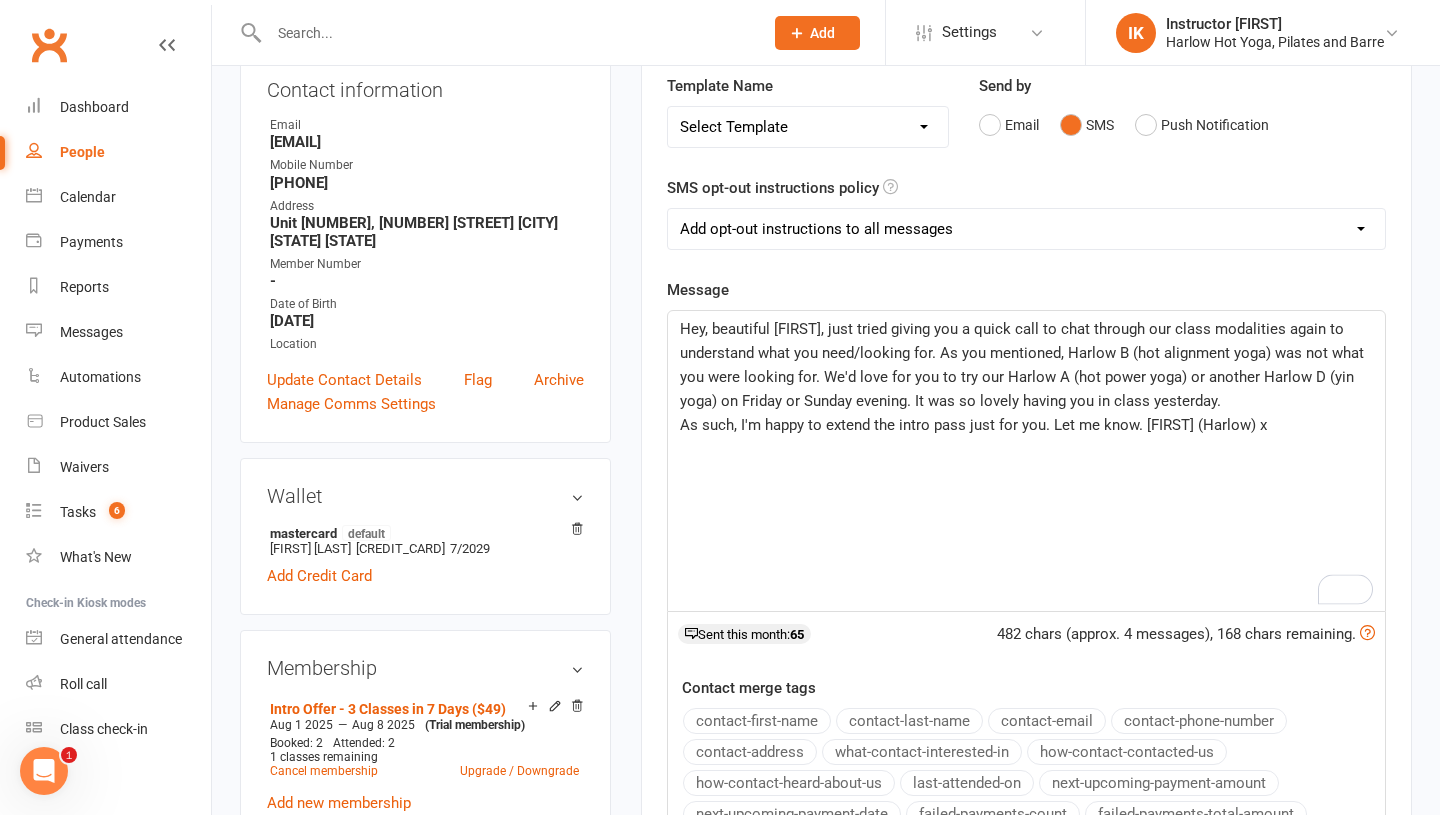 click on "Hey, beautiful Ellen, just tried giving you a quick call to chat through our class modalities again to understand what you need/looking for. As you mentioned, Harlow B (hot alignment yoga) was not what you were looking for. We'd love for you to try our Harlow A (hot power yoga) or another Harlow D (yin yoga) on Friday or Sunday evening. It was so lovely having you in class yesterday.  As such, I'm happy to extend the intro pass just for you. Let me know. Krystyna (Harlow) x" 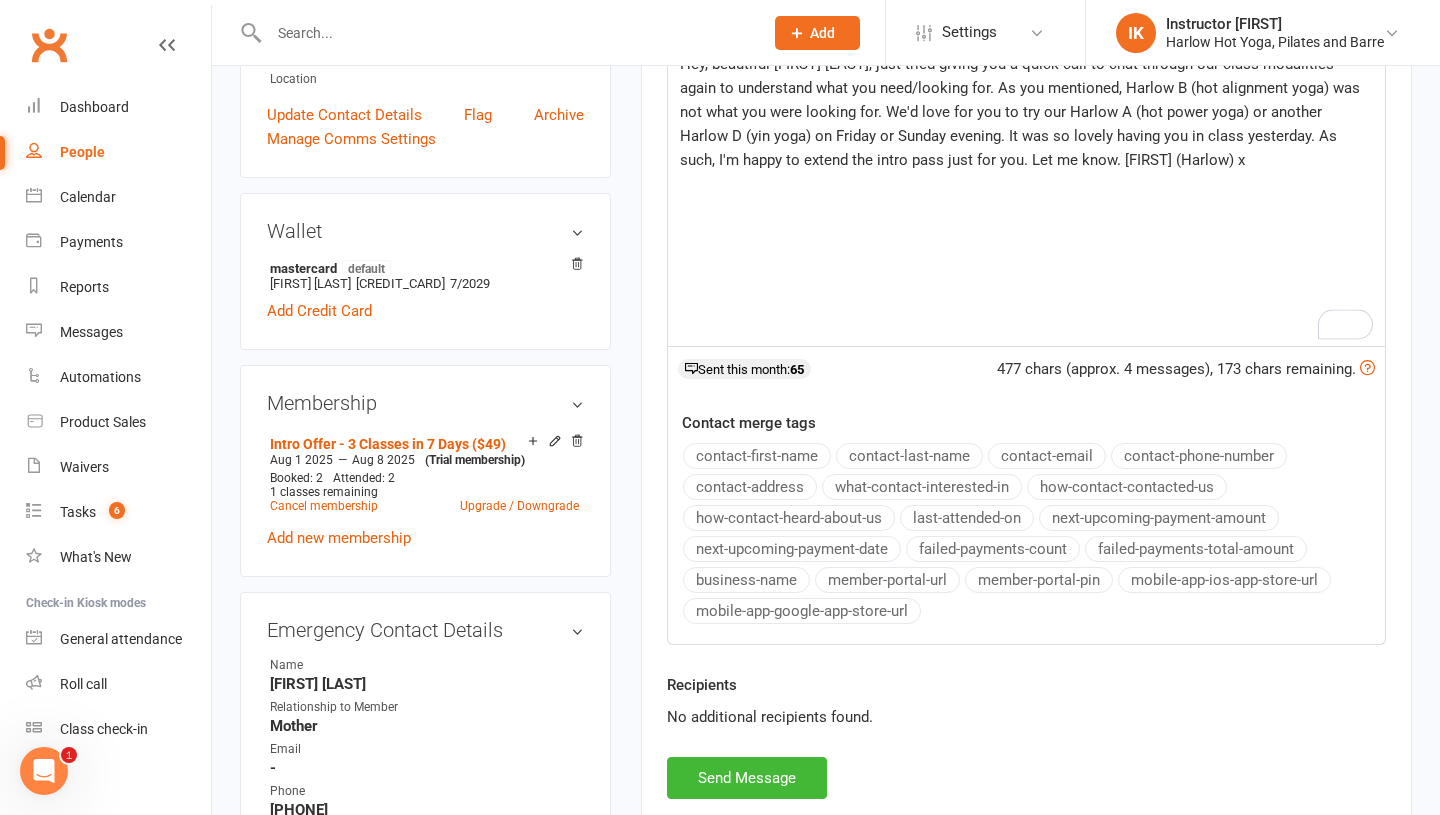 scroll, scrollTop: 628, scrollLeft: 0, axis: vertical 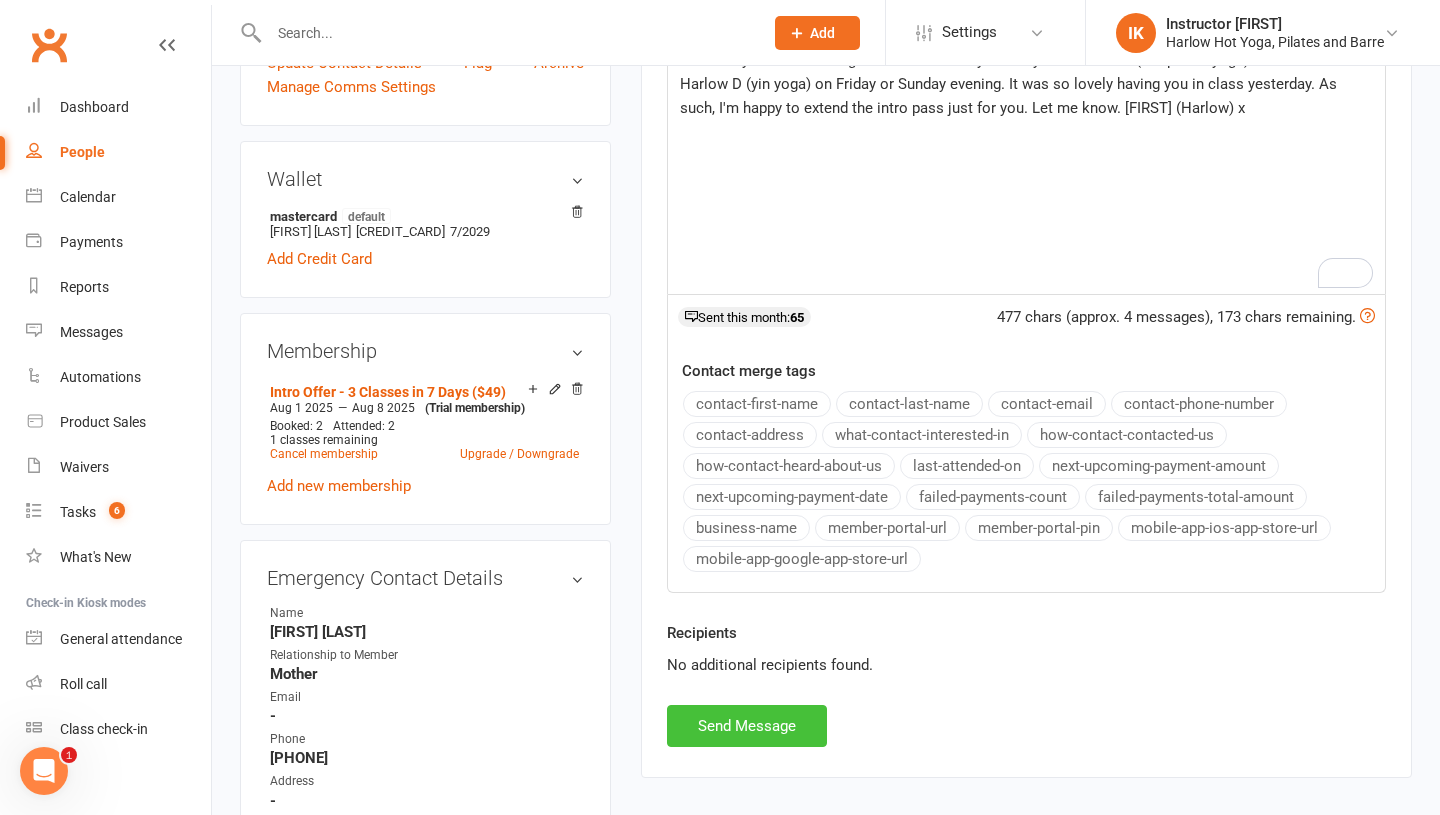 click on "Send Message" at bounding box center (747, 726) 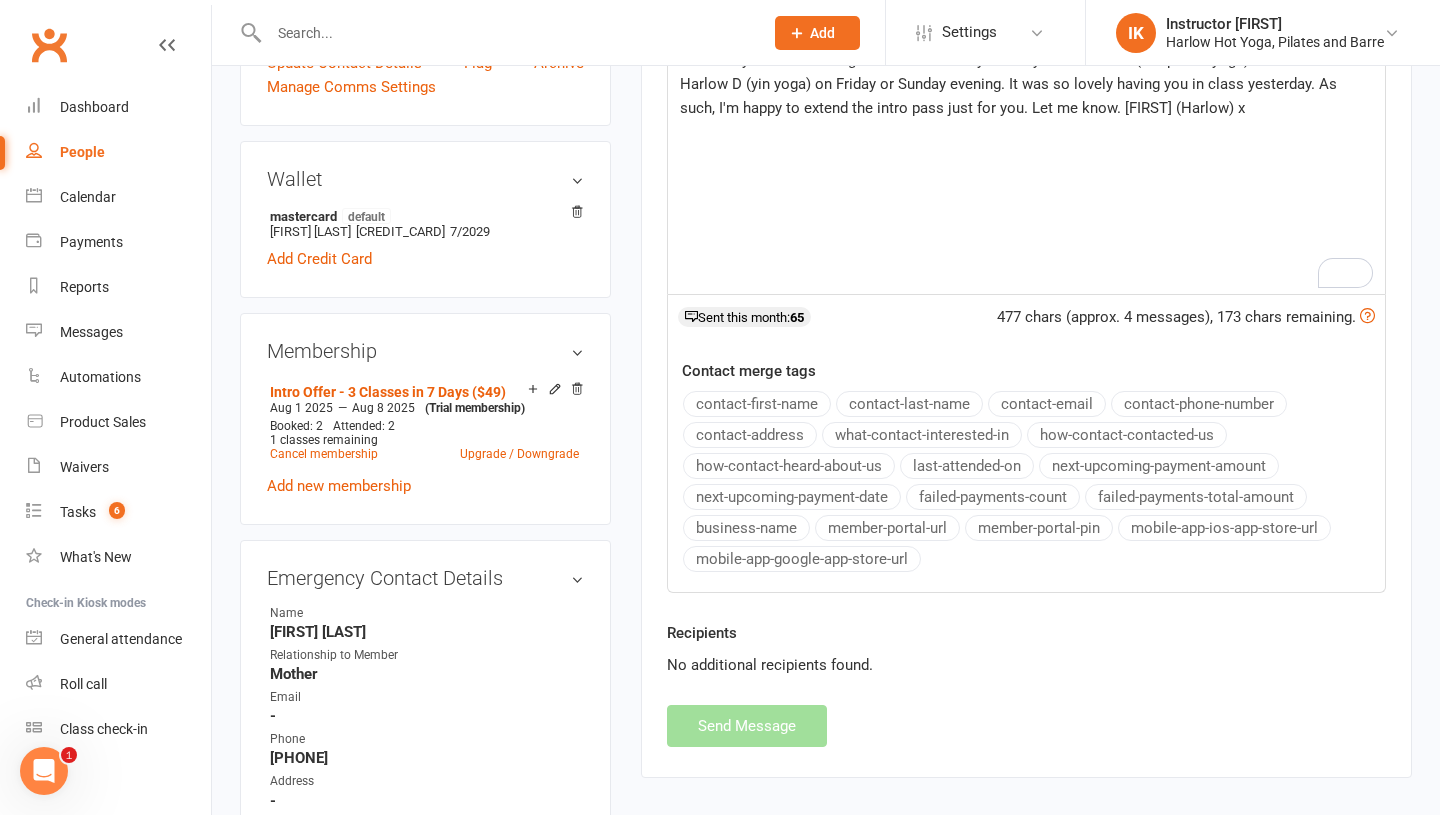 scroll, scrollTop: 0, scrollLeft: 0, axis: both 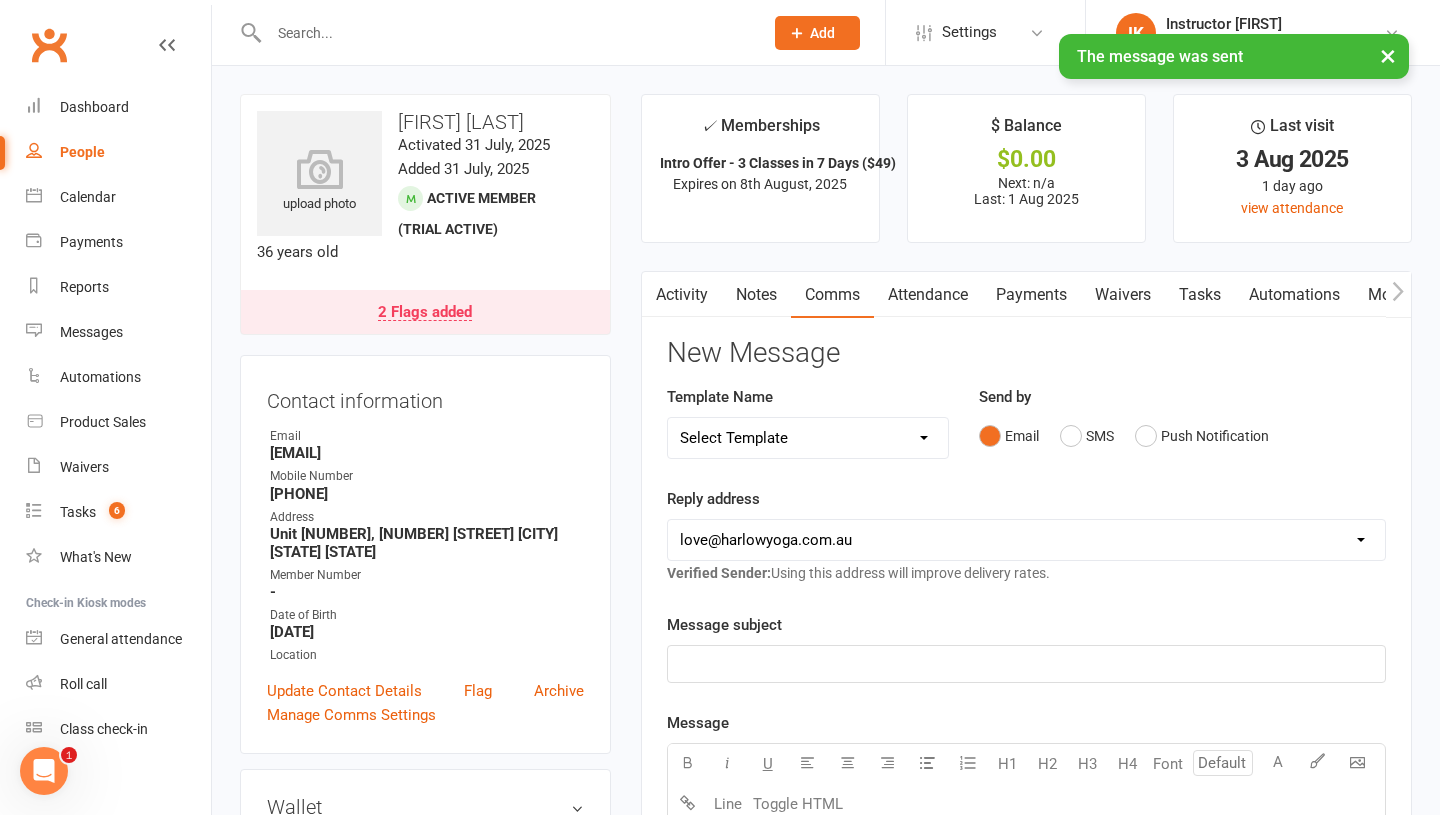 click on "Tasks" at bounding box center [1200, 295] 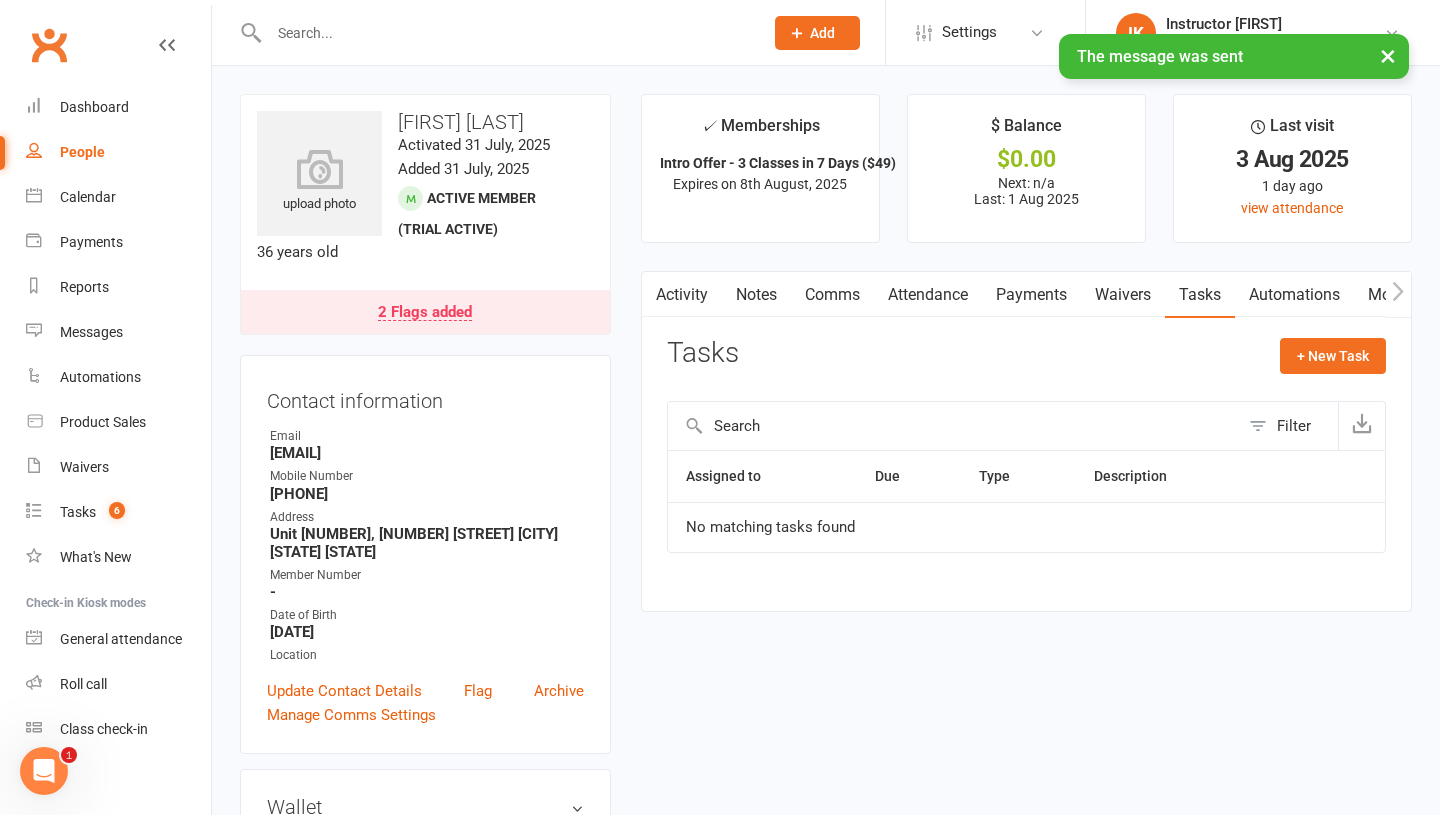 click on "Notes" at bounding box center [756, 295] 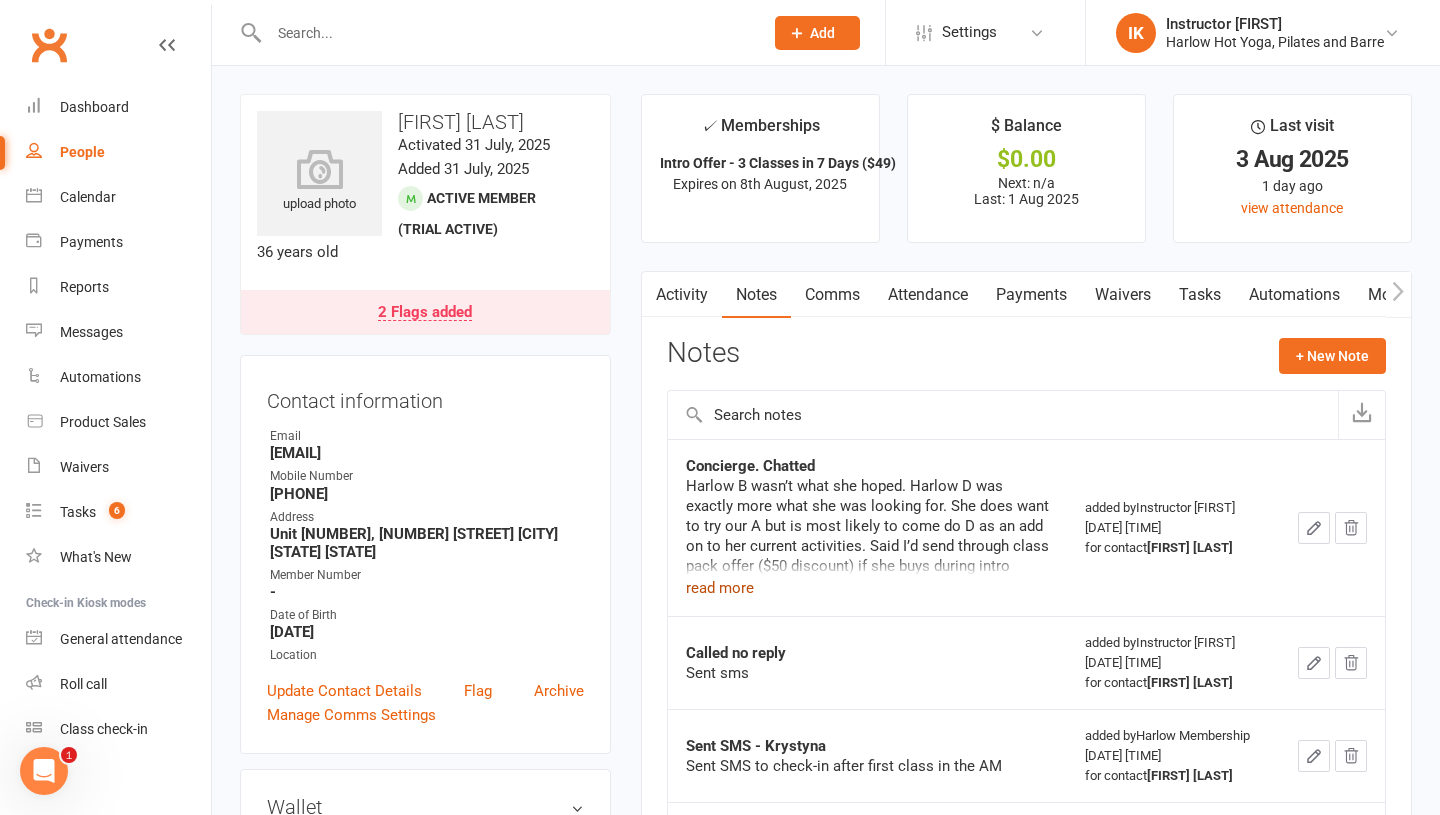 click on "read more" at bounding box center (720, 588) 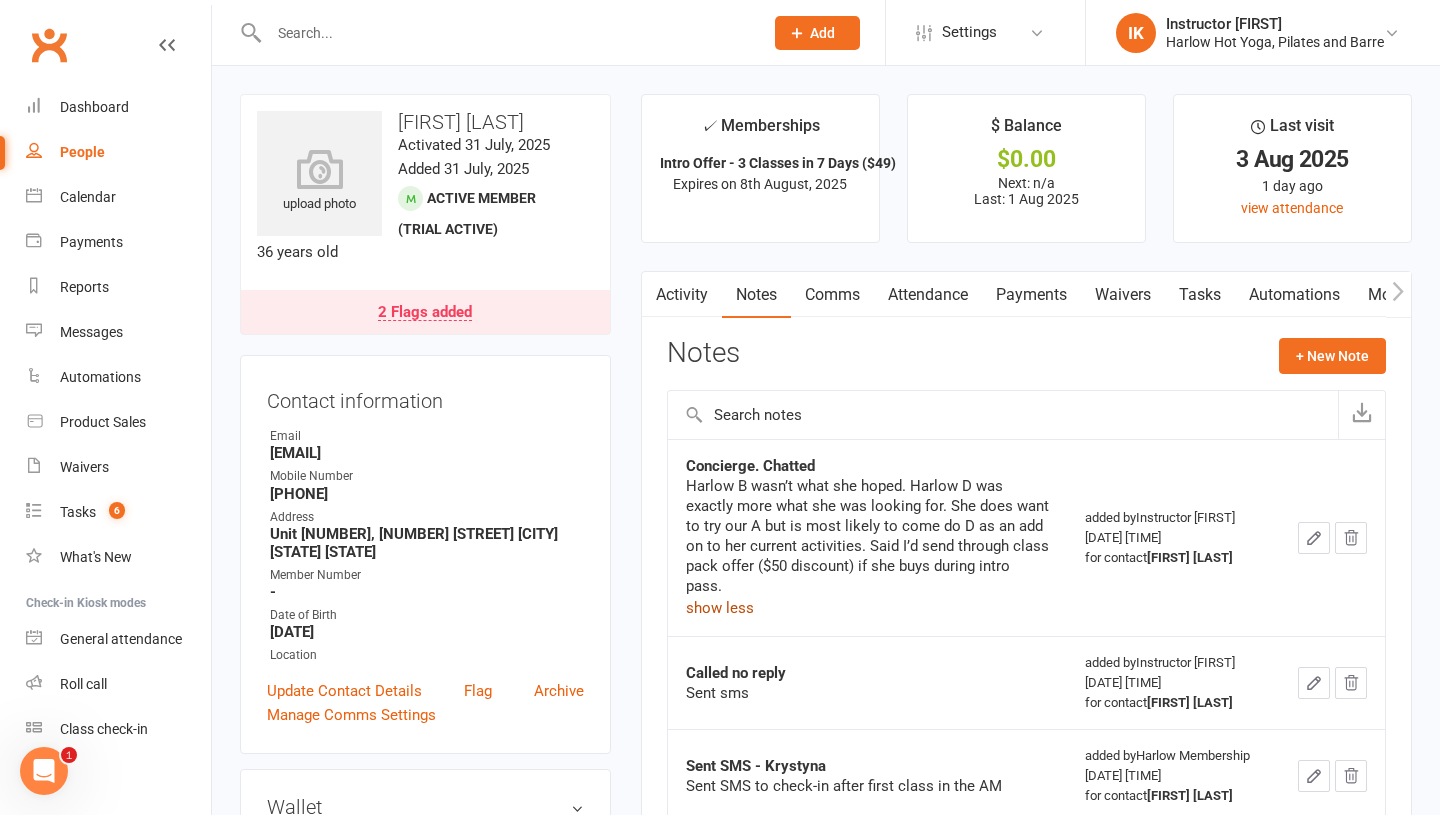 click on "Comms" at bounding box center (832, 295) 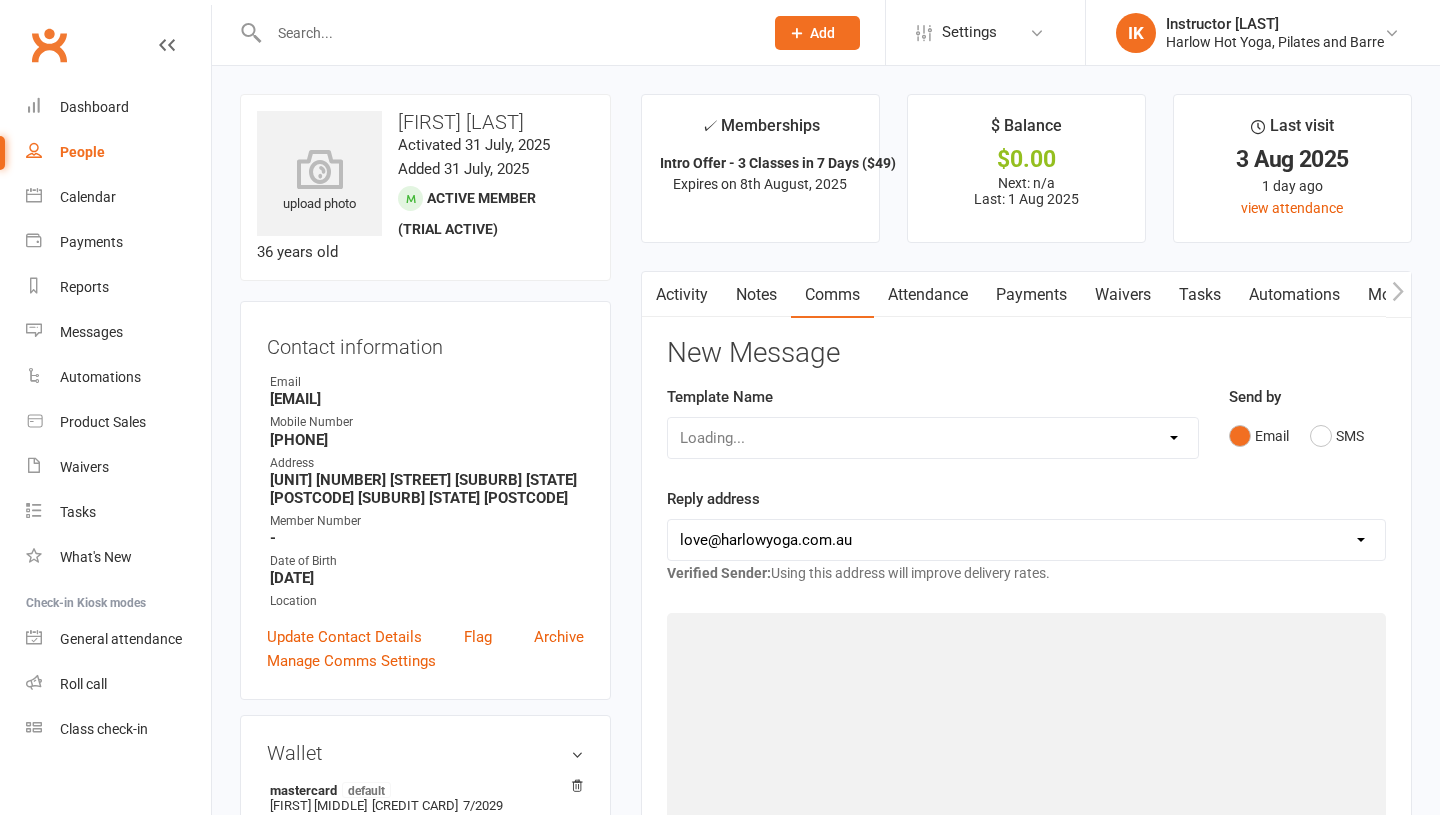 scroll, scrollTop: 0, scrollLeft: 0, axis: both 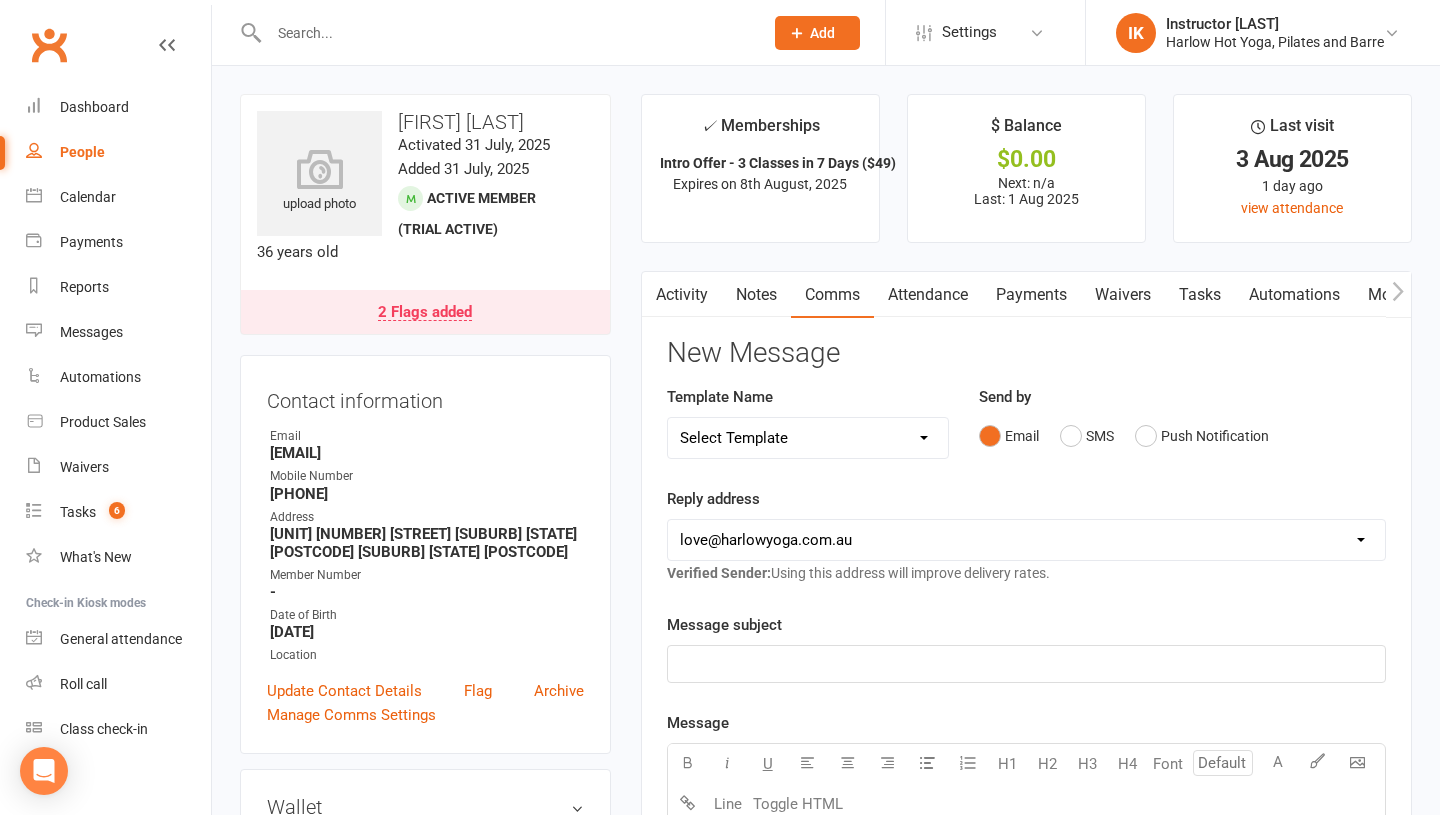 click on "Activity" at bounding box center [682, 295] 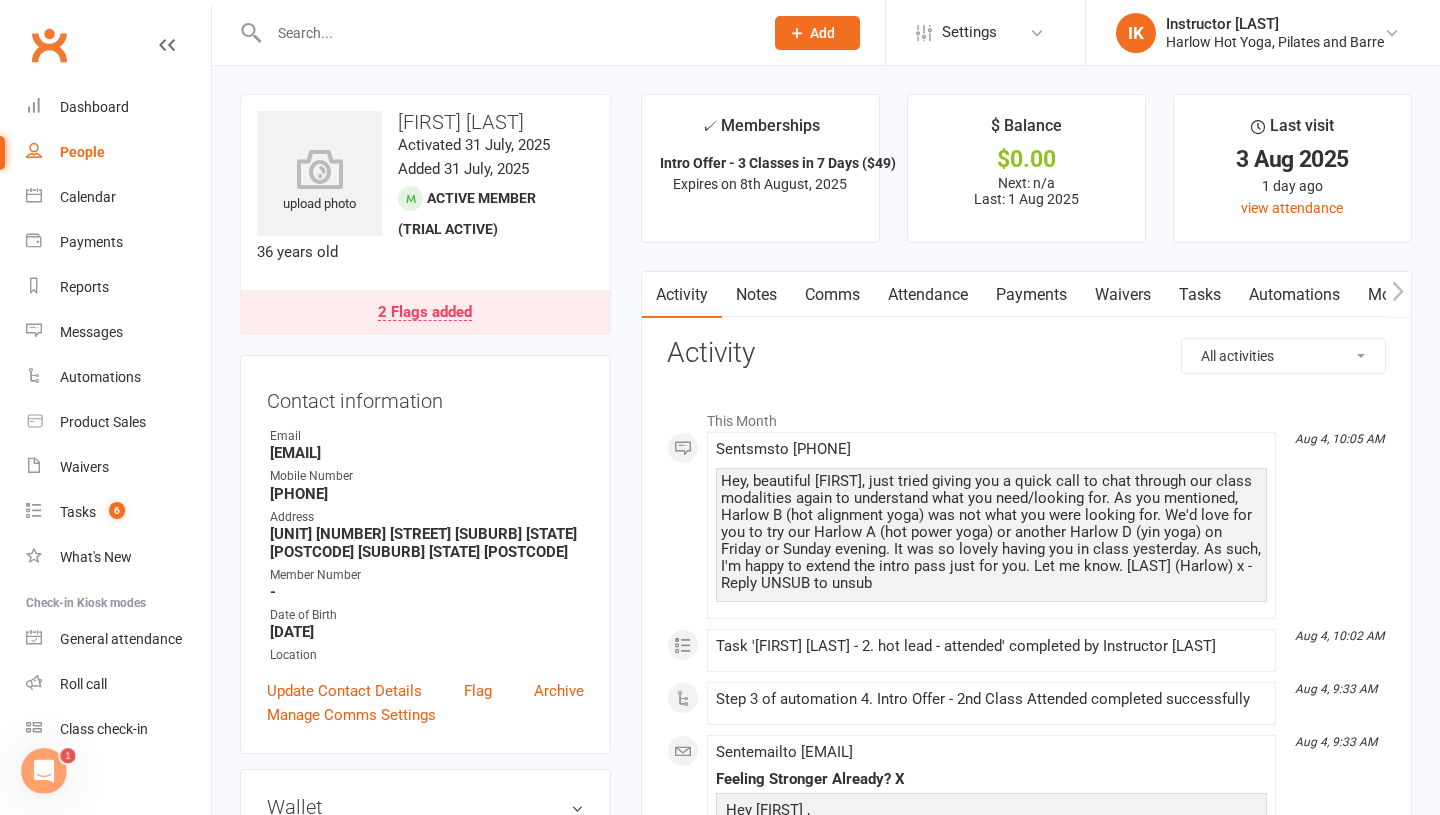 scroll, scrollTop: 0, scrollLeft: 0, axis: both 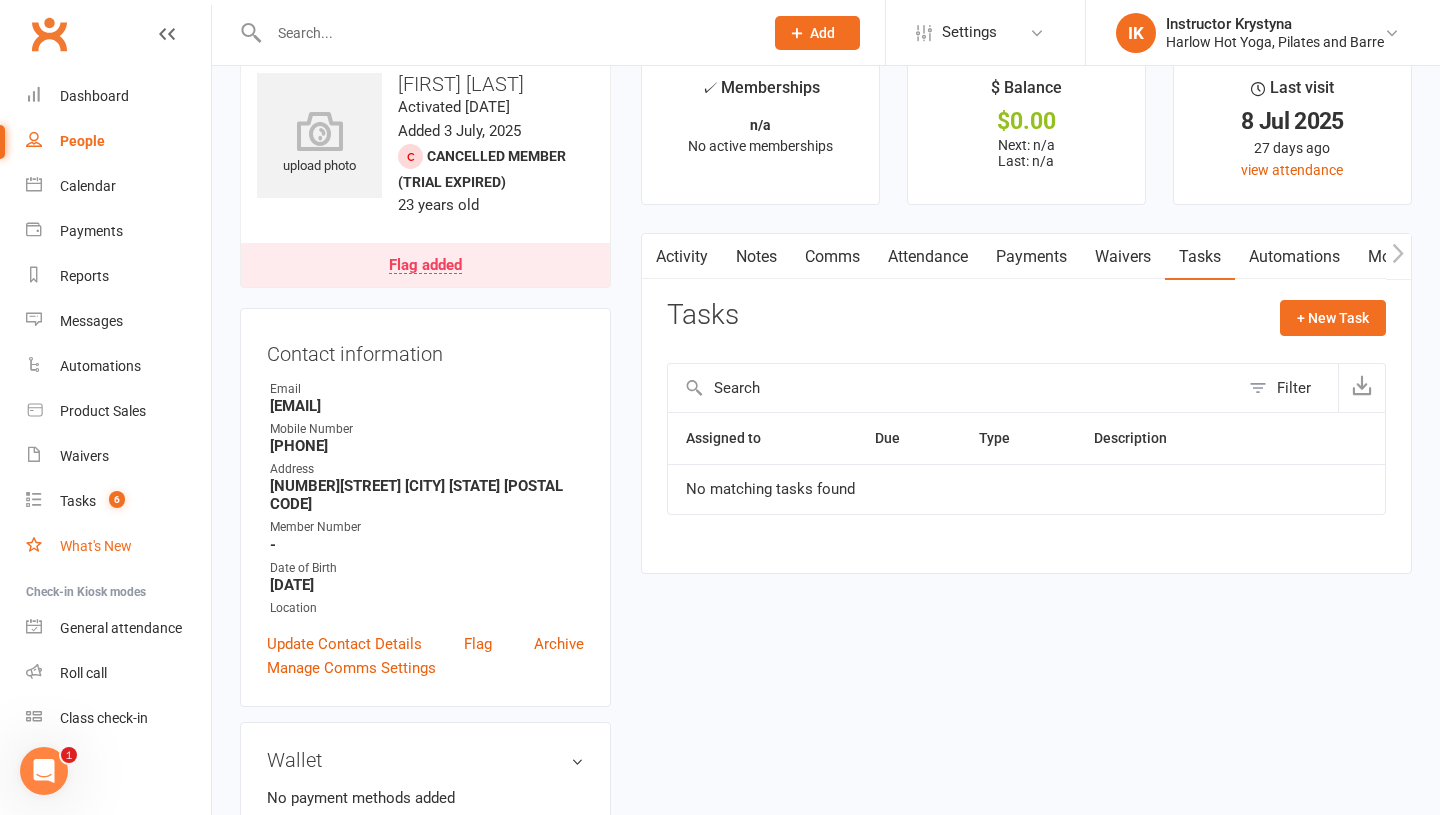 click on "What's New" at bounding box center (118, 546) 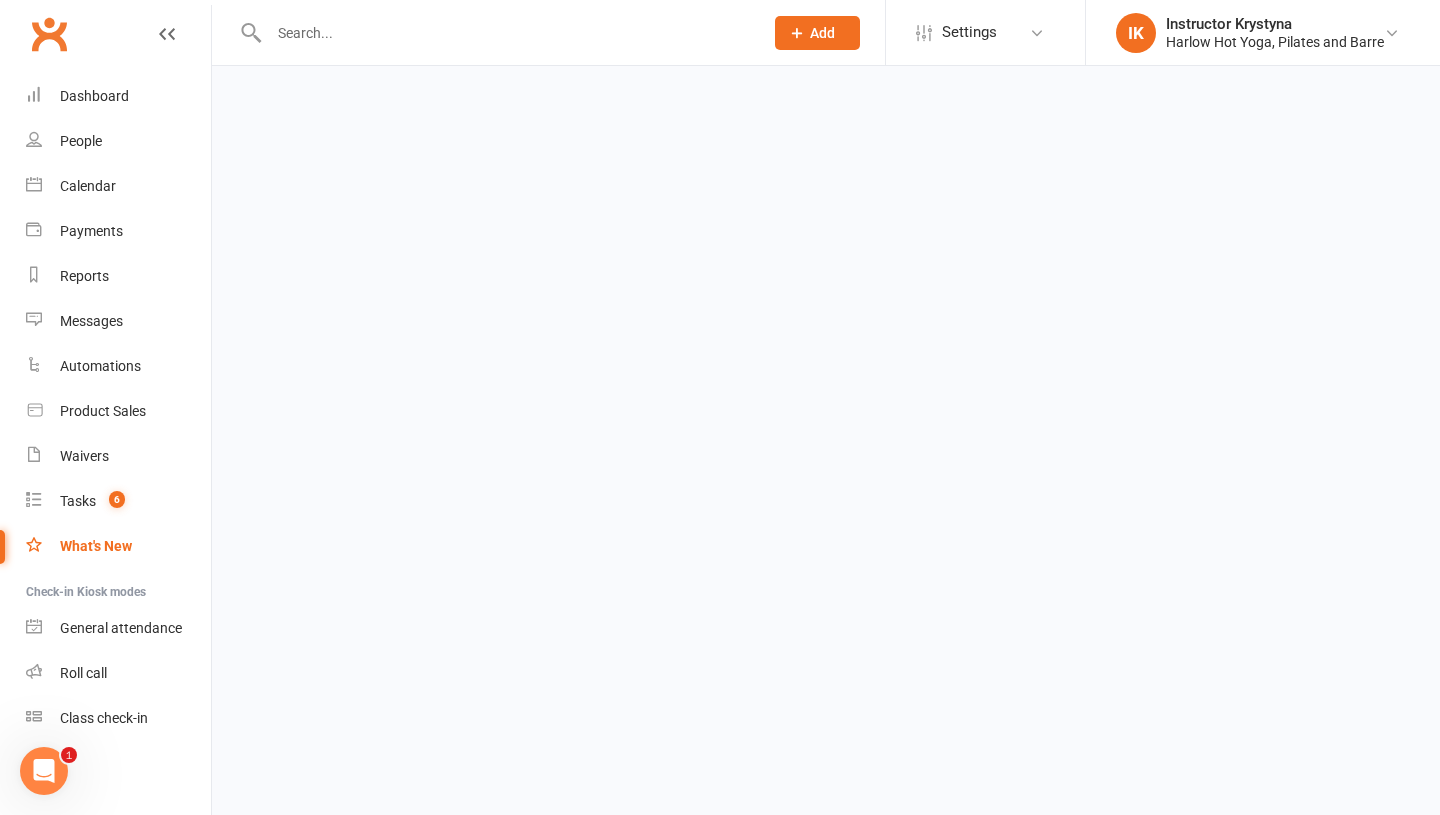 scroll, scrollTop: 0, scrollLeft: 0, axis: both 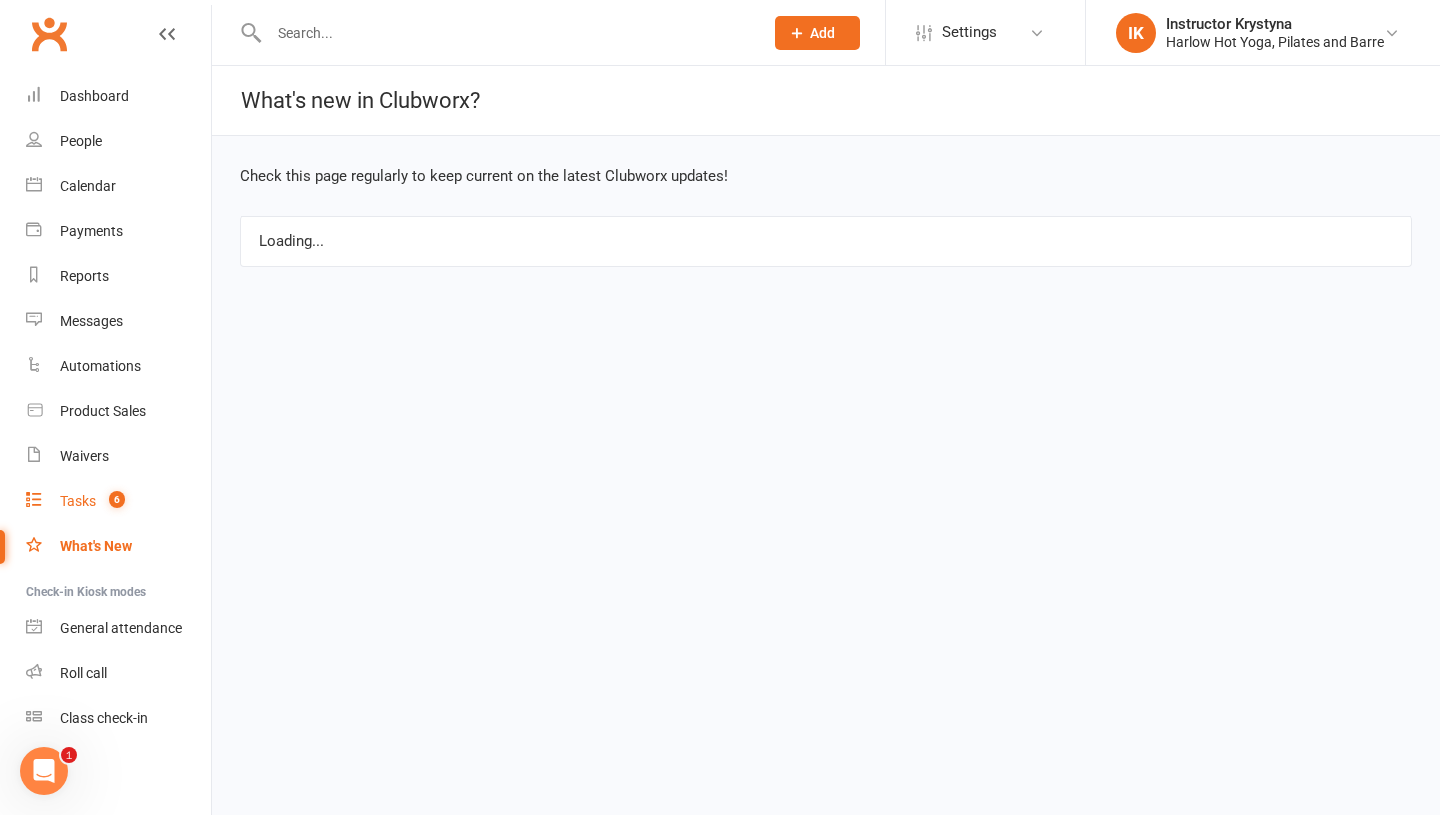click on "Tasks   6" at bounding box center [118, 501] 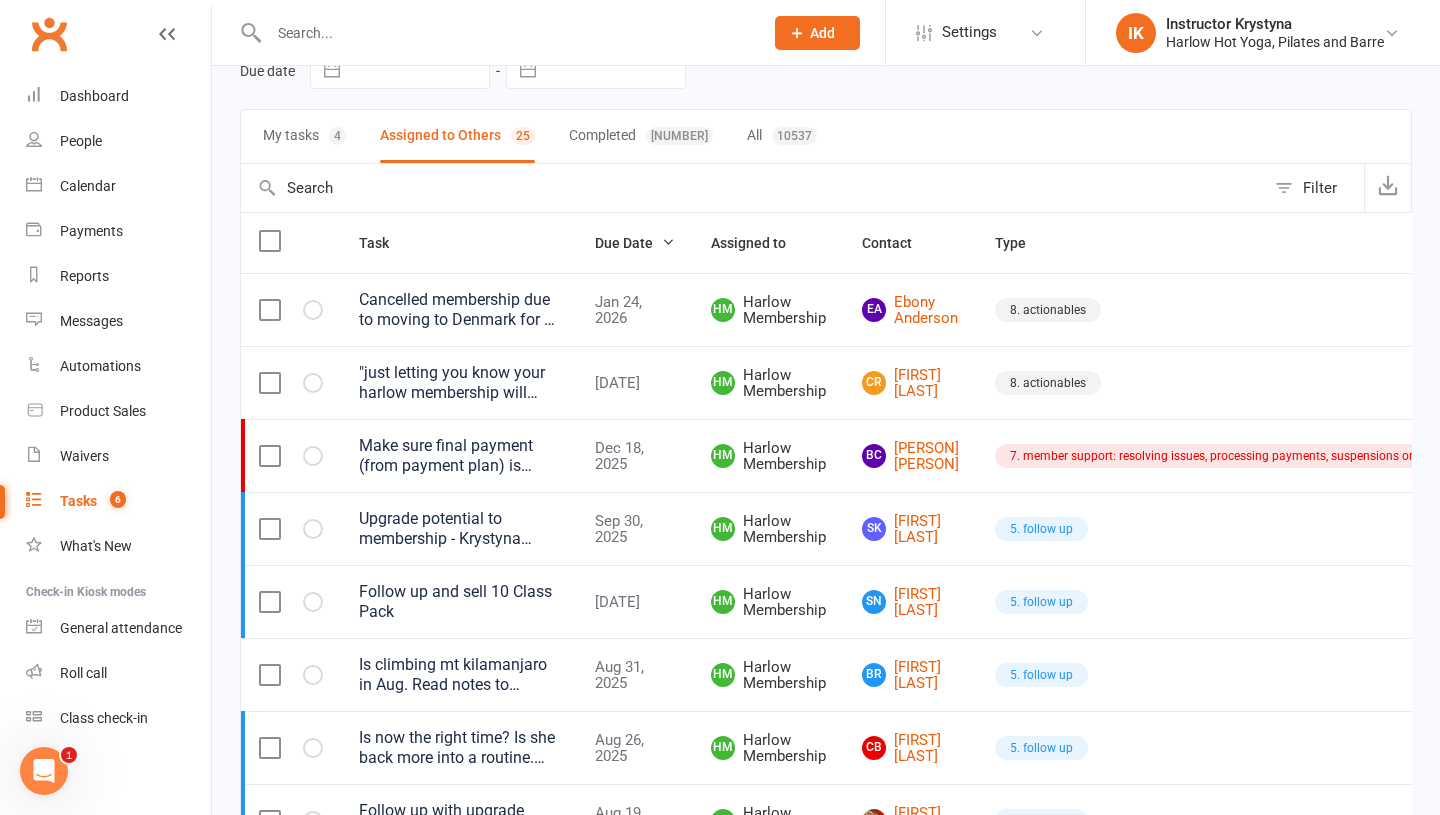 scroll, scrollTop: 96, scrollLeft: 0, axis: vertical 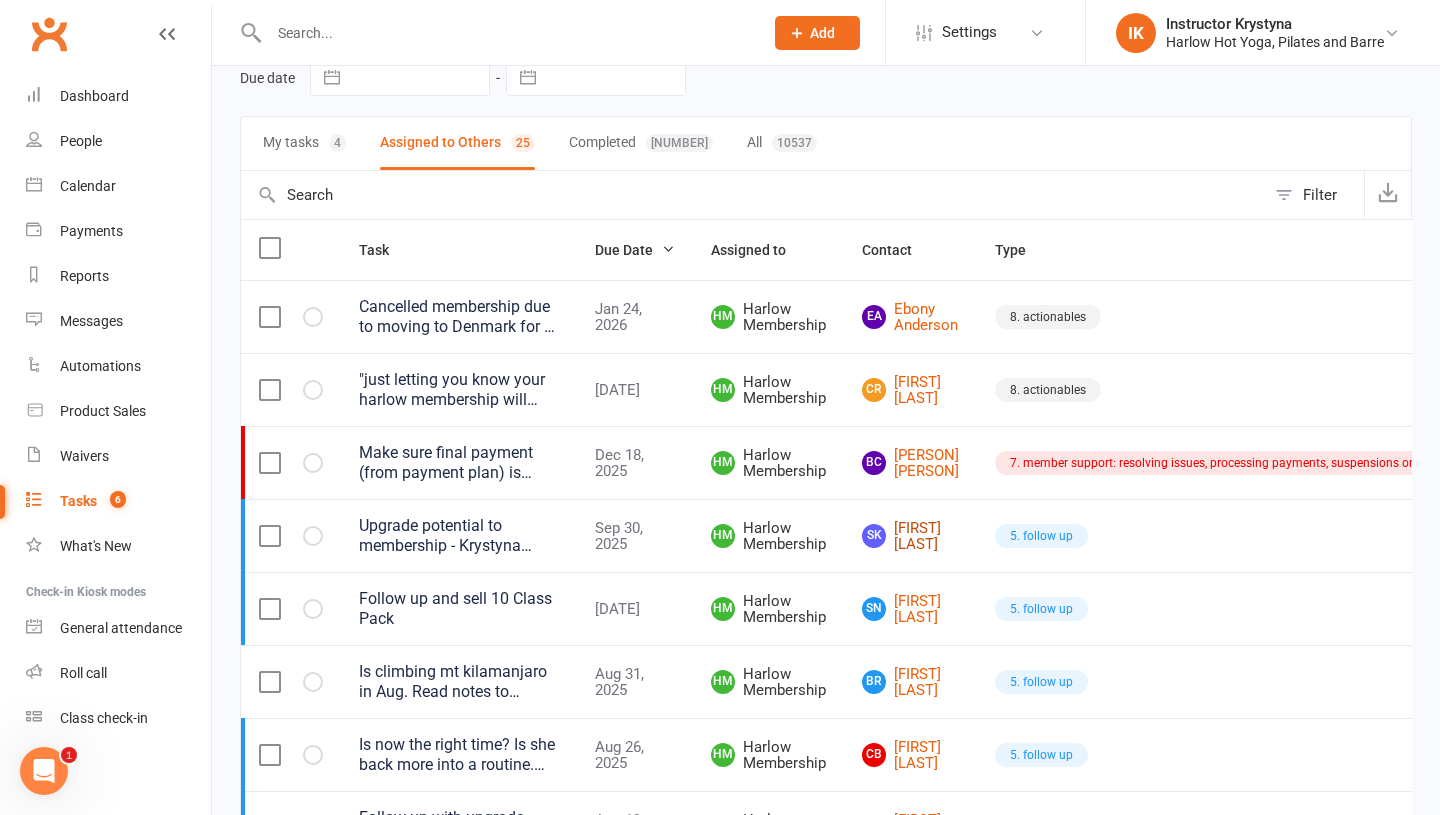 click on "SK Saya Kato" at bounding box center (910, 536) 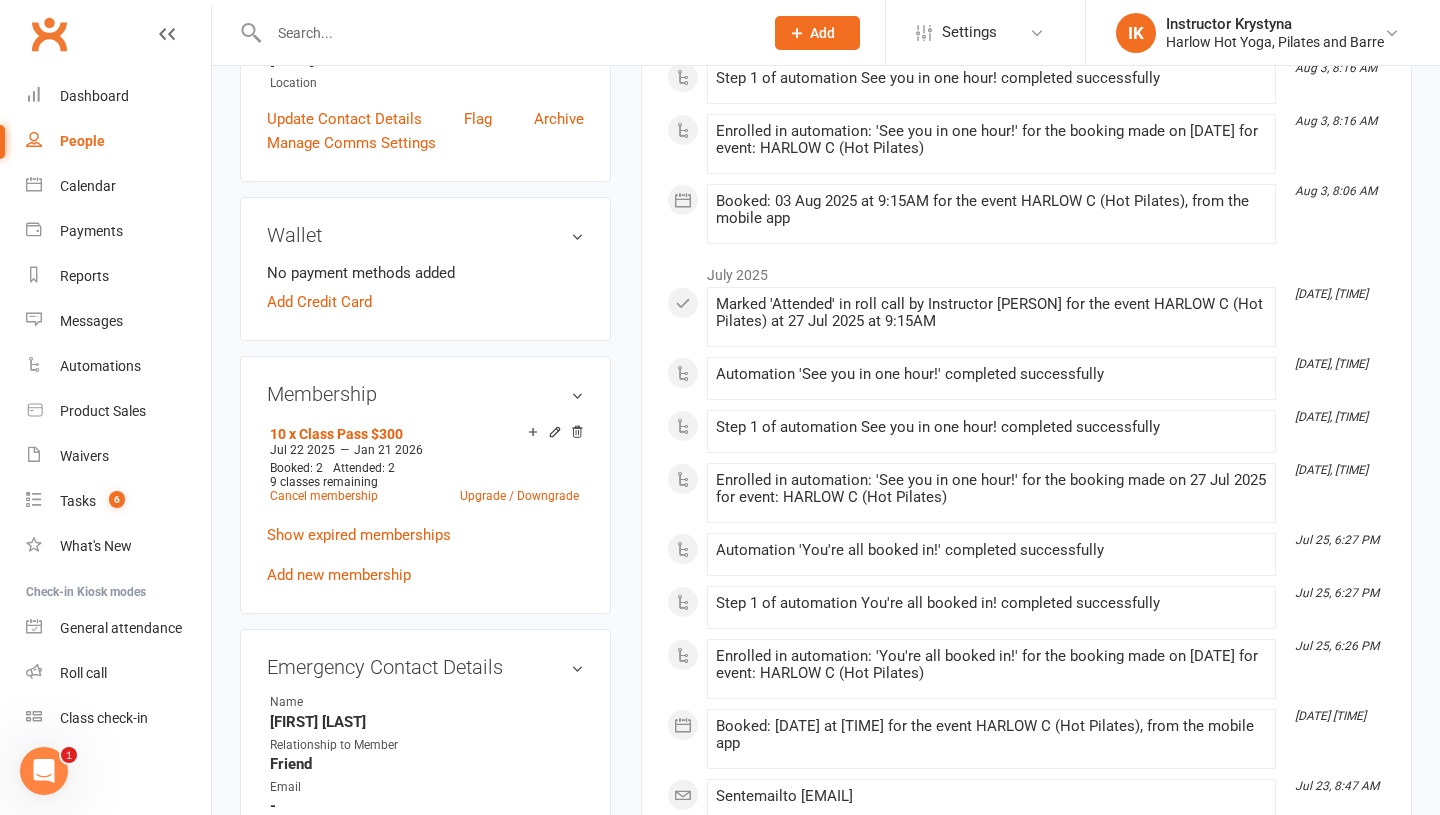 scroll, scrollTop: 0, scrollLeft: 0, axis: both 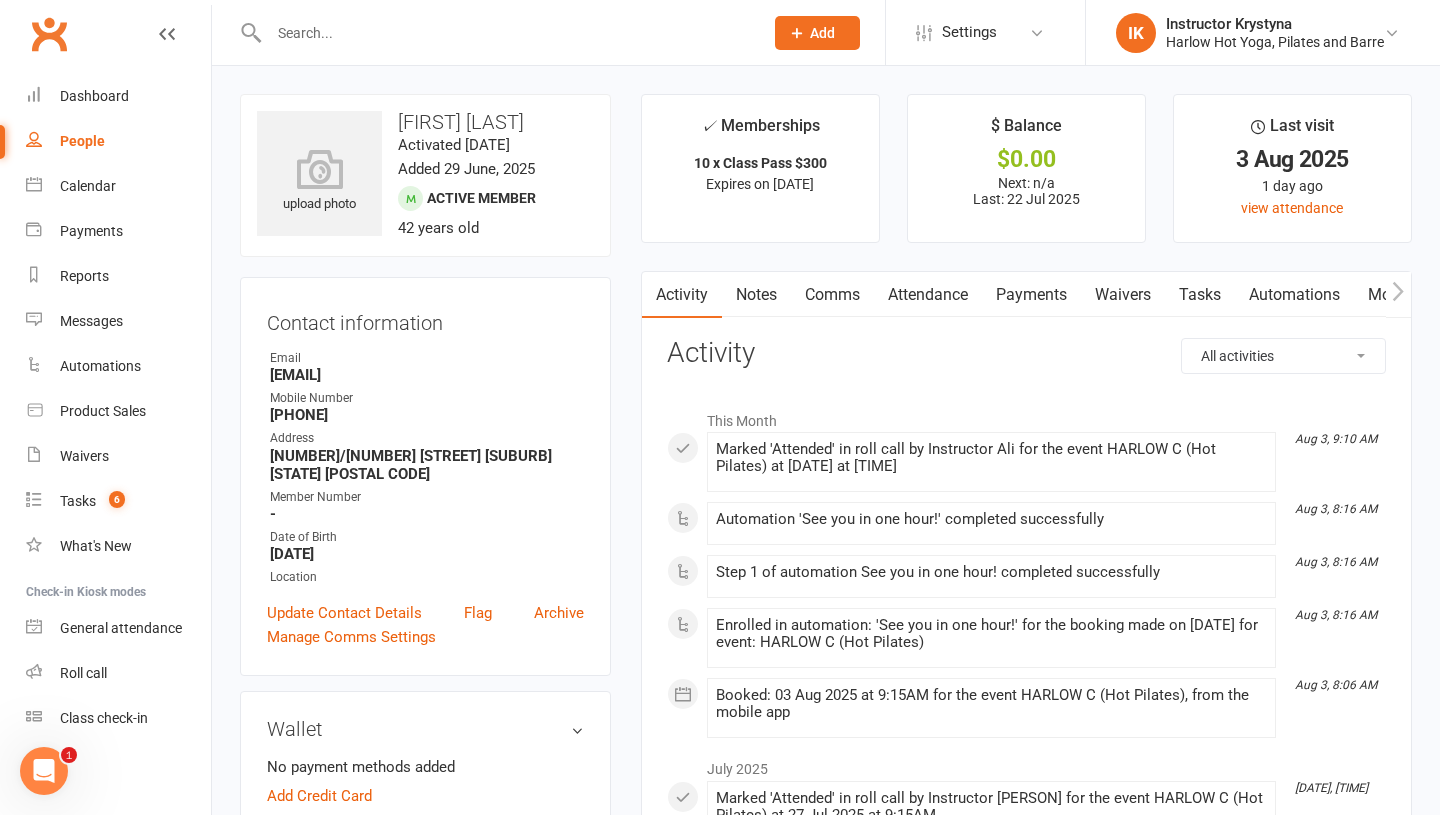 click on "Notes" at bounding box center [756, 295] 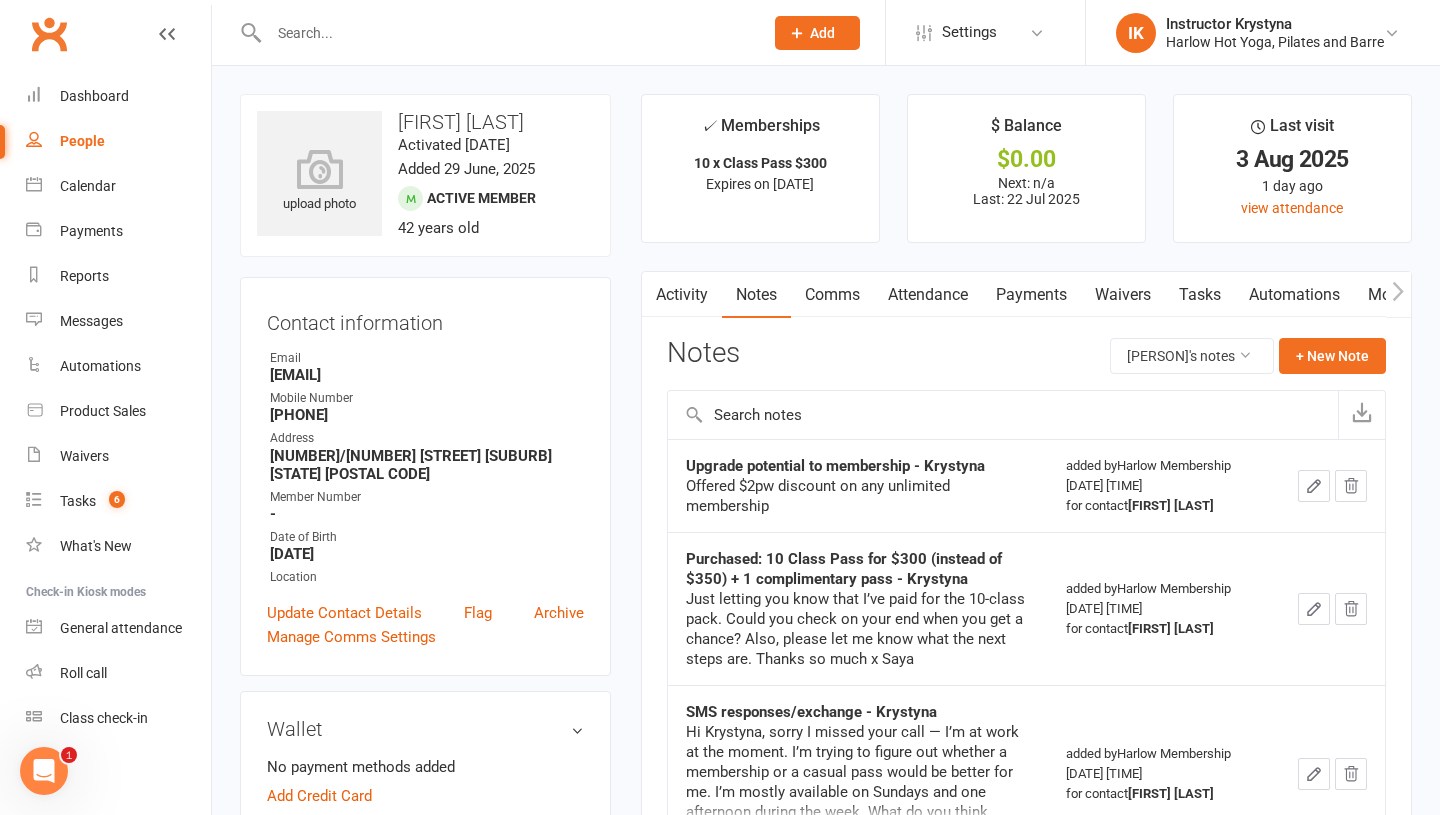 click on "Attendance" at bounding box center (928, 295) 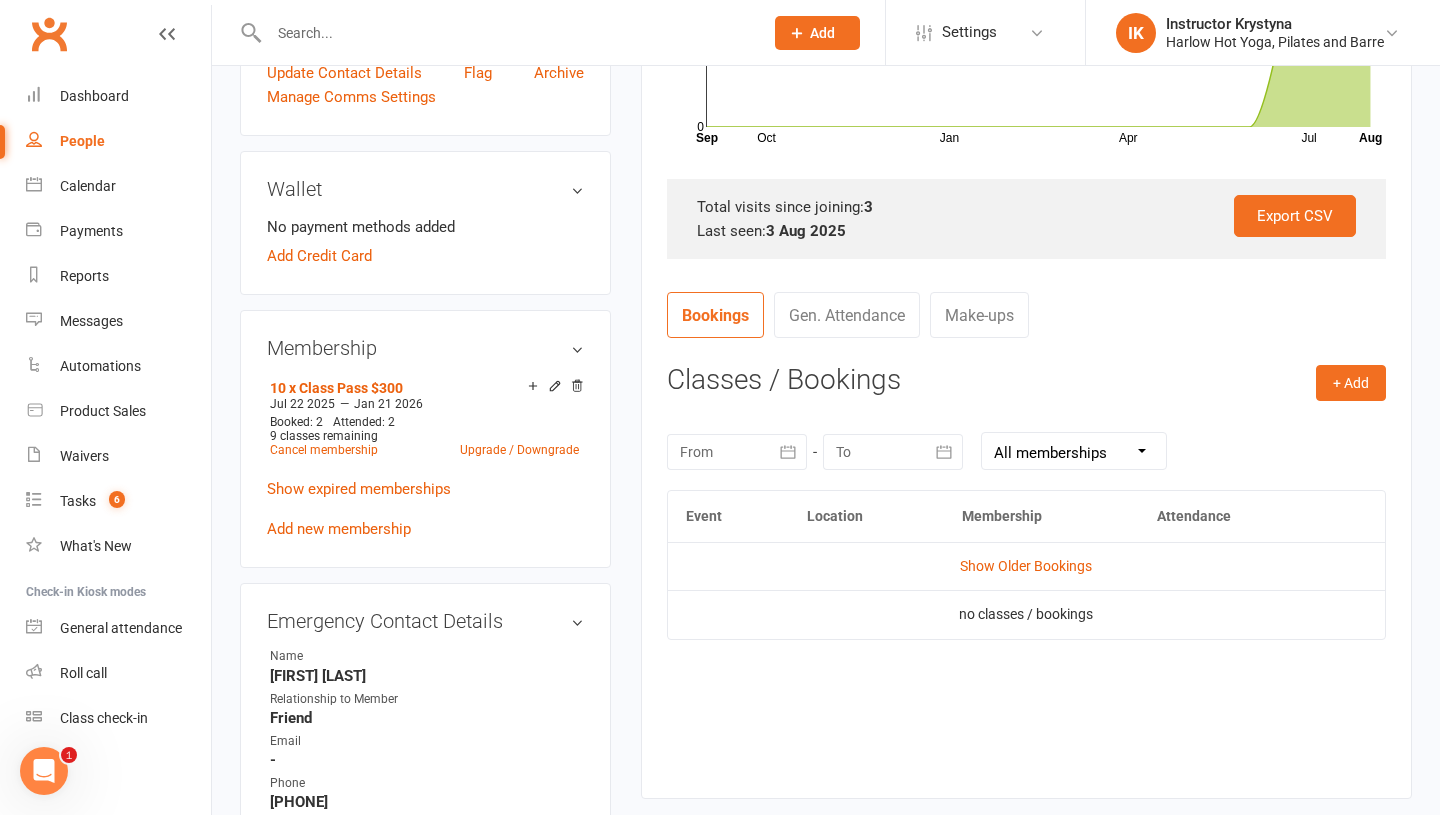 scroll, scrollTop: 555, scrollLeft: 0, axis: vertical 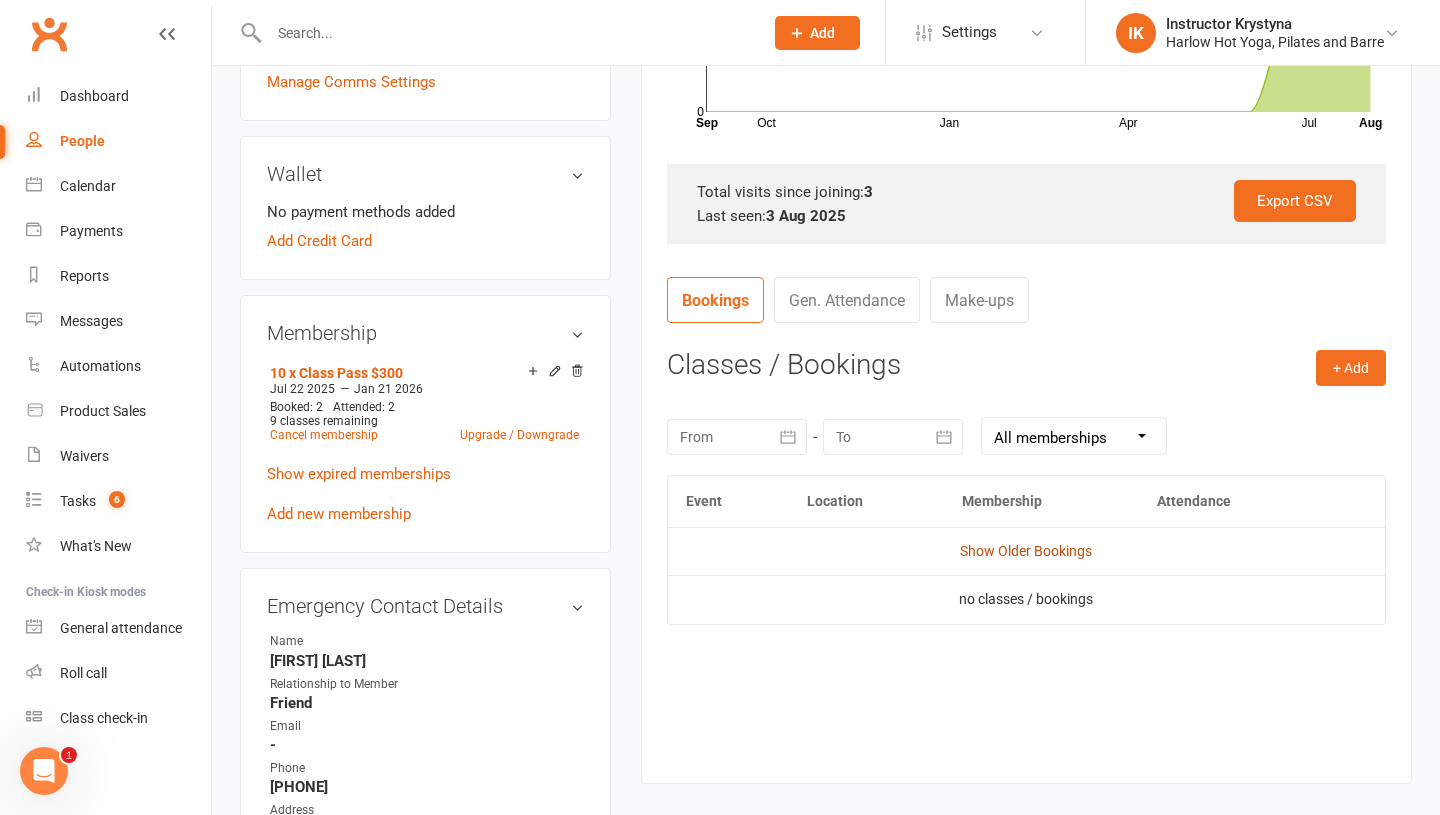 click on "Show Older Bookings" at bounding box center [1026, 551] 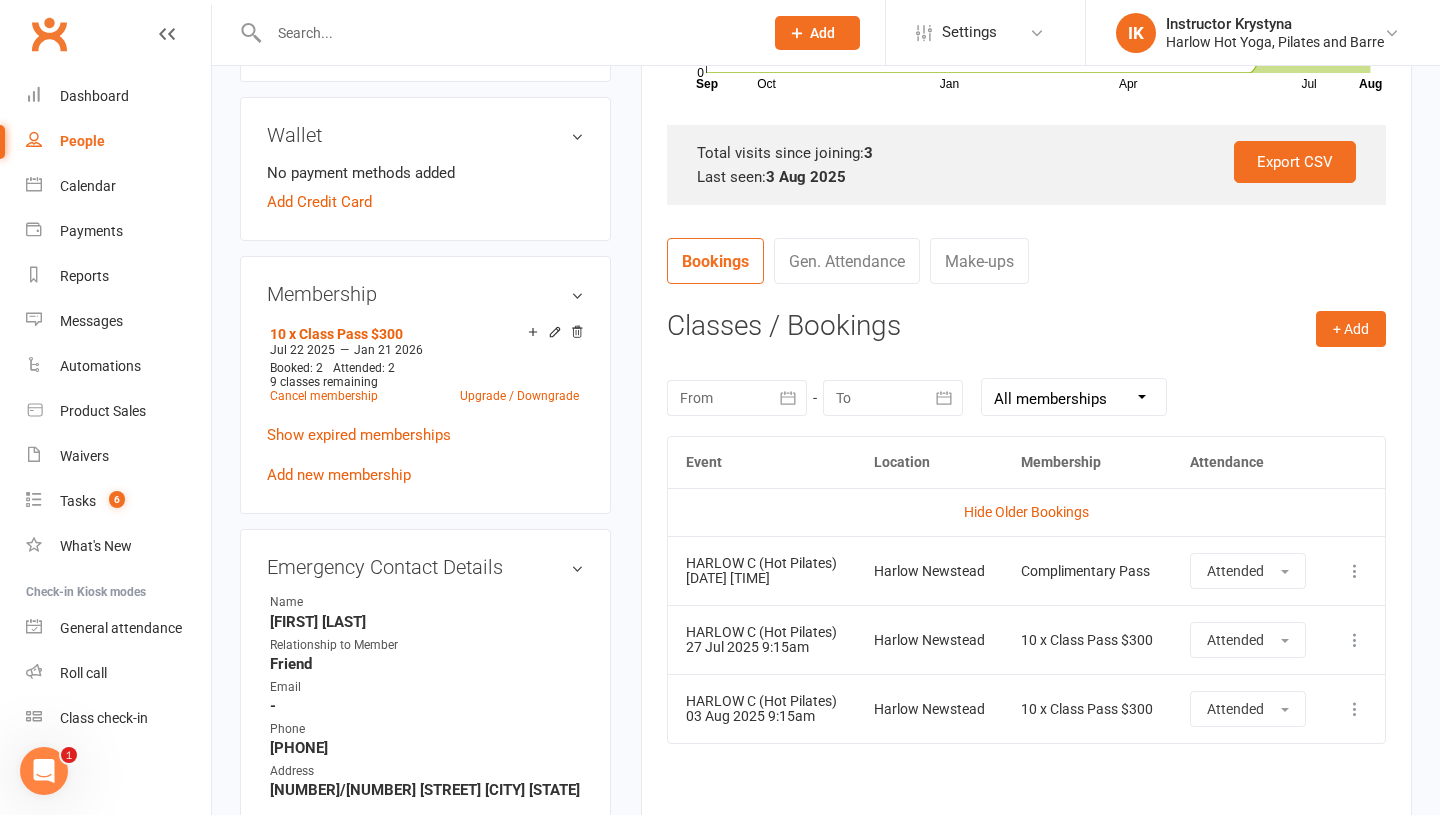 scroll, scrollTop: 0, scrollLeft: 0, axis: both 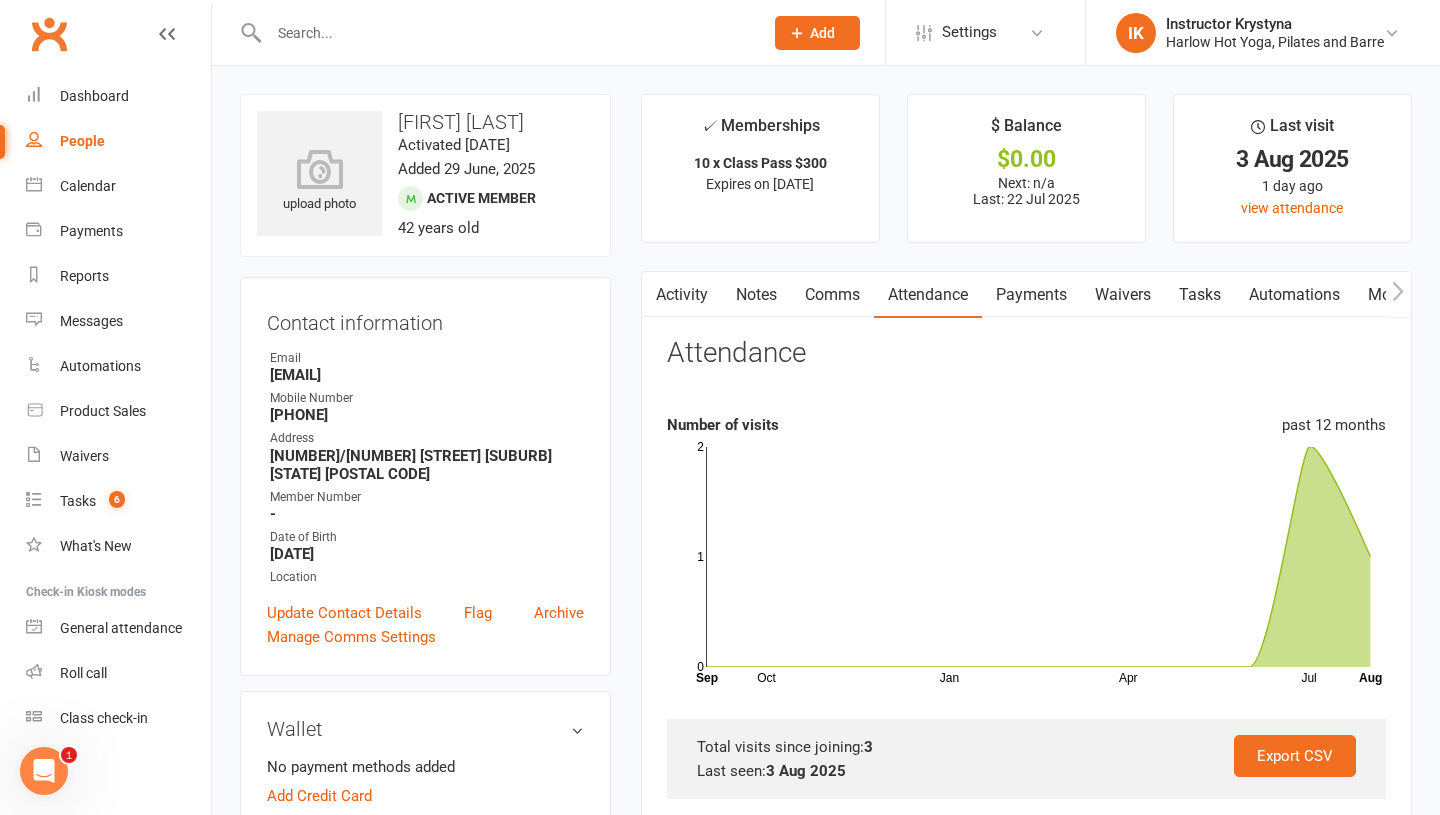 click on "Comms" at bounding box center [832, 295] 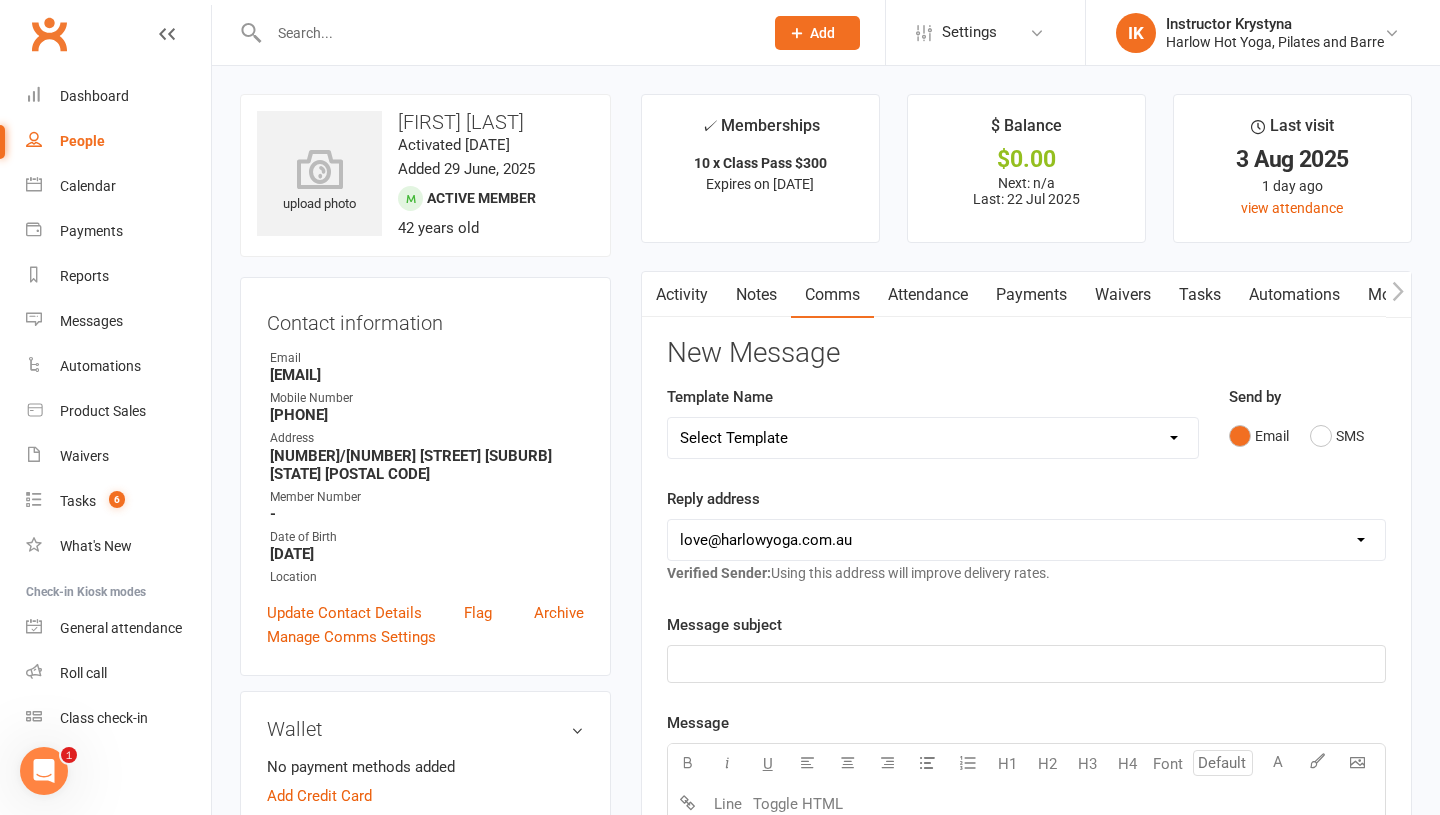 click on "Email SMS" at bounding box center (1307, 436) 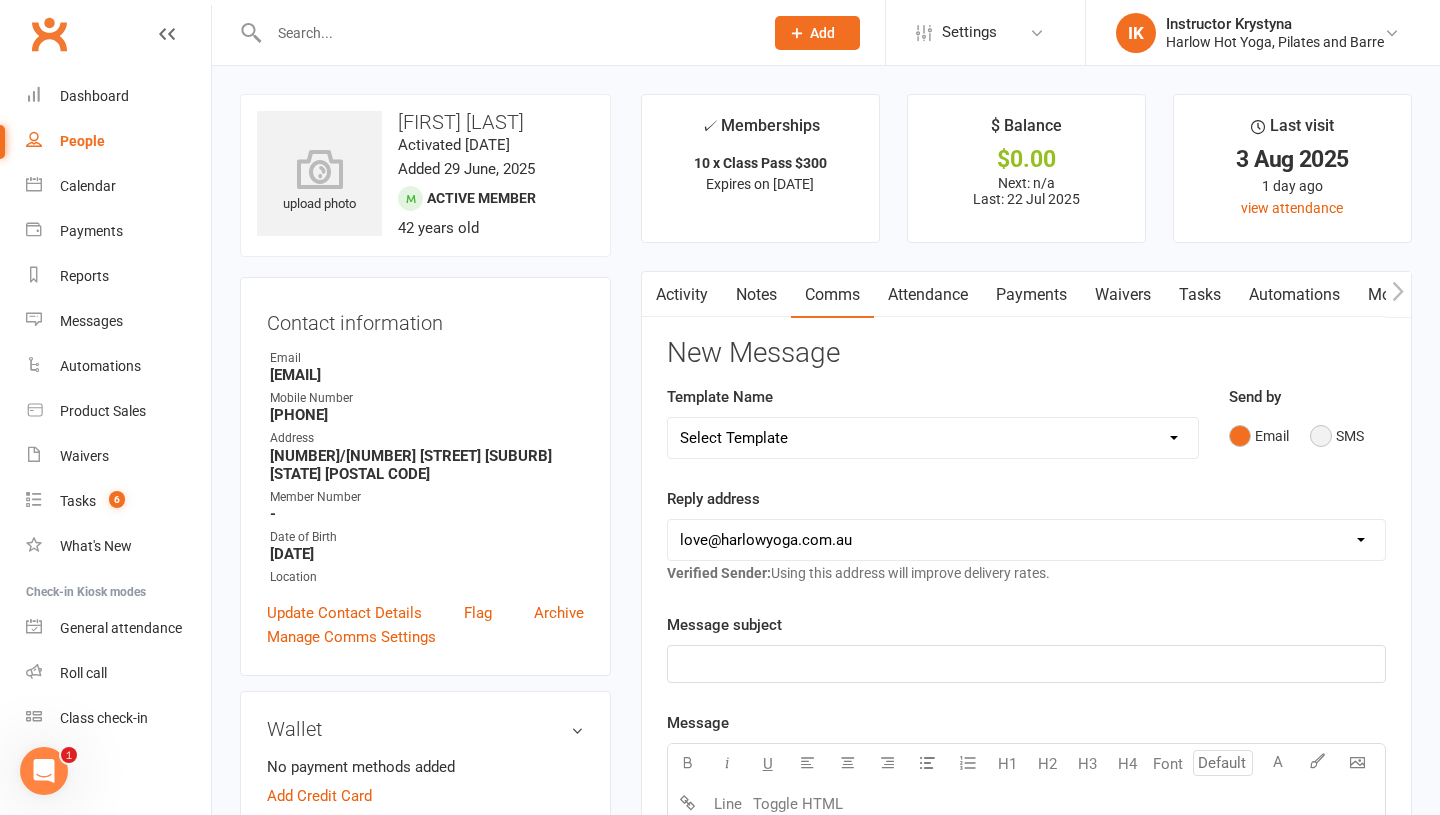 click on "SMS" at bounding box center [1337, 436] 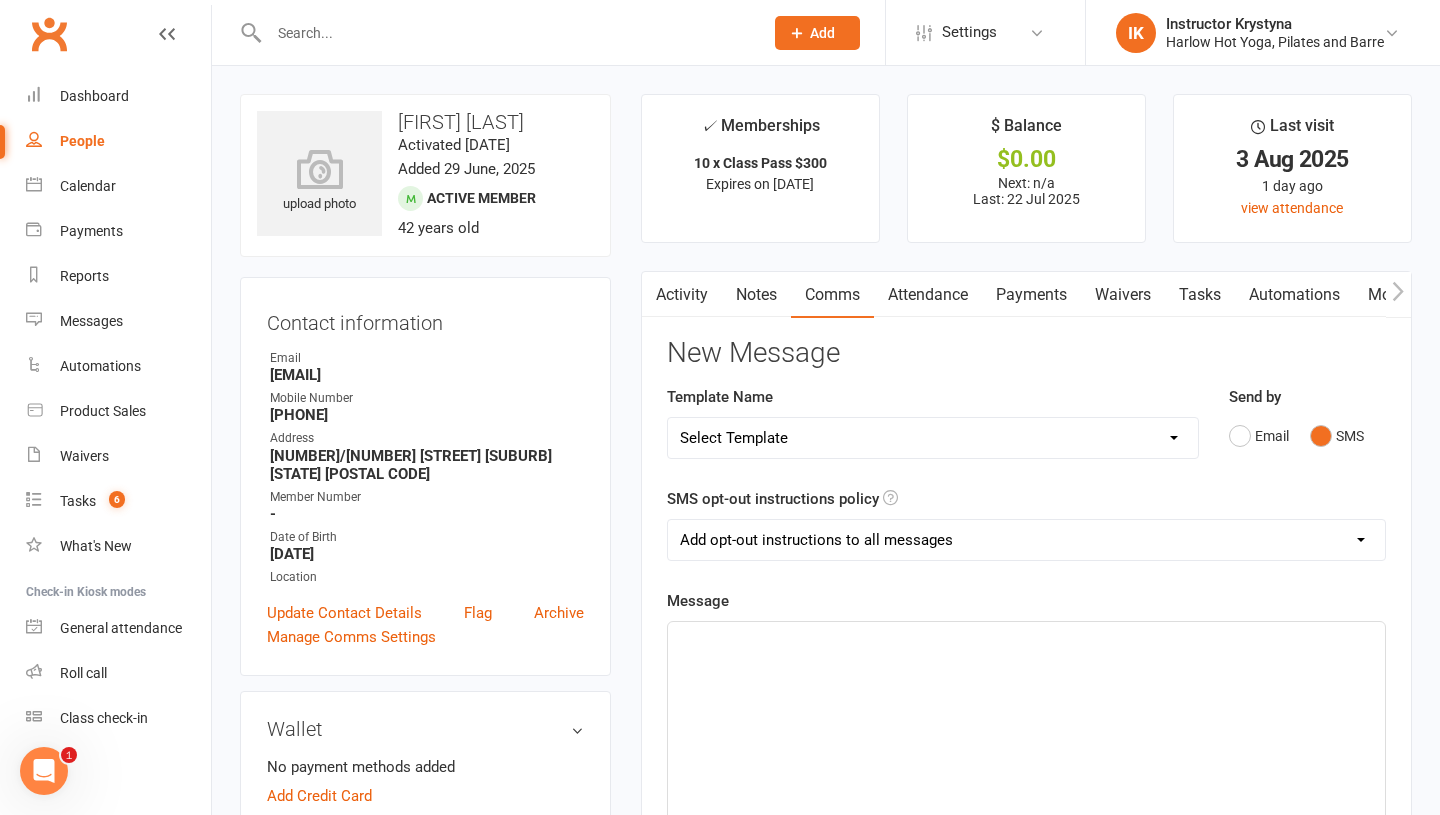 click on "﻿" 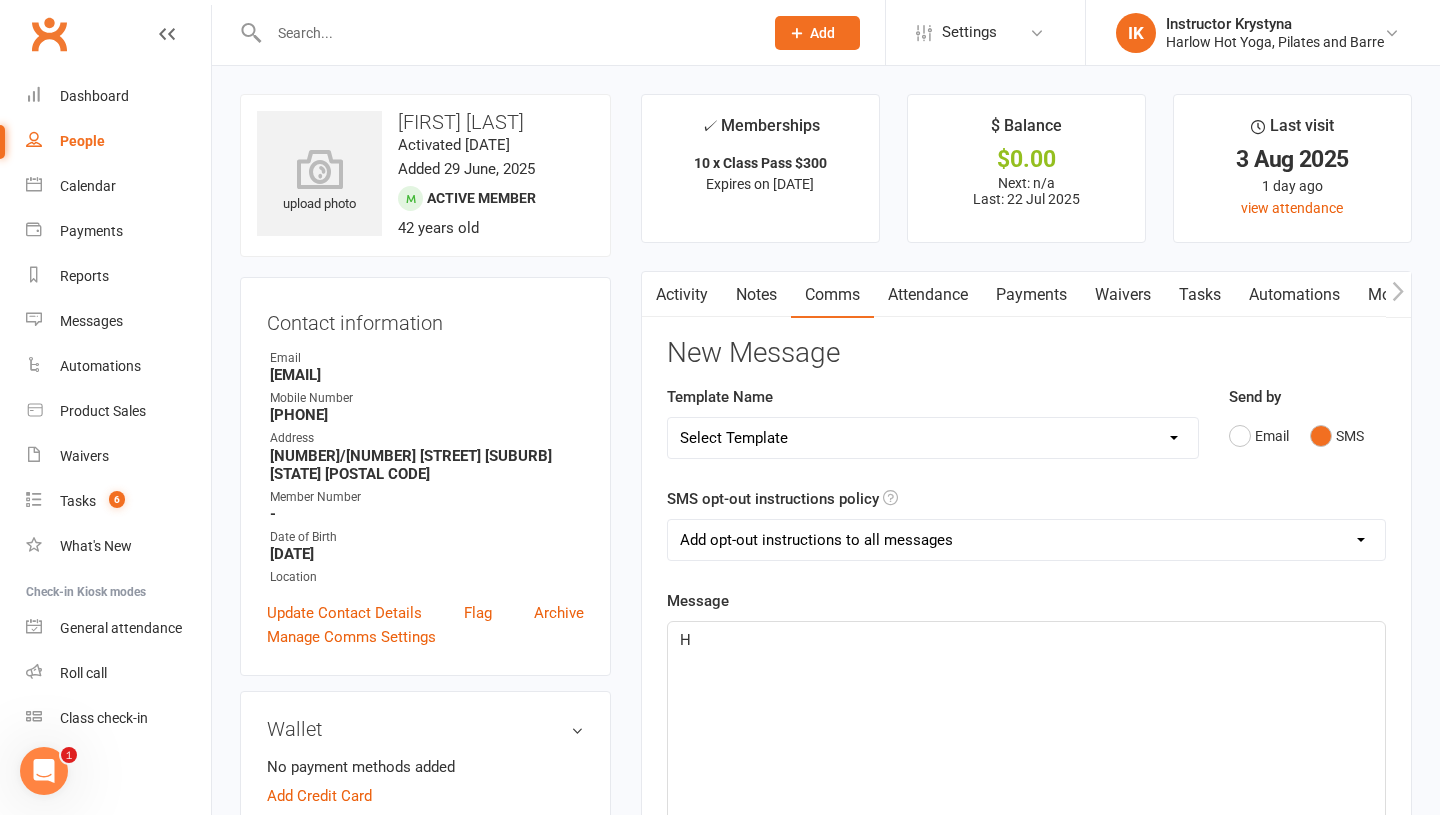 type 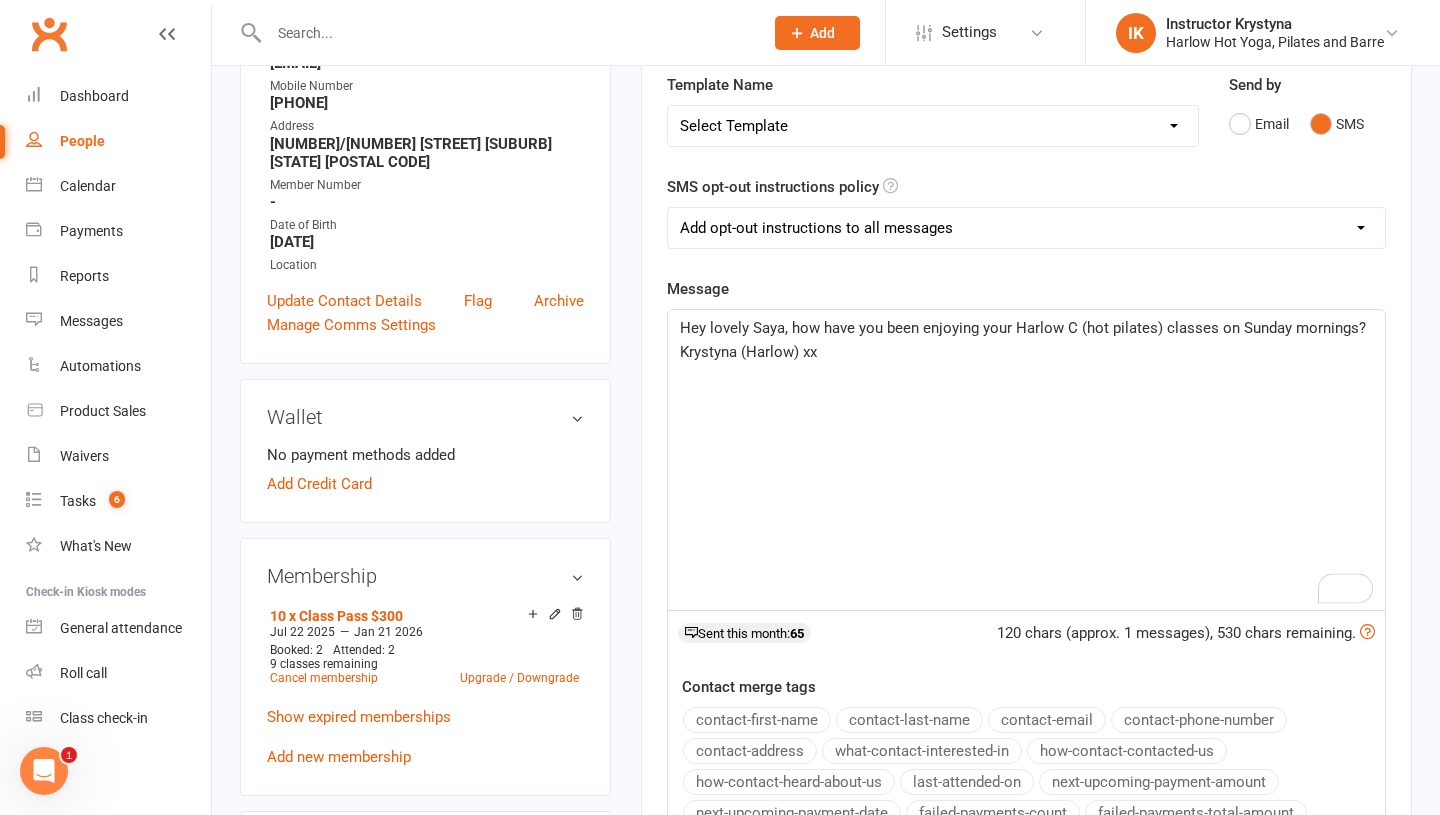 scroll, scrollTop: 316, scrollLeft: 0, axis: vertical 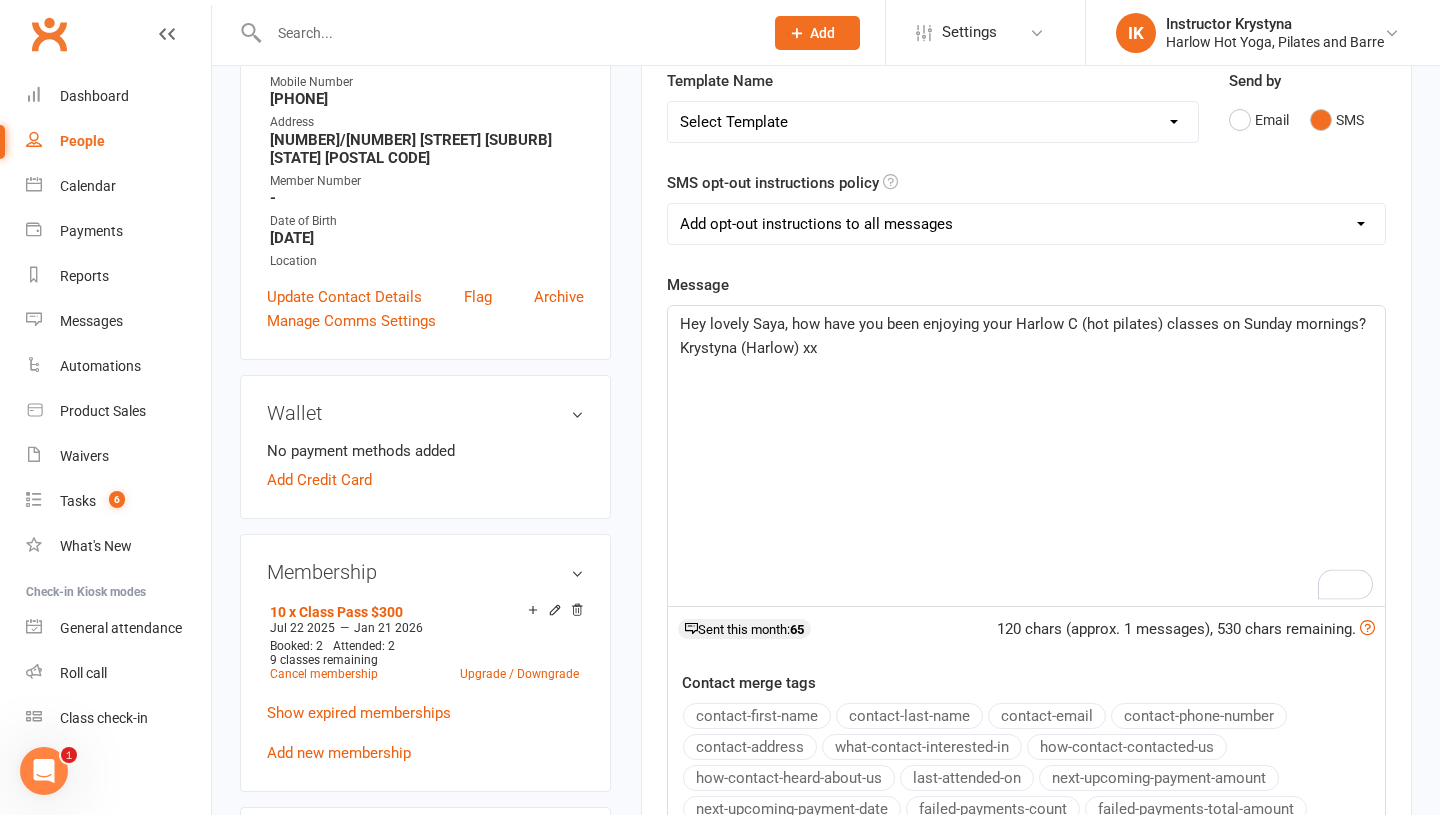 click on "Hey lovely Saya, how have you been enjoying your Harlow C (hot pilates) classes on Sunday mornings? Krystyna (Harlow) xx" 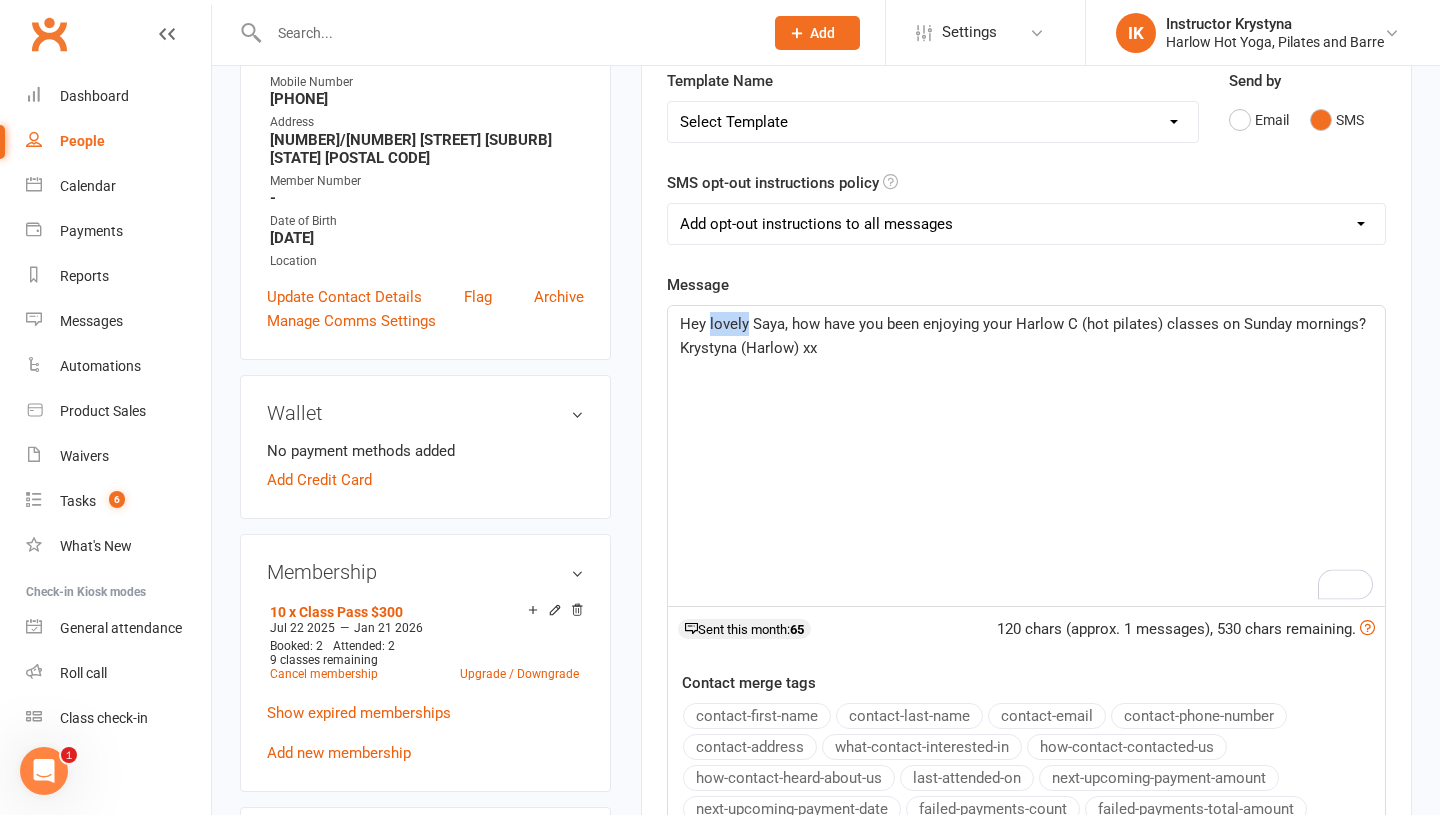 drag, startPoint x: 748, startPoint y: 318, endPoint x: 709, endPoint y: 318, distance: 39 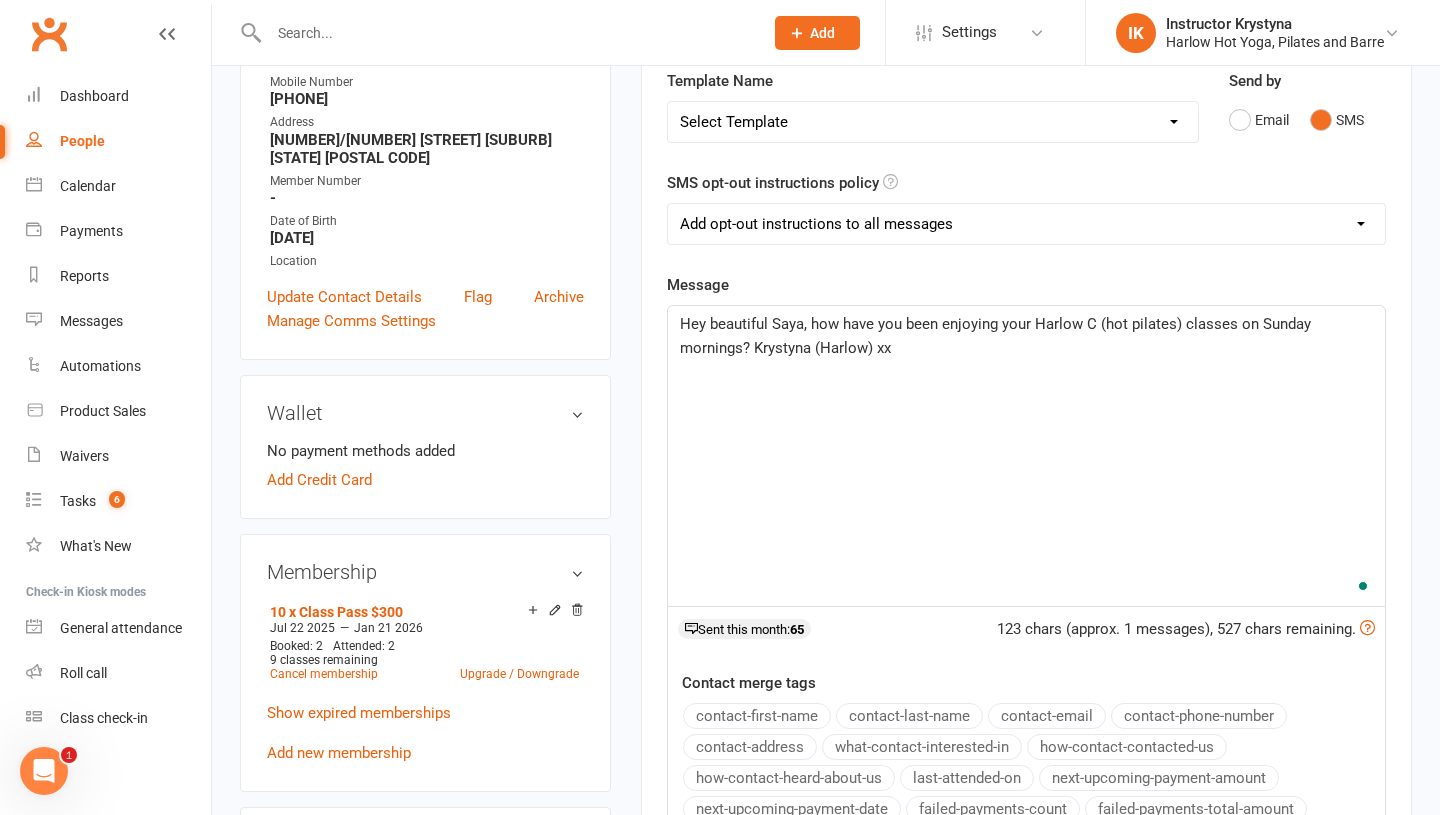 click on "Hey beautiful Saya, how have you been enjoying your Harlow C (hot pilates) classes on Sunday mornings? Krystyna (Harlow) xx" 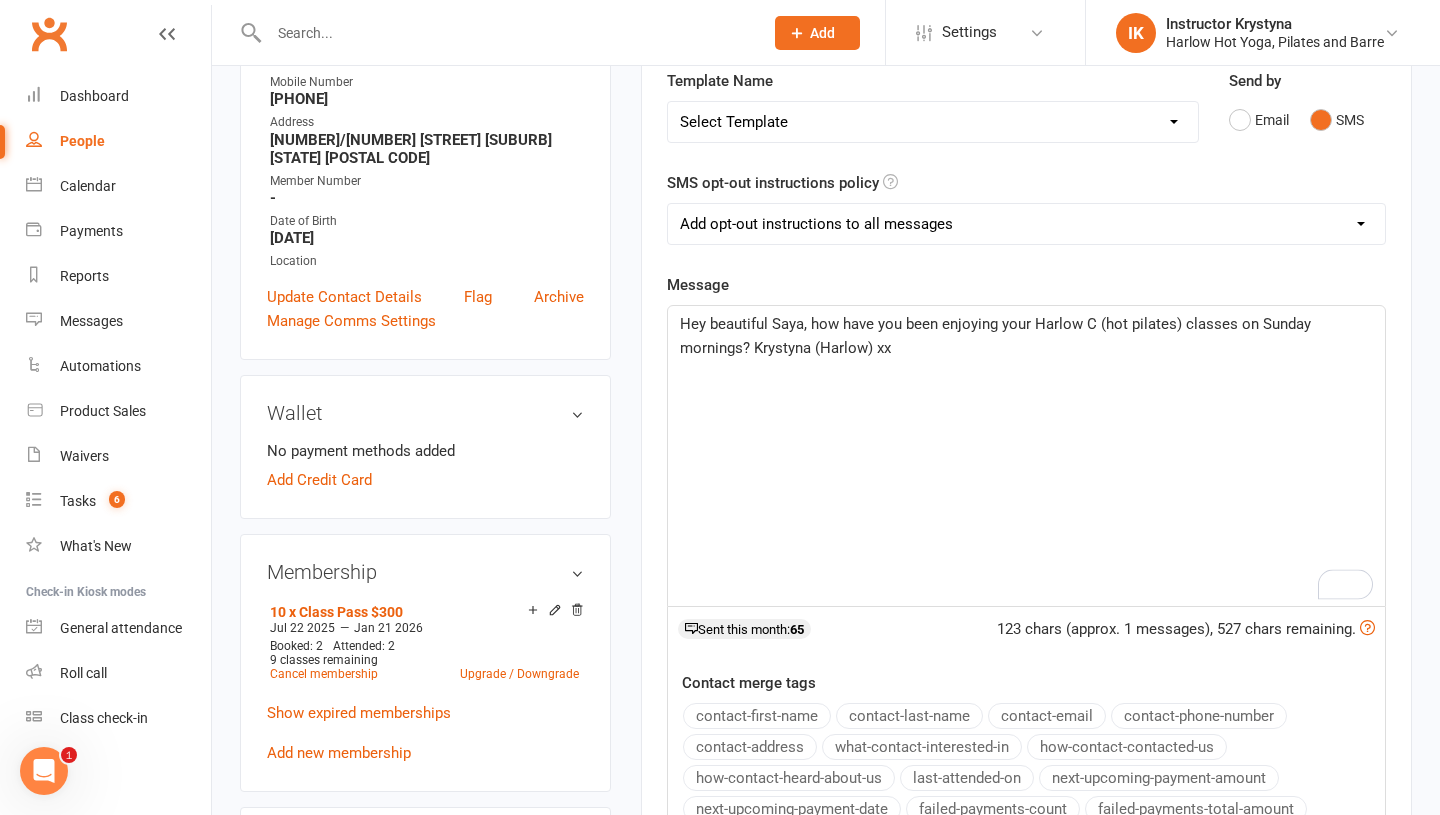 click on "Hey beautiful Saya, how have you been enjoying your Harlow C (hot pilates) classes on Sunday mornings? Krystyna (Harlow) xx" 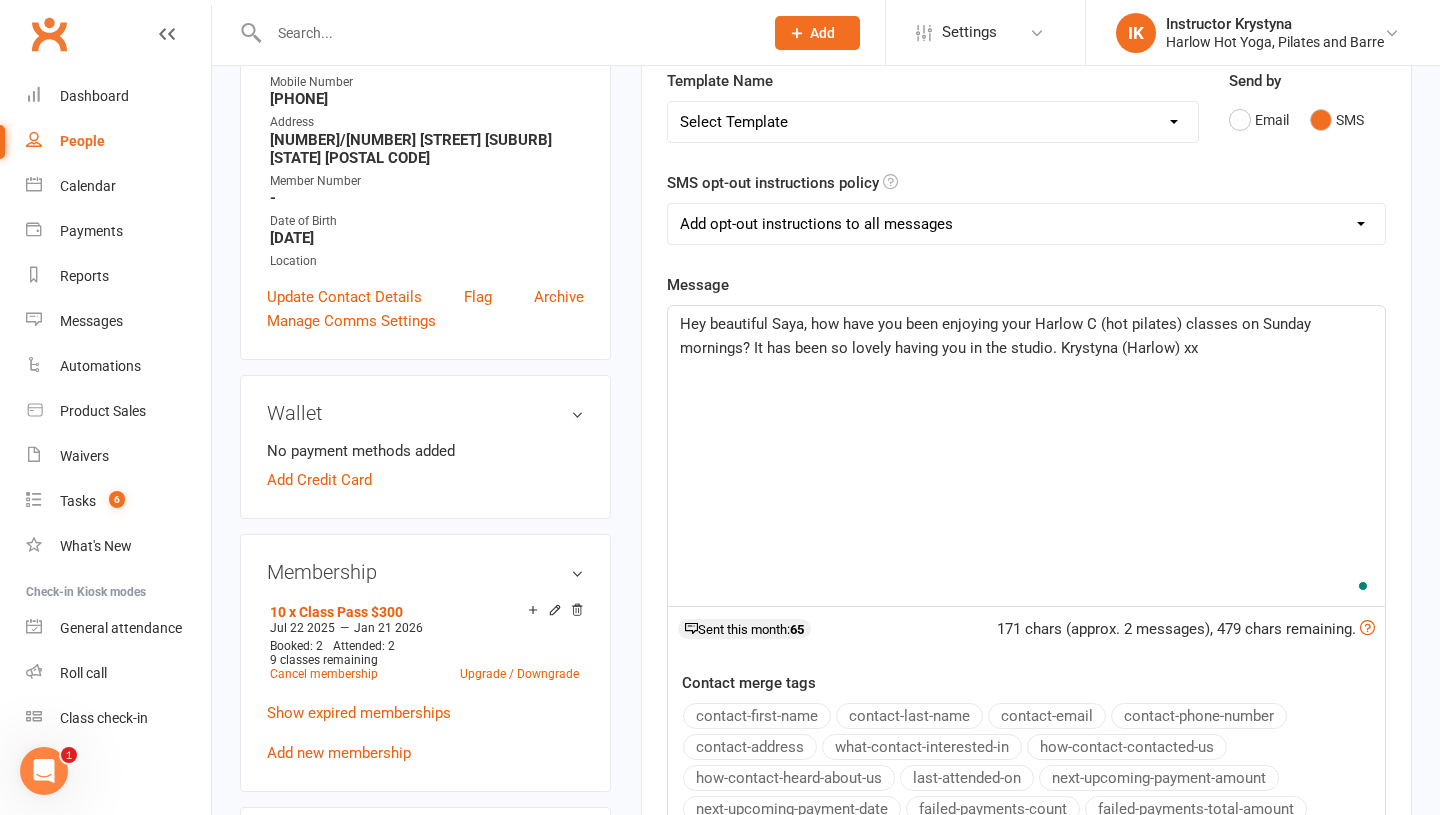 click on "Hey beautiful Saya, how have you been enjoying your Harlow C (hot pilates) classes on Sunday mornings? It has been so lovely having you in the studio. Krystyna (Harlow) xx" 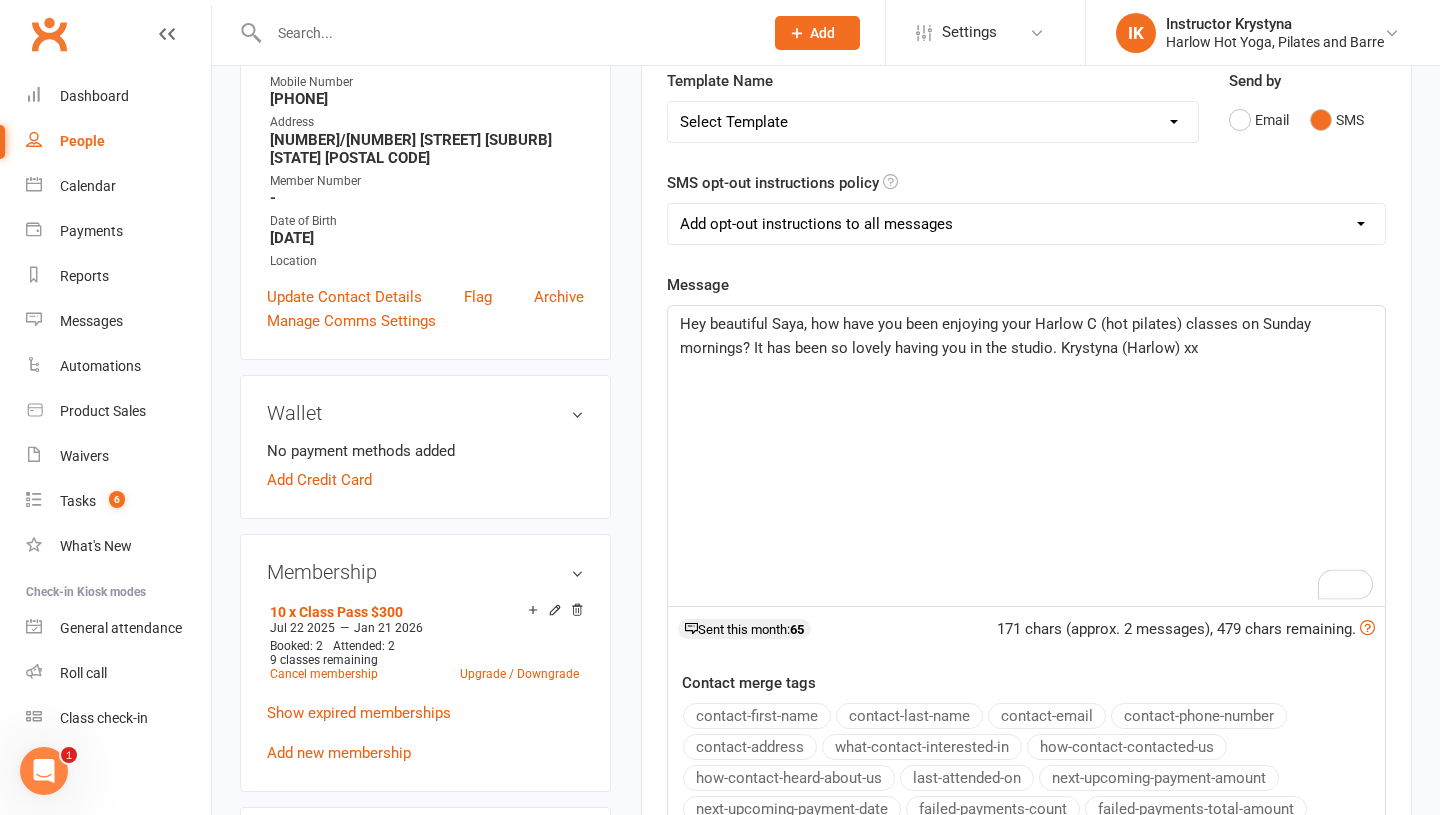 click on "Hey beautiful Saya, how have you been enjoying your Harlow C (hot pilates) classes on Sunday mornings? It has been so lovely having you in the studio. Krystyna (Harlow) xx" 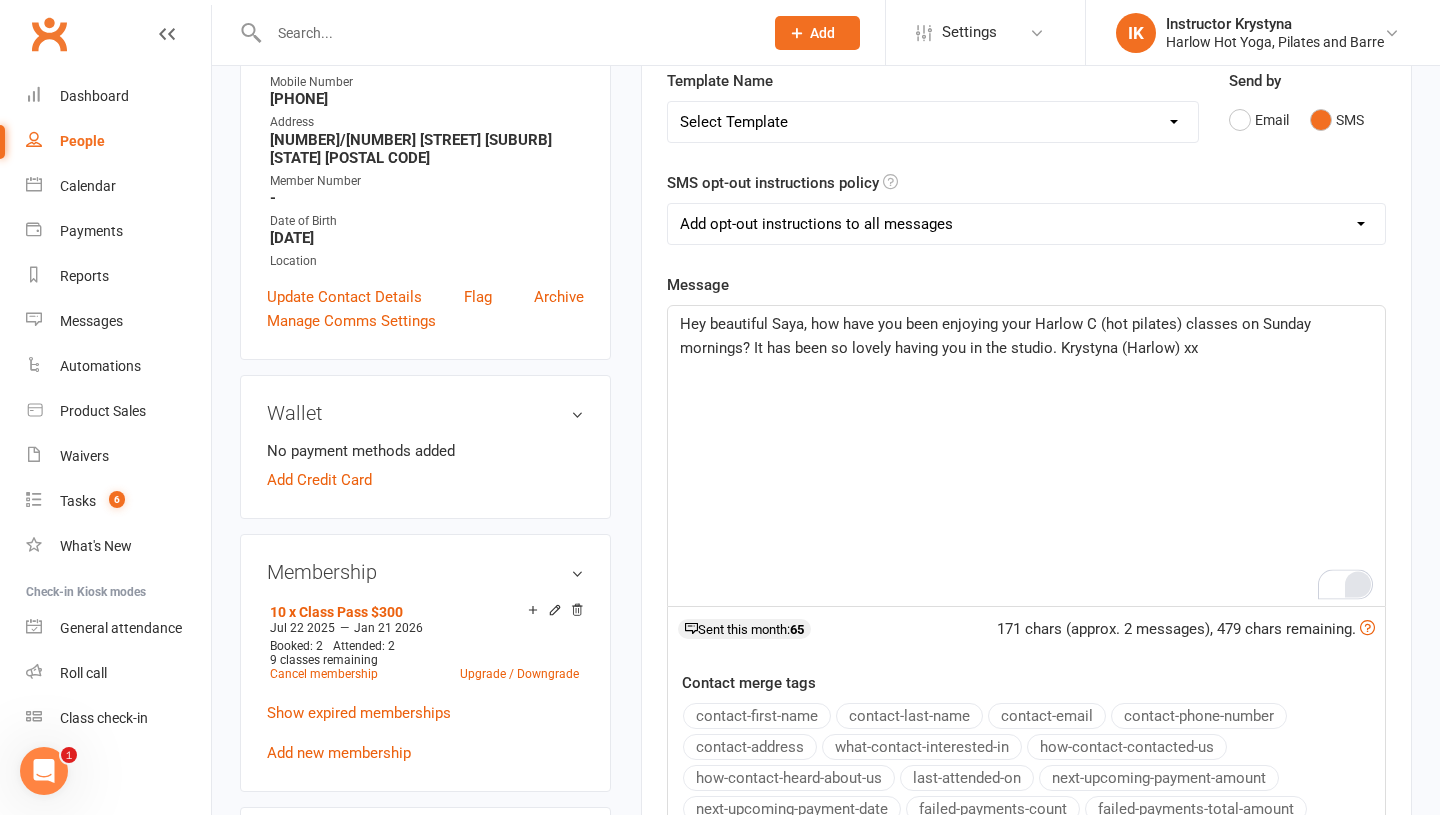 click 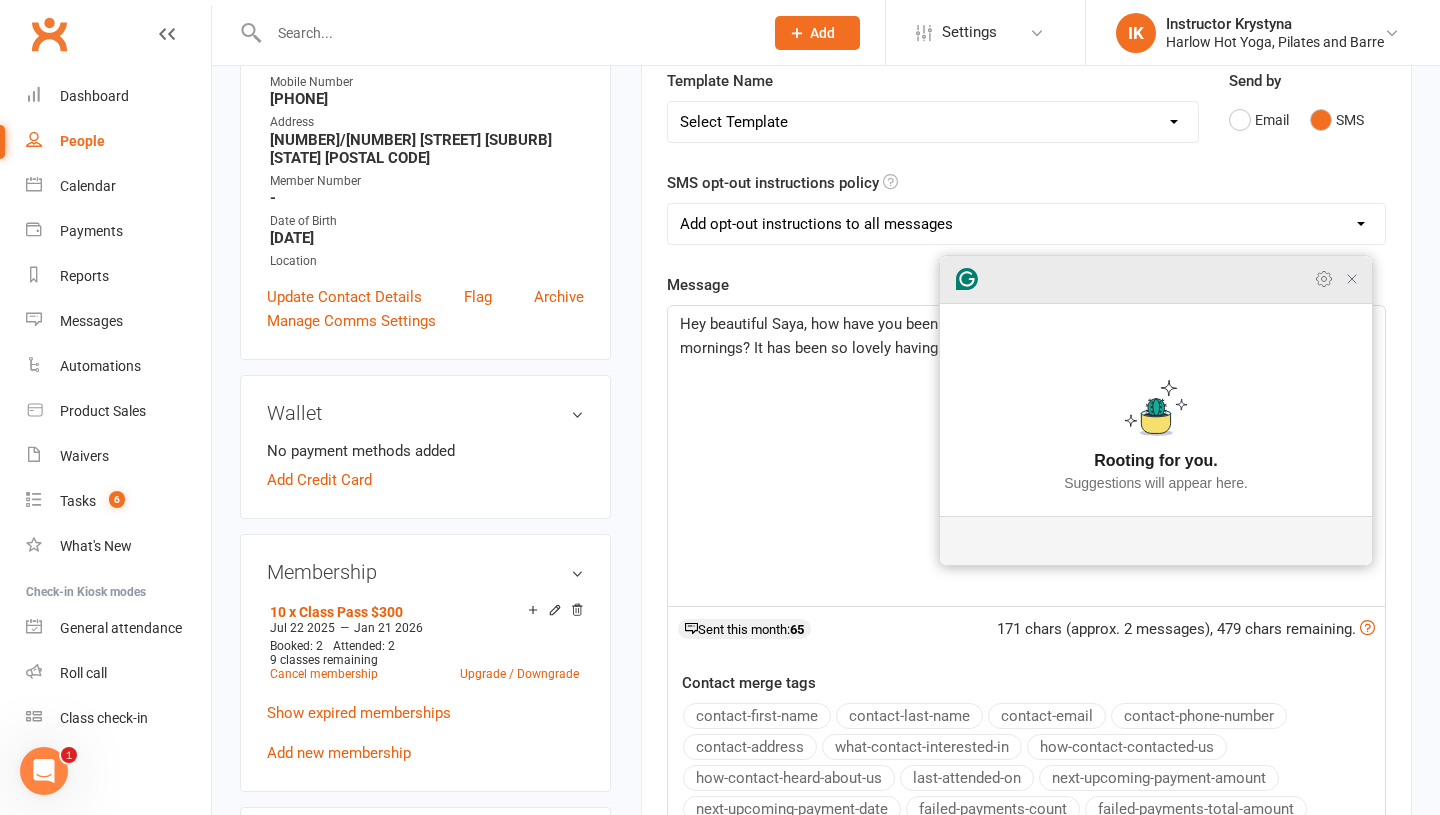 click 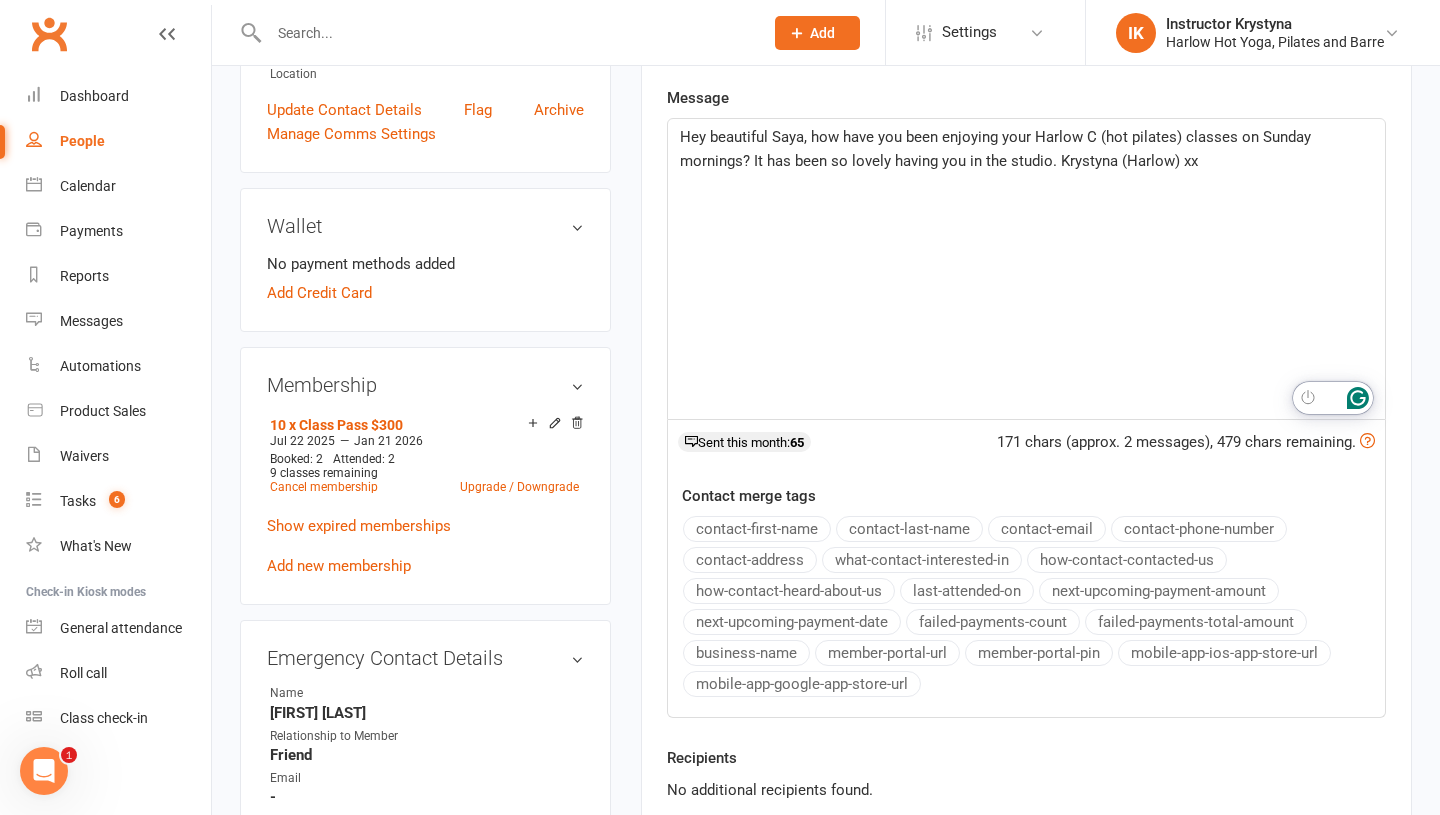scroll, scrollTop: 522, scrollLeft: 0, axis: vertical 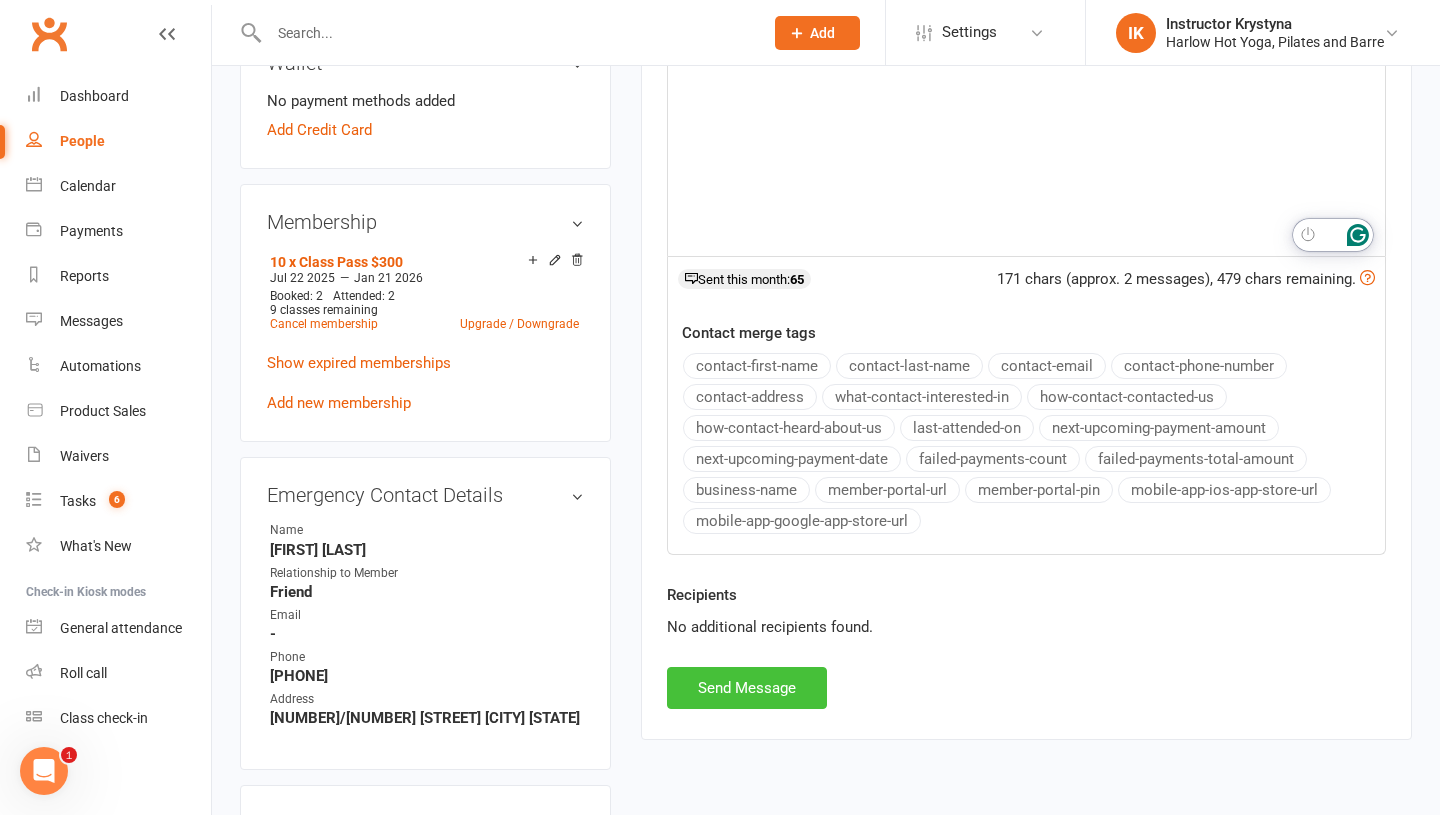 click on "Send Message" at bounding box center [747, 688] 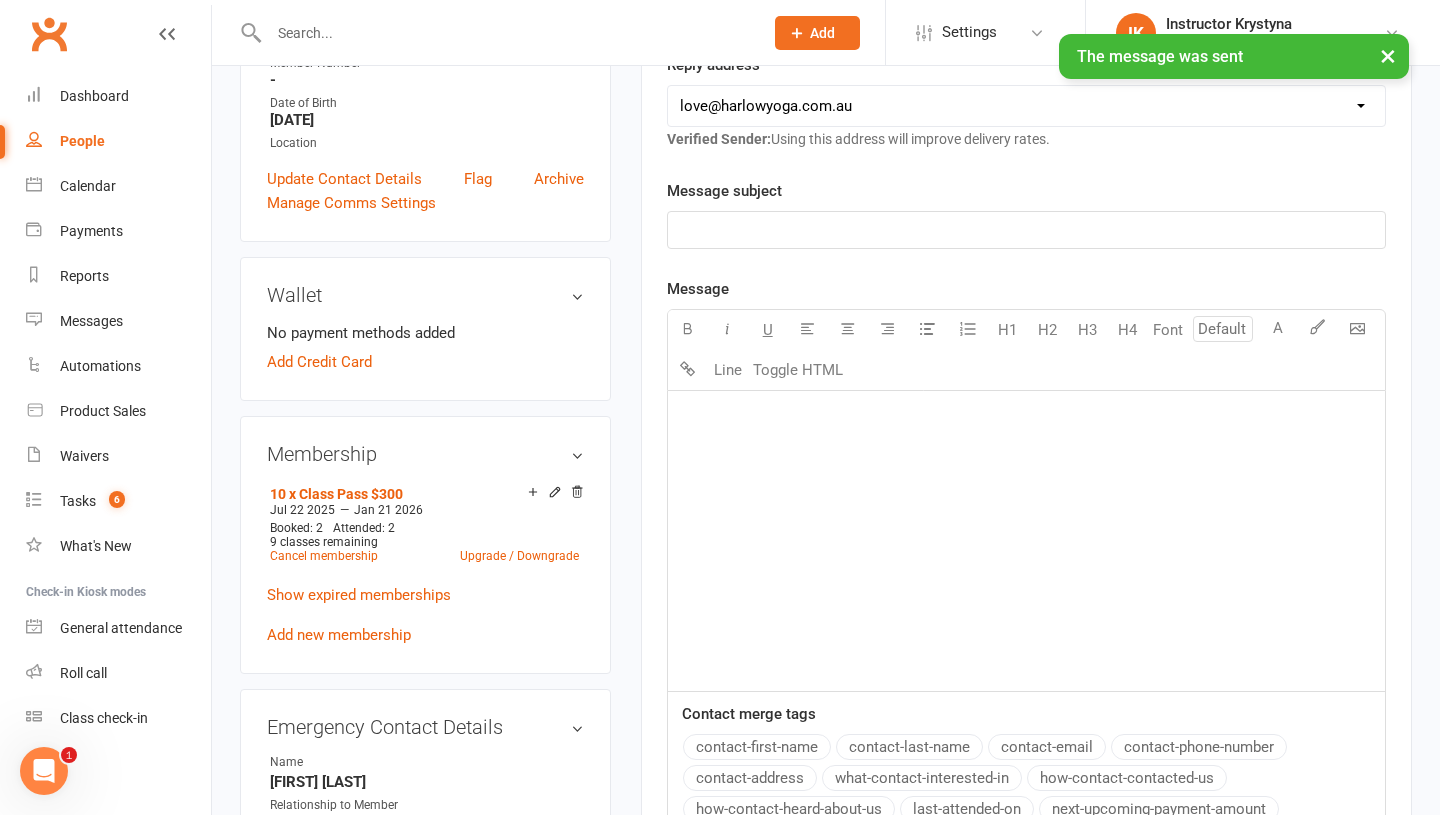 scroll, scrollTop: 0, scrollLeft: 0, axis: both 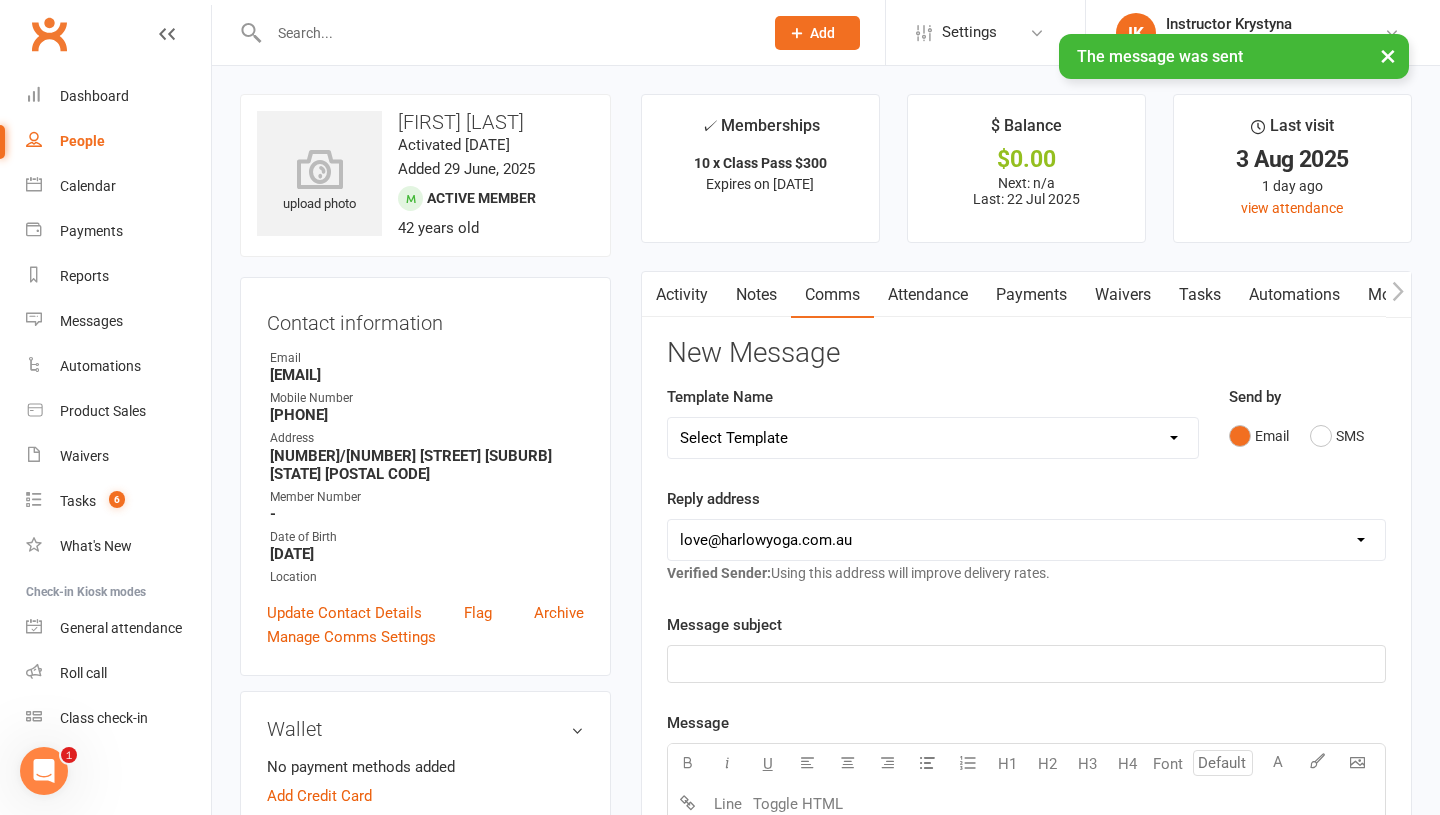 click on "Tasks" at bounding box center (1200, 295) 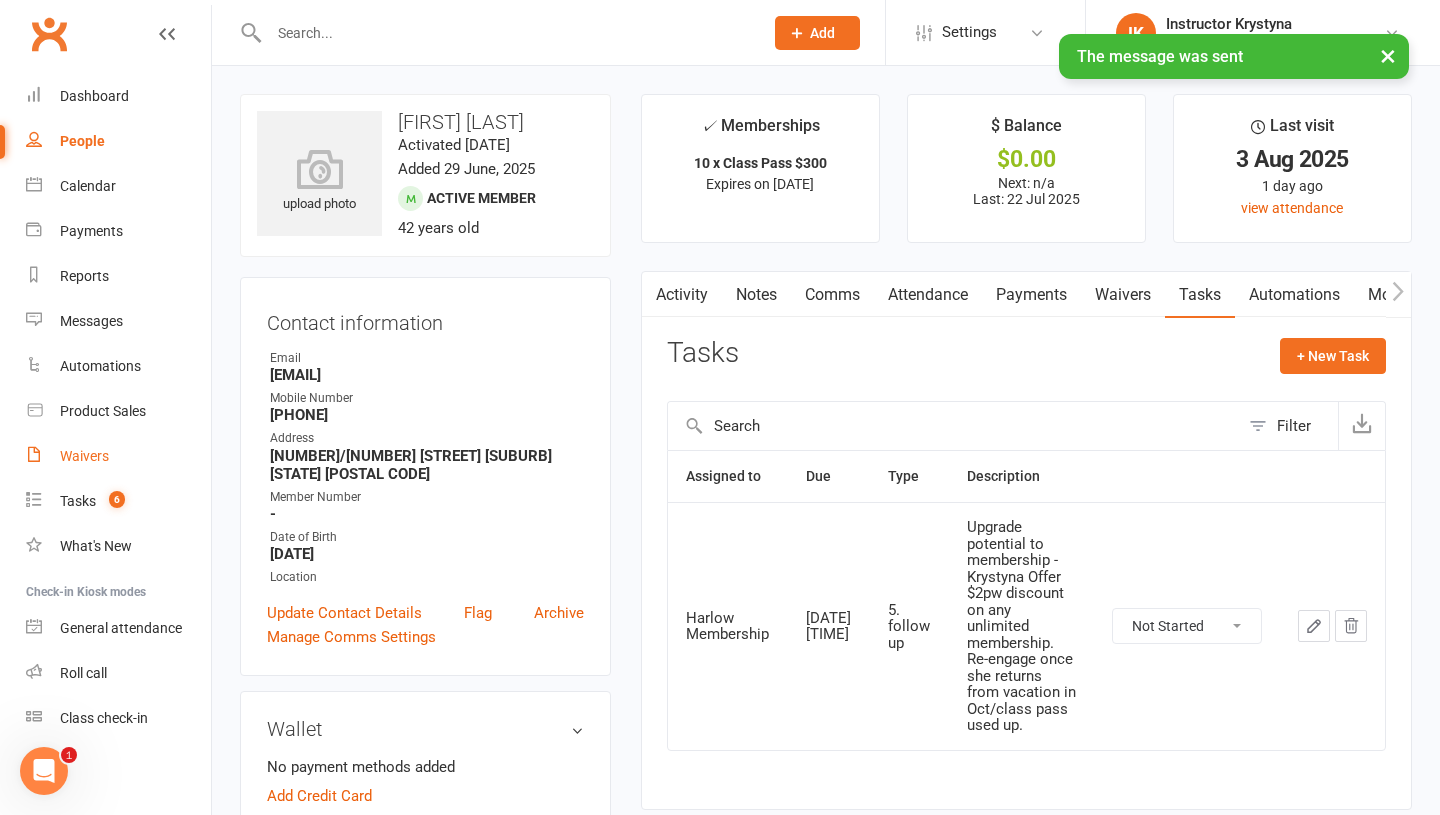click on "Waivers" at bounding box center (118, 456) 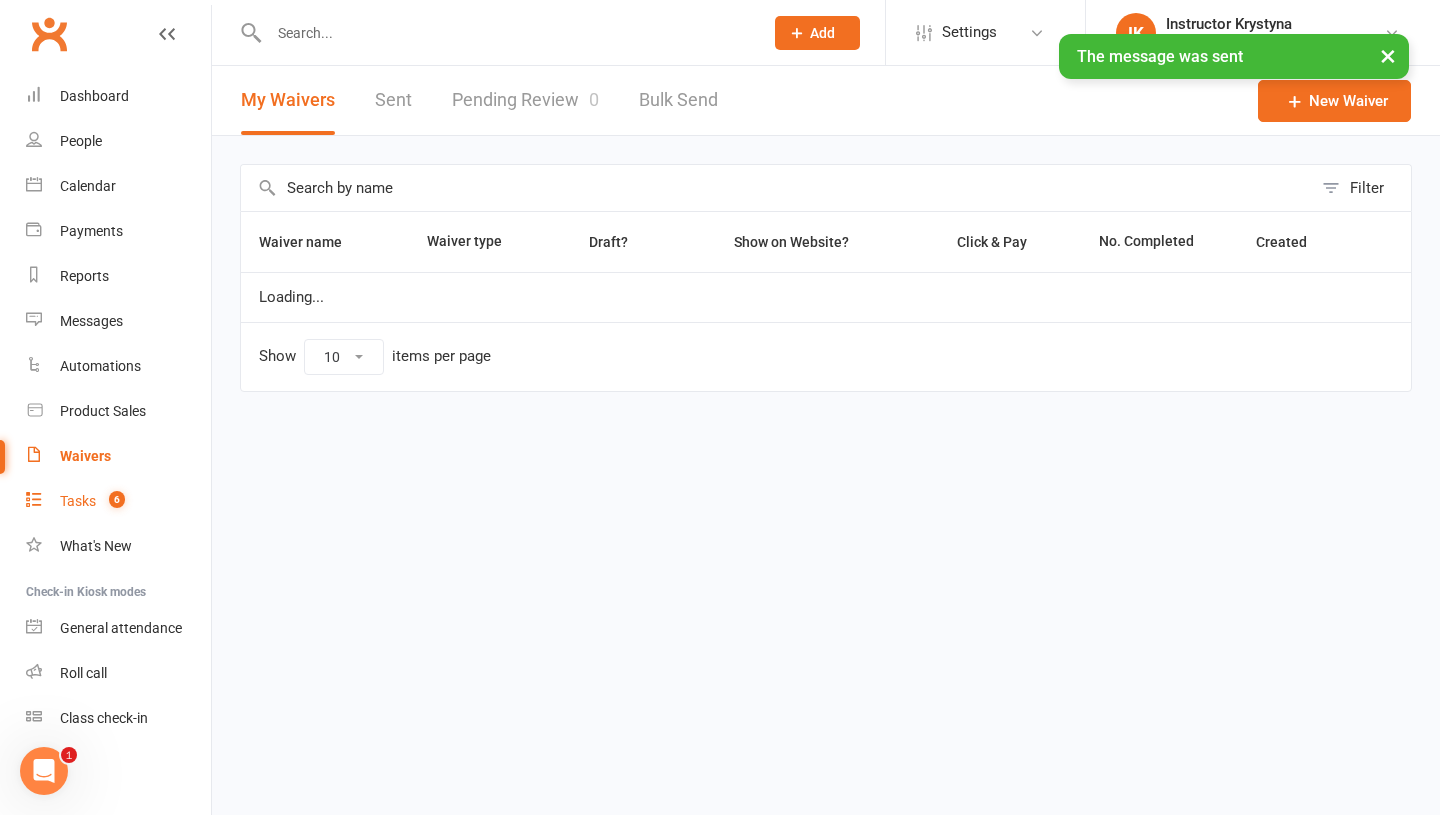 click on "Tasks" at bounding box center [78, 501] 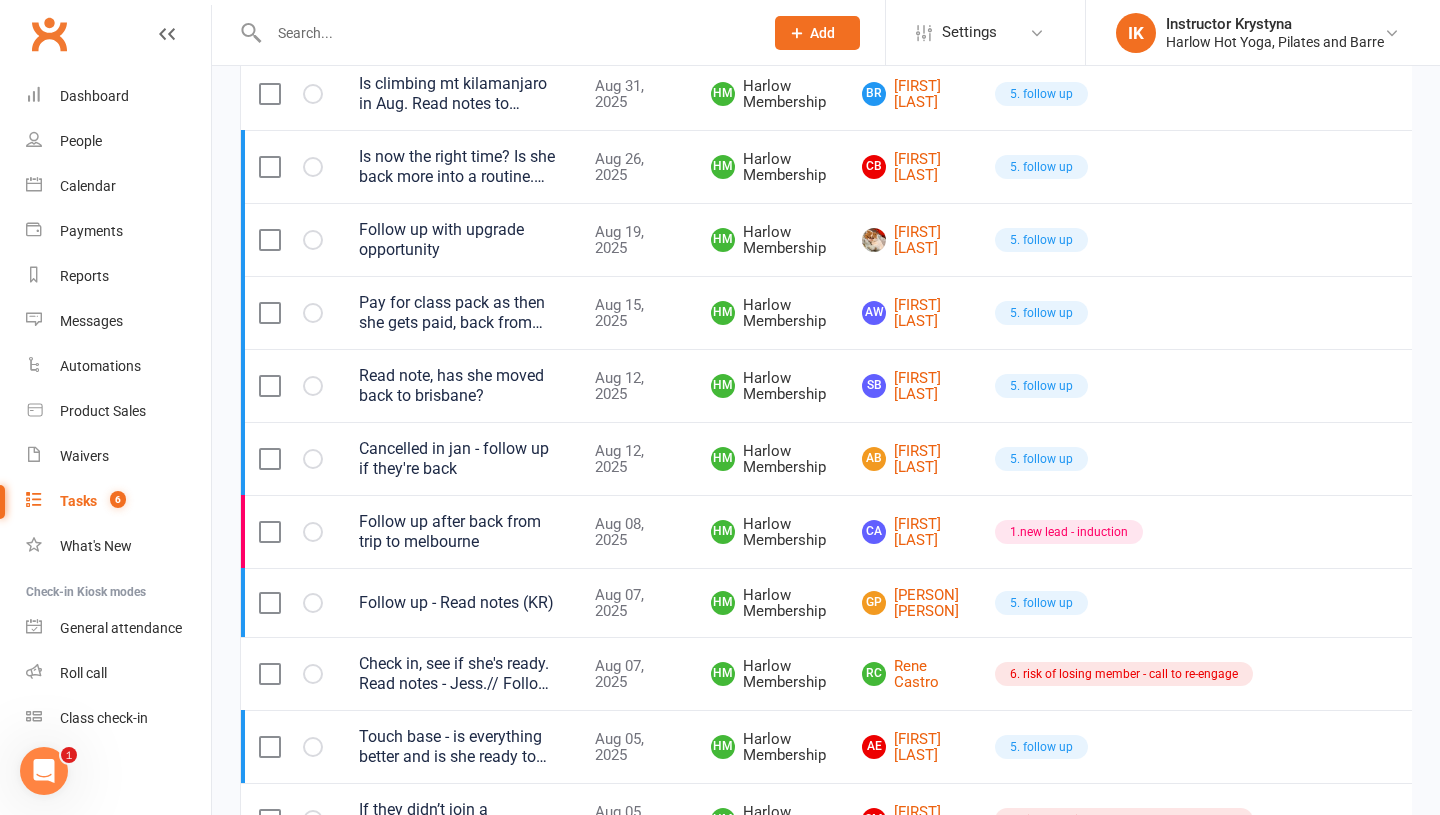 scroll, scrollTop: 1468, scrollLeft: 0, axis: vertical 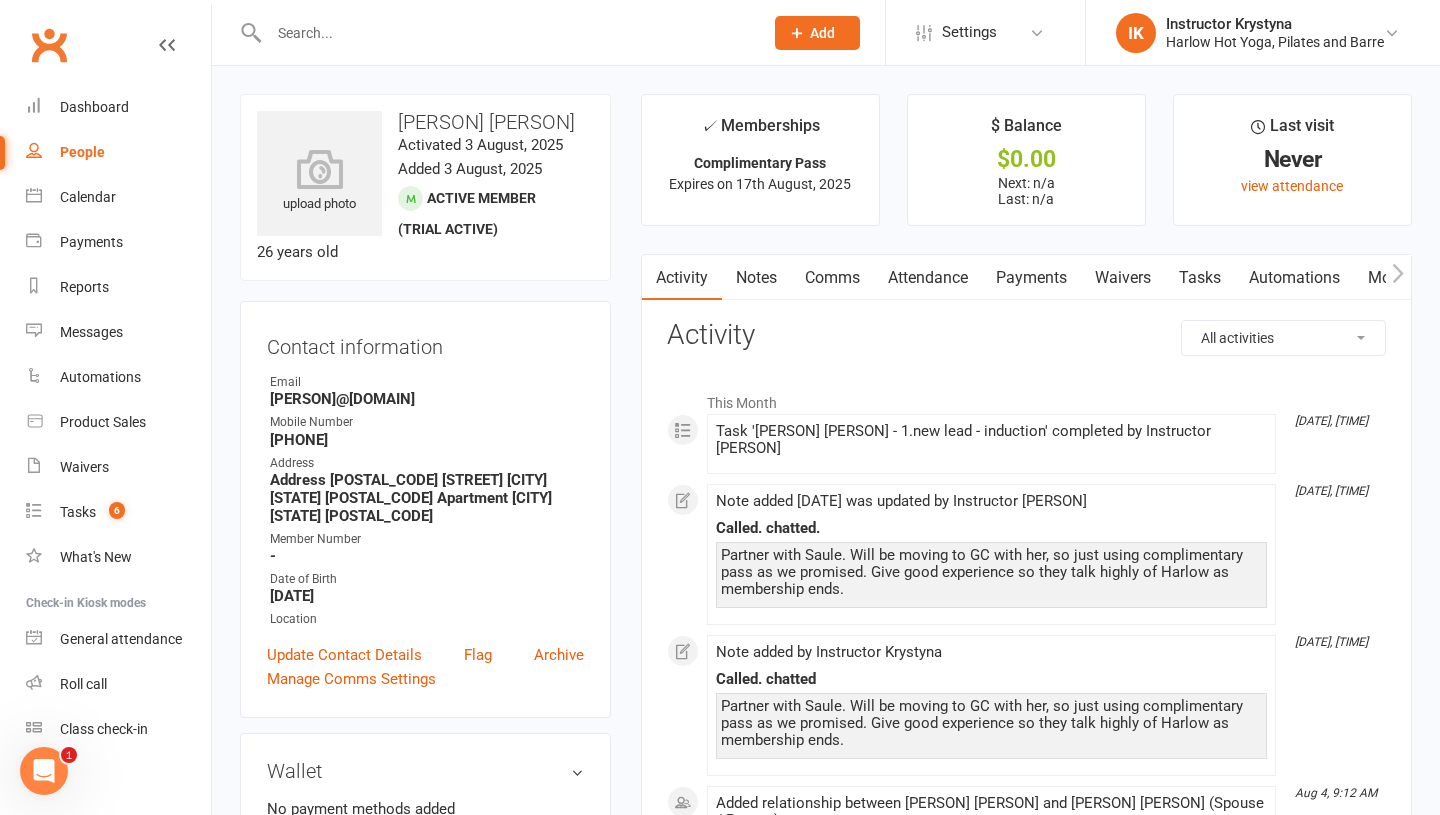 click at bounding box center [506, 33] 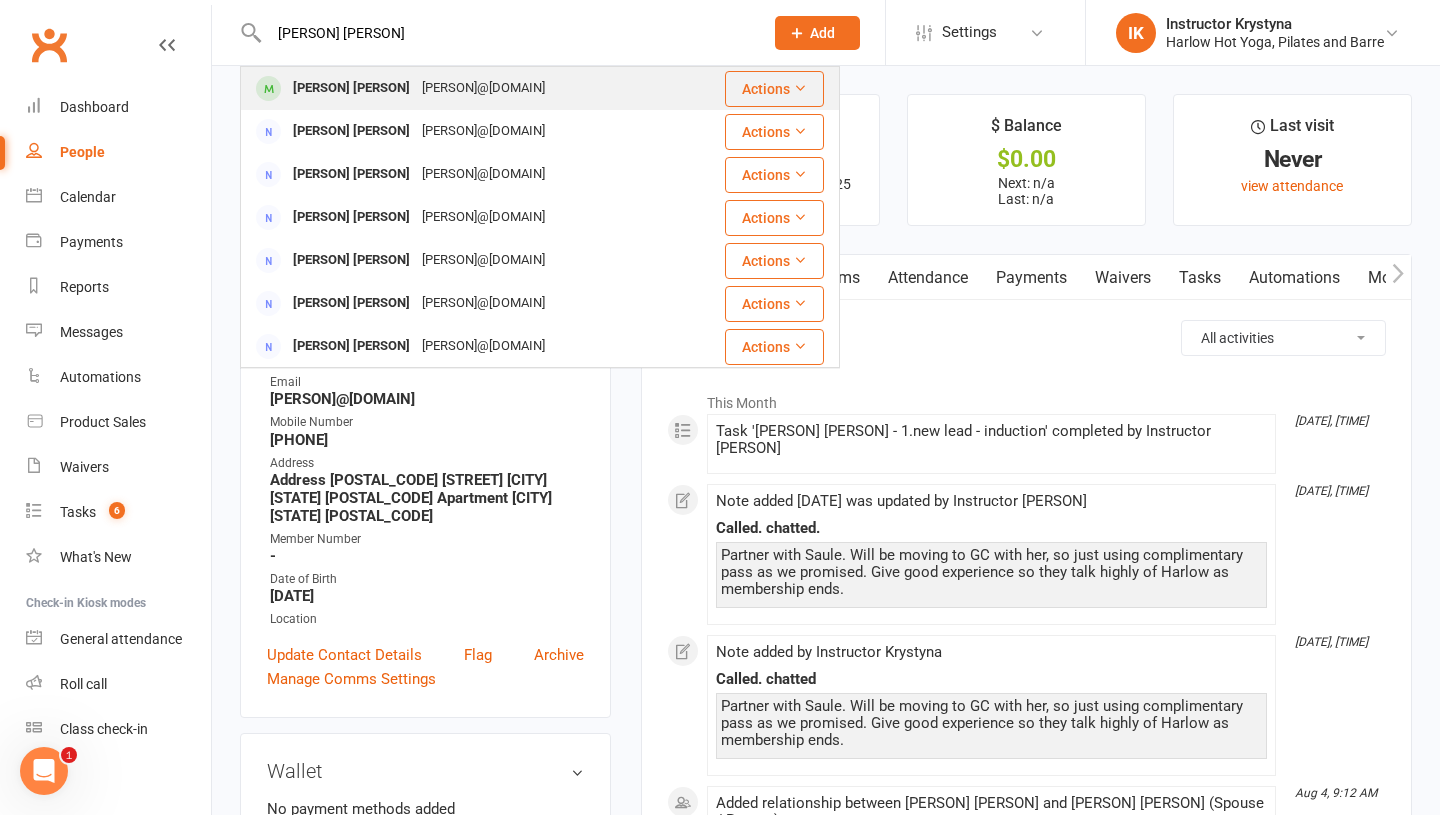 type on "[PERSON] [PERSON]" 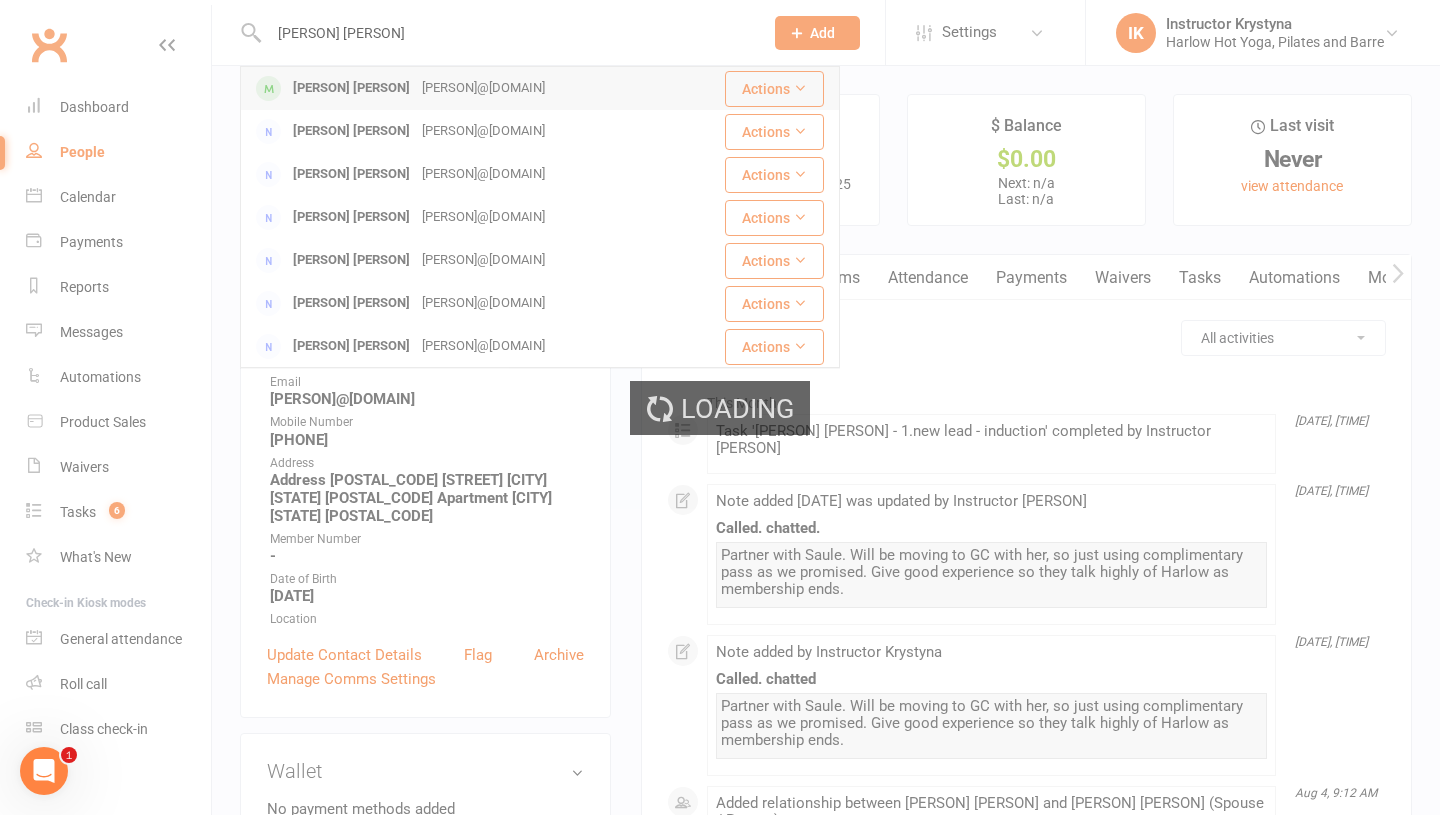 type 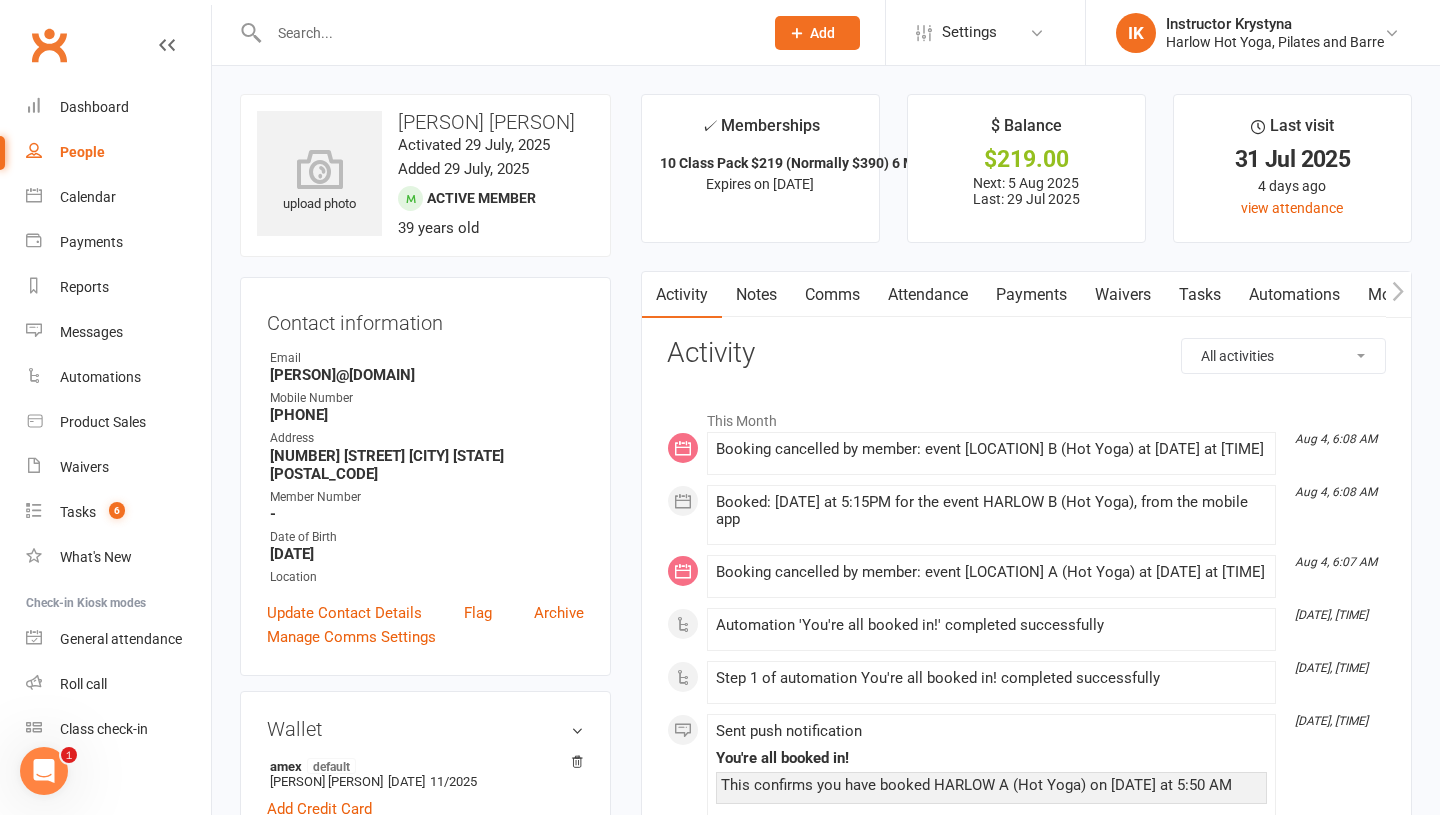 scroll, scrollTop: 353, scrollLeft: 0, axis: vertical 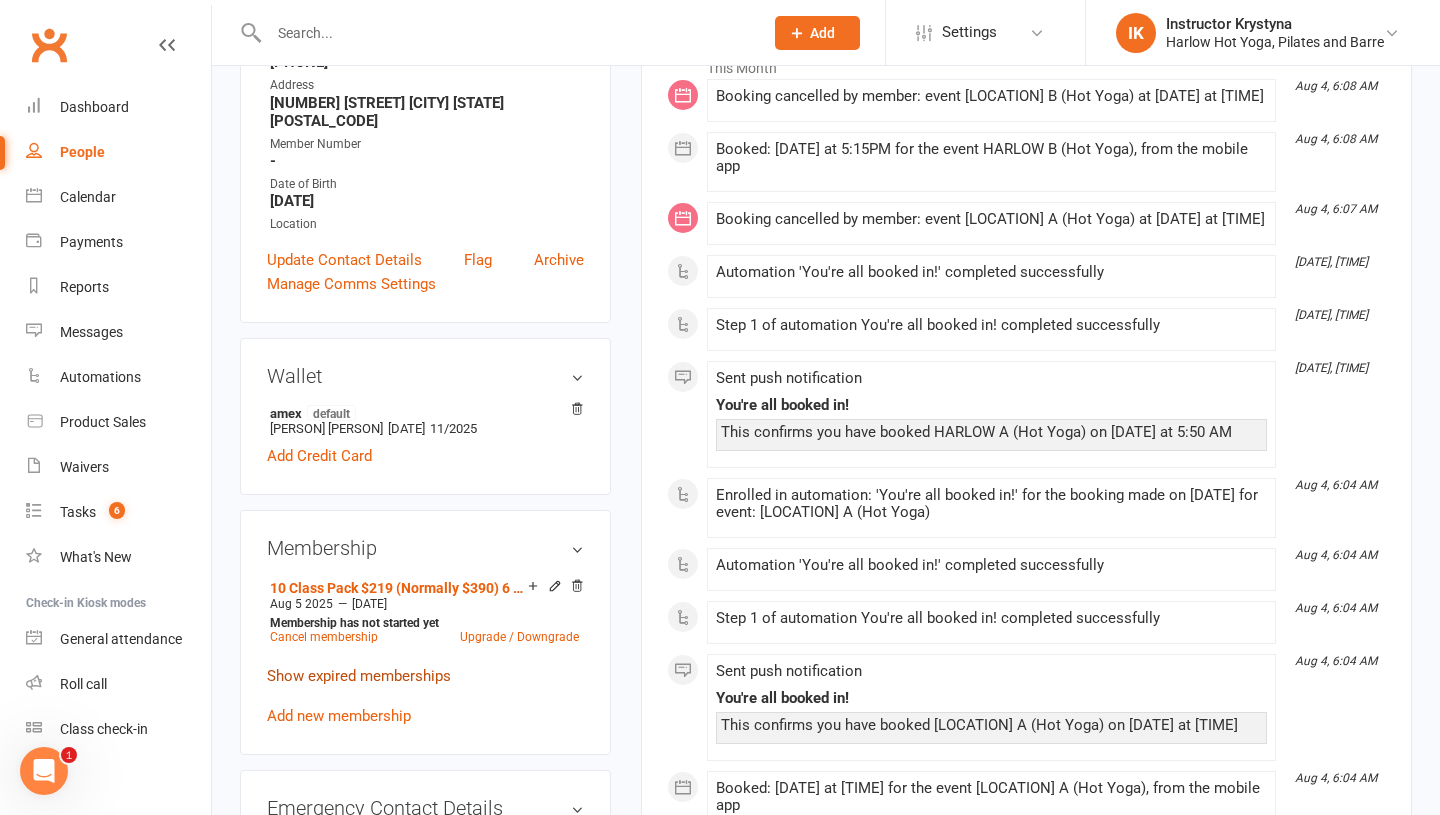 click on "Show expired memberships" at bounding box center (359, 676) 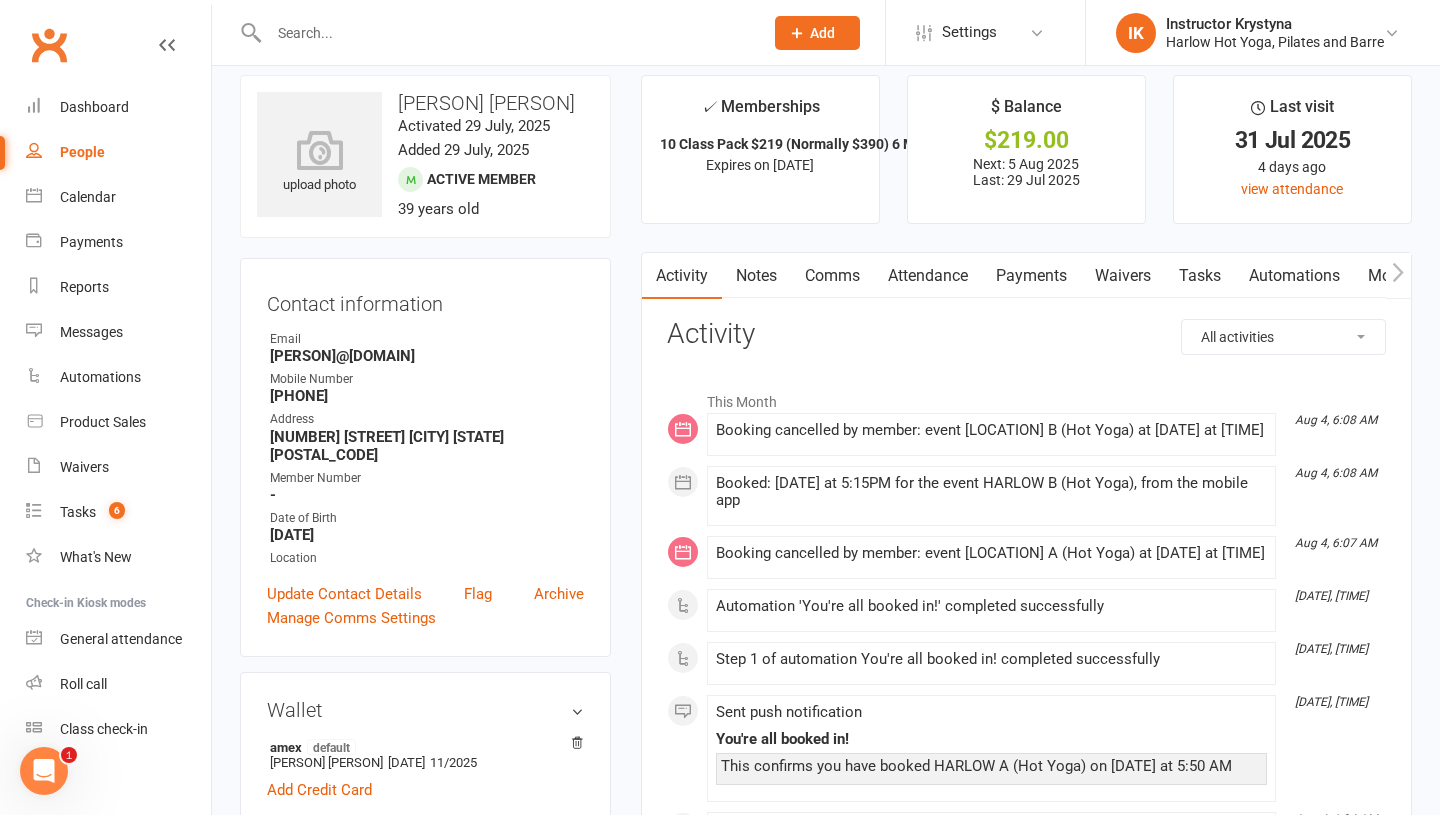 scroll, scrollTop: 0, scrollLeft: 0, axis: both 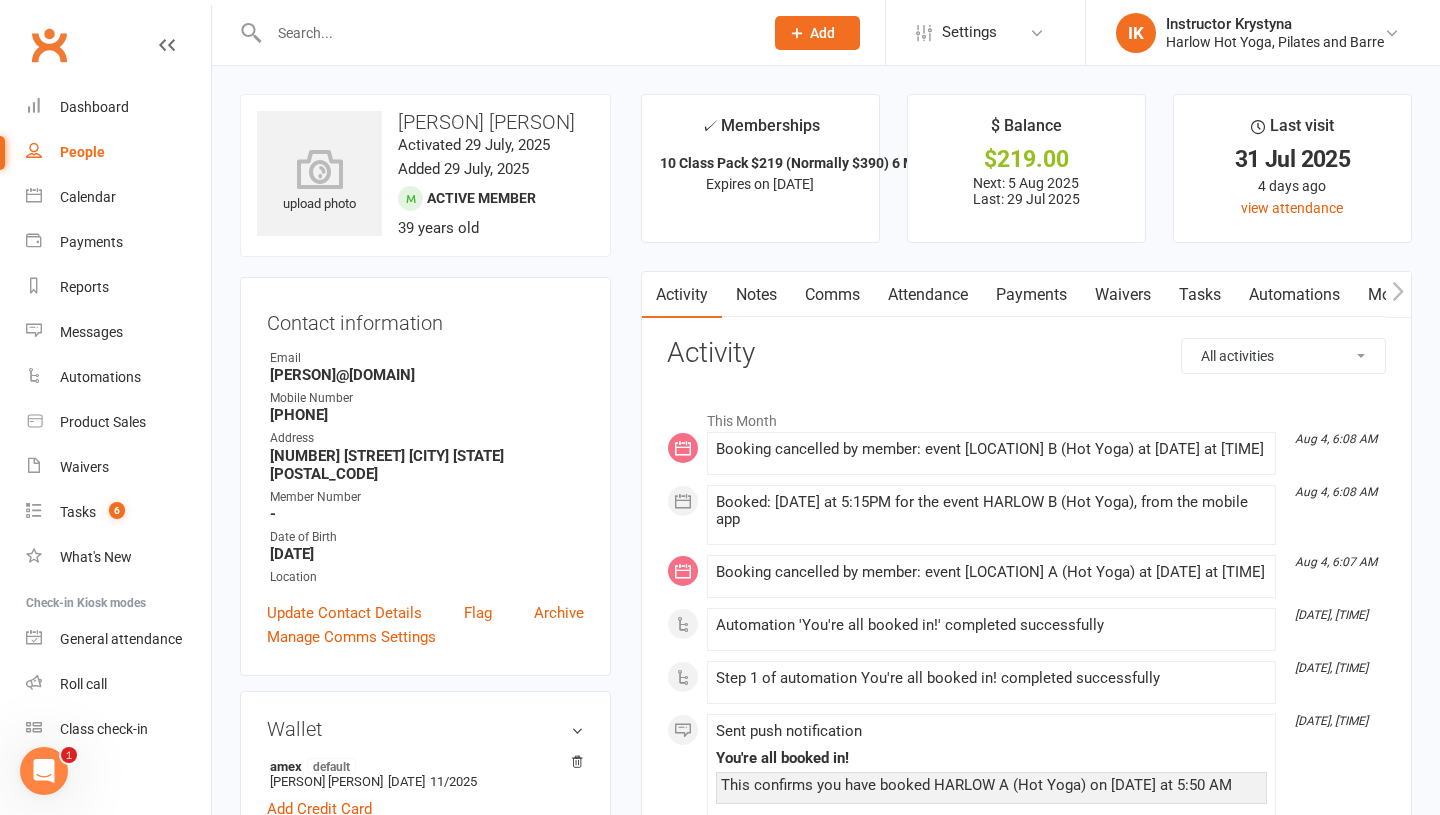 click on "Attendance" at bounding box center [928, 295] 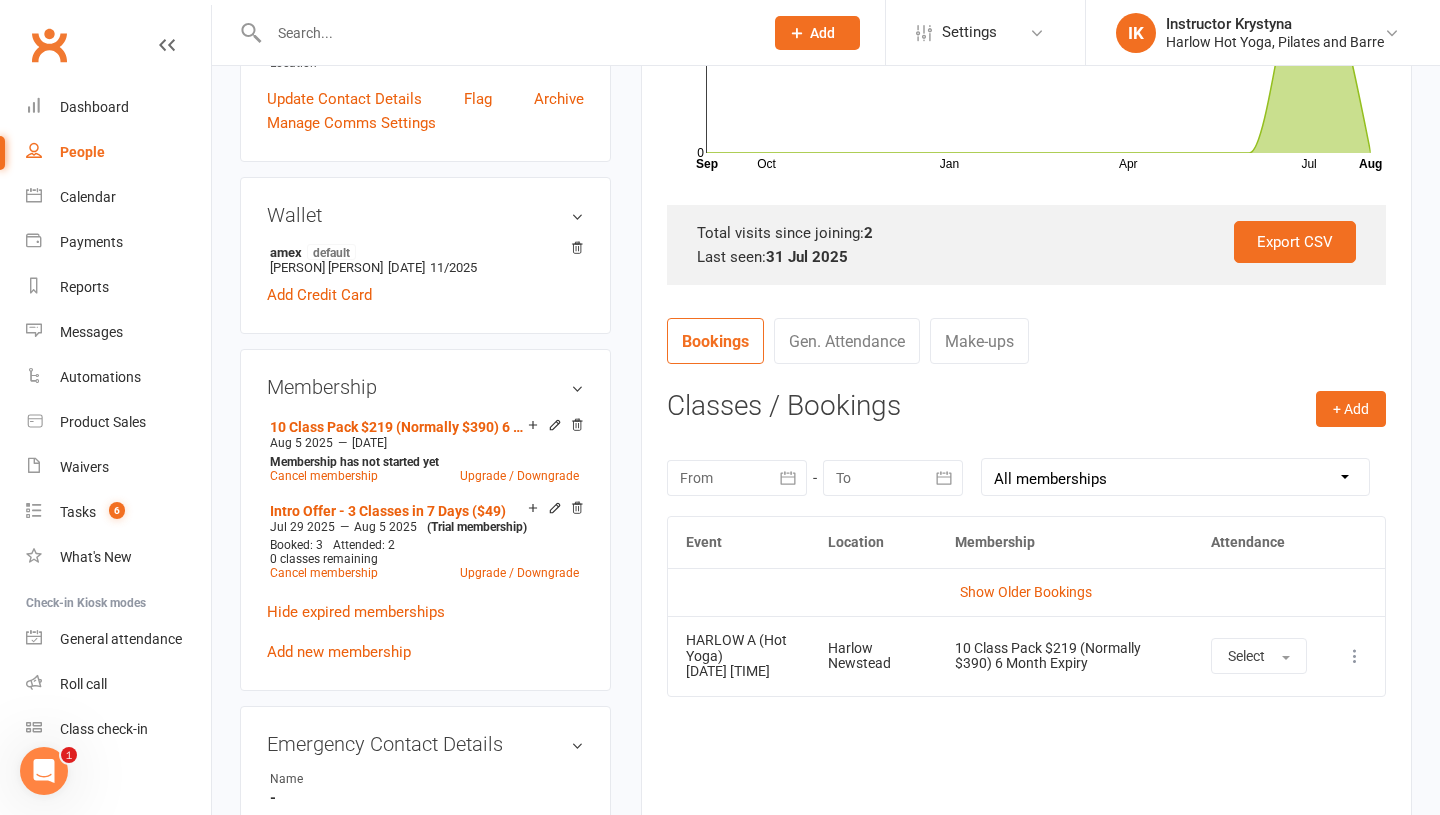 scroll, scrollTop: 549, scrollLeft: 0, axis: vertical 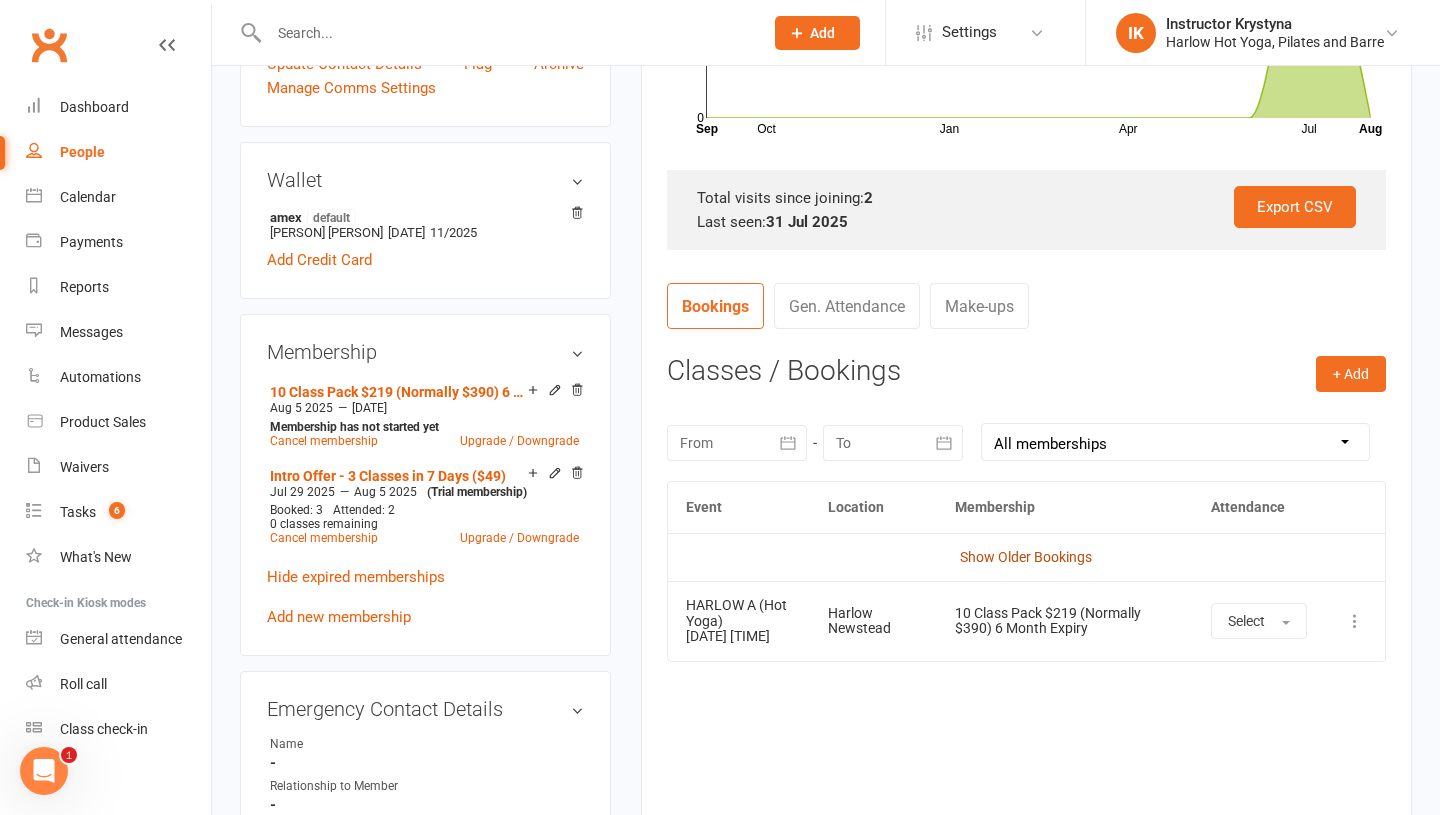 click on "Show Older Bookings" at bounding box center [1026, 557] 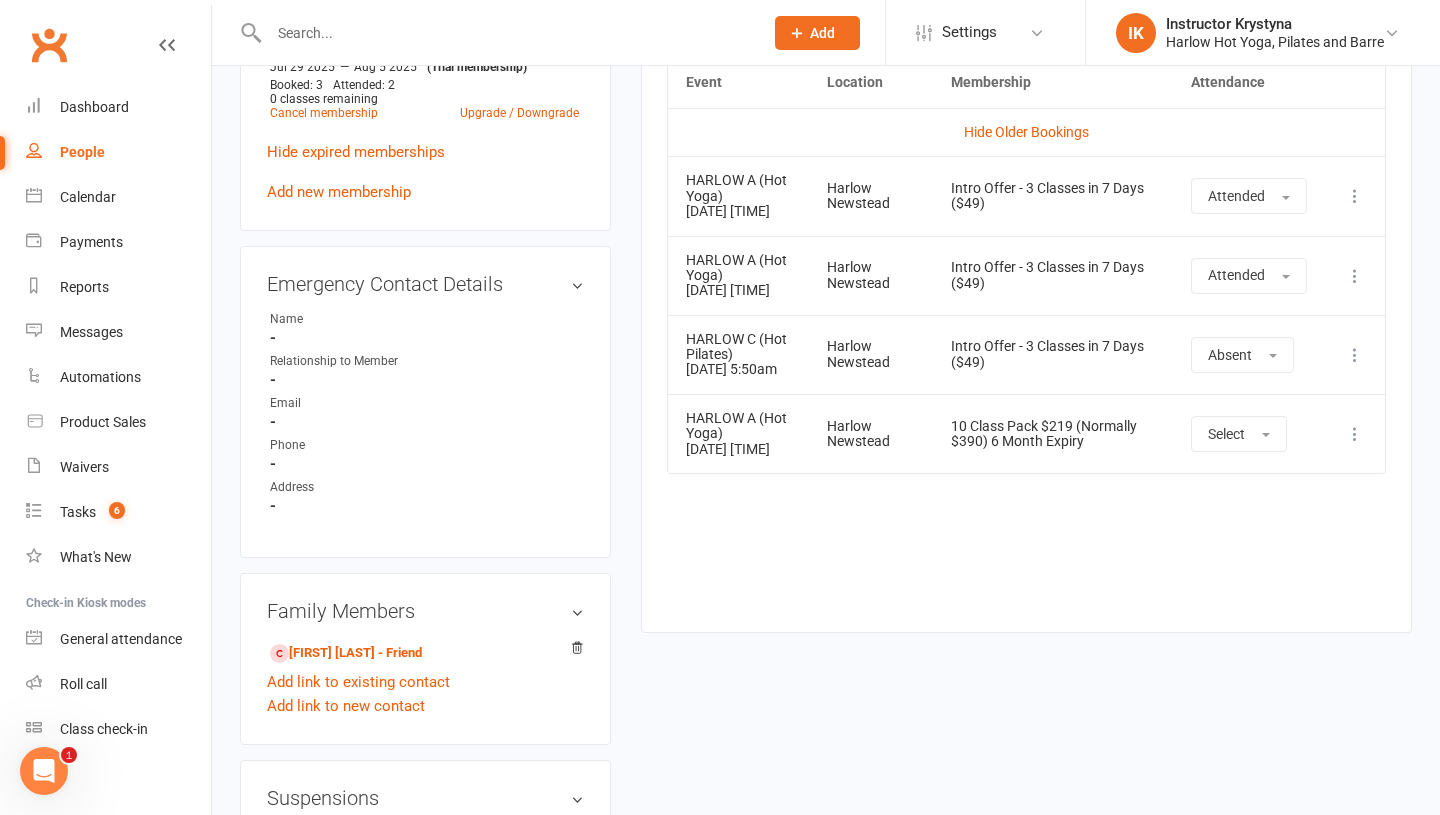 scroll, scrollTop: 0, scrollLeft: 0, axis: both 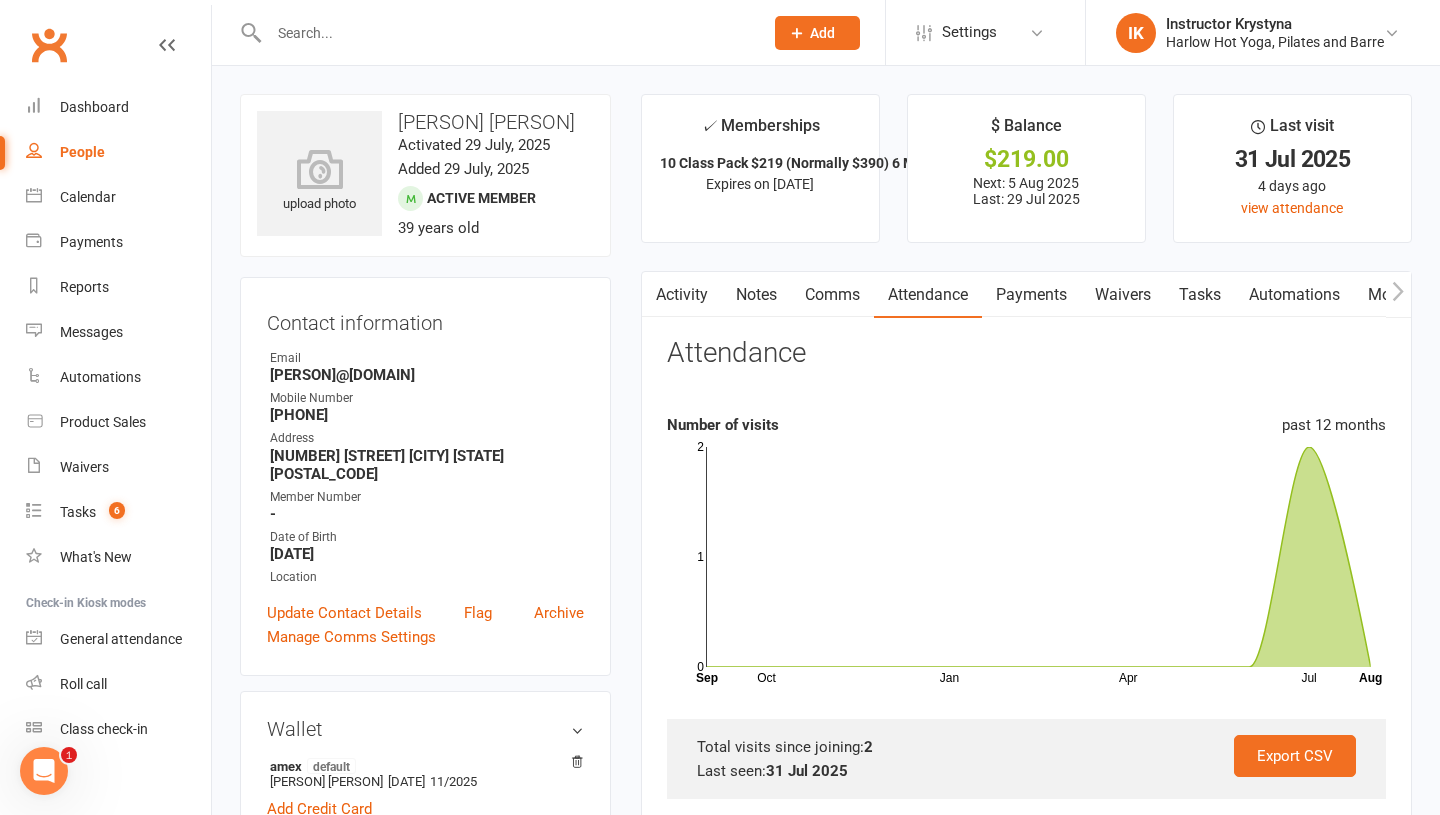 click on "Notes" at bounding box center [756, 295] 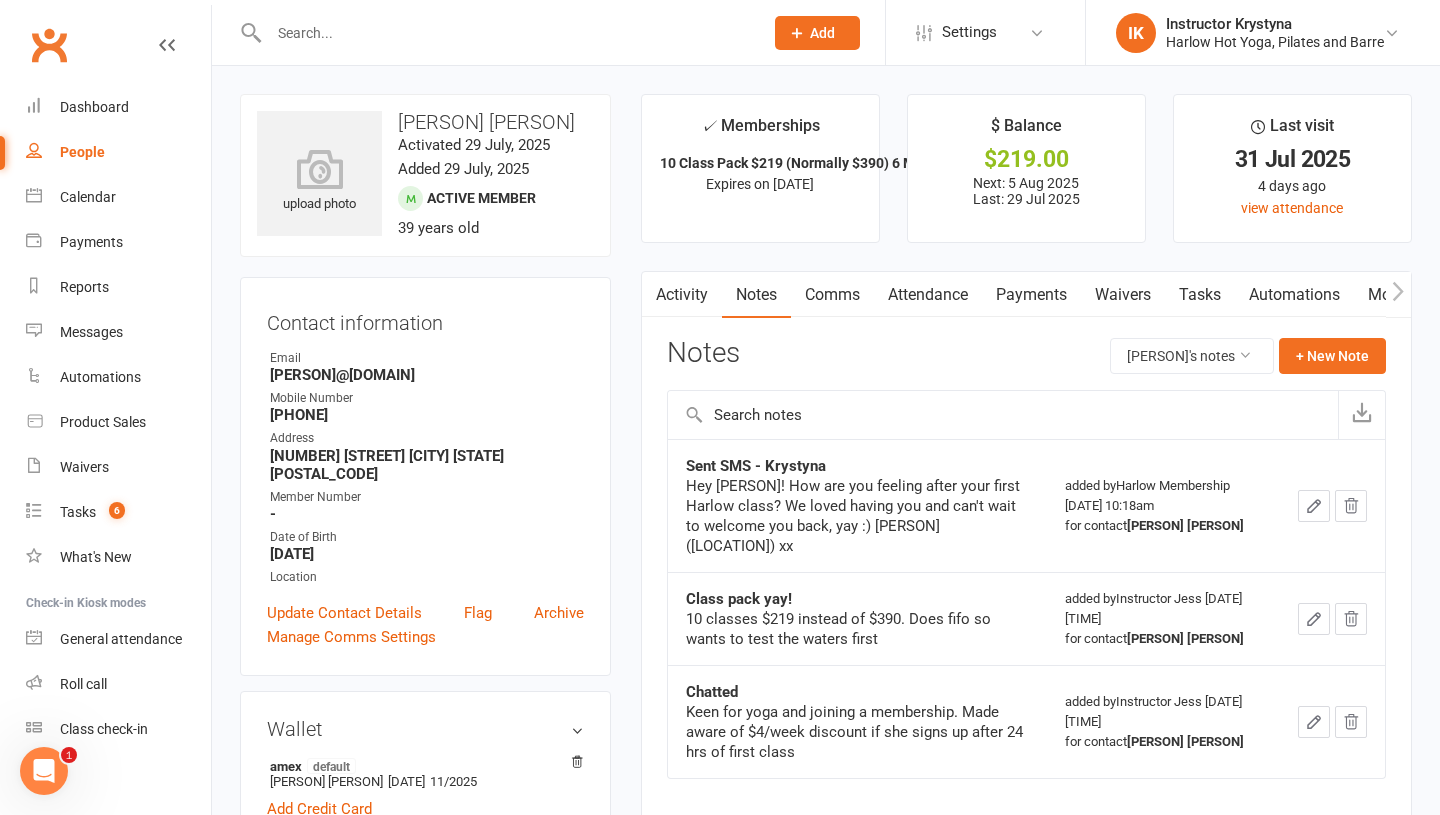 click on "Comms" at bounding box center (832, 295) 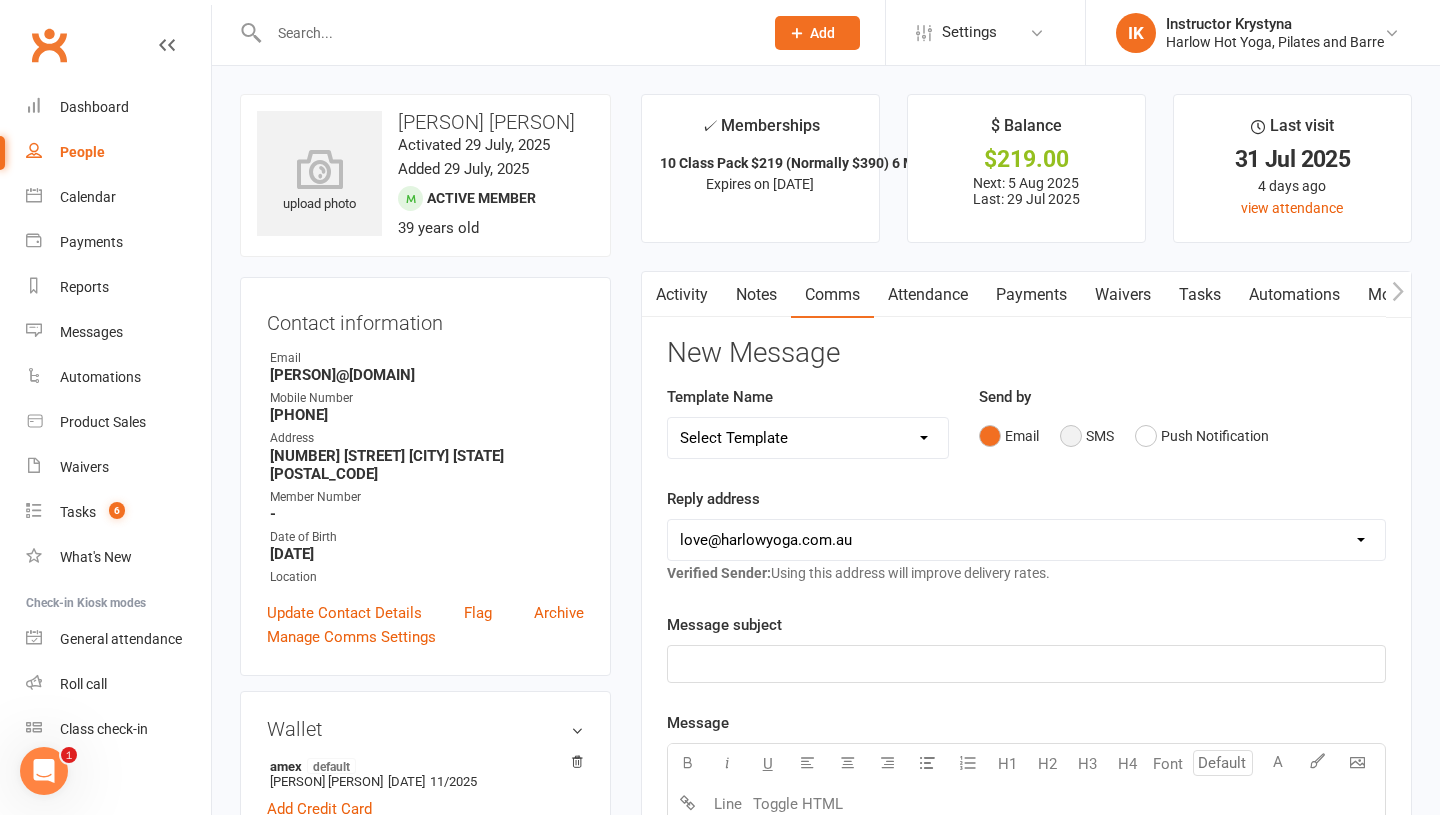 click on "SMS" at bounding box center (1087, 436) 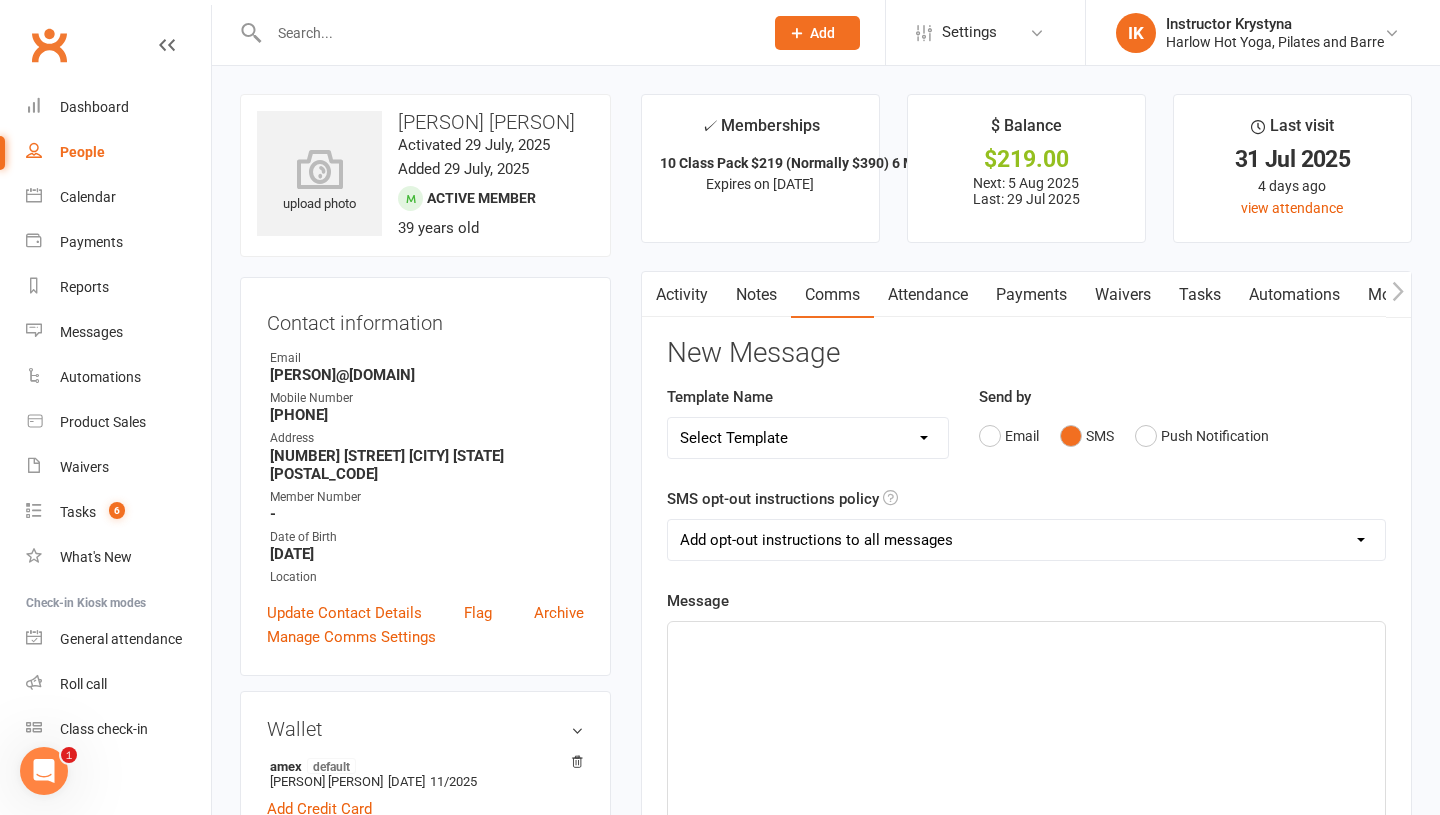 click on "﻿" 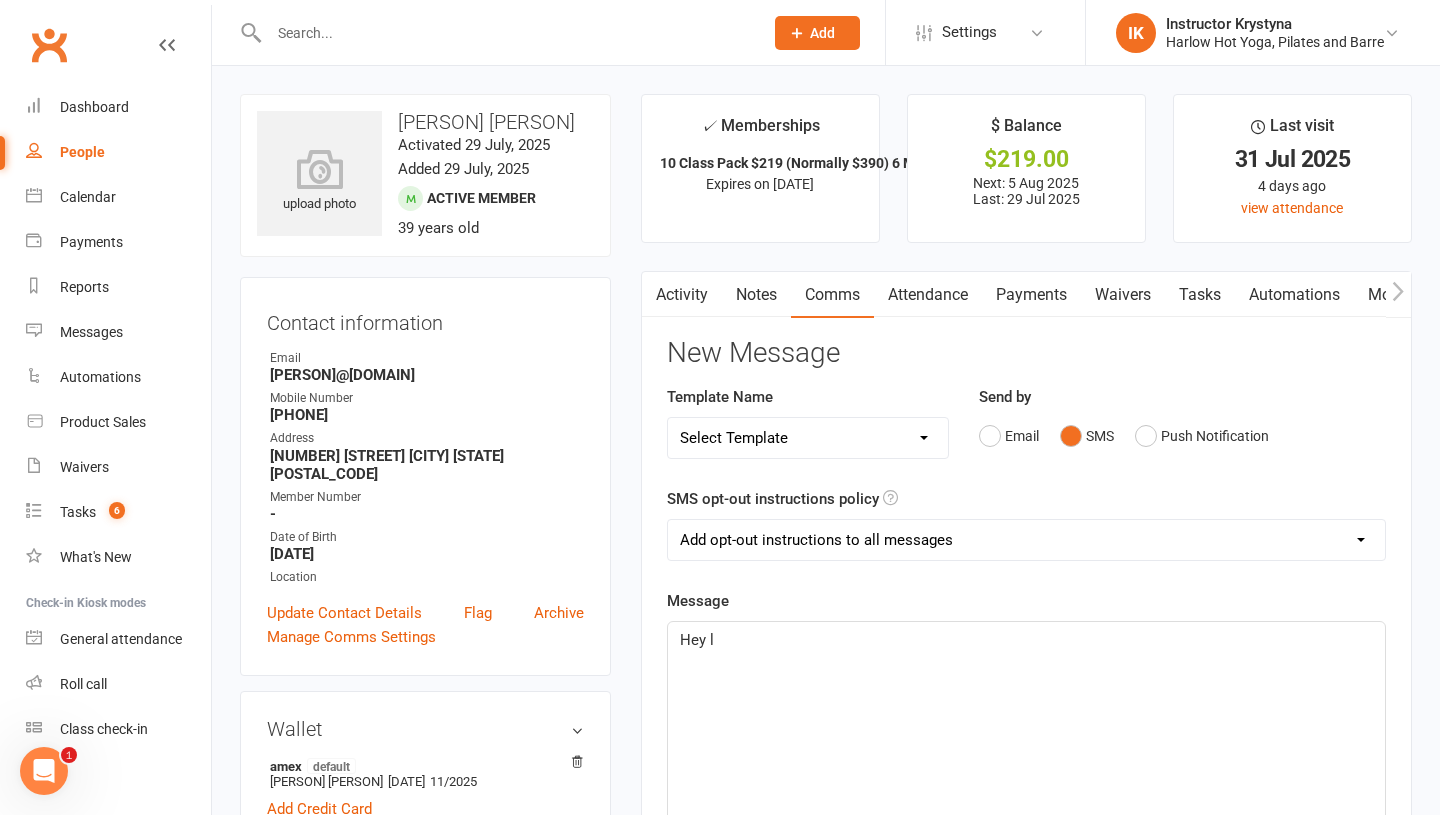 type 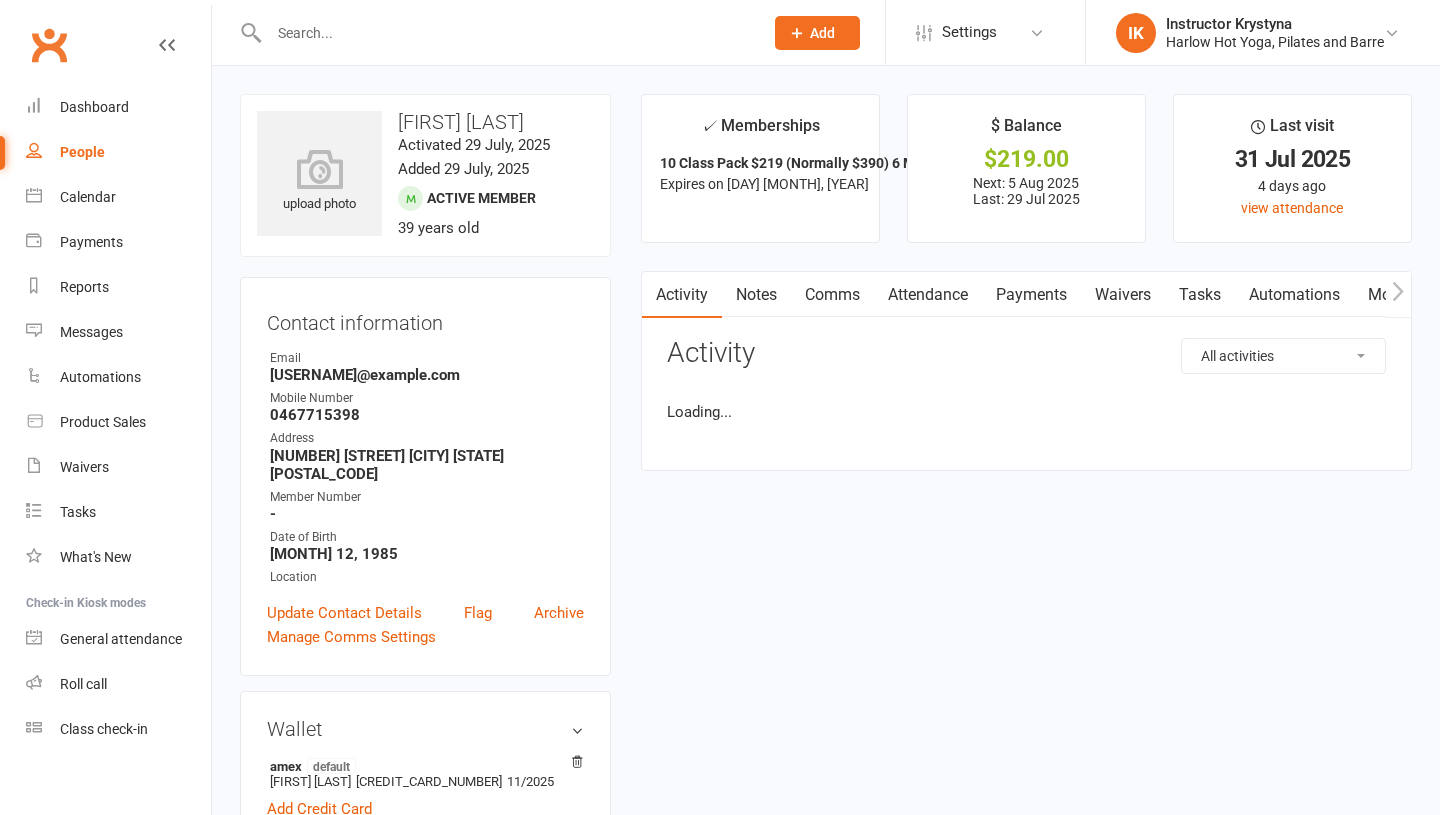scroll, scrollTop: 0, scrollLeft: 0, axis: both 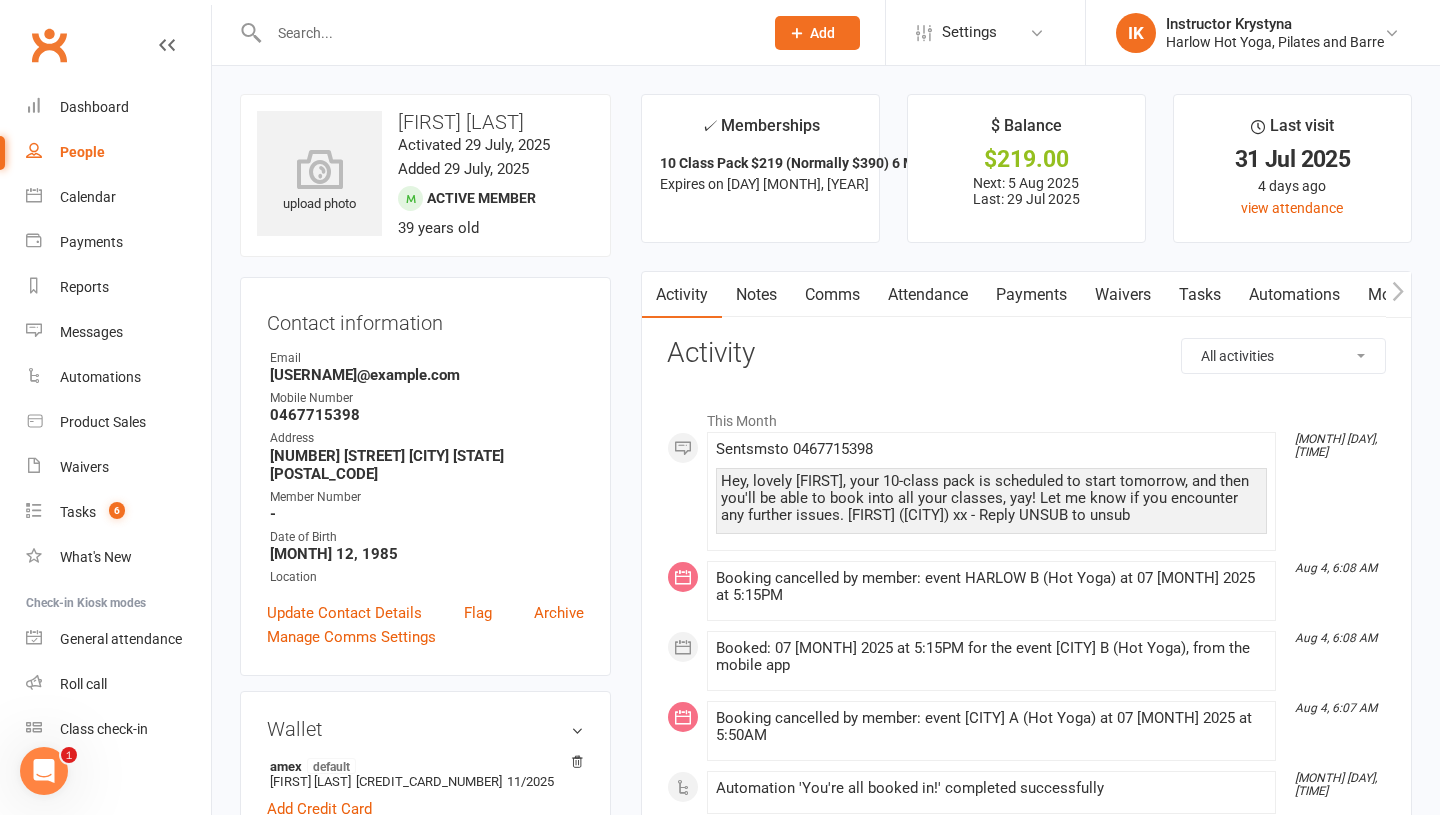 click on "Comms" at bounding box center [832, 295] 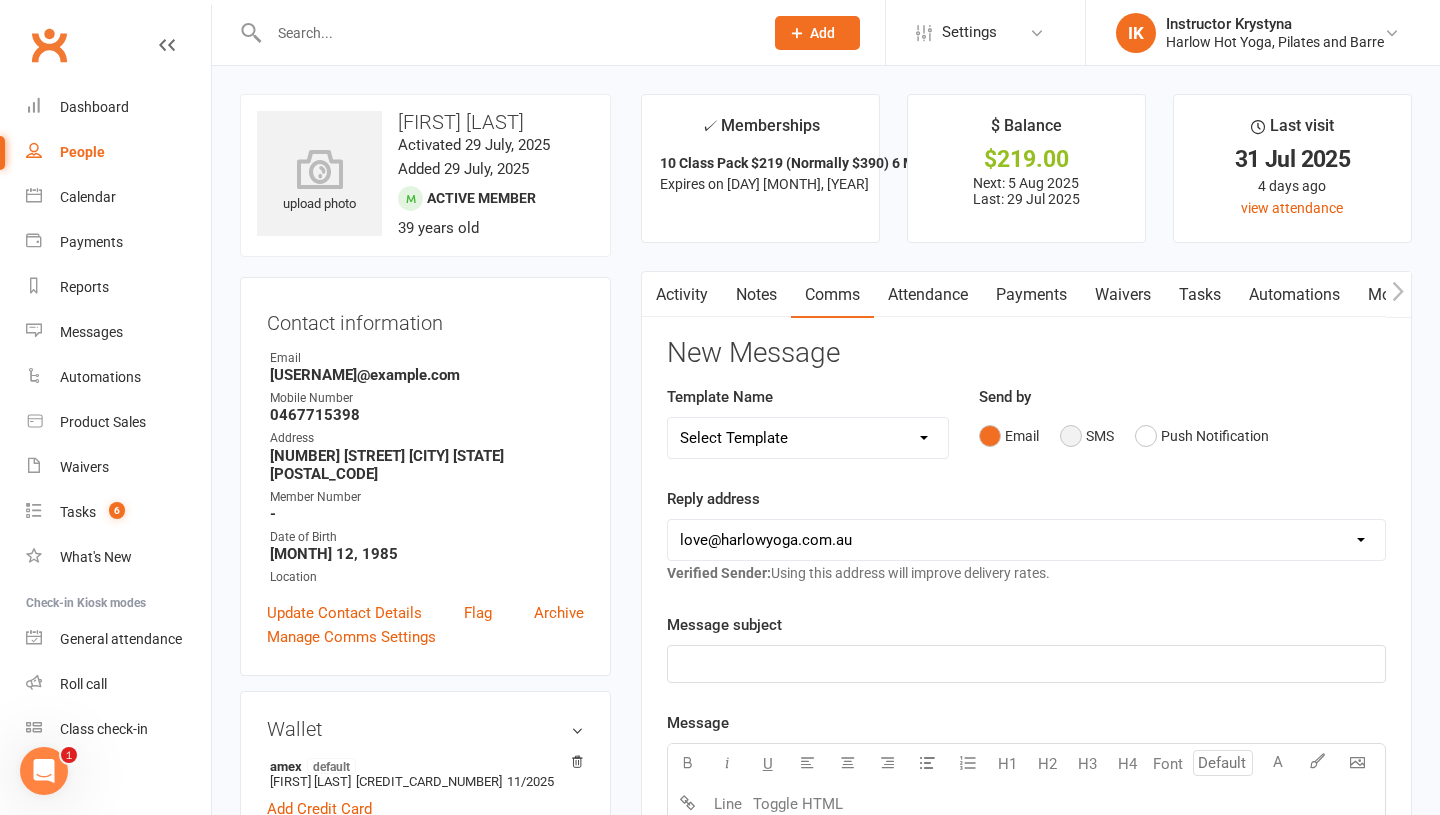 click on "SMS" at bounding box center [1087, 436] 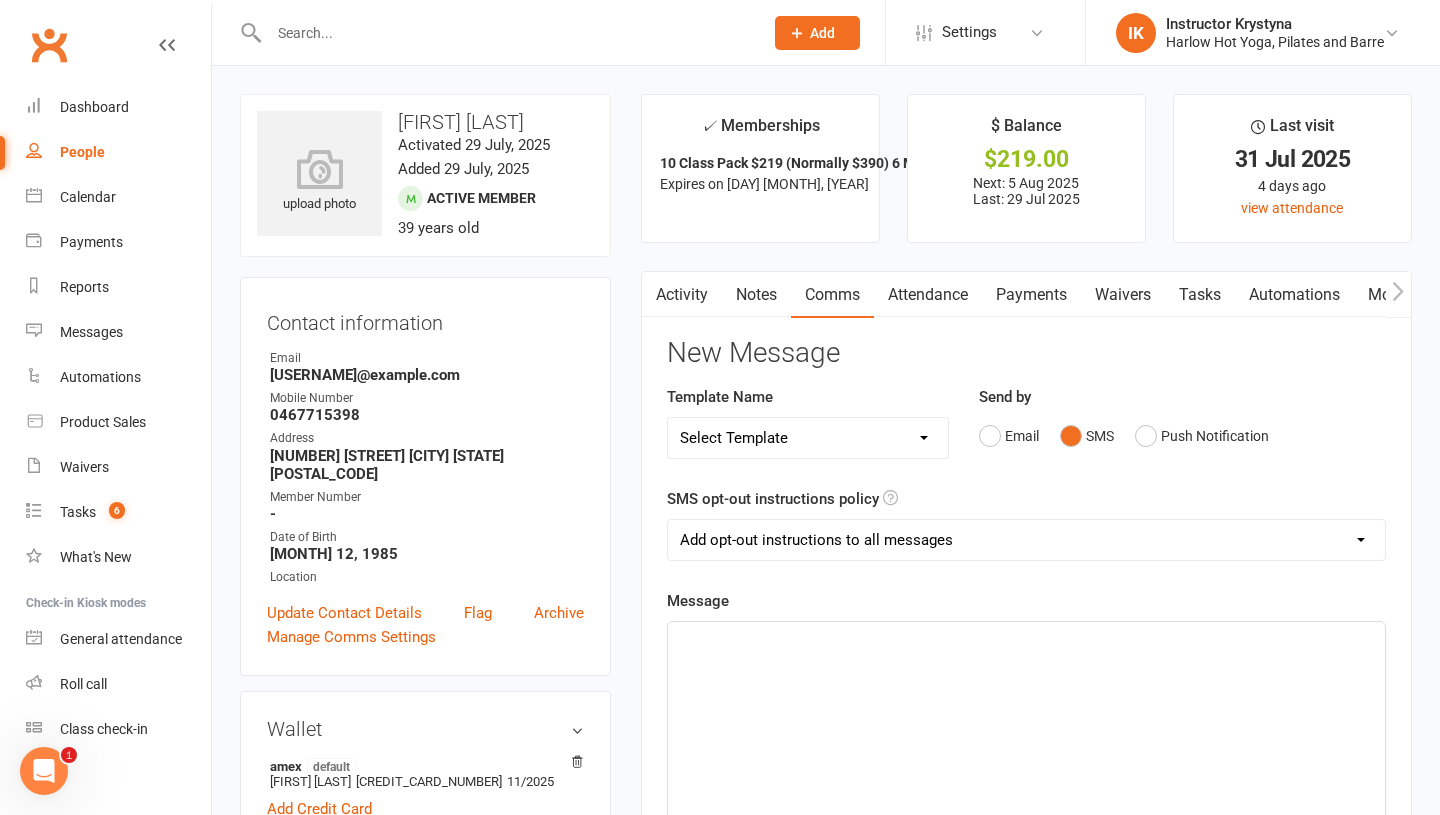click on "﻿" 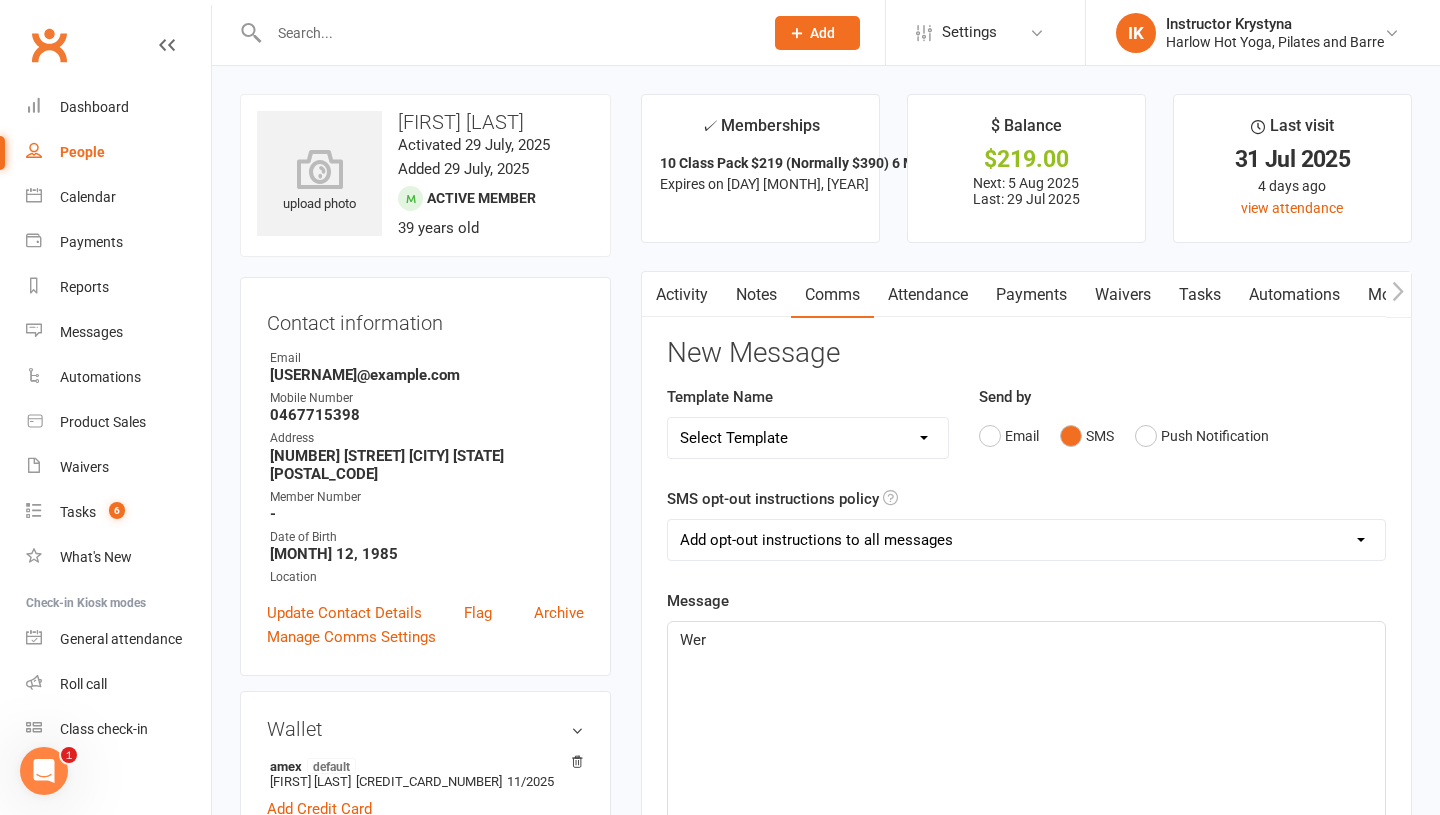 type 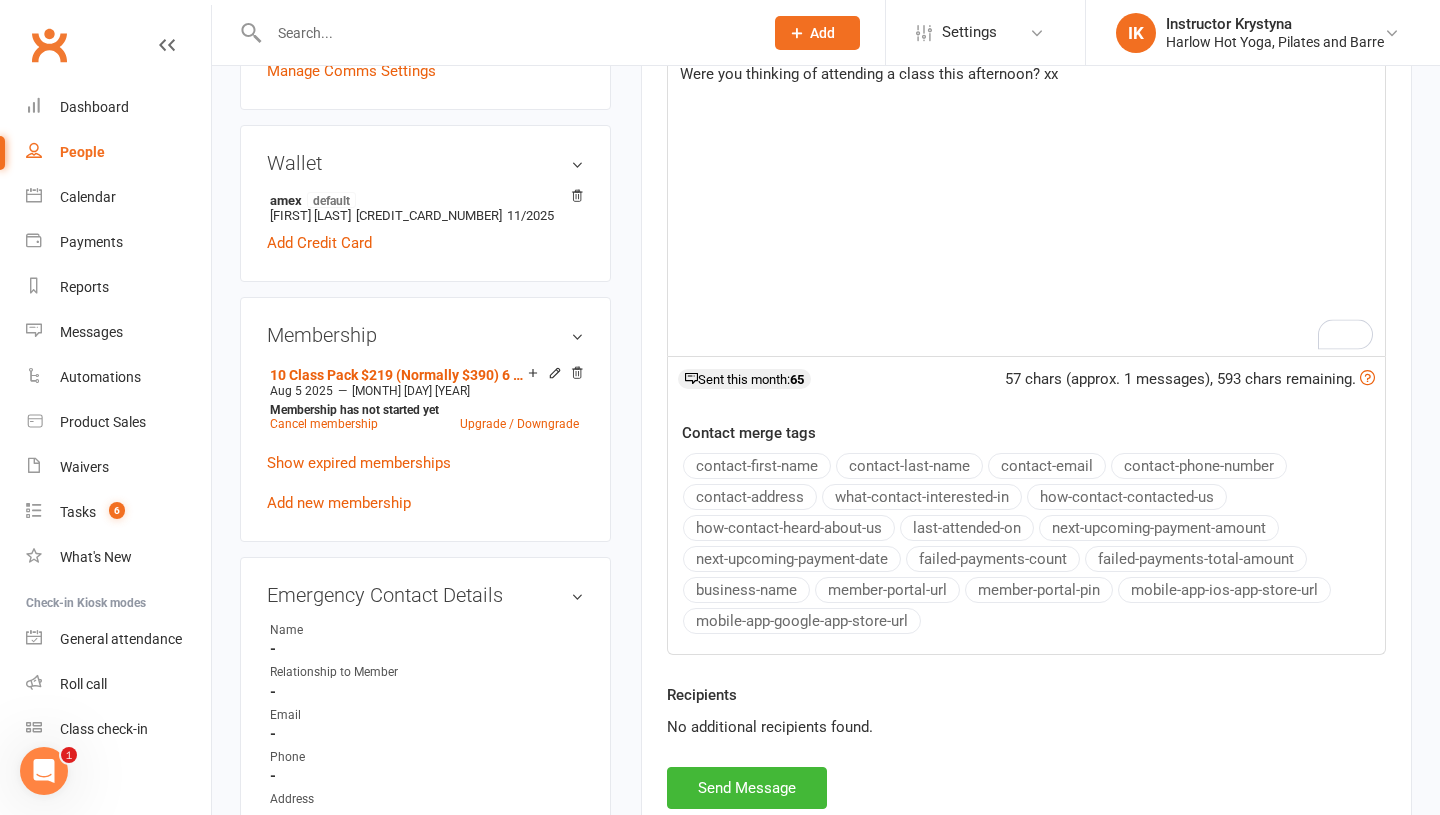scroll, scrollTop: 563, scrollLeft: 0, axis: vertical 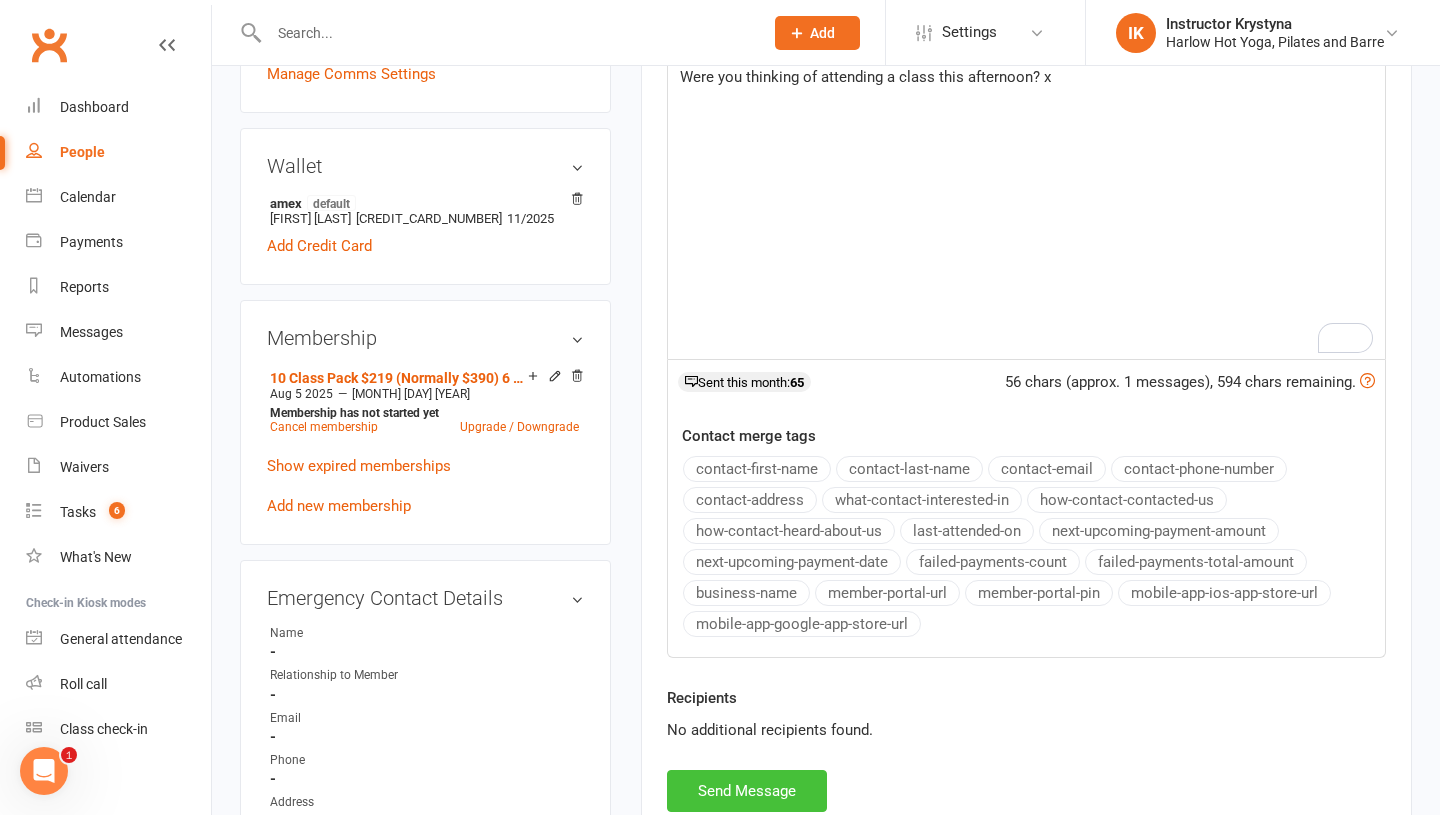 click on "Send Message" at bounding box center [747, 791] 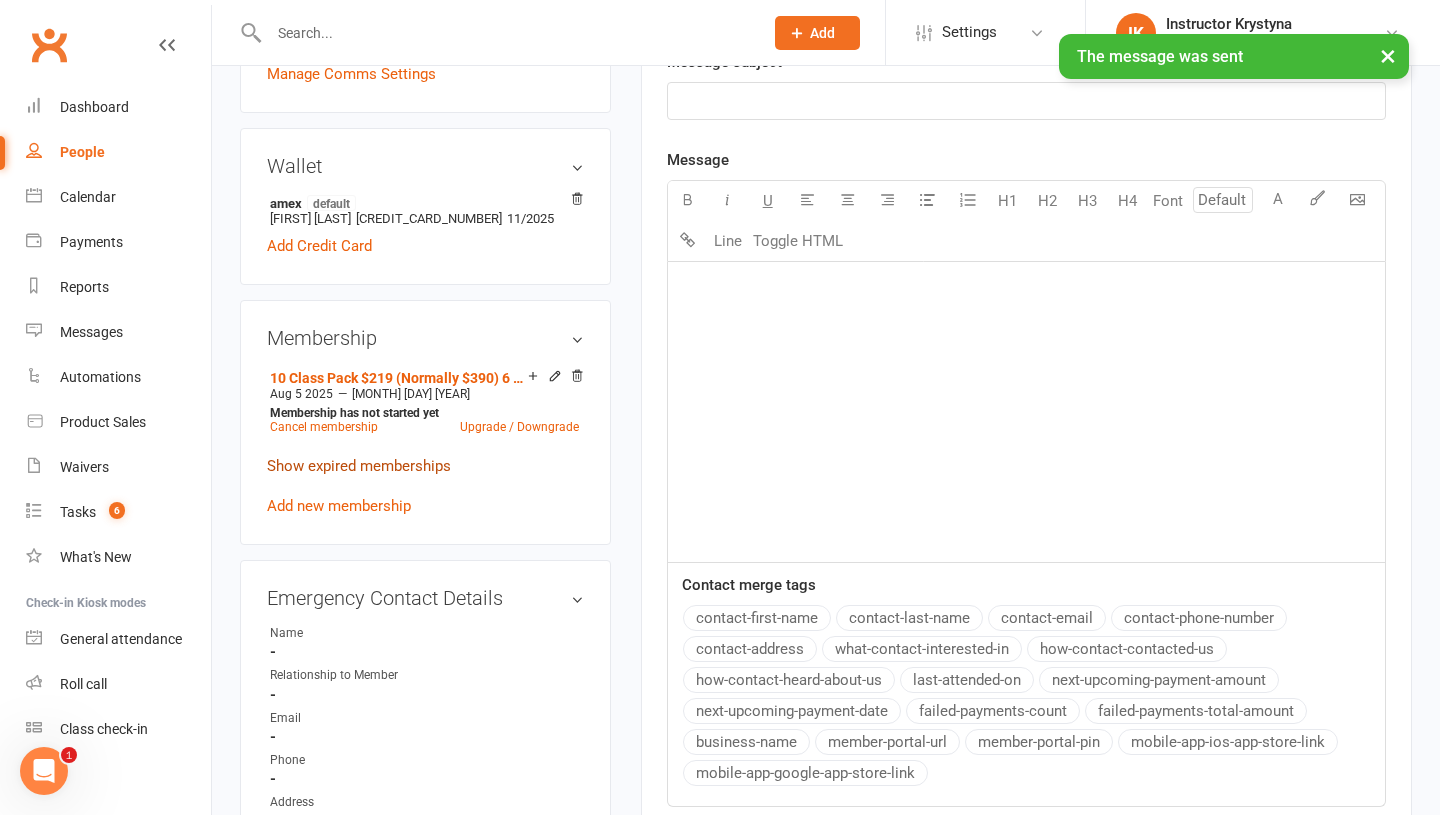 click on "Show expired memberships" at bounding box center (359, 466) 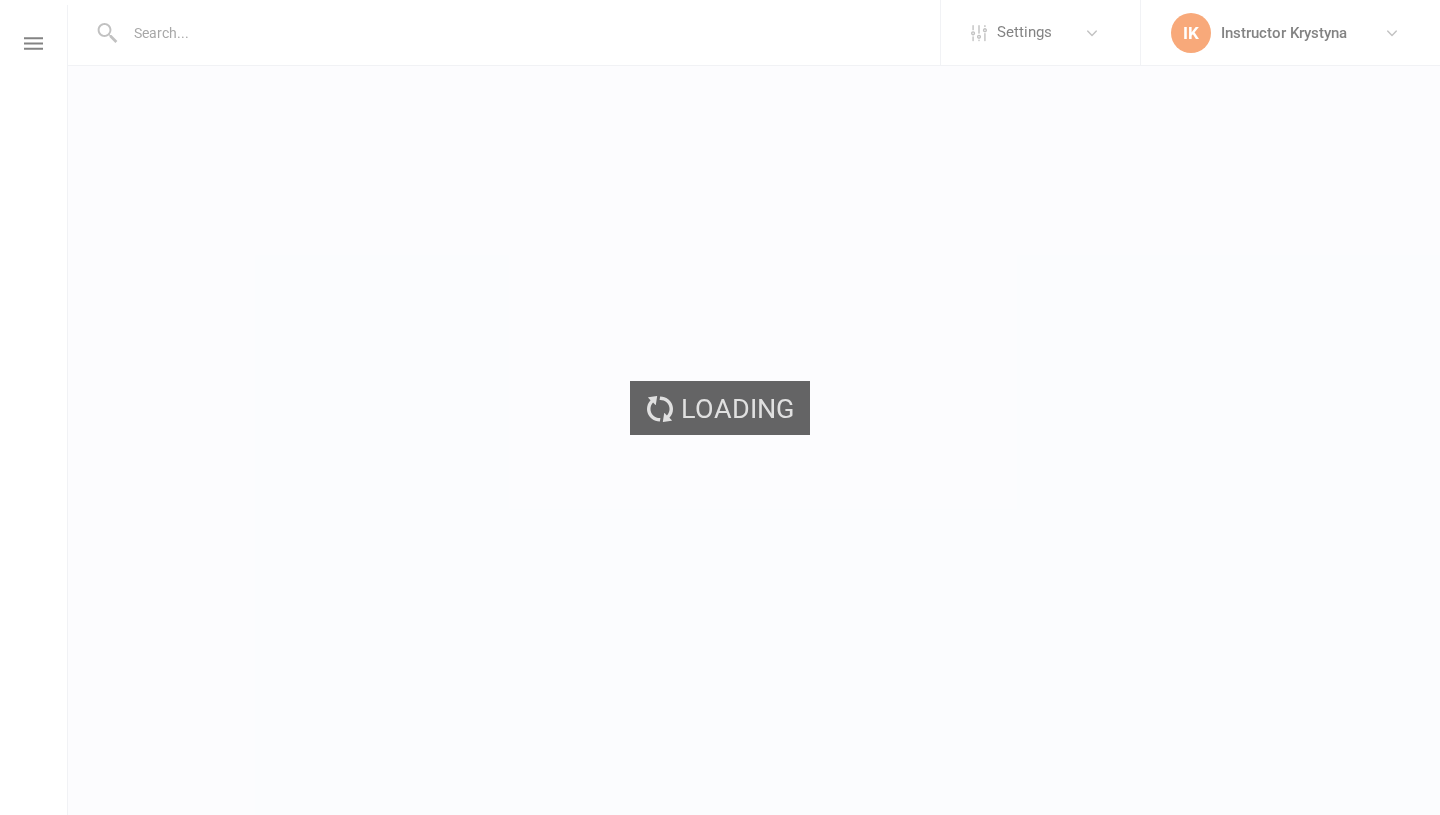 scroll, scrollTop: 0, scrollLeft: 0, axis: both 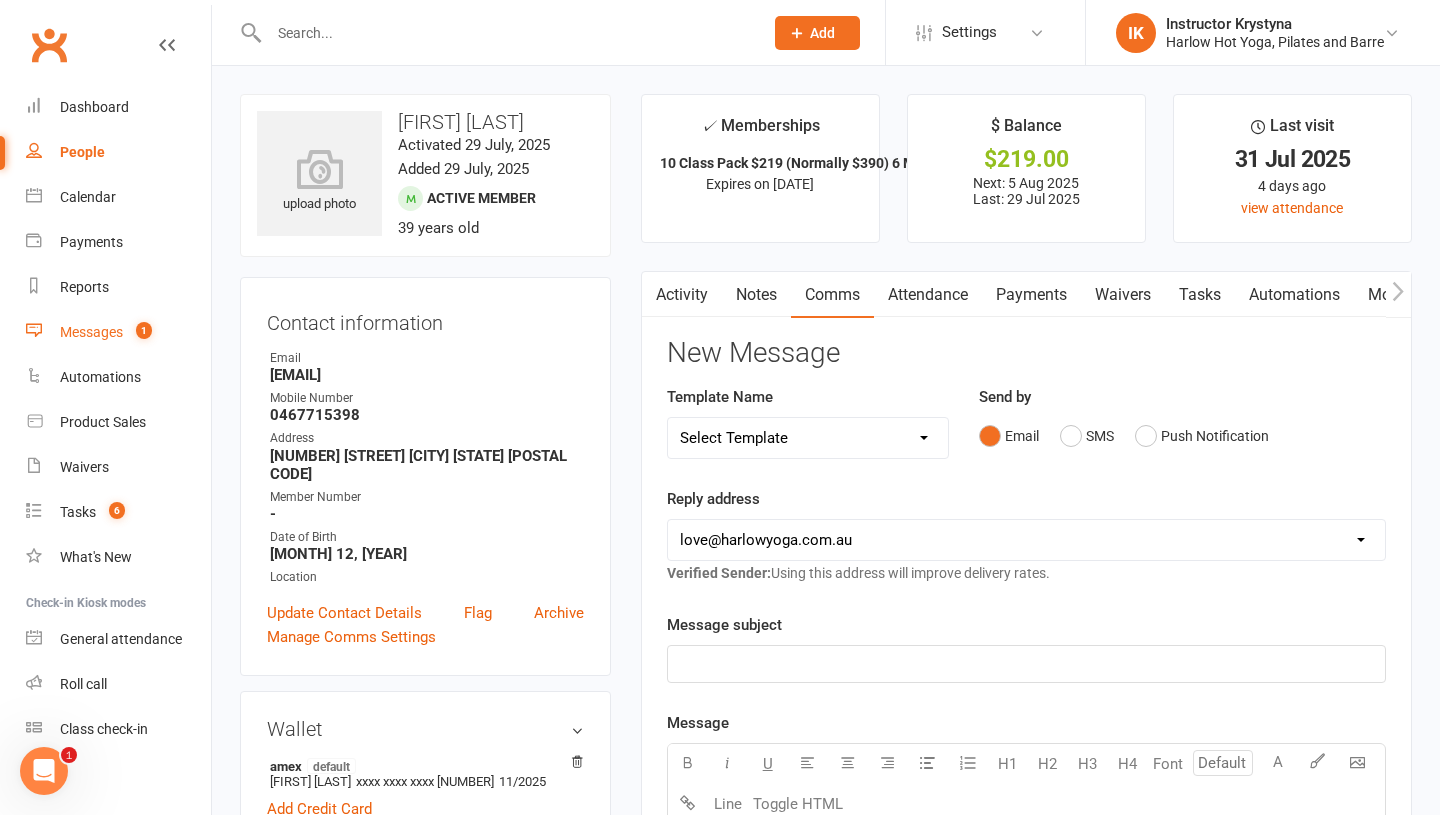click on "Messages   1" at bounding box center (118, 332) 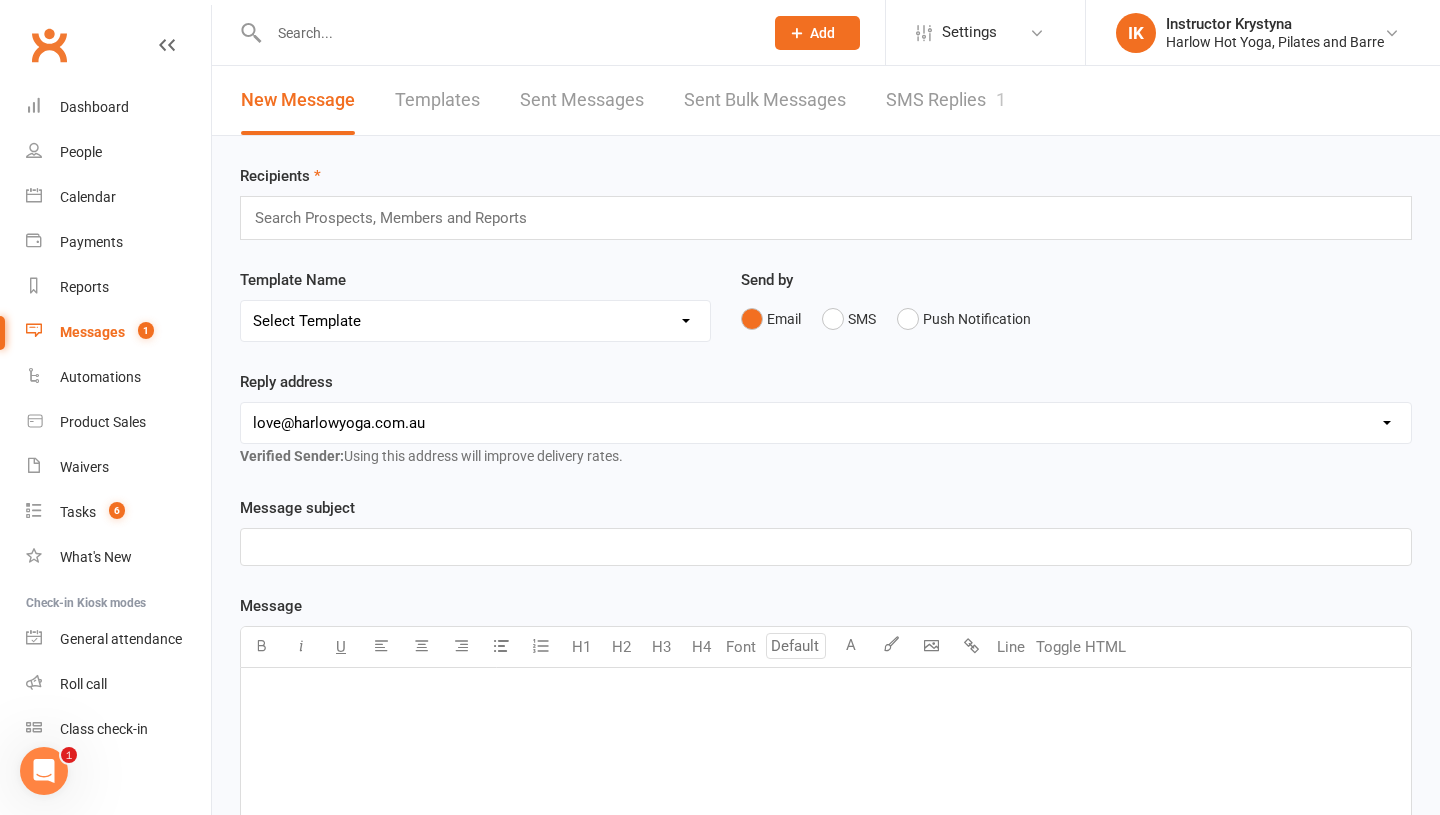 click on "SMS Replies  1" at bounding box center [946, 100] 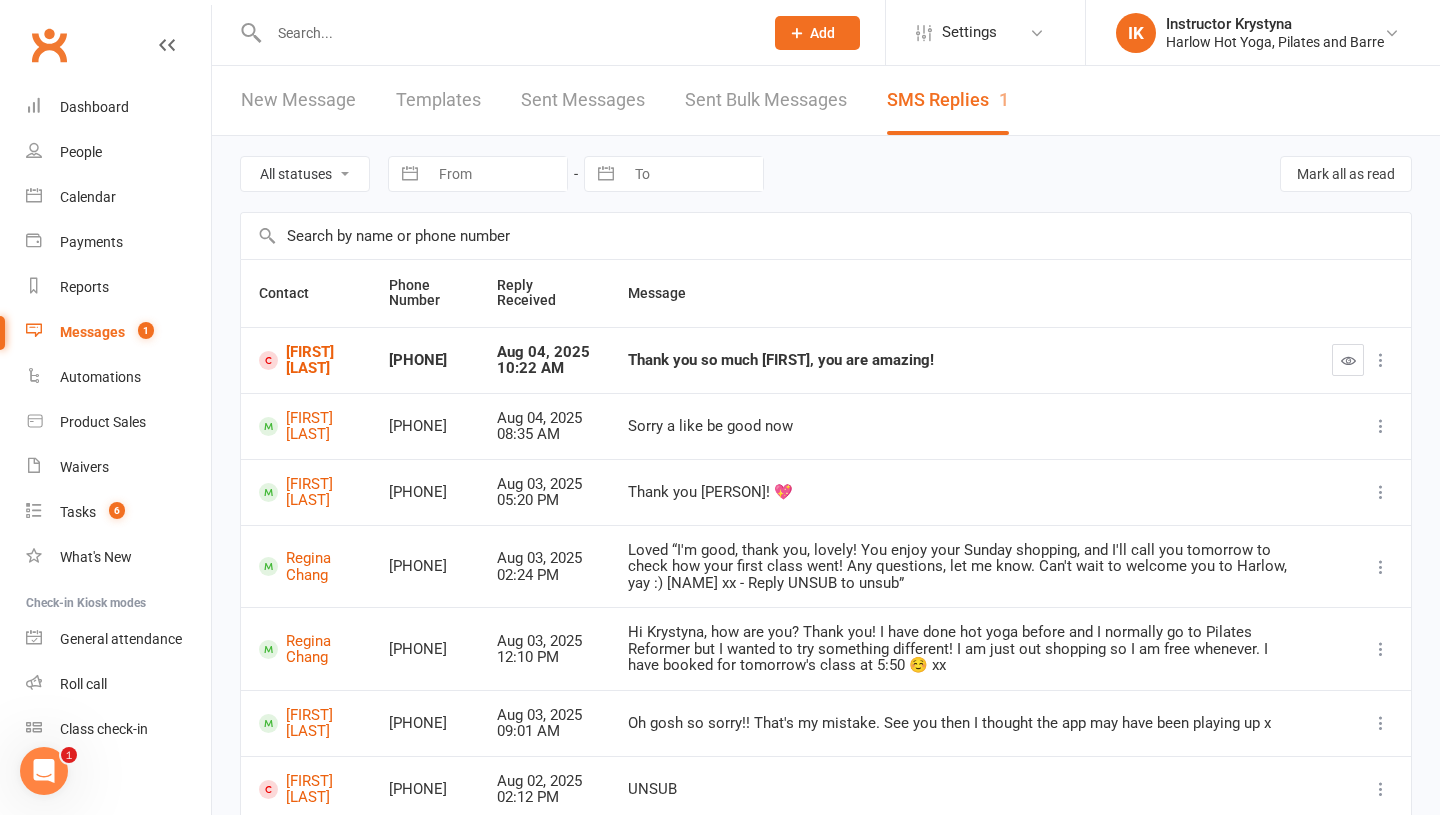 click on "Thank you so much [FIRST], you are amazing!" at bounding box center (962, 360) 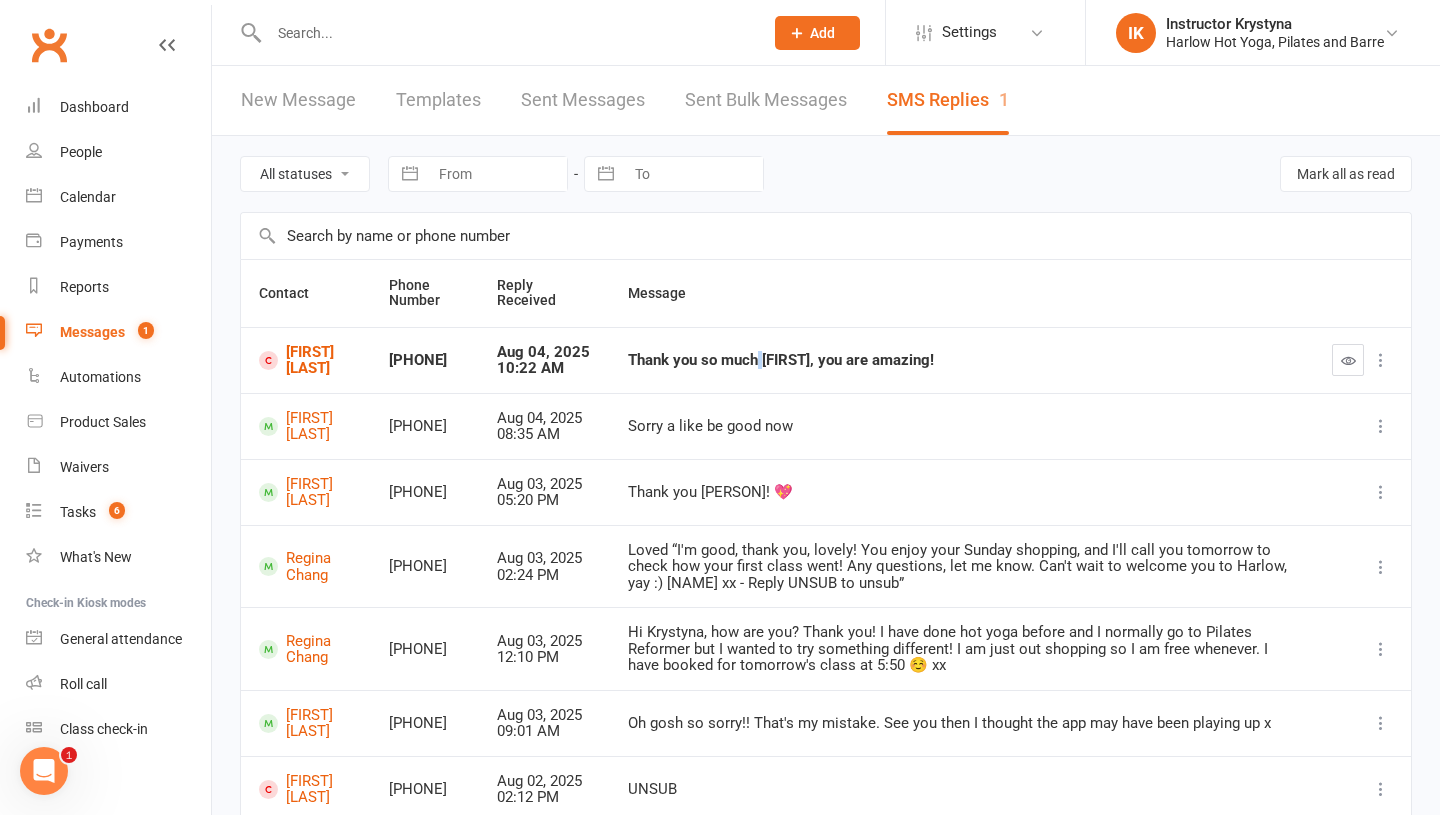 click on "Thank you so much [FIRST], you are amazing!" at bounding box center (962, 360) 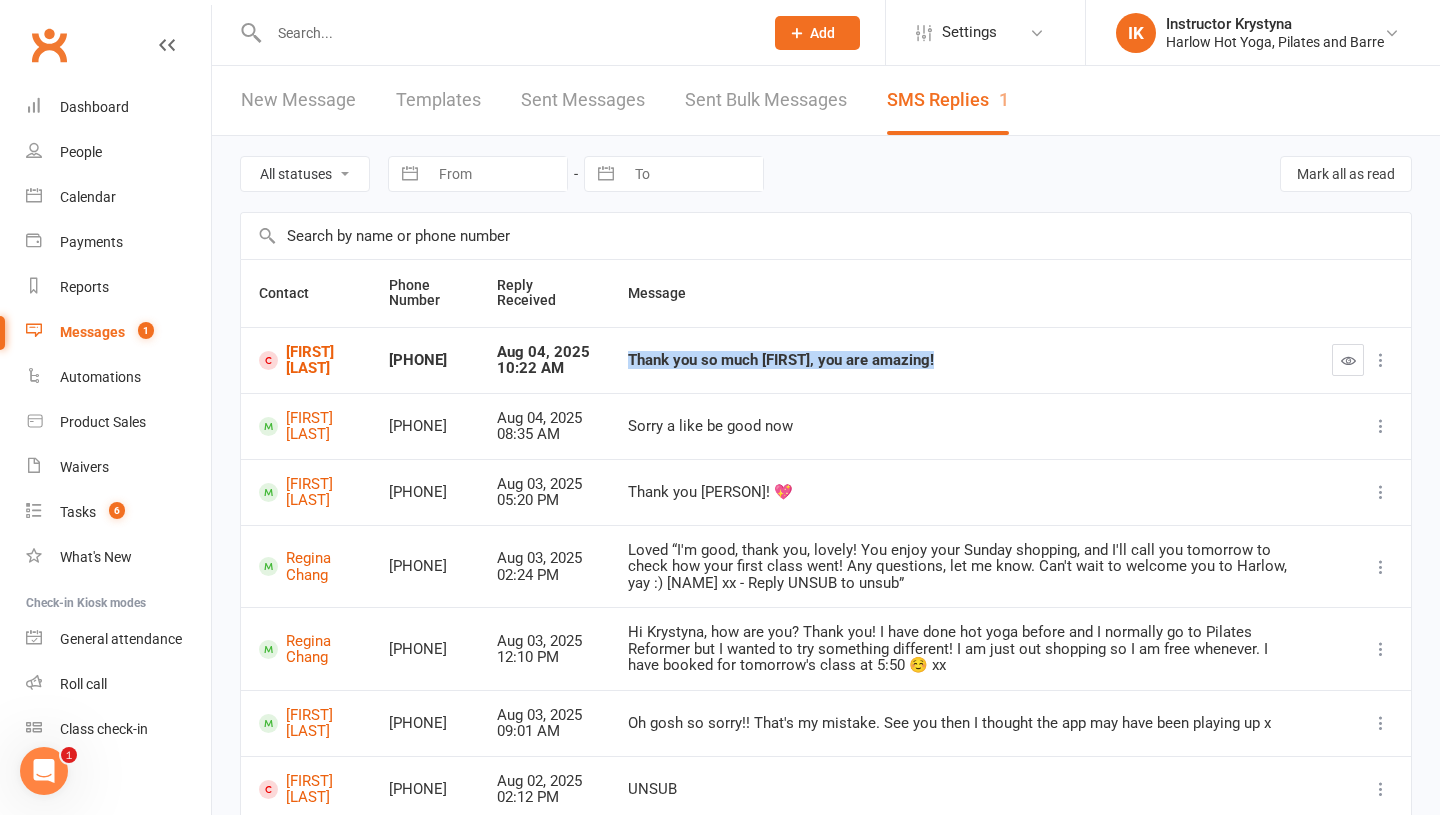 click on "Thank you so much [FIRST], you are amazing!" at bounding box center (962, 360) 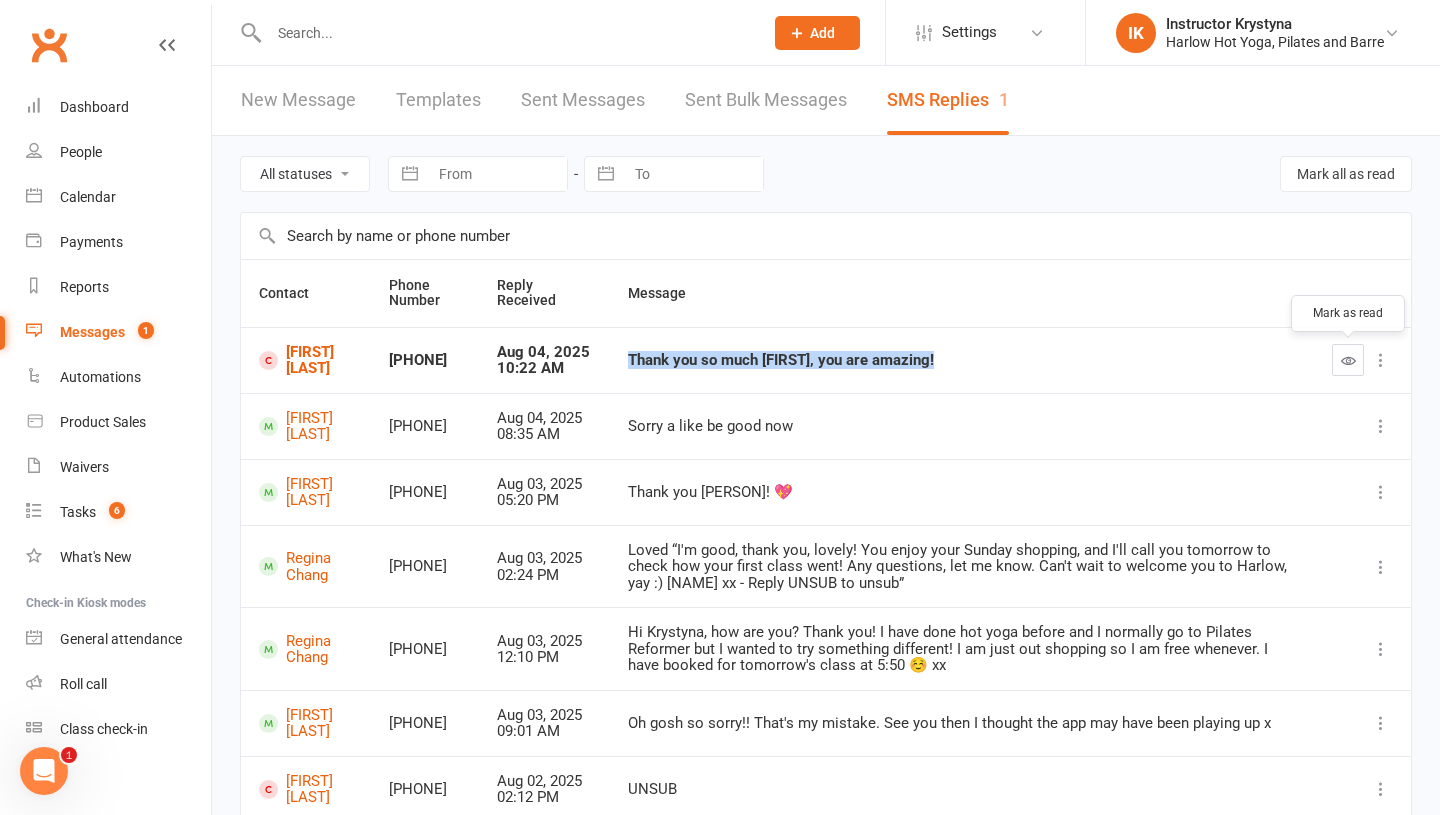 click at bounding box center (1348, 360) 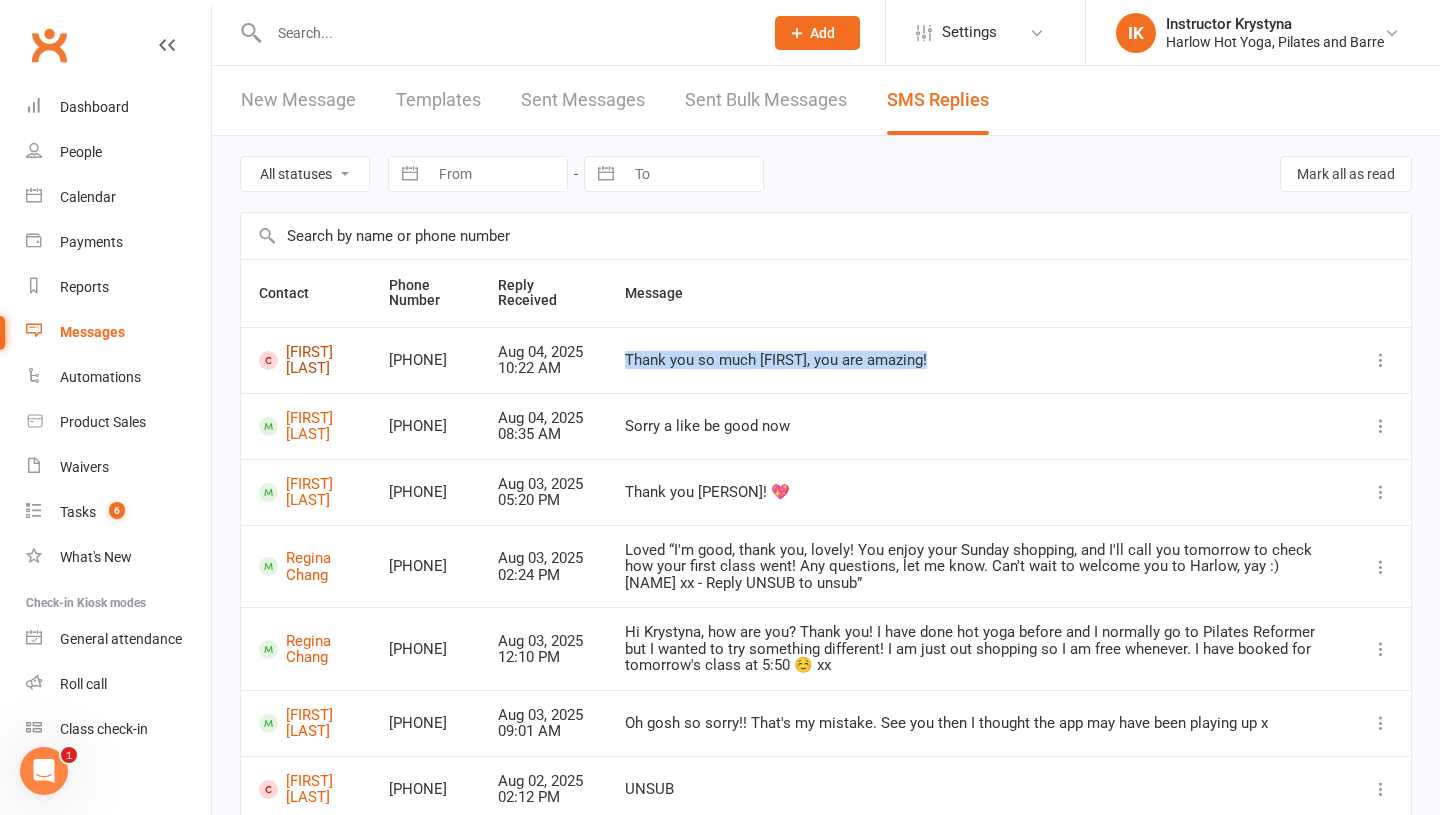 click on "[FIRST] [LAST]" at bounding box center [306, 360] 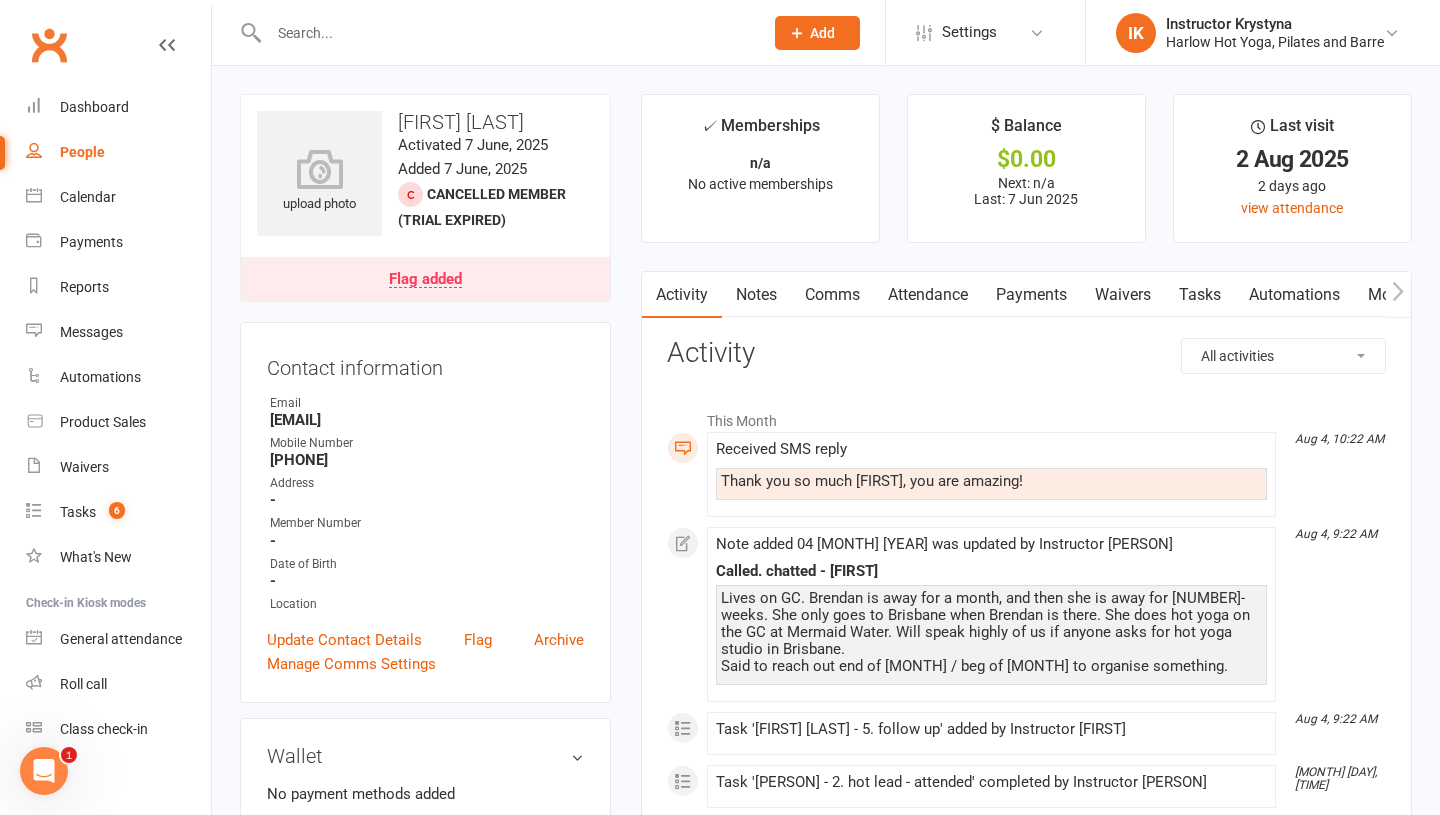 click on "Notes" at bounding box center (756, 295) 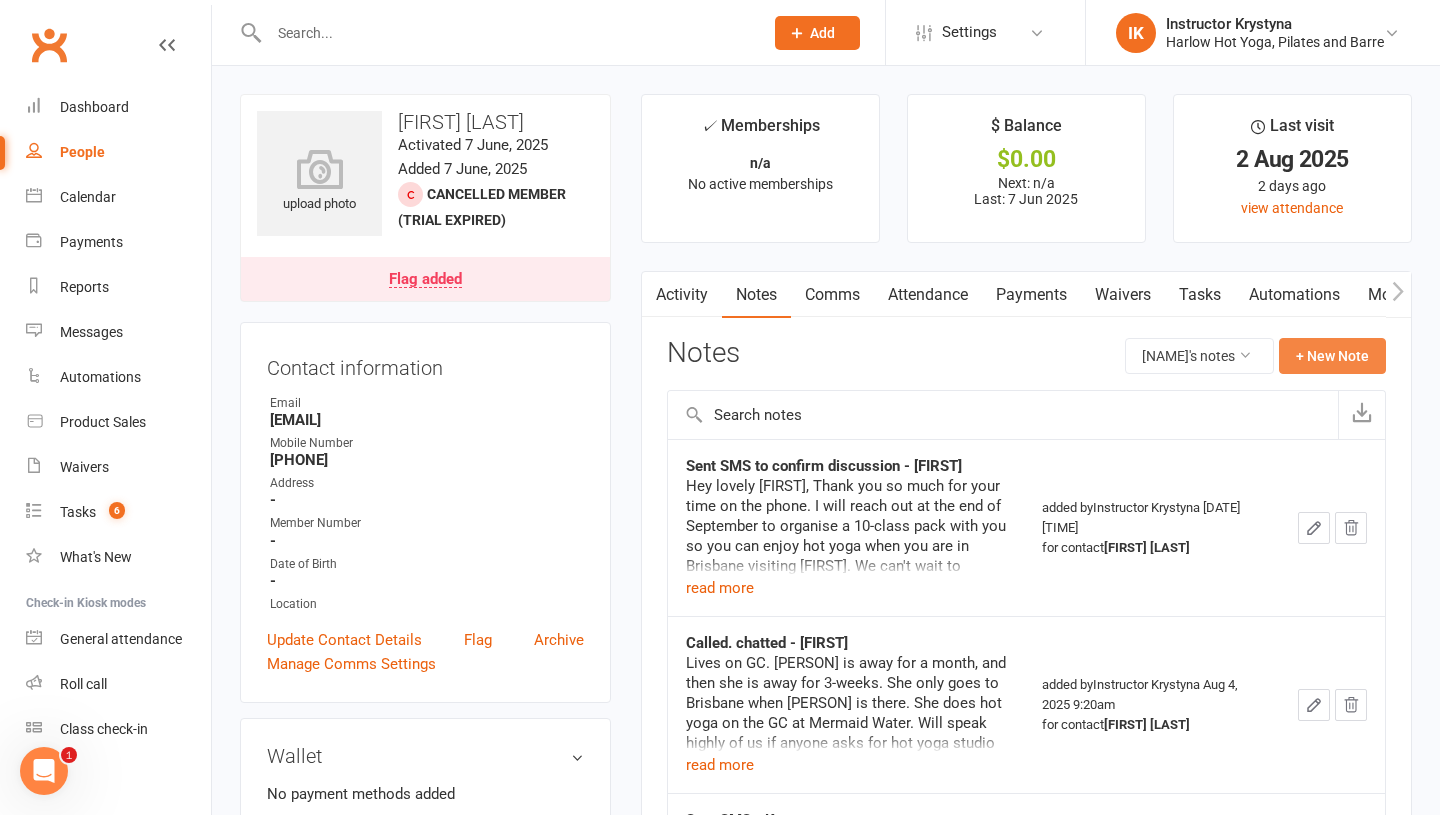 click on "+ New Note" at bounding box center [1332, 356] 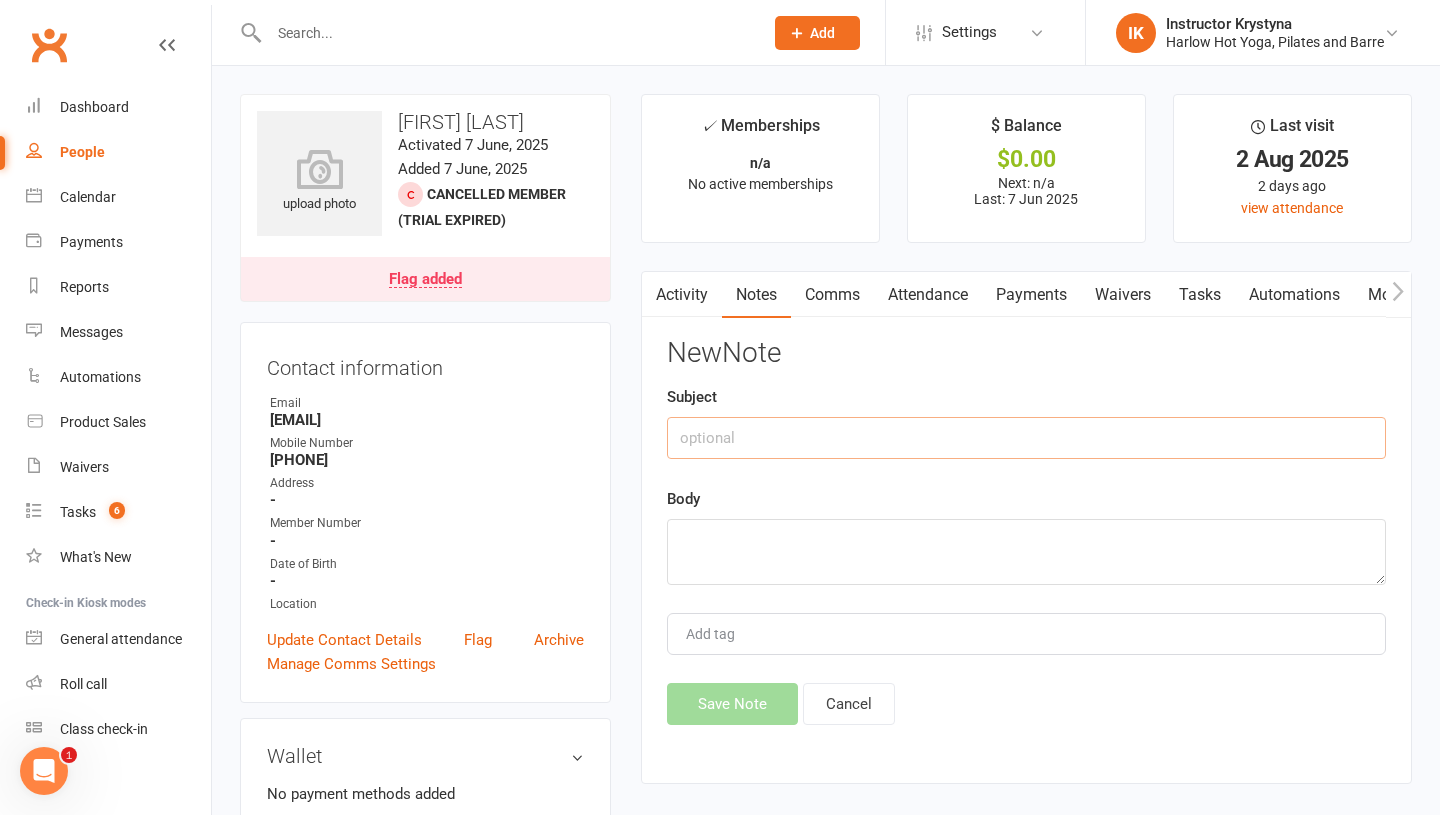 click at bounding box center [1026, 438] 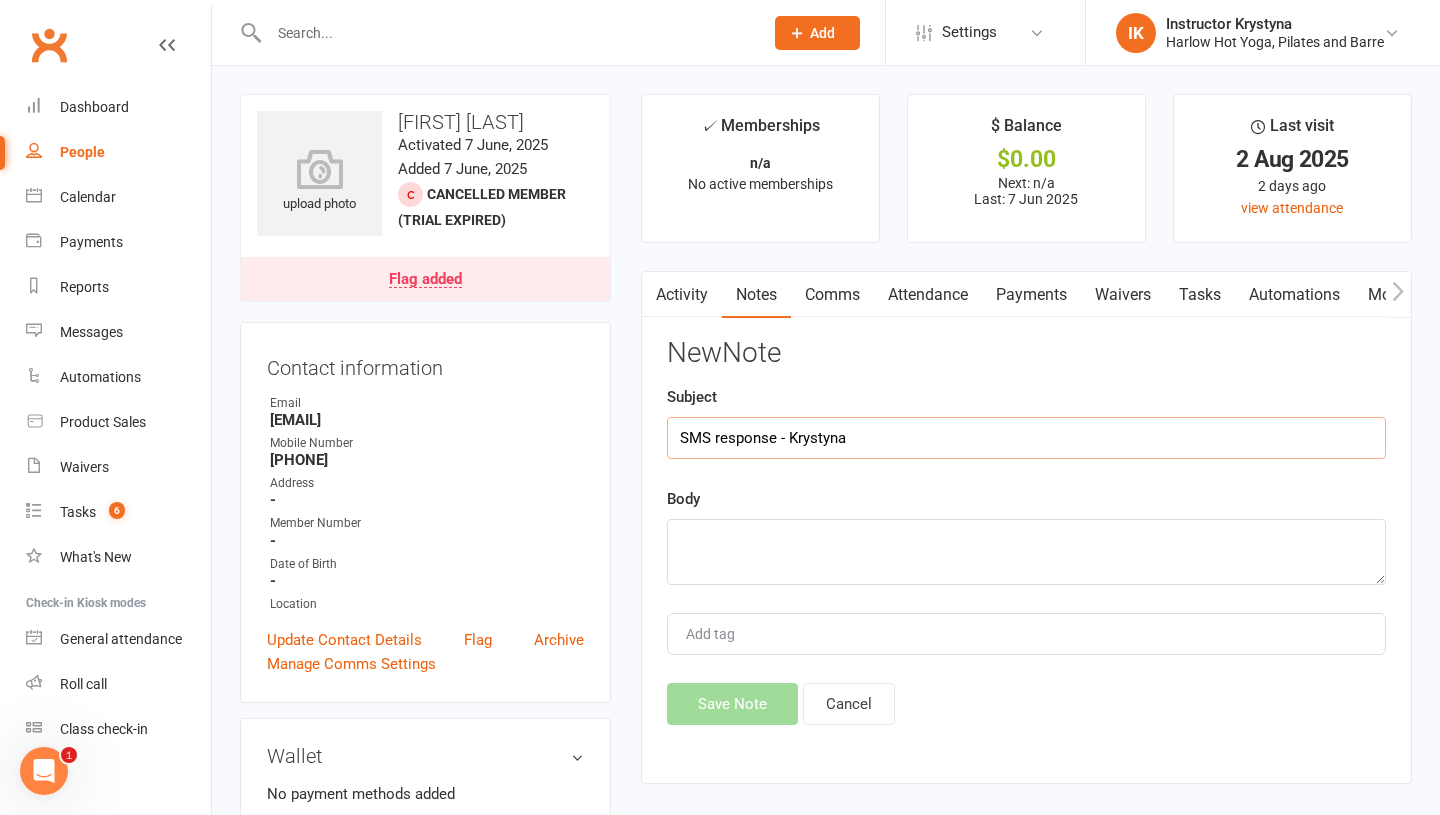 type on "SMS response - Krystyna" 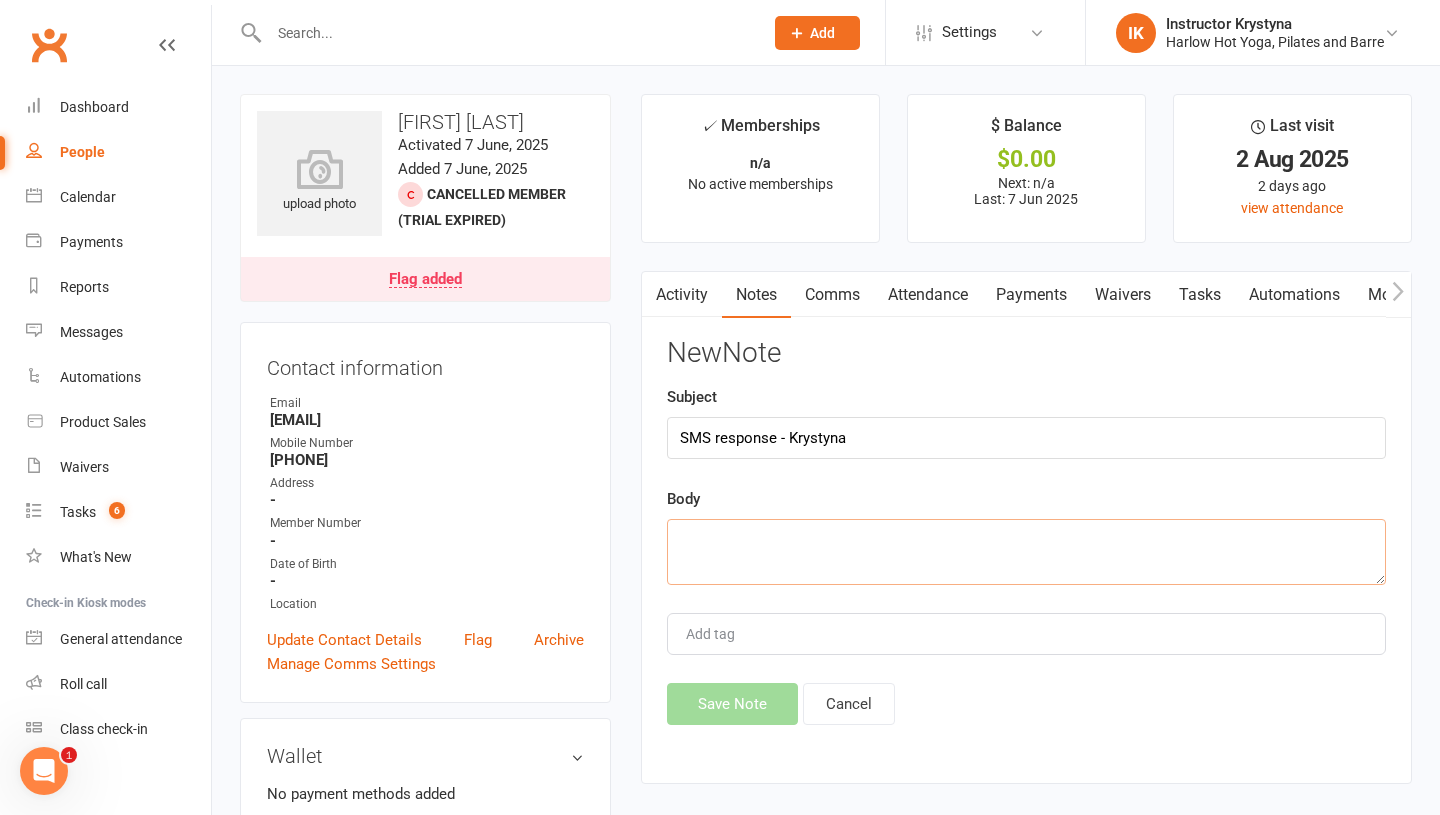 click at bounding box center [1026, 552] 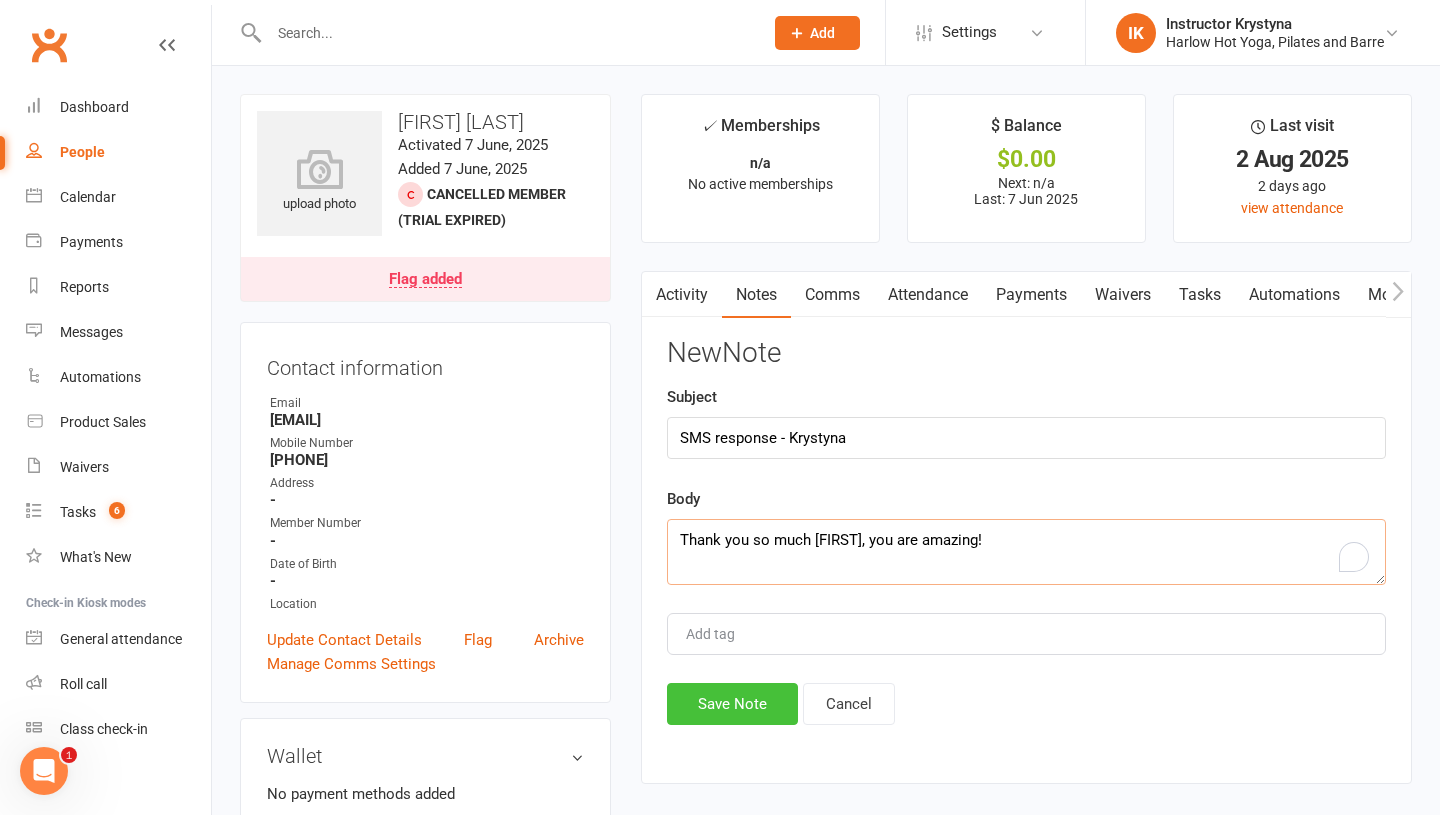 scroll, scrollTop: 13, scrollLeft: 0, axis: vertical 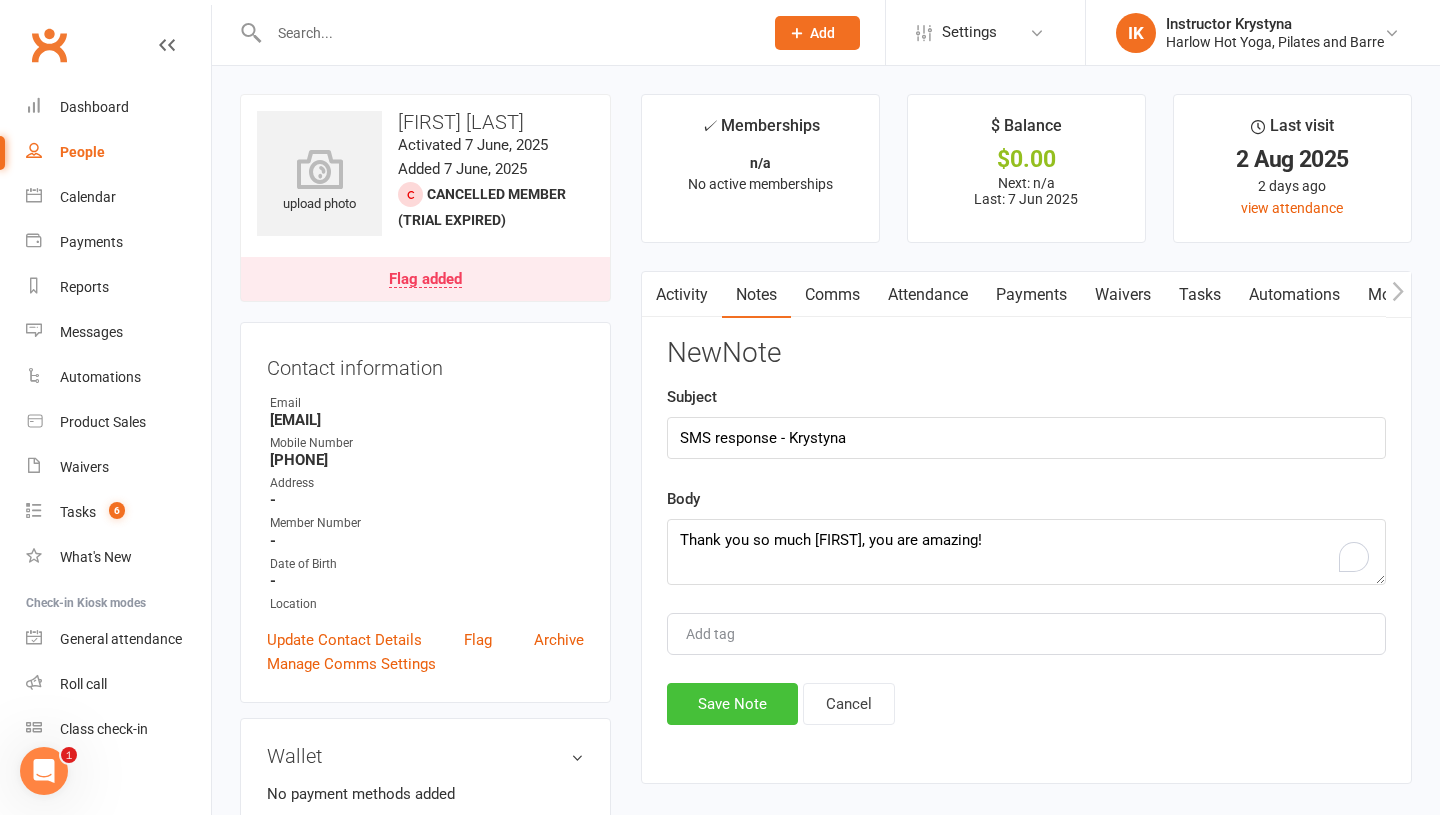 click on "Save Note" at bounding box center (732, 704) 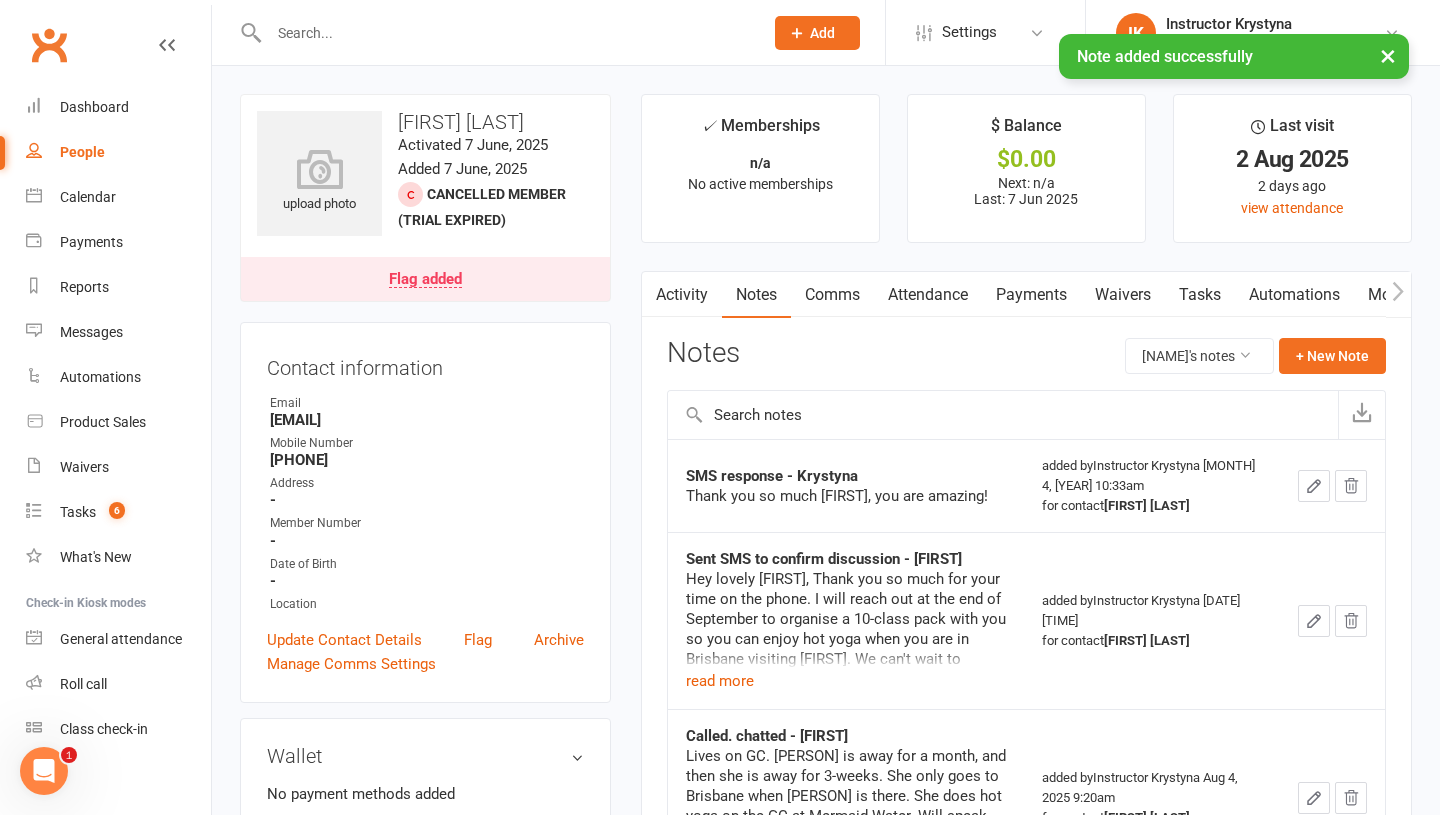 click on "Comms" at bounding box center (832, 295) 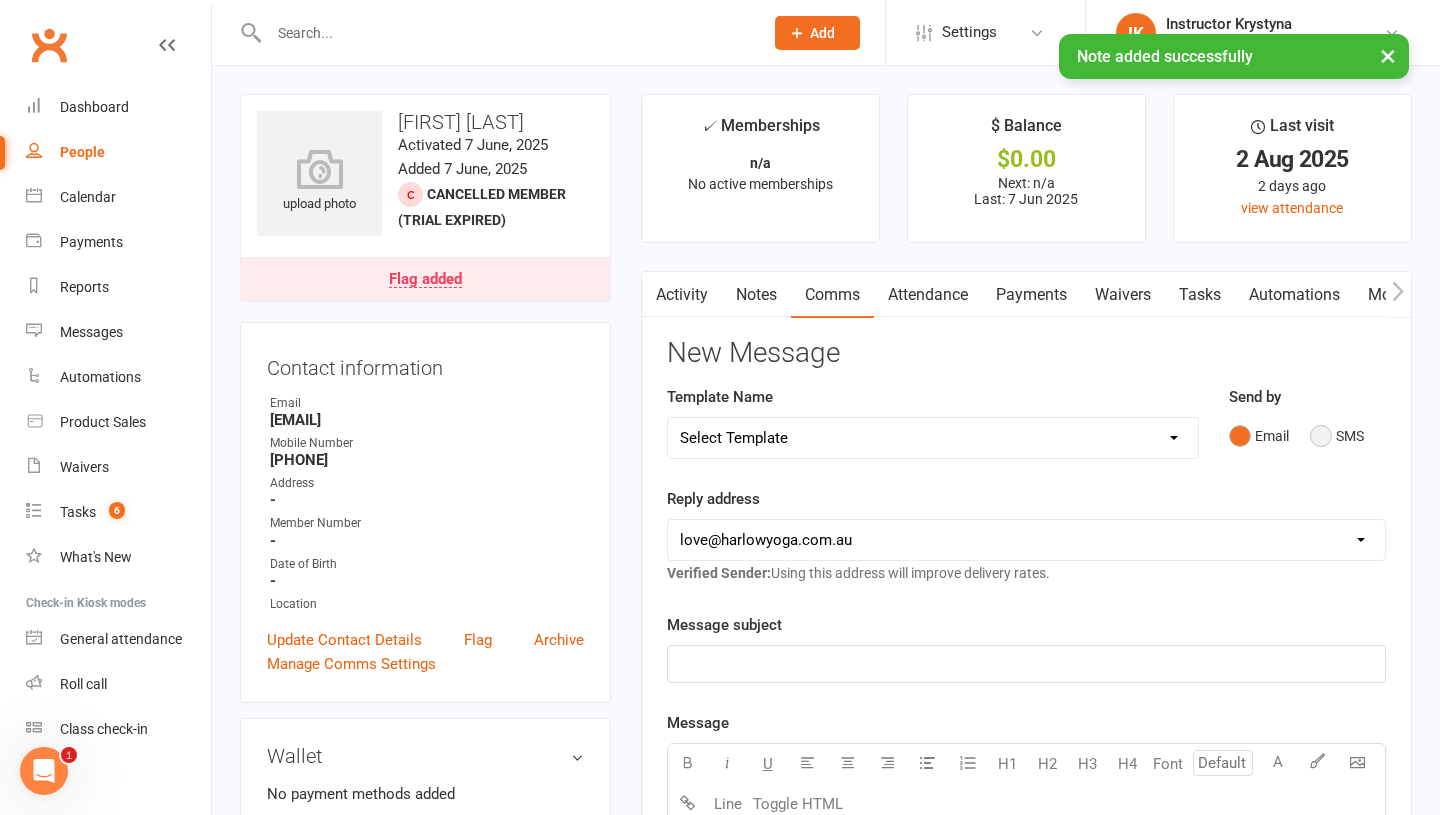 click on "SMS" at bounding box center [1337, 436] 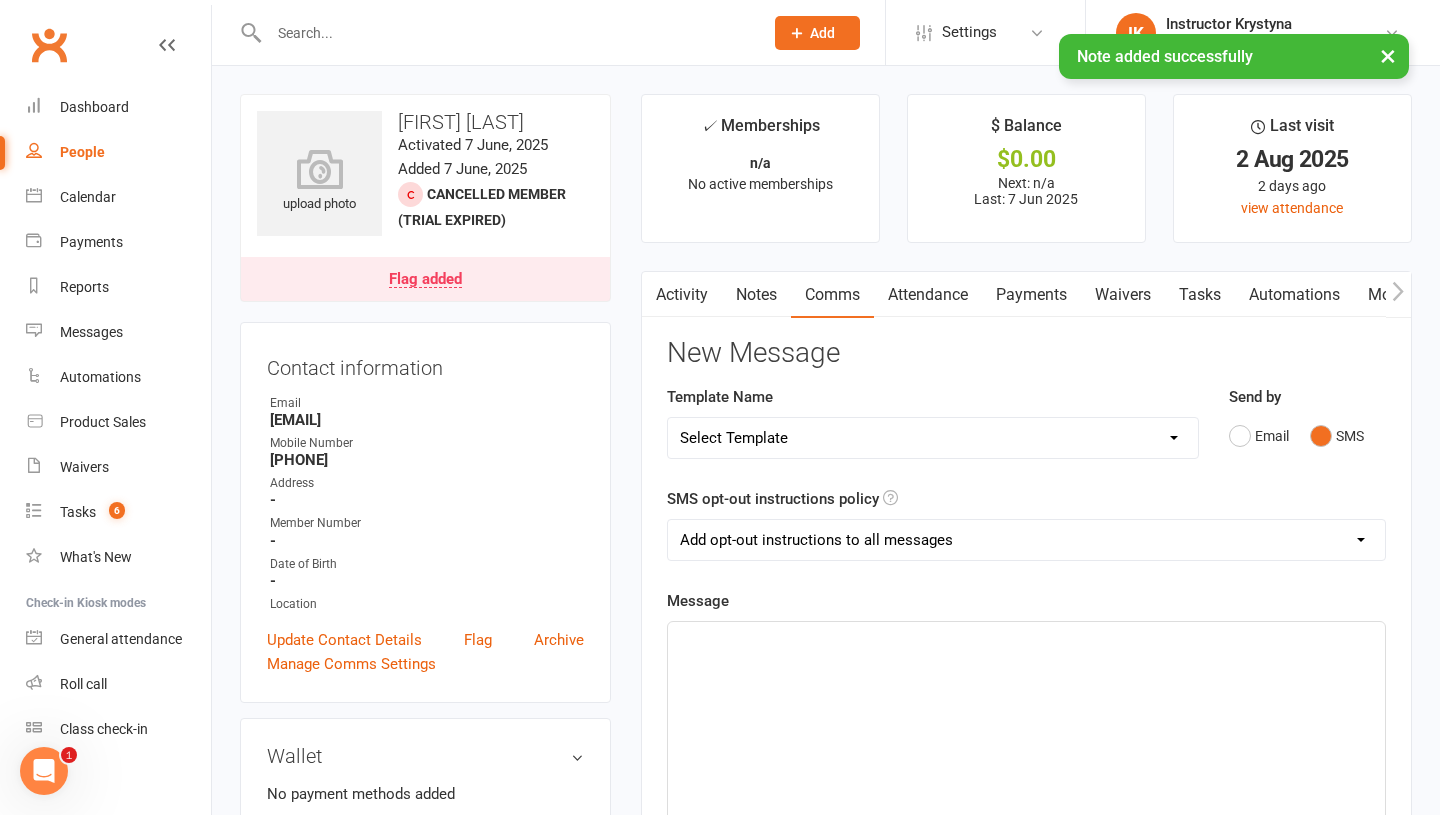 click on "﻿" 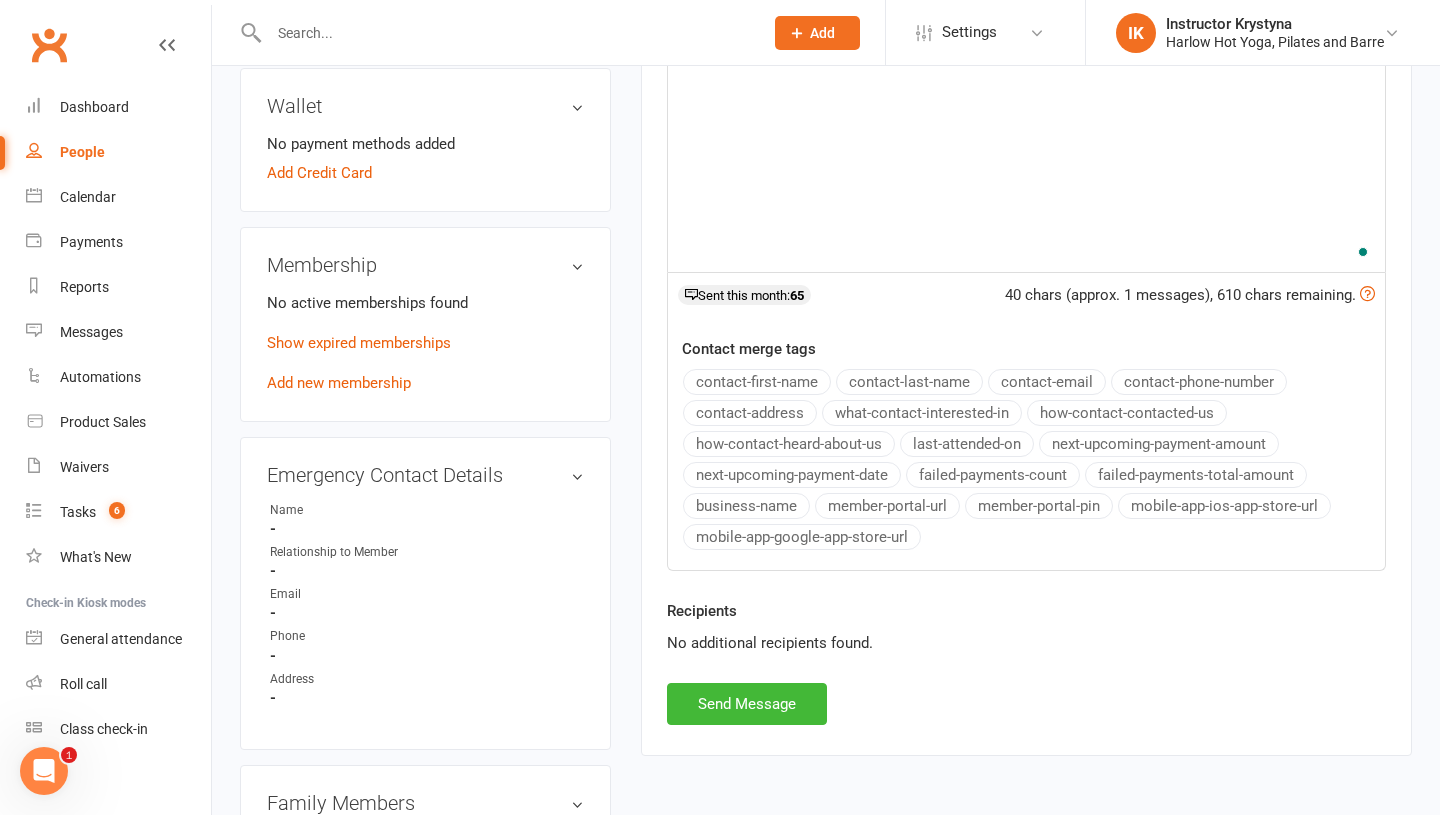 scroll, scrollTop: 682, scrollLeft: 0, axis: vertical 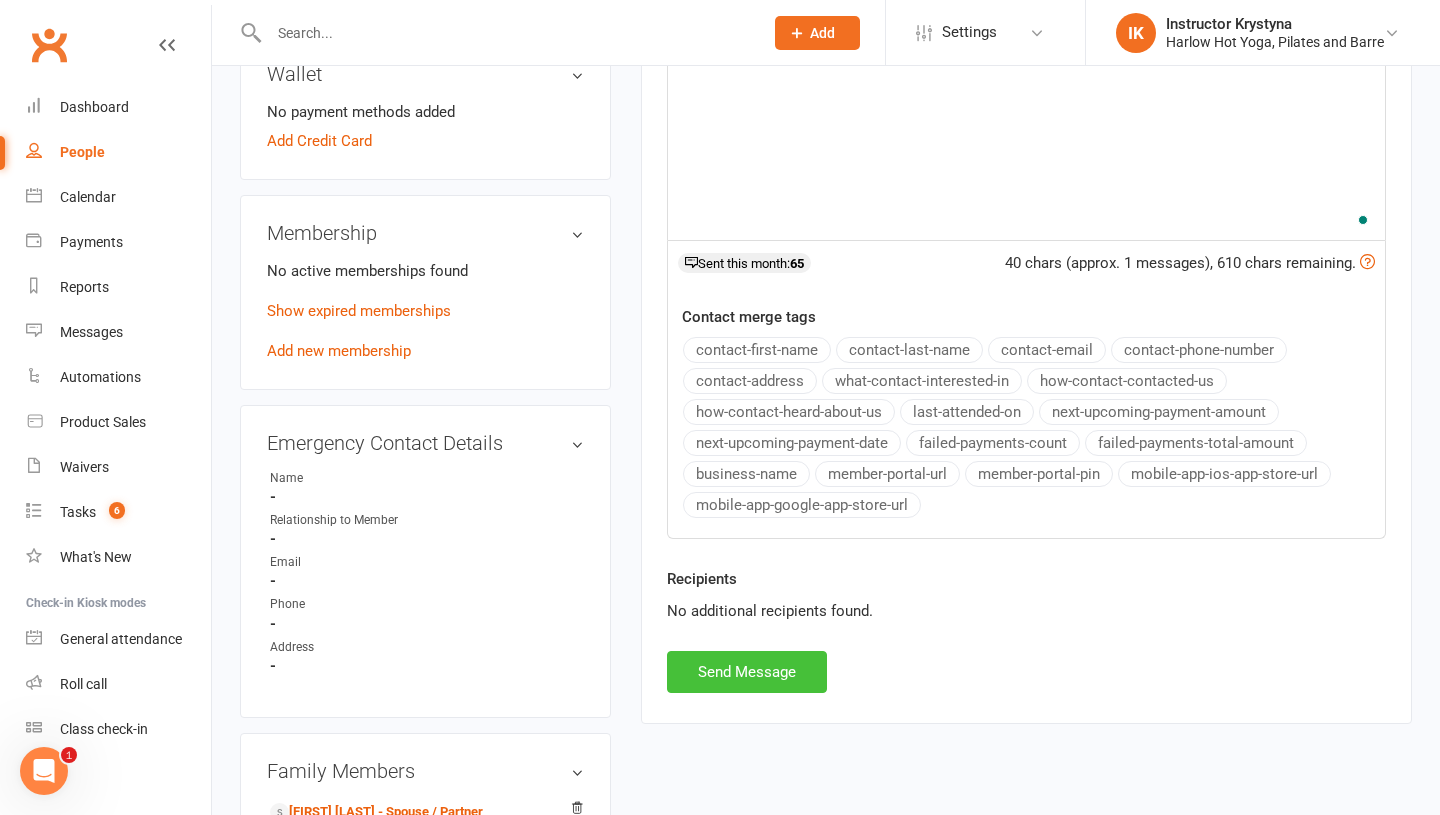 click on "Send Message" at bounding box center (747, 672) 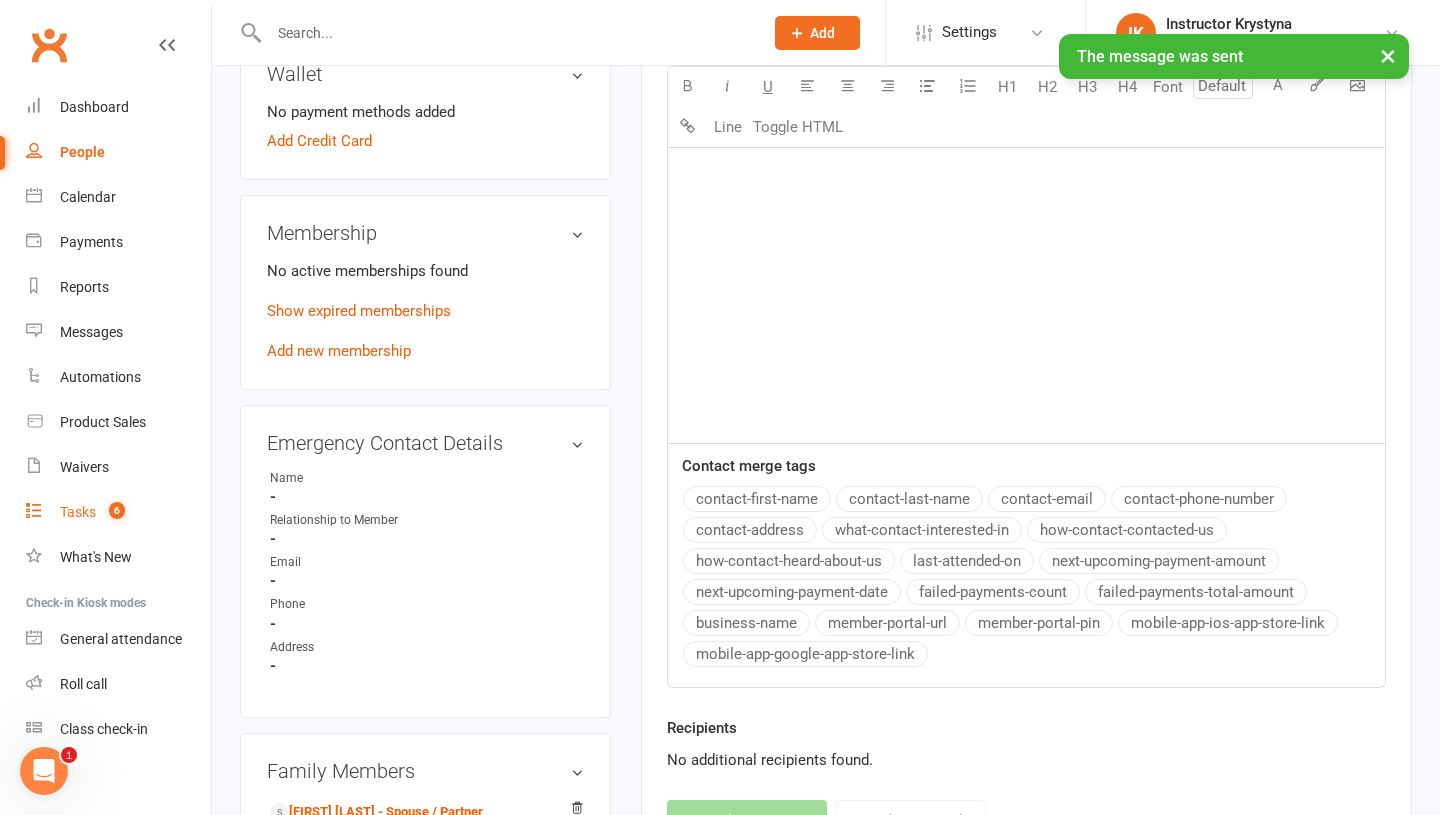 click on "Tasks   6" at bounding box center (118, 512) 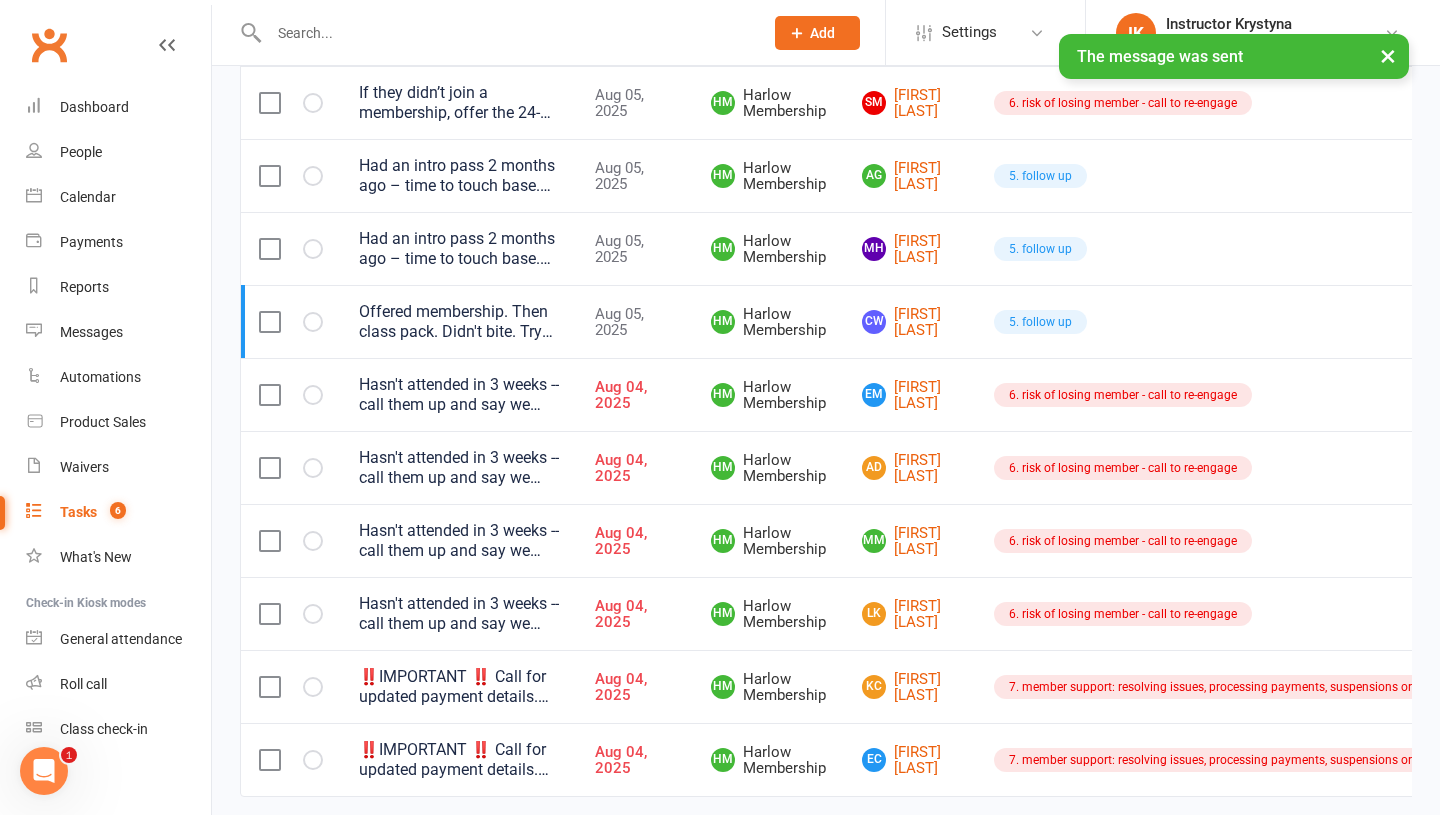 scroll, scrollTop: 1468, scrollLeft: 0, axis: vertical 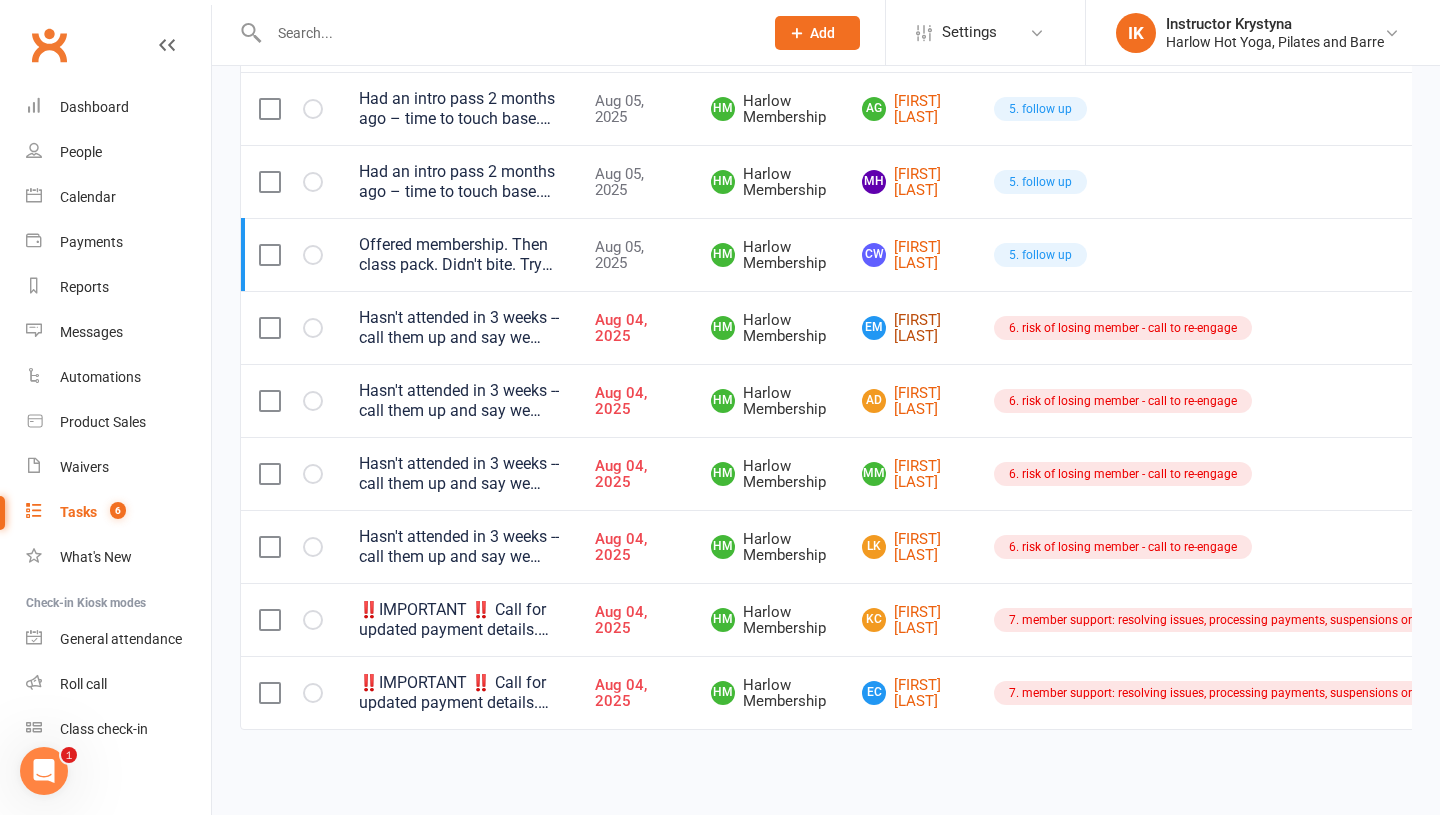 click on "EM [NAME]" at bounding box center [910, 328] 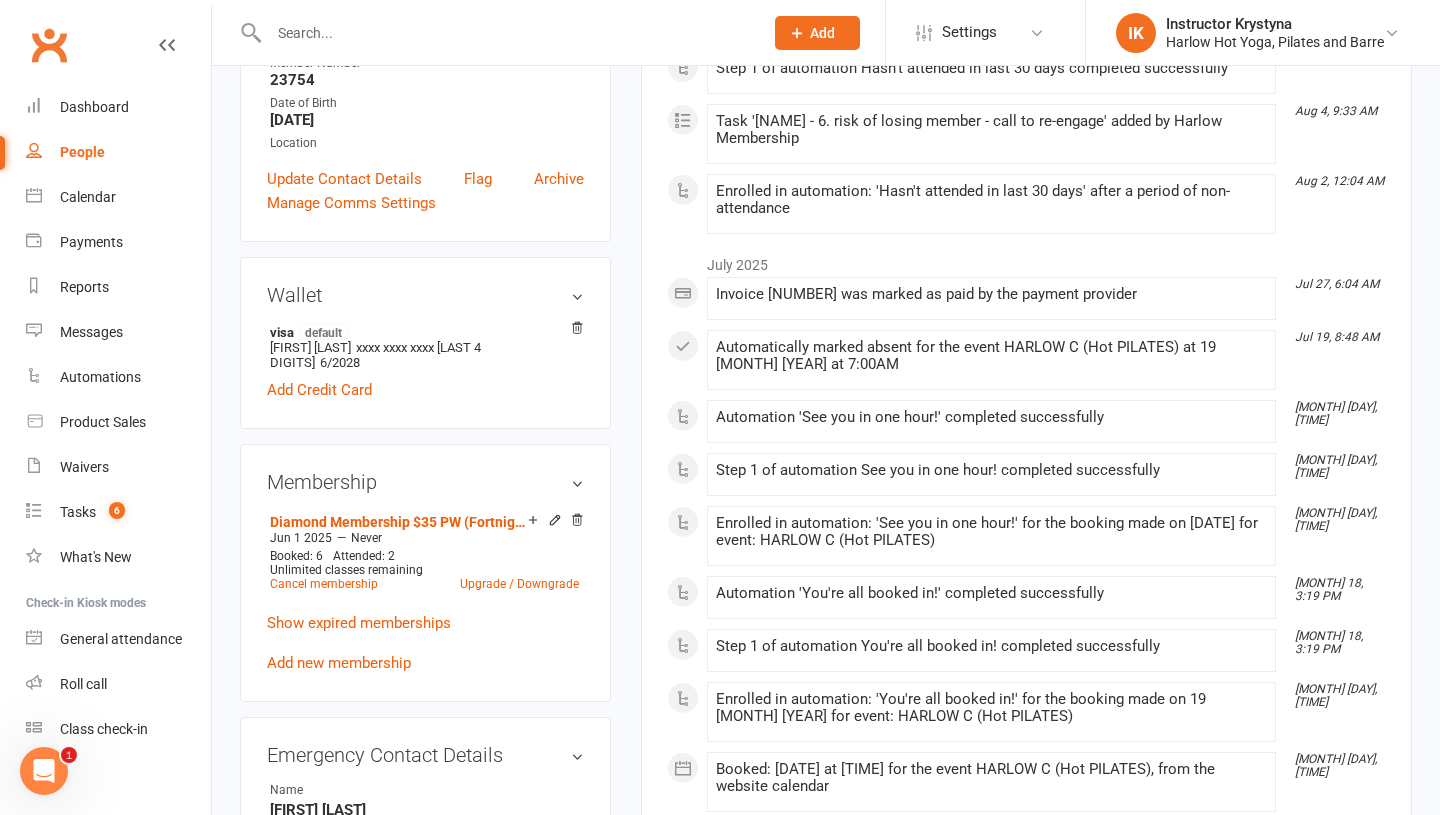 scroll, scrollTop: 0, scrollLeft: 0, axis: both 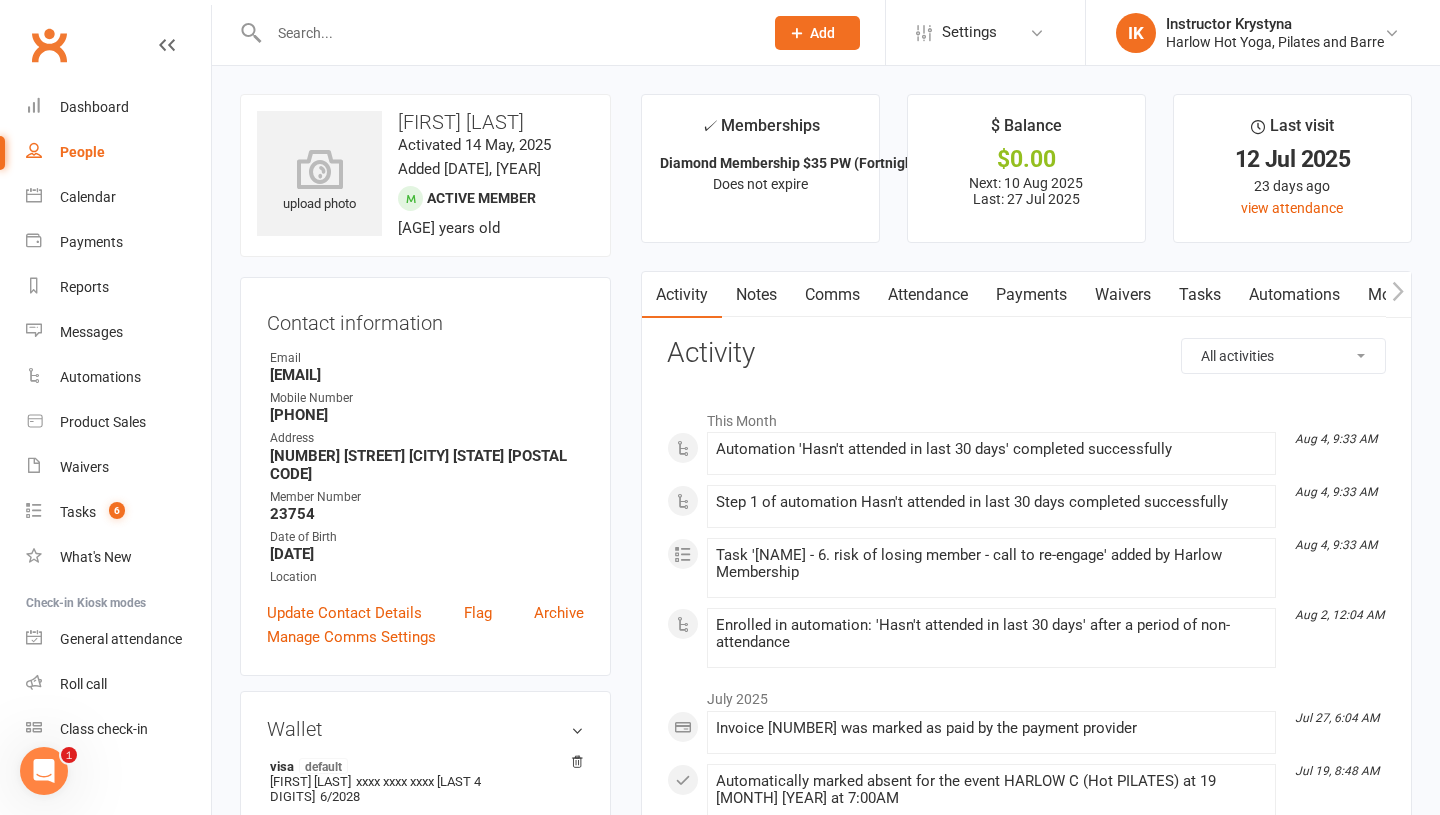 click on "Notes" at bounding box center (756, 295) 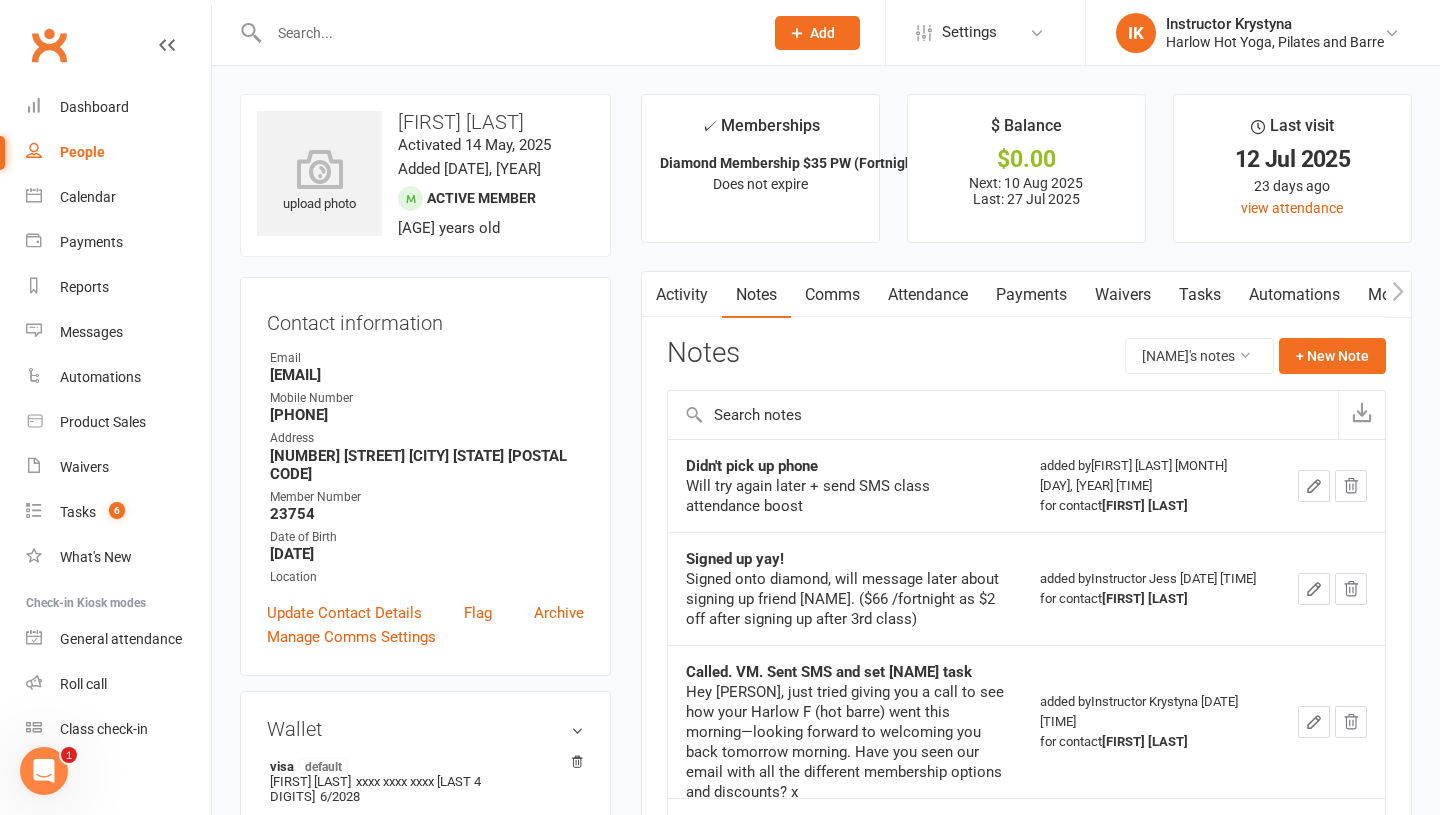 click on "Tasks" at bounding box center (1200, 295) 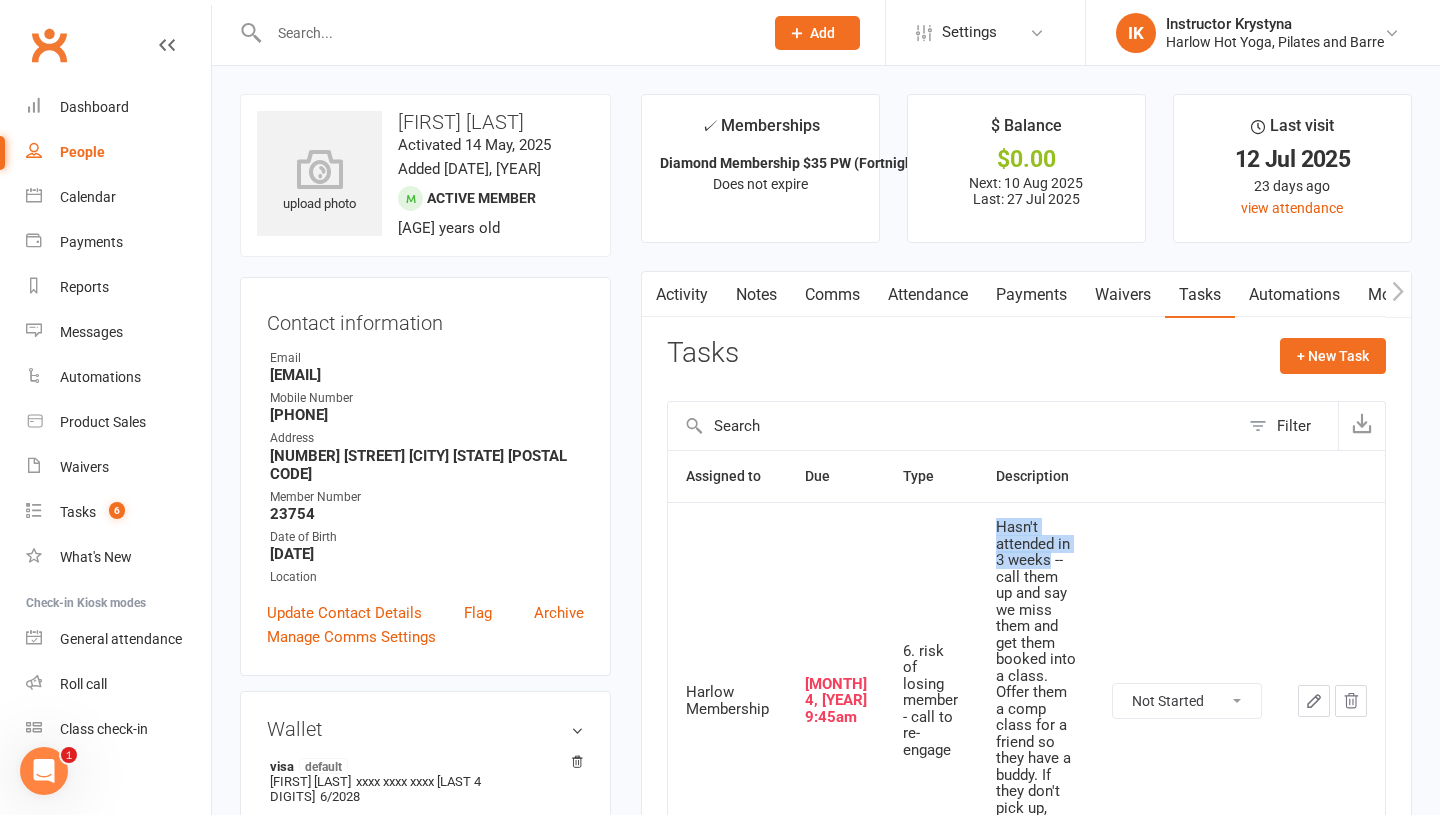 drag, startPoint x: 992, startPoint y: 526, endPoint x: 1029, endPoint y: 558, distance: 48.9183 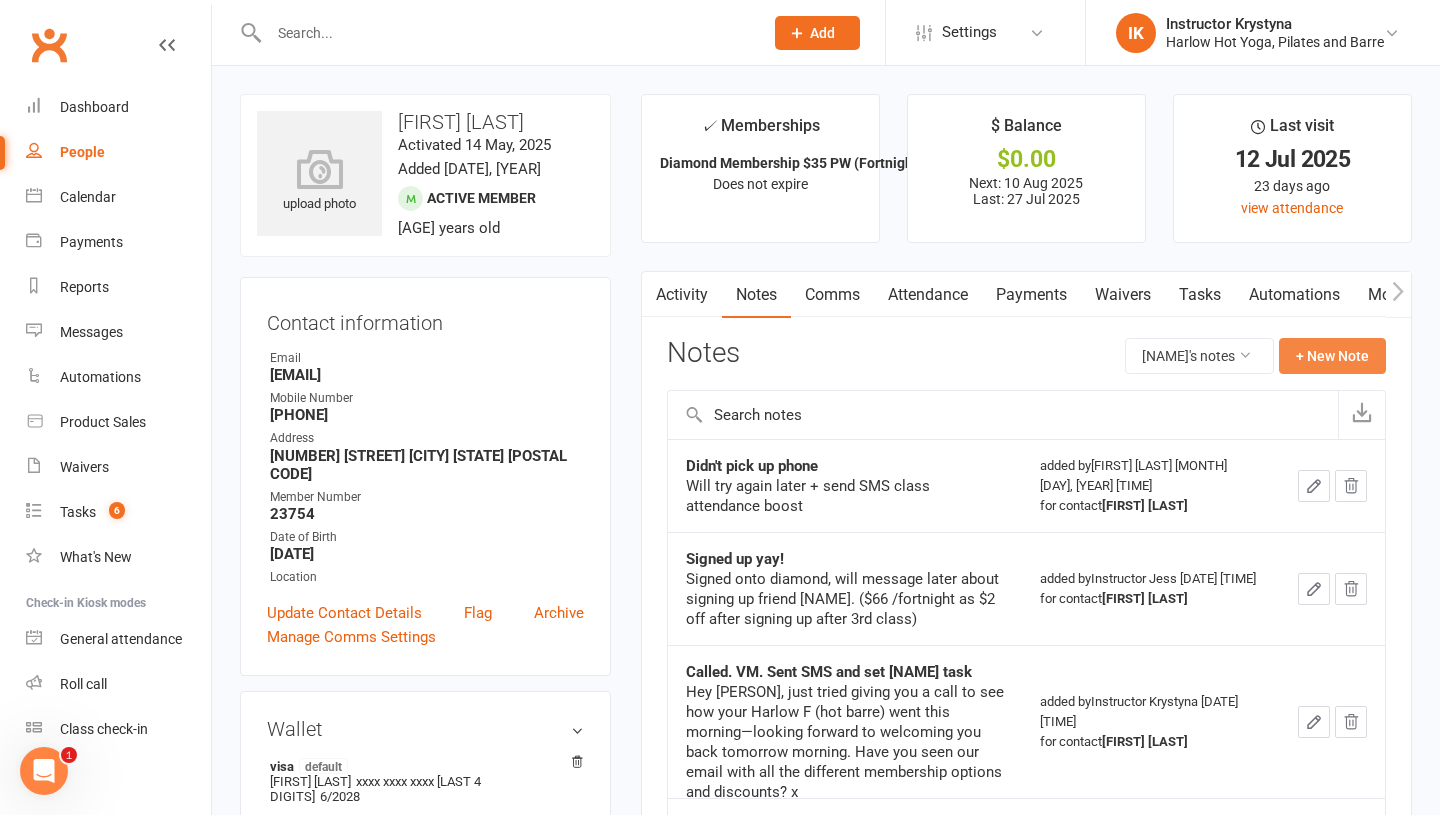 click on "+ New Note" at bounding box center (1332, 356) 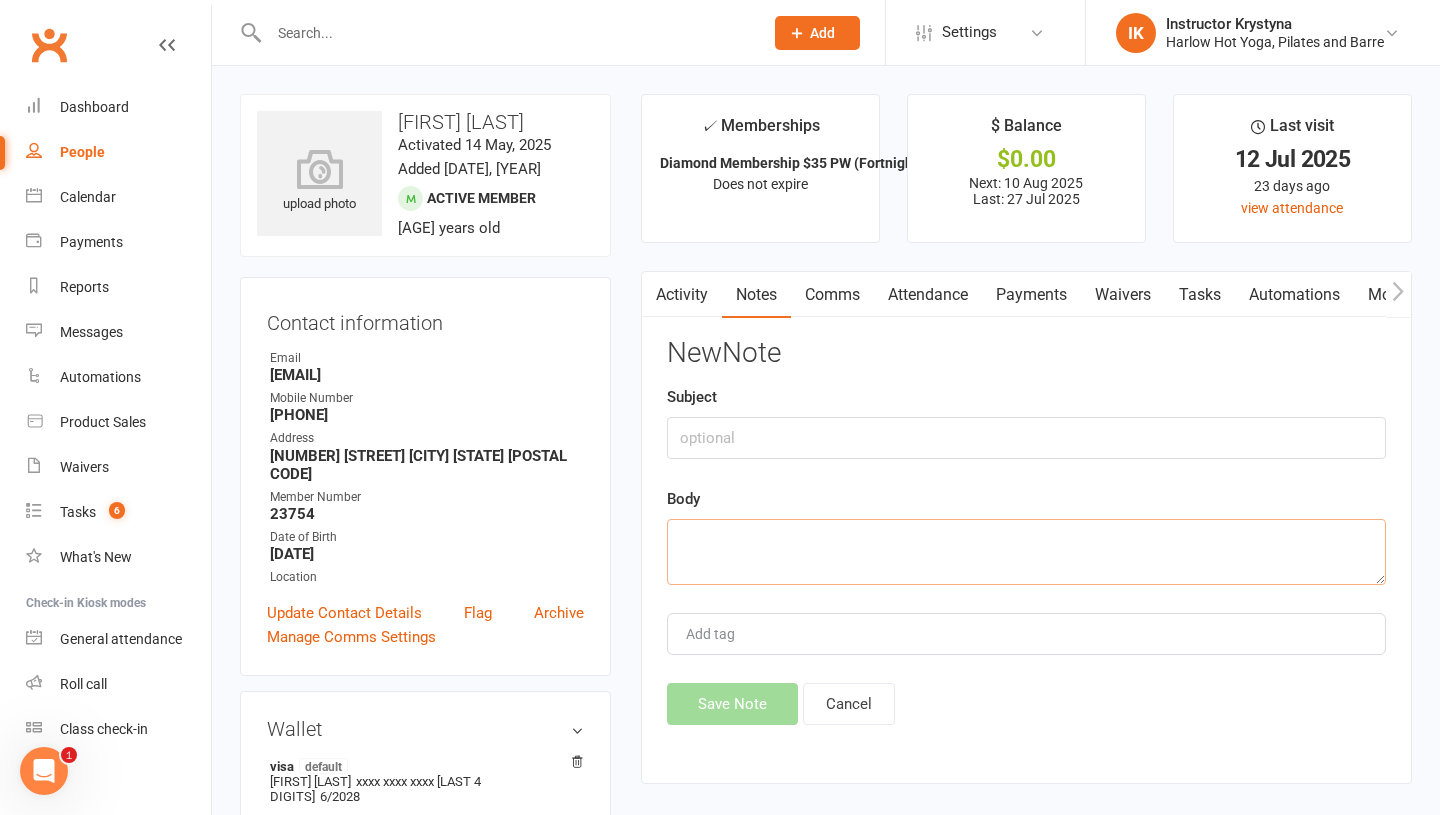 click at bounding box center [1026, 552] 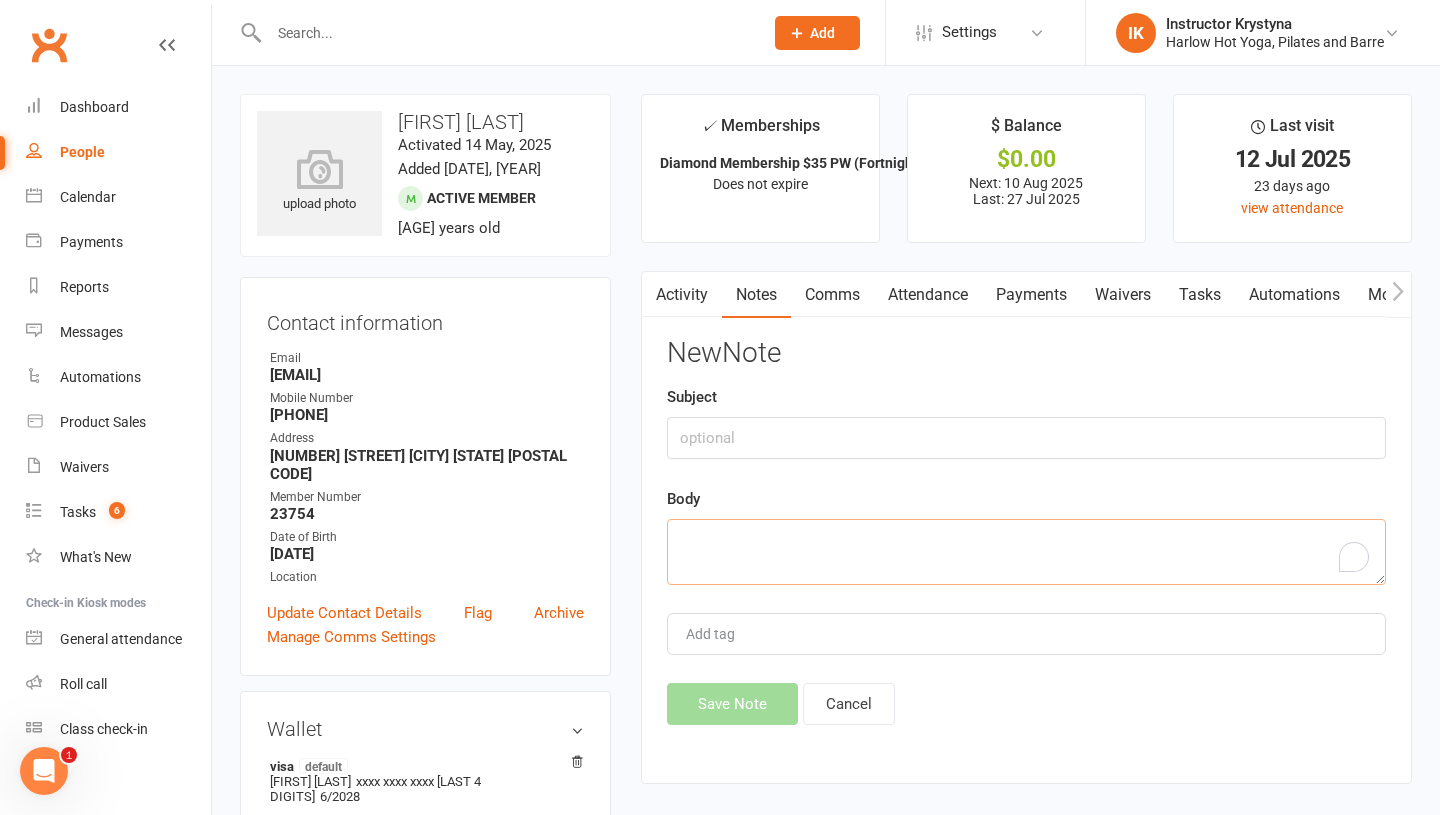 paste on "Hasn't attended in 3 weeks" 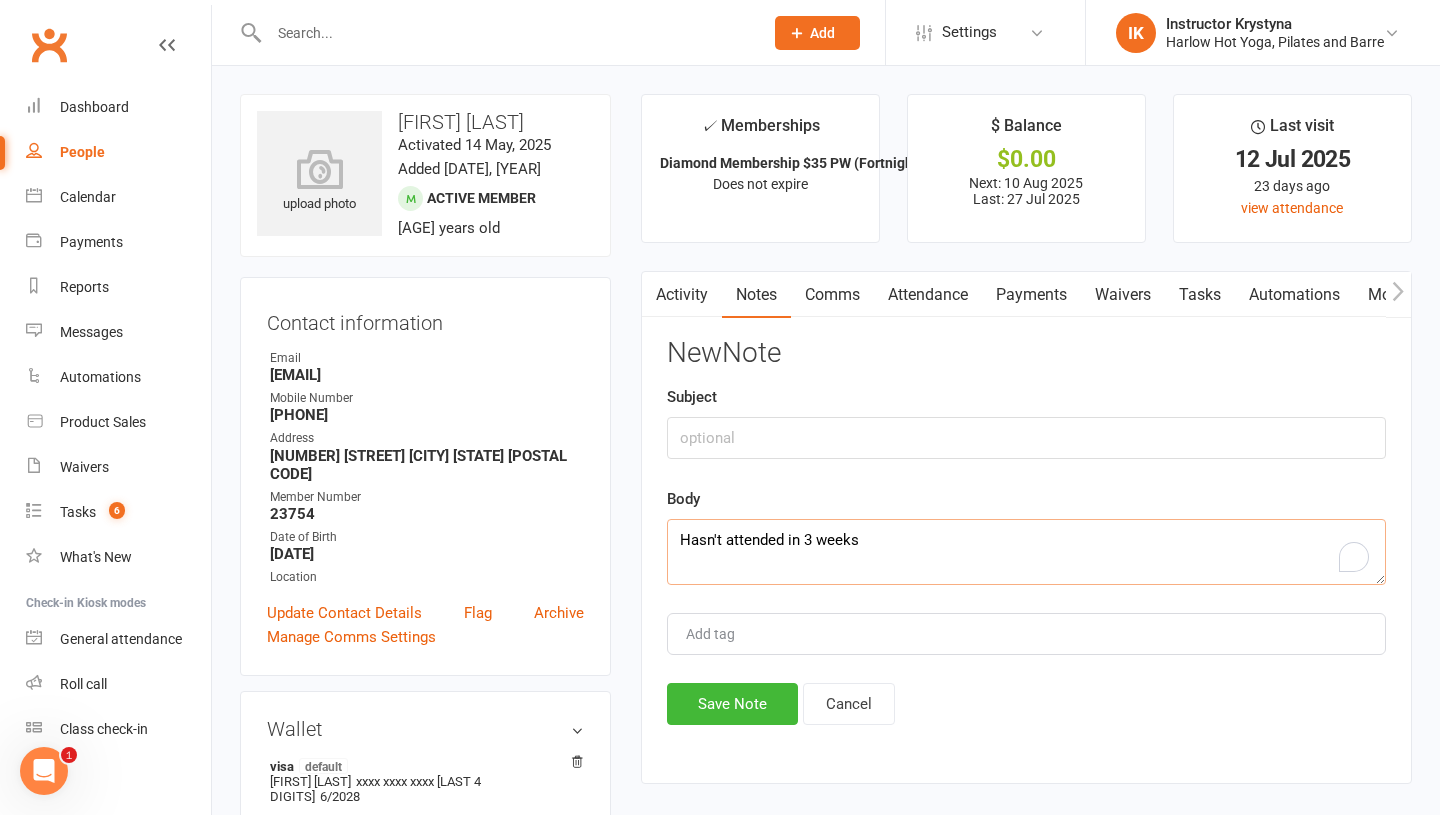 type on "Hasn't attended in 3 weeks" 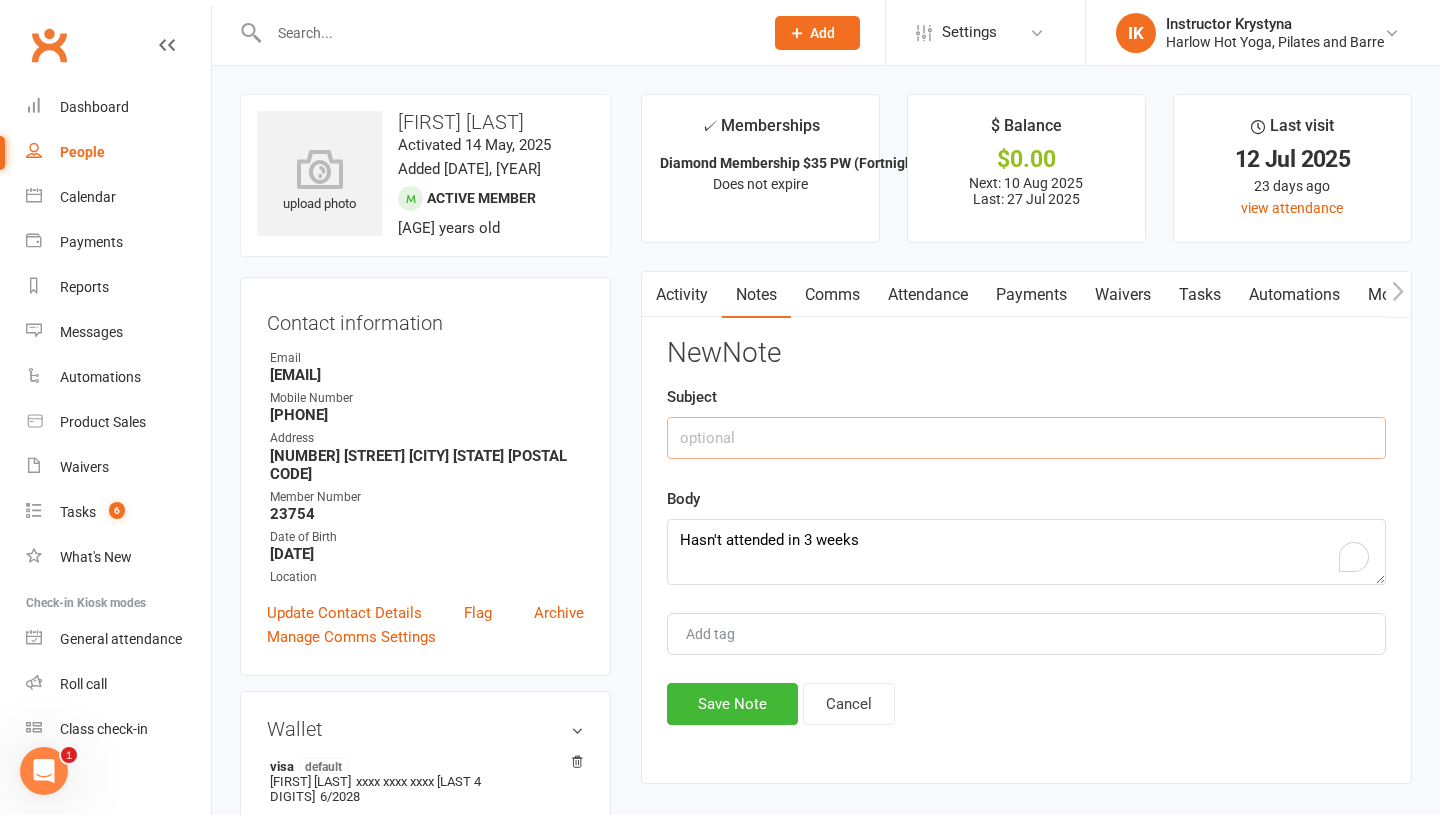 click at bounding box center (1026, 438) 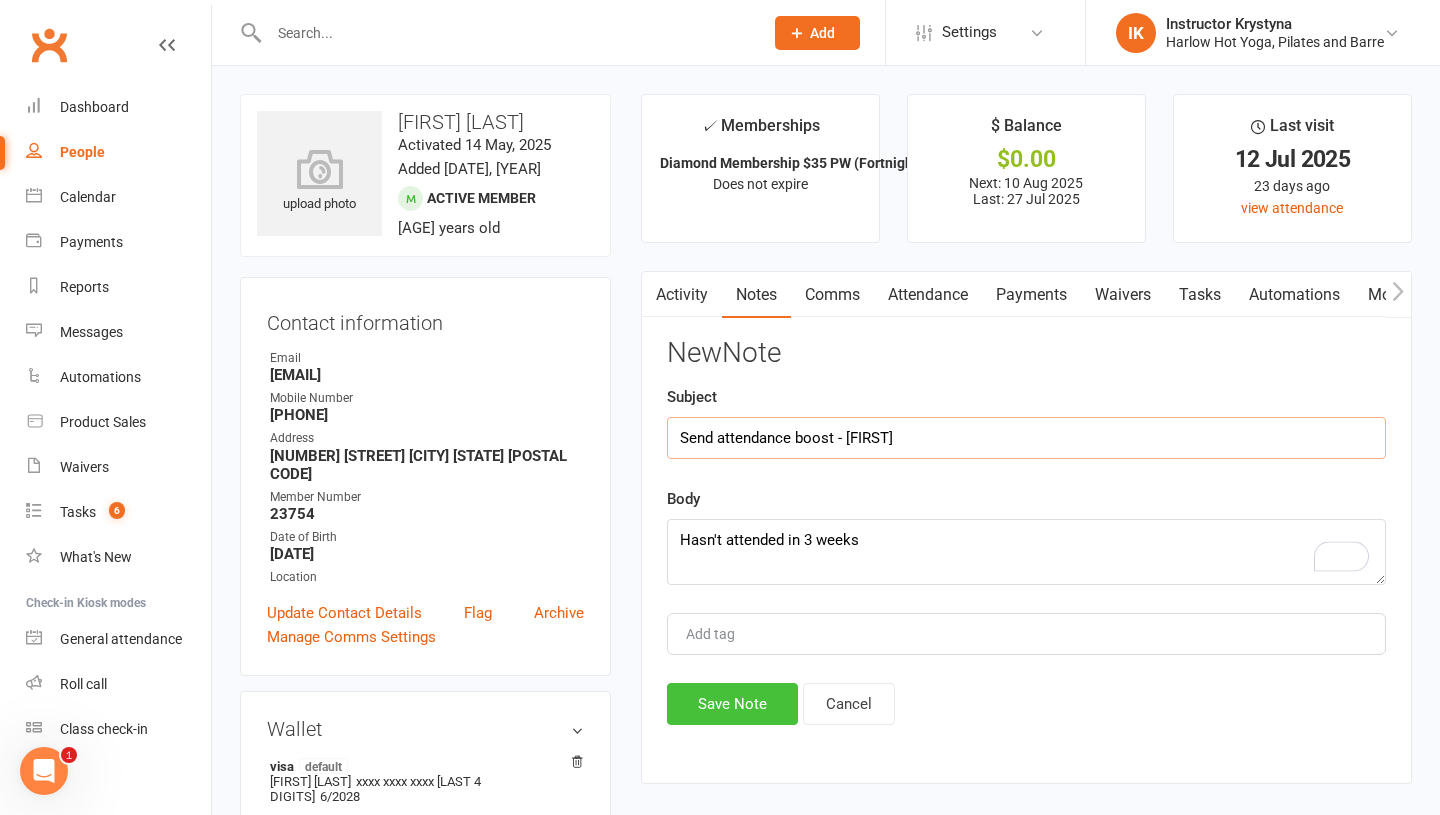 type on "Send attendance boost - [FIRST]" 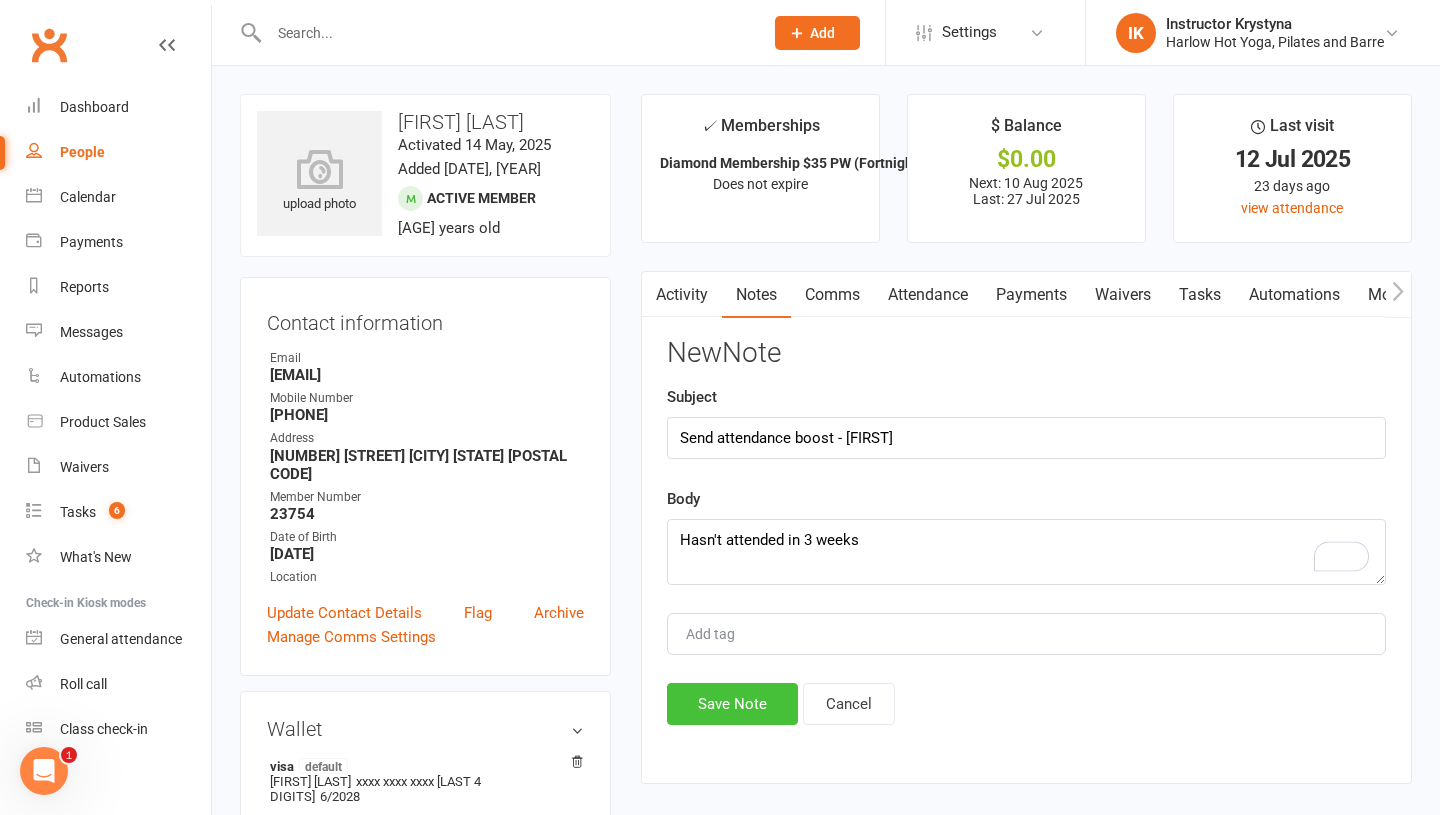 click on "Save Note" at bounding box center (732, 704) 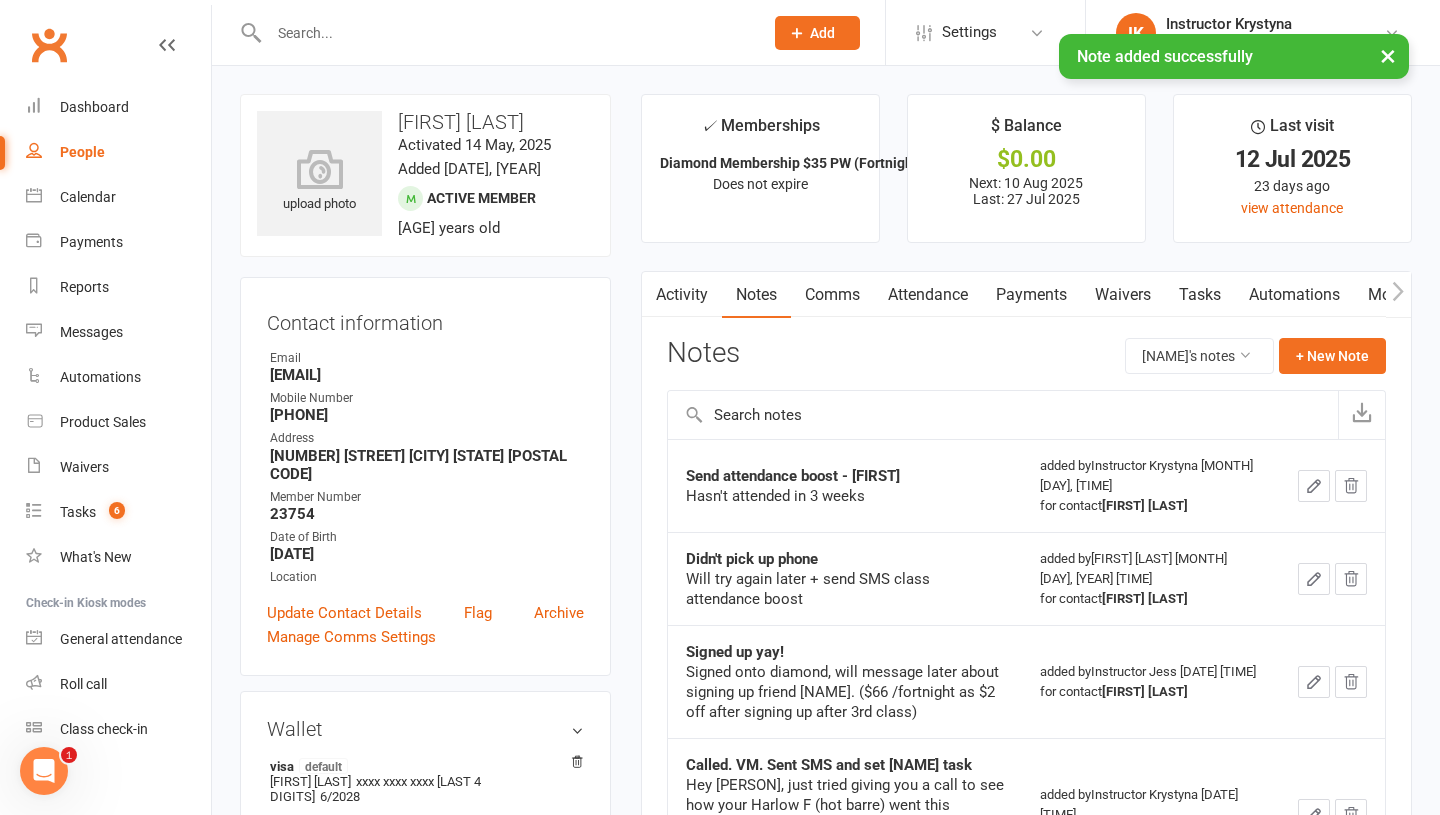 click on "Comms" at bounding box center (832, 295) 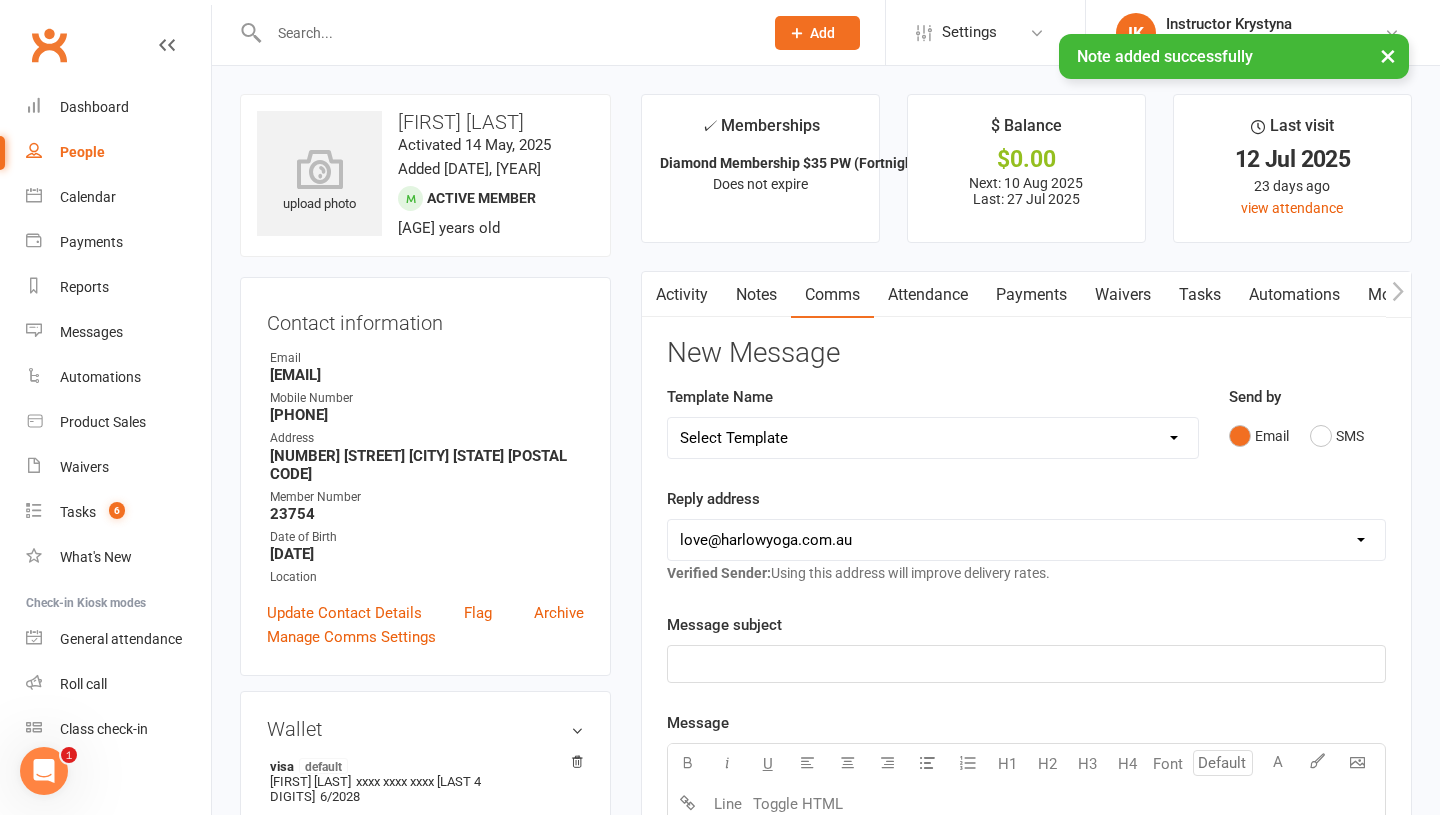 click on "Select Template [Email] Birthday Comp Pass [Push Notification] Booking Created [SMS] Failed Payments [Email] Review - Members [Push Notification] See you in one hour! [Email] 1. Email 1 - intro pass purchased [SMS] 2. Follow up - no induction booked [Email] 2nd class attended V3 [Email] 2nd class attended V3 (1) [SMS] 2. SMS 1 - Welcome [SMS] 3b. Intro - one class (no induction) [SMS] 3. SMS 2 - 1st class attended [Email] 4. Email 2 - keep coming V2 [SMS] 5. 2nd class - referral [Email] 5A. Email 3 - Share the love :) [Email] 6a. Email confirmation of Flexi membership [SMS] 6b. Last message - class pack offer [SMS] 6c. Last Text [Email] 6d. Email 4 - 24 HOUR SPECIAL [SMS] comp - intro offer [Email] Comp pass attended [SMS] Comp pass - details received [Email] Comp pass purchased [Email] Email 2 - keep coming [Email] Your Harlow Experience - Special Offers Just for You! 🌟 [SMS] BAF welcome [Email] Casual attended - offer intro [SMS] Intro not attended [SMS] Intro not attended (resident) [SMS] Referral" at bounding box center (933, 438) 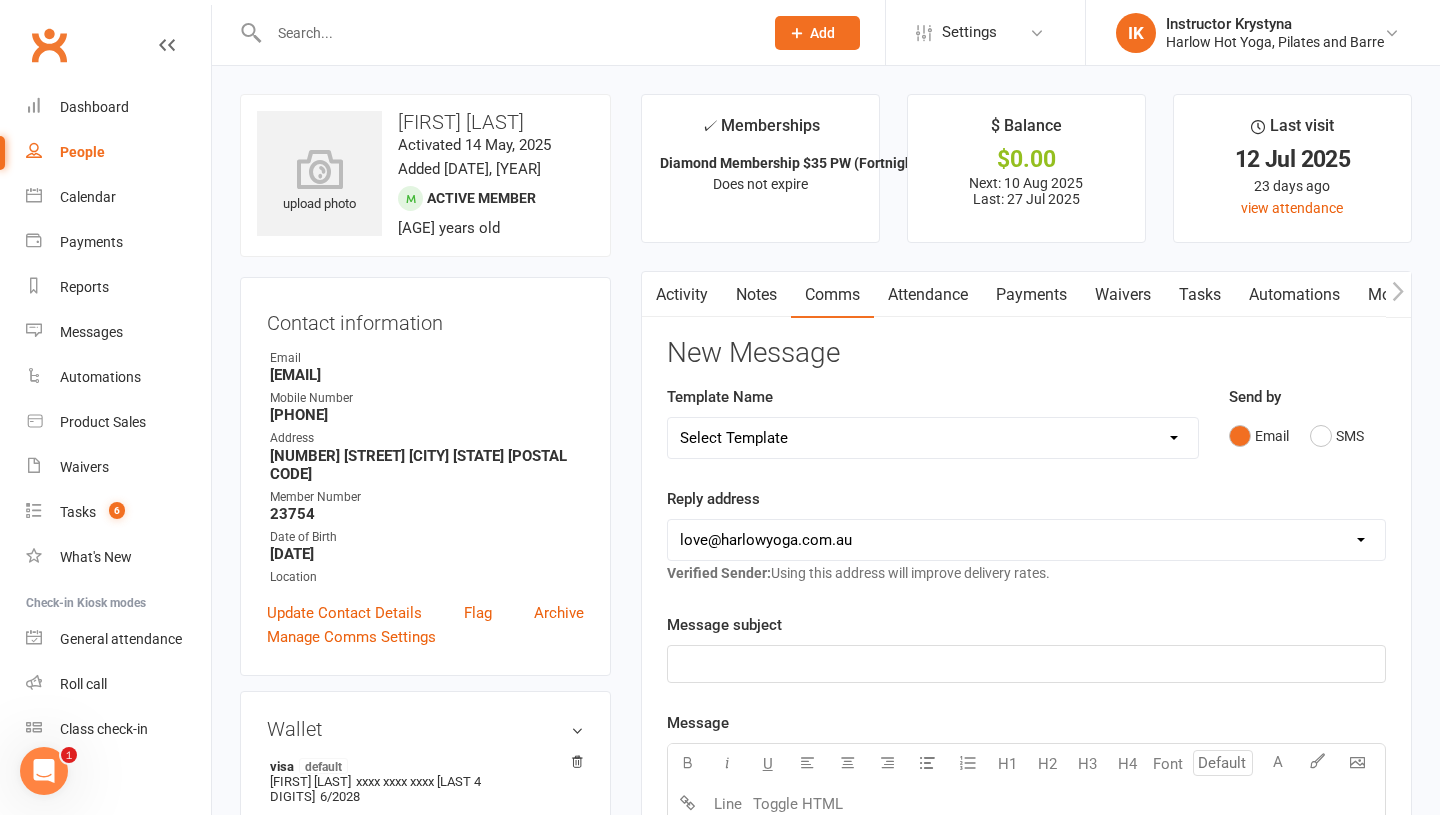 select on "53" 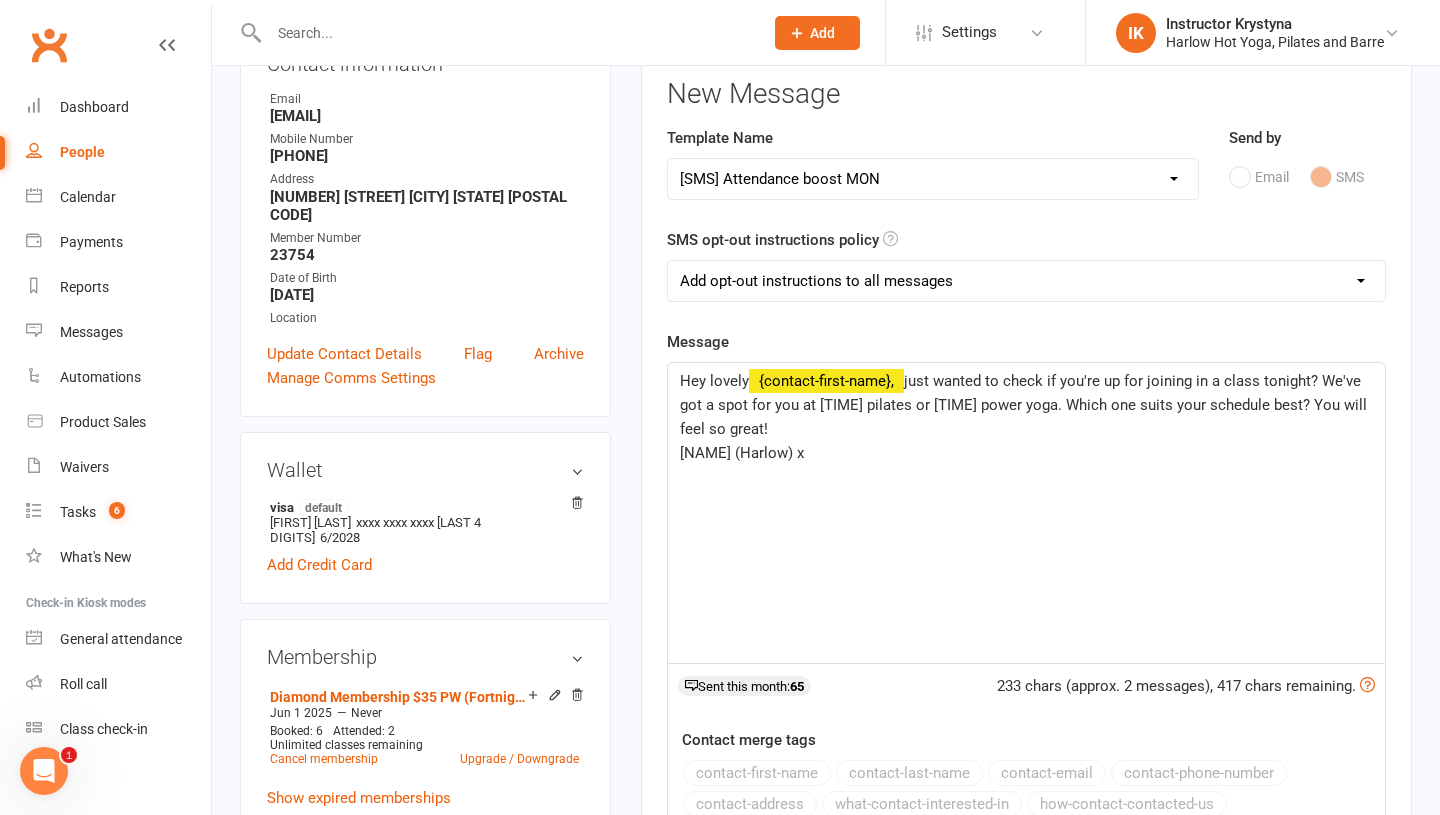 scroll, scrollTop: 260, scrollLeft: 0, axis: vertical 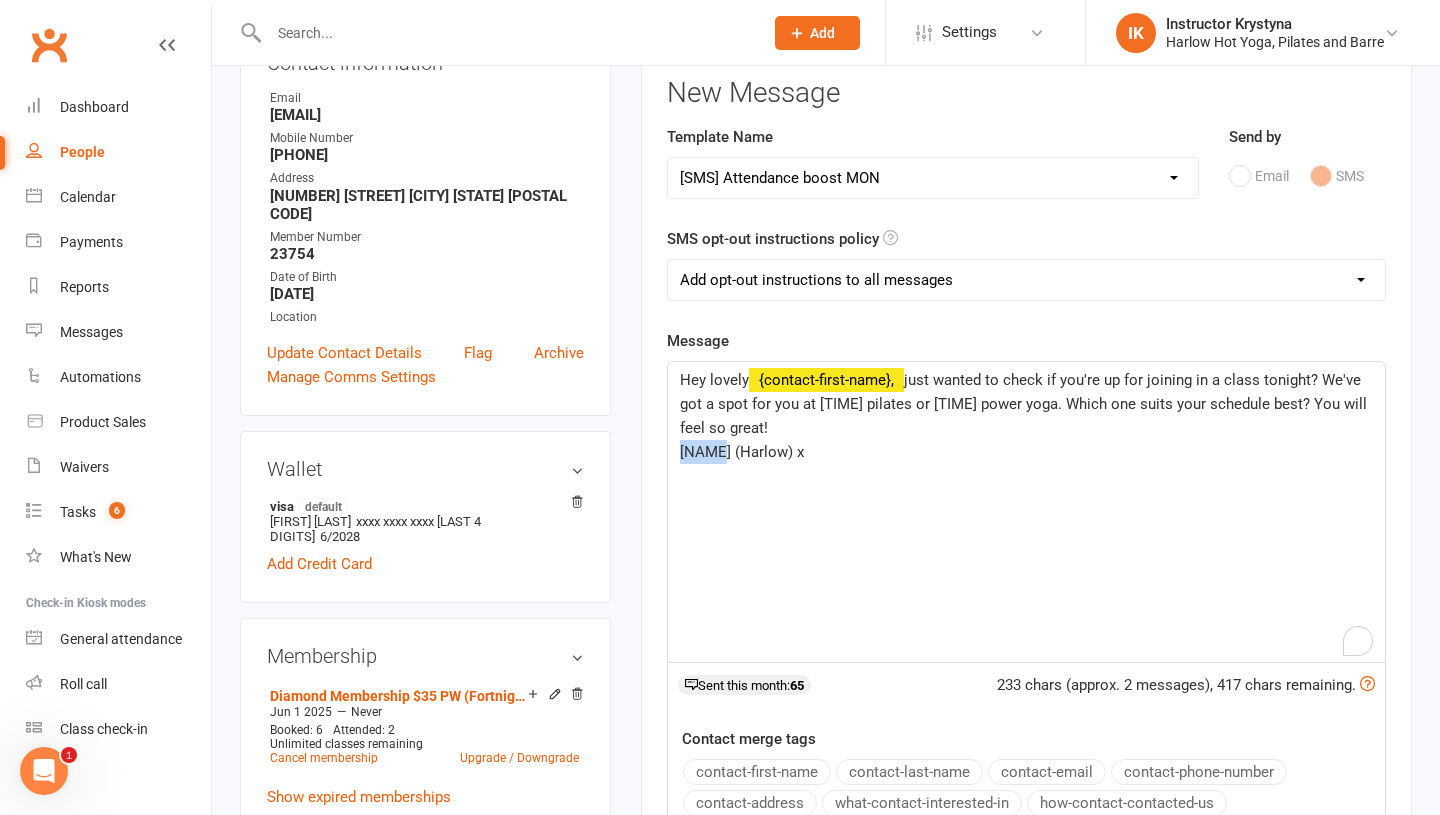 drag, startPoint x: 696, startPoint y: 448, endPoint x: 679, endPoint y: 448, distance: 17 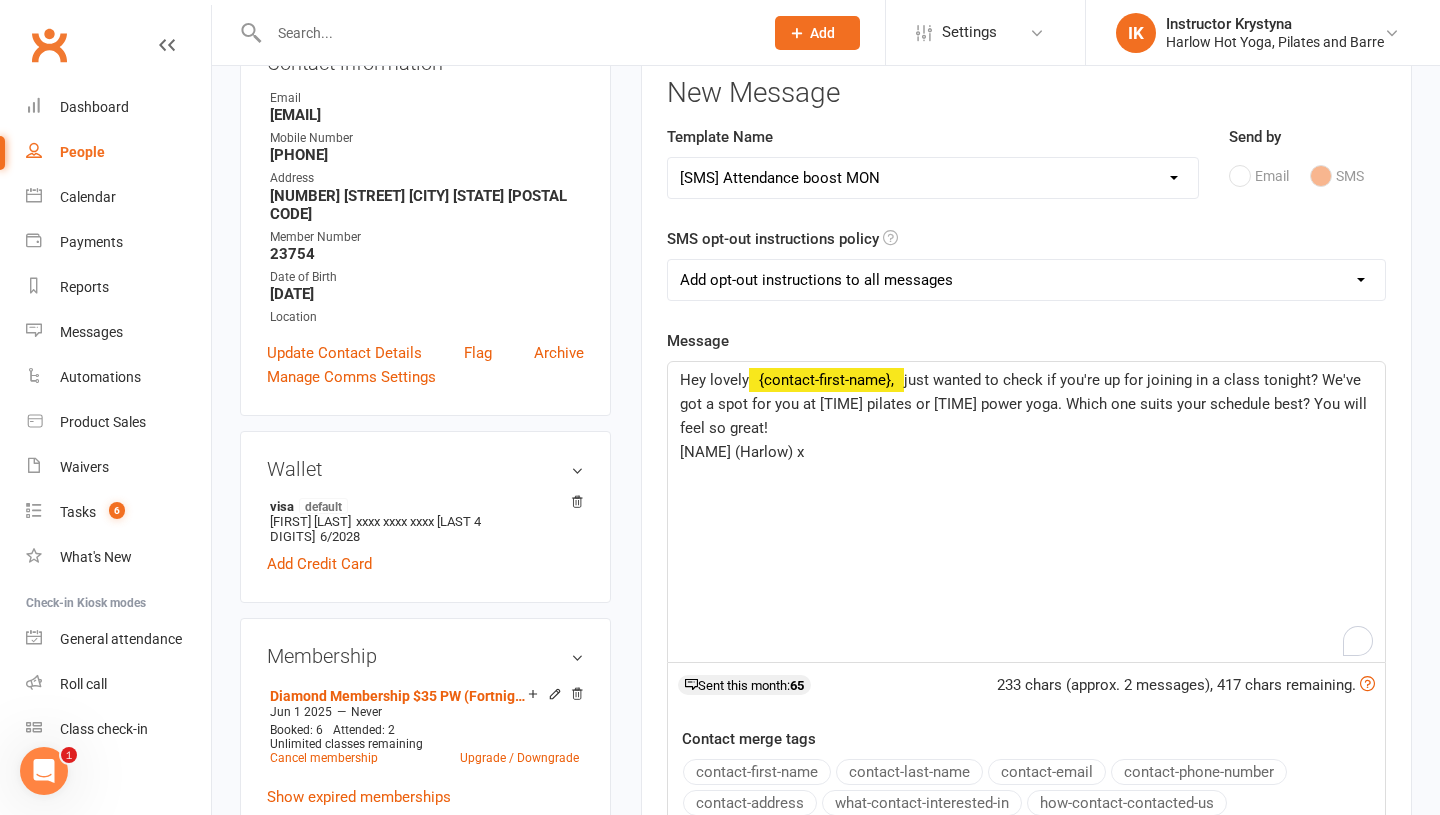 type 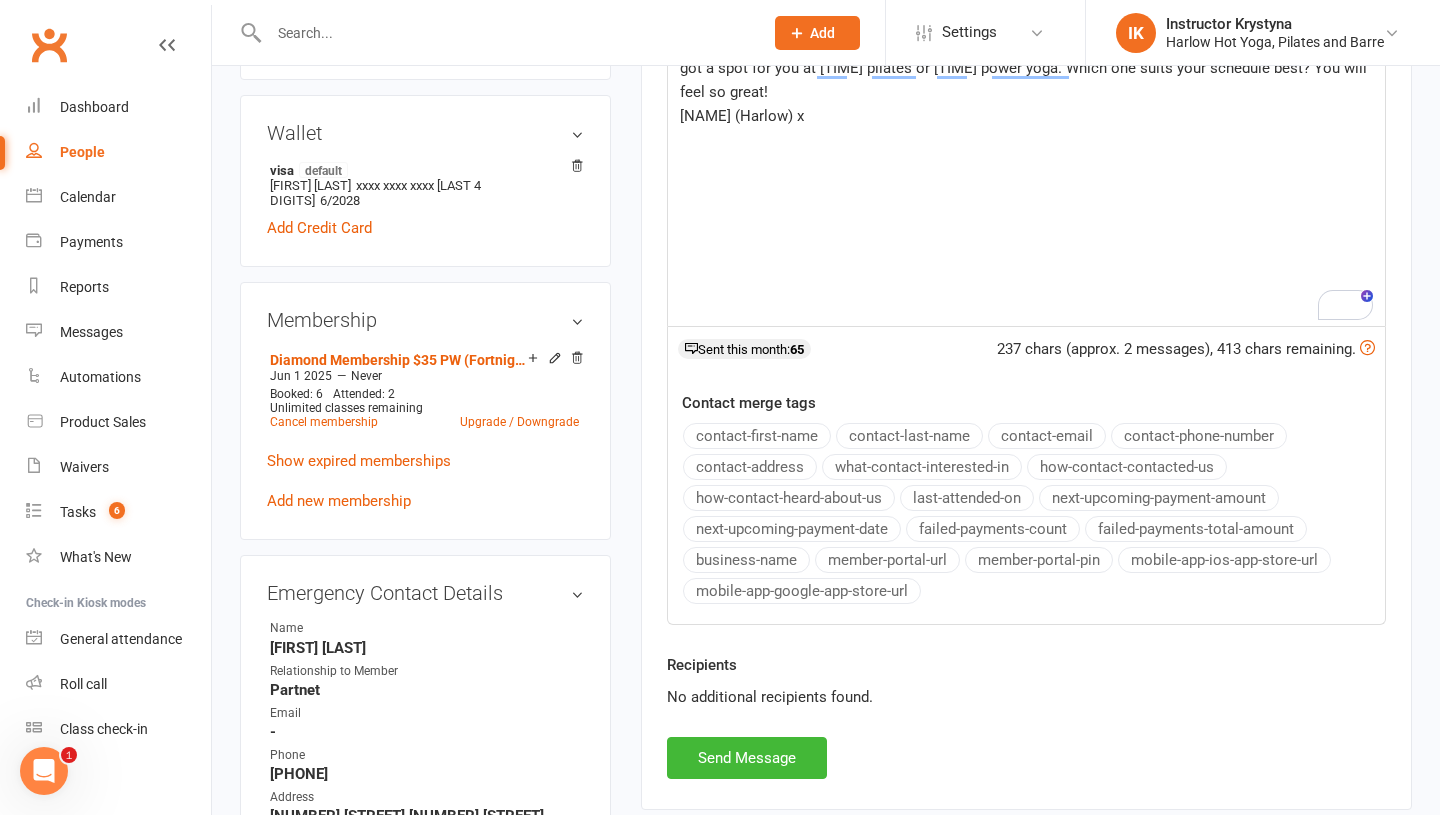 scroll, scrollTop: 608, scrollLeft: 0, axis: vertical 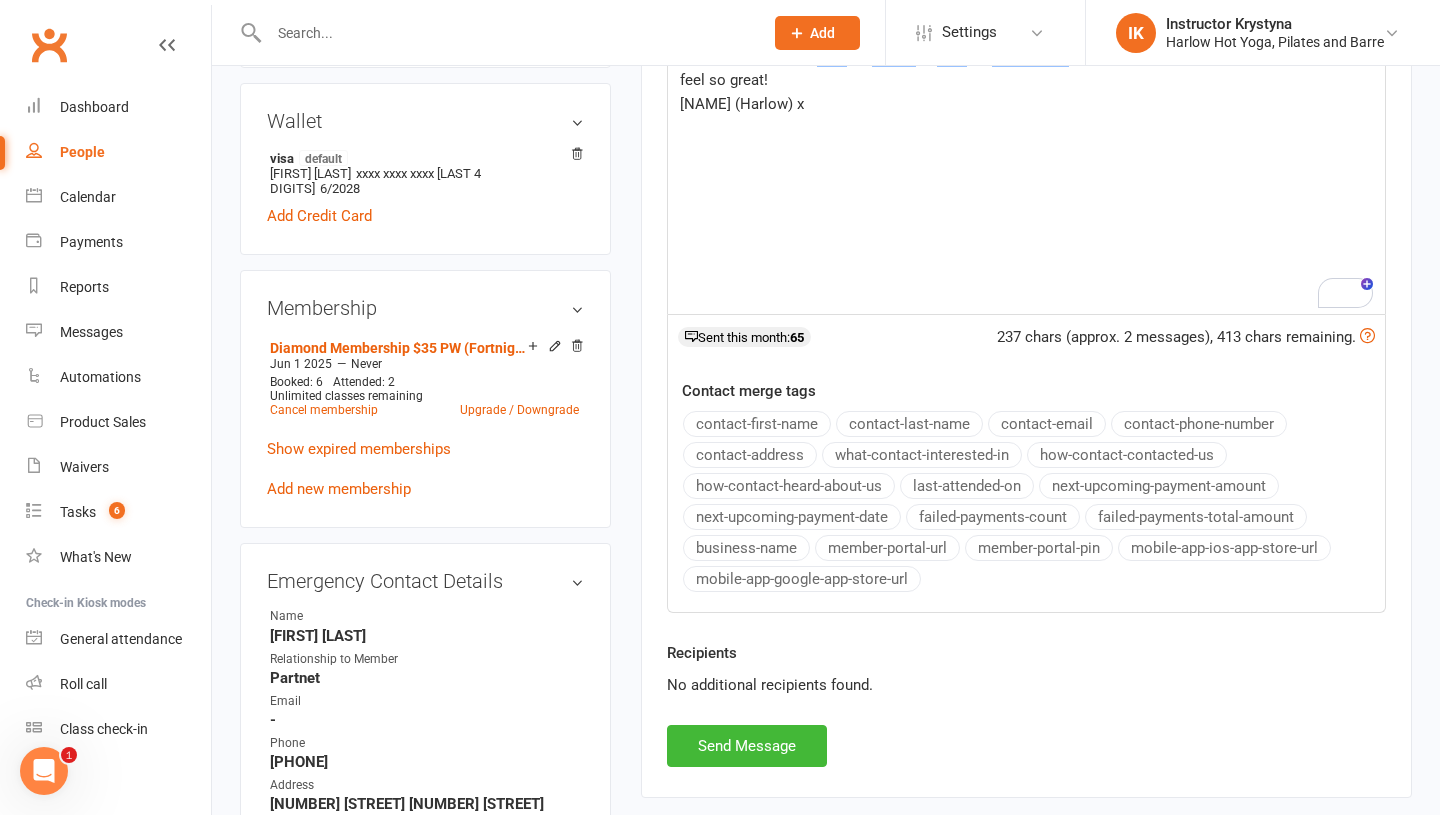 click on "Recipients No additional recipients found." at bounding box center [1026, 683] 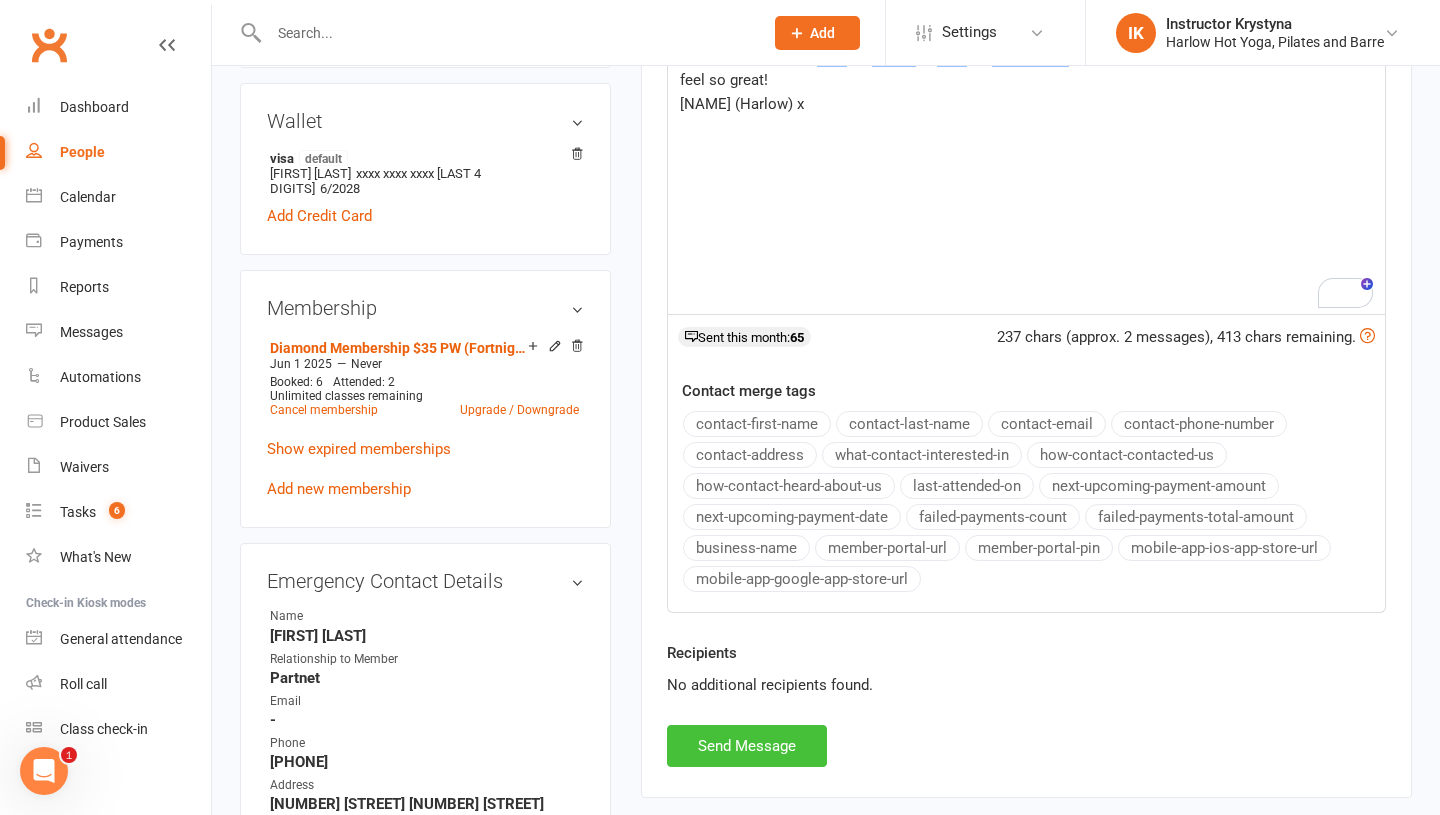 click on "Send Message" at bounding box center [747, 746] 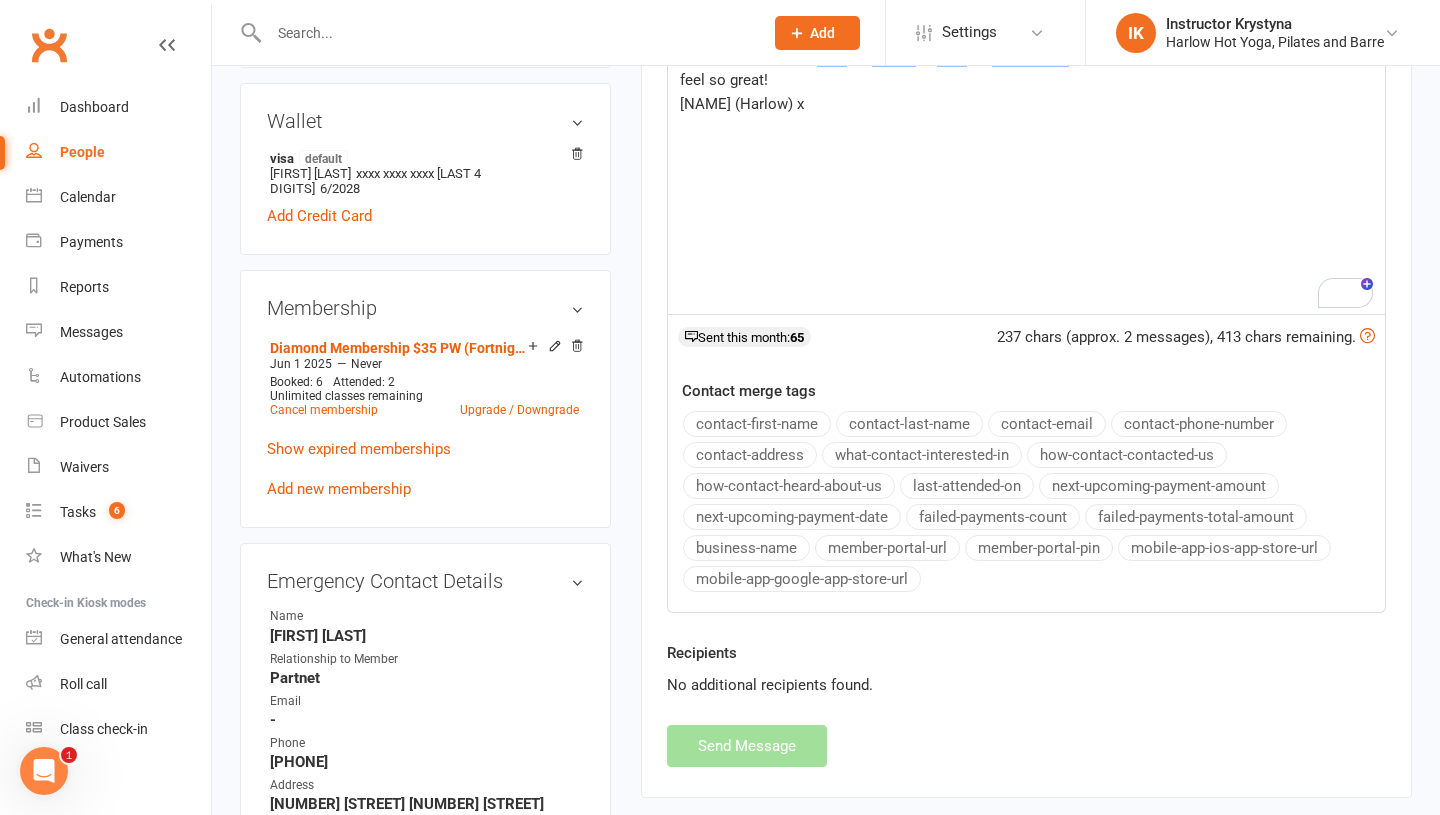 scroll, scrollTop: 0, scrollLeft: 0, axis: both 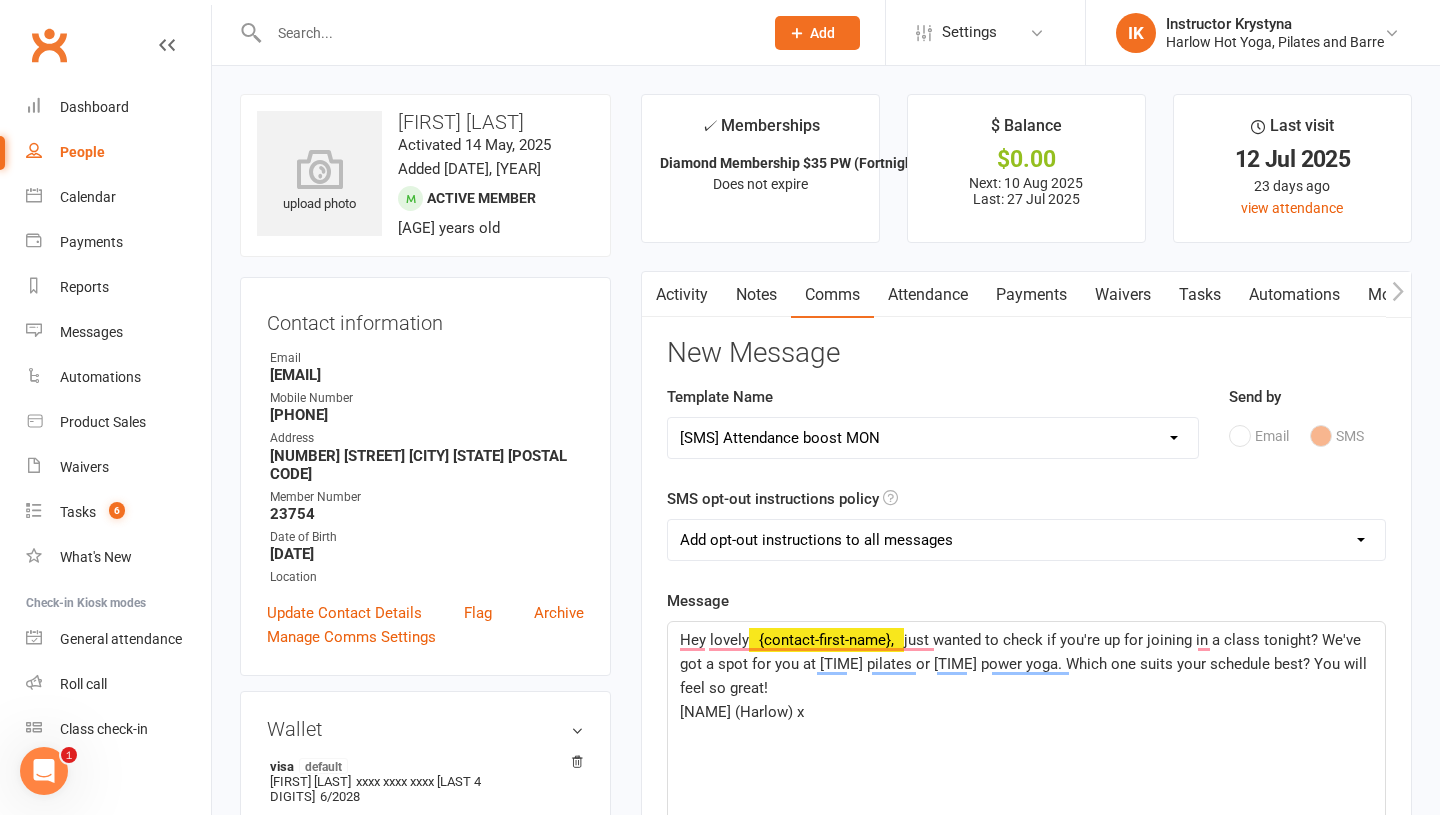 select 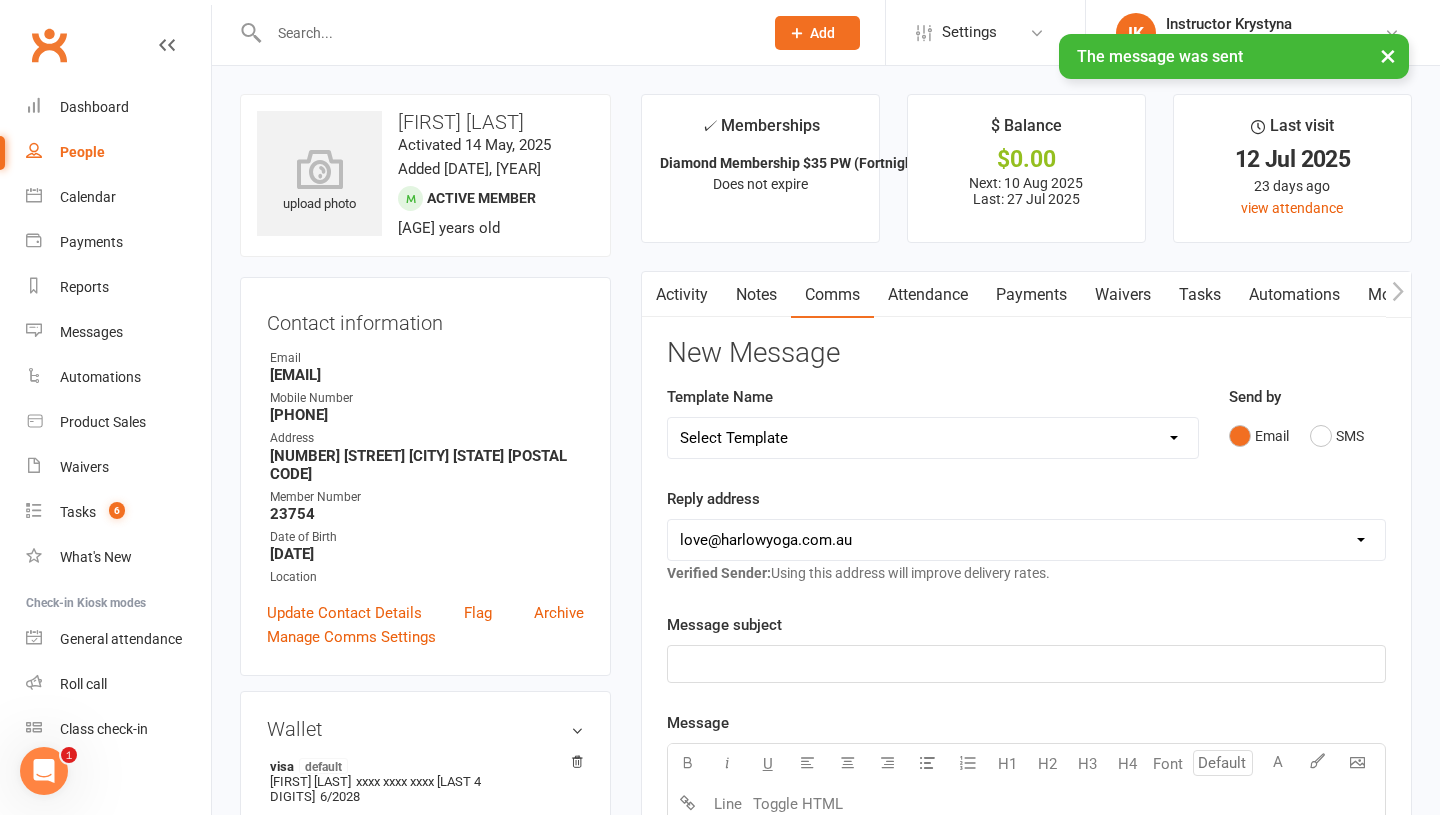 click on "Tasks" at bounding box center (1200, 295) 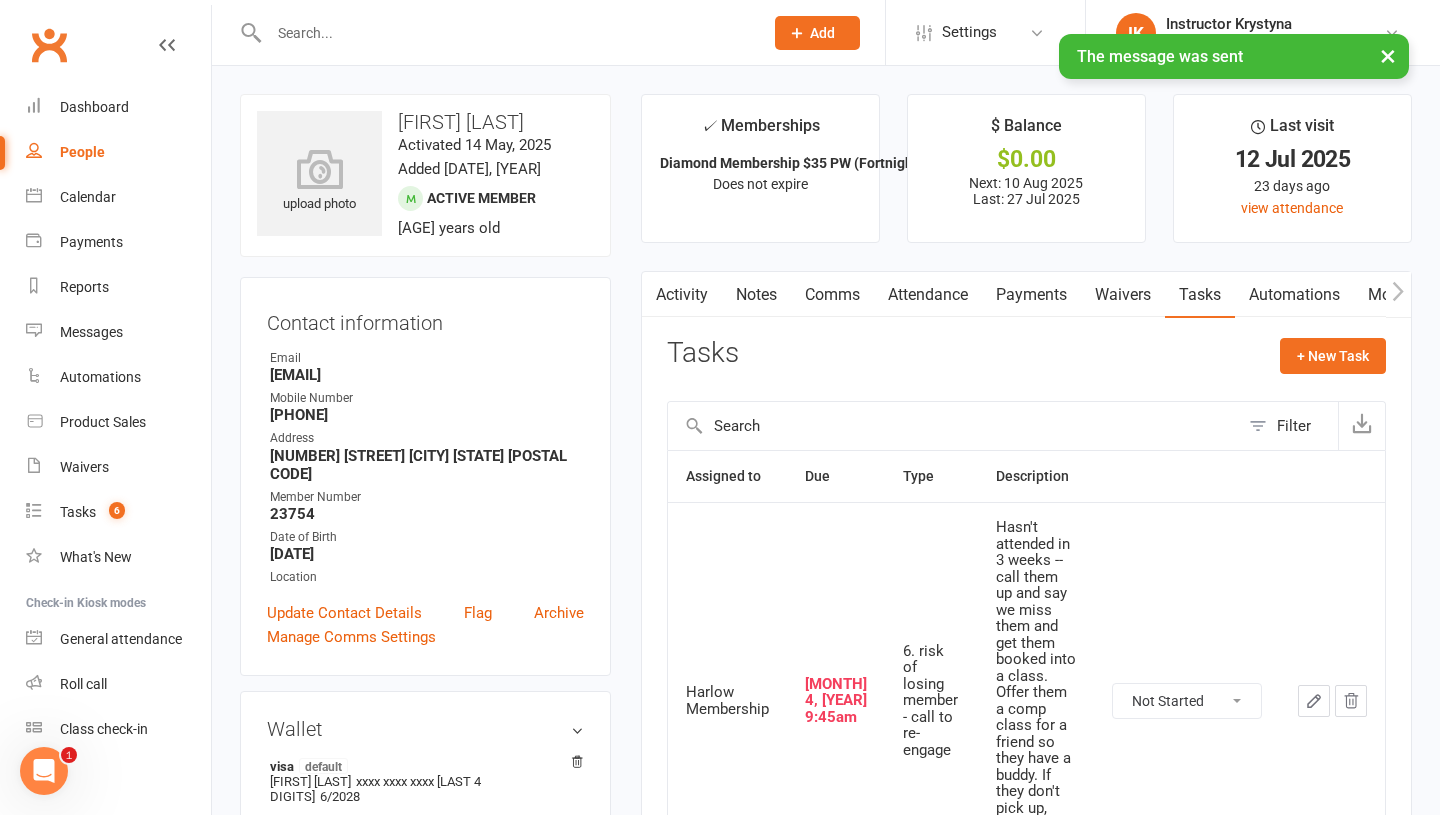click on "Not Started In Progress Waiting Complete" at bounding box center [1187, 701] 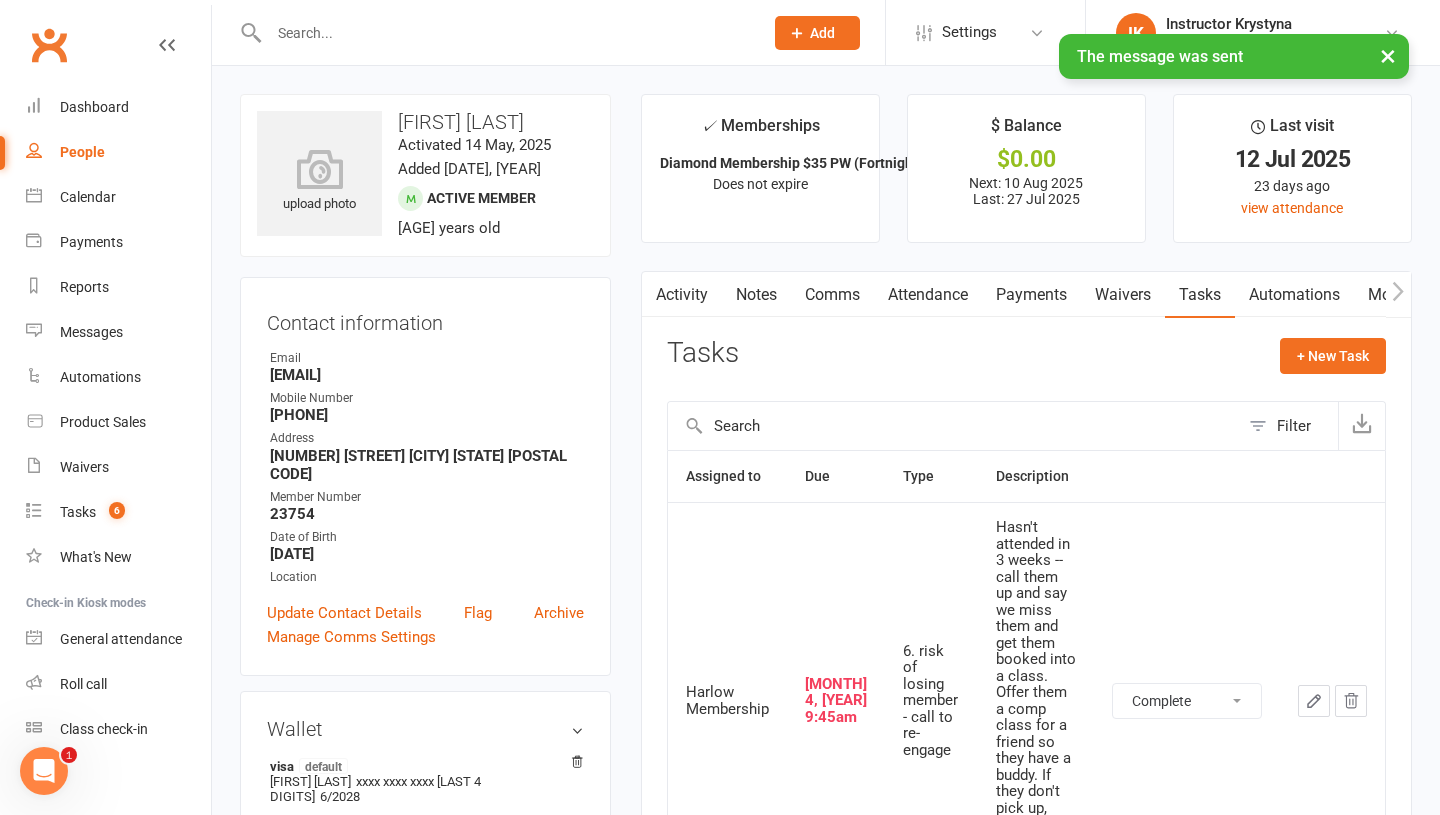 select on "unstarted" 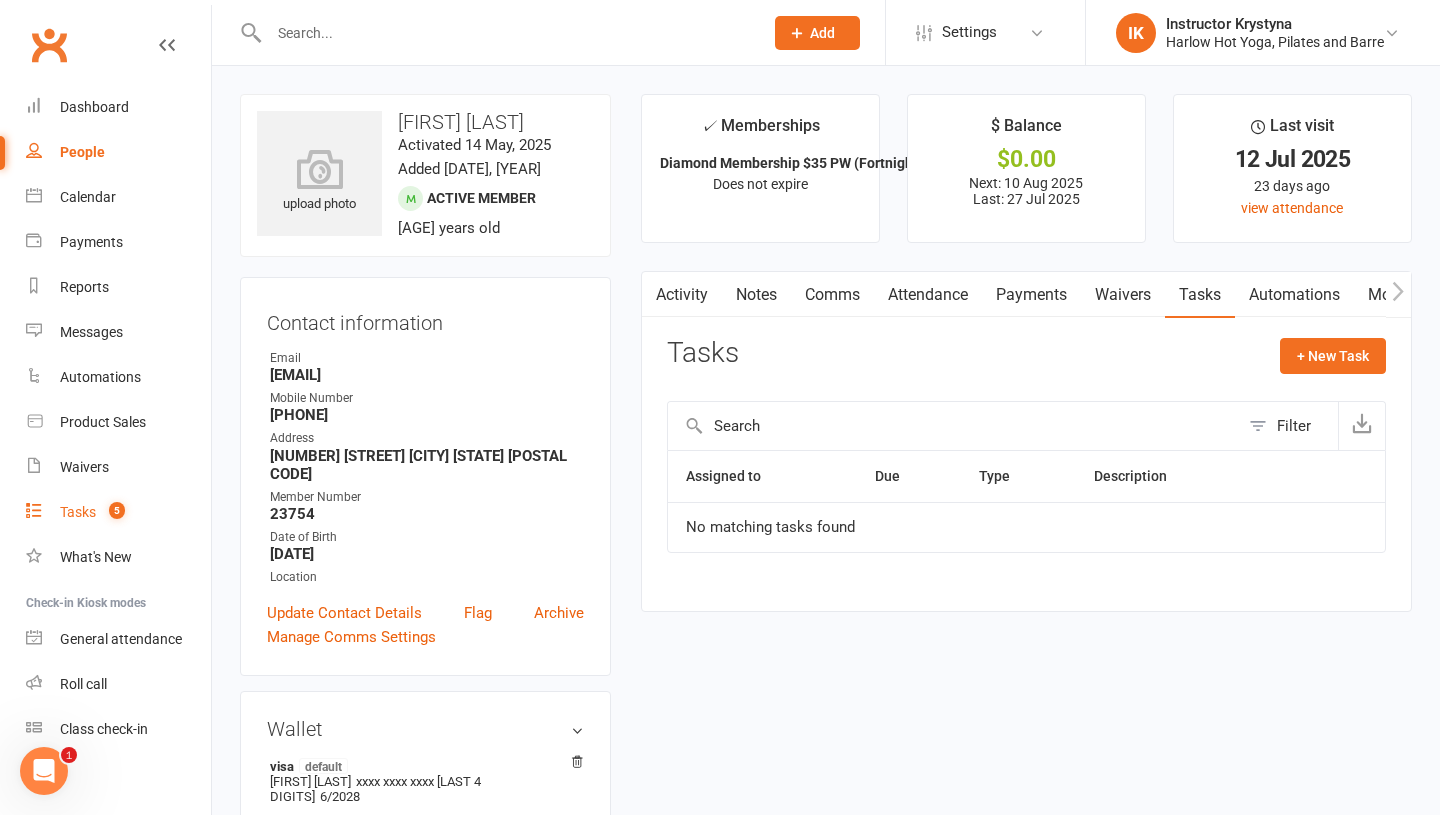 click on "Tasks   5" at bounding box center (118, 512) 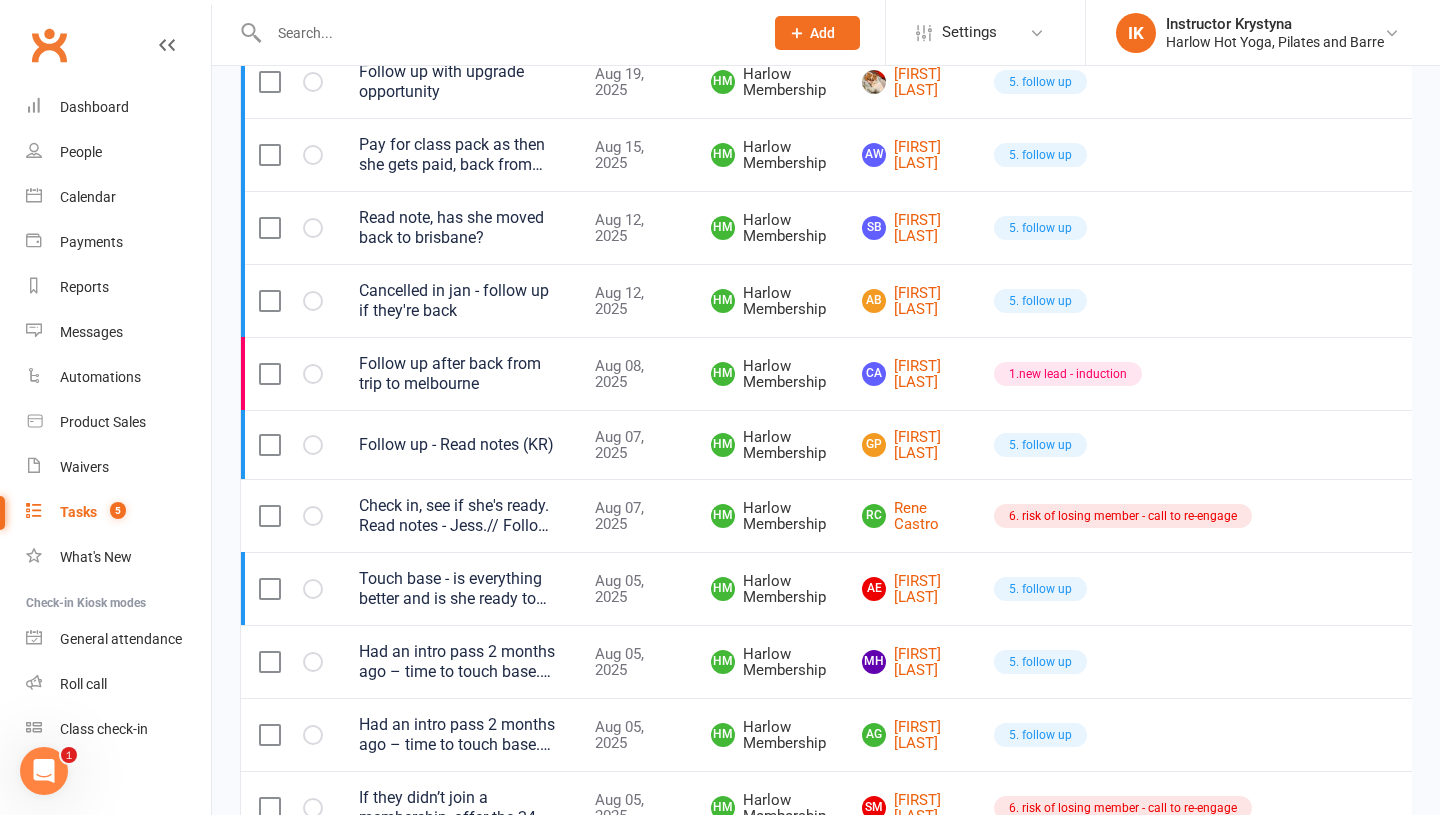 scroll, scrollTop: 1395, scrollLeft: 0, axis: vertical 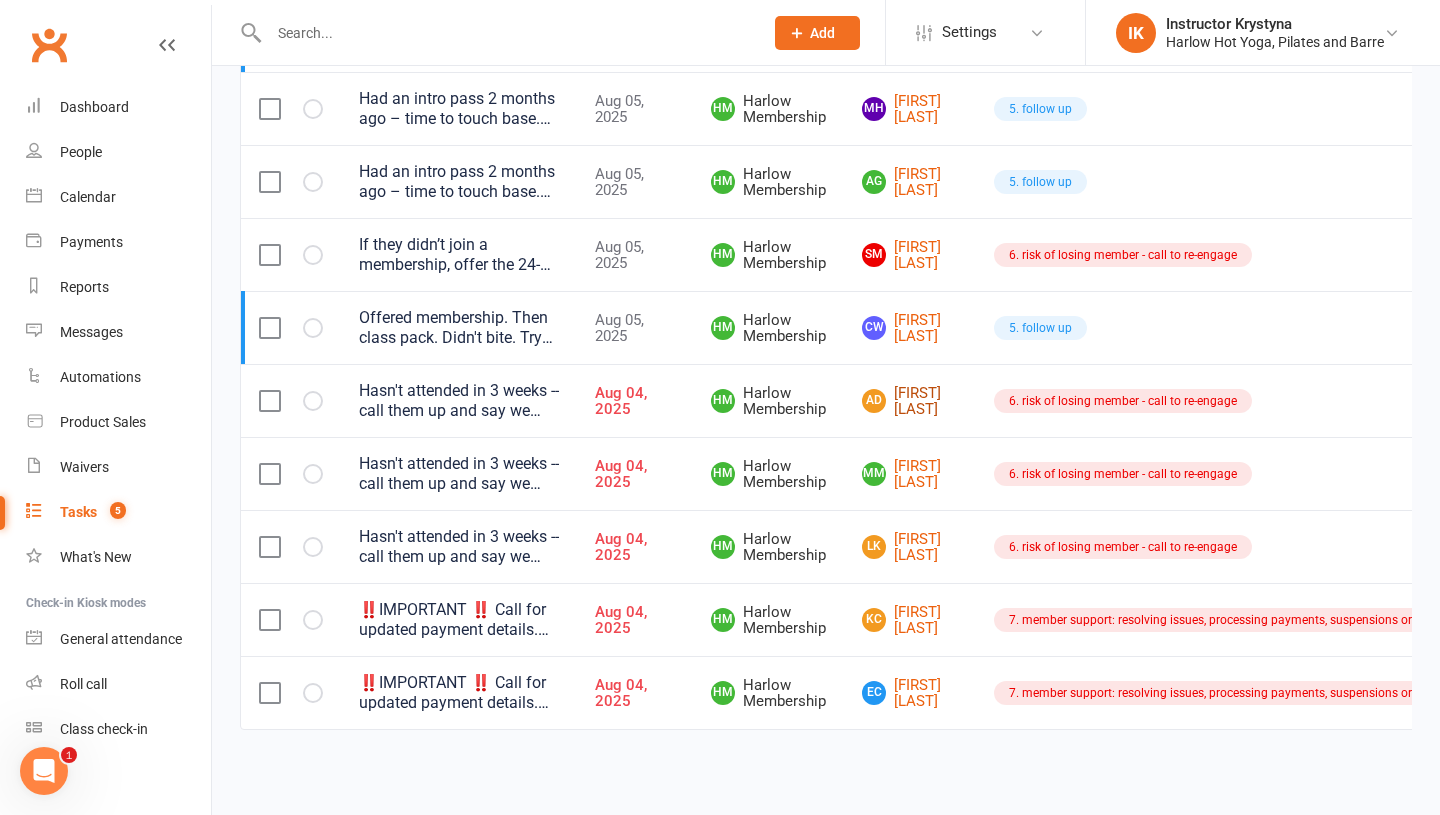 click on "AD [FIRST] [LAST]" at bounding box center [910, 401] 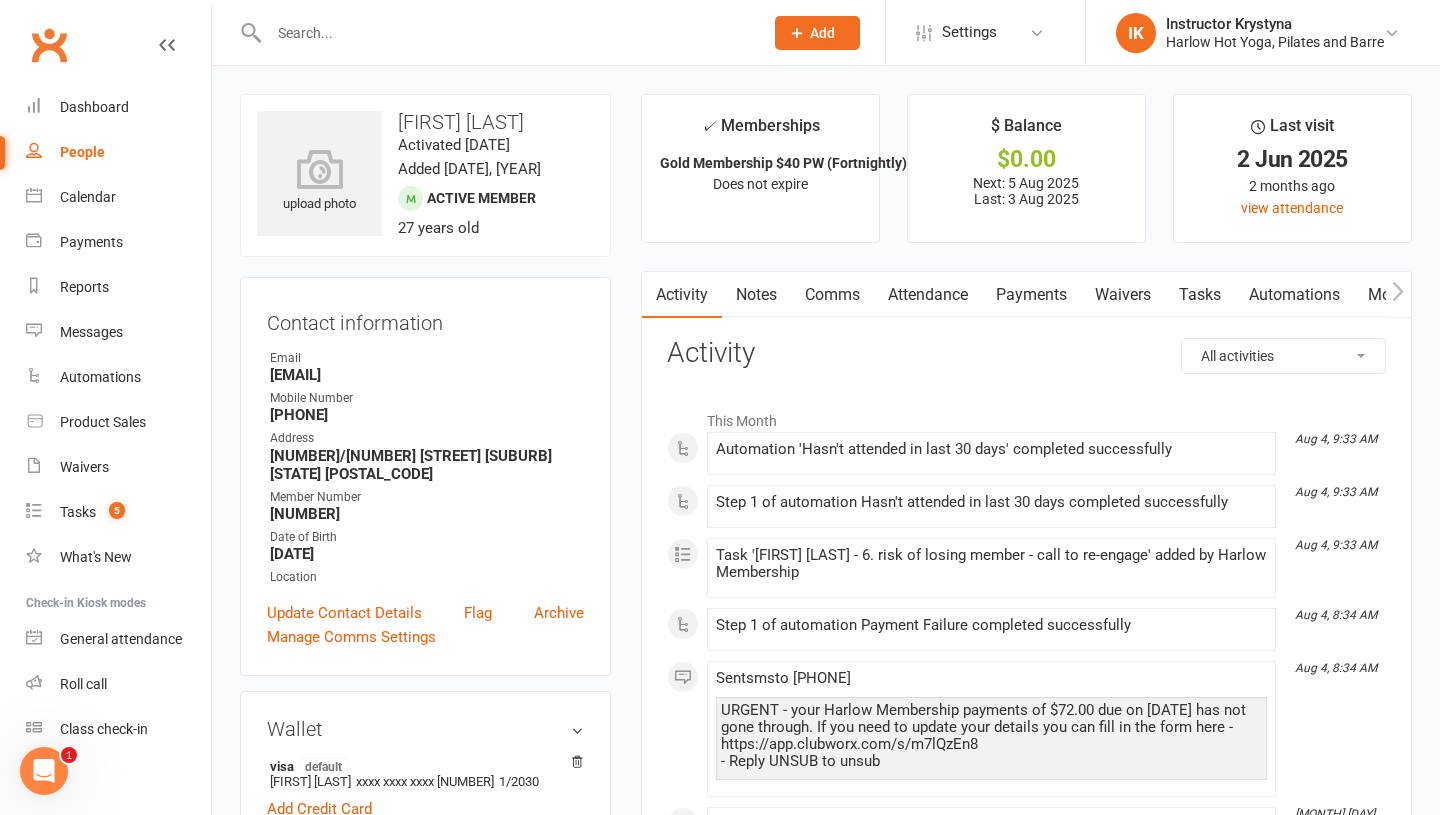 scroll, scrollTop: 67, scrollLeft: 0, axis: vertical 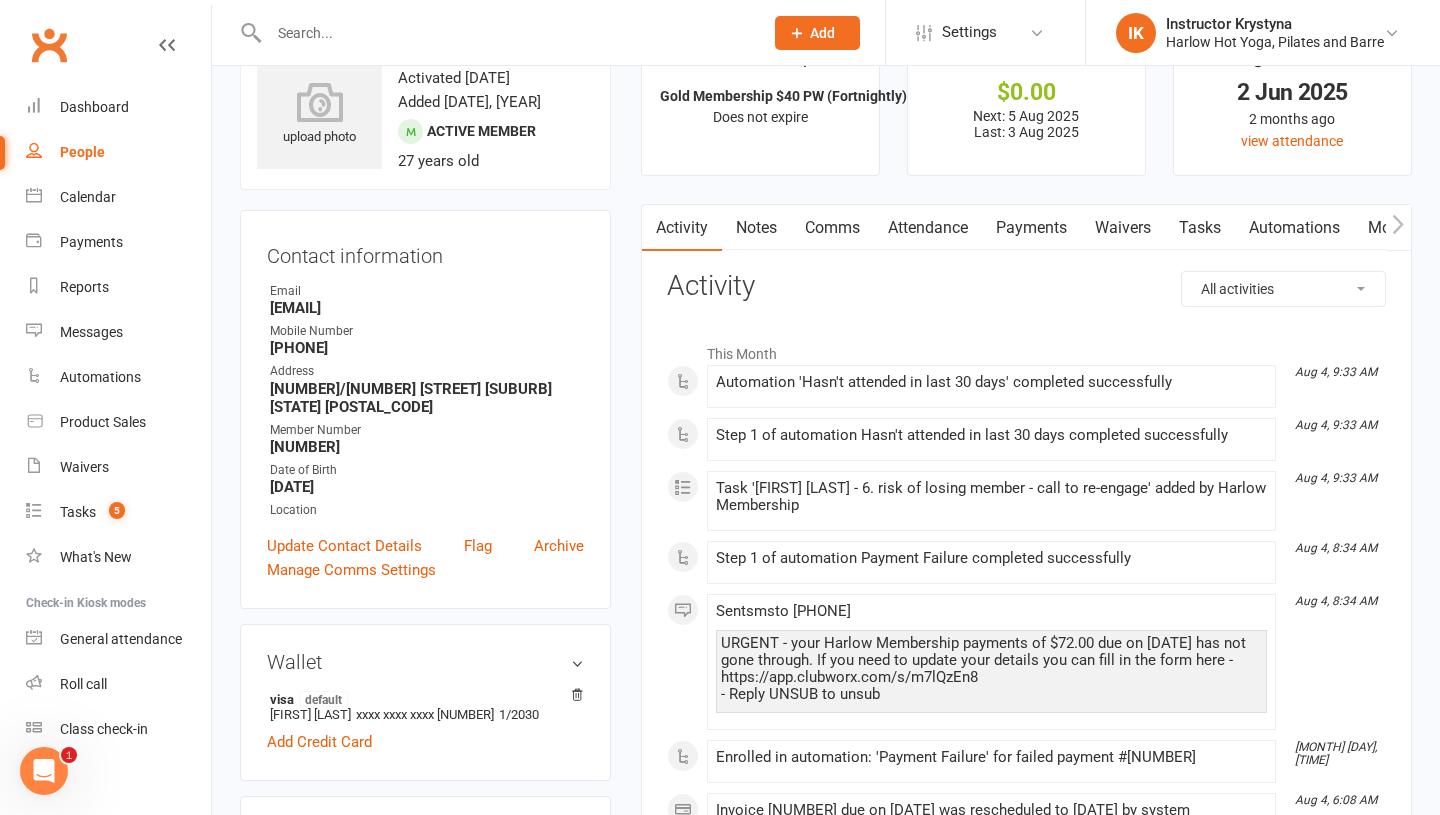 click on "✓ Memberships Gold Membership $40 PW (Fortnightly) Does not expire $ Balance $0.00 Next: 5 [MONTH] [YEAR] Last: 3 [MONTH] [YEAR] Last visit 2 [MONTH] [YEAR] 2 months ago view attendance
Activity Notes Comms Attendance Payments Waivers Tasks Automations Mobile App Assessments Credit balance
All activities Bookings / Attendances Communications Notes Failed SMSes Gradings Members Memberships Mobile App POS Sales Payments Credit Vouchers Prospects Reports Automations Tasks Waivers Workouts Kiosk Mode Consent Assessments Contact Flags Family Relationships Activity This Month [MONTH] 4, 9:33 AM Automation 'Hasn't attended in last 30 days' completed successfully   [MONTH] 4, 9:33 AM Step 1 of automation Hasn't attended in last 30 days completed successfully   [MONTH] 4, 9:33 AM Task '[PERSON] - 6. risk of losing member - call to re-engage' added by Harlow Membership   [MONTH] 4, 8:34 AM Step 1 of automation Payment Failure completed successfully   [MONTH] 4, 8:34 AM   Sent  sms  to   [PHONE]    - Reply UNSUB to unsub [MONTH] 4, 6:41 AM" at bounding box center (1026, 1256) 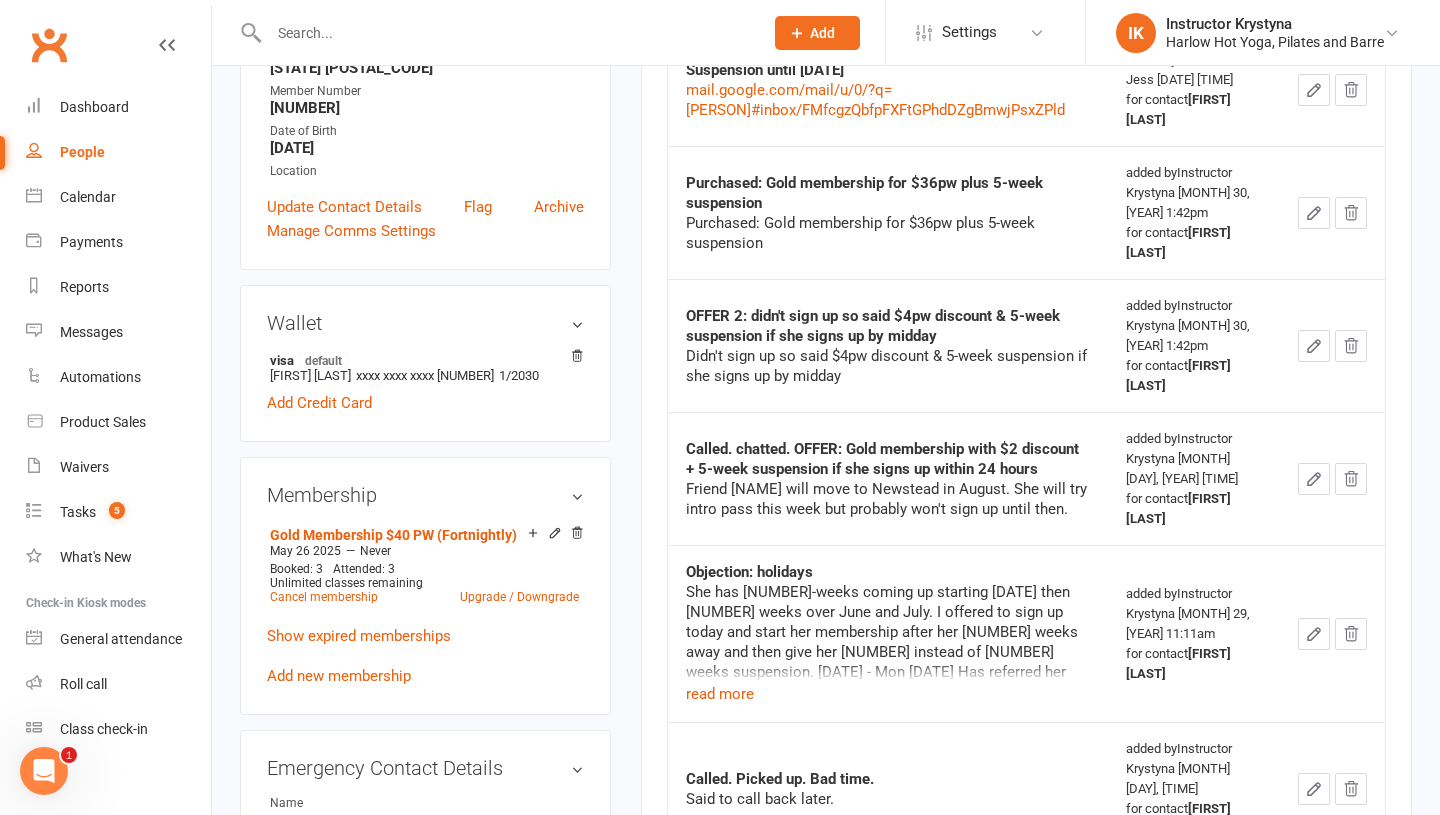 scroll, scrollTop: 0, scrollLeft: 0, axis: both 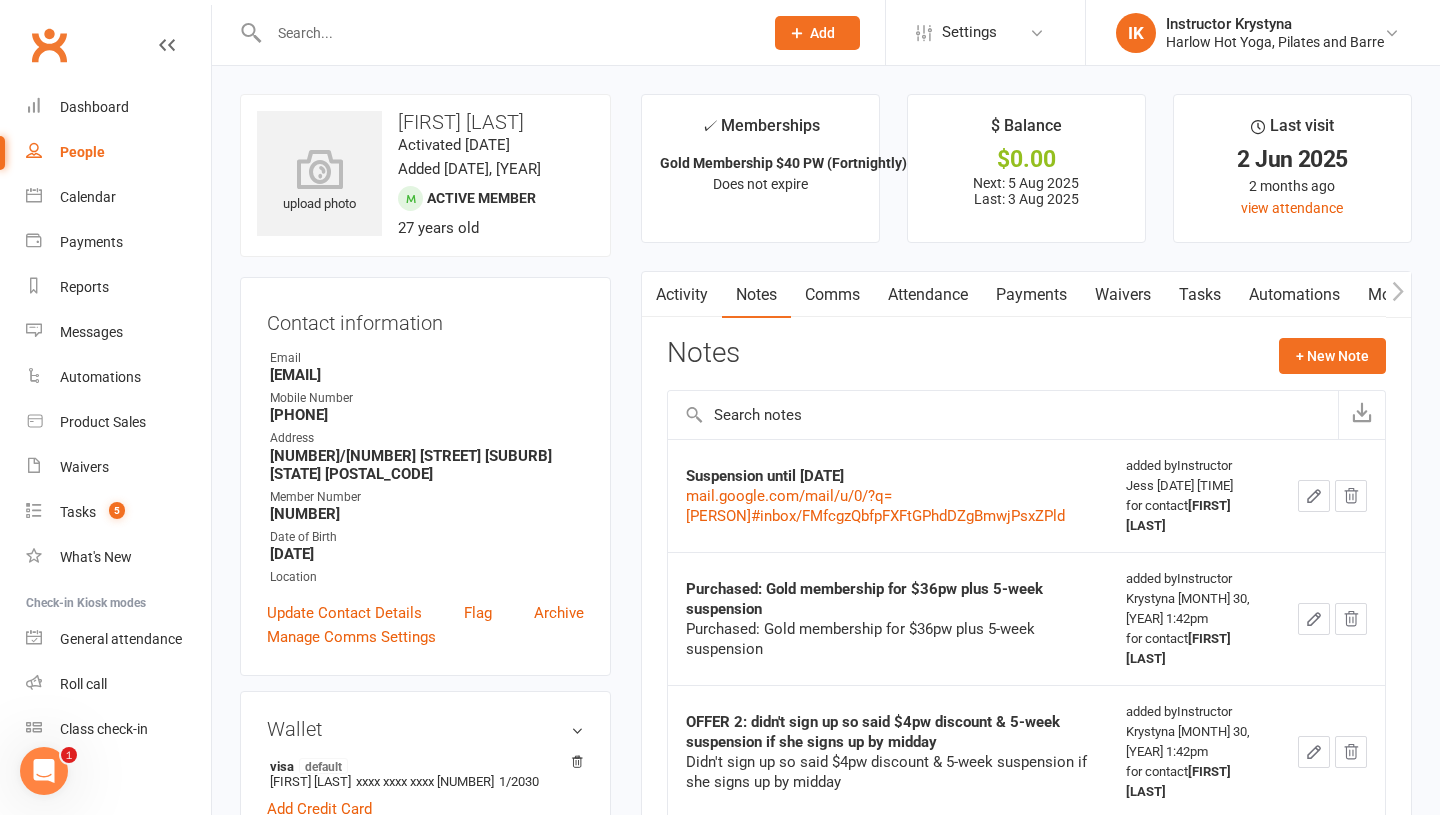 click on "Comms" at bounding box center (832, 295) 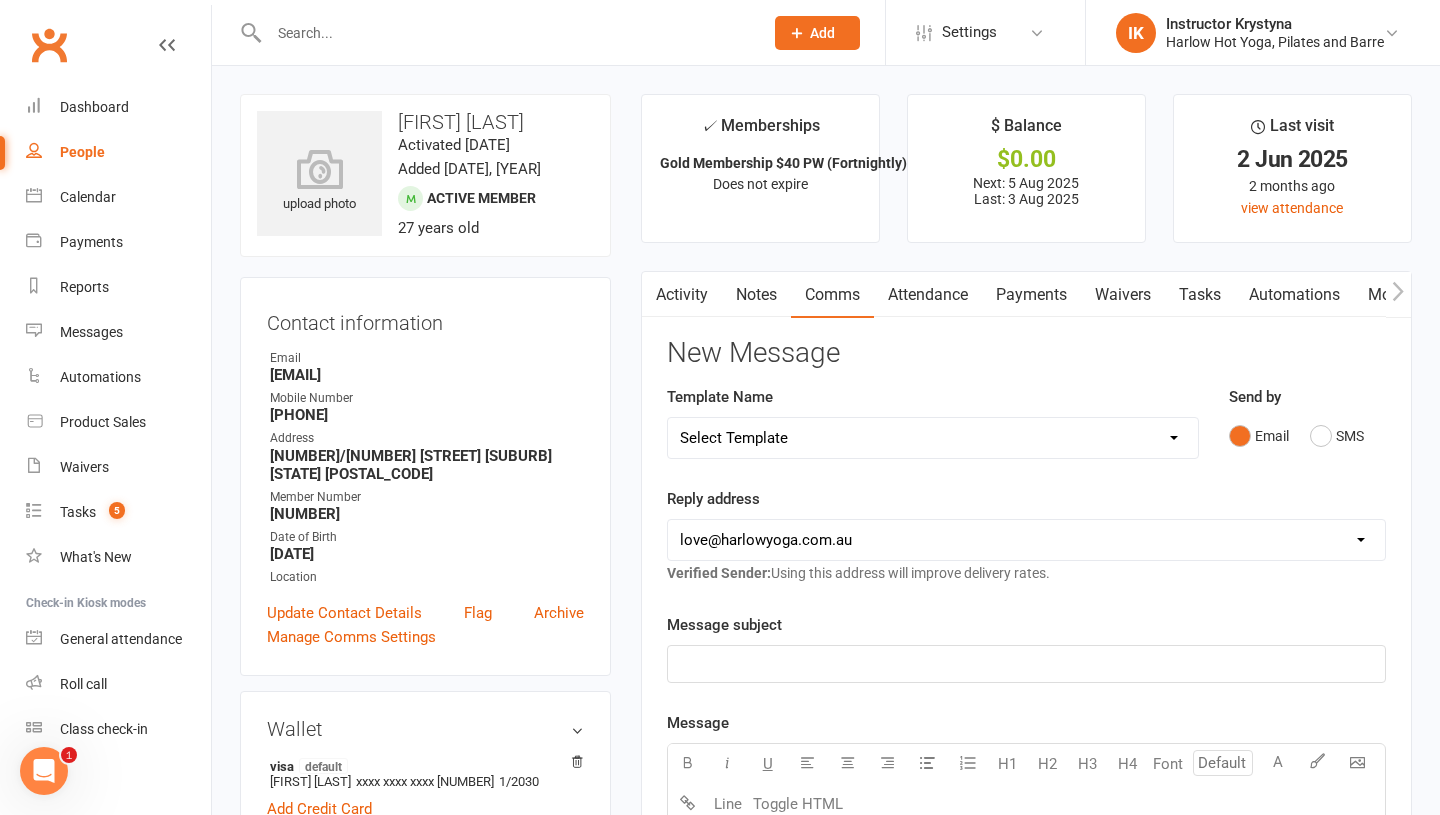 click on "Select Template [Email] Birthday Comp Pass [Push Notification] Booking Created [SMS] Failed Payments [Email] Review - Members [Push Notification] See you in one hour! [Email] 1. Email 1 - intro pass purchased [SMS] 2. Follow up - no induction booked [Email] 2nd class attended V3 [Email] 2nd class attended V3 (1) [SMS] 2. SMS 1 - Welcome [SMS] 3b. Intro - one class (no induction) [SMS] 3. SMS 2 - 1st class attended [Email] 4. Email 2 - keep coming V2 [SMS] 5. 2nd class - referral [Email] 5A. Email 3 - Share the love :) [Email] 6a. Email confirmation of Flexi membership [SMS] 6b. Last message - class pack offer [SMS] 6c. Last Text [Email] 6d. Email 4 - 24 HOUR SPECIAL [SMS] comp - intro offer [Email] Comp pass attended [SMS] Comp pass - details received [Email] Comp pass purchased [Email] Email 2 - keep coming [Email] Your Harlow Experience - Special Offers Just for You! 🌟 [SMS] BAF welcome [Email] Casual attended - offer intro [SMS] Intro not attended [SMS] Intro not attended (resident) [SMS] Referral" at bounding box center [933, 438] 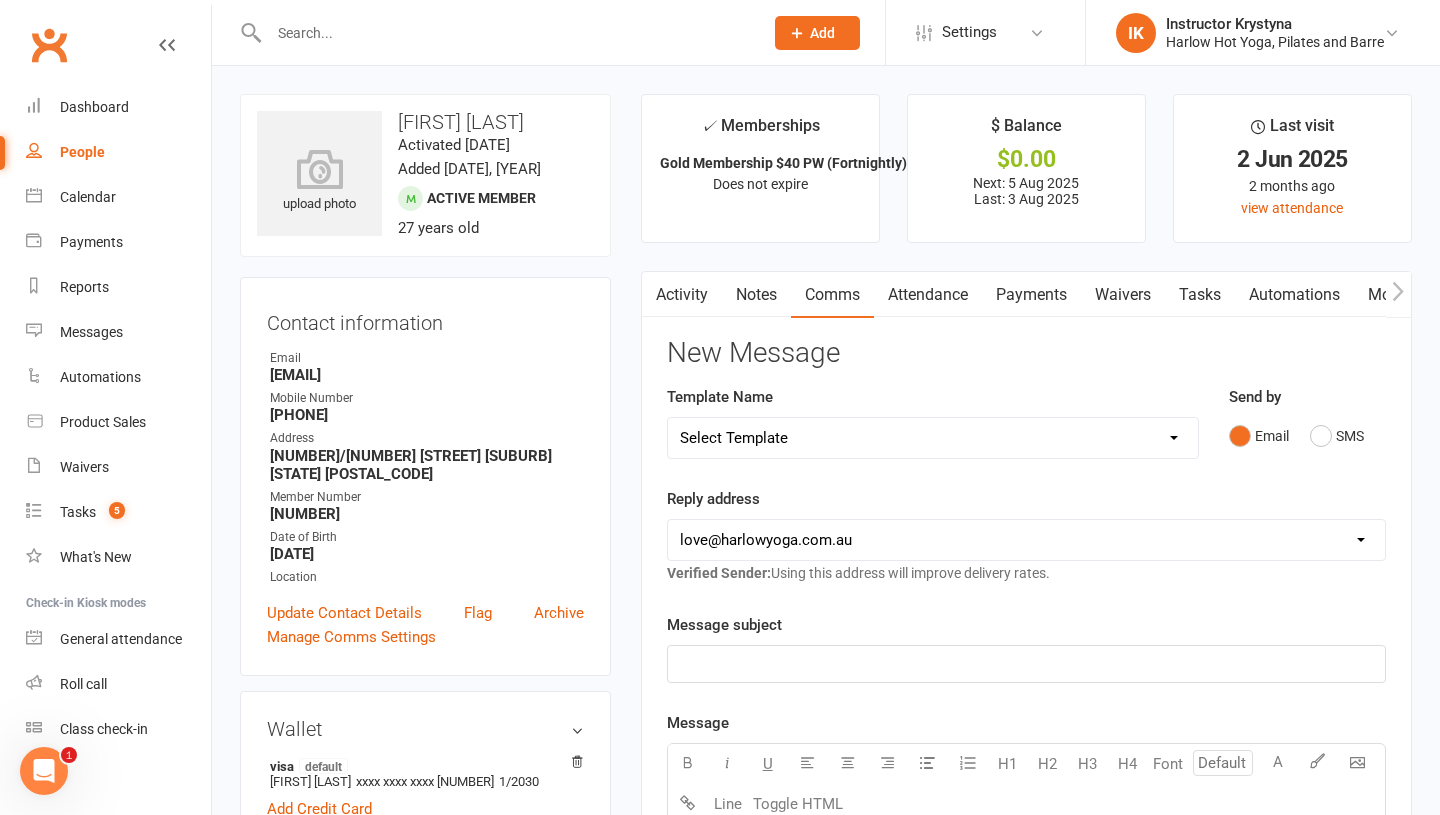 select on "53" 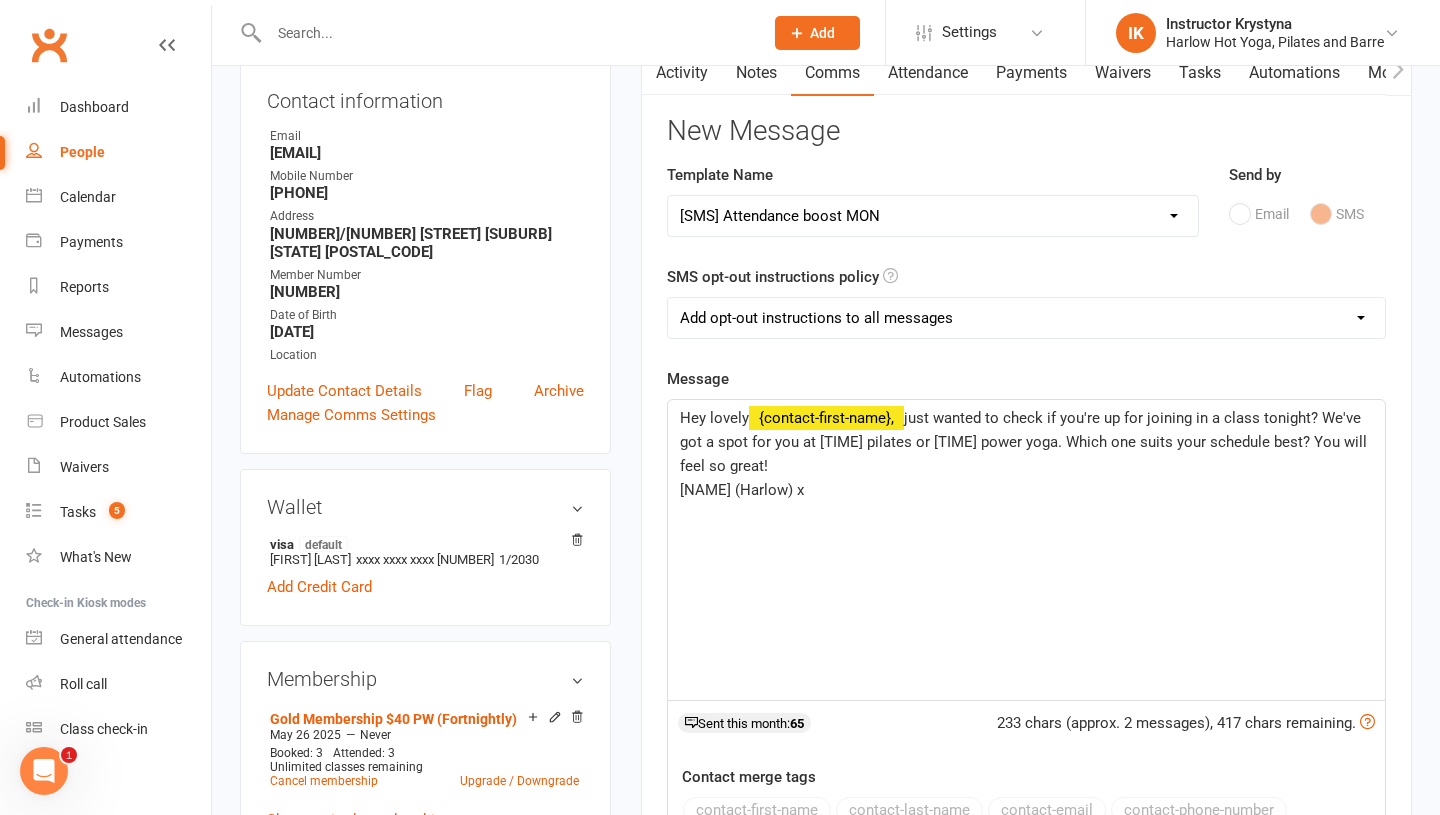 scroll, scrollTop: 229, scrollLeft: 0, axis: vertical 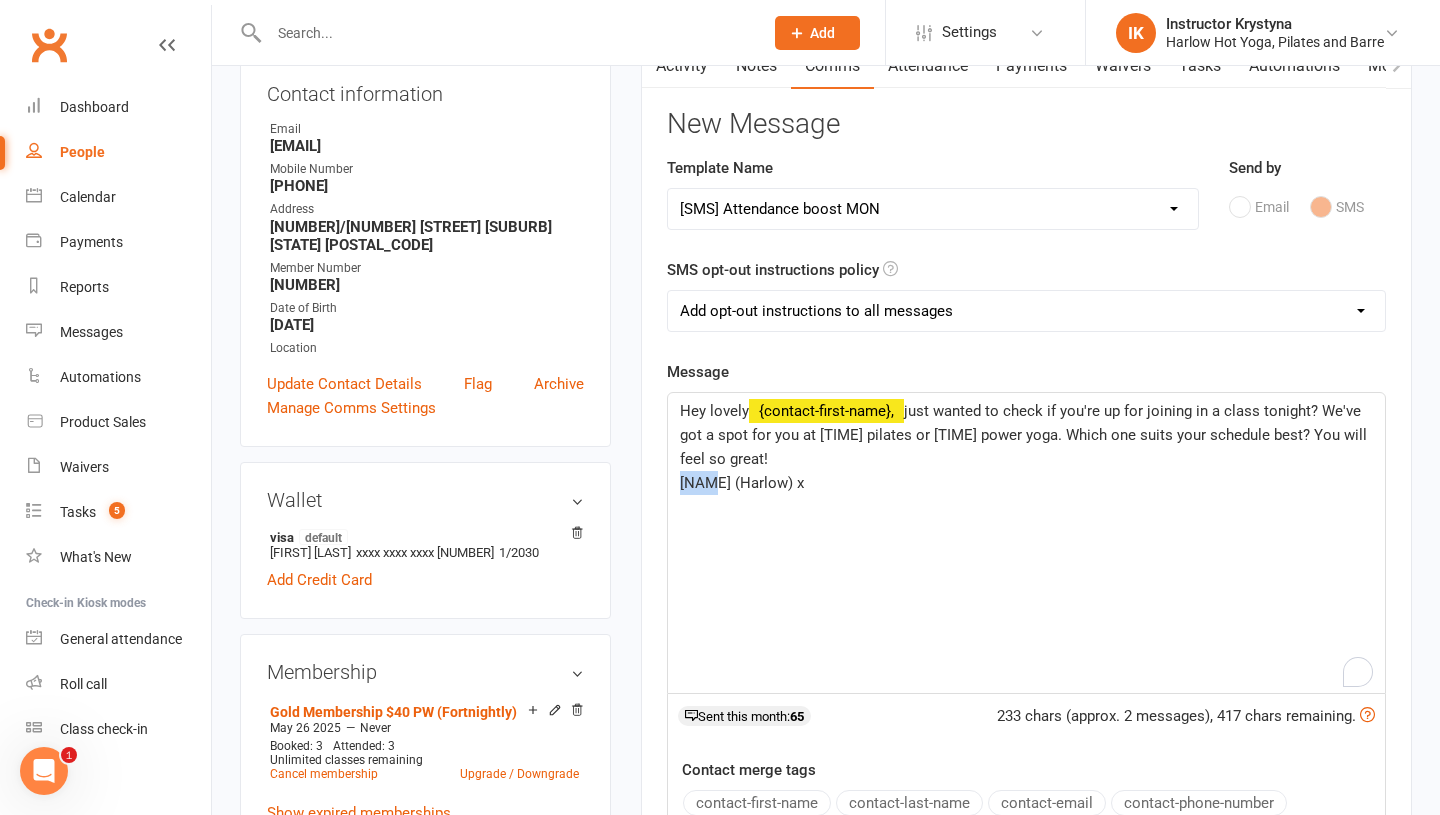 drag, startPoint x: 710, startPoint y: 483, endPoint x: 672, endPoint y: 482, distance: 38.013157 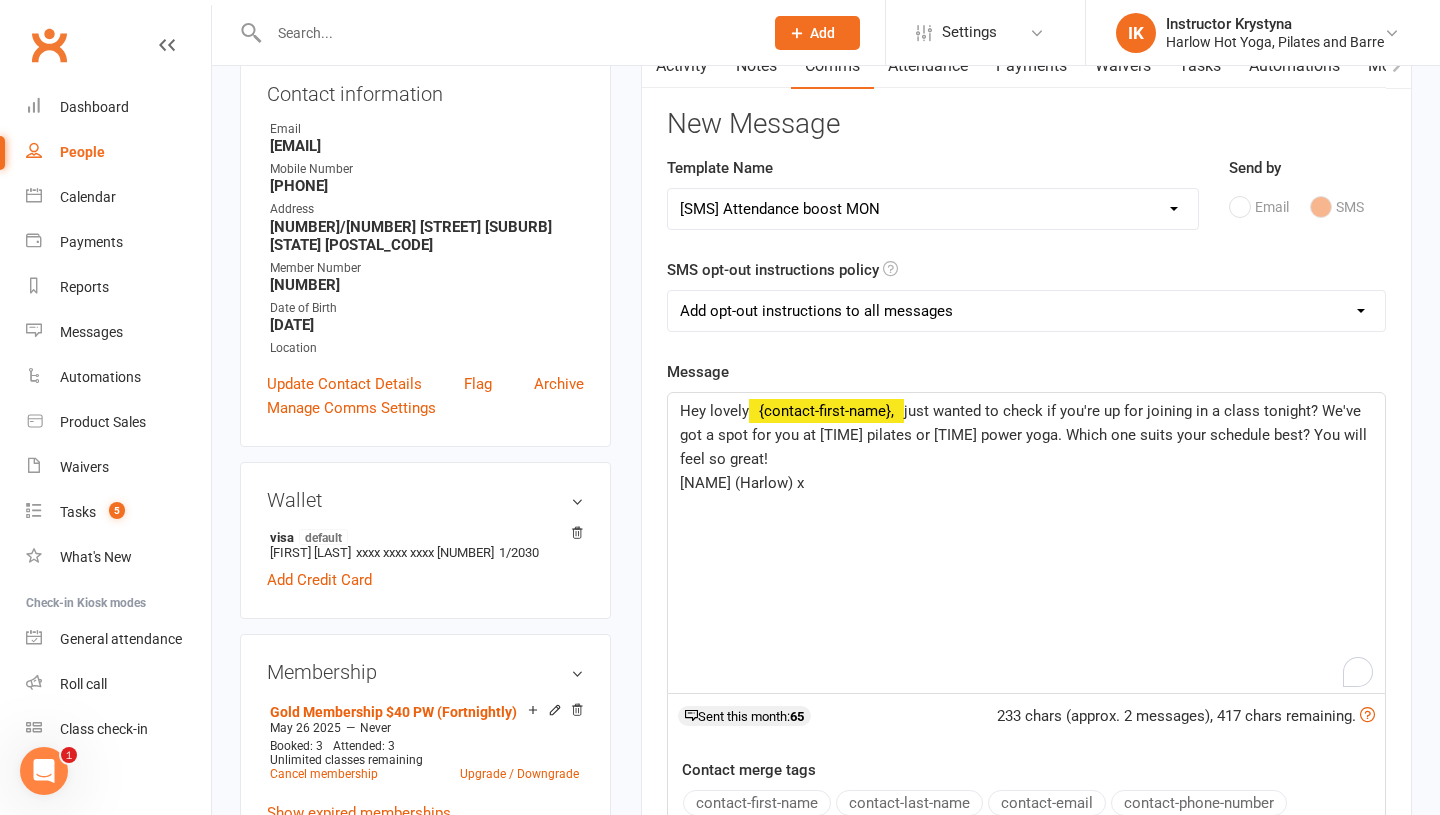 type 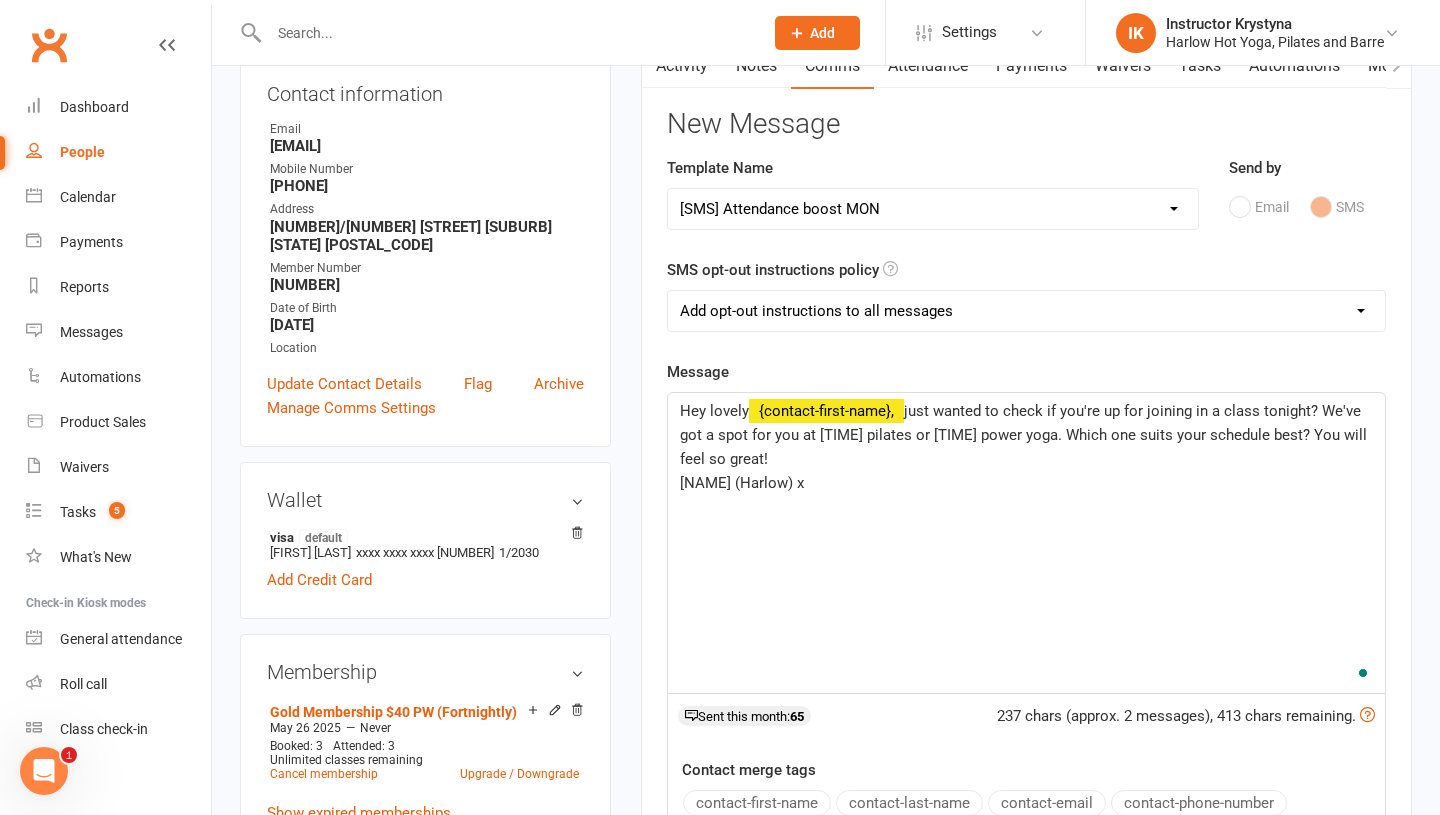 click on "just wanted to check if you're up for joining in a class tonight? We've got a spot for you at [TIME] pilates or [TIME] power yoga. Which one suits your schedule best? You will feel so great!" 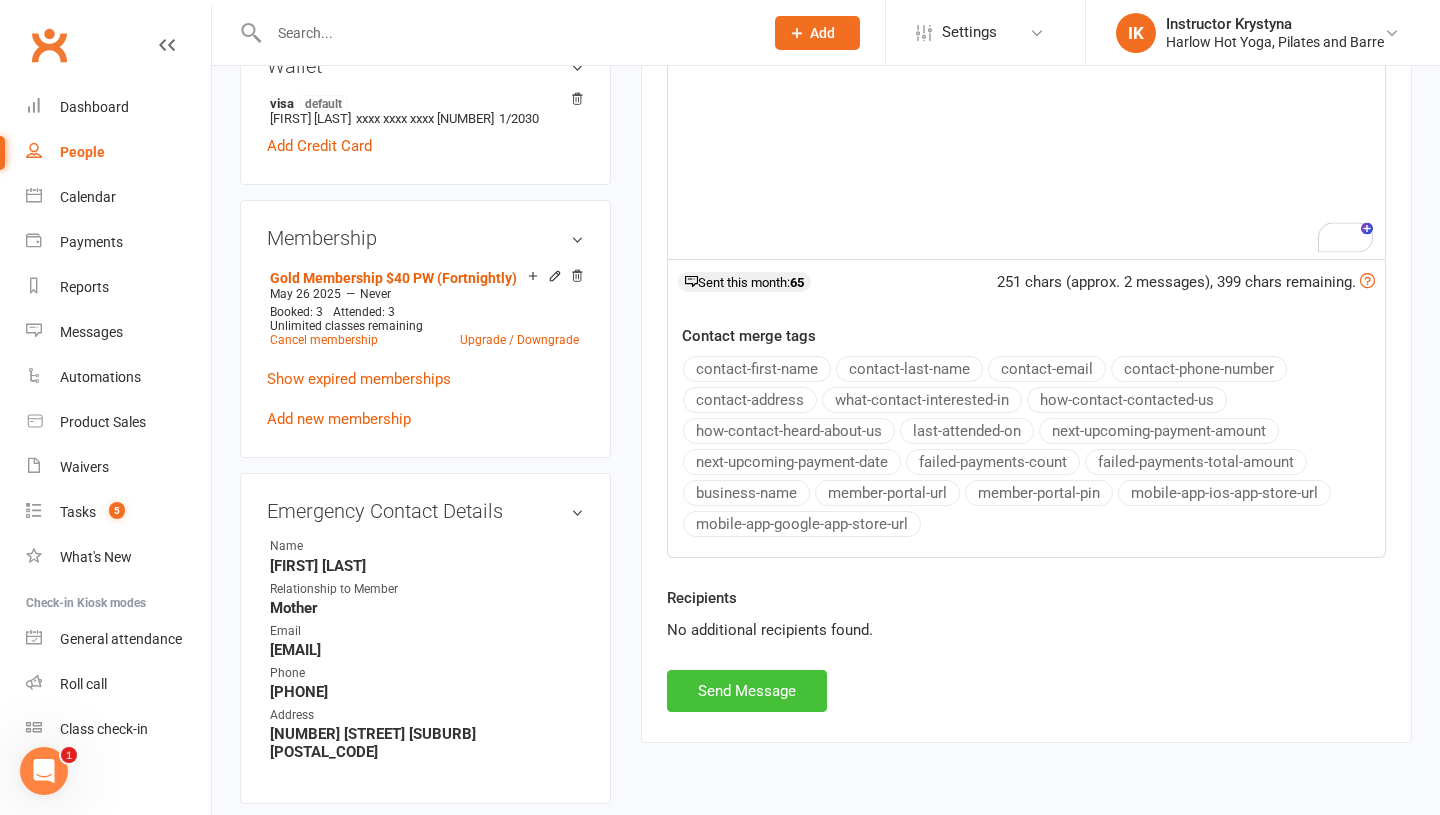click on "Send Message" at bounding box center [747, 691] 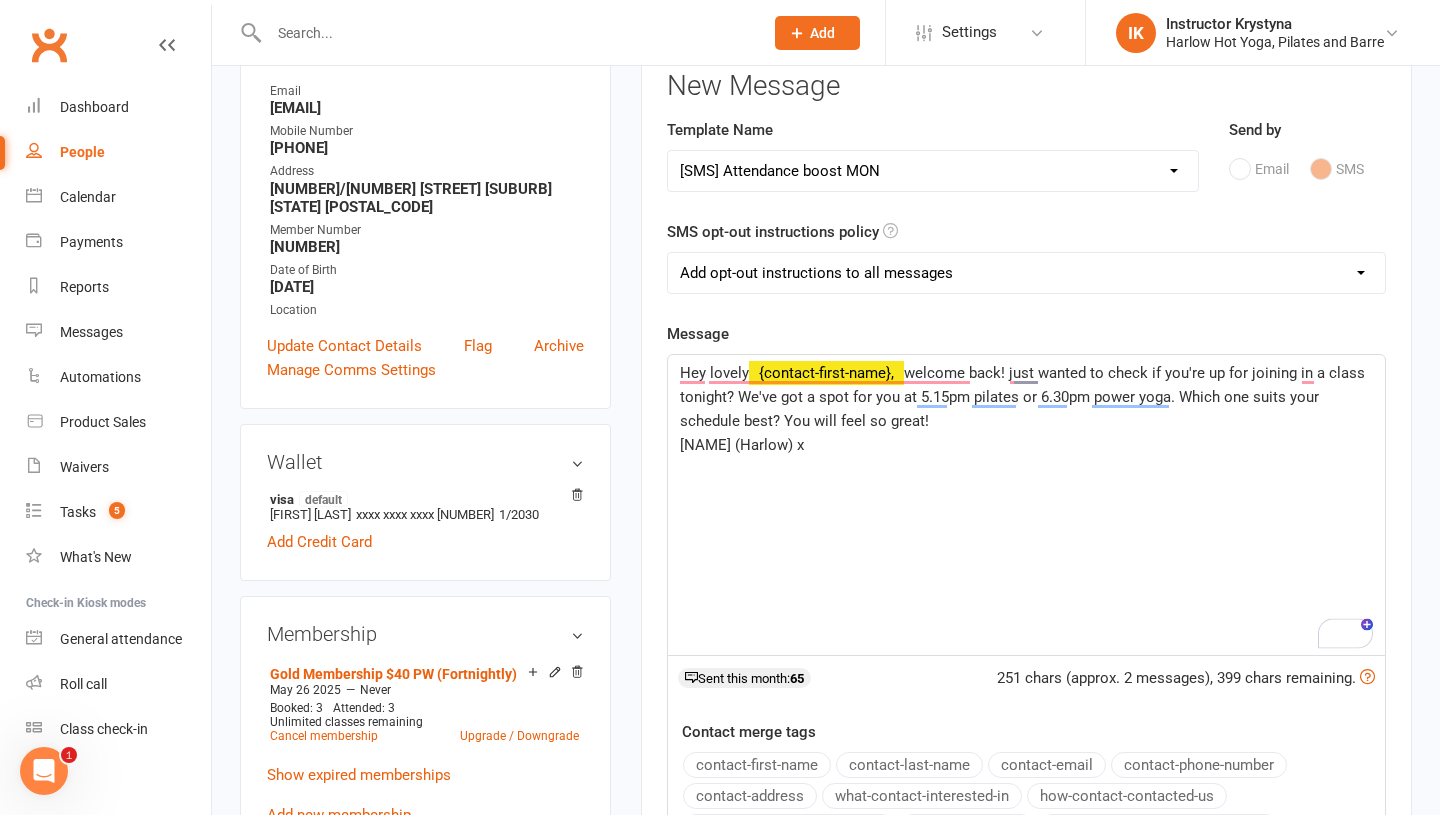 scroll, scrollTop: 79, scrollLeft: 0, axis: vertical 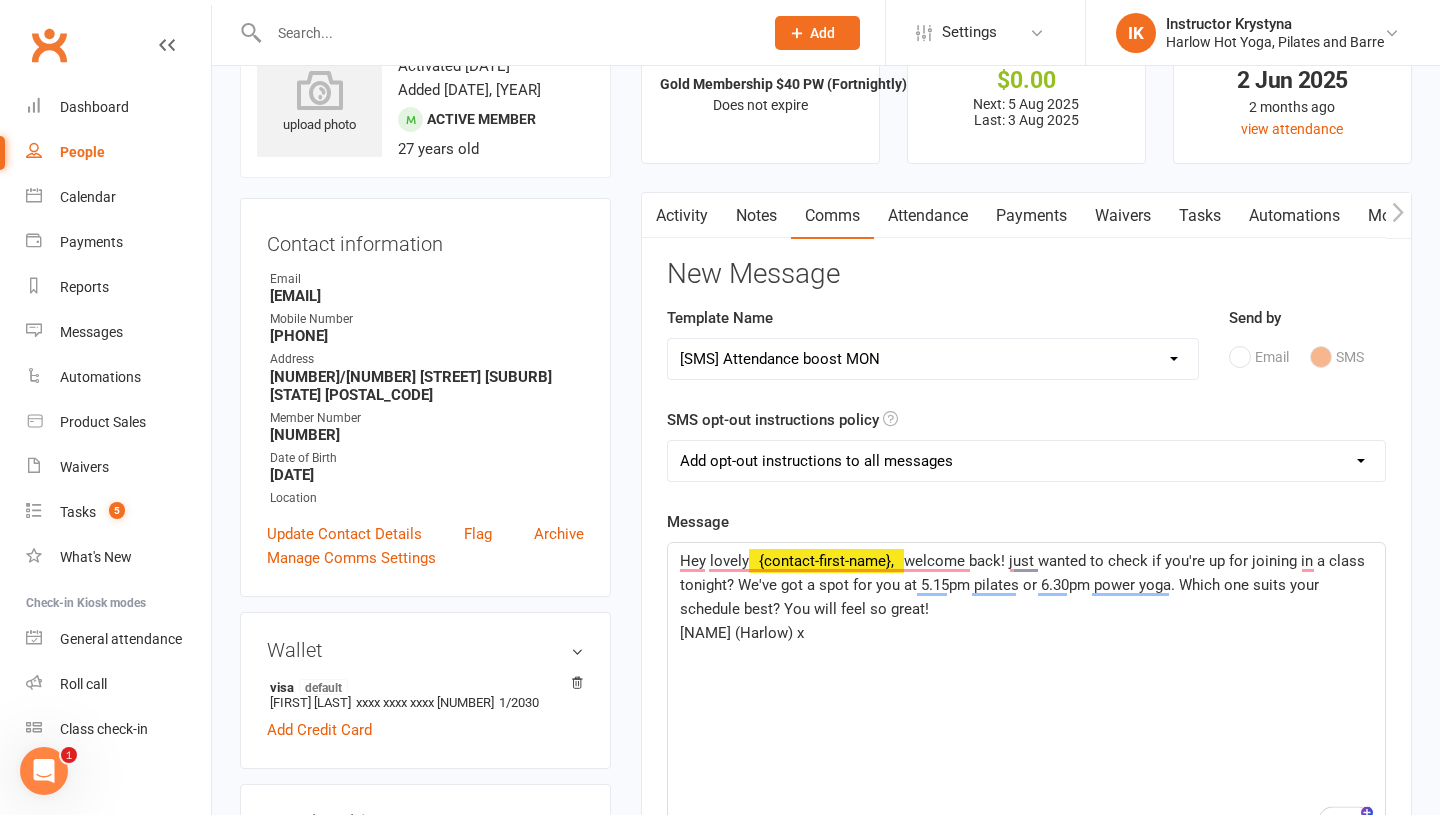 select 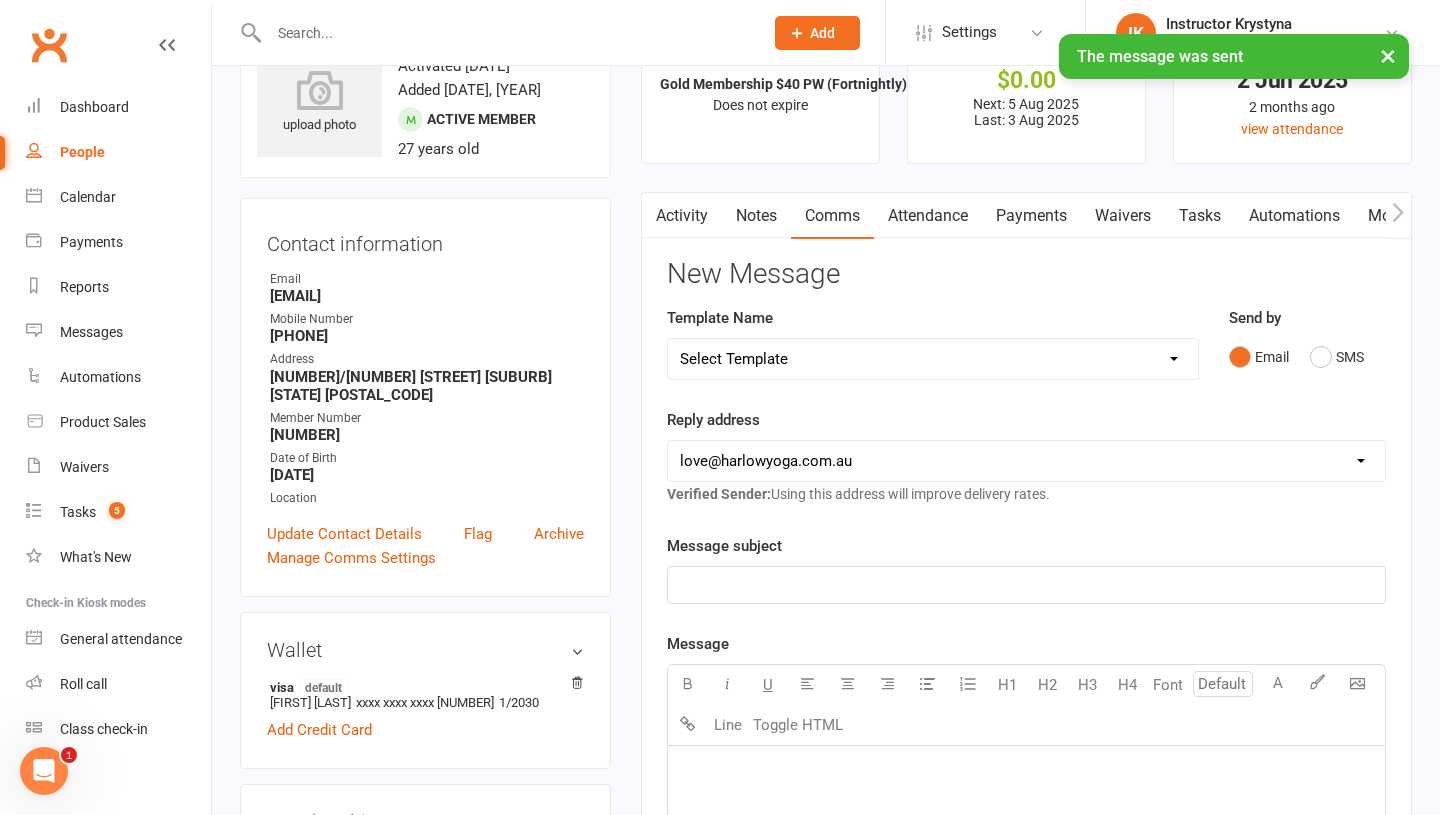 click on "Tasks" at bounding box center (1200, 216) 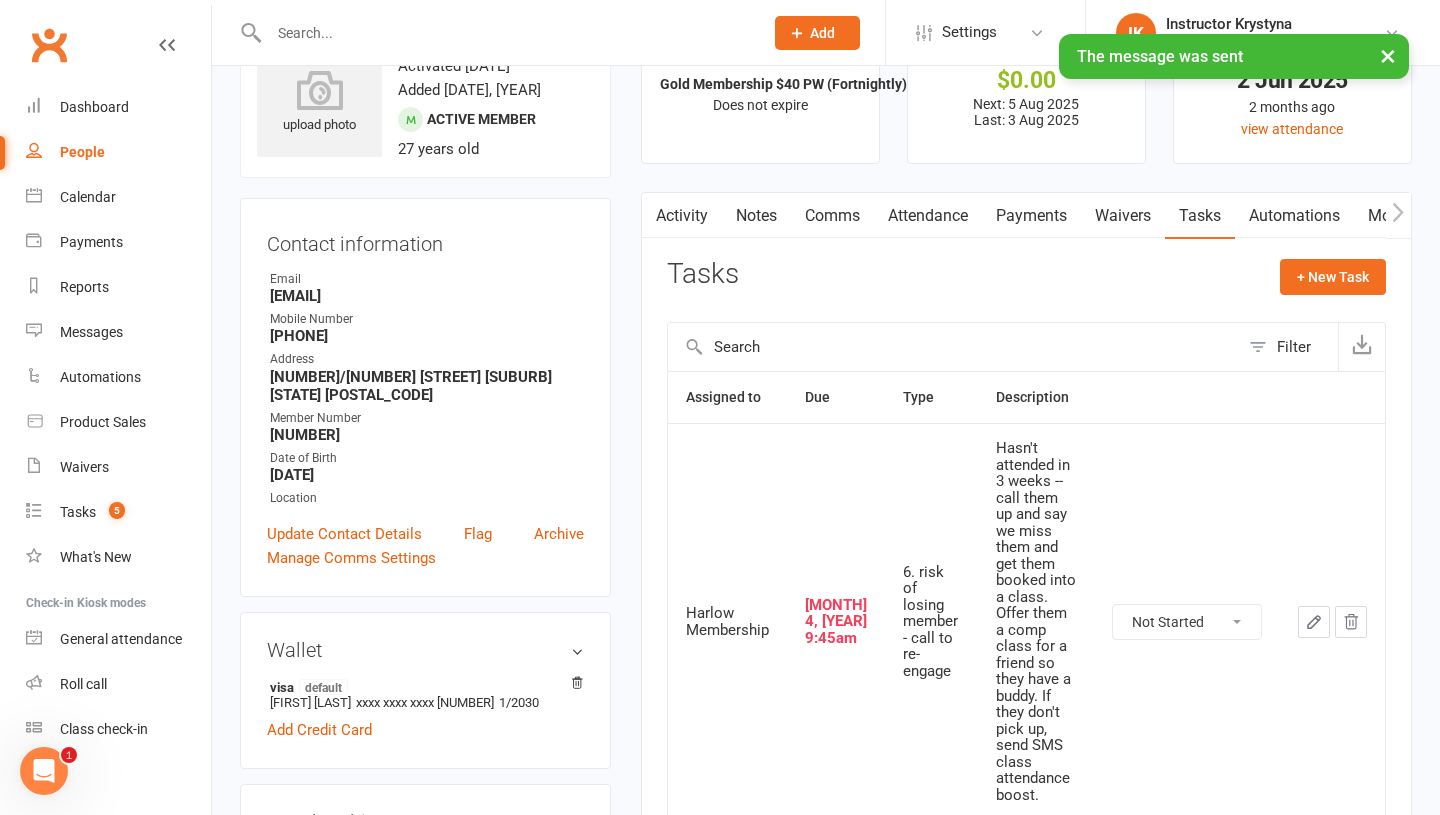 click on "Not Started In Progress Waiting Complete" at bounding box center [1187, 622] 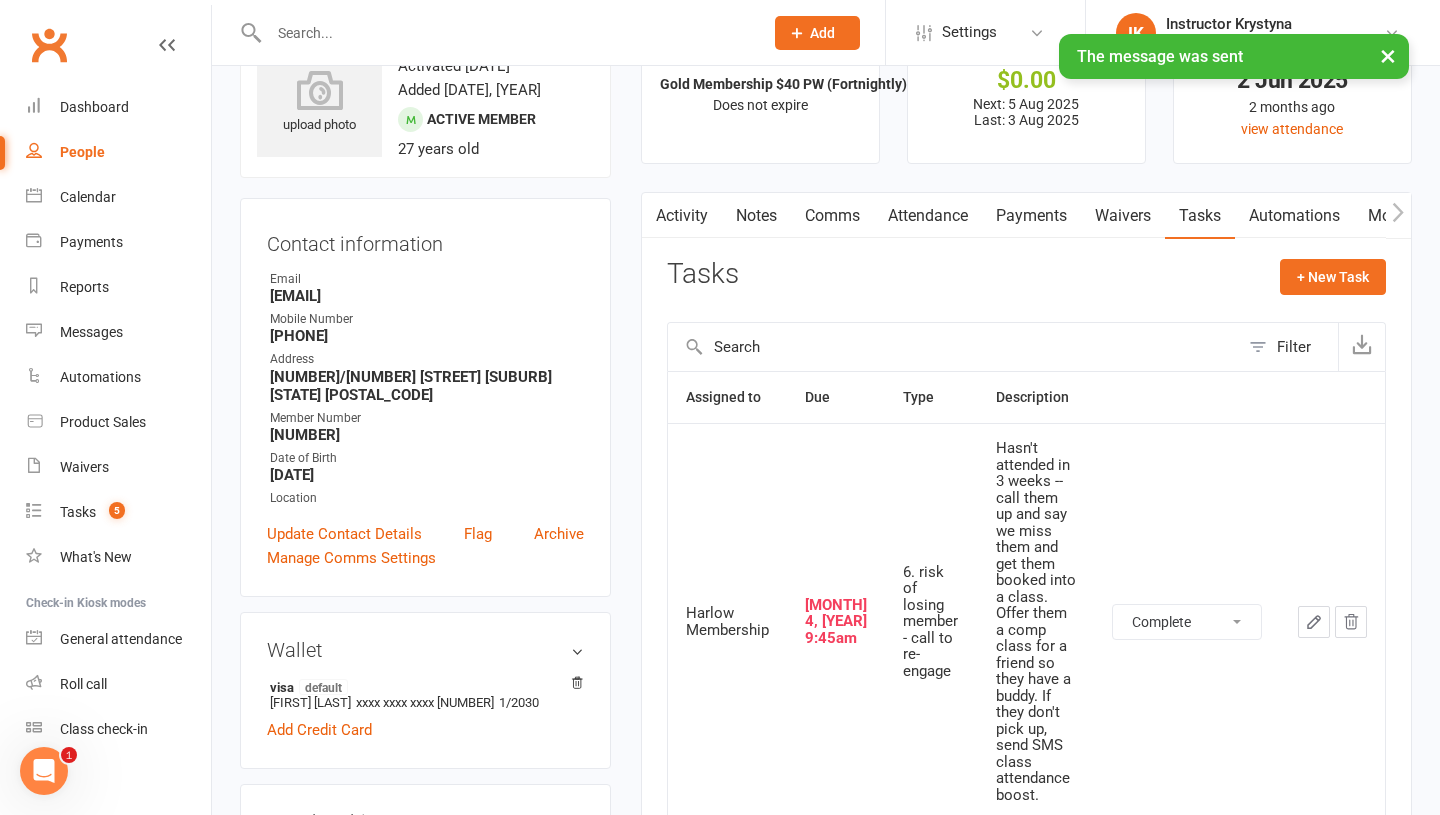 select on "unstarted" 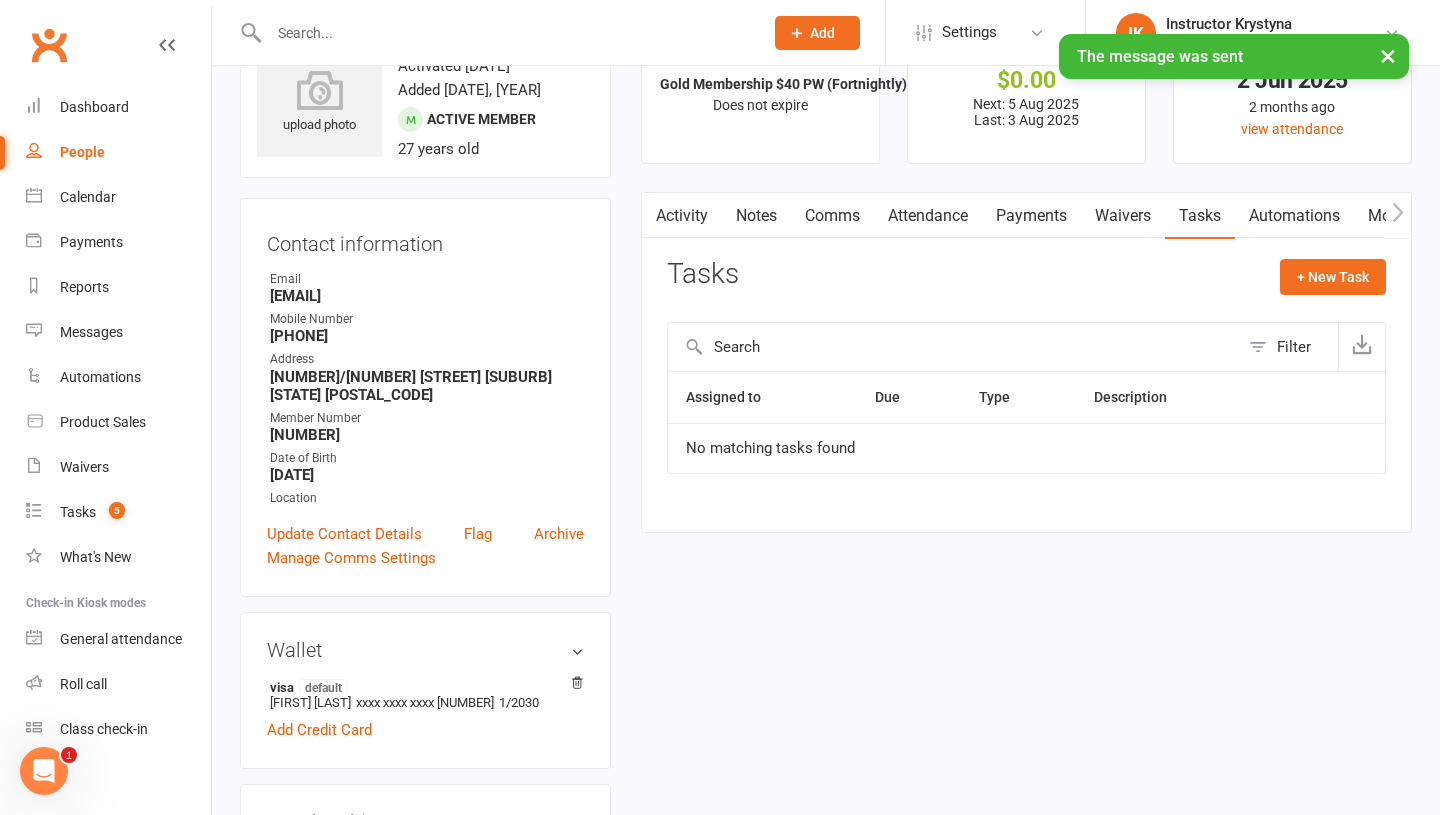 click on "Notes" at bounding box center [756, 216] 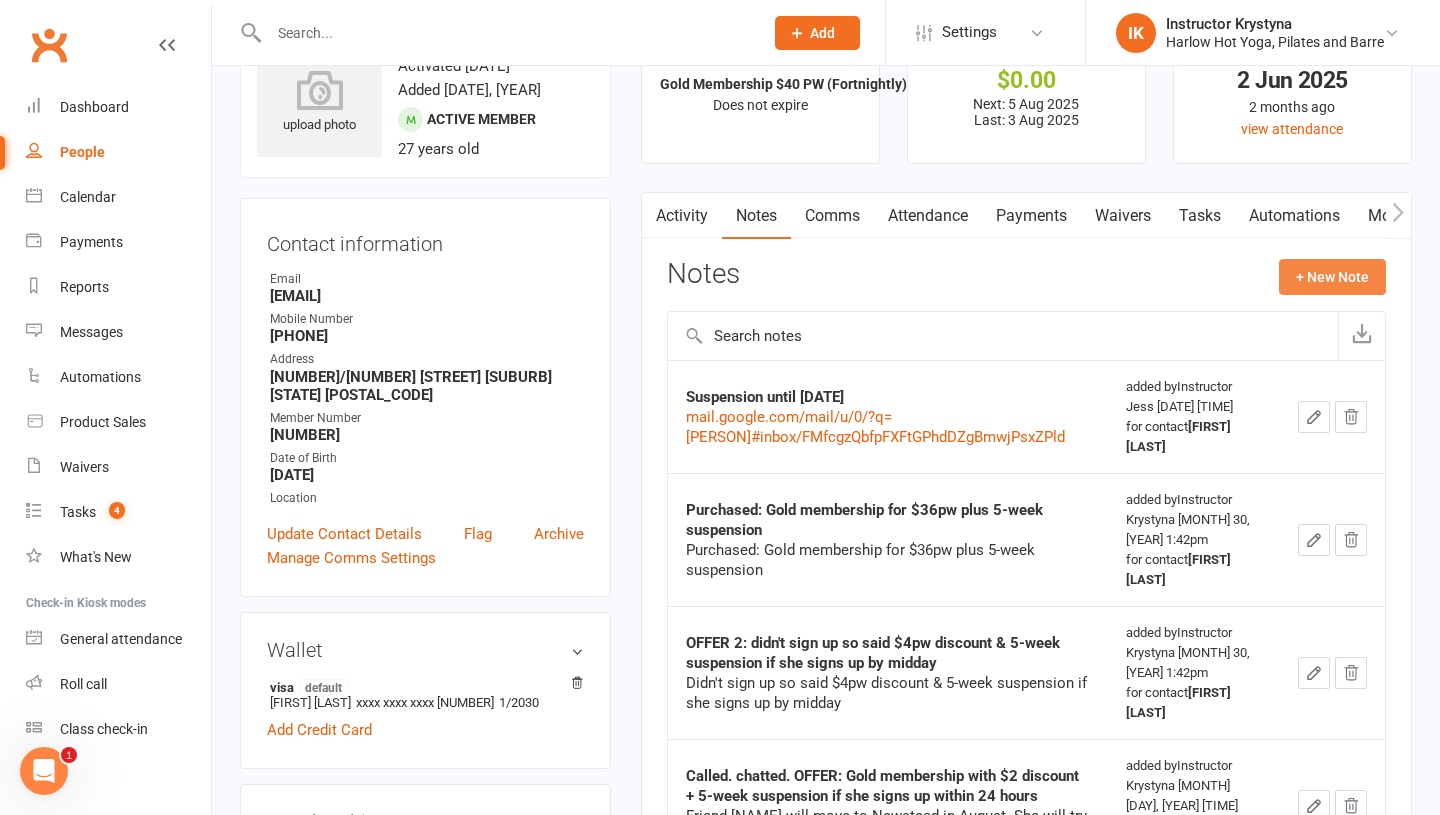 click on "+ New Note" at bounding box center [1332, 277] 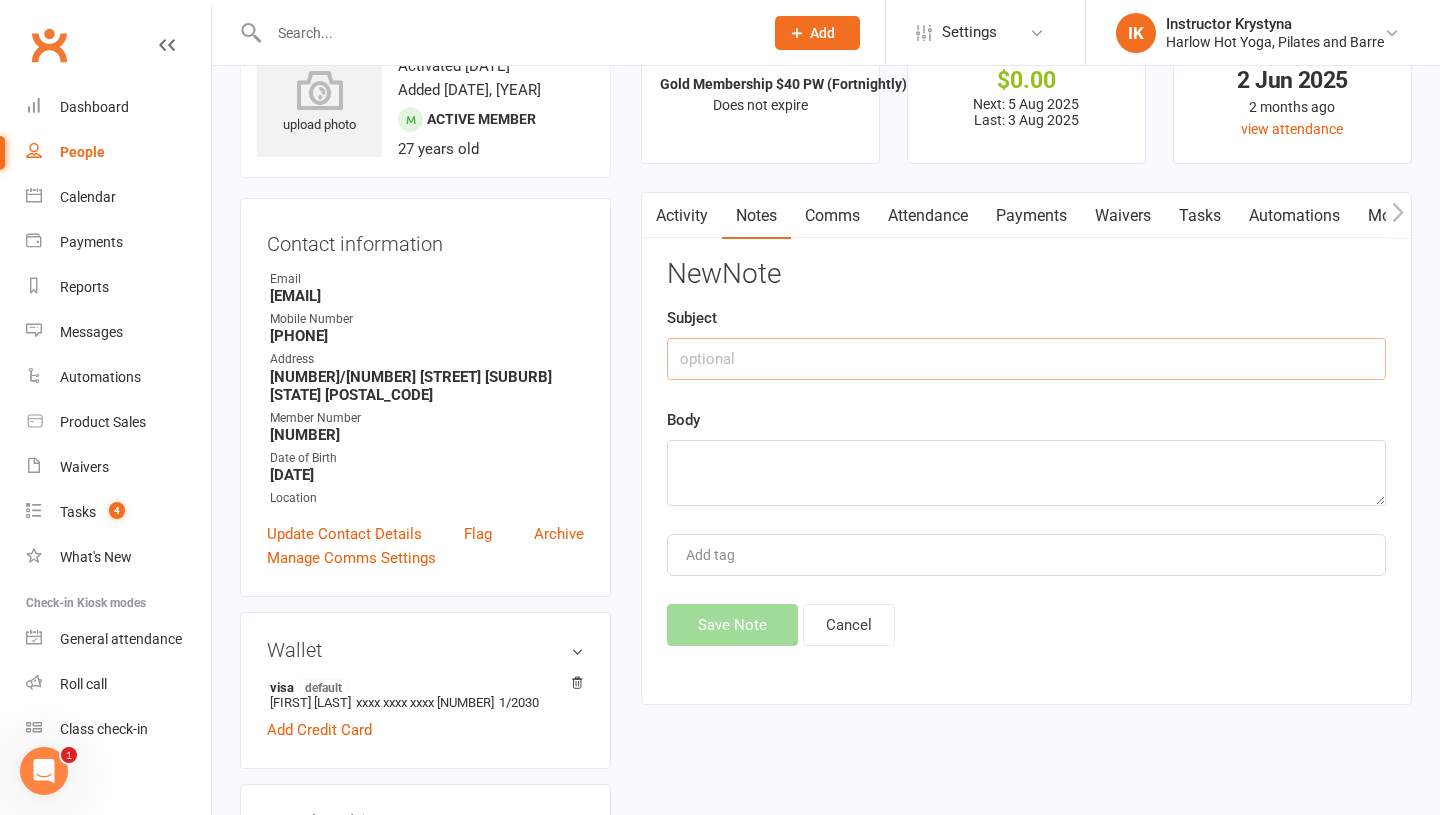 click at bounding box center (1026, 359) 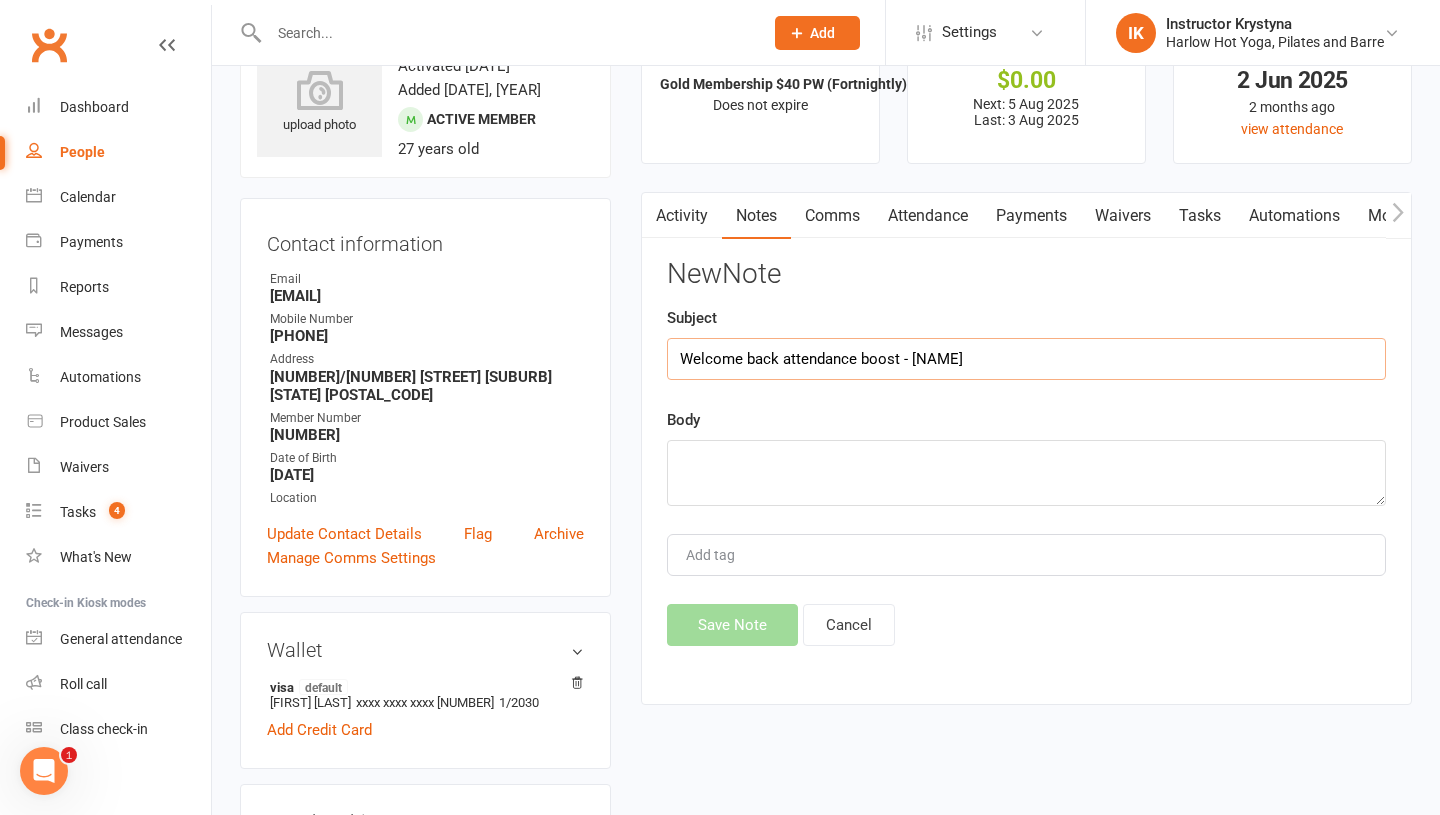 click on "Welcome back attendance boost - [NAME]" at bounding box center [1026, 359] 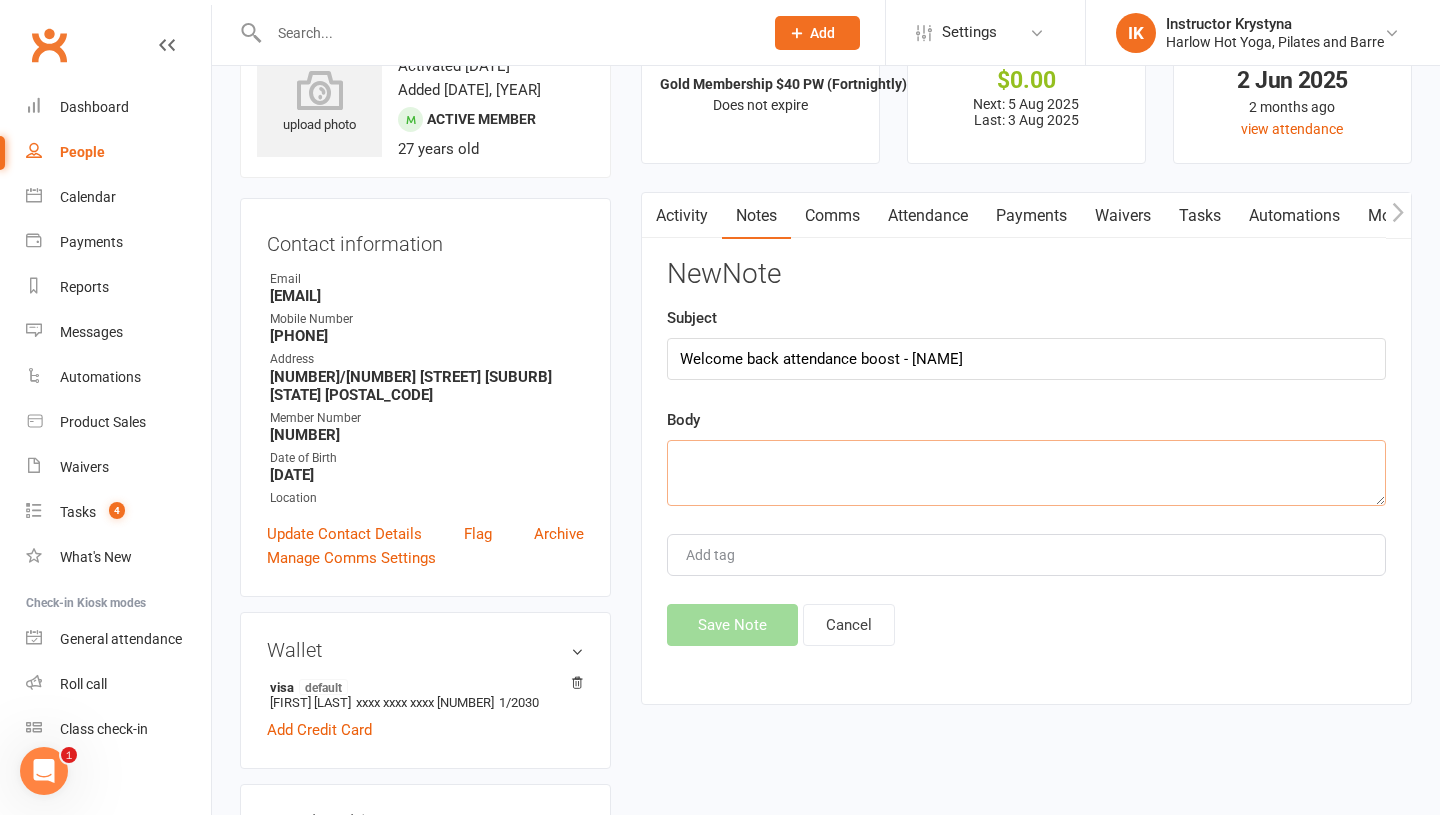click at bounding box center [1026, 473] 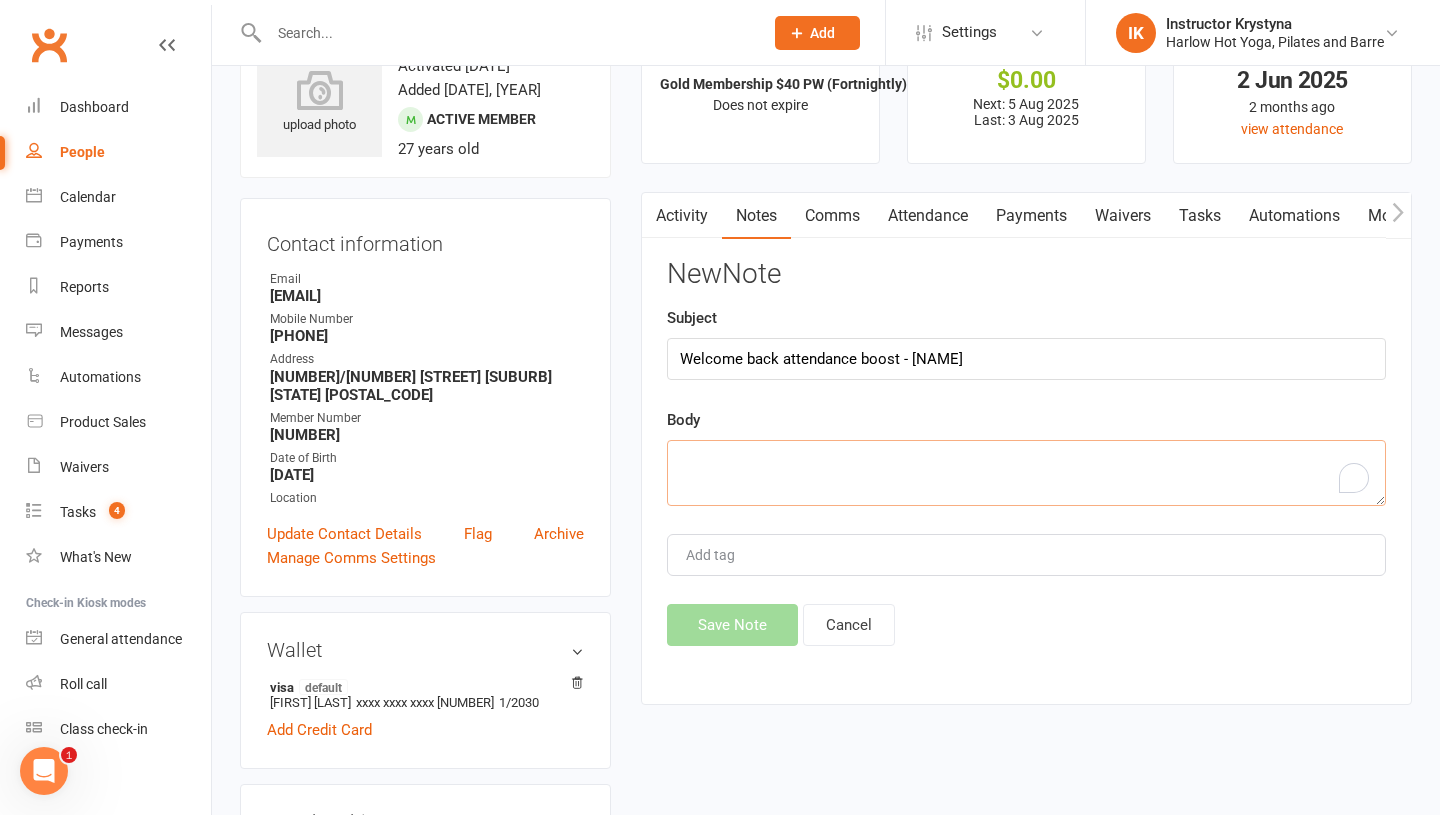 paste on "Welcome back attendance boost - [NAME]" 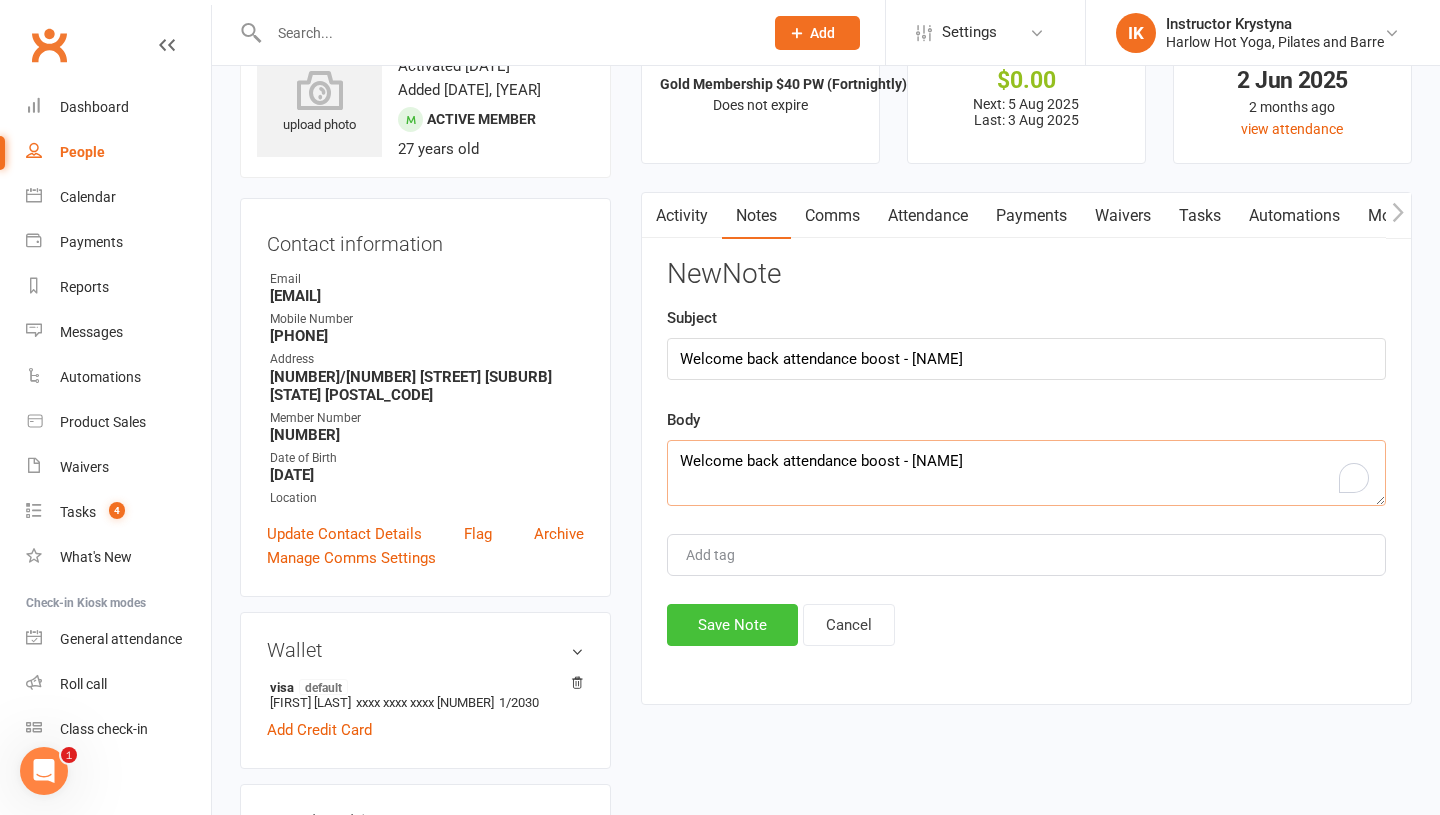 type on "Welcome back attendance boost - [NAME]" 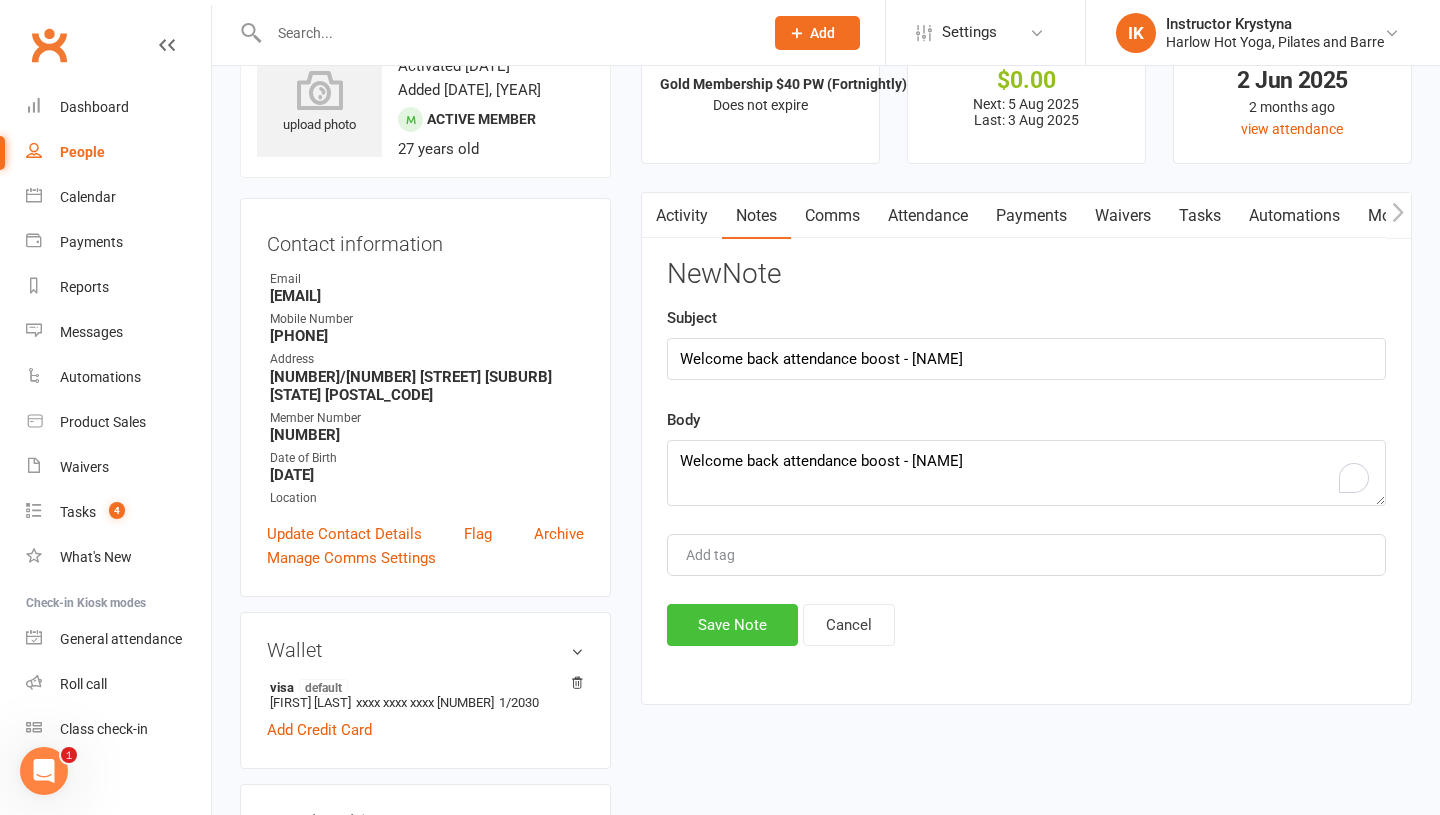 click on "Save Note" at bounding box center [732, 625] 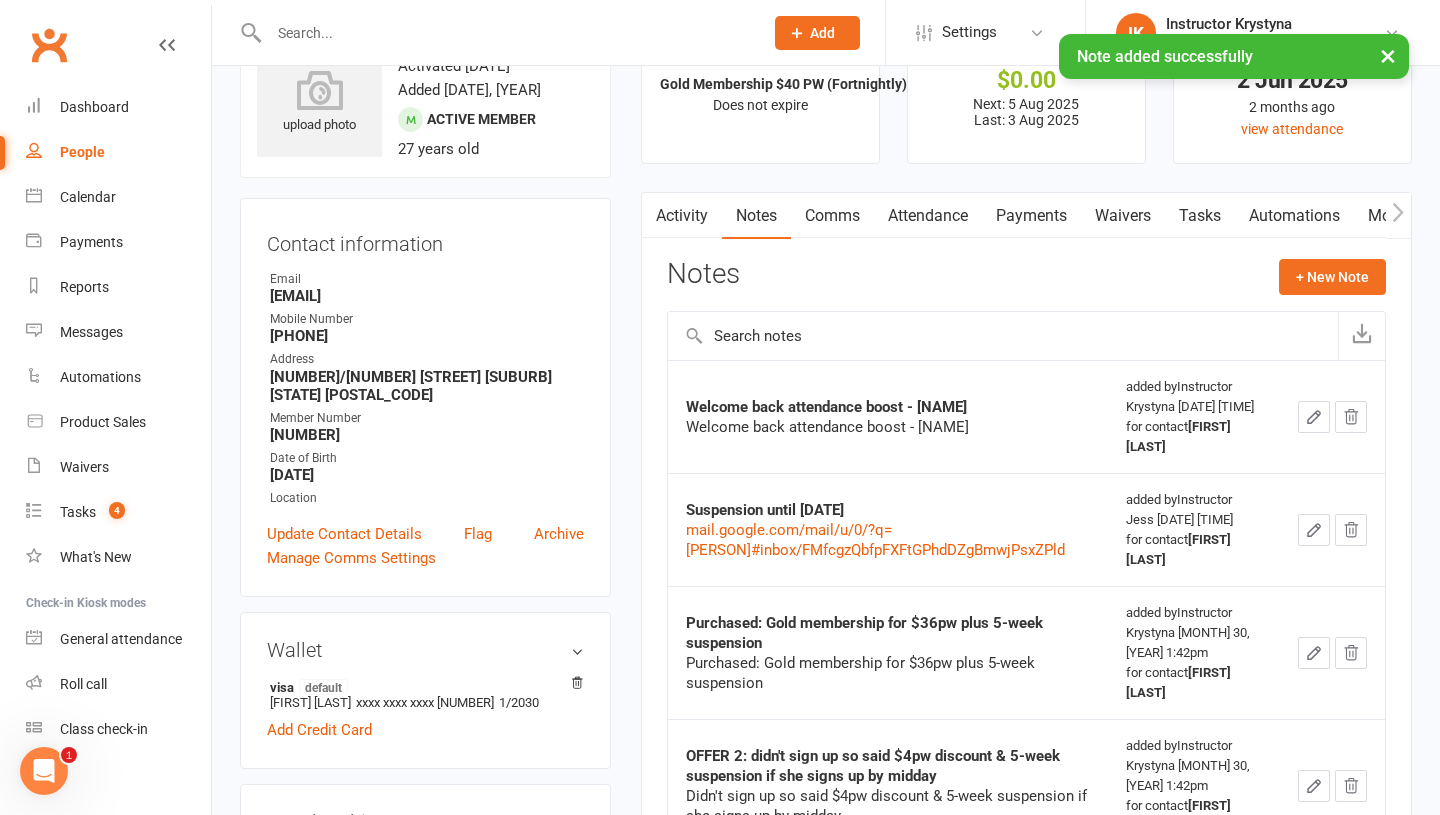click on "Tasks" at bounding box center [1200, 216] 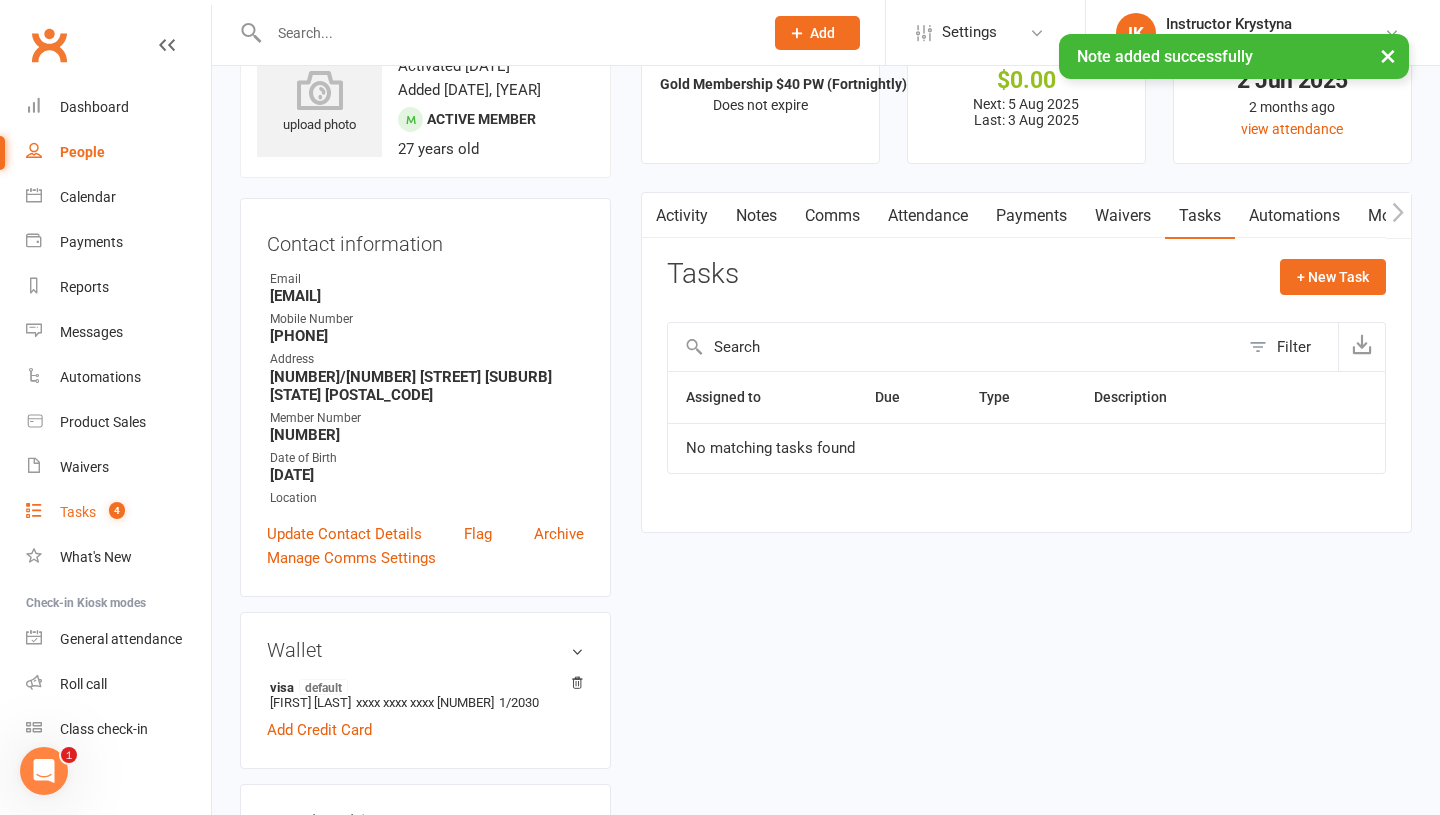 click on "4" at bounding box center (112, 512) 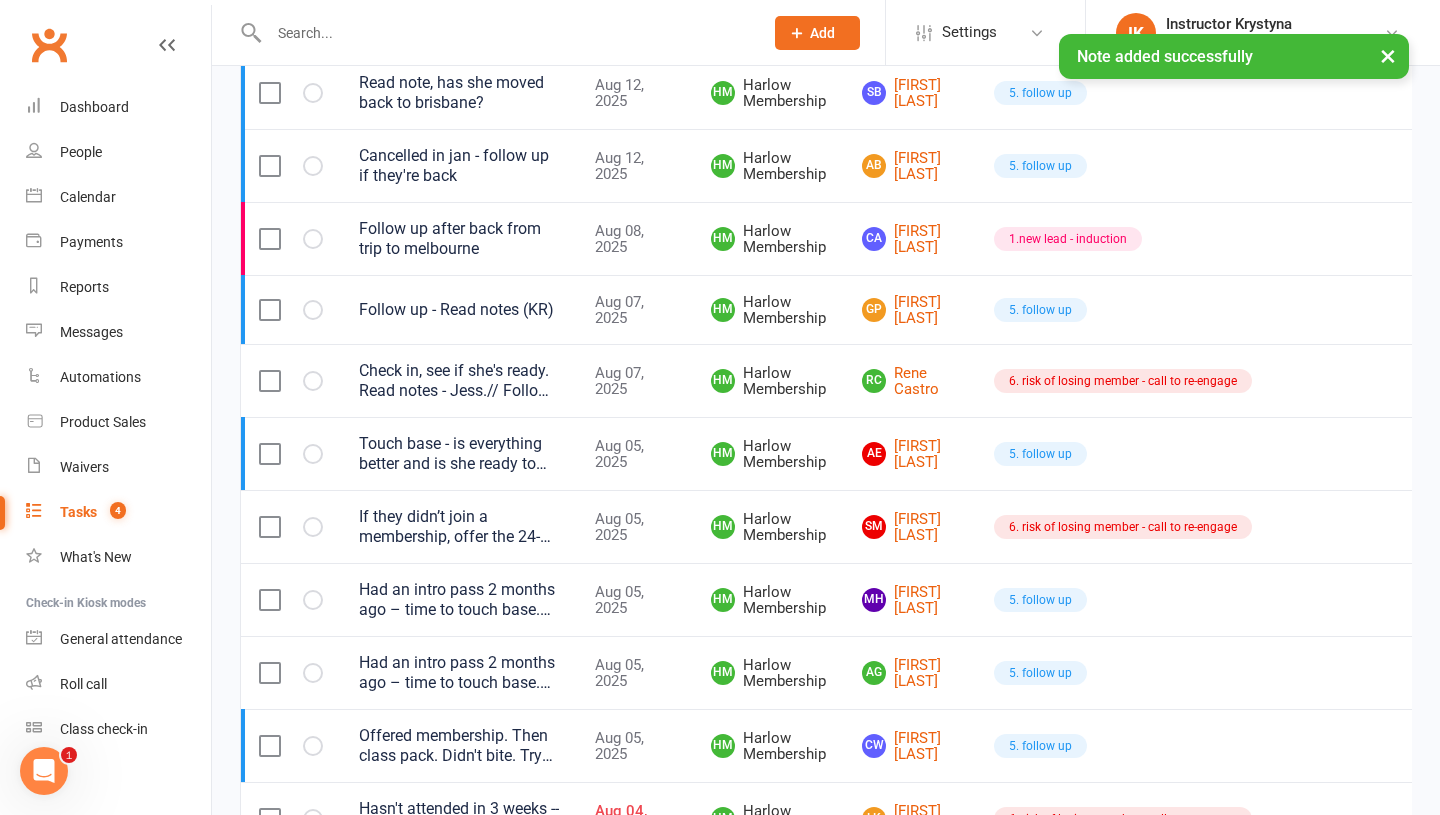 scroll, scrollTop: 1322, scrollLeft: 0, axis: vertical 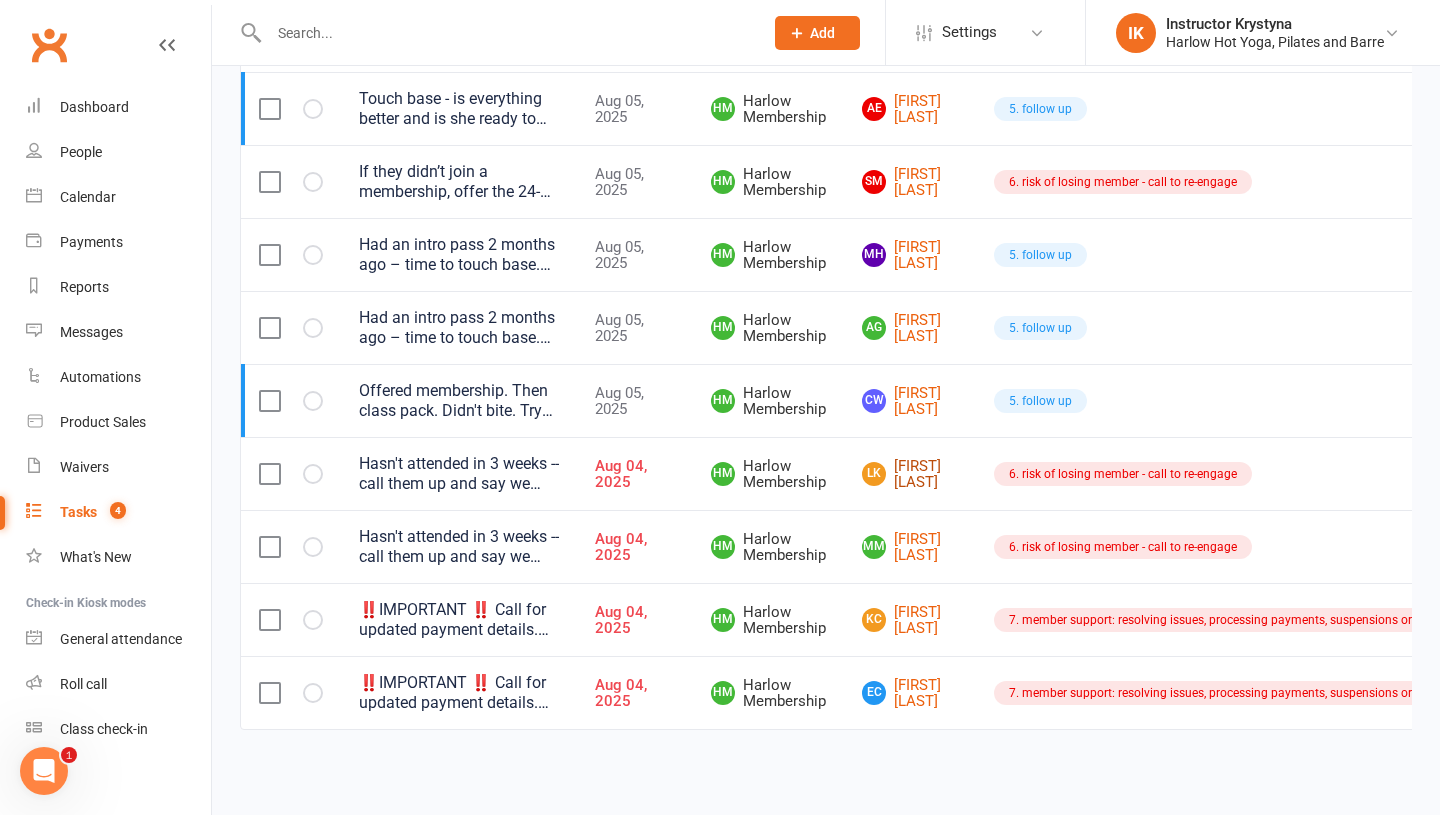 click on "[PERSON] [LAST]" at bounding box center (910, 474) 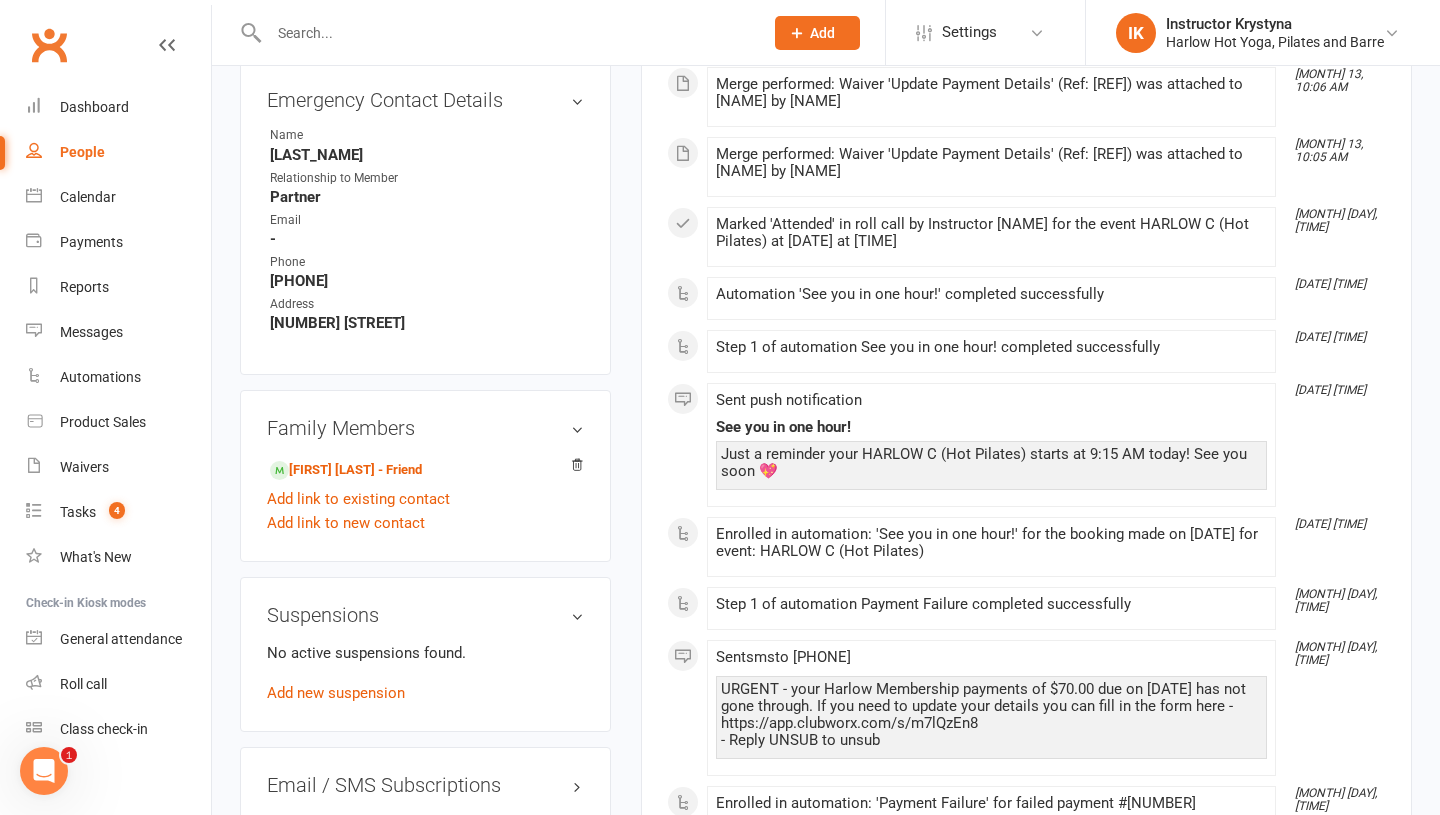 scroll, scrollTop: 0, scrollLeft: 0, axis: both 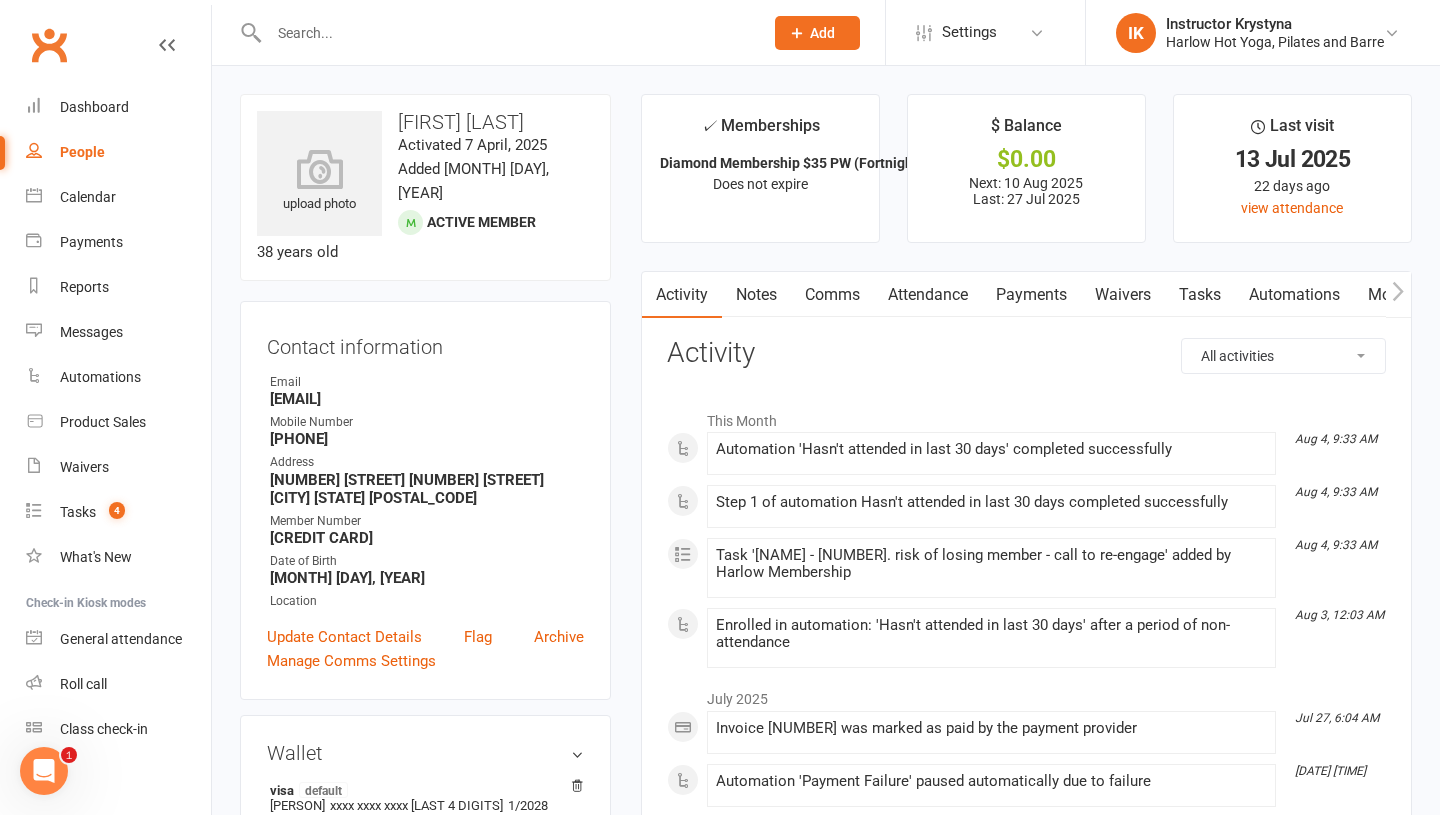 click on "Notes" at bounding box center (756, 295) 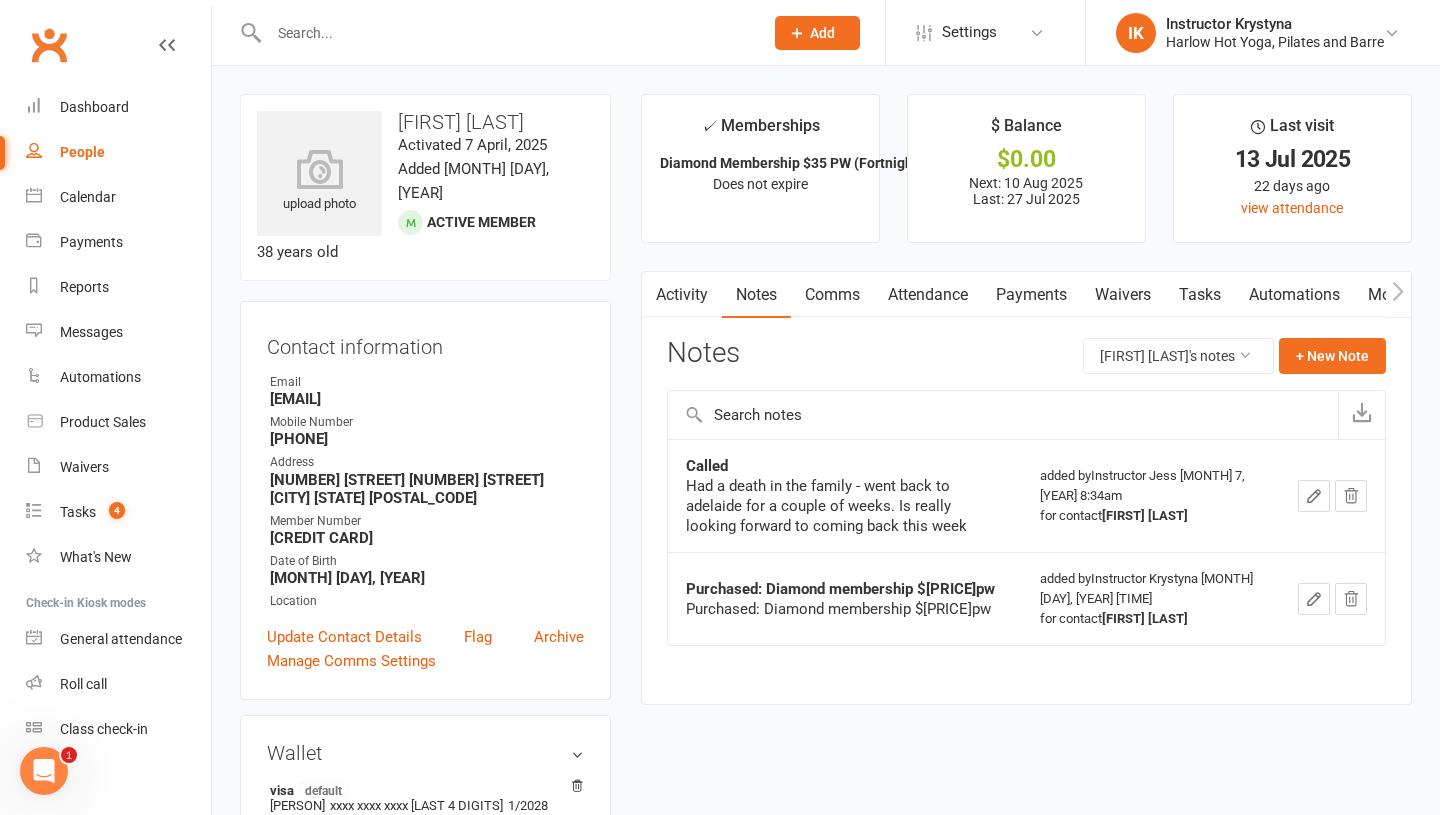 click on "Comms" at bounding box center [832, 295] 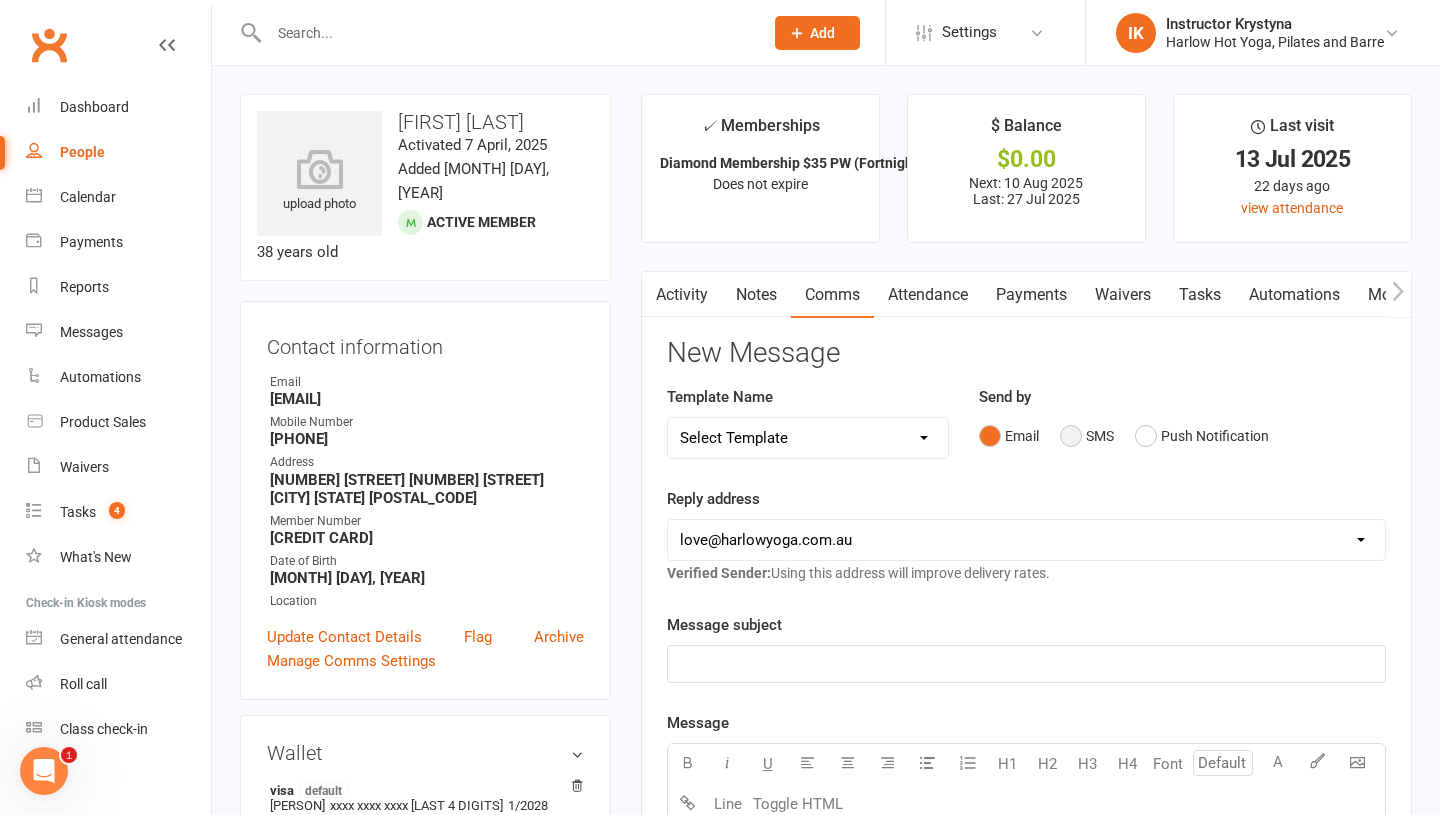 click on "SMS" at bounding box center [1087, 436] 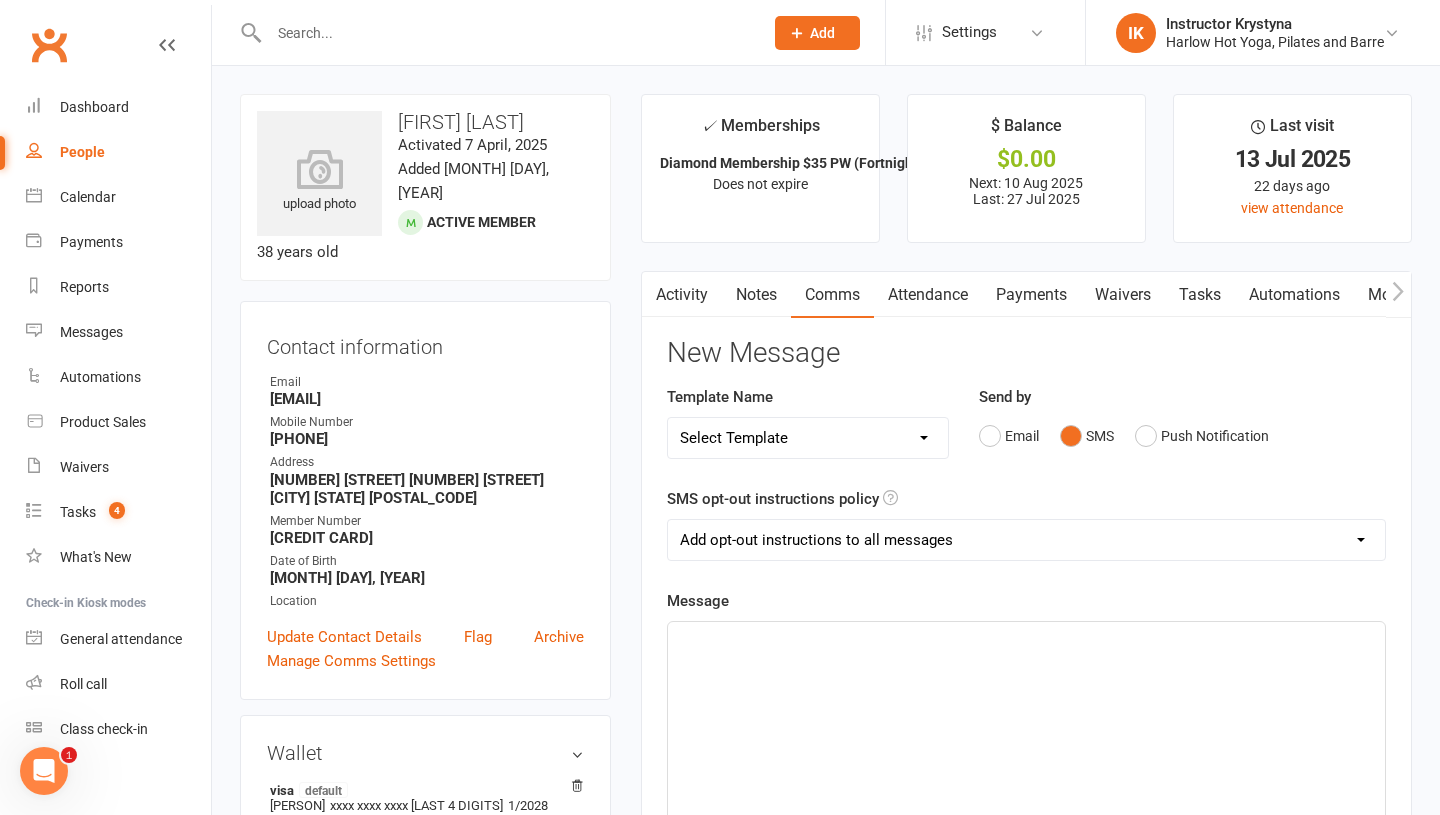 click on "Select Template [Email] Birthday Comp Pass [Push Notification] Booking Created [SMS] Failed Payments [Email] Review - Members [Push Notification] See you in one hour! [Email] 1. Email 1 - intro pass purchased [SMS] 2. Follow up - no induction booked [Email] 2nd class attended V3 [Email] 2nd class attended V3 (1) [SMS] 2. SMS 1 - Welcome [SMS] 3b. Intro - one class (no induction) [SMS] 3. SMS 2 - 1st class attended [Email] 4. Email 2 - keep coming V2 [SMS] 5. 2nd class - referral [Email] 5A. Email 3 - Share the love :) [Email] 6a. Email confirmation of Flexi membership [SMS] 6b. Last message - class pack offer [SMS] 6c. Last Text [Email] 6d. Email 4 - 24 HOUR SPECIAL [SMS] comp - intro offer [Email] Comp pass attended [SMS] Comp pass - details received [Email] Comp pass purchased [Email] Email 2 - keep coming [Email] Your Harlow Experience - Special Offers Just for You! 🌟 [SMS] BAF welcome [Email] Casual attended - offer intro [SMS] Intro not attended [SMS] Intro not attended (resident) [SMS] Referral" at bounding box center (808, 438) 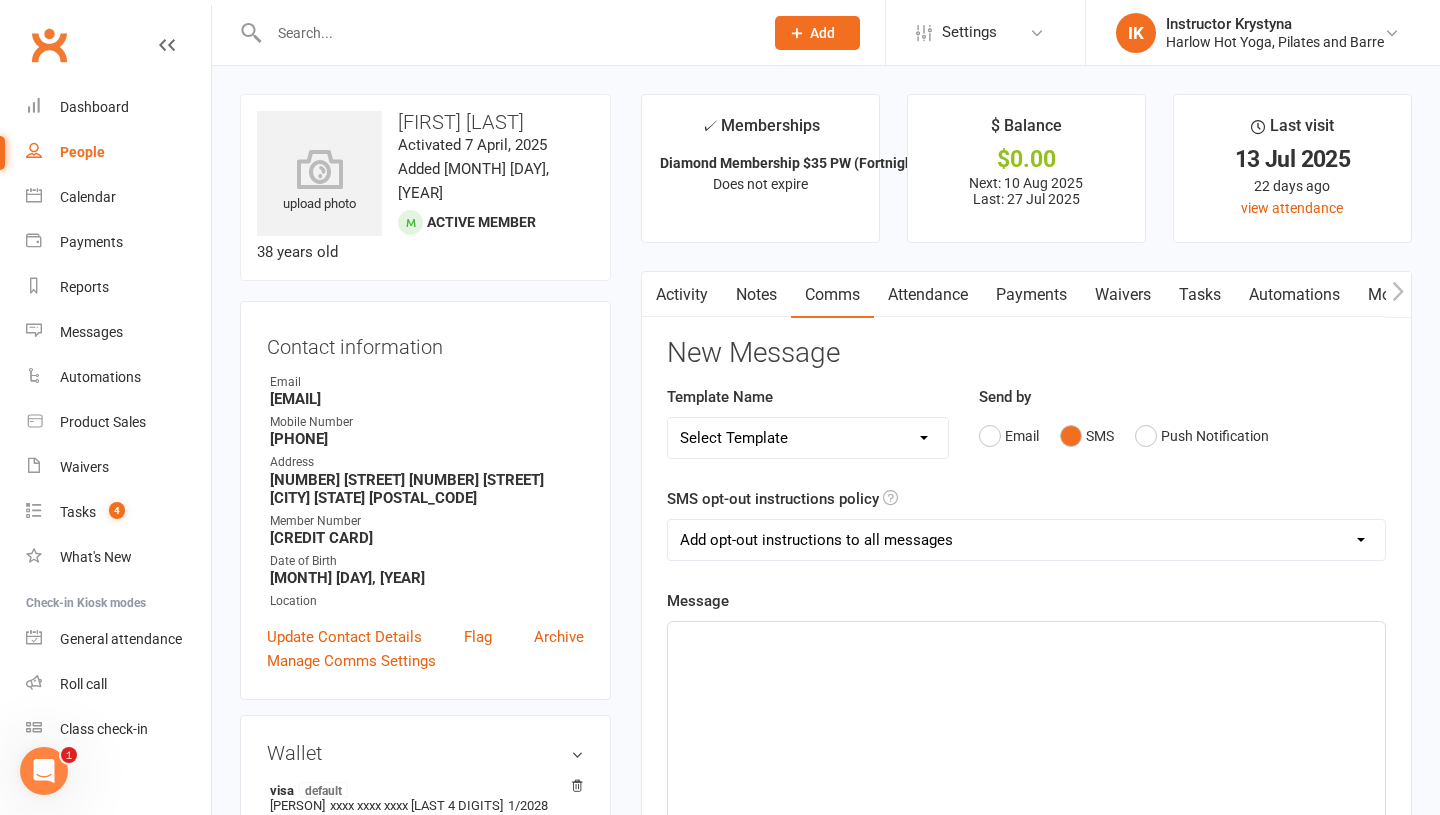 select on "53" 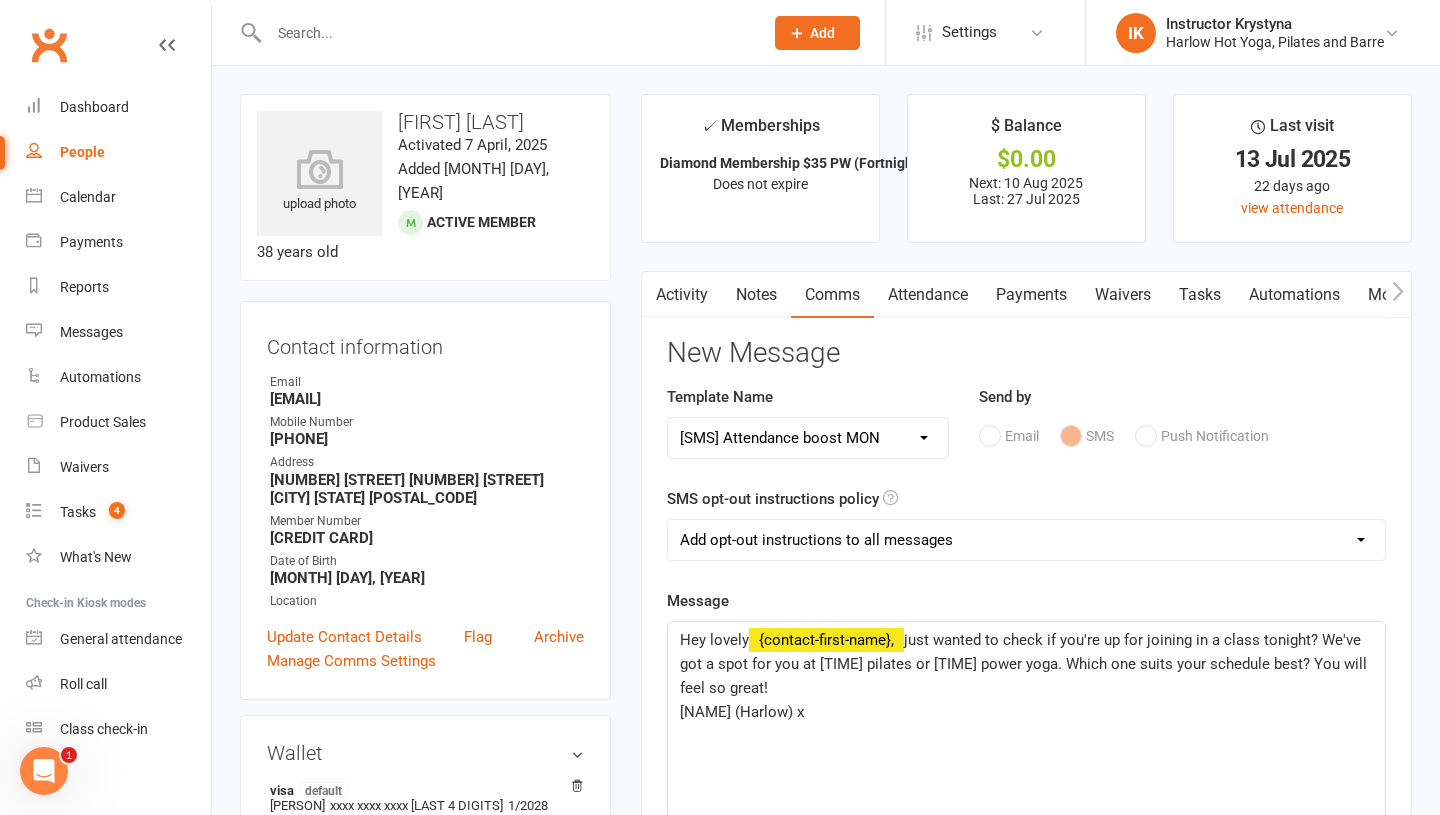 click on "just wanted to check if you're up for joining in a class tonight? We've got a spot for you at [TIME] pilates or [TIME] power yoga. Which one suits your schedule best? You will feel so great!" 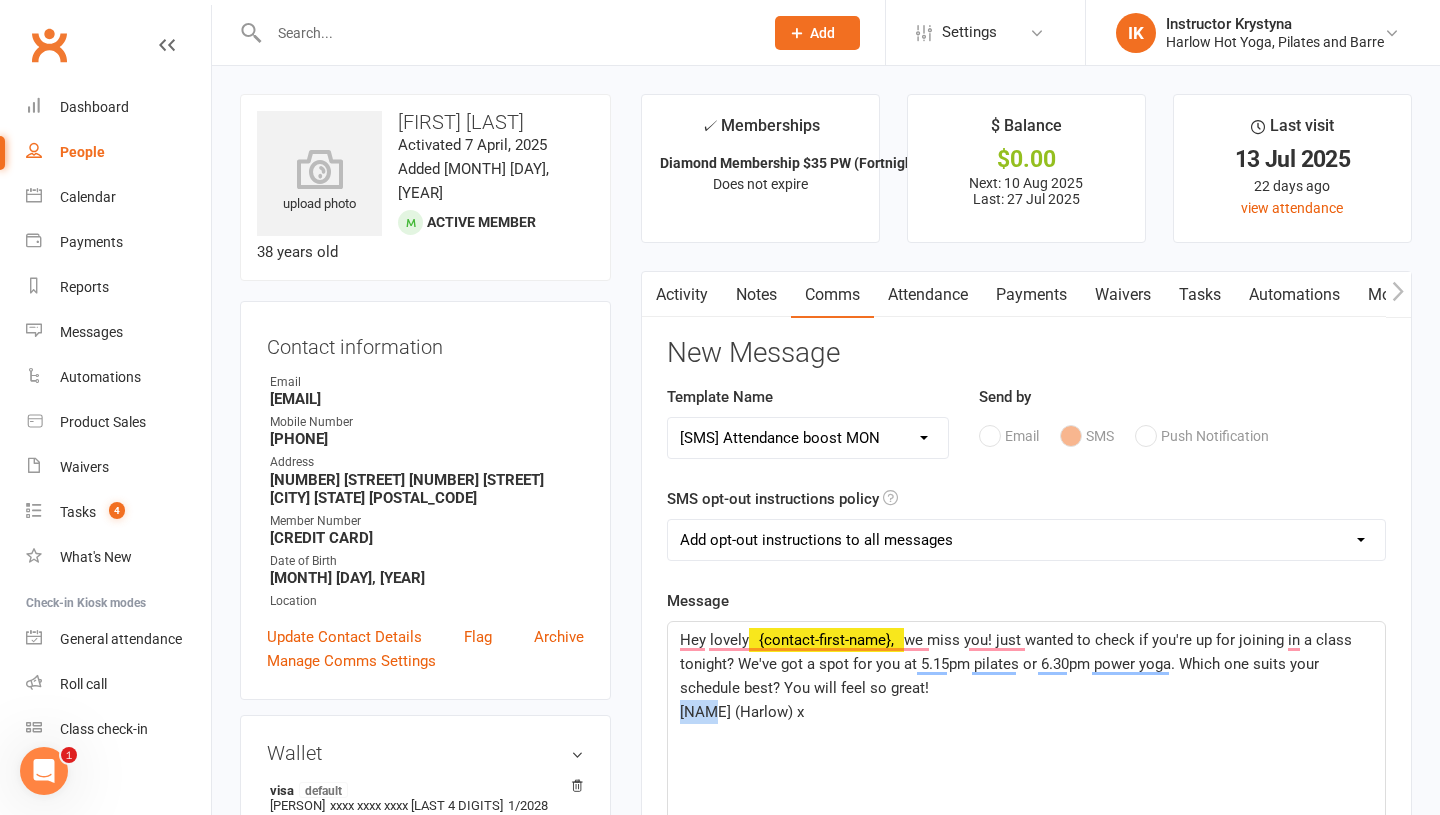 drag, startPoint x: 710, startPoint y: 705, endPoint x: 678, endPoint y: 706, distance: 32.01562 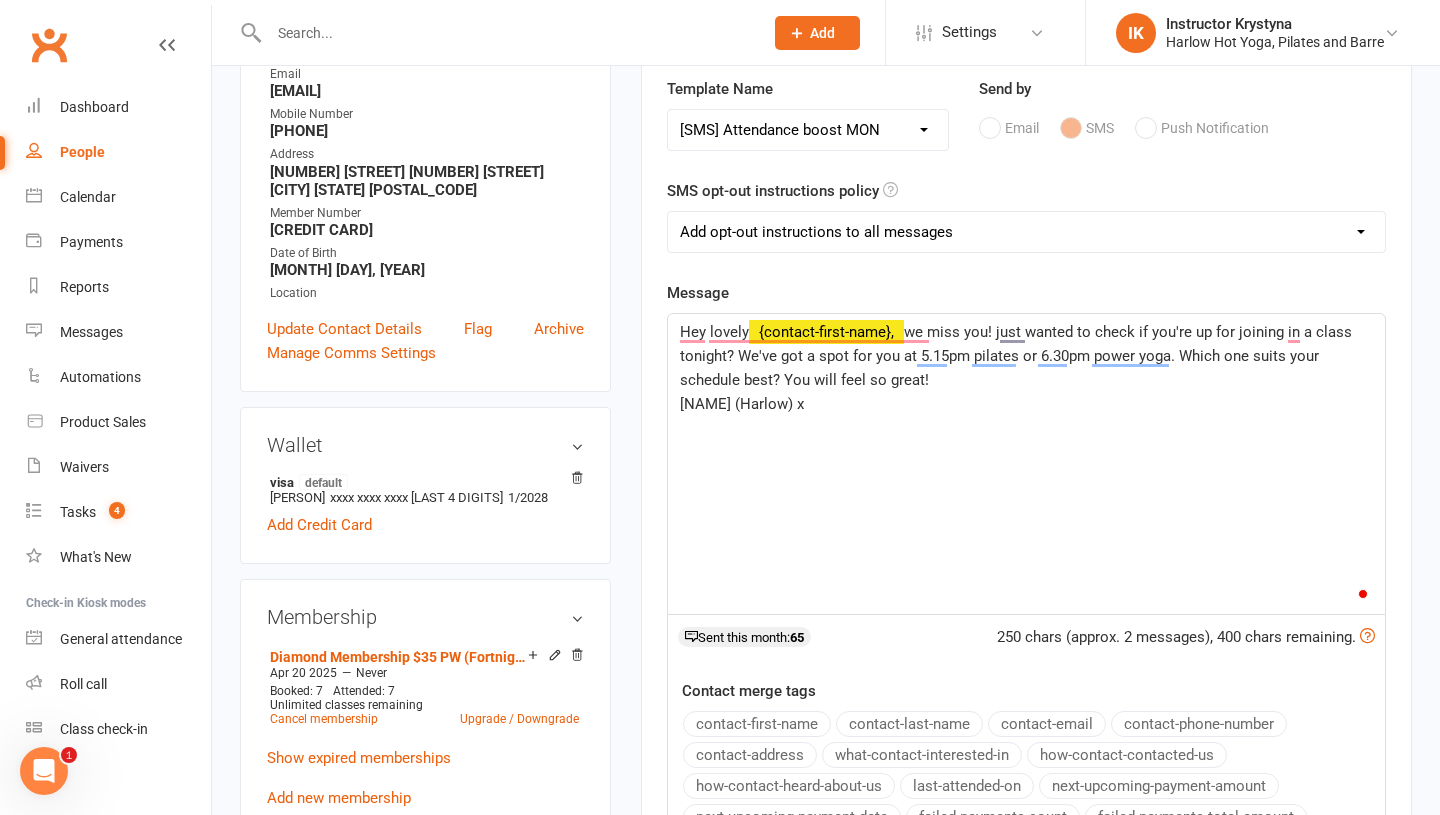 scroll, scrollTop: 552, scrollLeft: 0, axis: vertical 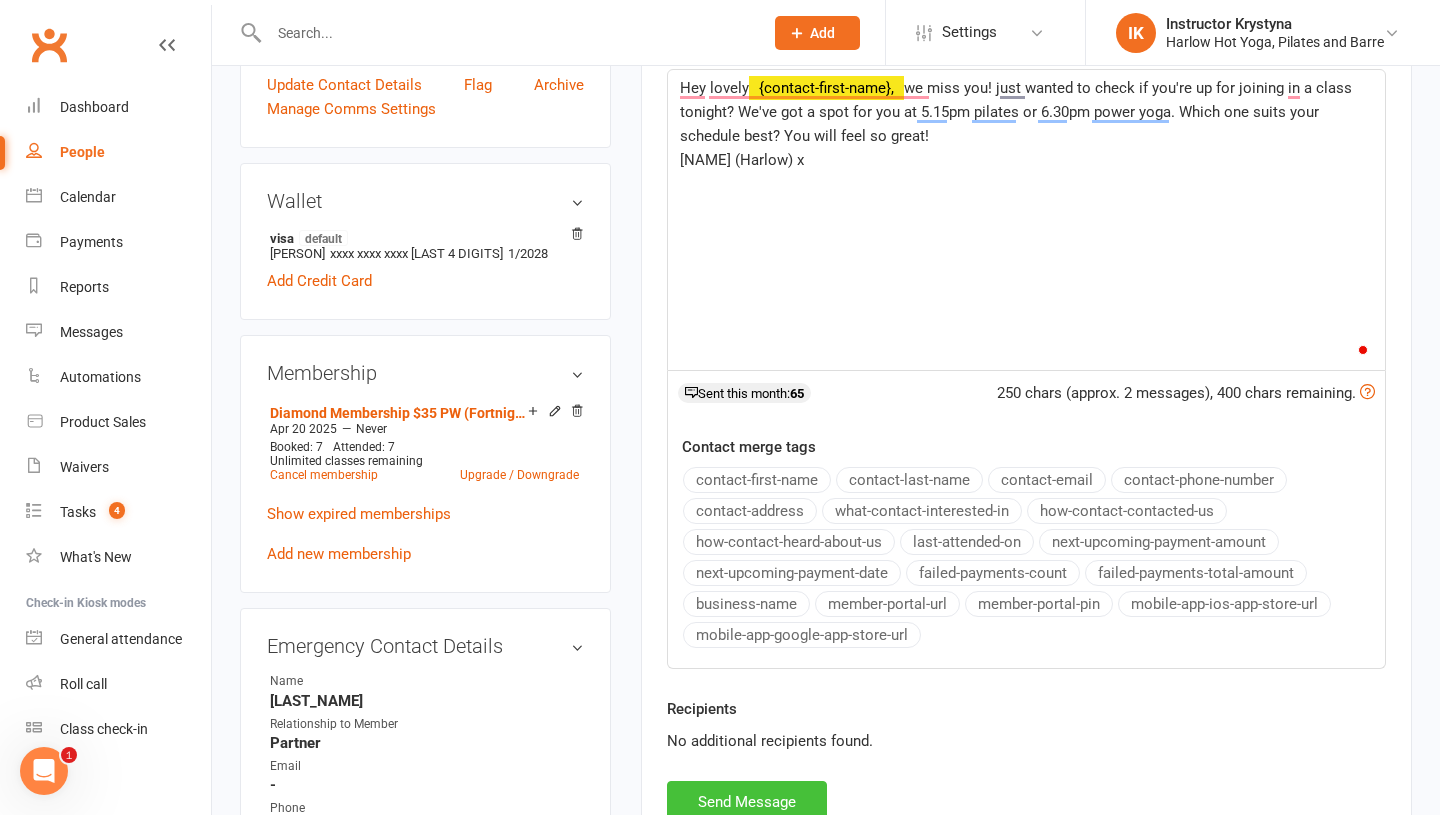 click on "Send Message" at bounding box center [747, 802] 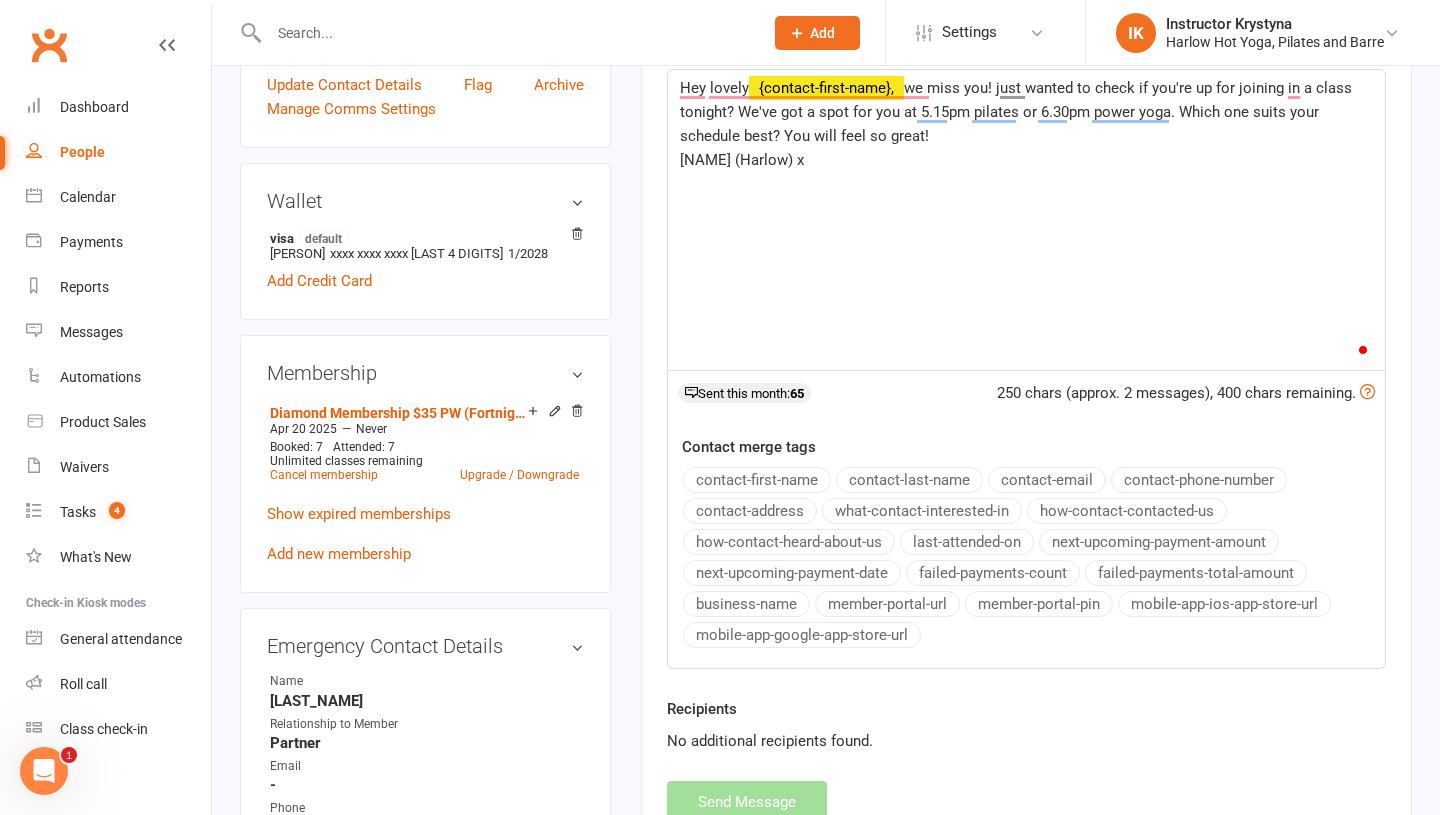 scroll, scrollTop: 0, scrollLeft: 0, axis: both 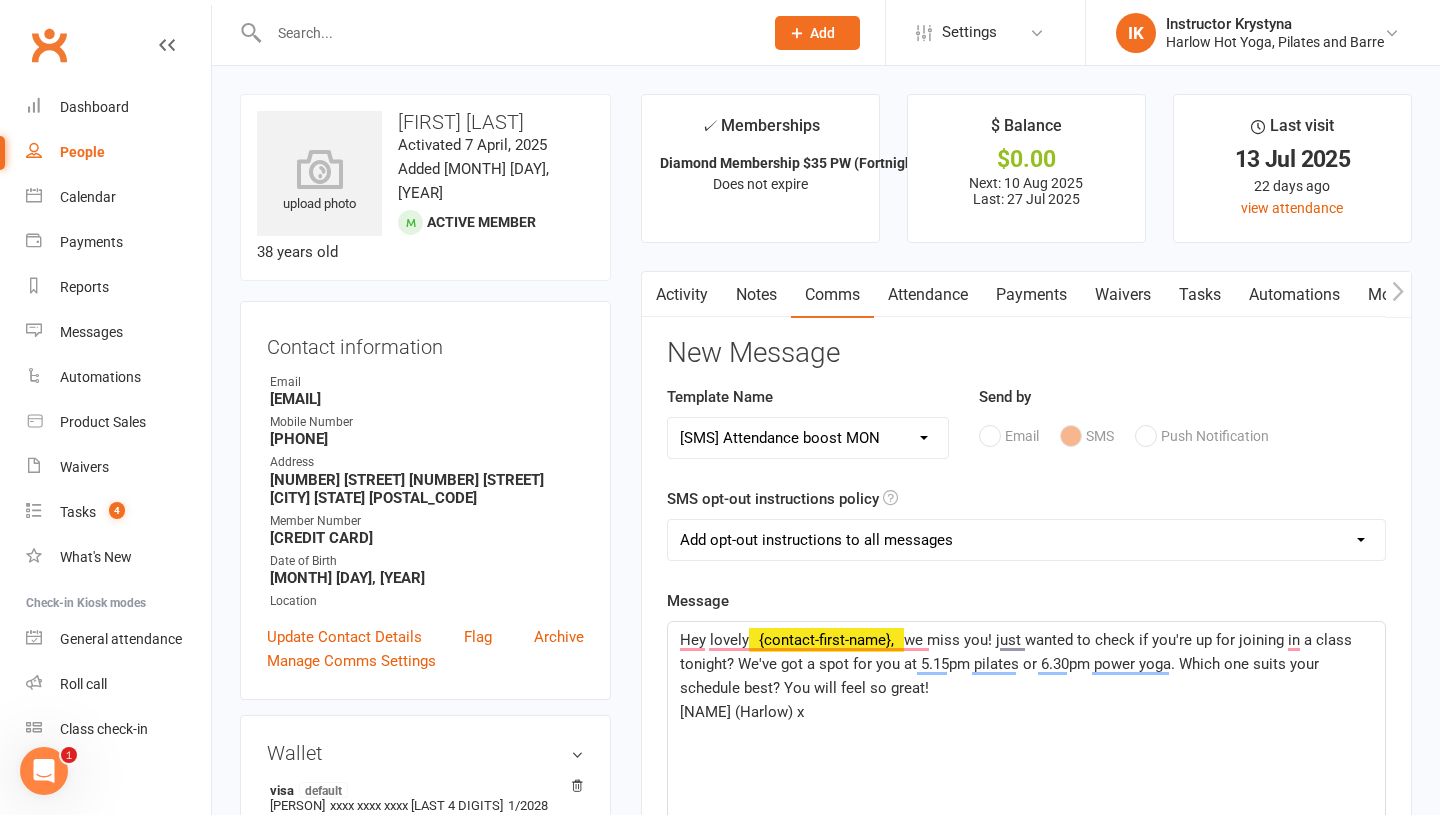 select 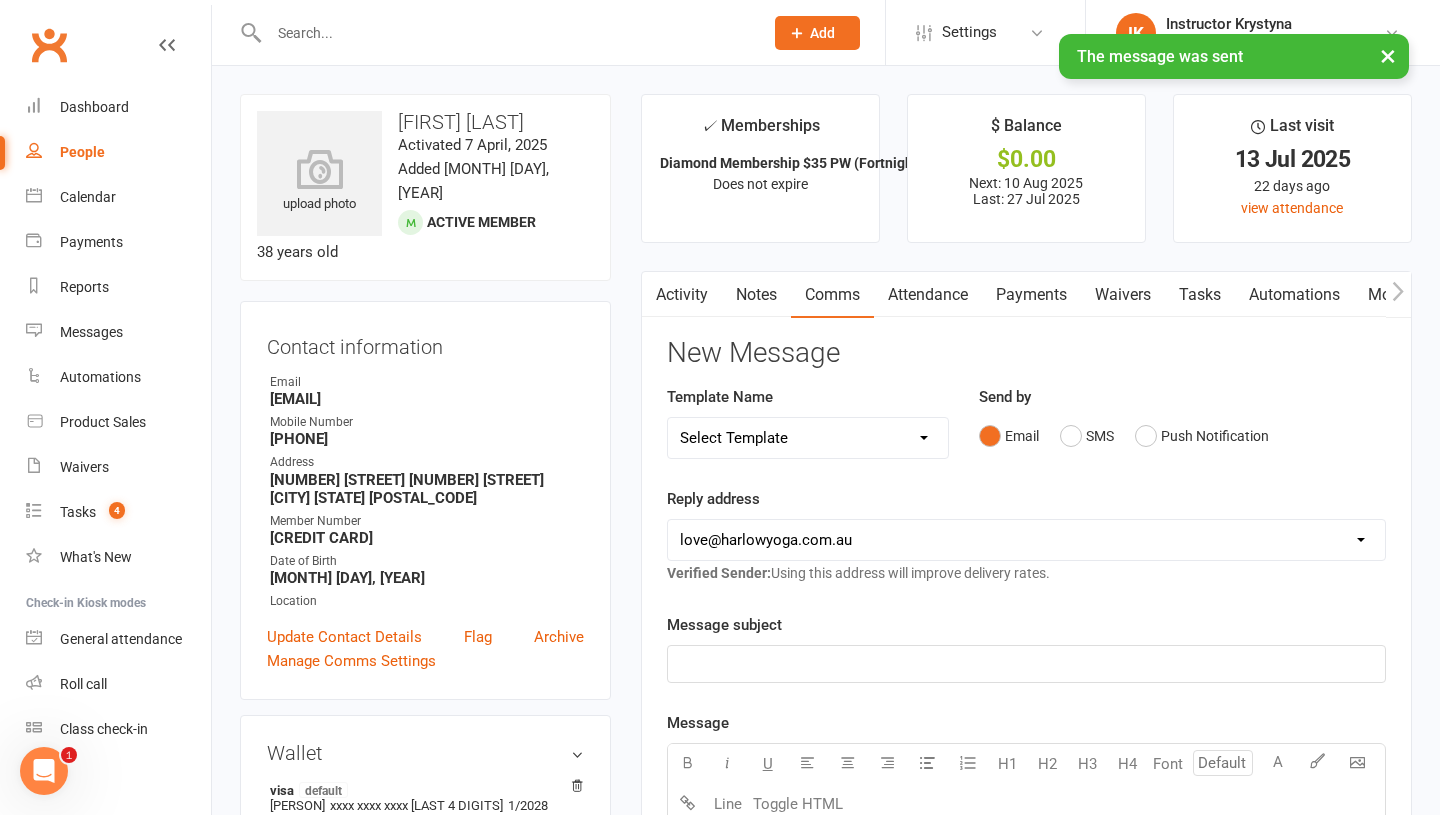 click on "Tasks" at bounding box center (1200, 295) 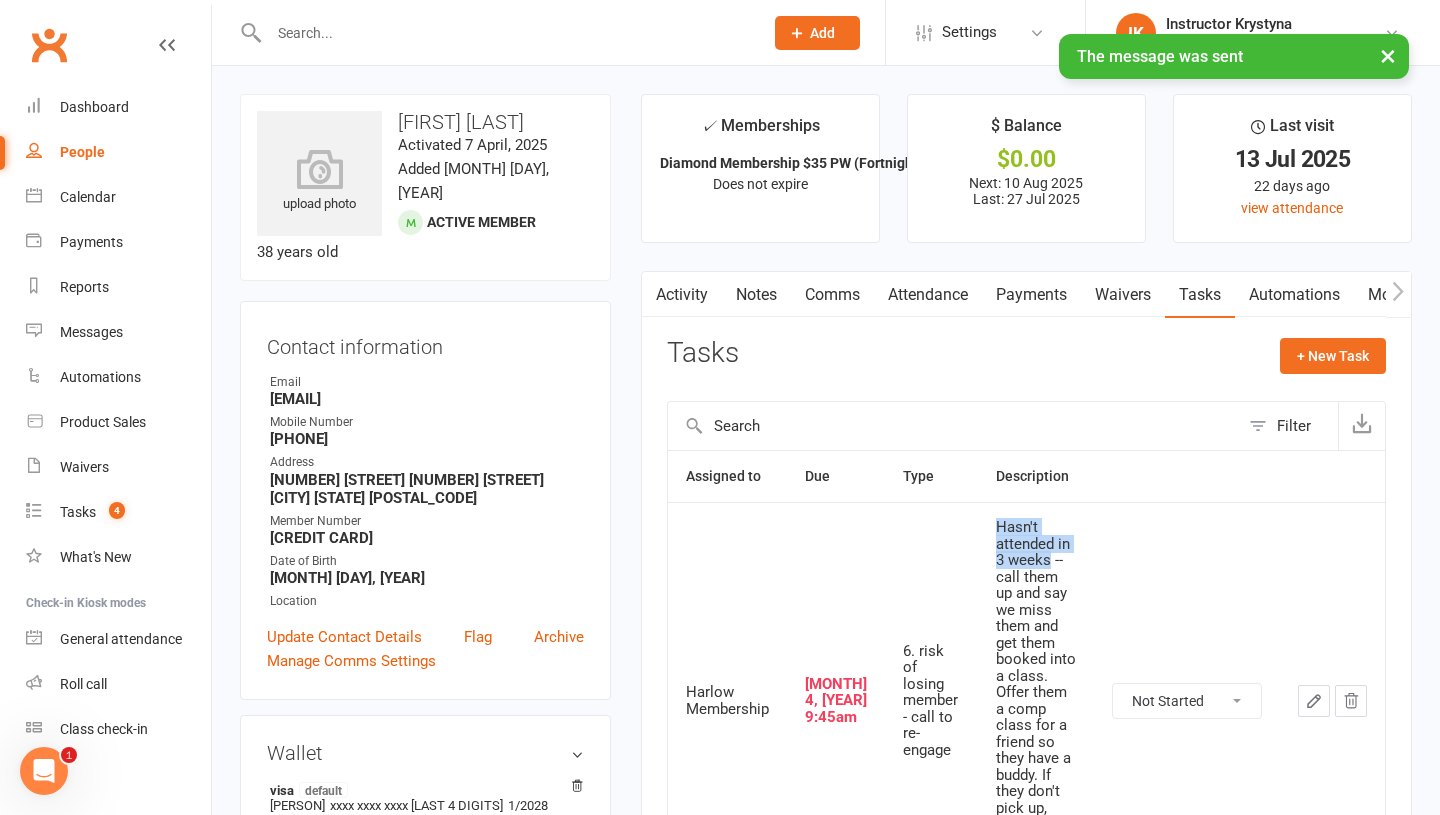 drag, startPoint x: 984, startPoint y: 522, endPoint x: 1030, endPoint y: 559, distance: 59.03389 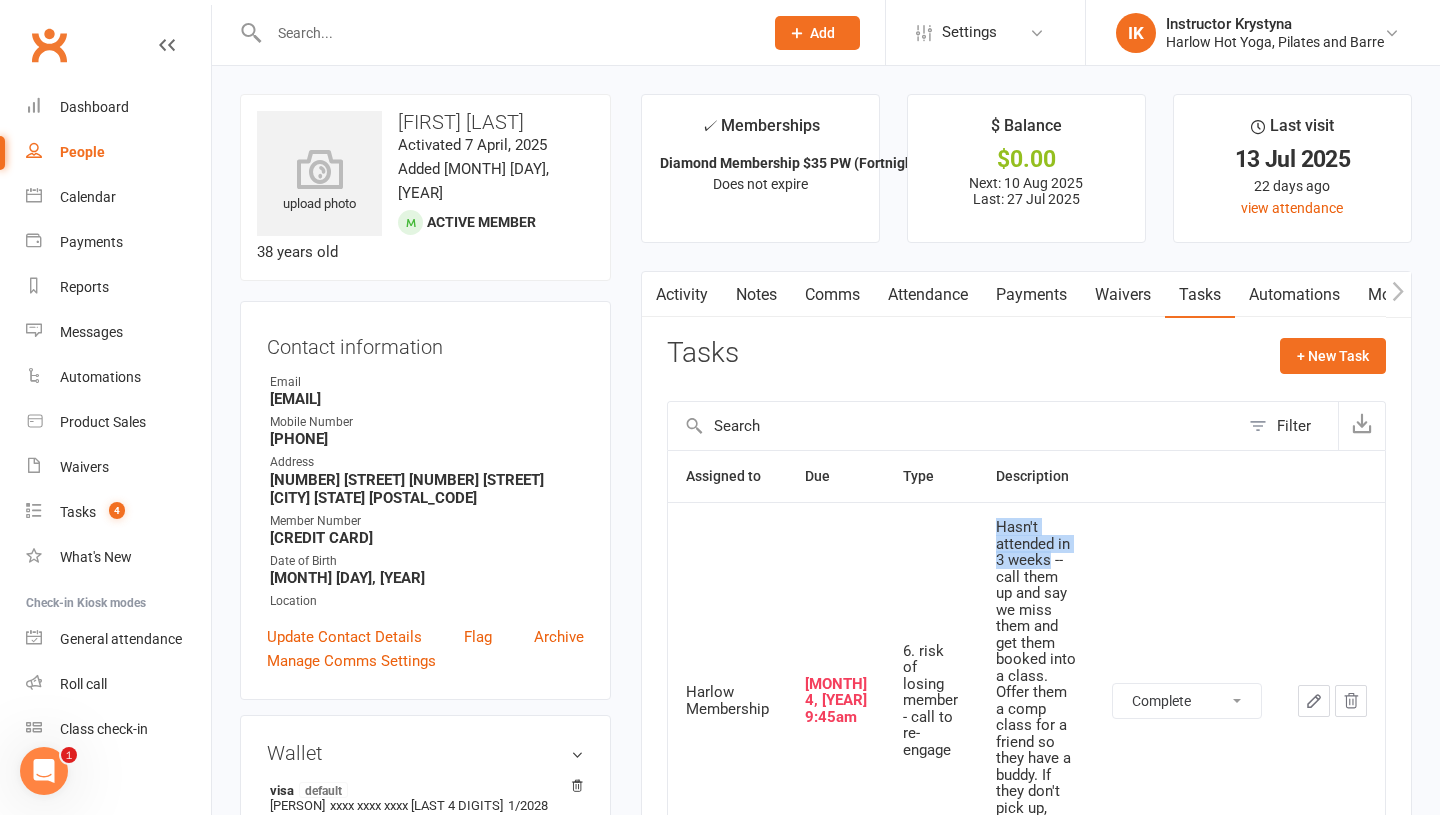 select on "unstarted" 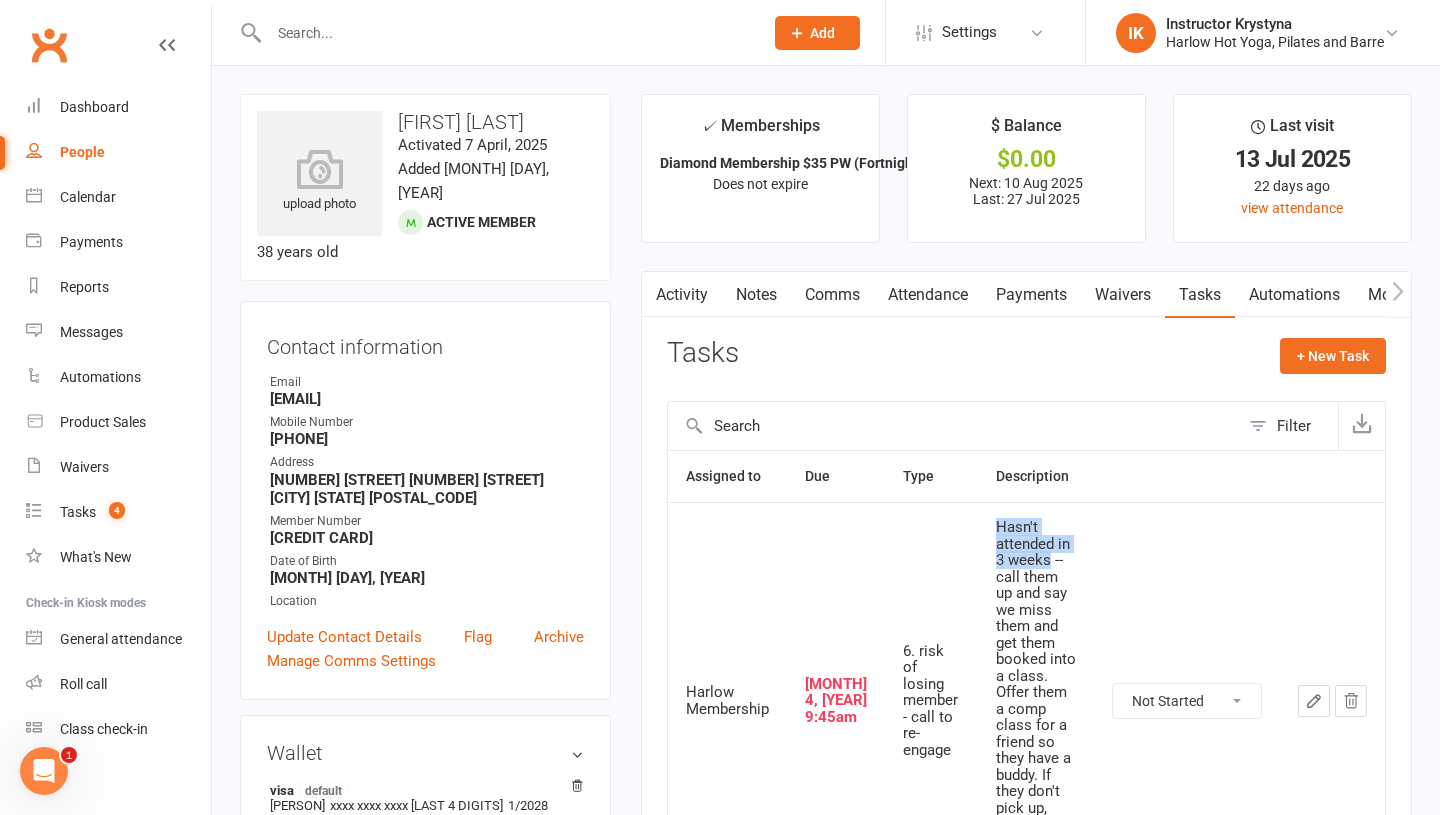 click on "Notes" at bounding box center [756, 295] 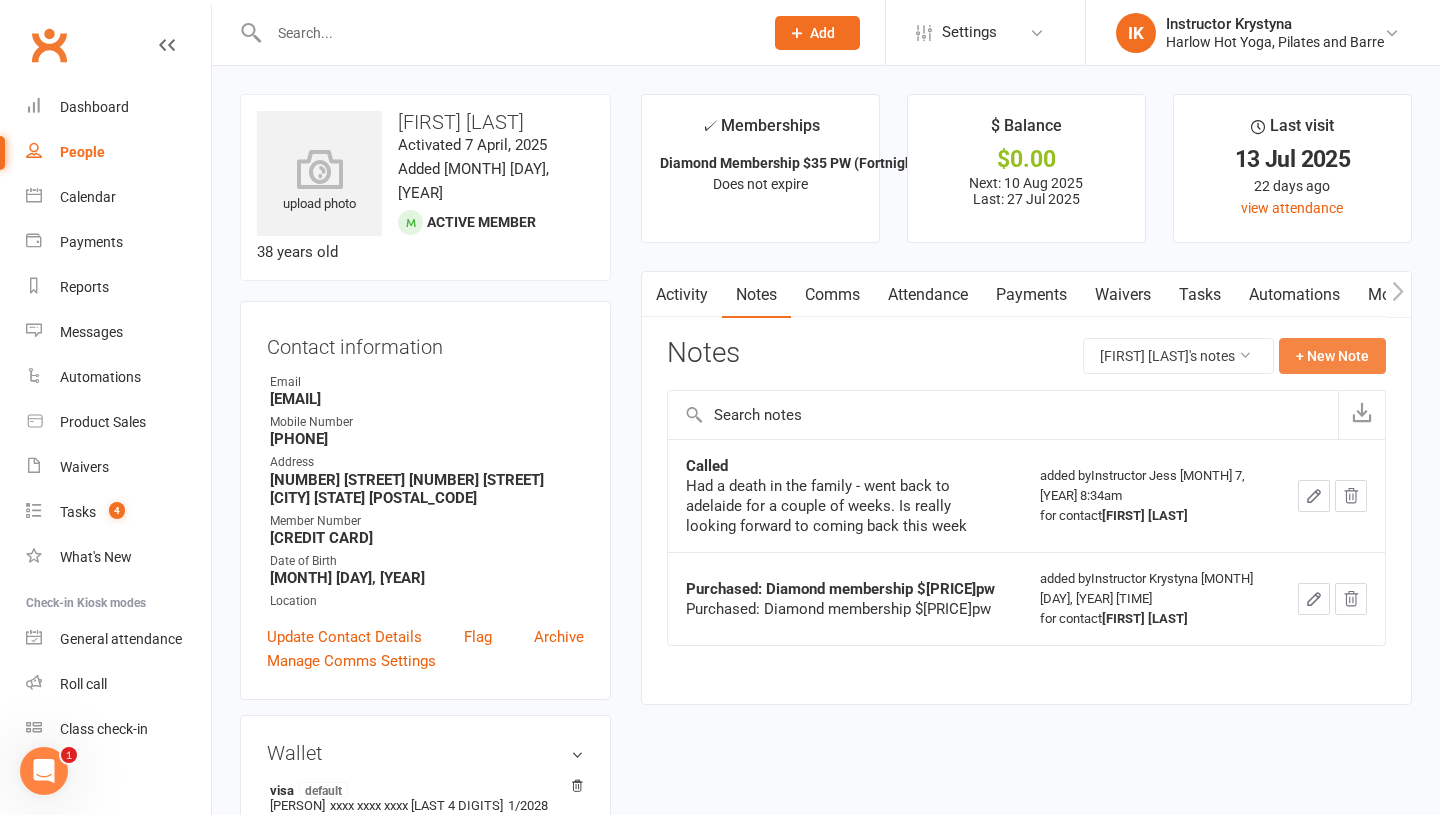 click on "+ New Note" at bounding box center [1332, 356] 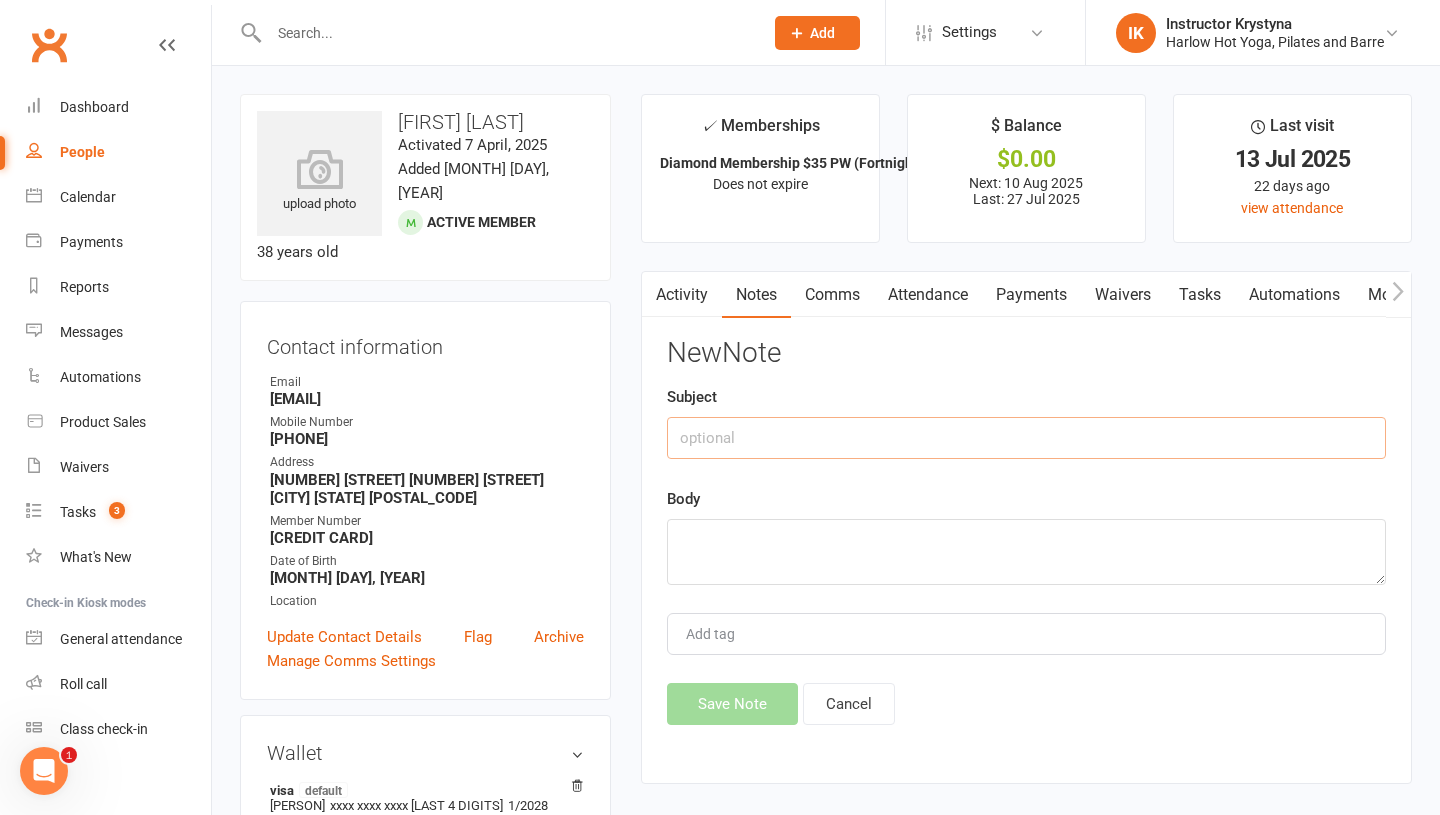 click at bounding box center [1026, 438] 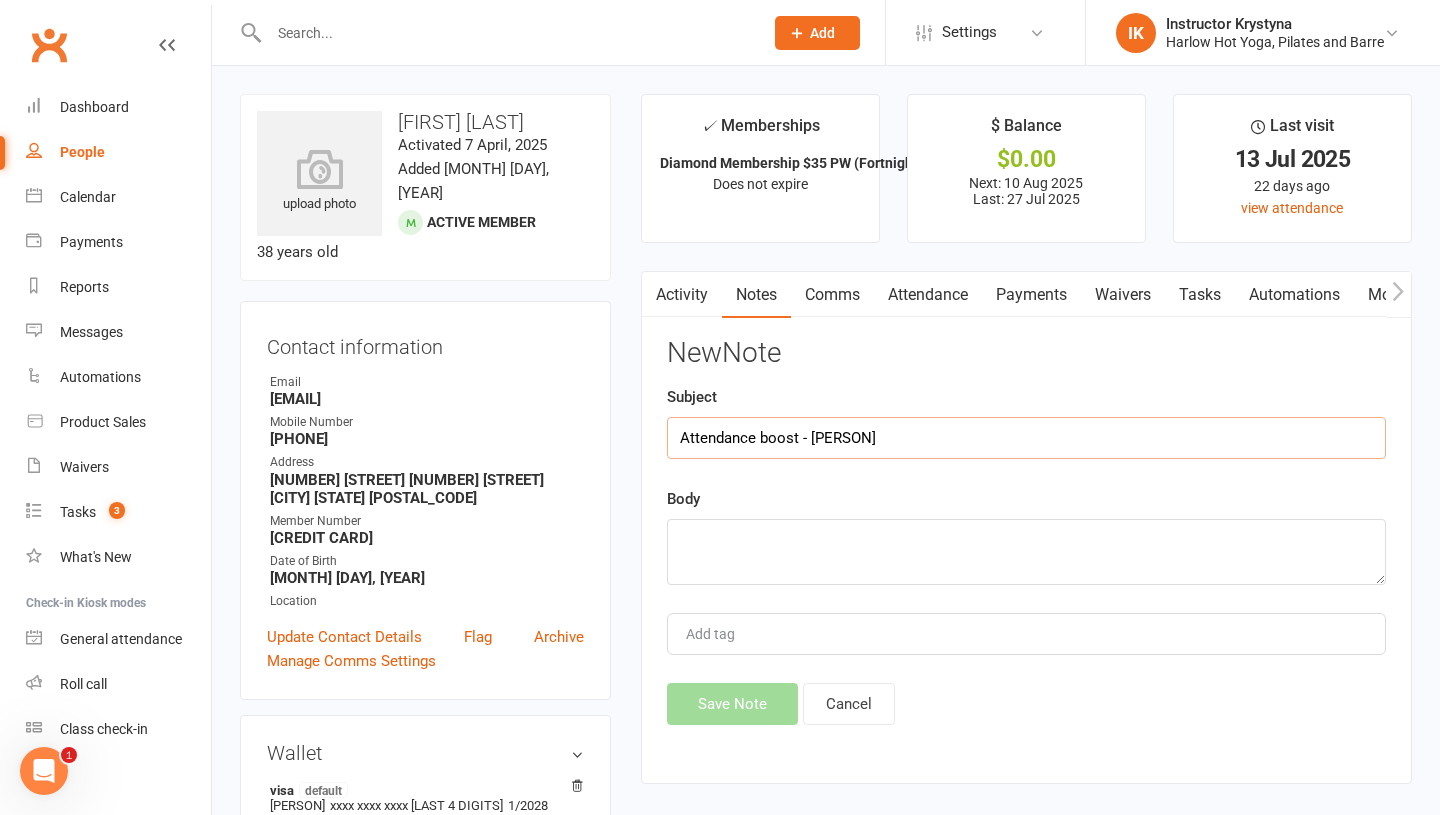 type on "Attendance boost - [PERSON]" 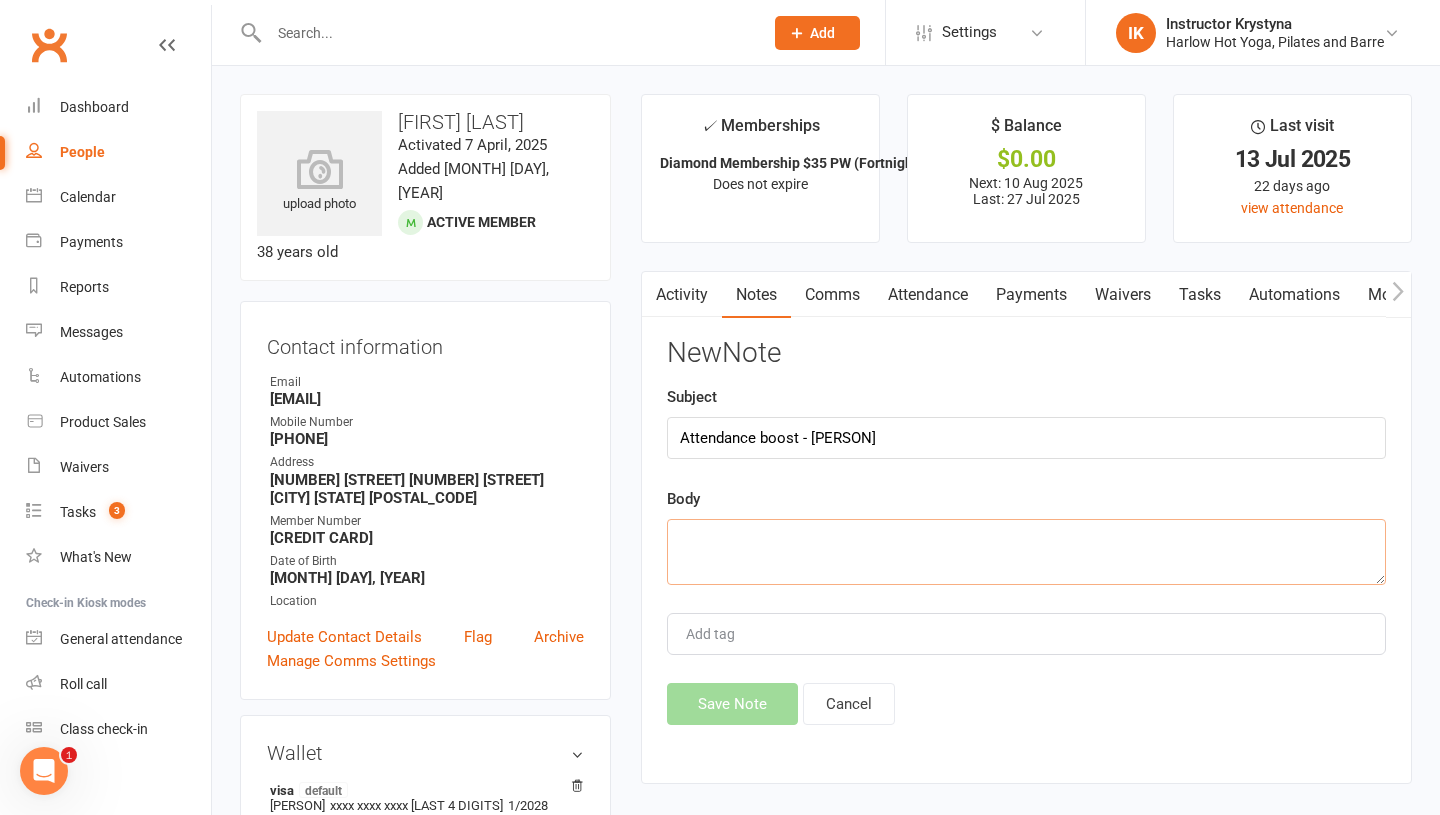 click at bounding box center [1026, 552] 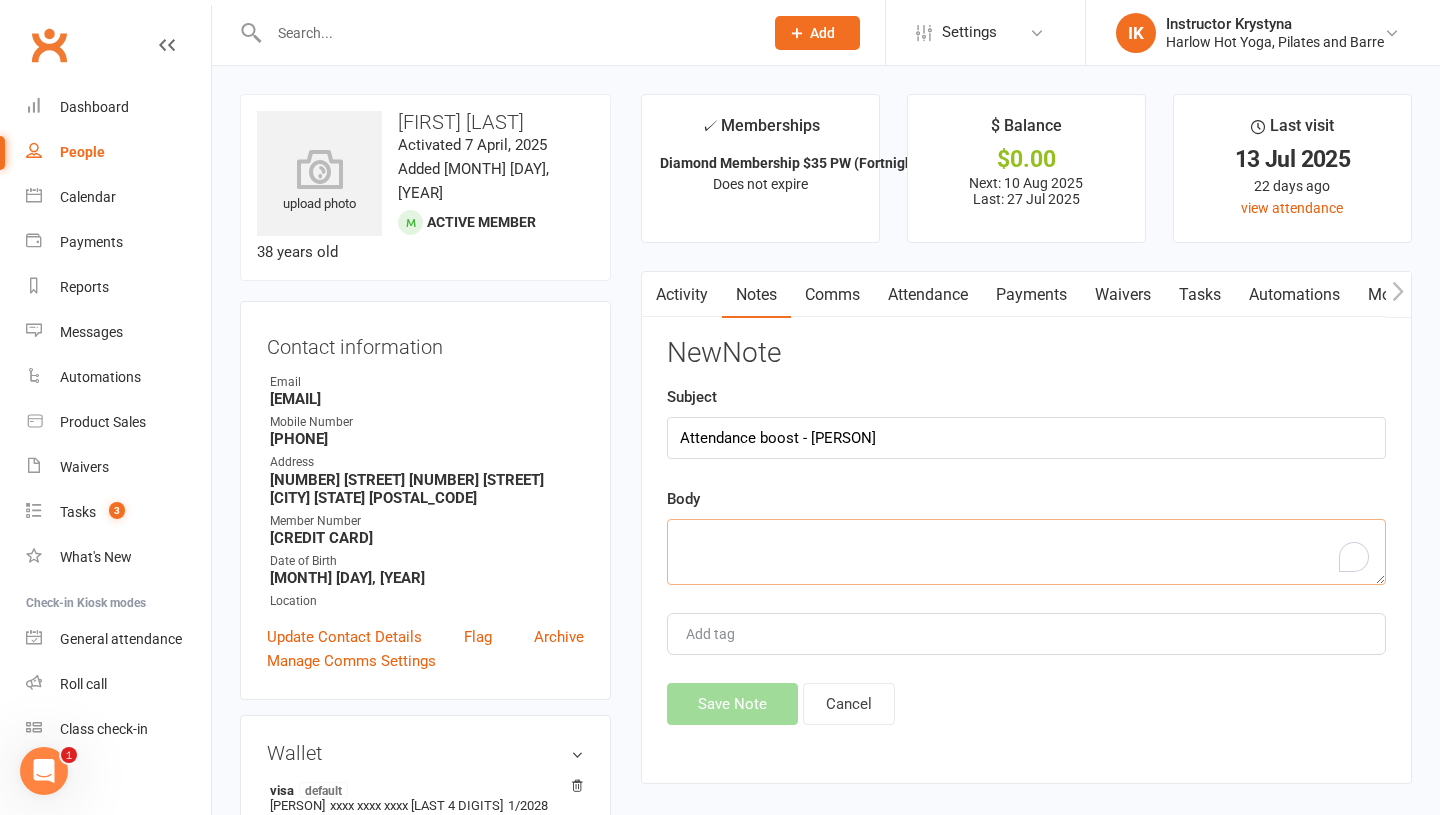 paste on "Hasn't attended in 3 weeks" 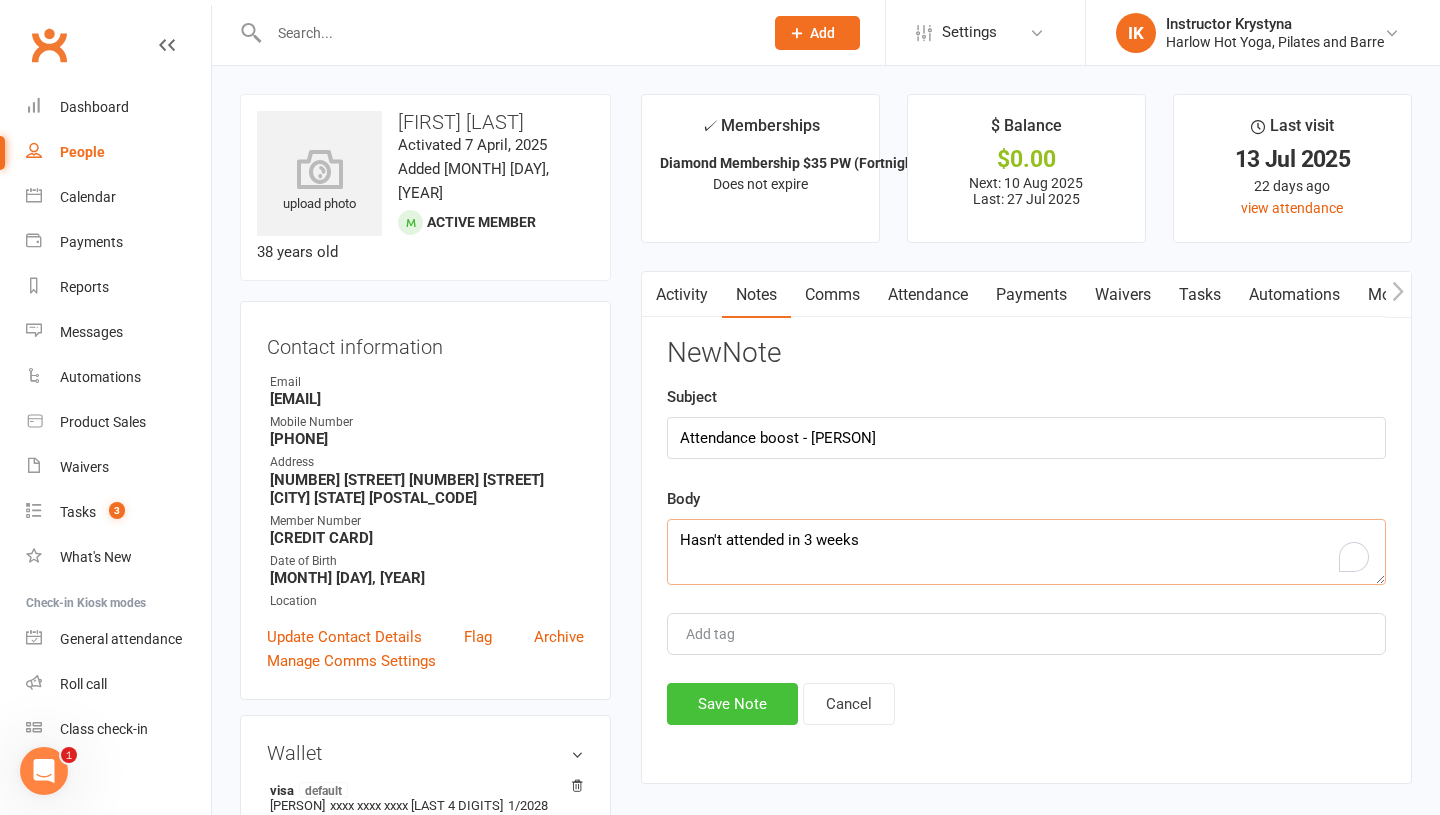 type on "Hasn't attended in 3 weeks" 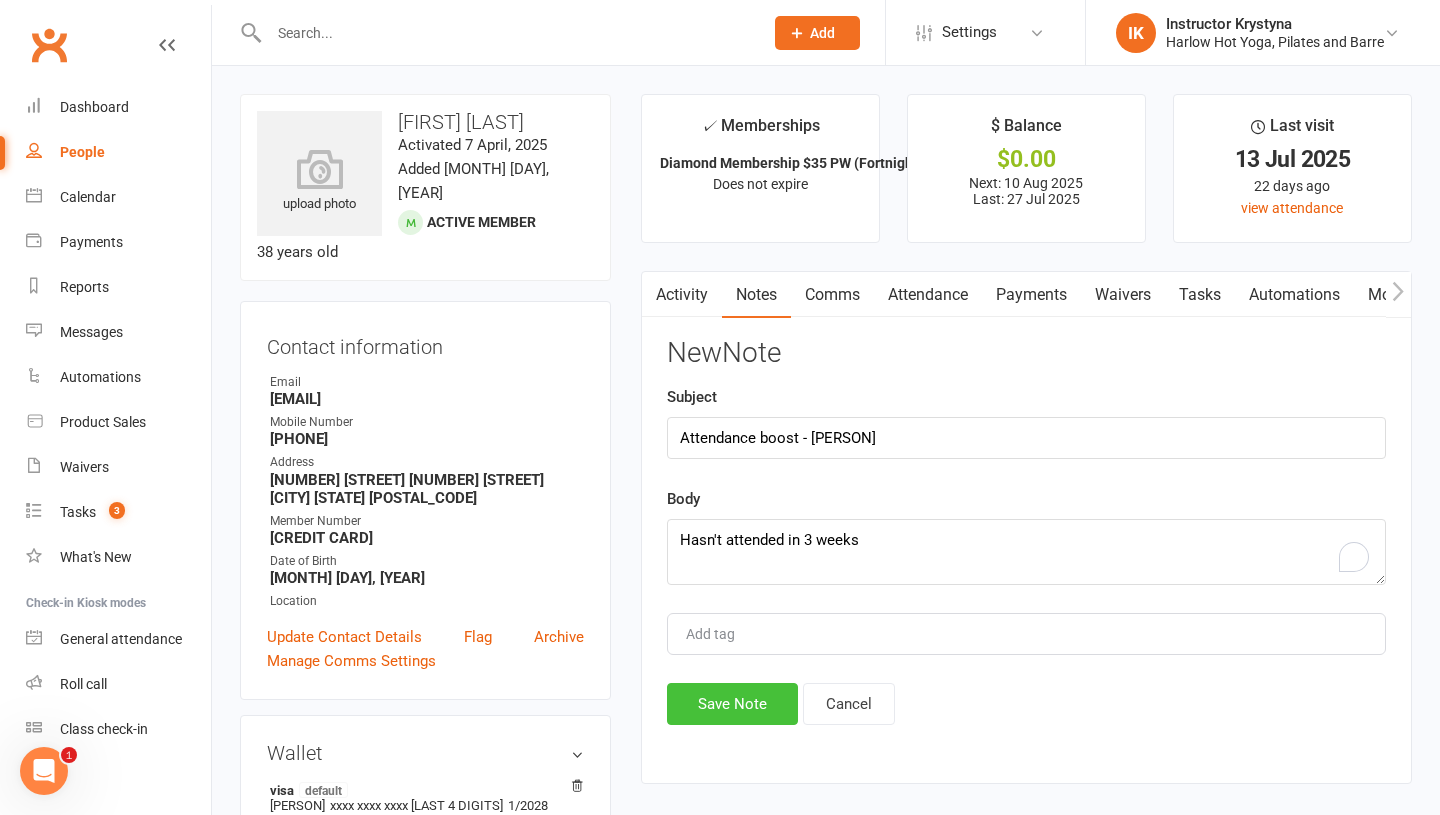 click on "Save Note" at bounding box center [732, 704] 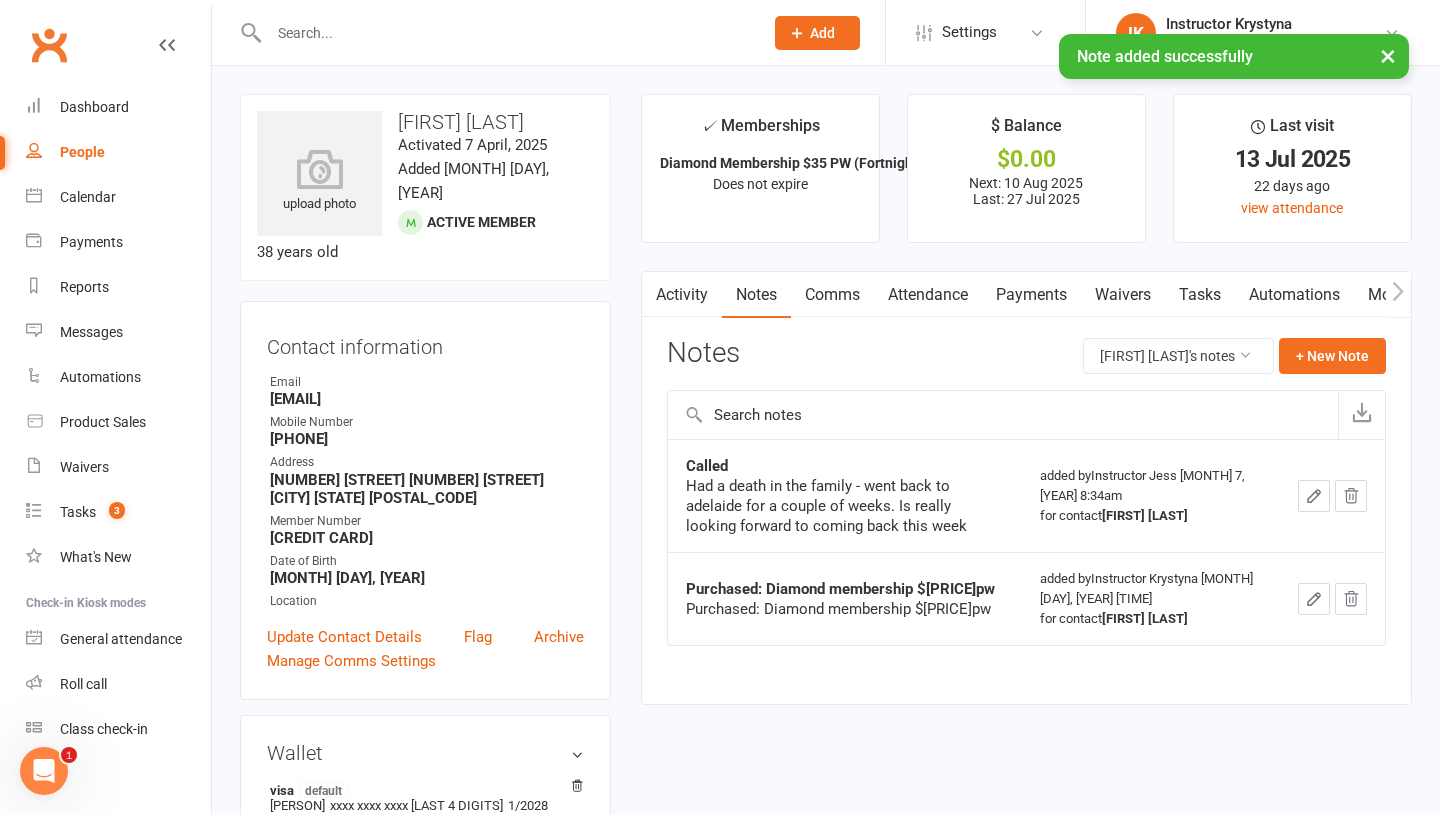 click on "Tasks" at bounding box center [1200, 295] 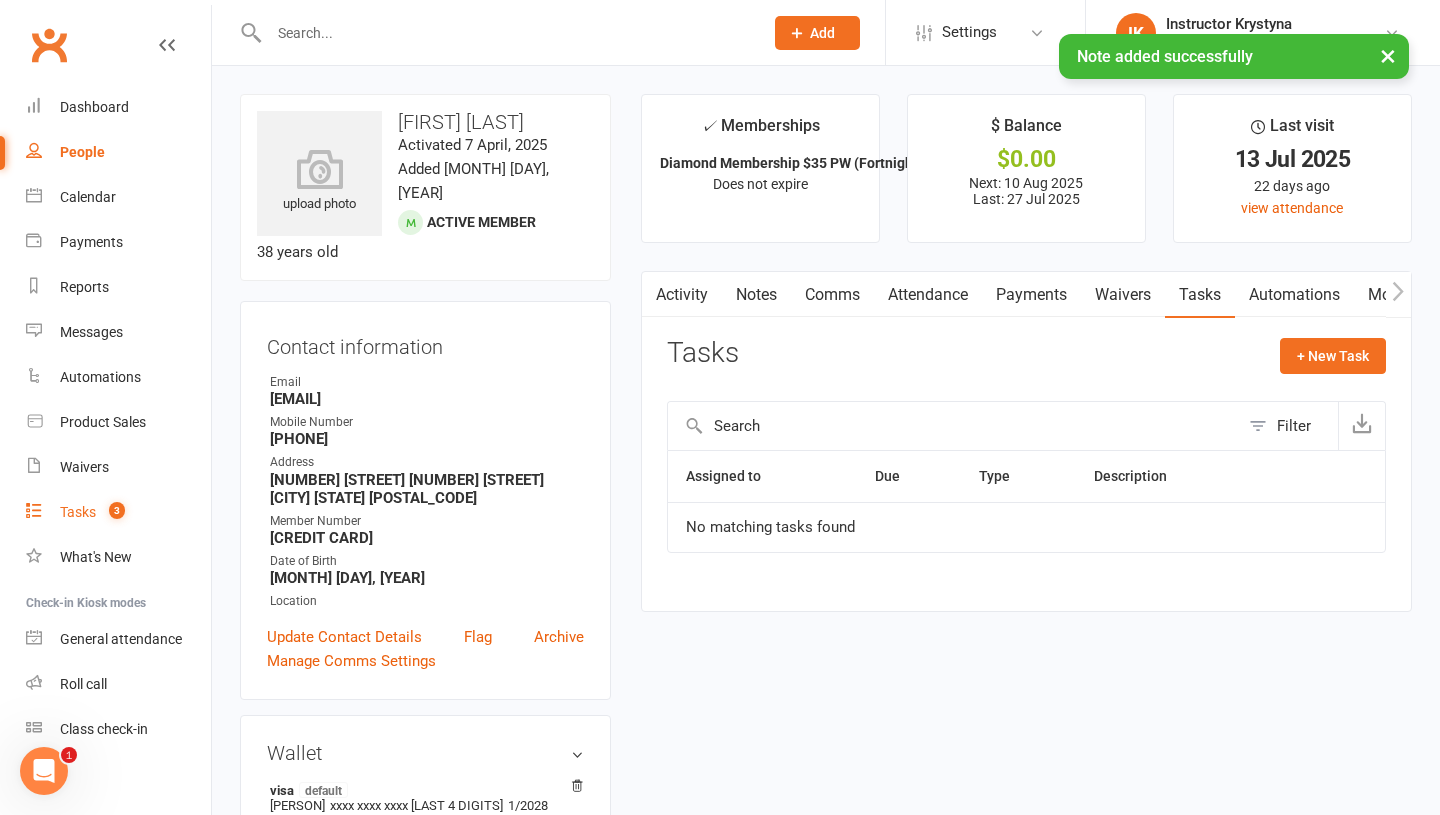 click on "Tasks" at bounding box center (78, 512) 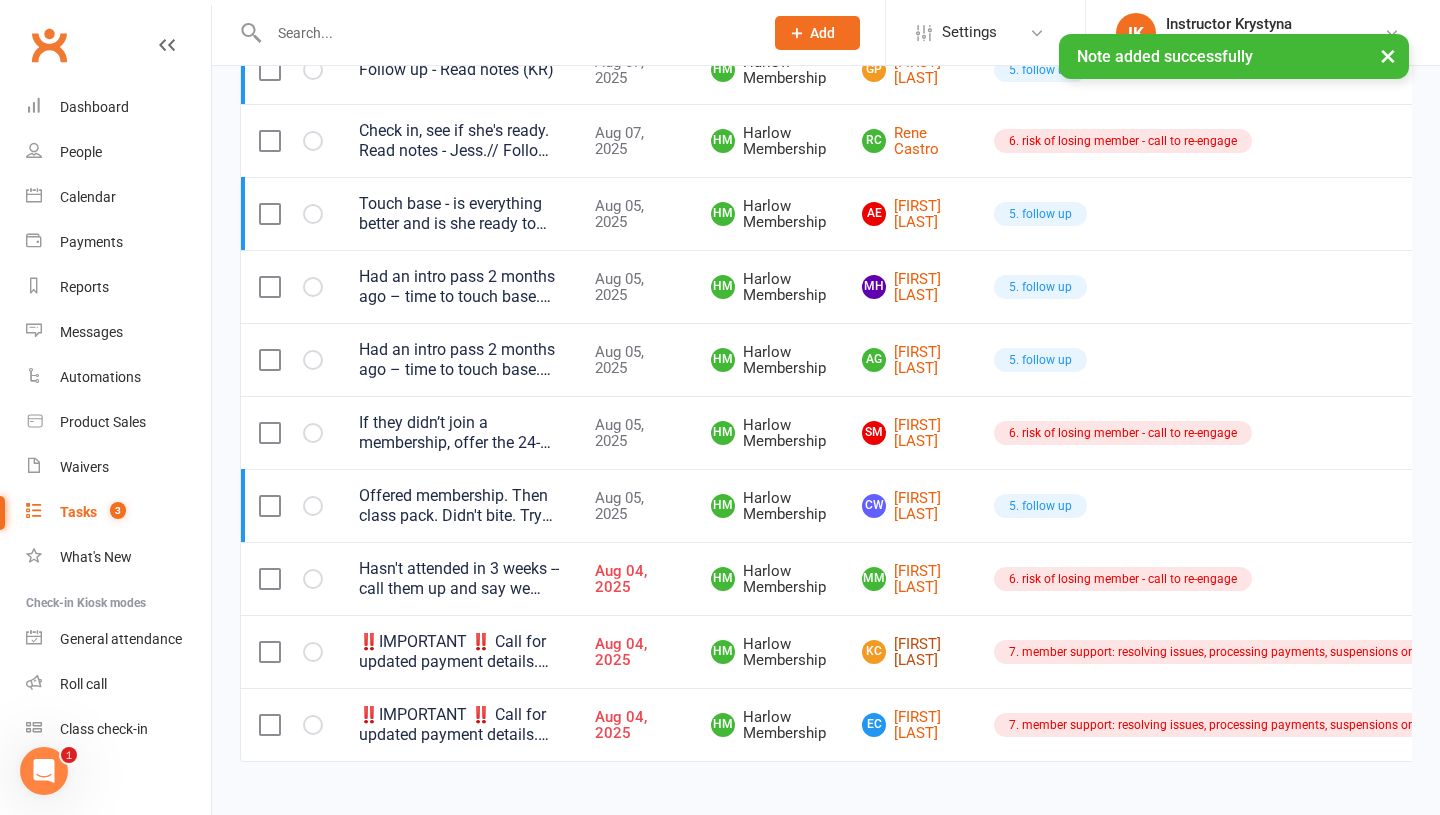 scroll, scrollTop: 1249, scrollLeft: 0, axis: vertical 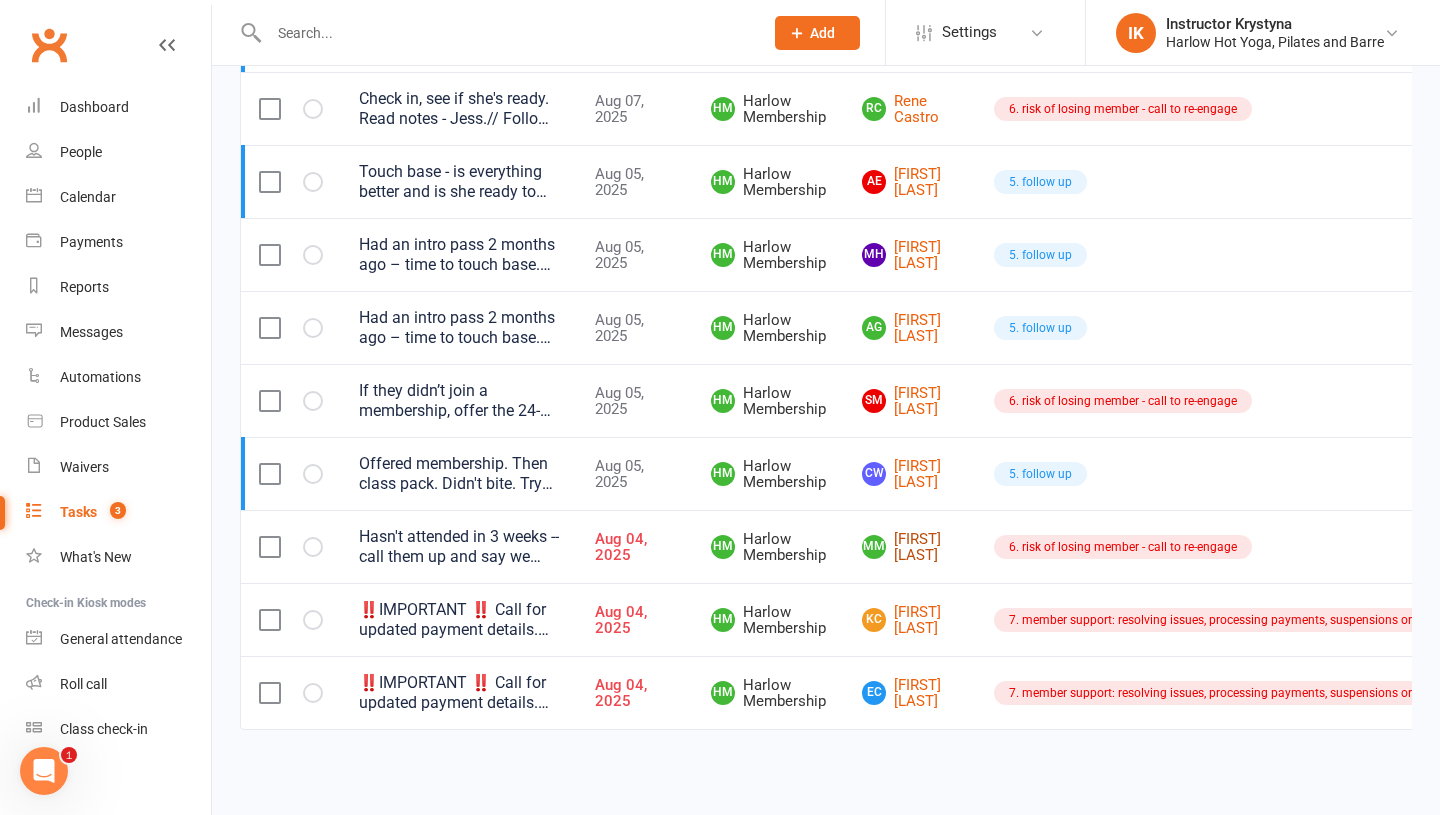click on "[PERSON]" at bounding box center (910, 547) 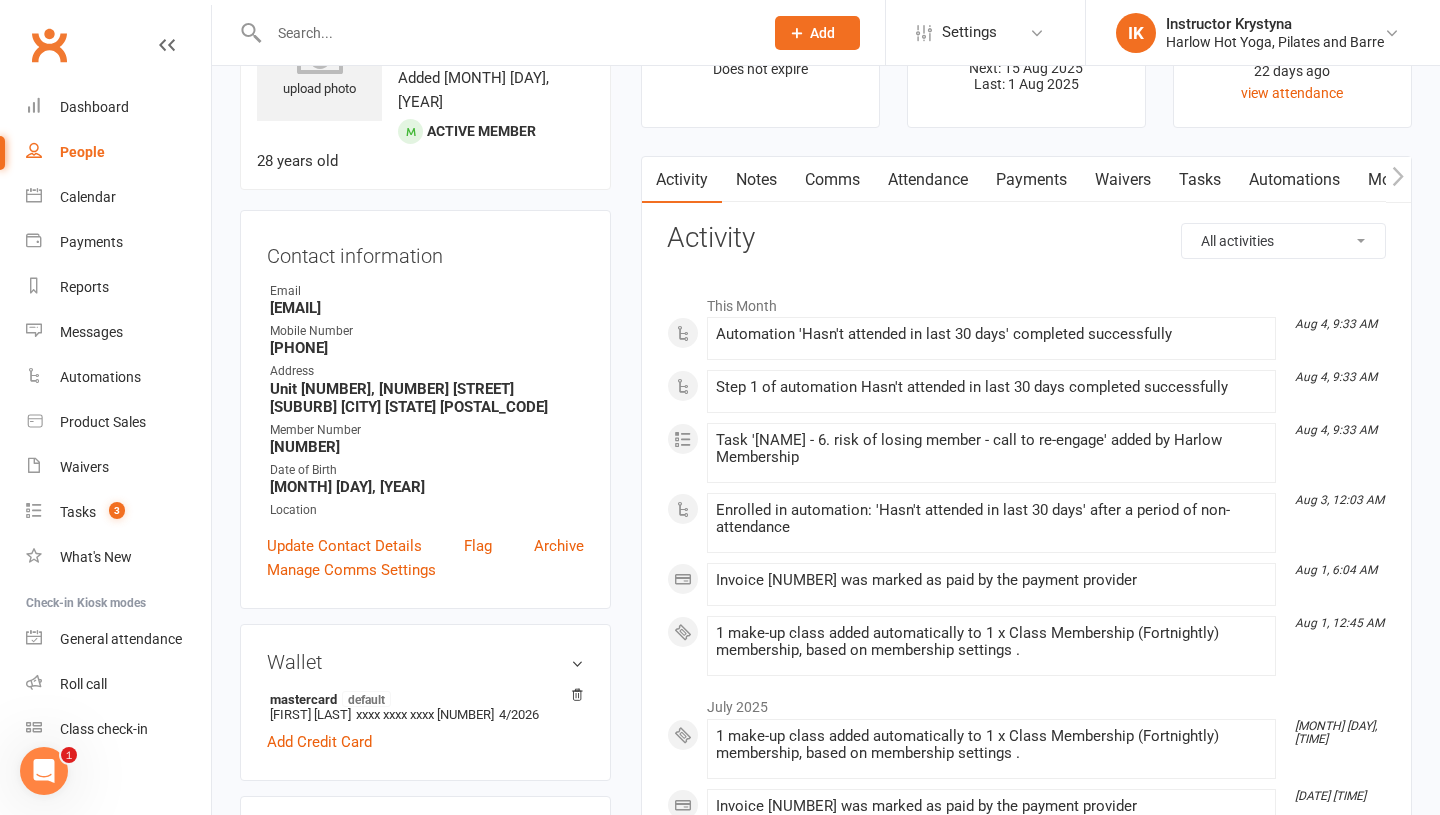 scroll, scrollTop: 0, scrollLeft: 0, axis: both 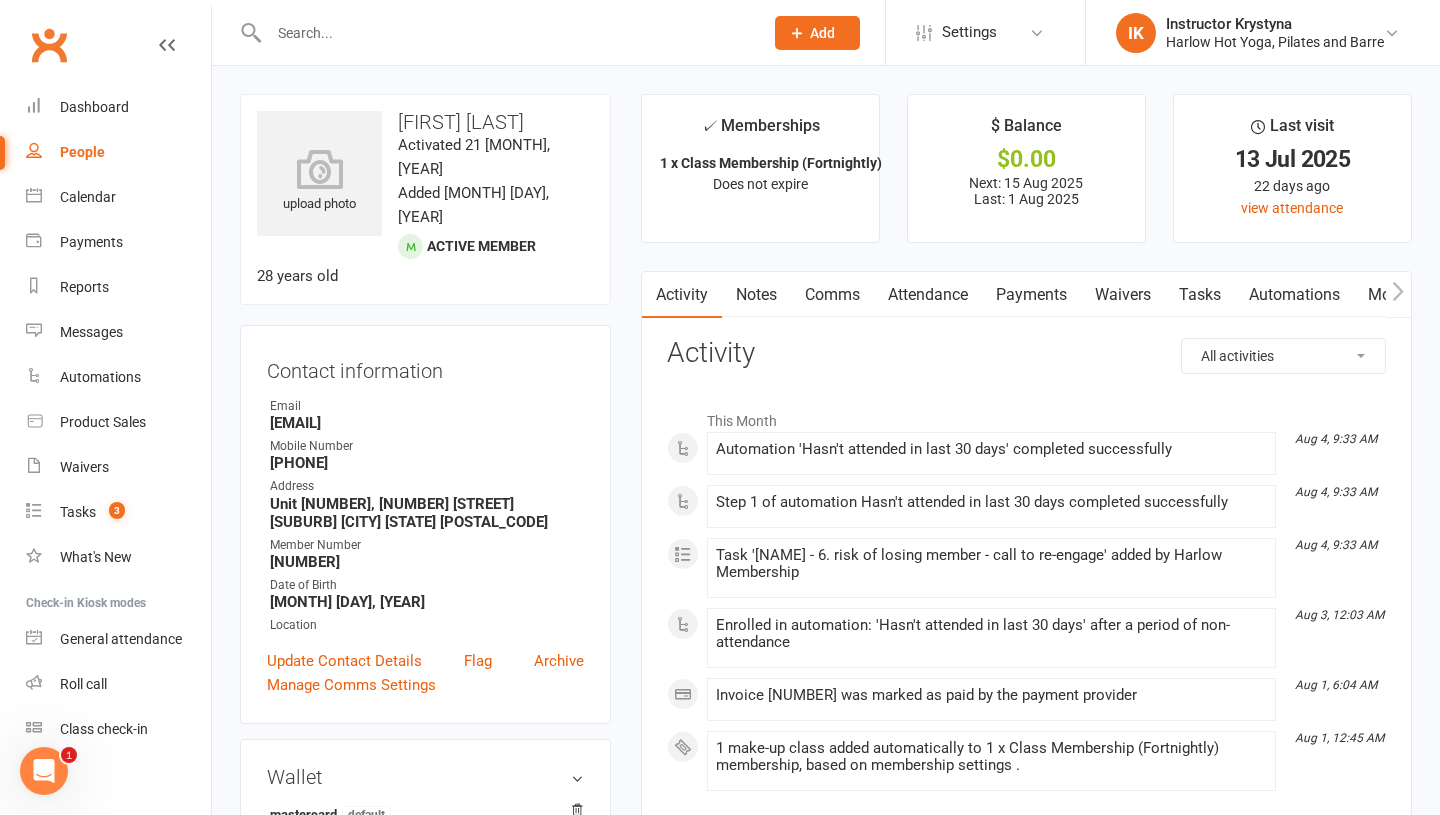 click on "Notes" at bounding box center [756, 295] 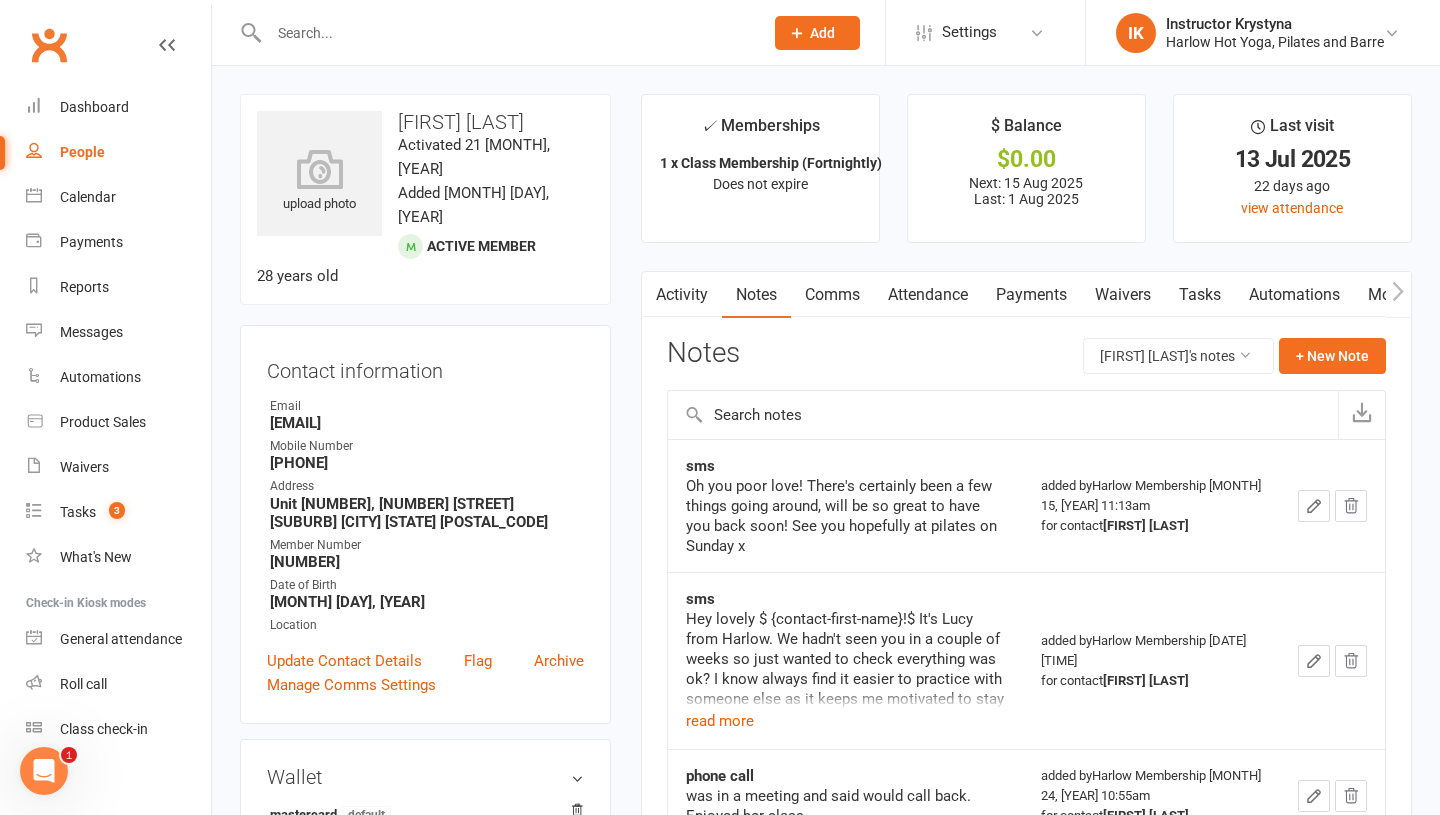 click on "Comms" at bounding box center (832, 295) 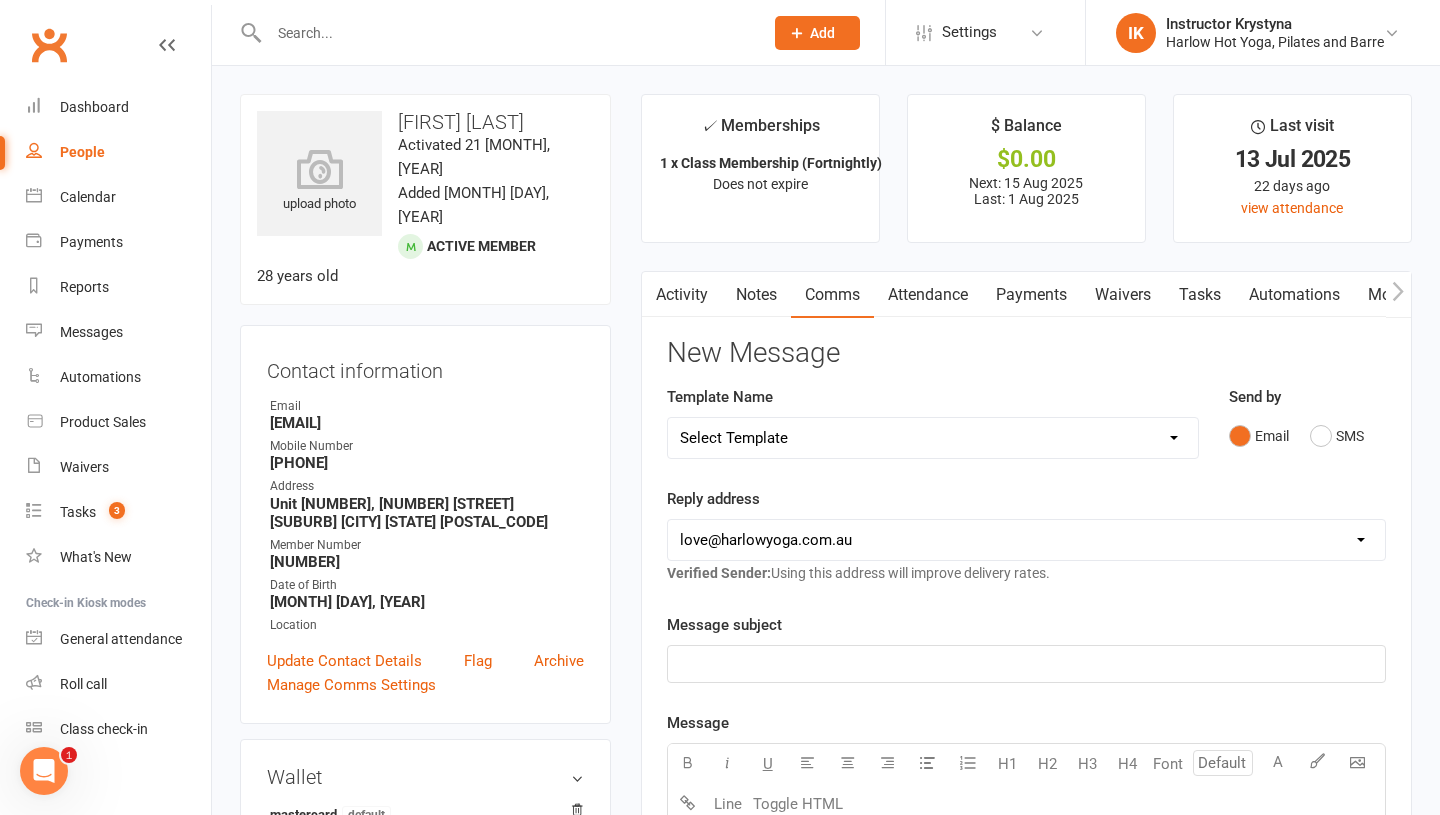 click on "Select Template [Email] Birthday Comp Pass [Push Notification] Booking Created [SMS] Failed Payments [Email] Review - Members [Push Notification] See you in one hour! [Email] 1. Email 1 - intro pass purchased [SMS] 2. Follow up - no induction booked [Email] 2nd class attended V3 [Email] 2nd class attended V3 (1) [SMS] 2. SMS 1 - Welcome [SMS] 3b. Intro - one class (no induction) [SMS] 3. SMS 2 - 1st class attended [Email] 4. Email 2 - keep coming V2 [SMS] 5. 2nd class - referral [Email] 5A. Email 3 - Share the love :) [Email] 6a. Email confirmation of Flexi membership [SMS] 6b. Last message - class pack offer [SMS] 6c. Last Text [Email] 6d. Email 4 - 24 HOUR SPECIAL [SMS] comp - intro offer [Email] Comp pass attended [SMS] Comp pass - details received [Email] Comp pass purchased [Email] Email 2 - keep coming [Email] Your Harlow Experience - Special Offers Just for You! 🌟 [SMS] BAF welcome [Email] Casual attended - offer intro [SMS] Intro not attended [SMS] Intro not attended (resident) [SMS] Referral" at bounding box center (933, 438) 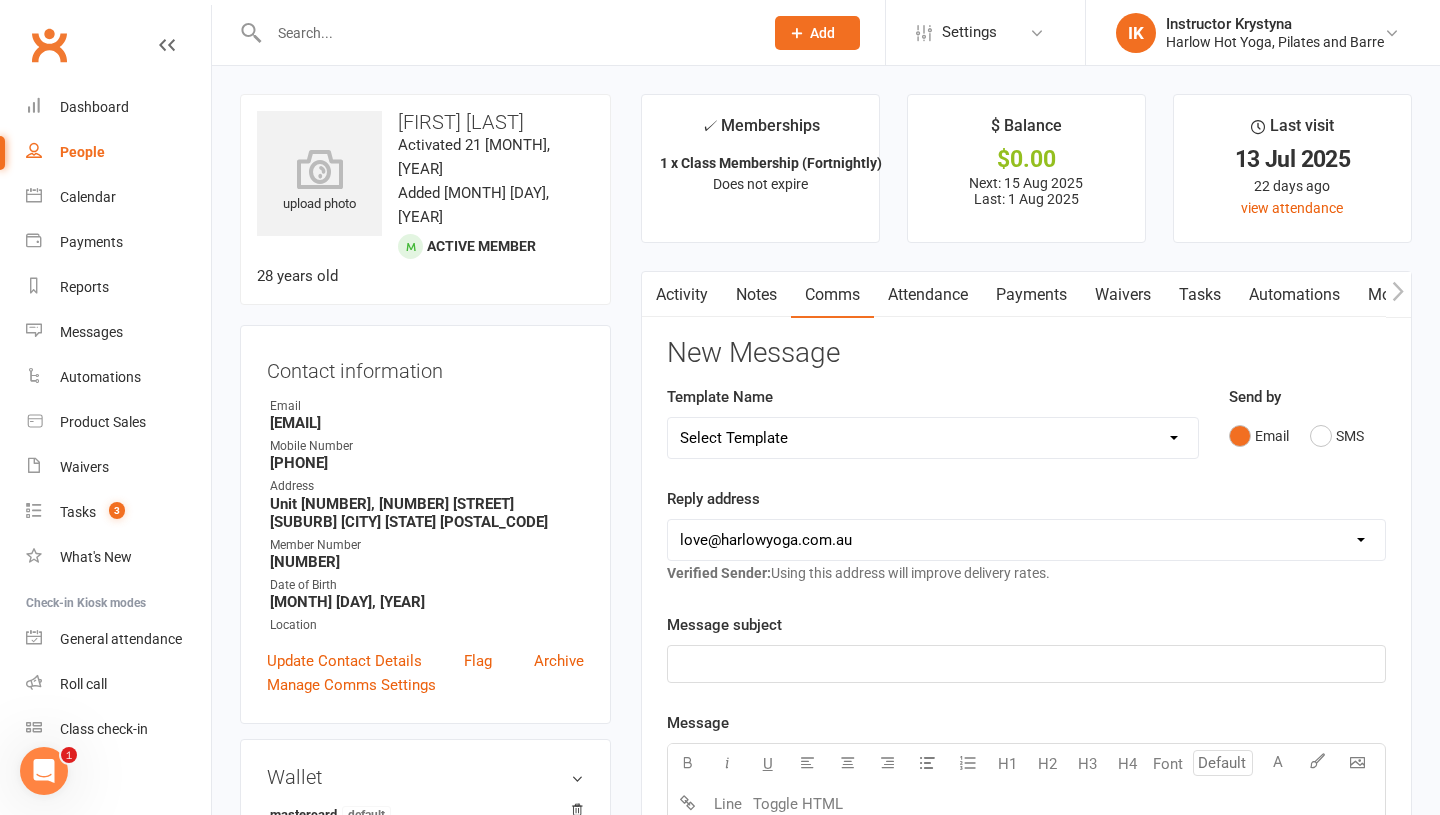 click on "Attendance" at bounding box center [928, 295] 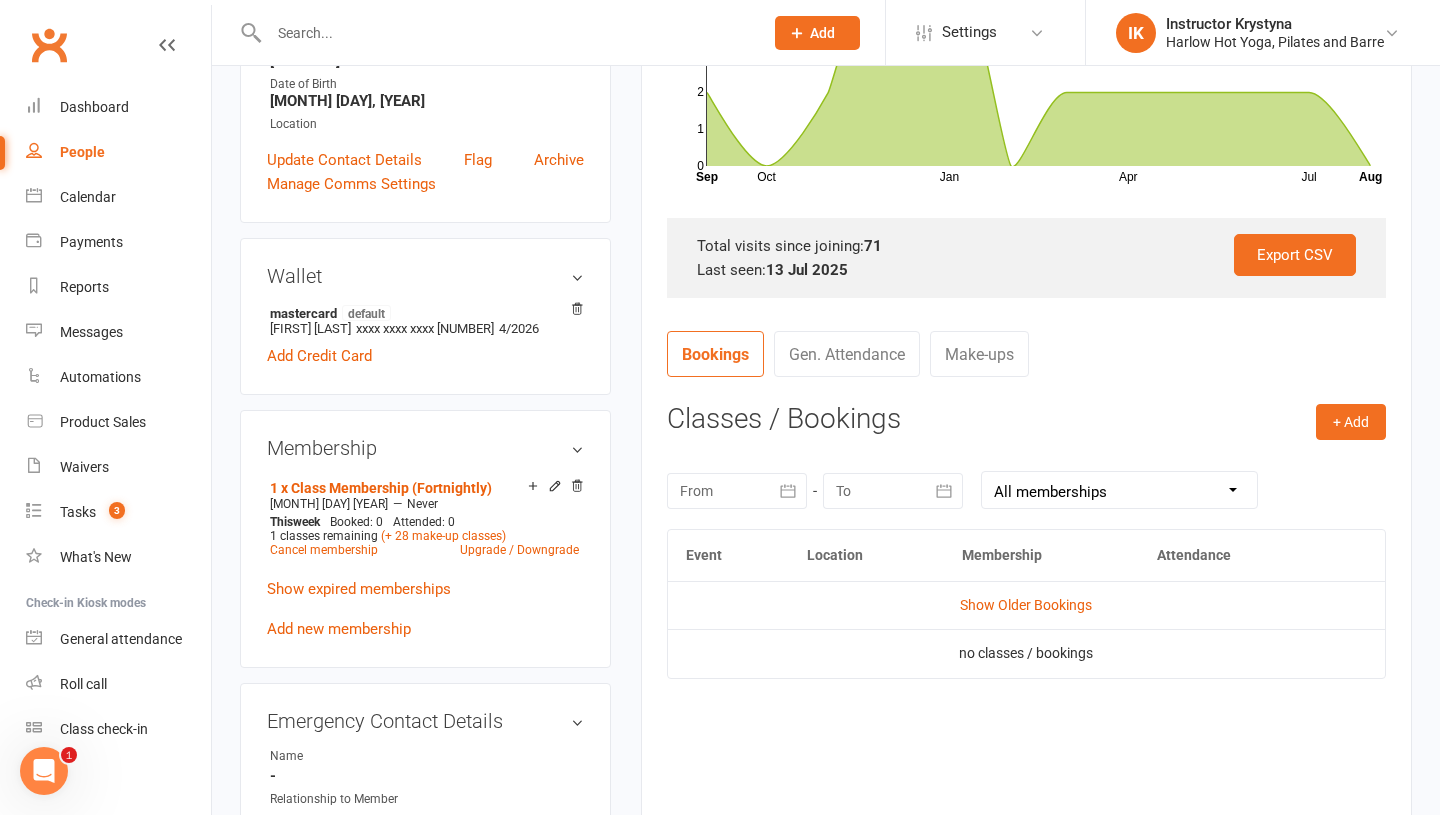 scroll, scrollTop: 521, scrollLeft: 0, axis: vertical 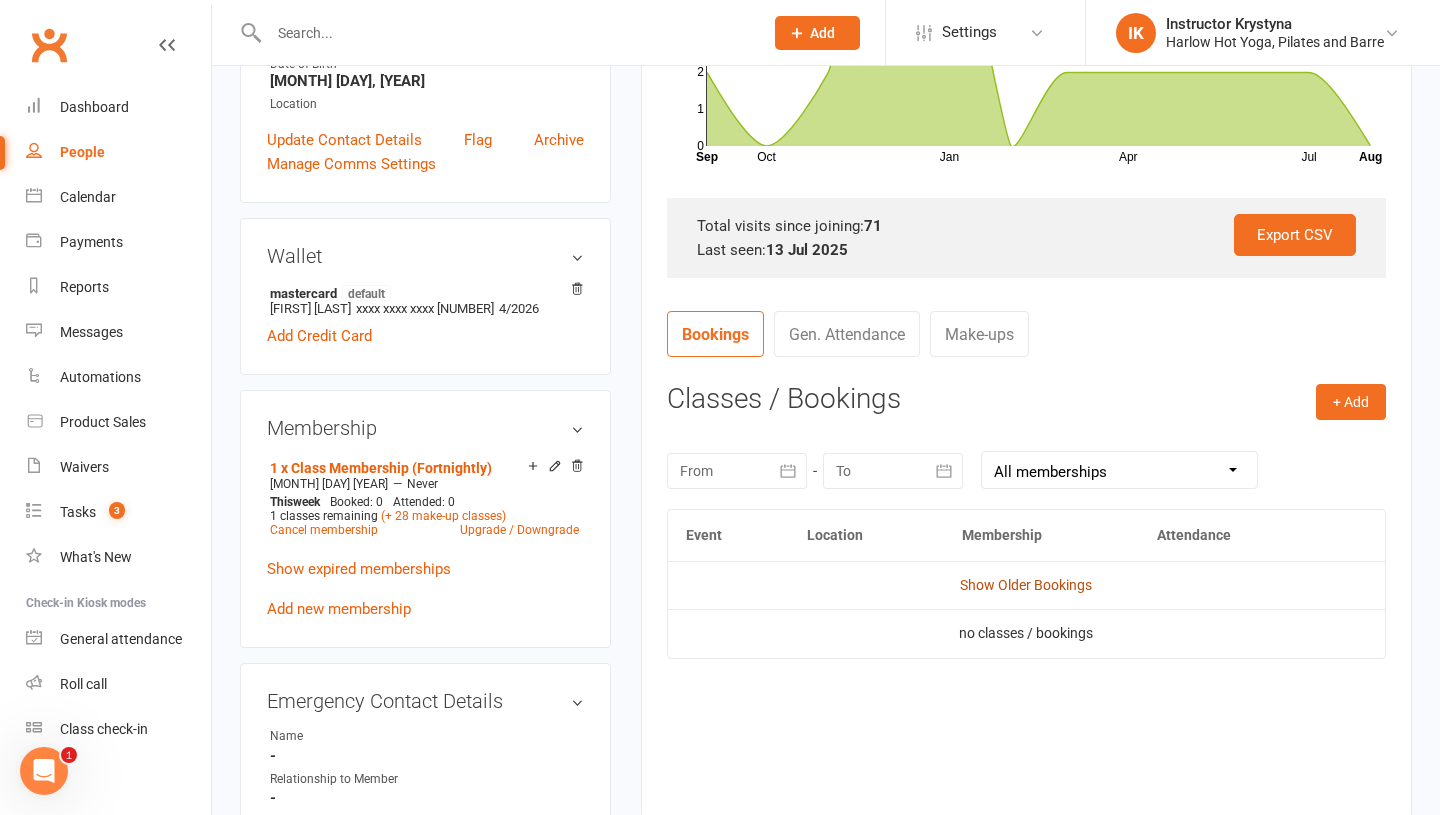 click on "Show Older Bookings" at bounding box center (1026, 585) 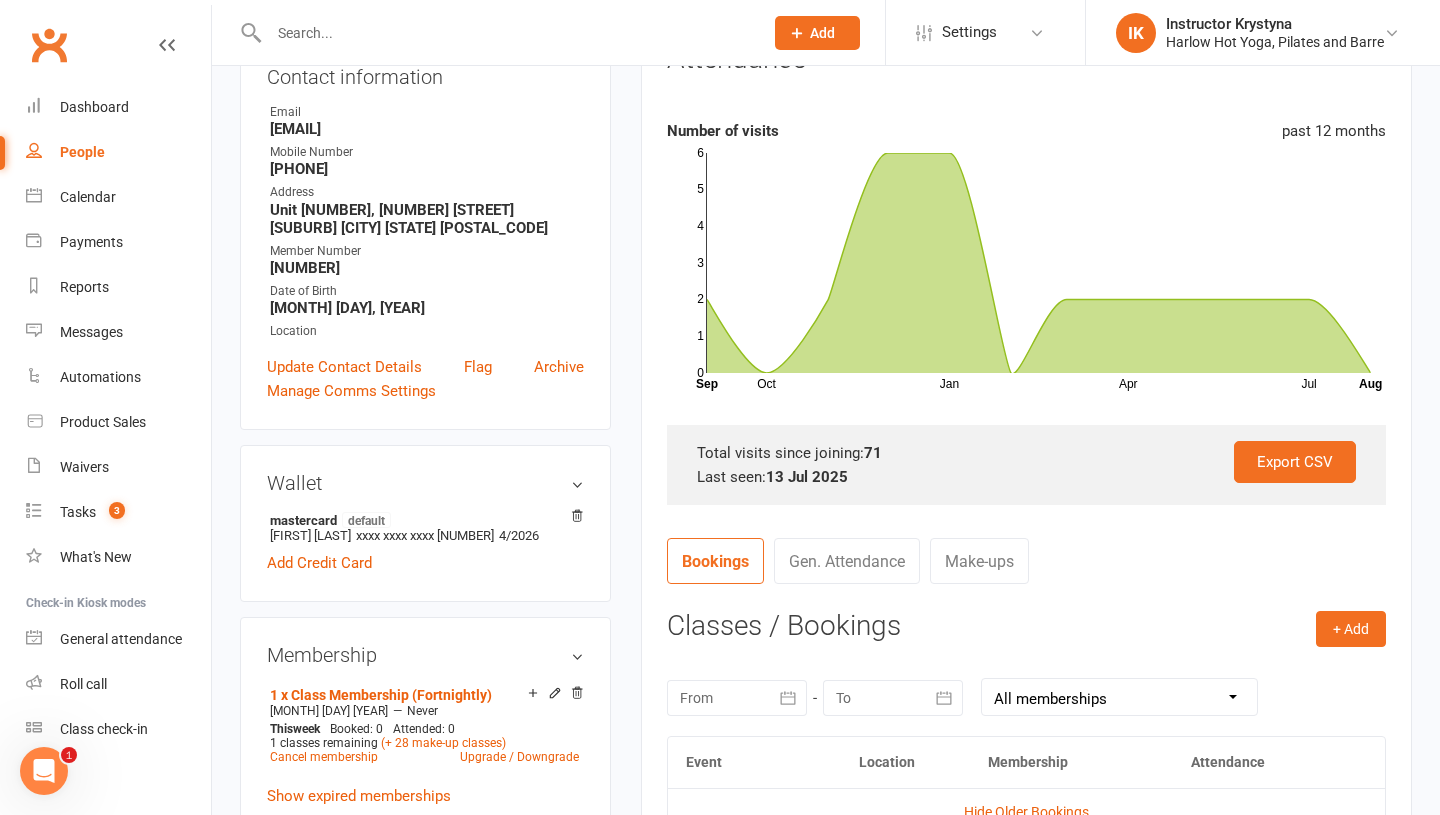 scroll, scrollTop: 0, scrollLeft: 0, axis: both 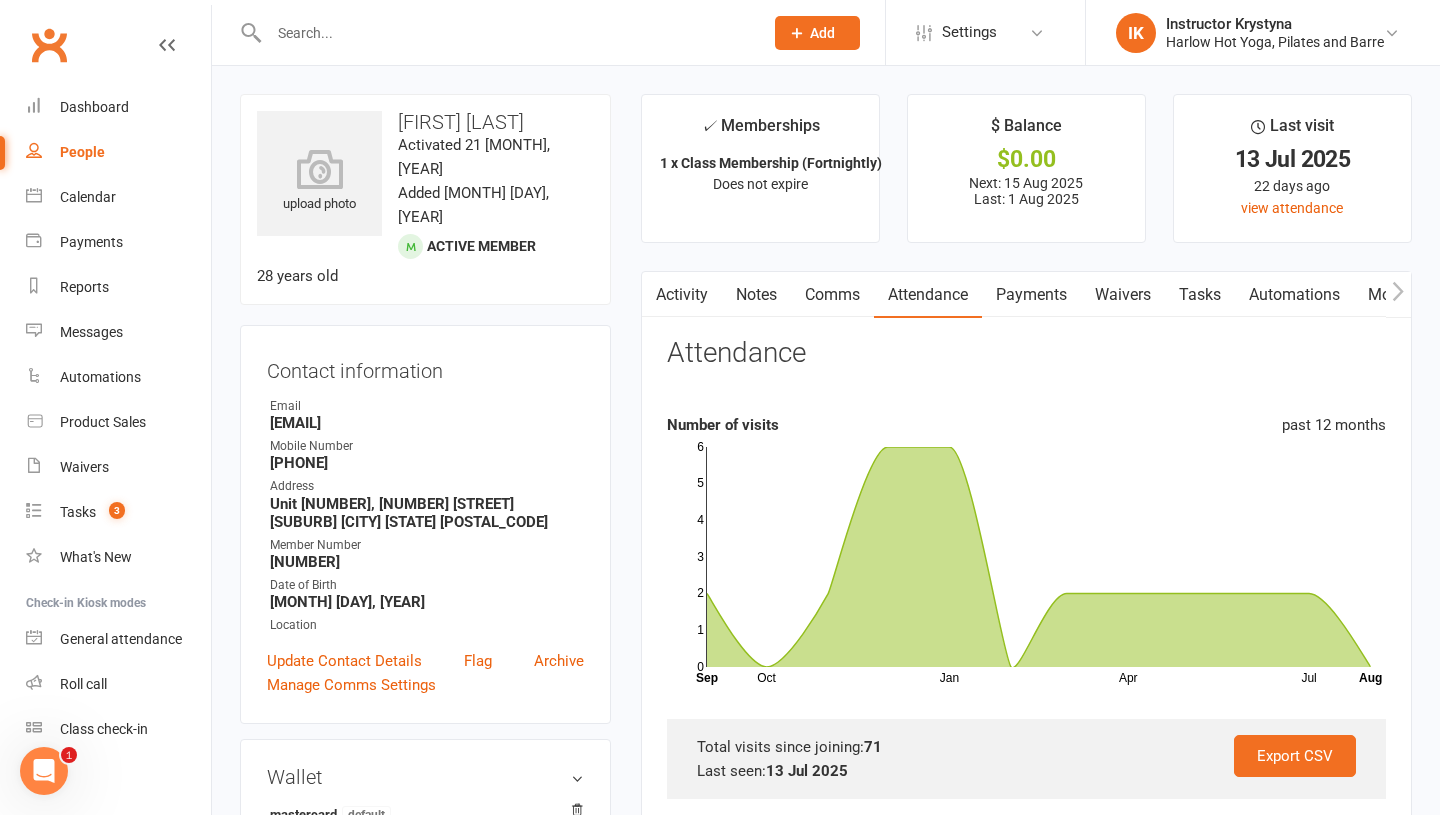click on "Notes" at bounding box center (756, 295) 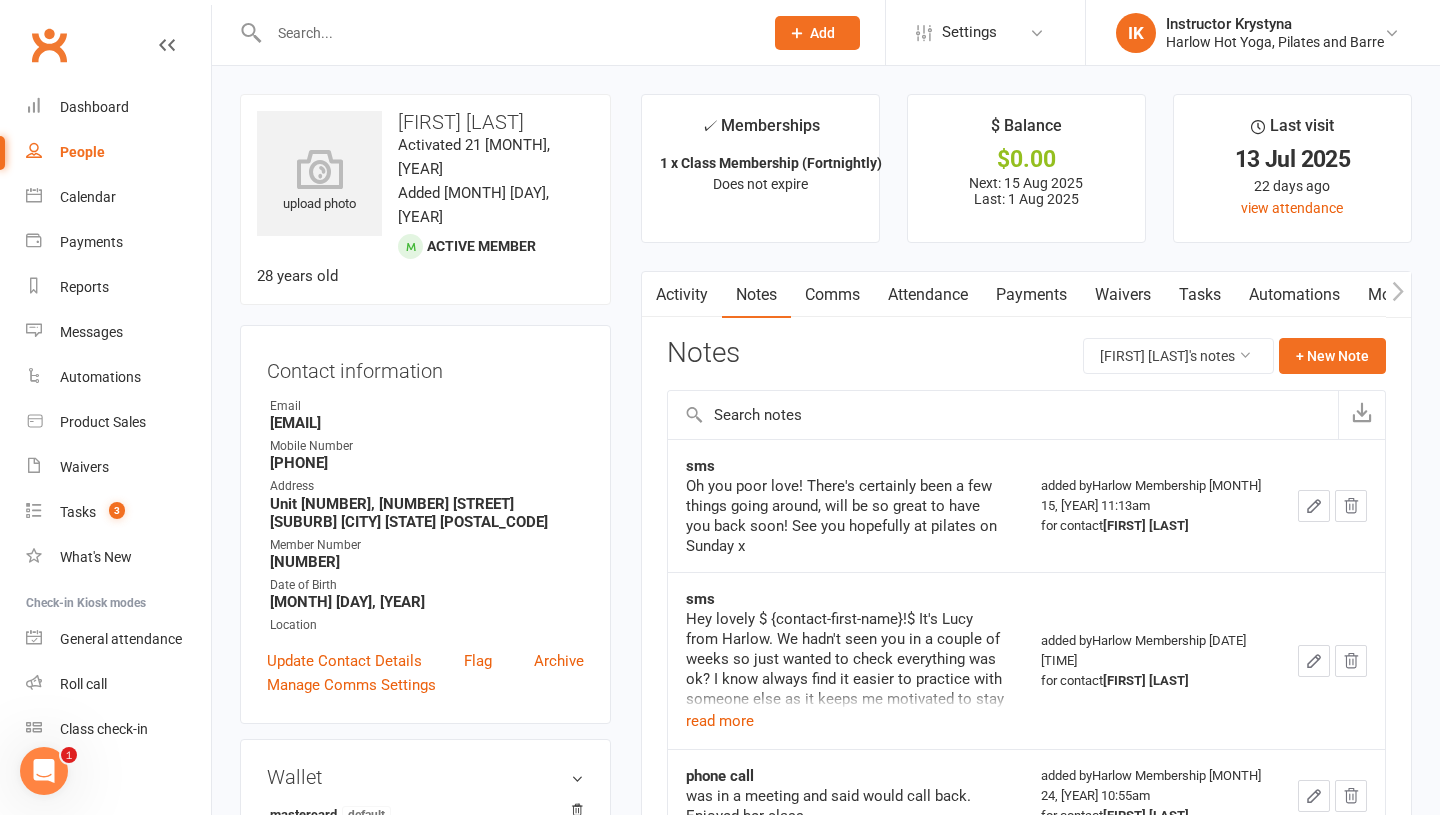 click on "Comms" at bounding box center [832, 295] 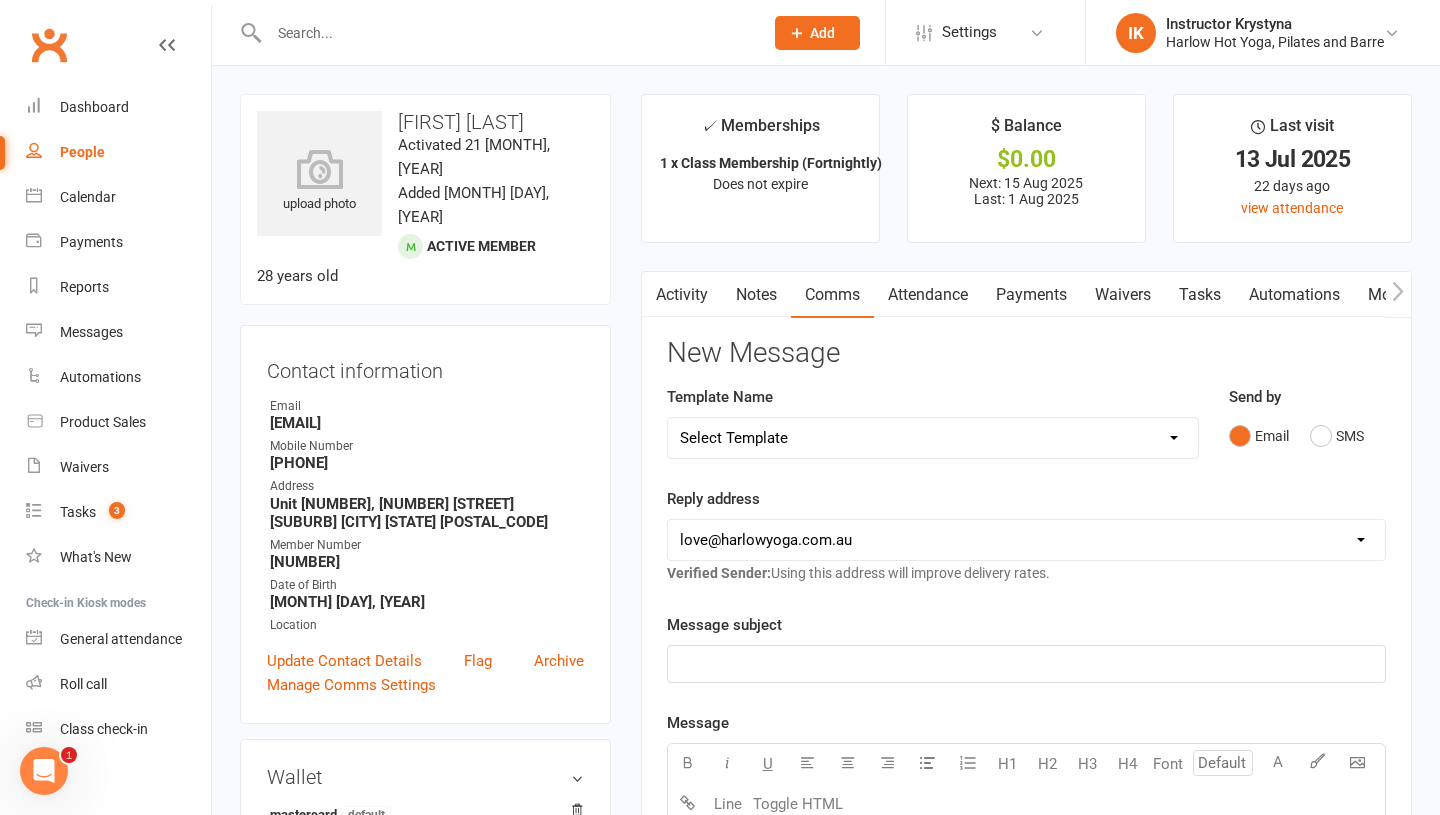 click on "Select Template [Email] Birthday Comp Pass [Push Notification] Booking Created [SMS] Failed Payments [Email] Review - Members [Push Notification] See you in one hour! [Email] 1. Email 1 - intro pass purchased [SMS] 2. Follow up - no induction booked [Email] 2nd class attended V3 [Email] 2nd class attended V3 (1) [SMS] 2. SMS 1 - Welcome [SMS] 3b. Intro - one class (no induction) [SMS] 3. SMS 2 - 1st class attended [Email] 4. Email 2 - keep coming V2 [SMS] 5. 2nd class - referral [Email] 5A. Email 3 - Share the love :) [Email] 6a. Email confirmation of Flexi membership [SMS] 6b. Last message - class pack offer [SMS] 6c. Last Text [Email] 6d. Email 4 - 24 HOUR SPECIAL [SMS] comp - intro offer [Email] Comp pass attended [SMS] Comp pass - details received [Email] Comp pass purchased [Email] Email 2 - keep coming [Email] Your Harlow Experience - Special Offers Just for You! 🌟 [SMS] BAF welcome [Email] Casual attended - offer intro [SMS] Intro not attended [SMS] Intro not attended (resident) [SMS] Referral" at bounding box center (933, 438) 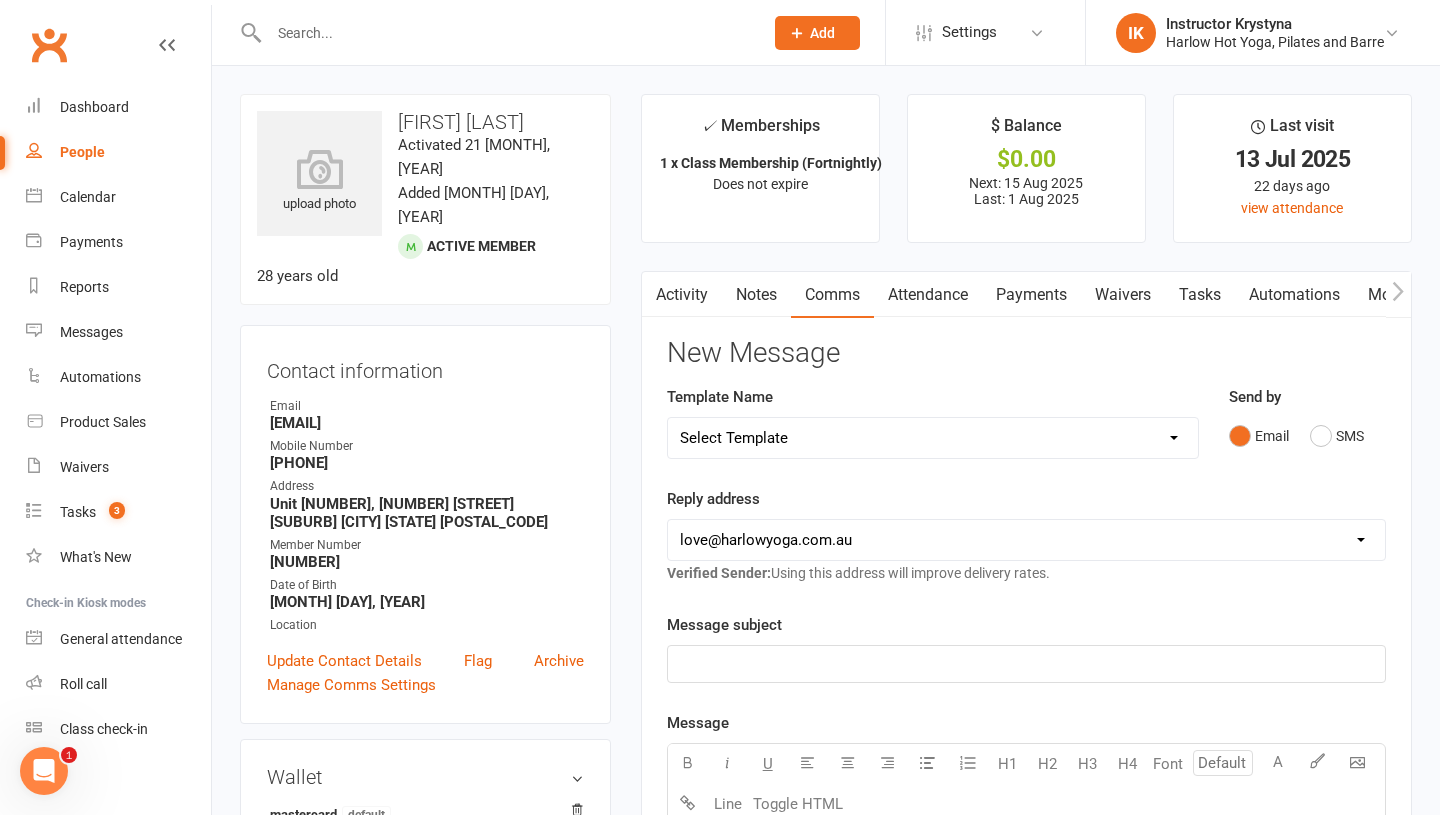 select on "53" 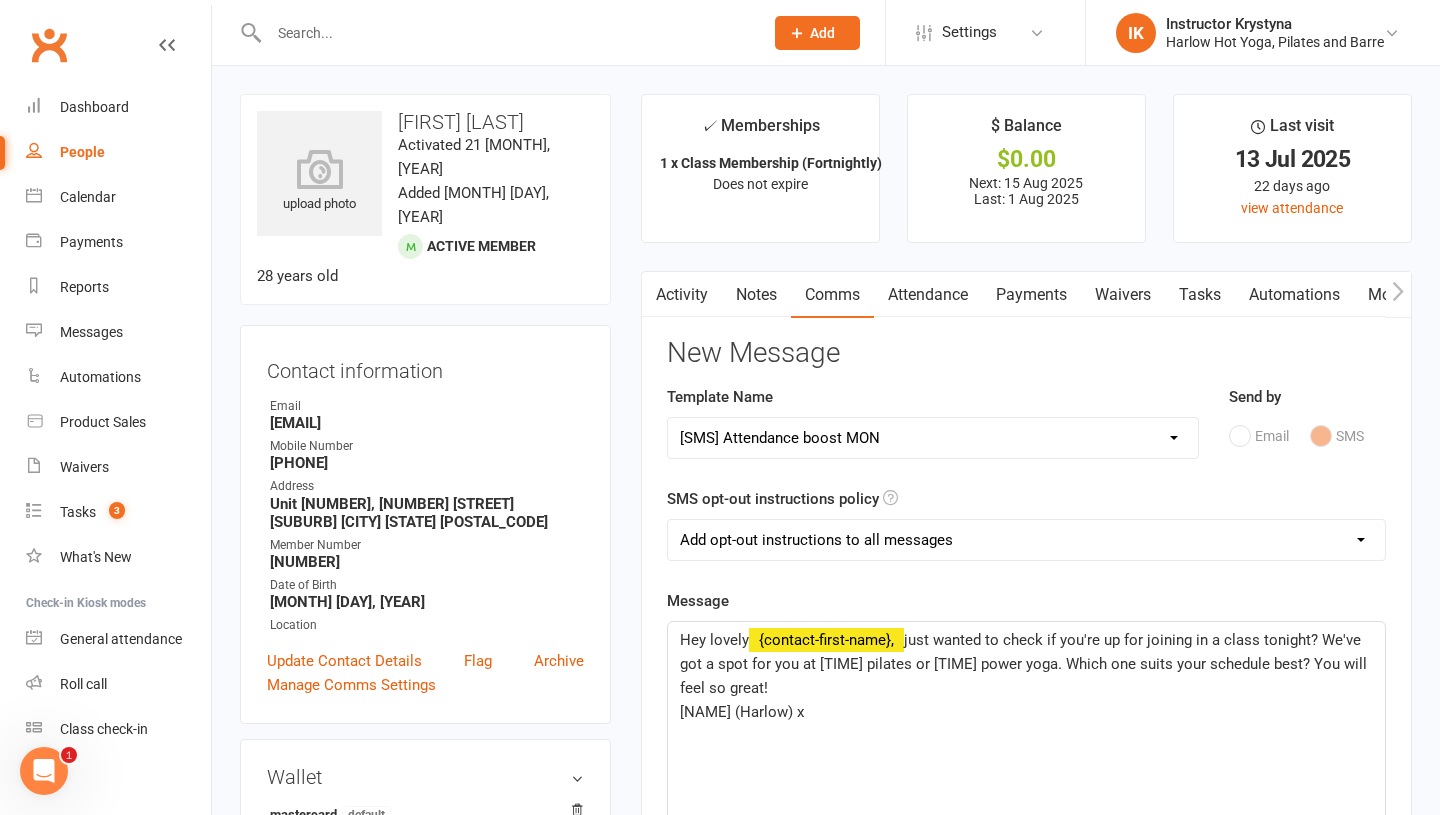 scroll, scrollTop: 161, scrollLeft: 0, axis: vertical 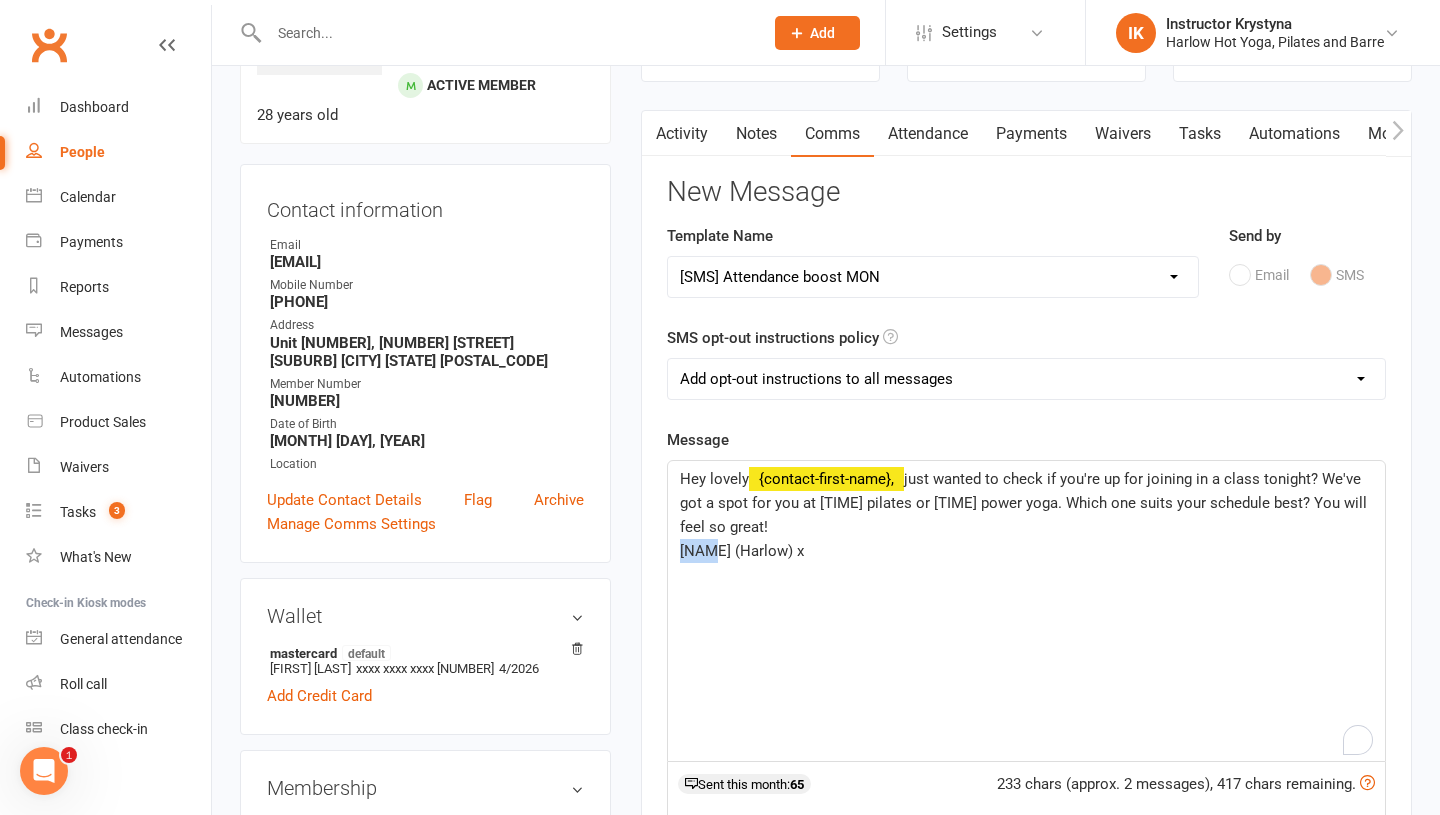 drag, startPoint x: 696, startPoint y: 555, endPoint x: 662, endPoint y: 555, distance: 34 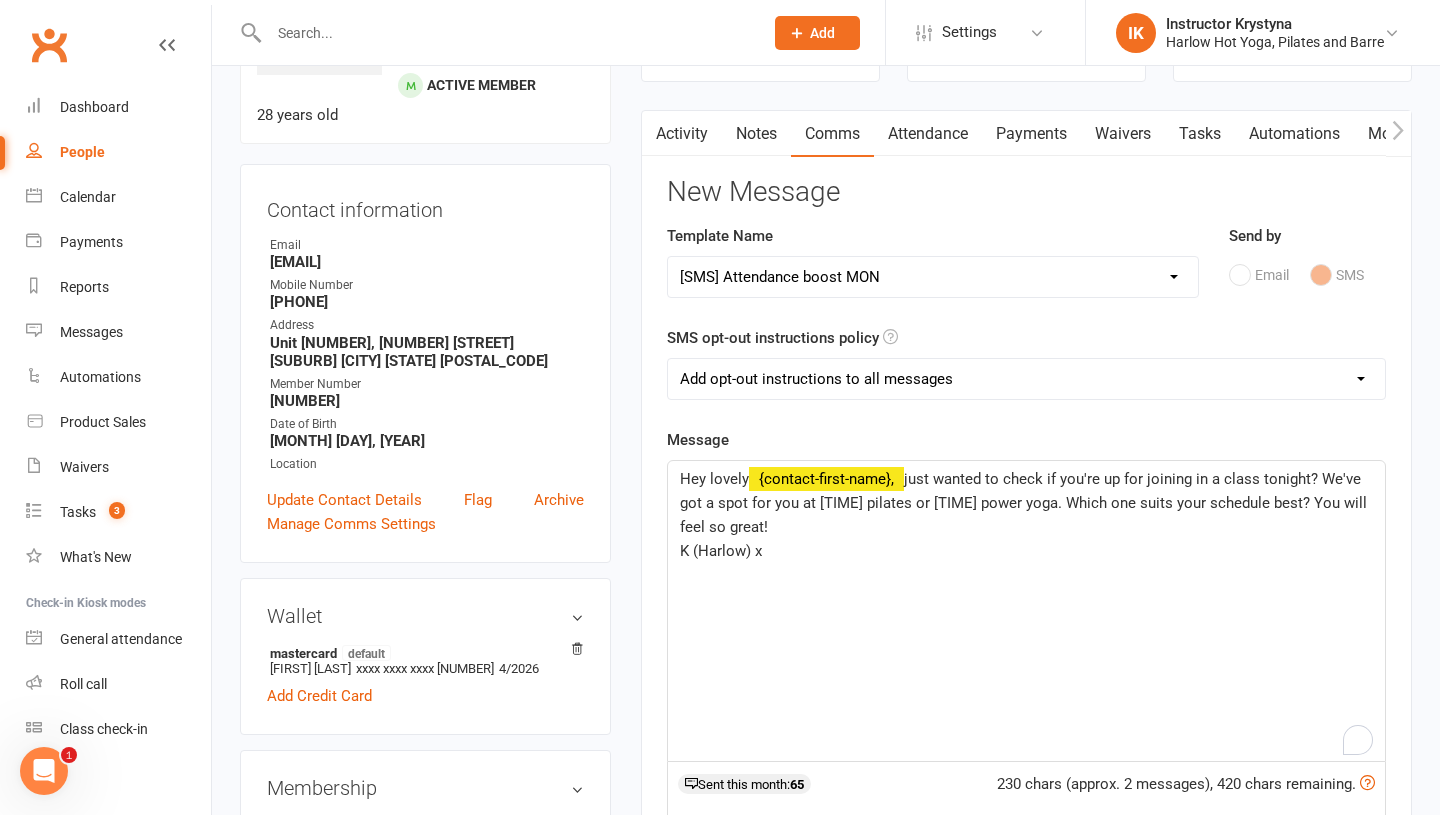 type 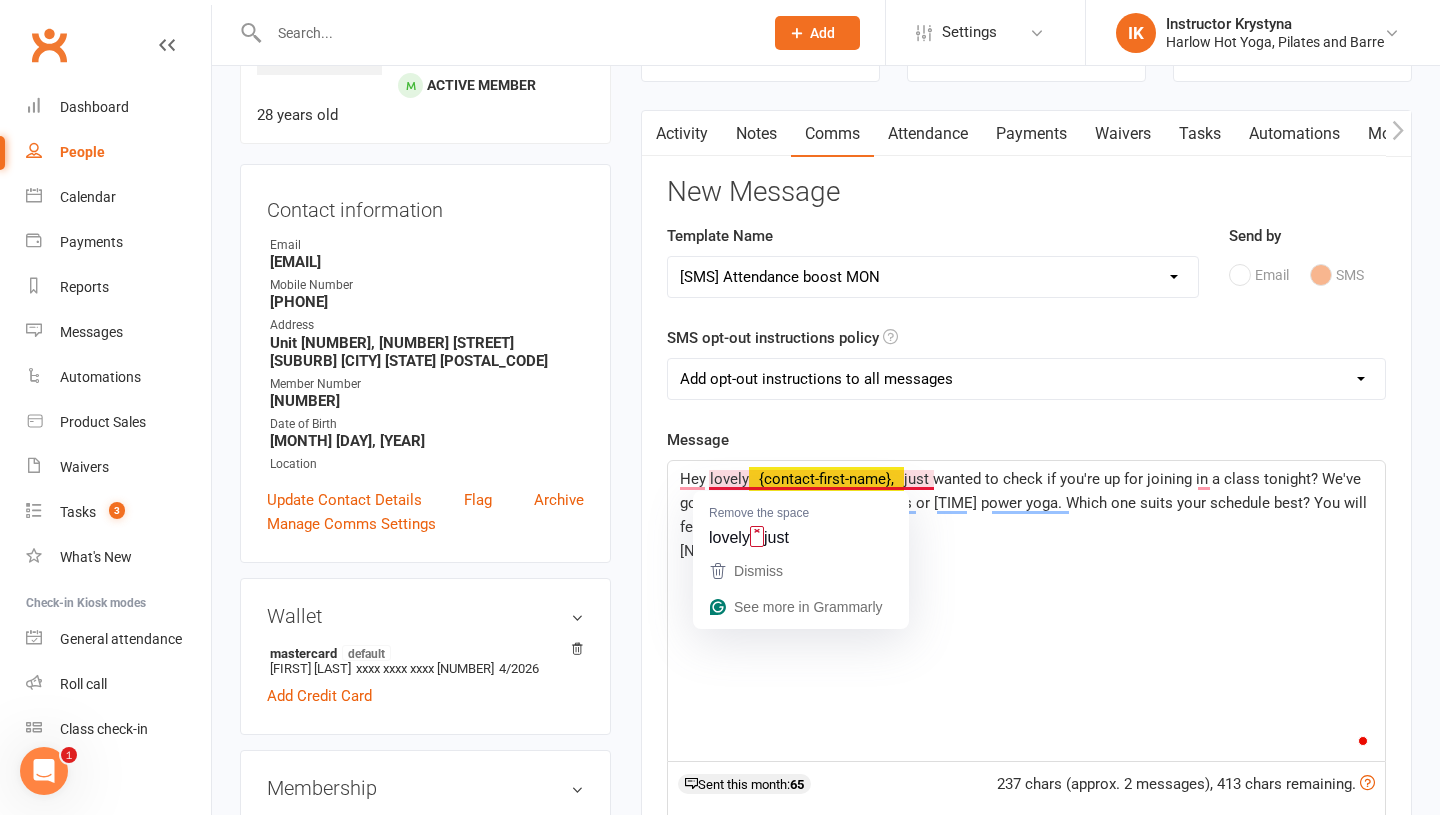 click on "just wanted to check if you're up for joining in a class tonight? We've got a spot for you at [TIME] pilates or [TIME] power yoga. Which one suits your schedule best? You will feel so great!" 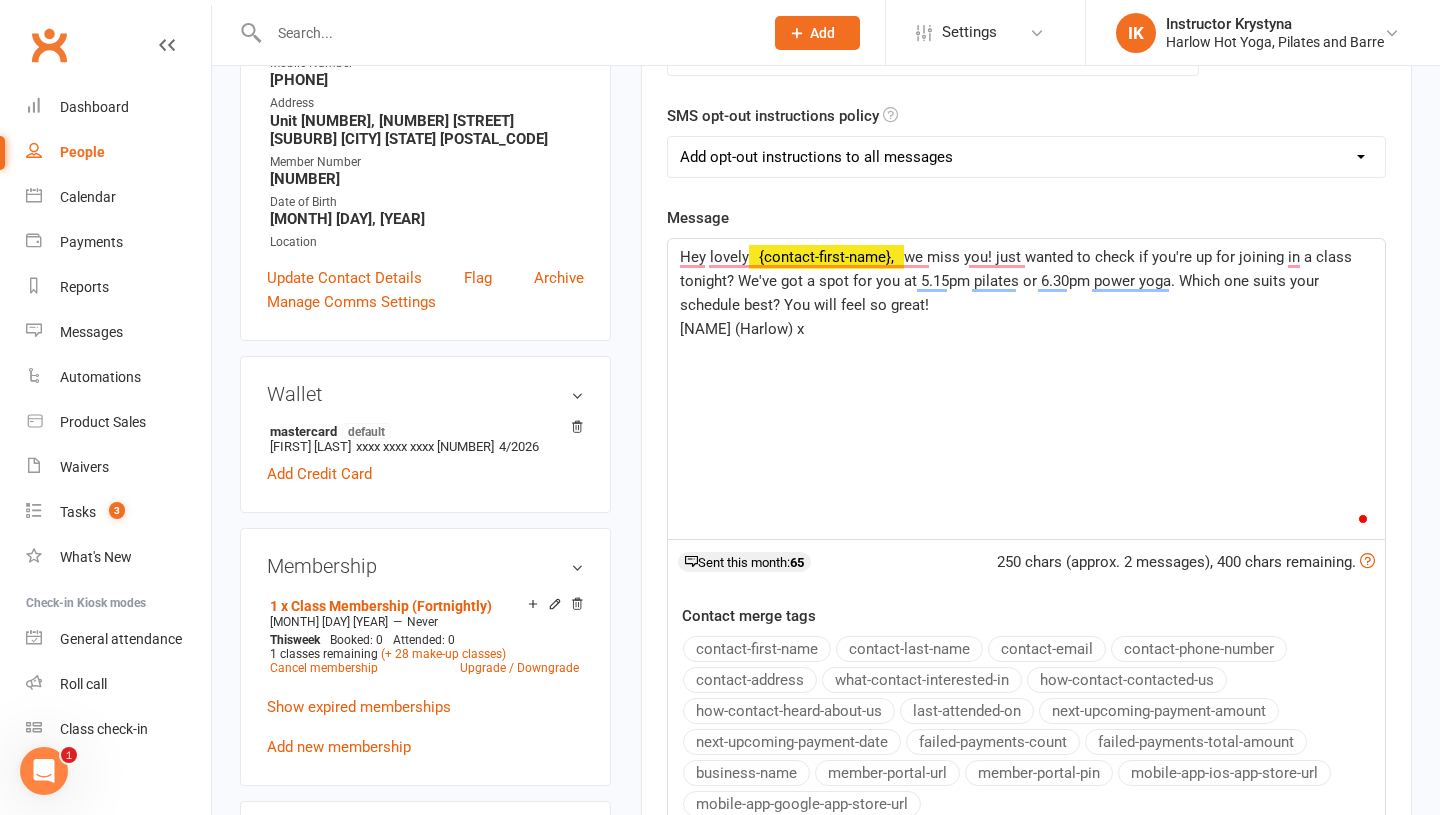 scroll, scrollTop: 604, scrollLeft: 0, axis: vertical 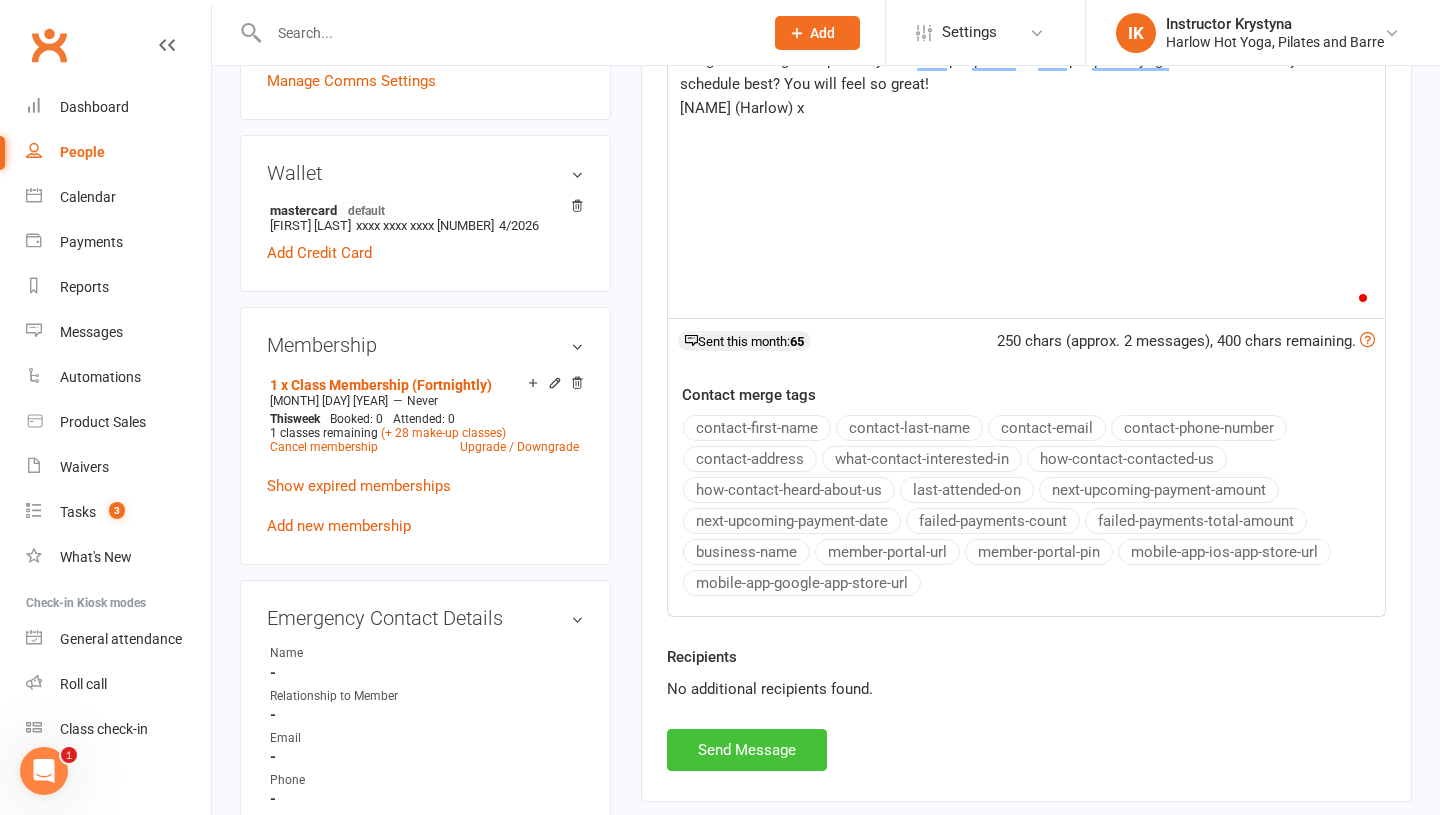 click on "Send Message" at bounding box center (747, 750) 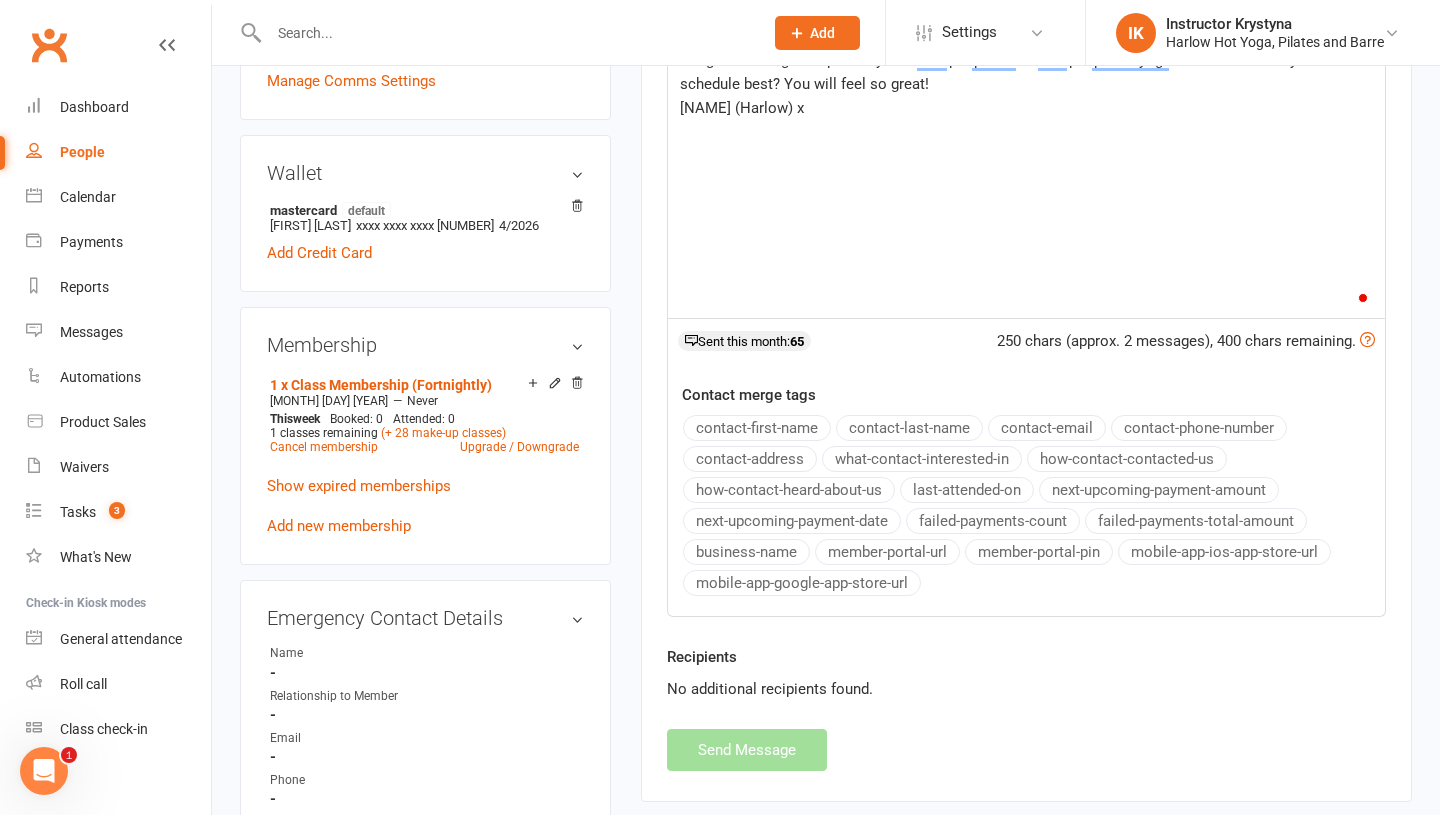 scroll, scrollTop: 0, scrollLeft: 0, axis: both 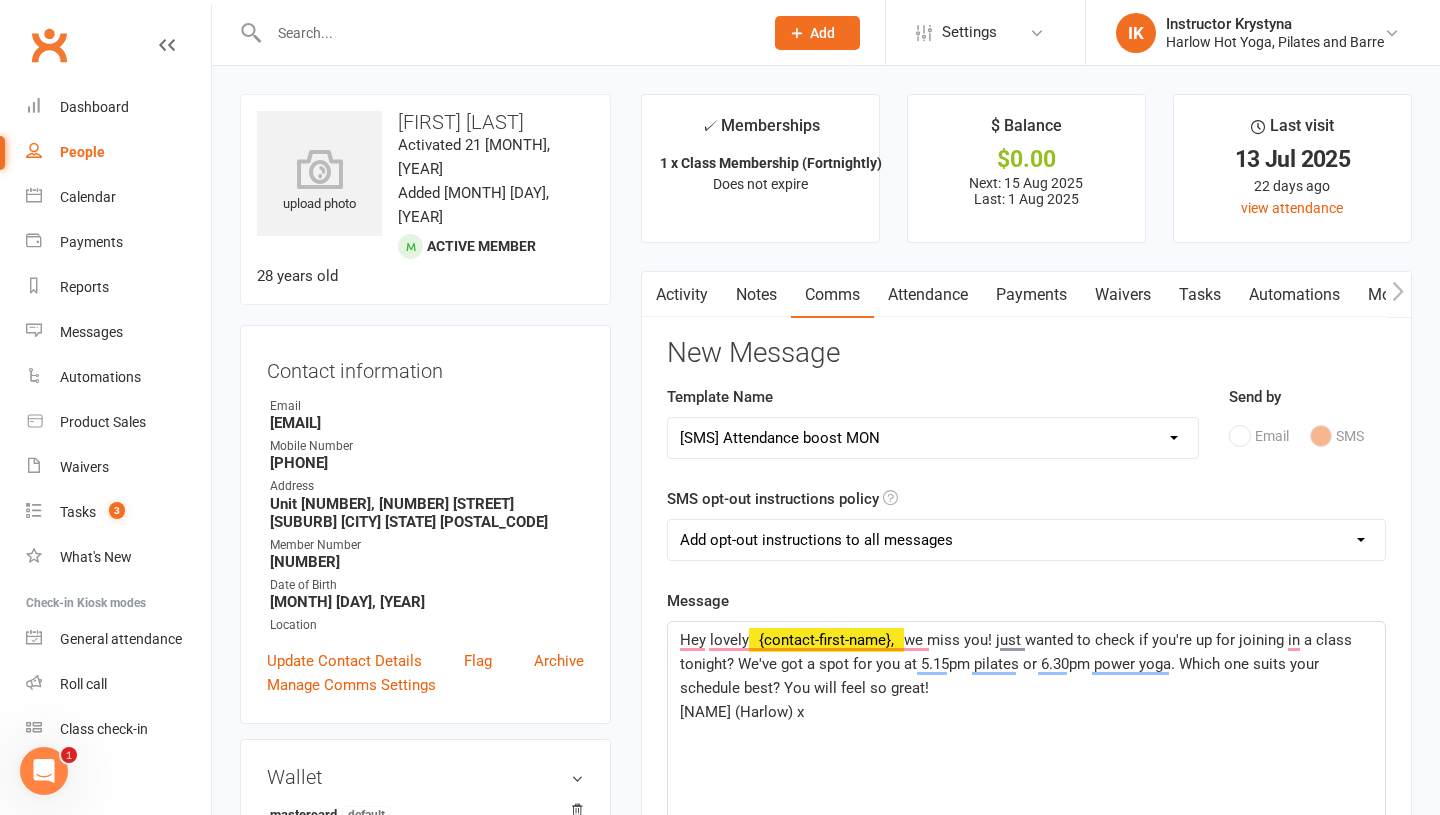 select 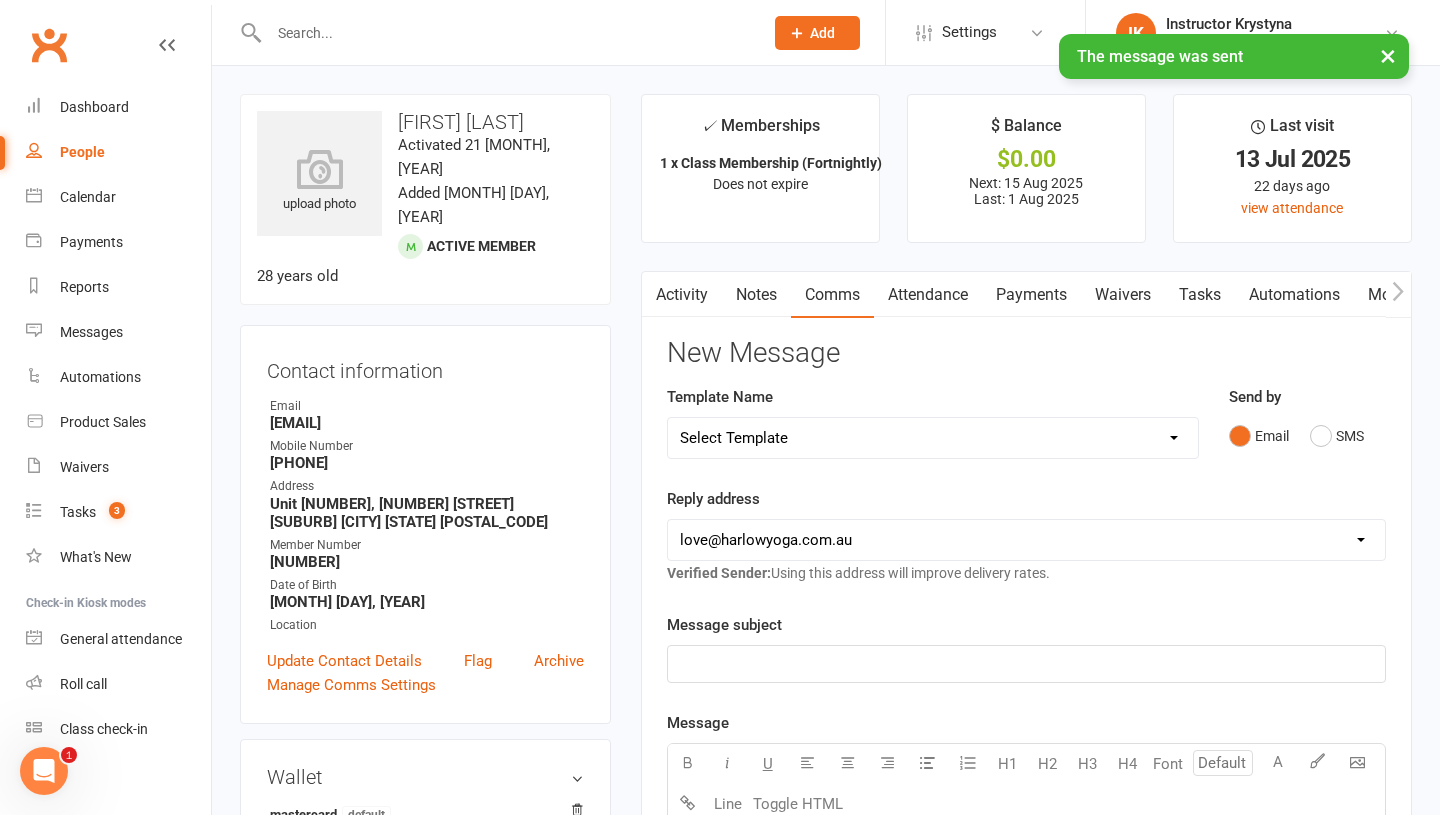 click on "Notes" at bounding box center (756, 295) 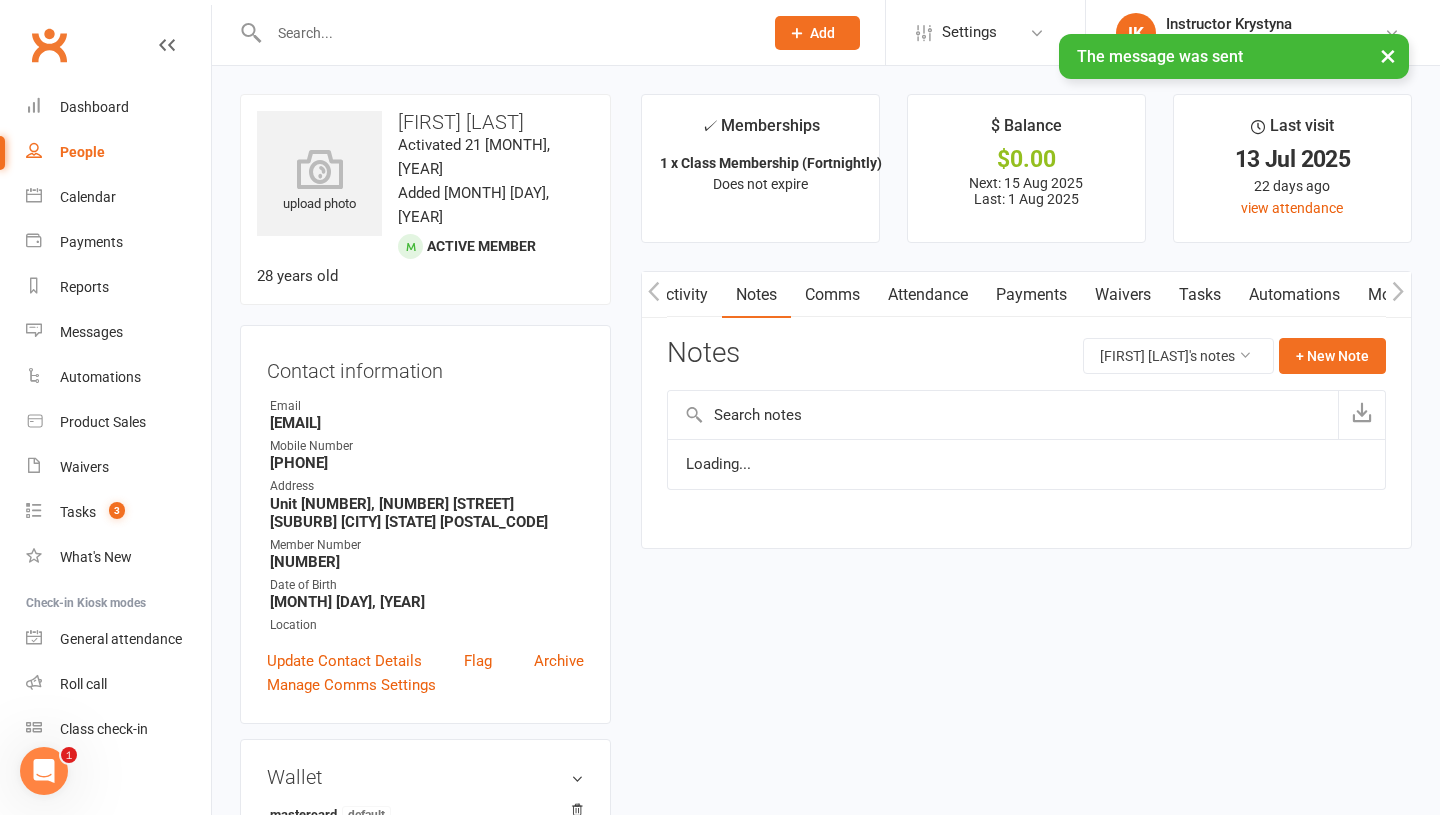 scroll, scrollTop: 0, scrollLeft: 1, axis: horizontal 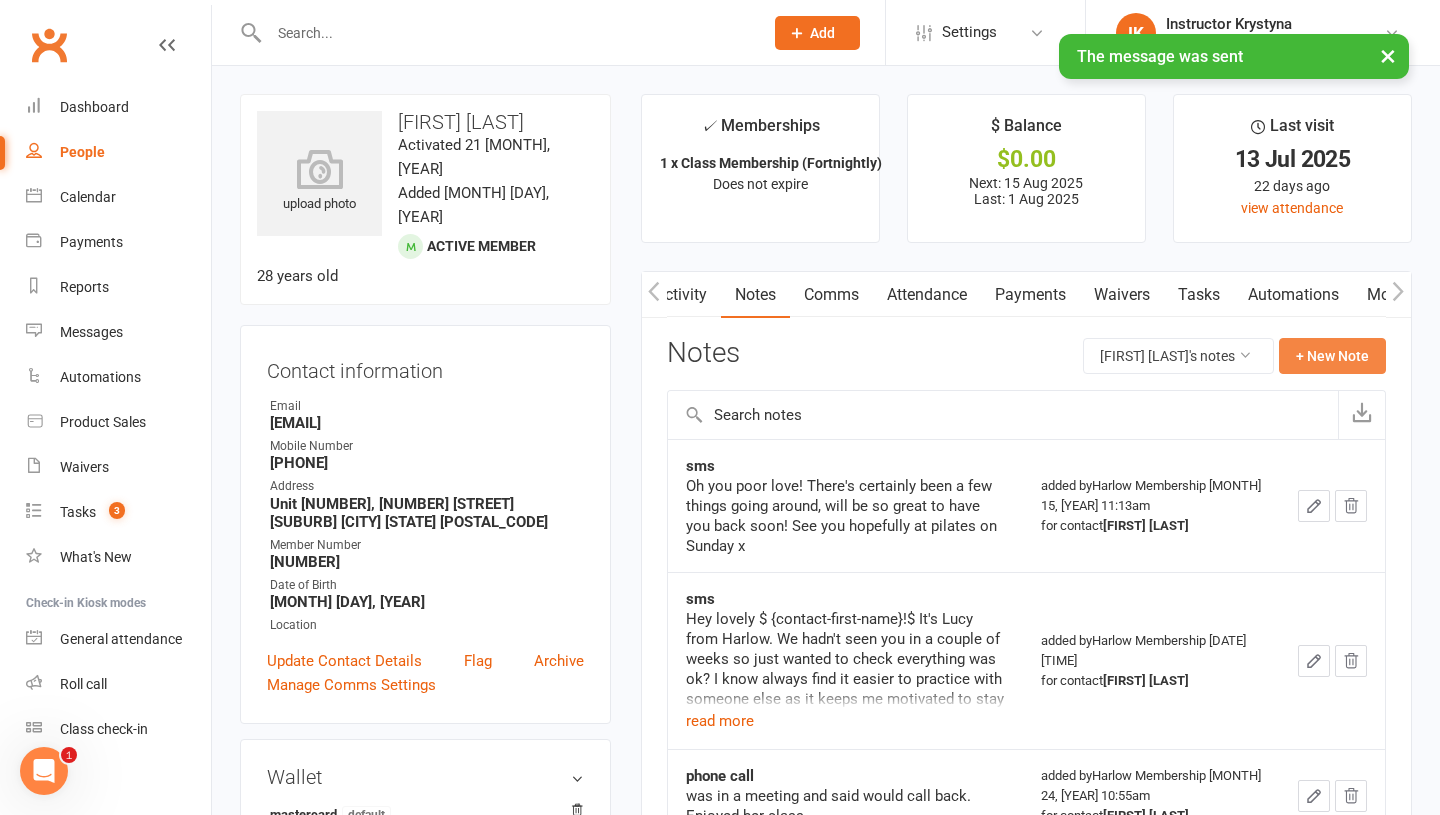 click on "+ New Note" at bounding box center [1332, 356] 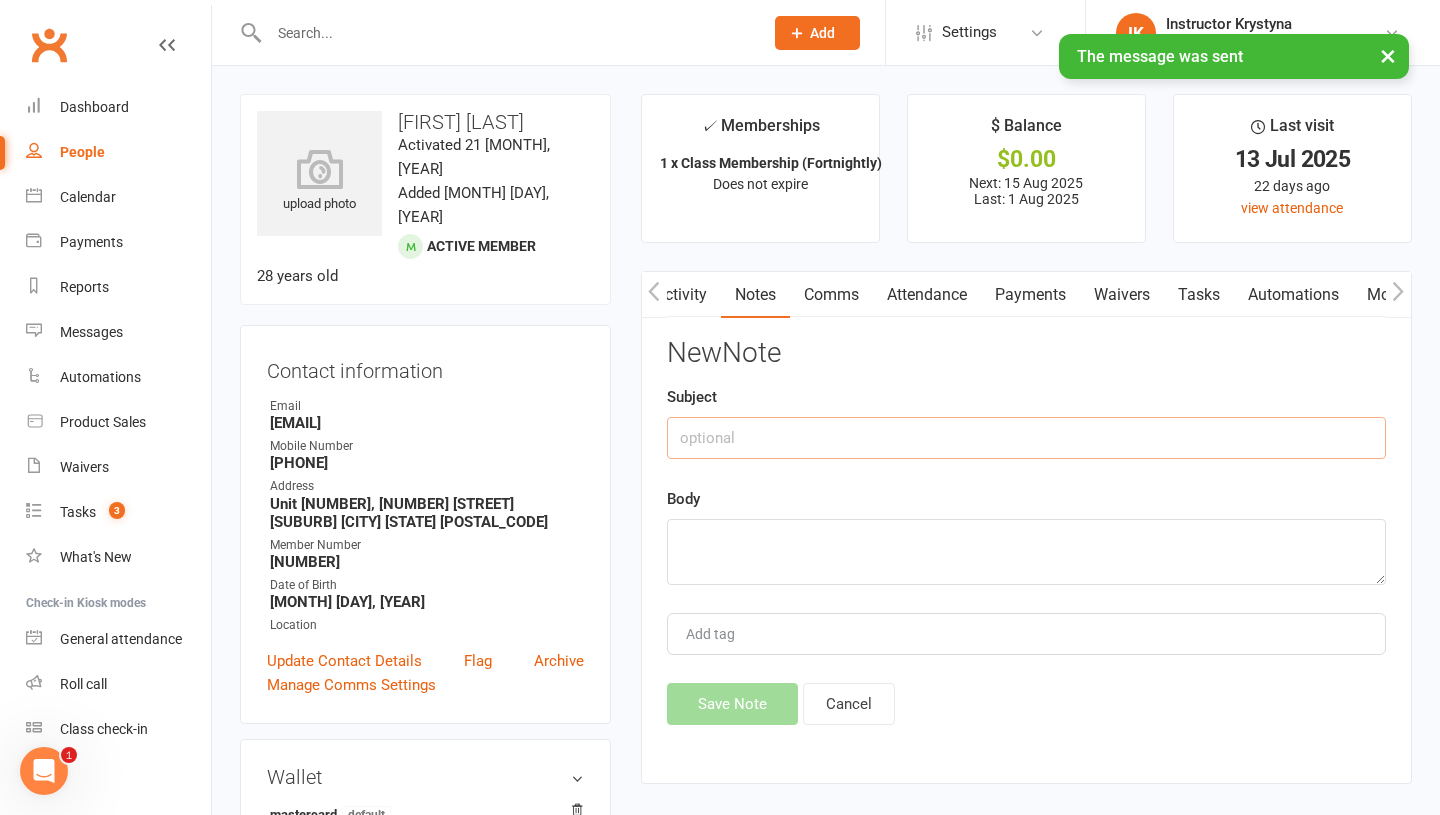 click at bounding box center [1026, 438] 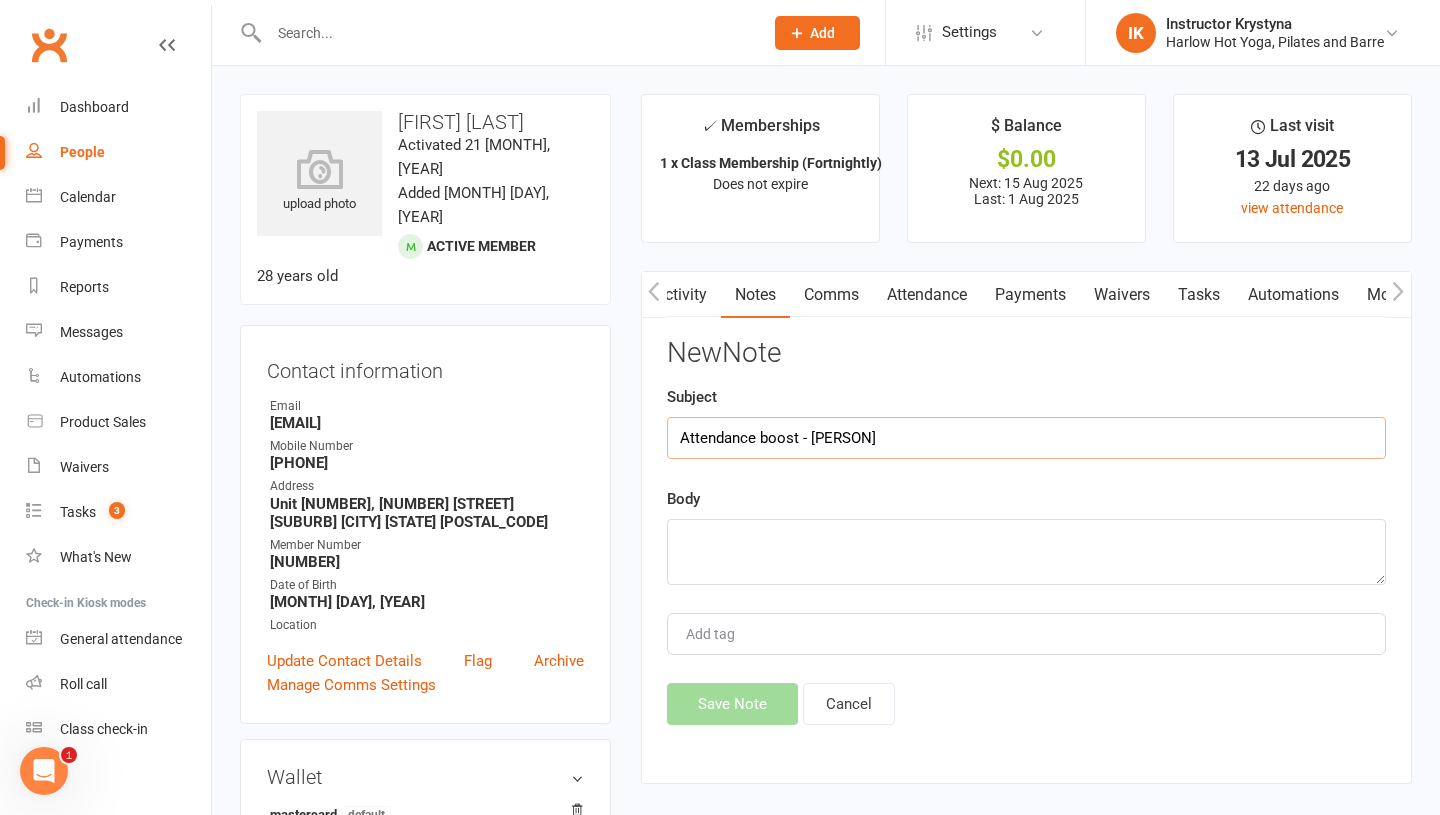 type on "Attendance boost - [PERSON]" 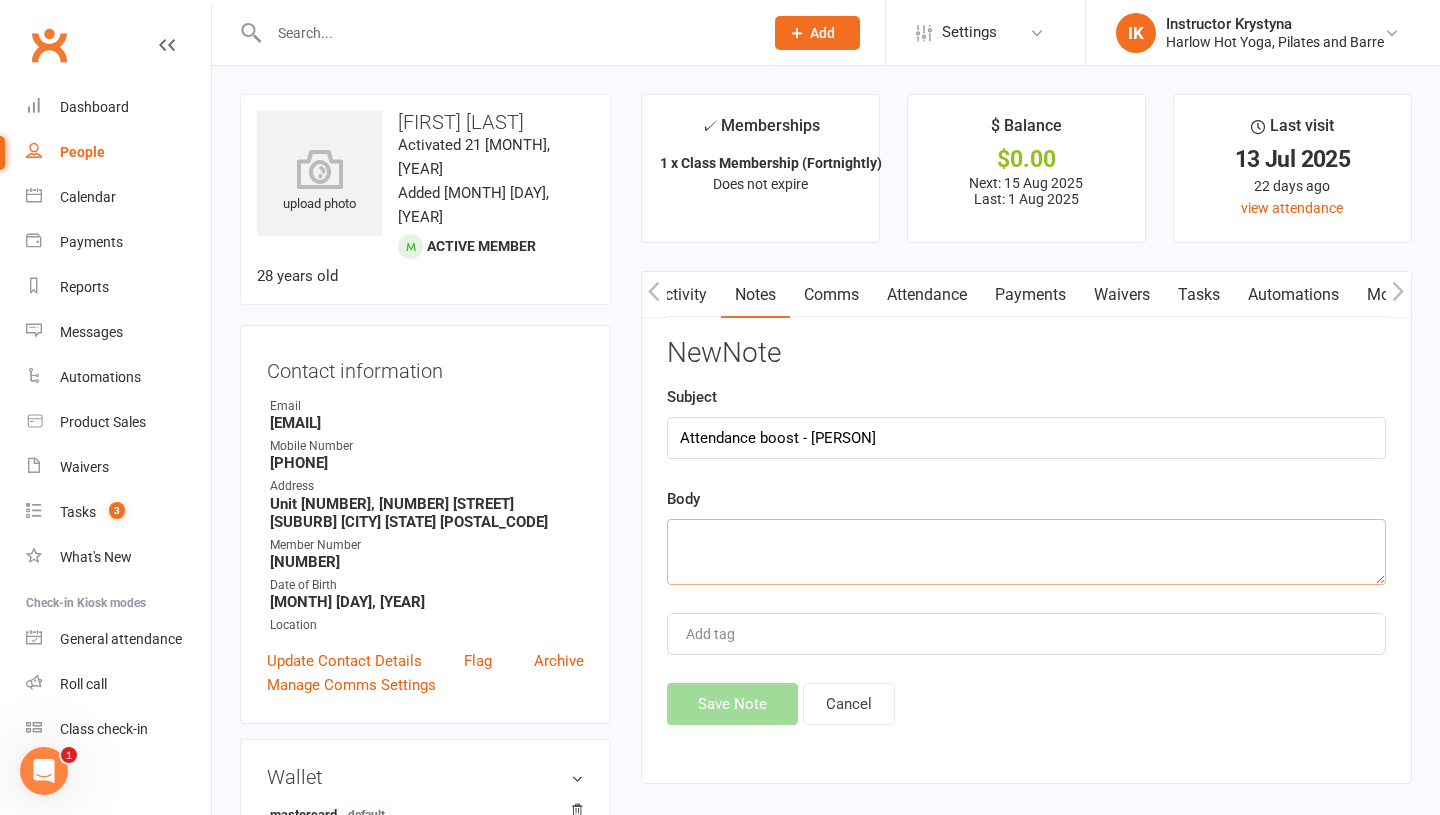 click at bounding box center [1026, 552] 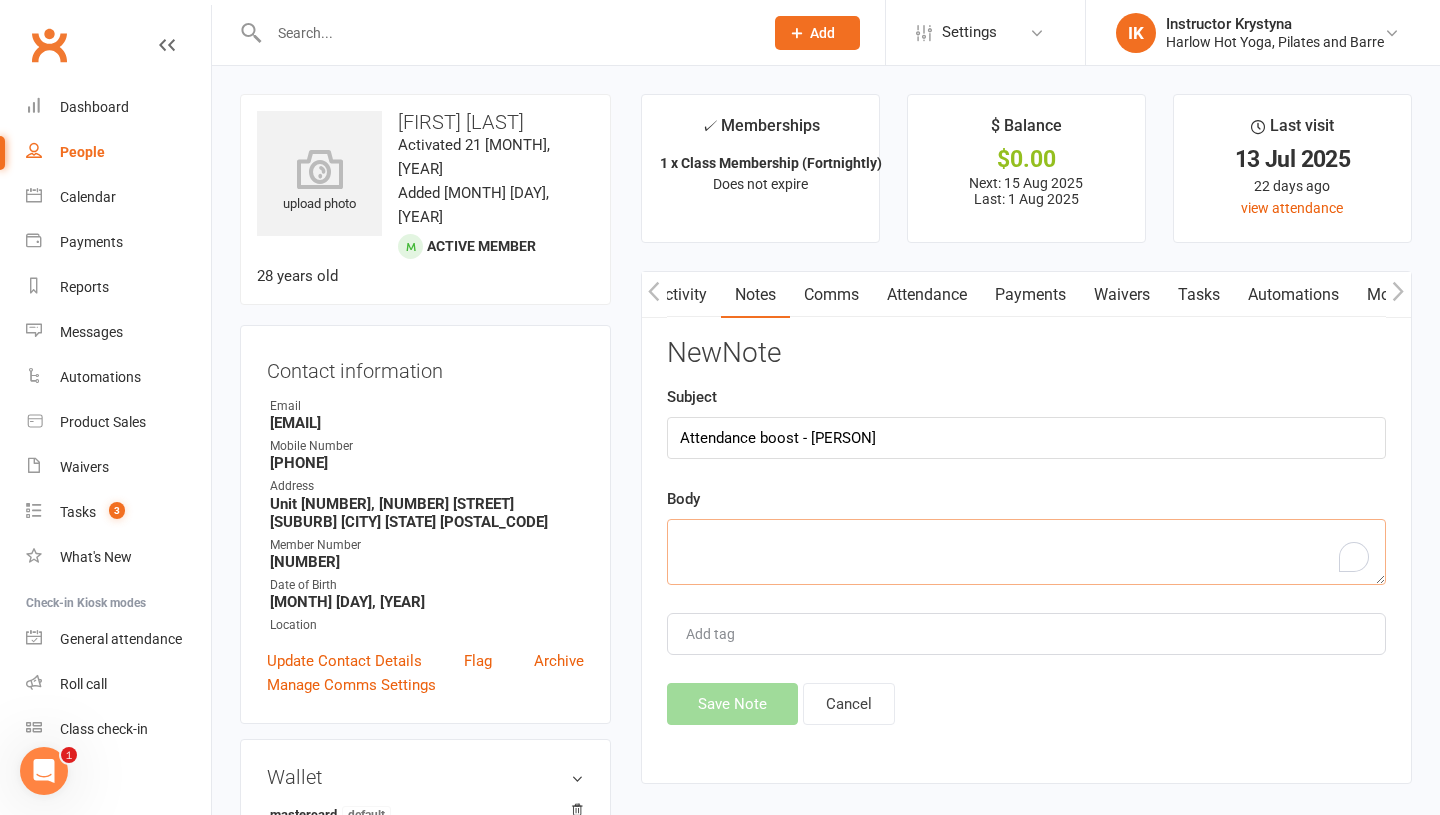paste on "Hasn't attended in 3 weeks" 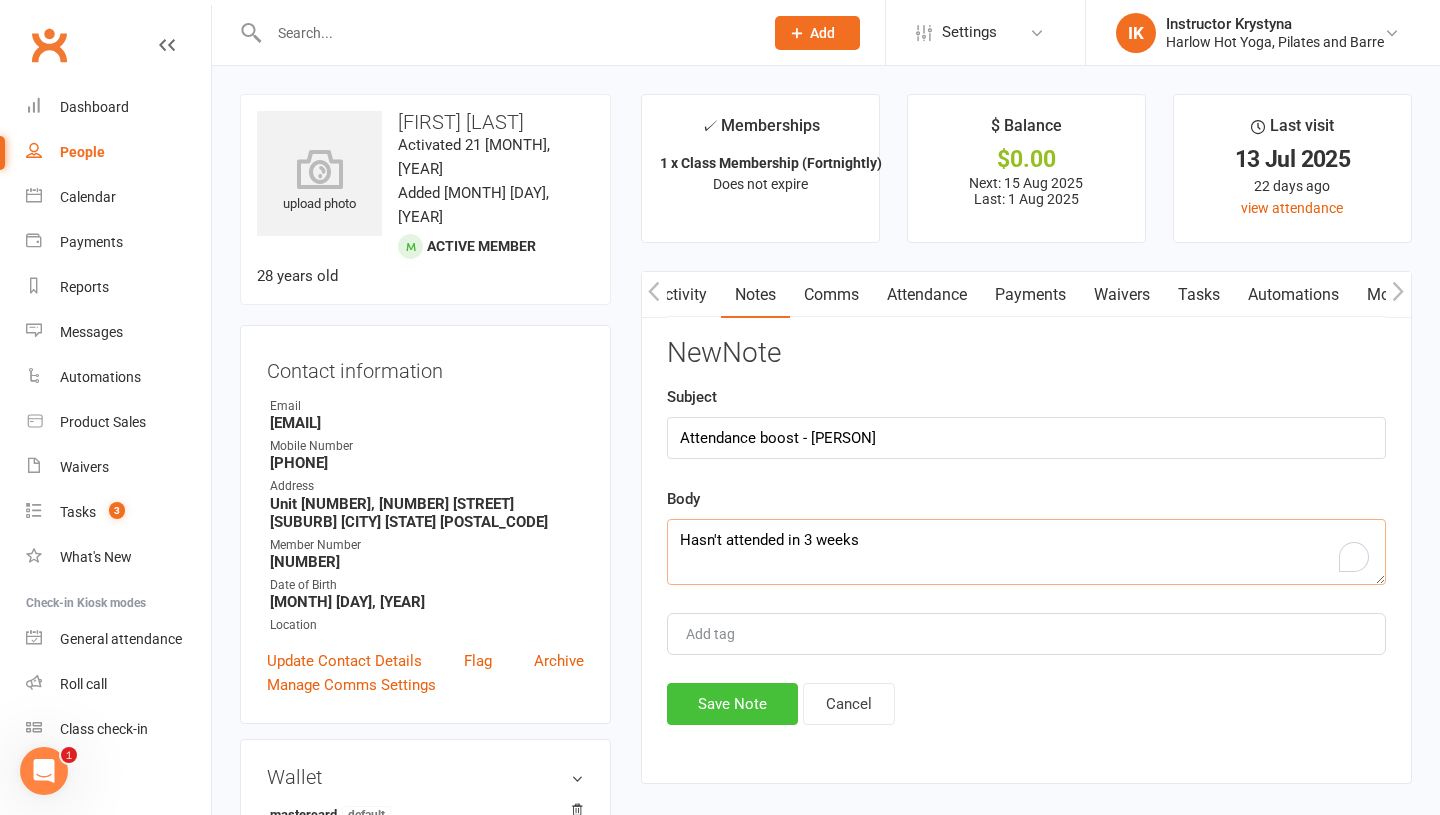 type on "Hasn't attended in 3 weeks" 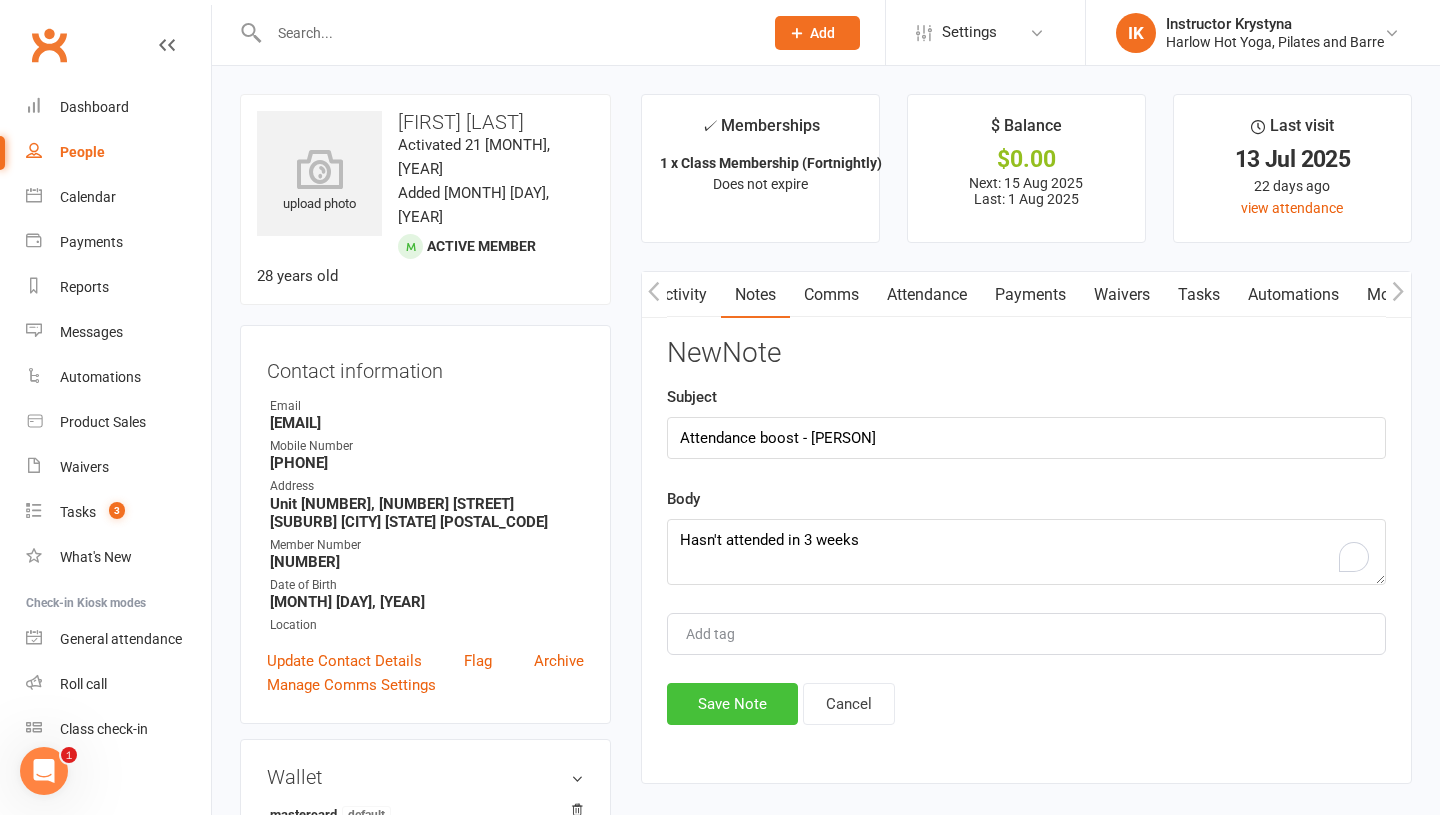 click on "Save Note" at bounding box center [732, 704] 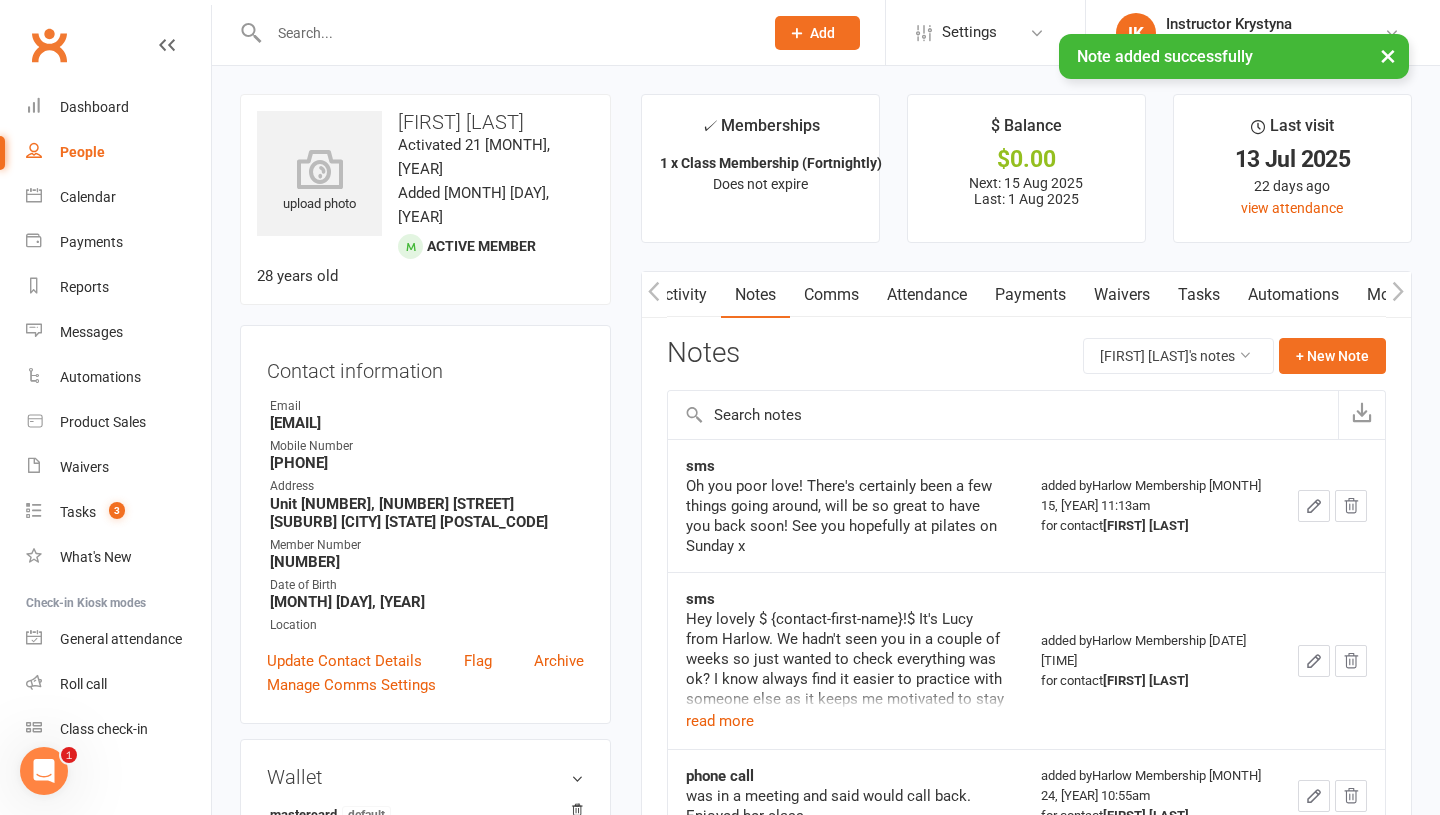 click on "Tasks" at bounding box center [1199, 295] 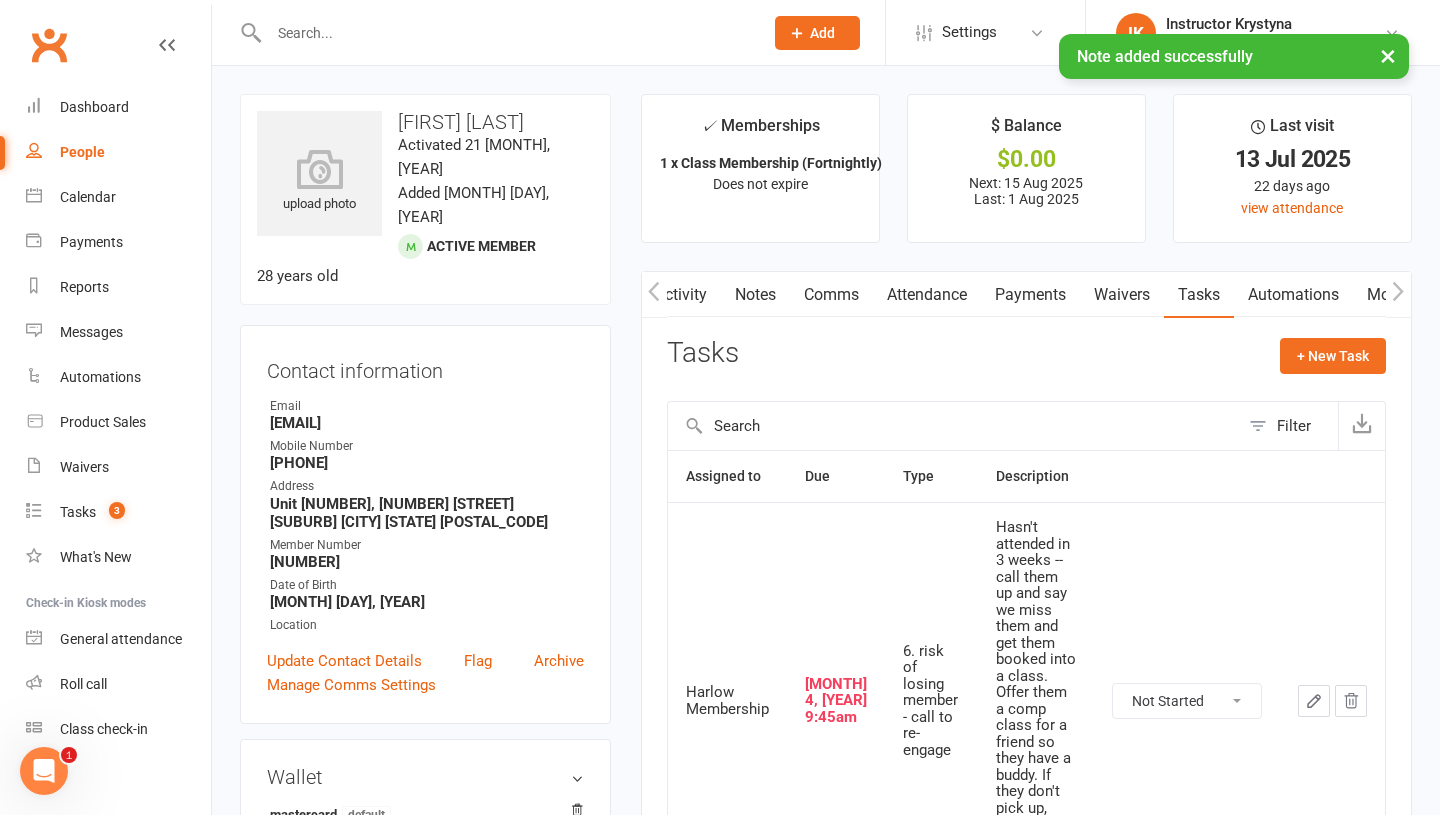 scroll, scrollTop: 197, scrollLeft: 0, axis: vertical 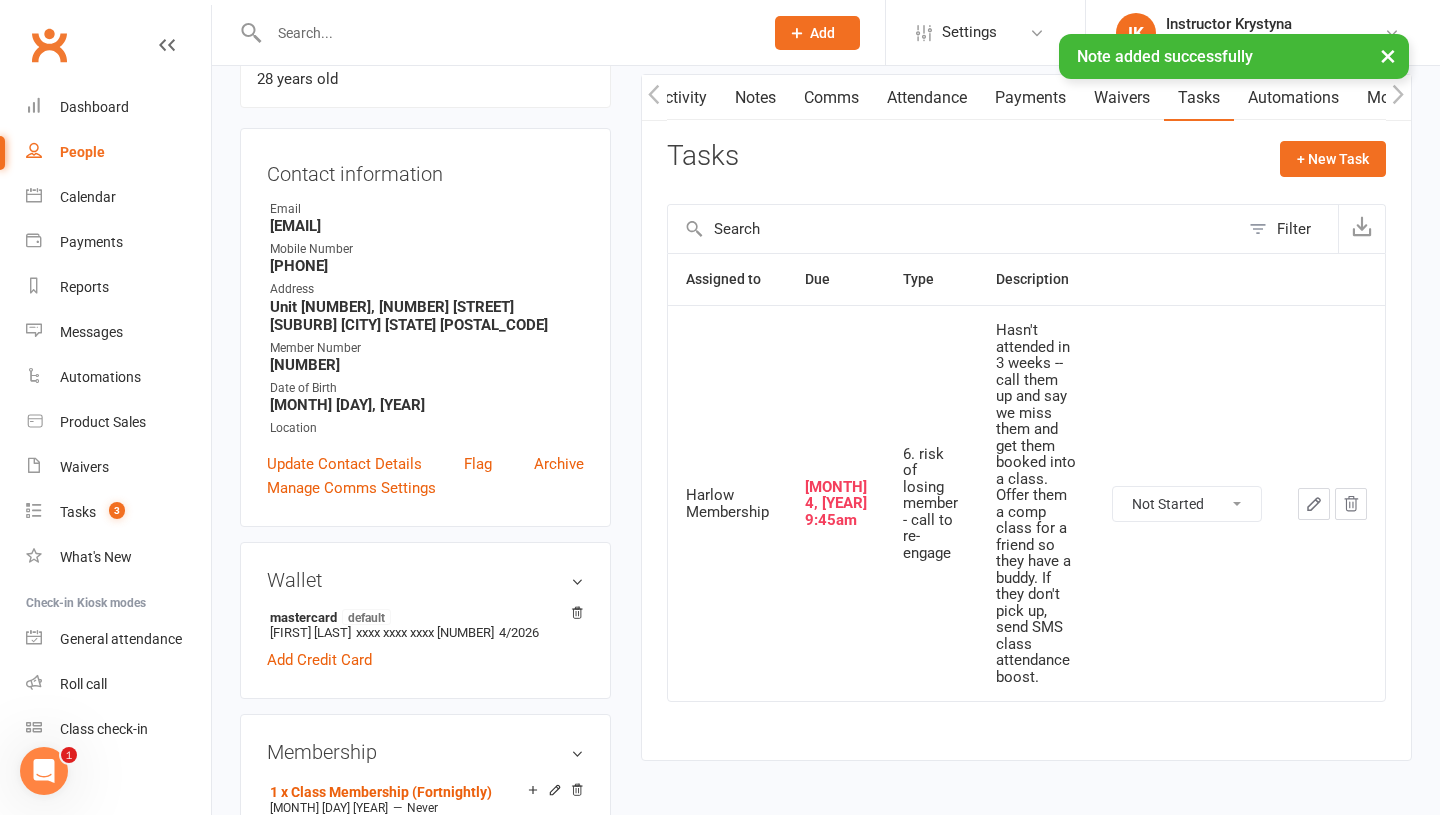 click on "Not Started In Progress Waiting Complete" at bounding box center [1187, 504] 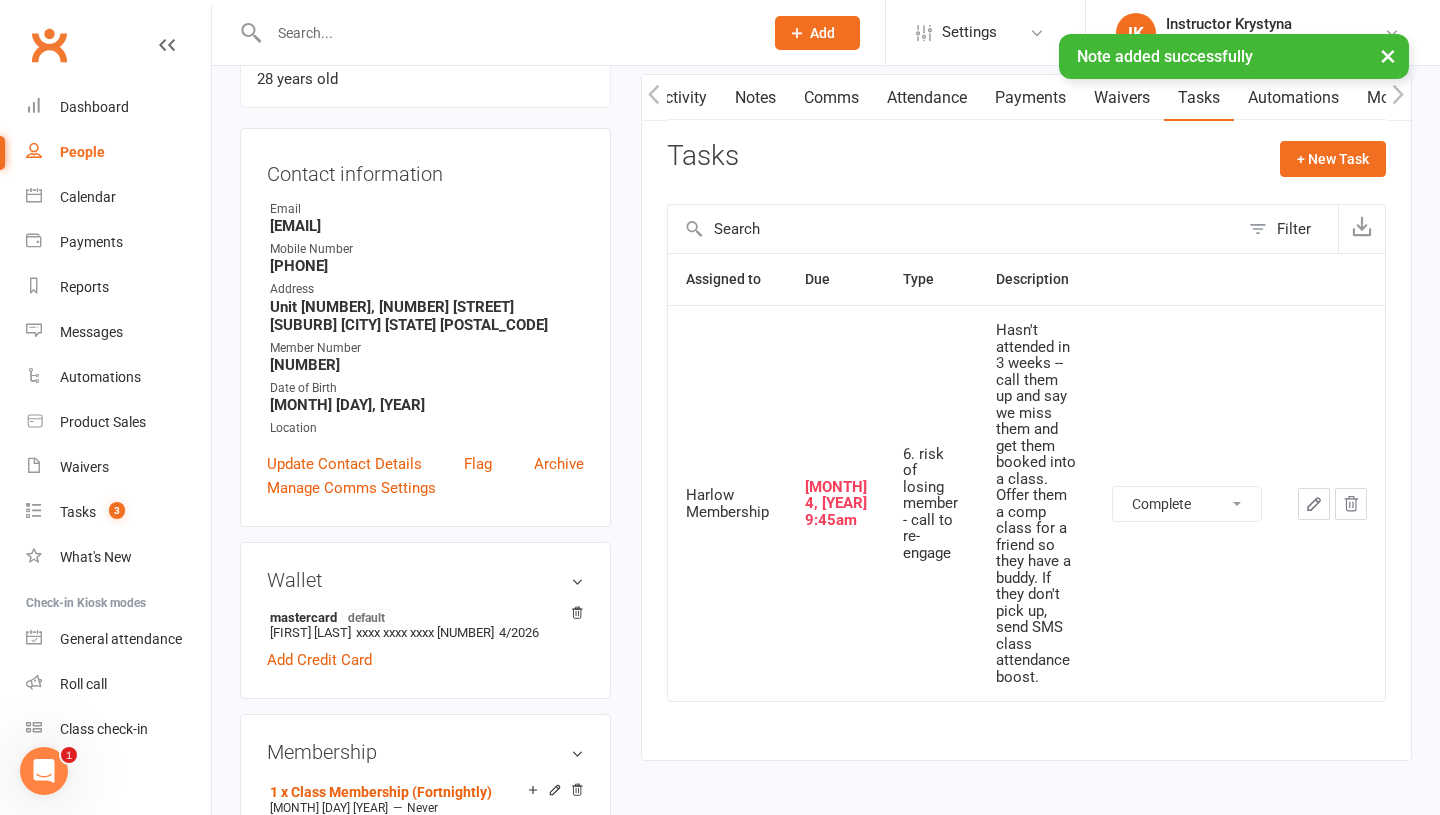select on "unstarted" 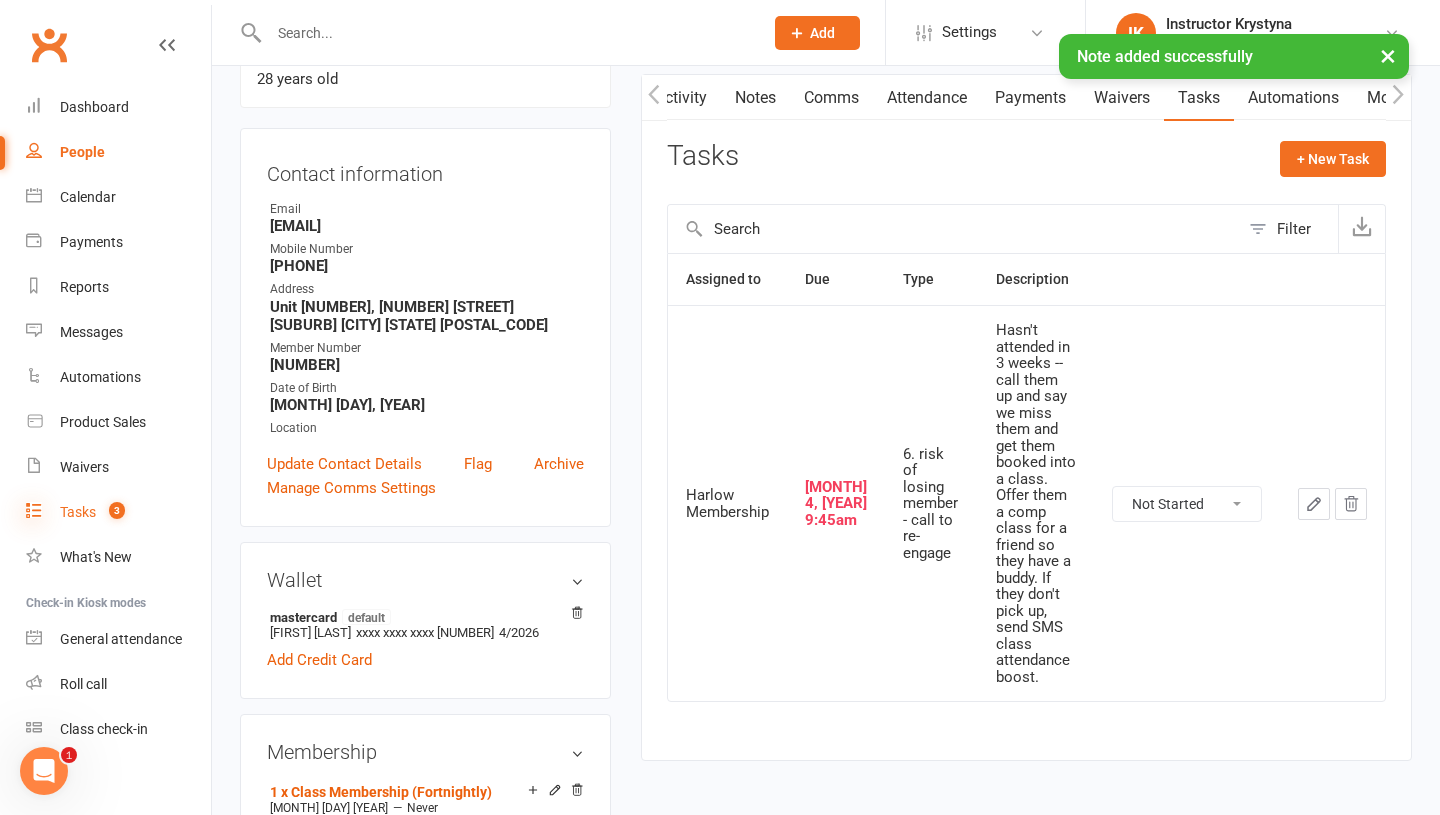 click at bounding box center [34, 510] 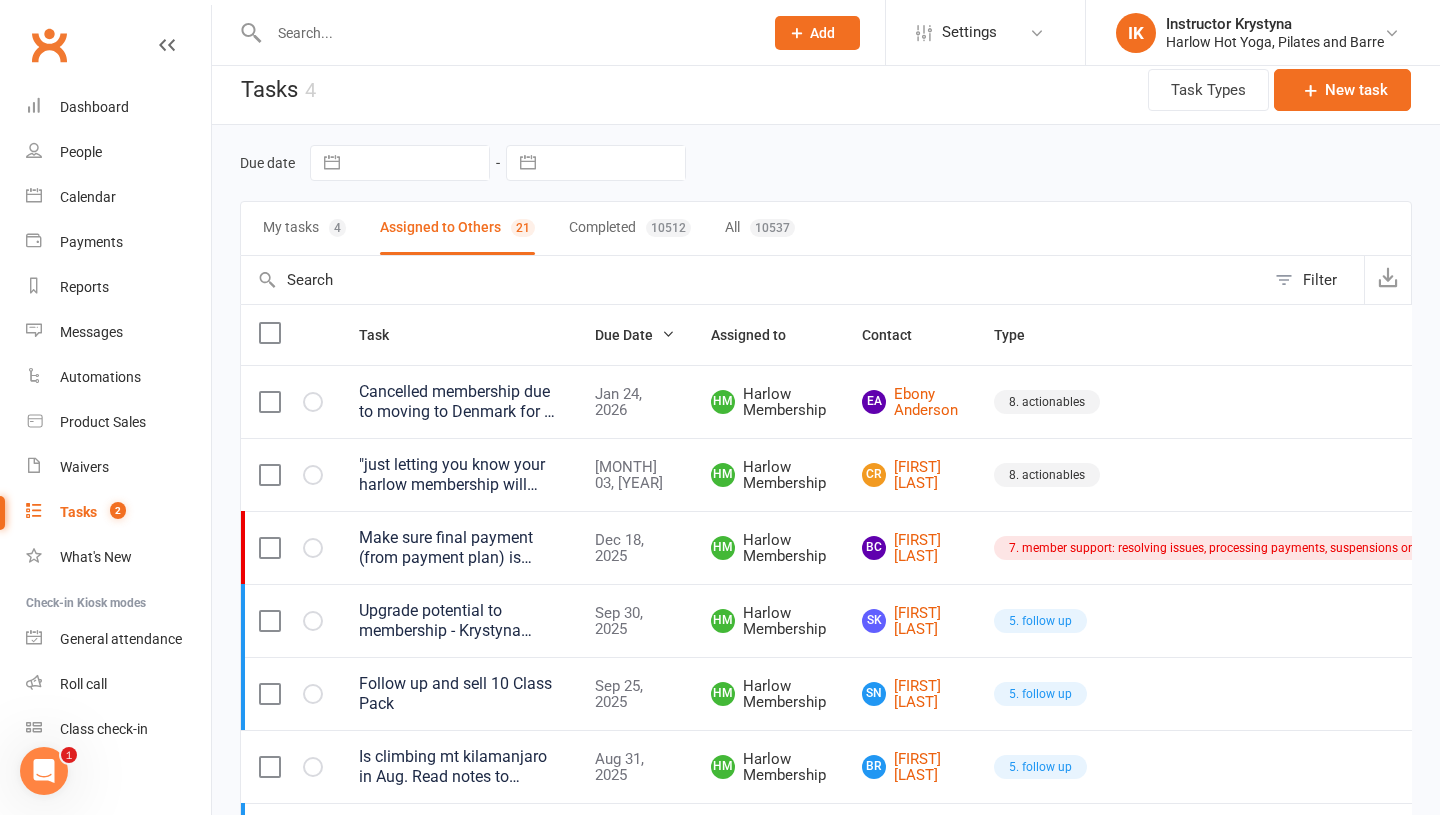 scroll, scrollTop: 0, scrollLeft: 0, axis: both 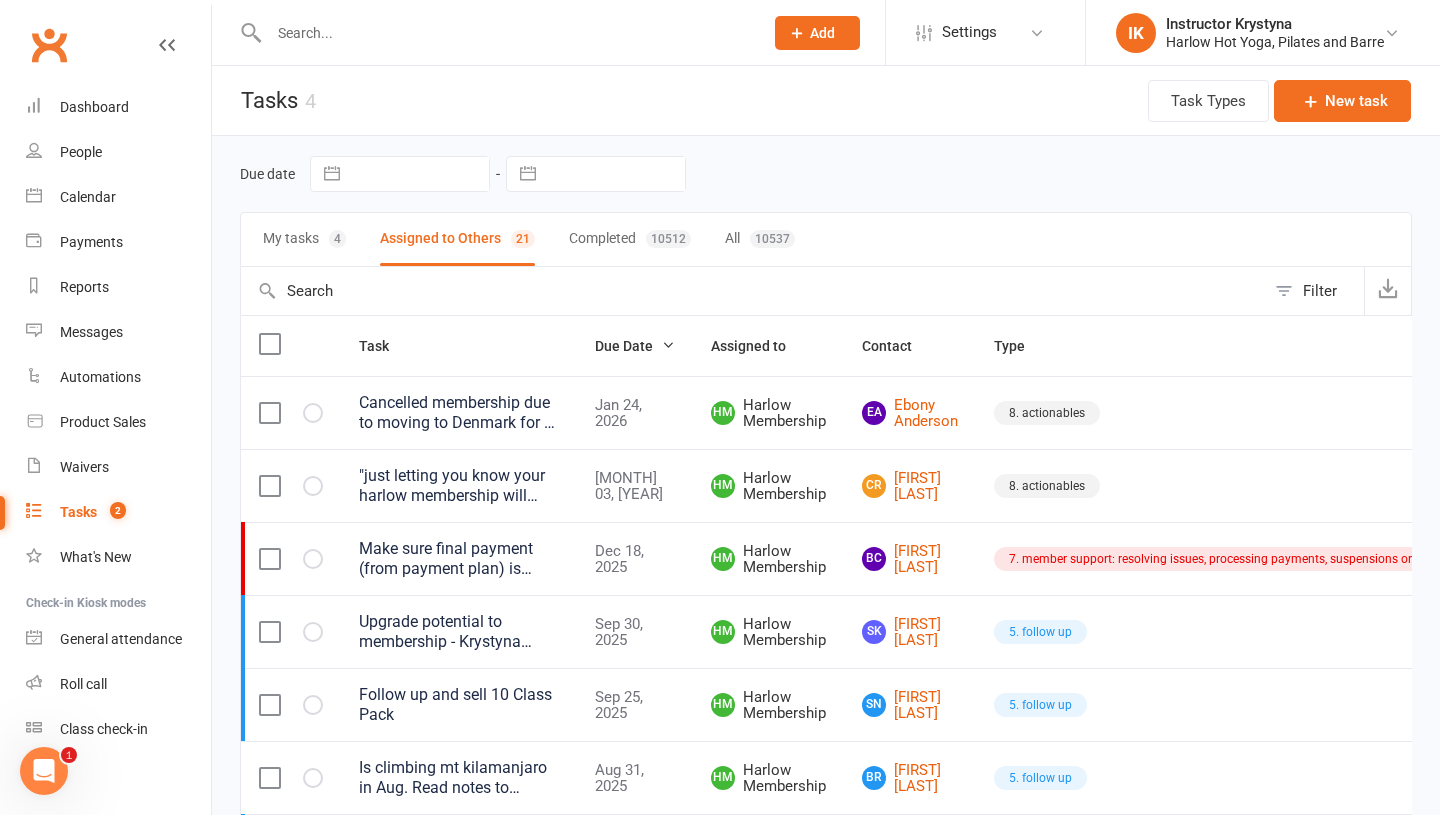click at bounding box center [494, 32] 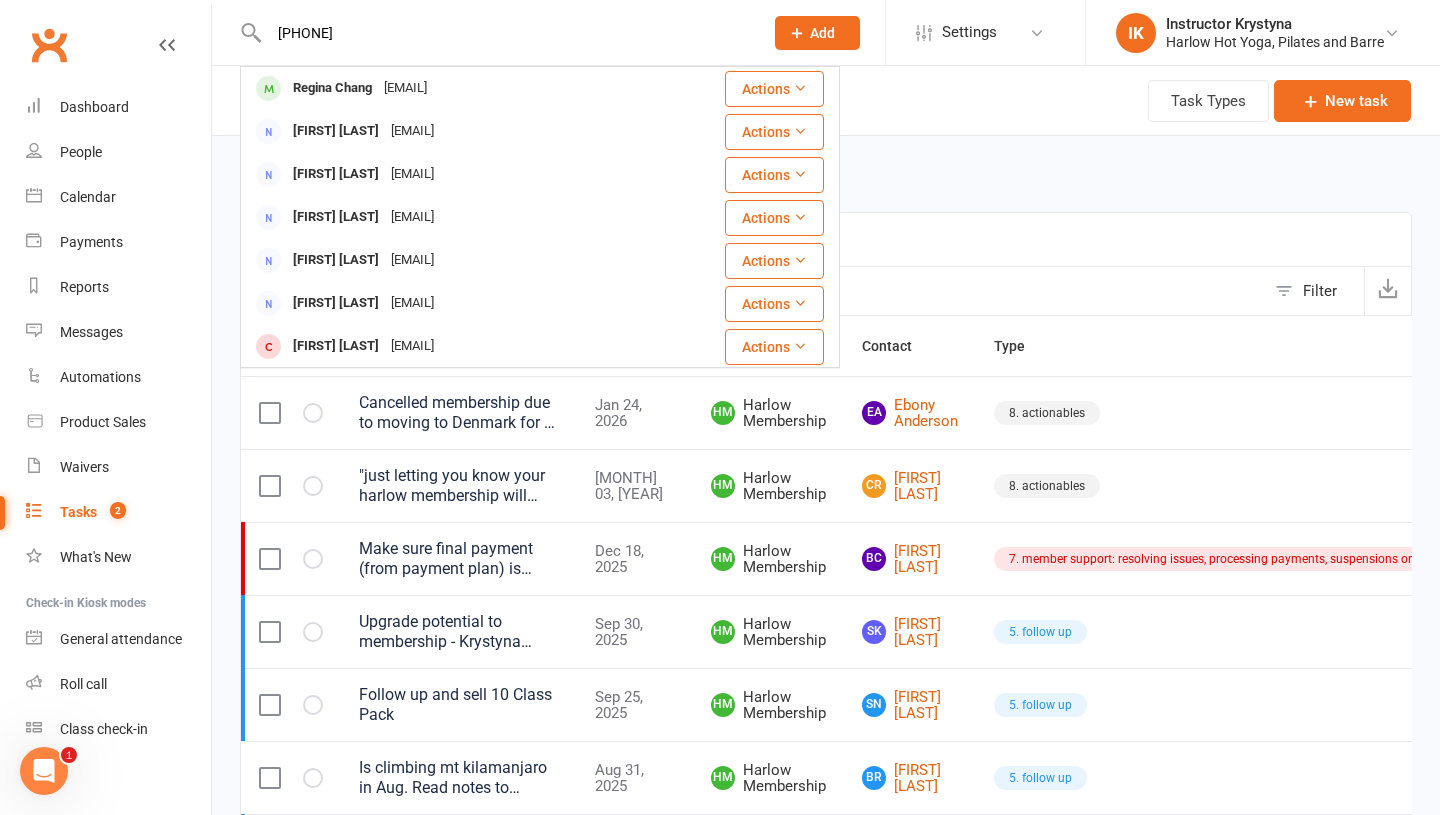 type on "[PHONE]" 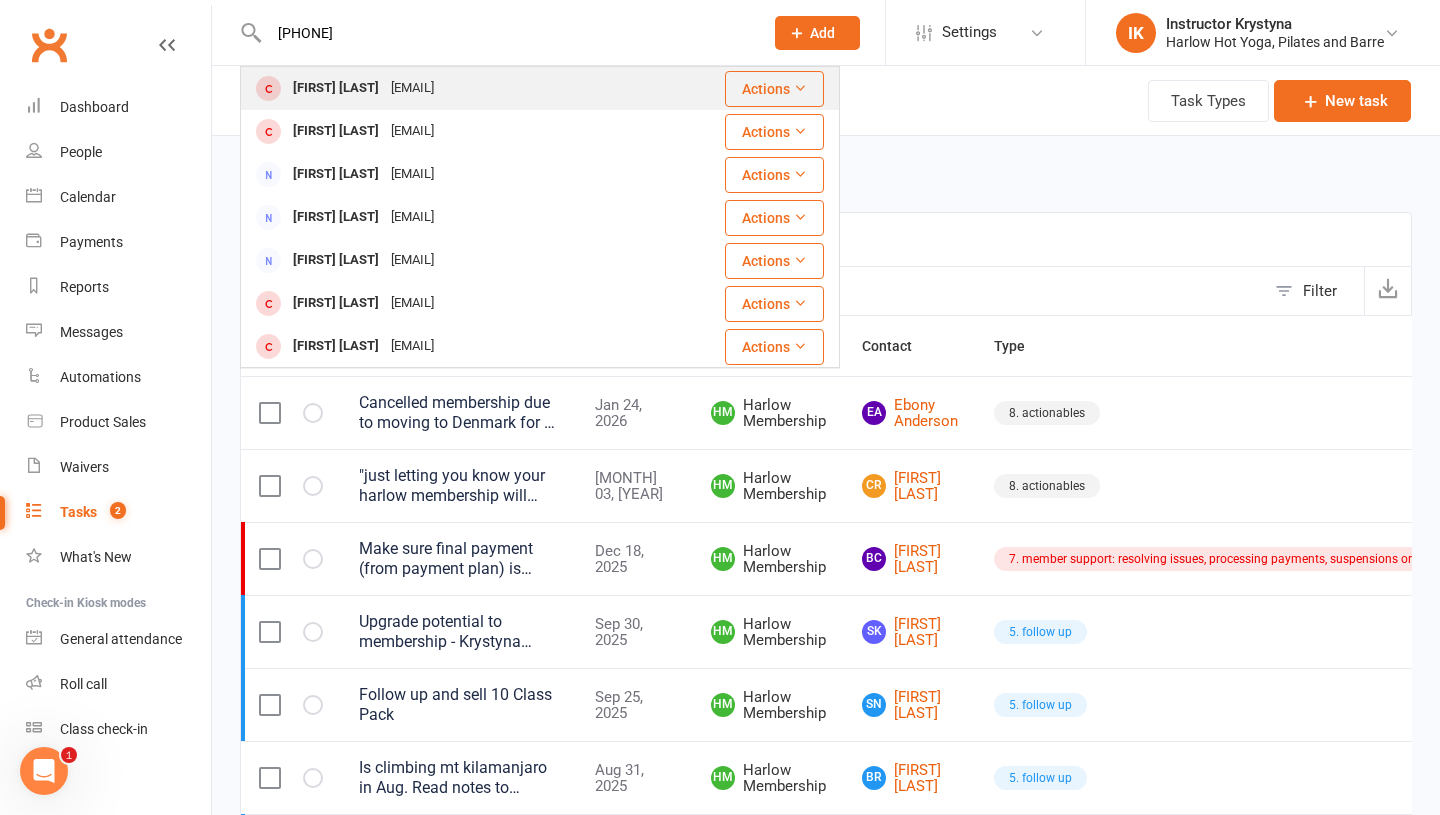 type on "[PHONE]" 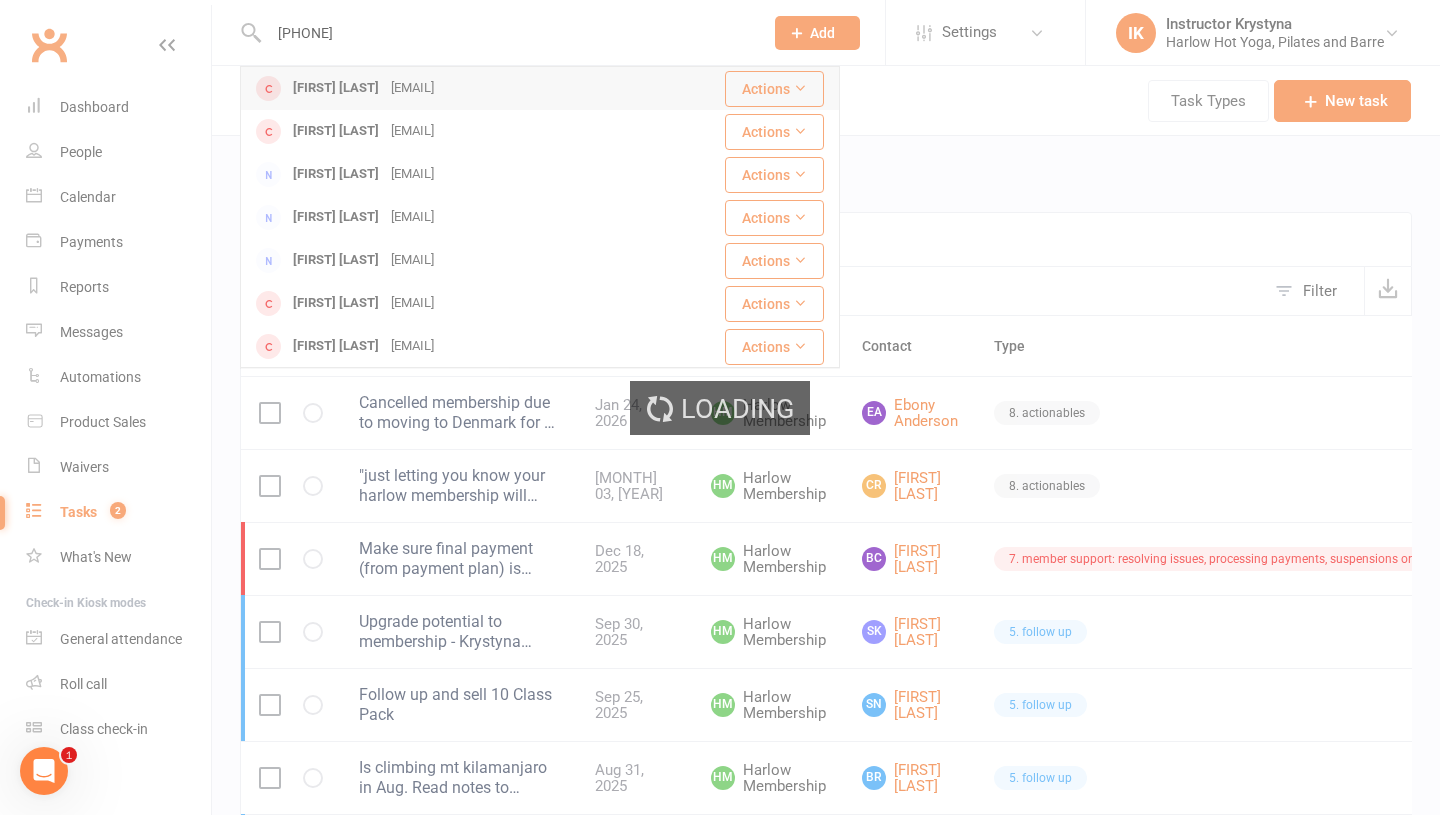 type 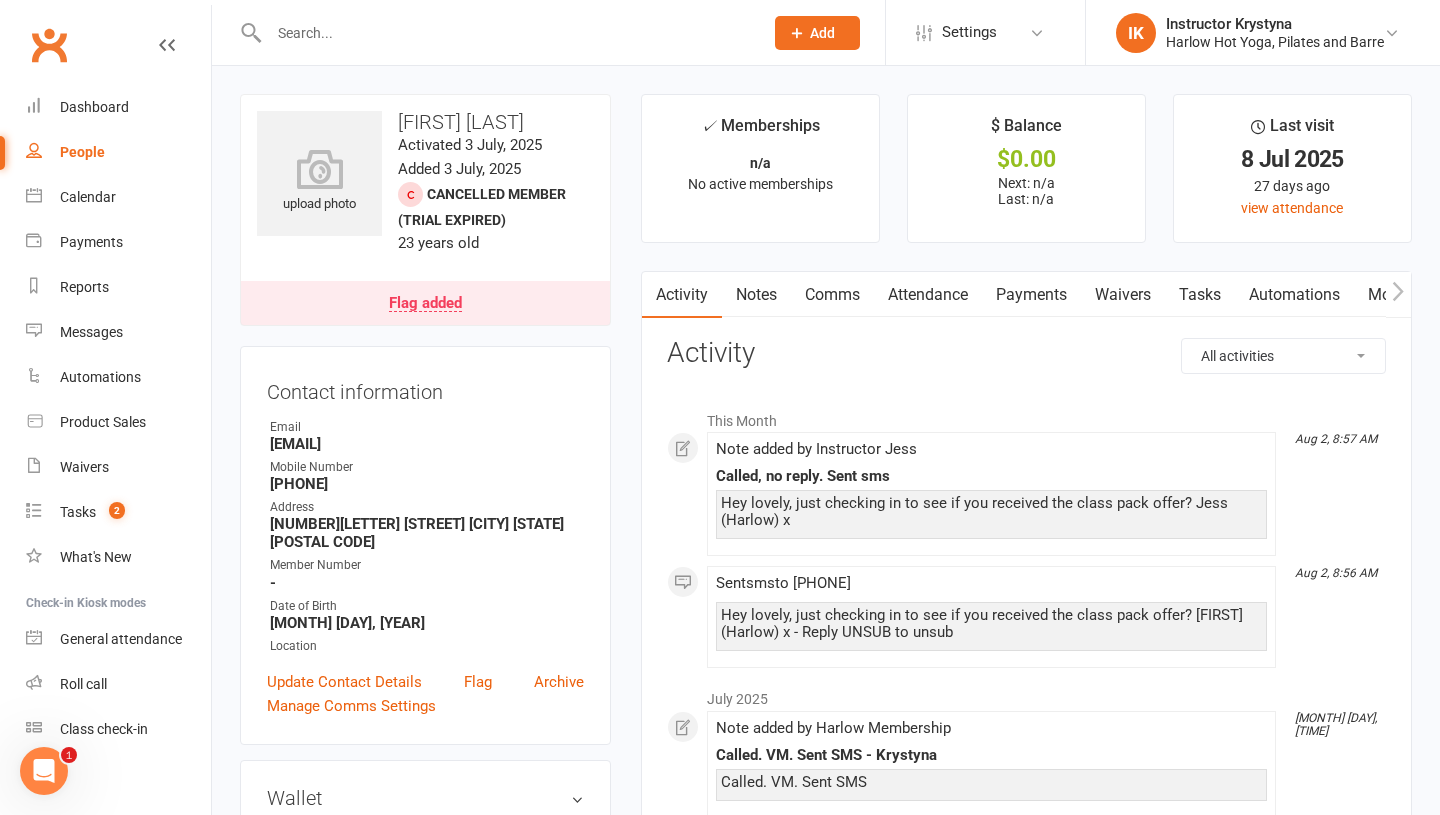 click on "Comms" at bounding box center [832, 295] 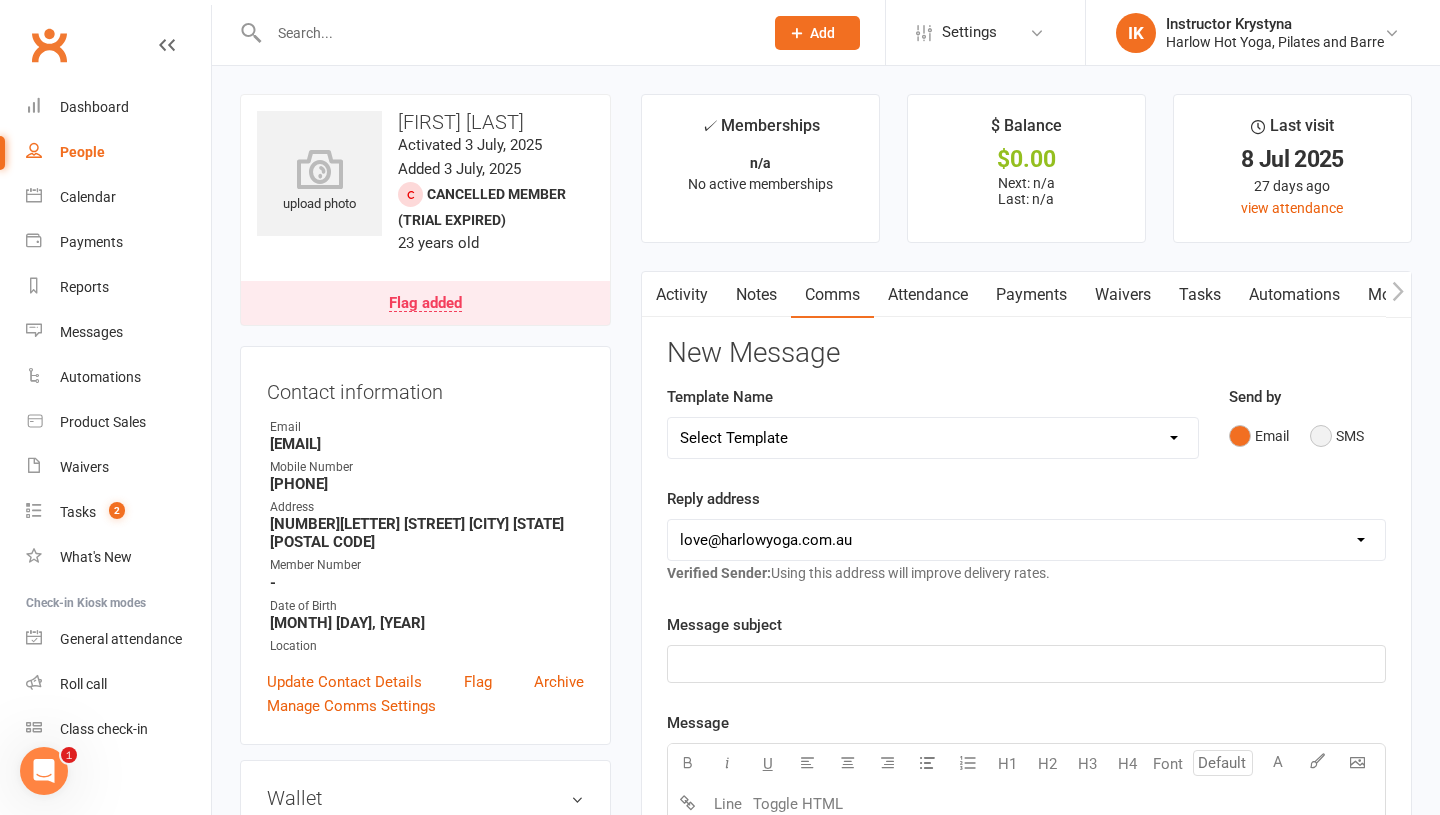 click on "SMS" at bounding box center (1337, 436) 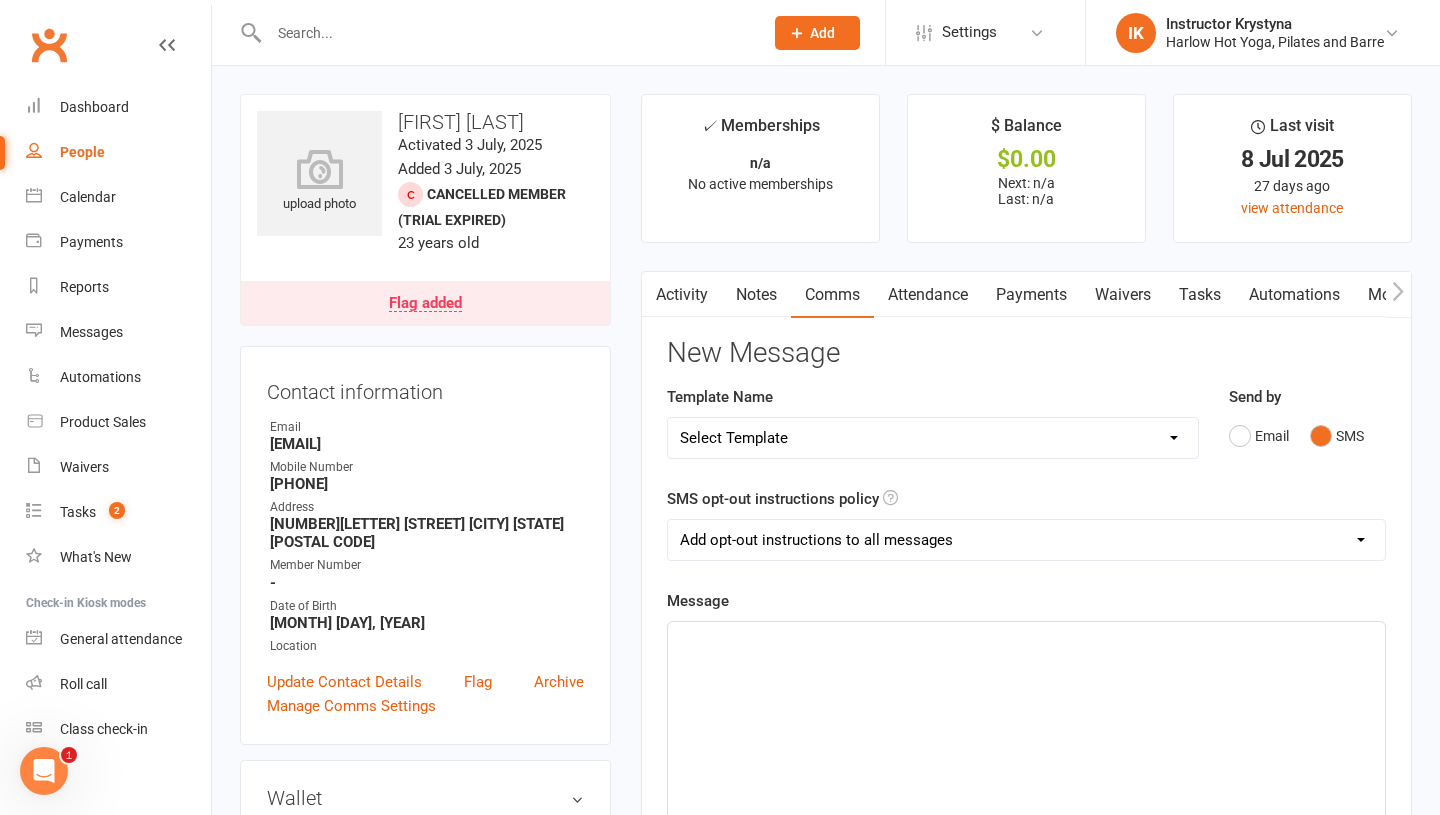 click on "﻿" 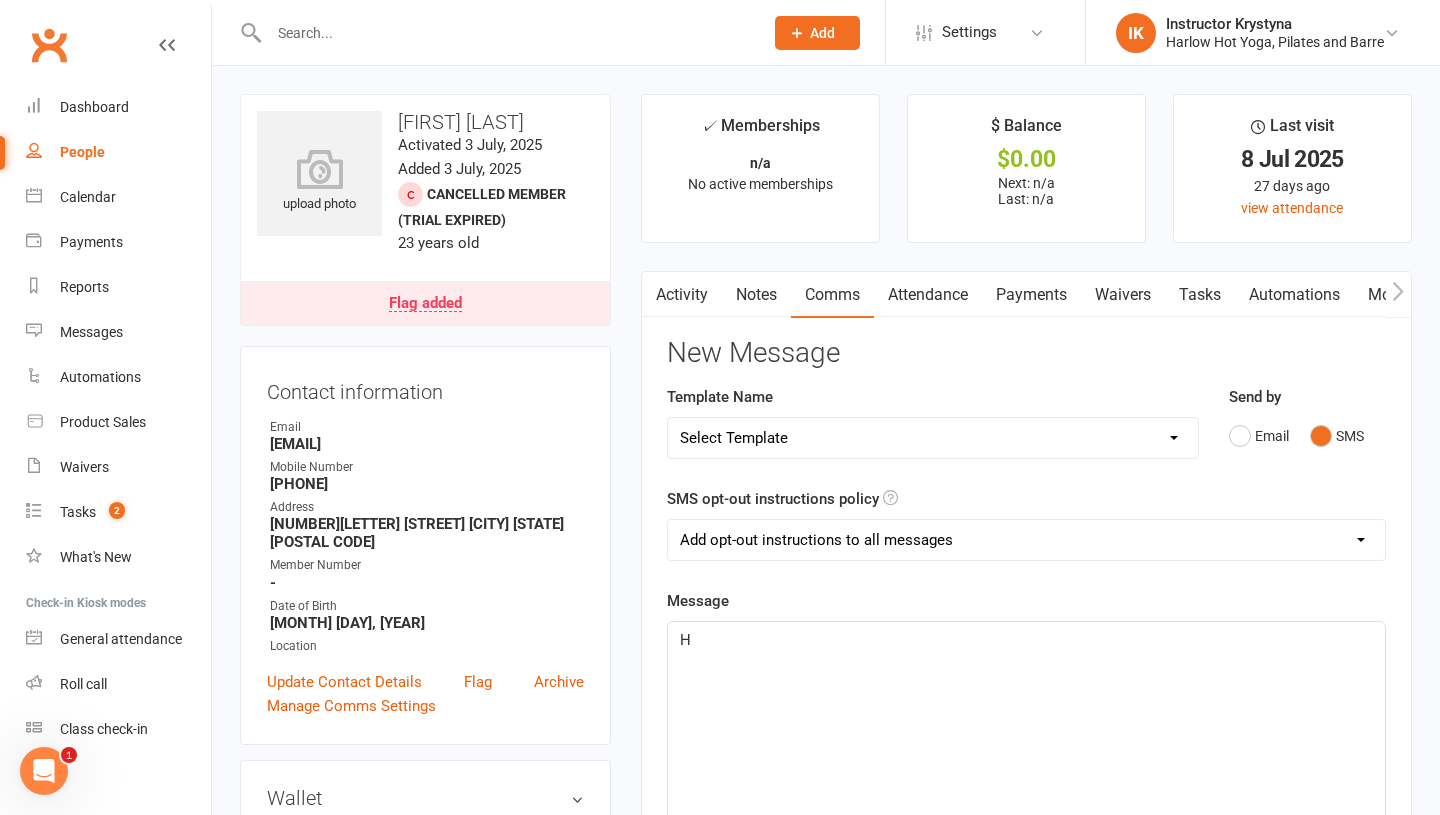 type 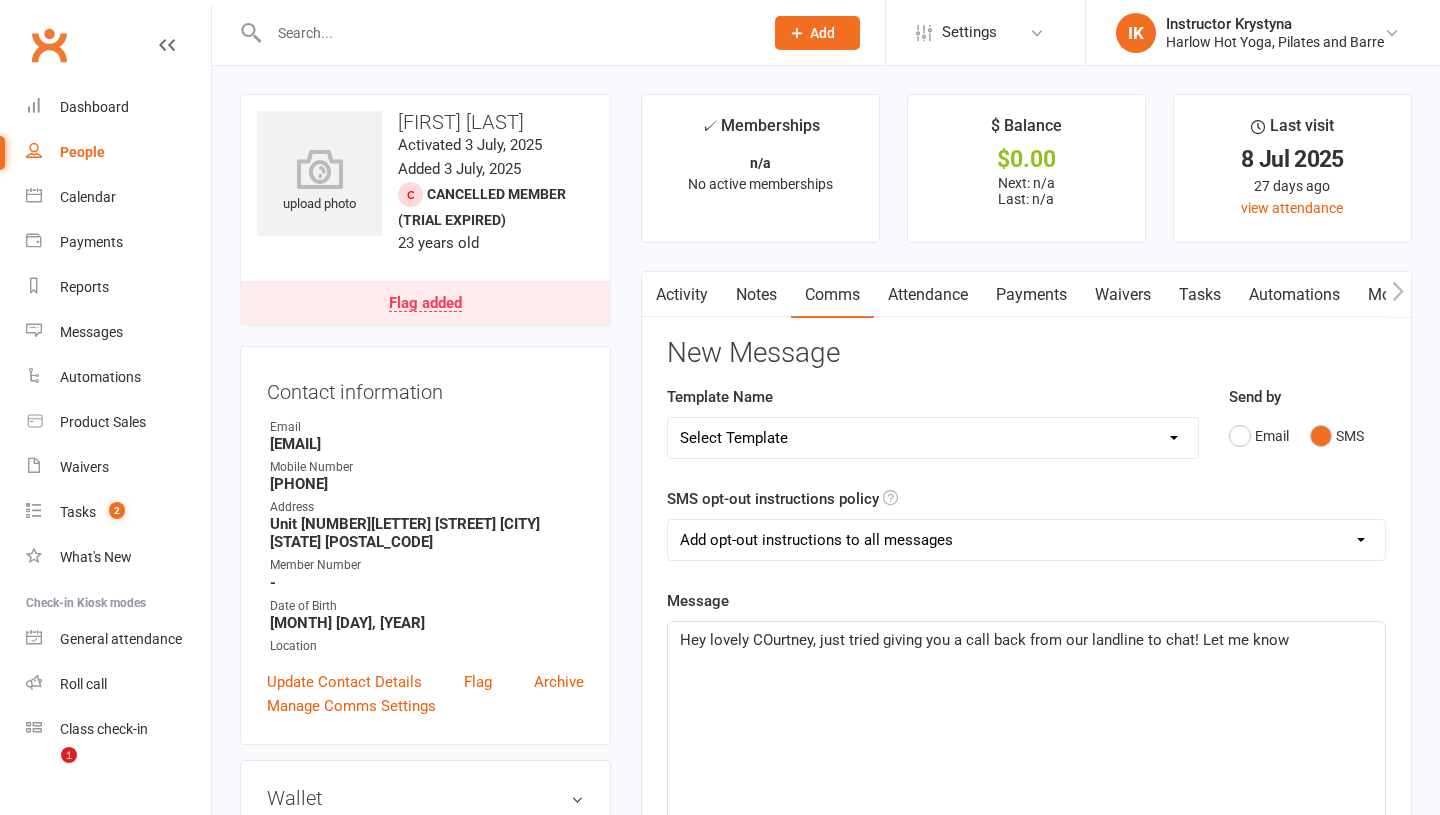 type 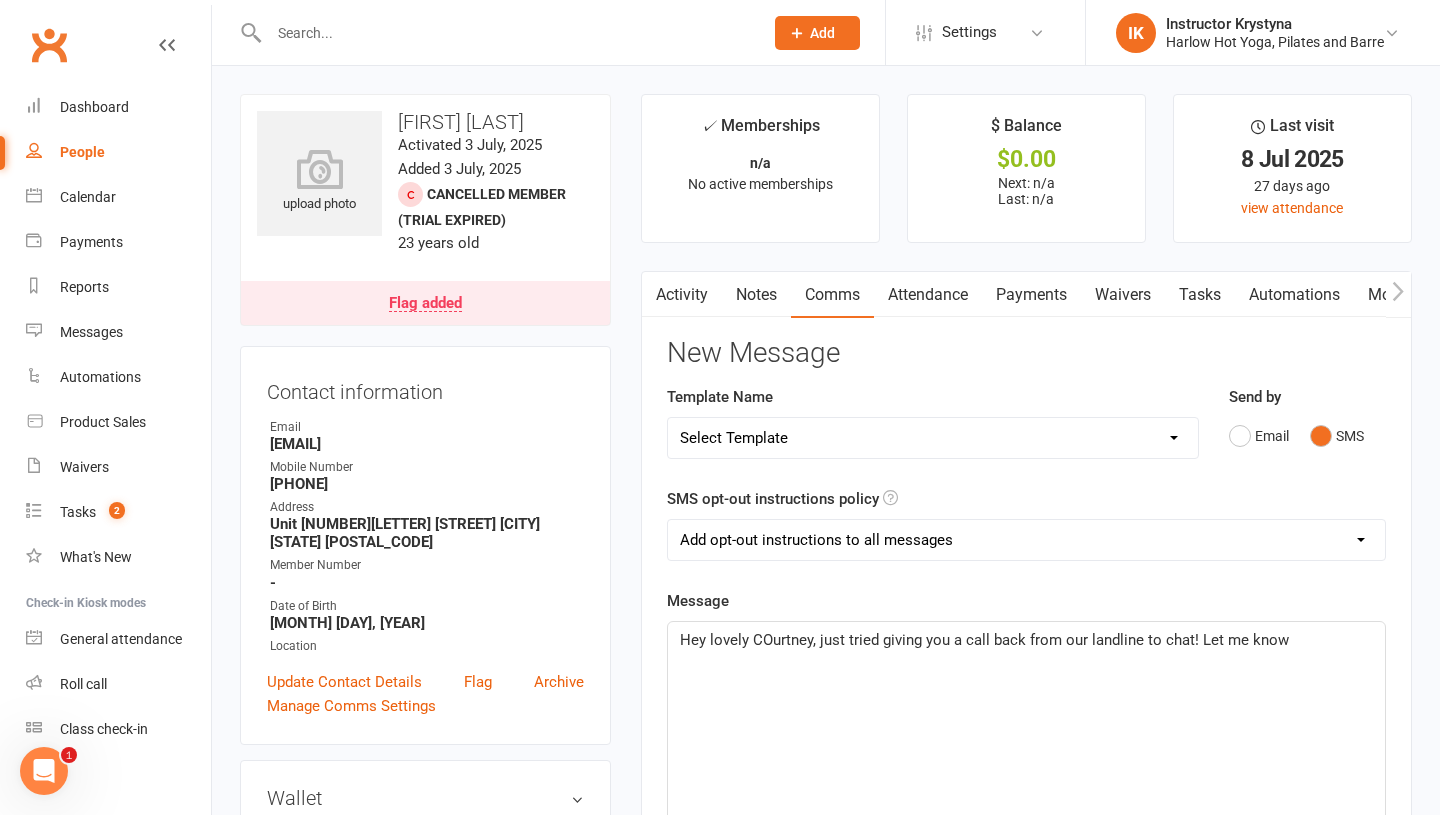 scroll, scrollTop: 0, scrollLeft: 0, axis: both 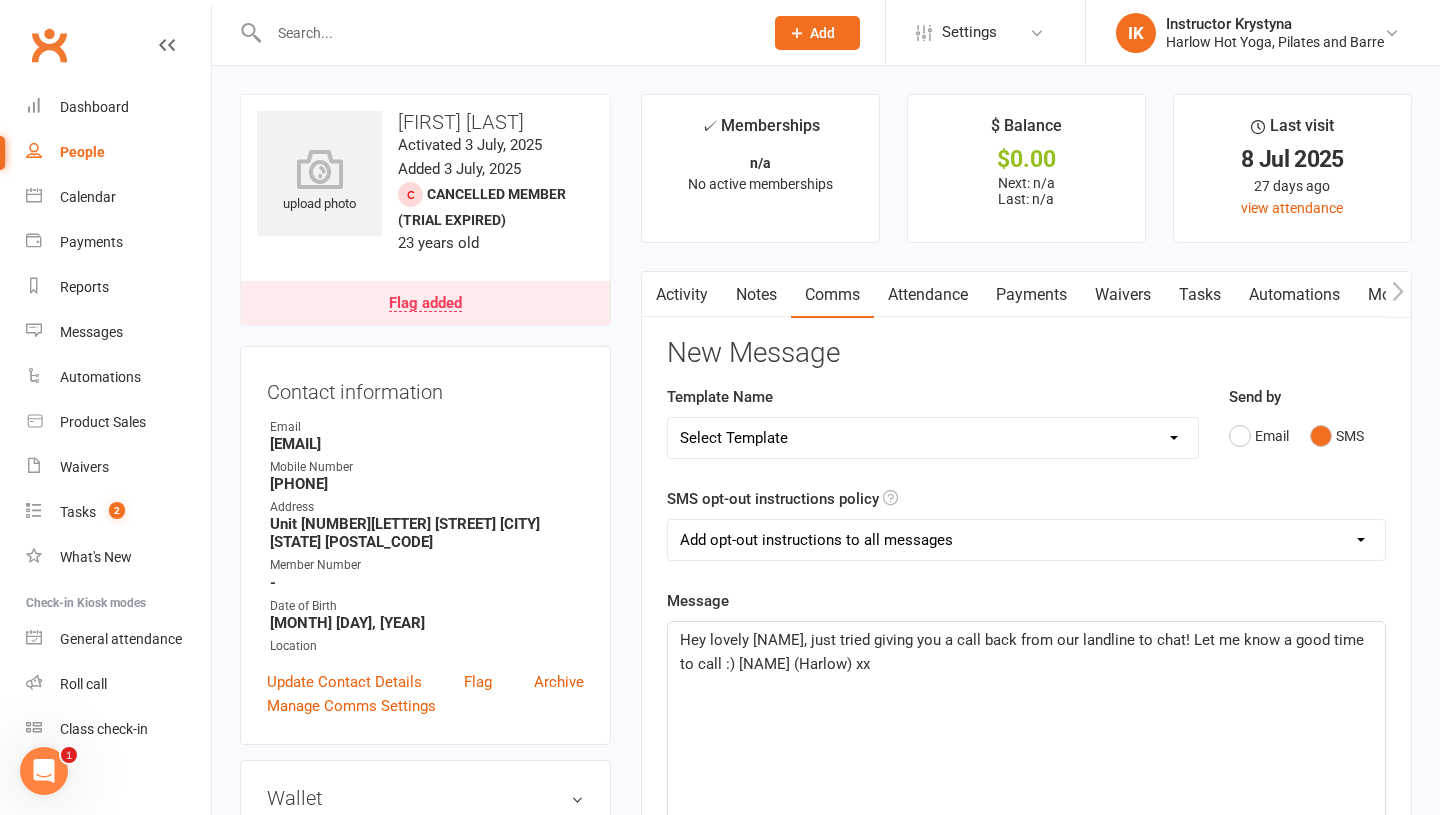 click on "Hey lovely [NAME], just tried giving you a call back from our landline to chat! Let me know a good time to call :) [NAME] (Harlow) xx" 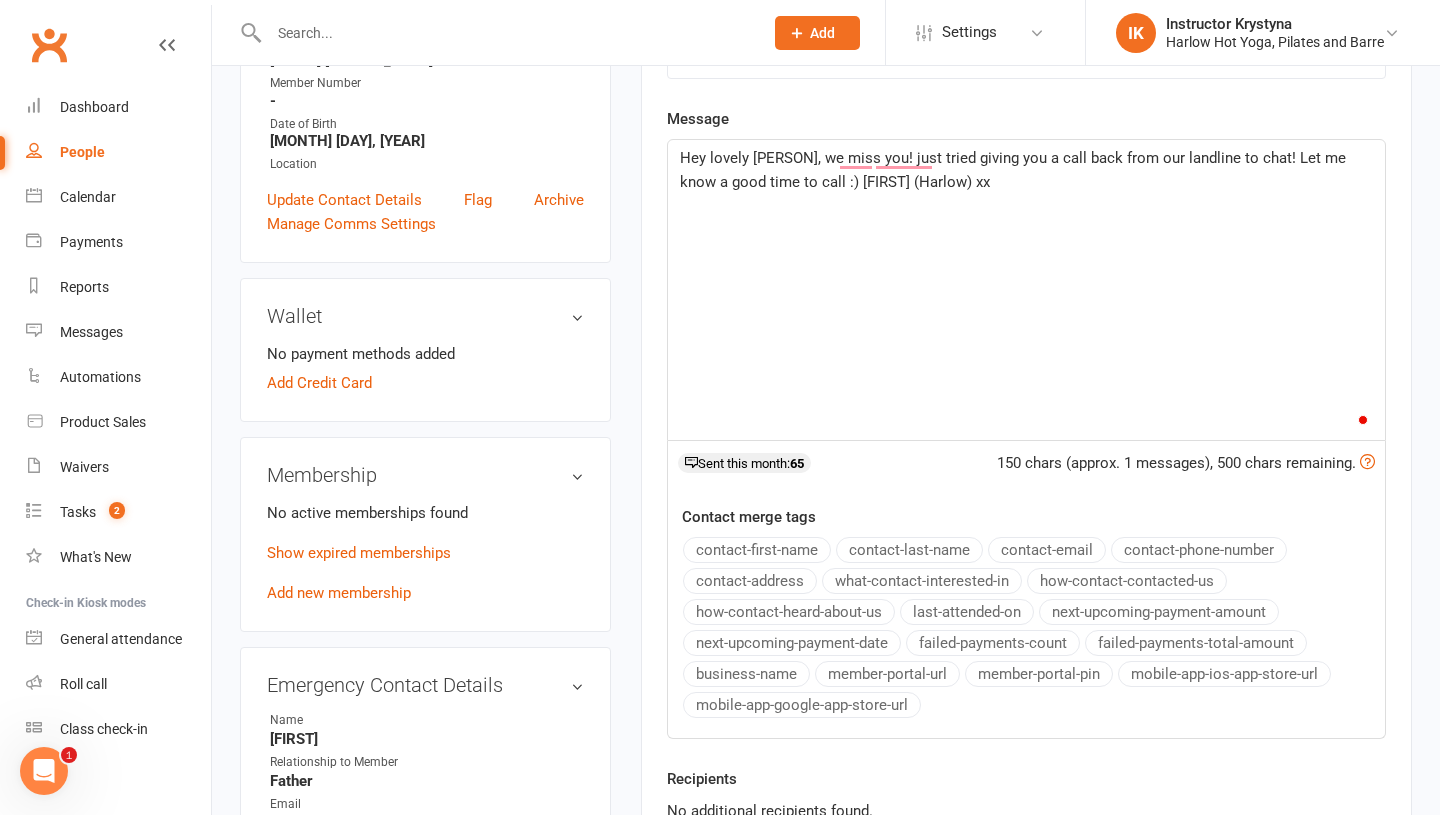 scroll, scrollTop: 483, scrollLeft: 0, axis: vertical 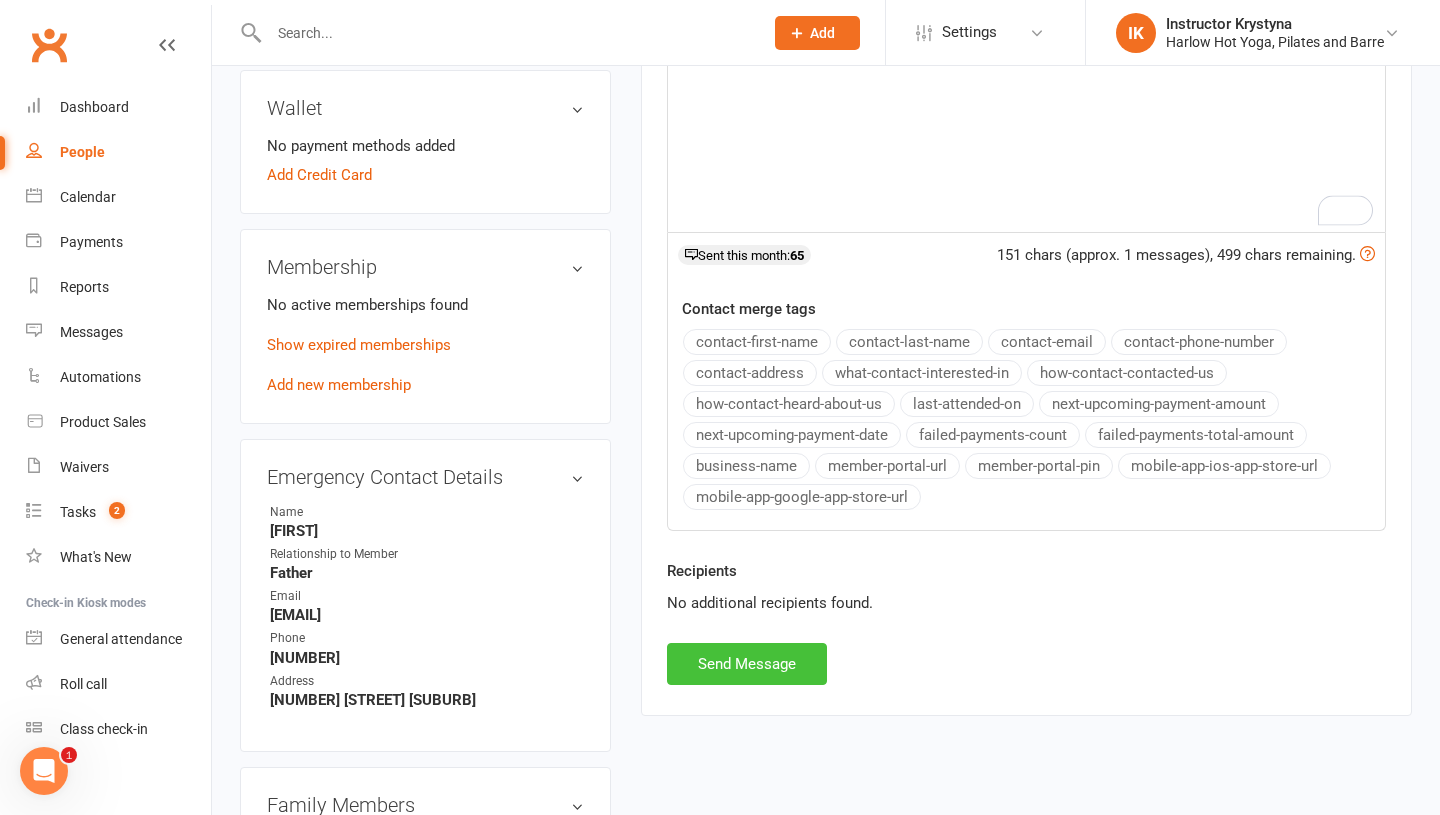 click on "Send Message" at bounding box center [747, 664] 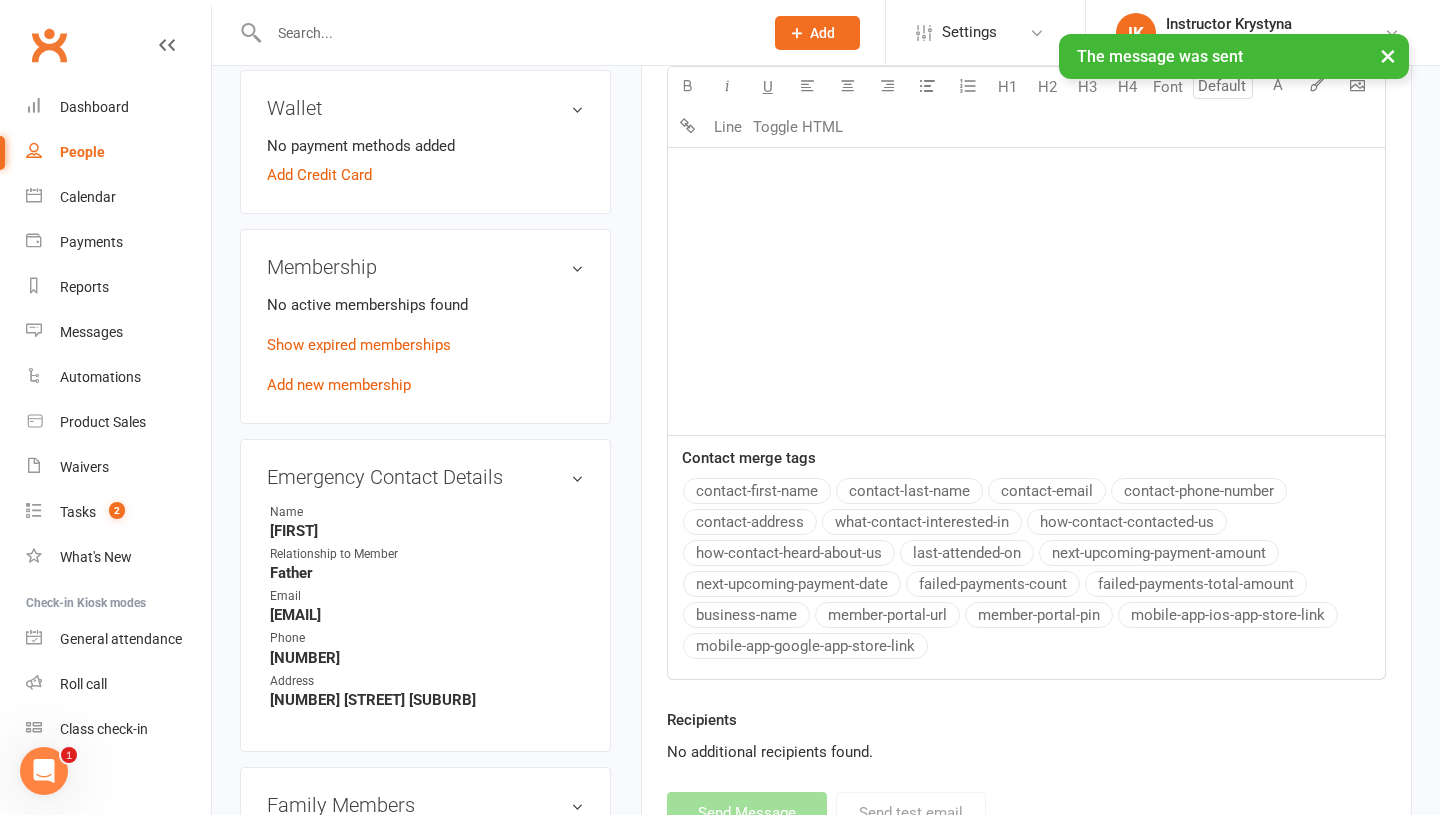 scroll, scrollTop: 0, scrollLeft: 0, axis: both 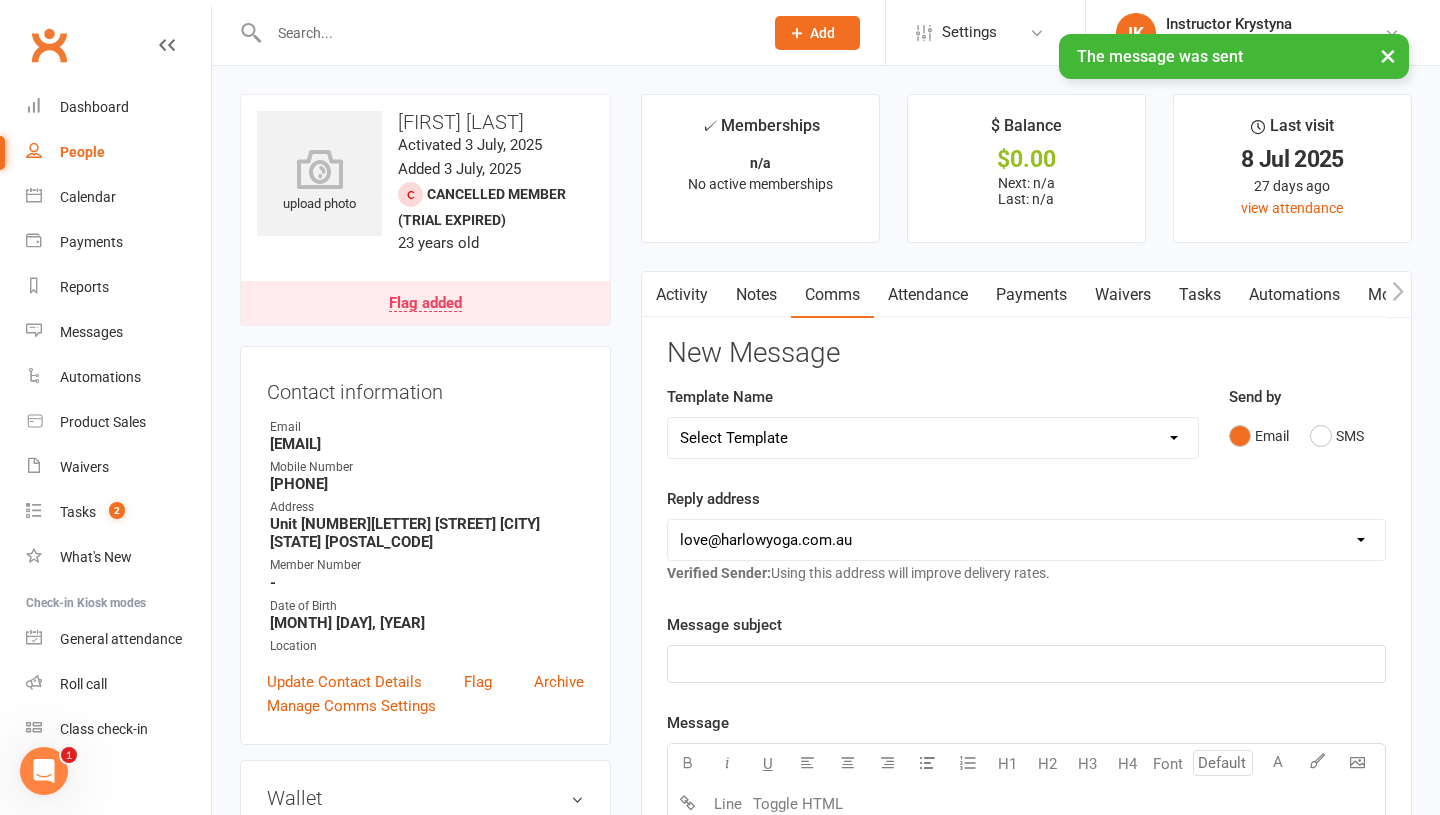 click on "Notes" at bounding box center (756, 295) 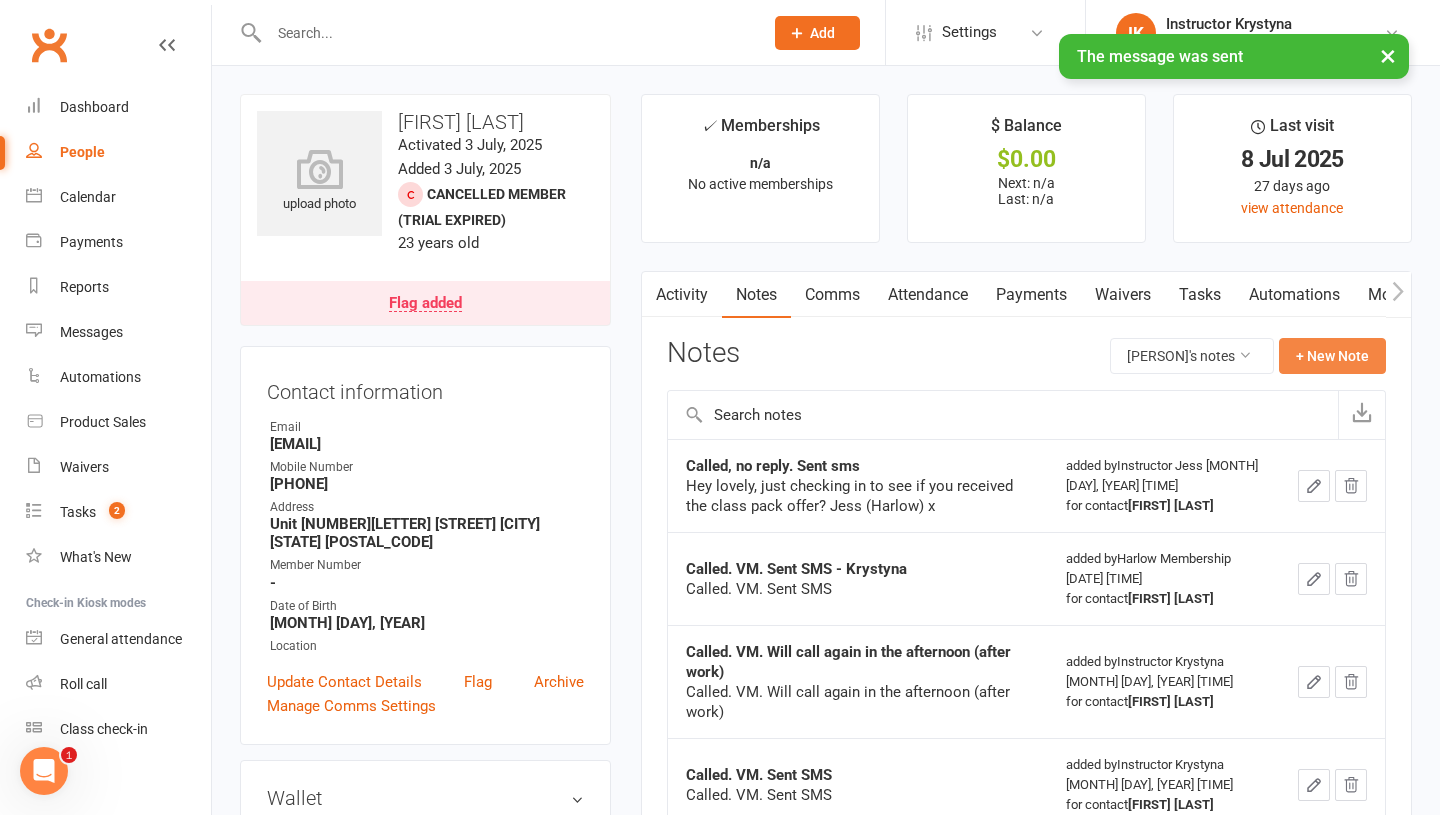 click on "+ New Note" at bounding box center [1332, 356] 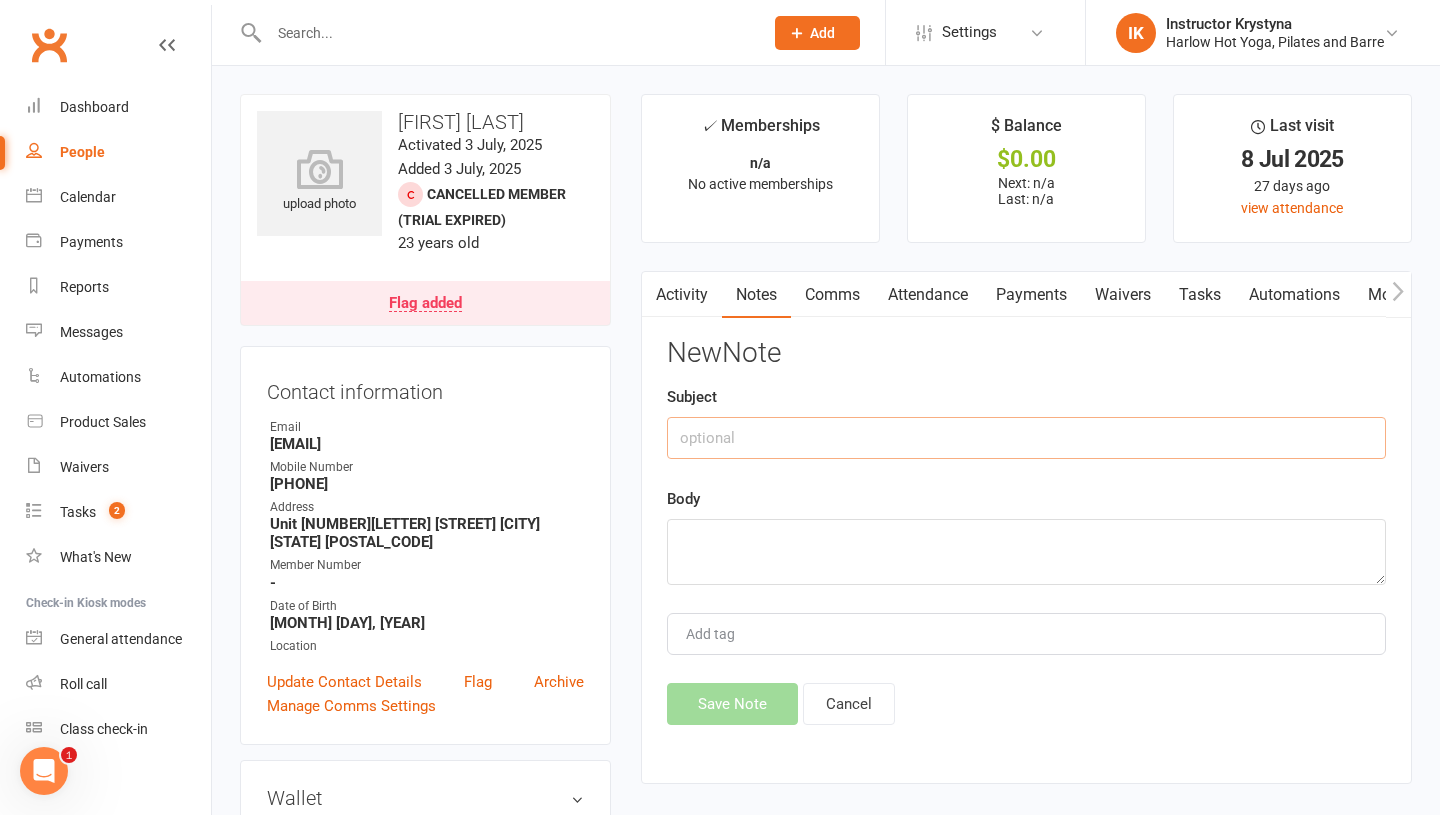 click at bounding box center [1026, 438] 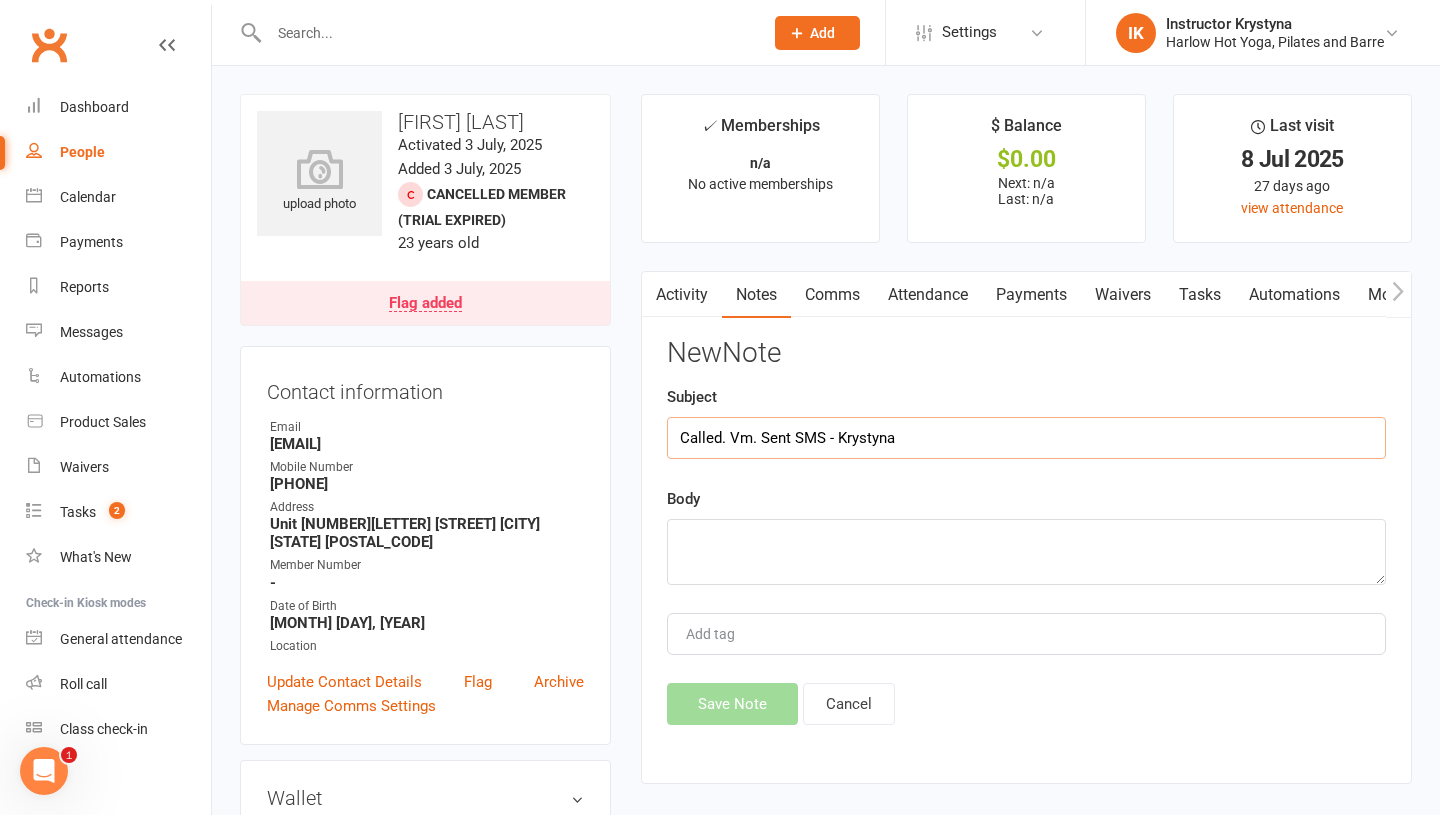click on "Called. Vm. Sent SMS - Krystyna" at bounding box center (1026, 438) 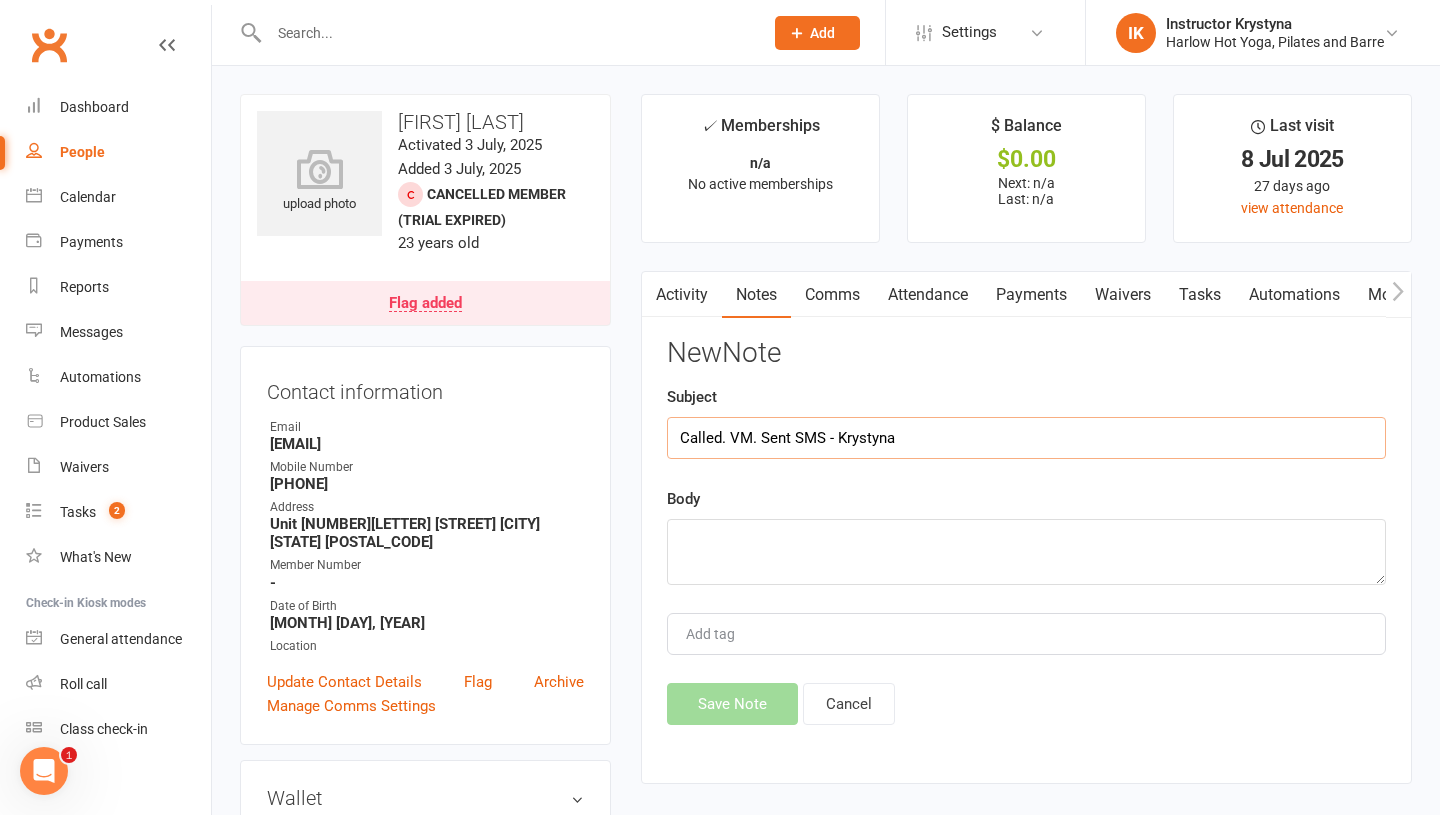 click on "Called. VM. Sent SMS - Krystyna" at bounding box center (1026, 438) 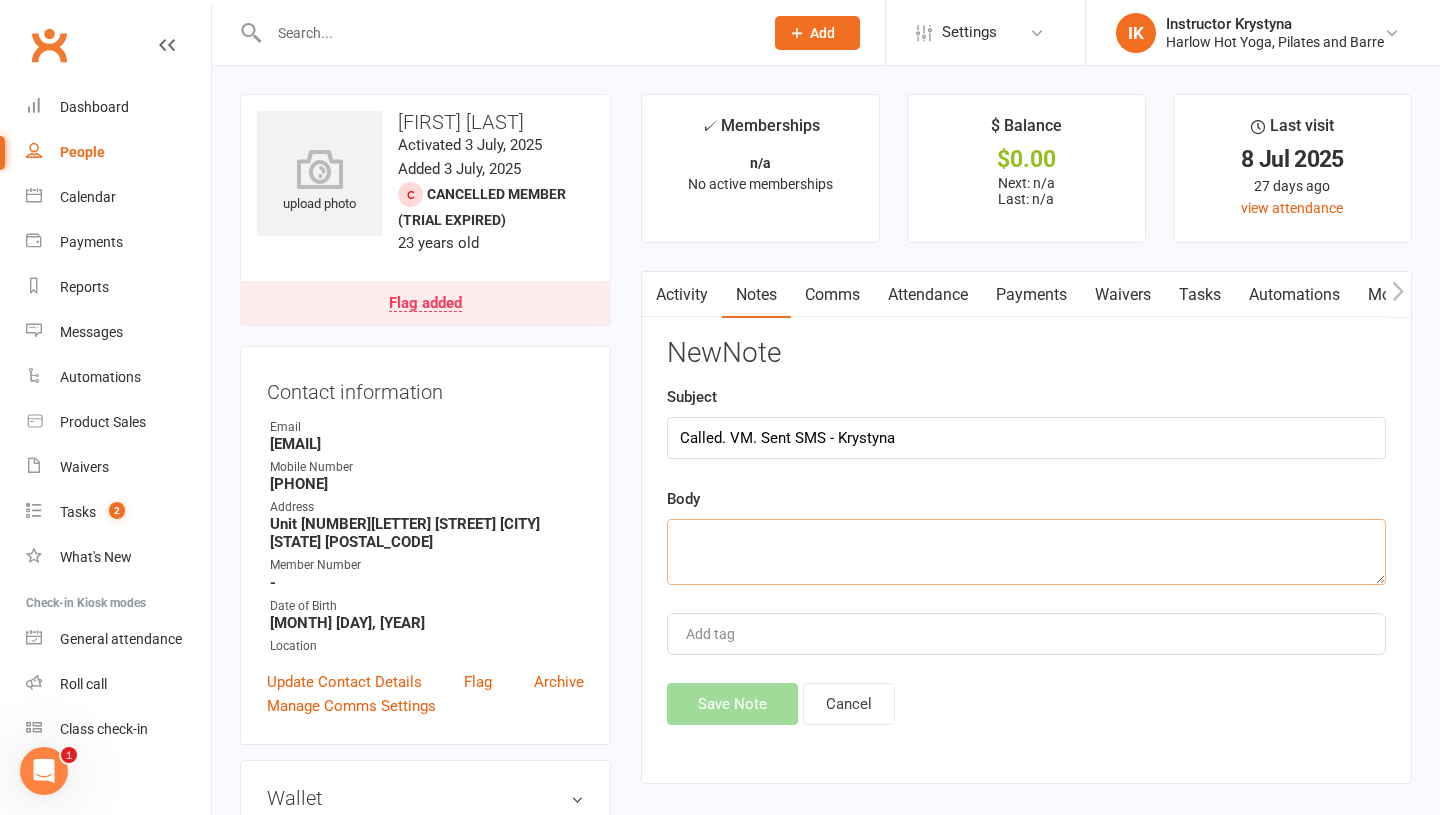 click at bounding box center [1026, 552] 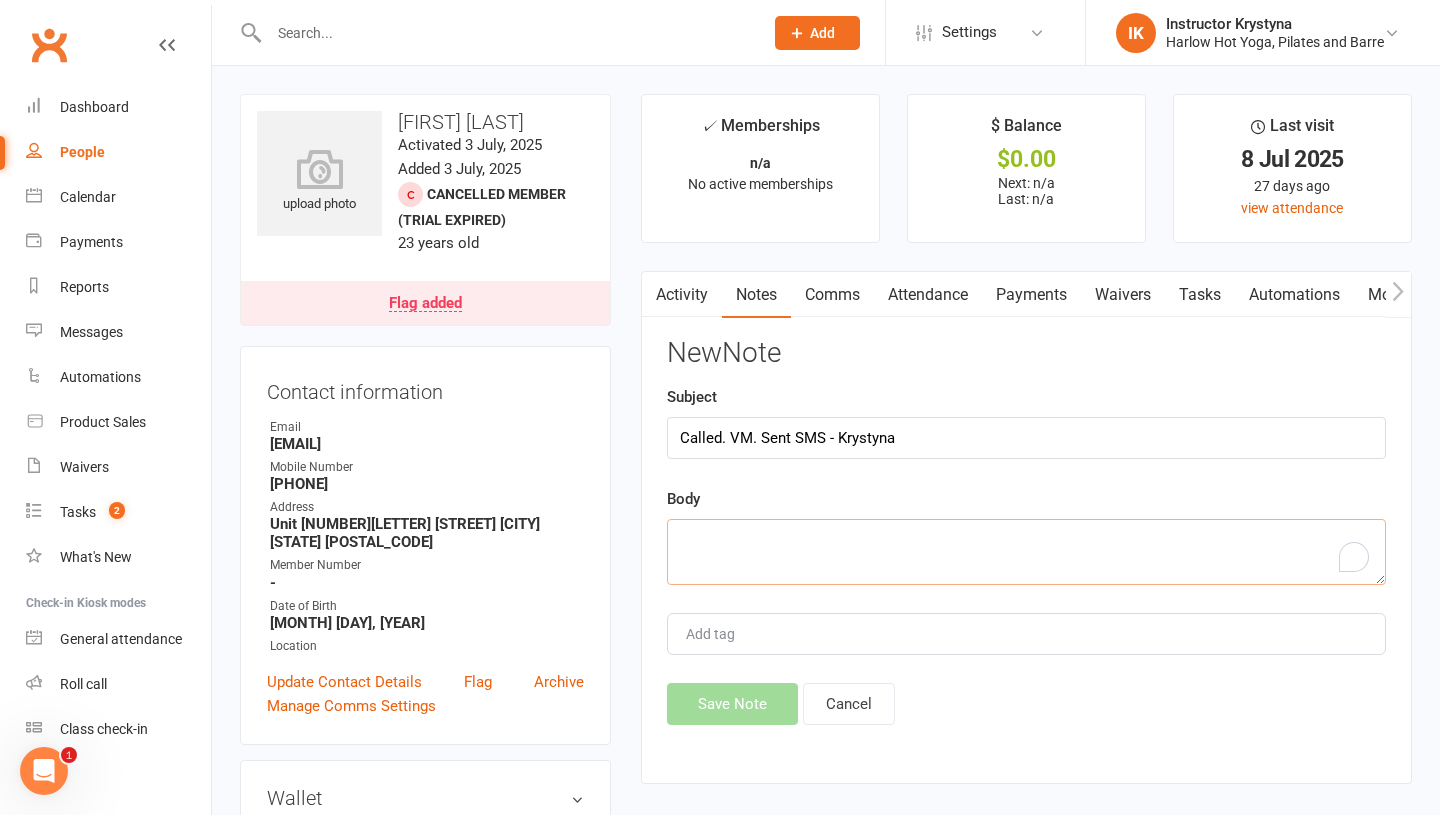 paste on "Called. VM. Sent SMS - Krystyna" 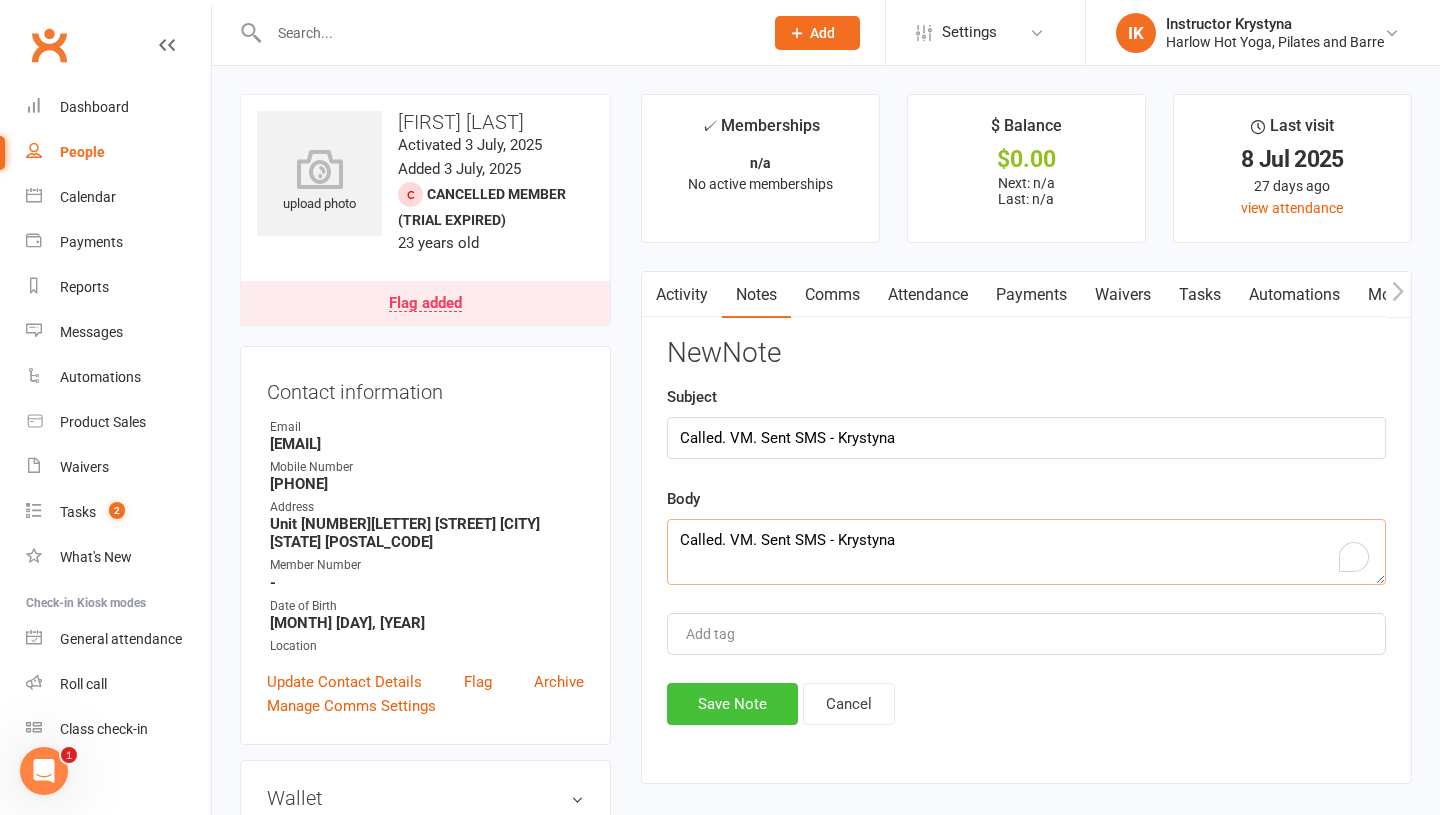 type on "Called. VM. Sent SMS - Krystyna" 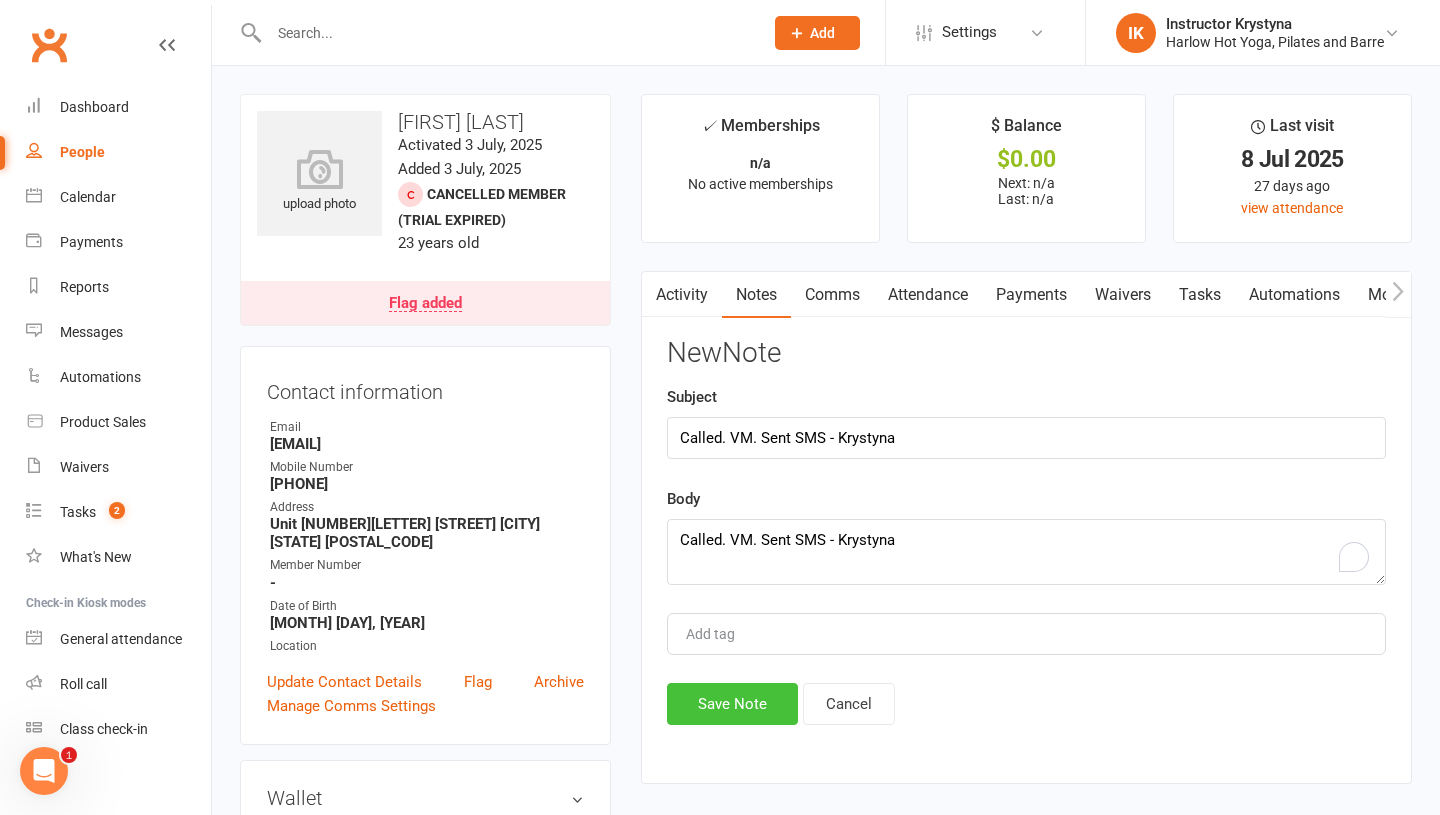 click on "Save Note" at bounding box center [732, 704] 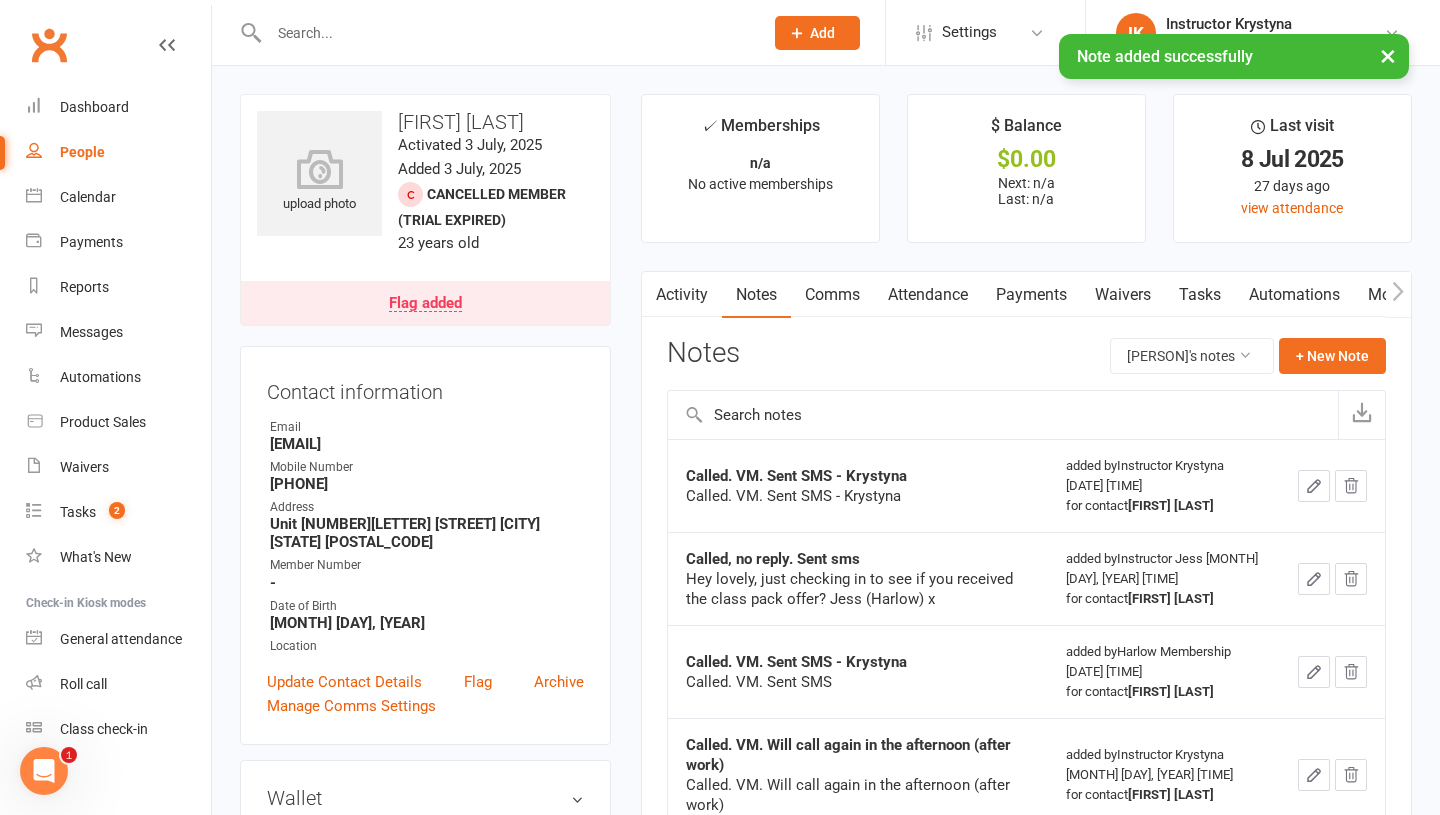 click on "Tasks" at bounding box center [1200, 295] 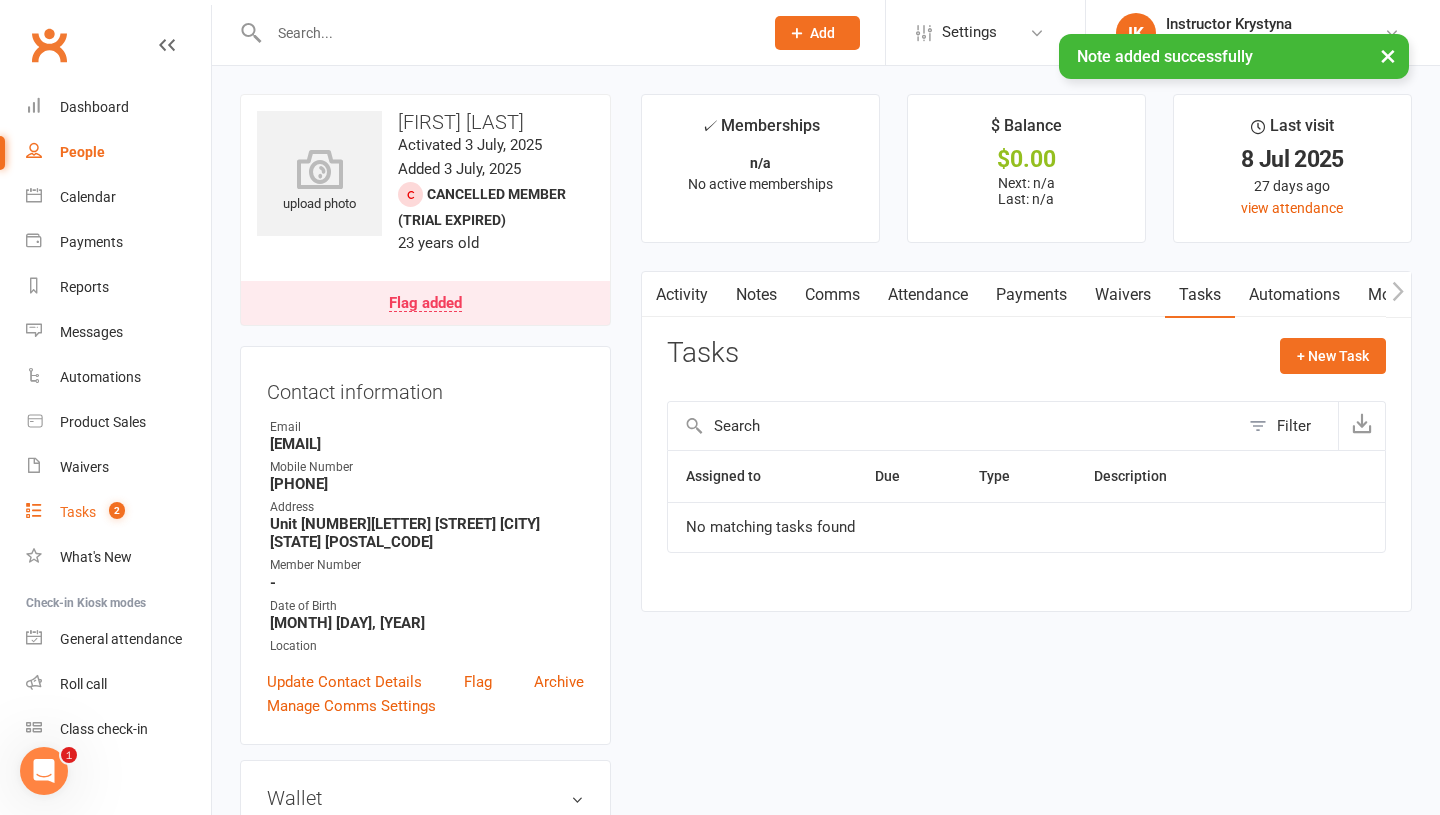 click on "Tasks" at bounding box center (78, 512) 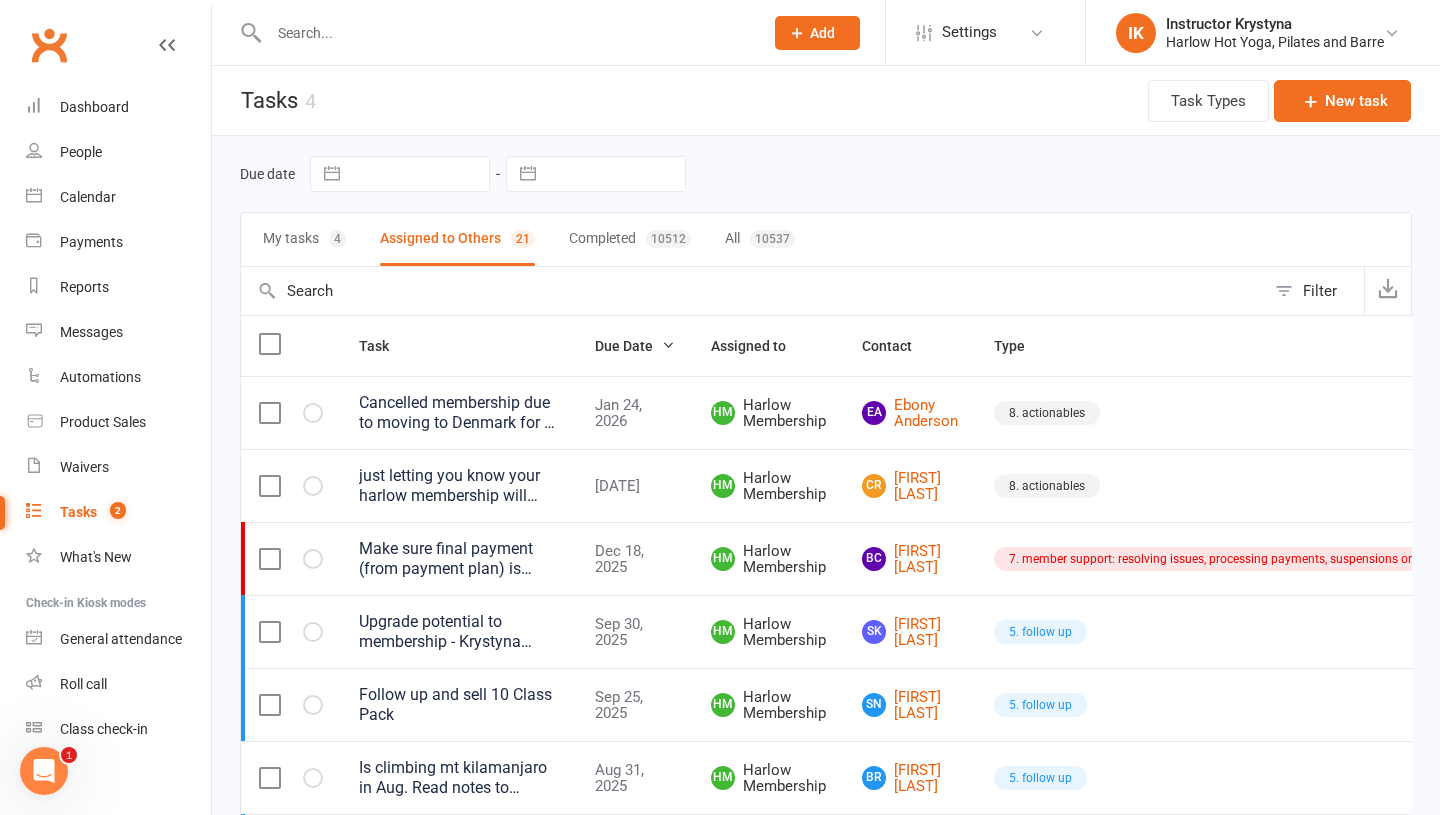click at bounding box center (506, 33) 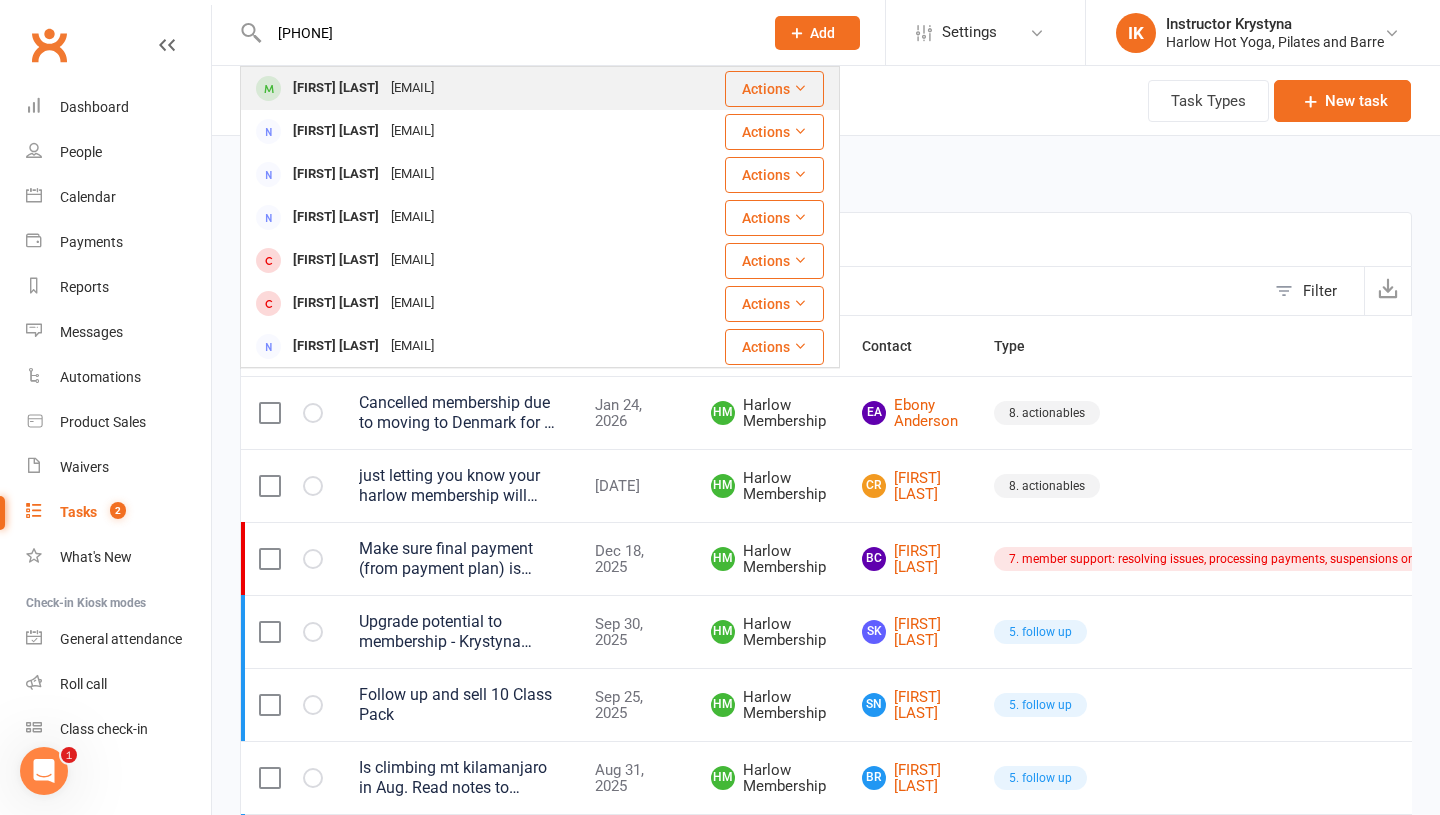 type on "0451944737" 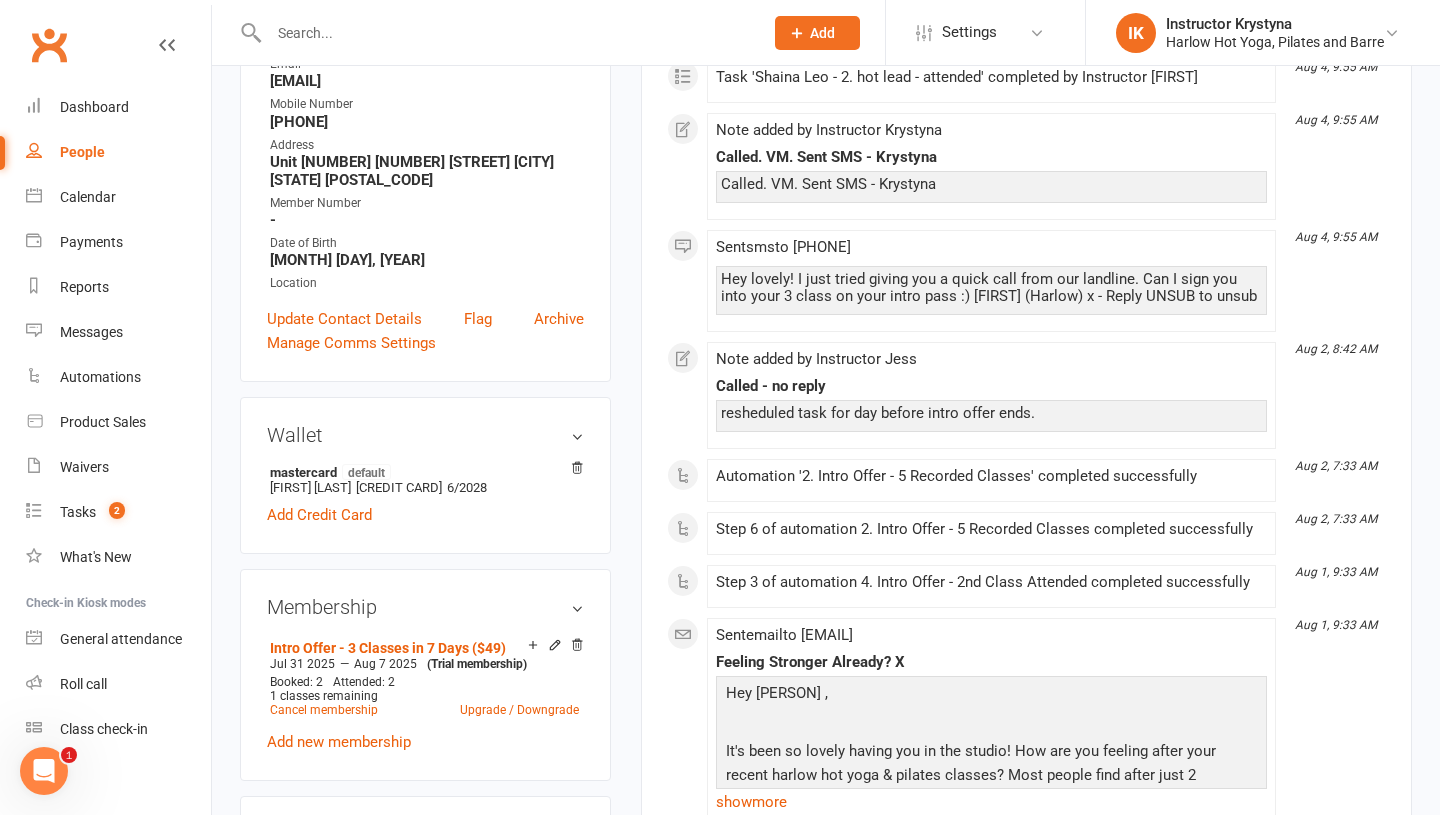scroll, scrollTop: 0, scrollLeft: 0, axis: both 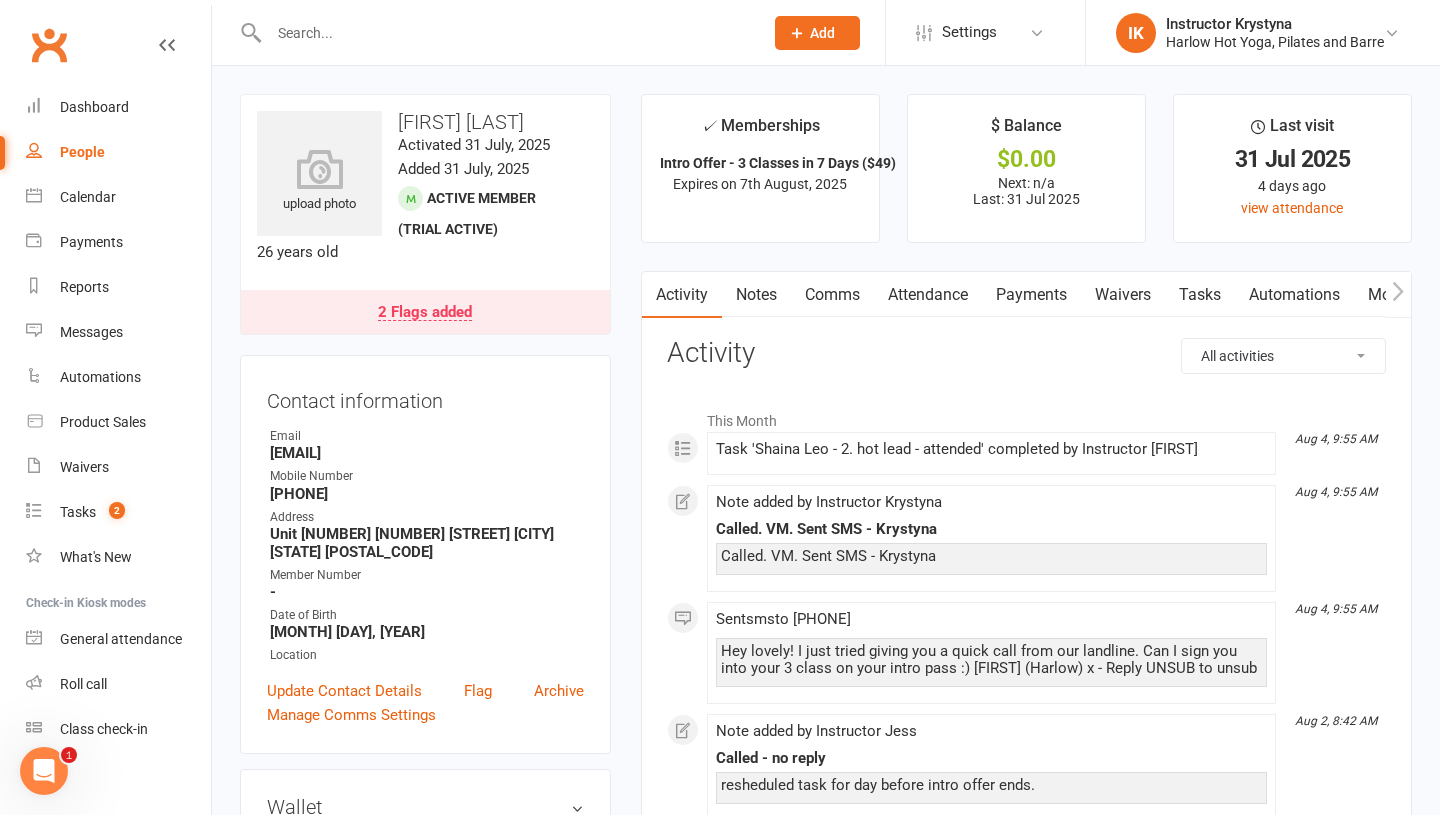 click at bounding box center [506, 33] 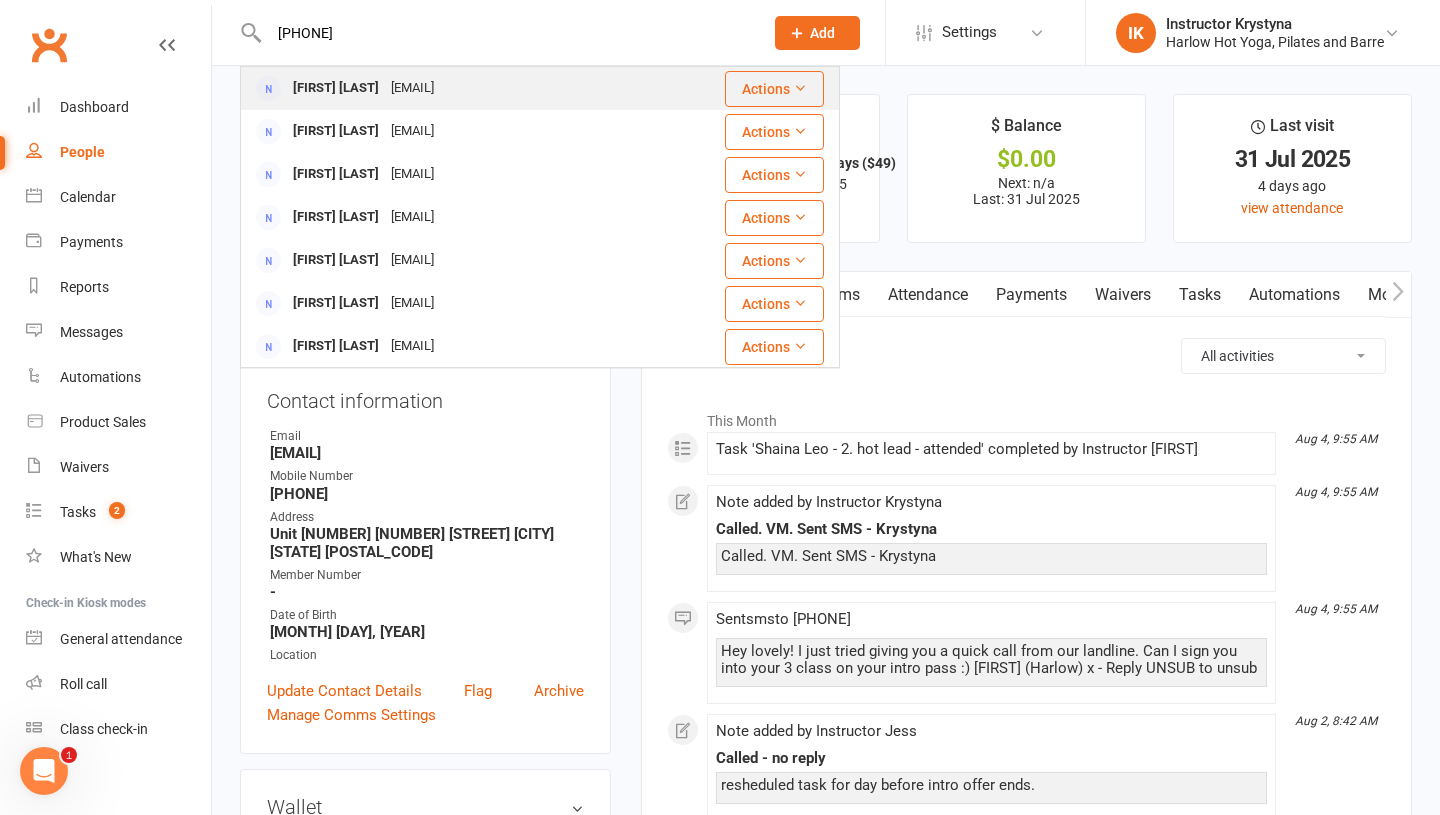 type on "0483966538" 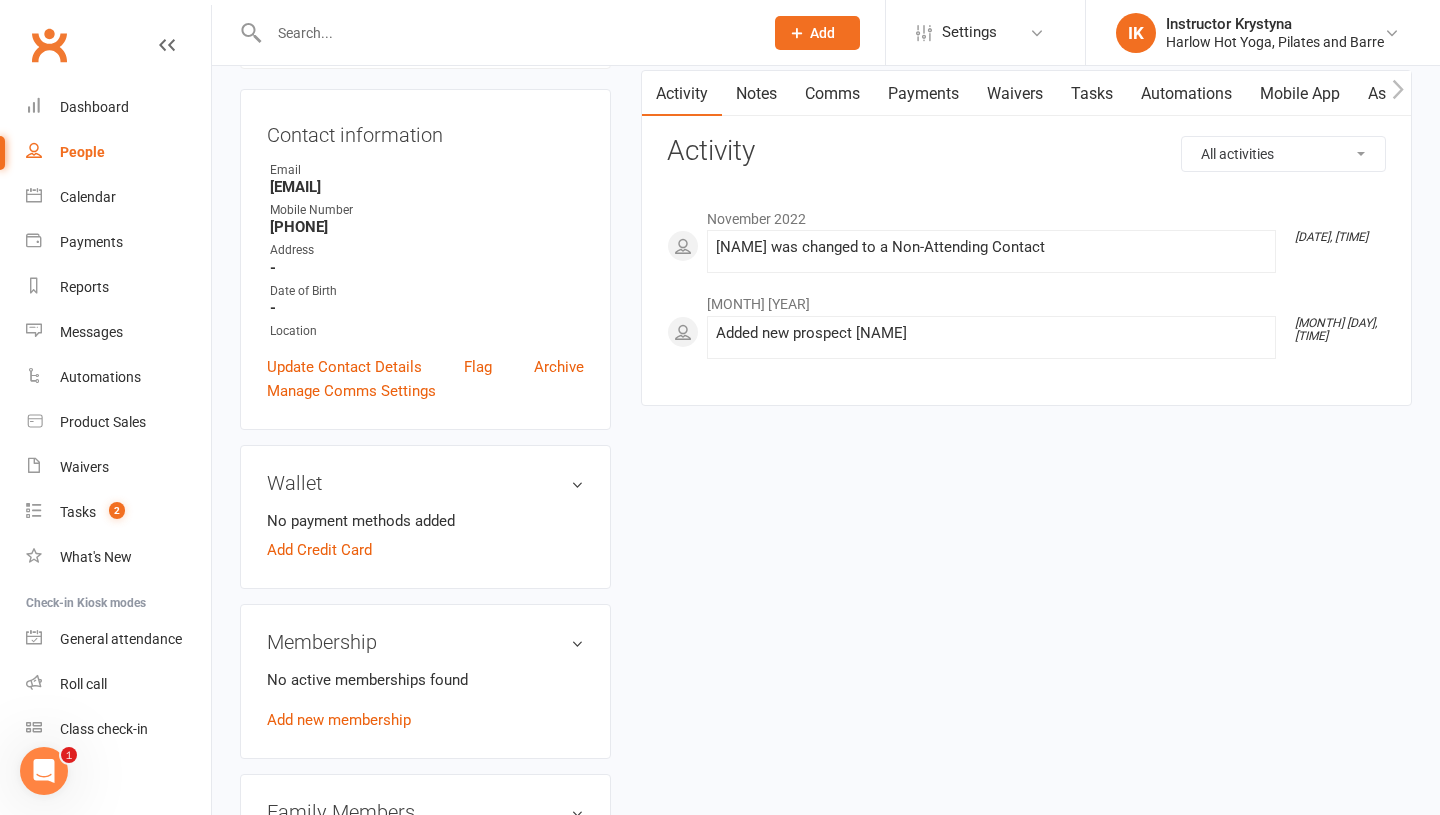 scroll, scrollTop: 0, scrollLeft: 0, axis: both 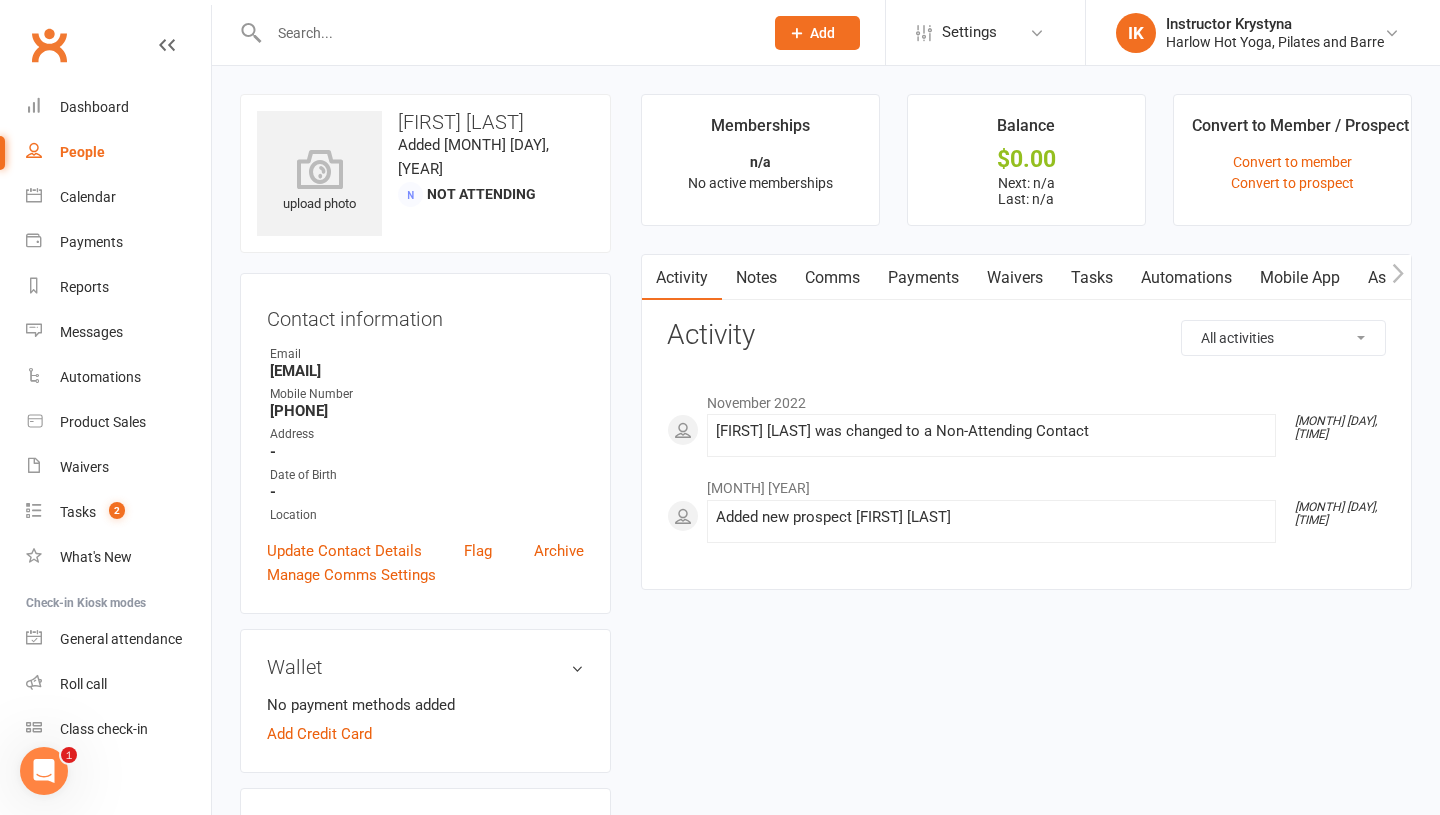 click on "Comms" at bounding box center [832, 278] 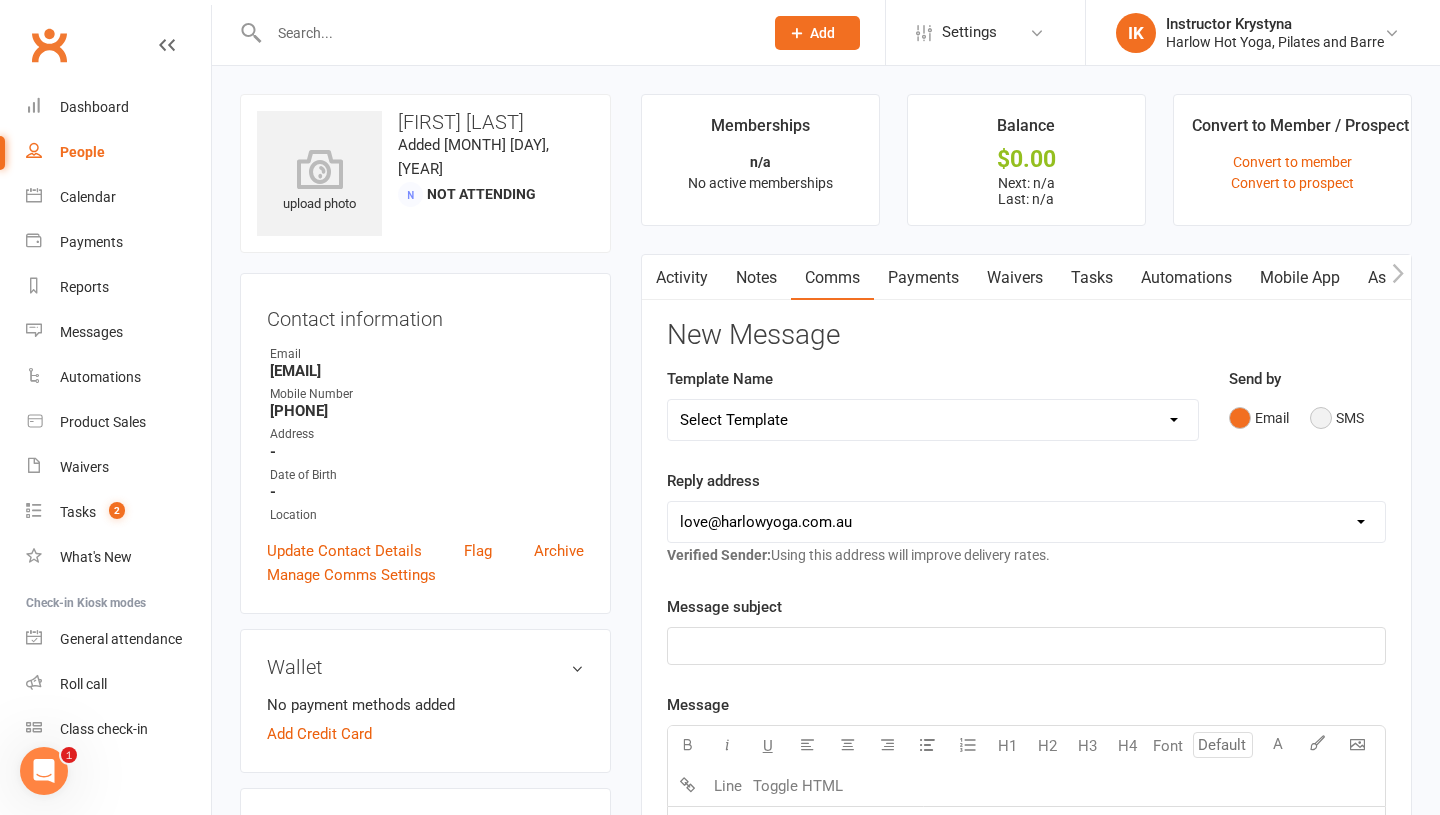 click on "SMS" at bounding box center [1337, 418] 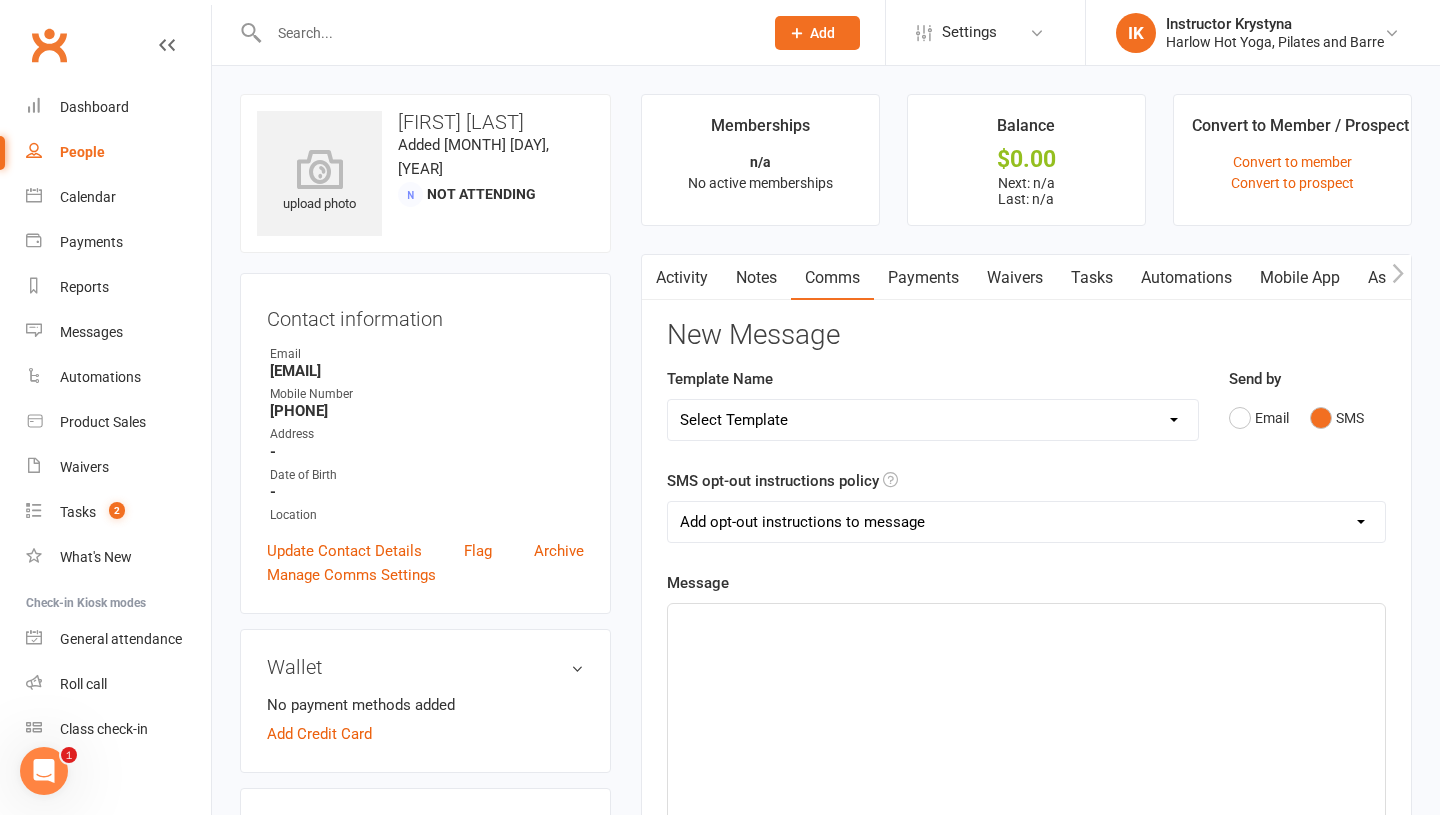 click on "﻿" 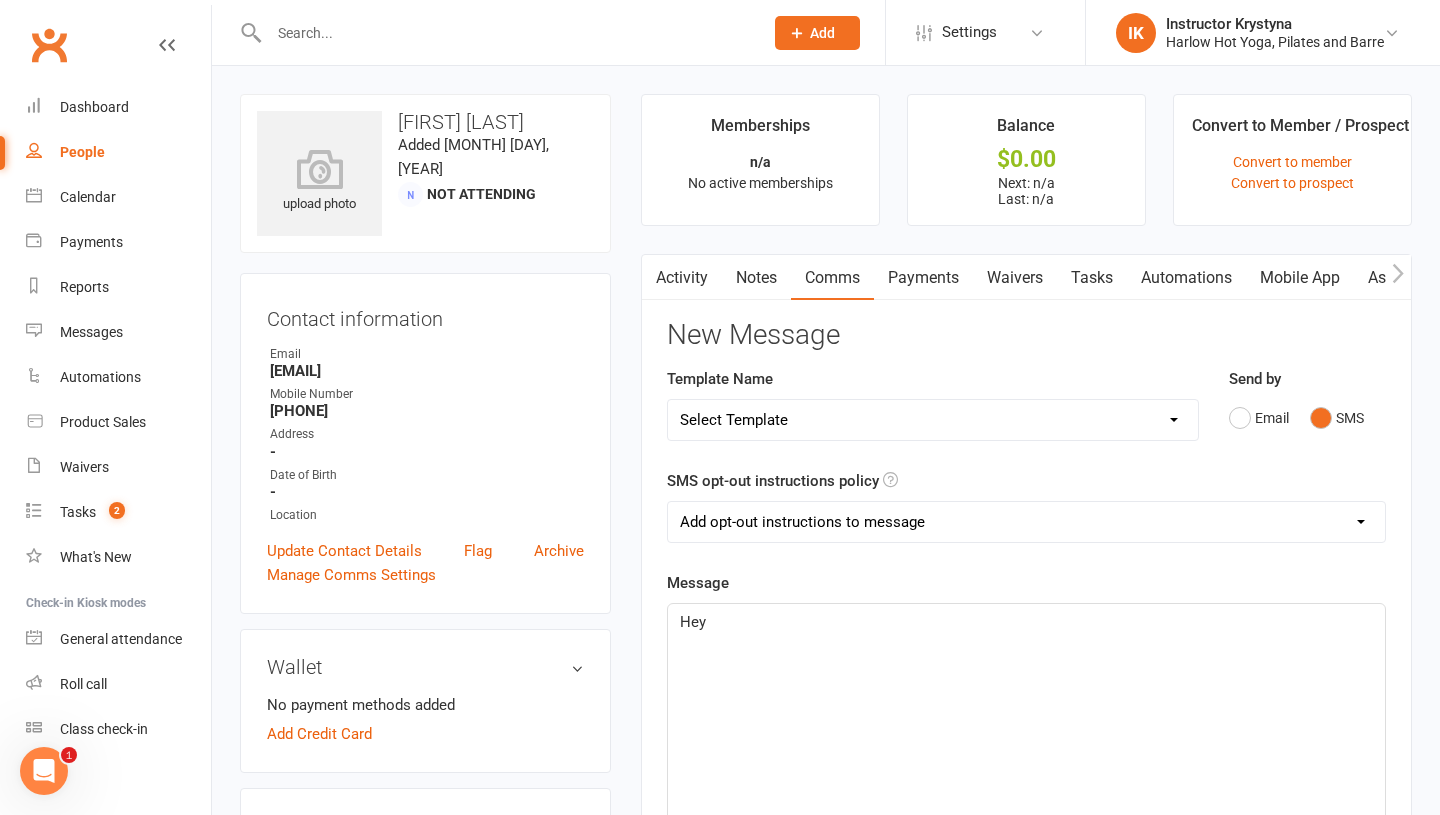 type 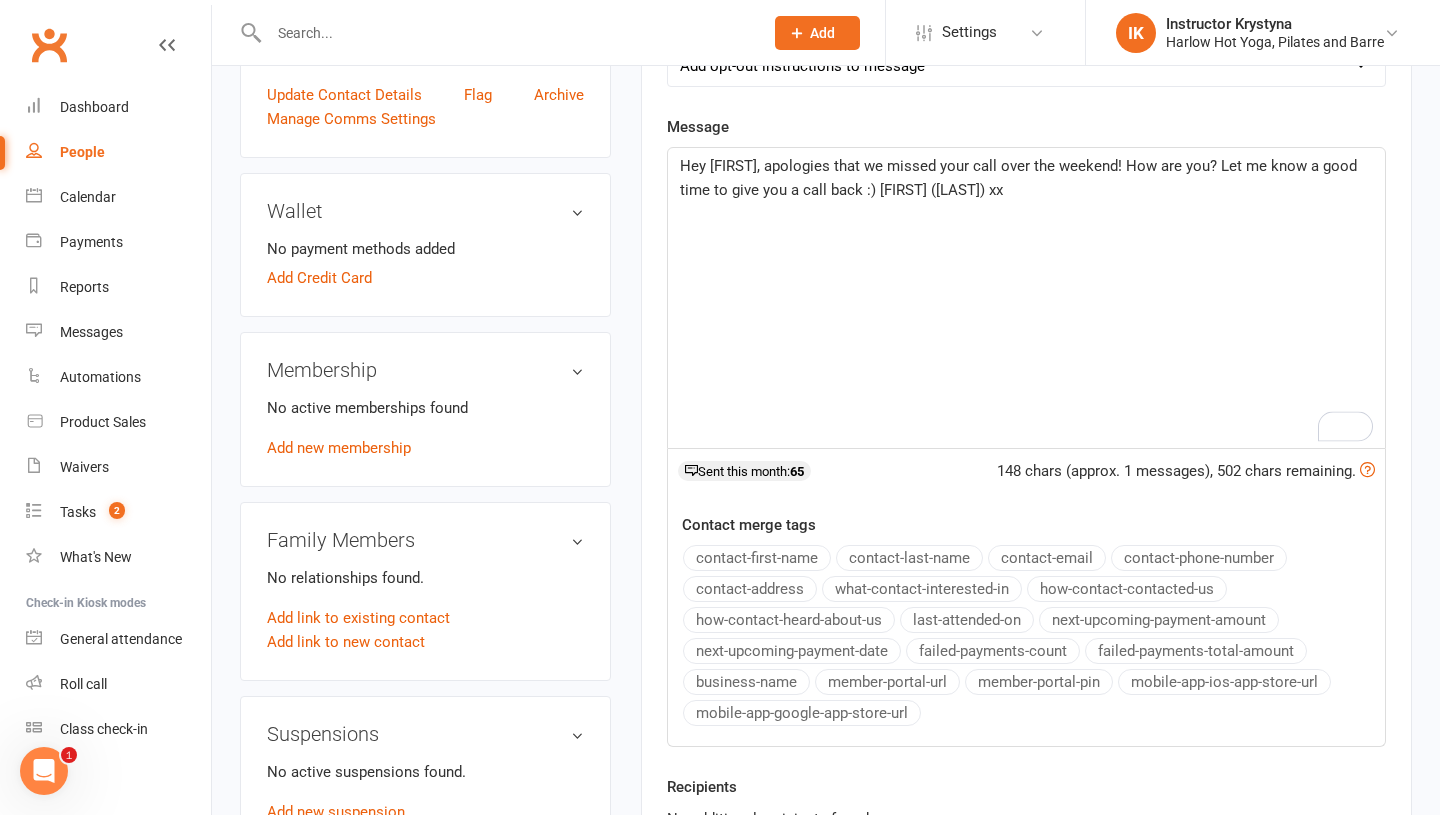 scroll, scrollTop: 605, scrollLeft: 0, axis: vertical 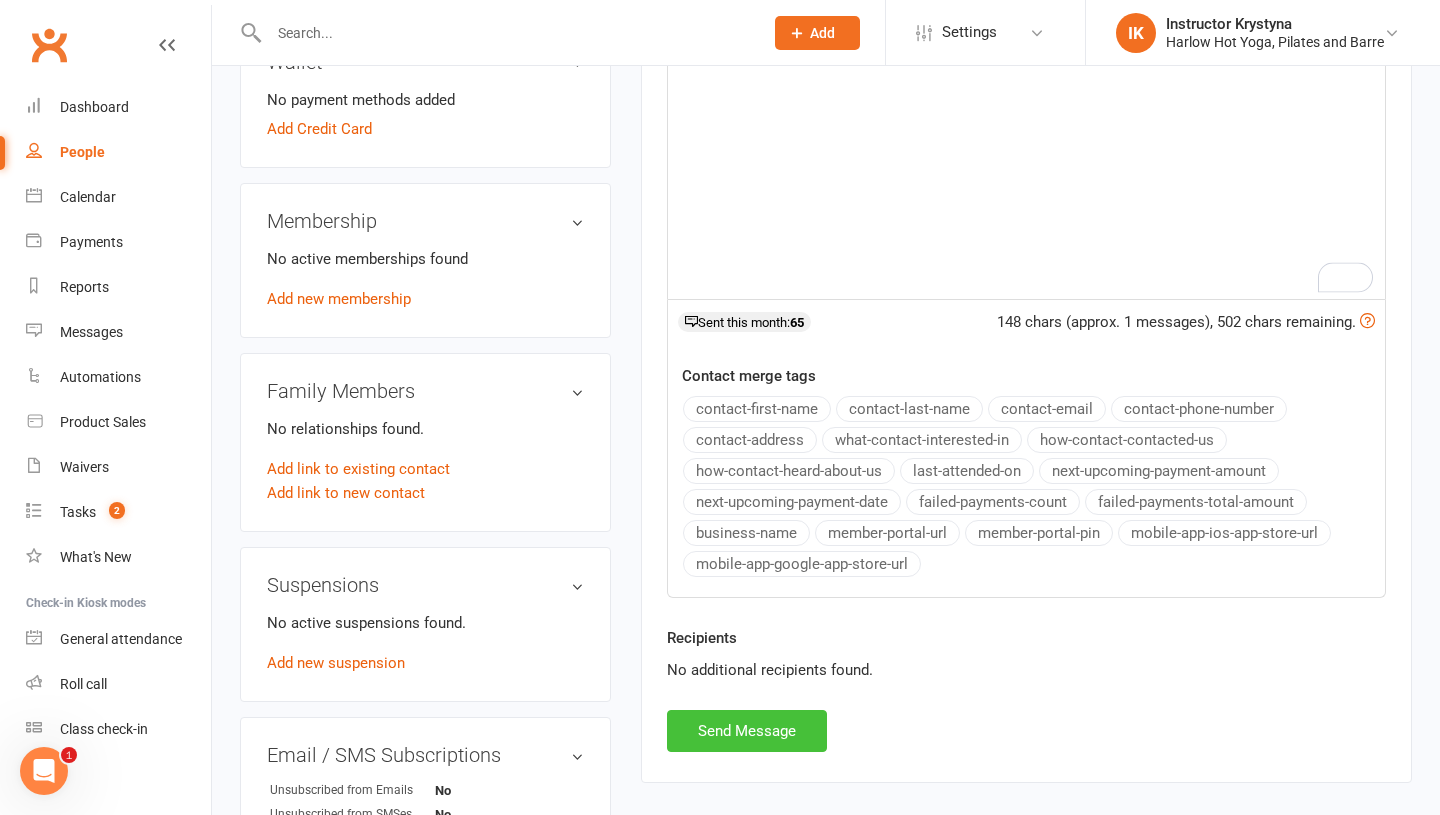 click on "Send Message" at bounding box center [747, 731] 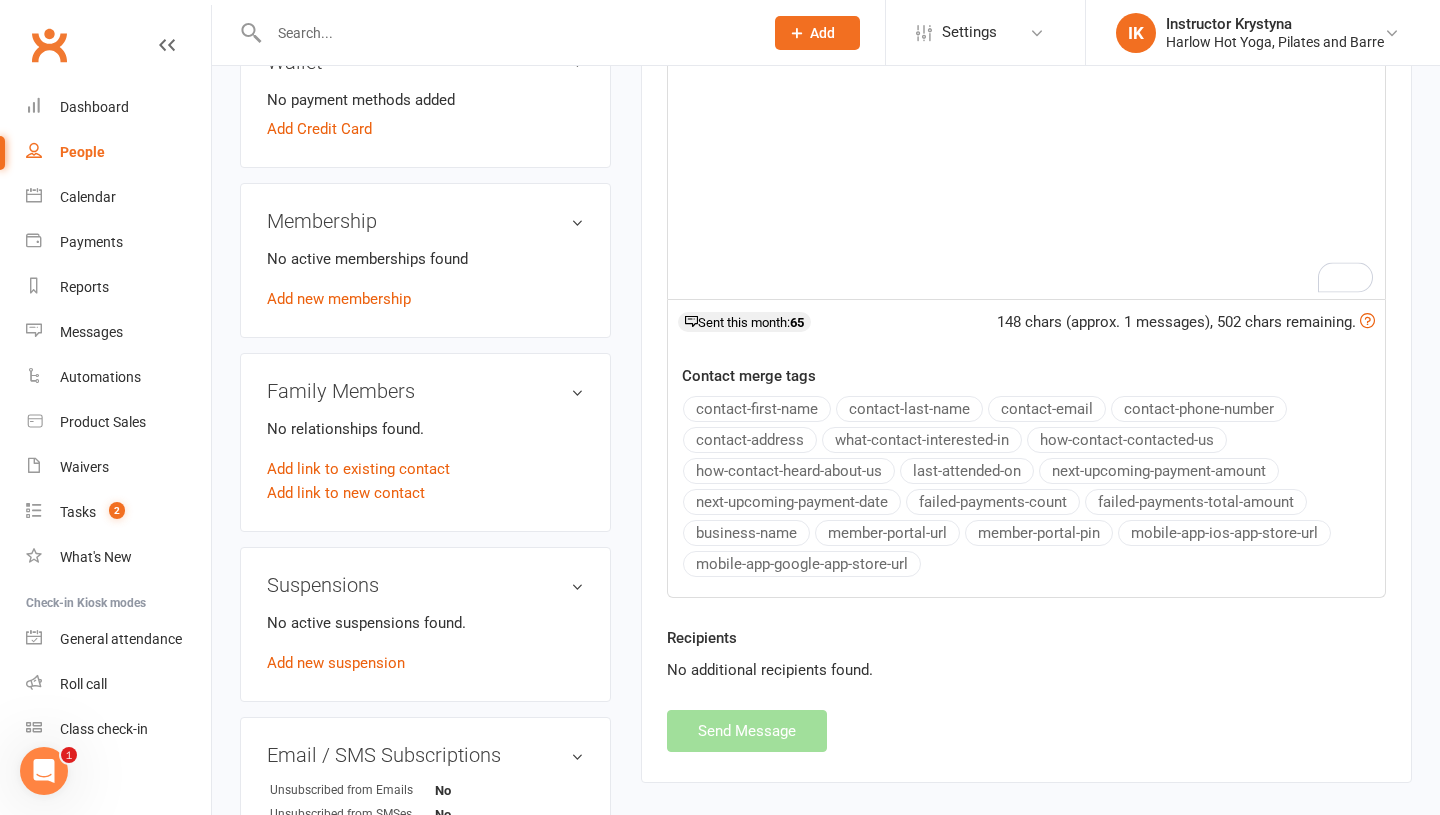 scroll, scrollTop: 0, scrollLeft: 0, axis: both 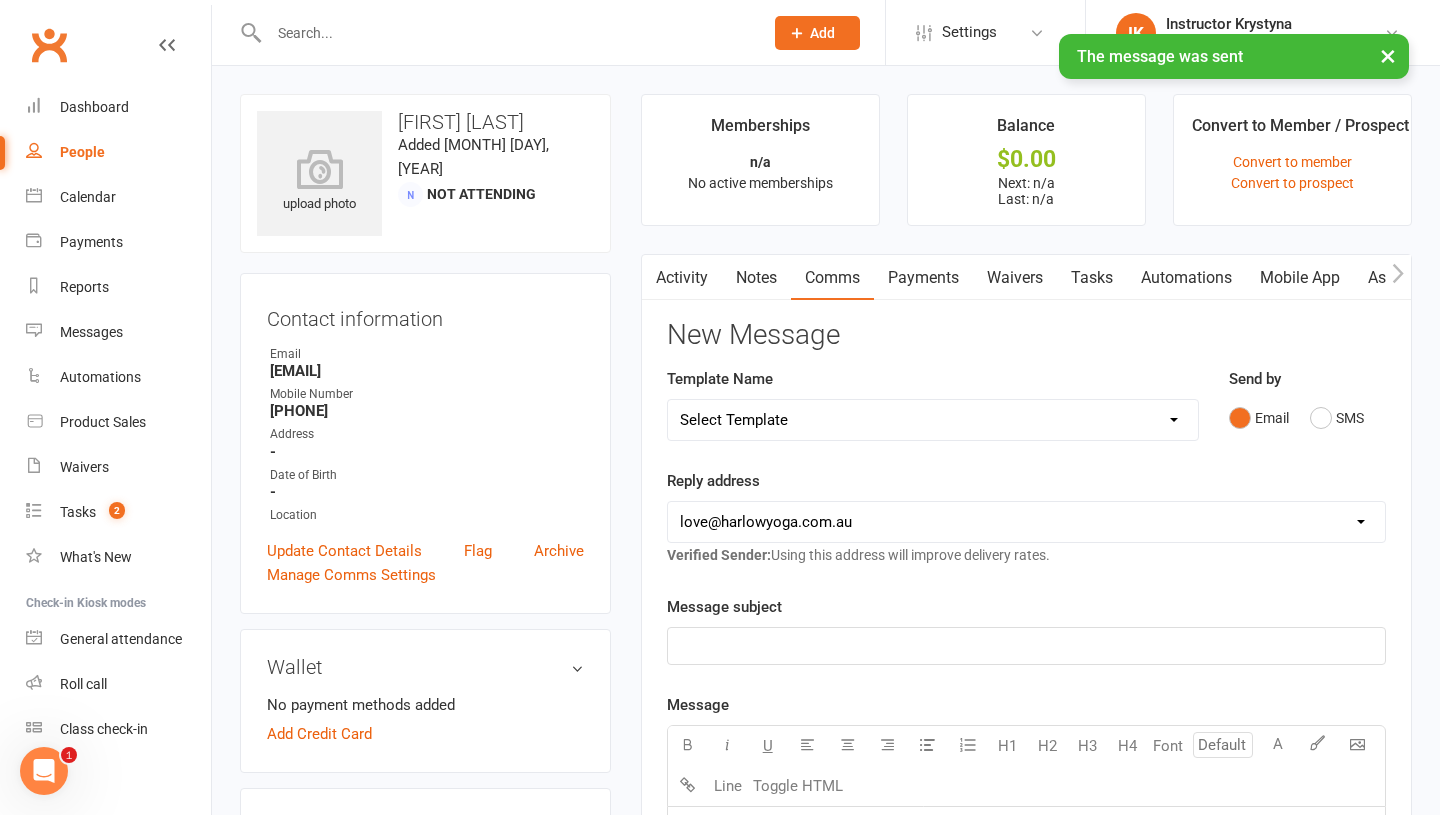 click on "Tasks" at bounding box center (1092, 278) 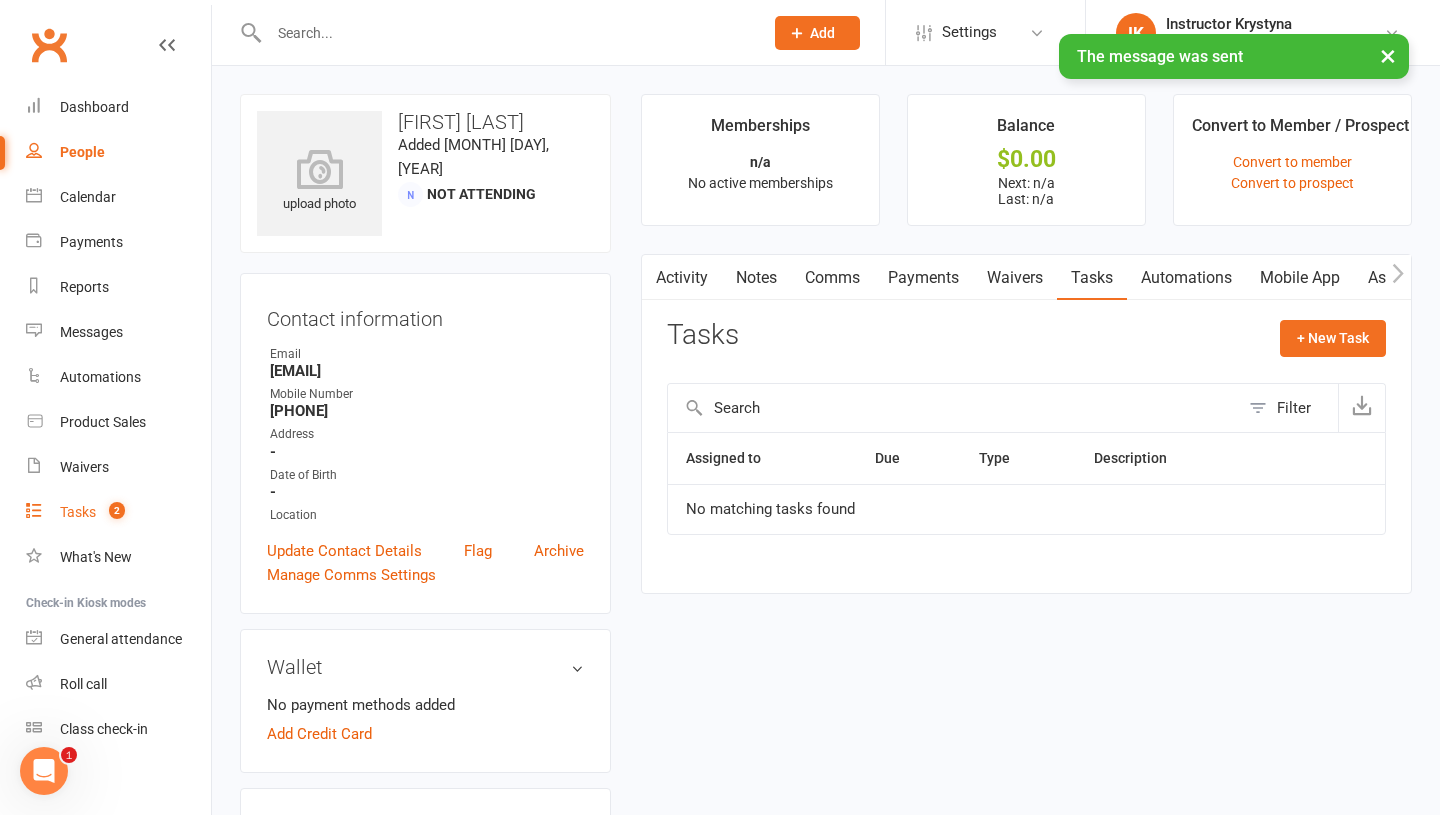 click on "Tasks   2" at bounding box center [118, 512] 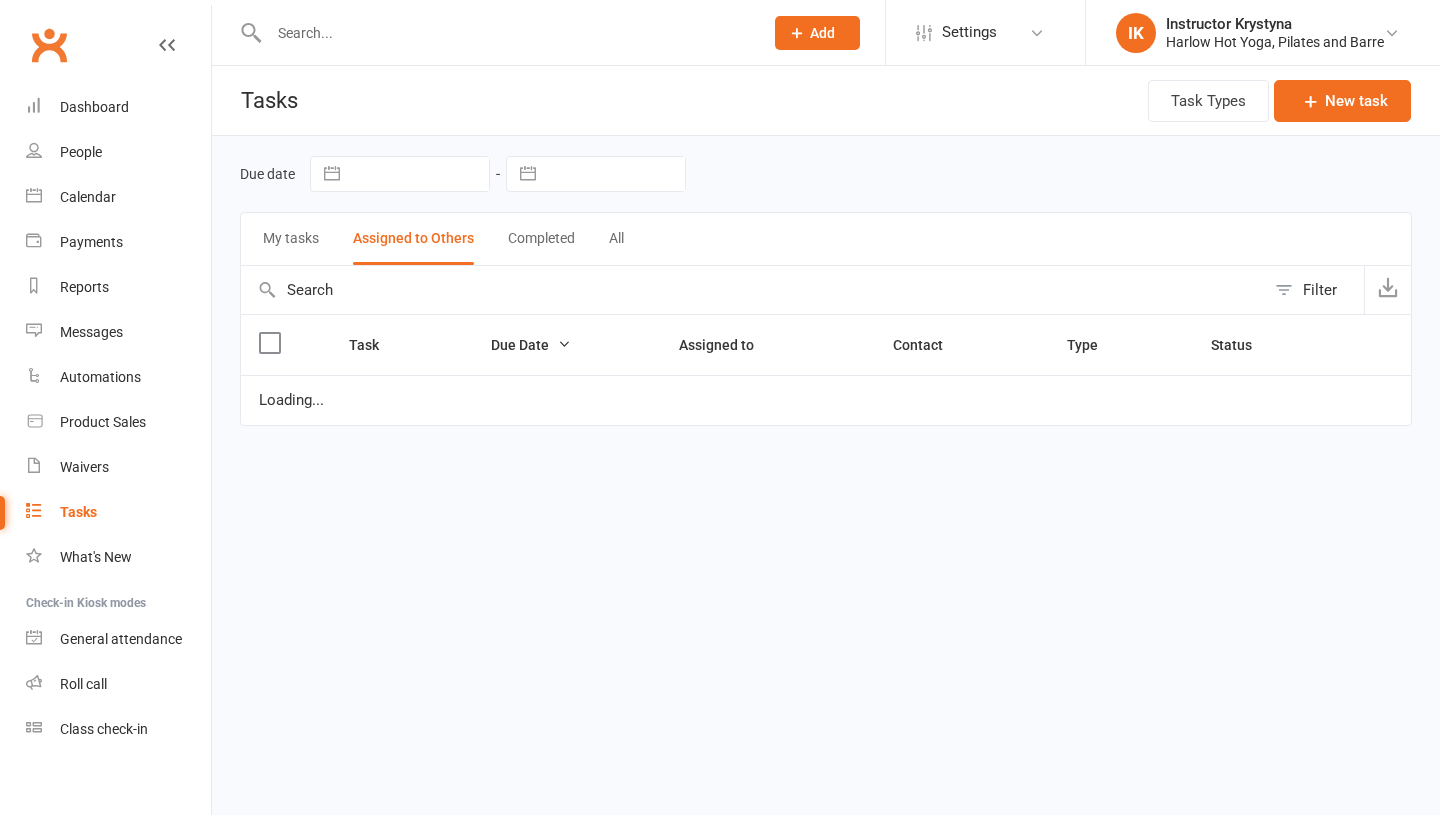 scroll, scrollTop: 0, scrollLeft: 0, axis: both 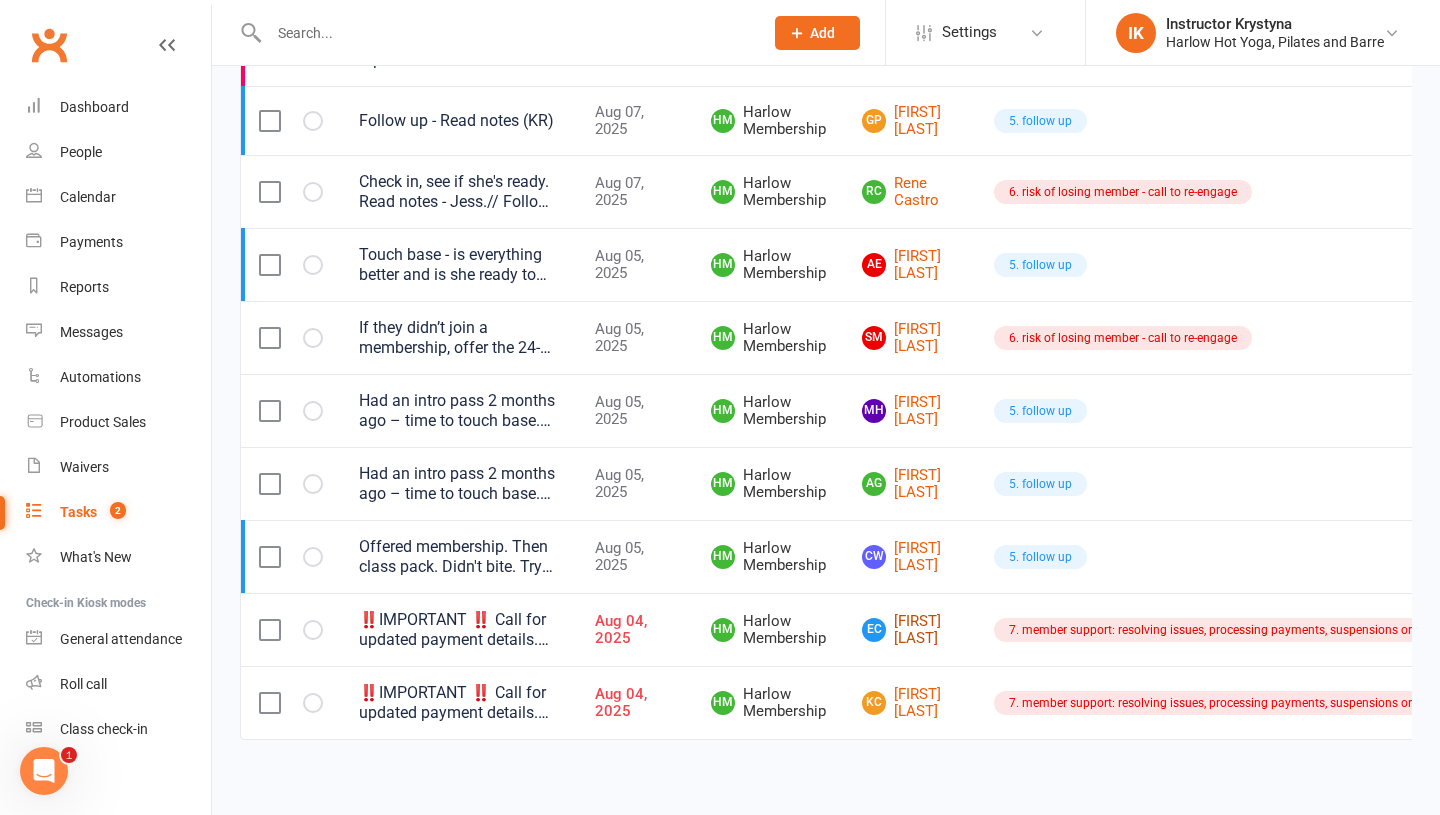 click on "[FIRST] [LAST]" at bounding box center (910, 629) 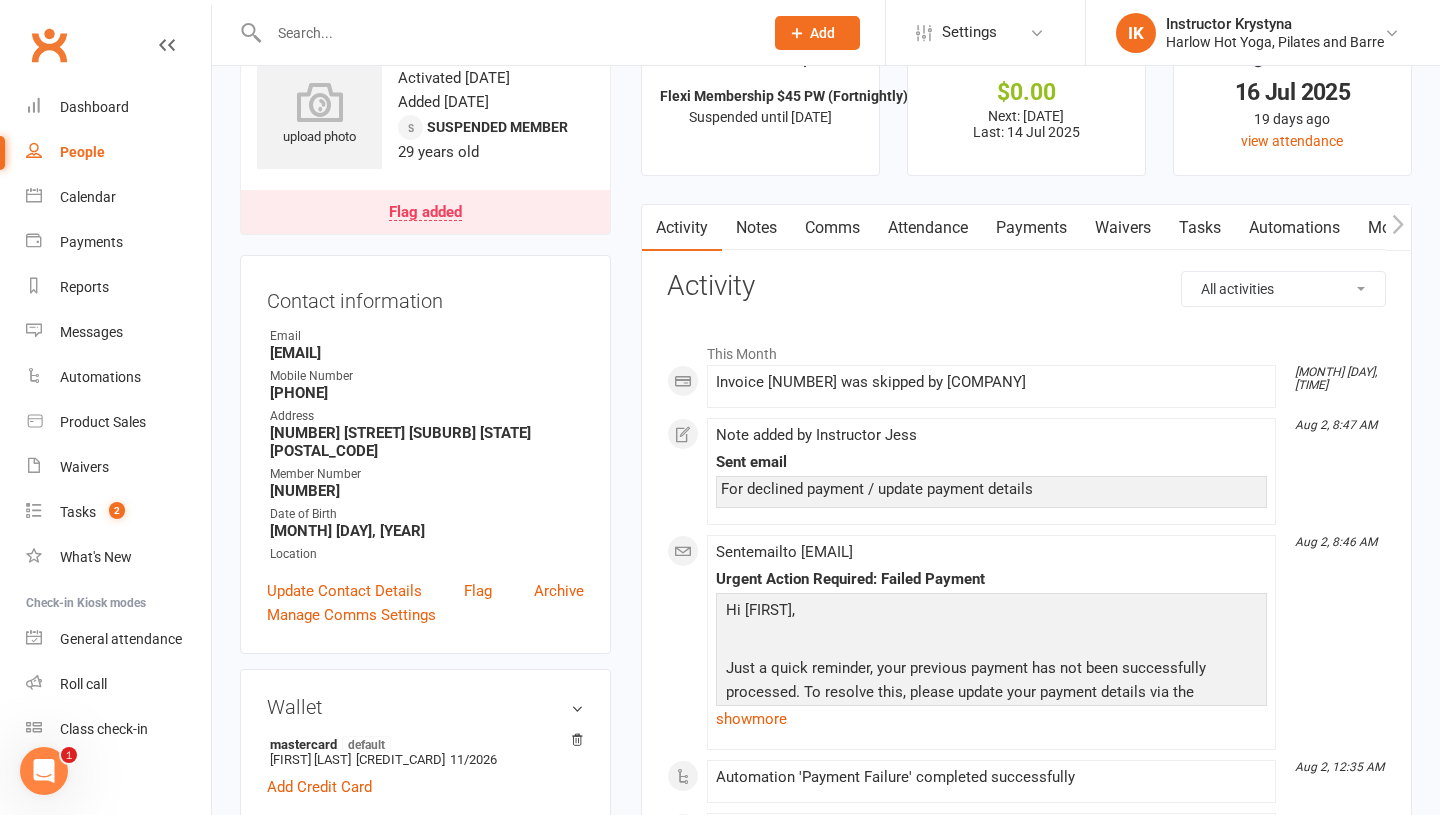 scroll, scrollTop: 79, scrollLeft: 0, axis: vertical 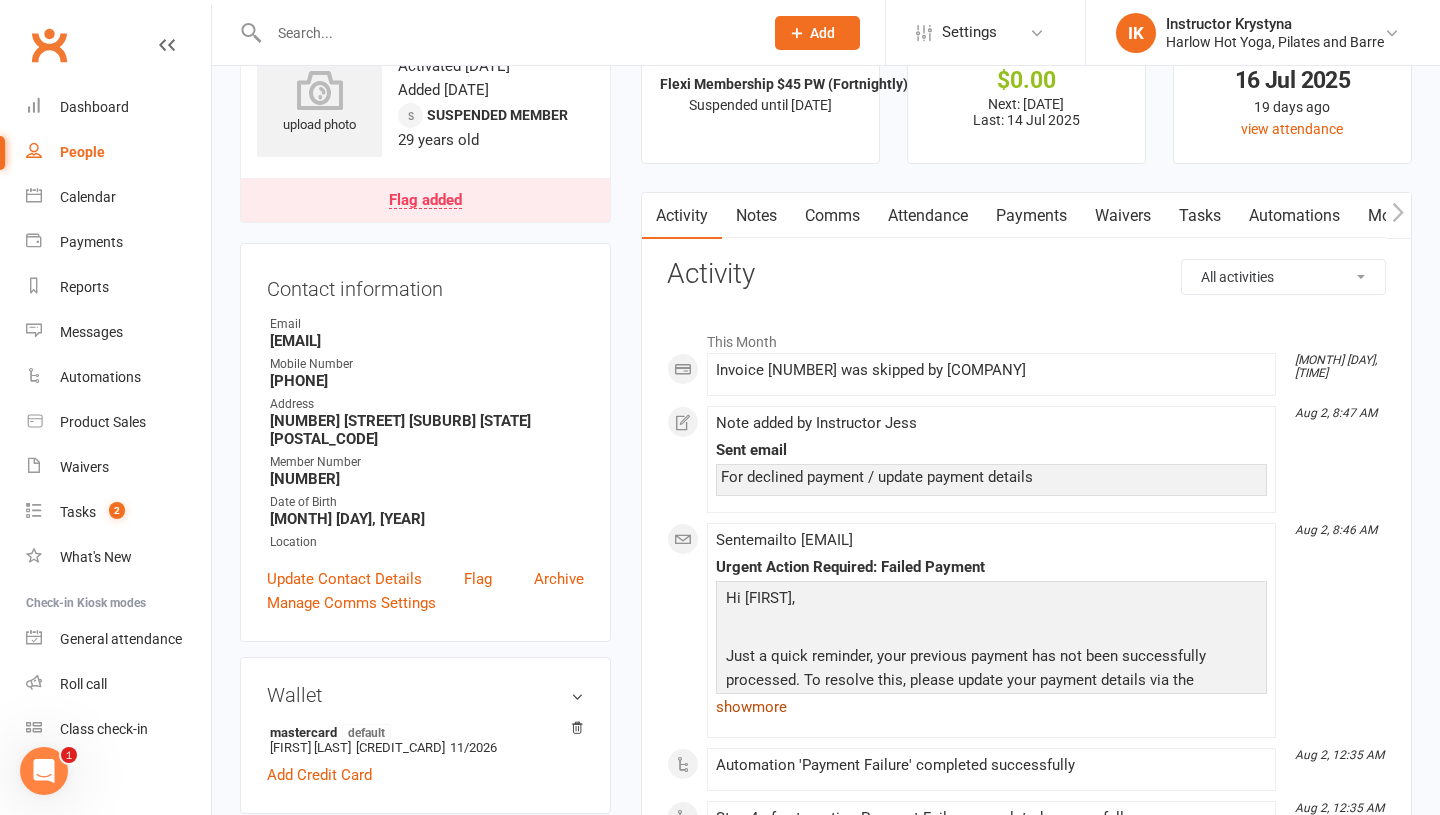 click on "show  more" at bounding box center (991, 707) 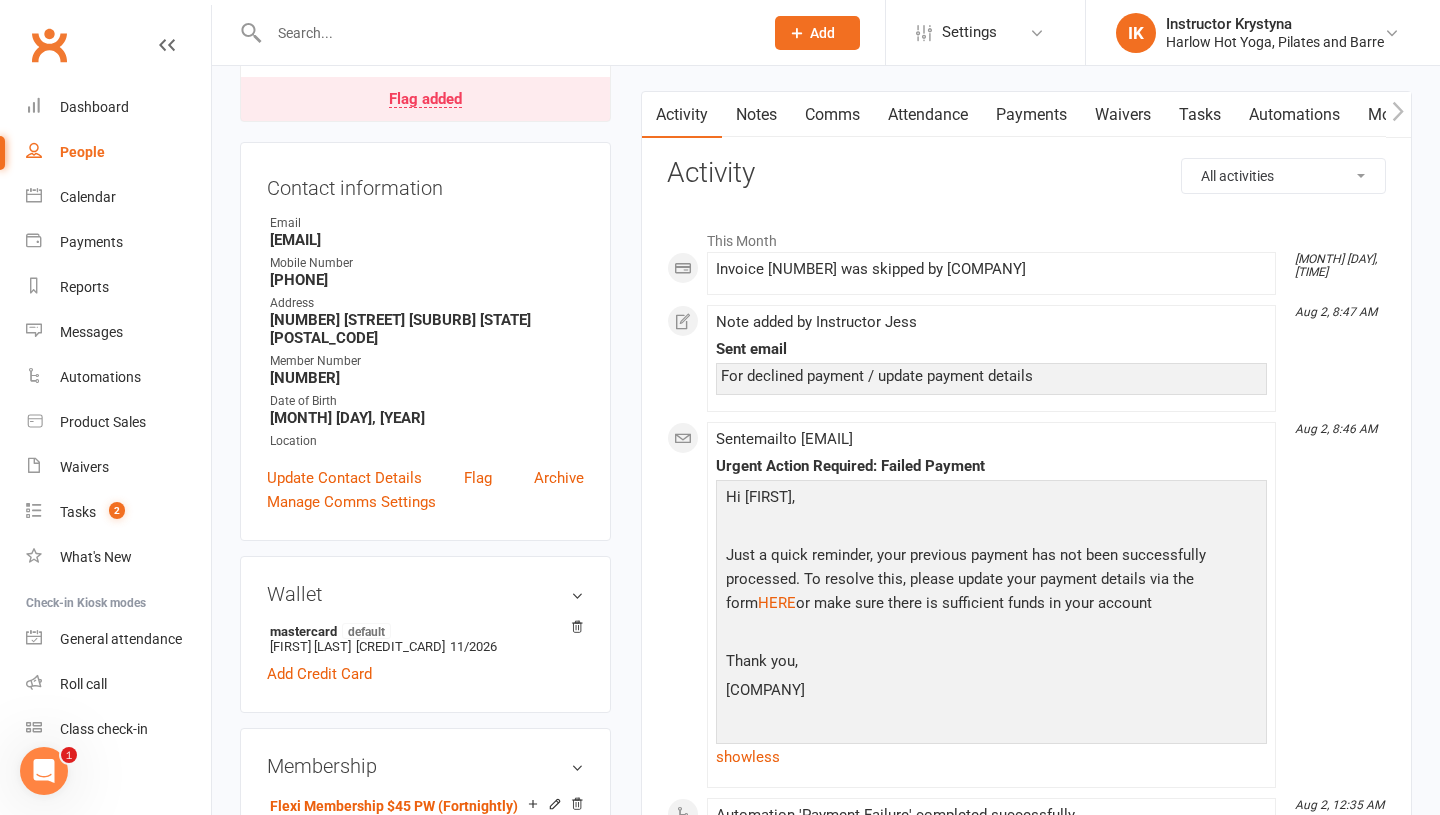 scroll, scrollTop: 0, scrollLeft: 0, axis: both 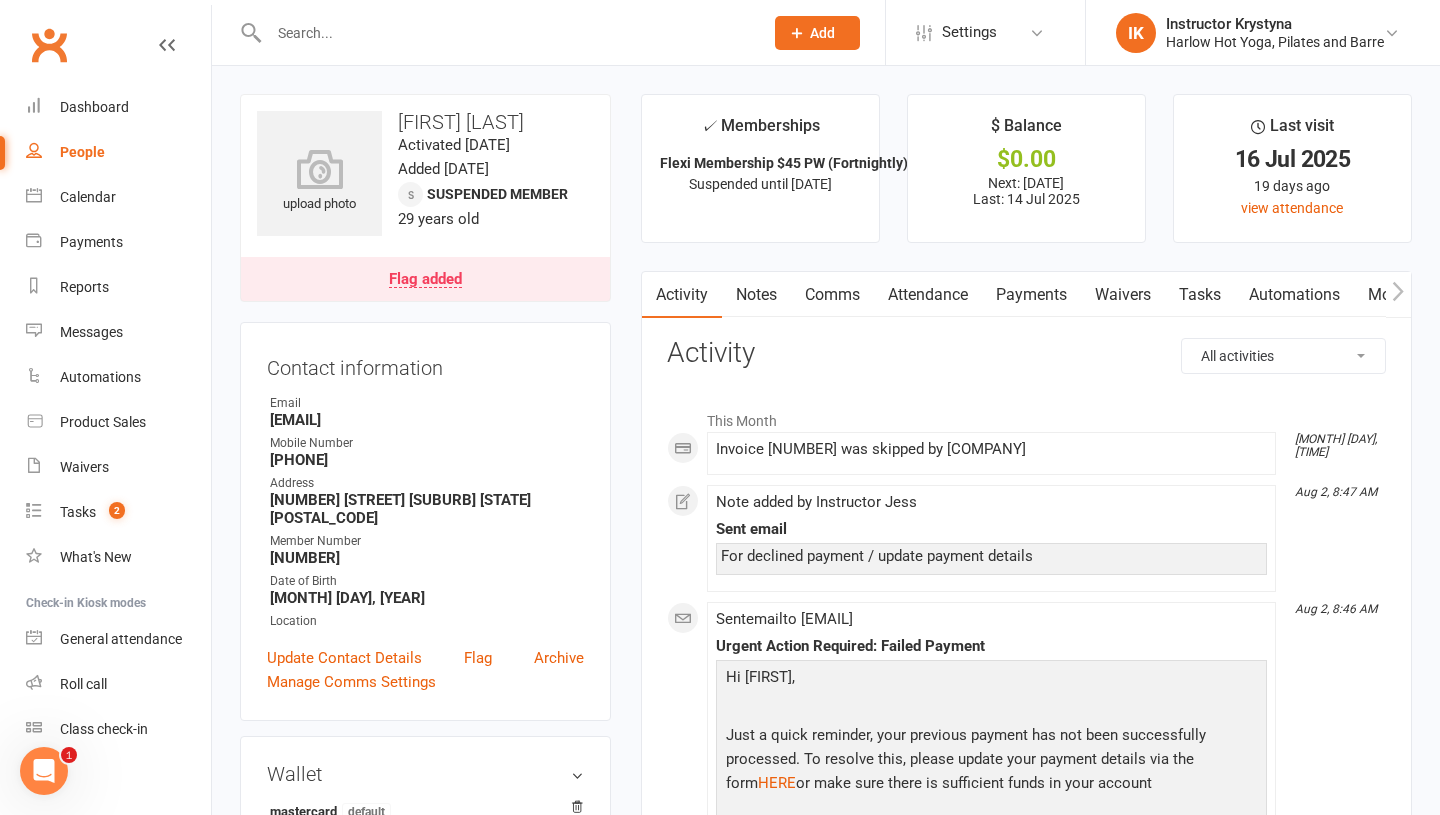 click on "Tasks" at bounding box center (1200, 295) 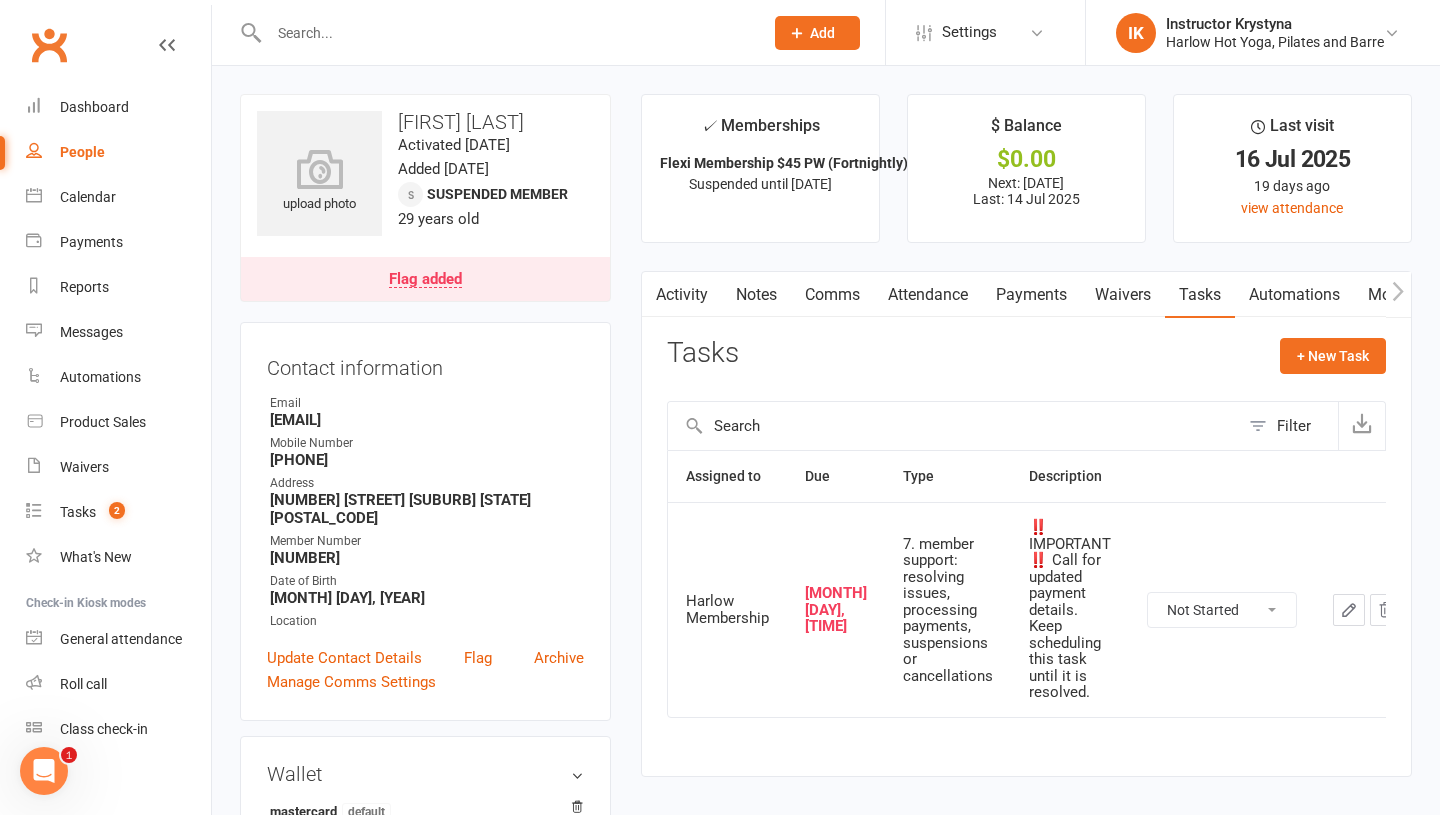 click on "Not Started In Progress Waiting Complete" at bounding box center [1222, 610] 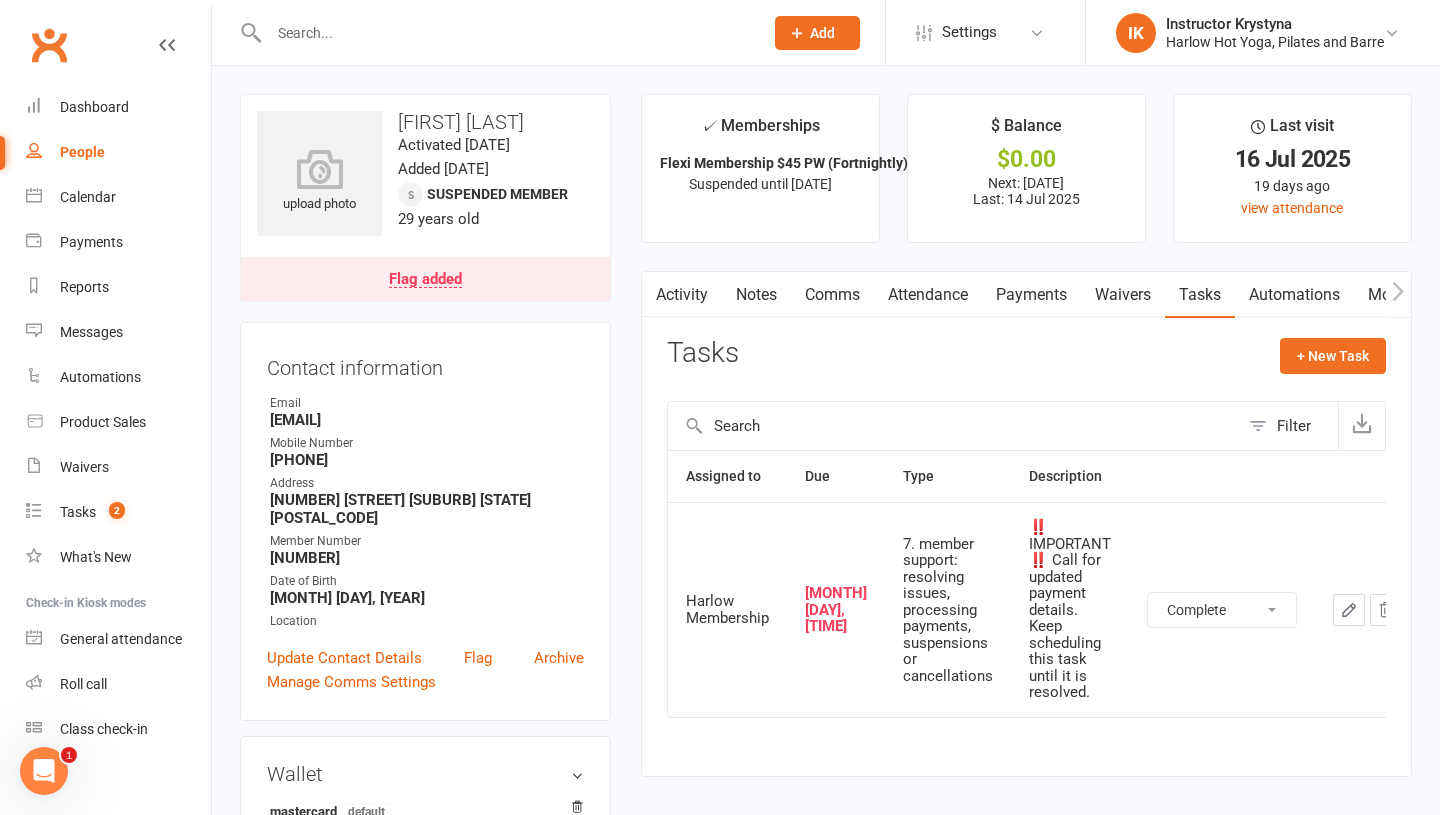 select on "unstarted" 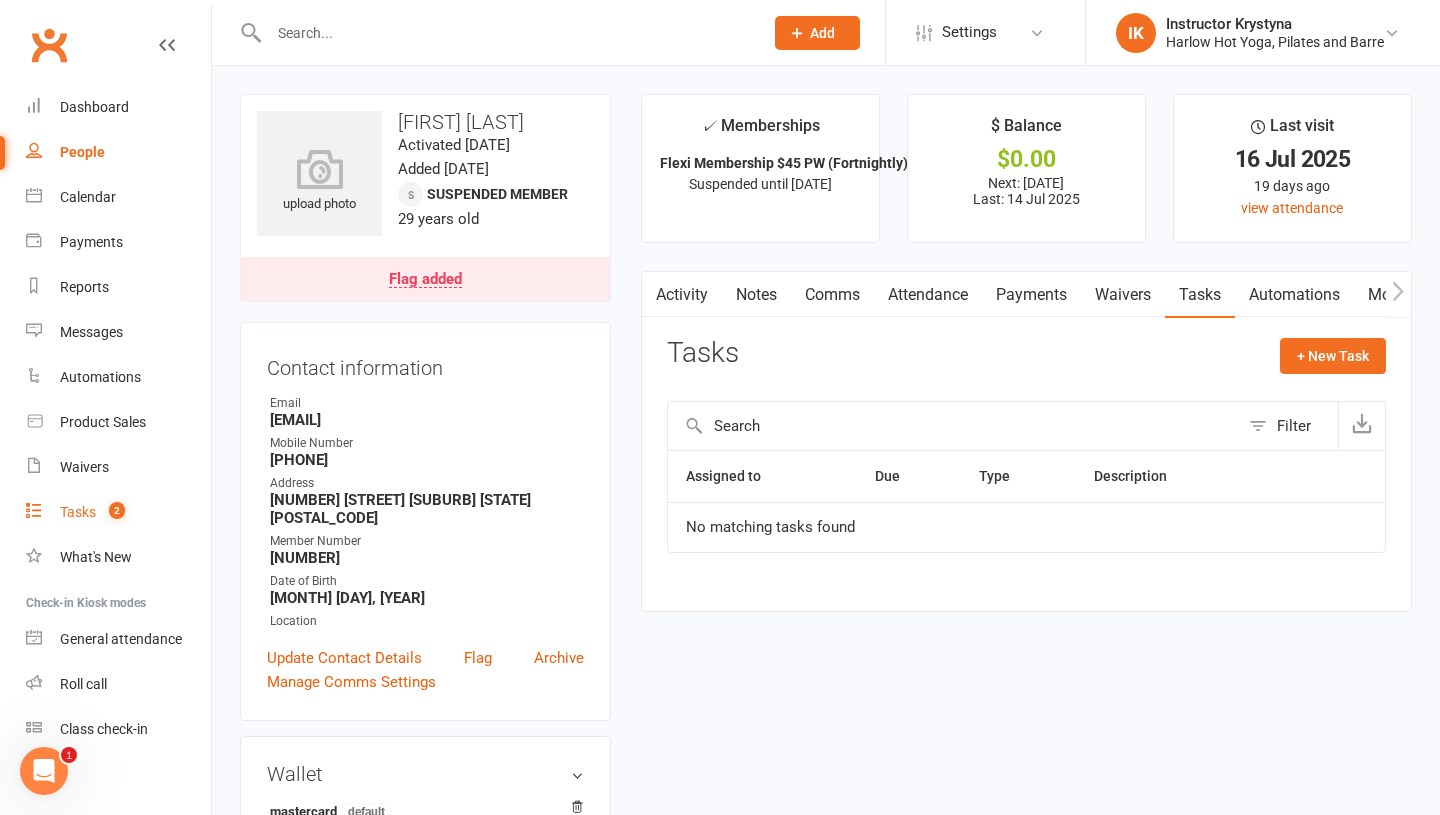 click on "Tasks" at bounding box center (78, 512) 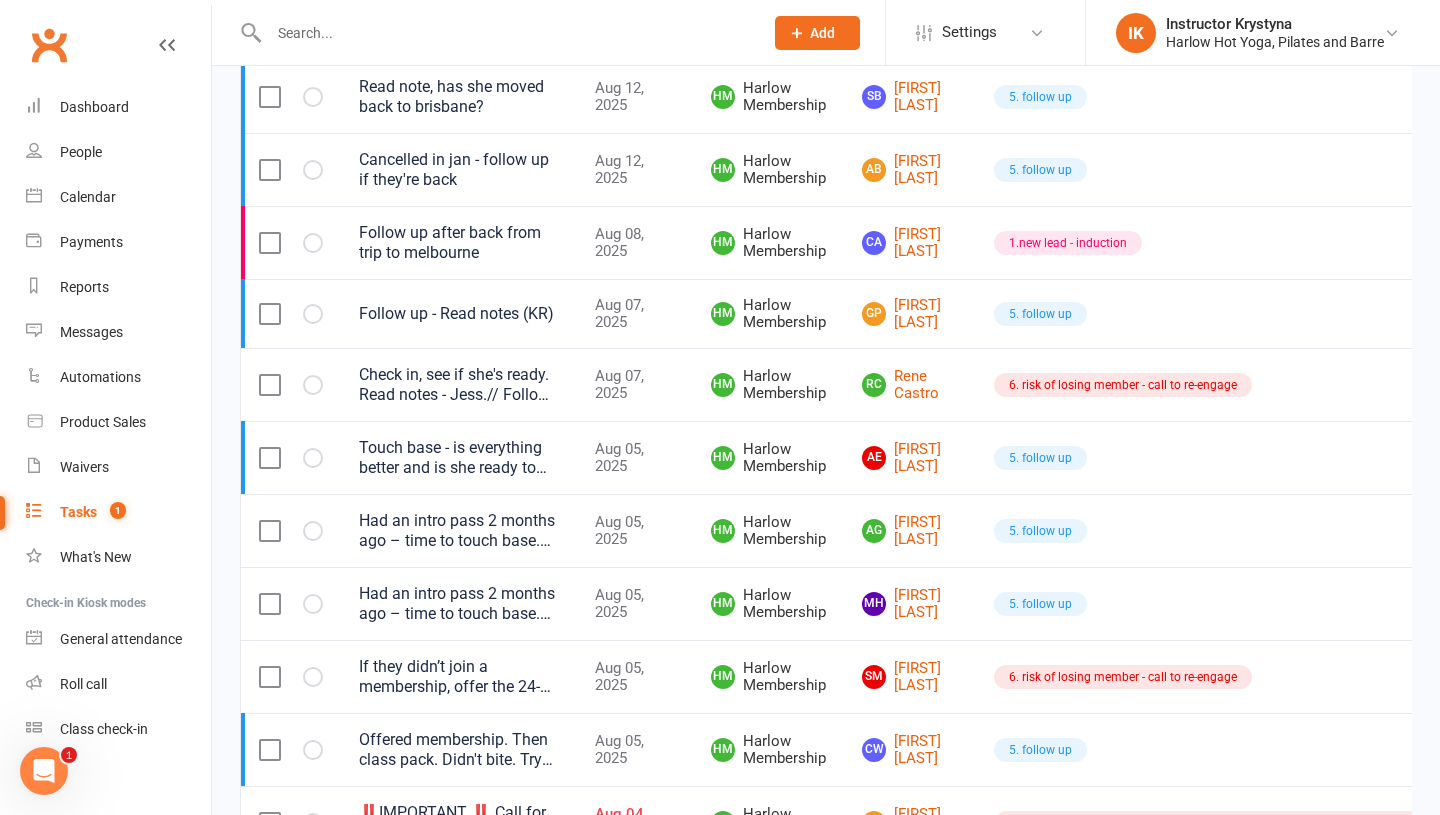 scroll, scrollTop: 1103, scrollLeft: 0, axis: vertical 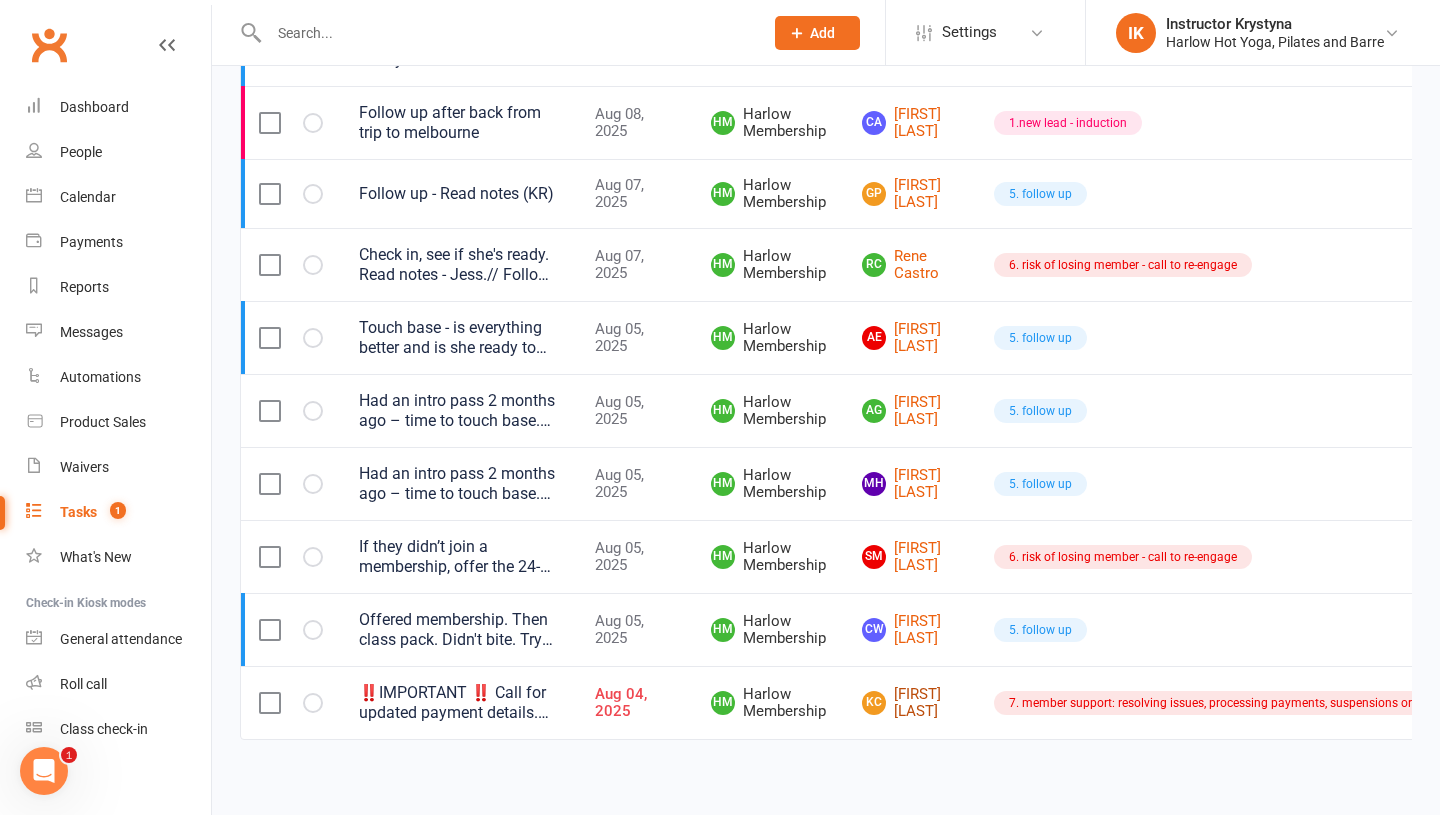 click on "KC Katarina Cristaldi" at bounding box center [910, 702] 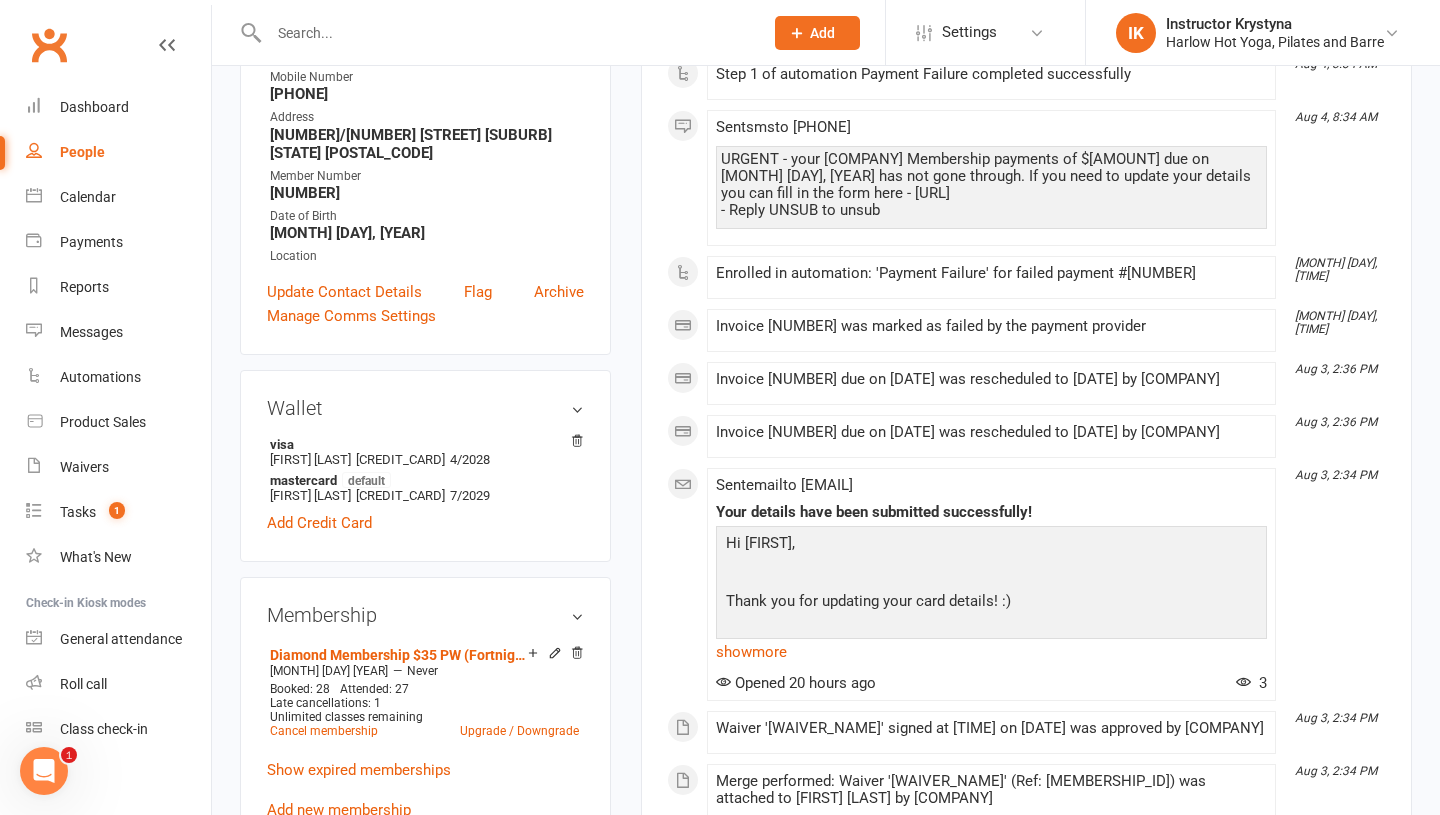 scroll, scrollTop: 0, scrollLeft: 0, axis: both 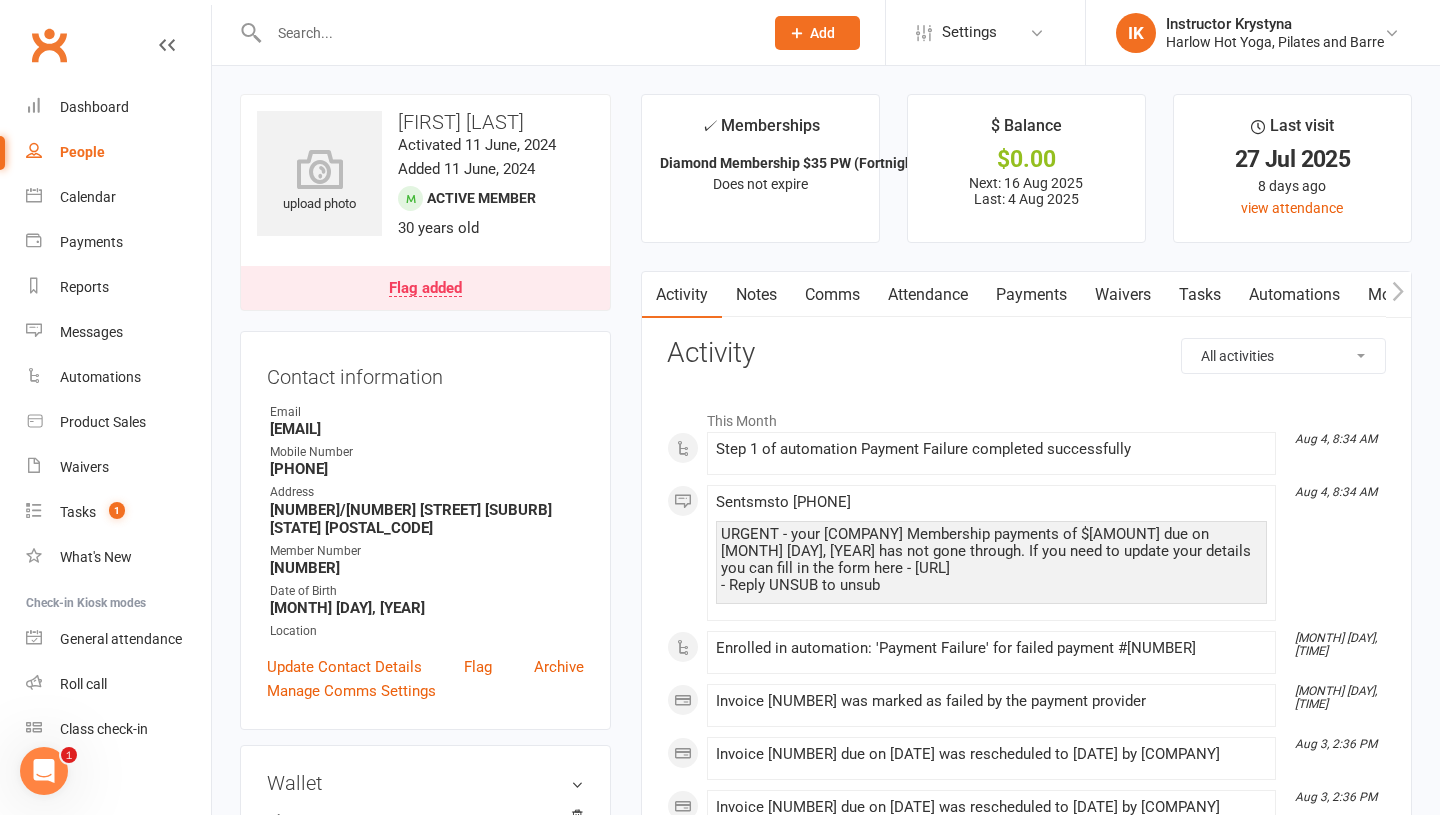 click on "Notes" at bounding box center [756, 295] 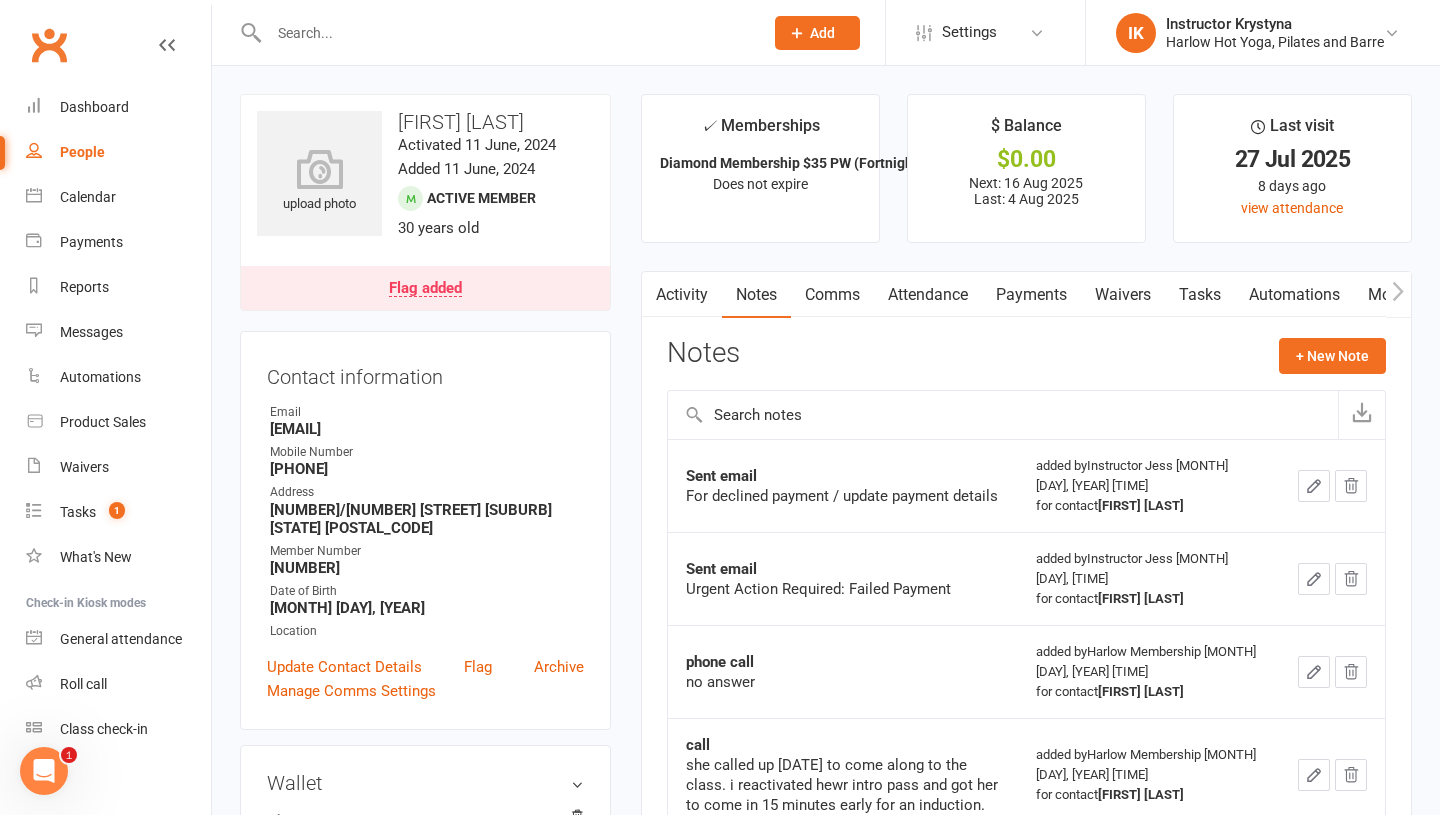 click on "Waivers" at bounding box center (1123, 295) 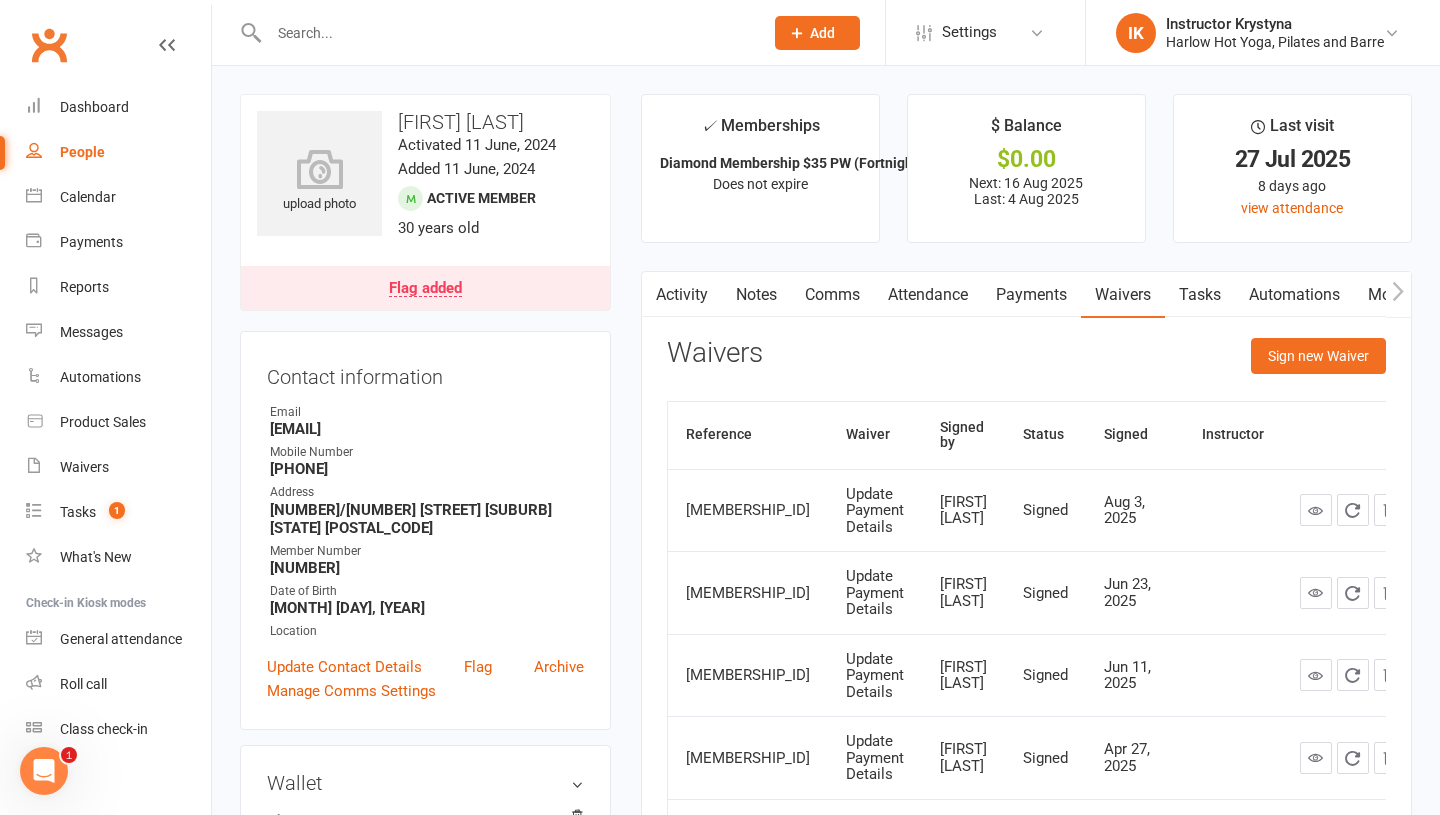 click on "Tasks" at bounding box center [1200, 295] 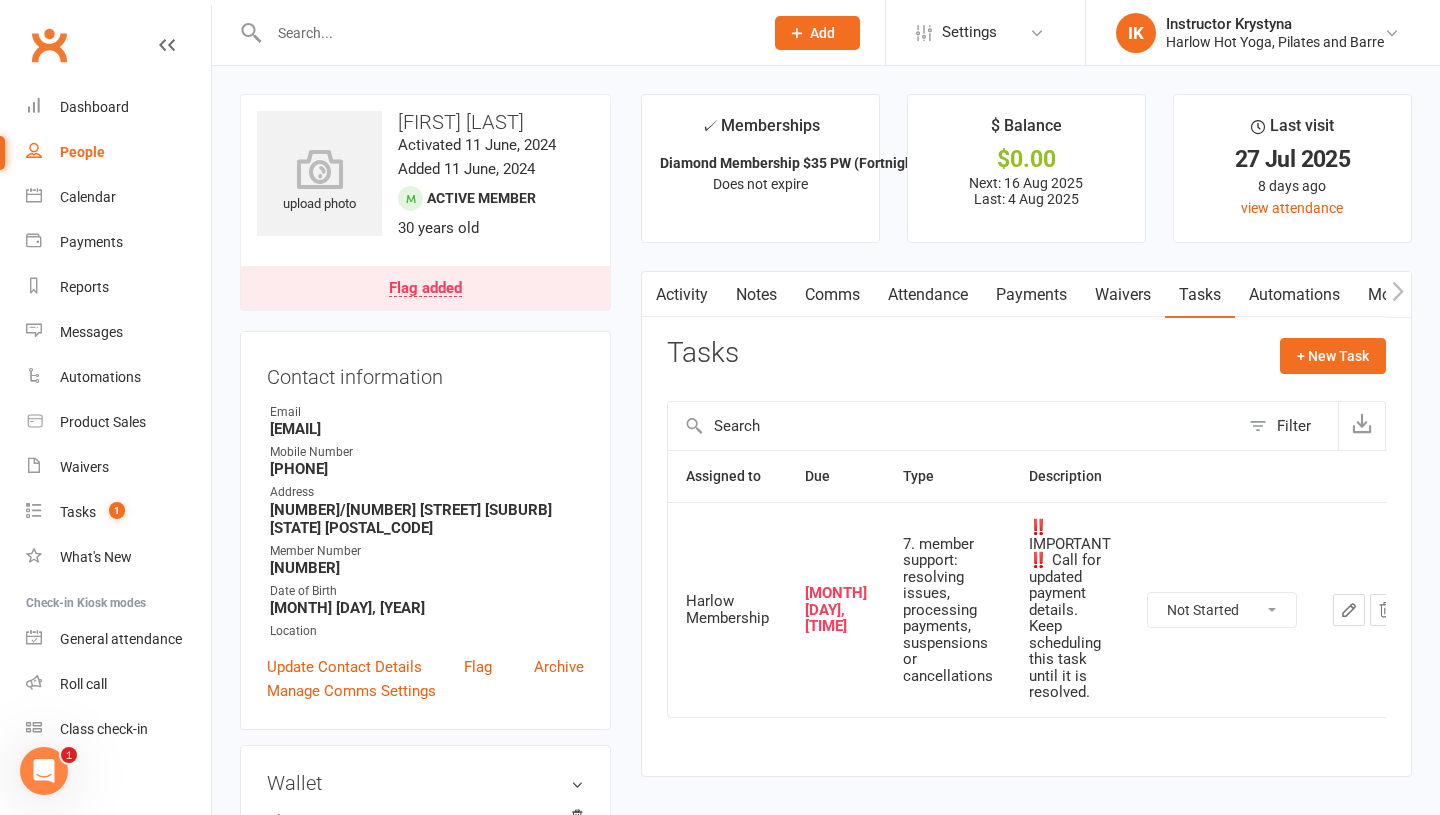 click on "Comms" at bounding box center [832, 295] 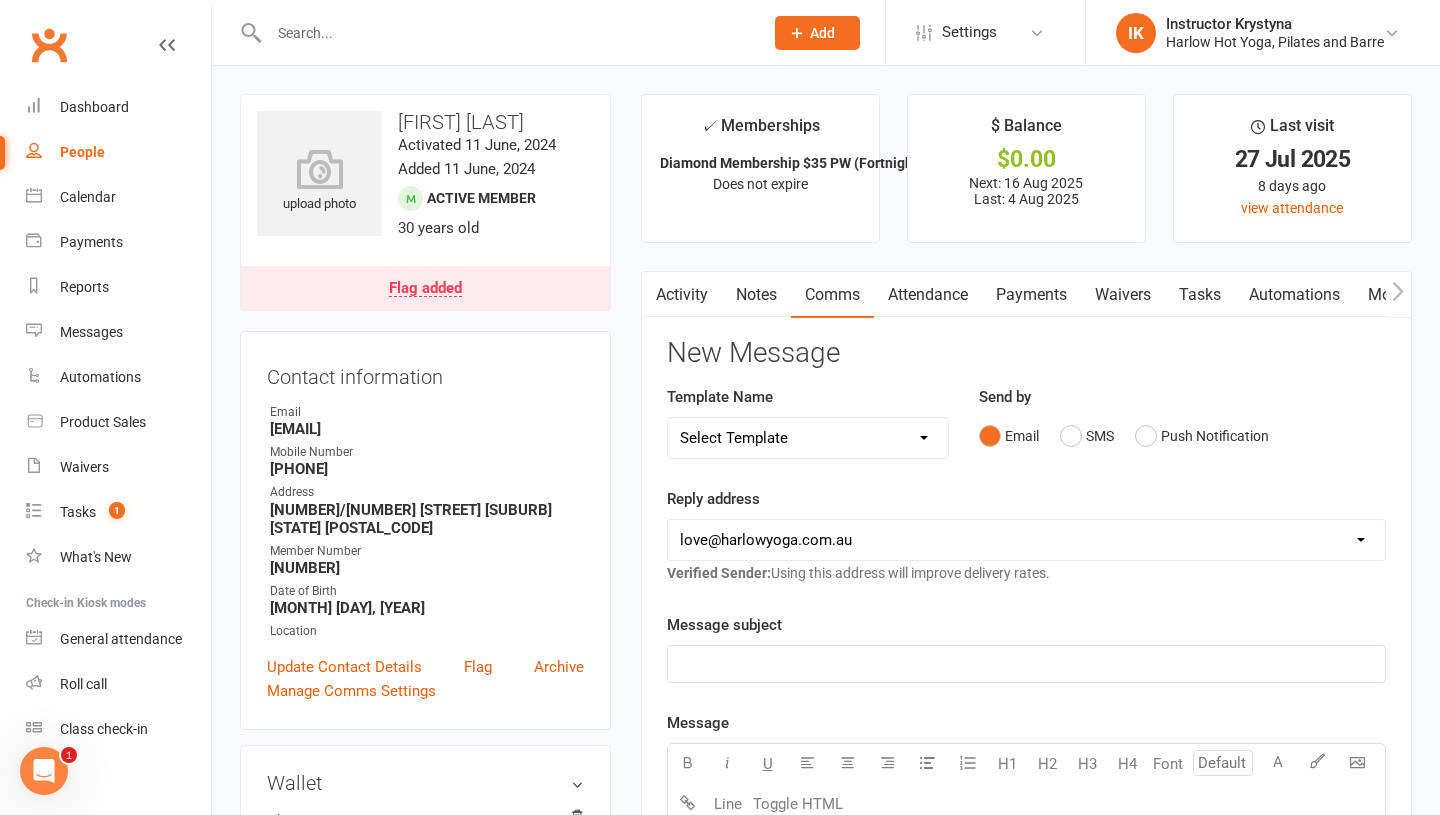 click on "Tasks" at bounding box center (1200, 295) 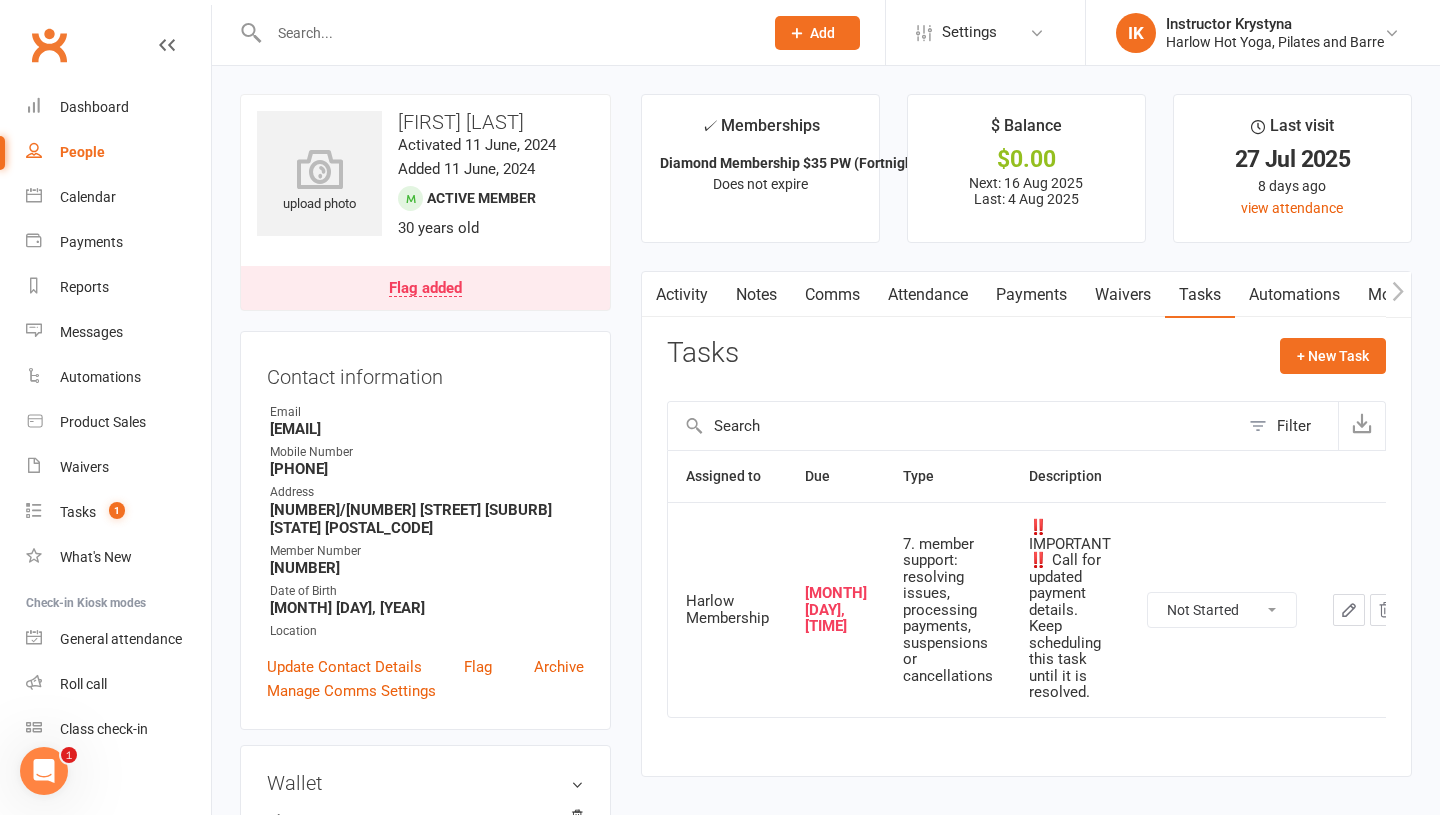 click 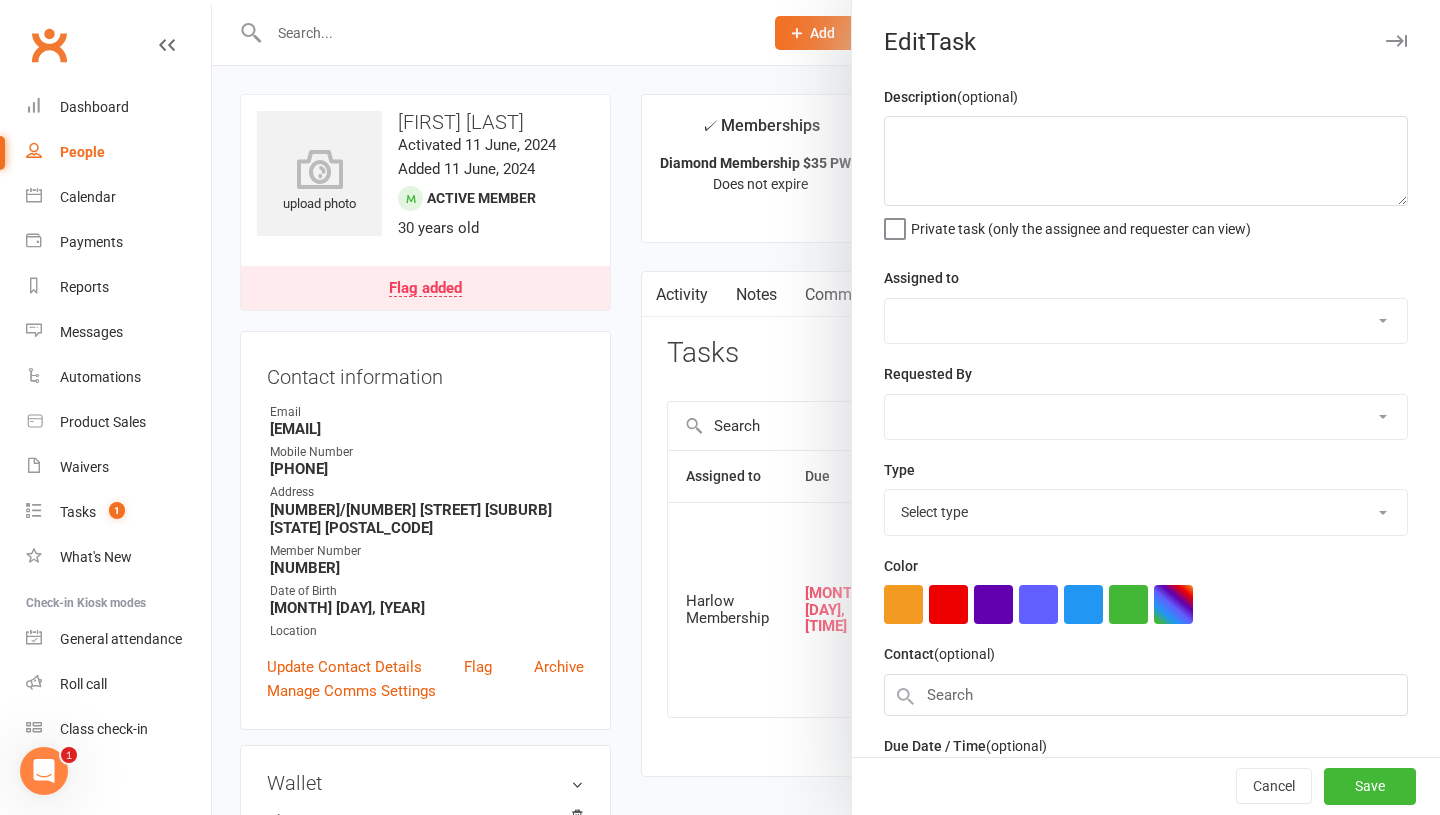 type on "‼️IMPORTANT ‼️
Call for updated payment details. Keep scheduling this task until it is resolved." 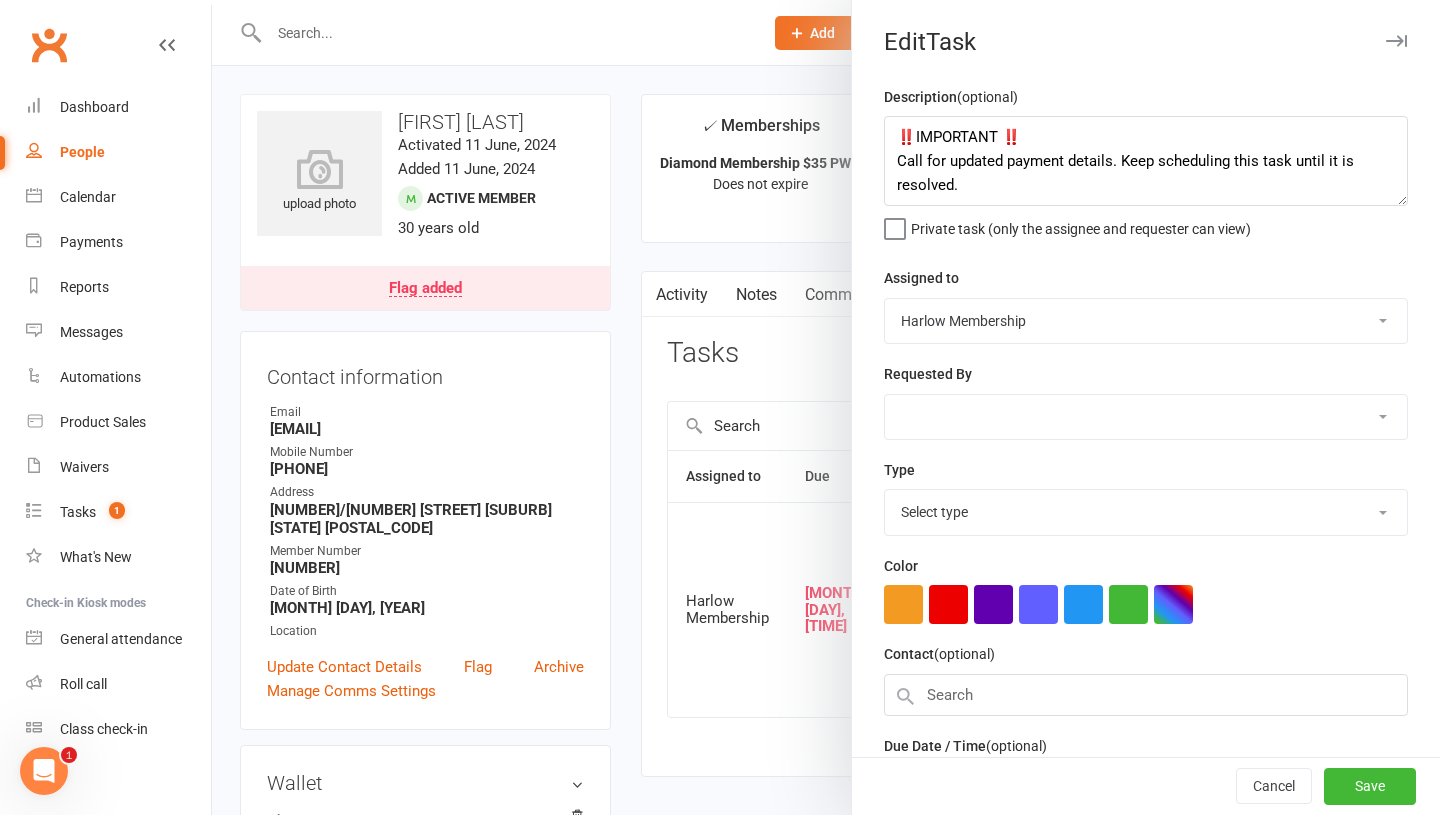 select on "24241" 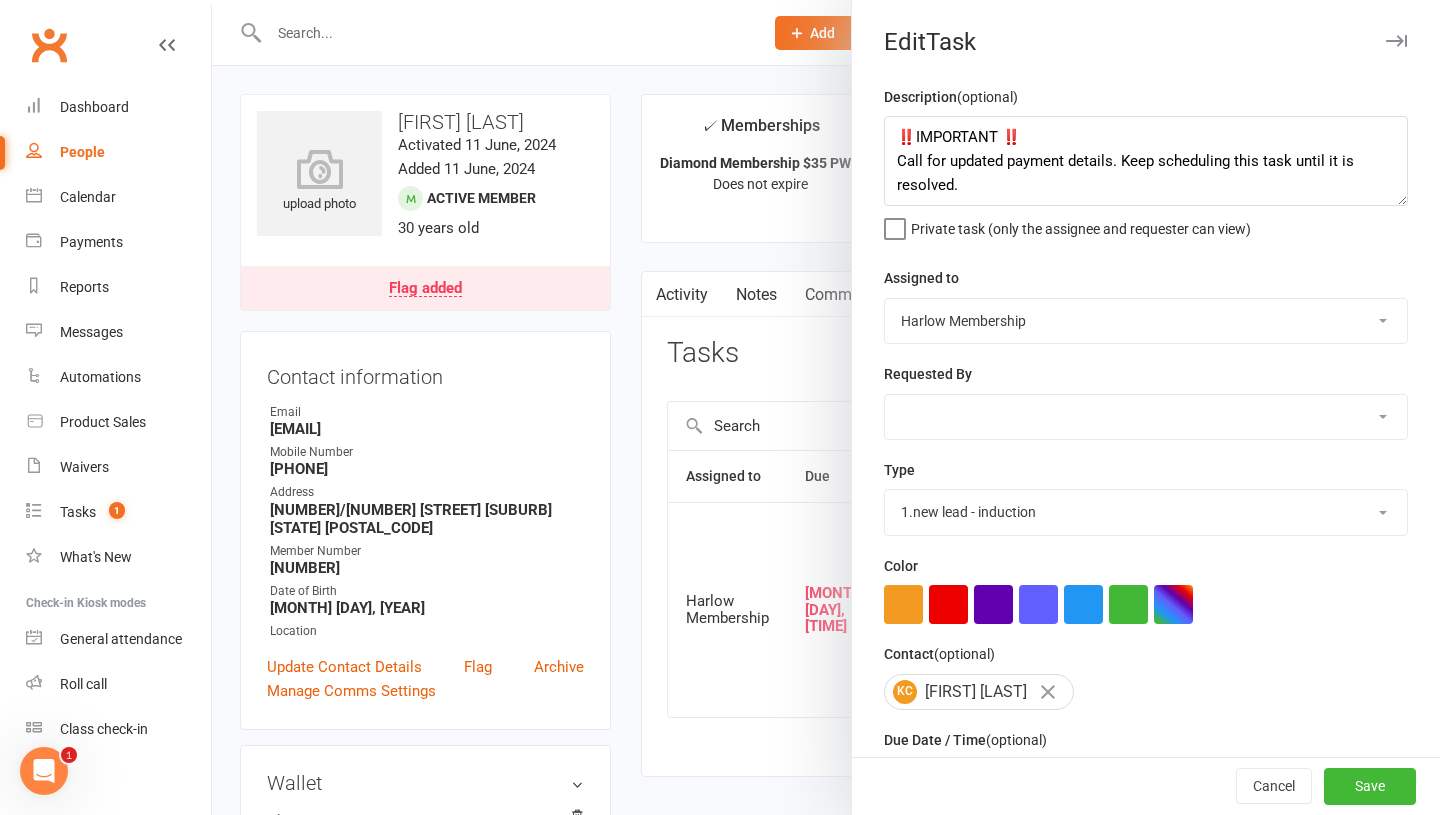 scroll, scrollTop: 167, scrollLeft: 0, axis: vertical 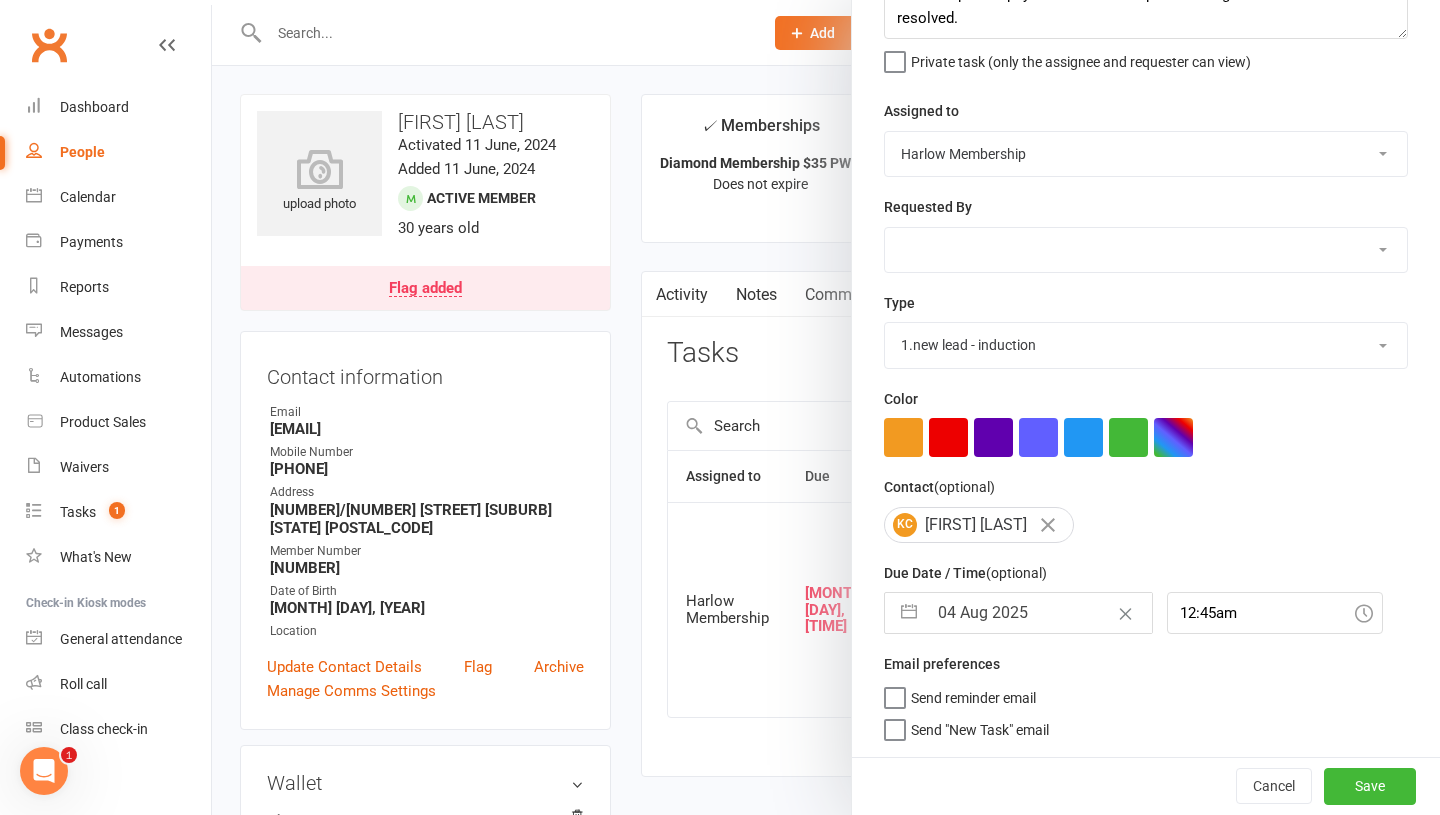 click on "04 Aug 2025" at bounding box center [1039, 613] 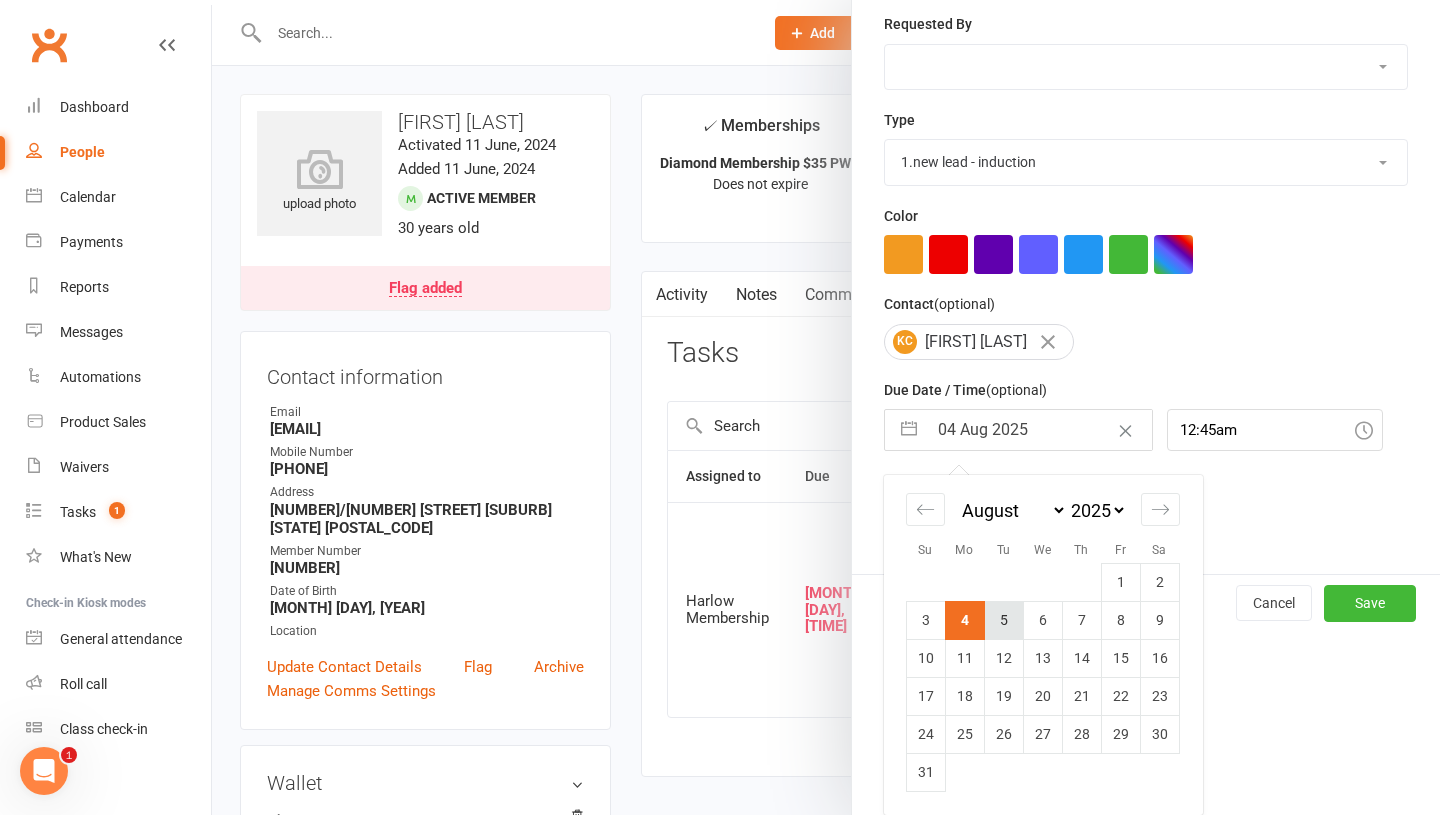 click on "5" at bounding box center [1003, 620] 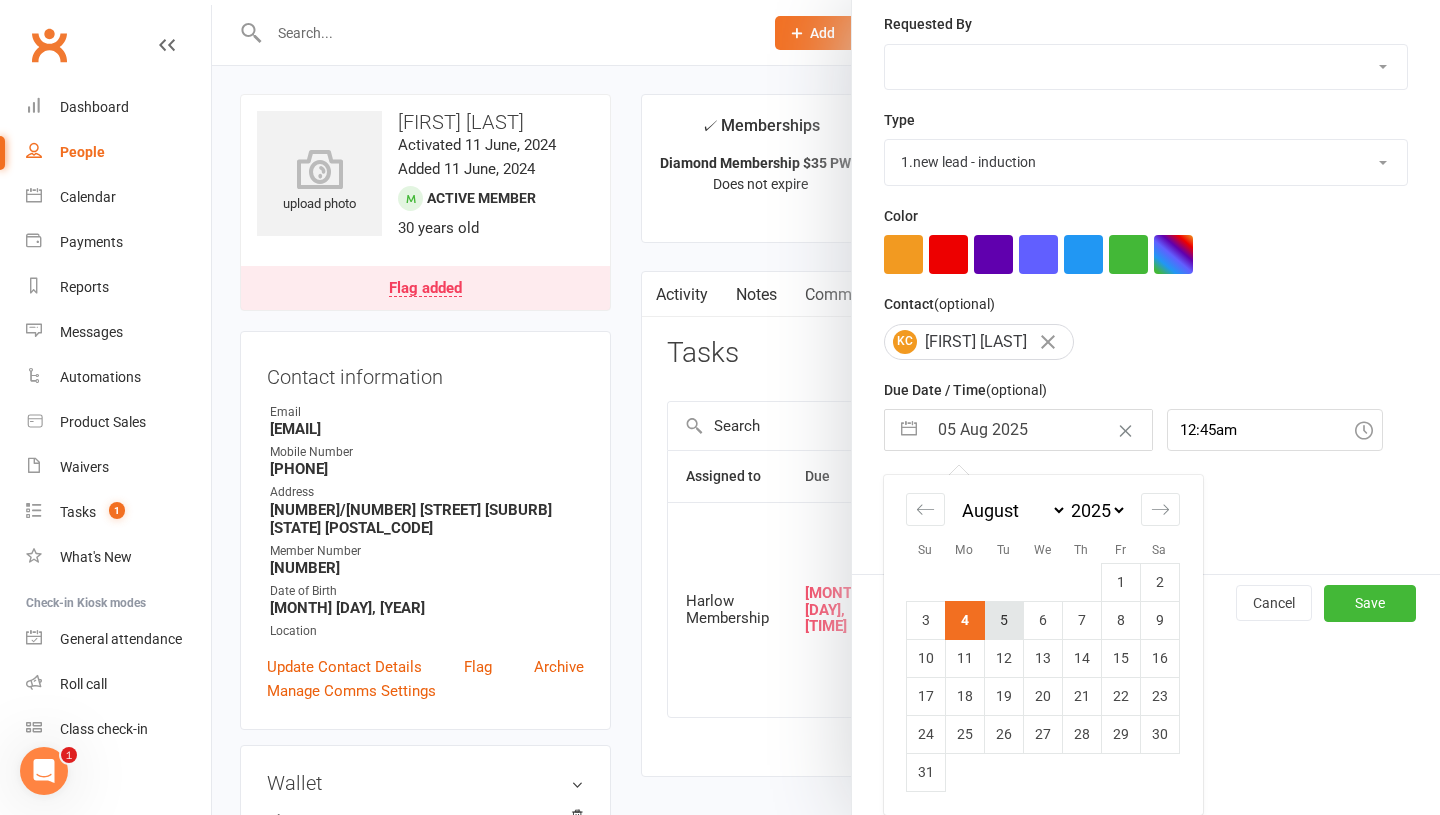 scroll, scrollTop: 167, scrollLeft: 0, axis: vertical 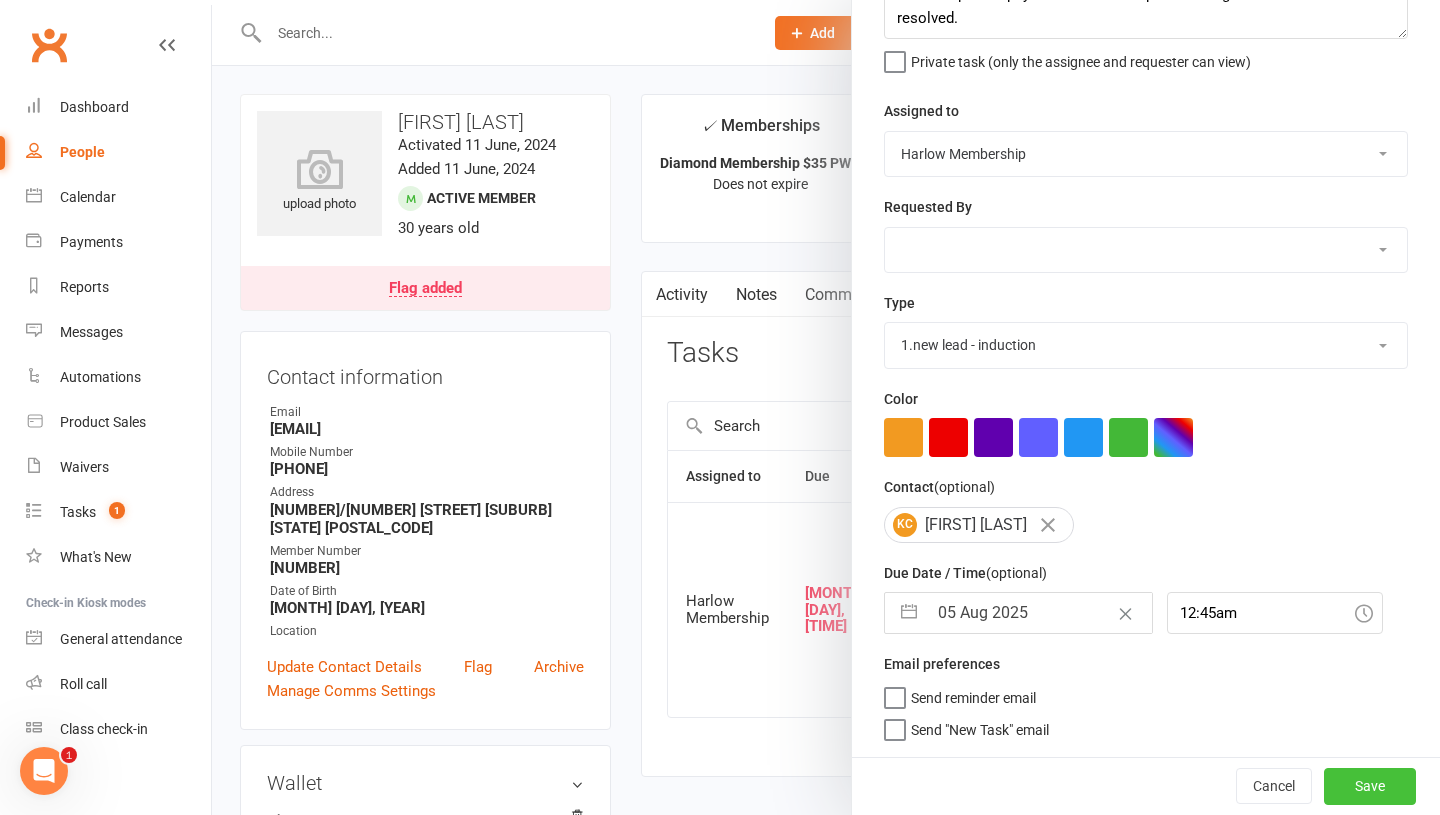 click on "Save" at bounding box center (1370, 786) 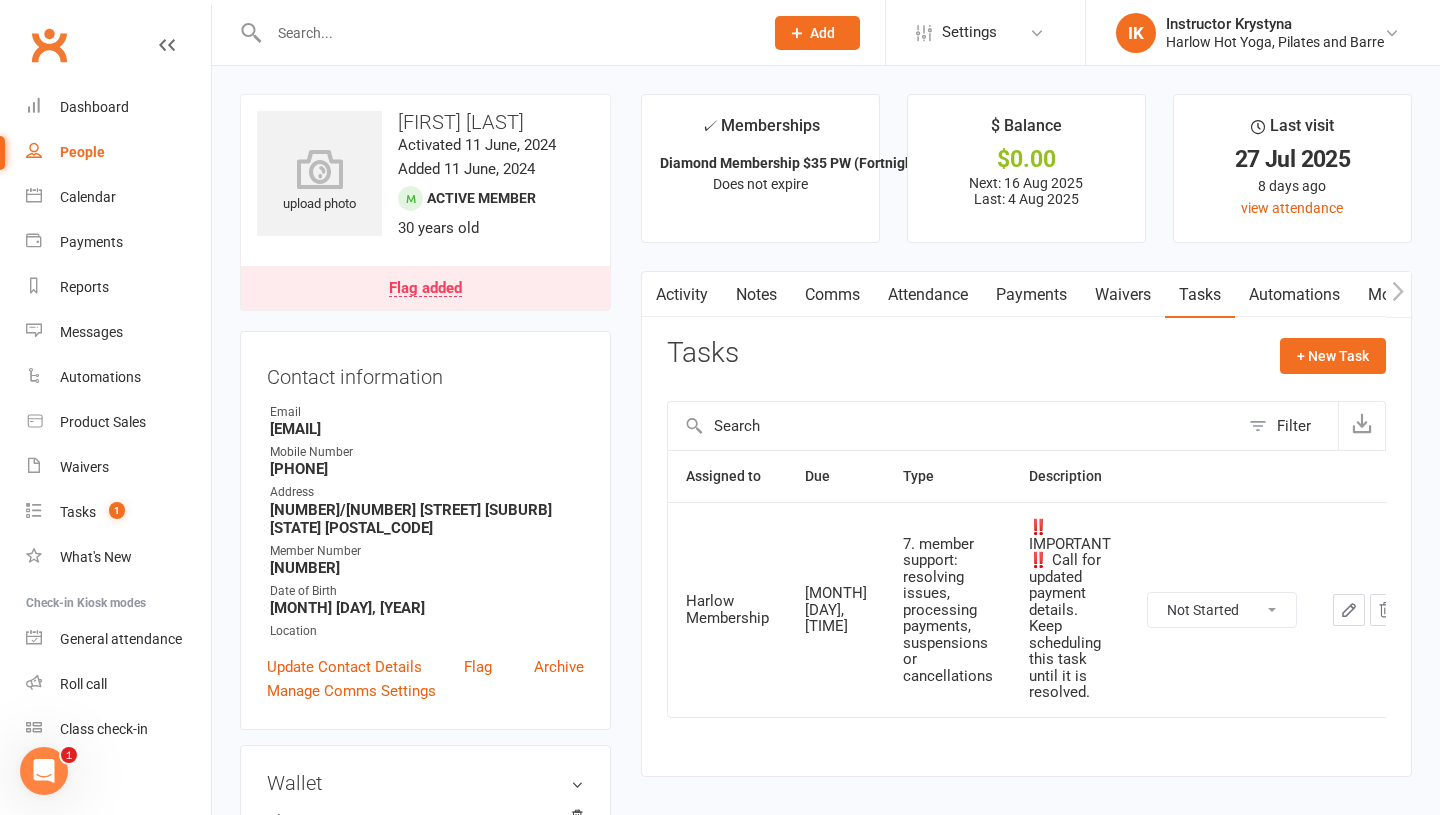 click on "Notes" at bounding box center (756, 295) 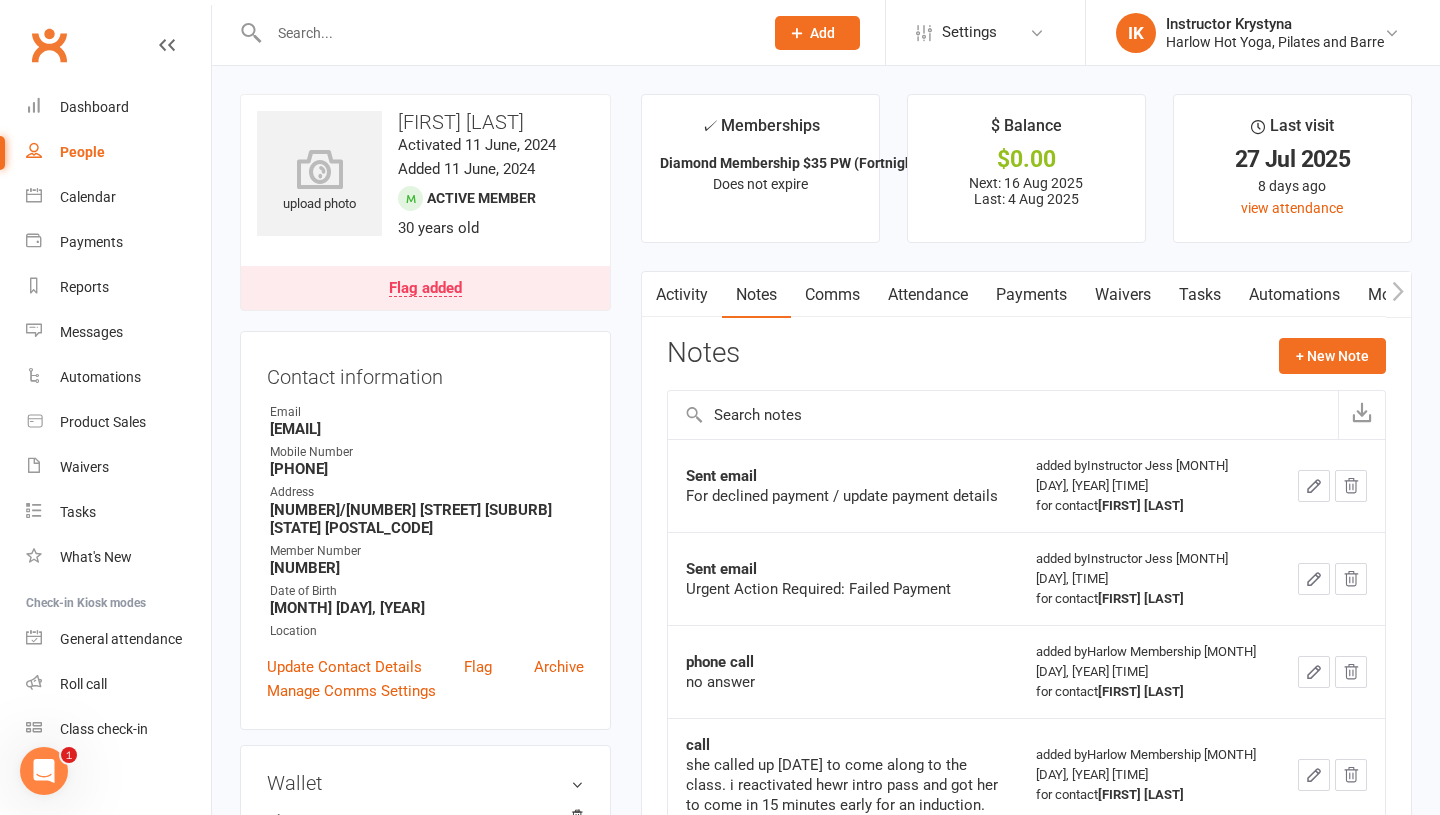 click on "✓ Memberships Diamond Membership $35 PW (Fortnightly) Does not expire $ Balance $0.00 Next: 16 Aug 2025 Last: 4 Aug 2025 Last visit 27 Jul 2025 8 days ago view attendance
Activity Notes Comms Attendance Payments Waivers Tasks Automations Mobile App Assessments Credit balance
Notes + New Note Sent email For declined payment / update payment details added by  Instructor Jess   Aug 2, 2025 8:49am for contact  Katarina Cristaldi Sent email Urgent Action Required: Failed Payment added by  Instructor Jess   Jun 24, 2025 6:53pm for contact  Katarina Cristaldi phone call no answer added by  Harlow Membership   Oct 10, 2024 2:50pm for contact  Katarina Cristaldi call she called up 9/10 to come along to the class. i reactivated hewr intro pass and got her to come in 15 minutes early for an induction.  added by  Harlow Membership   Oct 10, 2024 2:50pm for contact  Katarina Cristaldi call no answer added by  Instructor Lucy   Jul 17, 2024 5:34pm for contact  Katarina Cristaldi called added by  Instructor Lucy" at bounding box center [1026, 625] 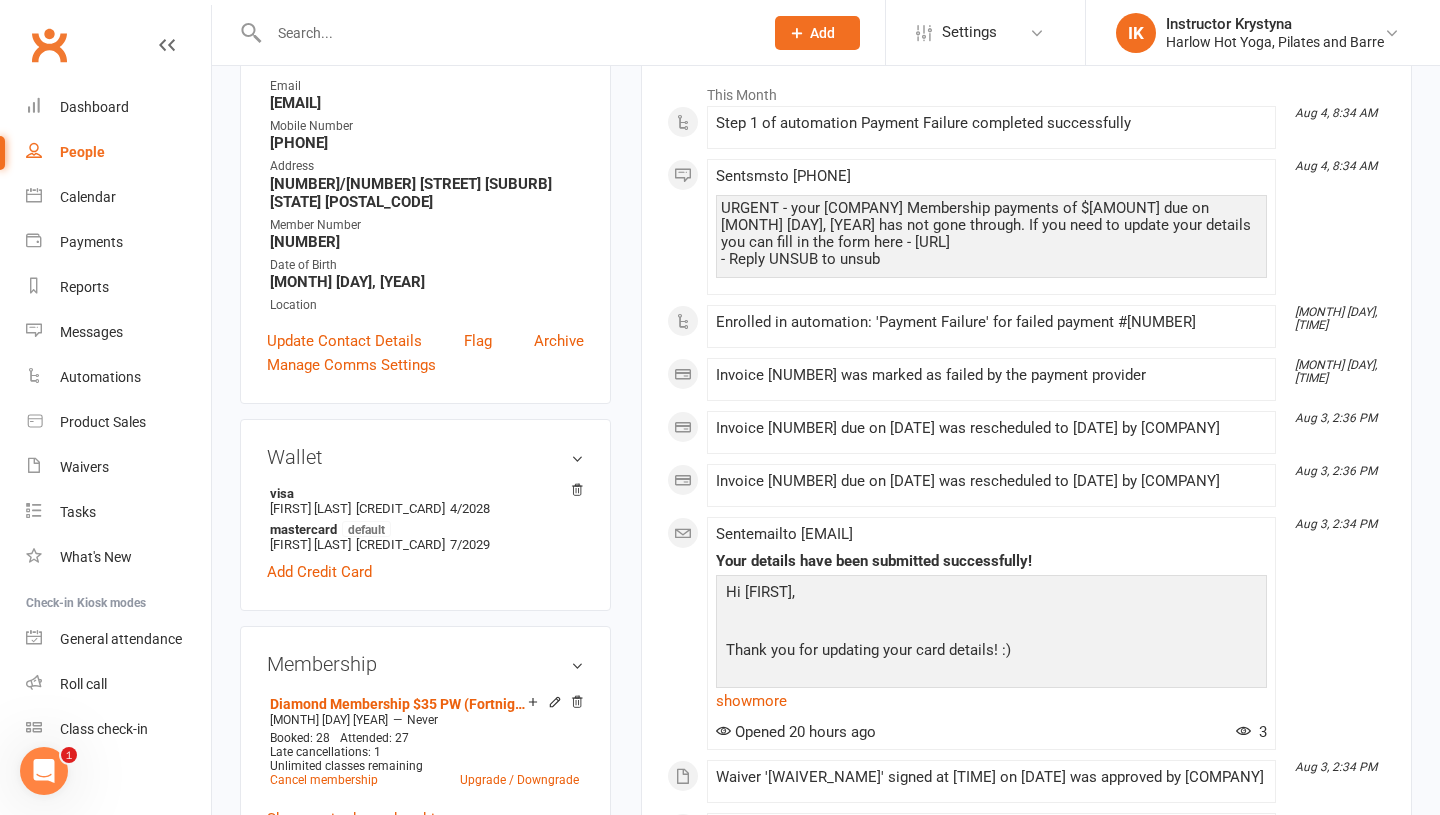scroll, scrollTop: 0, scrollLeft: 0, axis: both 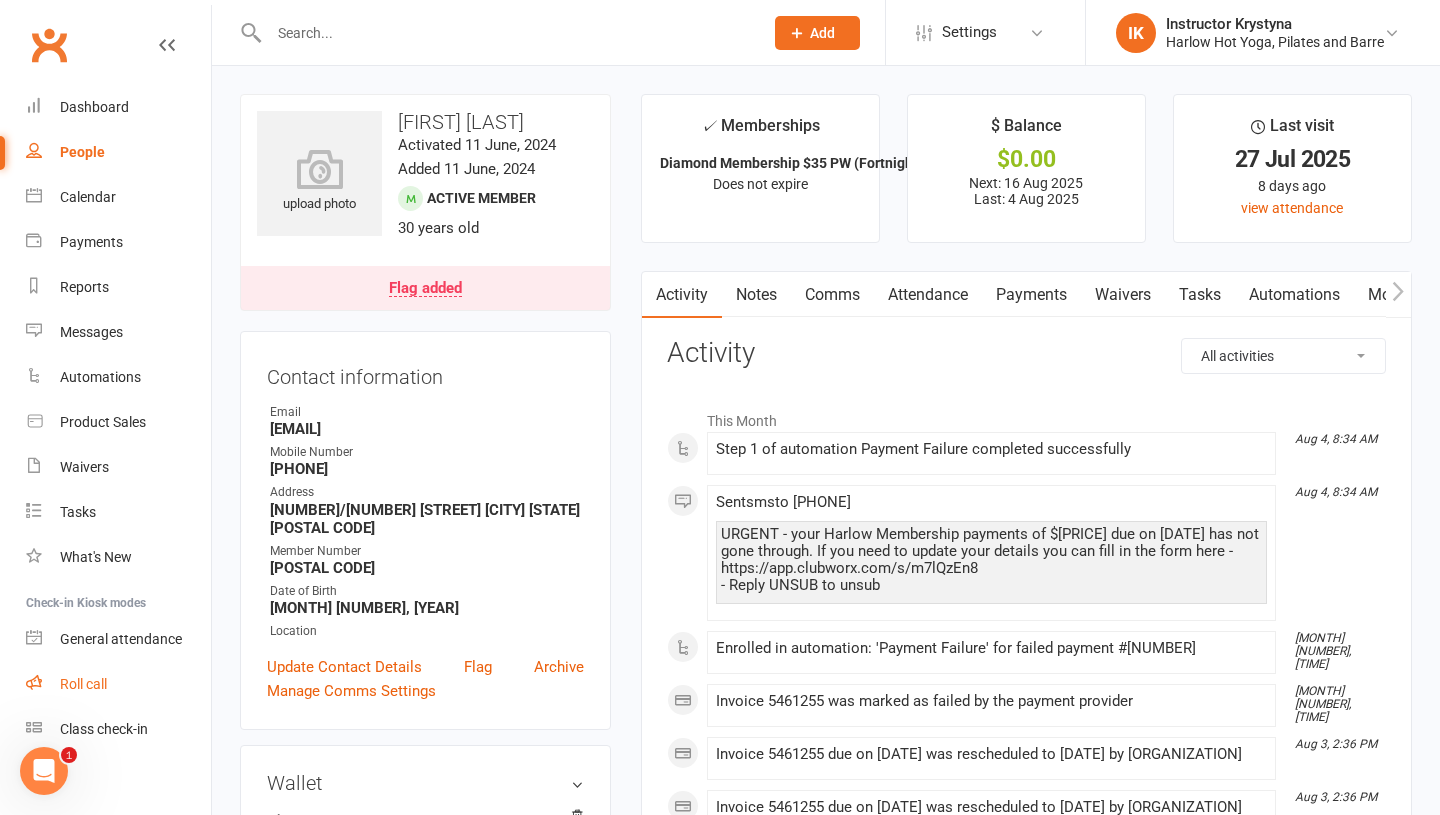 click on "Roll call" at bounding box center [83, 684] 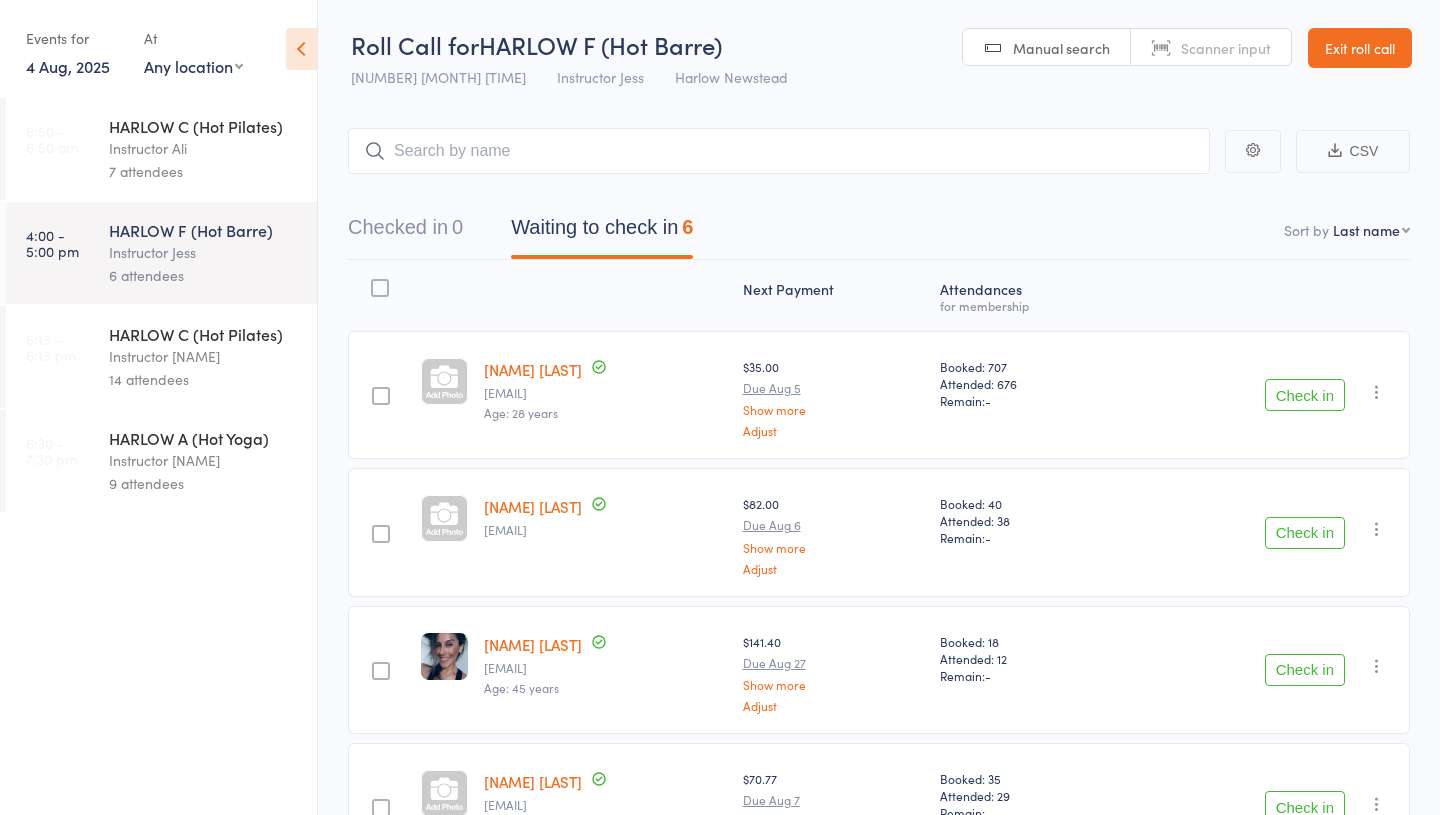 scroll, scrollTop: 0, scrollLeft: 0, axis: both 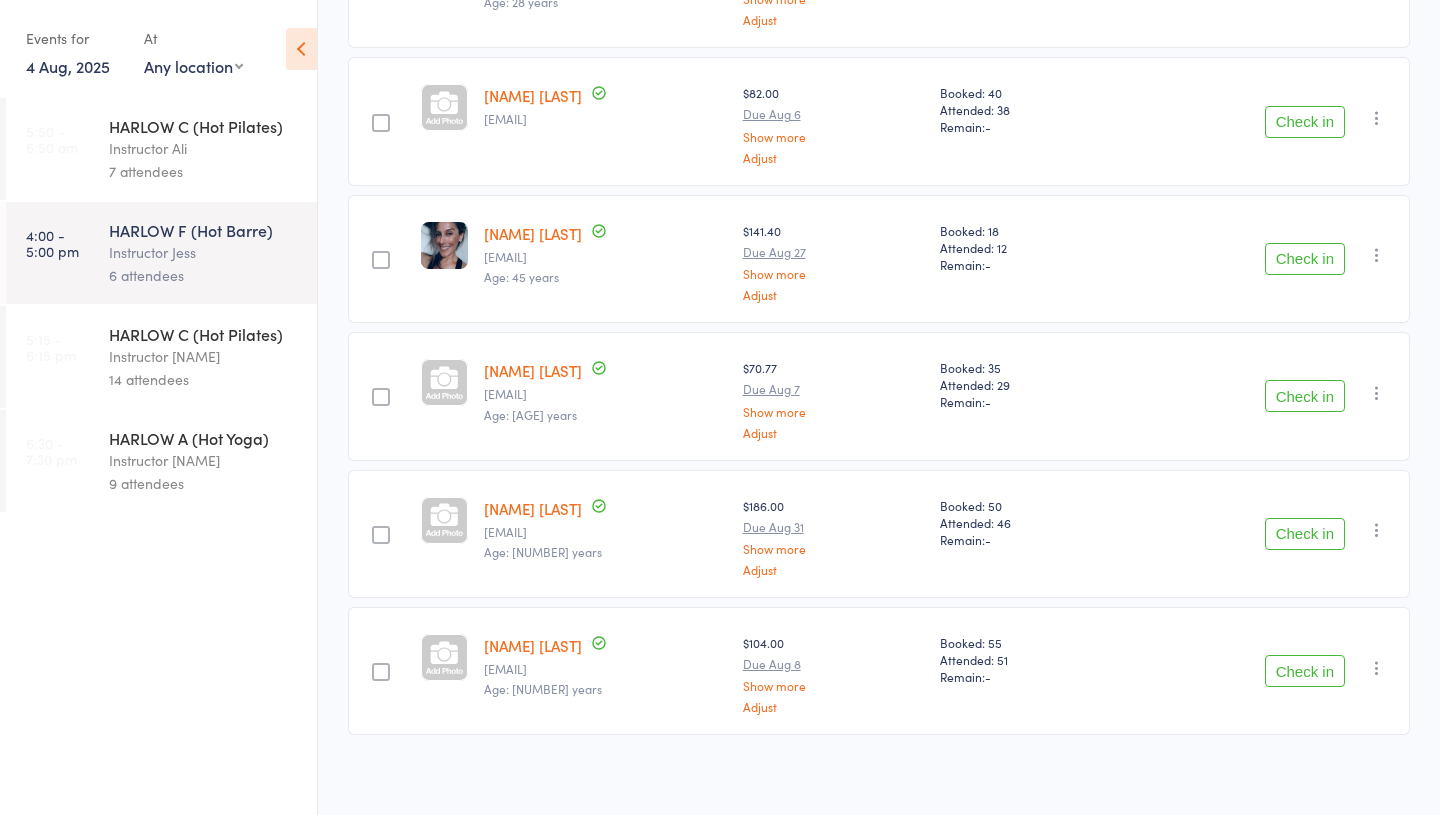 click on "Instructor [NAME]" at bounding box center [204, 356] 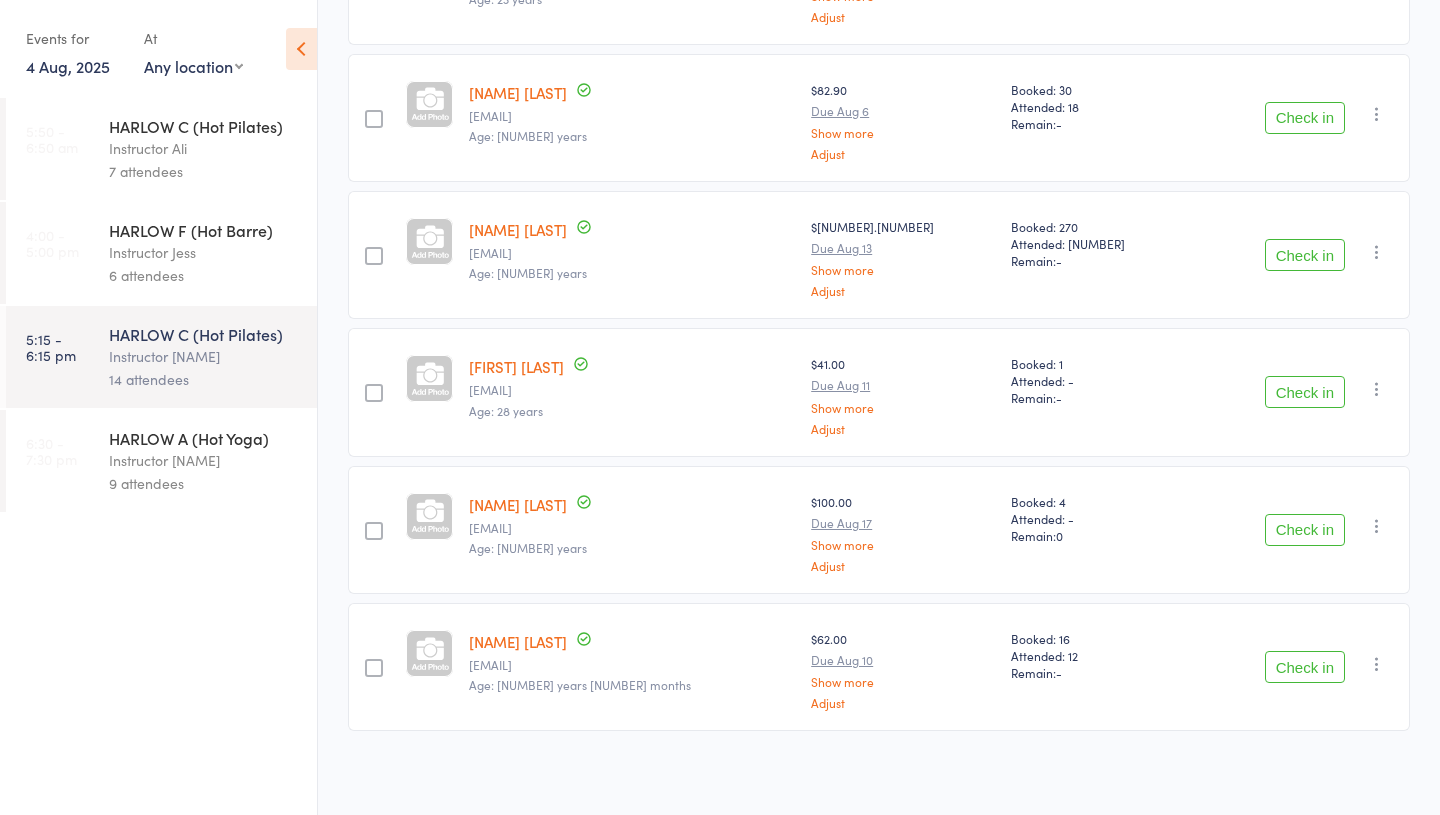 scroll, scrollTop: 1519, scrollLeft: 0, axis: vertical 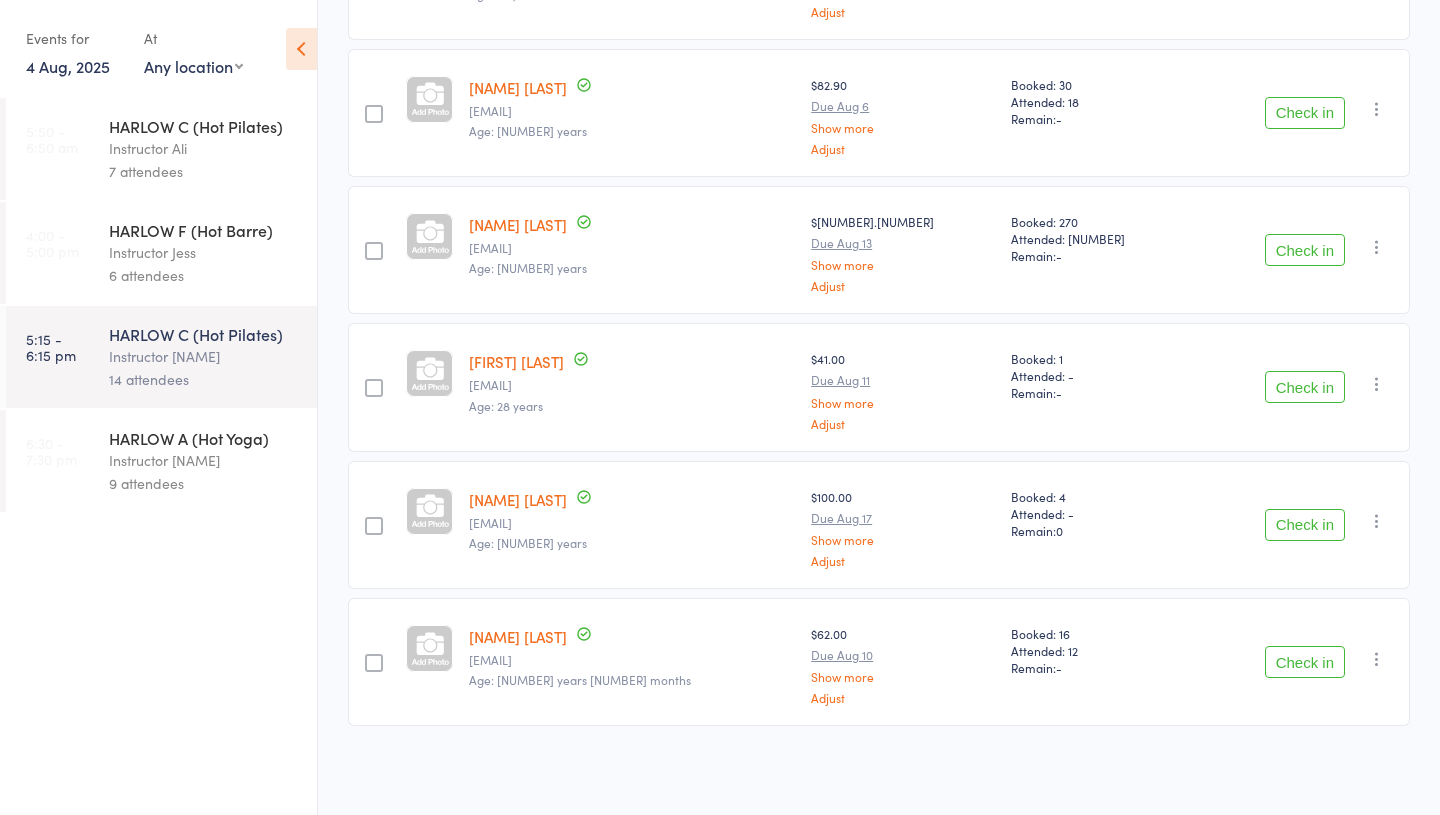 click on "Instructor [NAME]" at bounding box center (204, 460) 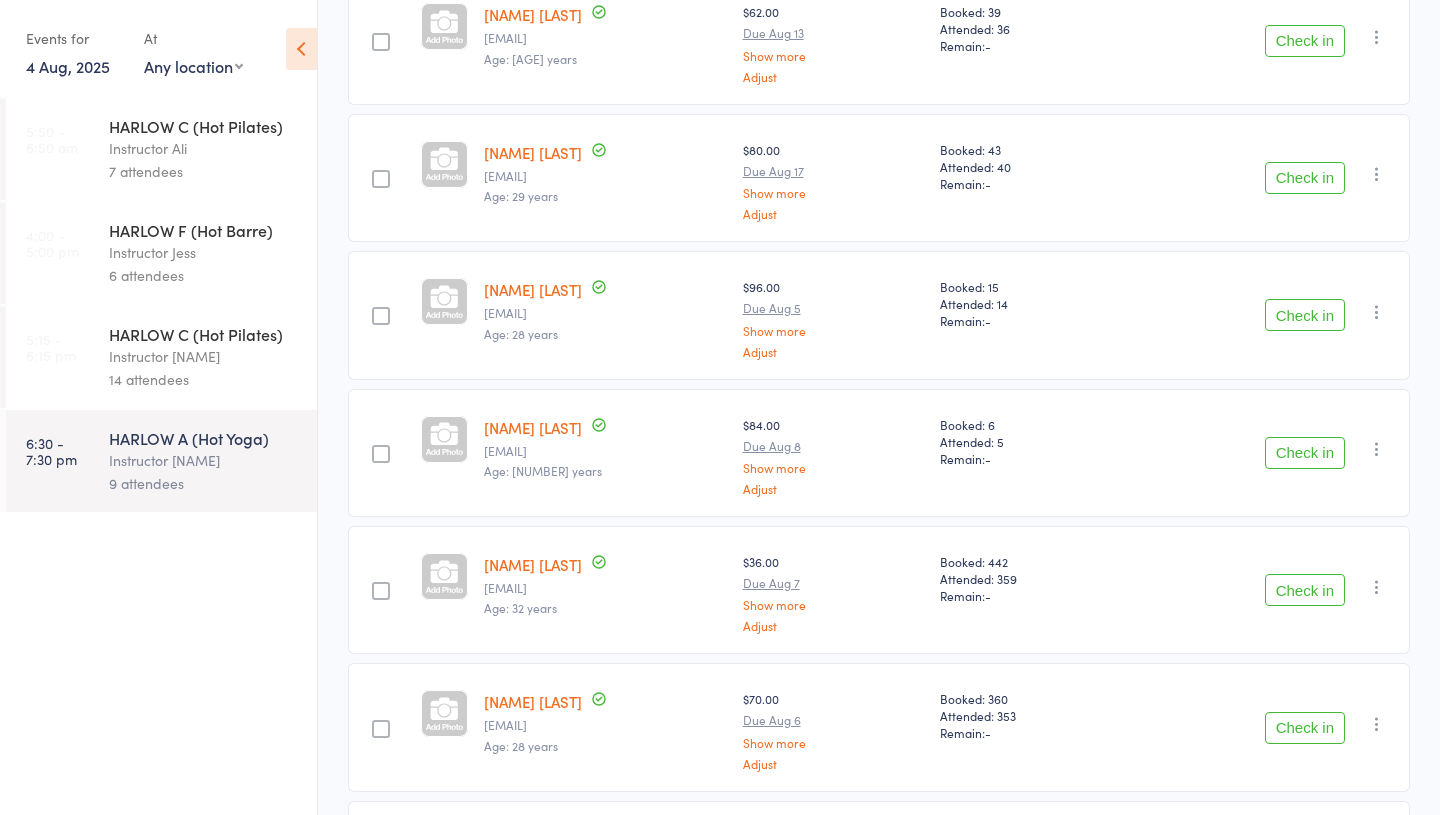 scroll, scrollTop: 833, scrollLeft: 0, axis: vertical 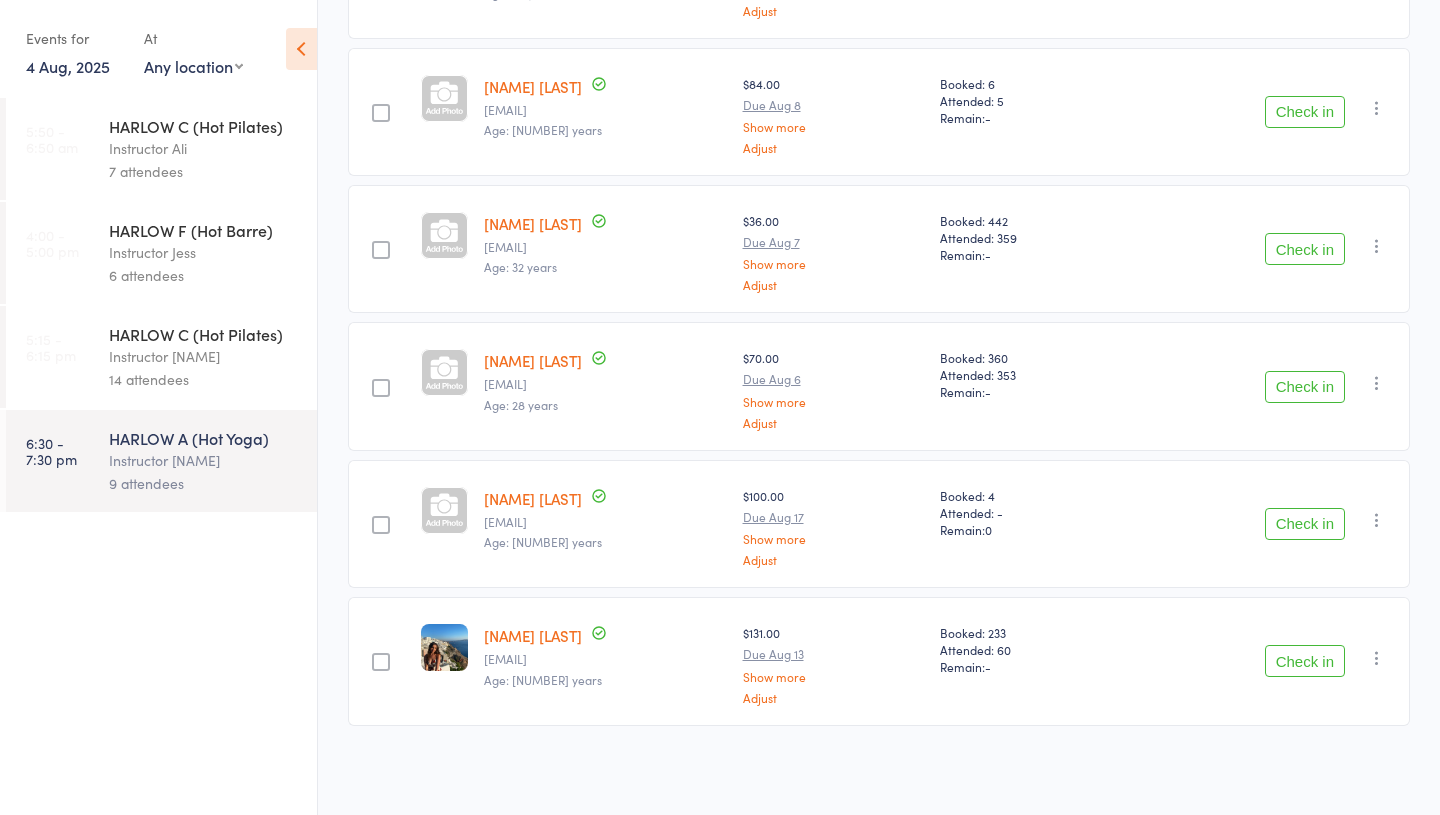 click on "Instructor Ali" at bounding box center [204, 148] 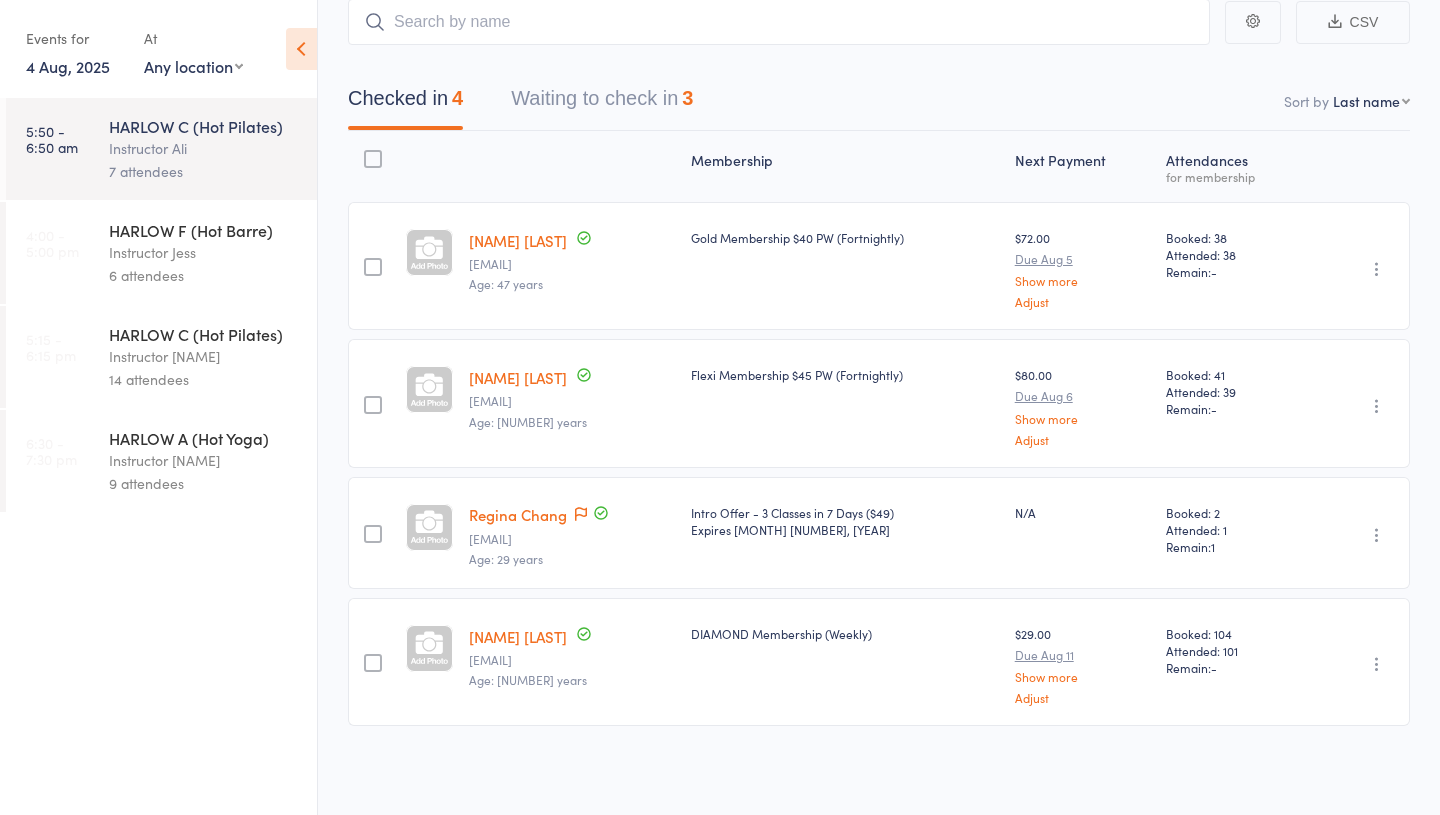 scroll, scrollTop: 0, scrollLeft: 0, axis: both 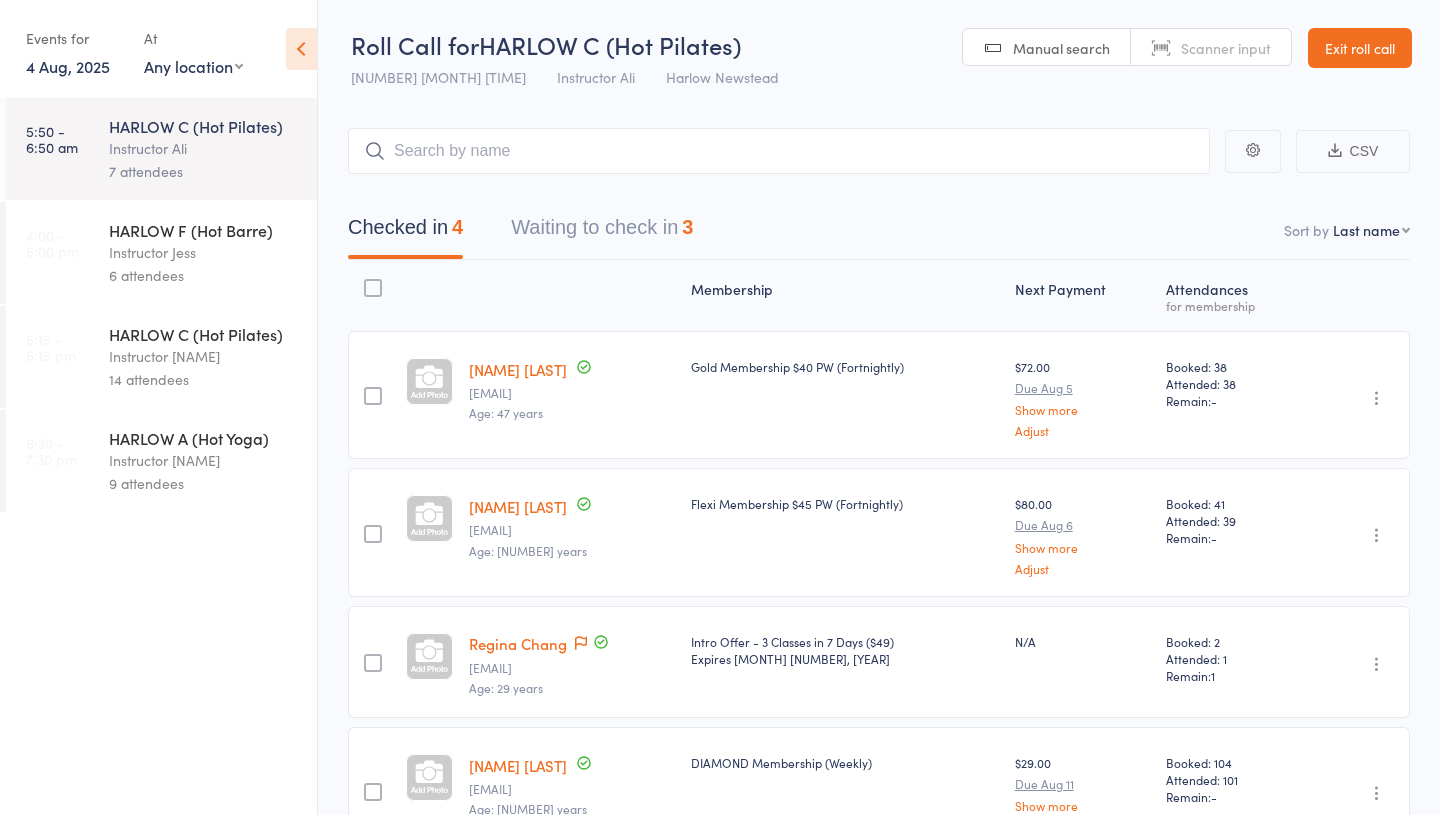 click on "Waiting to check in  3" at bounding box center (602, 232) 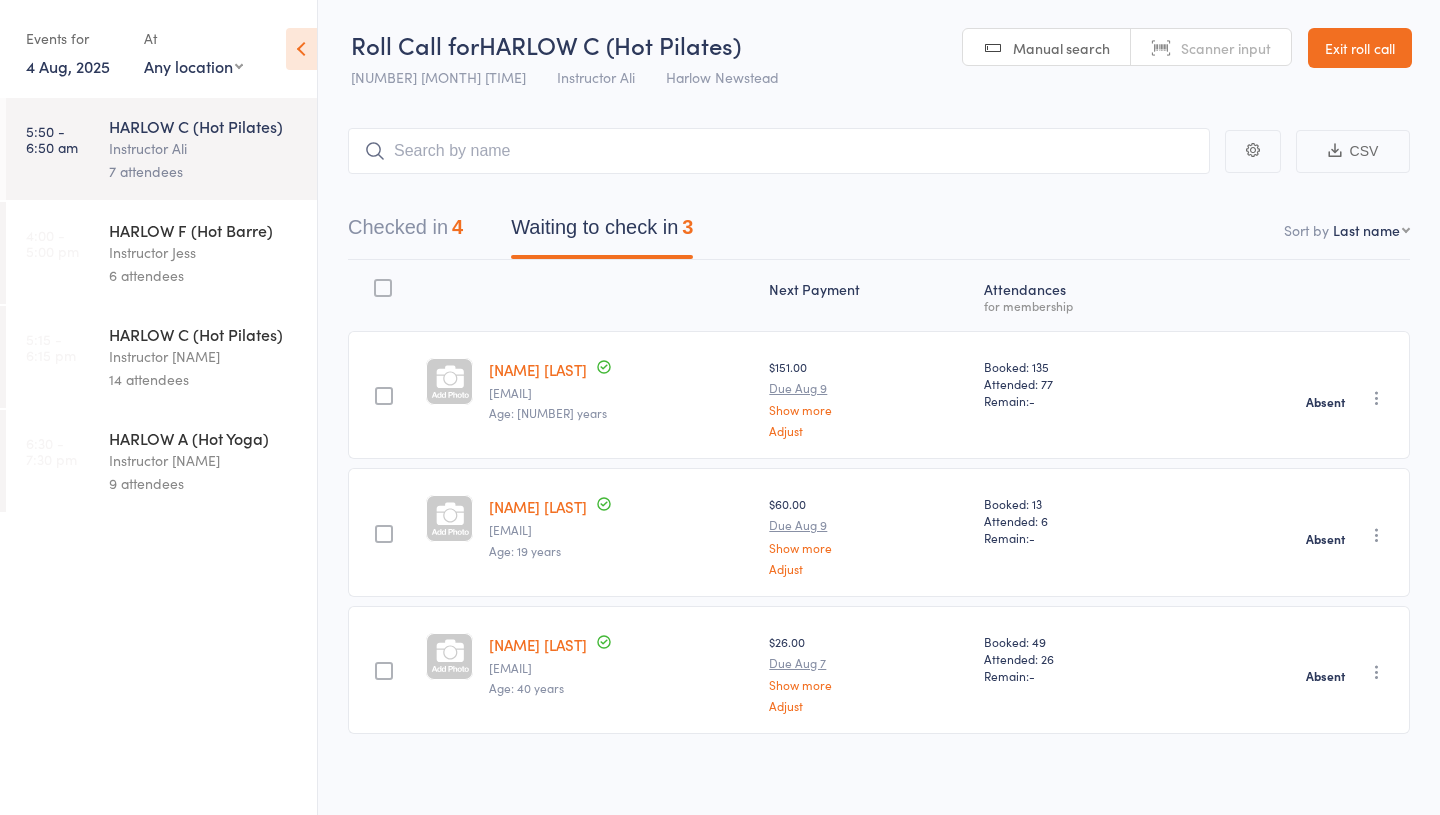 click on "Events for 4 Aug, 2025 4 Aug, 2025
August 2025
Sun Mon Tue Wed Thu Fri Sat
31
27
28
29
30
31
01
02
32
03
04
05
06
07
08
09
33
10
11
12
13
14
15
16
34
17
18
19
20
21
22
23
35
24
25
26
27
28
29
30" at bounding box center [158, 50] 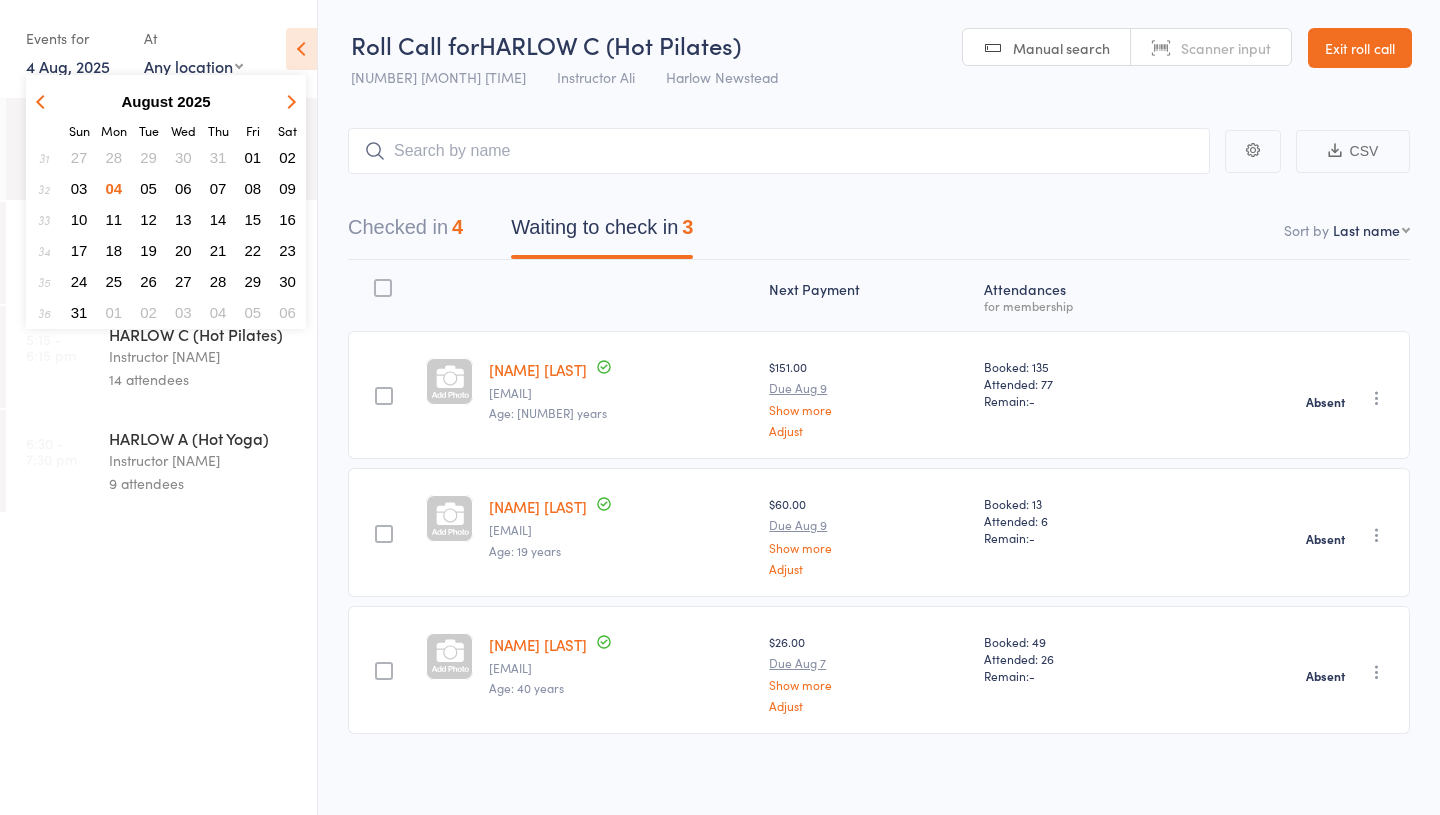 click on "03" at bounding box center [79, 188] 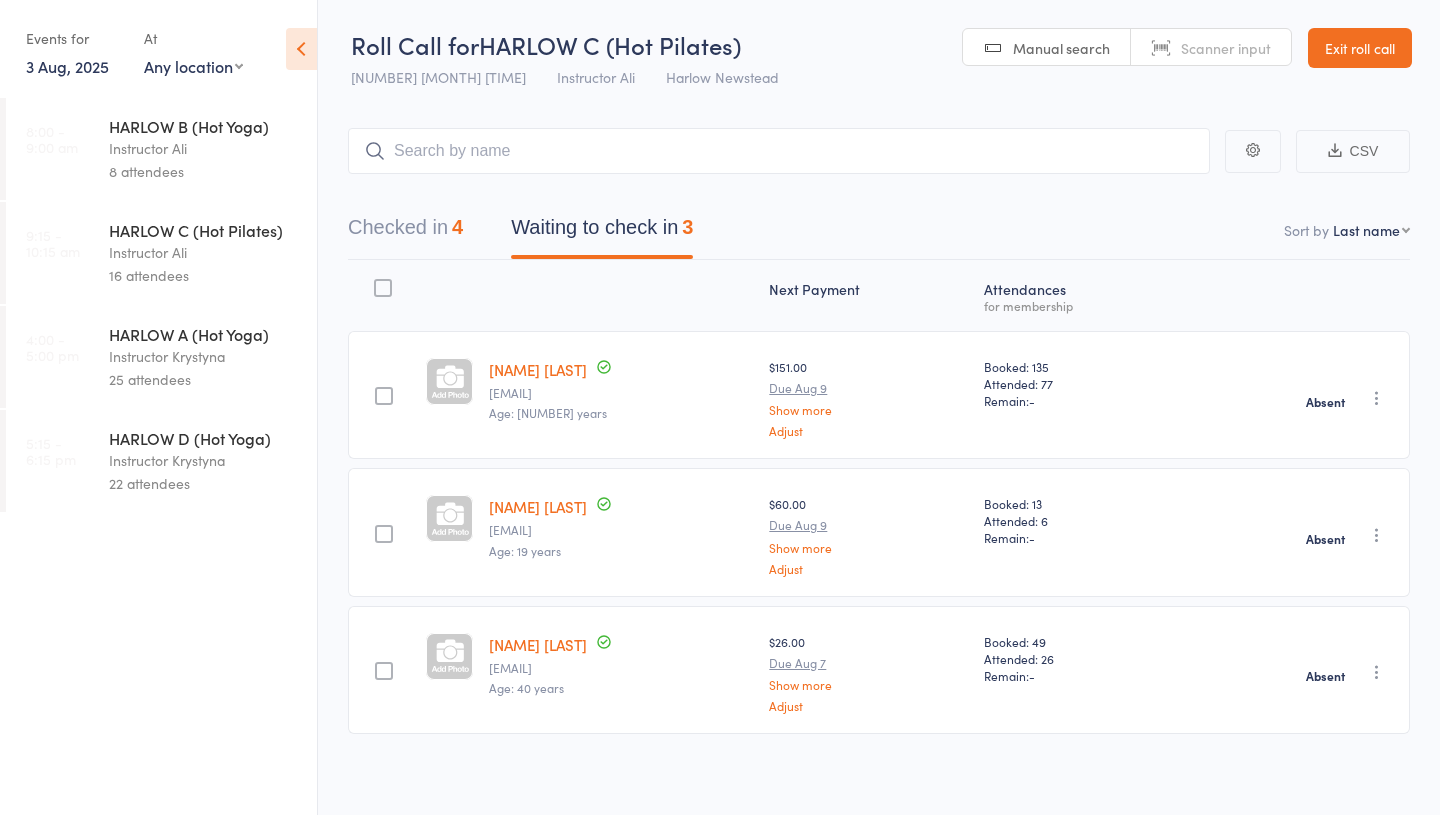 click on "8 attendees" at bounding box center [204, 171] 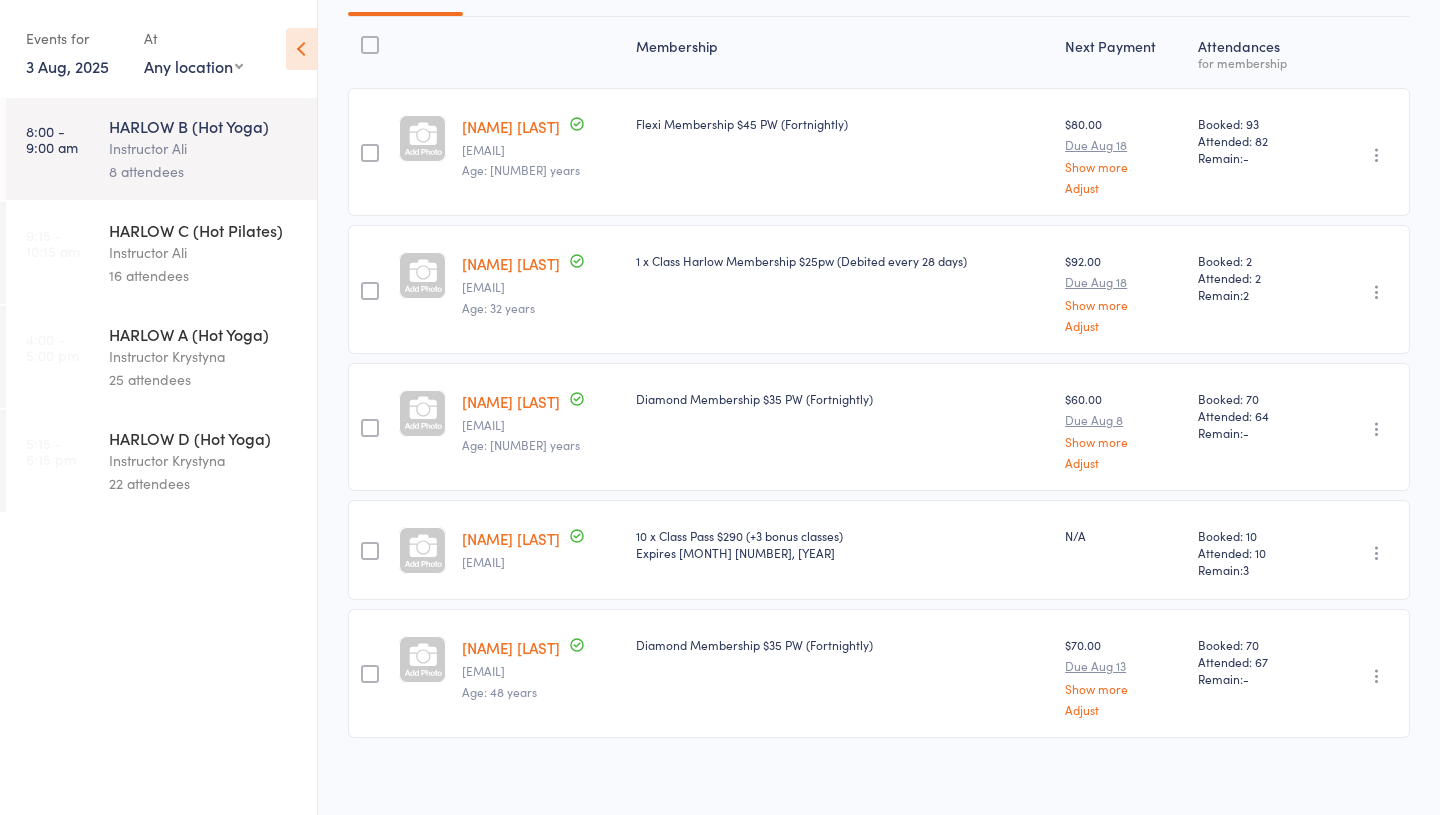 scroll, scrollTop: 255, scrollLeft: 0, axis: vertical 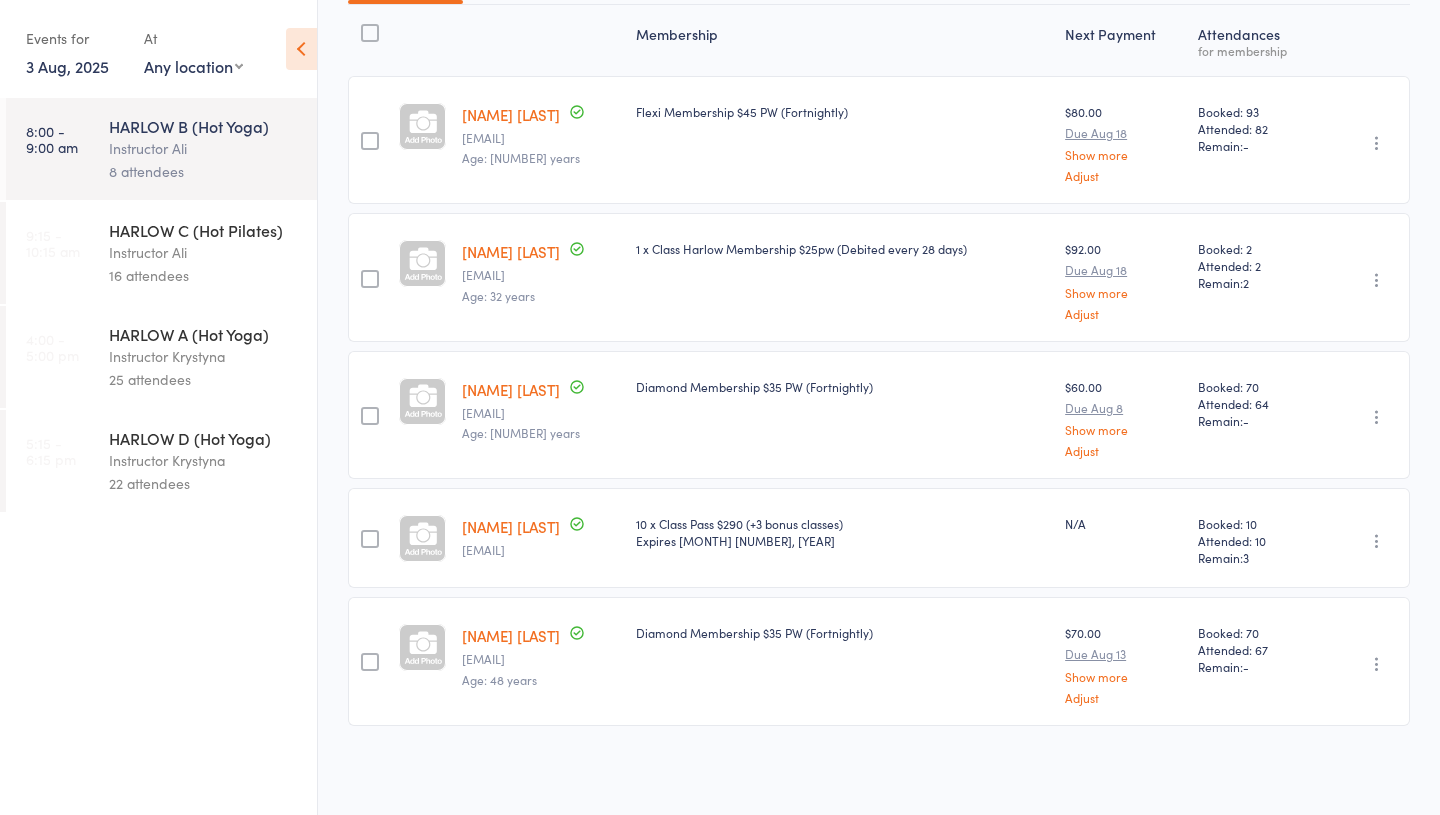 click on "Instructor Ali" at bounding box center [204, 252] 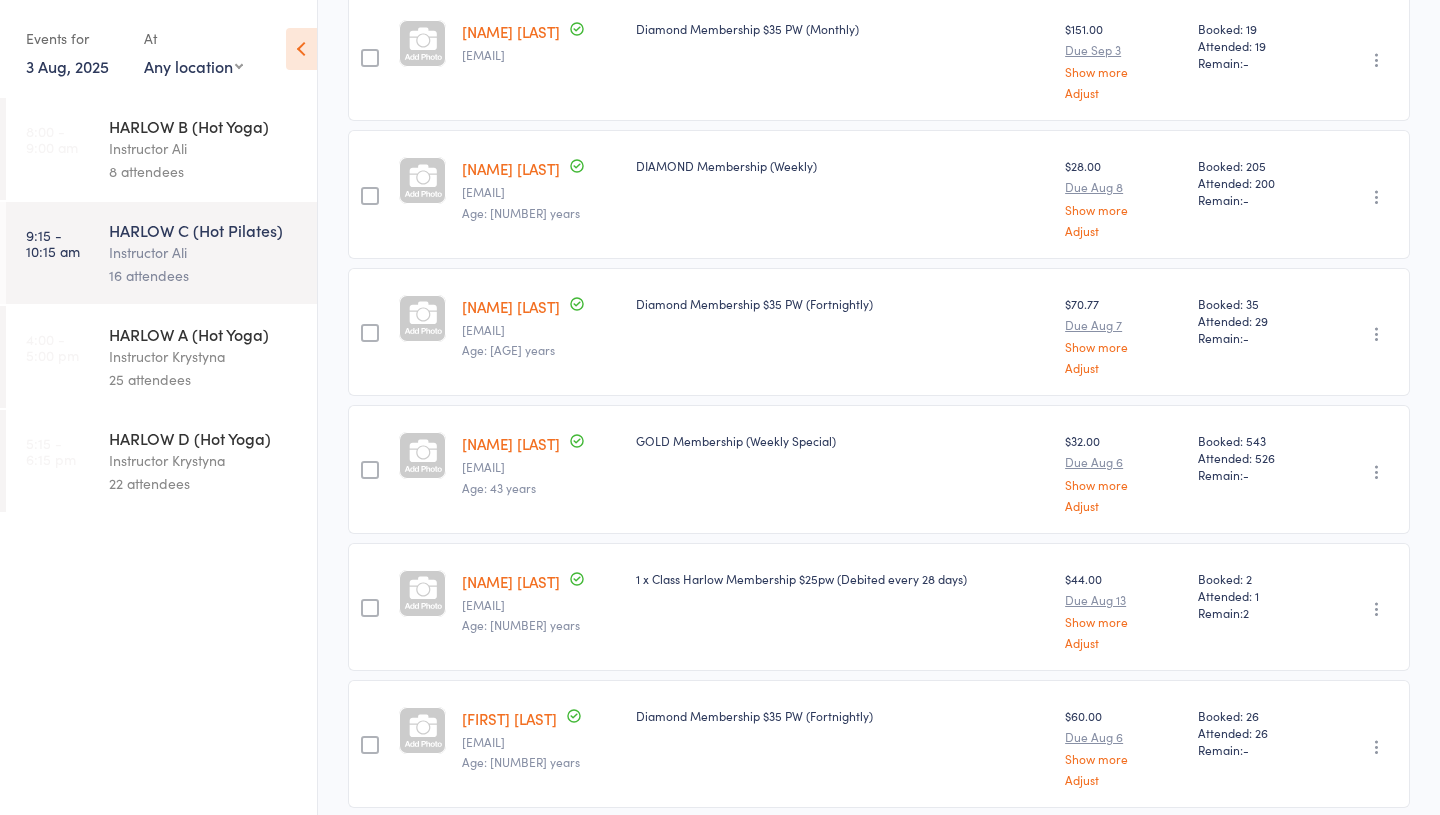 scroll, scrollTop: 0, scrollLeft: 0, axis: both 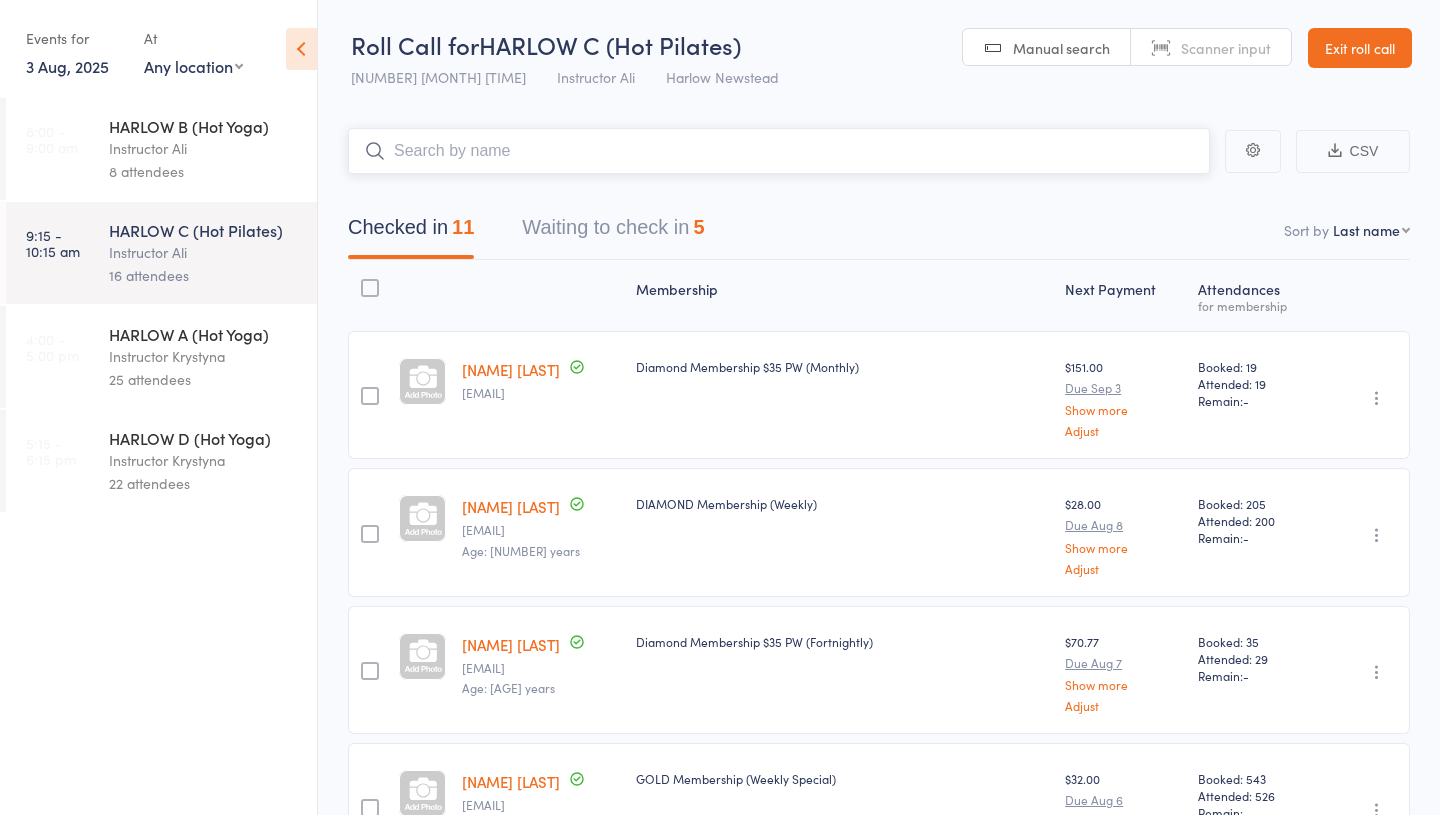 click on "Waiting to check in  5" at bounding box center (613, 232) 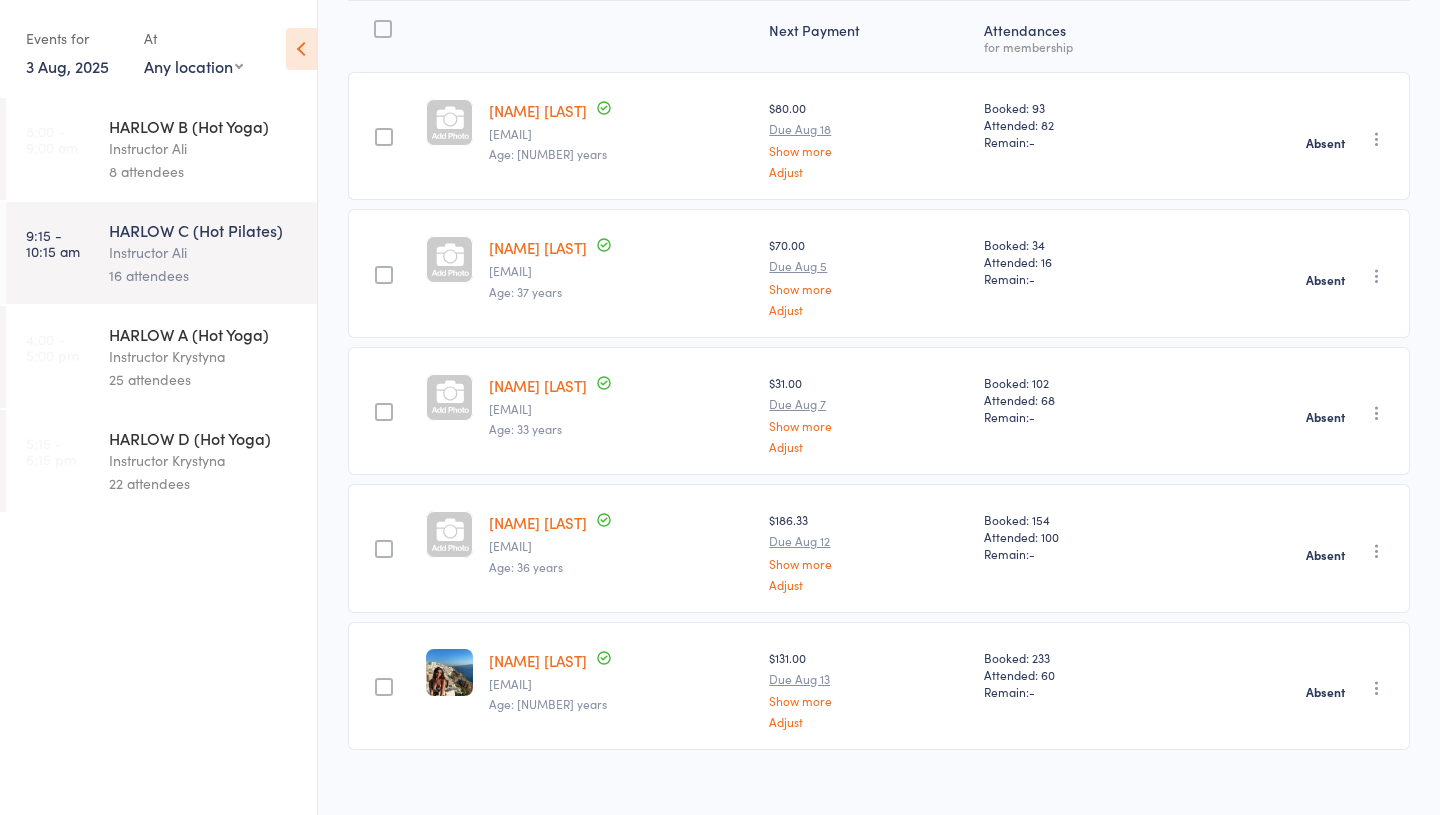 scroll, scrollTop: 283, scrollLeft: 0, axis: vertical 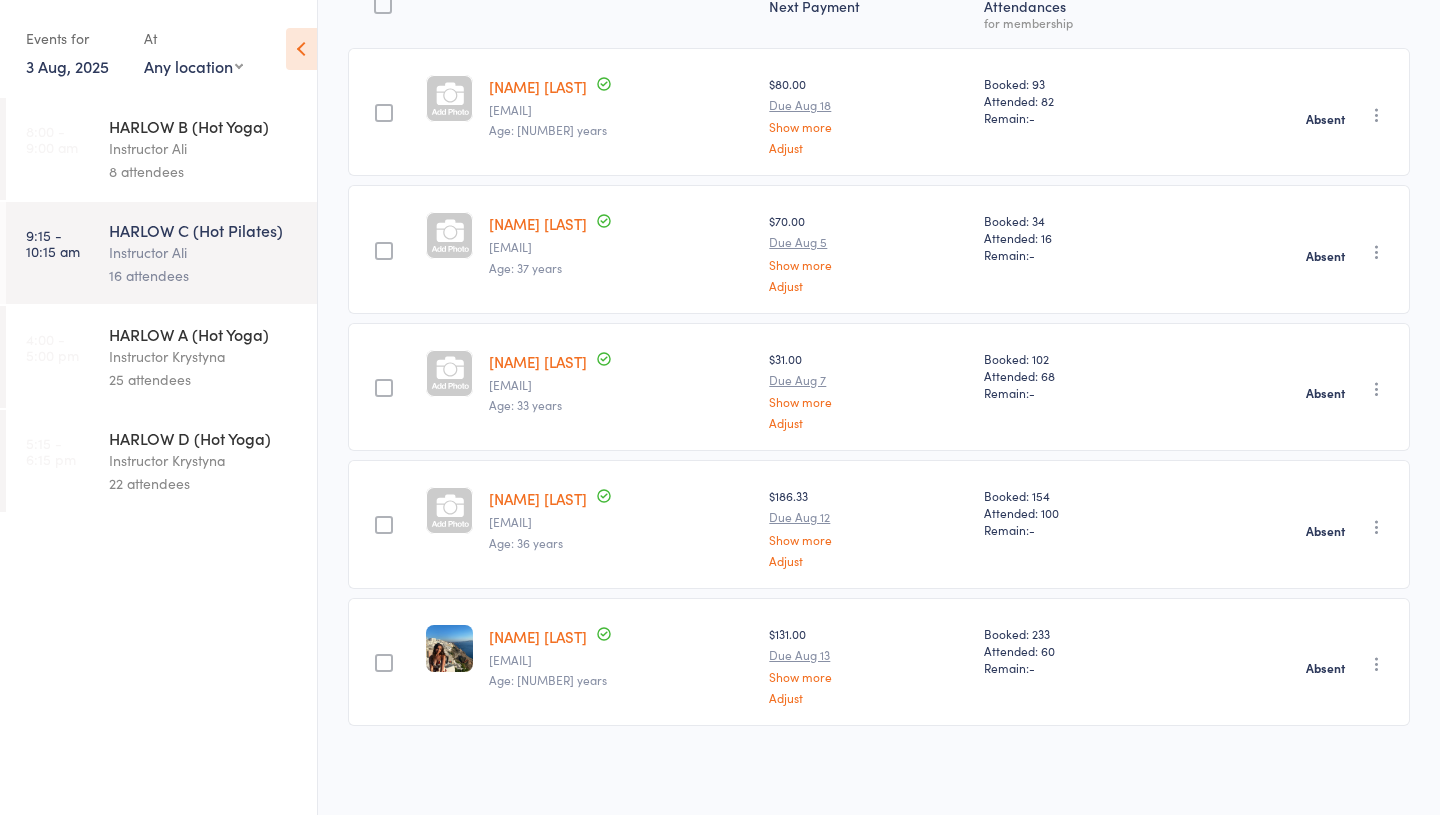 click on "HARLOW A (Hot Yoga) Instructor [NAME] [NUMBER] attendees" at bounding box center [213, 357] 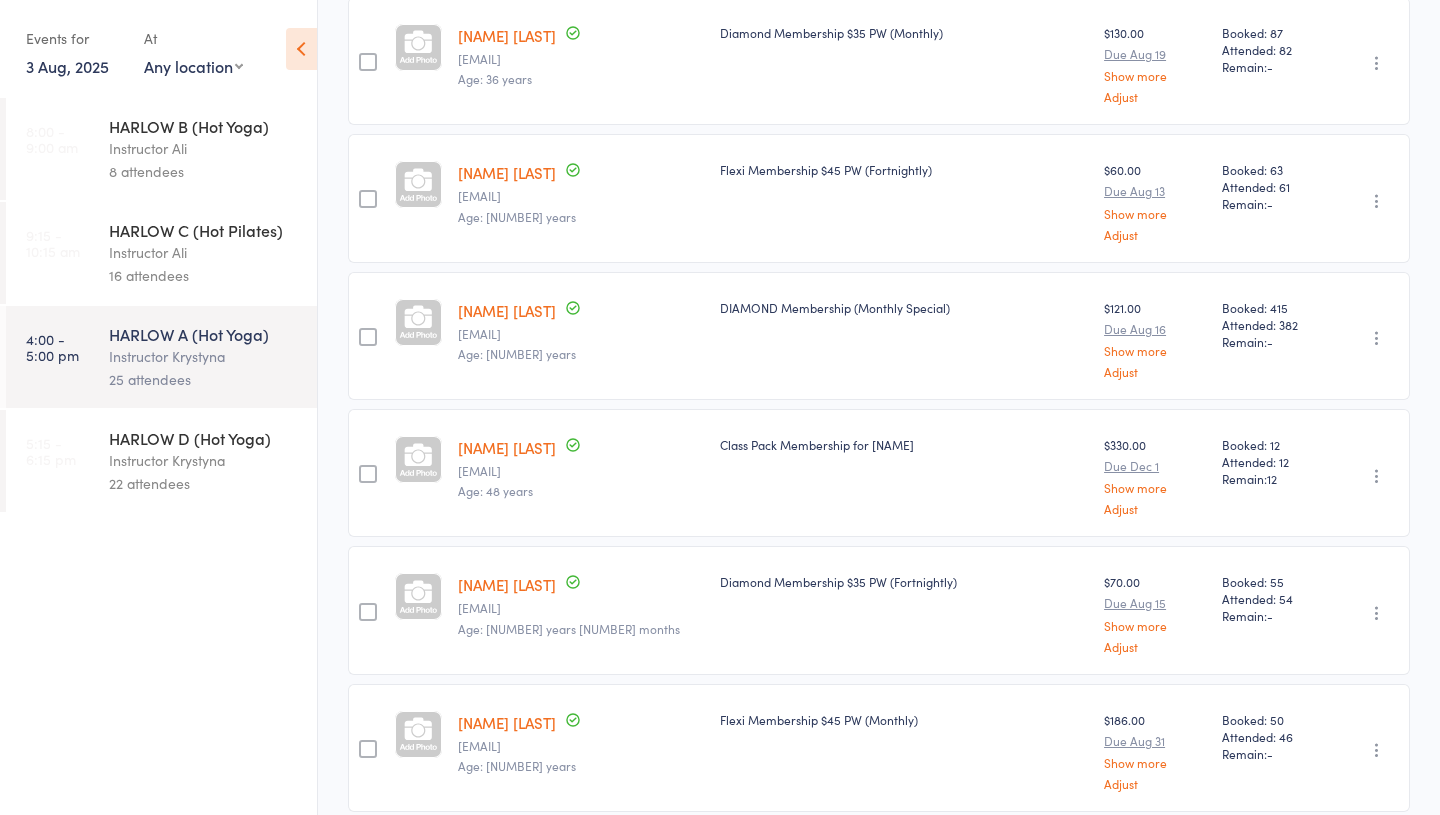 scroll, scrollTop: 0, scrollLeft: 0, axis: both 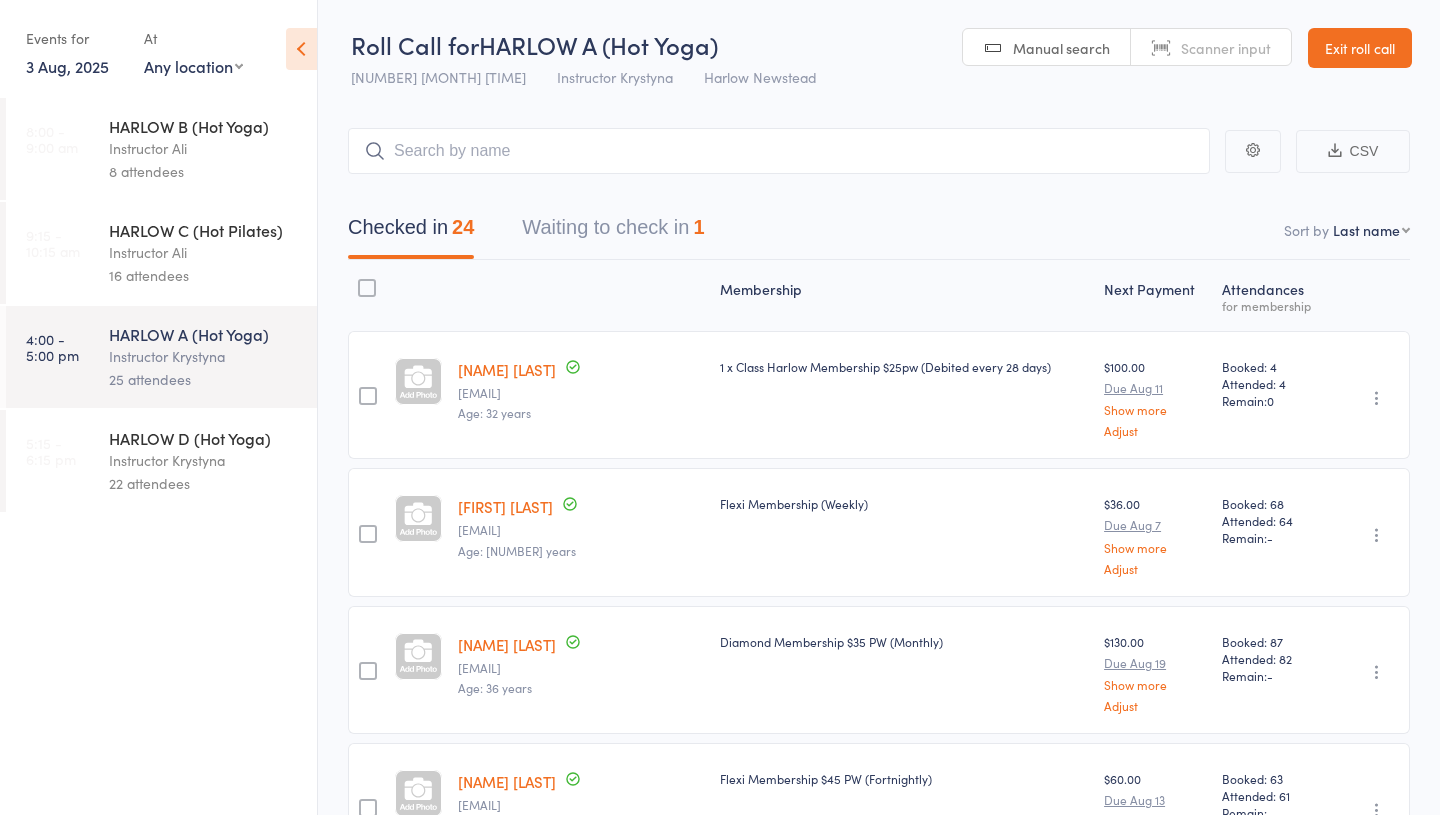 click on "22 attendees" at bounding box center (204, 483) 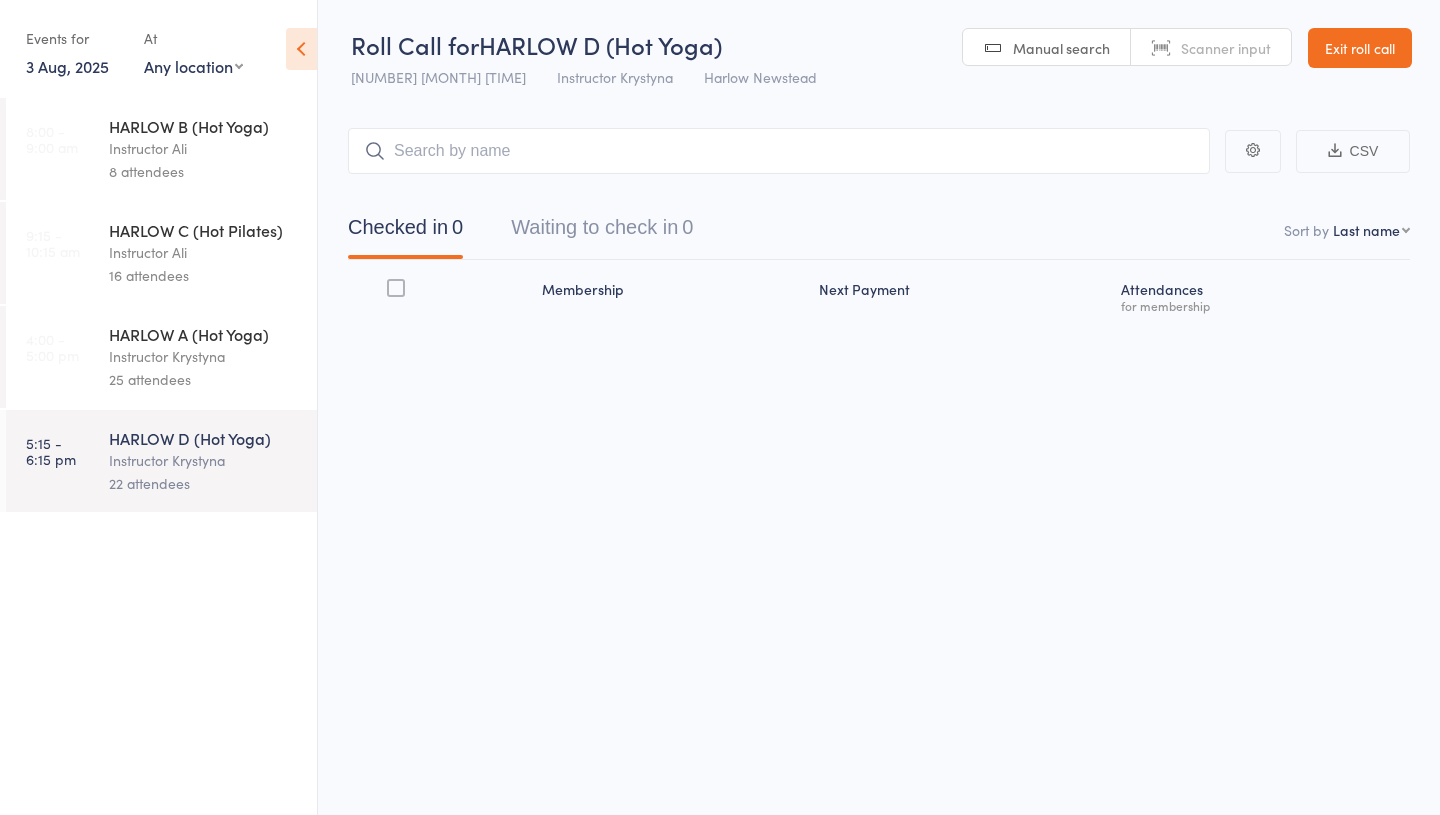click on "Roll Call for HARLOW D (Hot Yoga) [NUMBER] [MONTH] [TIME] Instructor [NAME] Harlow Newstead Manual search Scanner input Exit roll call Events for [NUMBER] [MONTH], [YEAR] [NUMBER] [MONTH], [YEAR]
August [YEAR]
Sun Mon Tue Wed Thu Fri Sat
31
27
28
29
30
31
01
02
32
03
04
05
06
07
08
09
33
10
11
12
13
14
15
16
34
17
18
19
20
21
22
23
35
24
25" at bounding box center [720, 407] 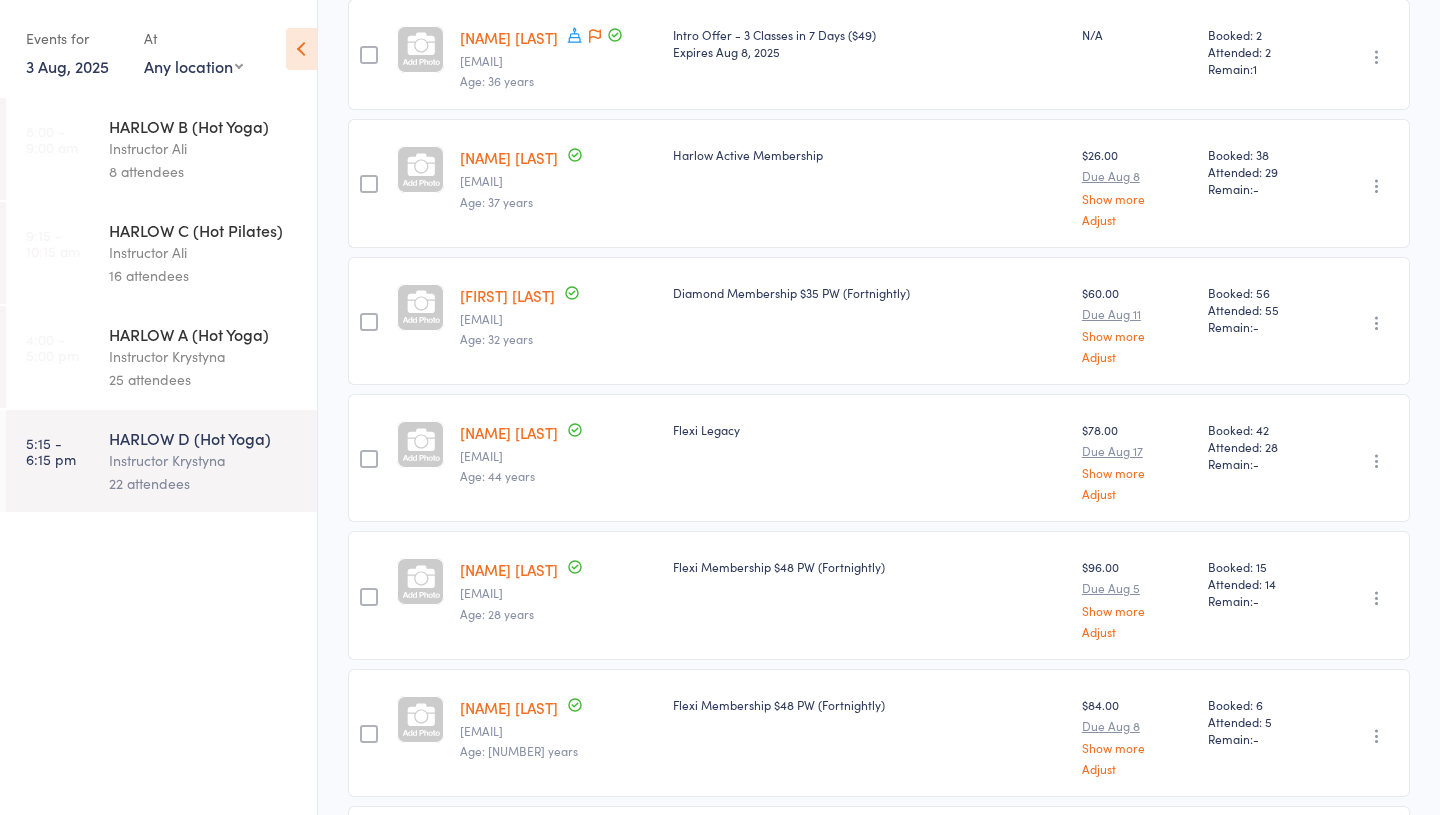 scroll, scrollTop: 1378, scrollLeft: 0, axis: vertical 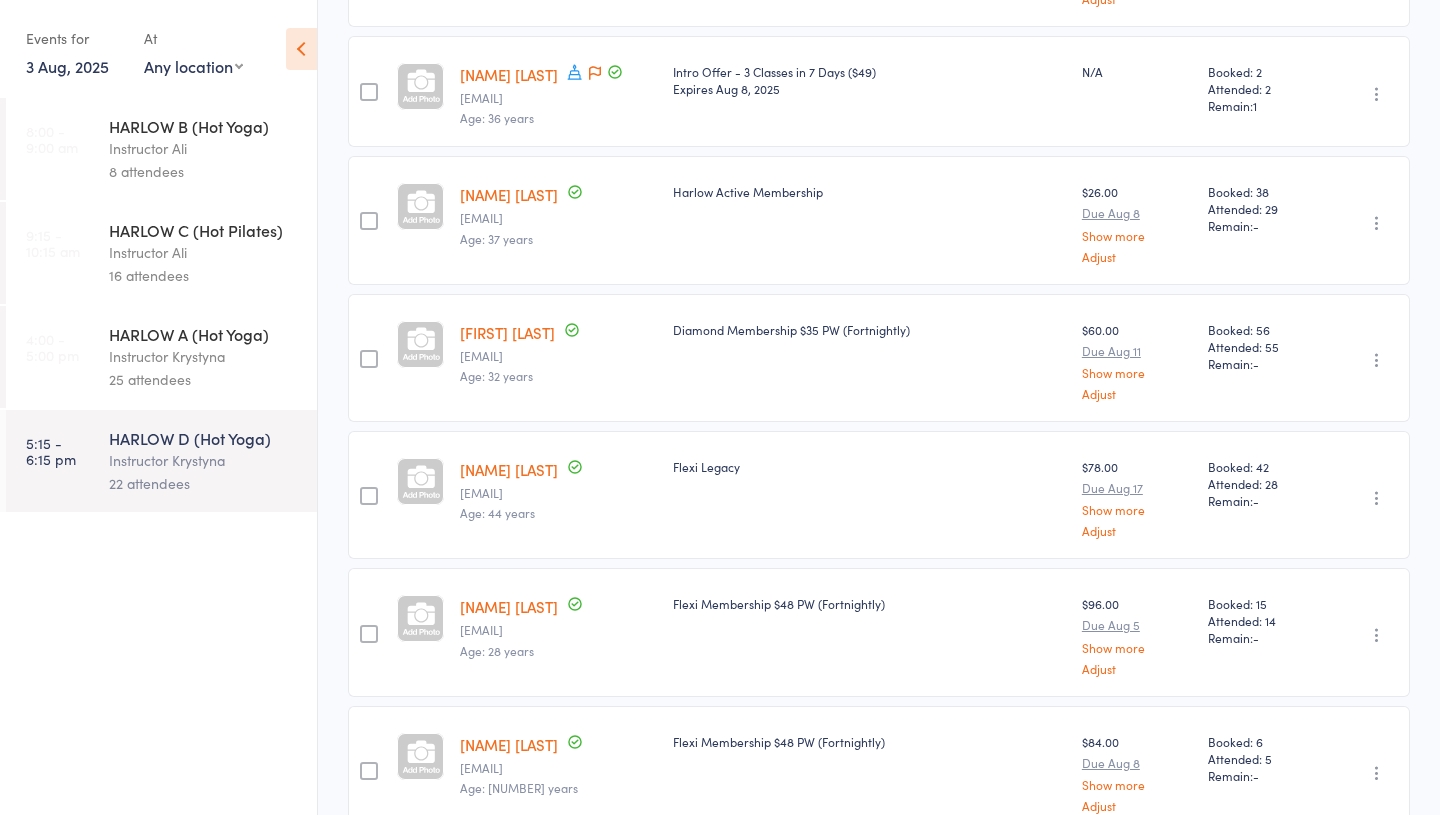 click on "[NAME] [LAST]" at bounding box center [509, 194] 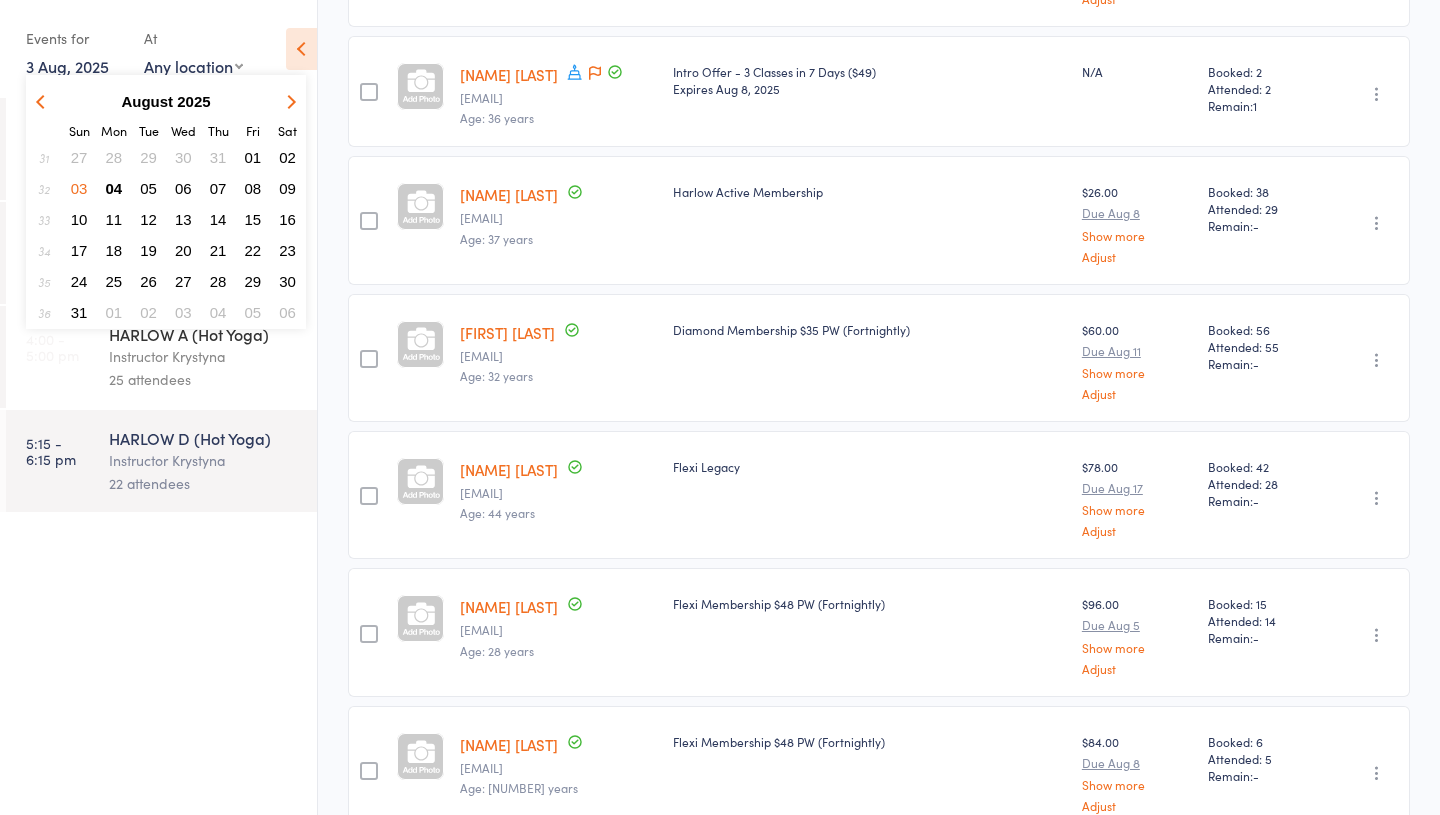 click on "02" at bounding box center (287, 157) 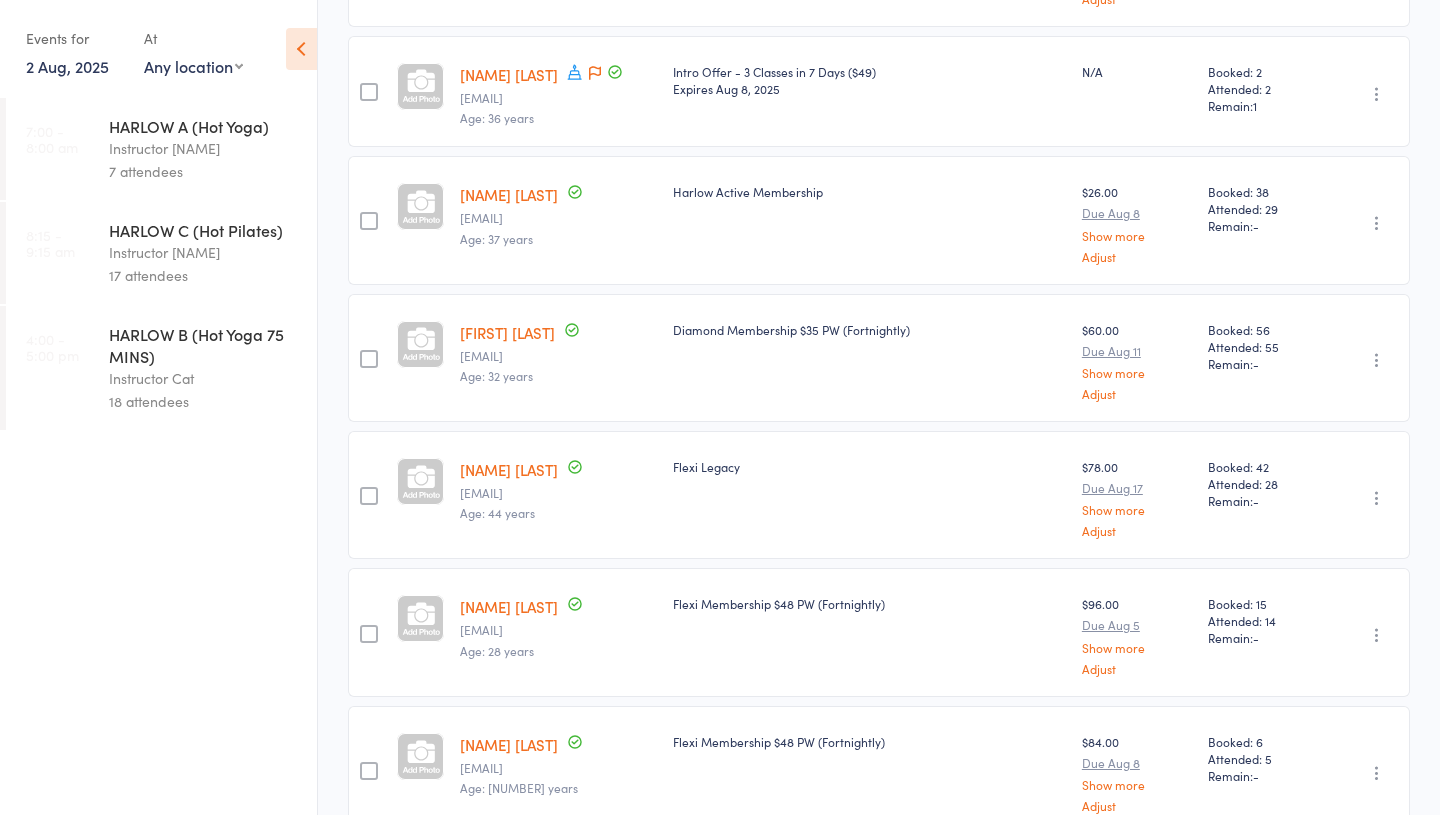 click on "Instructor [NAME]" at bounding box center [204, 148] 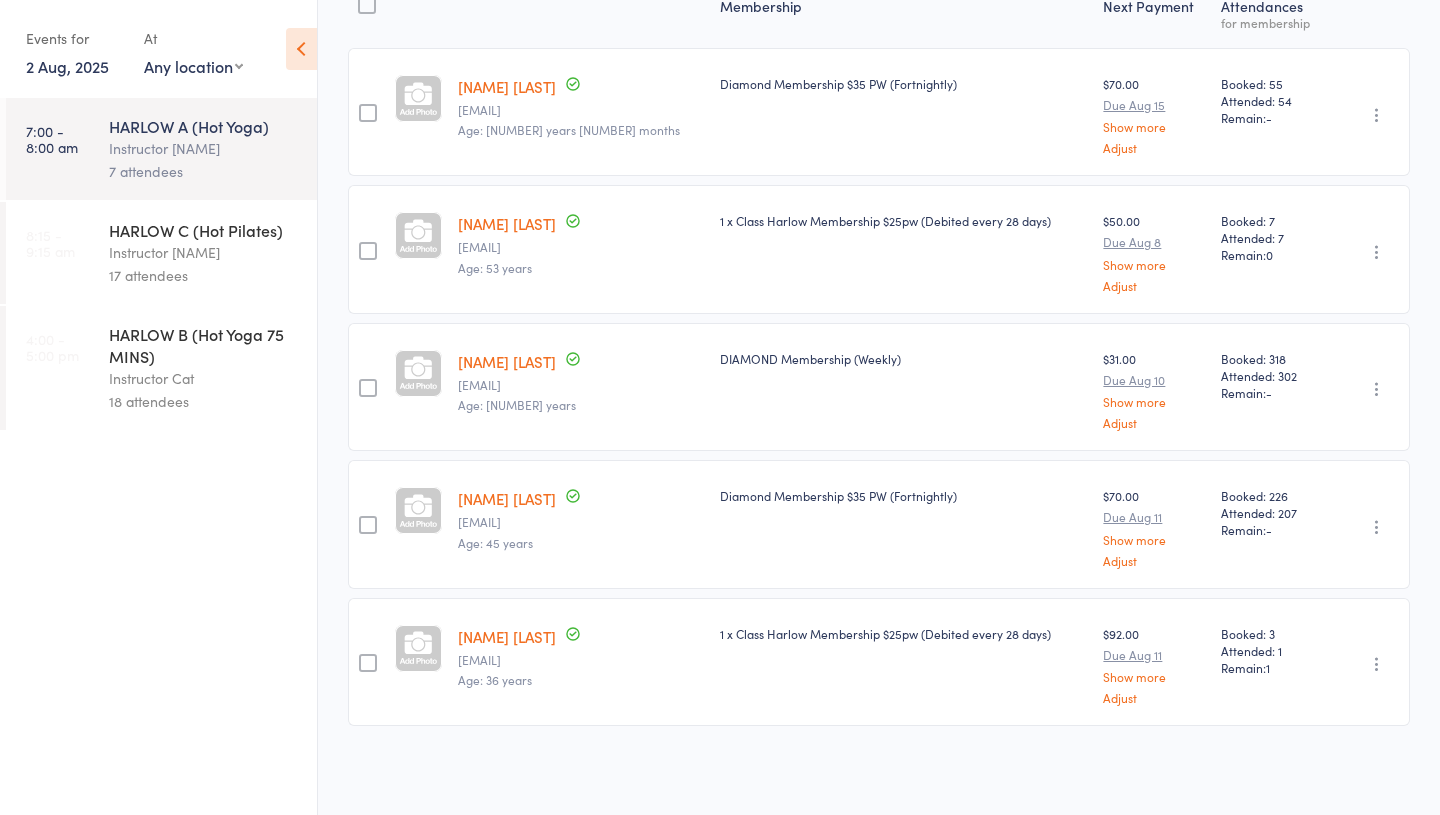 scroll, scrollTop: 0, scrollLeft: 0, axis: both 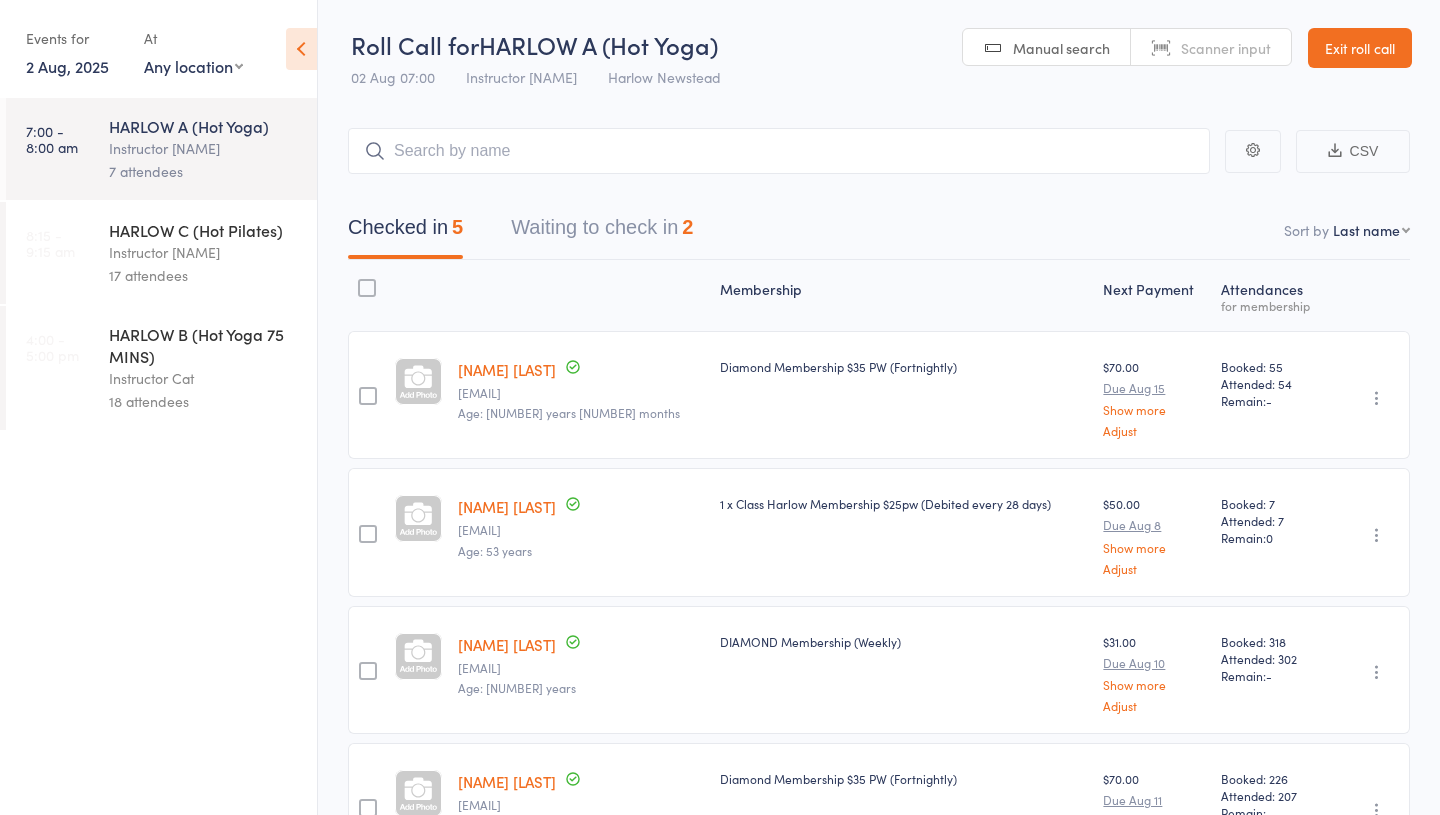 click on "Waiting to check in  2" at bounding box center [602, 232] 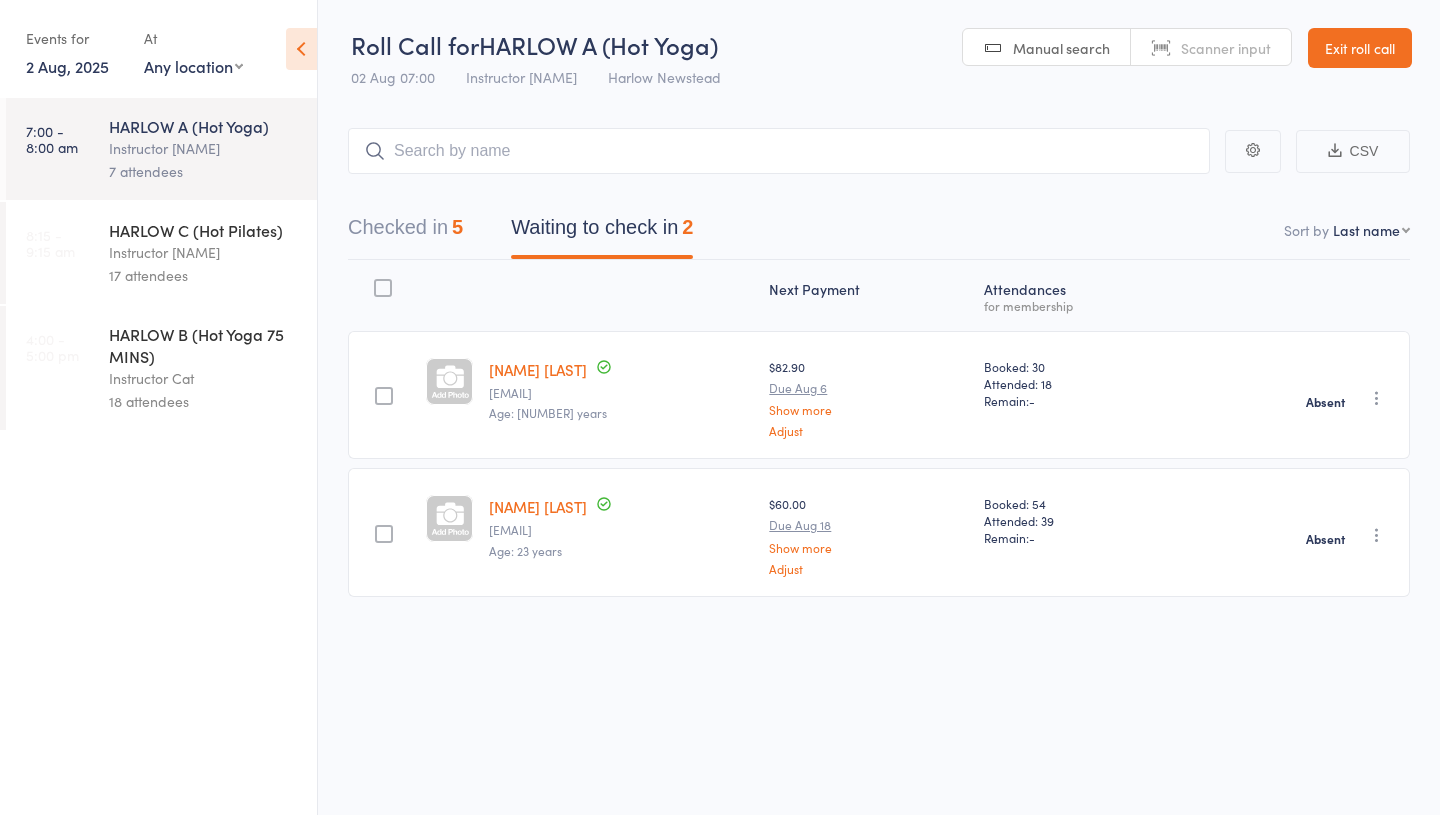 click on "Instructor [NAME]" at bounding box center (204, 252) 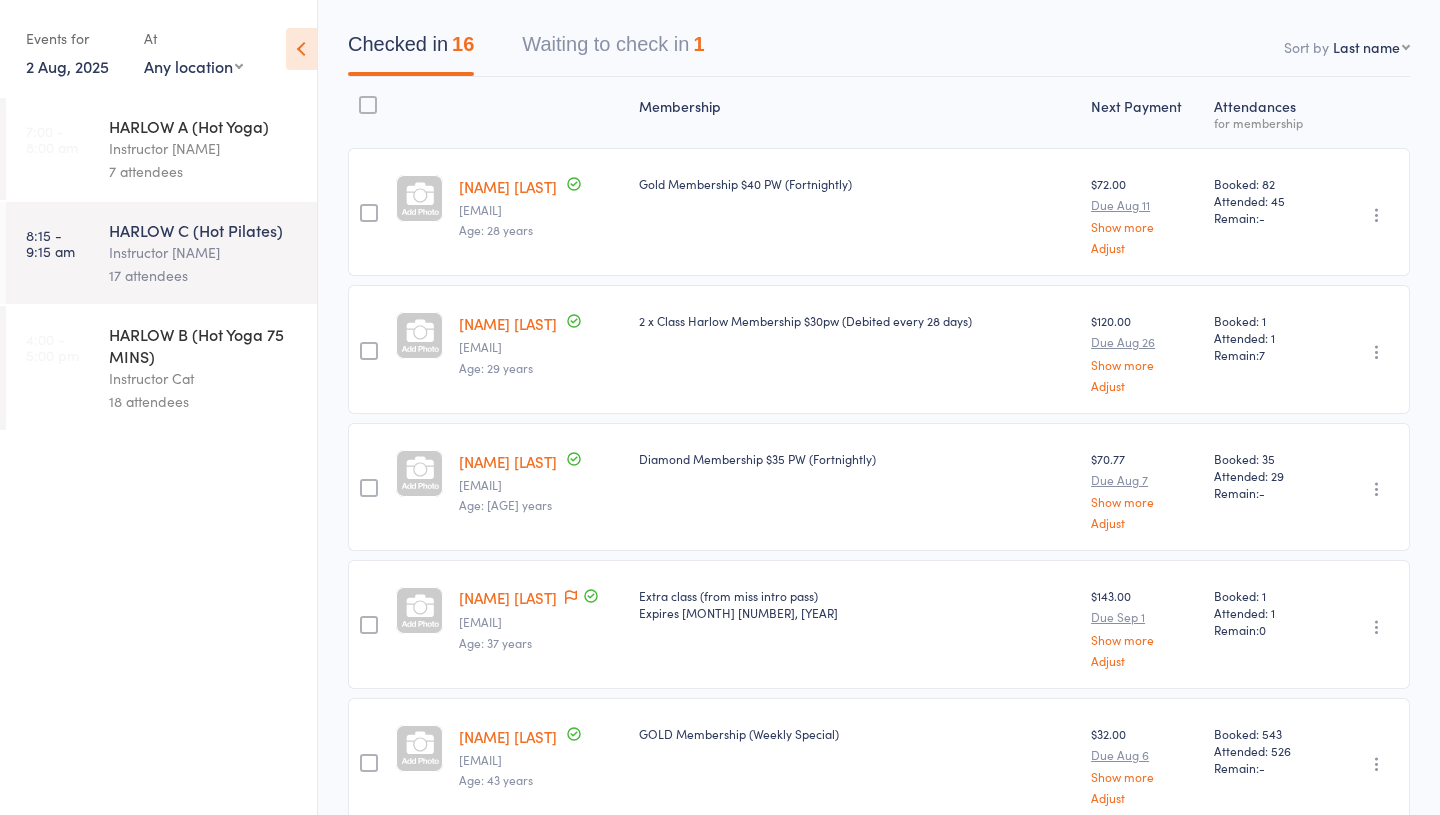 scroll, scrollTop: 208, scrollLeft: 0, axis: vertical 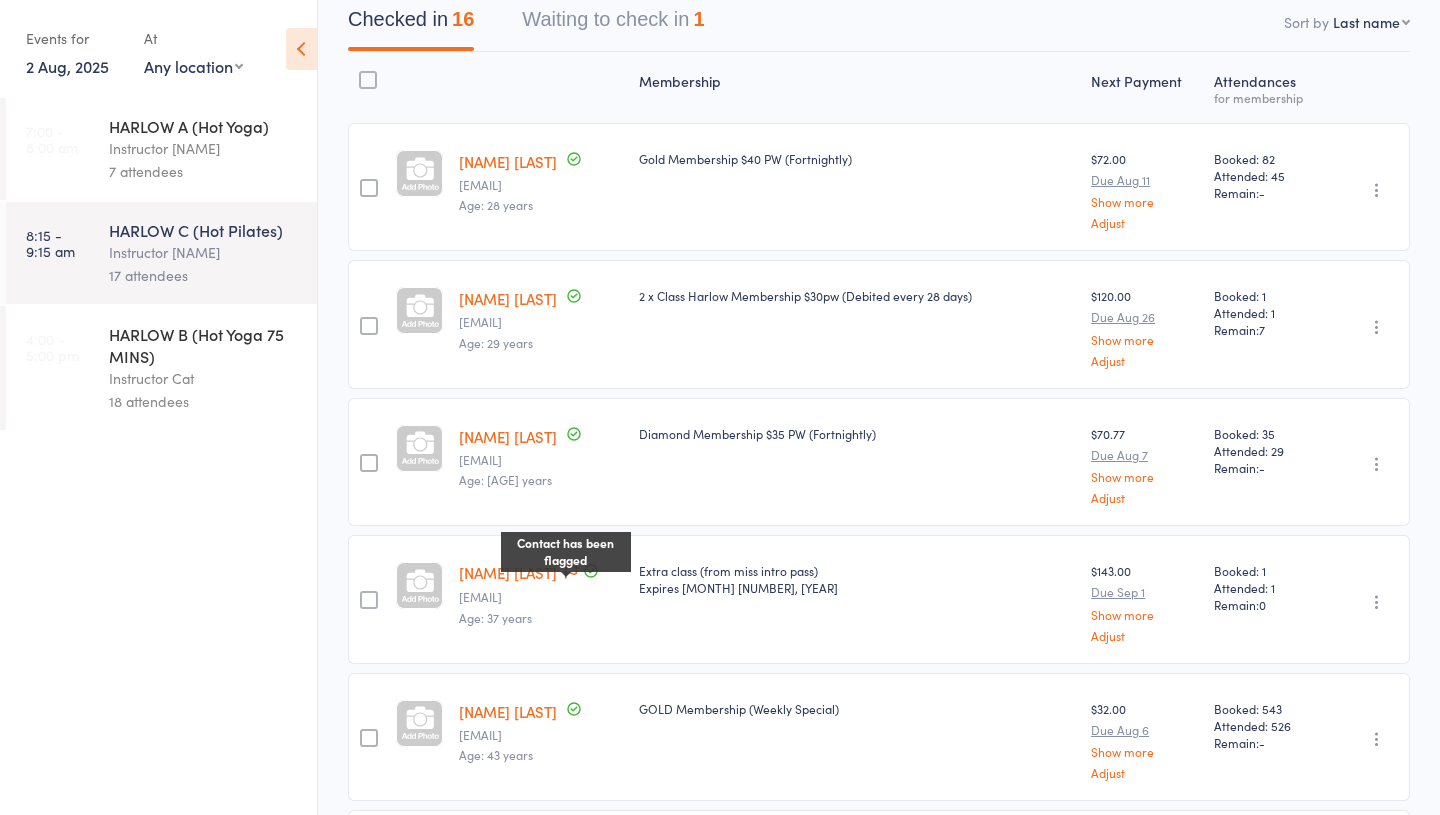 click 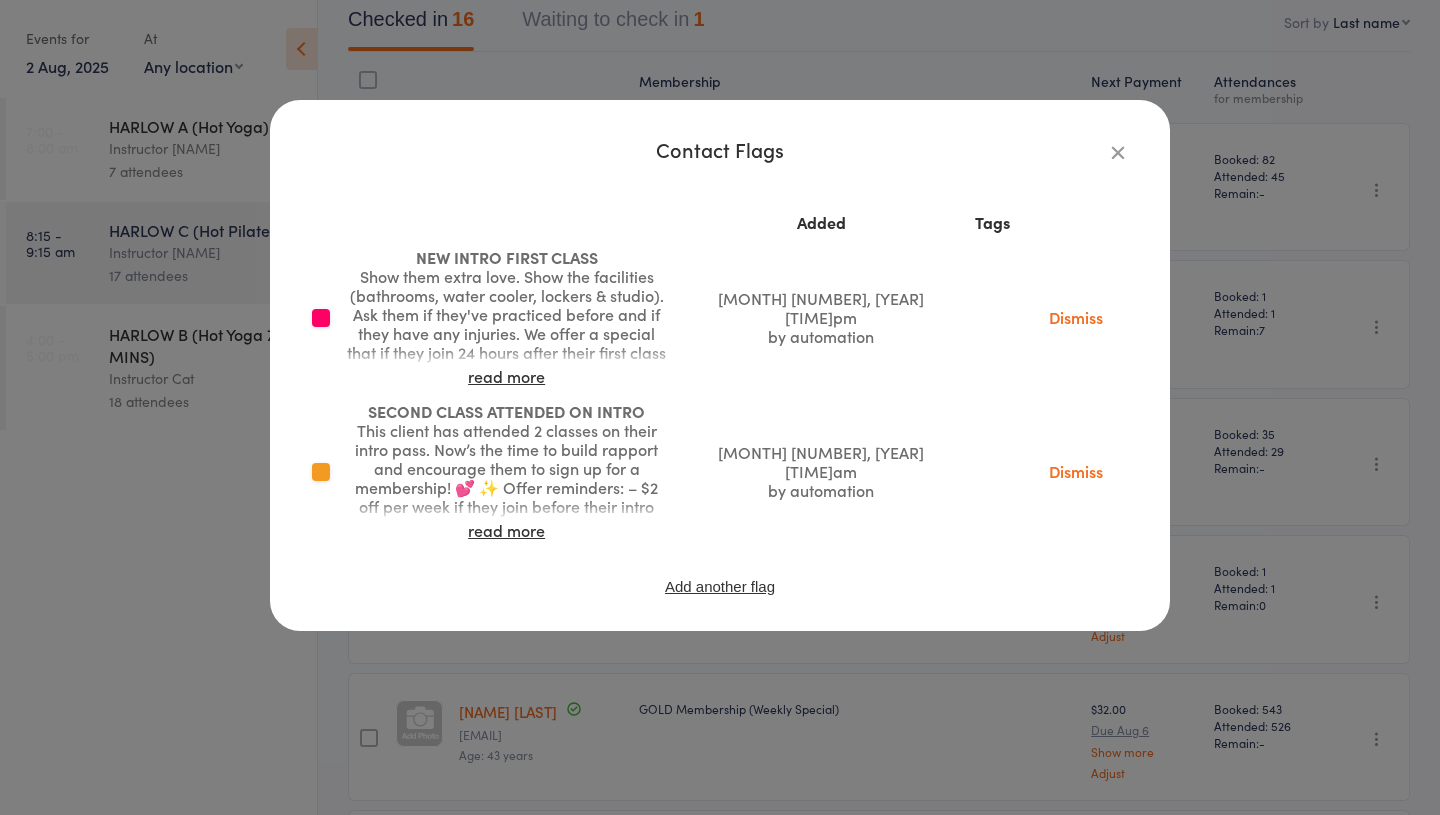 click on "Dismiss" at bounding box center (1076, 317) 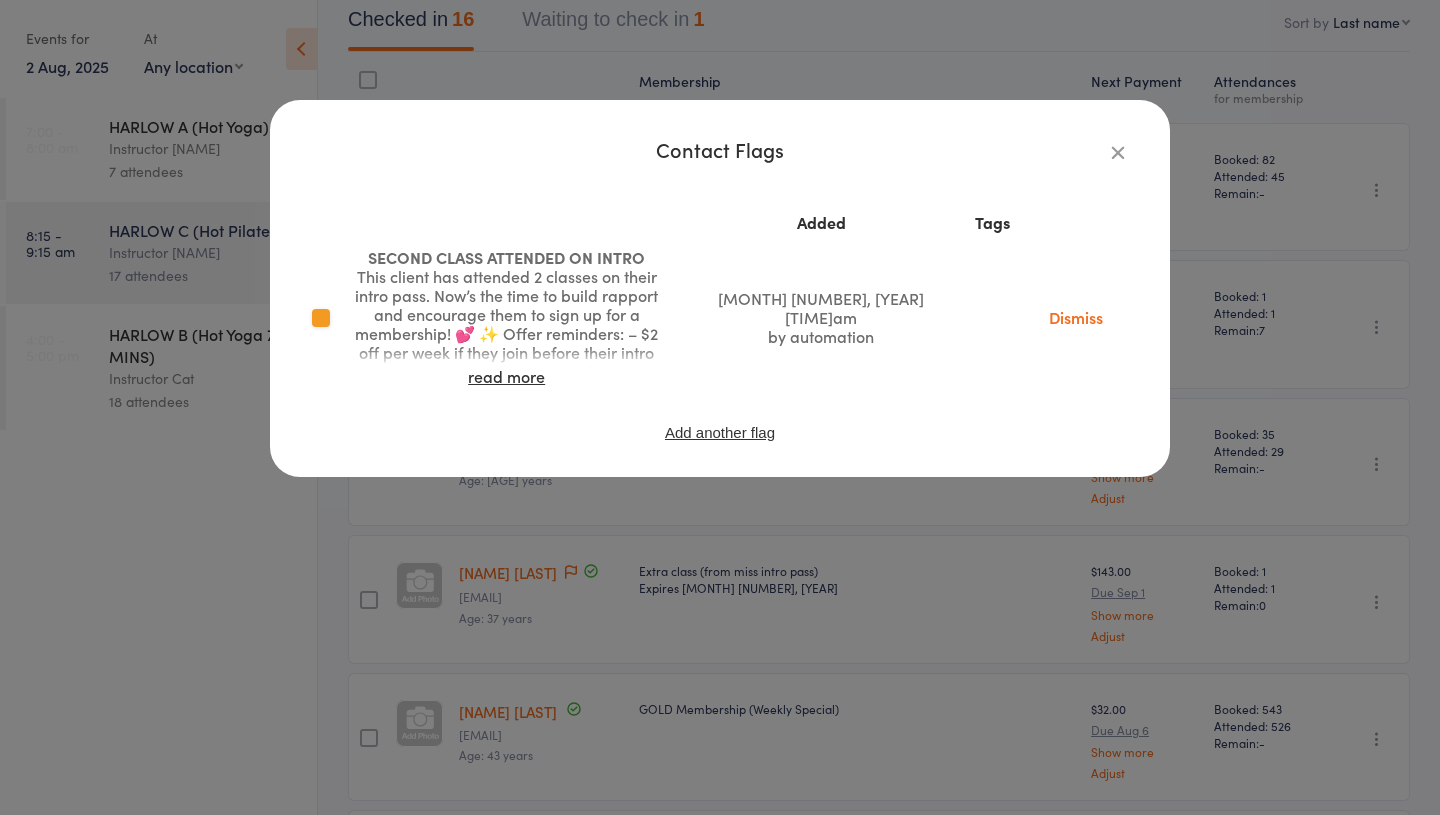 click on "Dismiss" at bounding box center (1076, 317) 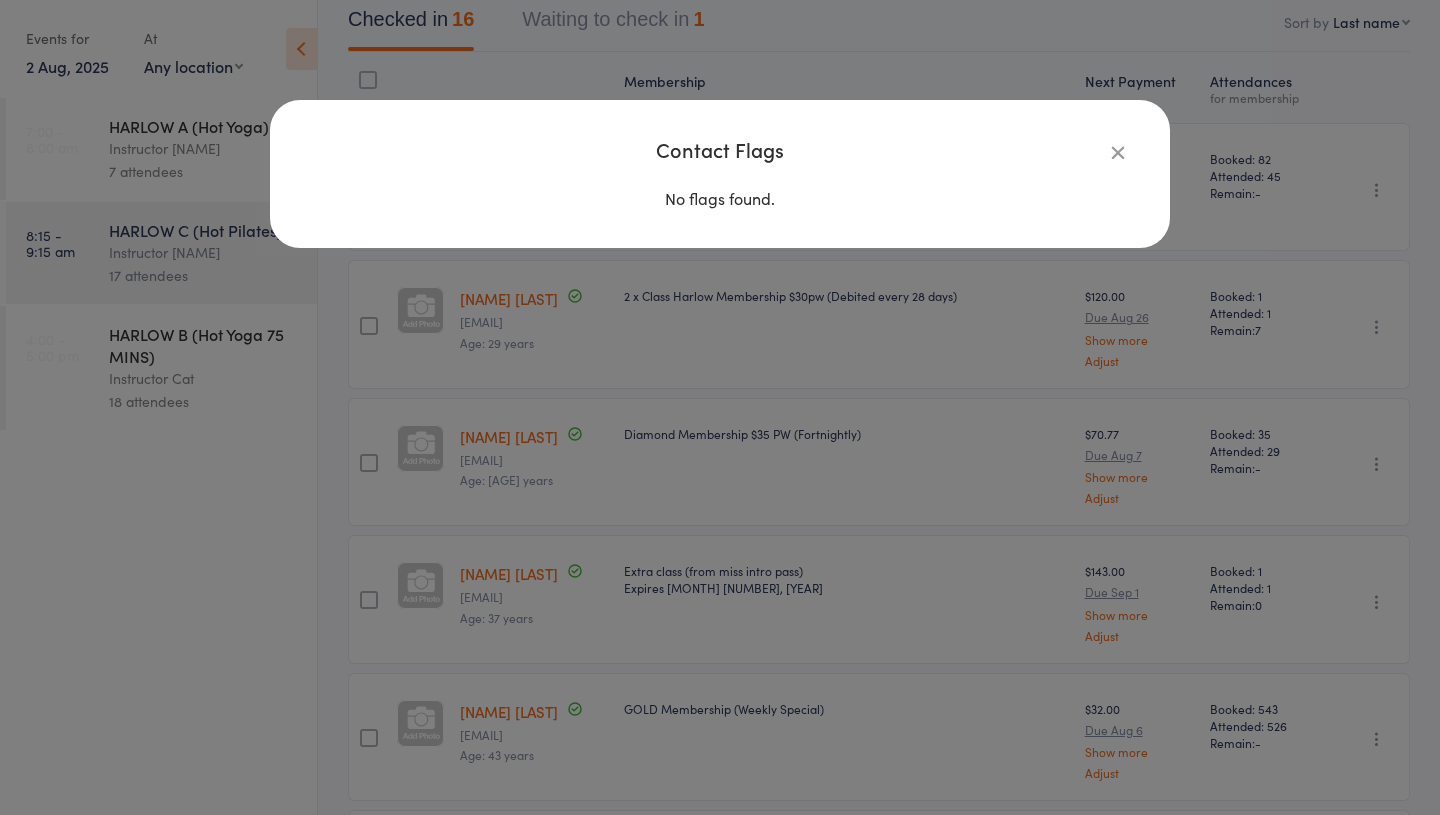 click at bounding box center (1118, 152) 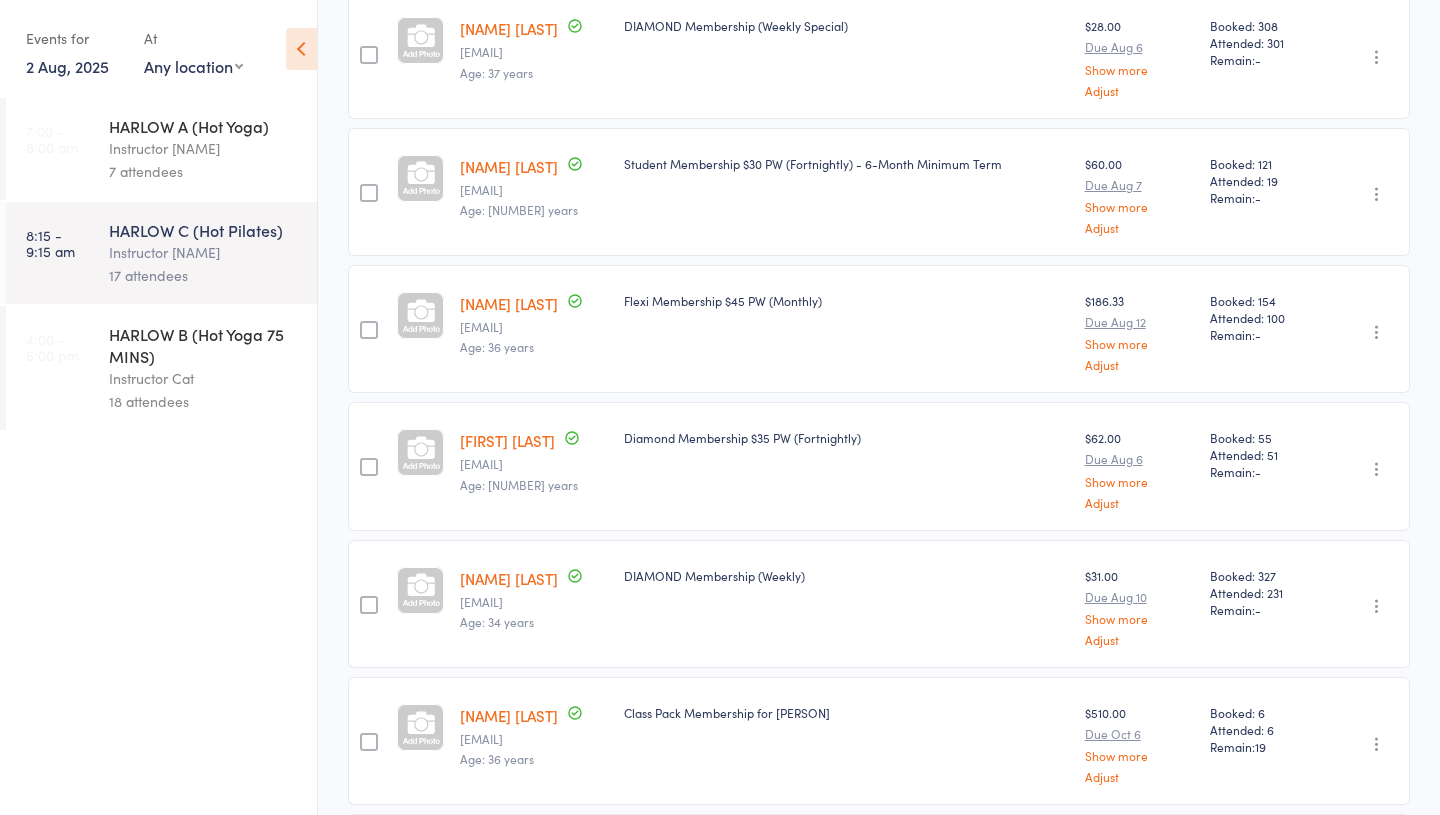scroll, scrollTop: 1431, scrollLeft: 0, axis: vertical 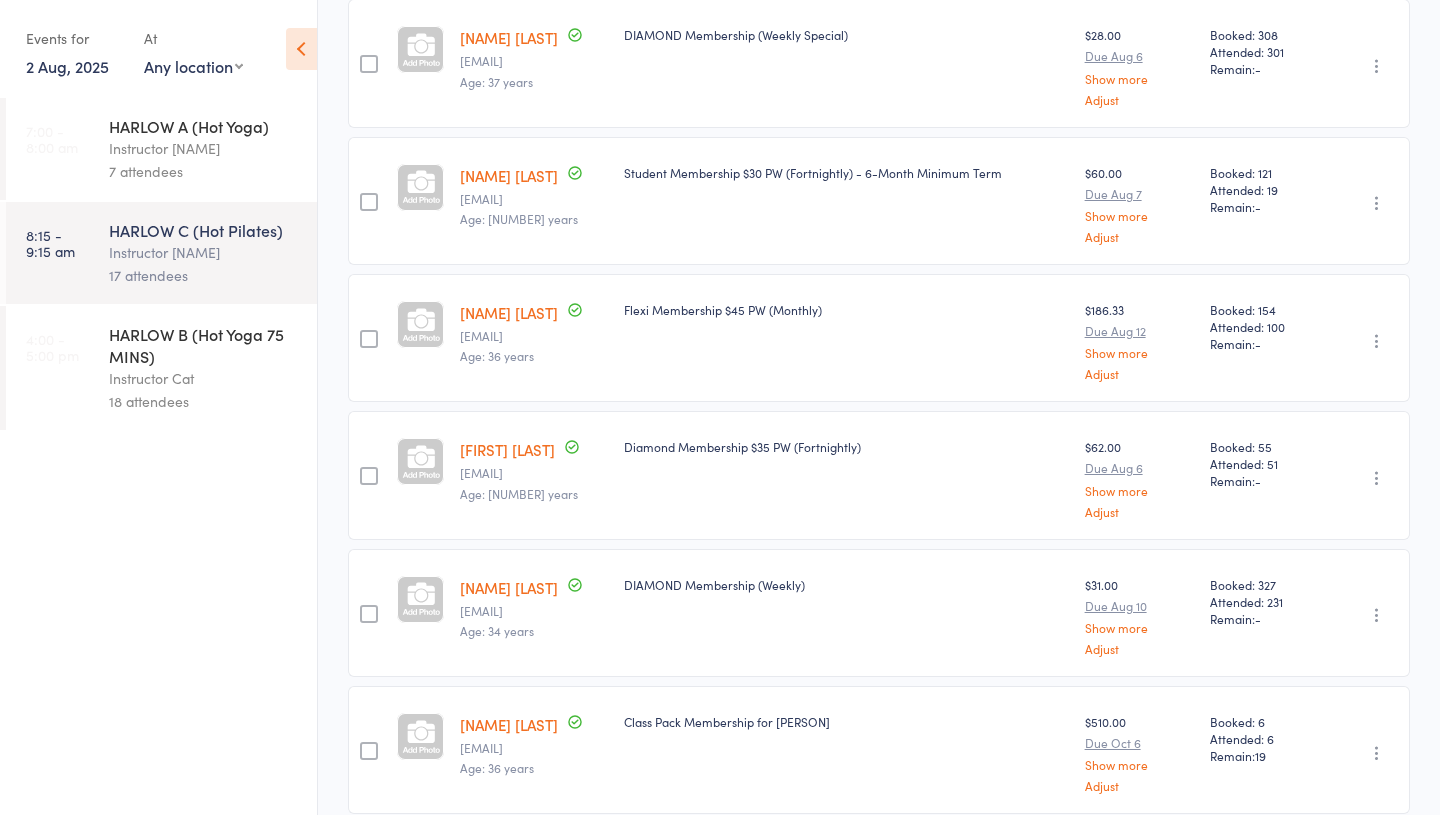 click on "[FIRST] [LAST]" at bounding box center (507, 449) 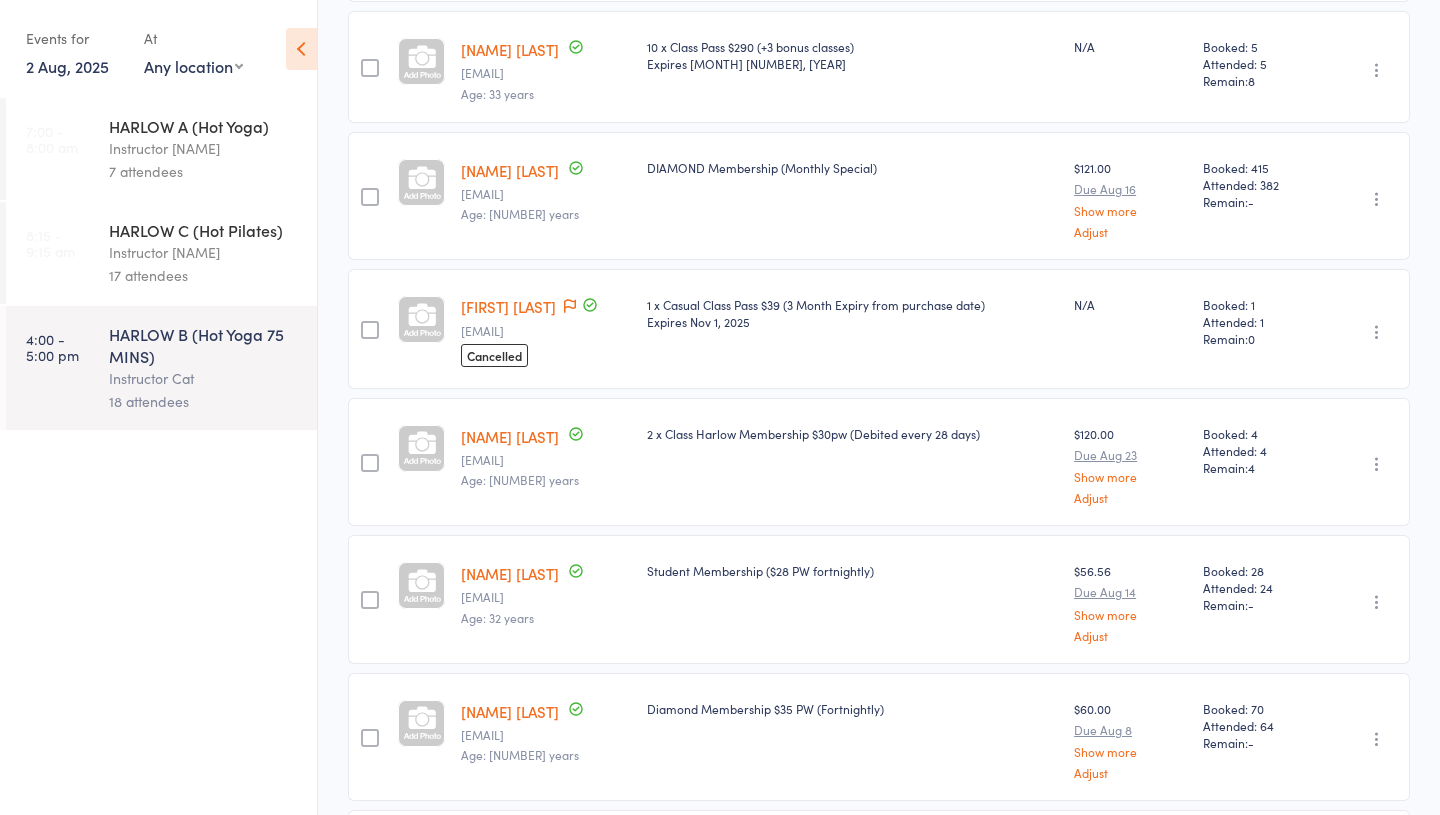 scroll, scrollTop: 605, scrollLeft: 0, axis: vertical 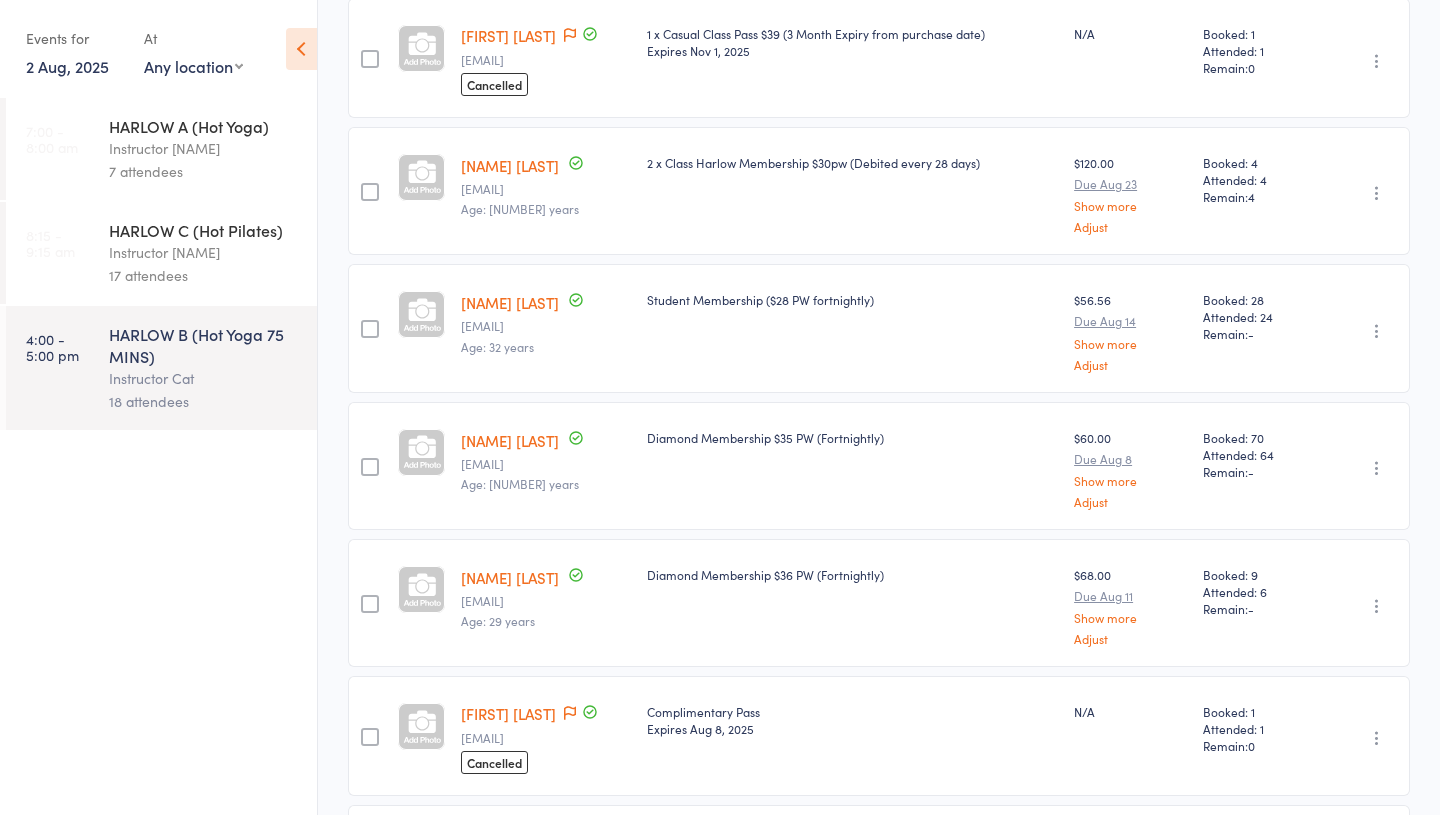 click on "[FIRST] [LAST]" at bounding box center (508, 35) 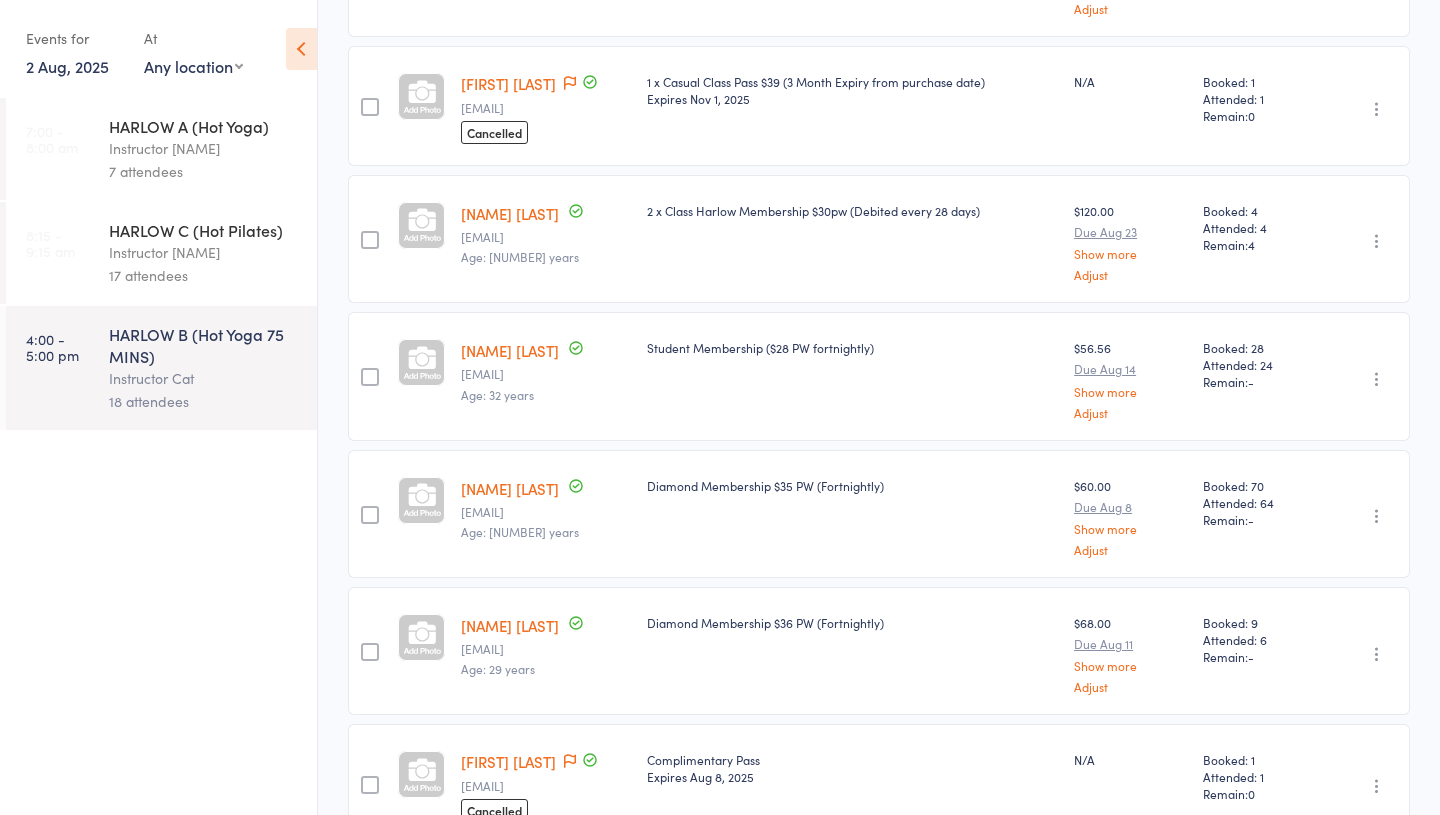 scroll, scrollTop: 979, scrollLeft: 0, axis: vertical 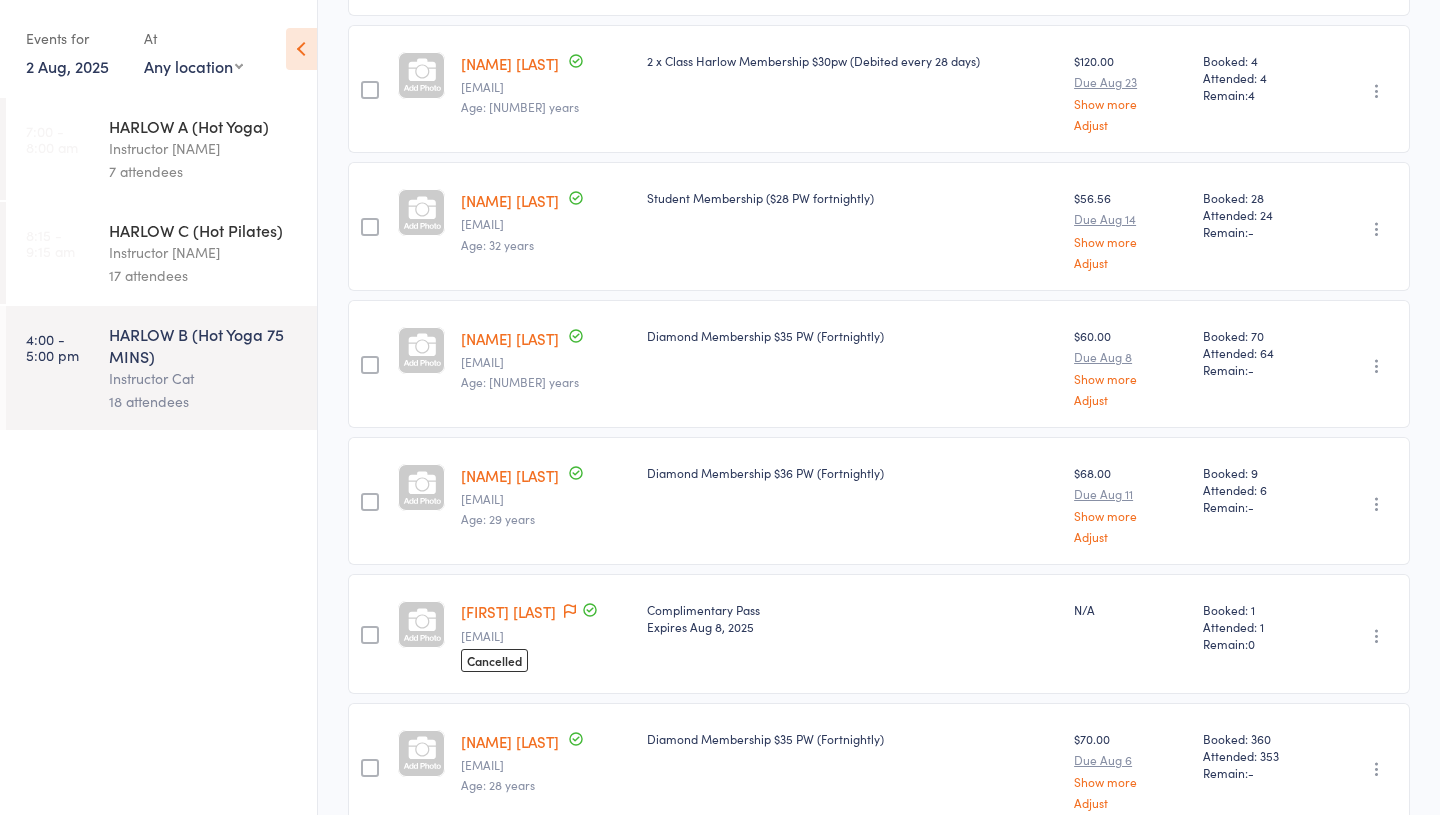click on "[NAME] [LAST]" at bounding box center [510, 338] 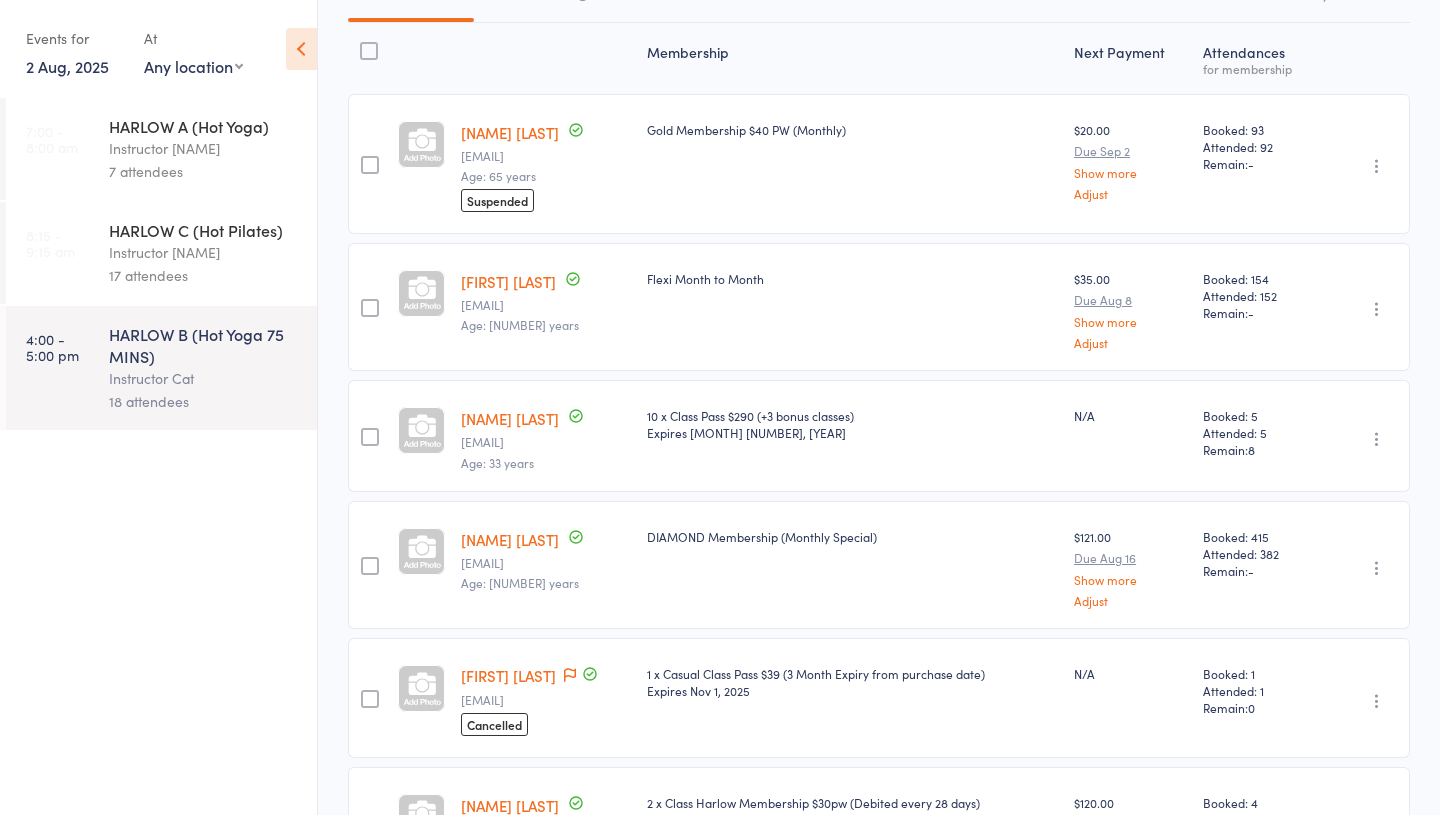 scroll, scrollTop: 0, scrollLeft: 0, axis: both 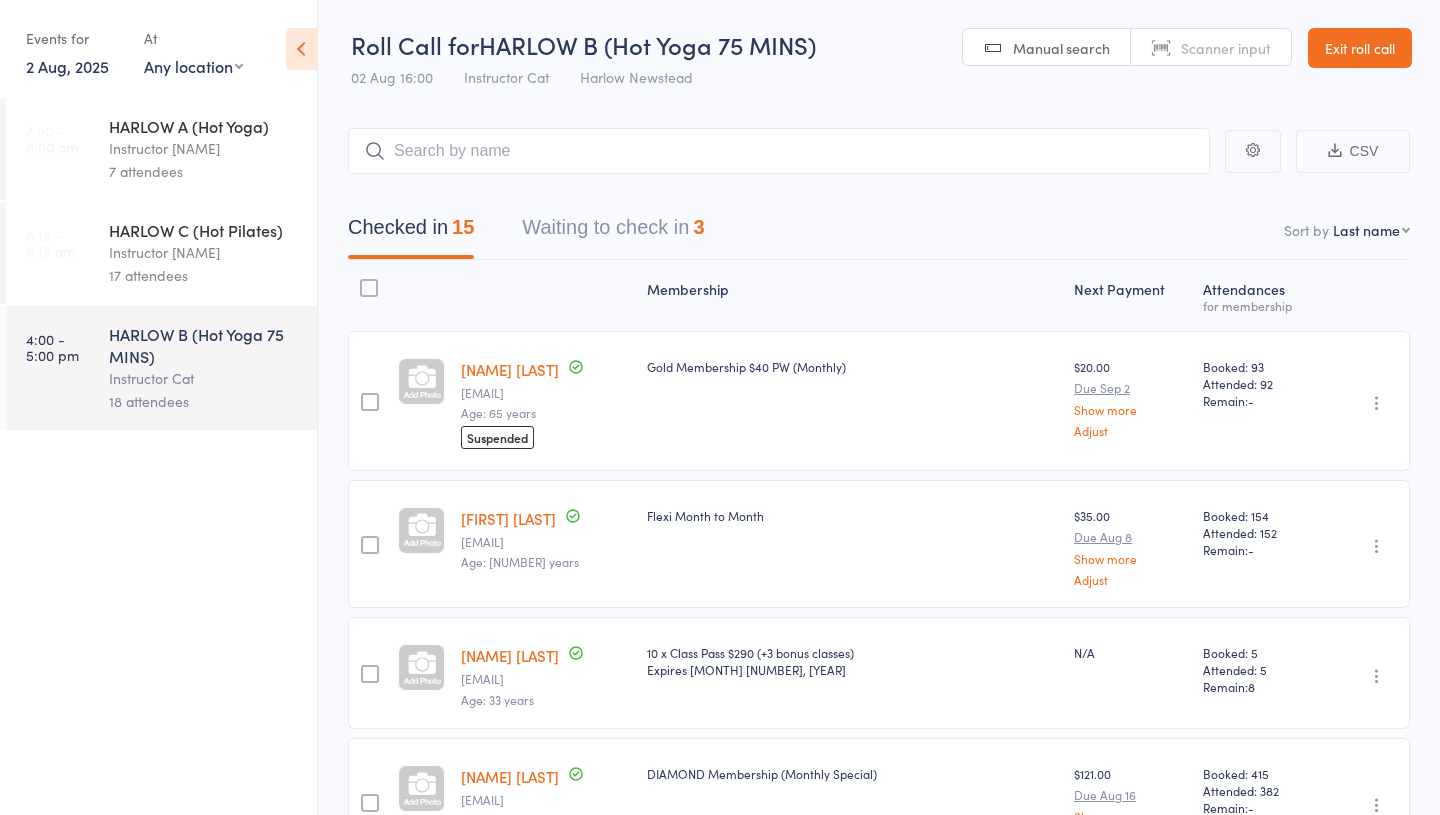 click on "Instructor [NAME]" at bounding box center [204, 252] 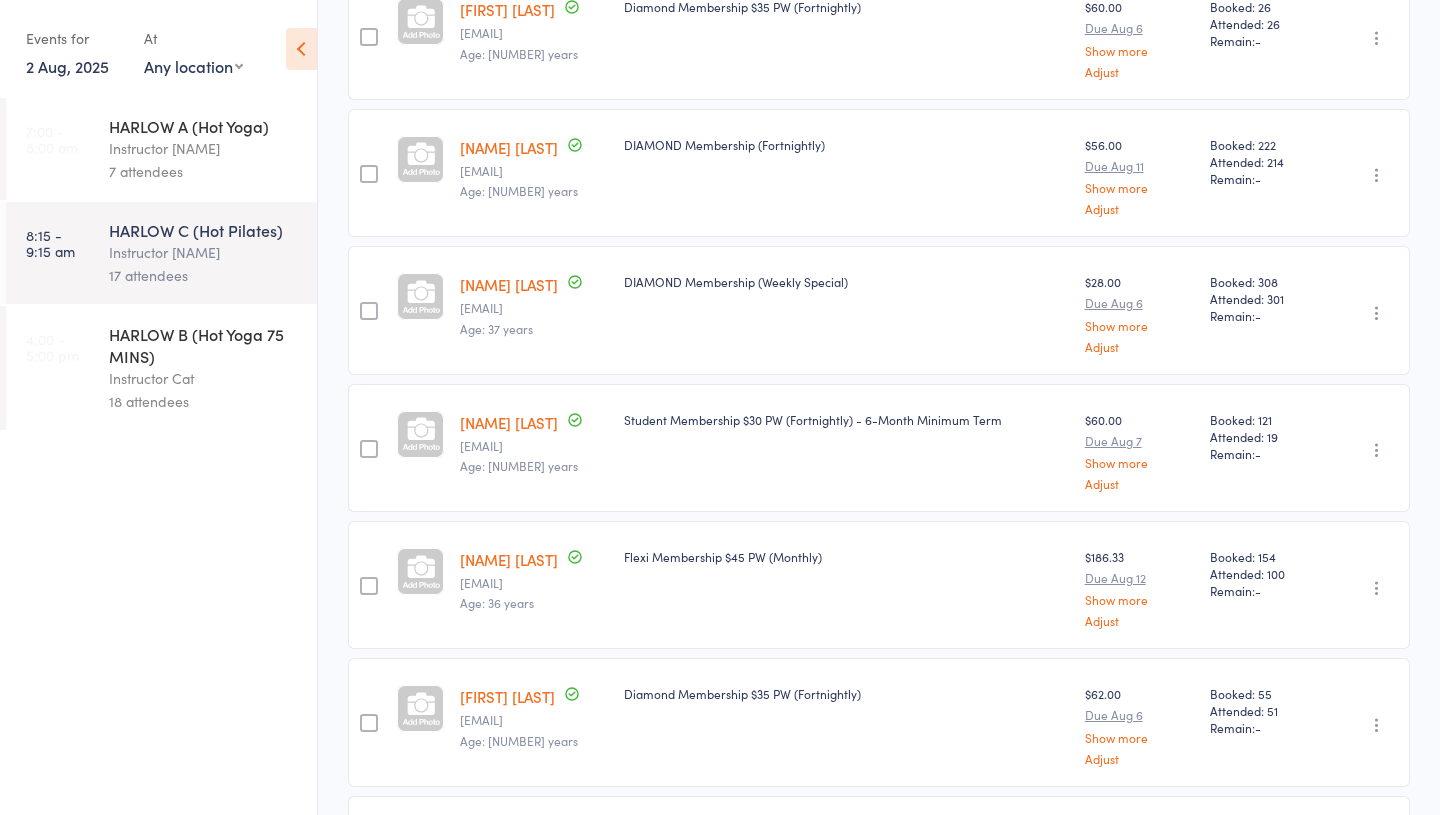scroll, scrollTop: 1191, scrollLeft: 0, axis: vertical 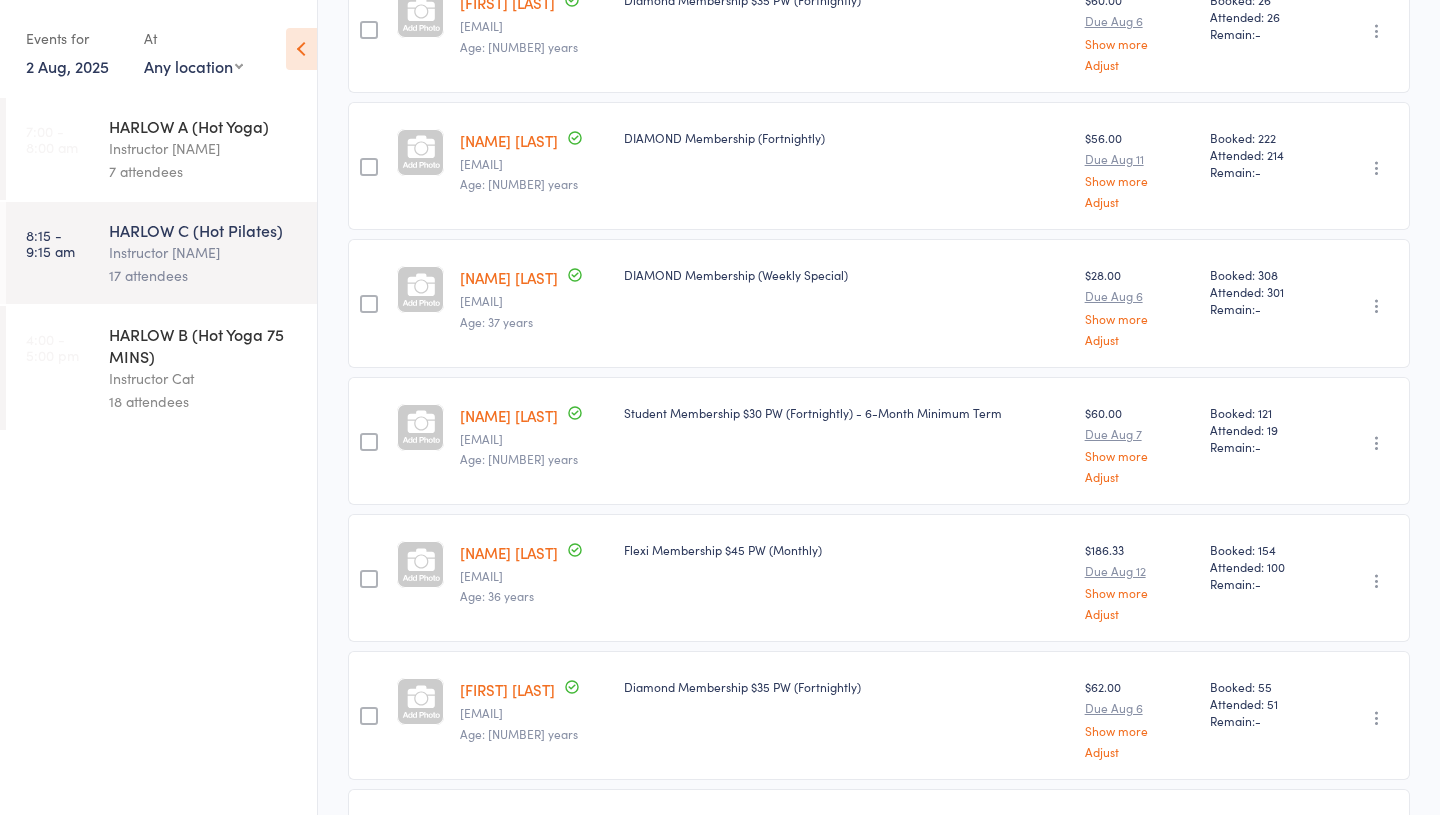 click on "HARLOW A (Hot Yoga) Instructor [NAME] [NUMBER] attendees" at bounding box center [213, 149] 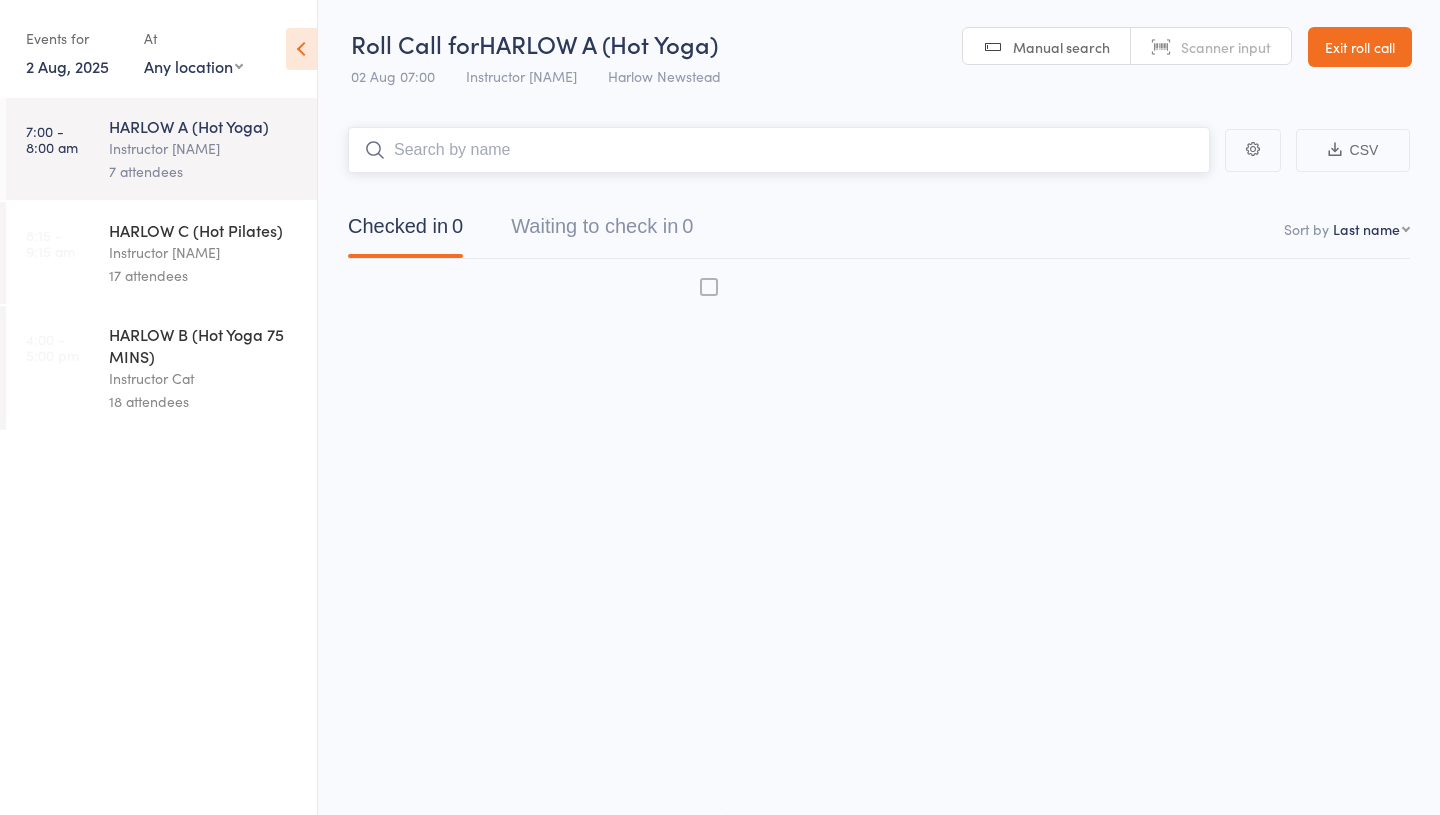 scroll, scrollTop: 1, scrollLeft: 0, axis: vertical 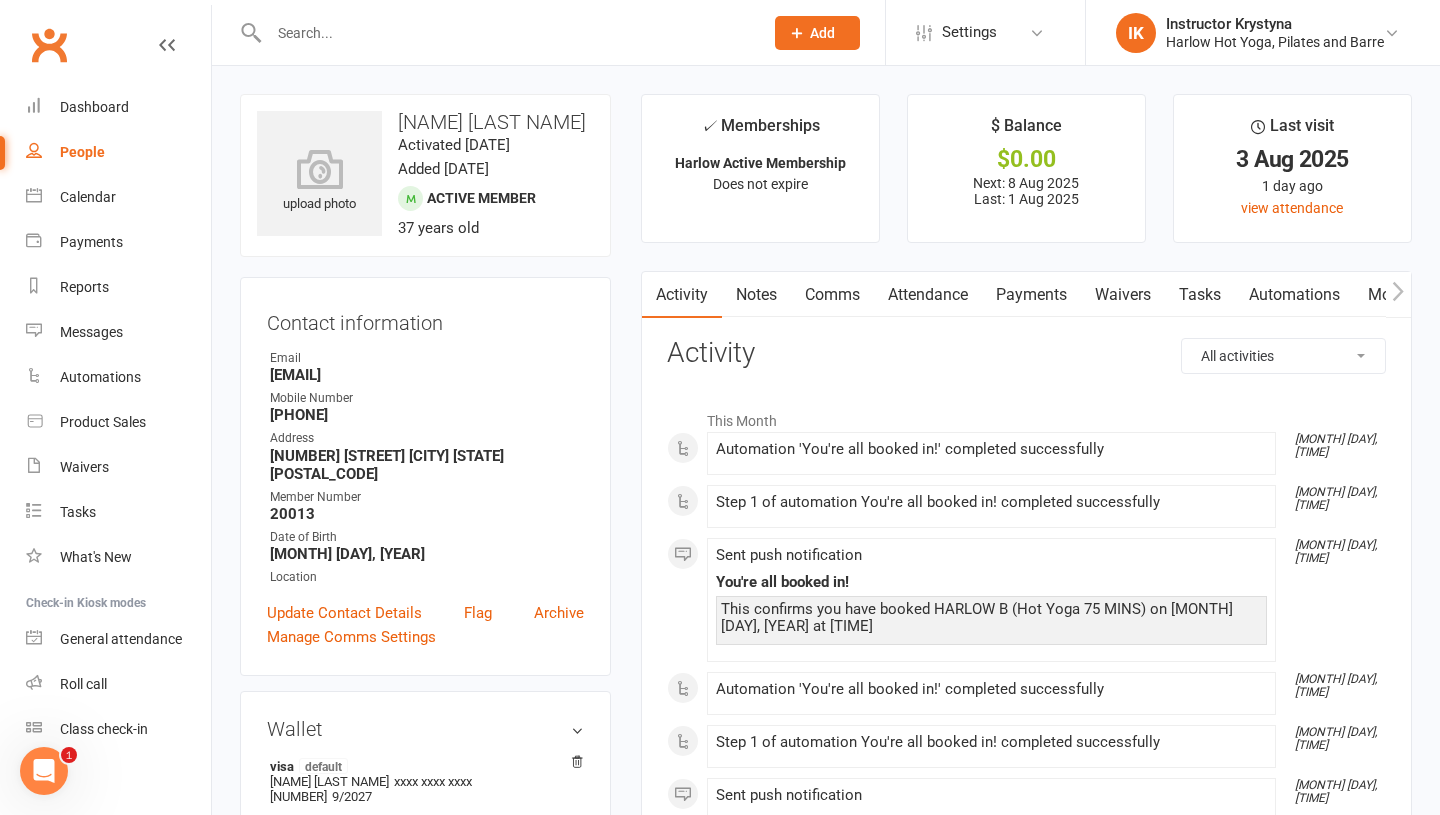 click on "Payments" at bounding box center (1031, 295) 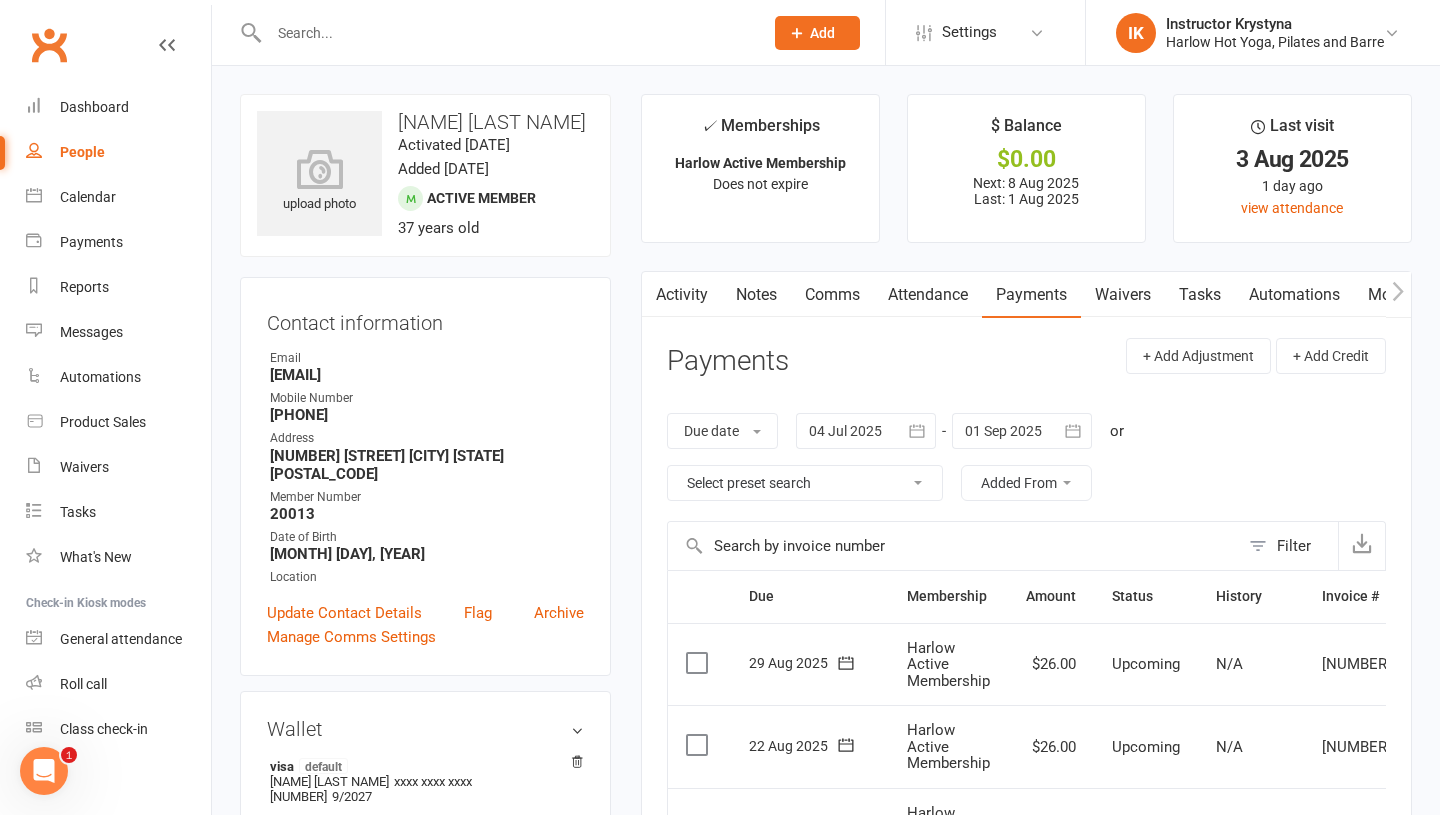 click on "Attendance" at bounding box center [928, 295] 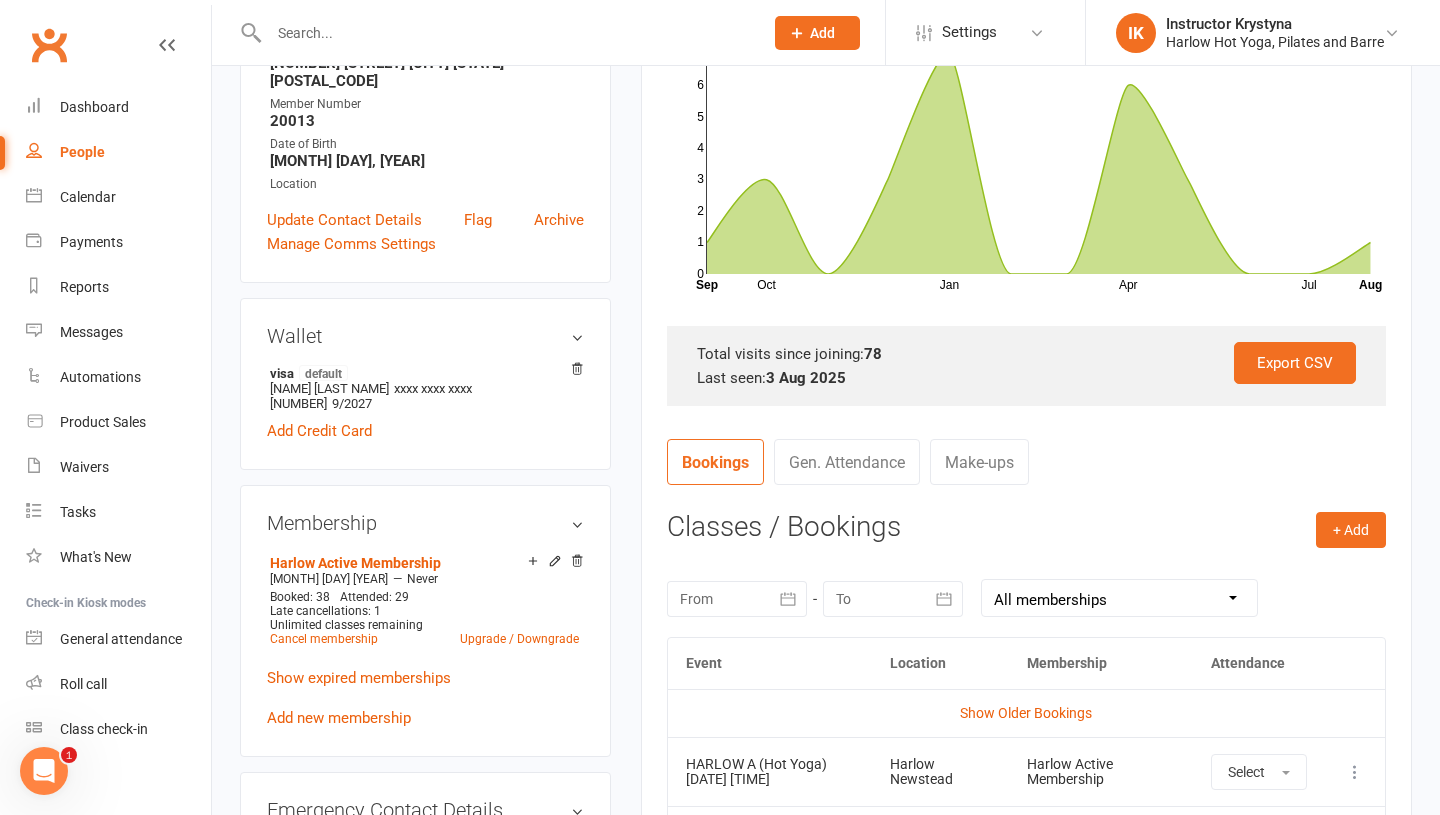 scroll, scrollTop: 408, scrollLeft: 0, axis: vertical 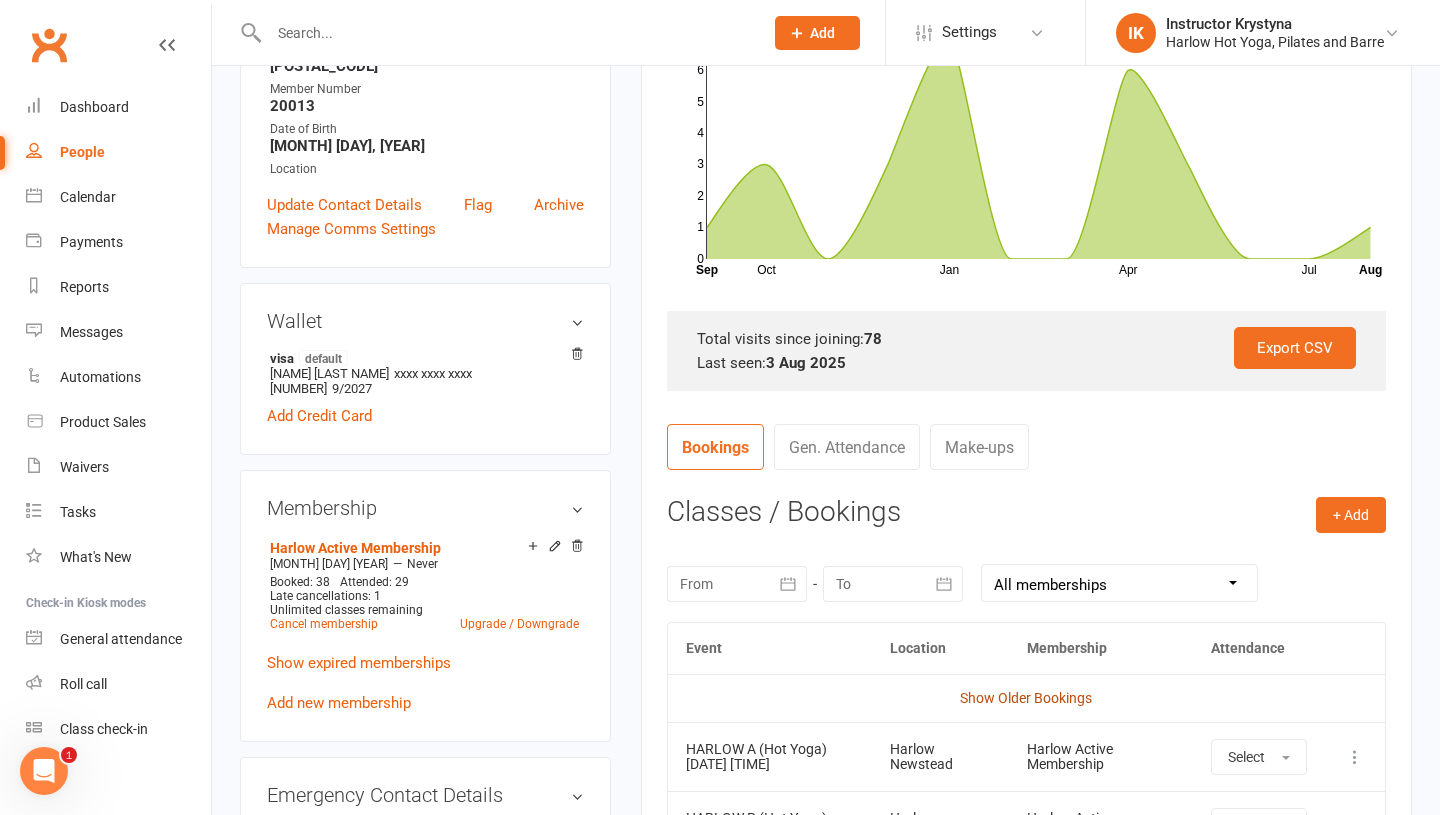 click on "Show Older Bookings" at bounding box center [1026, 698] 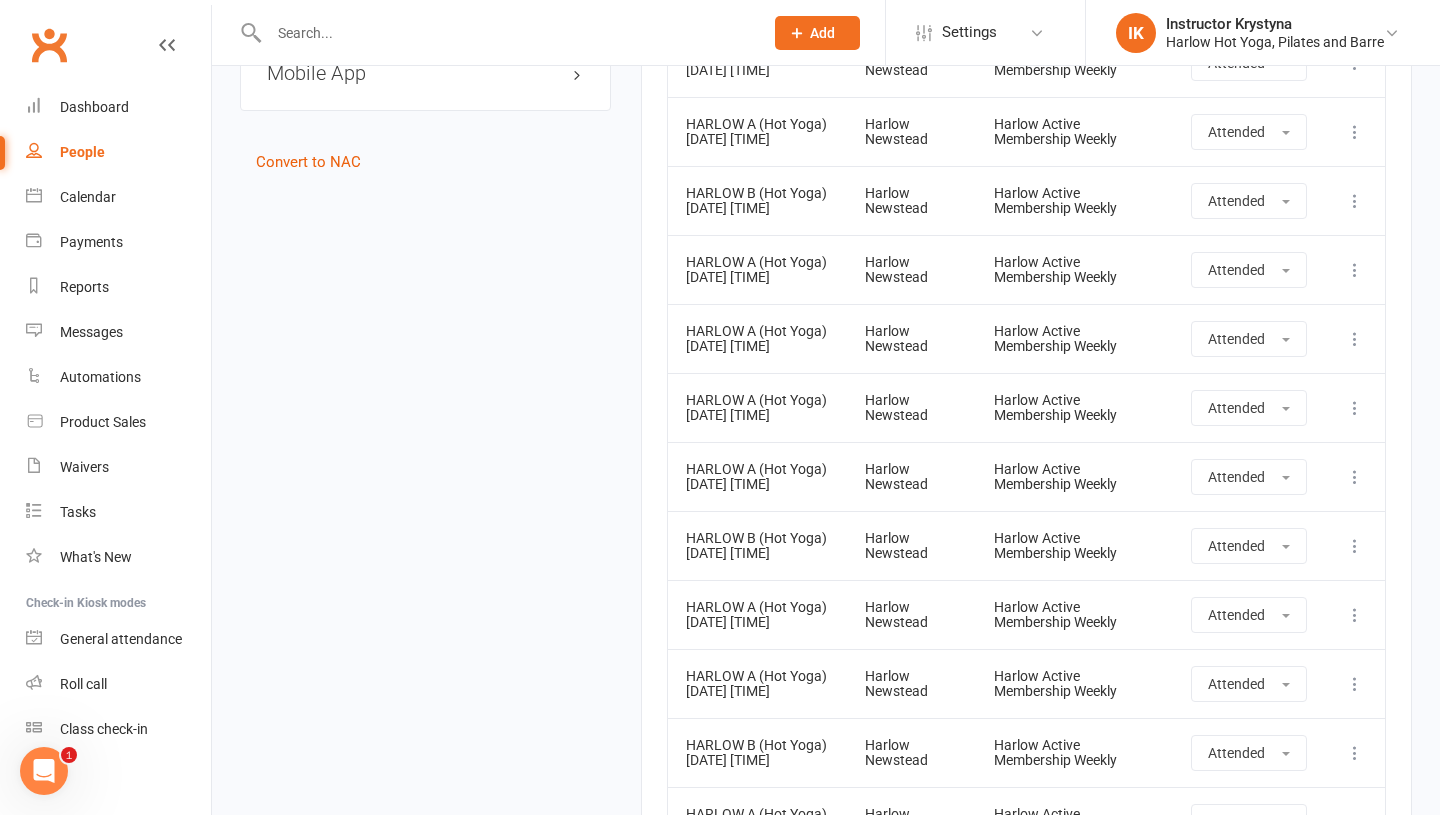 scroll, scrollTop: 0, scrollLeft: 0, axis: both 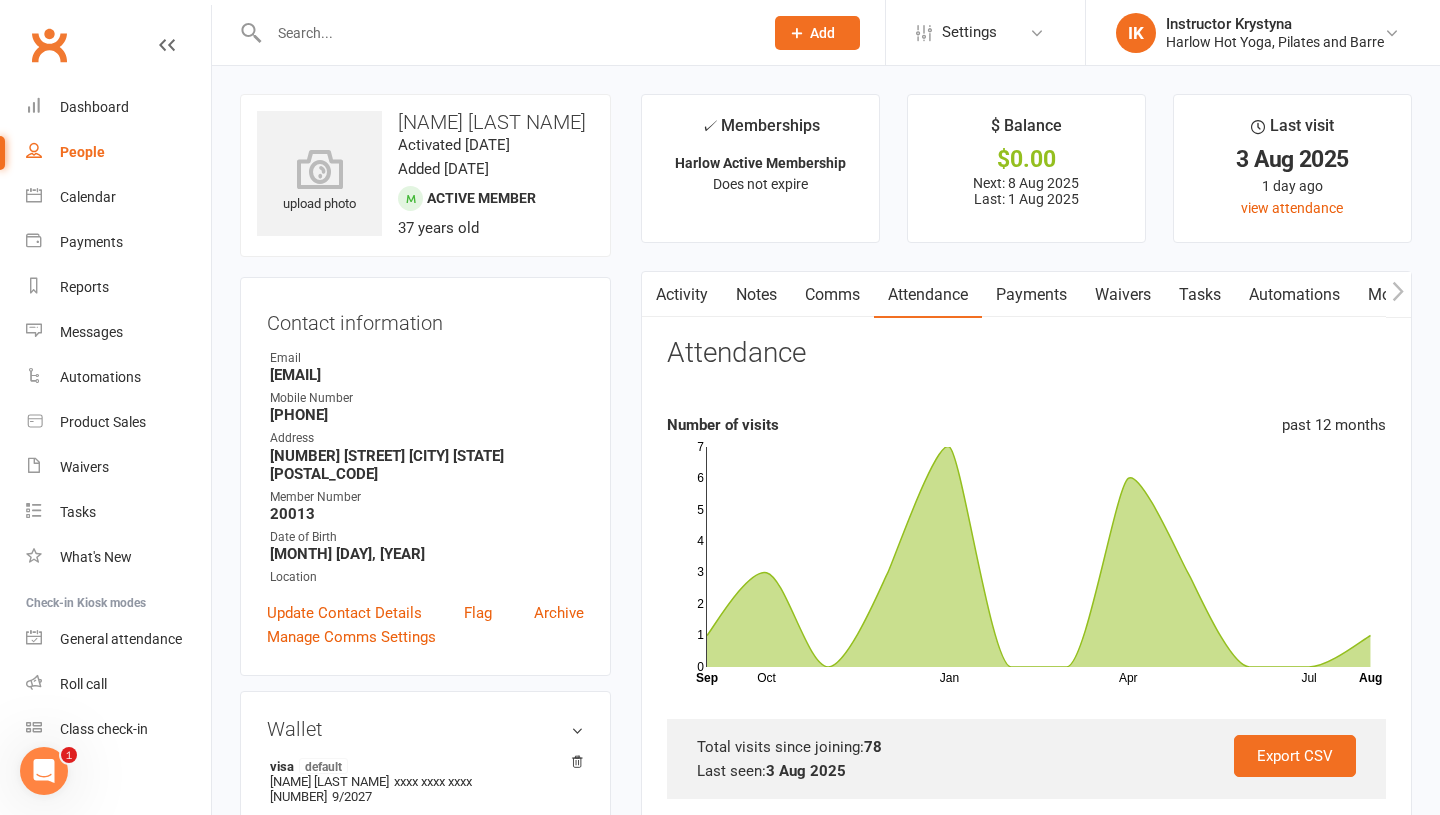click on "Notes" at bounding box center (756, 295) 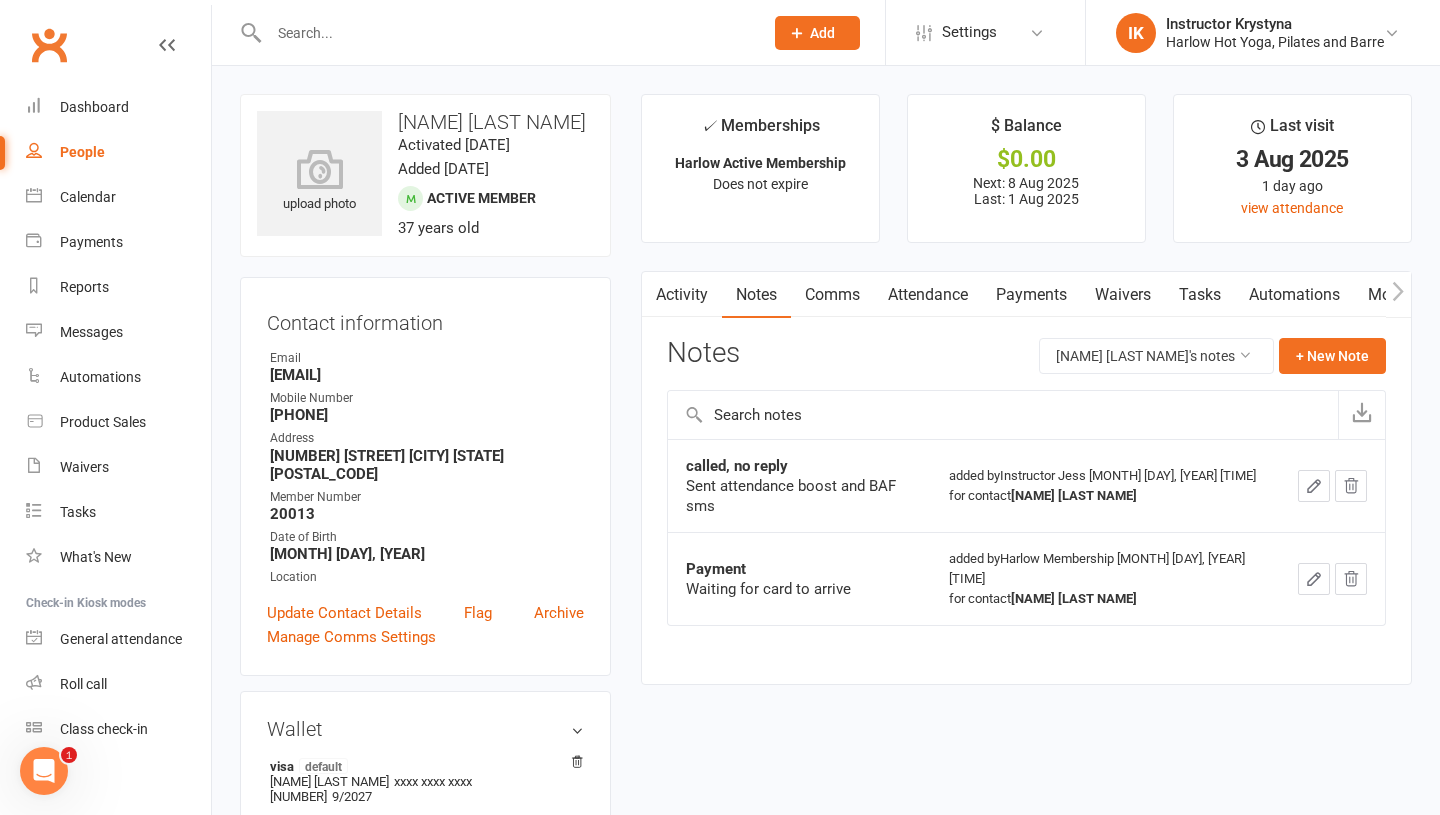click on "Comms" at bounding box center (832, 295) 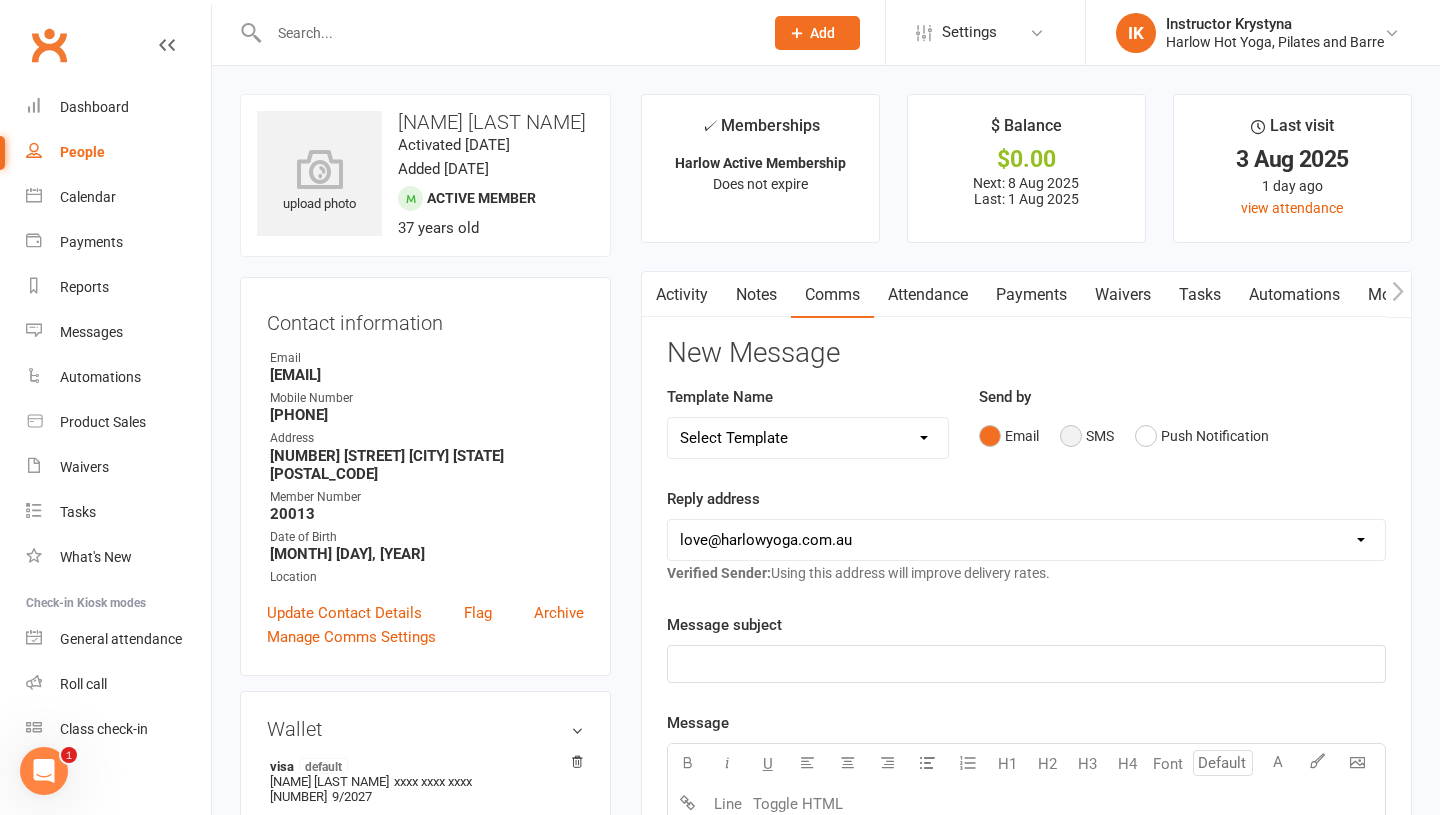 click on "SMS" at bounding box center (1087, 436) 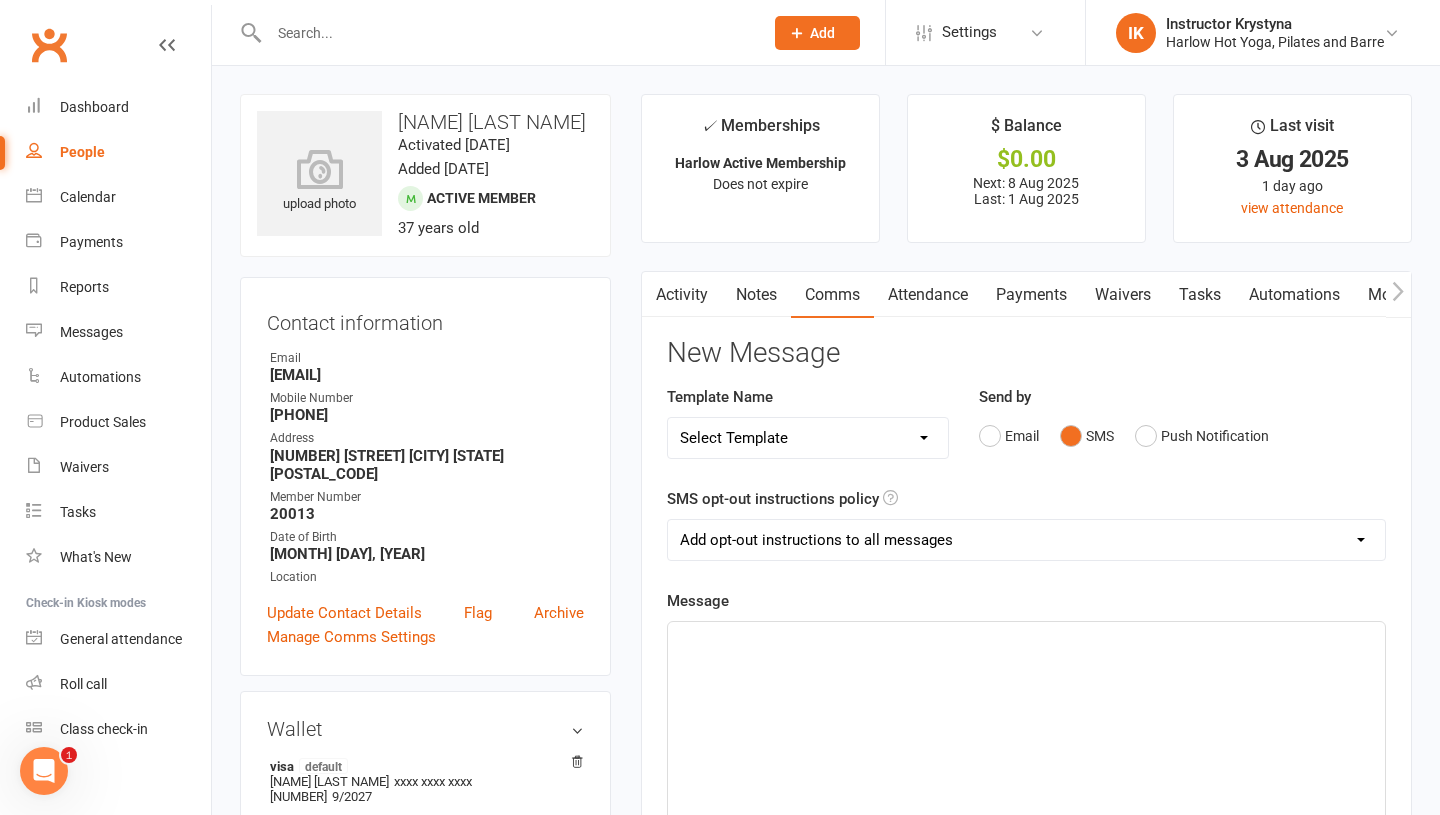 click on "﻿" 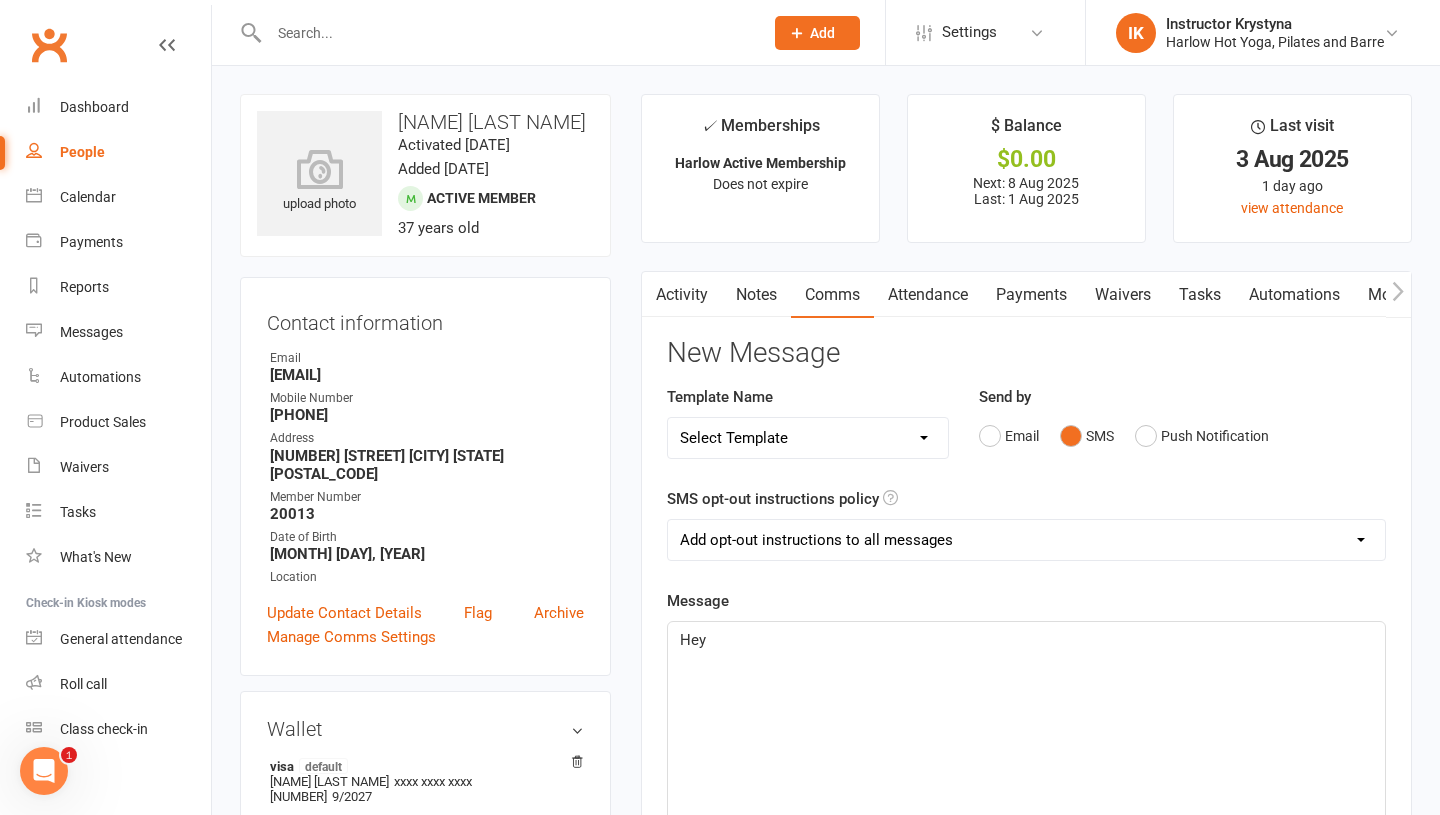 type 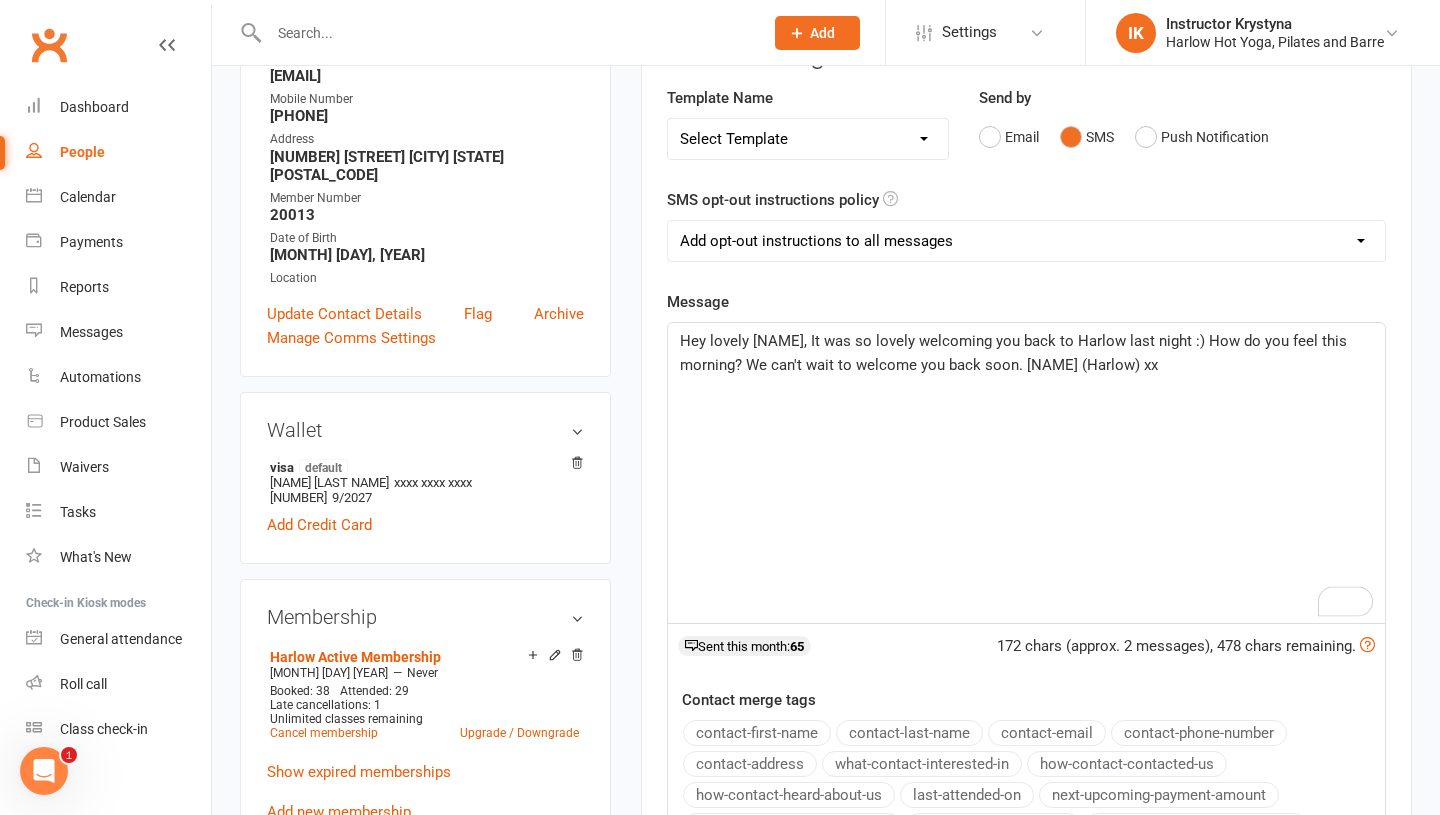 scroll, scrollTop: 298, scrollLeft: 0, axis: vertical 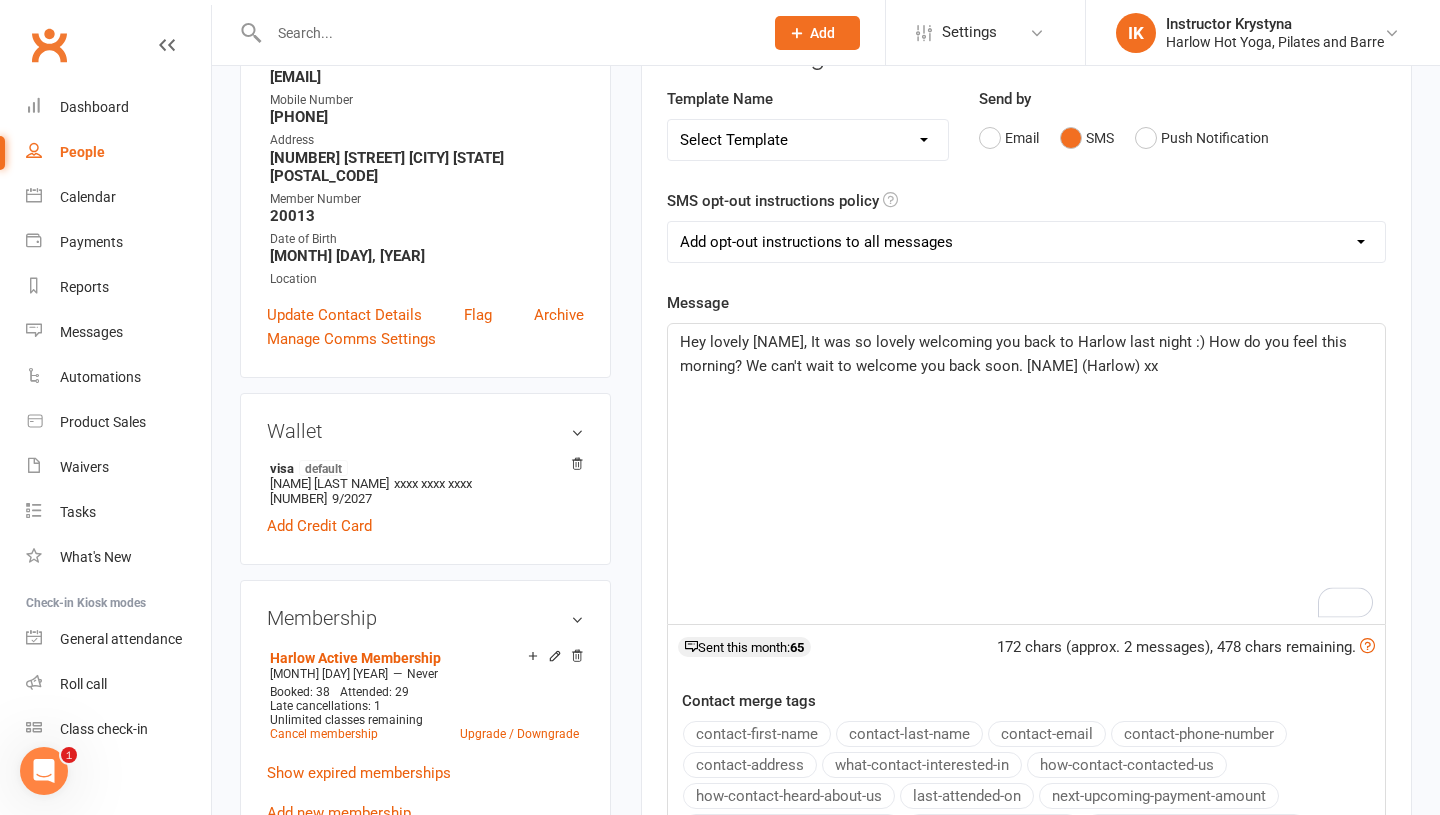 click on "Hey lovely [NAME], It was so lovely welcoming you back to Harlow last night :) How do you feel this morning? We can't wait to welcome you back soon. [NAME] (Harlow) xx" 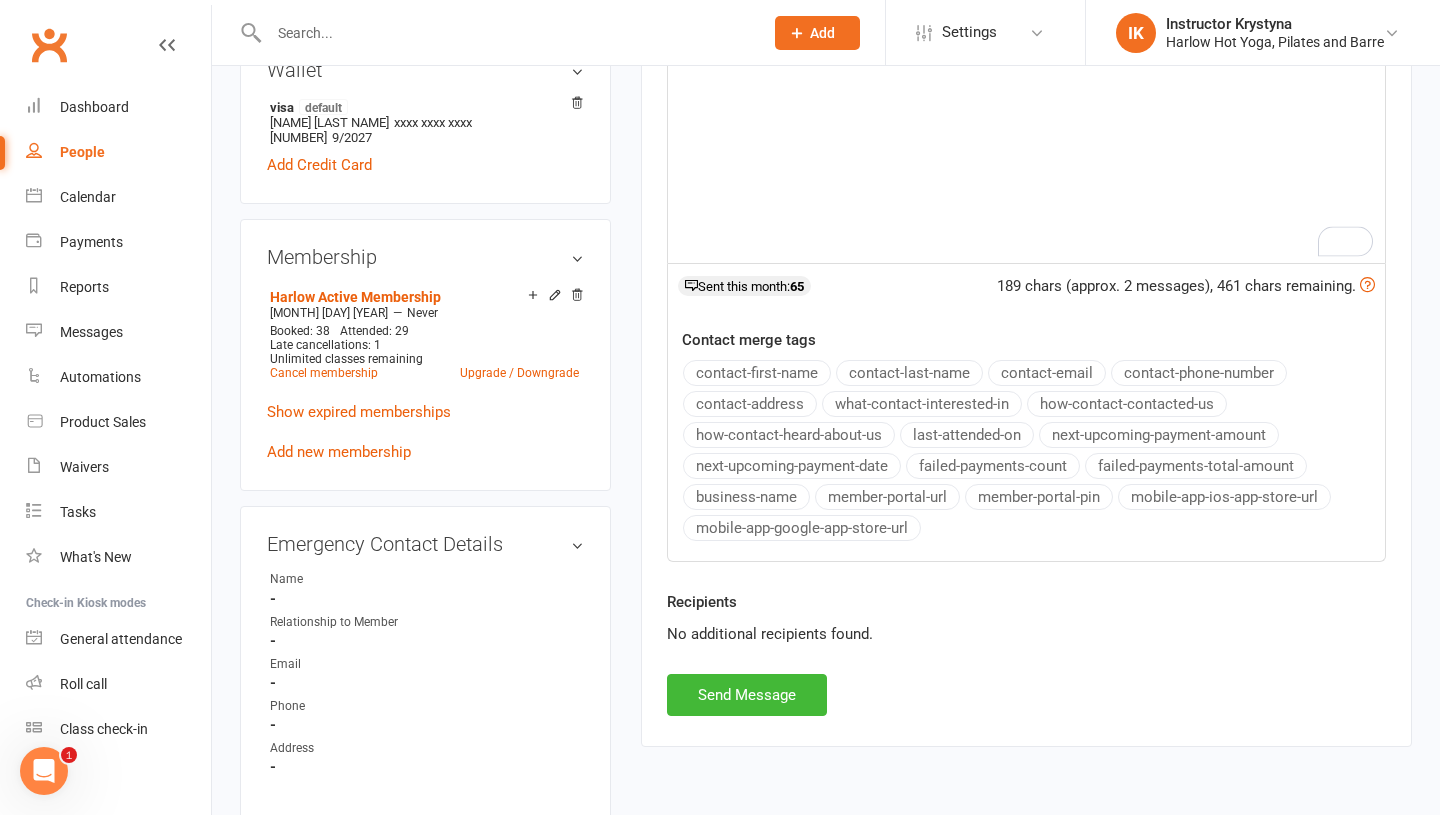 scroll, scrollTop: 503, scrollLeft: 0, axis: vertical 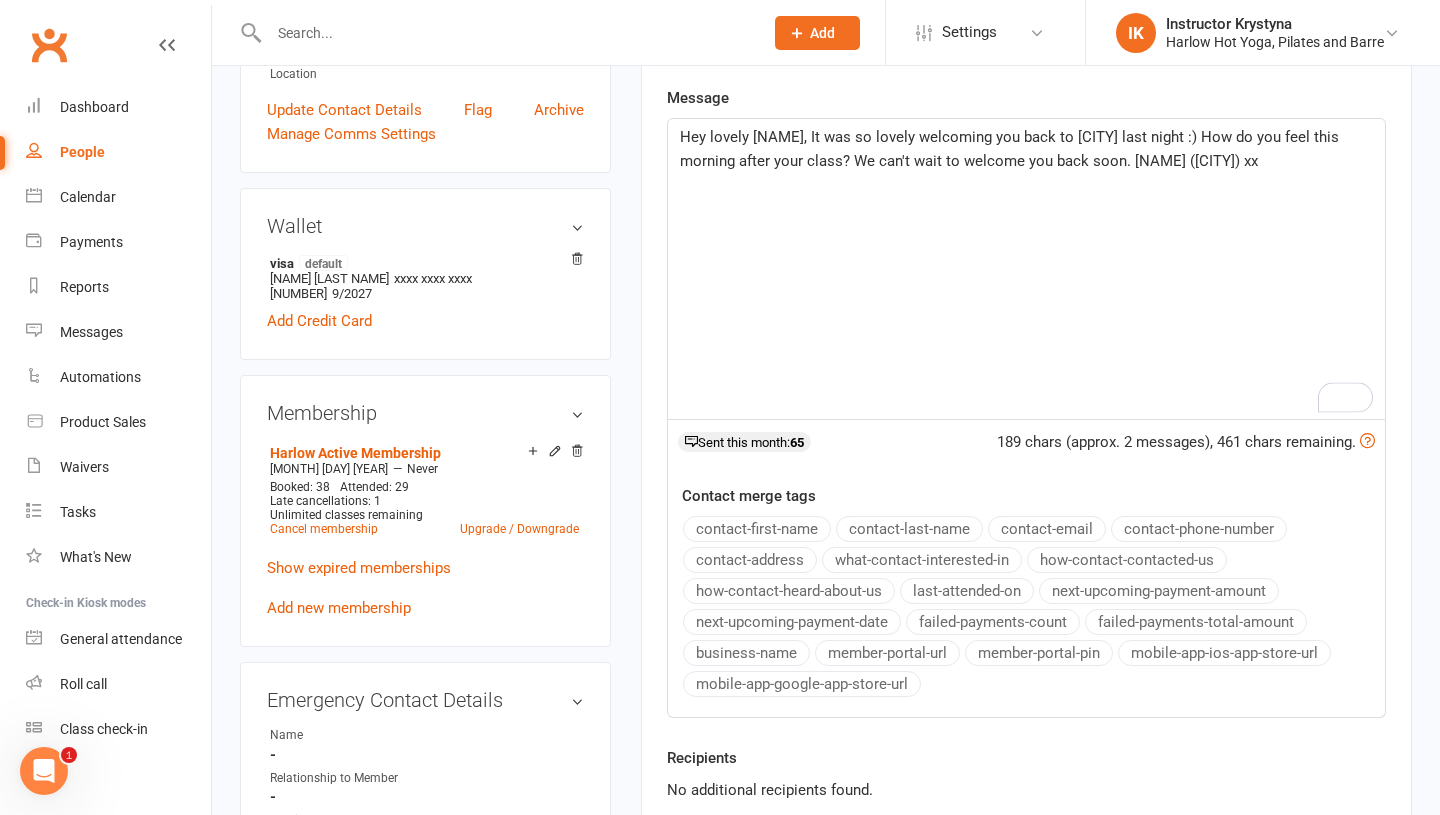 click on "Hey lovely Charmaine, It was so lovely welcoming you back to Harlow last night :) How do you feel this morning after your class? We can't wait to welcome you back soon. Krystyna (Harlow) xx" 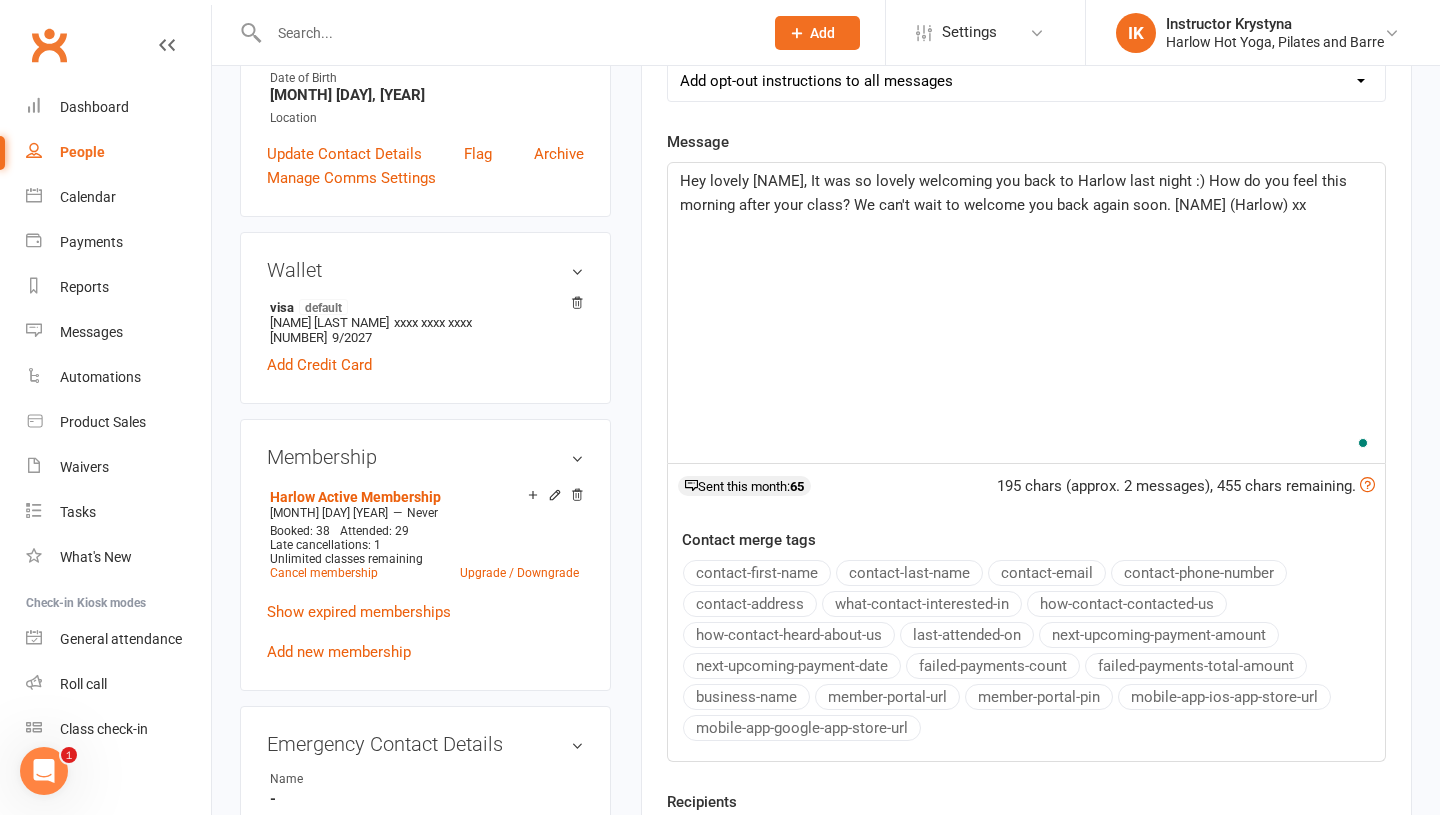 scroll, scrollTop: 745, scrollLeft: 0, axis: vertical 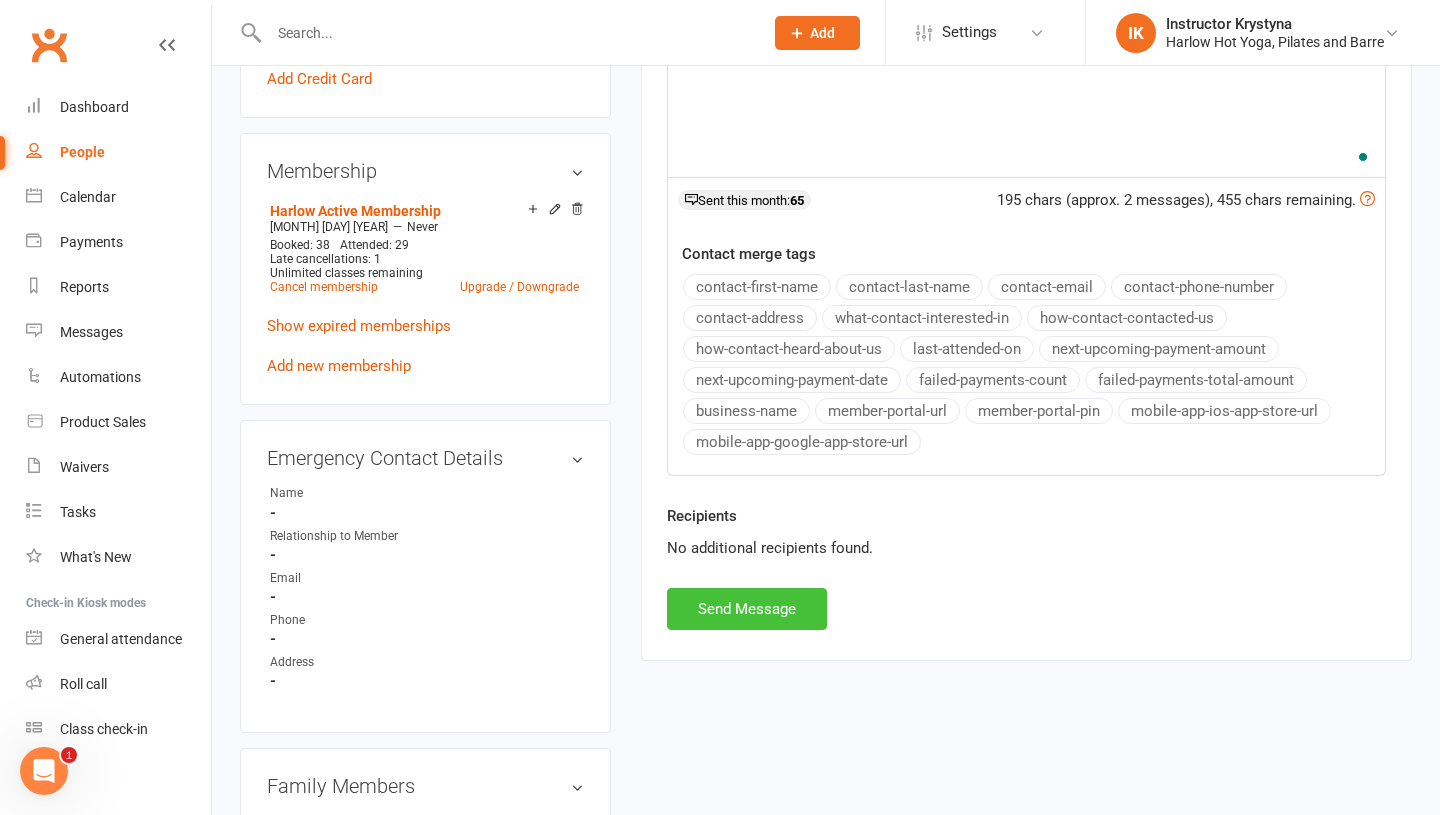 click on "Send Message" at bounding box center (747, 609) 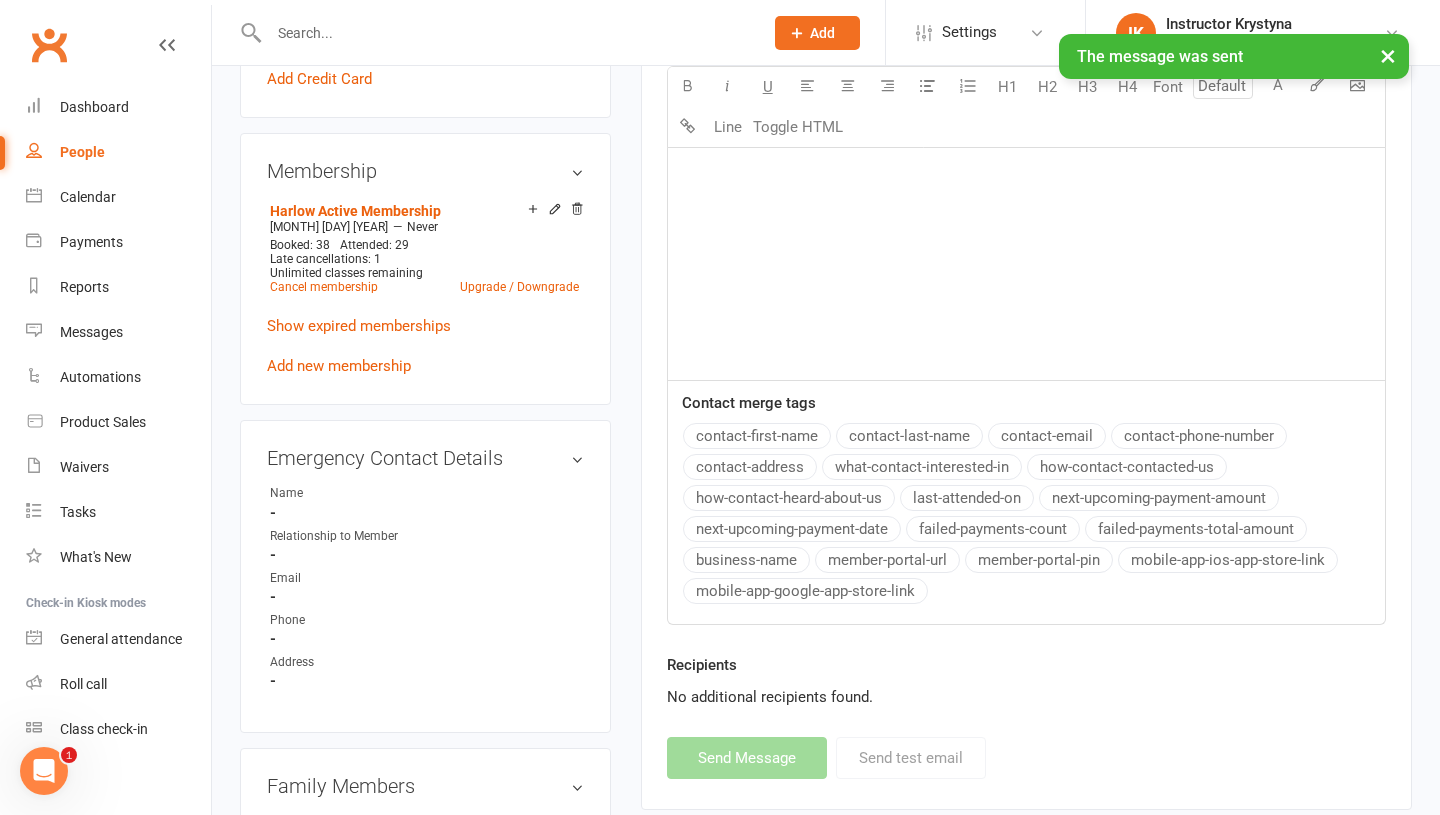 scroll, scrollTop: 0, scrollLeft: 0, axis: both 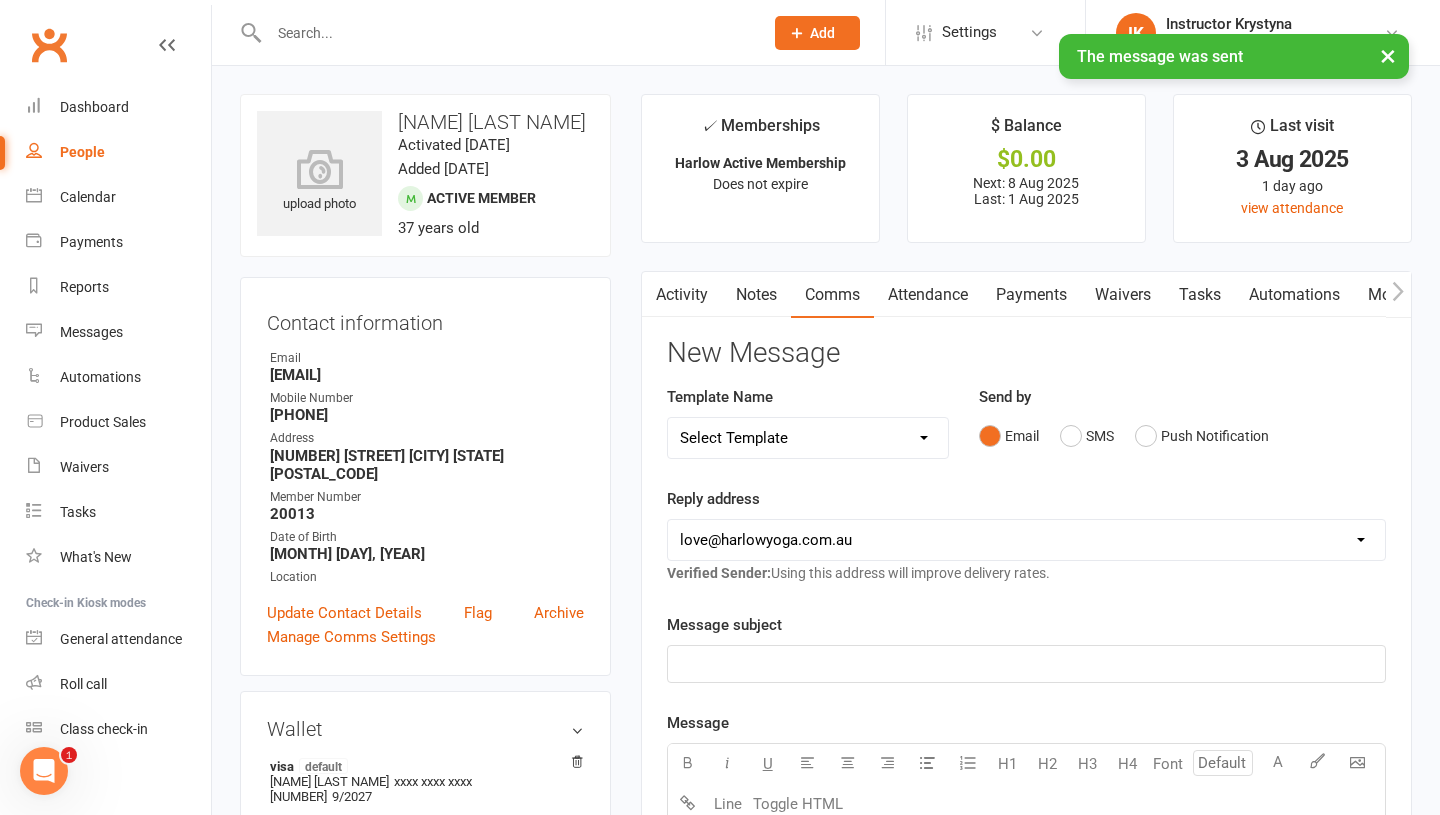 click on "Notes" at bounding box center (756, 295) 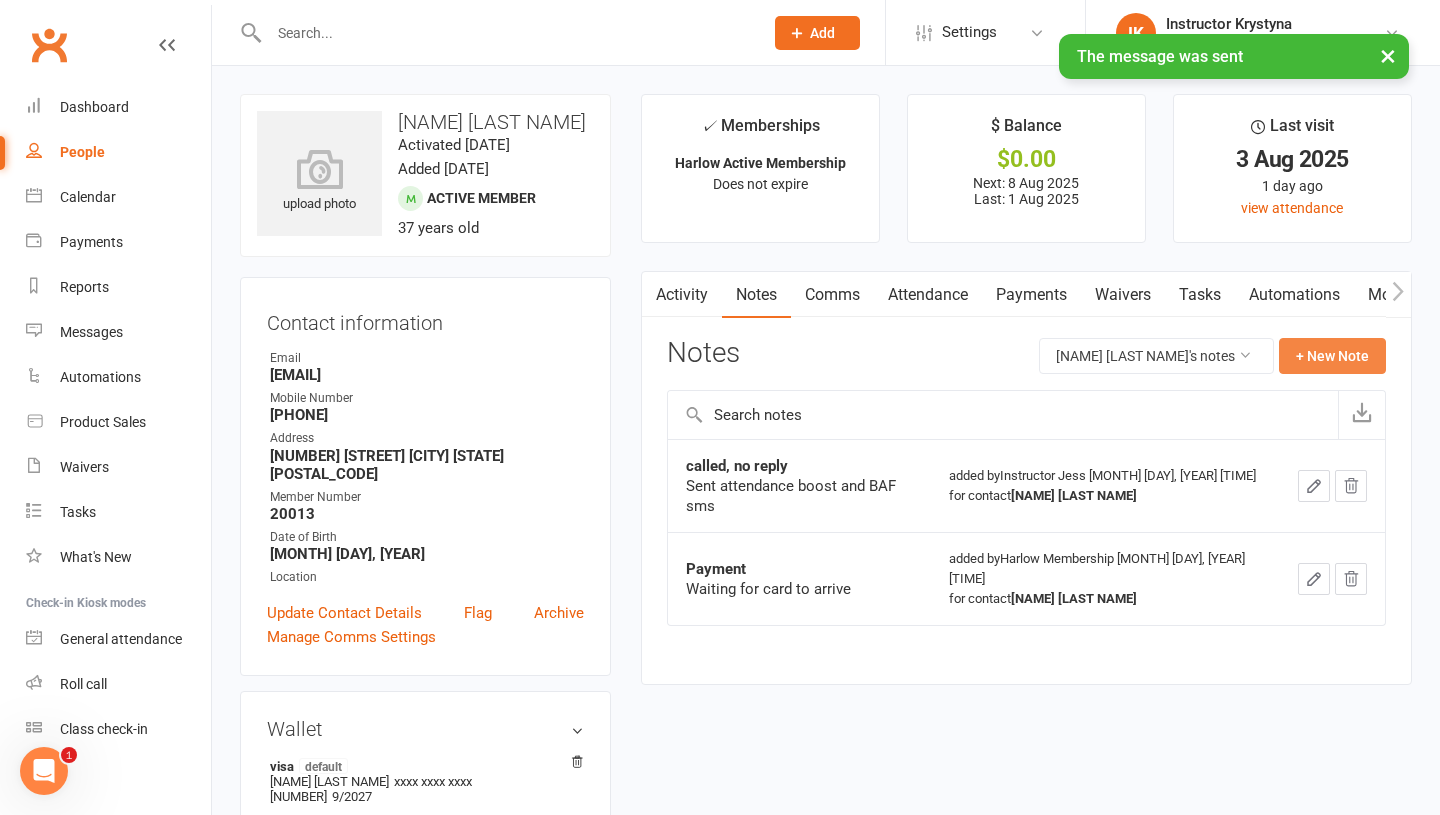 click on "+ New Note" 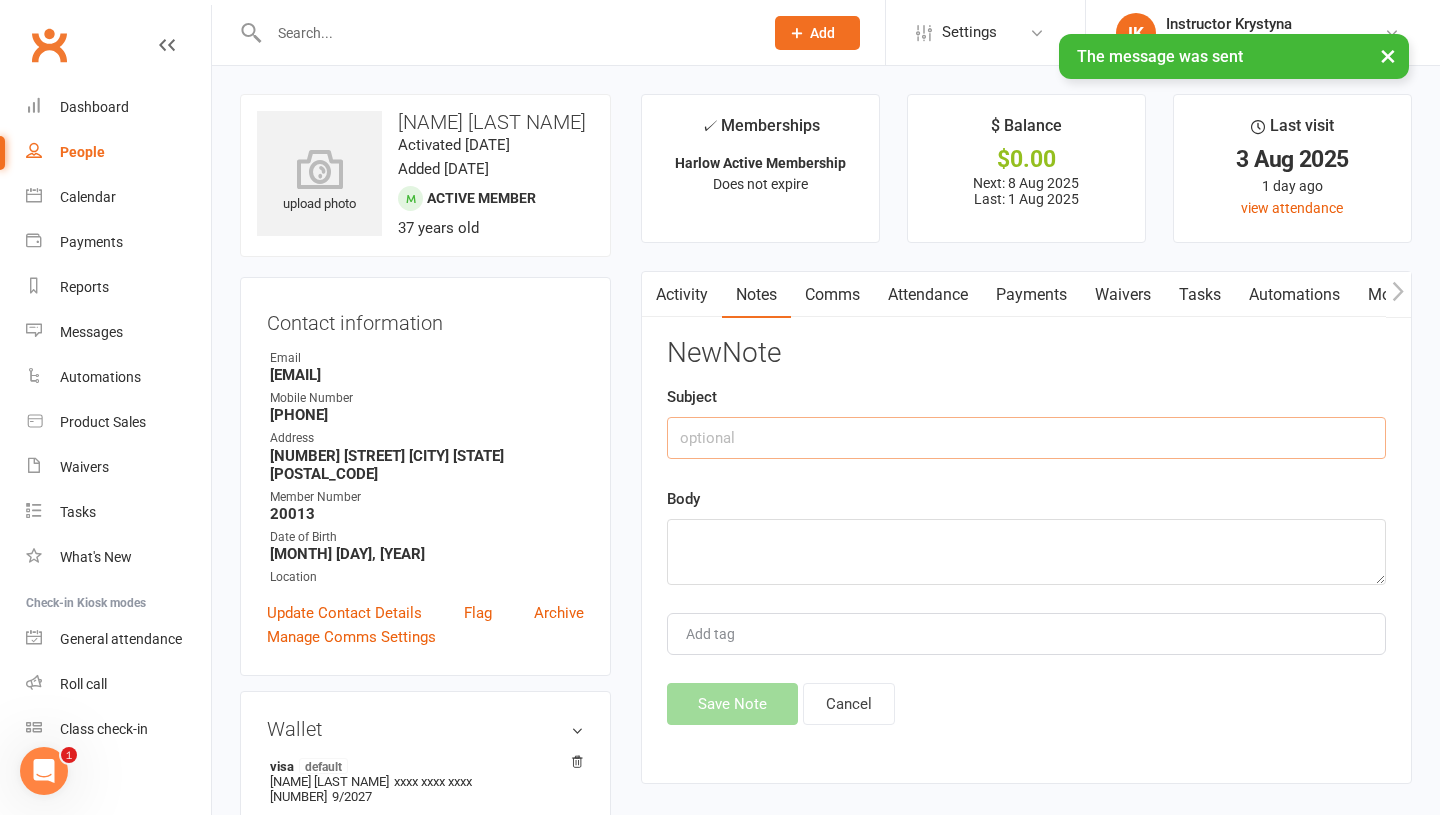 click 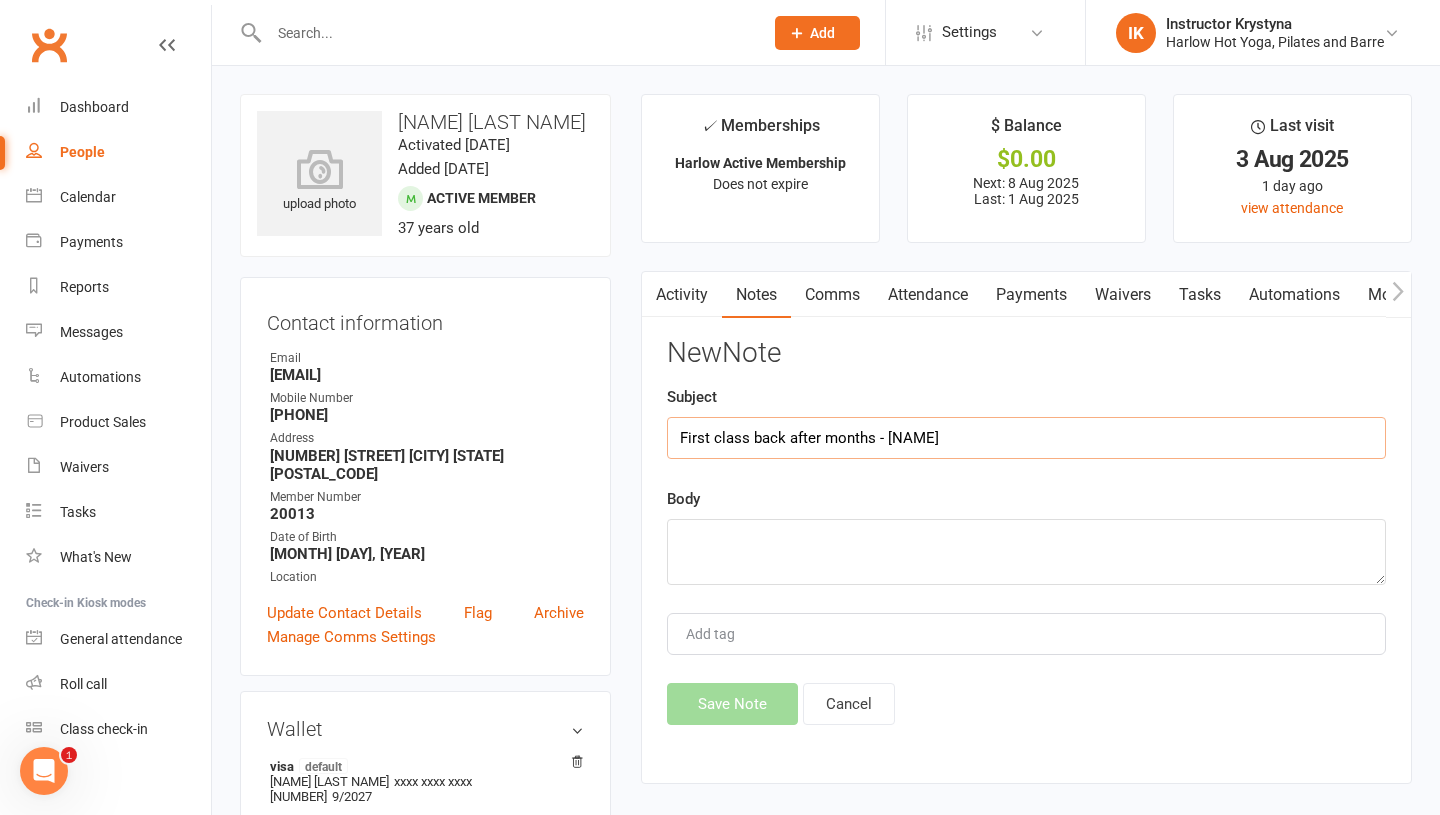 type on "First class back after months - Krystyna" 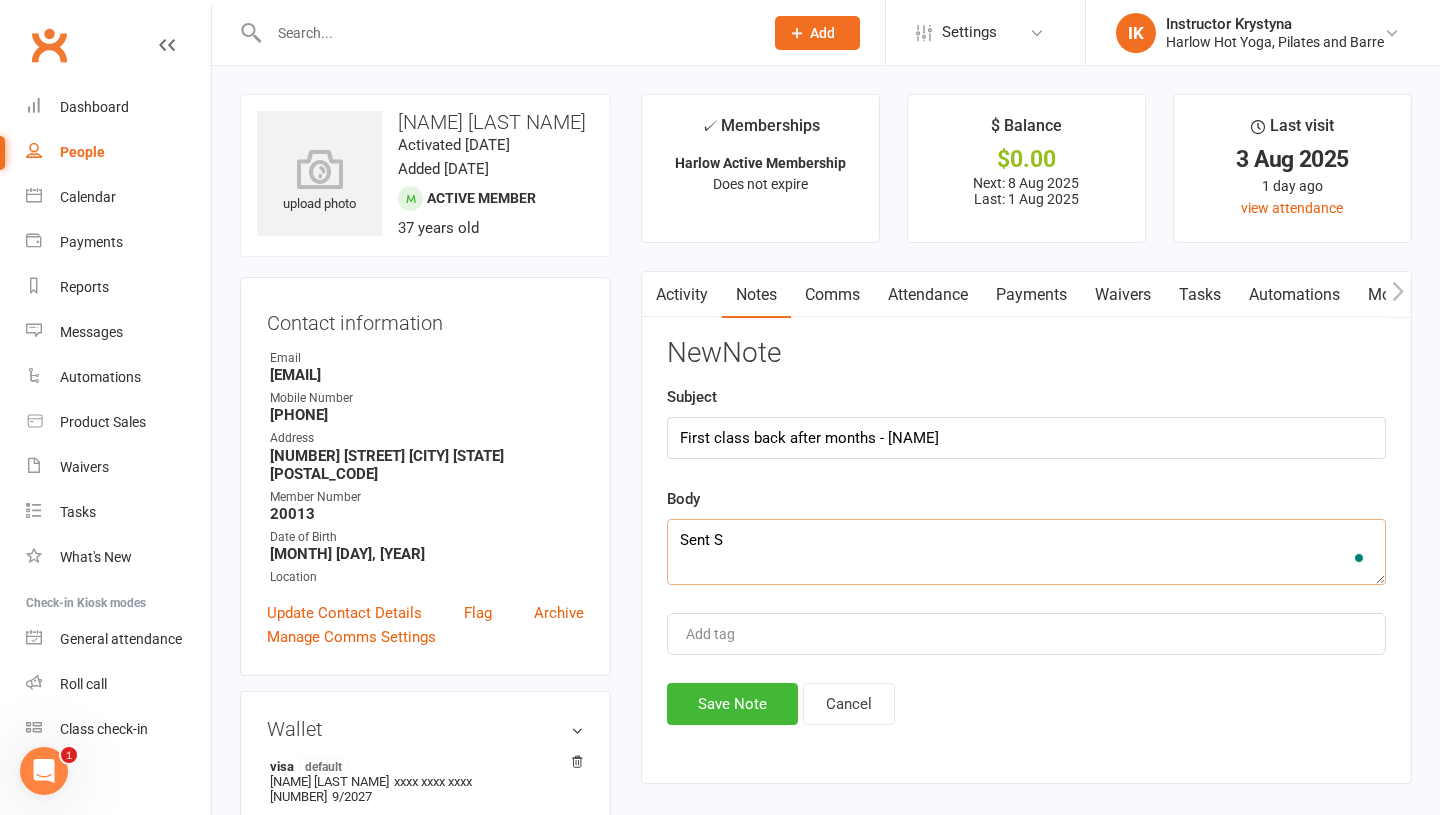 type on "Sent SM" 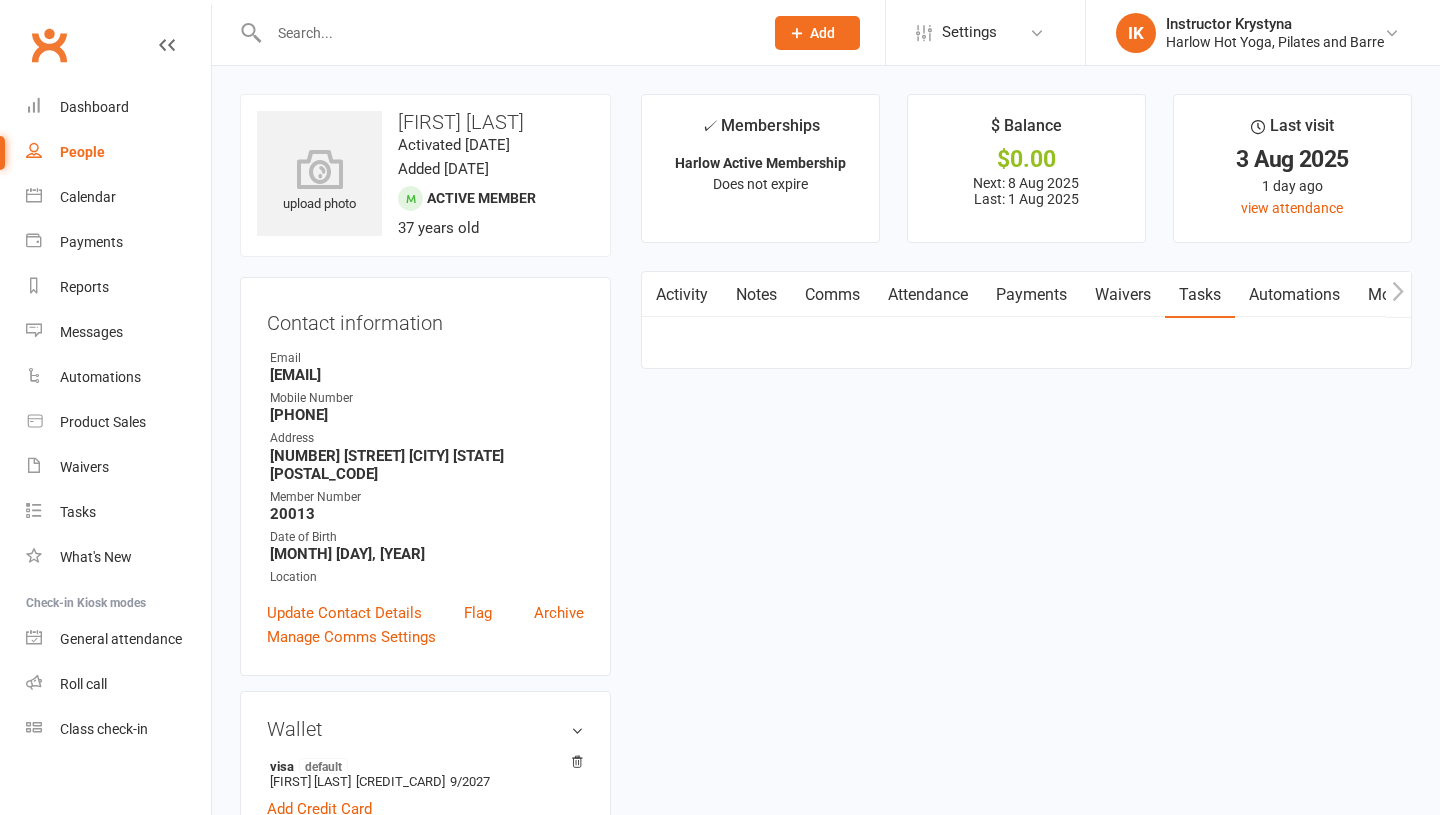 scroll, scrollTop: 0, scrollLeft: 0, axis: both 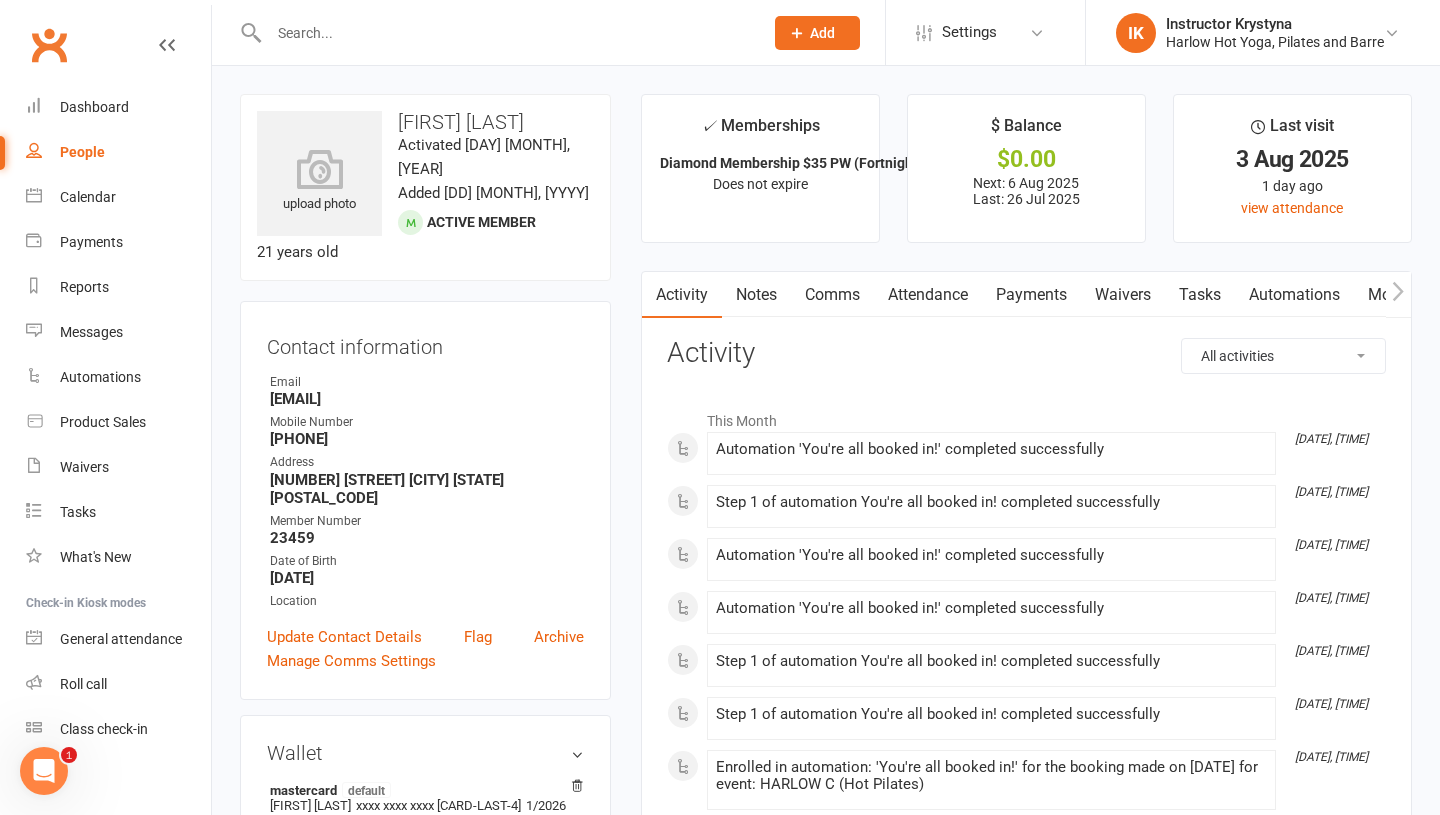 click at bounding box center [506, 33] 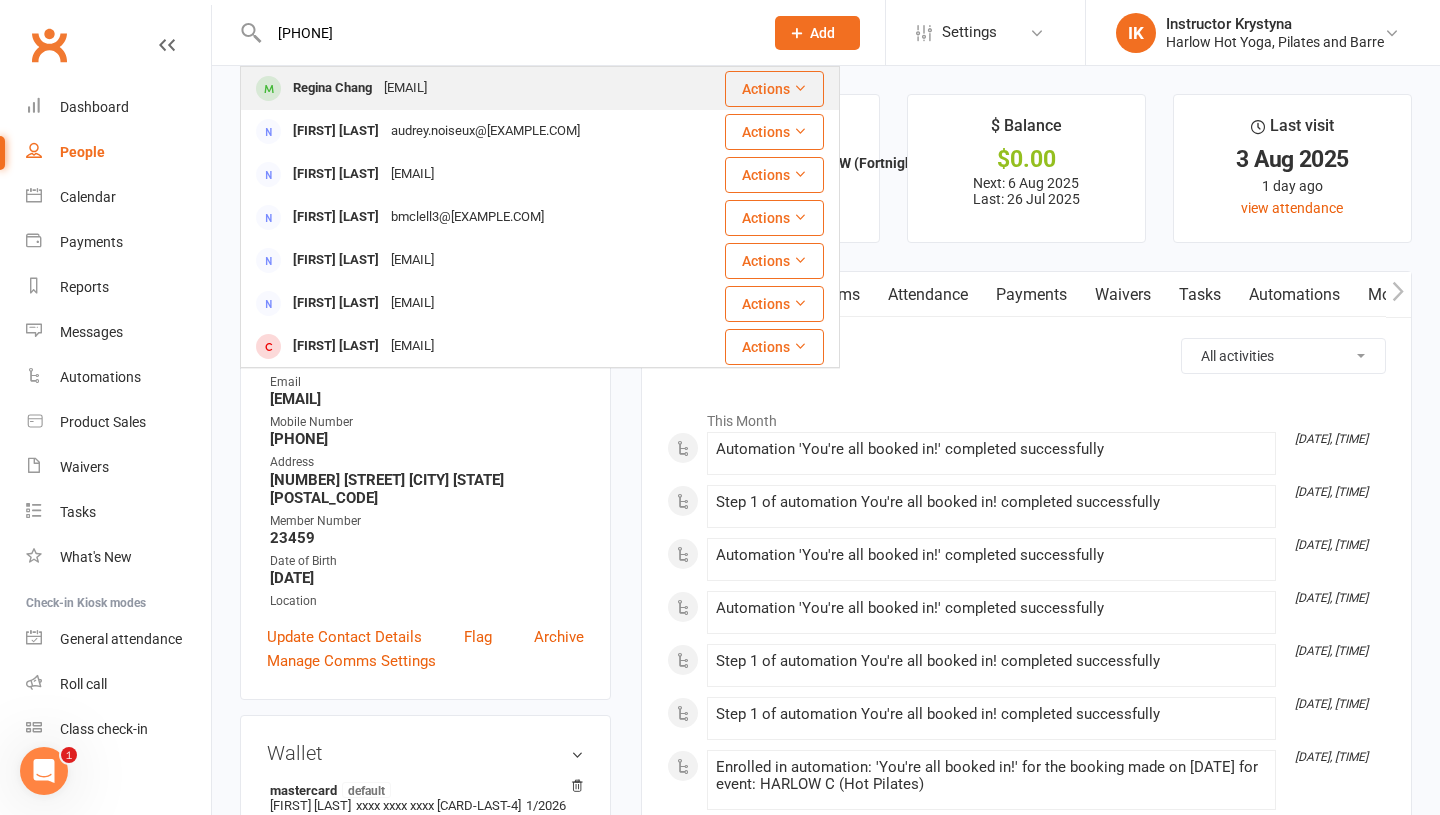 type on "0468591944" 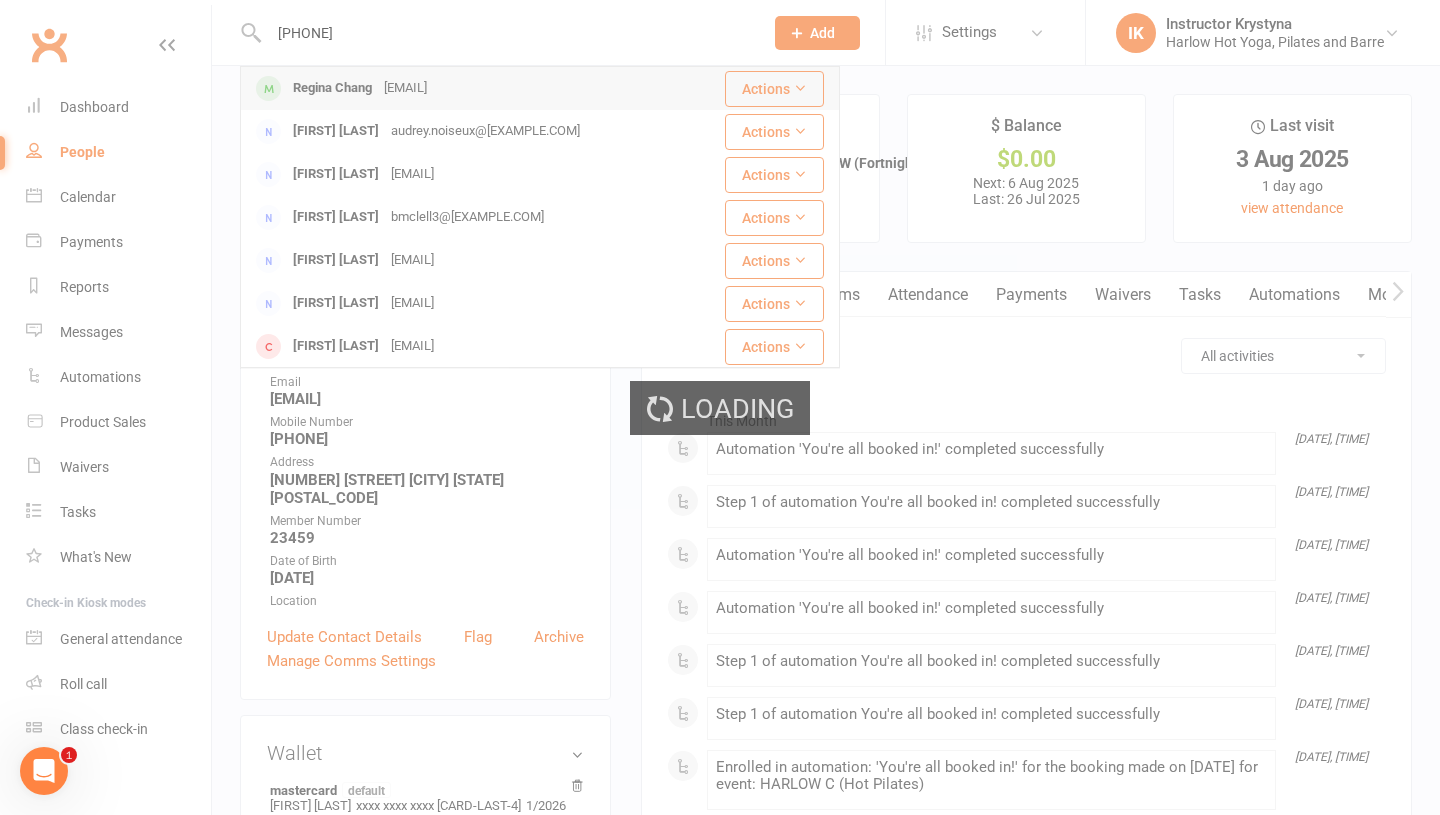 type 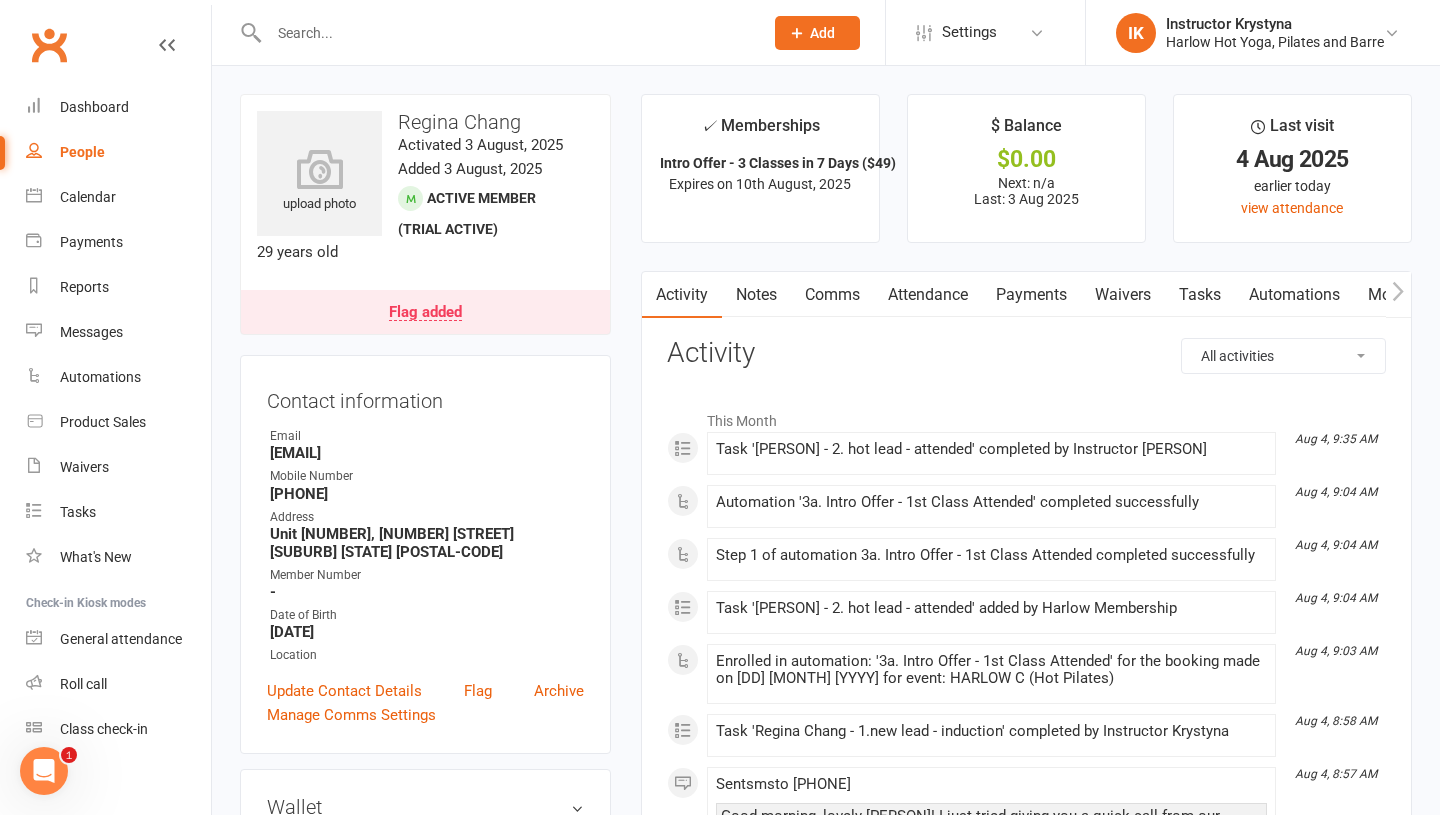 click on "Notes" at bounding box center [756, 295] 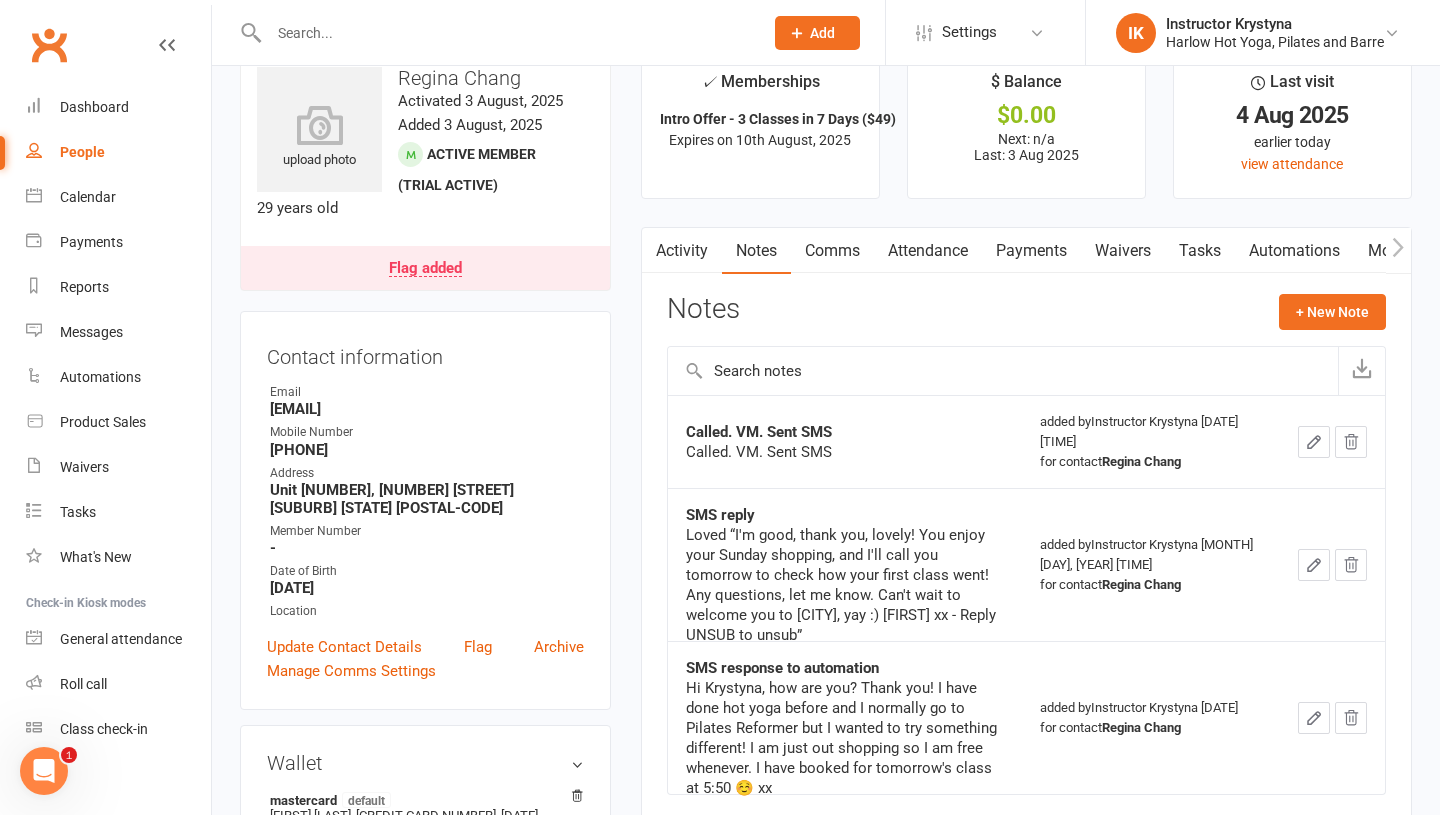 scroll, scrollTop: 48, scrollLeft: 0, axis: vertical 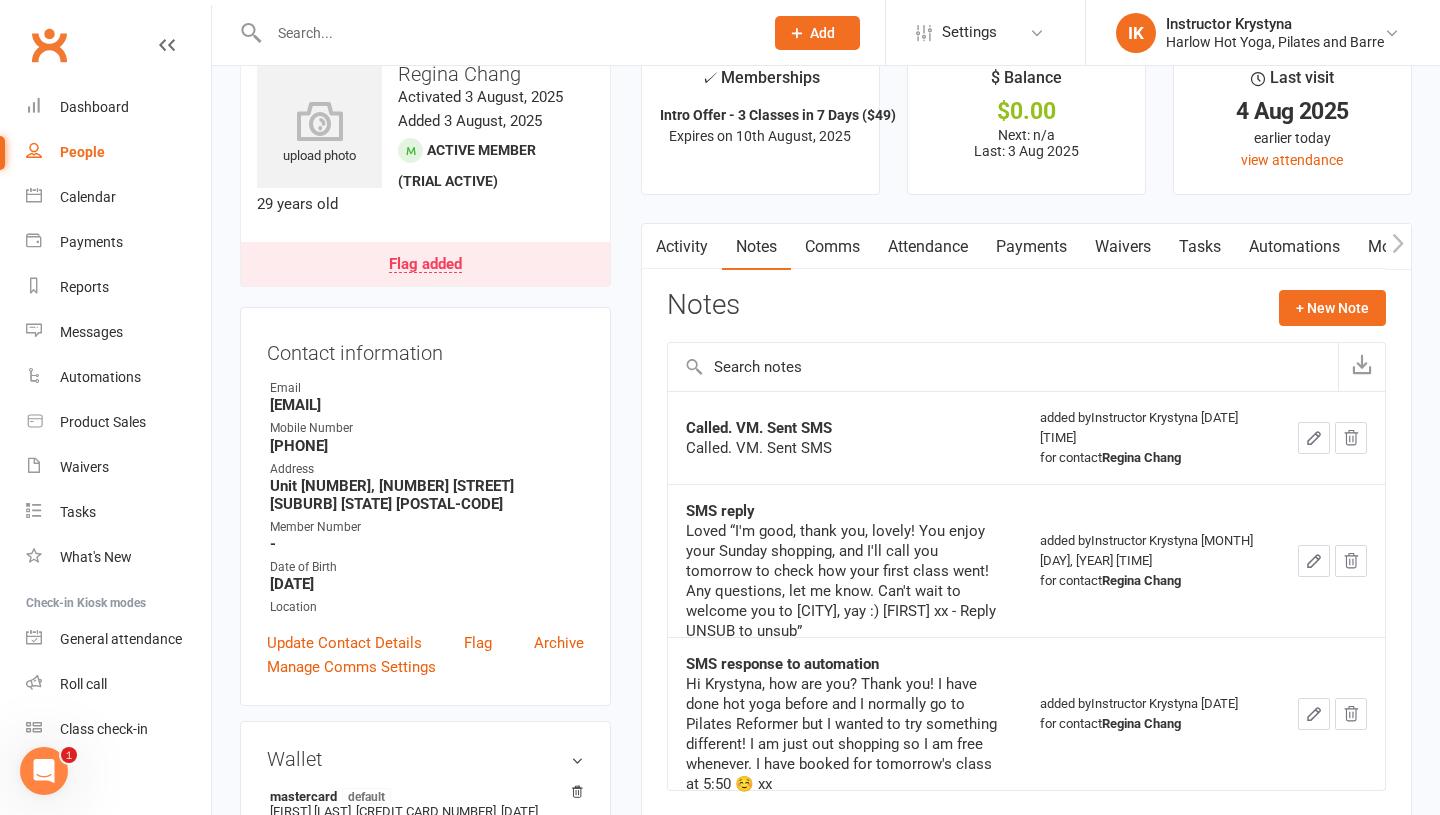 click on "Attendance" at bounding box center (928, 247) 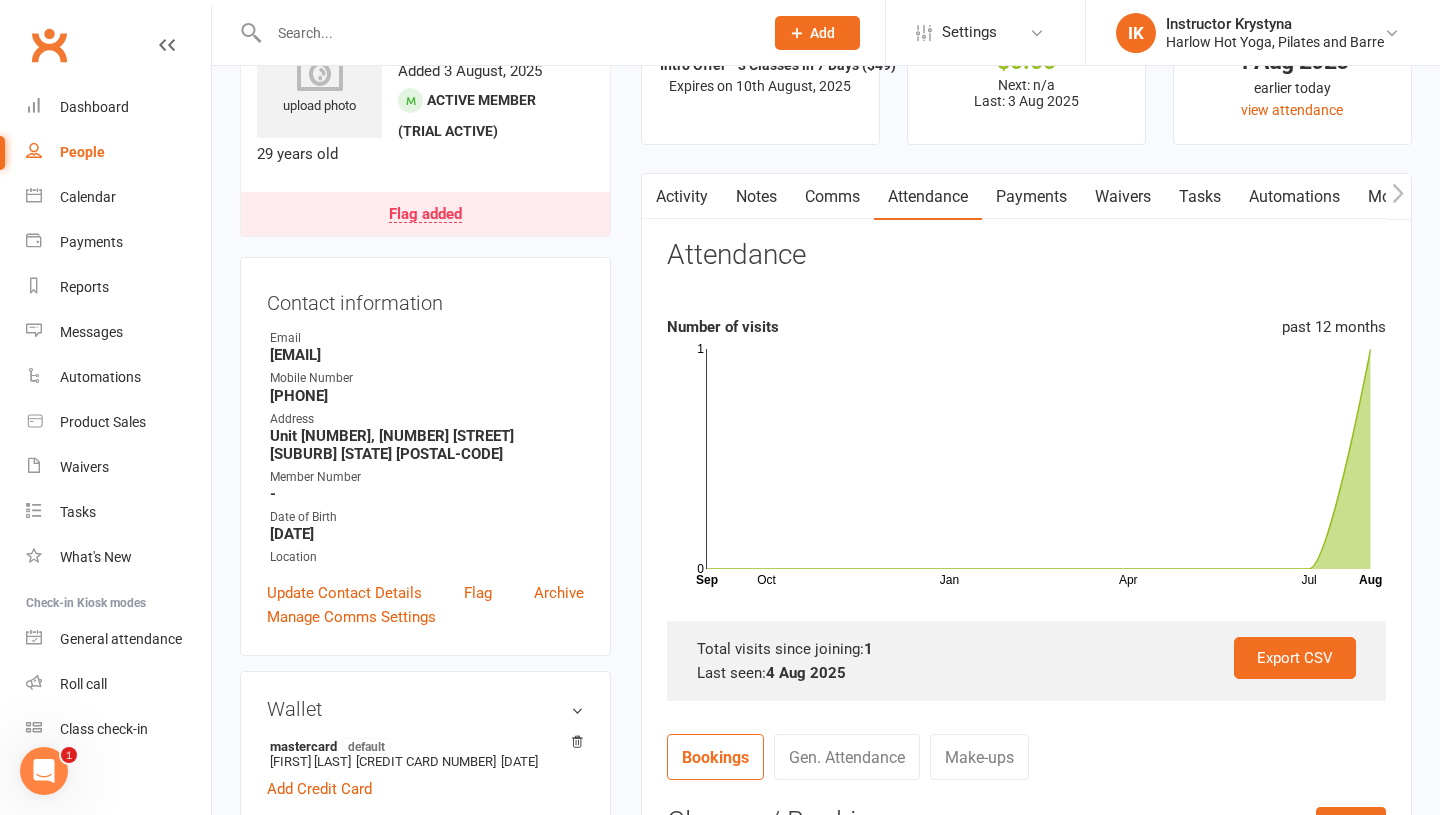 scroll, scrollTop: 0, scrollLeft: 0, axis: both 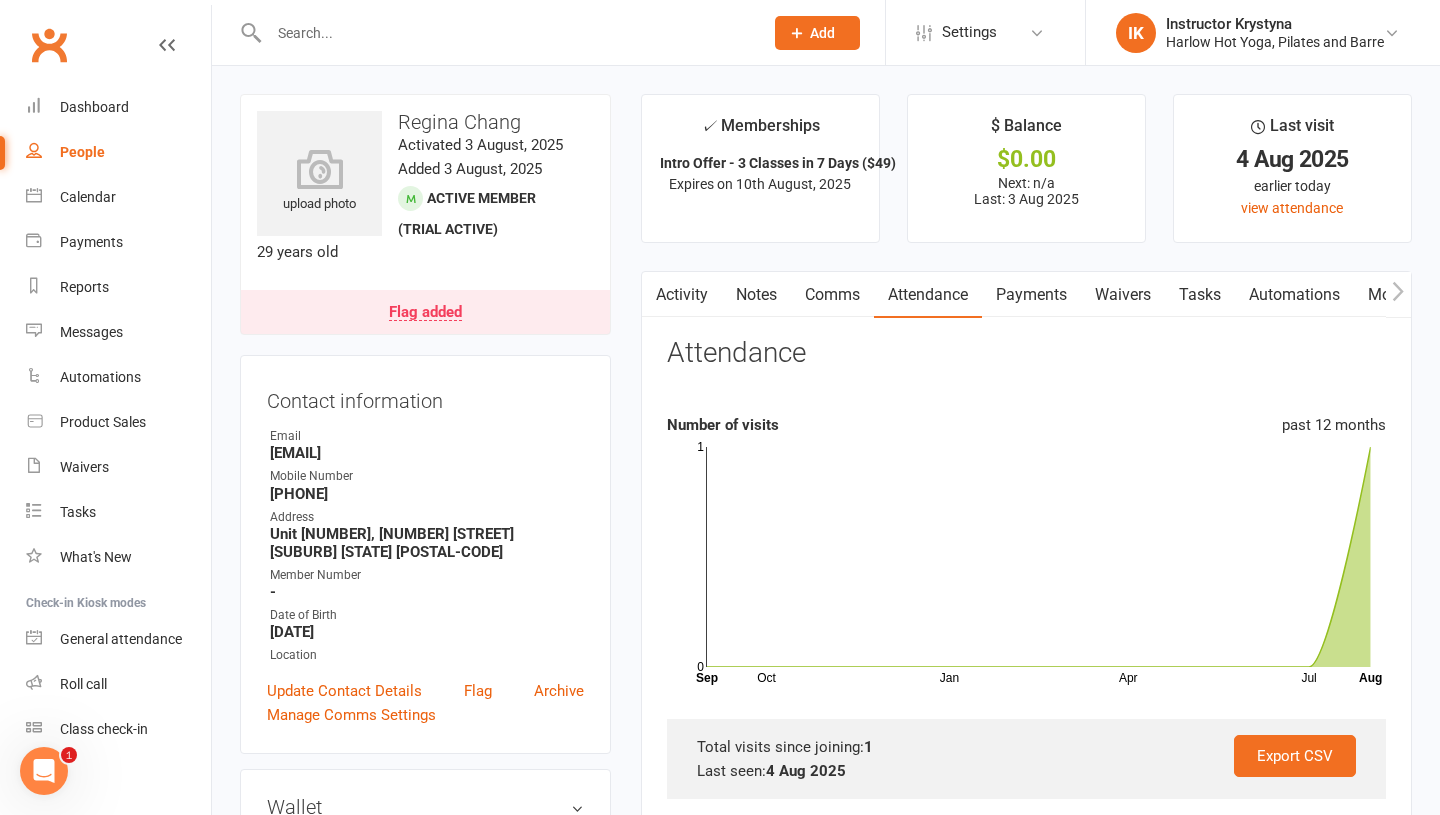 click on "Comms" at bounding box center [832, 295] 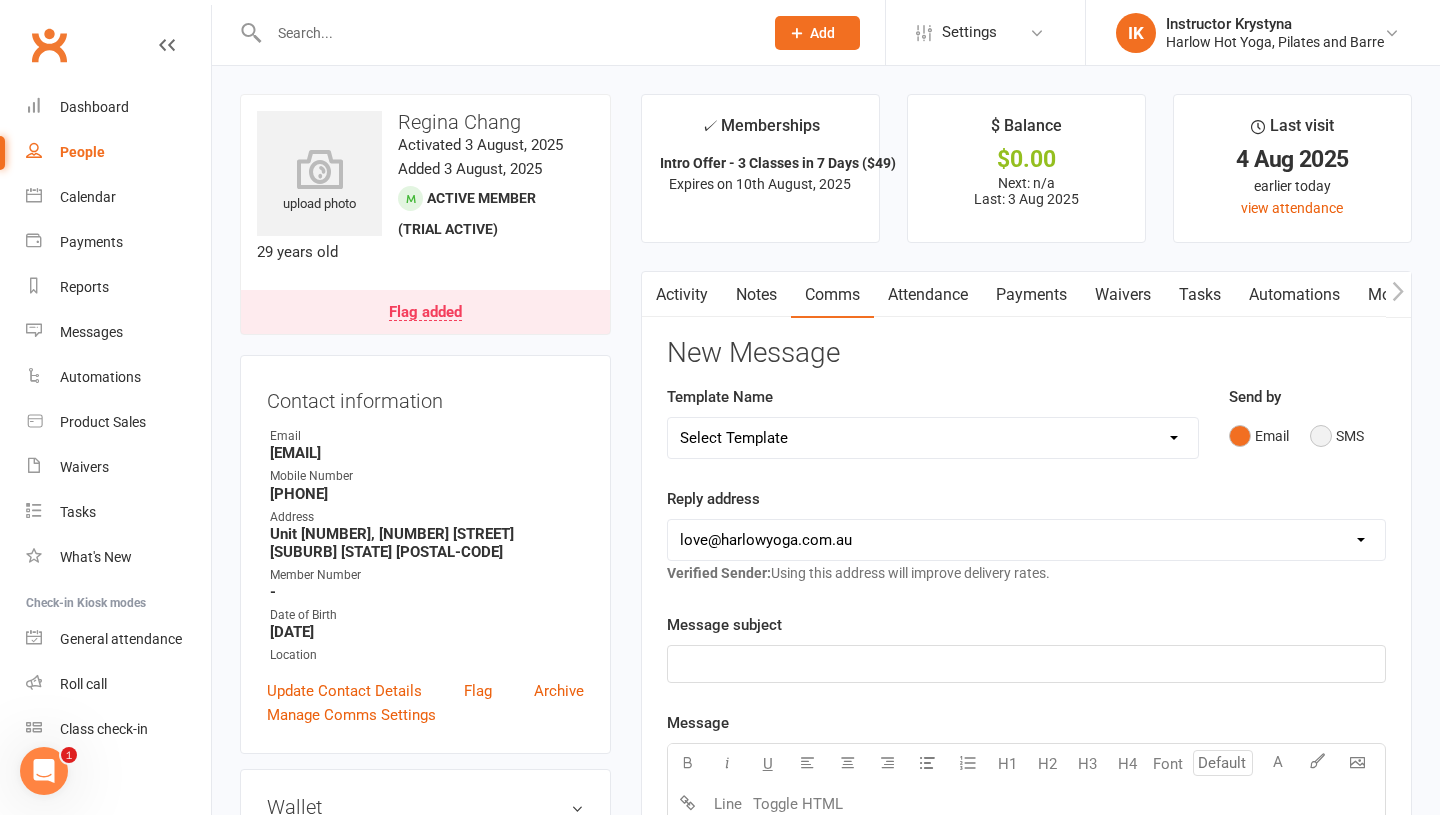 click on "SMS" at bounding box center (1337, 436) 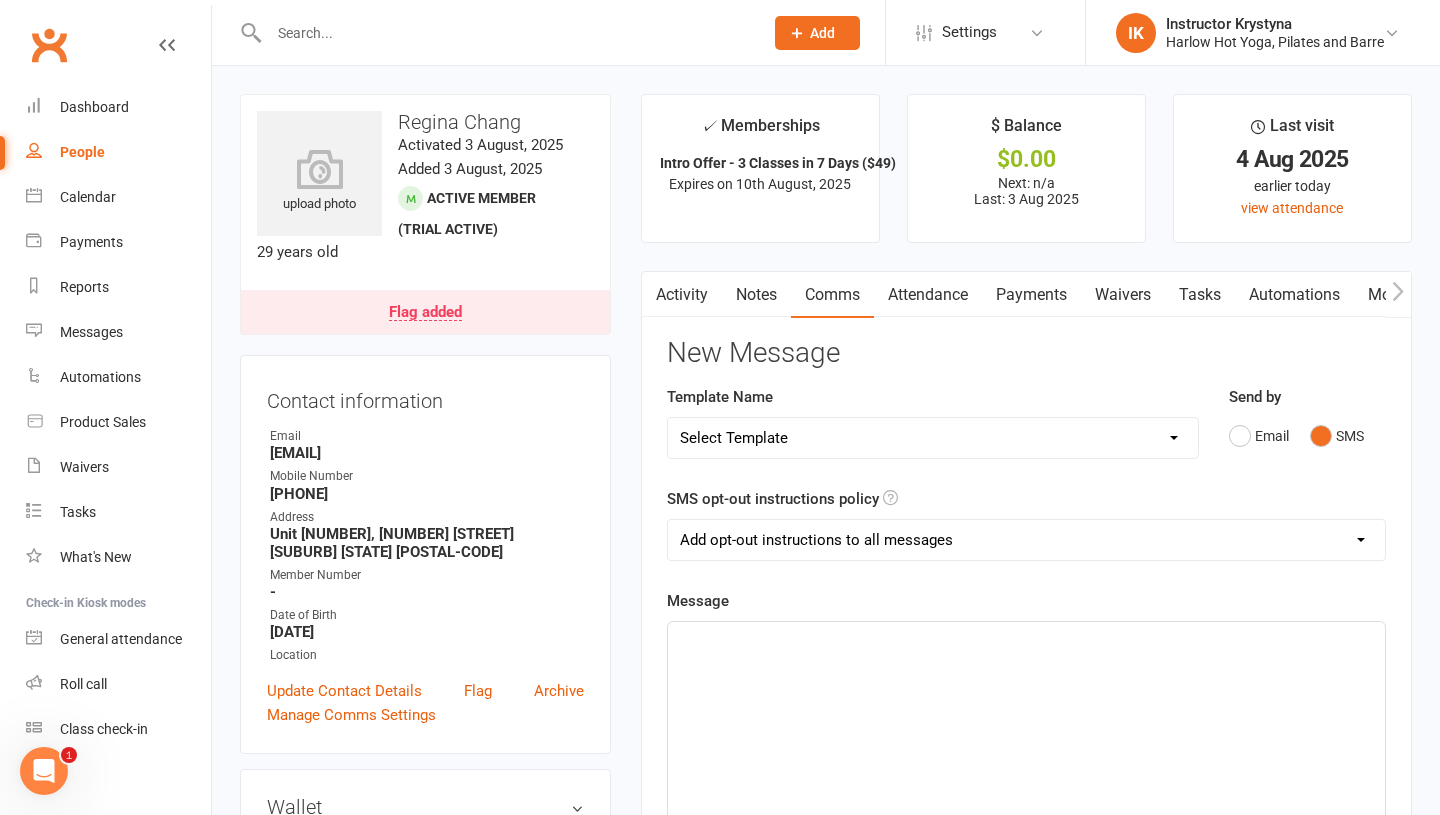 click on "﻿" 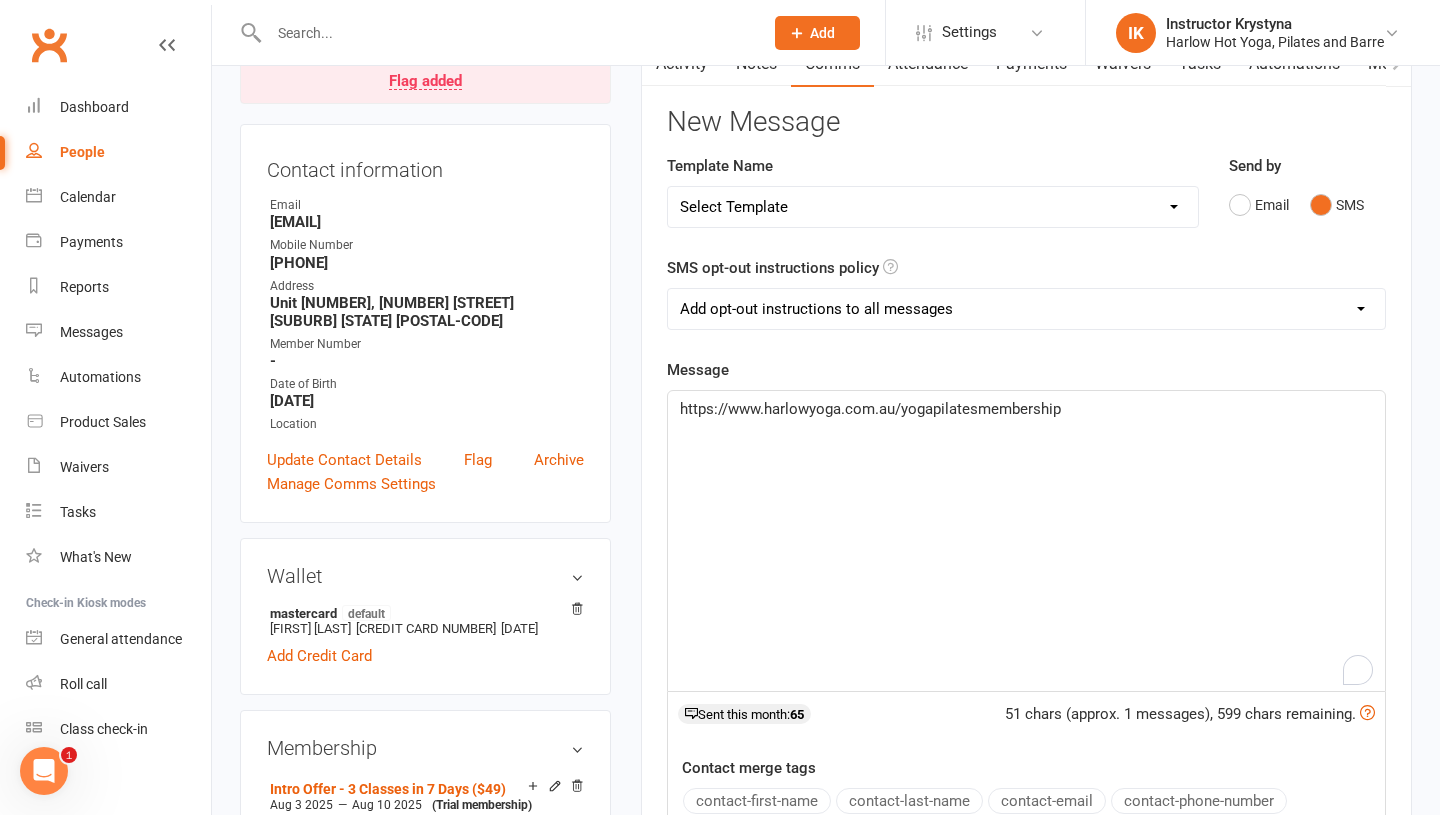 scroll, scrollTop: 249, scrollLeft: 0, axis: vertical 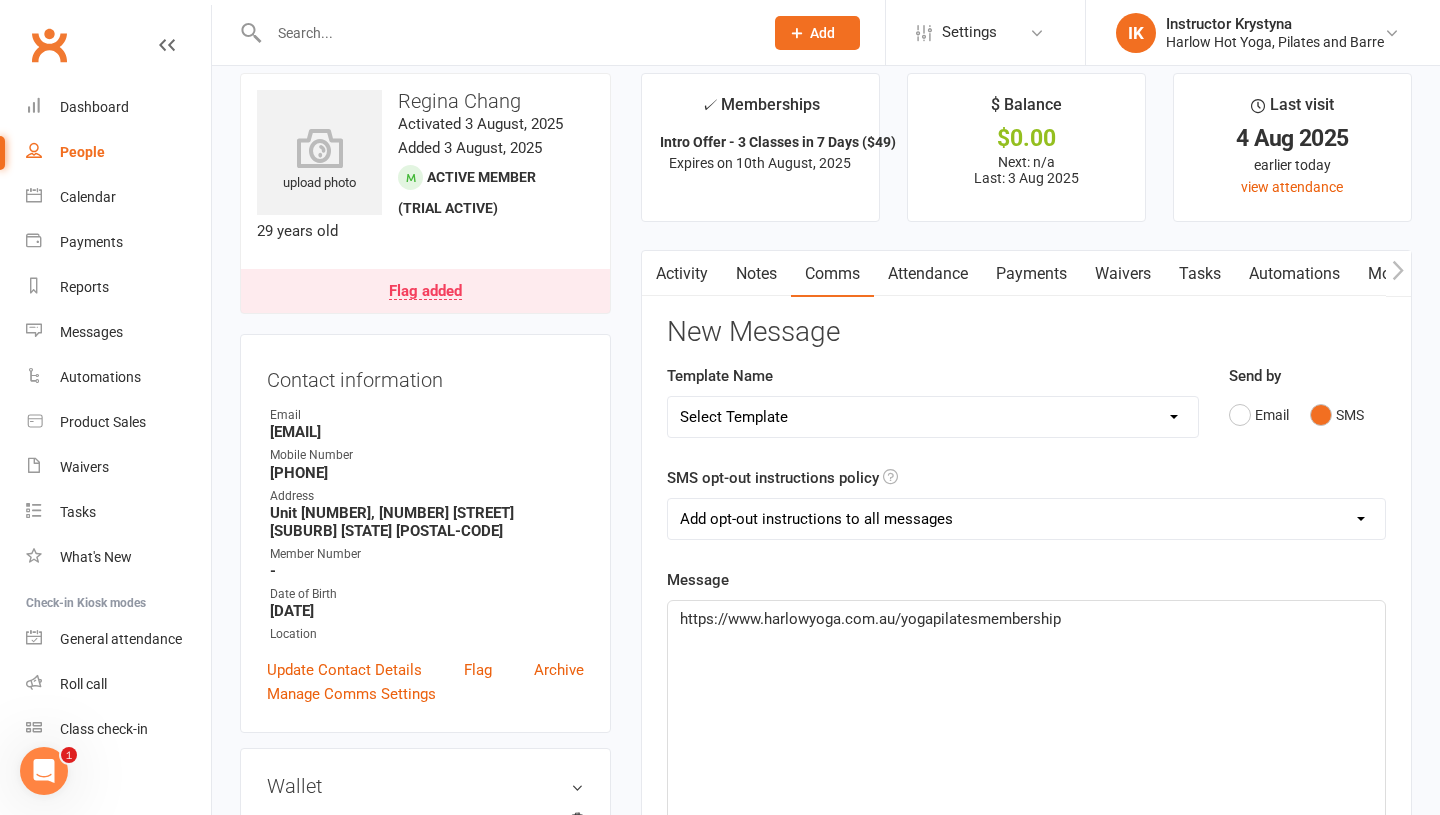 click on "https://www.harlowyoga.com.au/yogapilatesmembership" 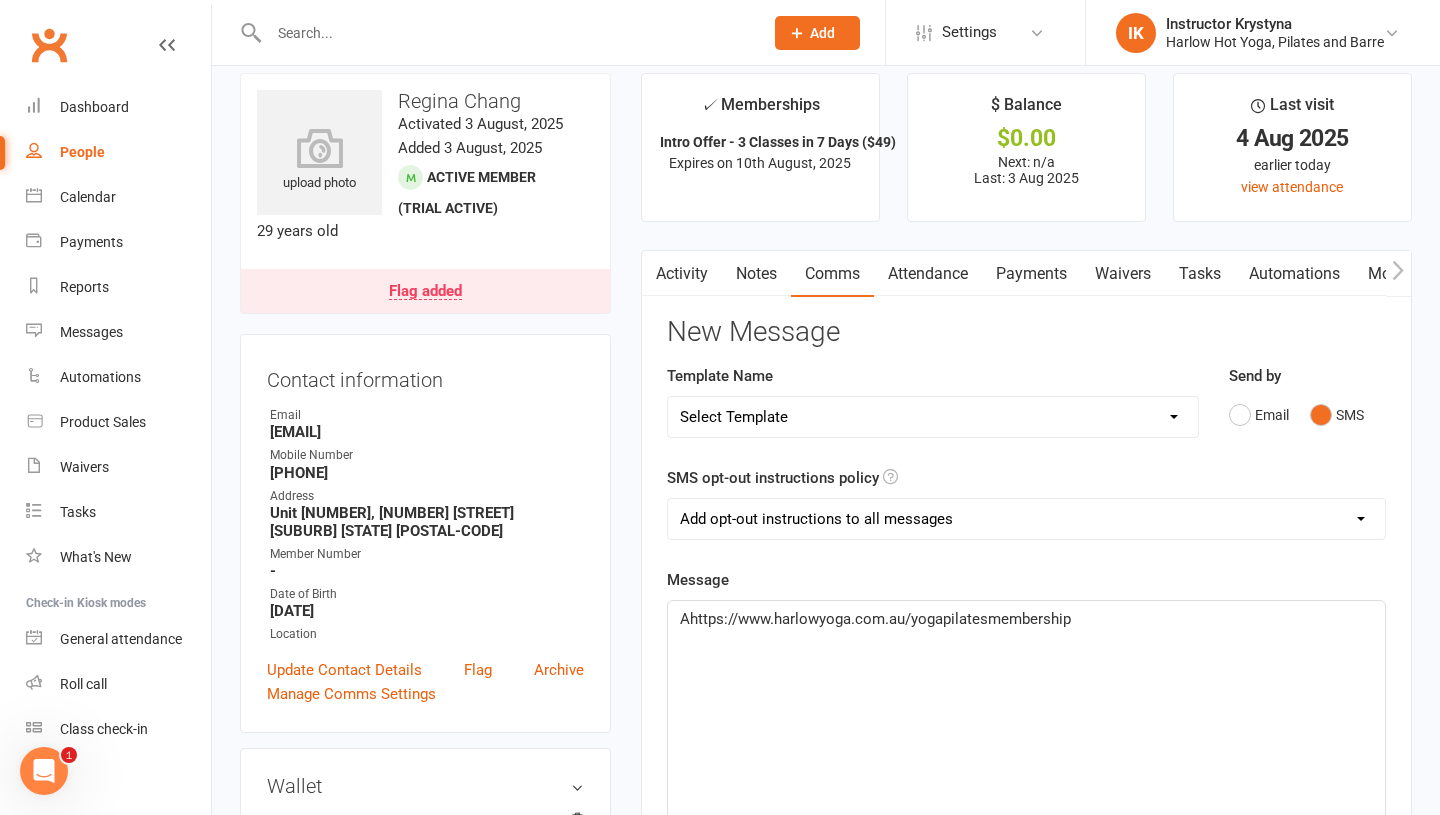 type 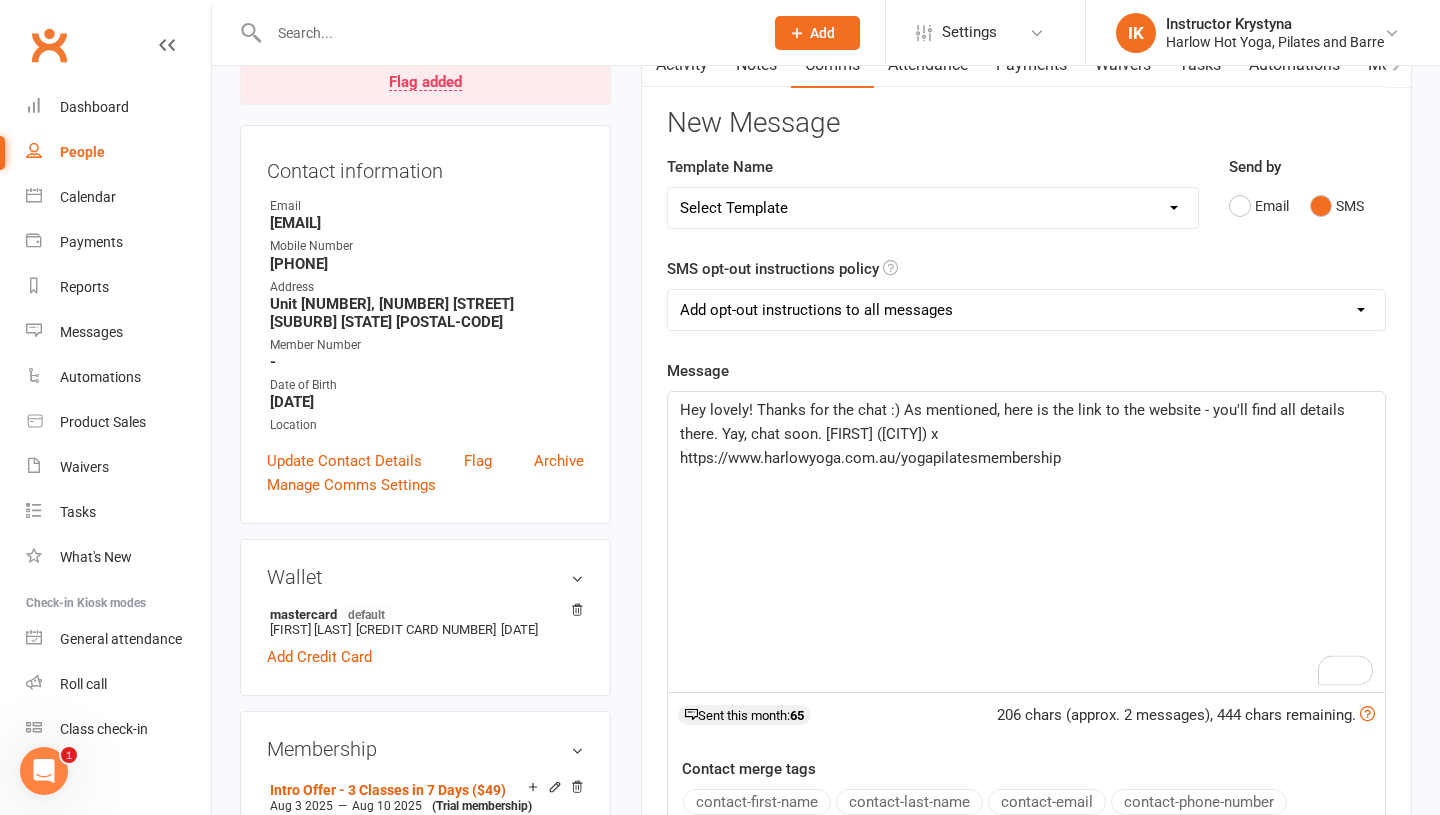 scroll, scrollTop: 269, scrollLeft: 0, axis: vertical 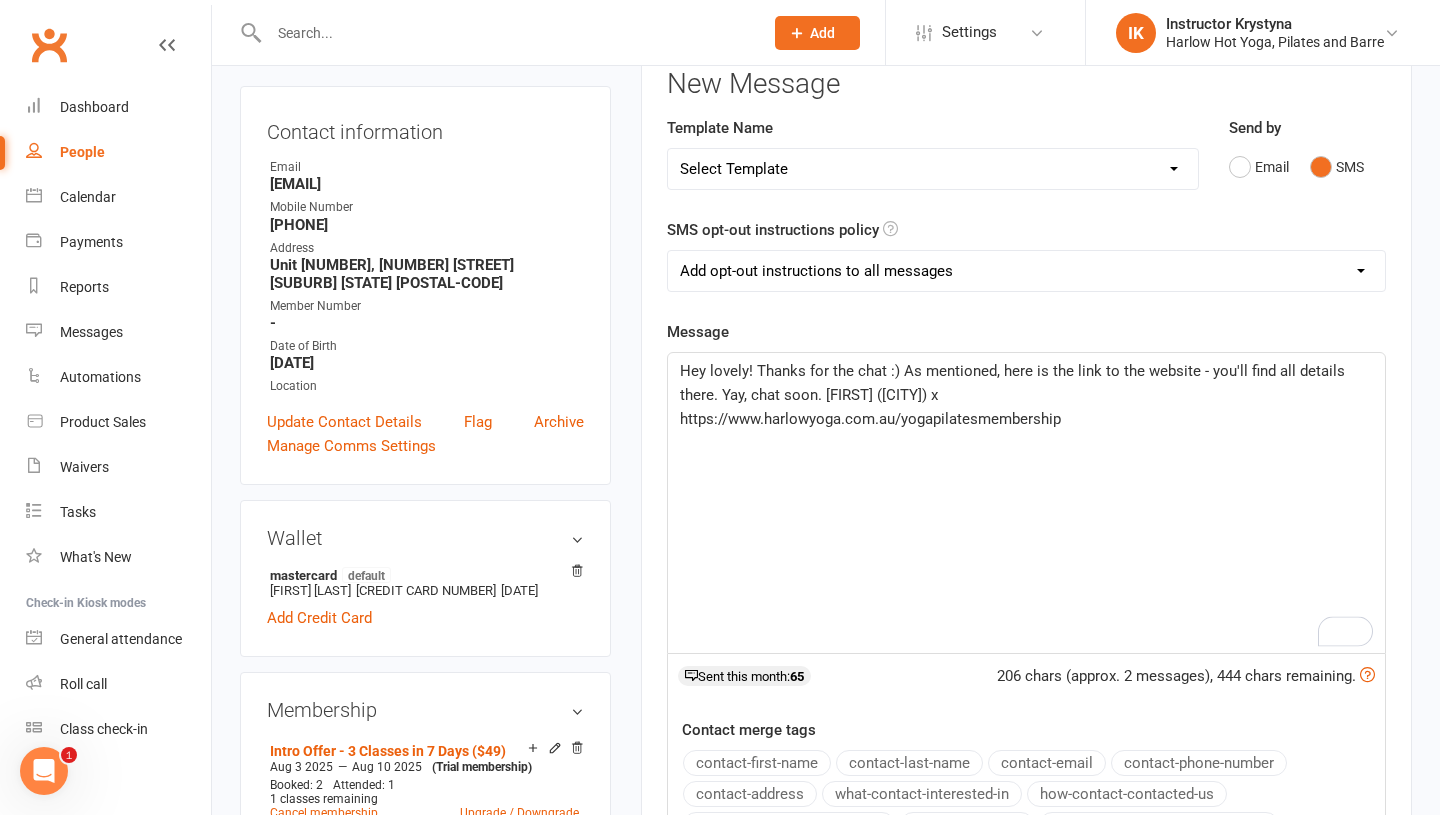 click on "Hey lovely! Thanks for the chat :) As mentioned, here is the link to the website - you'll find all details there. Yay, chat soon. Krystyna (Harlow) x" 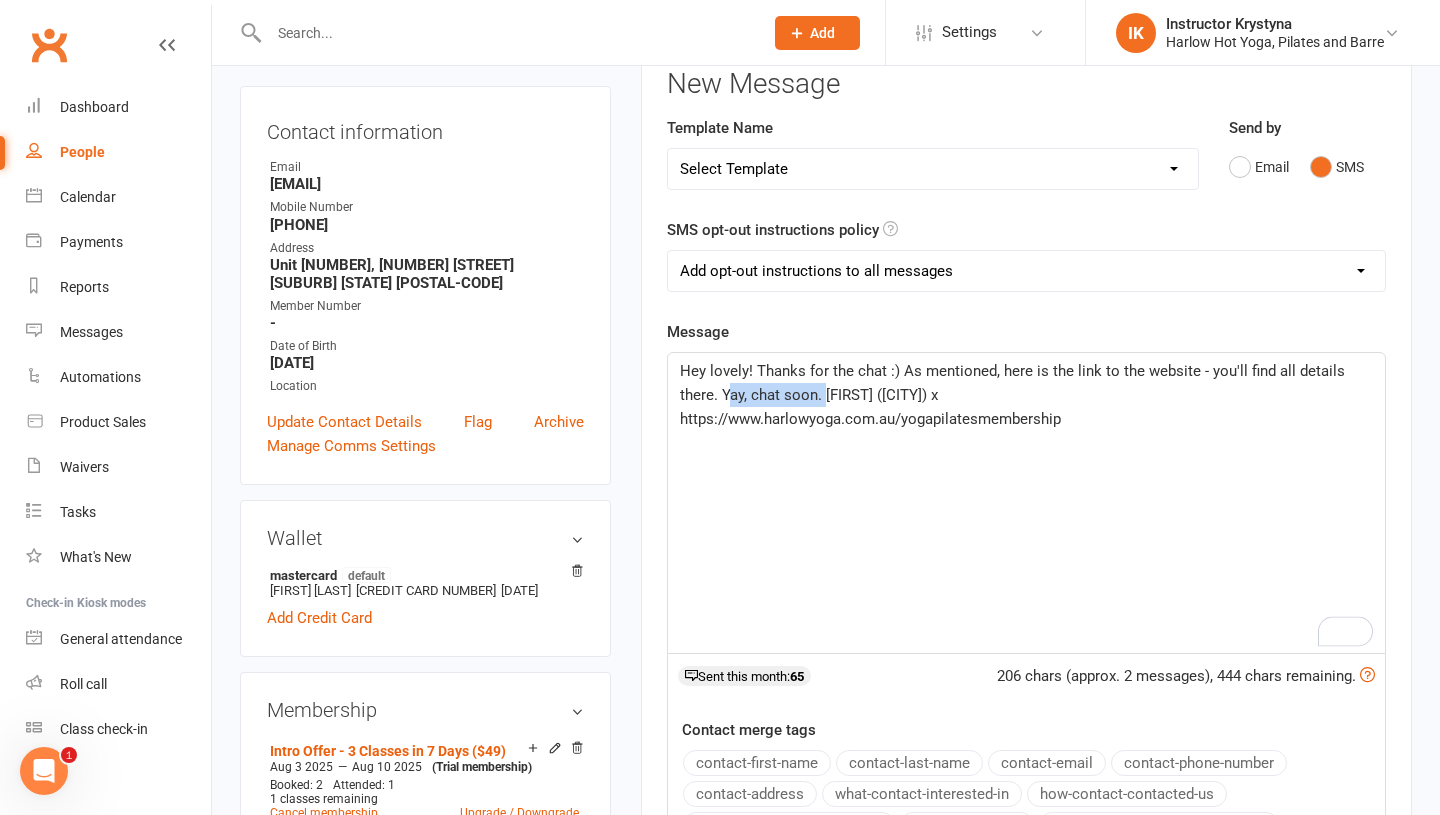 drag, startPoint x: 827, startPoint y: 390, endPoint x: 728, endPoint y: 395, distance: 99.12618 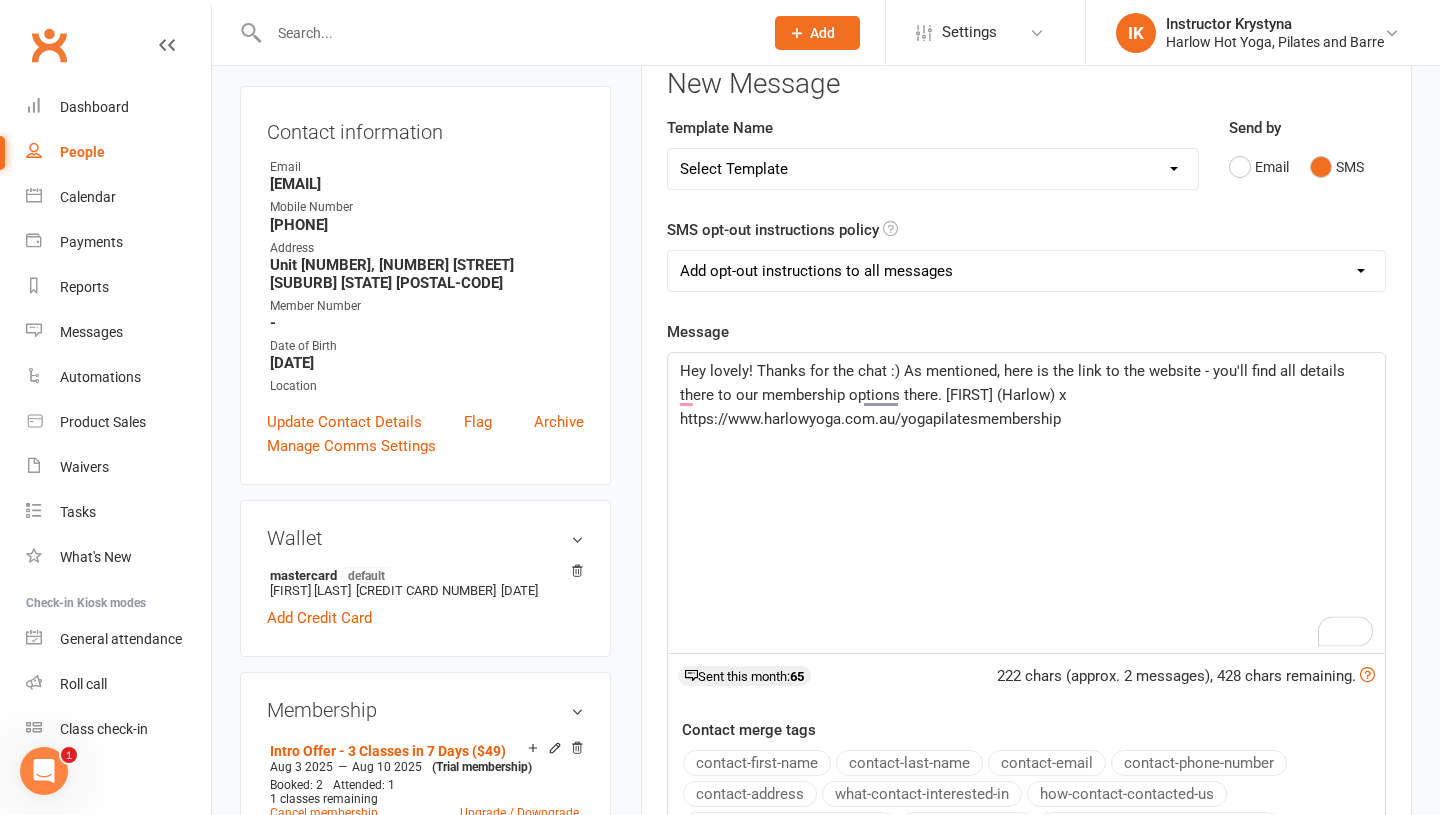 click on "Hey lovely! Thanks for the chat :) As mentioned, here is the link to the website - you'll find all details there to our membership options there. Krystyna (Harlow) x" 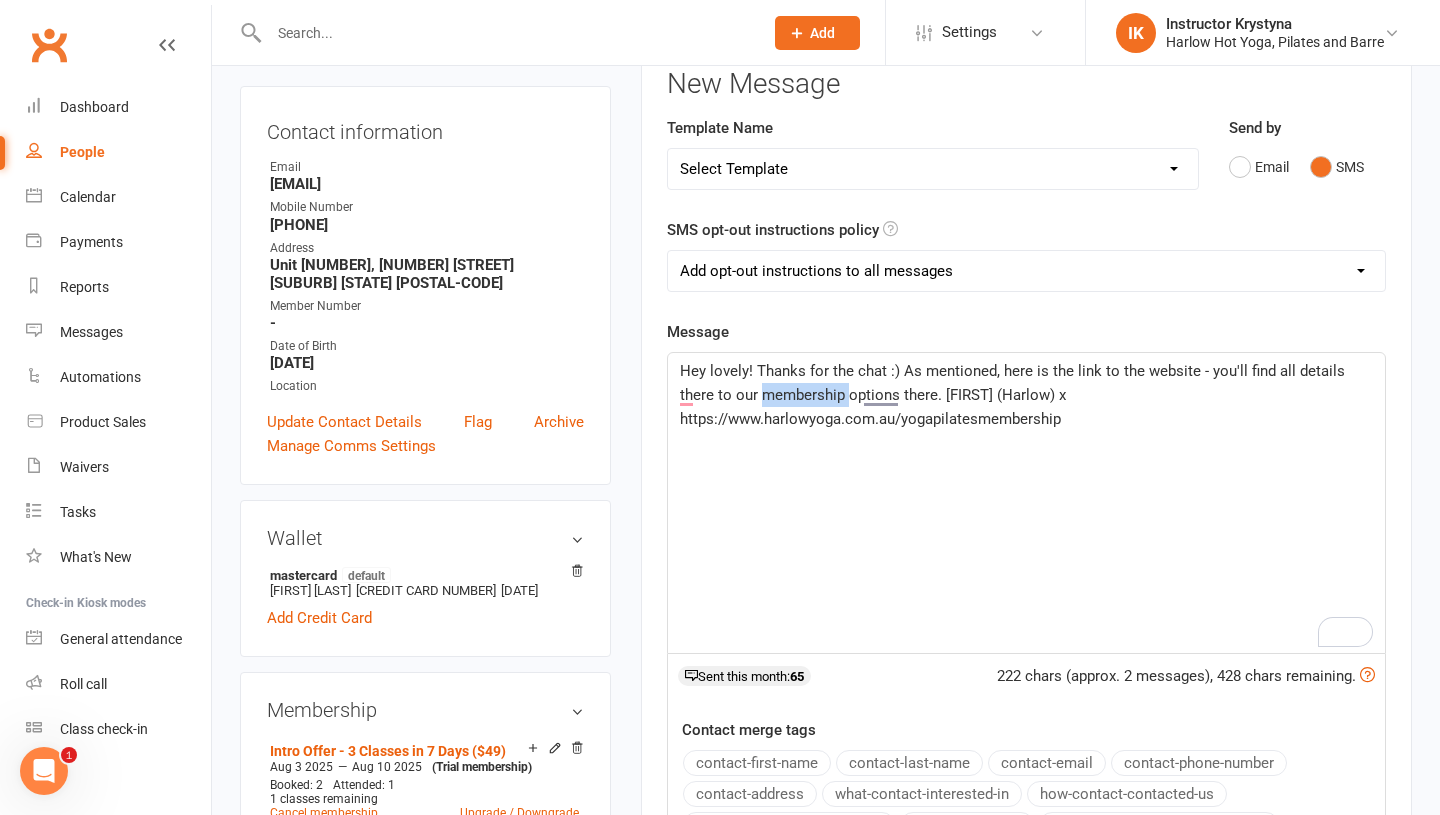 drag, startPoint x: 809, startPoint y: 395, endPoint x: 723, endPoint y: 395, distance: 86 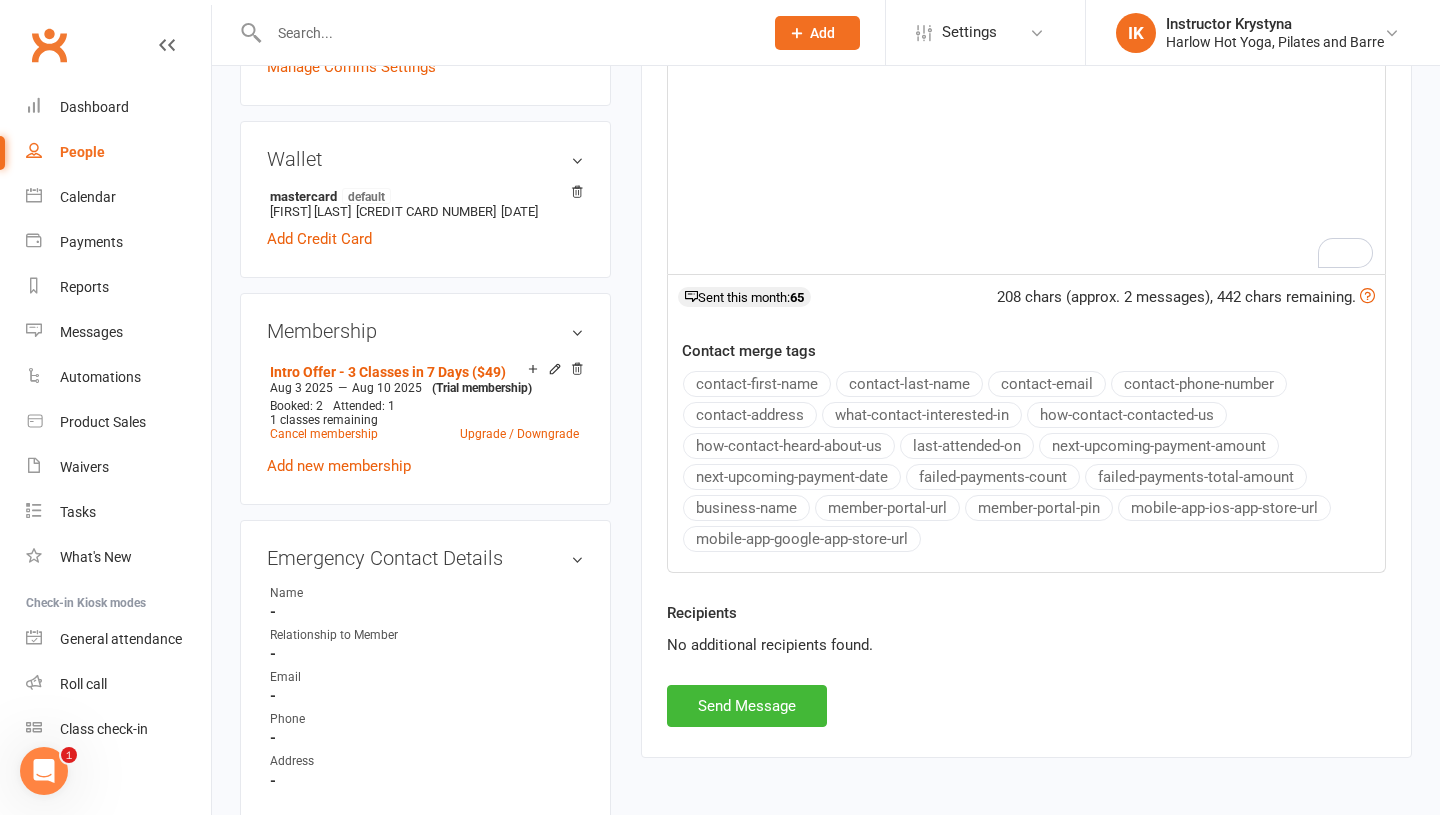 scroll, scrollTop: 649, scrollLeft: 0, axis: vertical 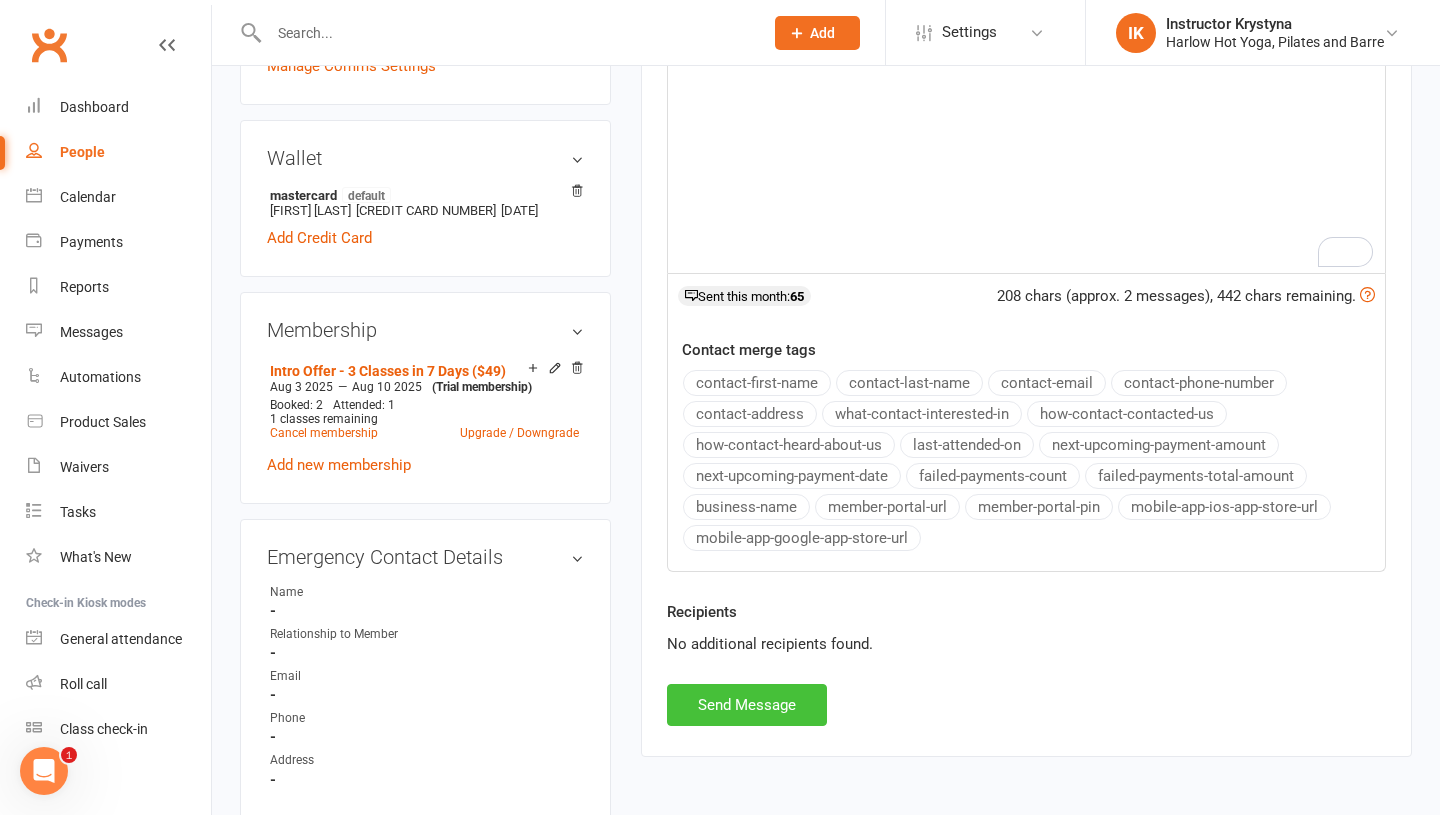 click on "Send Message" at bounding box center (747, 705) 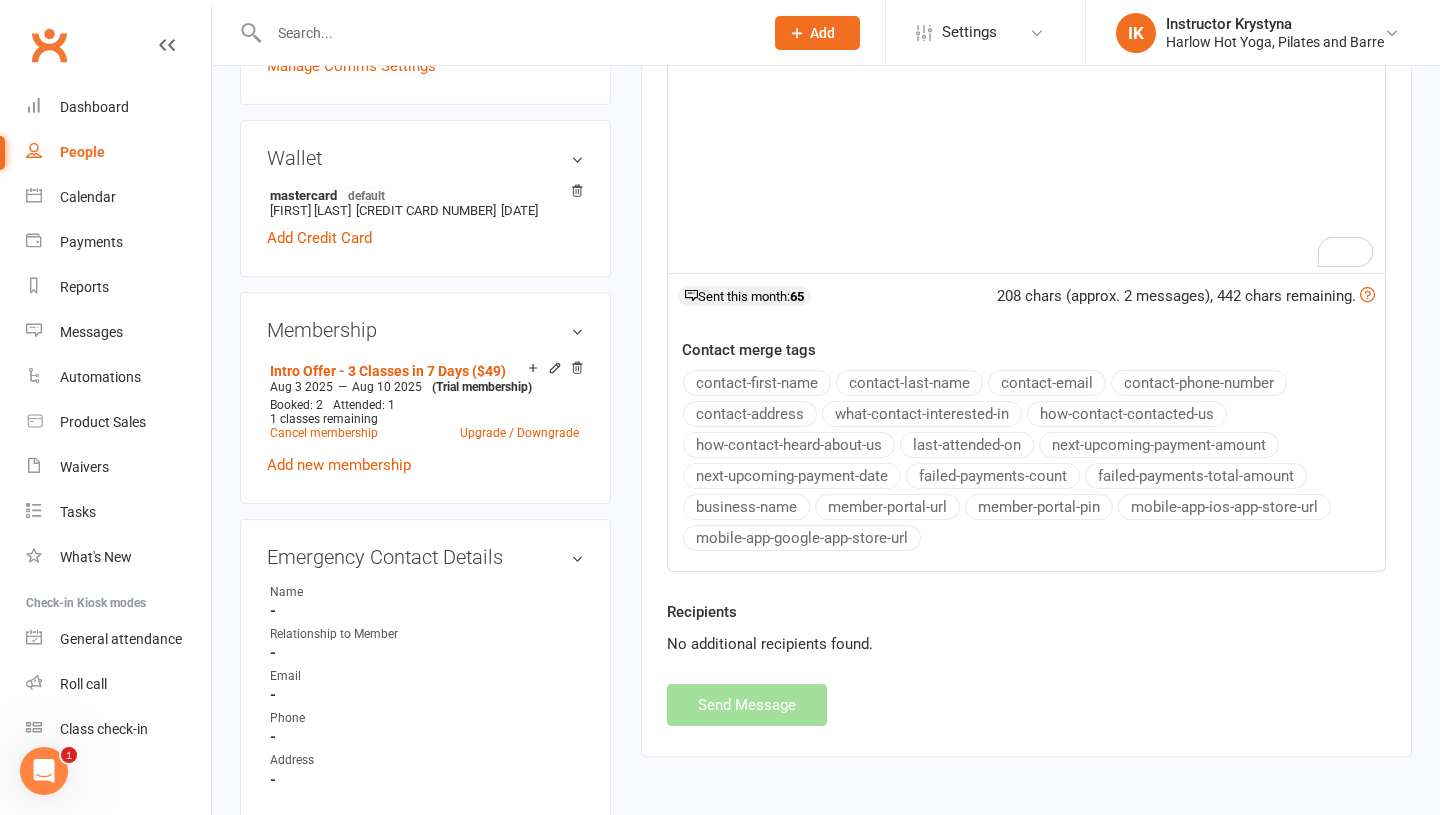 scroll, scrollTop: 0, scrollLeft: 0, axis: both 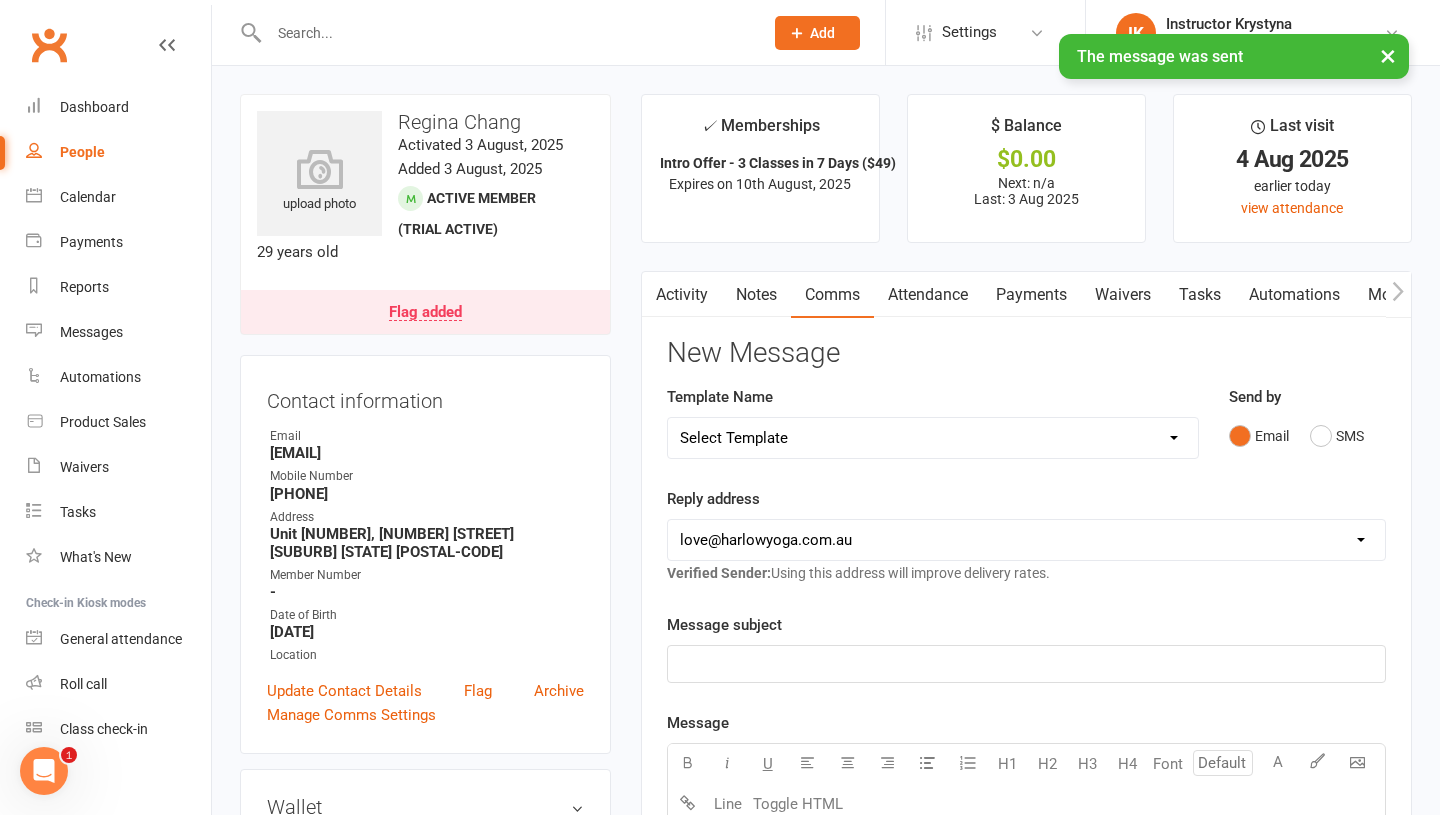 click on "Notes" at bounding box center [756, 295] 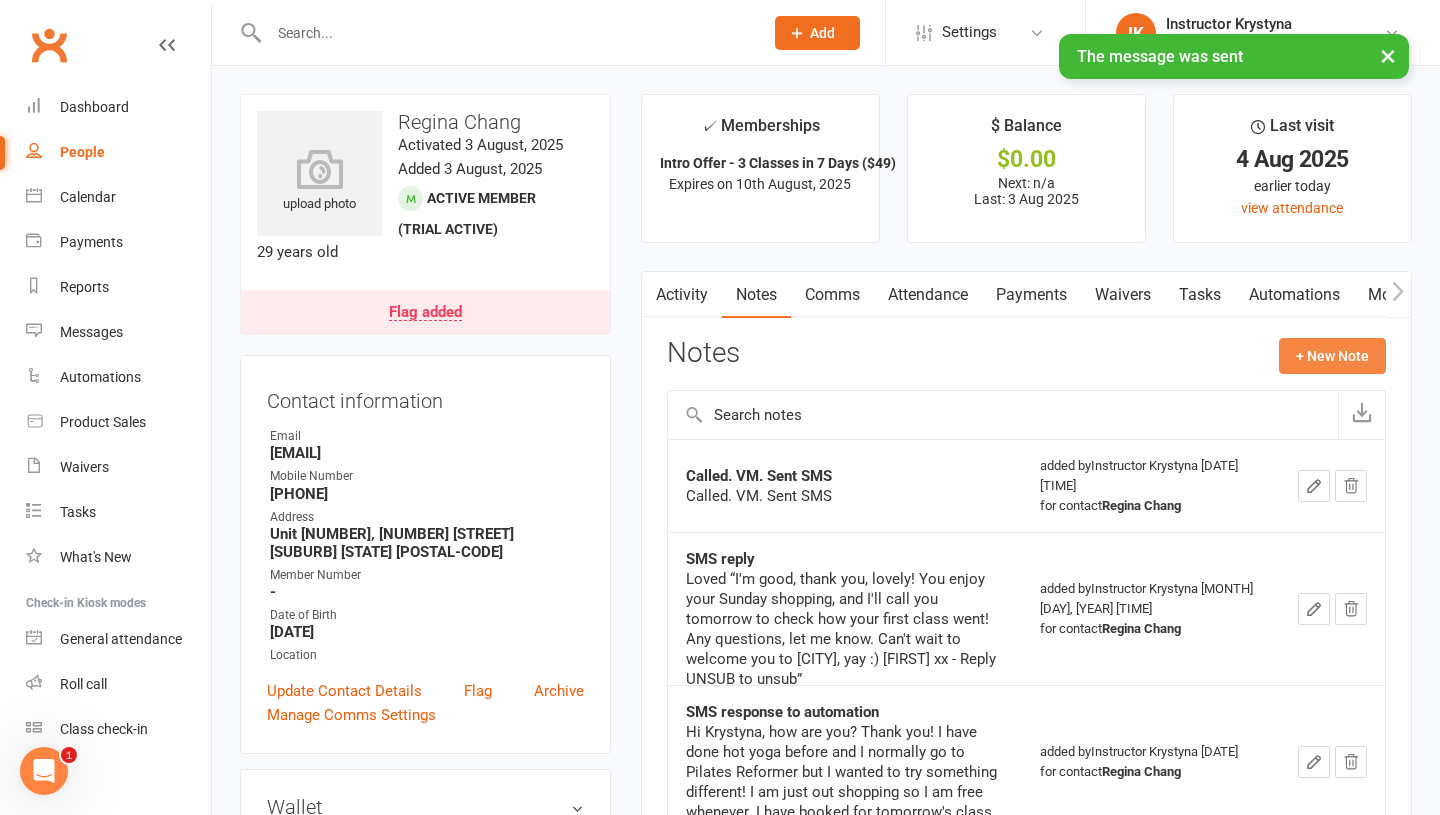 click on "+ New Note" at bounding box center (1332, 356) 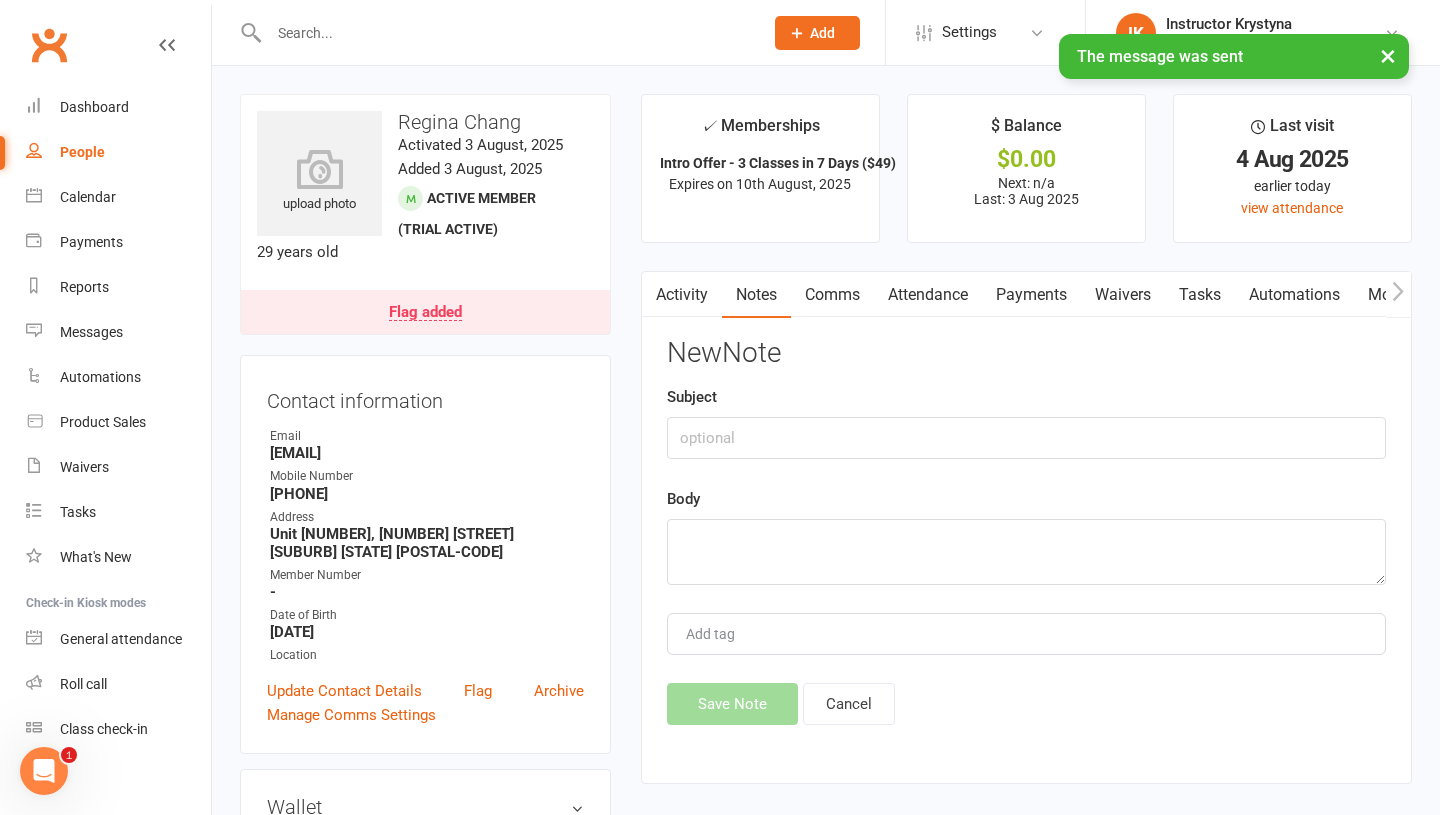 click on "Subject" at bounding box center [1026, 422] 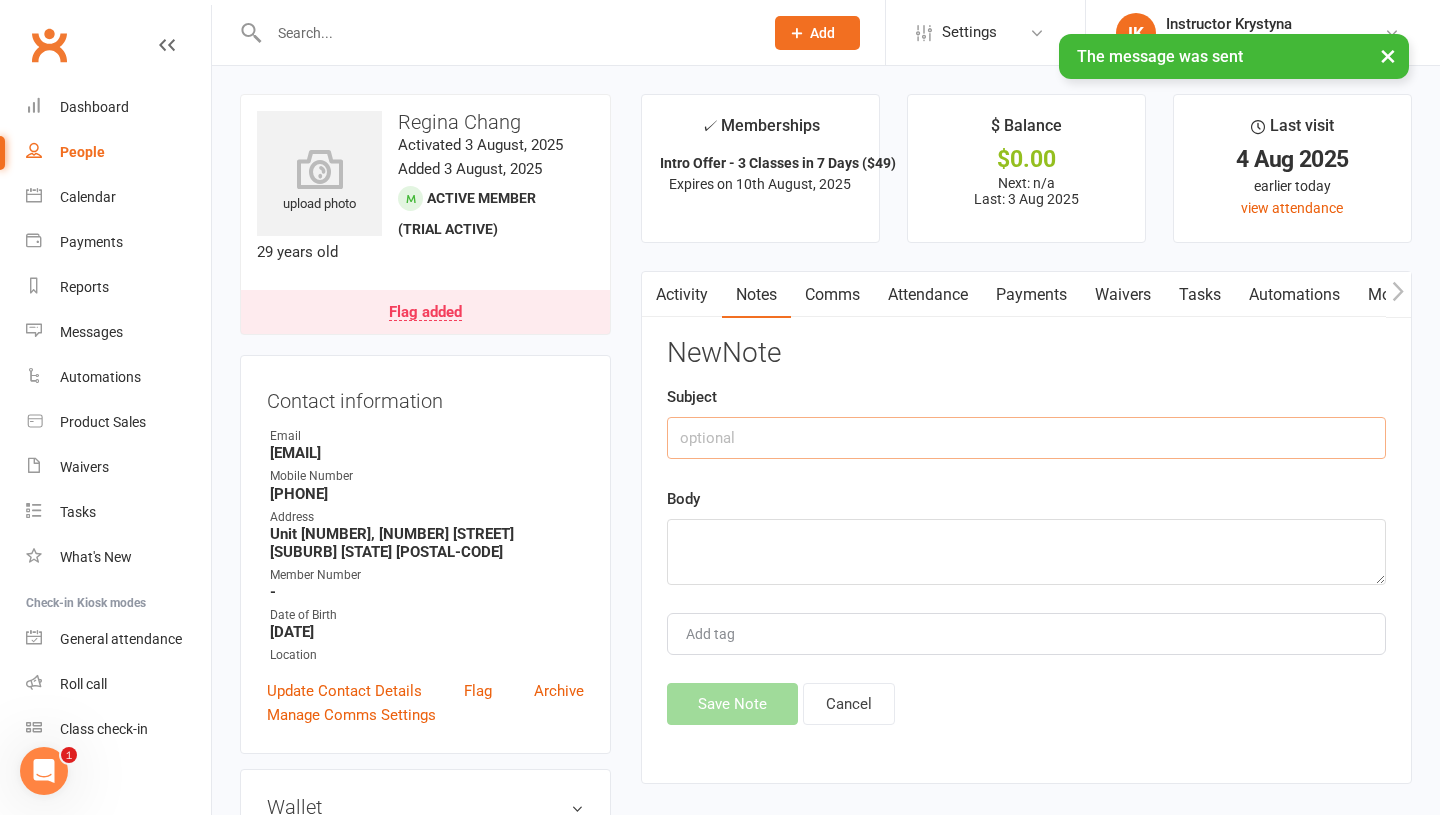 click at bounding box center [1026, 438] 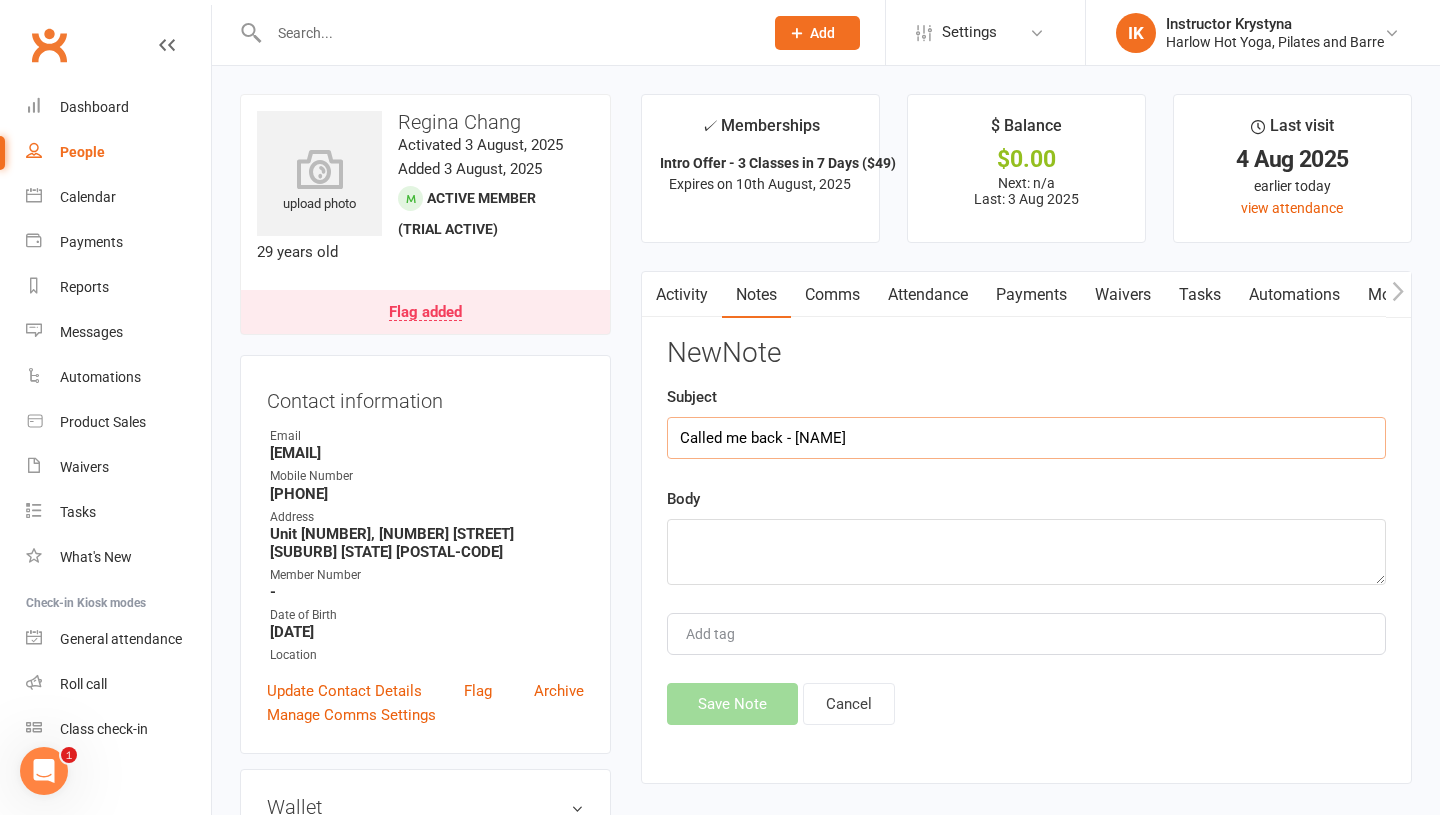 type on "Called me back - Krystyna" 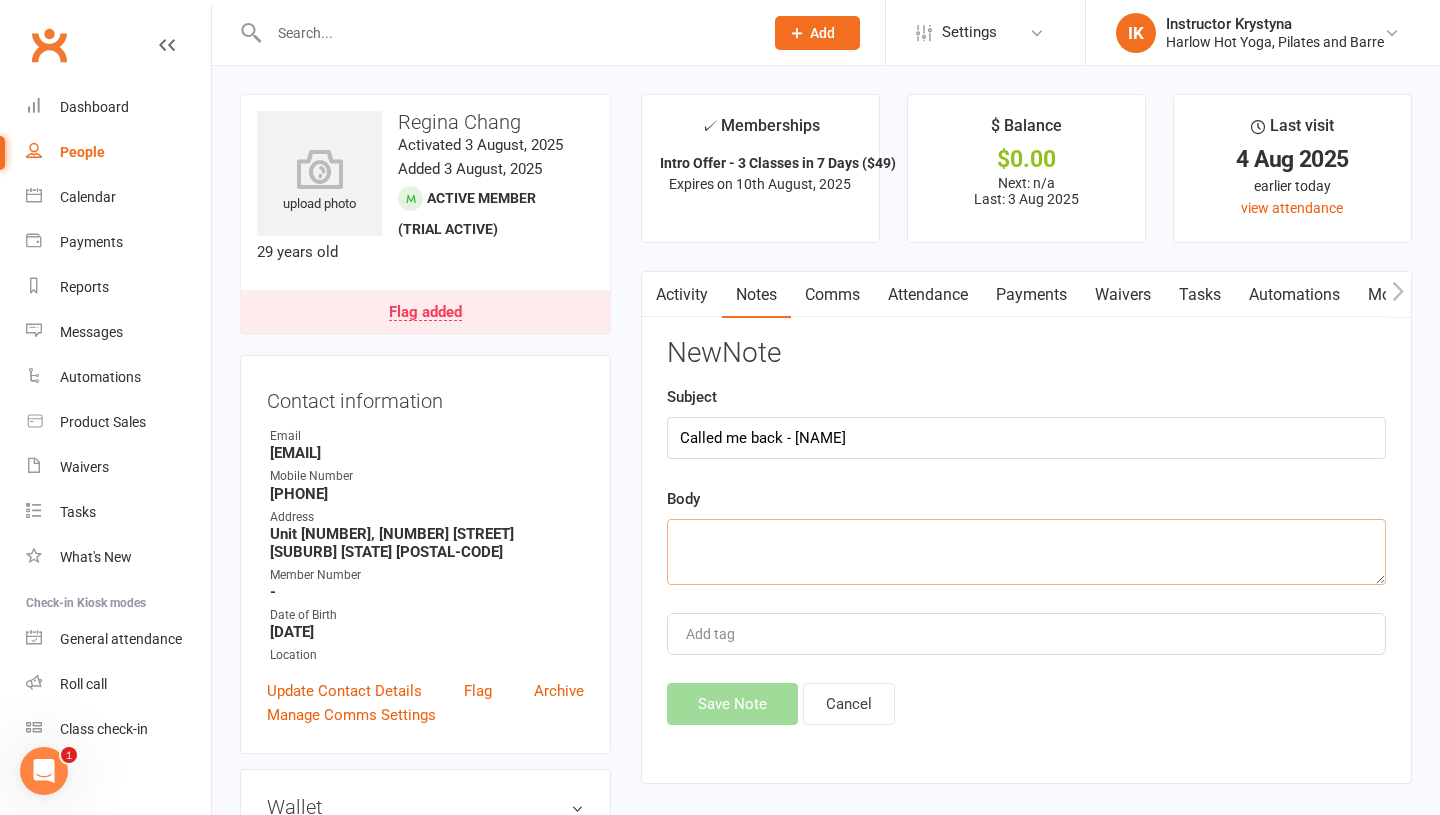 click at bounding box center [1026, 552] 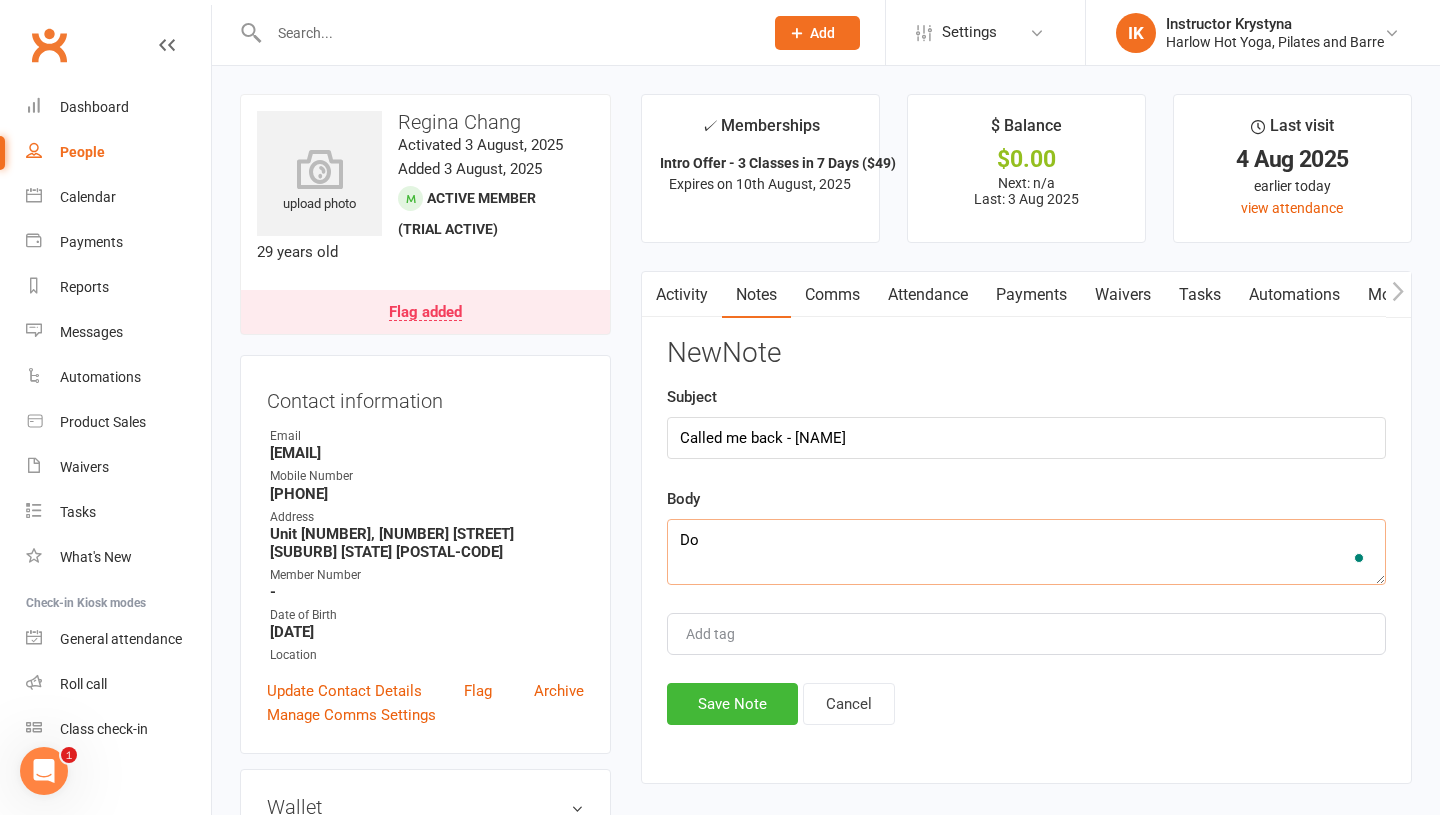 type on "D" 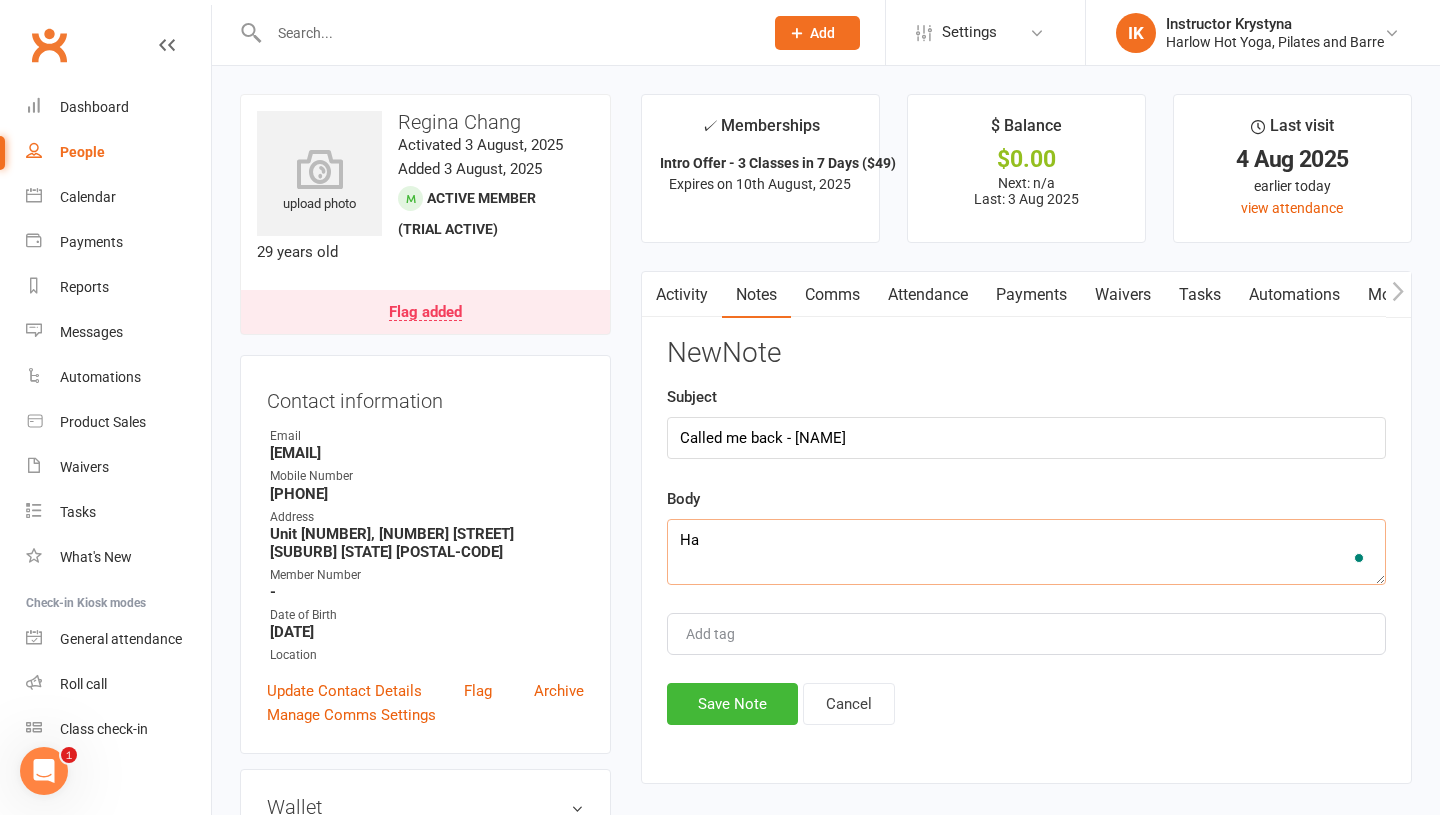 type on "H" 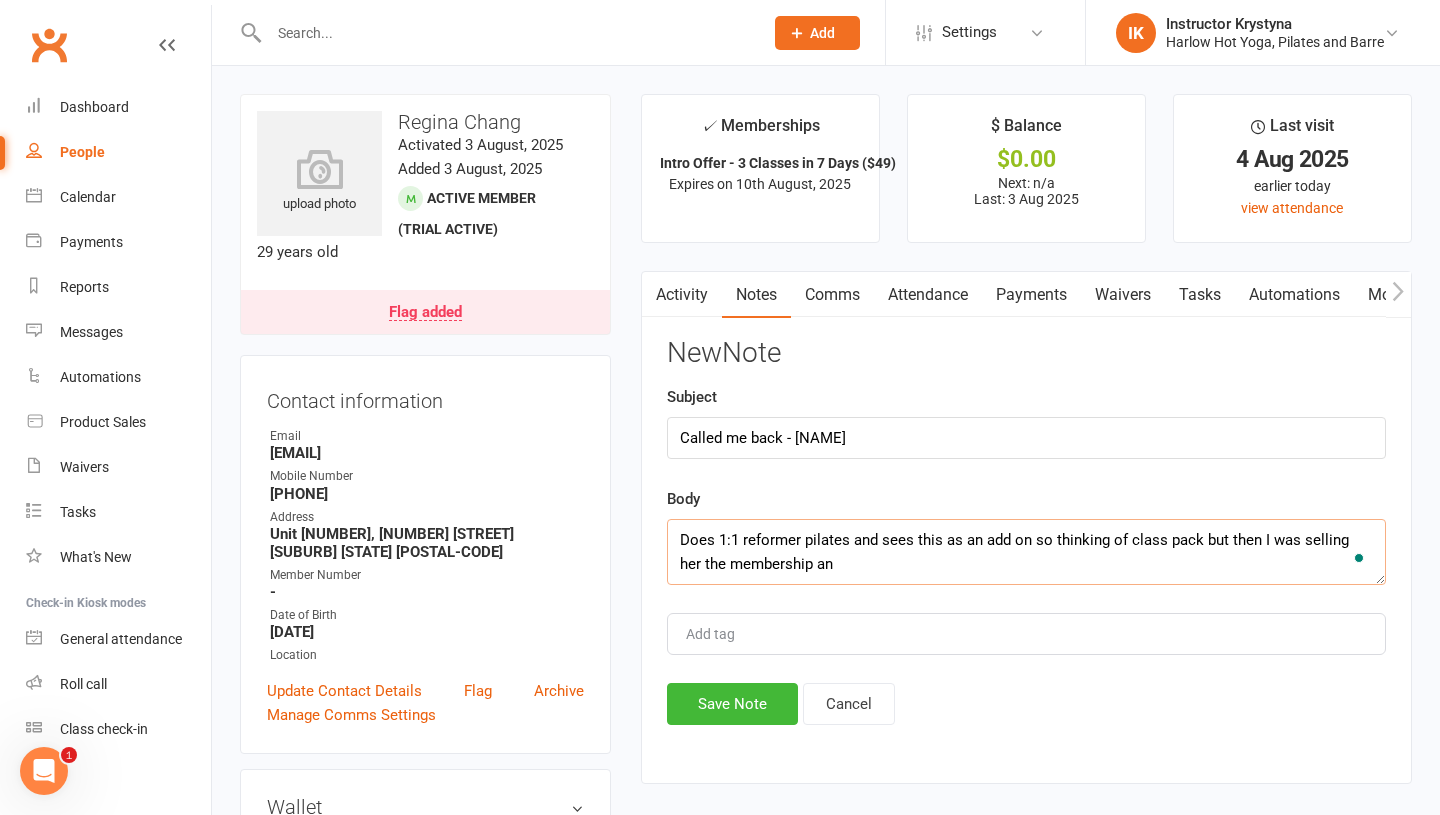 click on "Does 1:1 reformer pilates and sees this as an add on so thinking of class pack but then I was selling her the membership an" at bounding box center (1026, 552) 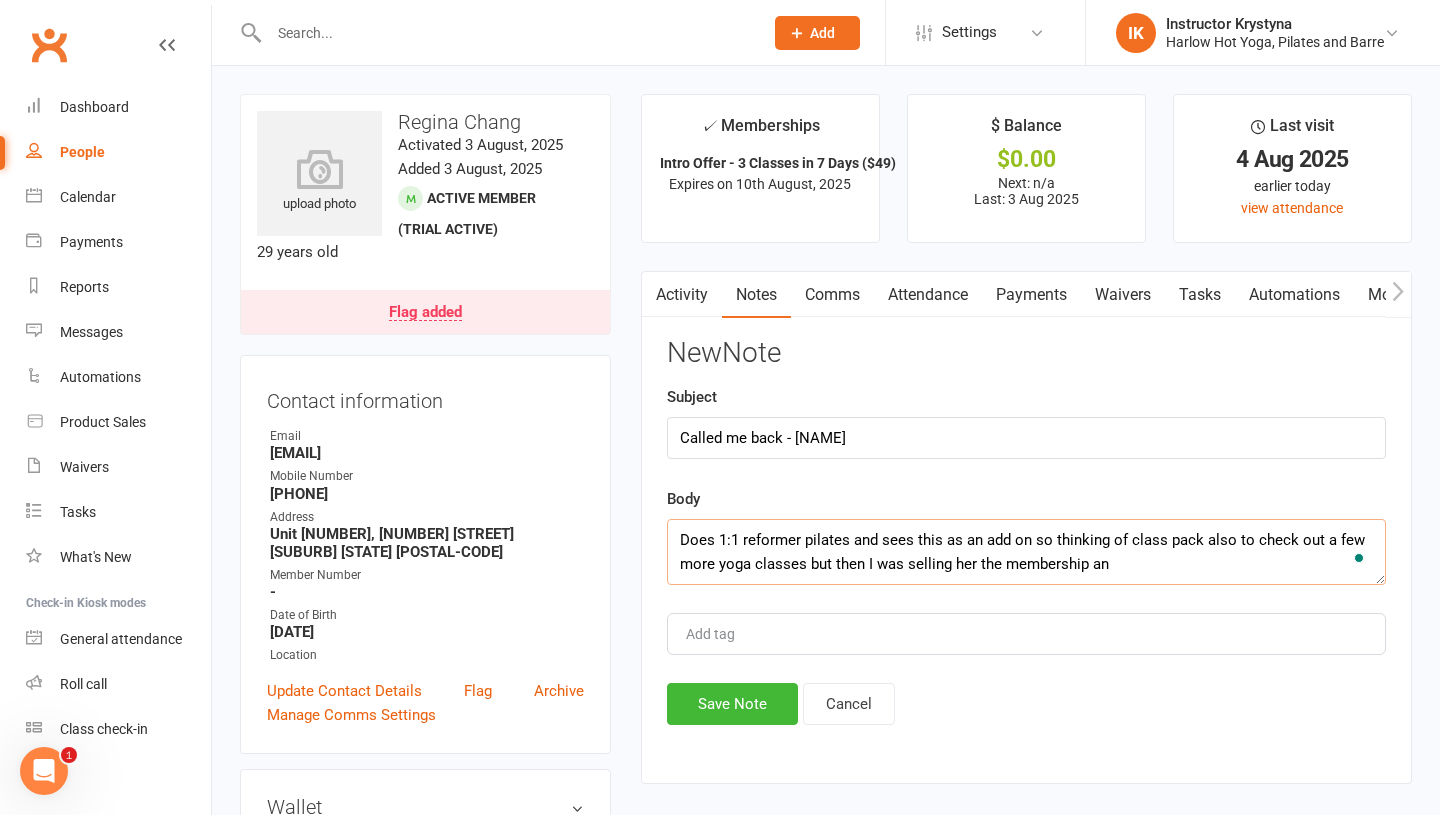 click on "Does 1:1 reformer pilates and sees this as an add on so thinking of class pack also to check out a few more yoga classes but then I was selling her the membership an" at bounding box center [1026, 552] 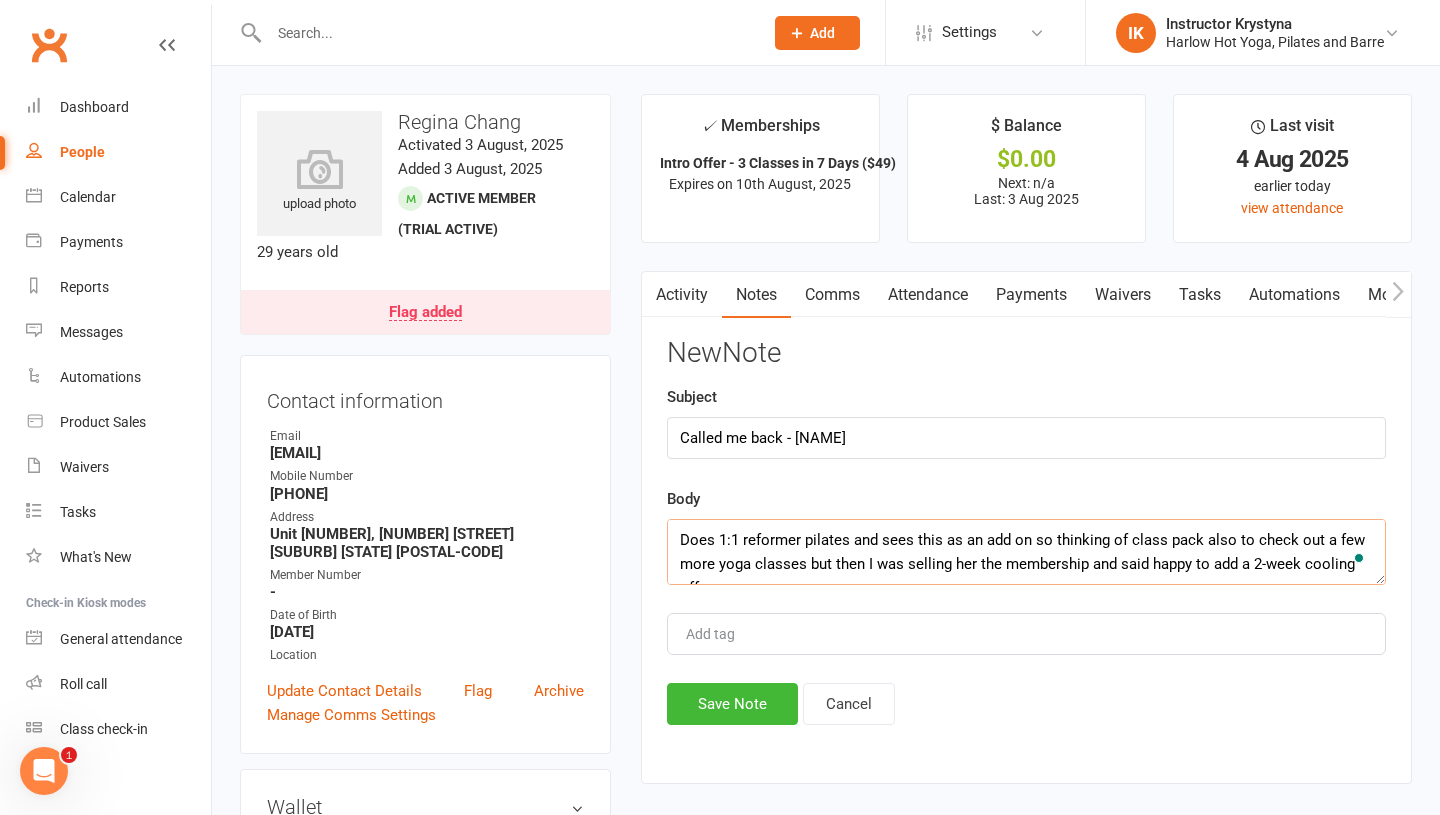 scroll, scrollTop: 13, scrollLeft: 0, axis: vertical 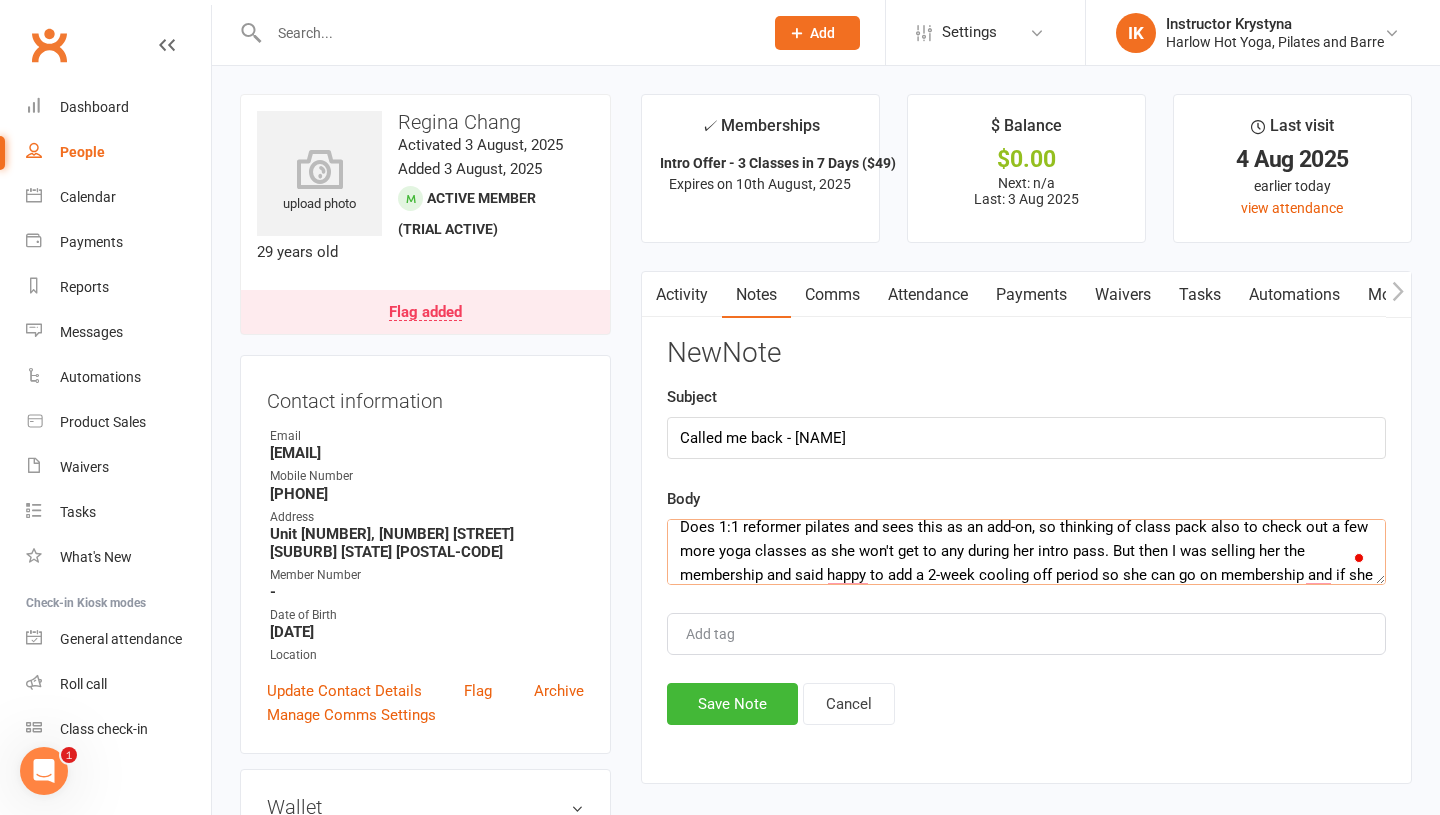 click on "Does 1:1 reformer pilates and sees this as an add-on, so thinking of class pack also to check out a few more yoga classes as she won't get to any during her intro pass. But then I was selling her the membership and said happy to add a 2-week cooling off period so she can go on membership and if she changes her mind she can cancel without notice." at bounding box center [1026, 552] 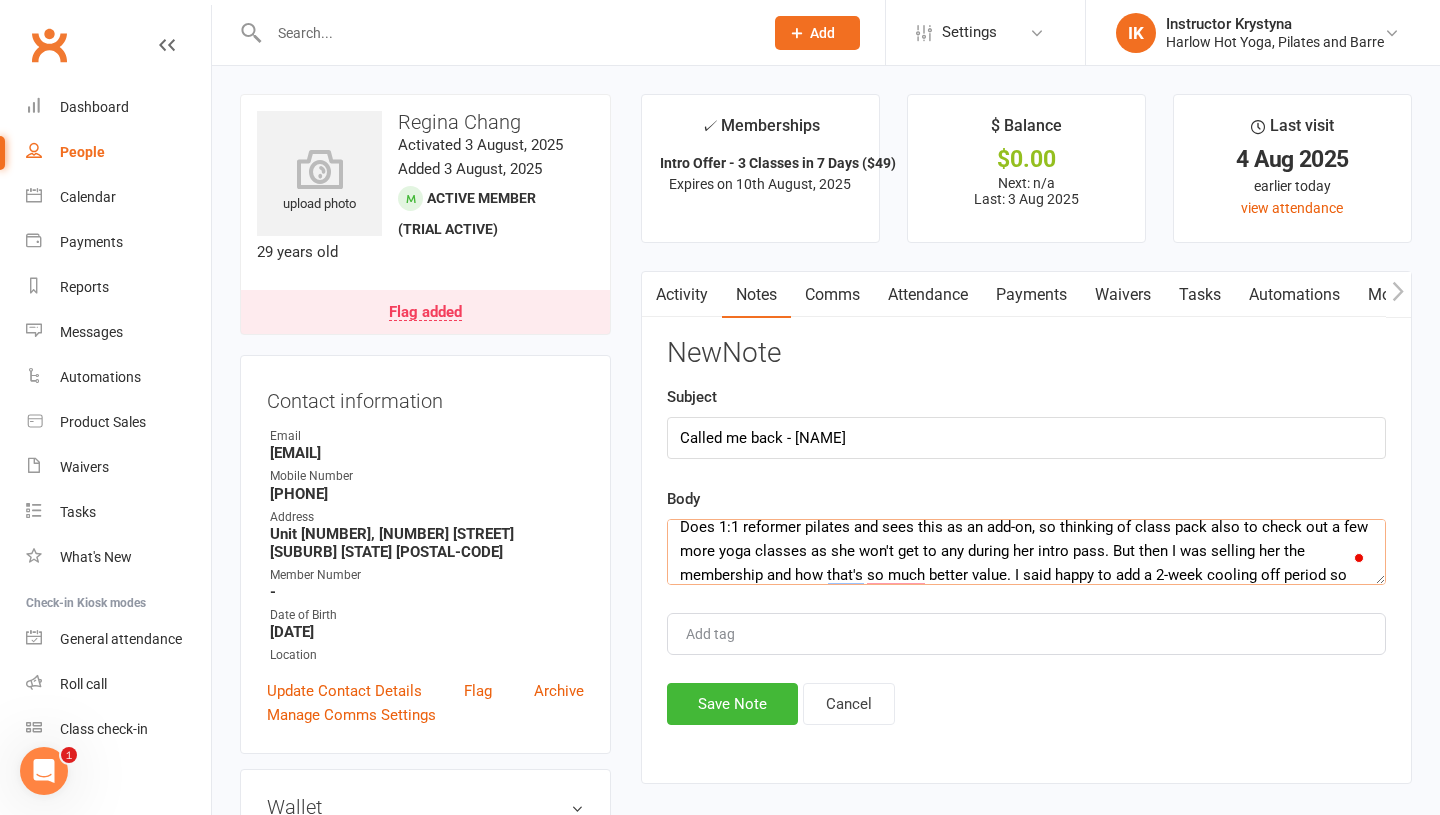 scroll, scrollTop: 48, scrollLeft: 0, axis: vertical 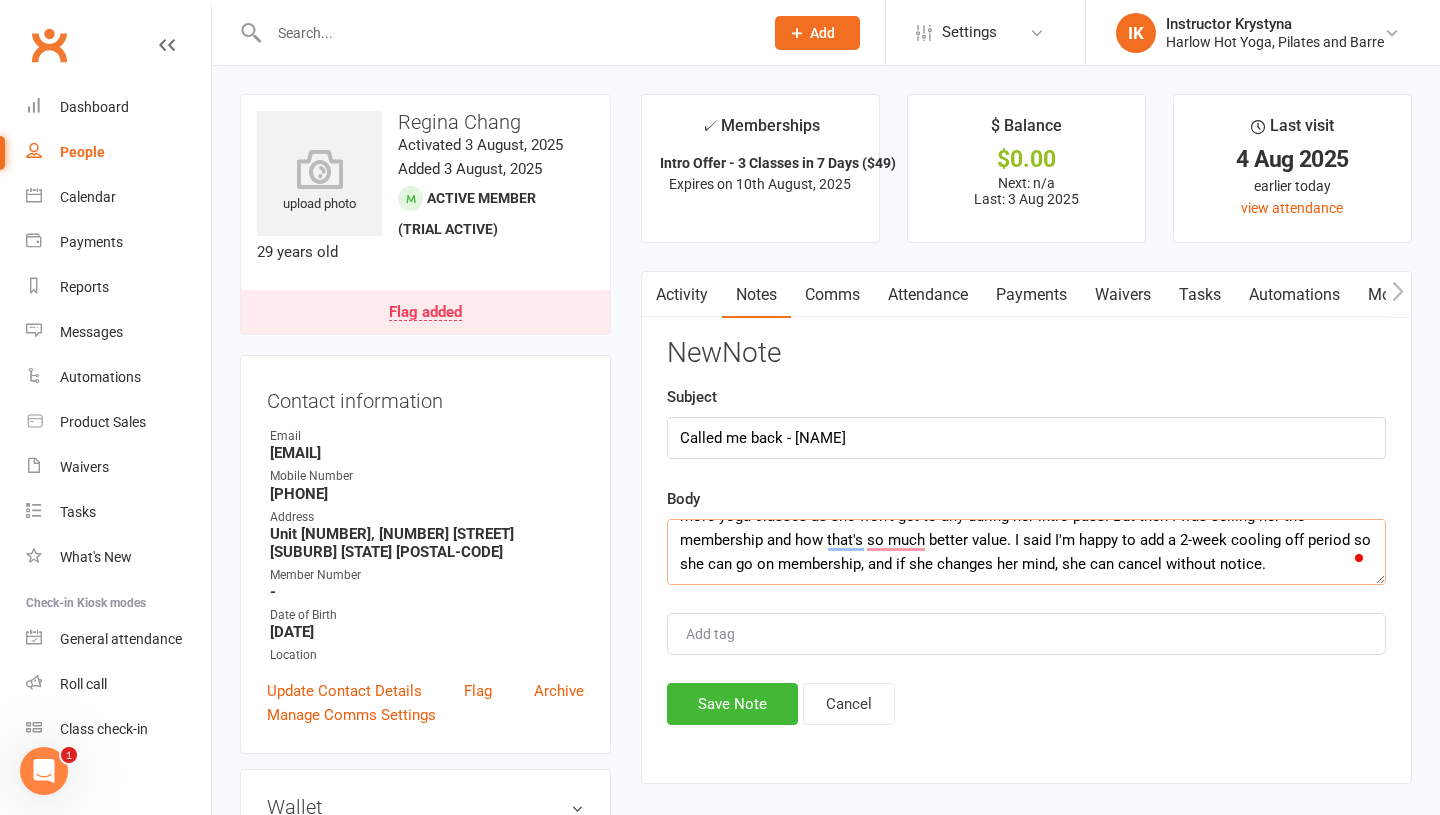 click on "Does 1:1 reformer pilates and sees this as an add-on, so thinking of class pack also to check out a few more yoga classes as she won't get to any during her intro pass. But then I was selling her the membership and how that's so much better value. I said I'm happy to add a 2-week cooling-off period so she can go on membership, and if she changes her mind, she can cancel without notice." at bounding box center (1026, 552) 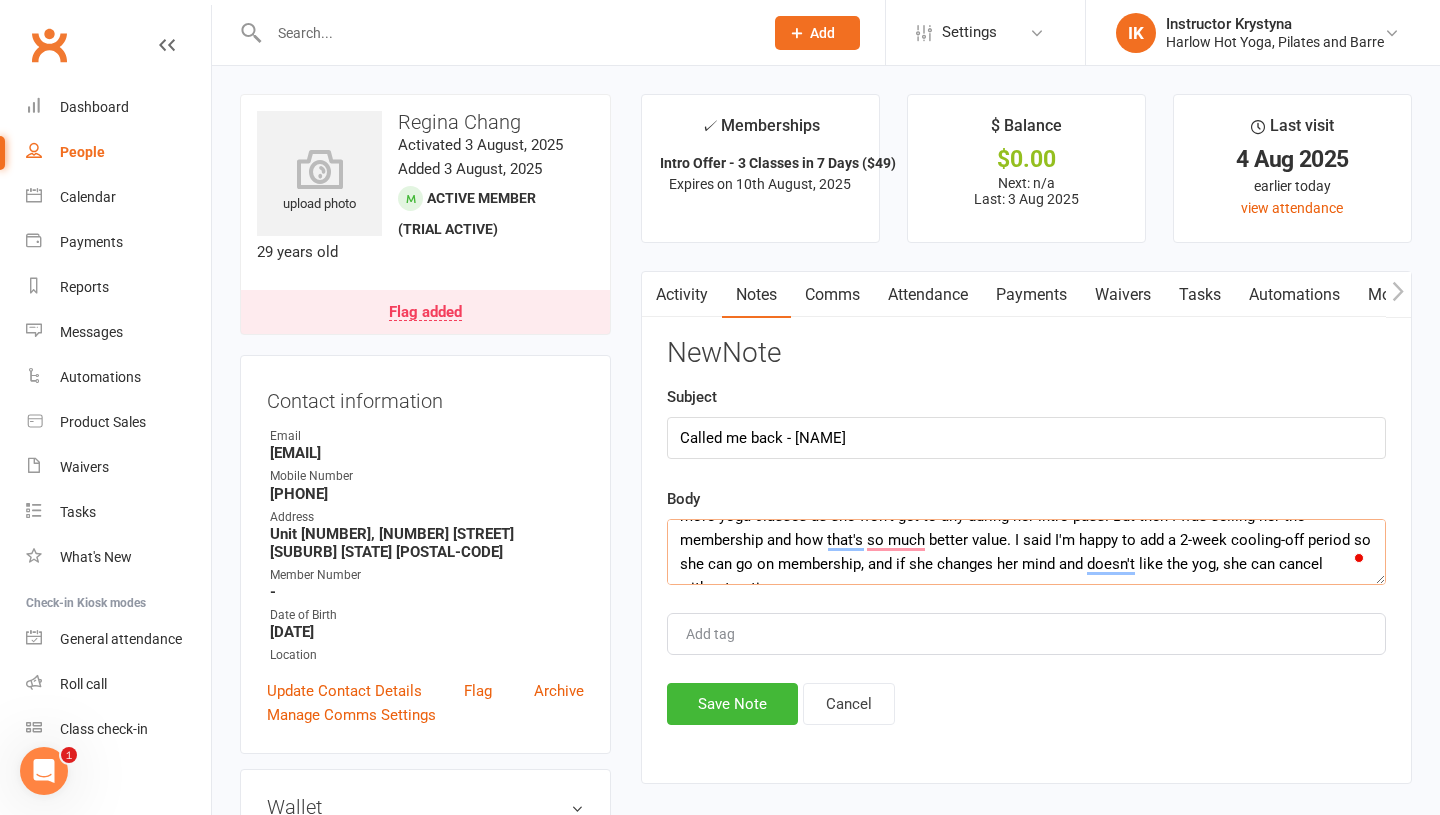 type on "Does 1:1 reformer pilates and sees this as an add-on, so thinking of class pack also to check out a few more yoga classes as she won't get to any during her intro pass. But then I was selling her the membership and how that's so much better value. I said I'm happy to add a 2-week cooling-off period so she can go on membership, and if she changes her mind and doesn't like the yoga, she can cancel without notice." 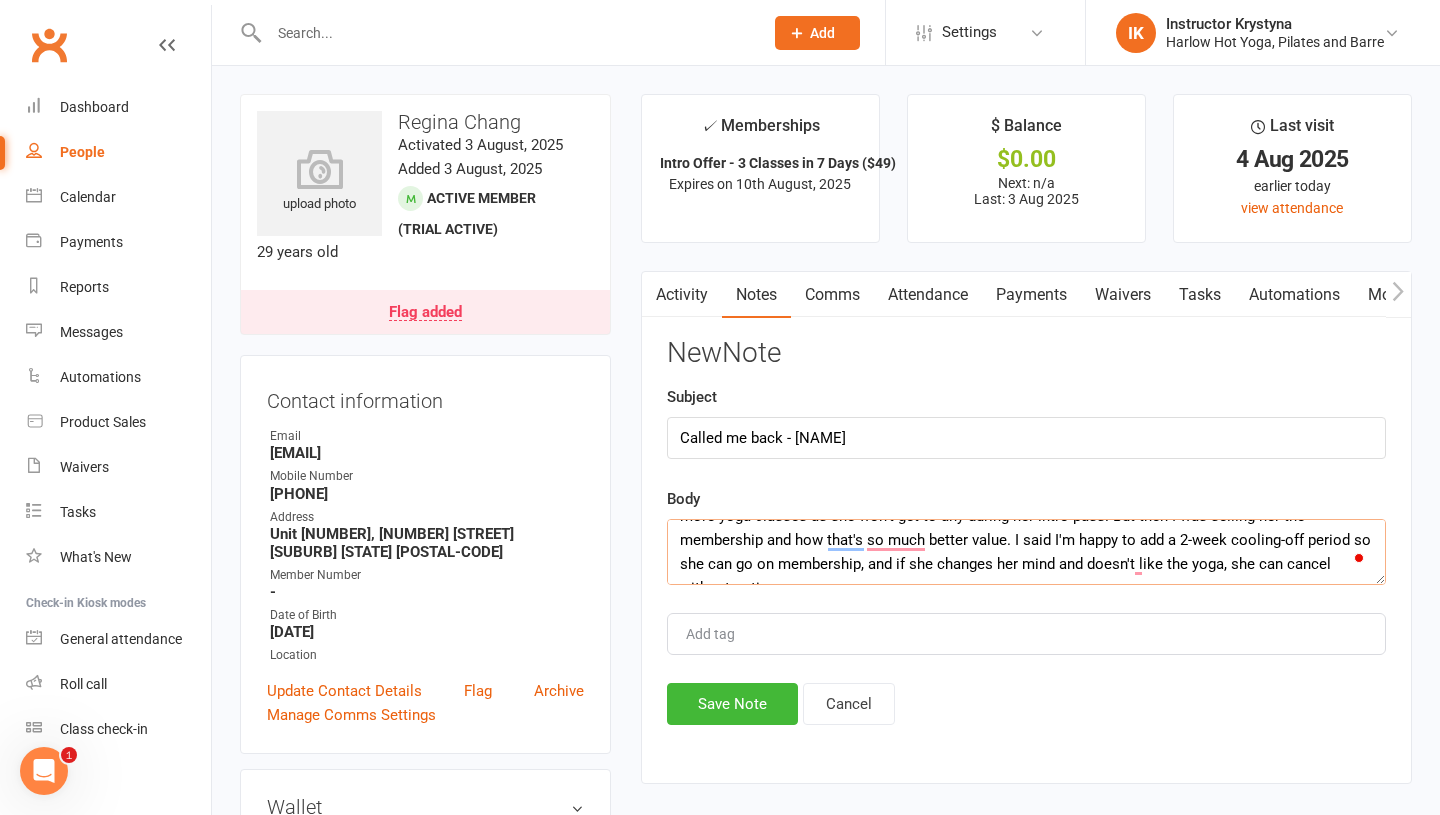scroll, scrollTop: 61, scrollLeft: 0, axis: vertical 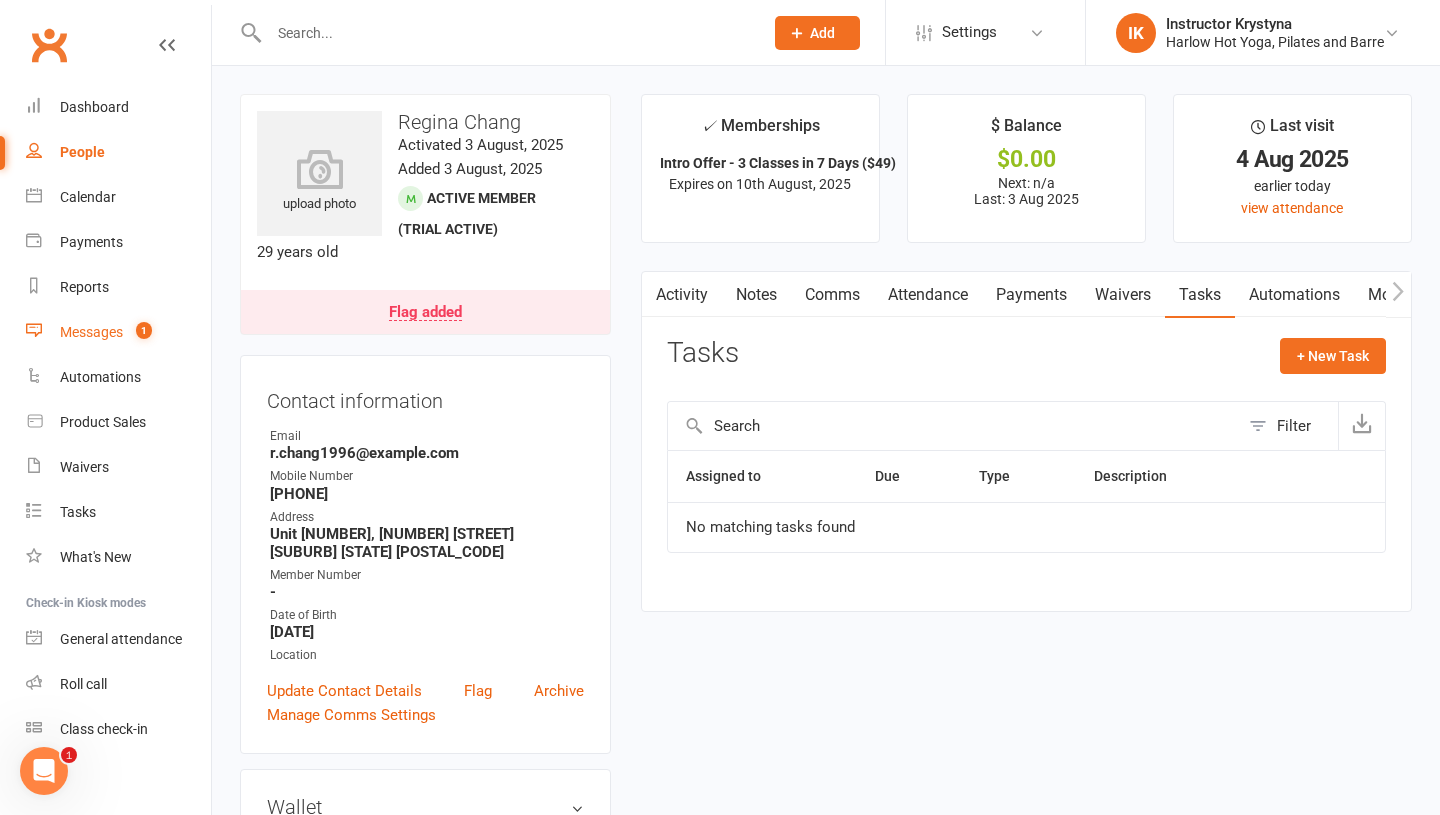 click on "Messages" at bounding box center [91, 332] 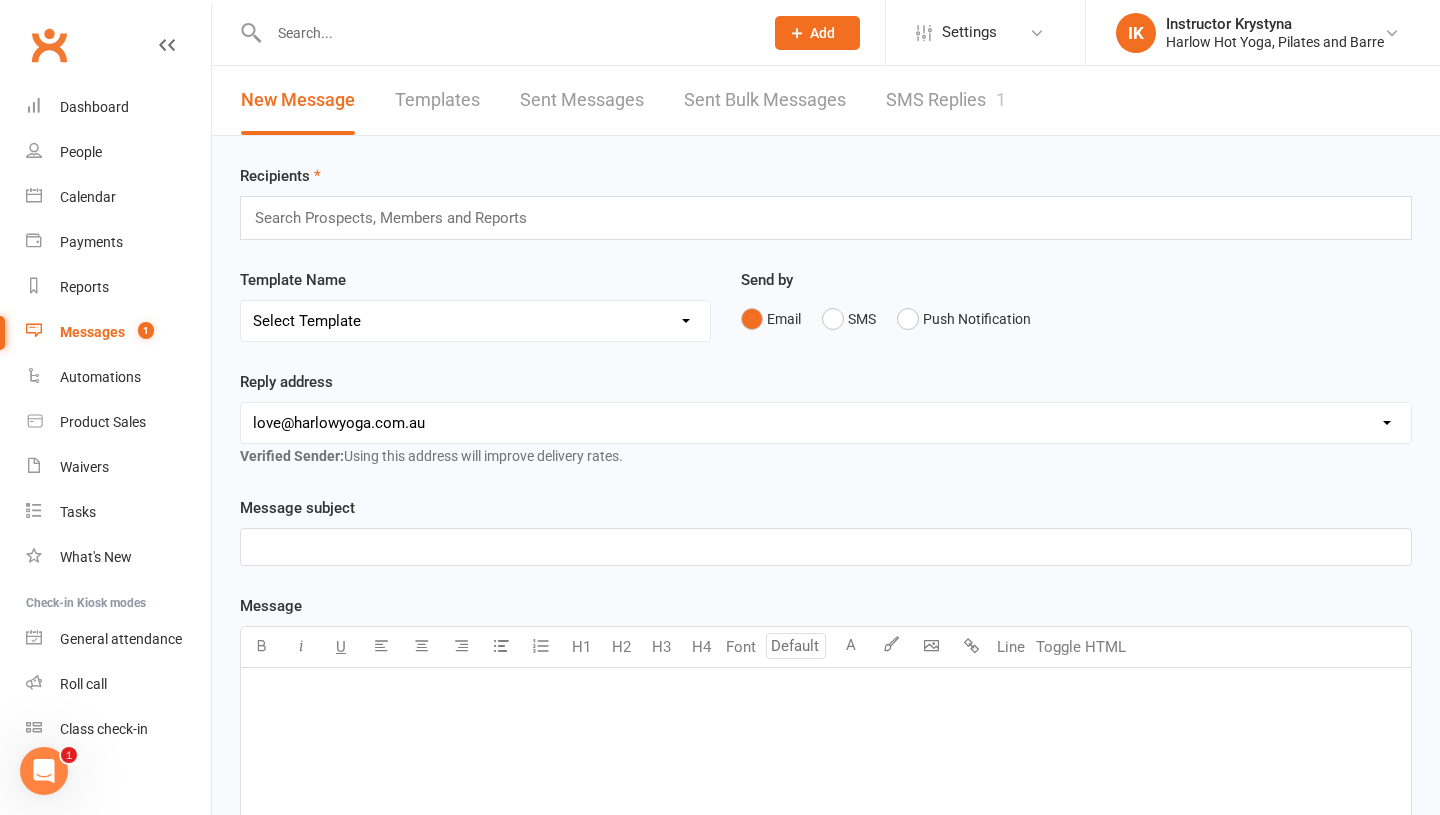 click on "SMS Replies  1" at bounding box center [946, 100] 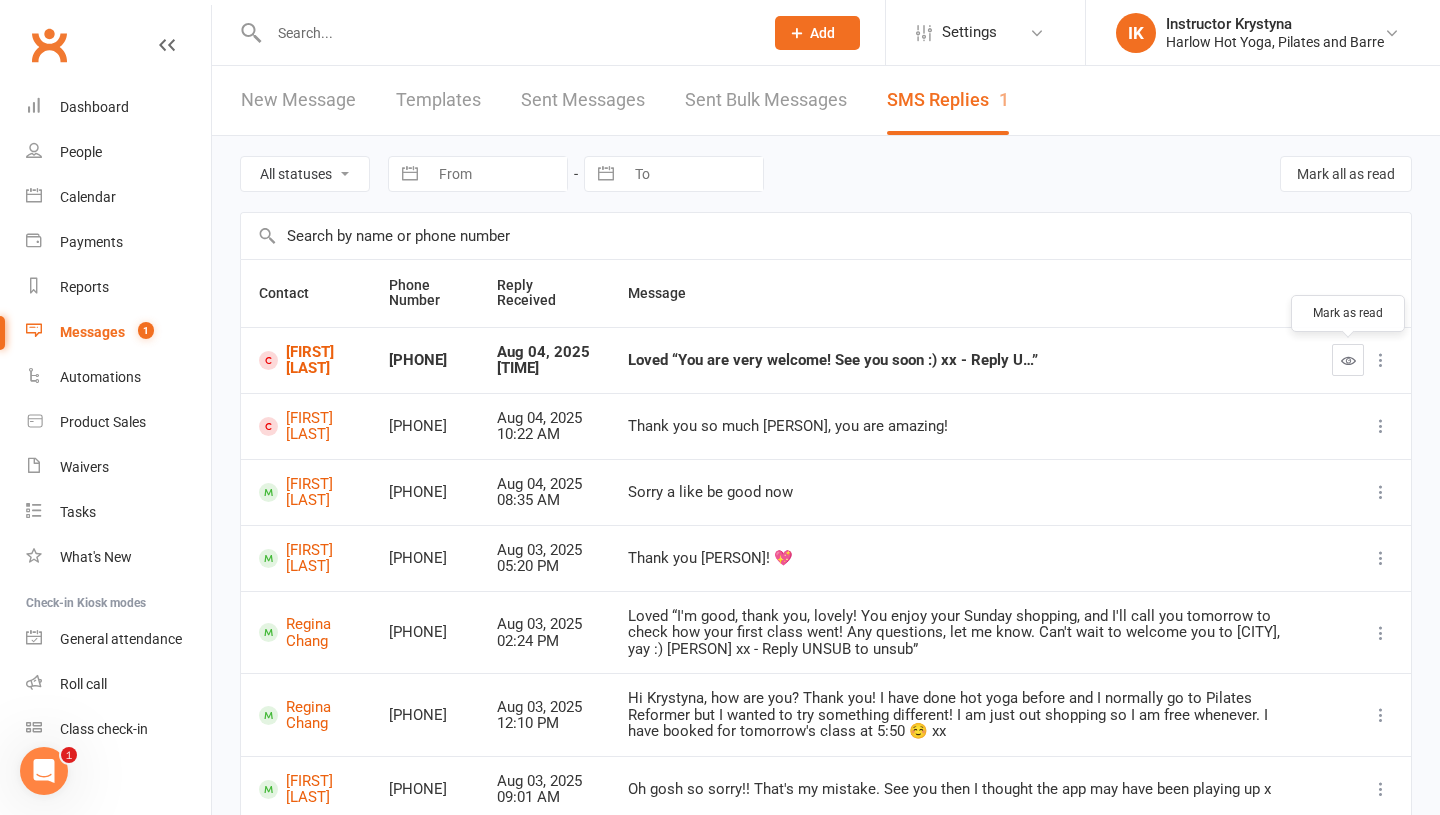 click at bounding box center [1348, 360] 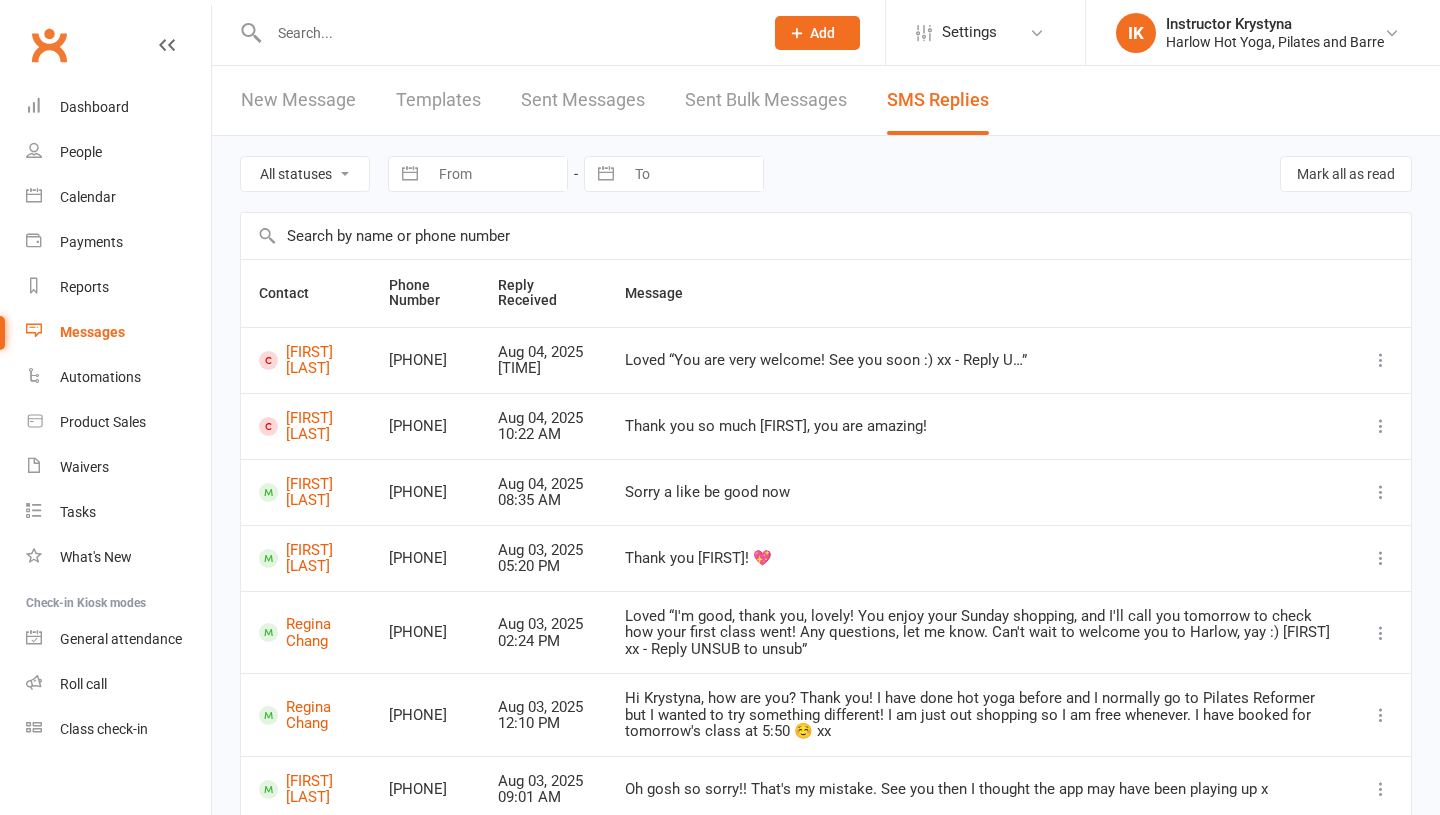 scroll, scrollTop: 0, scrollLeft: 0, axis: both 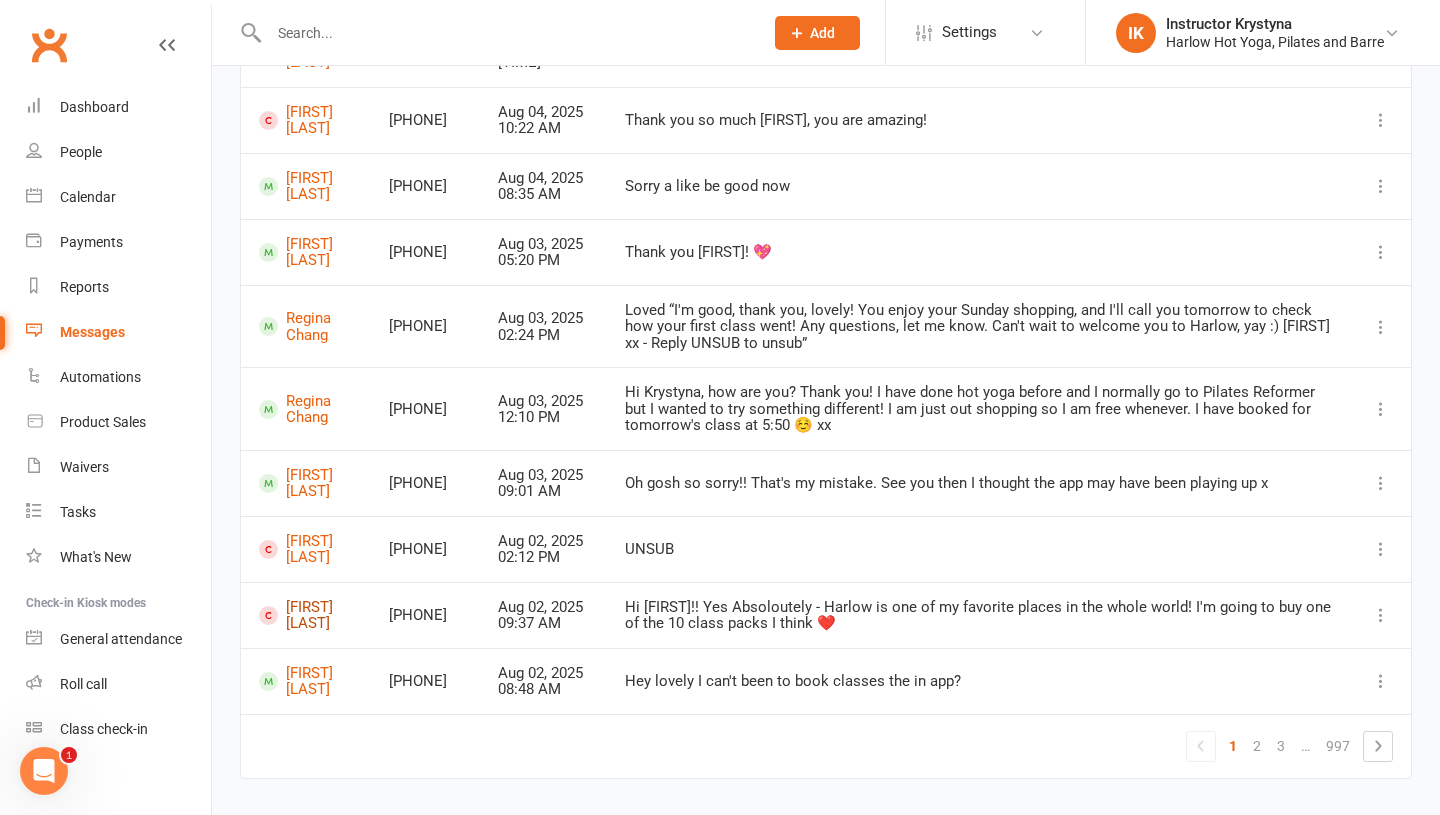 click on "[FIRST] [LAST]" at bounding box center [306, 615] 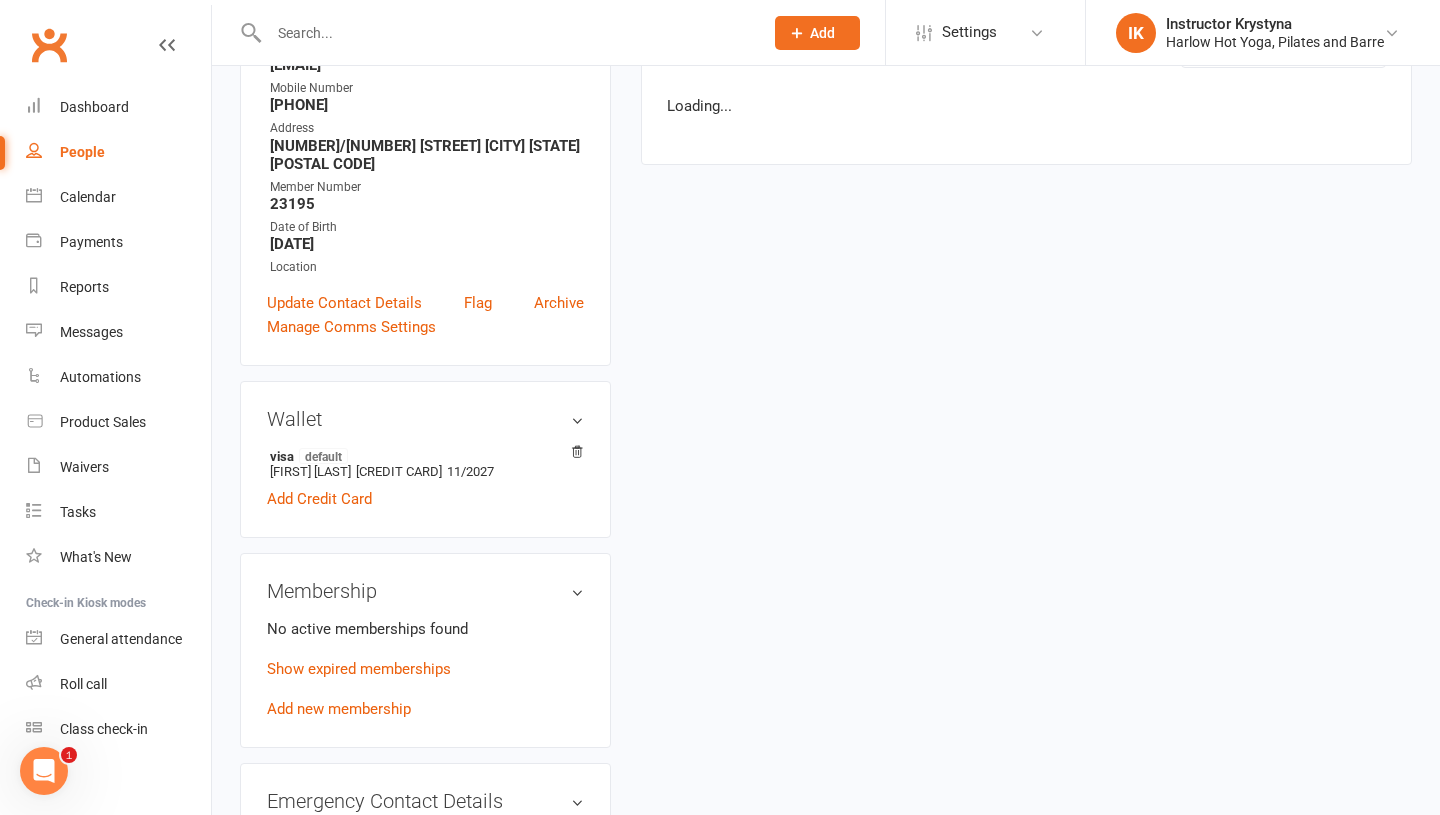 scroll, scrollTop: 0, scrollLeft: 0, axis: both 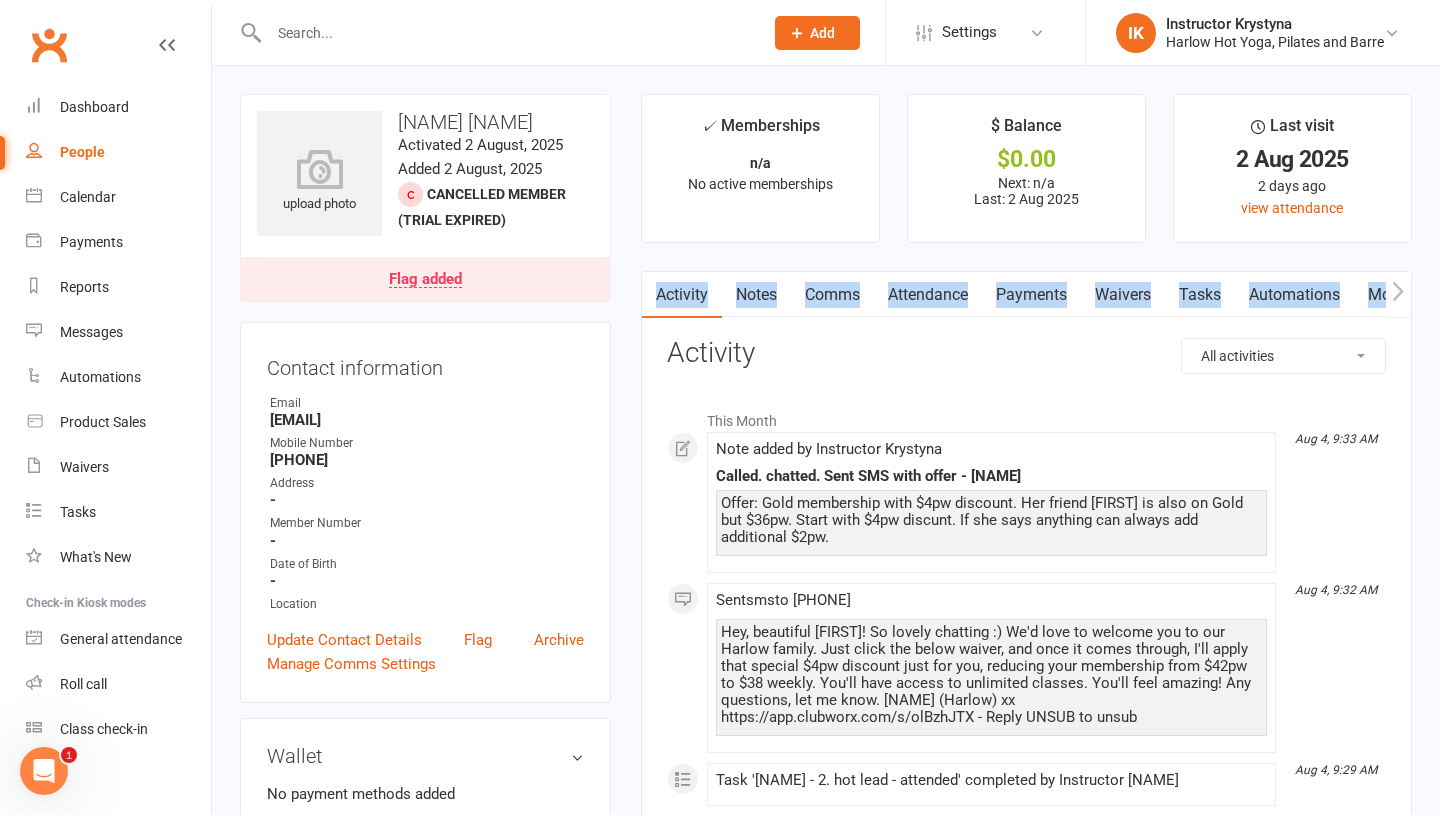 click on "Tasks" at bounding box center [1200, 295] 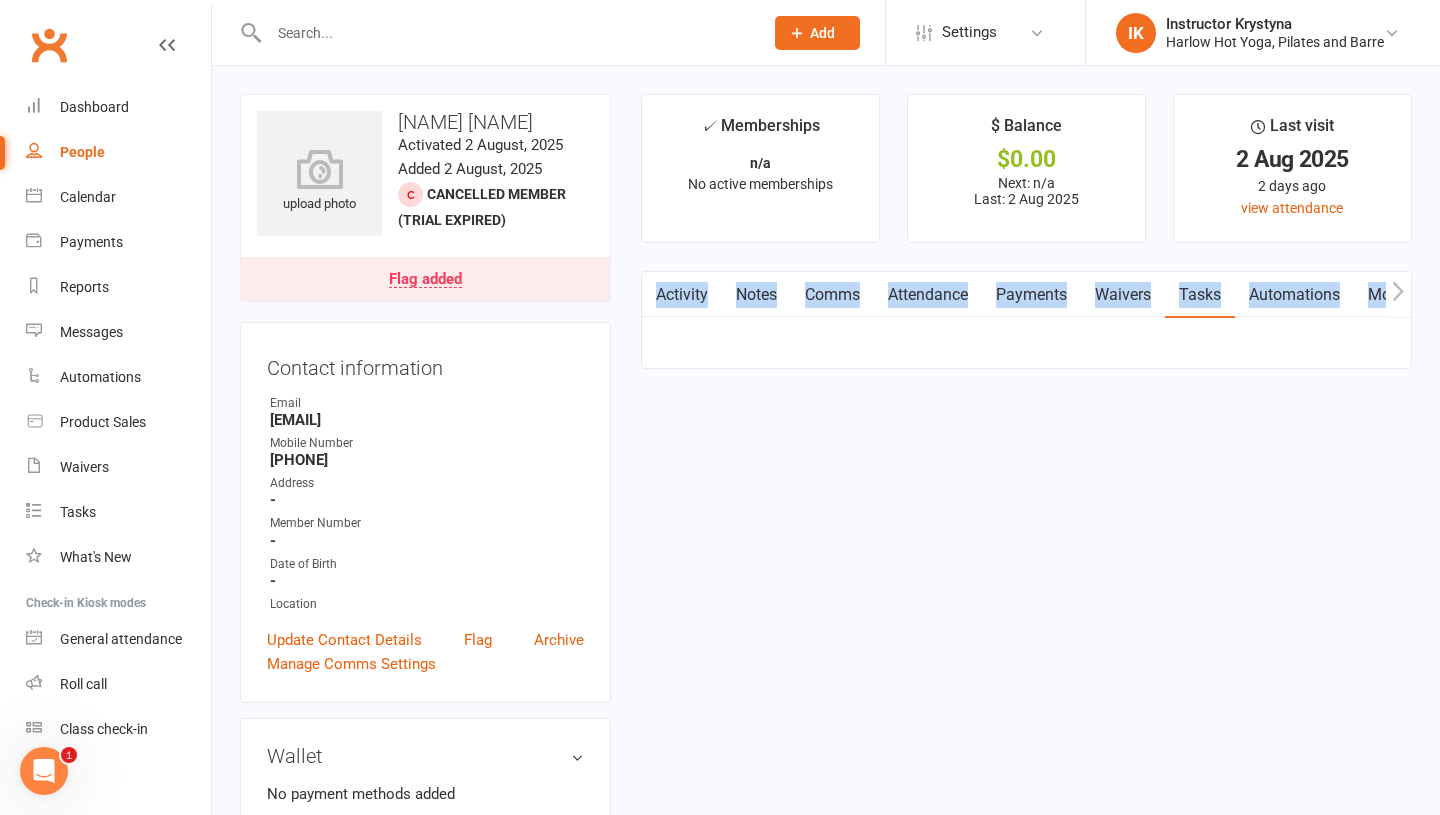 click on "Tasks" at bounding box center [1200, 295] 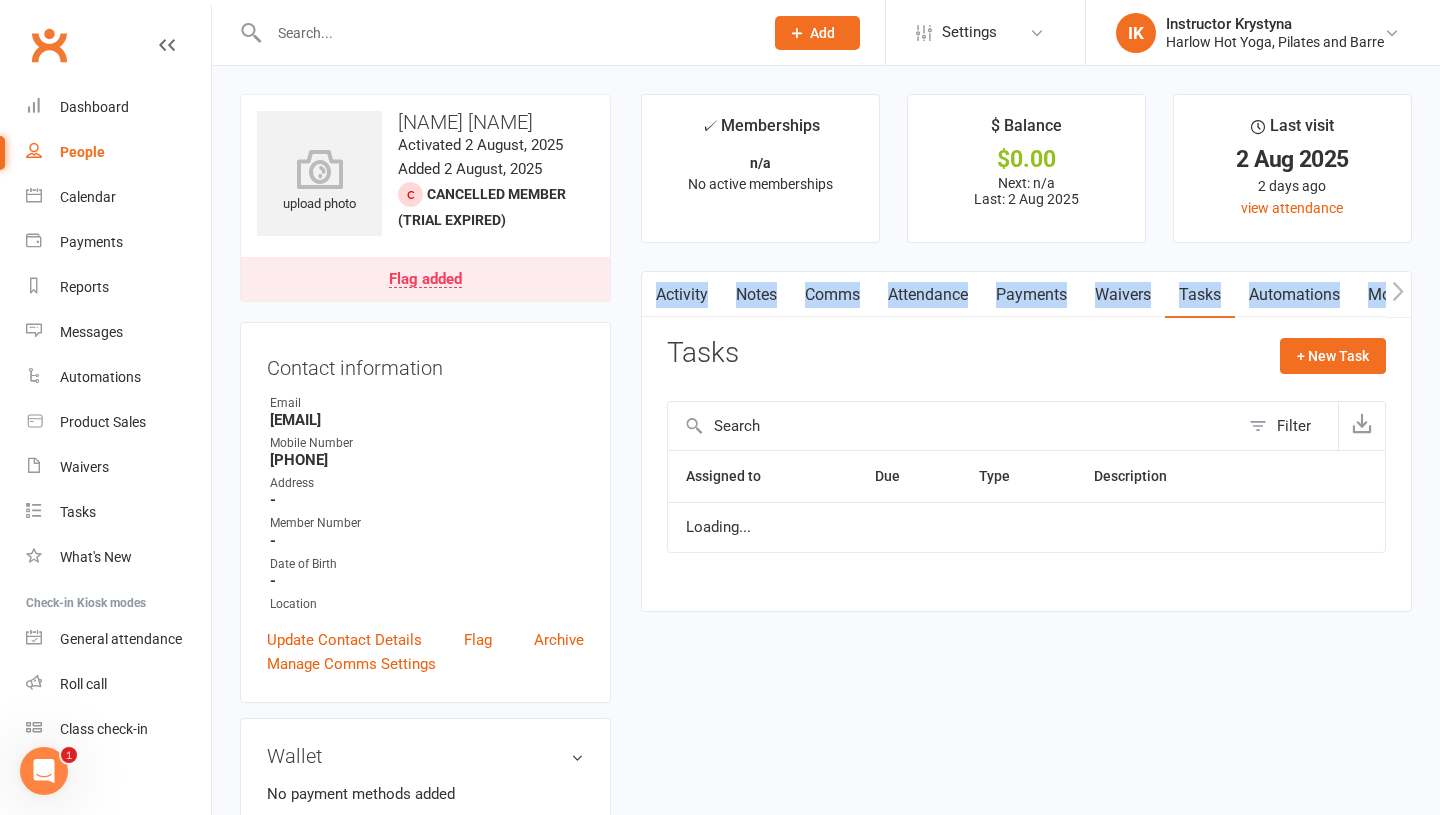 click on "Tasks" at bounding box center [1200, 295] 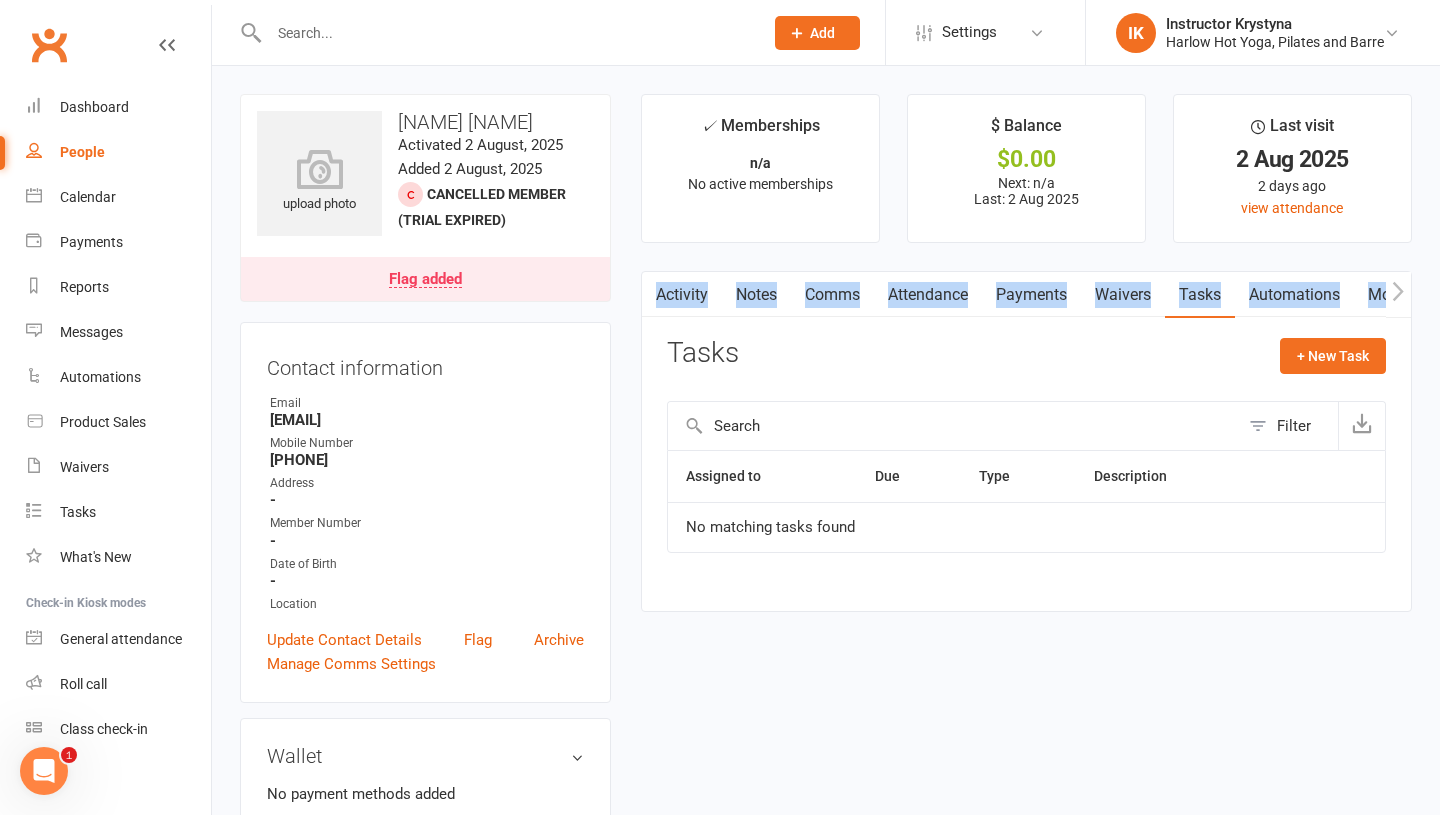 click at bounding box center (506, 33) 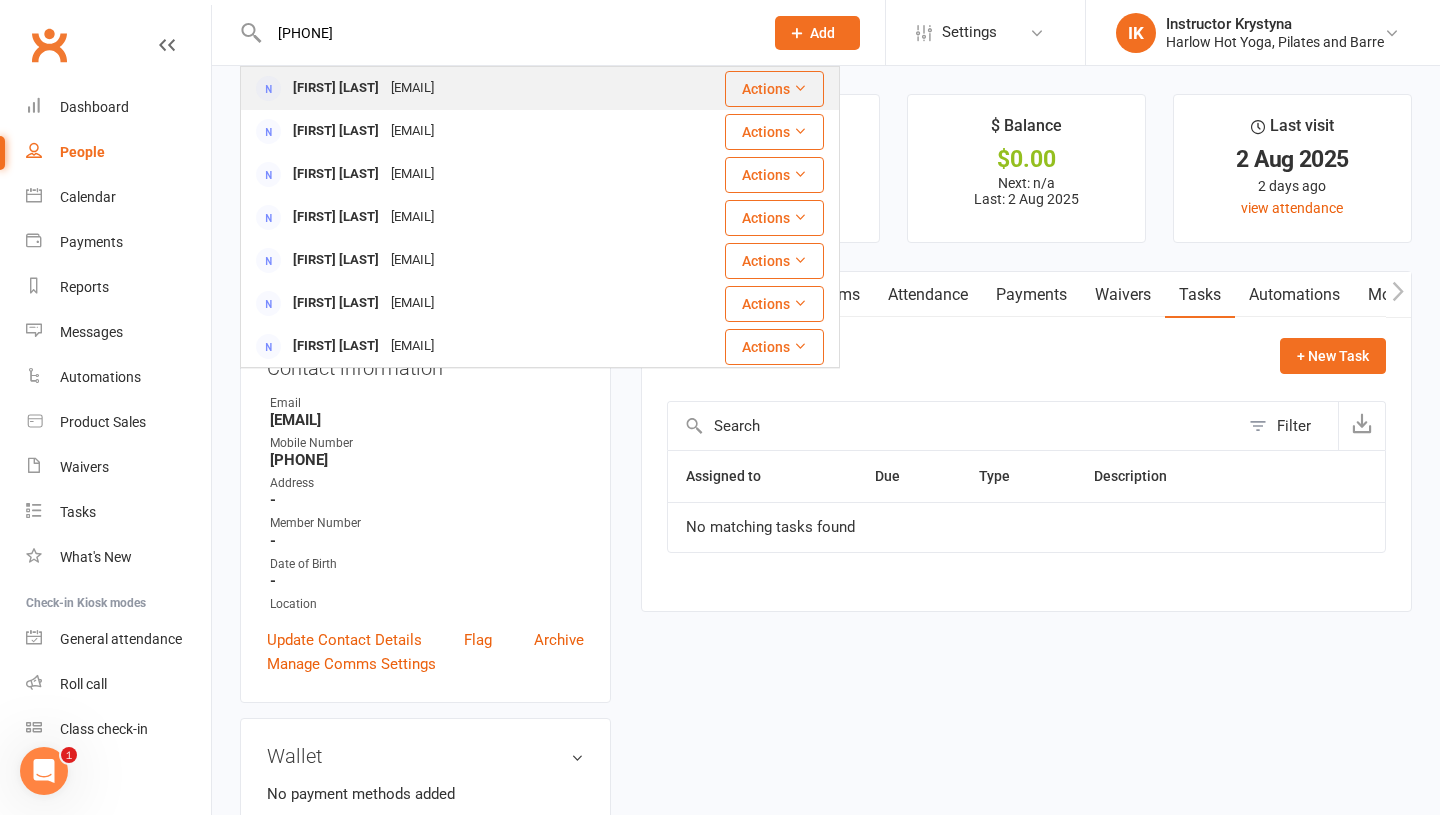type on "[PHONE]" 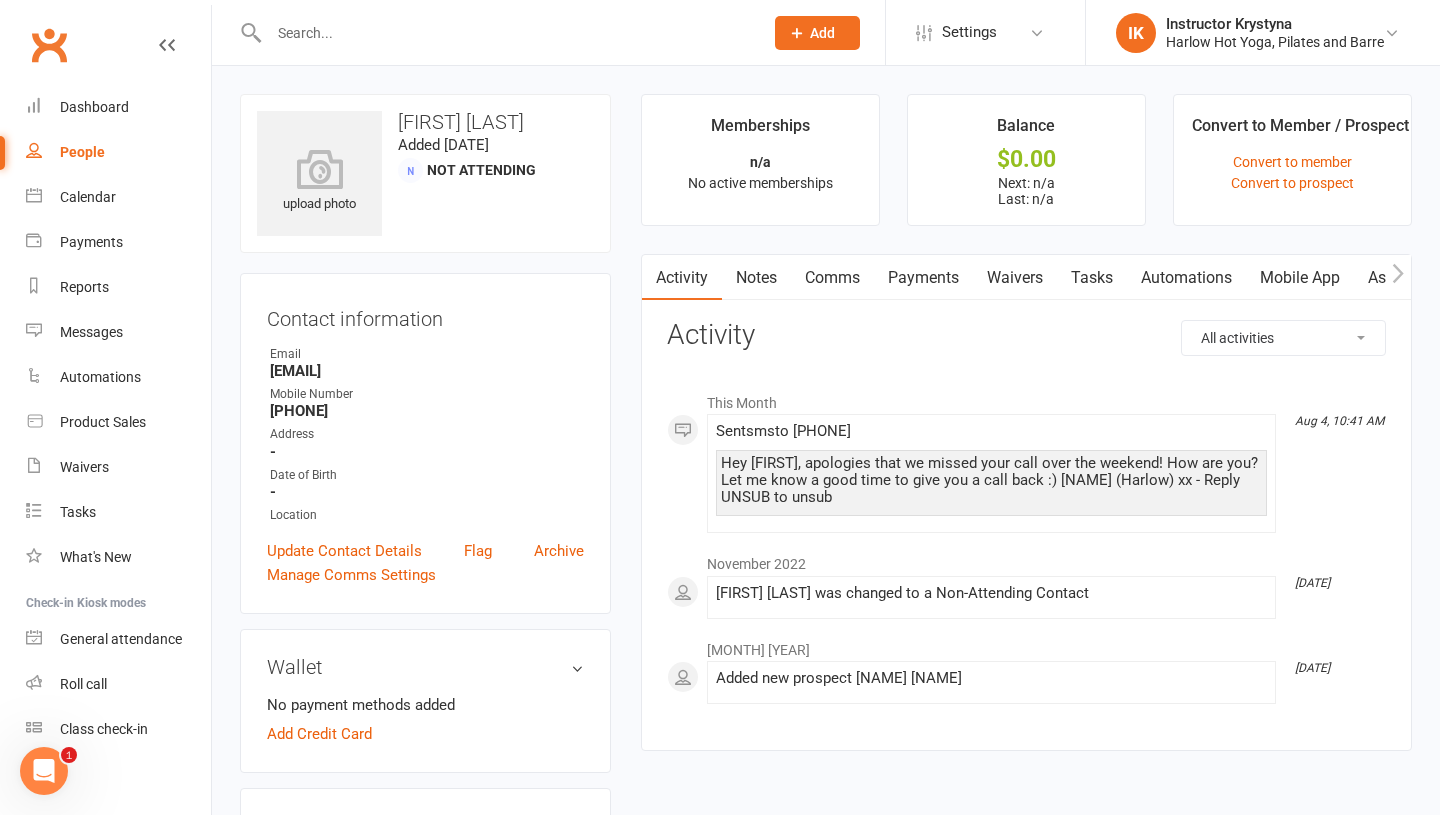 click at bounding box center [506, 33] 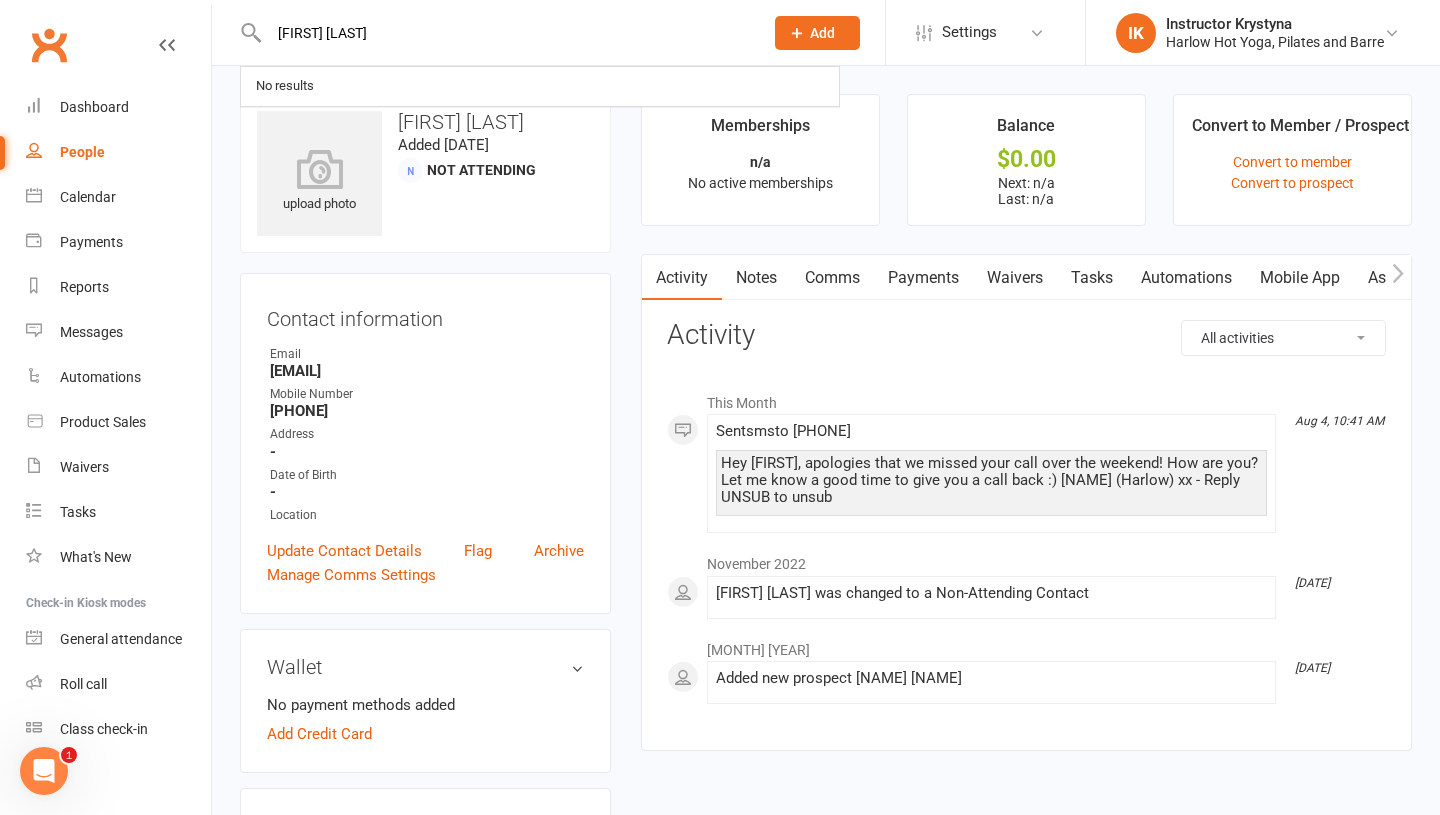 type on "[FIRST] [LAST]" 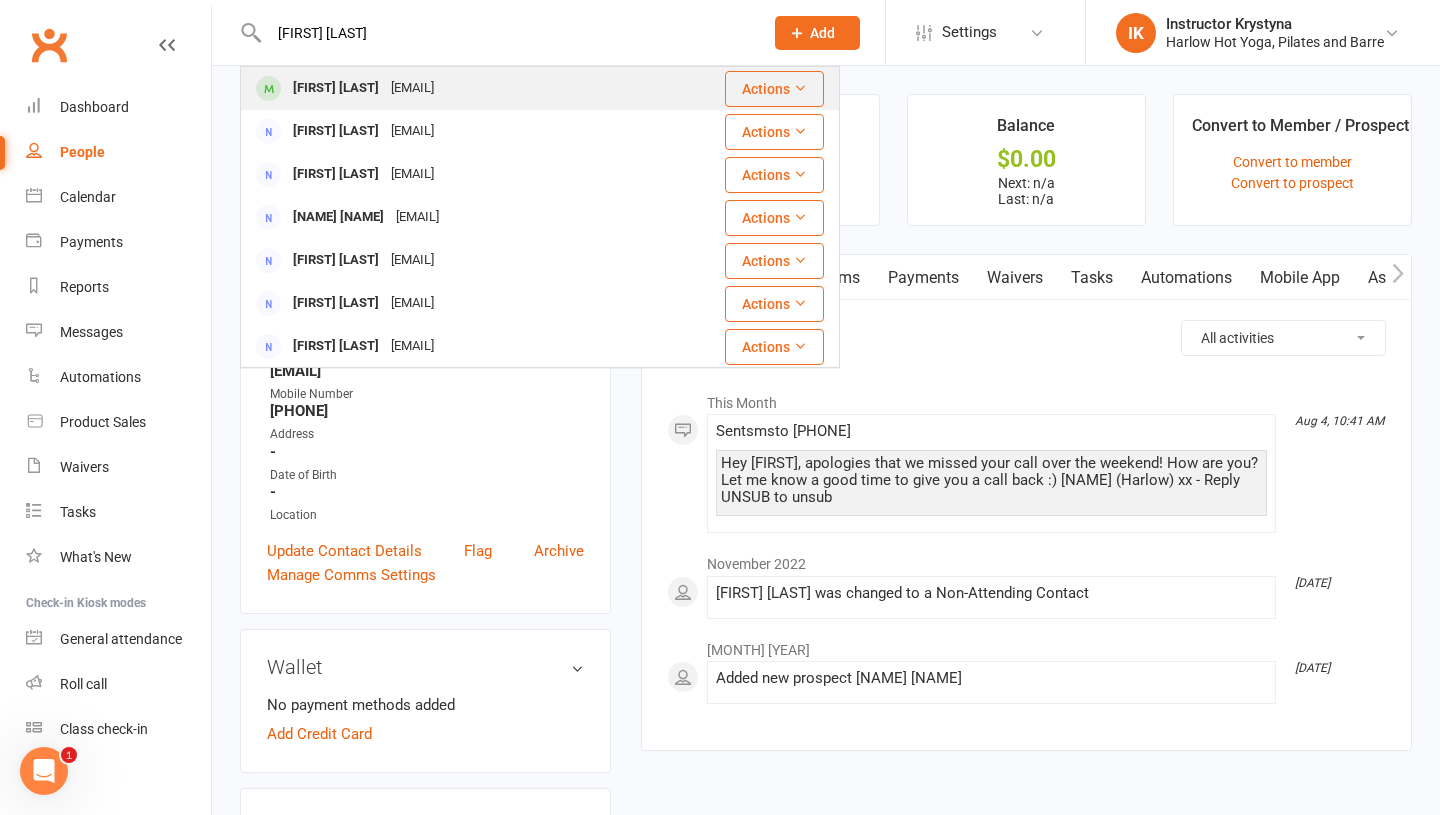 click on "[FIRST] [LAST]" at bounding box center [336, 88] 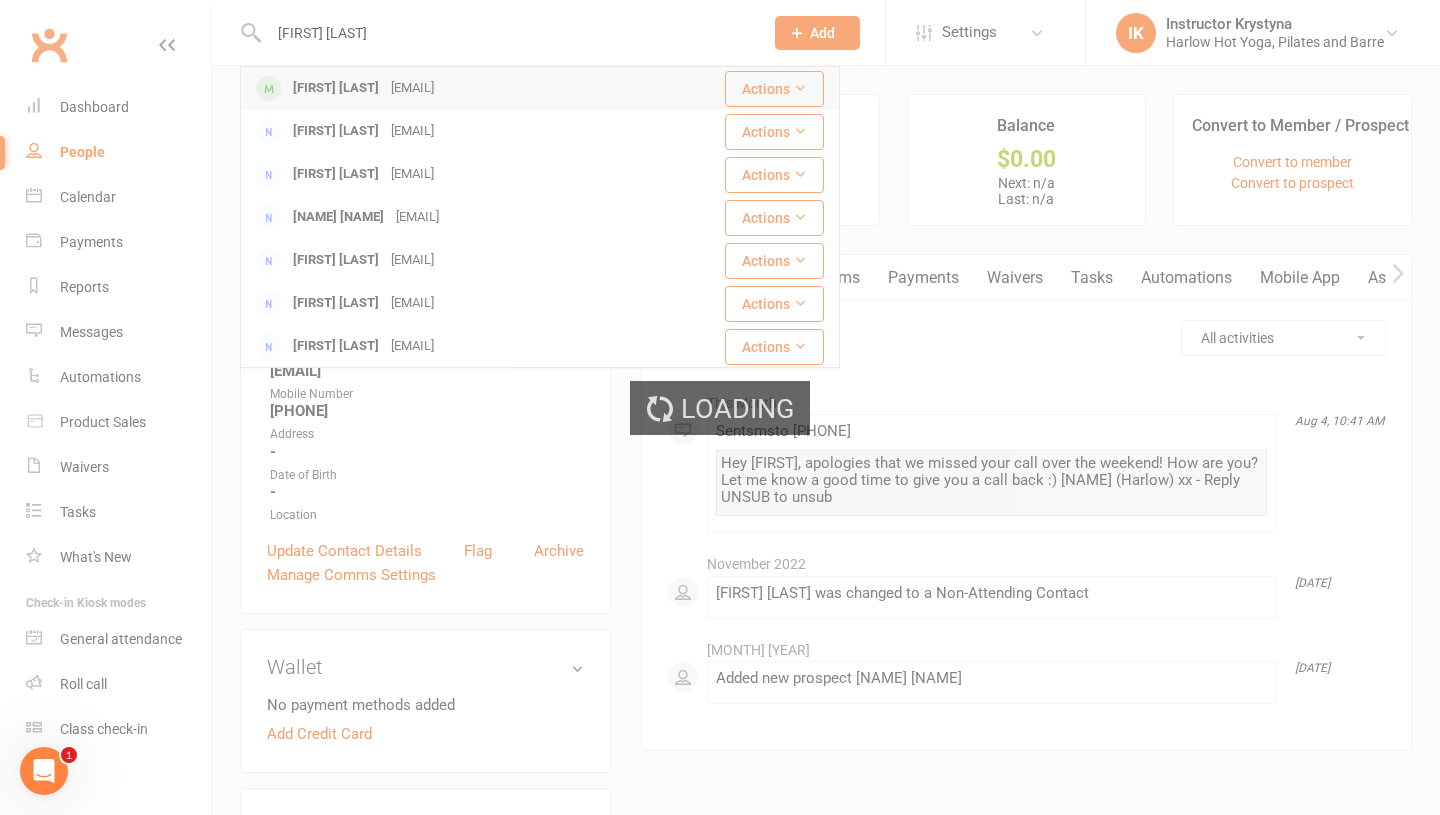 type 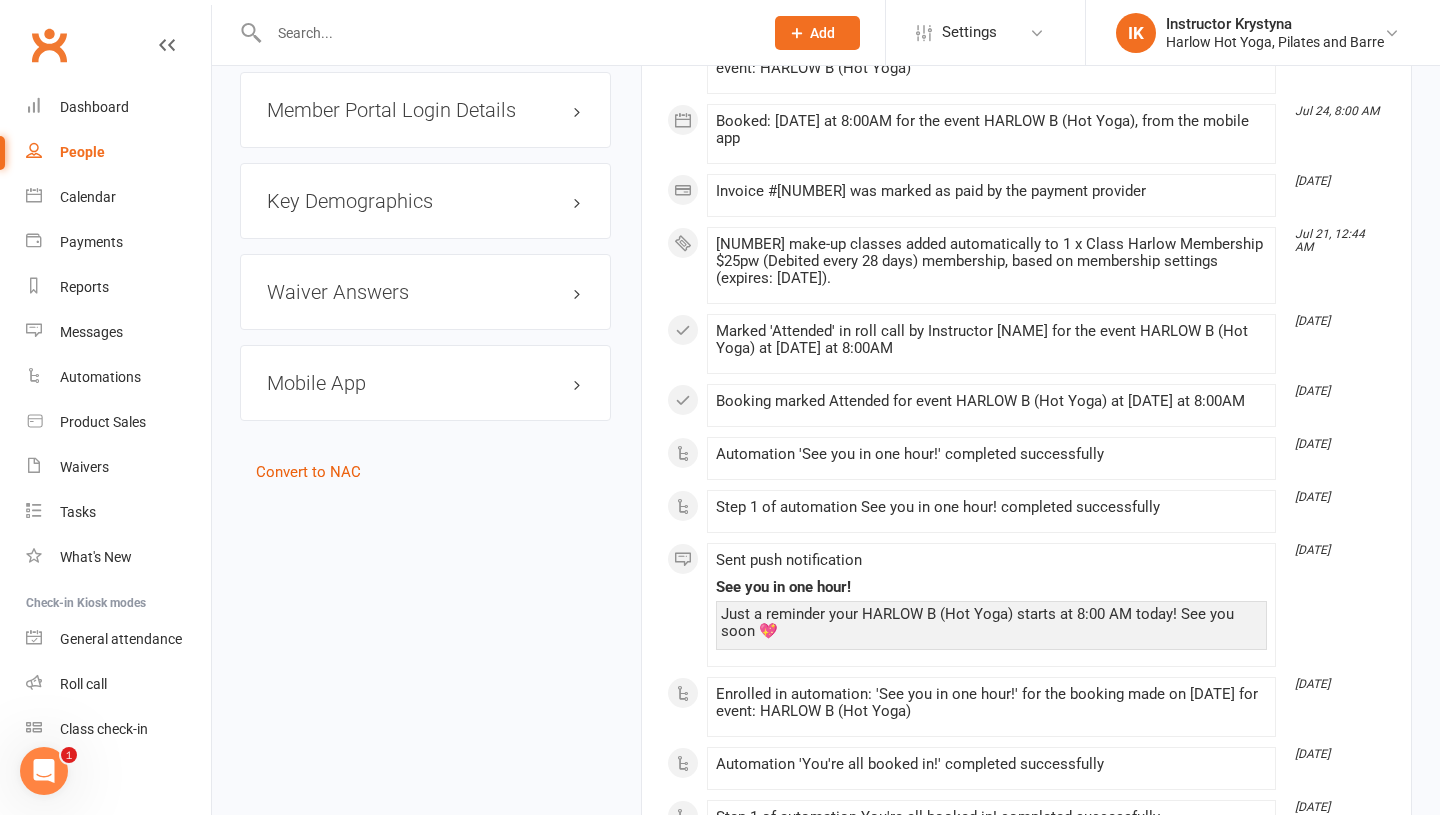 scroll, scrollTop: 1857, scrollLeft: 0, axis: vertical 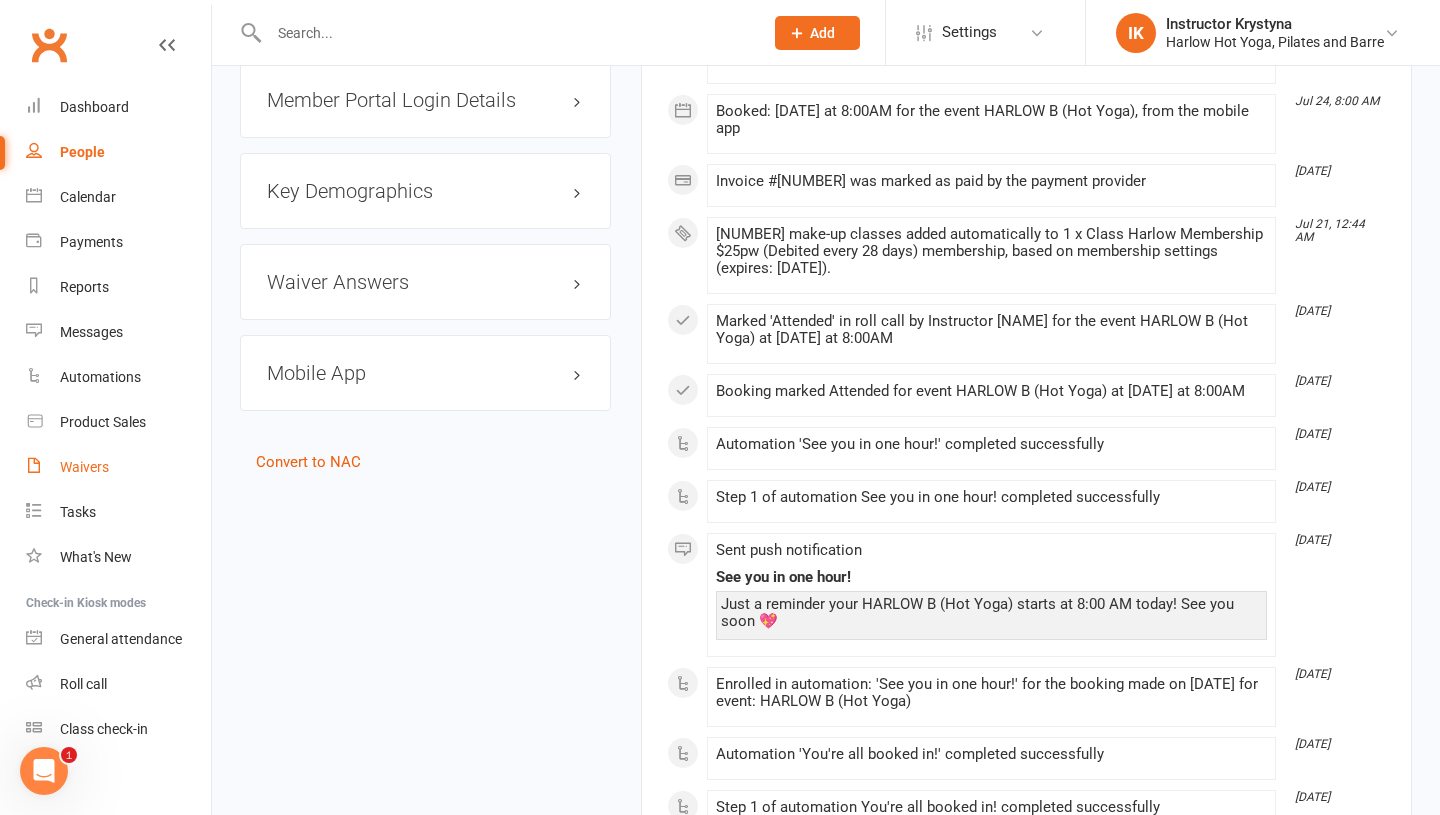 click on "Waivers" at bounding box center (84, 467) 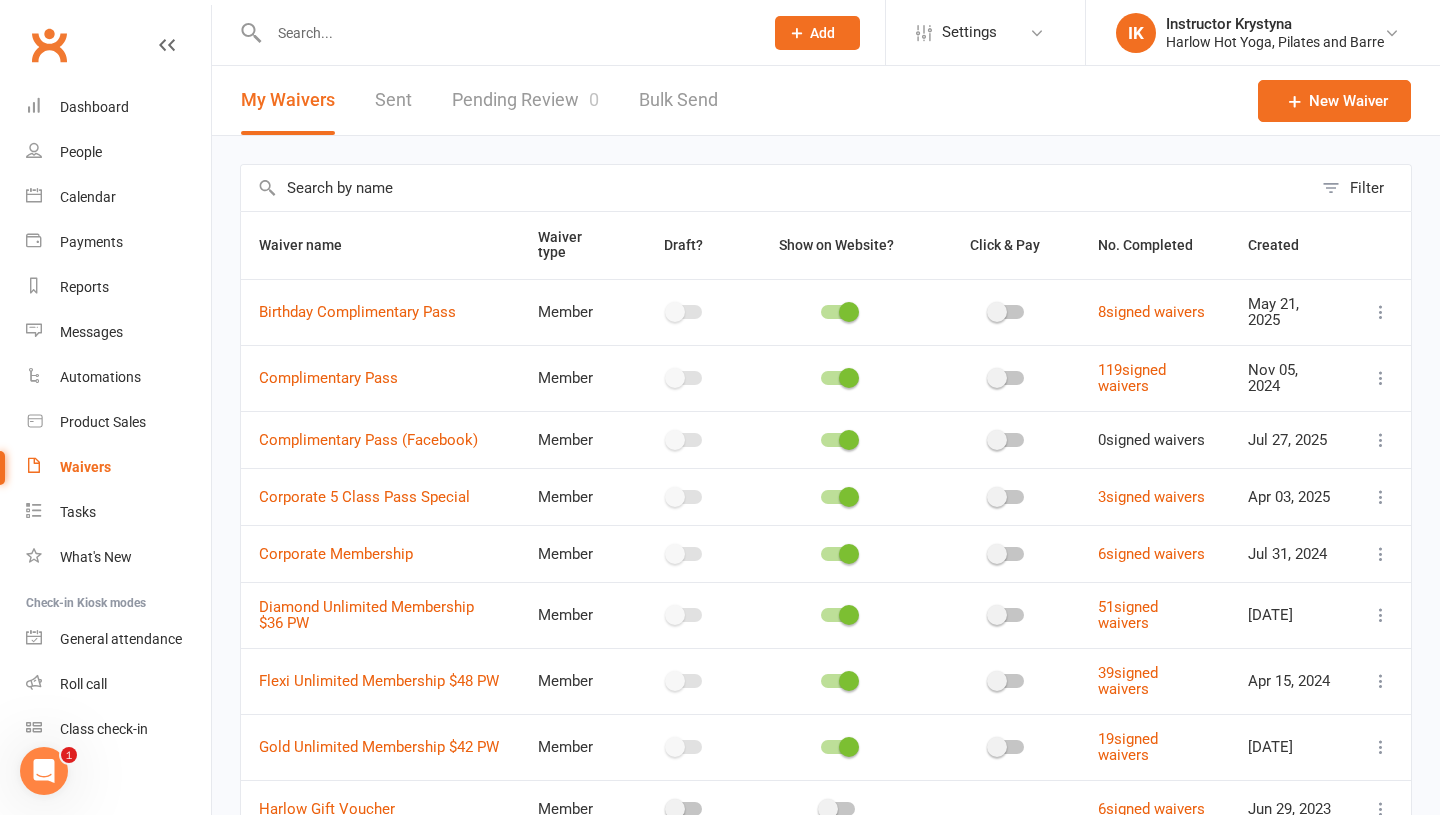 scroll, scrollTop: 243, scrollLeft: 0, axis: vertical 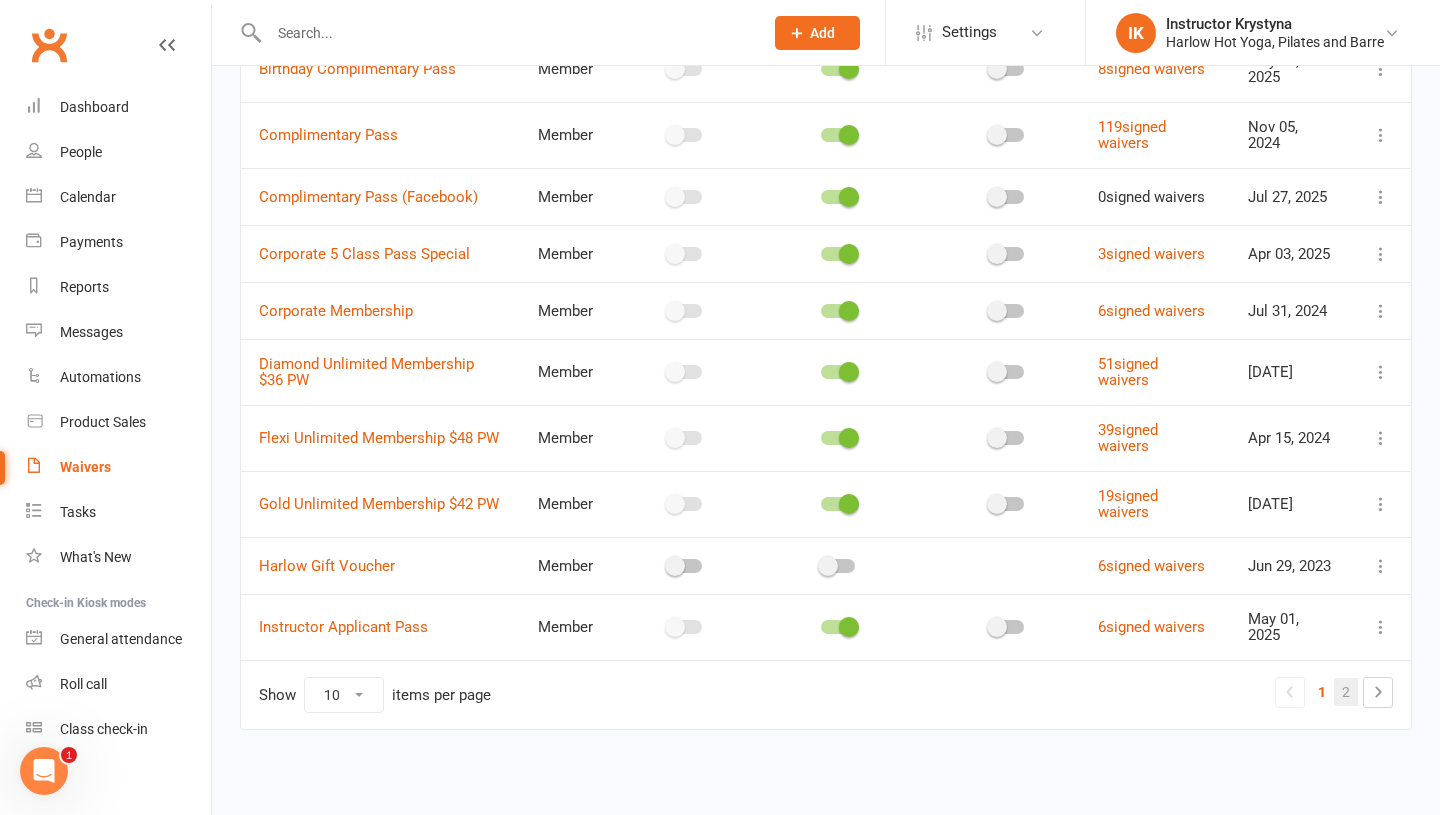 click on "2" at bounding box center (1346, 692) 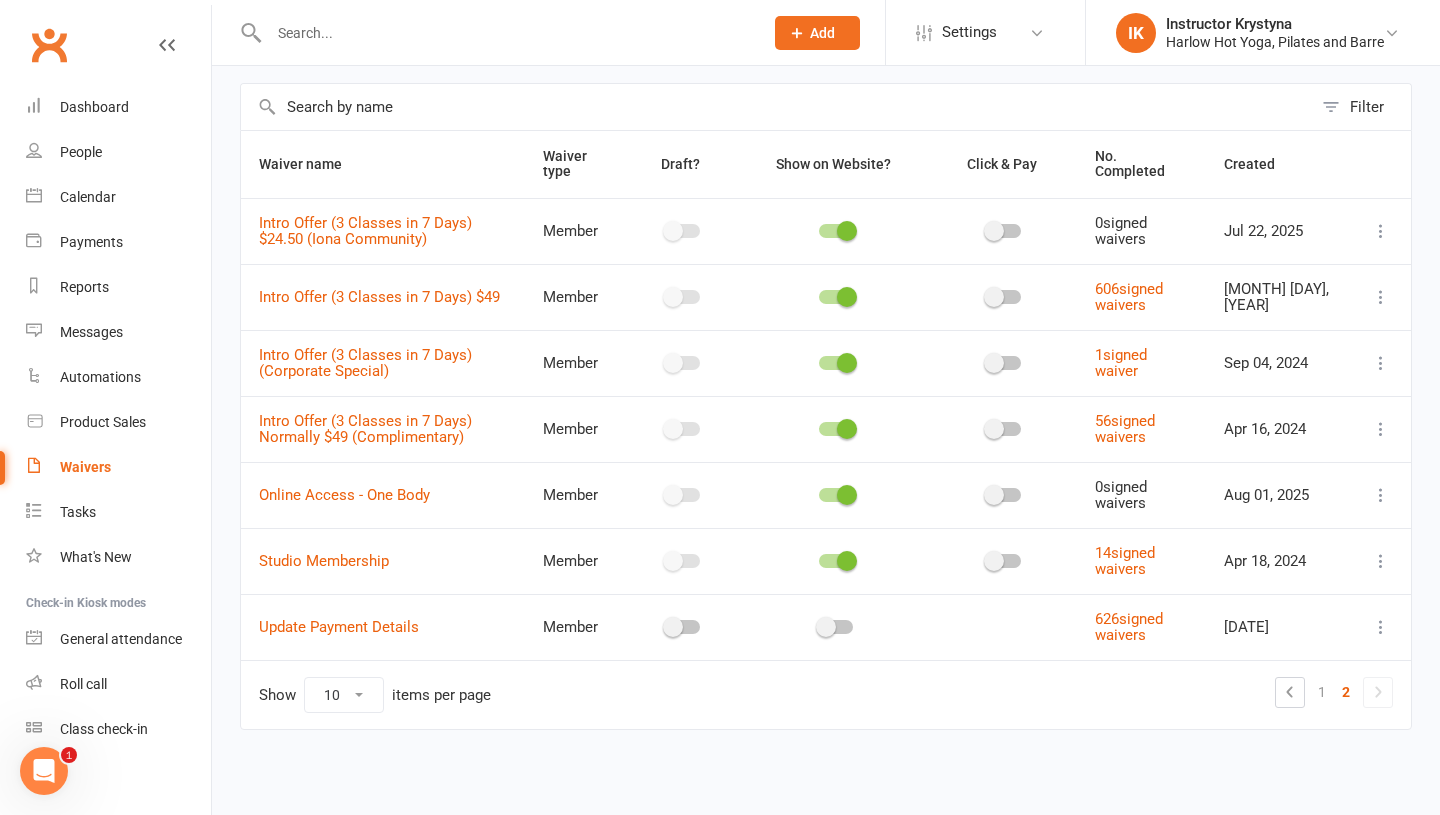 scroll, scrollTop: 0, scrollLeft: 0, axis: both 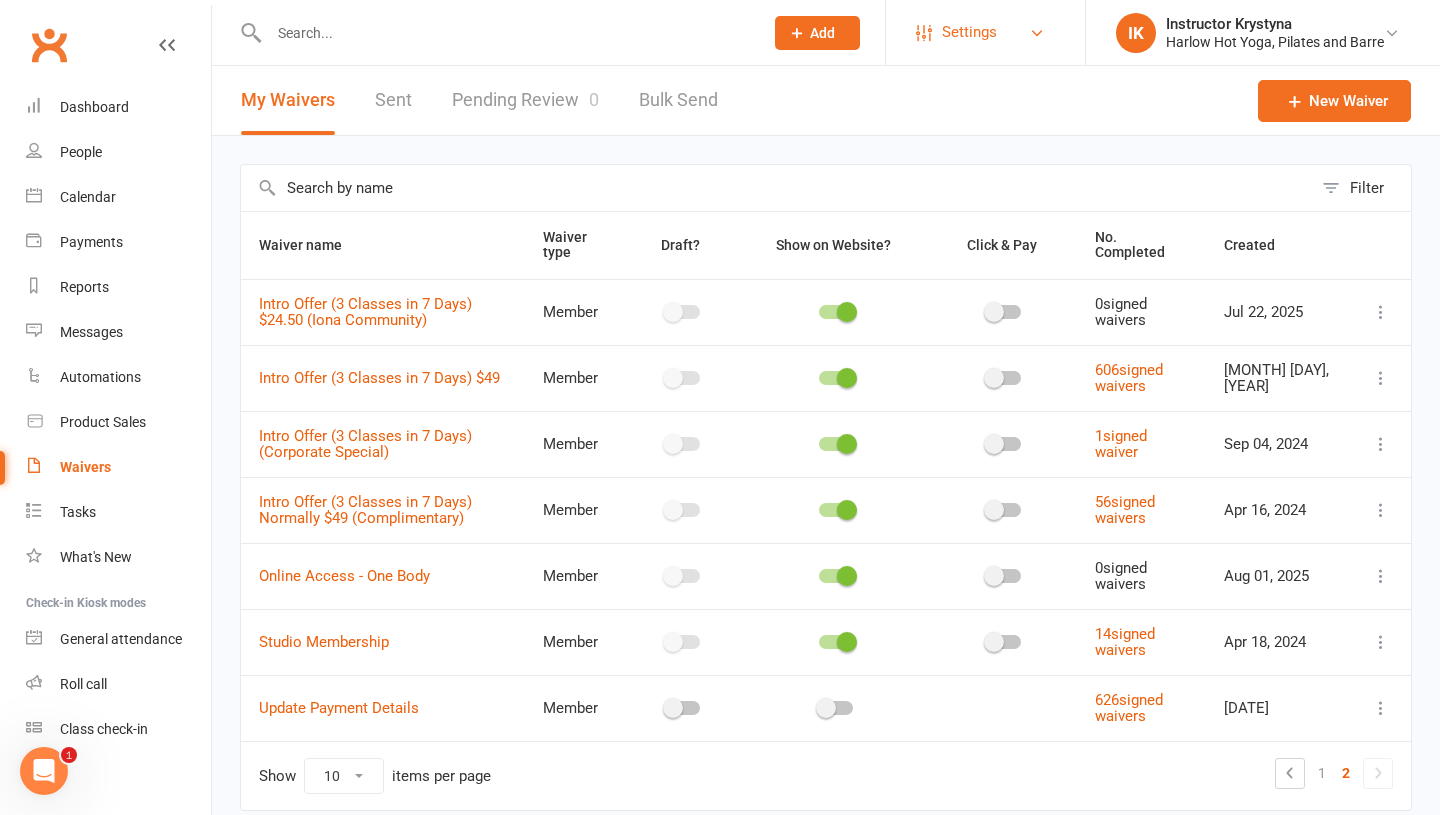 click on "Settings" at bounding box center [969, 32] 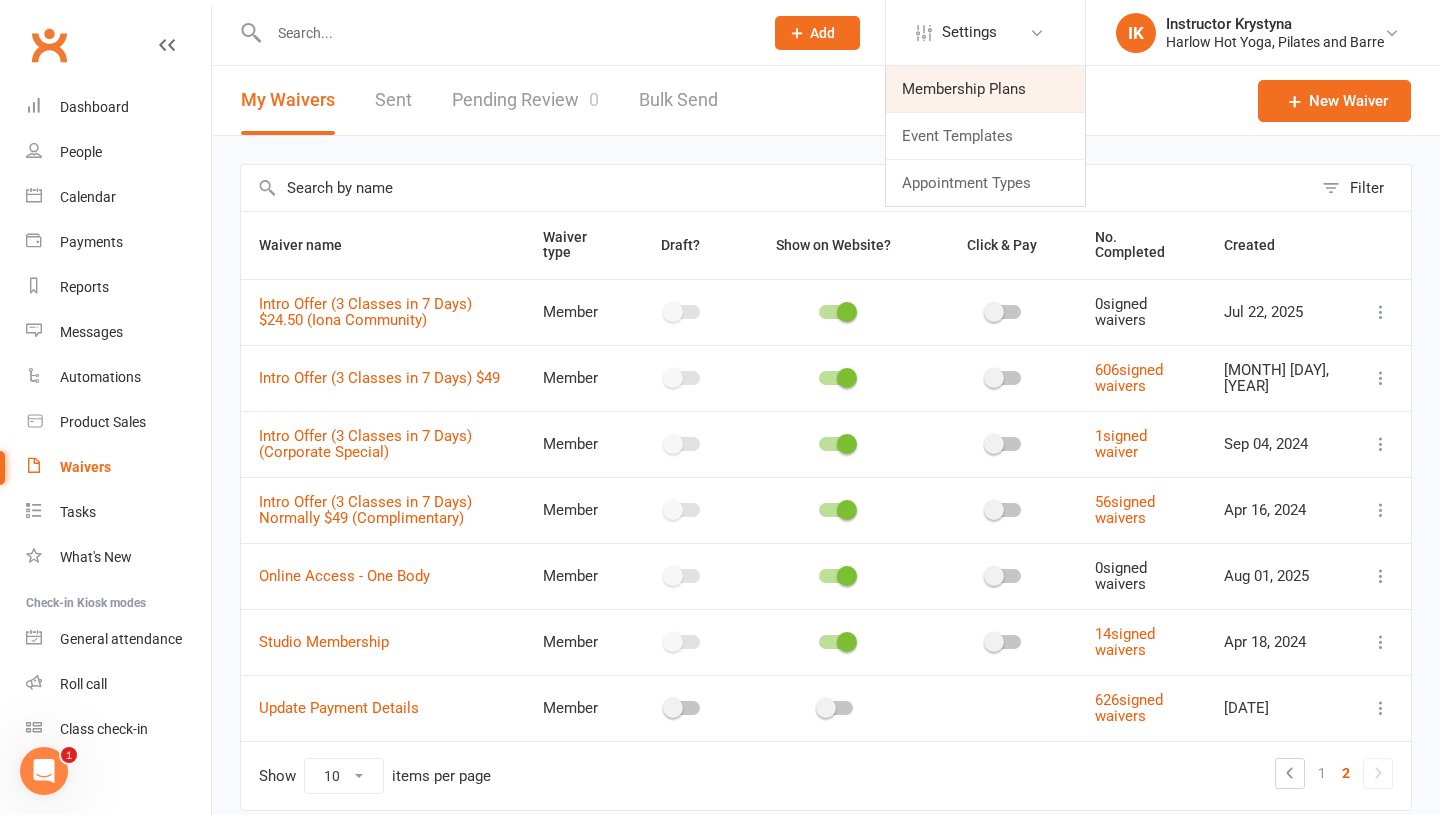 click on "Membership Plans" at bounding box center (985, 89) 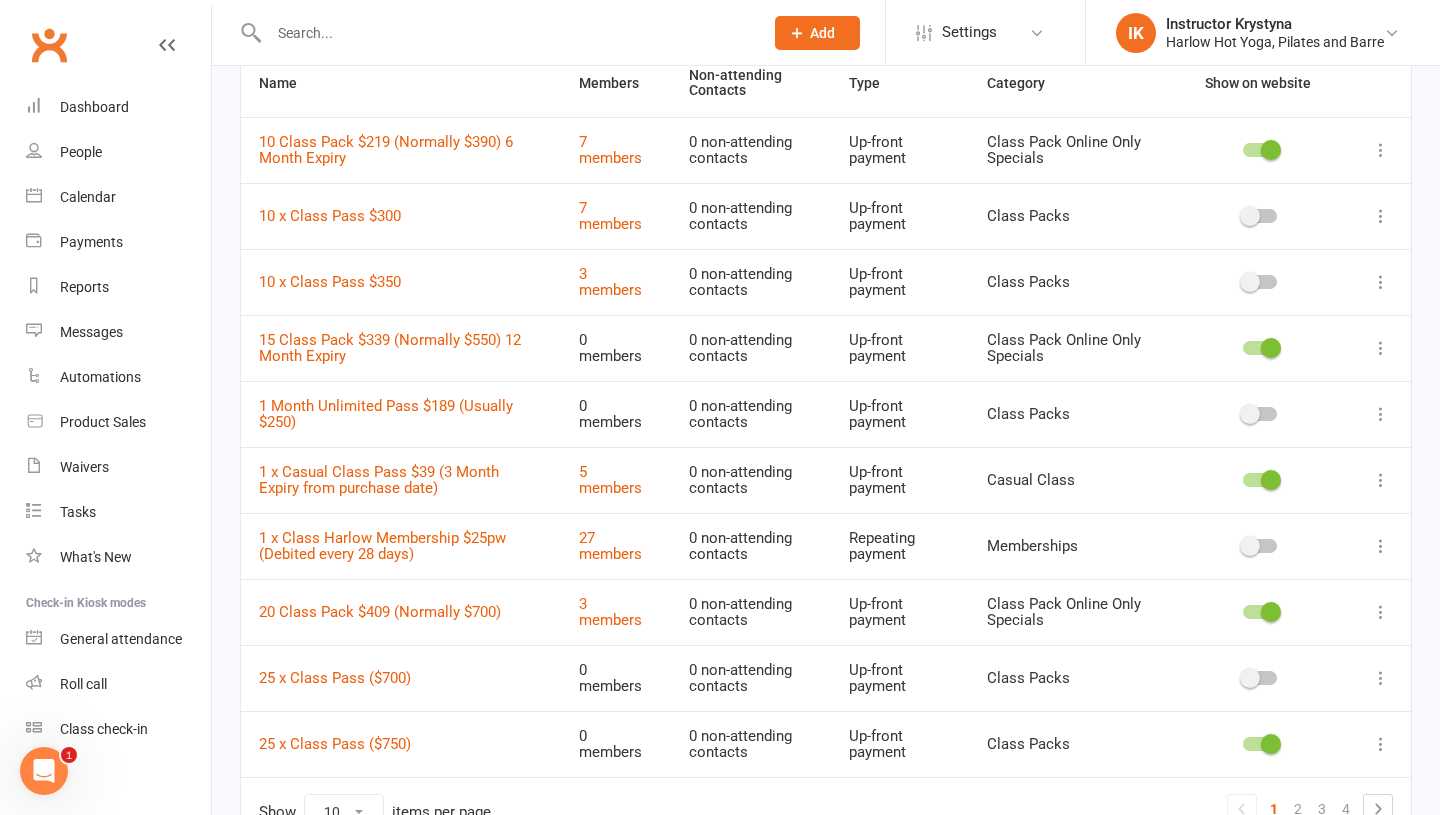 scroll, scrollTop: 281, scrollLeft: 0, axis: vertical 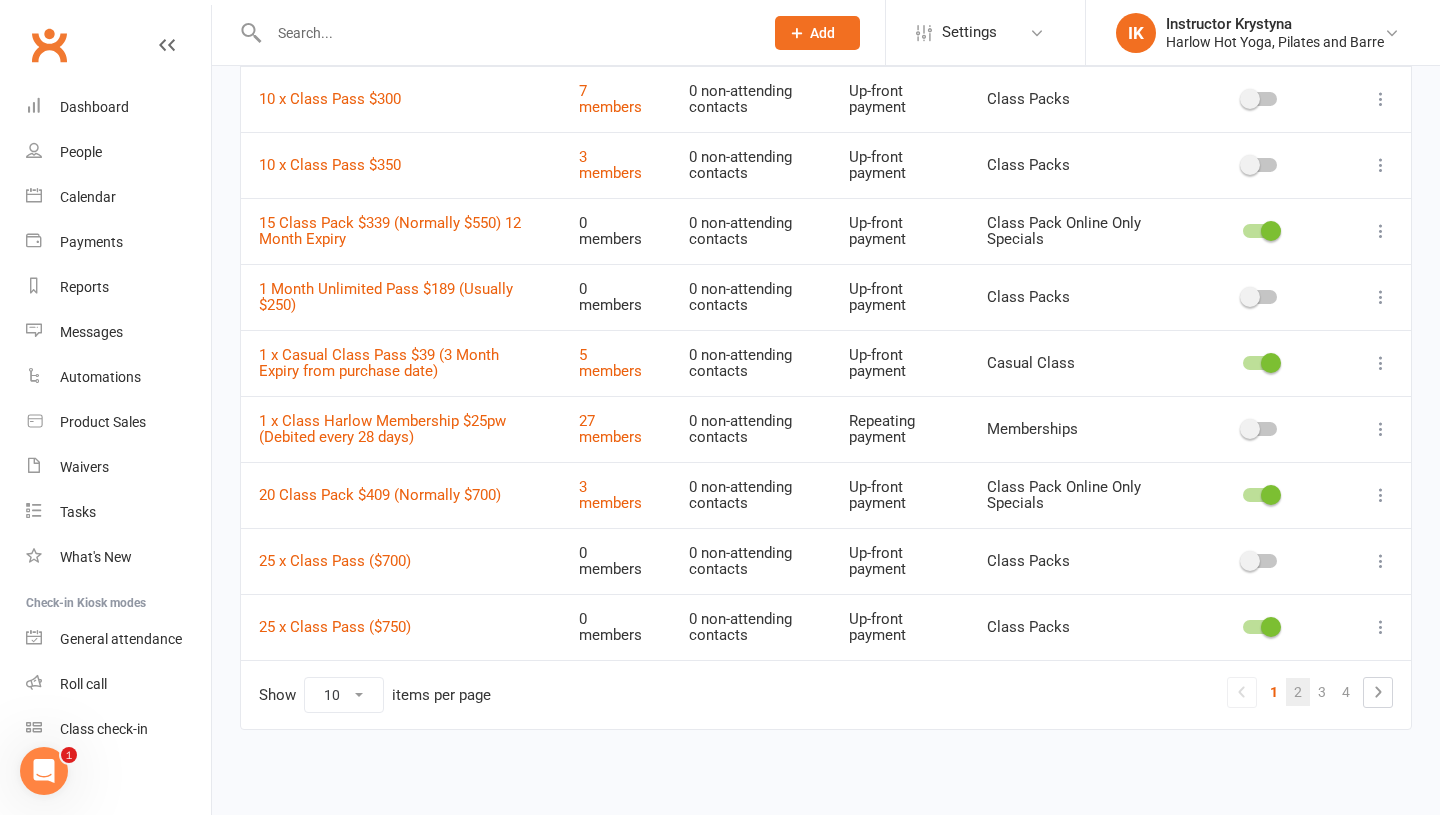 click on "2" at bounding box center [1298, 692] 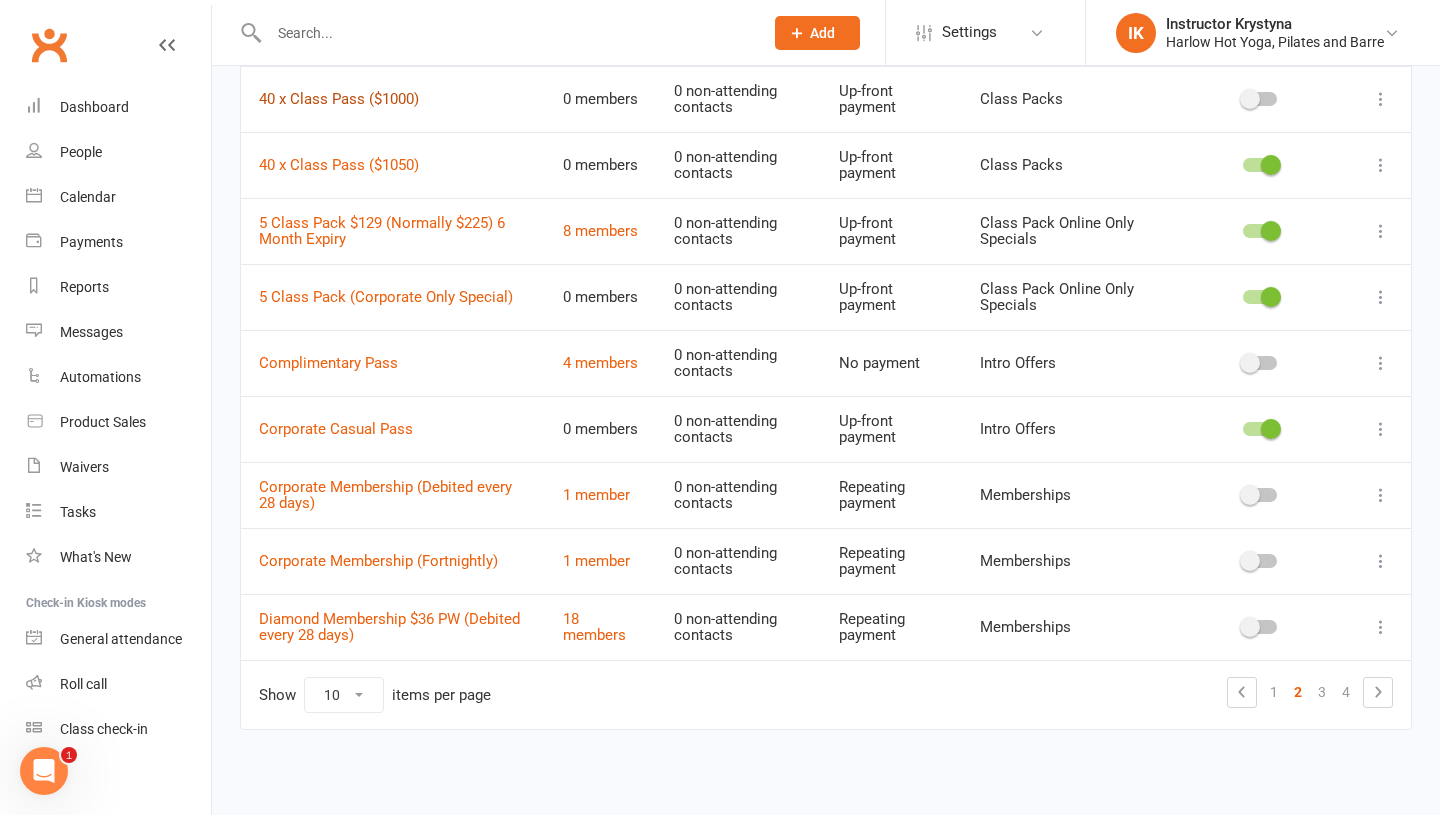 click on "40 x Class Pass ($1000)" at bounding box center (339, 99) 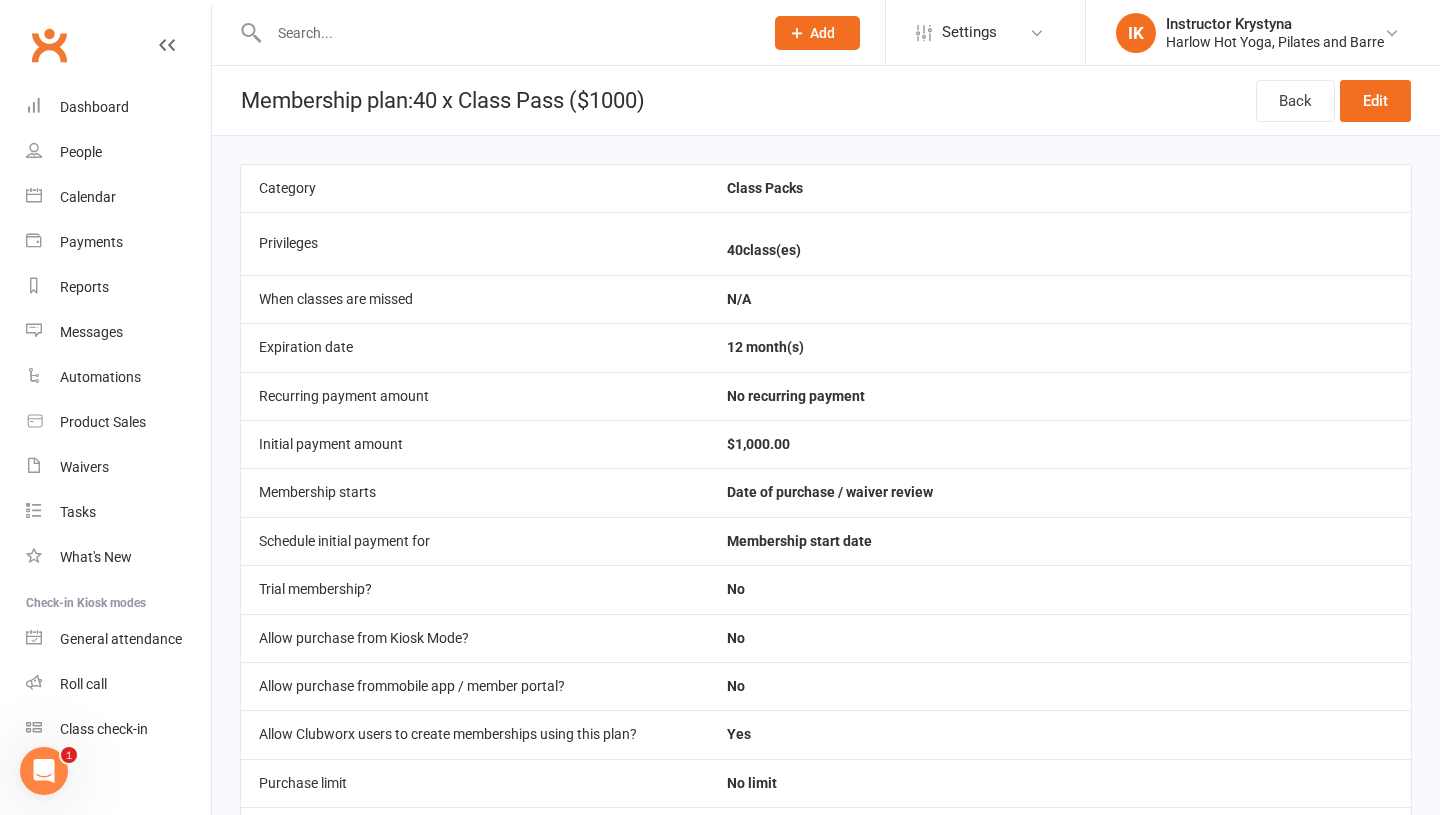 scroll, scrollTop: 715, scrollLeft: 0, axis: vertical 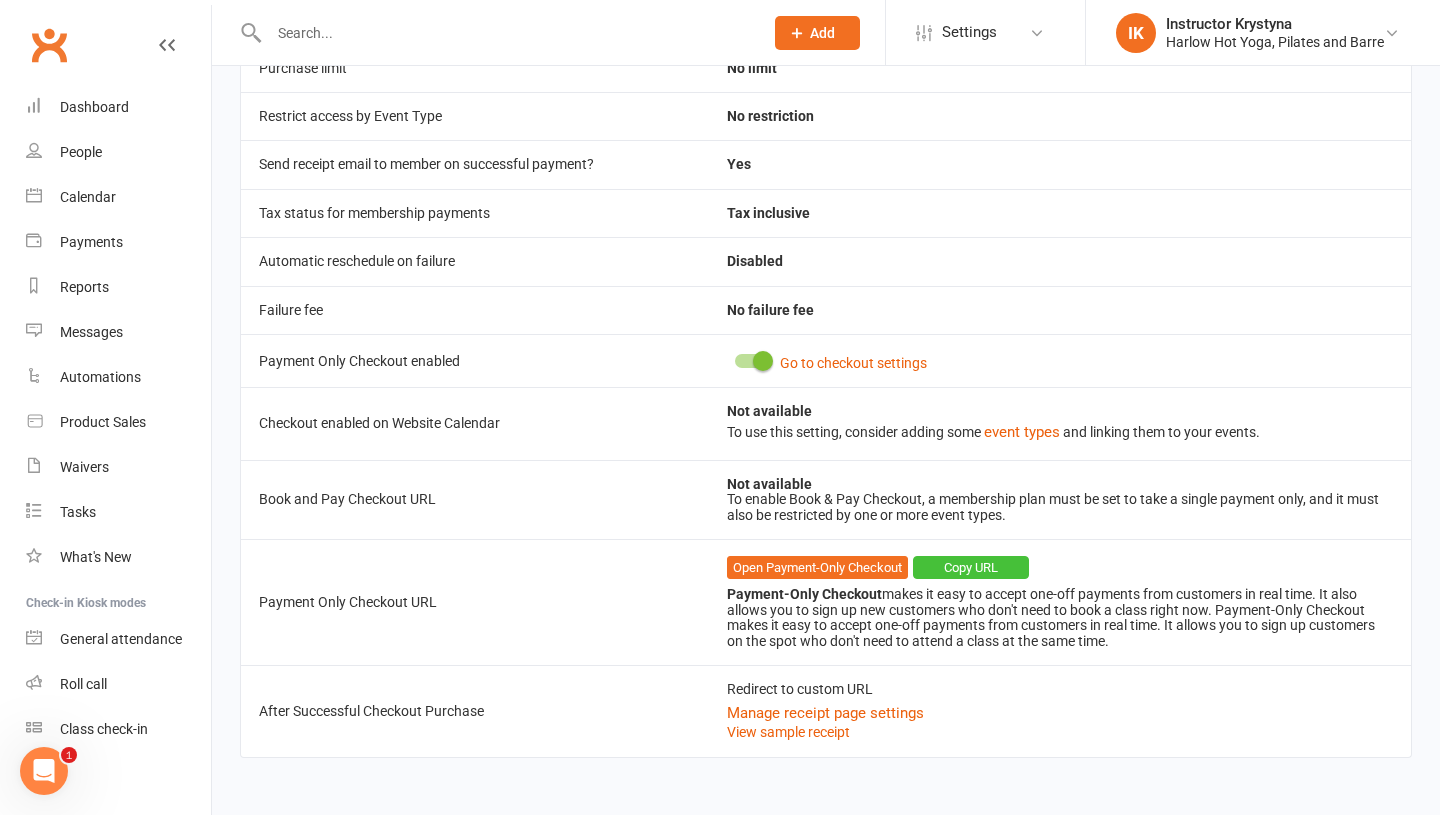 click on "Copy URL" at bounding box center (971, 568) 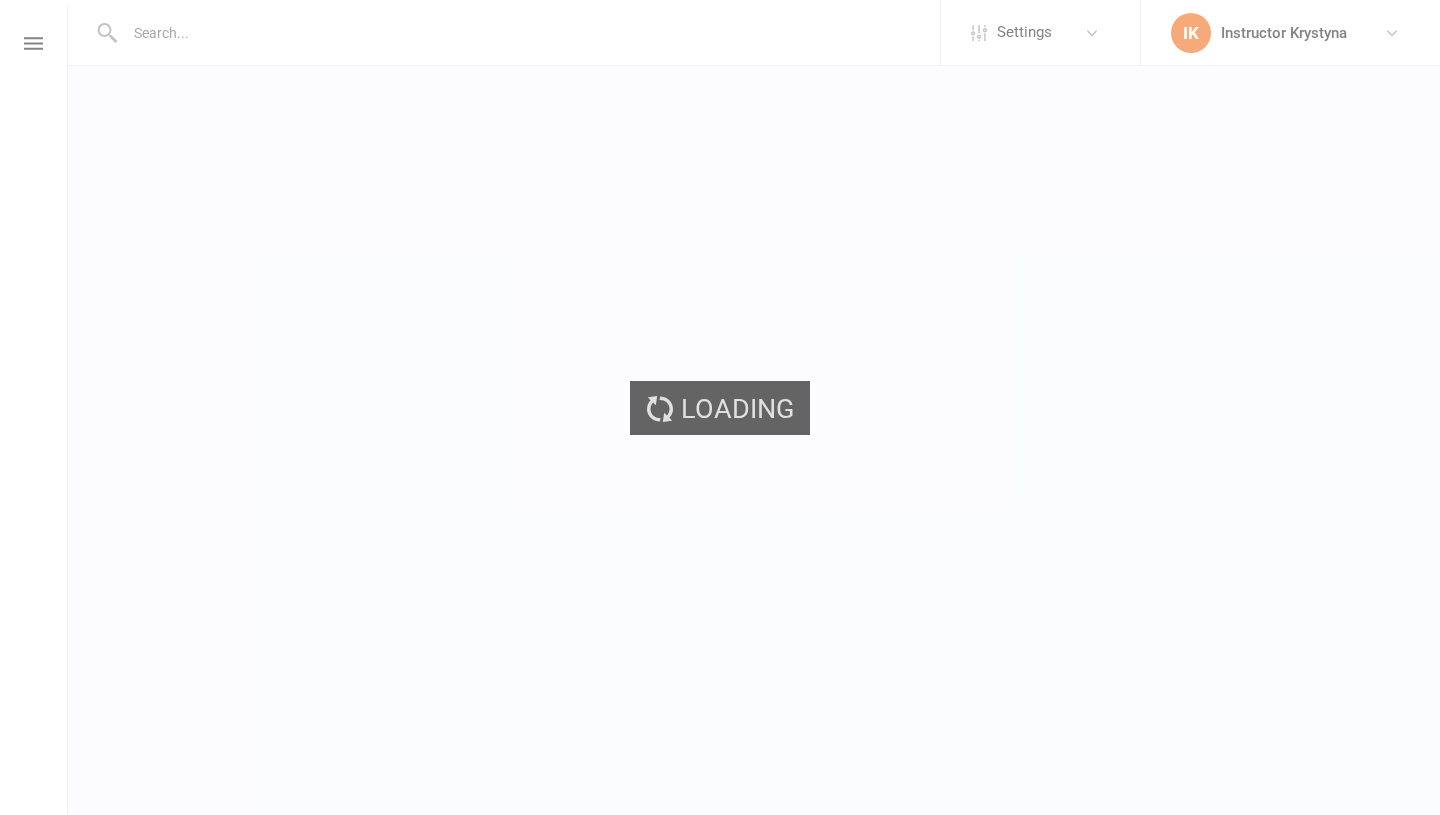 scroll, scrollTop: 0, scrollLeft: 0, axis: both 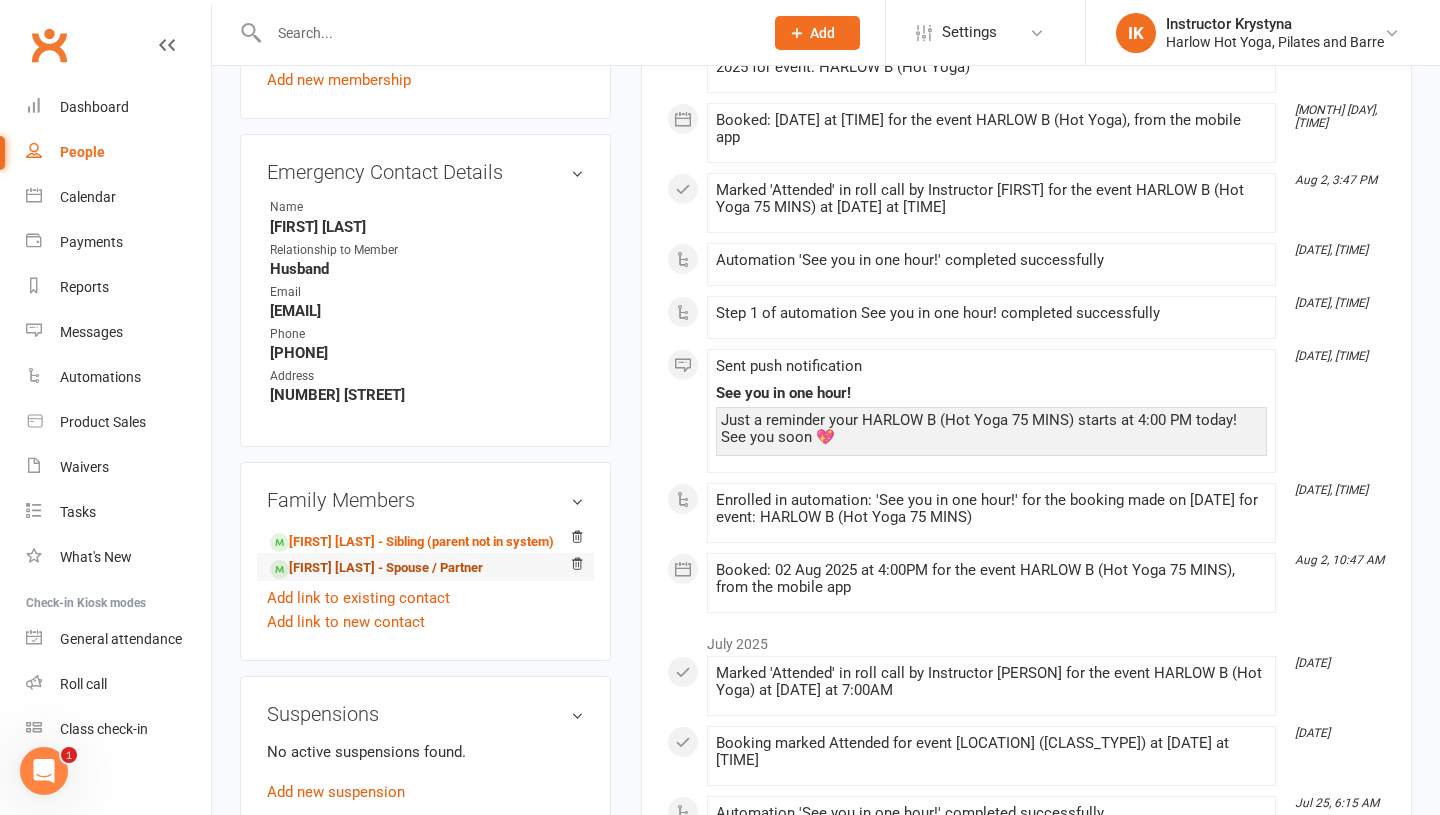 click on "[FIRST] [LAST] - Spouse / Partner" at bounding box center (376, 568) 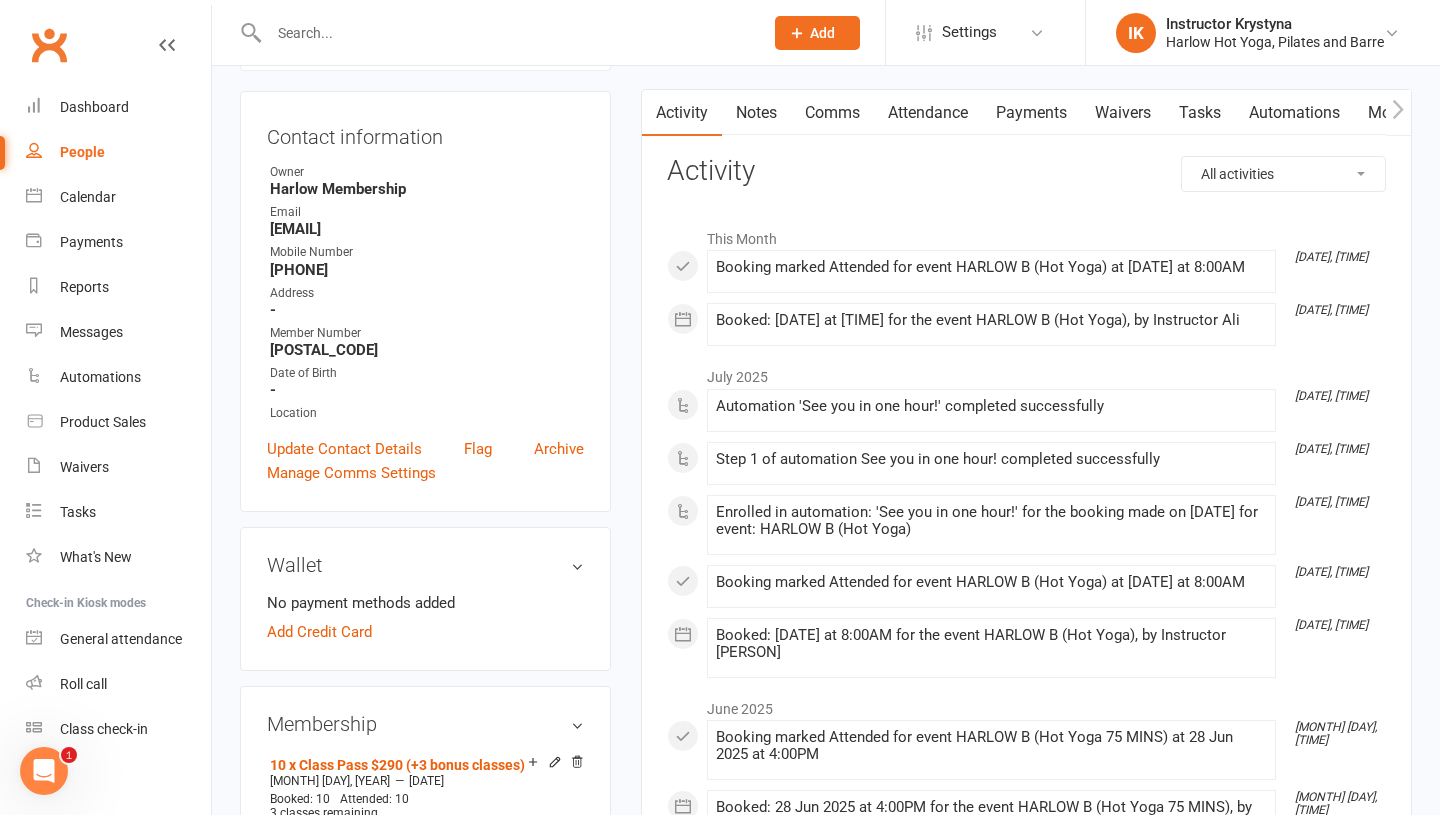 scroll, scrollTop: 0, scrollLeft: 0, axis: both 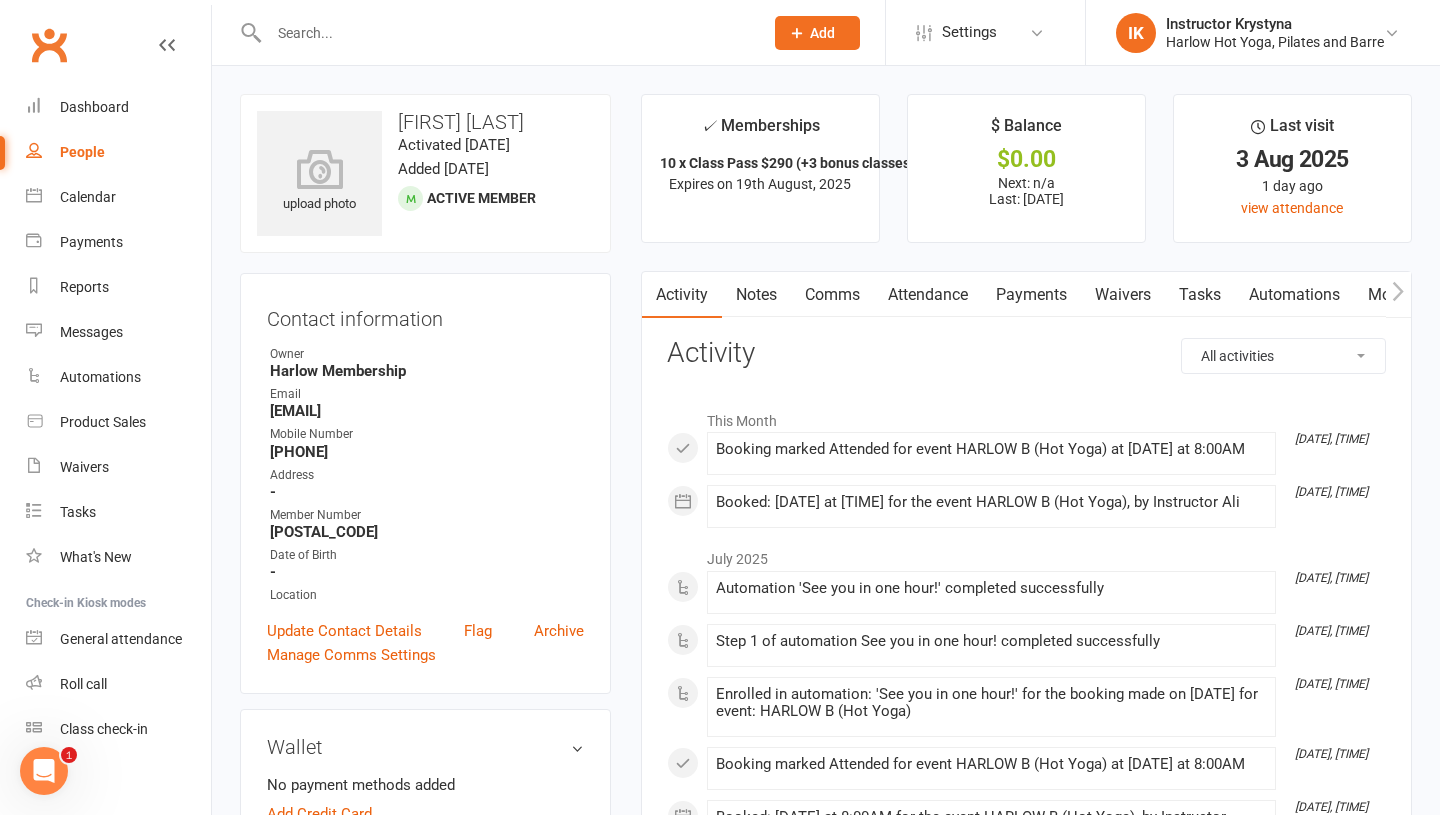 click on "Comms" at bounding box center (832, 295) 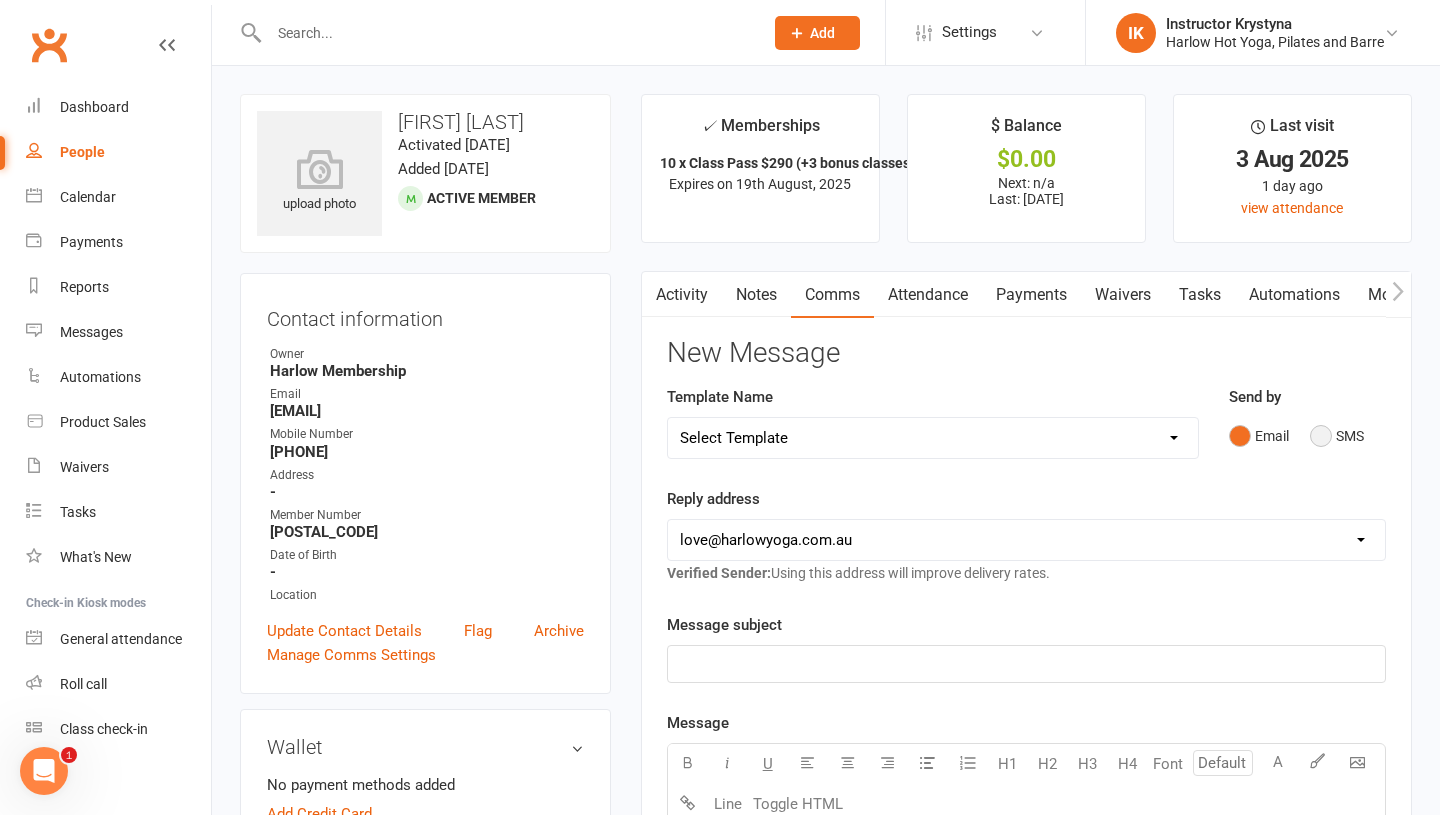 click on "SMS" at bounding box center (1337, 436) 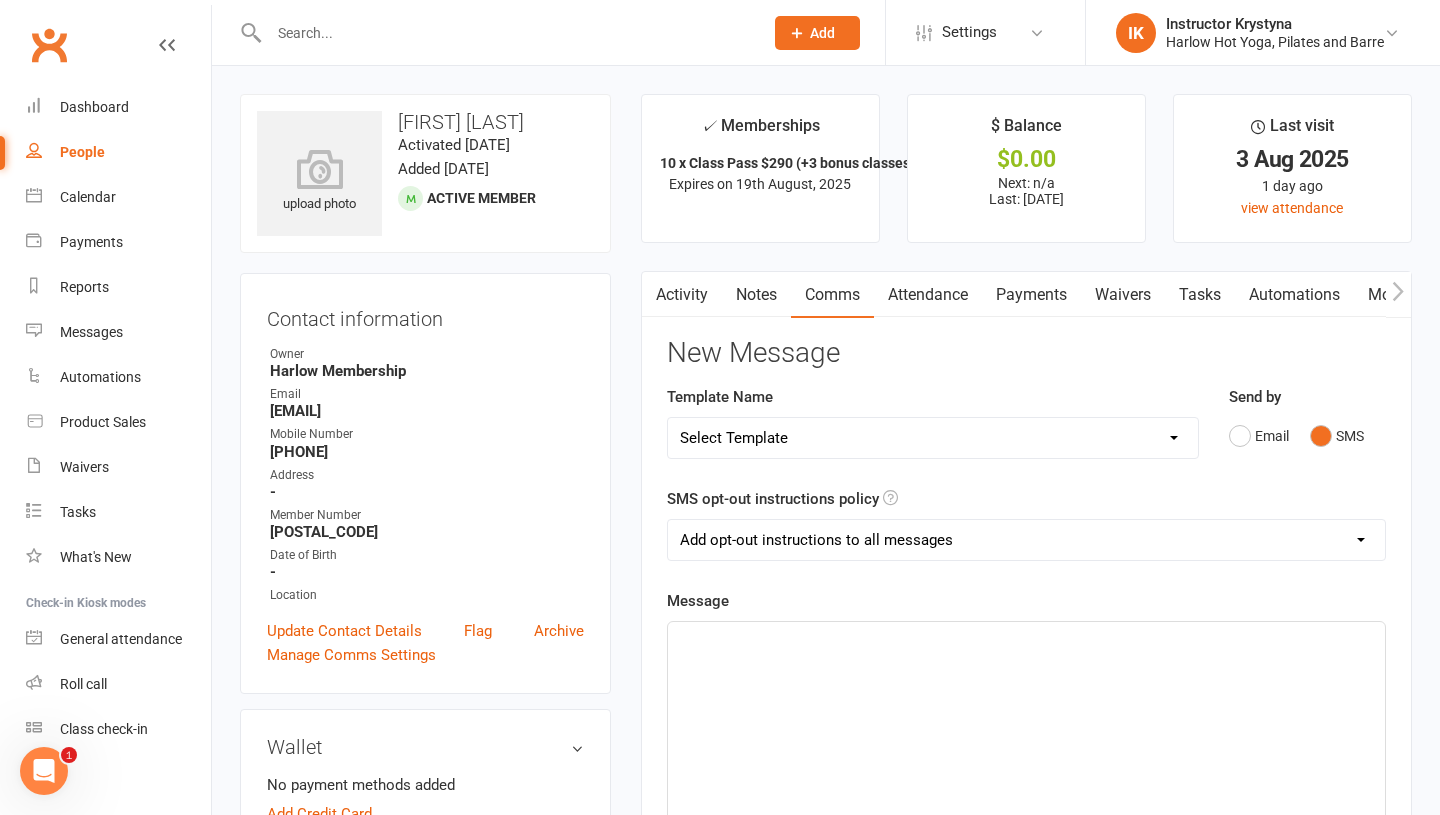 click on "﻿" 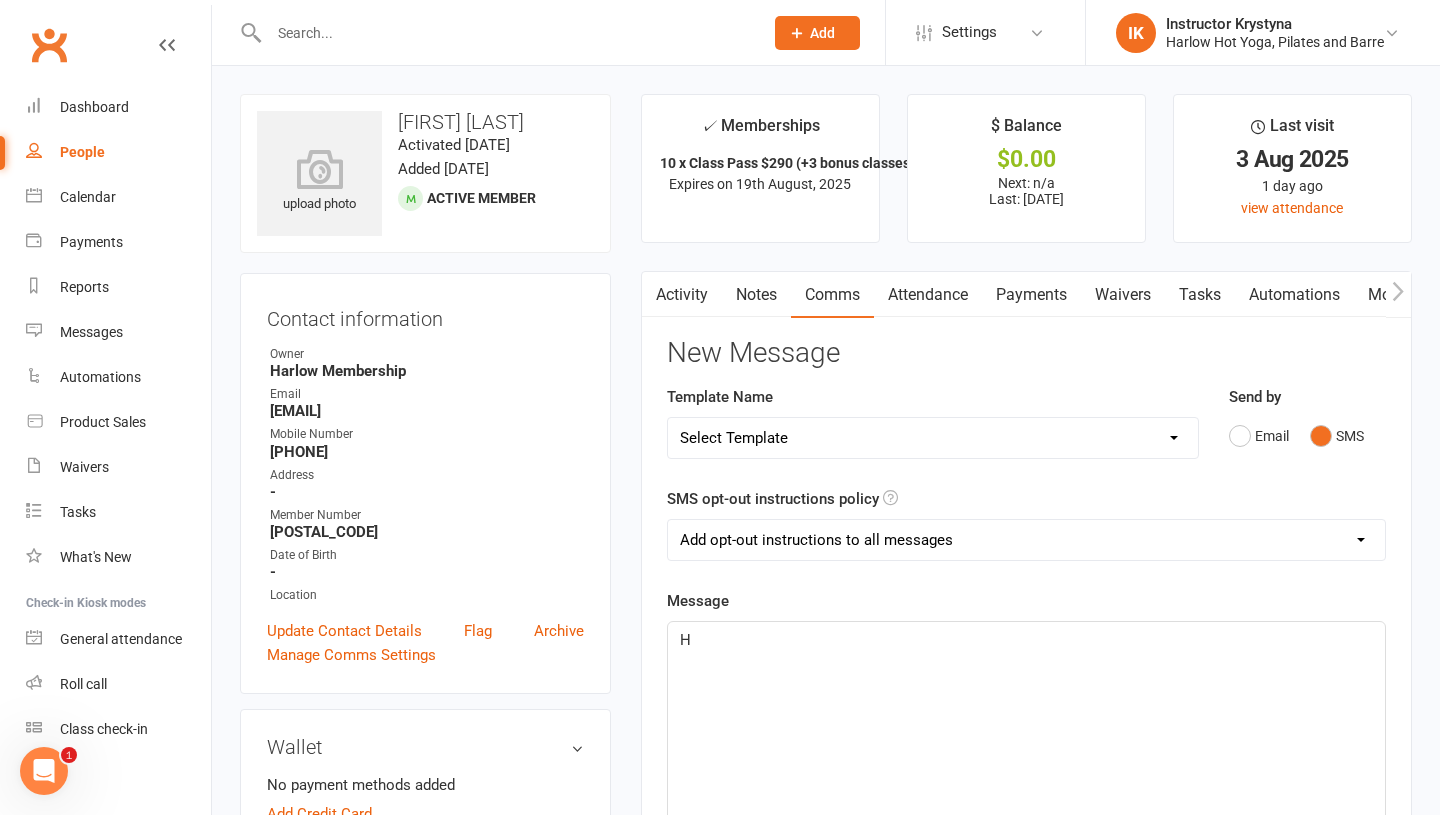 type 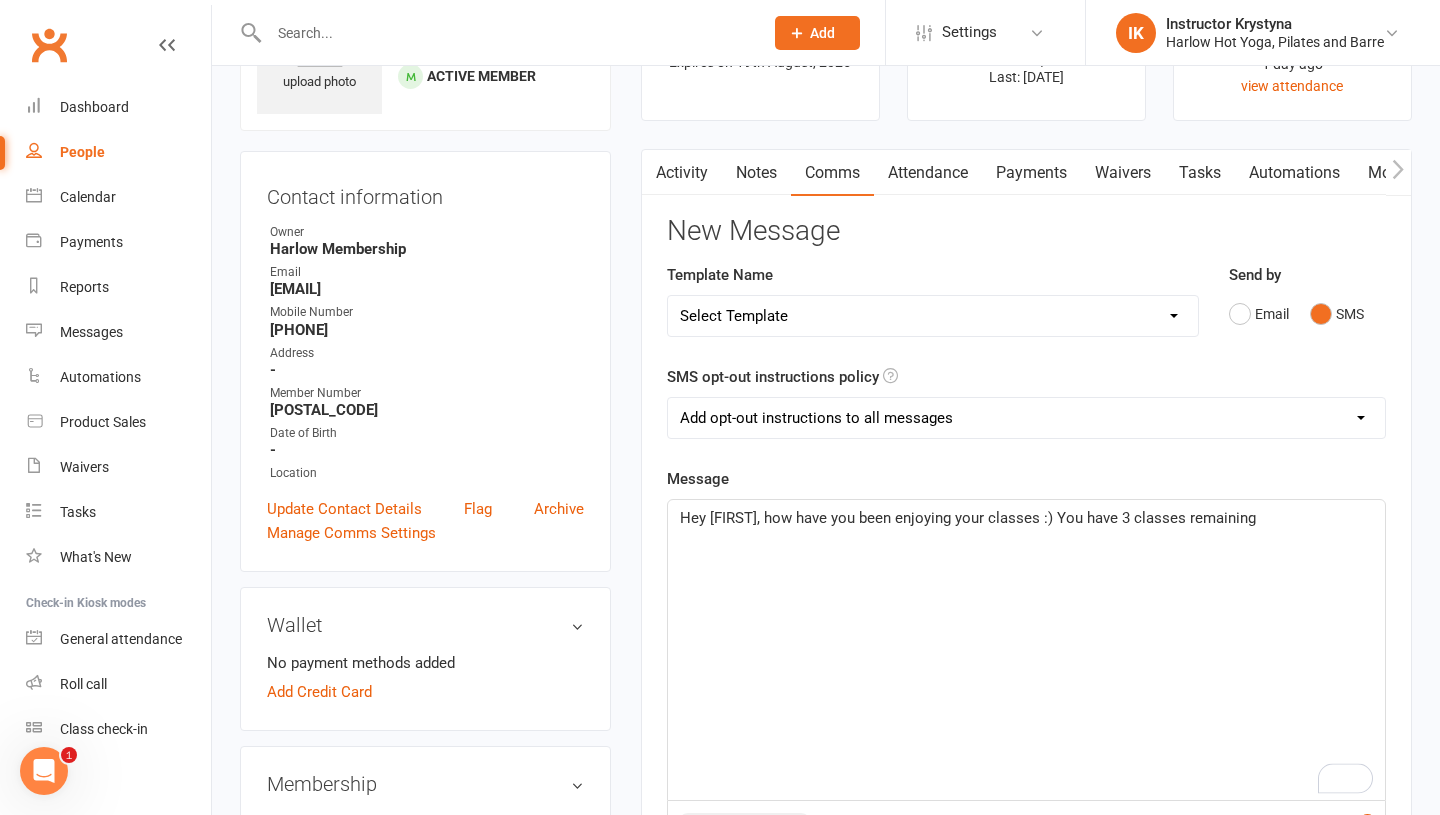 scroll, scrollTop: 113, scrollLeft: 0, axis: vertical 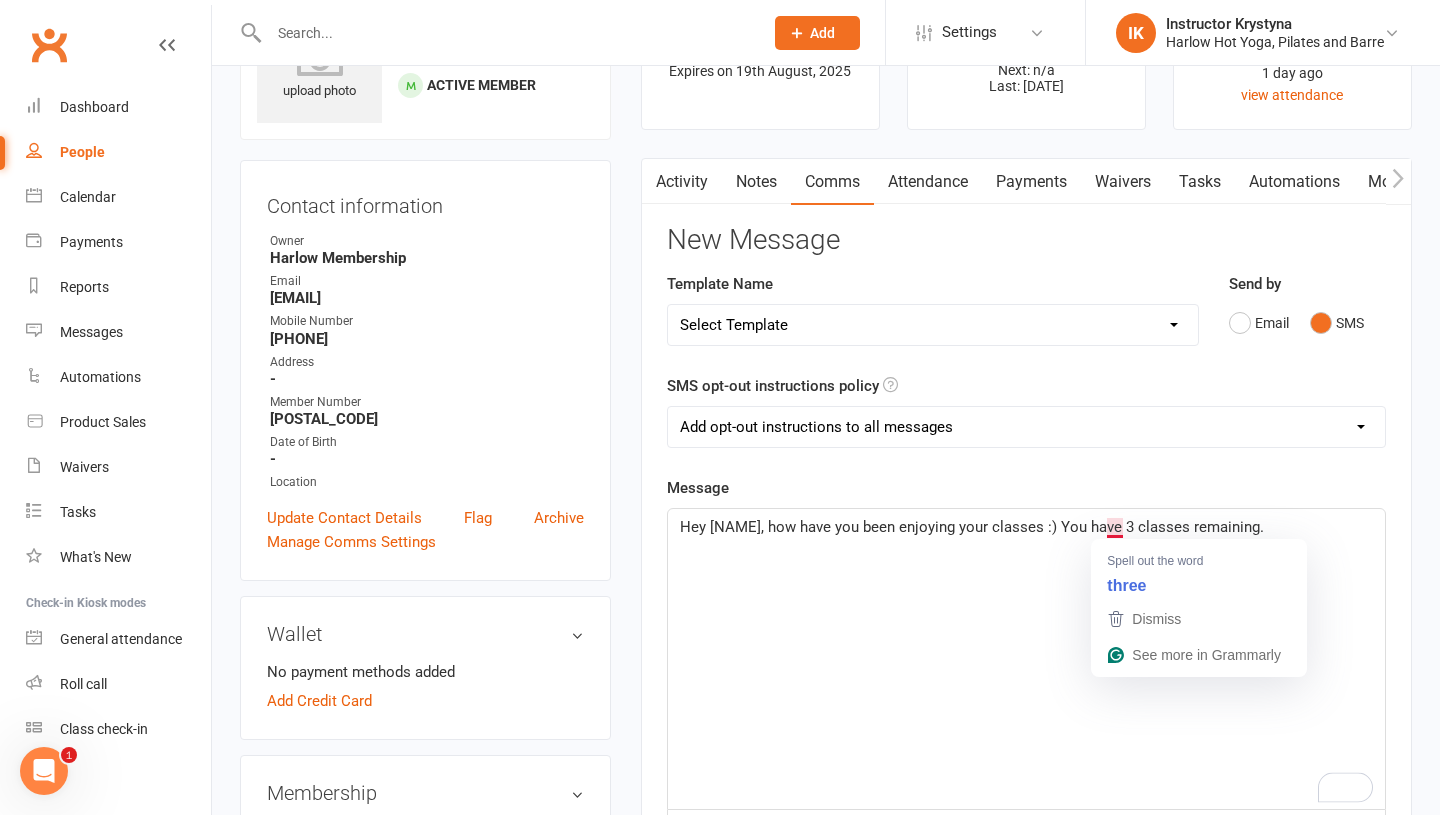 click on "Hey [NAME], how have you been enjoying your classes :) You have 3 classes remaining." 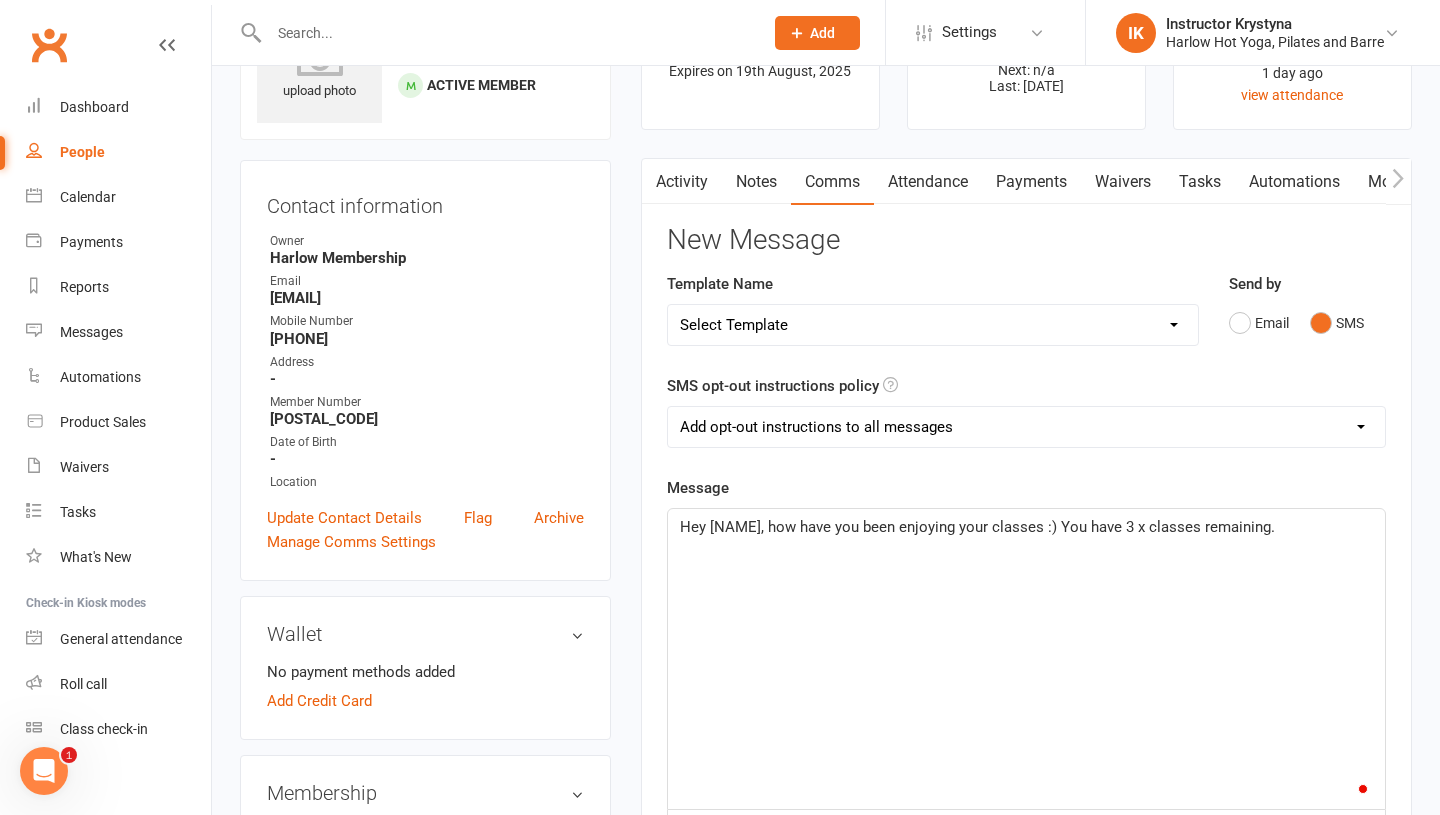 click on "Hey [NAME], how have you been enjoying your classes :) You have 3 x classes remaining." 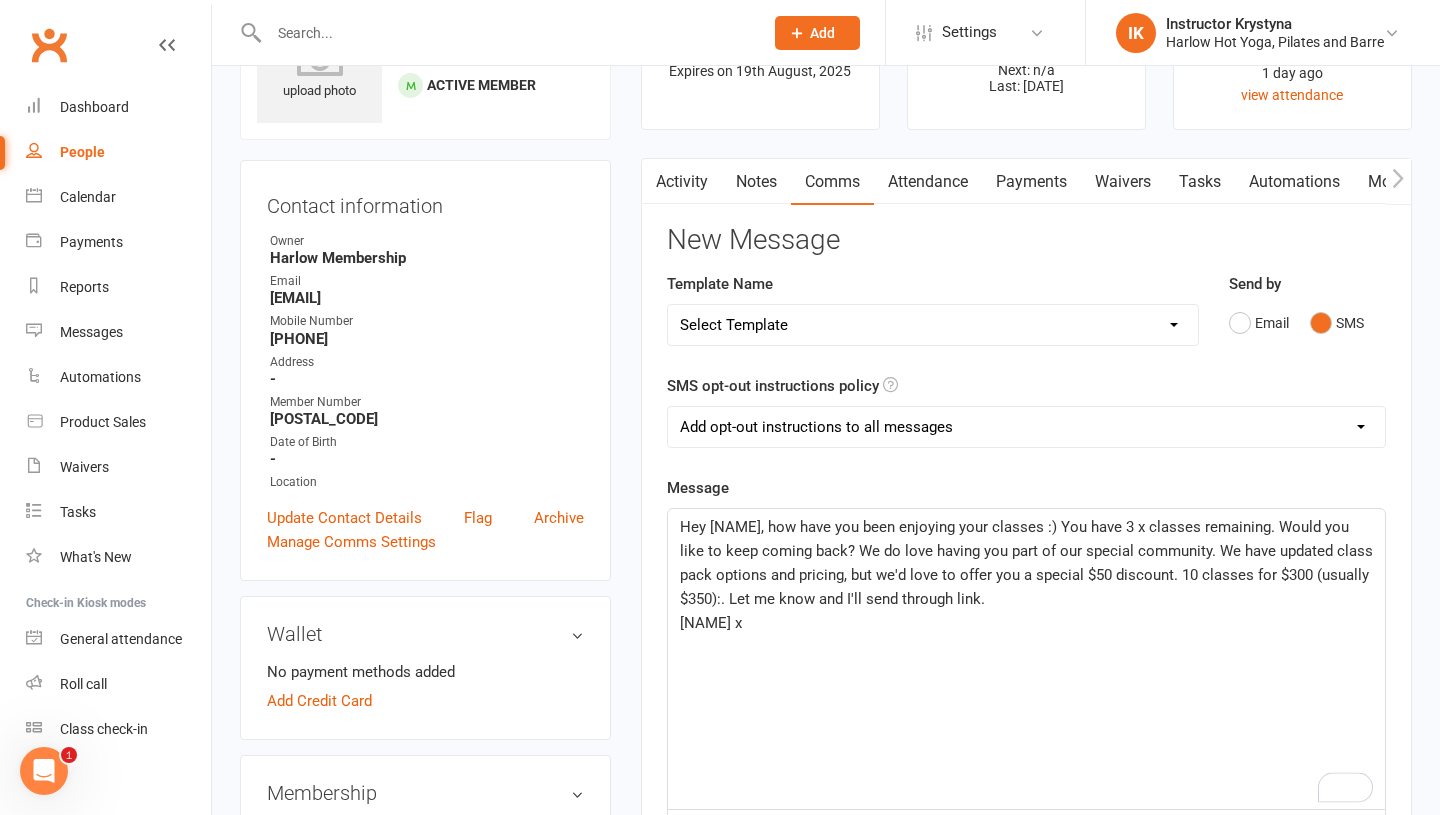 click on "Hey [NAME], how have you been enjoying your classes :) You have 3 x classes remaining. Would you like to keep coming back? We do love having you part of our special community. We have updated class pack options and pricing, but we'd love to offer you a special $50 discount. 10 classes for $300 (usually $350):. Let me know and I'll send through link." 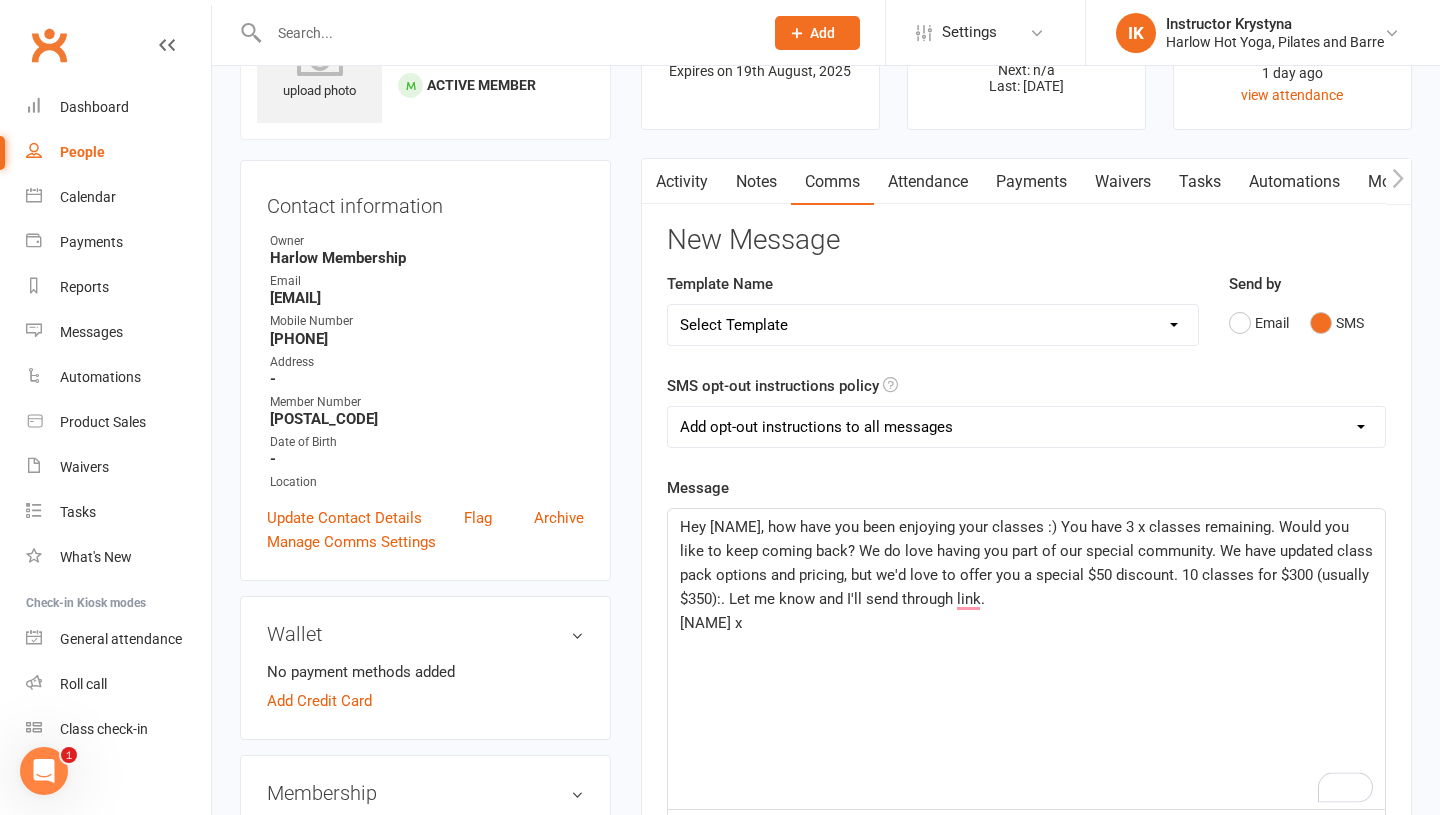 click on "Hey [NAME], how have you been enjoying your classes :) You have 3 x classes remaining. Would you like to keep coming back? We do love having you part of our special community. We have updated class pack options and pricing, but we'd love to offer you a special $50 discount. 10 classes for $300 (usually $350):. Let me know and I'll send through link." 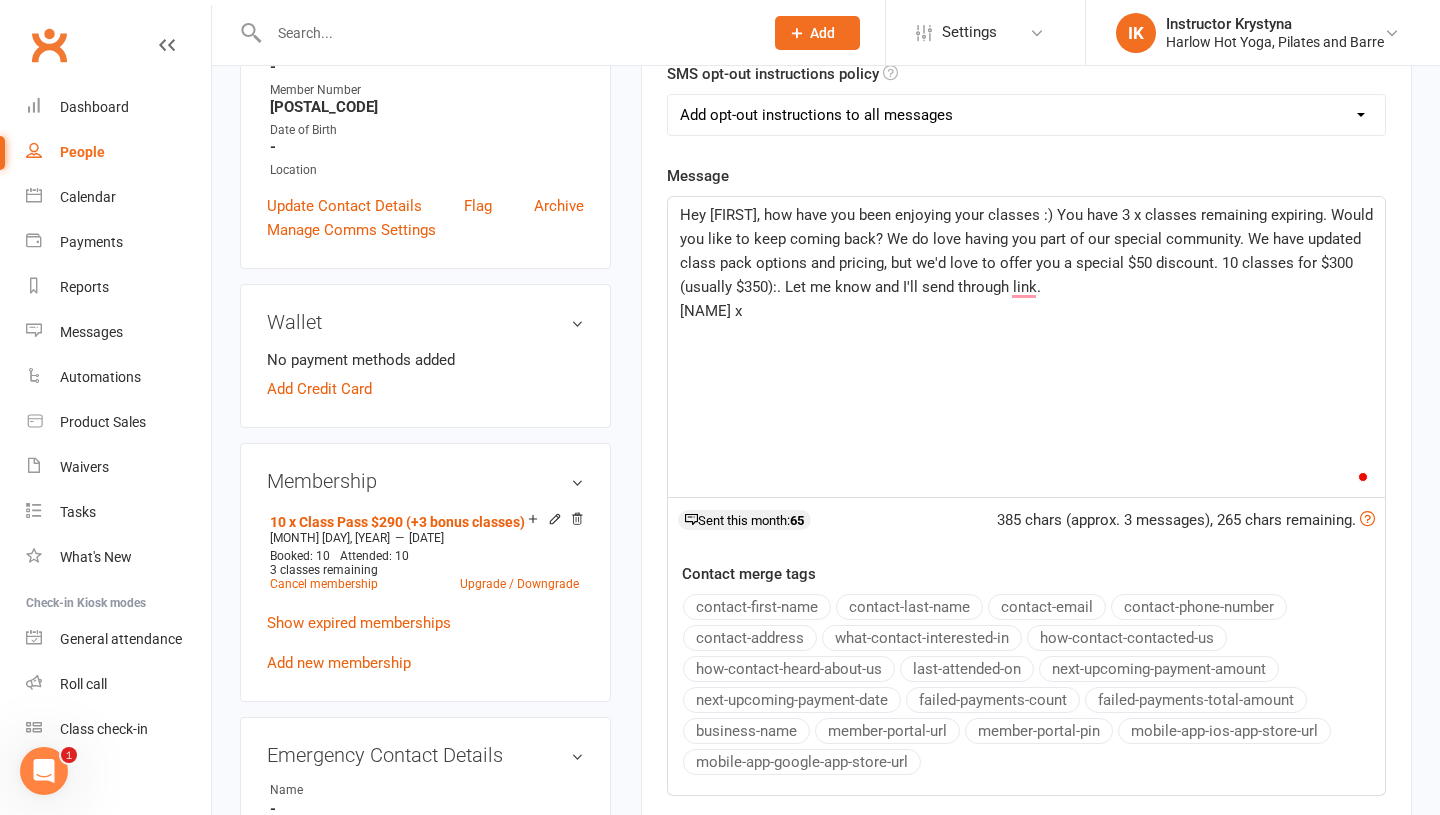 scroll, scrollTop: 434, scrollLeft: 0, axis: vertical 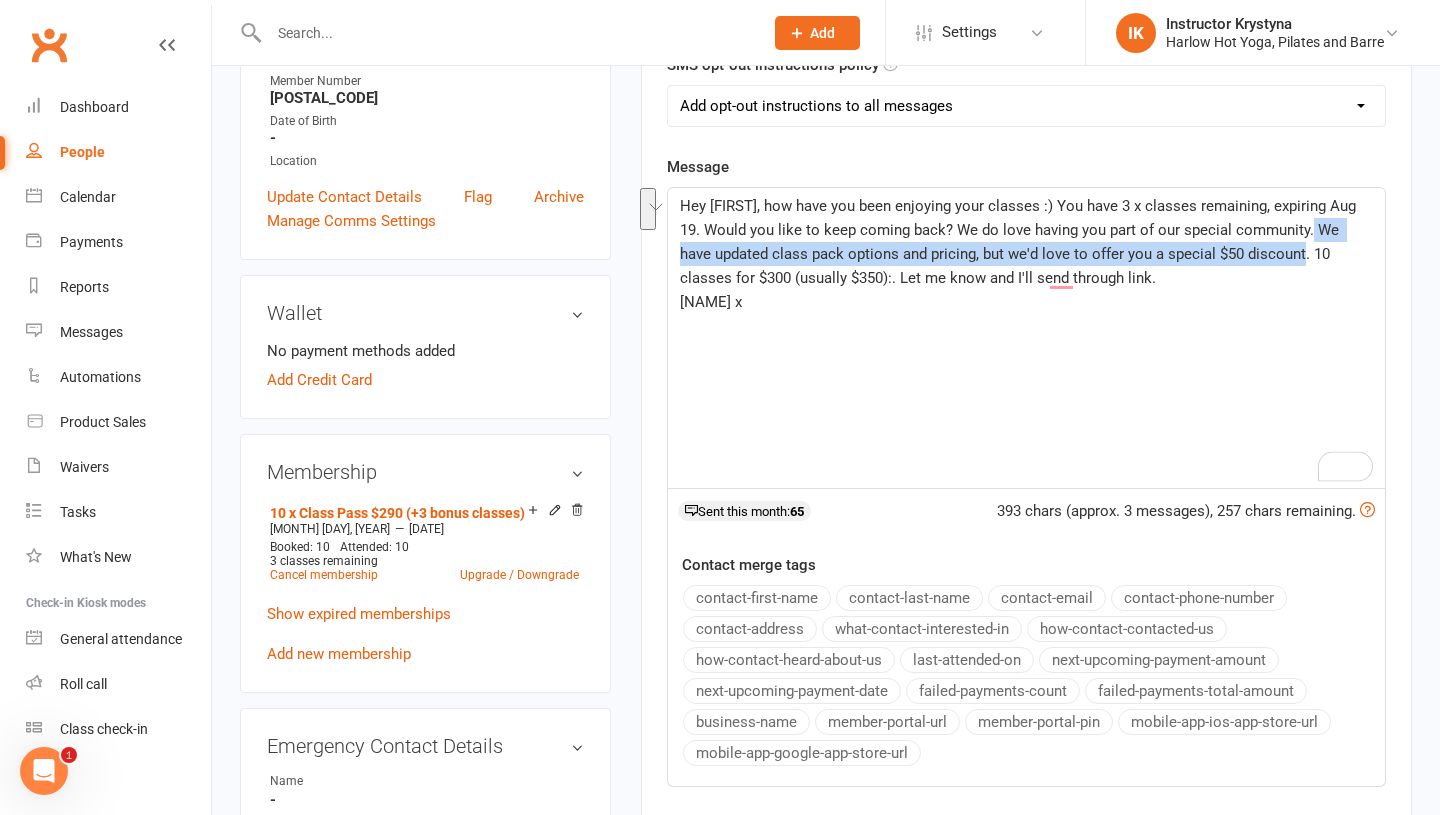 drag, startPoint x: 1272, startPoint y: 257, endPoint x: 1289, endPoint y: 231, distance: 31.06445 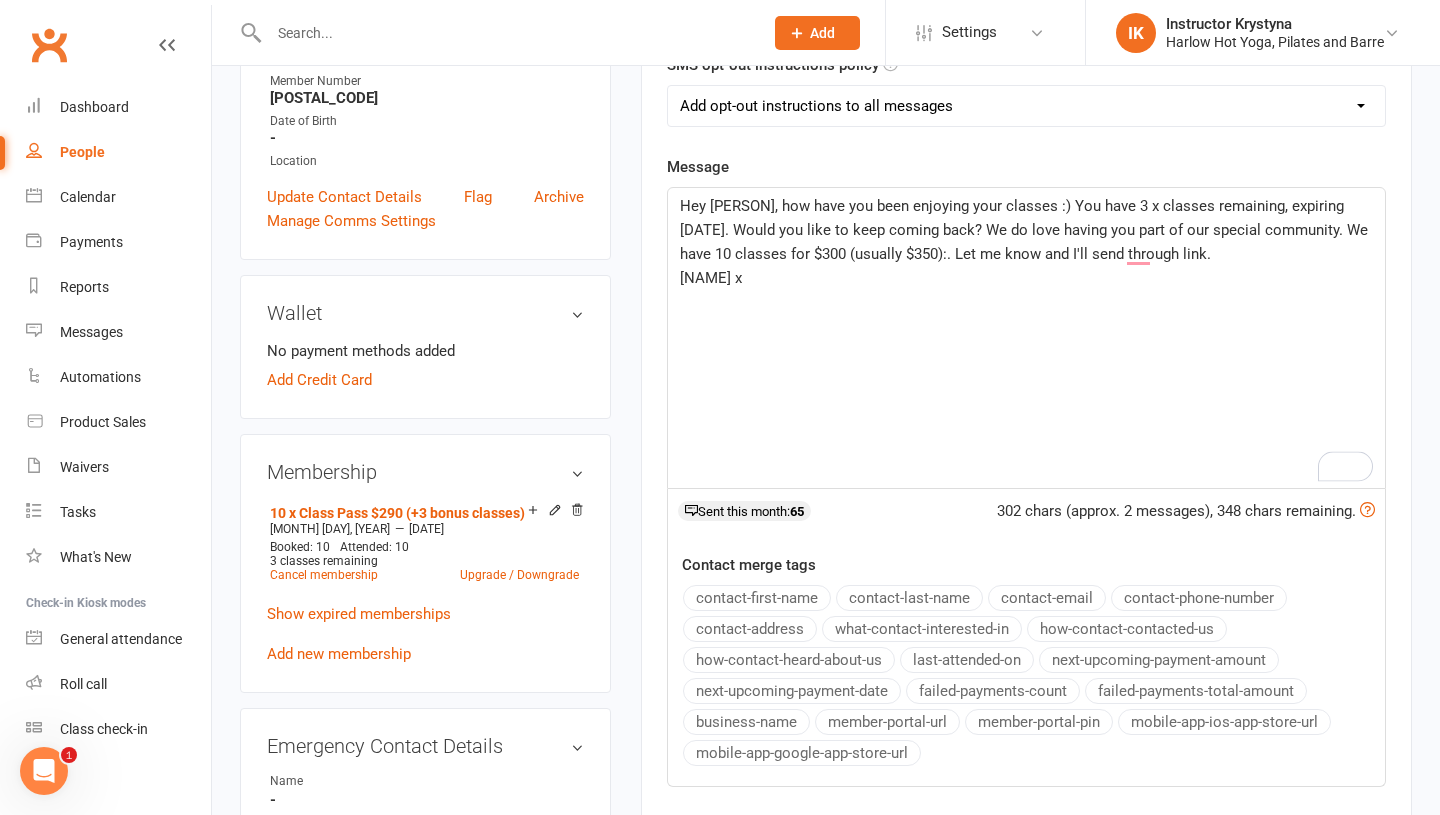click on "Hey [PERSON], how have you been enjoying your classes :) You have 3 x classes remaining, expiring [DATE]. Would you like to keep coming back? We do love having you part of our special community. We have 10 classes for $300 (usually $350):. Let me know and I'll send through link." 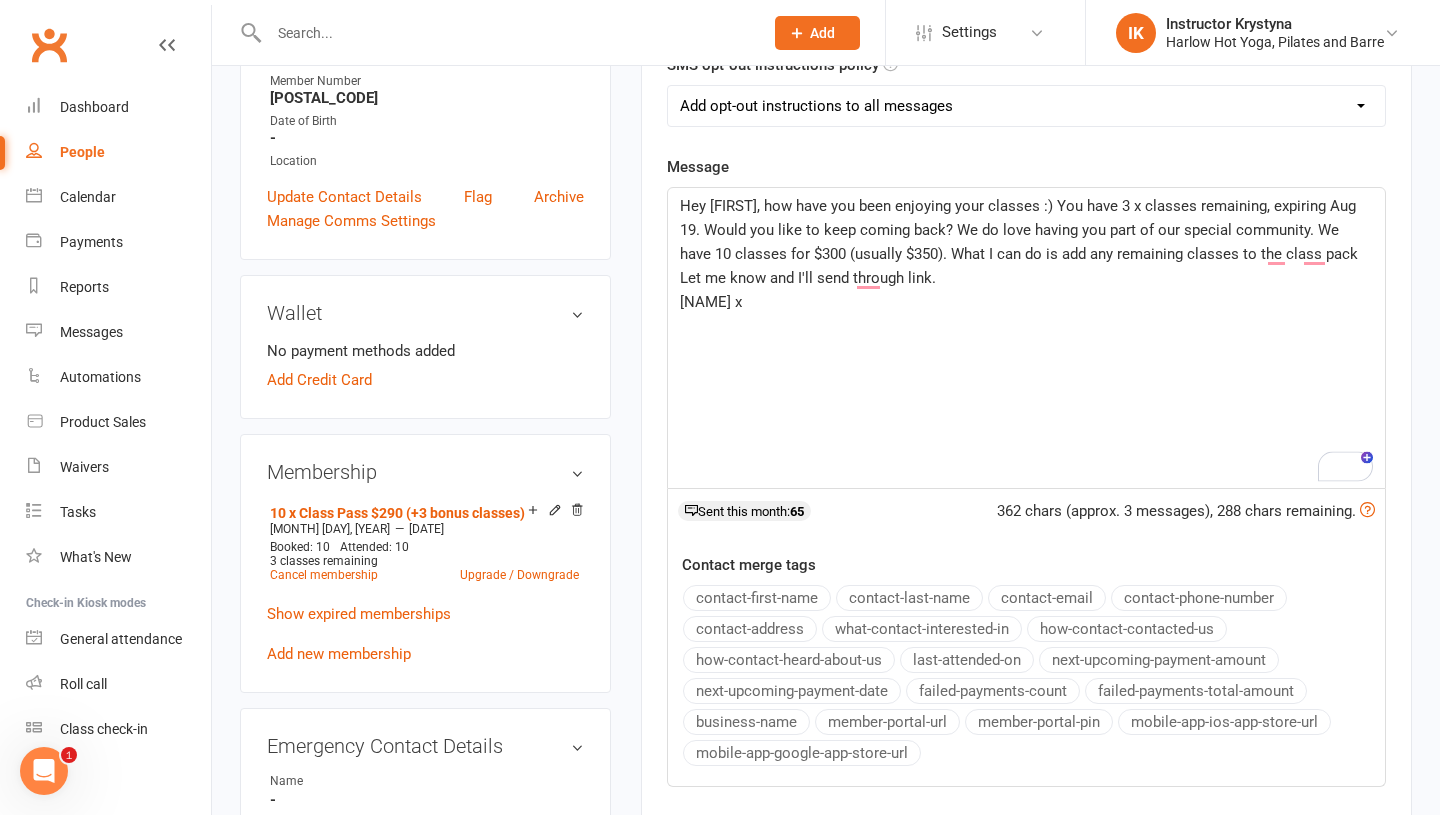 click on "Hey [FIRST], how have you been enjoying your classes :) You have 3 x classes remaining, expiring Aug 19. Would you like to keep coming back? We do love having you part of our special community. We have 10 classes for $300 (usually $350). What I can do is add any remaining classes to the class pack Let me know and I'll send through link." 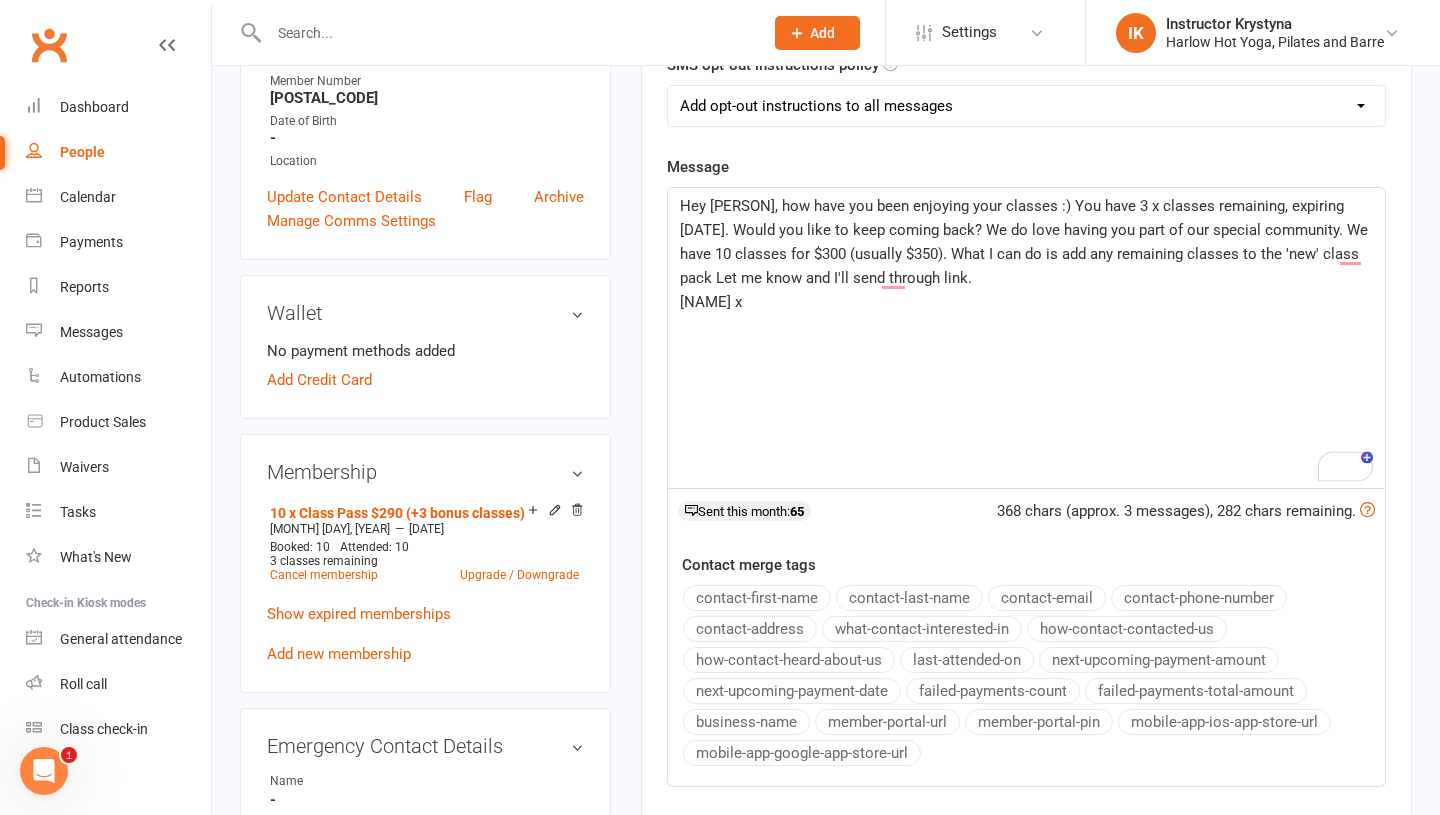 click on "Hey [PERSON], how have you been enjoying your classes :) You have 3 x classes remaining, expiring [DATE]. Would you like to keep coming back? We do love having you part of our special community. We have 10 classes for $300 (usually $350). What I can do is add any remaining classes to the 'new' class pack Let me know and I'll send through link." 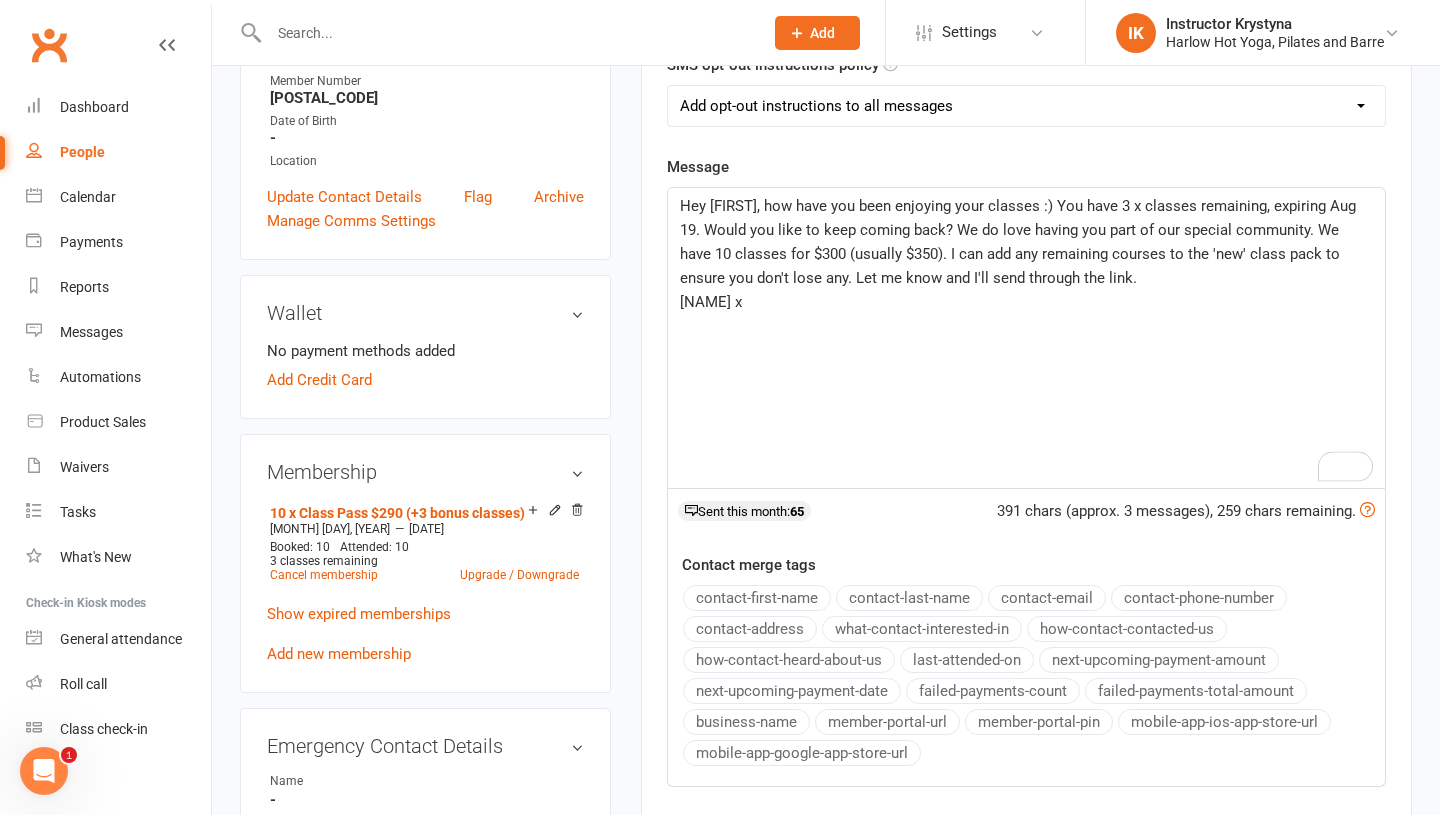 click on "Hey [FIRST] [LAST], how have you been enjoying your classes :) You have 3 x classes remaining, expiring [DATE]. Would you like to keep coming back? We do love having you part of our special community. We have 10 classes for $300 (usually $350). I can add any remaining courses to the 'new' class pack to ensure you don't lose any. Let me know and I'll send through the link. [FIRST] (Harlow) x" 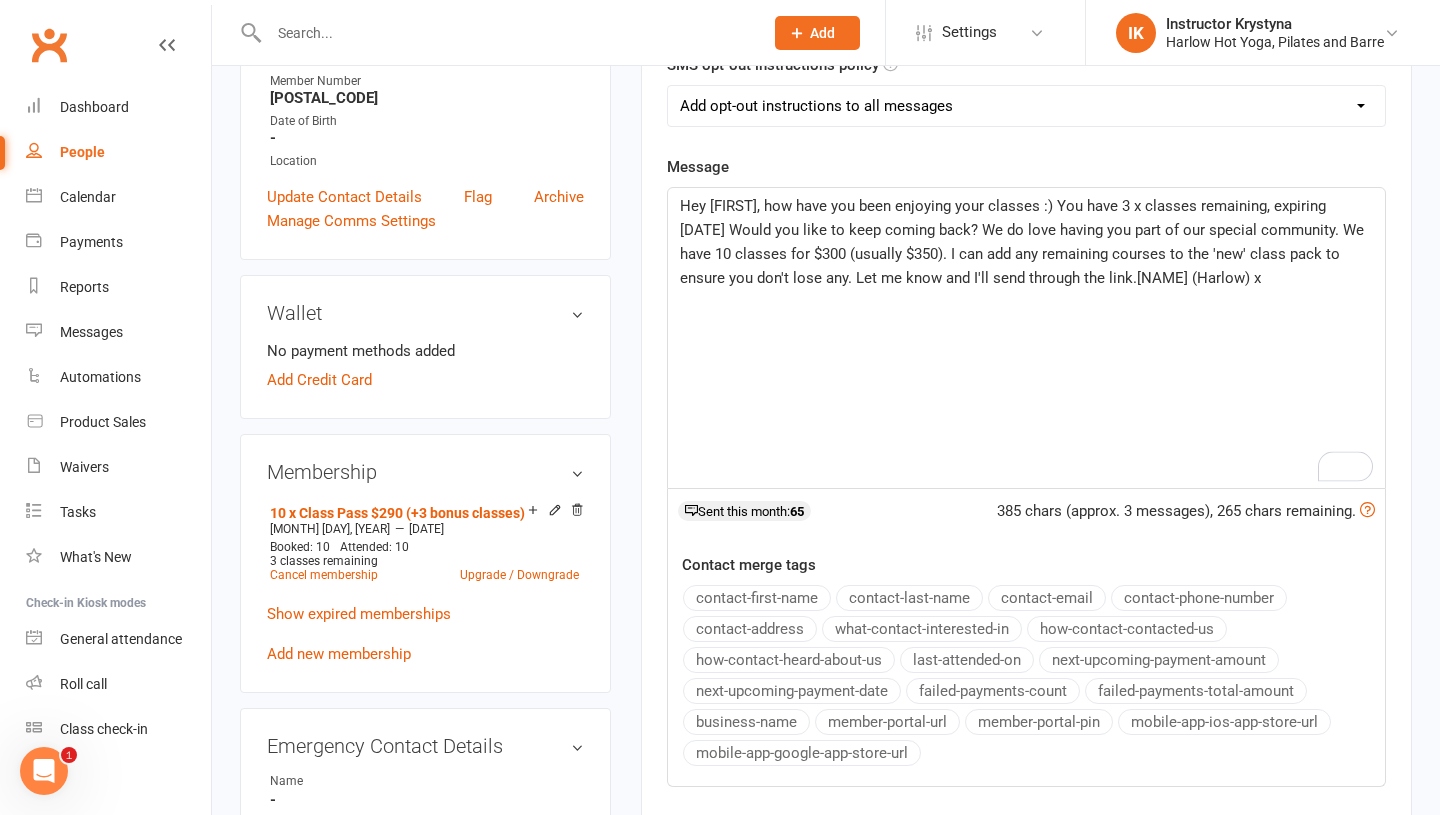 click on "Hey [FIRST], how have you been enjoying your classes :) You have 3 x classes remaining, expiring [DATE] Would you like to keep coming back? We do love having you part of our special community. We have 10 classes for $300 (usually $350). I can add any remaining courses to the 'new' class pack to ensure you don't lose any. Let me know and I'll send through the link.[NAME] (Harlow) x" 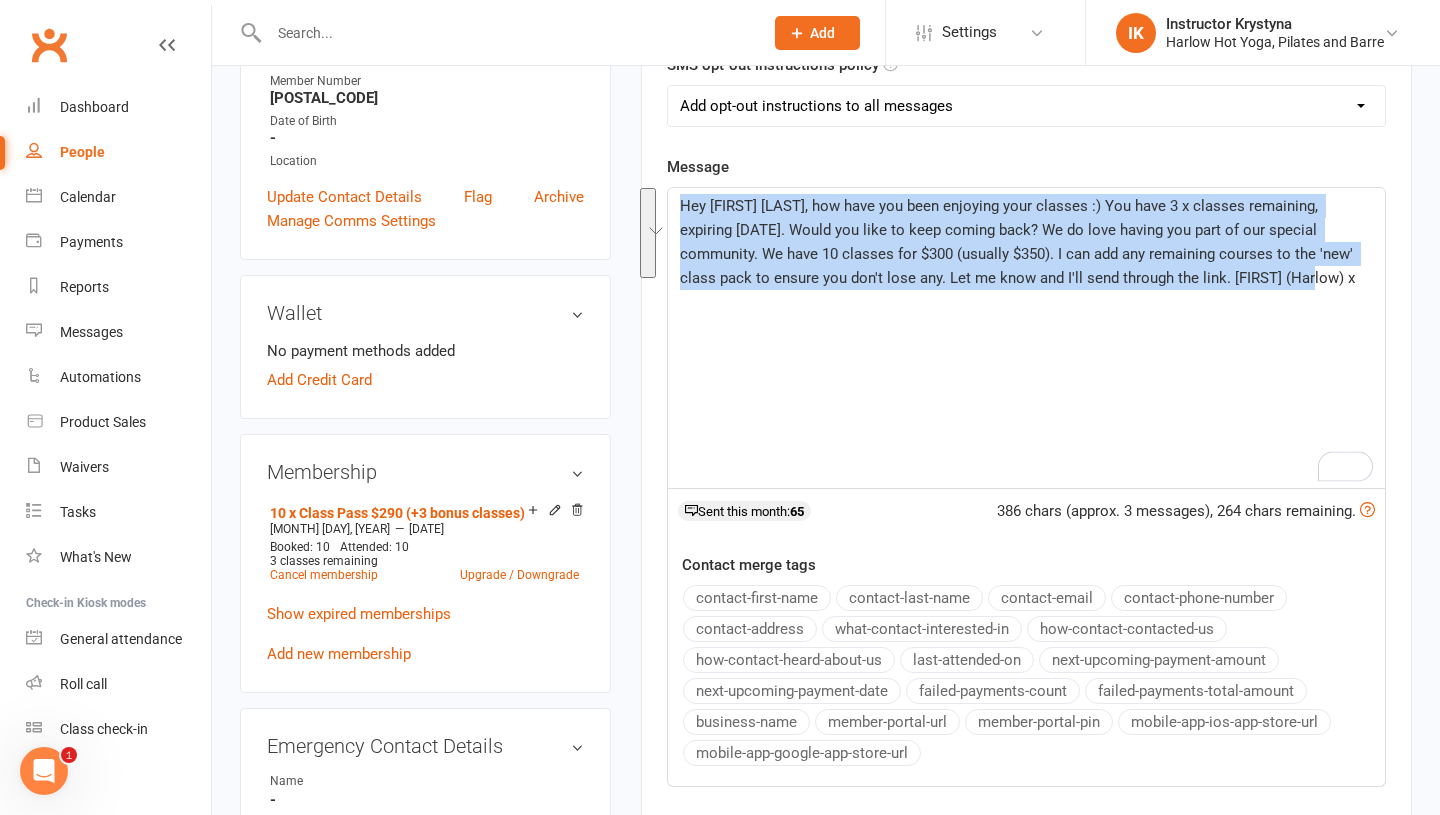 drag, startPoint x: 786, startPoint y: 206, endPoint x: 658, endPoint y: 205, distance: 128.0039 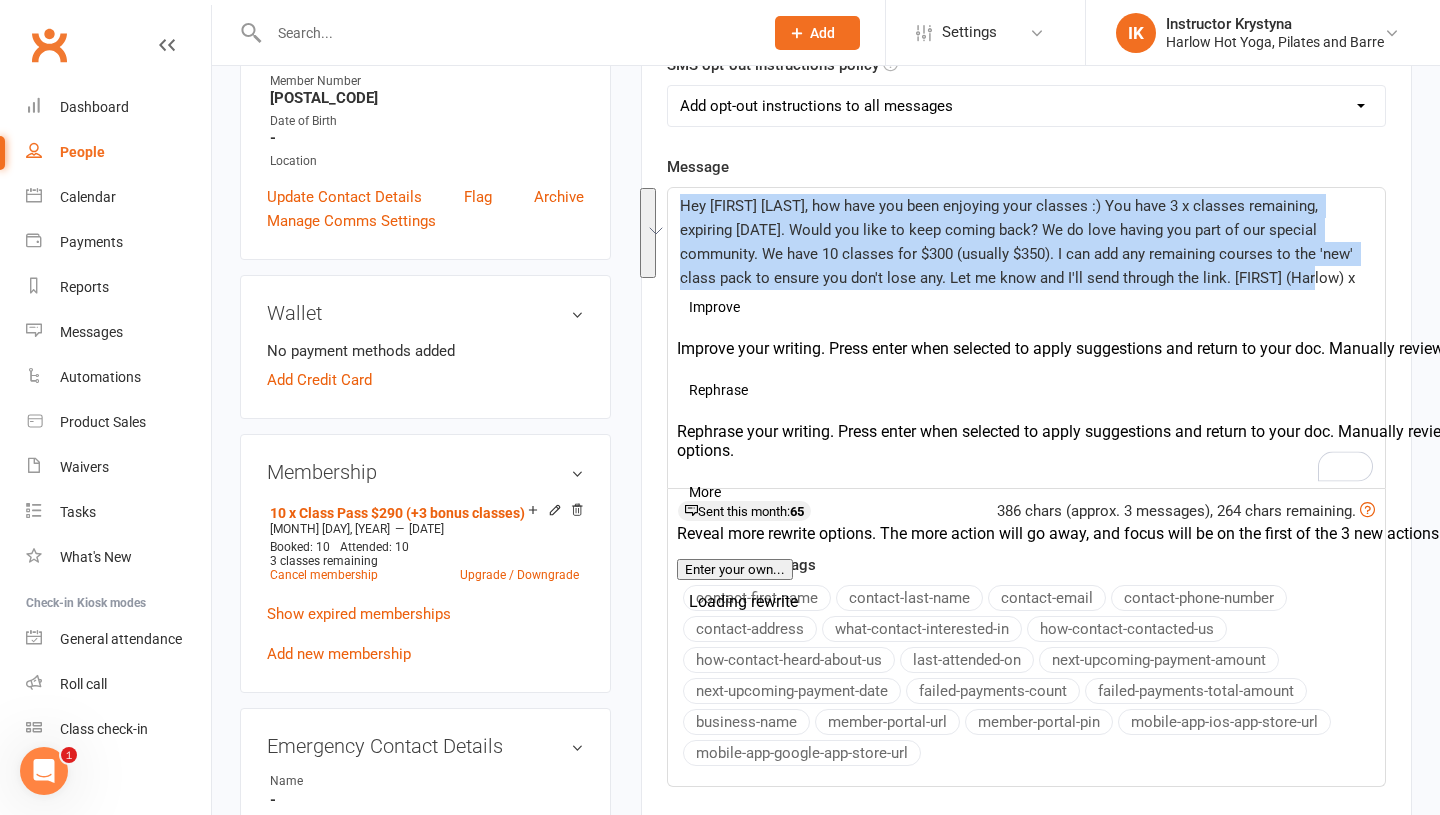 copy on "Hey [FIRST] [LAST], how have you been enjoying your classes :) You have 3 x classes remaining, expiring [DATE]. Would you like to keep coming back? We do love having you part of our special community. We have 10 classes for $300 (usually $350). I can add any remaining courses to the 'new' class pack to ensure you don't lose any. Let me know and I'll send through the link. [FIRST] (Harlow) x" 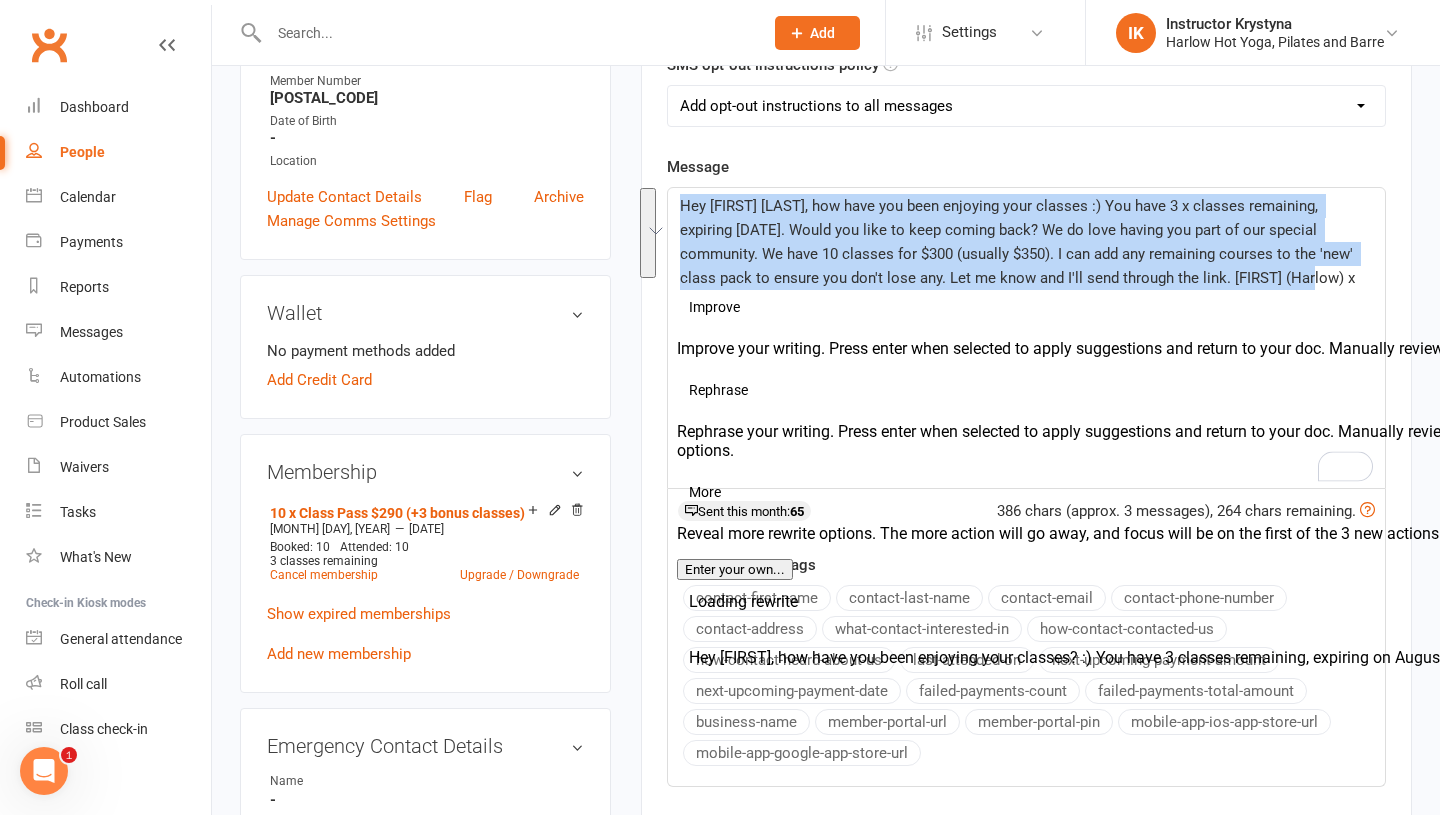 click on "Hey [FIRST] [LAST], how have you been enjoying your classes :) You have 3 x classes remaining, expiring [DATE]. Would you like to keep coming back? We do love having you part of our special community. We have 10 classes for $300 (usually $350). I can add any remaining courses to the 'new' class pack to ensure you don't lose any. Let me know and I'll send through the link. [FIRST] (Harlow) x" 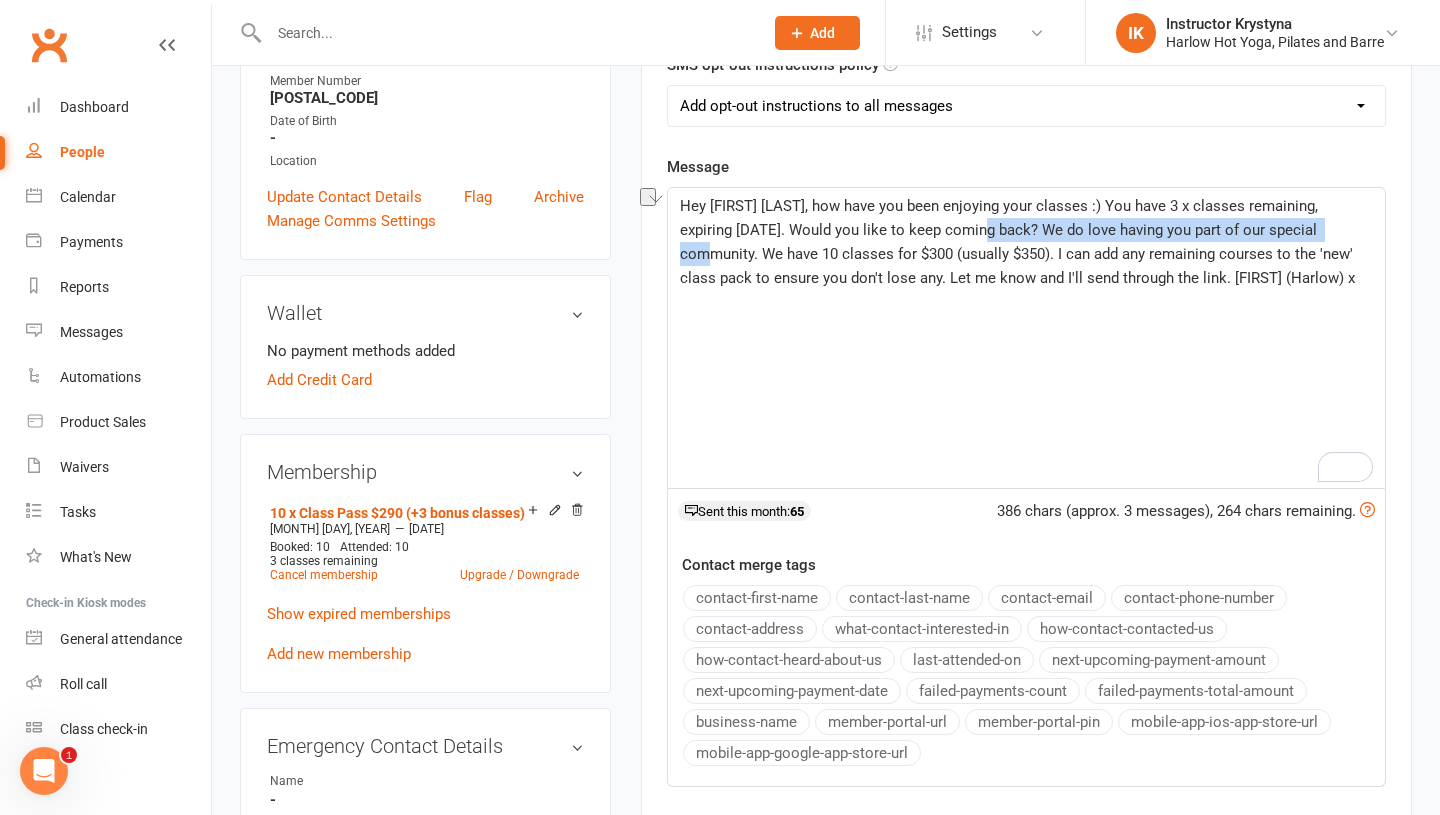 drag, startPoint x: 931, startPoint y: 226, endPoint x: 1282, endPoint y: 226, distance: 351 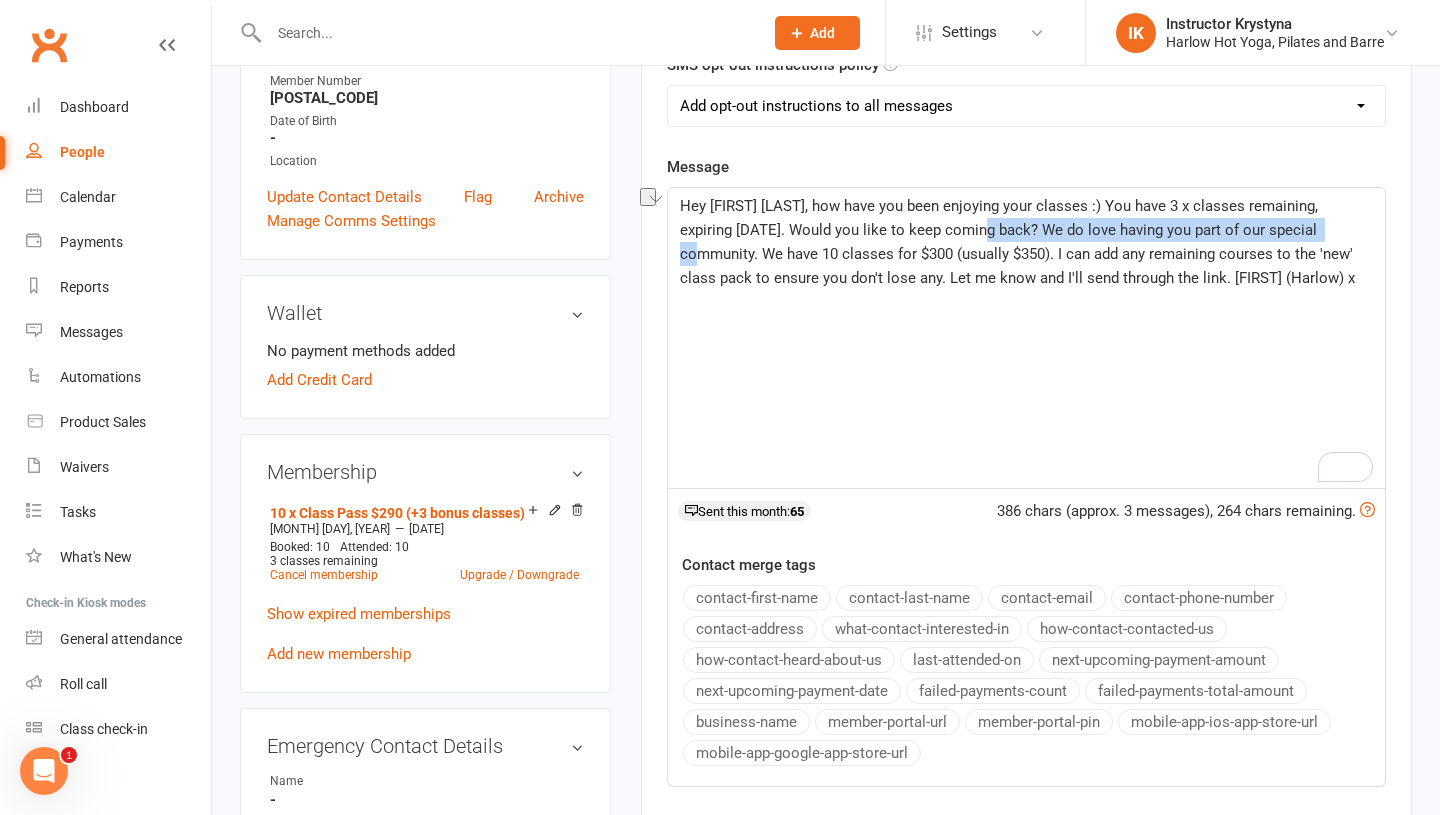 copy on "We do love having you part of our special community." 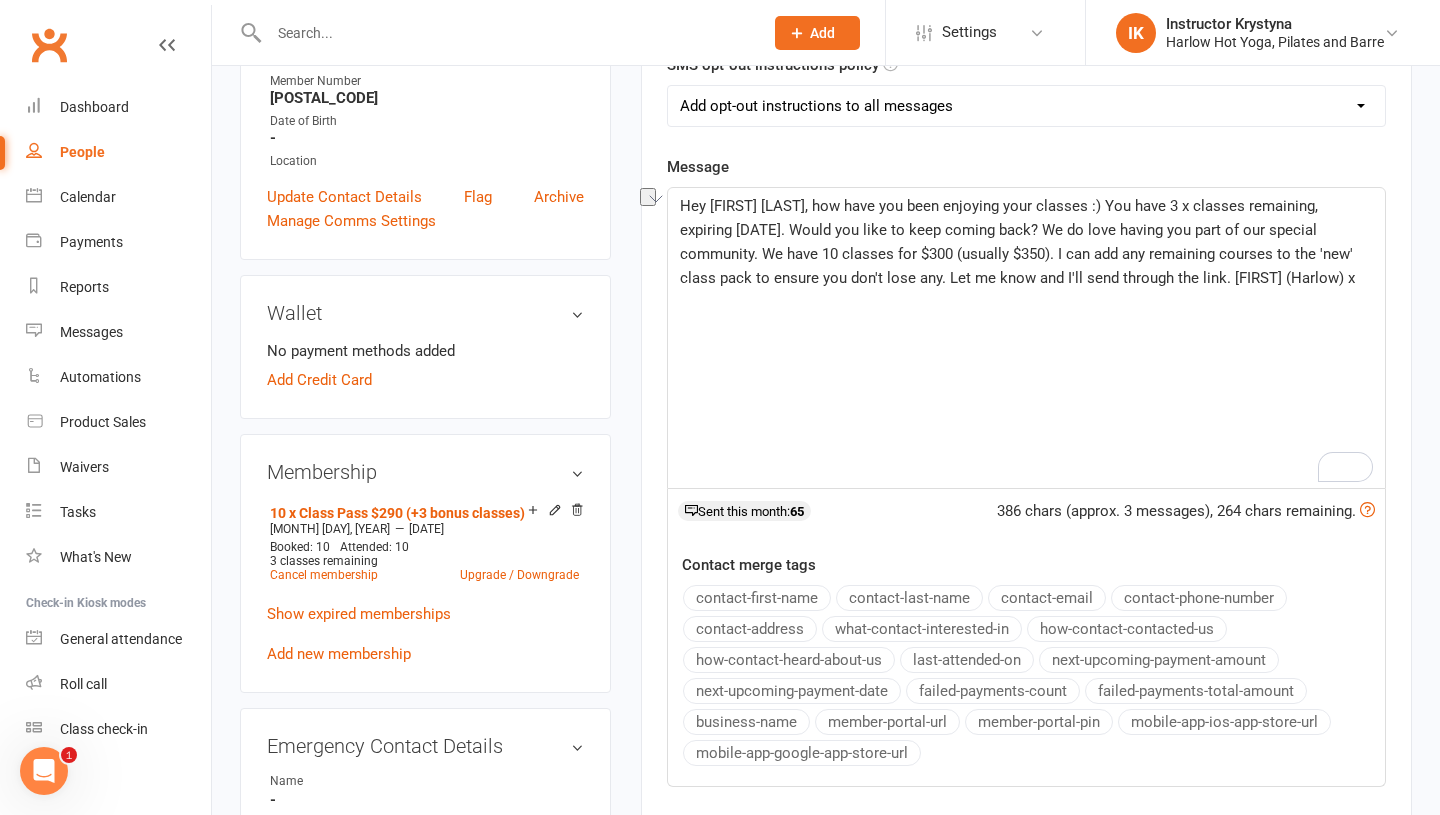 click on "Hey Justin, how have you been enjoying your classes :) You have 3 x classes remaining, expiring Aug 19. Would you like to keep coming back? We do love having you part of our special community. We have 10 classes for $300 (usually $350). I can add any remaining courses to the 'new' class pack to ensure you don't lose any. Let me know and I'll send through the link. Krystyna (Harlow) x" 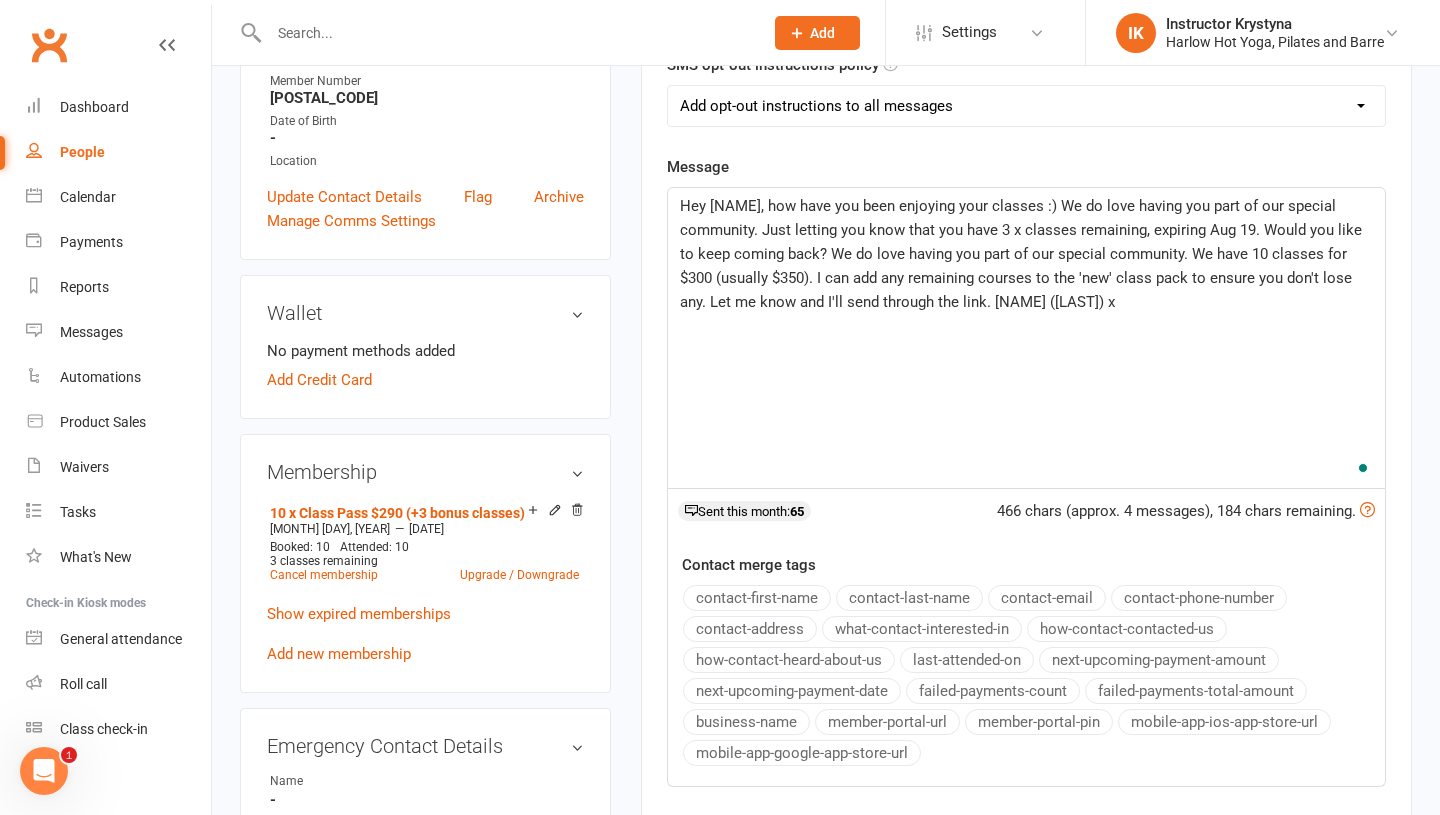 click on "Hey Justin, how have you been enjoying your classes :) We do love having you part of our special community. Just letting you know that you have 3 x classes remaining, expiring Aug 19. Would you like to keep coming back? We do love having you part of our special community. We have 10 classes for $300 (usually $350). I can add any remaining courses to the 'new' class pack to ensure you don't lose any. Let me know and I'll send through the link. Krystyna (Harlow) x" 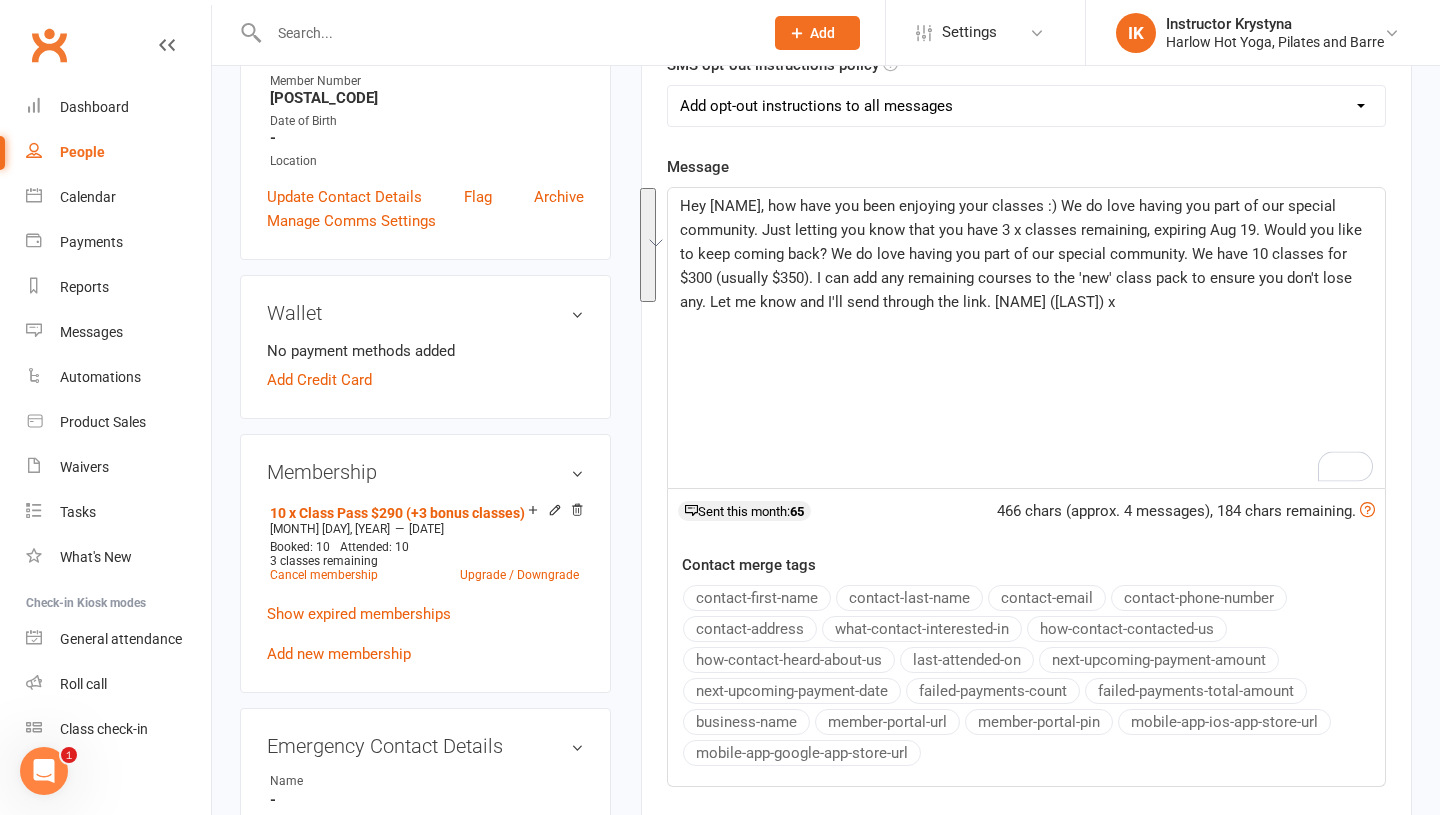 drag, startPoint x: 1068, startPoint y: 304, endPoint x: 684, endPoint y: 203, distance: 397.06046 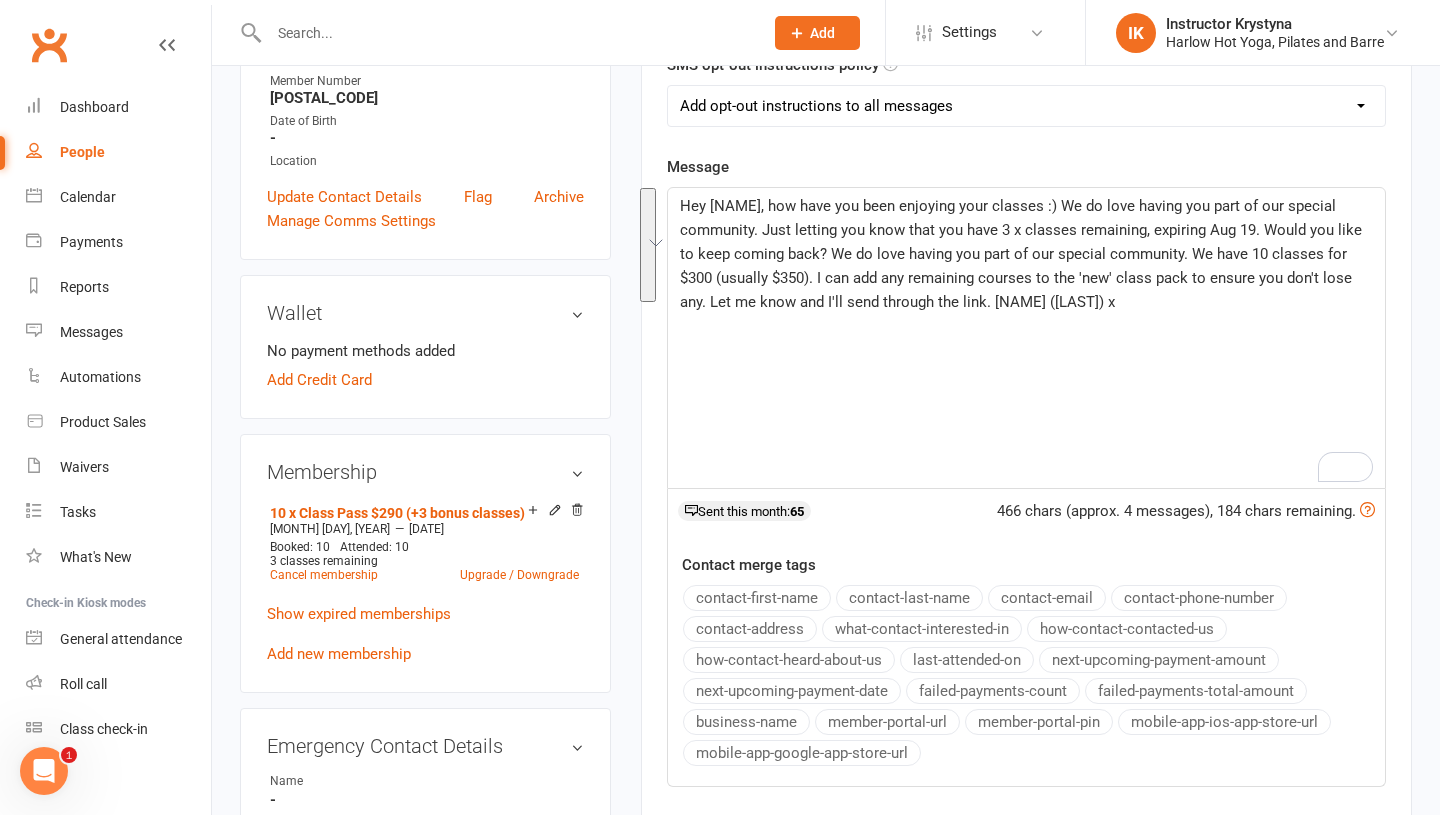 click on "Hey Justin, how have you been enjoying your classes :) We do love having you part of our special community. Just letting you know that you have 3 x classes remaining, expiring Aug 19. Would you like to keep coming back? We do love having you part of our special community. We have 10 classes for $300 (usually $350). I can add any remaining courses to the 'new' class pack to ensure you don't lose any. Let me know and I'll send through the link. Krystyna (Harlow) x" 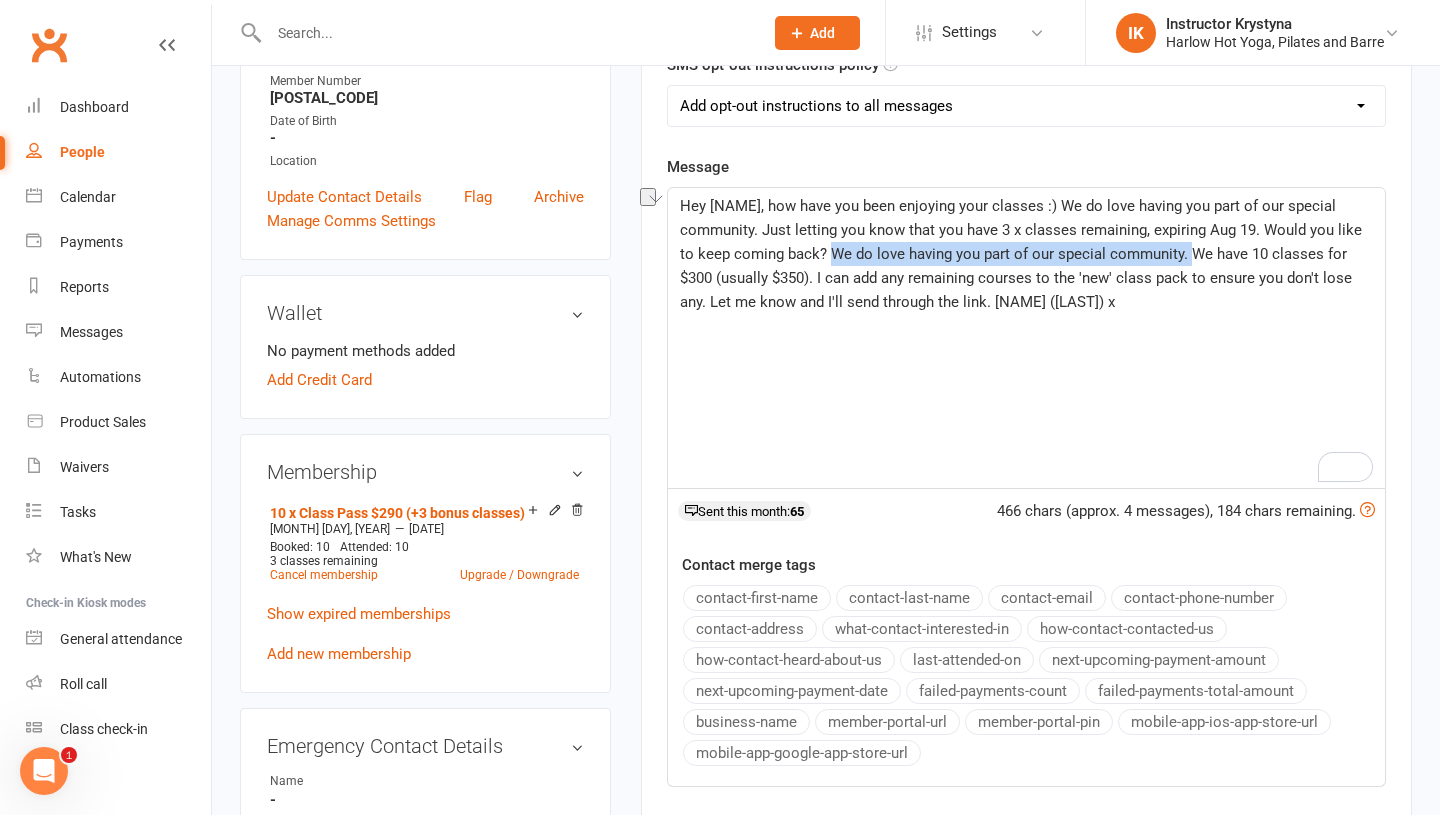 drag, startPoint x: 1188, startPoint y: 259, endPoint x: 830, endPoint y: 256, distance: 358.01257 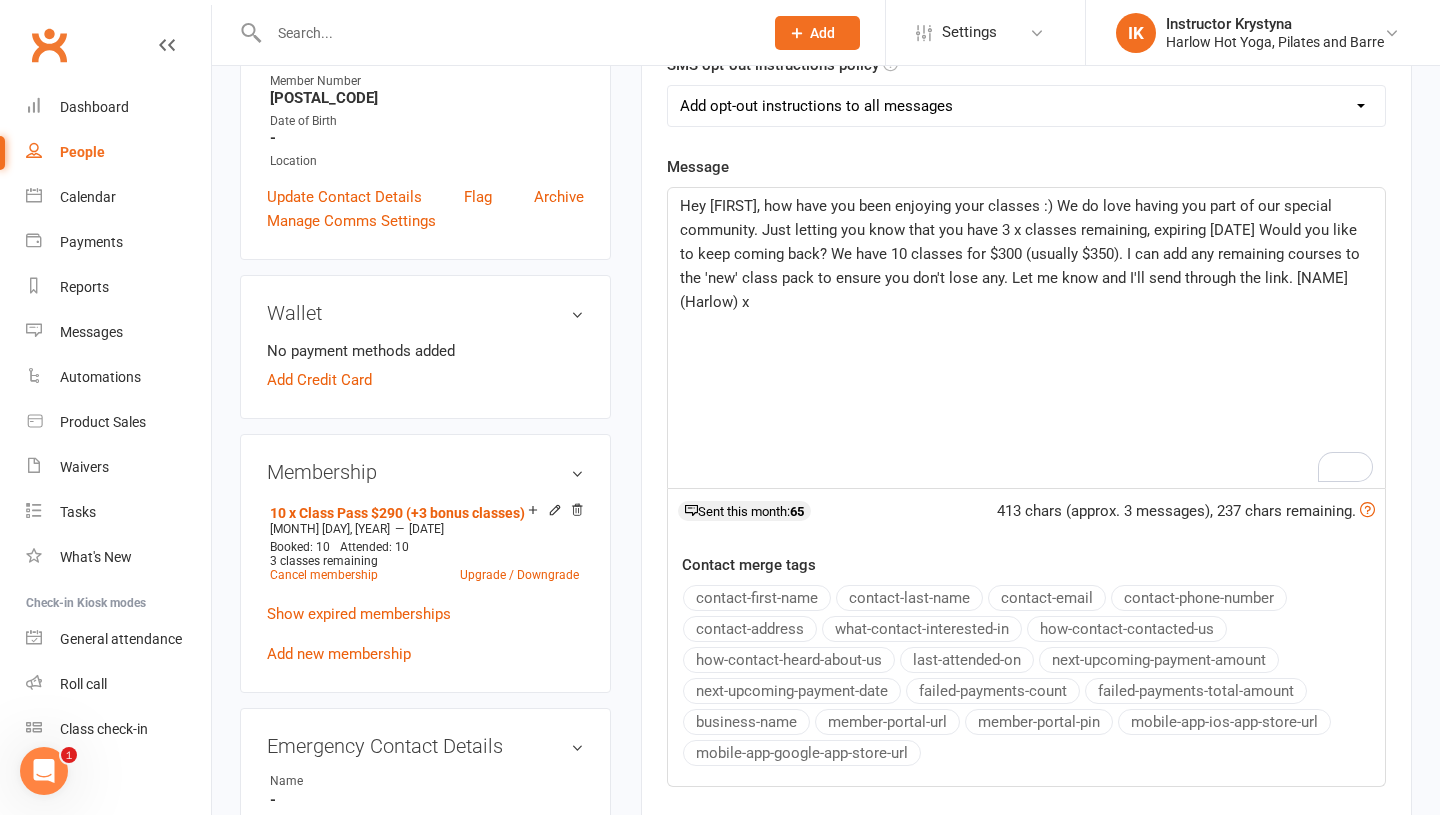 click on "Hey Justin, how have you been enjoying your classes :) We do love having you part of our special community. Just letting you know that you have 3 x classes remaining, expiring Aug 19. Would you like to keep coming back? We have 10 classes for $300 (usually $350). I can add any remaining courses to the 'new' class pack to ensure you don't lose any. Let me know and I'll send through the link. Krystyna (Harlow) x" 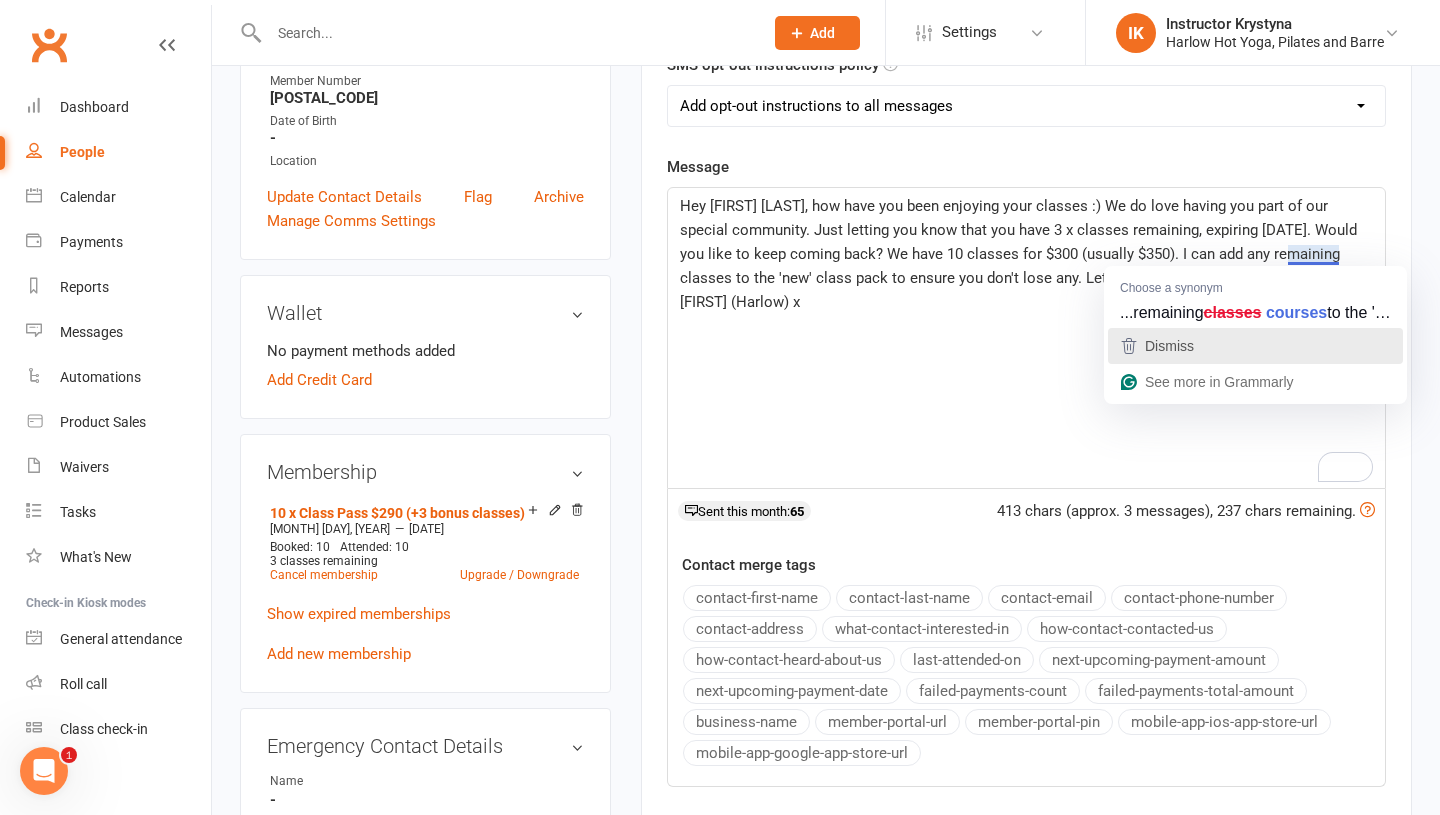 click on "Dismiss" at bounding box center (1255, 346) 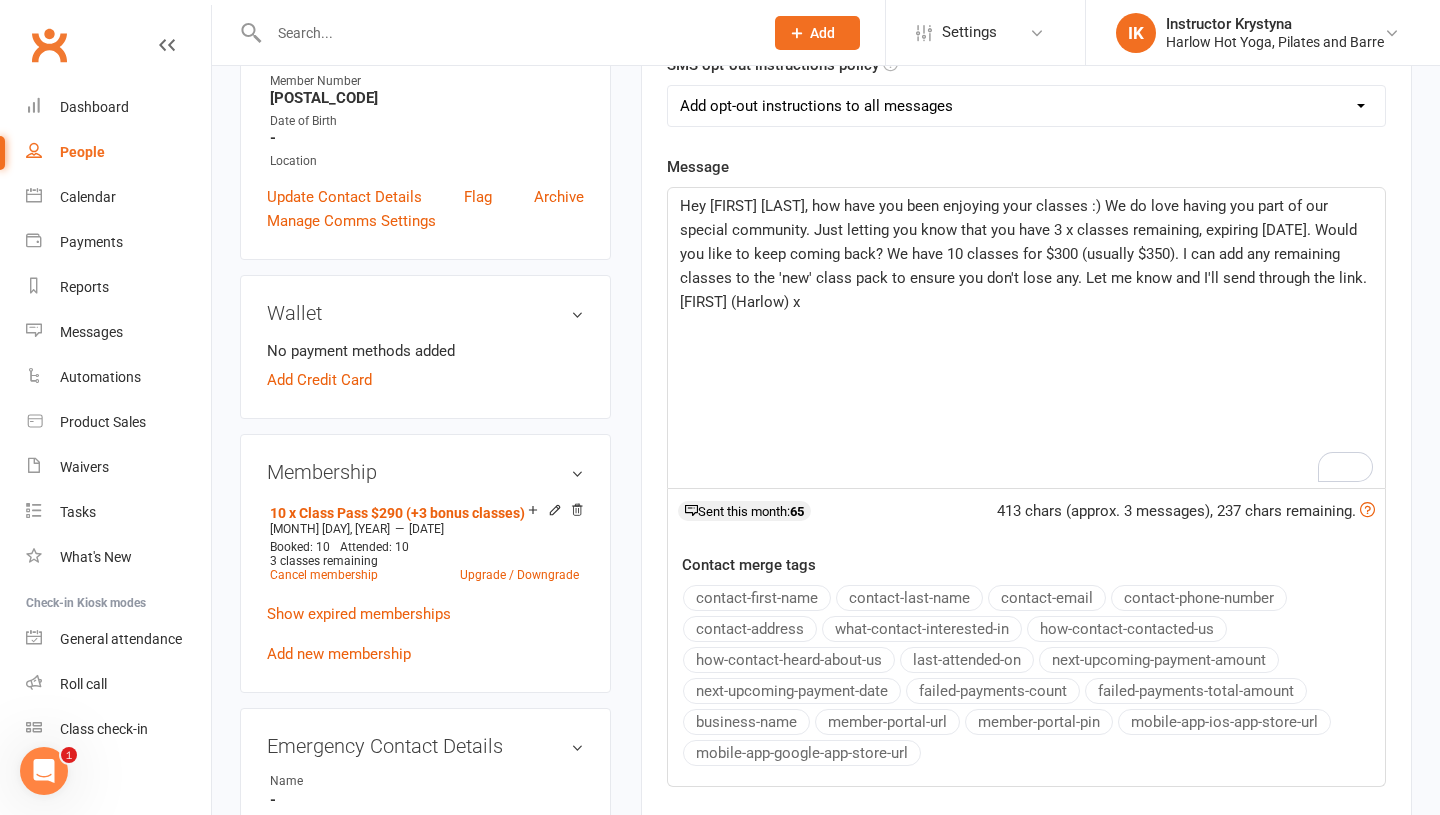 click on "Hey Justin, how have you been enjoying your classes :) We do love having you part of our special community. Just letting you know that you have 3 x classes remaining, expiring Aug 19. Would you like to keep coming back? We have 10 classes for $300 (usually $350). I can add any remaining classes to the 'new' class pack to ensure you don't lose any. Let me know and I'll send through the link. Krystyna (Harlow) x" 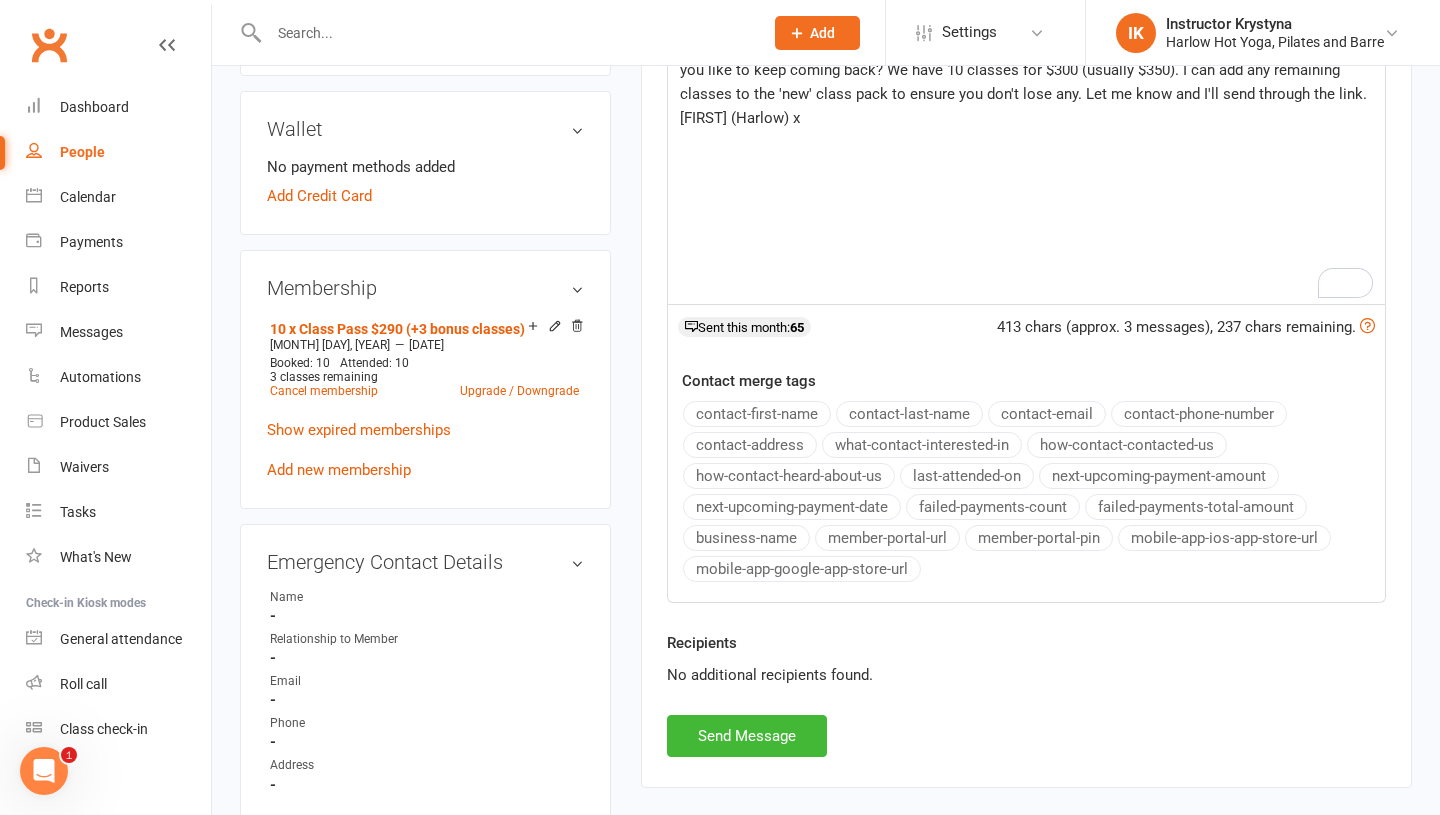 scroll, scrollTop: 616, scrollLeft: 0, axis: vertical 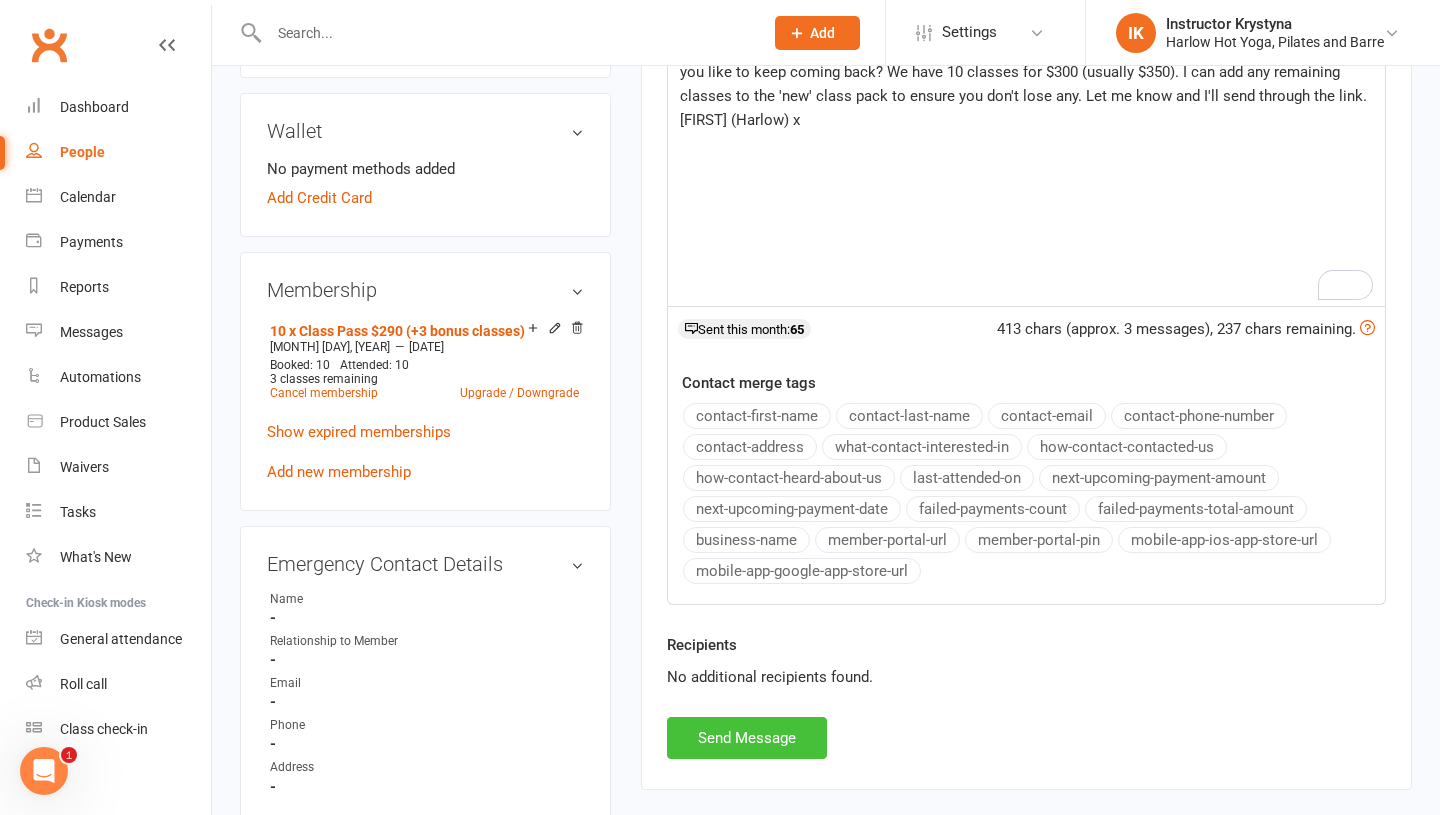 click on "Send Message" at bounding box center [747, 738] 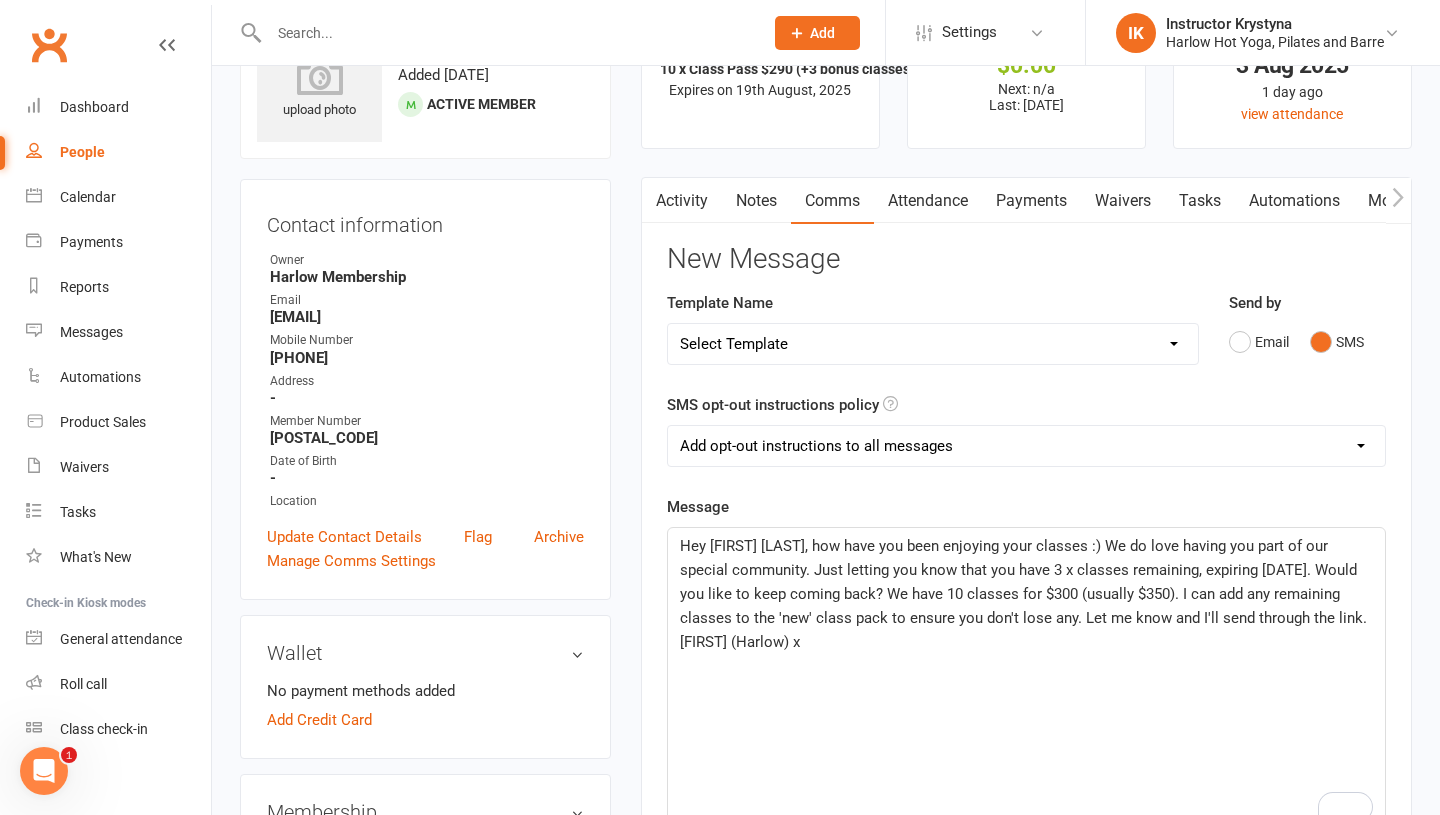 scroll, scrollTop: 26, scrollLeft: 0, axis: vertical 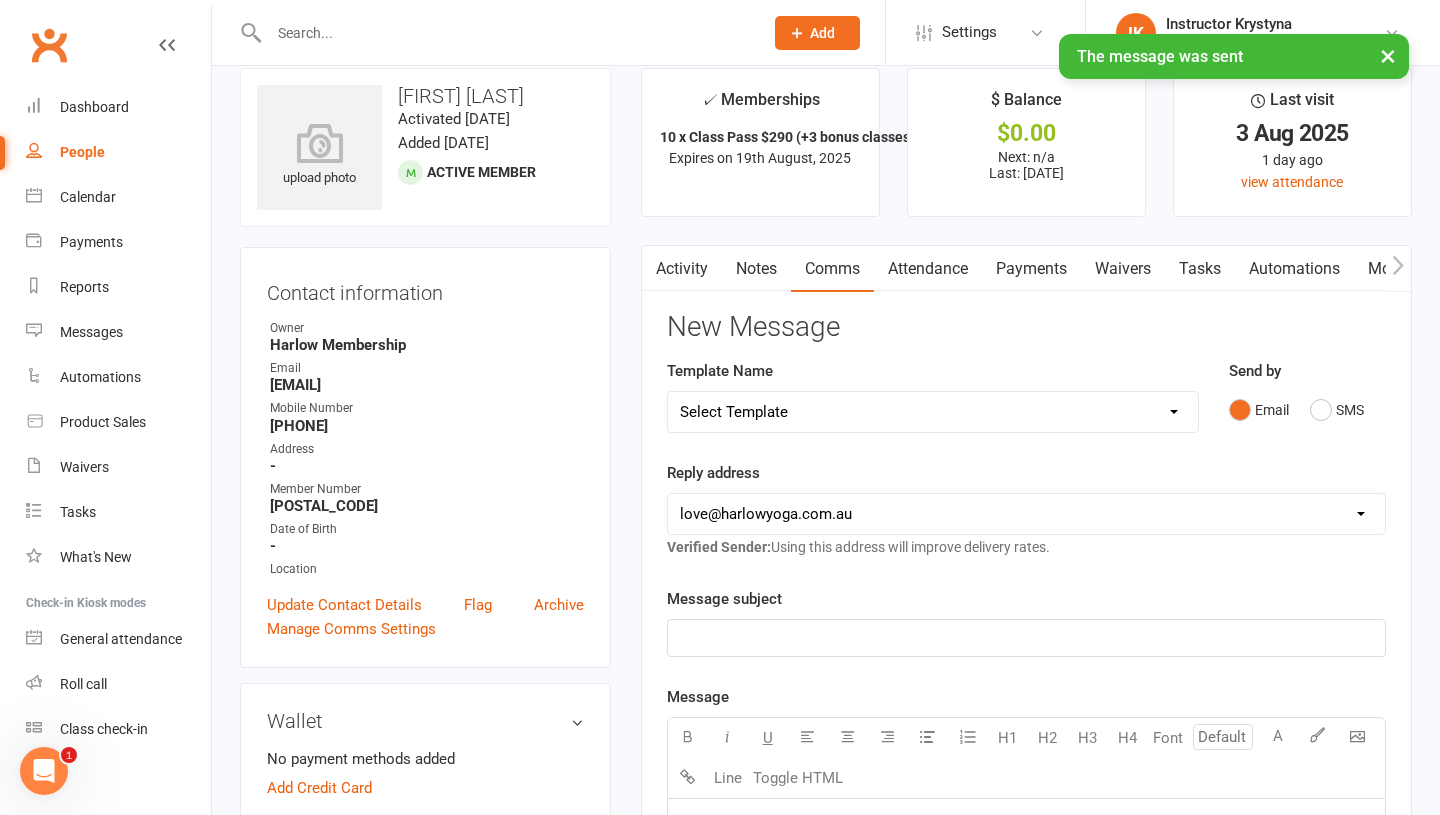 click on "Notes" at bounding box center (756, 269) 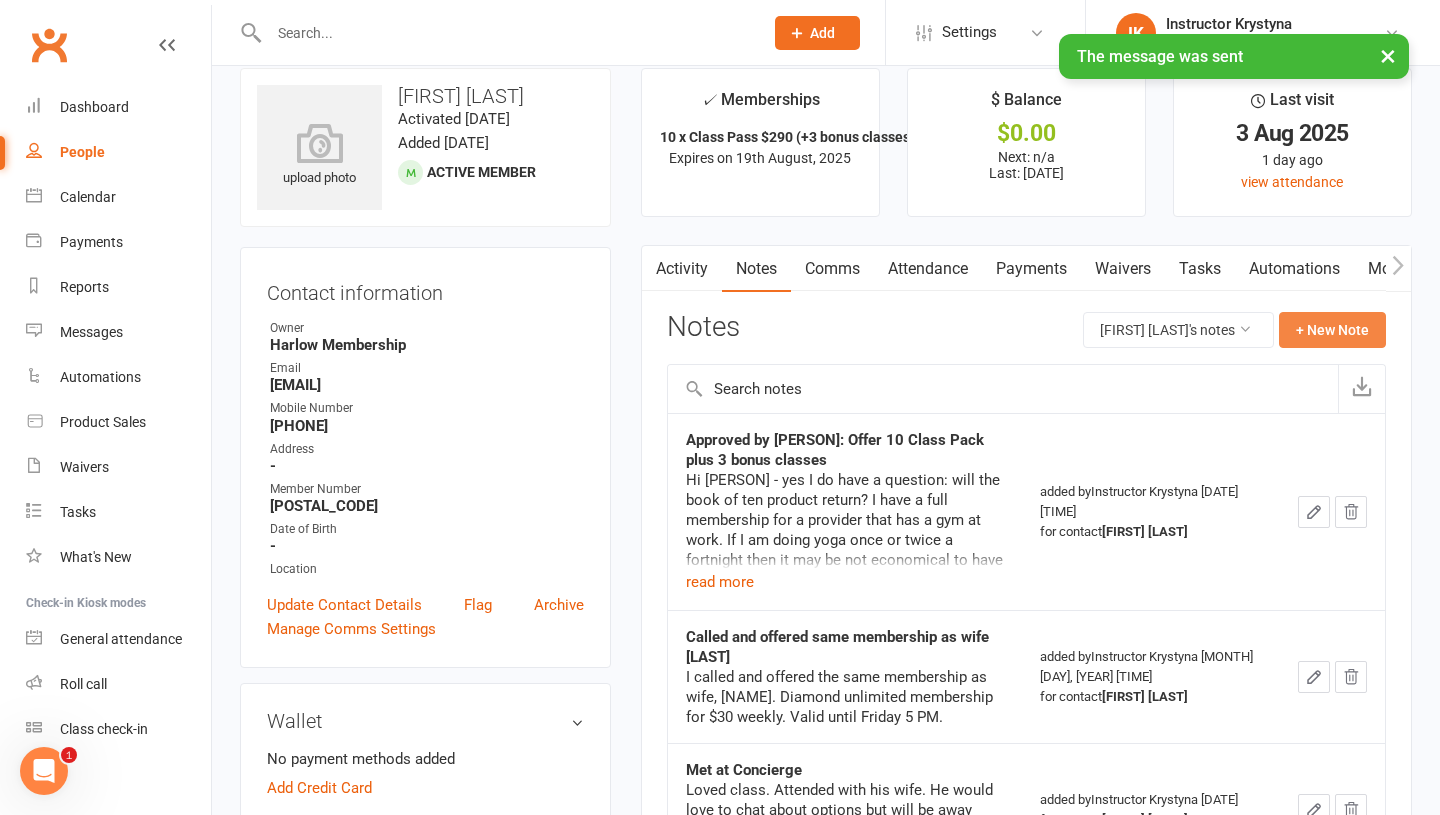 click on "+ New Note" at bounding box center [1332, 330] 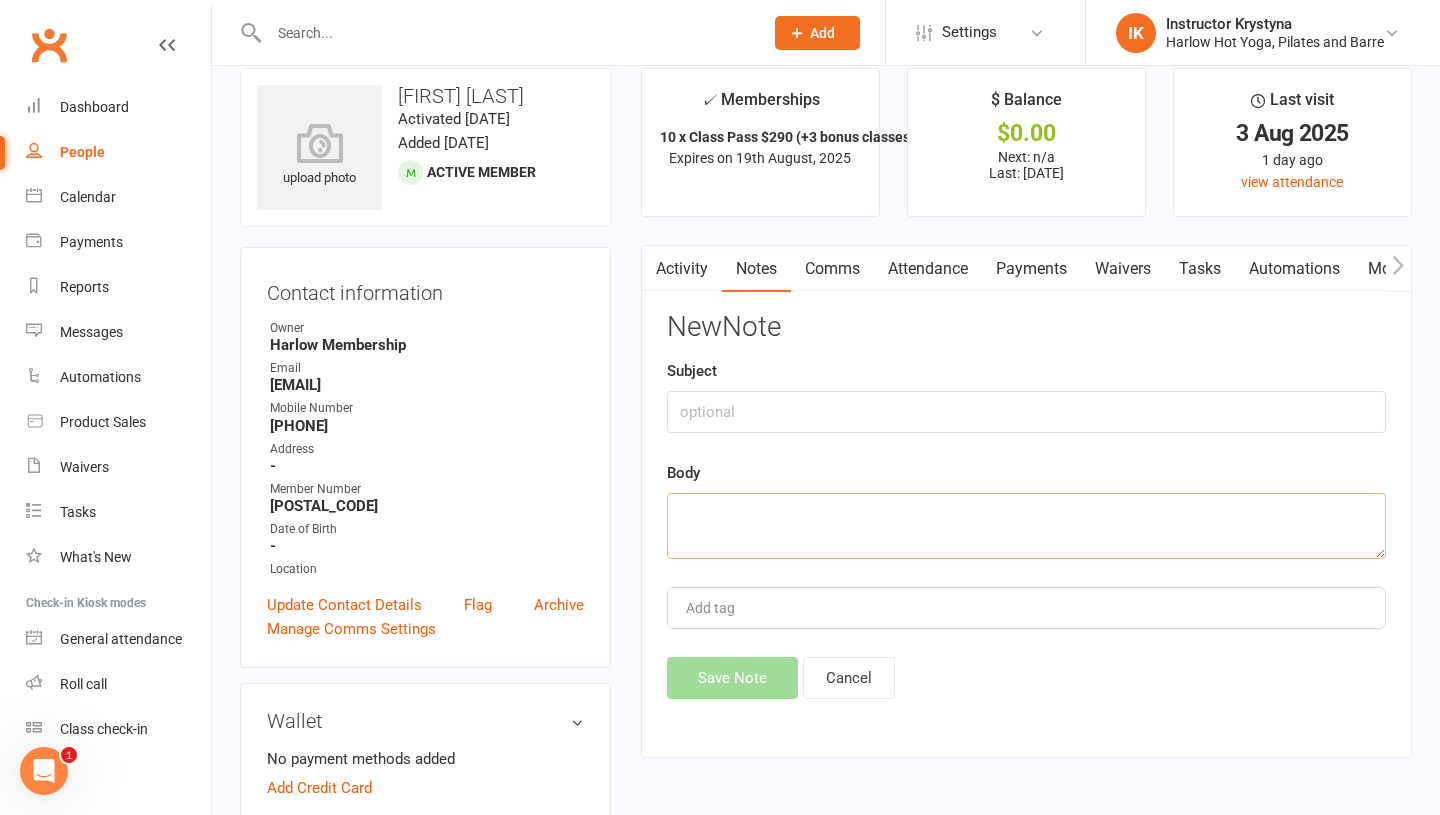 click at bounding box center (1026, 526) 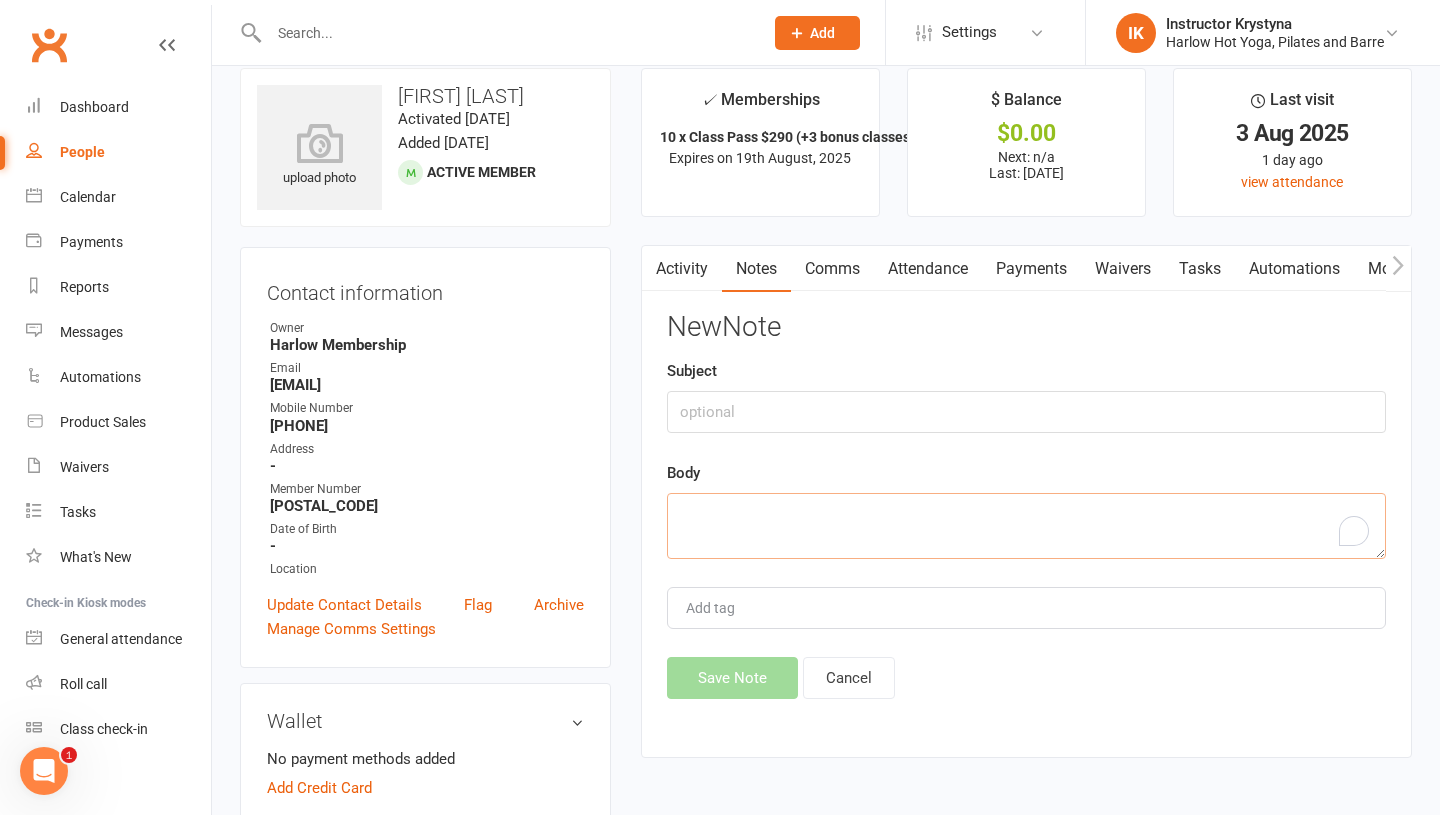 paste on "Hey Justin, how have you been enjoying your classes :) We do love having you part of our special community. Just letting you know that you have 3 x classes remaining, expiring Aug 19. Would you like to keep coming back? We do love having you part of our special community. We have 10 classes for $300 (usually $350). I can add any remaining courses to the 'new' class pack to ensure you don't lose any. Let me know and I'll send through the link. Krystyna (Harlow) x" 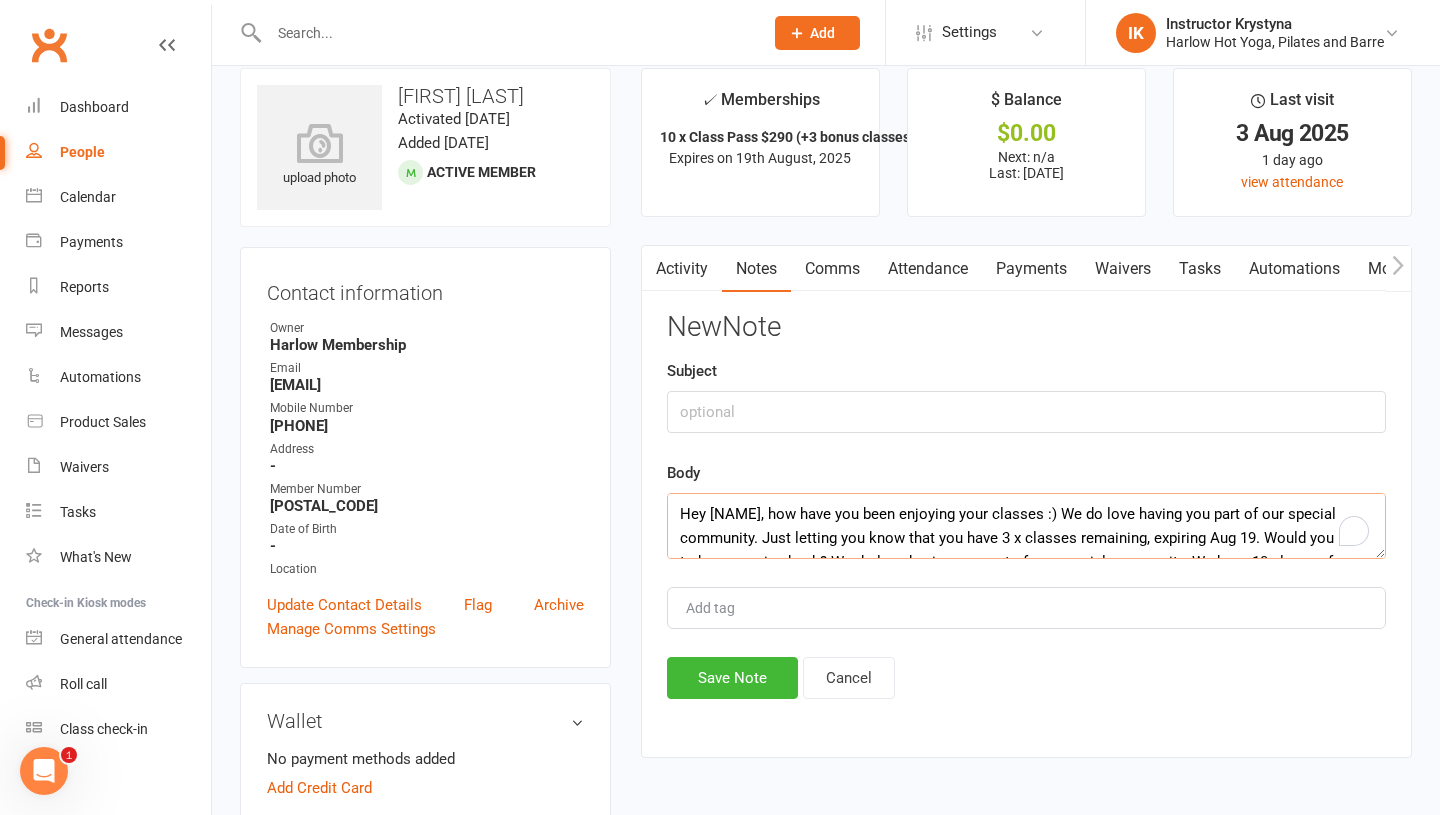 scroll, scrollTop: 61, scrollLeft: 0, axis: vertical 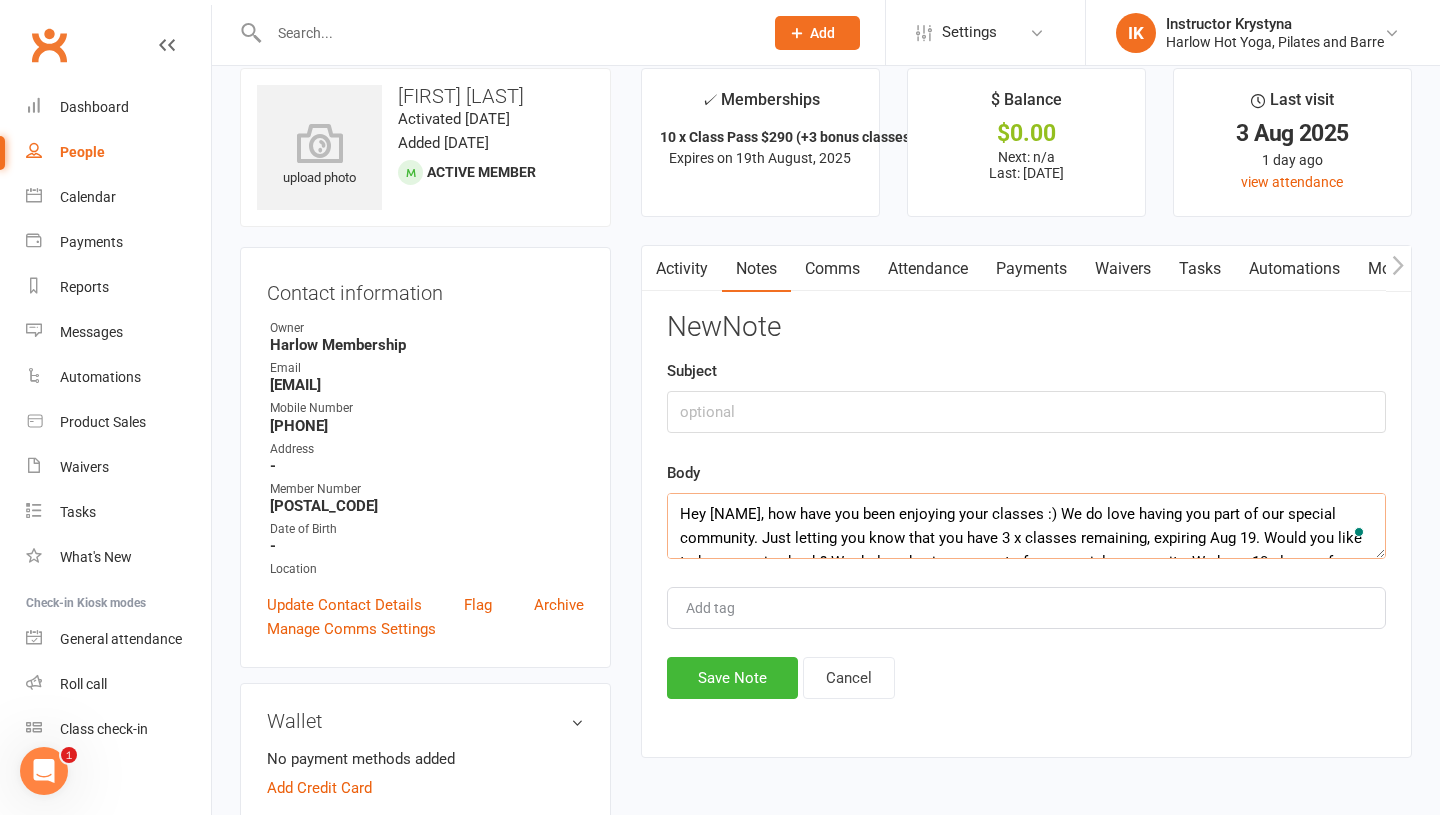 type on "Hey Justin, how have you been enjoying your classes :) We do love having you part of our special community. Just letting you know that you have 3 x classes remaining, expiring Aug 19. Would you like to keep coming back? We do love having you part of our special community. We have 10 classes for $300 (usually $350). I can add any remaining courses to the 'new' class pack to ensure you don't lose any. Let me know and I'll send through the link. Krystyna (Harlow) x" 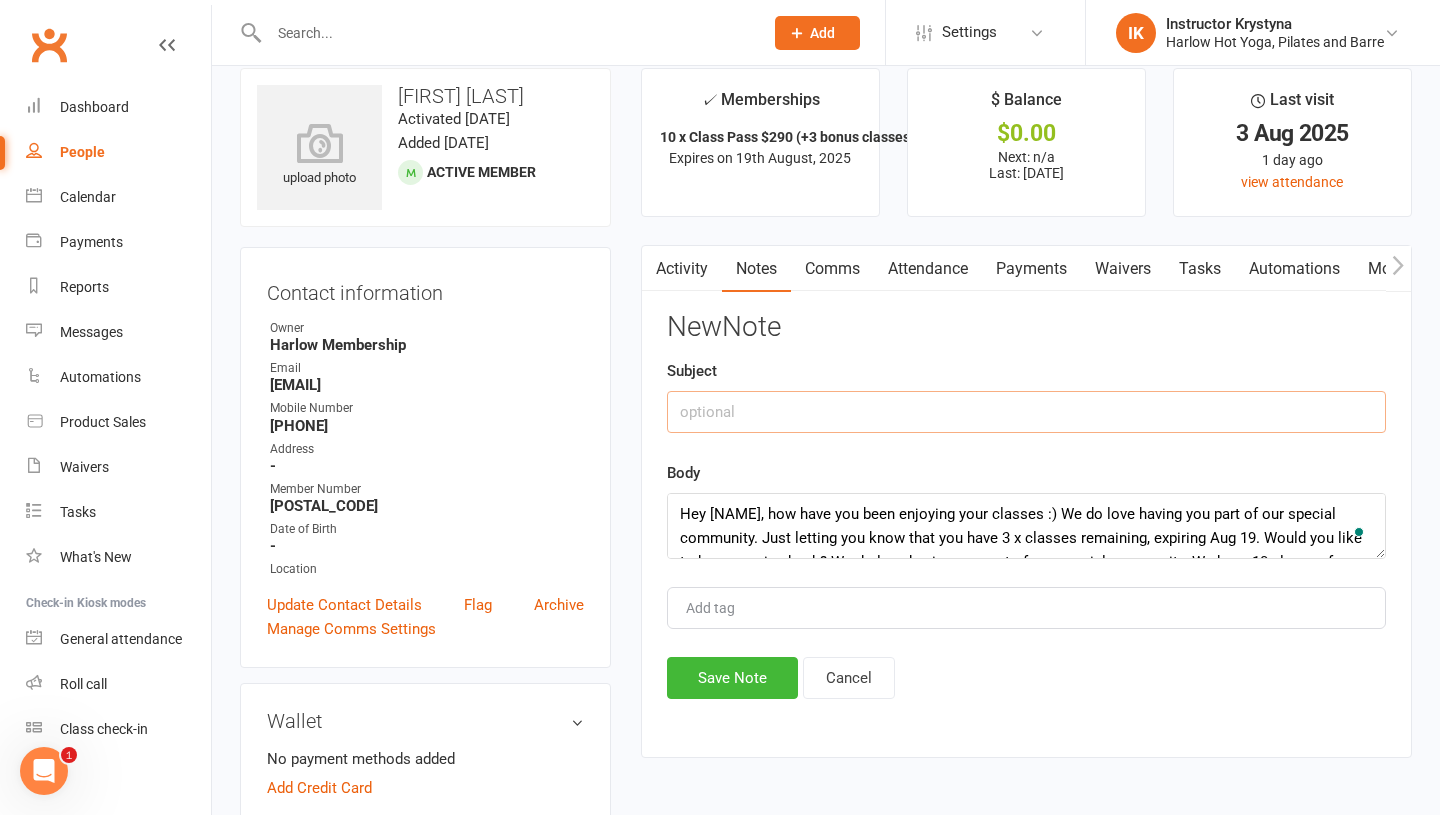 click at bounding box center (1026, 412) 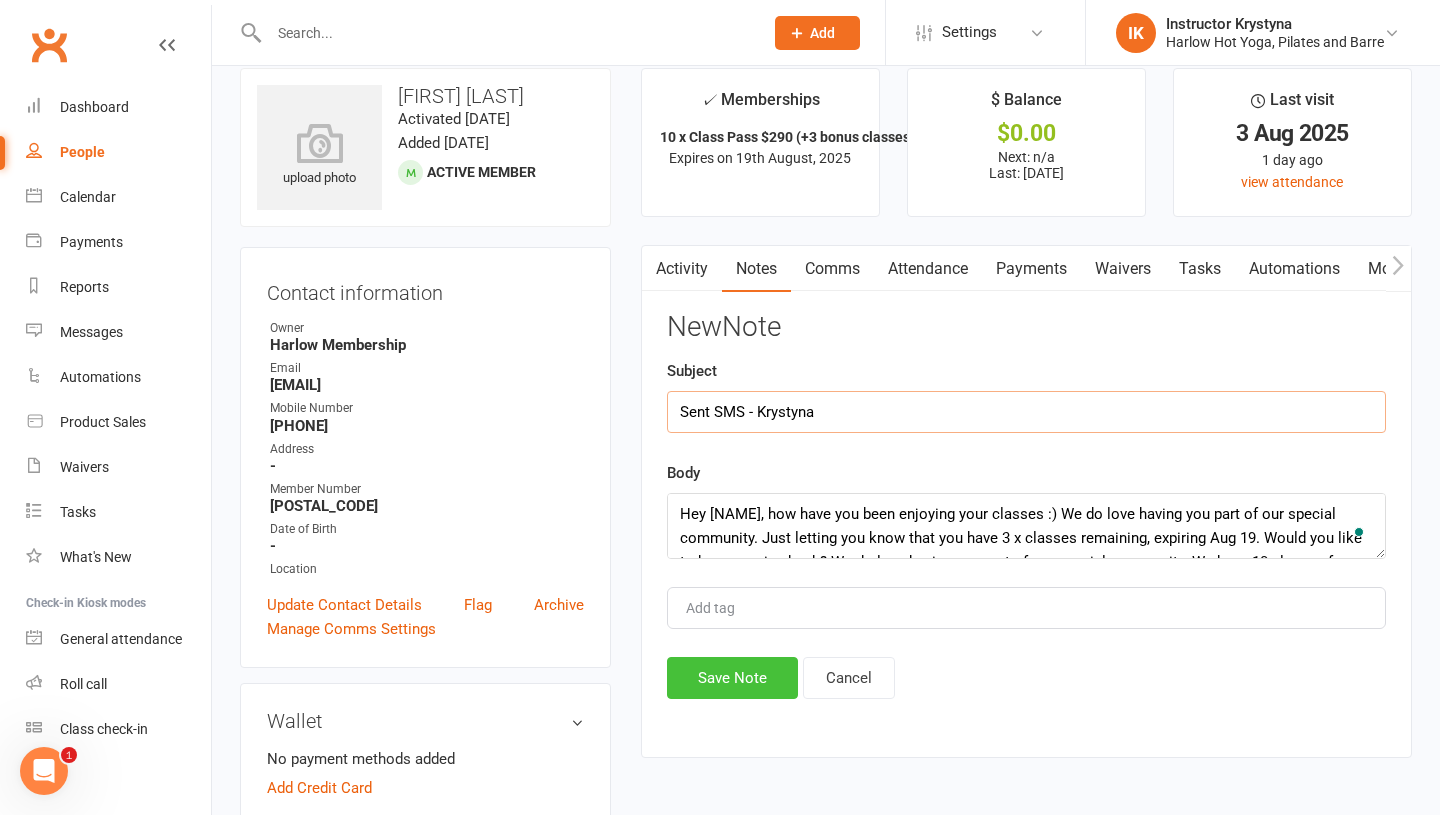 type on "Sent SMS - Krystyna" 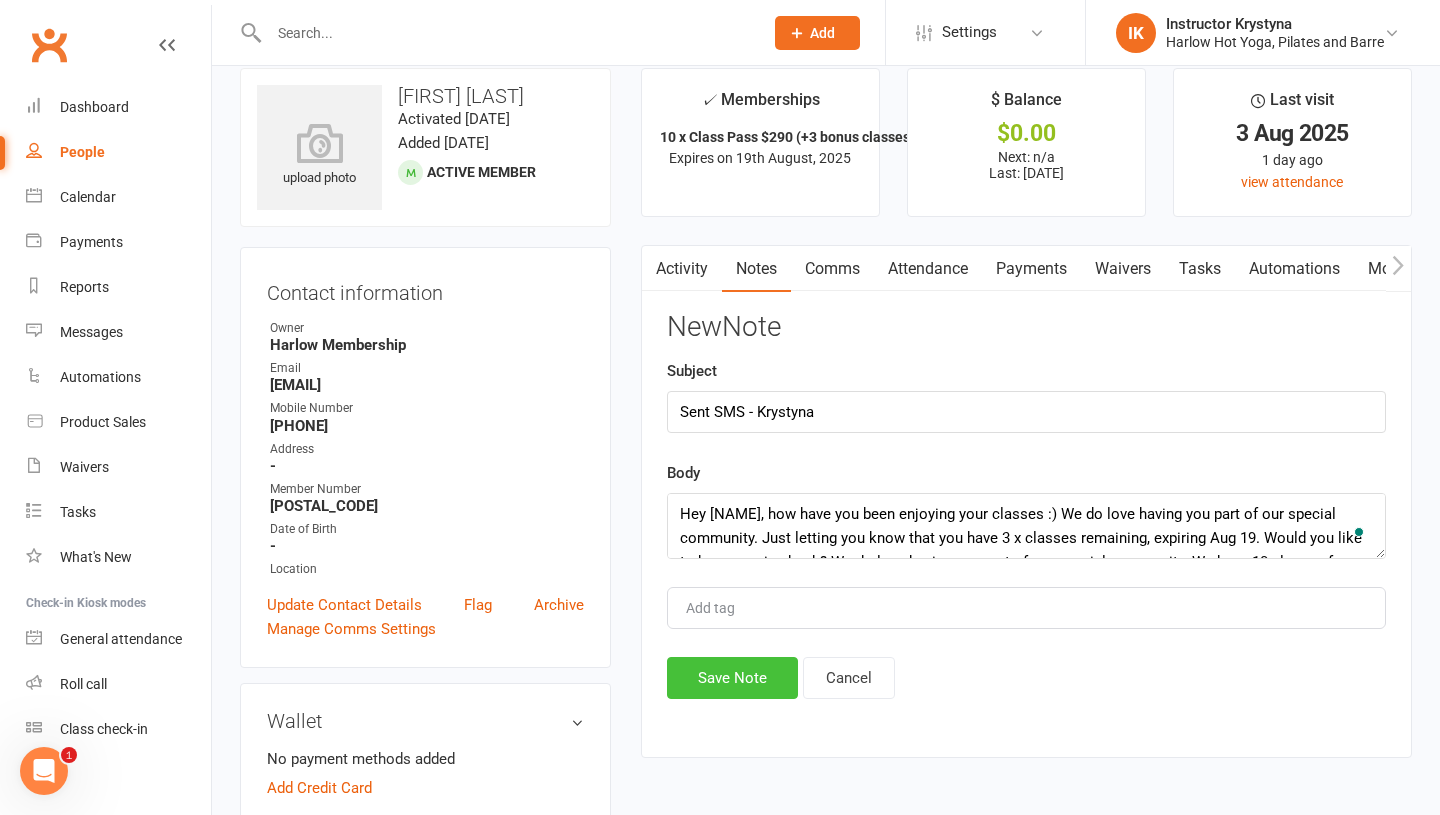 click on "Save Note" at bounding box center (732, 678) 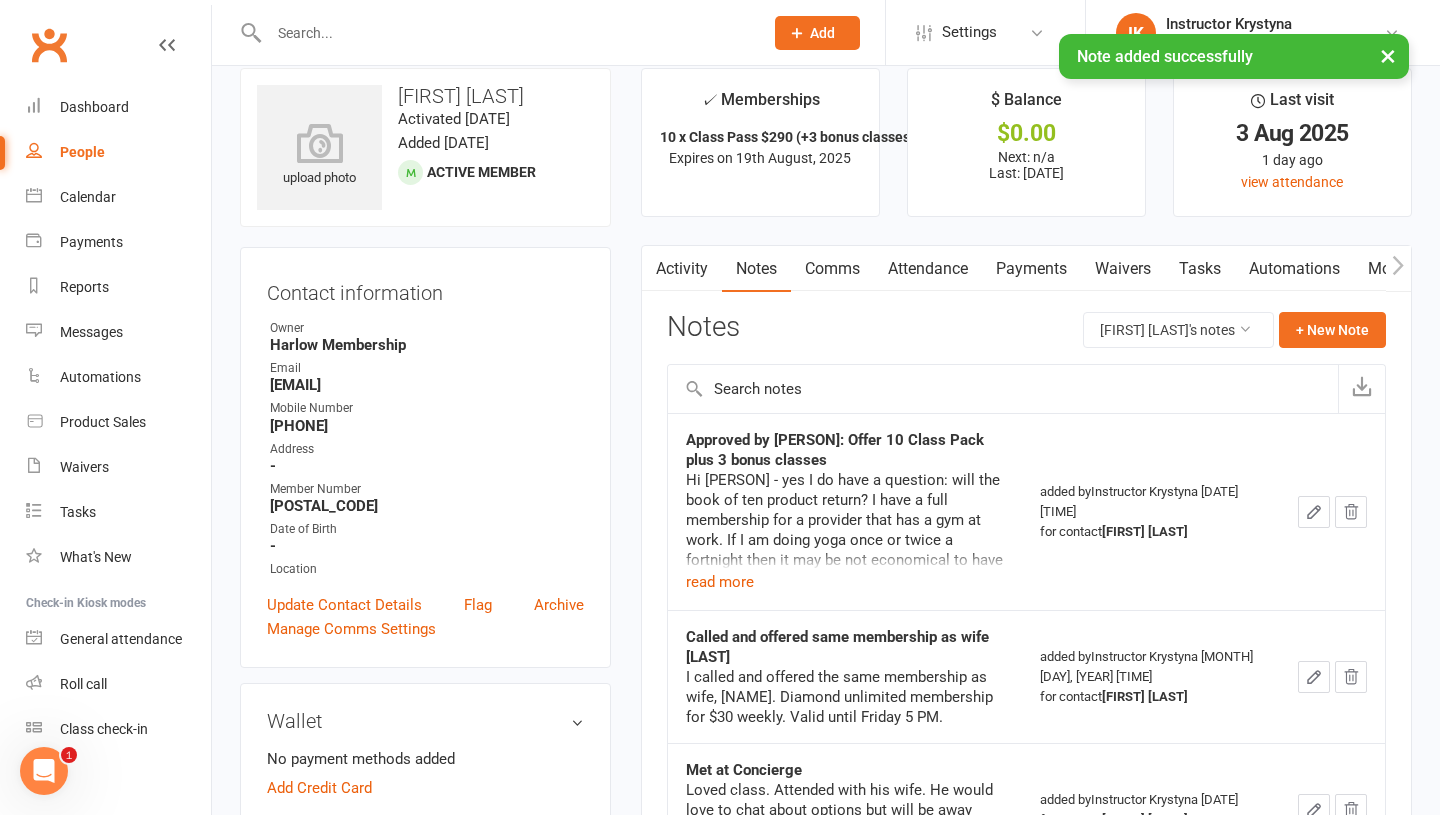 click on "Tasks" at bounding box center (1200, 269) 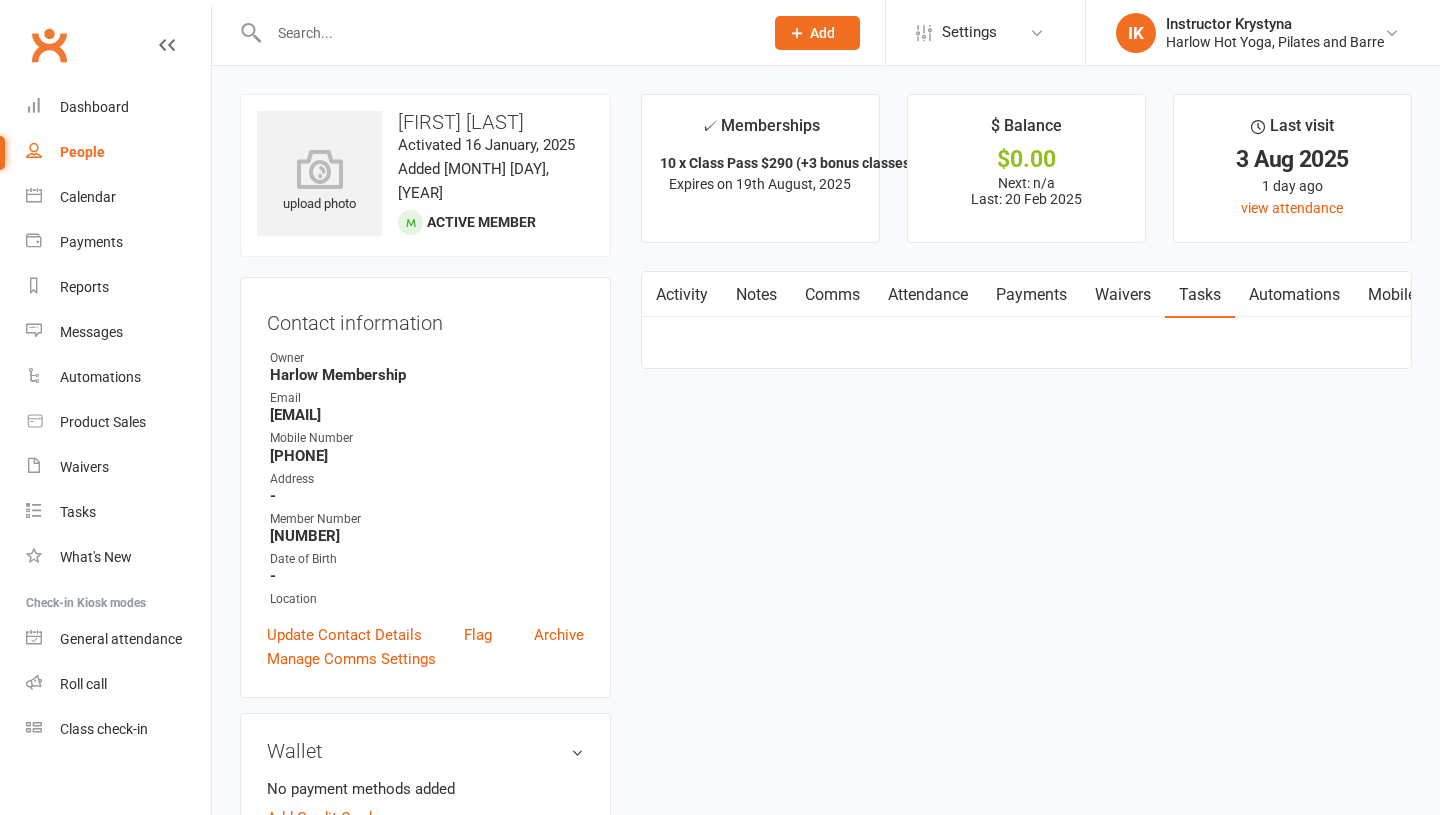 scroll, scrollTop: 0, scrollLeft: 0, axis: both 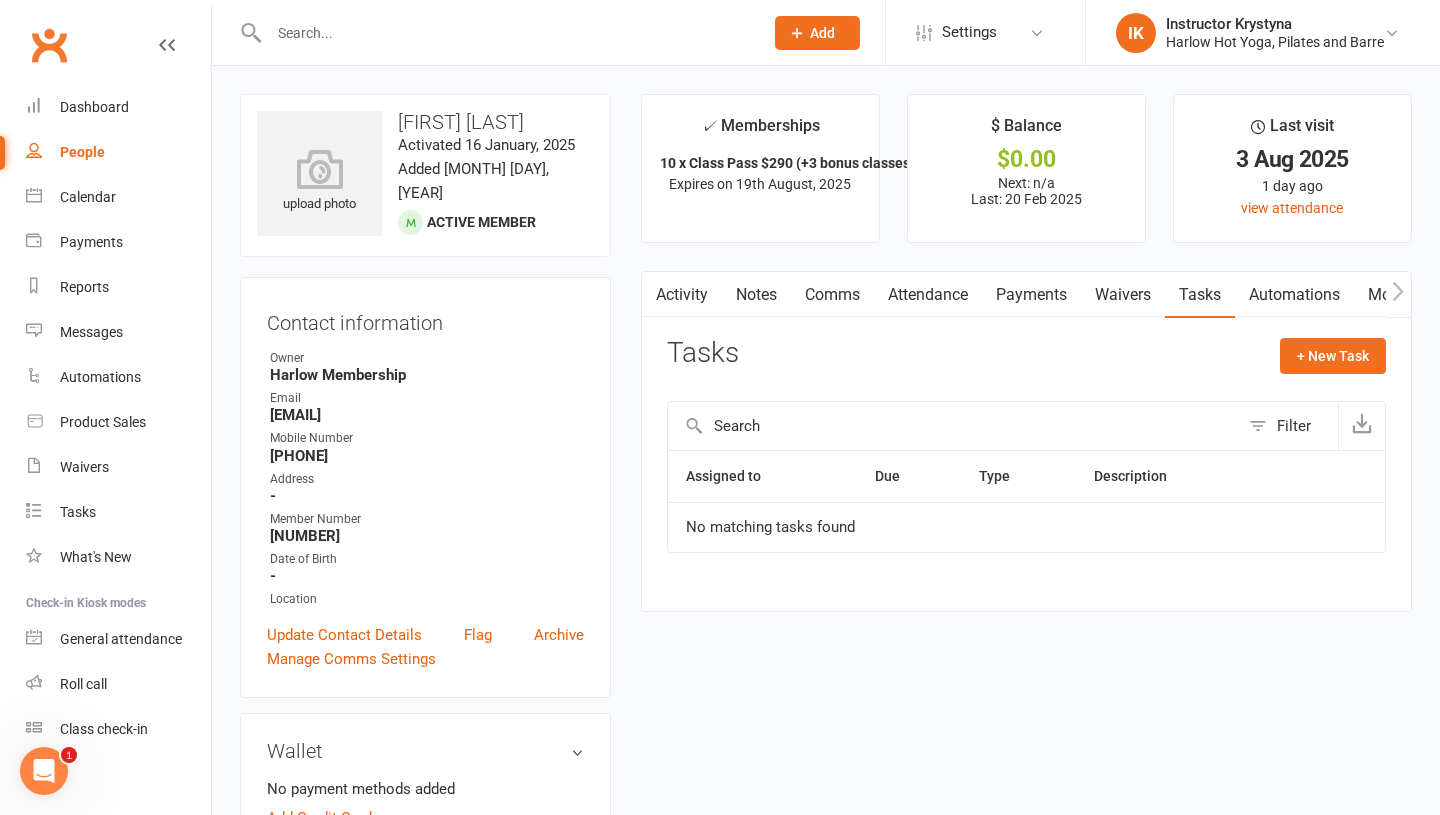 click at bounding box center [506, 33] 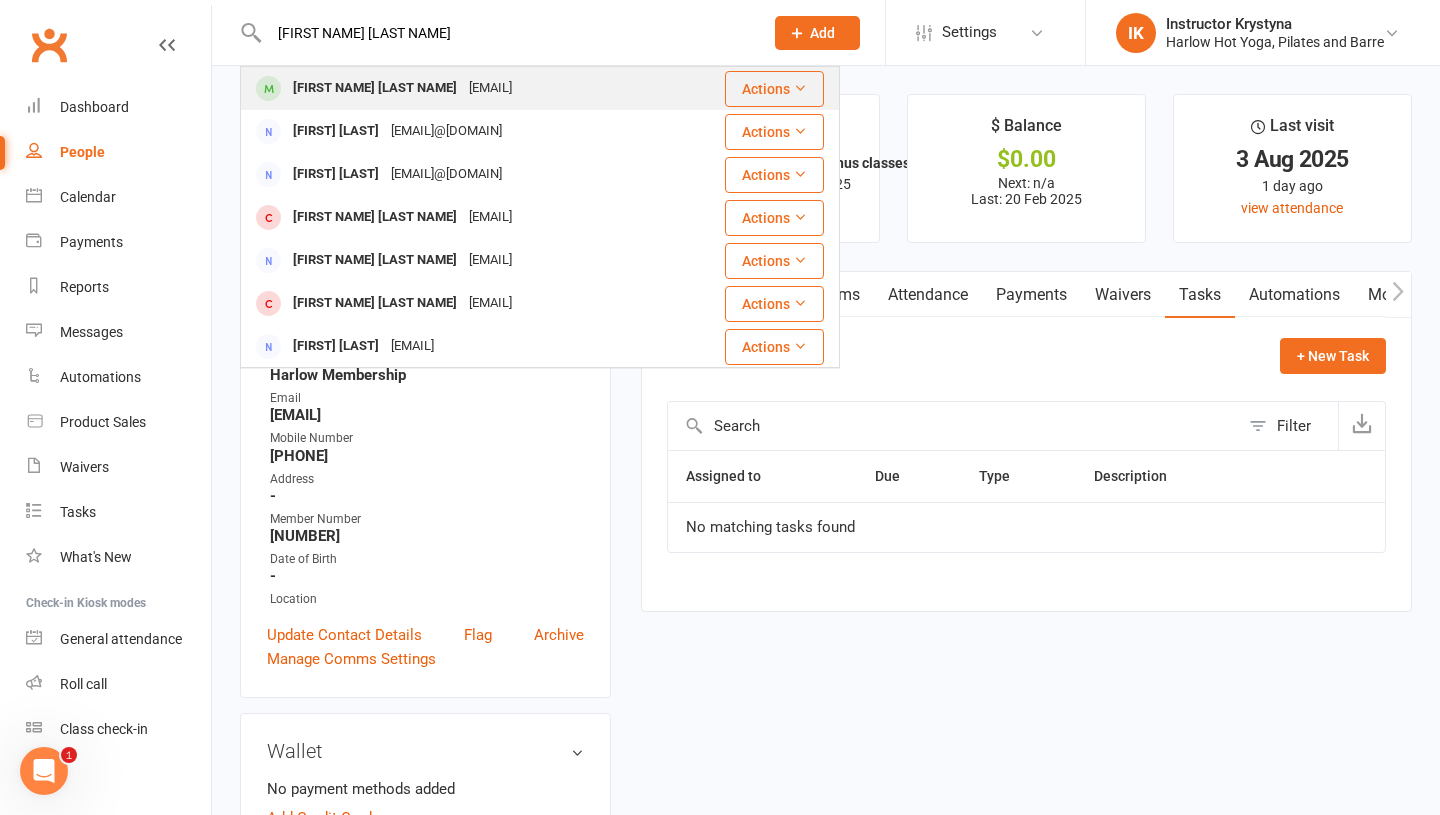type on "[FIRST NAME] [LAST NAME]" 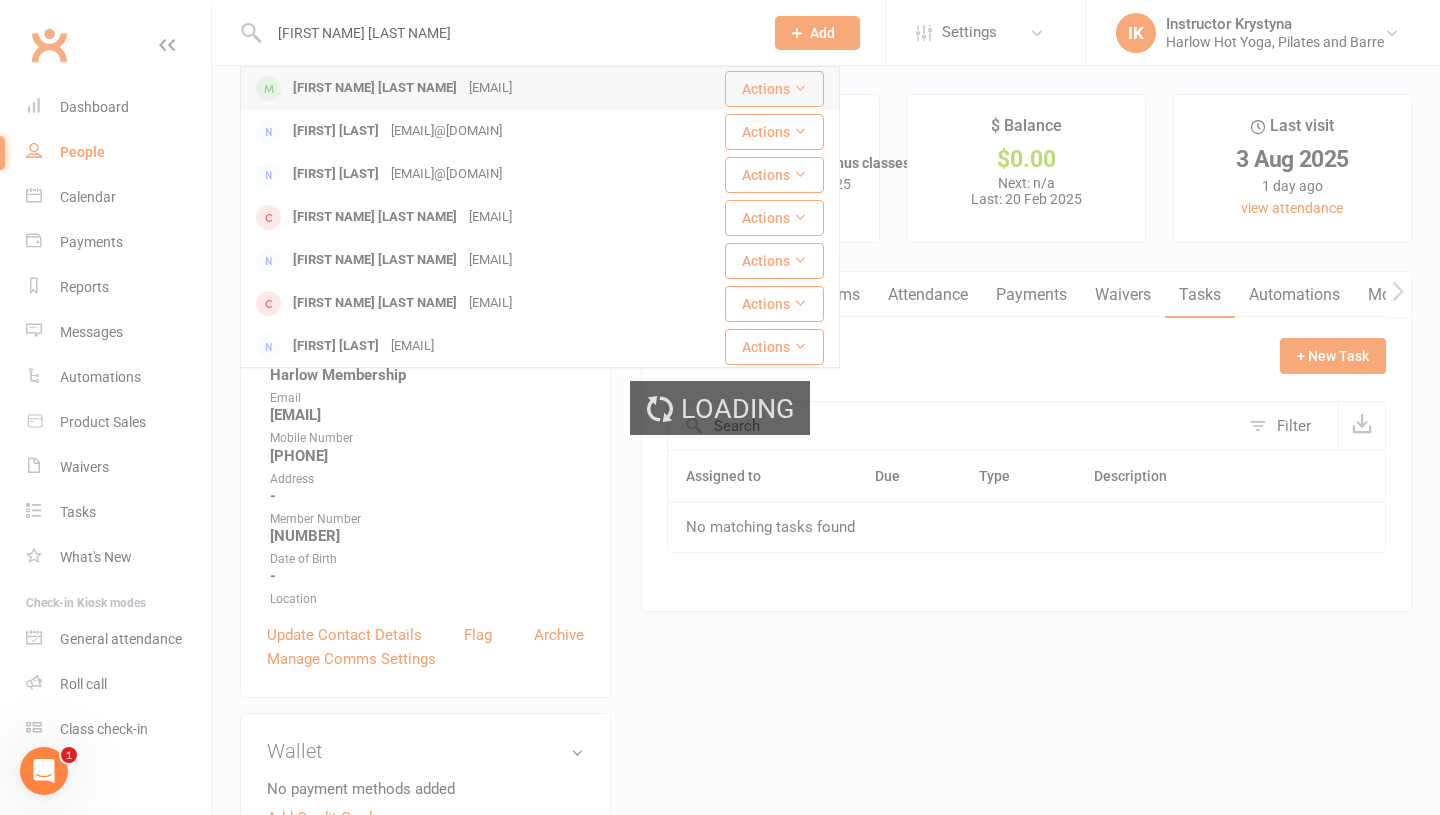 type 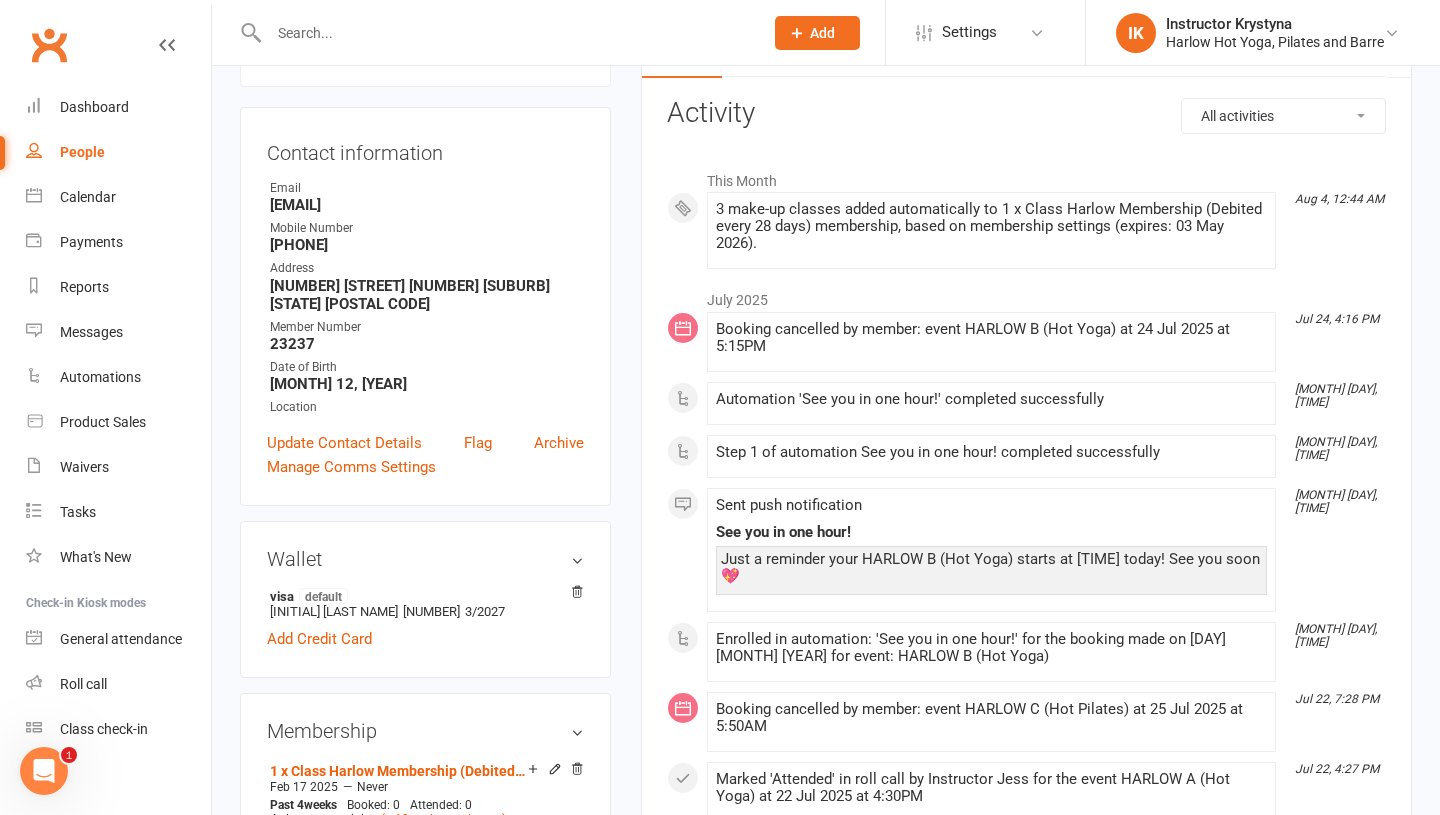 scroll, scrollTop: 0, scrollLeft: 0, axis: both 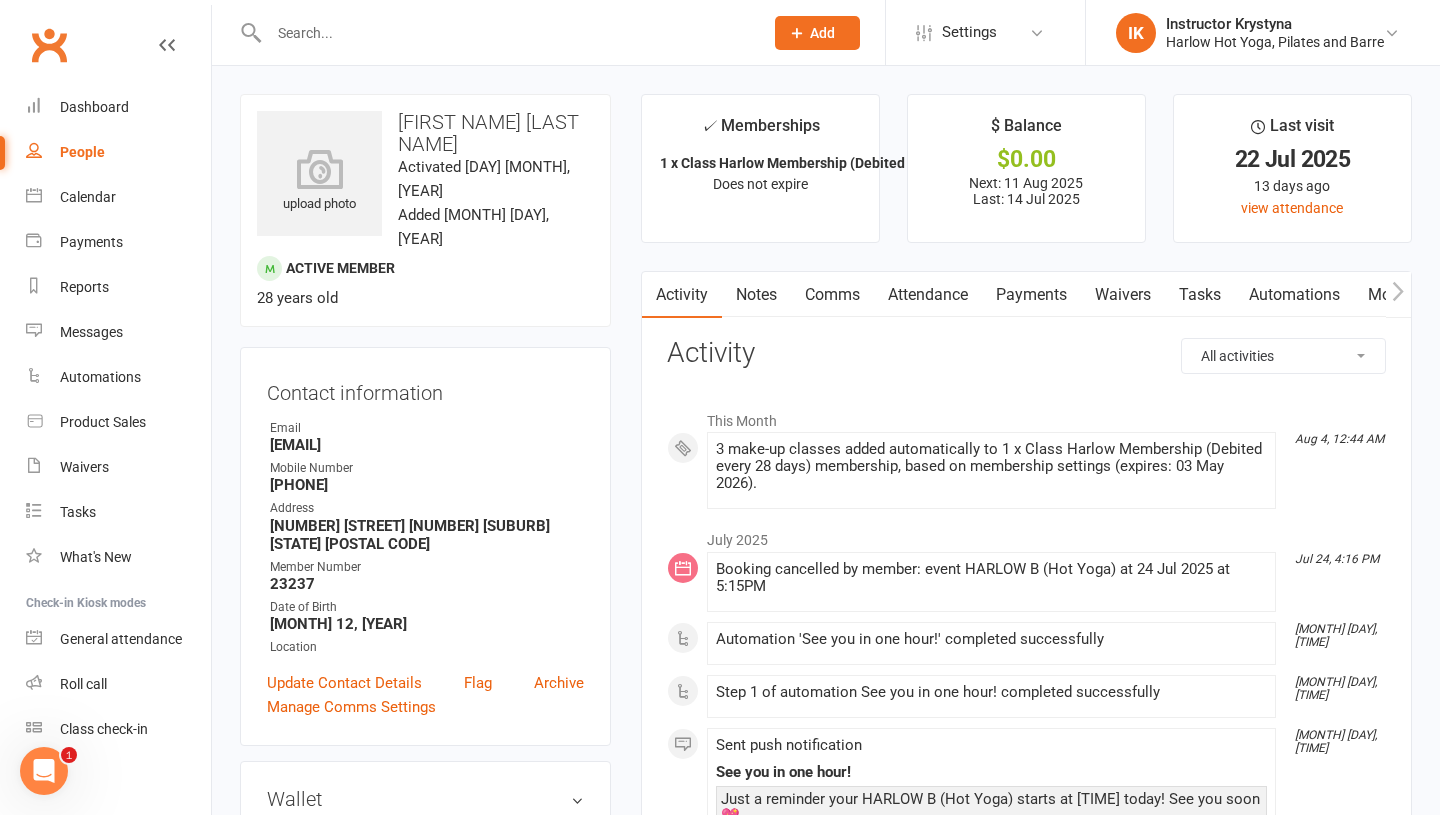 click on "Notes" at bounding box center [756, 295] 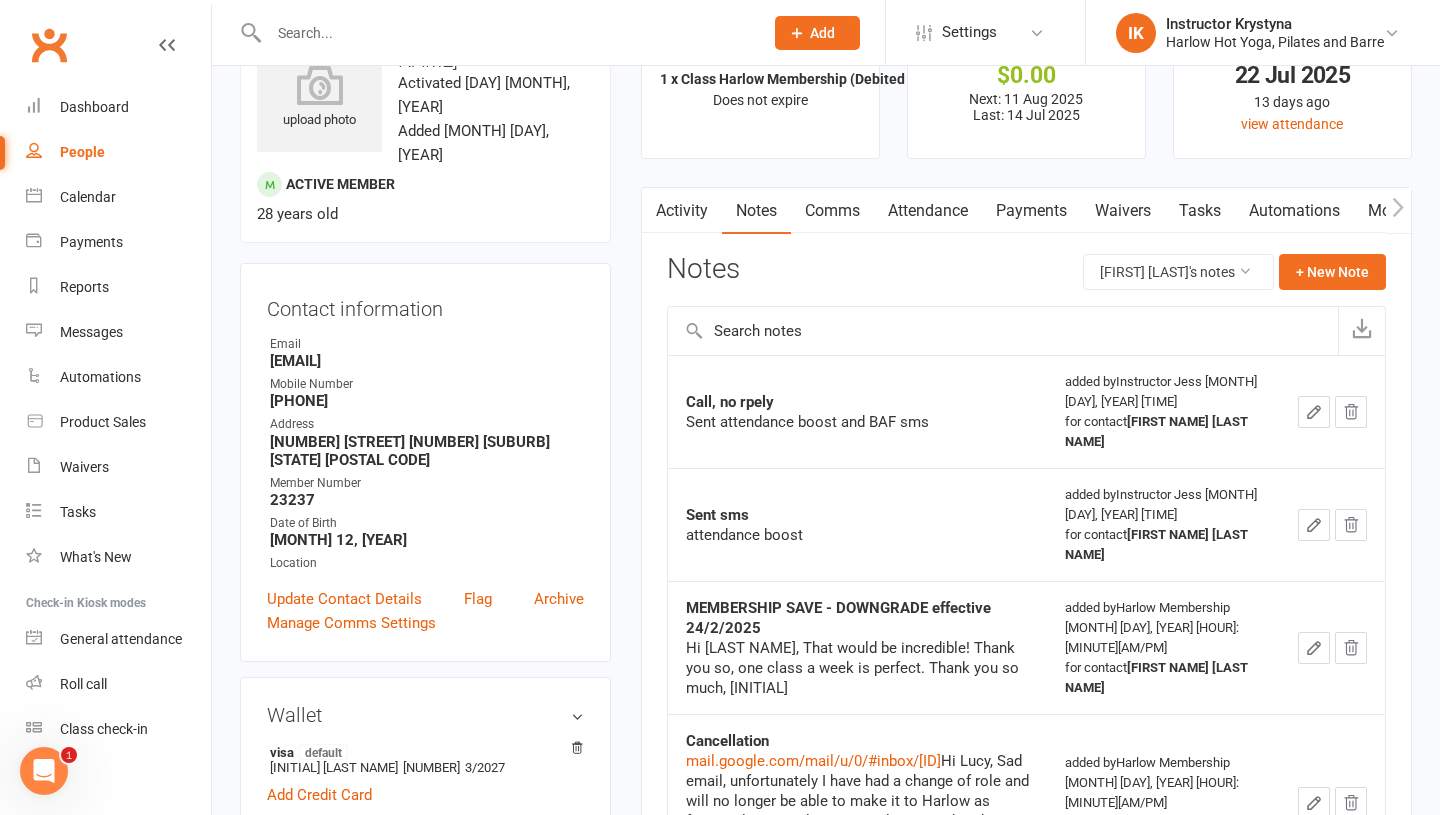 scroll, scrollTop: 0, scrollLeft: 0, axis: both 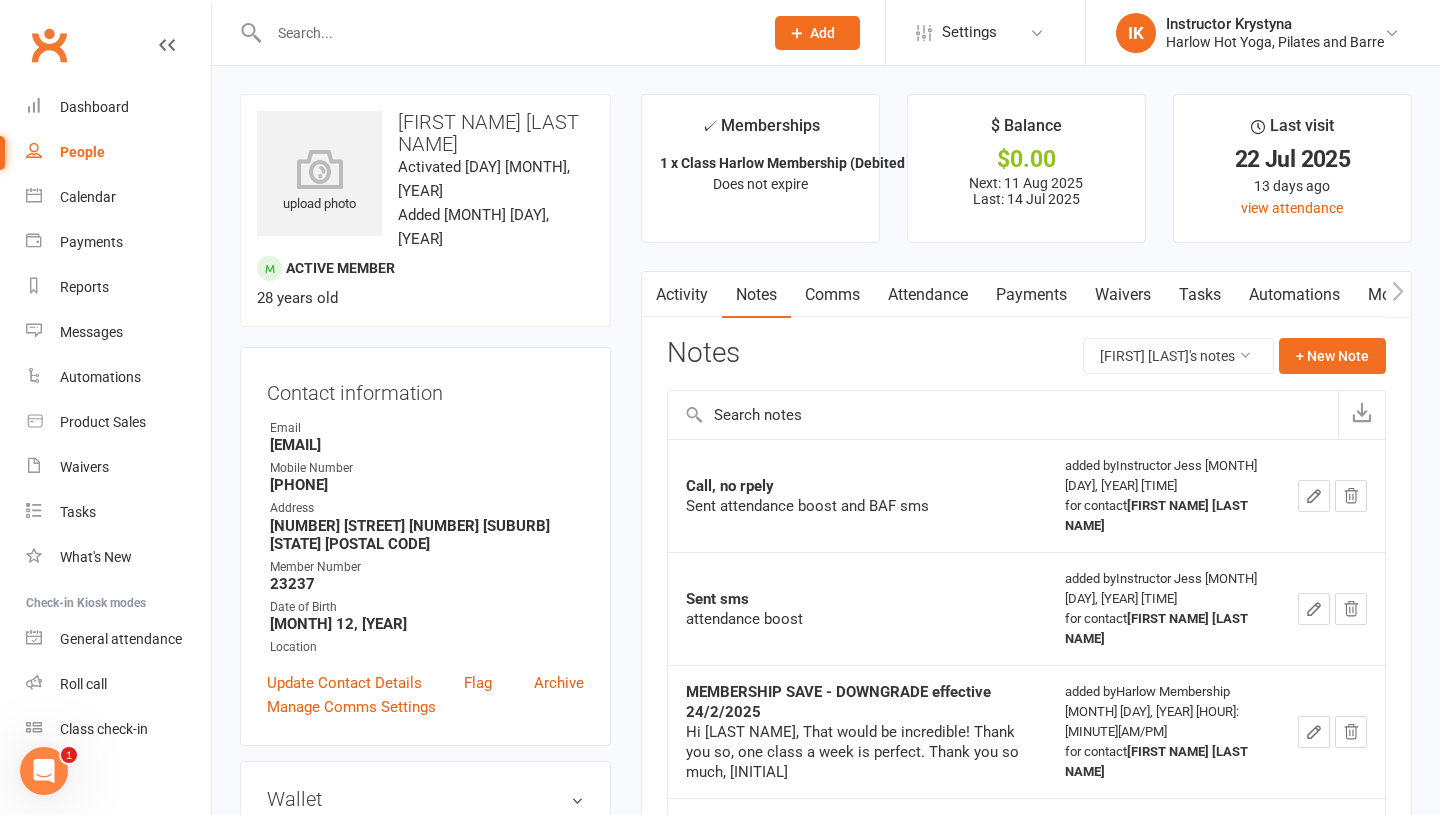 click on "Comms" at bounding box center (832, 295) 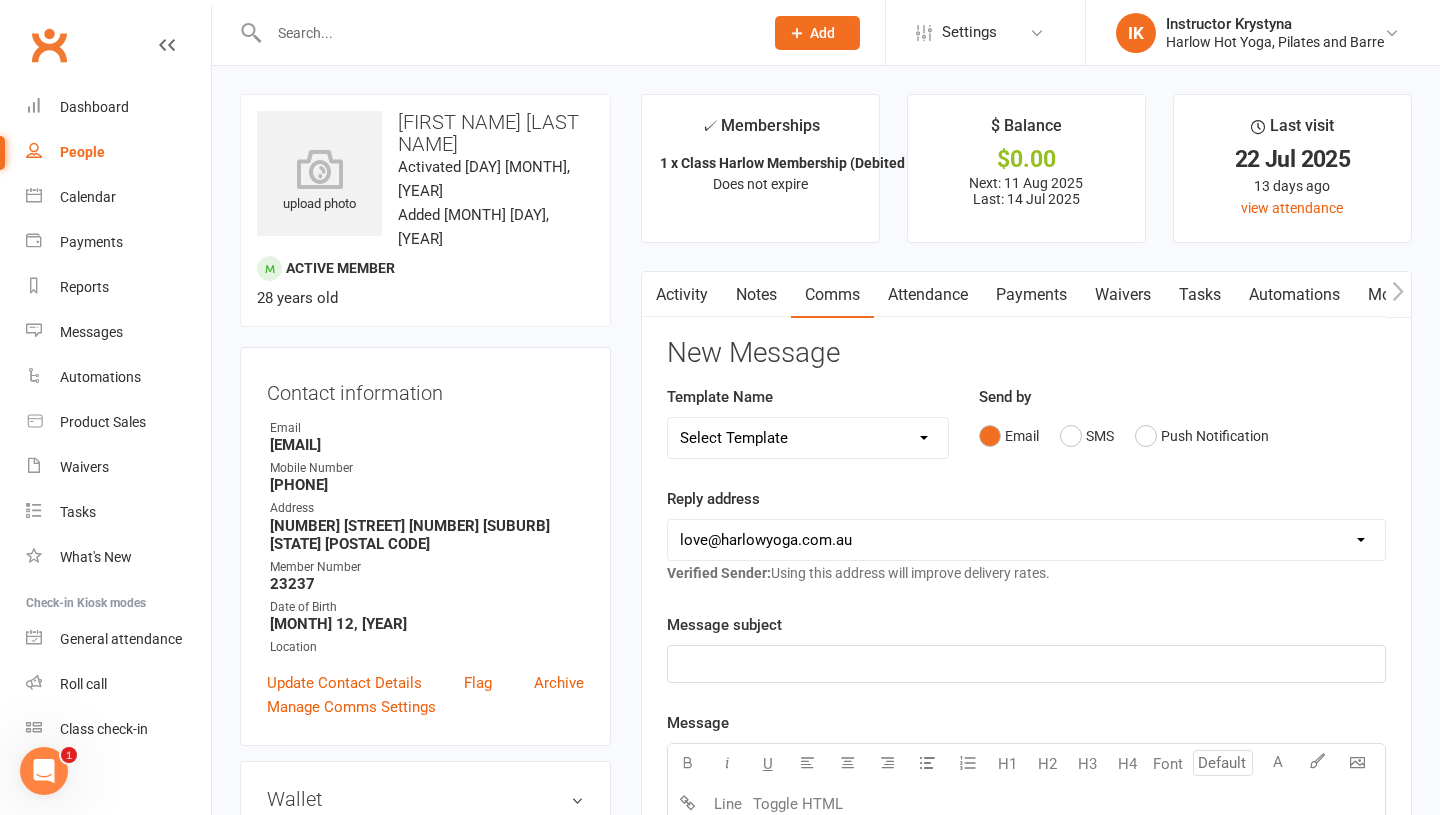 click on "Attendance" at bounding box center (928, 295) 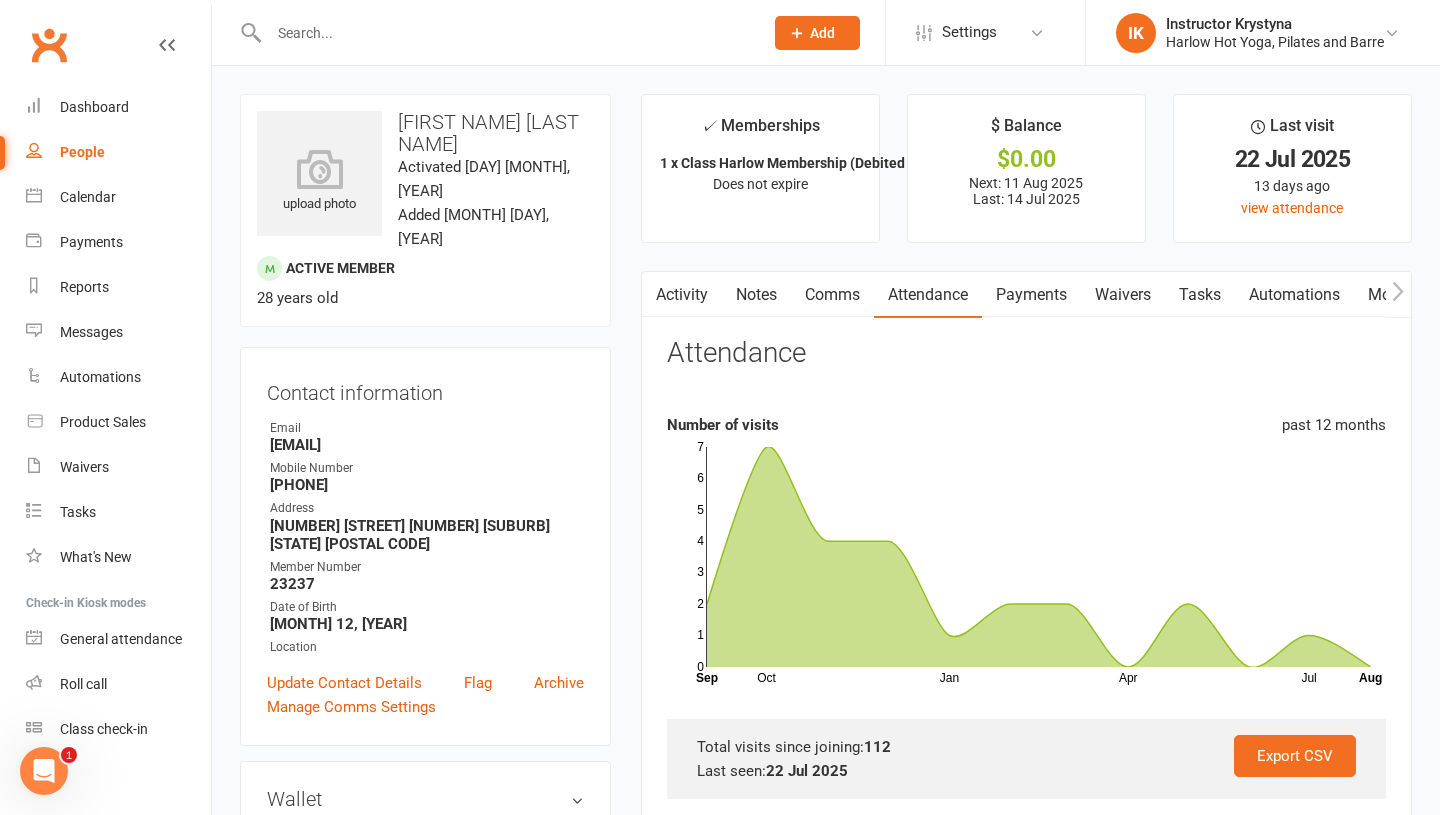 click on "Activity" at bounding box center [682, 295] 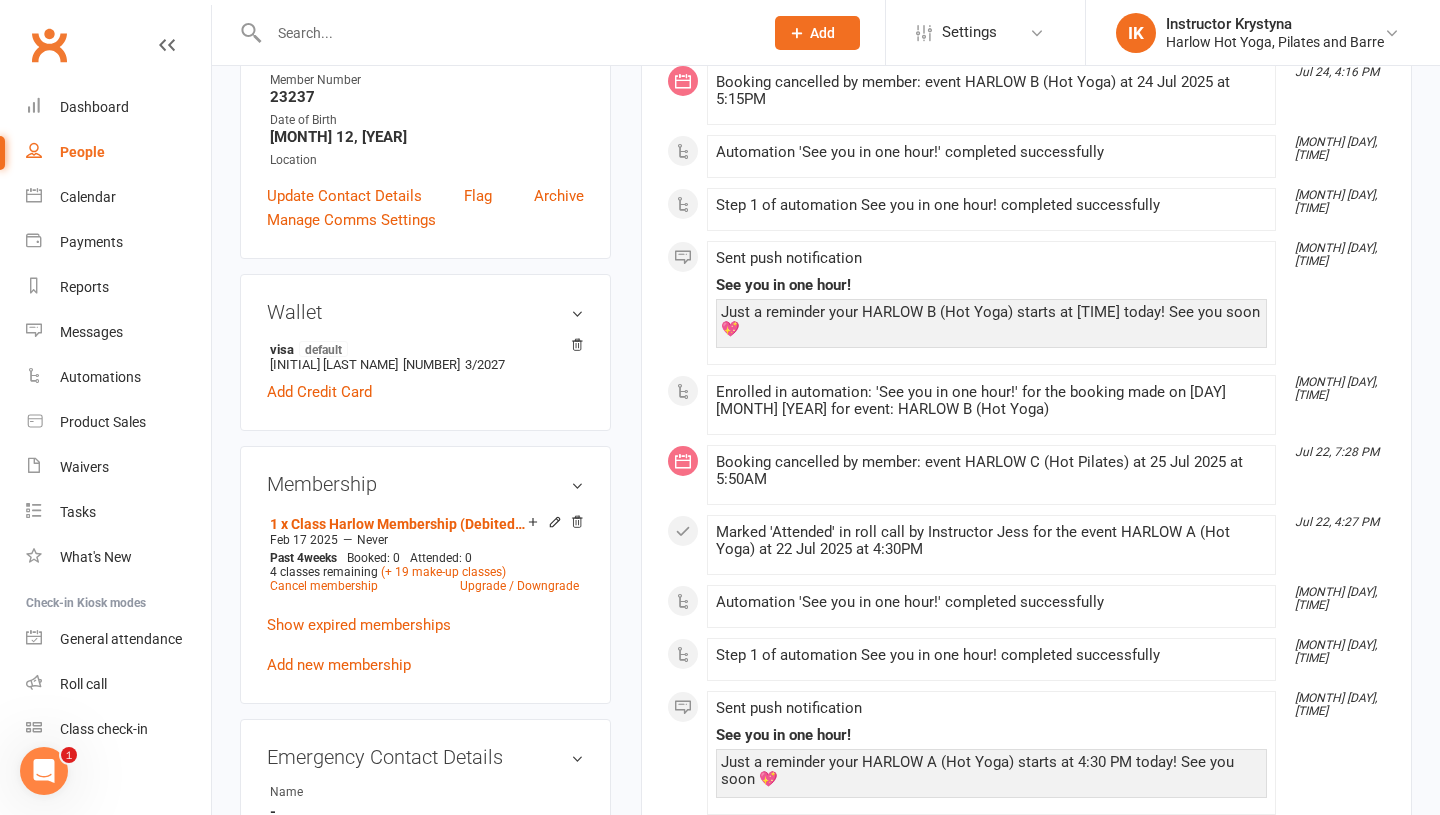 scroll, scrollTop: 0, scrollLeft: 0, axis: both 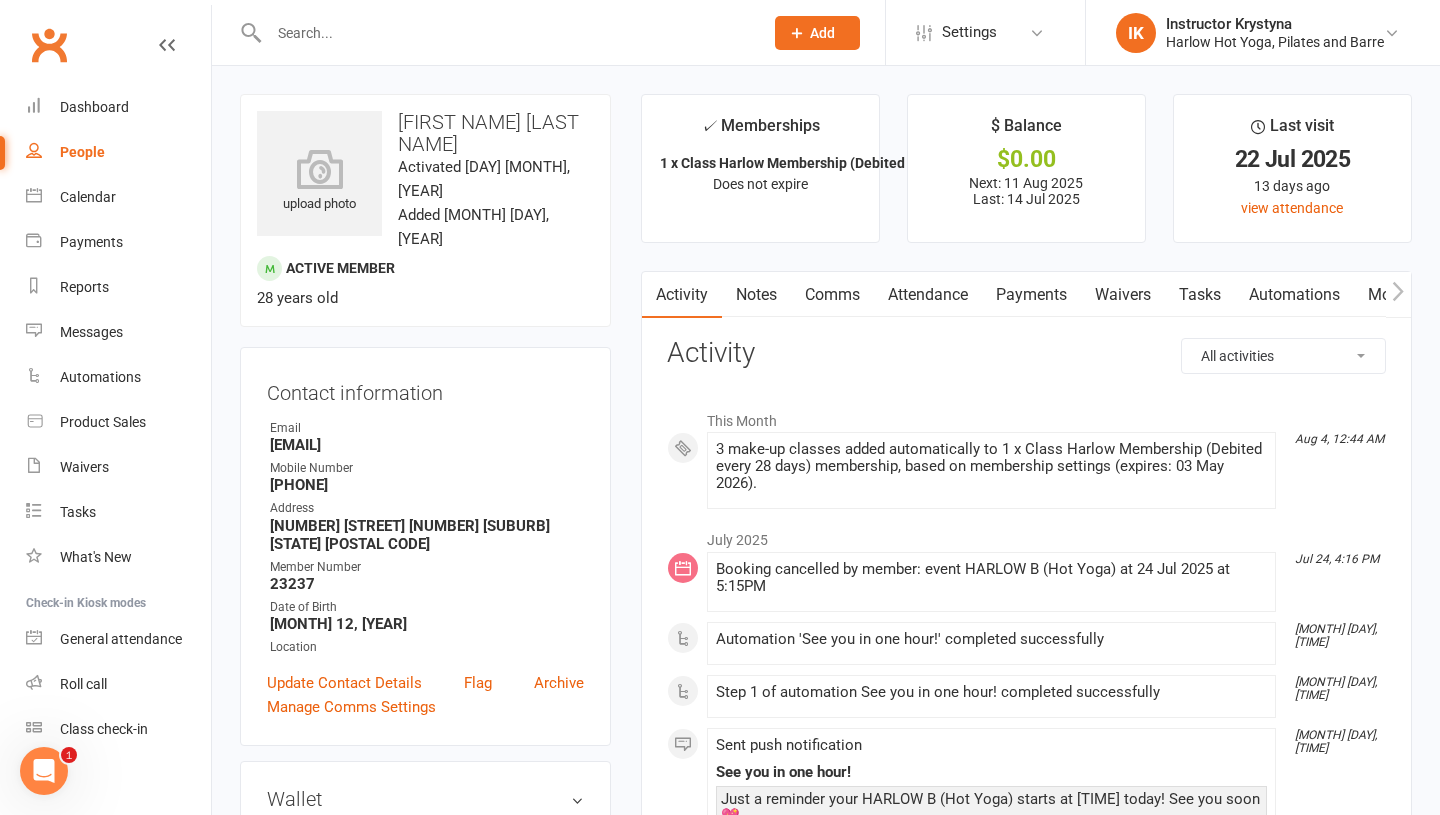 click on "✓ Memberships 1 x Class Harlow Membership (Debited every... Does not expire" at bounding box center (760, 168) 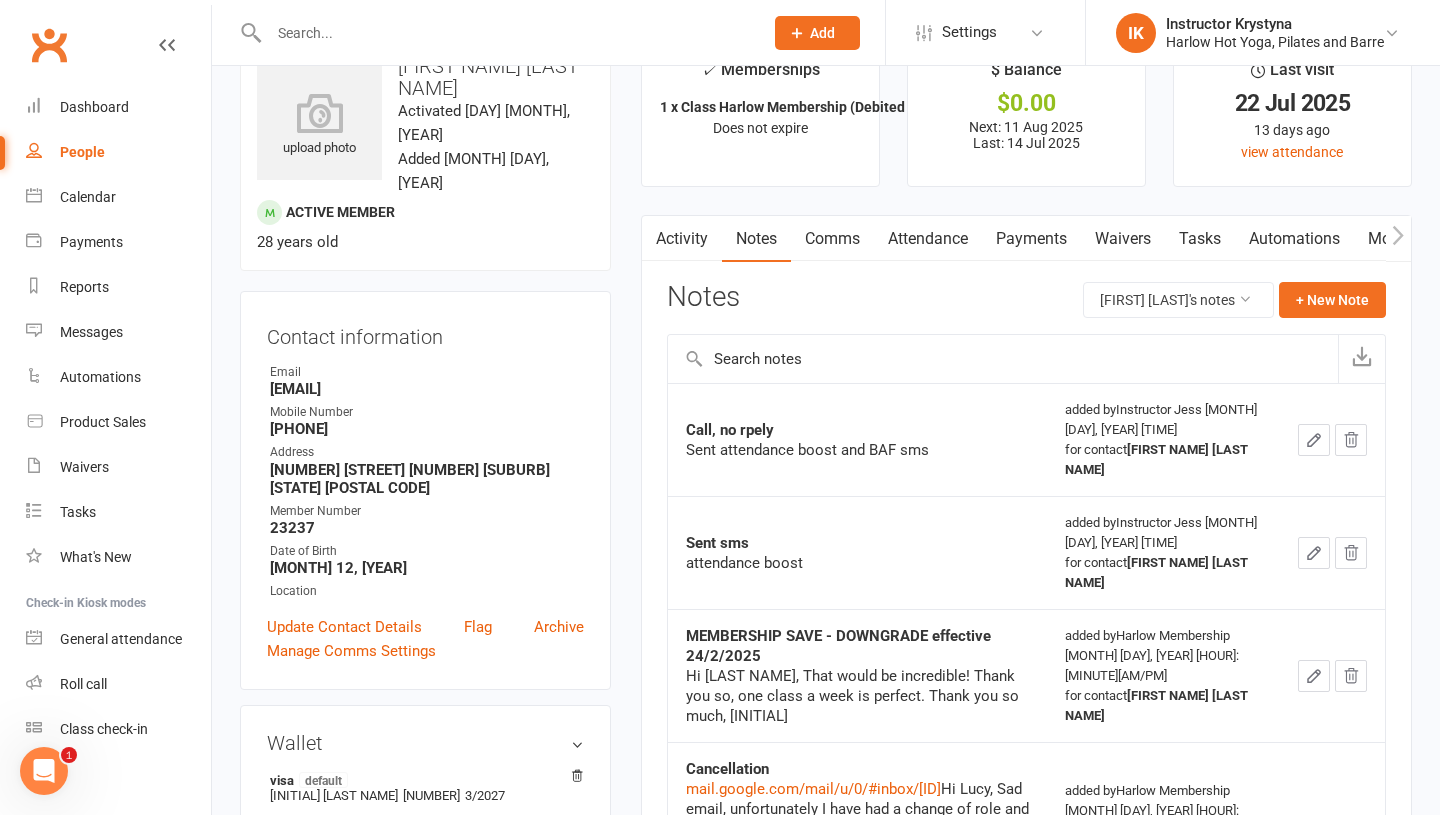 scroll, scrollTop: 0, scrollLeft: 0, axis: both 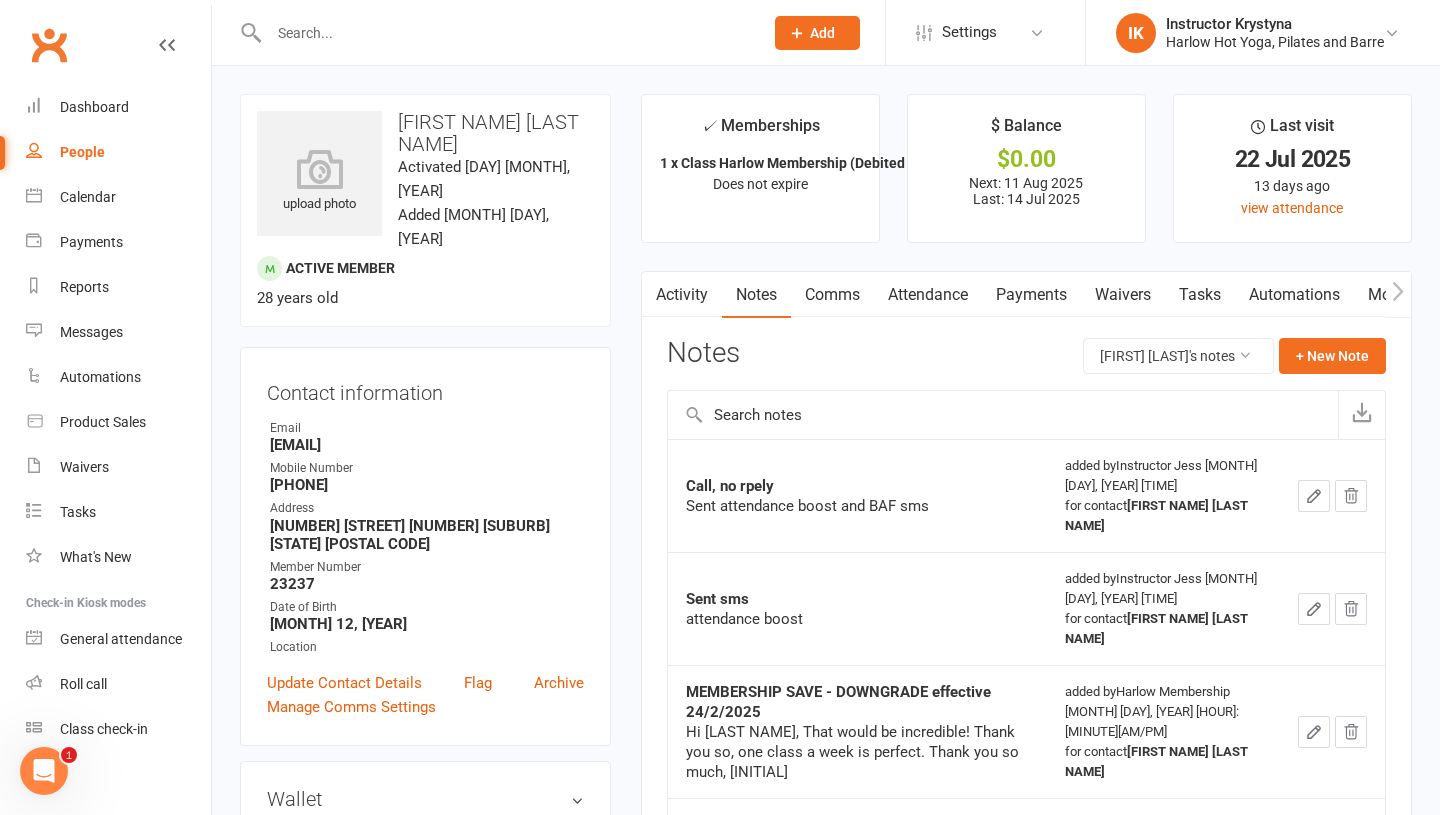 click on "Payments" at bounding box center [1031, 295] 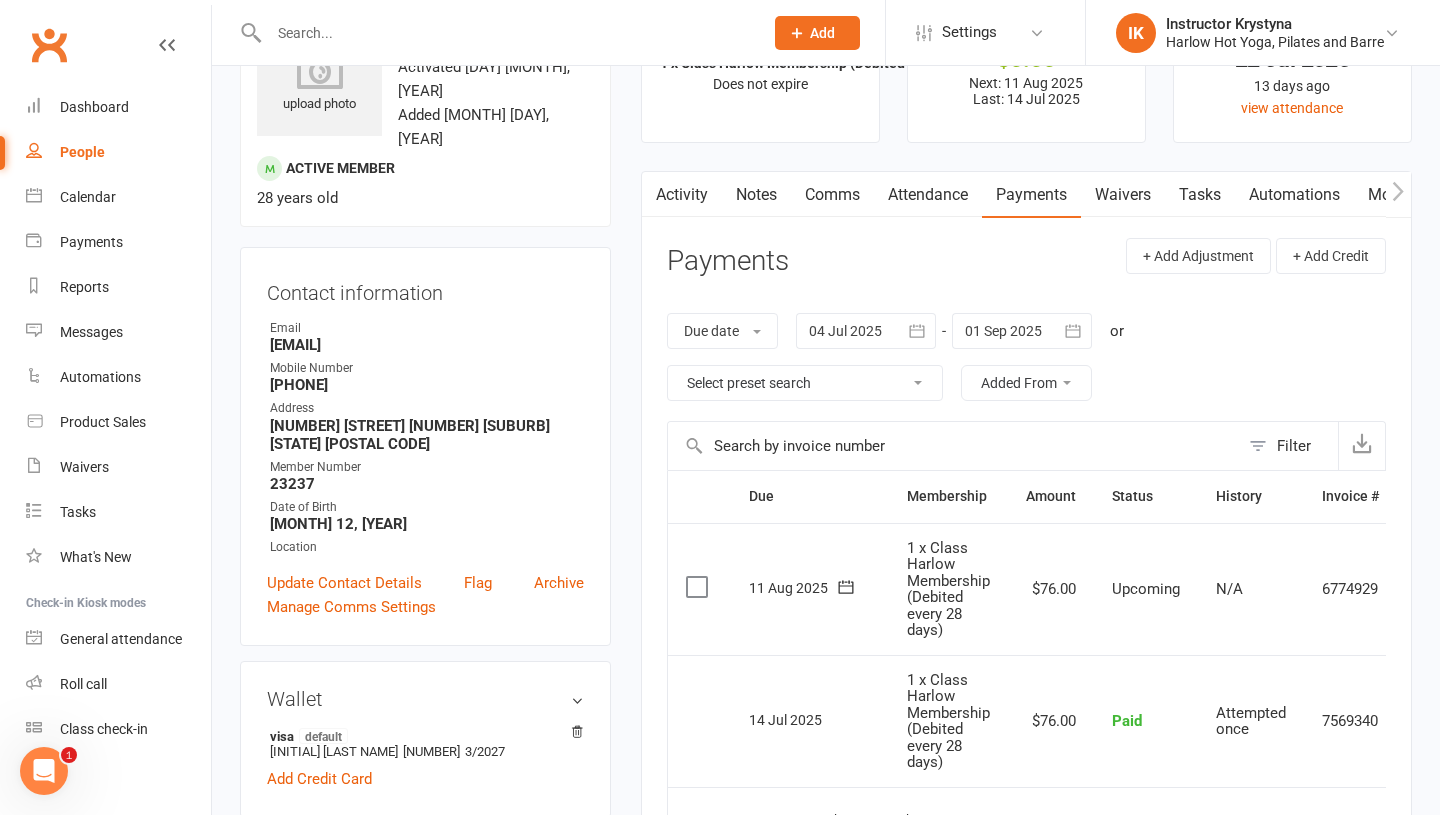 scroll, scrollTop: 0, scrollLeft: 0, axis: both 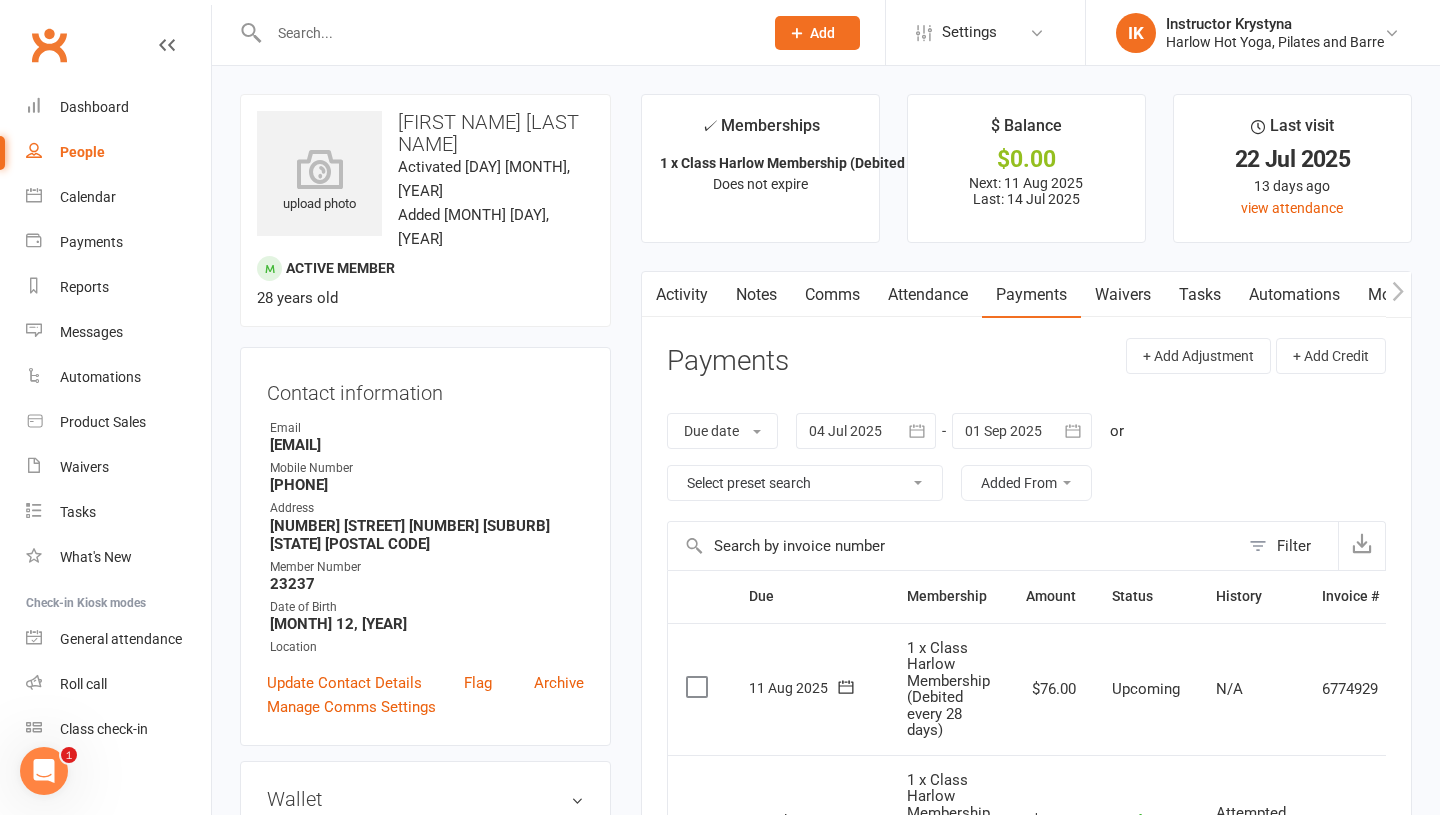 click on "Notes" at bounding box center (756, 295) 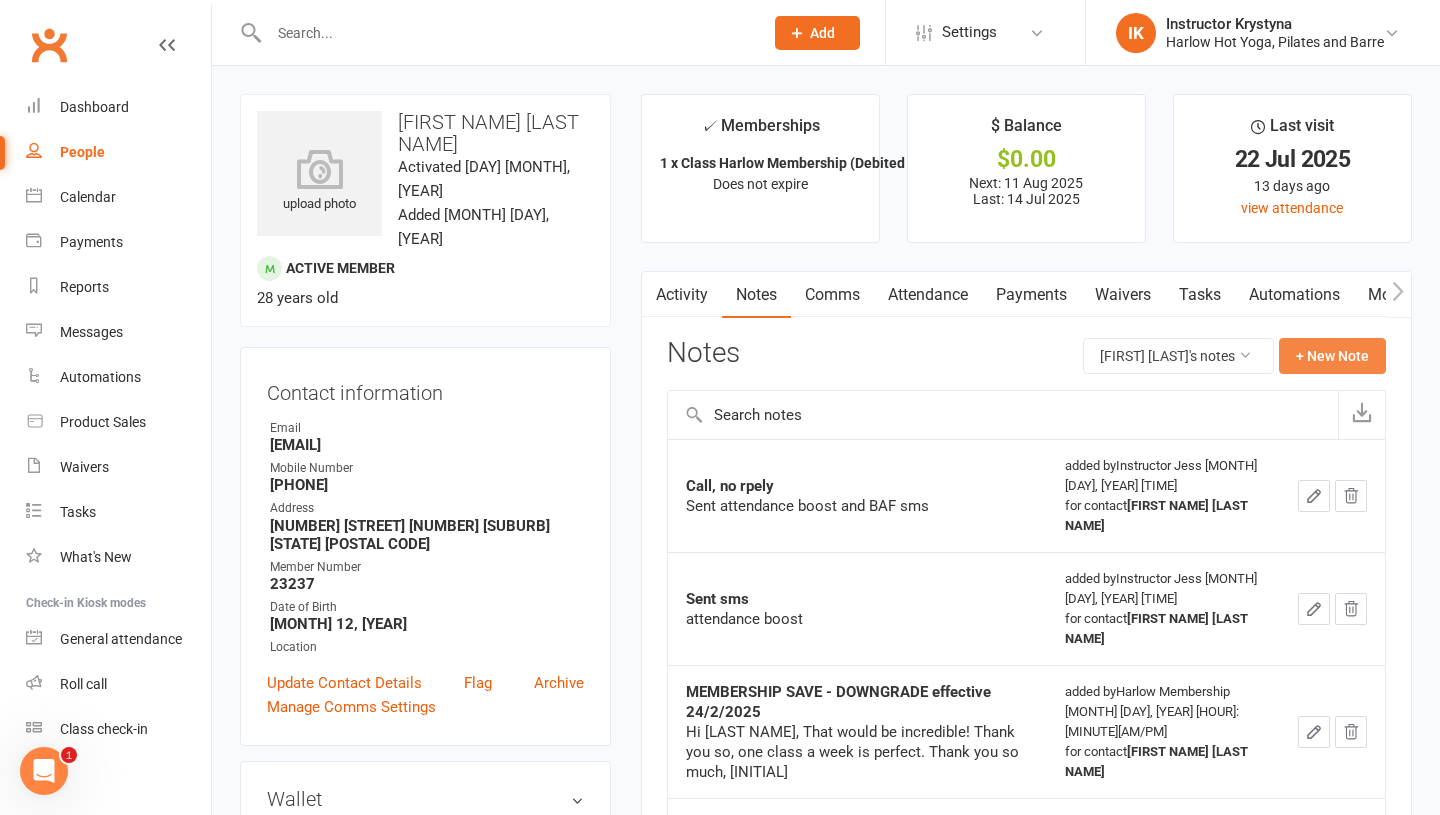 click on "+ New Note" 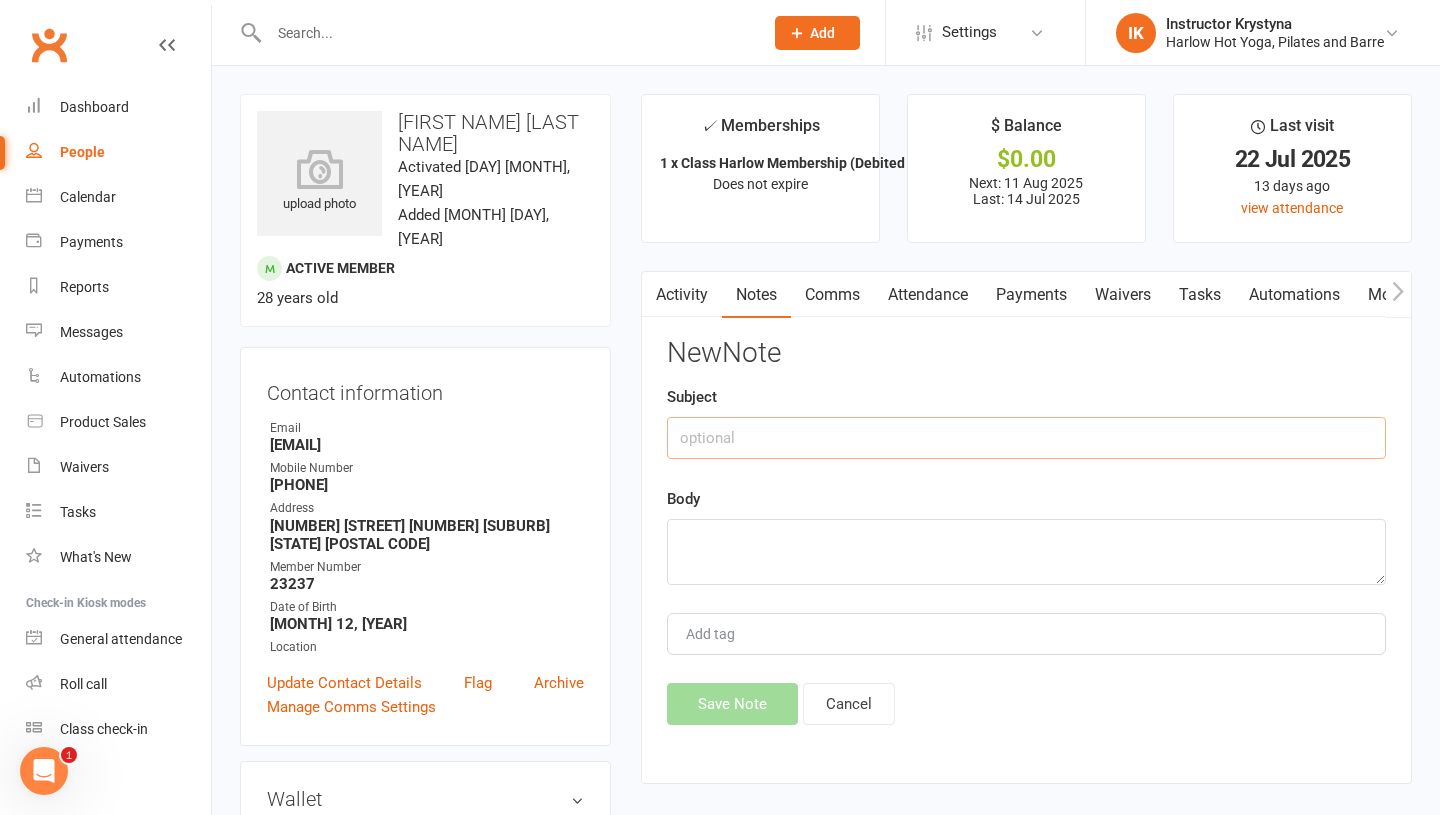 click 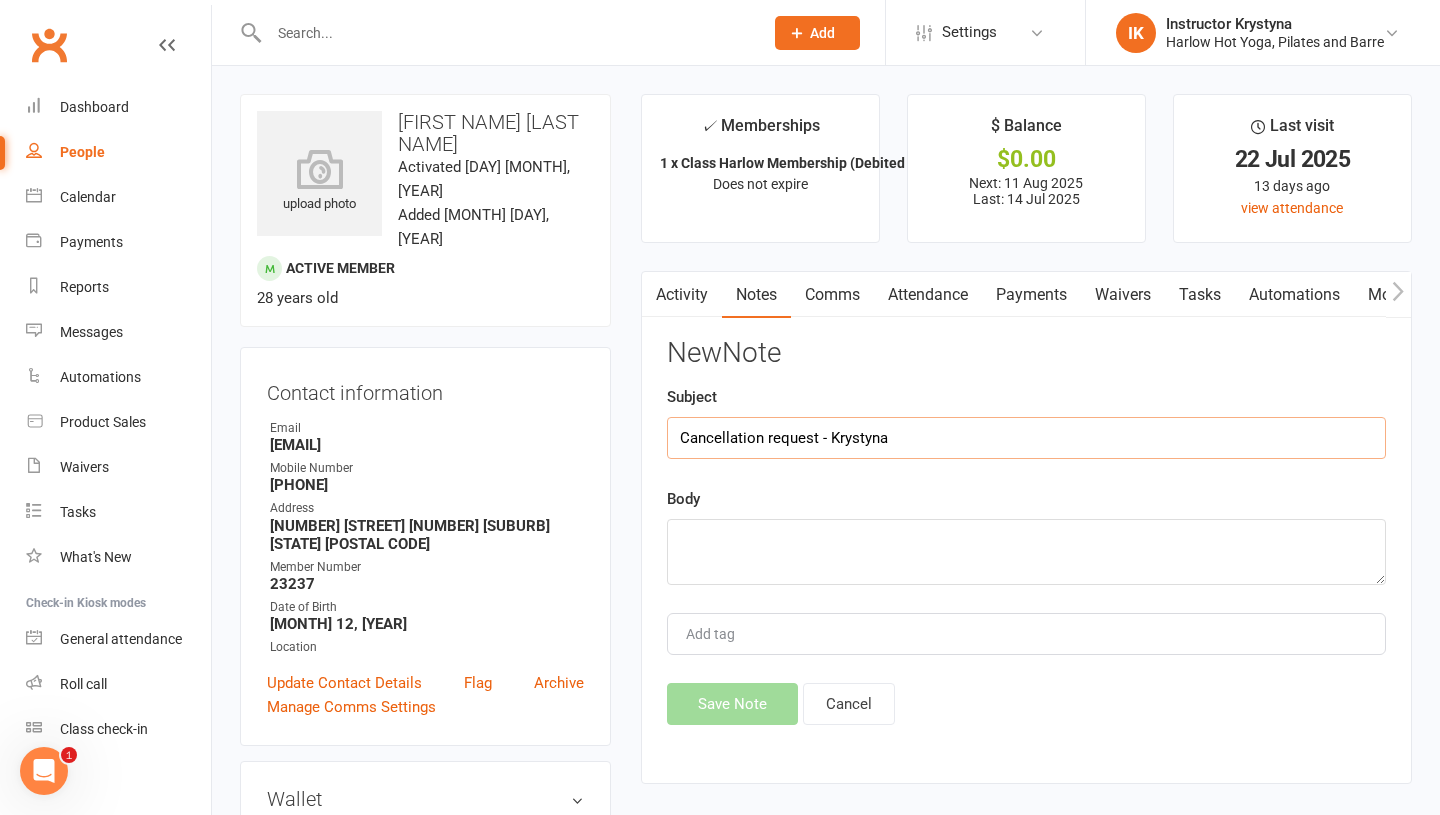 type on "Cancellation request - Krystyna" 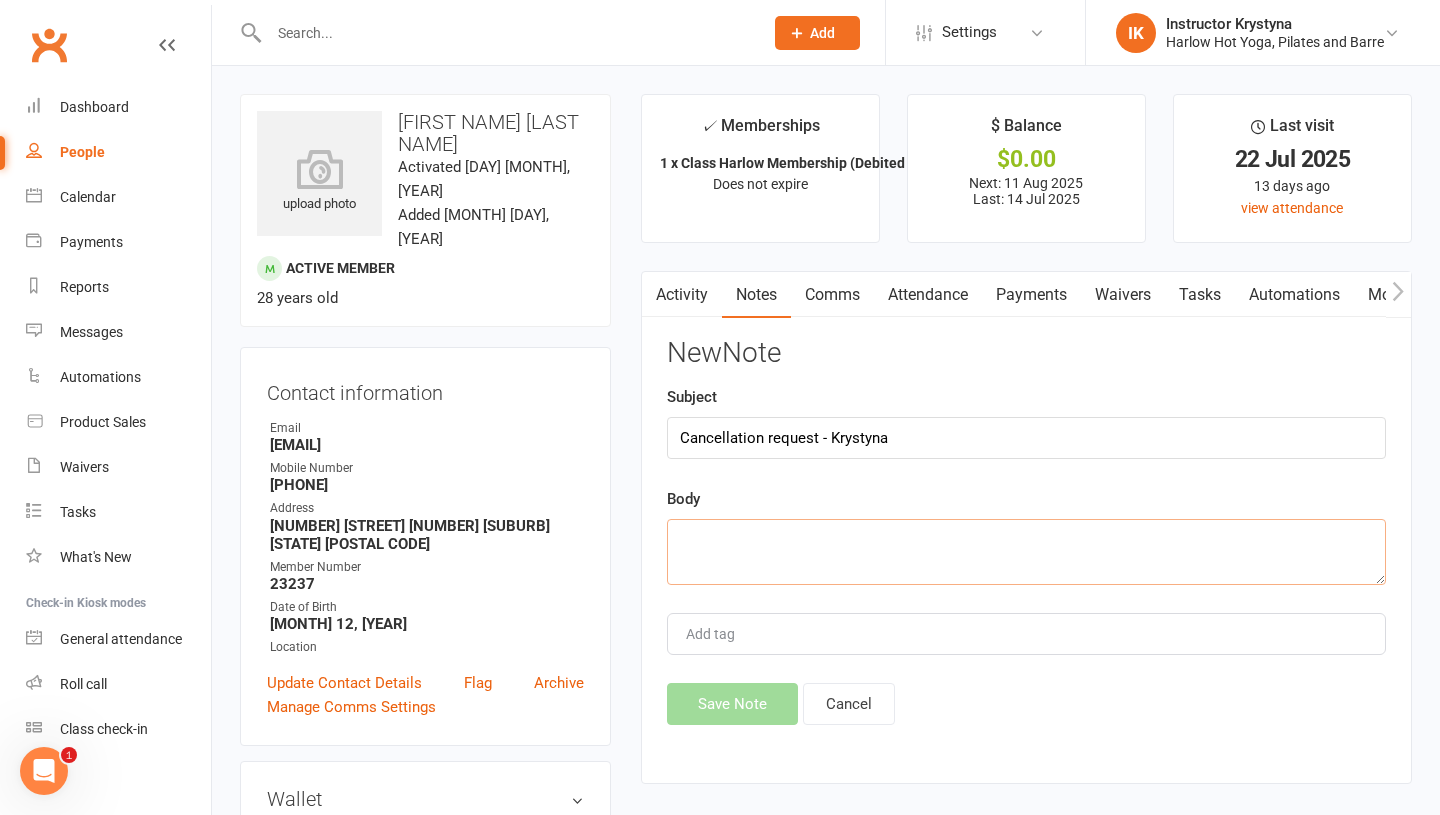 click 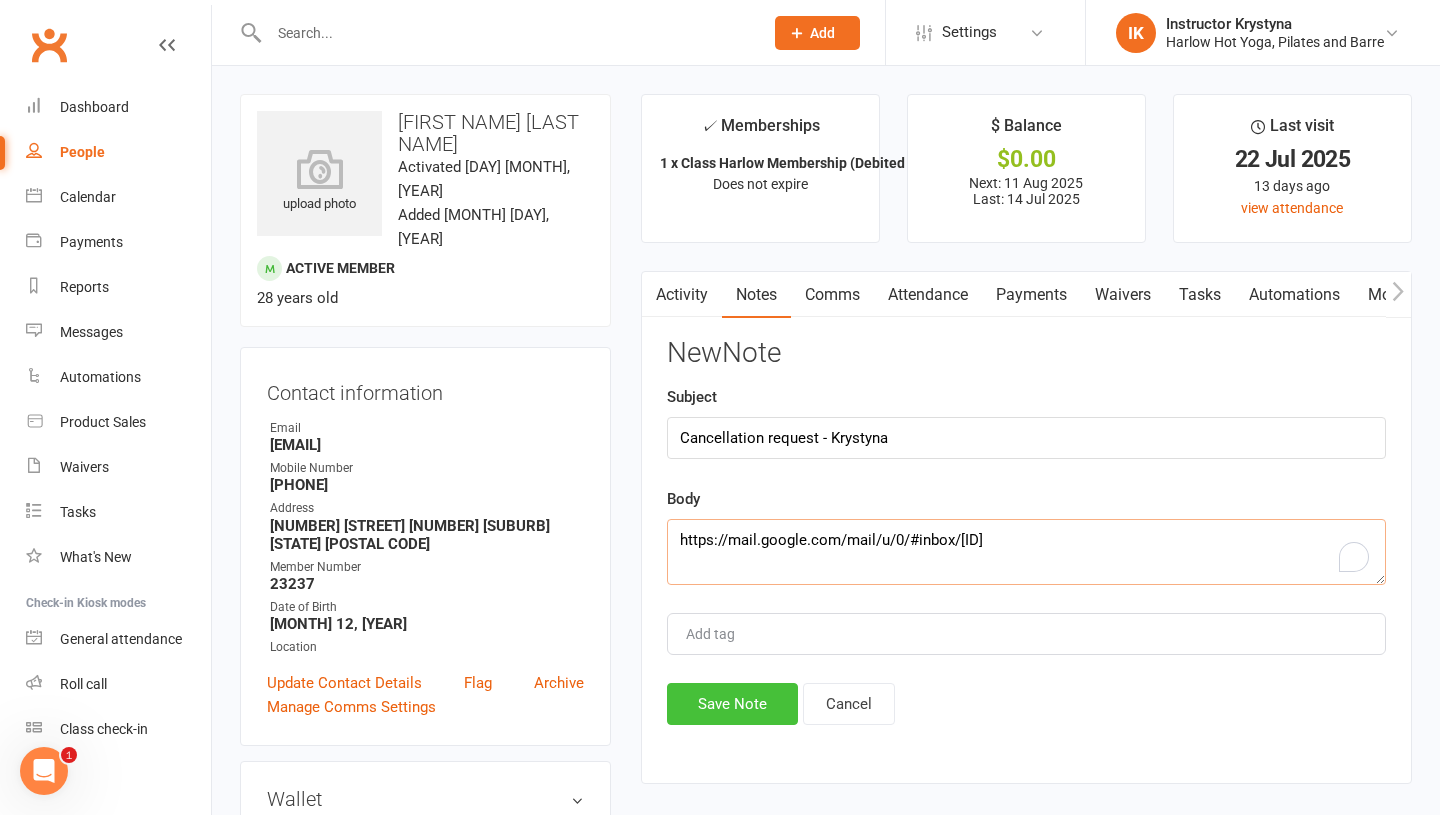 type on "https://mail.google.com/mail/u/0/#inbox/FMfcgzQbgcQVMMNHtGrJFHgvQPQxjWpk" 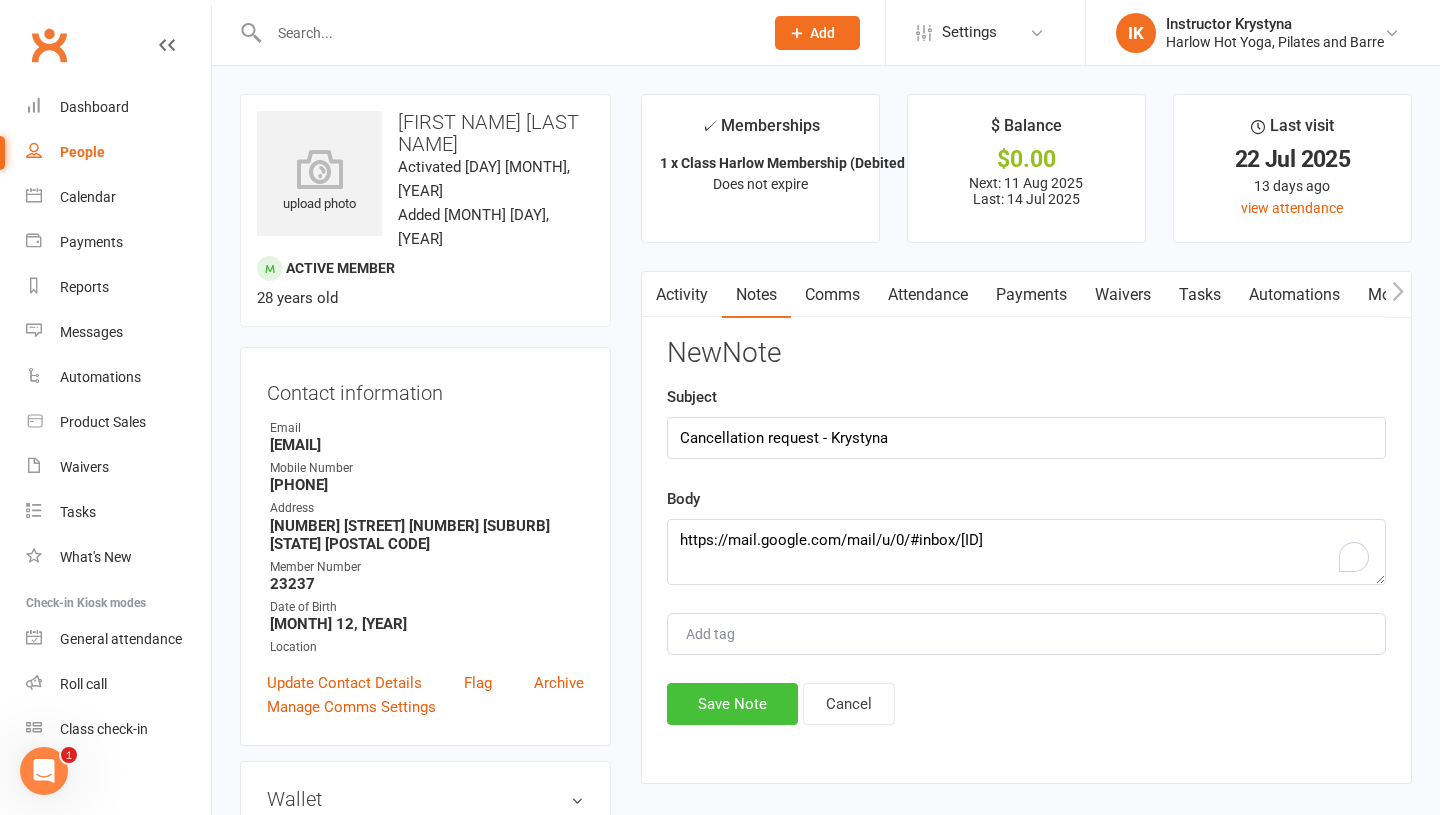 click on "Save Note" 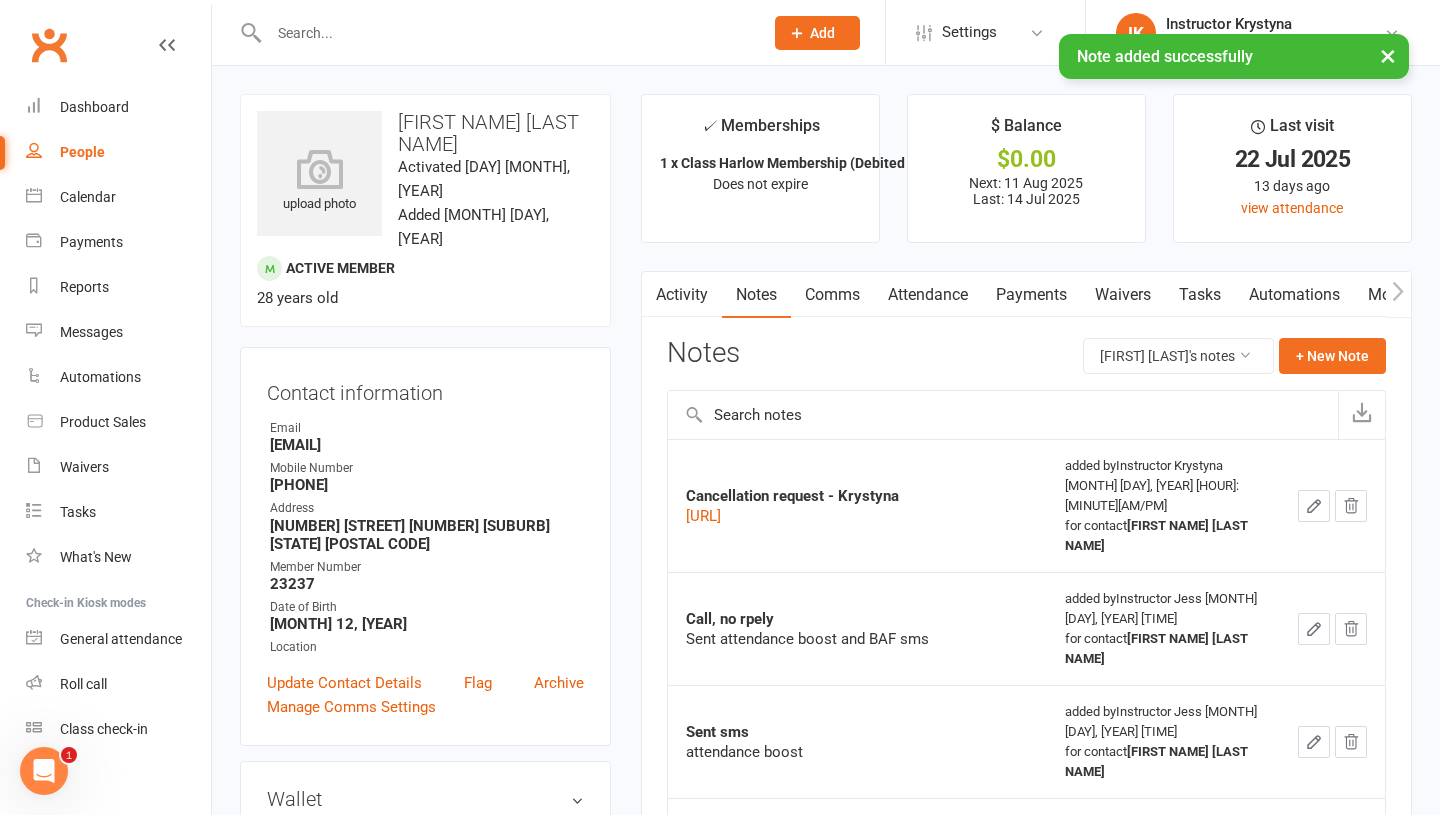 click on "Payments" at bounding box center [1031, 295] 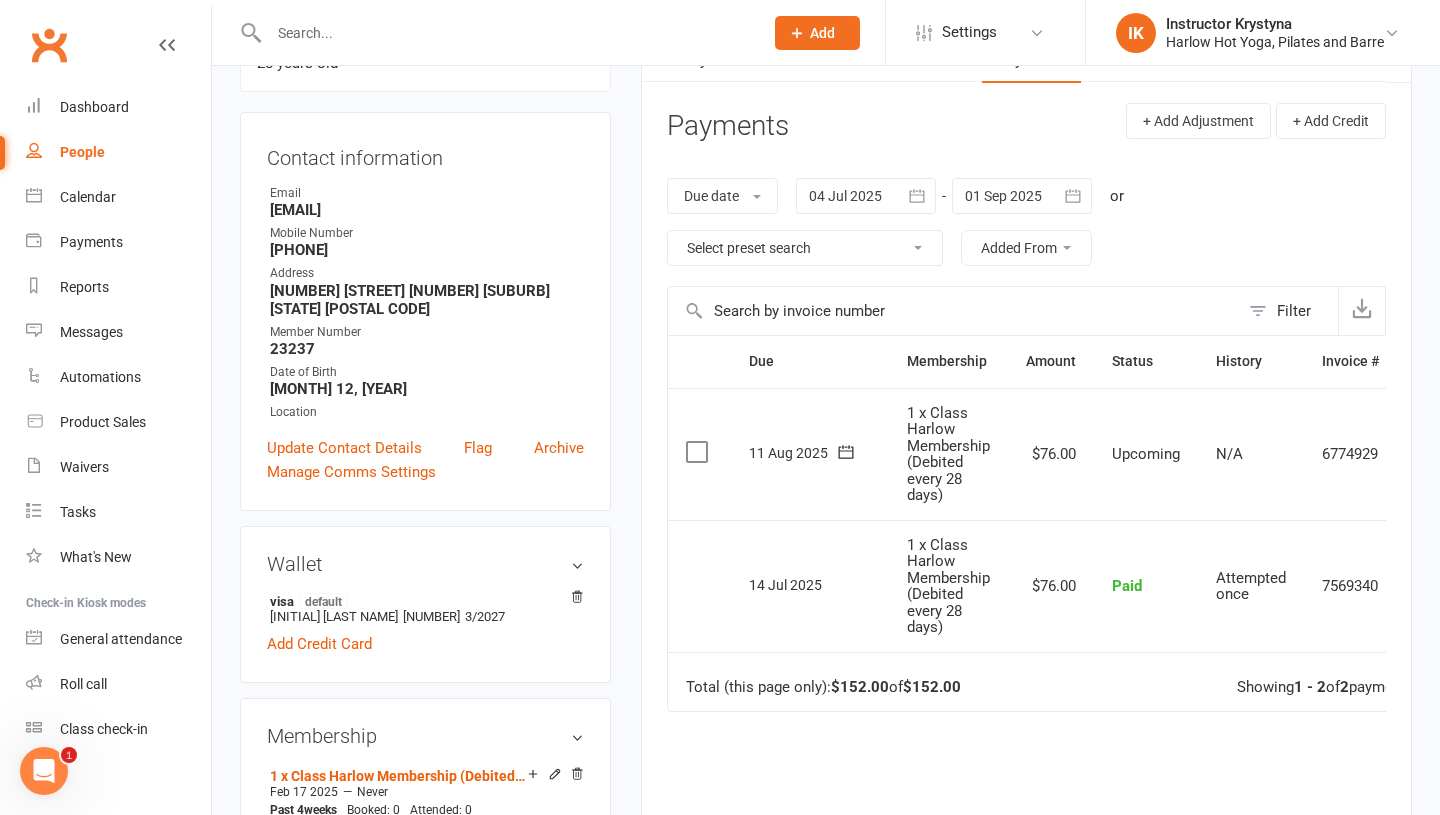 scroll, scrollTop: 209, scrollLeft: 0, axis: vertical 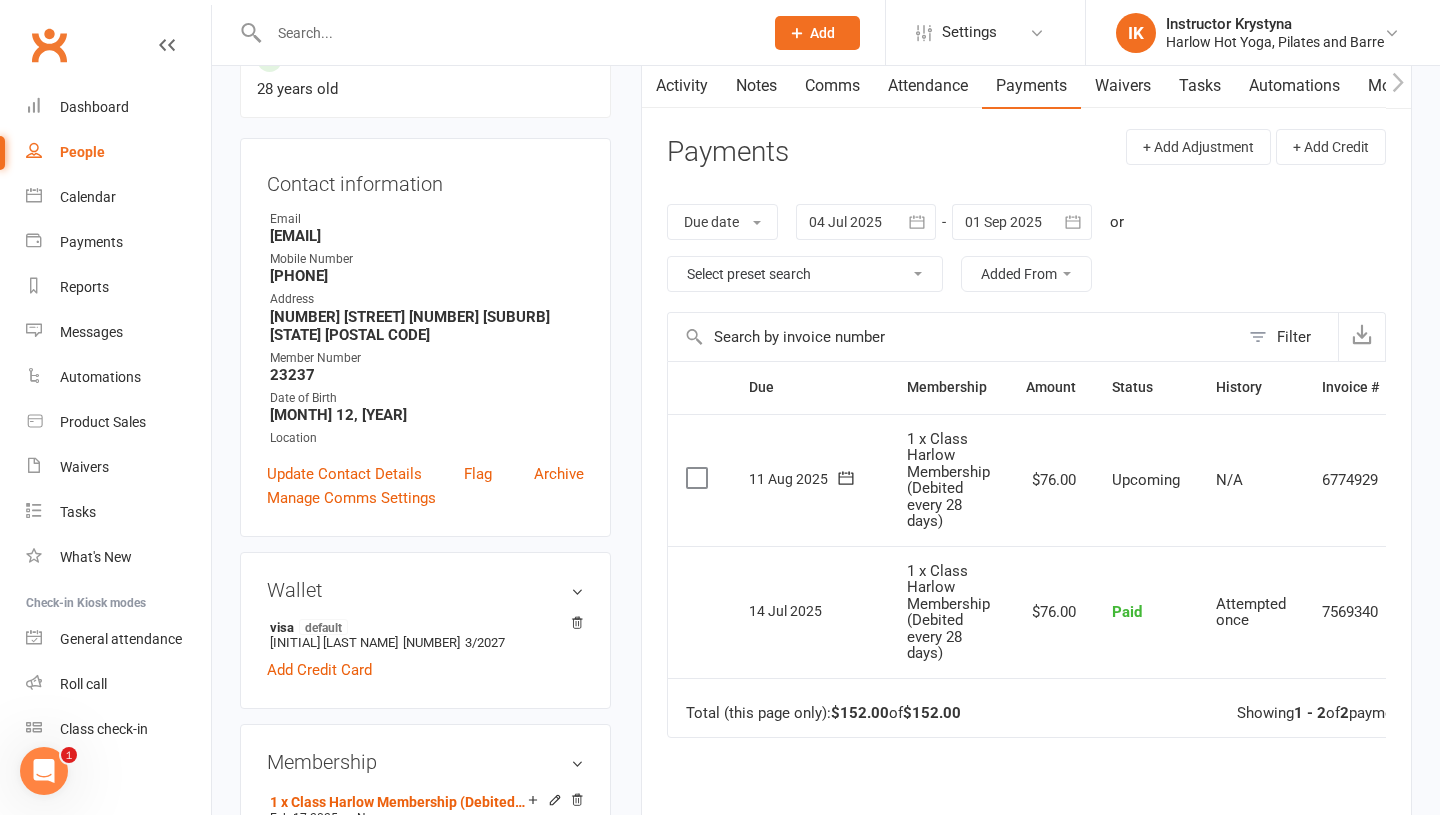click at bounding box center [1022, 222] 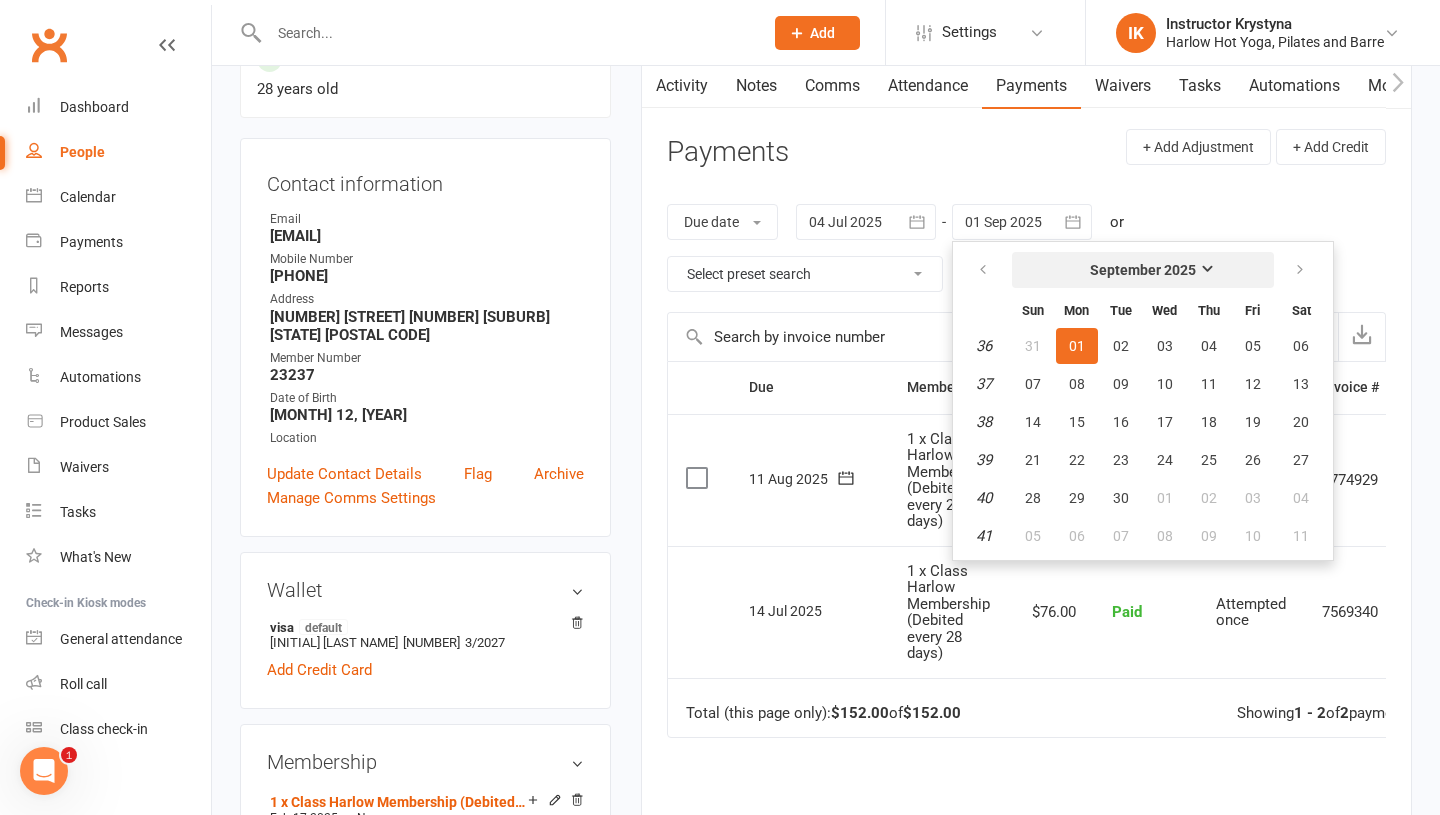 click on "September 2025" at bounding box center [1143, 270] 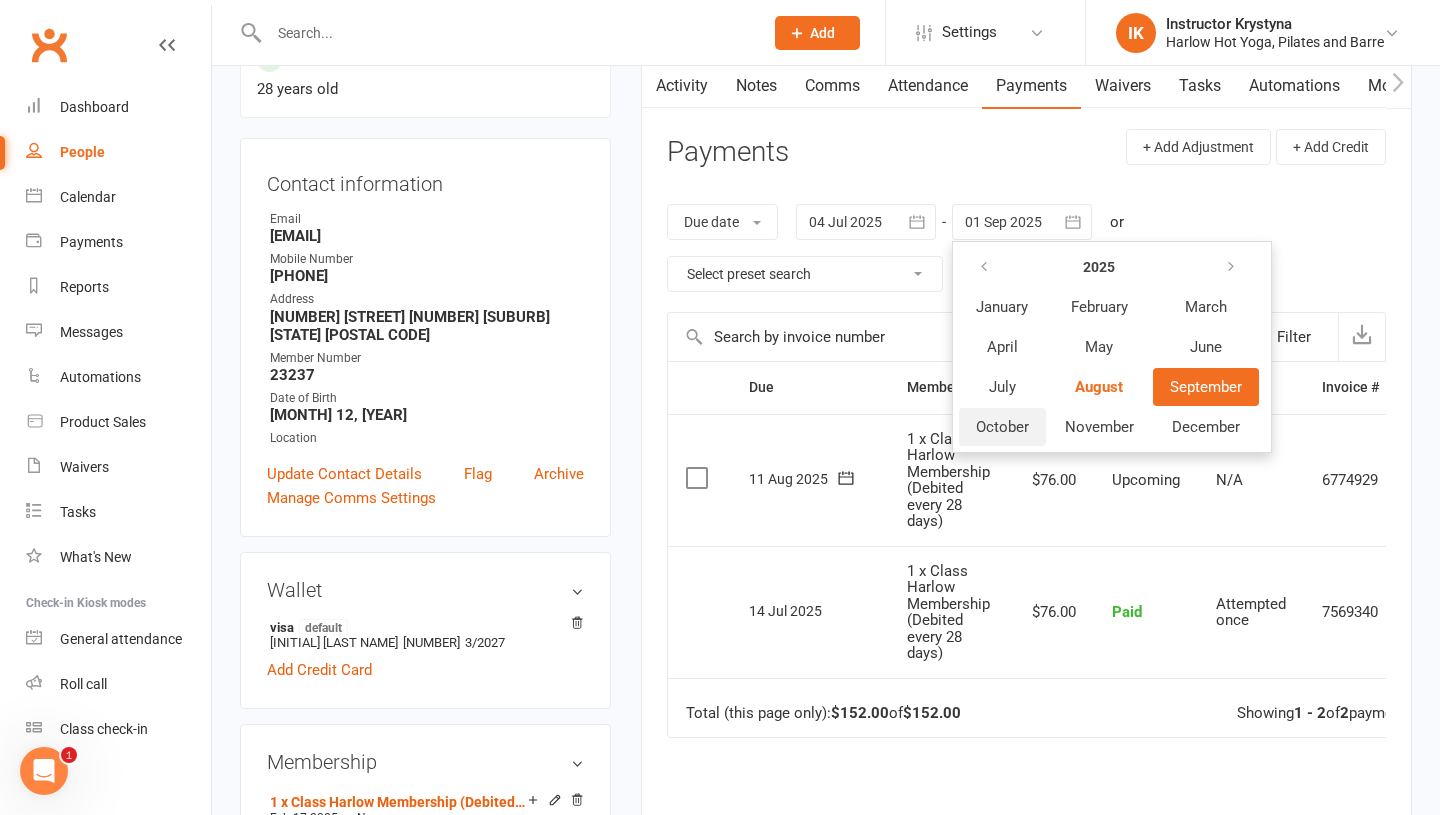 click on "October" at bounding box center [1002, 427] 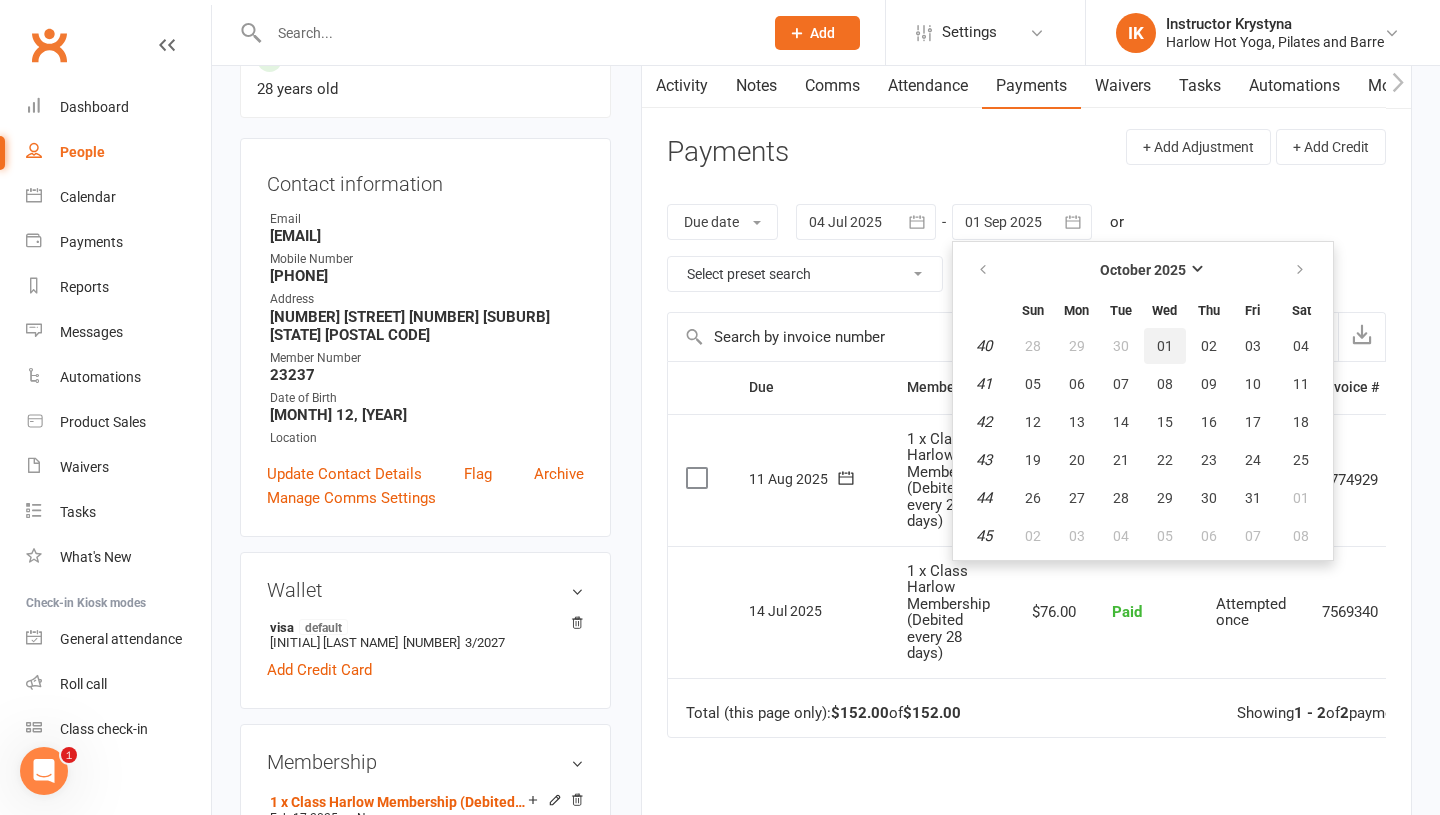 click on "01" at bounding box center (1165, 346) 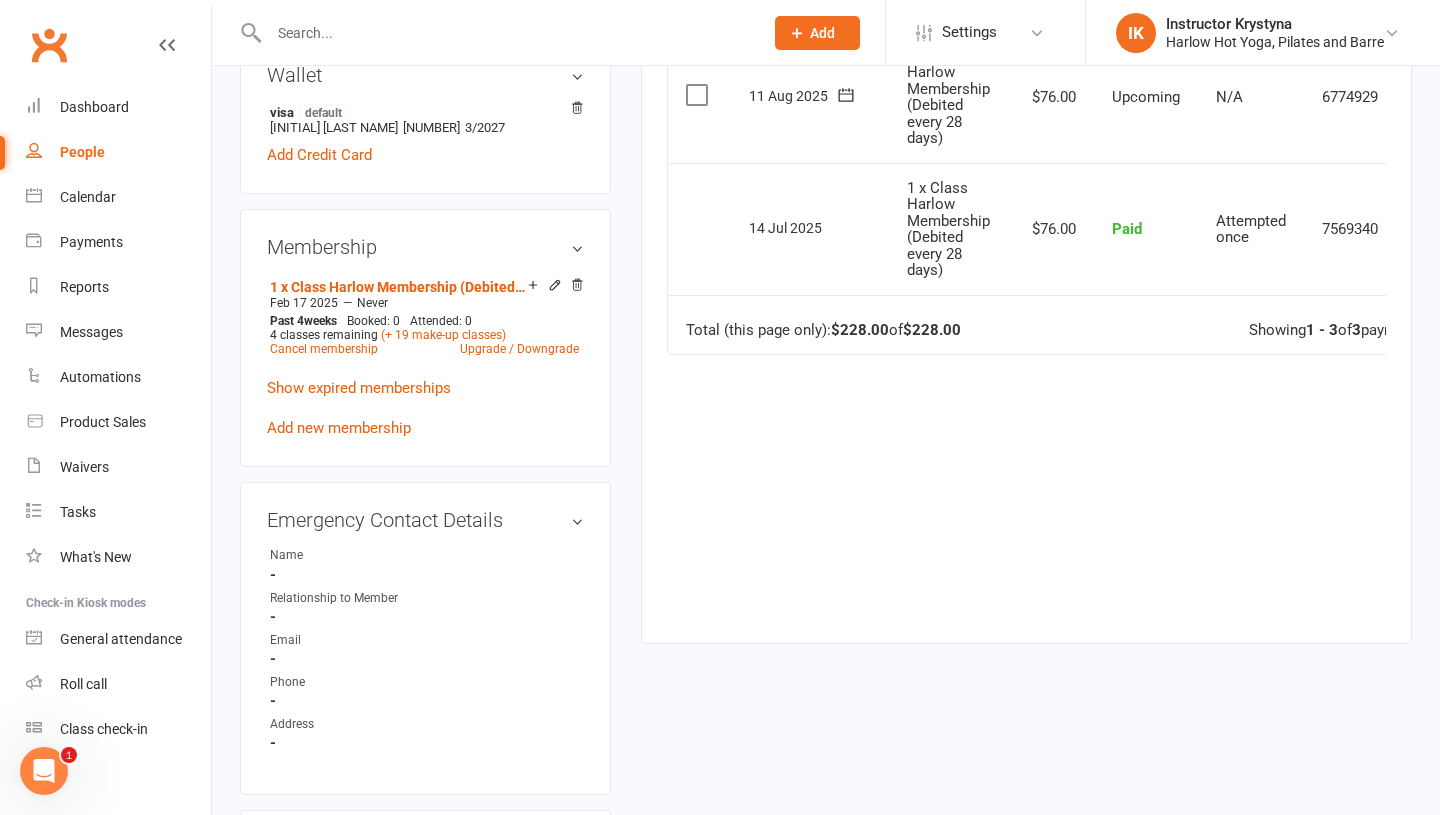 scroll, scrollTop: 756, scrollLeft: 0, axis: vertical 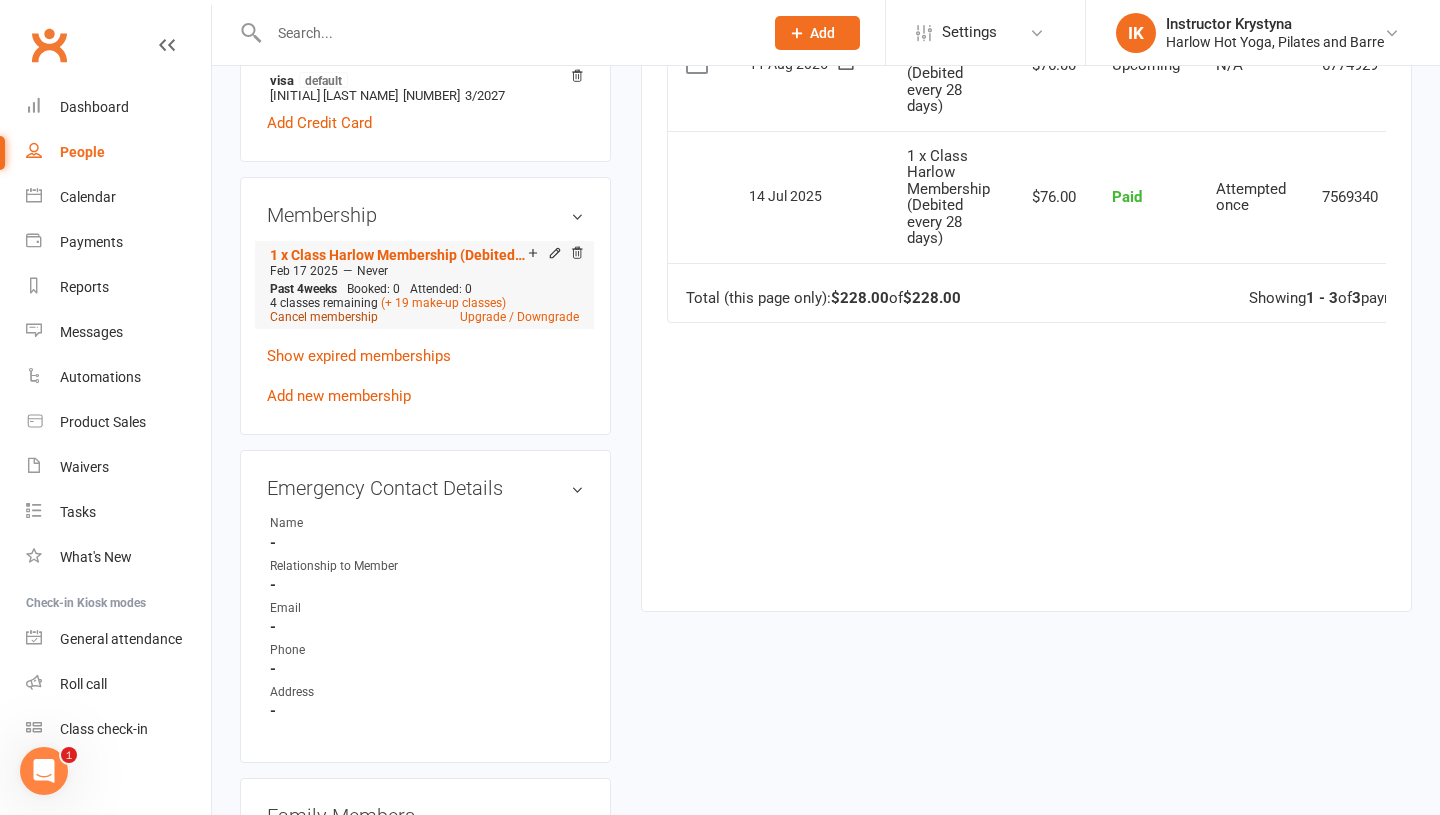 click on "Cancel membership" at bounding box center [324, 317] 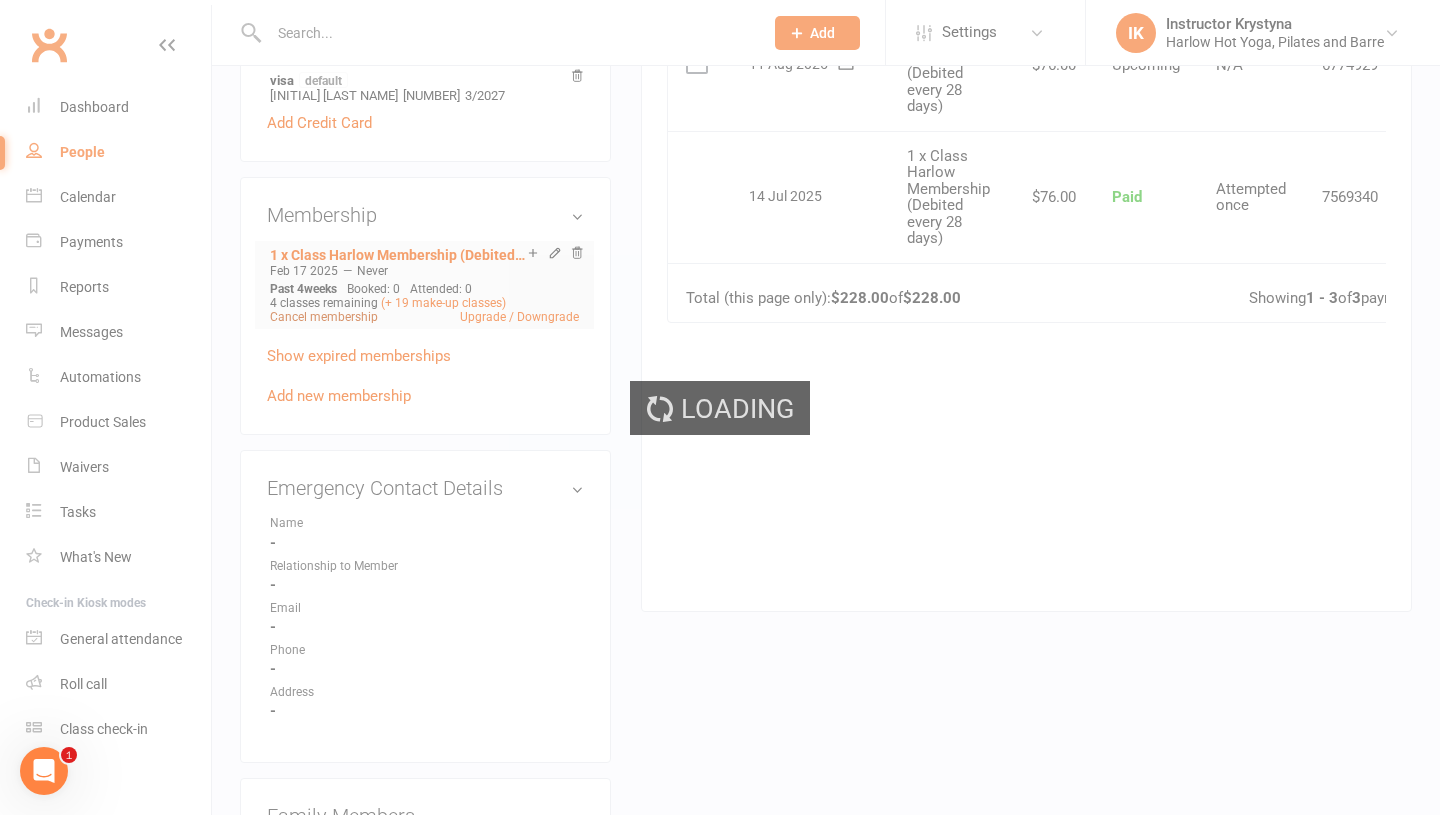 scroll, scrollTop: 0, scrollLeft: 0, axis: both 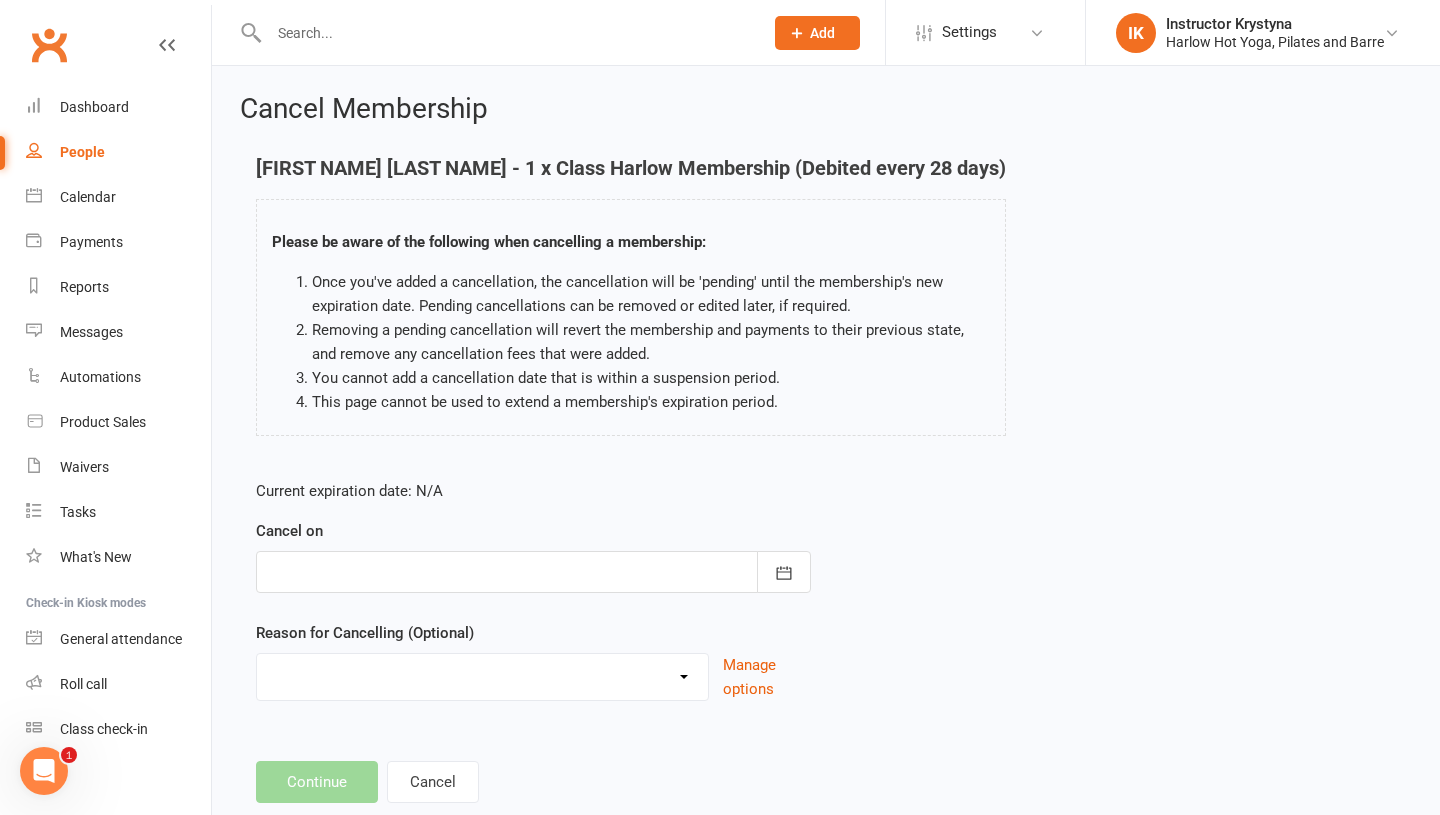 click at bounding box center [533, 572] 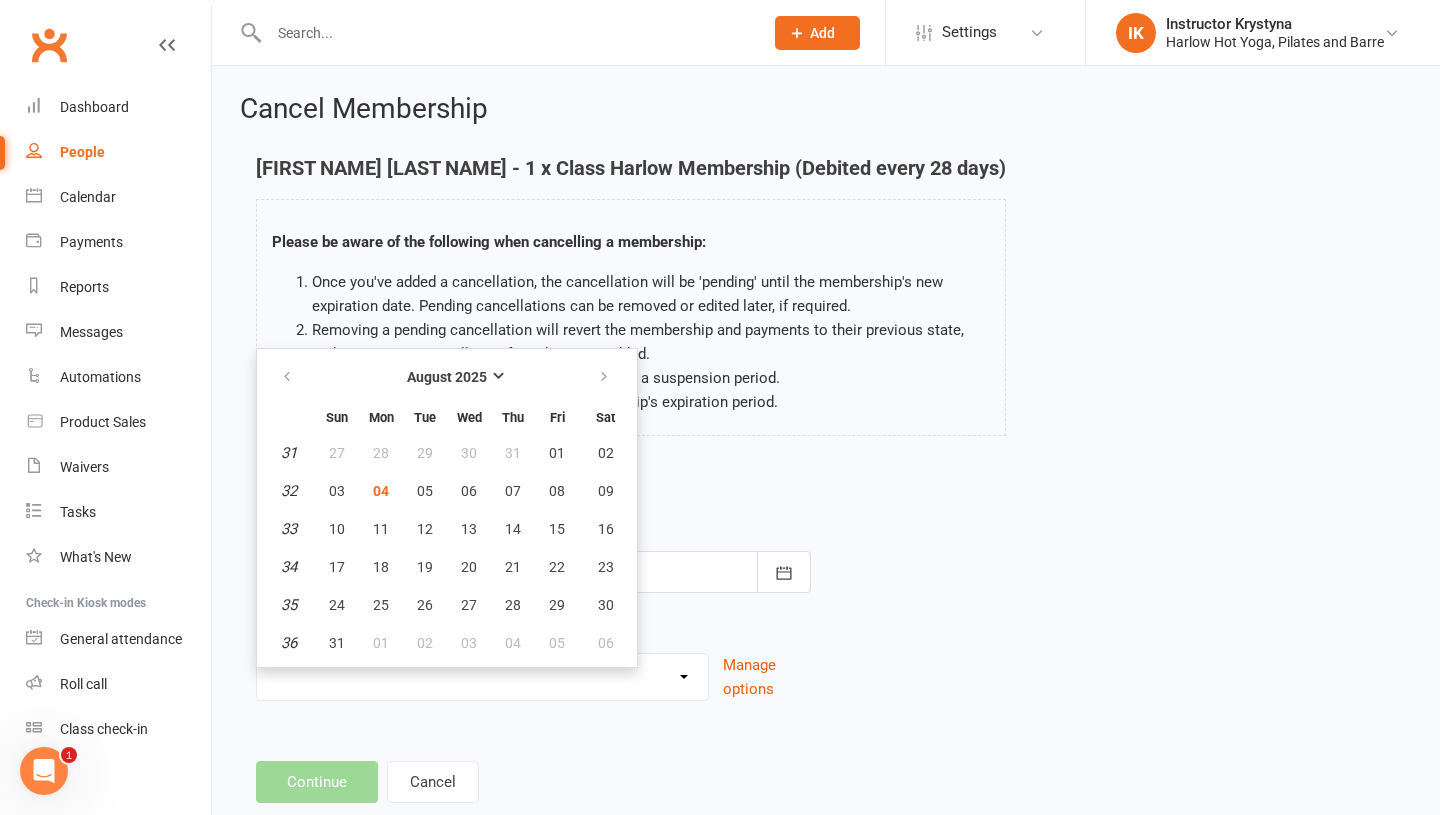 scroll, scrollTop: 49, scrollLeft: 0, axis: vertical 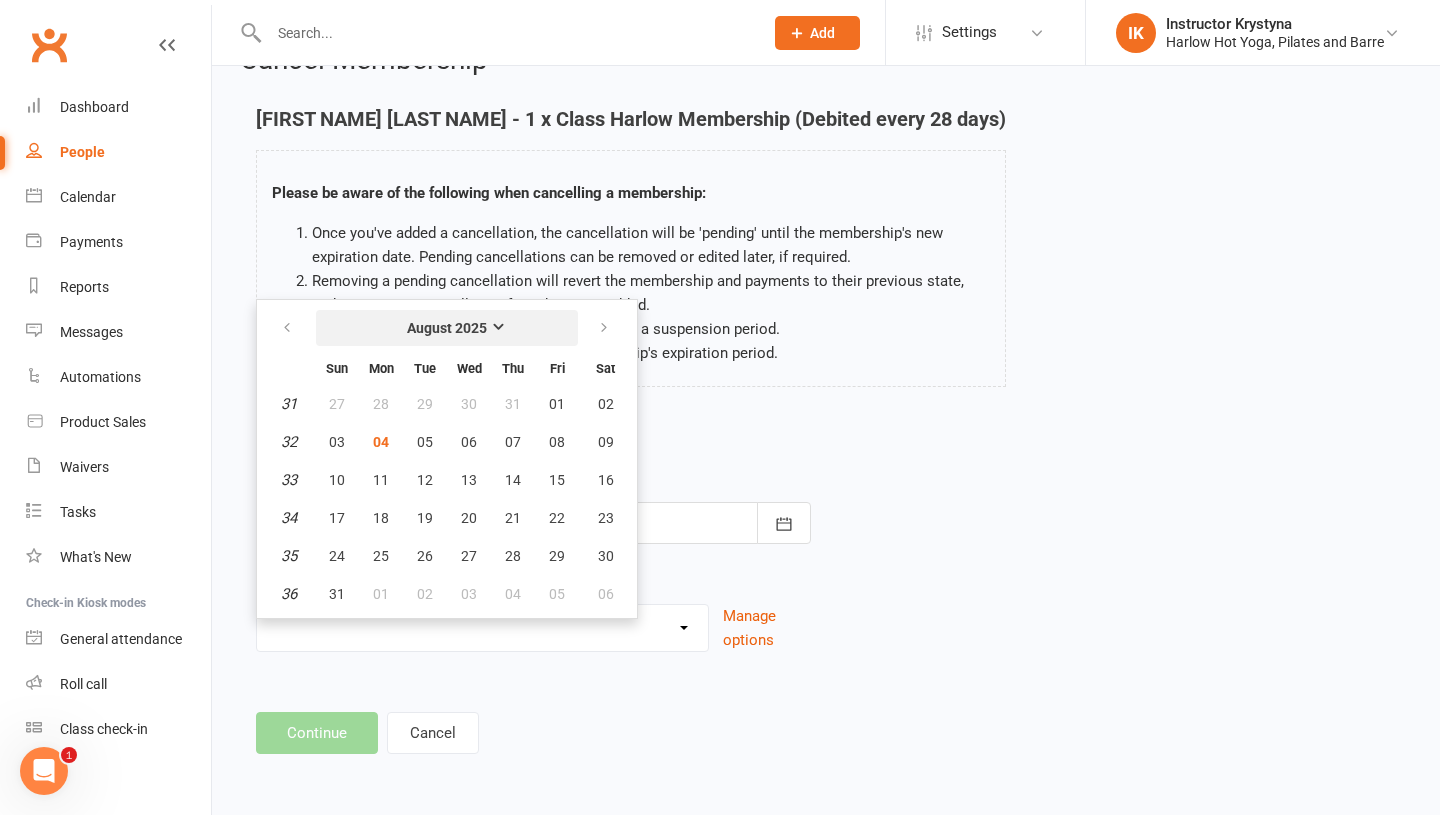 click on "August 2025" at bounding box center (447, 328) 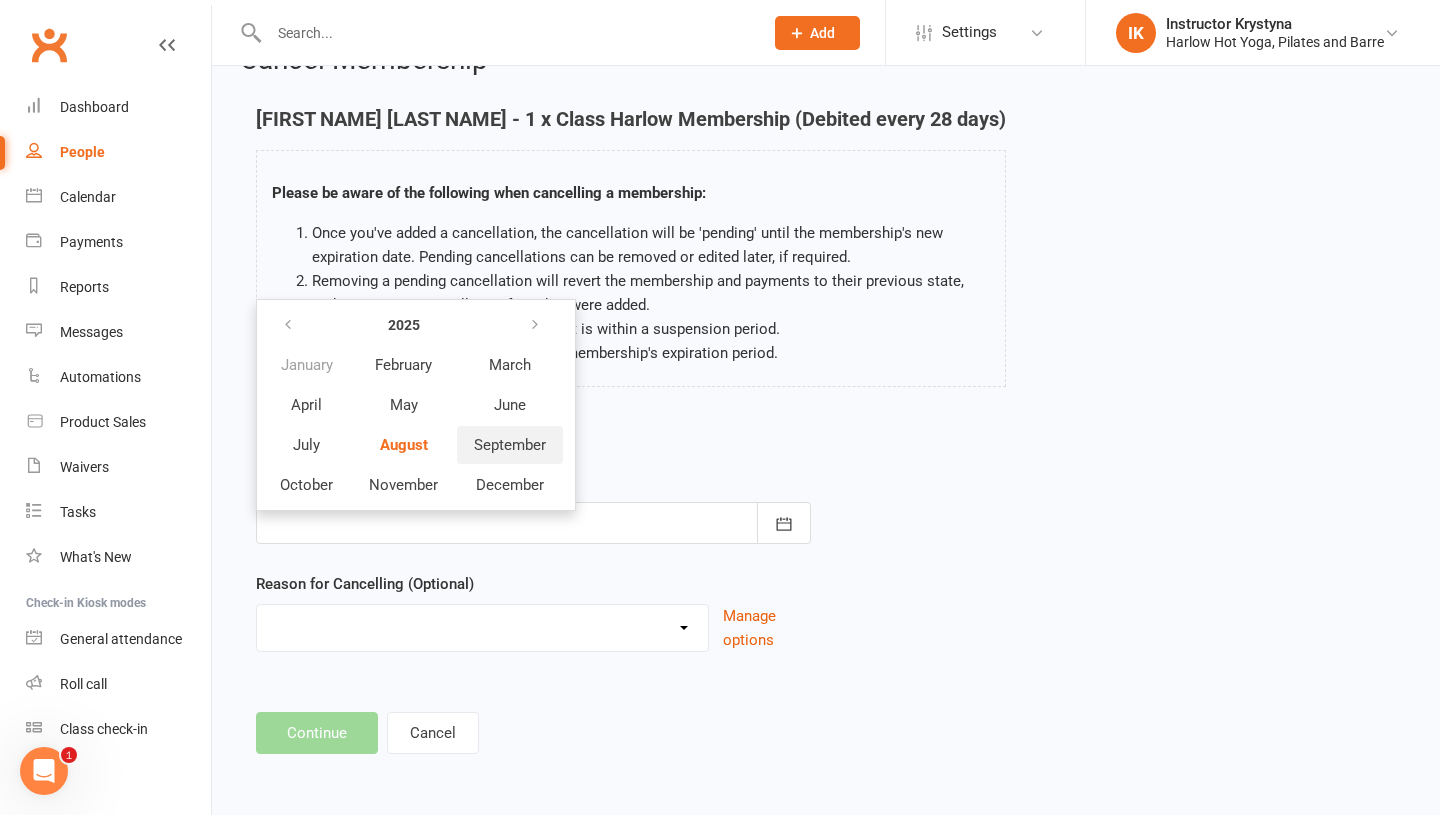 click on "September" at bounding box center (510, 445) 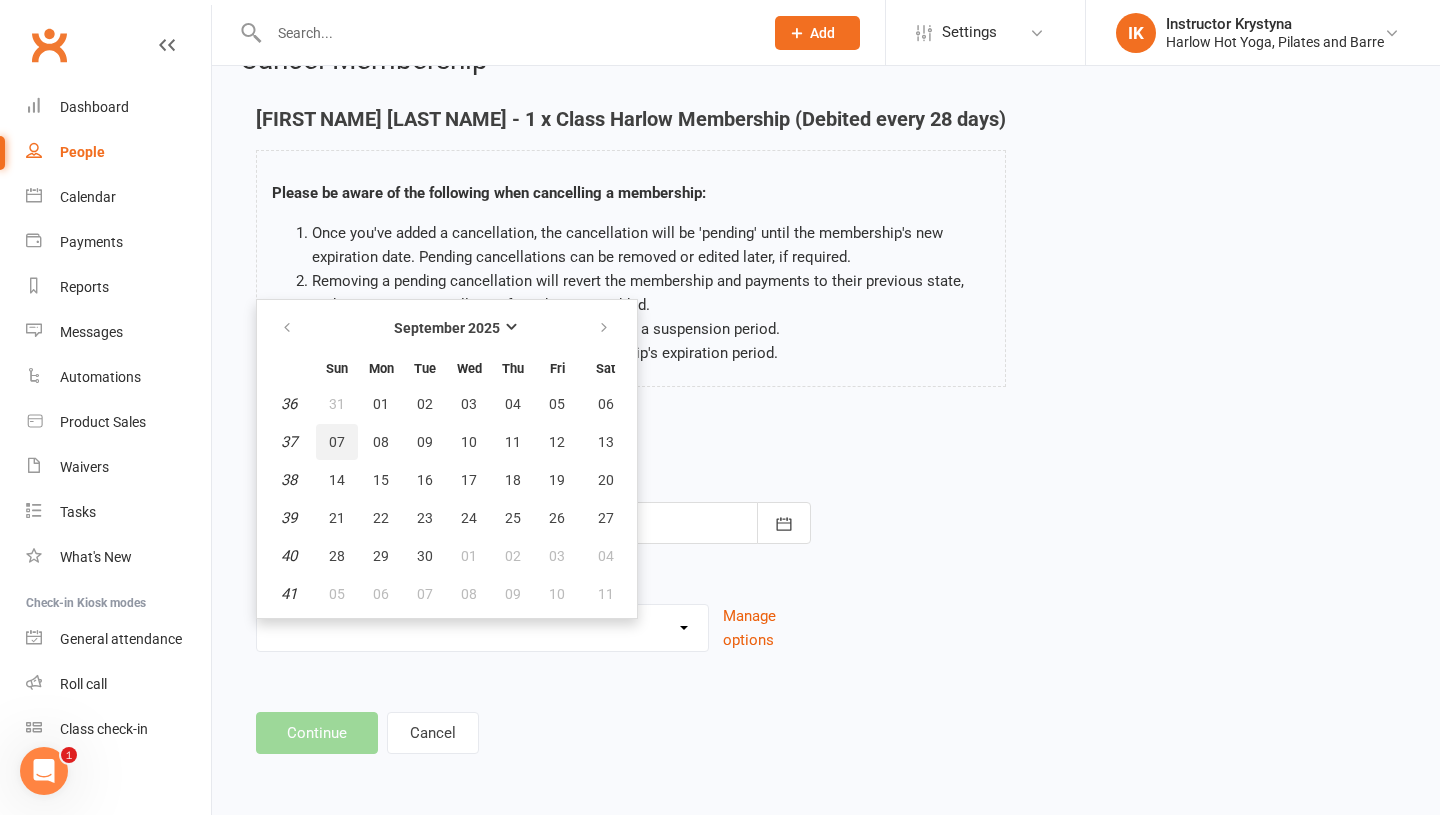 click on "07" at bounding box center [337, 442] 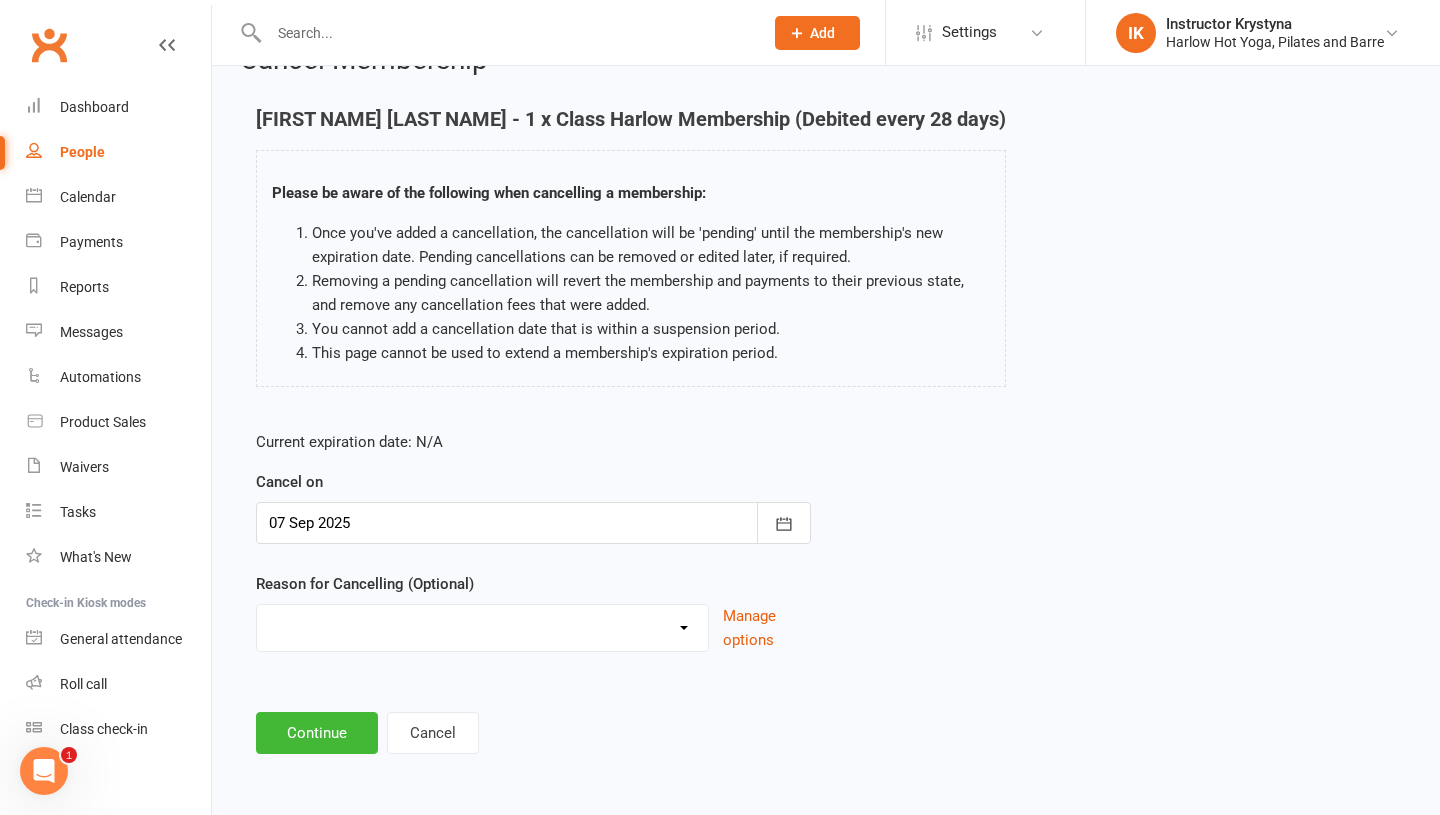 click on "Don’t enjoy classes Holiday Injury Joined somewhere else Move out of area Moving Away  Not coming enough Upgrade/downgrade Working too much Other reason" at bounding box center [482, 625] 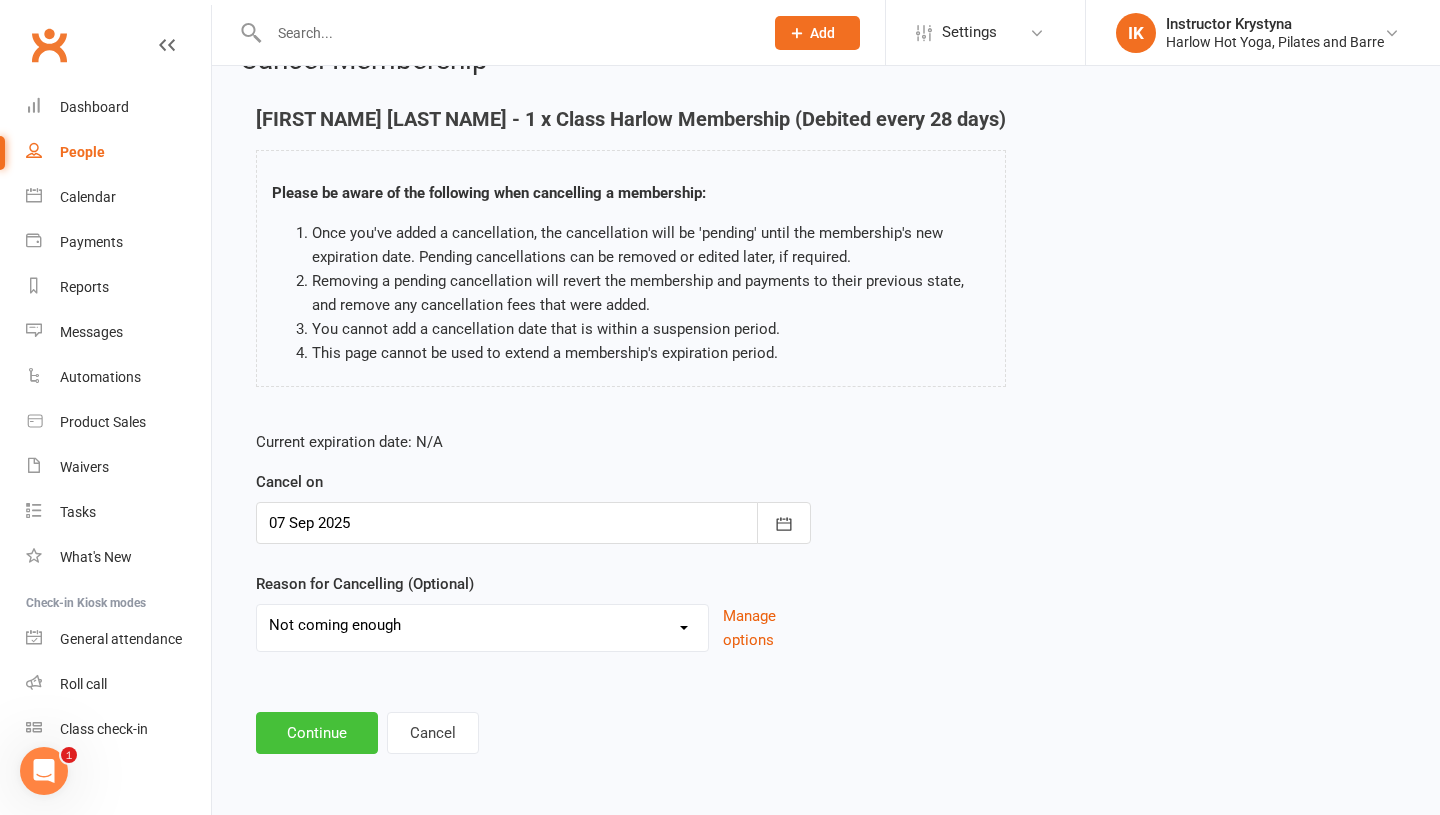 click on "Continue" at bounding box center (317, 733) 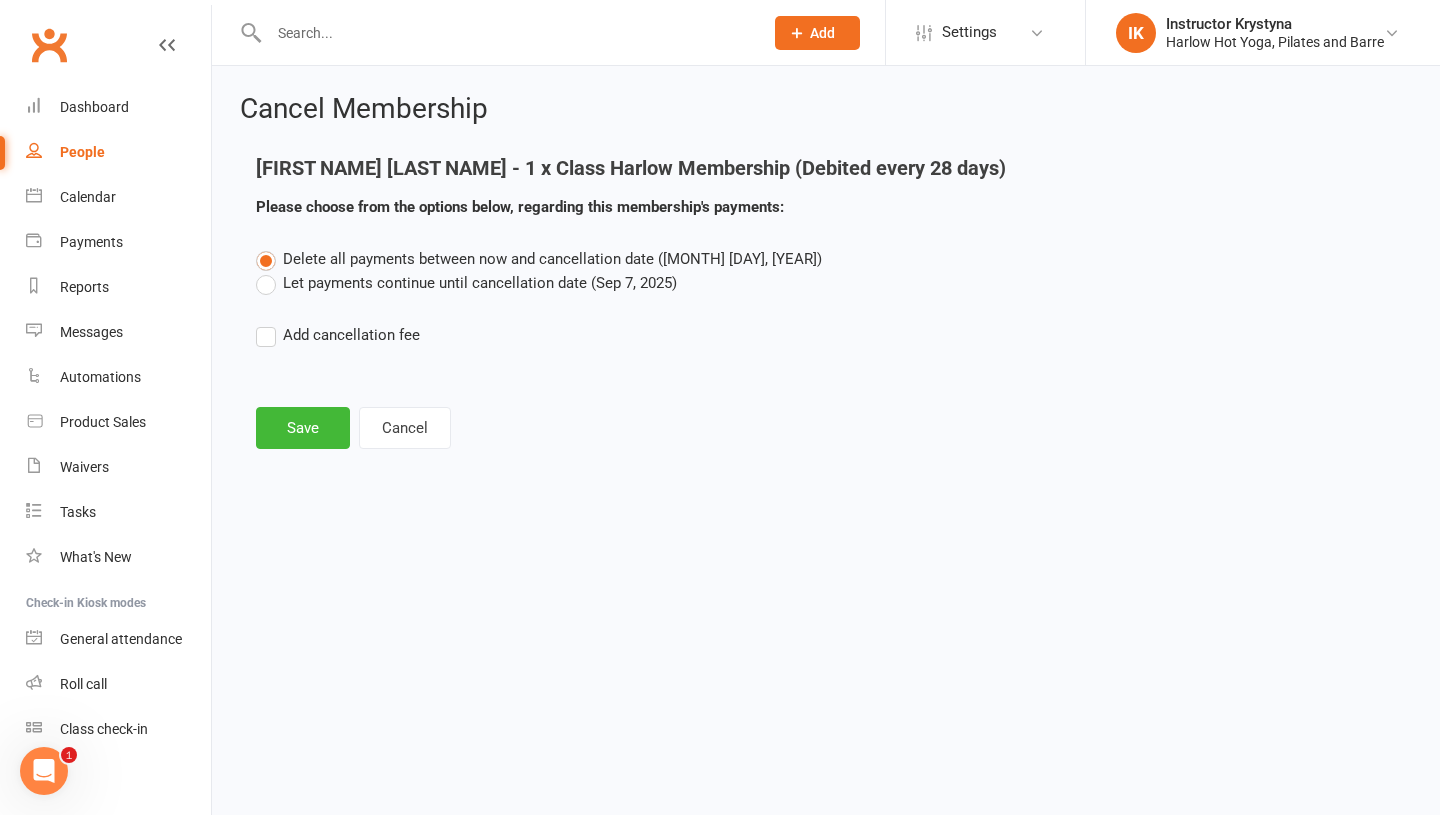 click on "Let payments continue until cancellation date (Sep 7, 2025)" at bounding box center (466, 283) 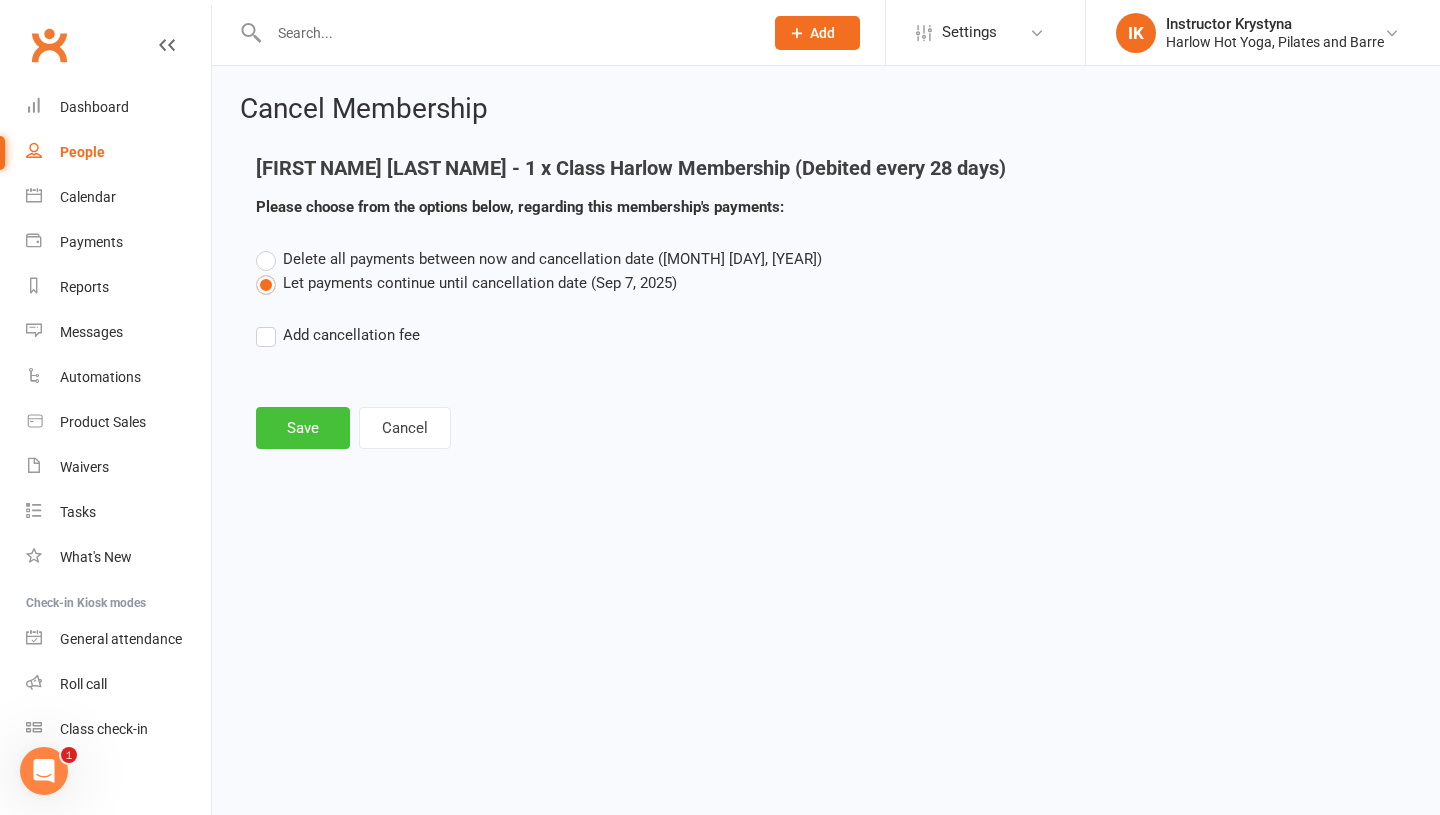 click on "Save" at bounding box center [303, 428] 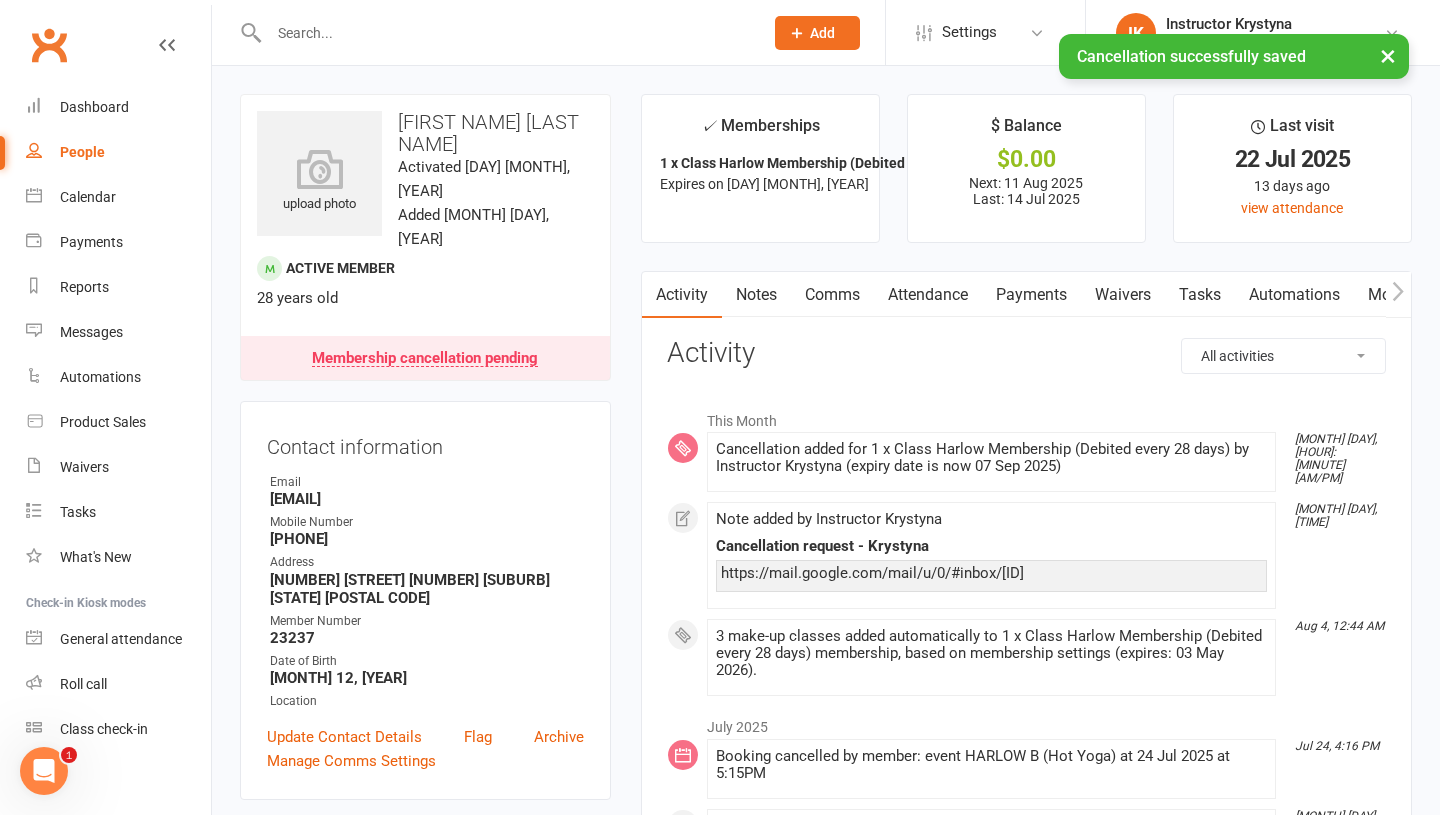 click on "Attendance" at bounding box center (928, 295) 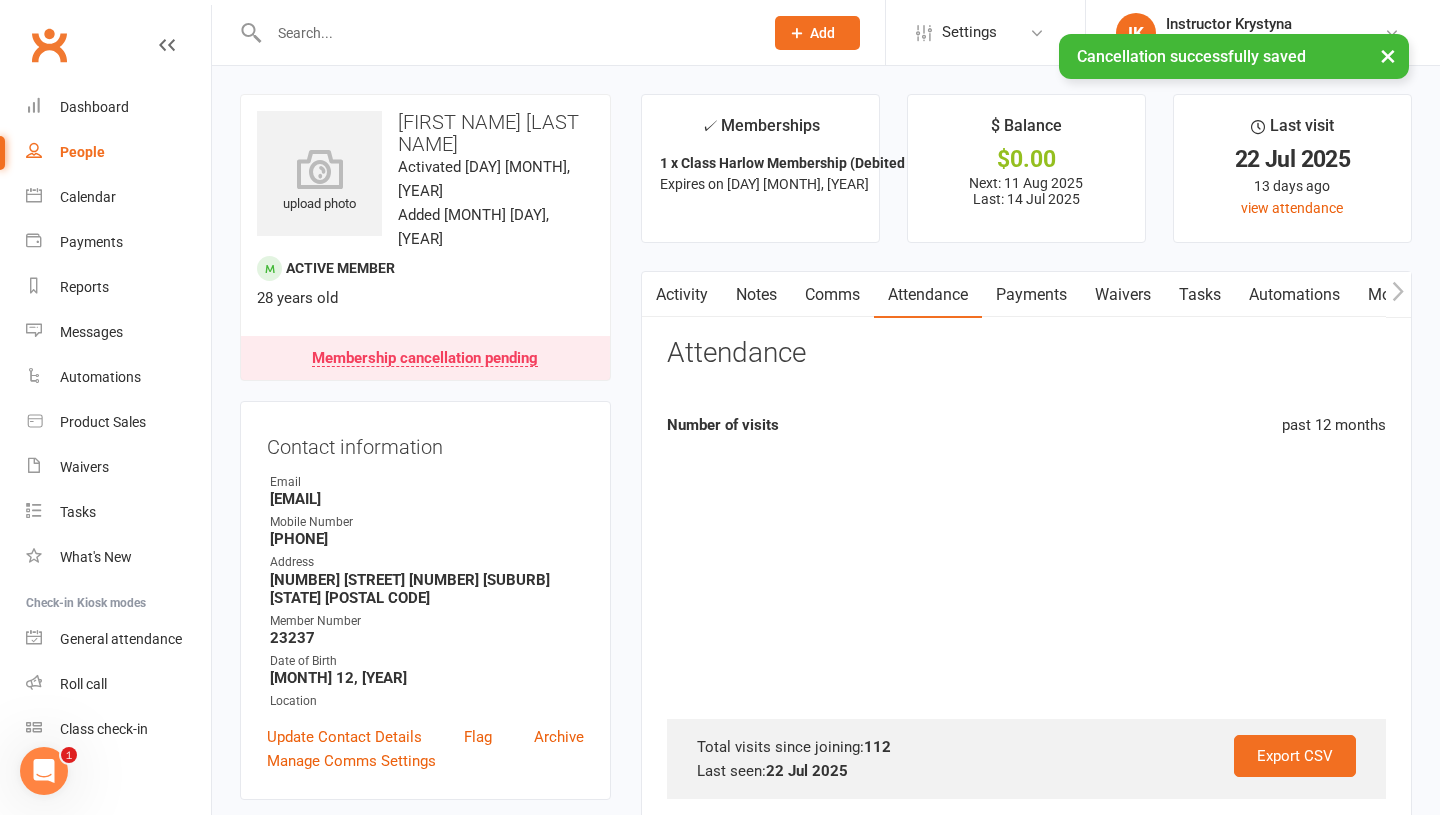 click on "Payments" at bounding box center [1031, 295] 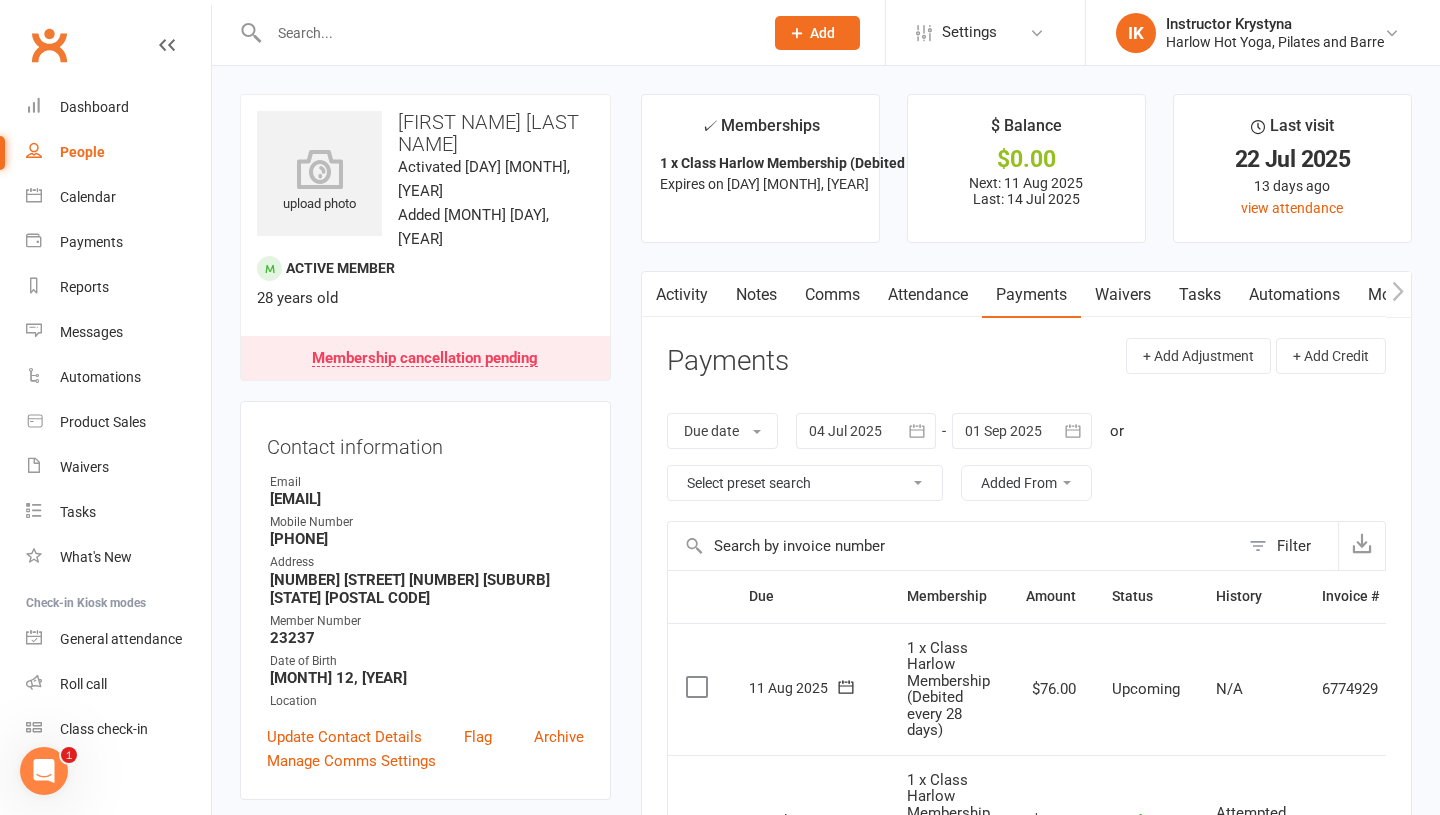 scroll, scrollTop: 143, scrollLeft: 0, axis: vertical 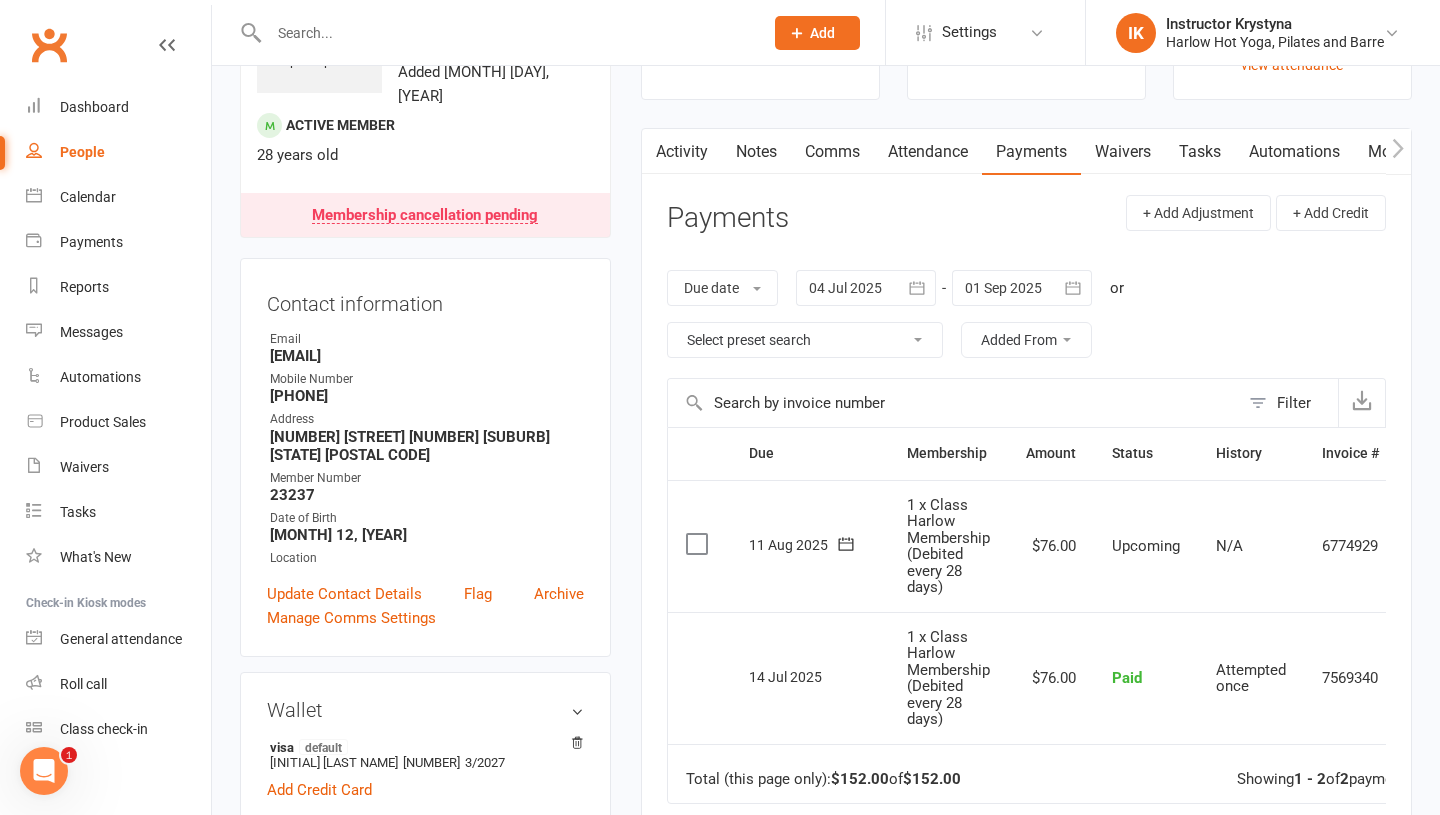 click at bounding box center (1022, 288) 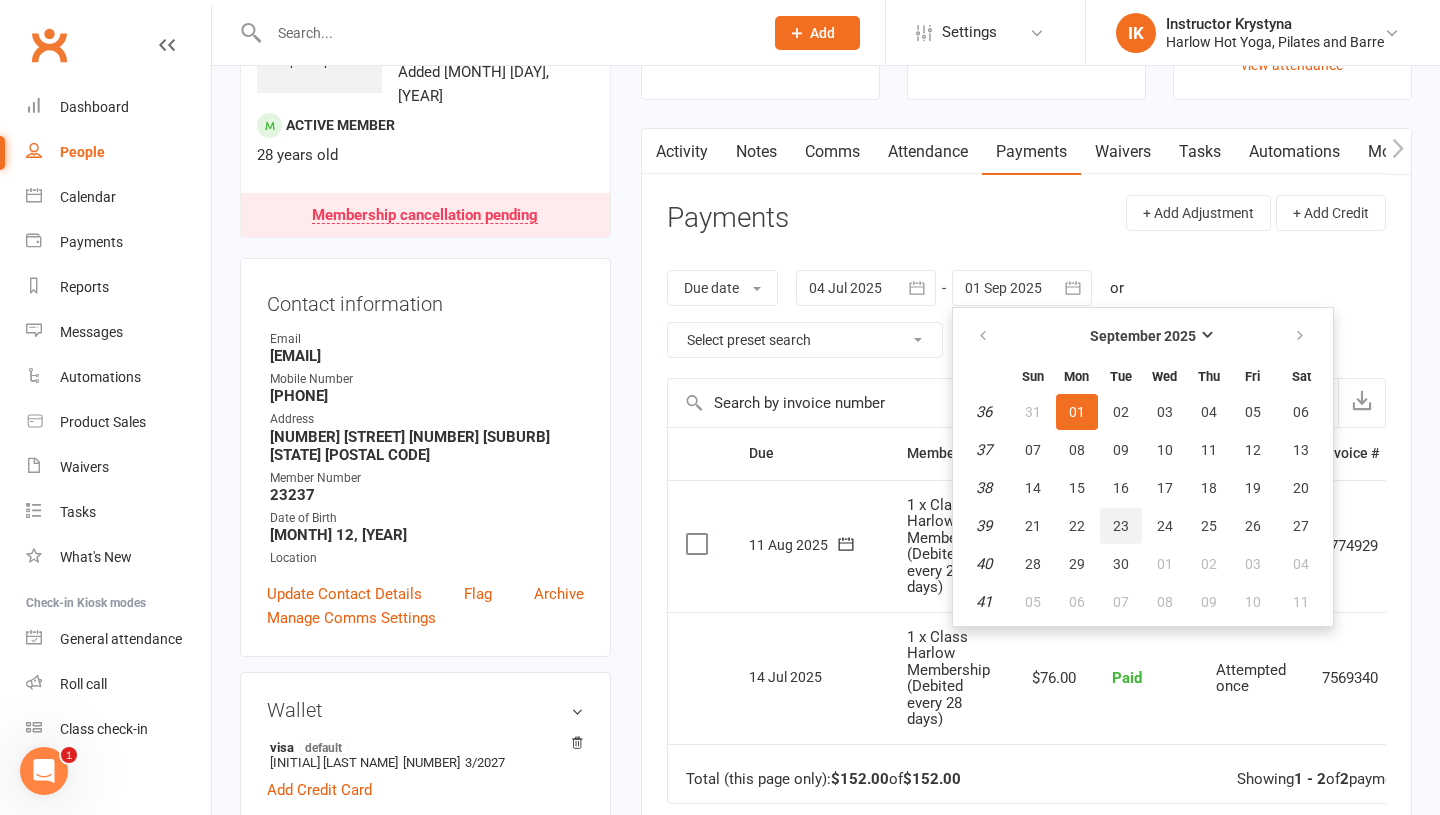 click on "23" at bounding box center [1121, 526] 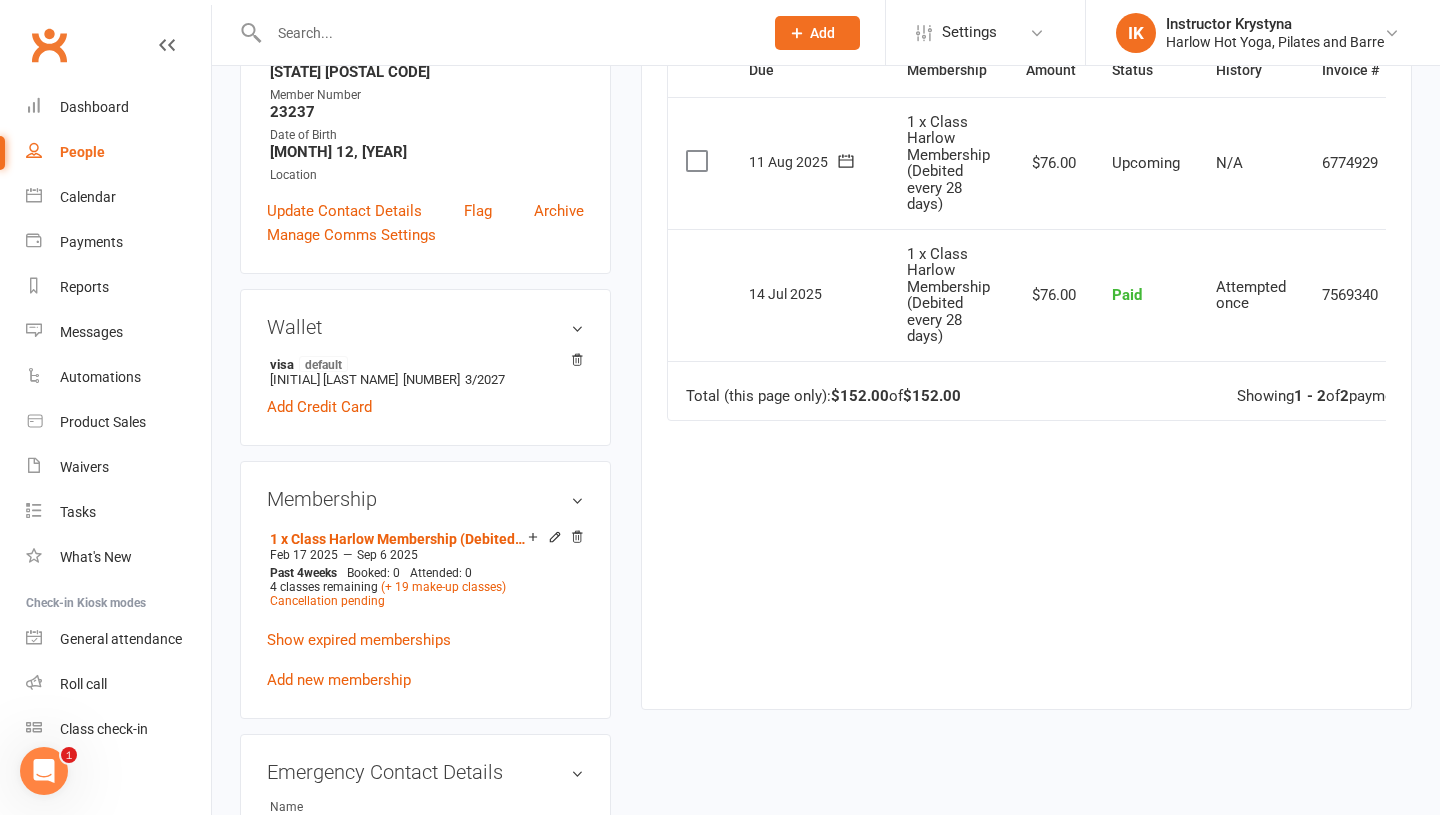 scroll, scrollTop: 0, scrollLeft: 0, axis: both 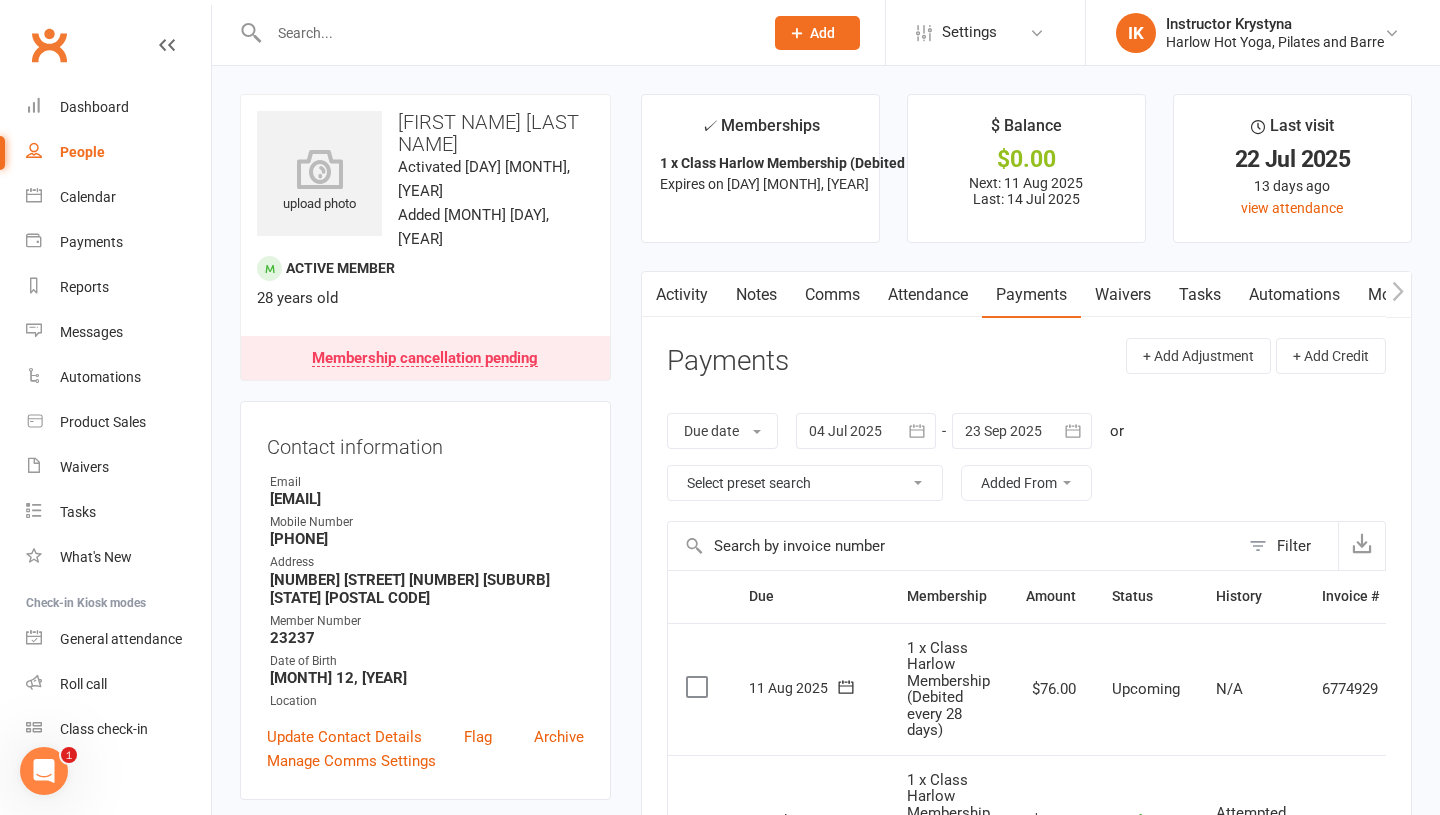 click on "Notes" at bounding box center (756, 295) 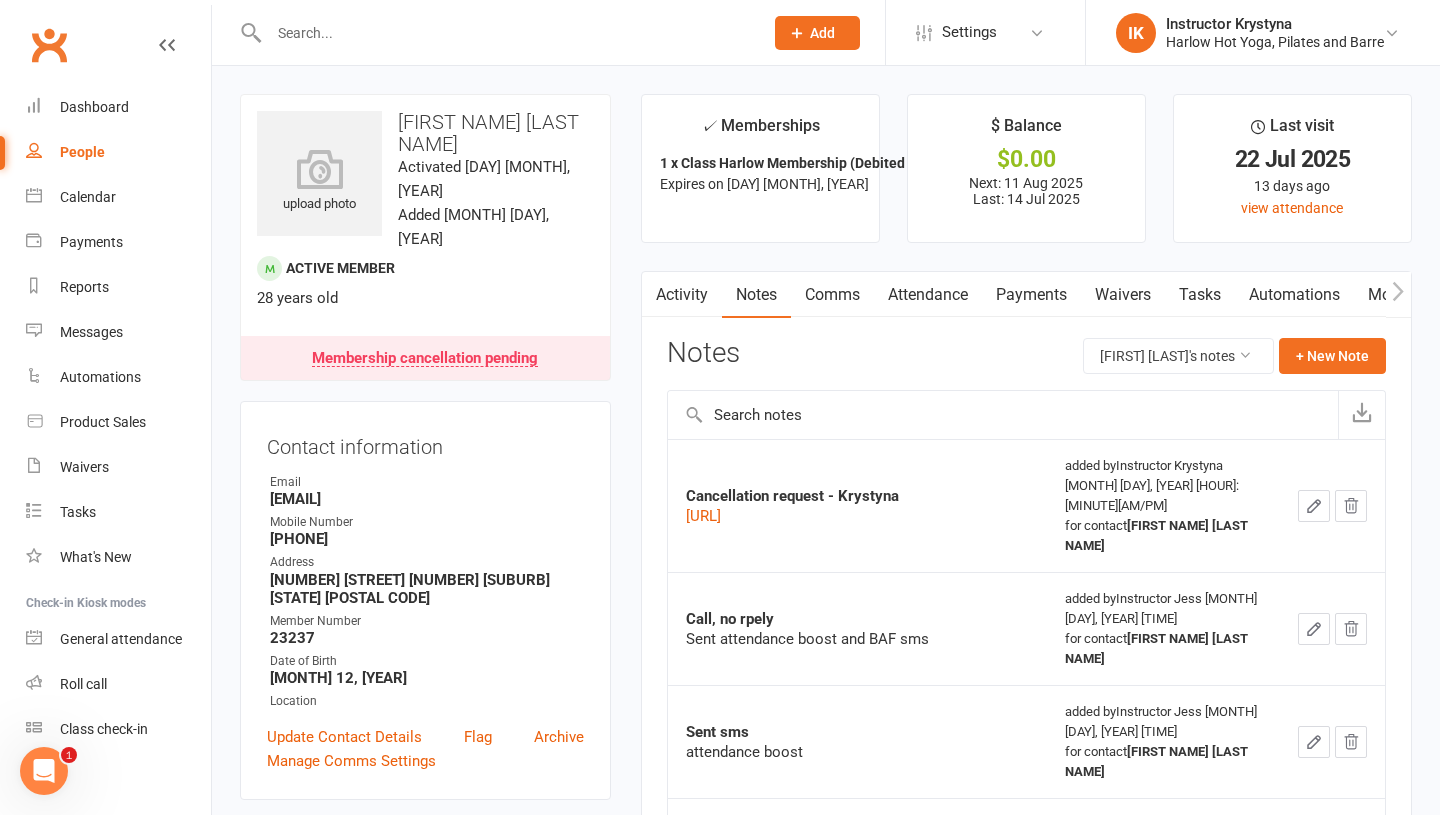 click at bounding box center [506, 33] 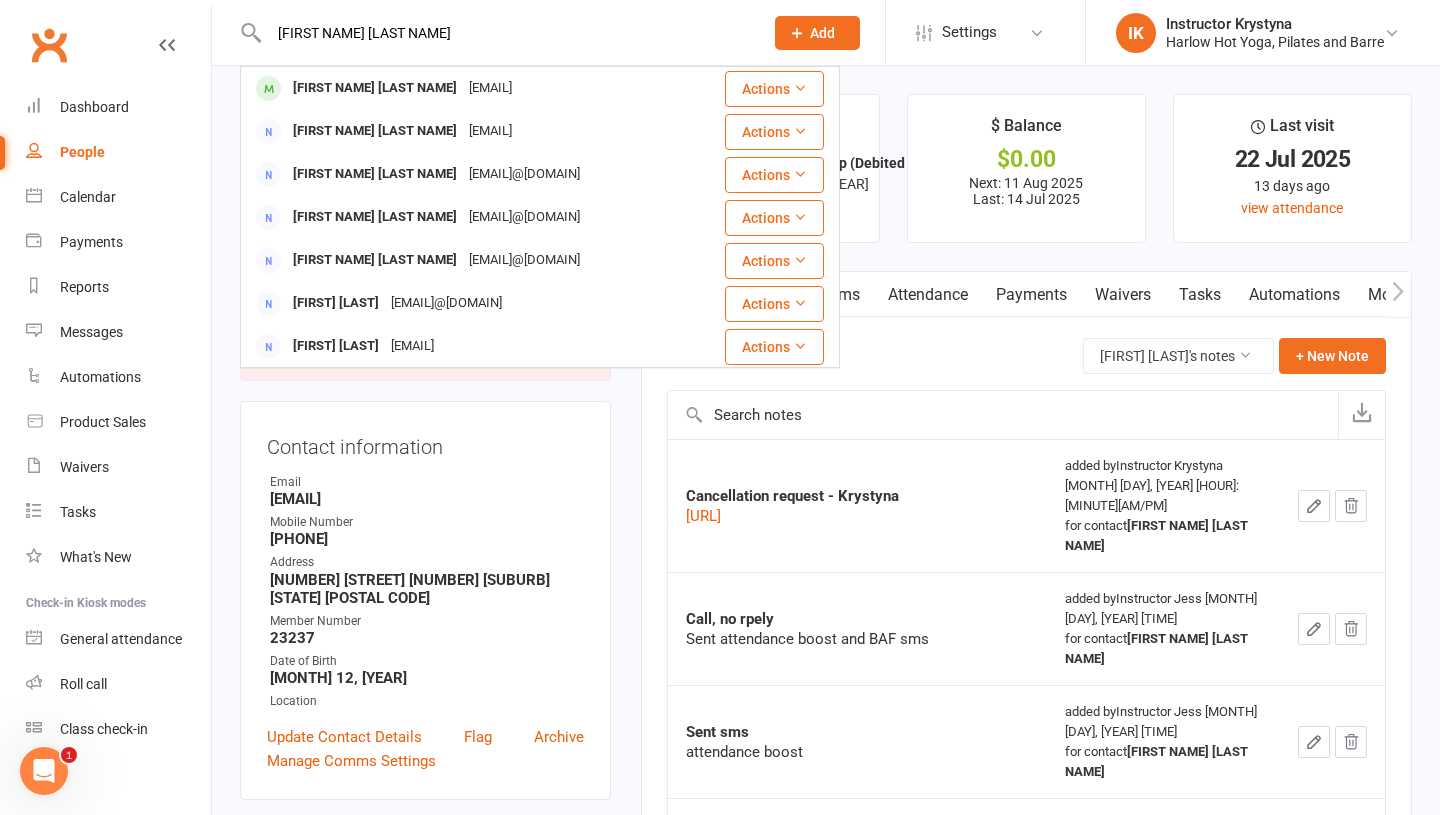 type on "Sian Curtis" 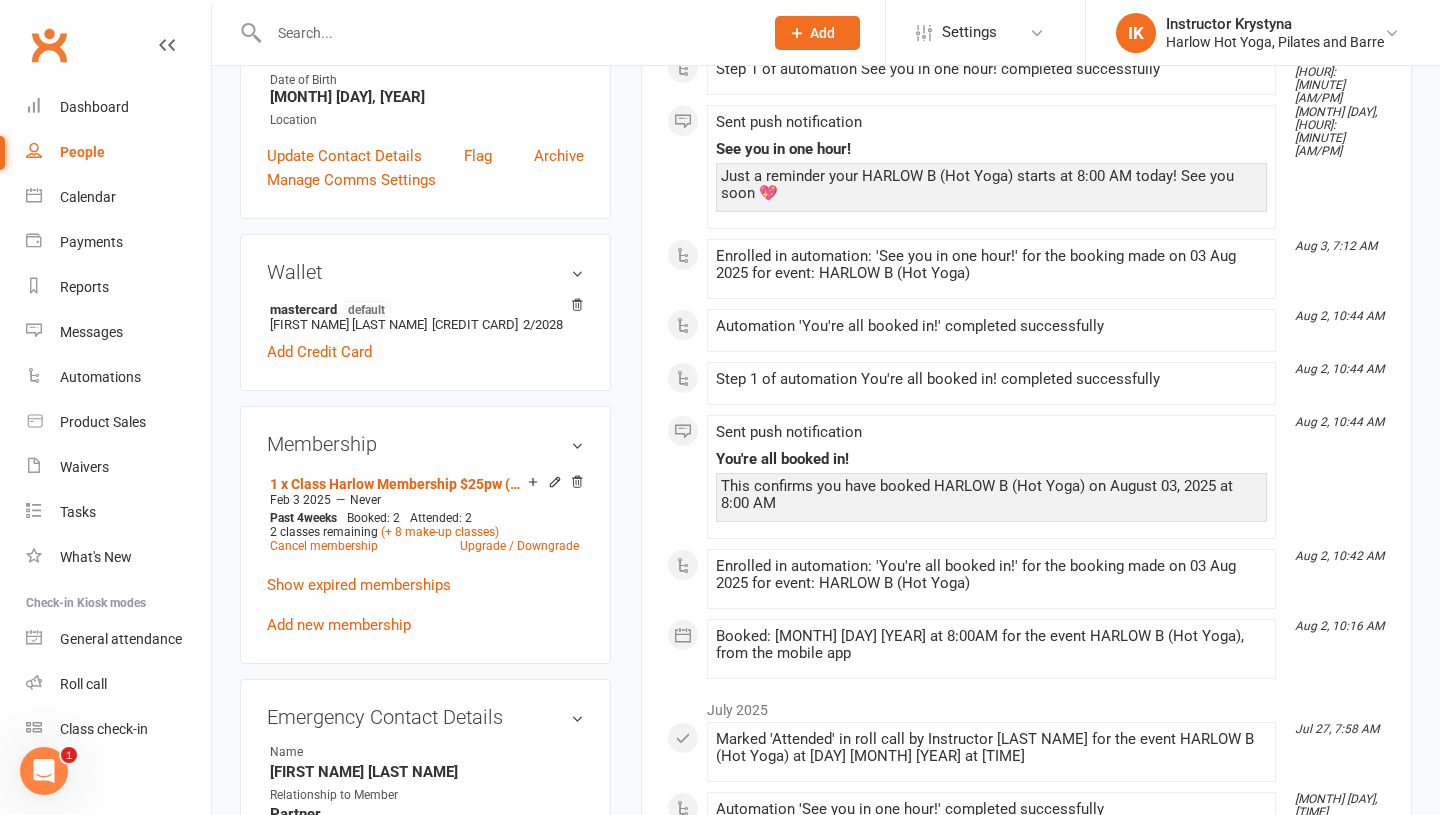 scroll, scrollTop: 0, scrollLeft: 0, axis: both 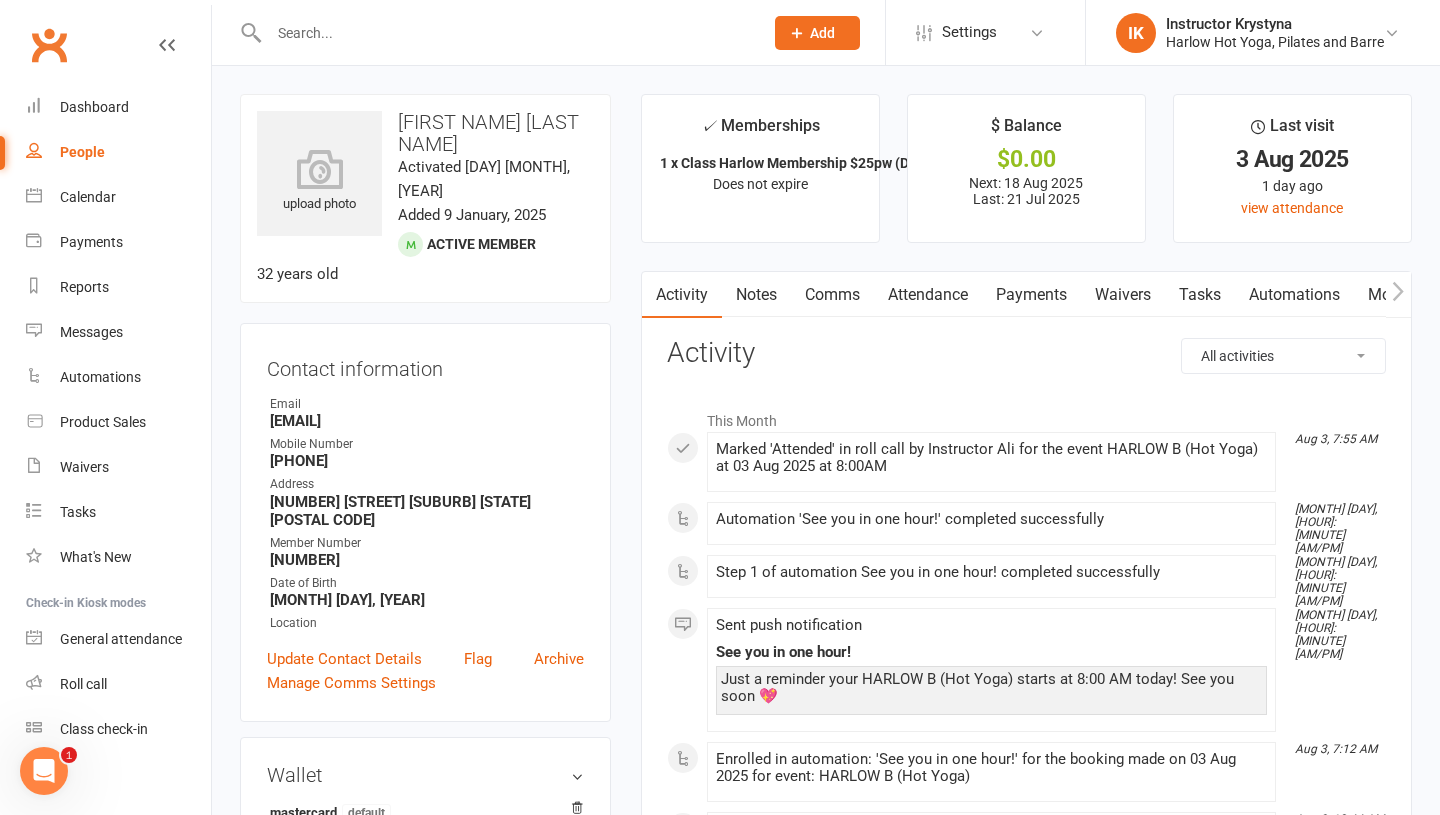 click on "Notes" at bounding box center [756, 295] 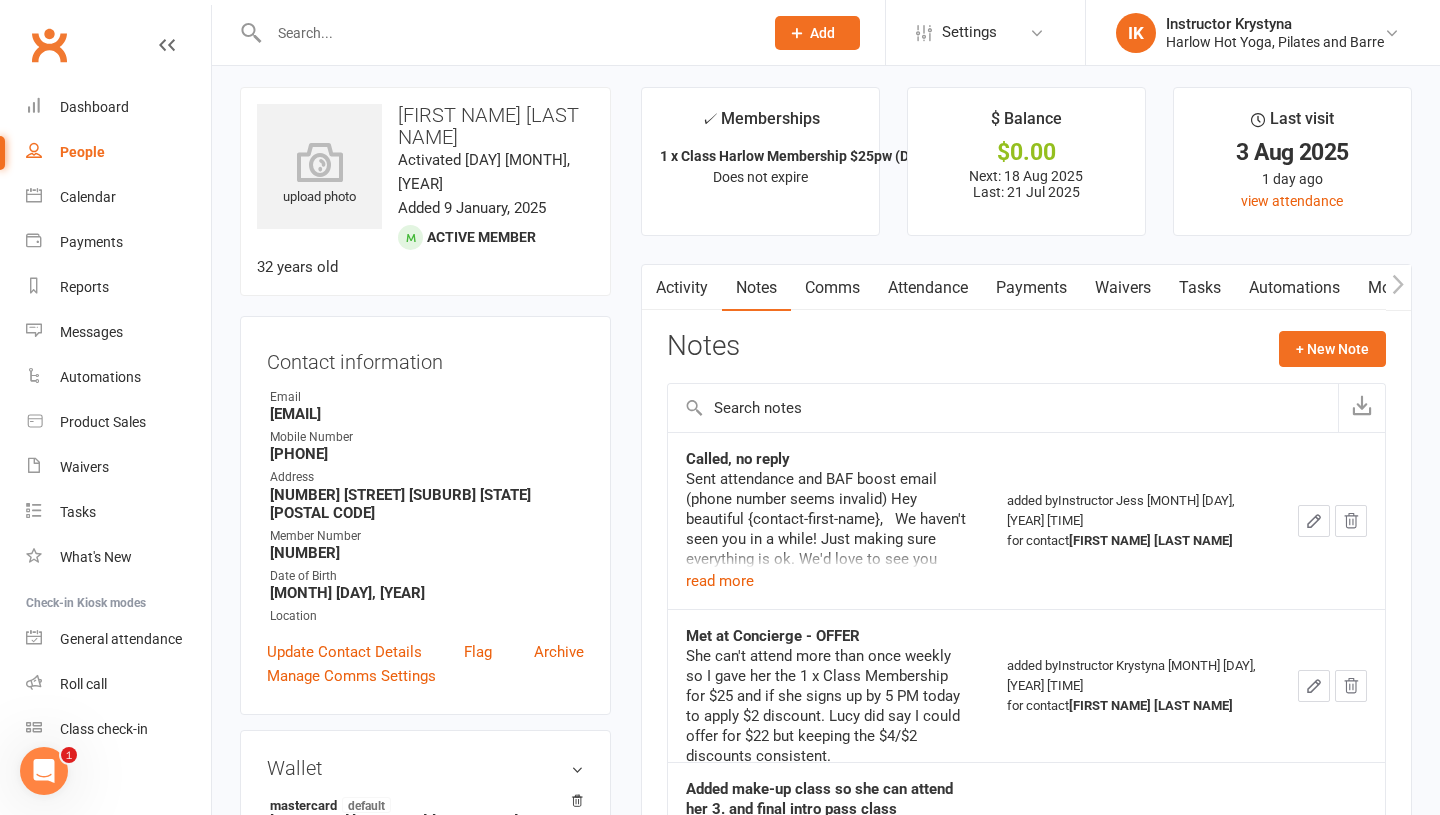scroll, scrollTop: 0, scrollLeft: 0, axis: both 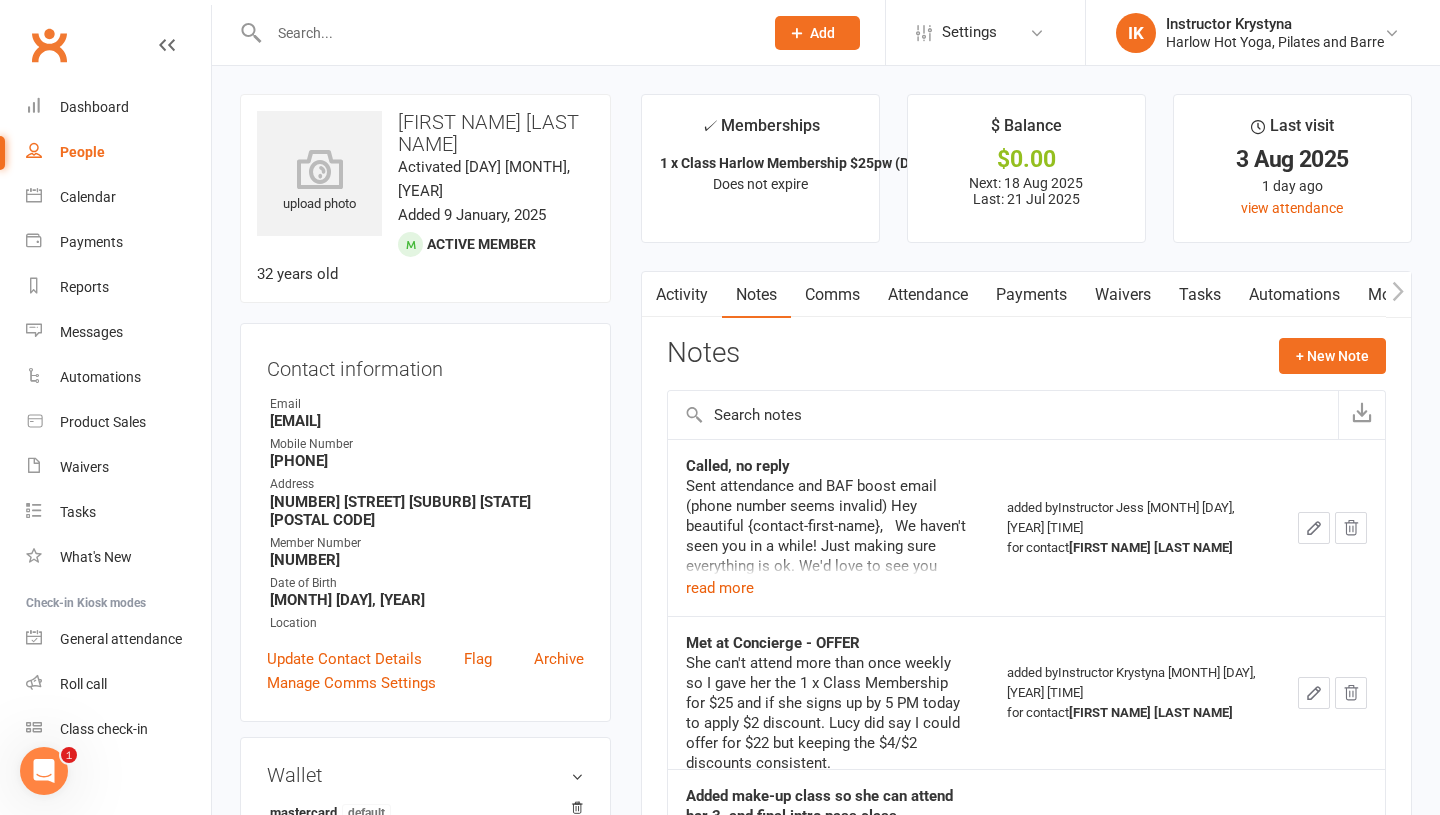 click on "Attendance" at bounding box center (928, 295) 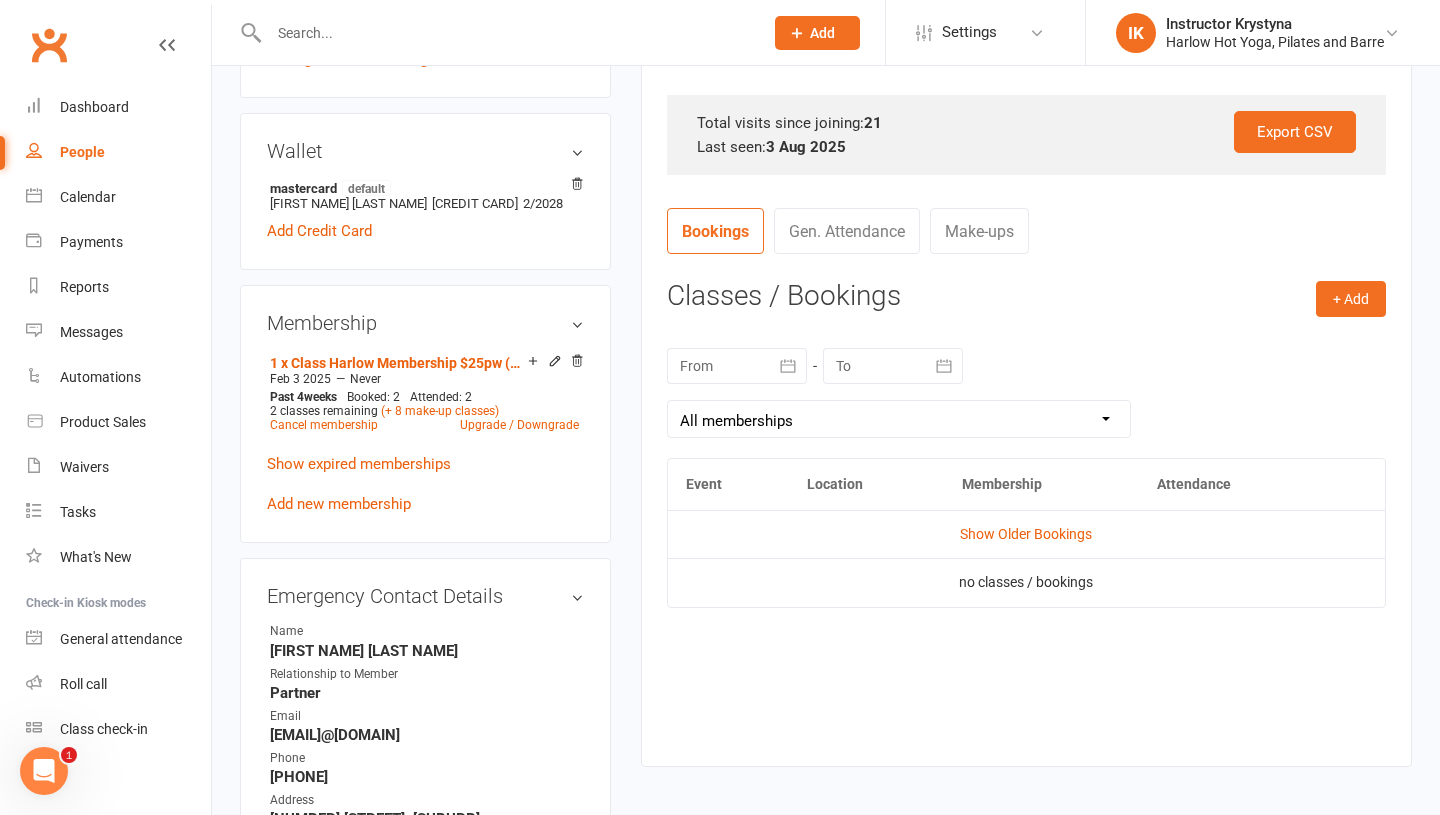 scroll, scrollTop: 642, scrollLeft: 0, axis: vertical 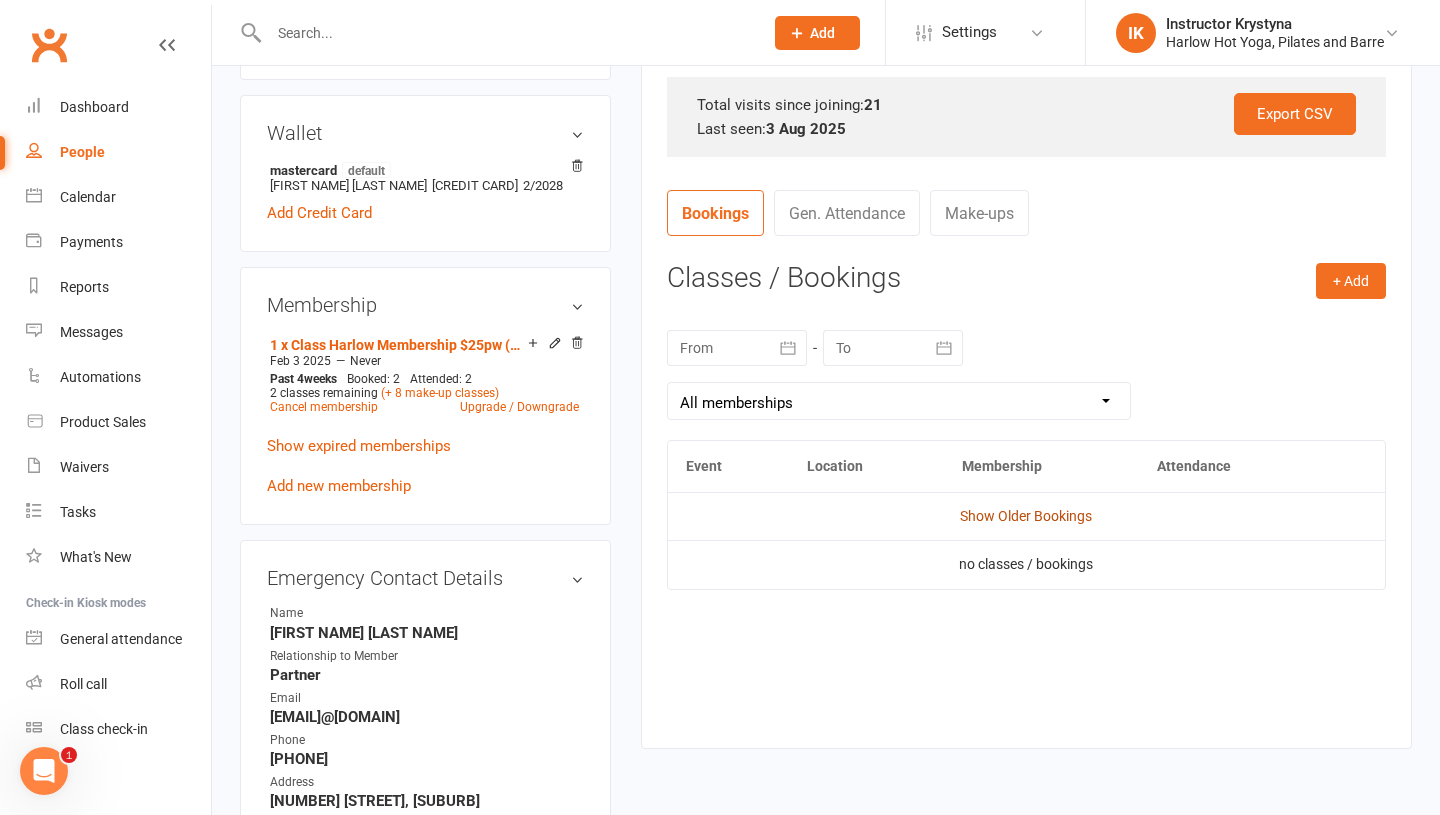 click on "Show Older Bookings" at bounding box center [1026, 516] 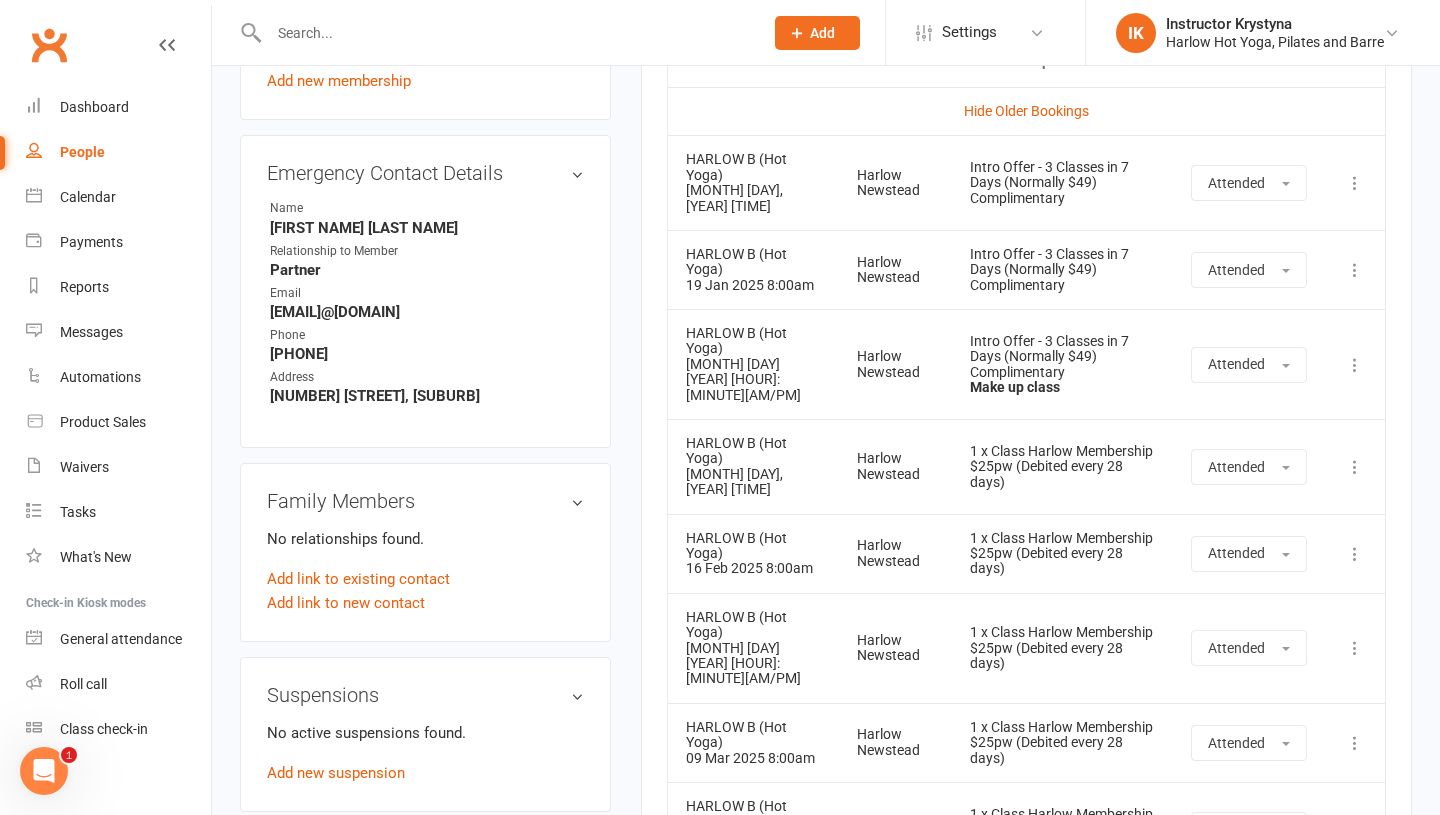 scroll, scrollTop: 0, scrollLeft: 0, axis: both 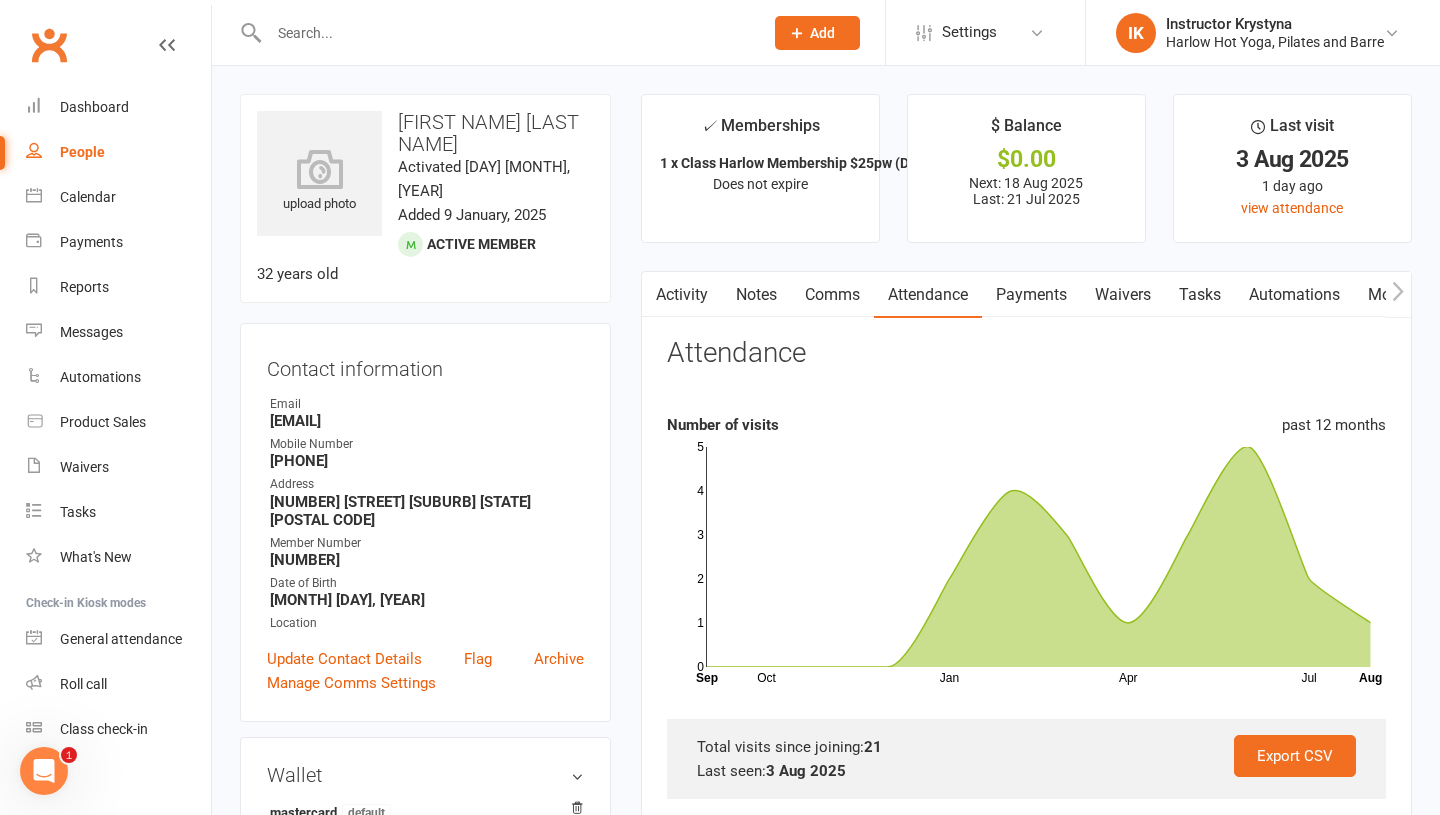 click at bounding box center [506, 33] 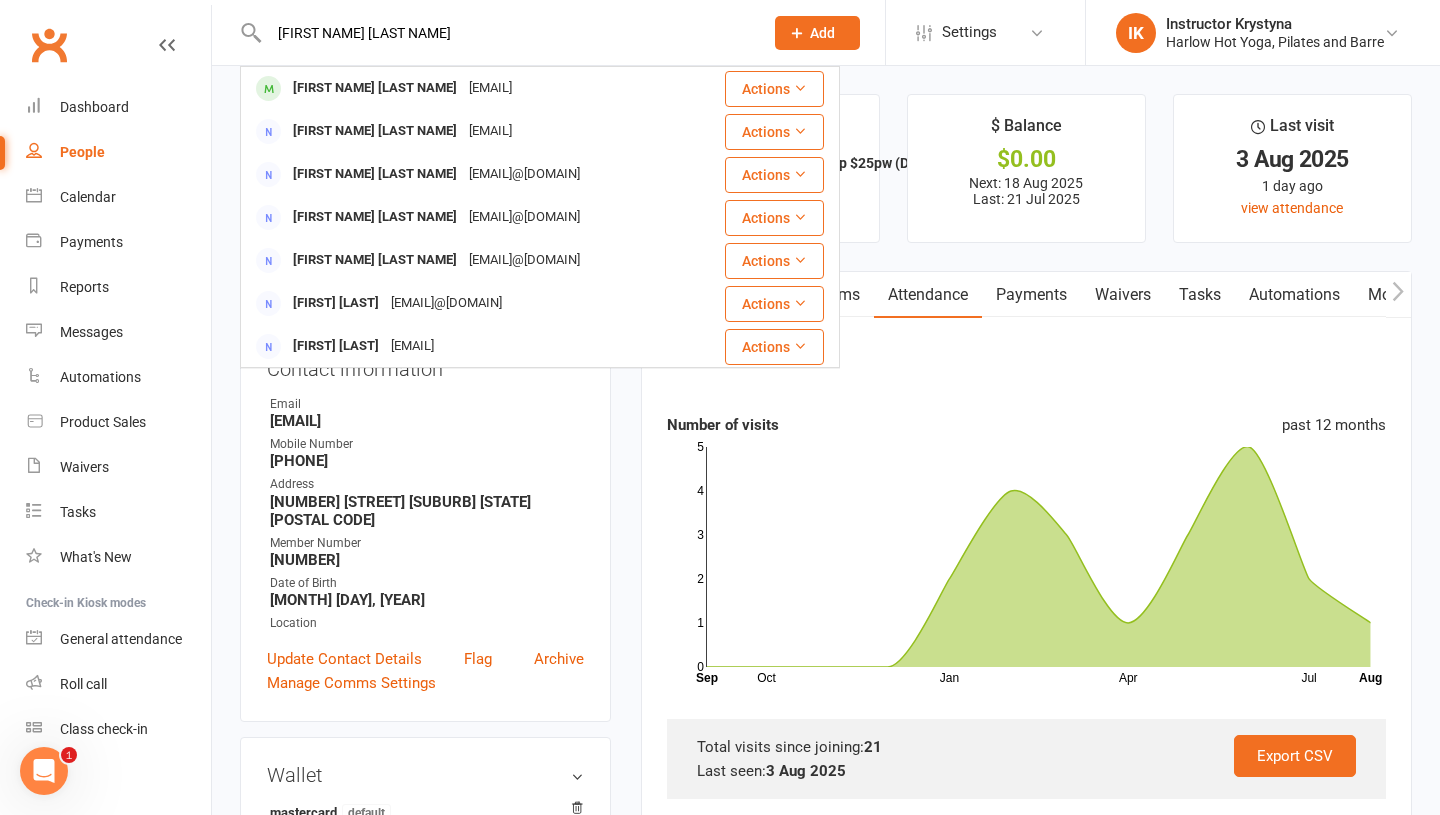 click on "Sian Curtis" at bounding box center [506, 33] 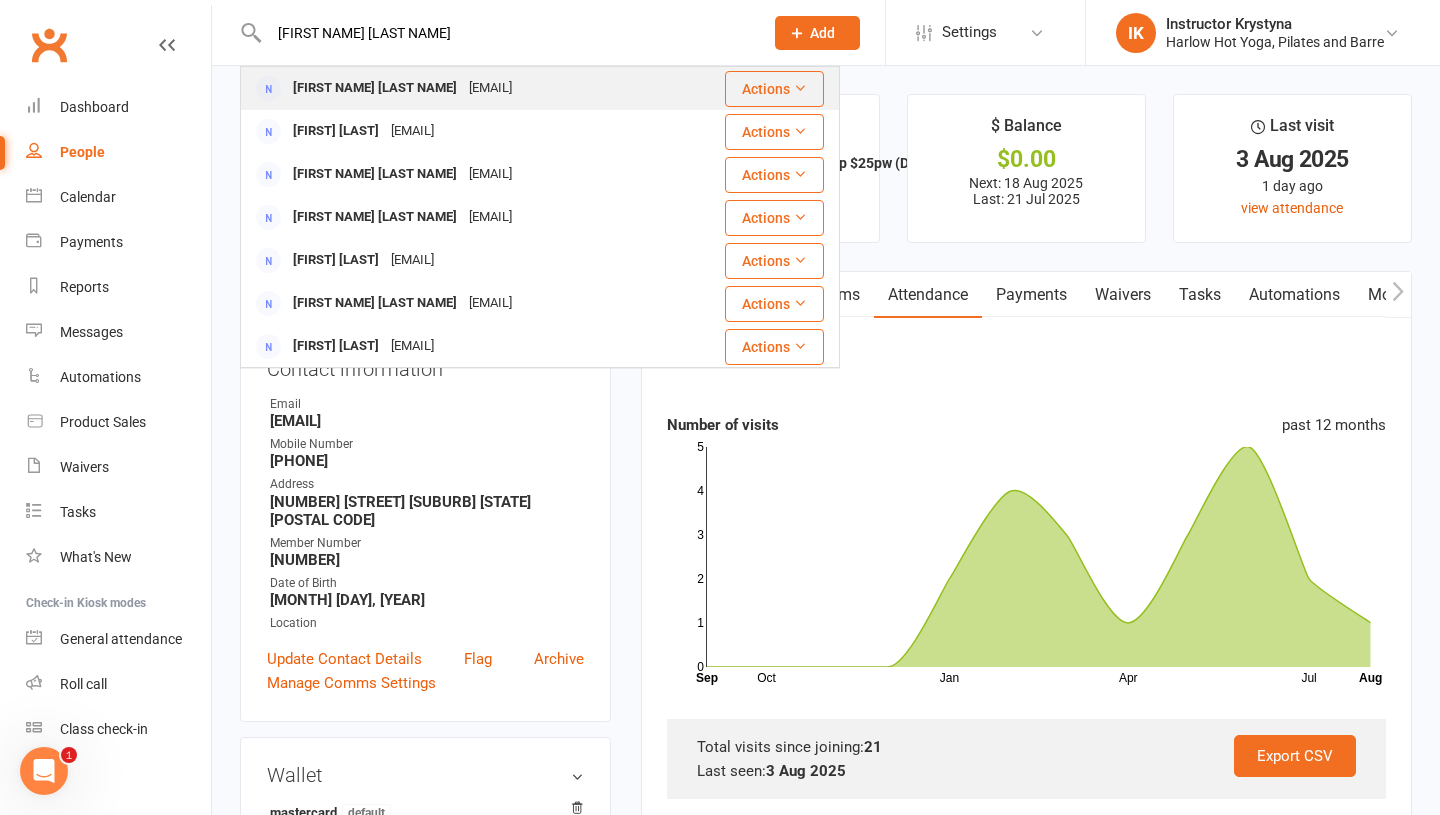 type on "Helen Douglas" 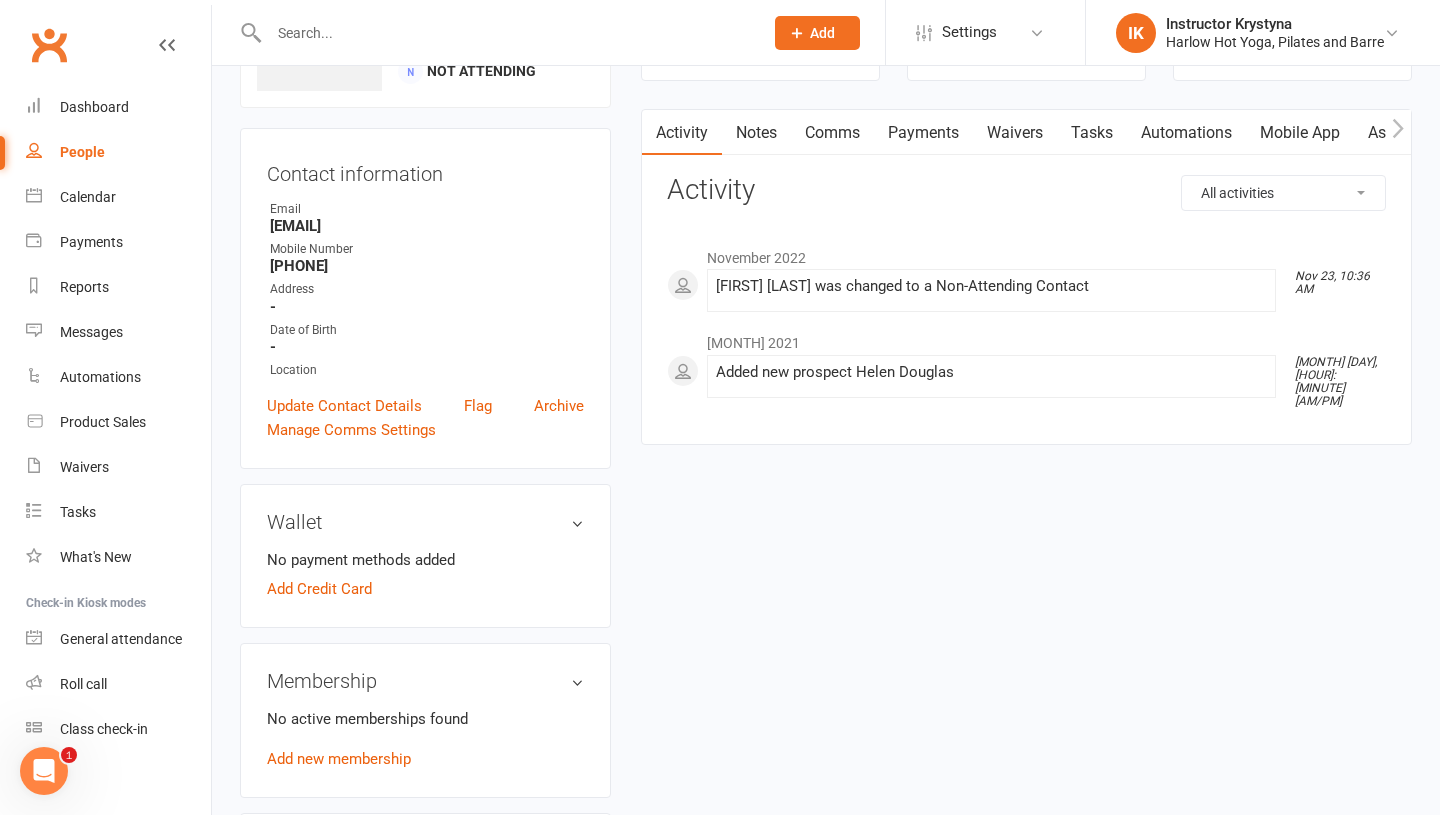 scroll, scrollTop: 146, scrollLeft: 0, axis: vertical 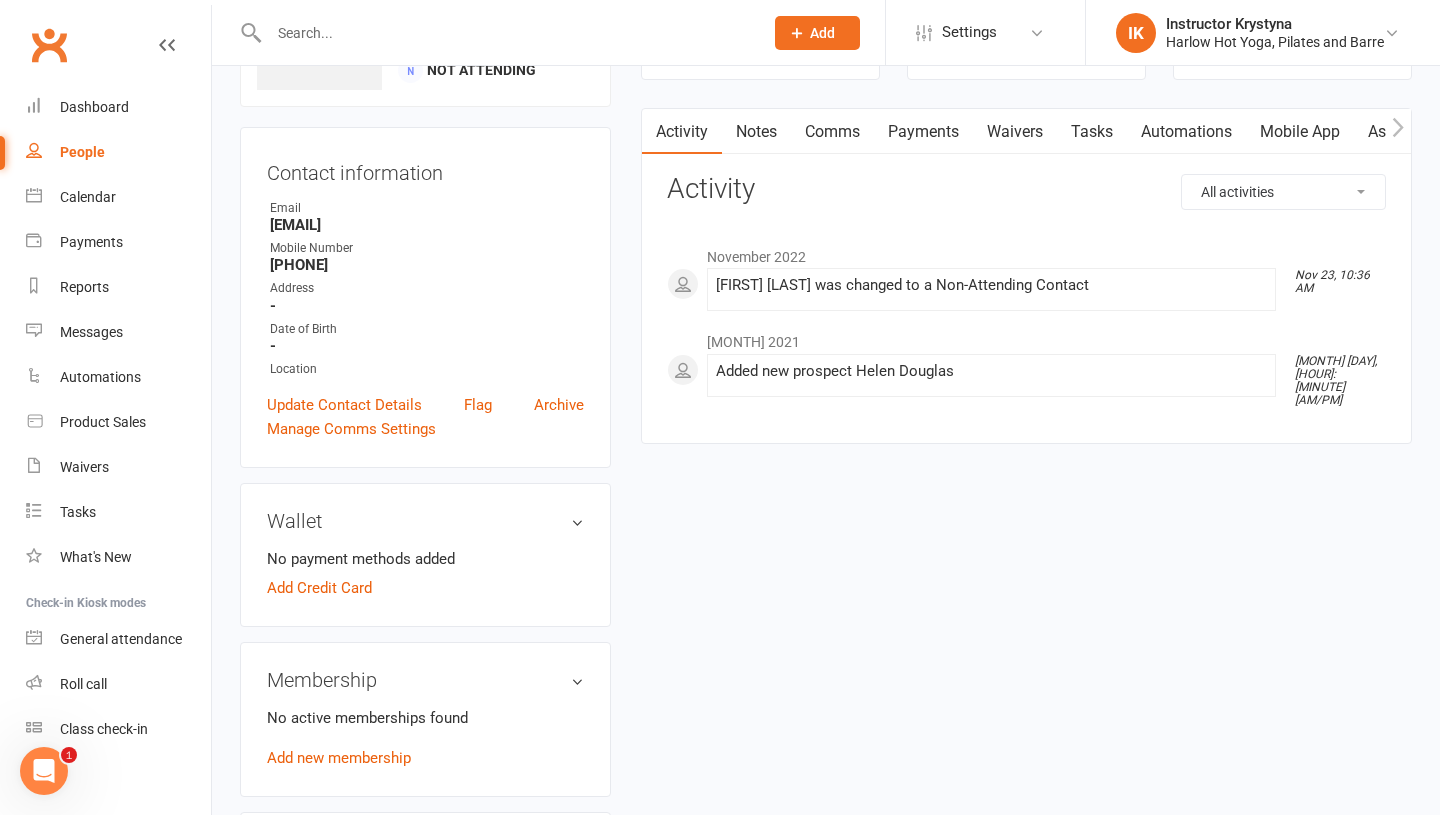click on "Notes" at bounding box center [756, 132] 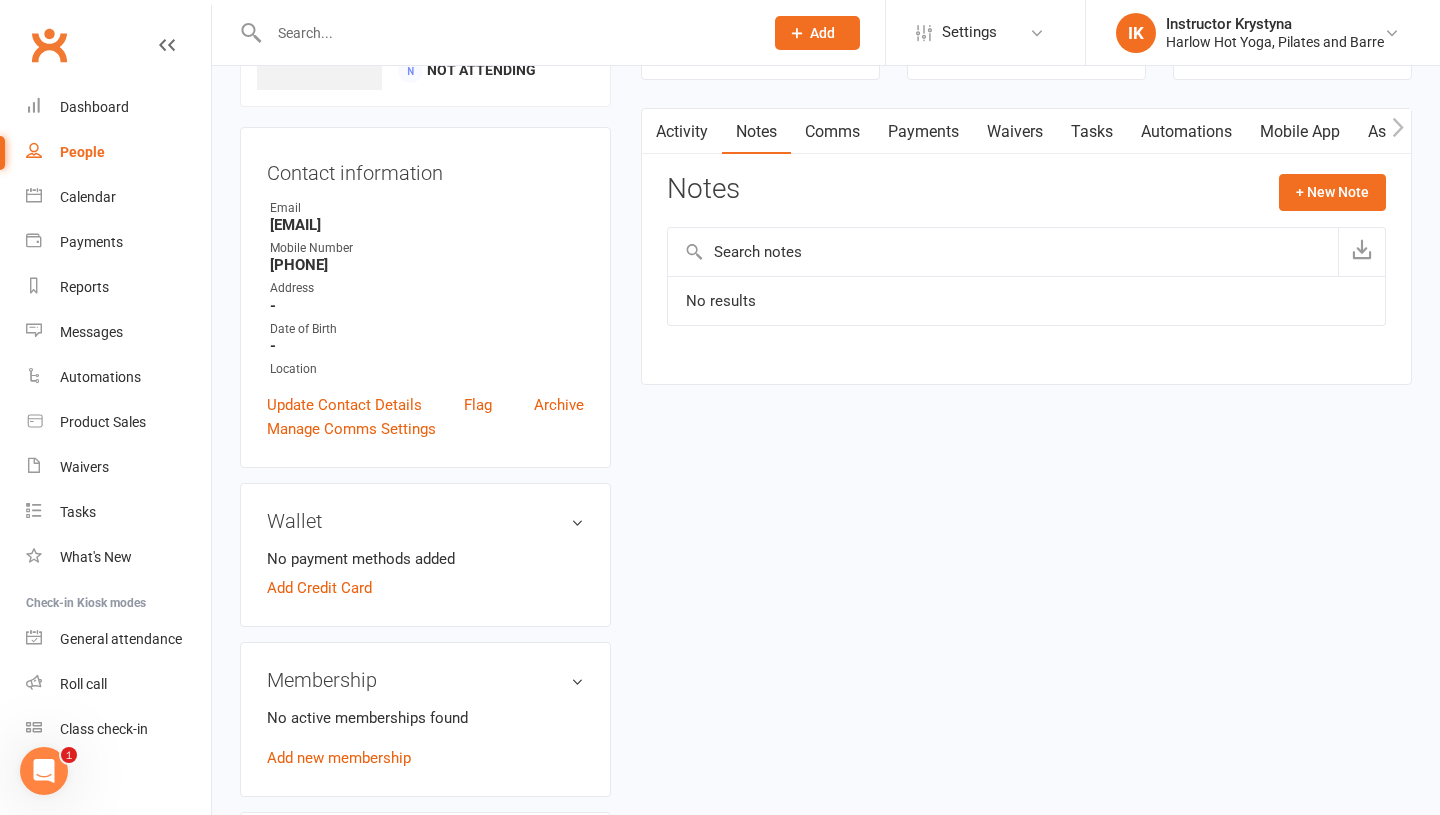 click on "Comms" at bounding box center (832, 132) 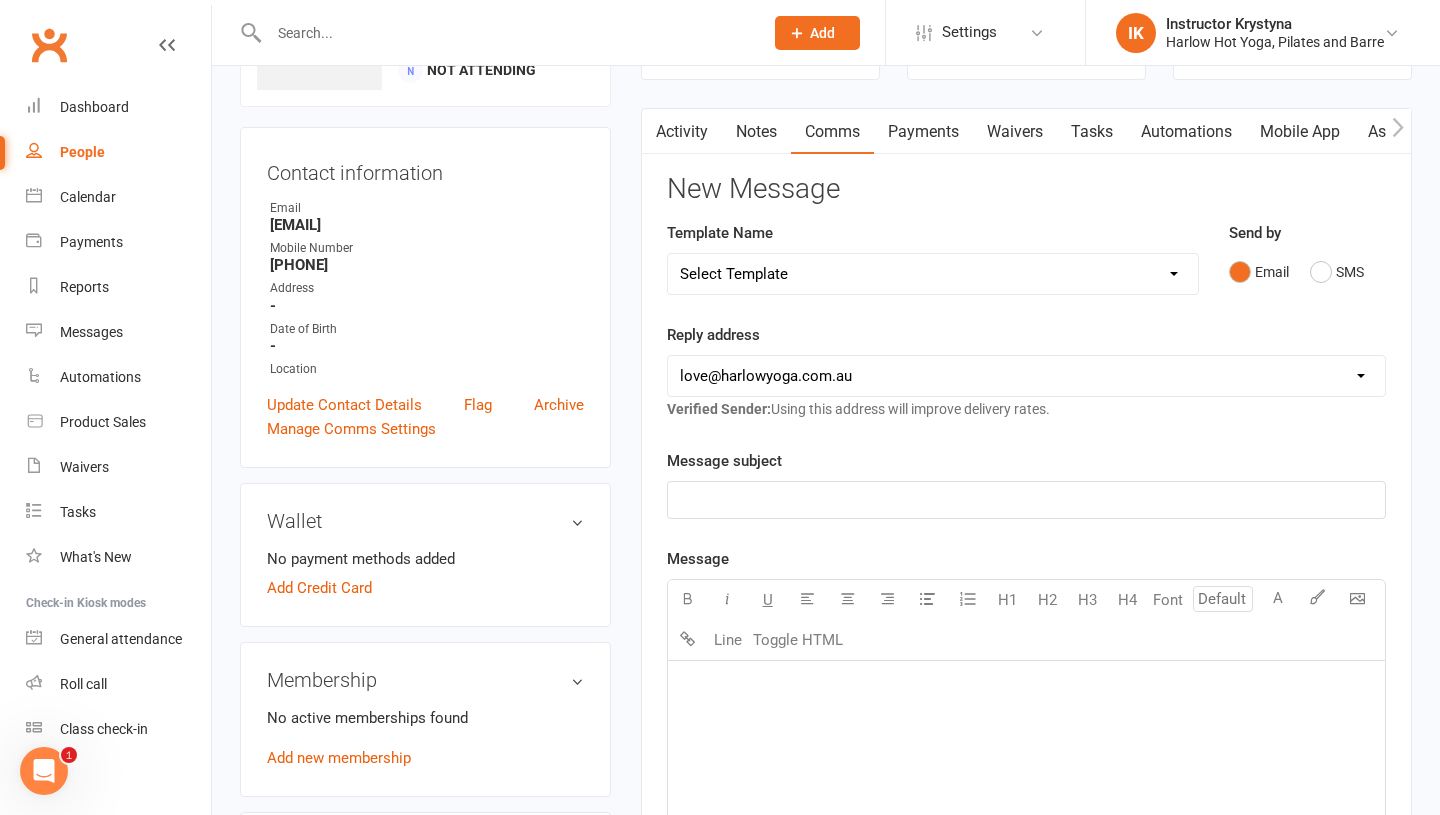 click on "Payments" at bounding box center [923, 132] 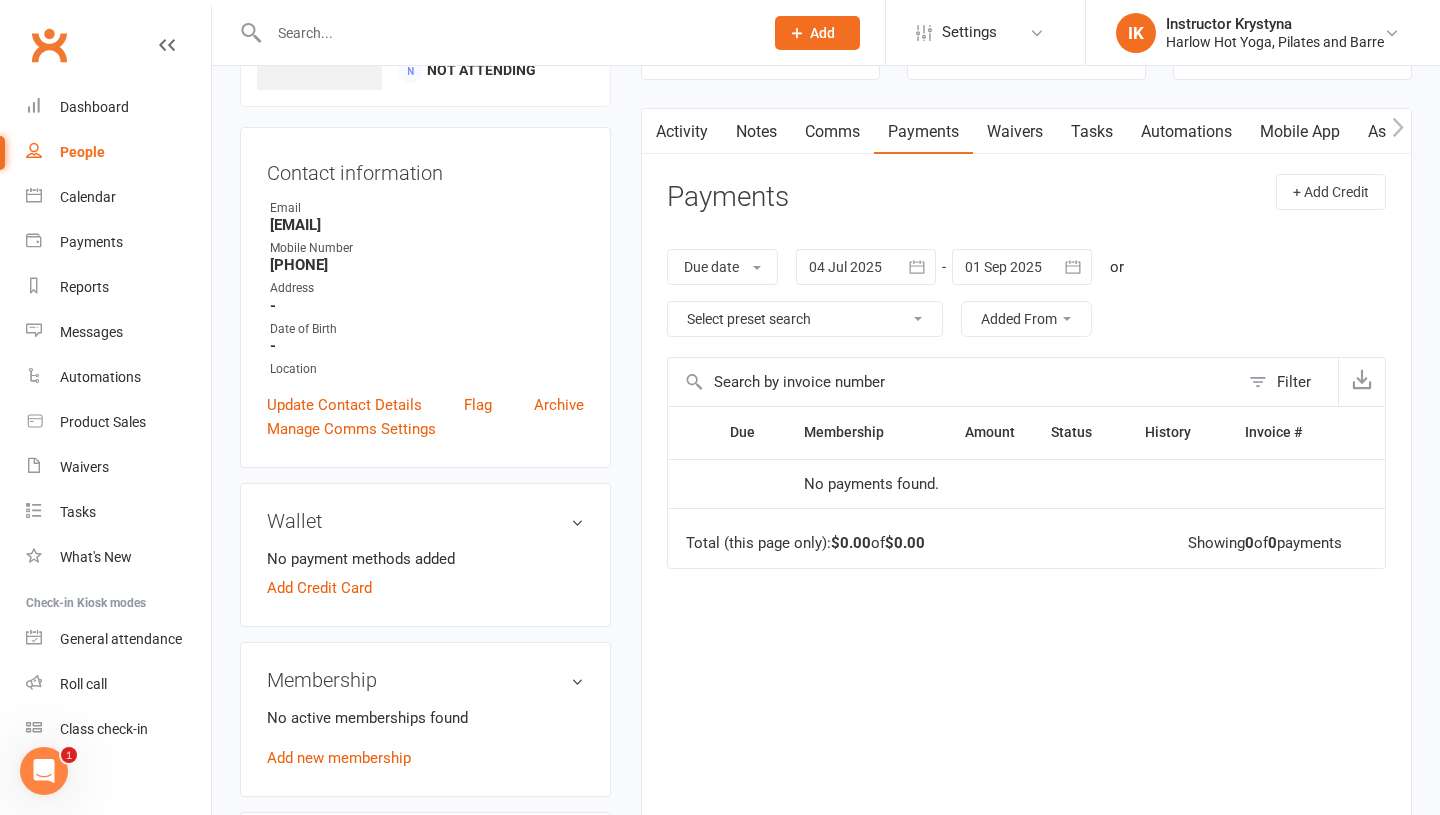 click on "Waivers" at bounding box center (1015, 132) 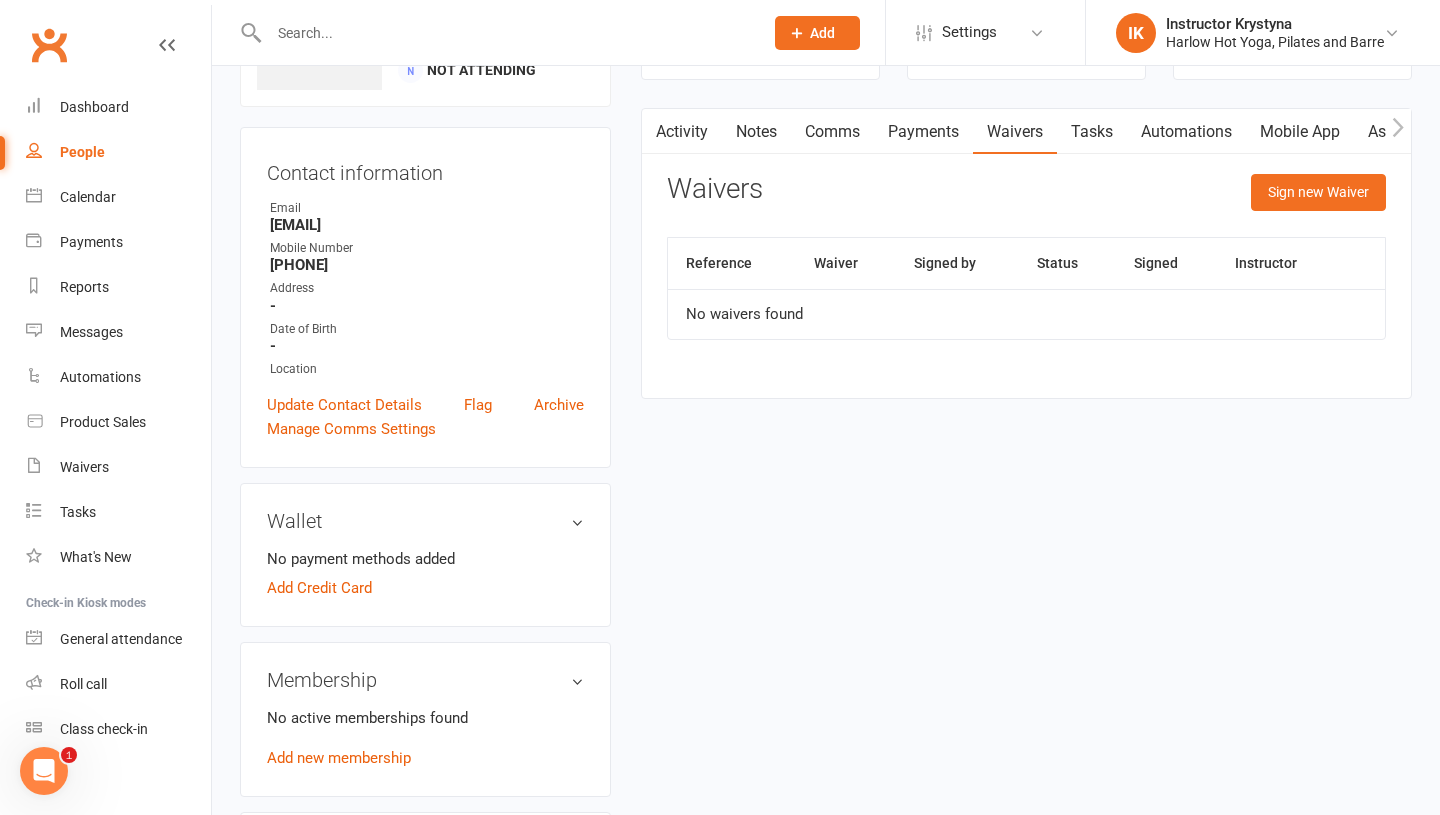 click on "Tasks" at bounding box center [1092, 132] 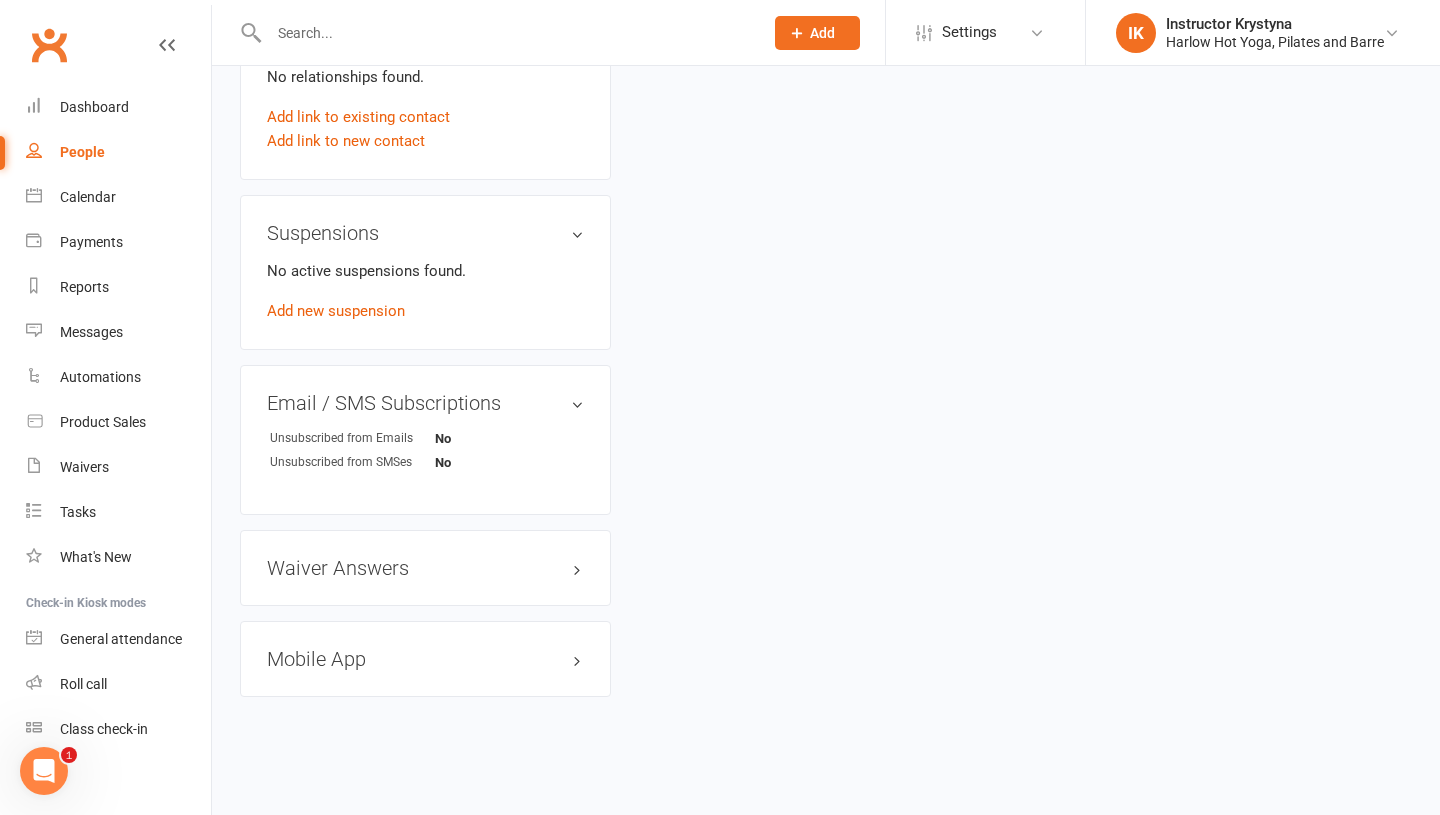 scroll, scrollTop: 0, scrollLeft: 0, axis: both 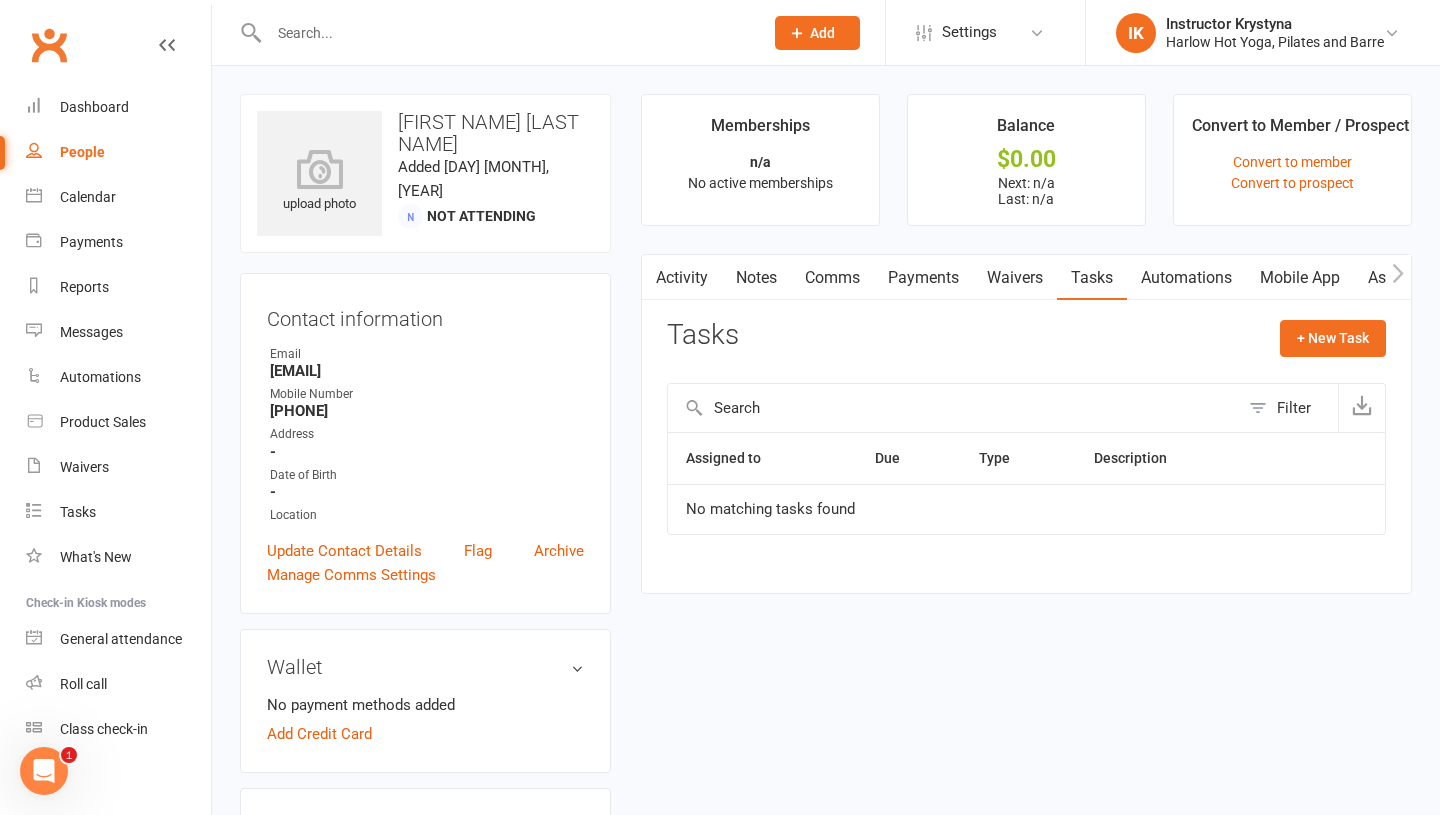 click on "Notes" at bounding box center (756, 278) 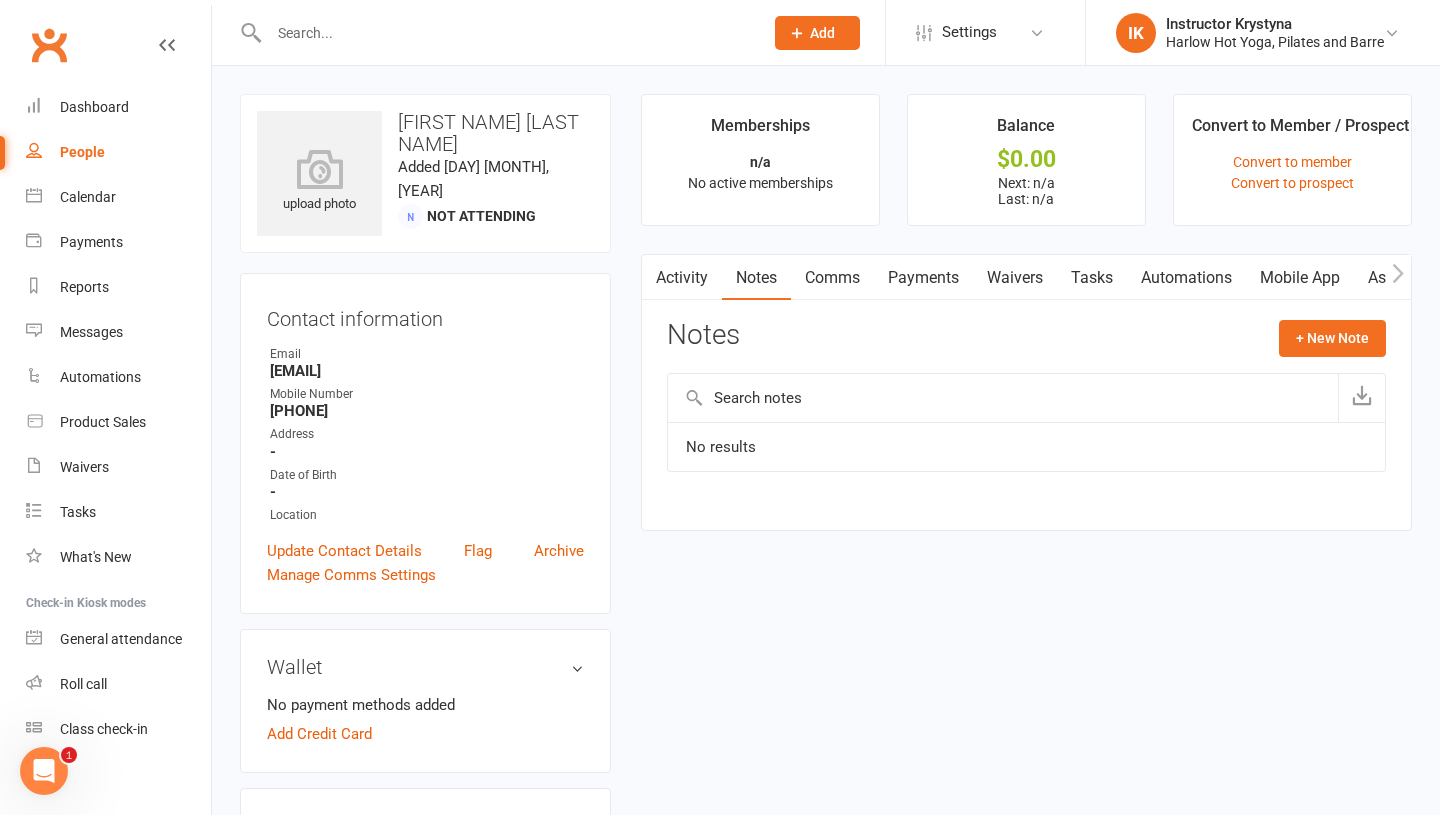 click on "Activity" at bounding box center (682, 278) 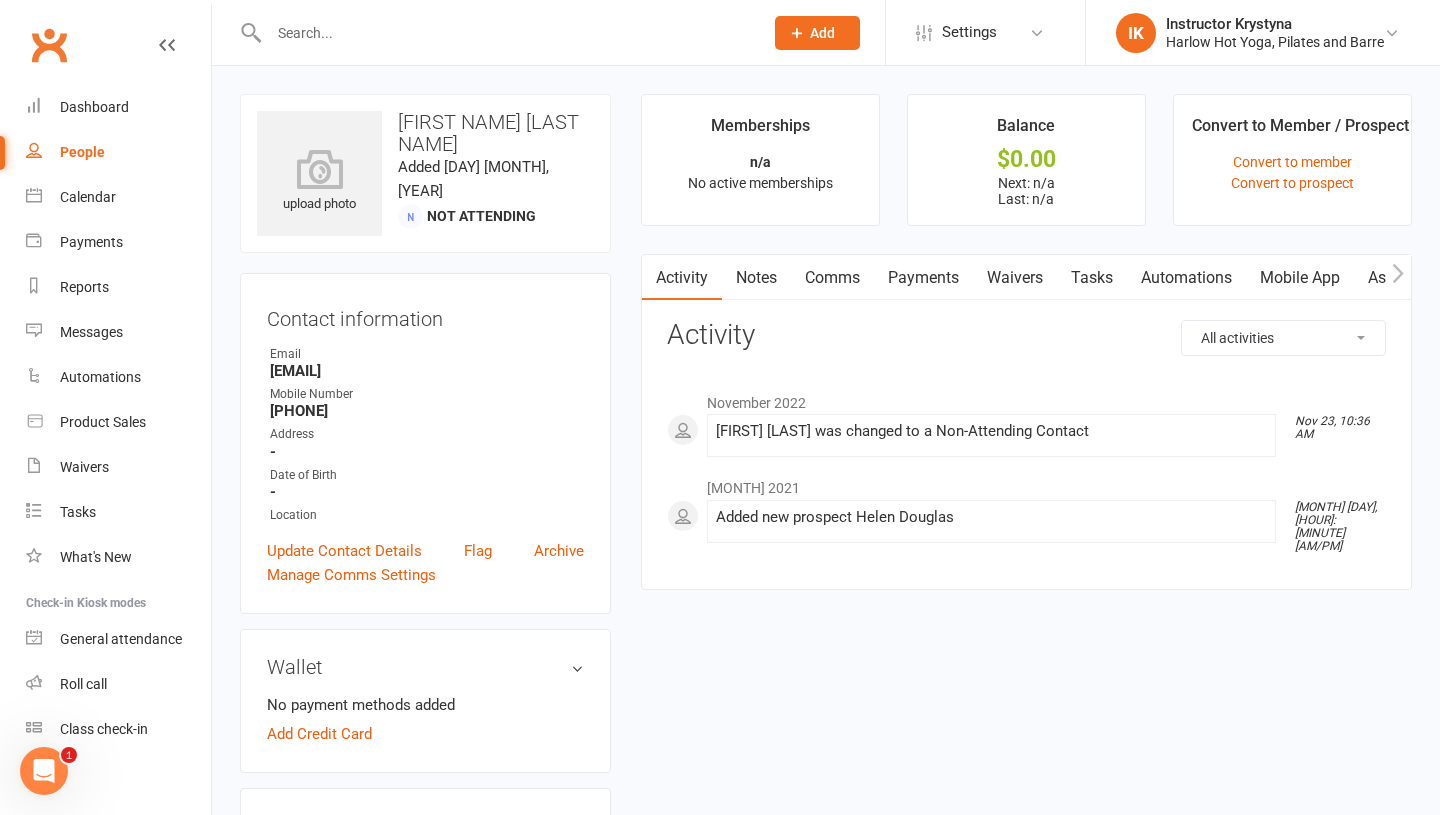click at bounding box center (506, 33) 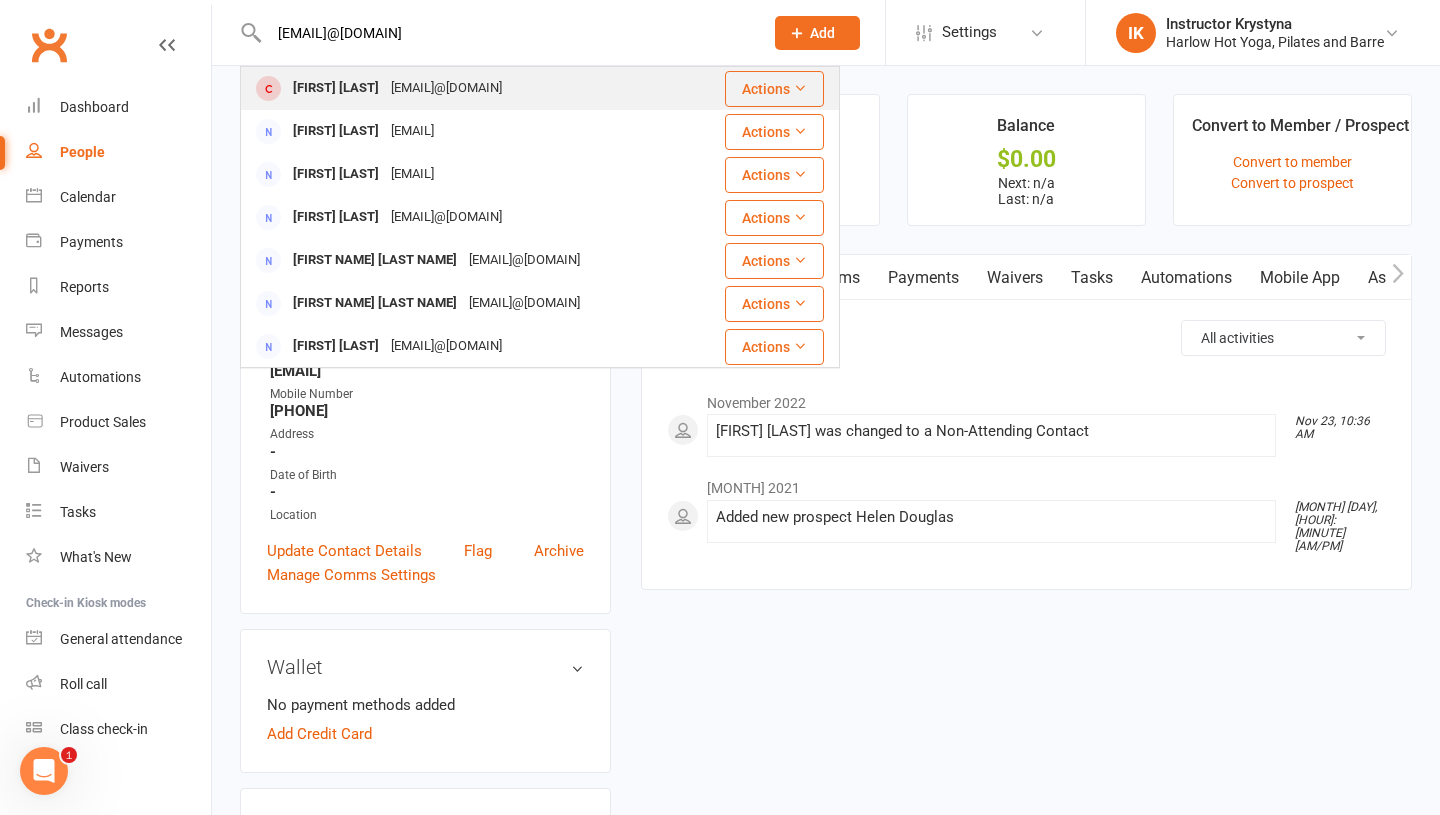 type on "rondoug55@gmail.com" 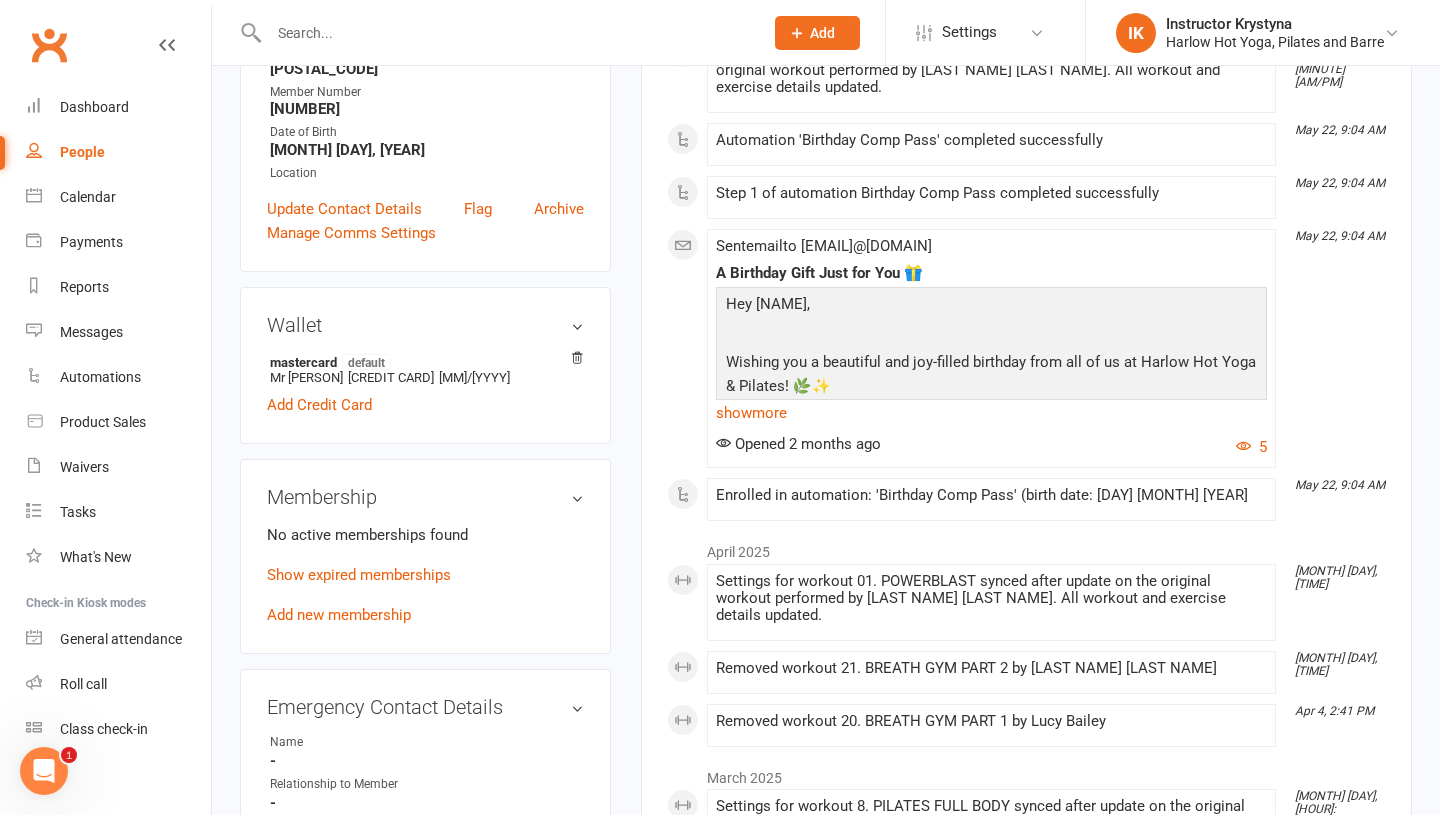 scroll, scrollTop: 482, scrollLeft: 0, axis: vertical 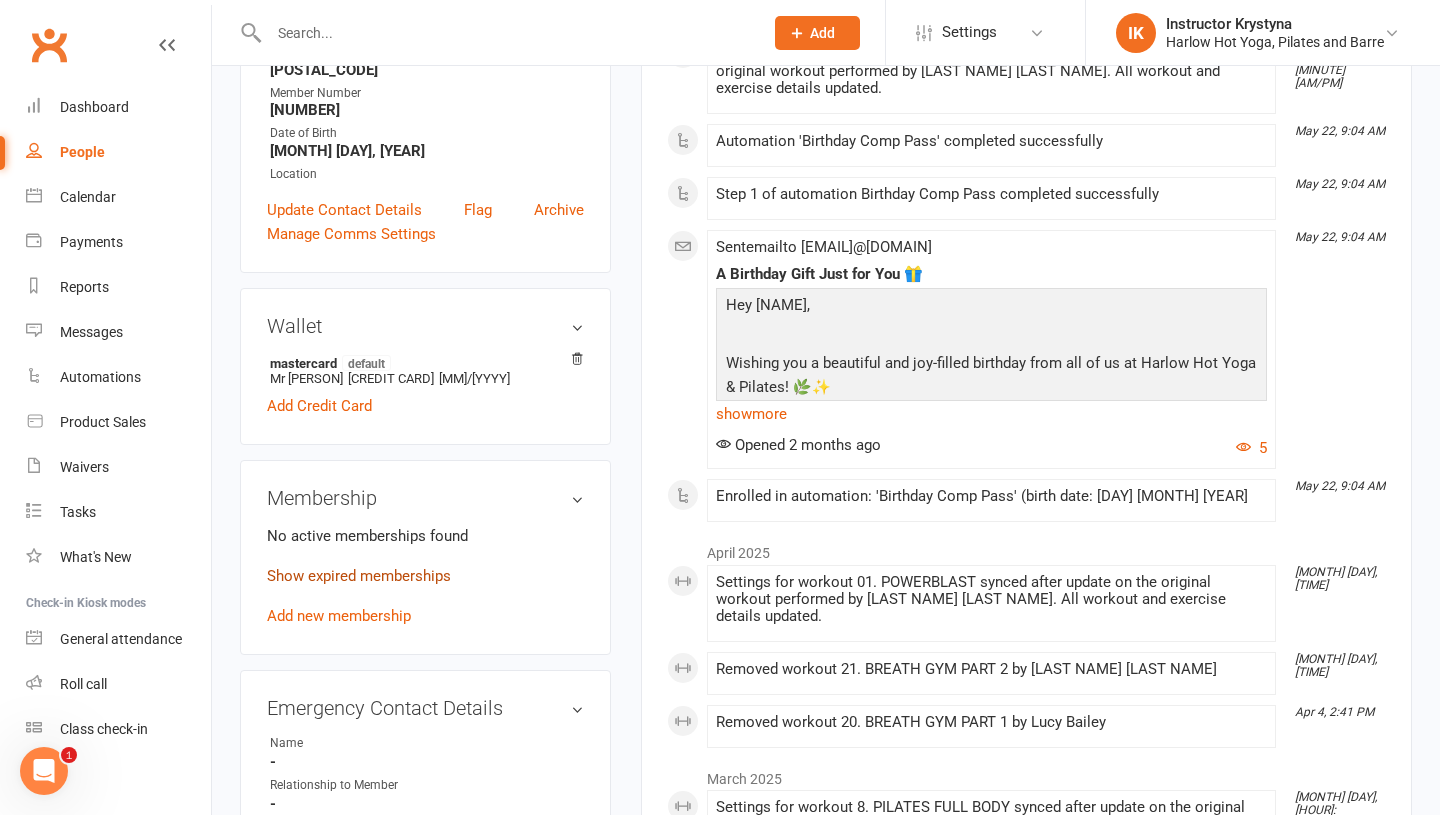 click on "Show expired memberships" at bounding box center [359, 576] 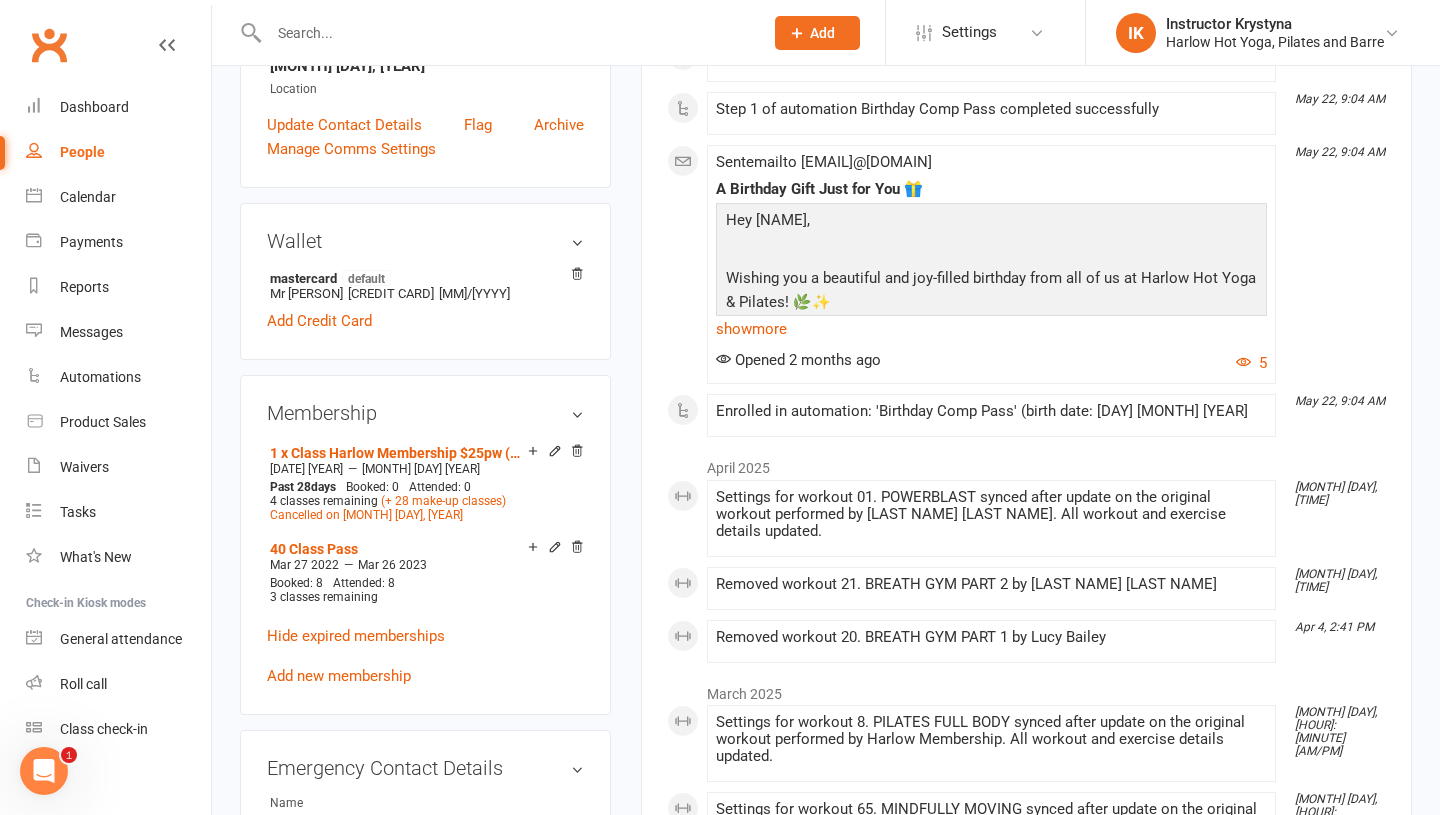scroll, scrollTop: 569, scrollLeft: 0, axis: vertical 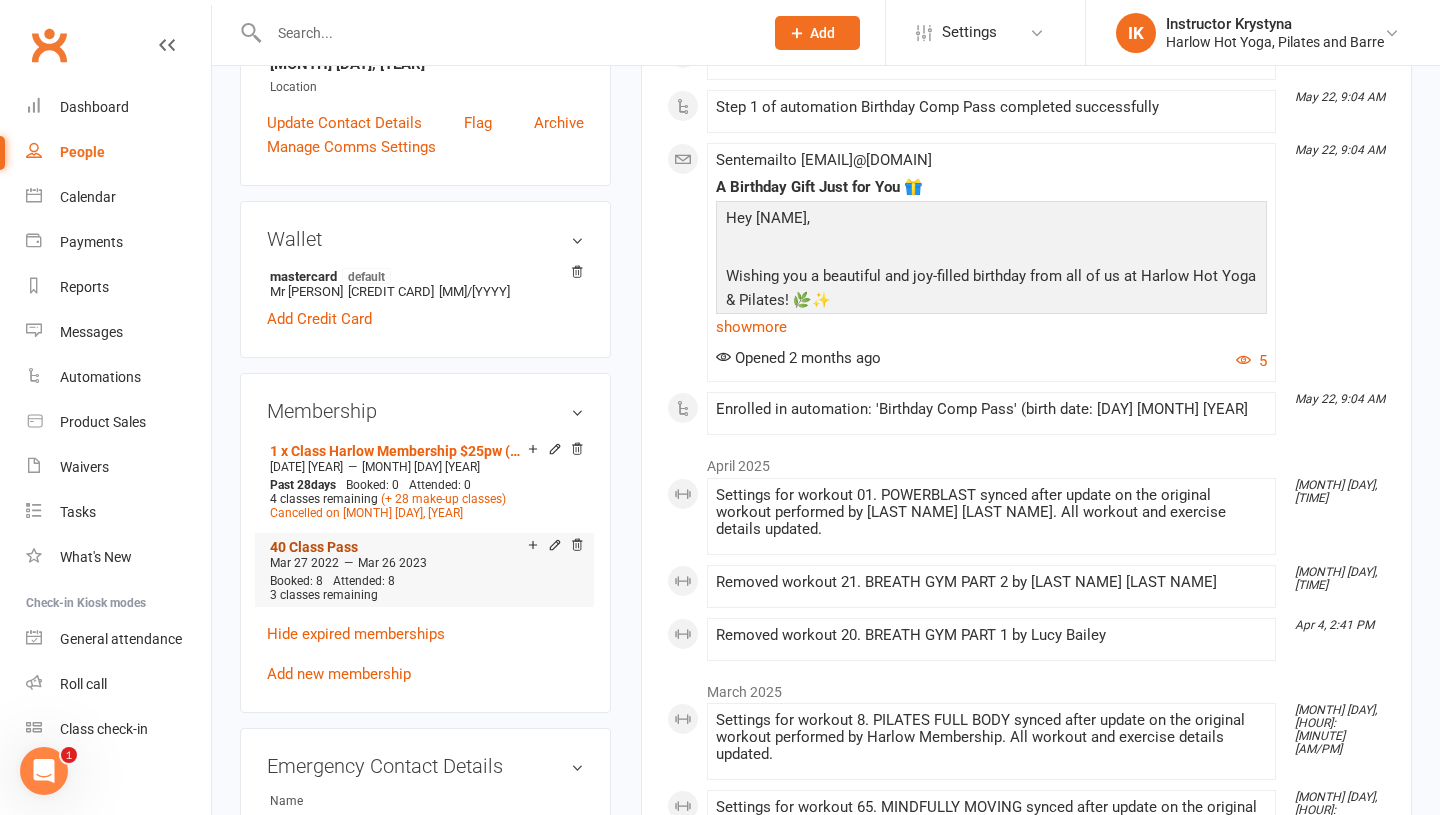 click on "40 Class Pass" at bounding box center (314, 547) 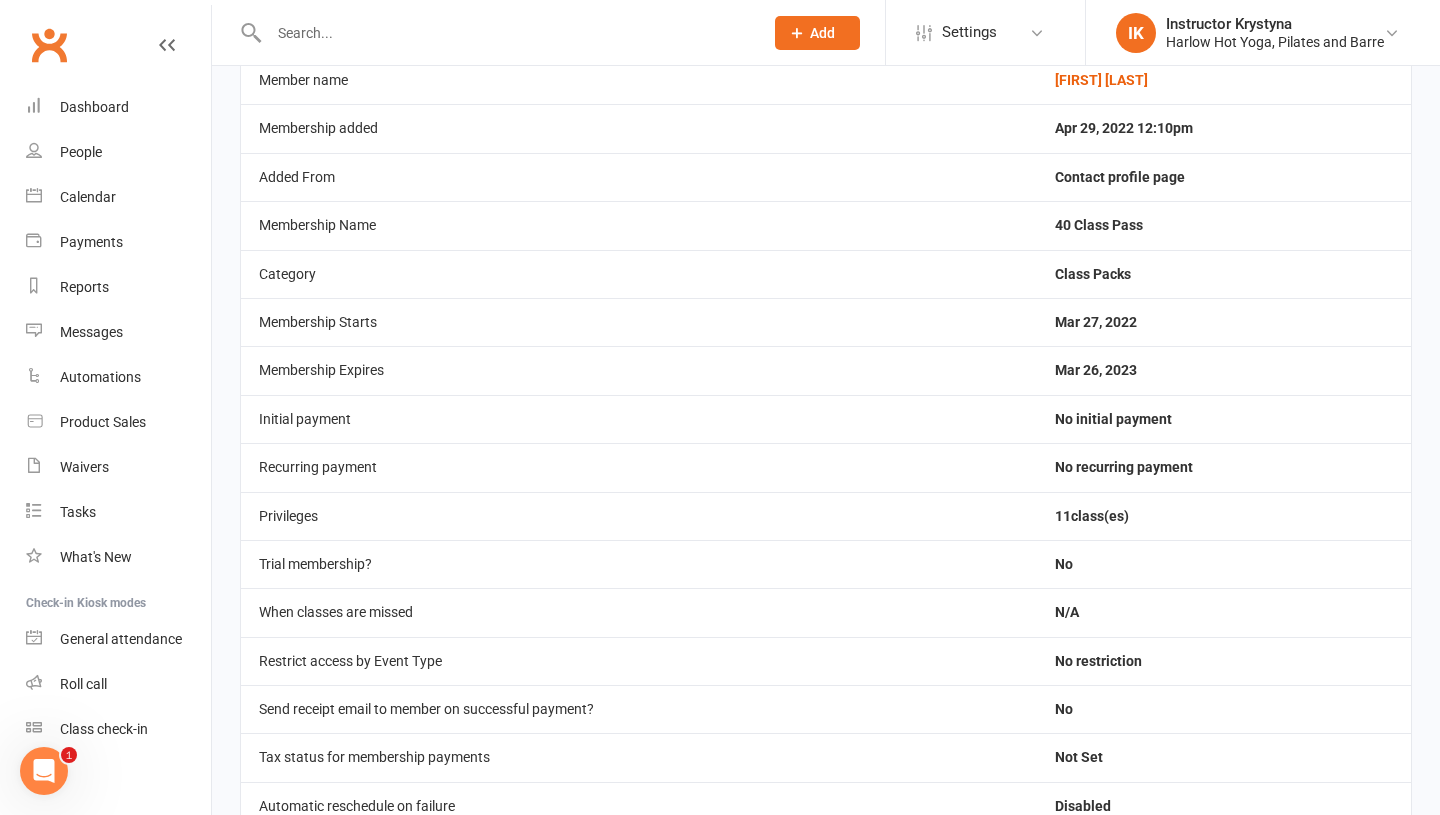 scroll, scrollTop: 0, scrollLeft: 0, axis: both 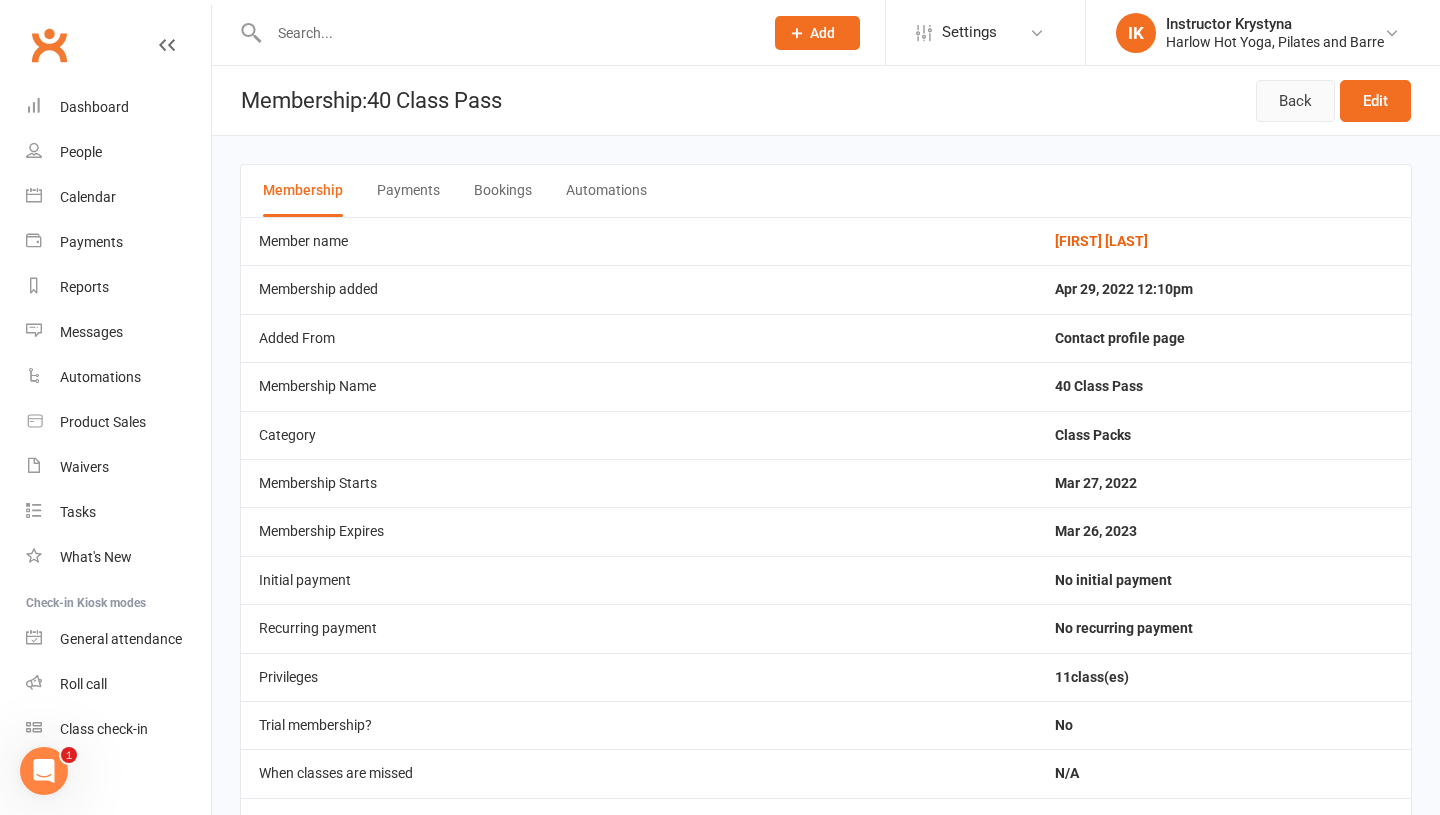 click on "Back" at bounding box center (1295, 101) 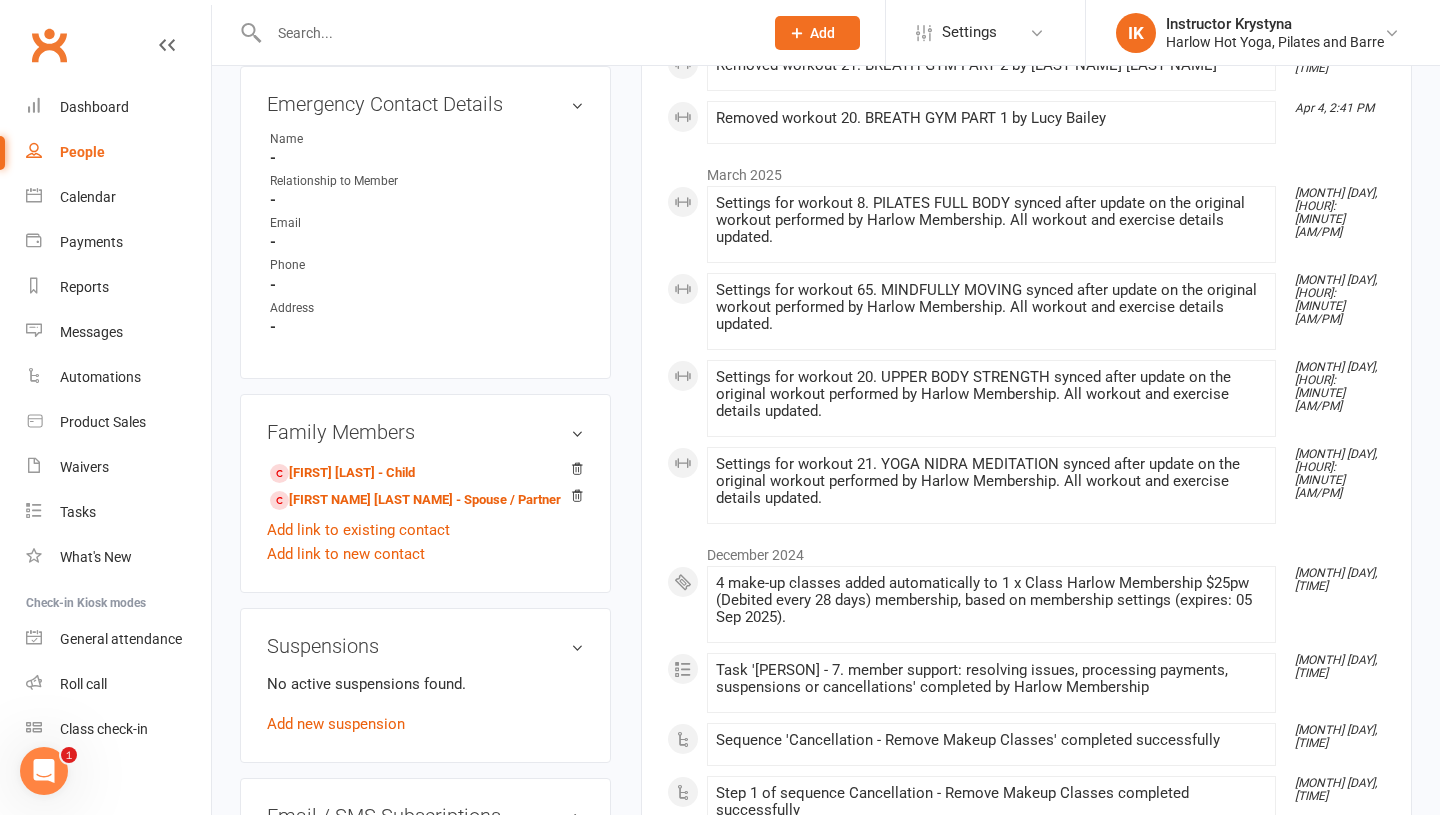 scroll, scrollTop: 1008, scrollLeft: 0, axis: vertical 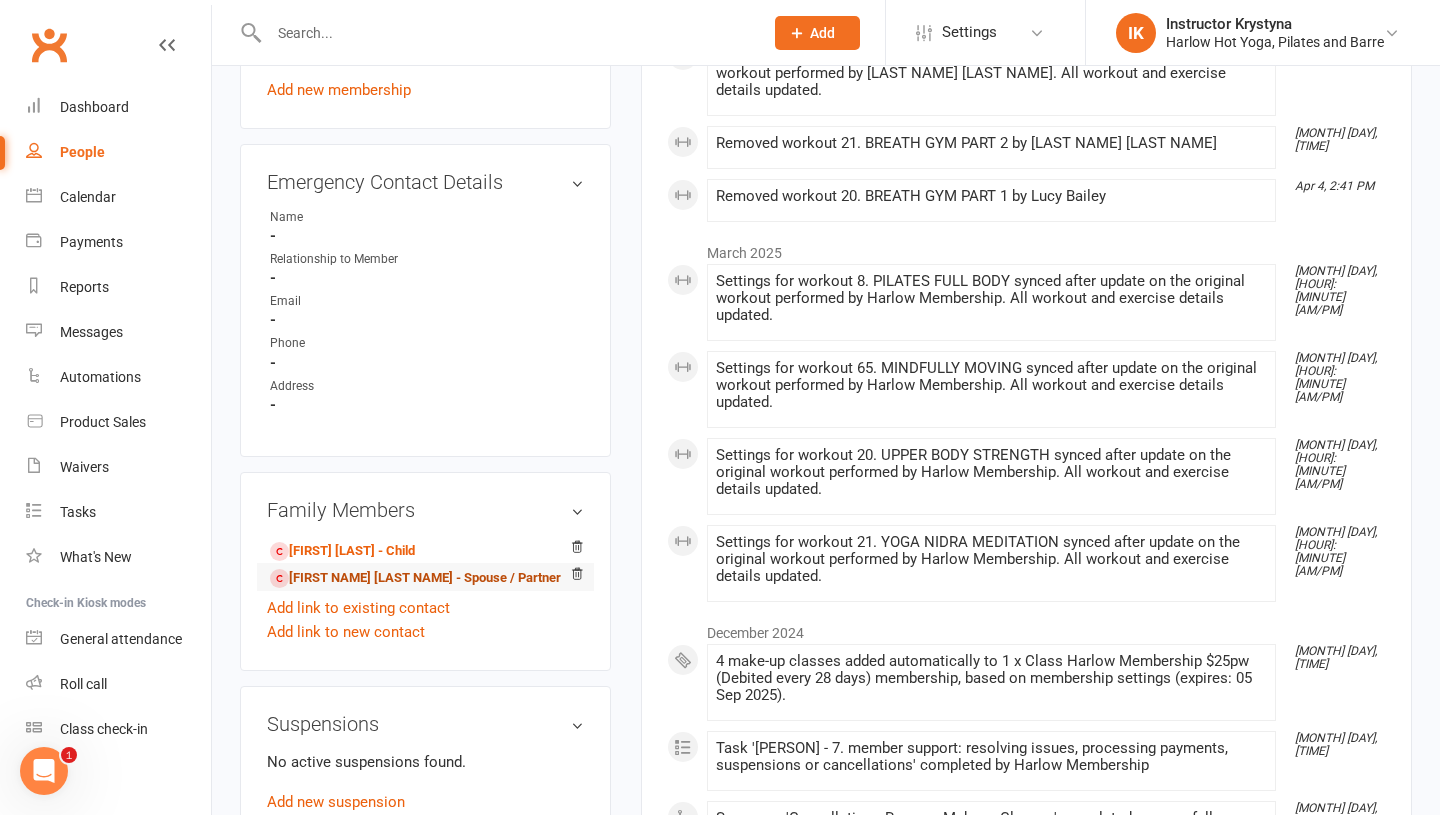 click on "Helen Sharpley - Spouse / Partner" at bounding box center [415, 578] 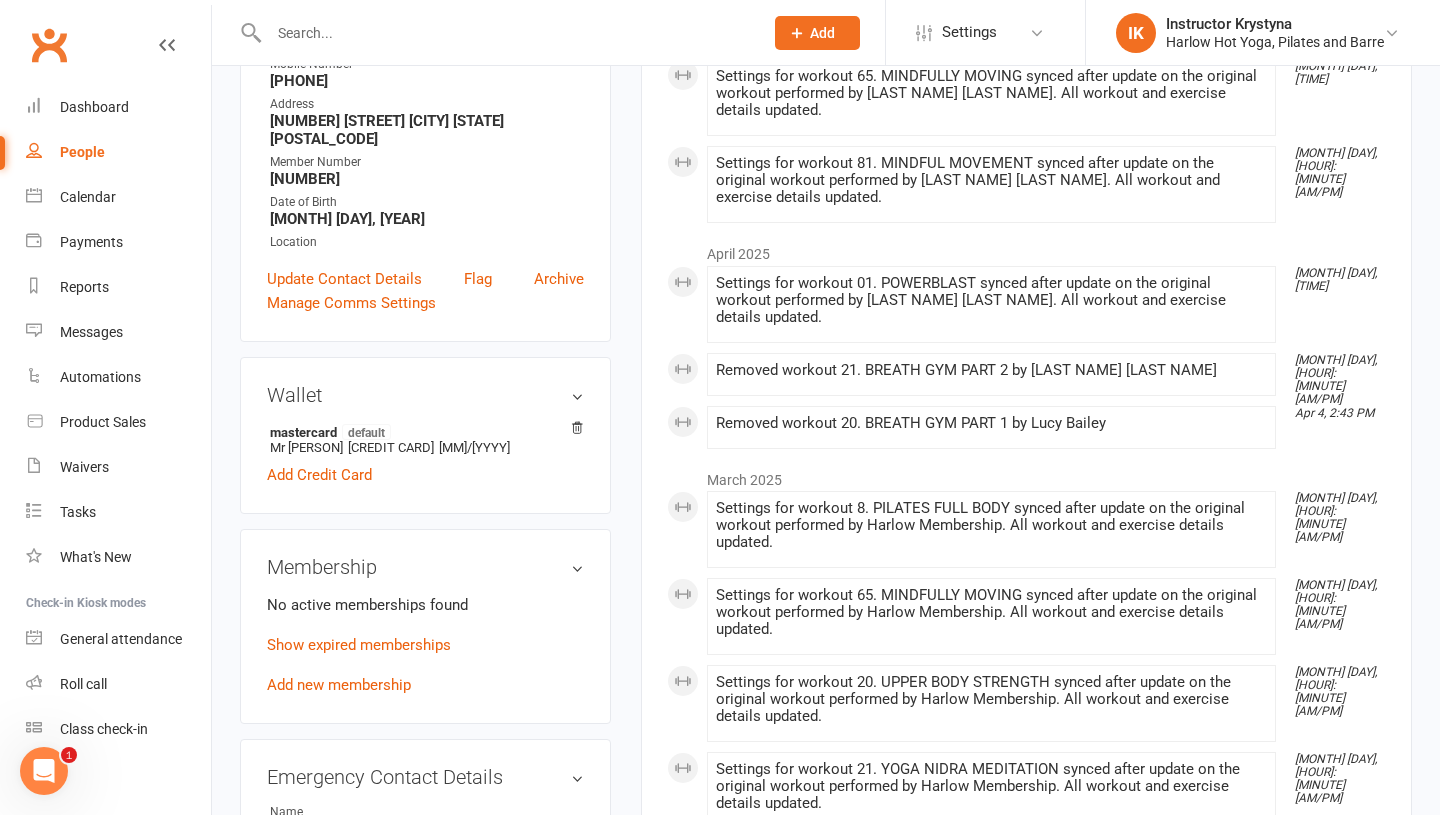 scroll, scrollTop: 430, scrollLeft: 0, axis: vertical 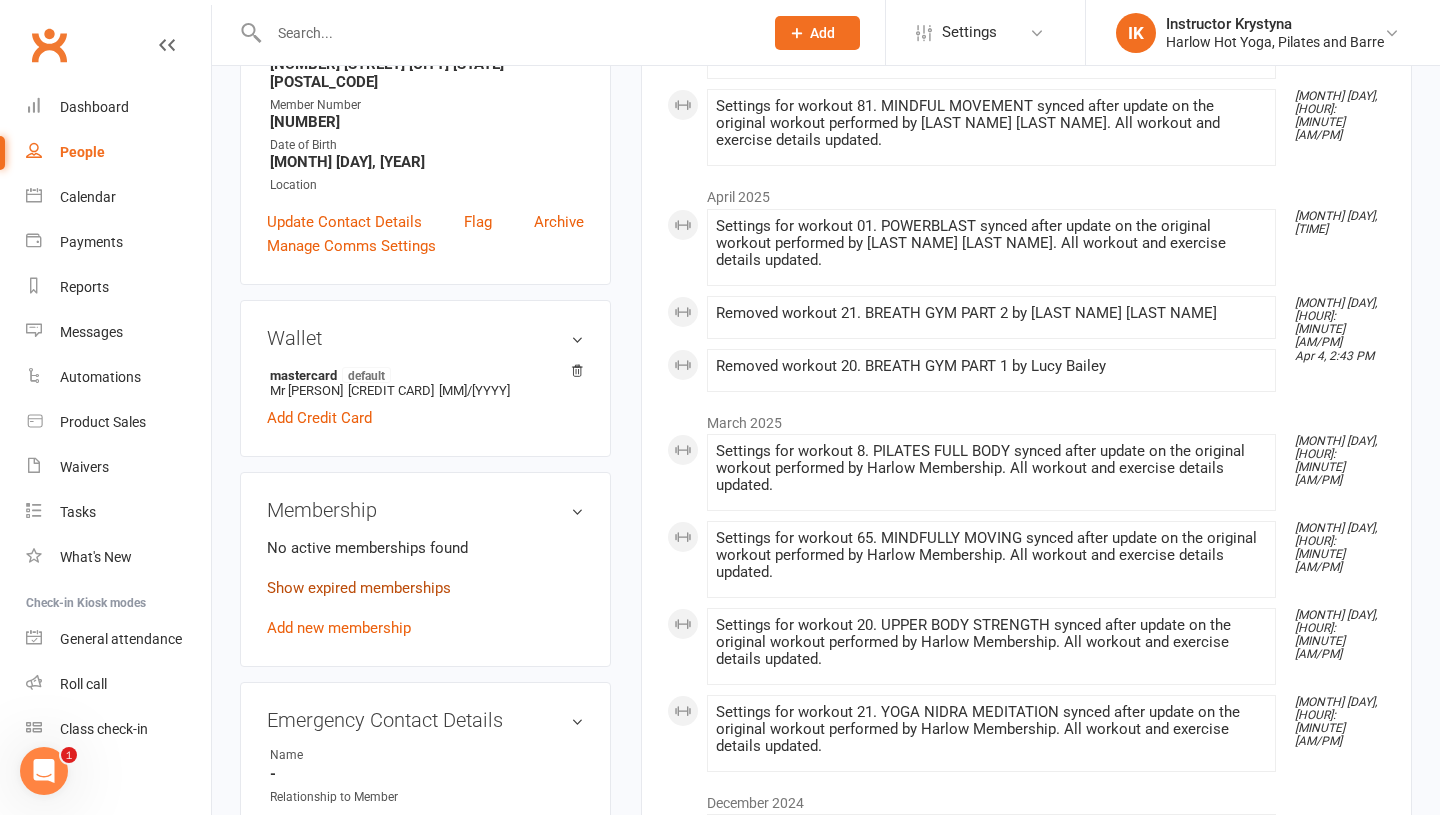 click on "Show expired memberships" at bounding box center [359, 588] 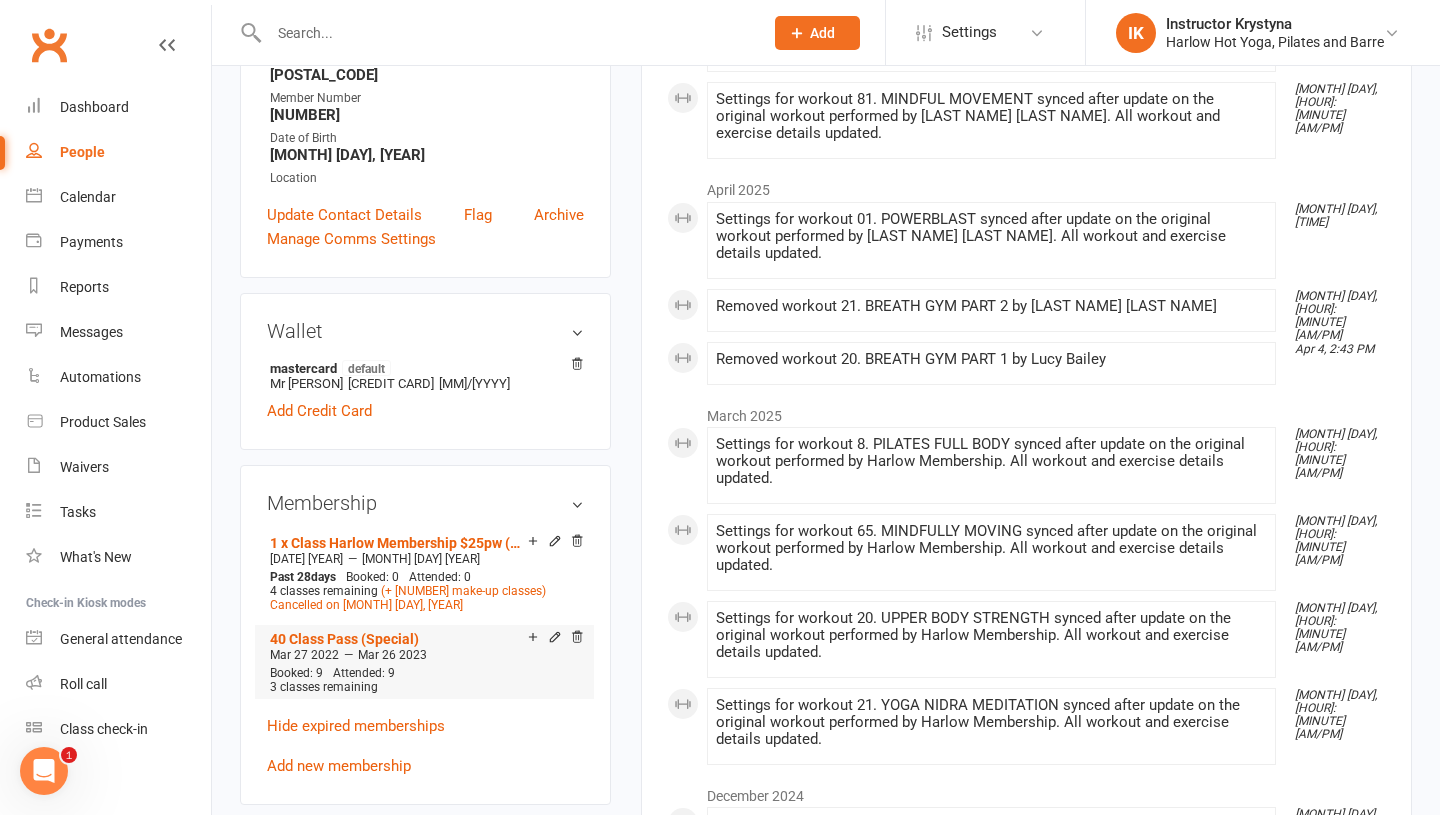 scroll, scrollTop: 446, scrollLeft: 0, axis: vertical 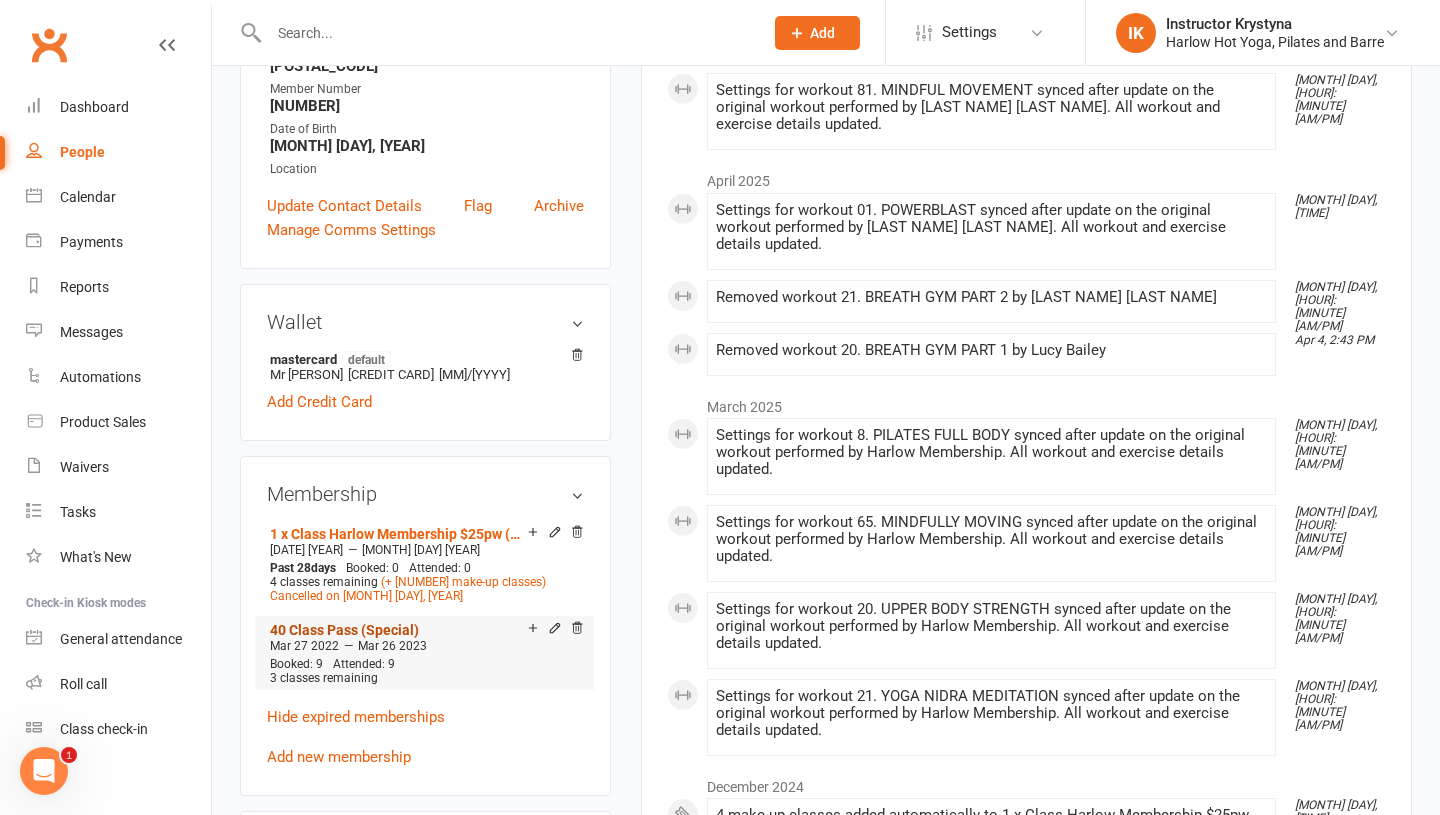 click on "40 Class Pass (Special)" at bounding box center [344, 630] 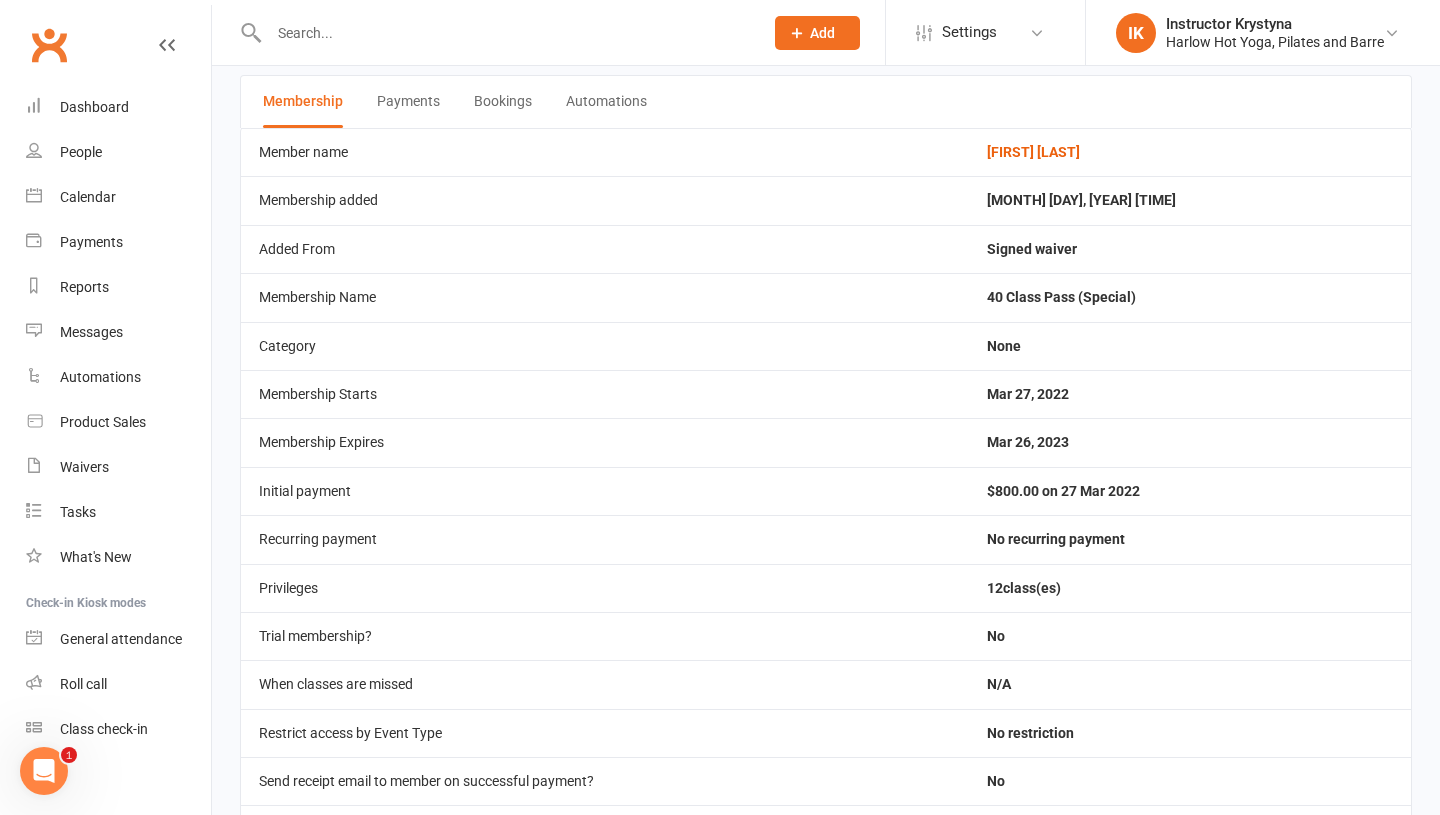 scroll, scrollTop: 0, scrollLeft: 0, axis: both 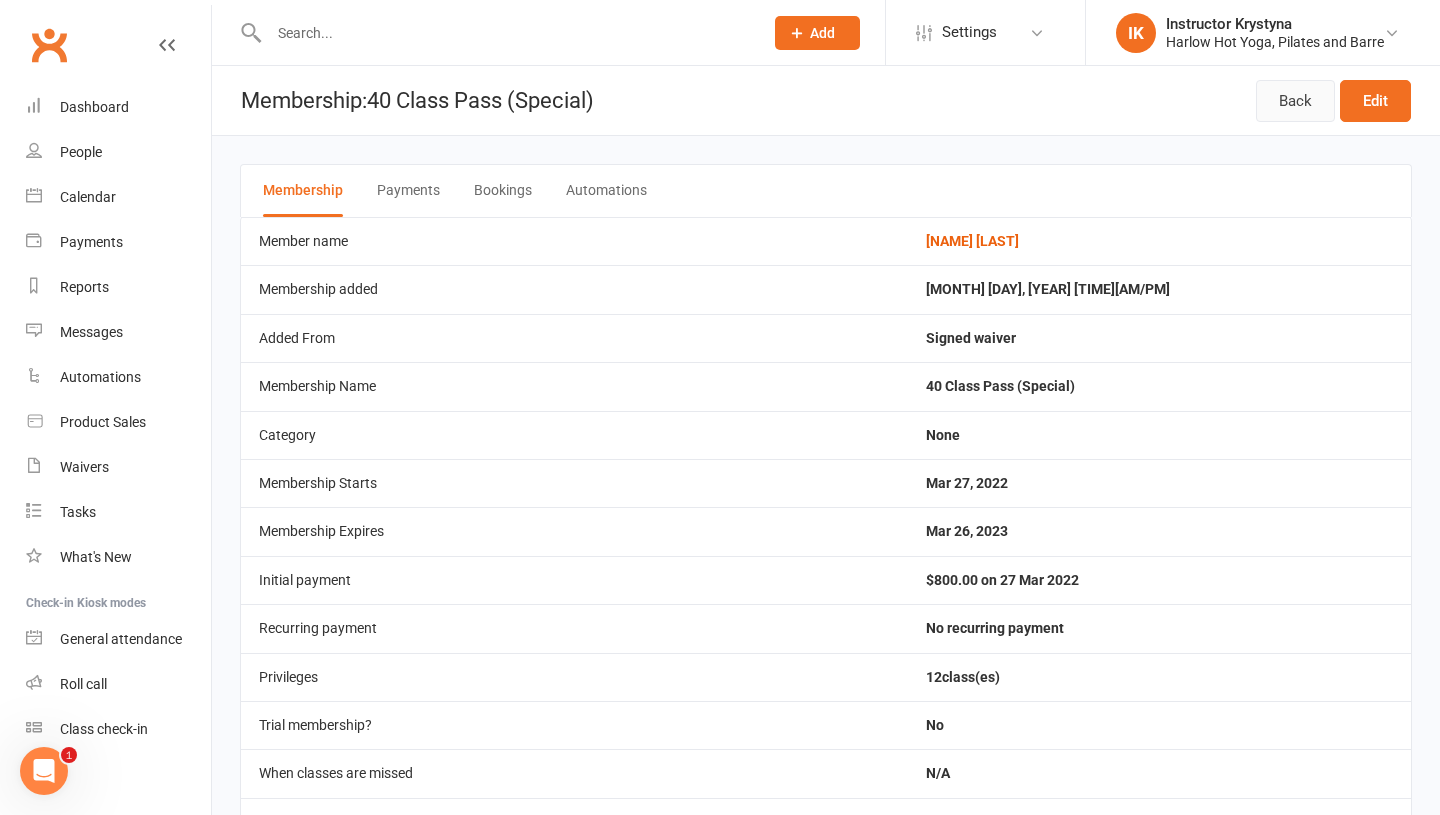 click on "Back" at bounding box center [1295, 101] 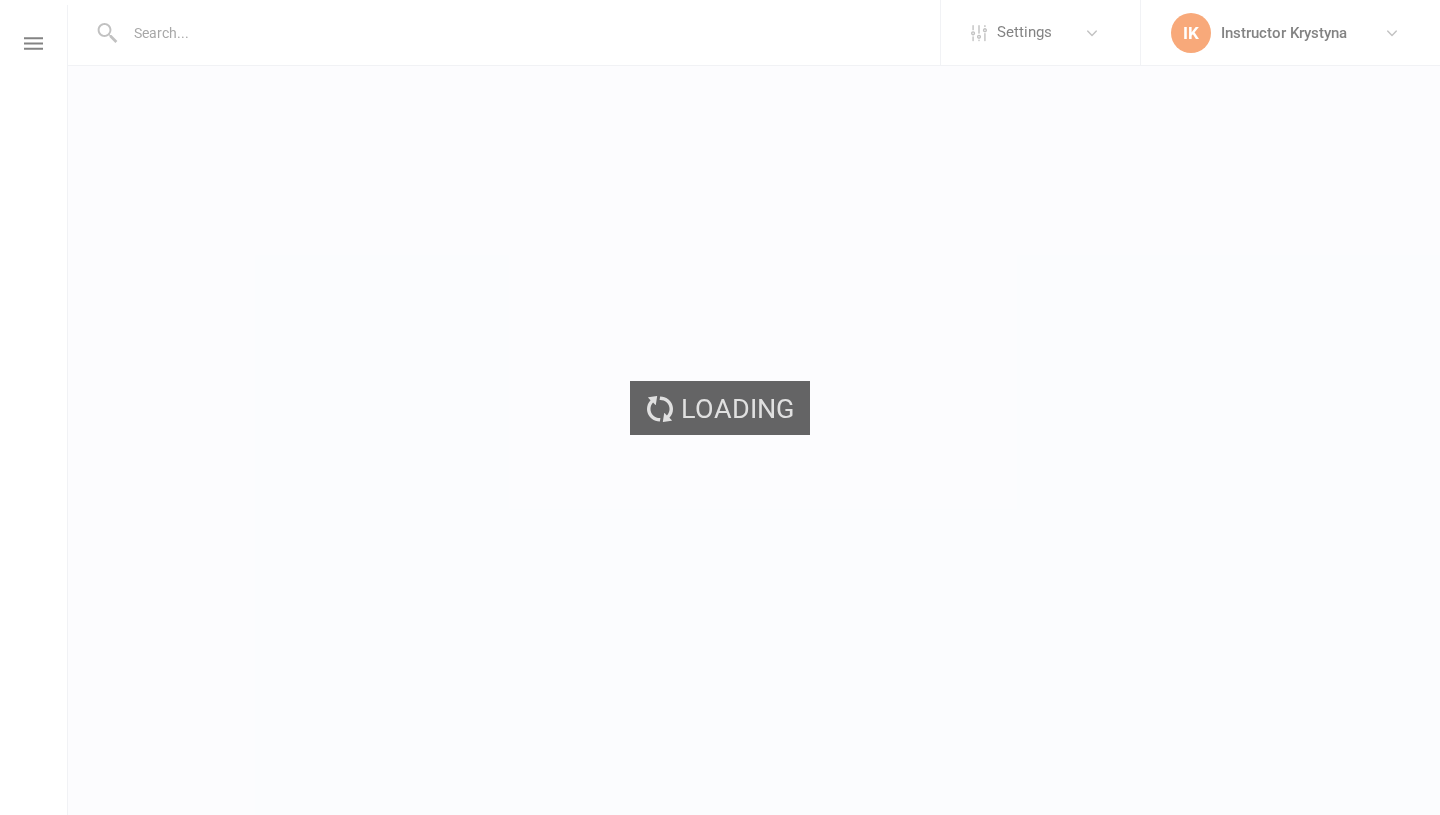 scroll, scrollTop: 0, scrollLeft: 0, axis: both 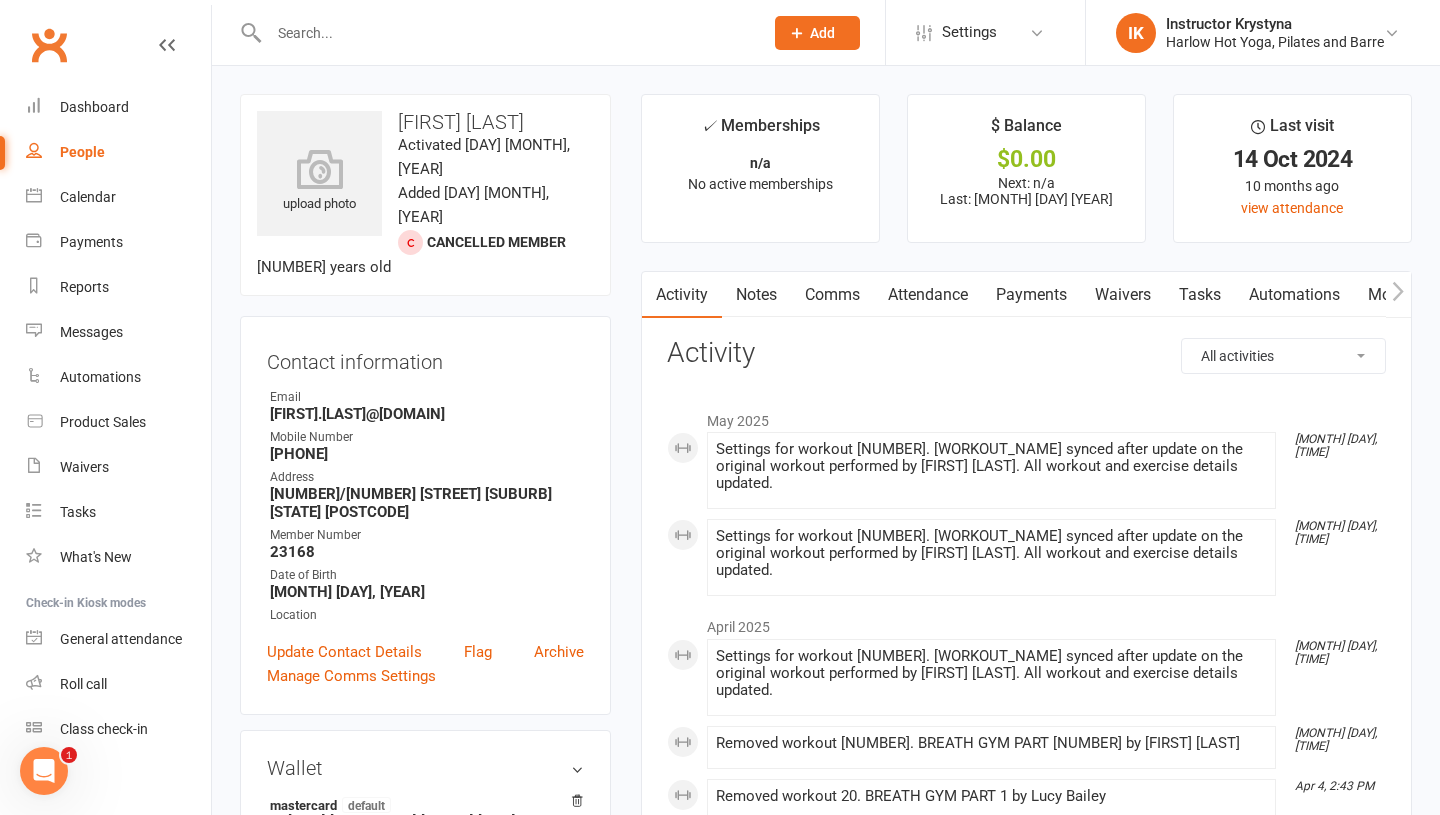 click at bounding box center (506, 33) 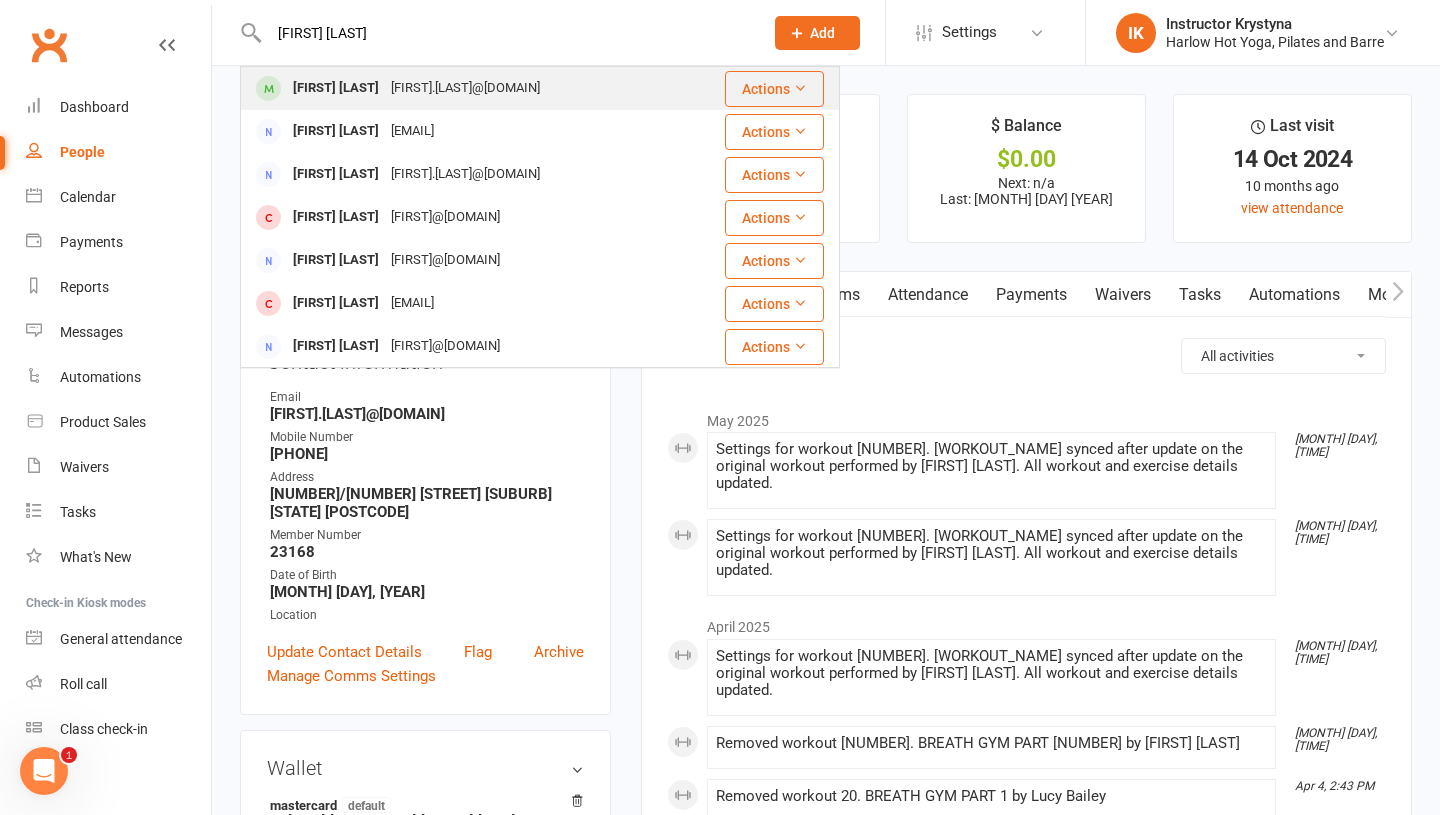type on "[FIRST] [LAST]" 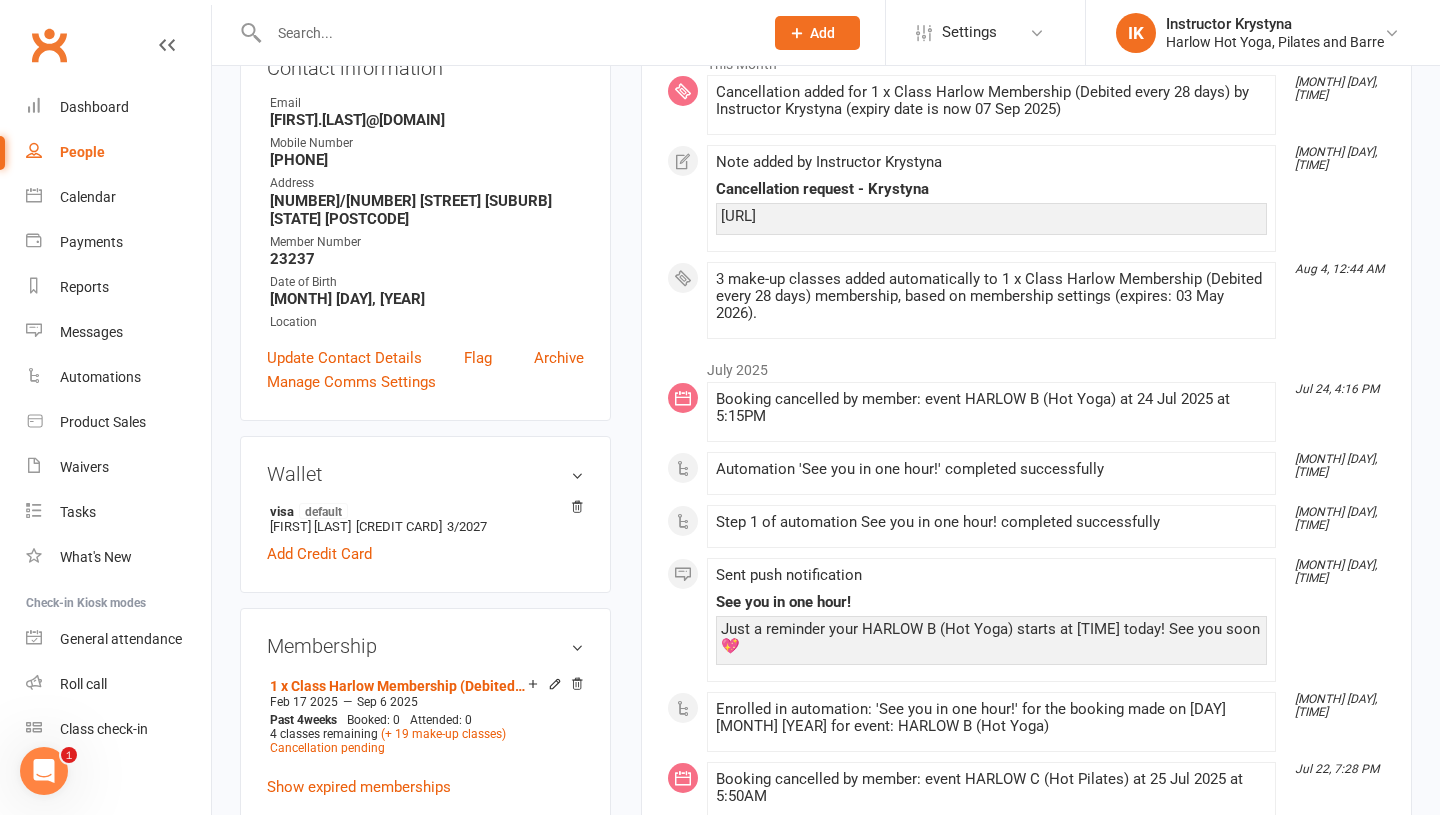 scroll, scrollTop: 0, scrollLeft: 0, axis: both 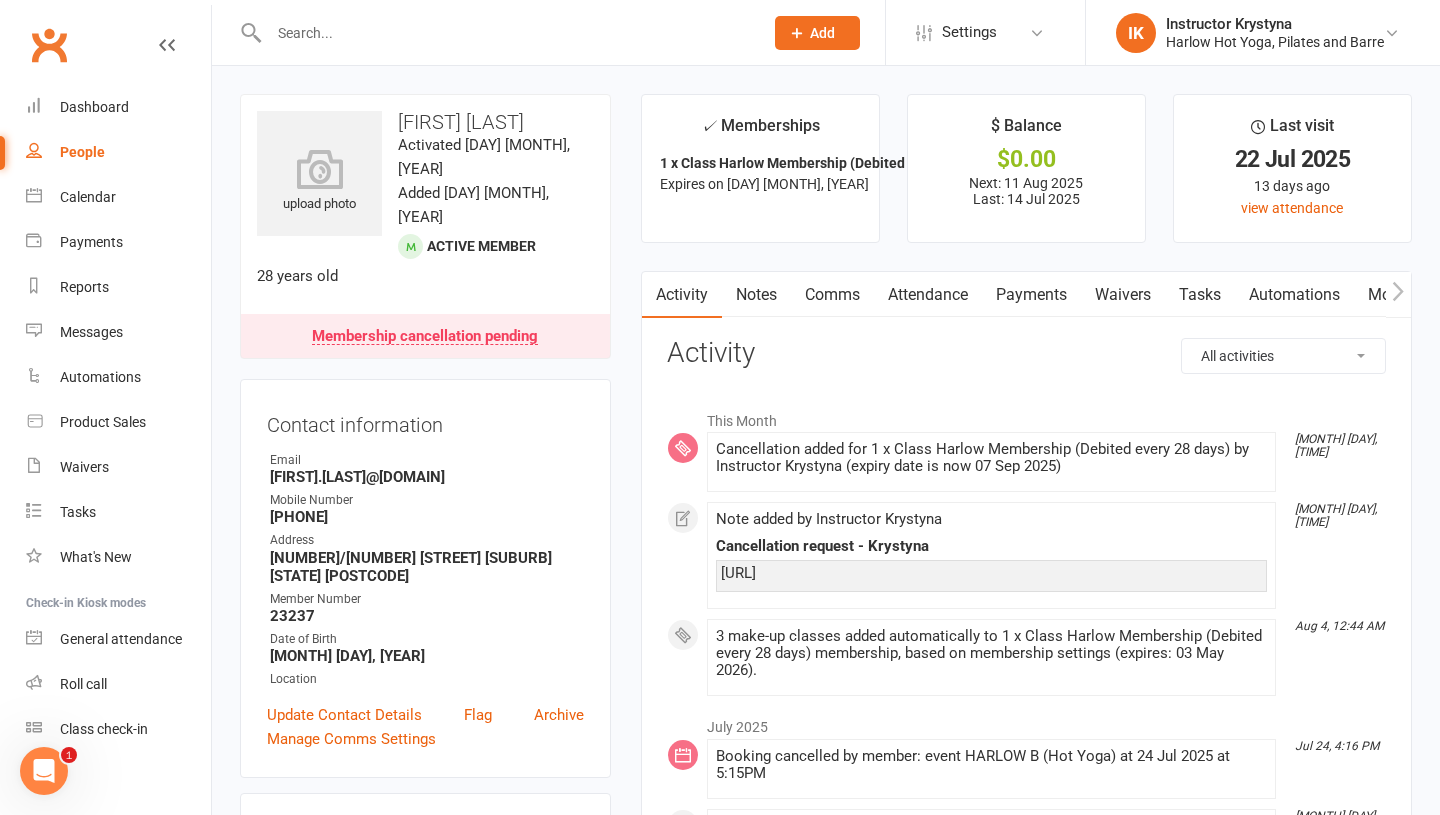click on "Notes" at bounding box center (756, 295) 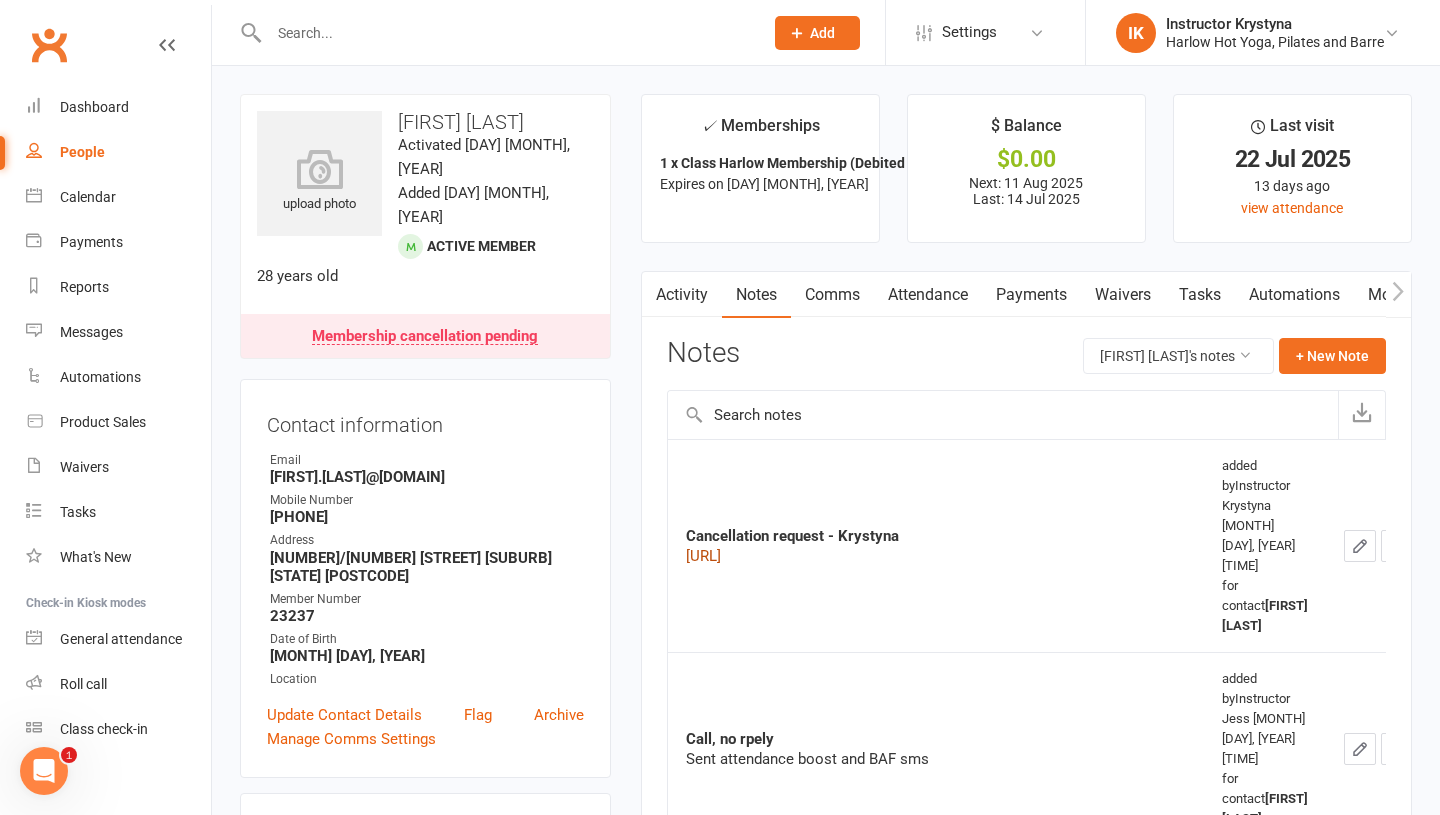 click on "[URL]" at bounding box center [703, 556] 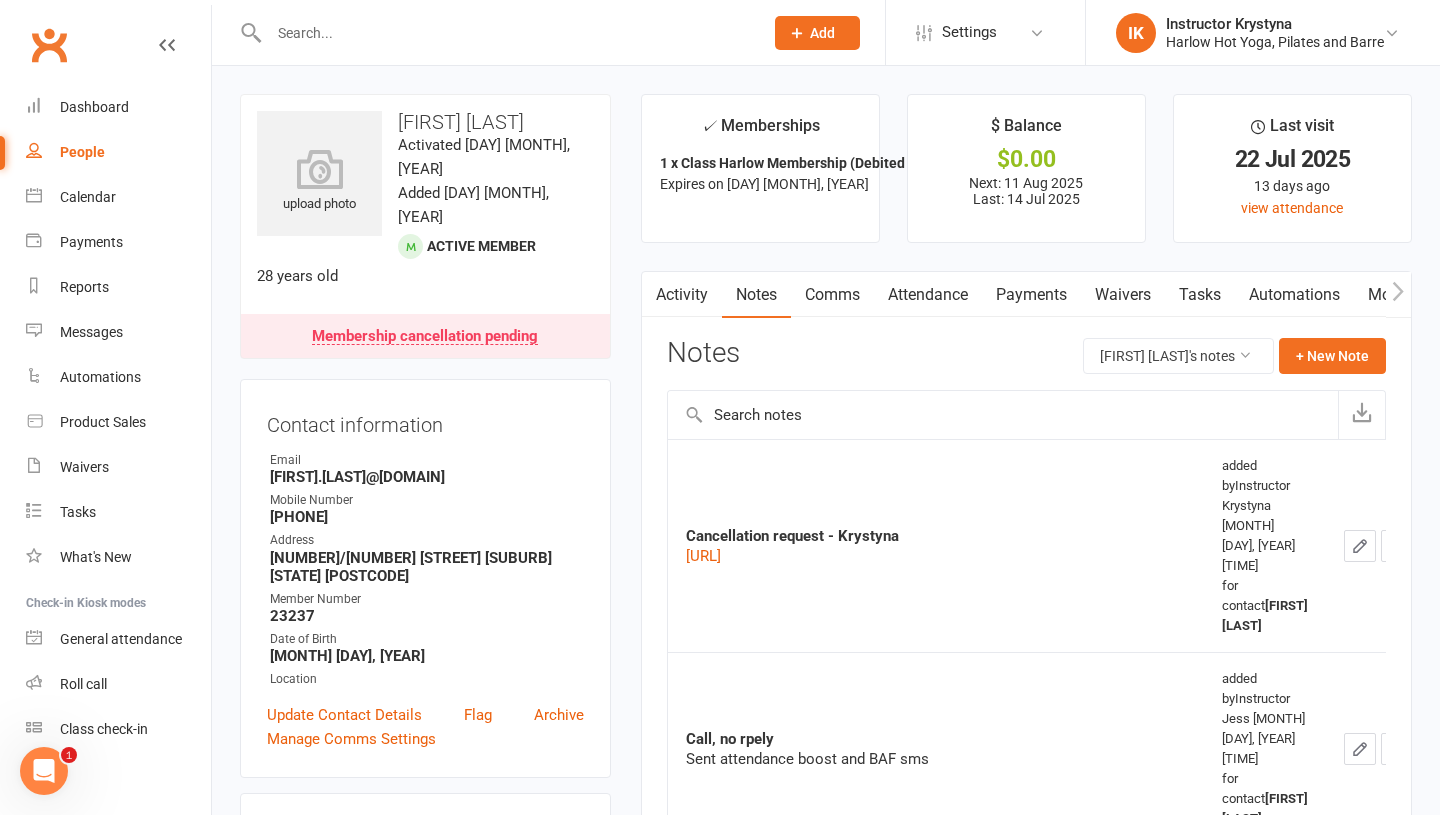click at bounding box center (506, 33) 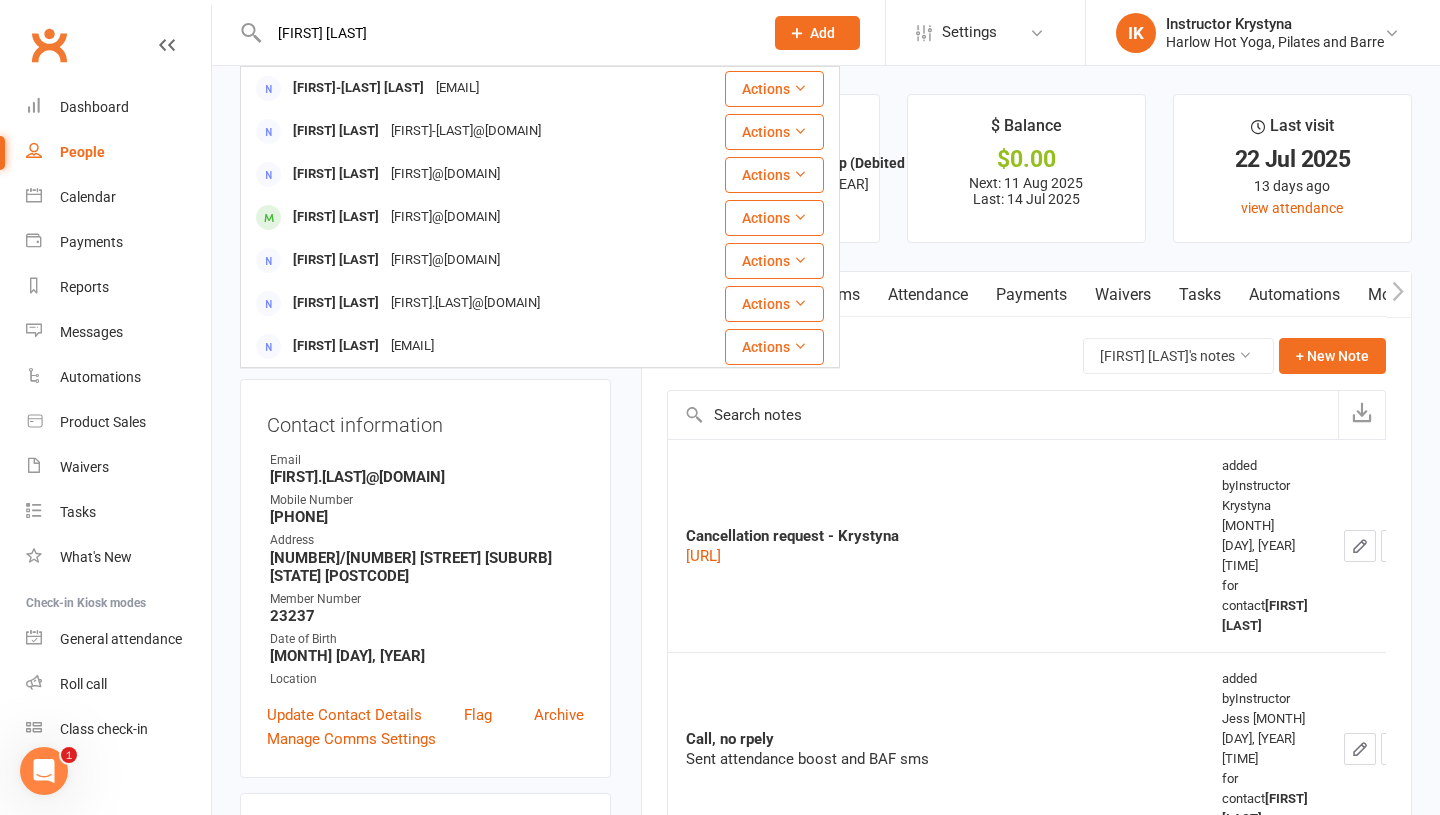 click on "Kirra Johansen" at bounding box center (506, 33) 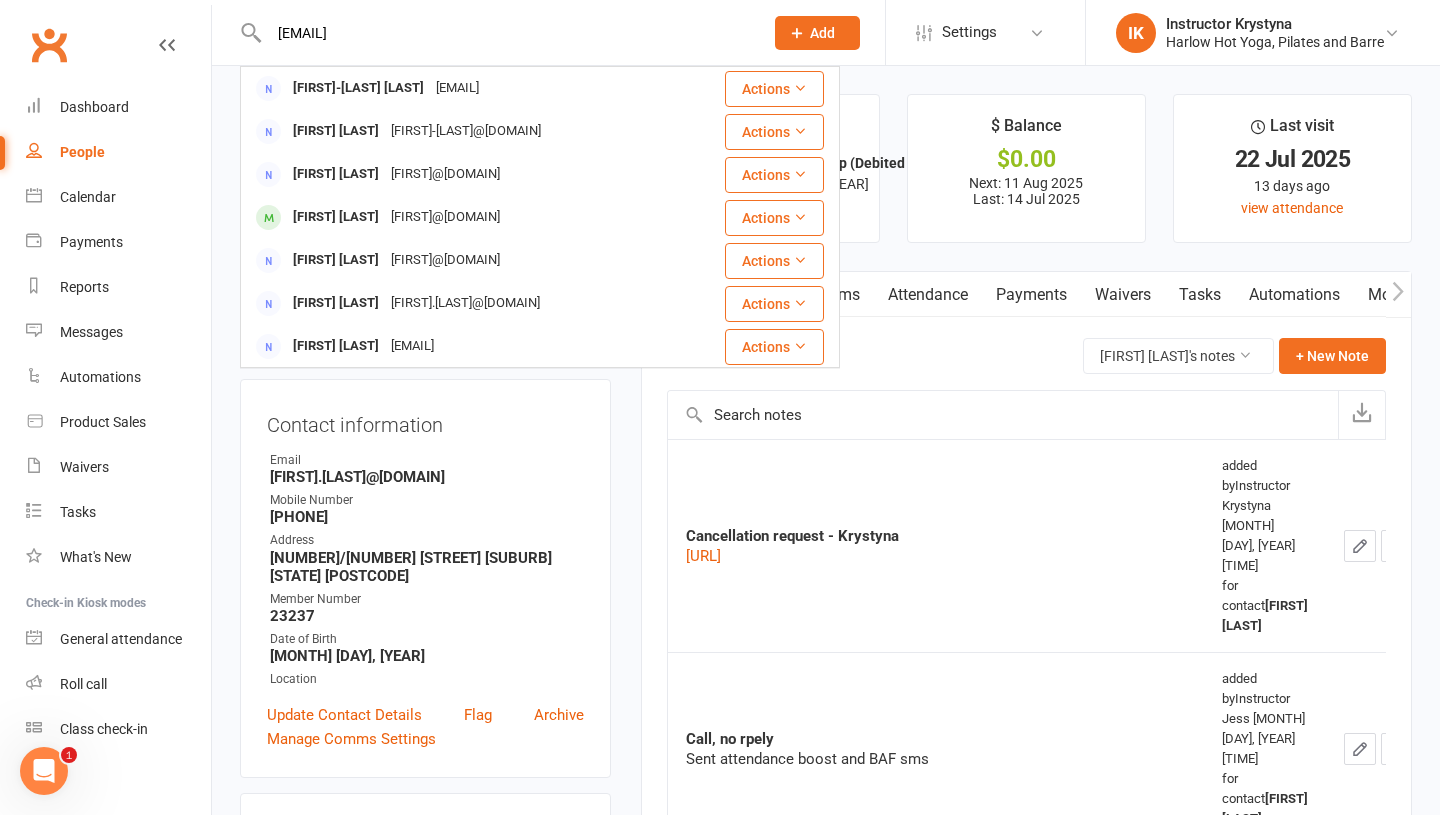 click on "kirra.johannesen@gmail.com" at bounding box center [506, 33] 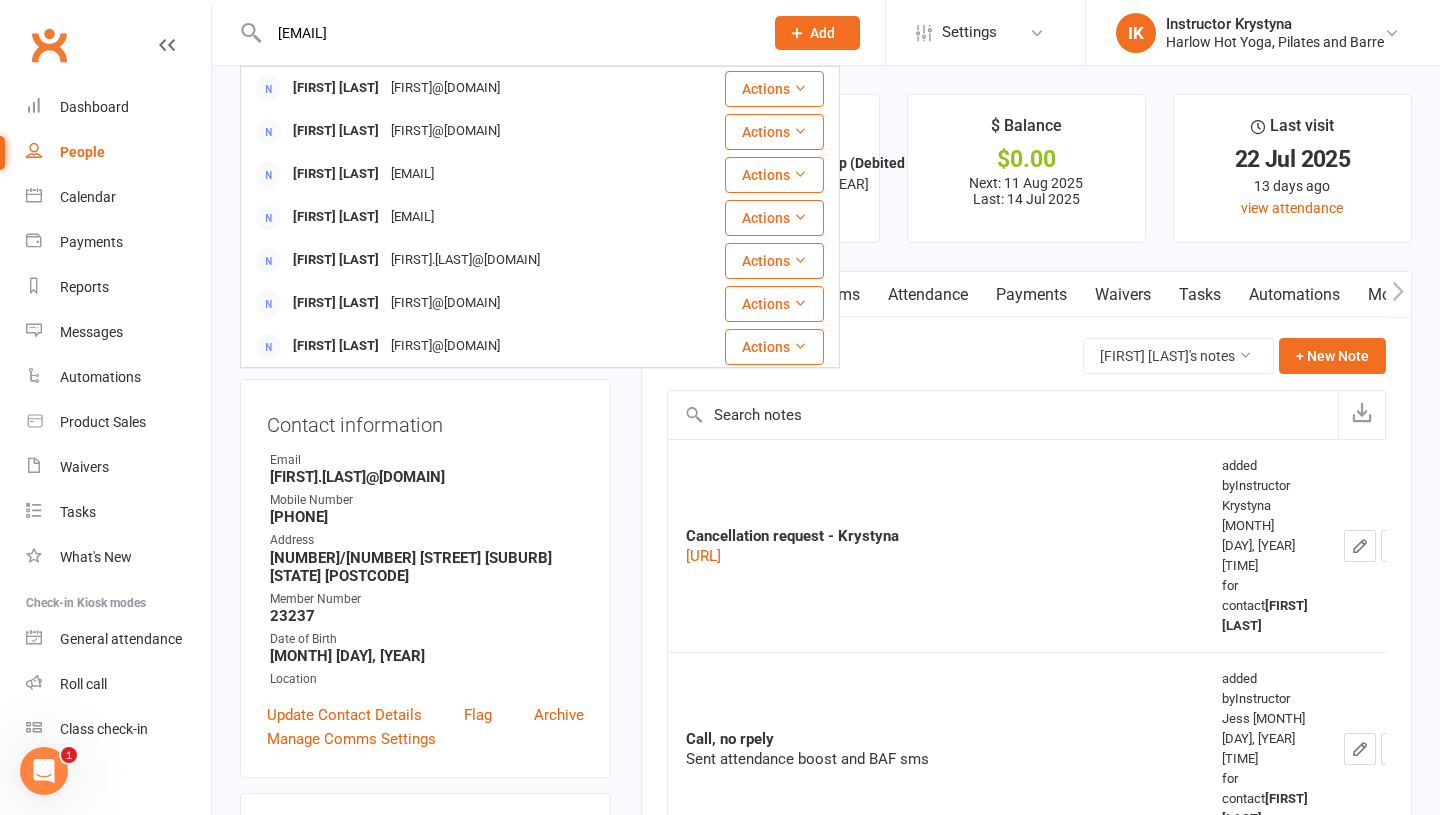 type on "kirra.johannesen@gmail.com" 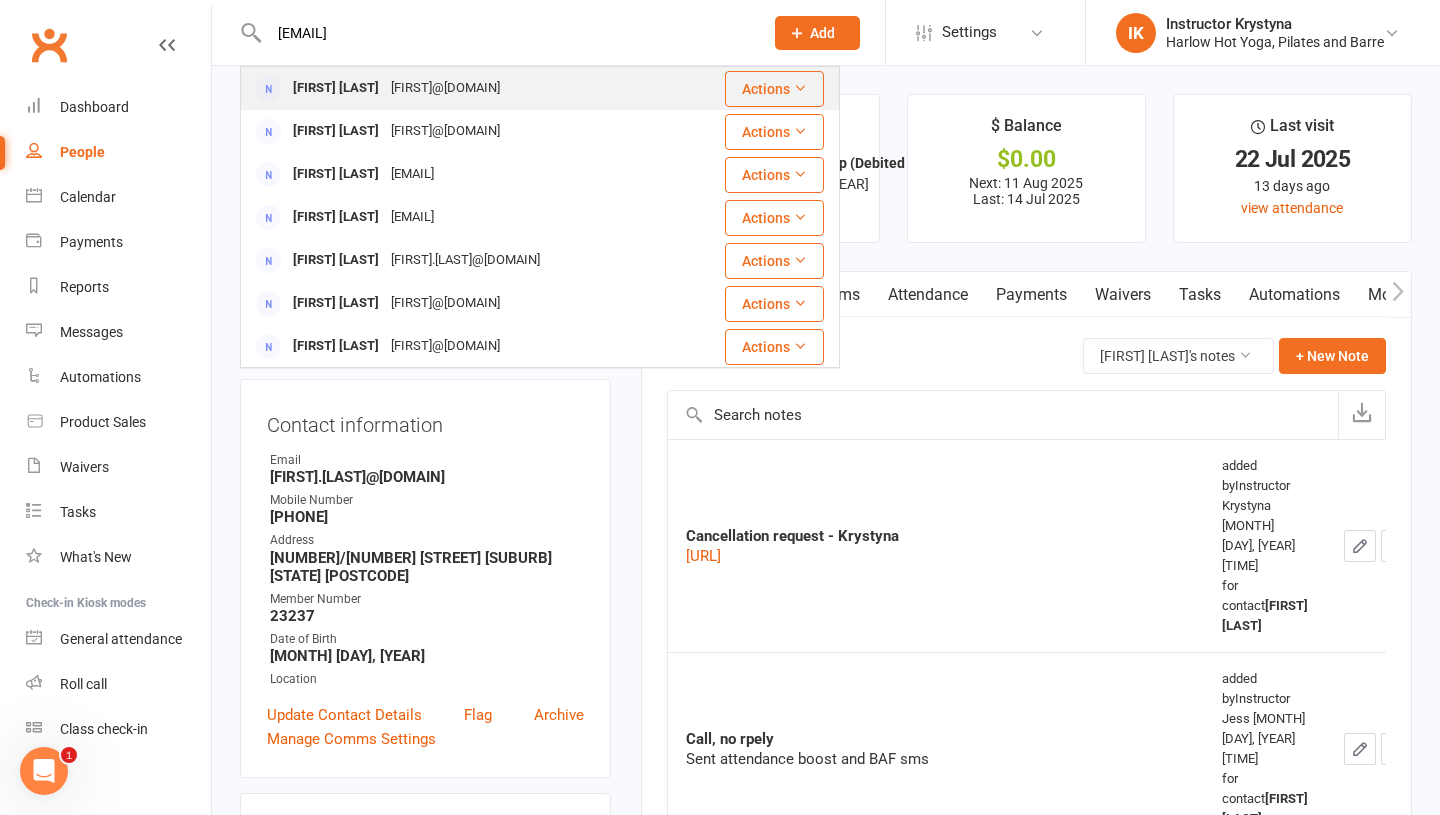 click on "Kirra Jamison" at bounding box center (336, 88) 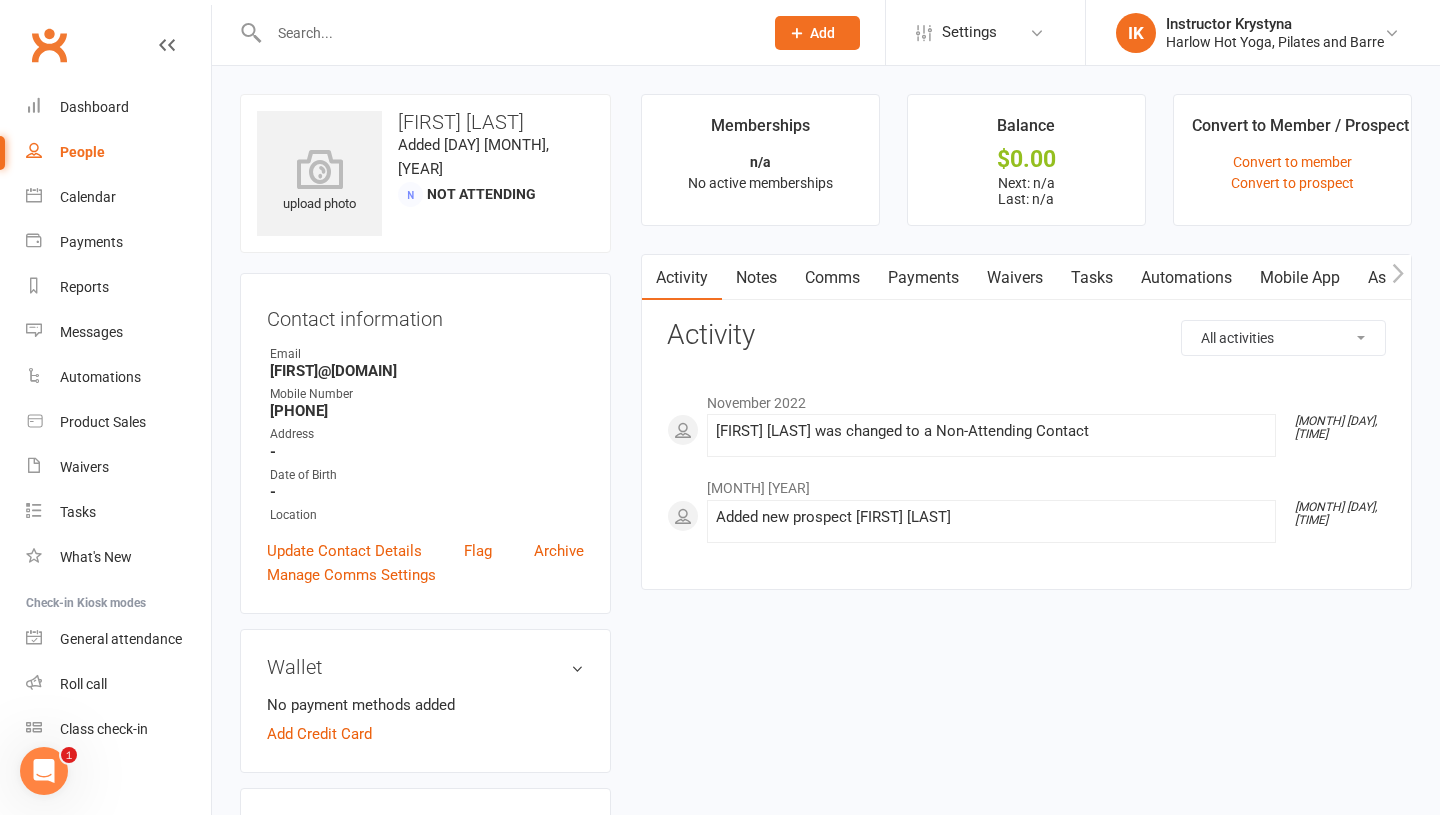 click at bounding box center [506, 33] 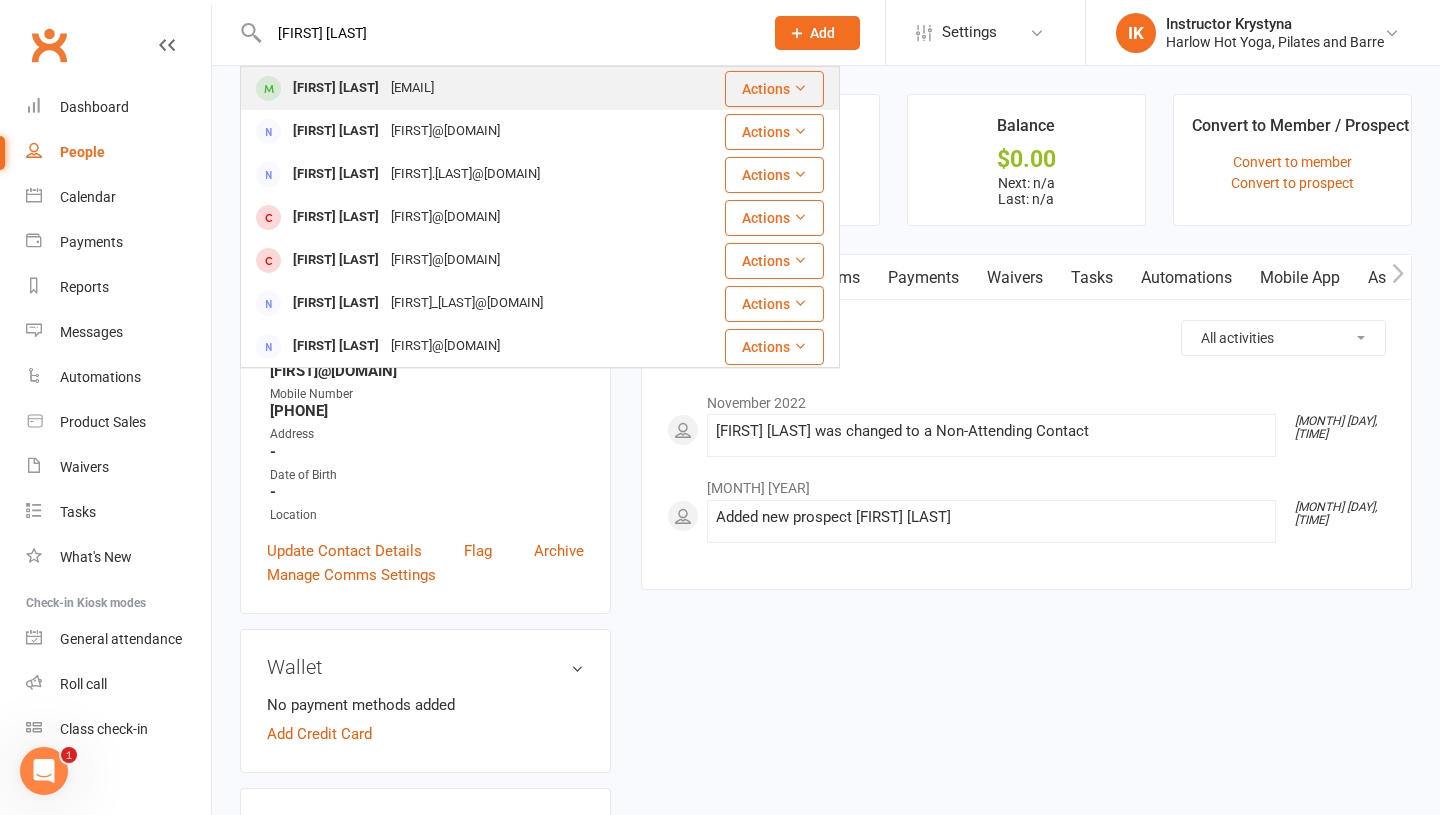 type on "Ashleigh Ruffo" 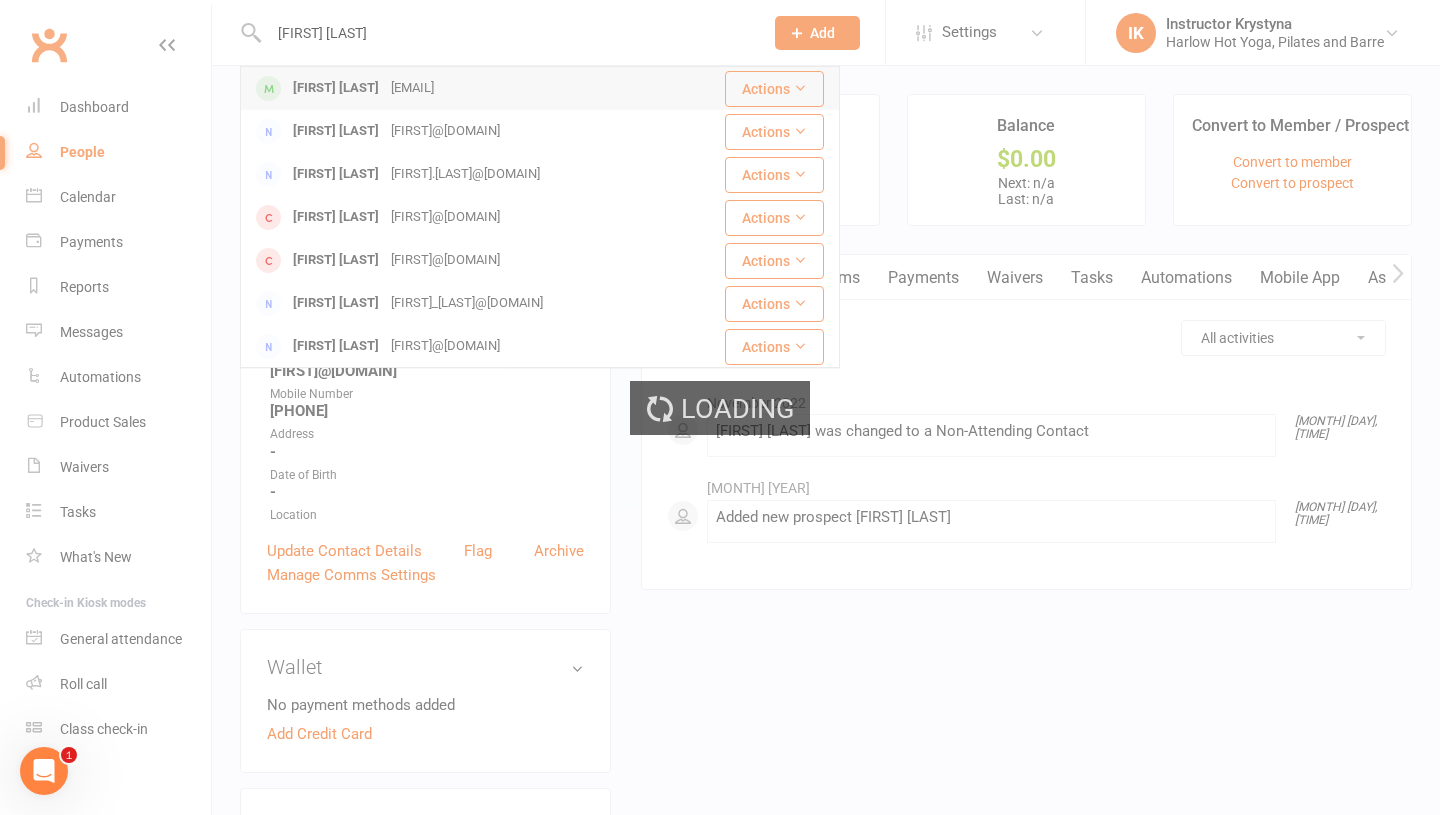 type 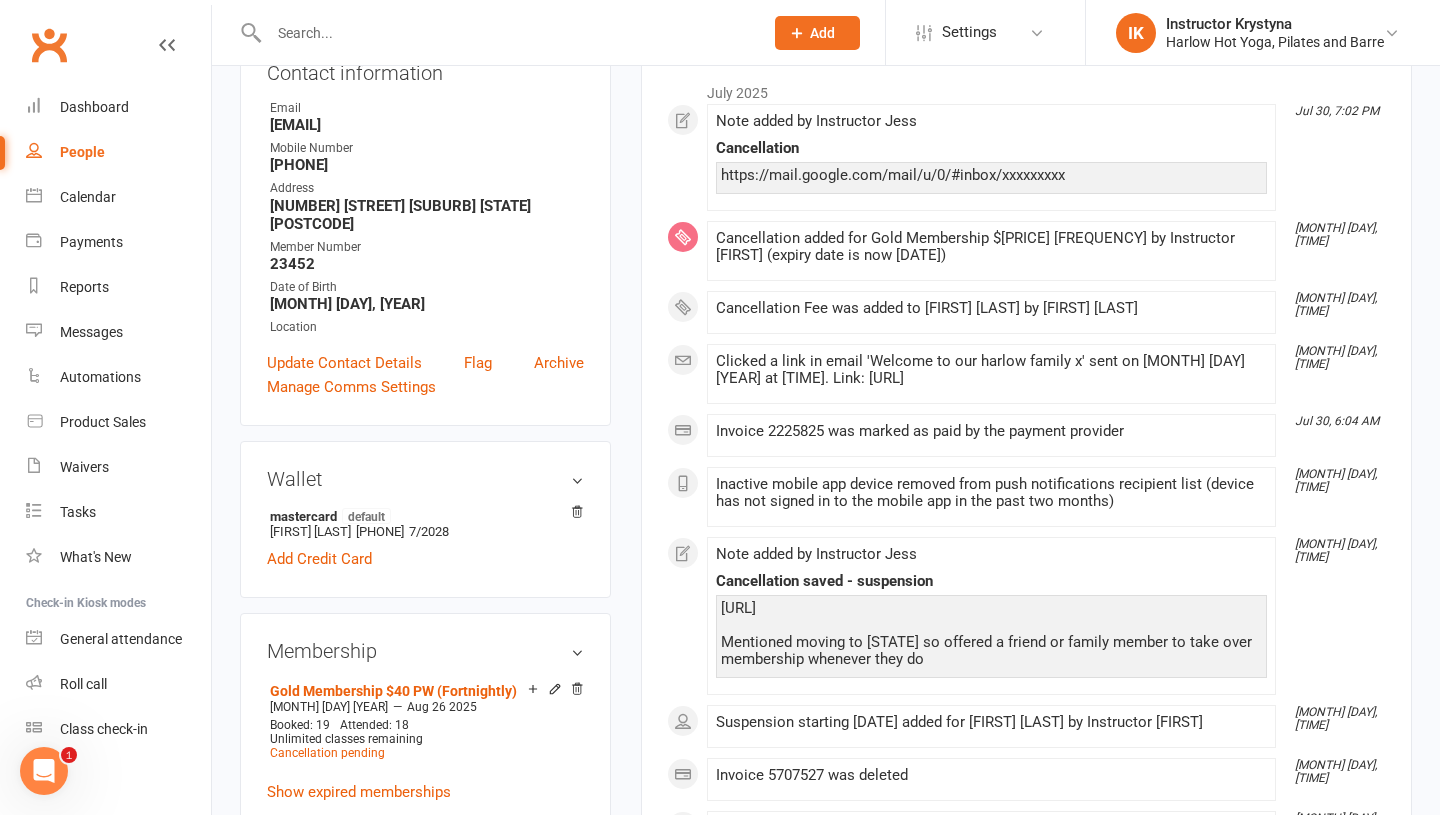 scroll, scrollTop: 323, scrollLeft: 0, axis: vertical 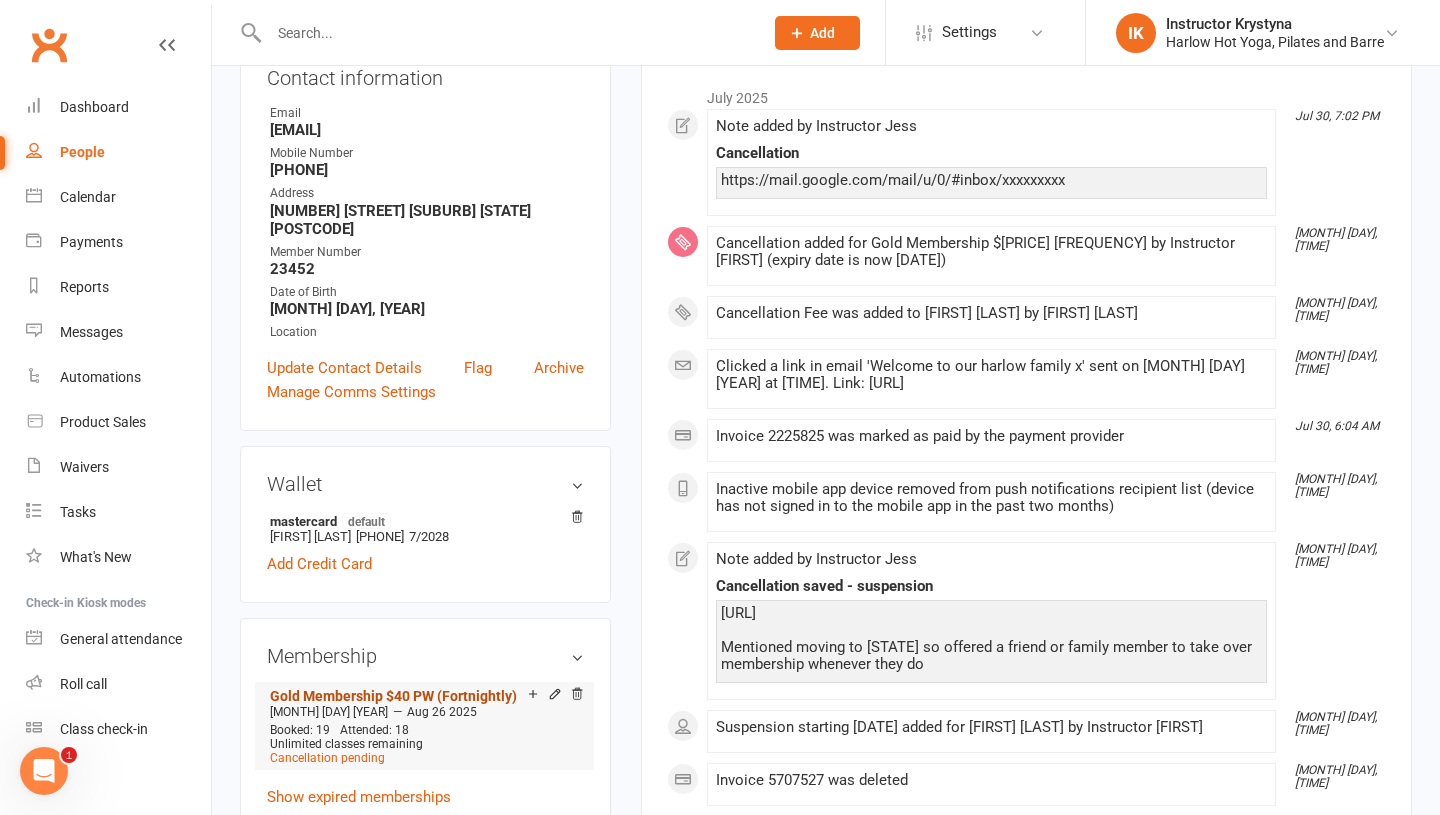 click on "Gold Membership $40 PW (Fortnightly)" at bounding box center [393, 696] 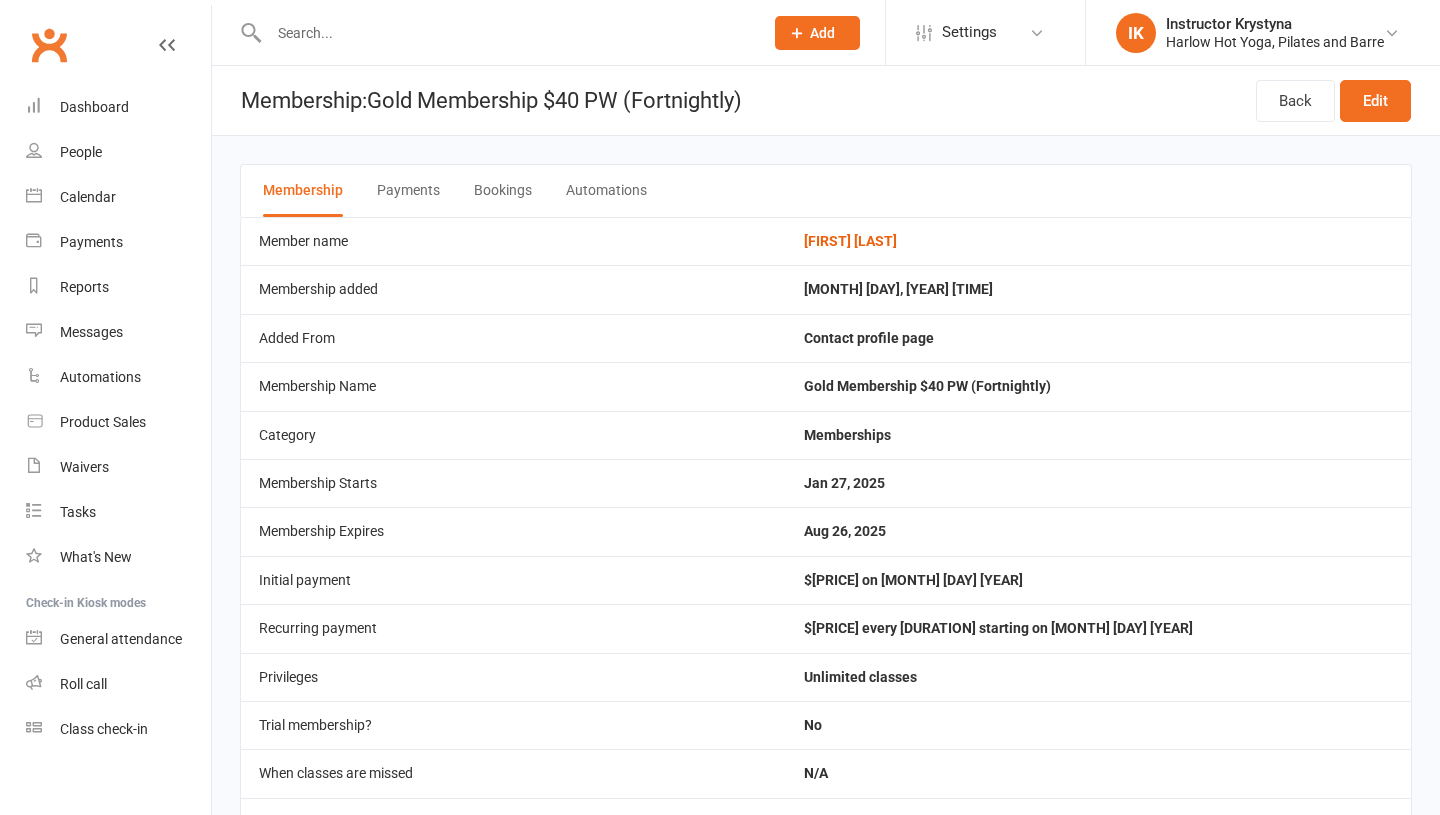 scroll, scrollTop: 0, scrollLeft: 0, axis: both 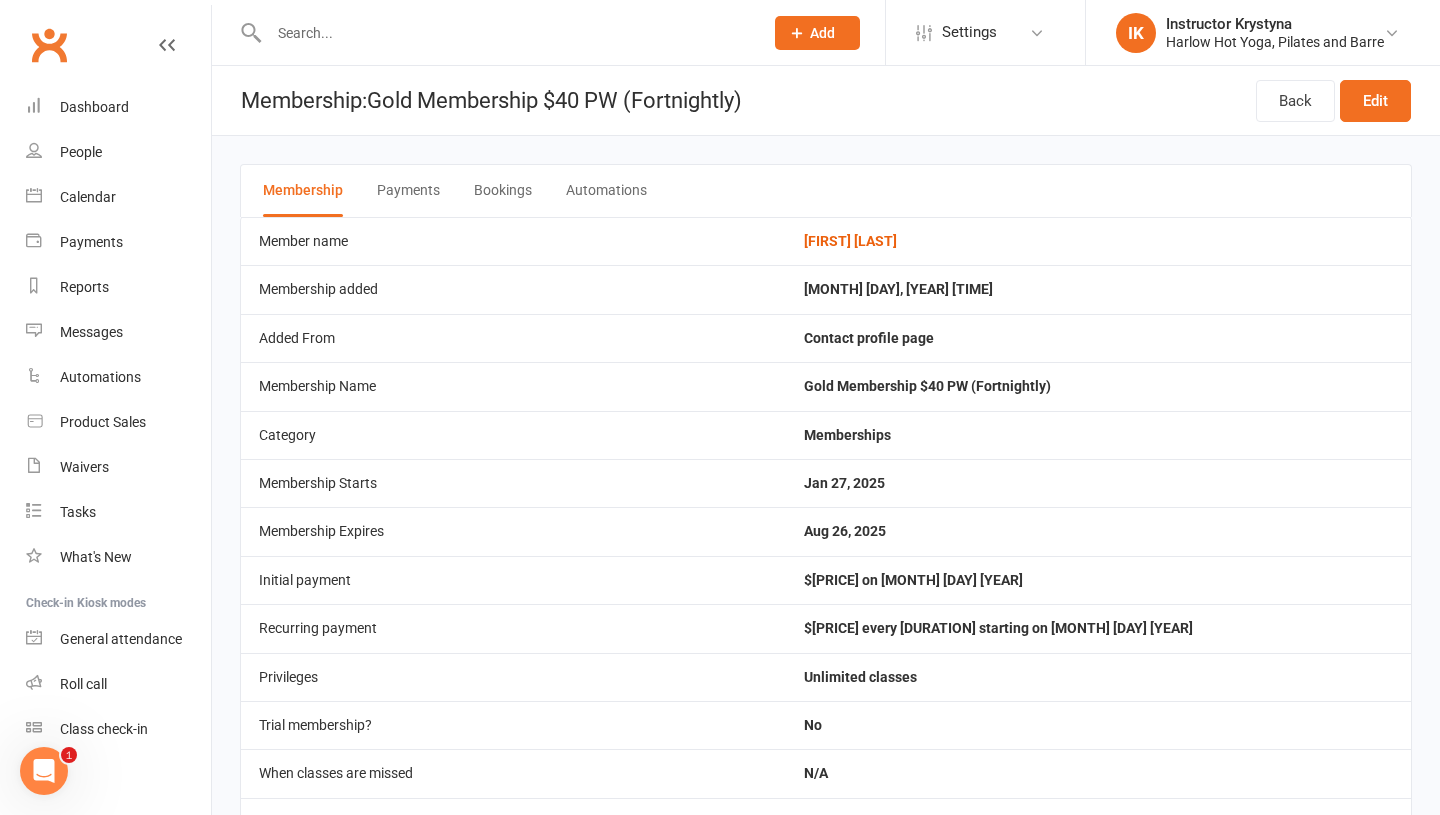 click at bounding box center (506, 33) 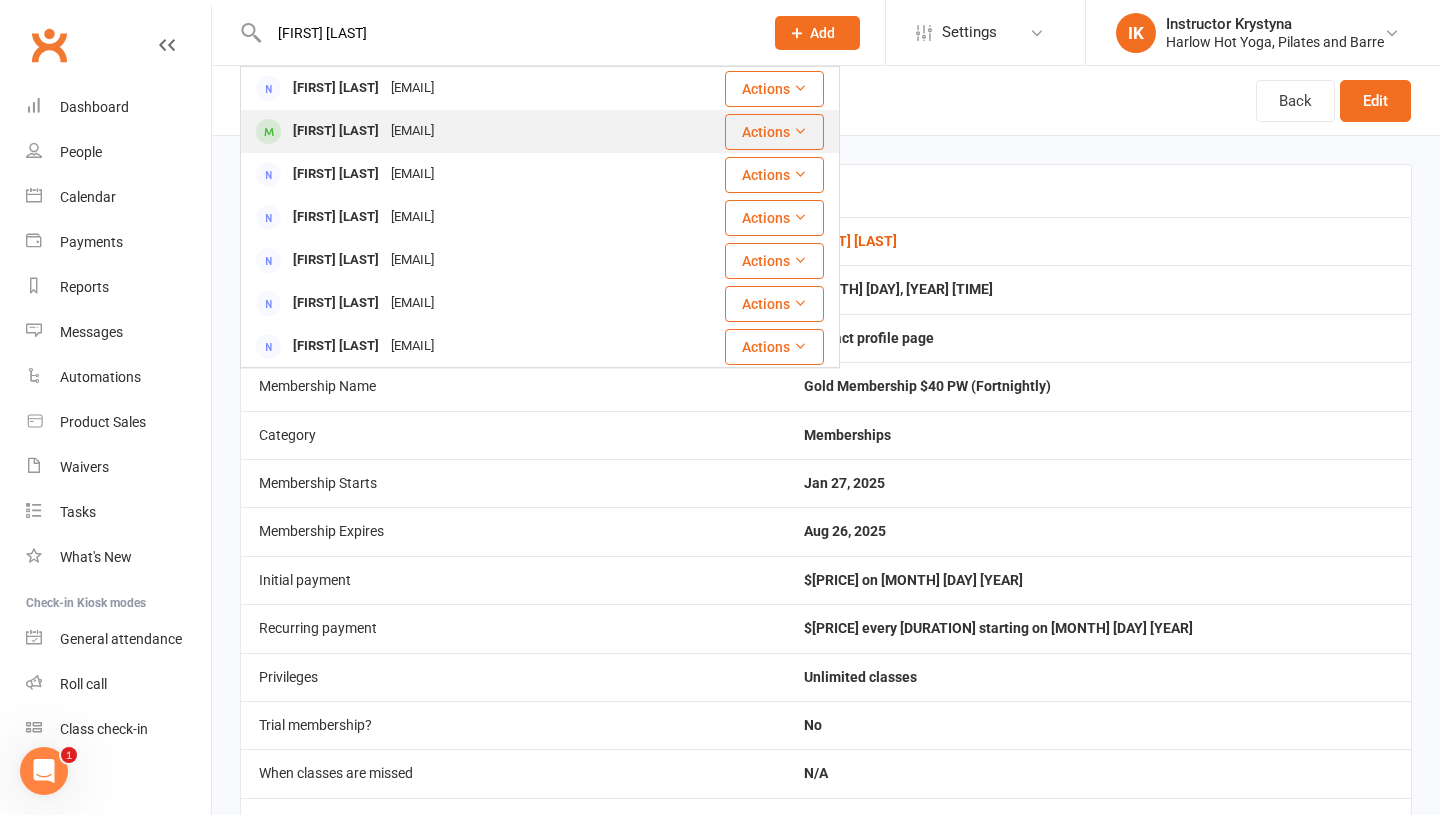 type on "[FIRST] [LAST]" 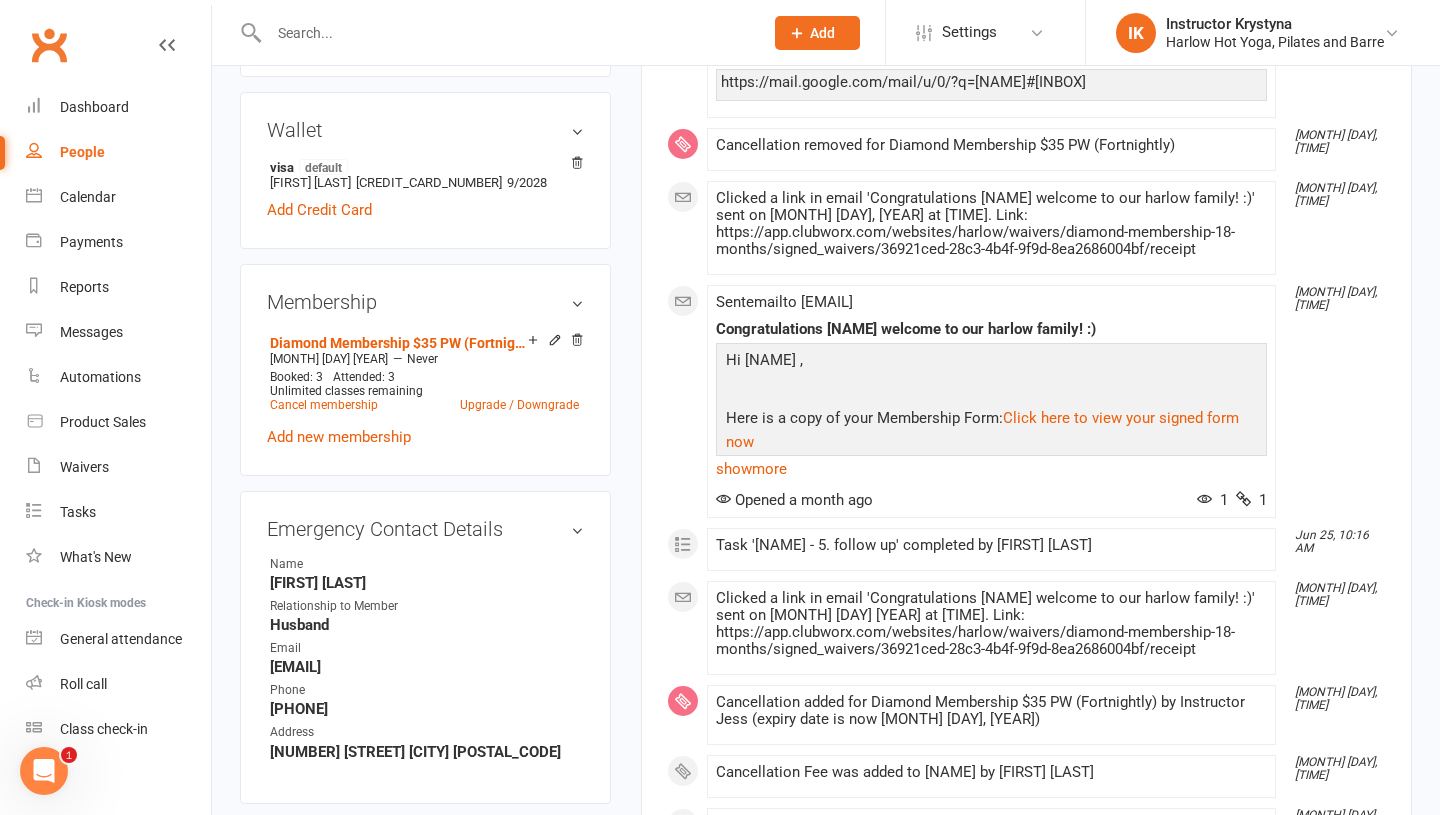 scroll, scrollTop: 0, scrollLeft: 0, axis: both 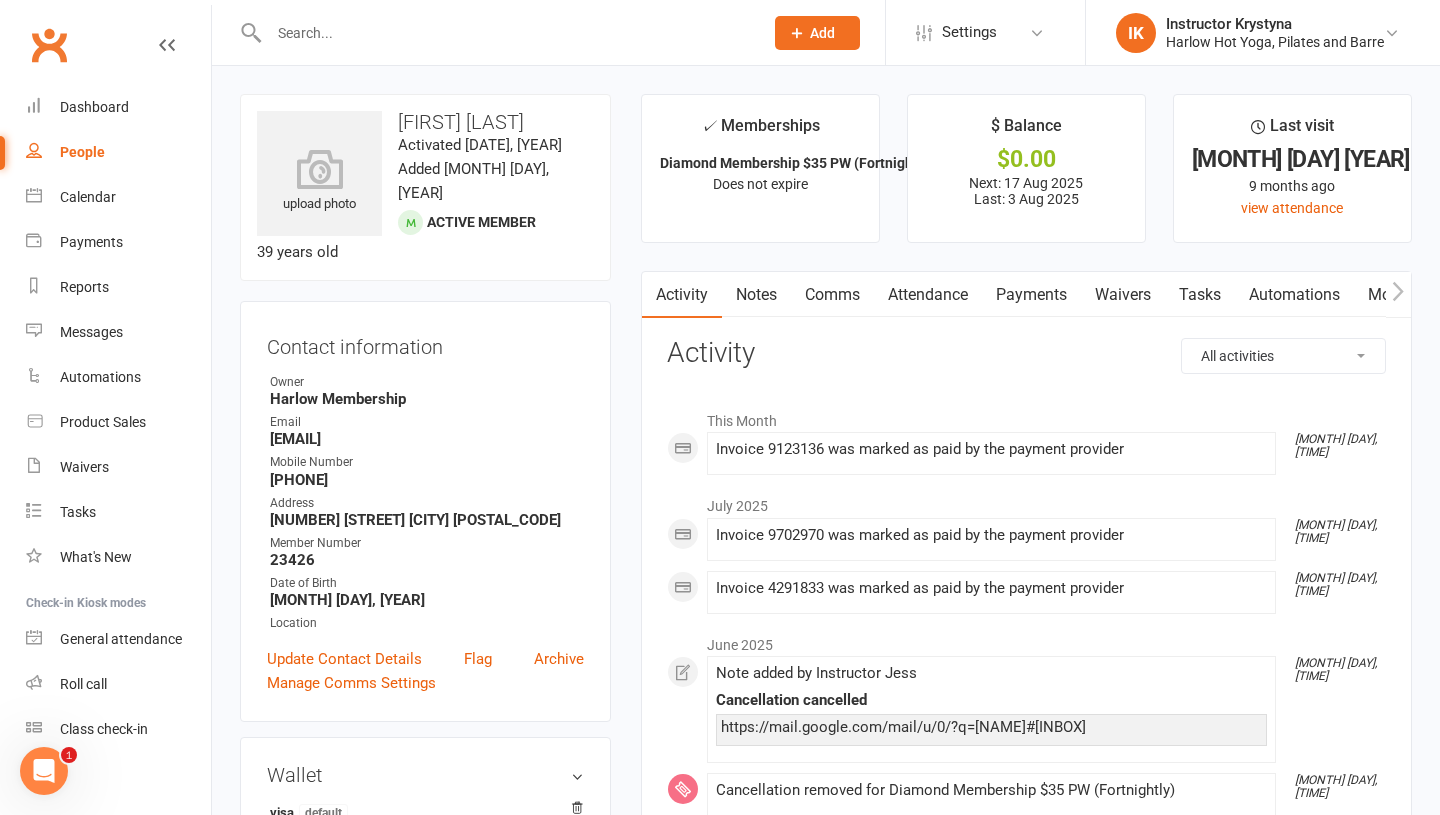 click on "Notes" at bounding box center (756, 295) 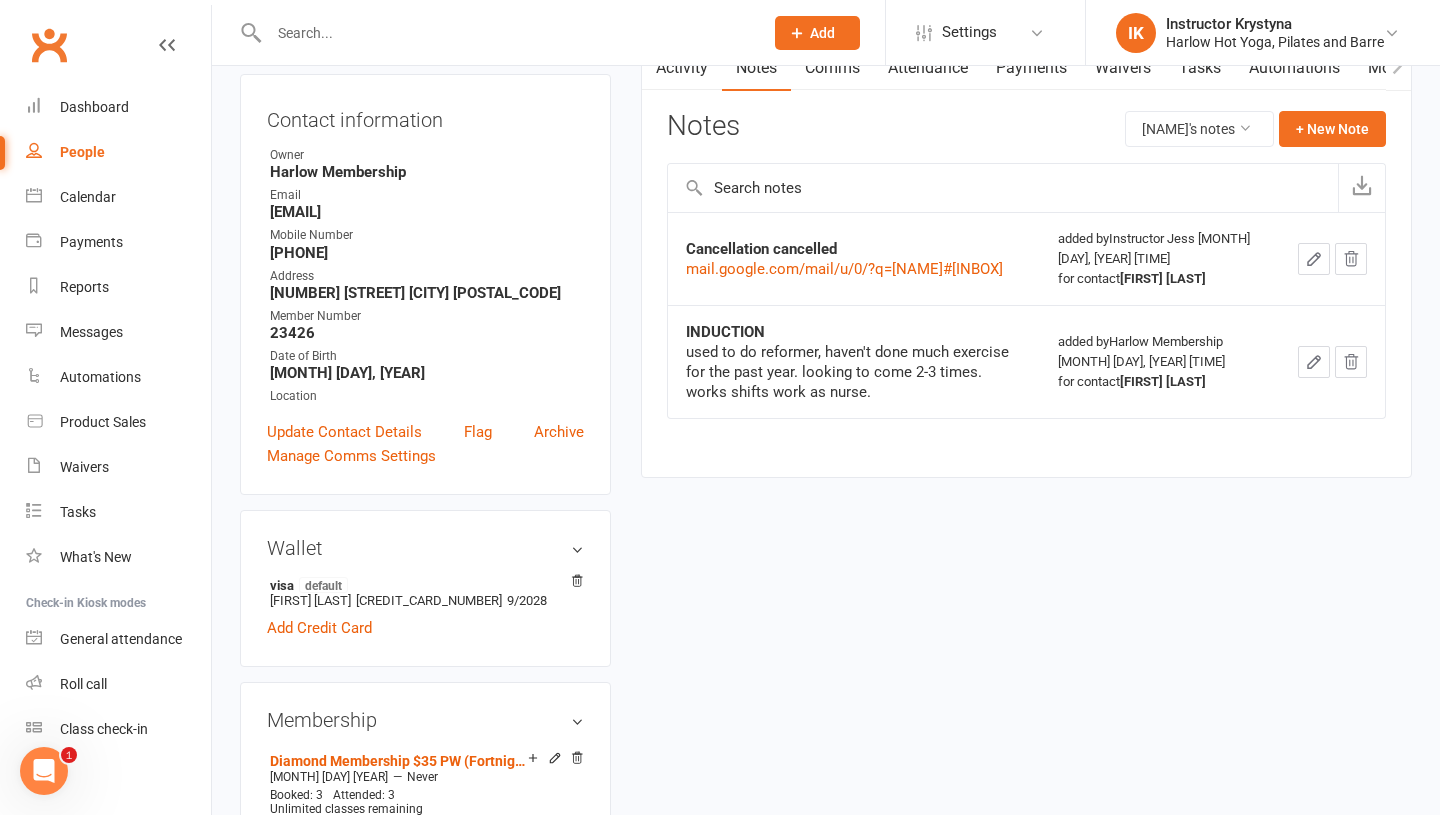 scroll, scrollTop: 225, scrollLeft: 0, axis: vertical 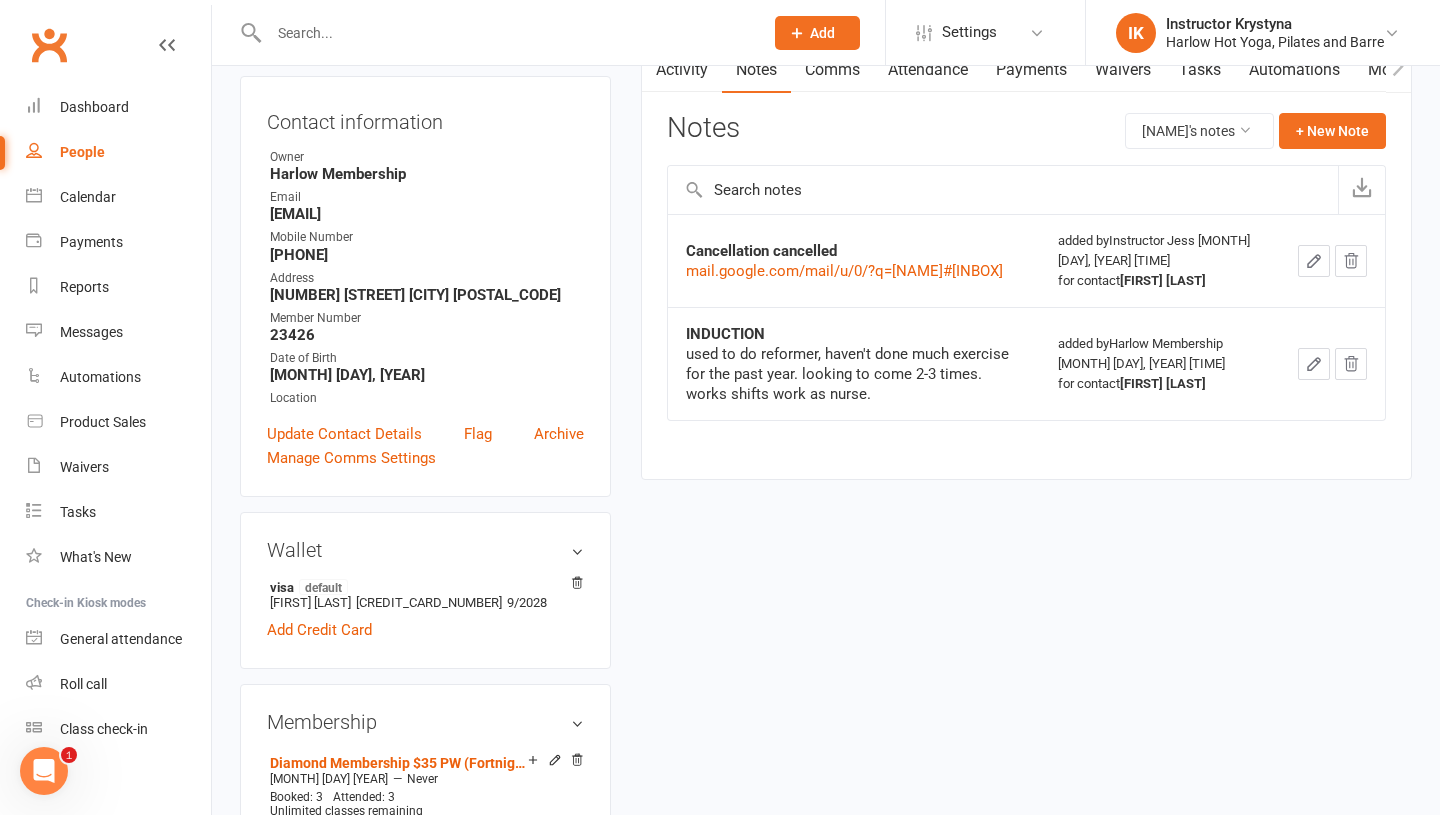 click at bounding box center [506, 33] 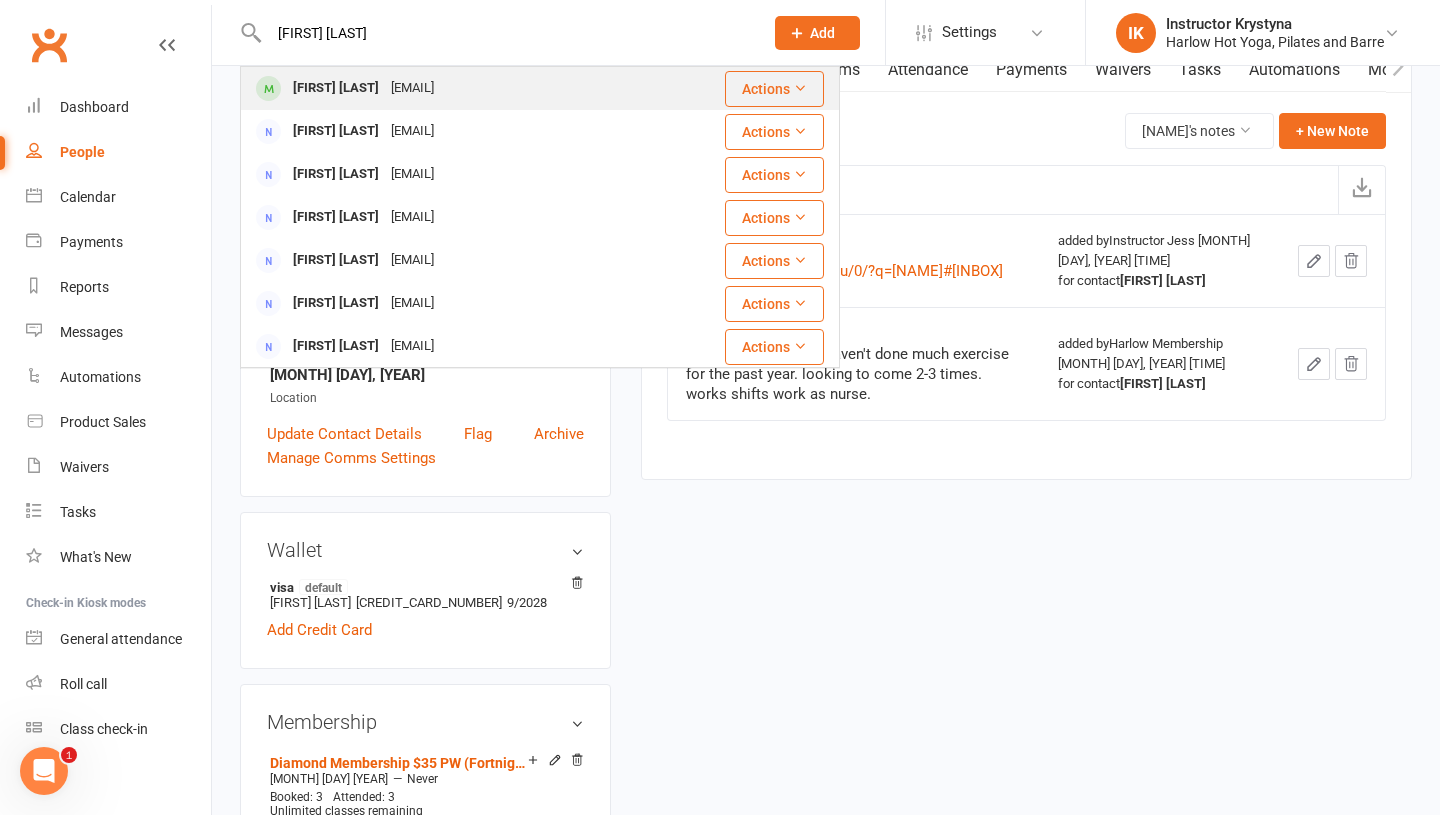 type on "[FIRST] [LAST]" 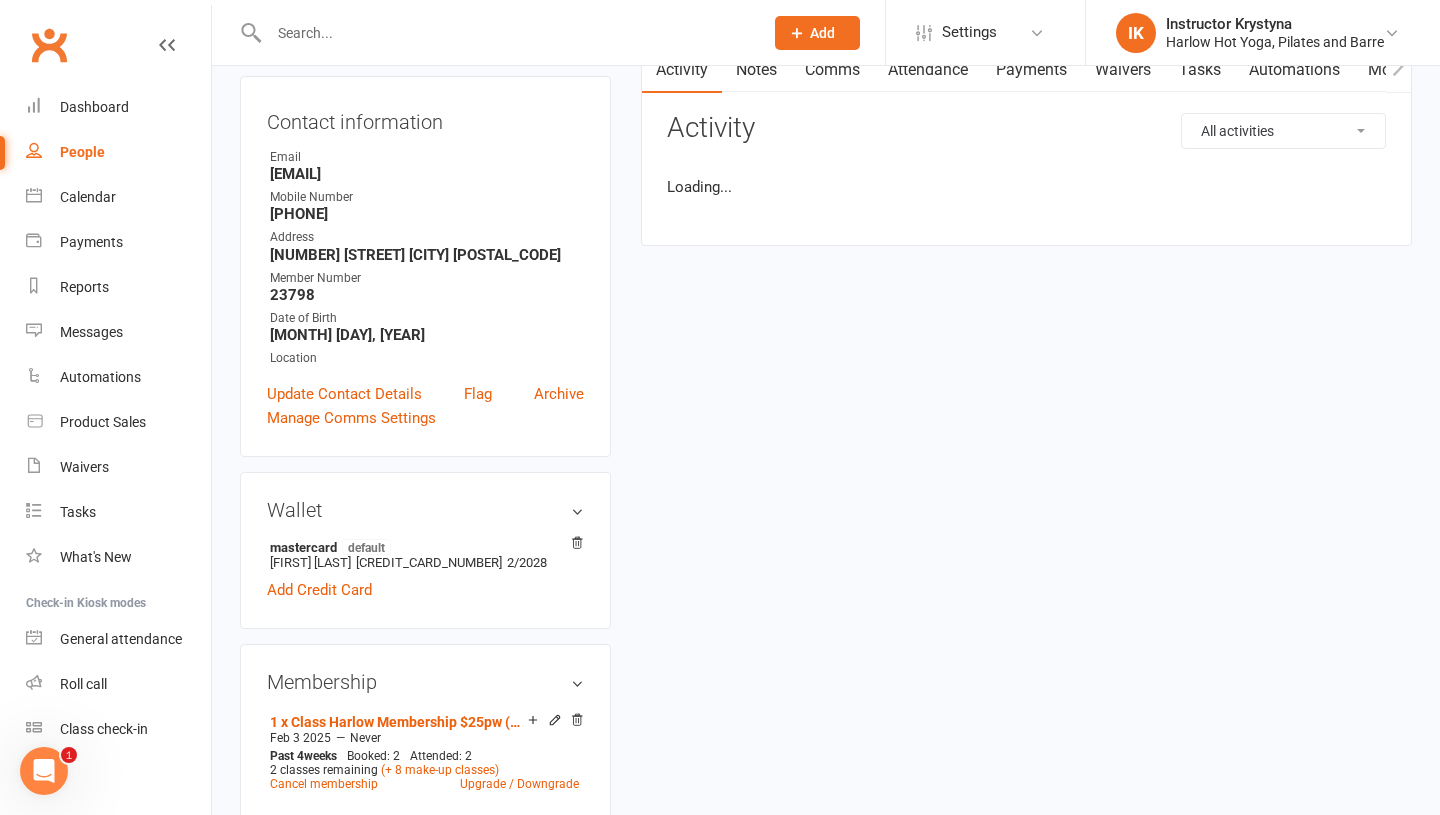scroll, scrollTop: 0, scrollLeft: 0, axis: both 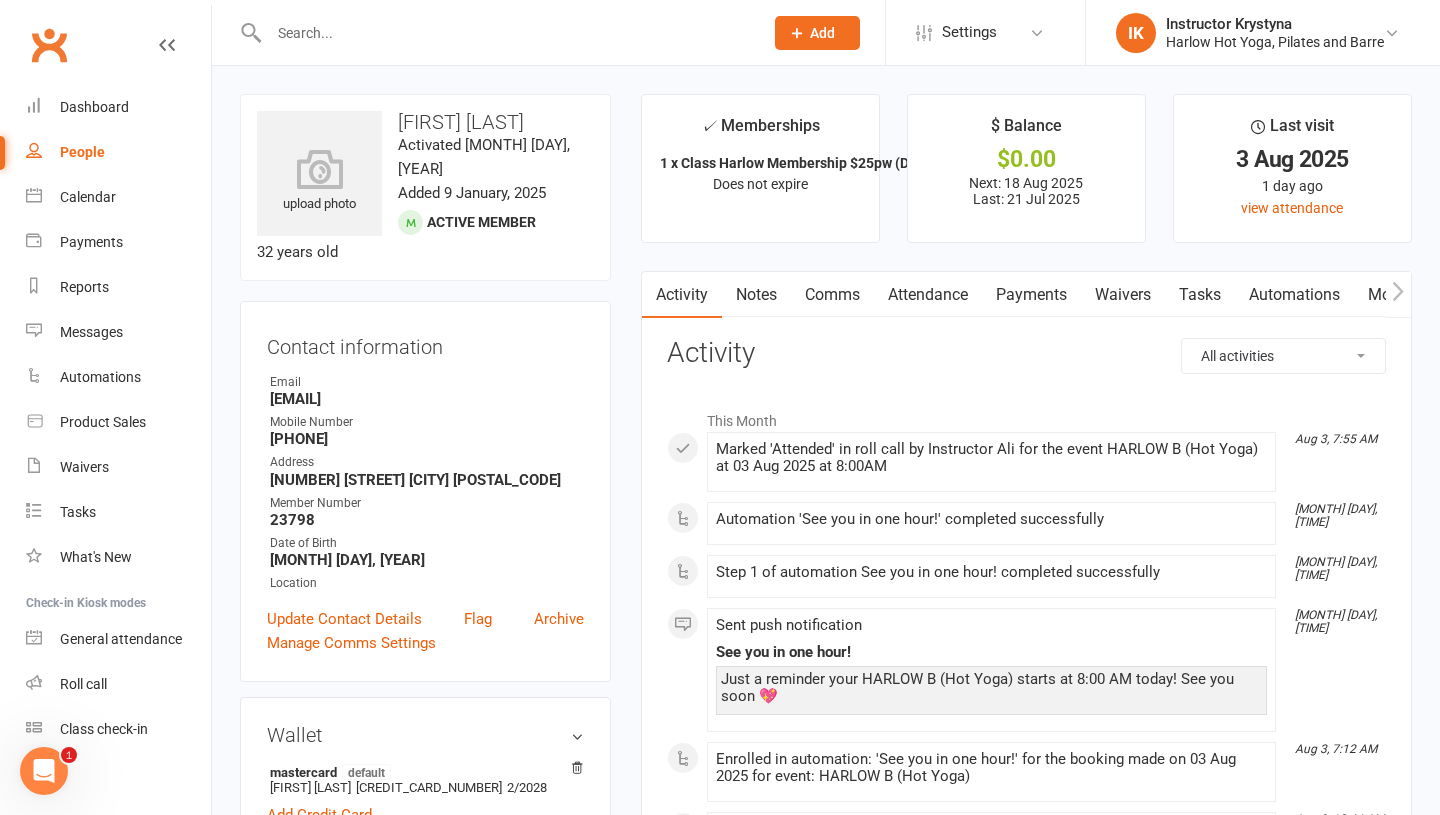 click on "Comms" at bounding box center [832, 295] 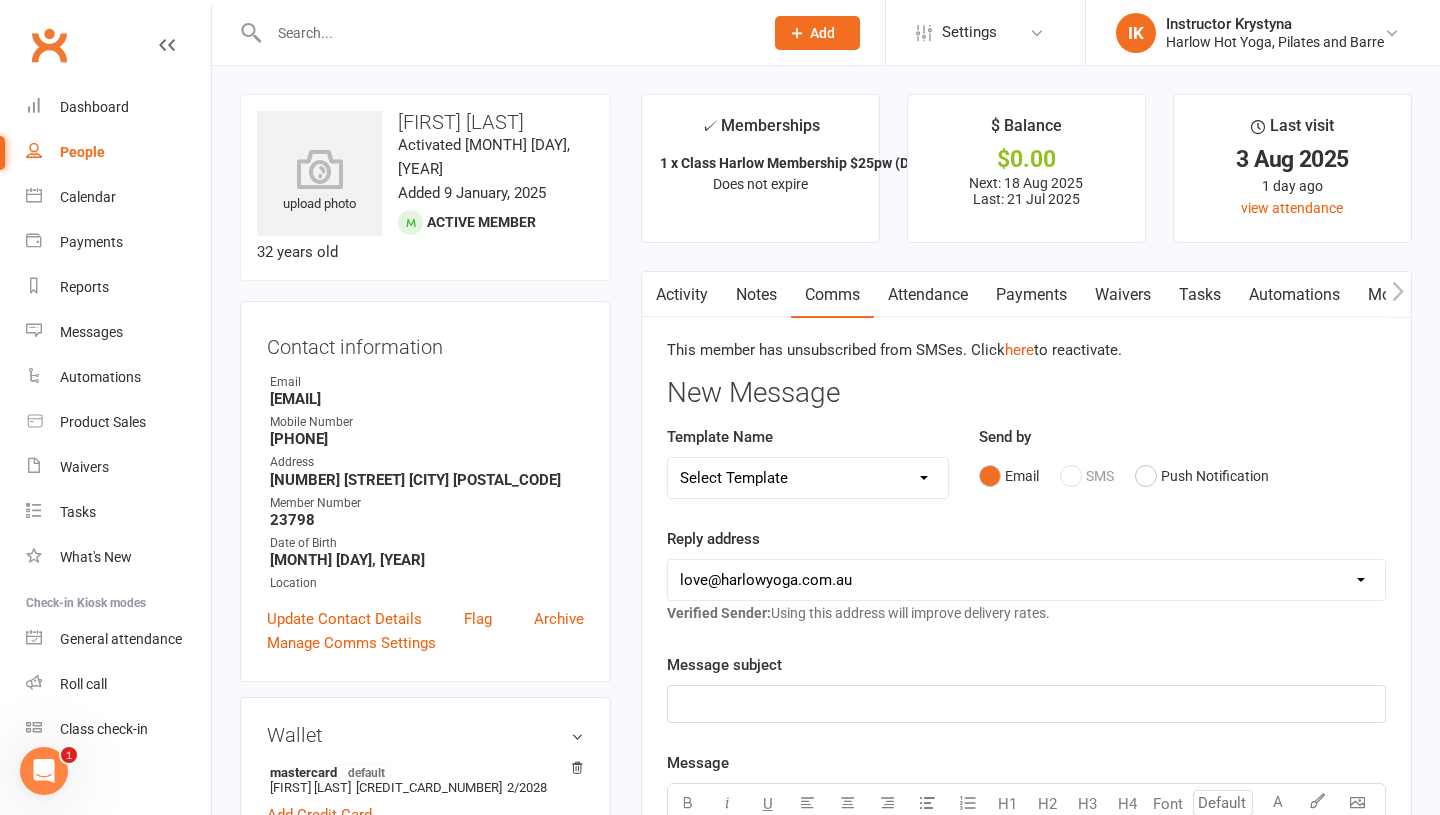 click on "Notes" at bounding box center (756, 295) 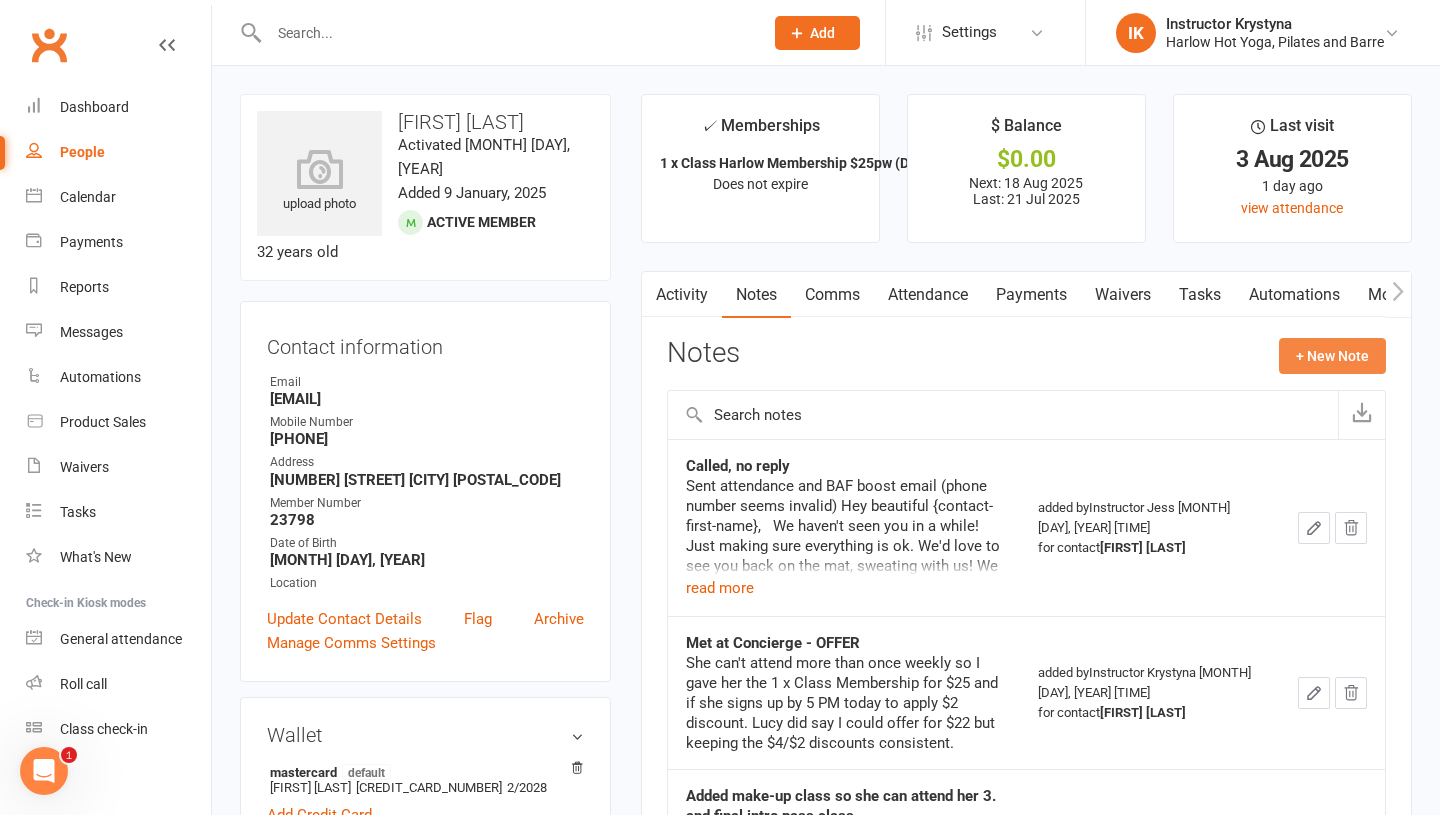 click on "+ New Note" at bounding box center [1332, 356] 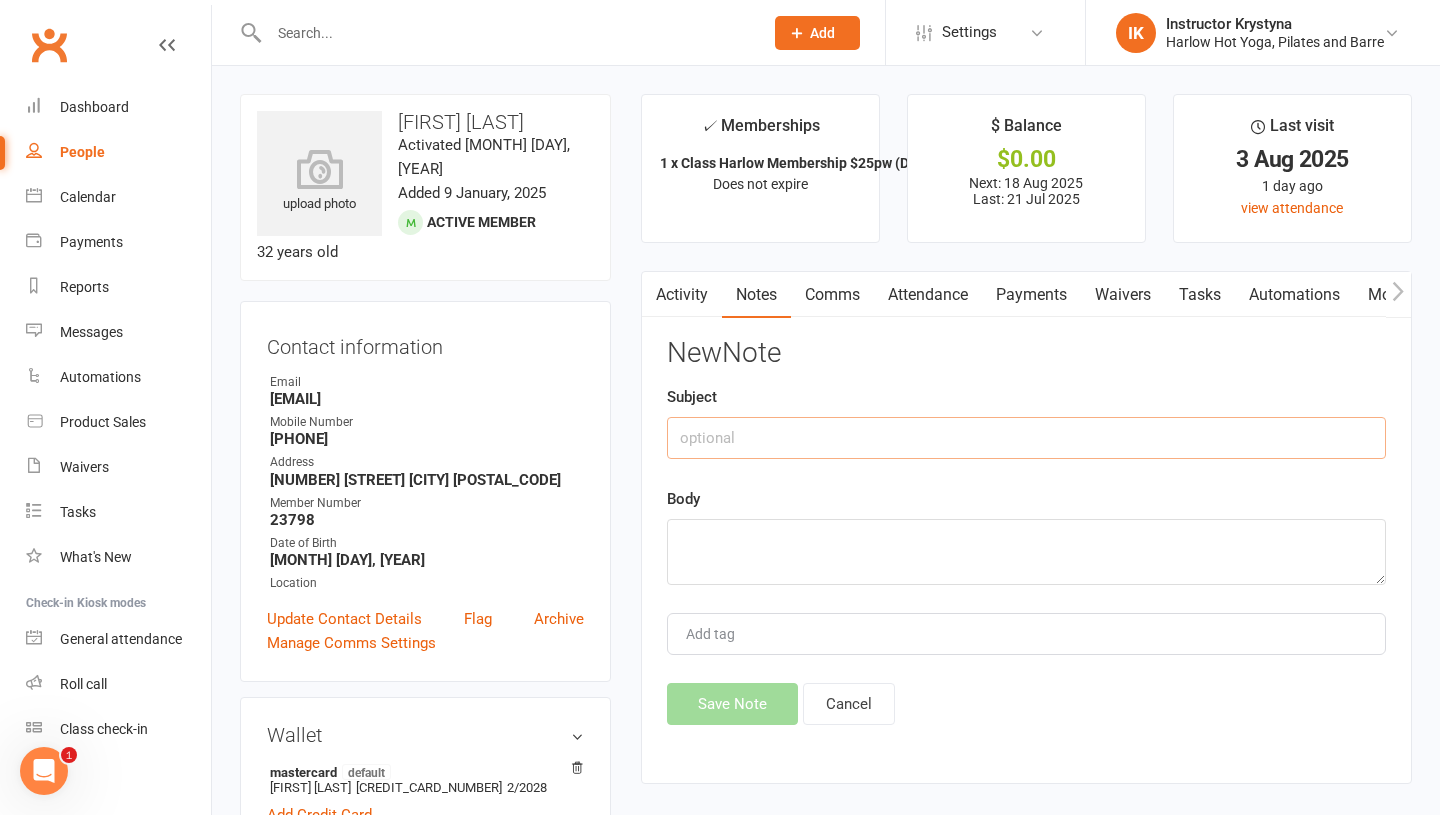 click at bounding box center (1026, 438) 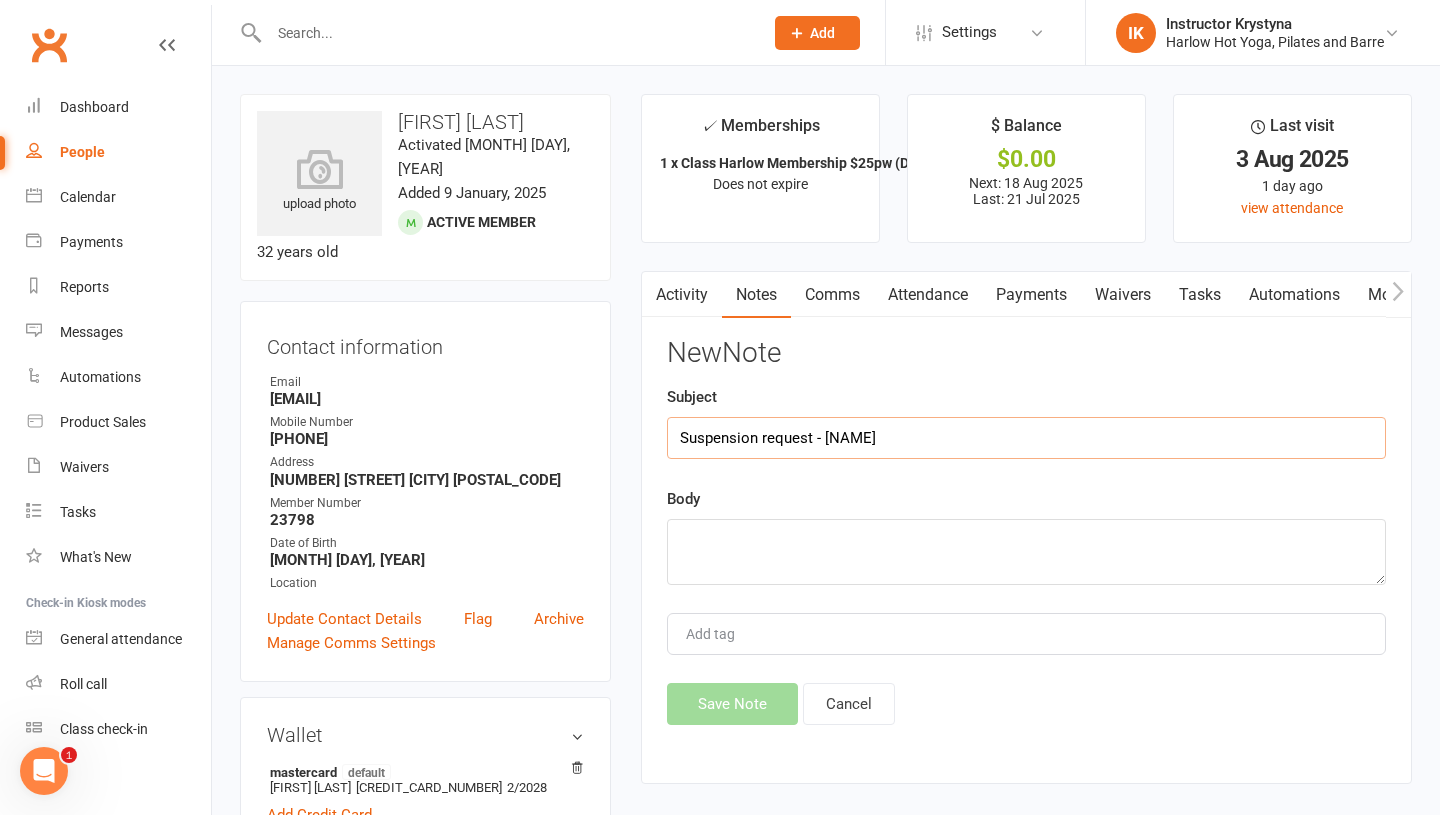 type on "Suspension request - [NAME]" 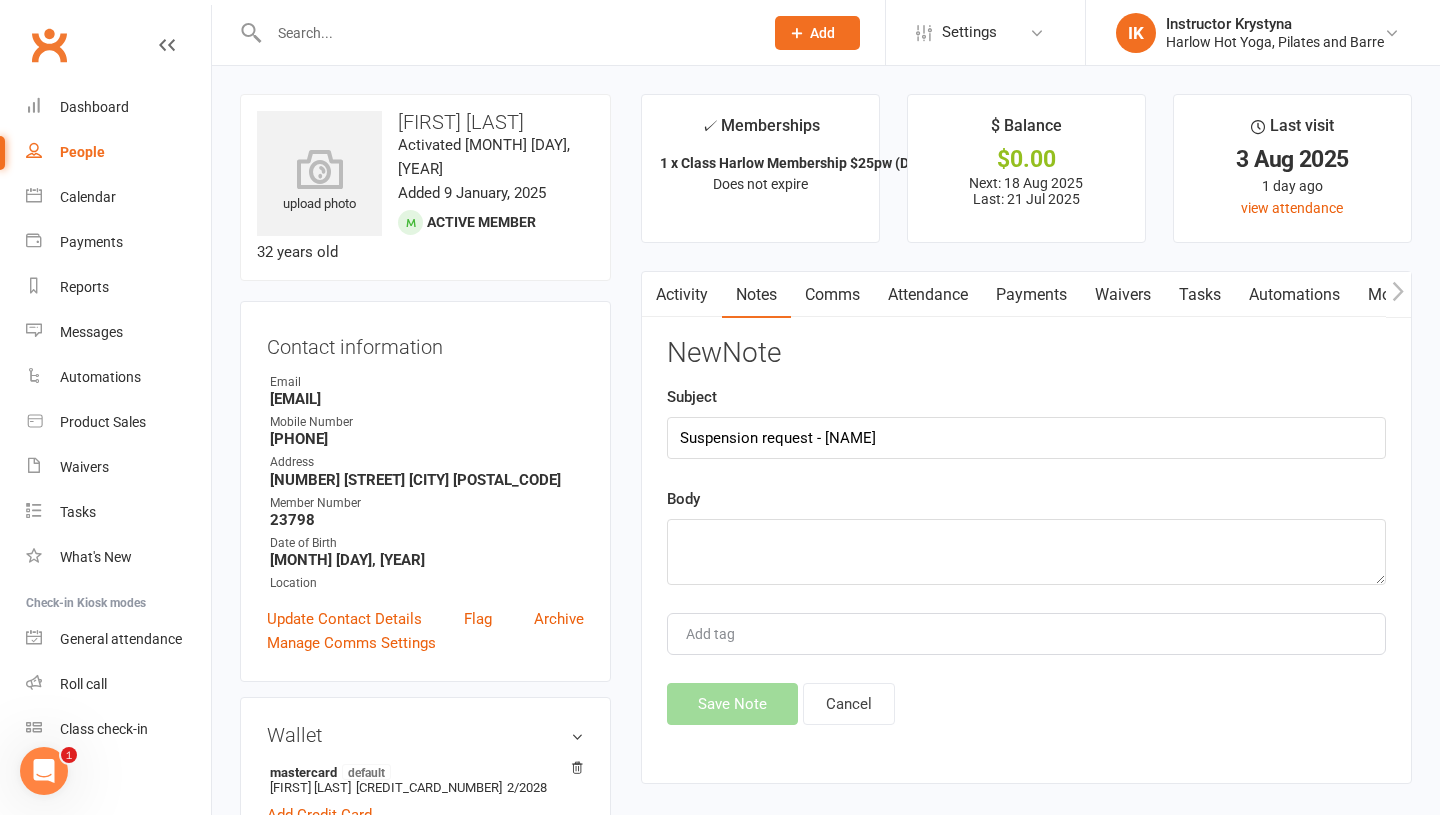 click on "New Note Subject Suspension request - [NAME] Add tag Save Note Cancel" at bounding box center [1026, 531] 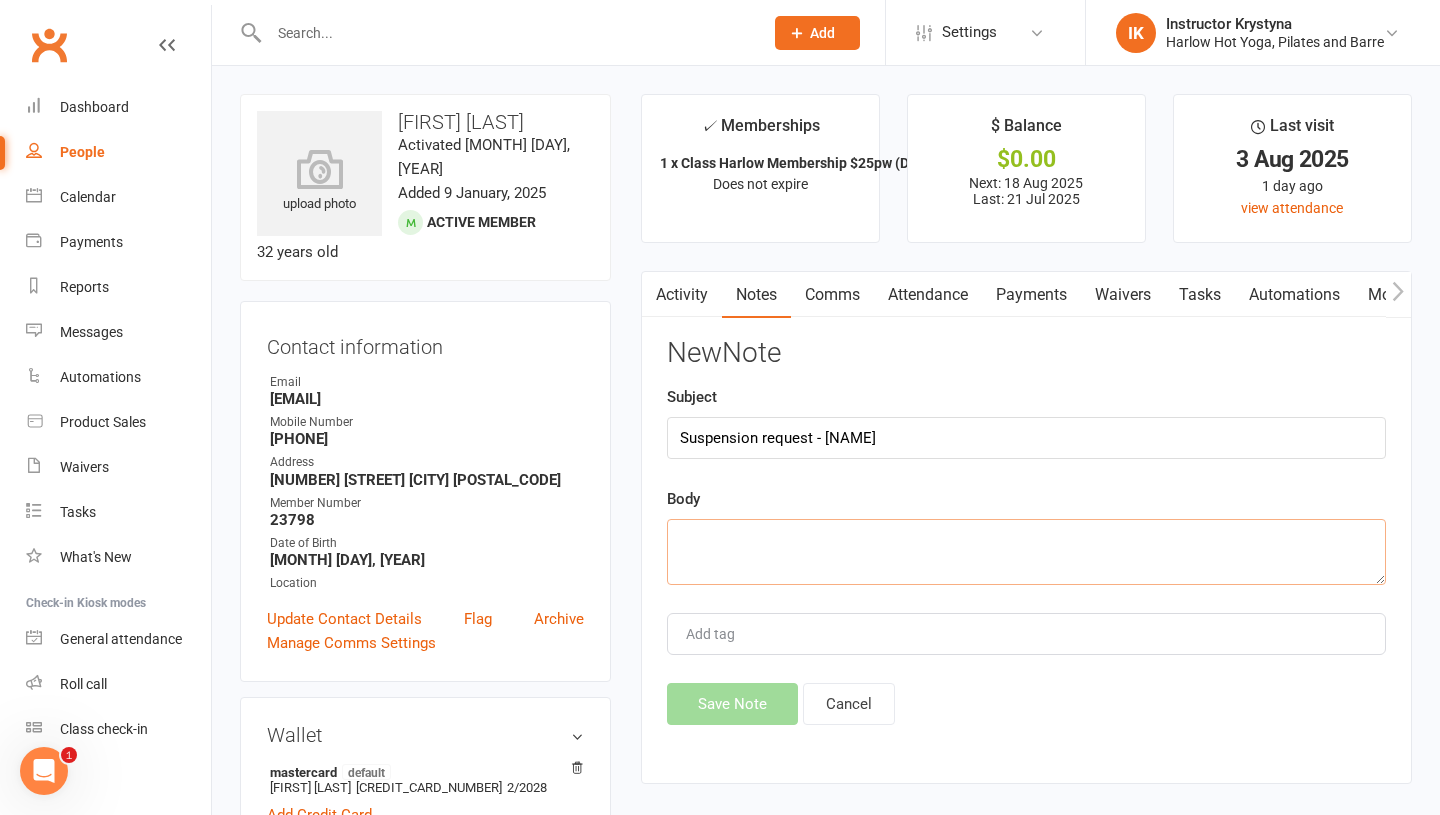 click at bounding box center (1026, 552) 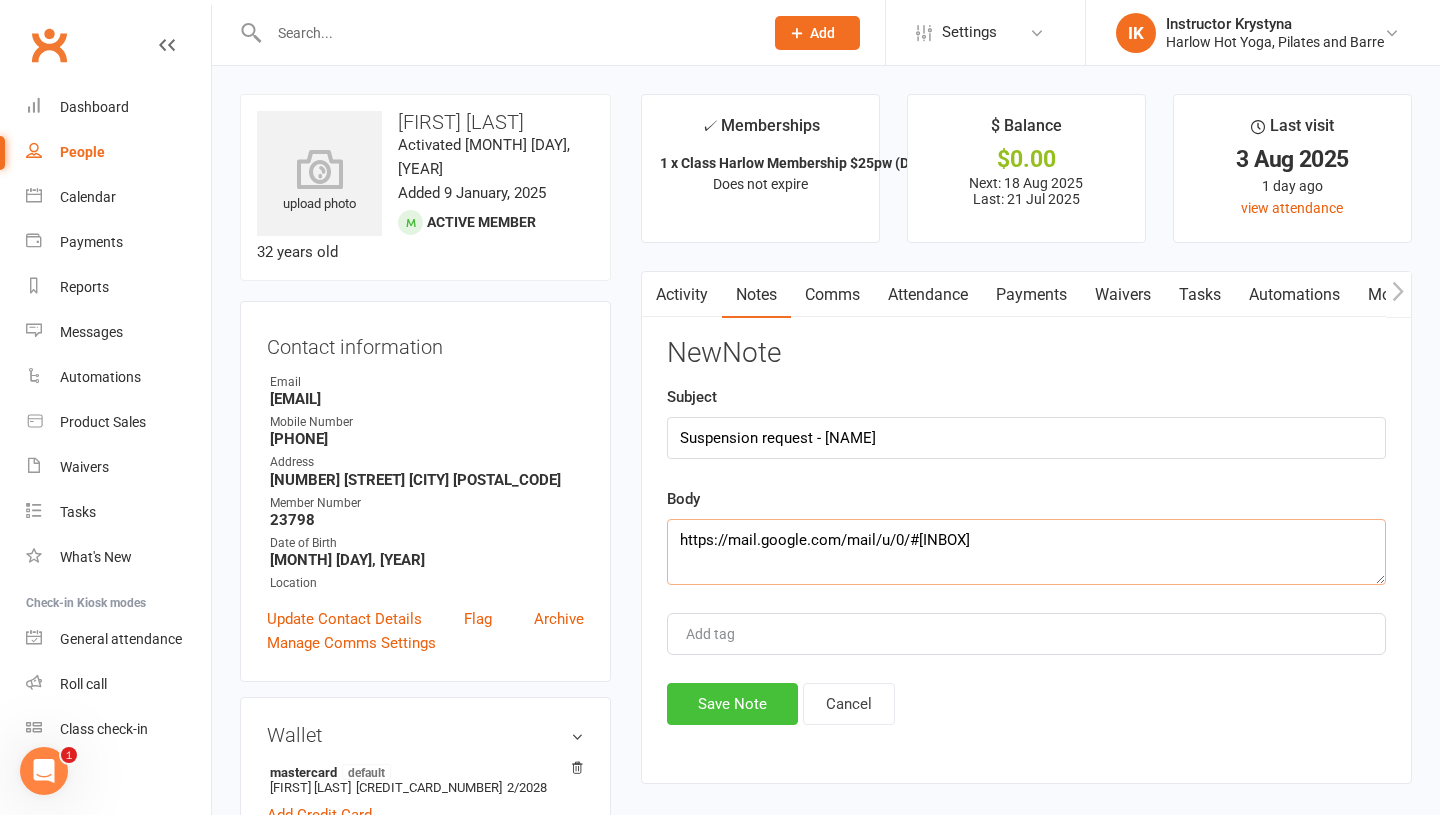 type on "https://mail.google.com/mail/u/0/#[INBOX]" 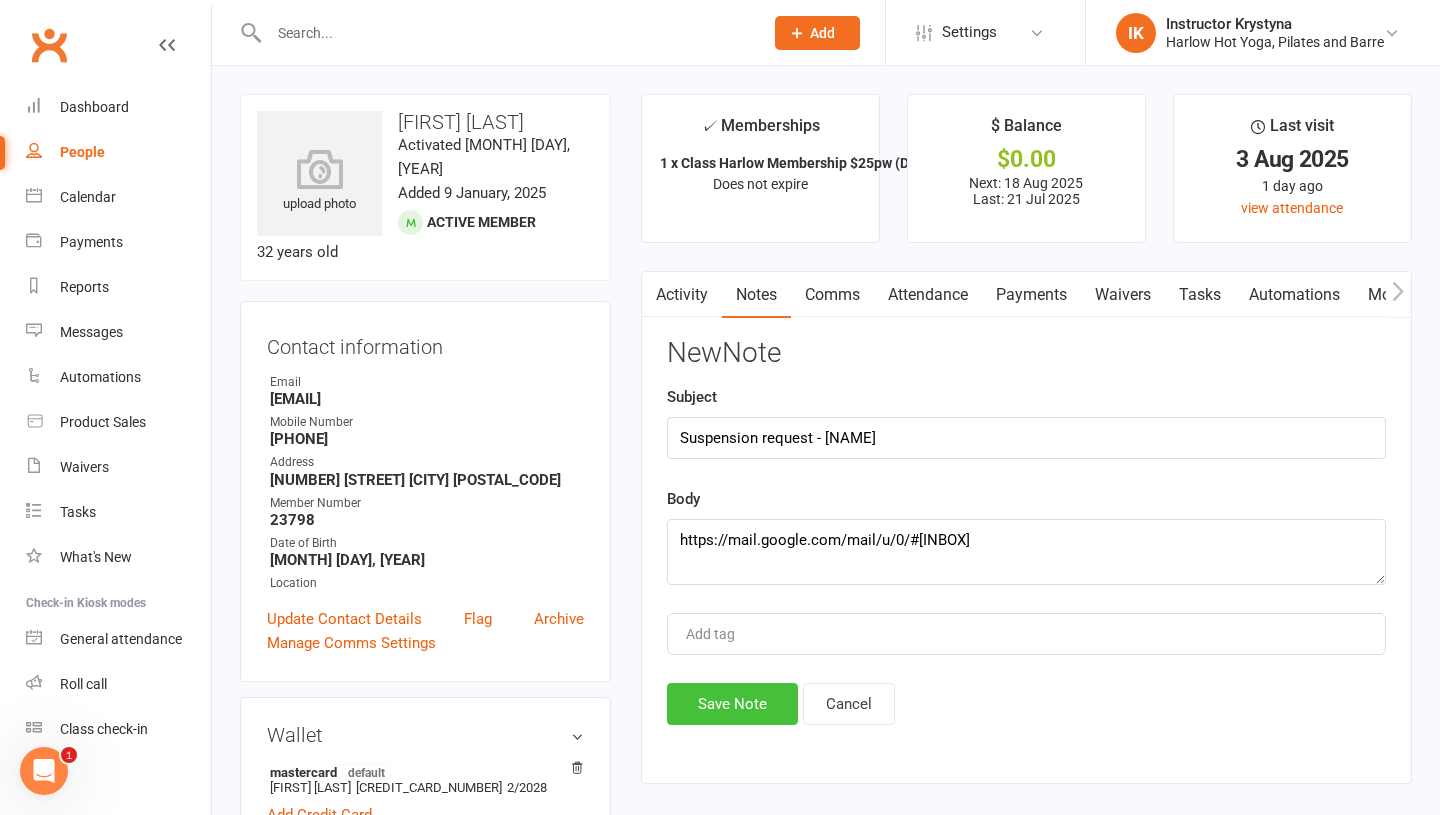 click on "Save Note" at bounding box center (732, 704) 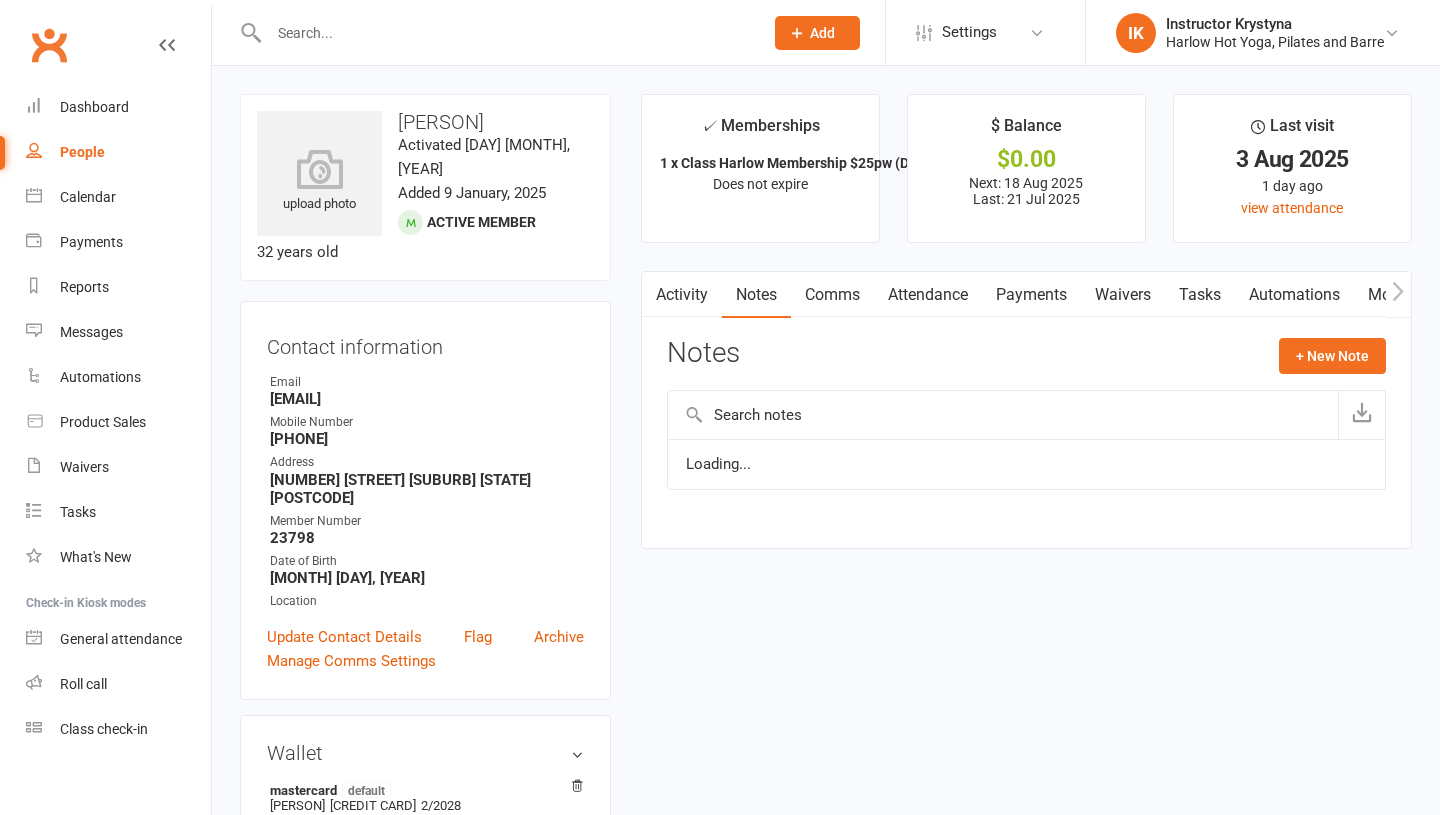 scroll, scrollTop: 0, scrollLeft: 0, axis: both 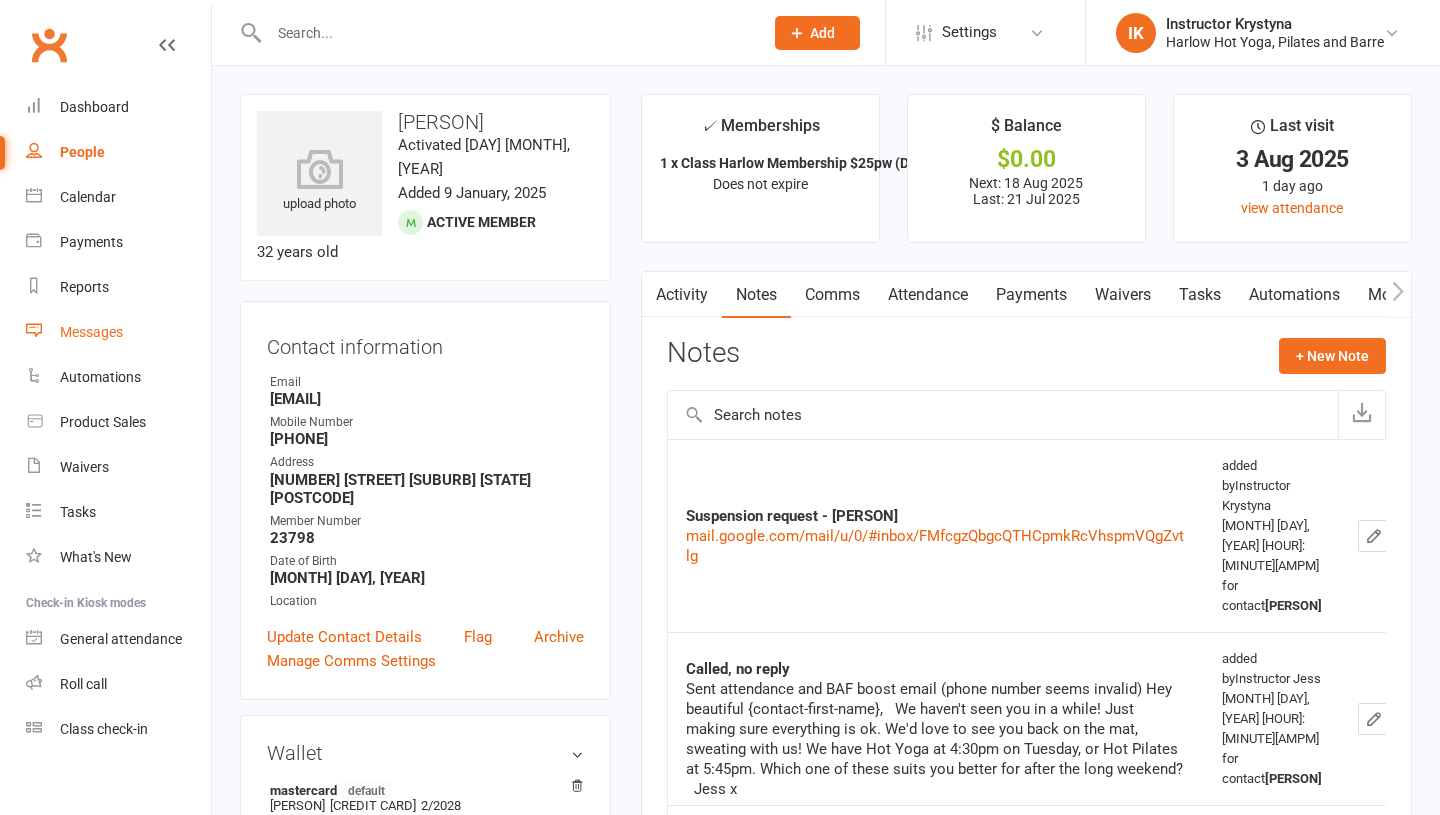 click on "Messages" at bounding box center (91, 332) 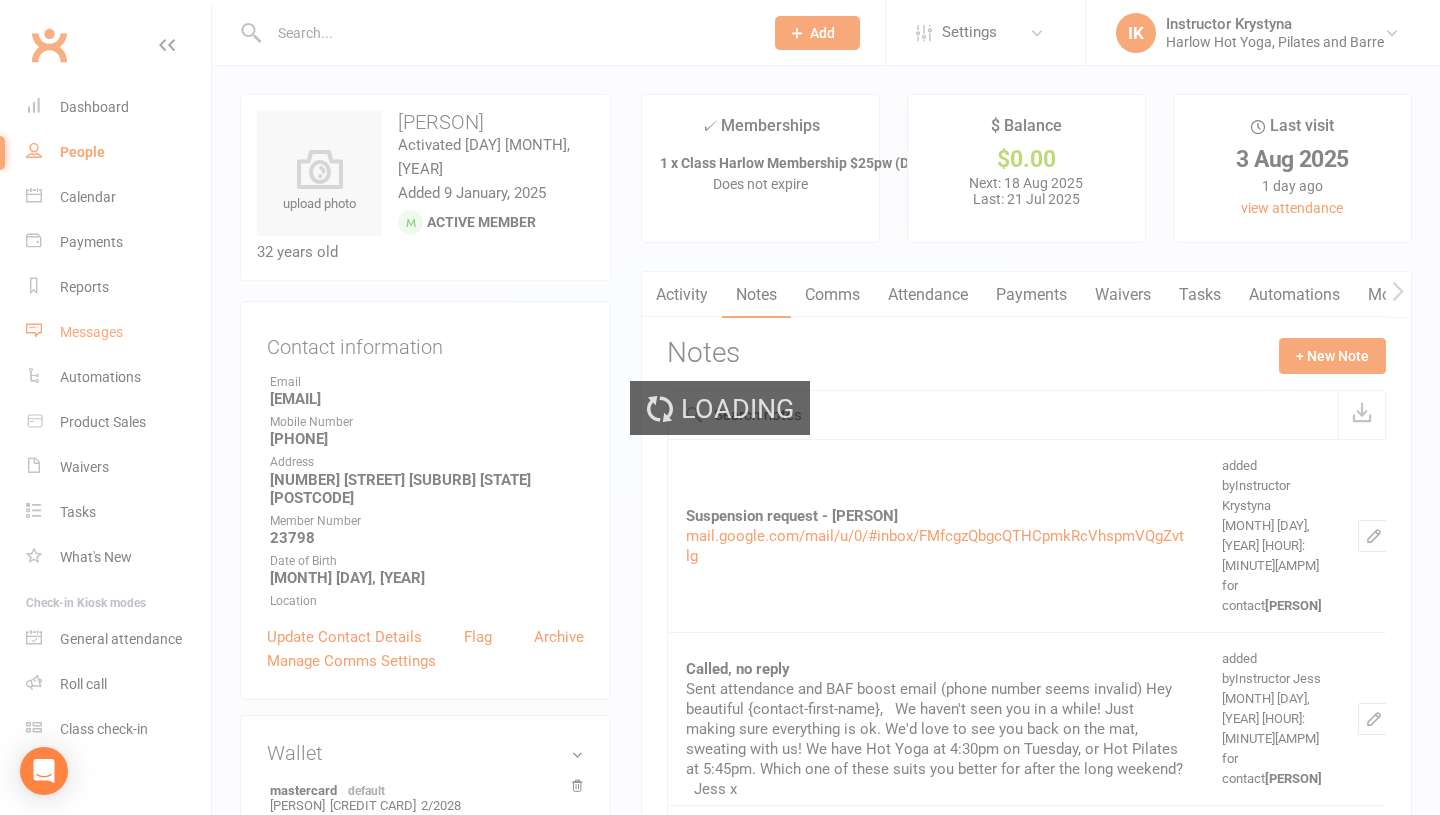 scroll, scrollTop: 0, scrollLeft: 0, axis: both 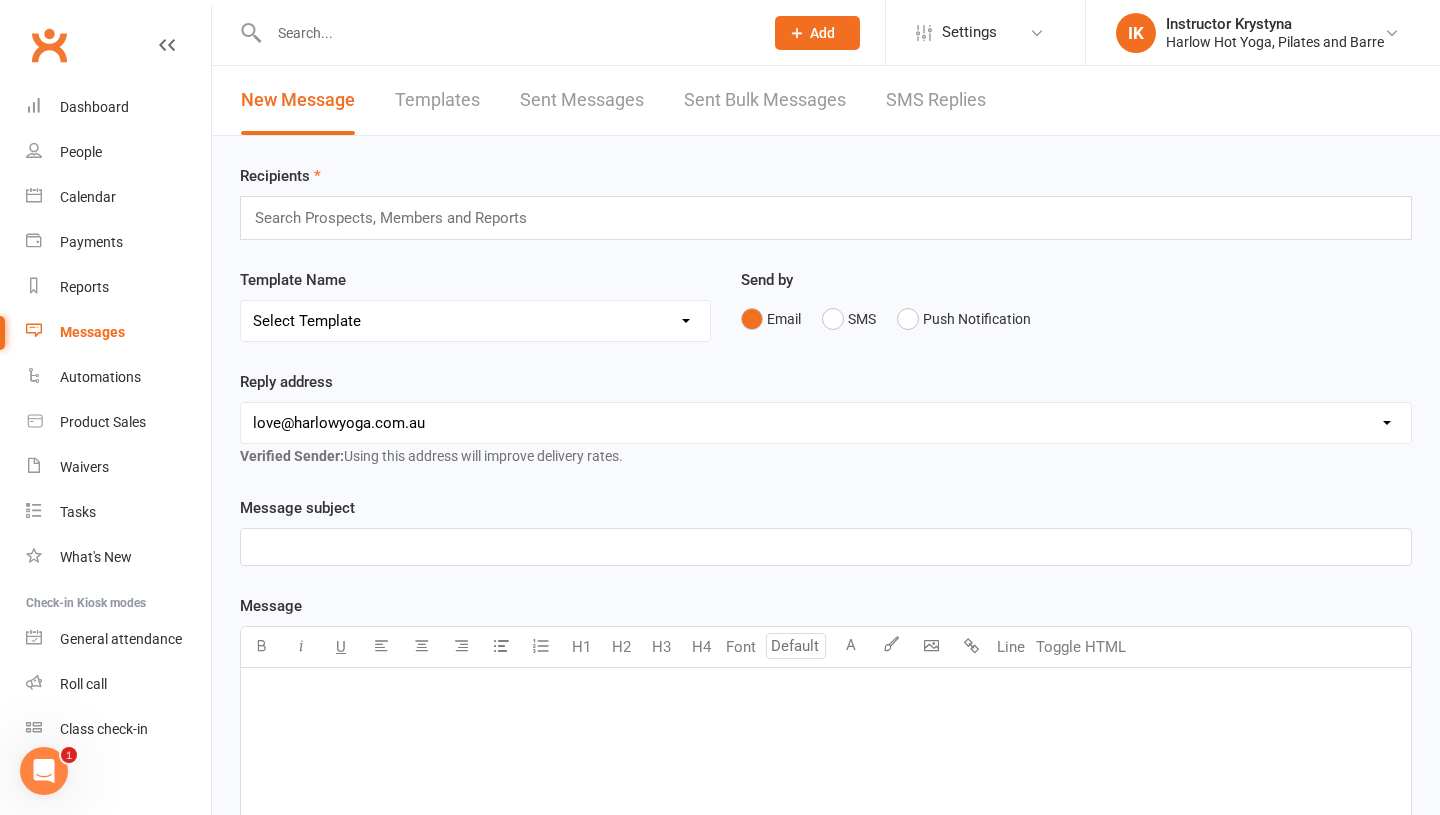 click on "SMS Replies" at bounding box center (936, 100) 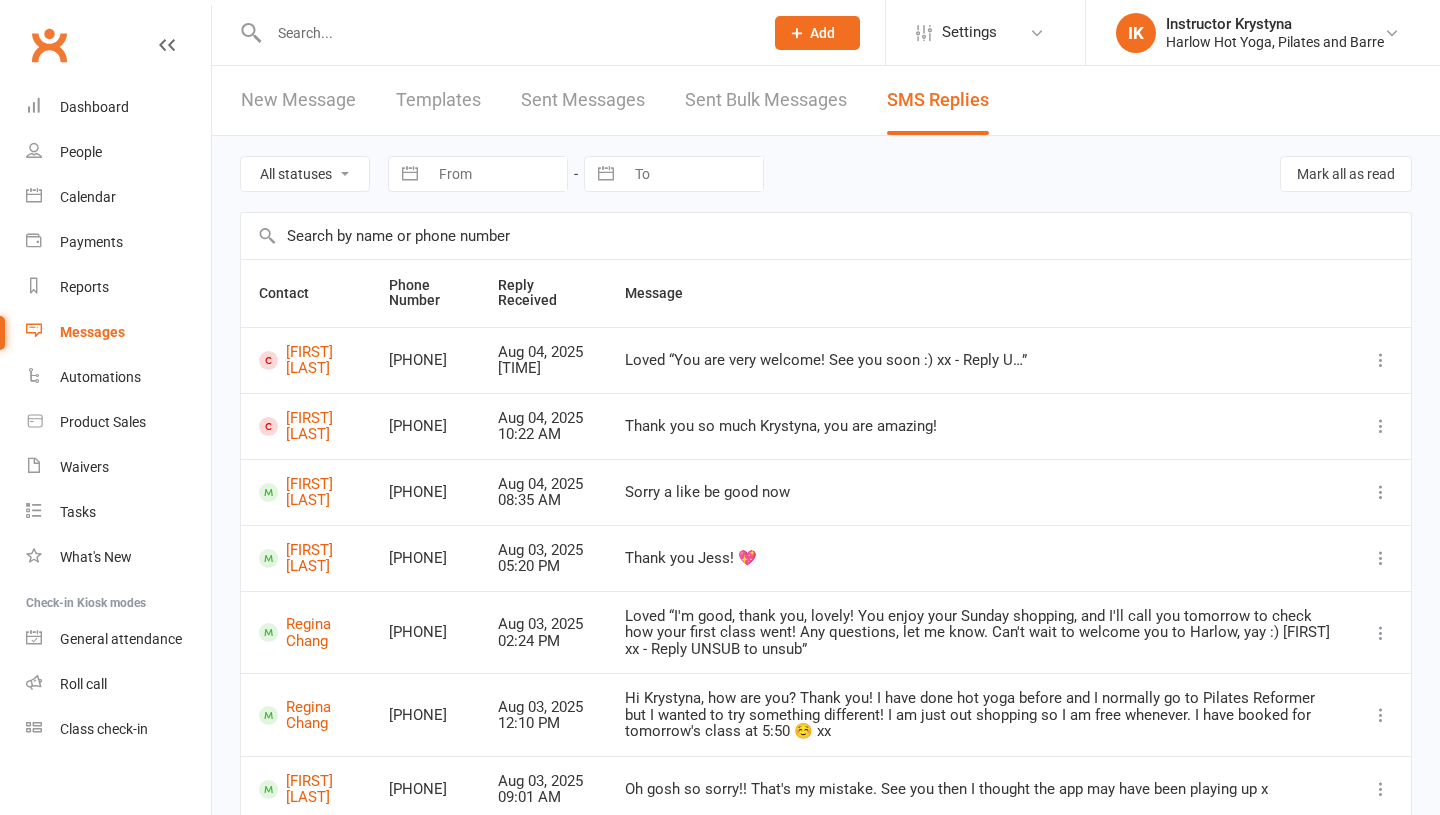 scroll, scrollTop: 0, scrollLeft: 0, axis: both 